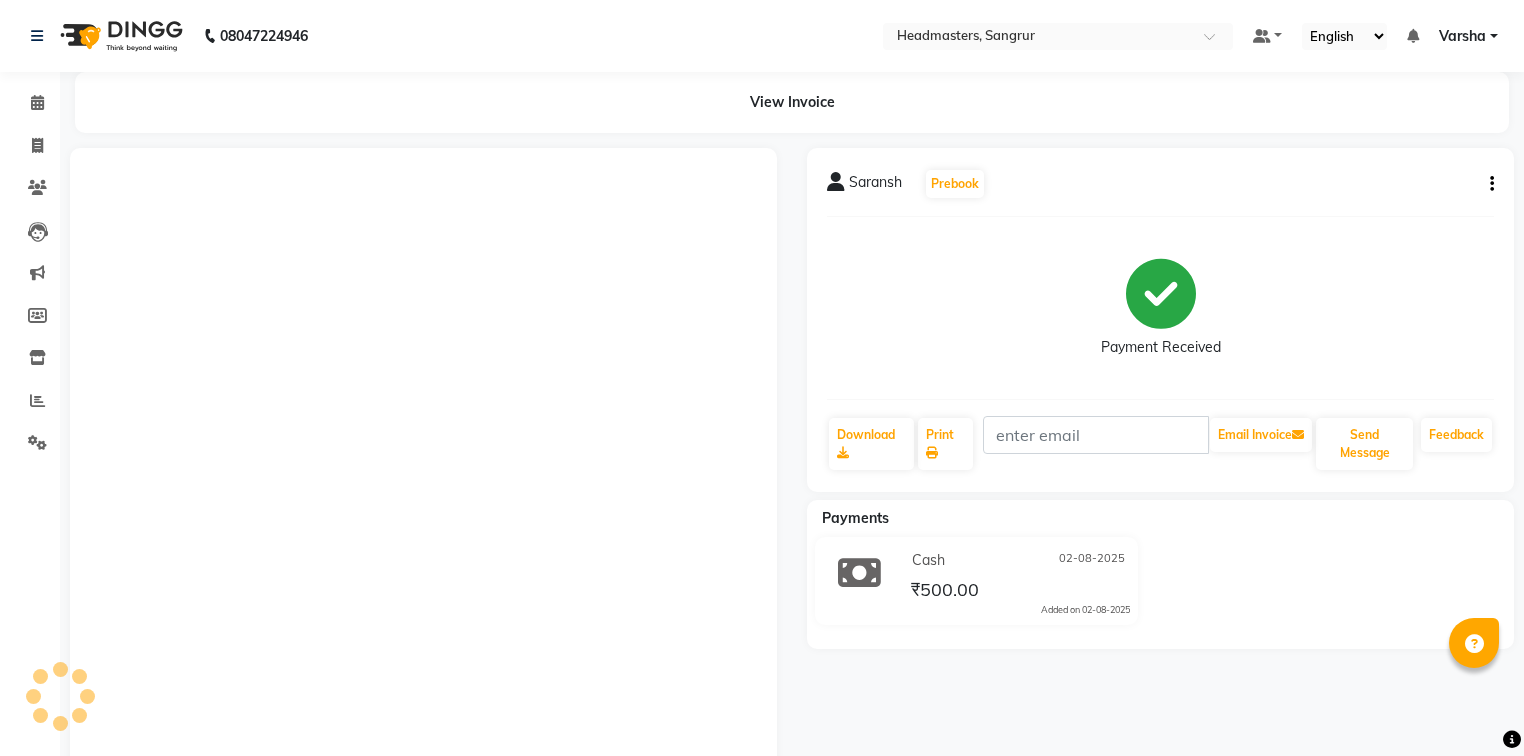 scroll, scrollTop: 0, scrollLeft: 0, axis: both 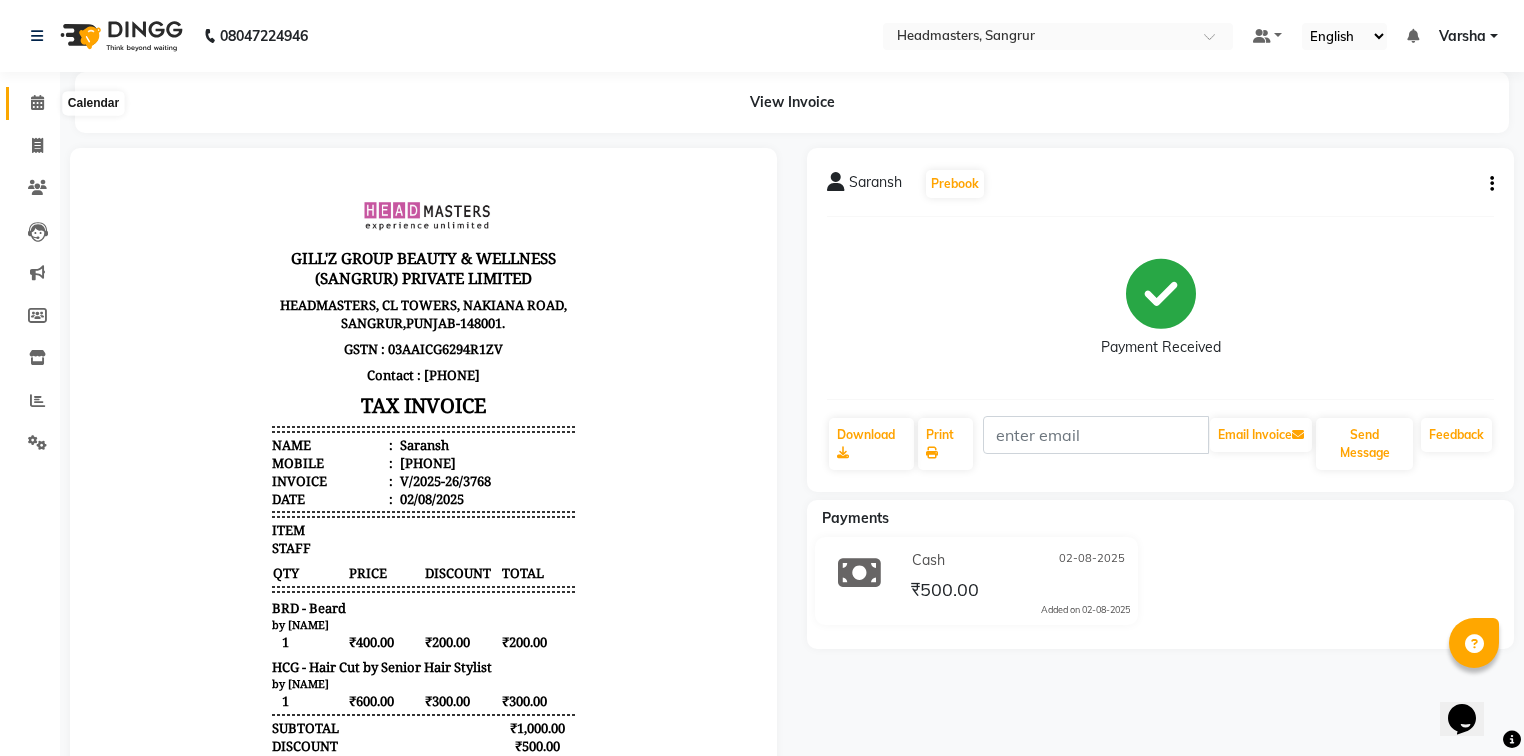 click 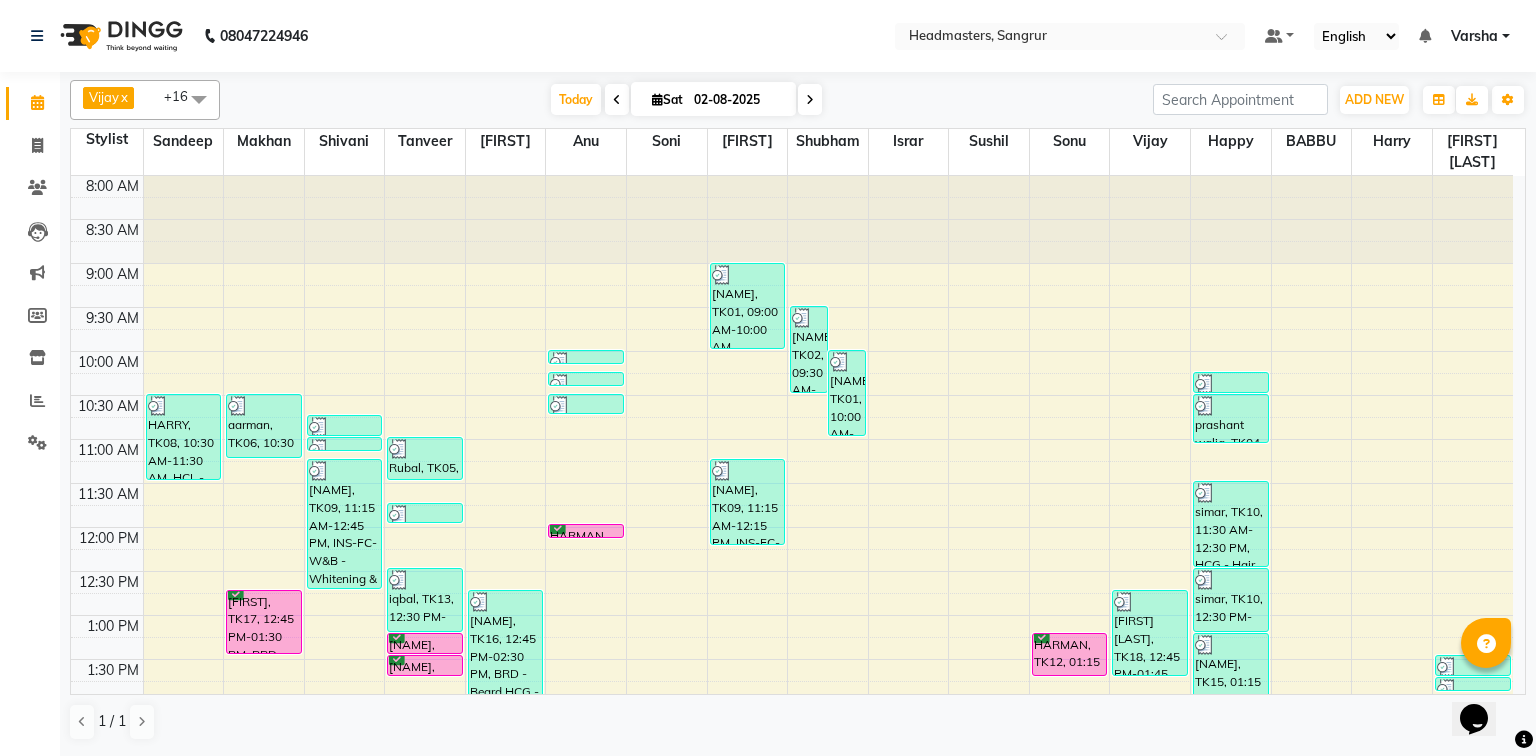 scroll, scrollTop: 80, scrollLeft: 0, axis: vertical 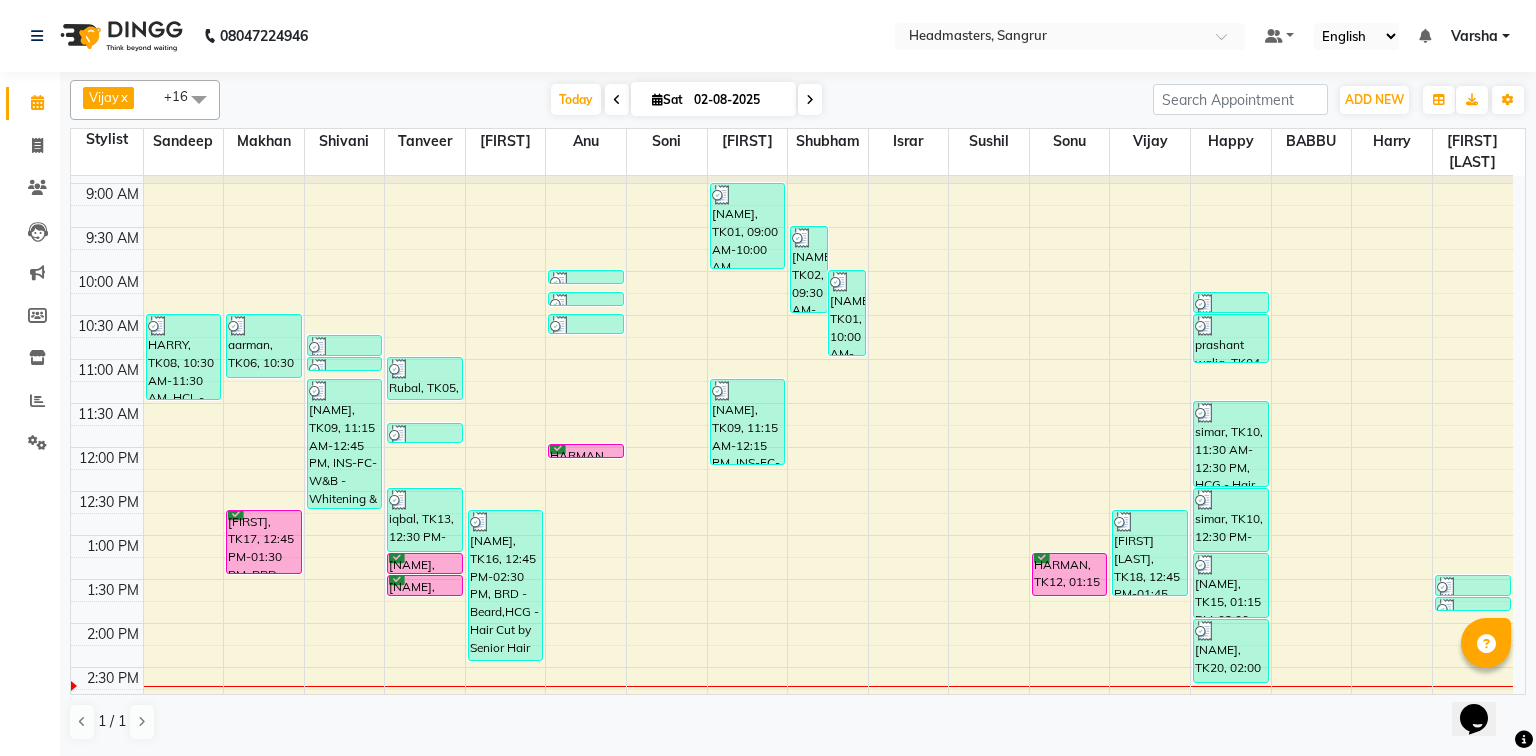 click on "8:00 AM 8:30 AM 9:00 AM 9:30 AM 10:00 AM 10:30 AM 11:00 AM 11:30 AM 12:00 PM 12:30 PM 1:00 PM 1:30 PM 2:00 PM 2:30 PM 3:00 PM 3:30 PM 4:00 PM 4:30 PM 5:00 PM 5:30 PM 6:00 PM 6:30 PM 7:00 PM 7:30 PM 8:00 PM 8:30 PM     HARRY, TK08, 10:30 AM-11:30 AM, HCL - Hair Cut by Senior Hair Stylist     aarman, TK06, 10:30 AM-11:15 AM, BRD - Beard     Arshdeep, TK17, 12:45 PM-01:30 PM, BRD - Beard     Headmasters, TK07, 10:45 AM-11:00 AM, TH-EB - Eyebrows     Headmasters, TK07, 11:00 AM-11:05 AM, TH-UL - Upper lips     rashan, TK09, 11:15 AM-12:45 PM, INS-FC-W&B - Whitening & Brightening (For Pigmentation, D-tan And uneven skin),O3-MSK-POW - Power Mask,O3-MSK-DTAN  - D-Tan Pack,CLP-O3 DRM - O3+ Derma Treatment     Rubal, TK05, 11:00 AM-11:30 AM, BRD - Beard     PIYUSH GOYAl, TK11, 11:45 AM-12:00 PM, O3-MSK-POW - Power Mask     iqbal, TK13, 12:30 PM-01:15 PM, BRD - Beard     divya, TK14, 01:15 PM-01:30 PM, HCG - Hair Cut by Senior Hair Stylist     divya, TK14, 01:30 PM-01:45 PM, BRD - Beard" at bounding box center [792, 667] 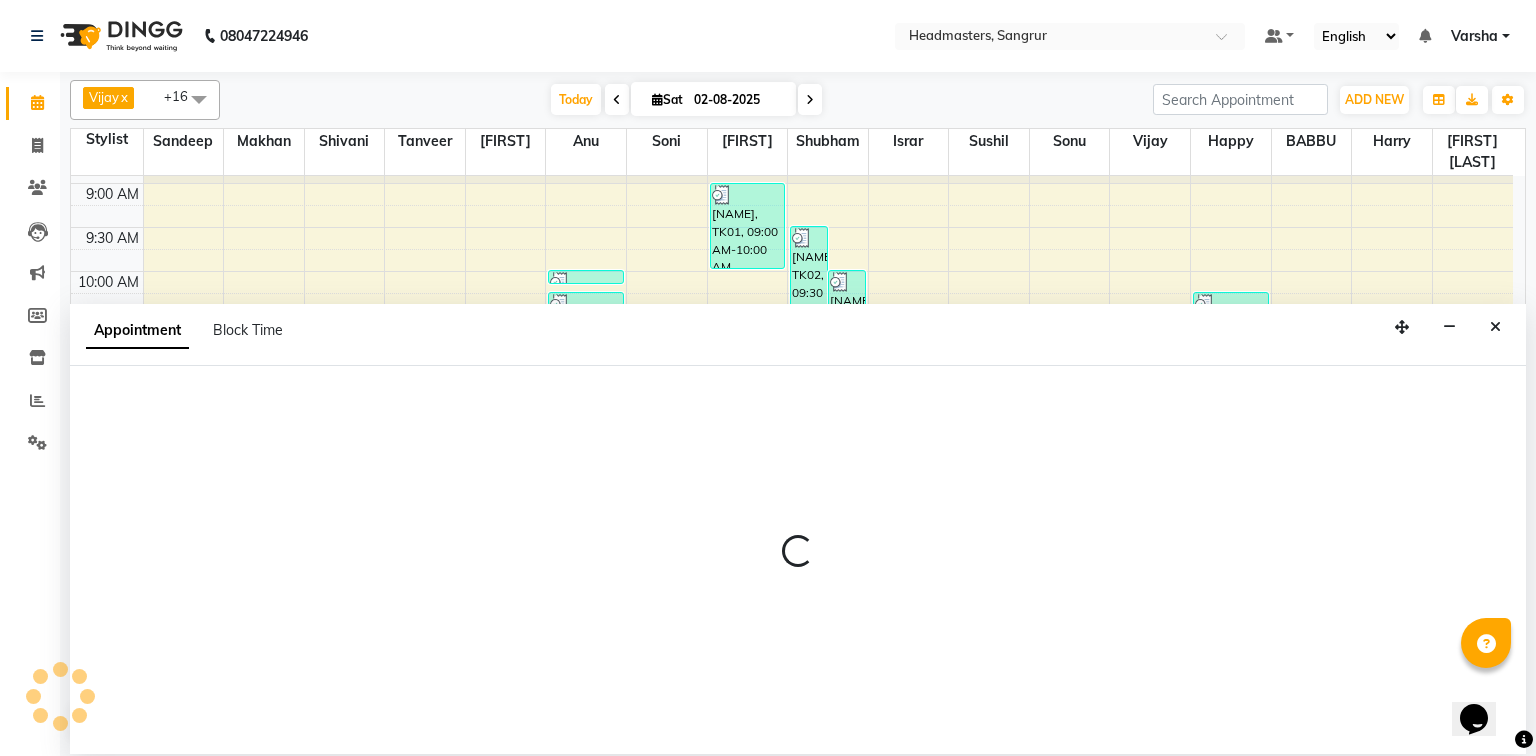 select on "60885" 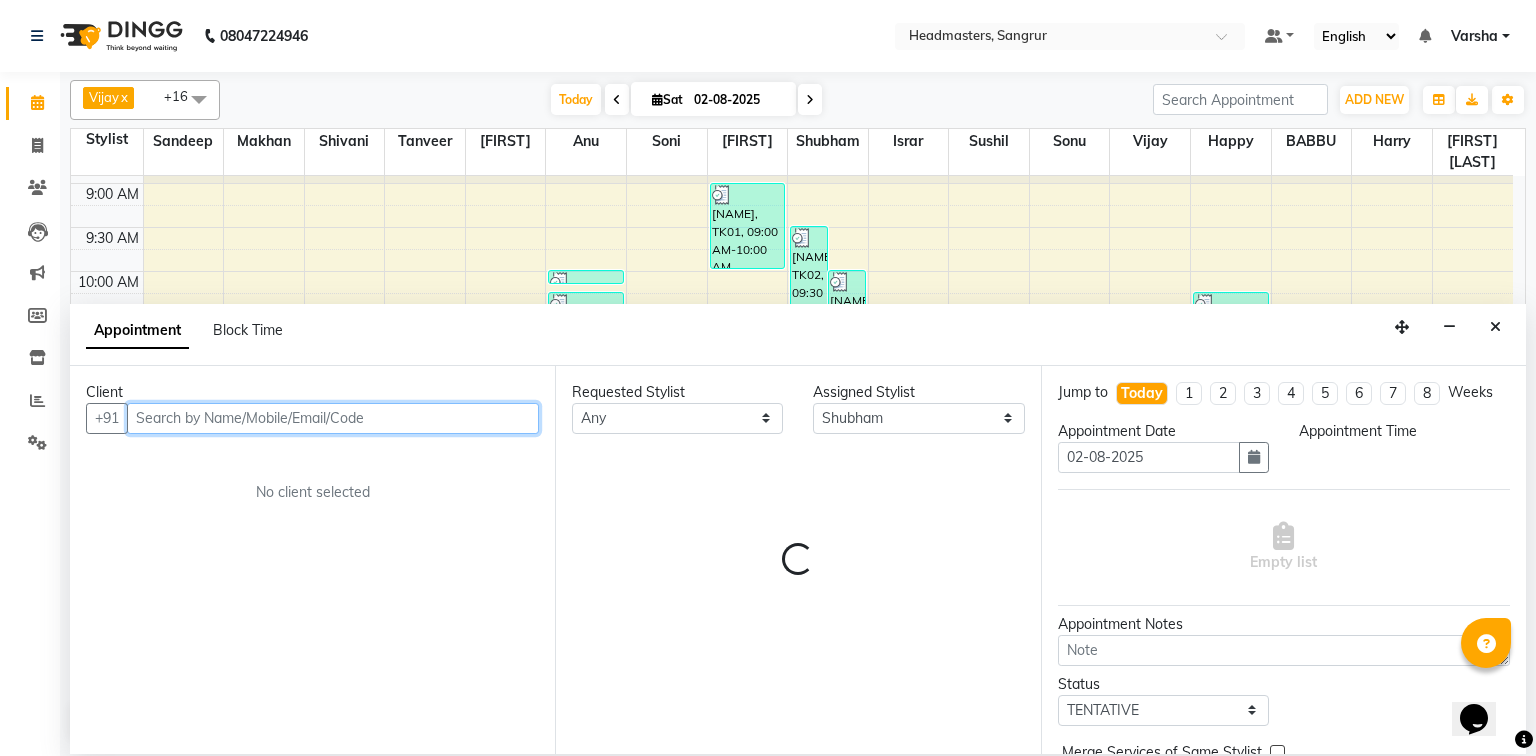 select on "840" 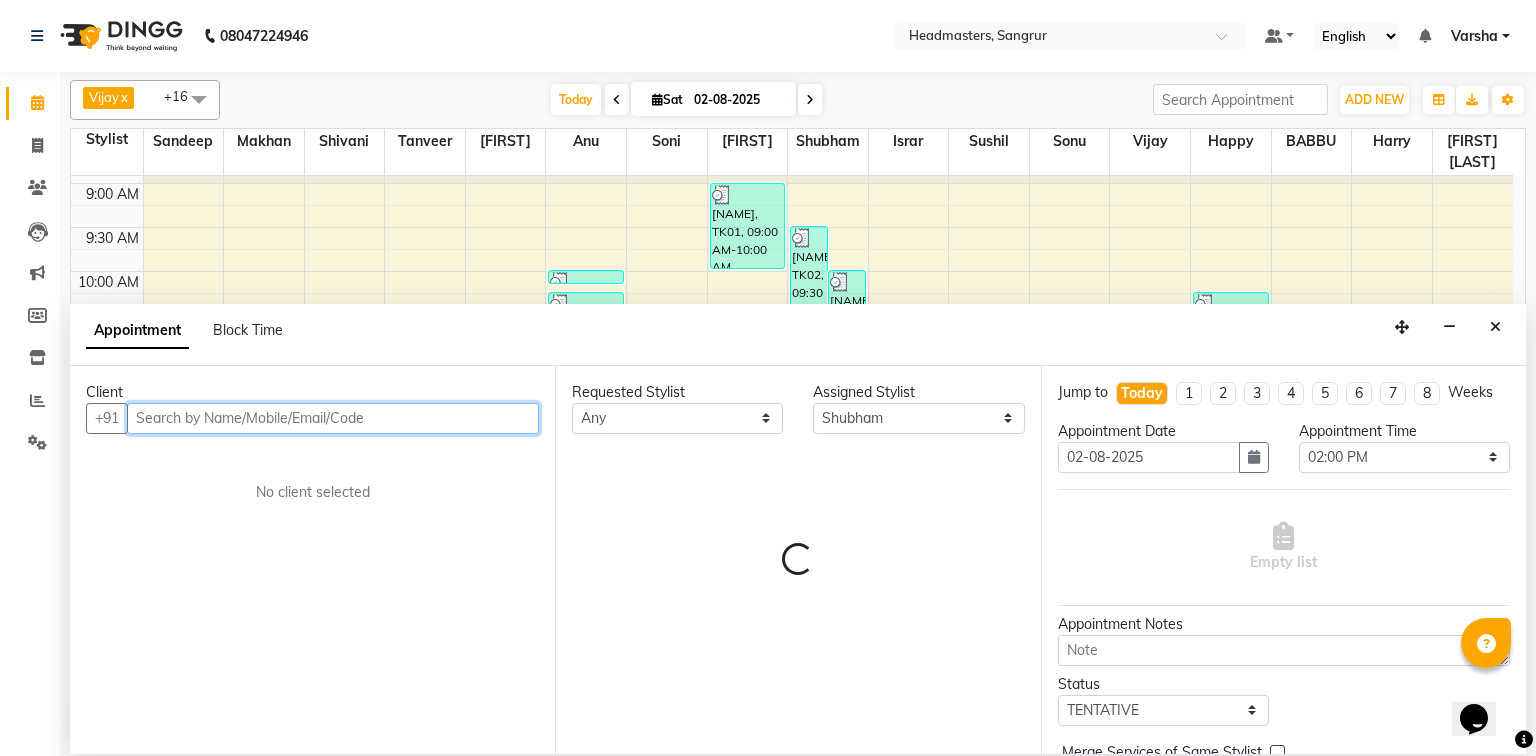 click at bounding box center (333, 418) 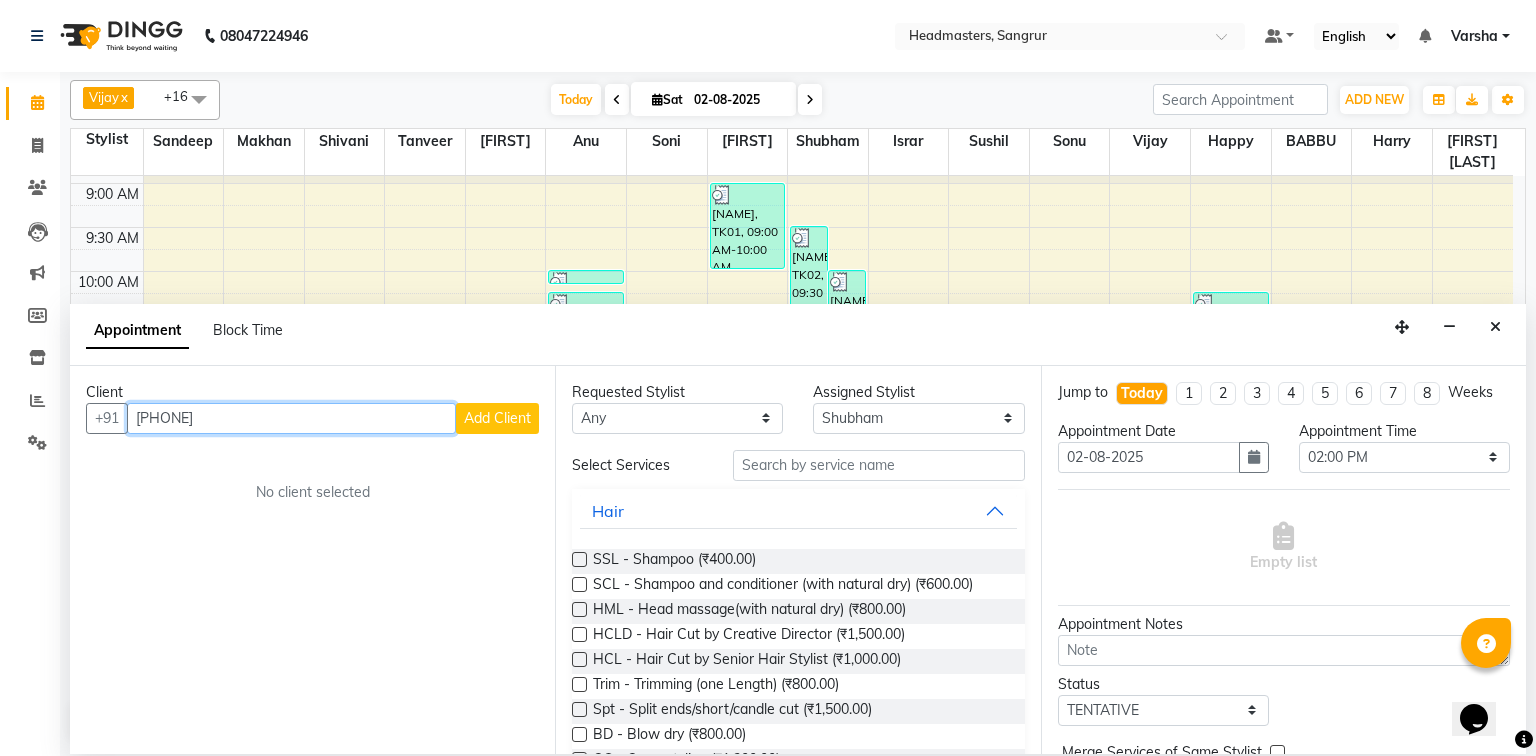 type on "[PHONE]" 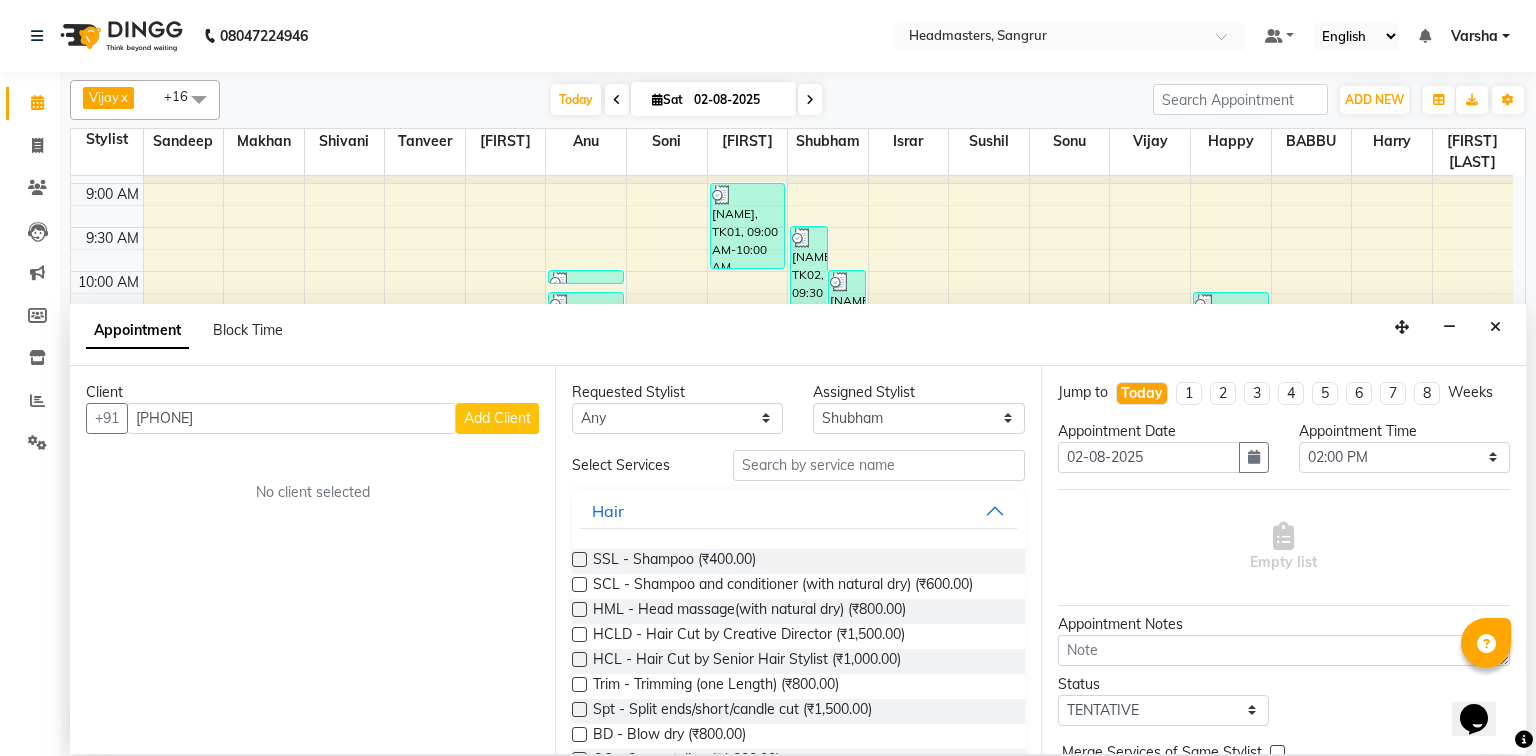 click on "Add Client" at bounding box center [497, 418] 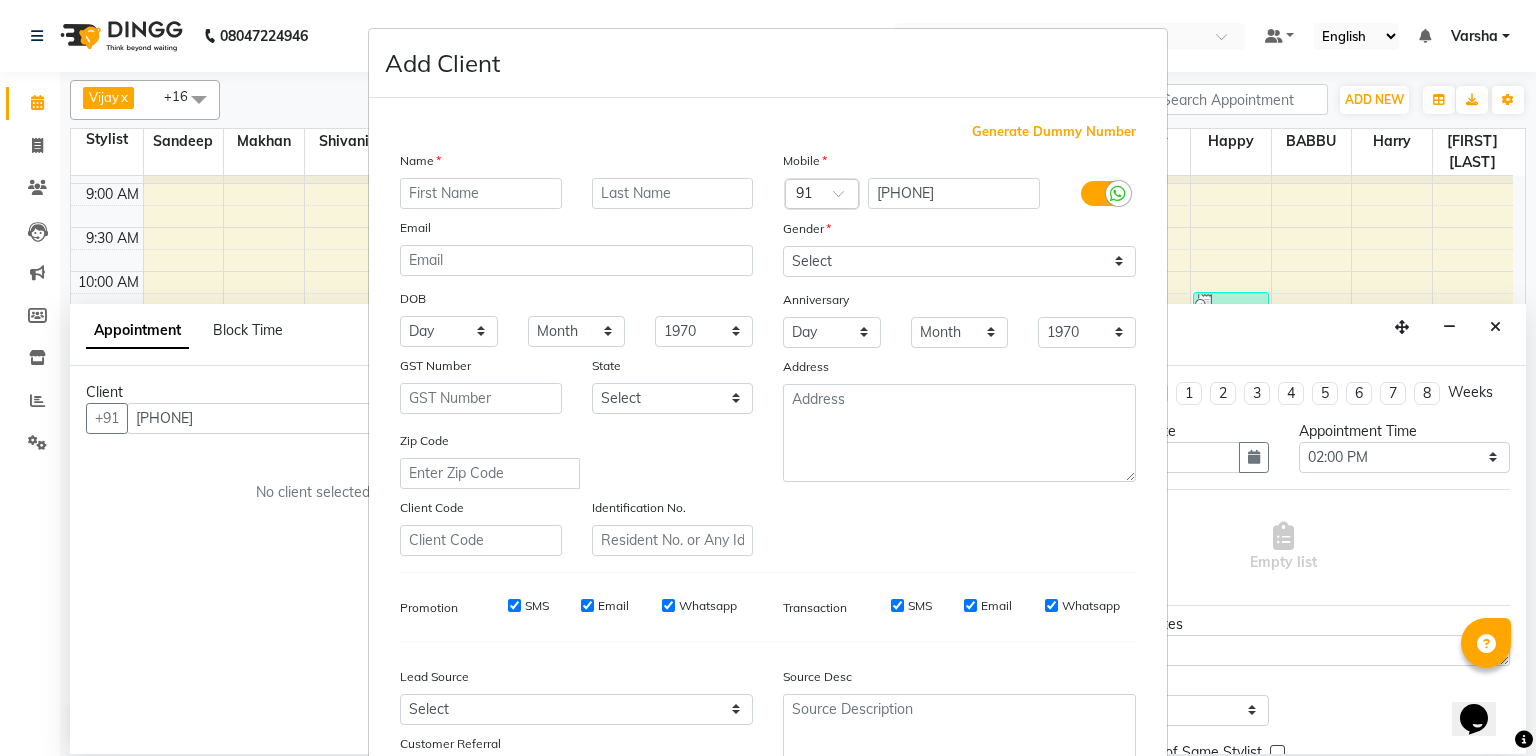 click at bounding box center (481, 193) 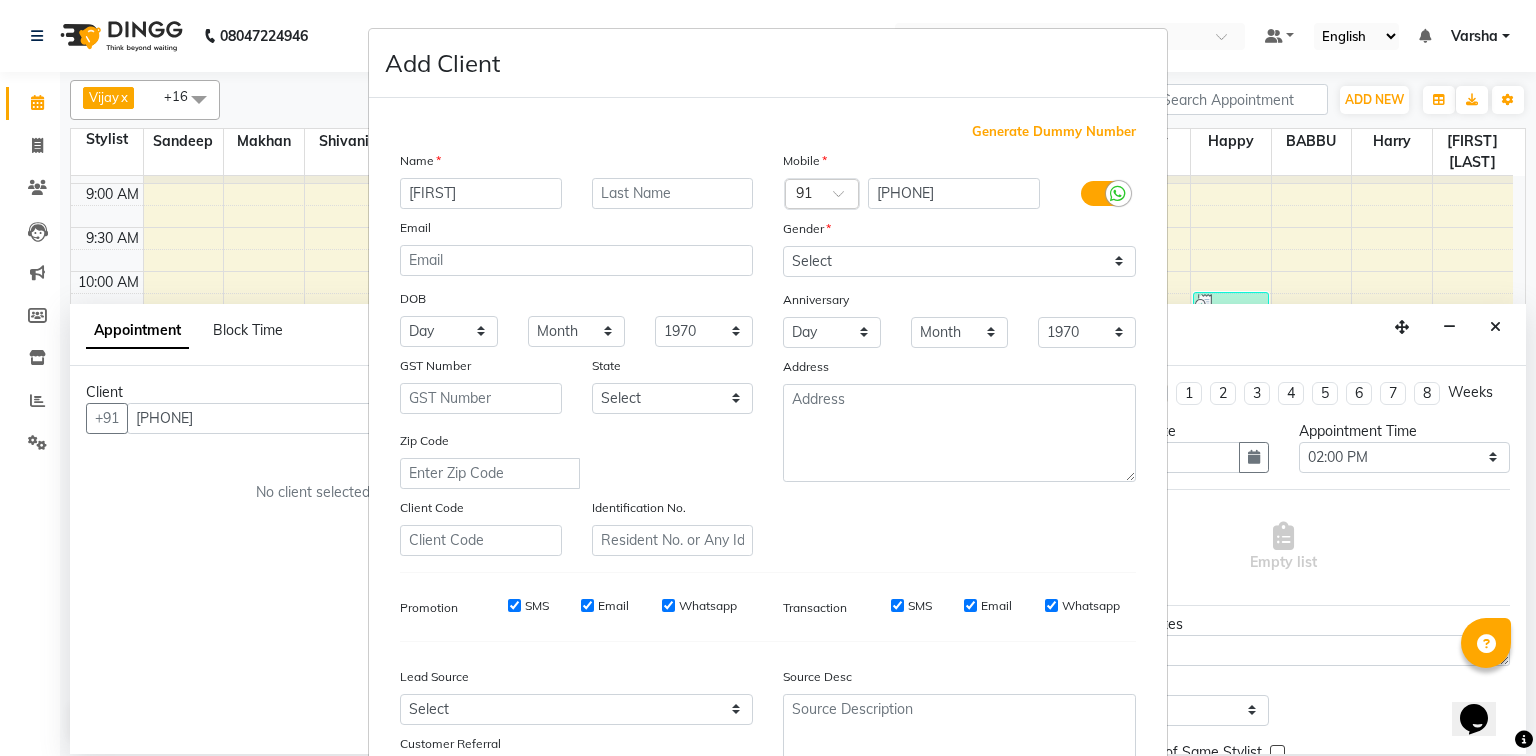 type on "[FIRST]" 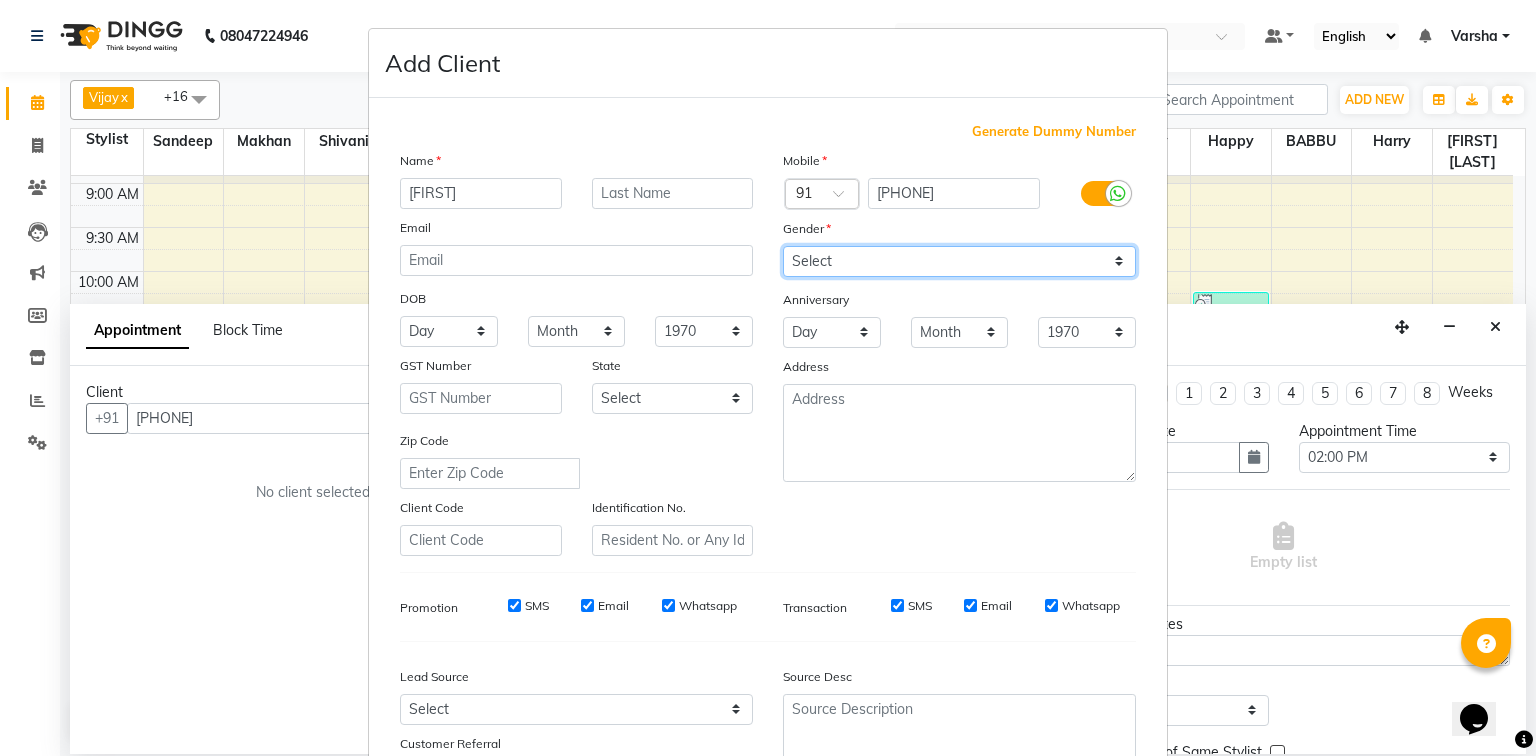 click on "Select Male Female Other Prefer Not To Say" at bounding box center [959, 261] 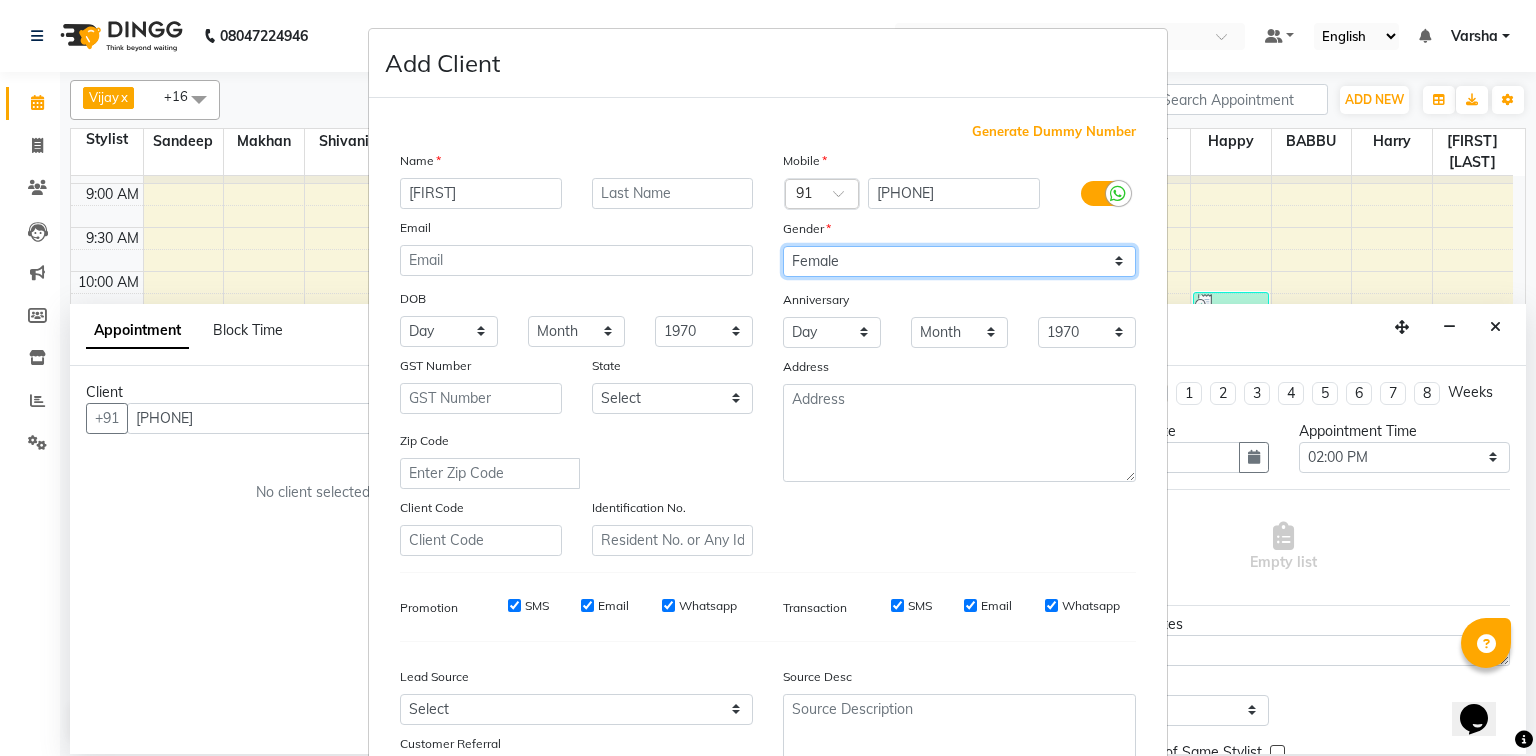 click on "Select Male Female Other Prefer Not To Say" at bounding box center (959, 261) 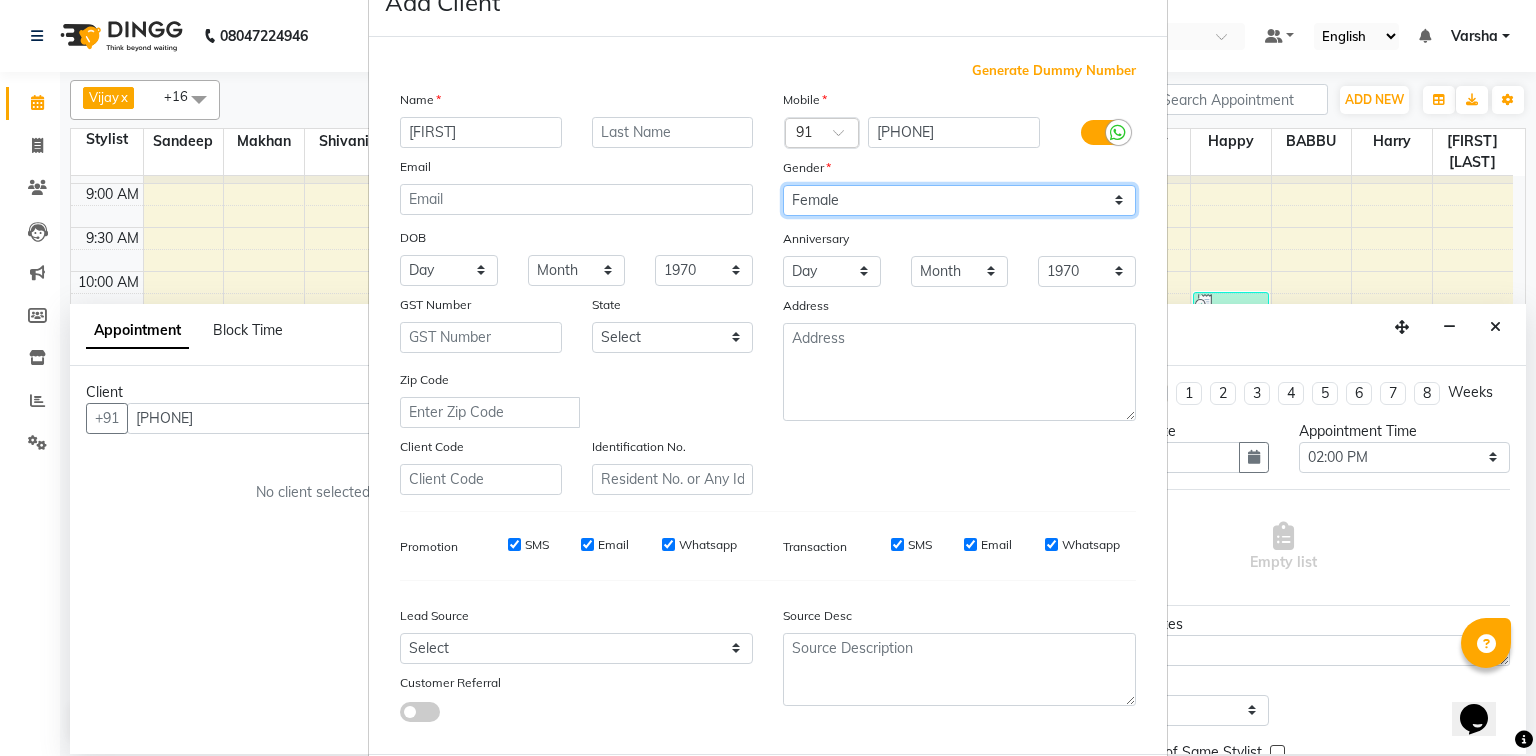scroll, scrollTop: 176, scrollLeft: 0, axis: vertical 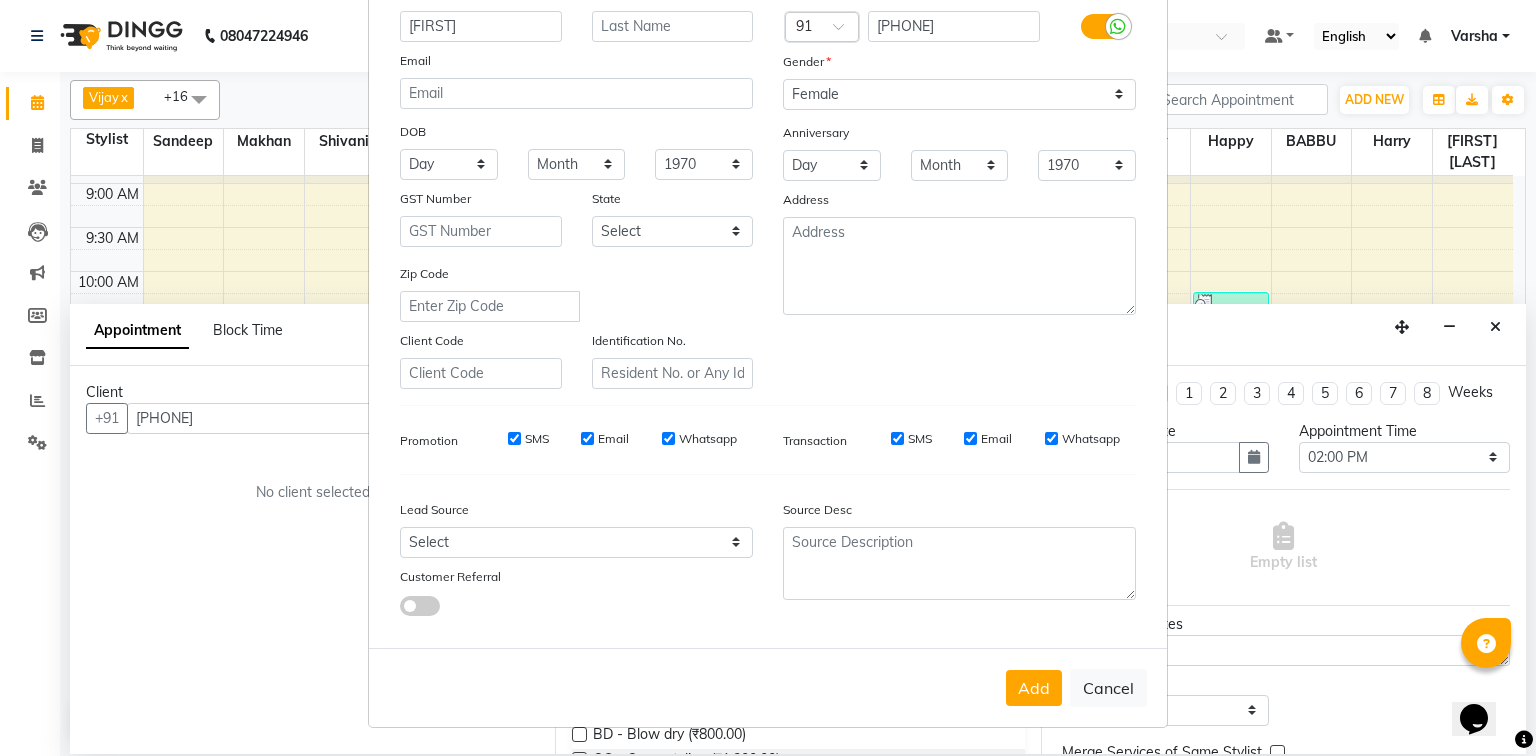 click on "Gender" at bounding box center (800, 65) 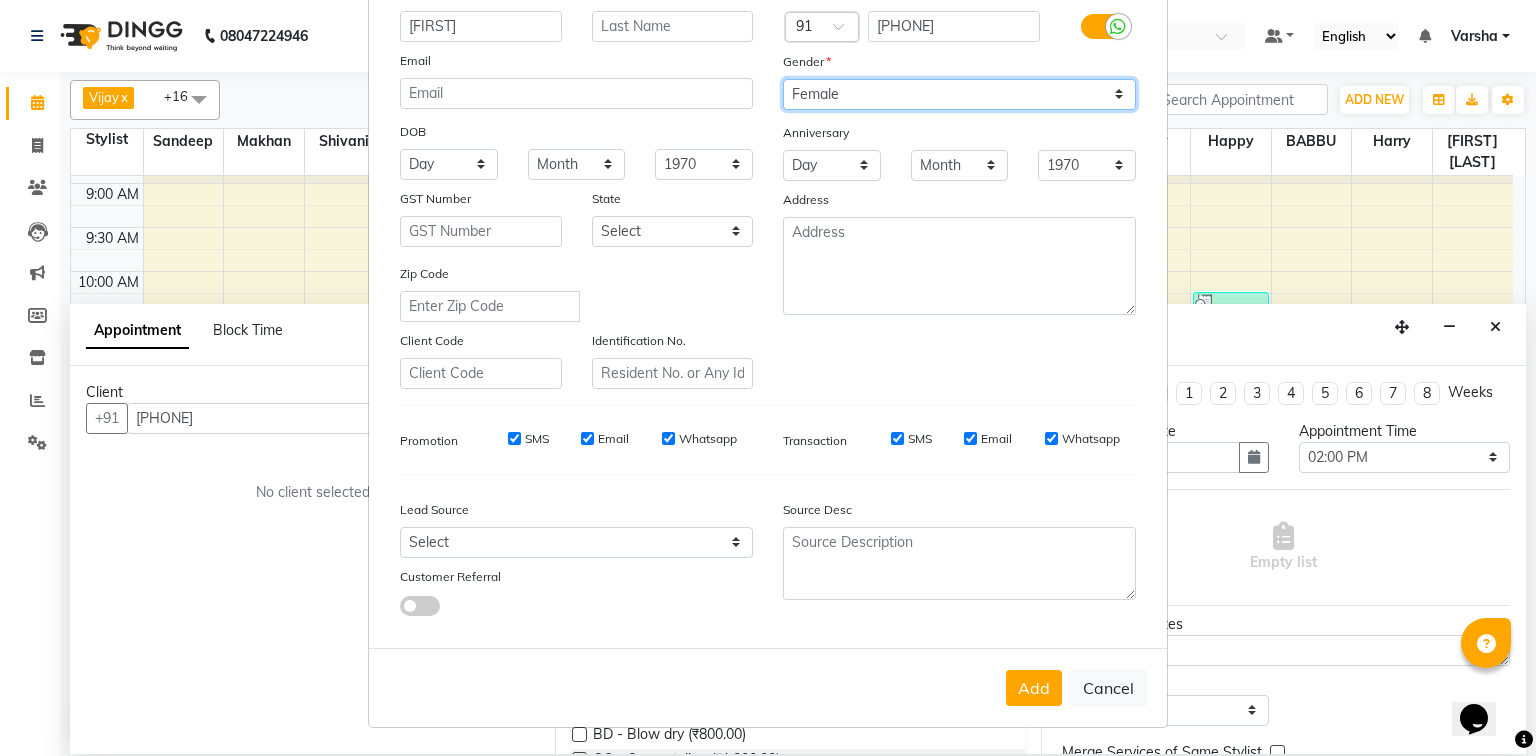 drag, startPoint x: 823, startPoint y: 71, endPoint x: 840, endPoint y: 100, distance: 33.61547 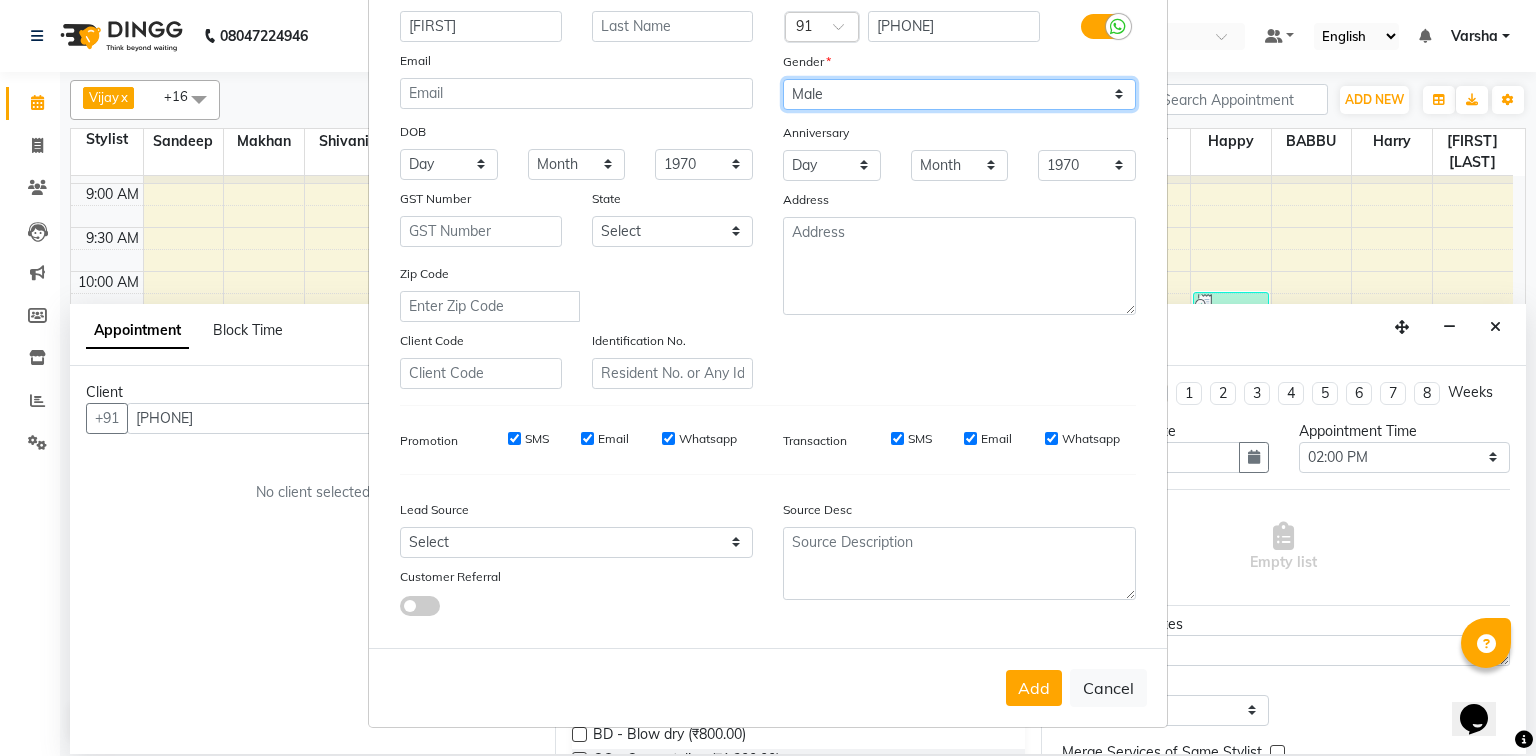 click on "Select Male Female Other Prefer Not To Say" at bounding box center [959, 94] 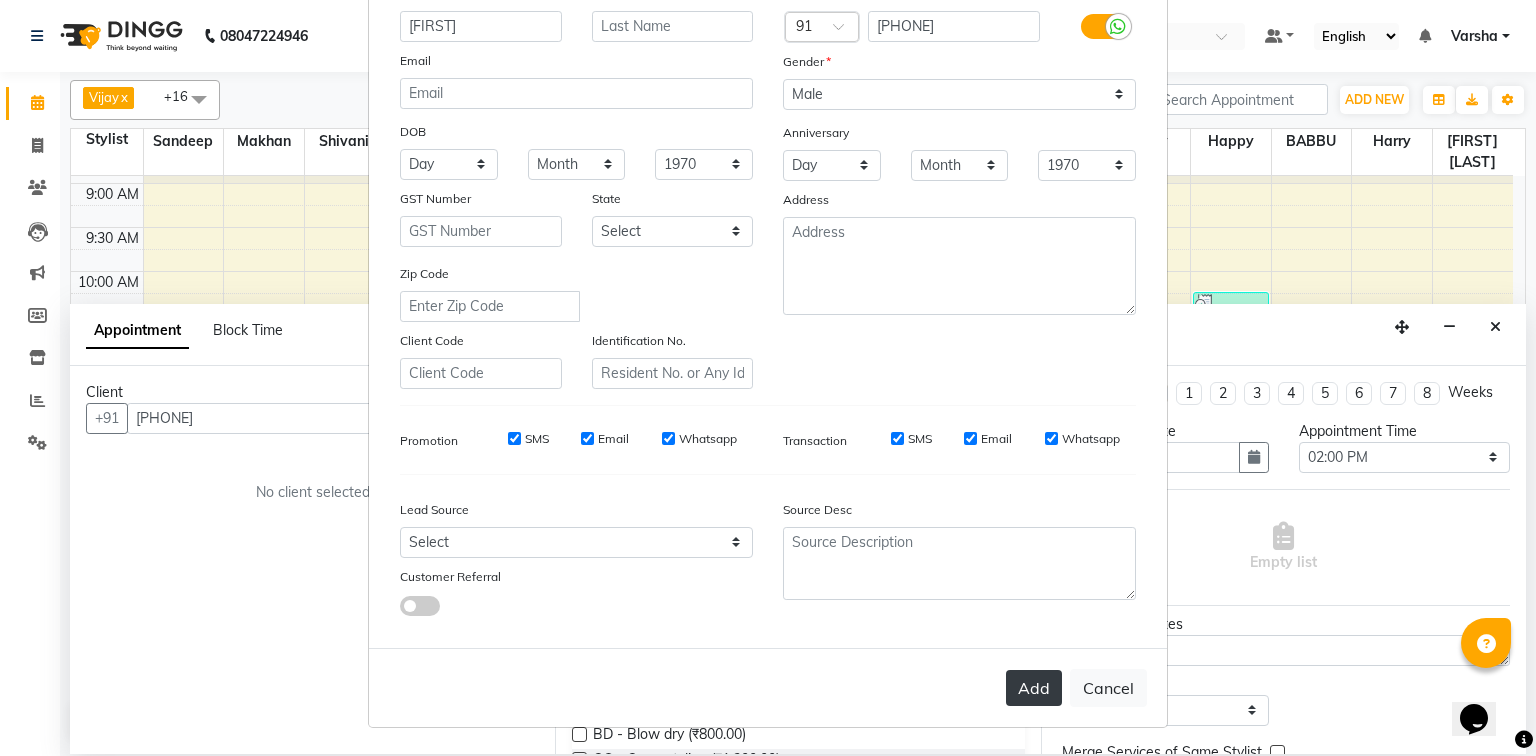 click on "Add" at bounding box center (1034, 688) 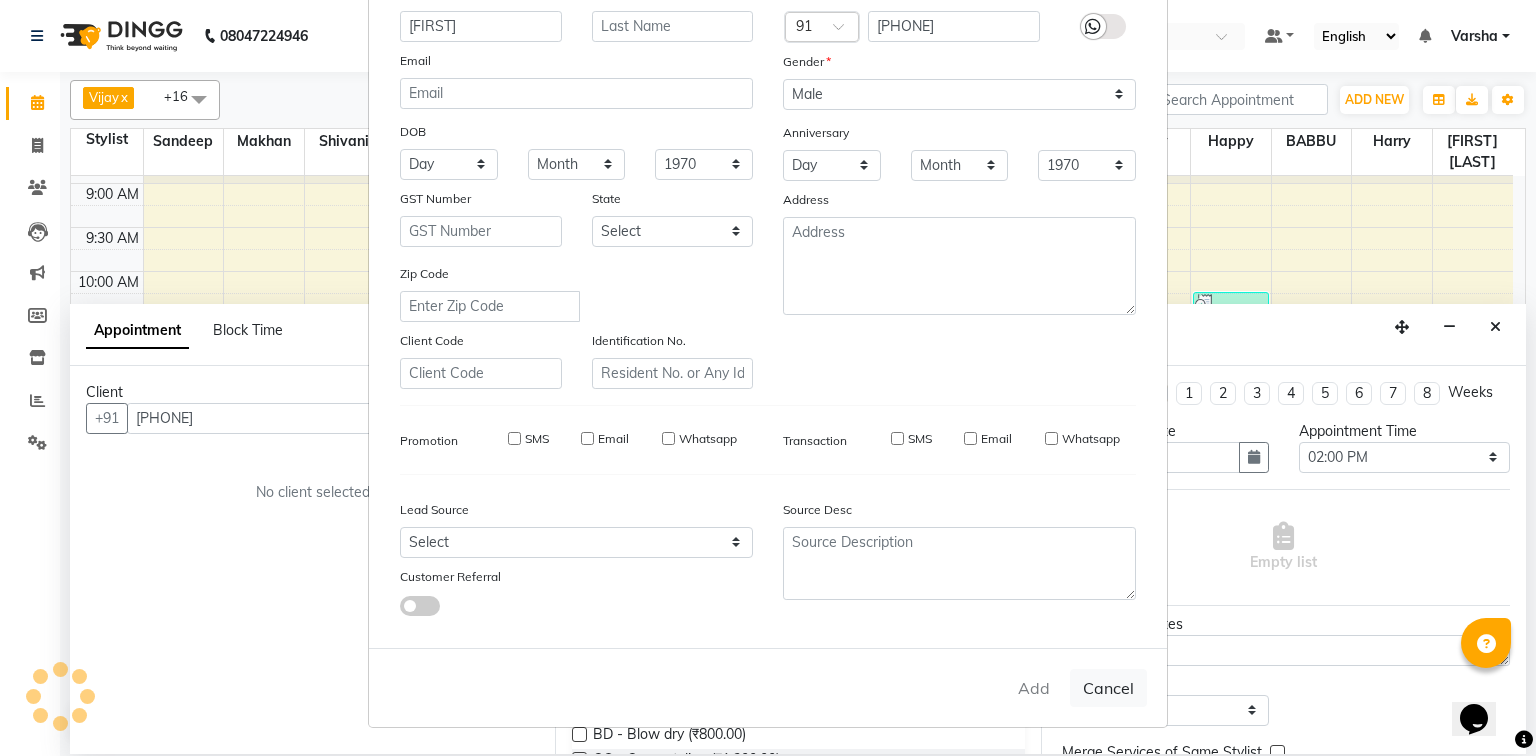 type 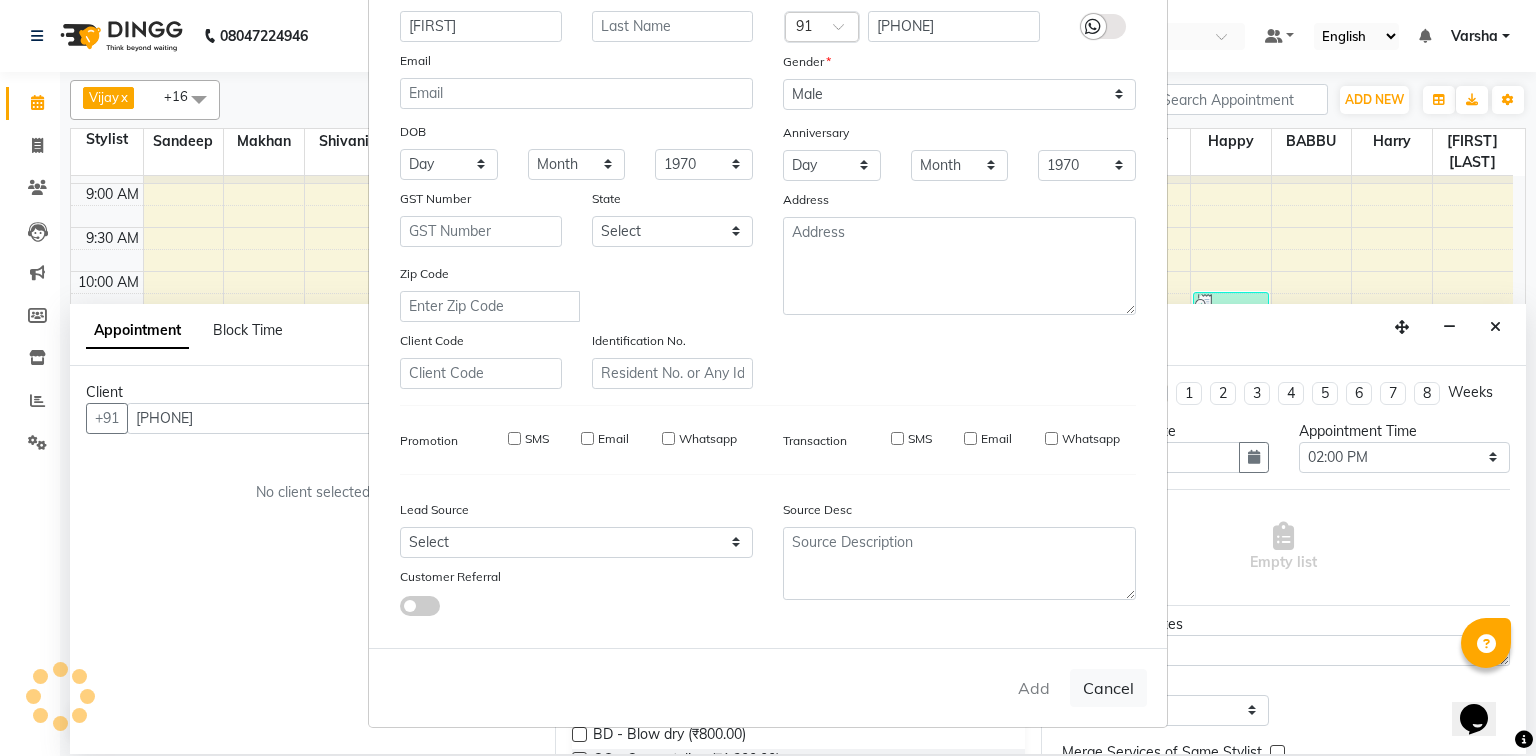 select 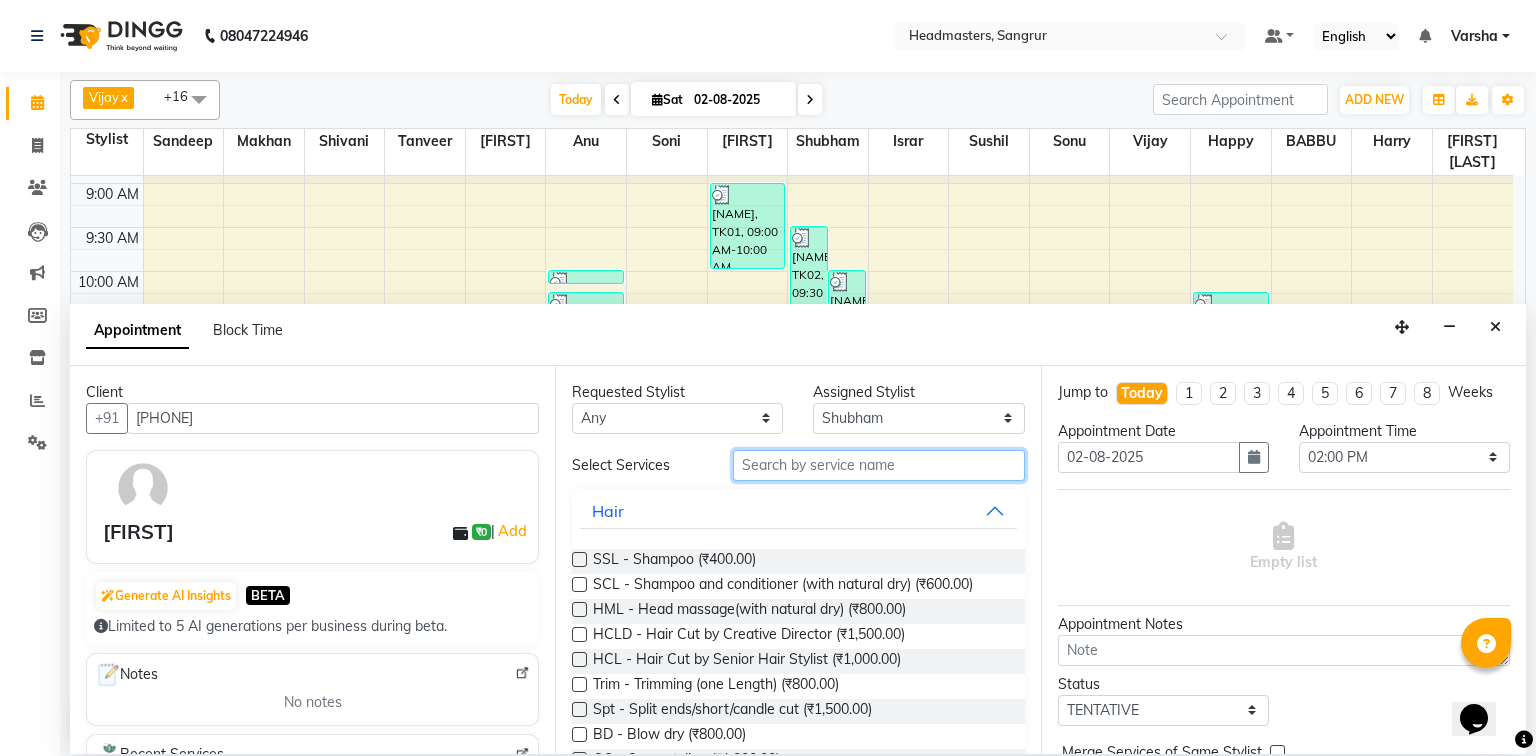 click at bounding box center (879, 465) 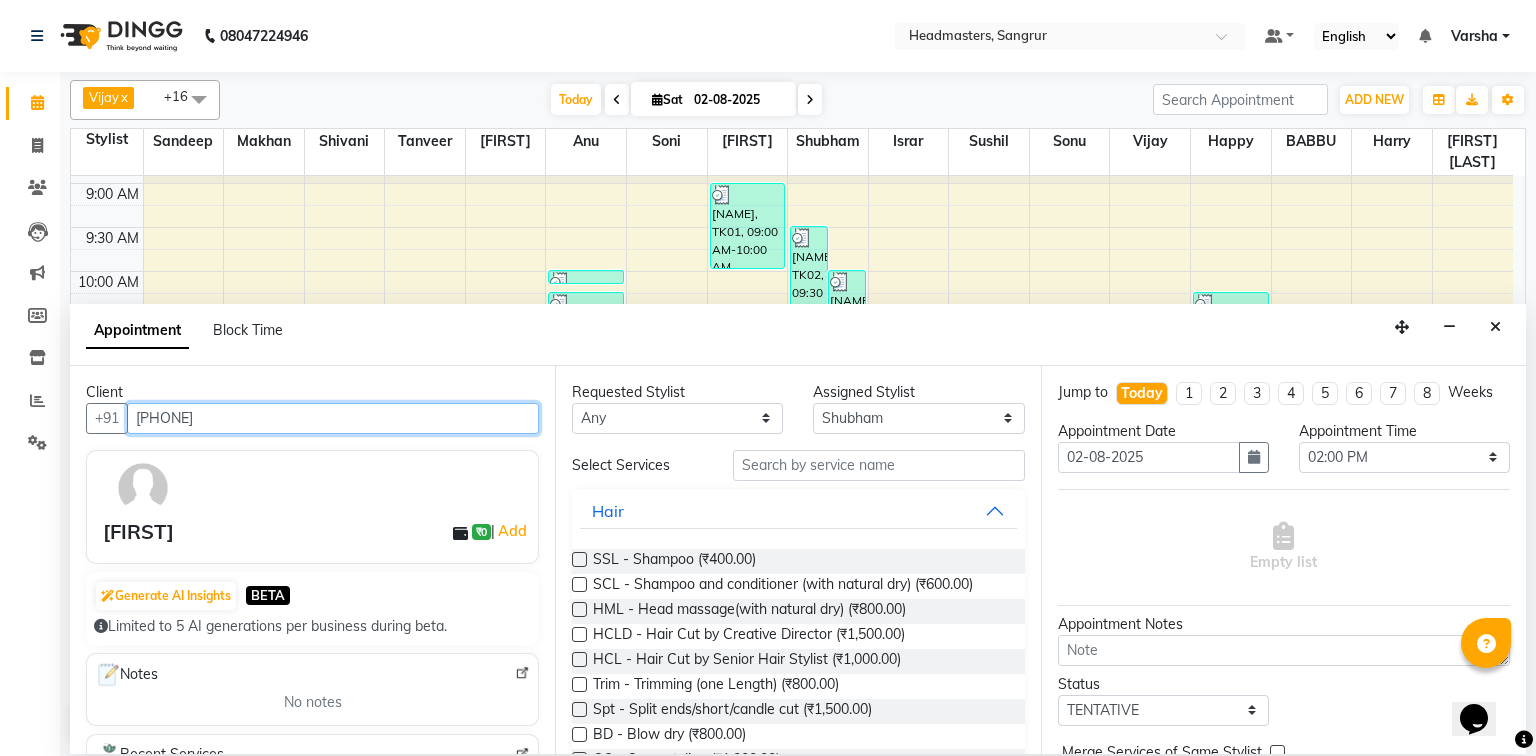 click on "8699671594" at bounding box center [333, 418] 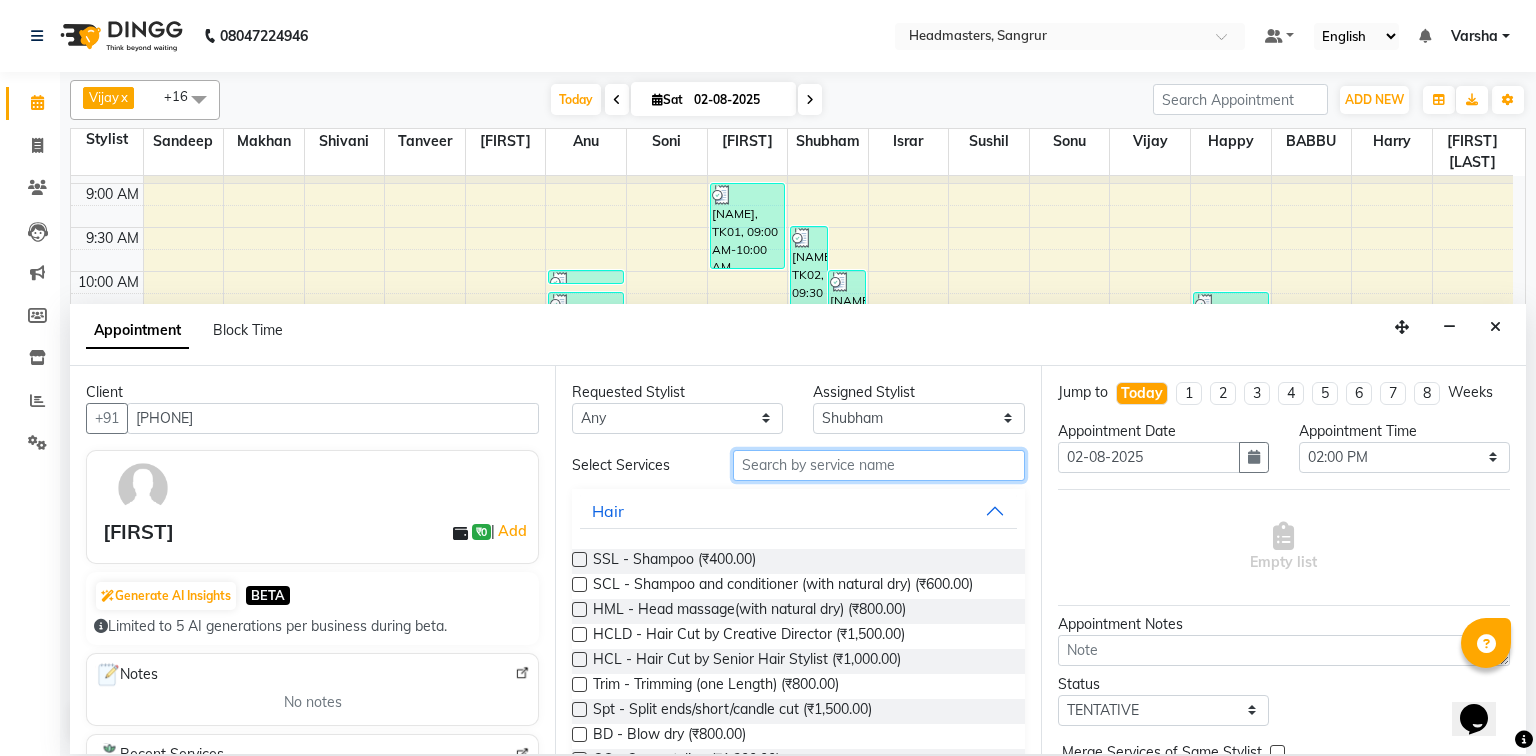 click at bounding box center (879, 465) 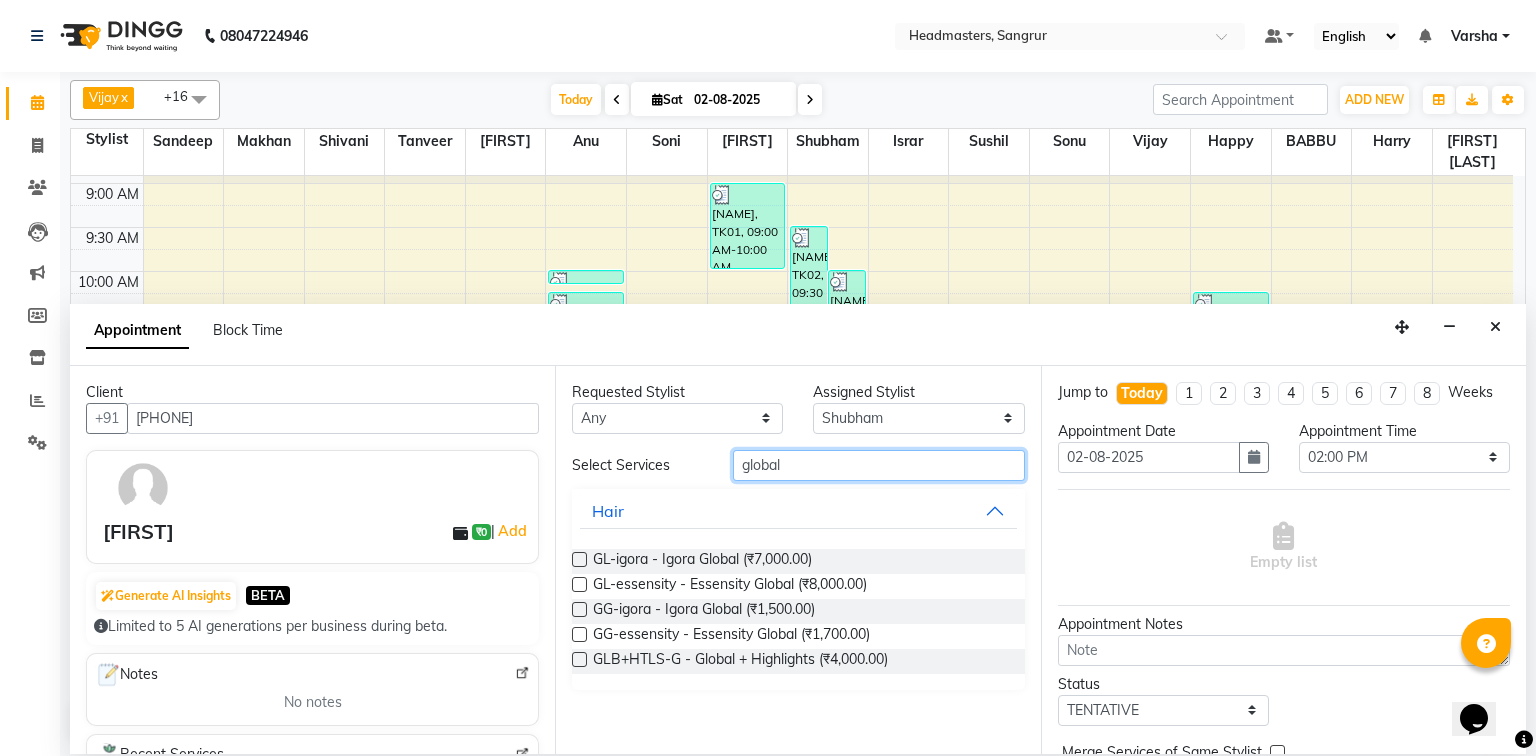 type on "global" 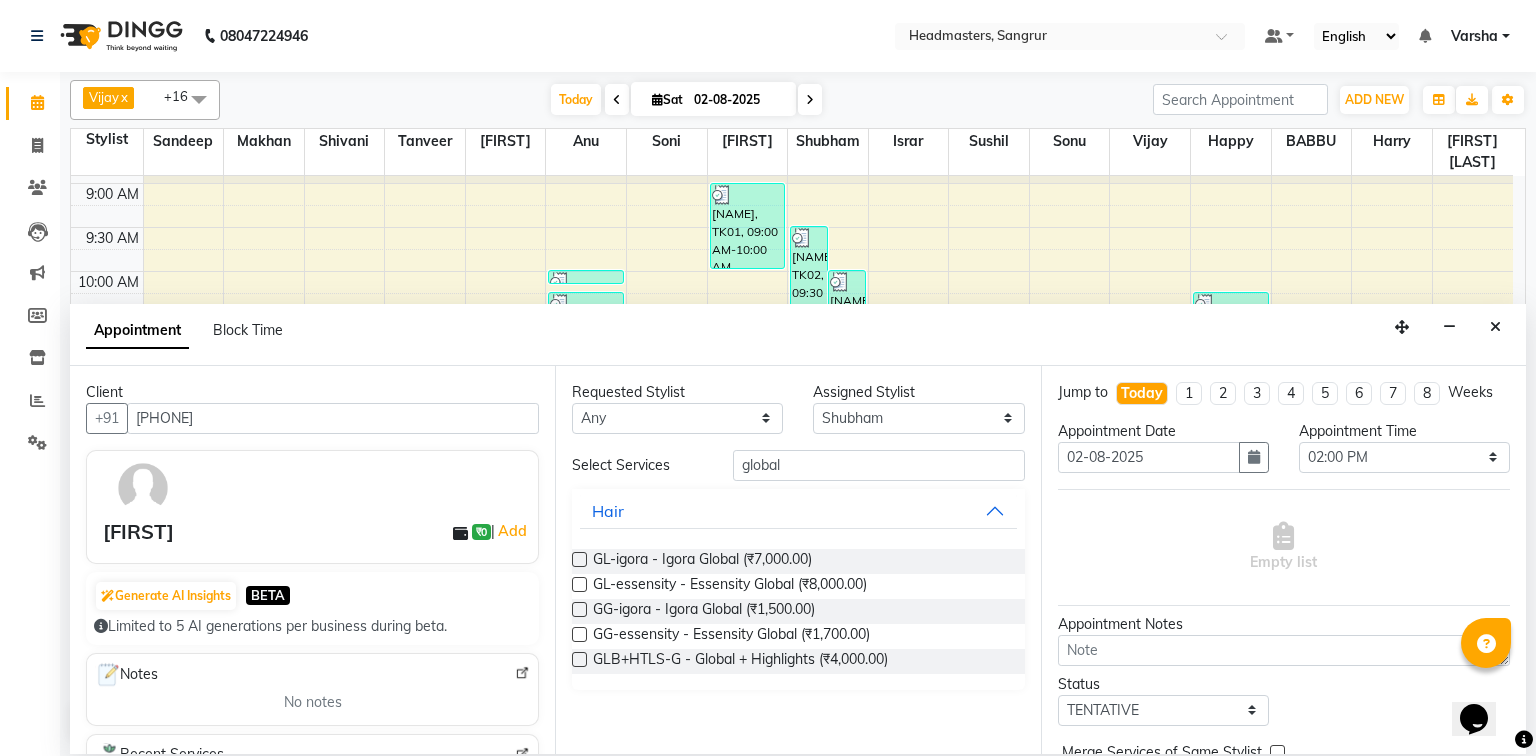 click at bounding box center (579, 584) 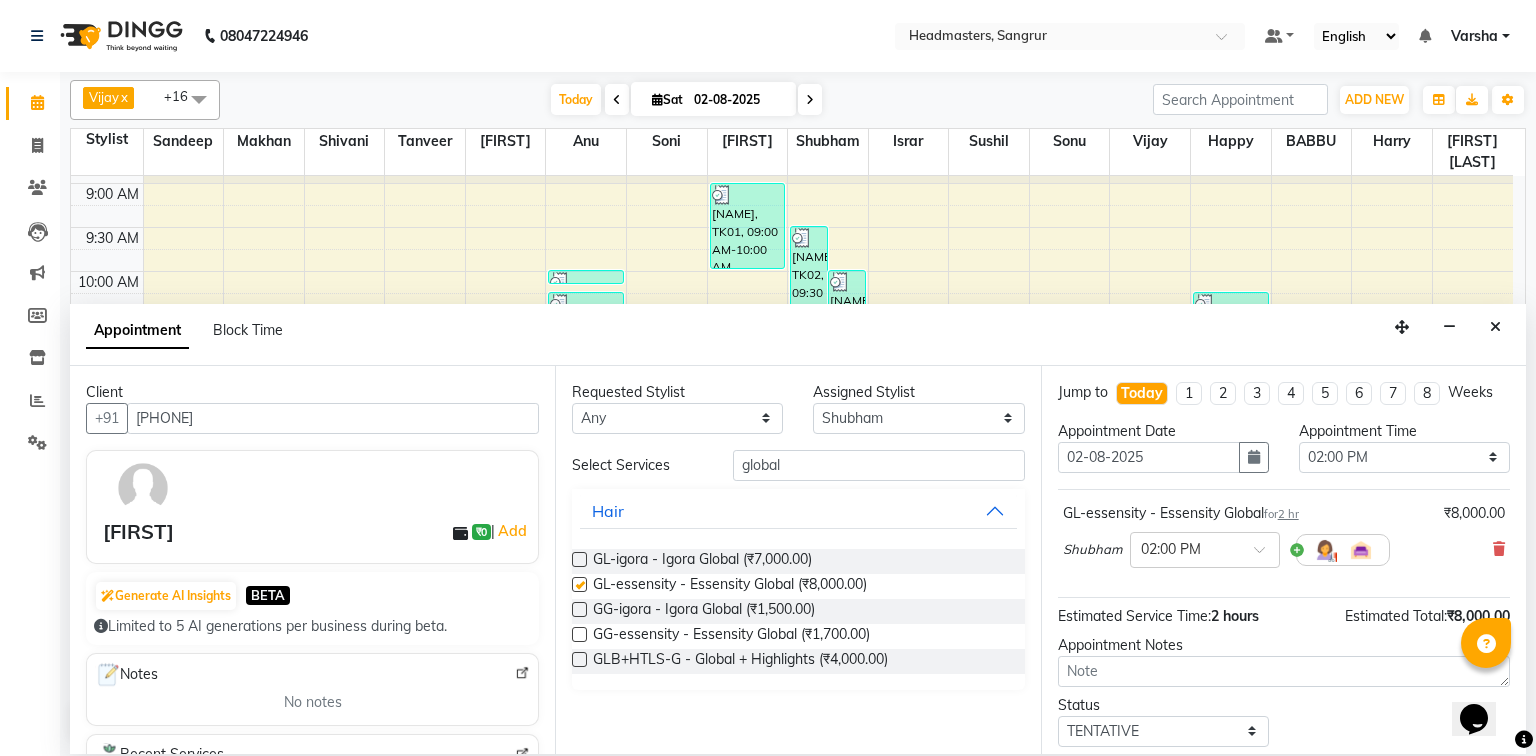 checkbox on "false" 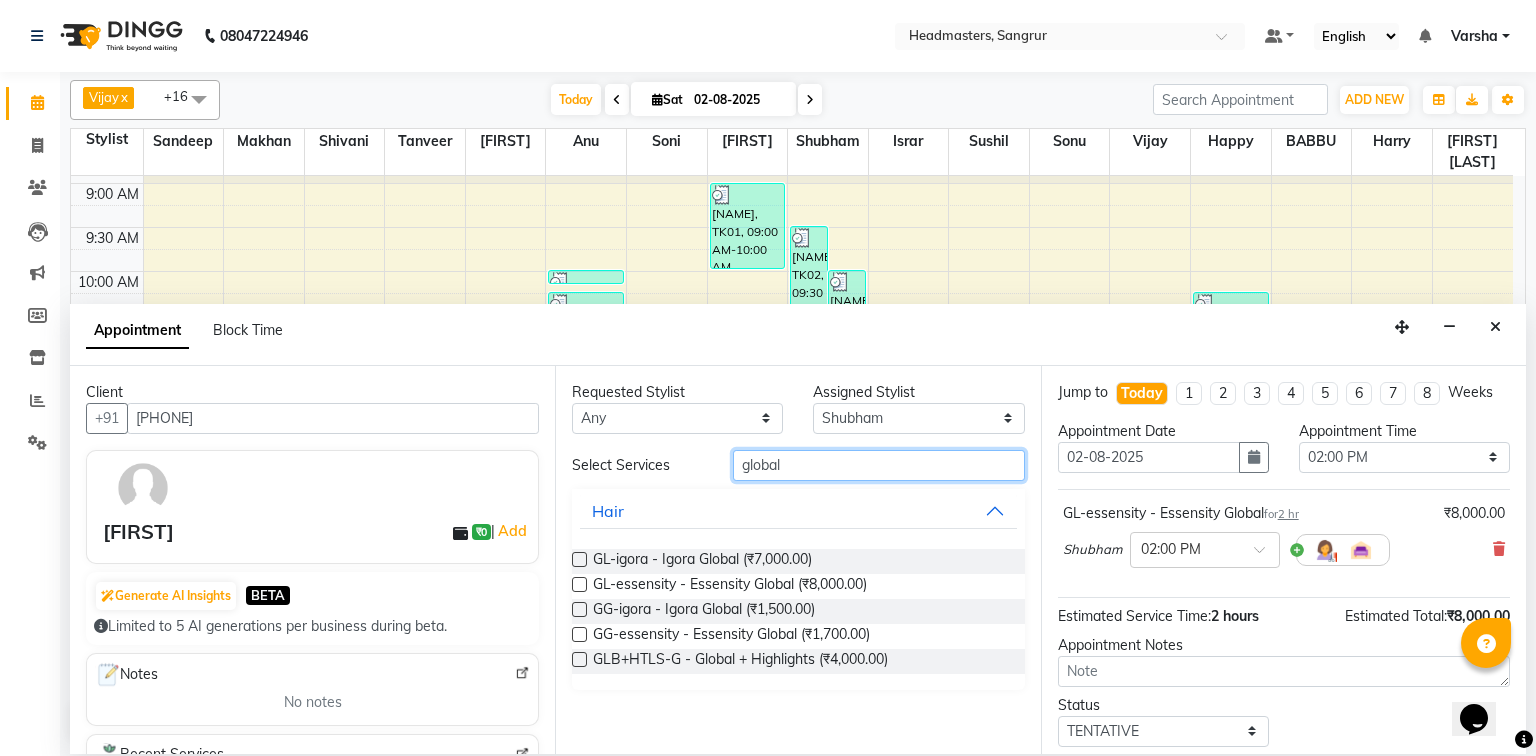 click on "global" at bounding box center [879, 465] 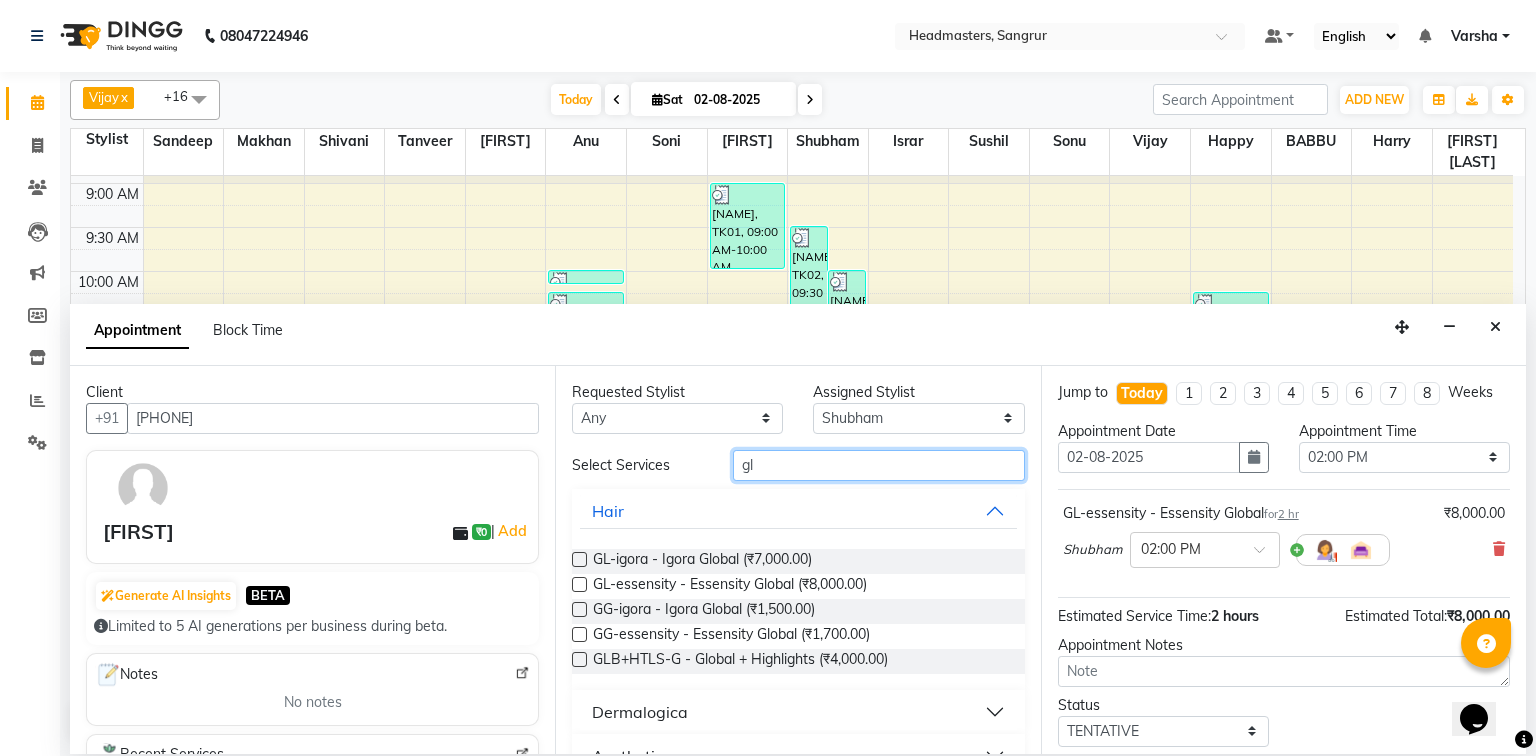 type on "g" 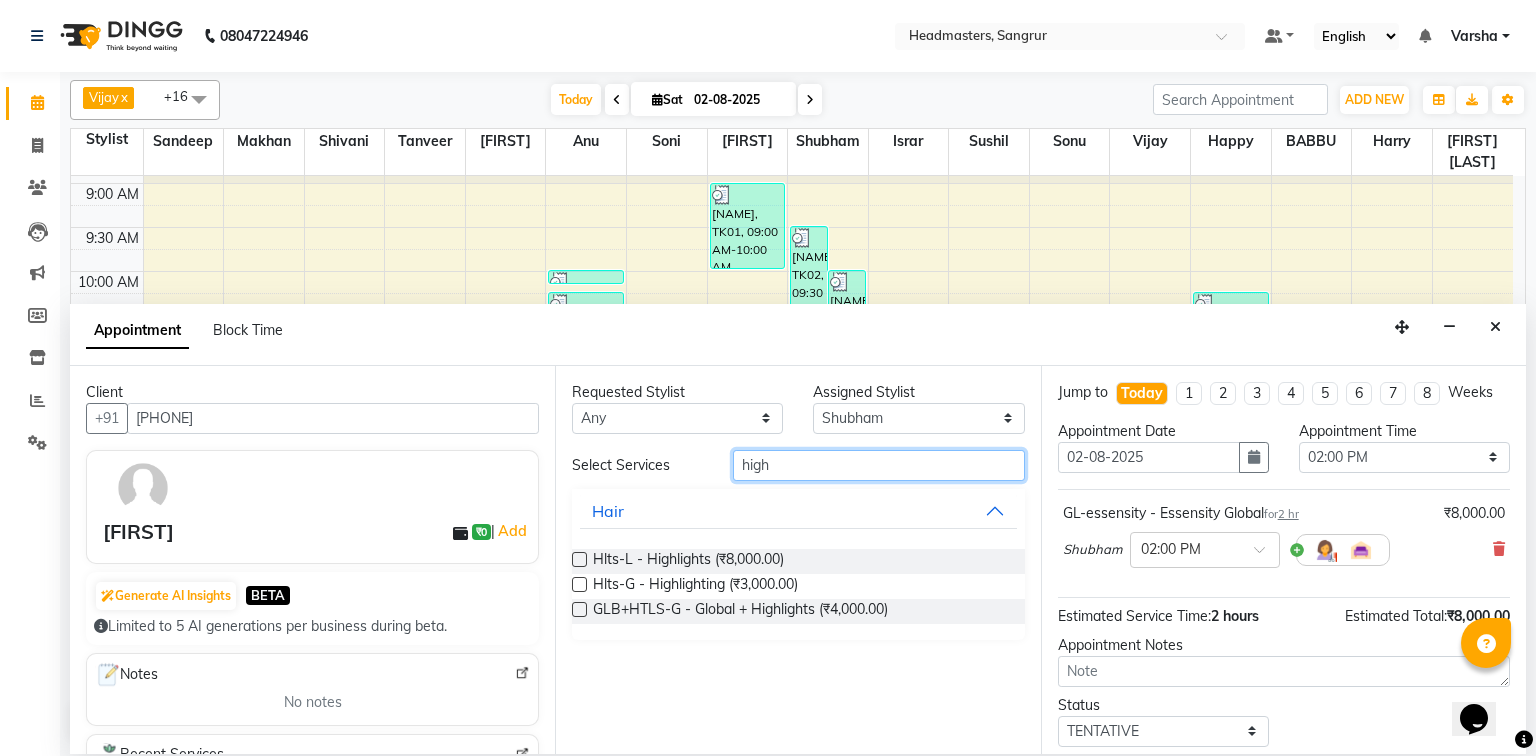 type on "high" 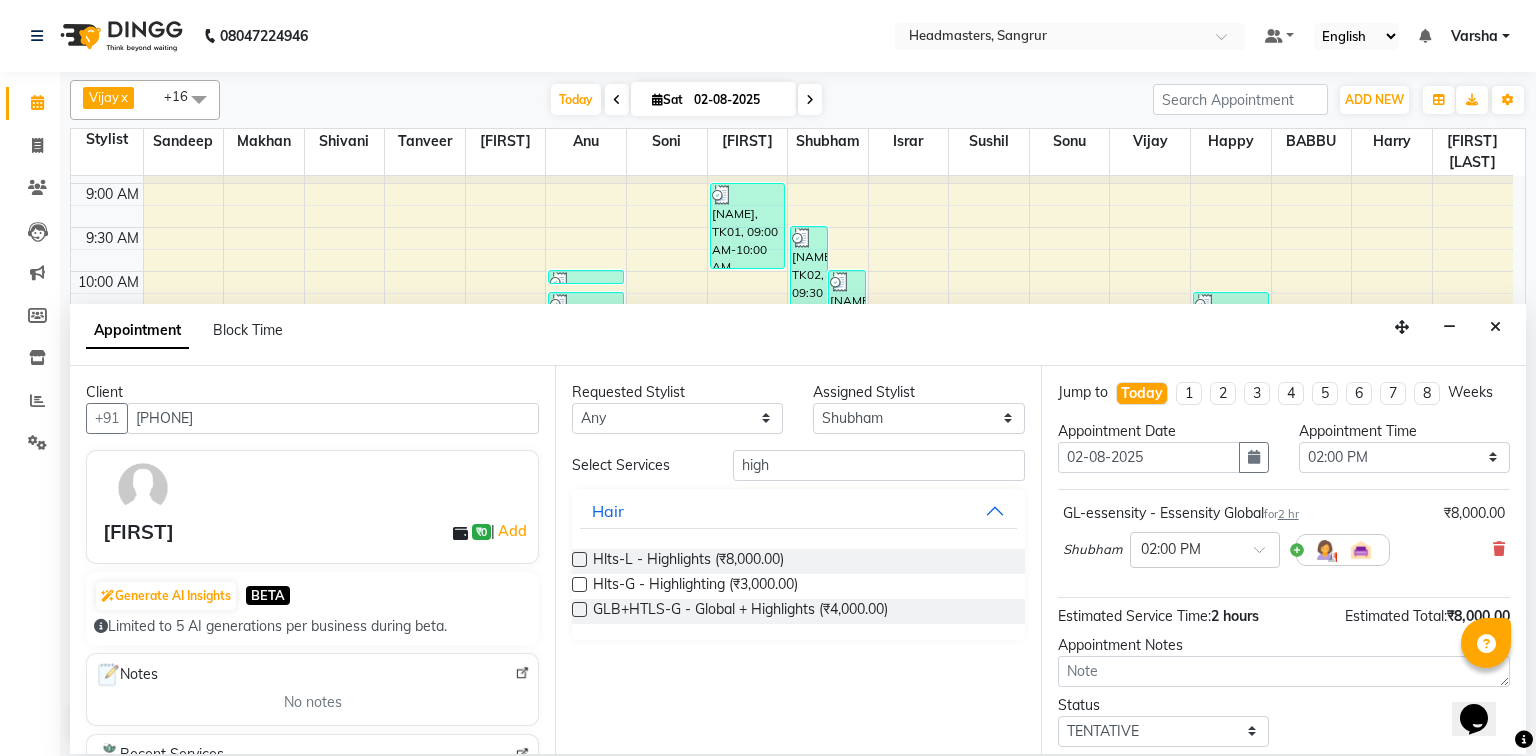 click at bounding box center (579, 559) 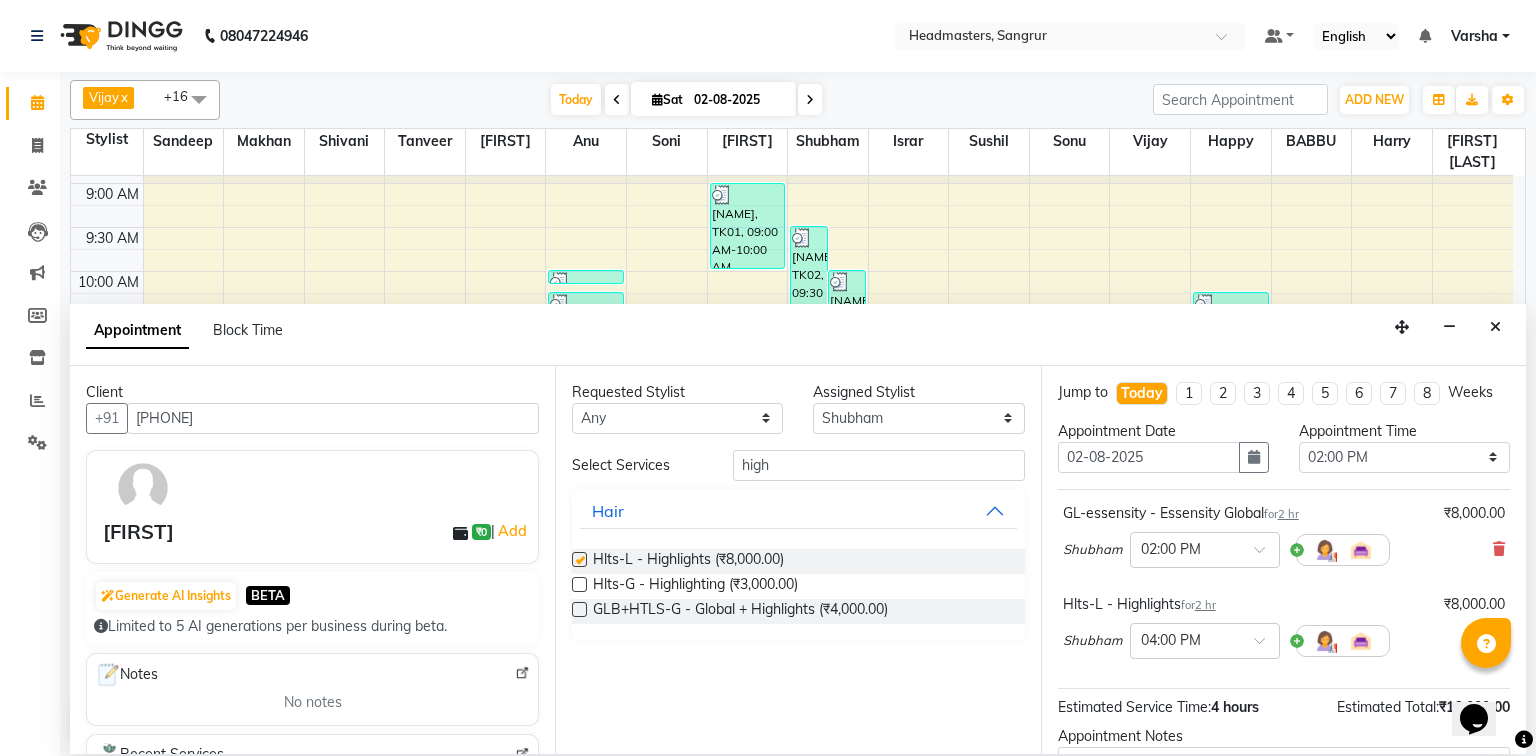 checkbox on "false" 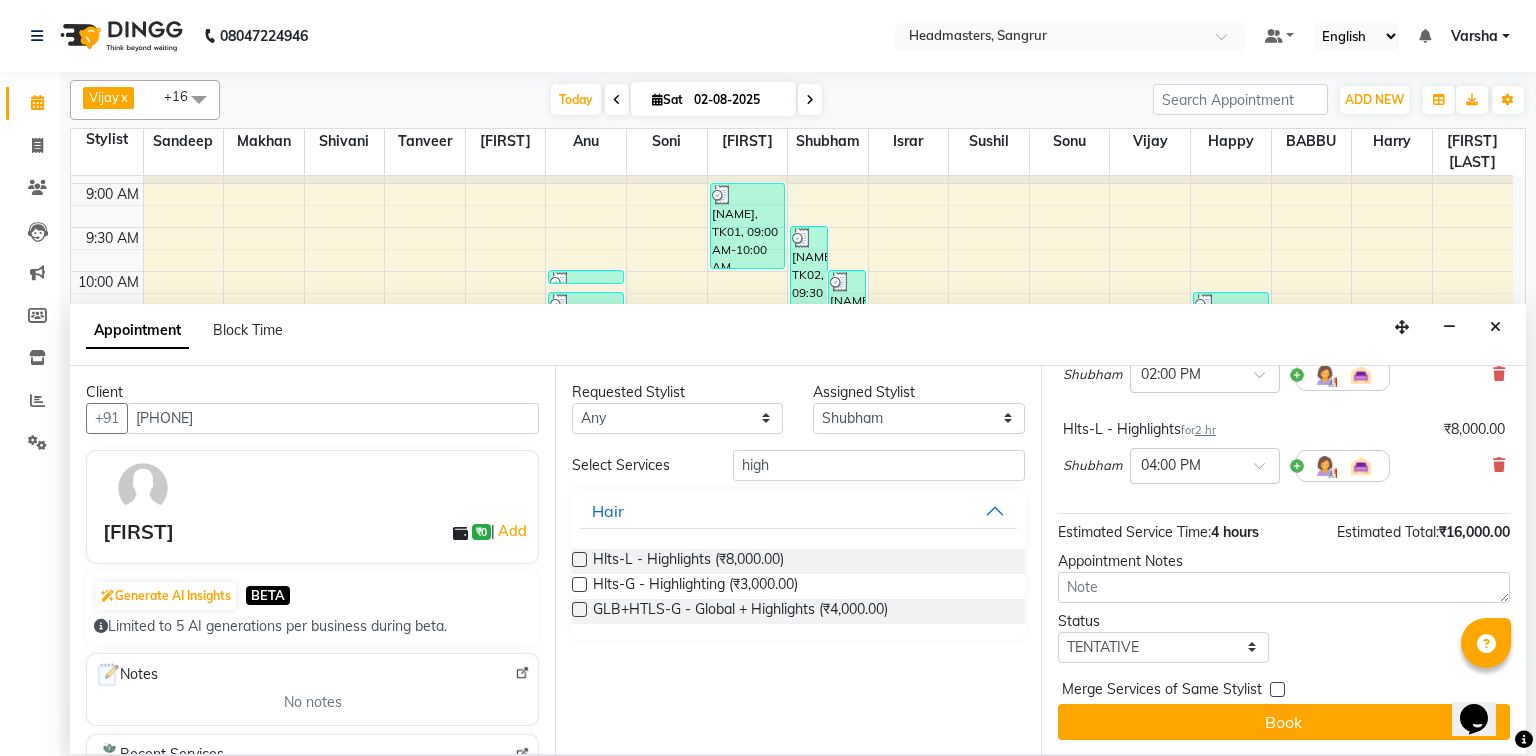 scroll, scrollTop: 176, scrollLeft: 0, axis: vertical 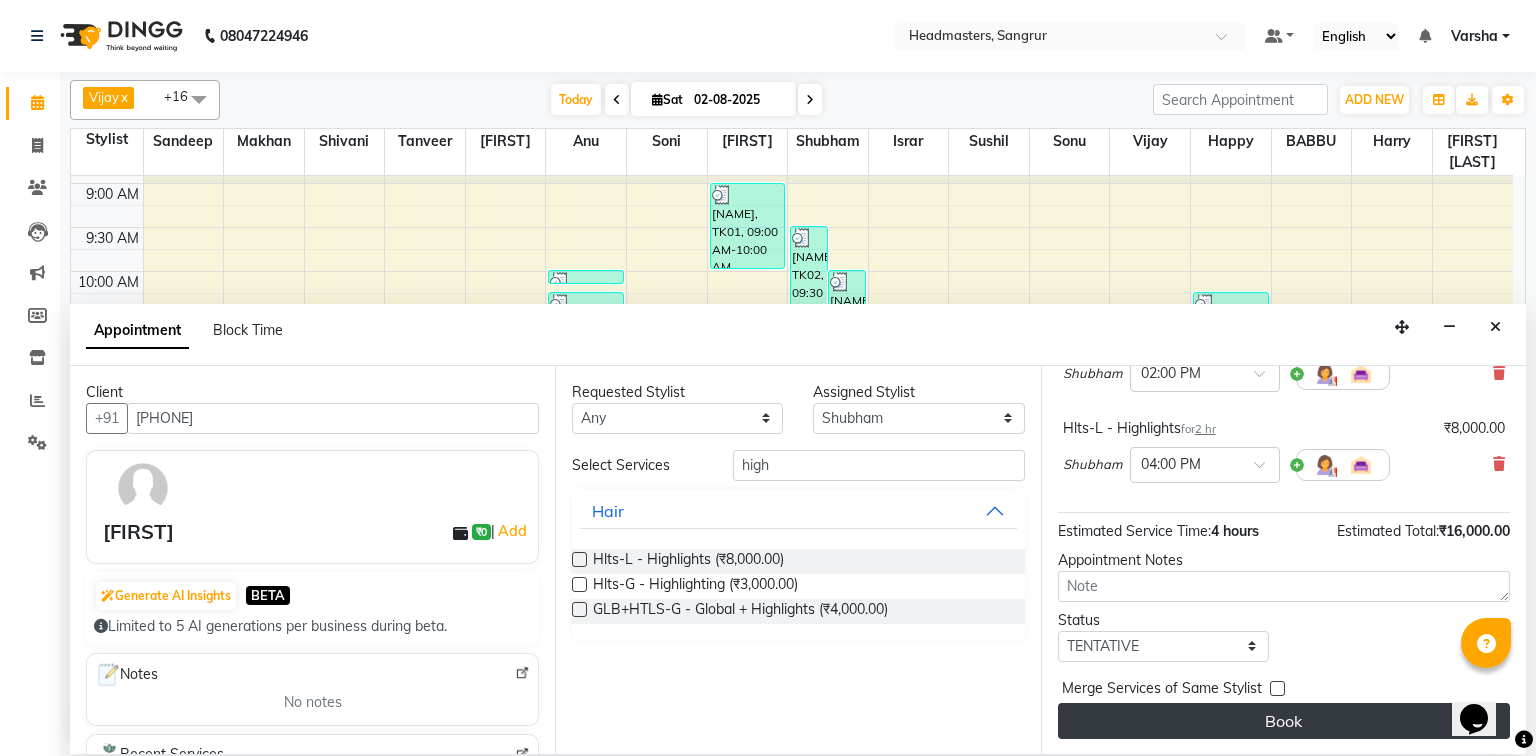 click on "Book" at bounding box center [1284, 721] 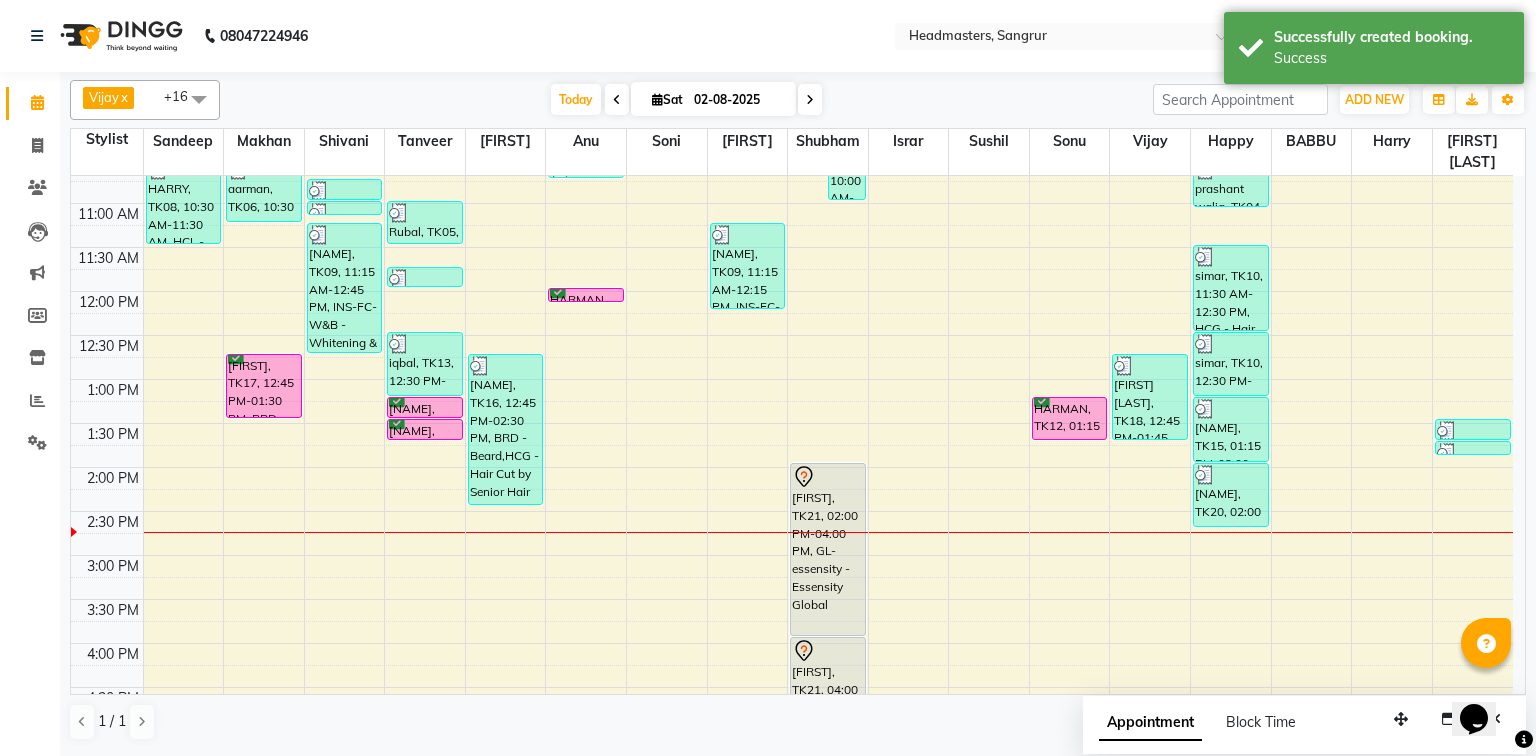 scroll, scrollTop: 480, scrollLeft: 0, axis: vertical 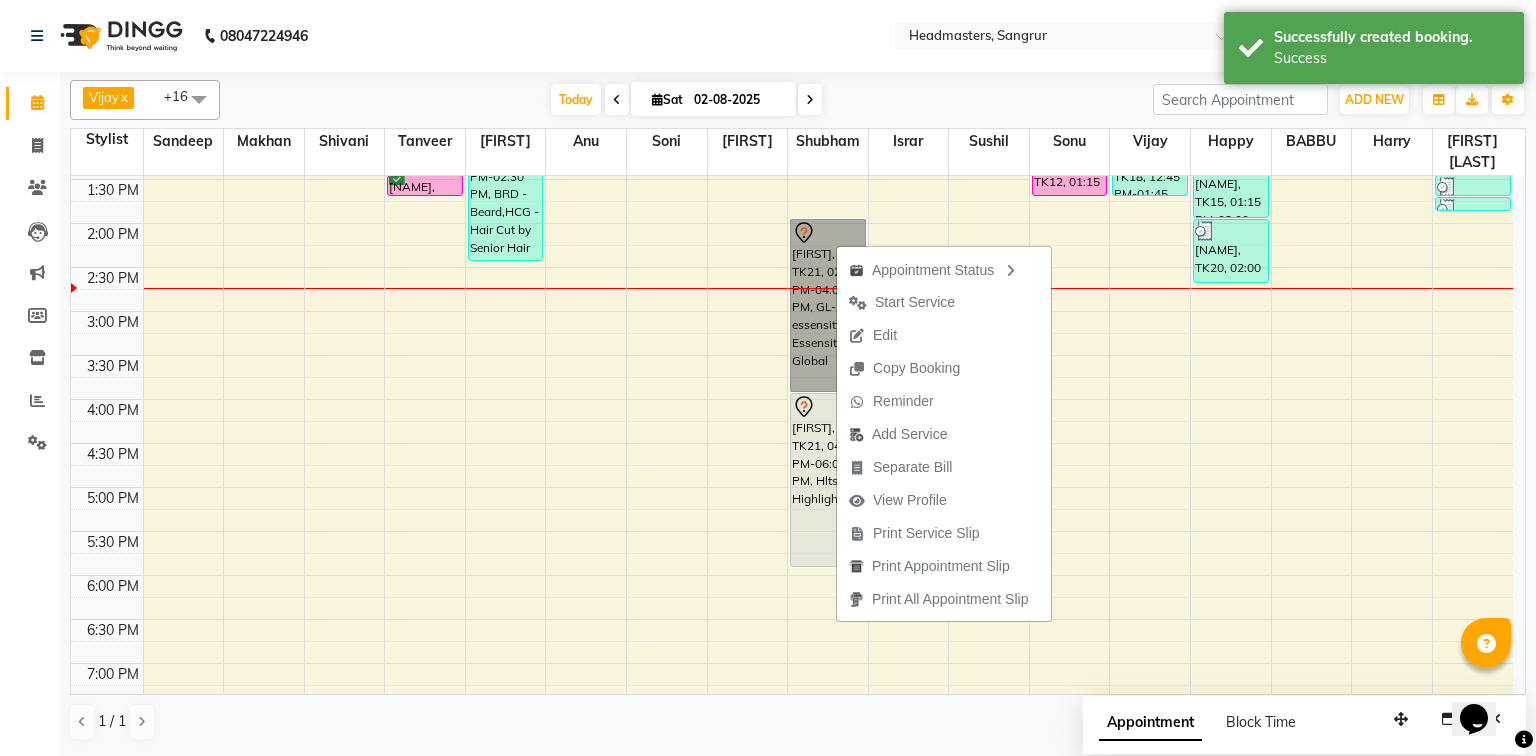 click on "8:00 AM 8:30 AM 9:00 AM 9:30 AM 10:00 AM 10:30 AM 11:00 AM 11:30 AM 12:00 PM 12:30 PM 1:00 PM 1:30 PM 2:00 PM 2:30 PM 3:00 PM 3:30 PM 4:00 PM 4:30 PM 5:00 PM 5:30 PM 6:00 PM 6:30 PM 7:00 PM 7:30 PM 8:00 PM 8:30 PM     HARRY, TK08, 10:30 AM-11:30 AM, HCL - Hair Cut by Senior Hair Stylist     aarman, TK06, 10:30 AM-11:15 AM, BRD - Beard     Arshdeep, TK17, 12:45 PM-01:30 PM, BRD - Beard     Headmasters, TK07, 10:45 AM-11:00 AM, TH-EB - Eyebrows     Headmasters, TK07, 11:00 AM-11:05 AM, TH-UL - Upper lips     rashan, TK09, 11:15 AM-12:45 PM, INS-FC-W&B - Whitening & Brightening (For Pigmentation, D-tan And uneven skin),O3-MSK-POW - Power Mask,O3-MSK-DTAN  - D-Tan Pack,CLP-O3 DRM - O3+ Derma Treatment     Rubal, TK05, 11:00 AM-11:30 AM, BRD - Beard     PIYUSH GOYAl, TK11, 11:45 AM-12:00 PM, O3-MSK-POW - Power Mask     iqbal, TK13, 12:30 PM-01:15 PM, BRD - Beard     divya, TK14, 01:15 PM-01:30 PM, HCG - Hair Cut by Senior Hair Stylist     divya, TK14, 01:30 PM-01:45 PM, BRD - Beard" at bounding box center [792, 267] 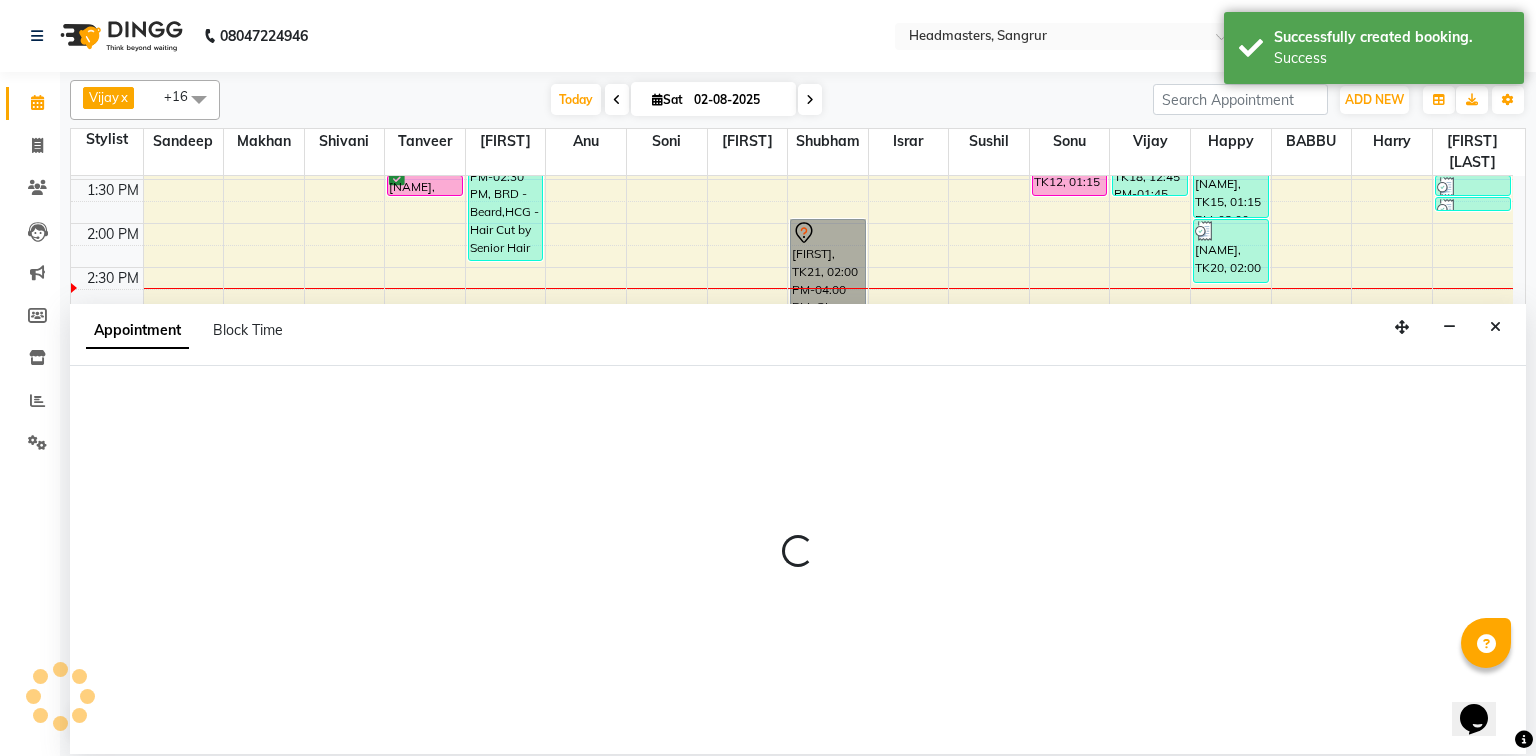 select on "69231" 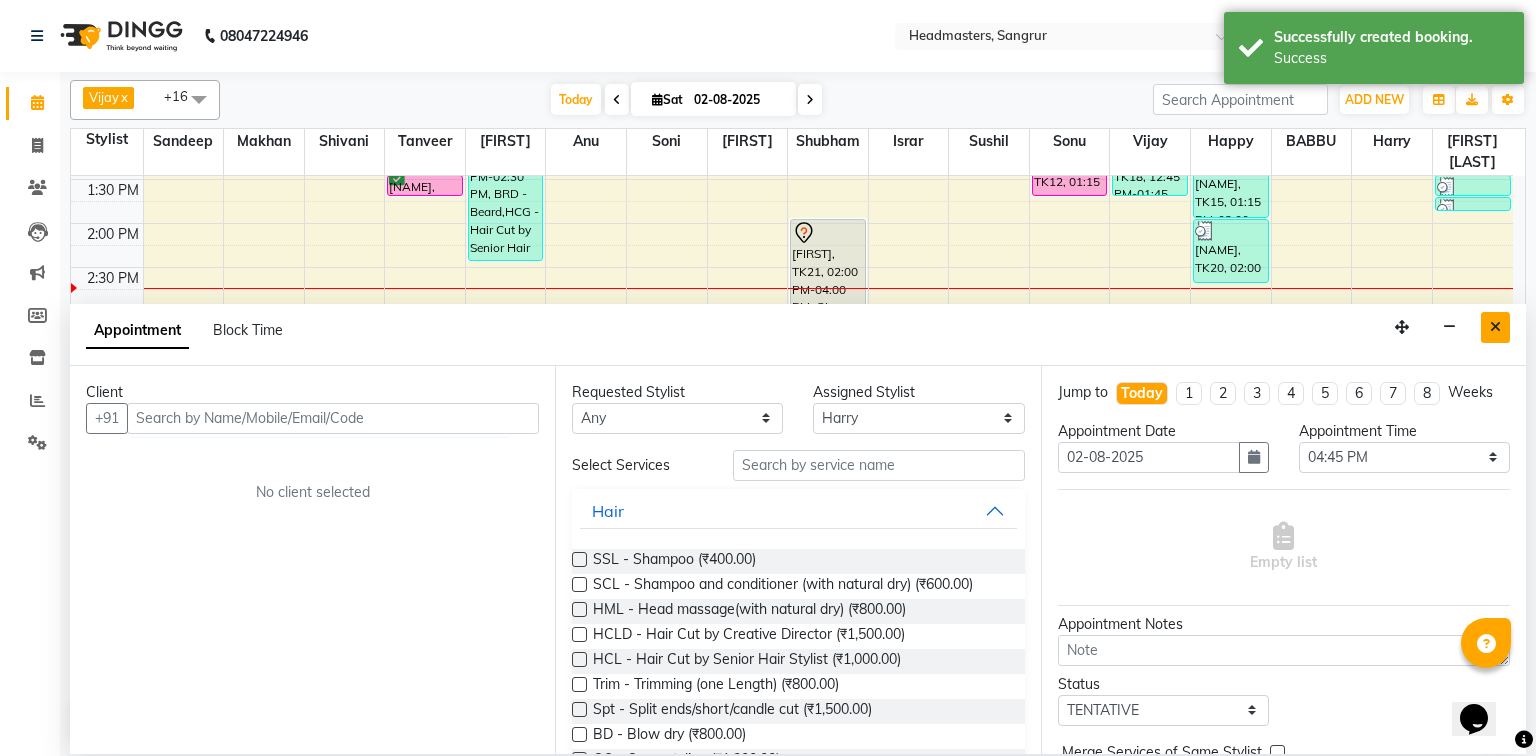 click at bounding box center (1495, 327) 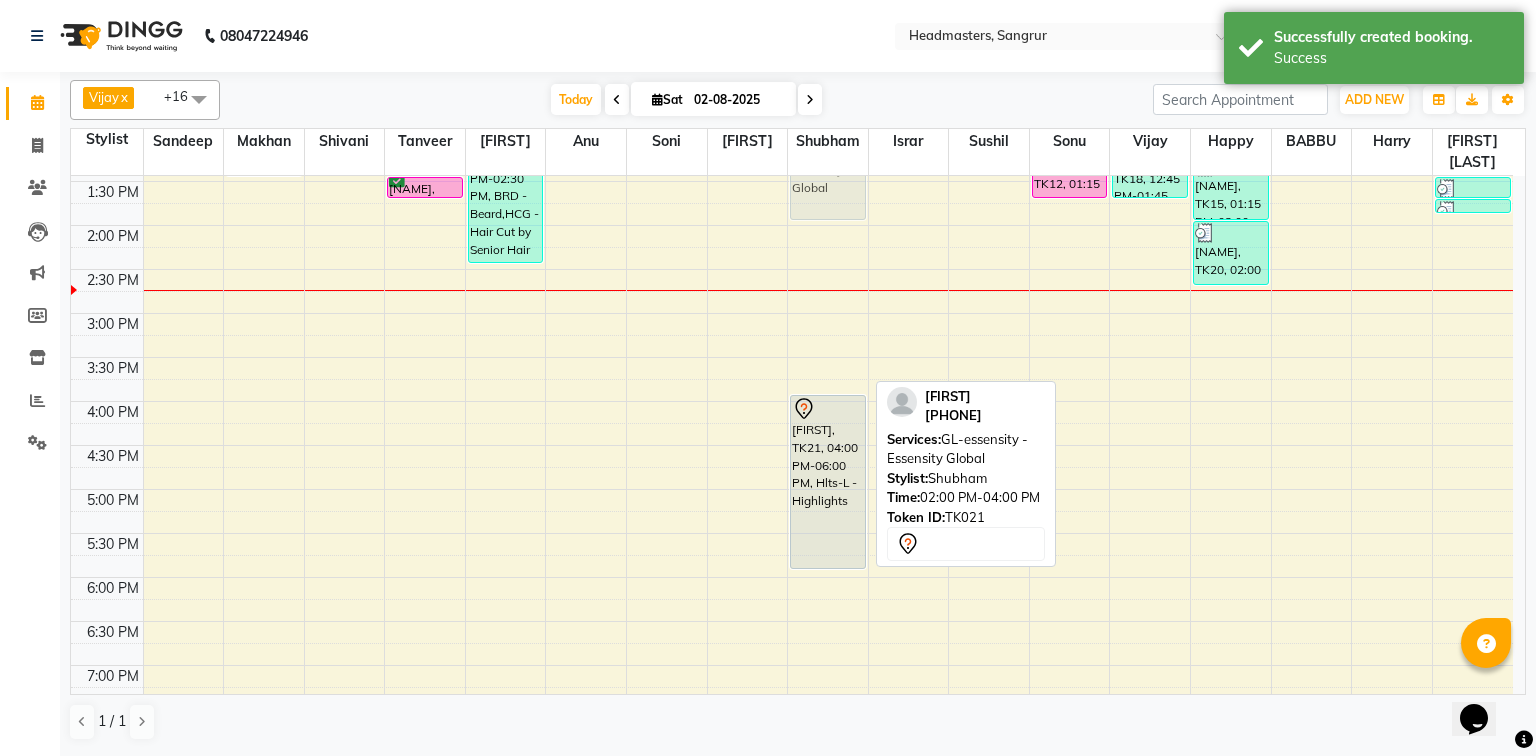 drag, startPoint x: 830, startPoint y: 378, endPoint x: 844, endPoint y: 216, distance: 162.6038 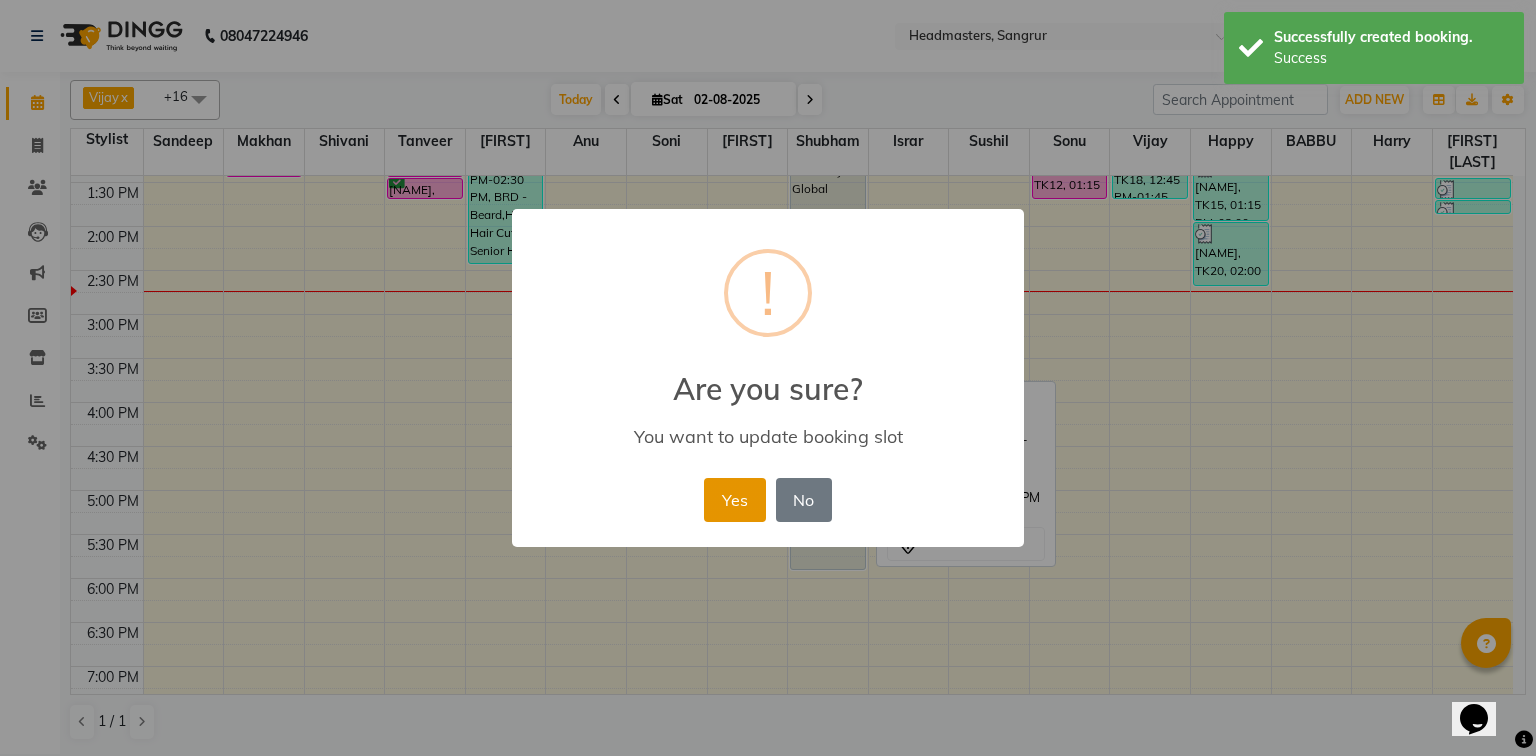 click on "Yes" at bounding box center [734, 500] 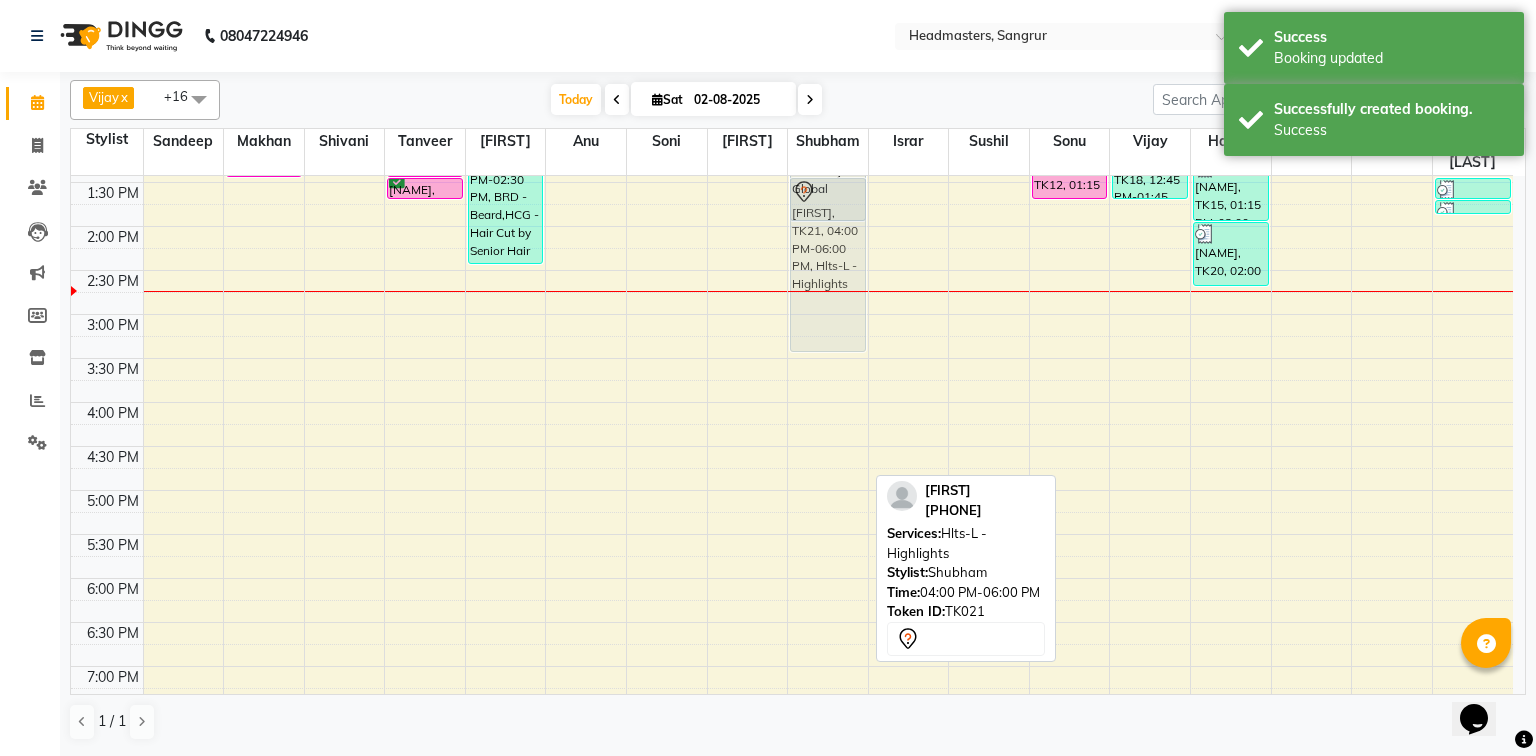 drag, startPoint x: 826, startPoint y: 544, endPoint x: 861, endPoint y: 330, distance: 216.84326 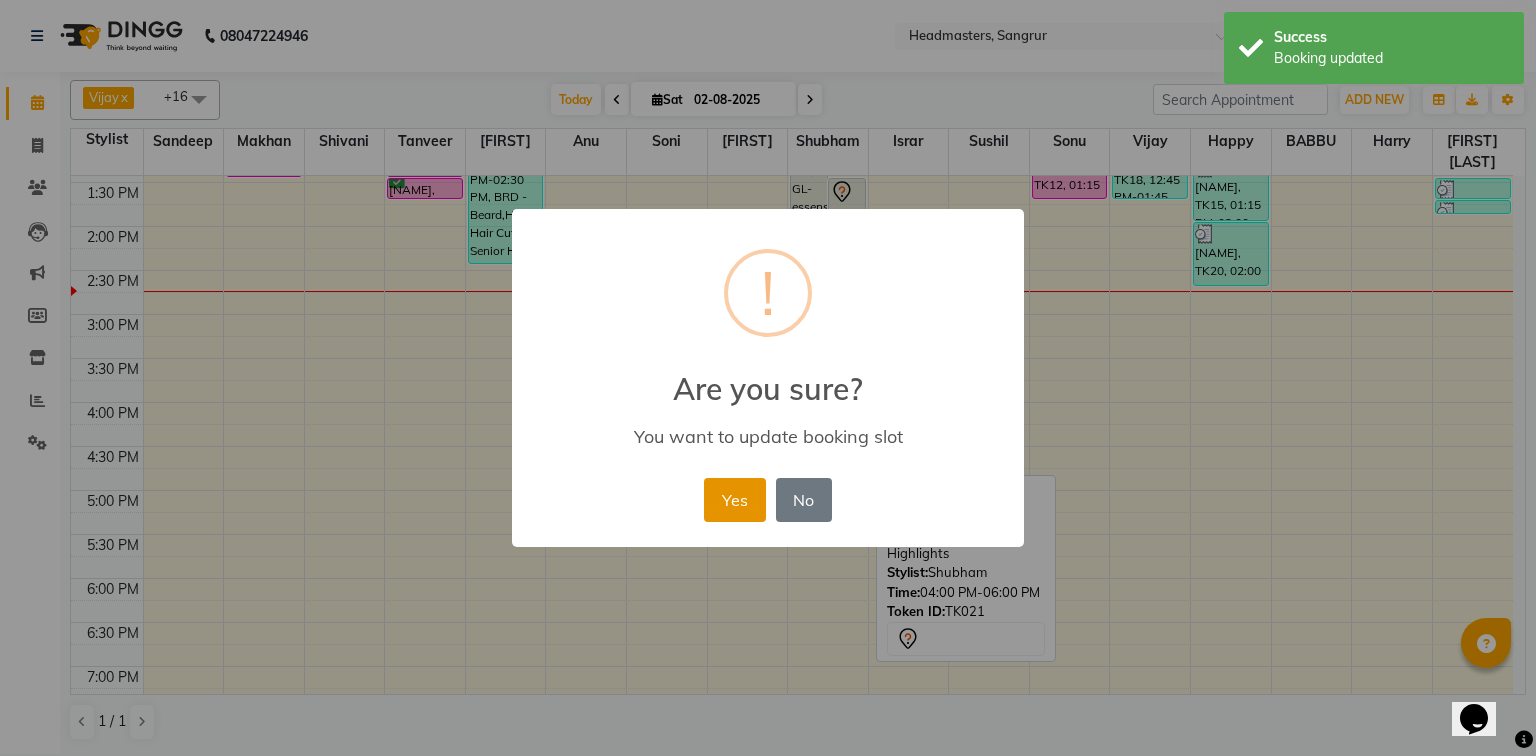 click on "Yes" at bounding box center (734, 500) 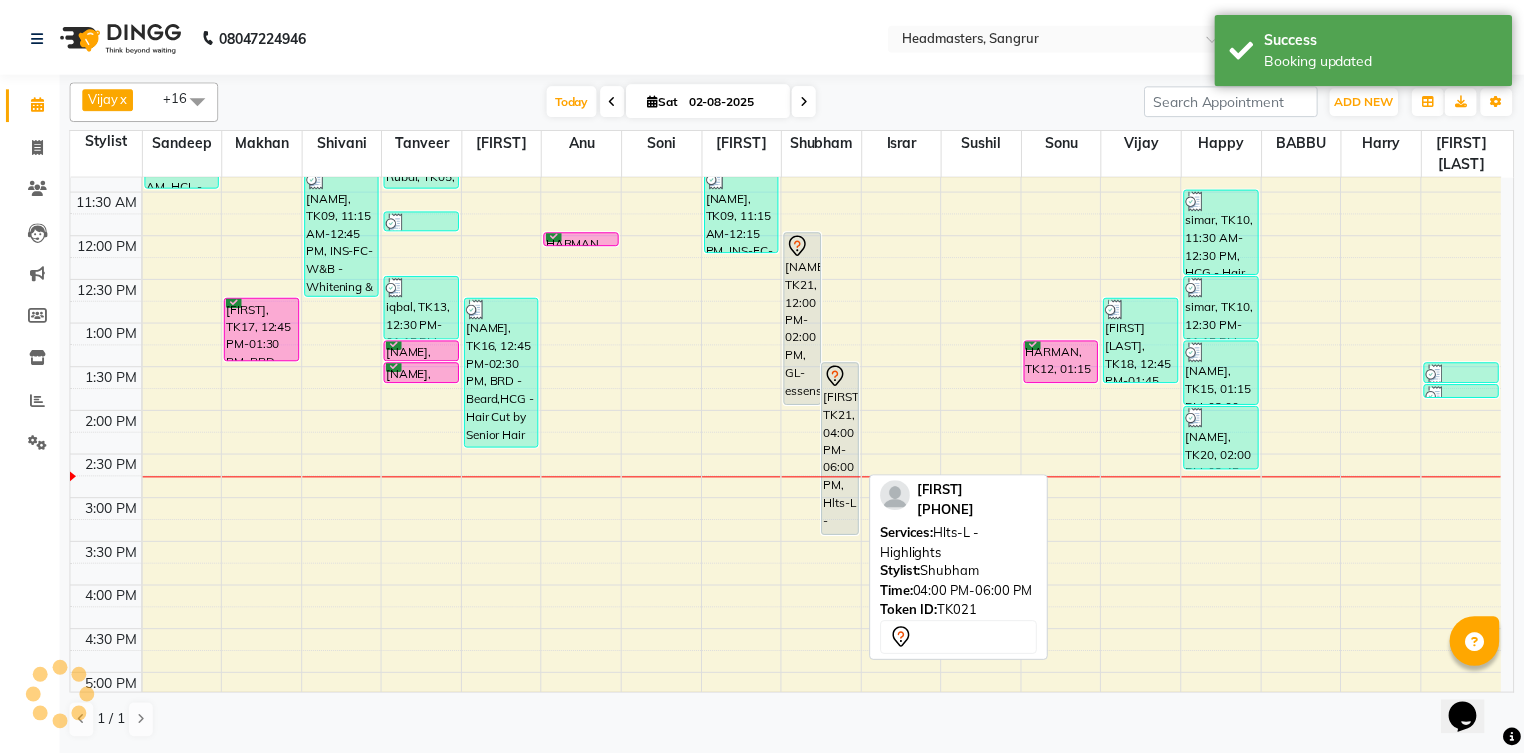 scroll, scrollTop: 237, scrollLeft: 0, axis: vertical 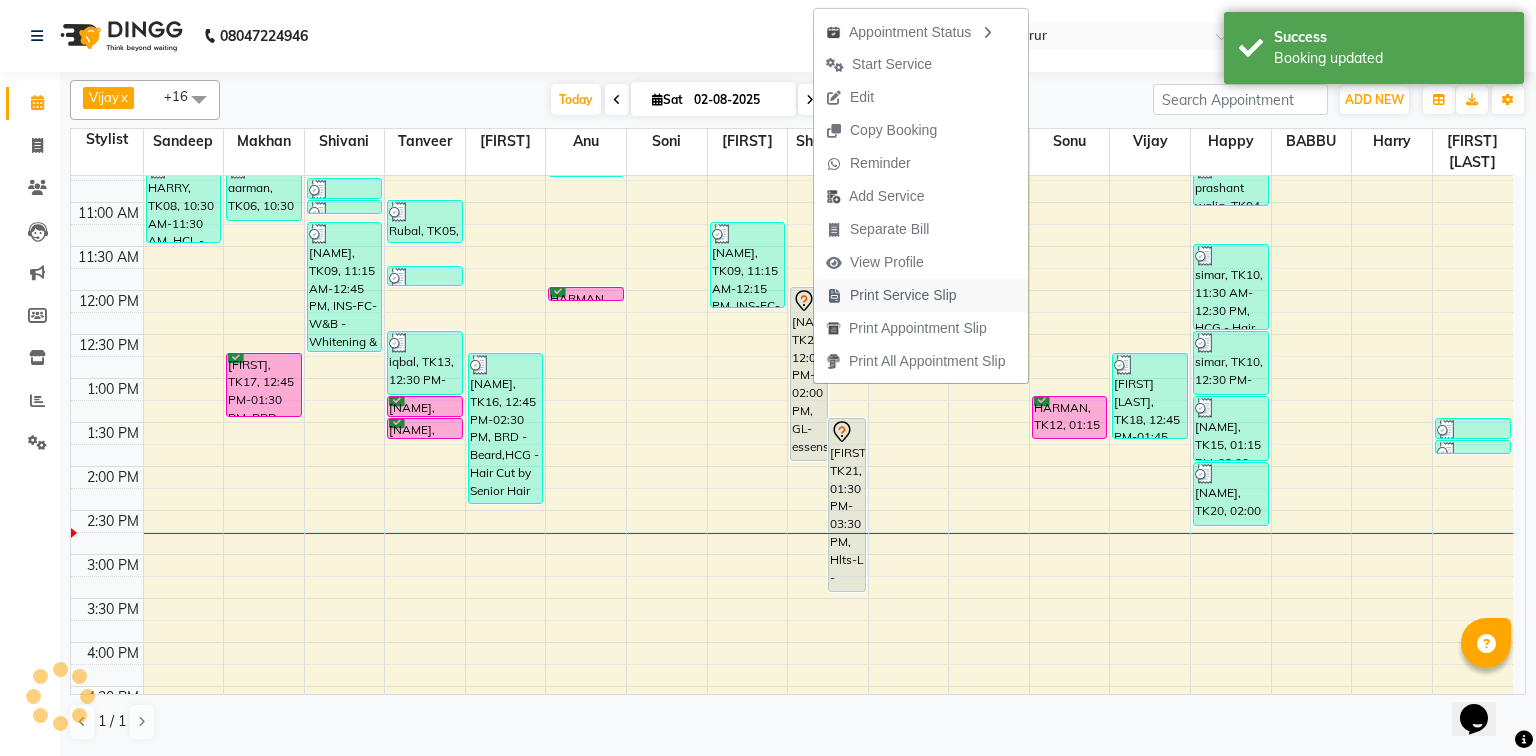 click on "Print Service Slip" at bounding box center [903, 295] 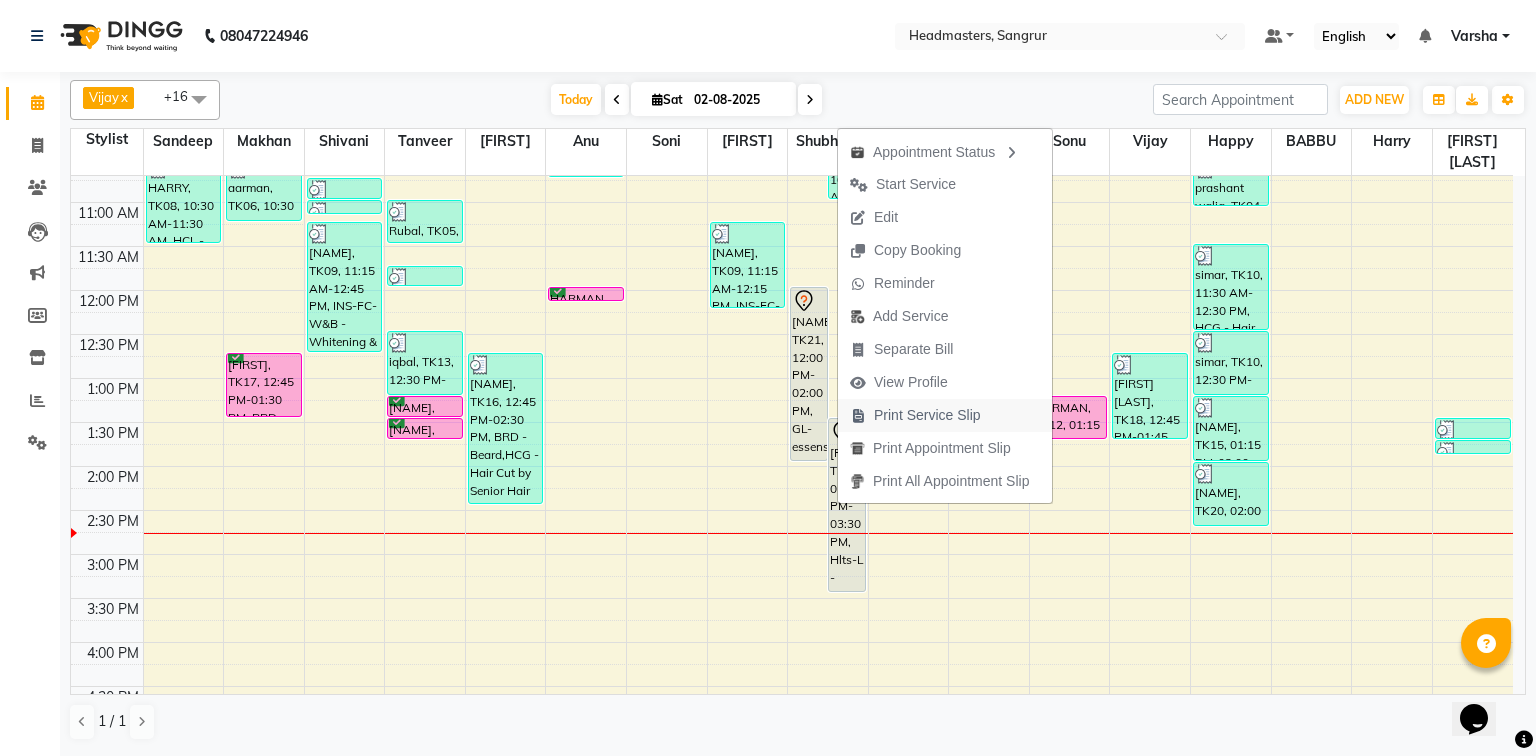 click on "Print Service Slip" at bounding box center [927, 415] 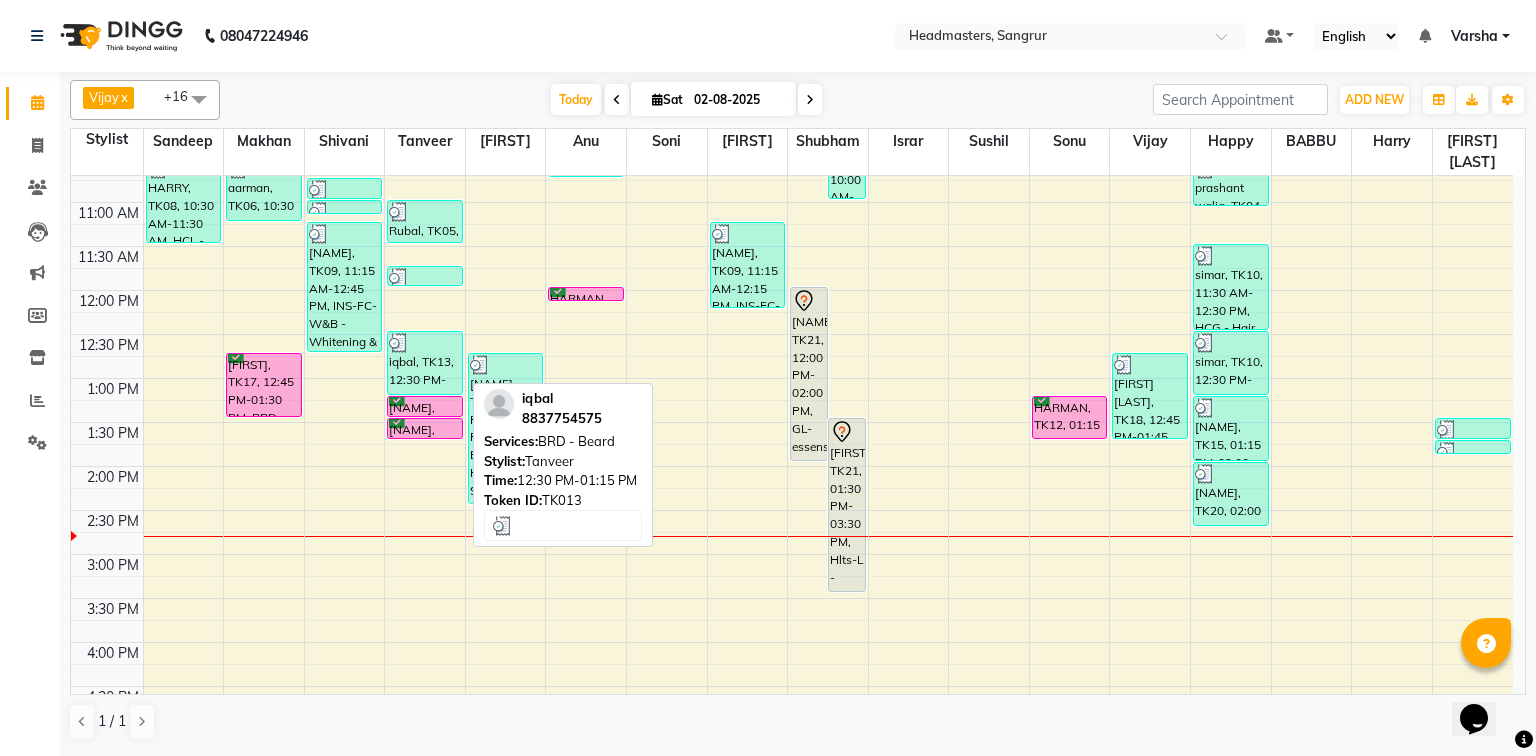 click on "iqbal, TK13, 12:30 PM-01:15 PM, BRD - Beard" at bounding box center (425, 363) 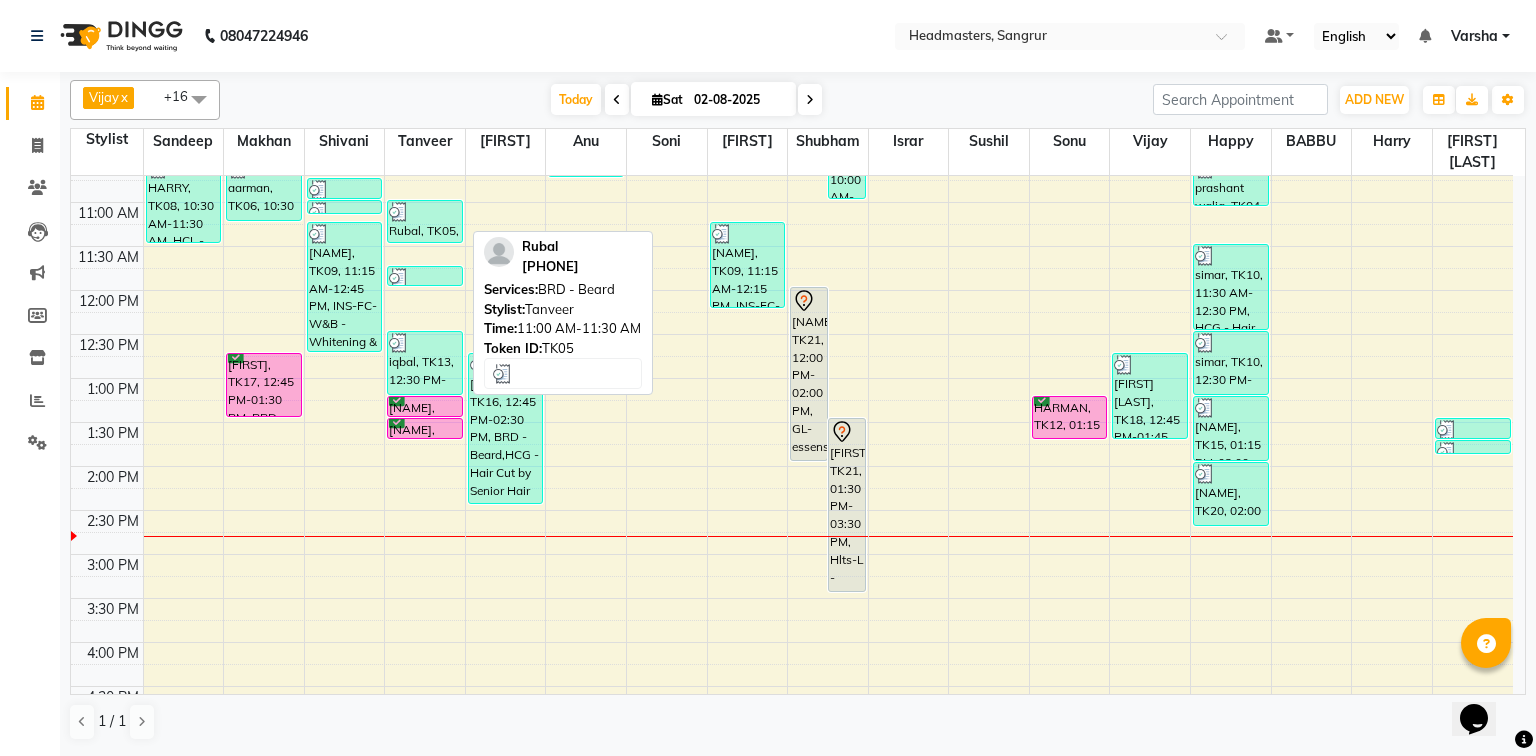 click on "Rubal, TK05, 11:00 AM-11:30 AM, BRD - Beard" at bounding box center [425, 221] 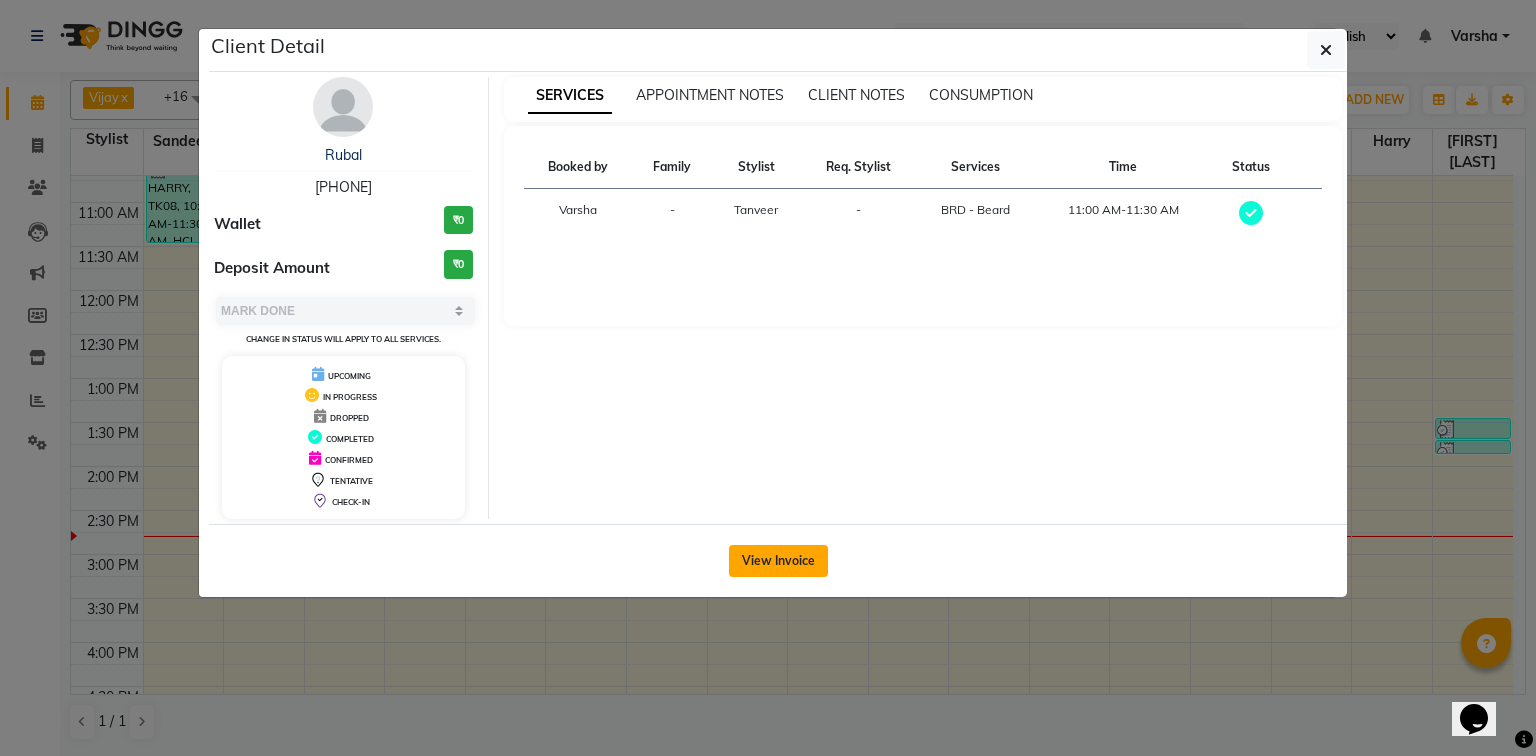 click on "View Invoice" 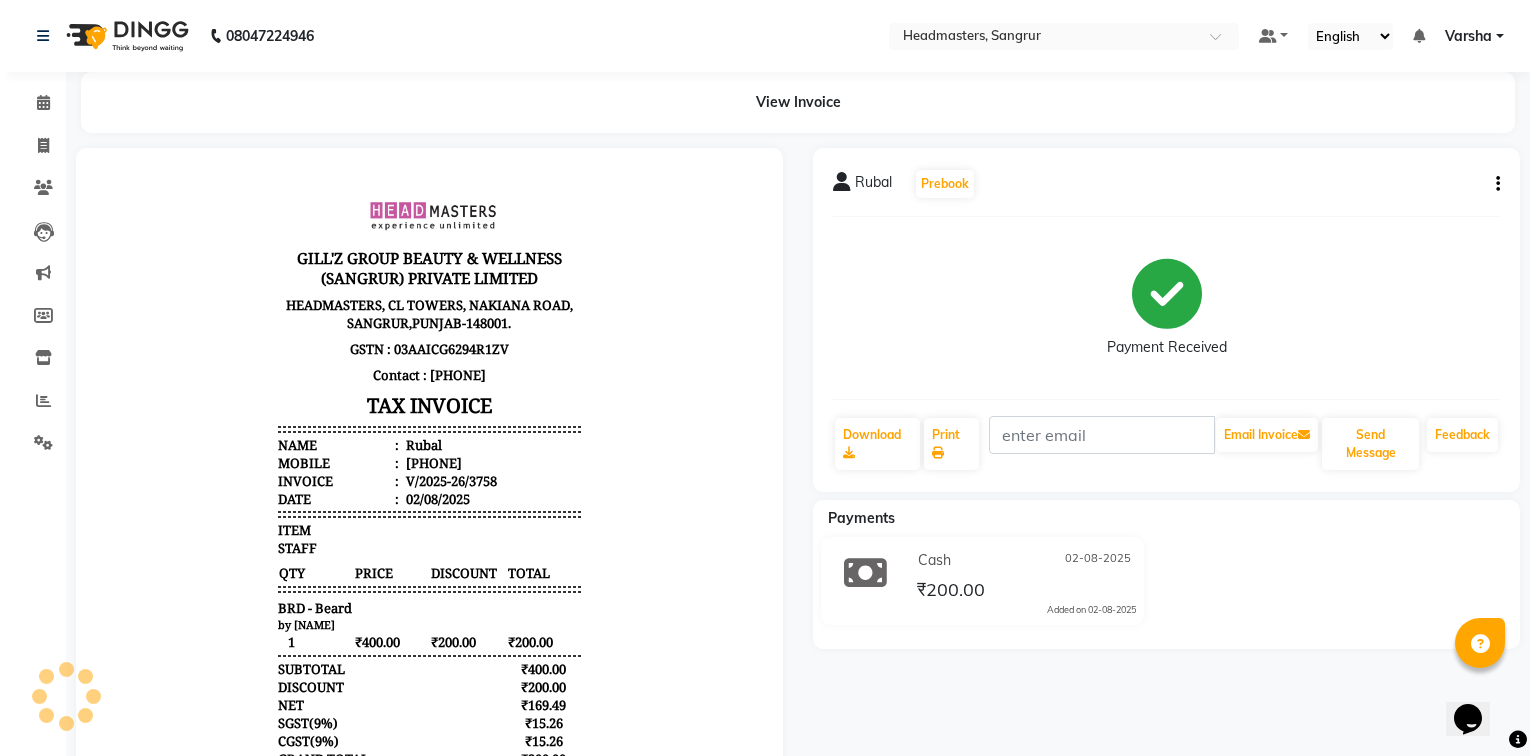 scroll, scrollTop: 0, scrollLeft: 0, axis: both 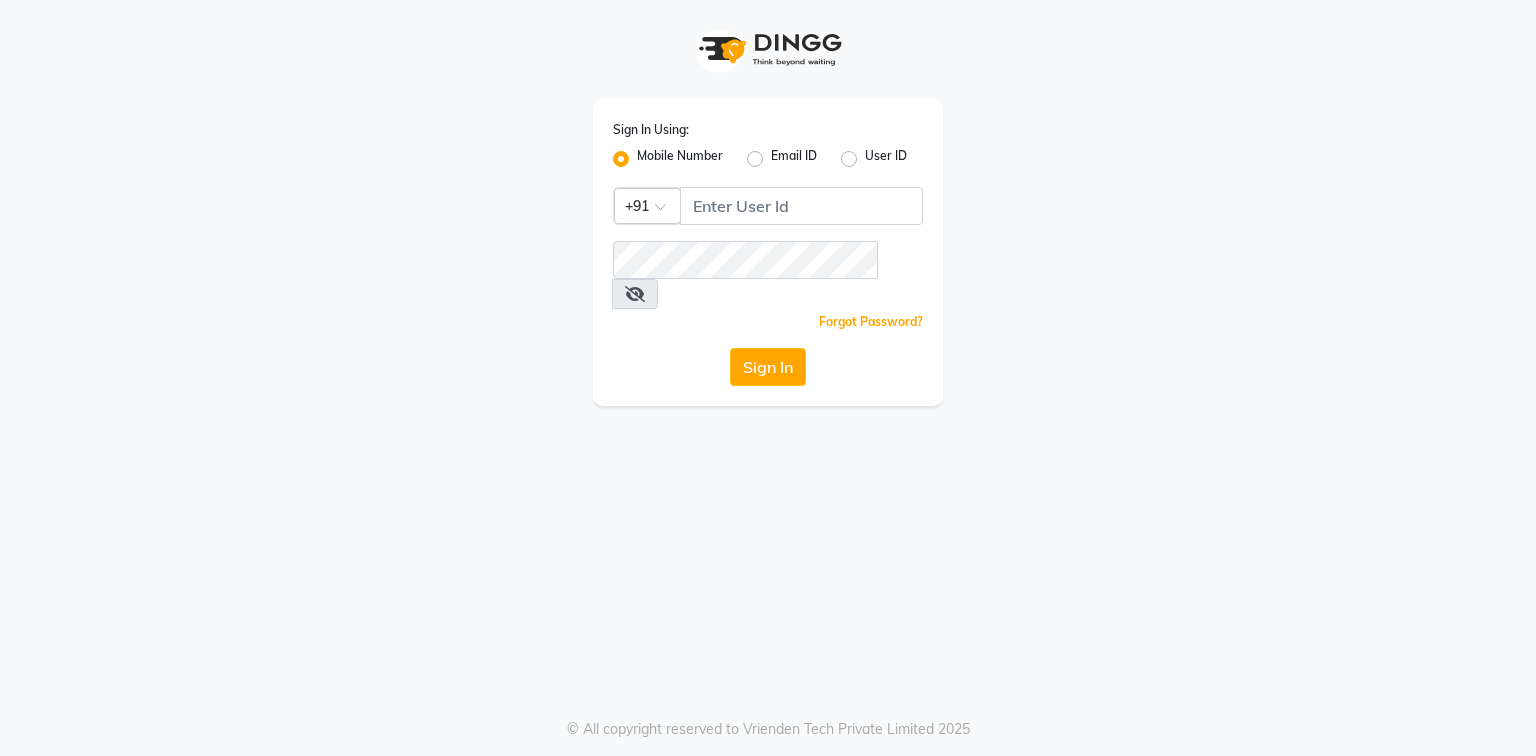 click on "Sign In Using: Mobile Number Email ID User ID Country Code × +91  Remember me Forgot Password?  Sign In" 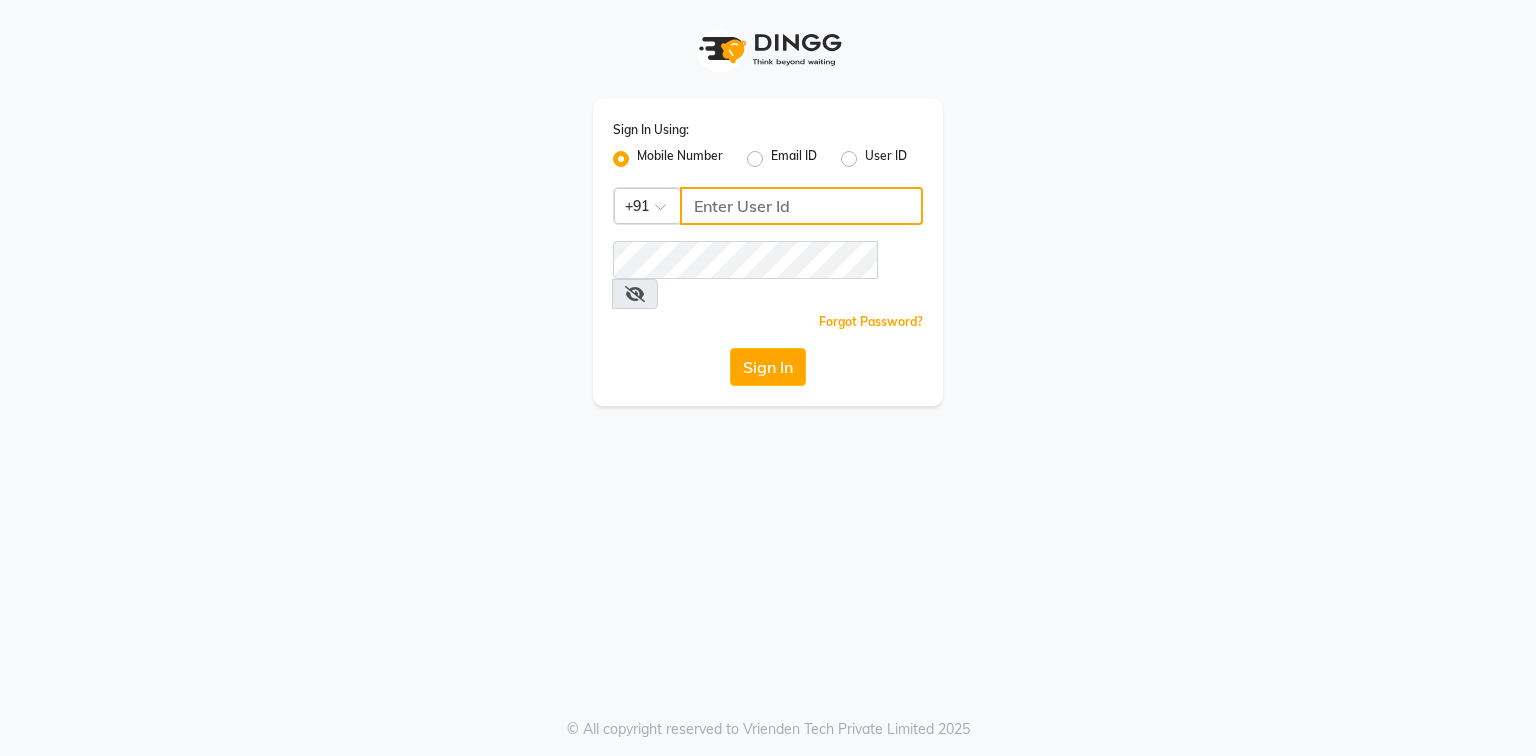 click 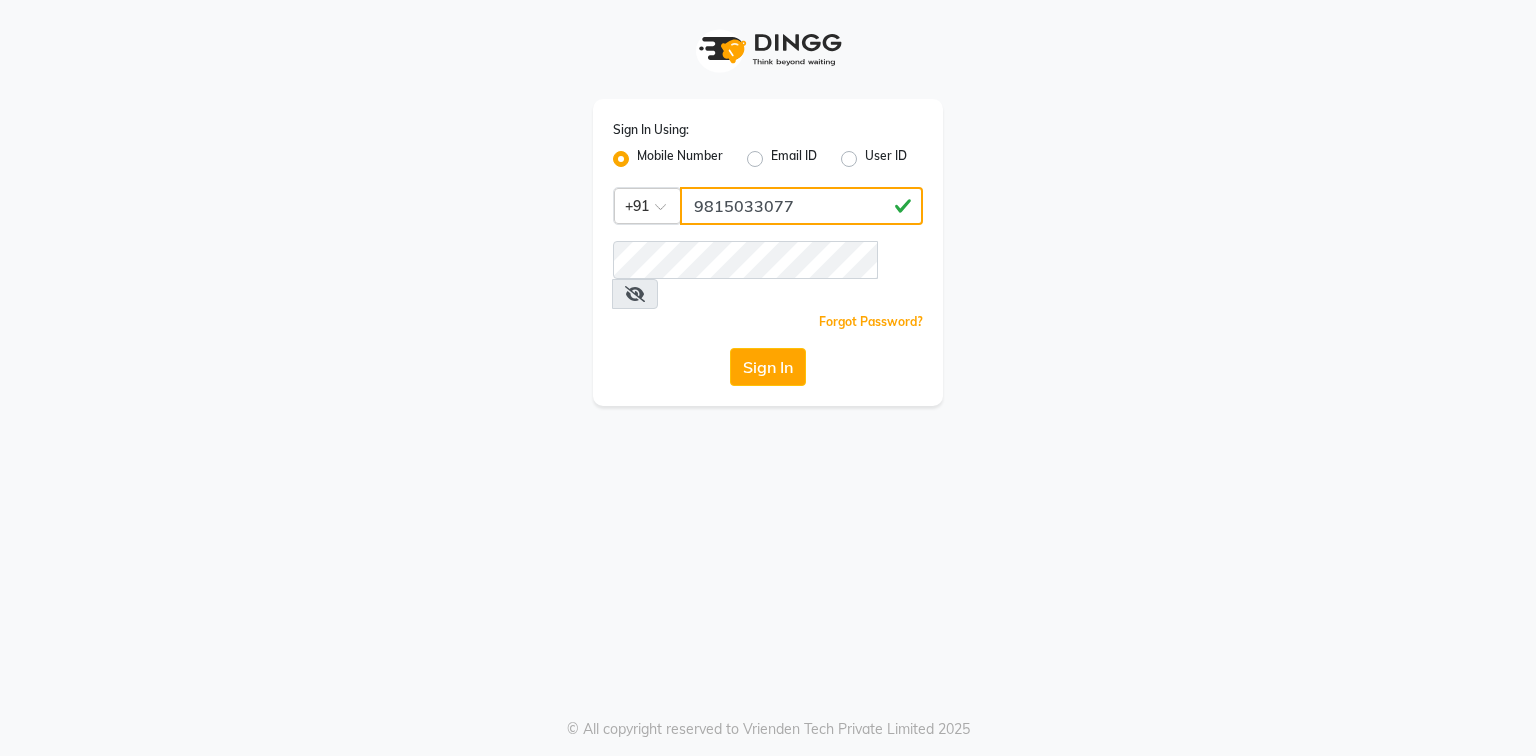 type on "9815033077" 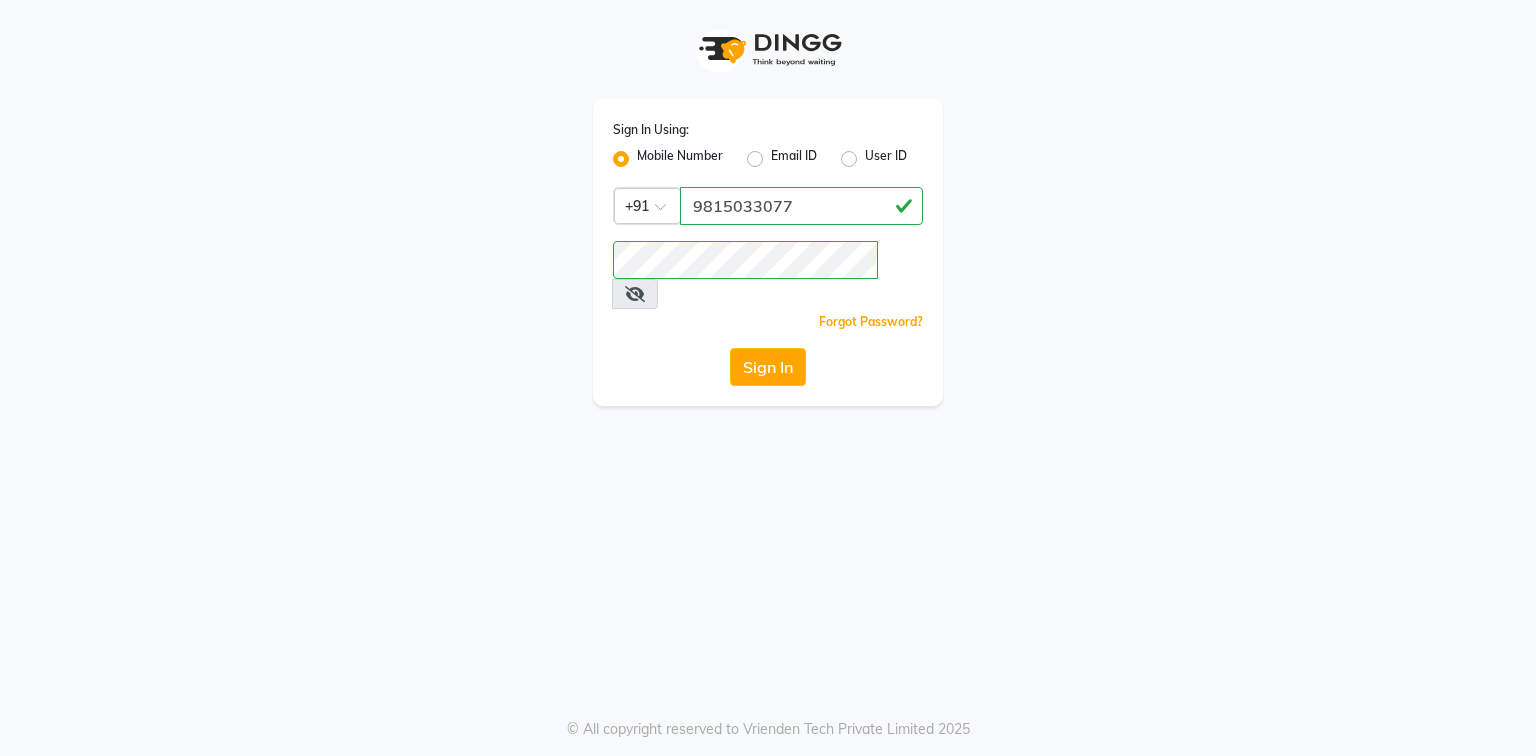 click at bounding box center (635, 294) 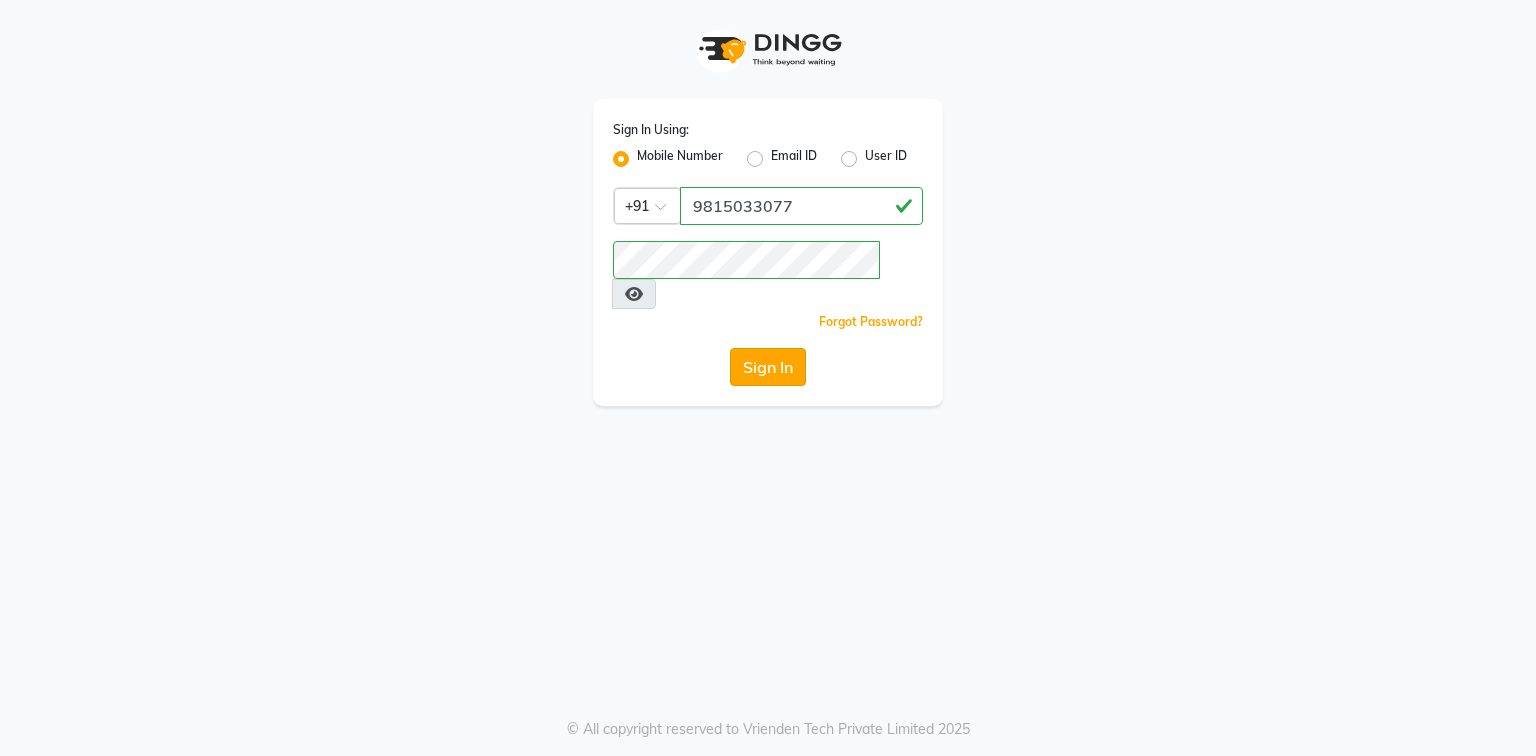 click on "Sign In" 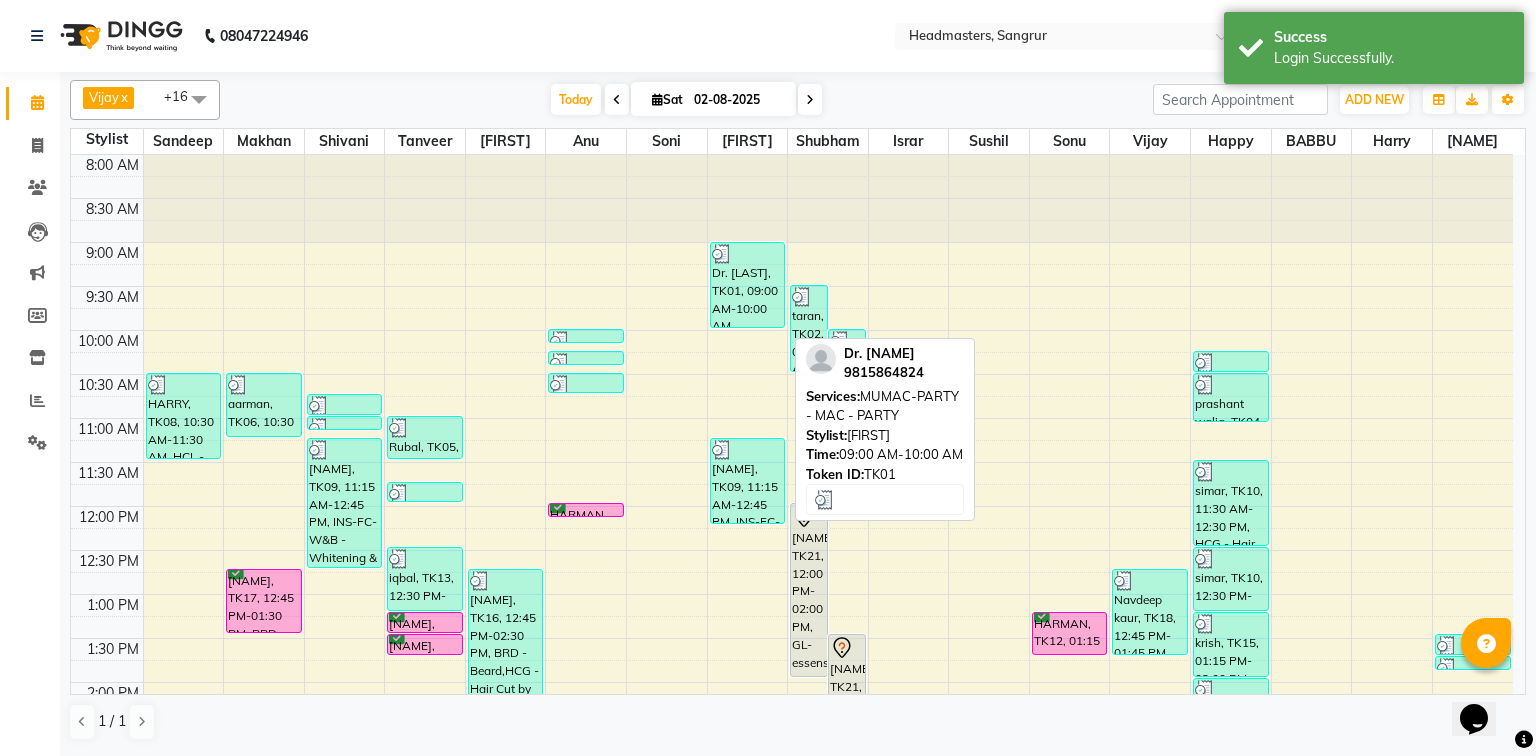 scroll, scrollTop: 0, scrollLeft: 0, axis: both 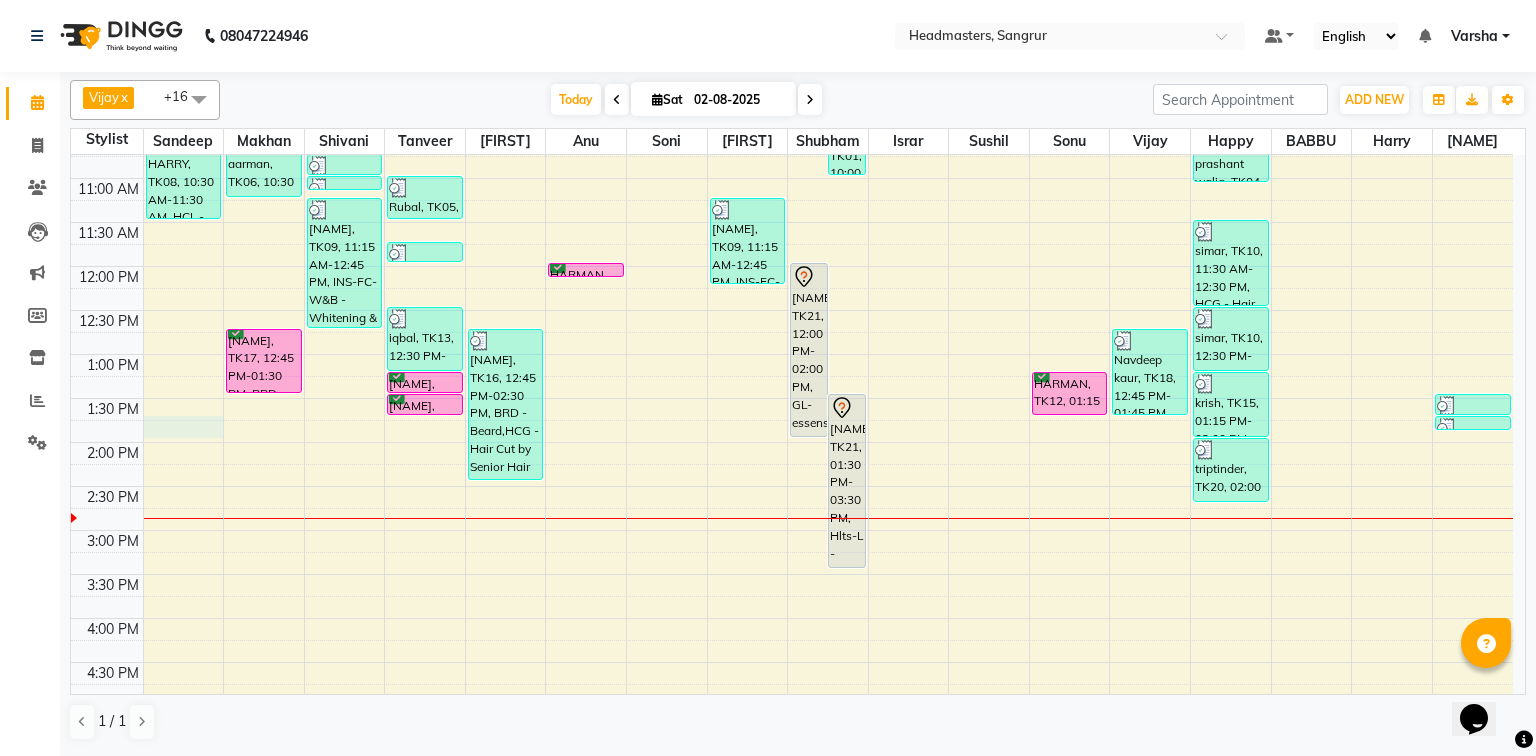 click on "8:00 AM 8:30 AM 9:00 AM 9:30 AM 10:00 AM 10:30 AM 11:00 AM 11:30 AM 12:00 PM 12:30 PM 1:00 PM 1:30 PM 2:00 PM 2:30 PM 3:00 PM 3:30 PM 4:00 PM 4:30 PM 5:00 PM 5:30 PM 6:00 PM 6:30 PM 7:00 PM 7:30 PM 8:00 PM 8:30 PM     [NAME], TK08, 10:30 AM-11:30 AM, HCL - Hair Cut by Senior Hair Stylist     aarman, TK06, 10:30 AM-11:15 AM, BRD - Beard     Arshdeep, TK17, 12:45 PM-01:30 PM, BRD - Beard     Headmasters, TK07, 10:45 AM-11:00 AM, TH-EB - Eyebrows     Headmasters, TK07, 11:00 AM-11:05 AM, TH-UL - Upper lips     rashan, TK09, 11:15 AM-12:45 PM, INS-FC-W&B - Whitening & Brightening (For Pigmentation, D-tan And uneven skin),O3-MSK-POW - Power Mask,O3-MSK-DTAN  - D-Tan Pack,CLP-O3 DRM - O3+ Derma Treatment     Rubal, TK05, 11:00 AM-11:30 AM, BRD - Beard     PIYUSH GOYAl, TK11, 11:45 AM-12:00 PM, O3-MSK-POW - Power Mask     iqbal, TK13, 12:30 PM-01:15 PM, BRD - Beard     divya, TK14, 01:15 PM-01:30 PM, HCG - Hair Cut by Senior Hair Stylist     divya, TK14, 01:30 PM-01:45 PM, BRD - Beard" at bounding box center [792, 486] 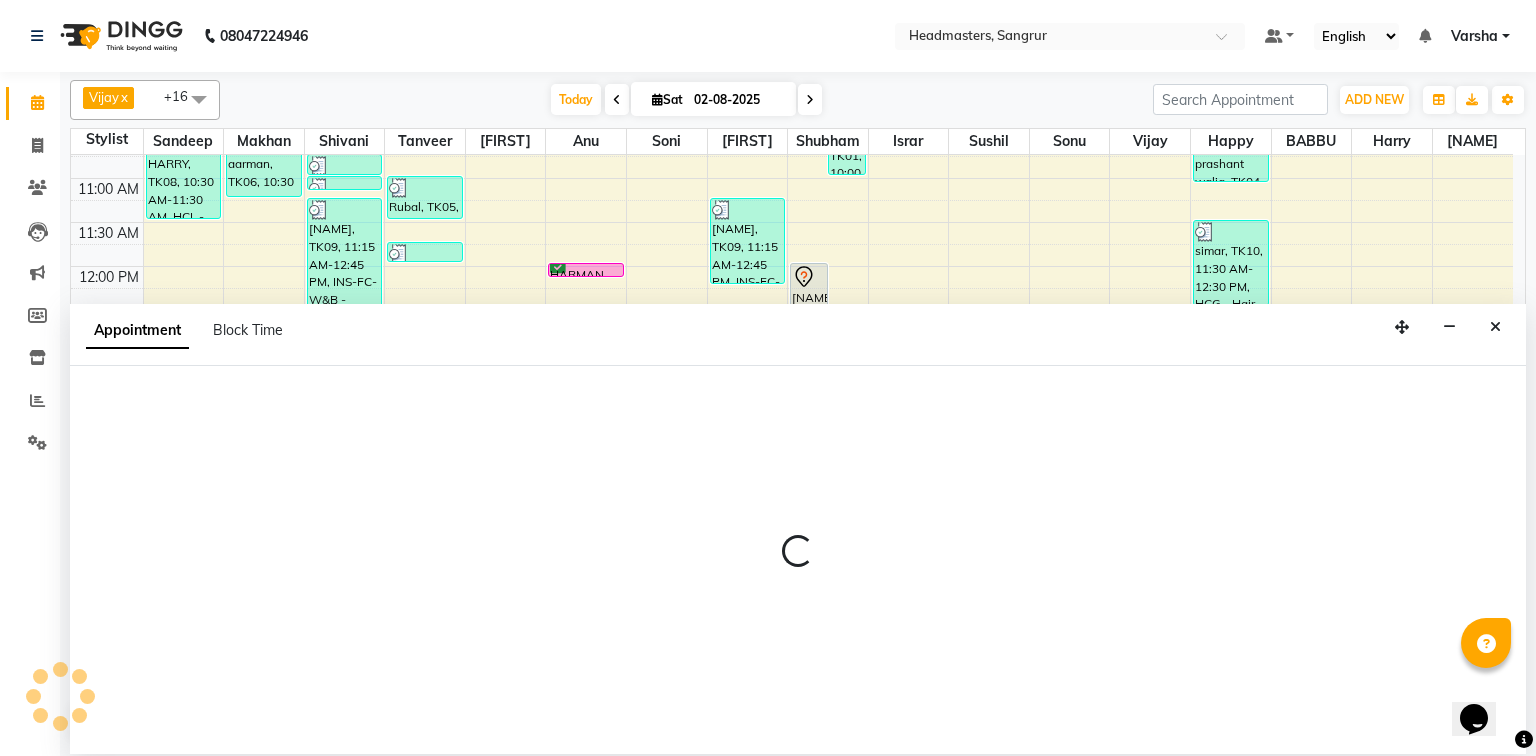 select on "60862" 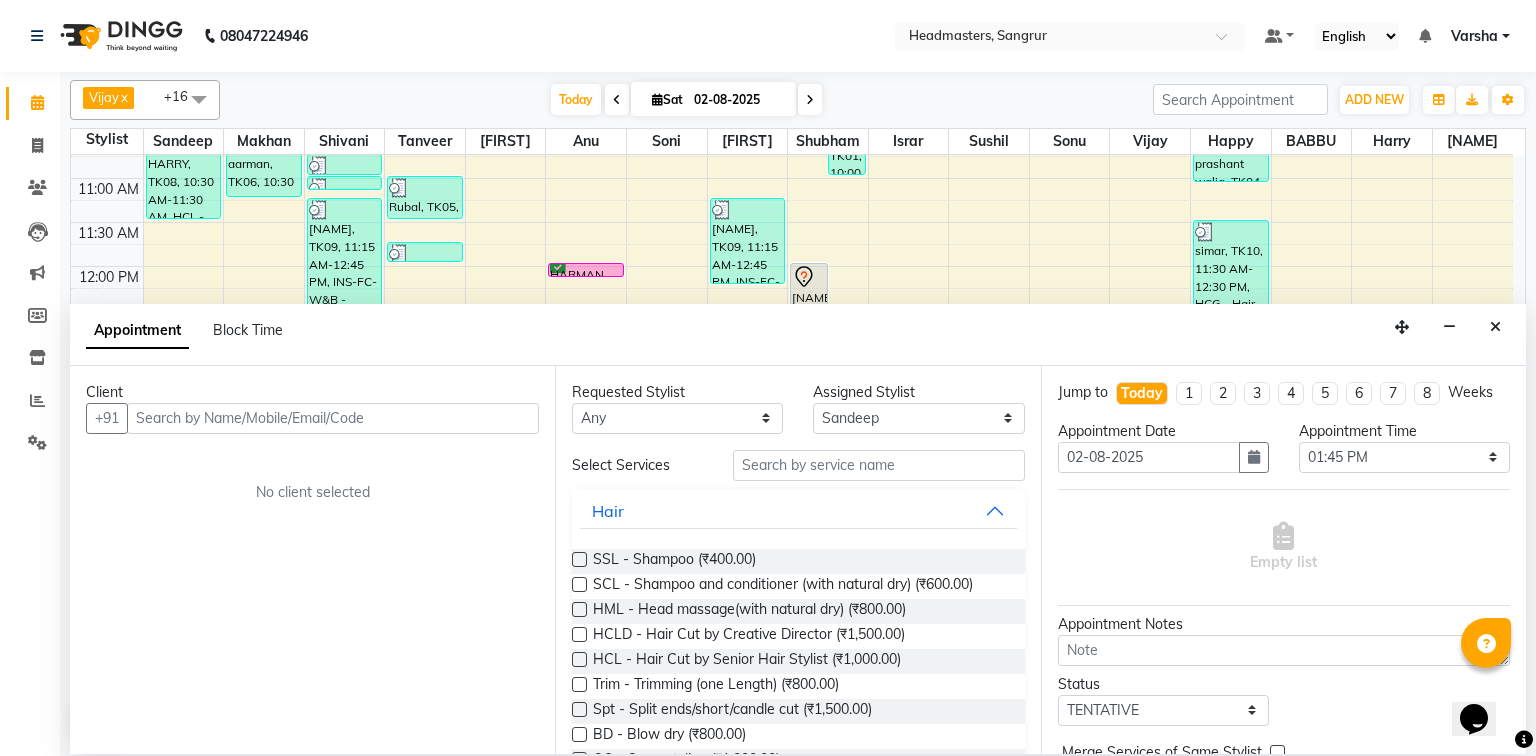 click at bounding box center [333, 418] 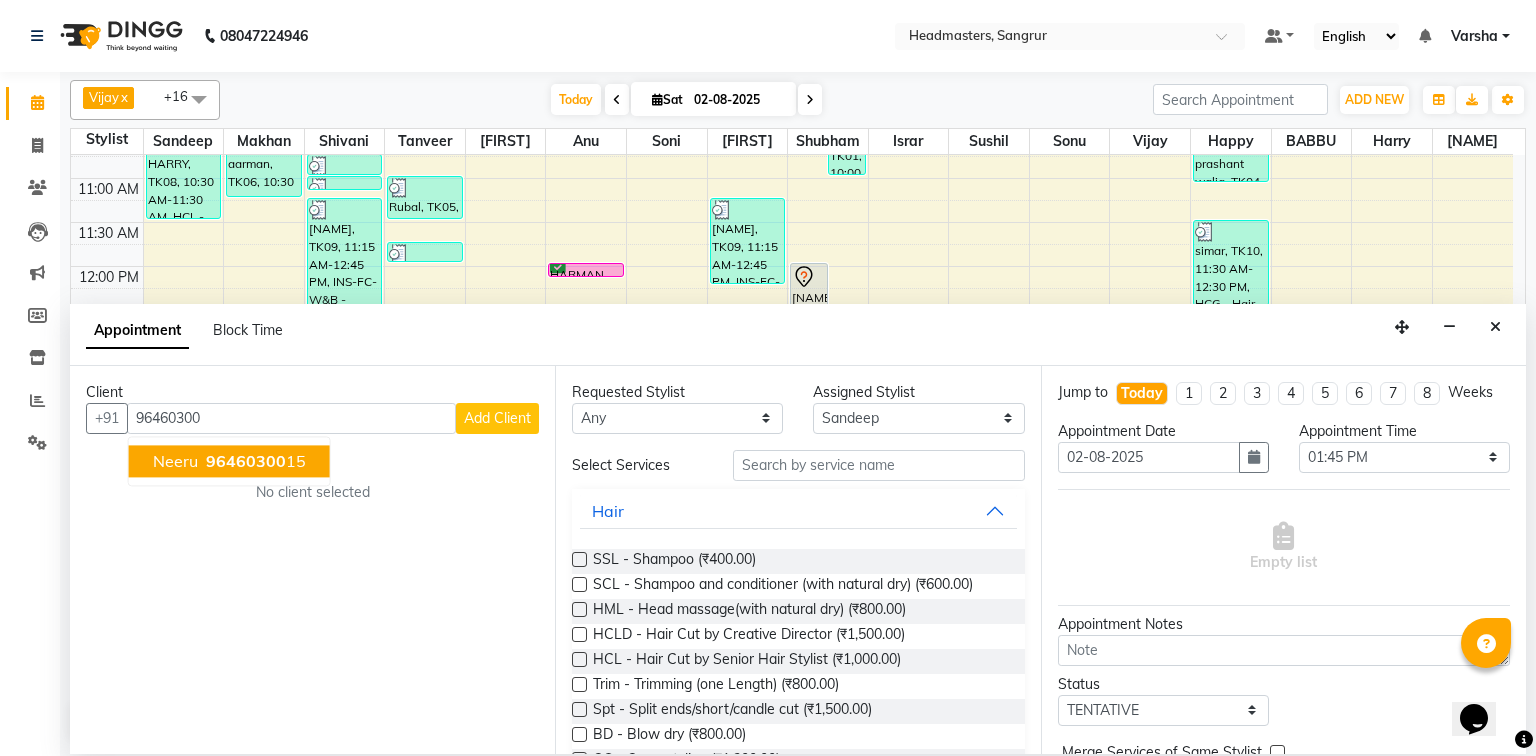 click on "96460300" at bounding box center (246, 461) 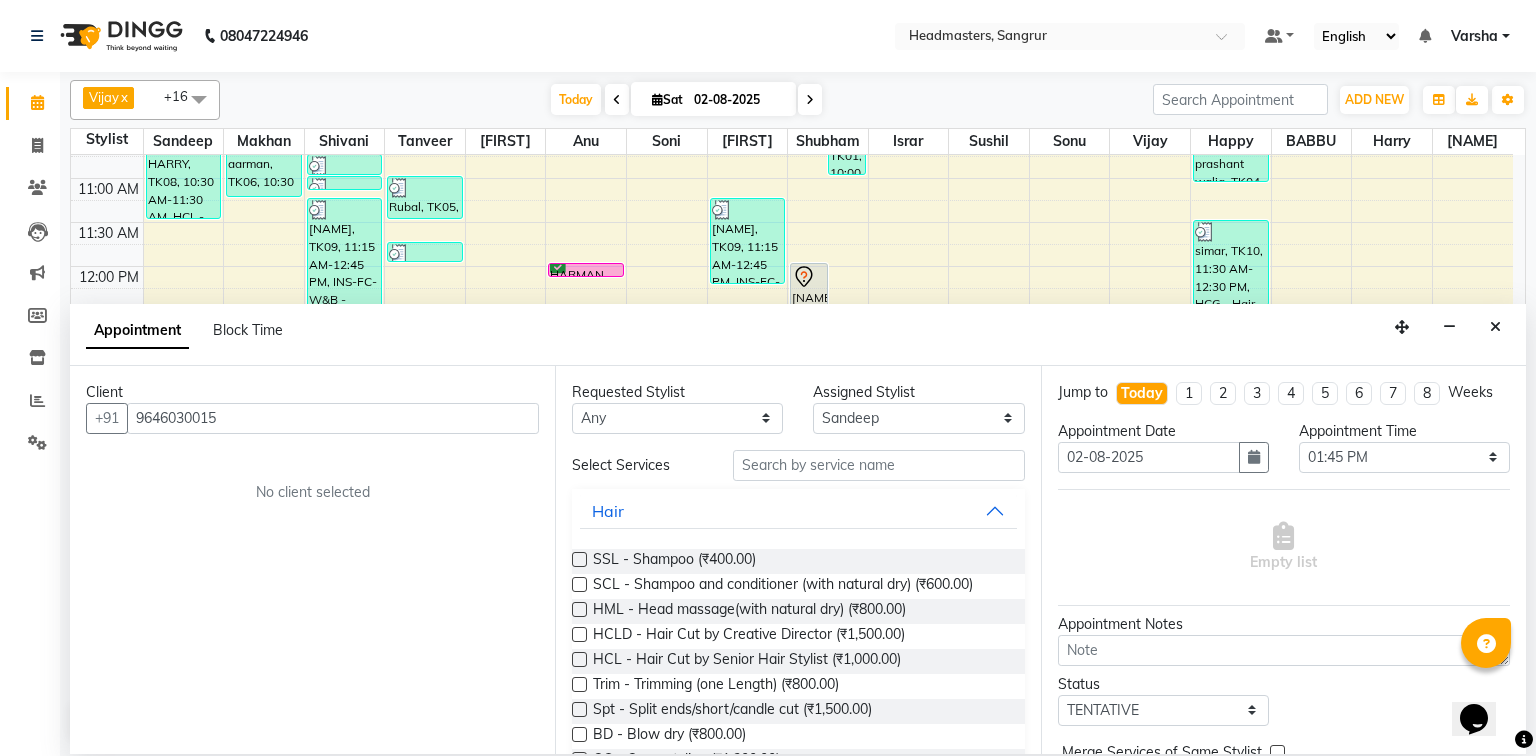 type on "9646030015" 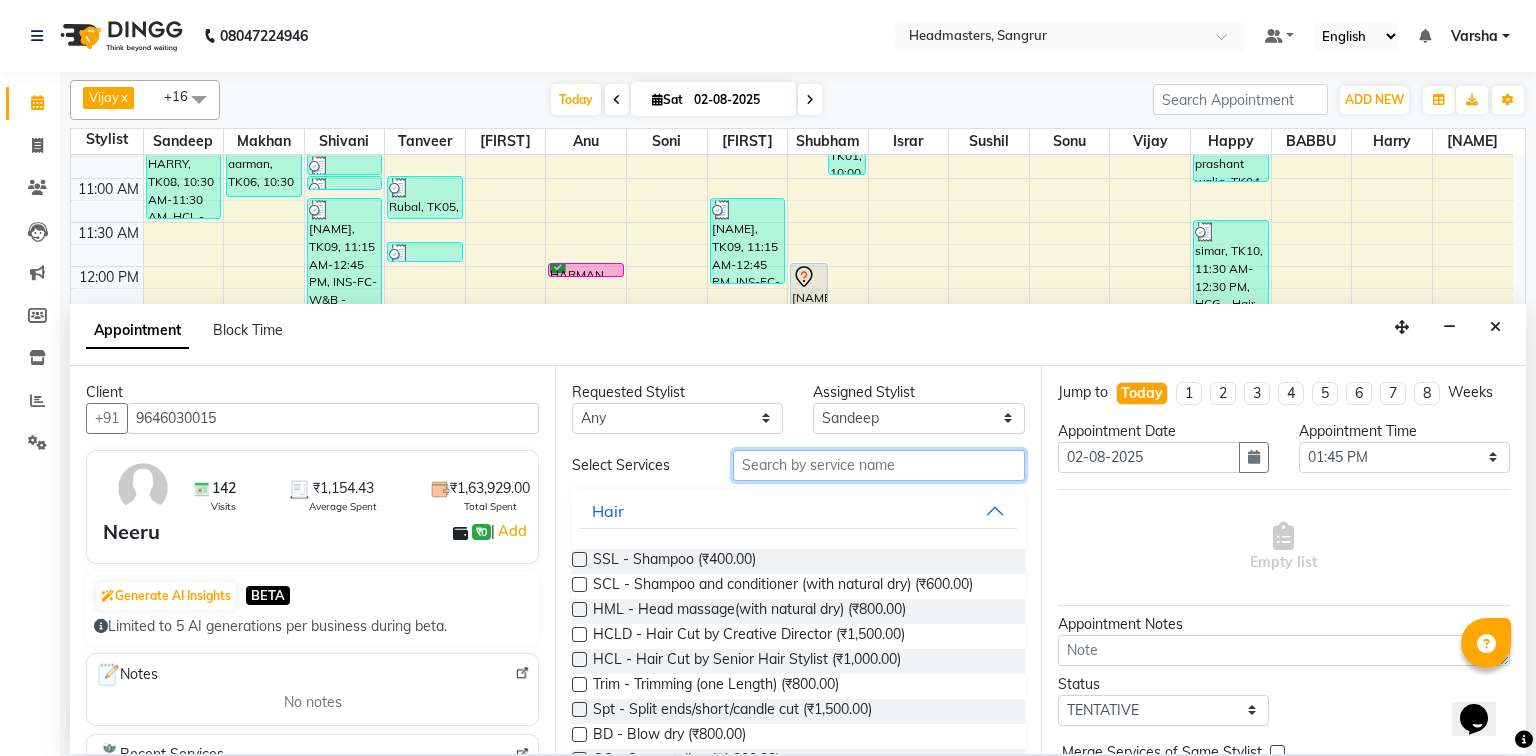 click at bounding box center [879, 465] 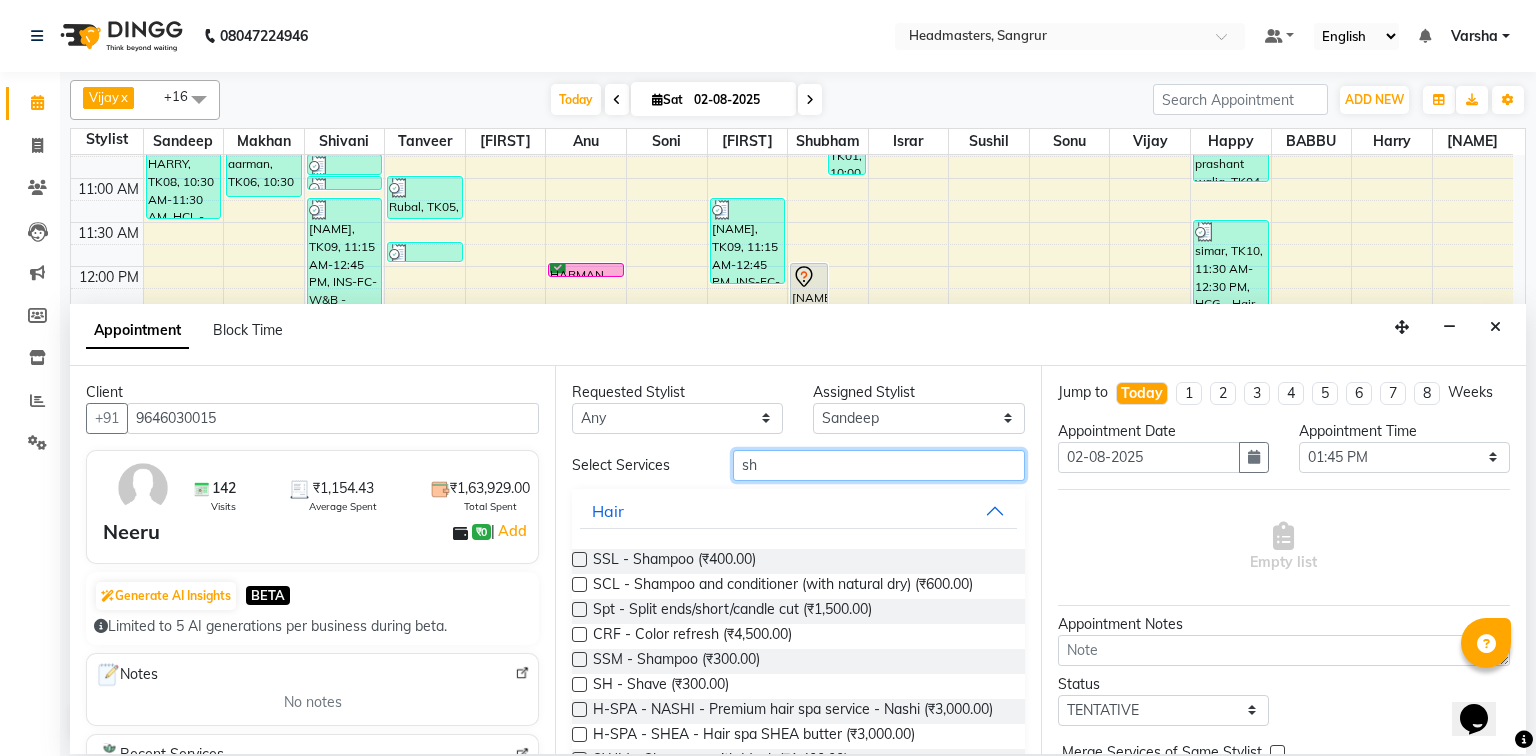 type on "sh" 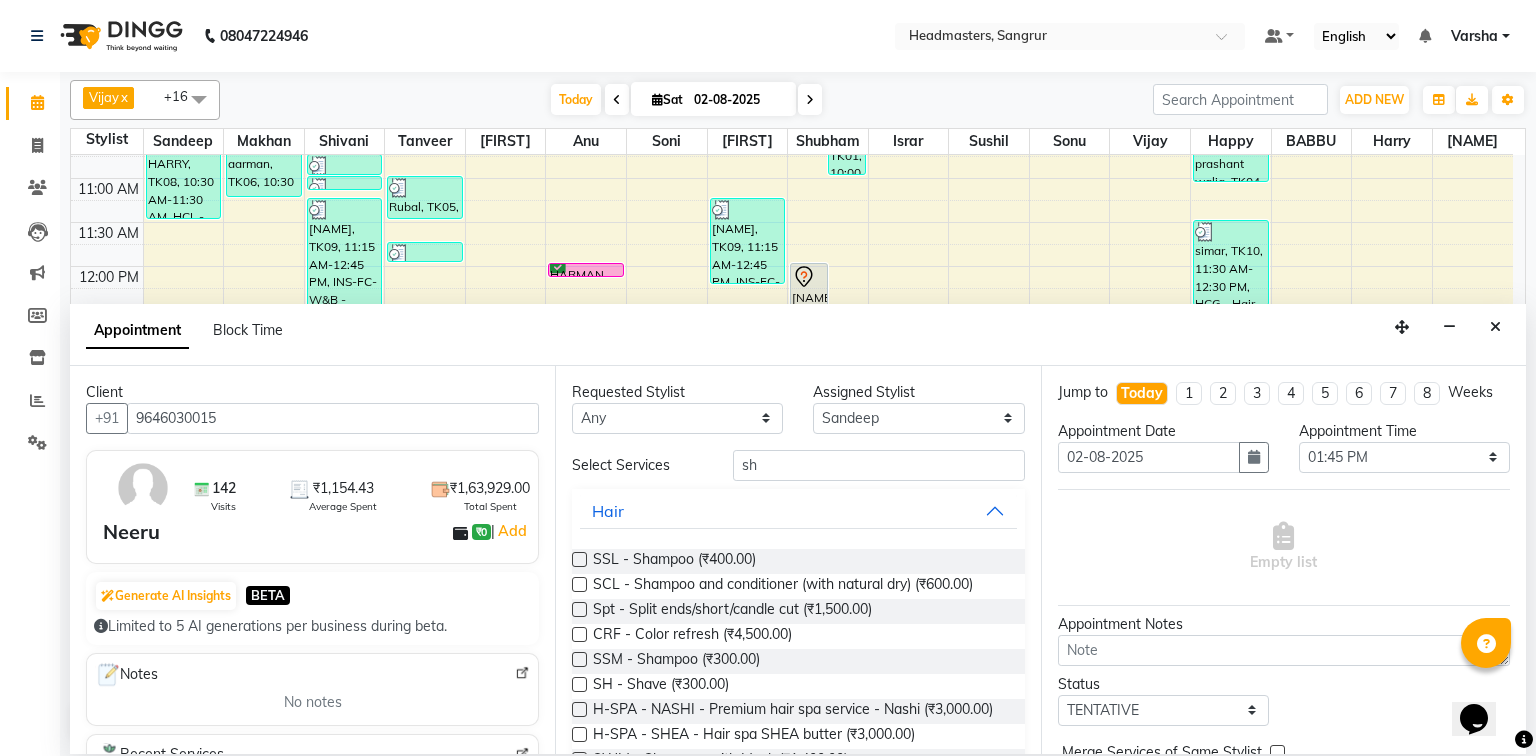 click at bounding box center [579, 559] 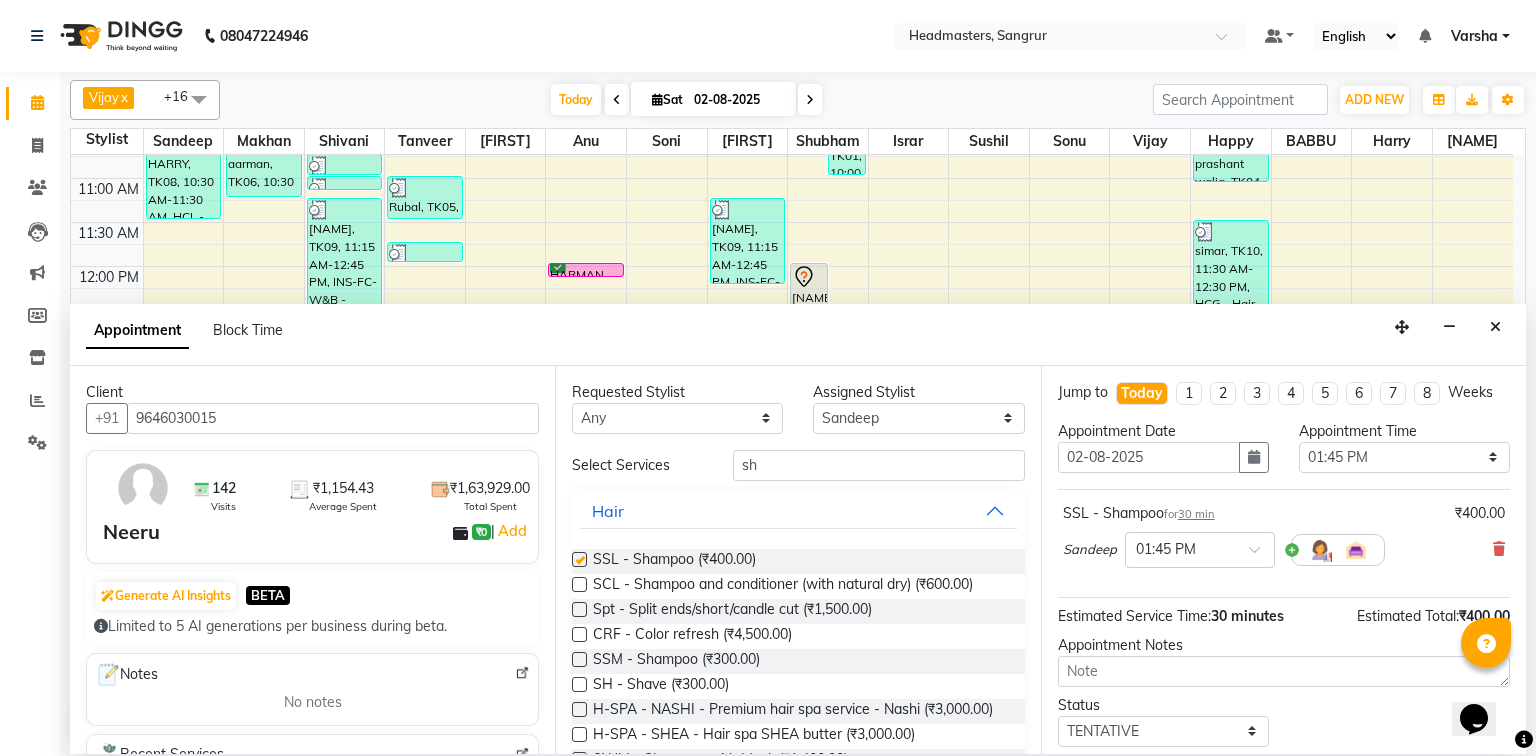 checkbox on "false" 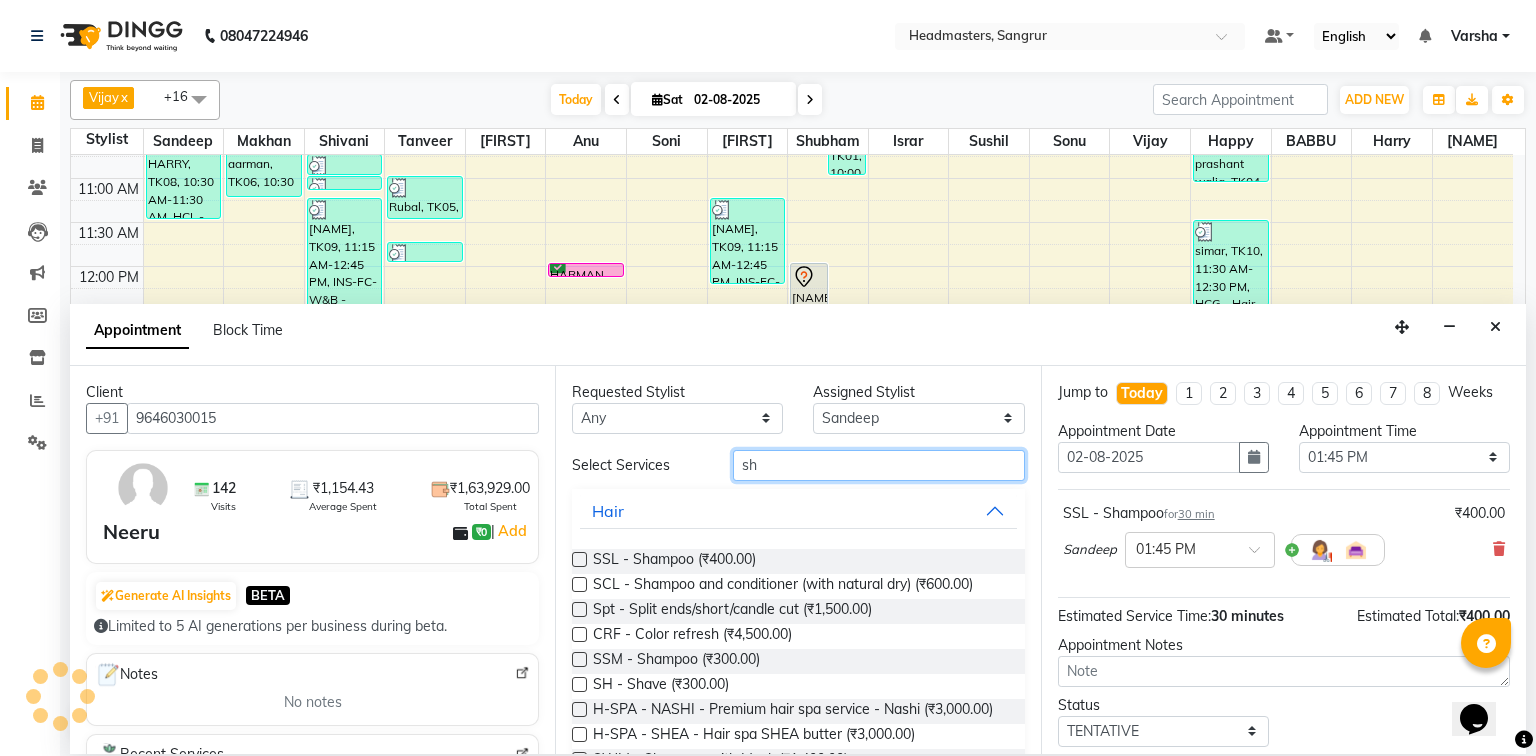 click on "sh" at bounding box center (879, 465) 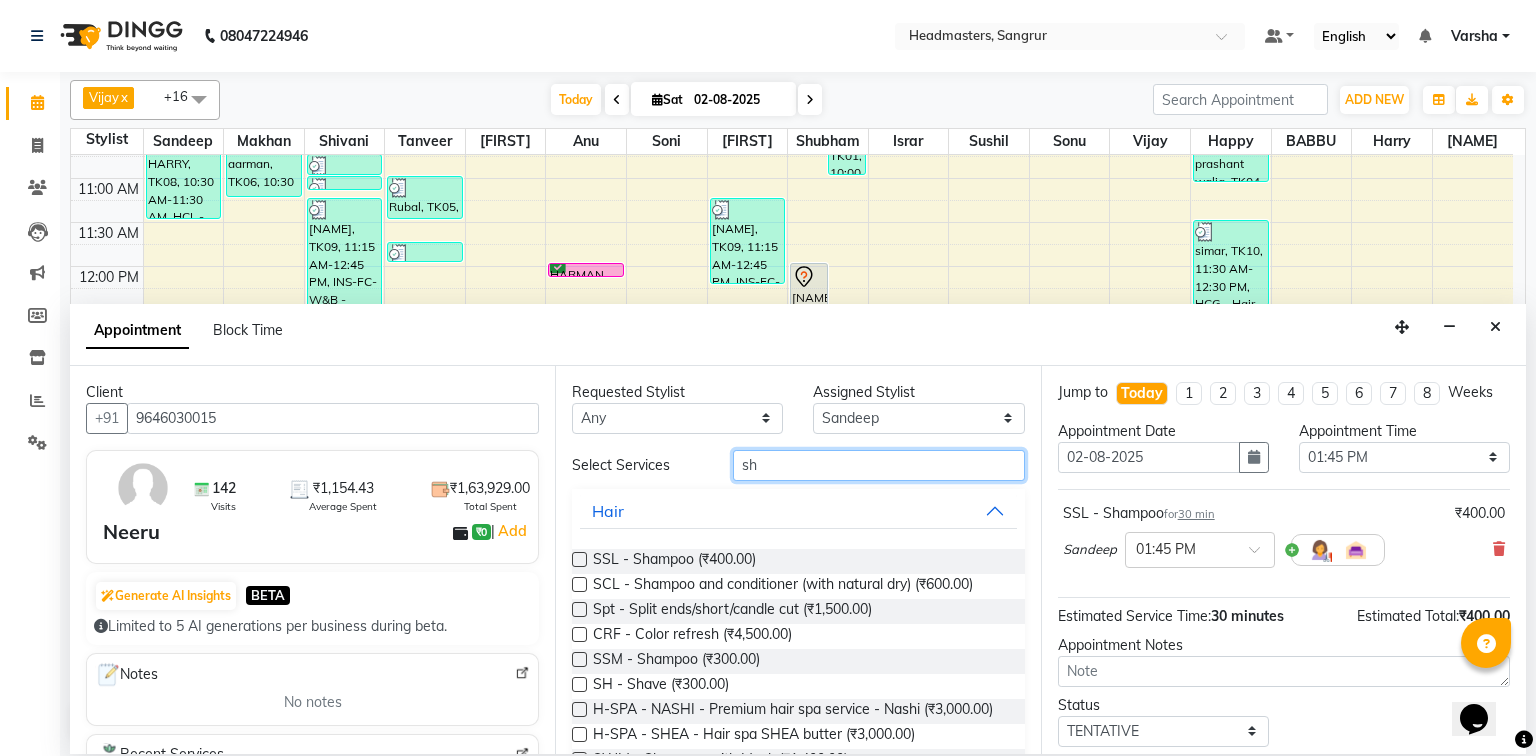 type on "s" 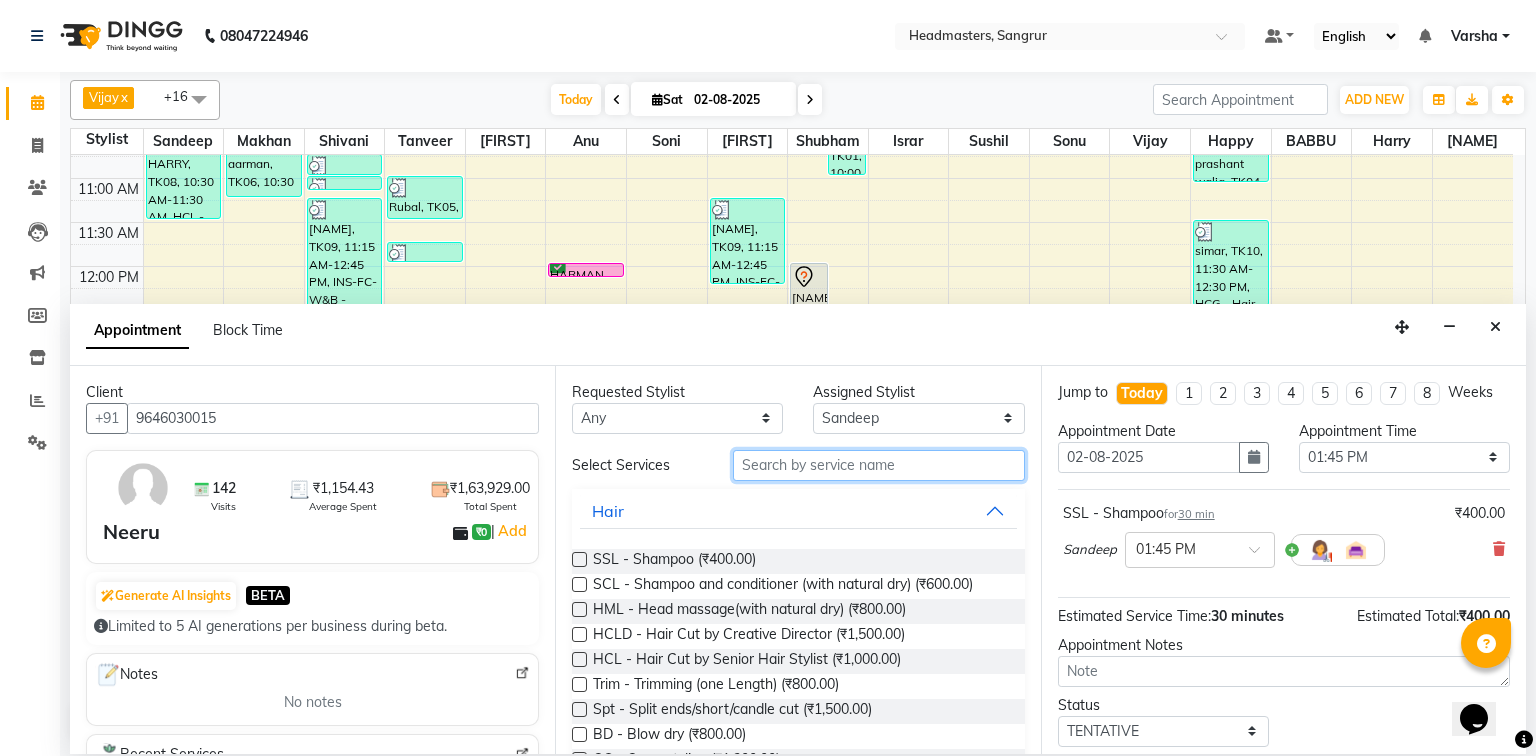 type 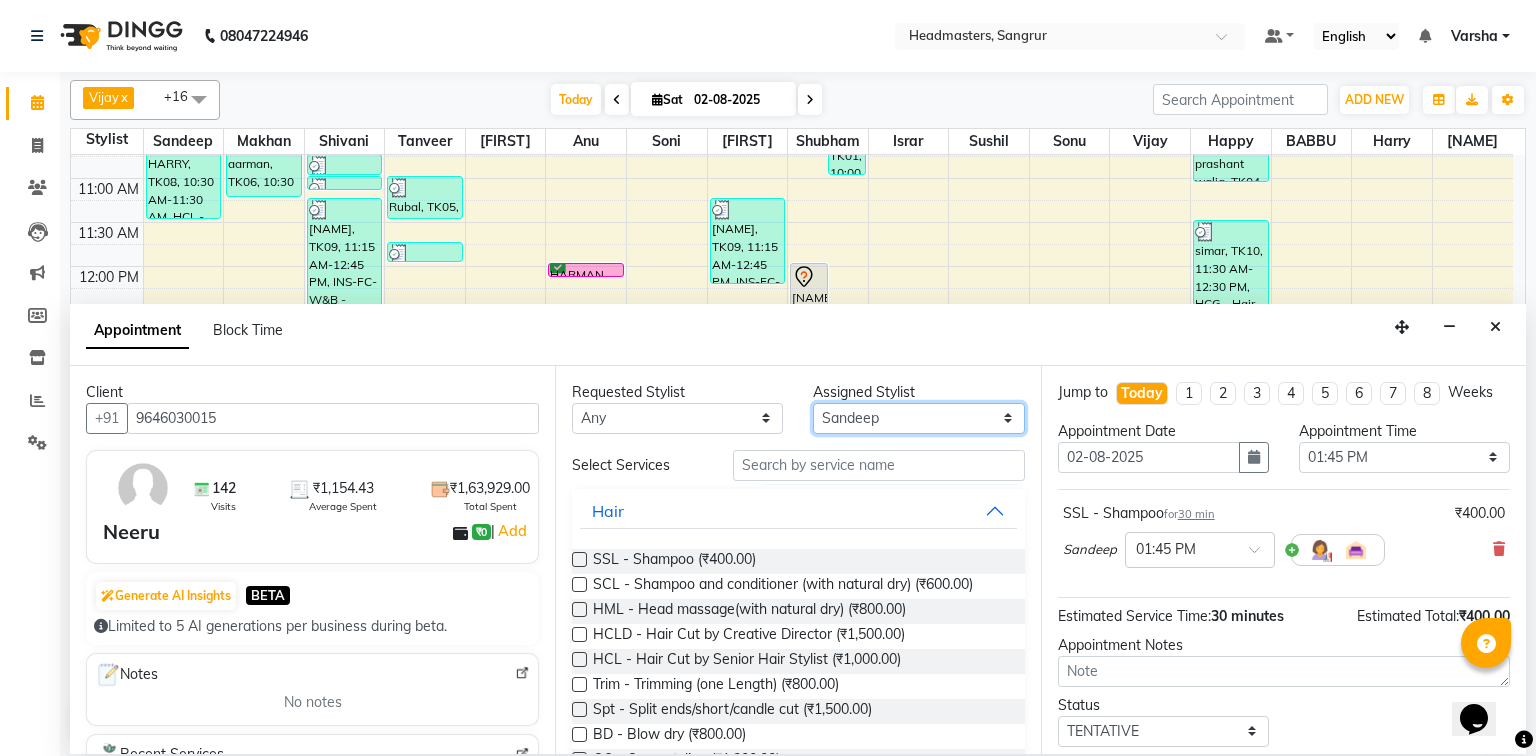click on "Select Afia  Amandeep Kaur Anu BABBU DHIR Divya Happy Harmesh Harry  Headmasters Israr Jashan stockist Jitender Makhan Maninder Rimpi Saima  Sandeep Shivani Shubham Soni Sonu Sunny Sushil Tanveer Varsha Vijay" at bounding box center [918, 418] 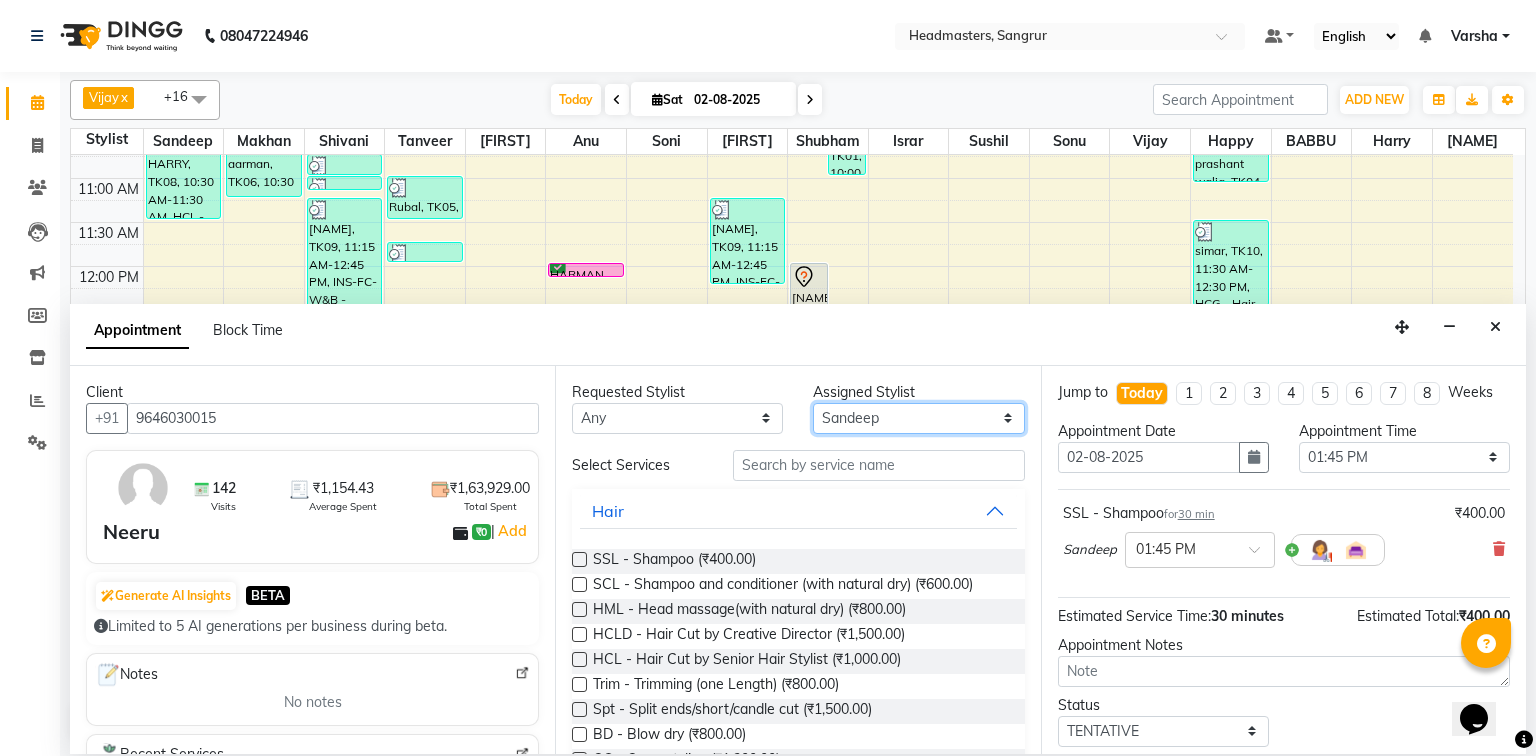 select on "60865" 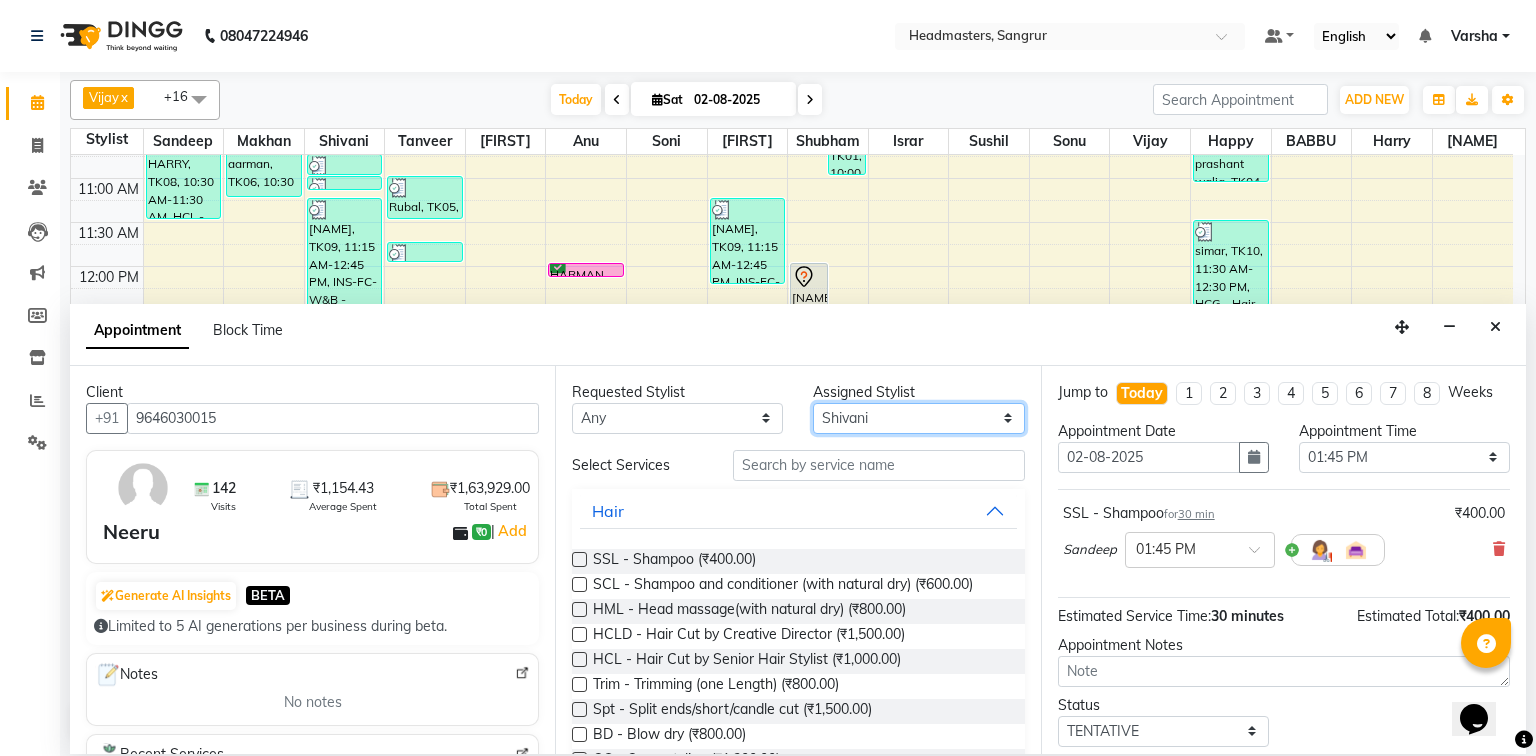 click on "Select Afia  Amandeep Kaur Anu BABBU DHIR Divya Happy Harmesh Harry  Headmasters Israr Jashan stockist Jitender Makhan Maninder Rimpi Saima  Sandeep Shivani Shubham Soni Sonu Sunny Sushil Tanveer Varsha Vijay" at bounding box center (918, 418) 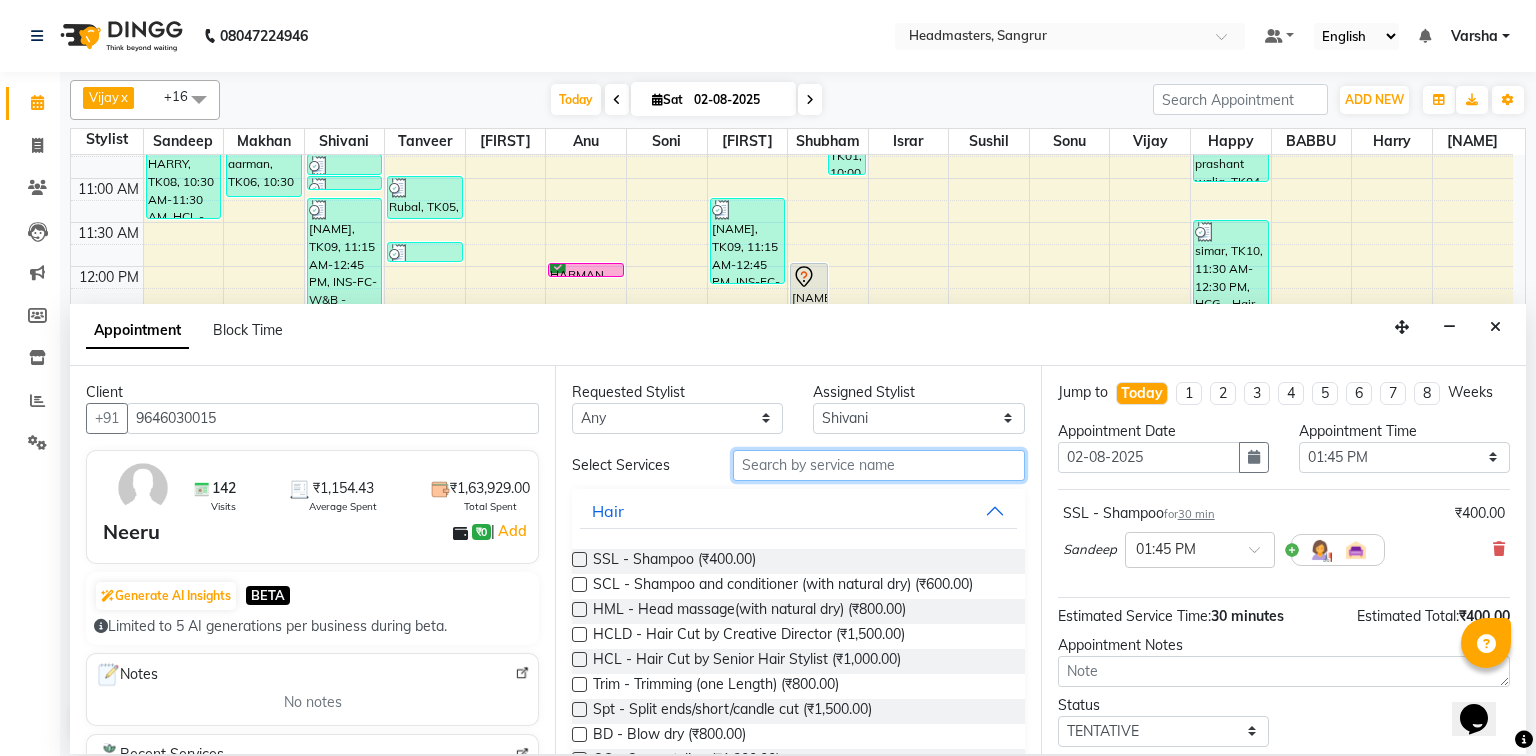 click at bounding box center (879, 465) 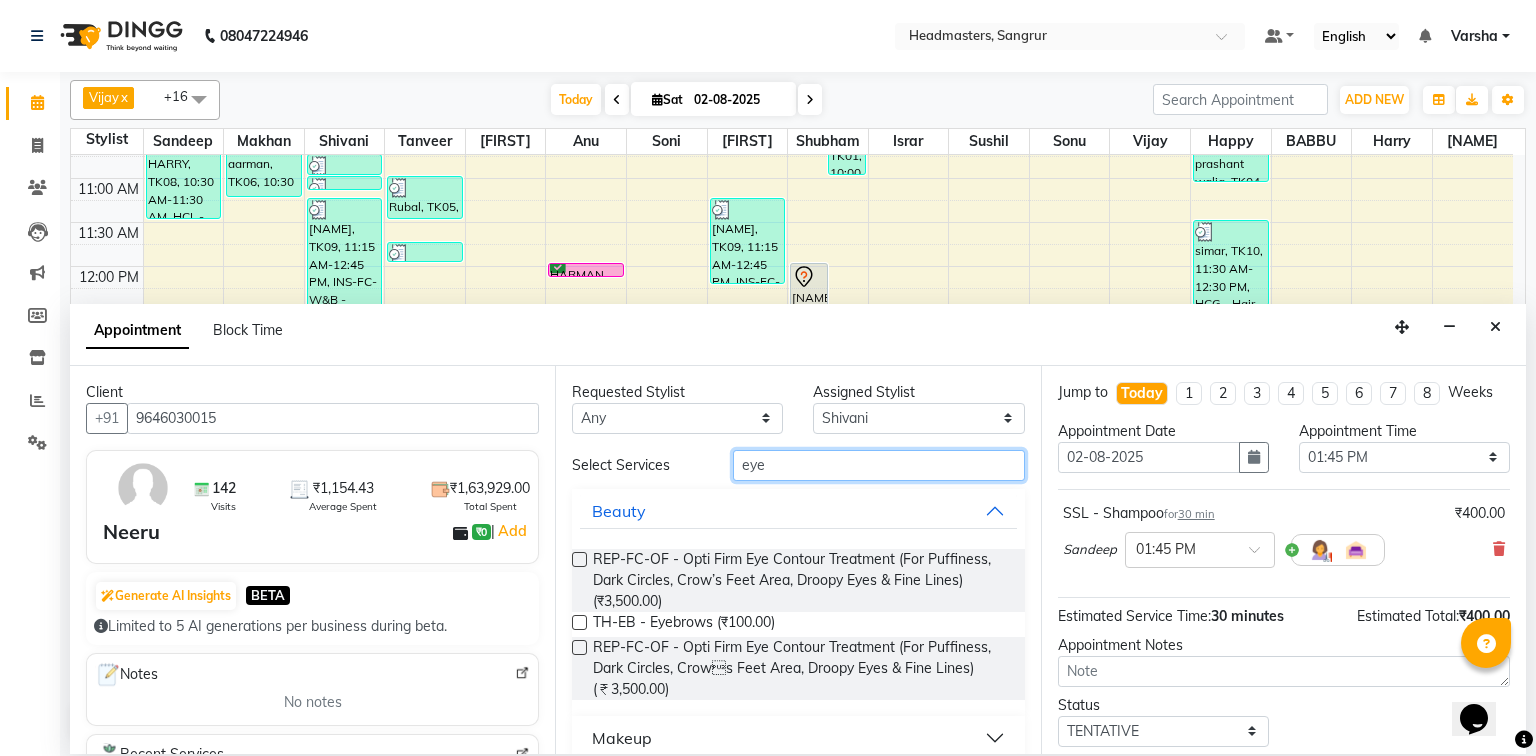 type on "eye" 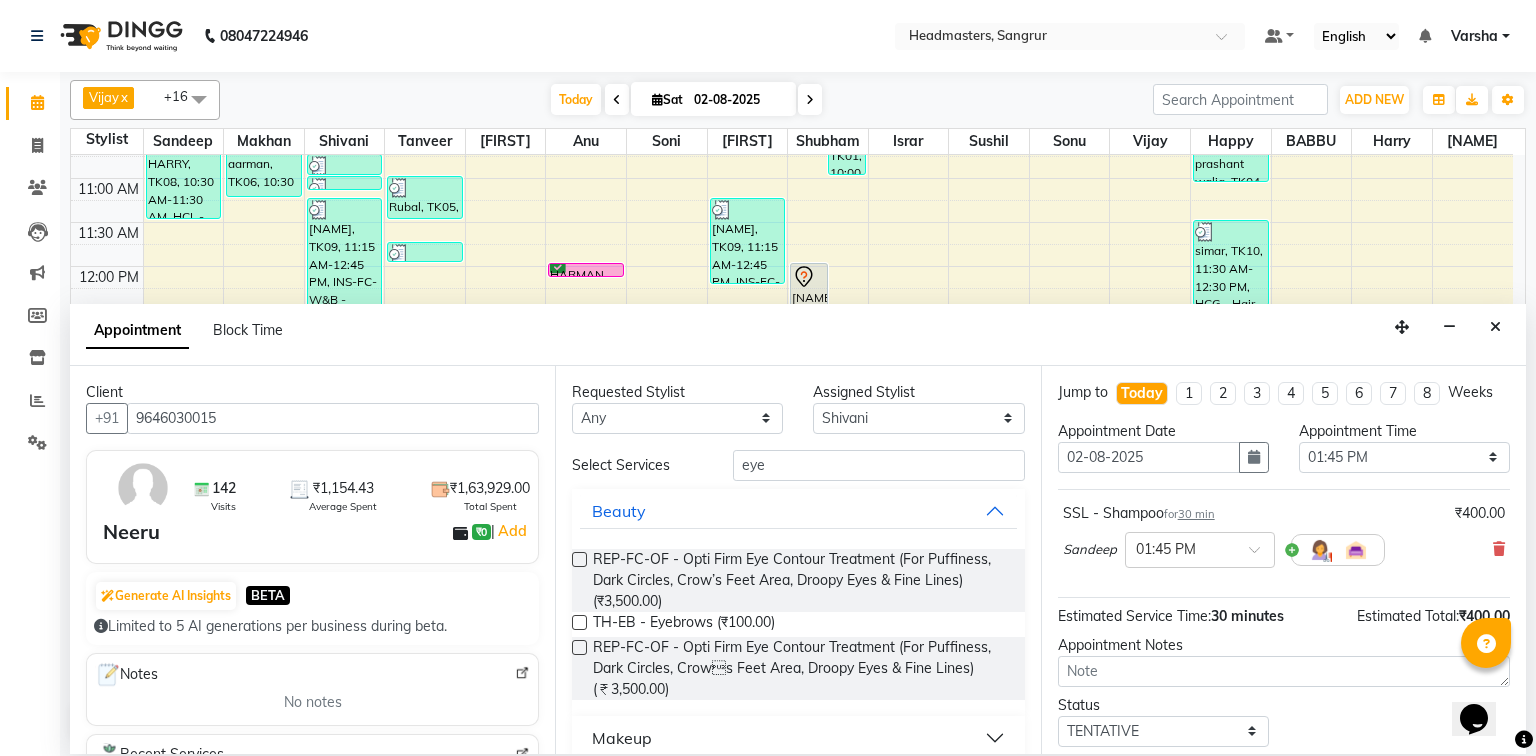 click at bounding box center (579, 622) 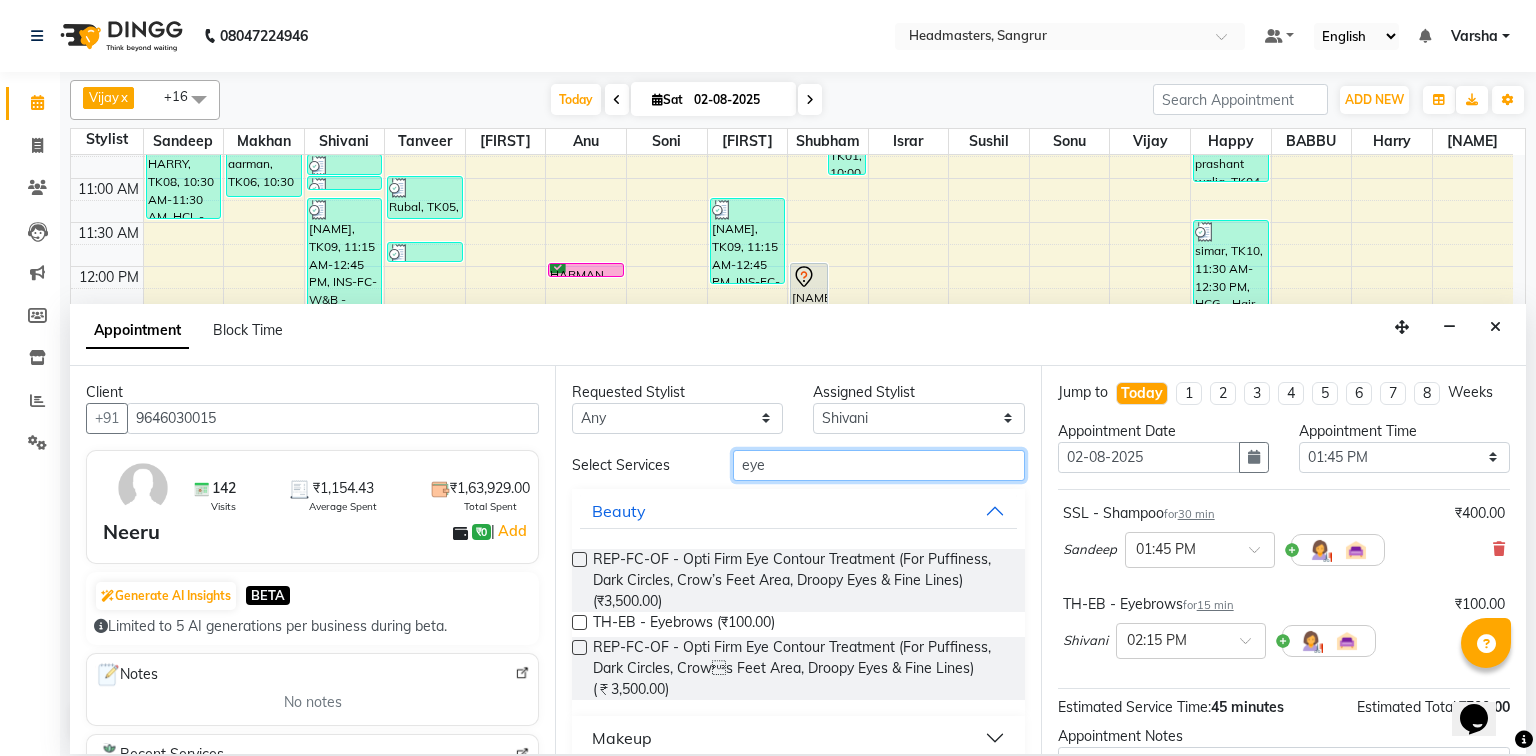 checkbox on "false" 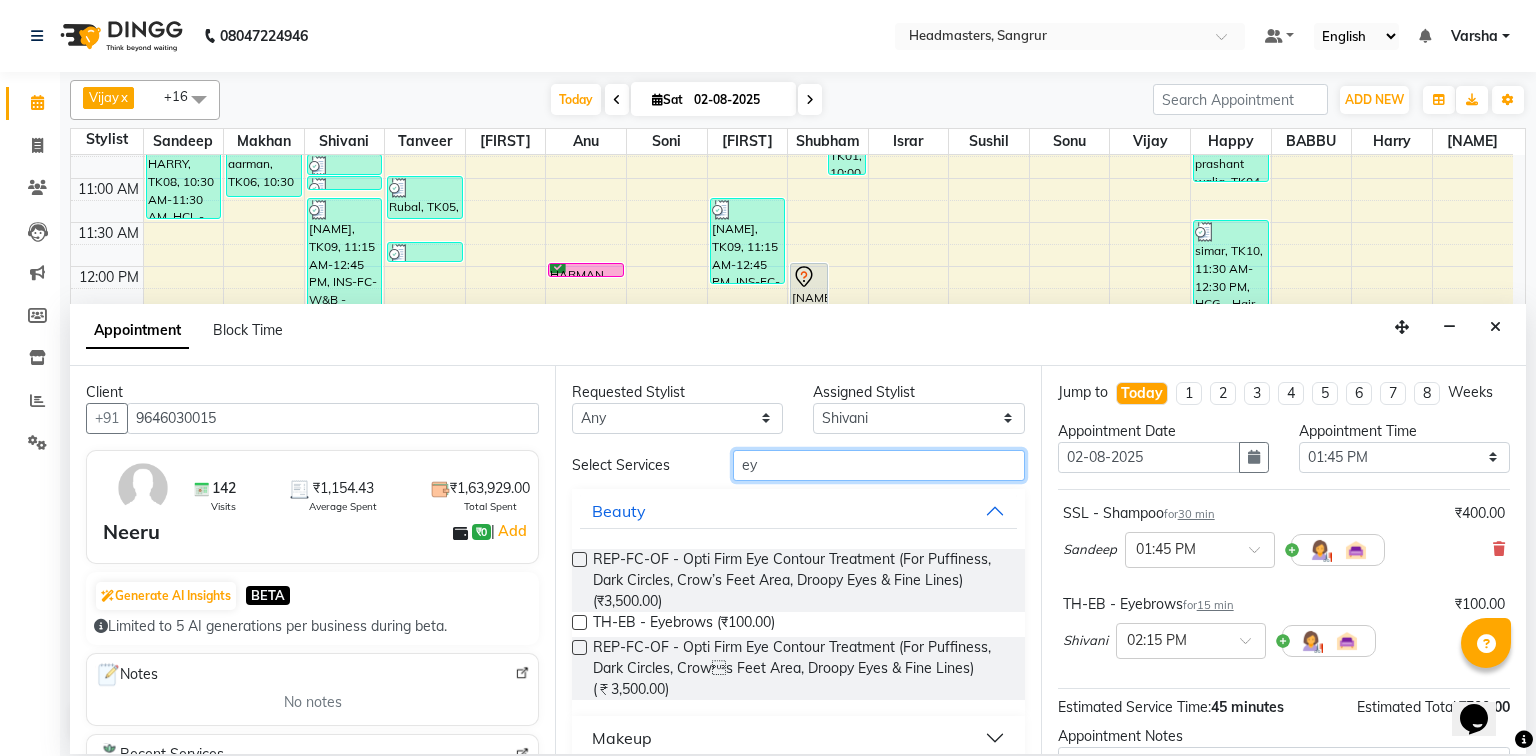 type on "e" 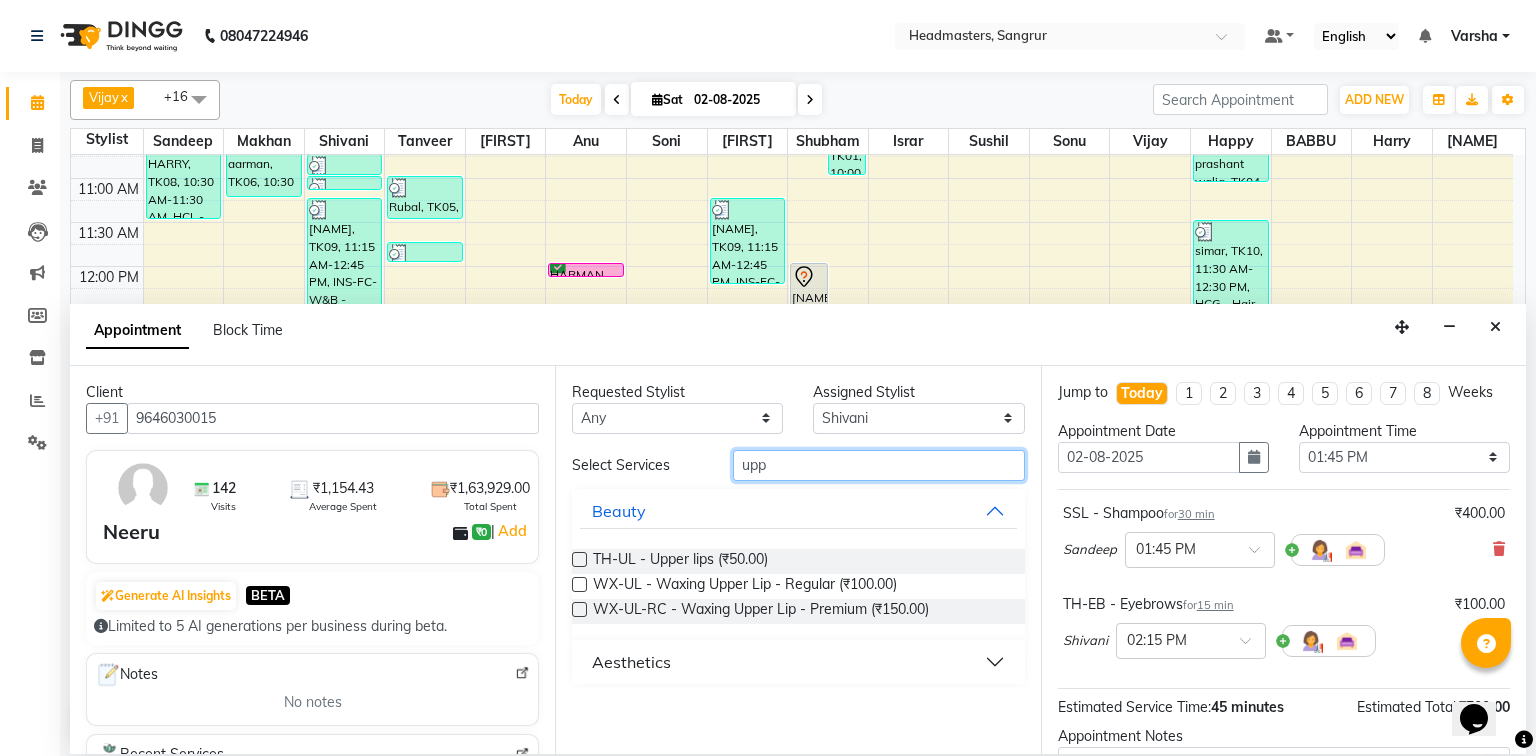 type on "upp" 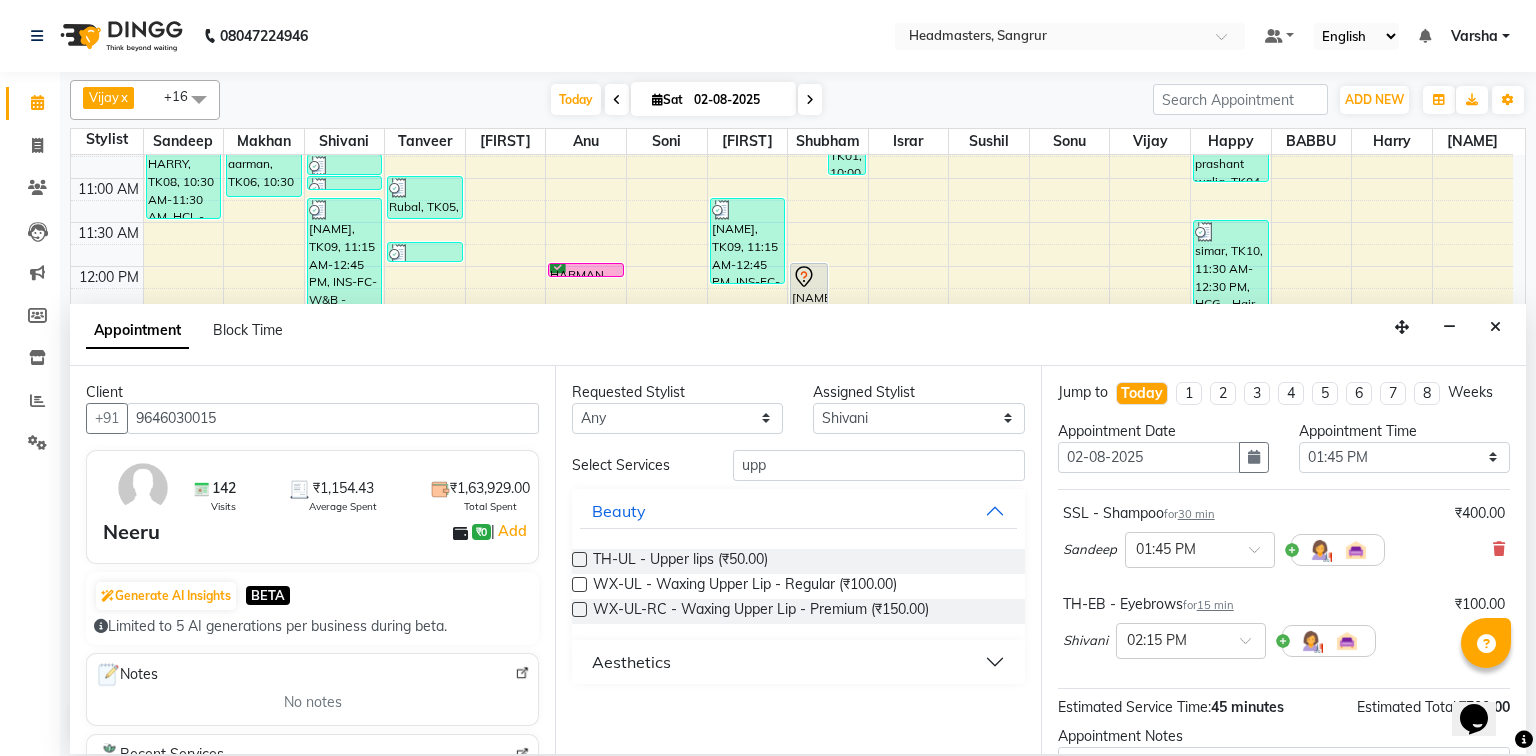 click at bounding box center (579, 559) 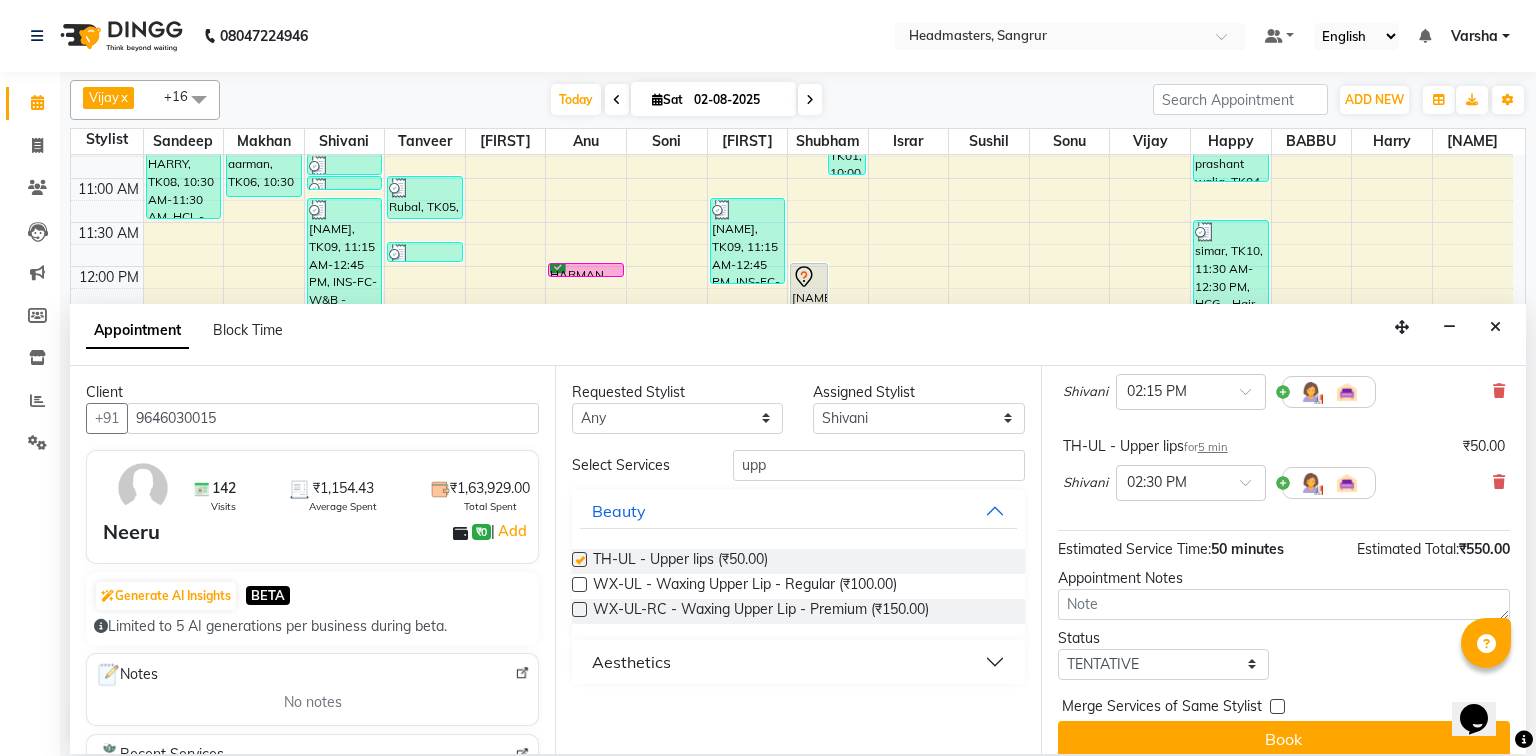 checkbox on "false" 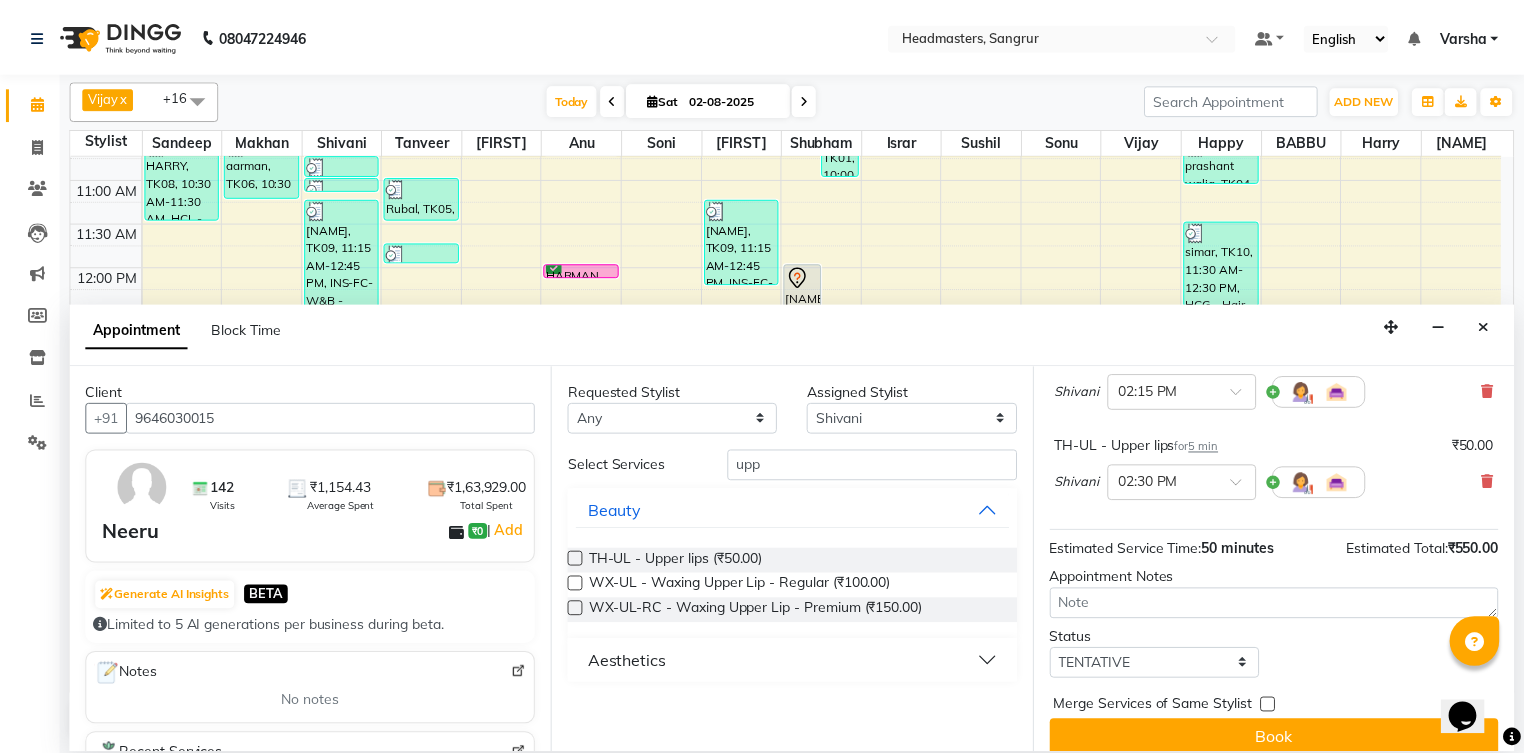 scroll, scrollTop: 267, scrollLeft: 0, axis: vertical 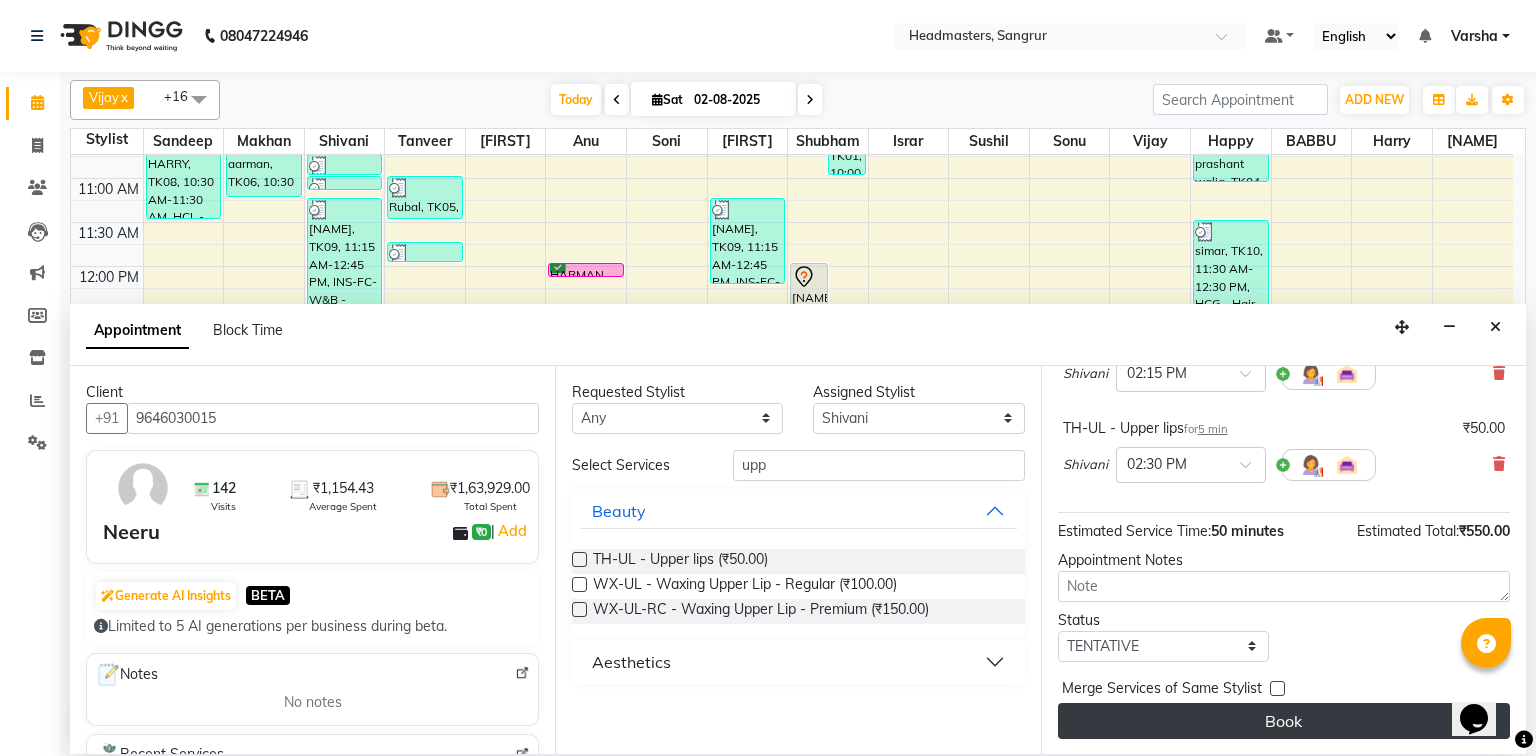 click on "Book" at bounding box center (1284, 721) 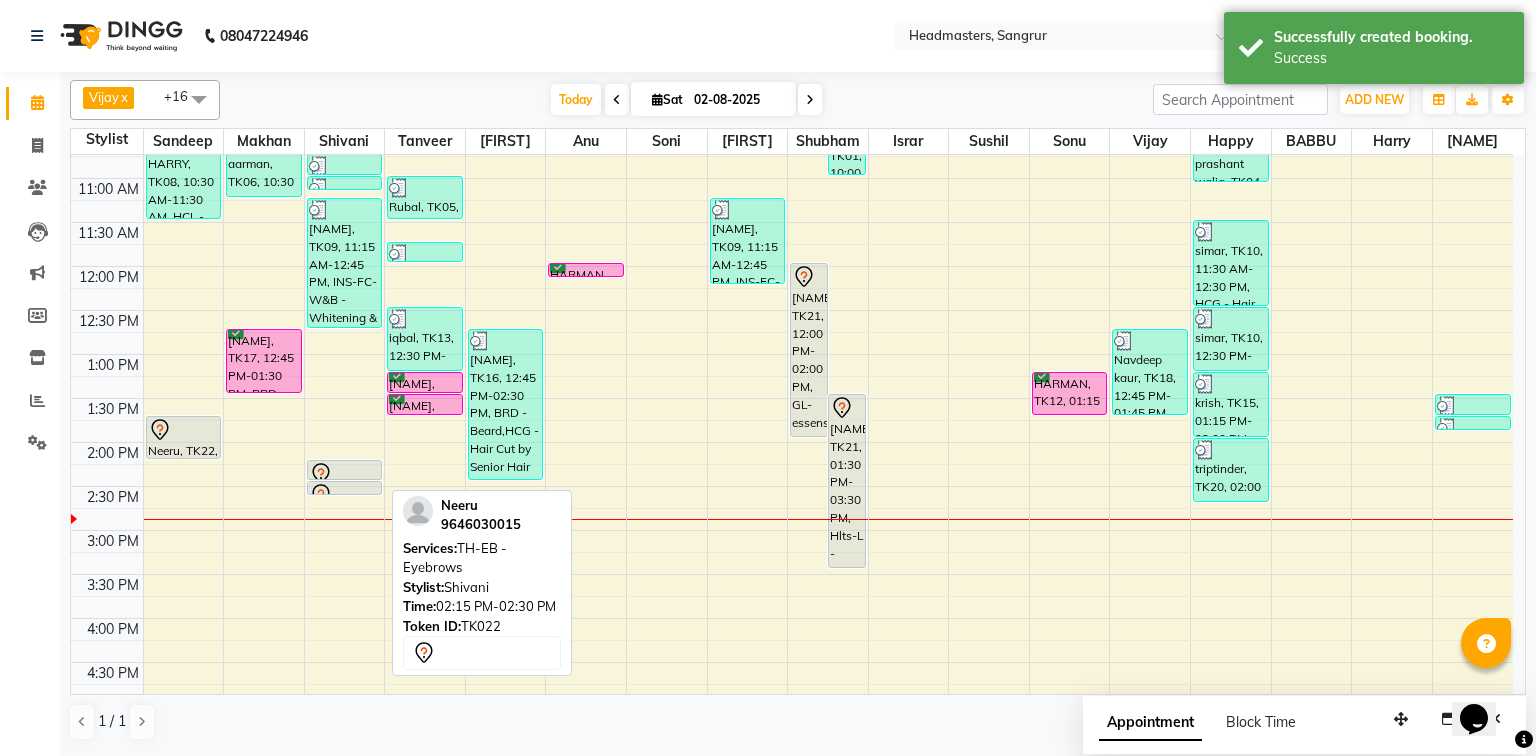 click at bounding box center (345, 474) 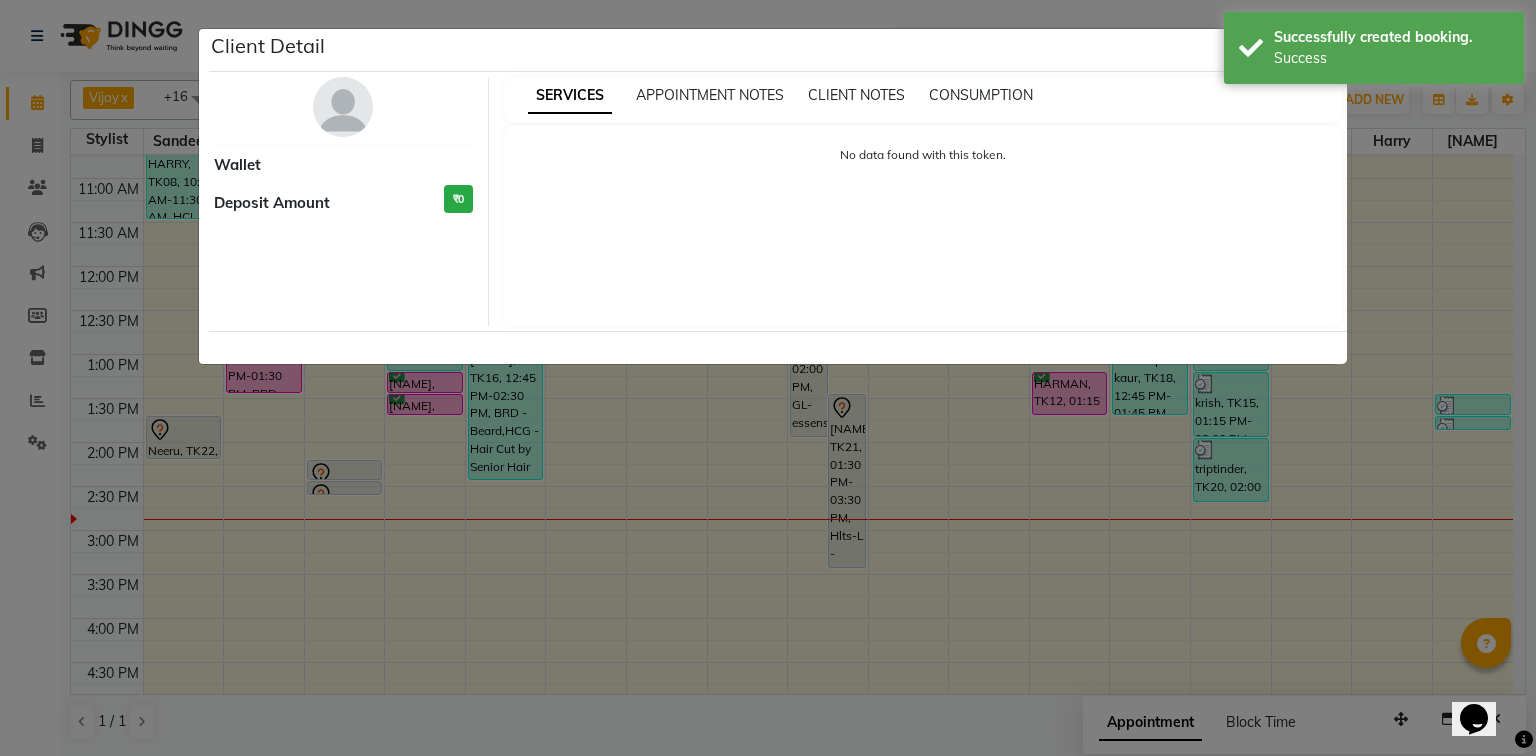 select on "7" 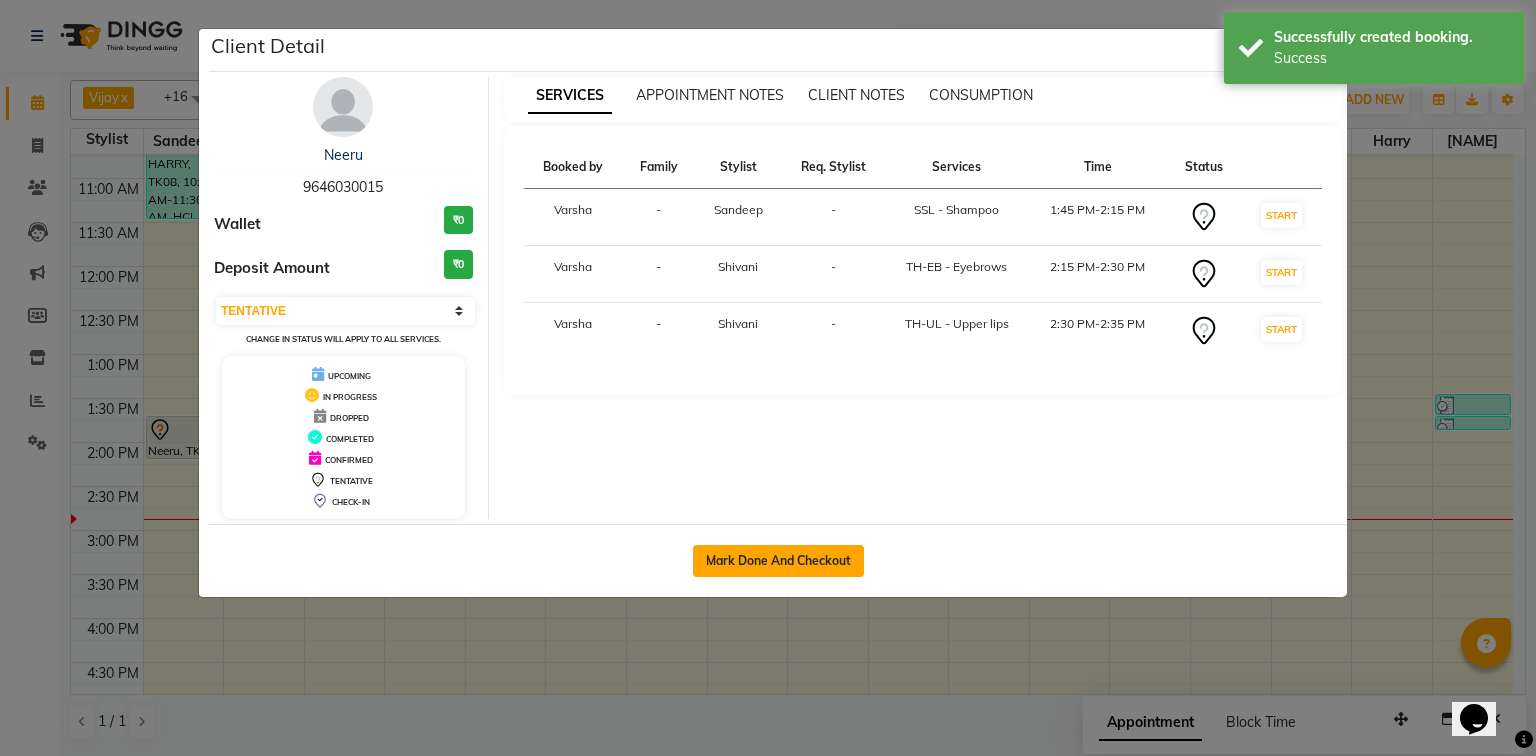 click on "Mark Done And Checkout" 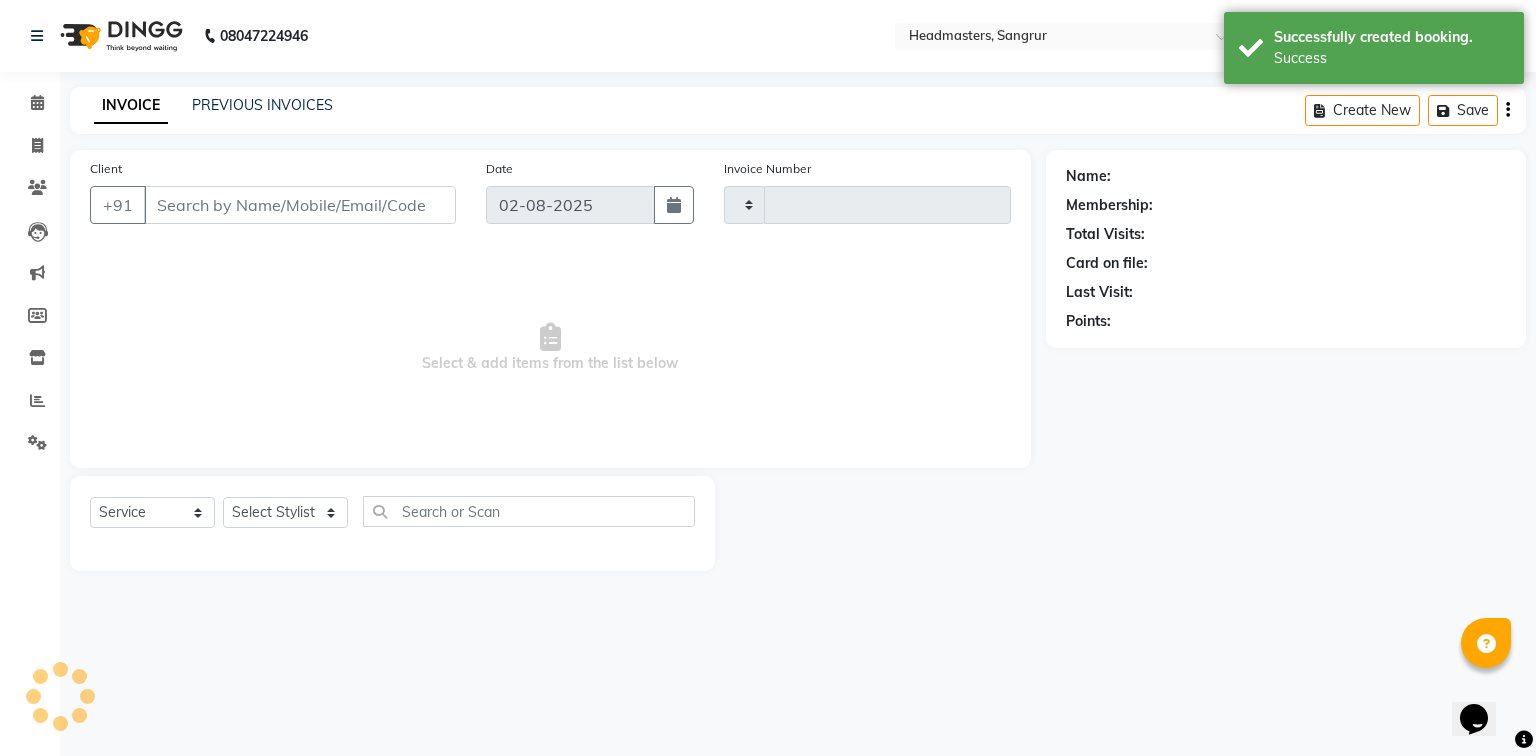 type on "3769" 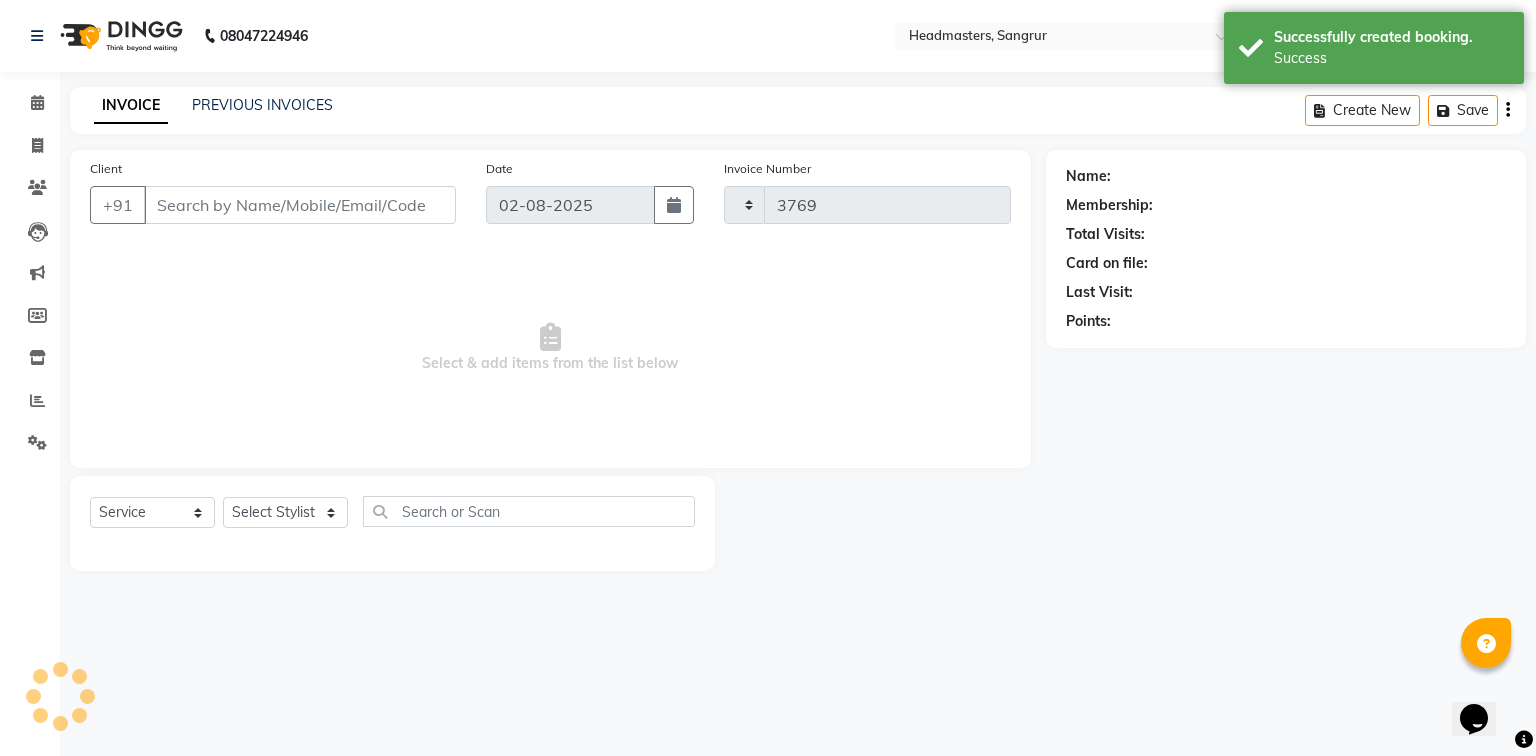 select on "7140" 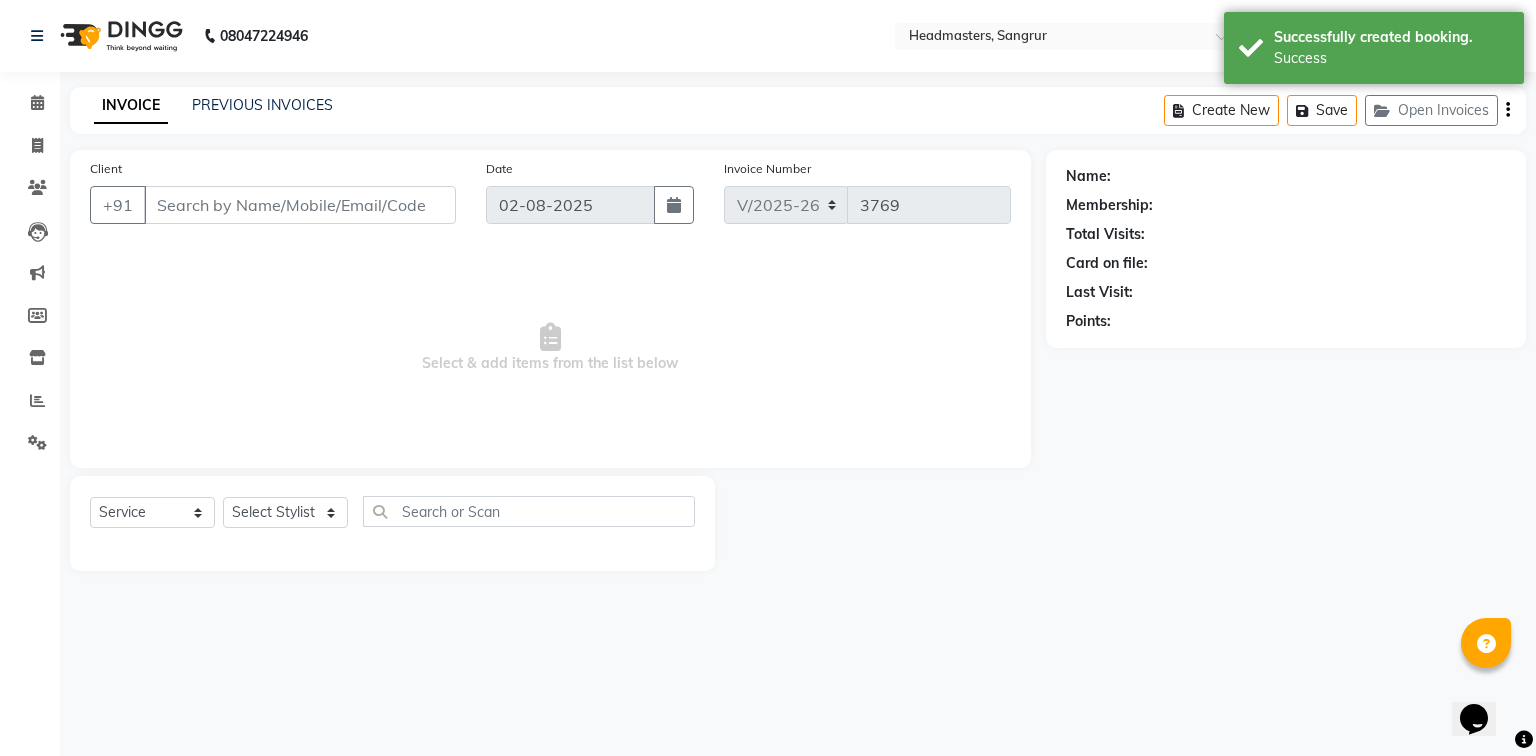 type on "9646030015" 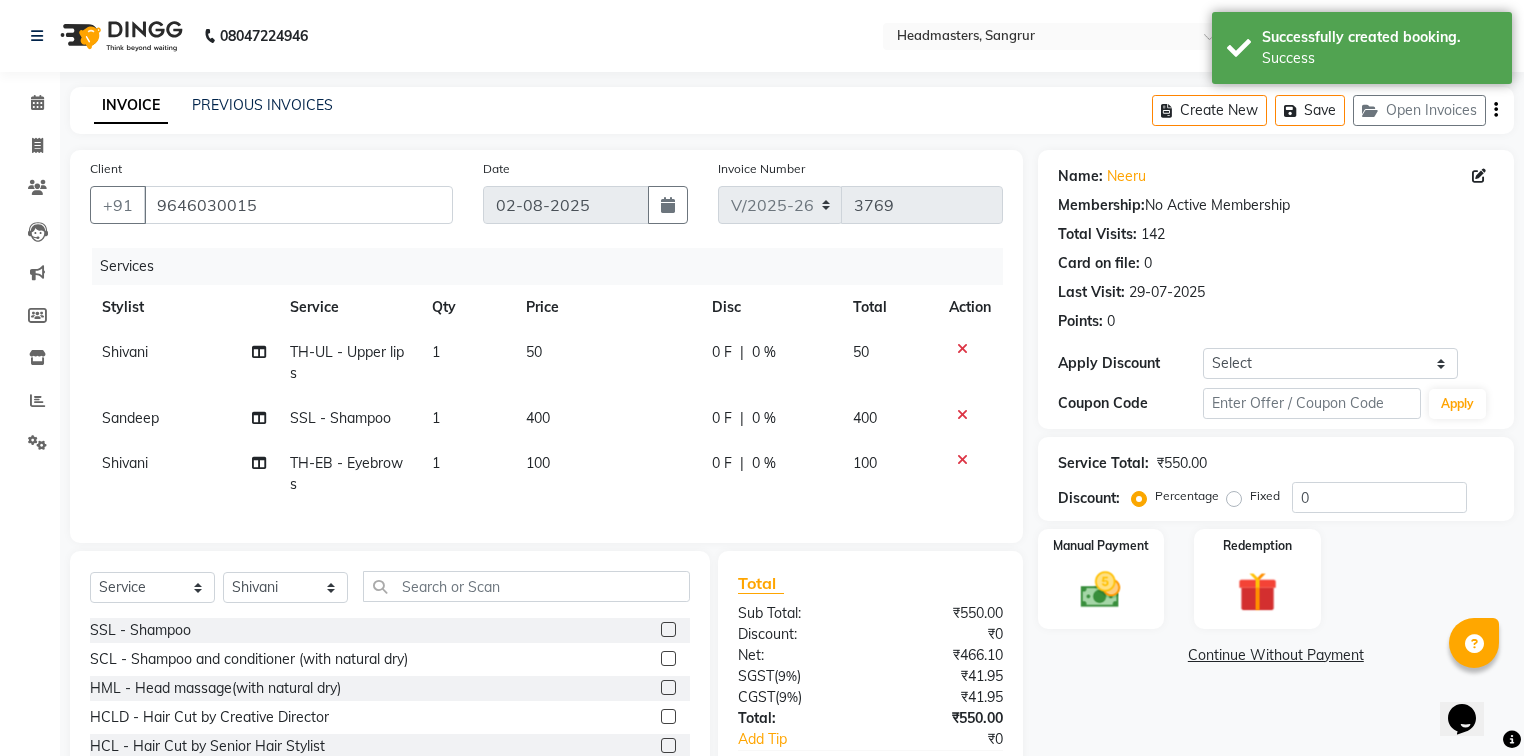 drag, startPoint x: 710, startPoint y: 472, endPoint x: 707, endPoint y: 451, distance: 21.213203 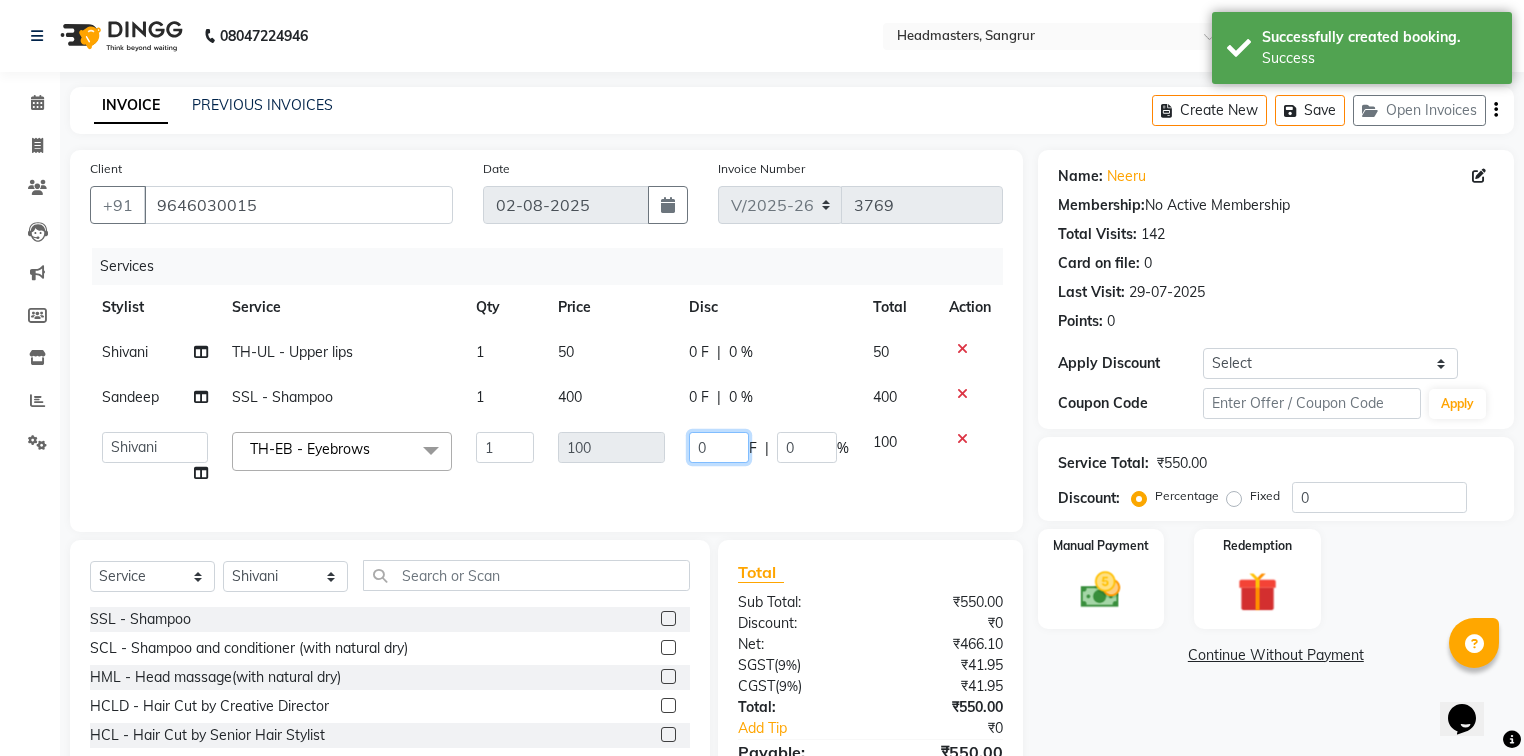 click on "0" 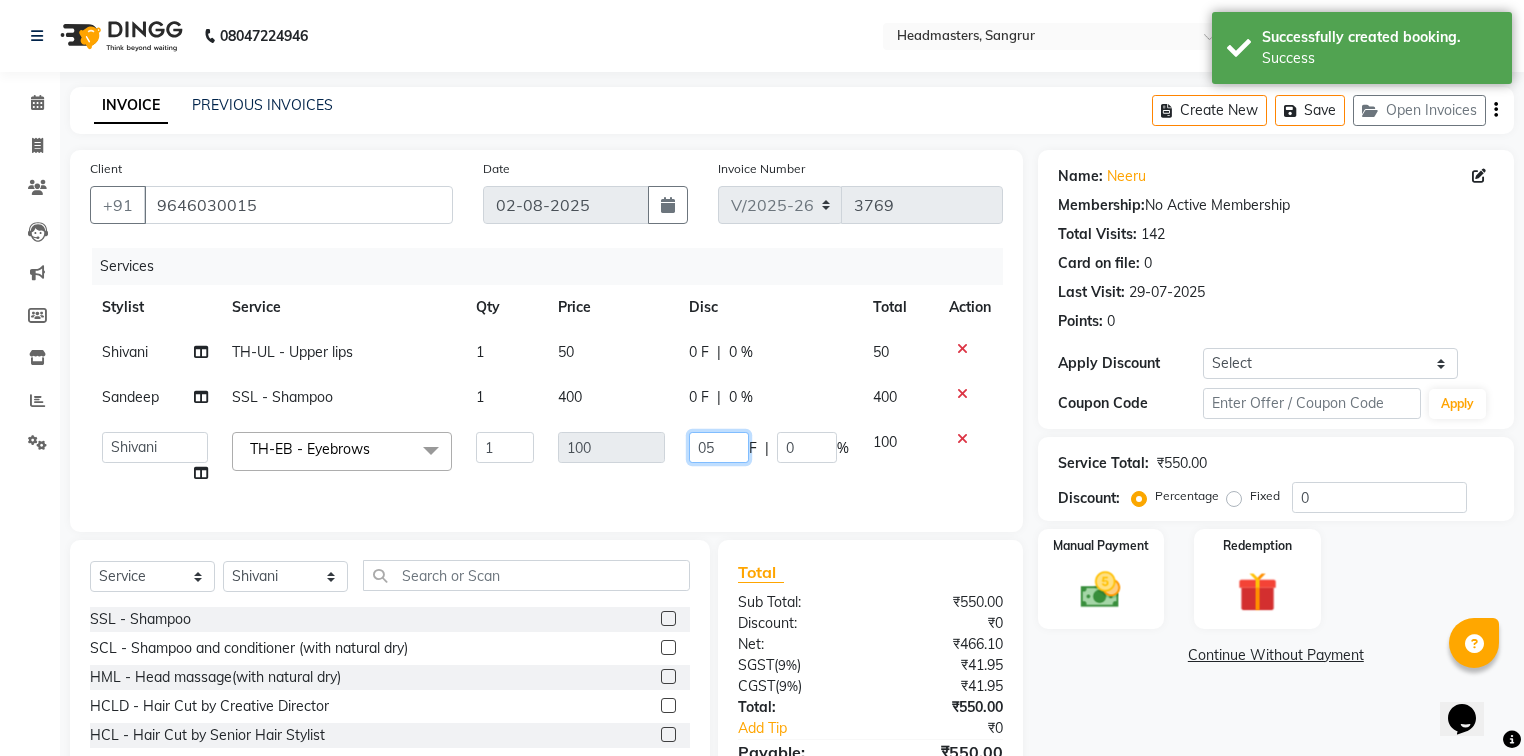type on "050" 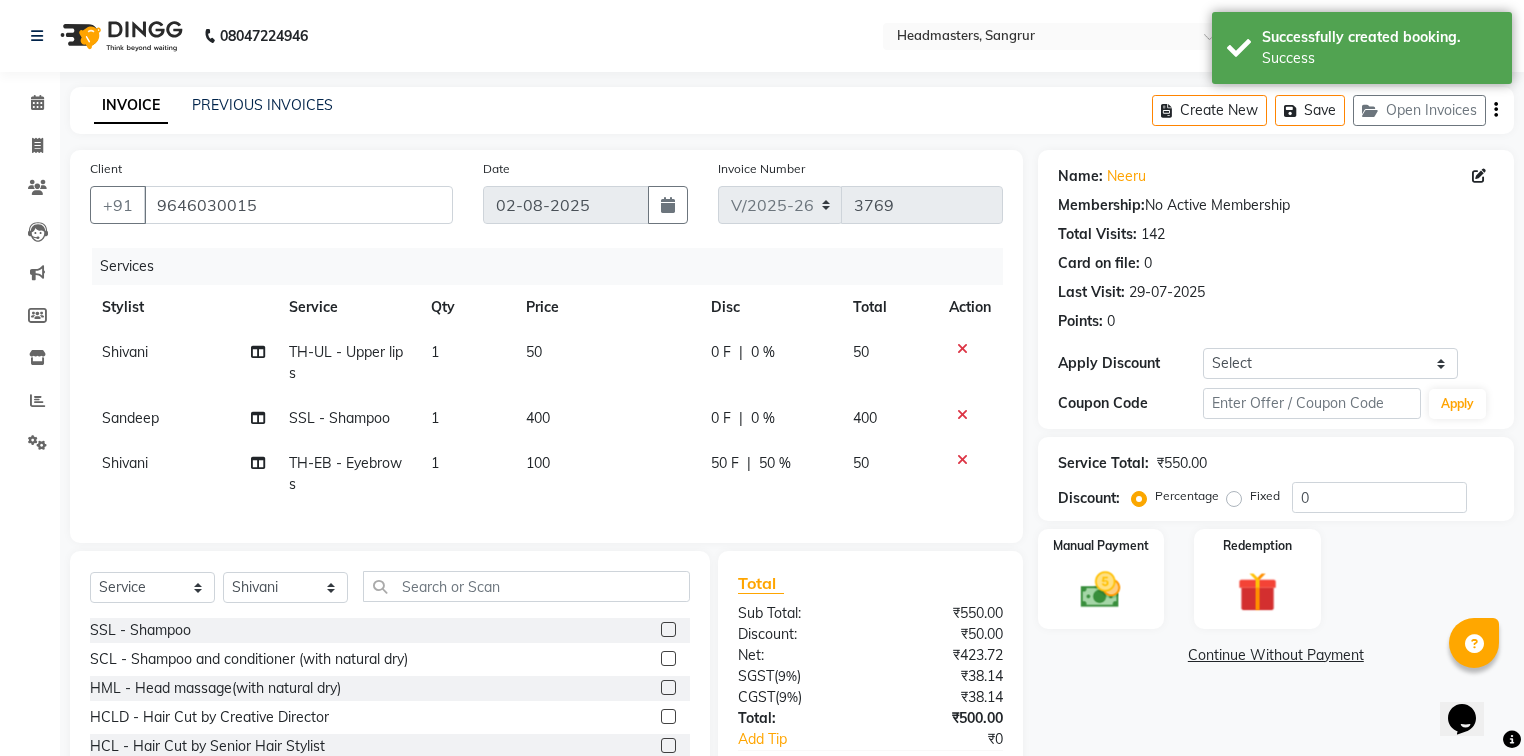 click on "Shivani TH-UL - Upper lips 1 50 0 F | 0 % 50 Sandeep SSL - Shampoo 1 400 0 F | 0 % 400 Shivani TH-EB - Eyebrows 1 100 50 F | 50 % 50" 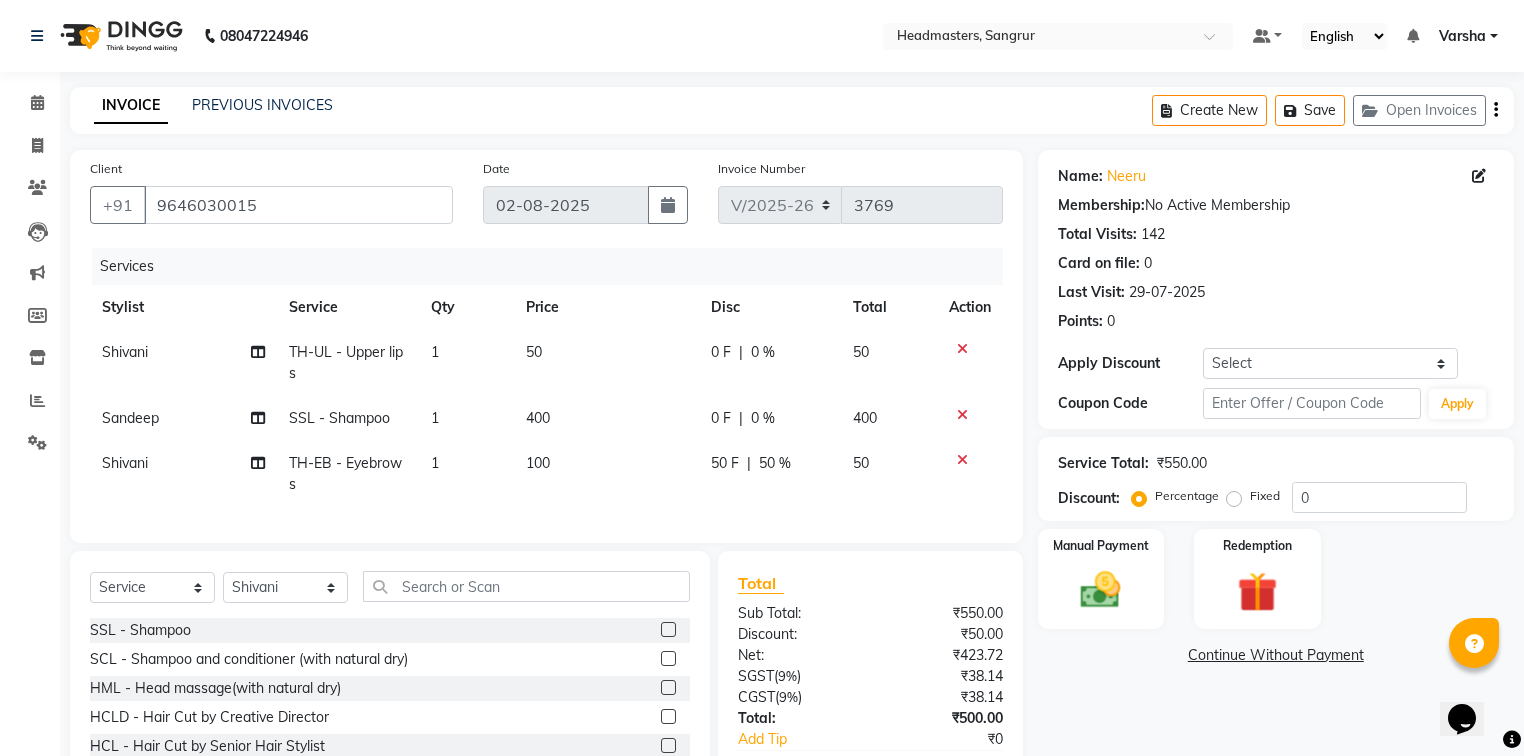 click on "0 F" 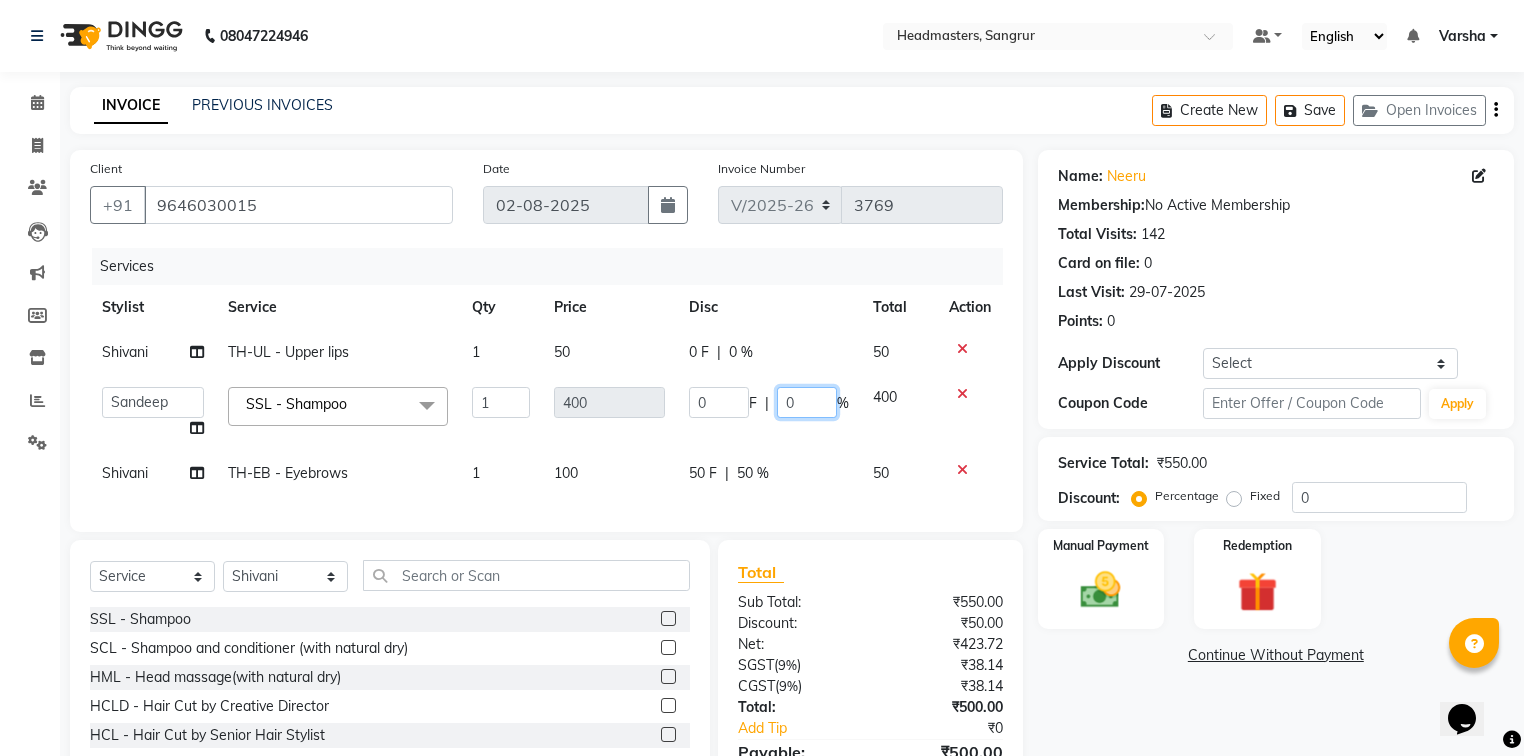 click on "0" 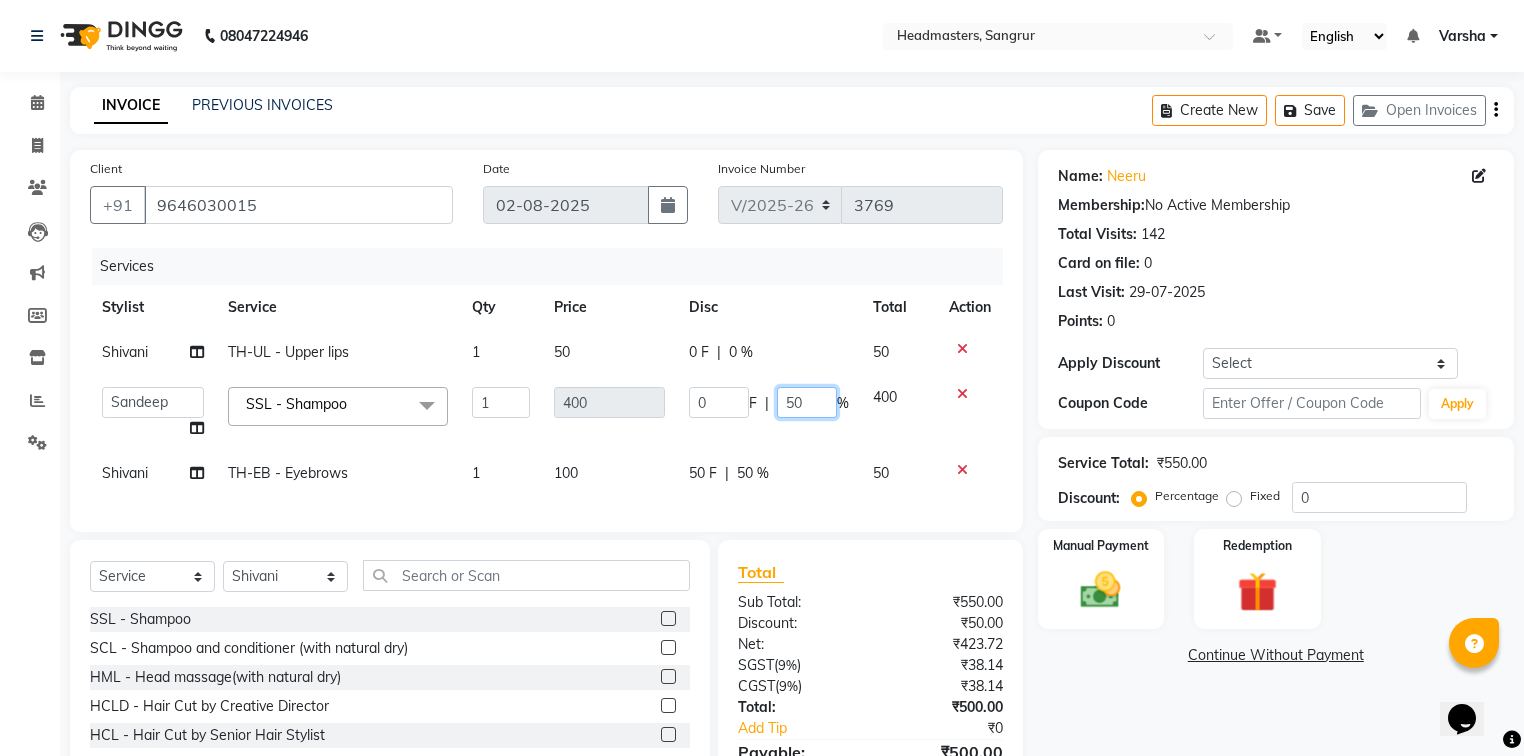 type on "0" 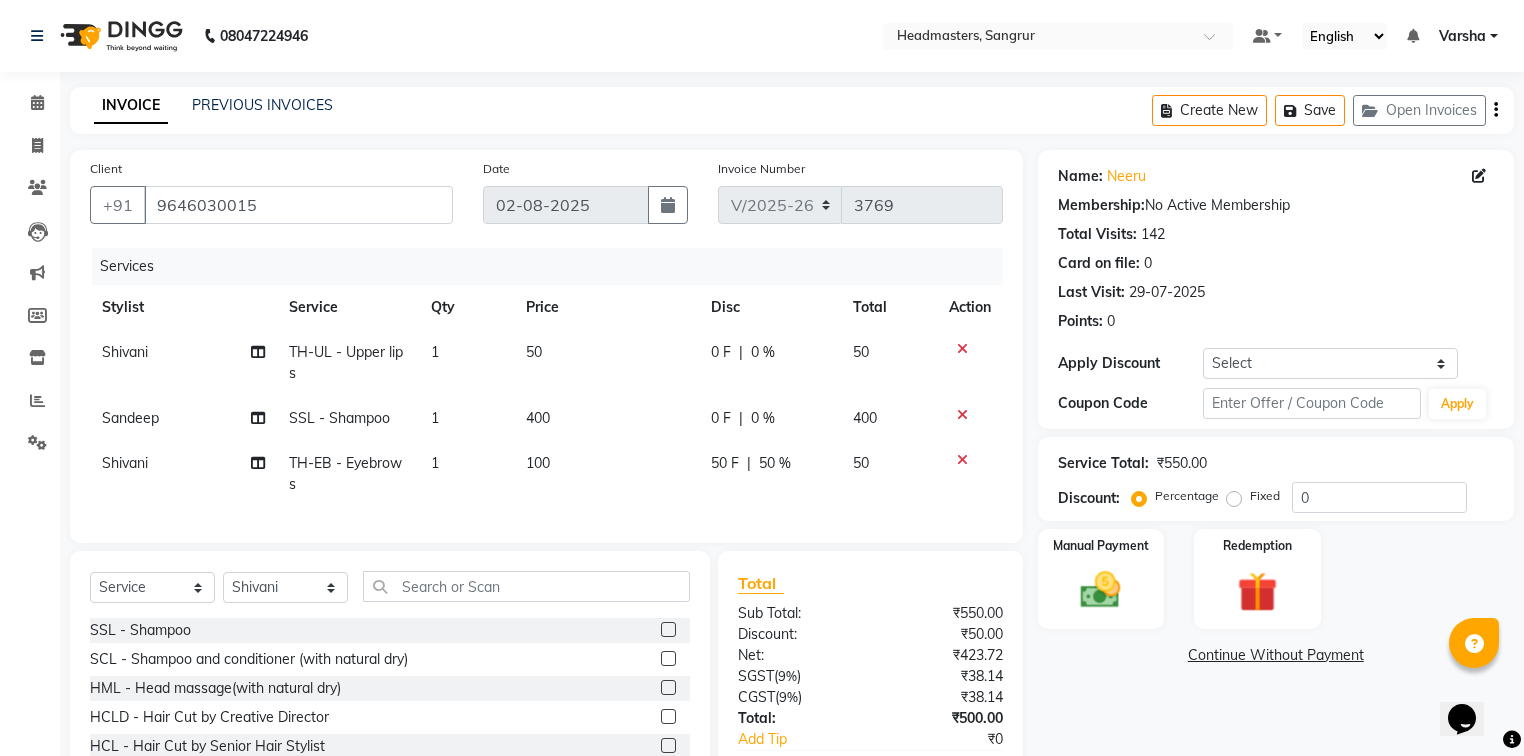 drag, startPoint x: 681, startPoint y: 394, endPoint x: 694, endPoint y: 412, distance: 22.203604 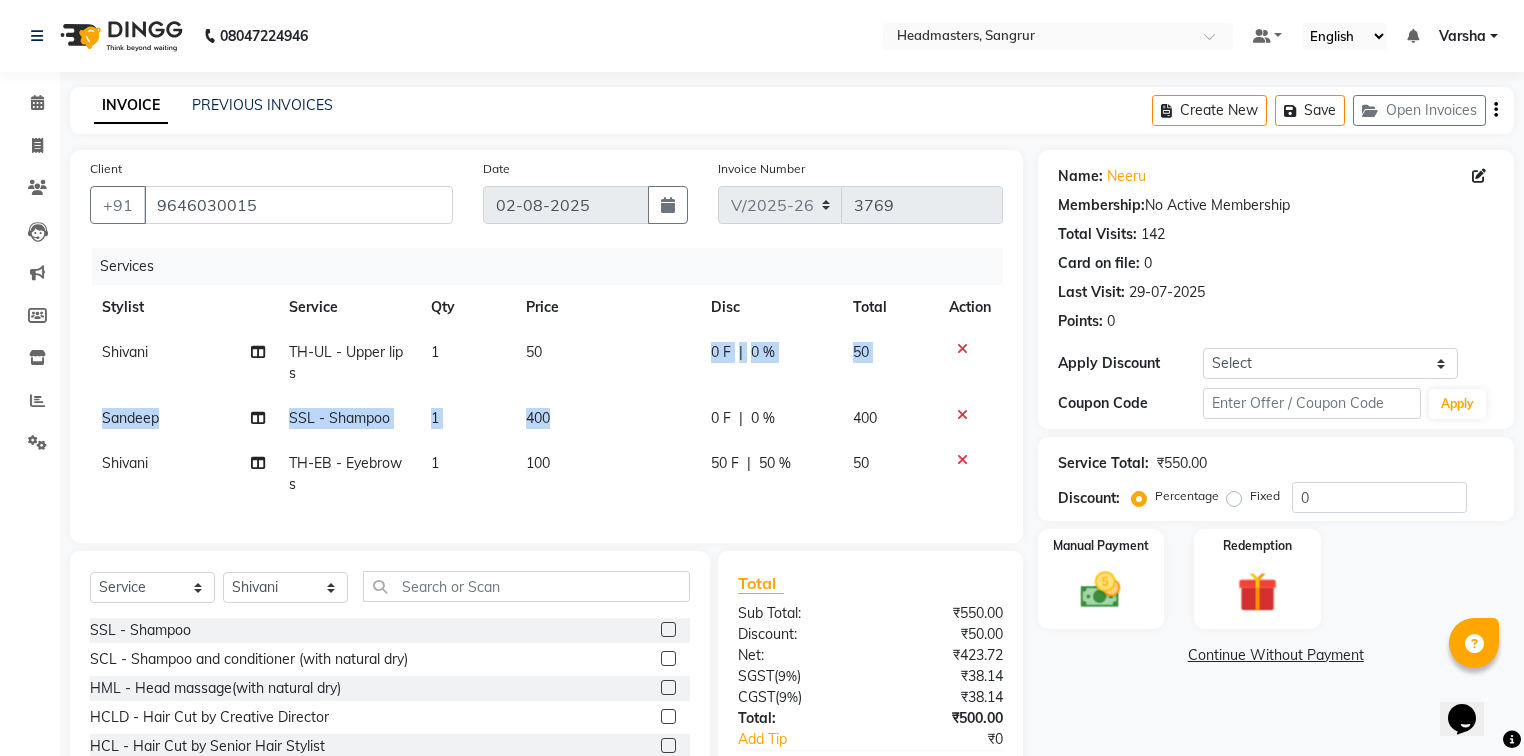 click on "400" 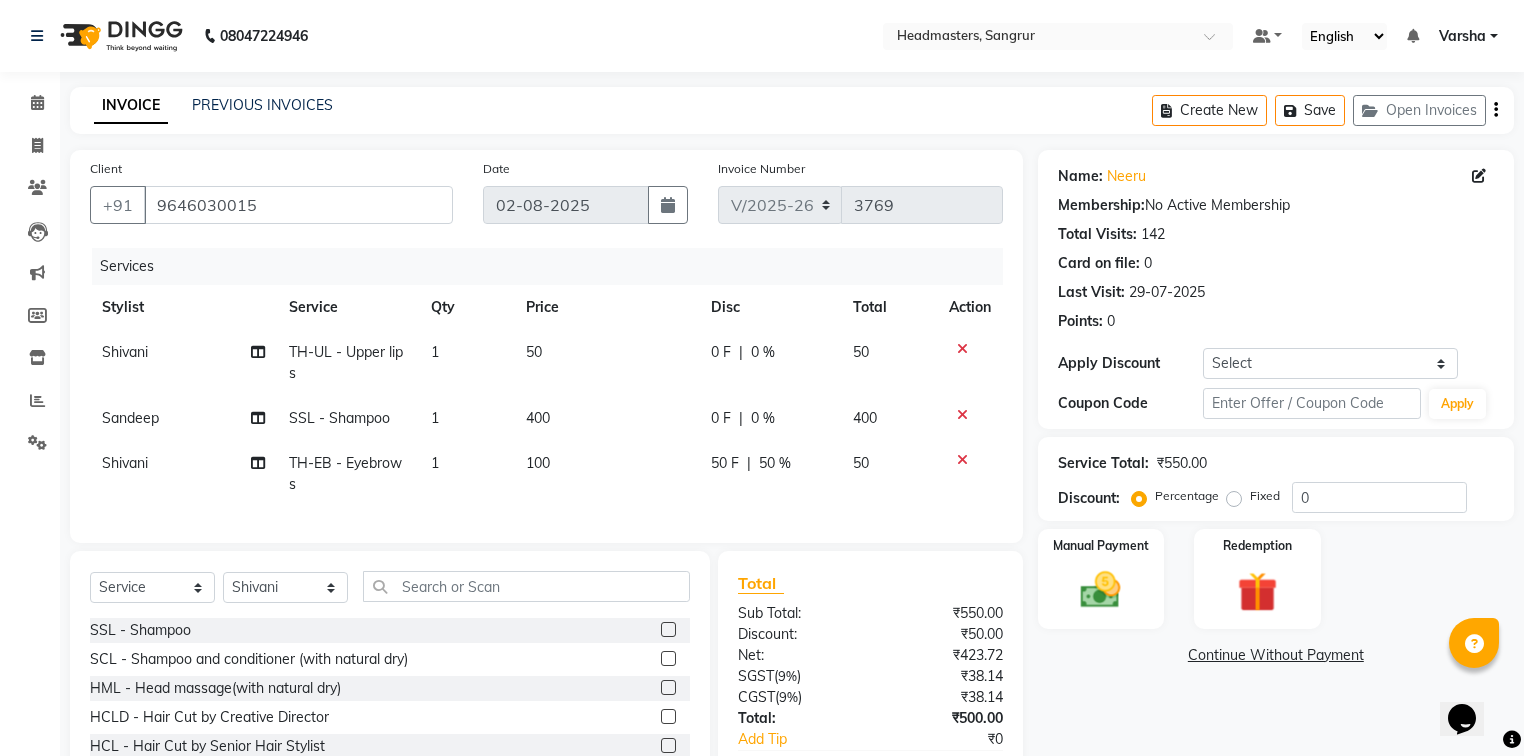 select on "60862" 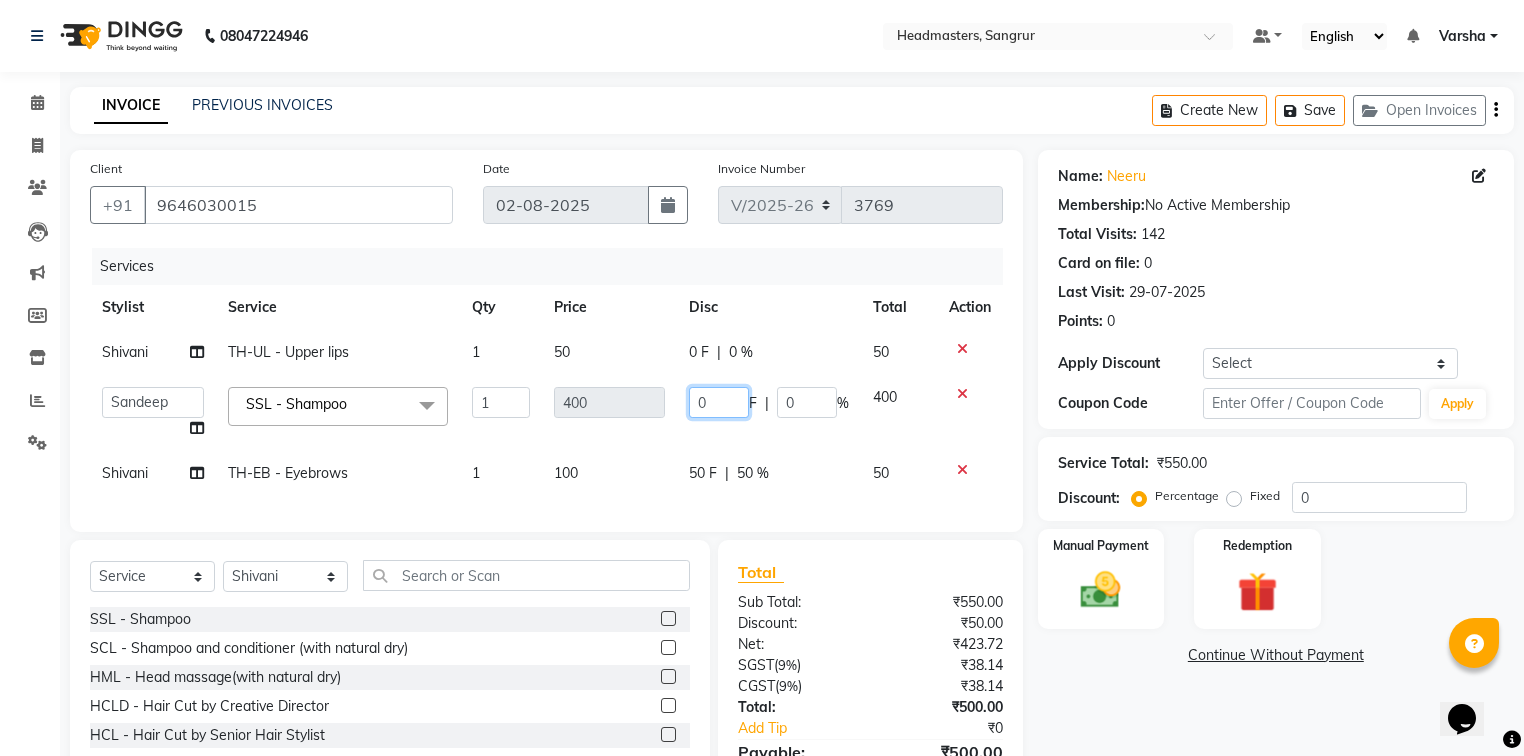 click on "0" 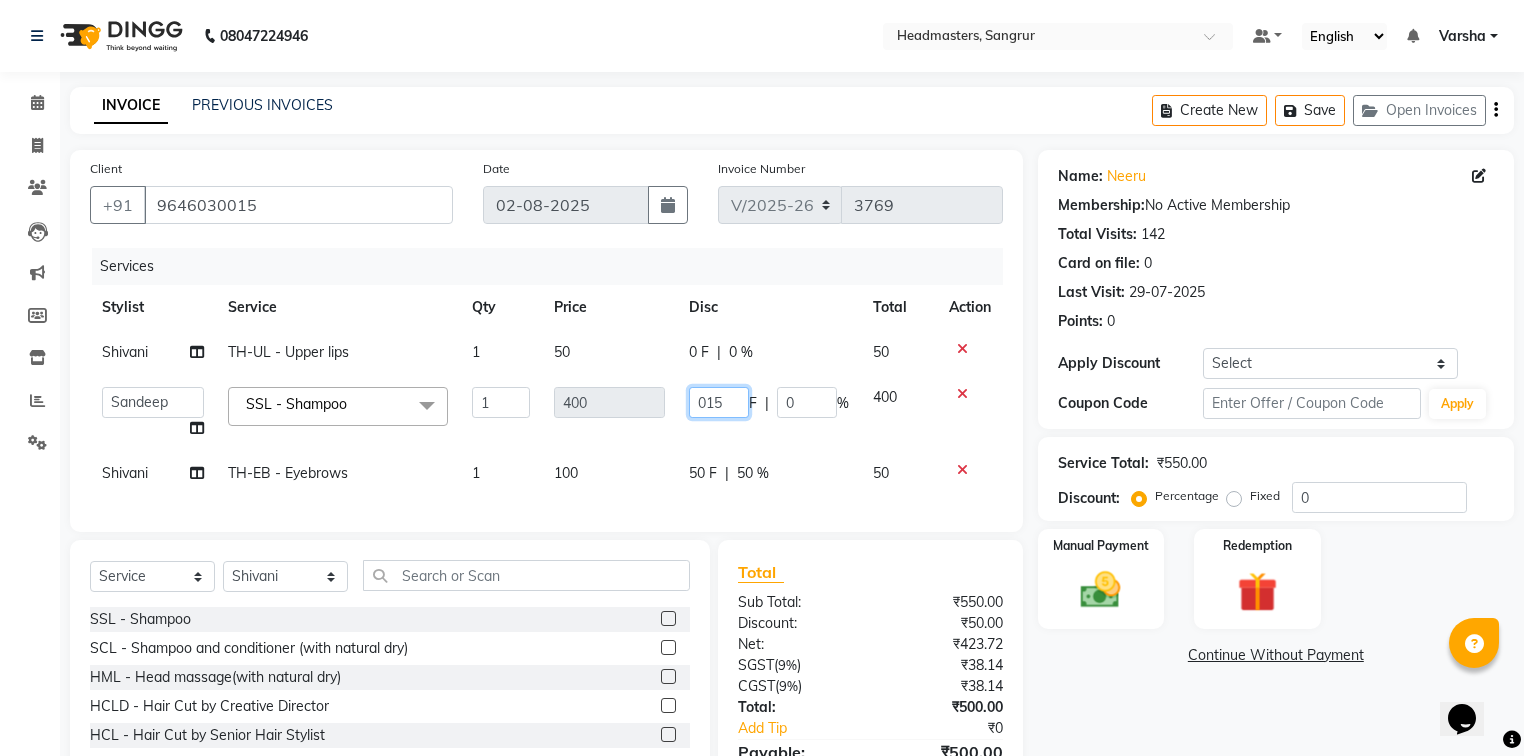type on "0150" 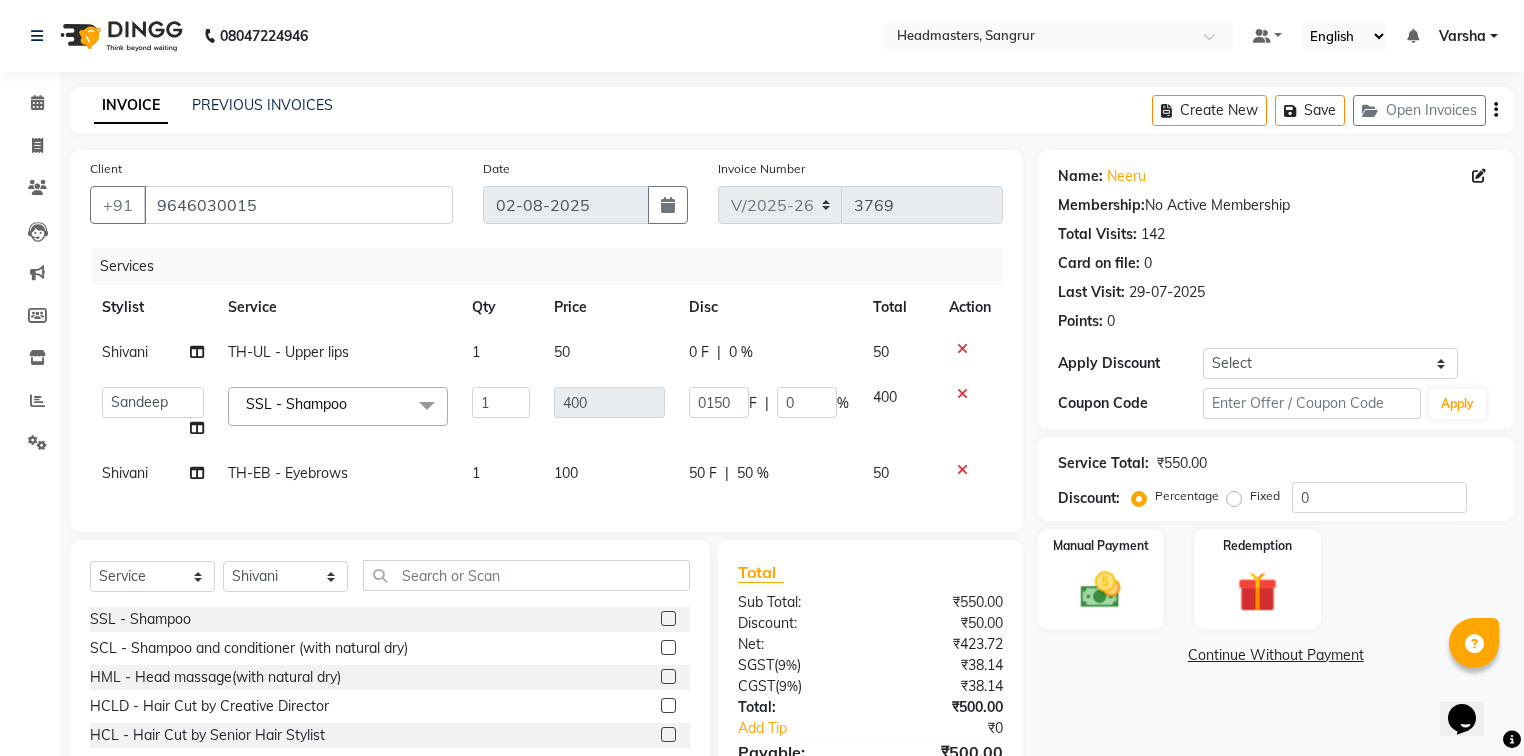 click on "Name: Neeru  Membership:  No Active Membership  Total Visits:  142 Card on file:  0 Last Visit:   29-07-2025 Points:   0  Apply Discount Select Coupon → Wrong Job Card  Coupon → Complimentary  Coupon → Correction  Coupon → First Wash  Coupon → Free Of Cost  Coupon → Staff Service  Coupon → Service Not Done  Coupon → Already Paid  Coupon → Double Job Card  Coupon Code Apply Service Total:  ₹550.00  Discount:  Percentage   Fixed  0 Manual Payment Redemption  Continue Without Payment" 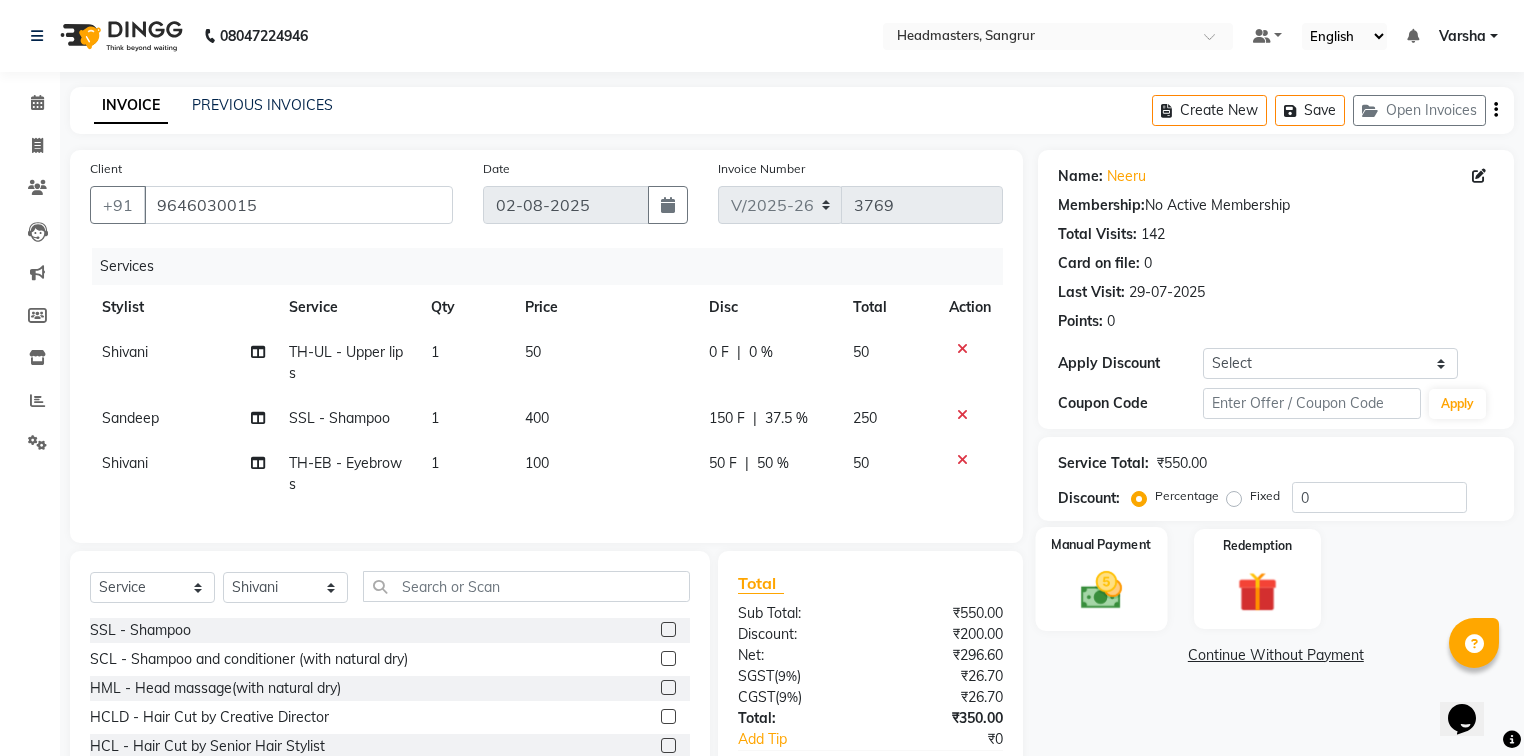 click on "Manual Payment" 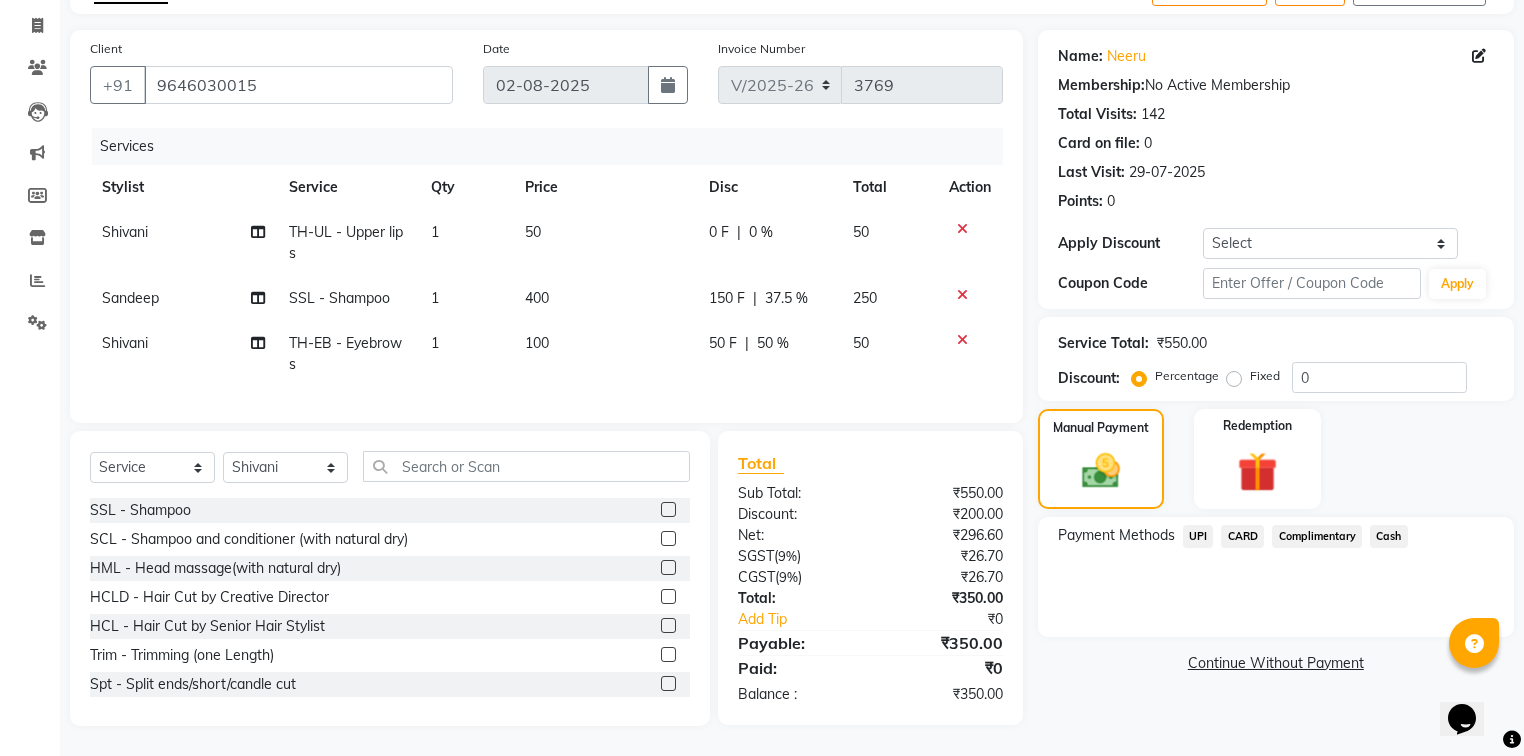 scroll, scrollTop: 132, scrollLeft: 0, axis: vertical 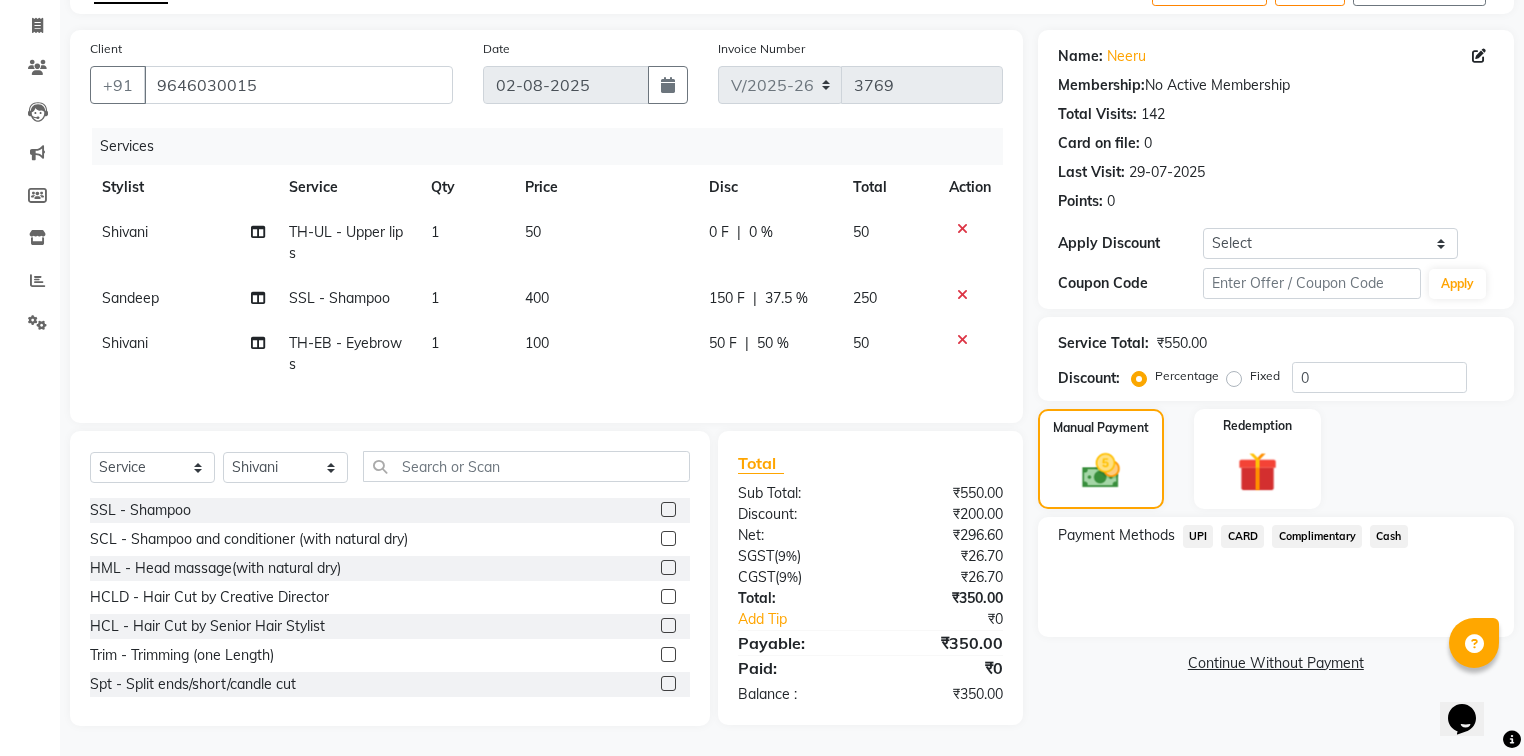 drag, startPoint x: 1204, startPoint y: 531, endPoint x: 1314, endPoint y: 649, distance: 161.31956 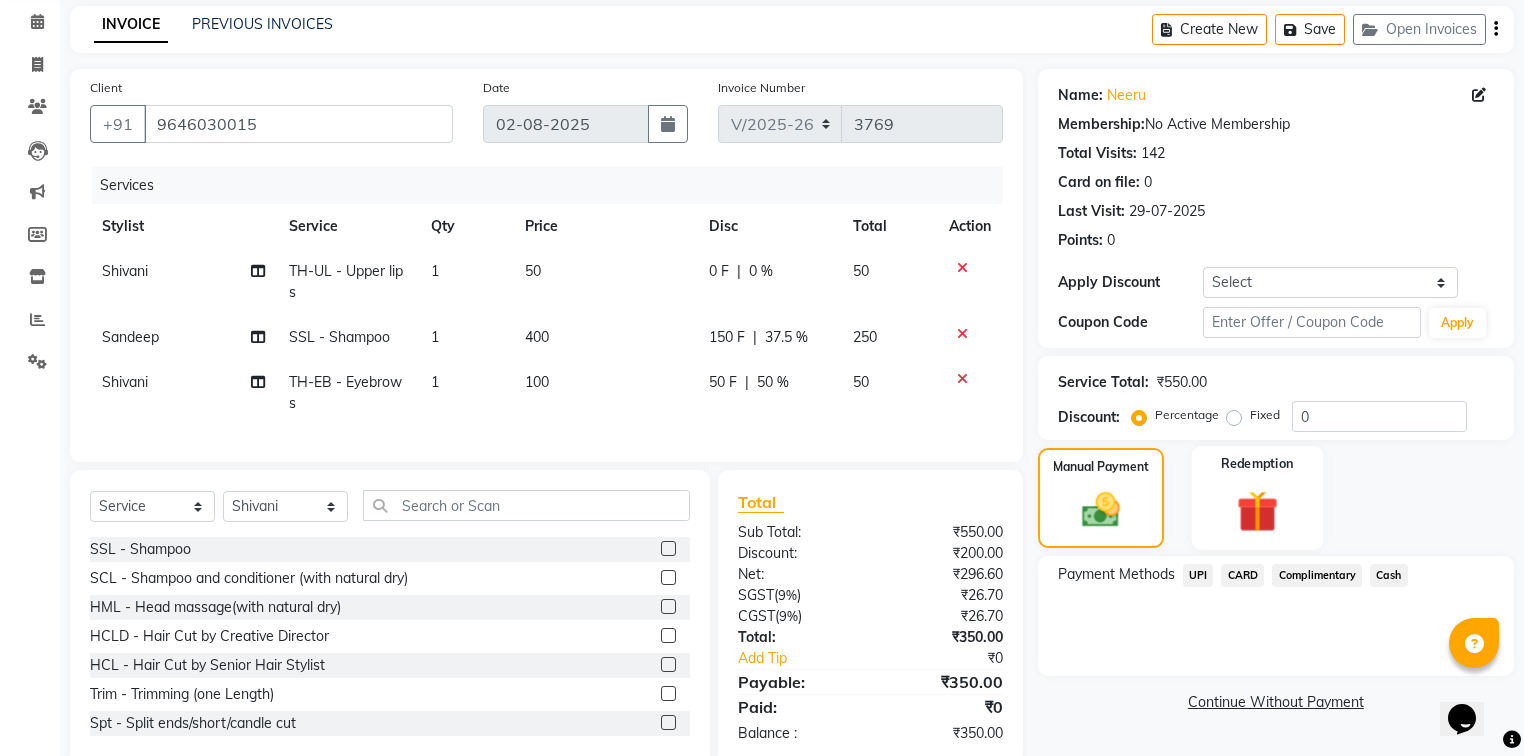 scroll, scrollTop: 52, scrollLeft: 0, axis: vertical 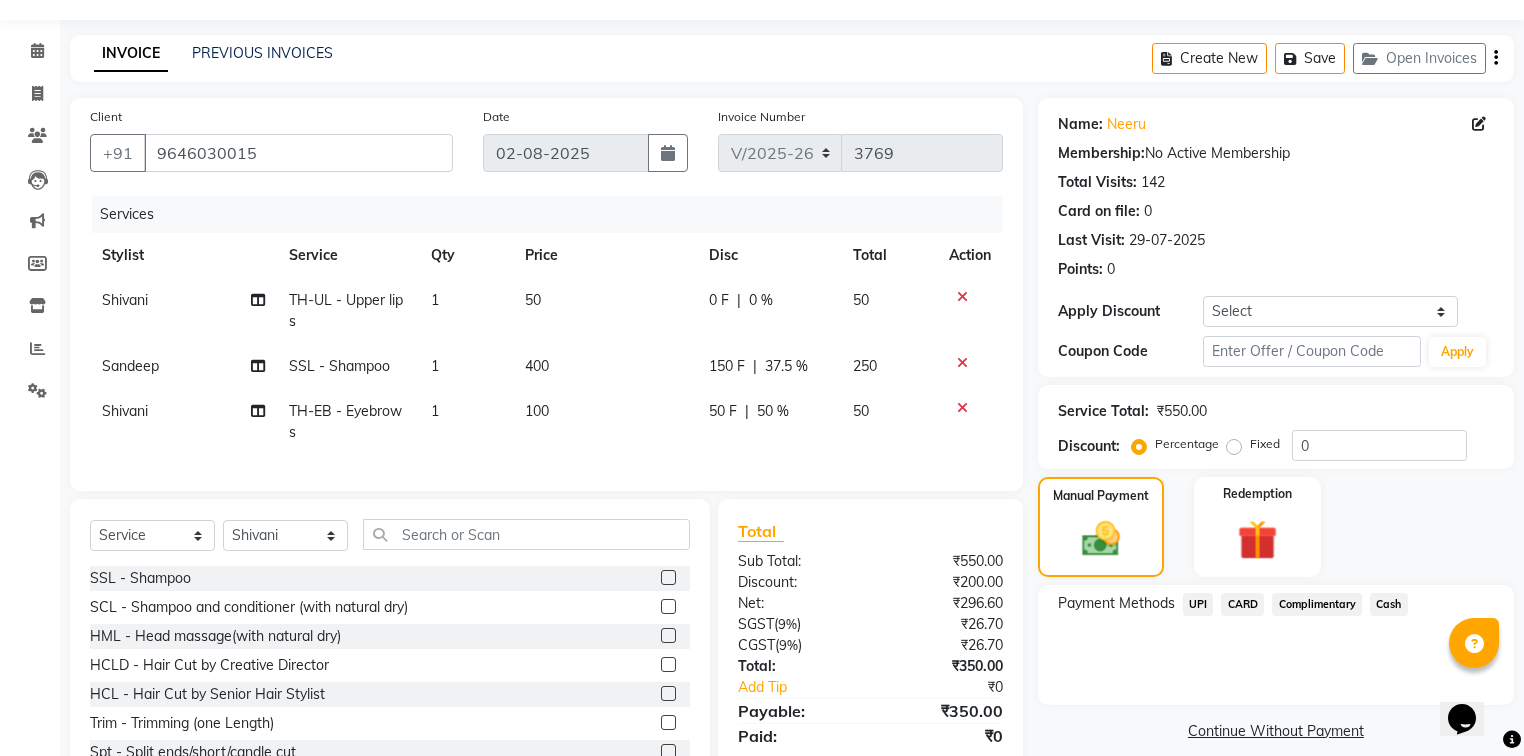 click on "UPI" 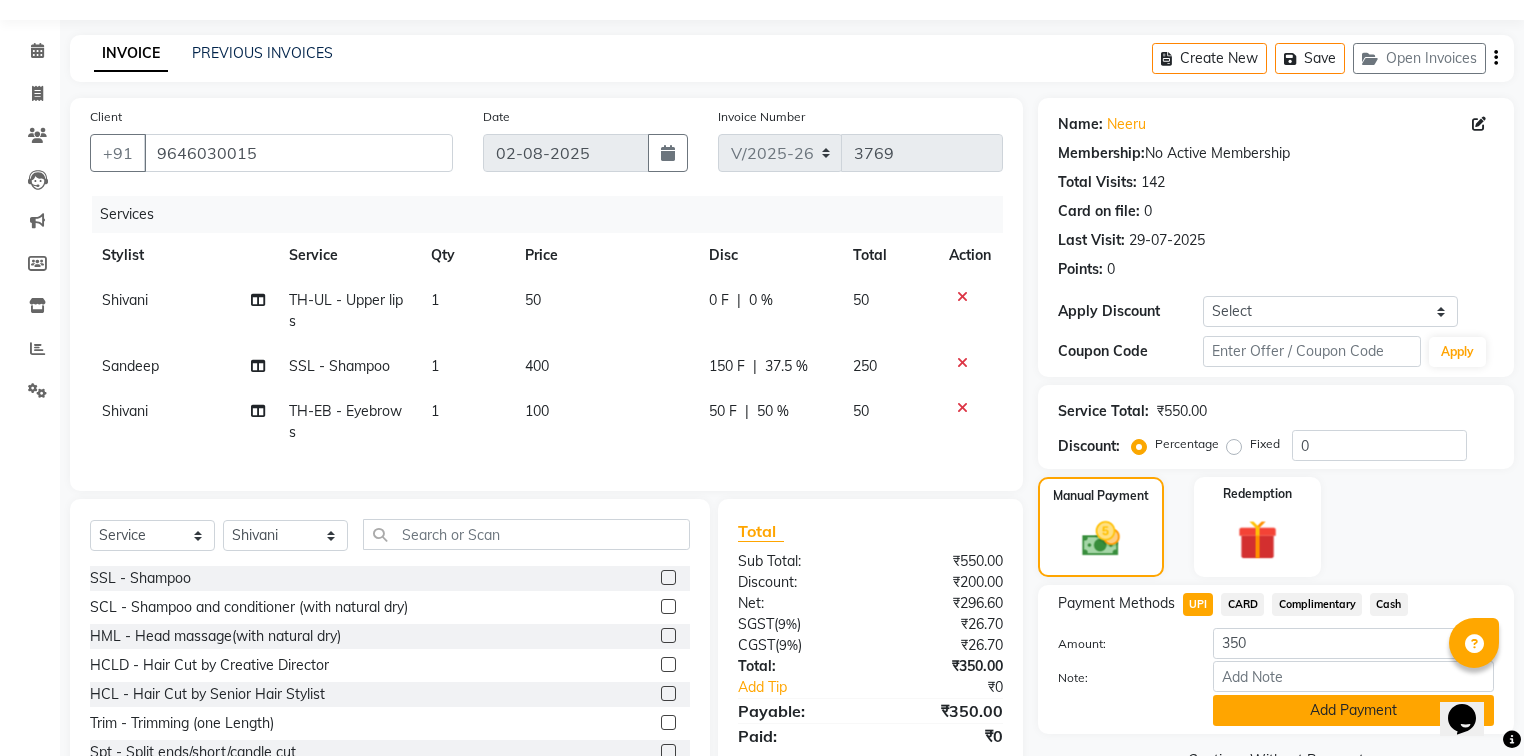 click on "Add Payment" 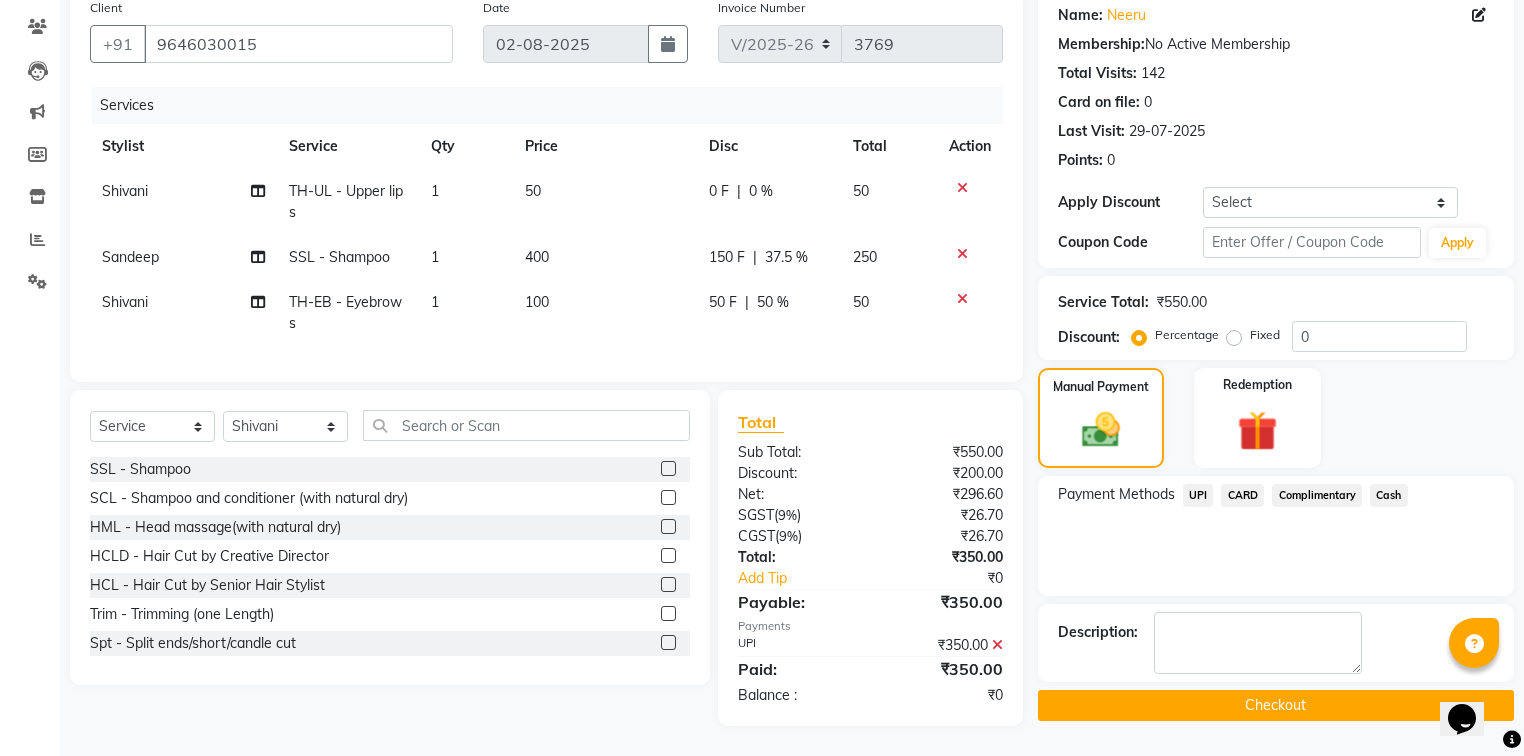 scroll, scrollTop: 173, scrollLeft: 0, axis: vertical 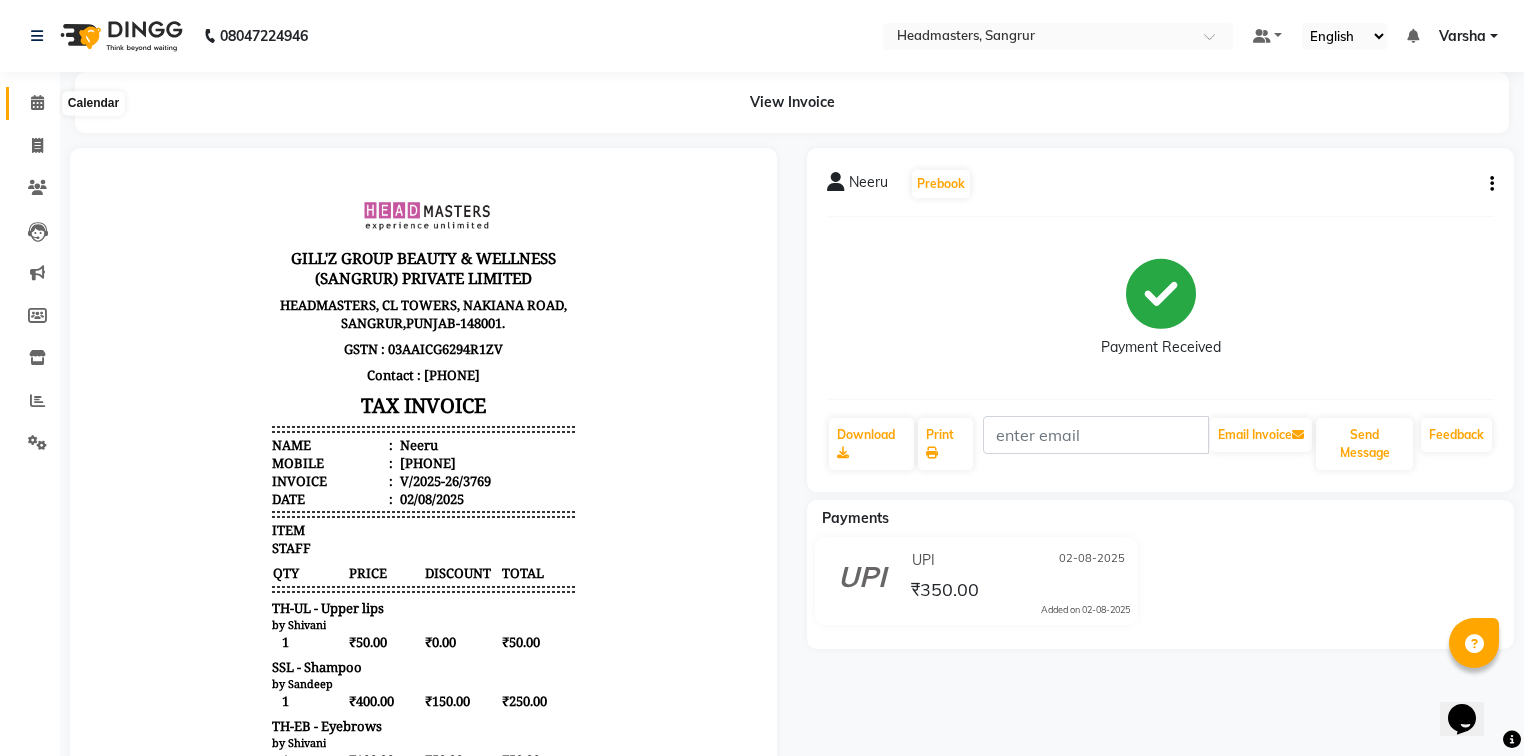 click 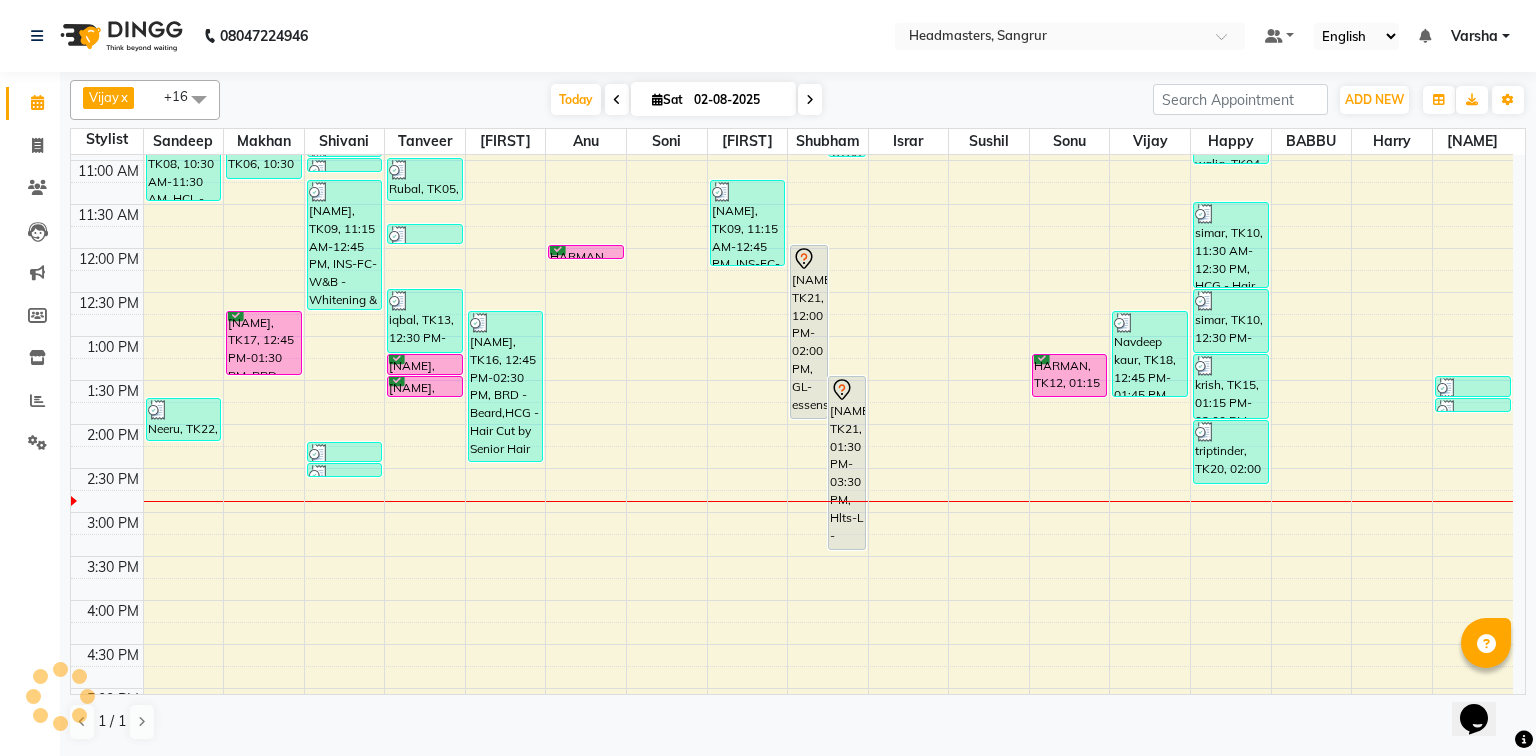 scroll, scrollTop: 320, scrollLeft: 0, axis: vertical 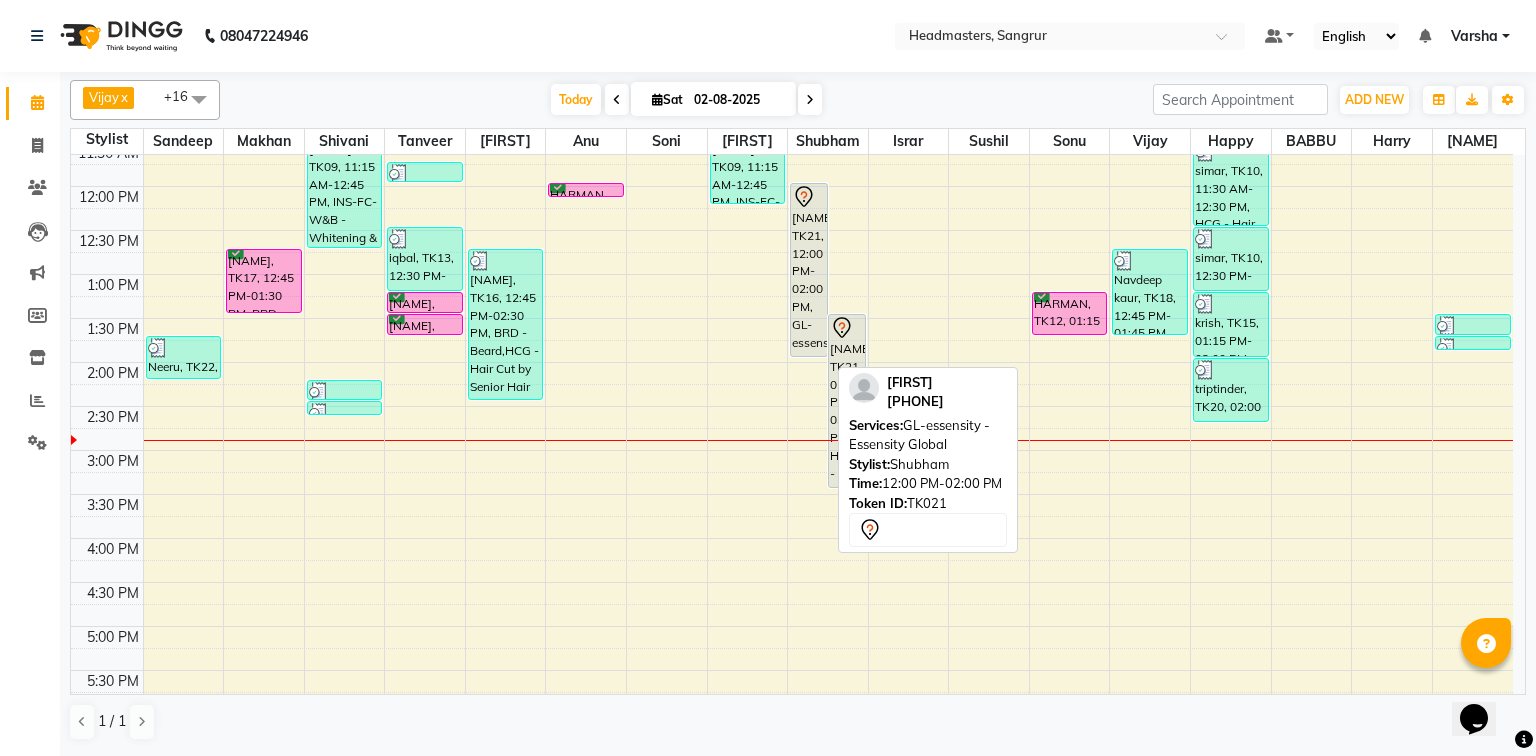 click on "Shivain, TK21, 12:00 PM-02:00 PM, GL-essensity - Essensity Global" at bounding box center [809, 270] 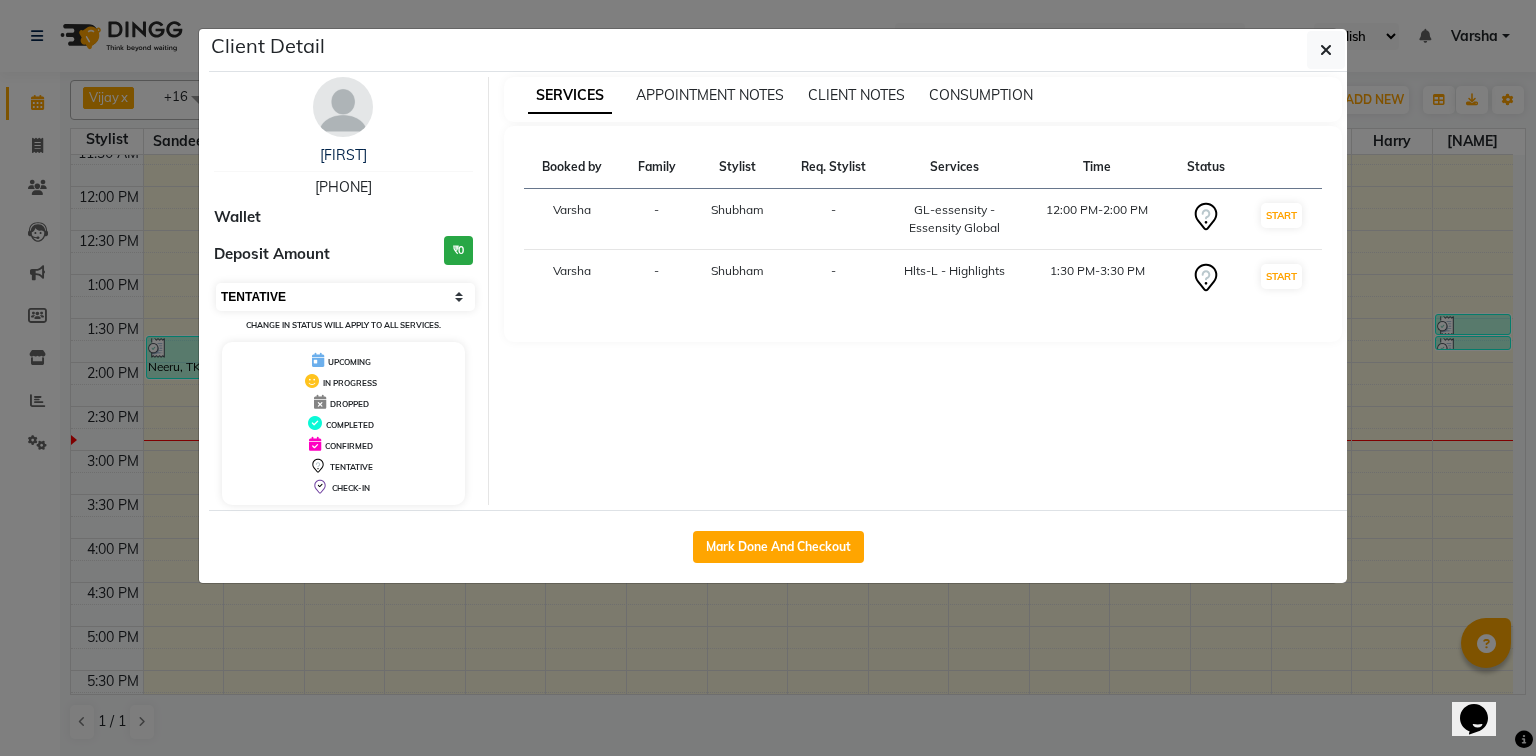 drag, startPoint x: 383, startPoint y: 292, endPoint x: 370, endPoint y: 303, distance: 17.029387 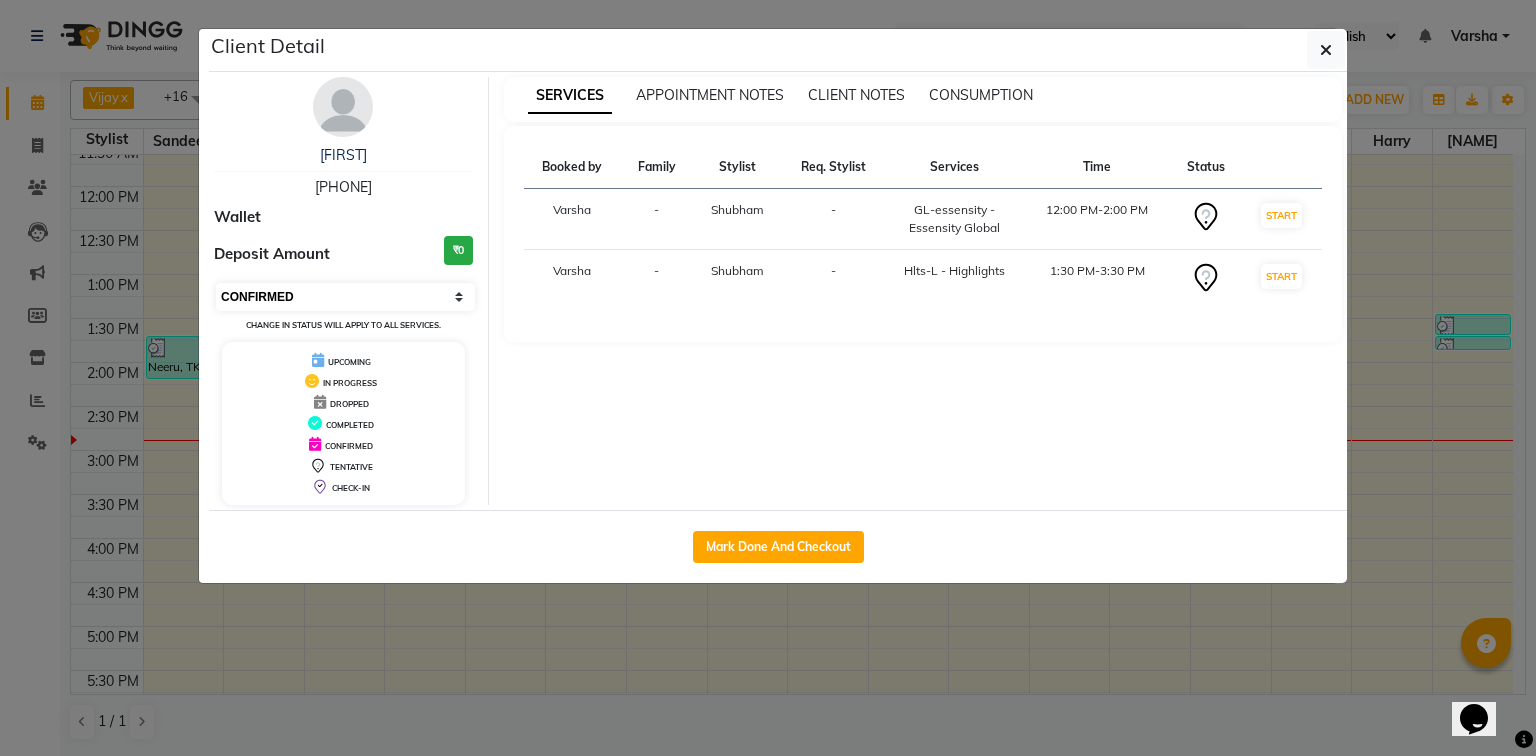 click on "Select IN SERVICE CONFIRMED TENTATIVE CHECK IN MARK DONE UPCOMING" at bounding box center (345, 297) 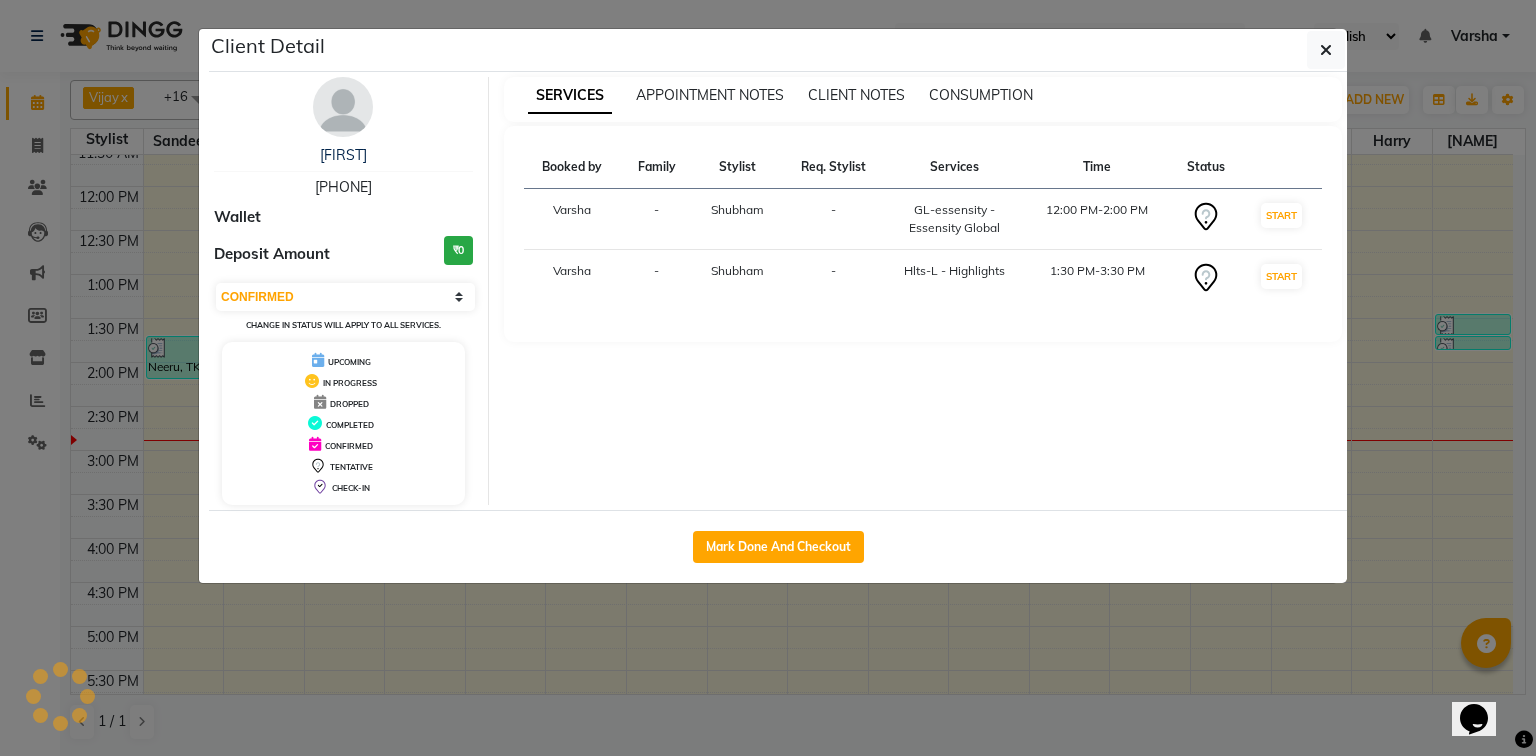 click on "Client Detail  Shivain    8699671594 Wallet Deposit Amount  ₹0  Select IN SERVICE CONFIRMED TENTATIVE CHECK IN MARK DONE UPCOMING Change in status will apply to all services. UPCOMING IN PROGRESS DROPPED COMPLETED CONFIRMED TENTATIVE CHECK-IN SERVICES APPOINTMENT NOTES CLIENT NOTES CONSUMPTION Booked by Family Stylist Req. Stylist Services Time Status  Varsha  - Shubham -  GL-essensity - Essensity Global   12:00 PM-2:00 PM   START   Varsha  - Shubham -  Hlts-L - Highlights   1:30 PM-3:30 PM   START   Mark Done And Checkout" 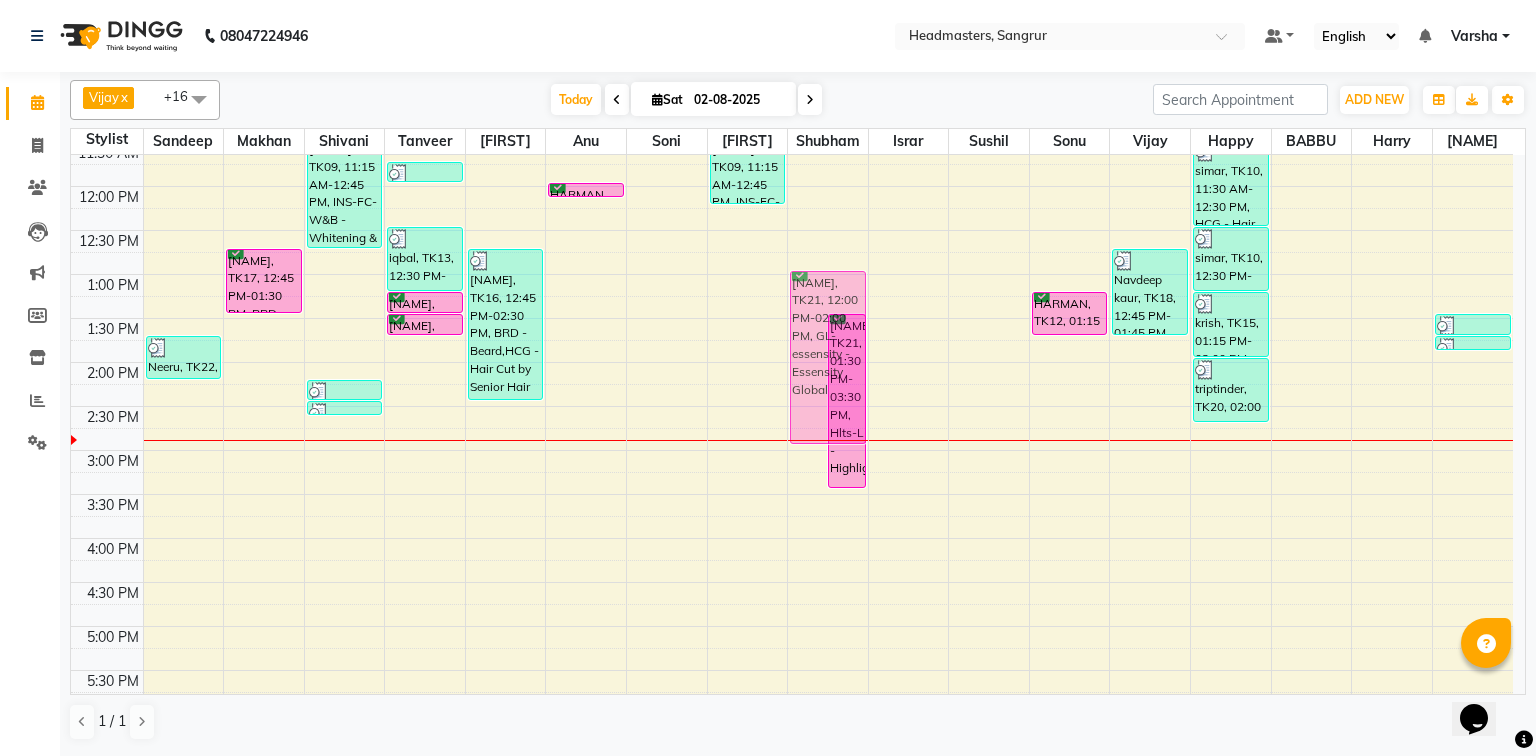 drag, startPoint x: 807, startPoint y: 369, endPoint x: 816, endPoint y: 463, distance: 94.42987 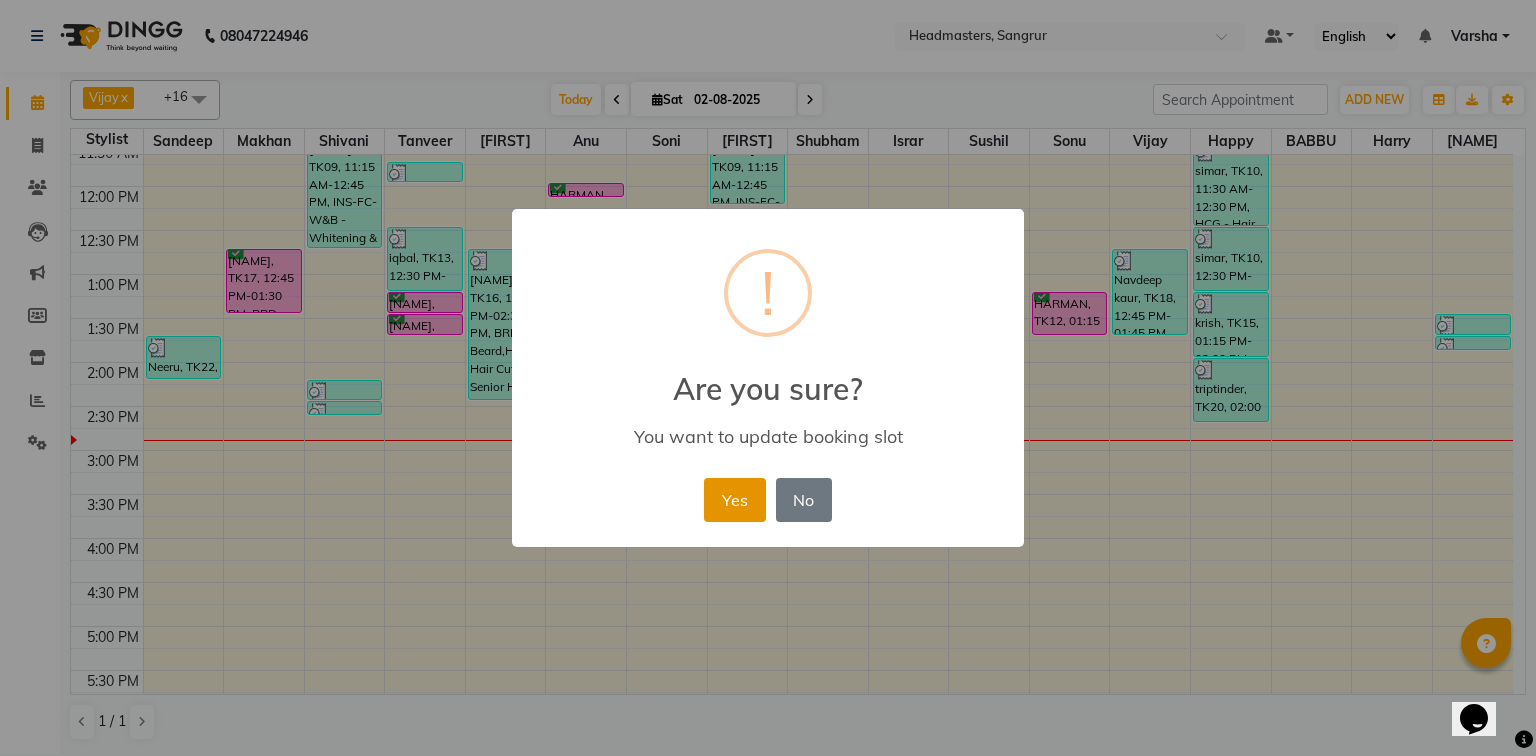 click on "Yes" at bounding box center (734, 500) 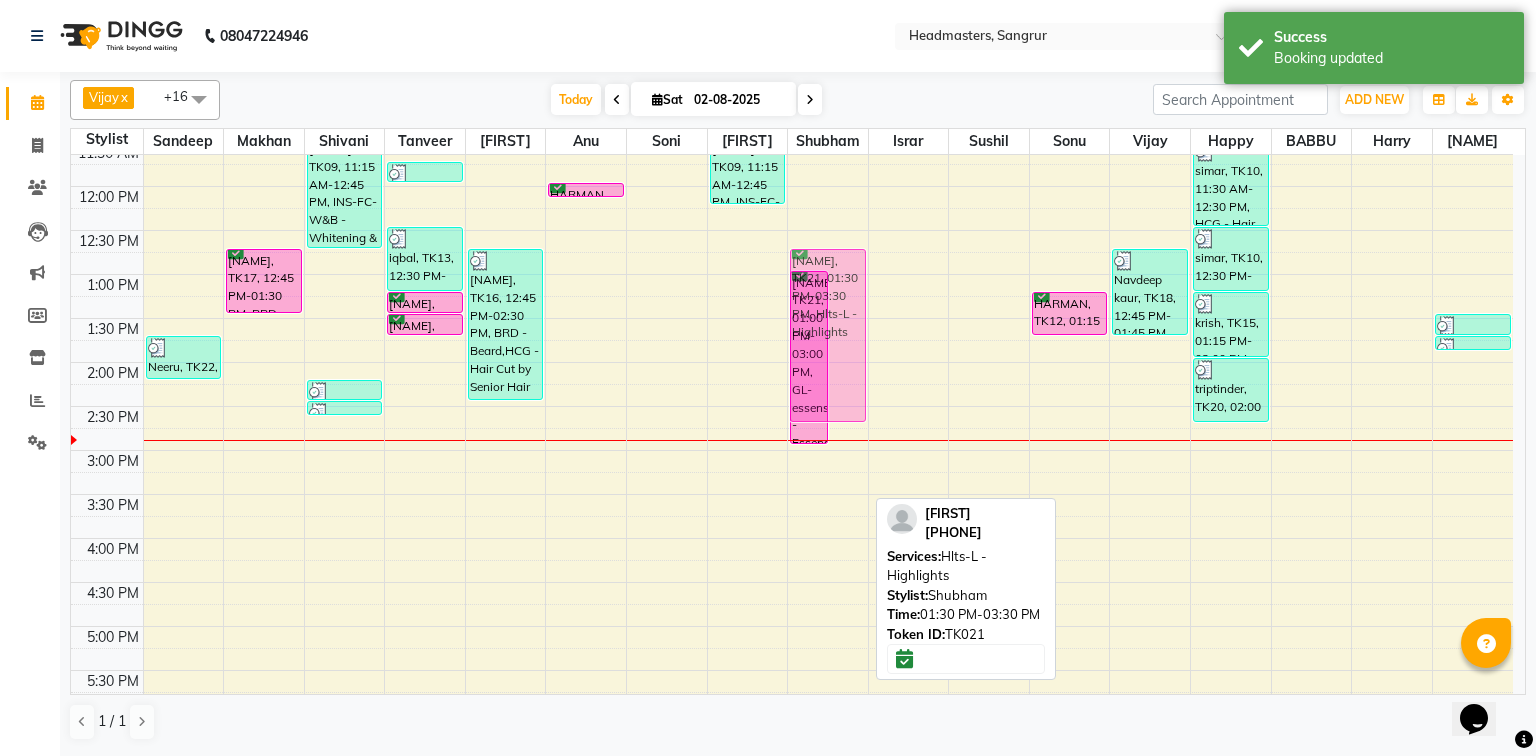 drag, startPoint x: 841, startPoint y: 494, endPoint x: 835, endPoint y: 436, distance: 58.30952 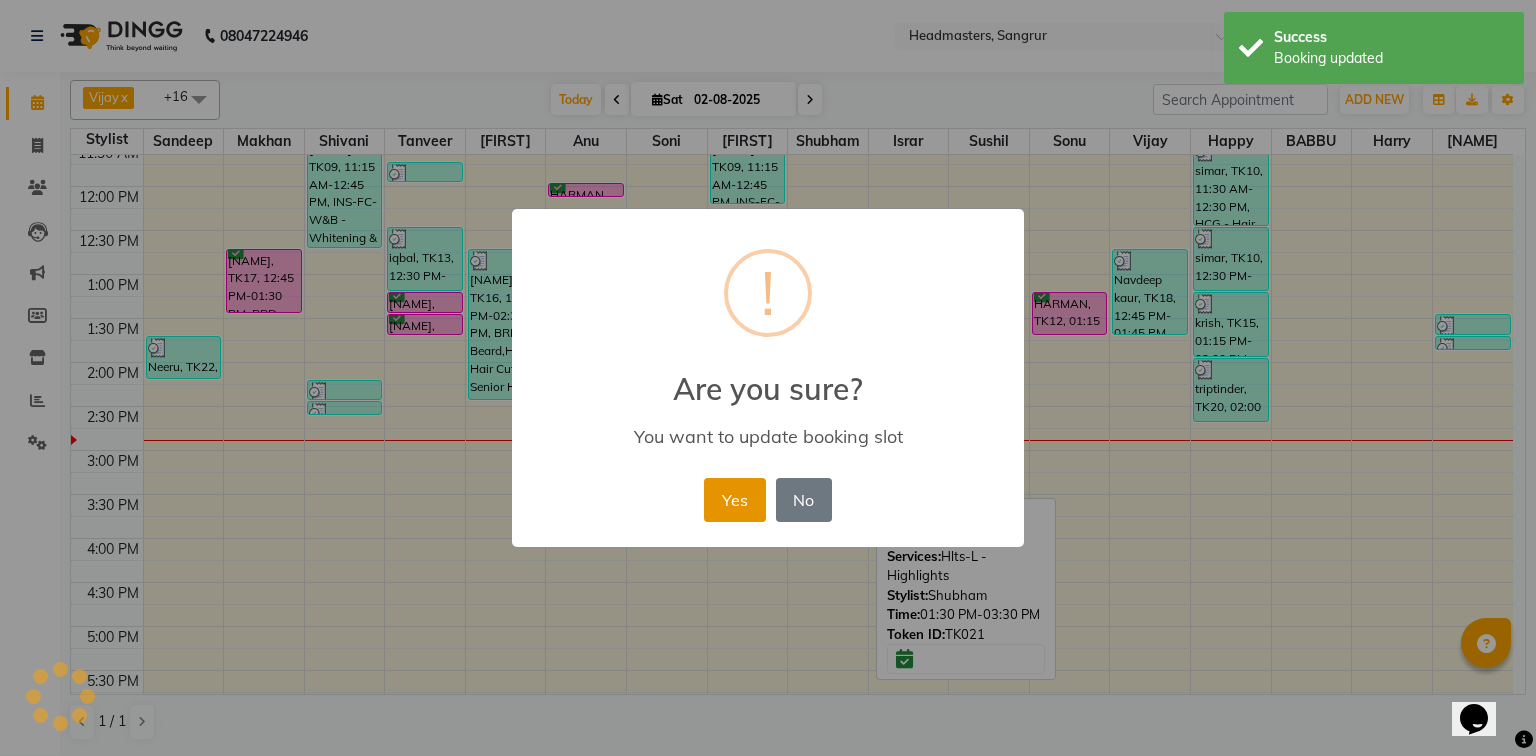 click on "Yes" at bounding box center [734, 500] 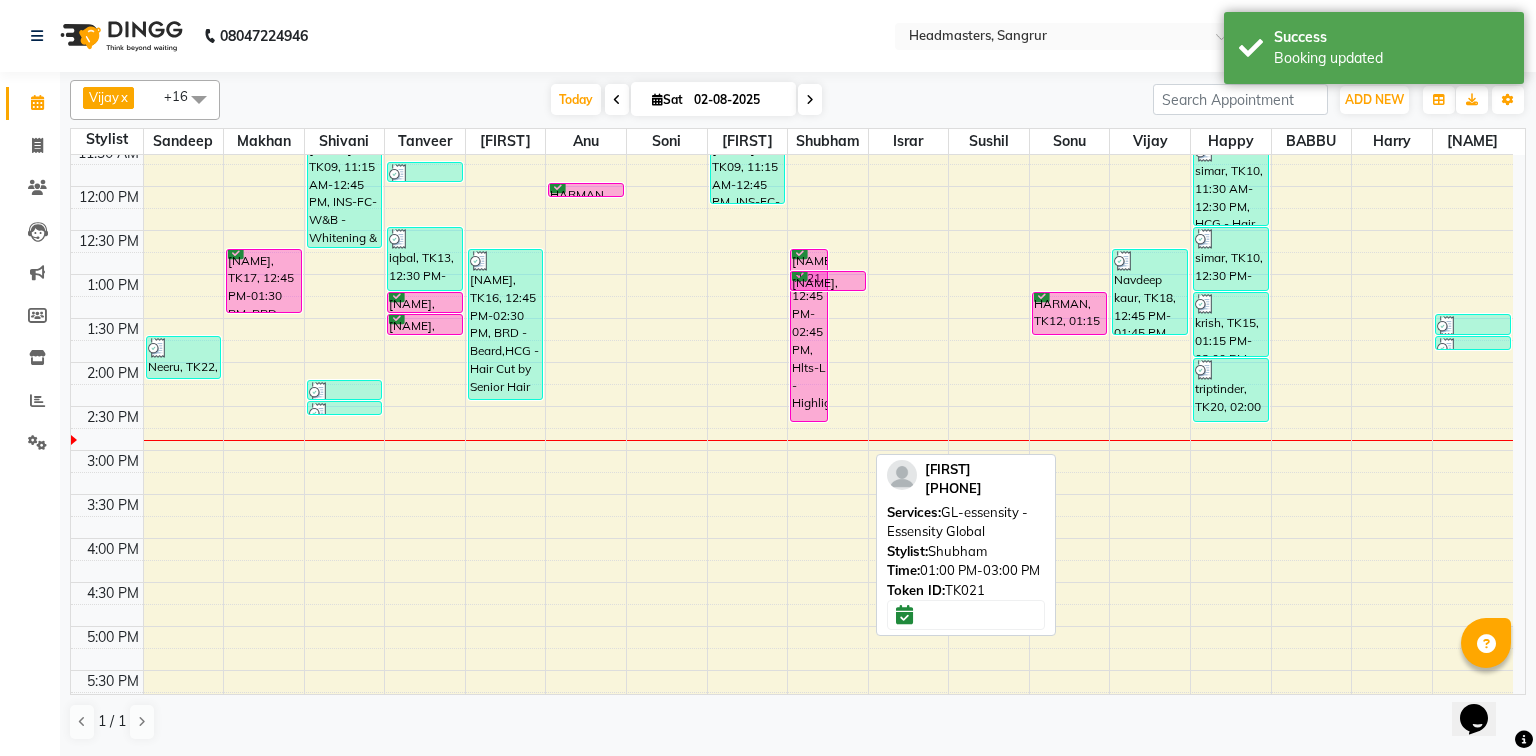 drag, startPoint x: 838, startPoint y: 463, endPoint x: 833, endPoint y: 292, distance: 171.07309 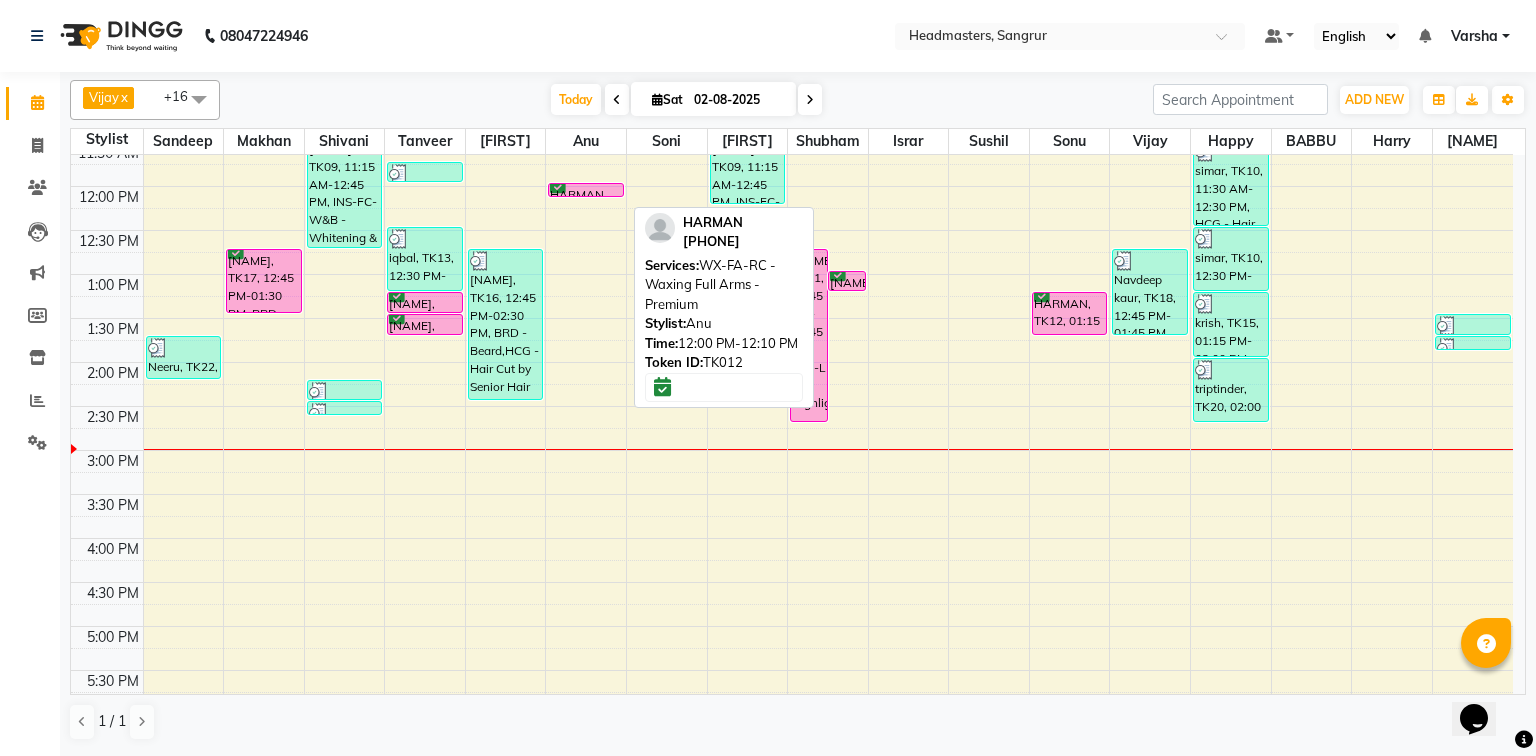 scroll, scrollTop: 400, scrollLeft: 0, axis: vertical 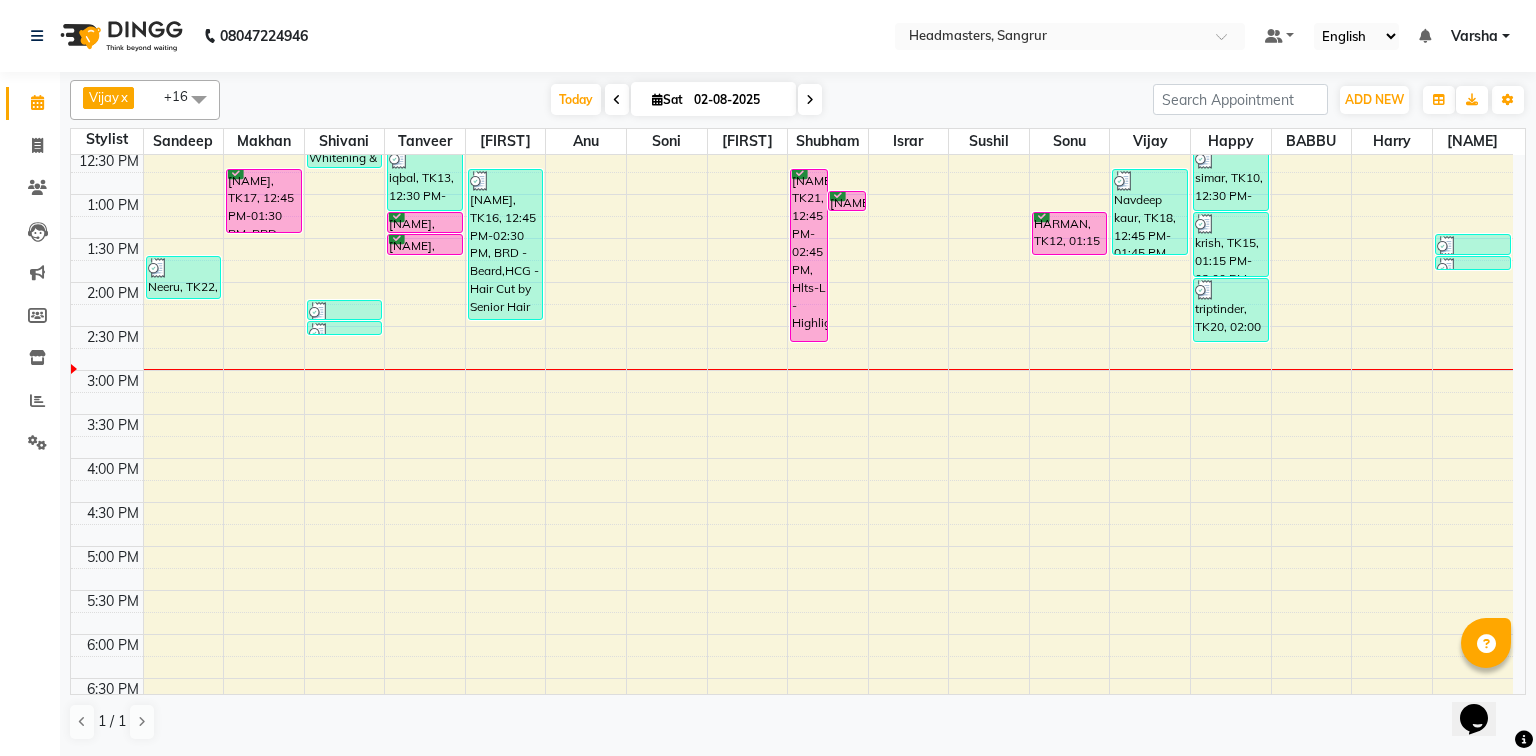 click on "8:00 AM 8:30 AM 9:00 AM 9:30 AM 10:00 AM 10:30 AM 11:00 AM 11:30 AM 12:00 PM 12:30 PM 1:00 PM 1:30 PM 2:00 PM 2:30 PM 3:00 PM 3:30 PM 4:00 PM 4:30 PM 5:00 PM 5:30 PM 6:00 PM 6:30 PM 7:00 PM 7:30 PM 8:00 PM 8:30 PM     HARRY, TK08, 10:30 AM-11:30 AM, HCL - Hair Cut by Senior Hair Stylist     Neeru, TK22, 01:45 PM-02:15 PM, SSL - Shampoo     aarman, TK06, 10:30 AM-11:15 AM, BRD - Beard     Arshdeep, TK17, 12:45 PM-01:30 PM, BRD - Beard     Headmasters, TK07, 10:45 AM-11:00 AM, TH-EB - Eyebrows     Headmasters, TK07, 11:00 AM-11:05 AM, TH-UL - Upper lips     rashan, TK09, 11:15 AM-12:45 PM, INS-FC-W&B - Whitening & Brightening (For Pigmentation, D-tan And uneven skin),O3-MSK-POW - Power Mask,O3-MSK-DTAN  - D-Tan Pack,CLP-O3 DRM - O3+ Derma Treatment     Neeru, TK22, 02:15 PM-02:30 PM, TH-EB - Eyebrows     Neeru, TK22, 02:30 PM-02:35 PM, TH-UL - Upper lips     Rubal, TK05, 11:00 AM-11:30 AM, BRD - Beard     PIYUSH GOYAl, TK11, 11:45 AM-12:00 PM, O3-MSK-POW - Power Mask" at bounding box center [792, 326] 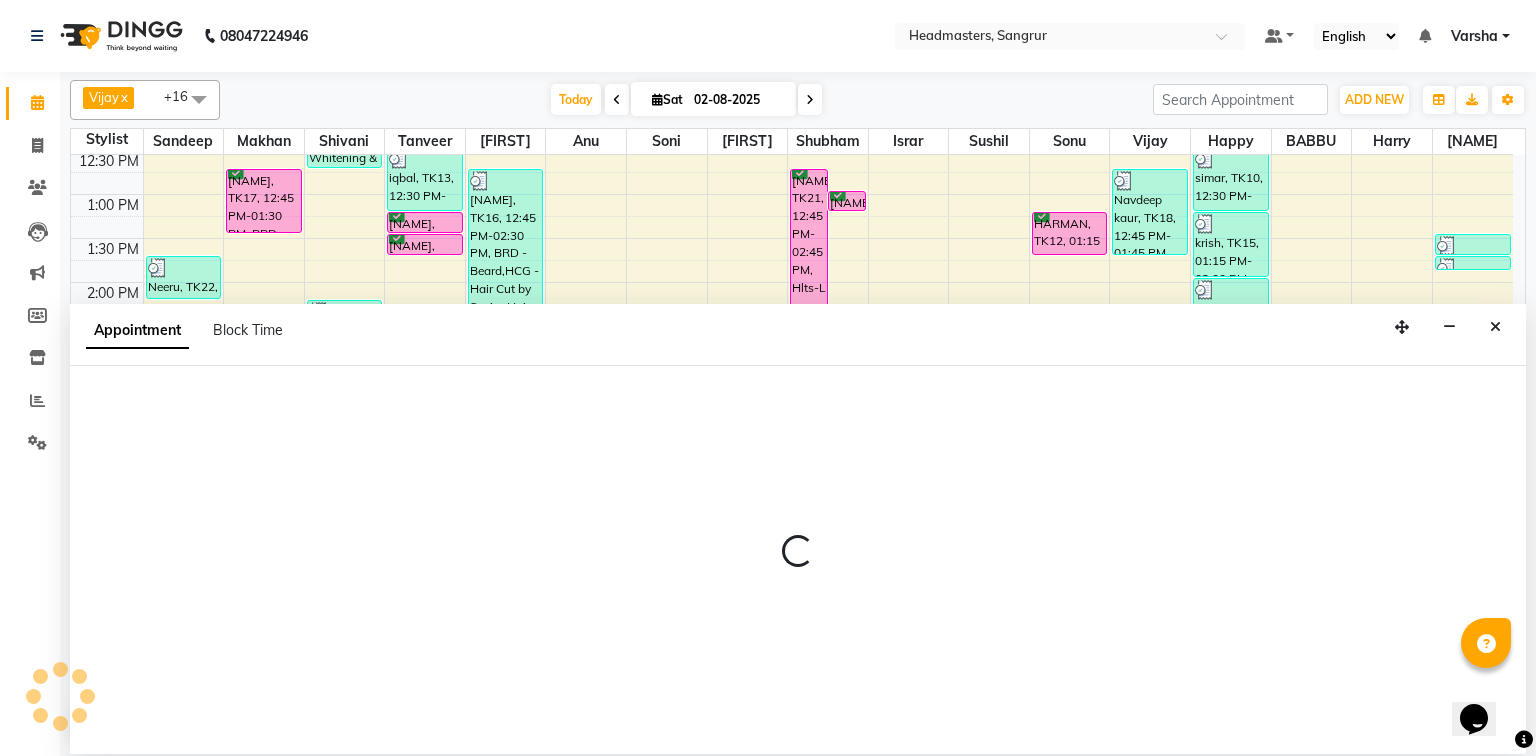 select on "62924" 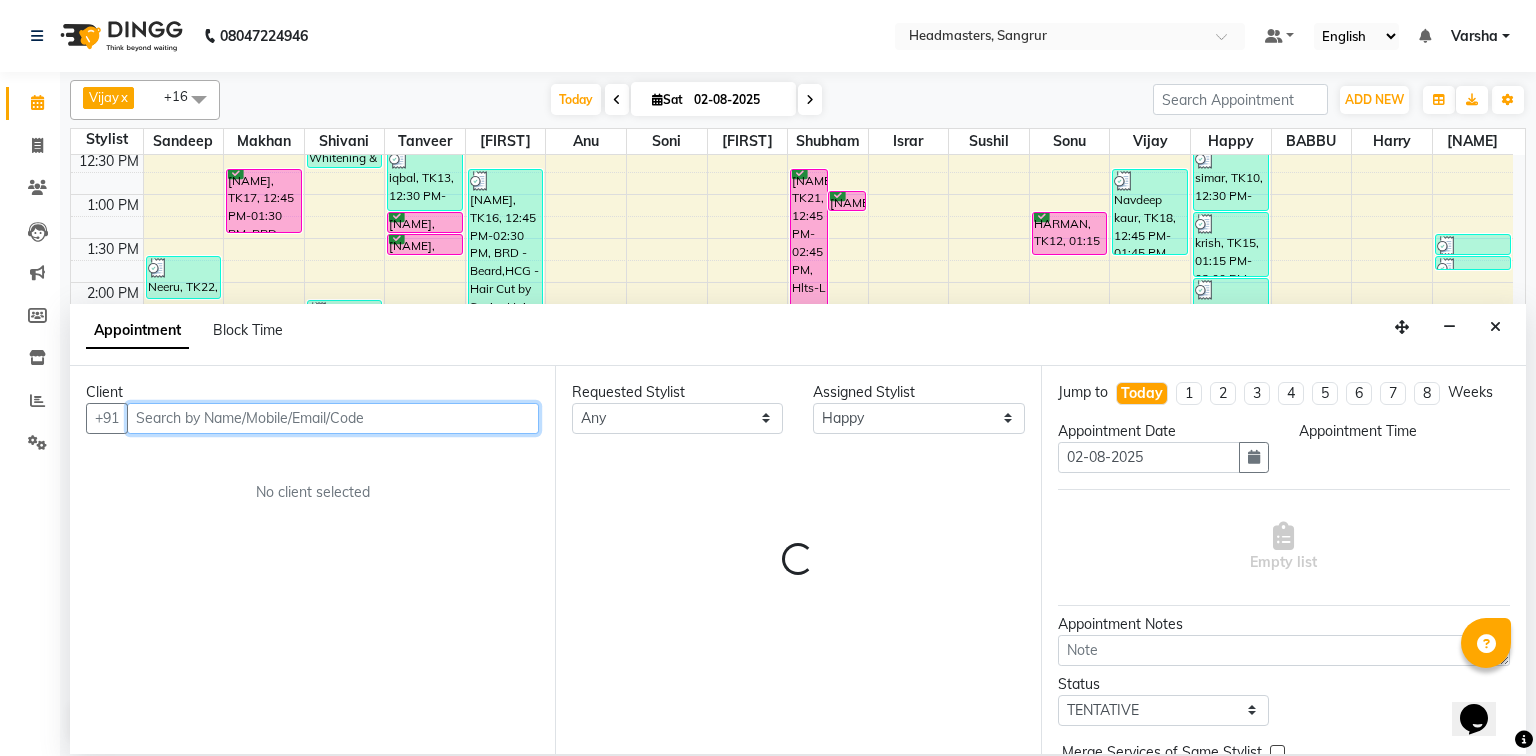 select on "900" 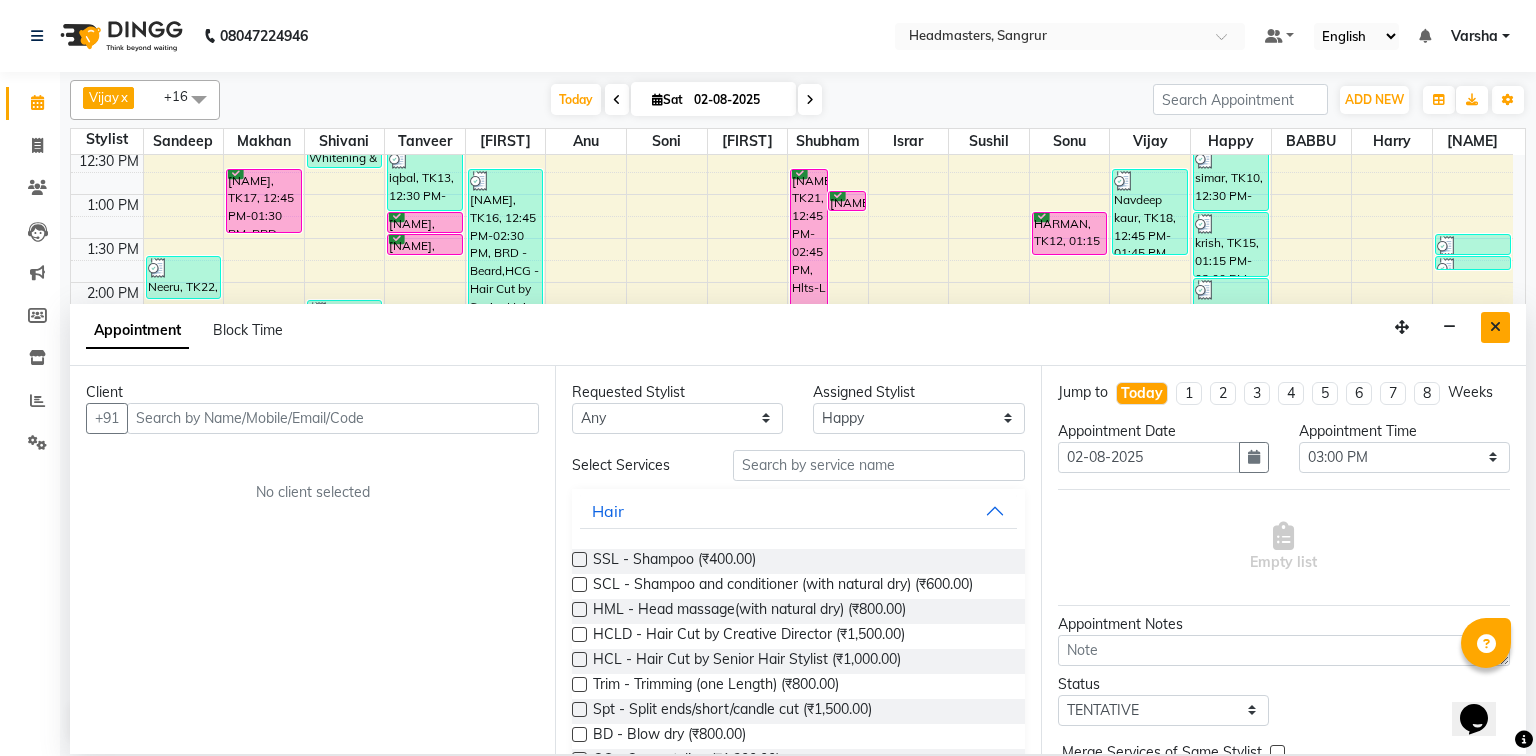 click at bounding box center (1495, 327) 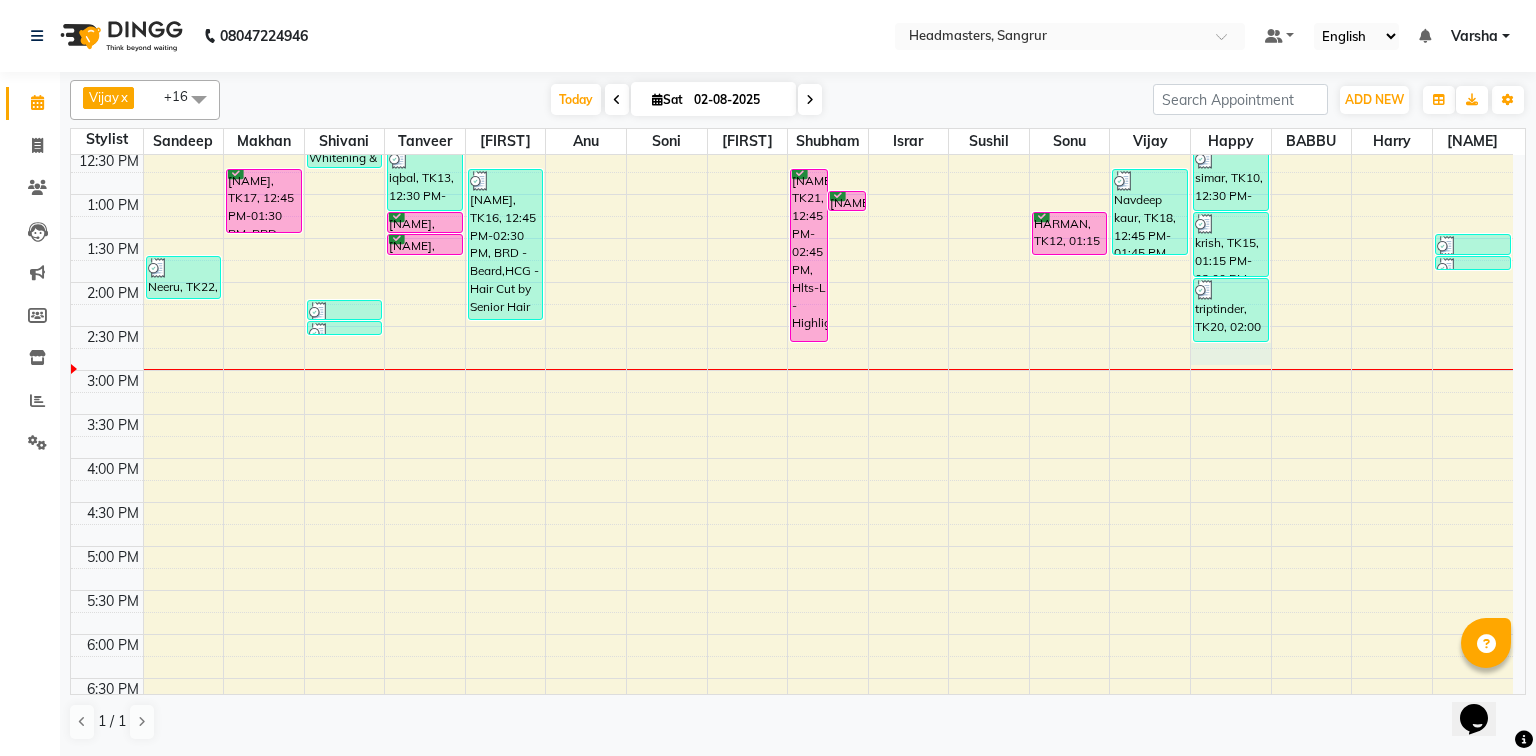 click on "8:00 AM 8:30 AM 9:00 AM 9:30 AM 10:00 AM 10:30 AM 11:00 AM 11:30 AM 12:00 PM 12:30 PM 1:00 PM 1:30 PM 2:00 PM 2:30 PM 3:00 PM 3:30 PM 4:00 PM 4:30 PM 5:00 PM 5:30 PM 6:00 PM 6:30 PM 7:00 PM 7:30 PM 8:00 PM 8:30 PM     HARRY, TK08, 10:30 AM-11:30 AM, HCL - Hair Cut by Senior Hair Stylist     Neeru, TK22, 01:45 PM-02:15 PM, SSL - Shampoo     aarman, TK06, 10:30 AM-11:15 AM, BRD - Beard     Arshdeep, TK17, 12:45 PM-01:30 PM, BRD - Beard     Headmasters, TK07, 10:45 AM-11:00 AM, TH-EB - Eyebrows     Headmasters, TK07, 11:00 AM-11:05 AM, TH-UL - Upper lips     rashan, TK09, 11:15 AM-12:45 PM, INS-FC-W&B - Whitening & Brightening (For Pigmentation, D-tan And uneven skin),O3-MSK-POW - Power Mask,O3-MSK-DTAN  - D-Tan Pack,CLP-O3 DRM - O3+ Derma Treatment     Neeru, TK22, 02:15 PM-02:30 PM, TH-EB - Eyebrows     Neeru, TK22, 02:30 PM-02:35 PM, TH-UL - Upper lips     Rubal, TK05, 11:00 AM-11:30 AM, BRD - Beard     PIYUSH GOYAl, TK11, 11:45 AM-12:00 PM, O3-MSK-POW - Power Mask" at bounding box center [792, 326] 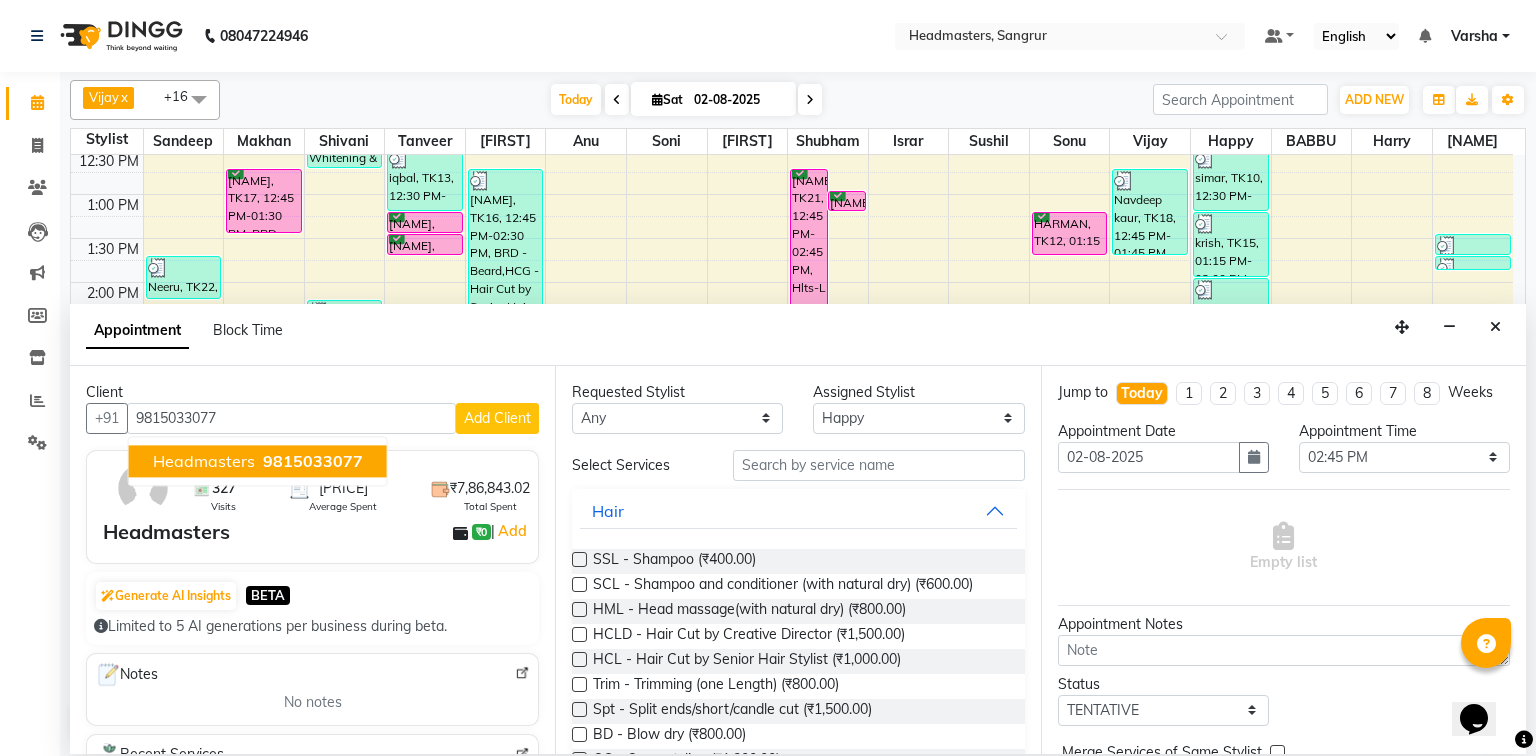click on "Headmasters" at bounding box center [204, 461] 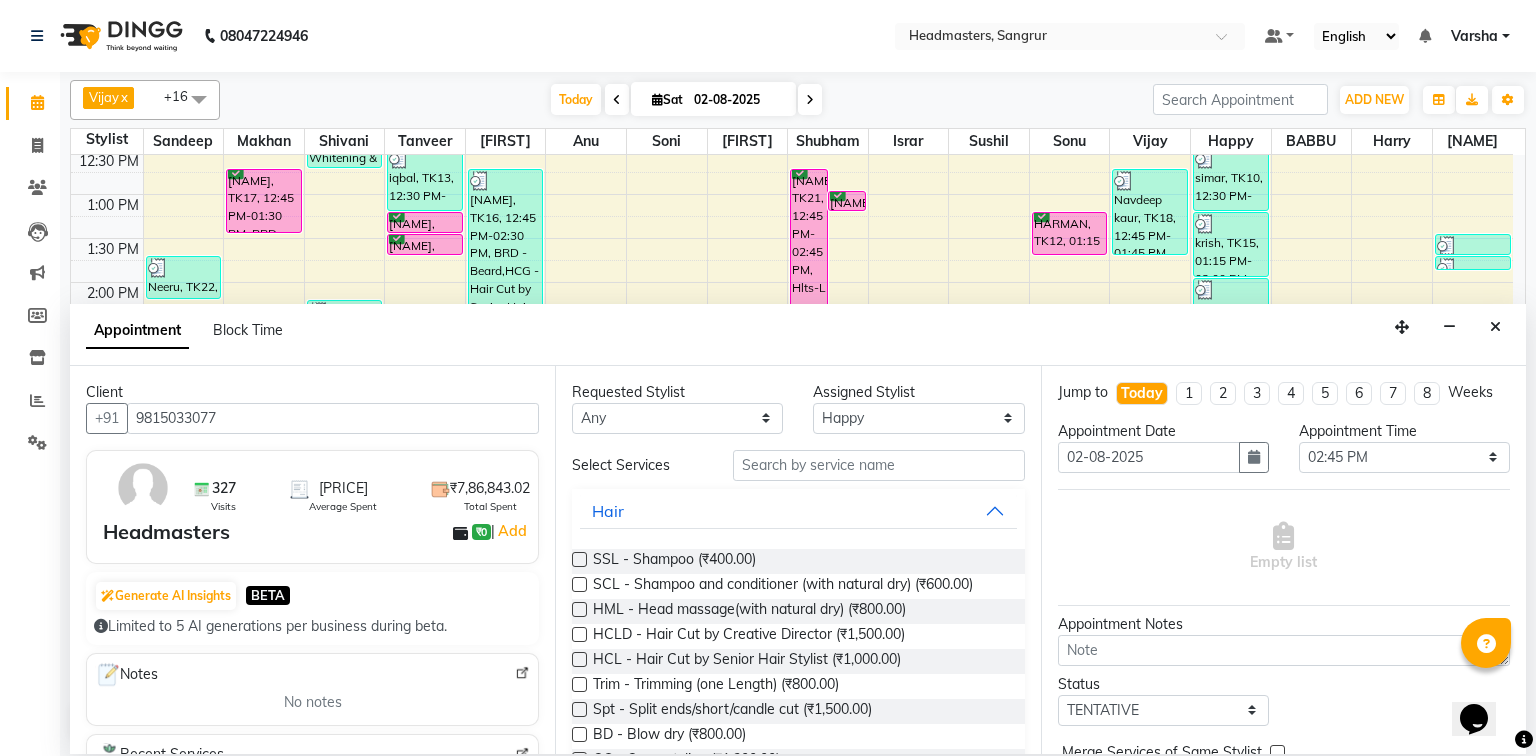 type on "9815033077" 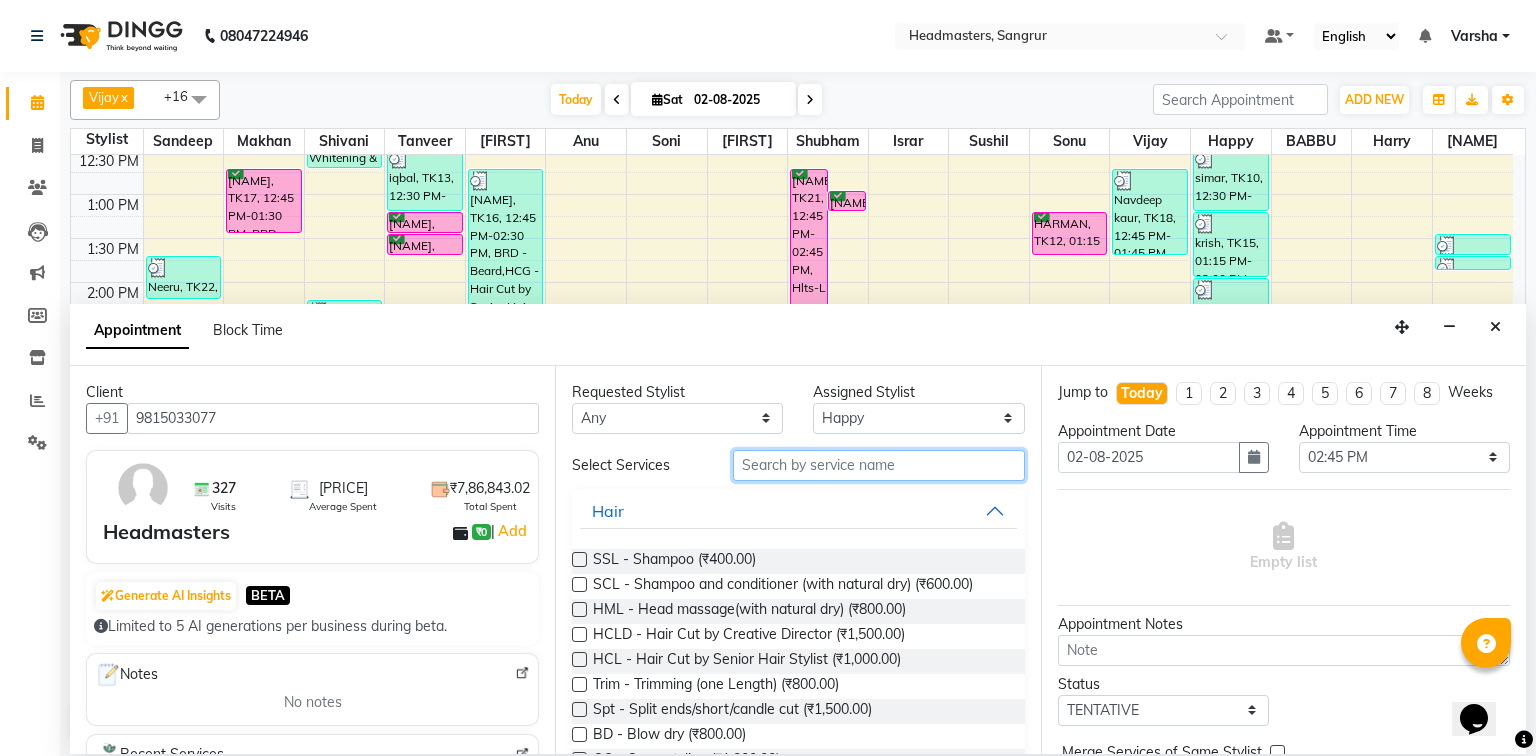 click at bounding box center [879, 465] 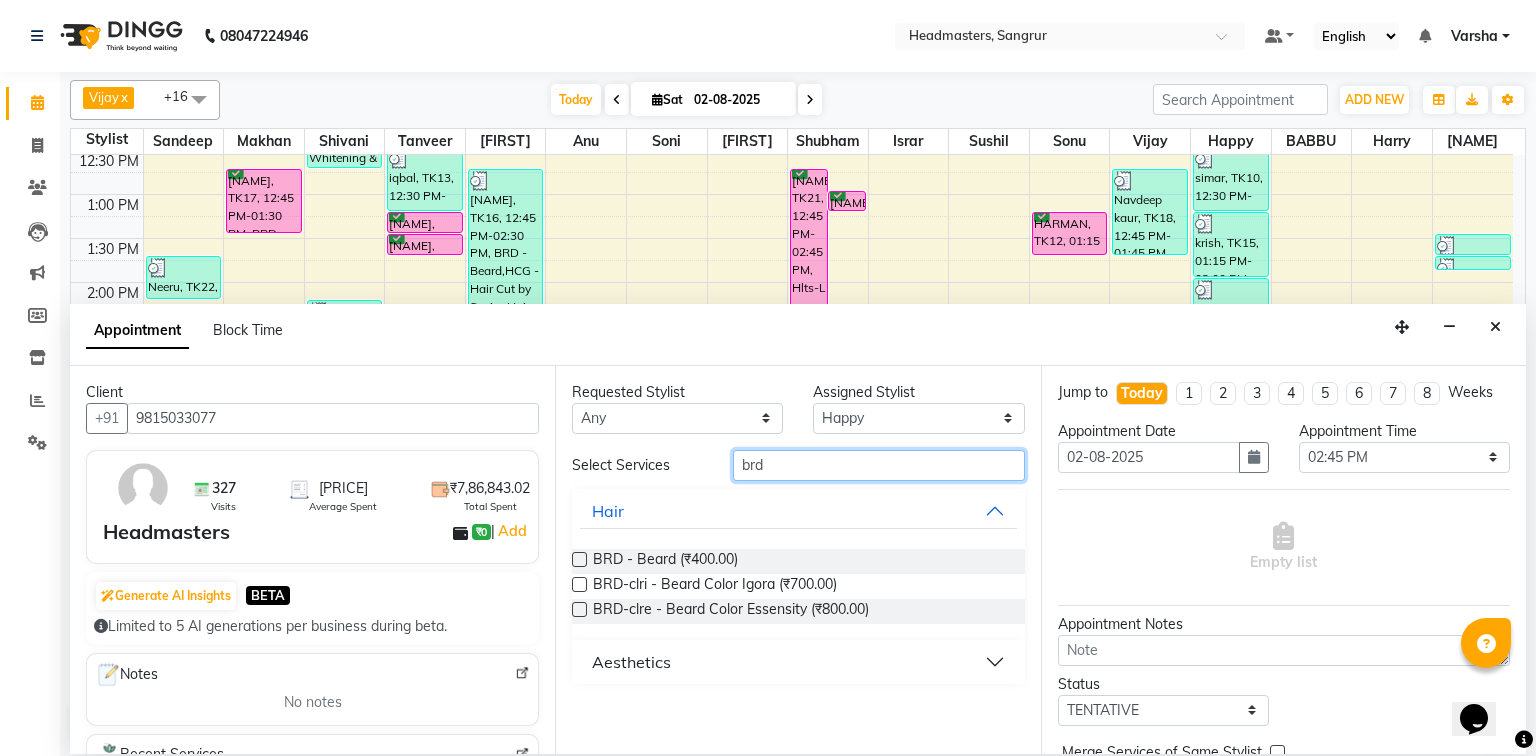 type on "brd" 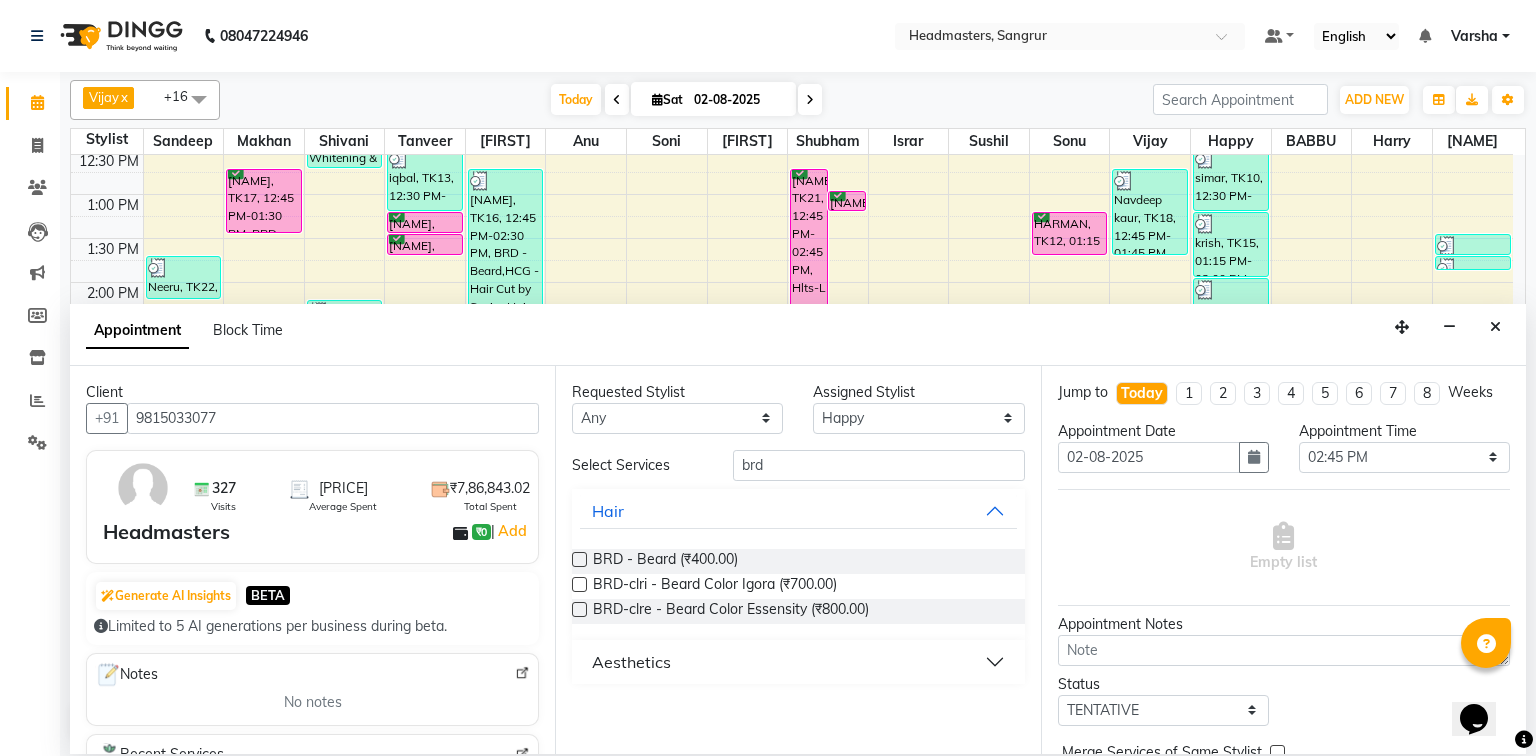 click at bounding box center (579, 559) 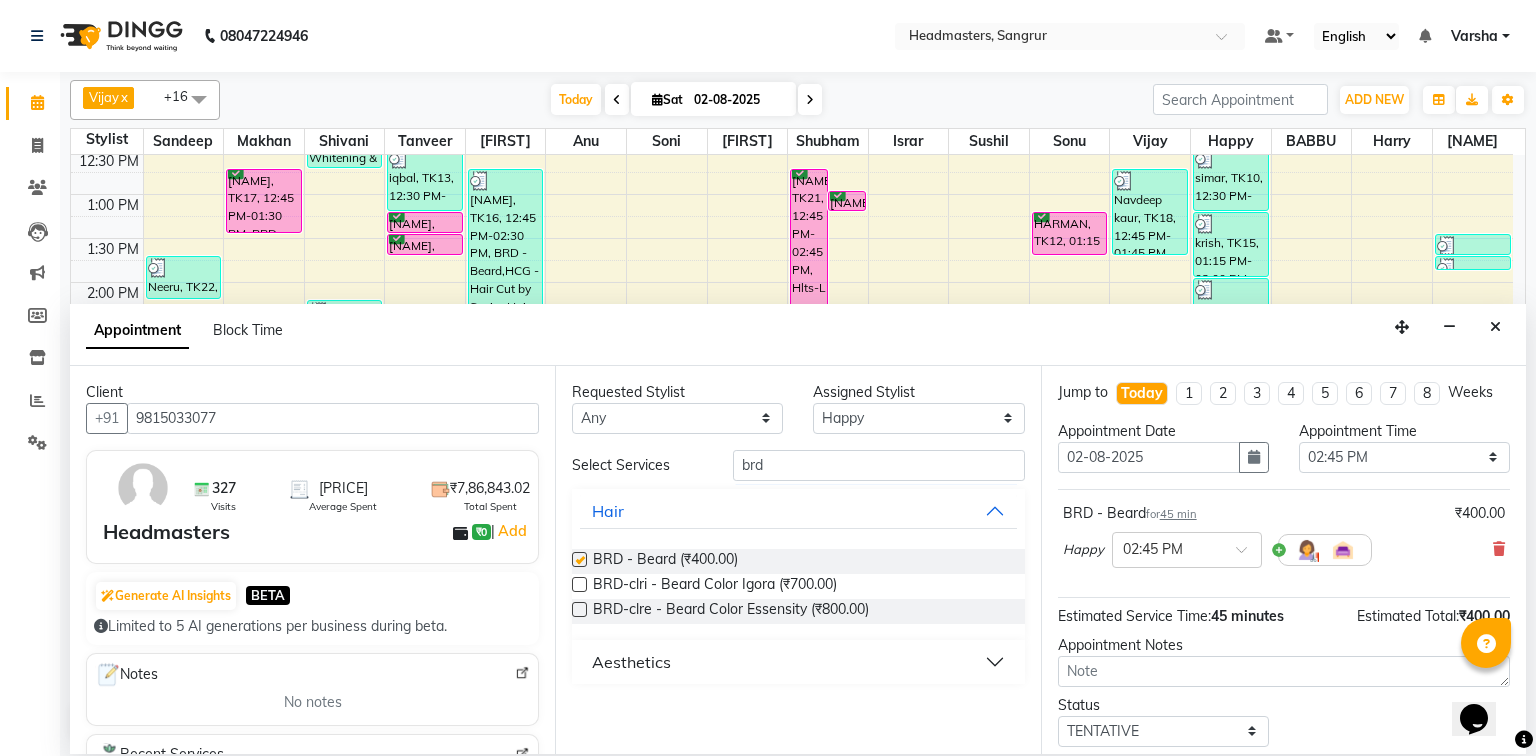 checkbox on "false" 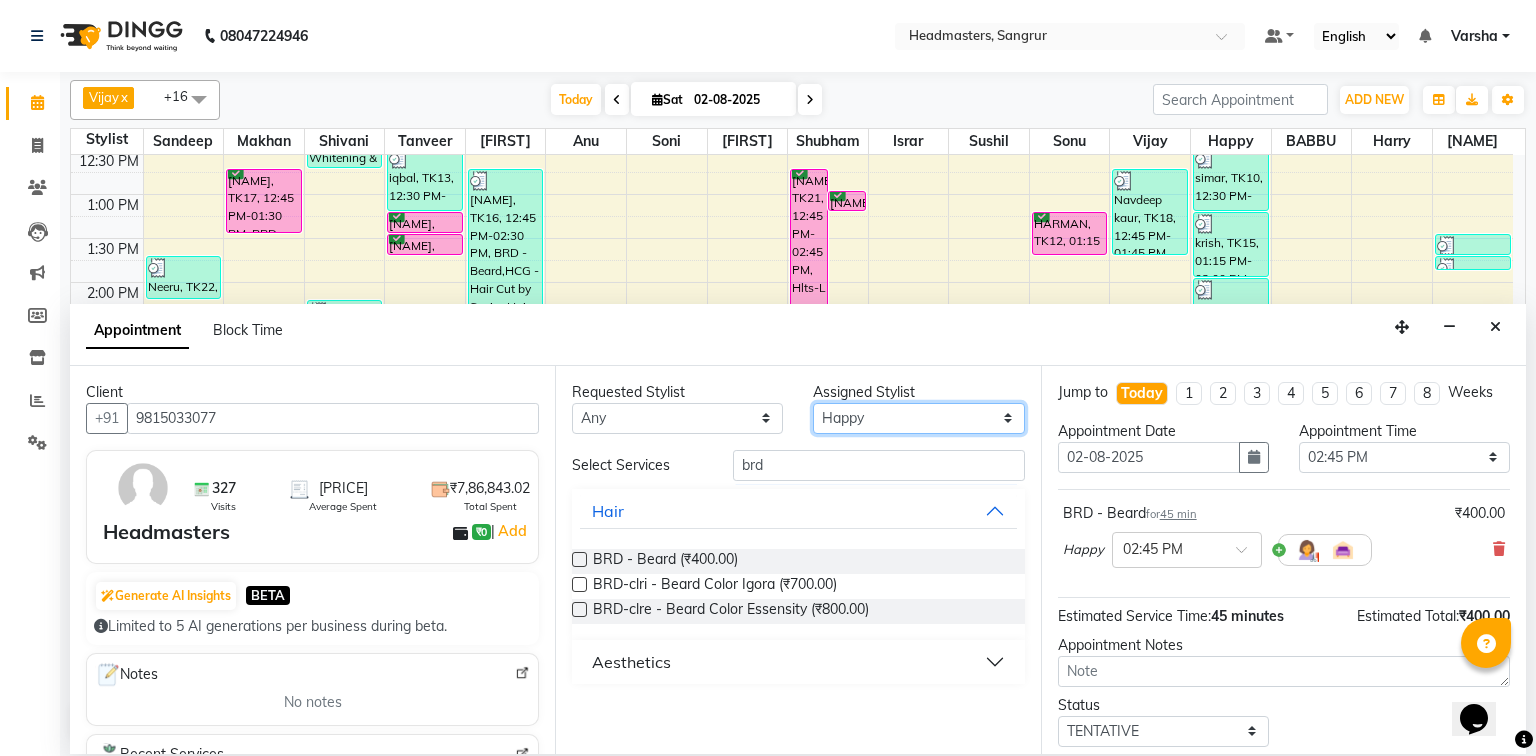 click on "Select Afia  Amandeep Kaur Anu BABBU DHIR Divya Happy Harmesh Harry  Headmasters Israr Jashan stockist Jitender Makhan Maninder Rimpi Saima  Sandeep Shivani Shubham Soni Sonu Sunny Sushil Tanveer Varsha Vijay" at bounding box center (918, 418) 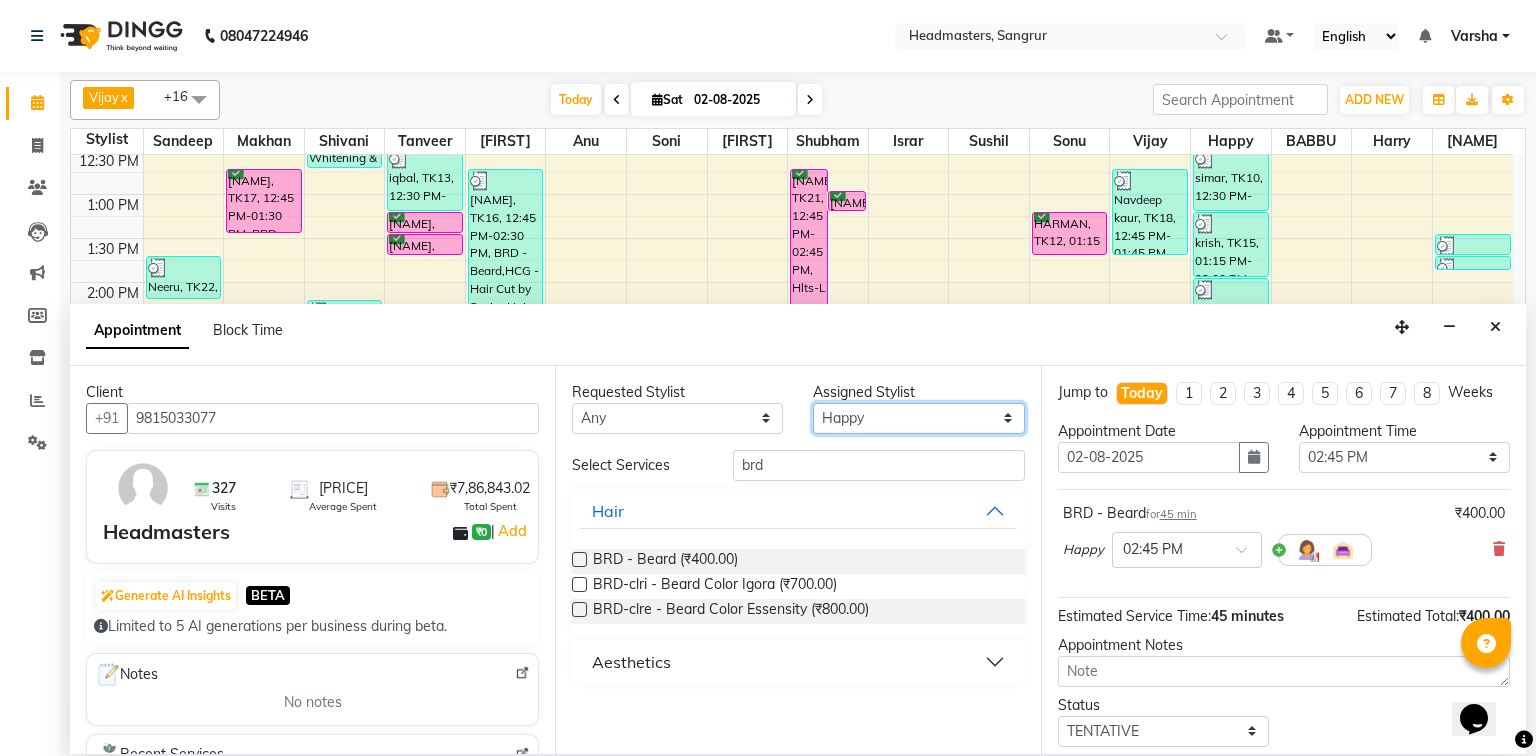 select on "60865" 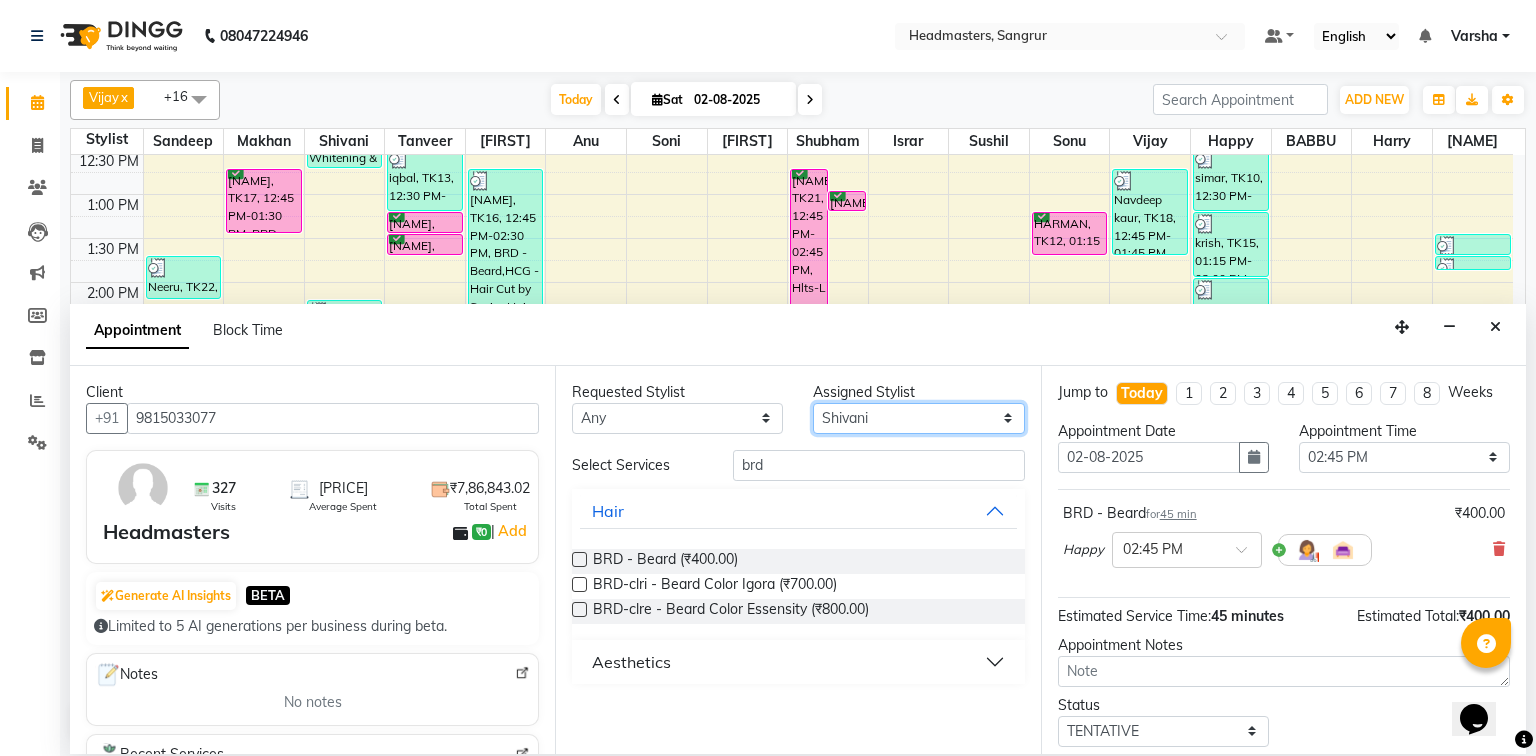 click on "Select Afia  Amandeep Kaur Anu BABBU DHIR Divya Happy Harmesh Harry  Headmasters Israr Jashan stockist Jitender Makhan Maninder Rimpi Saima  Sandeep Shivani Shubham Soni Sonu Sunny Sushil Tanveer Varsha Vijay" at bounding box center (918, 418) 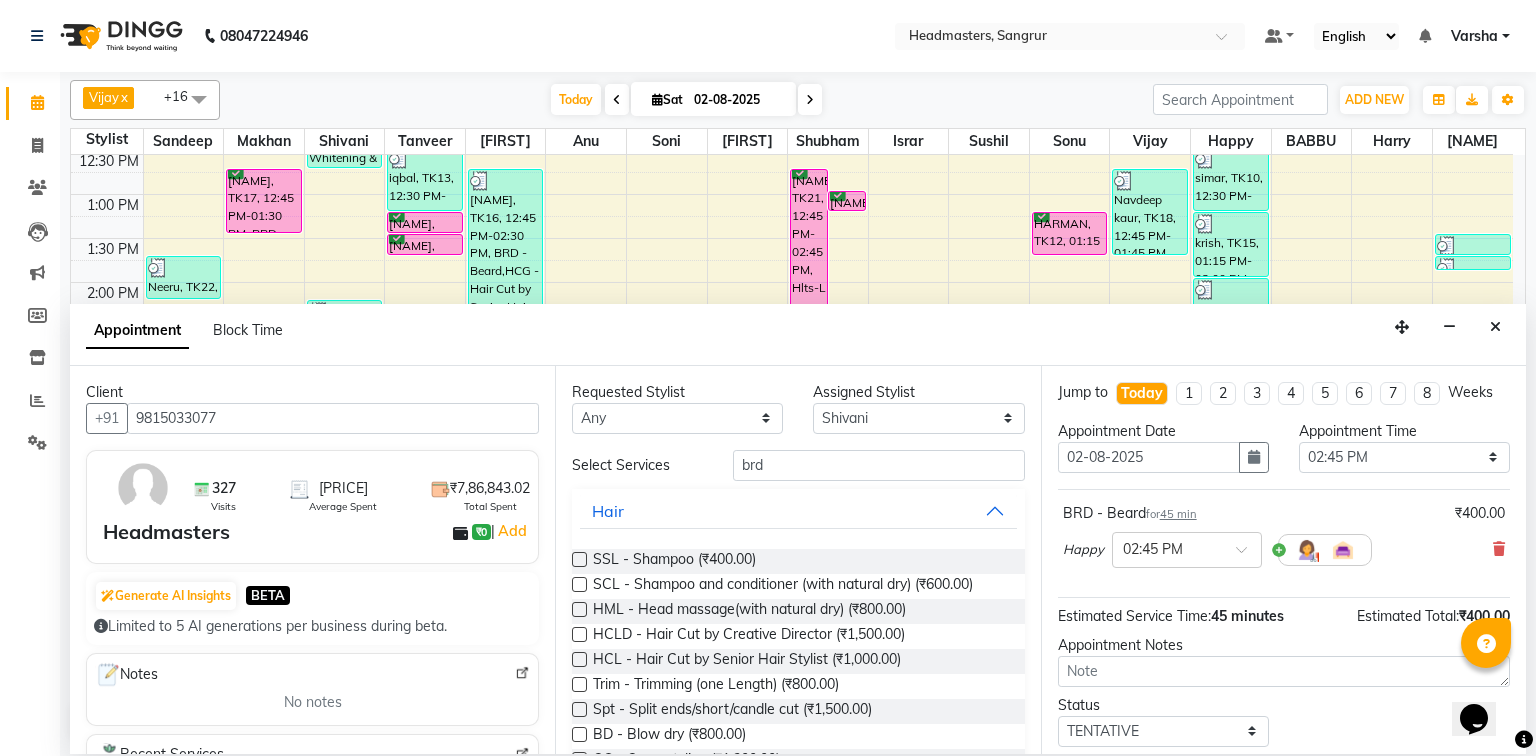 click on "Requested Stylist Any Afia  Amandeep Kaur Anu BABBU DHIR Divya Happy Harmesh Harry  Headmasters Israr Jashan stockist Jitender Makhan Maninder Rimpi Saima  Sandeep Shivani Shubham Soni Sonu Sunny Sushil Tanveer Varsha Vijay Assigned Stylist Select Afia  Amandeep Kaur Anu BABBU DHIR Divya Happy Harmesh Harry  Headmasters Israr Jashan stockist Jitender Makhan Maninder Rimpi Saima  Sandeep Shivani Shubham Soni Sonu Sunny Sushil Tanveer Varsha Vijay Select Services brd    Hair SSL - Shampoo (₹400.00) SCL - Shampoo and conditioner (with natural dry) (₹600.00) HML - Head massage(with natural dry) (₹800.00) HCLD - Hair Cut by Creative Director (₹1,500.00) HCL - Hair Cut by Senior Hair Stylist (₹1,000.00) Trim - Trimming (one Length) (₹800.00) Spt - Split ends/short/candle cut (₹1,500.00) BD - Blow dry (₹800.00) OS - Open styling (₹1,200.00) GL-igora - Igora Global (₹7,000.00) GL-essensity - Essensity Global (₹8,000.00) Hlts-L - Highlights (₹8,000.00) Bal - Balayage (₹12,000.00)    Beauty" at bounding box center (797, 560) 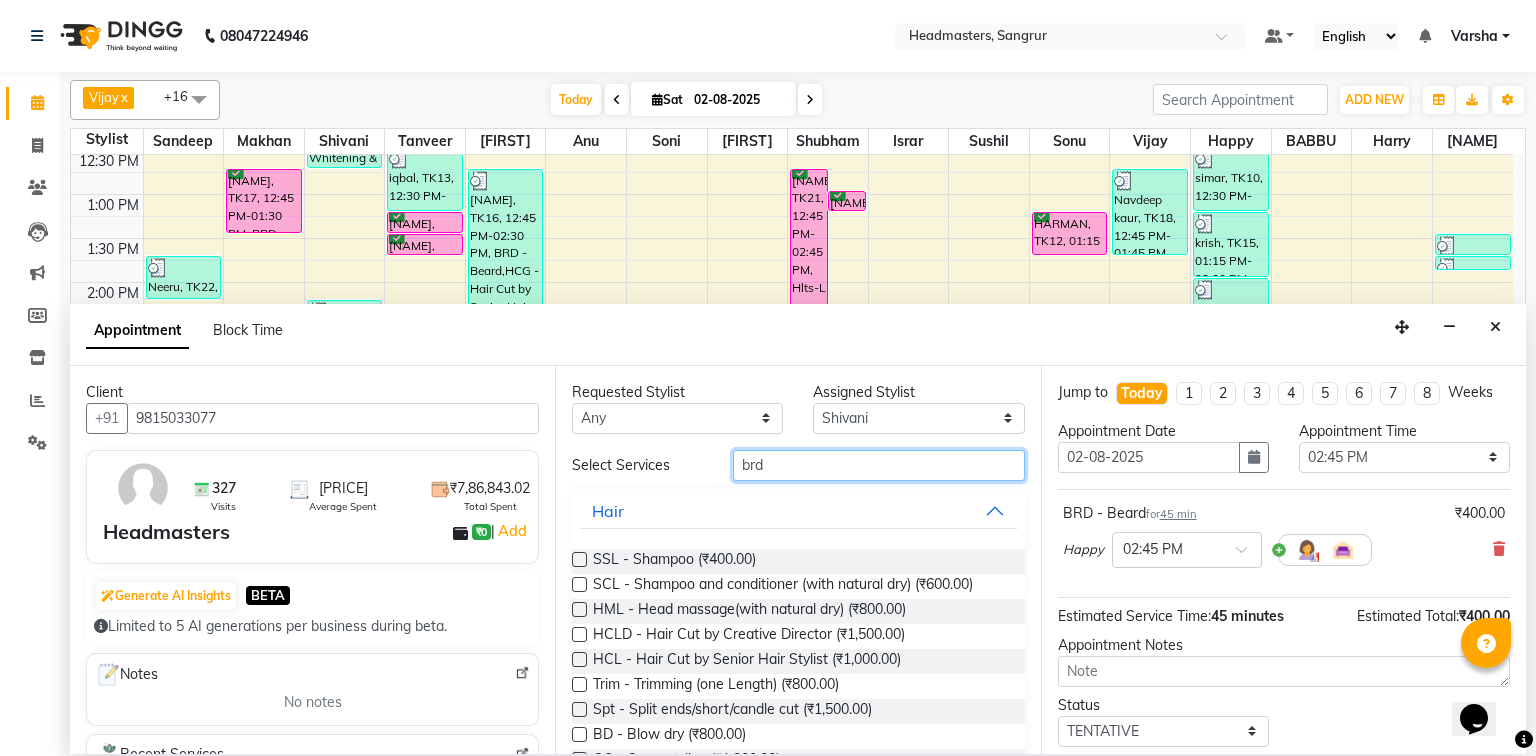 click on "brd" at bounding box center [879, 465] 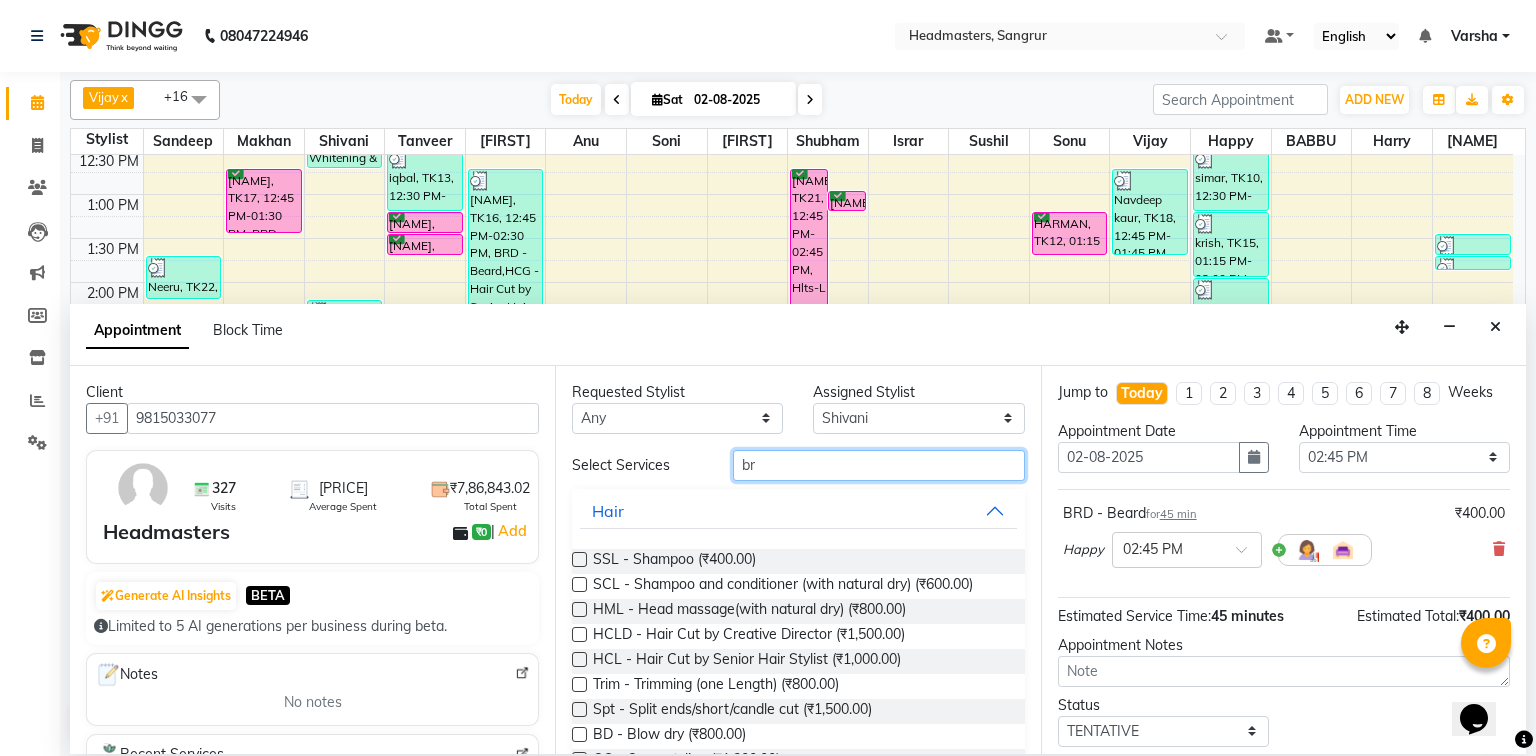 type on "b" 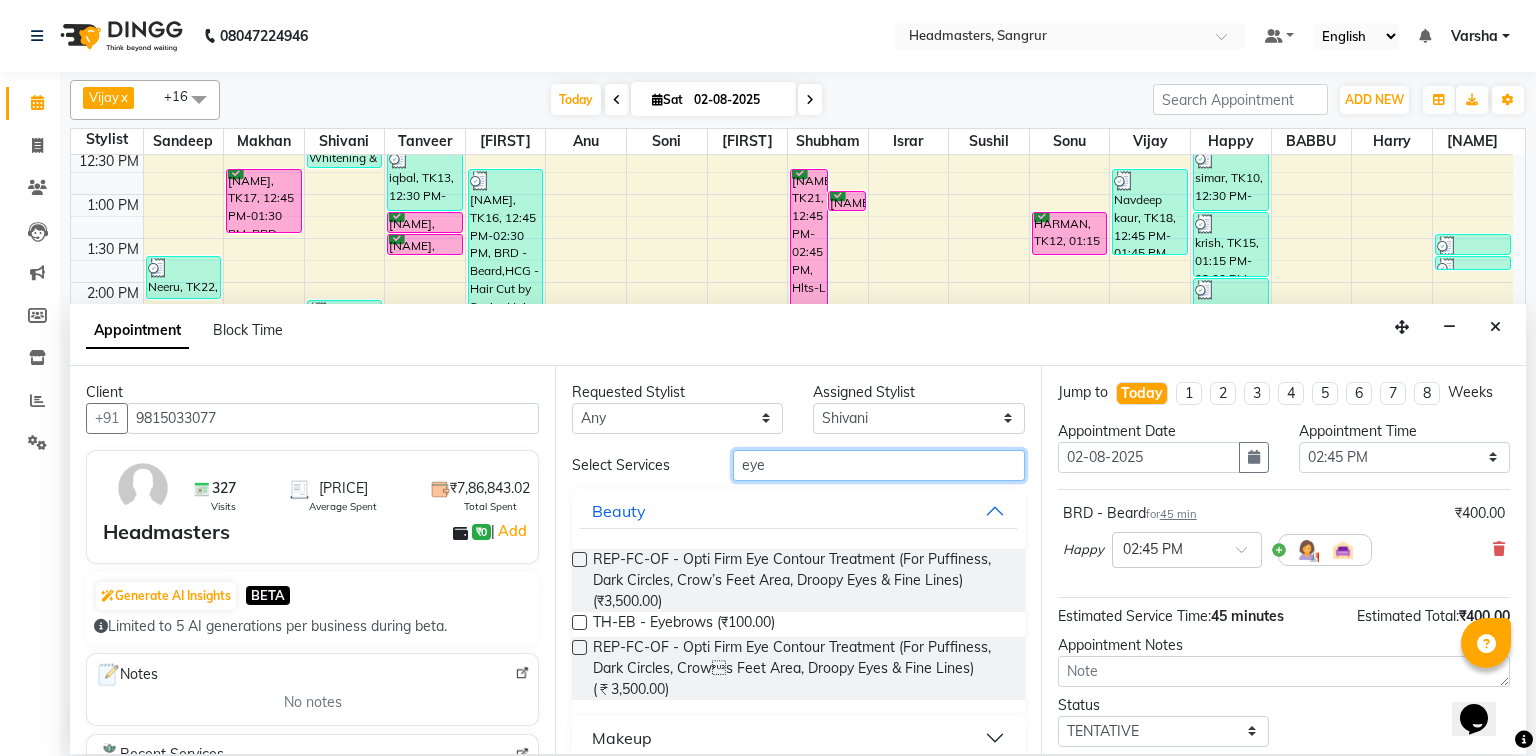 type on "eye" 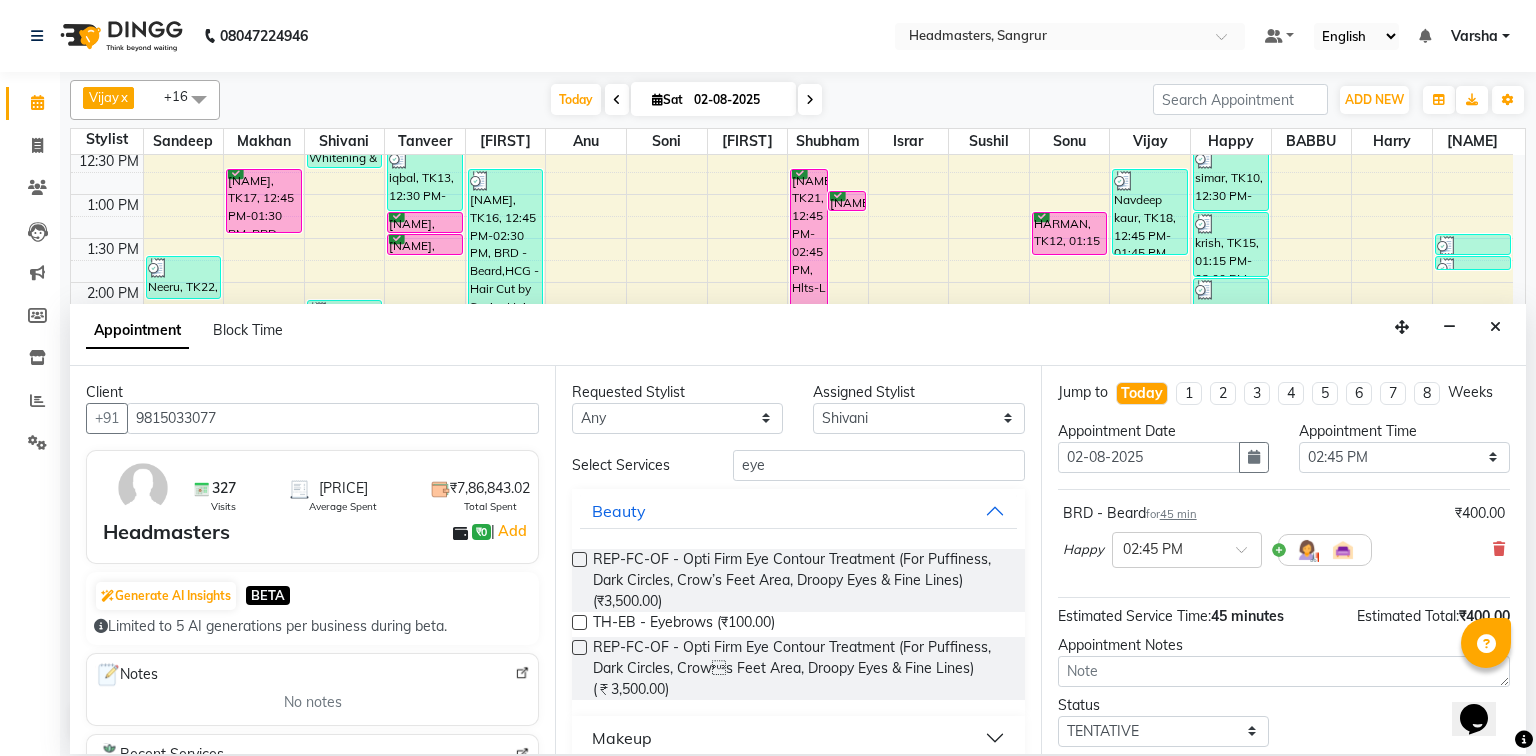 click at bounding box center (579, 622) 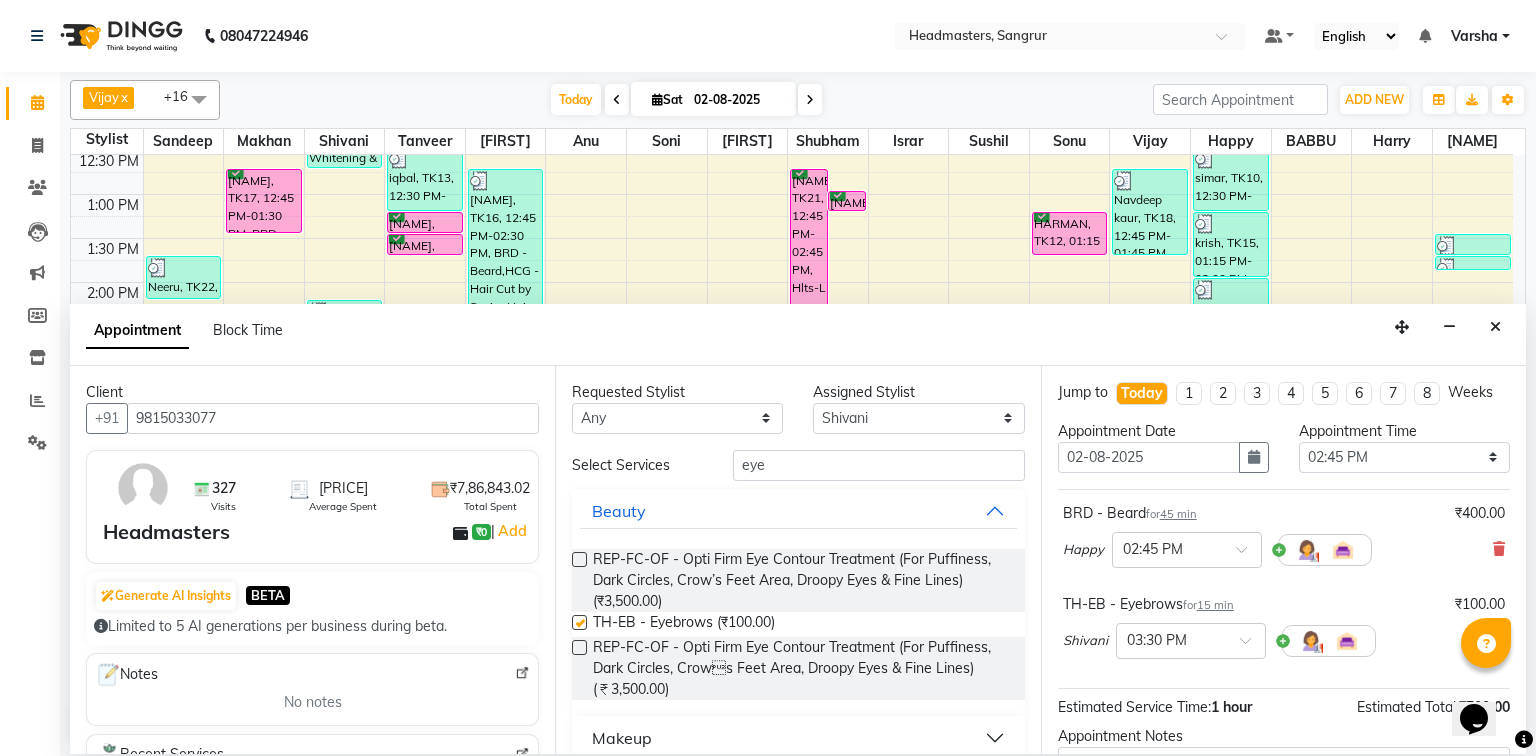 checkbox on "false" 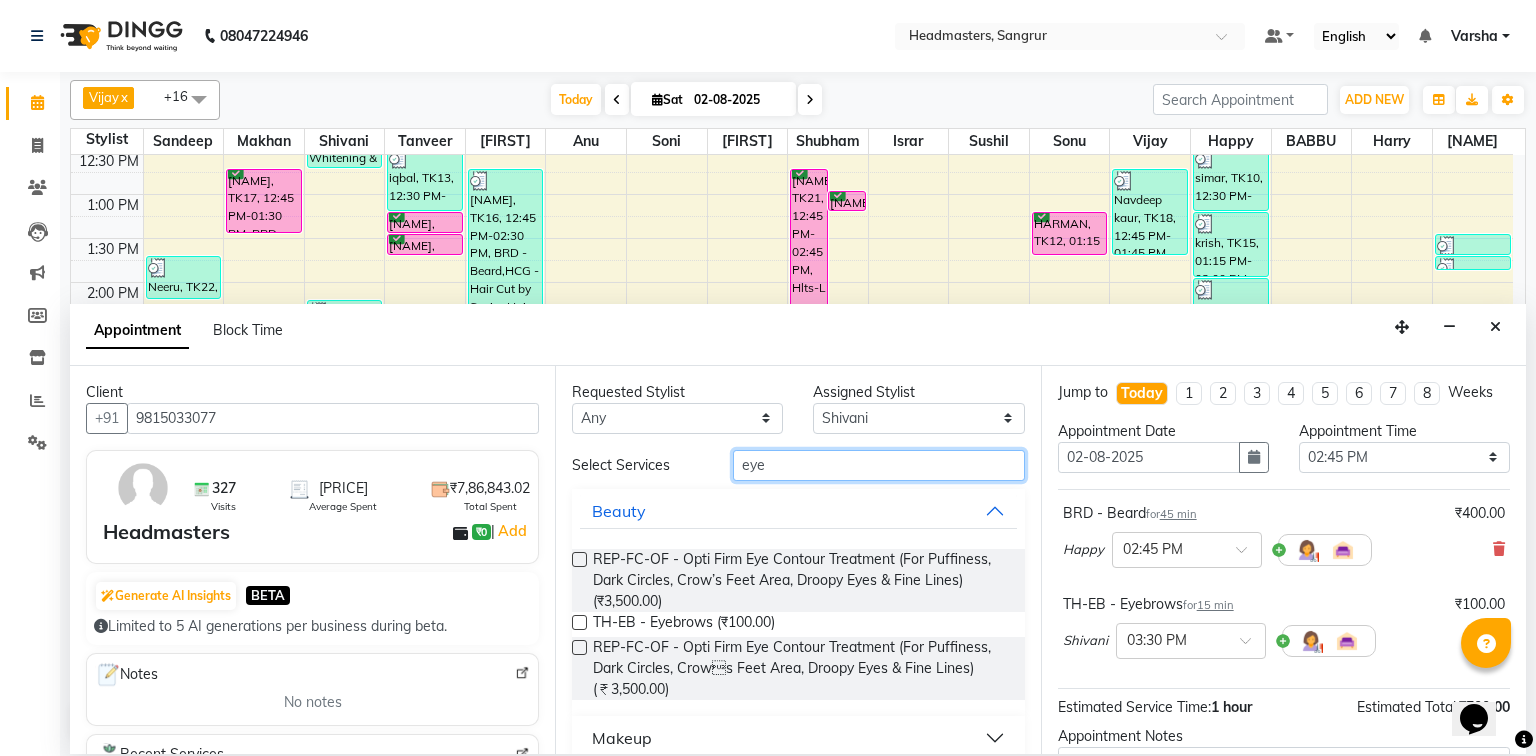 click on "eye" at bounding box center [879, 465] 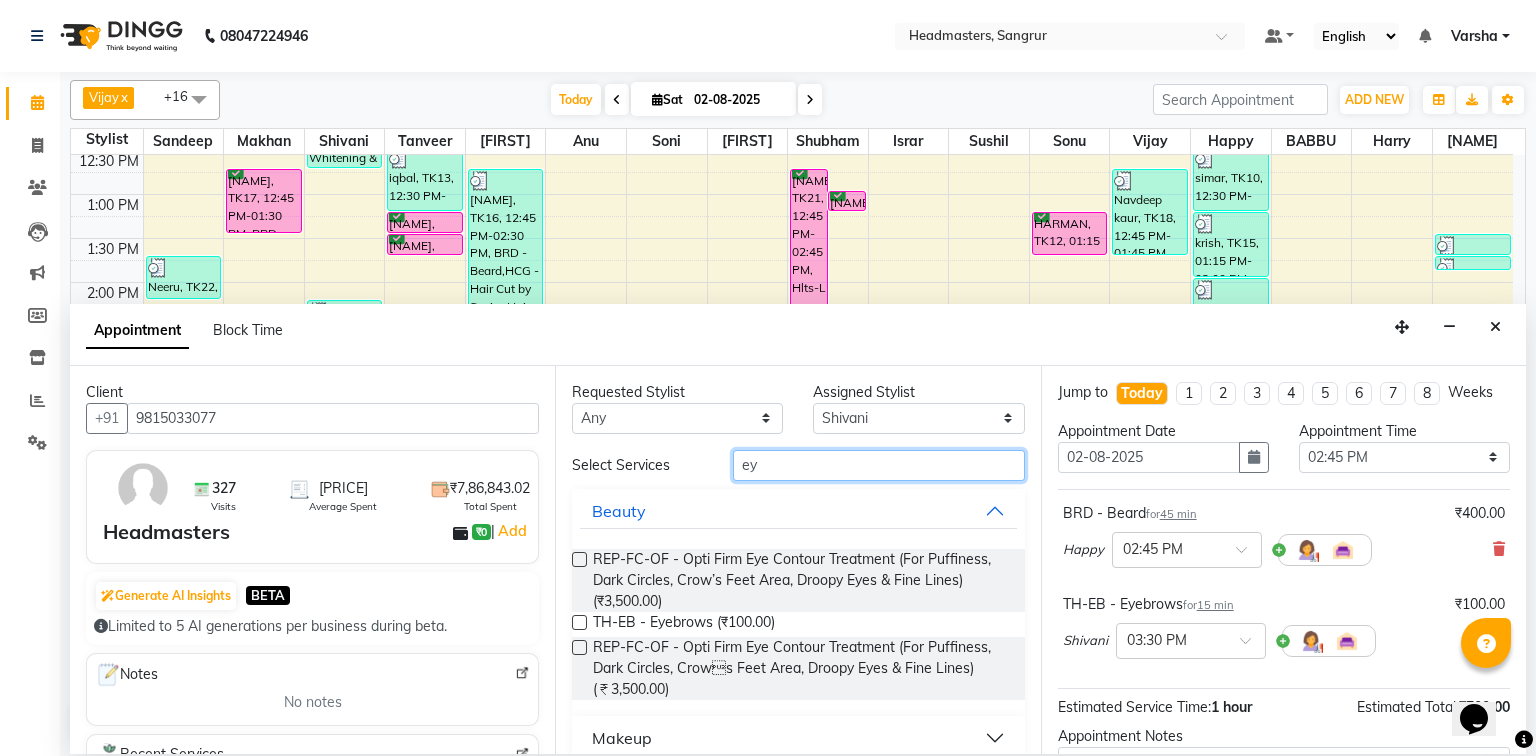 type on "e" 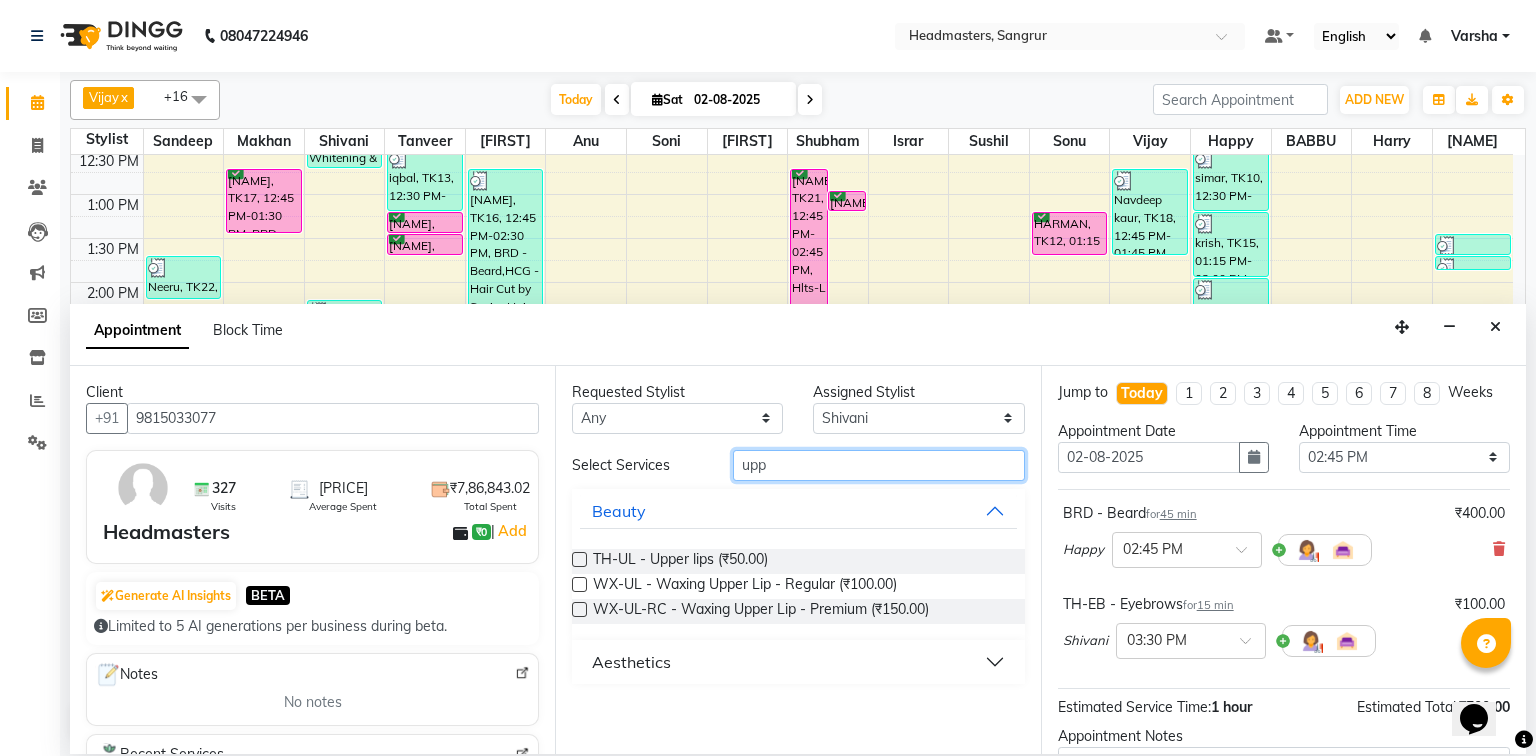 type on "upp" 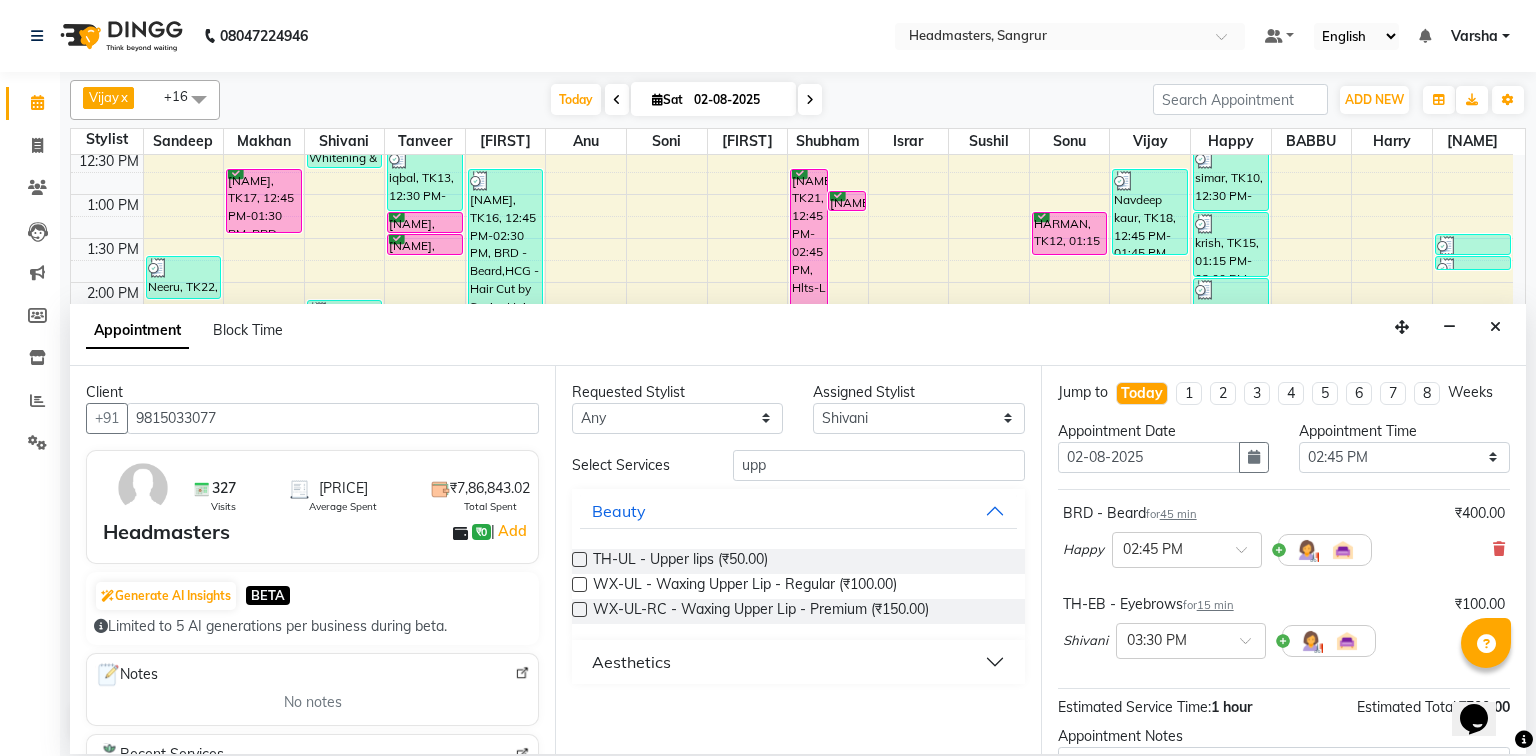 click on "TH-UL - Upper lips (₹50.00)" at bounding box center [798, 561] 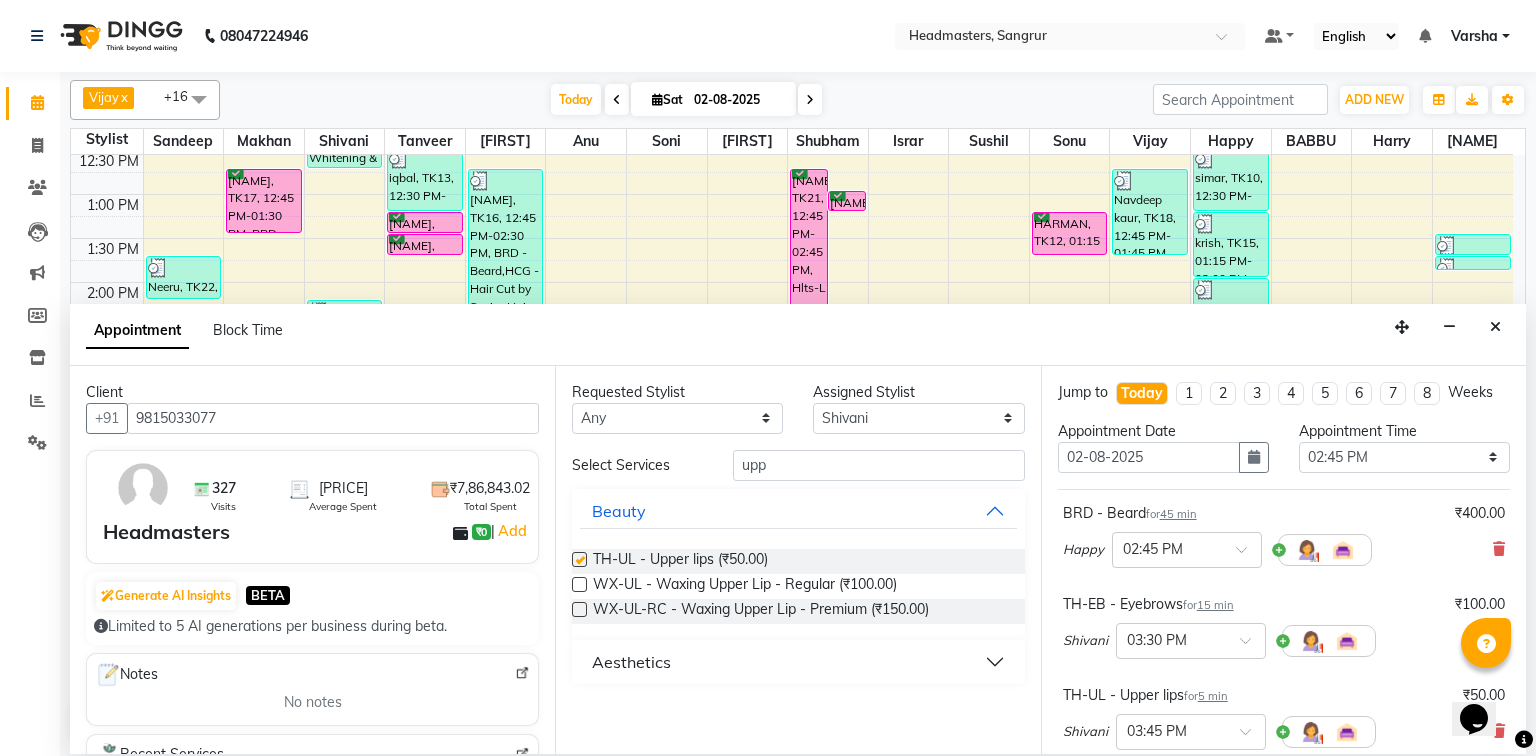 checkbox on "false" 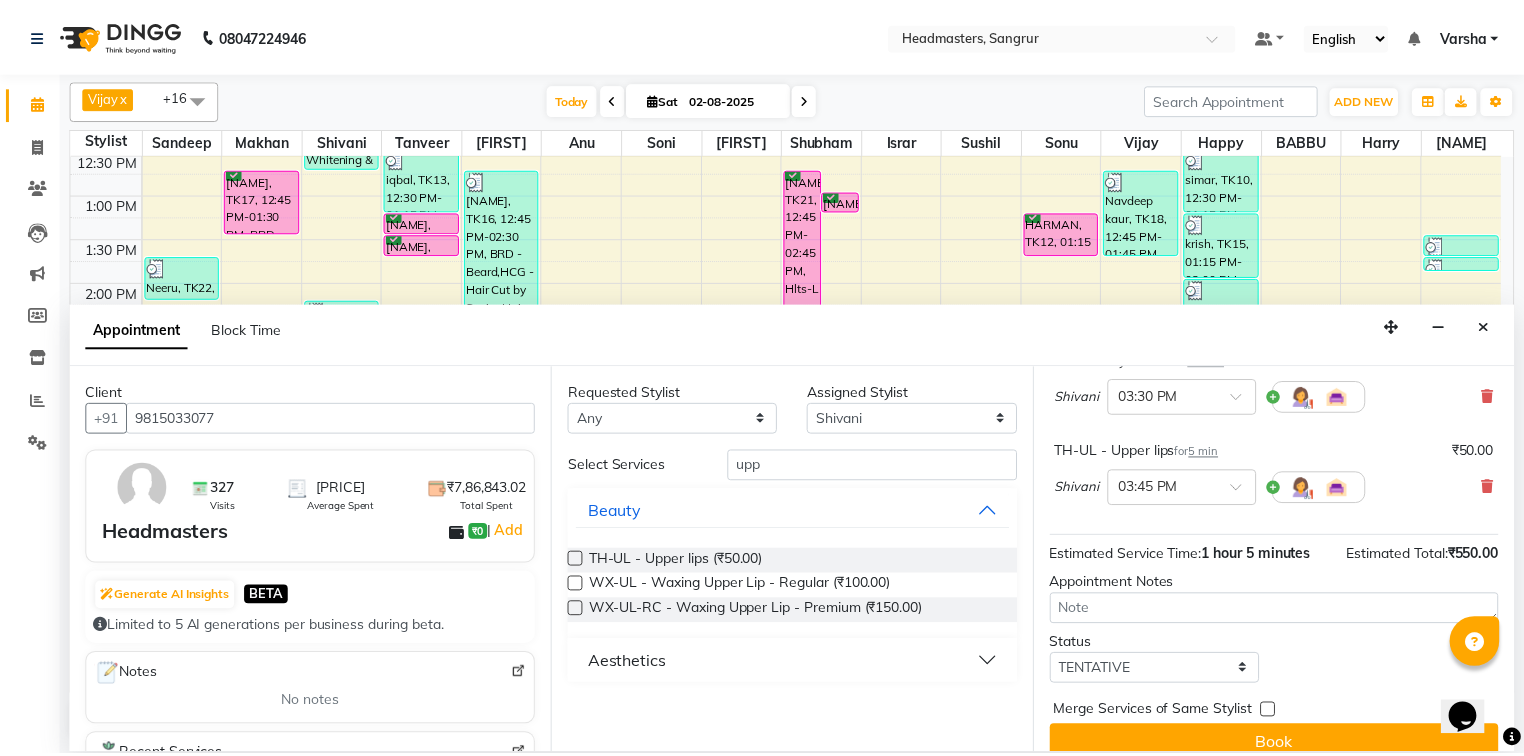 scroll, scrollTop: 267, scrollLeft: 0, axis: vertical 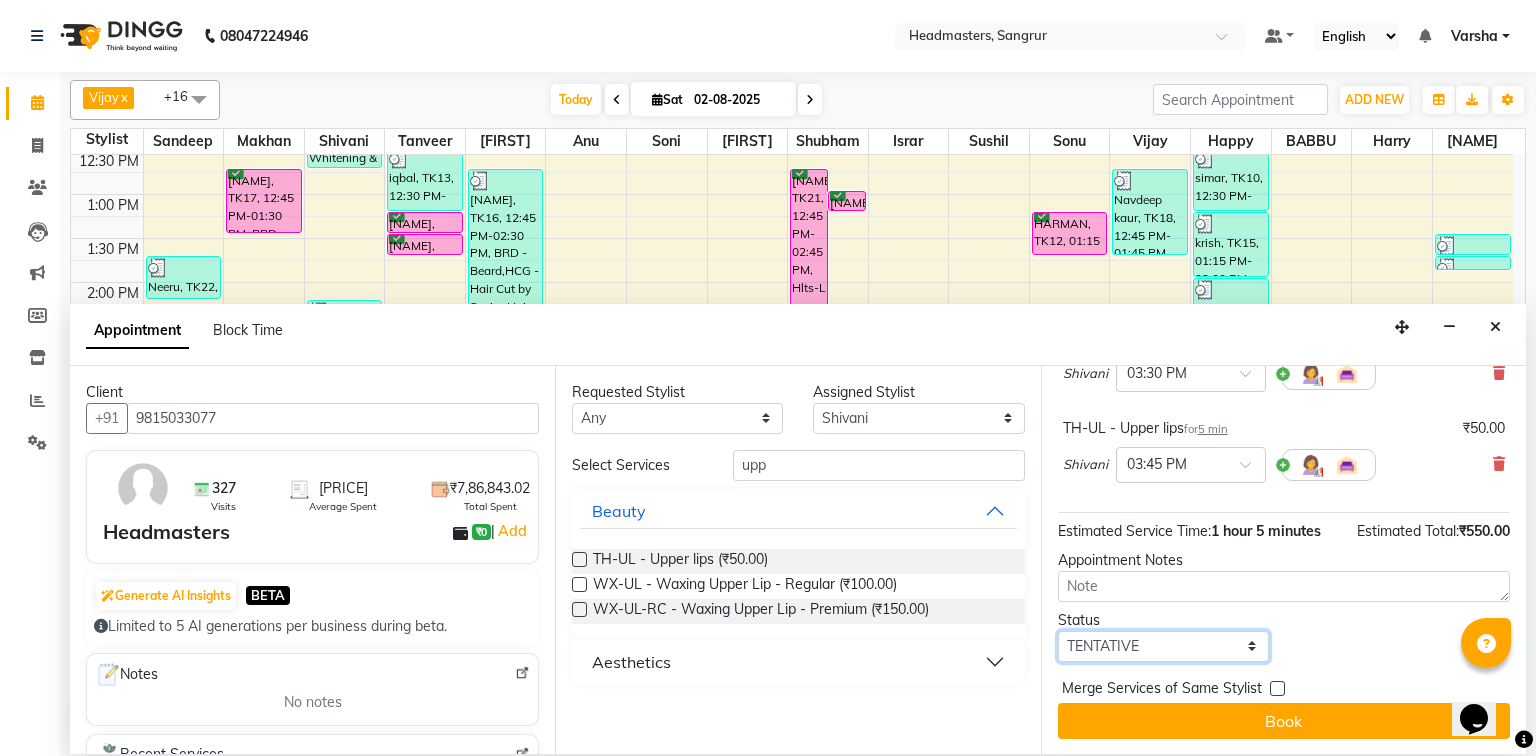 click on "Select TENTATIVE CONFIRM CHECK-IN UPCOMING" at bounding box center (1163, 646) 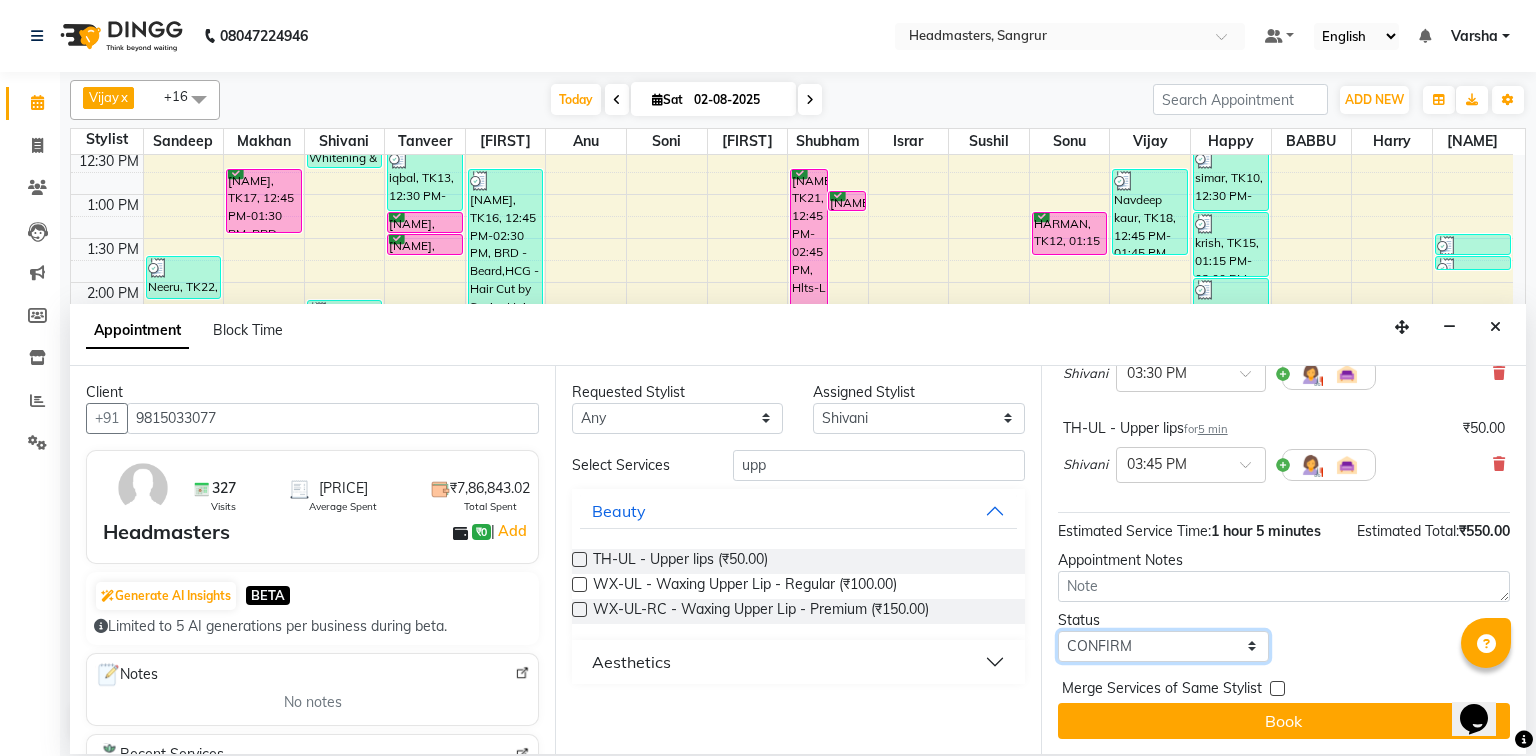 click on "Select TENTATIVE CONFIRM CHECK-IN UPCOMING" at bounding box center [1163, 646] 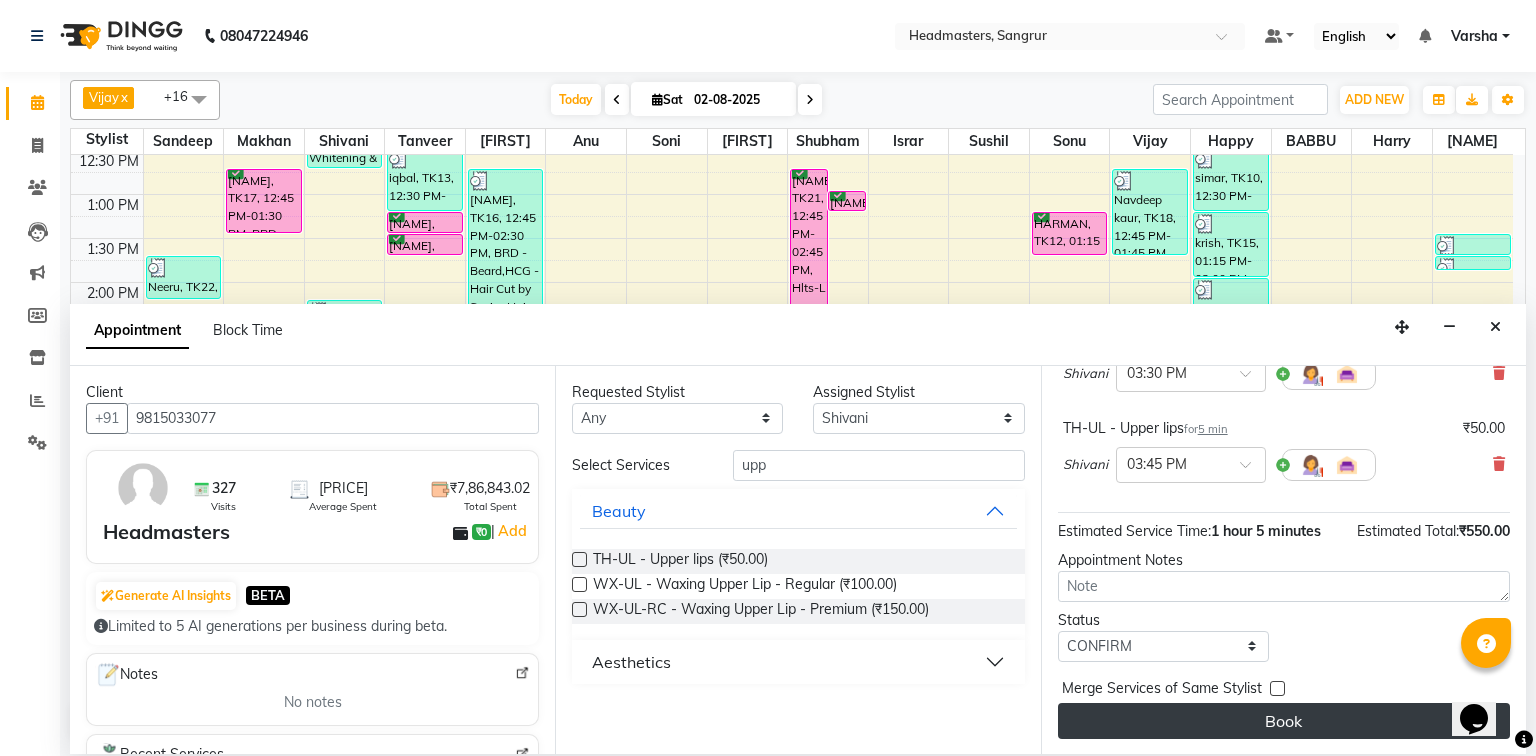 click on "Book" at bounding box center (1284, 721) 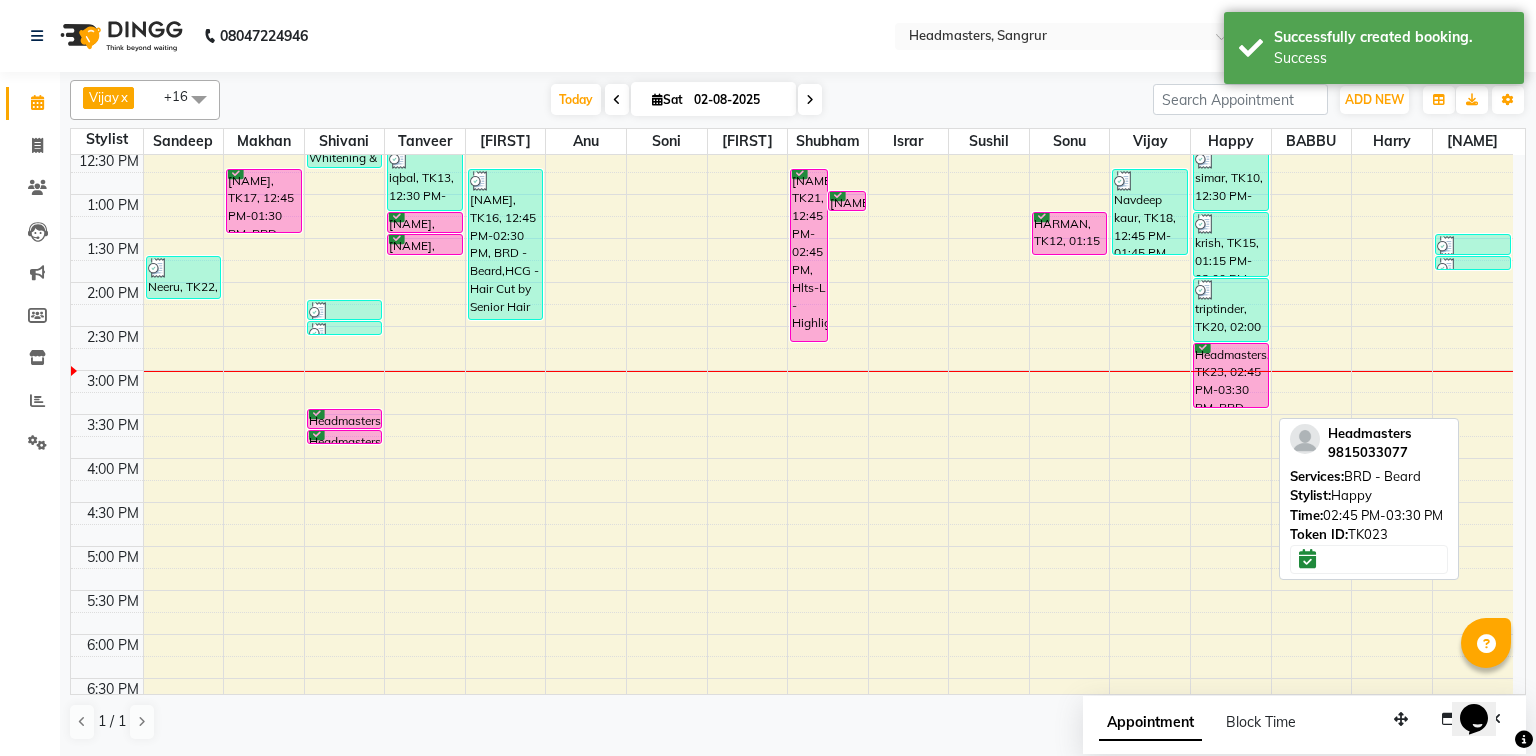click on "Headmasters, TK23, 02:45 PM-03:30 PM, BRD - Beard" at bounding box center [1231, 375] 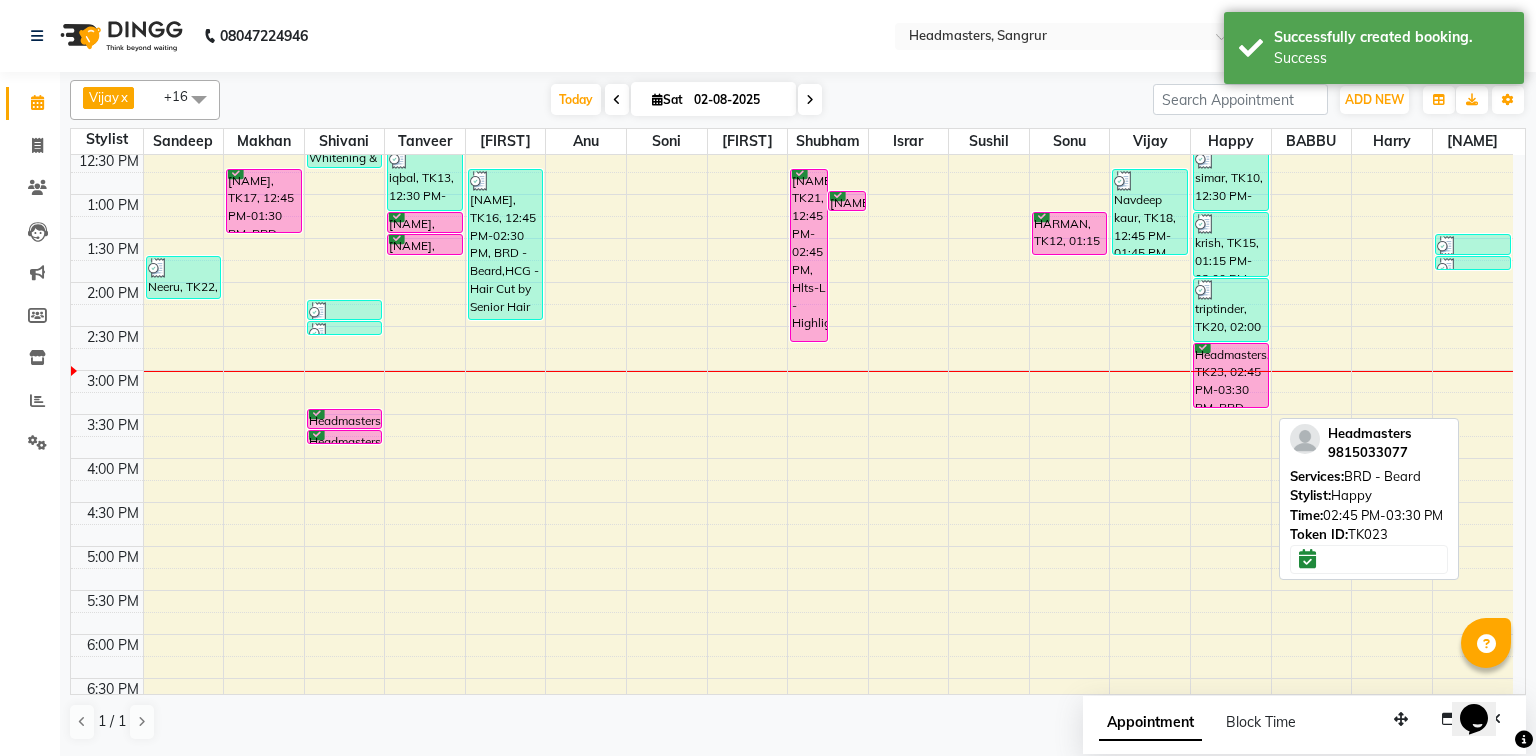 click on "Headmasters, TK23, 02:45 PM-03:30 PM, BRD - Beard" at bounding box center [1231, 375] 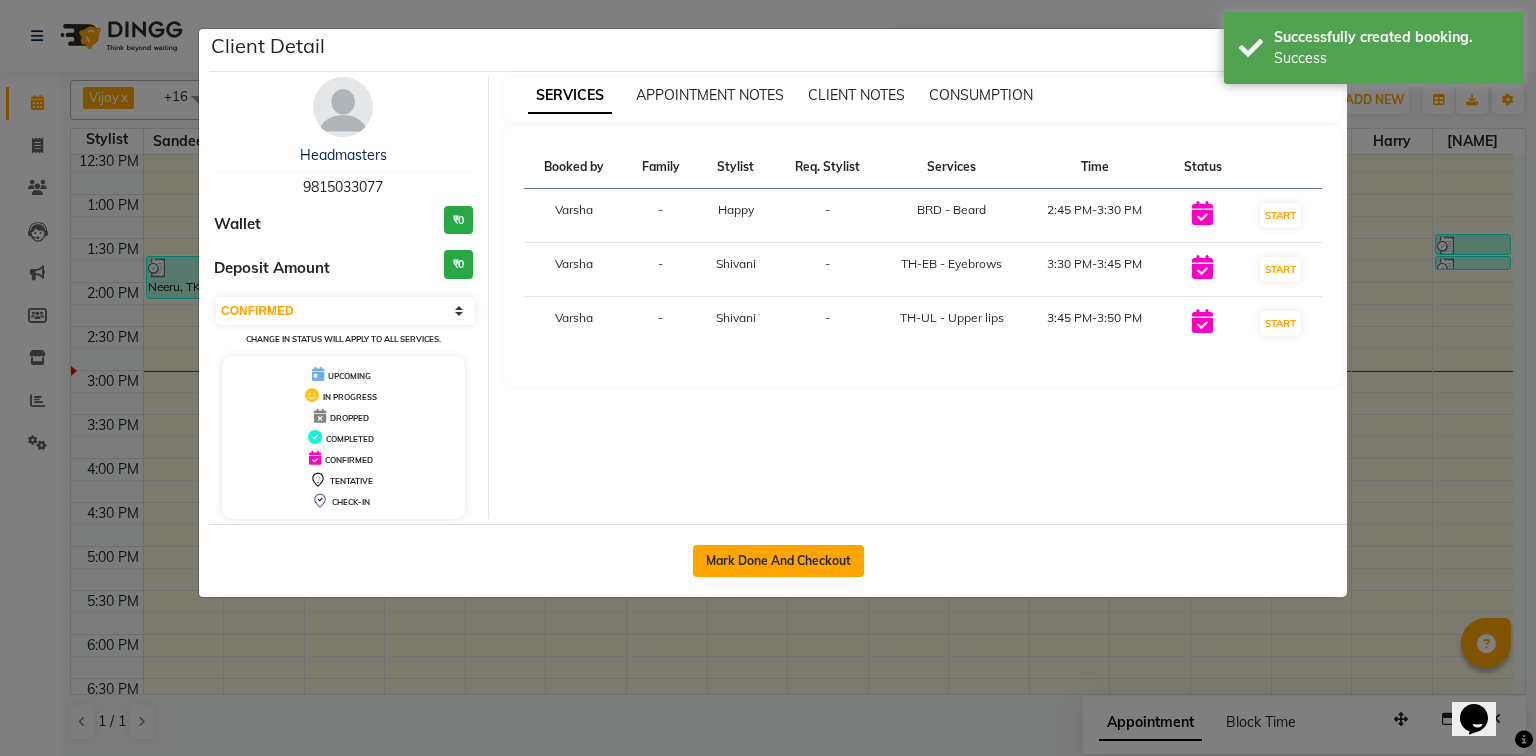 click on "Mark Done And Checkout" 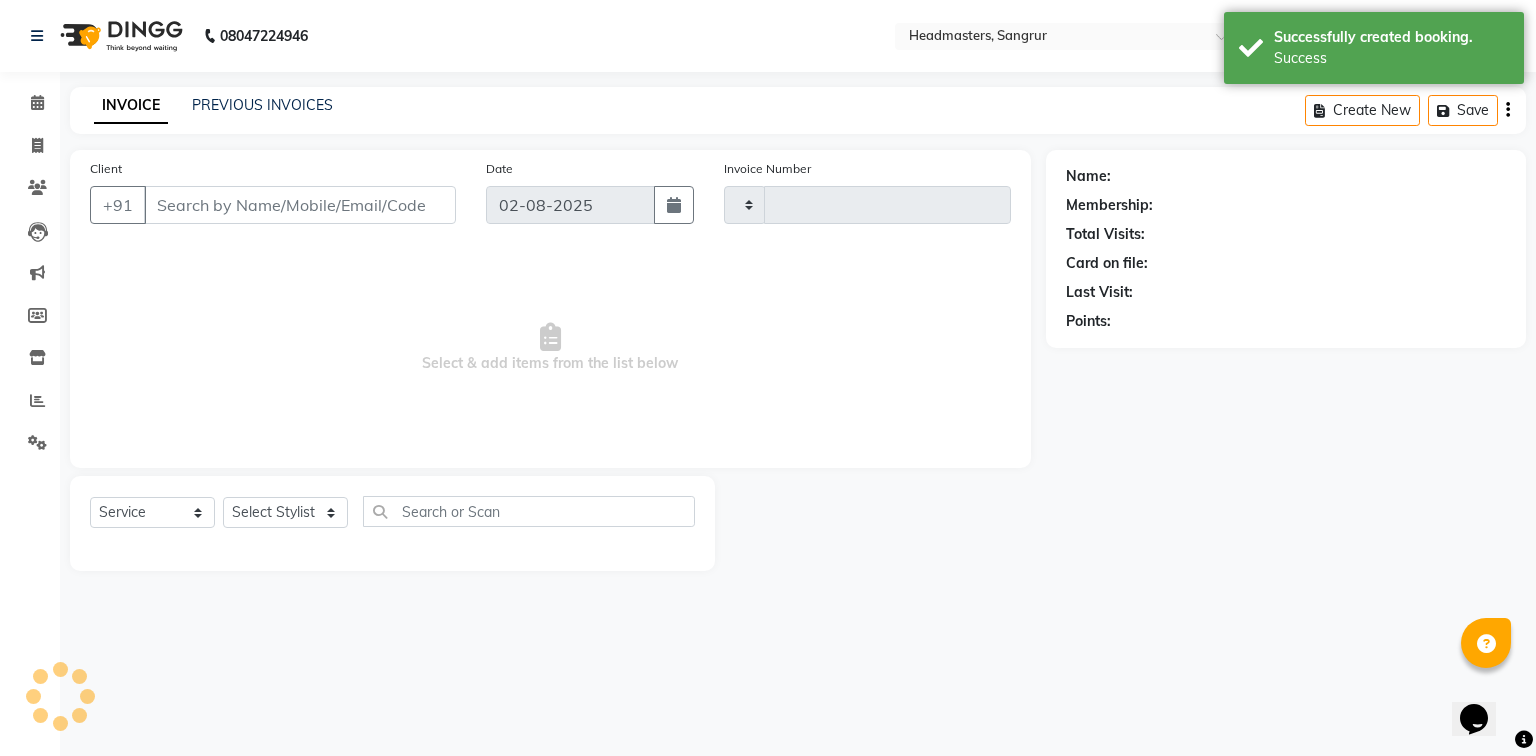type on "3770" 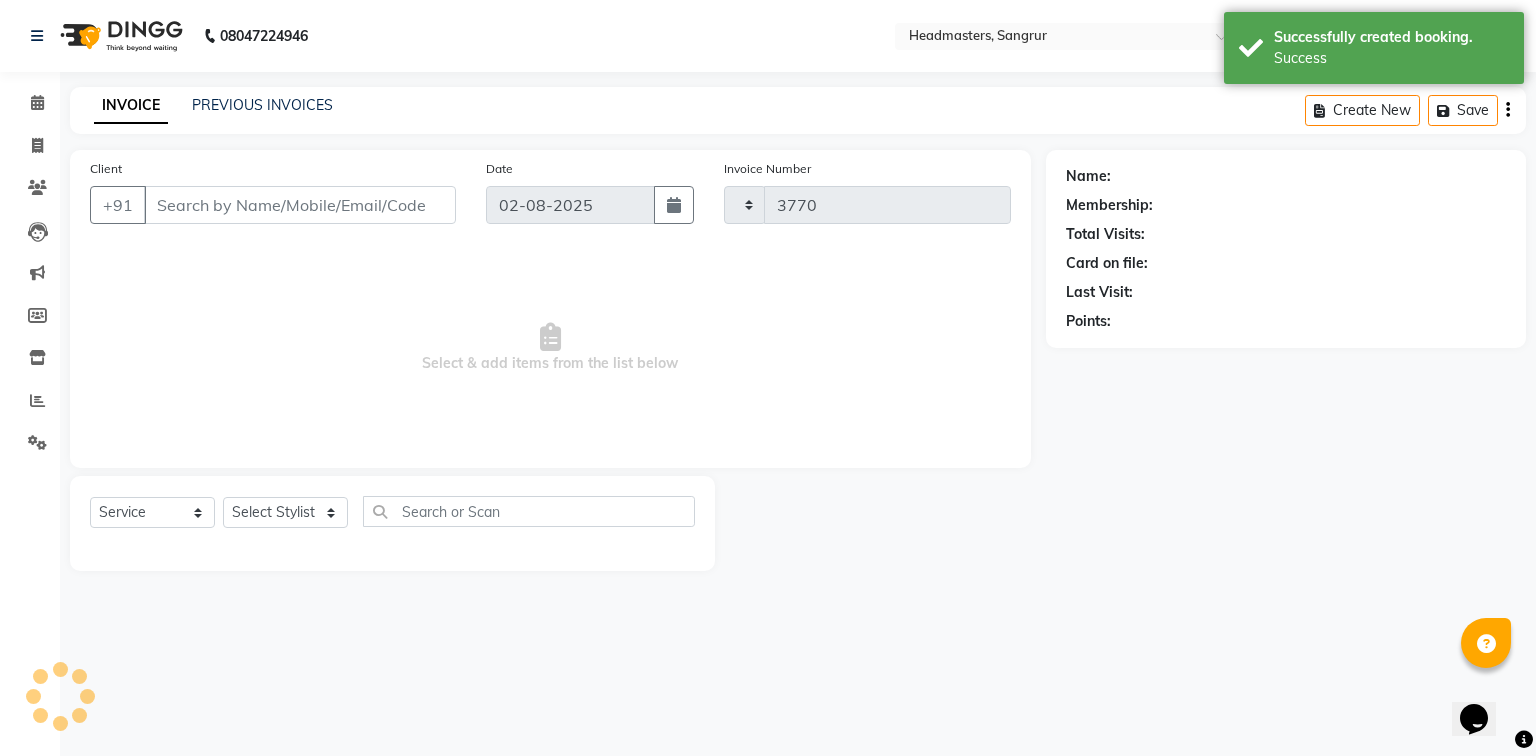 select on "7140" 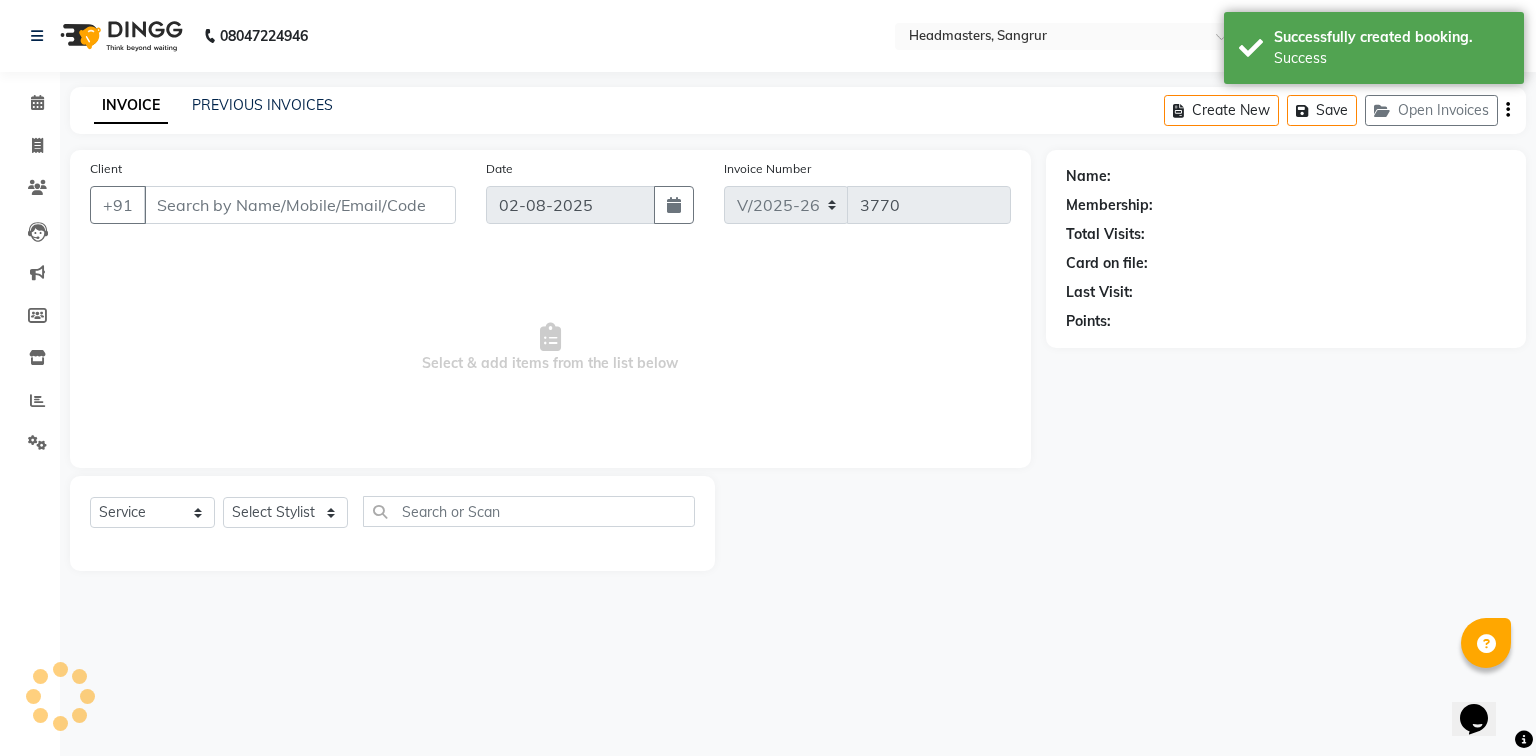type on "9815033077" 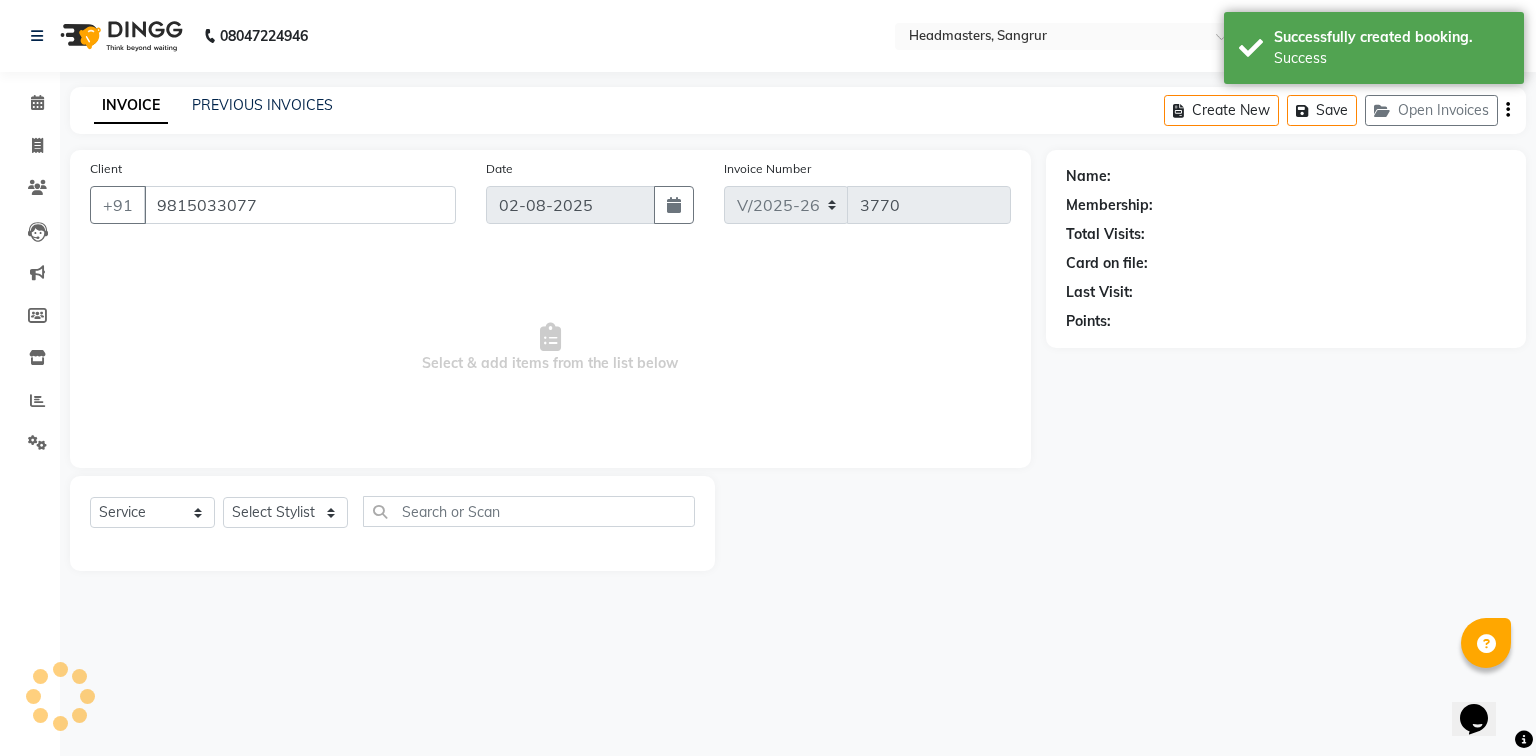 select on "62924" 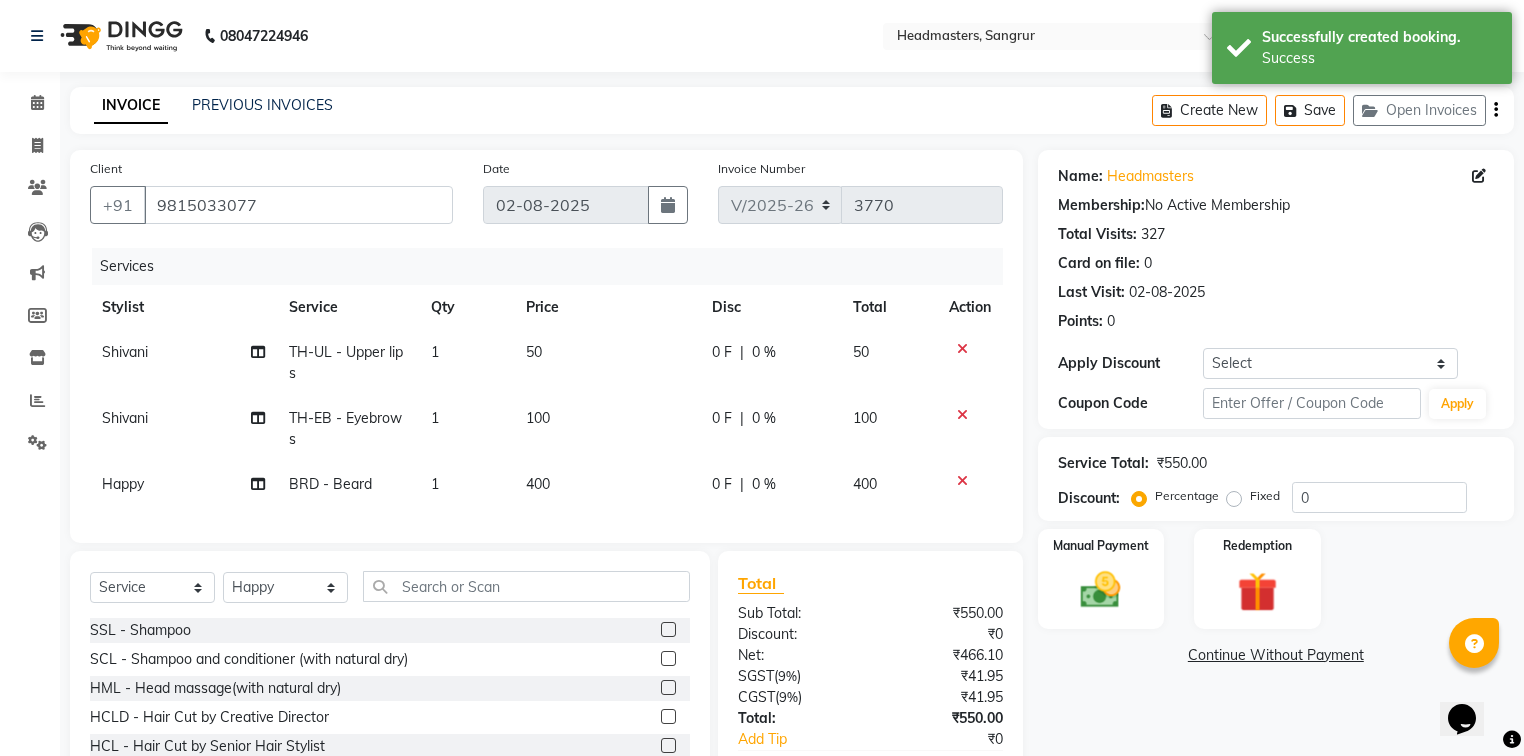 click on "0 F | 0 %" 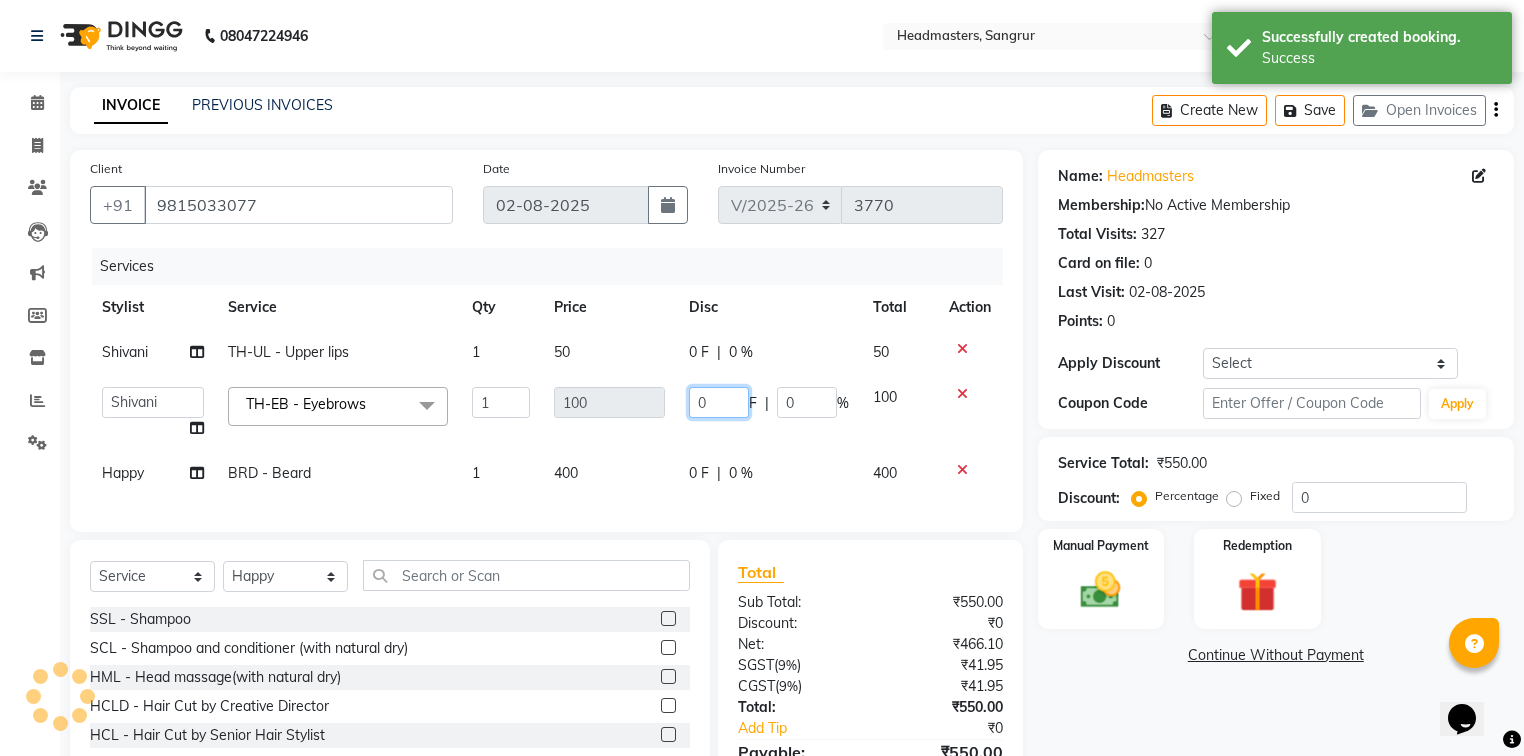 click on "0" 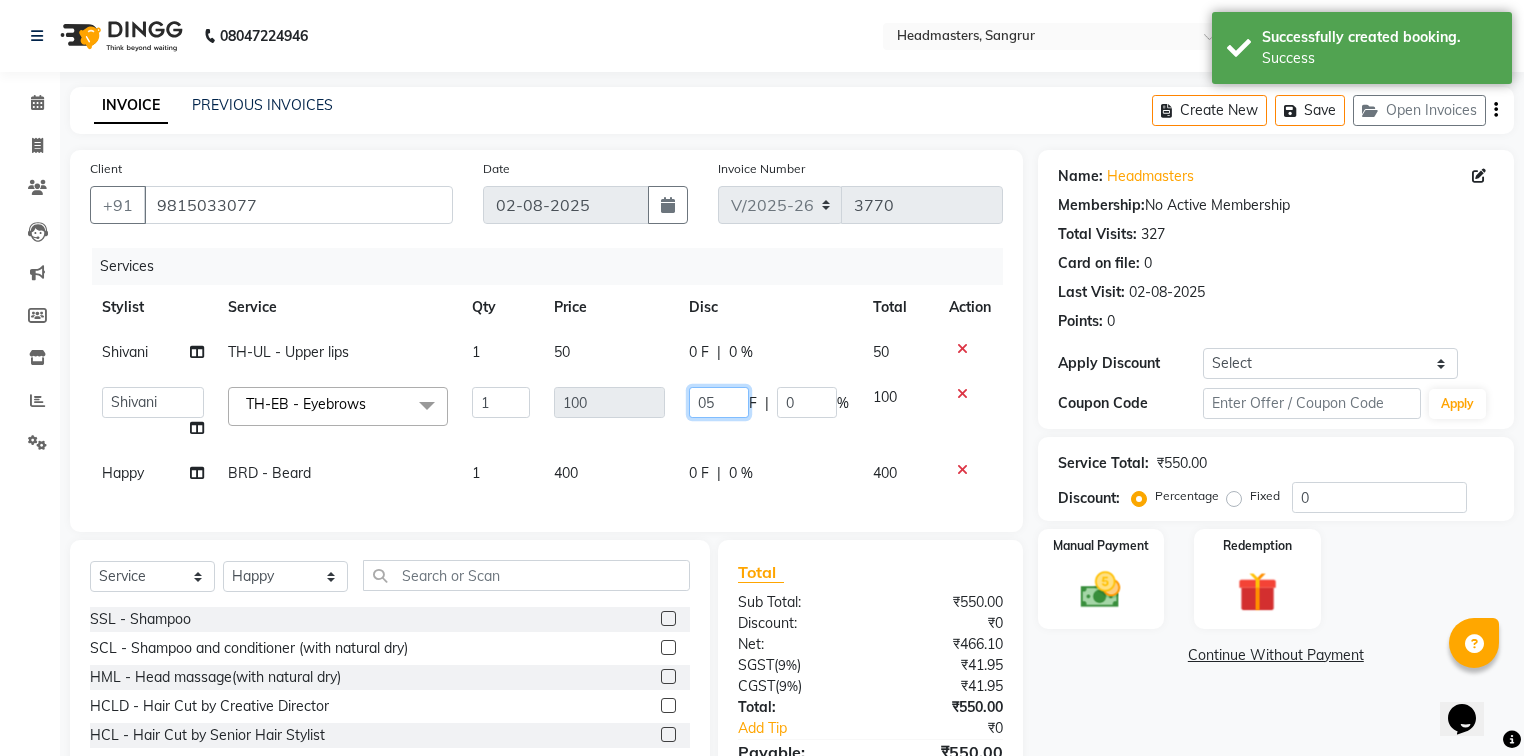 type on "050" 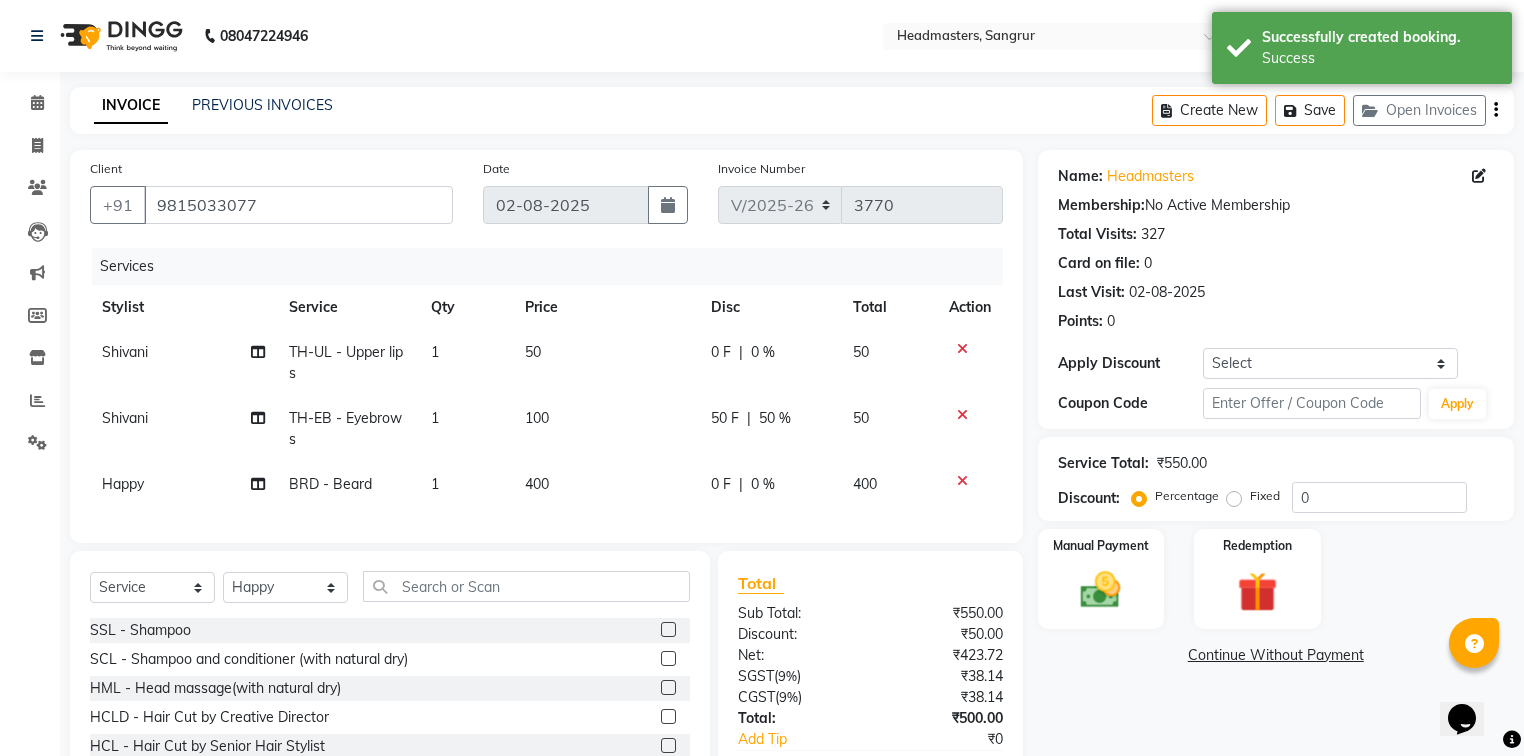click on "Happy BRD - Beard 1 400 0 F | 0 % 400" 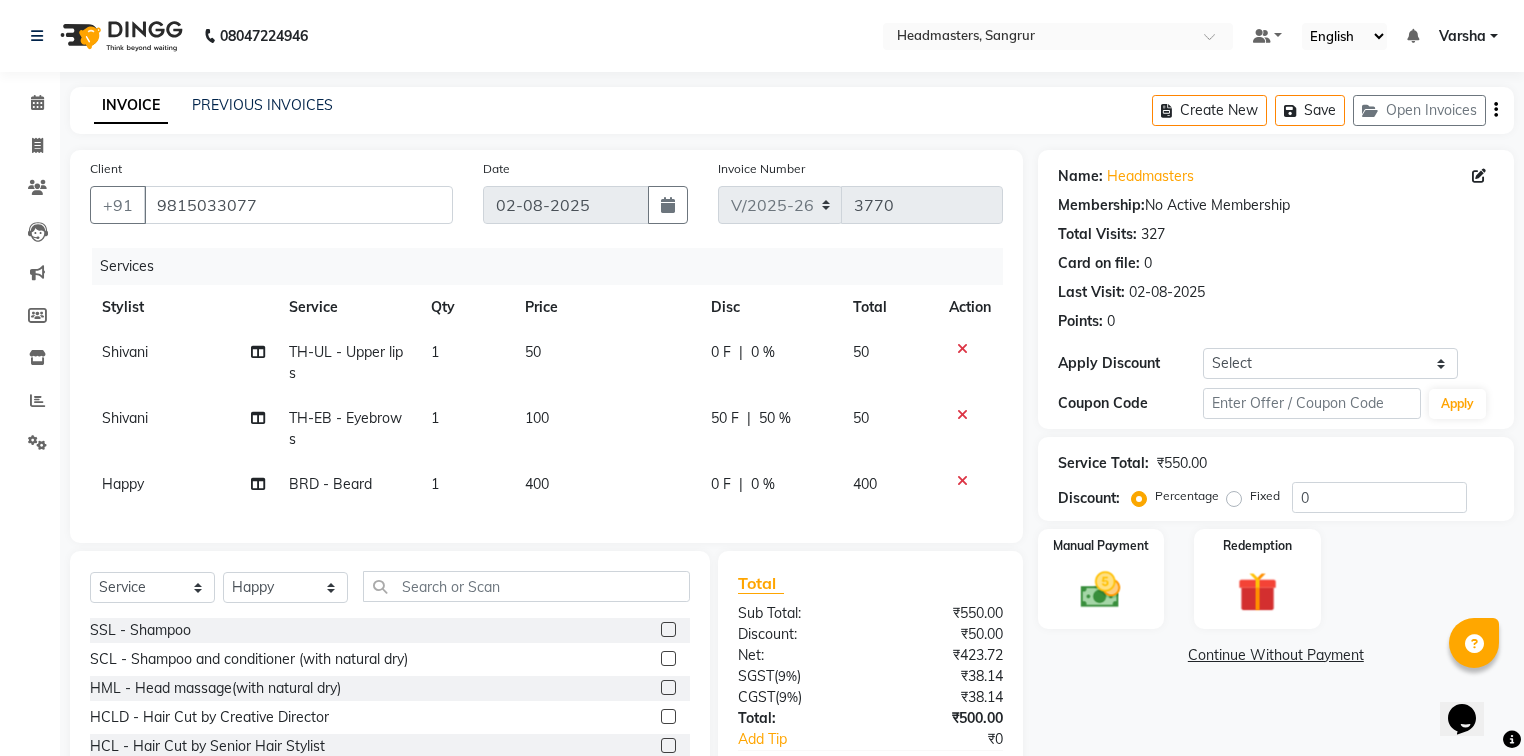 drag, startPoint x: 470, startPoint y: 624, endPoint x: 463, endPoint y: 606, distance: 19.313208 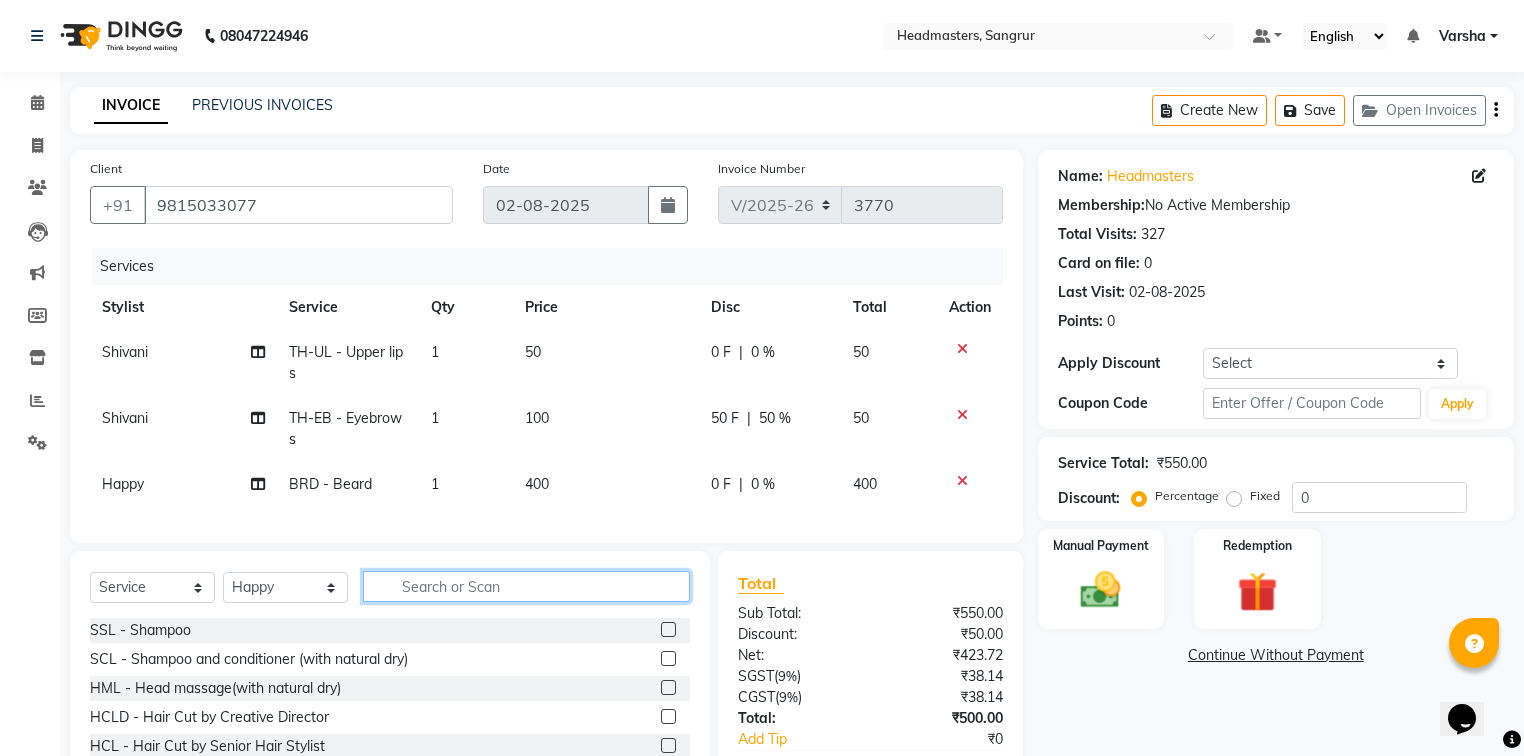 click 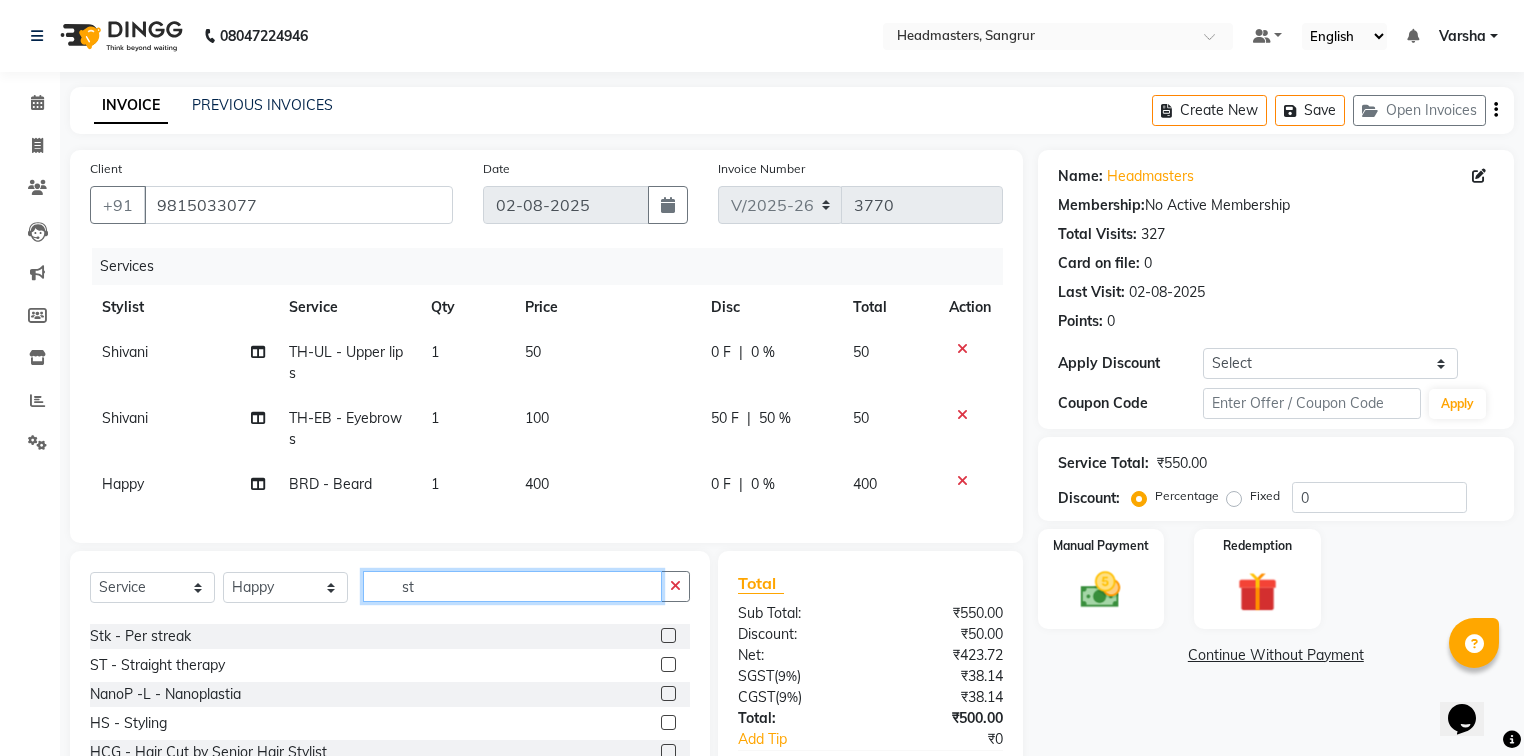 scroll, scrollTop: 80, scrollLeft: 0, axis: vertical 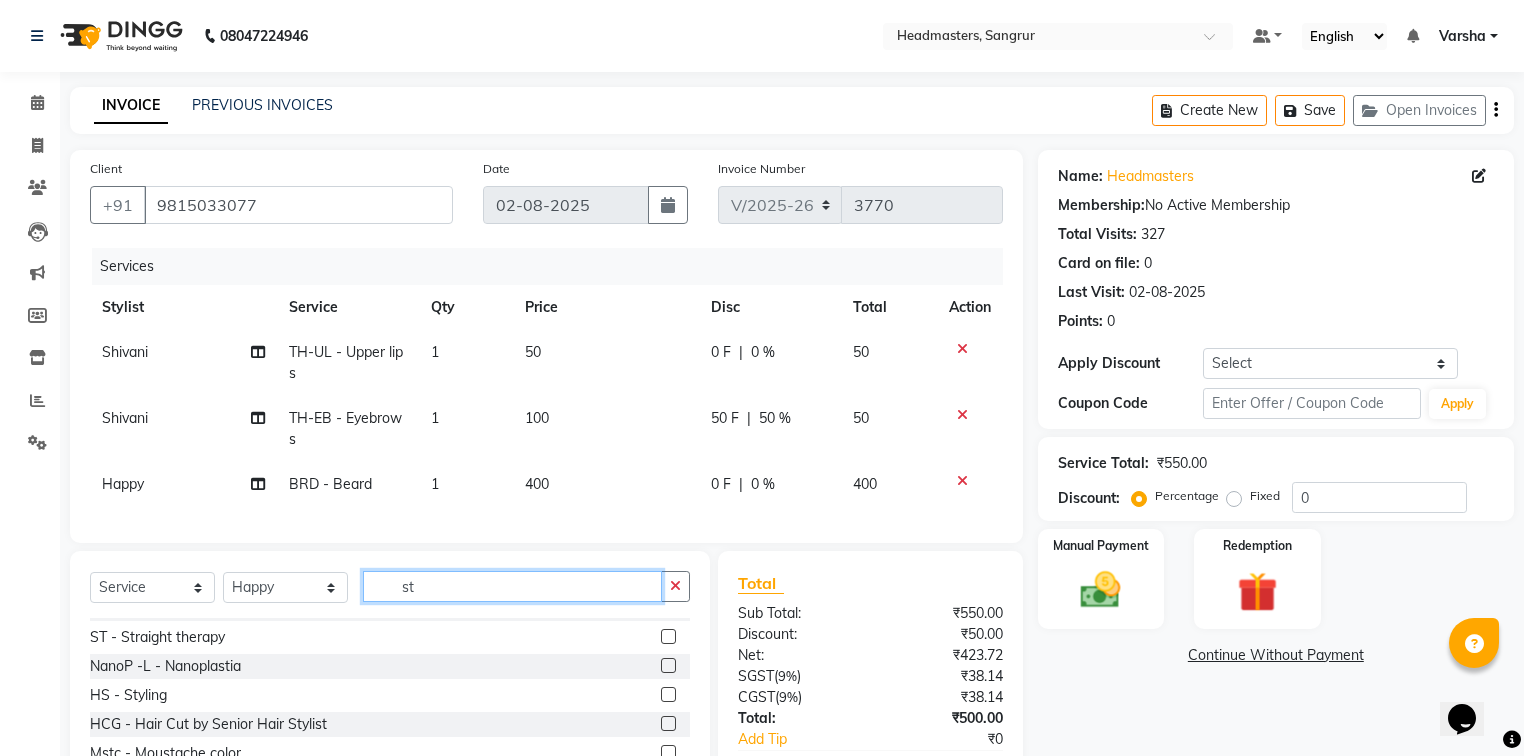 type on "st" 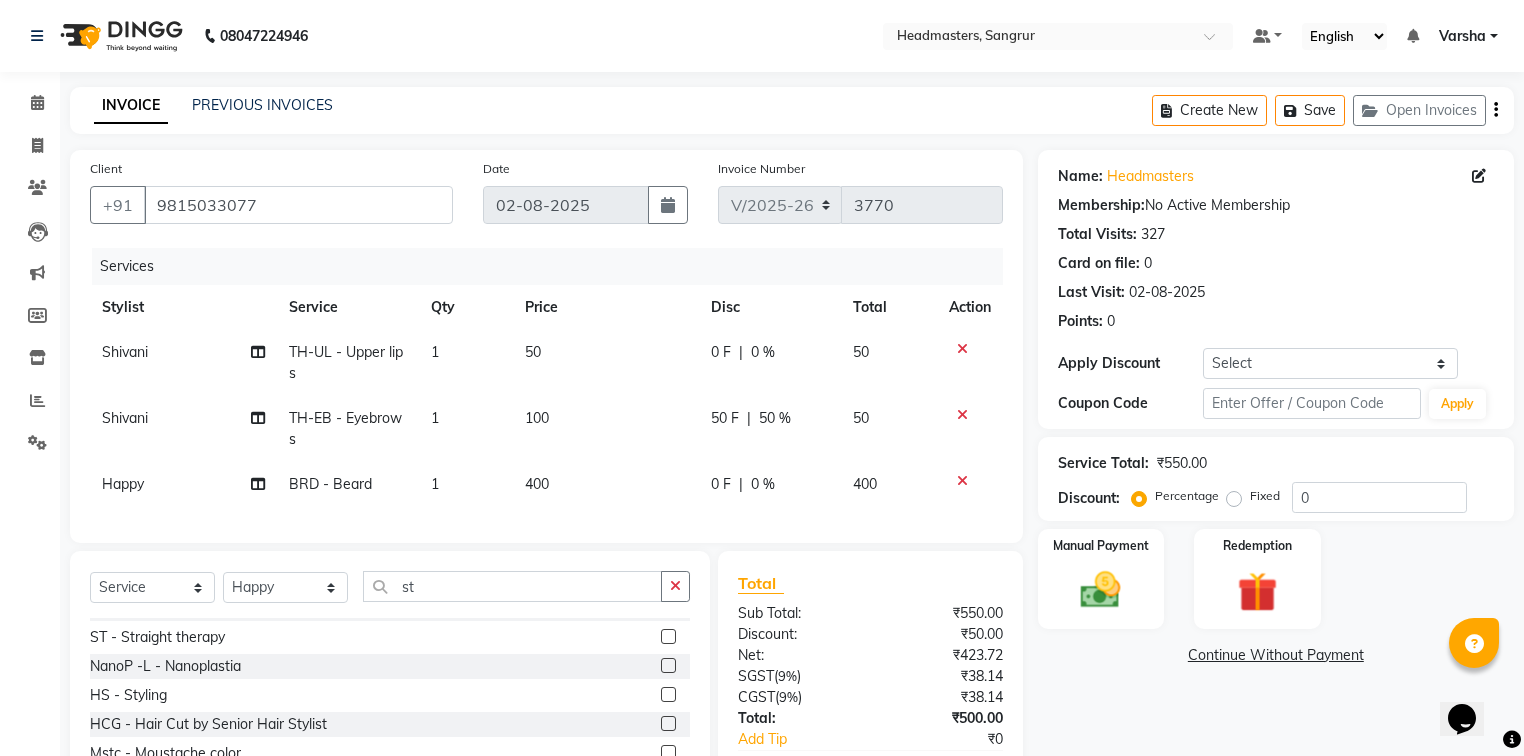 click 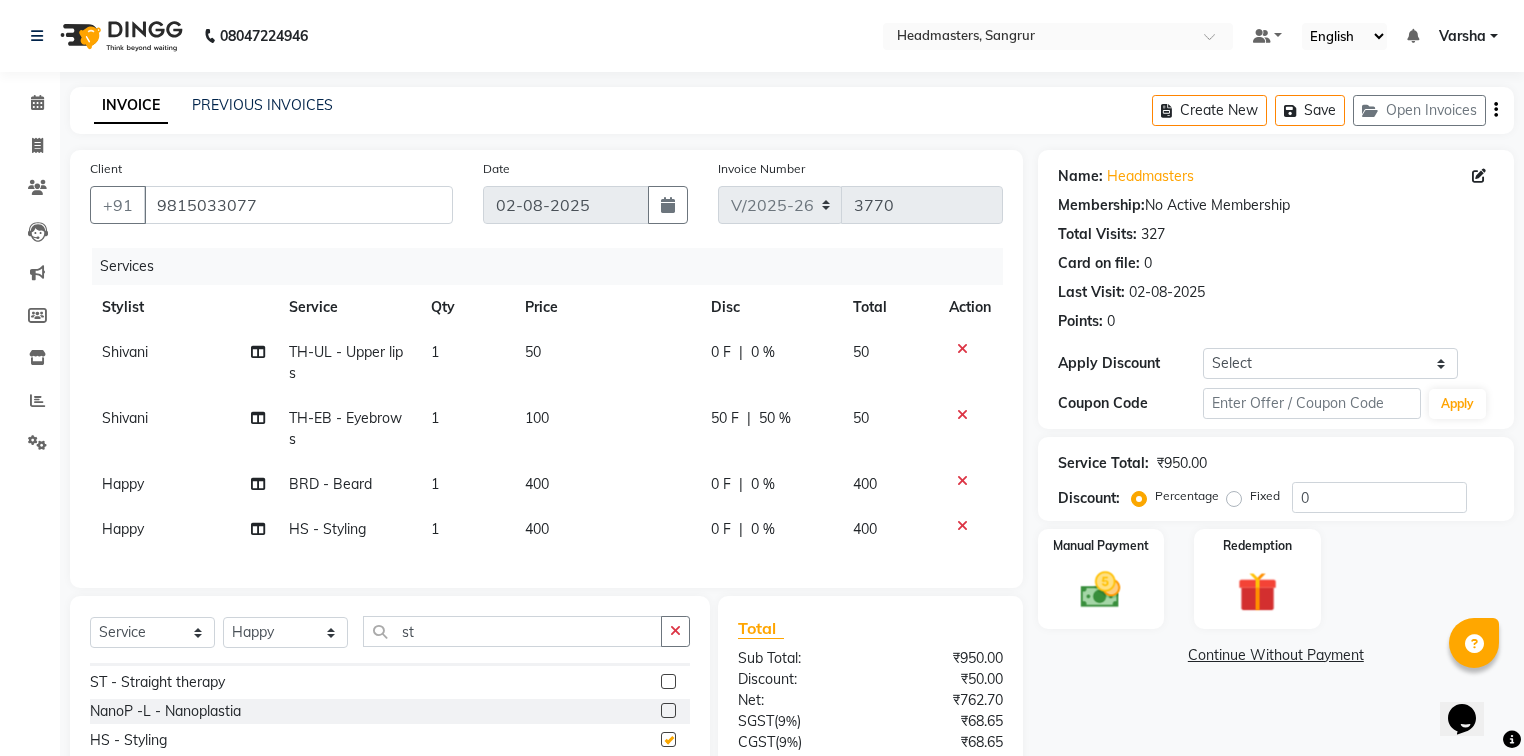 checkbox on "false" 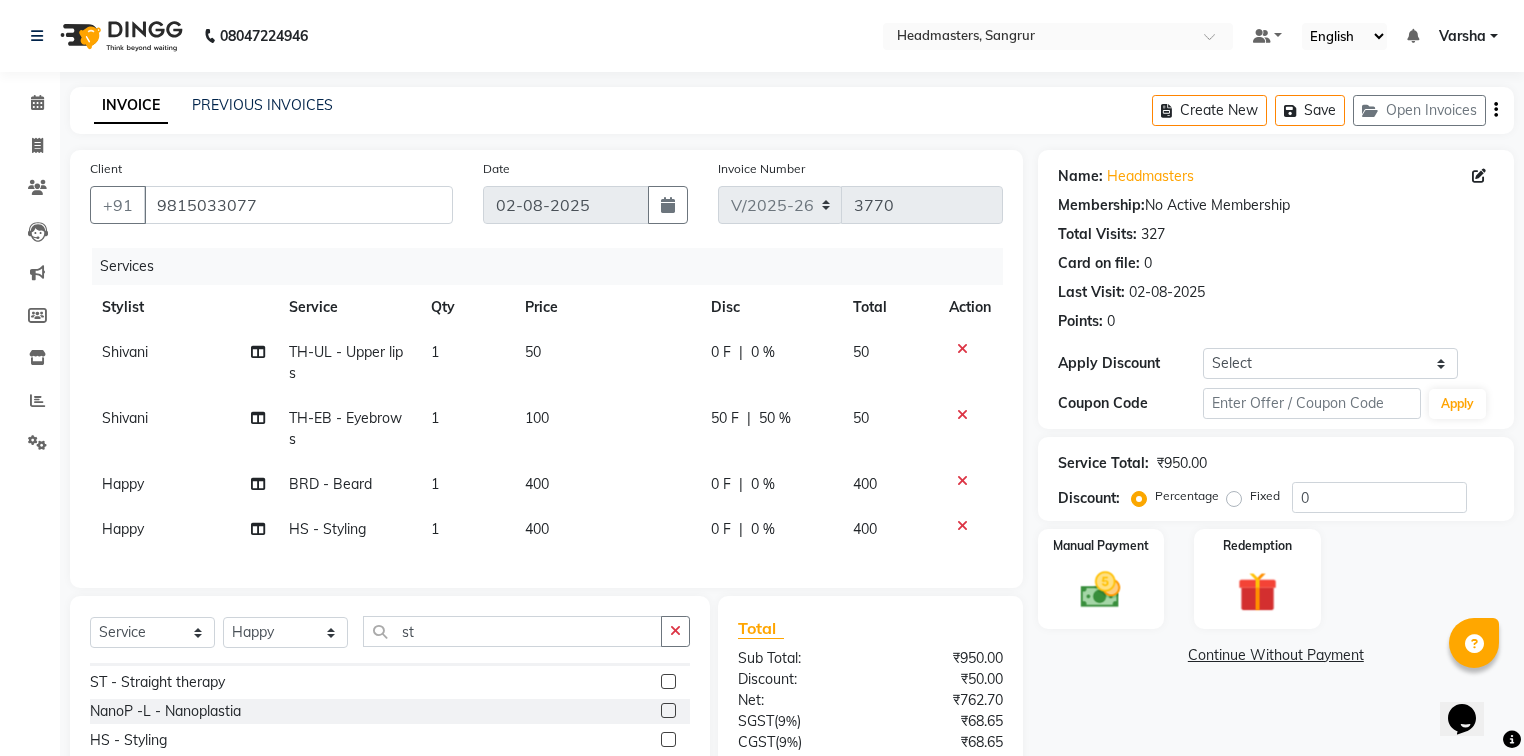 click on "0 F | 0 %" 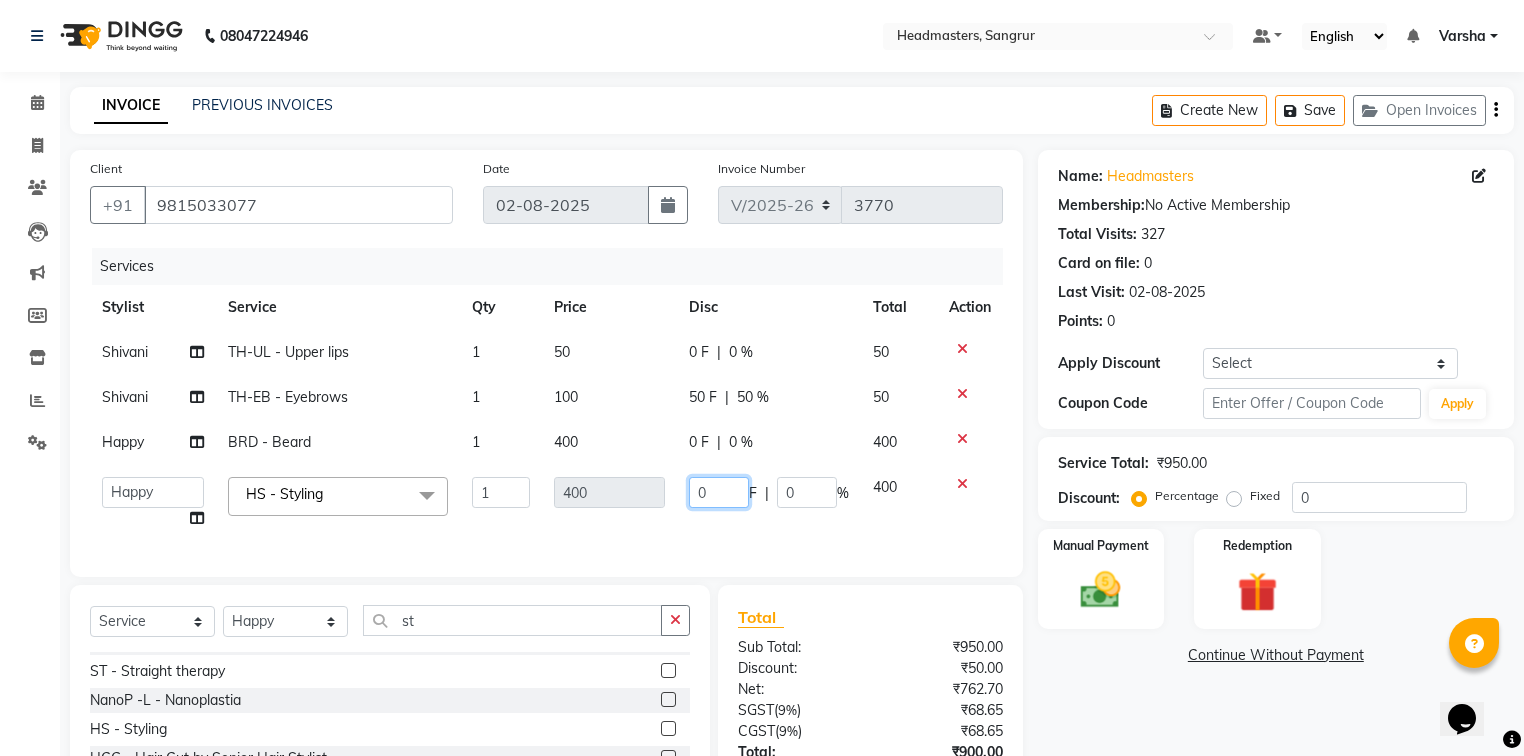click on "0" 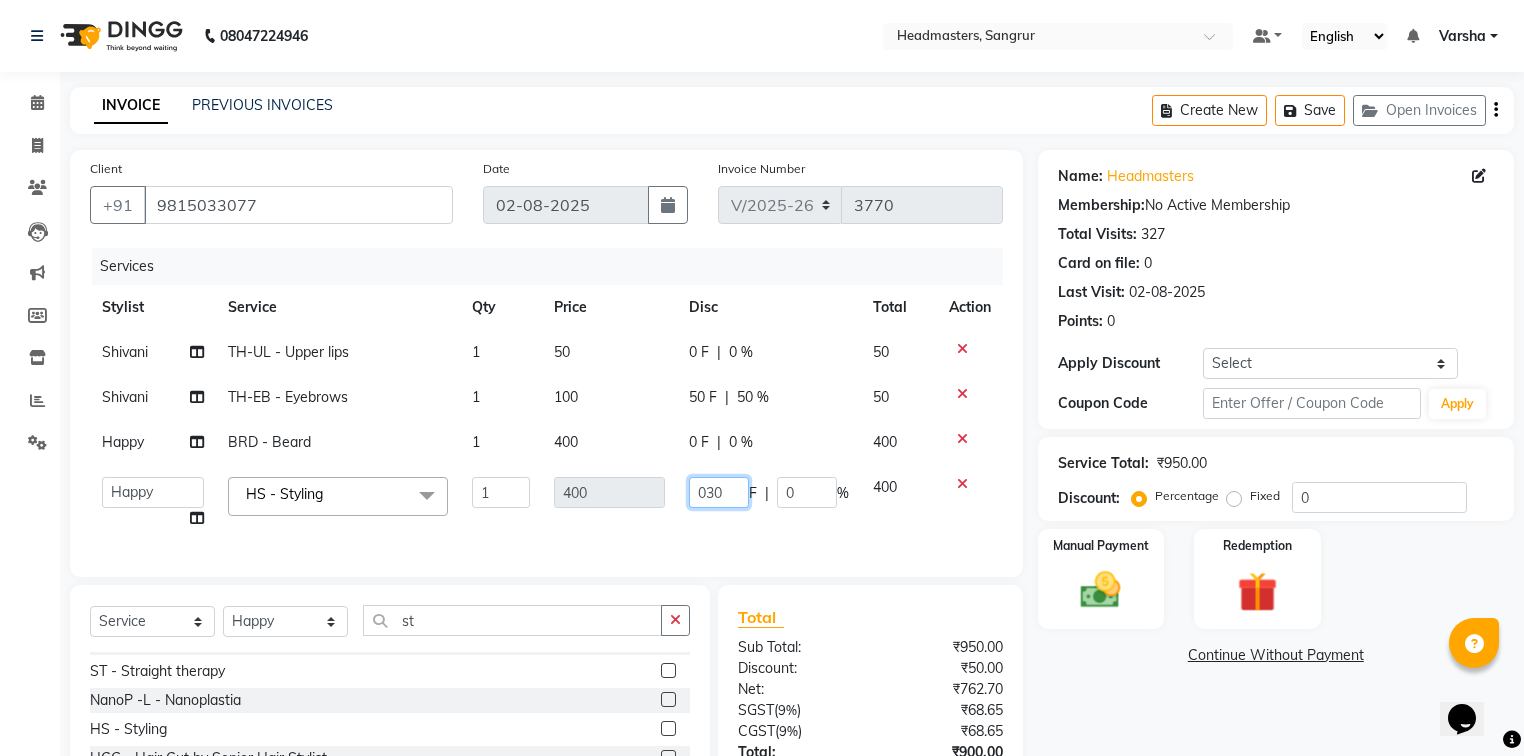 type on "0300" 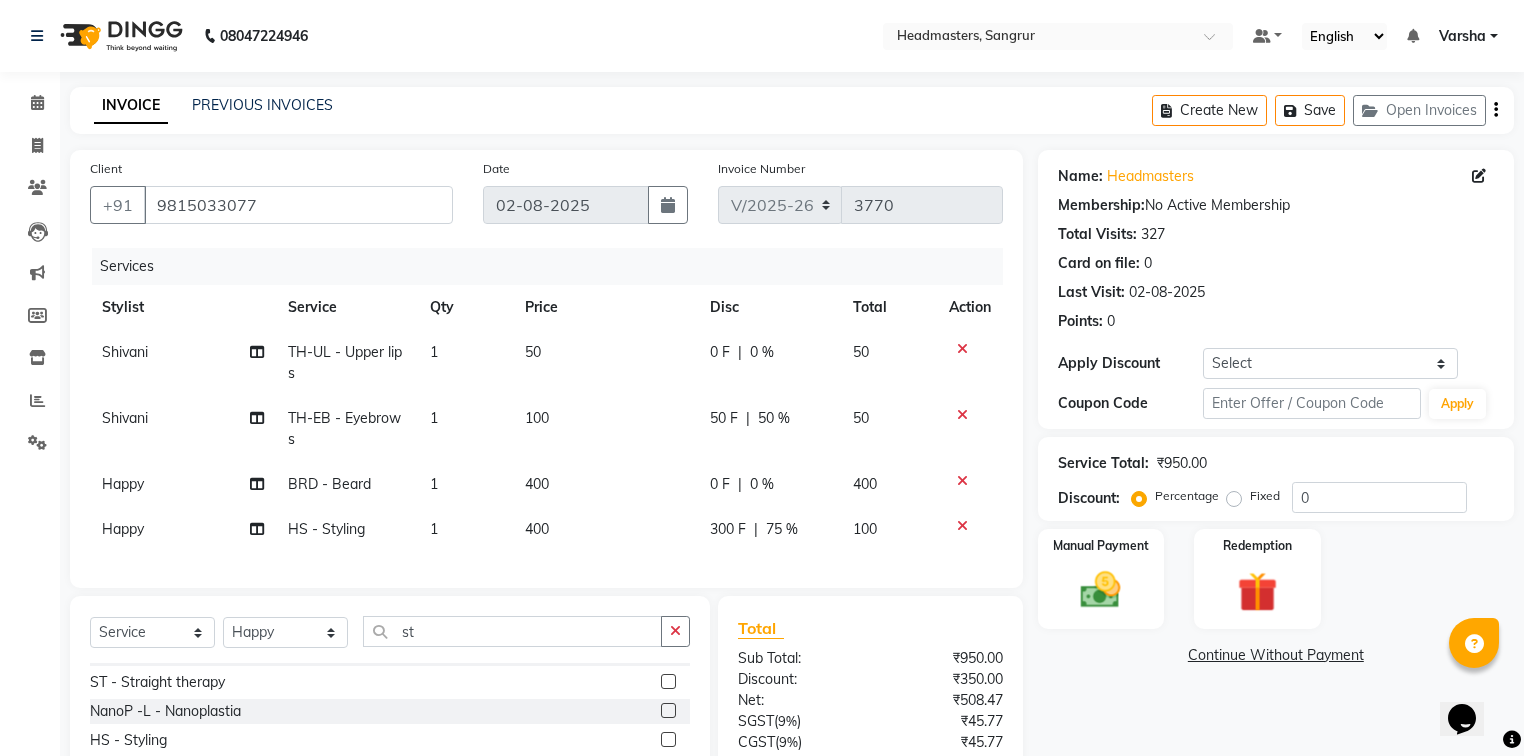 click on "Shivani TH-UL - Upper lips 1 50 0 F | 0 % 50 Shivani TH-EB - Eyebrows 1 100 50 F | 50 % 50 Happy BRD - Beard 1 400 0 F | 0 % 400 Happy HS - Styling 1 400 300 F | 75 % 100" 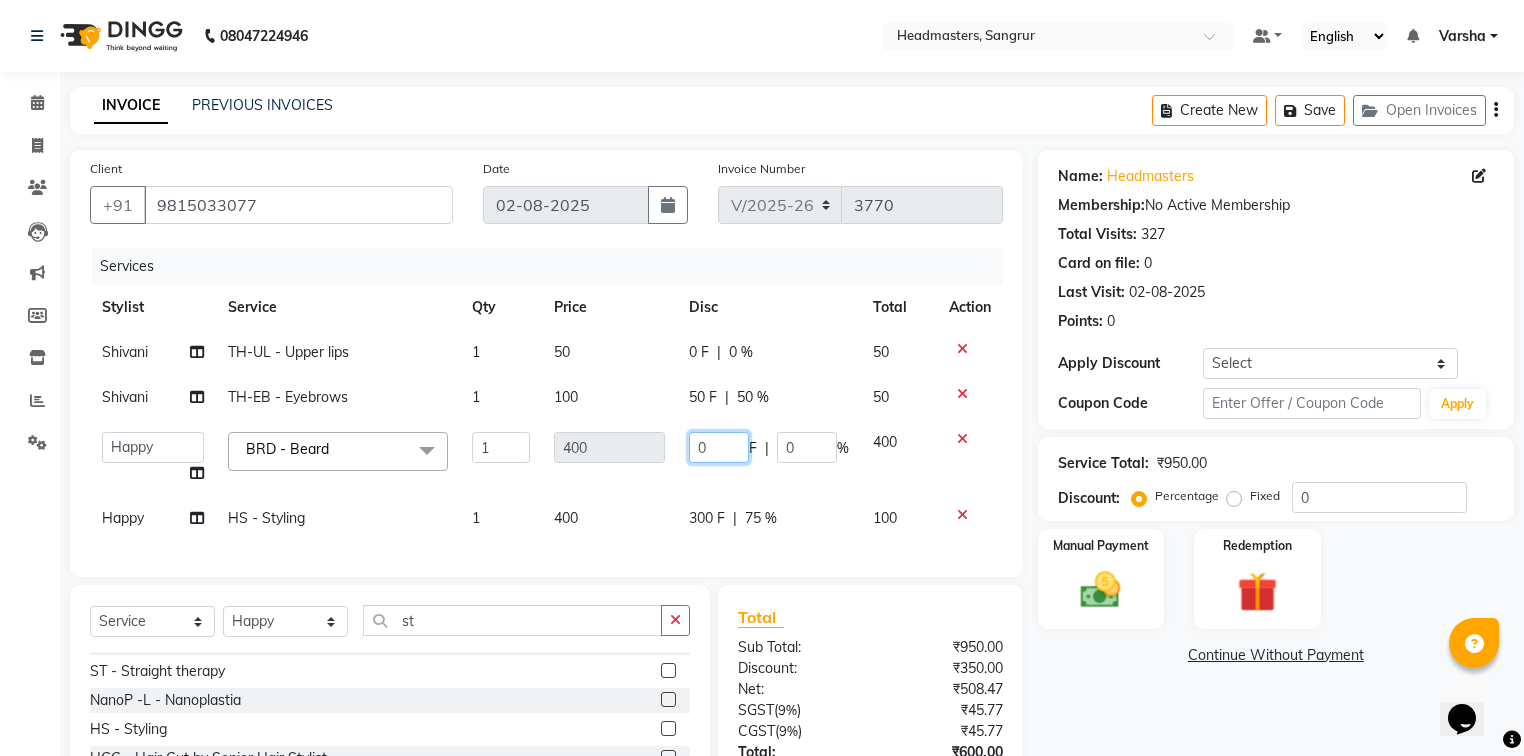 click on "0" 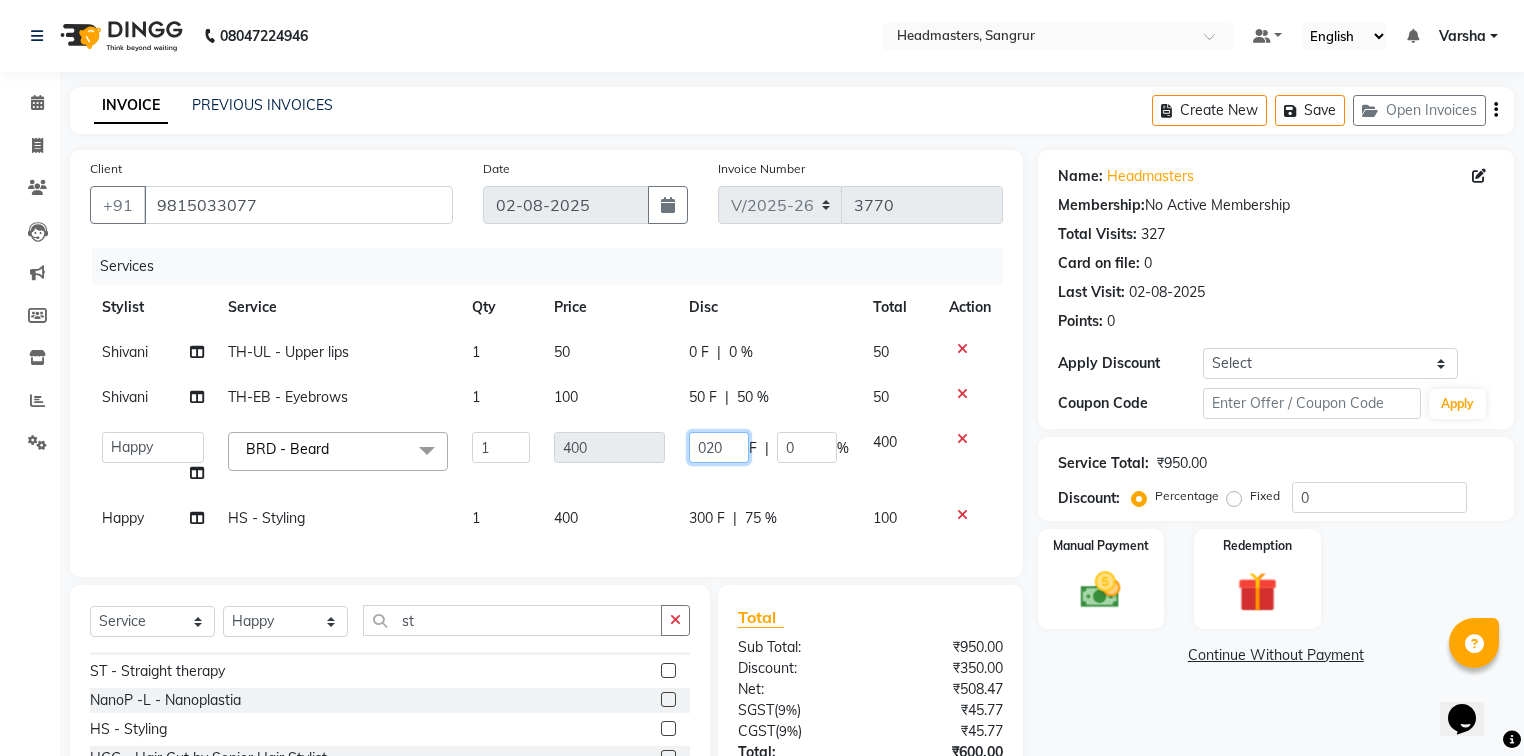 type on "0200" 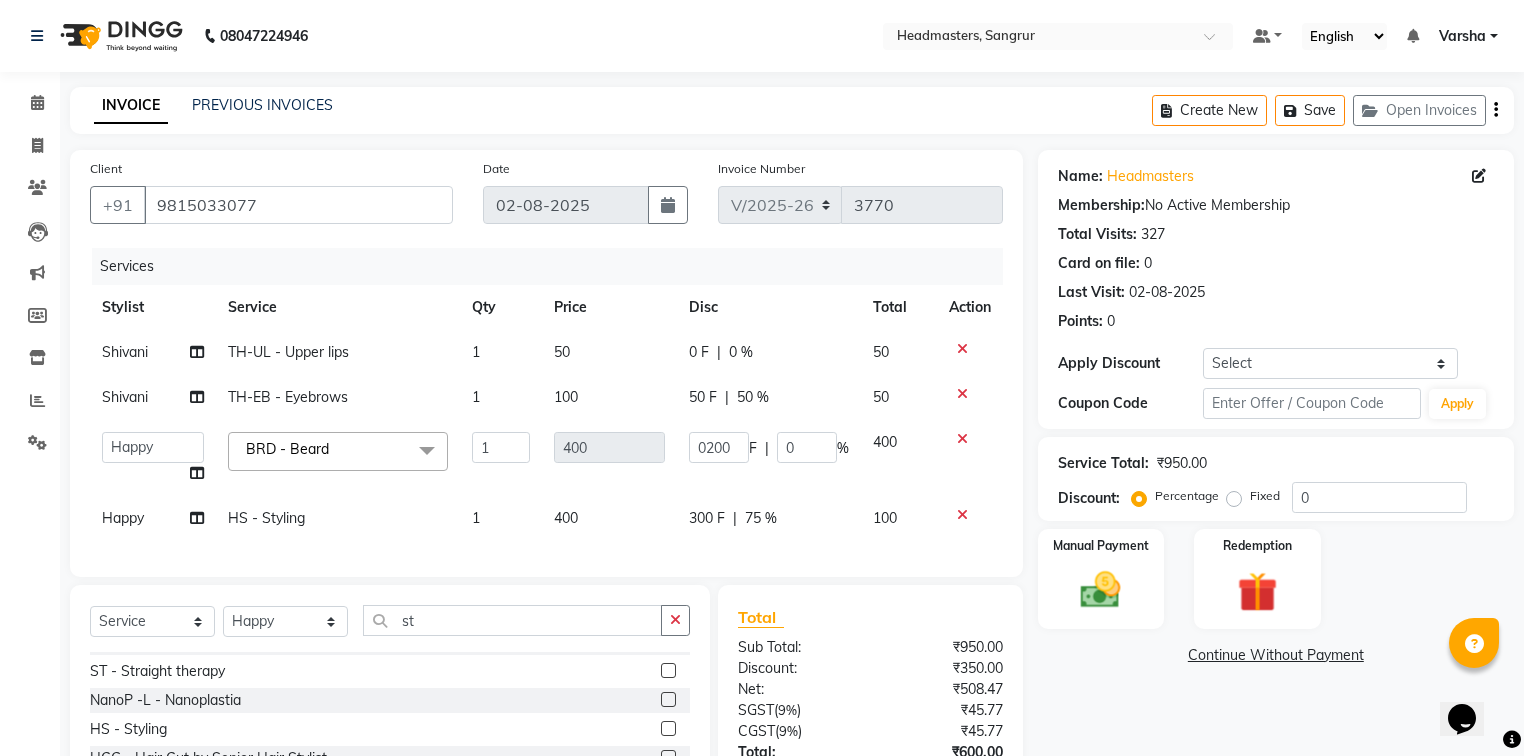 click on "Name: Headmasters  Membership:  No Active Membership  Total Visits:  327 Card on file:  0 Last Visit:   02-08-2025 Points:   0  Apply Discount Select Coupon → Wrong Job Card  Coupon → Complimentary  Coupon → Correction  Coupon → First Wash  Coupon → Free Of Cost  Coupon → Staff Service  Coupon → Service Not Done  Coupon → Already Paid  Coupon → Double Job Card  Coupon Code Apply Service Total:  ₹950.00  Discount:  Percentage   Fixed  0 Manual Payment Redemption  Continue Without Payment" 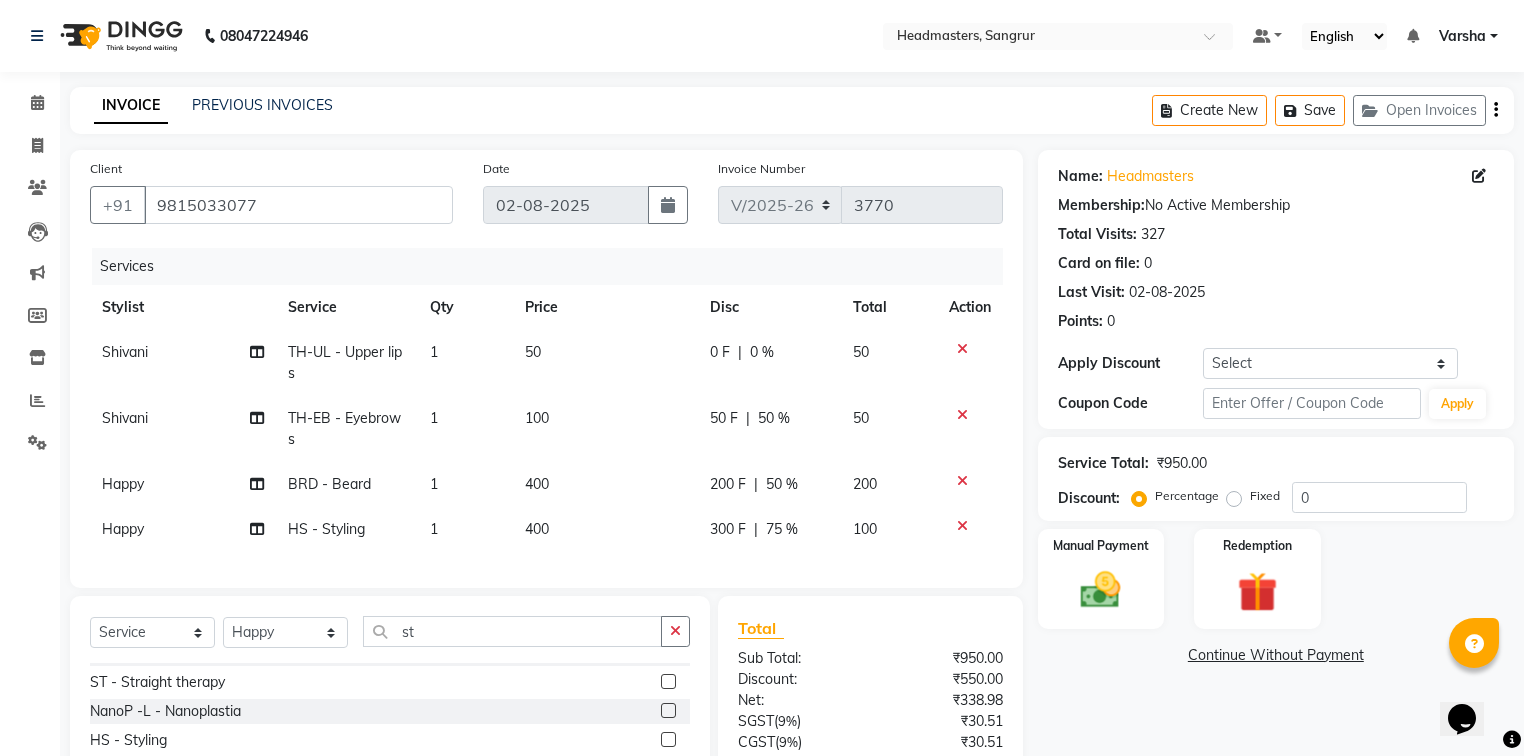scroll, scrollTop: 177, scrollLeft: 0, axis: vertical 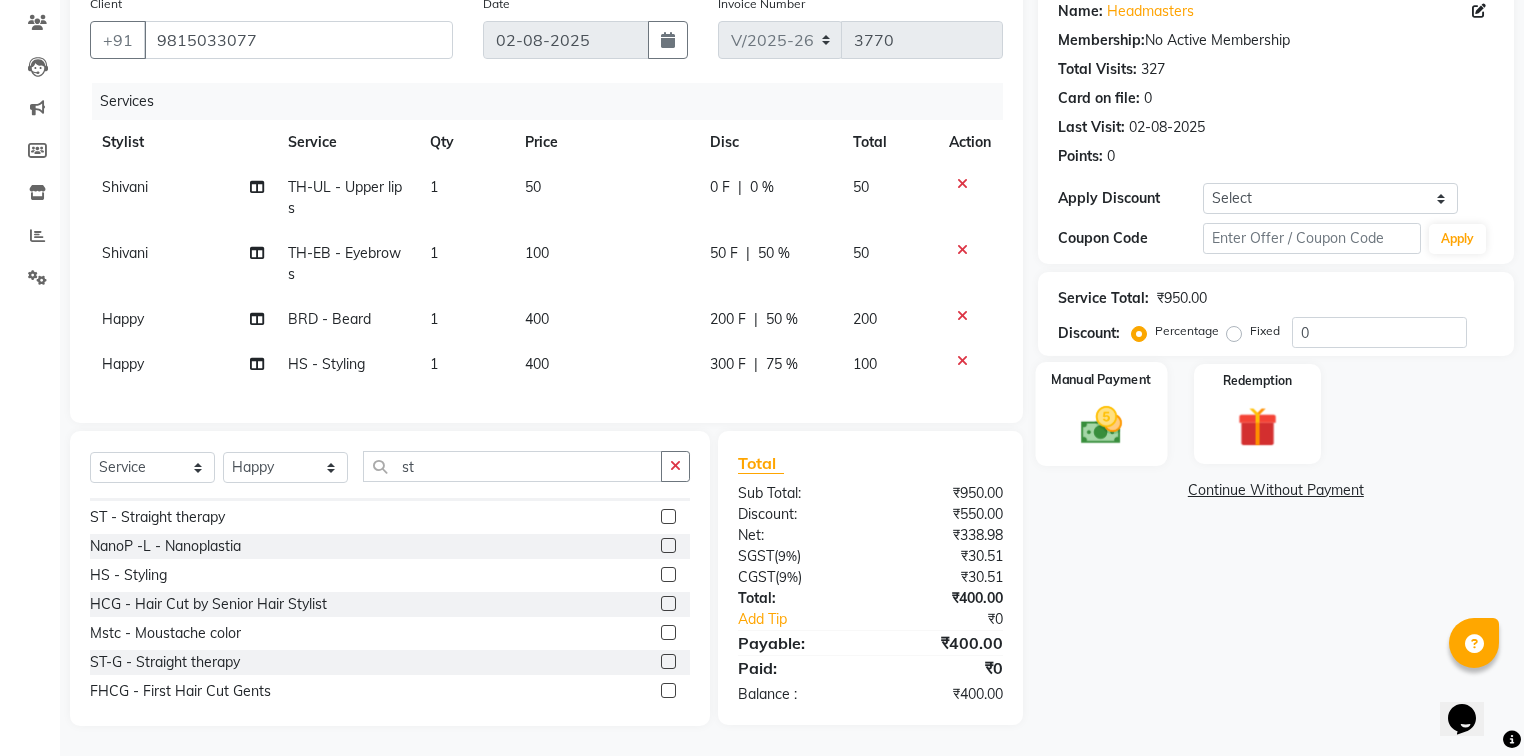 click on "Manual Payment" 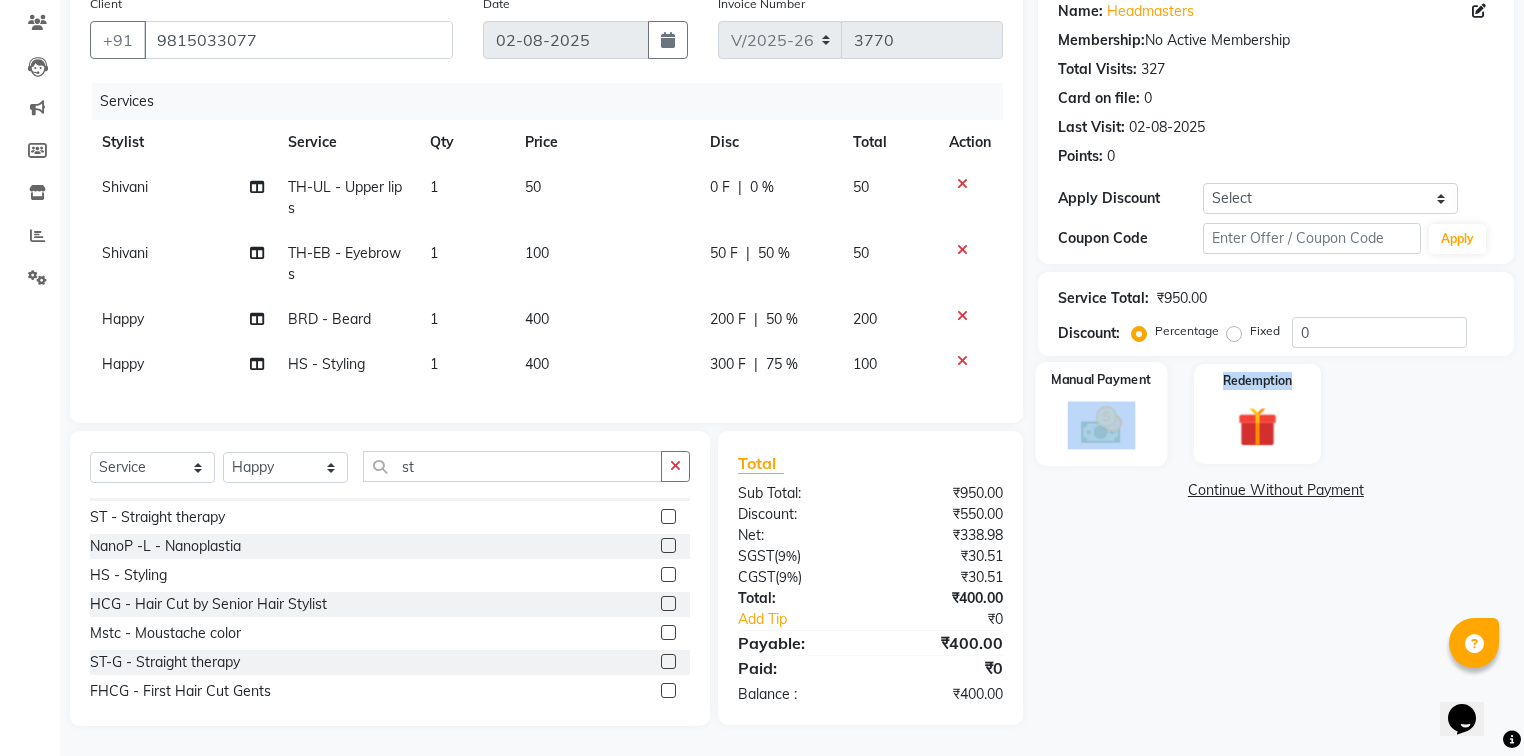 click on "Manual Payment" 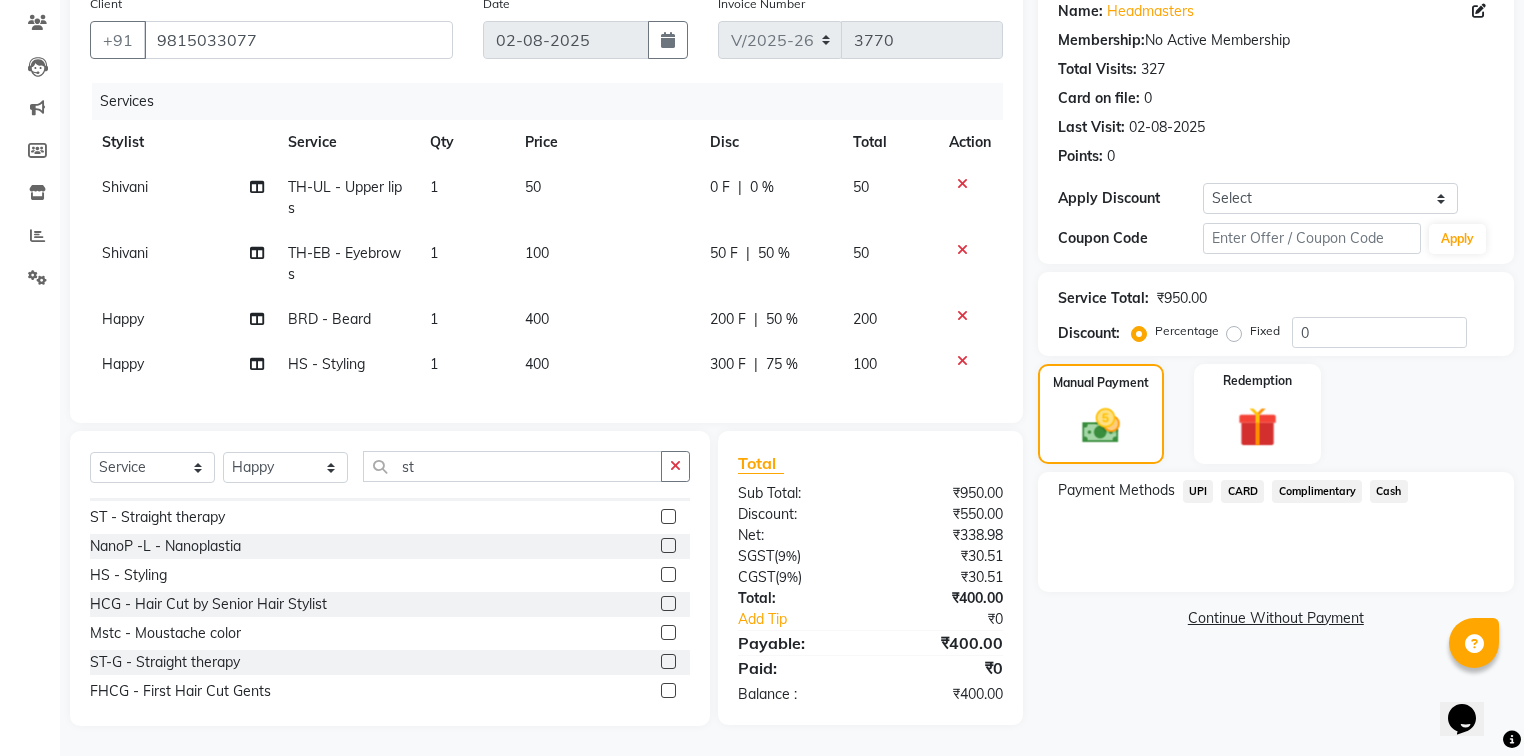 click on "Cash" 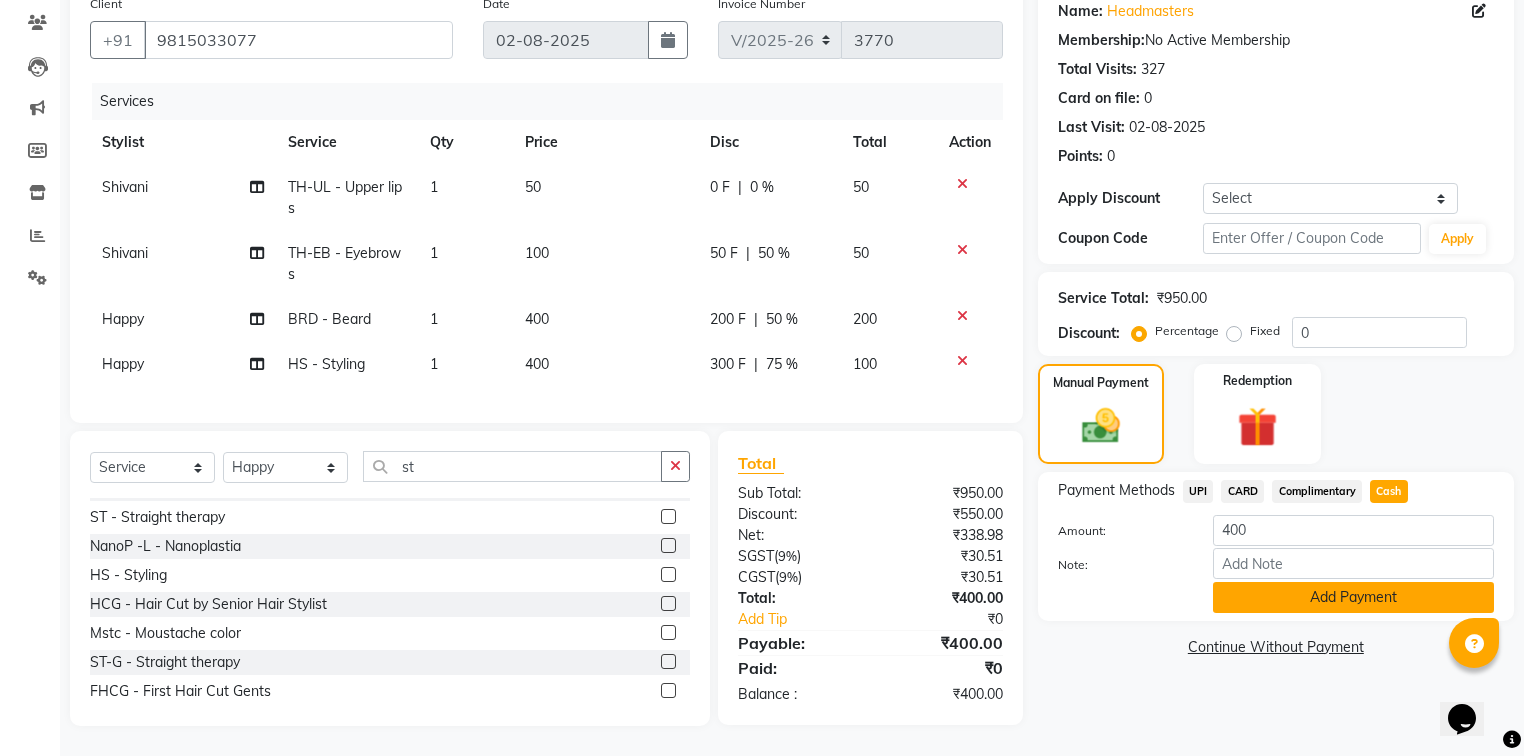 click on "Add Payment" 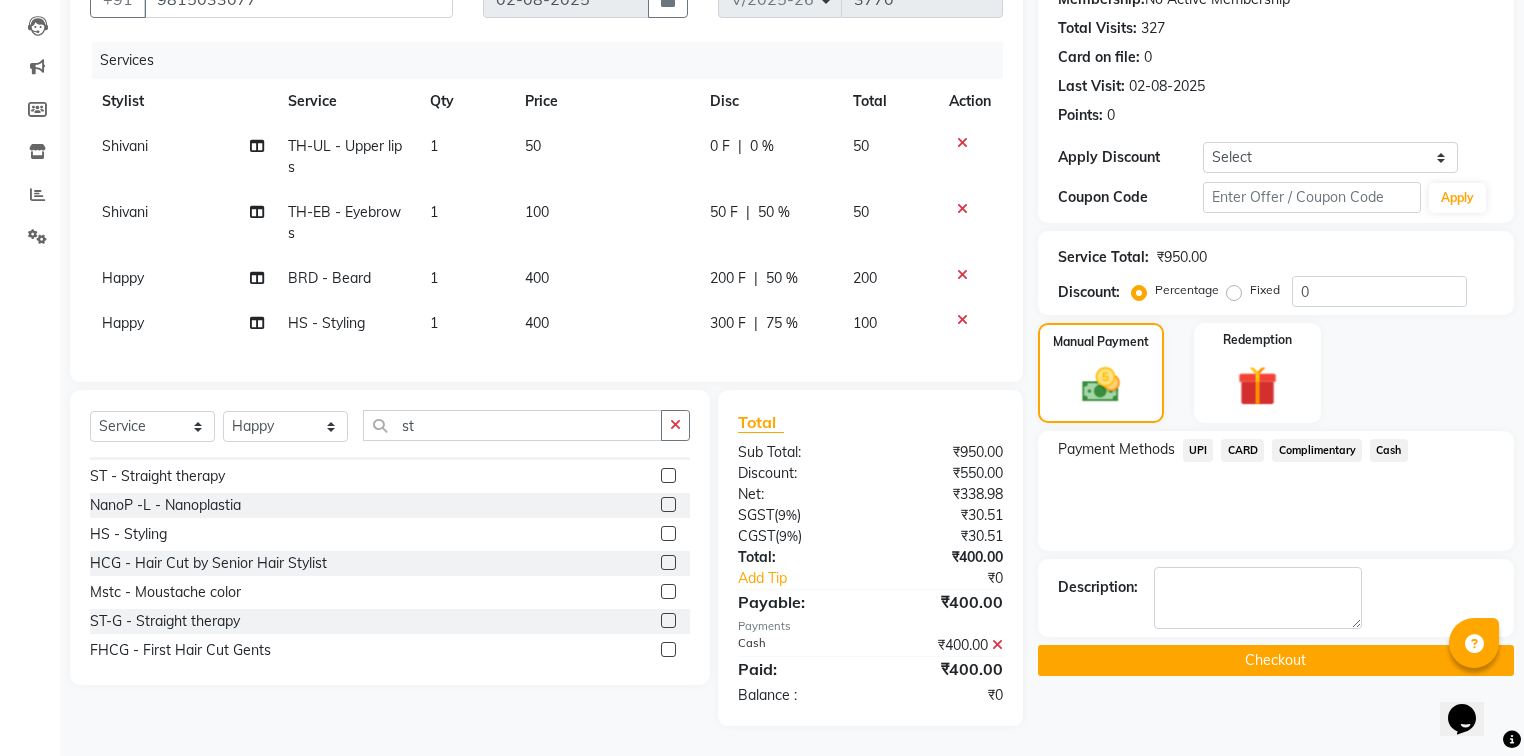 scroll, scrollTop: 218, scrollLeft: 0, axis: vertical 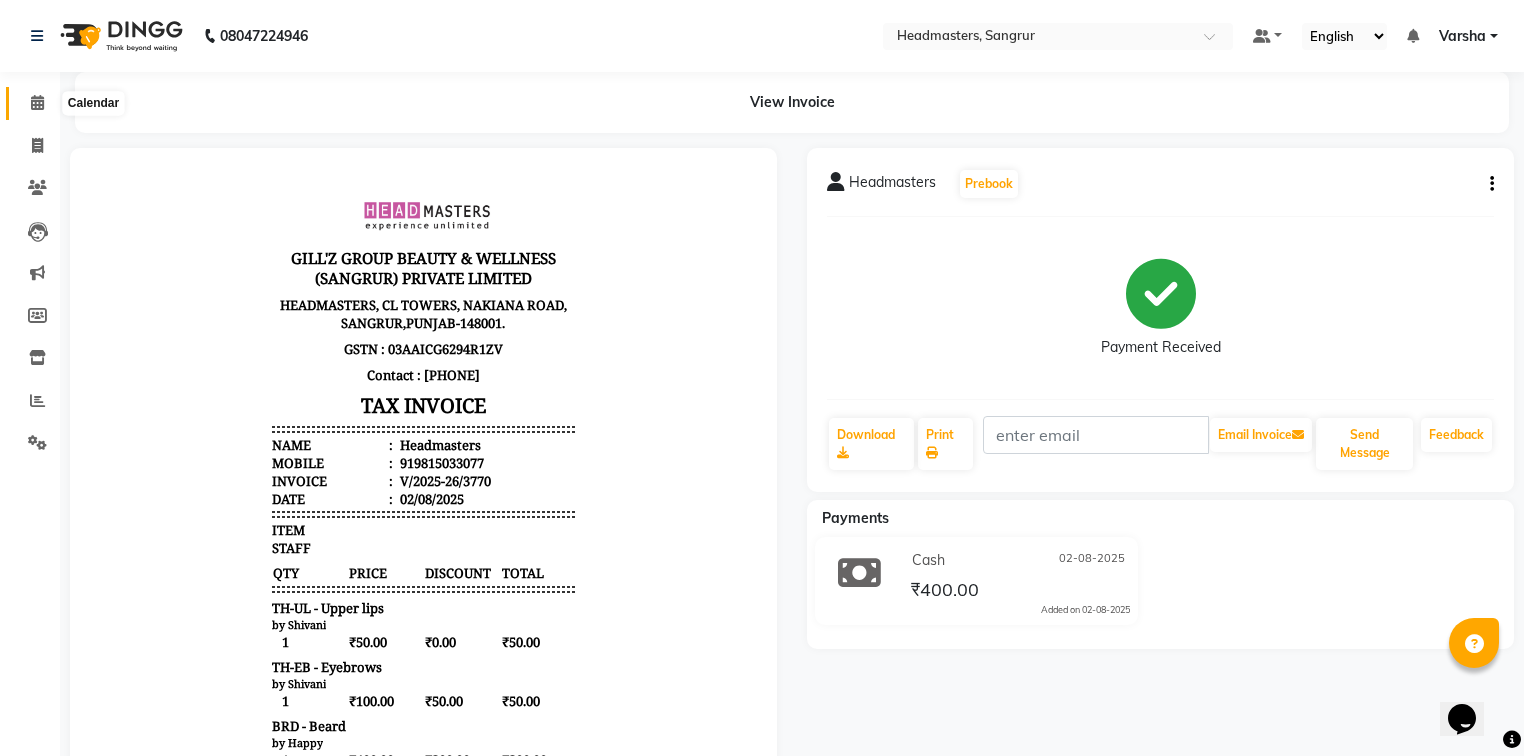 click 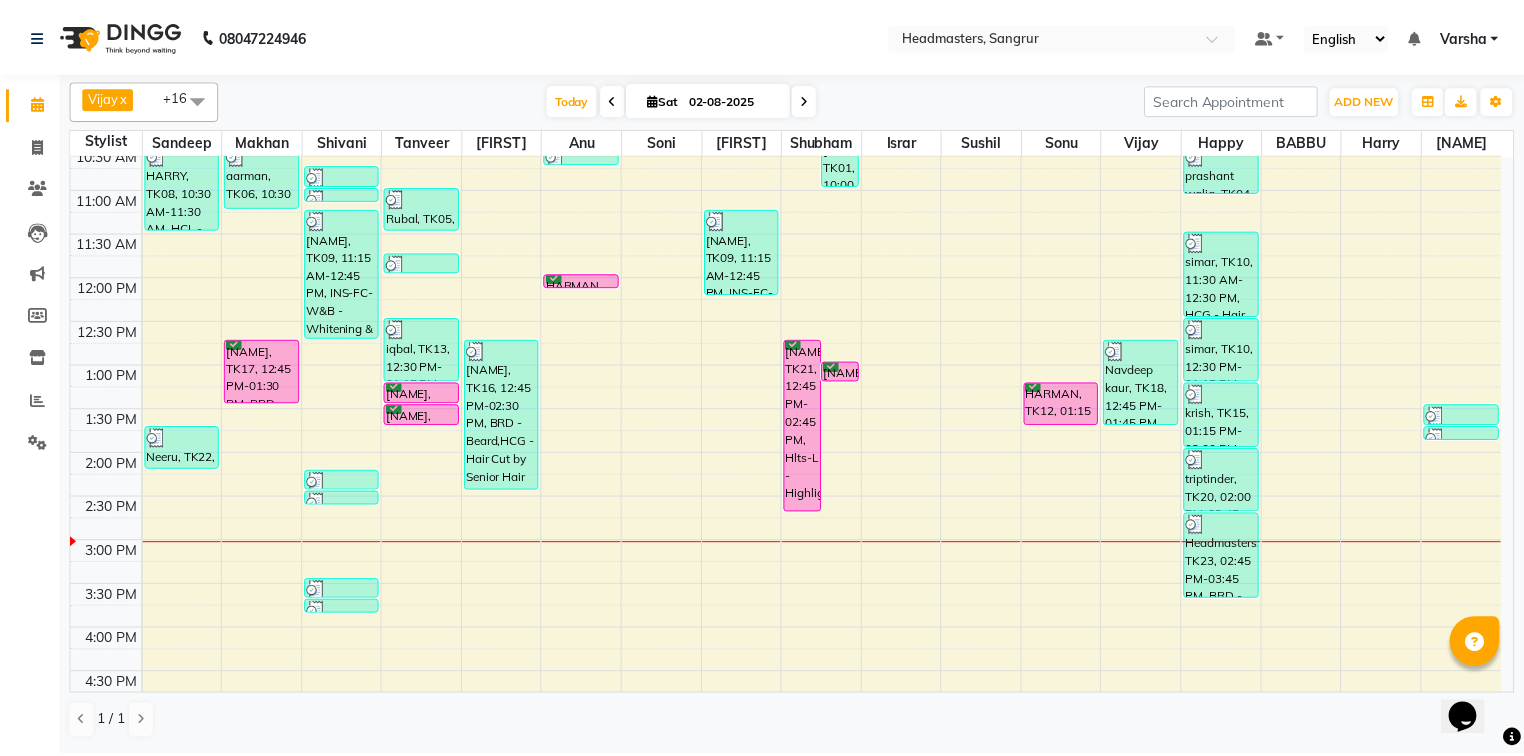 scroll, scrollTop: 240, scrollLeft: 0, axis: vertical 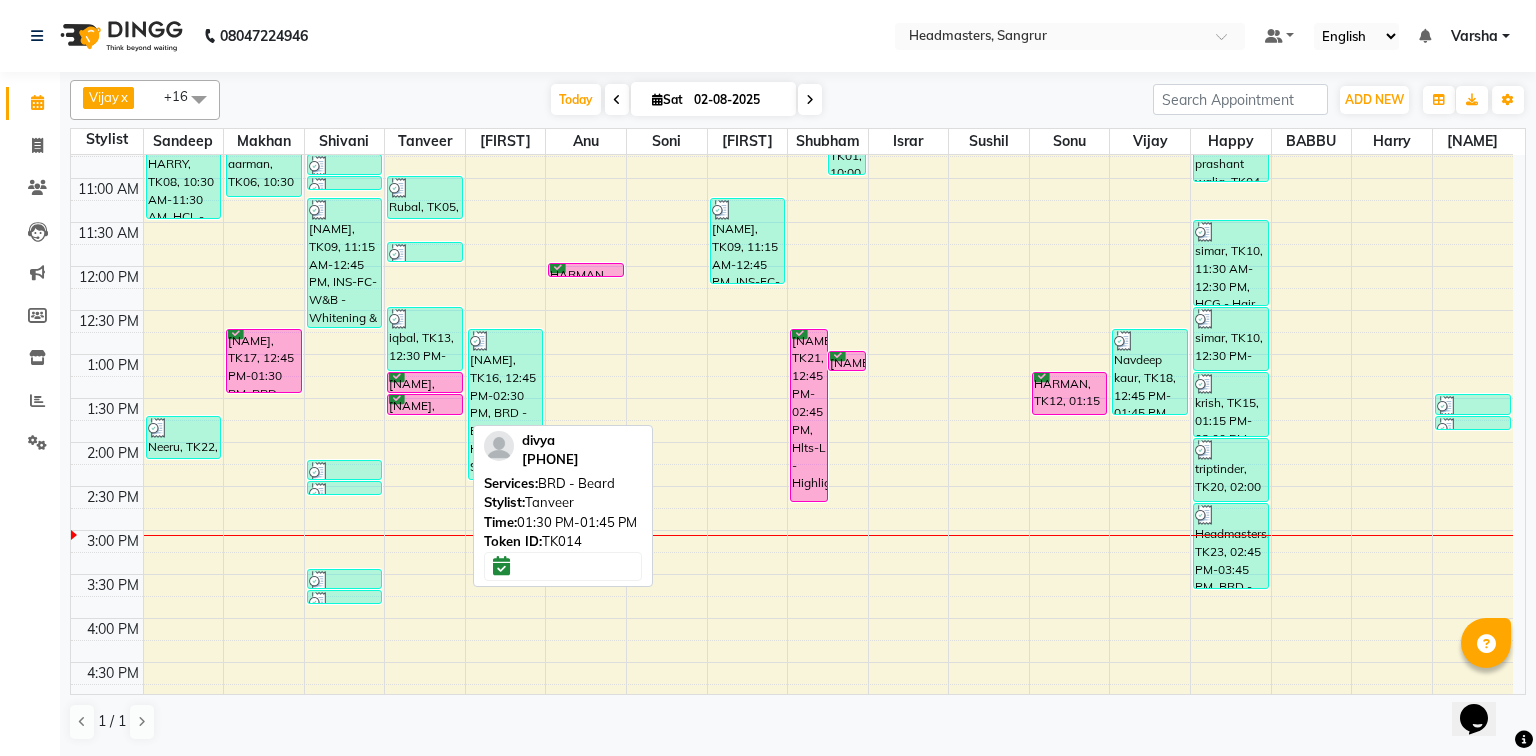 click on "[FIRST], TK14, [TIME]-[TIME], BRD - Beard" at bounding box center (425, 404) 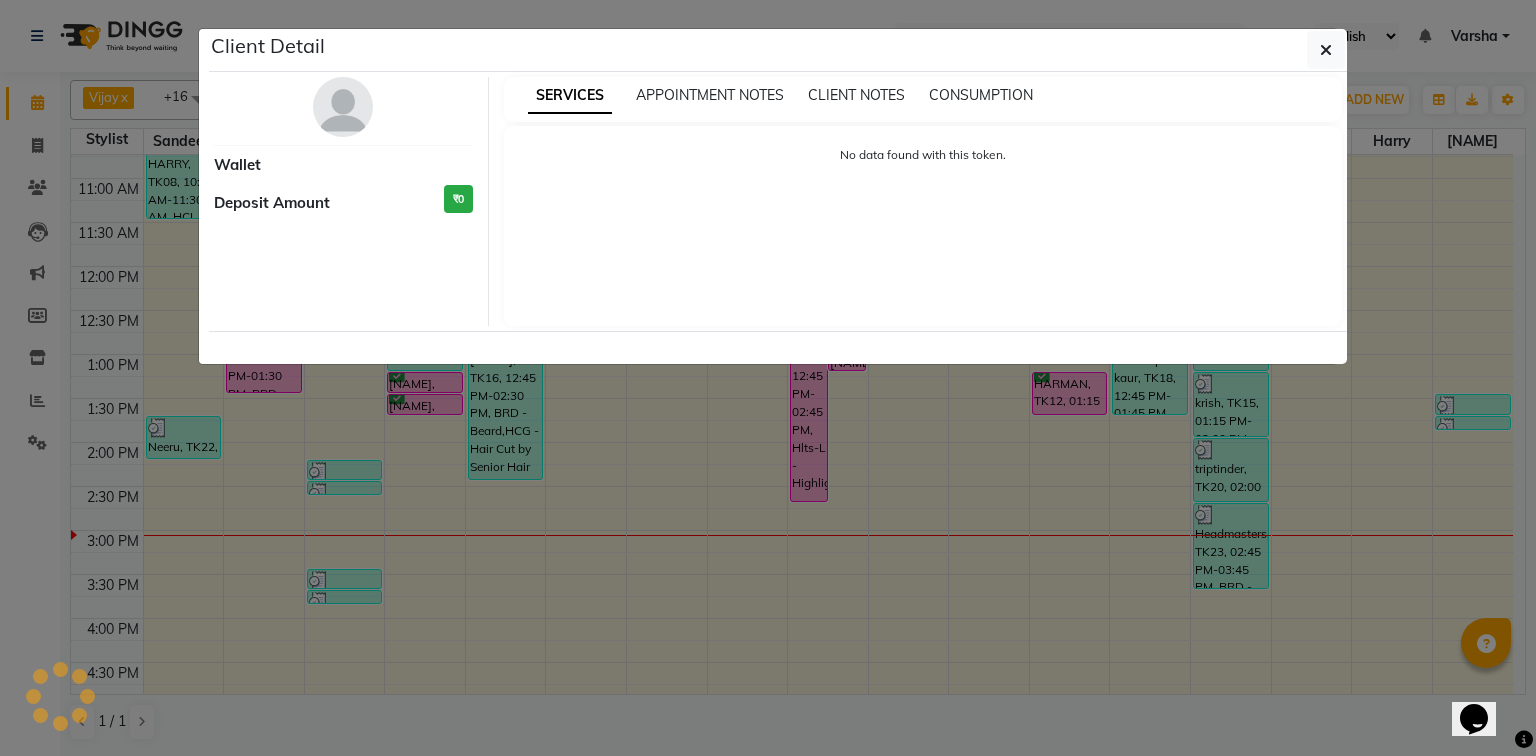 select on "6" 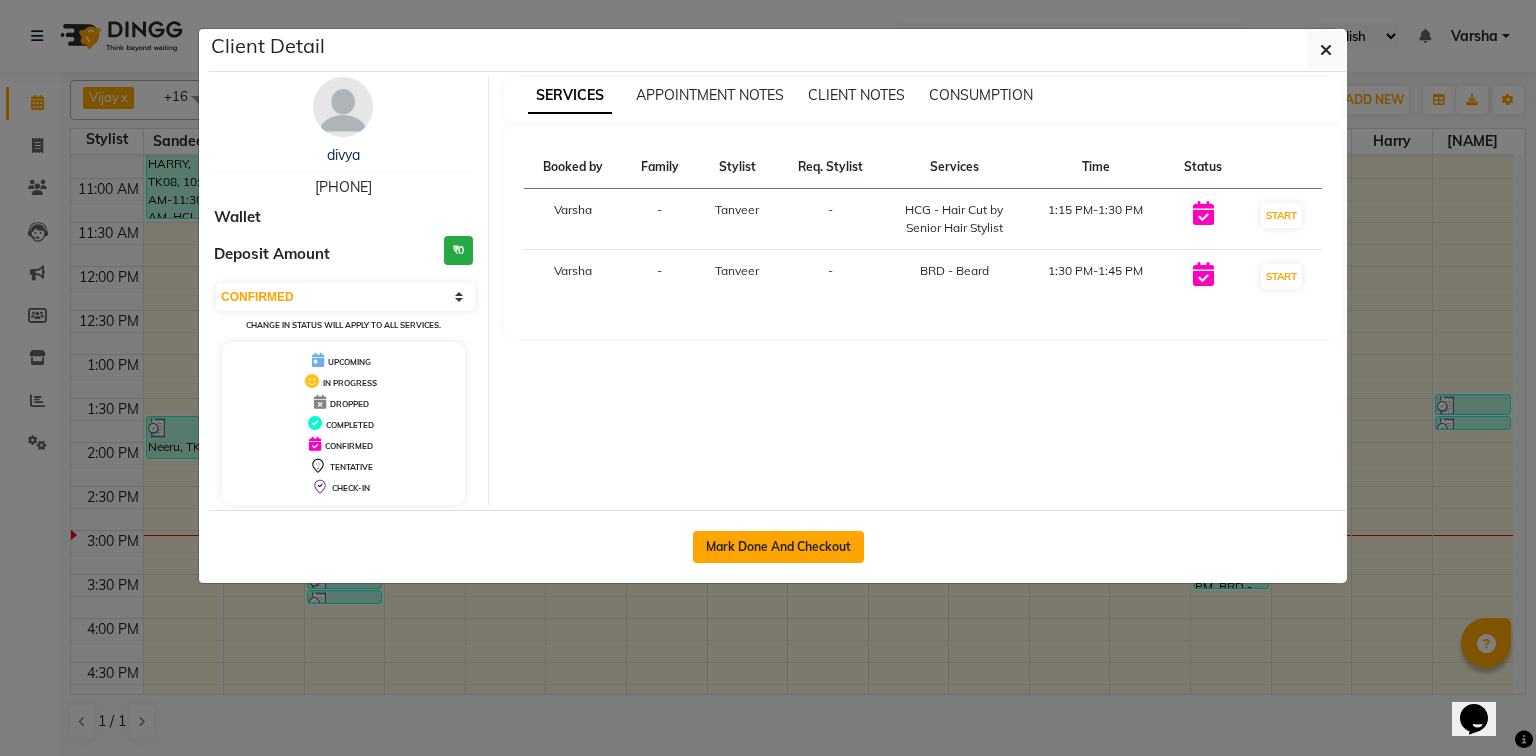 click on "Mark Done And Checkout" 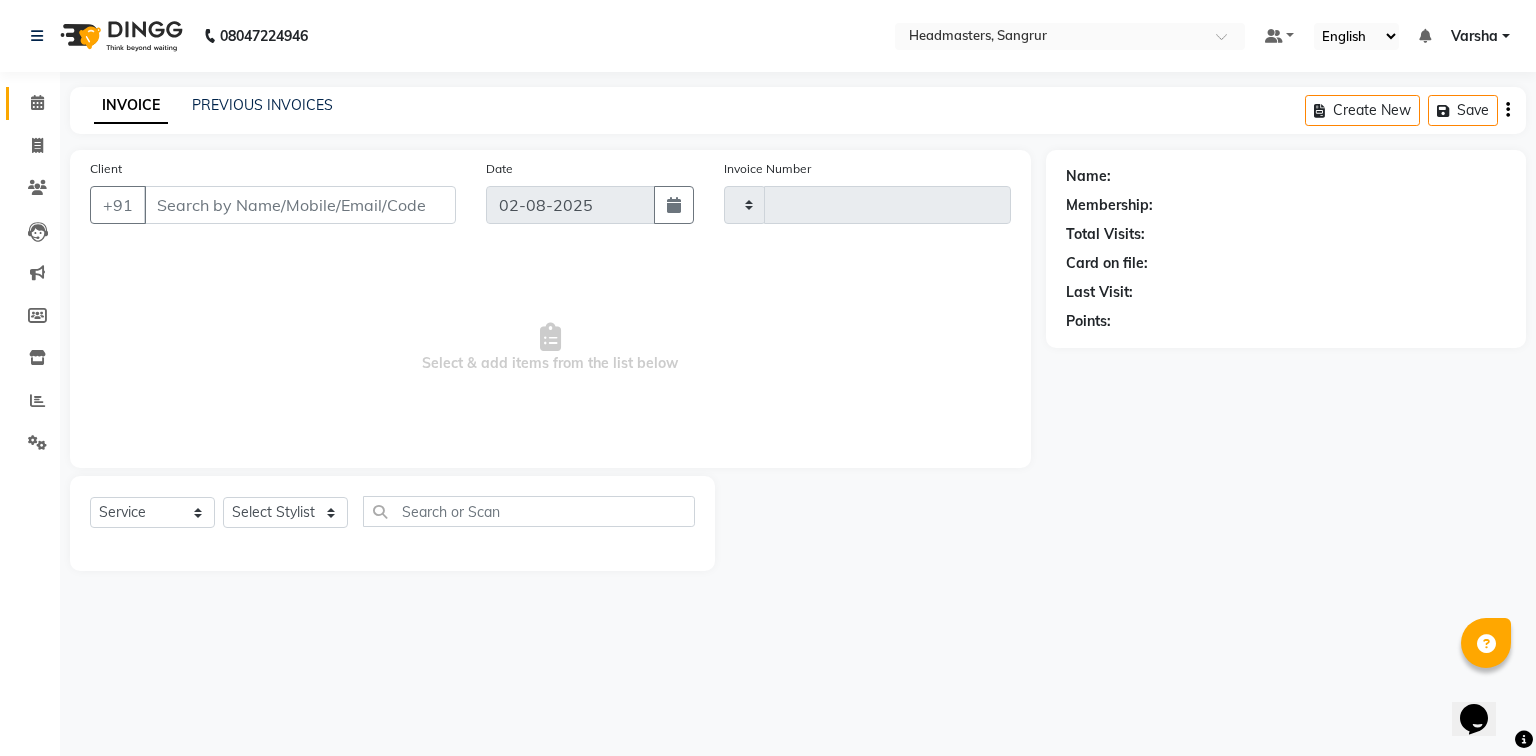 type on "3771" 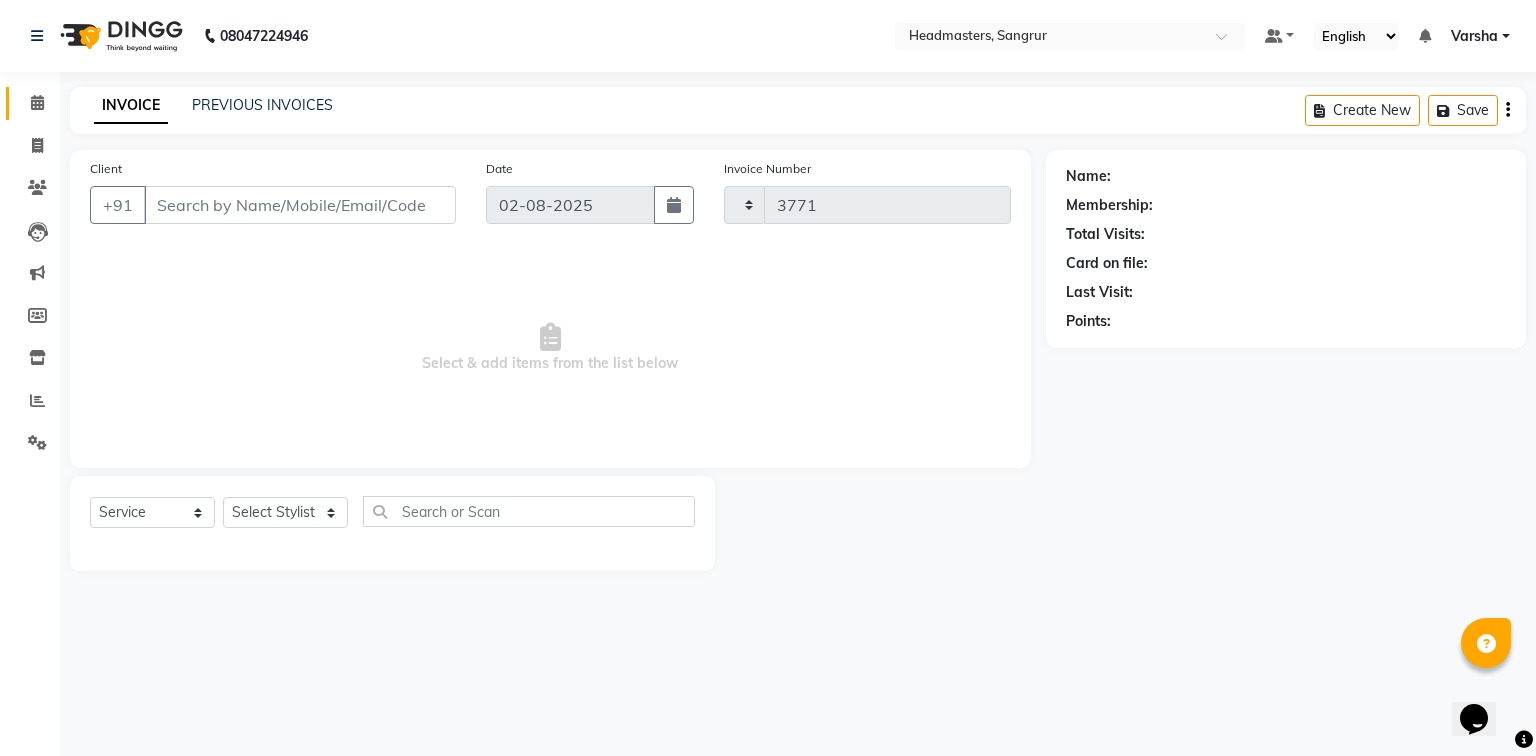 select on "7140" 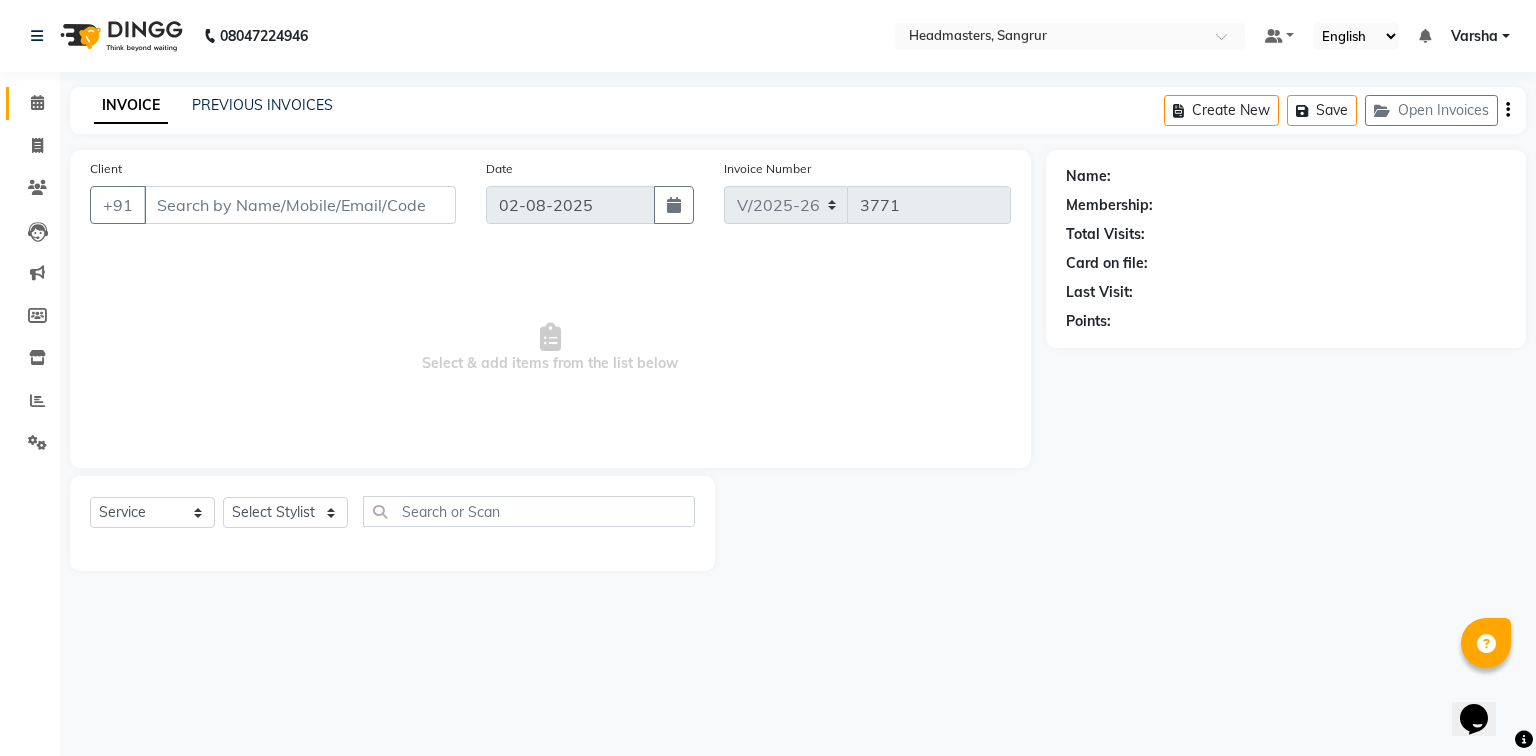 type on "7508067302" 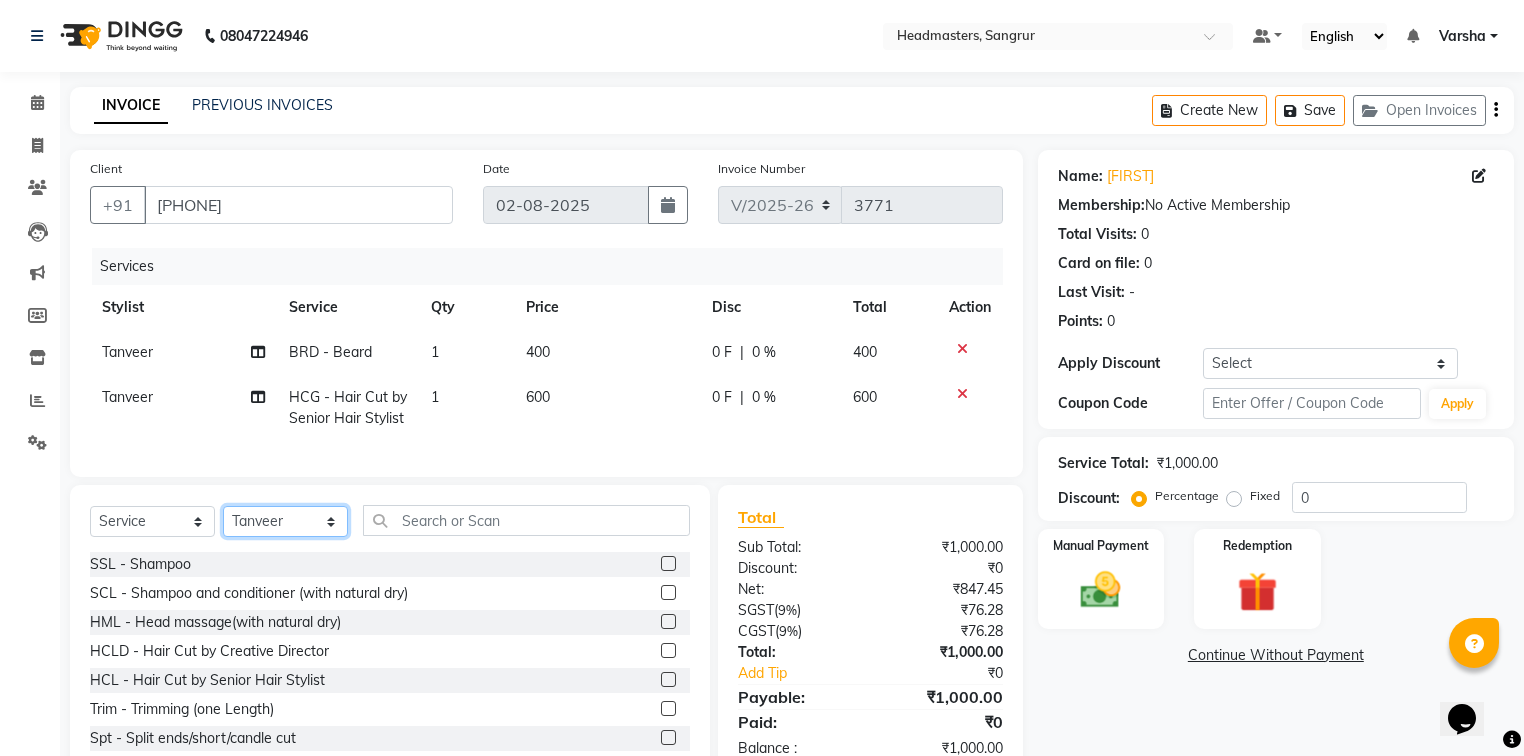 click on "Select Stylist Afia  Amandeep Kaur Anu BABBU DHIR Divya Happy Harmesh Harry  Headmasters Israr Jashan stockist Jitender Makhan Maninder Navdeep Rimpi Saima  Sandeep Shivani Shubham Soni Sonu Sunny Sushil Tanveer Varsha Vijay" 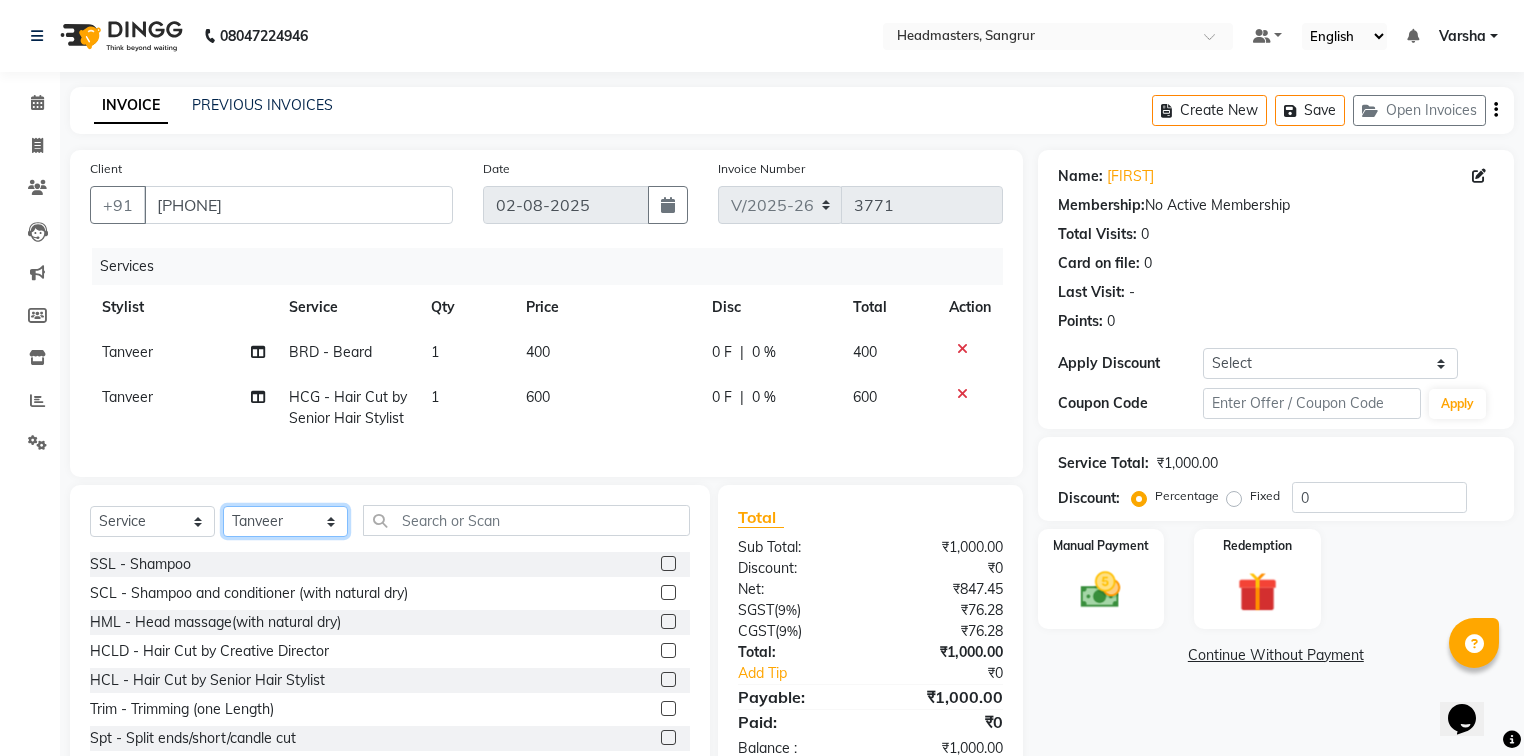 select on "60865" 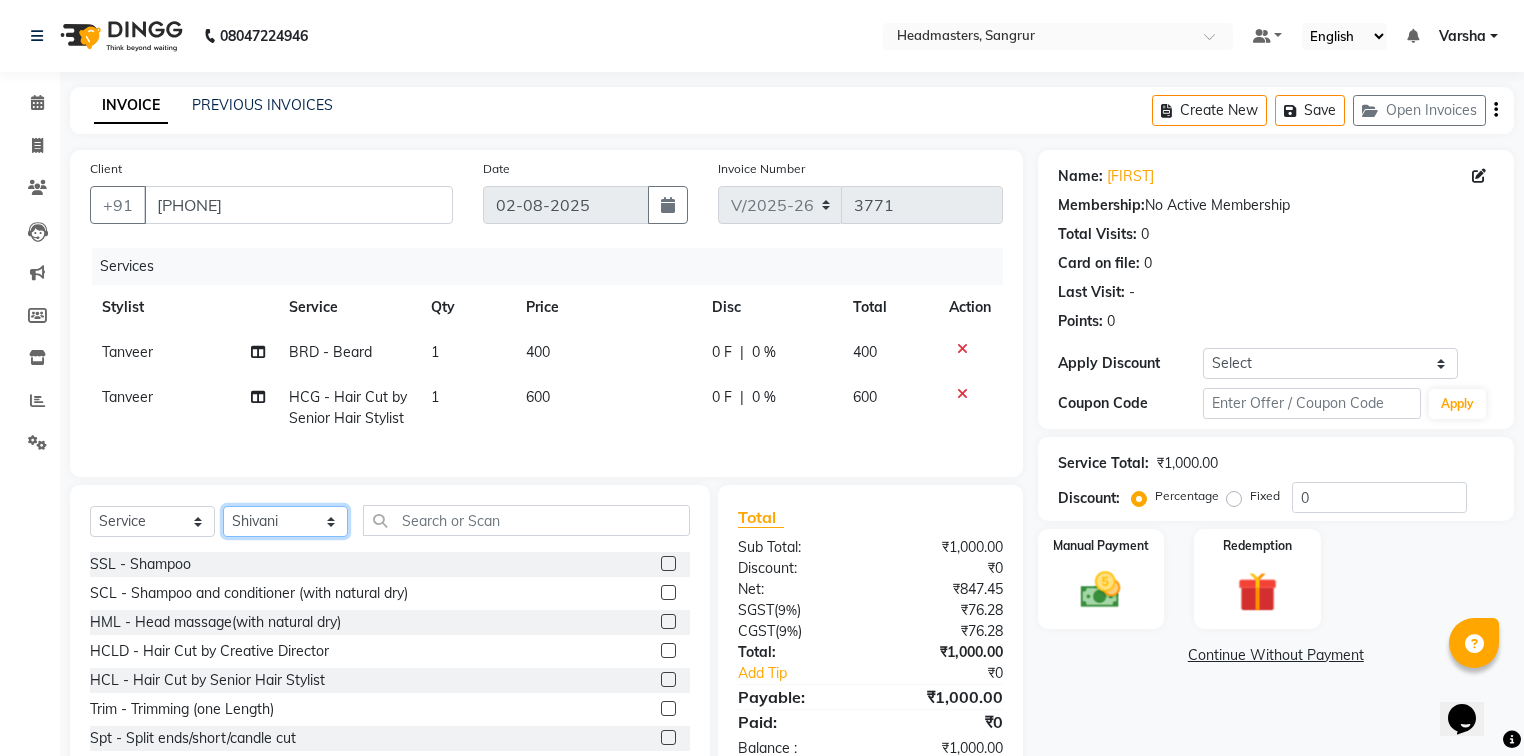 click on "Select Stylist Afia  Amandeep Kaur Anu BABBU DHIR Divya Happy Harmesh Harry  Headmasters Israr Jashan stockist Jitender Makhan Maninder Navdeep Rimpi Saima  Sandeep Shivani Shubham Soni Sonu Sunny Sushil Tanveer Varsha Vijay" 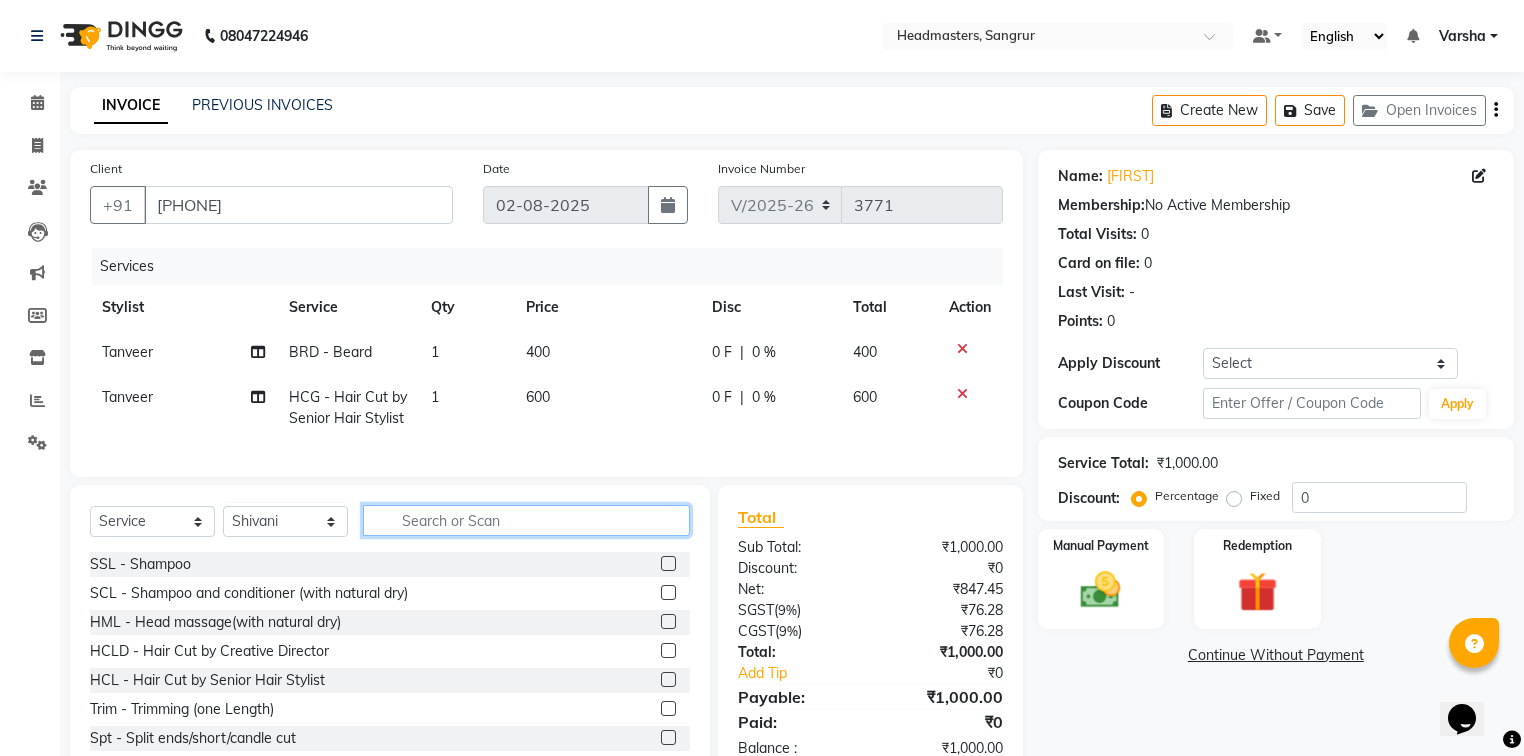 click 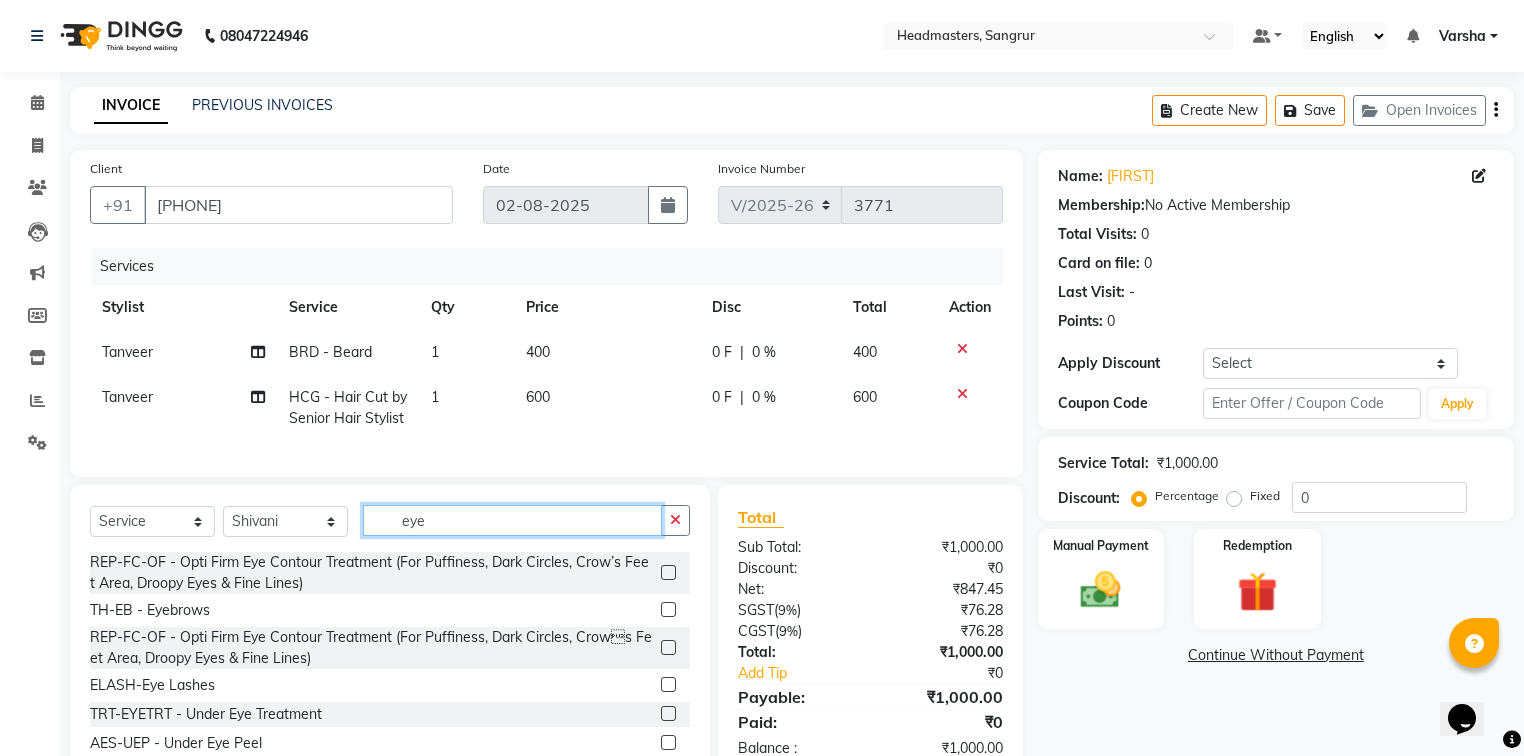 type on "eye" 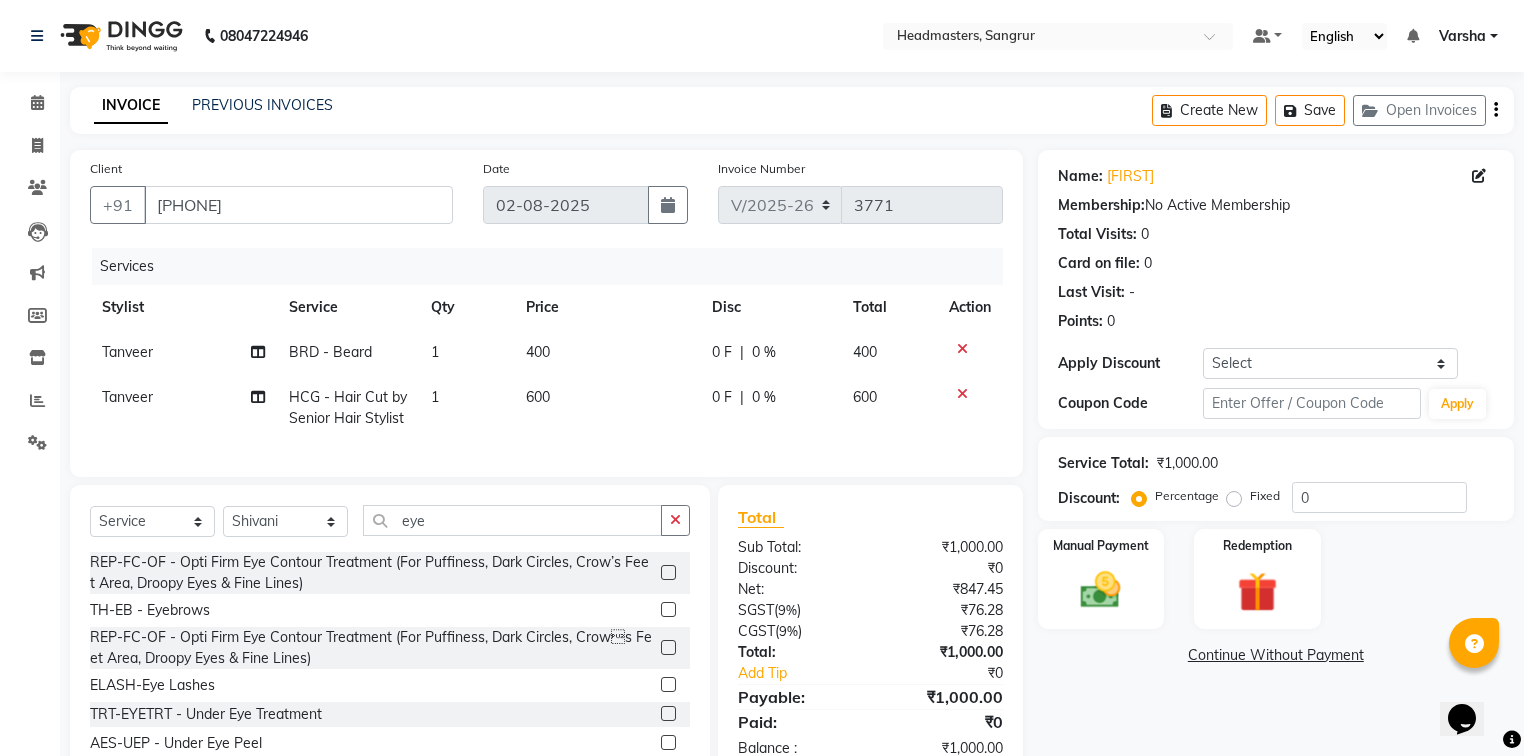 click 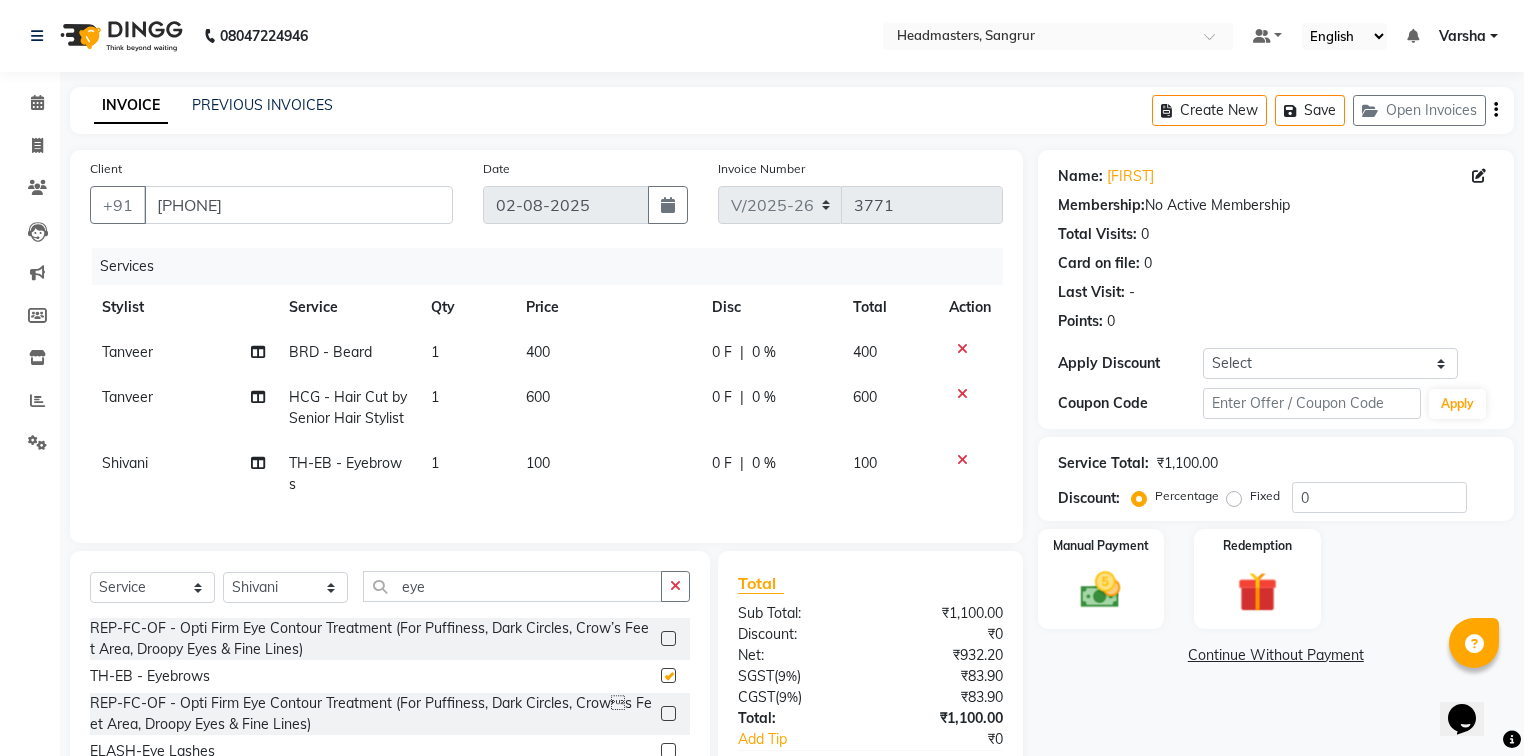 checkbox on "false" 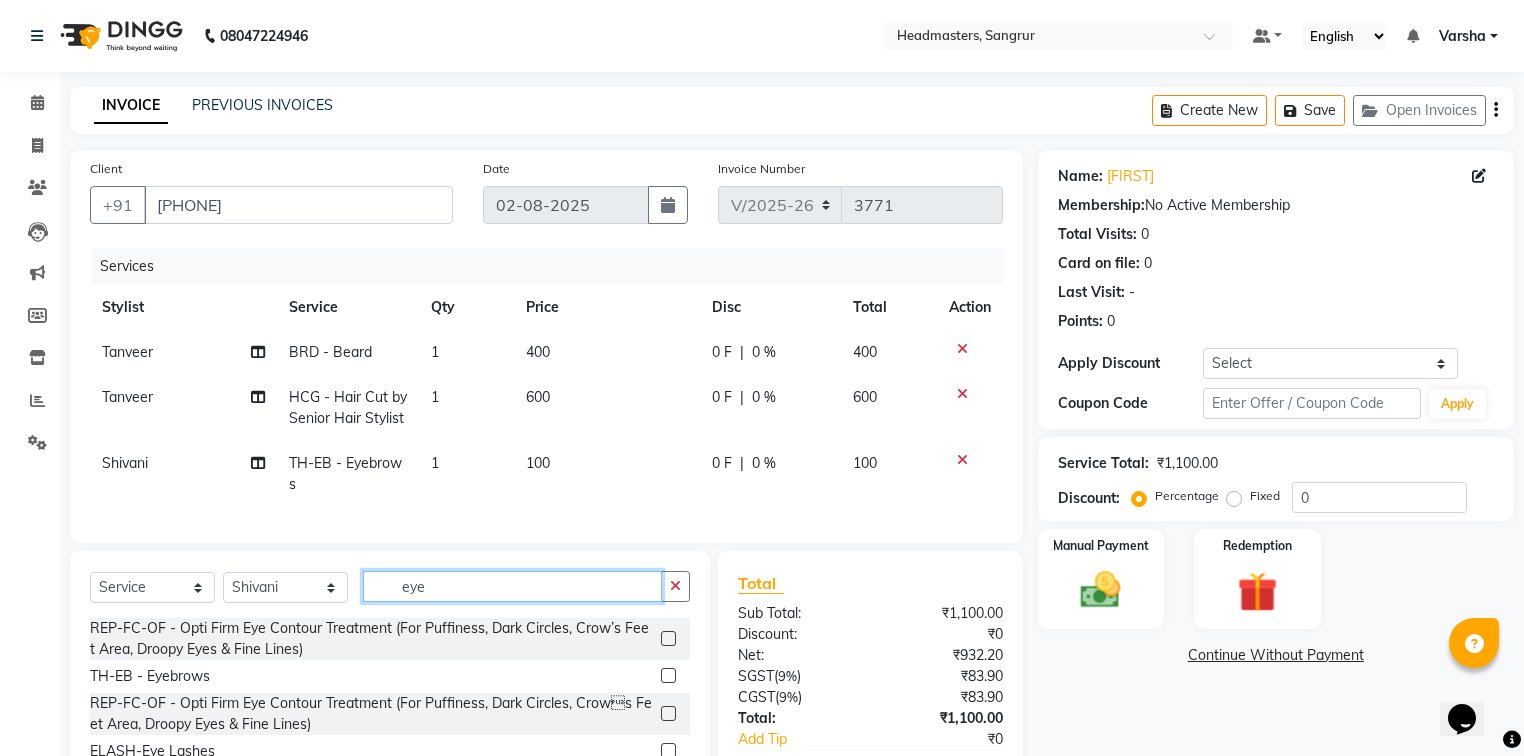 click on "eye" 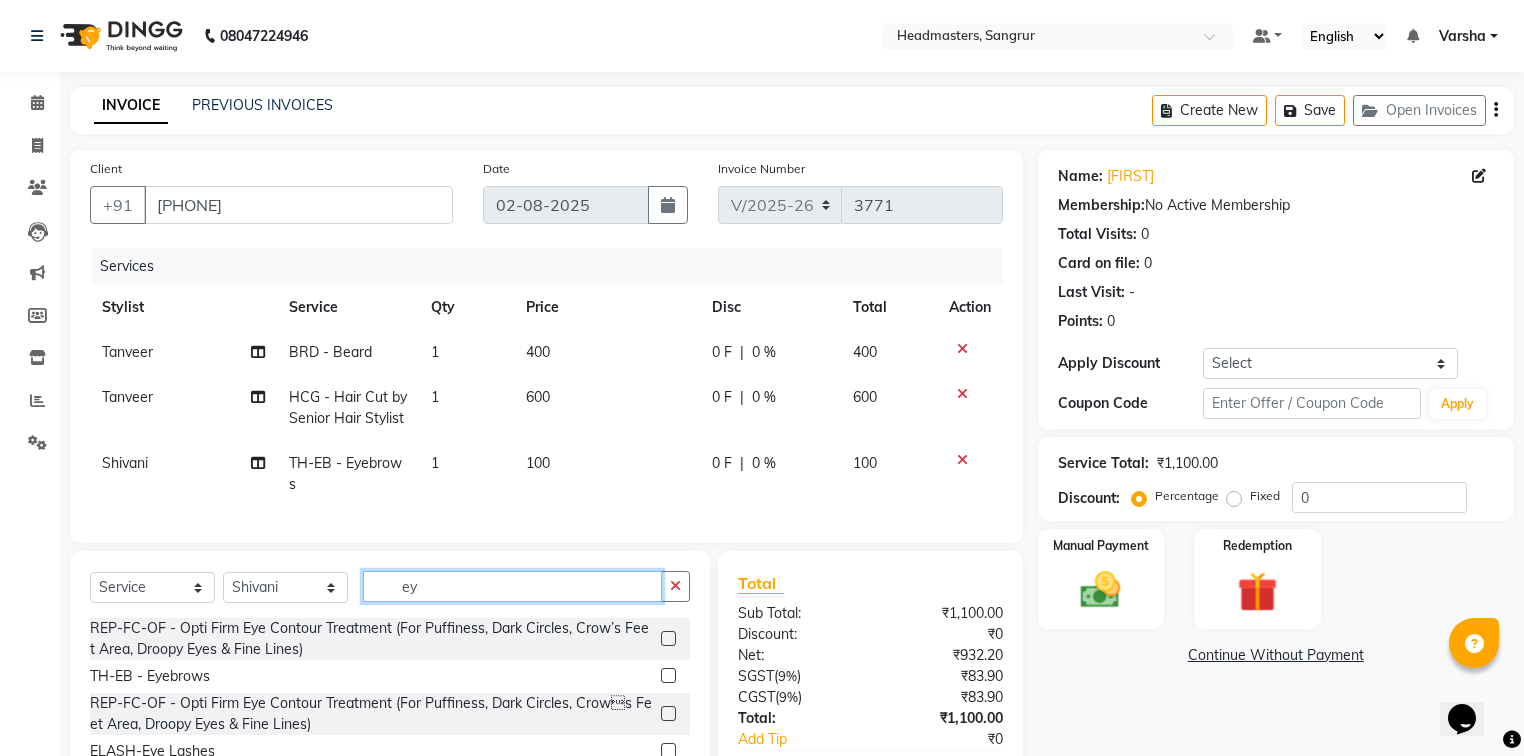 type on "e" 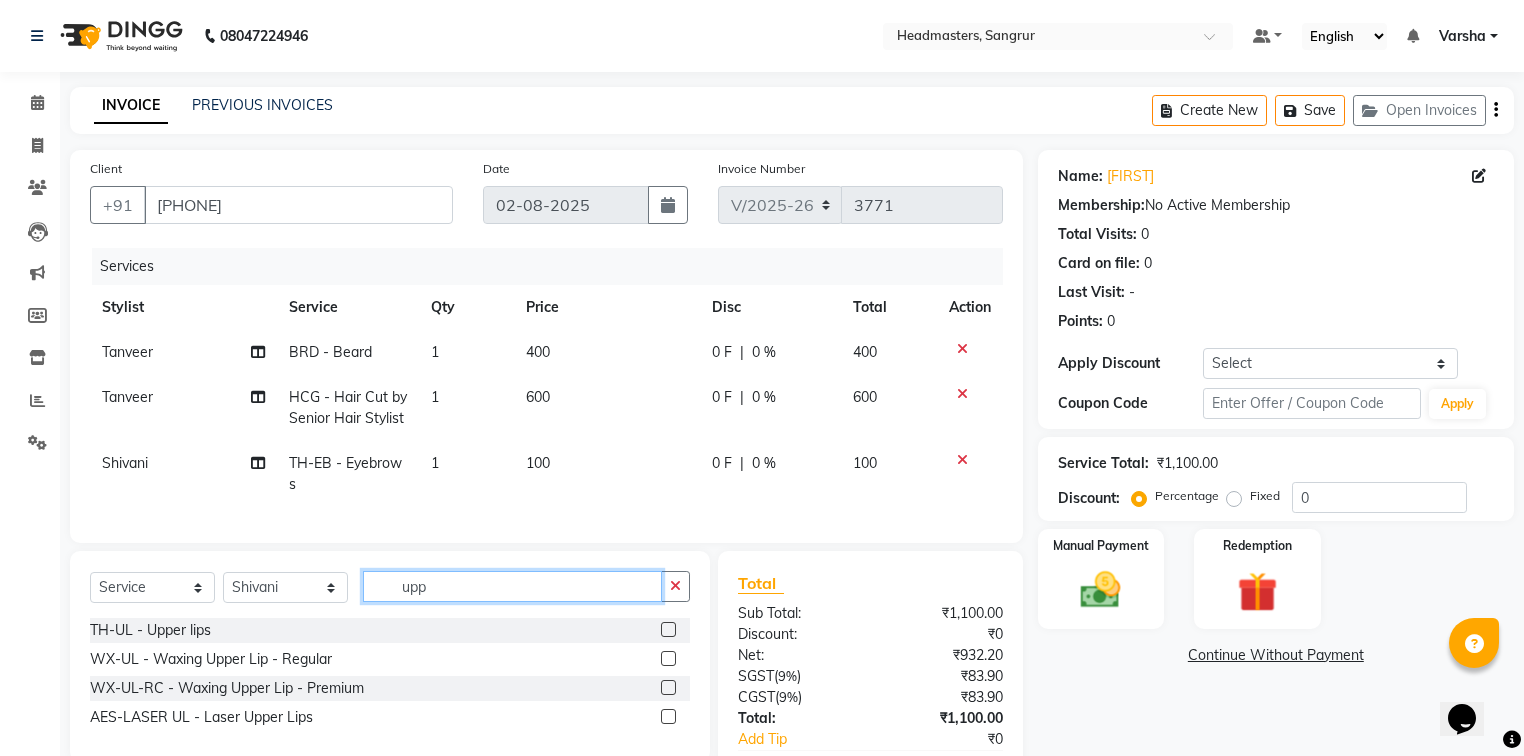 type on "upp" 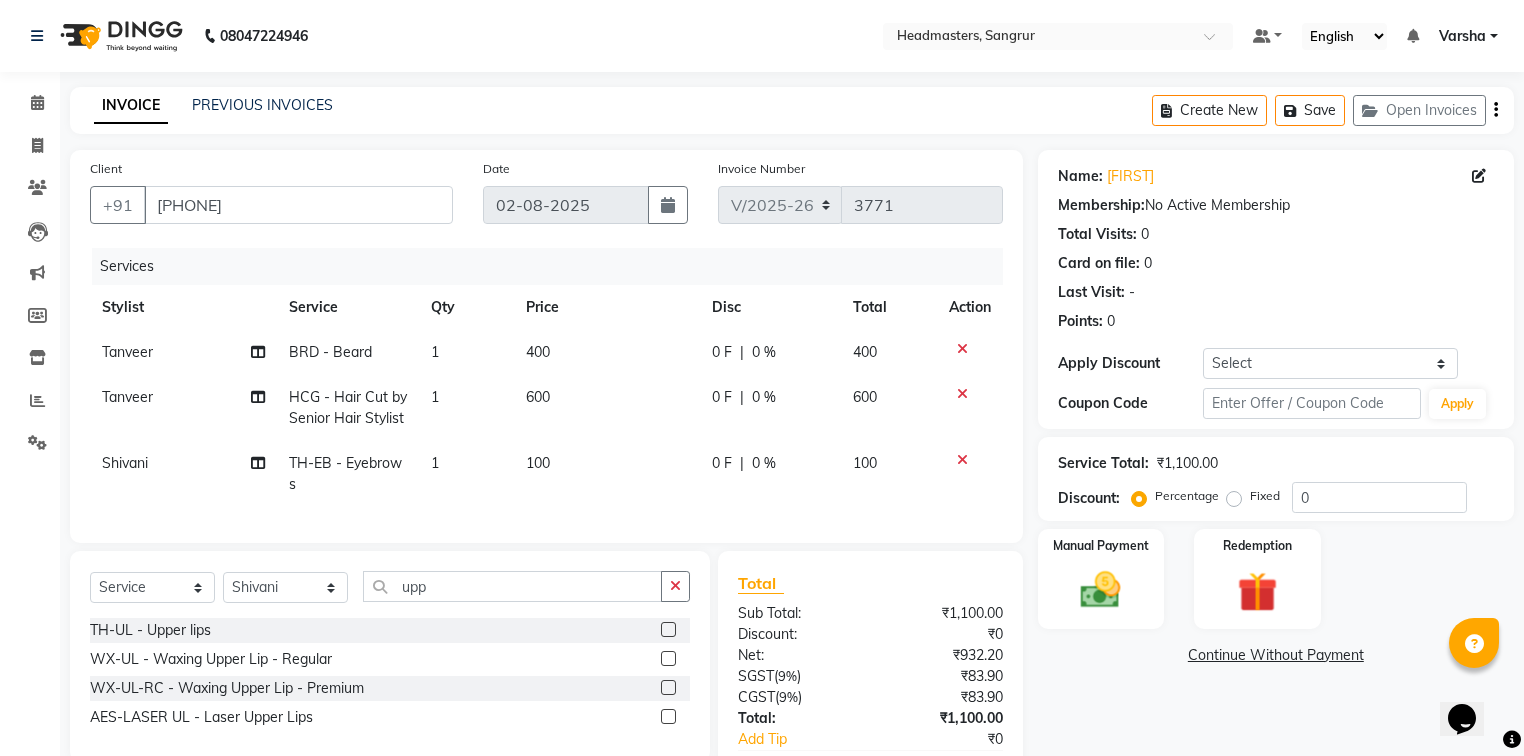 click 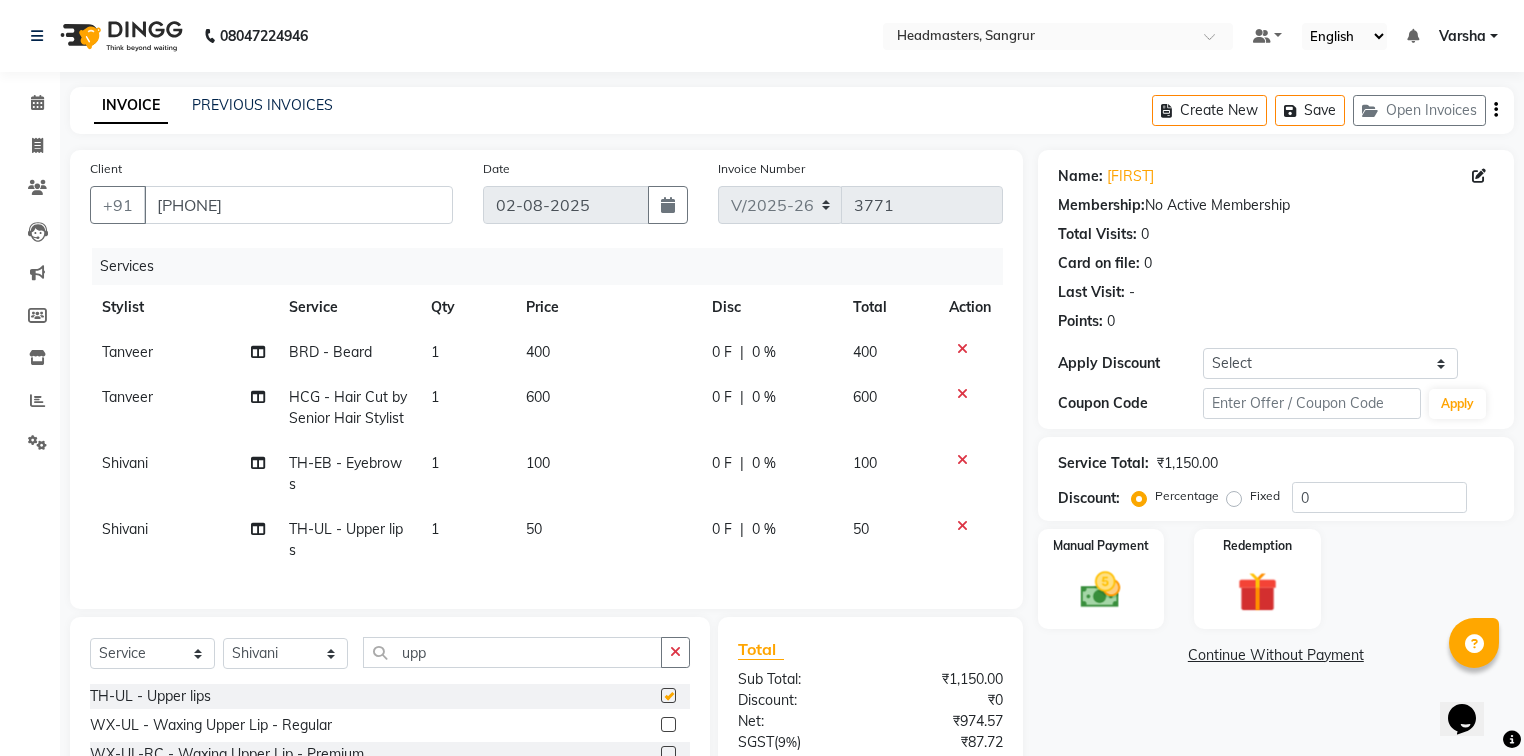 checkbox on "false" 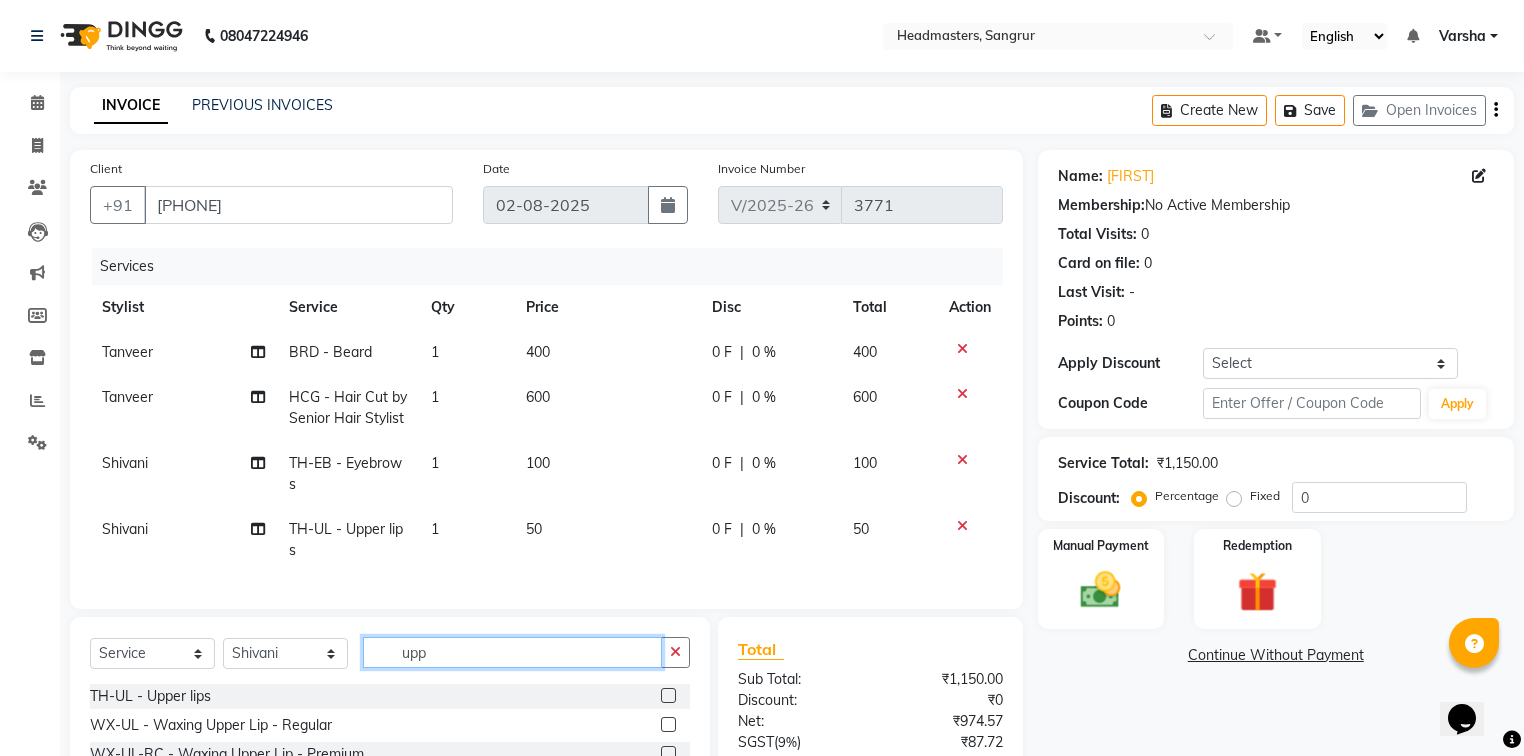 click on "upp" 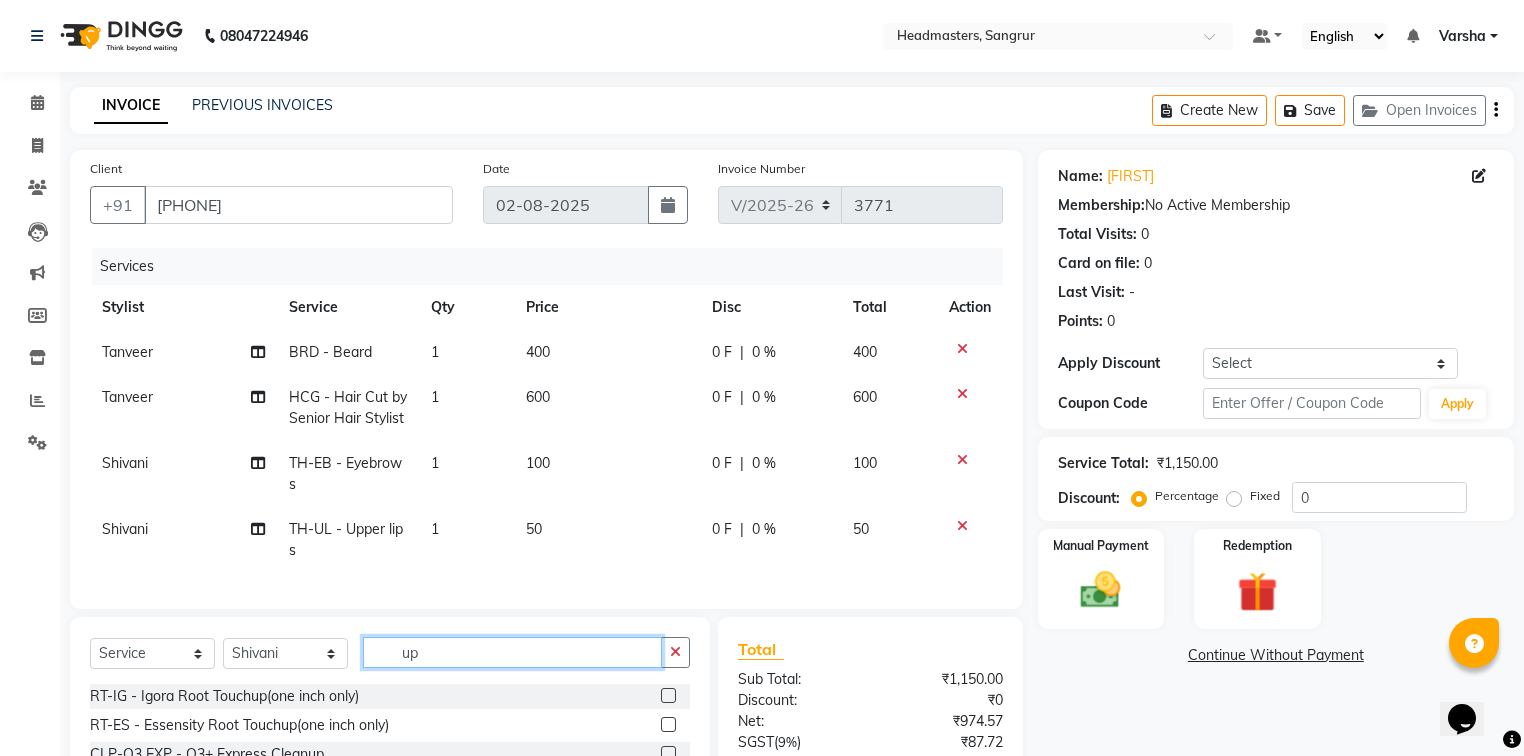 type on "u" 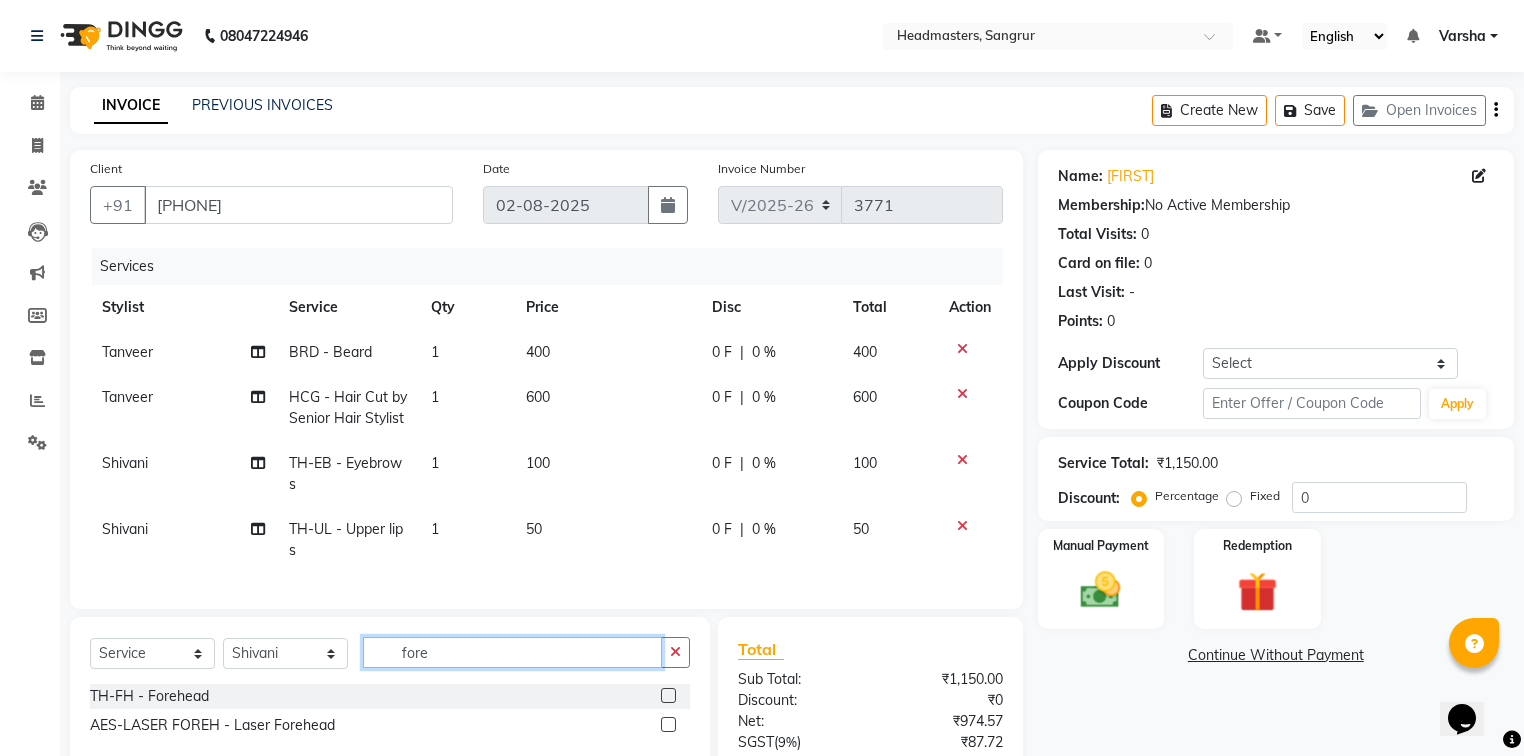 type on "fore" 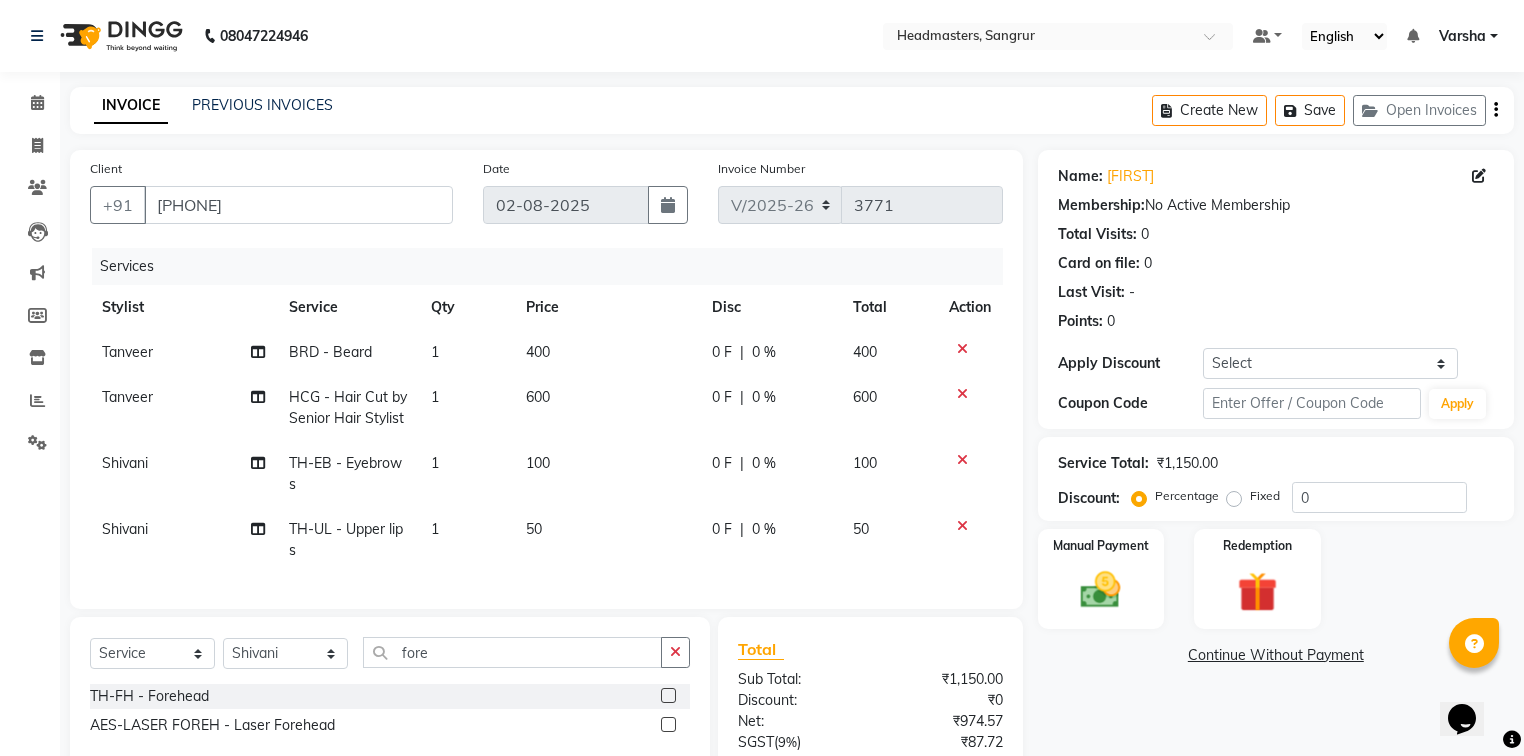 click 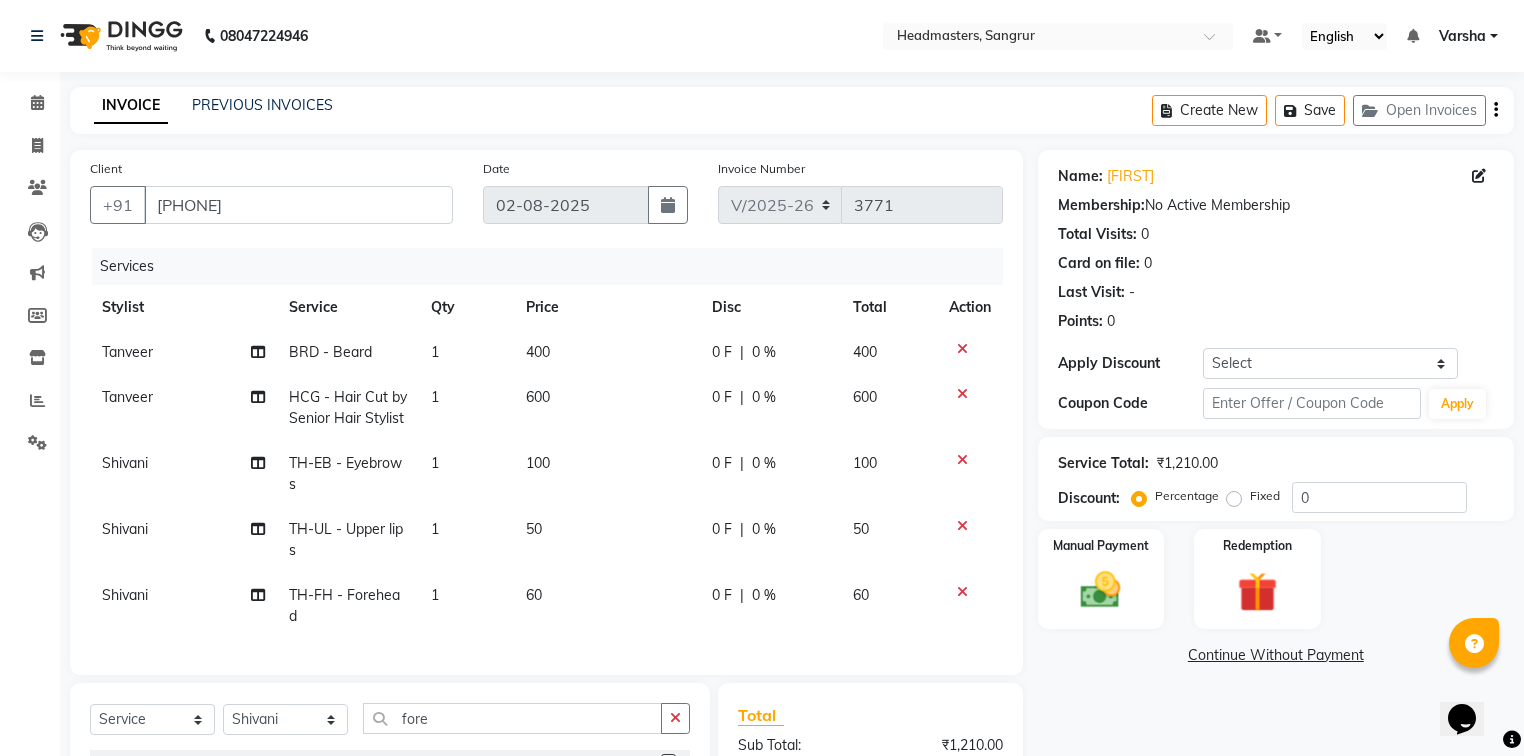 checkbox on "false" 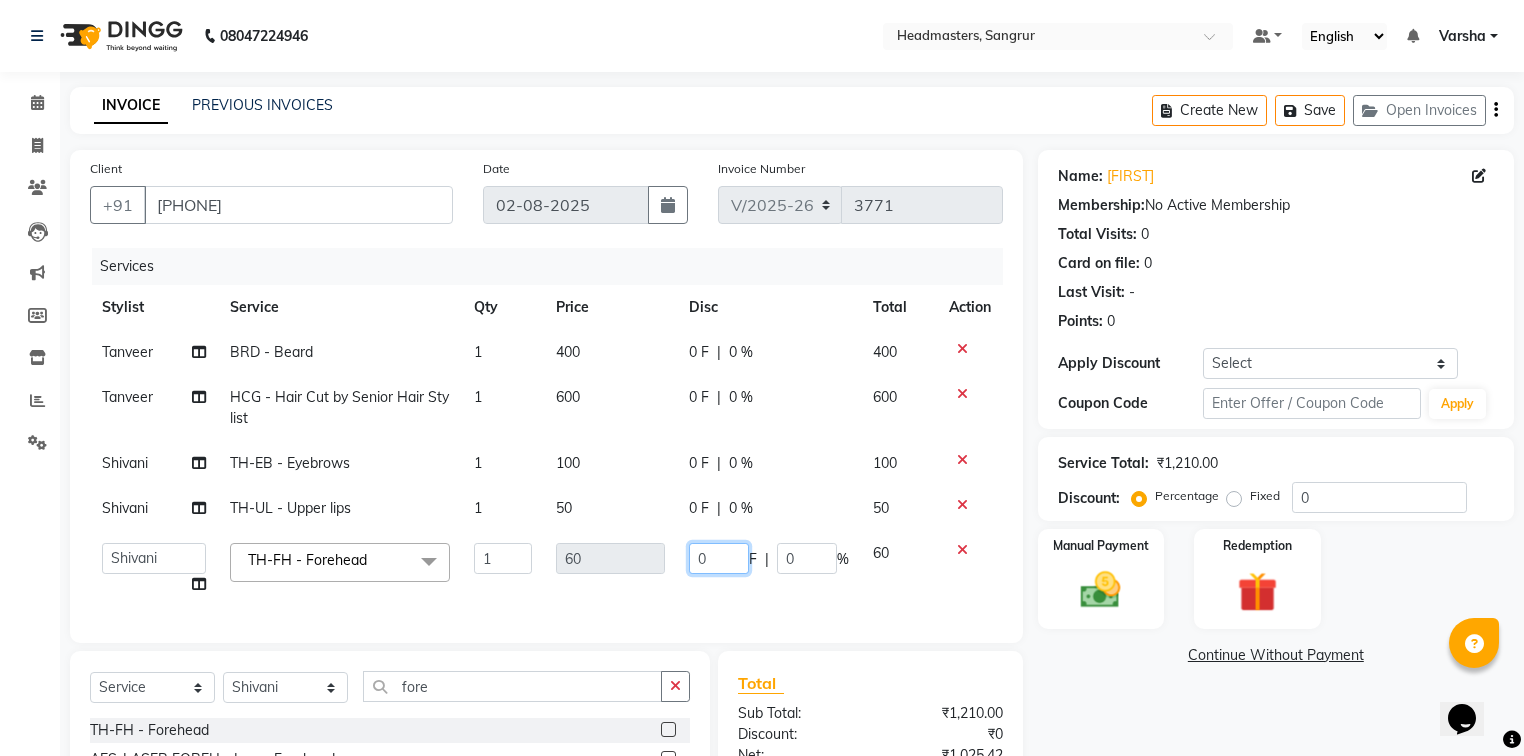 click on "0" 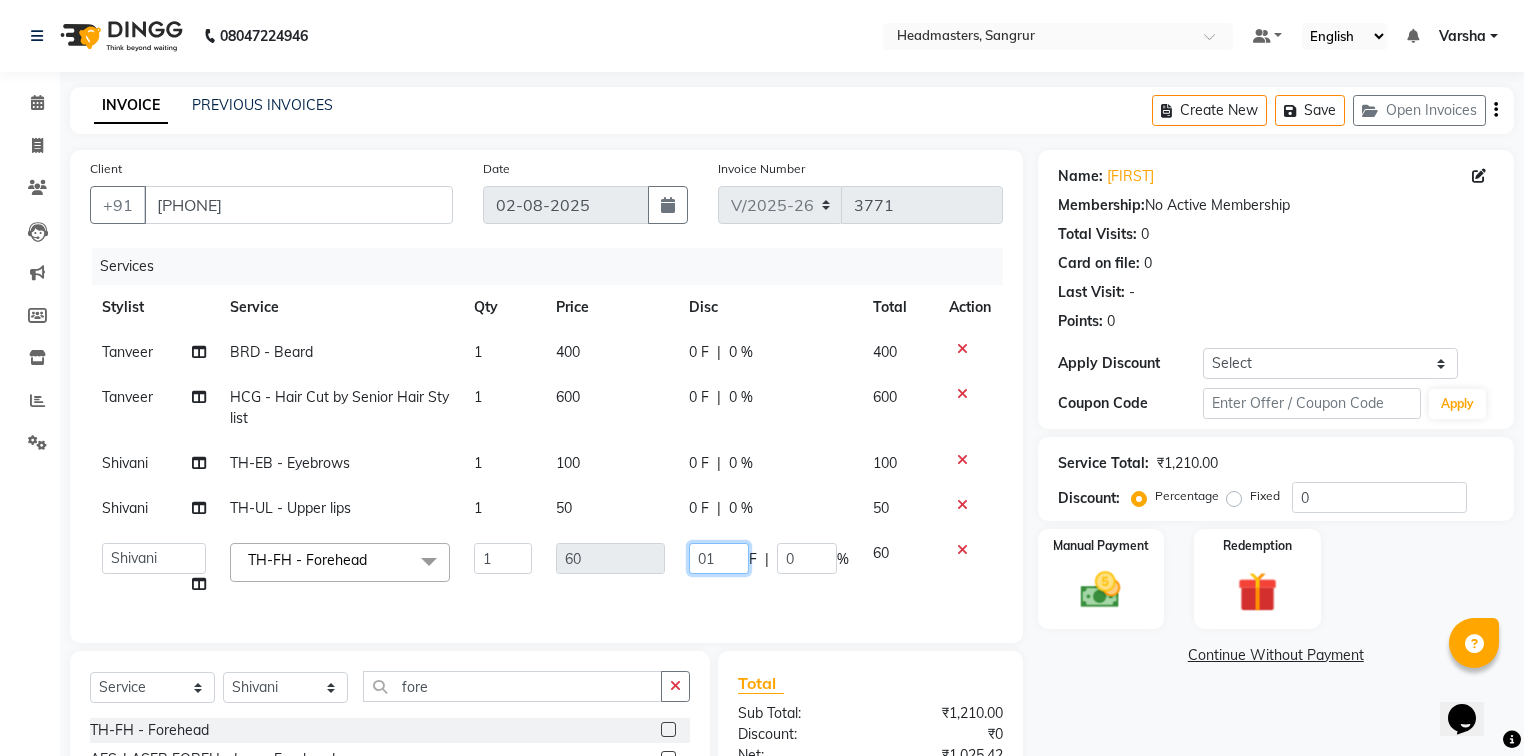 type on "010" 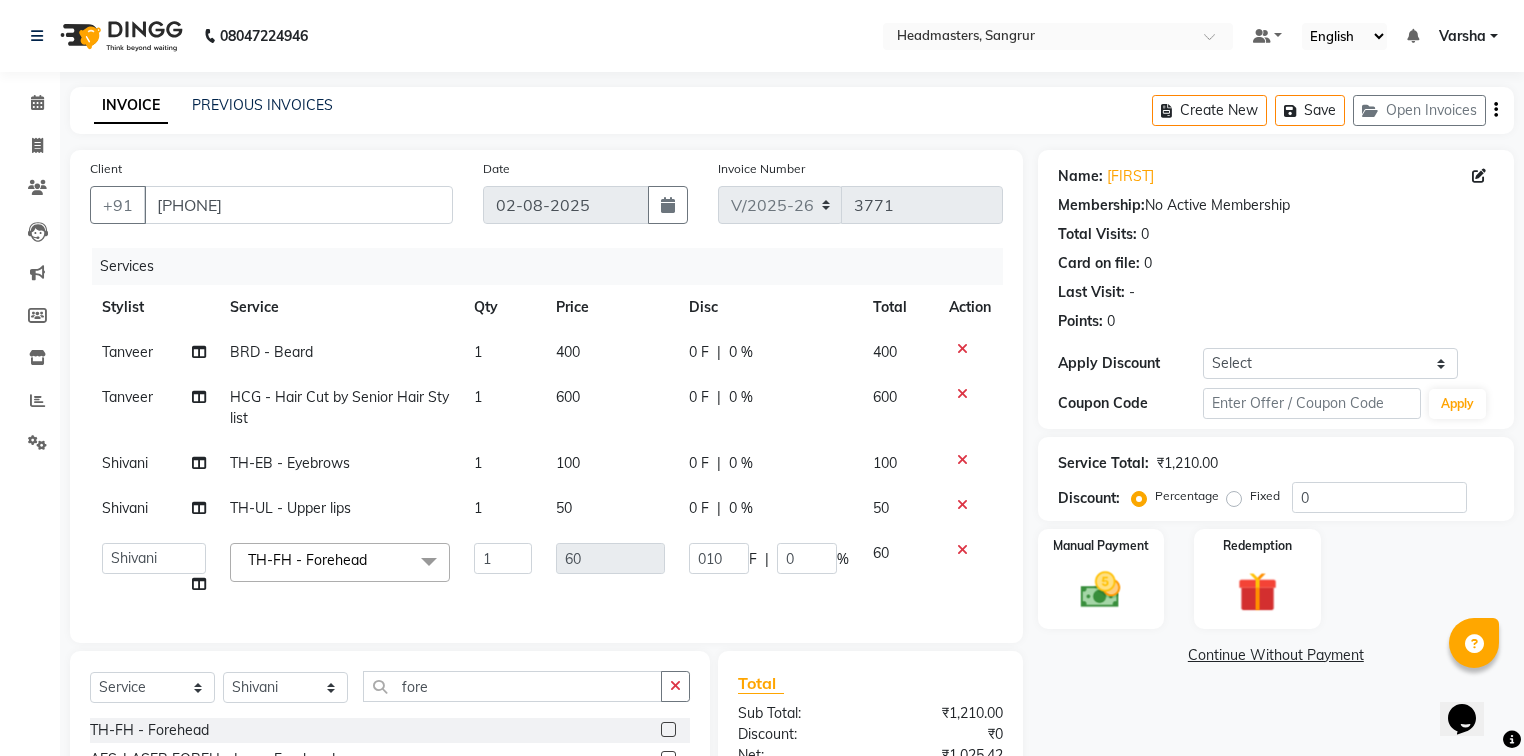 click on "Shivani TH-EB - Eyebrows 1 100 0 F | 0 % 100" 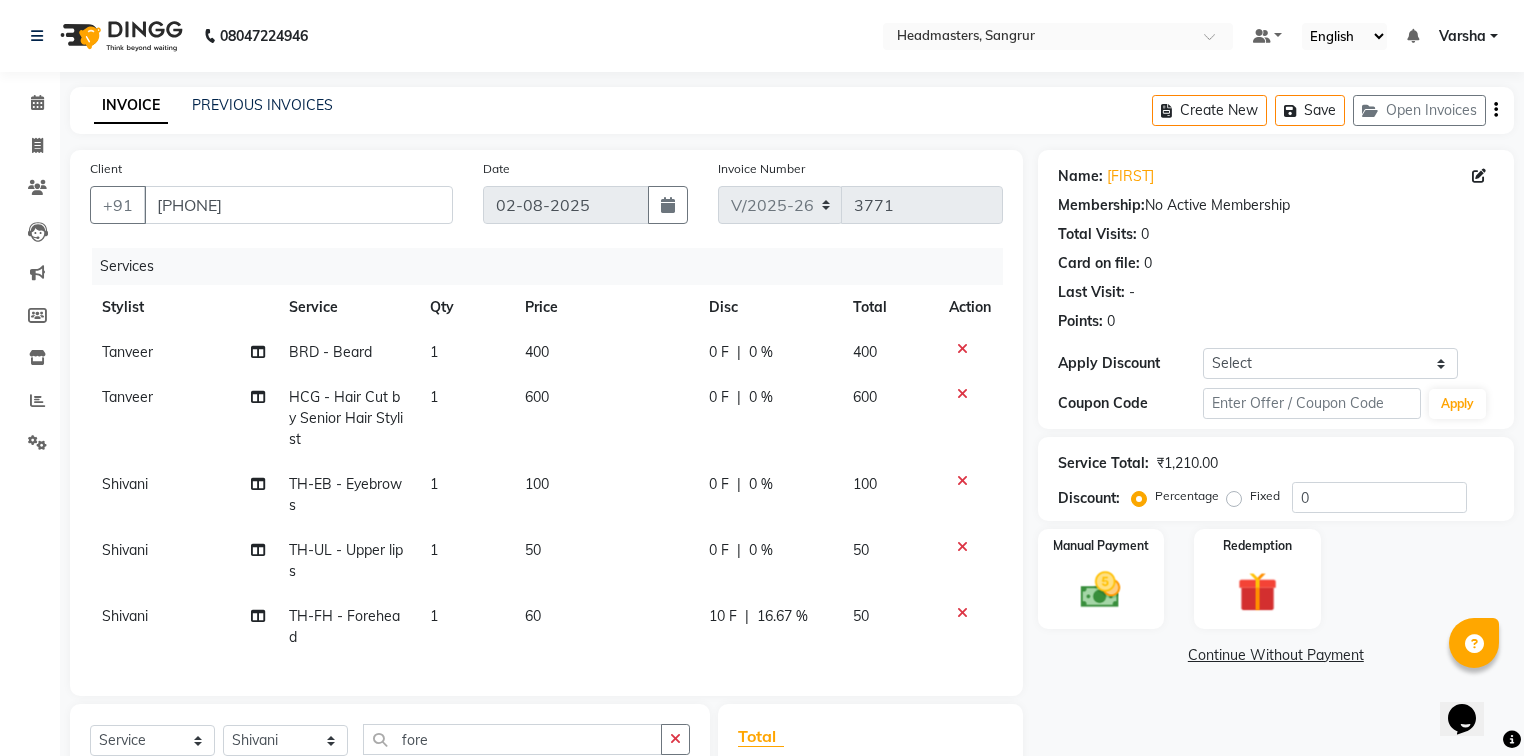 click on "100" 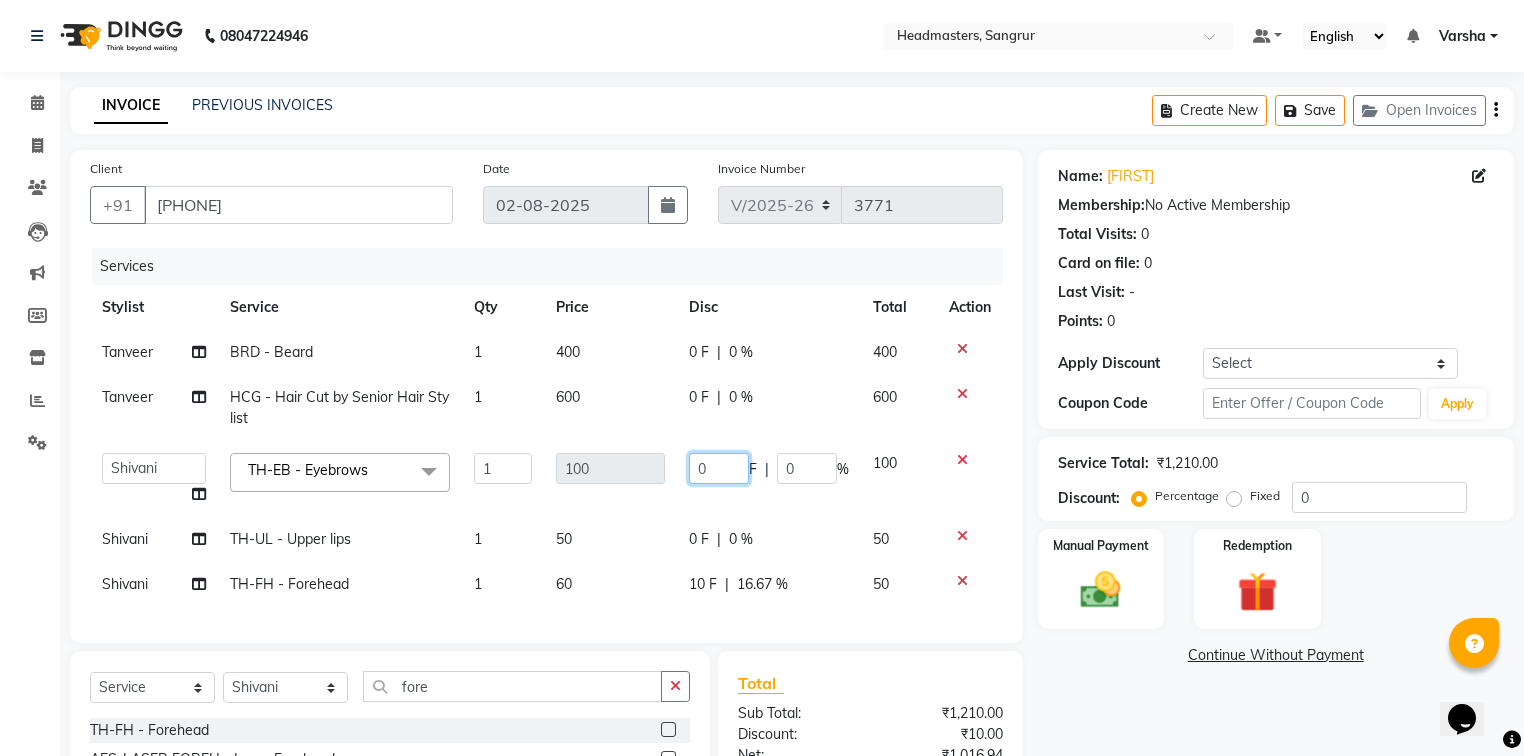 click on "0" 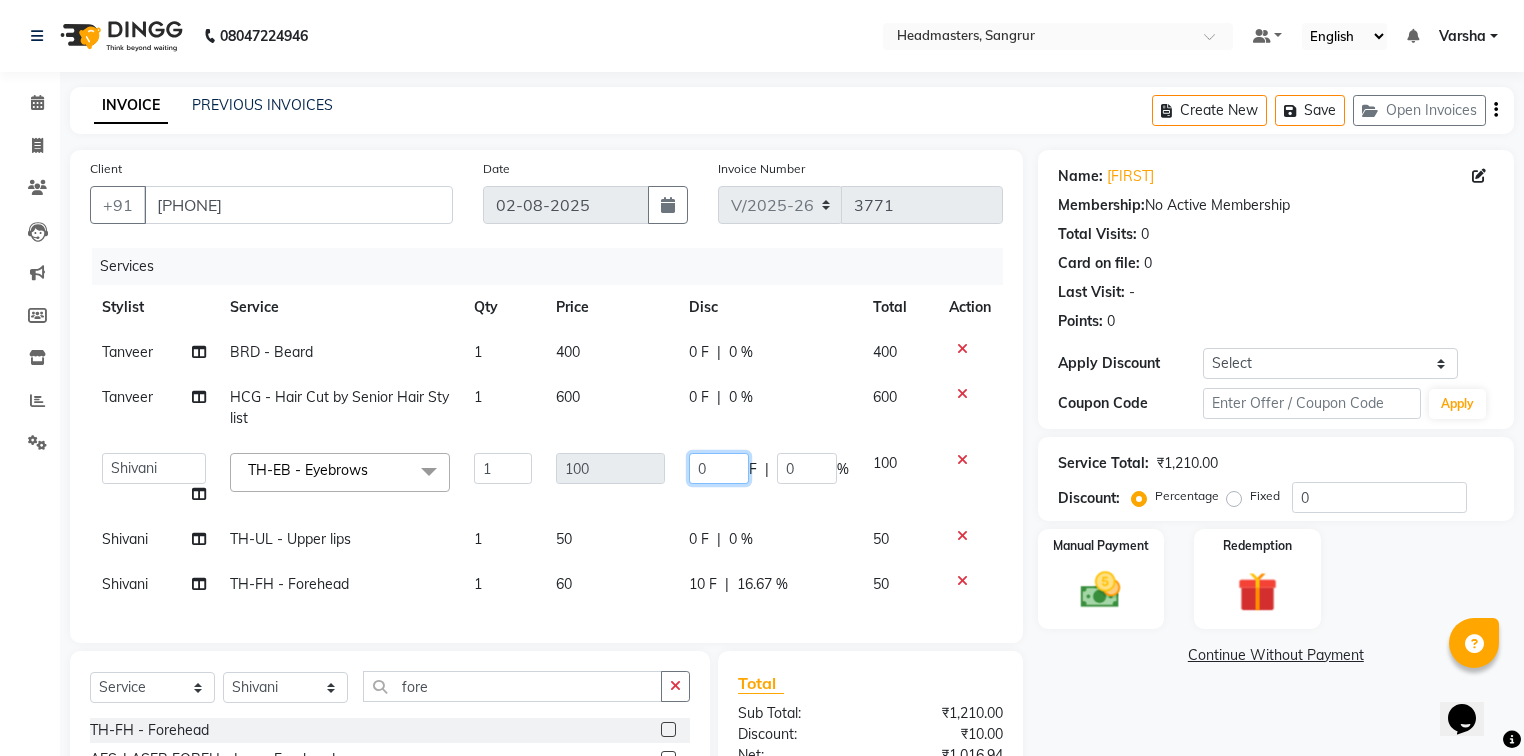 type on "50" 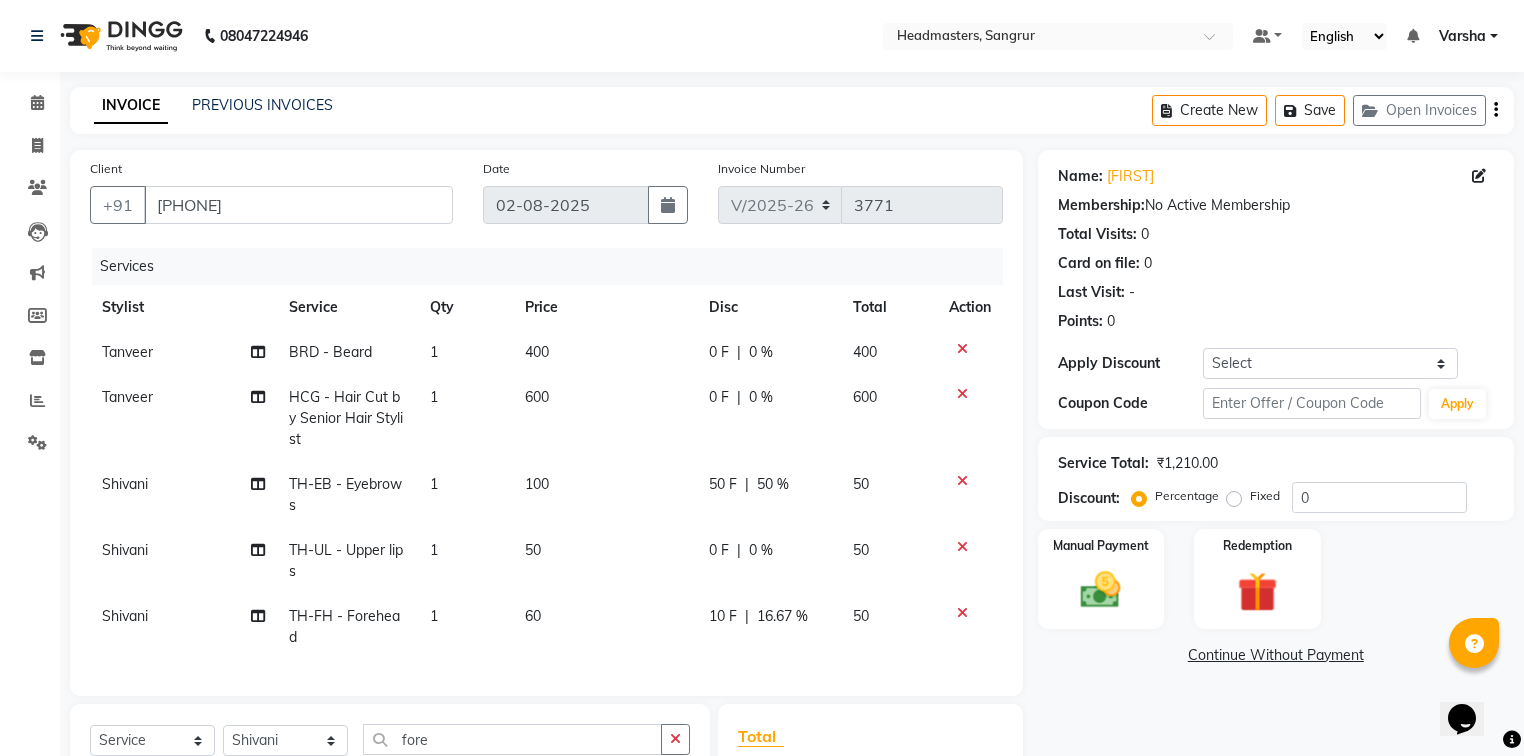 click on "600" 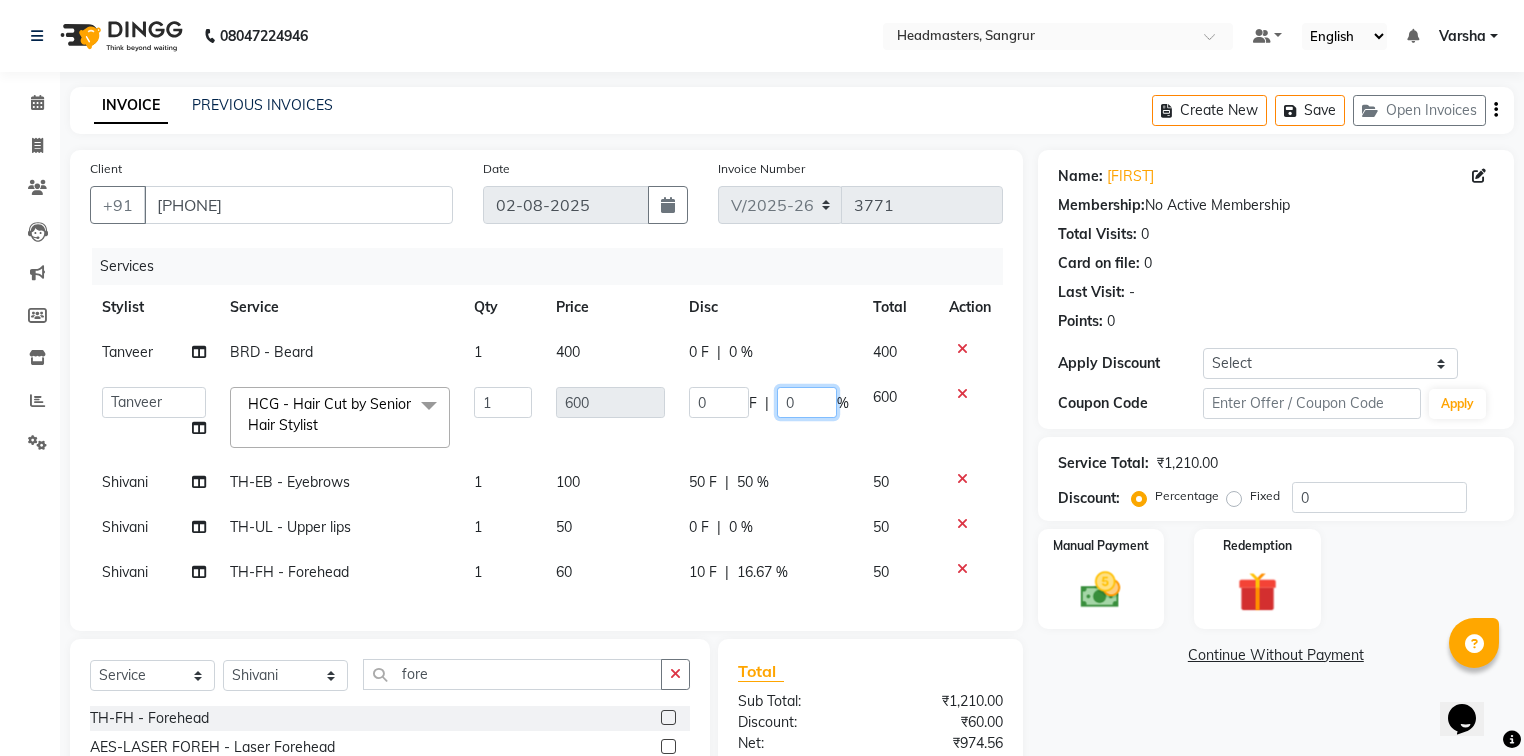 click on "0" 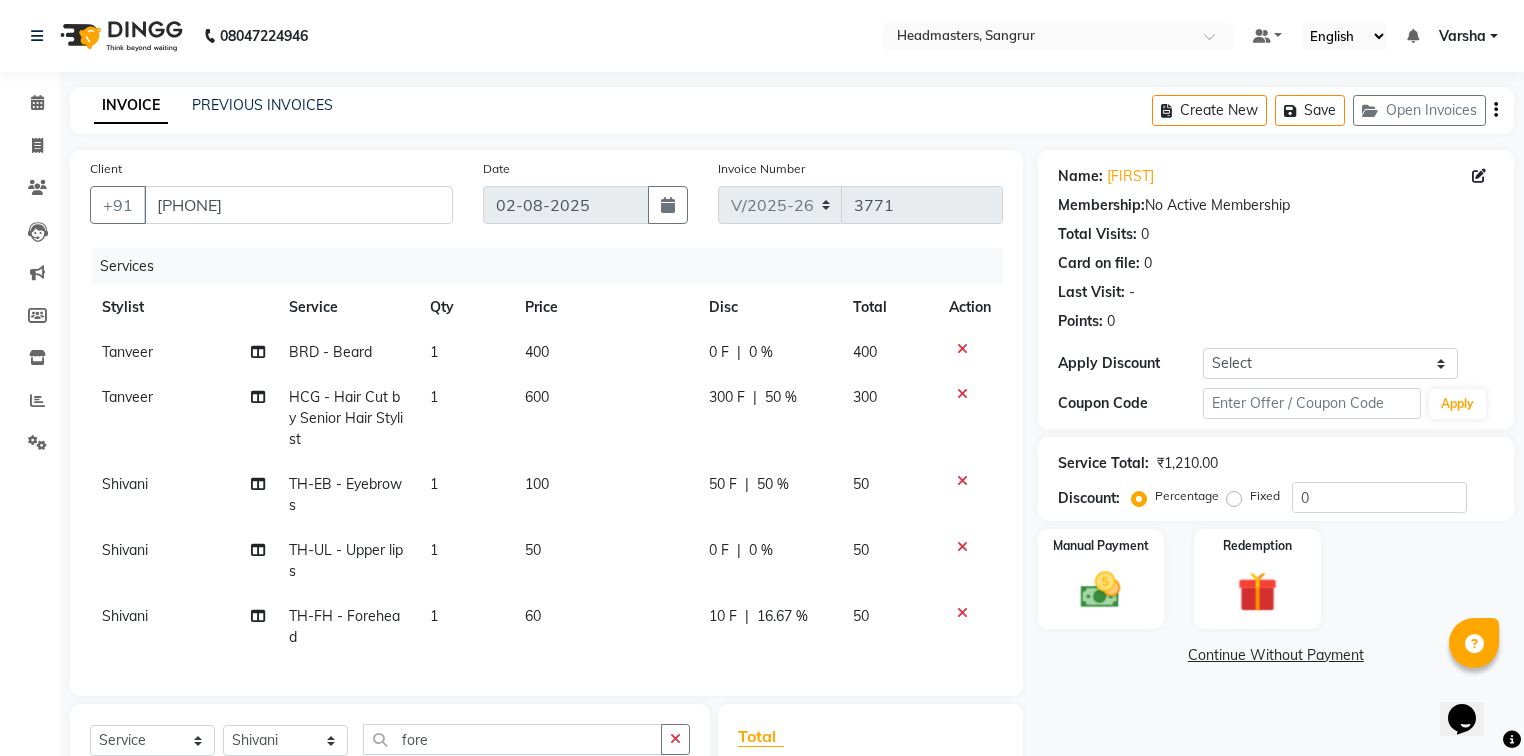 click on "0 F | 0 %" 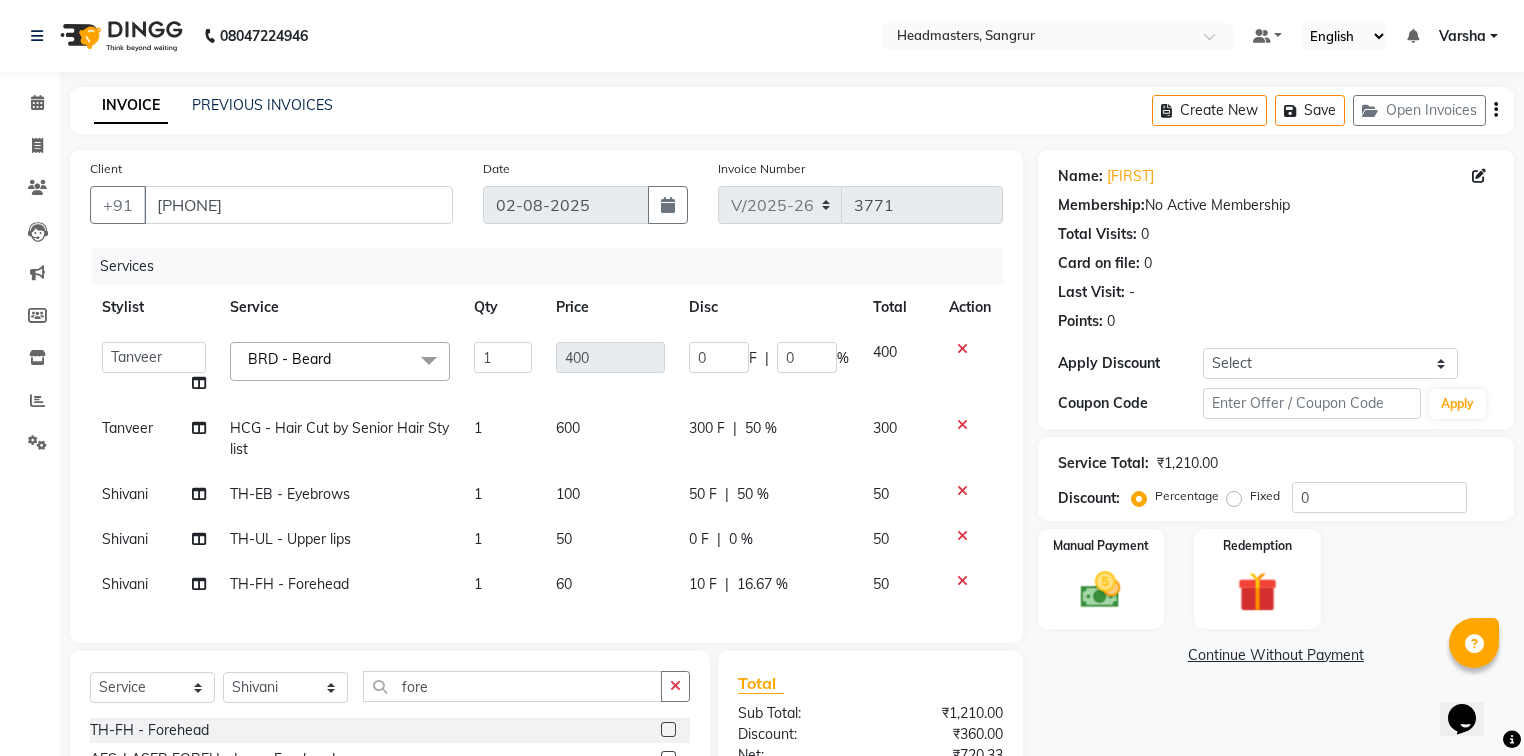 click on "0 F | 0 %" 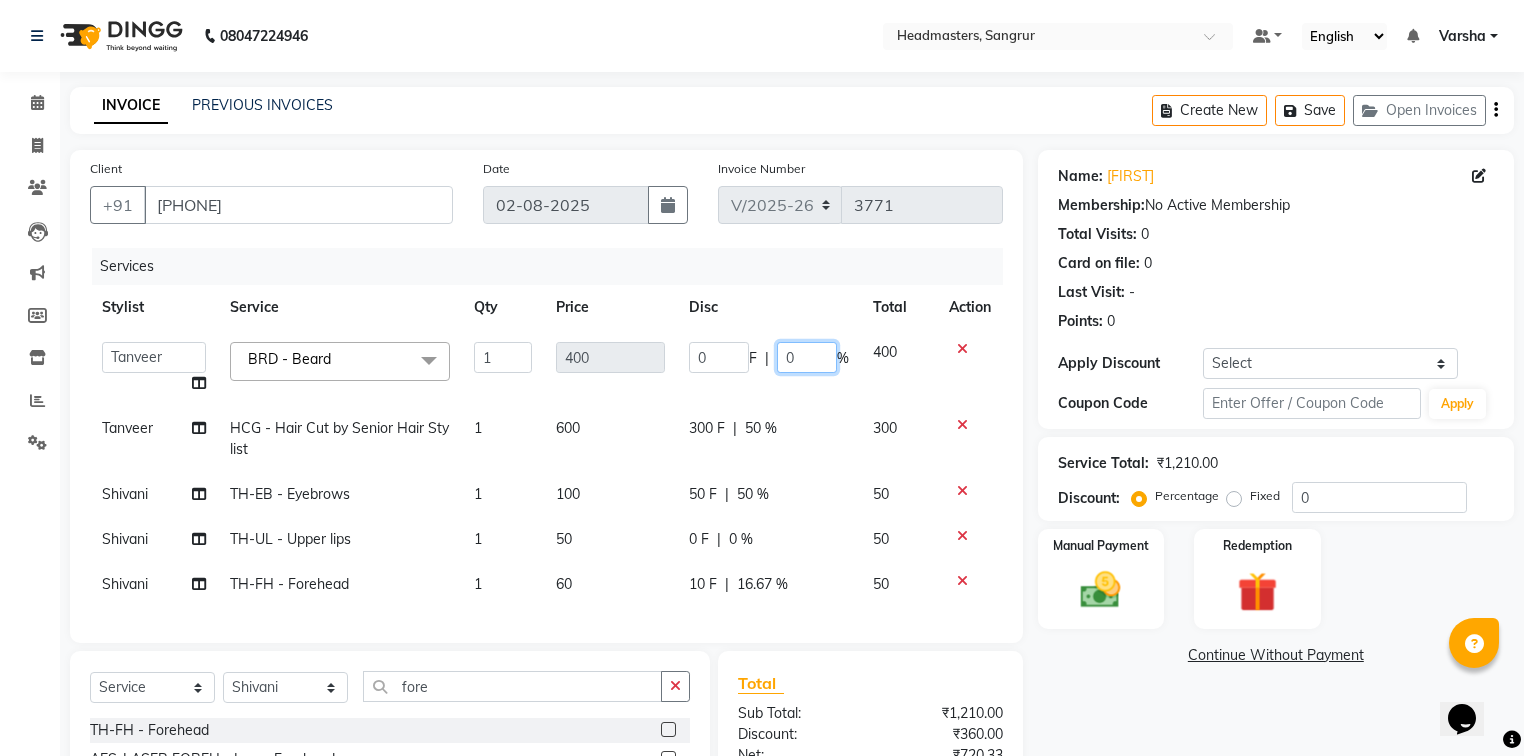 click on "0" 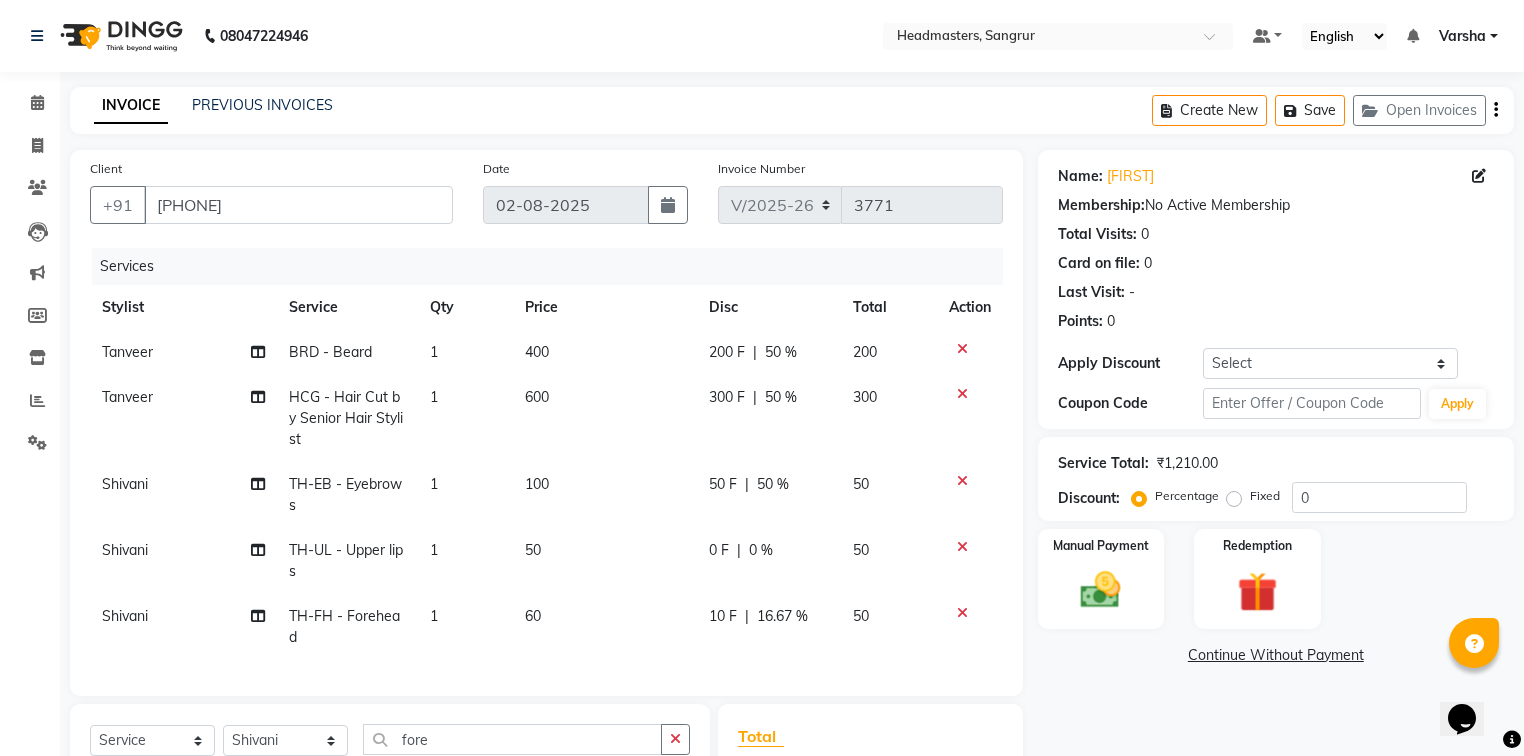 drag, startPoint x: 1205, startPoint y: 684, endPoint x: 1154, endPoint y: 676, distance: 51.62364 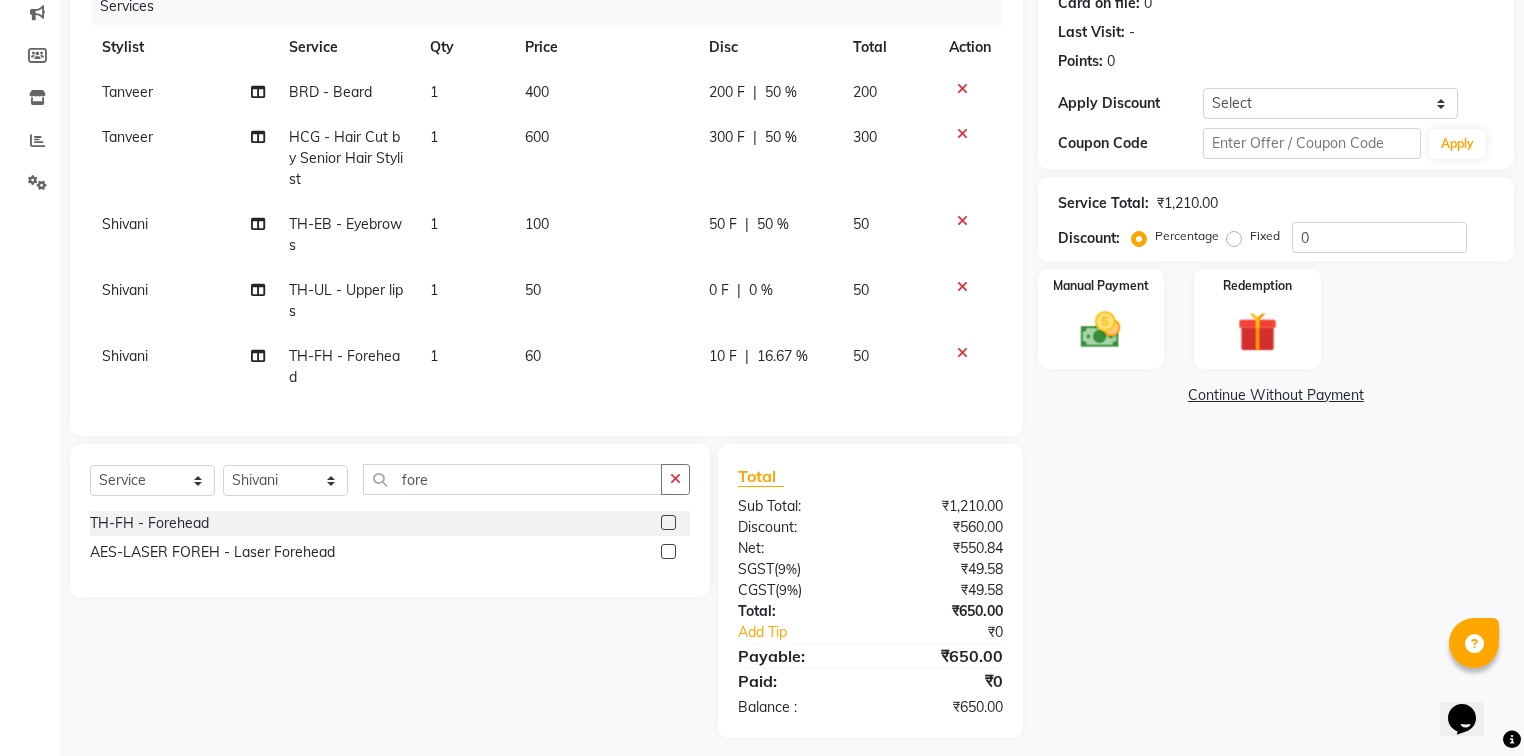 scroll, scrollTop: 264, scrollLeft: 0, axis: vertical 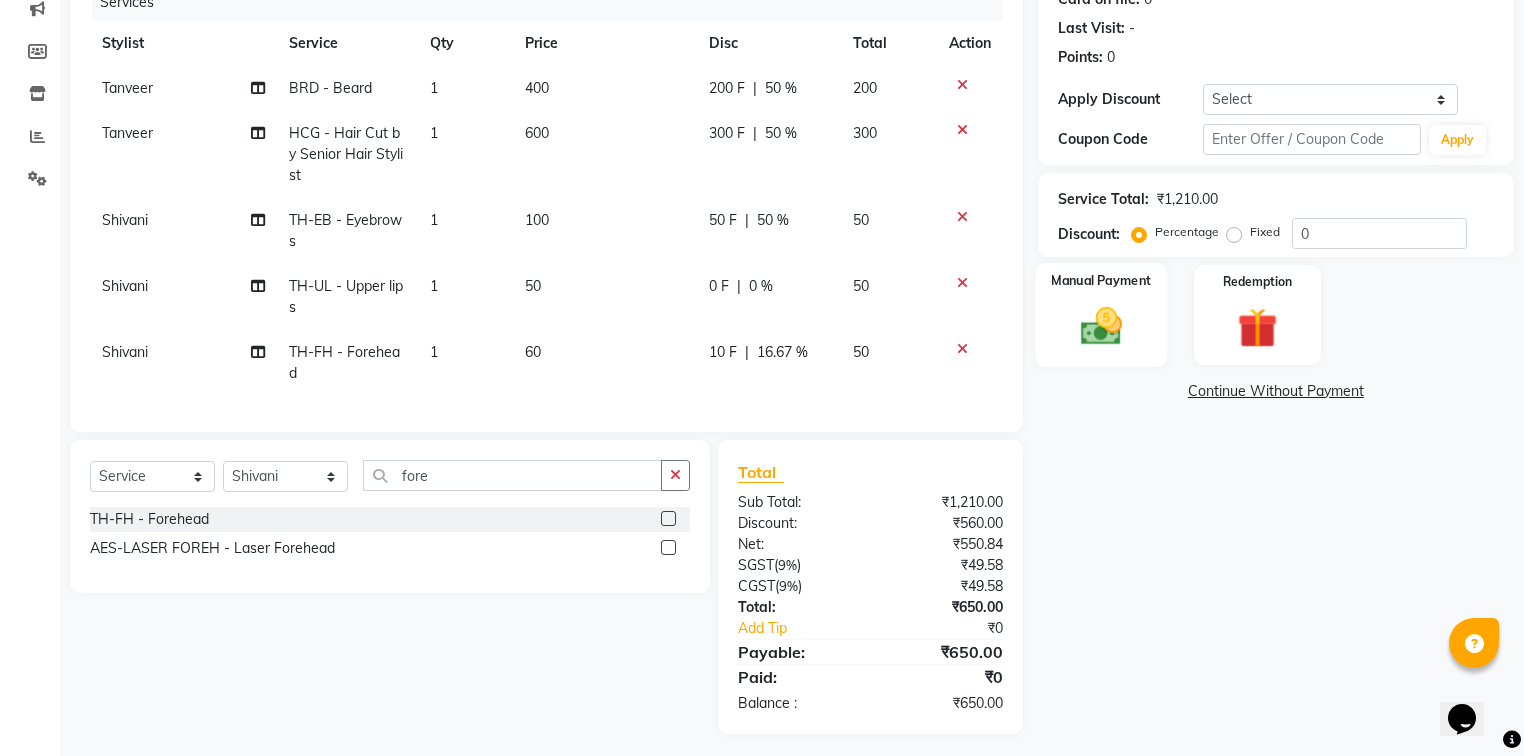 click on "Manual Payment" 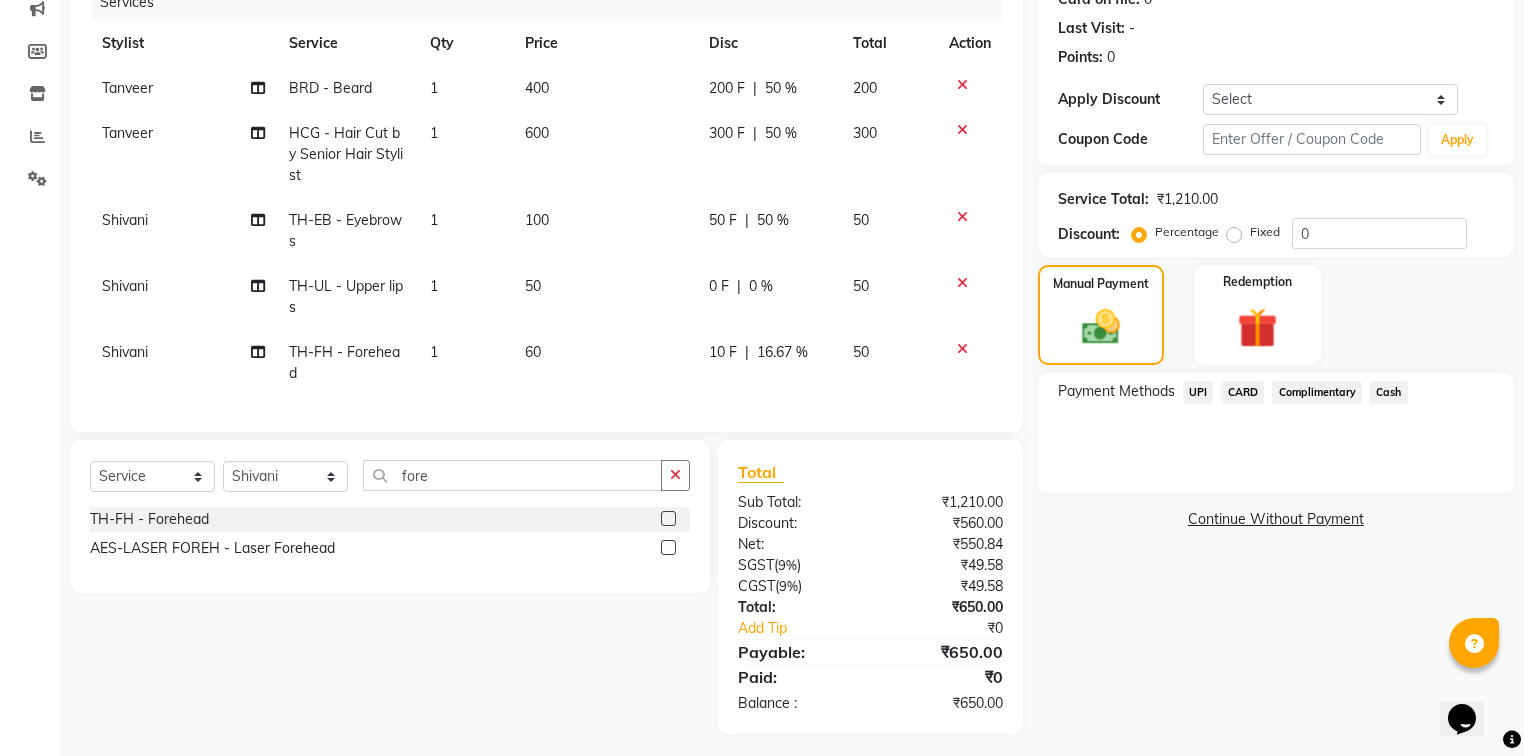 click on "UPI" 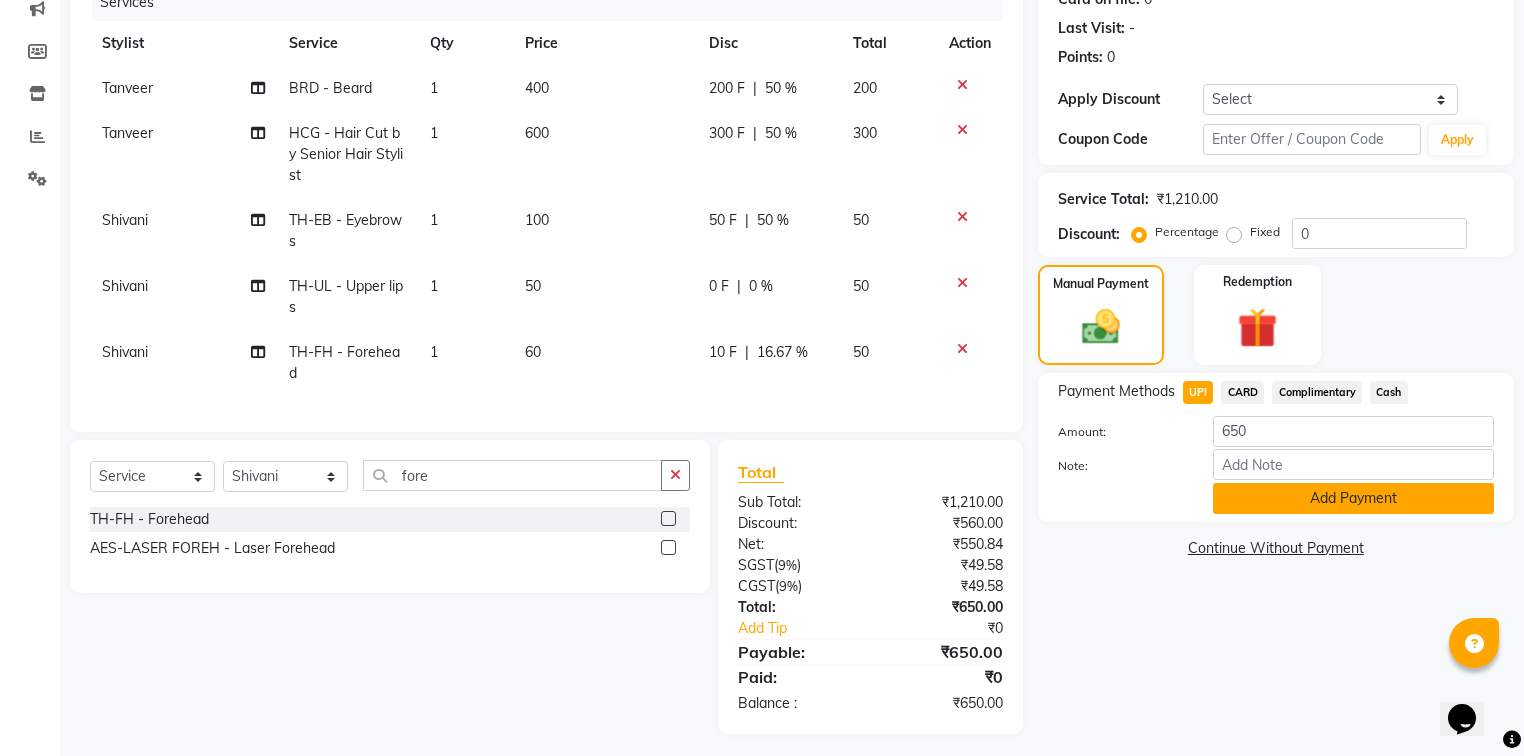 click on "Add Payment" 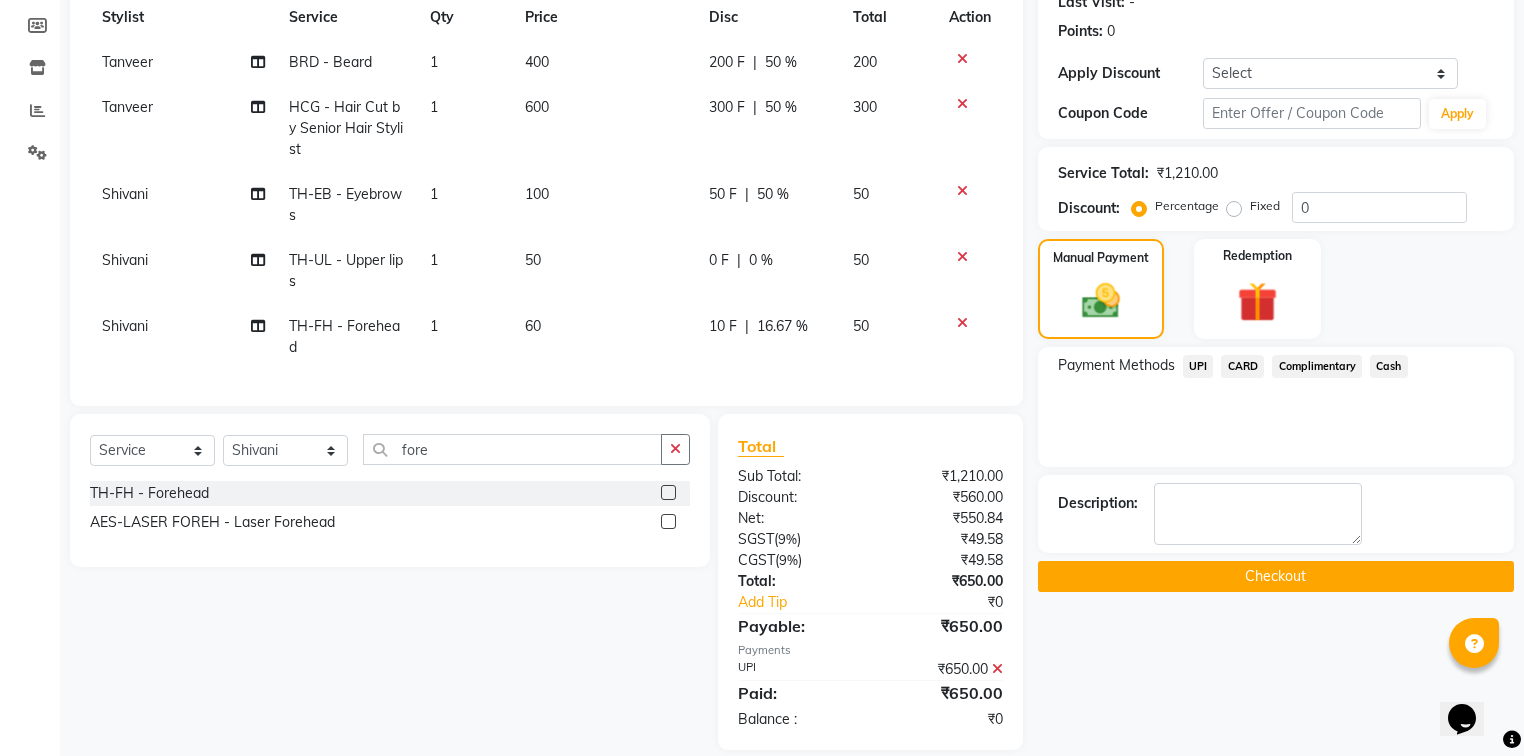 scroll, scrollTop: 305, scrollLeft: 0, axis: vertical 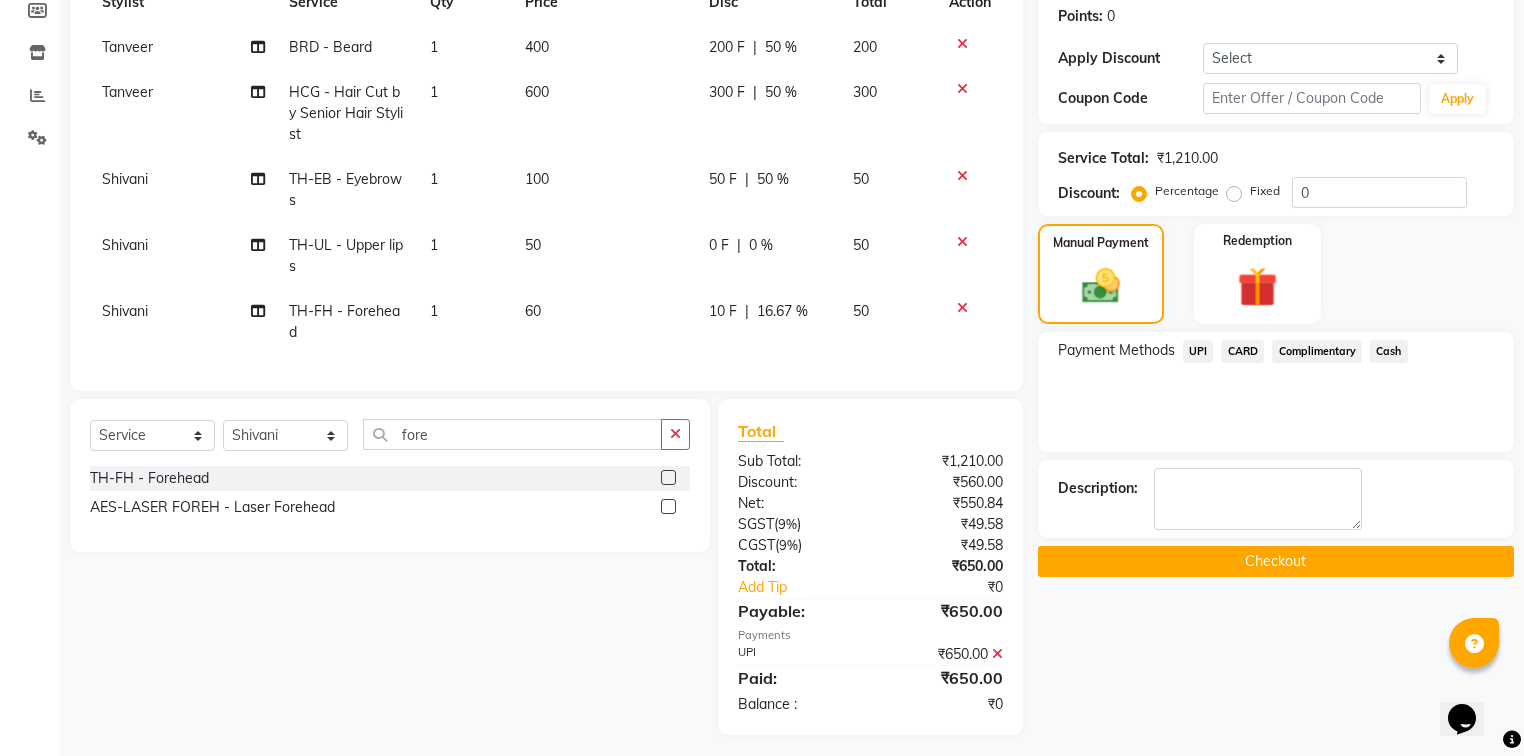 drag, startPoint x: 1258, startPoint y: 550, endPoint x: 1262, endPoint y: 560, distance: 10.770329 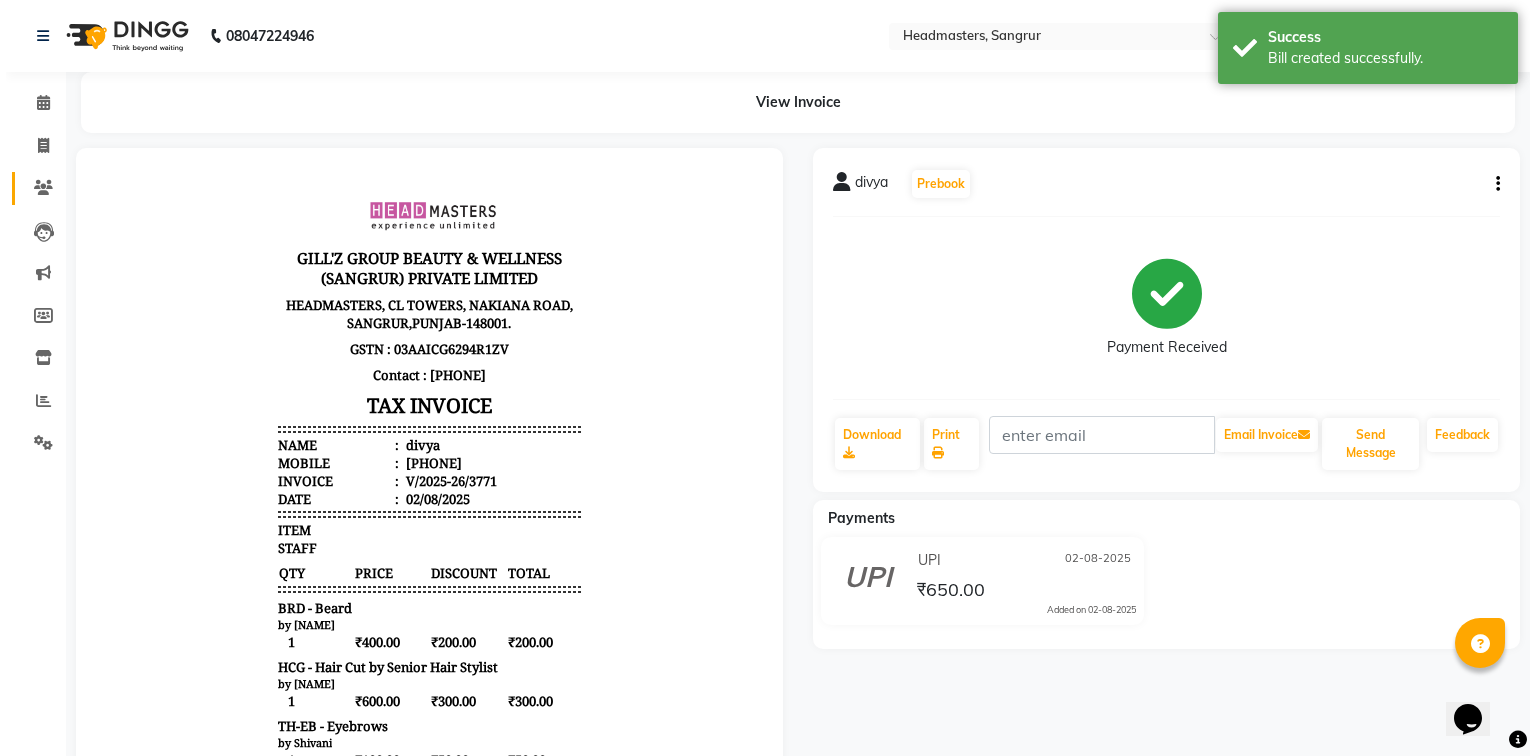 scroll, scrollTop: 0, scrollLeft: 0, axis: both 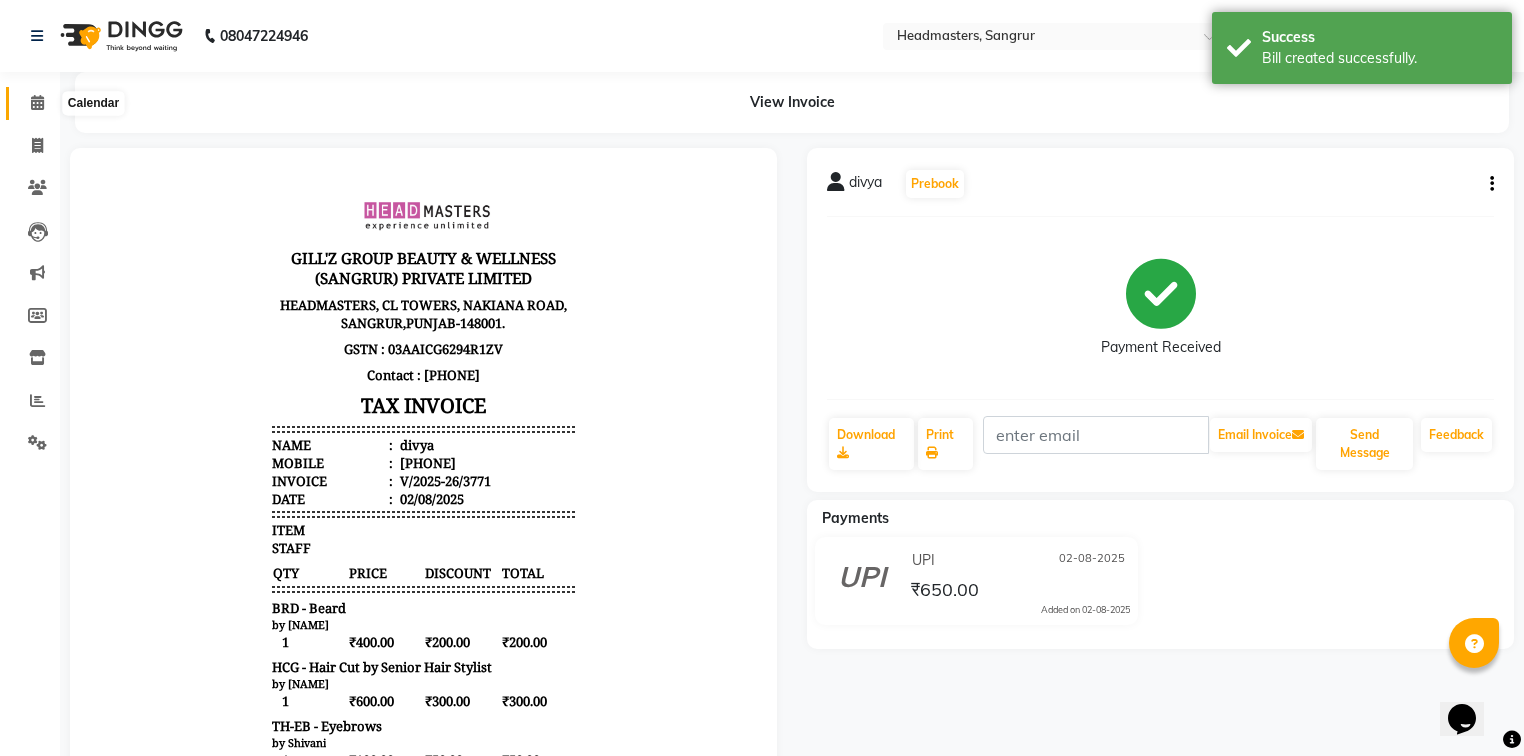 click 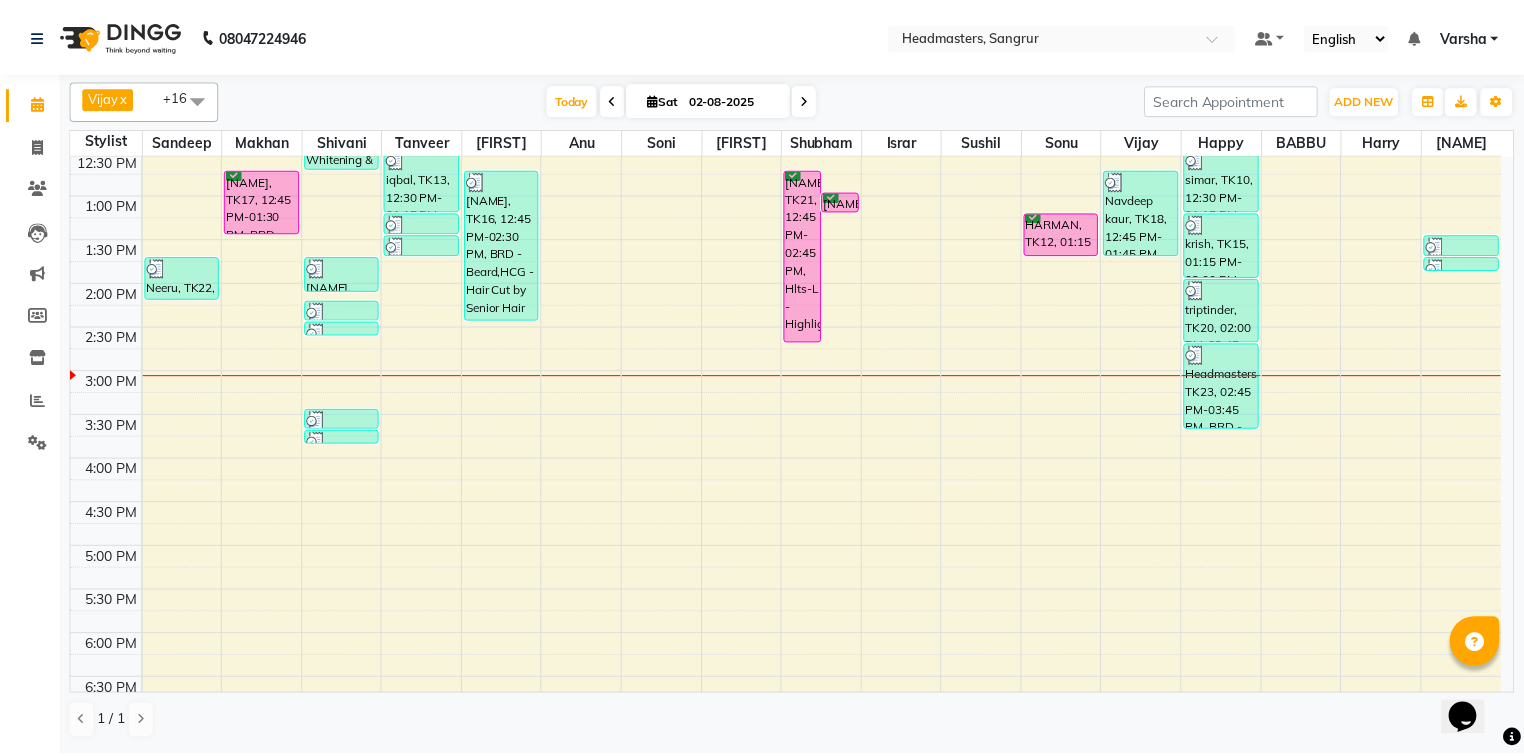 scroll, scrollTop: 320, scrollLeft: 0, axis: vertical 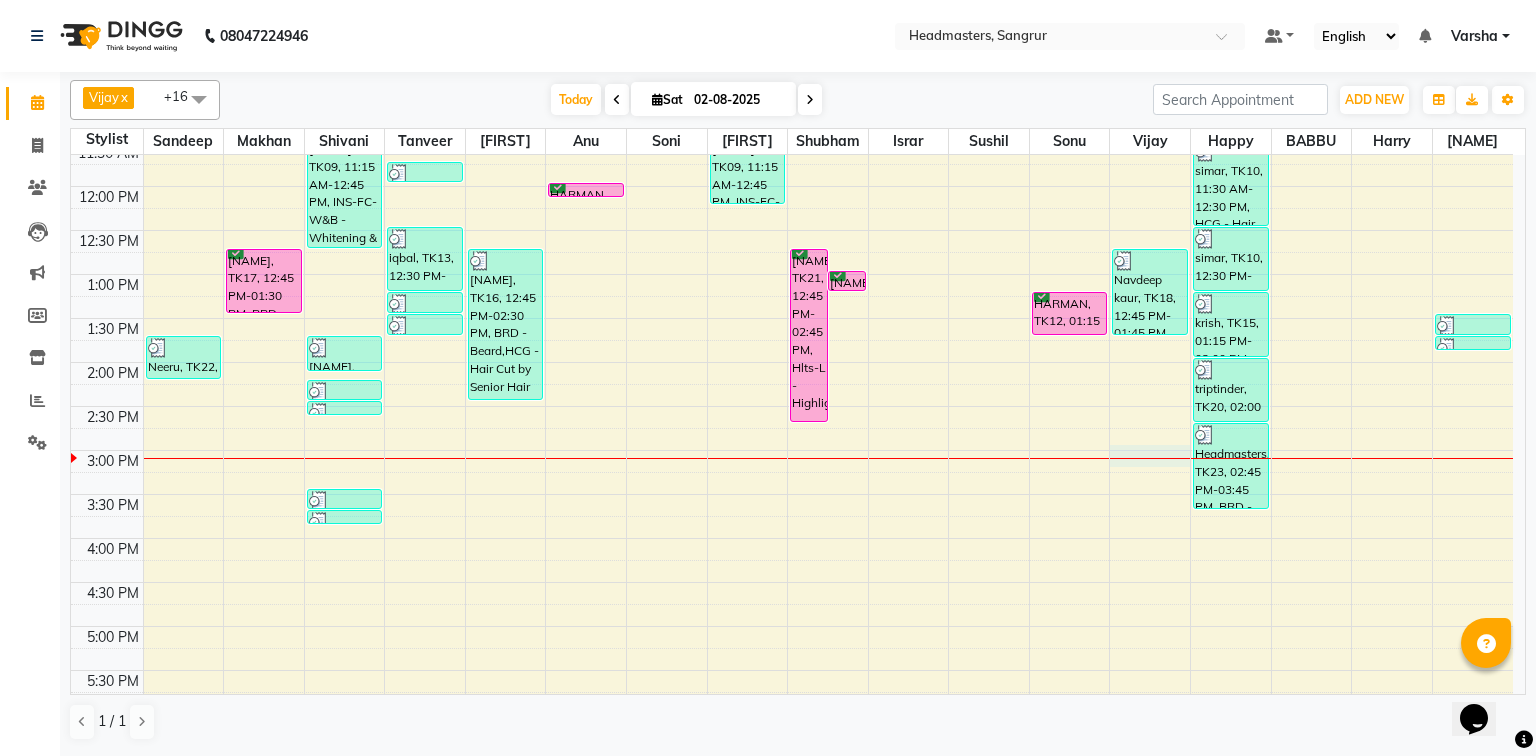 click on "8:00 AM 8:30 AM 9:00 AM 9:30 AM 10:00 AM 10:30 AM 11:00 AM 11:30 AM 12:00 PM 12:30 PM 1:00 PM 1:30 PM 2:00 PM 2:30 PM 3:00 PM 3:30 PM 4:00 PM 4:30 PM 5:00 PM 5:30 PM 6:00 PM 6:30 PM 7:00 PM 7:30 PM 8:00 PM 8:30 PM     HARRY, TK08, 10:30 AM-11:30 AM, HCL - Hair Cut by Senior Hair Stylist     Neeru, TK22, 01:45 PM-02:15 PM, SSL - Shampoo     aarman, TK06, 10:30 AM-11:15 AM, BRD - Beard     Arshdeep, TK17, 12:45 PM-01:30 PM, BRD - Beard     Headmasters, TK07, 10:45 AM-11:00 AM, TH-EB - Eyebrows     Headmasters, TK07, 11:00 AM-11:05 AM, TH-UL - Upper lips     rashan, TK09, 11:15 AM-12:45 PM, INS-FC-W&B - Whitening & Brightening (For Pigmentation, D-tan And uneven skin),O3-MSK-POW - Power Mask,O3-MSK-DTAN  - D-Tan Pack,CLP-O3 DRM - O3+ Derma Treatment     divya, TK14, 01:45 PM-02:10 PM, TH-EB - Eyebrows,TH-UL - Upper lips,TH-FH - Forehead     Neeru, TK22, 02:15 PM-02:30 PM, TH-EB - Eyebrows     Neeru, TK22, 02:30 PM-02:35 PM, TH-UL - Upper lips     Headmasters, TK23, 03:30 PM-03:45 PM, TH-EB - Eyebrows" at bounding box center (792, 406) 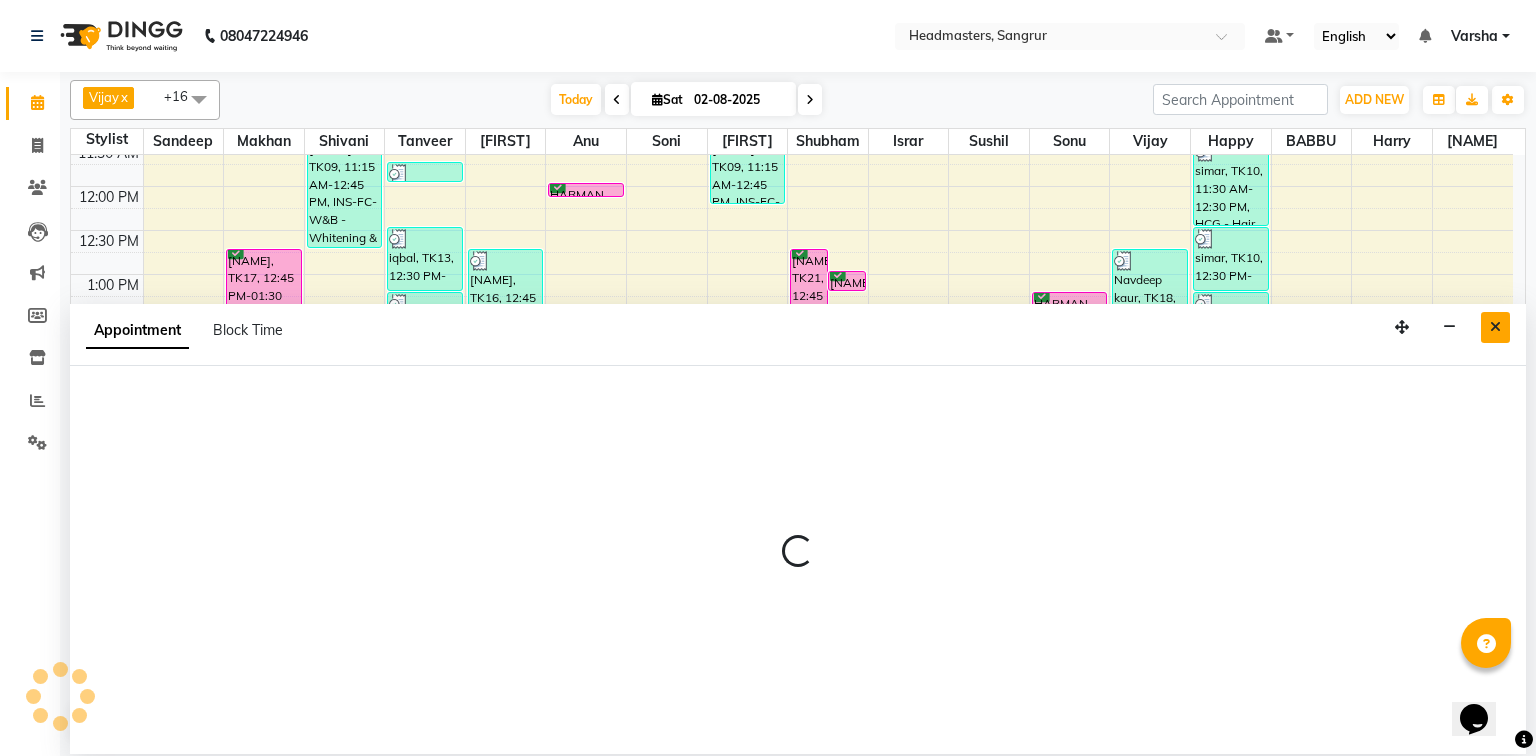 click on "Appointment Block Time" at bounding box center (798, 335) 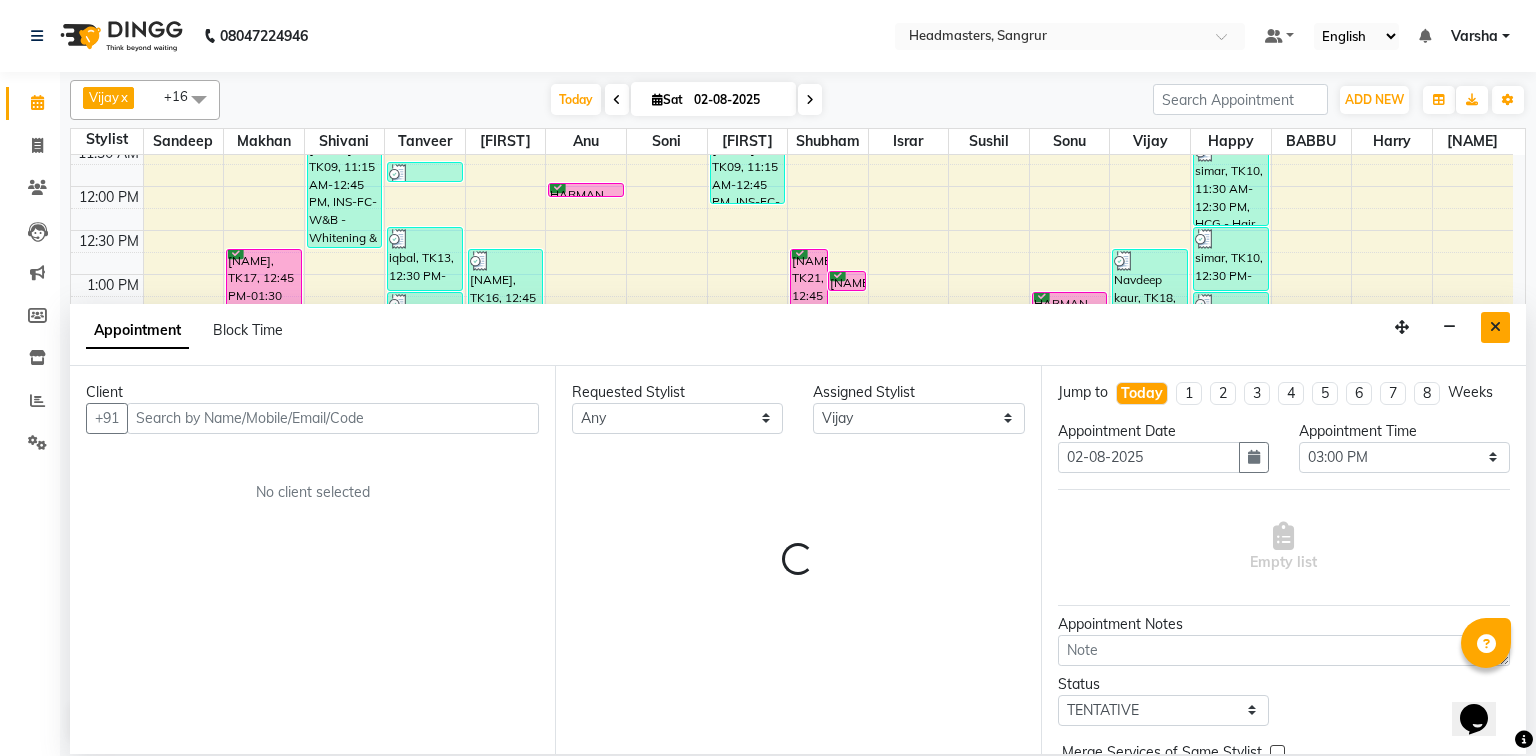 click at bounding box center [1495, 327] 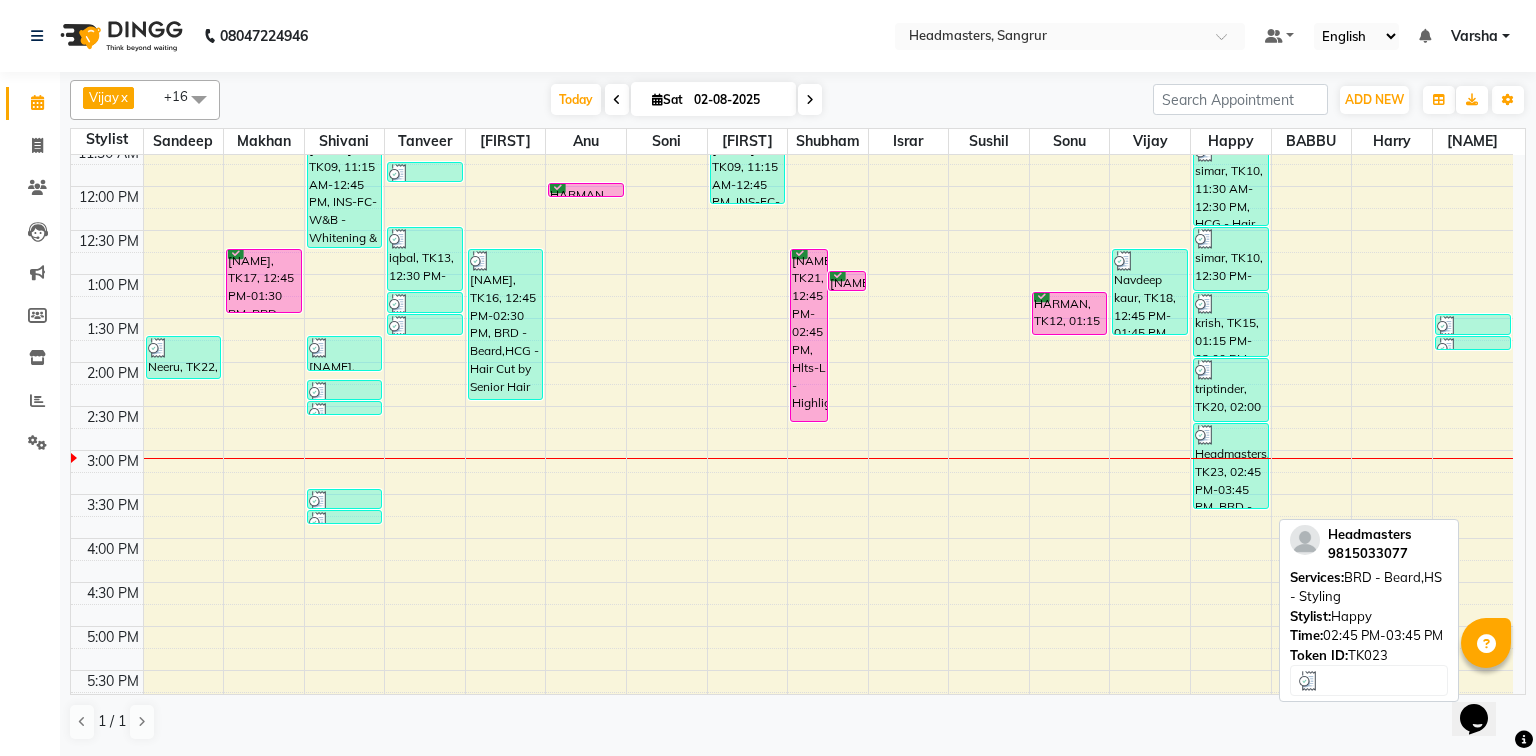 click on "Headmasters, TK23, 02:45 PM-03:45 PM, BRD - Beard,HS - Styling" at bounding box center (1231, 466) 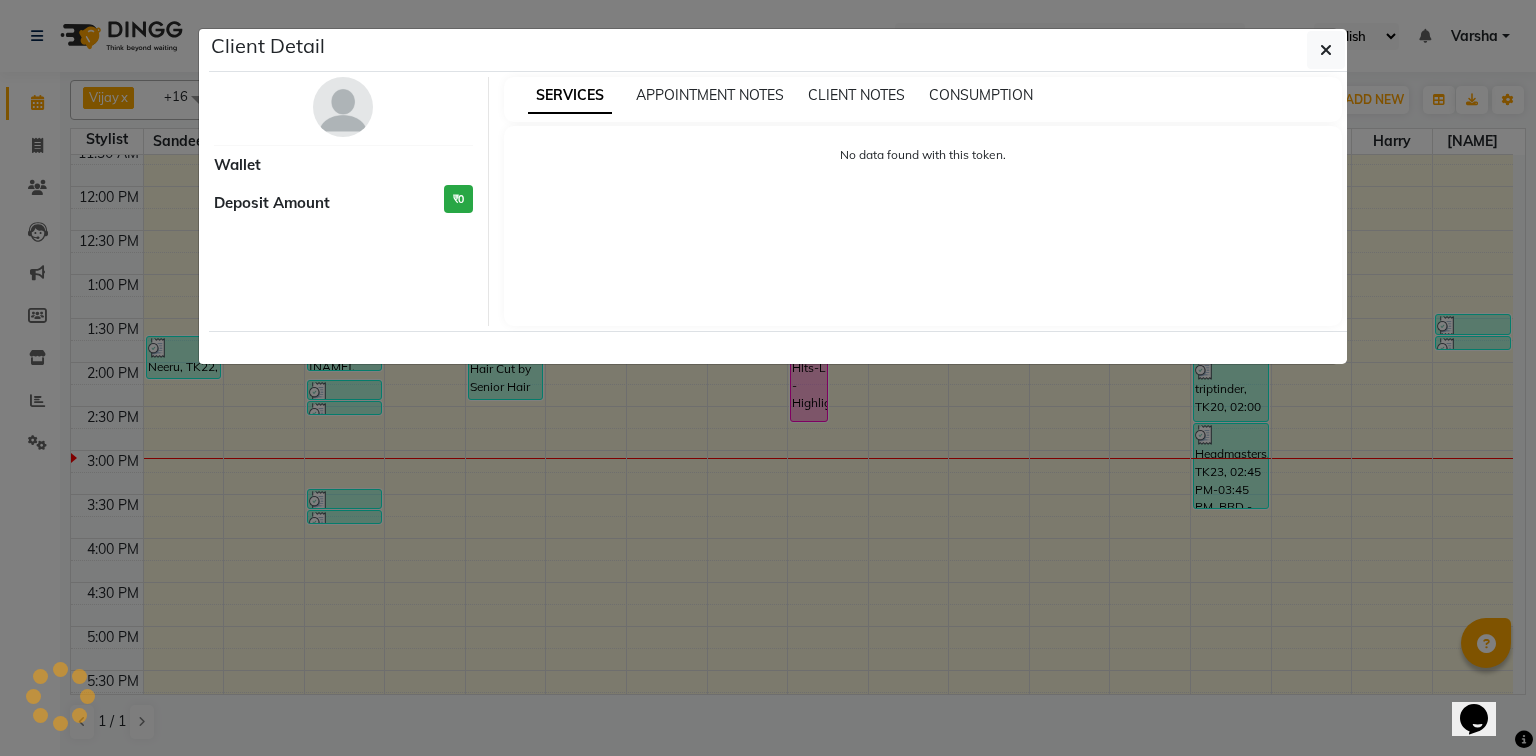 select on "3" 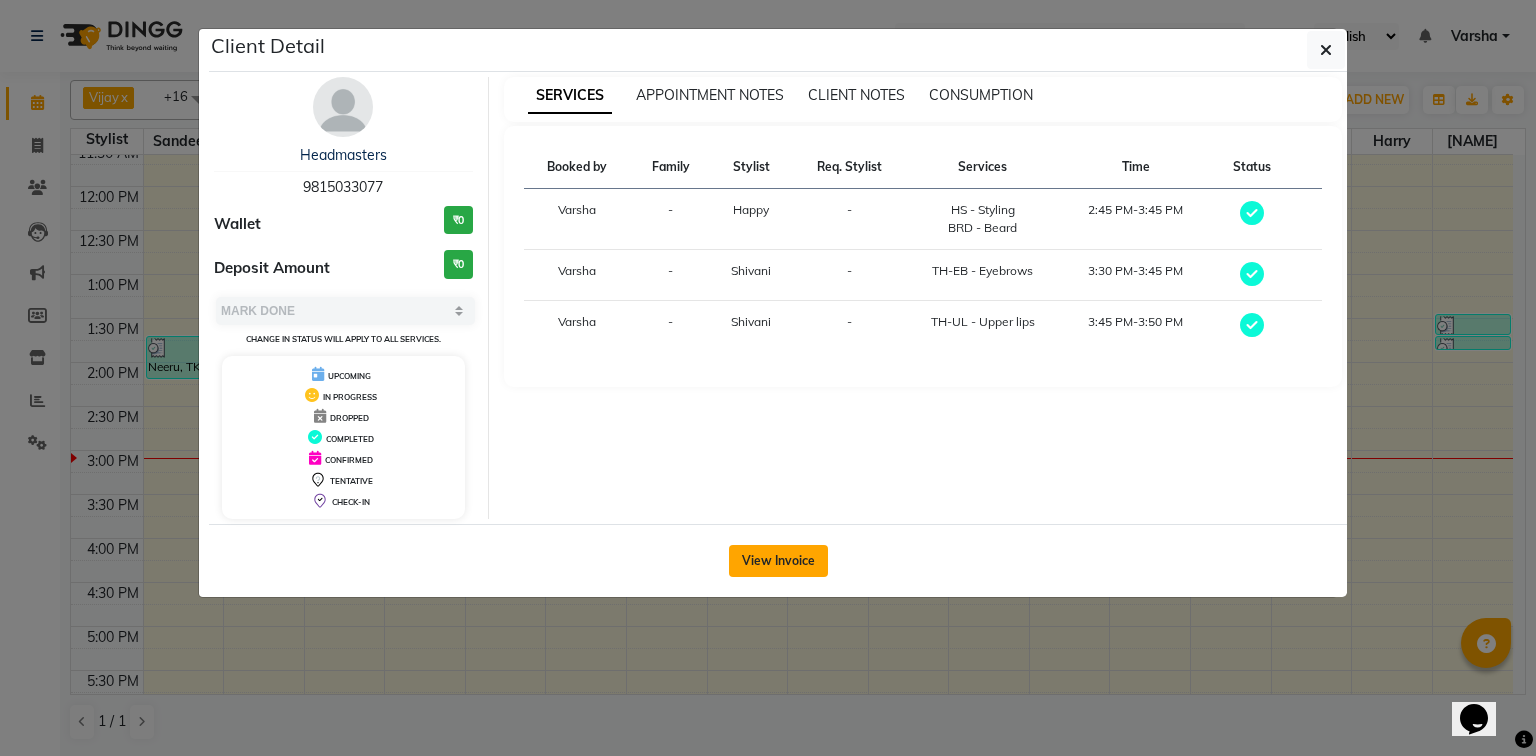 click on "View Invoice" 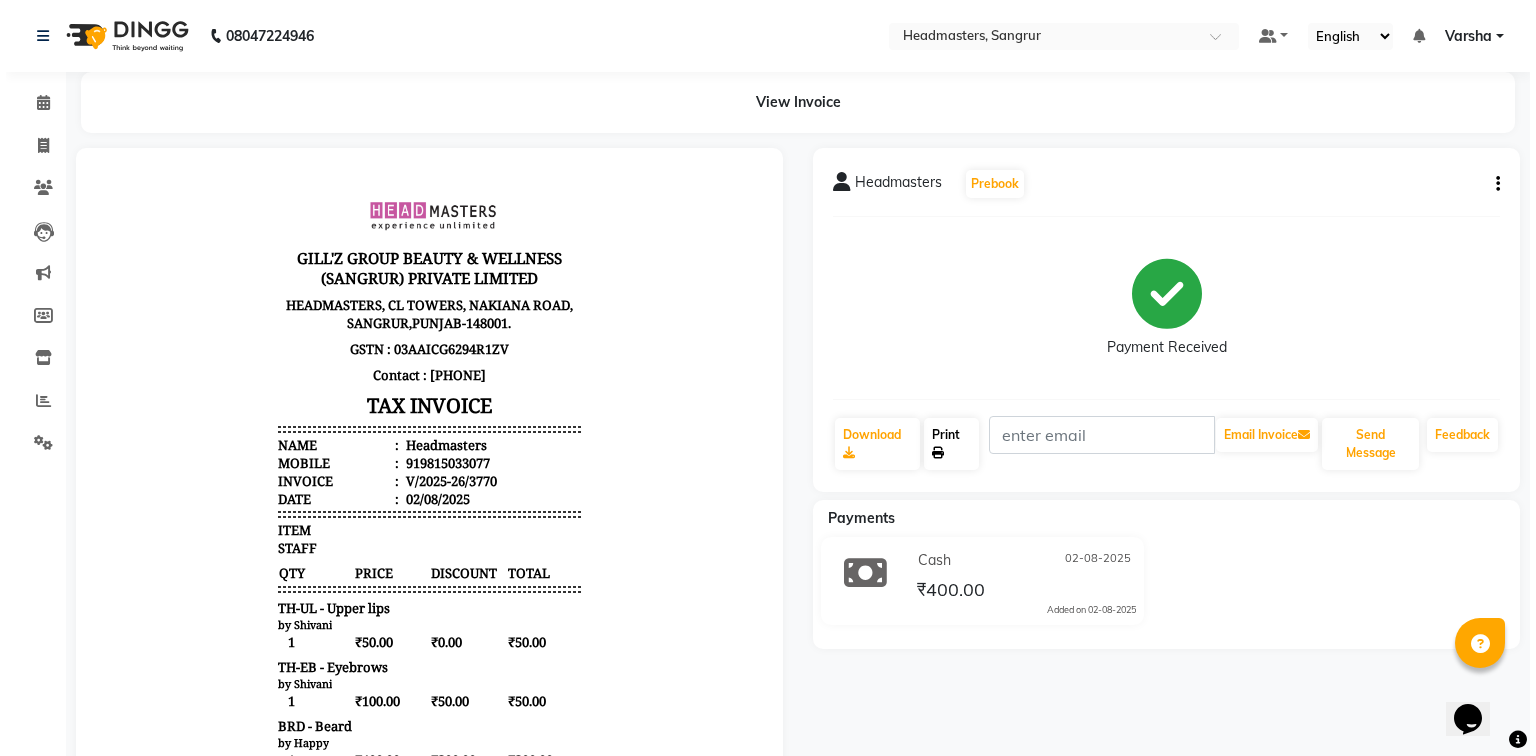 scroll, scrollTop: 0, scrollLeft: 0, axis: both 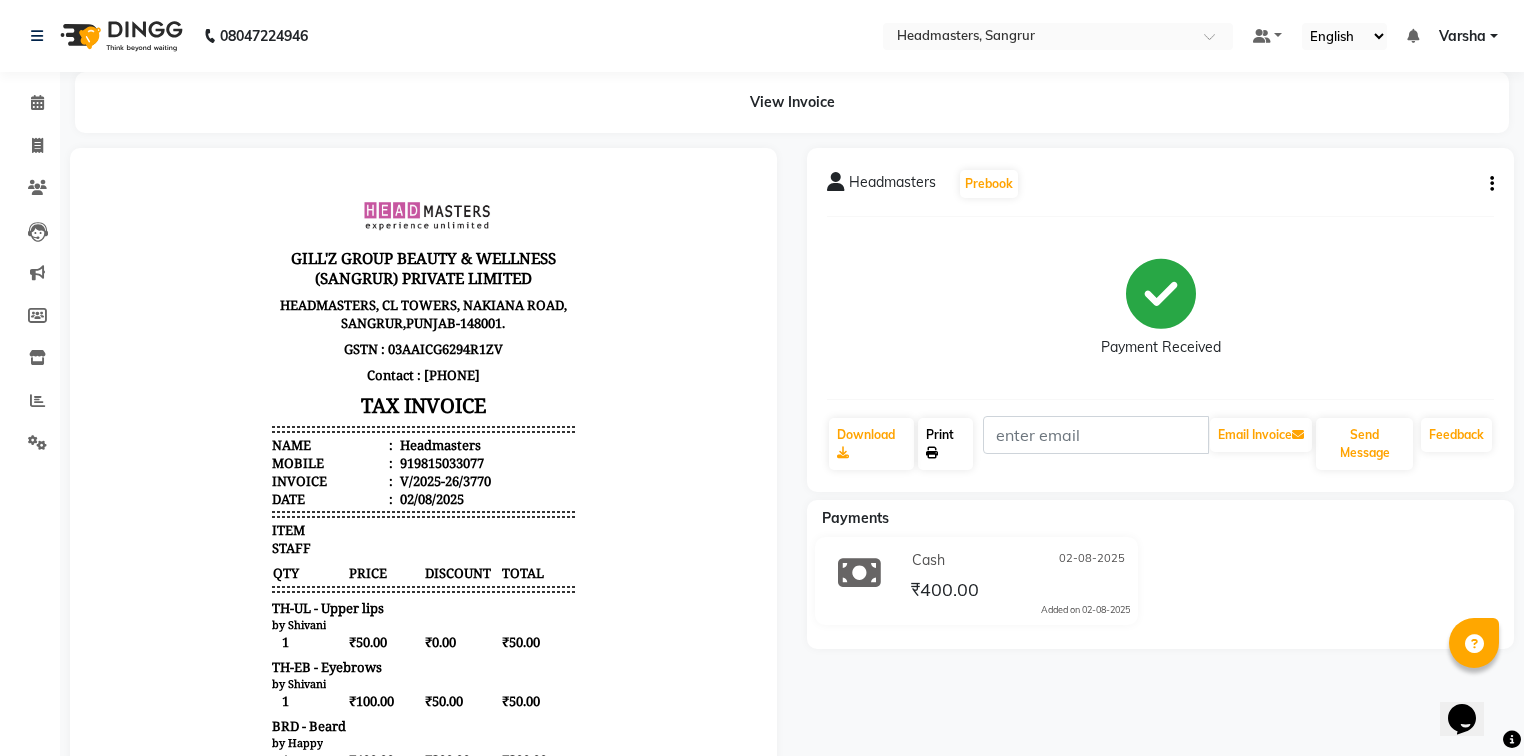click on "Print" 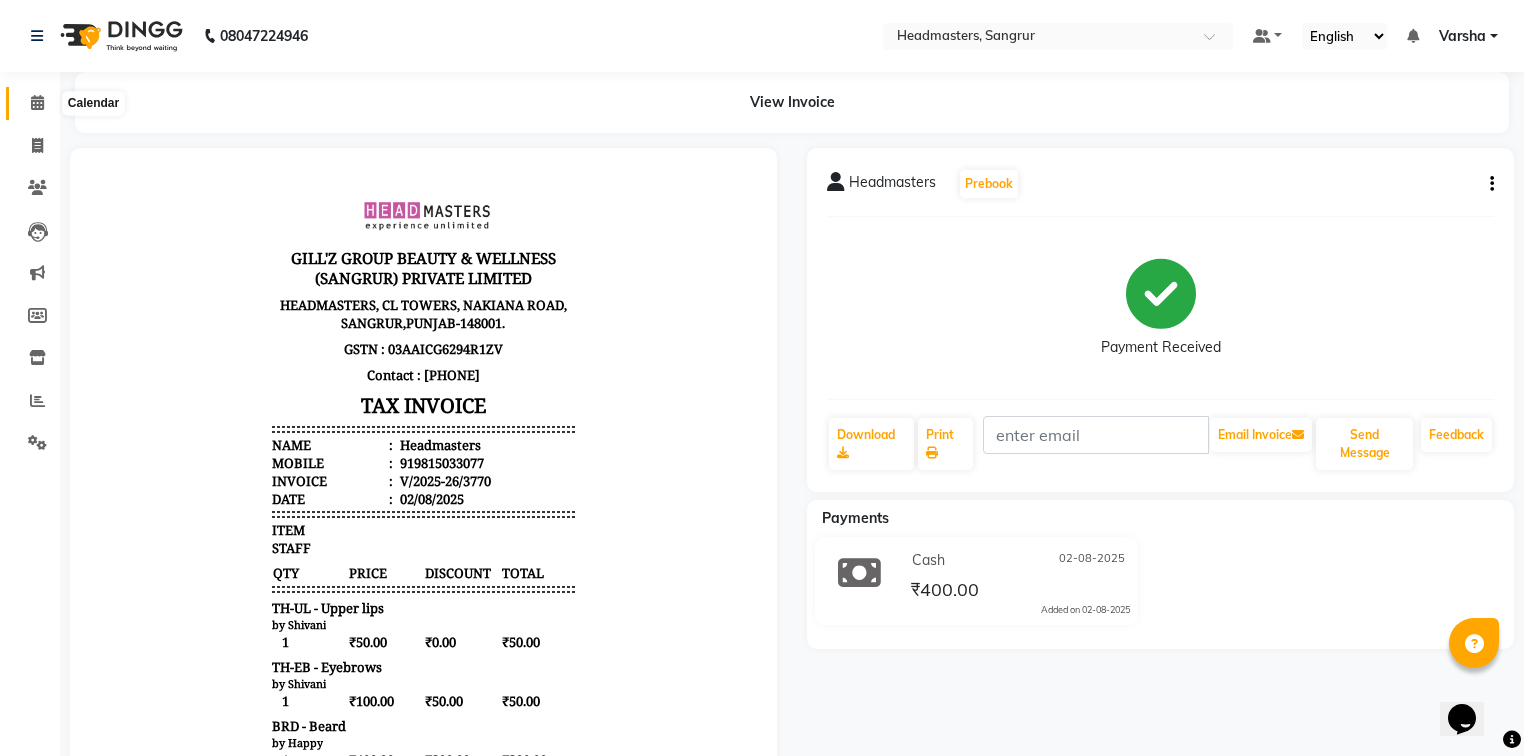 click 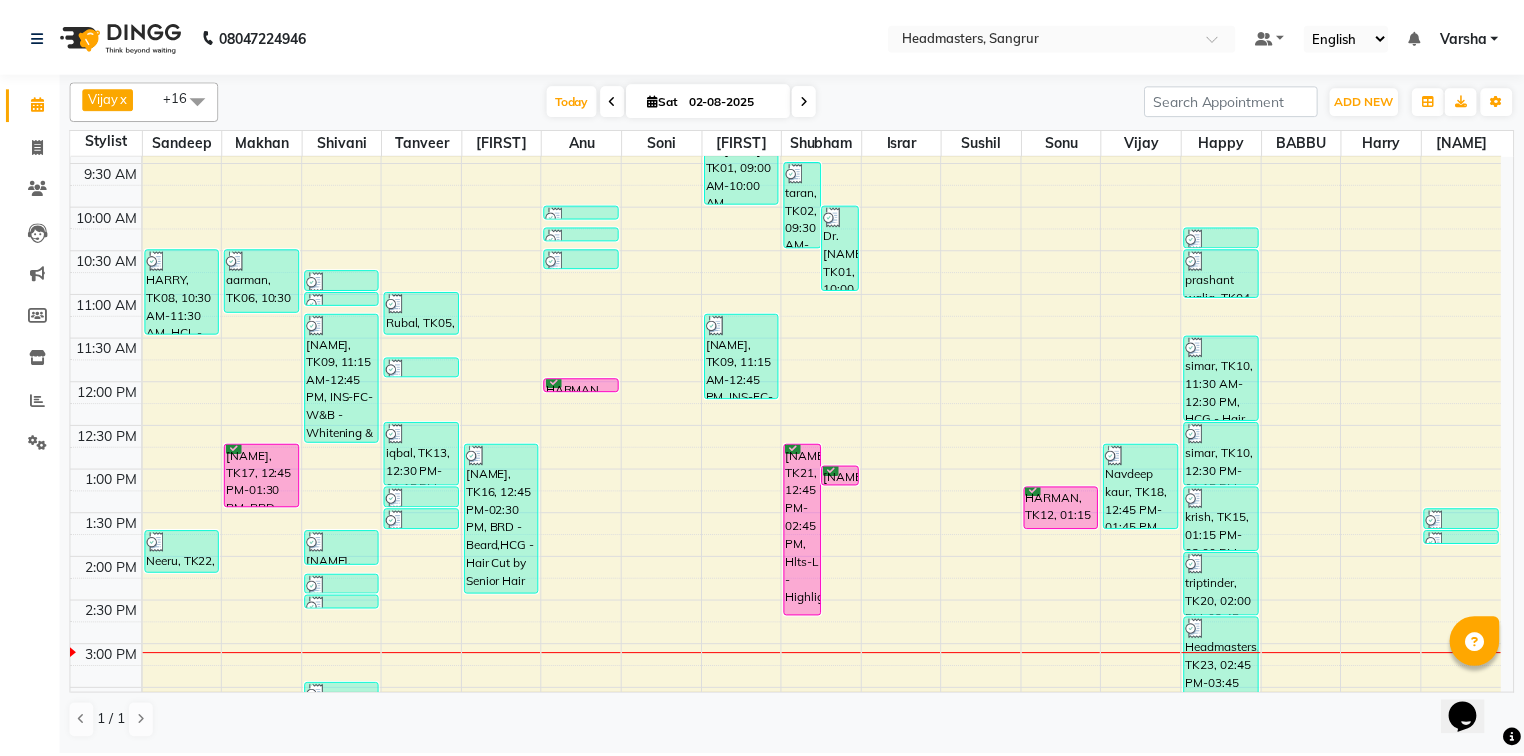 scroll, scrollTop: 160, scrollLeft: 0, axis: vertical 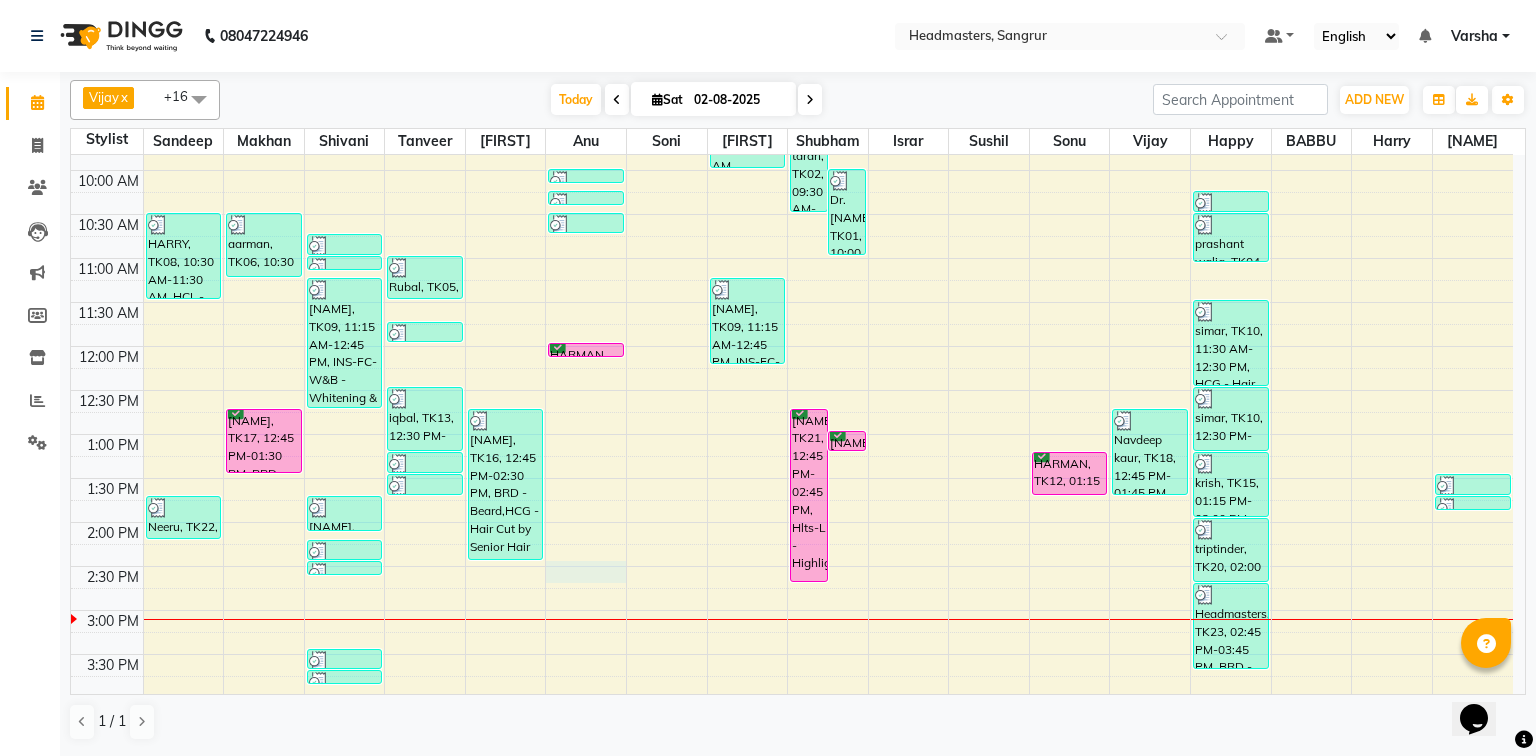 click on "8:00 AM 8:30 AM 9:00 AM 9:30 AM 10:00 AM 10:30 AM 11:00 AM 11:30 AM 12:00 PM 12:30 PM 1:00 PM 1:30 PM 2:00 PM 2:30 PM 3:00 PM 3:30 PM 4:00 PM 4:30 PM 5:00 PM 5:30 PM 6:00 PM 6:30 PM 7:00 PM 7:30 PM 8:00 PM 8:30 PM     HARRY, TK08, 10:30 AM-11:30 AM, HCL - Hair Cut by Senior Hair Stylist     Neeru, TK22, 01:45 PM-02:15 PM, SSL - Shampoo     aarman, TK06, 10:30 AM-11:15 AM, BRD - Beard     Arshdeep, TK17, 12:45 PM-01:30 PM, BRD - Beard     Headmasters, TK07, 10:45 AM-11:00 AM, TH-EB - Eyebrows     Headmasters, TK07, 11:00 AM-11:05 AM, TH-UL - Upper lips     rashan, TK09, 11:15 AM-12:45 PM, INS-FC-W&B - Whitening & Brightening (For Pigmentation, D-tan And uneven skin),O3-MSK-POW - Power Mask,O3-MSK-DTAN  - D-Tan Pack,CLP-O3 DRM - O3+ Derma Treatment     divya, TK14, 01:45 PM-02:10 PM, TH-EB - Eyebrows,TH-UL - Upper lips,TH-FH - Forehead     Neeru, TK22, 02:15 PM-02:30 PM, TH-EB - Eyebrows     Neeru, TK22, 02:30 PM-02:35 PM, TH-UL - Upper lips     Headmasters, TK23, 03:30 PM-03:45 PM, TH-EB - Eyebrows" at bounding box center (792, 566) 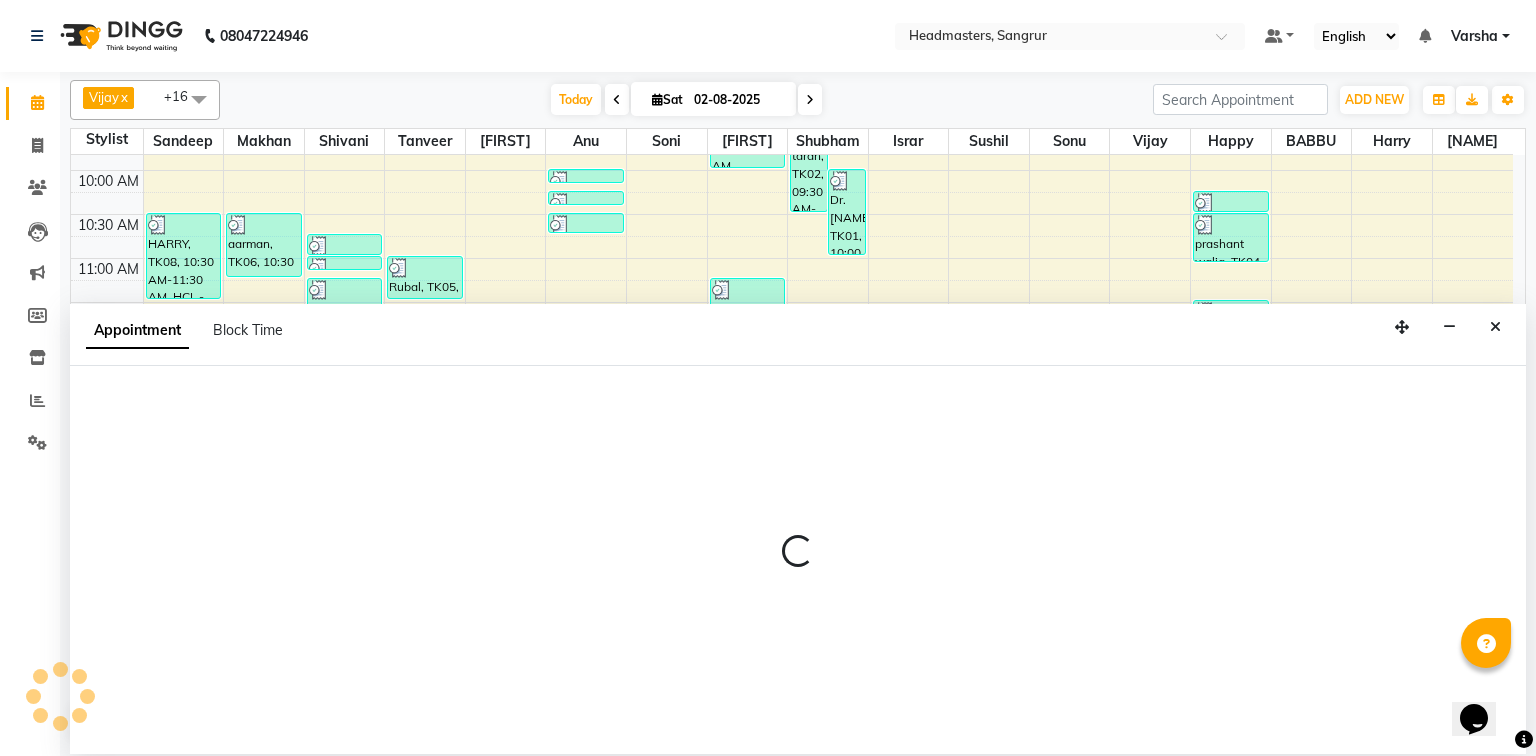 select on "60873" 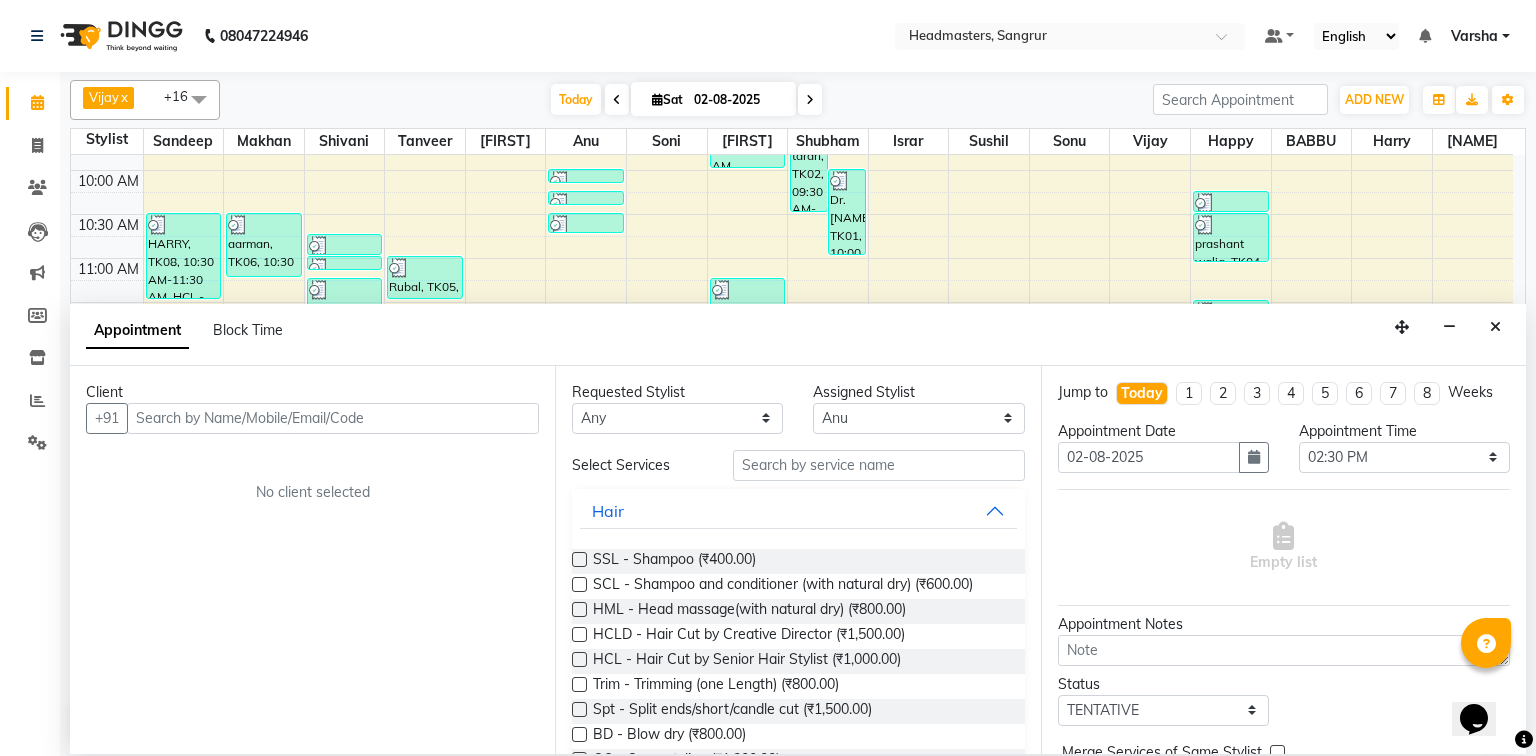 click at bounding box center (333, 418) 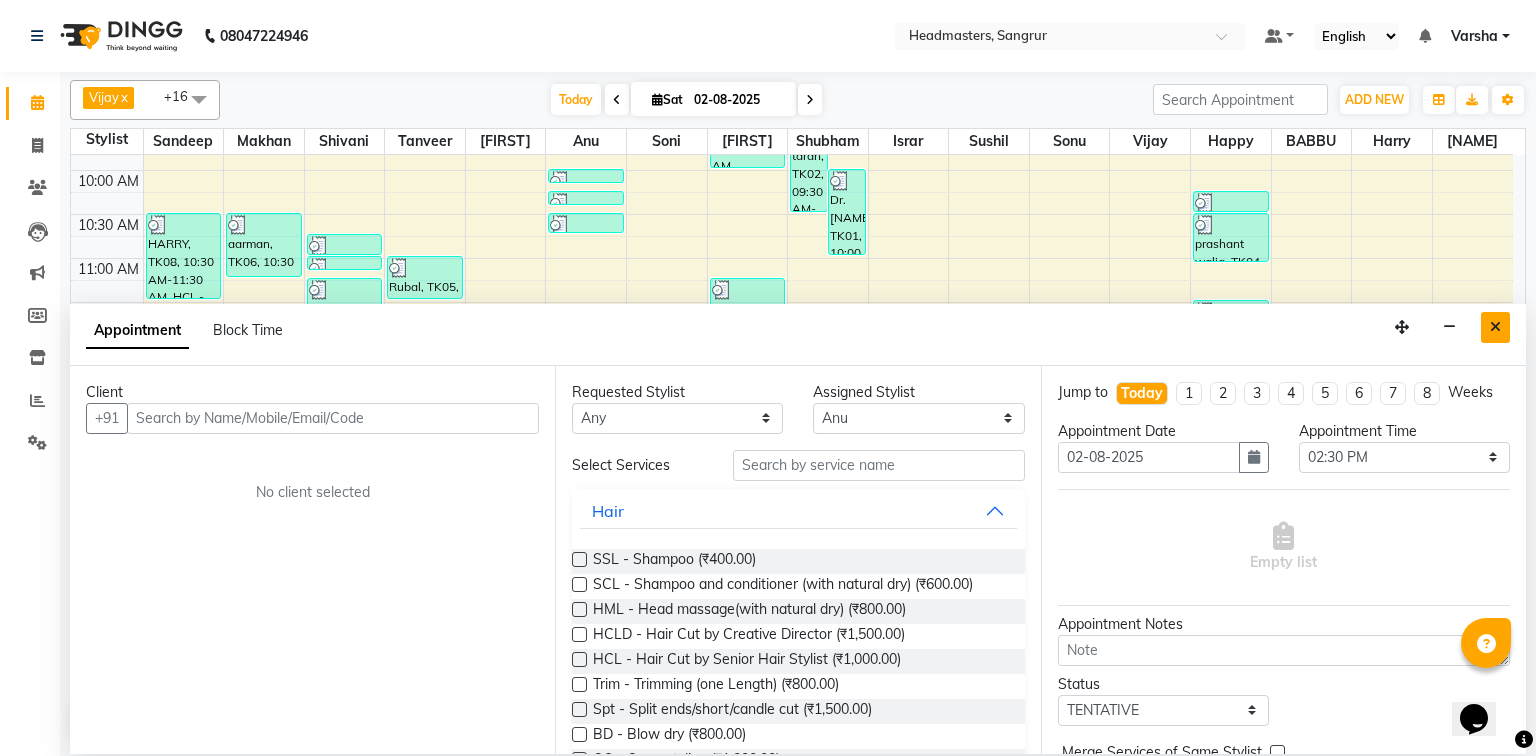 click at bounding box center (1495, 327) 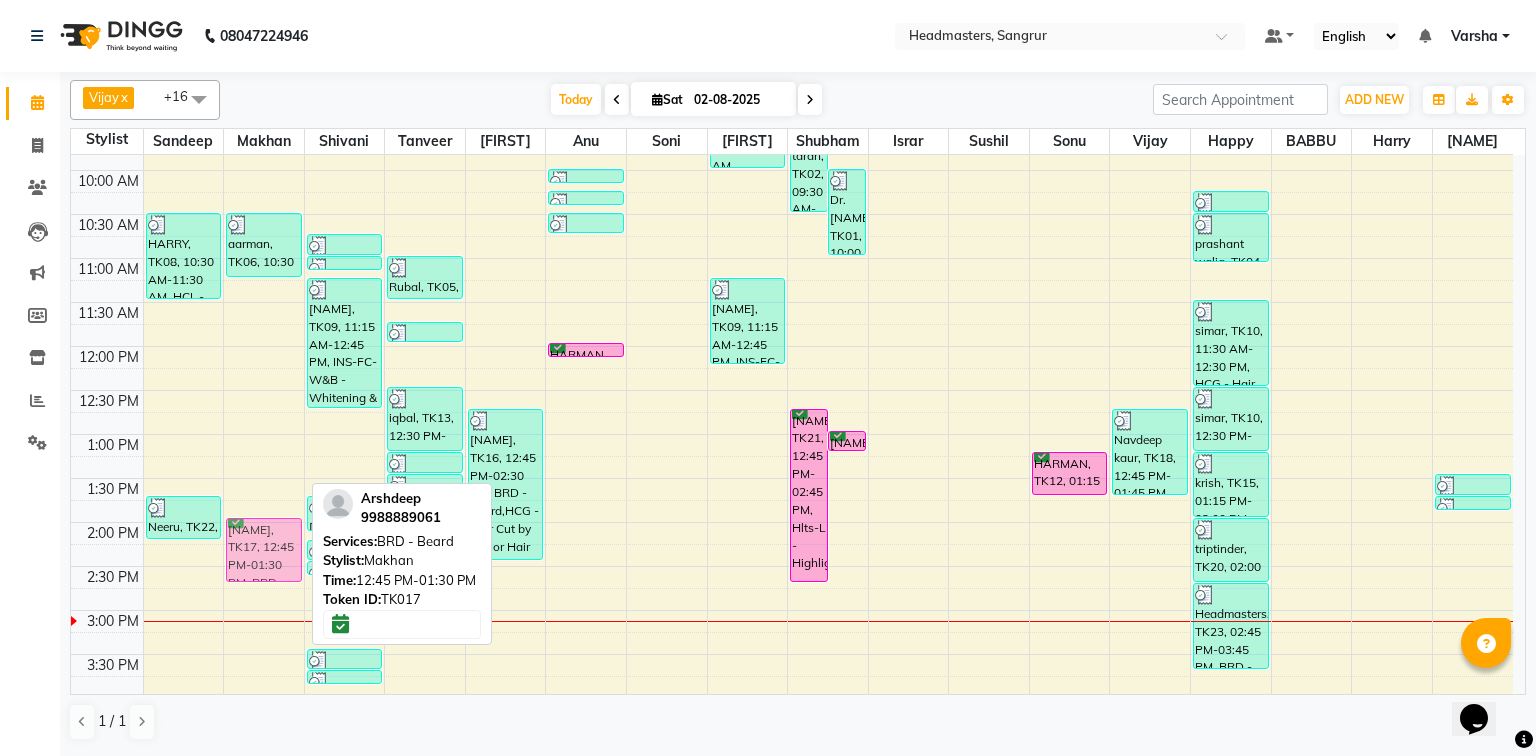 drag, startPoint x: 252, startPoint y: 459, endPoint x: 233, endPoint y: 573, distance: 115.57249 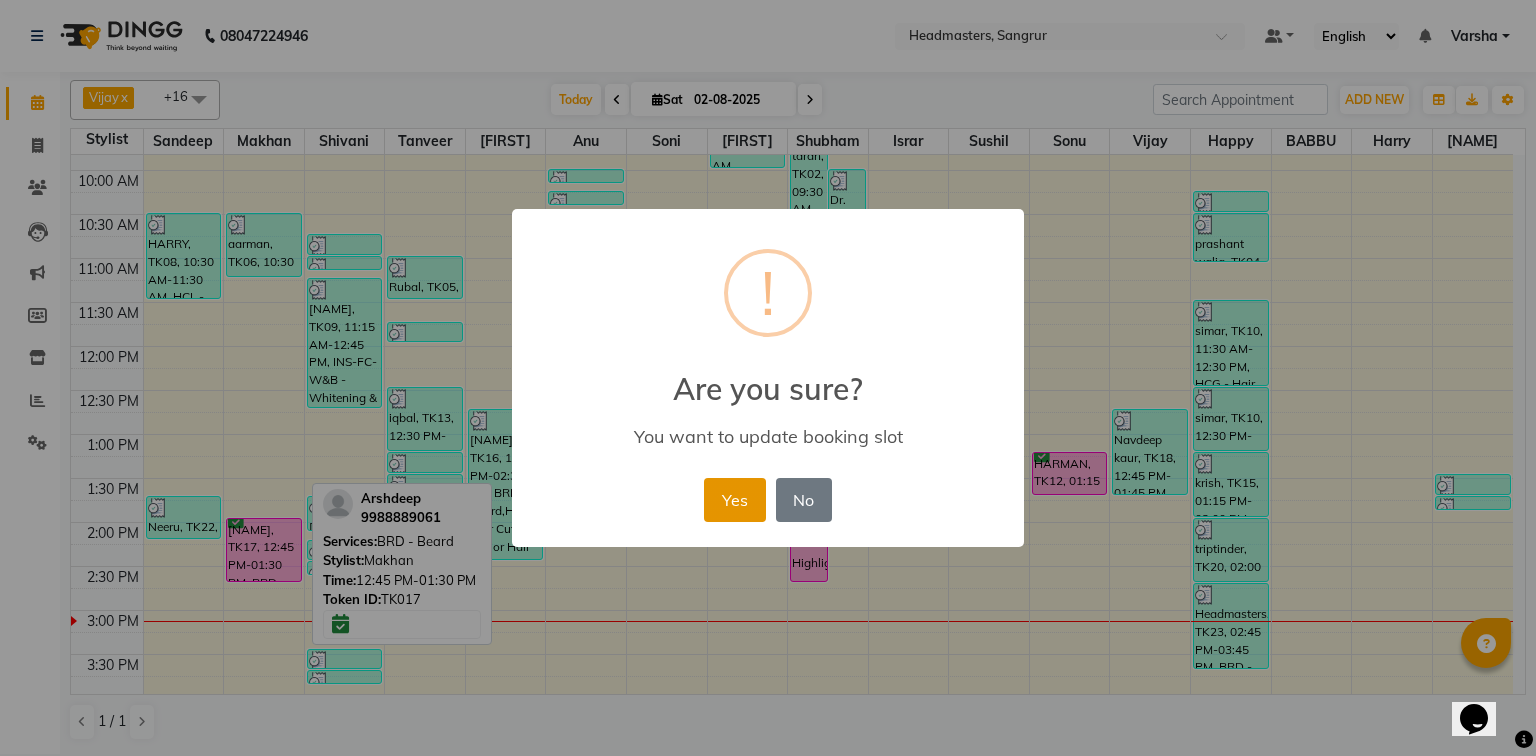 click on "Yes" at bounding box center [734, 500] 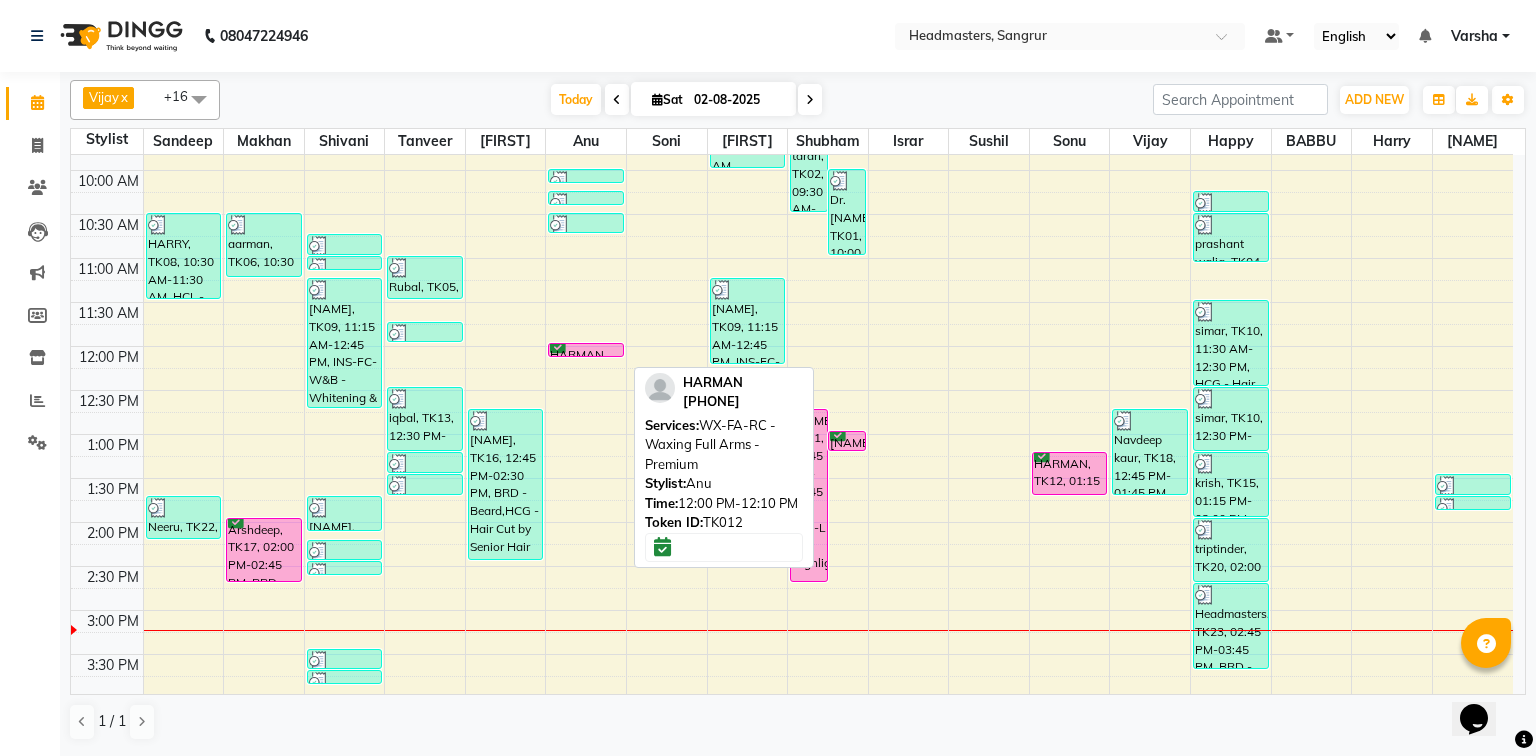 click on "HARMAN, TK12, 12:00 PM-12:10 PM, WX-FA-RC - Waxing Full Arms - Premium" at bounding box center (586, 350) 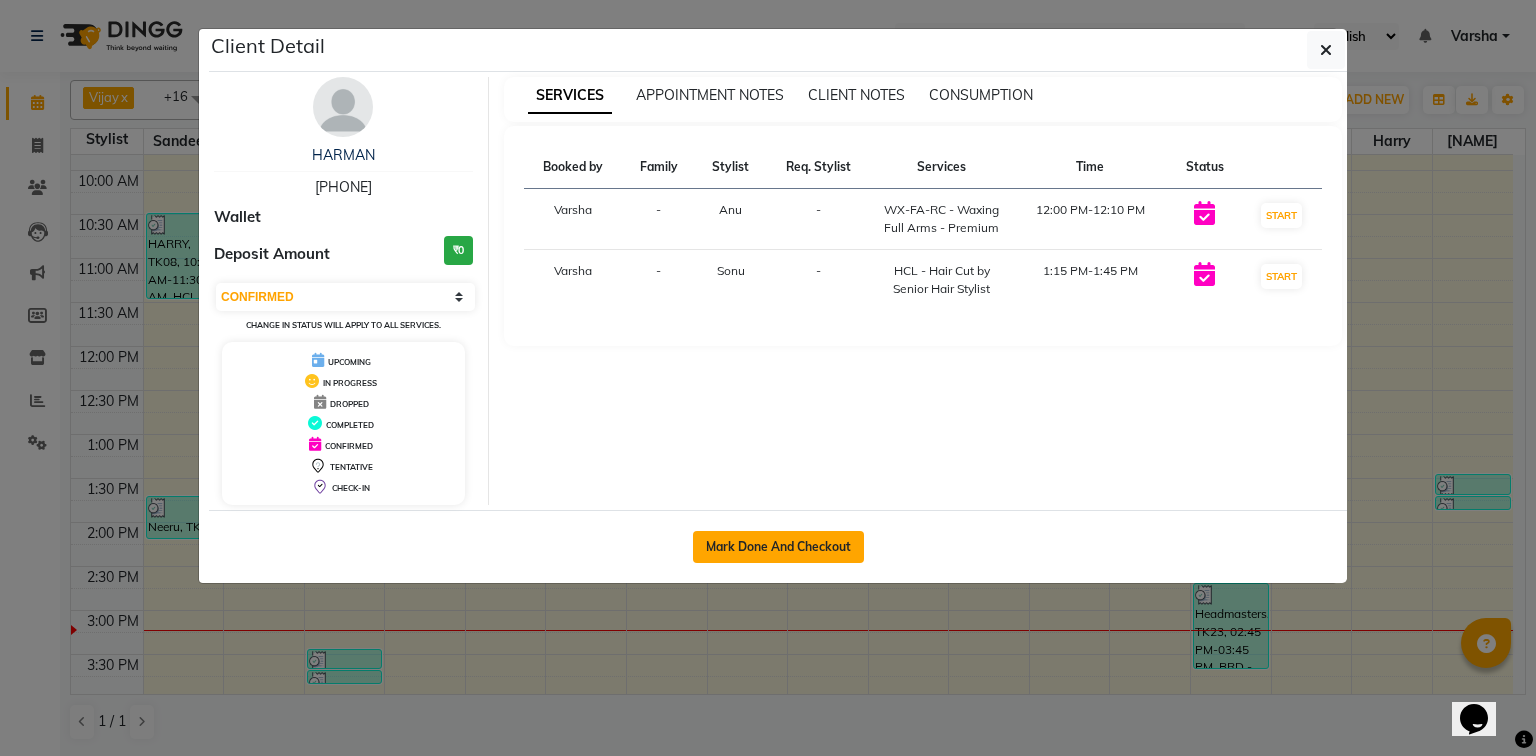 click on "Mark Done And Checkout" 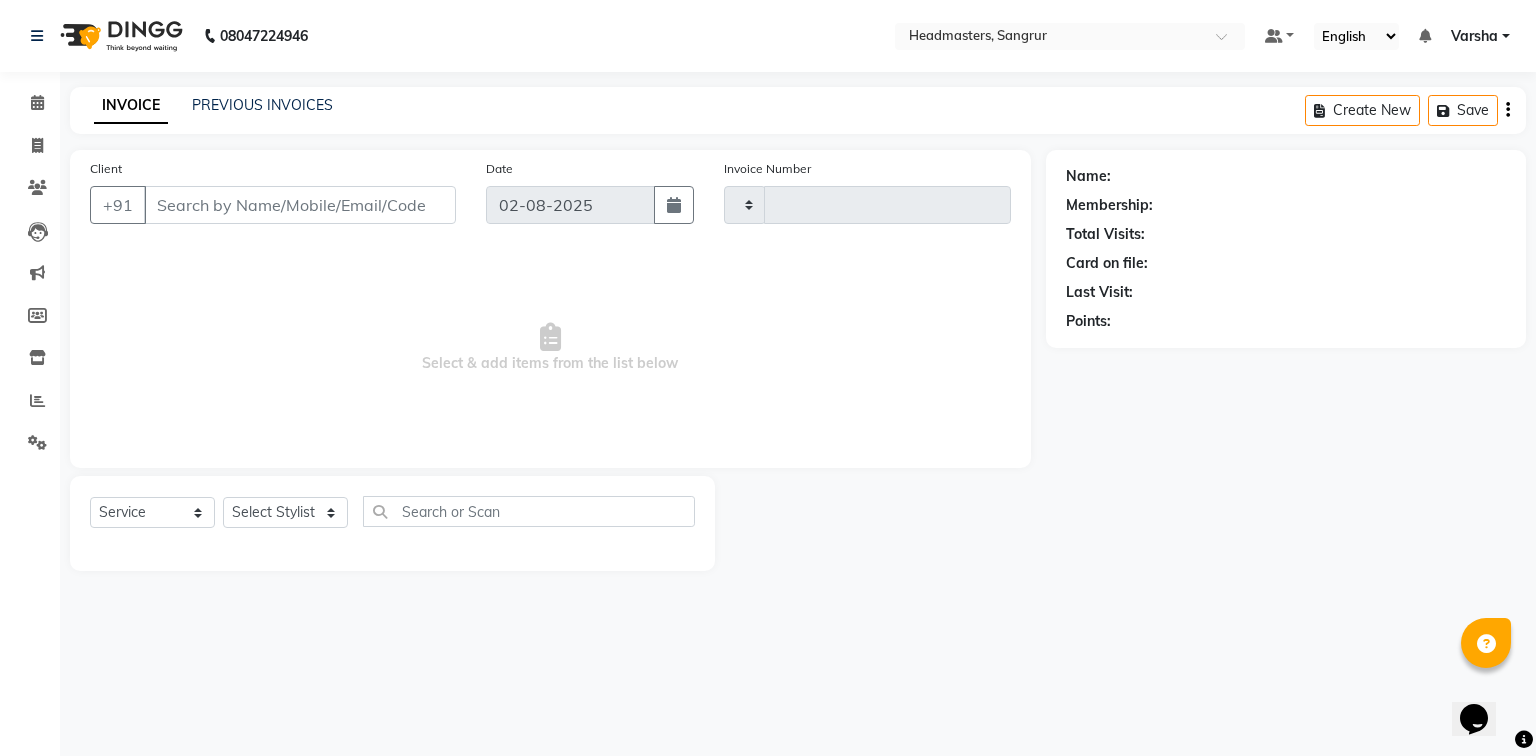 type on "3772" 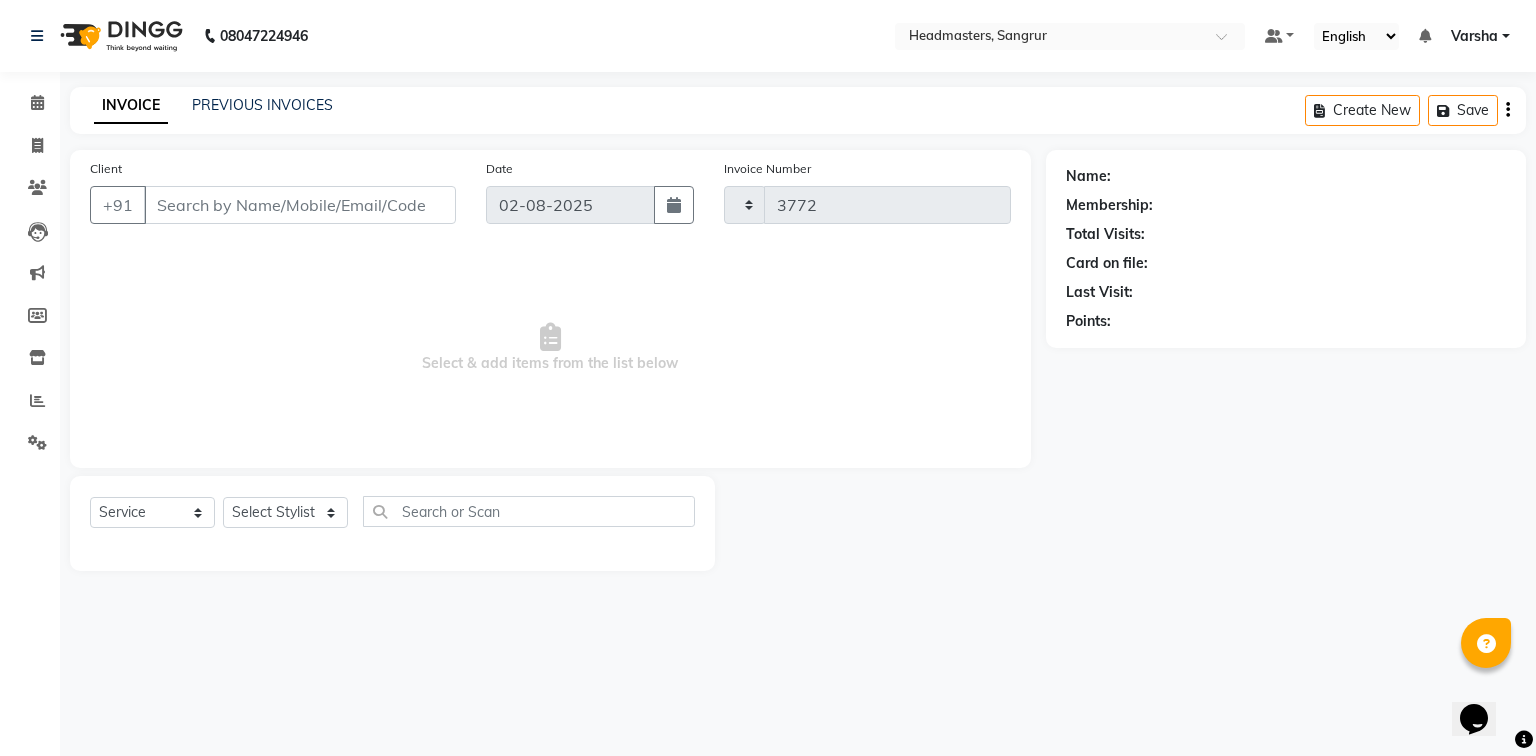 select on "7140" 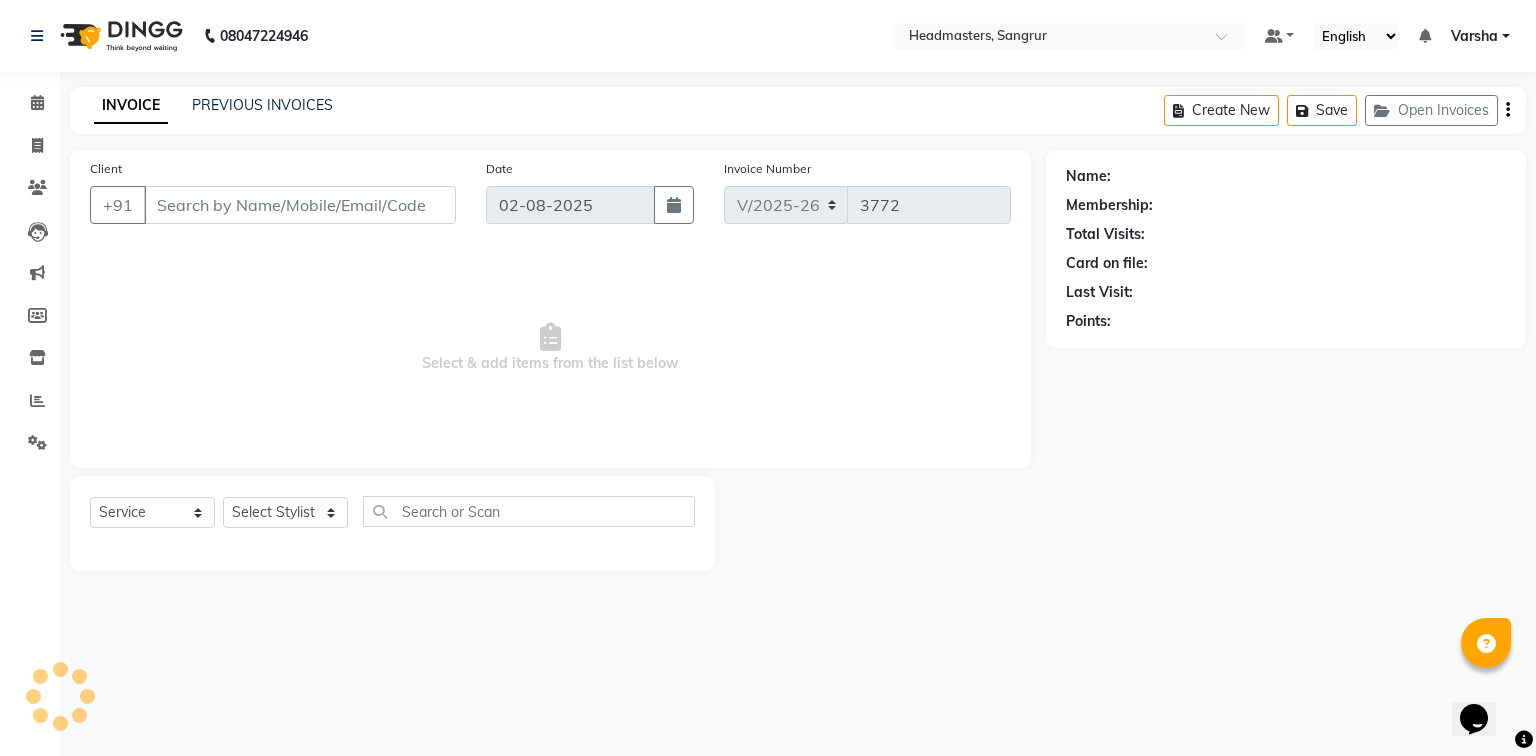 type on "8872628040" 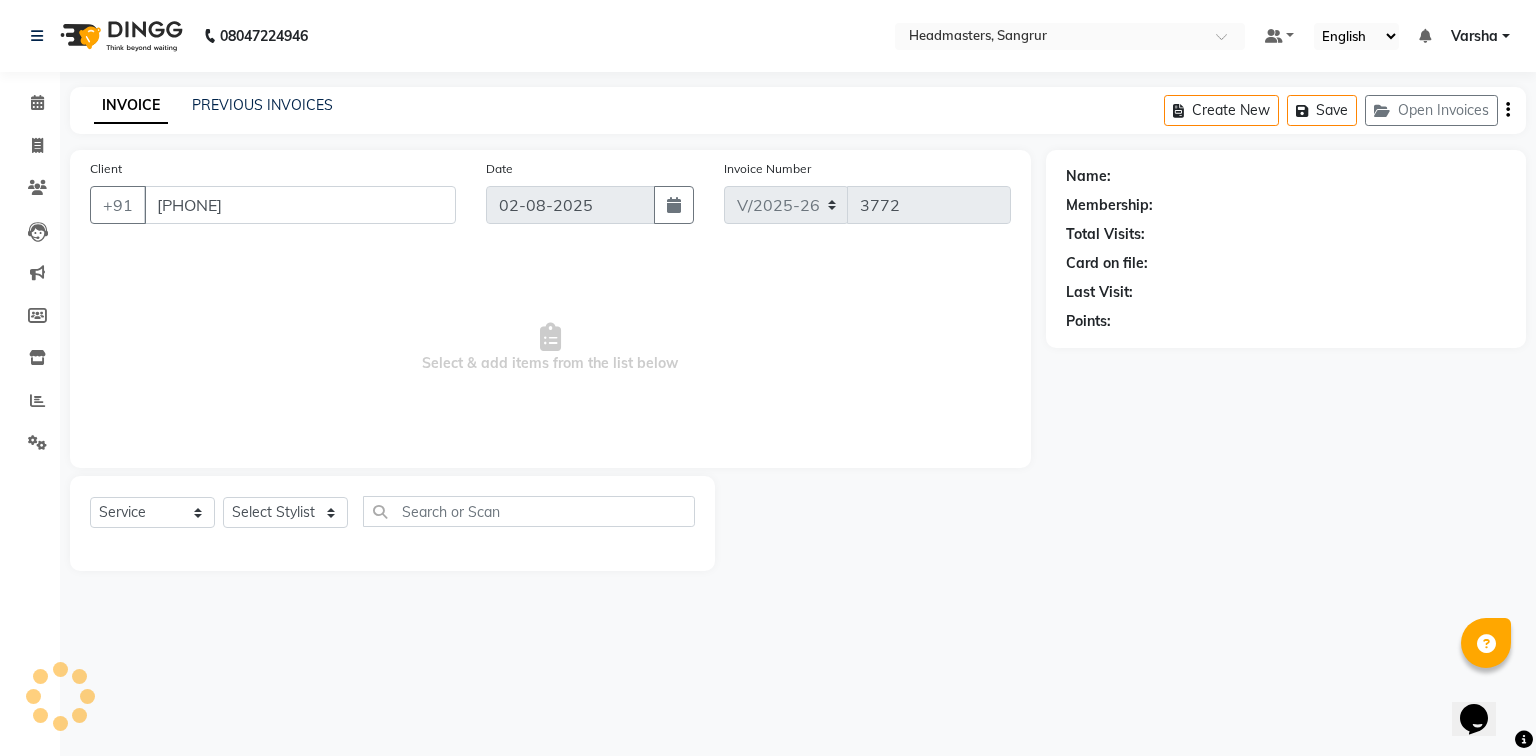 select on "60900" 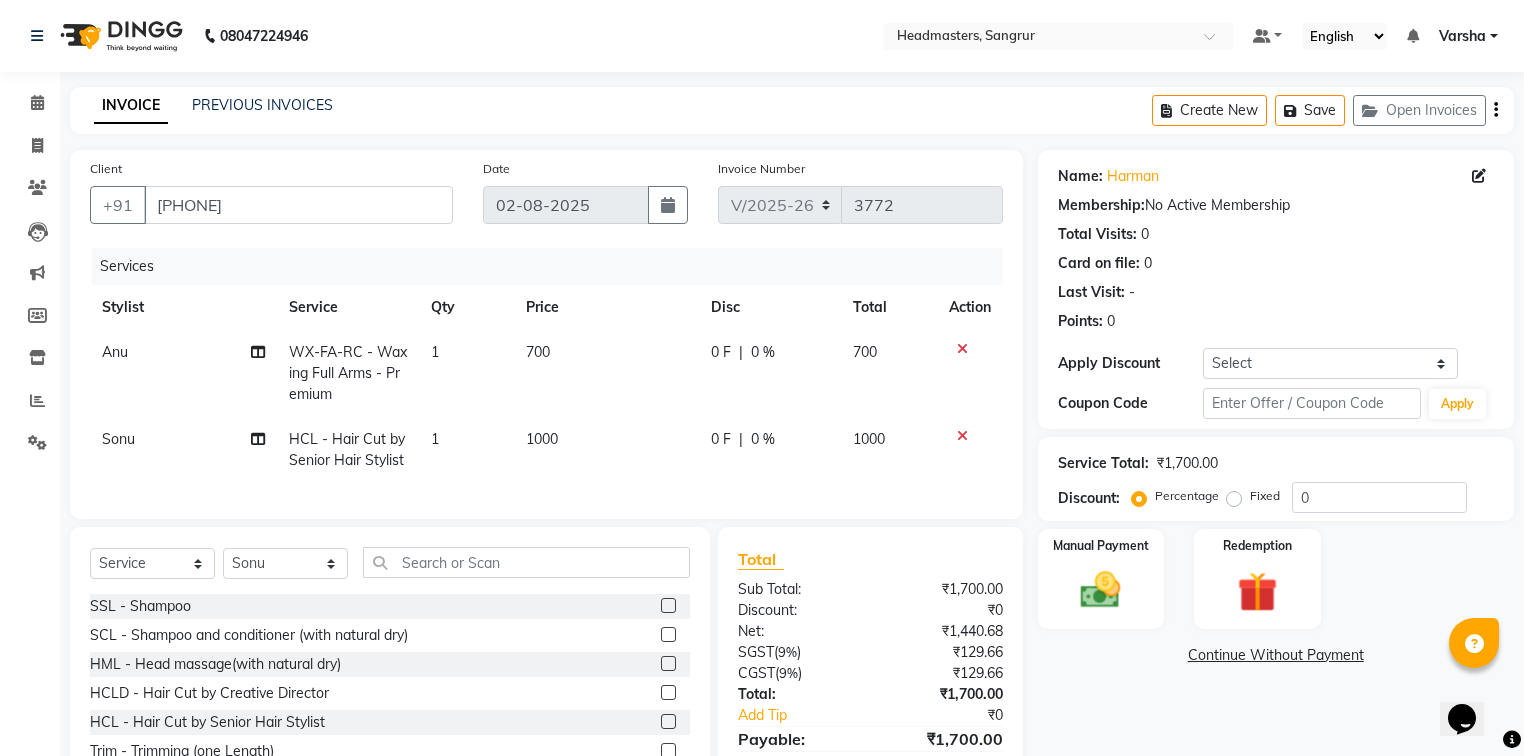 click on "Sonu" 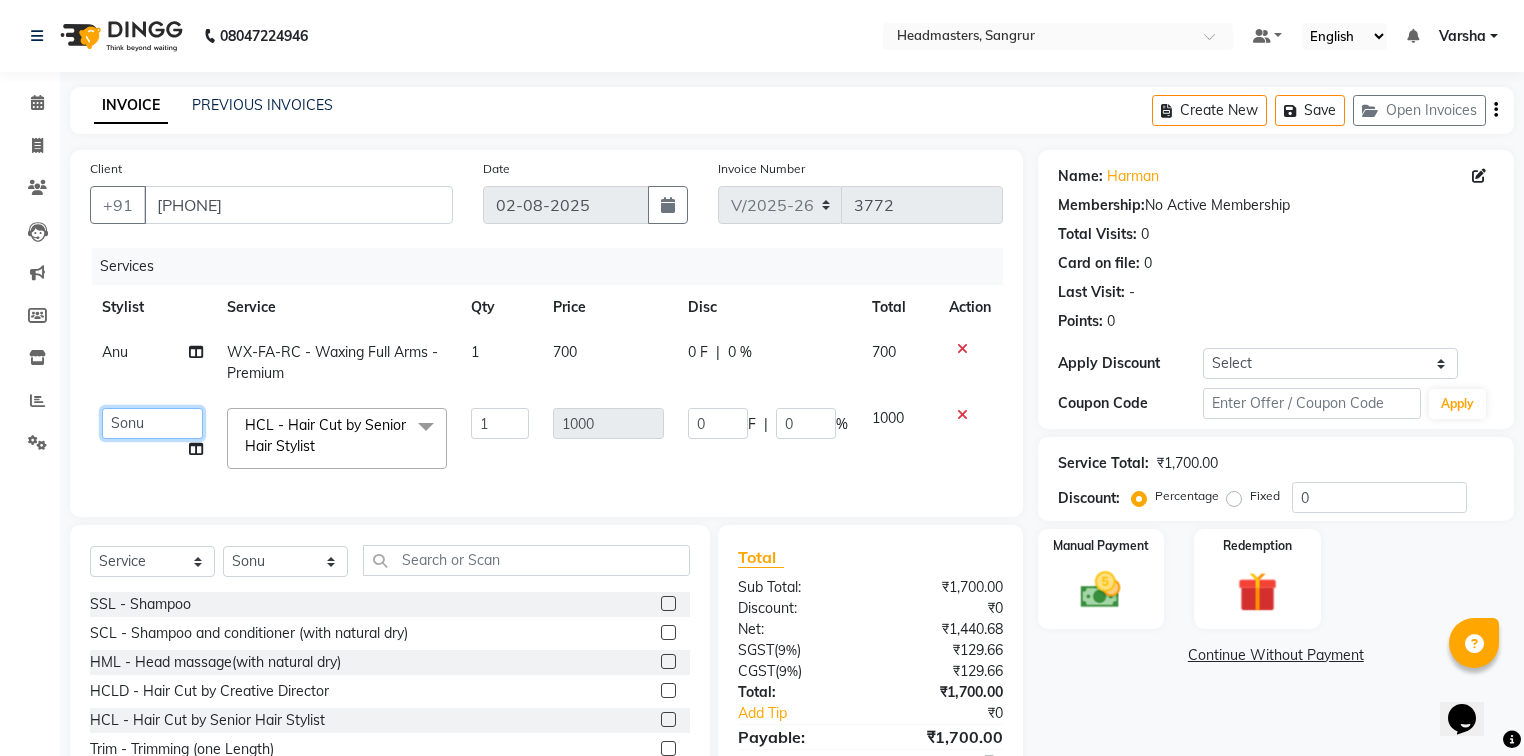click on "Afia    Amandeep Kaur   Anu   BABBU   DHIR   Divya   Happy   Harmesh   Harry    Headmasters   Israr   Jashan stockist   Jitender   Makhan   Maninder   Navdeep   Rimpi   Saima    Sandeep   Shivani   Shubham   Soni   Sonu   Sunny   Sushil   Tanveer   Varsha   Vijay" 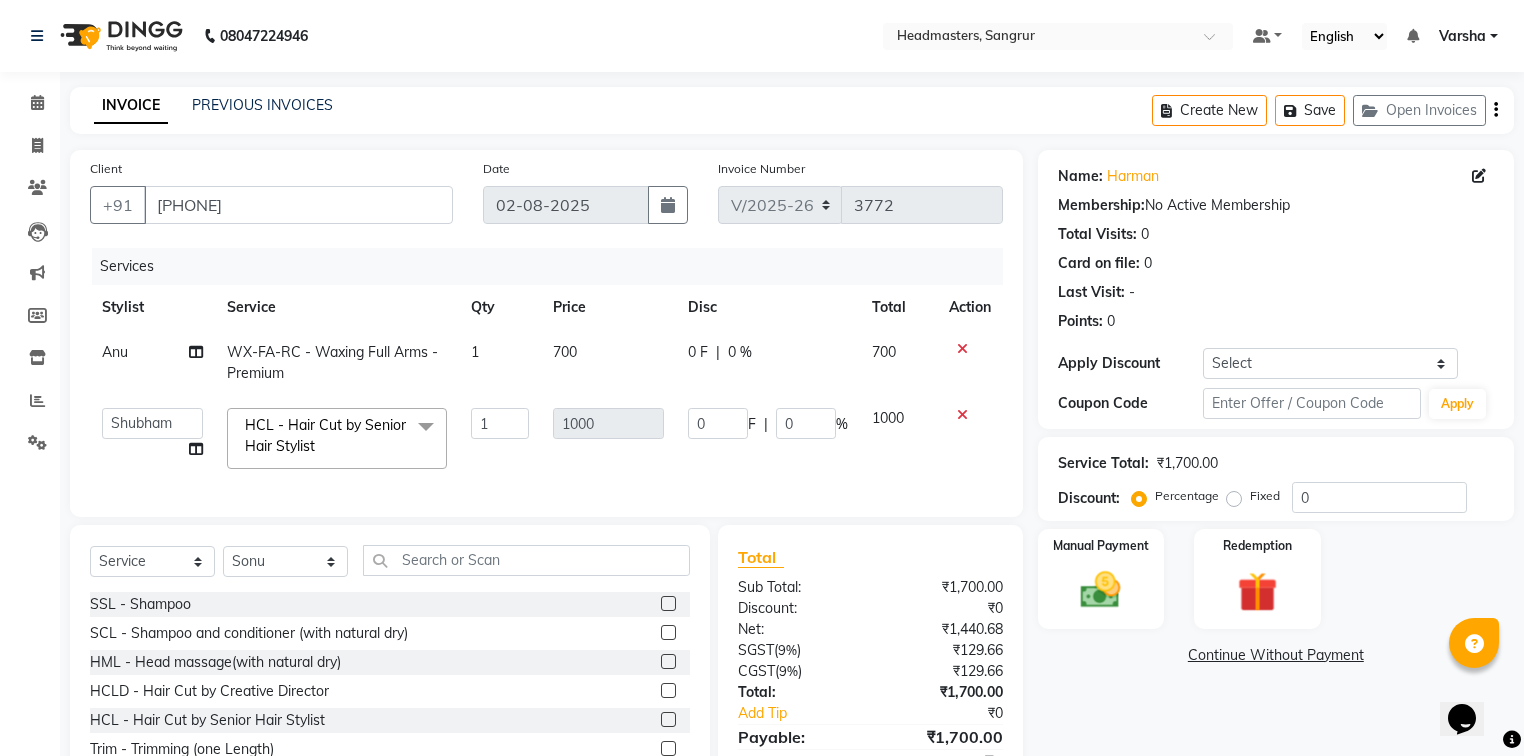 select on "60885" 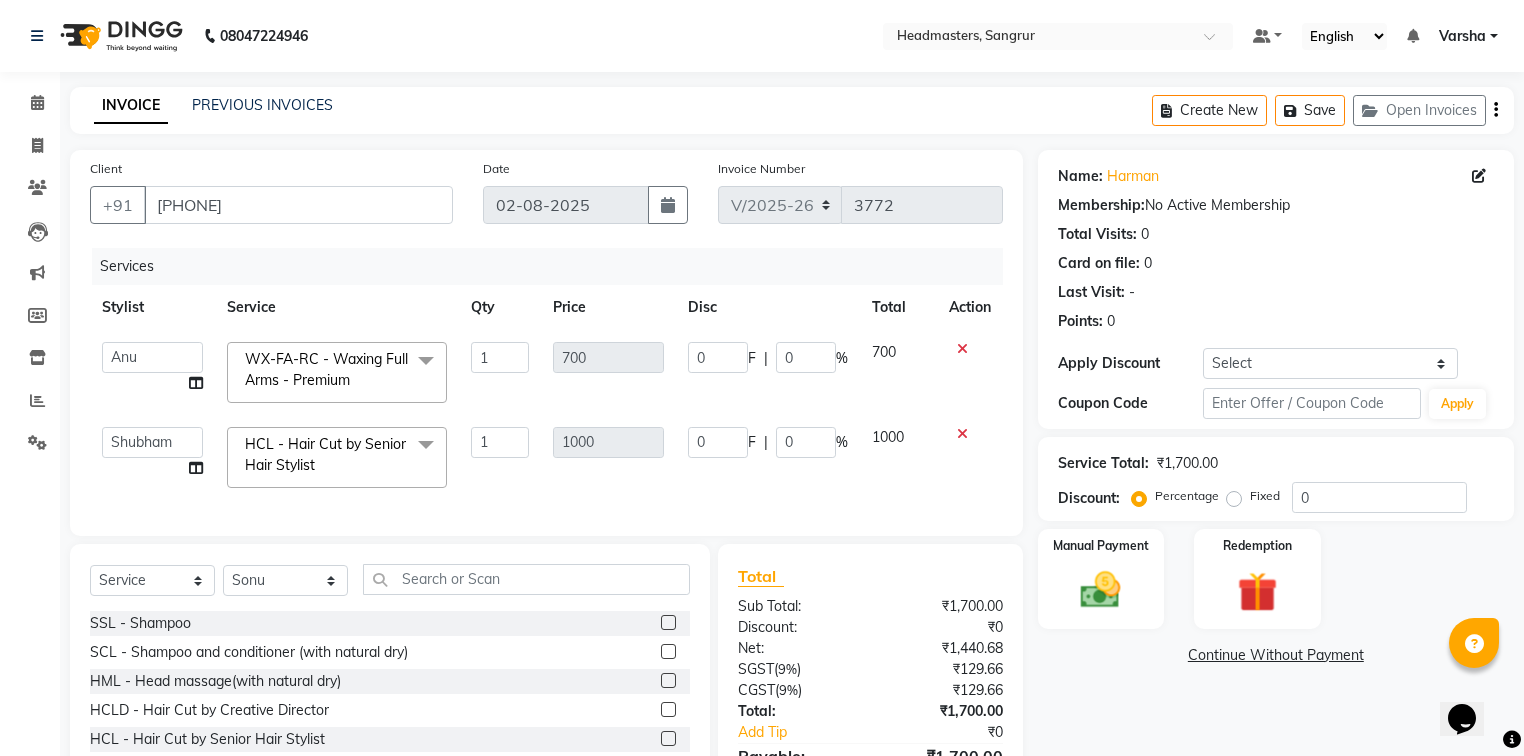 click on "WX-FA-RC - Waxing Full Arms - Premium" 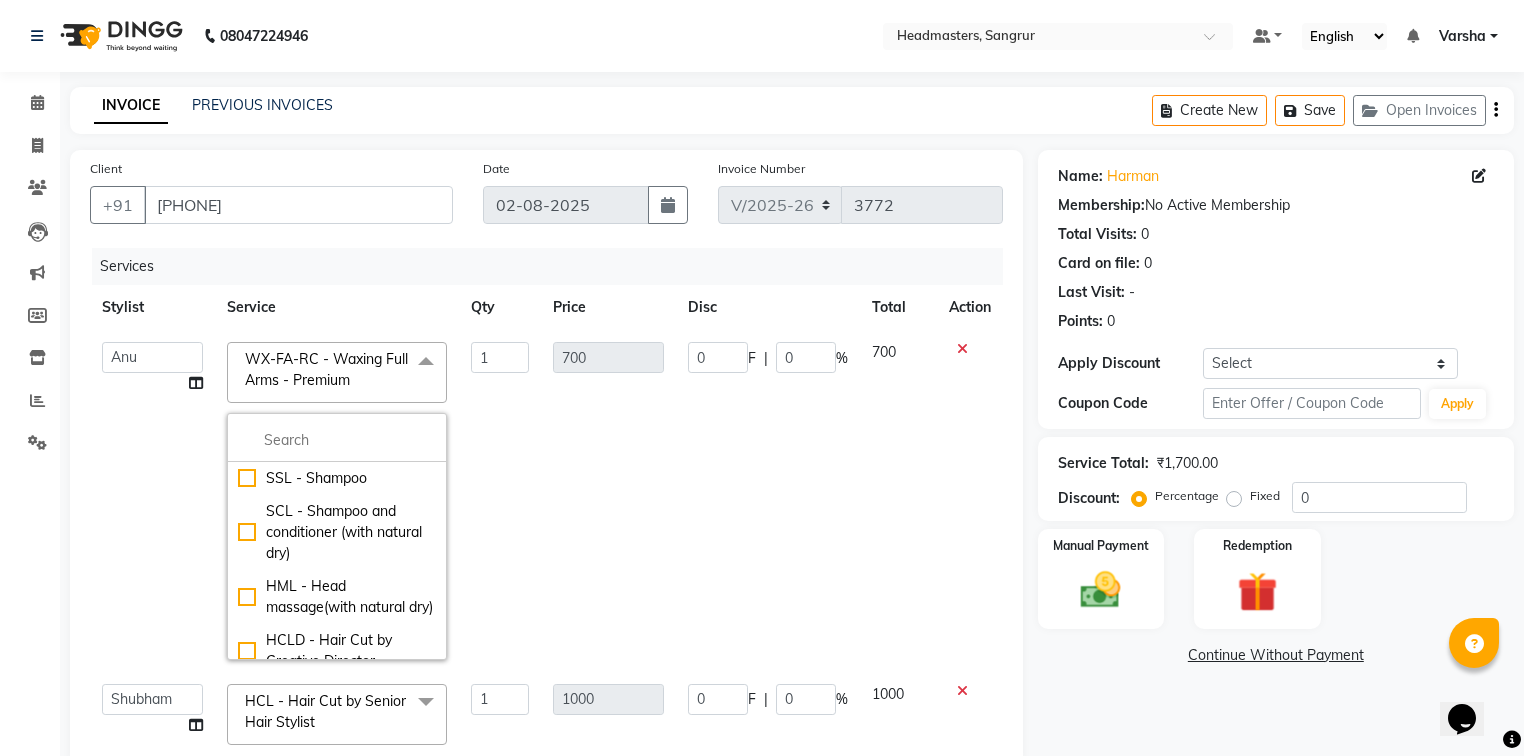 click on "WX-FA-RC - Waxing Full Arms - Premium" 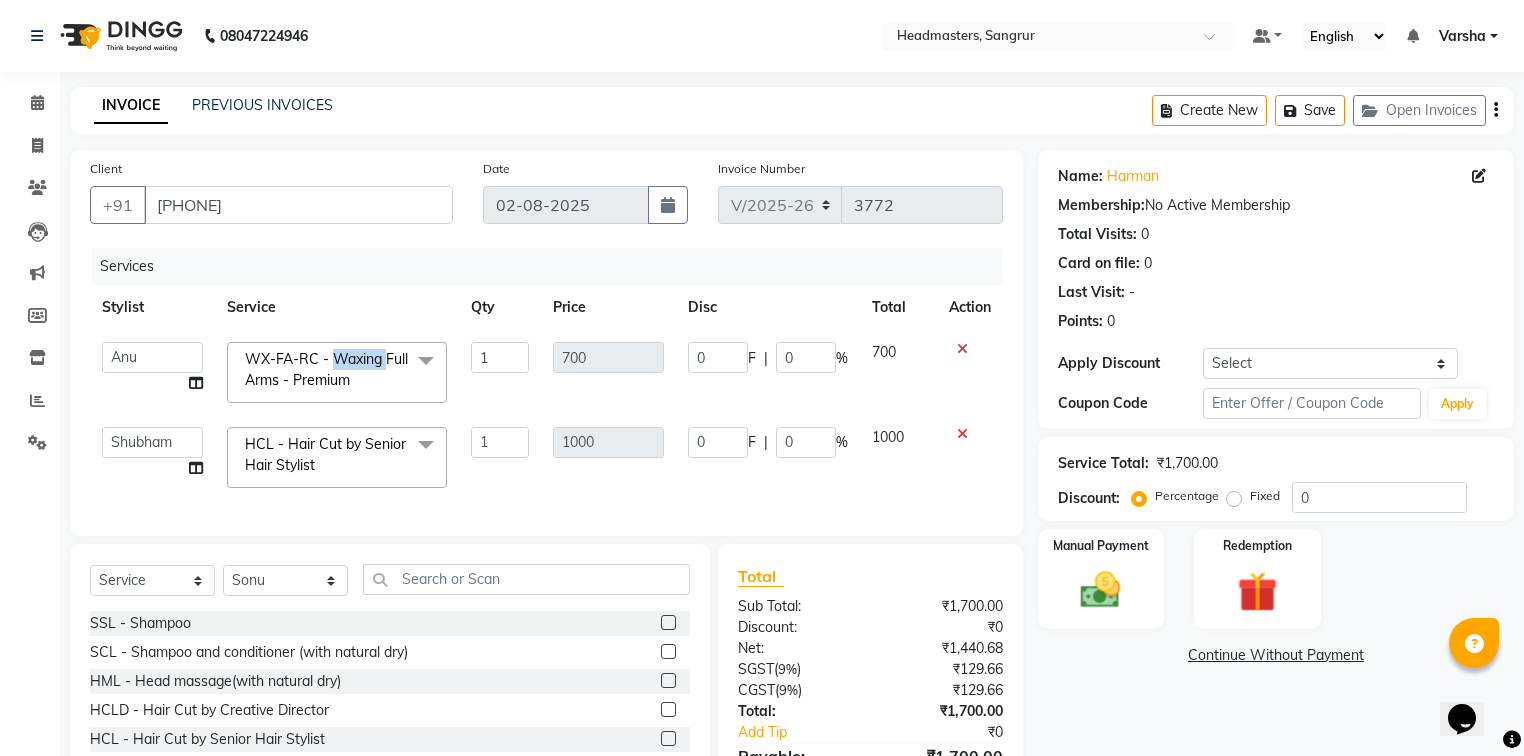 click on "WX-FA-RC - Waxing Full Arms - Premium" 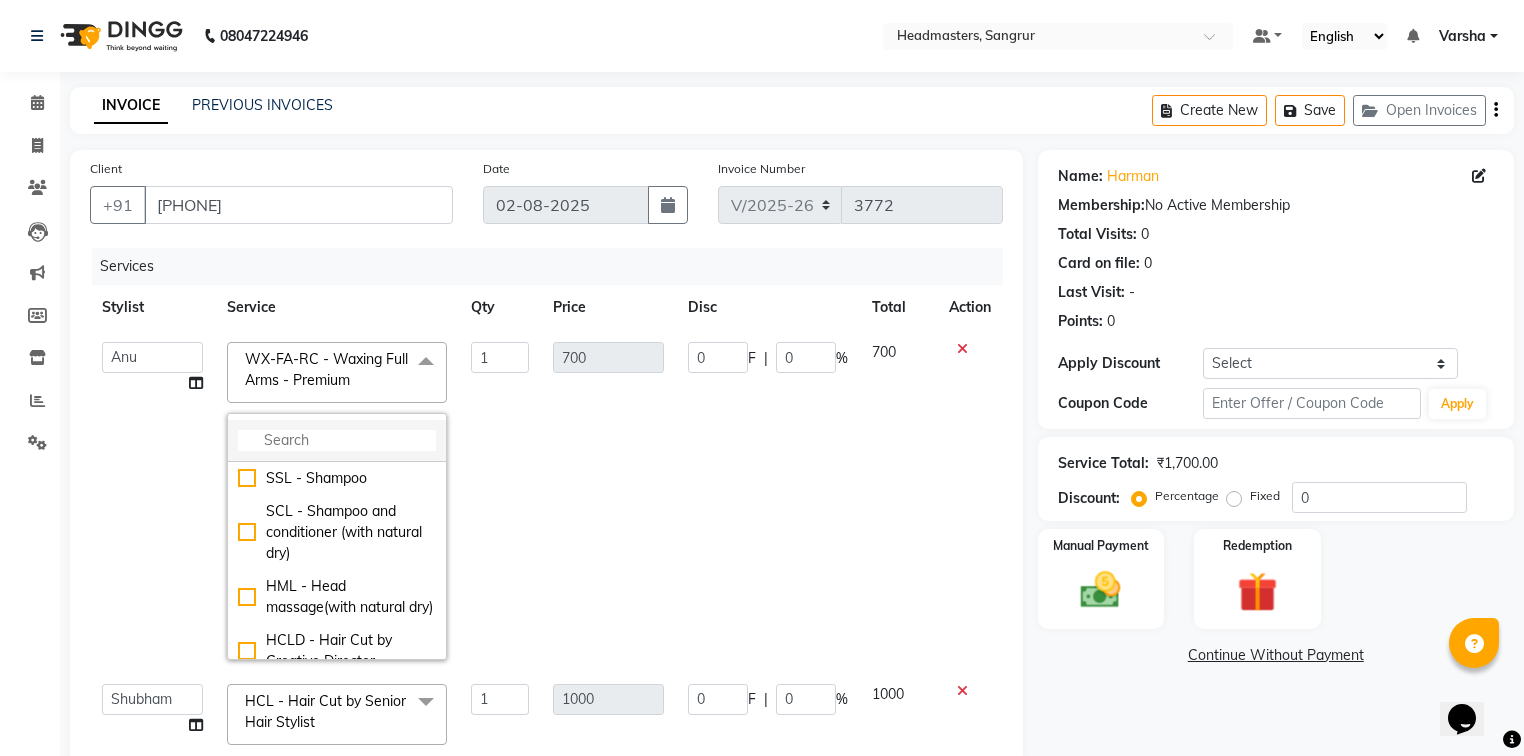 click 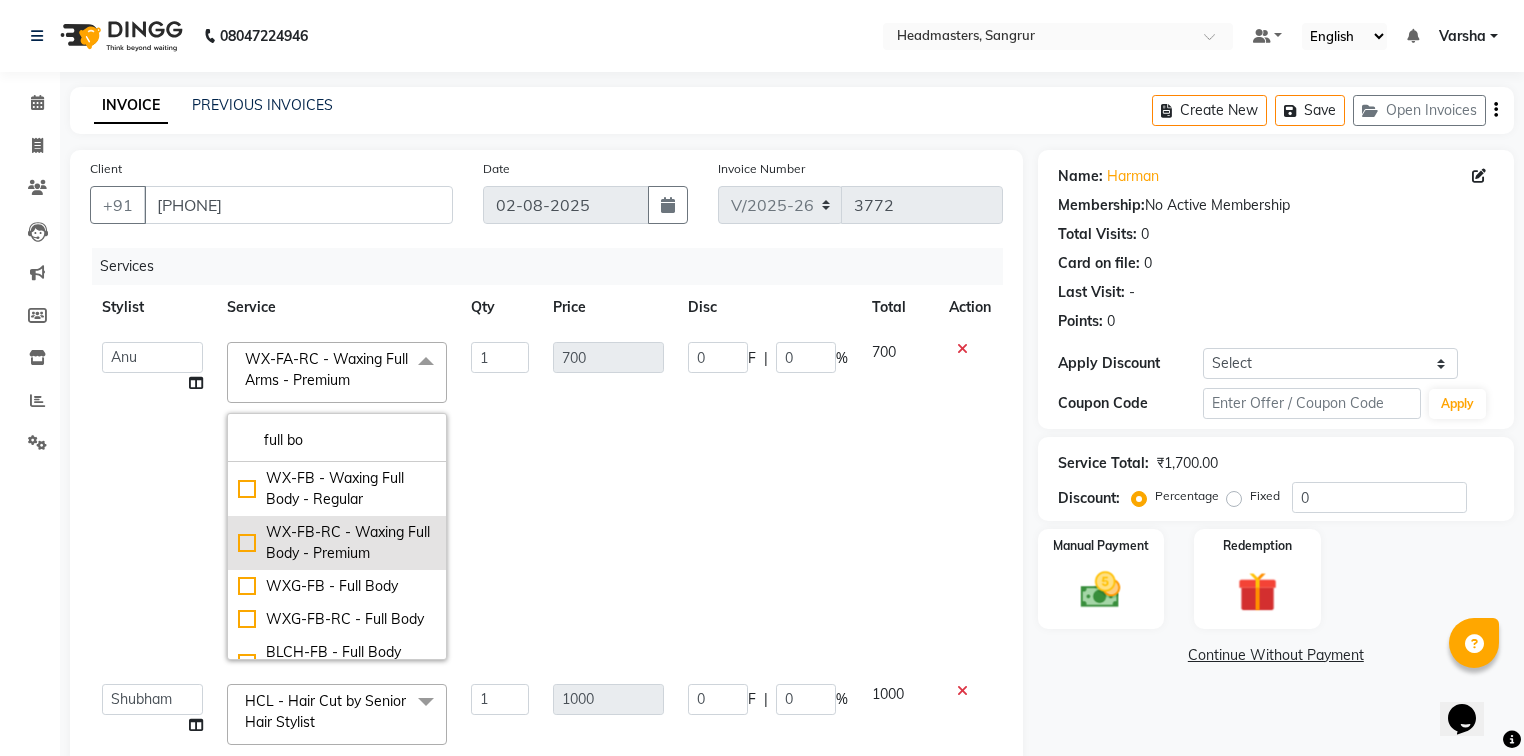 type on "full bo" 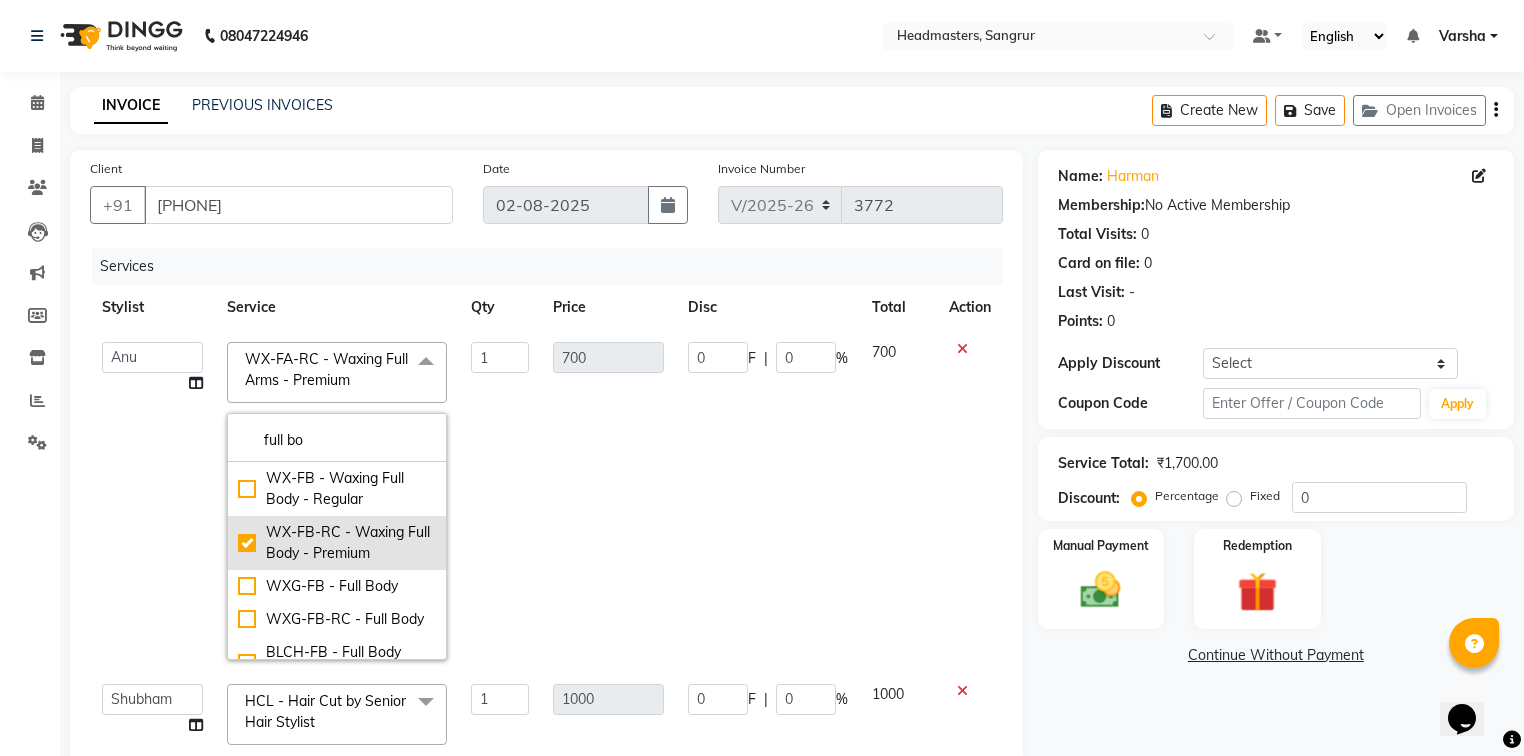 checkbox on "true" 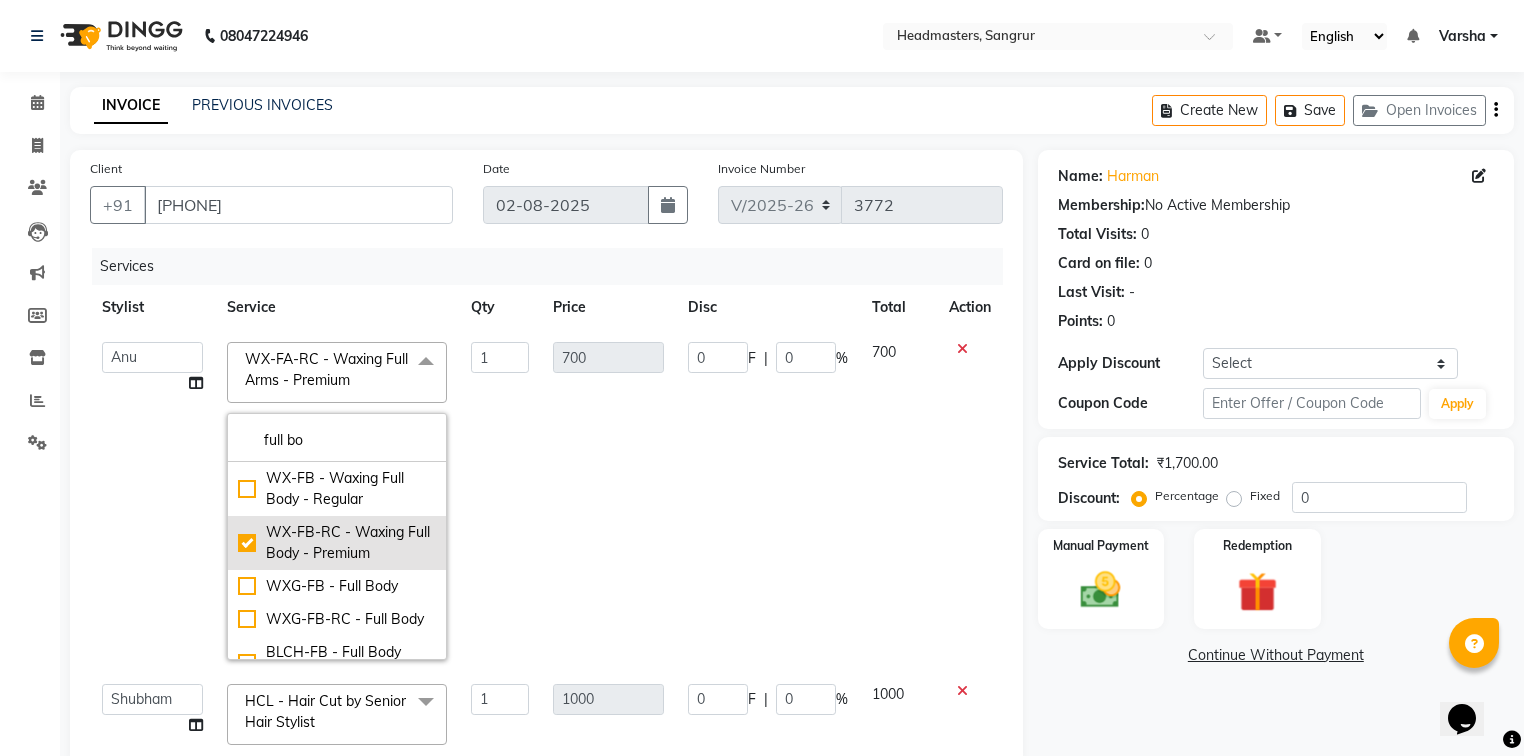 type on "6000" 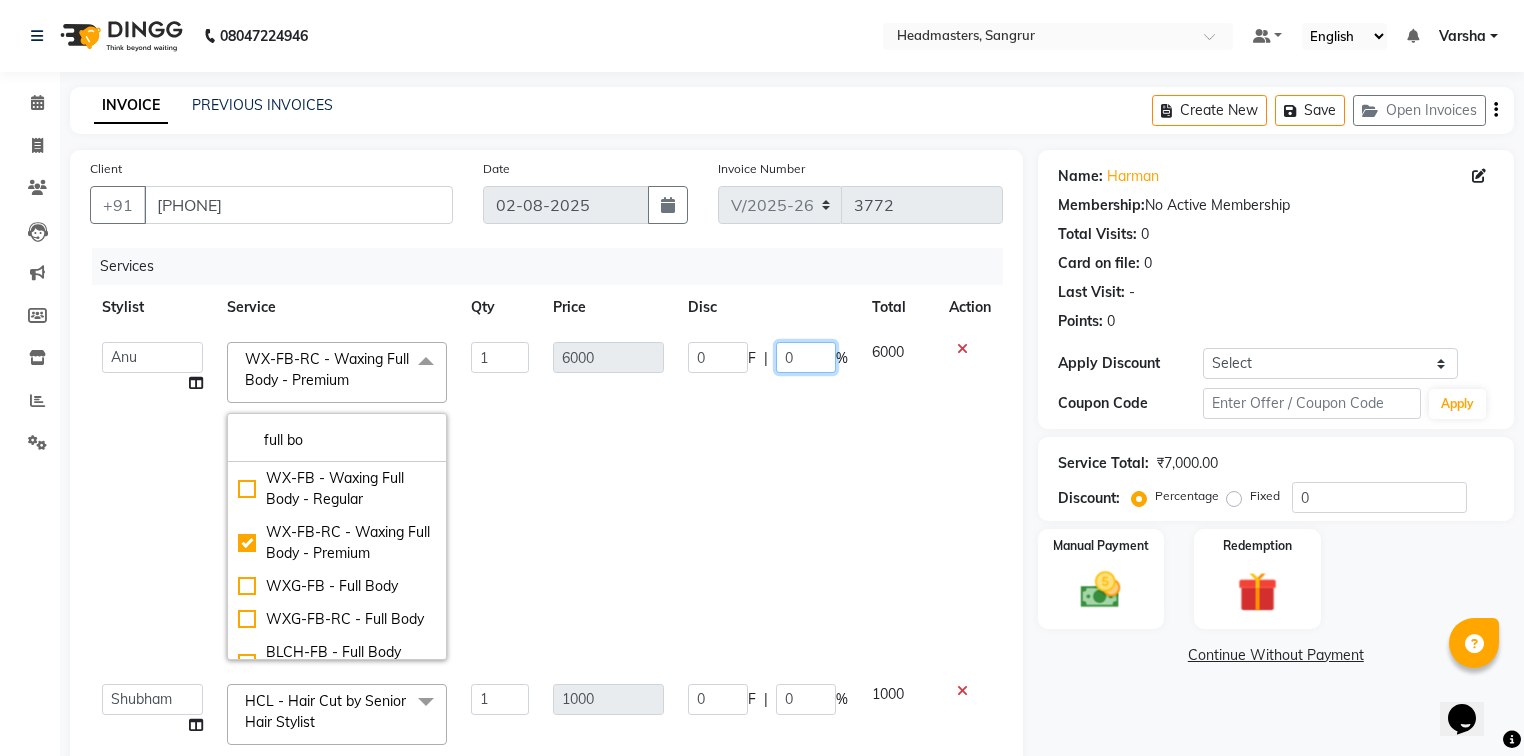 click on "0" 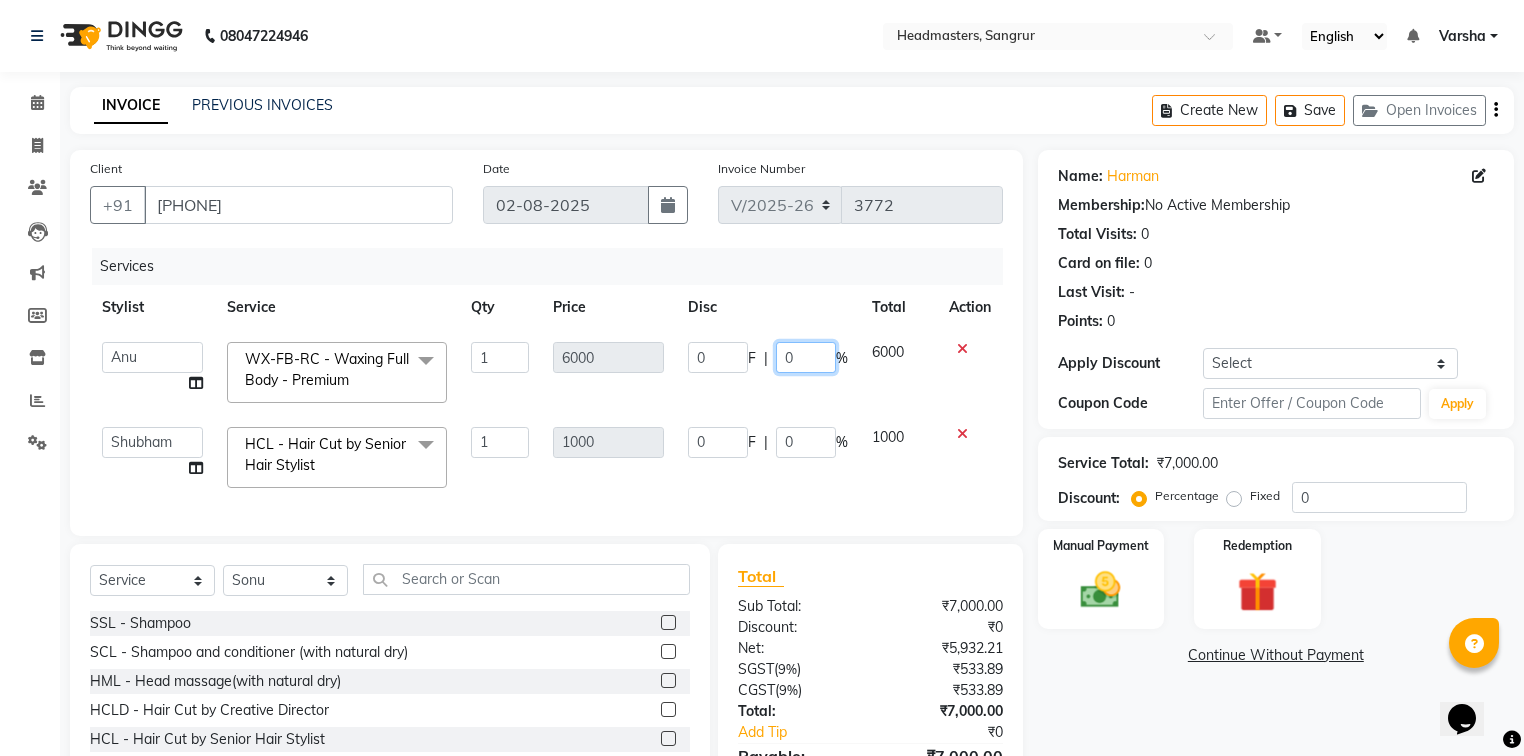 type on "30" 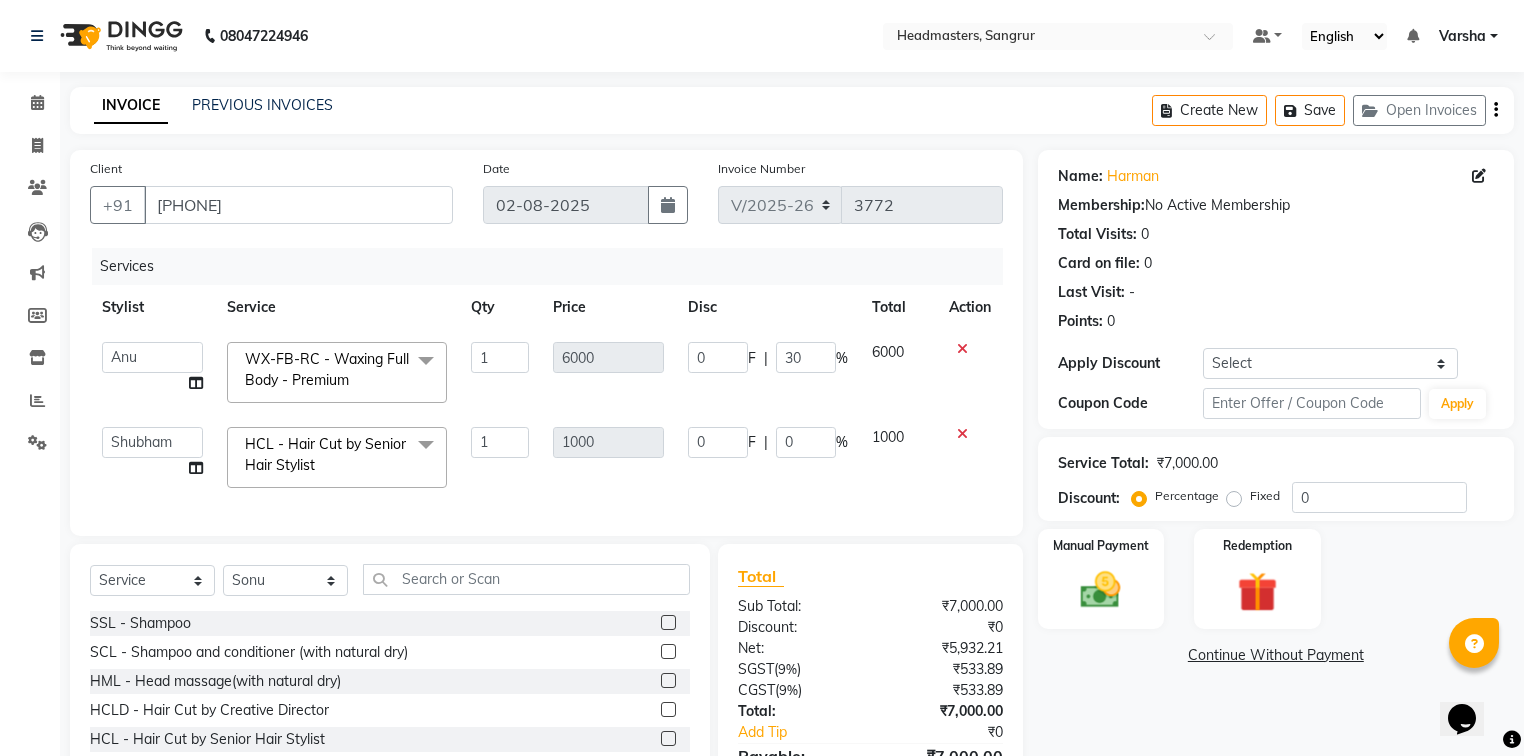 click on "Name: Harman  Membership:  No Active Membership  Total Visits:  0 Card on file:  0 Last Visit:   - Points:   0  Apply Discount Select Coupon → Wrong Job Card  Coupon → Complimentary  Coupon → Correction  Coupon → First Wash  Coupon → Free Of Cost  Coupon → Staff Service  Coupon → Service Not Done  Coupon → Already Paid  Coupon → Double Job Card  Coupon Code Apply Service Total:  ₹7,000.00  Discount:  Percentage   Fixed  0 Manual Payment Redemption  Continue Without Payment" 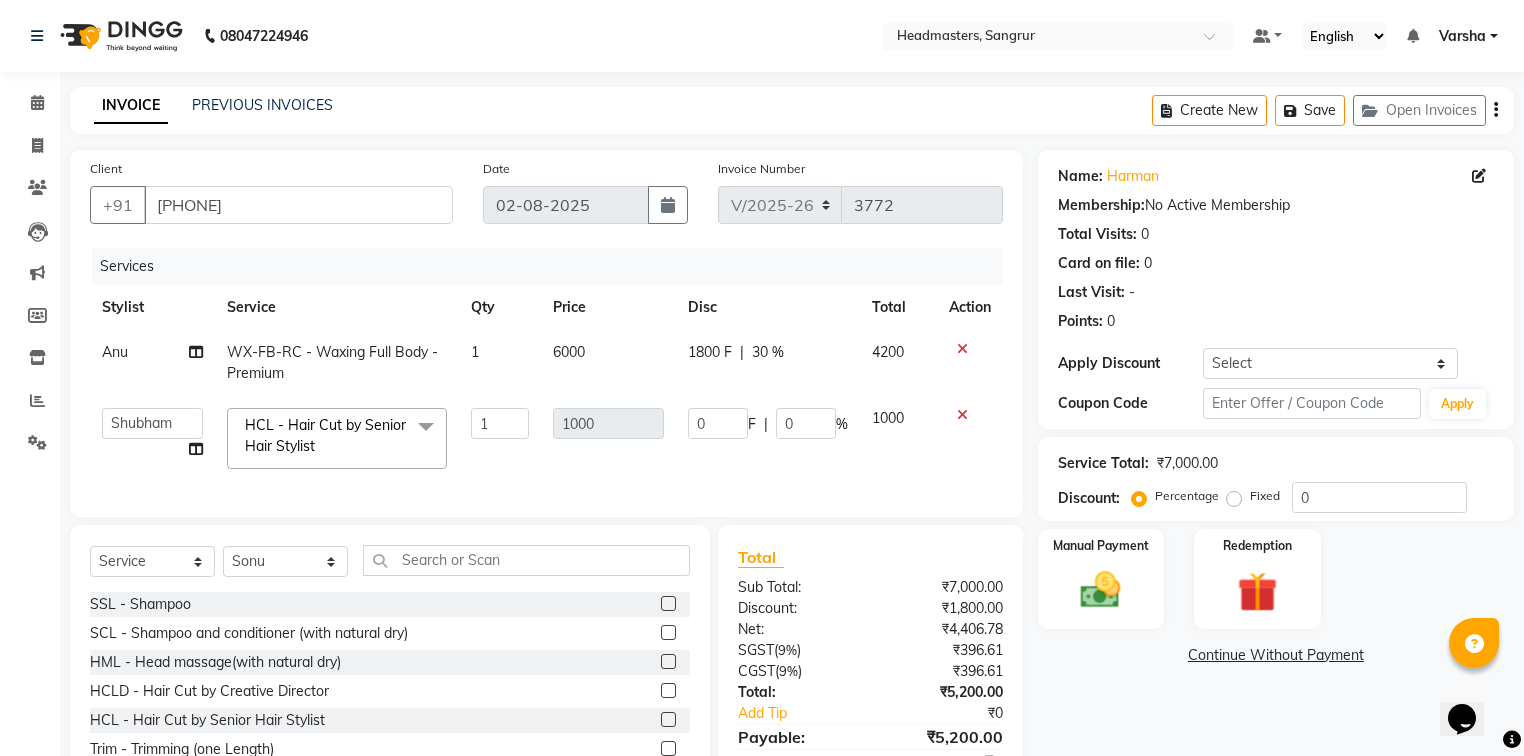 scroll, scrollTop: 106, scrollLeft: 0, axis: vertical 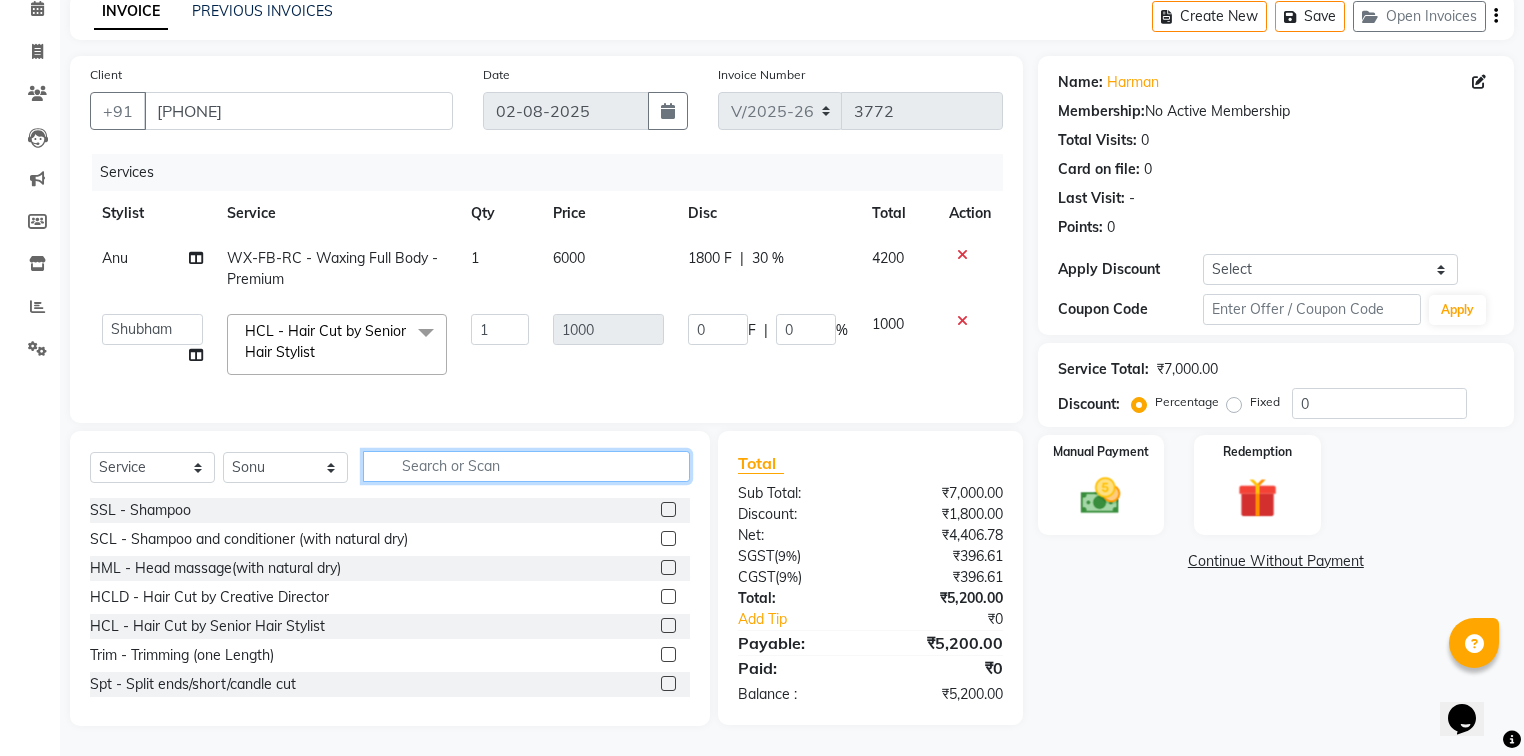 click 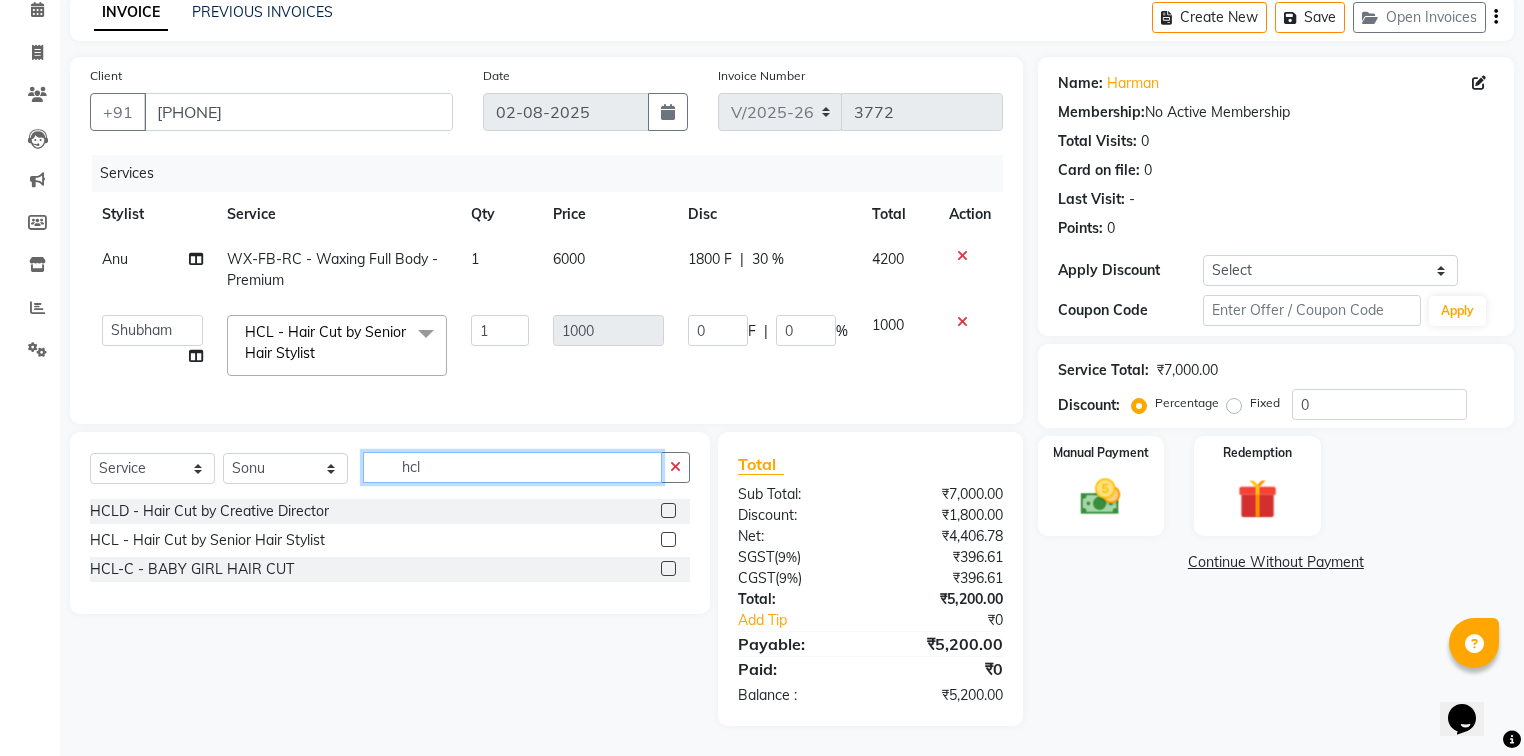 scroll, scrollTop: 104, scrollLeft: 0, axis: vertical 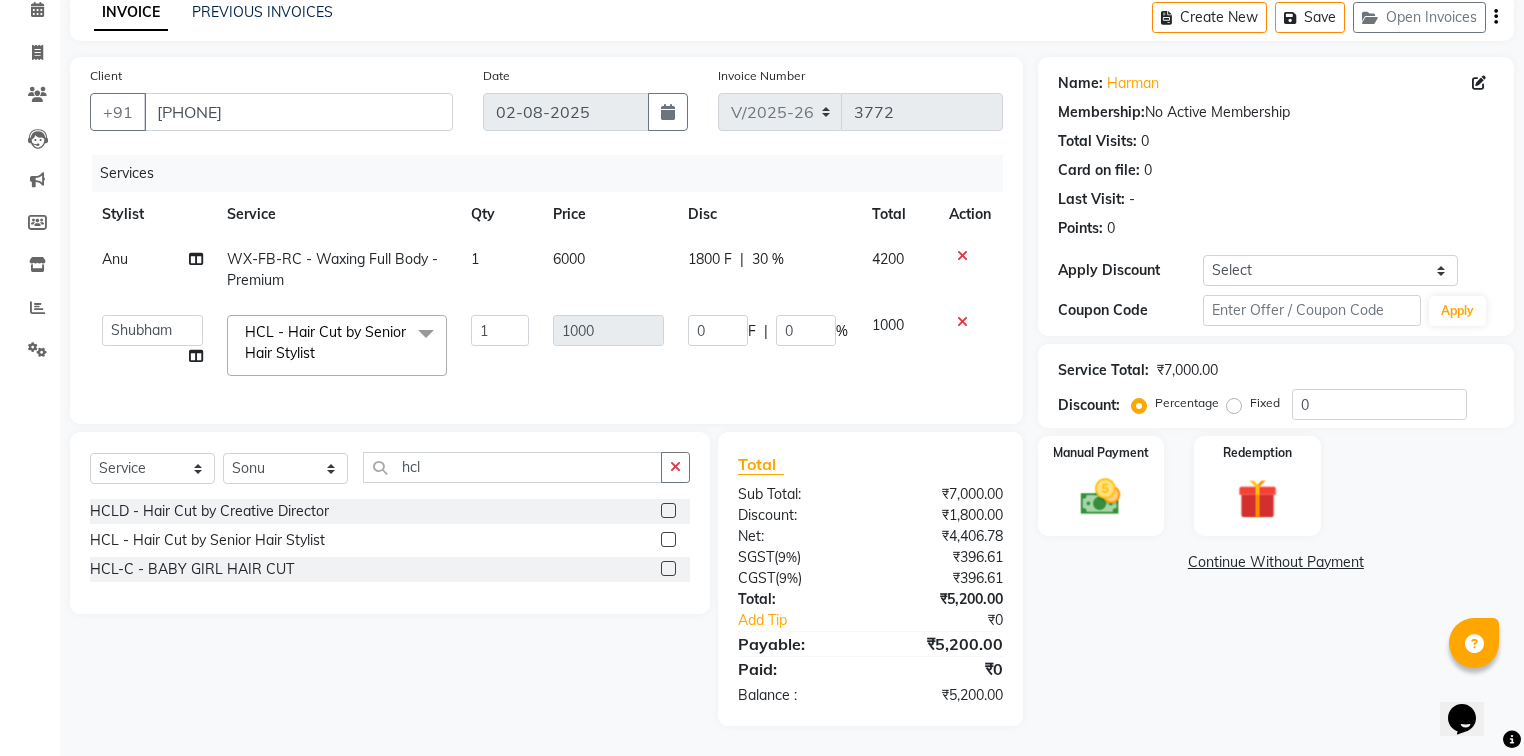 click 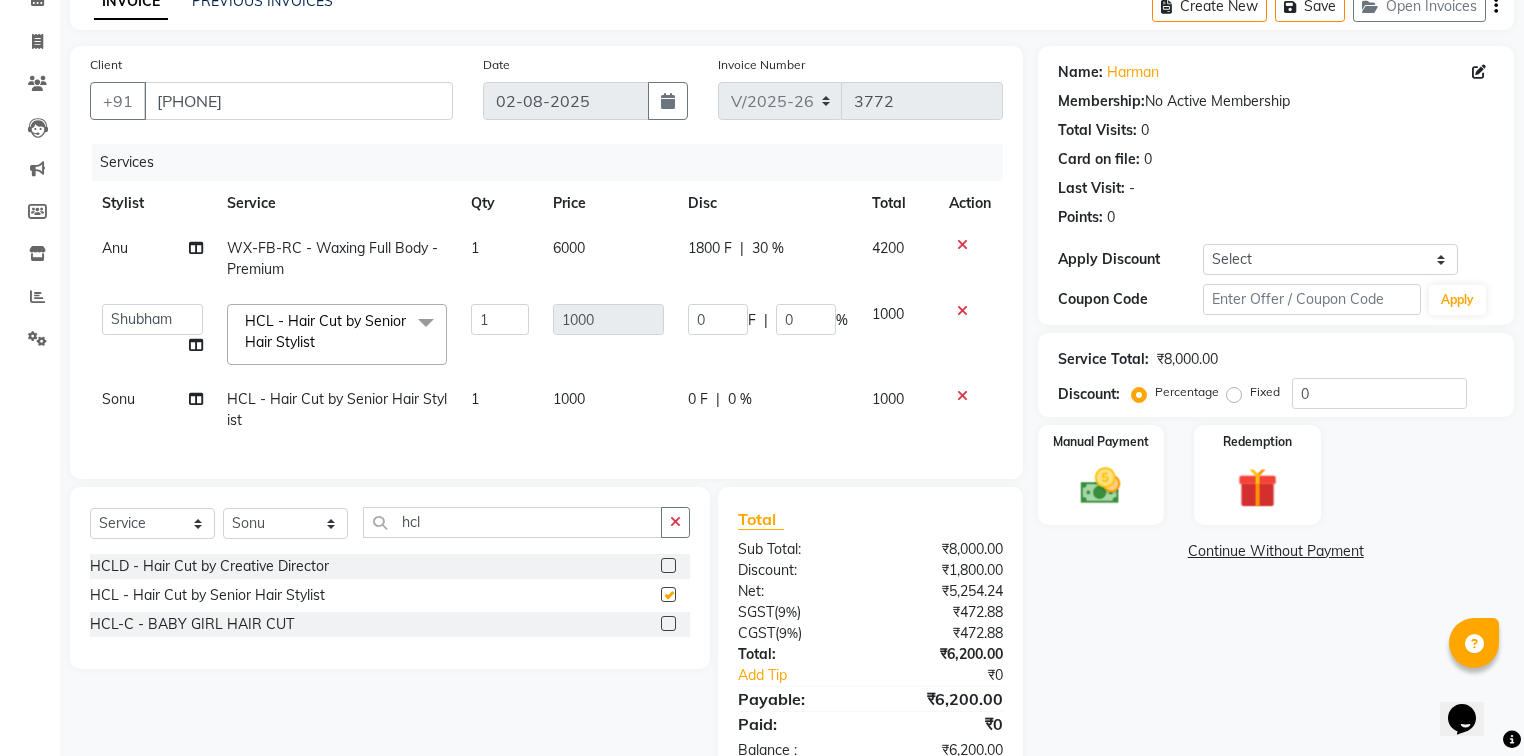 checkbox on "false" 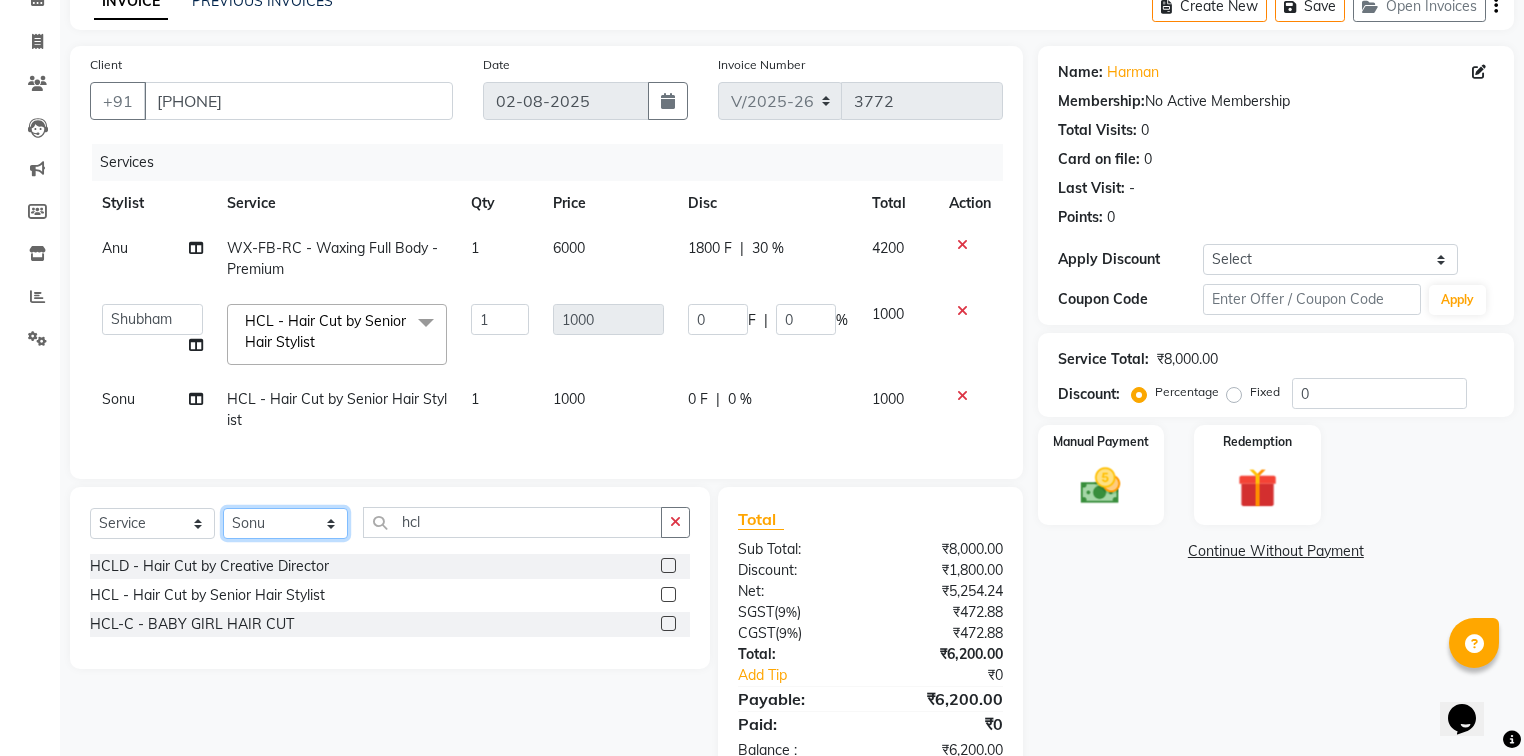 click on "Select Stylist Afia  Amandeep Kaur Anu BABBU DHIR Divya Happy Harmesh Harry  Headmasters Israr Jashan stockist Jitender Makhan Maninder Navdeep Rimpi Saima  Sandeep Shivani Shubham Soni Sonu Sunny Sushil Tanveer Varsha Vijay" 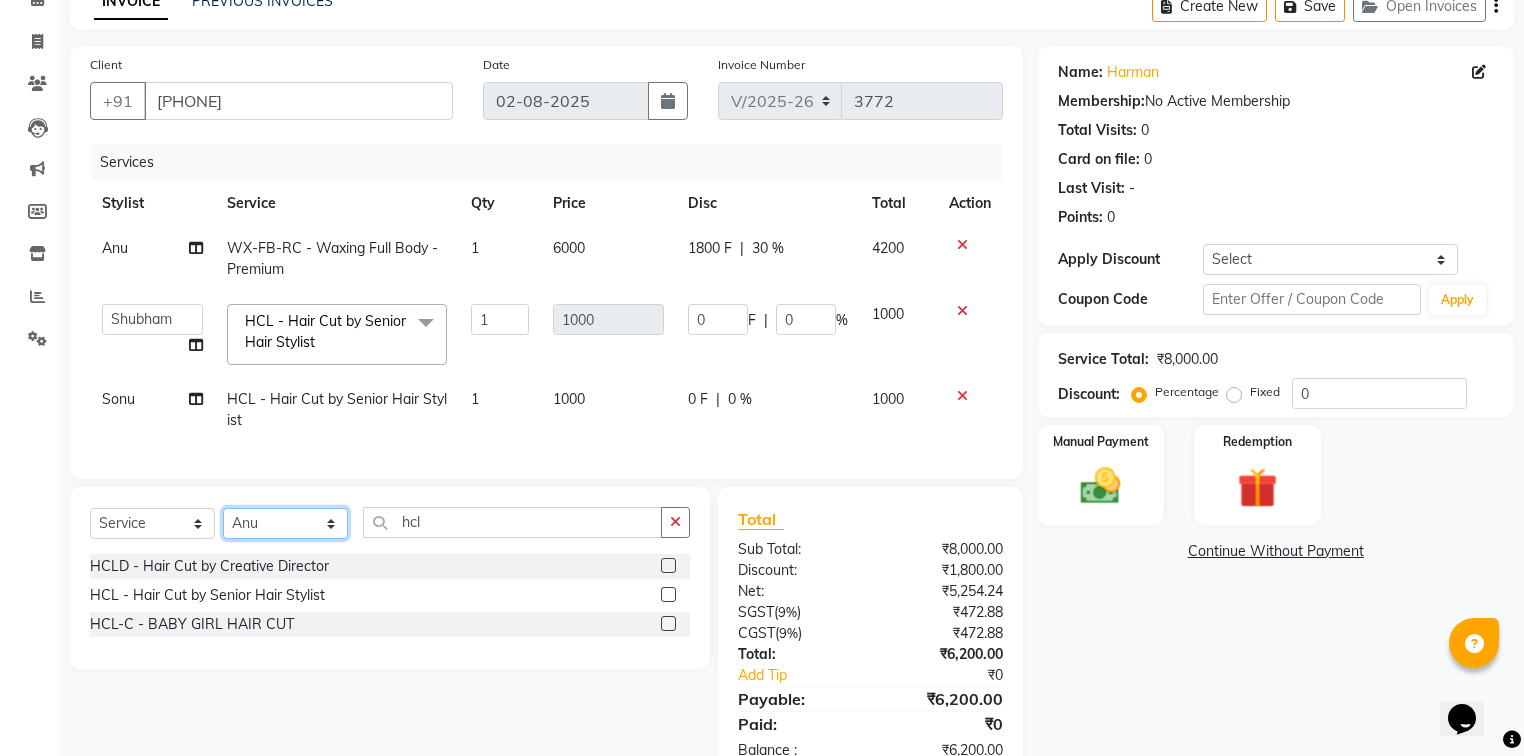 click on "Select Stylist Afia  Amandeep Kaur Anu BABBU DHIR Divya Happy Harmesh Harry  Headmasters Israr Jashan stockist Jitender Makhan Maninder Navdeep Rimpi Saima  Sandeep Shivani Shubham Soni Sonu Sunny Sushil Tanveer Varsha Vijay" 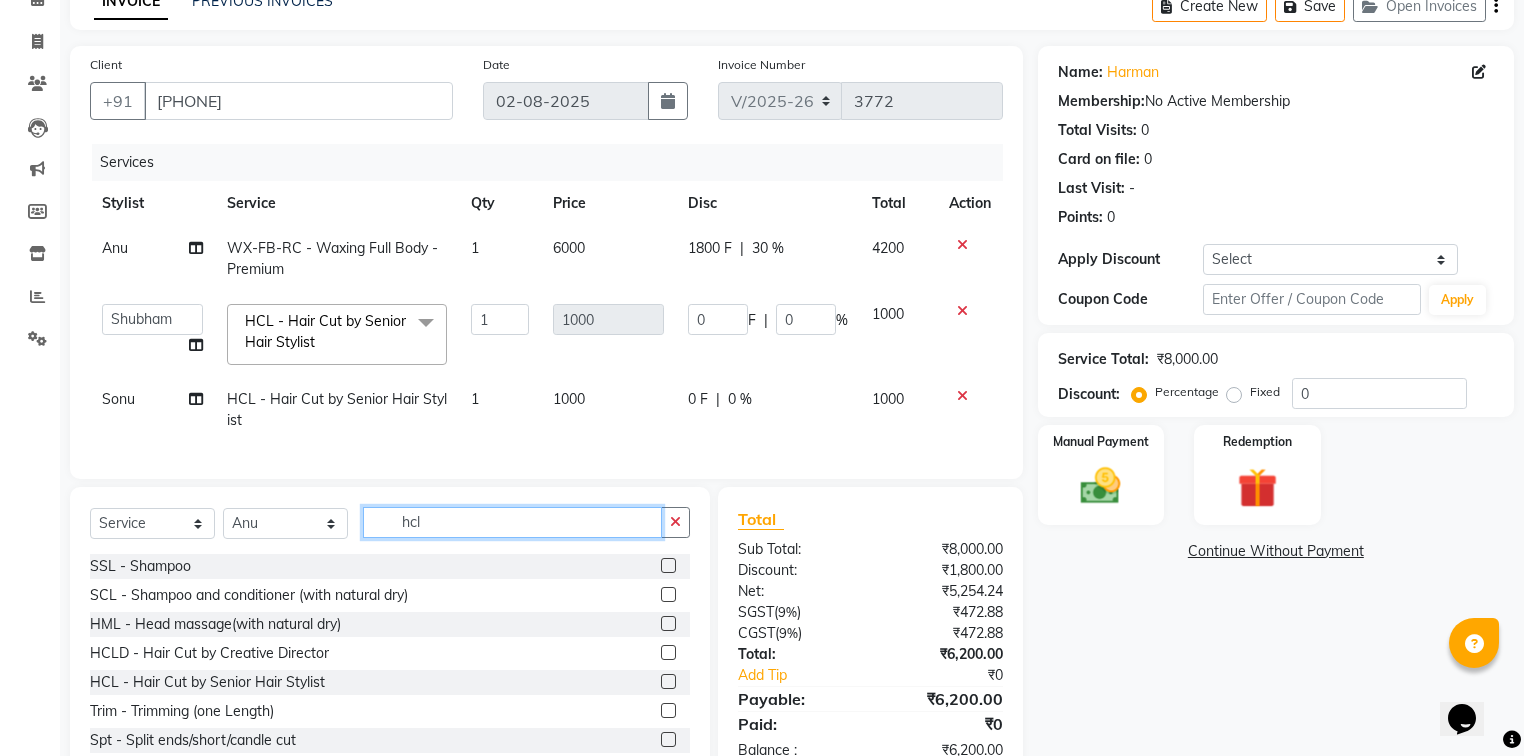 click on "hcl" 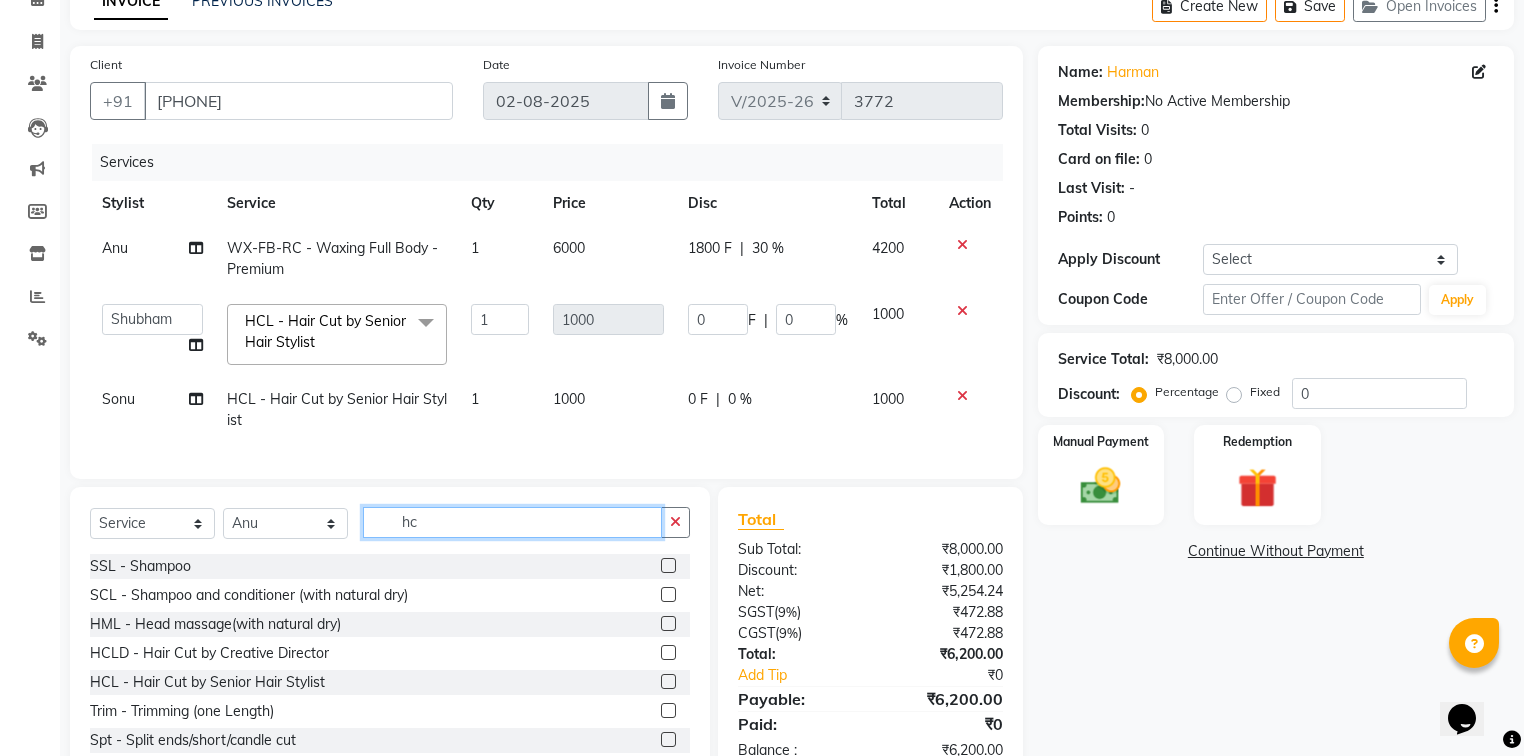 type on "h" 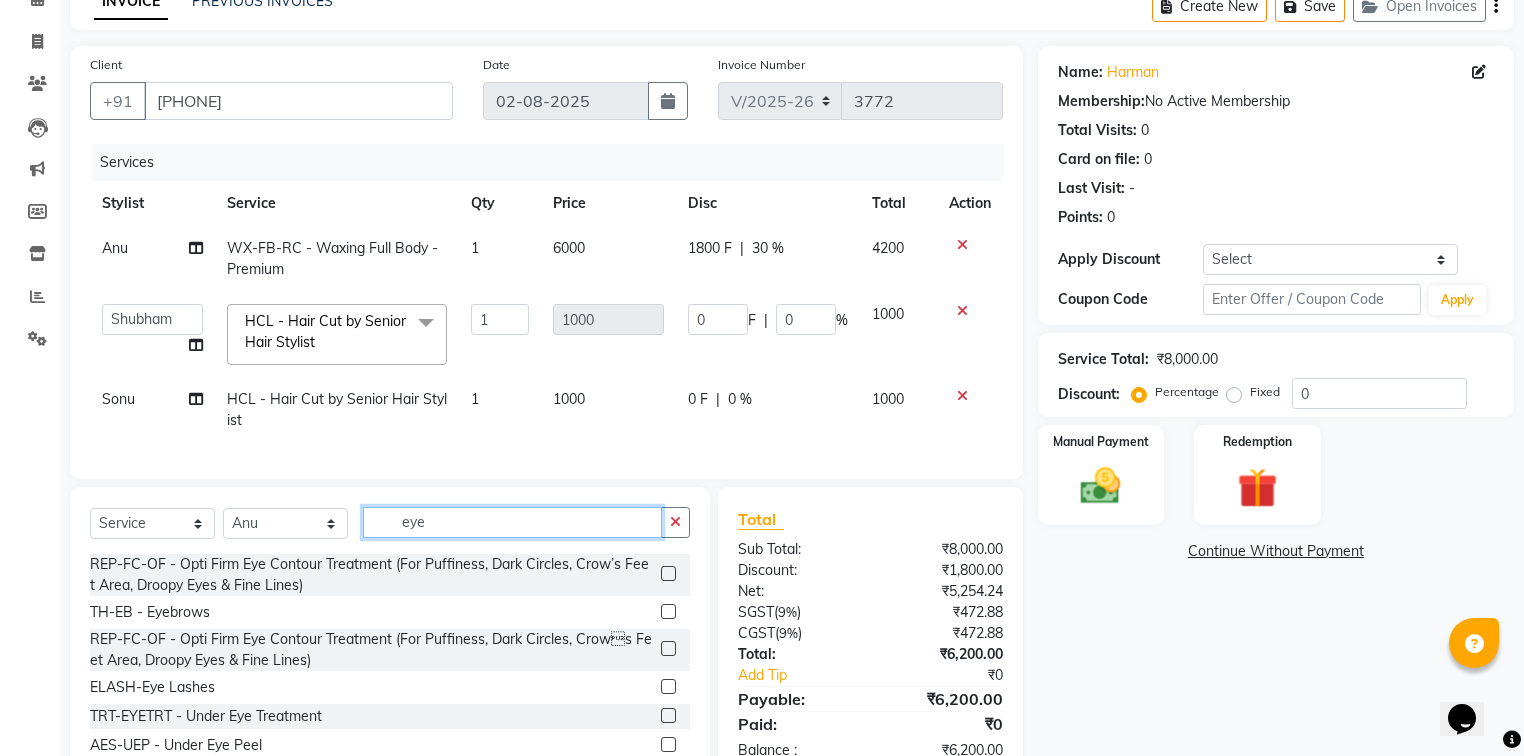 type on "eye" 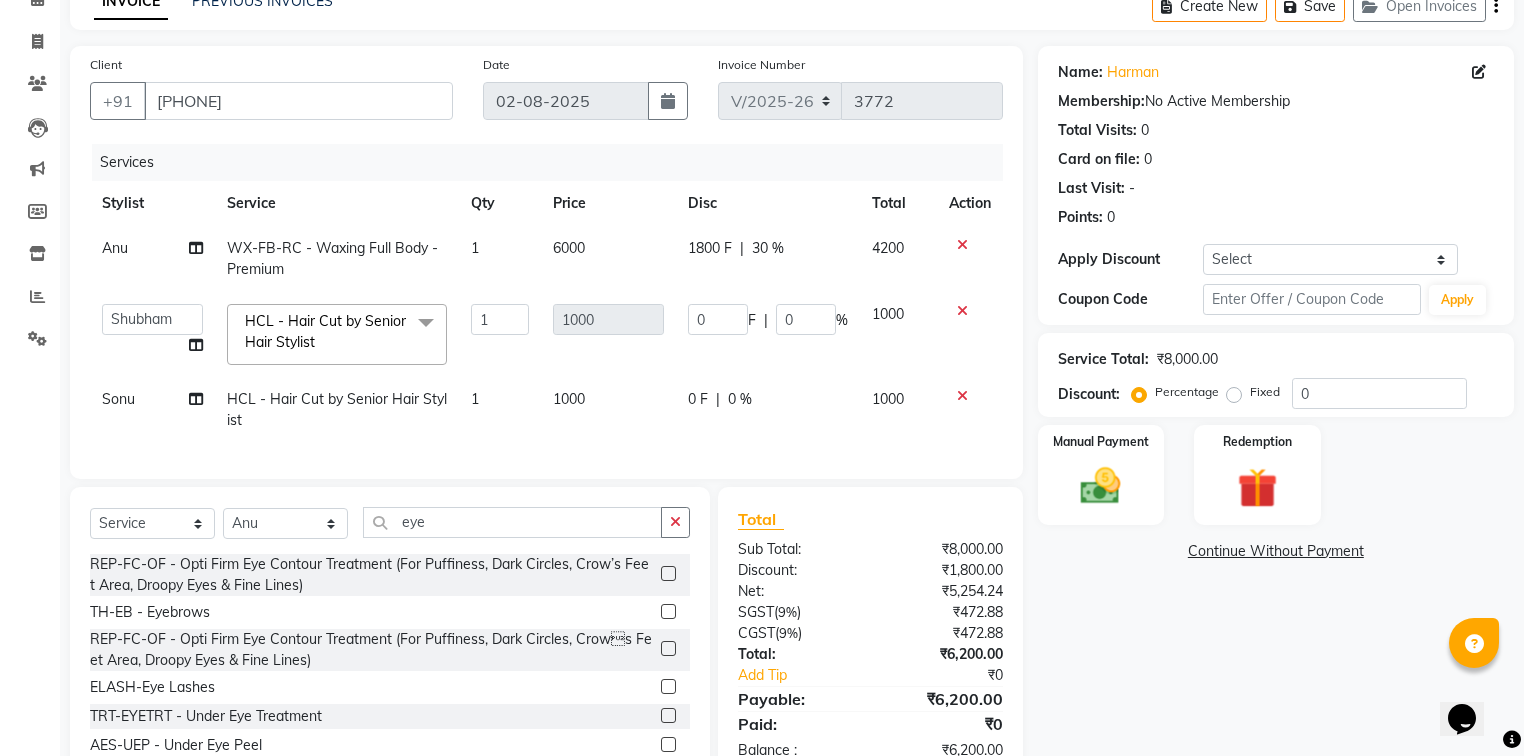 click 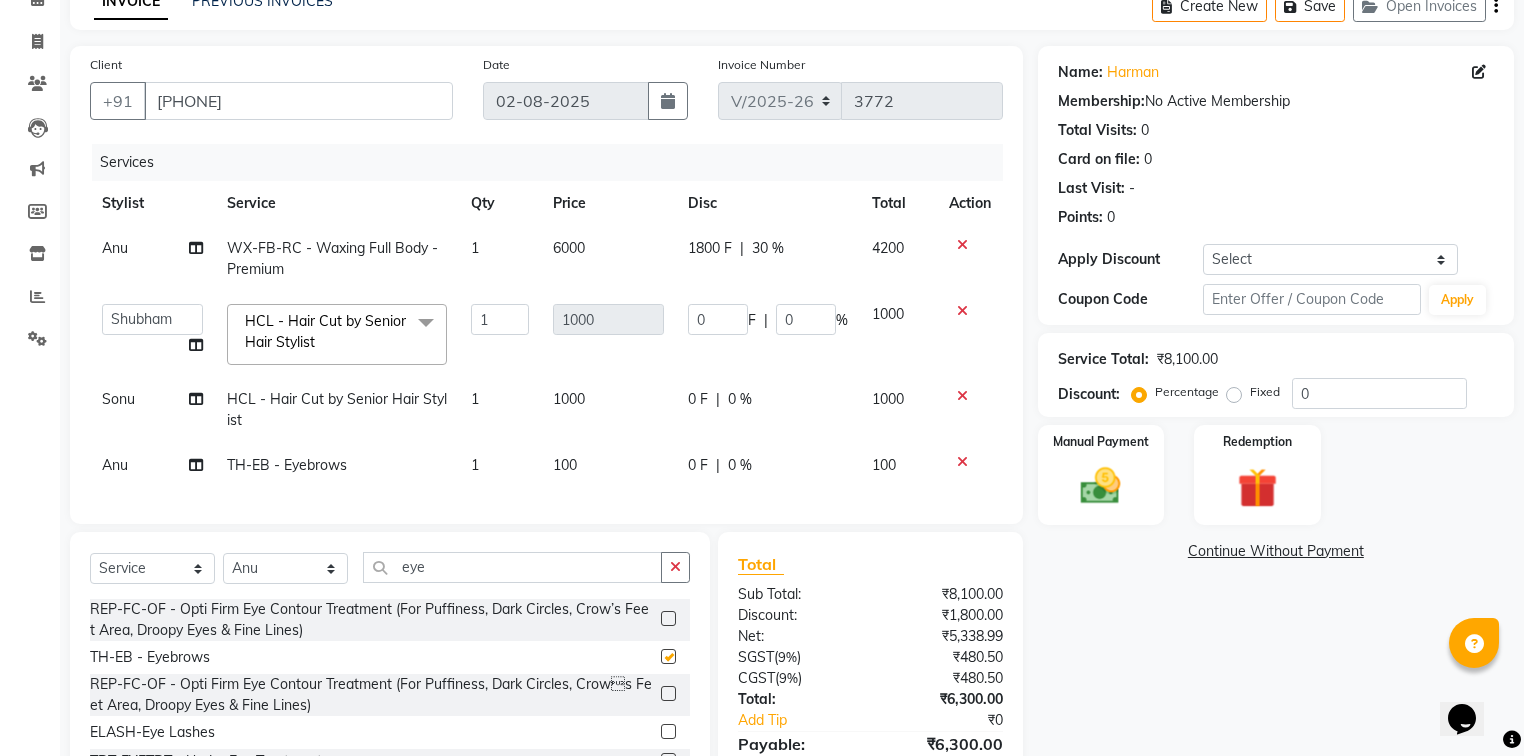 checkbox on "false" 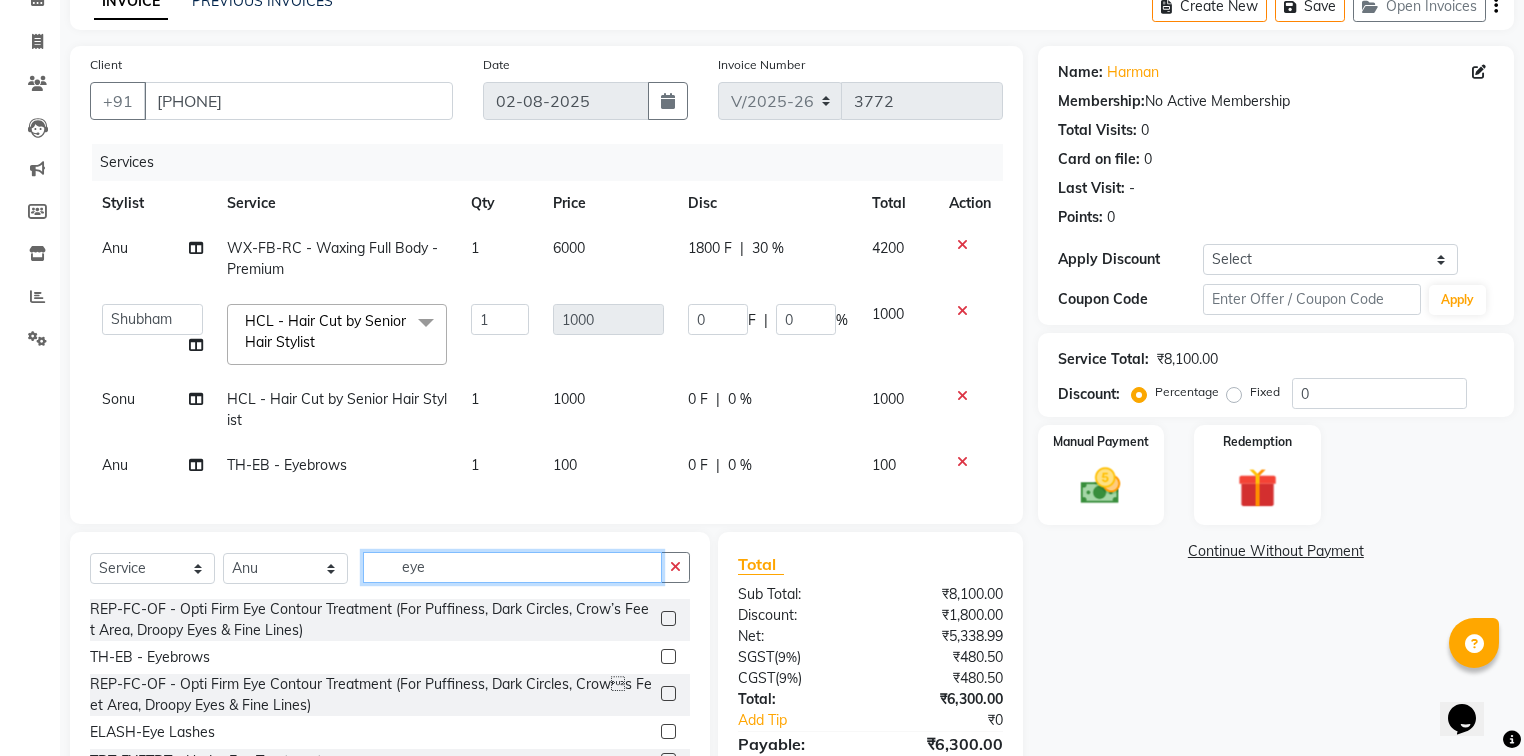 click on "eye" 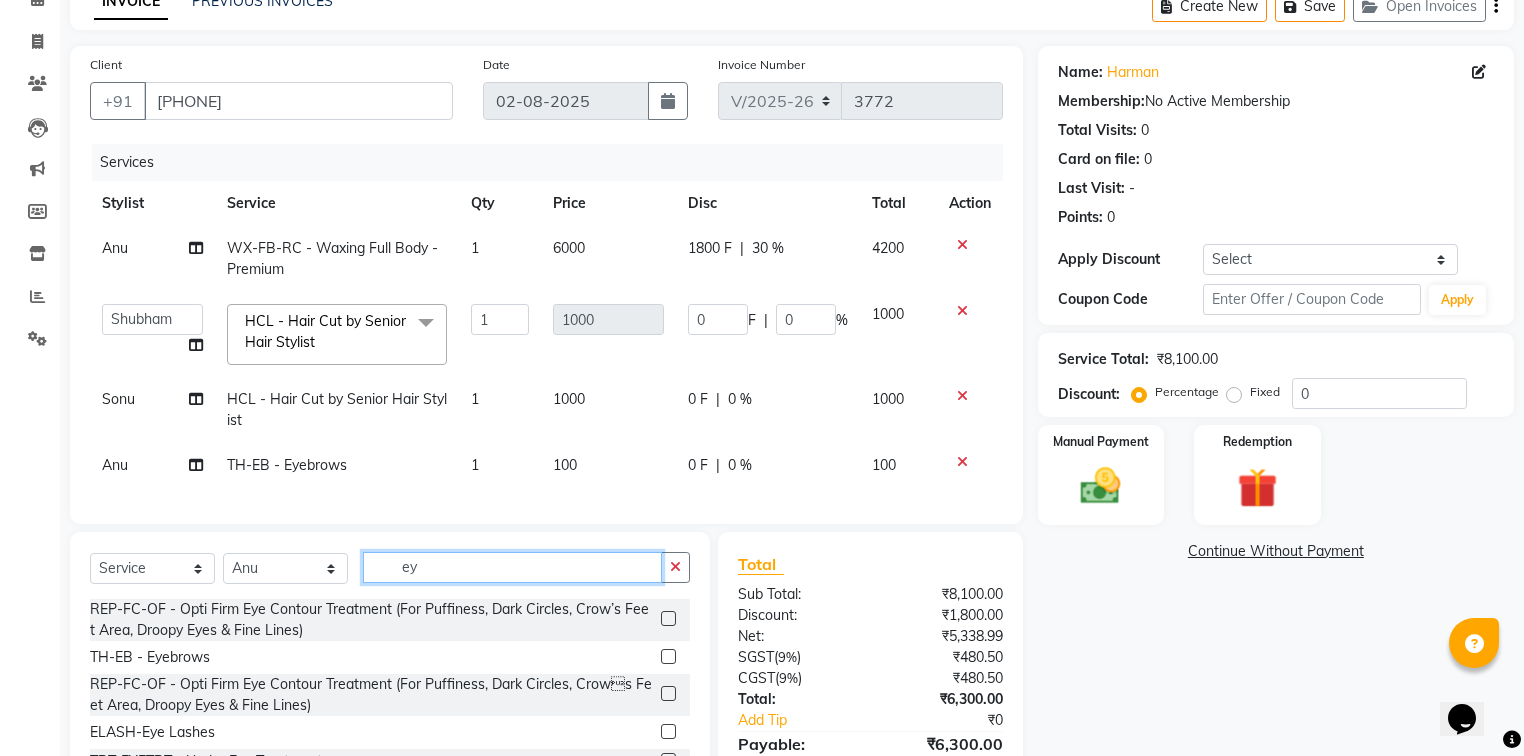 type on "e" 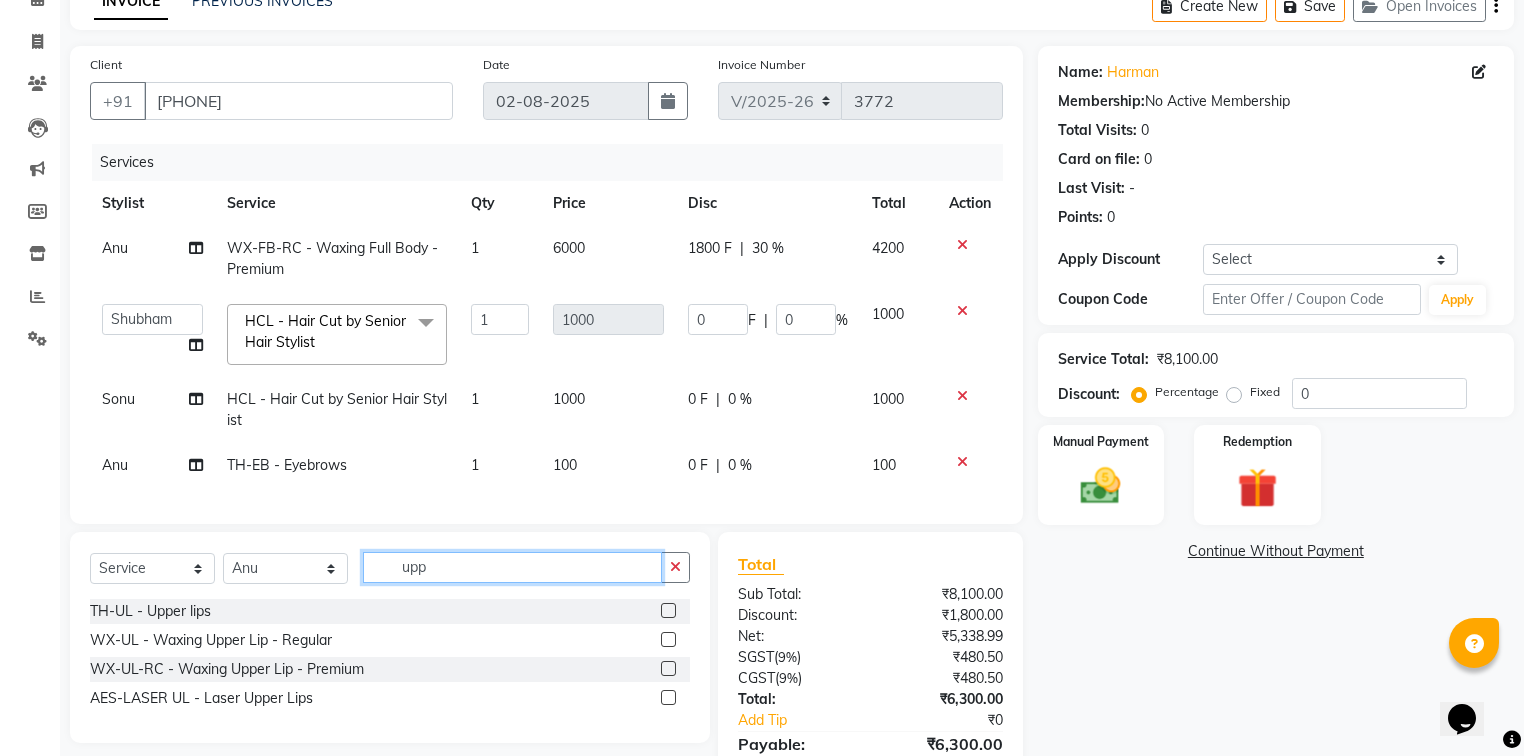 type on "upp" 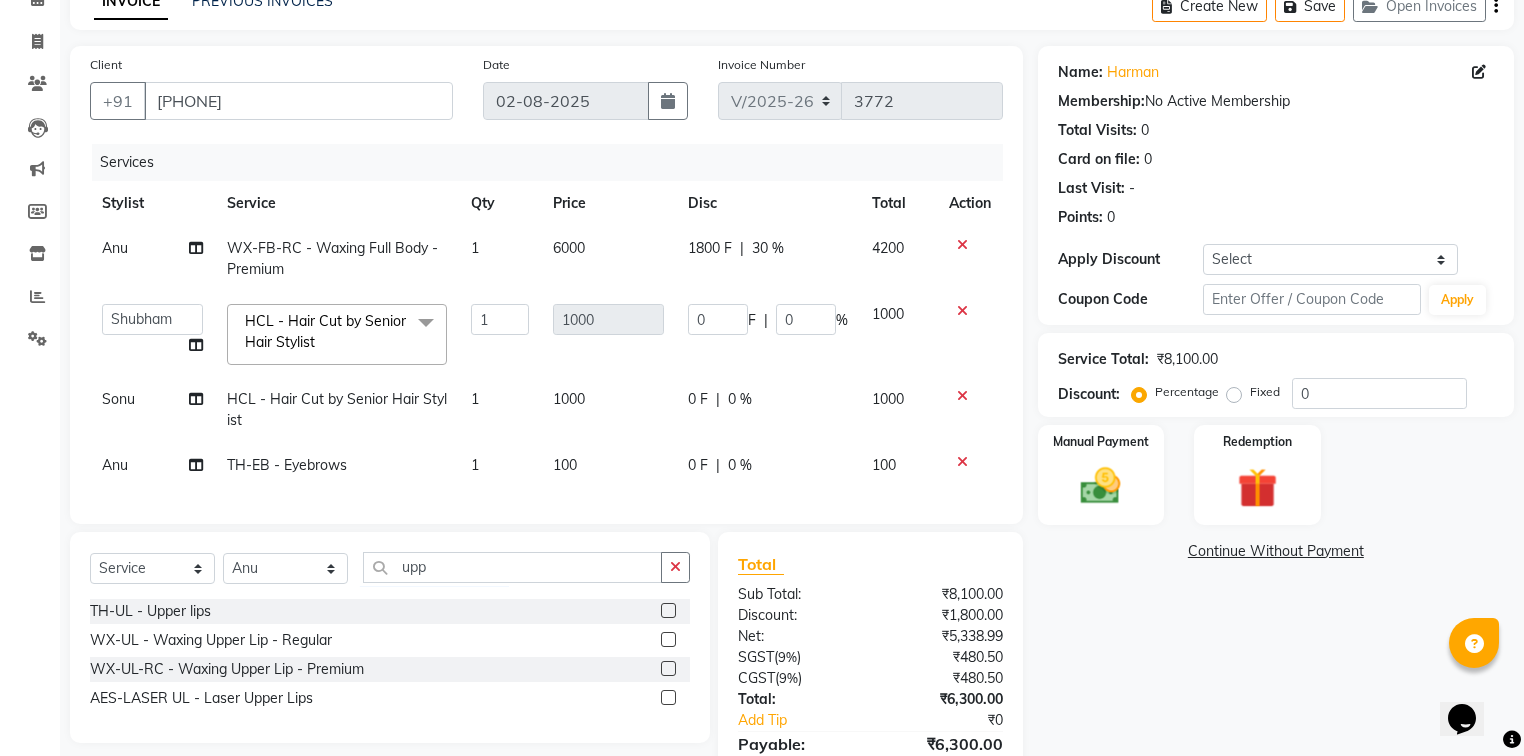 click 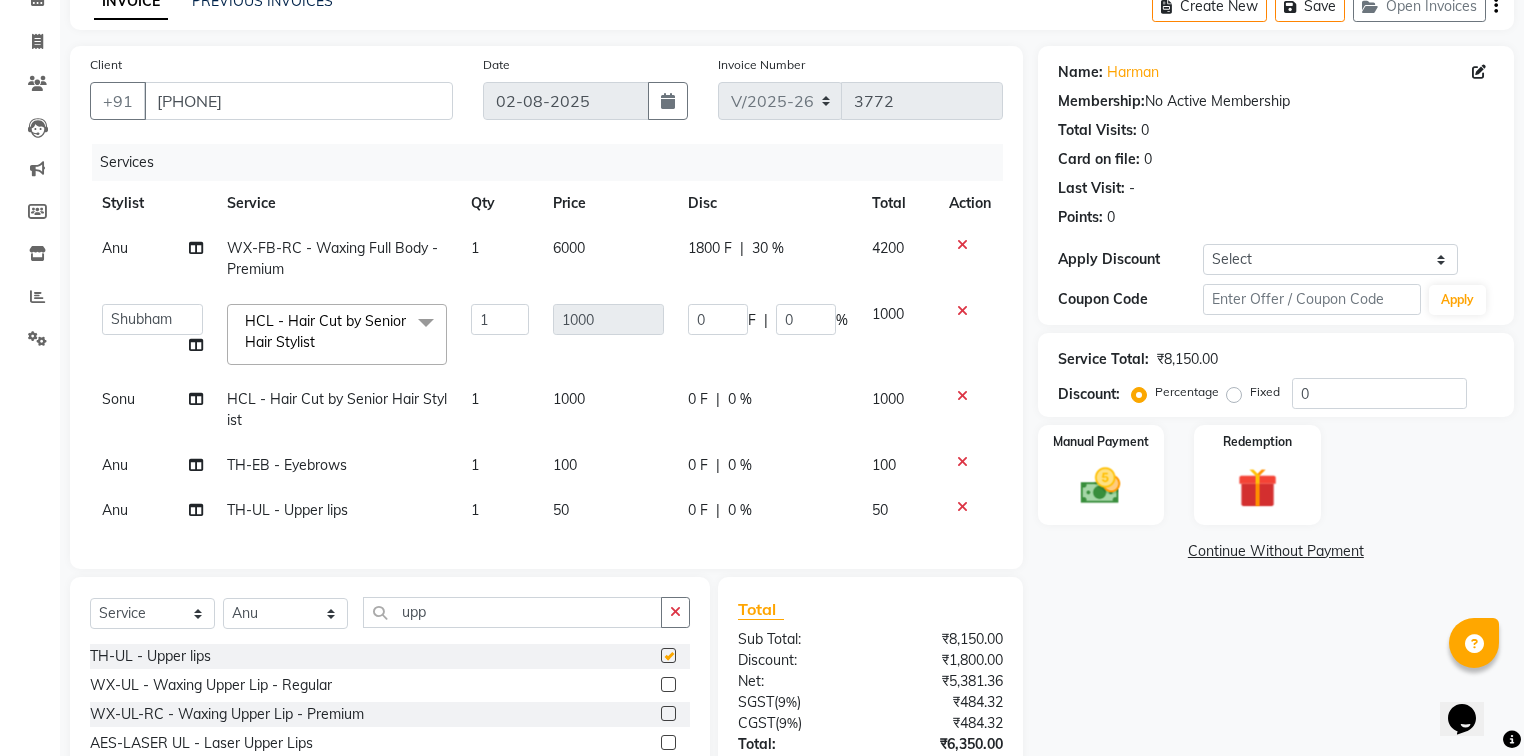 checkbox on "false" 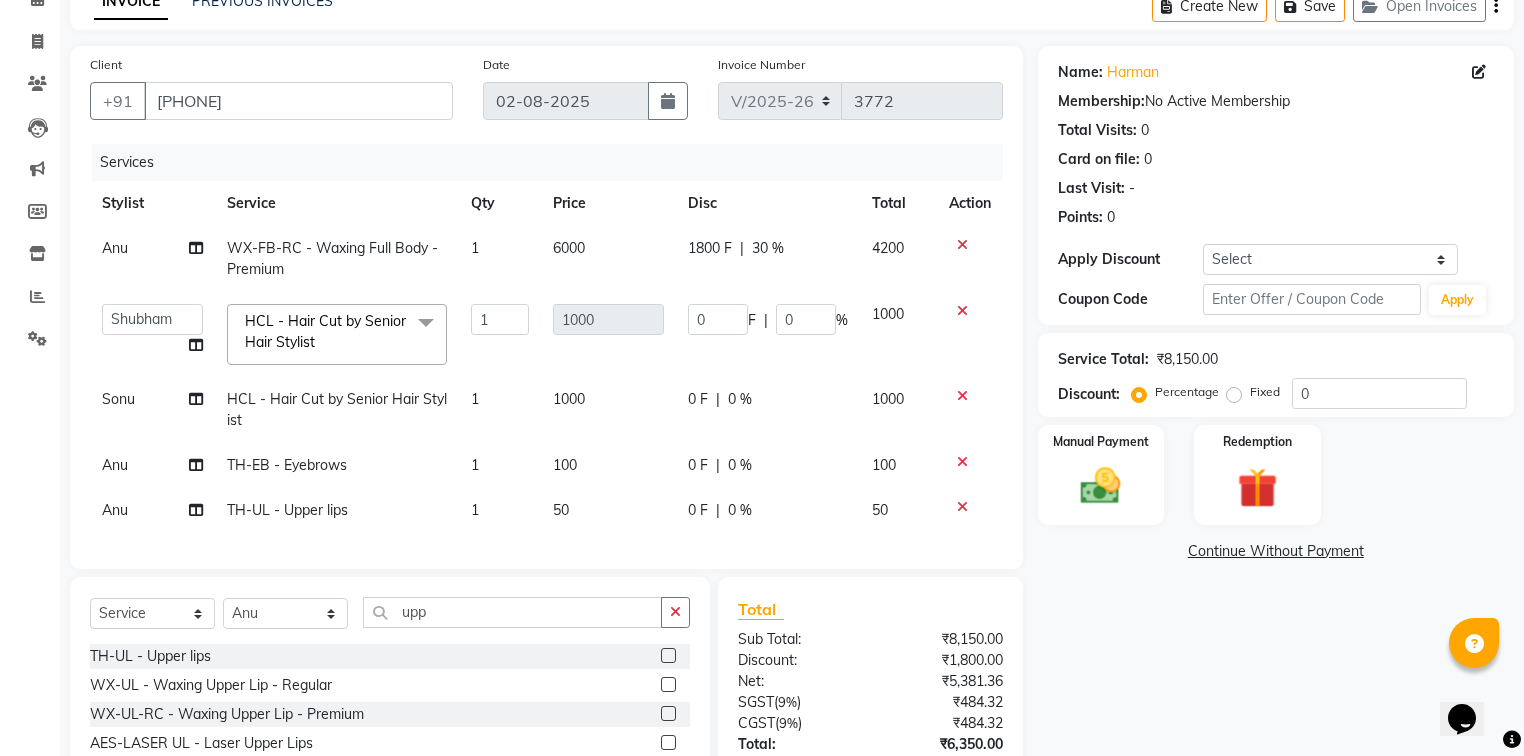 click on "0 F | 0 %" 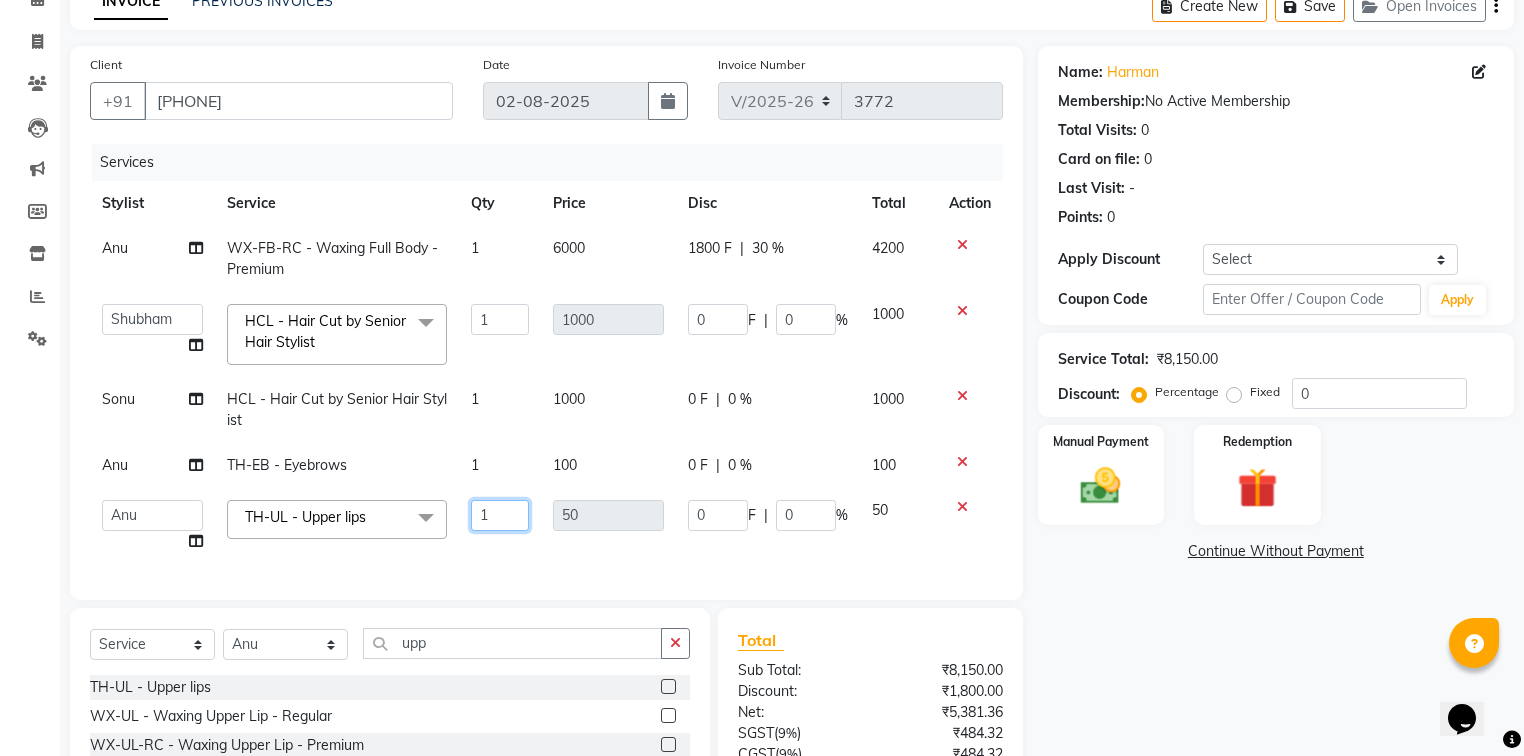 click on "1" 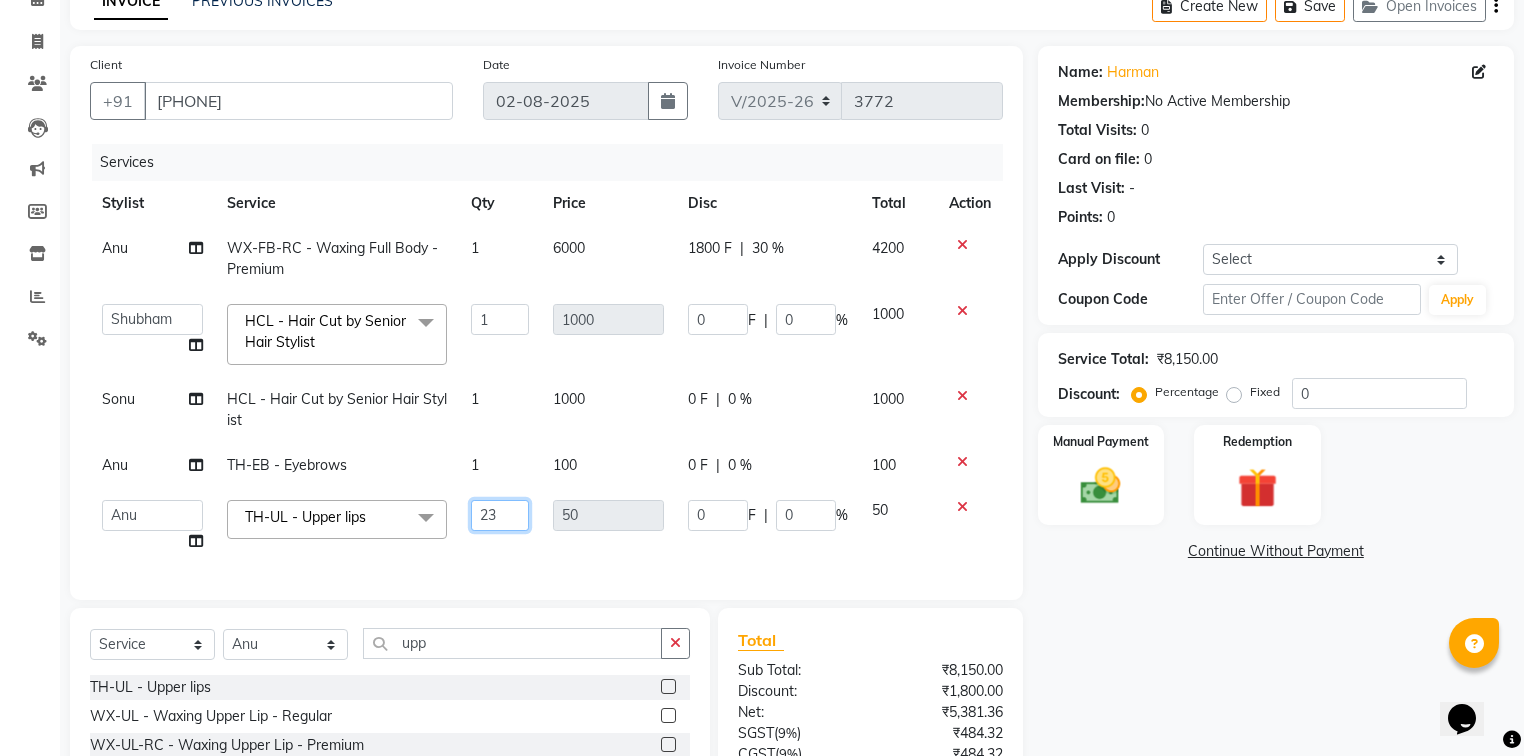 type on "2" 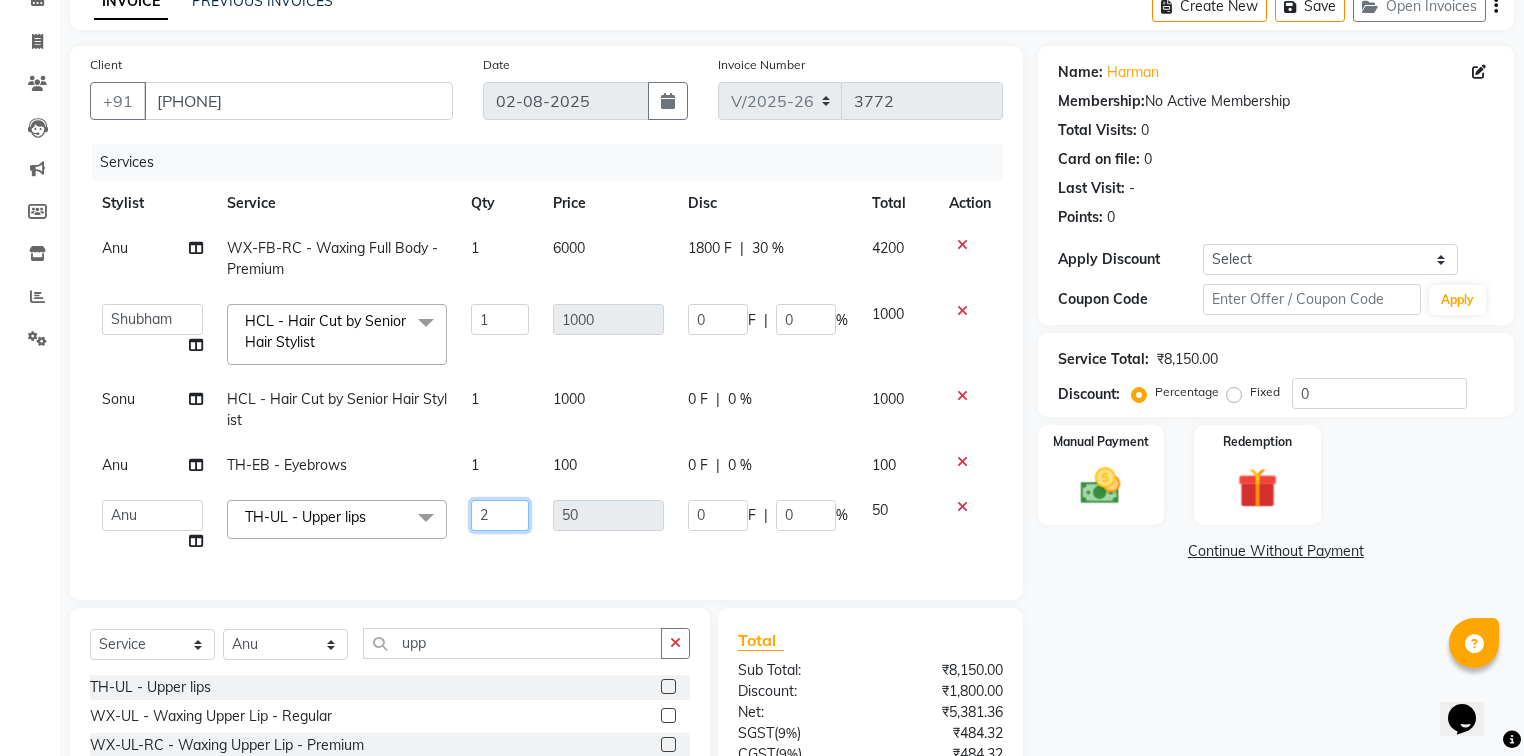 type 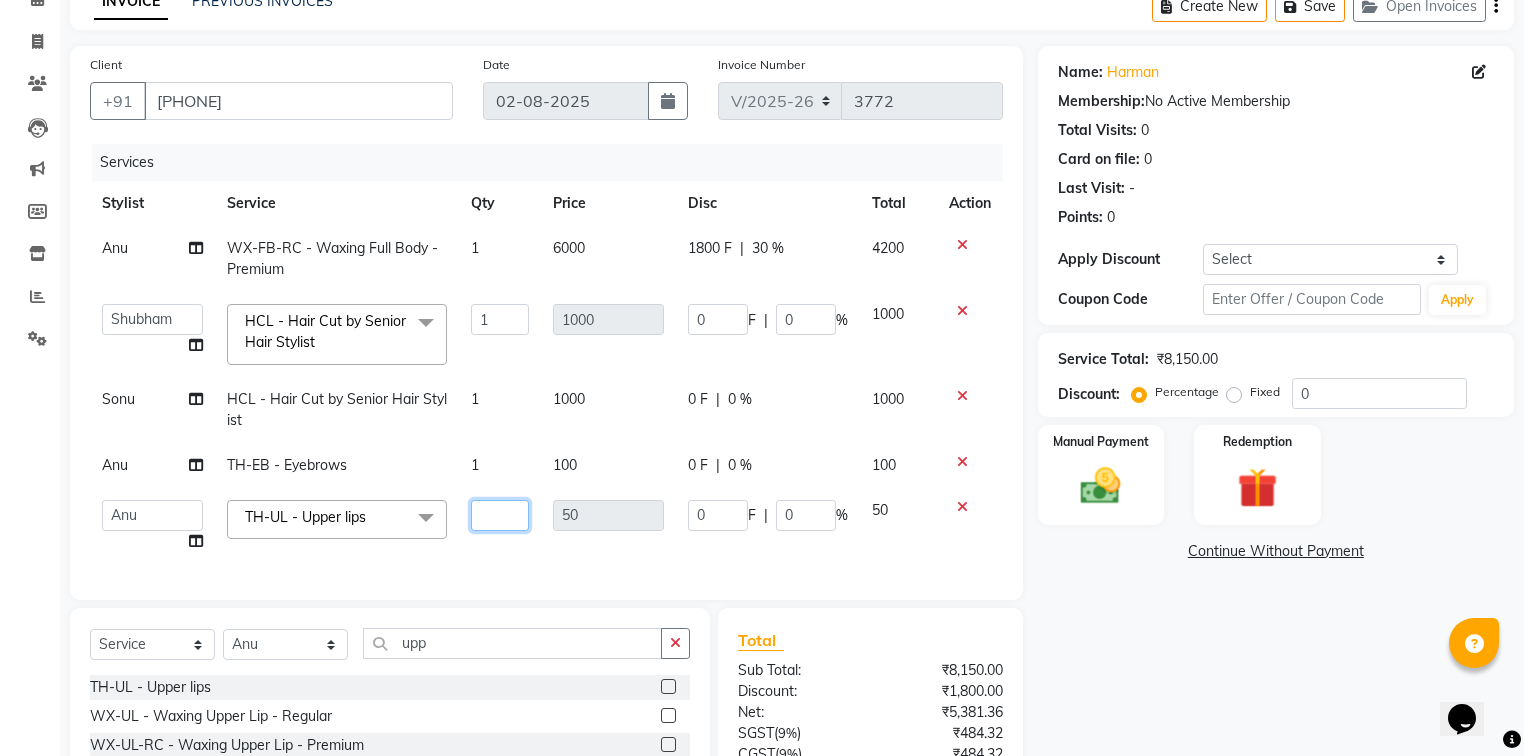 scroll, scrollTop: 184, scrollLeft: 0, axis: vertical 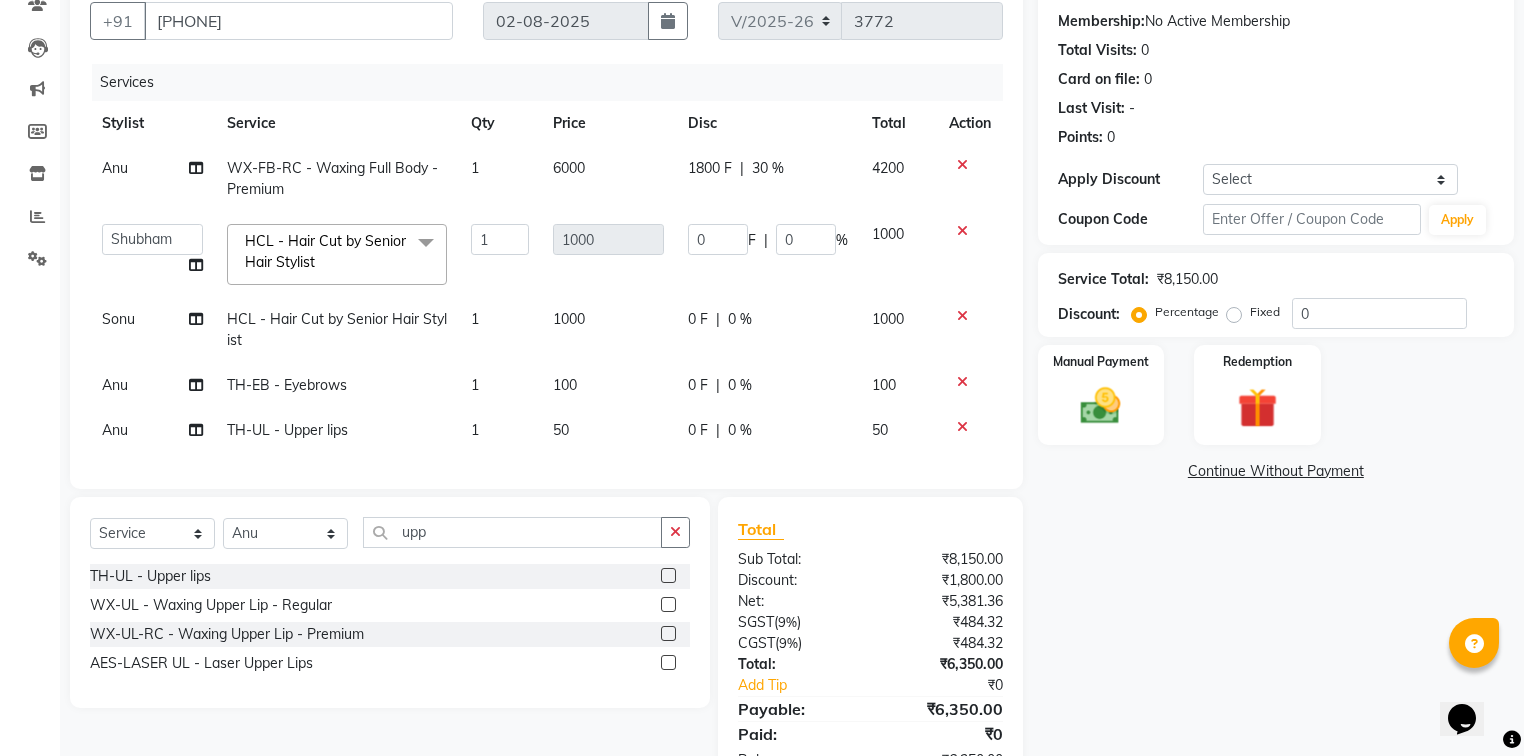 click on "TH-UL - Upper lips  WX-UL  - Waxing Upper Lip - Regular  WX-UL-RC - Waxing Upper Lip - Premium  AES-LASER UL - Laser Upper Lips" 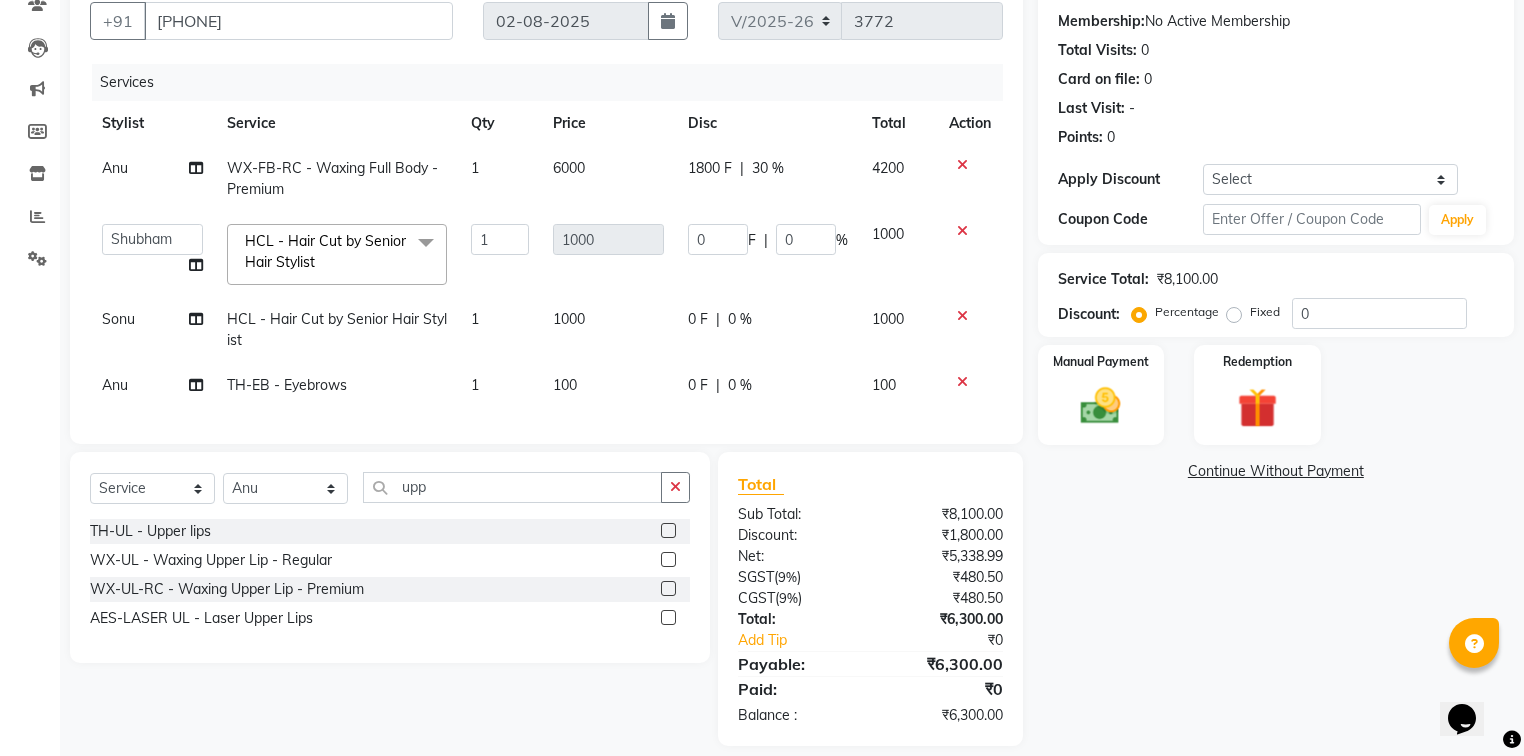 click 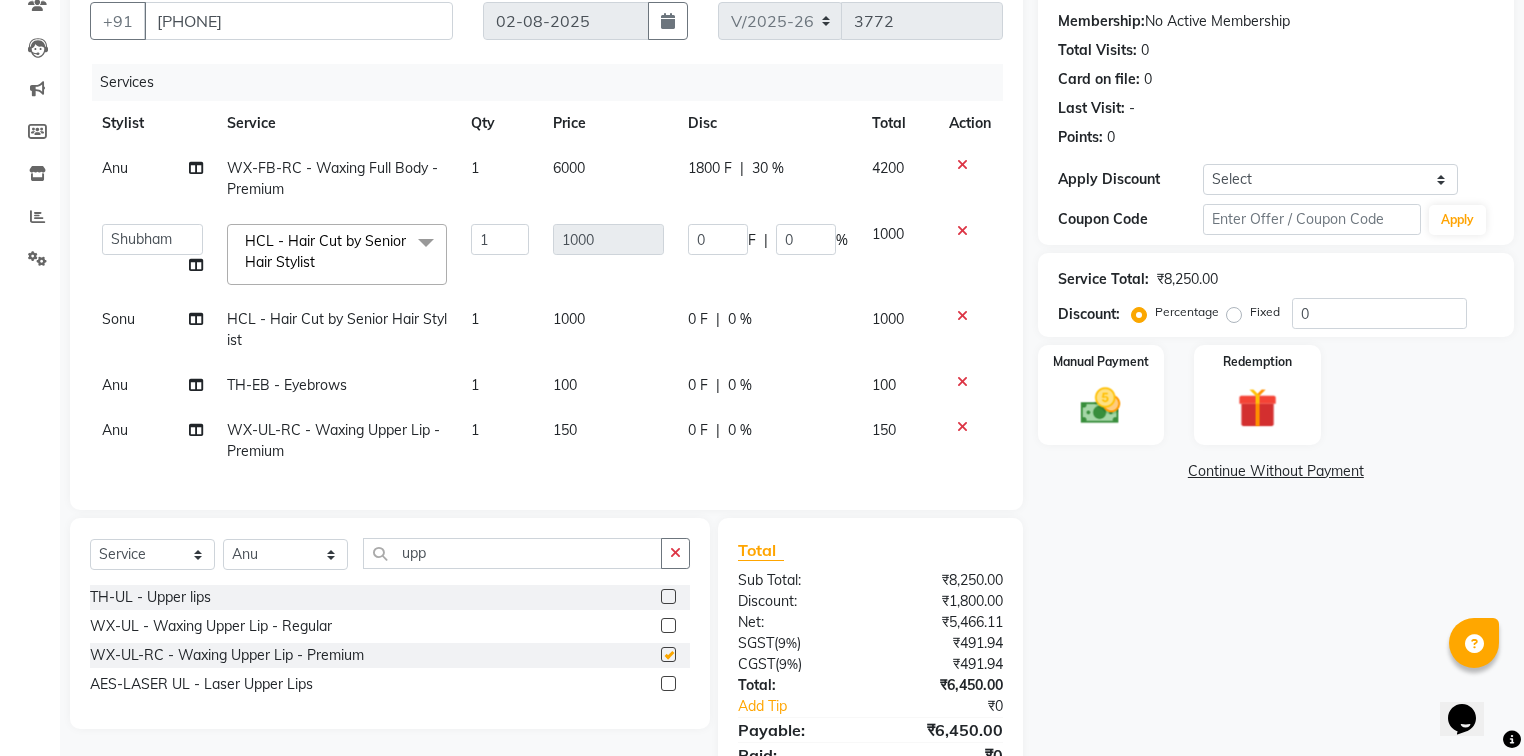checkbox on "false" 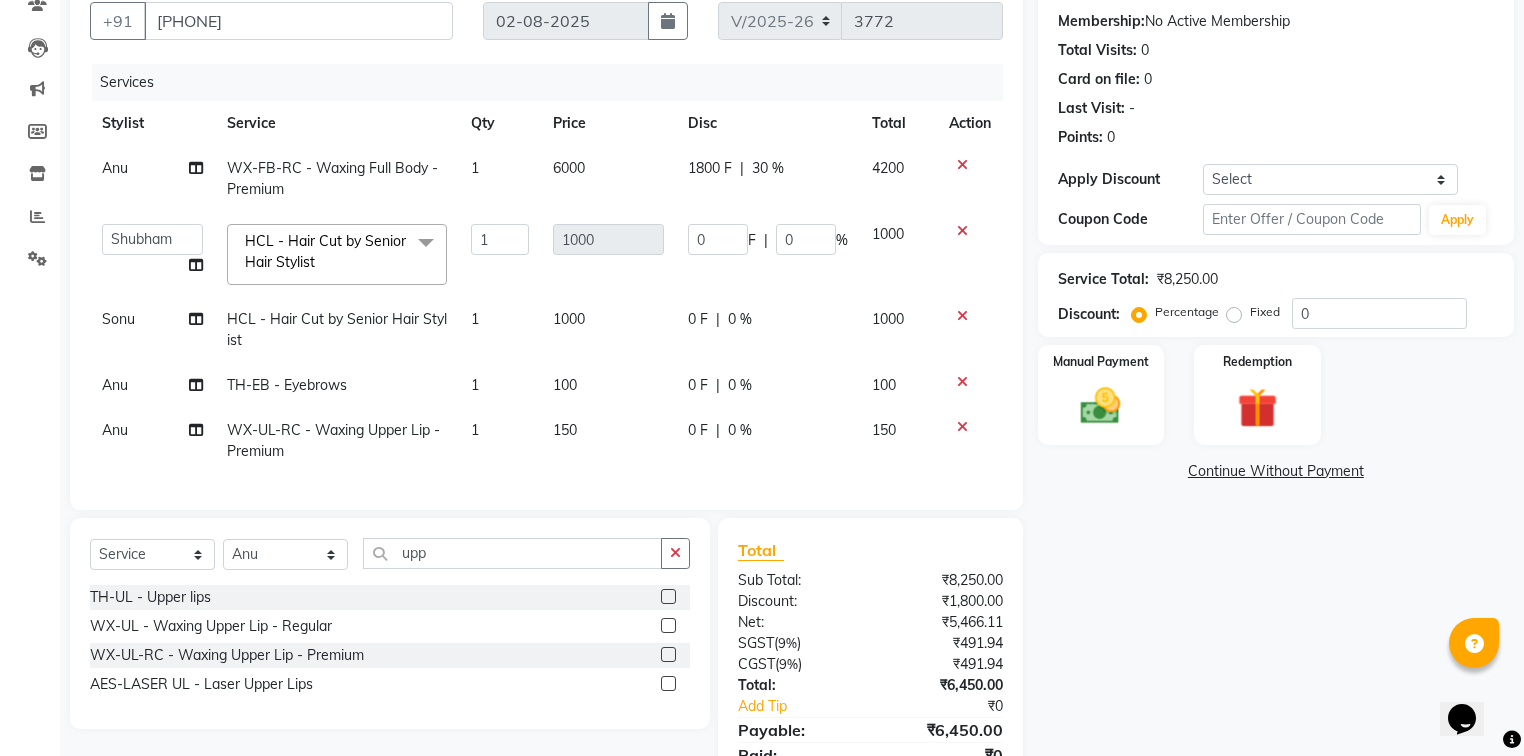 click on "|" 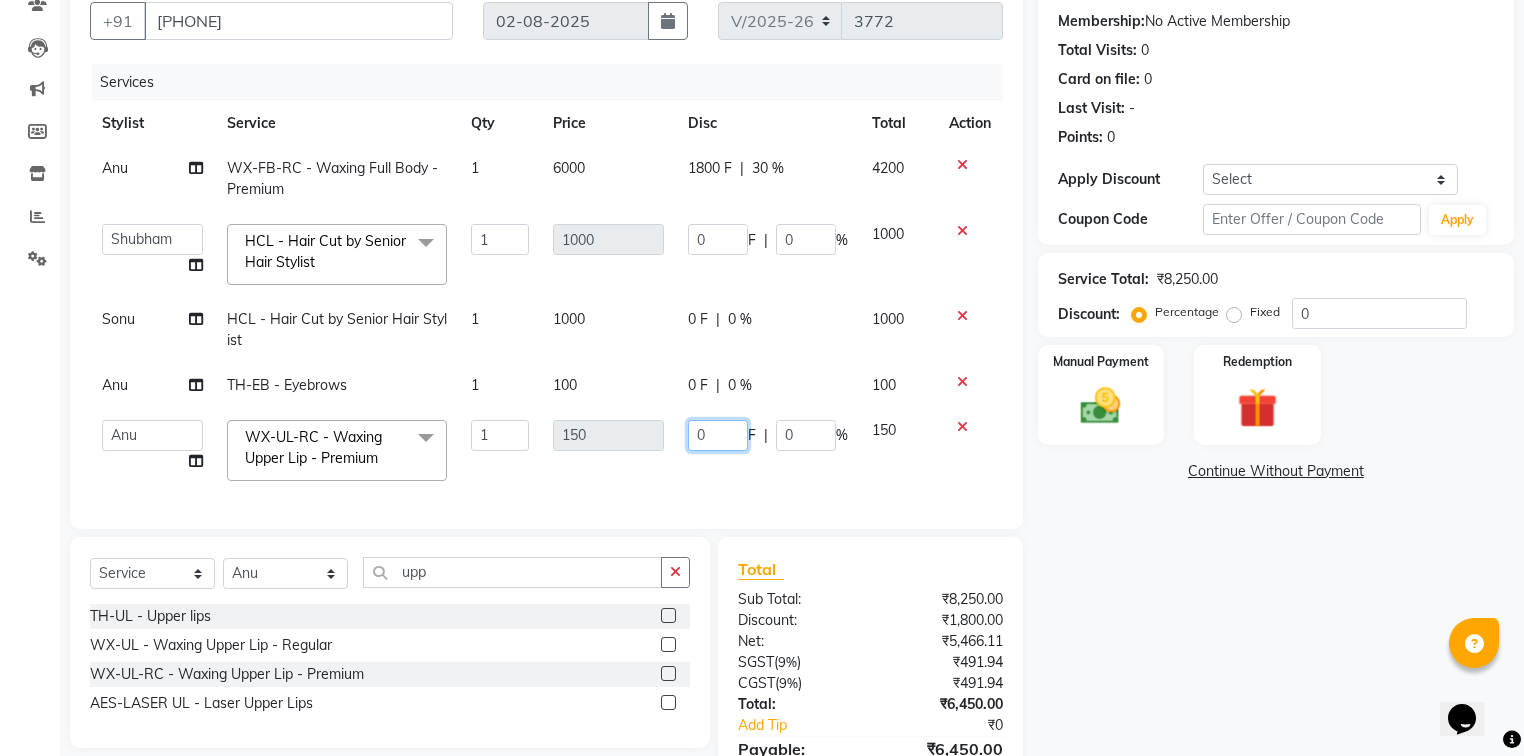 click on "0" 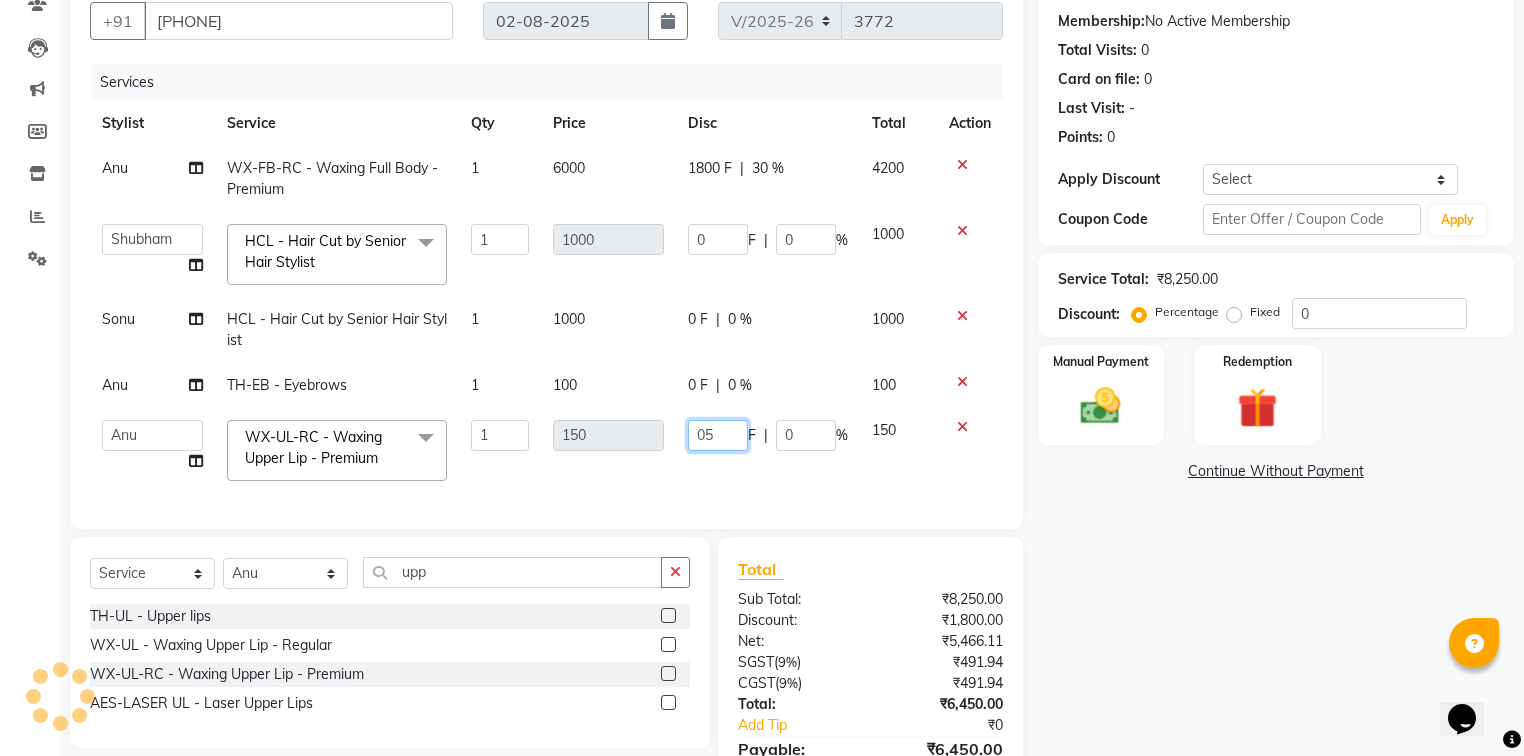type on "050" 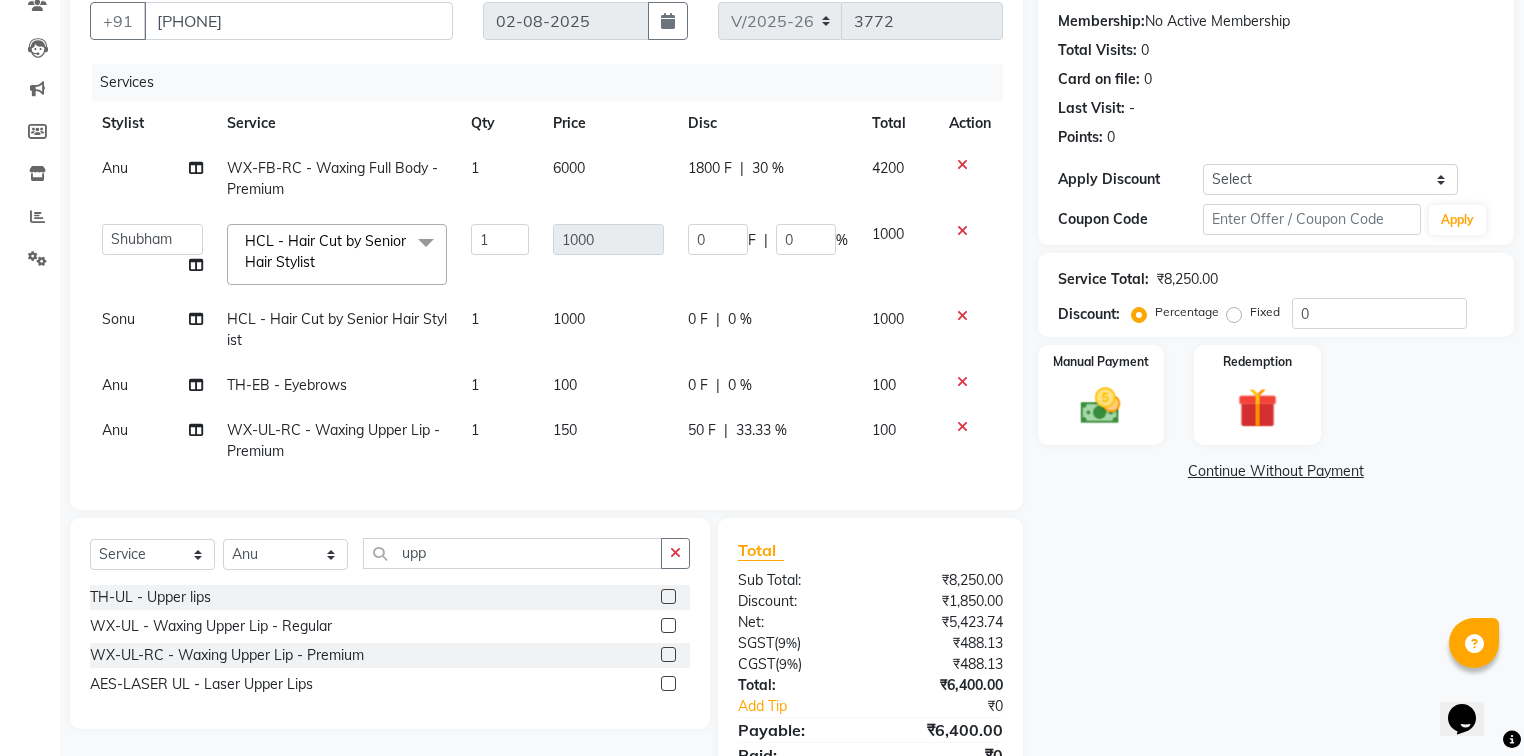click on "Name: Harman  Membership:  No Active Membership  Total Visits:  0 Card on file:  0 Last Visit:   - Points:   0  Apply Discount Select Coupon → Wrong Job Card  Coupon → Complimentary  Coupon → Correction  Coupon → First Wash  Coupon → Free Of Cost  Coupon → Staff Service  Coupon → Service Not Done  Coupon → Already Paid  Coupon → Double Job Card  Coupon Code Apply Service Total:  ₹8,250.00  Discount:  Percentage   Fixed  0 Manual Payment Redemption  Continue Without Payment" 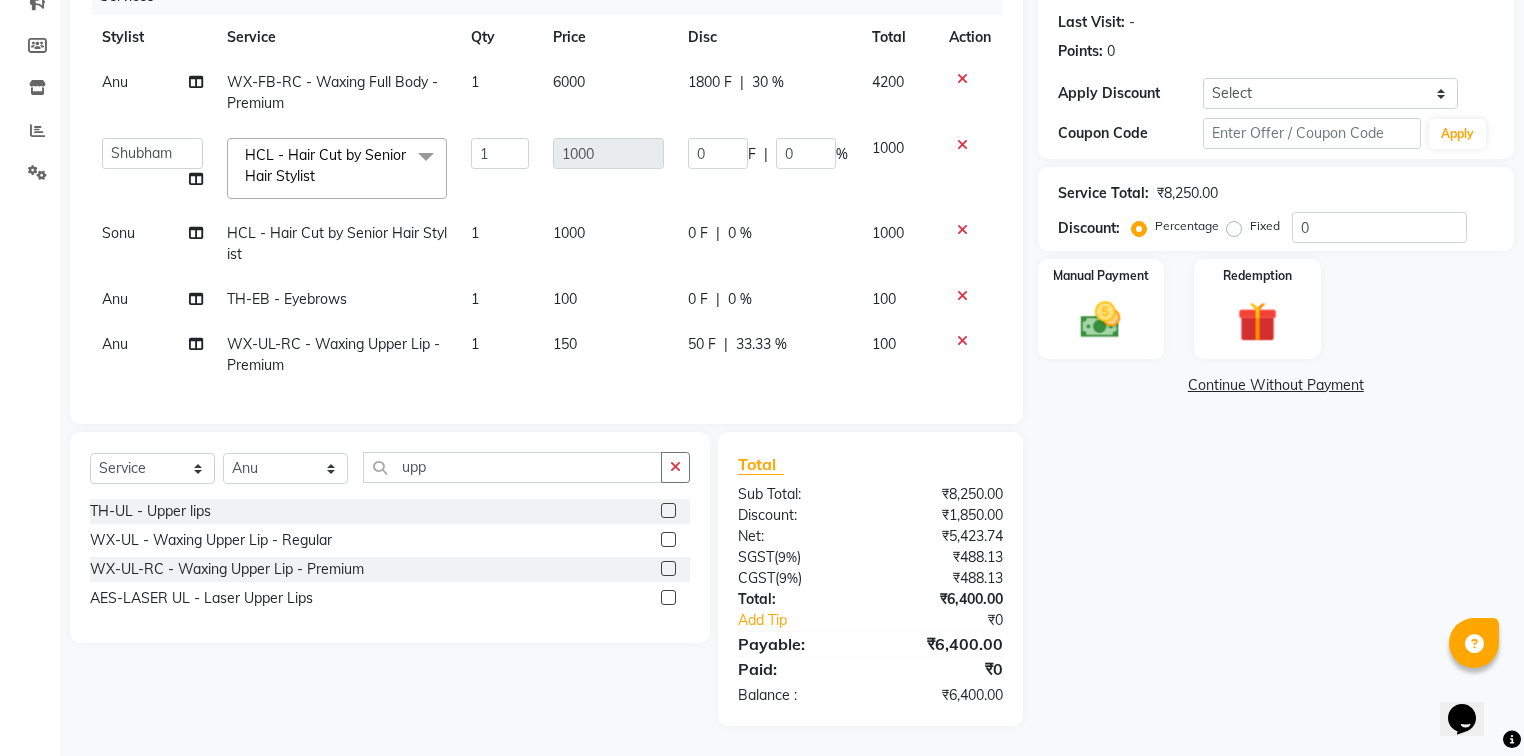 scroll, scrollTop: 202, scrollLeft: 0, axis: vertical 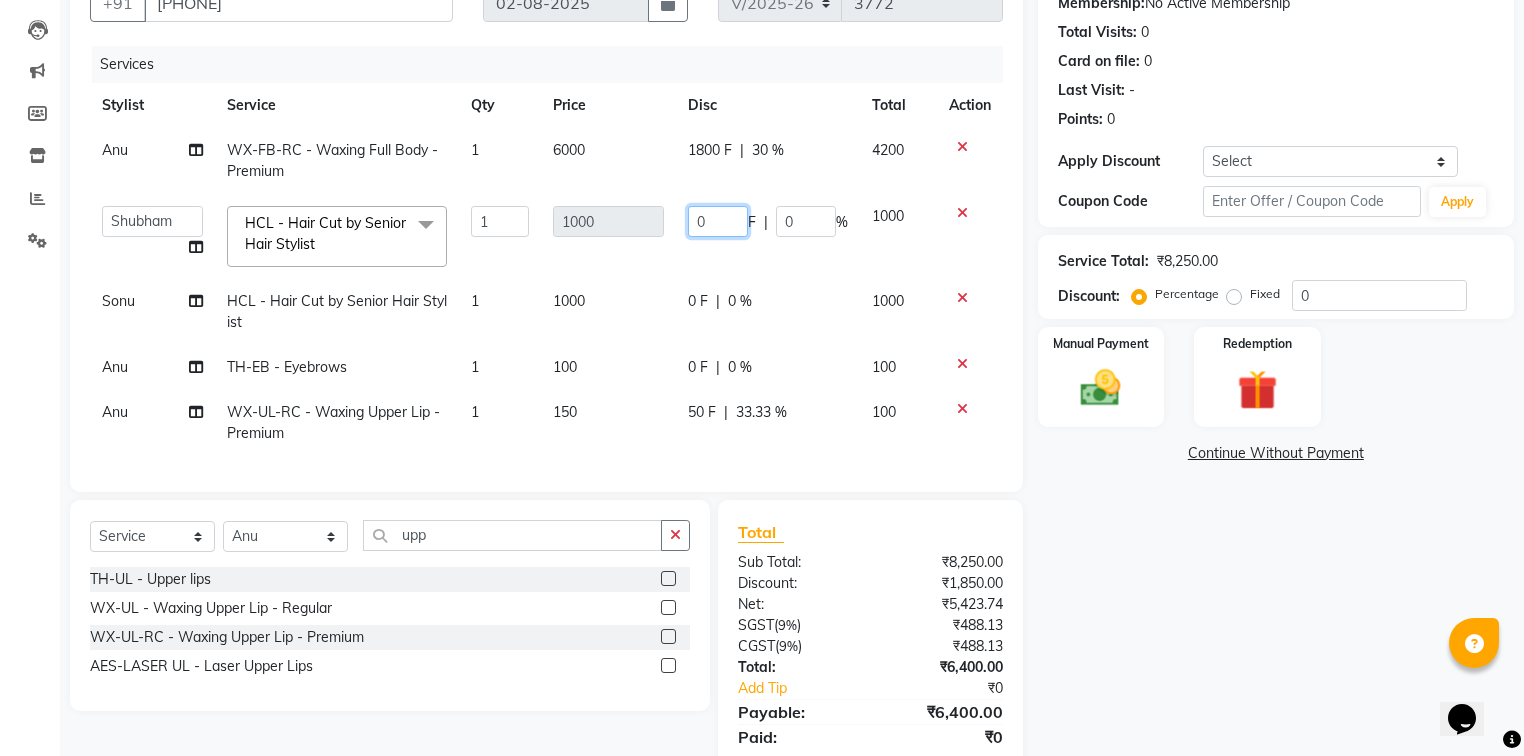 click on "0" 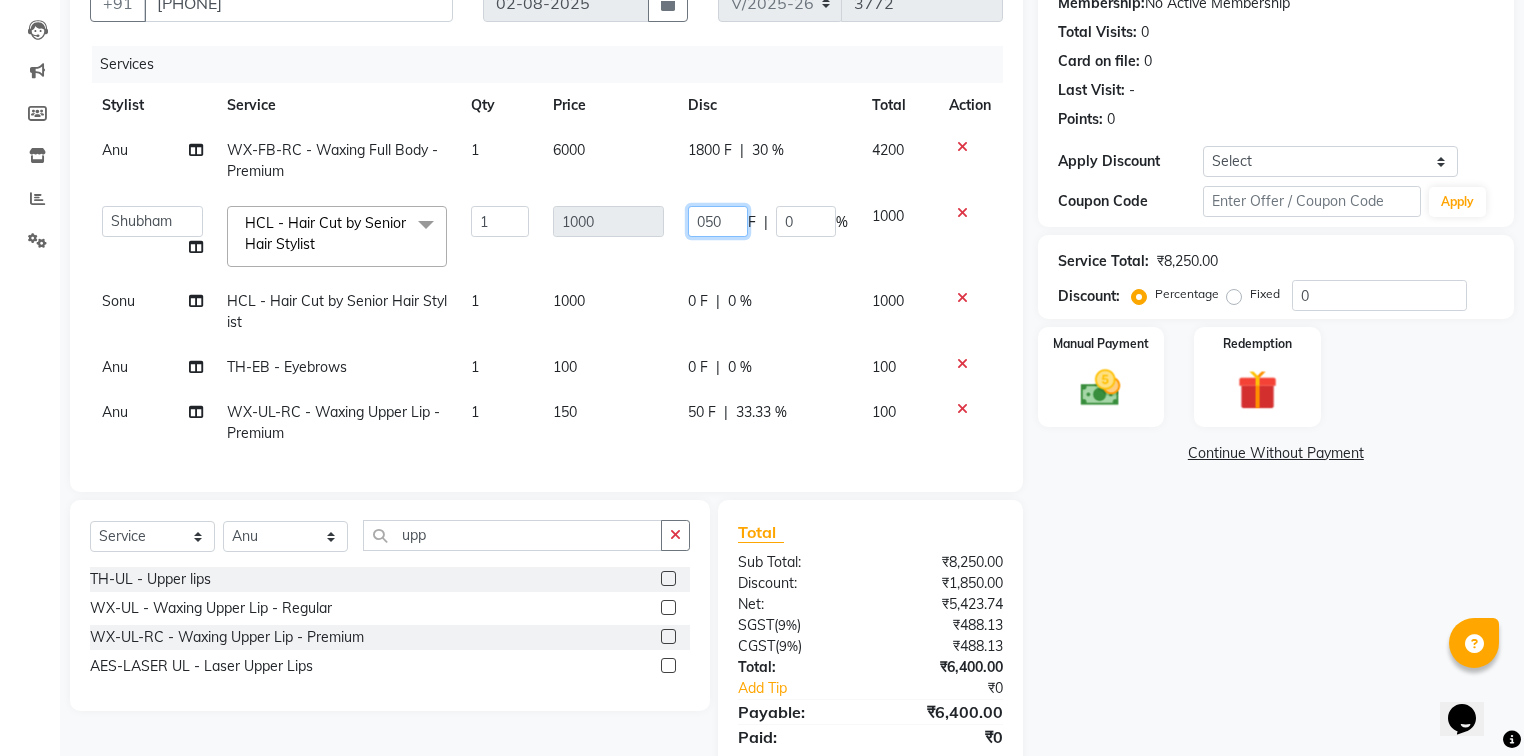 type on "0500" 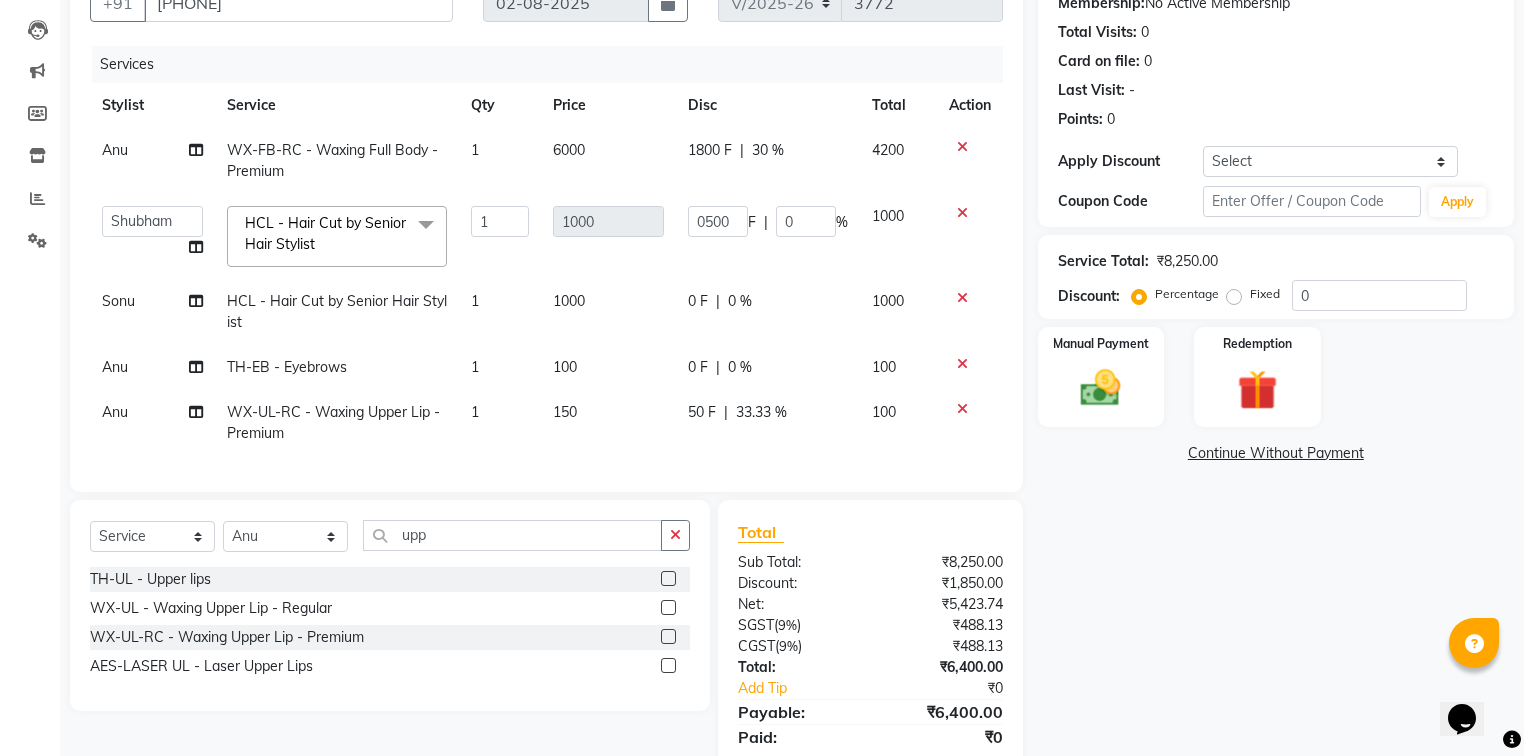 click on "Name: Harman  Membership:  No Active Membership  Total Visits:  0 Card on file:  0 Last Visit:   - Points:   0  Apply Discount Select Coupon → Wrong Job Card  Coupon → Complimentary  Coupon → Correction  Coupon → First Wash  Coupon → Free Of Cost  Coupon → Staff Service  Coupon → Service Not Done  Coupon → Already Paid  Coupon → Double Job Card  Coupon Code Apply Service Total:  ₹8,250.00  Discount:  Percentage   Fixed  0 Manual Payment Redemption  Continue Without Payment" 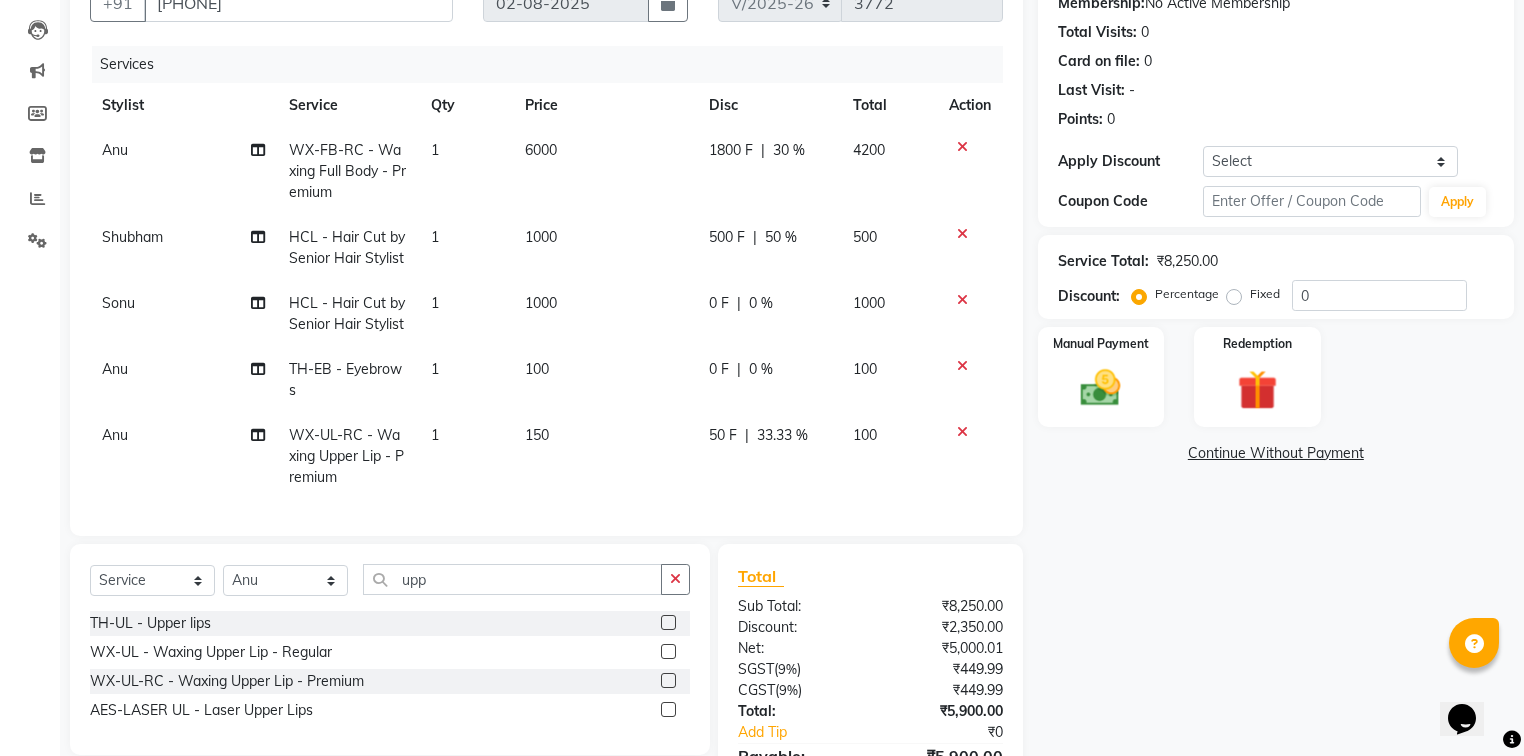 scroll, scrollTop: 326, scrollLeft: 0, axis: vertical 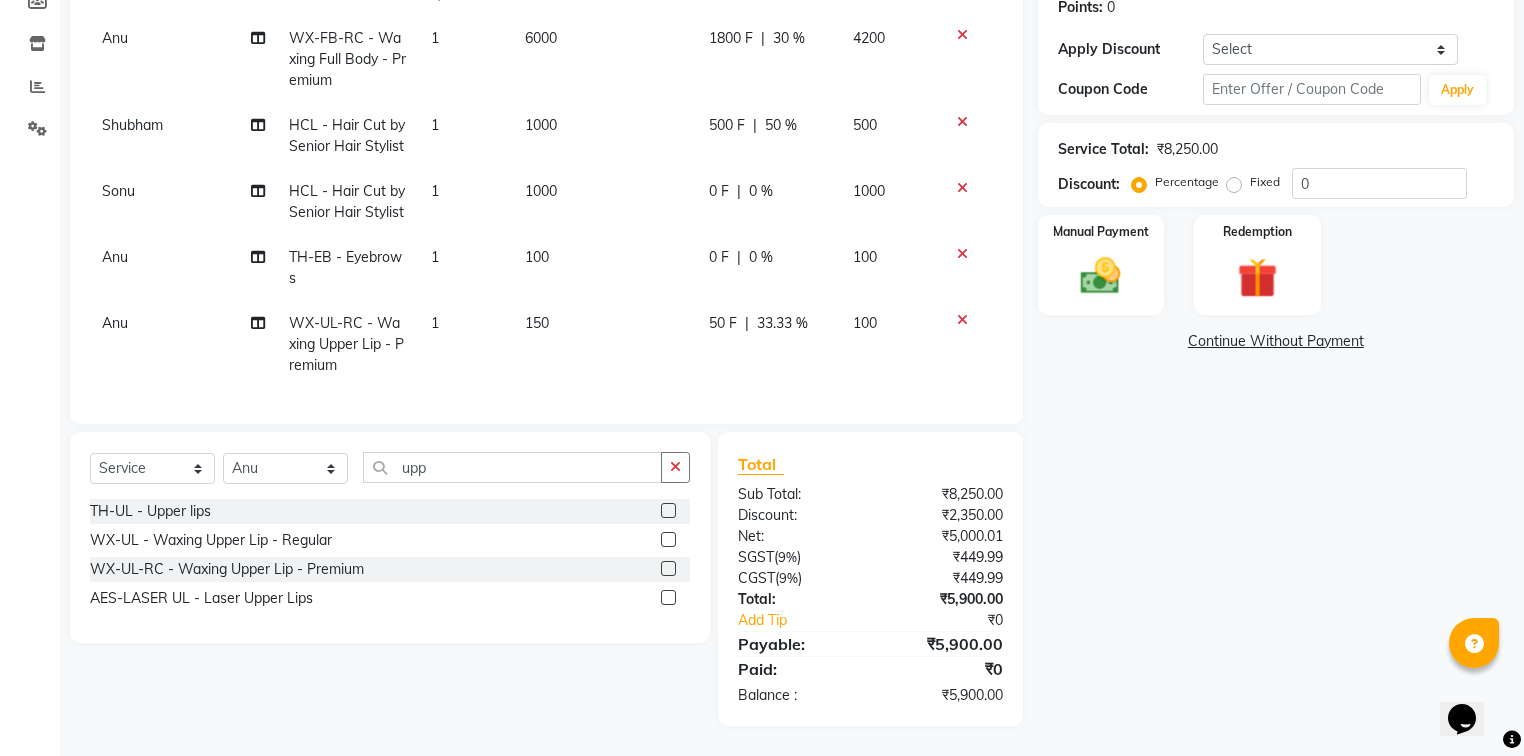 click on "TH-UL - Upper lips" 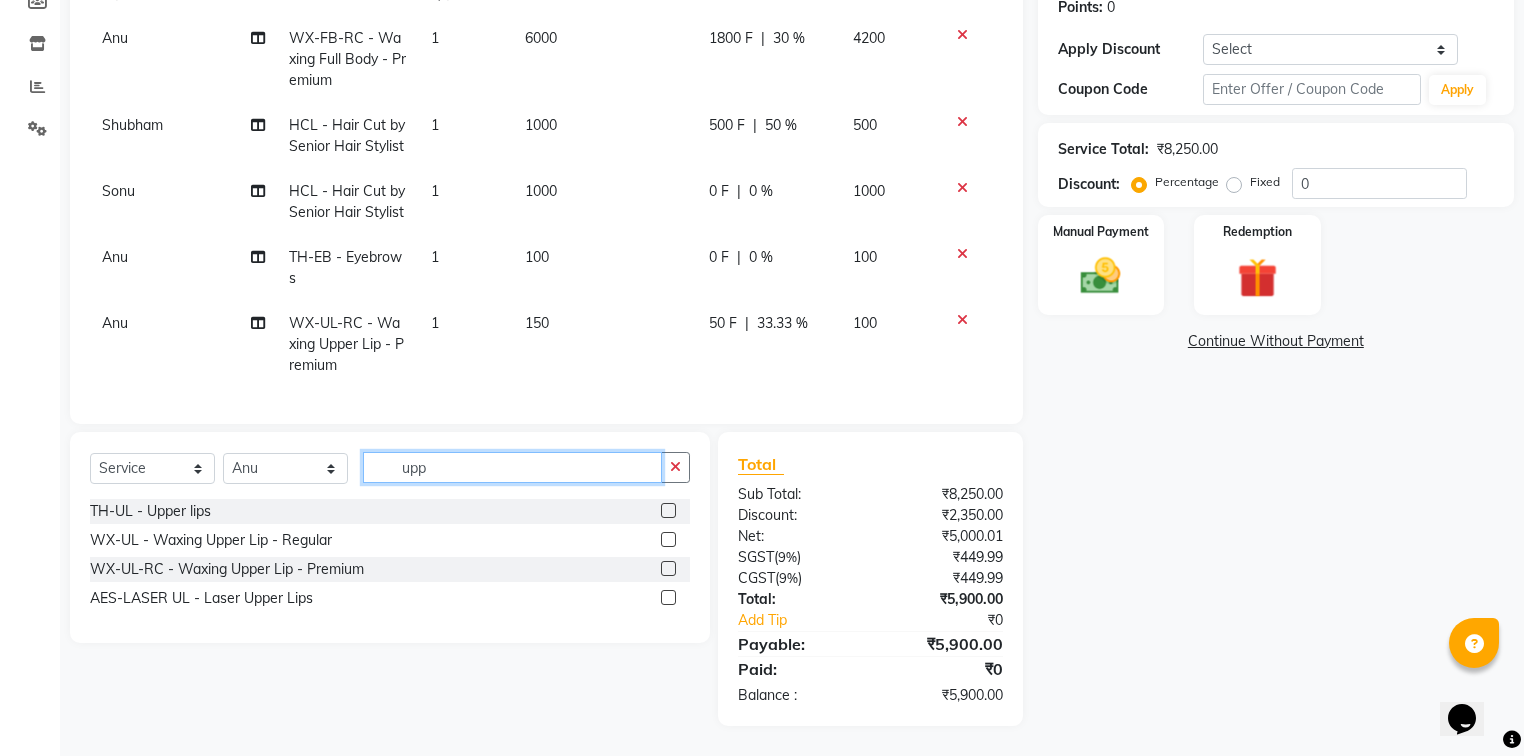 click on "upp" 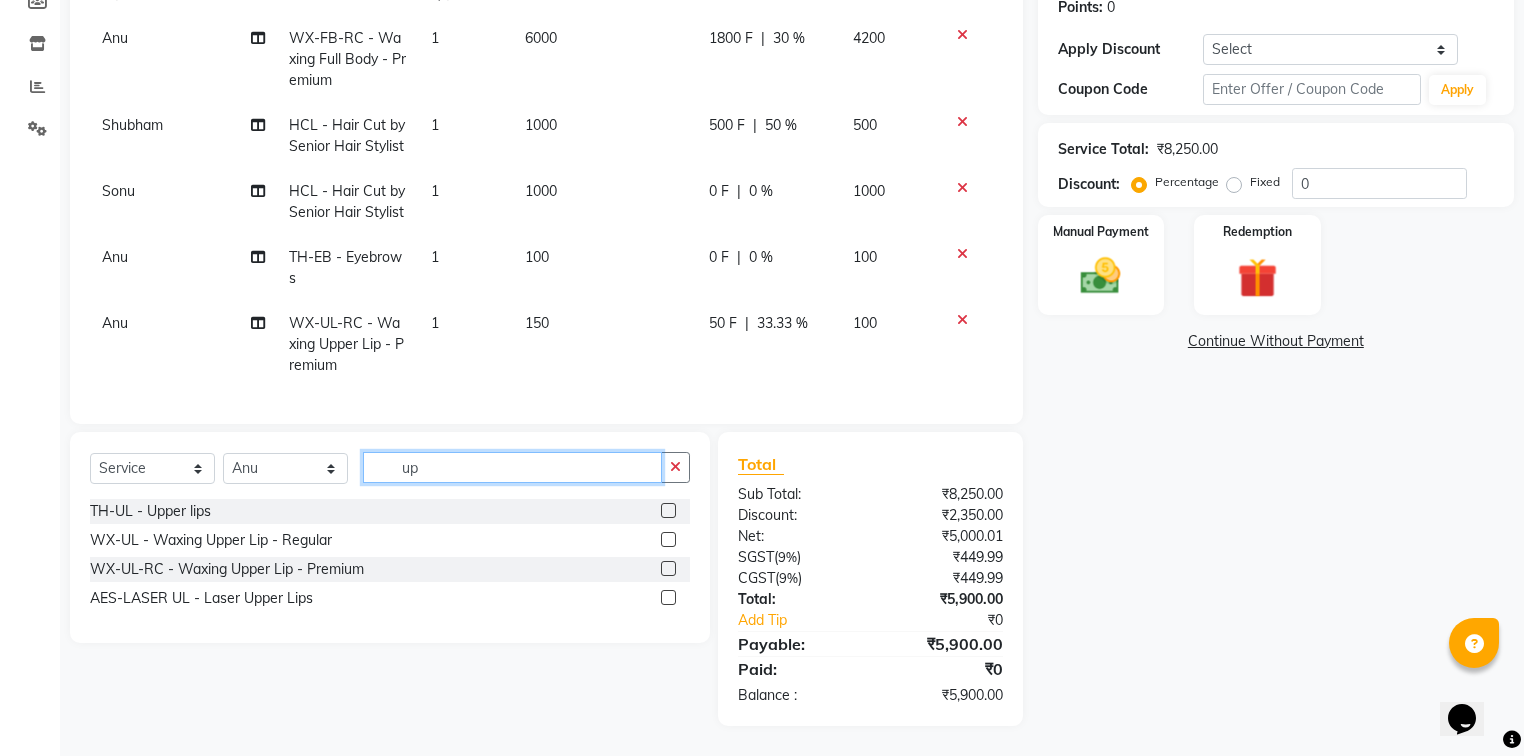 type on "u" 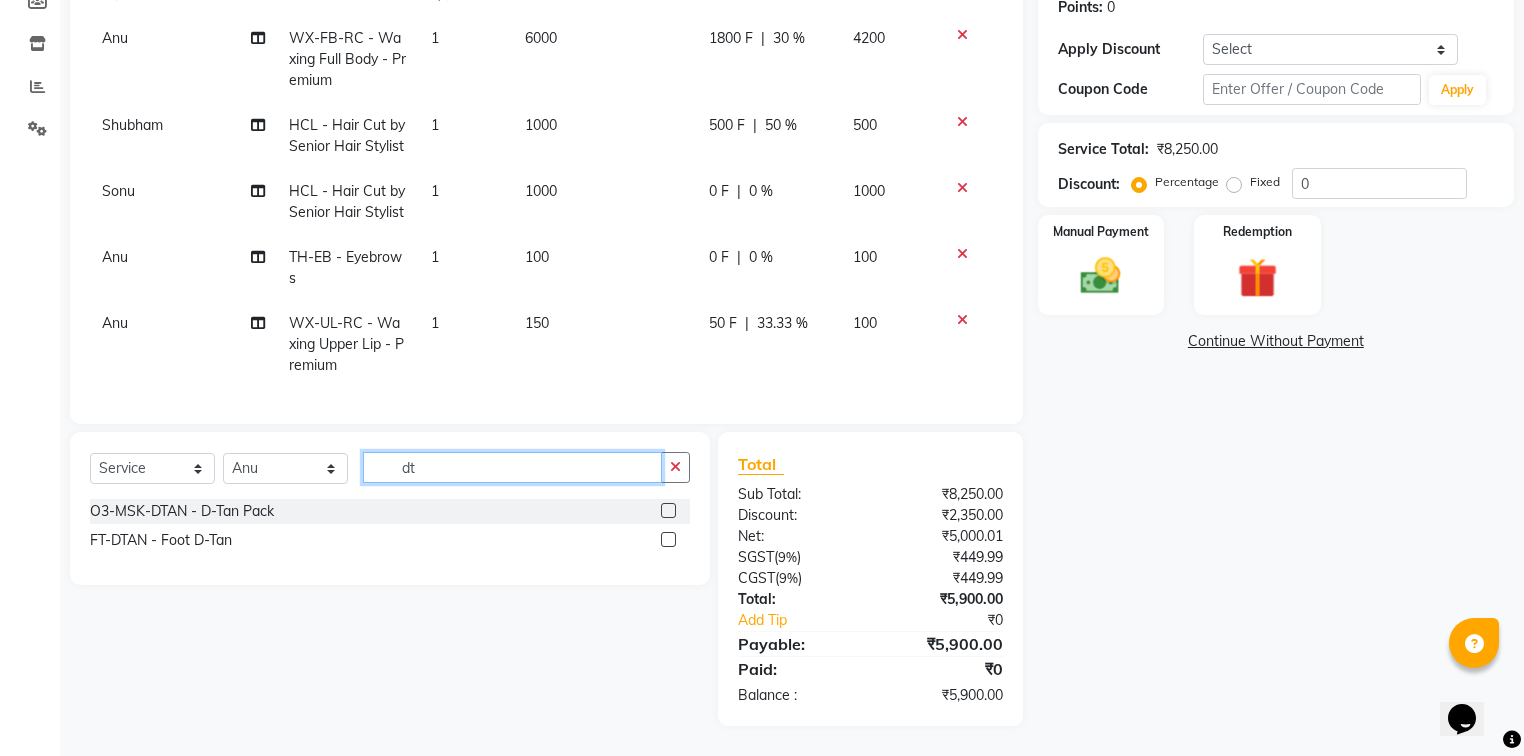 type on "dt" 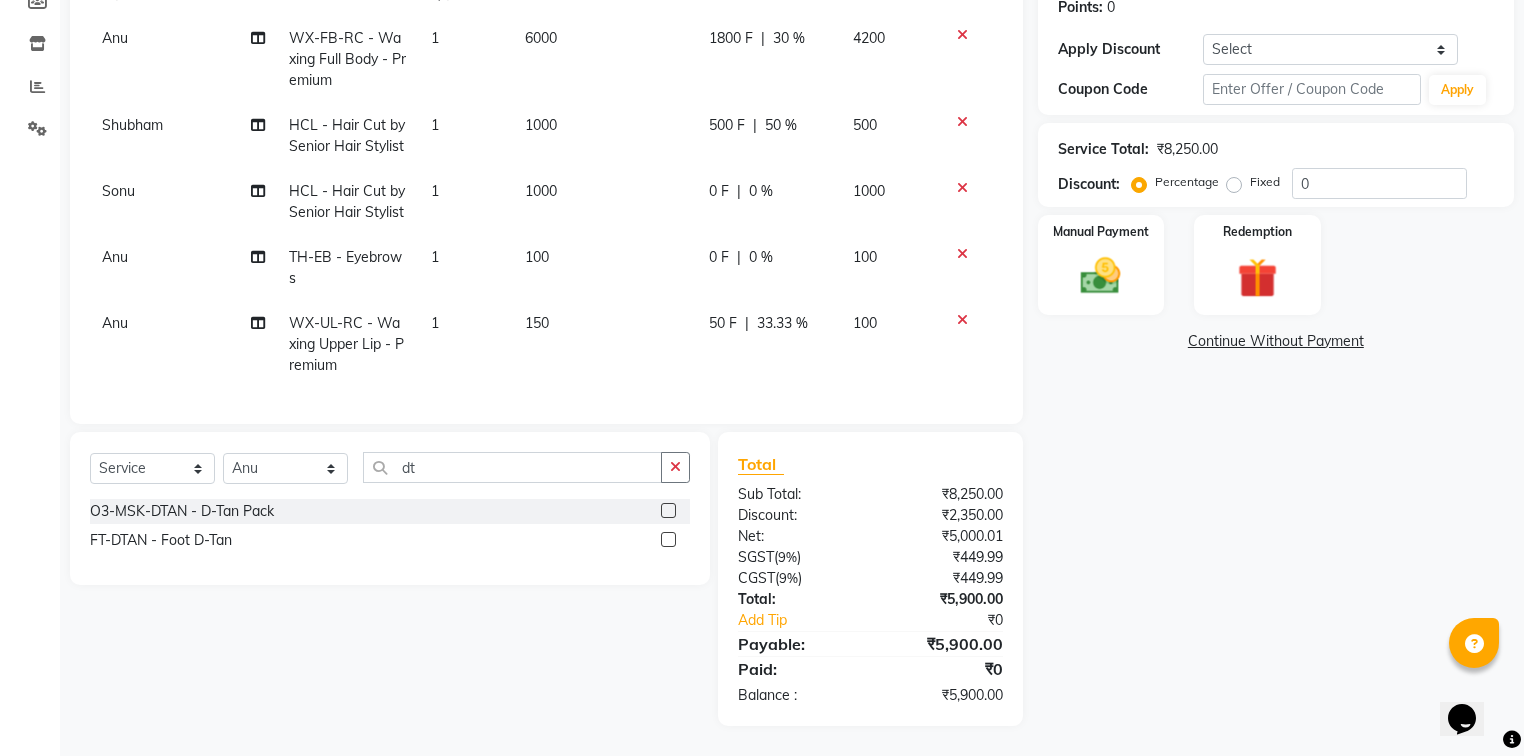 click 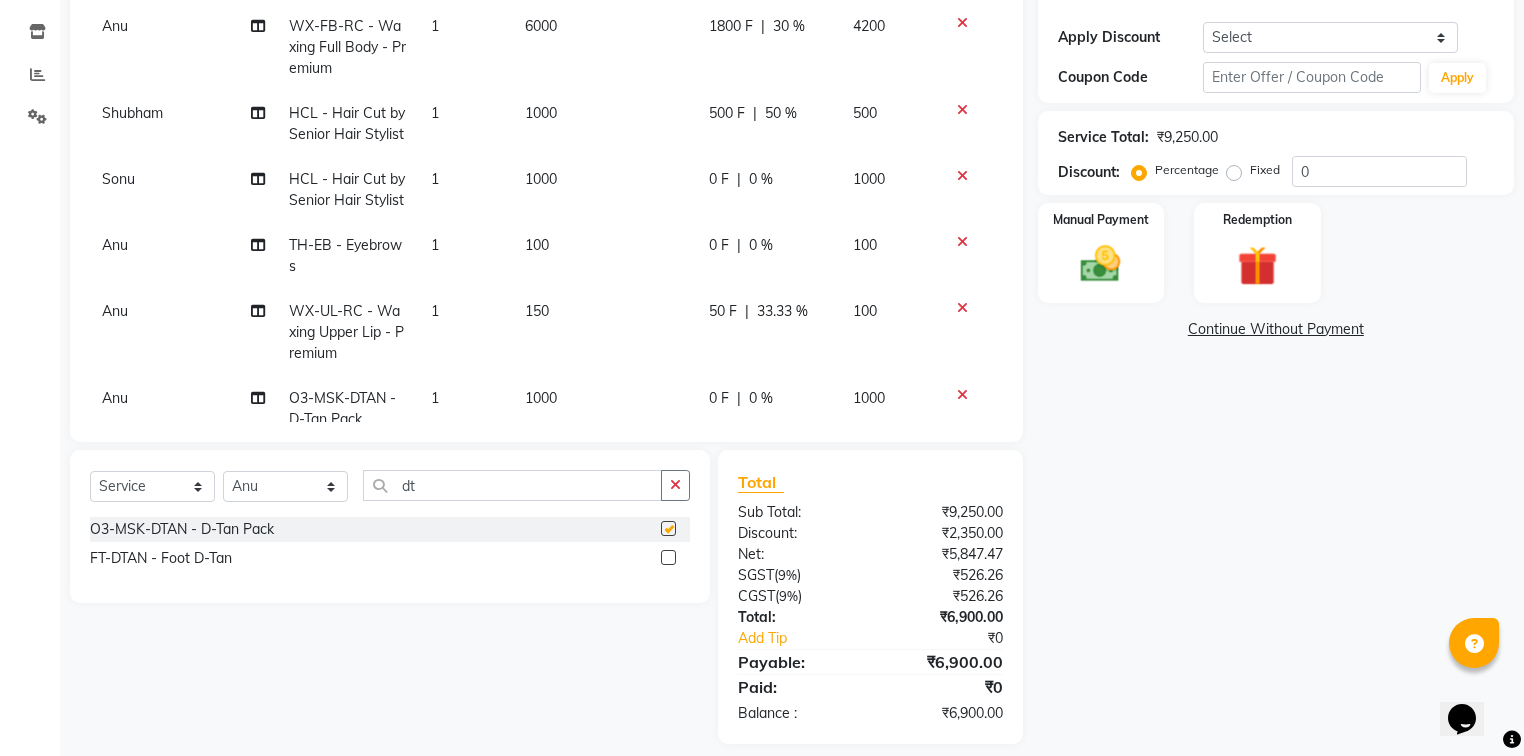 checkbox on "false" 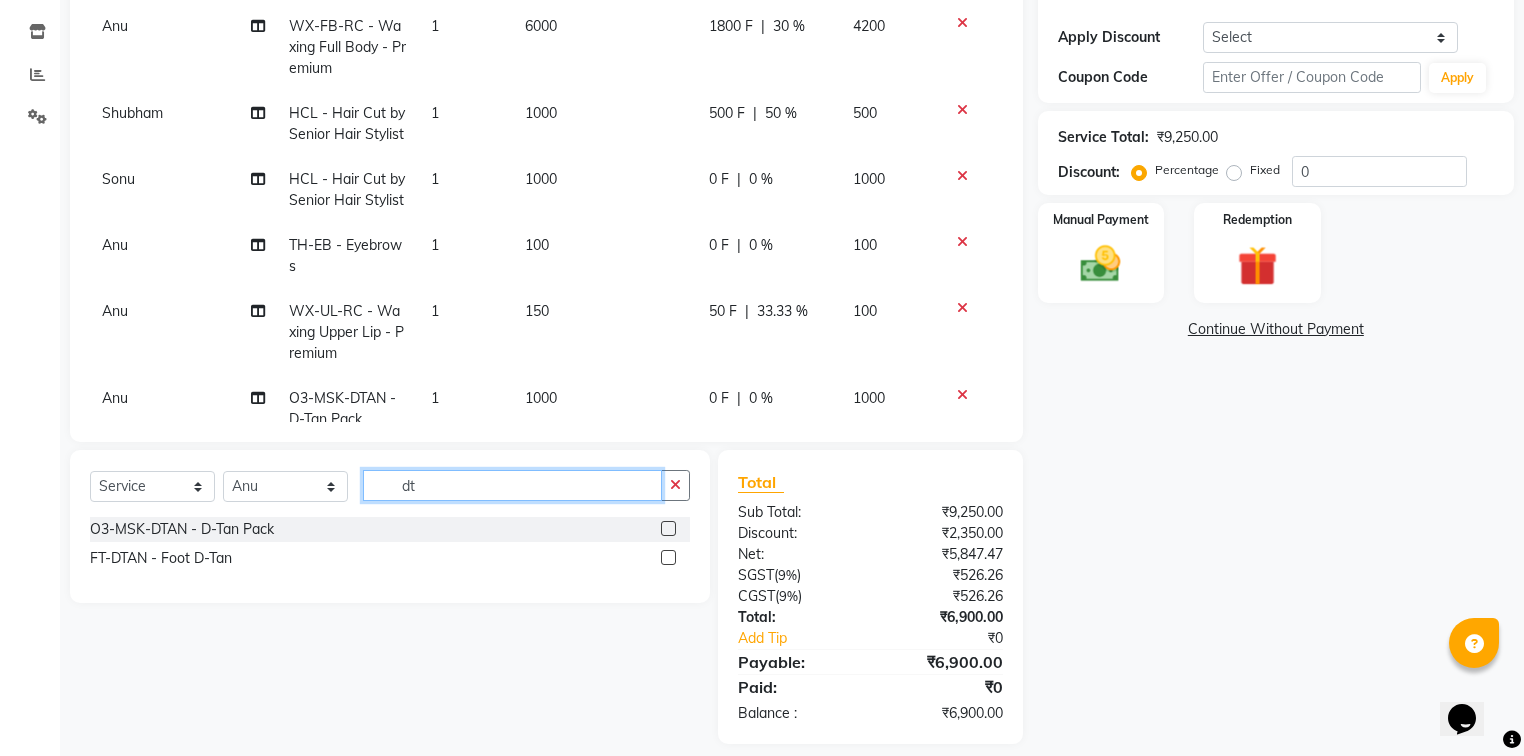 click on "dt" 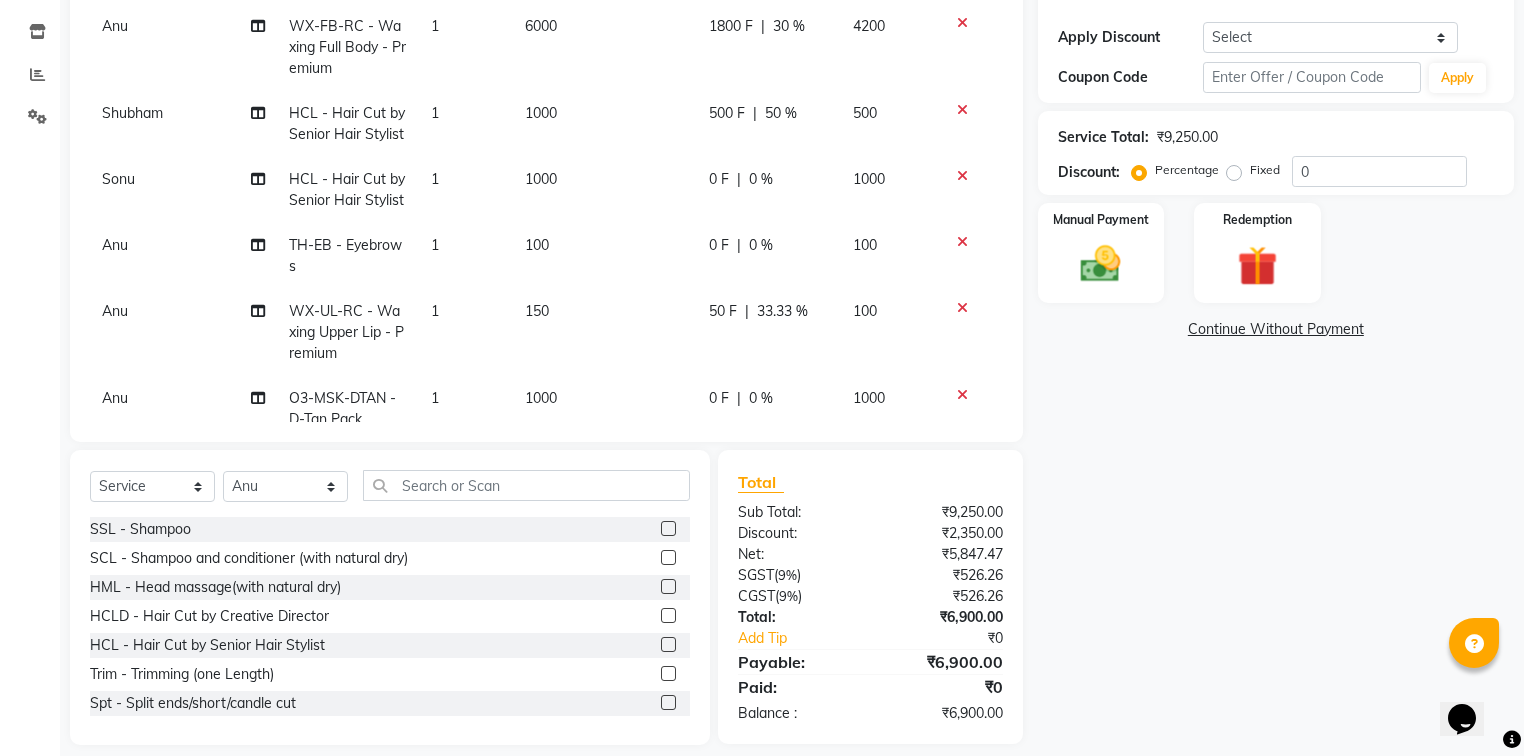 click 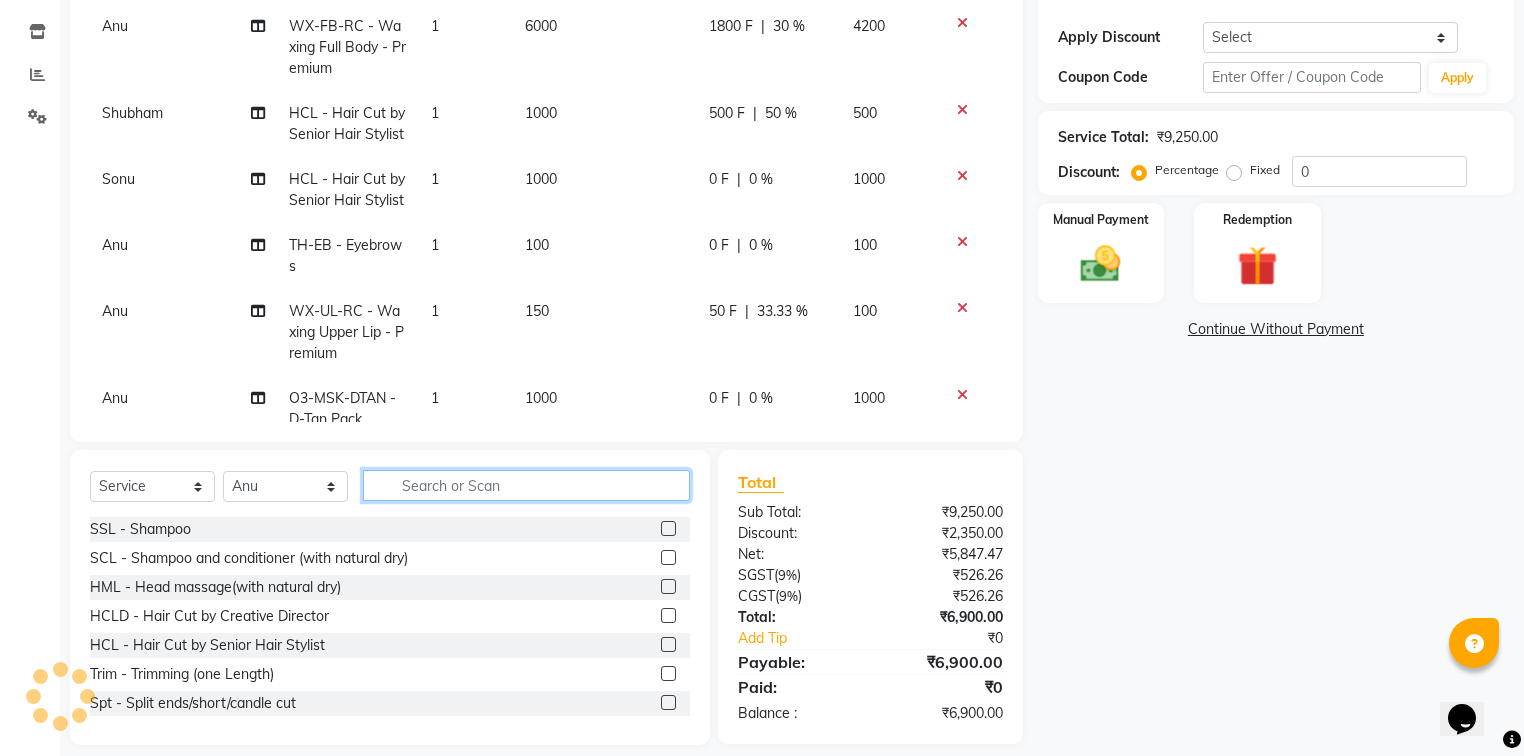 click 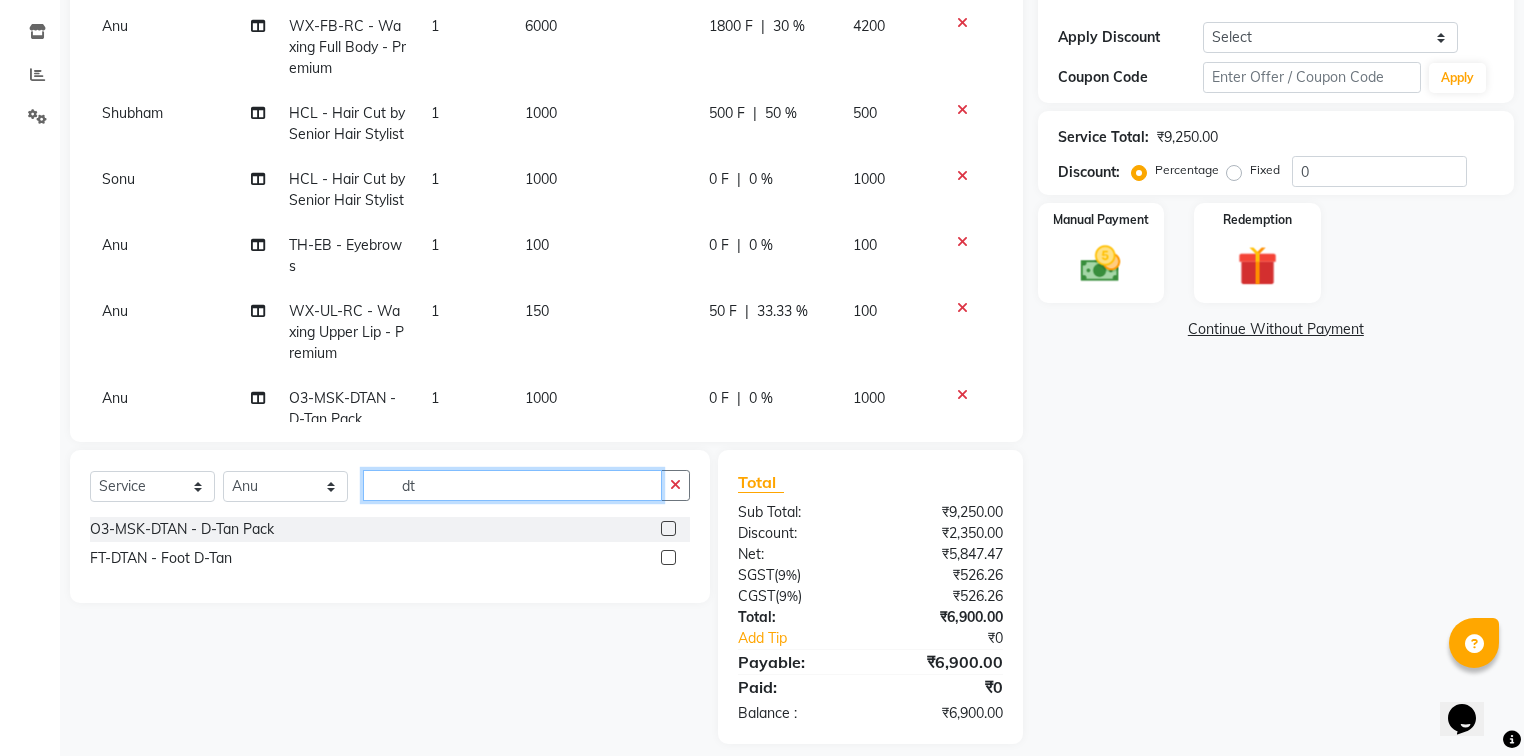 type on "dt" 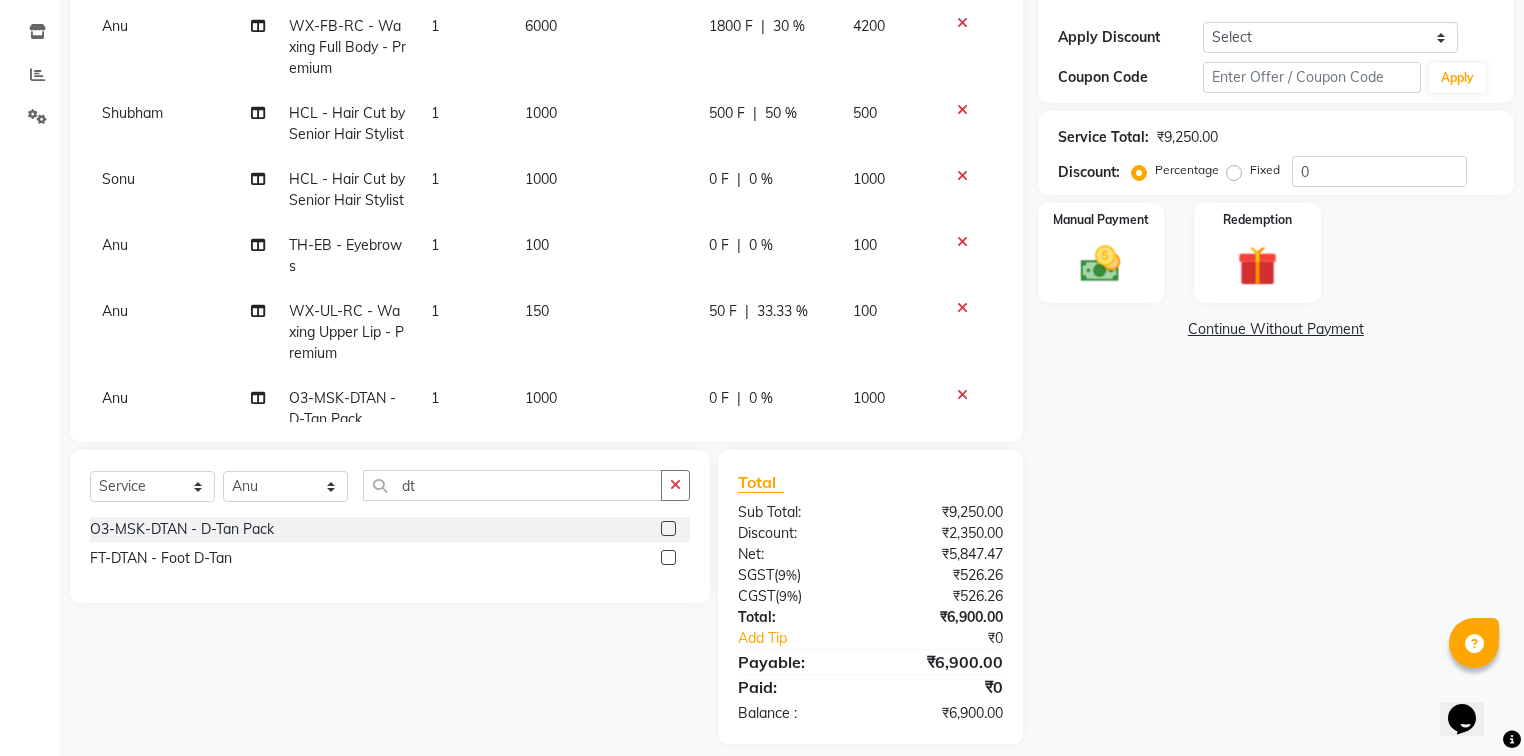 click 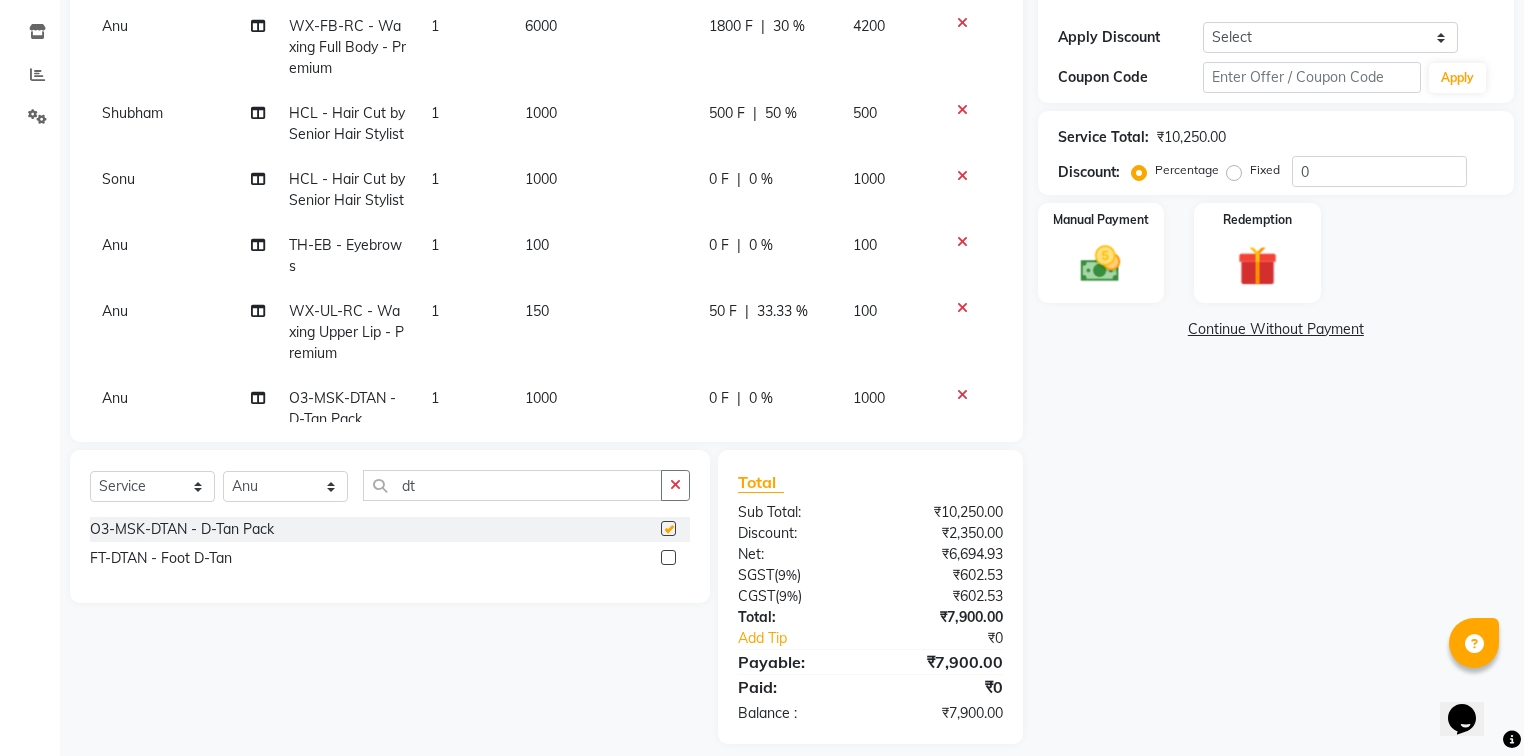 checkbox on "false" 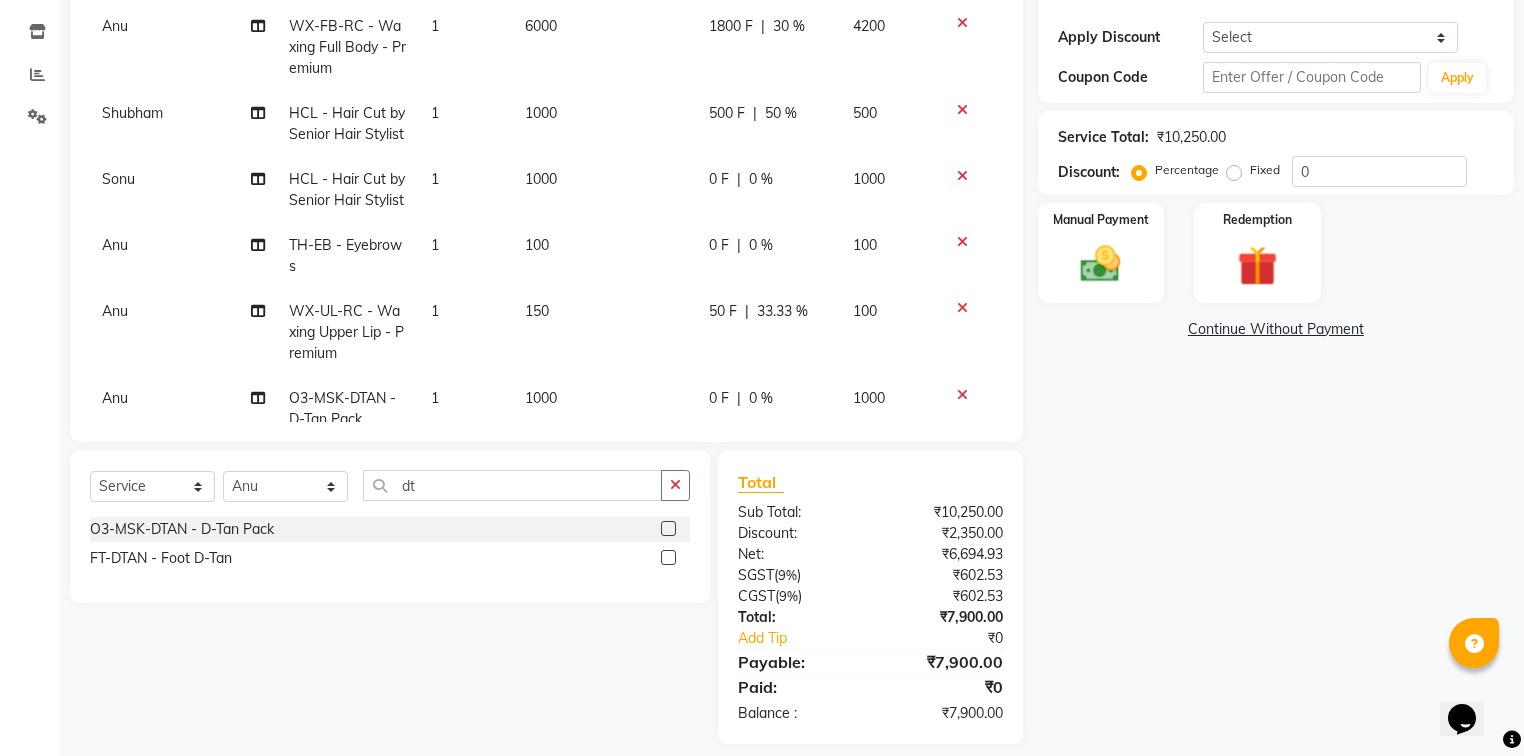scroll, scrollTop: 156, scrollLeft: 0, axis: vertical 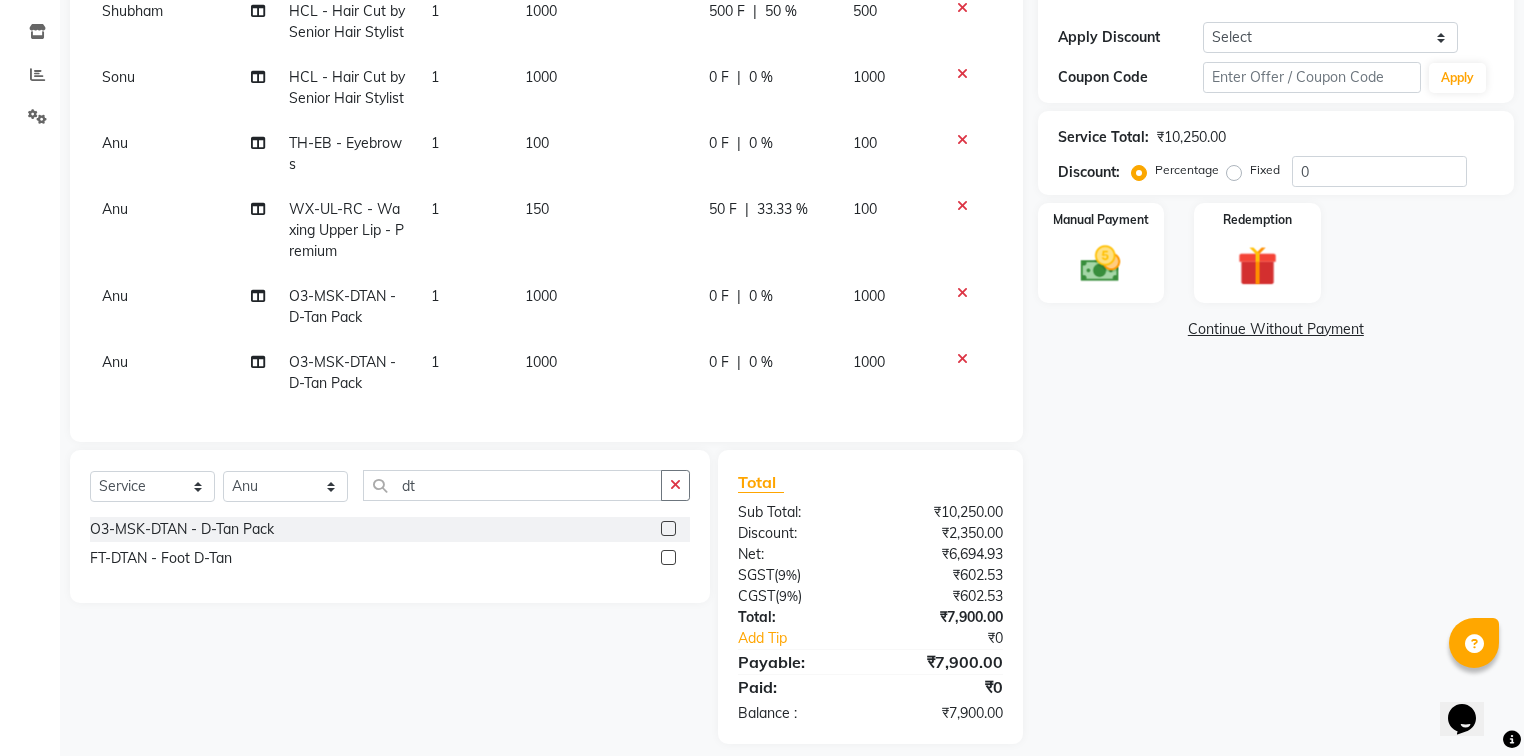 click 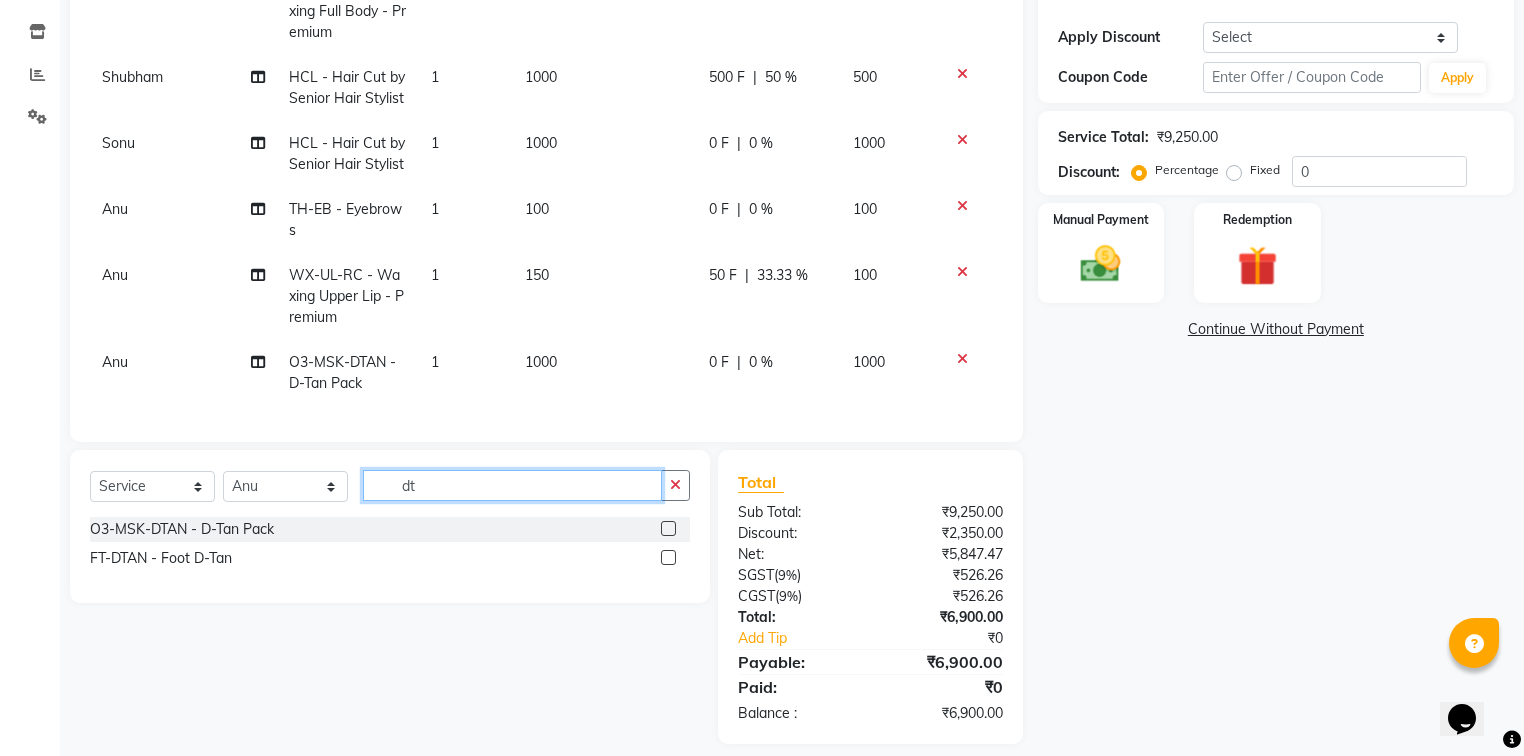 click on "dt" 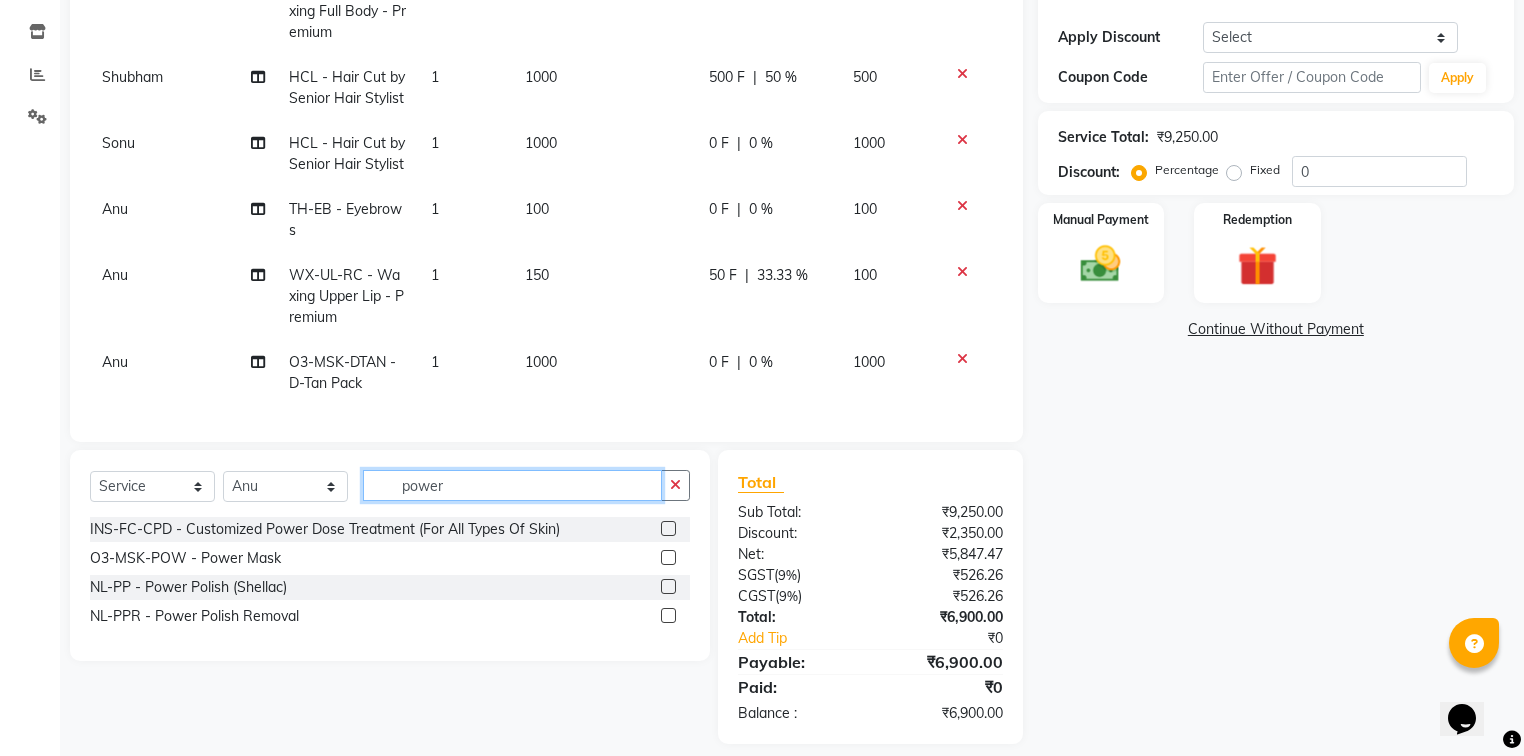 type on "power" 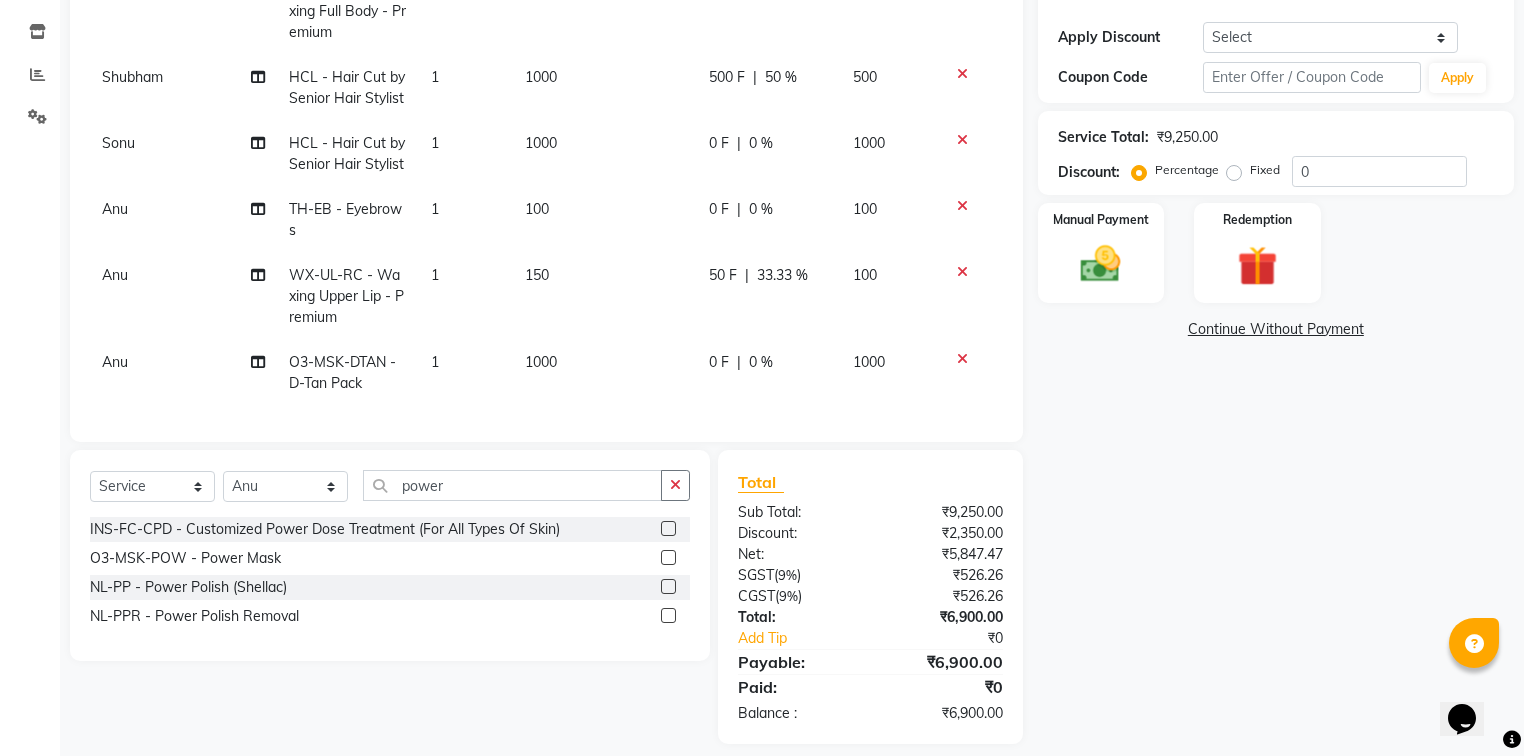 drag, startPoint x: 664, startPoint y: 560, endPoint x: 644, endPoint y: 452, distance: 109.83624 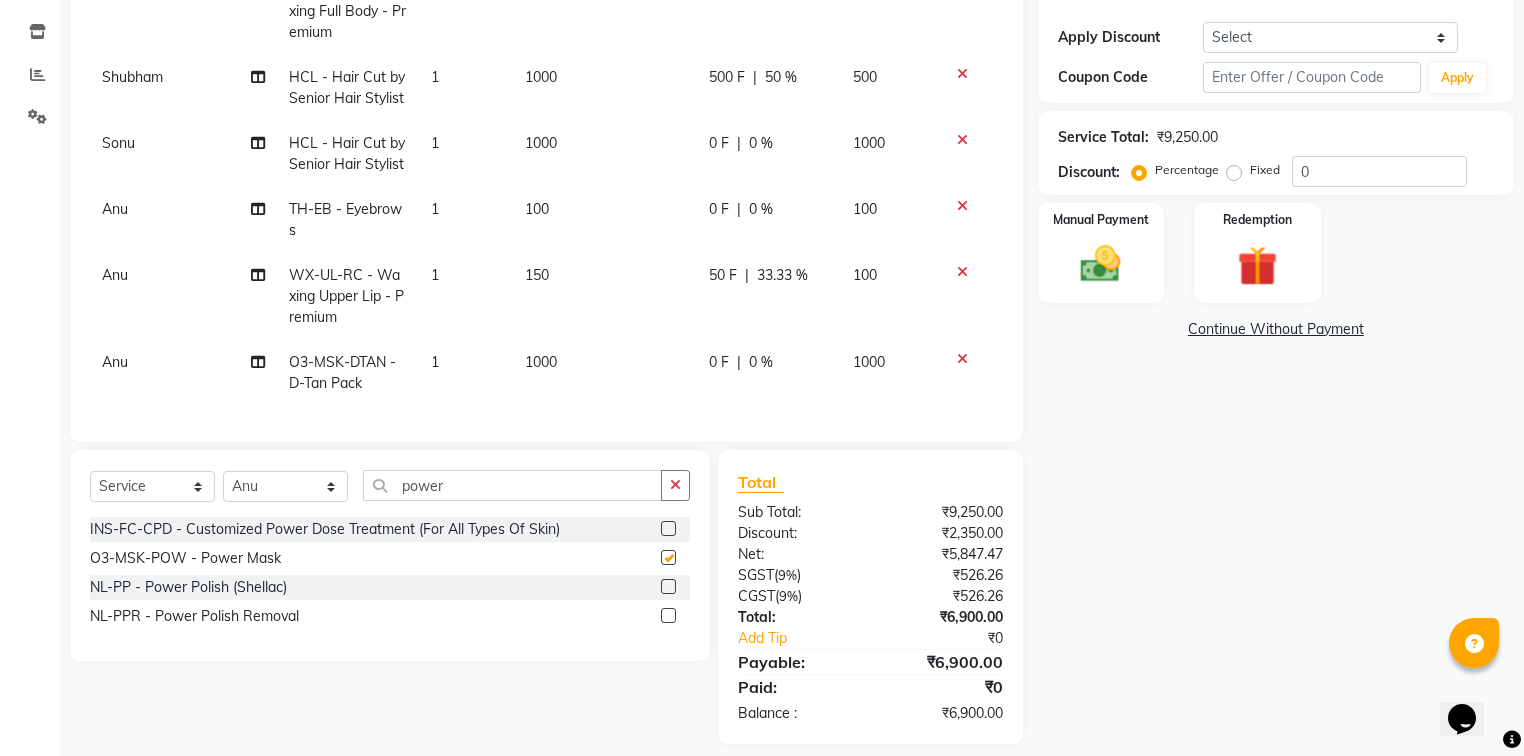 scroll, scrollTop: 156, scrollLeft: 0, axis: vertical 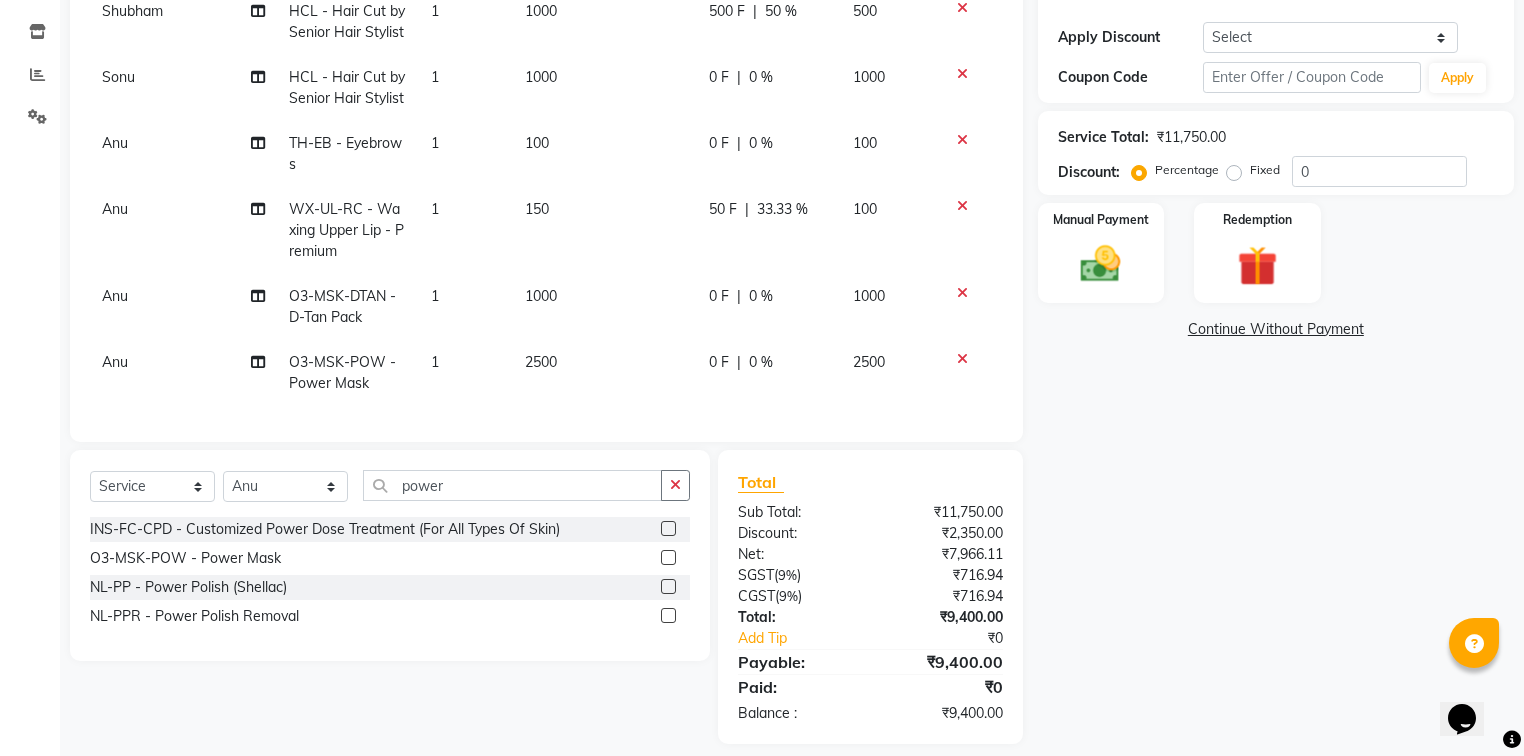 checkbox on "false" 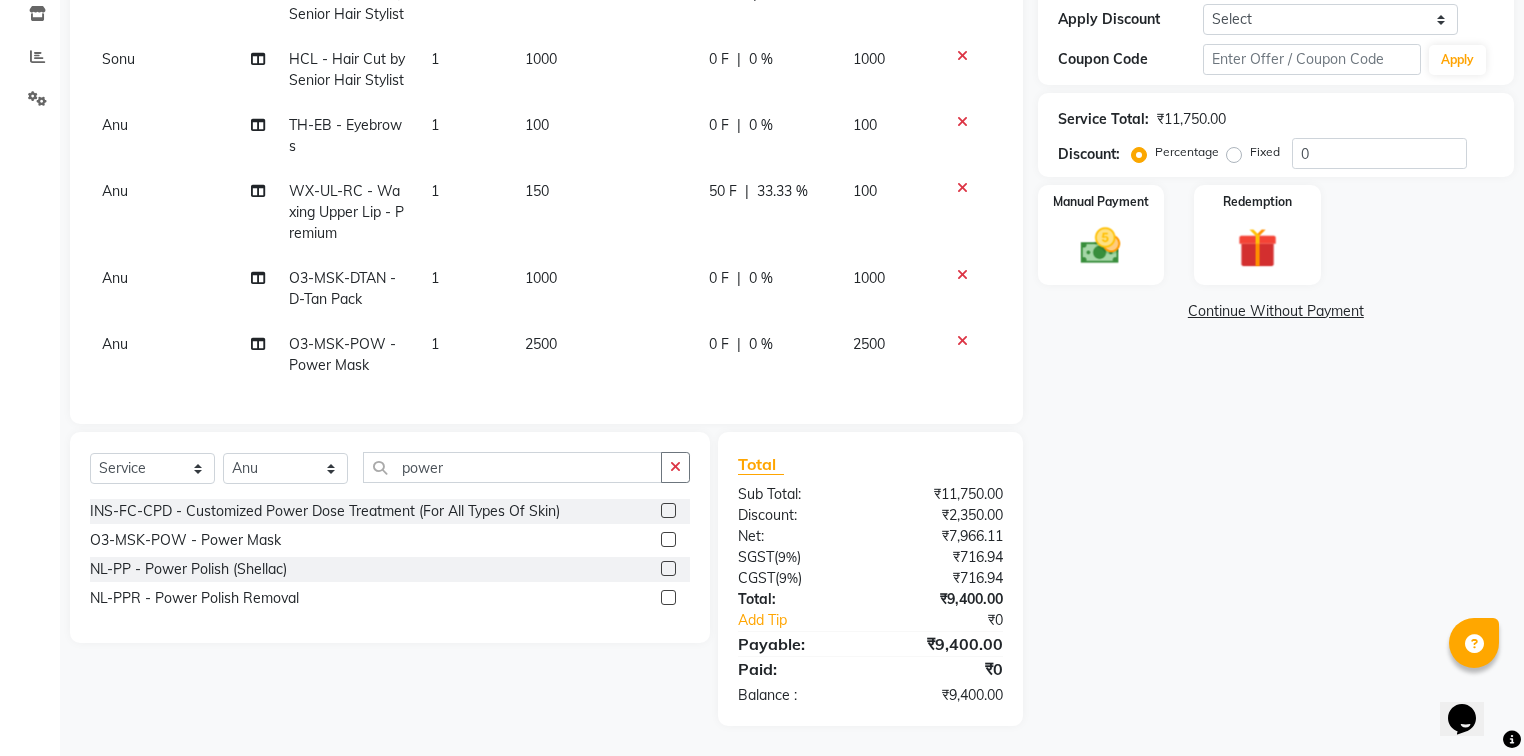 click on "2500" 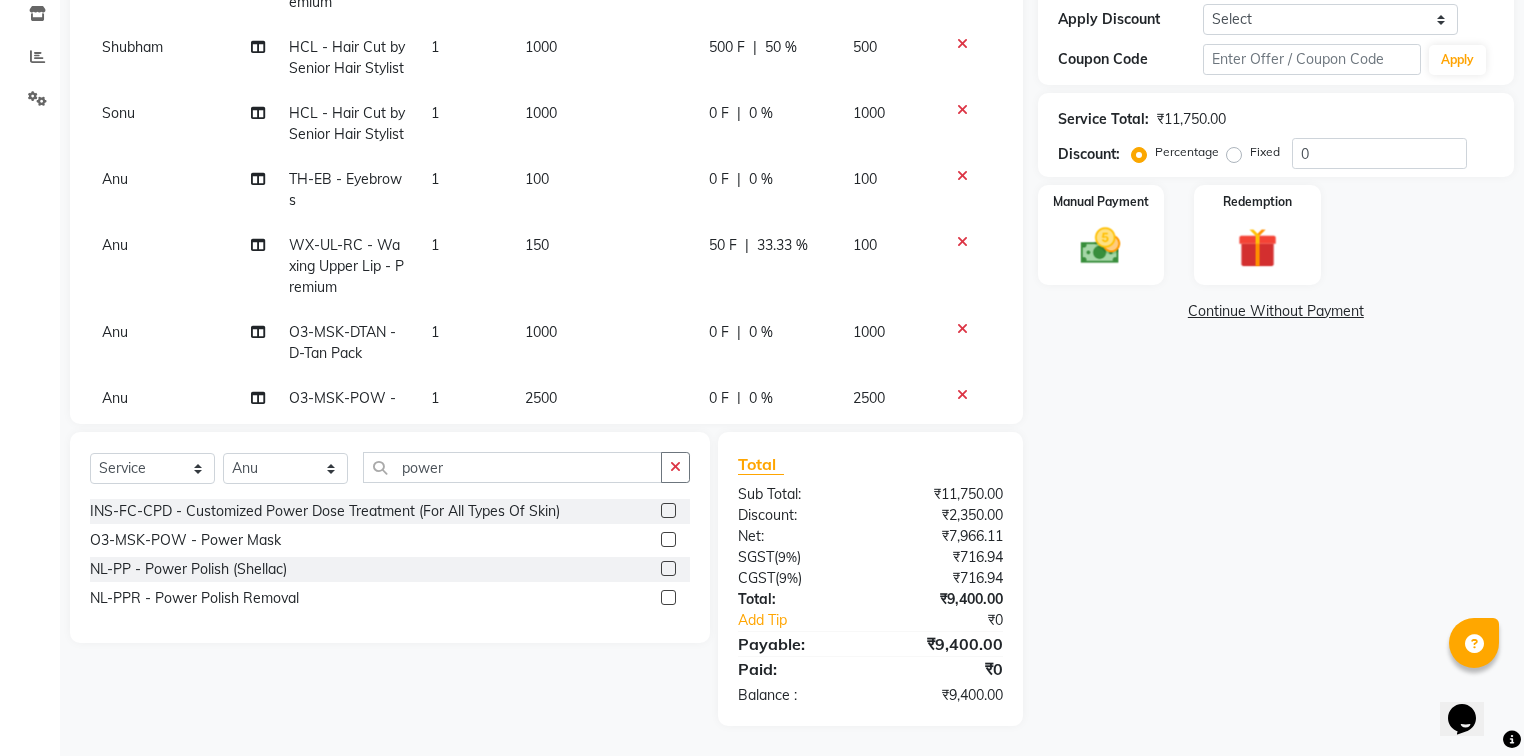 select on "60873" 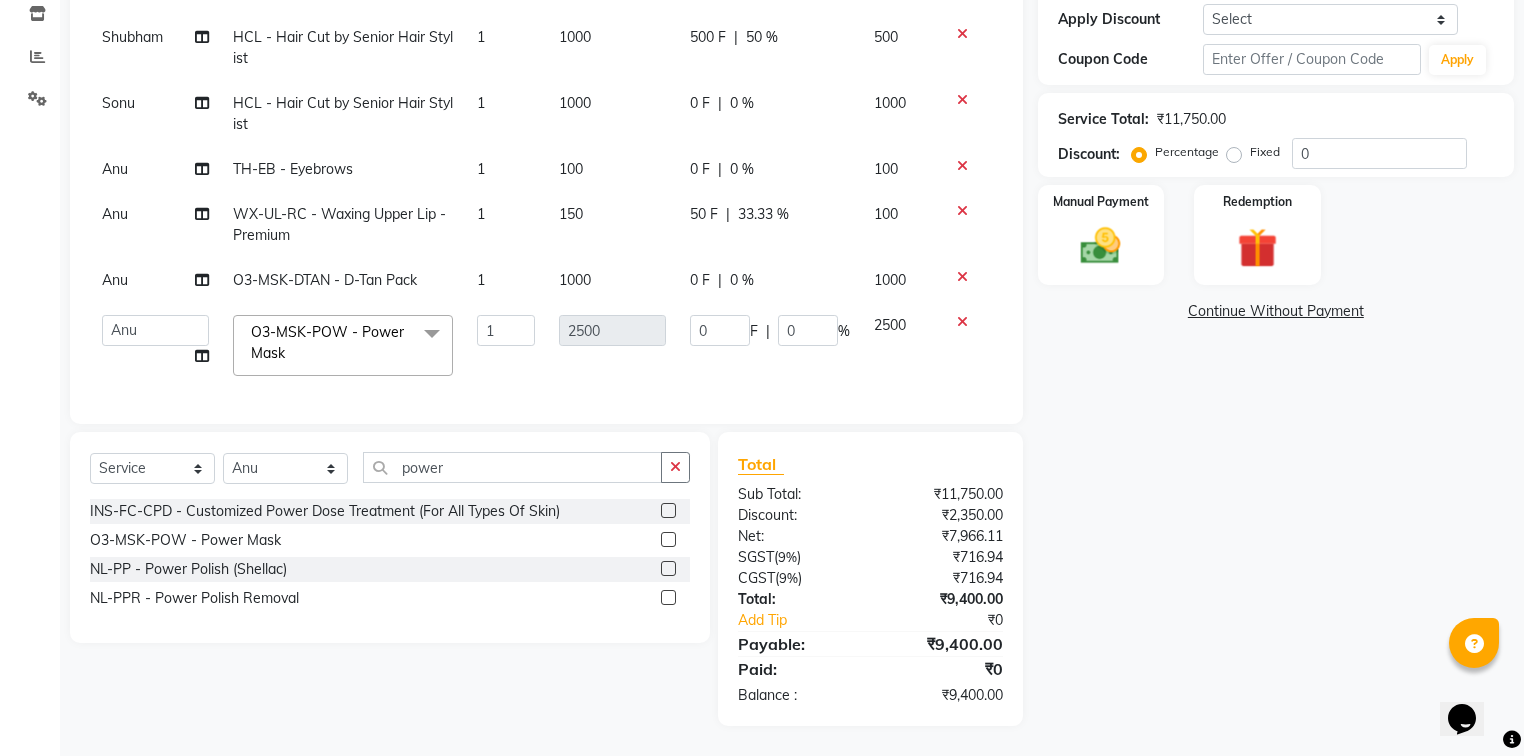 click on "0 F | 0 %" 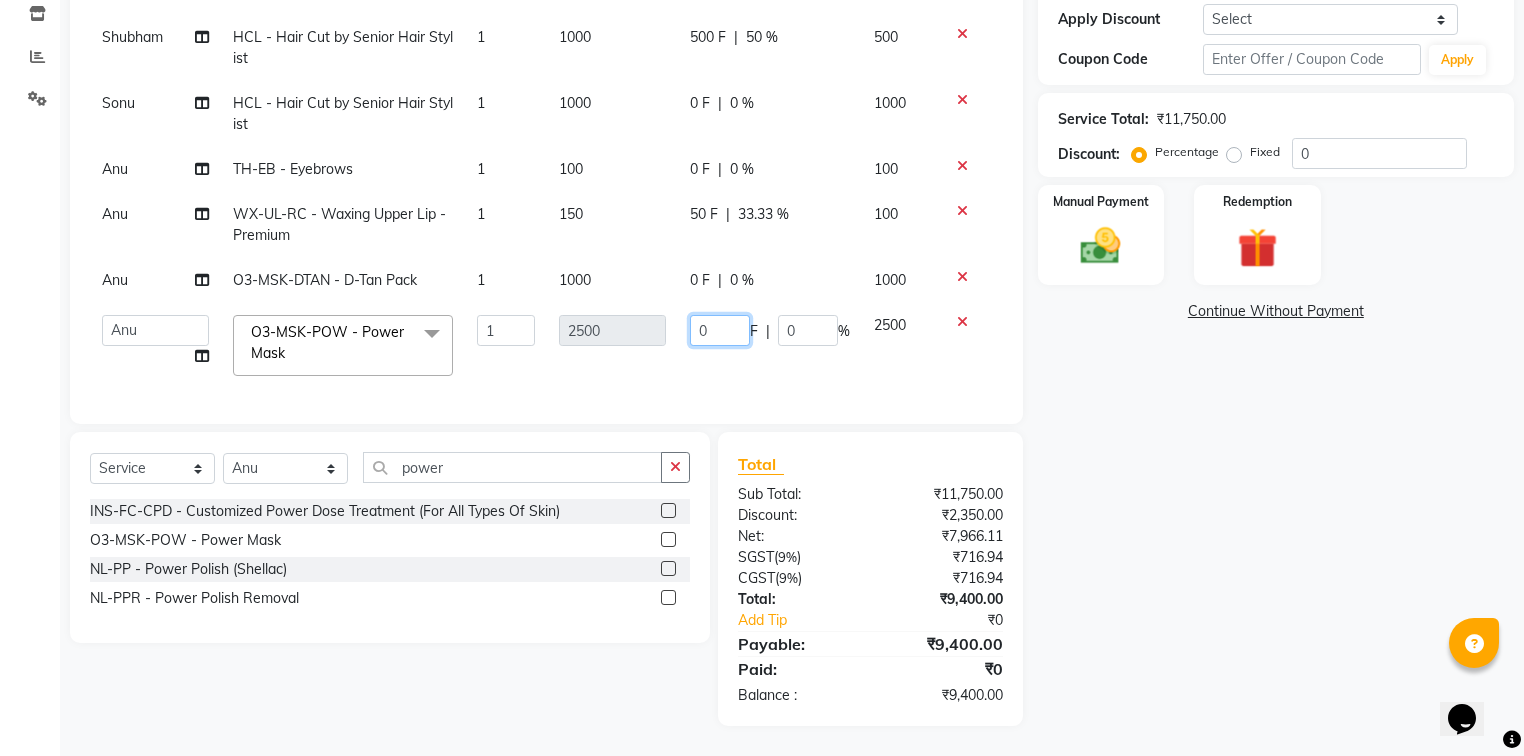click on "0" 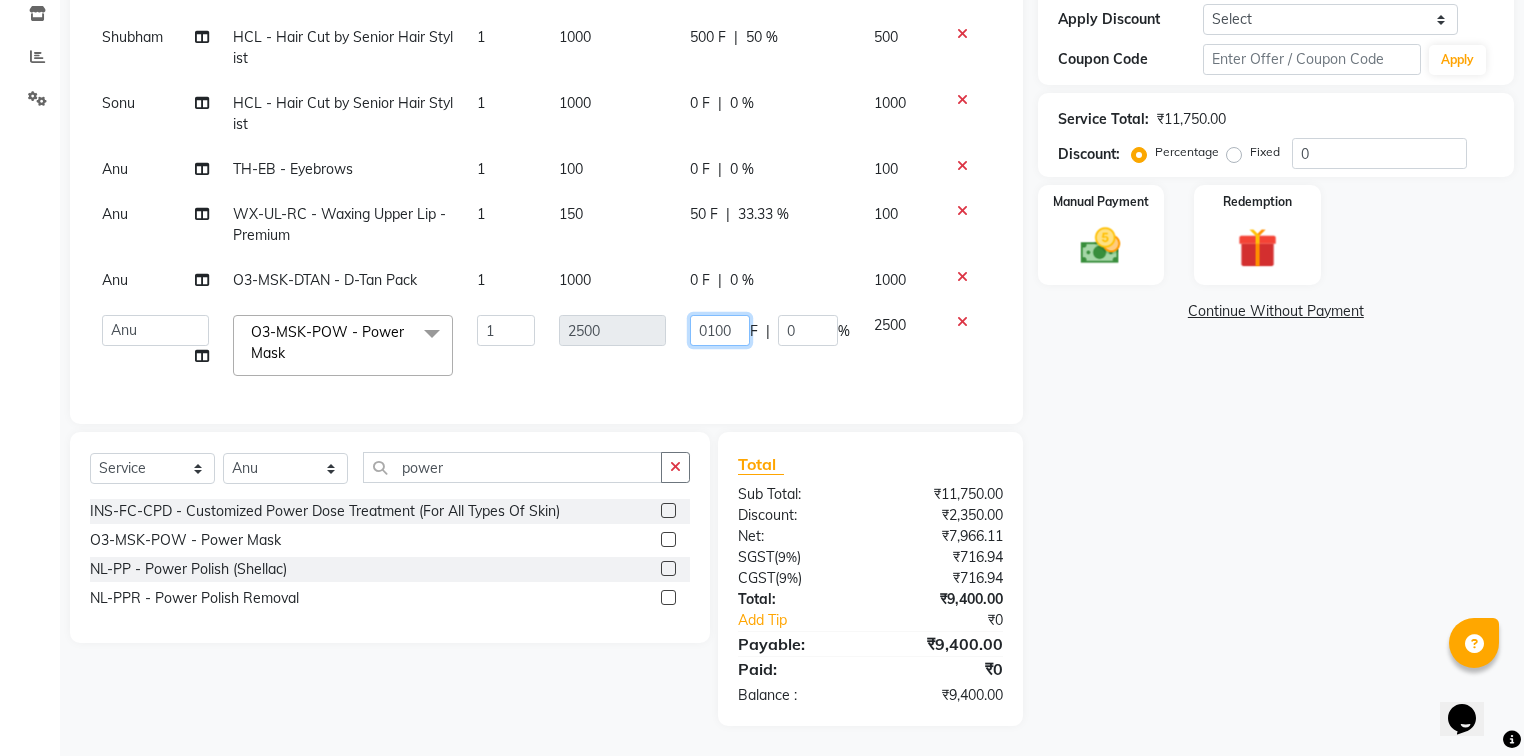 type on "01000" 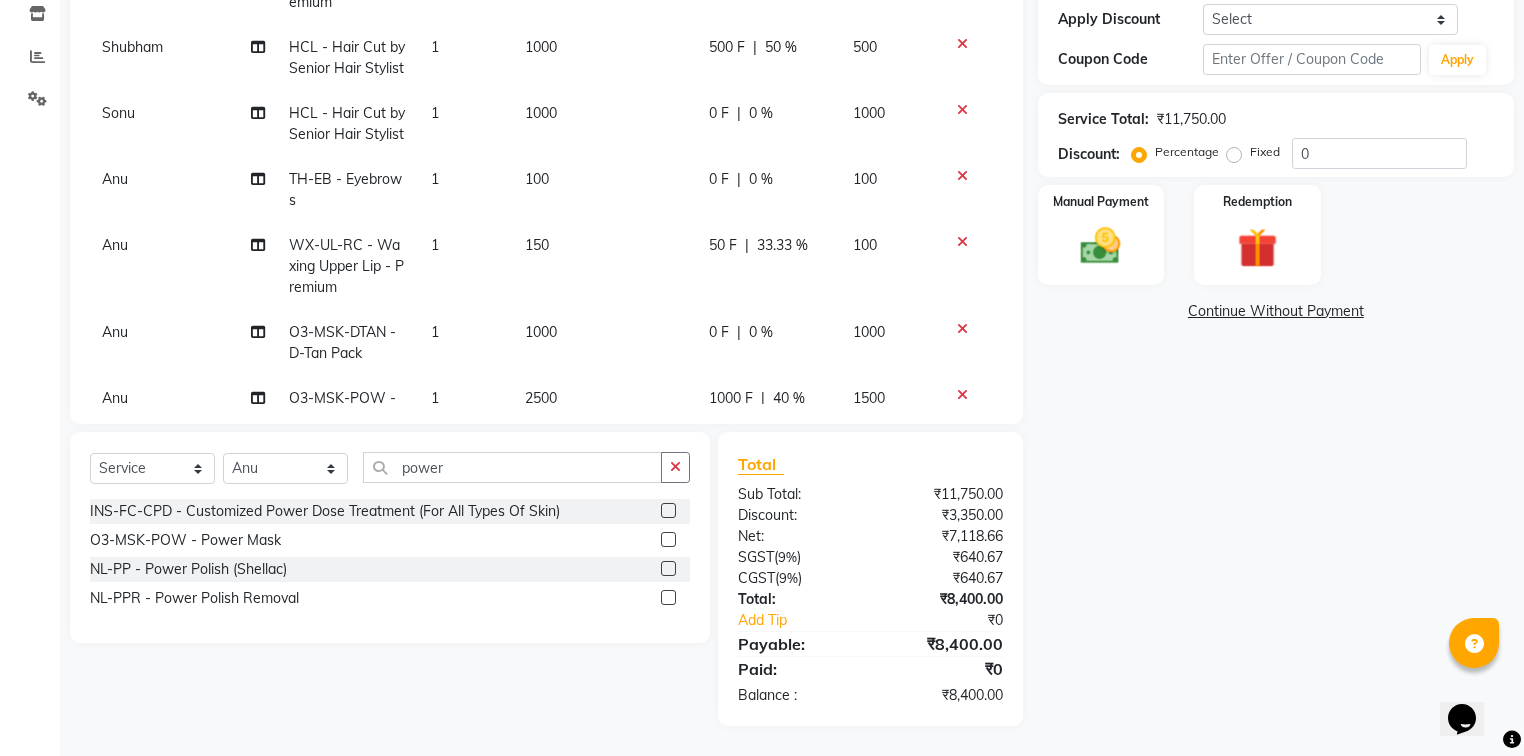 click on "Anu WX-FB-RC - Waxing Full Body - Premium 1 6000 1800 F | 30 % 4200 Shubham HCL - Hair Cut by Senior Hair Stylist 1 1000 500 F | 50 % 500 Sonu HCL - Hair Cut by Senior Hair Stylist 1 1000 0 F | 0 % 1000 Anu TH-EB - Eyebrows 1 100 0 F | 0 % 100 Anu WX-UL-RC - Waxing Upper Lip - Premium 1 150 50 F | 33.33 % 100 Anu O3-MSK-DTAN  - D-Tan Pack 1 1000 0 F | 0 % 1000 Anu O3-MSK-POW - Power Mask 1 2500 1000 F | 40 % 1500" 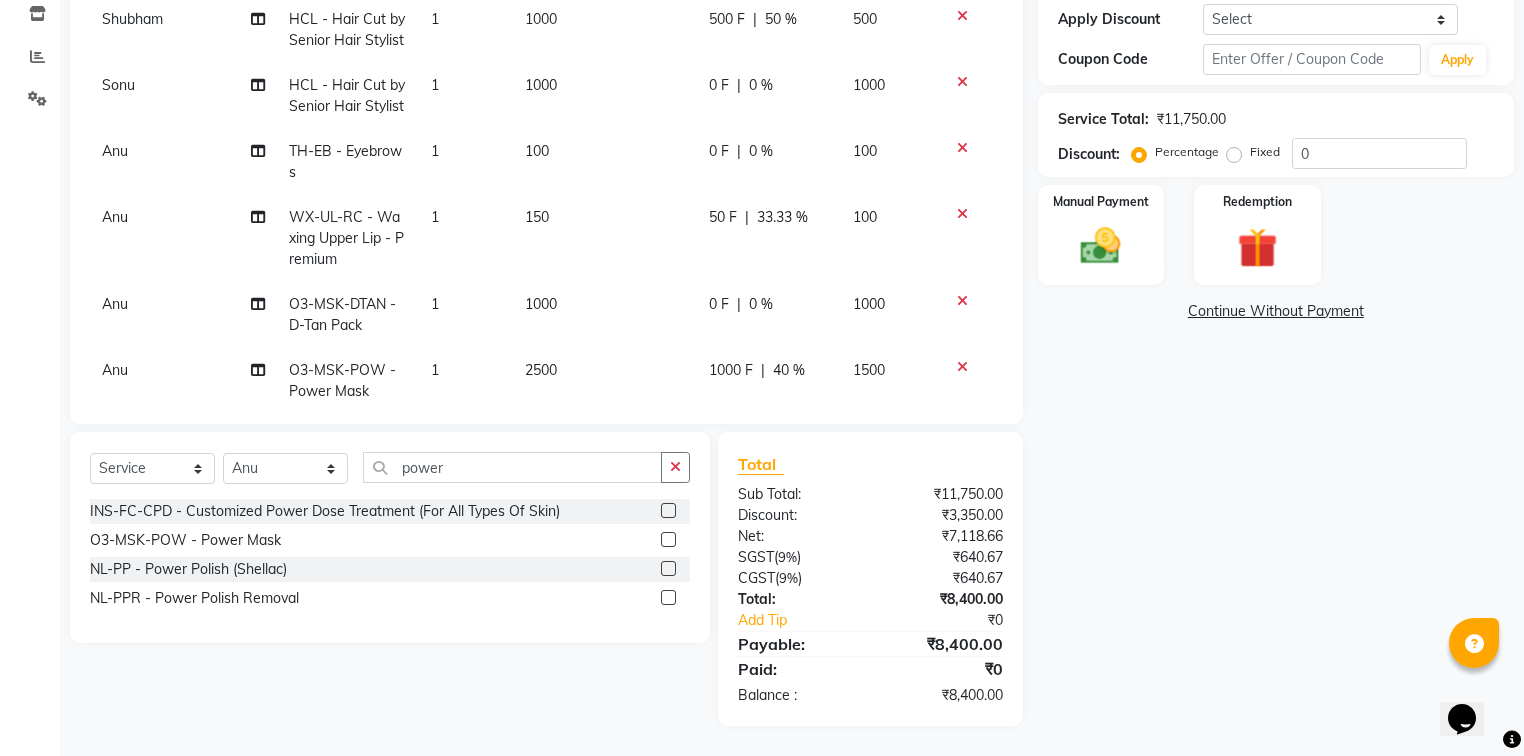 click on "50 F" 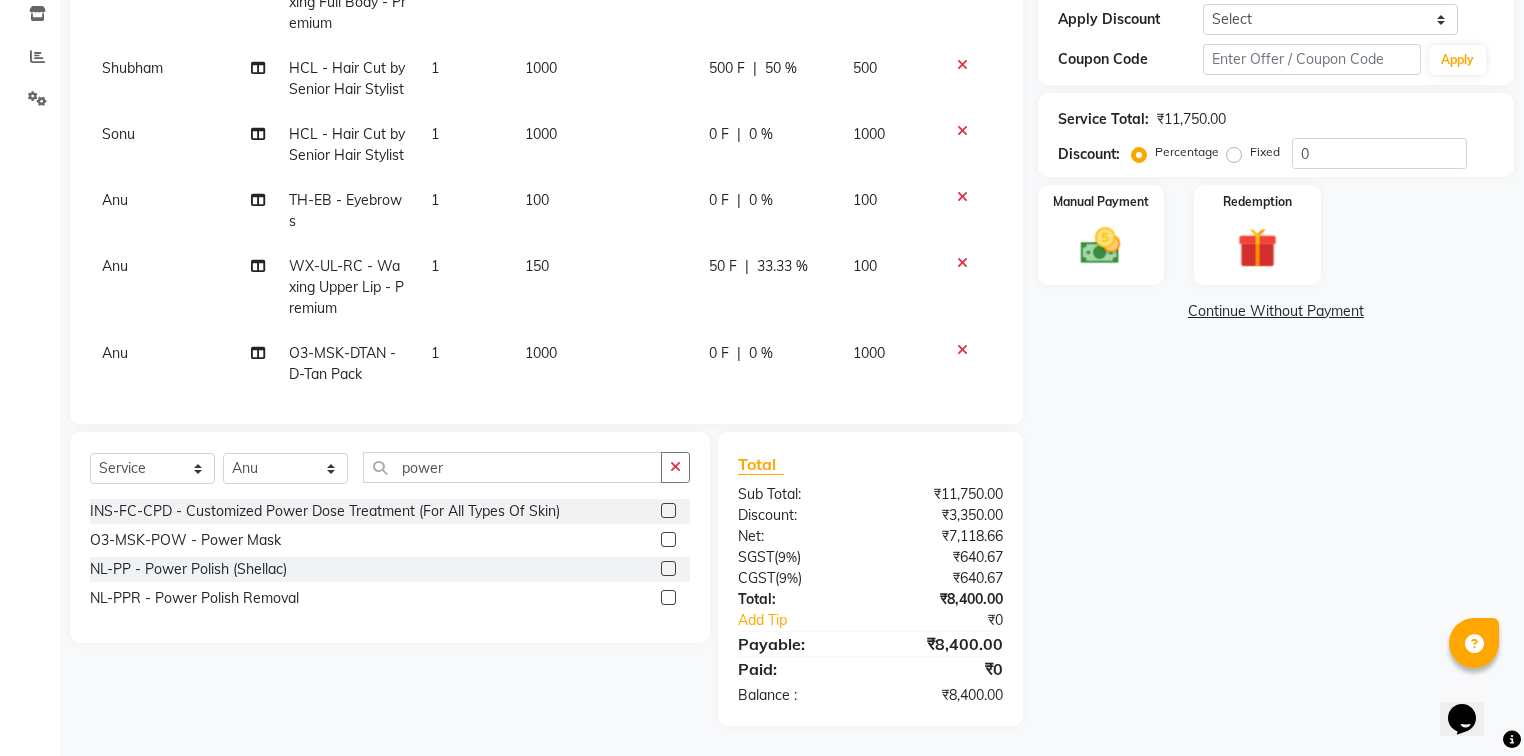 select on "60873" 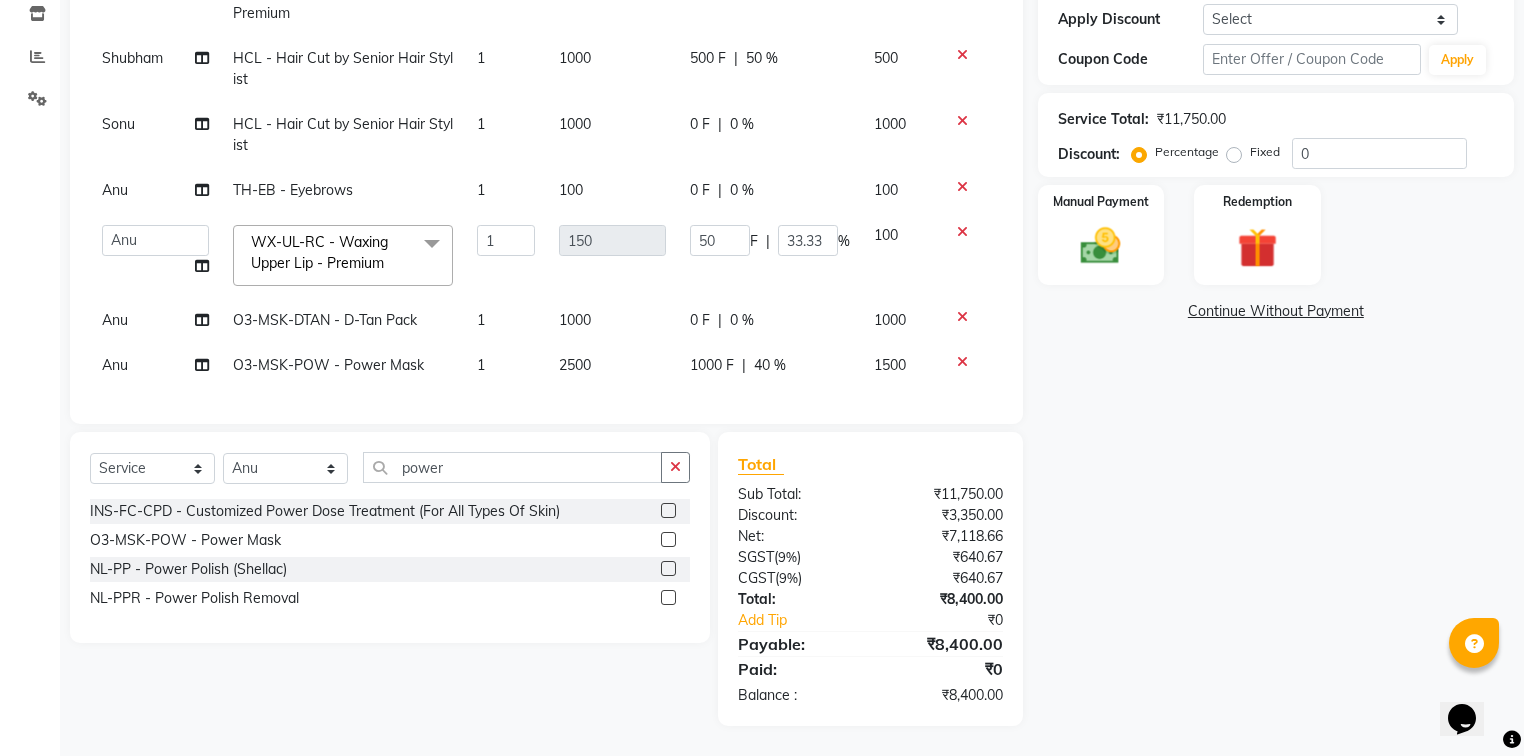 click on "0 F | 0 %" 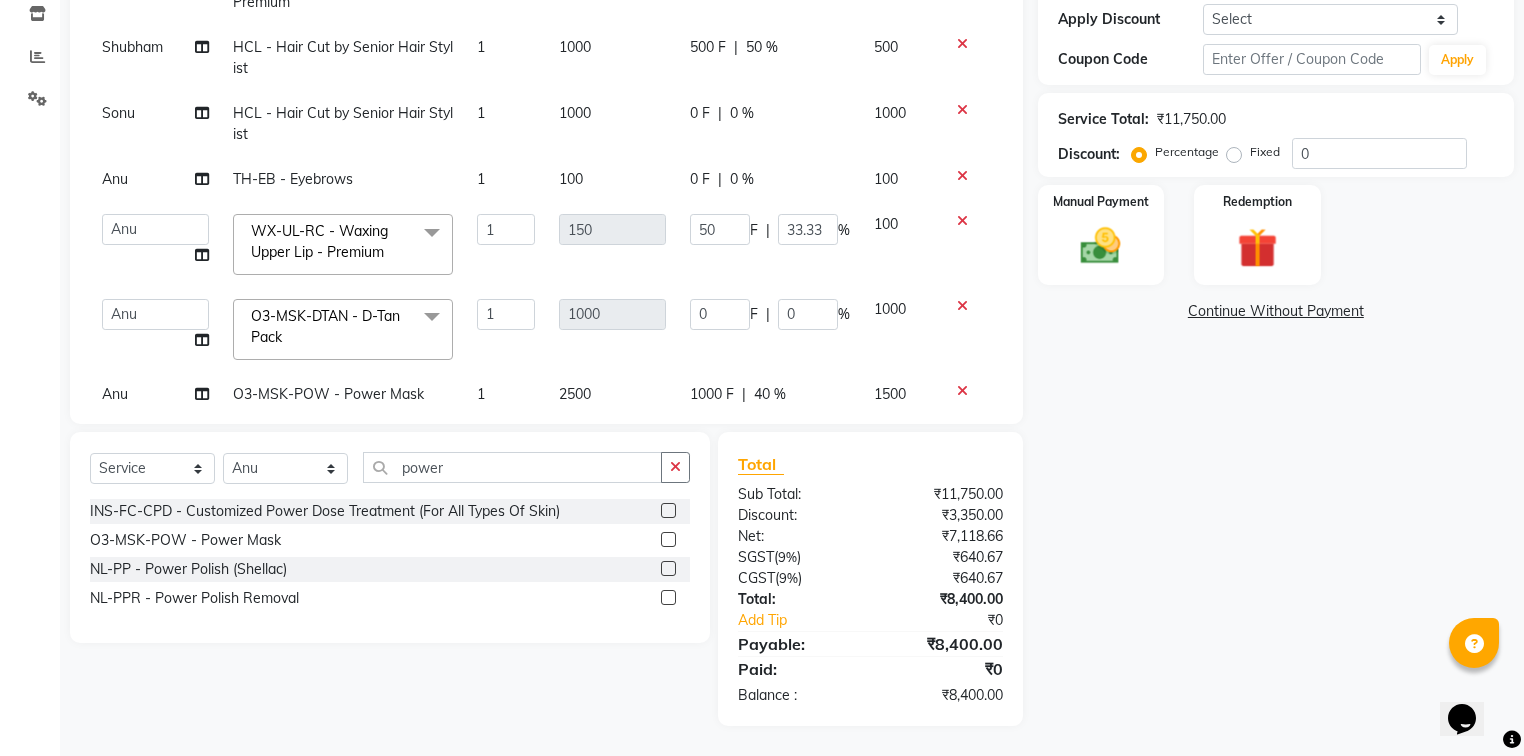 scroll, scrollTop: 67, scrollLeft: 0, axis: vertical 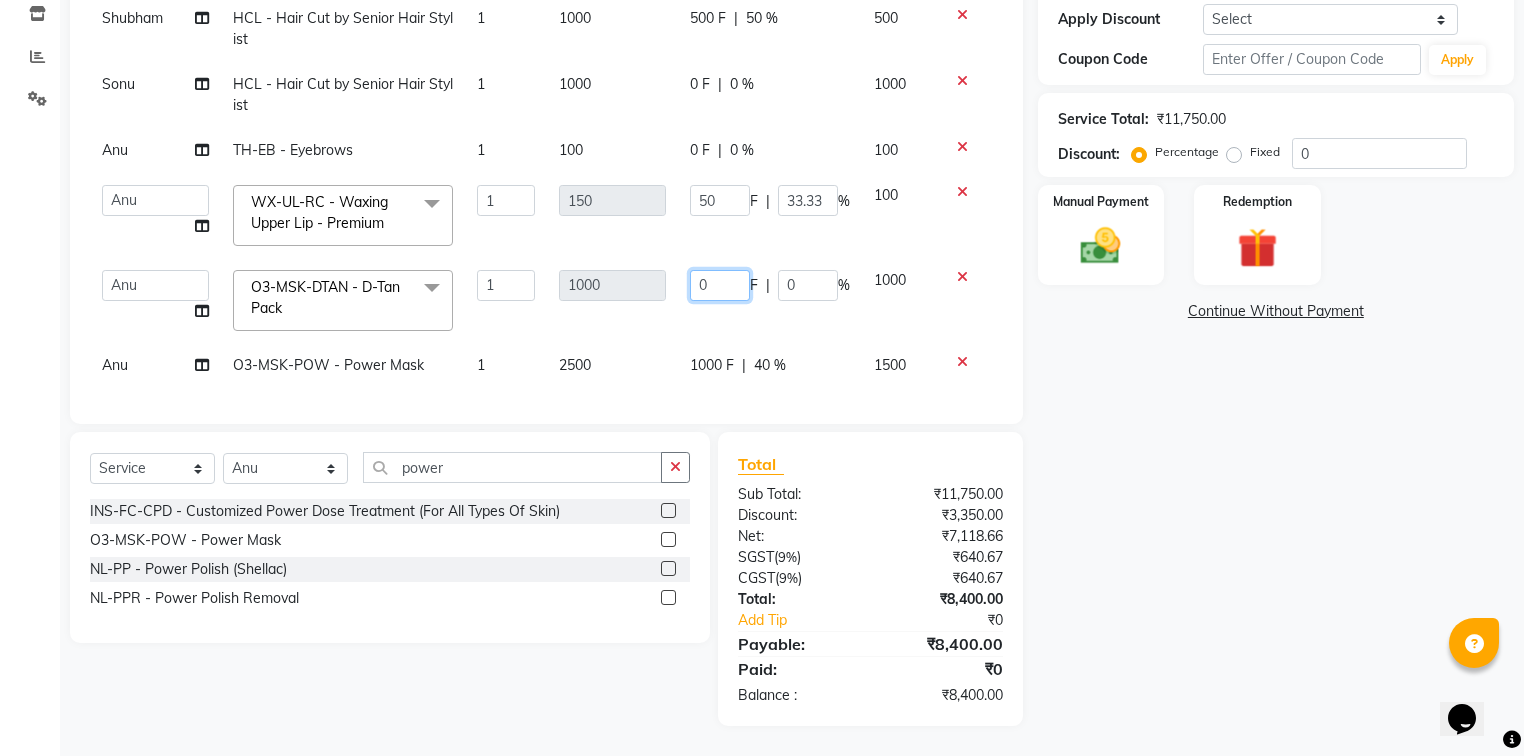 click on "0" 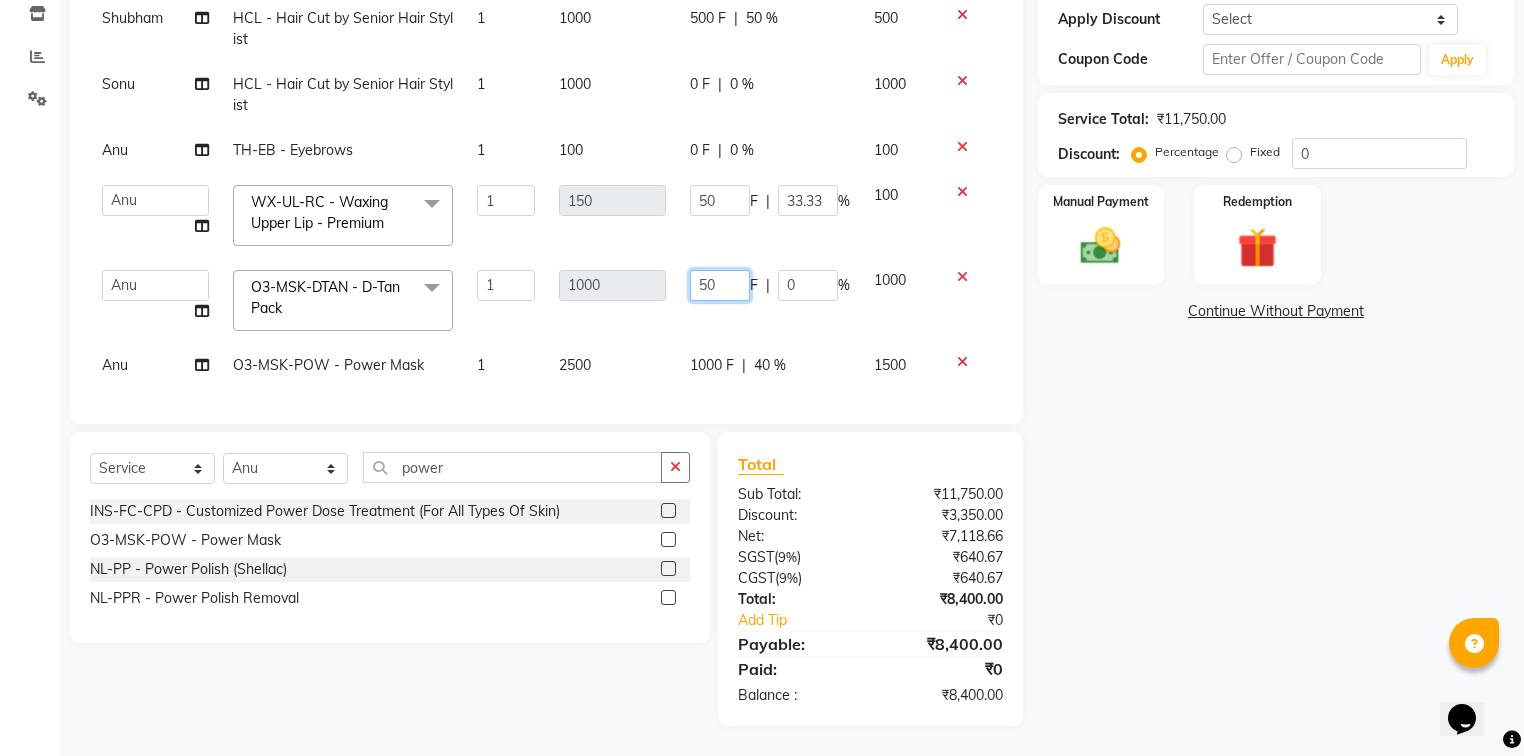 type on "500" 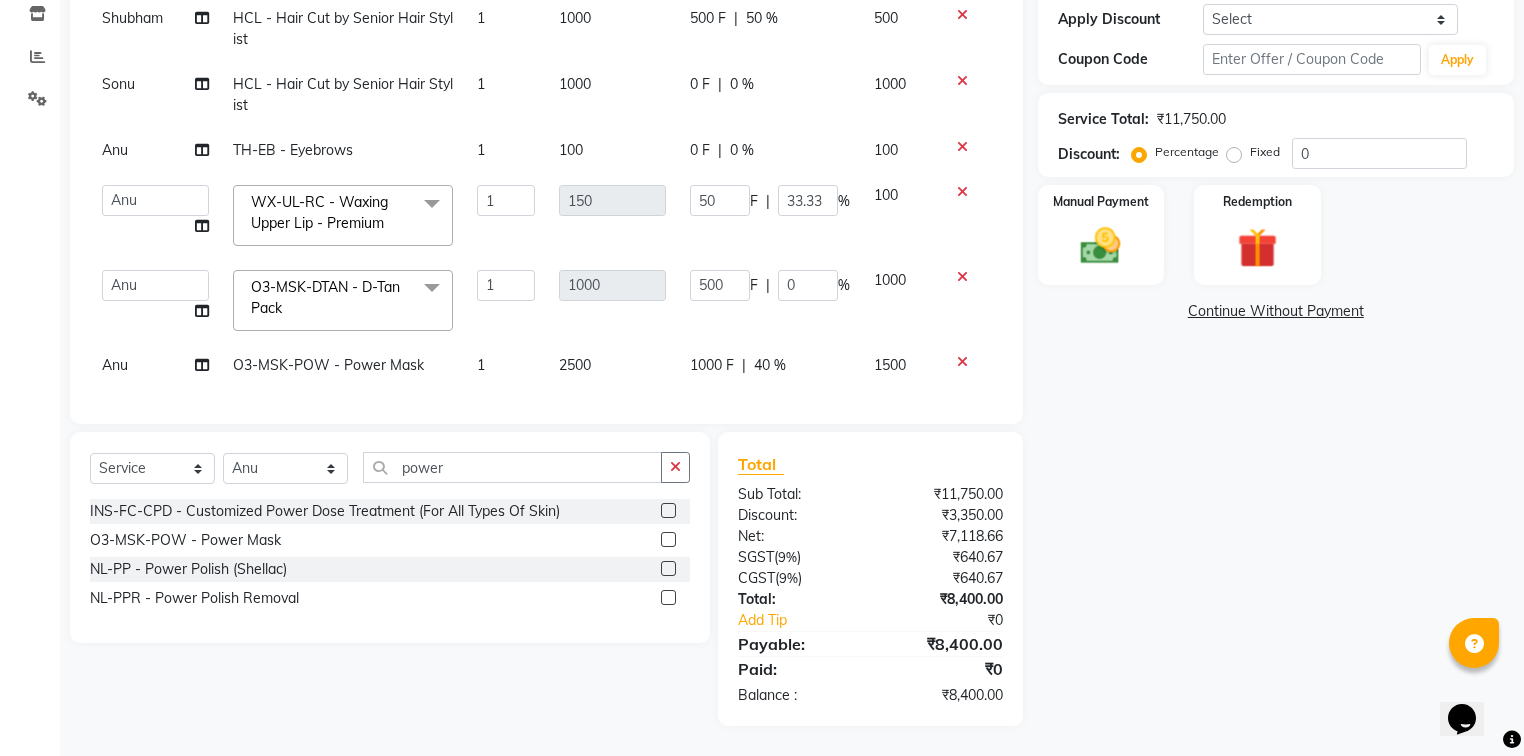 scroll, scrollTop: 27, scrollLeft: 0, axis: vertical 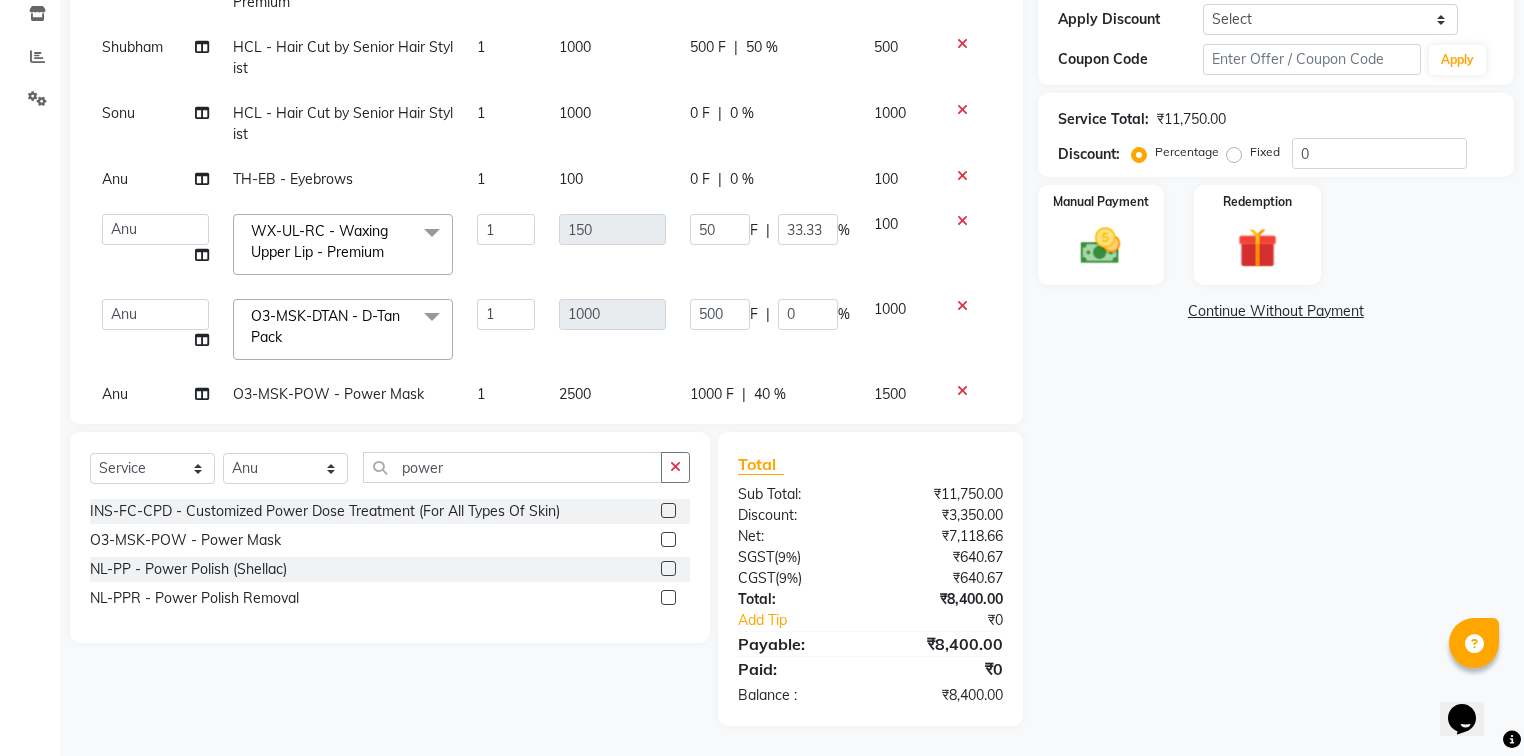 click on "Name: Harman  Membership:  No Active Membership  Total Visits:  0 Card on file:  0 Last Visit:   - Points:   0  Apply Discount Select Coupon → Wrong Job Card  Coupon → Complimentary  Coupon → Correction  Coupon → First Wash  Coupon → Free Of Cost  Coupon → Staff Service  Coupon → Service Not Done  Coupon → Already Paid  Coupon → Double Job Card  Coupon Code Apply Service Total:  ₹11,750.00  Discount:  Percentage   Fixed  0 Manual Payment Redemption  Continue Without Payment" 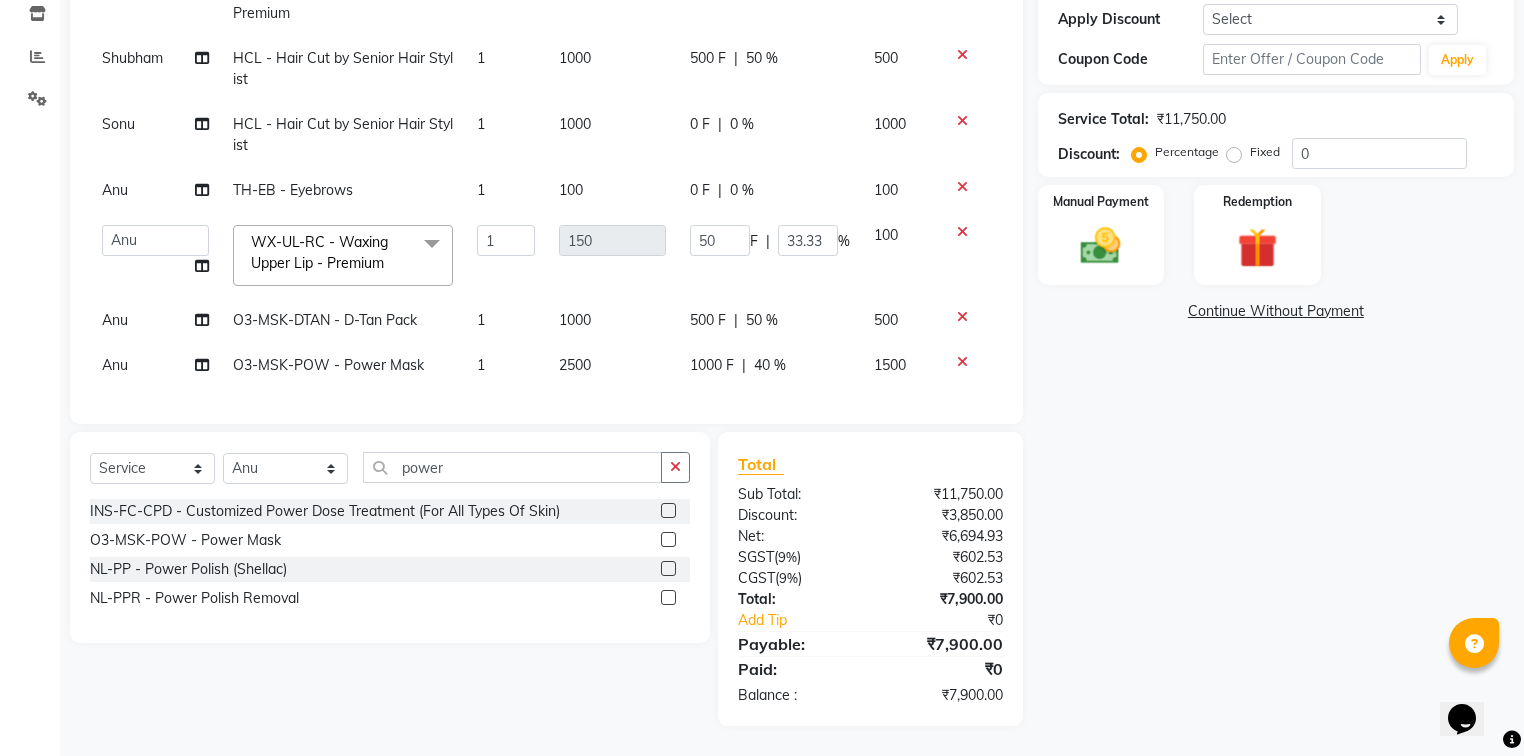scroll, scrollTop: 0, scrollLeft: 0, axis: both 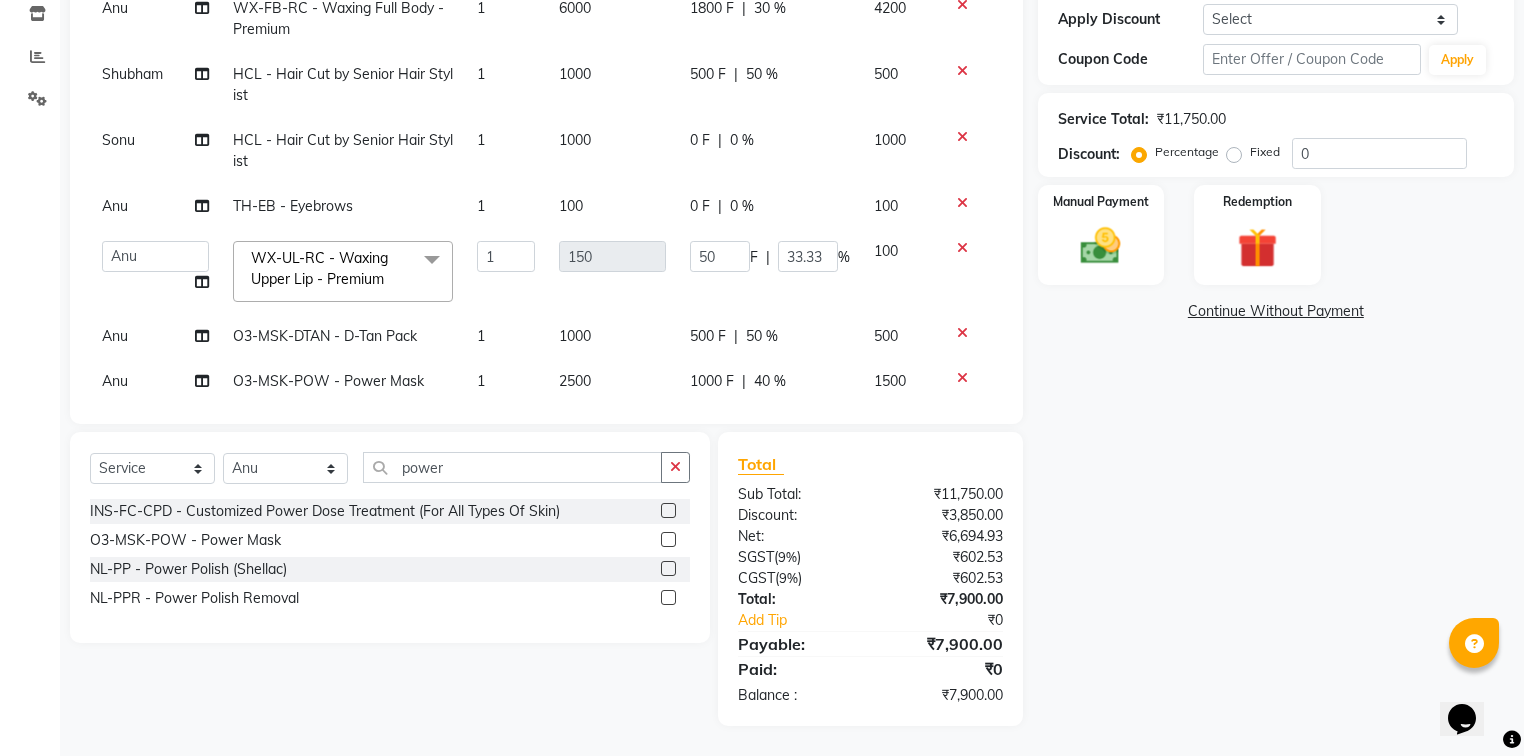 click on "0 F | 0 %" 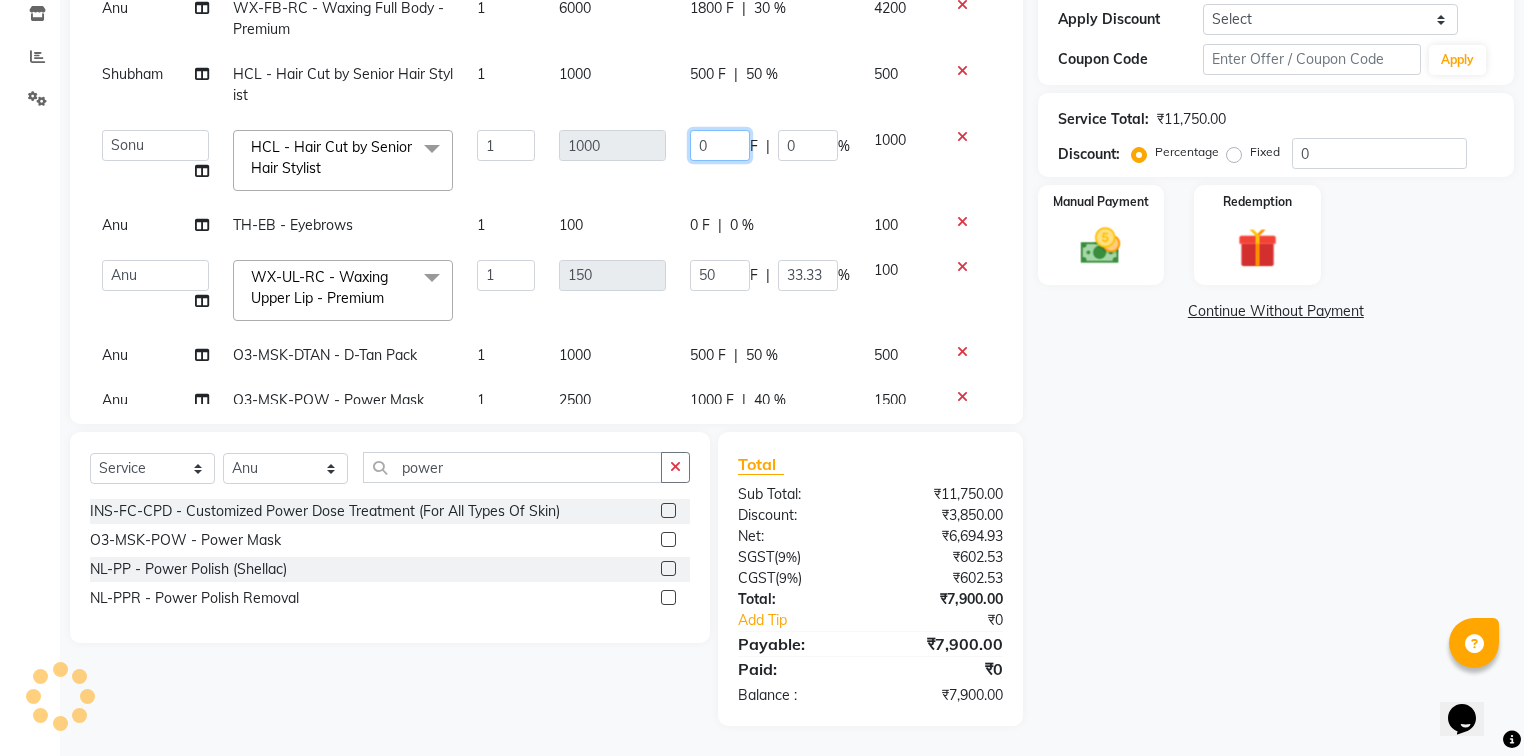 click on "0" 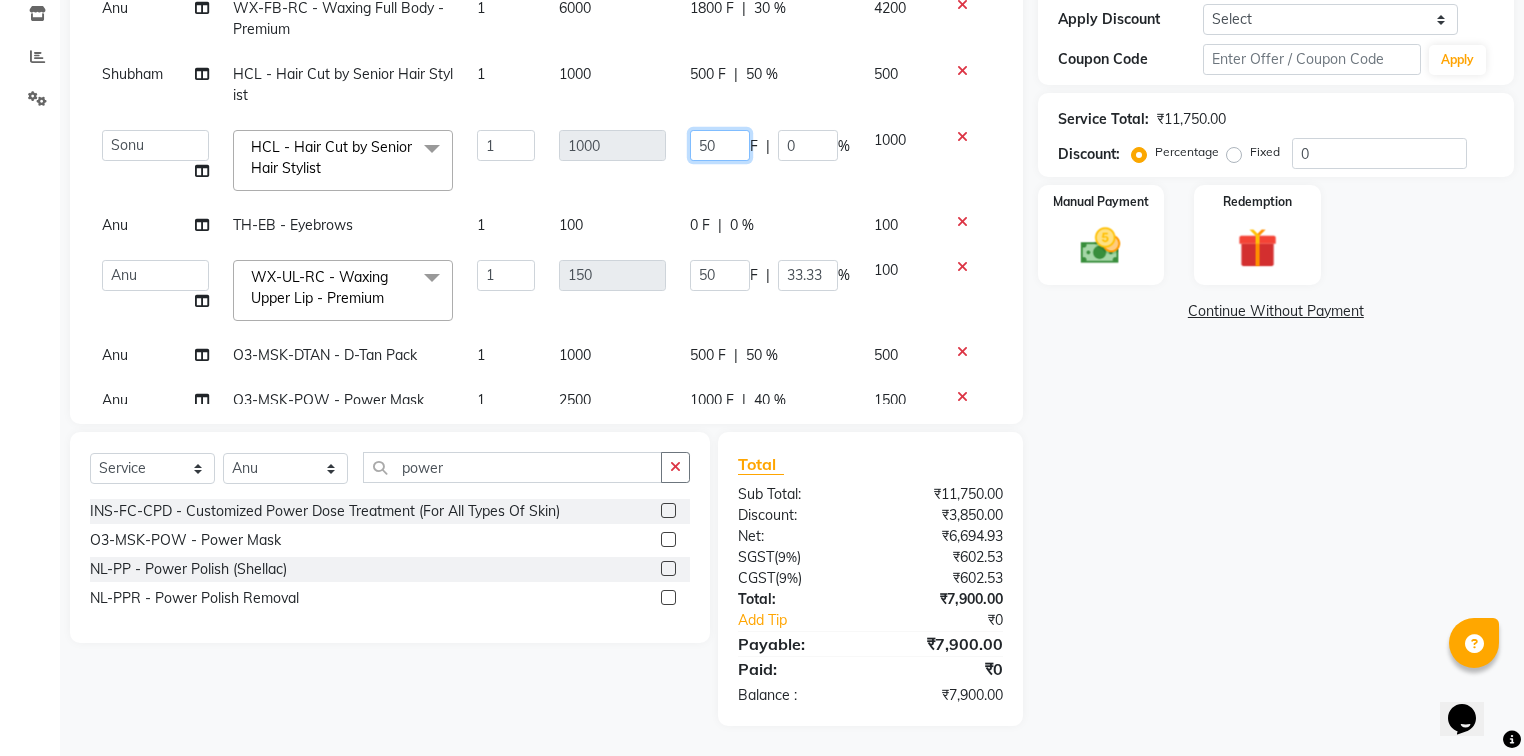 type on "500" 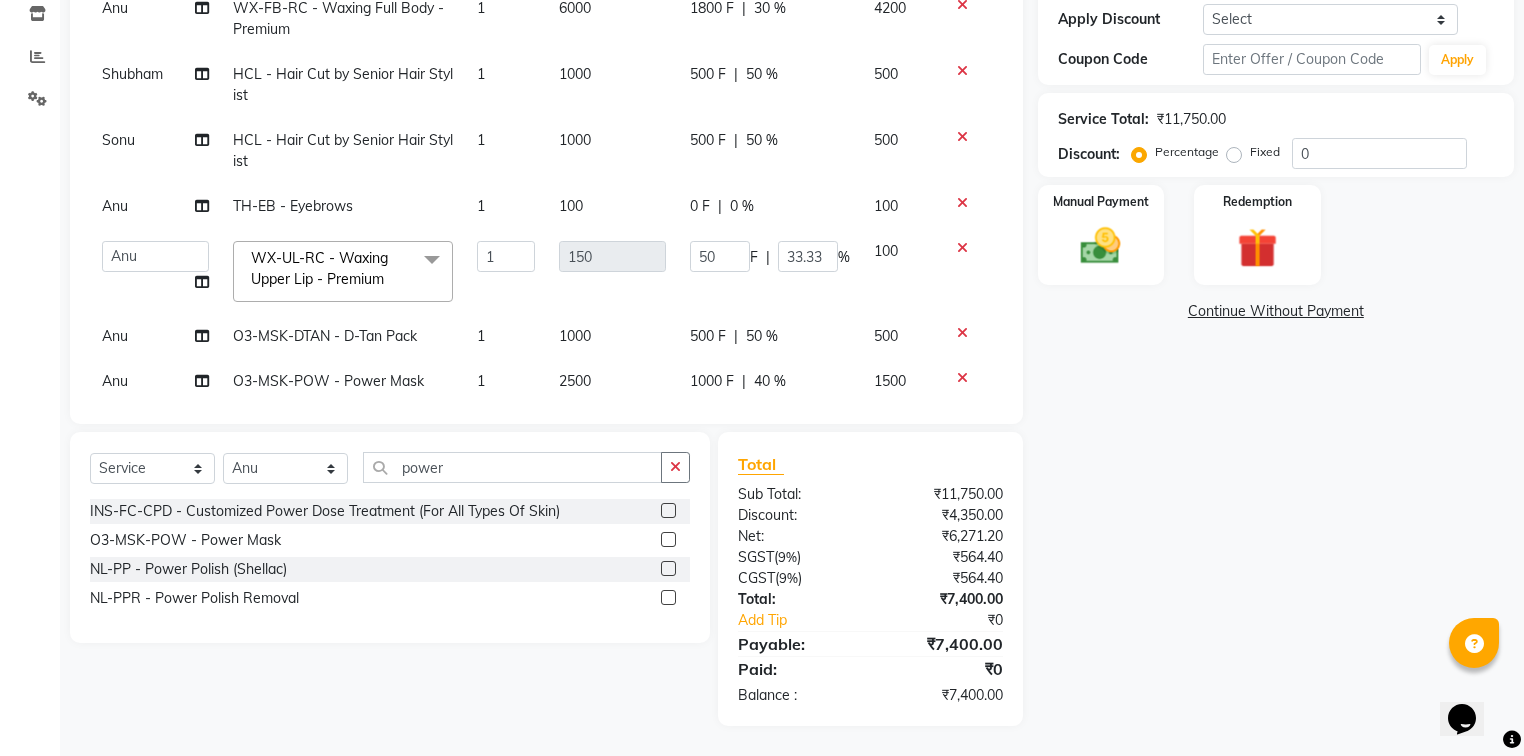 click on "Name: Harman  Membership:  No Active Membership  Total Visits:  0 Card on file:  0 Last Visit:   - Points:   0  Apply Discount Select Coupon → Wrong Job Card  Coupon → Complimentary  Coupon → Correction  Coupon → First Wash  Coupon → Free Of Cost  Coupon → Staff Service  Coupon → Service Not Done  Coupon → Already Paid  Coupon → Double Job Card  Coupon Code Apply Service Total:  ₹11,750.00  Discount:  Percentage   Fixed  0 Manual Payment Redemption  Continue Without Payment" 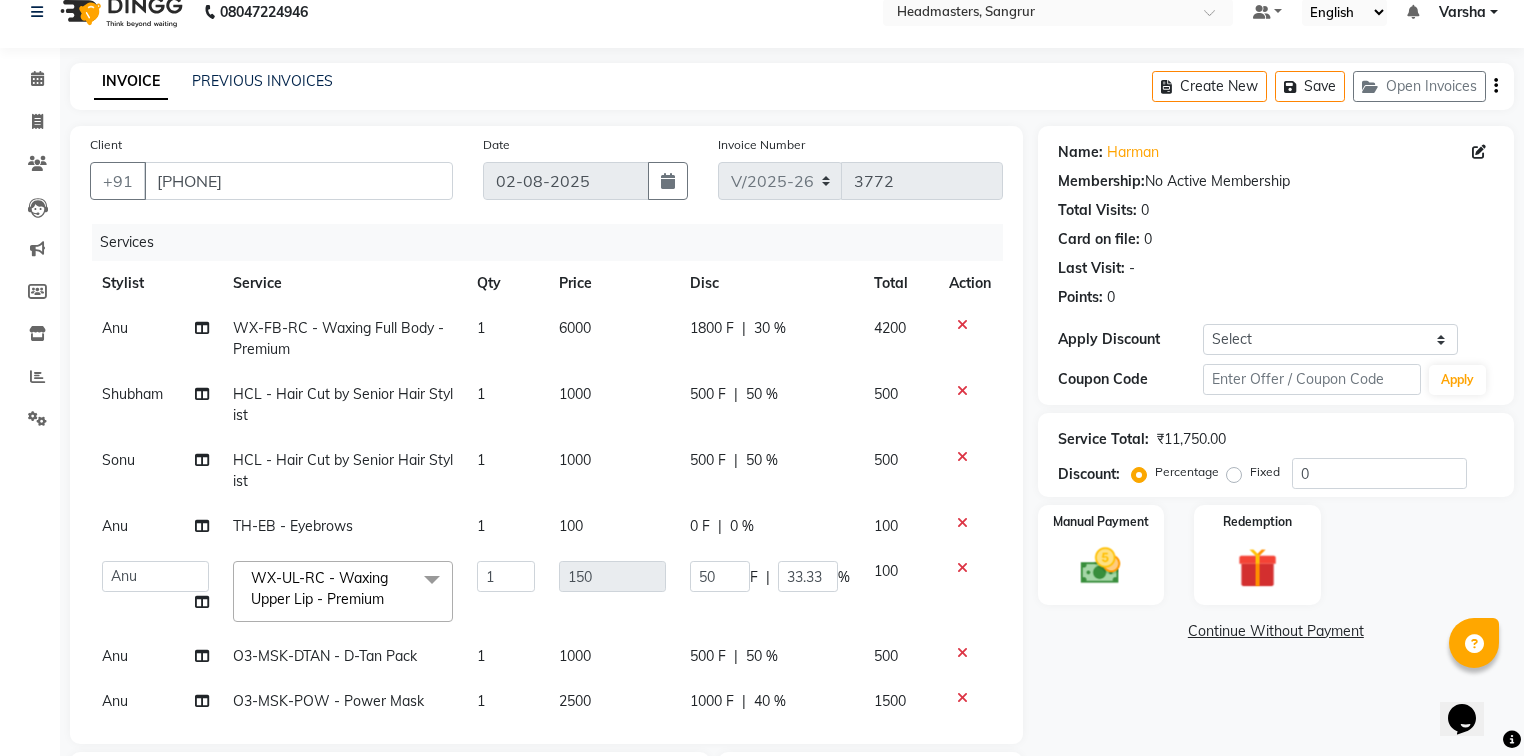 click on "30 %" 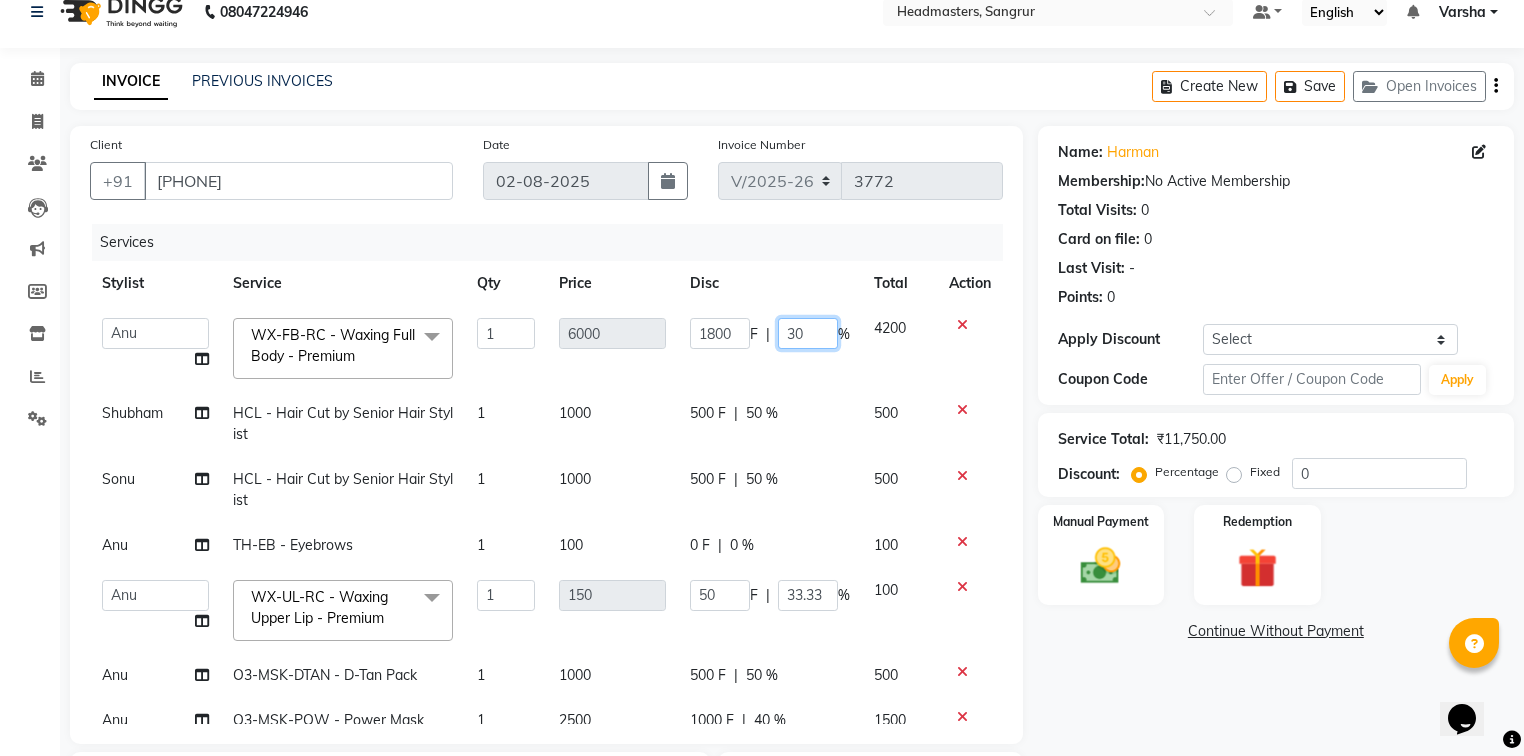 click on "30" 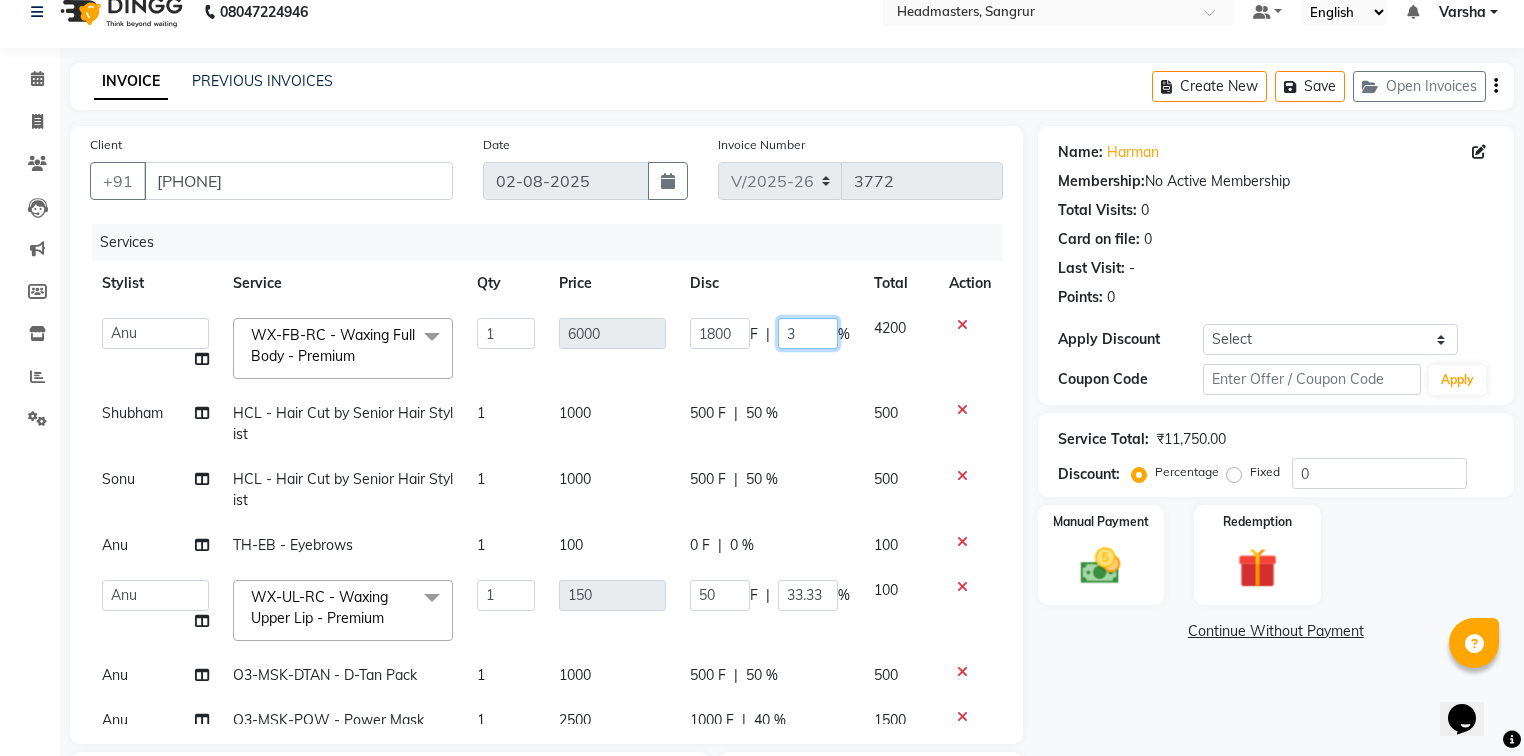 type 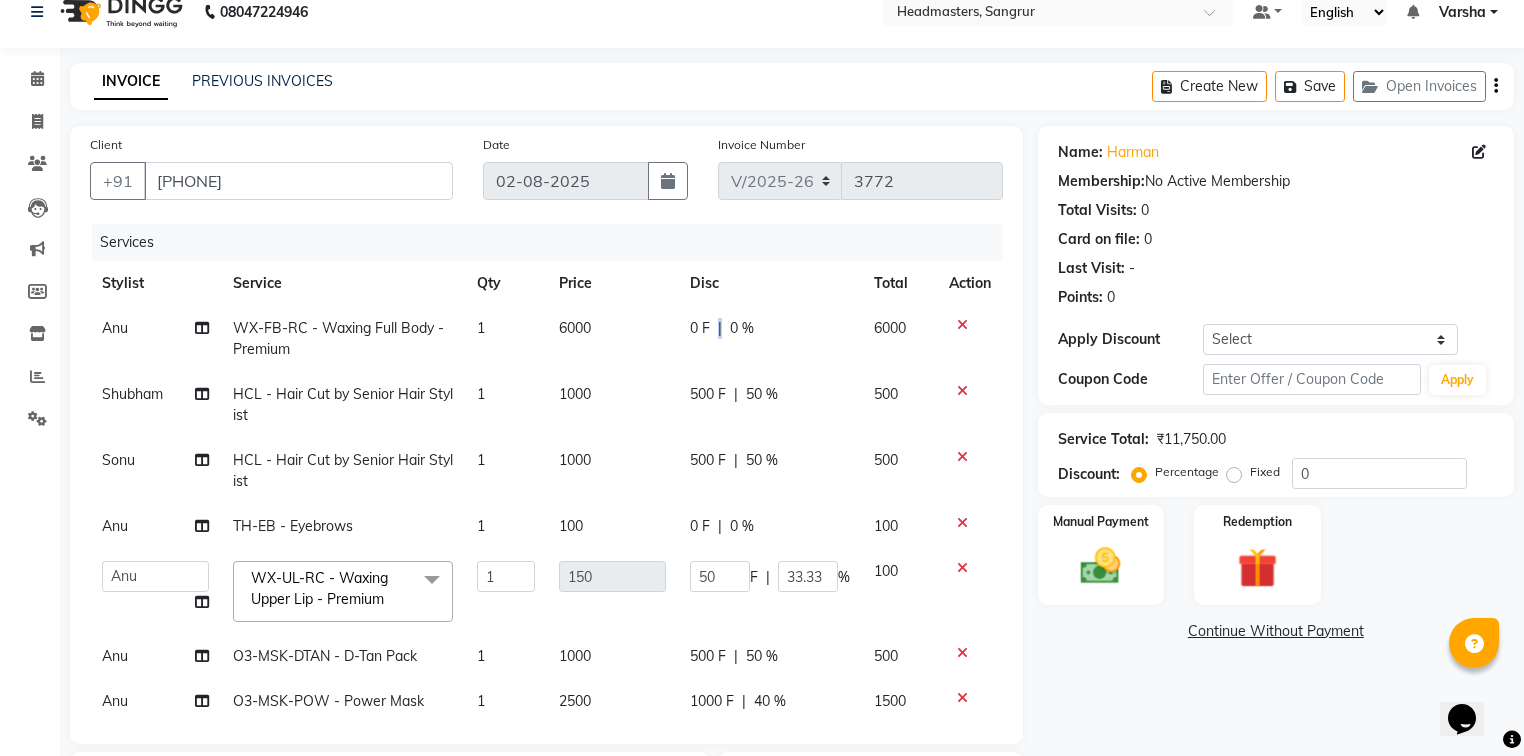 click on "|" 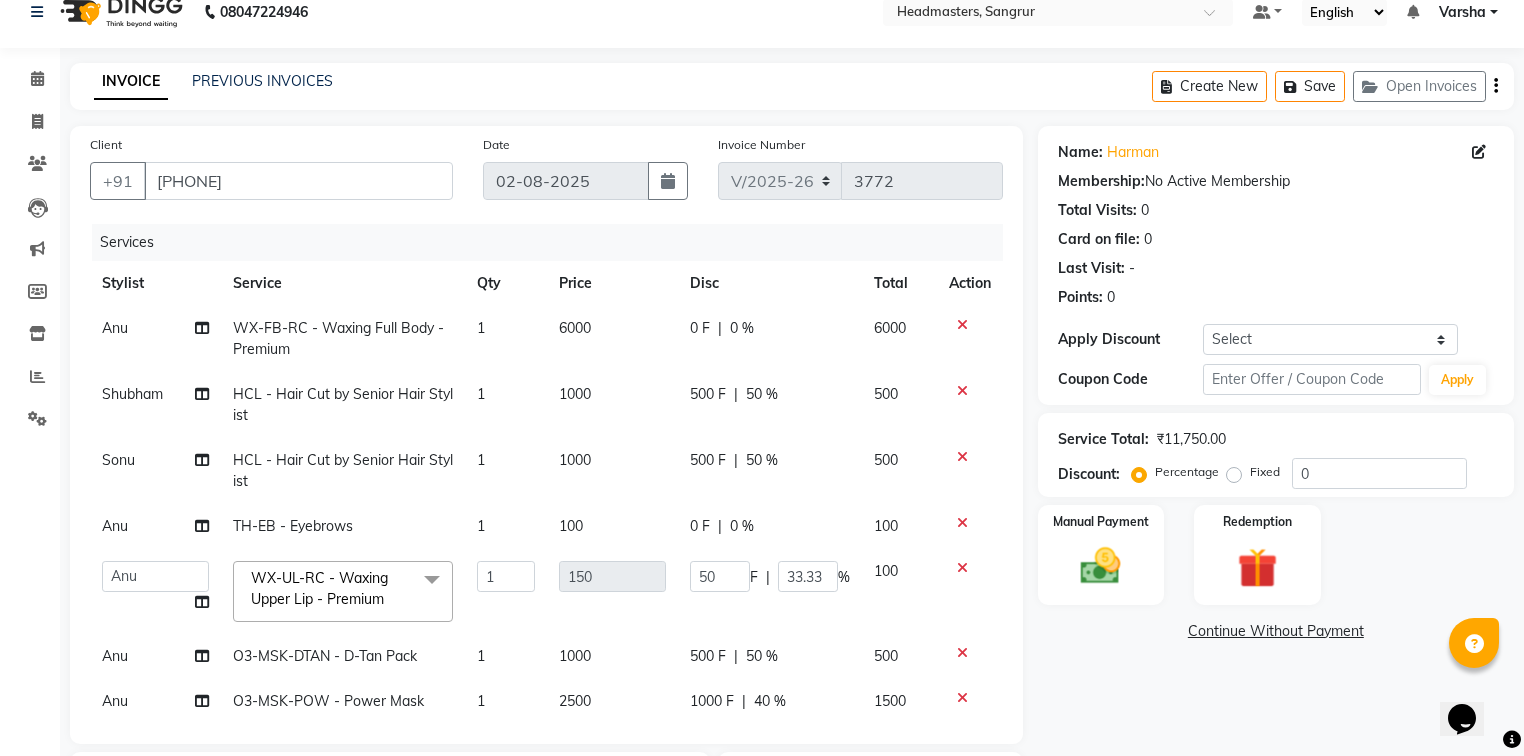 select on "60873" 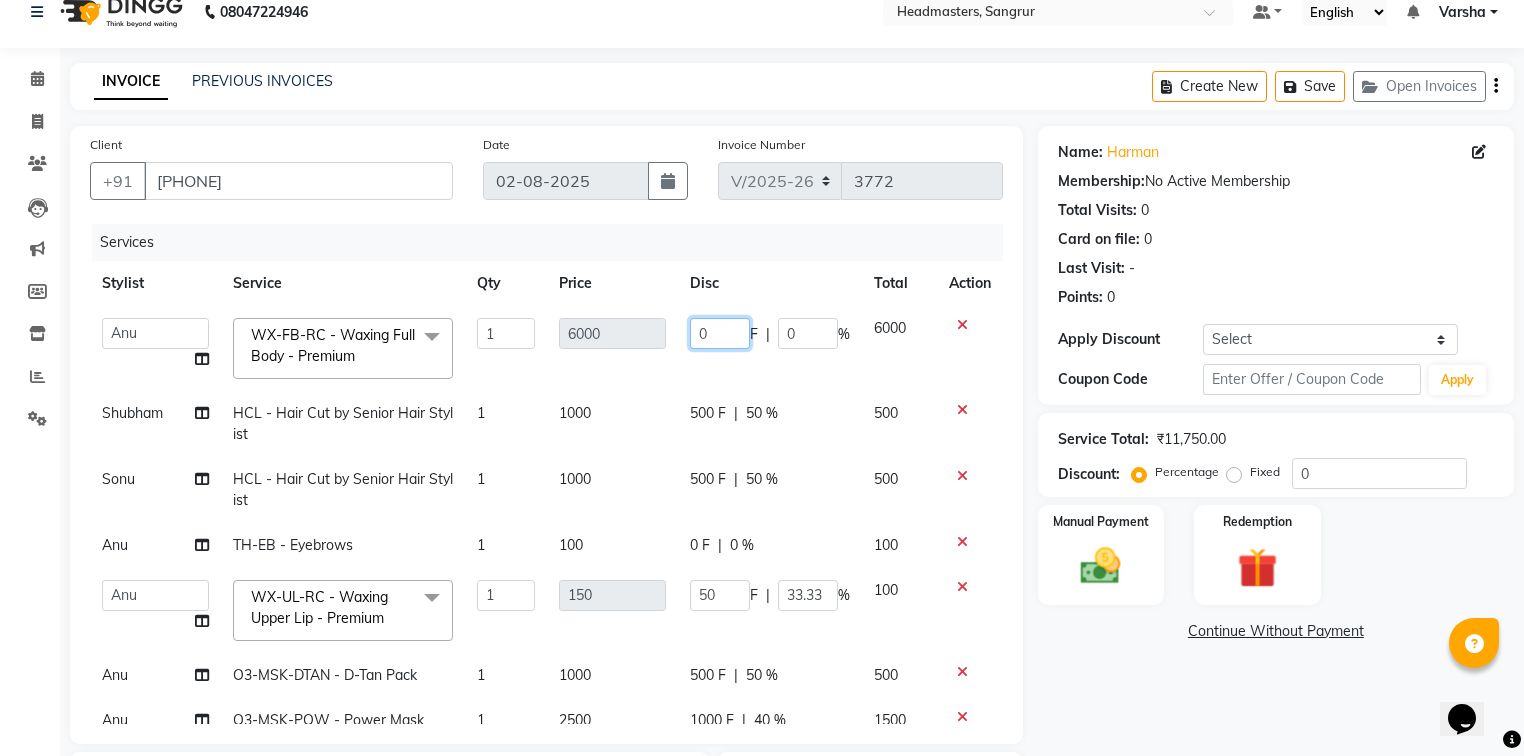click on "0" 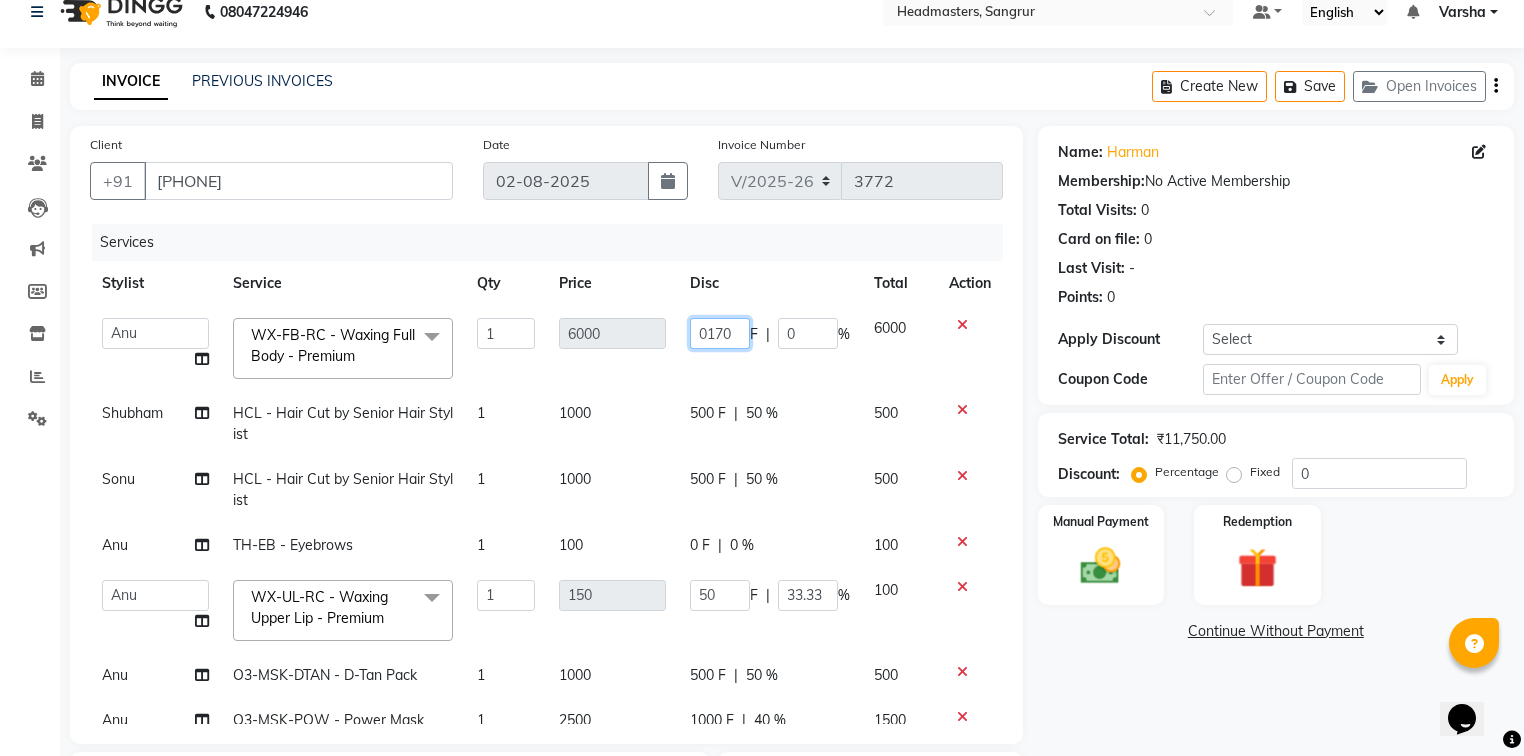 type on "01700" 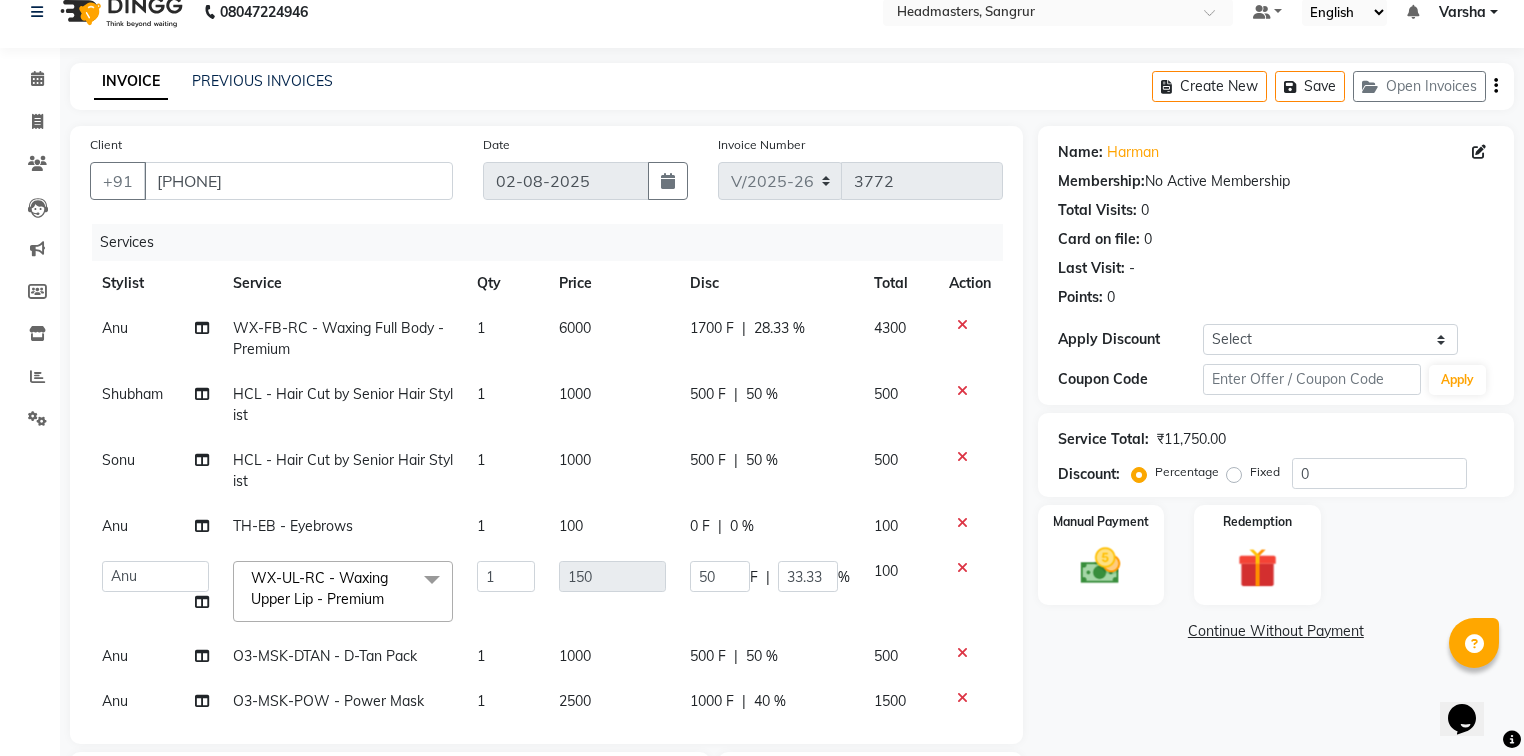 click on "Name: Harman  Membership:  No Active Membership  Total Visits:  0 Card on file:  0 Last Visit:   - Points:   0  Apply Discount Select Coupon → Wrong Job Card  Coupon → Complimentary  Coupon → Correction  Coupon → First Wash  Coupon → Free Of Cost  Coupon → Staff Service  Coupon → Service Not Done  Coupon → Already Paid  Coupon → Double Job Card  Coupon Code Apply Service Total:  ₹11,750.00  Discount:  Percentage   Fixed  0 Manual Payment Redemption  Continue Without Payment" 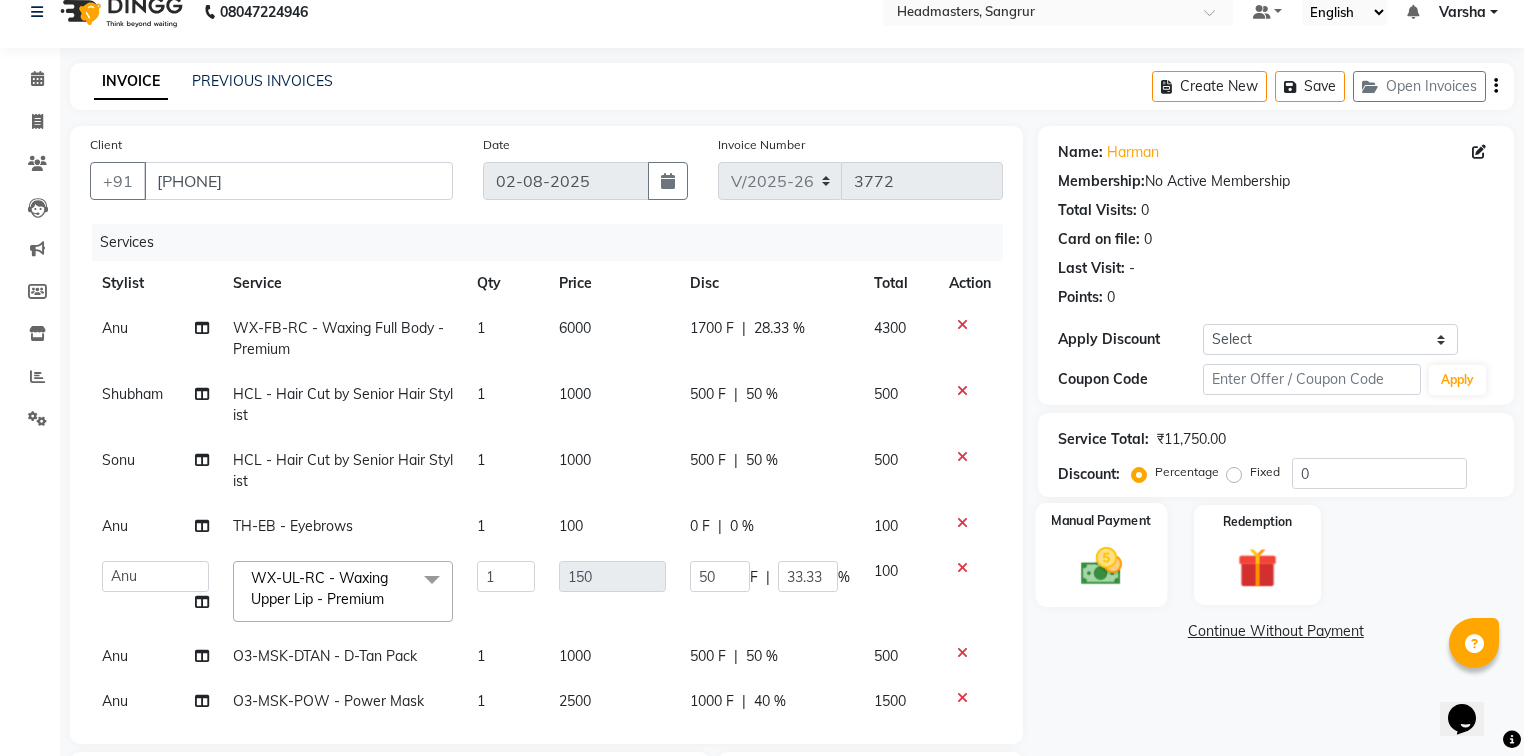 scroll, scrollTop: 344, scrollLeft: 0, axis: vertical 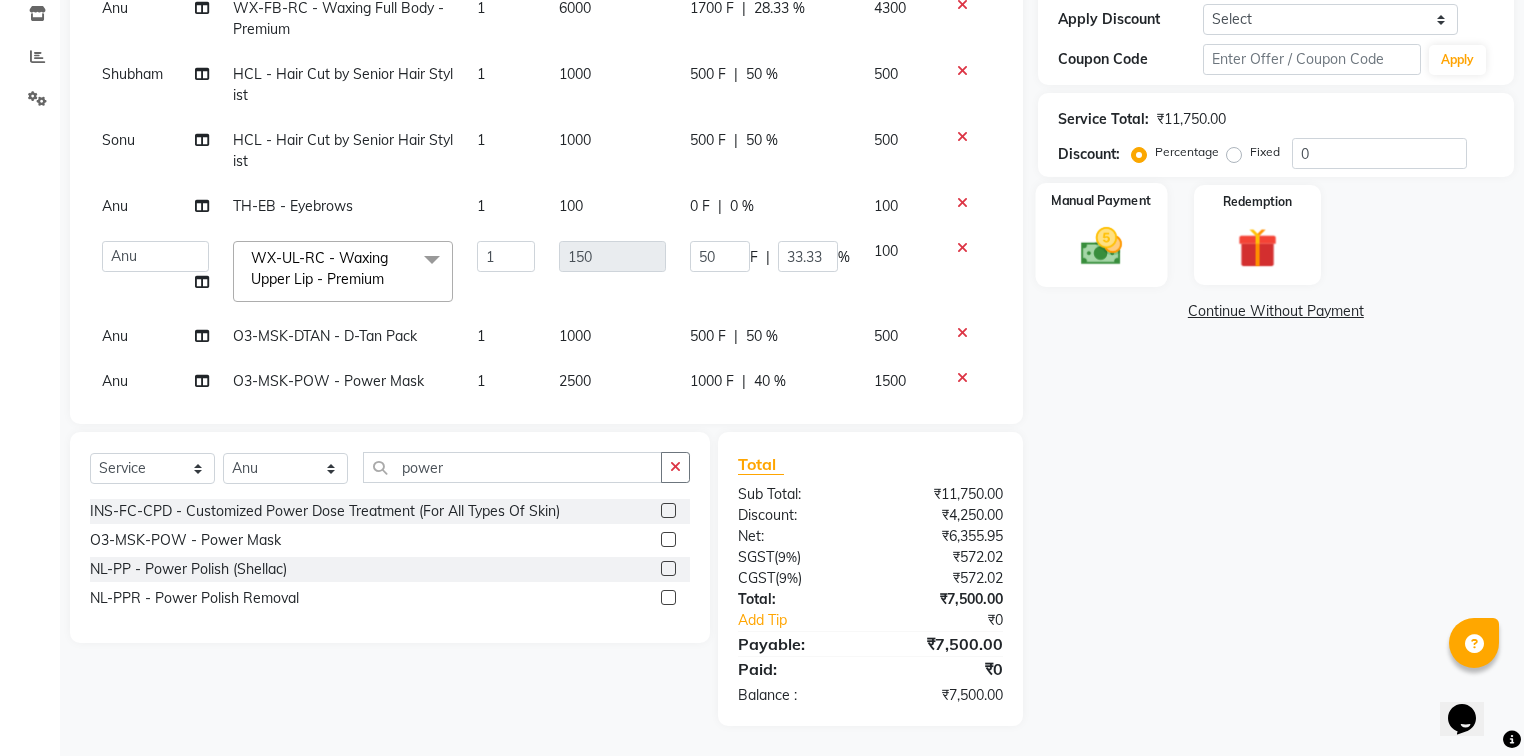 click 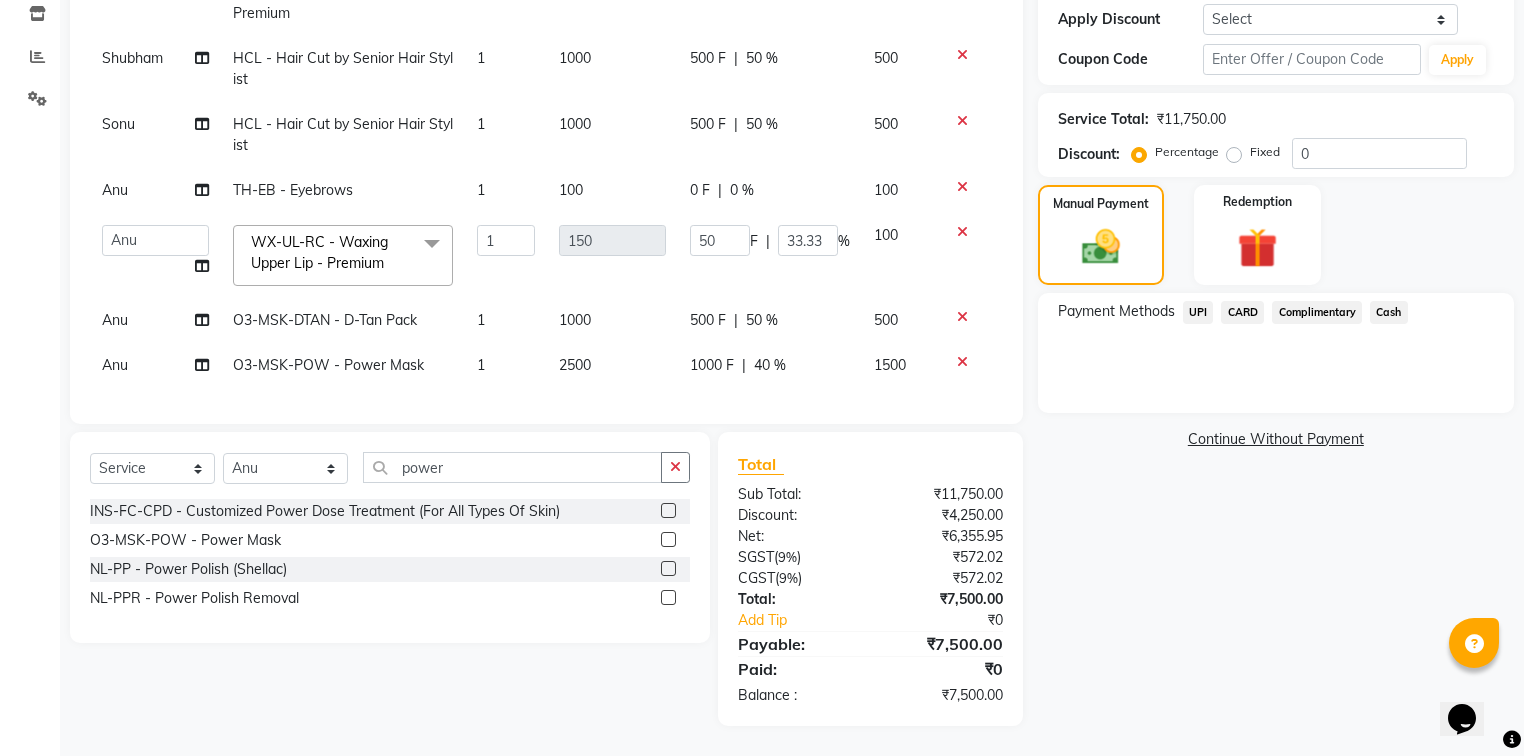 scroll, scrollTop: 0, scrollLeft: 0, axis: both 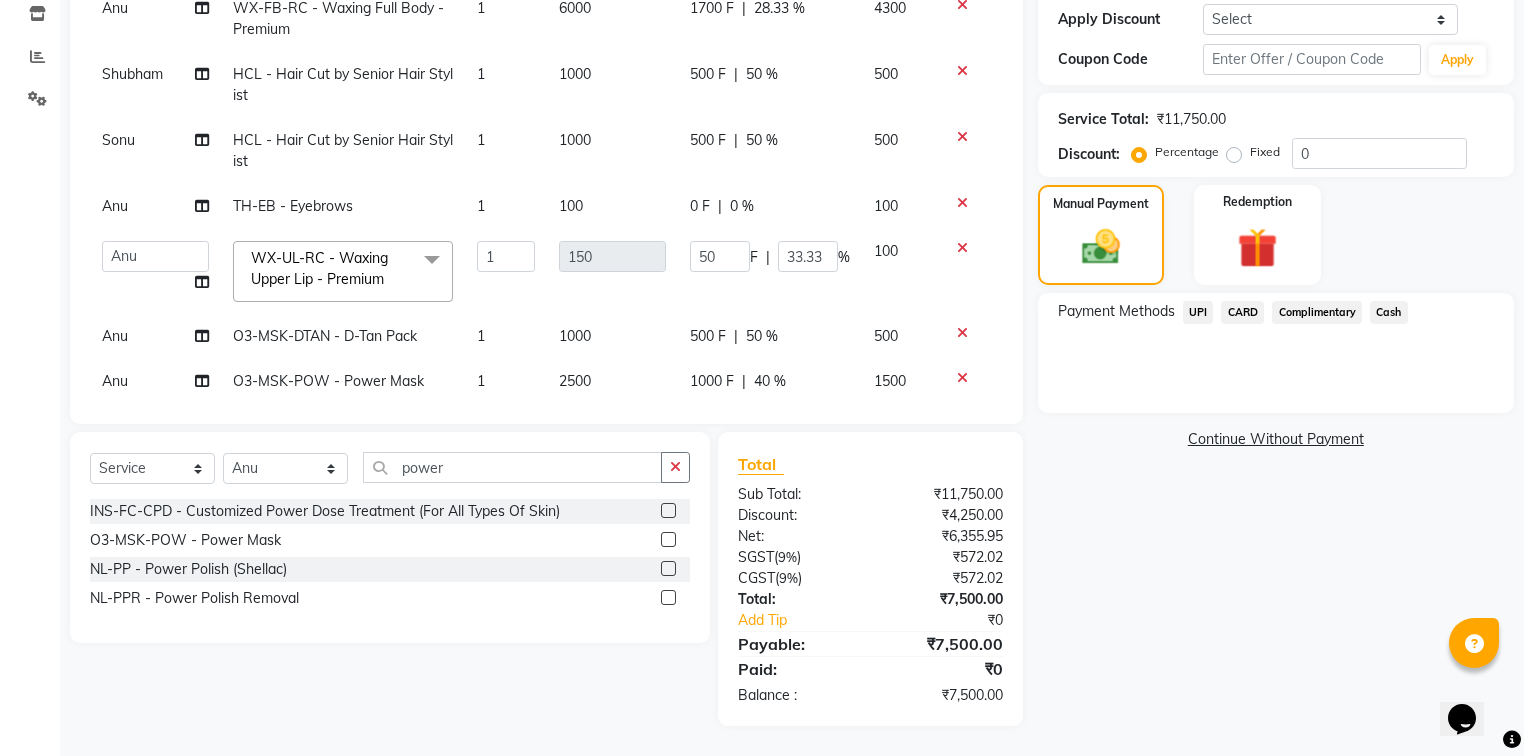 click on "UPI" 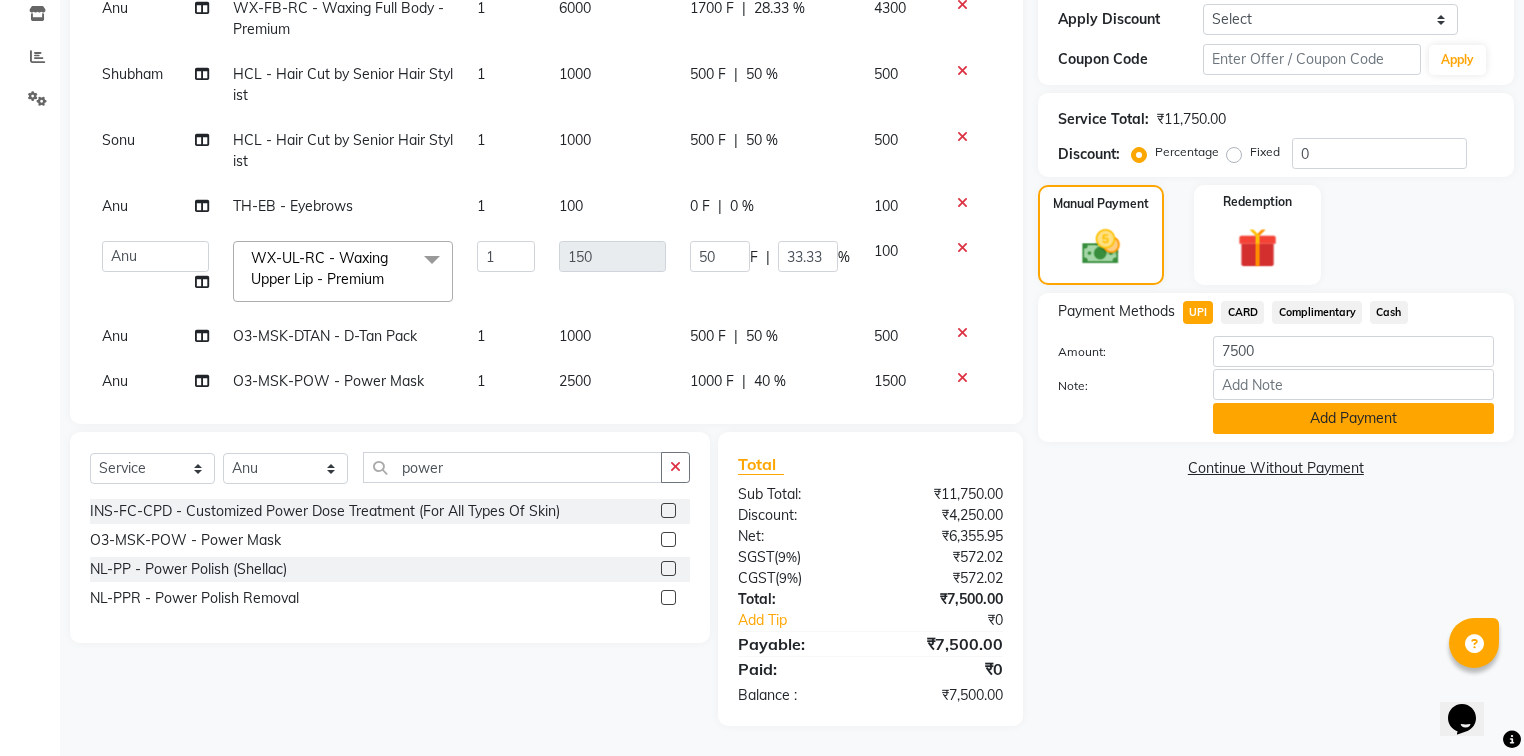 click on "Add Payment" 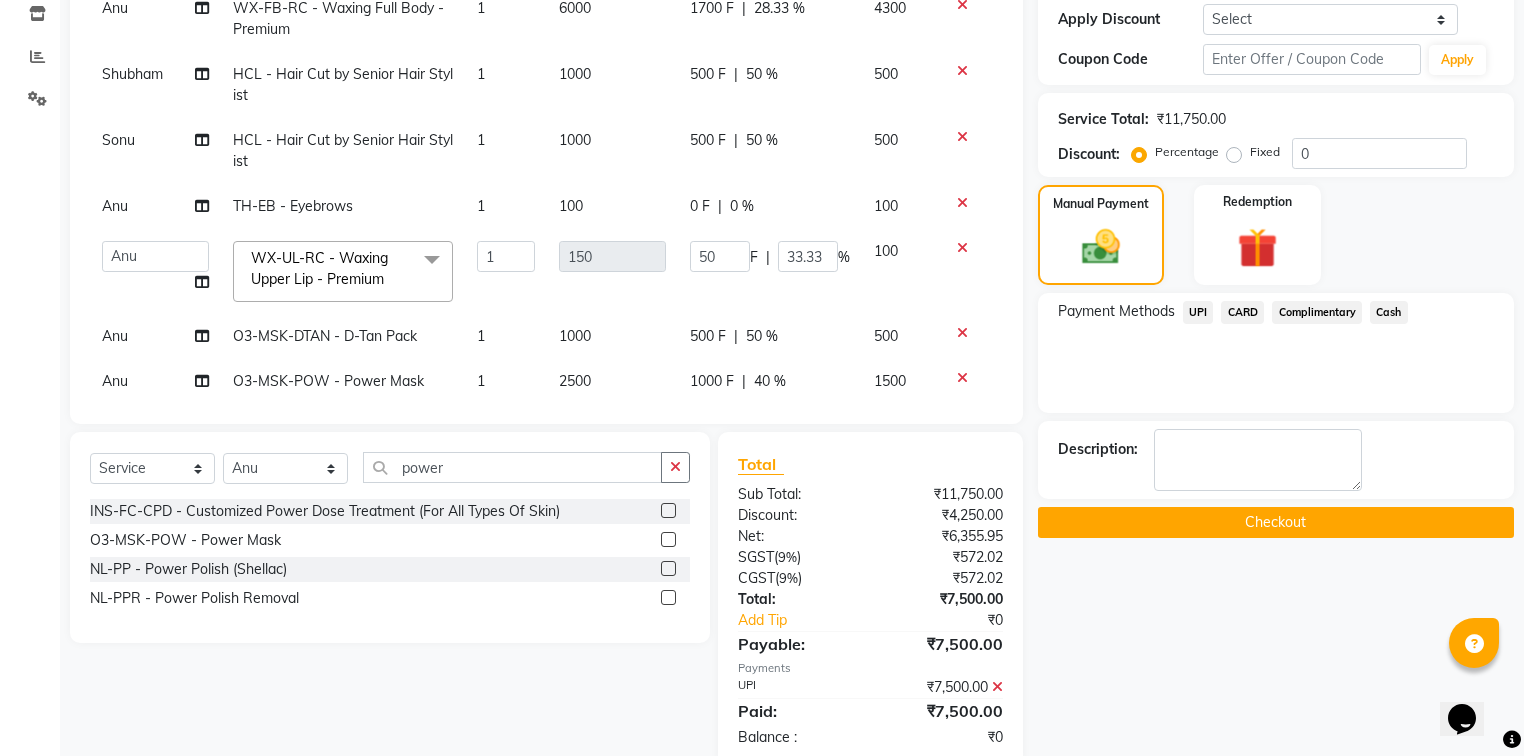 scroll, scrollTop: 386, scrollLeft: 0, axis: vertical 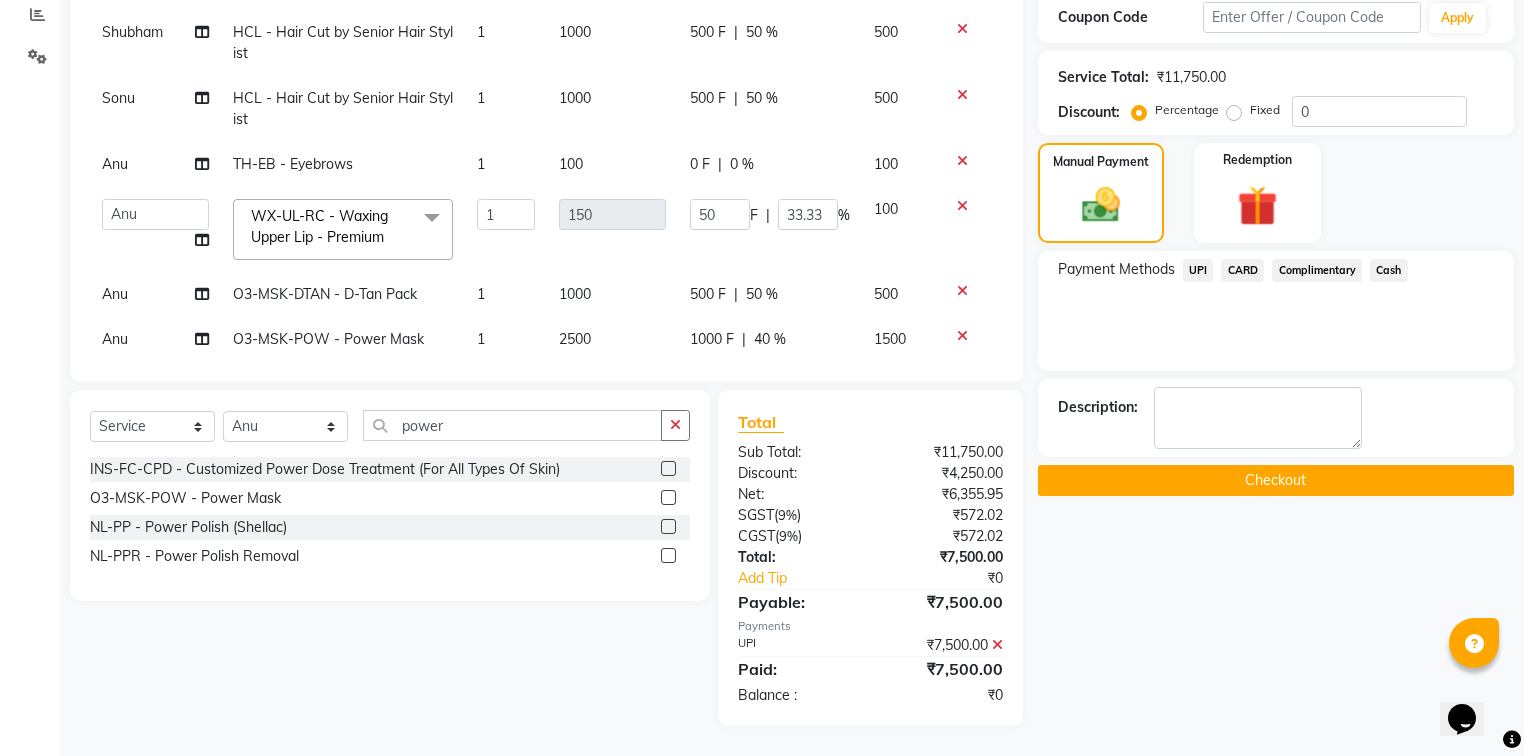 click on "Checkout" 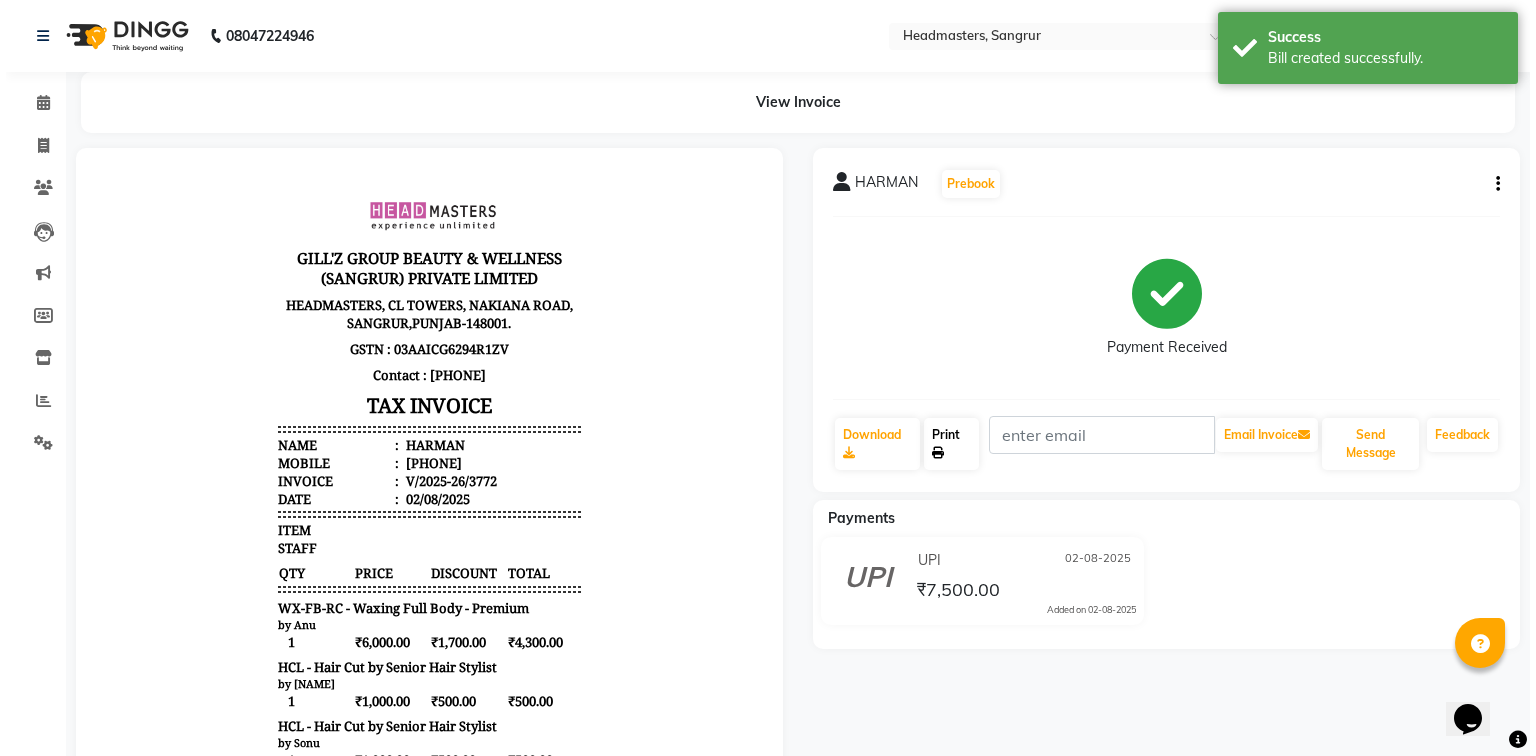 scroll, scrollTop: 0, scrollLeft: 0, axis: both 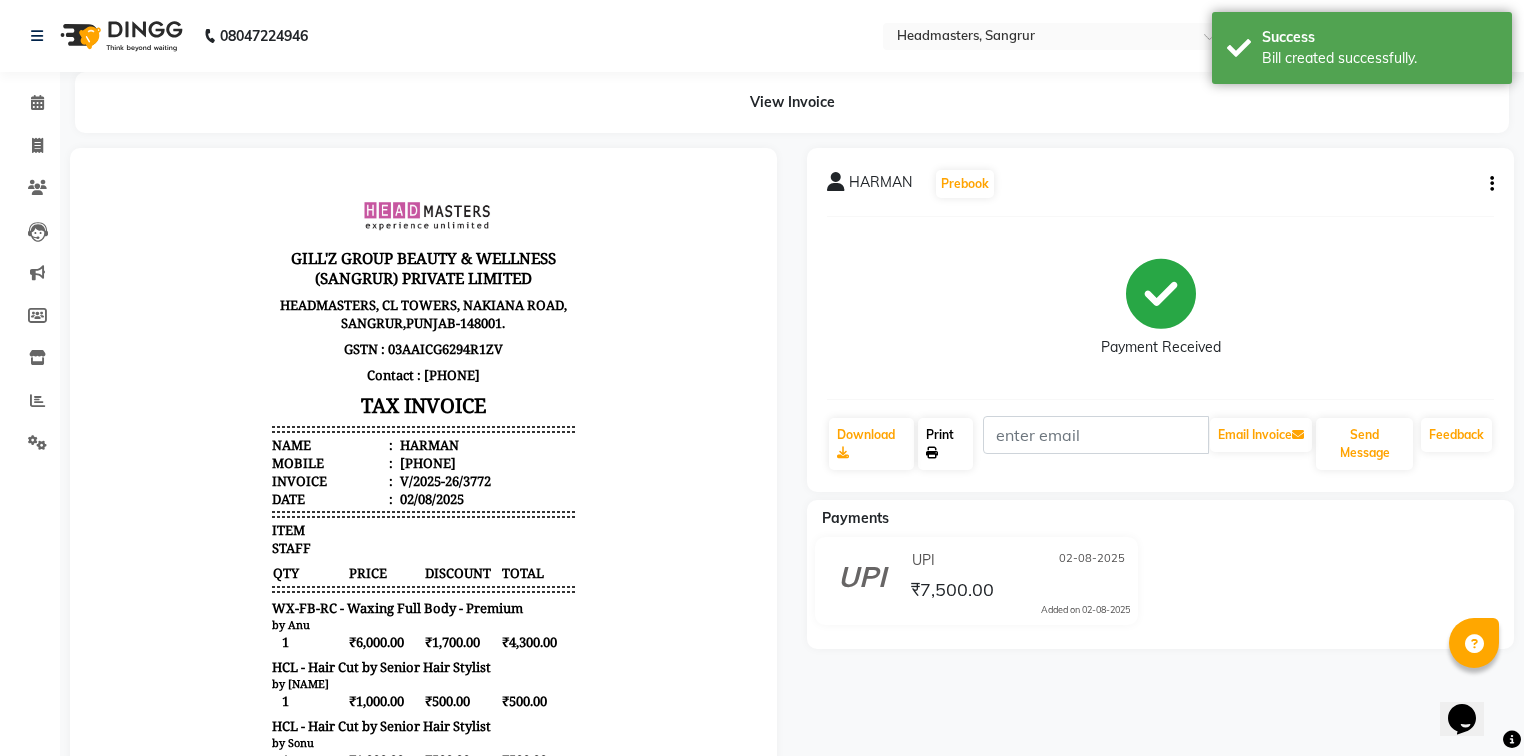 click on "Print" 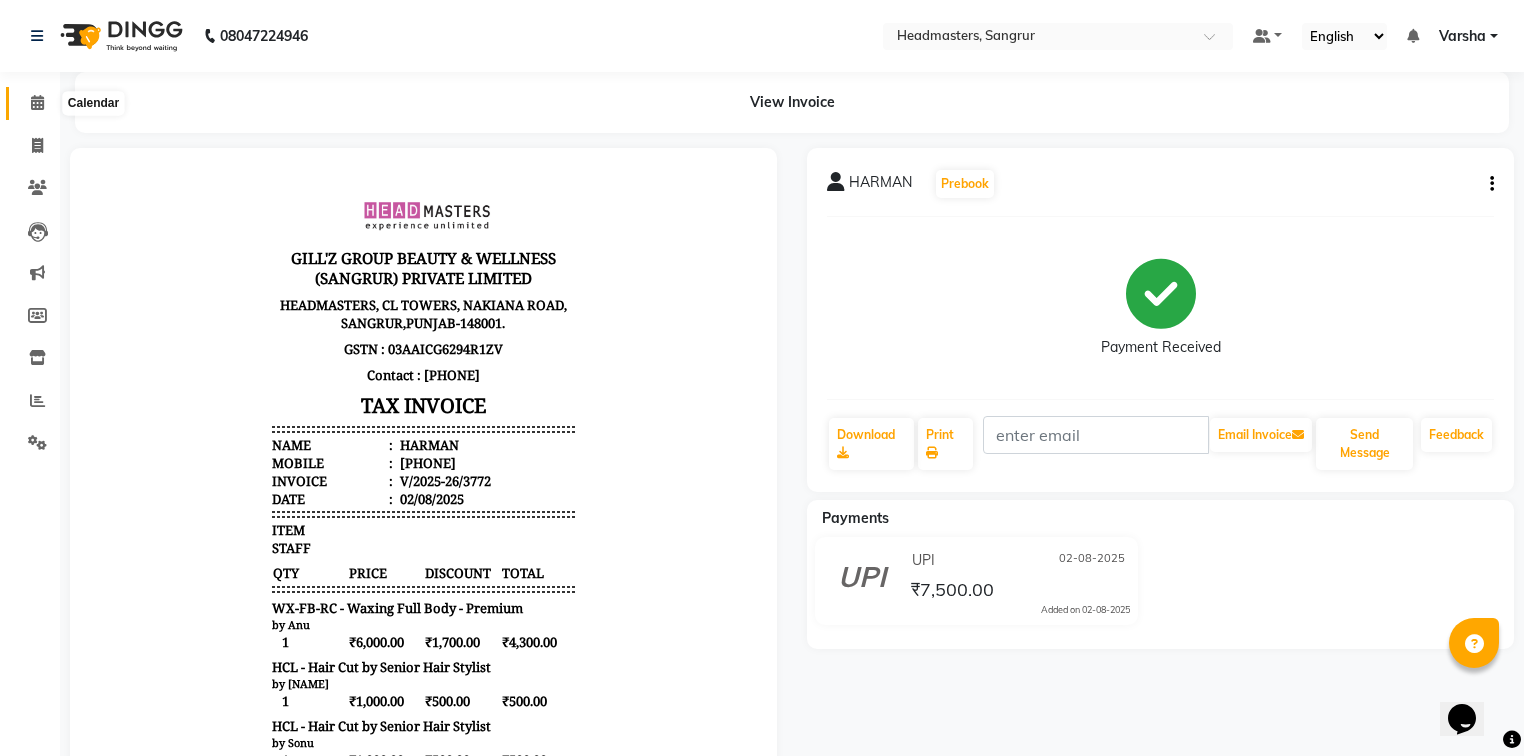 click 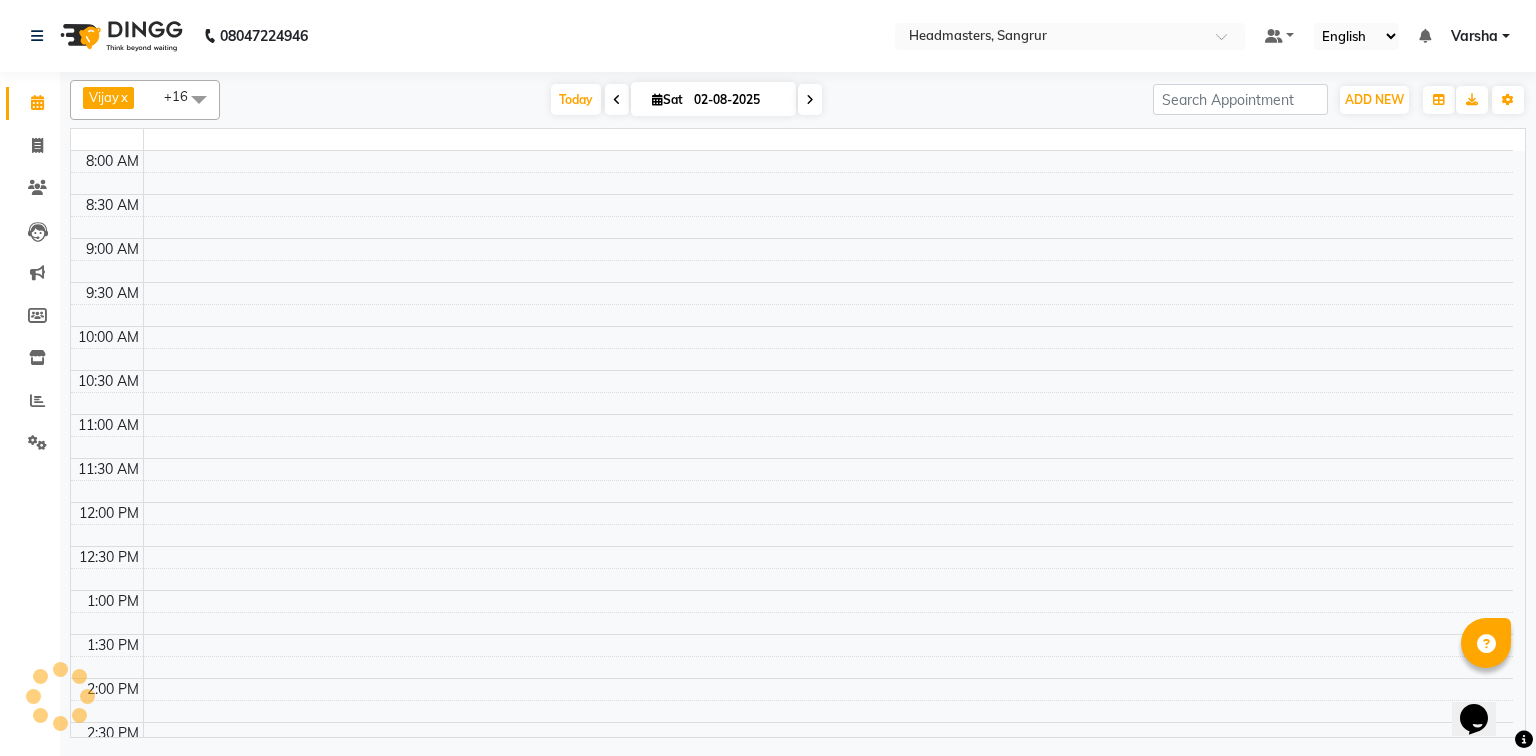 scroll, scrollTop: 0, scrollLeft: 0, axis: both 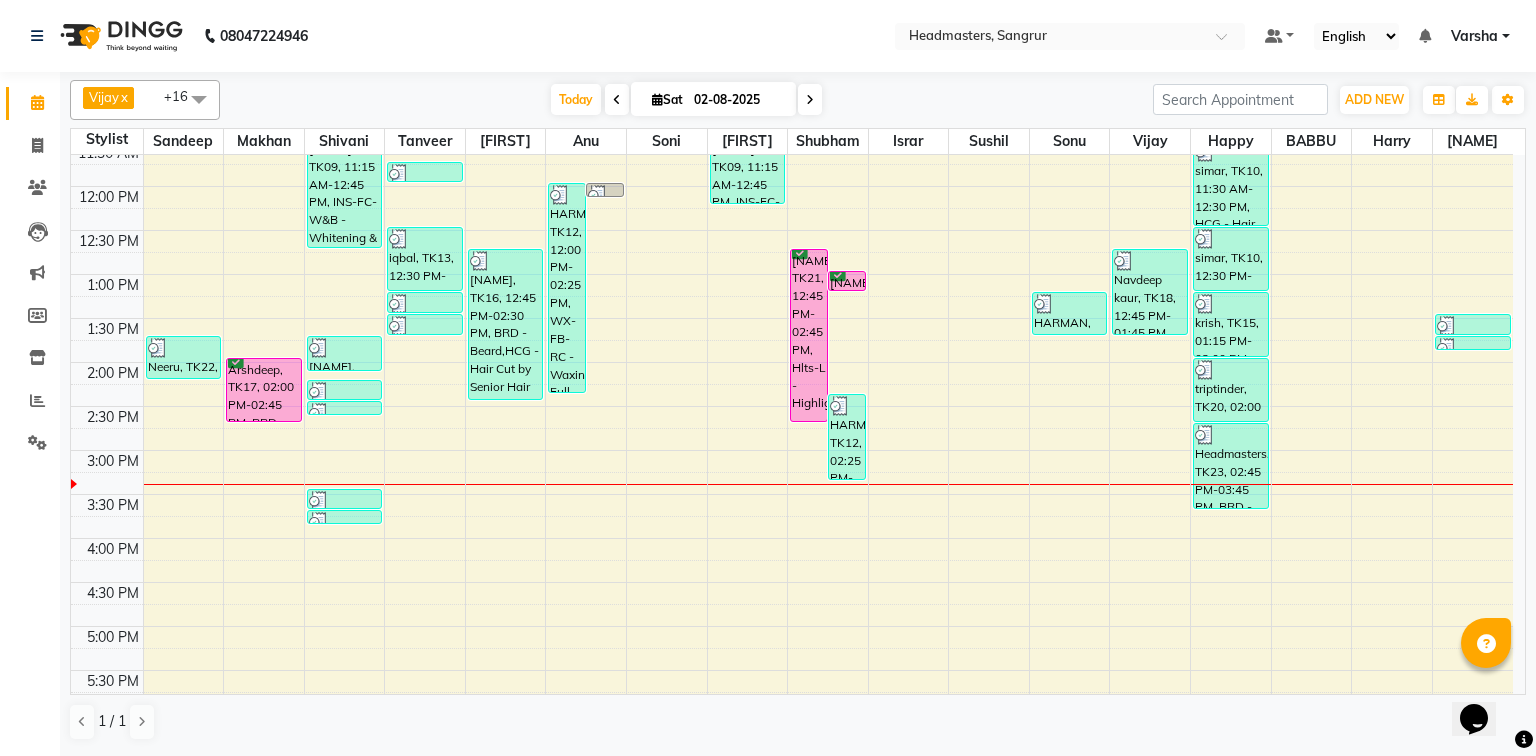 click on "8:00 AM 8:30 AM 9:00 AM 9:30 AM 10:00 AM 10:30 AM 11:00 AM 11:30 AM 12:00 PM 12:30 PM 1:00 PM 1:30 PM 2:00 PM 2:30 PM 3:00 PM 3:30 PM 4:00 PM 4:30 PM 5:00 PM 5:30 PM 6:00 PM 6:30 PM 7:00 PM 7:30 PM 8:00 PM 8:30 PM     HARRY, TK08, 10:30 AM-11:30 AM, HCL - Hair Cut by Senior Hair Stylist     Neeru, TK22, 01:45 PM-02:15 PM, SSL - Shampoo     aarman, TK06, 10:30 AM-11:15 AM, BRD - Beard     Arshdeep, TK17, 02:00 PM-02:45 PM, BRD - Beard     Headmasters, TK07, 10:45 AM-11:00 AM, TH-EB - Eyebrows     Headmasters, TK07, 11:00 AM-11:05 AM, TH-UL - Upper lips     rashan, TK09, 11:15 AM-12:45 PM, INS-FC-W&B - Whitening & Brightening (For Pigmentation, D-tan And uneven skin),O3-MSK-POW - Power Mask,O3-MSK-DTAN  - D-Tan Pack,CLP-O3 DRM - O3+ Derma Treatment     divya, TK14, 01:45 PM-02:10 PM, TH-EB - Eyebrows,TH-UL - Upper lips,TH-FH - Forehead     Neeru, TK22, 02:15 PM-02:30 PM, TH-EB - Eyebrows     Neeru, TK22, 02:30 PM-02:35 PM, TH-UL - Upper lips     Headmasters, TK23, 03:30 PM-03:45 PM, TH-EB - Eyebrows" at bounding box center (792, 406) 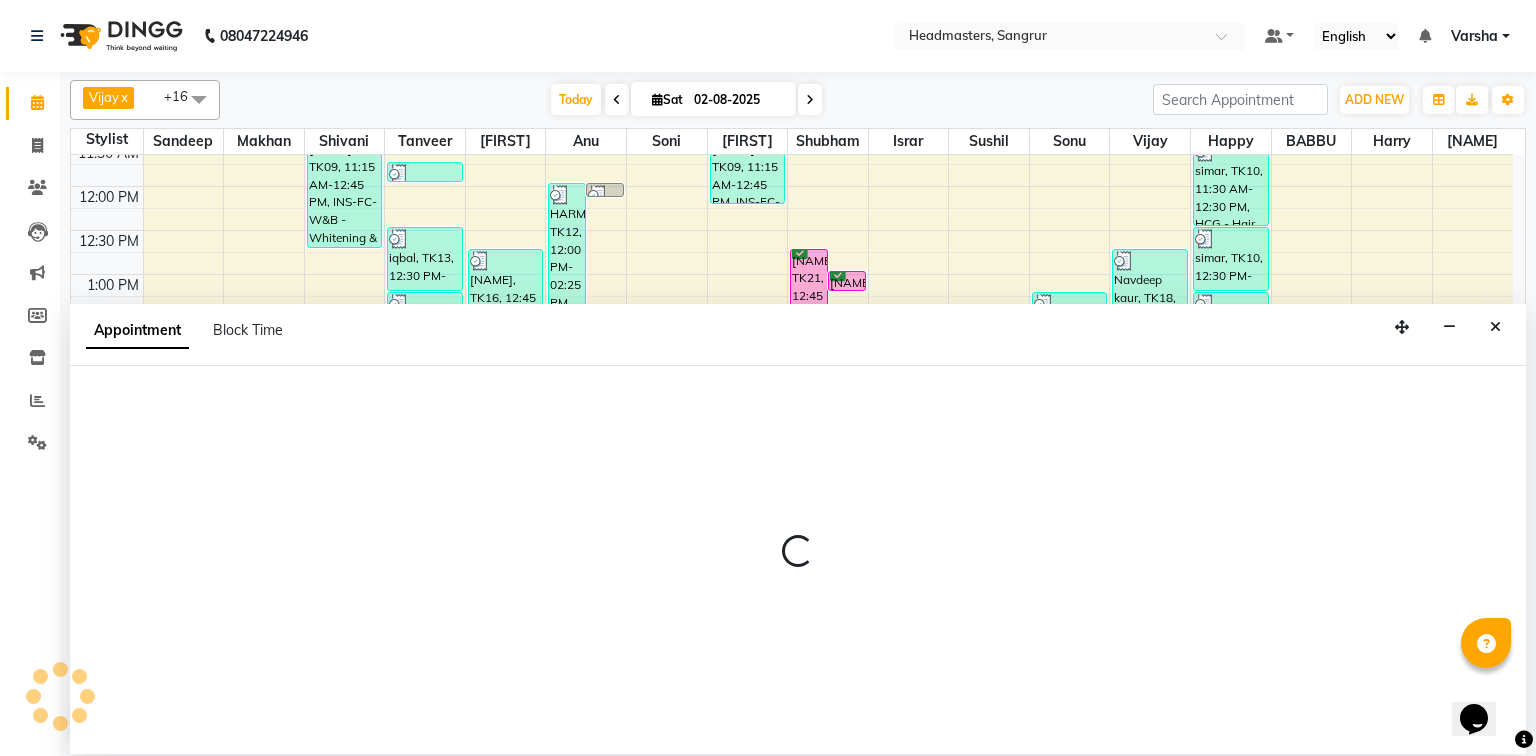 select on "60865" 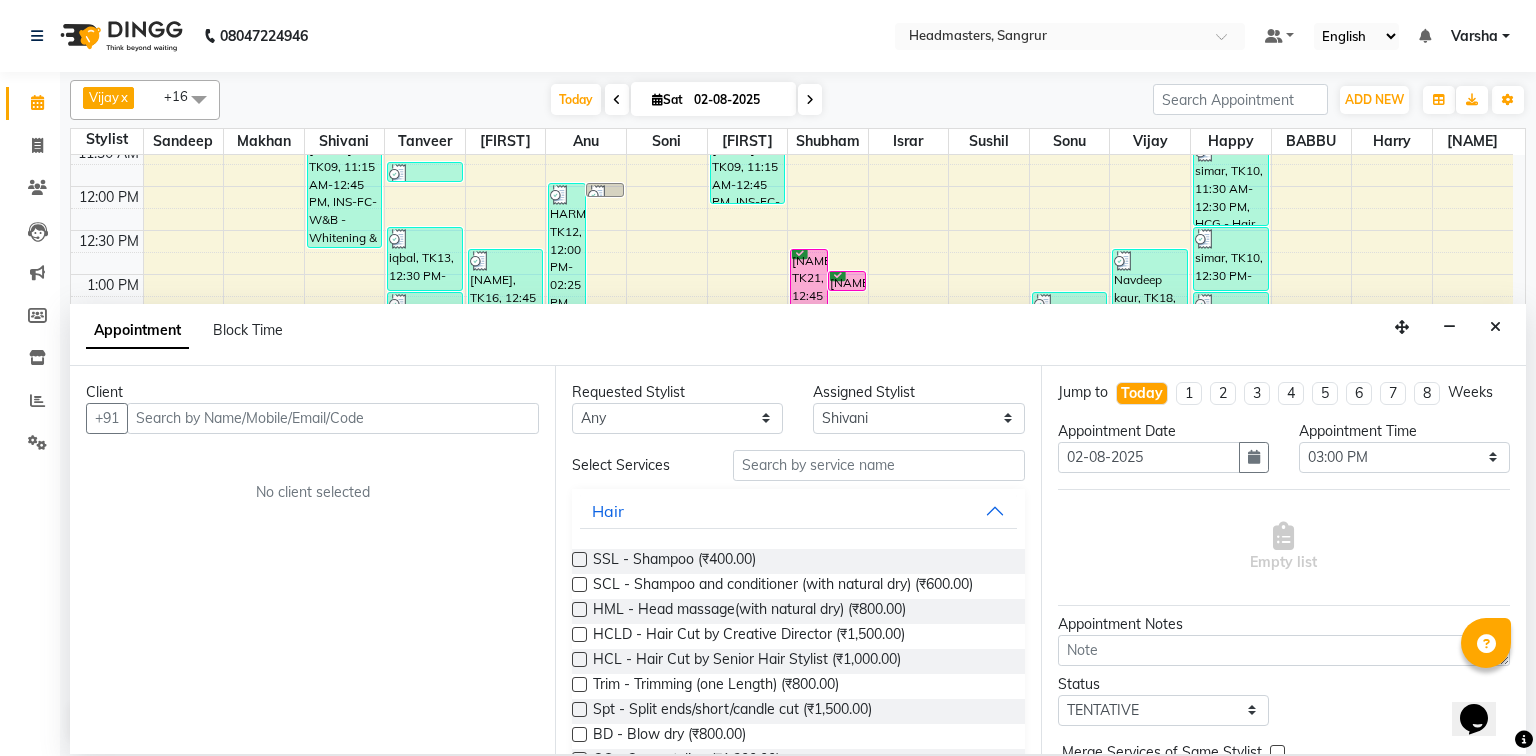 click at bounding box center [333, 418] 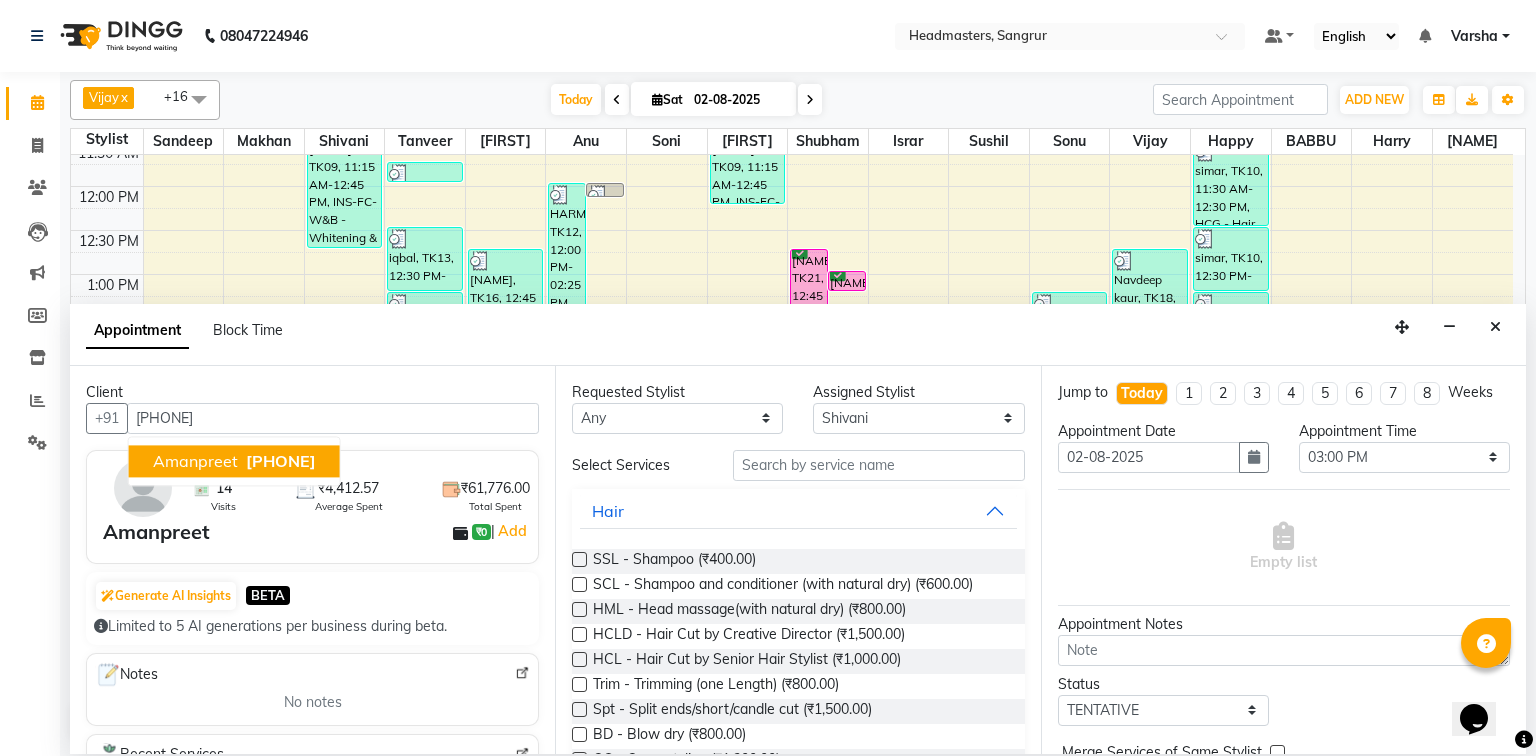 click on "Amanpreet" at bounding box center [195, 461] 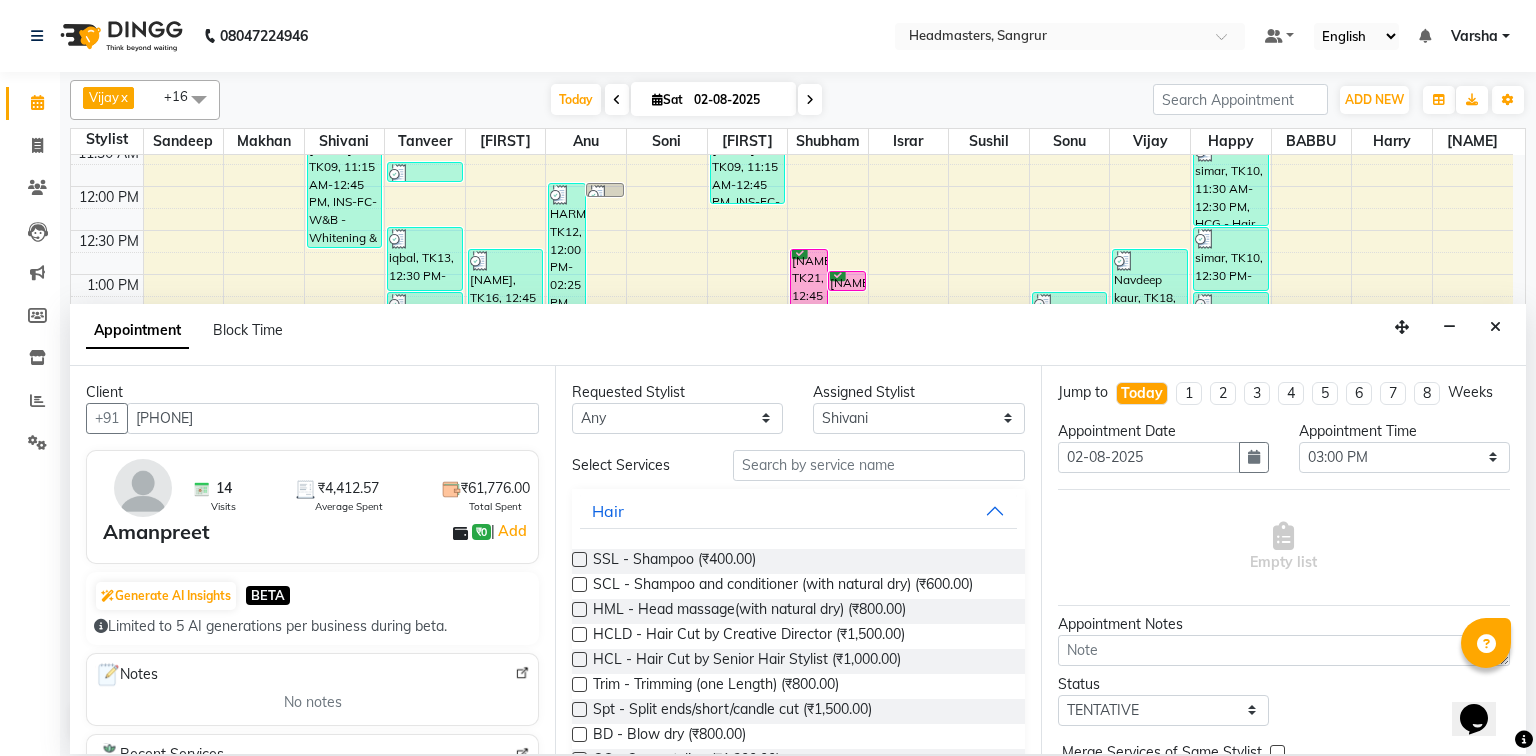 type on "[PHONE]" 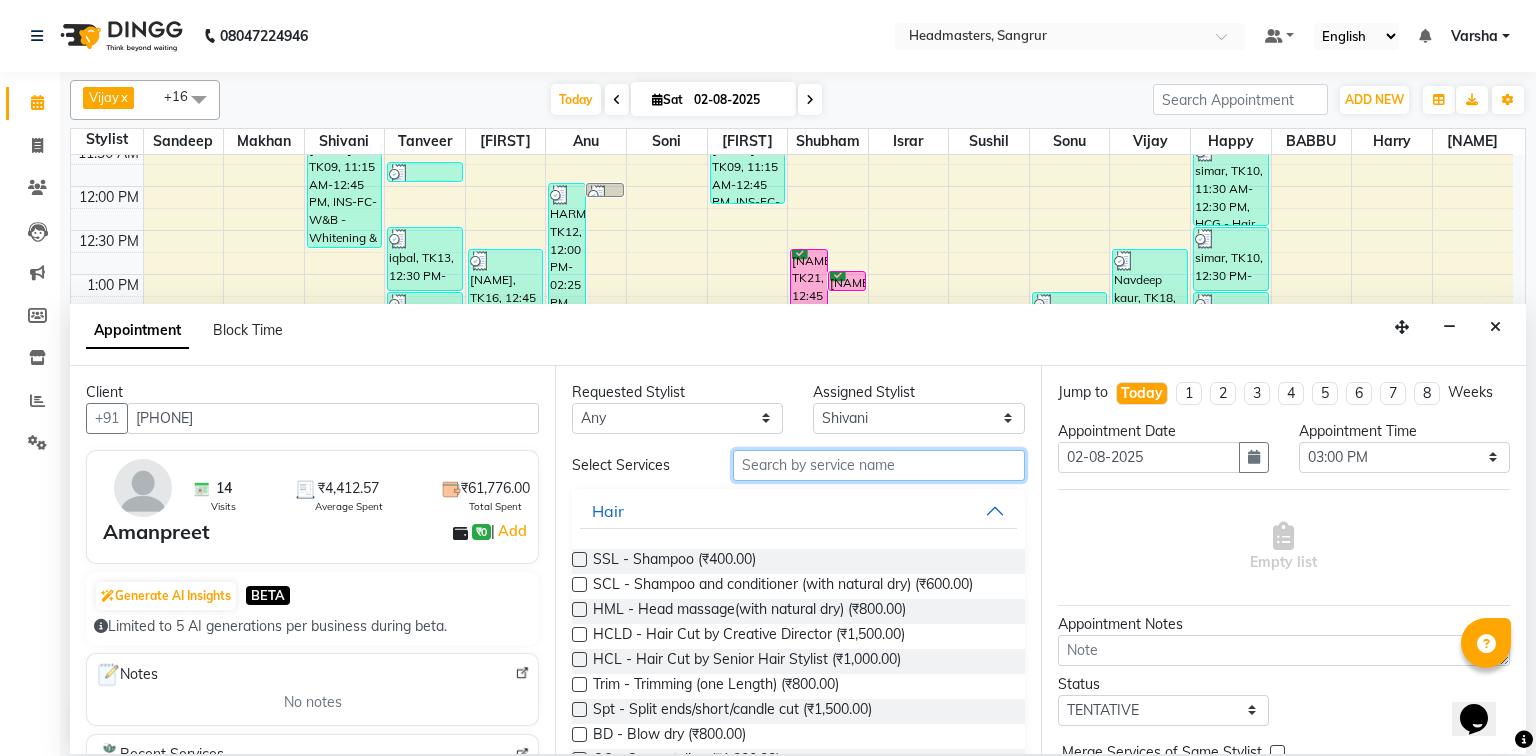 click at bounding box center (879, 465) 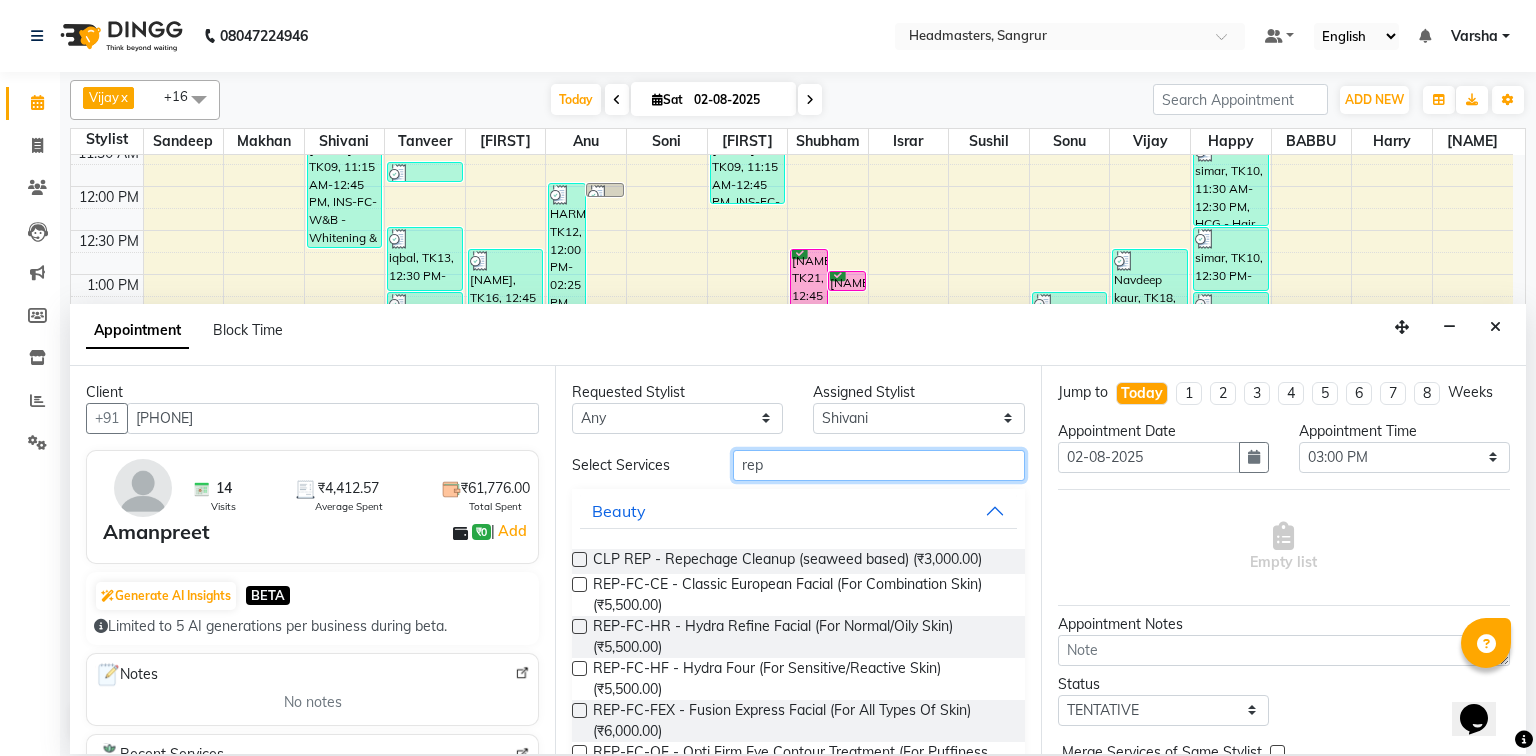 type on "rep" 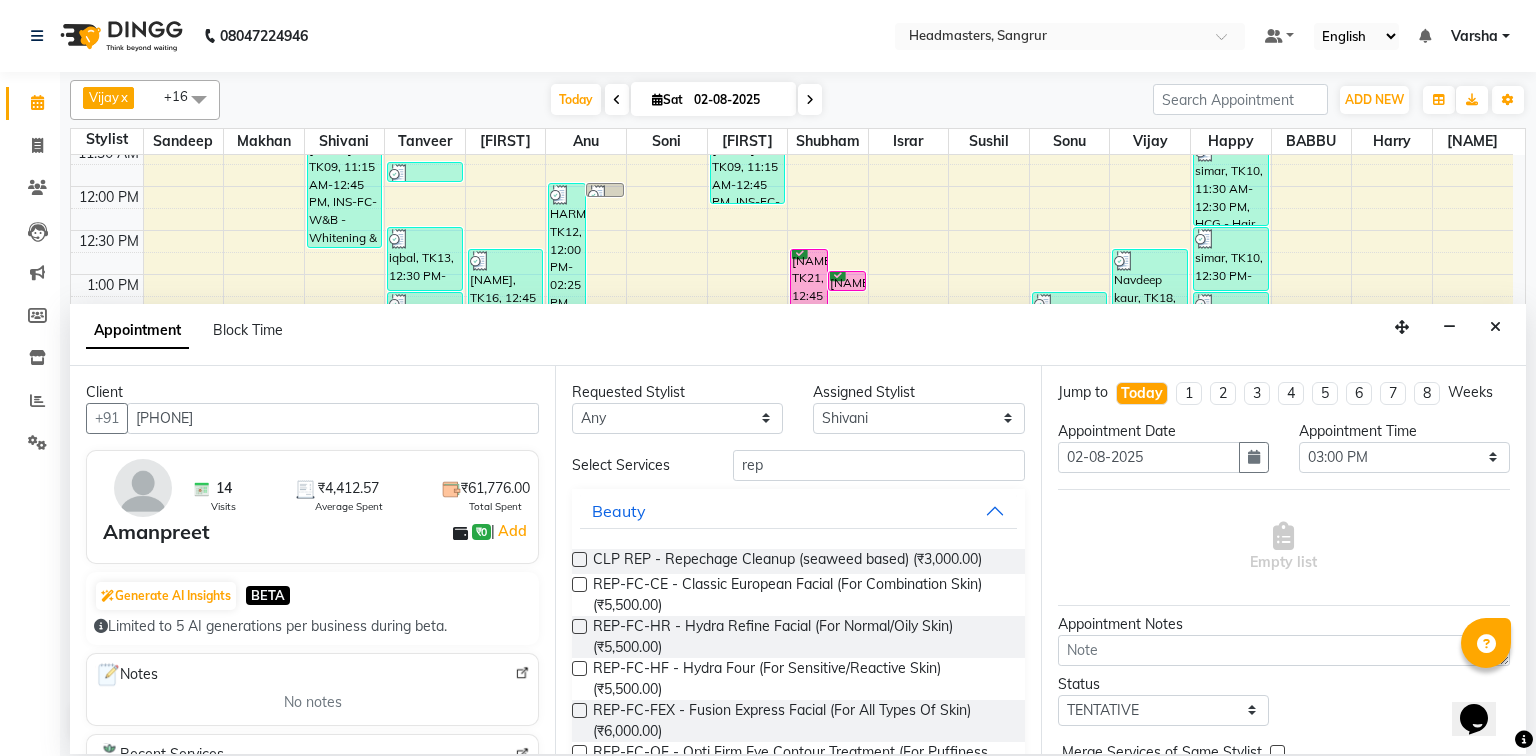 click at bounding box center [579, 559] 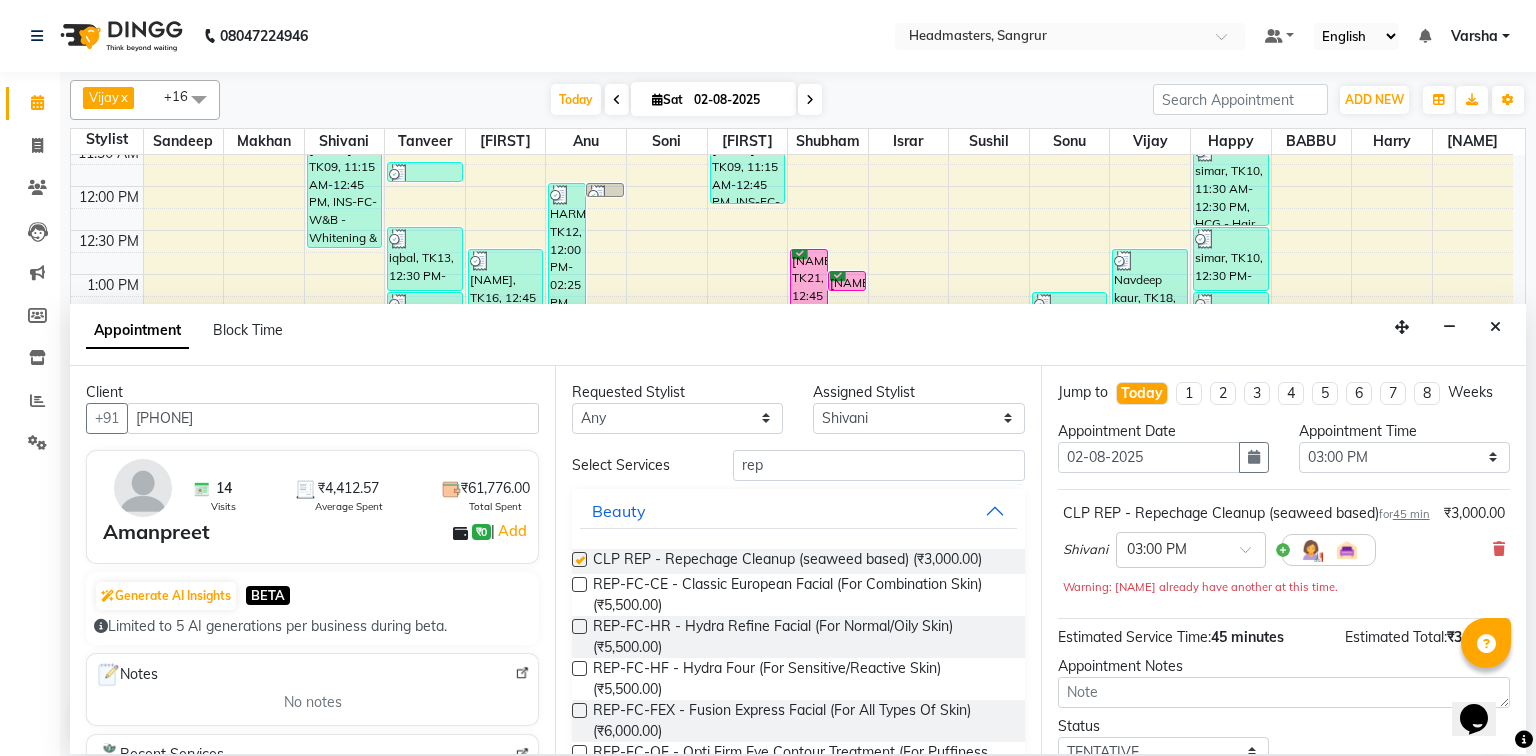 checkbox on "false" 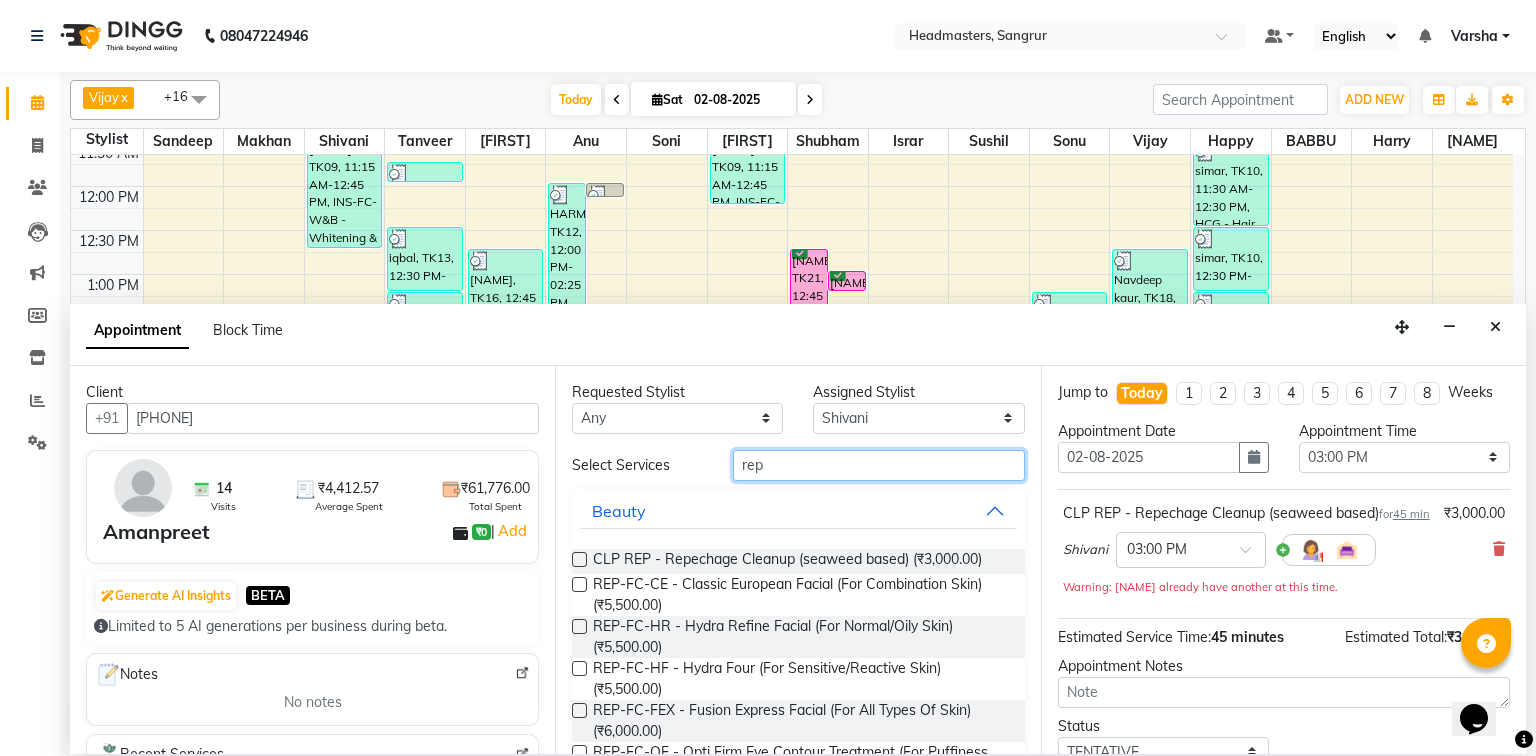 click on "rep" at bounding box center [879, 465] 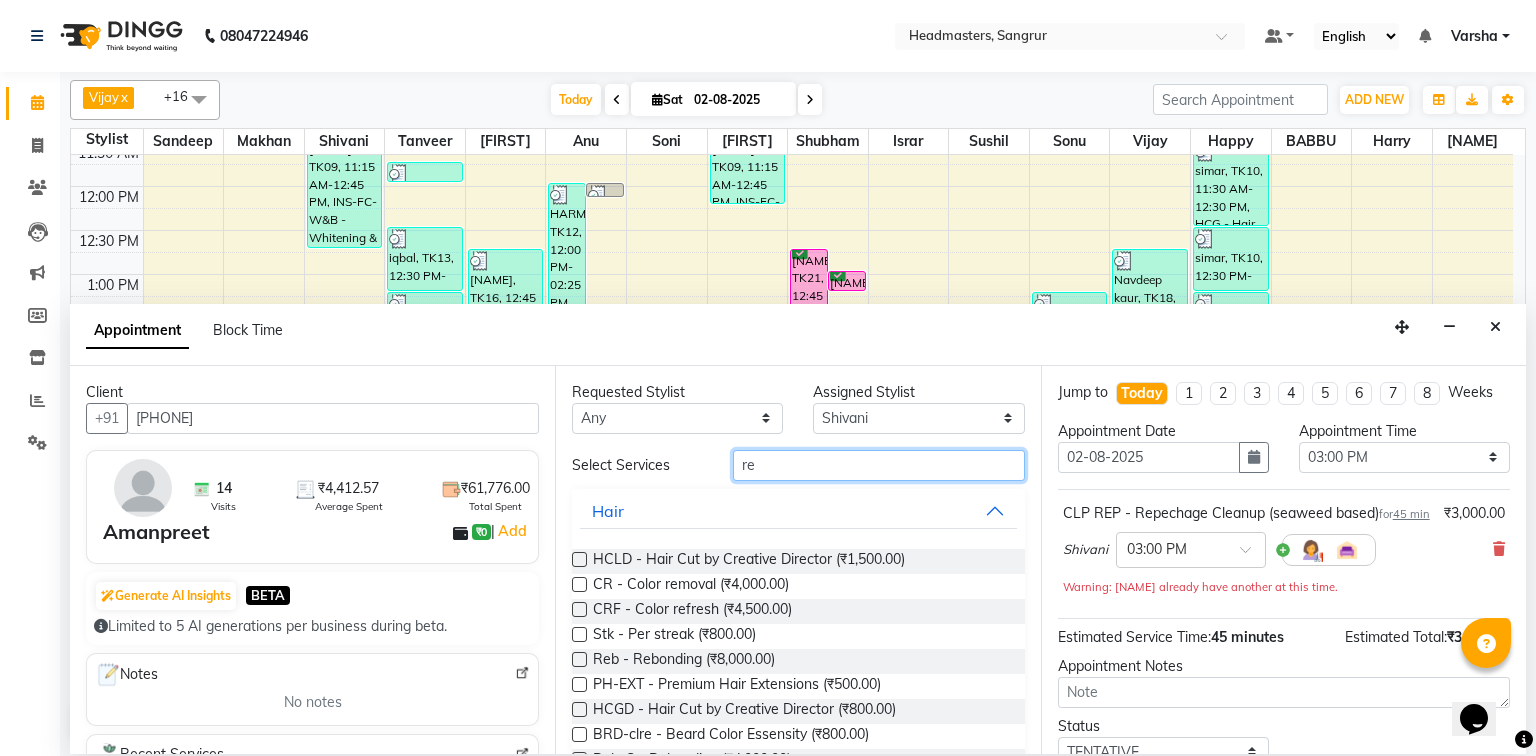 type on "r" 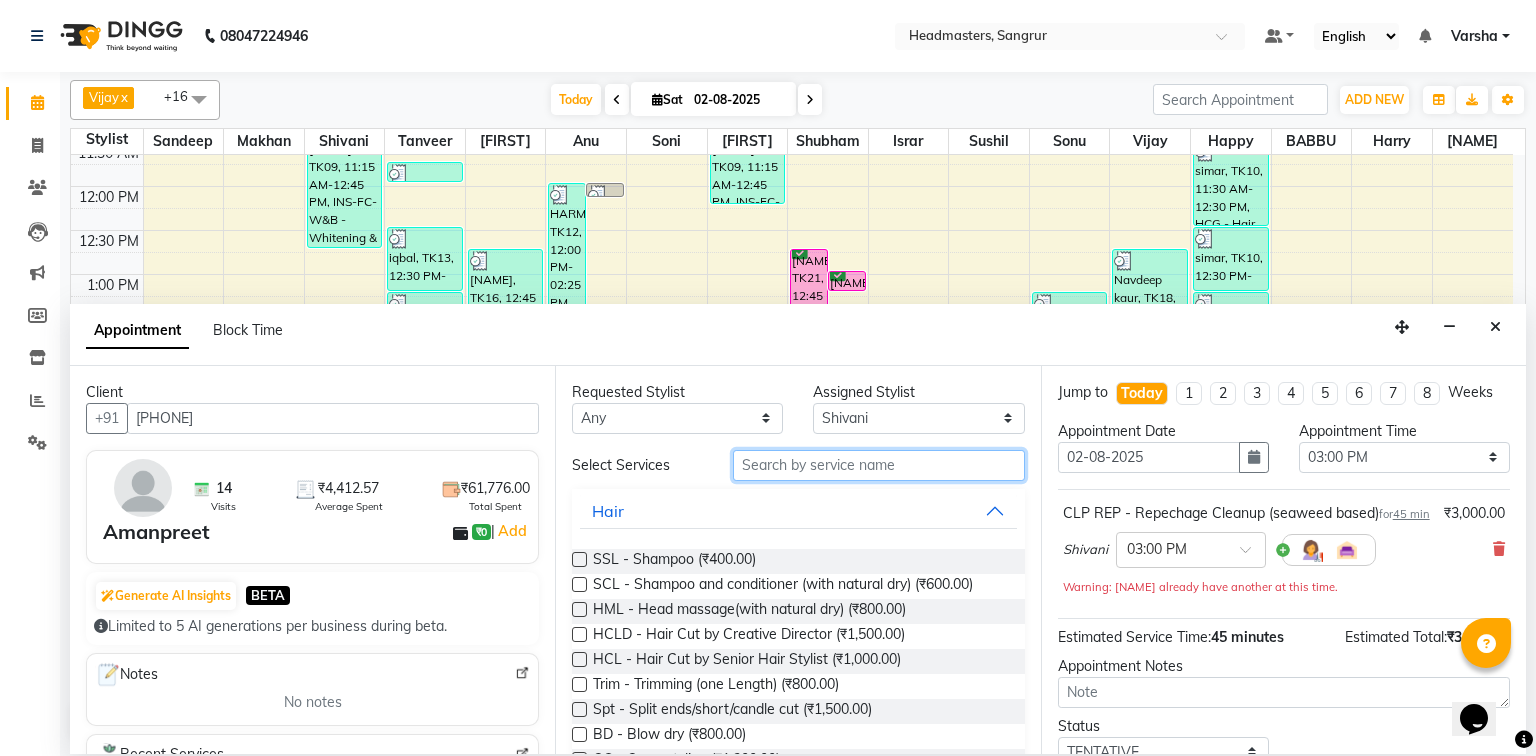 type 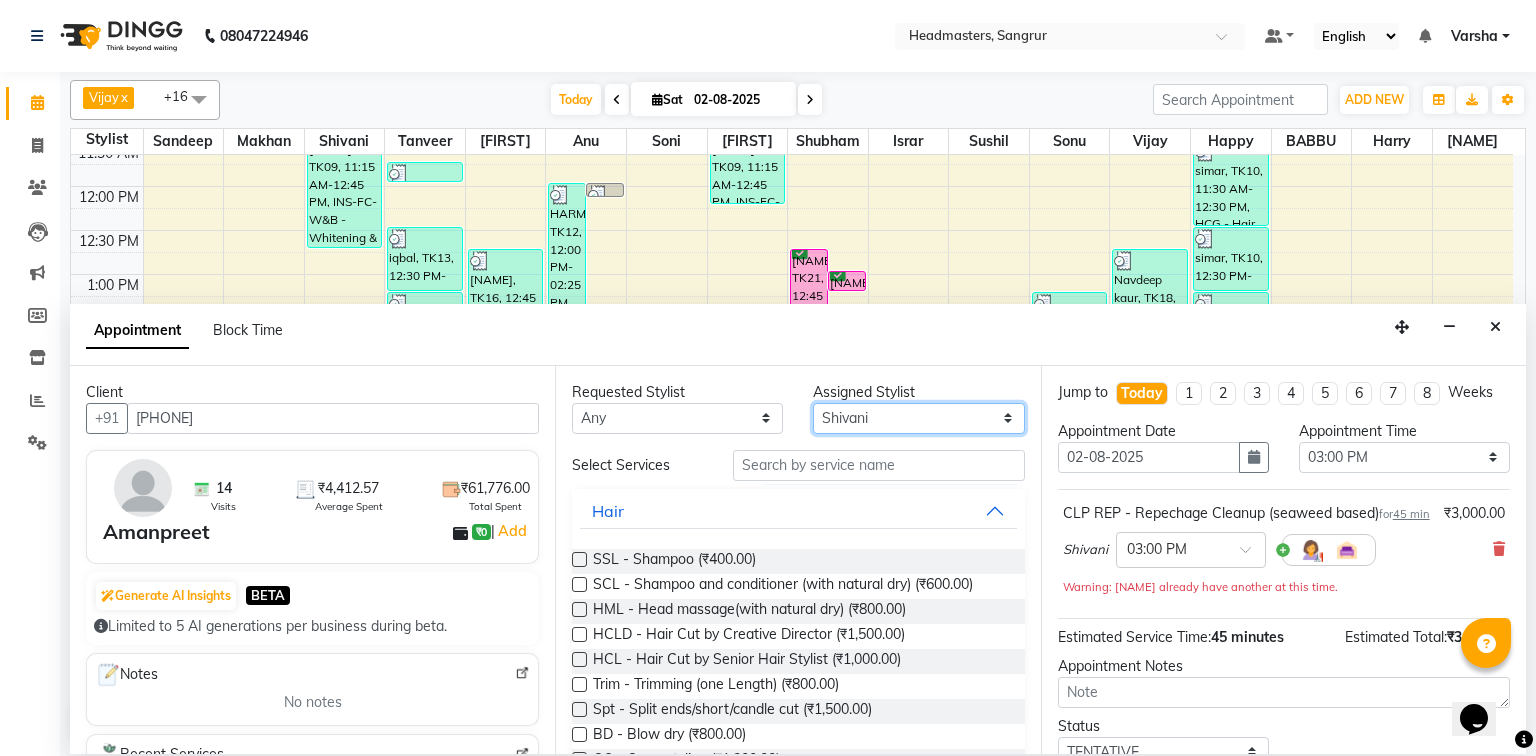 click on "Select Afia  Amandeep Kaur Anu BABBU DHIR Divya Happy Harmesh Harry  Headmasters Israr Jashan stockist Jitender Makhan Maninder Rimpi Saima  Sandeep Shivani Shubham Soni Sonu Sunny Sushil Tanveer Varsha Vijay" at bounding box center [918, 418] 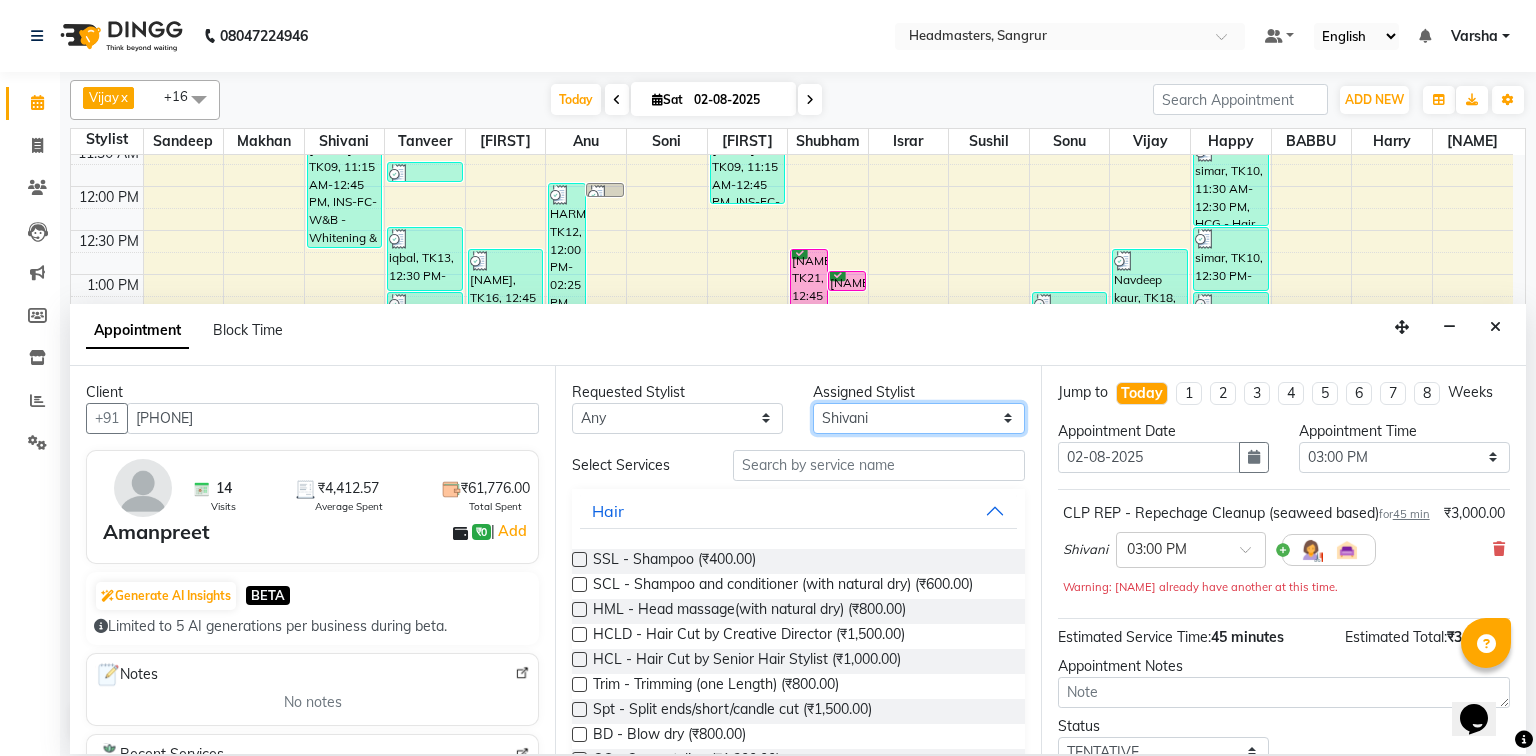 select on "60900" 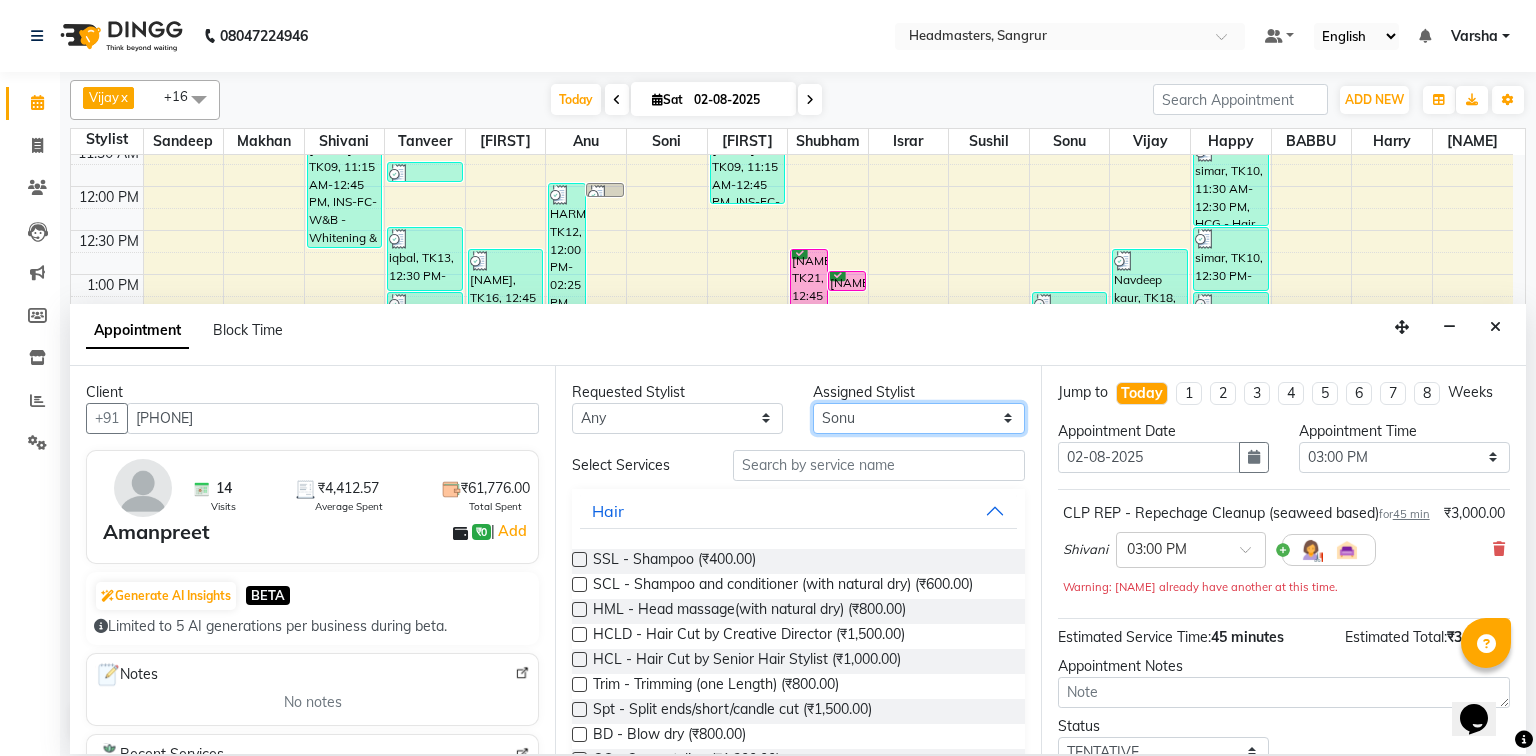 click on "Select Afia  Amandeep Kaur Anu BABBU DHIR Divya Happy Harmesh Harry  Headmasters Israr Jashan stockist Jitender Makhan Maninder Rimpi Saima  Sandeep Shivani Shubham Soni Sonu Sunny Sushil Tanveer Varsha Vijay" at bounding box center [918, 418] 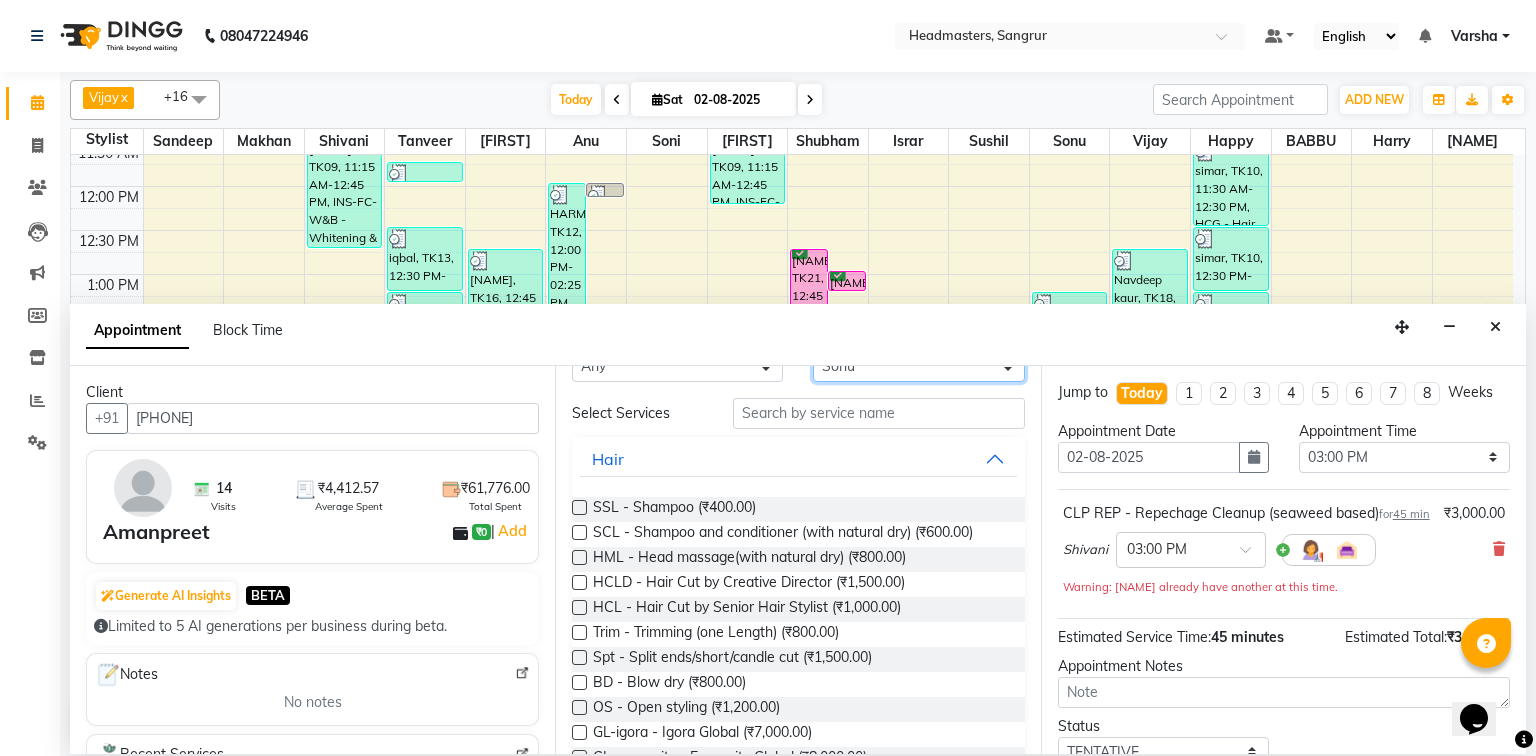 scroll, scrollTop: 80, scrollLeft: 0, axis: vertical 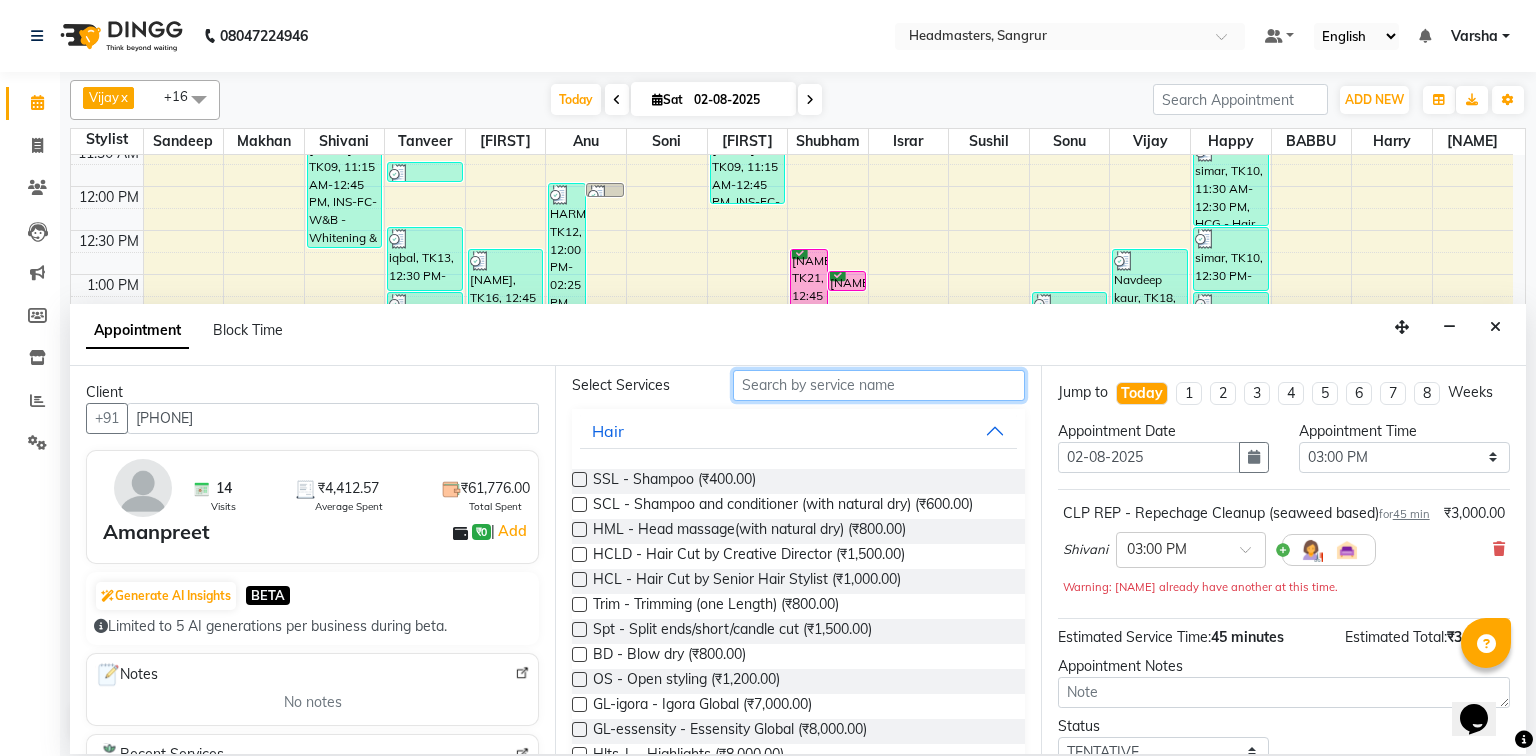click at bounding box center [879, 385] 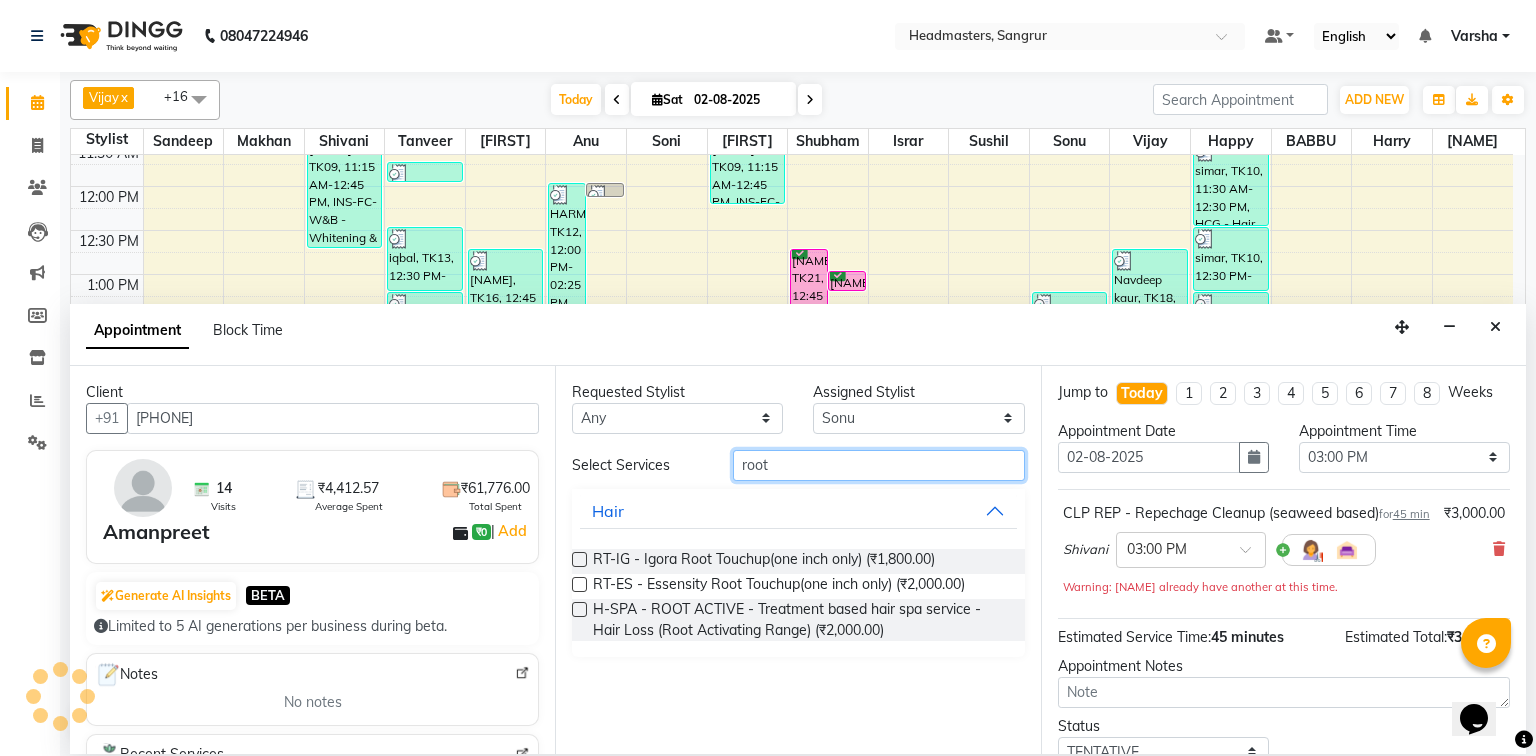 scroll, scrollTop: 0, scrollLeft: 0, axis: both 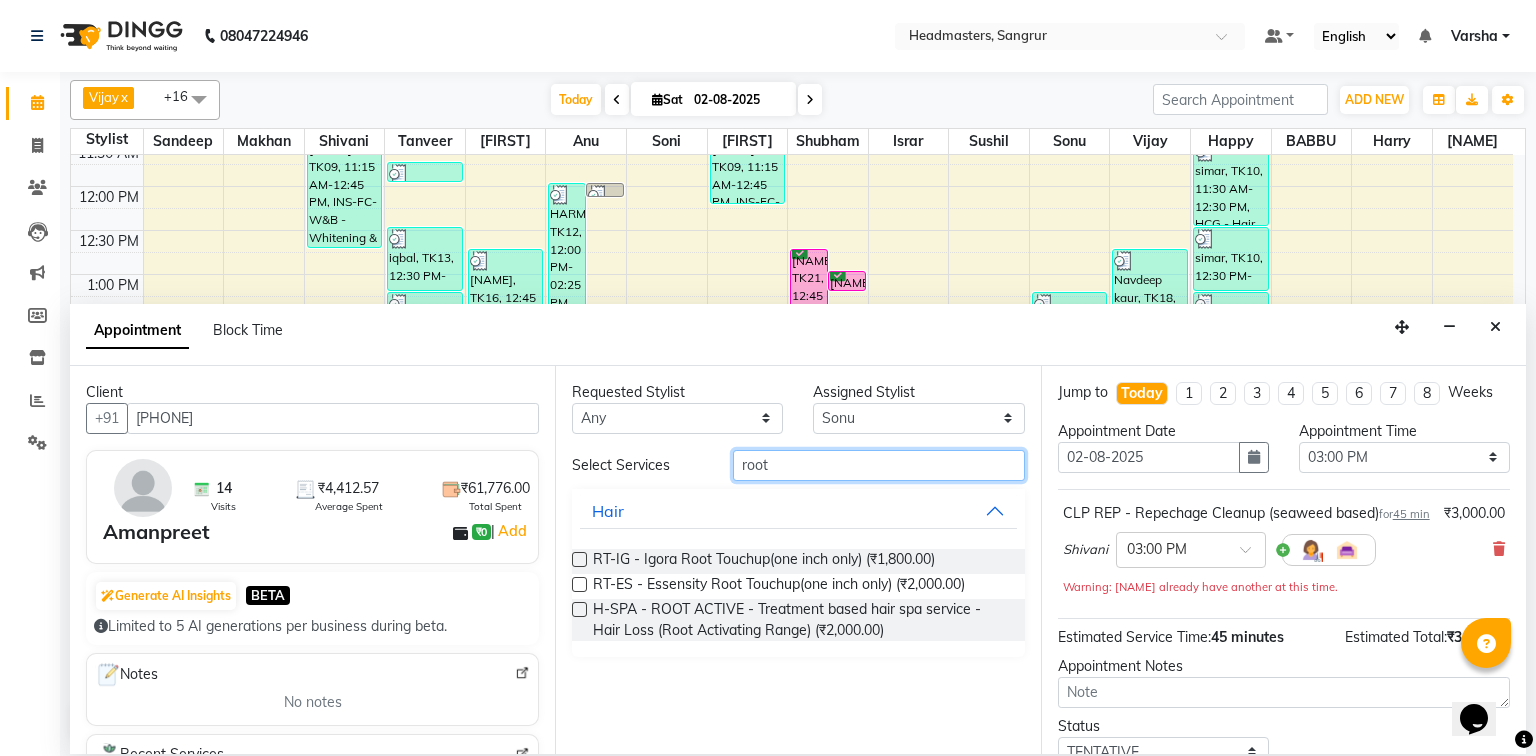 type on "root" 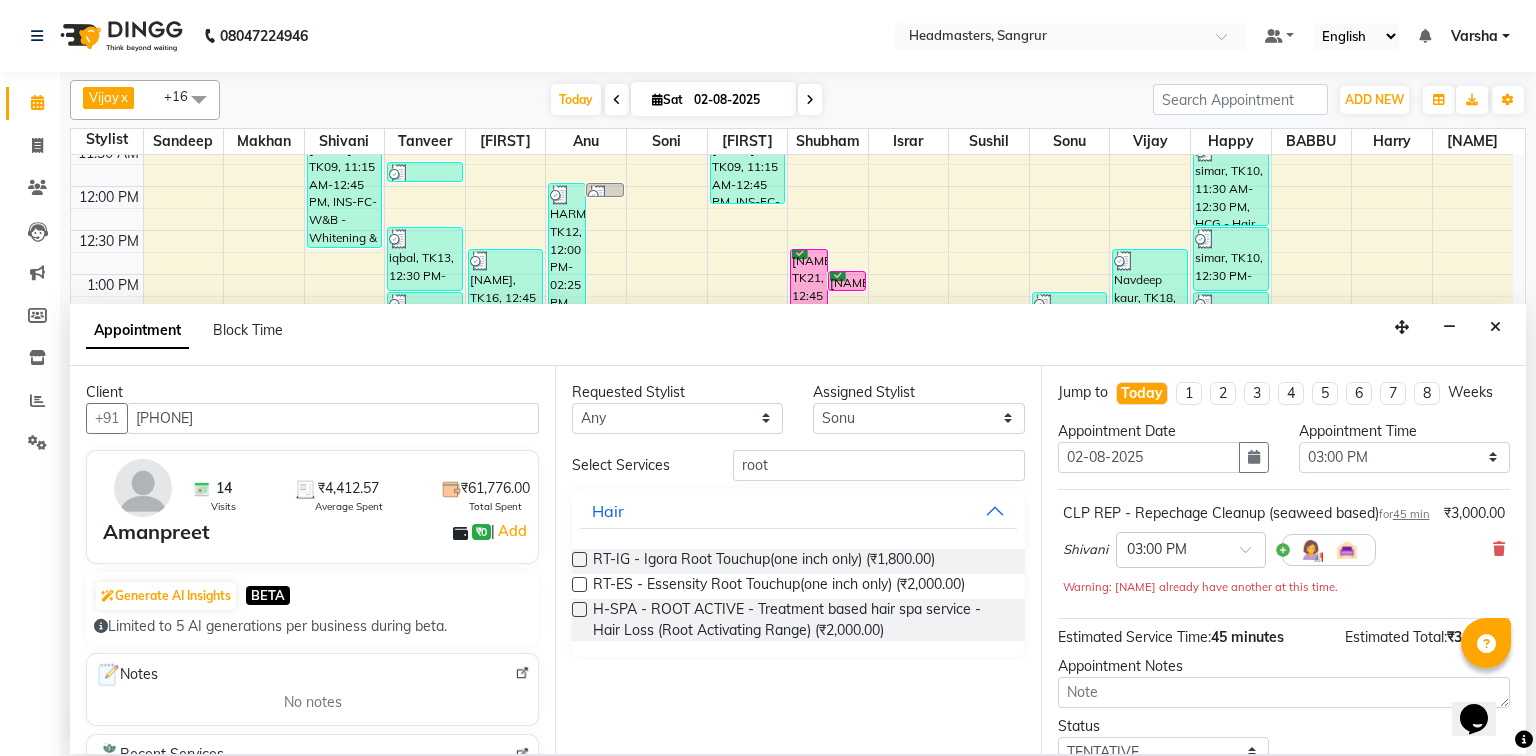 click at bounding box center [578, 588] 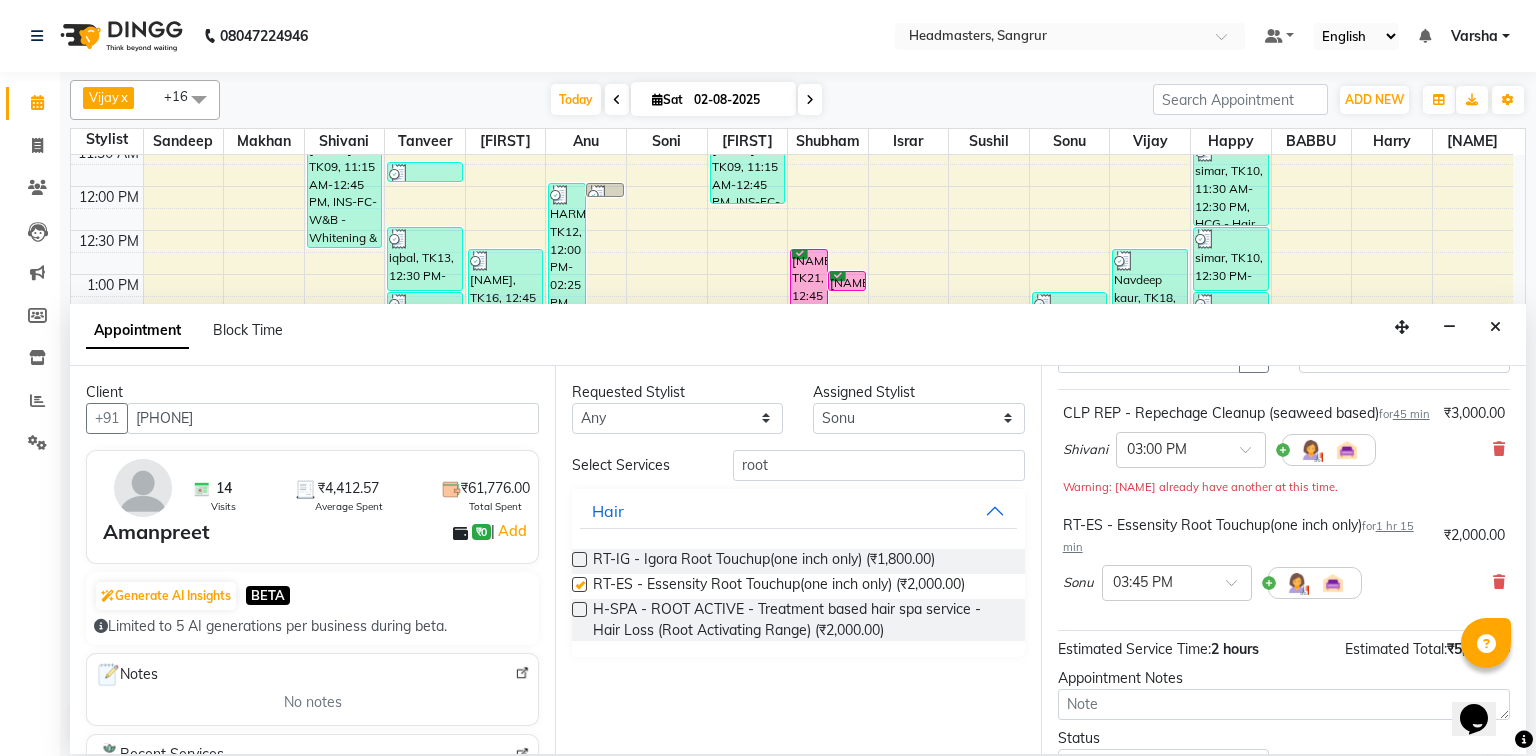 checkbox on "false" 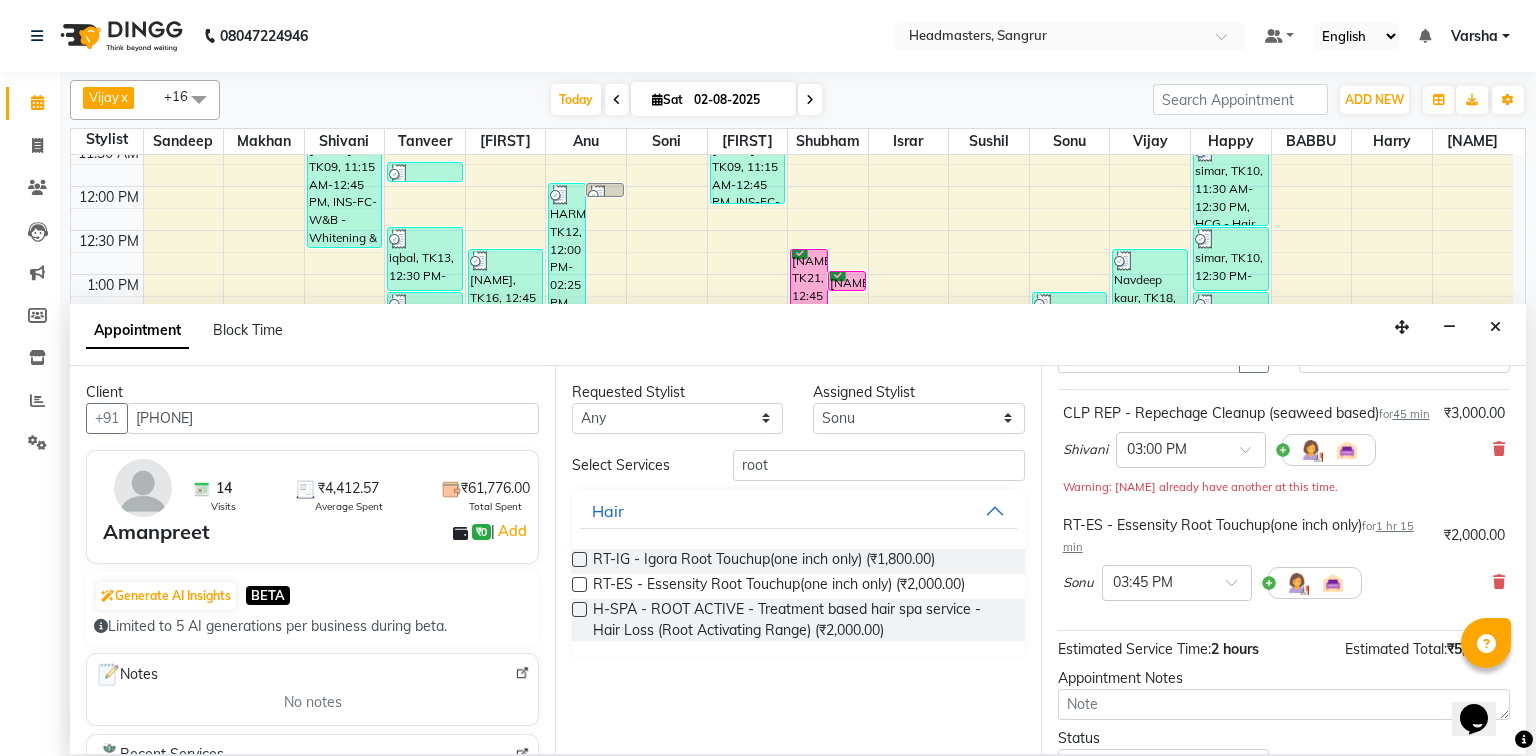scroll, scrollTop: 239, scrollLeft: 0, axis: vertical 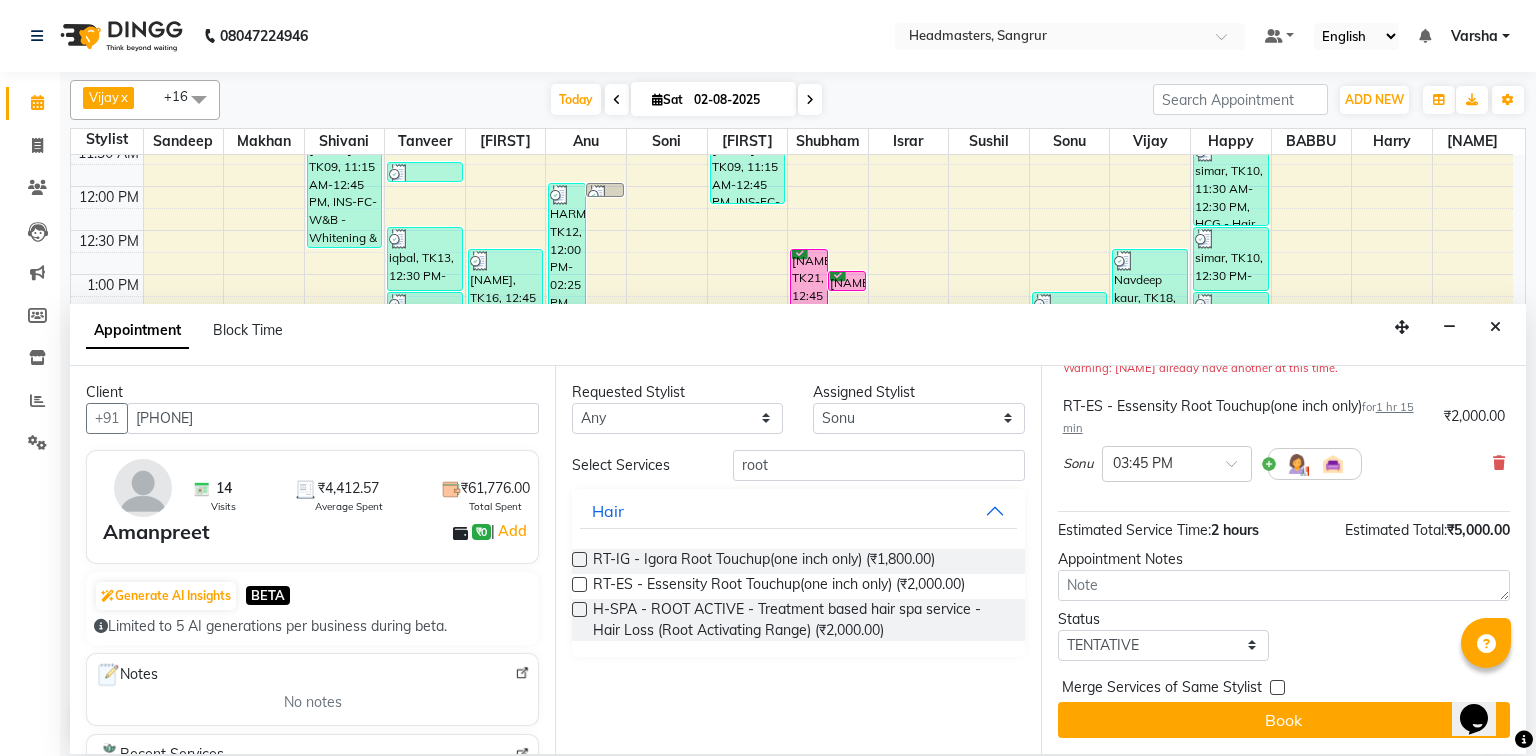 click on "Jump to Today 1 2 3 4 5 6 7 8 Weeks Appointment Date 02-08-2025 Appointment Time Select 09:00 AM 09:15 AM 09:30 AM 09:45 AM 10:00 AM 10:15 AM 10:30 AM 10:45 AM 11:00 AM 11:15 AM 11:30 AM 11:45 AM 12:00 PM 12:15 PM 12:30 PM 12:45 PM 01:00 PM 01:15 PM 01:30 PM 01:45 PM 02:00 PM 02:15 PM 02:30 PM 02:45 PM 03:00 PM 03:15 PM 03:30 PM 03:45 PM 04:00 PM 04:15 PM 04:30 PM 04:45 PM 05:00 PM 05:15 PM 05:30 PM 05:45 PM 06:00 PM 06:15 PM 06:30 PM 06:45 PM 07:00 PM 07:15 PM 07:30 PM 07:45 PM 08:00 PM CLP REP  - Repechage Cleanup (seaweed based)   for  45 min ₹3,000.00 Shivani × 03:00 PM Warning: Shivani already have another at this time. RT-ES - Essensity Root Touchup(one inch only)   for  1 hr 15 min ₹2,000.00 Sonu × 03:45 PM Estimated Service Time:  2 hours Estimated Total:  ₹5,000.00 Appointment Notes Status Select TENTATIVE CONFIRM CHECK-IN UPCOMING Merge Services of Same Stylist  Book" at bounding box center (1283, 560) 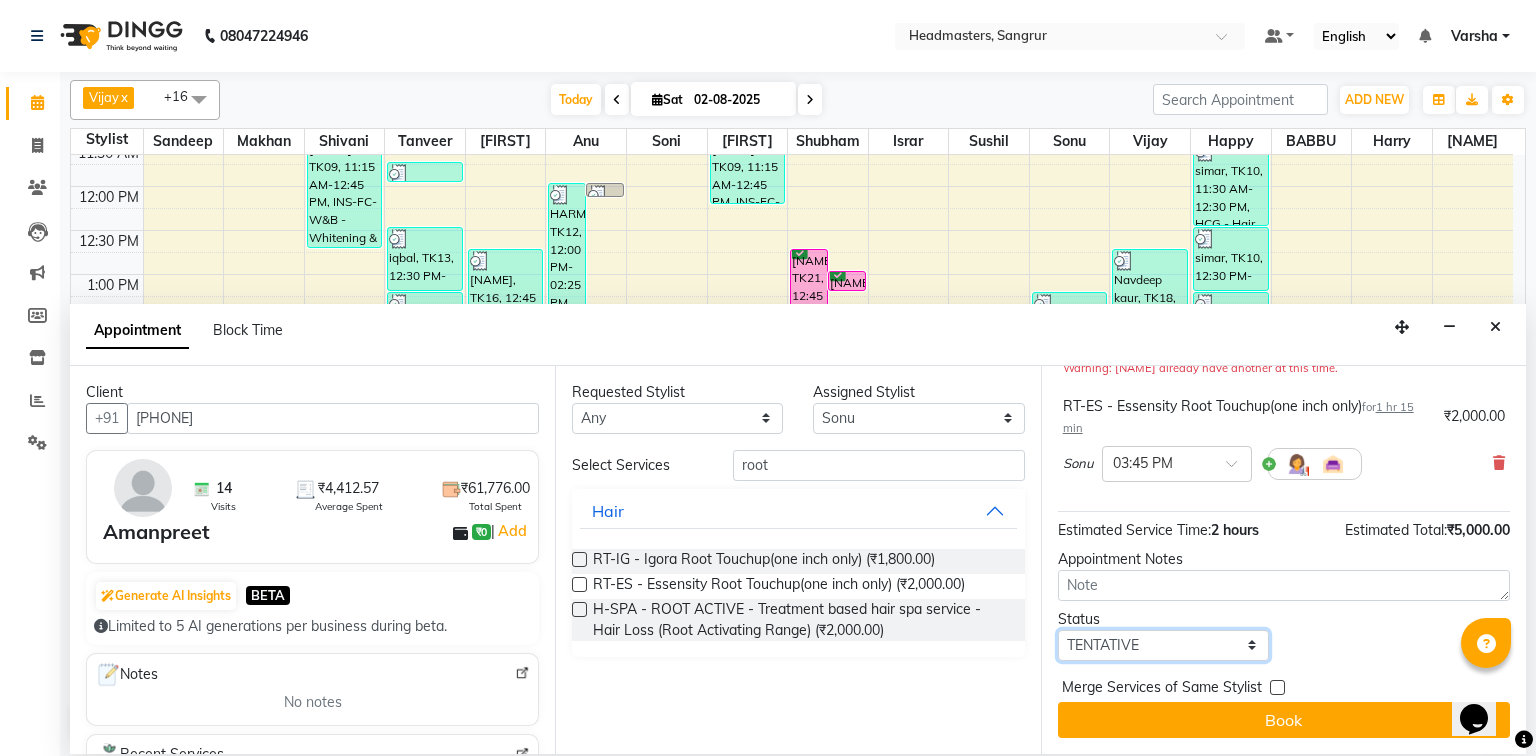 click on "Select TENTATIVE CONFIRM CHECK-IN UPCOMING" at bounding box center [1163, 645] 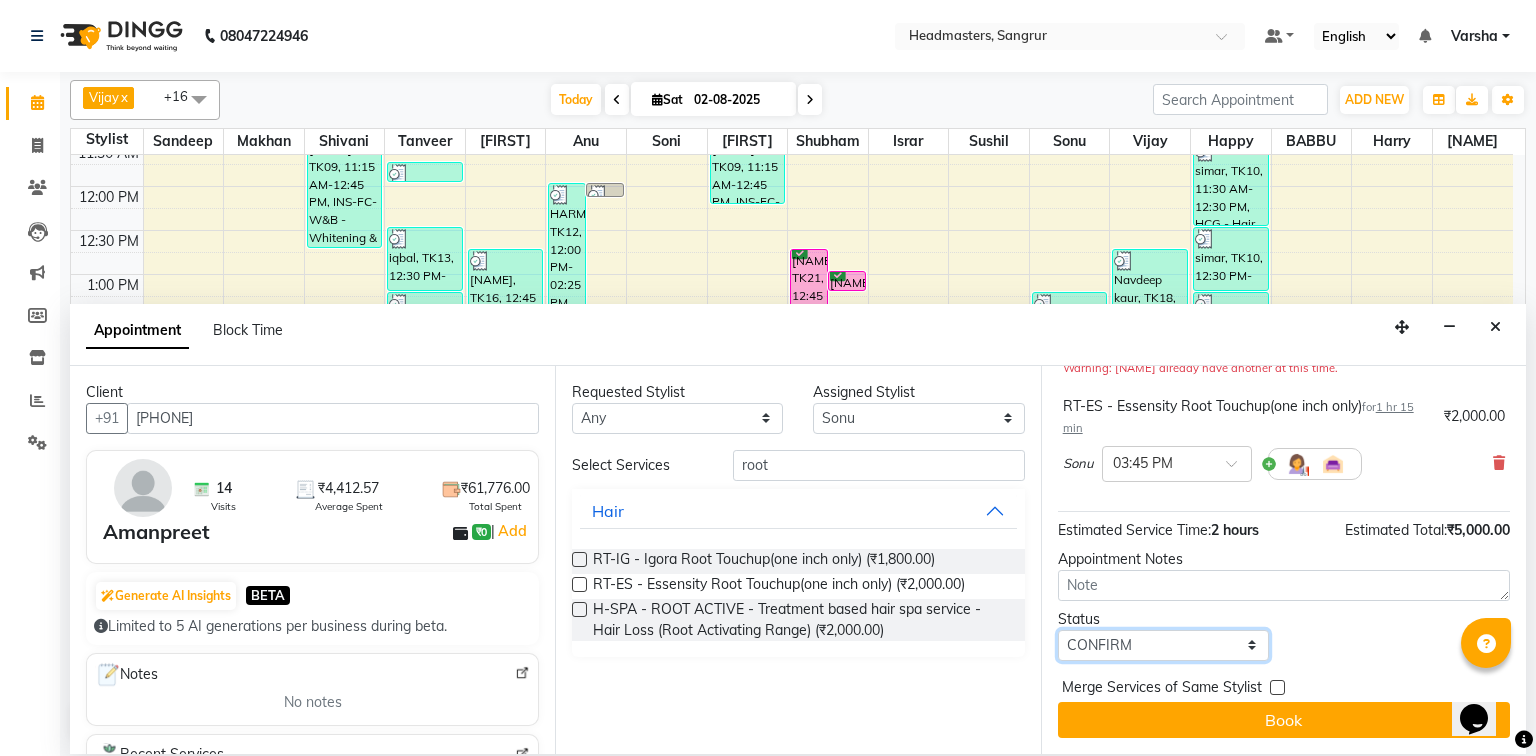 click on "Select TENTATIVE CONFIRM CHECK-IN UPCOMING" at bounding box center (1163, 645) 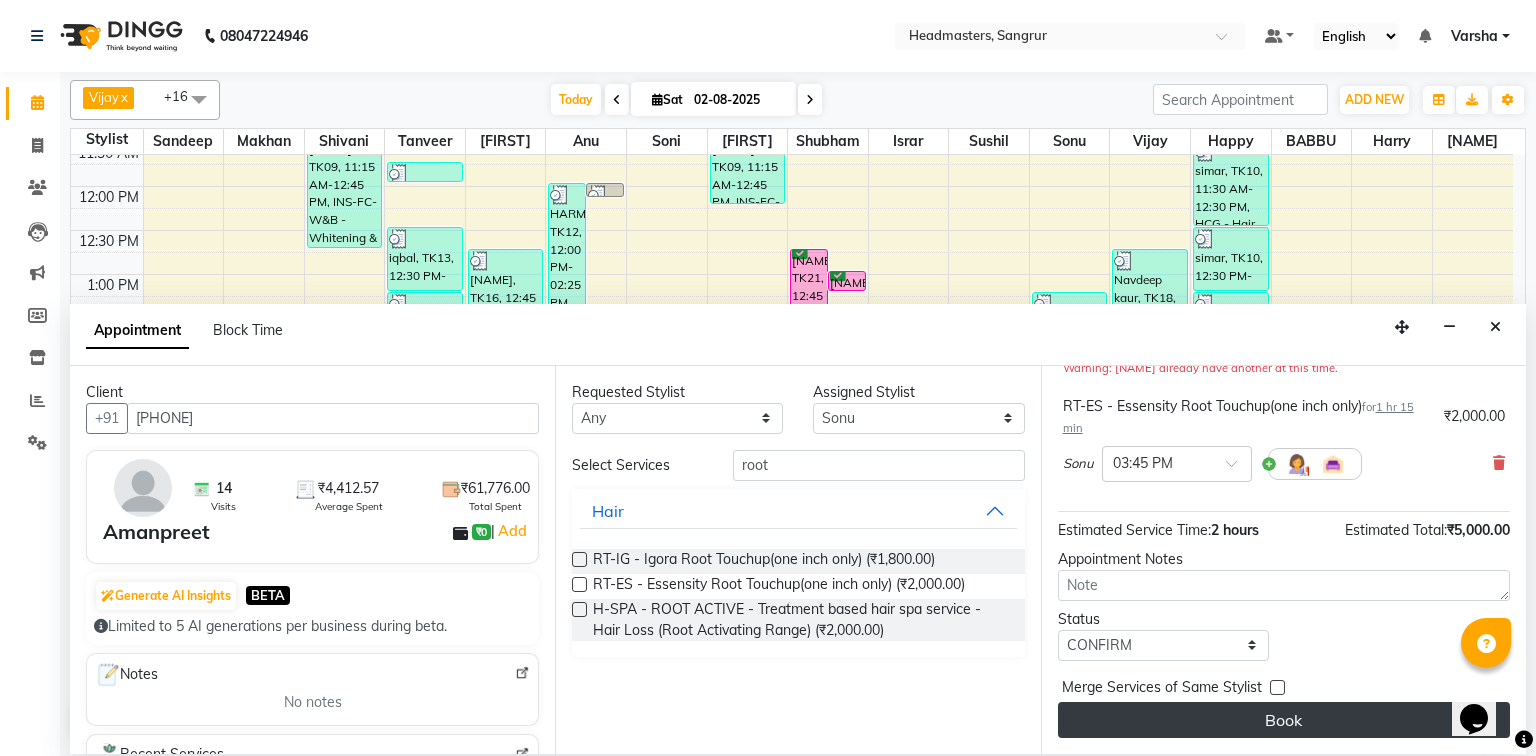 click on "Book" at bounding box center (1284, 720) 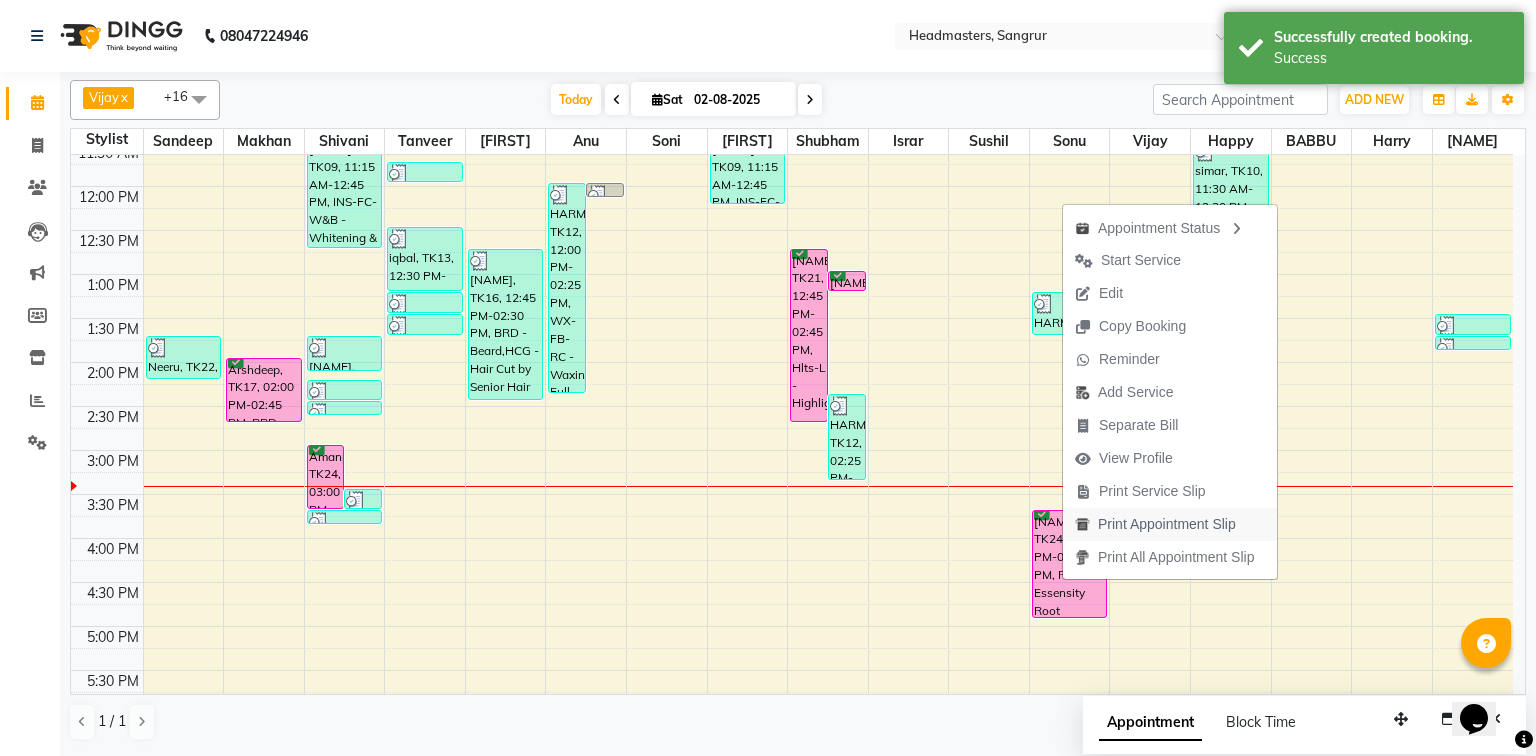 click on "Print Appointment Slip" at bounding box center (1167, 524) 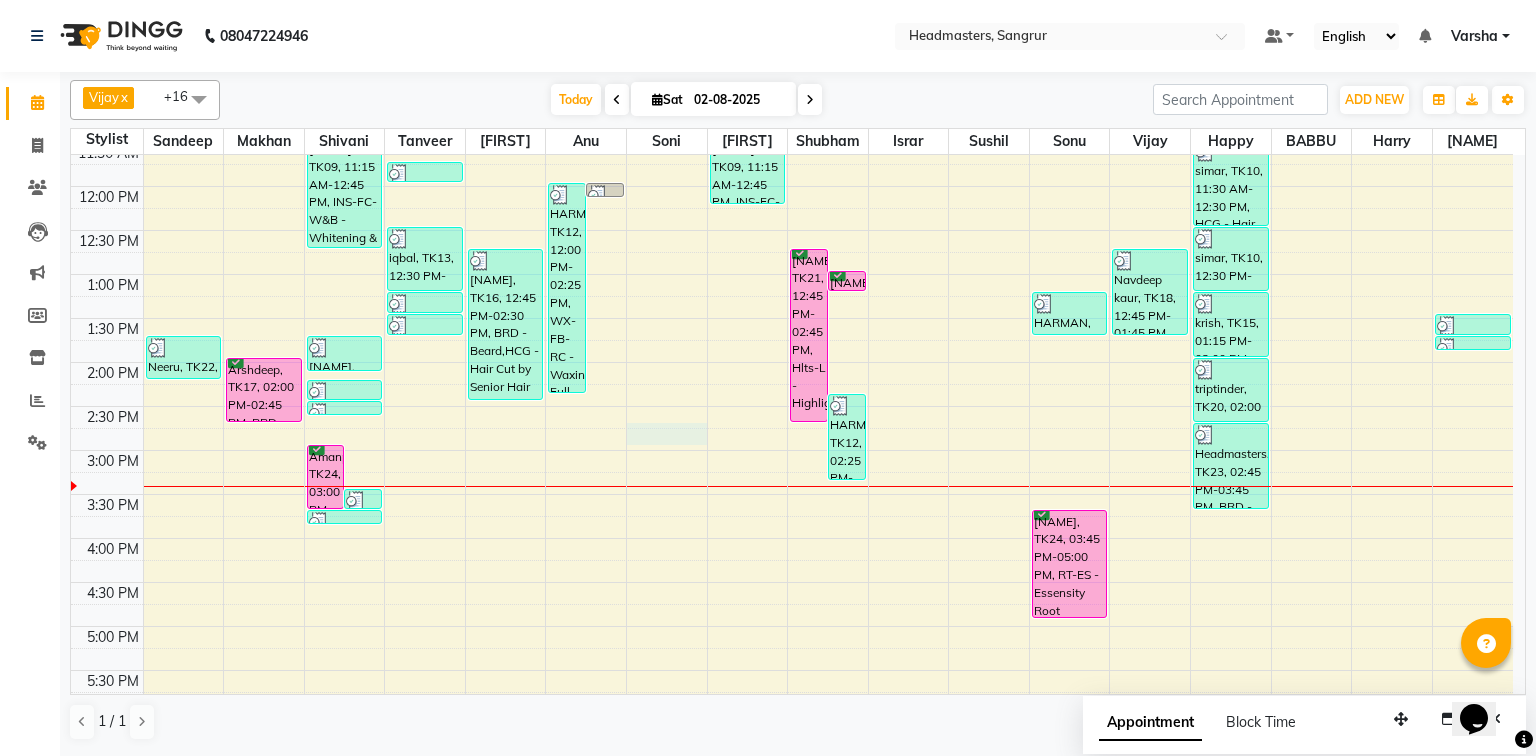 click on "8:00 AM 8:30 AM 9:00 AM 9:30 AM 10:00 AM 10:30 AM 11:00 AM 11:30 AM 12:00 PM 12:30 PM 1:00 PM 1:30 PM 2:00 PM 2:30 PM 3:00 PM 3:30 PM 4:00 PM 4:30 PM 5:00 PM 5:30 PM 6:00 PM 6:30 PM 7:00 PM 7:30 PM 8:00 PM 8:30 PM     HARRY, TK08, 10:30 AM-11:30 AM, HCL - Hair Cut by Senior Hair Stylist     Neeru, TK22, 01:45 PM-02:15 PM, SSL - Shampoo     aarman, TK06, 10:30 AM-11:15 AM, BRD - Beard     Arshdeep, TK17, 02:00 PM-02:45 PM, BRD - Beard     Amanpreet, TK24, 03:00 PM-03:45 PM, CLP REP  - Repechage Cleanup (seaweed based)     Headmasters, TK23, 03:30 PM-03:45 PM, TH-EB - Eyebrows     Headmasters, TK07, 10:45 AM-11:00 AM, TH-EB - Eyebrows     Headmasters, TK07, 11:00 AM-11:05 AM, TH-UL - Upper lips     rashan, TK09, 11:15 AM-12:45 PM, INS-FC-W&B - Whitening & Brightening (For Pigmentation, D-tan And uneven skin),O3-MSK-POW - Power Mask,O3-MSK-DTAN  - D-Tan Pack,CLP-O3 DRM - O3+ Derma Treatment     divya, TK14, 01:45 PM-02:10 PM, TH-EB - Eyebrows,TH-UL - Upper lips,TH-FH - Forehead" at bounding box center [792, 406] 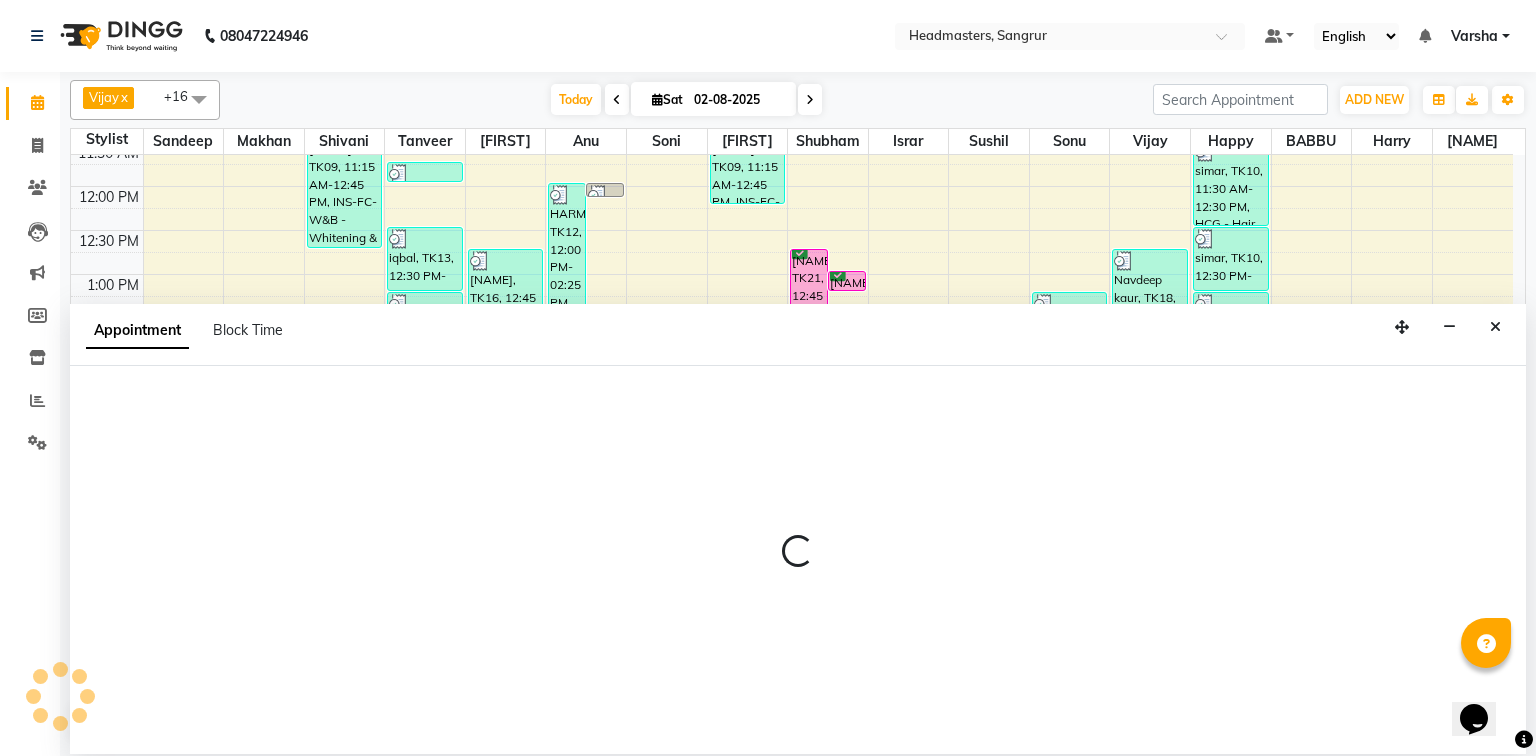 select on "60877" 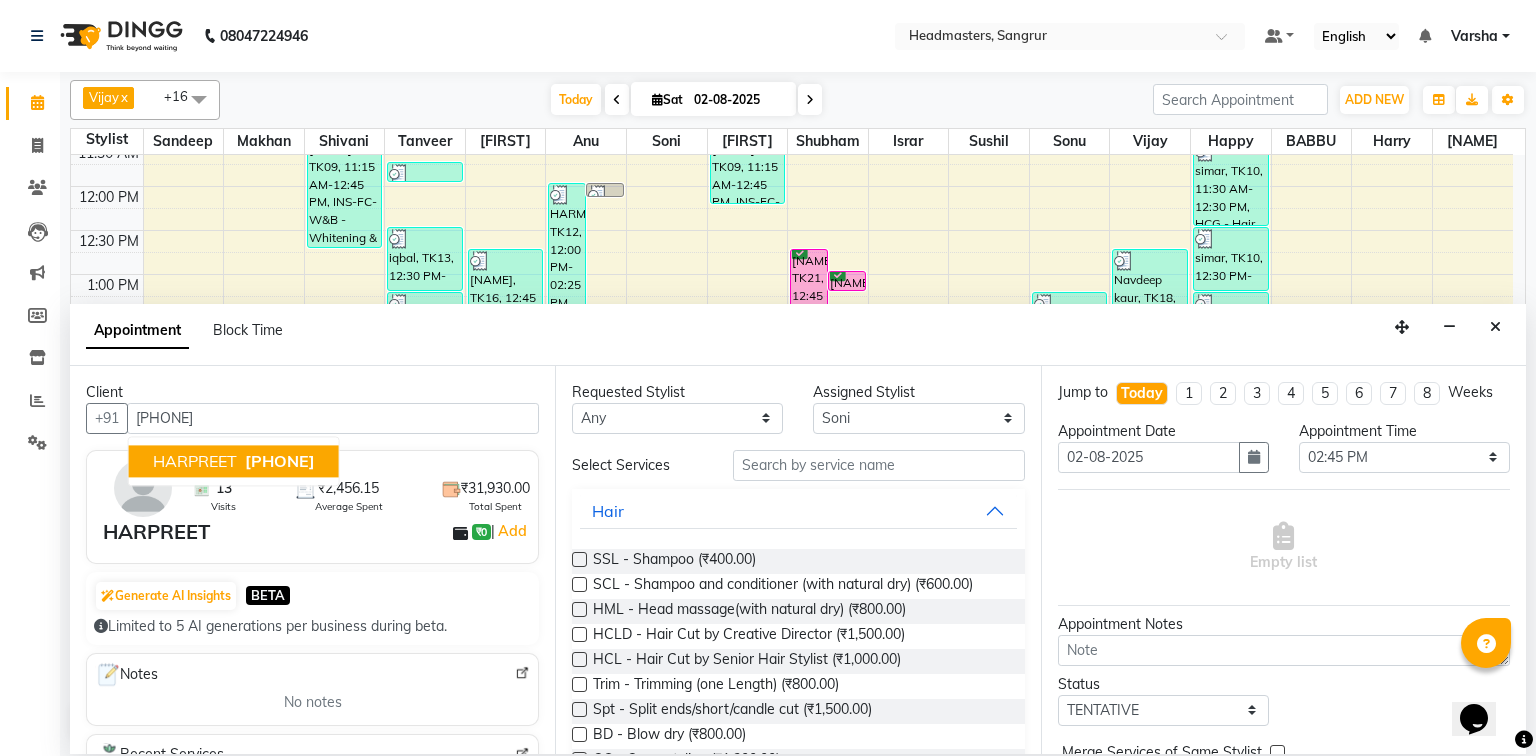 click on "8427216941" at bounding box center (280, 461) 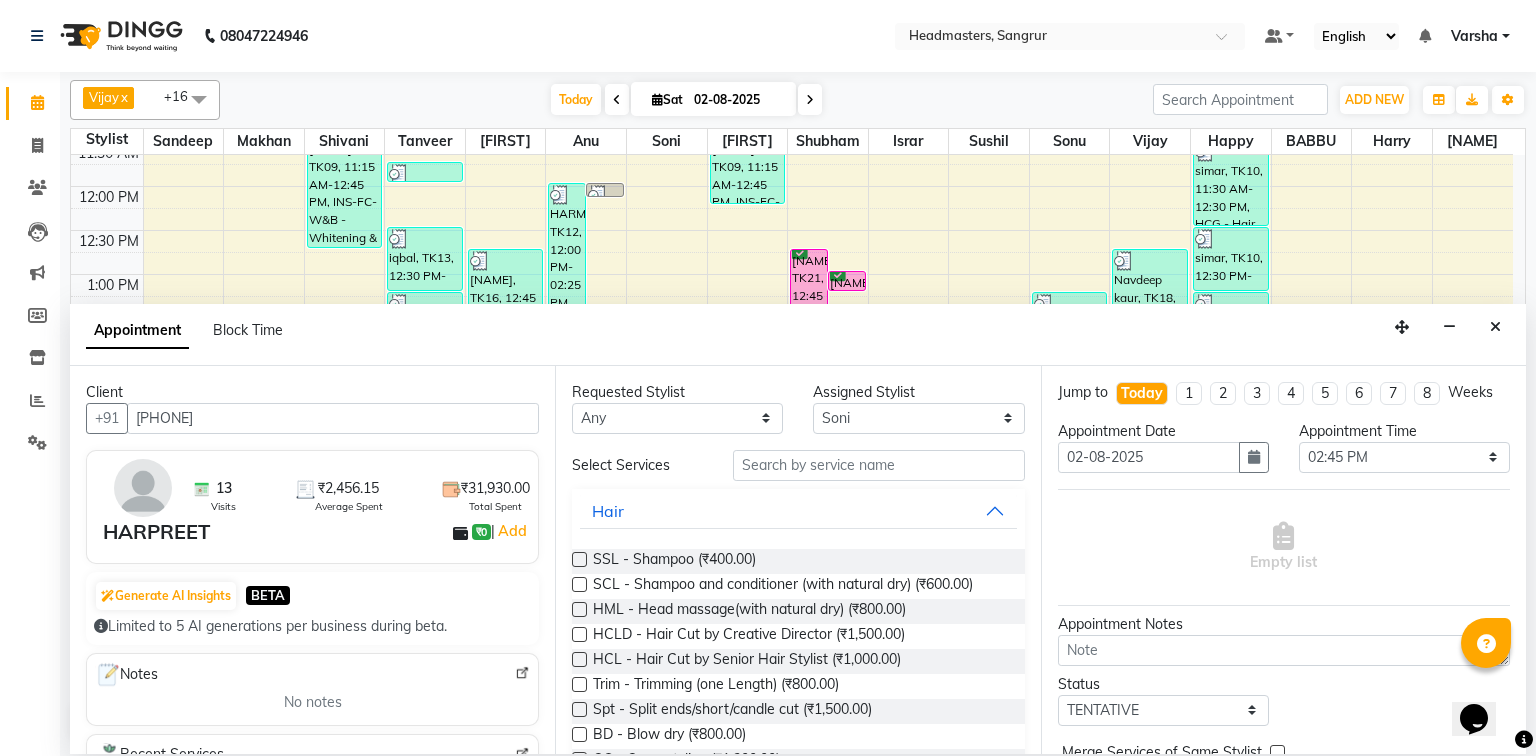 type on "8427216941" 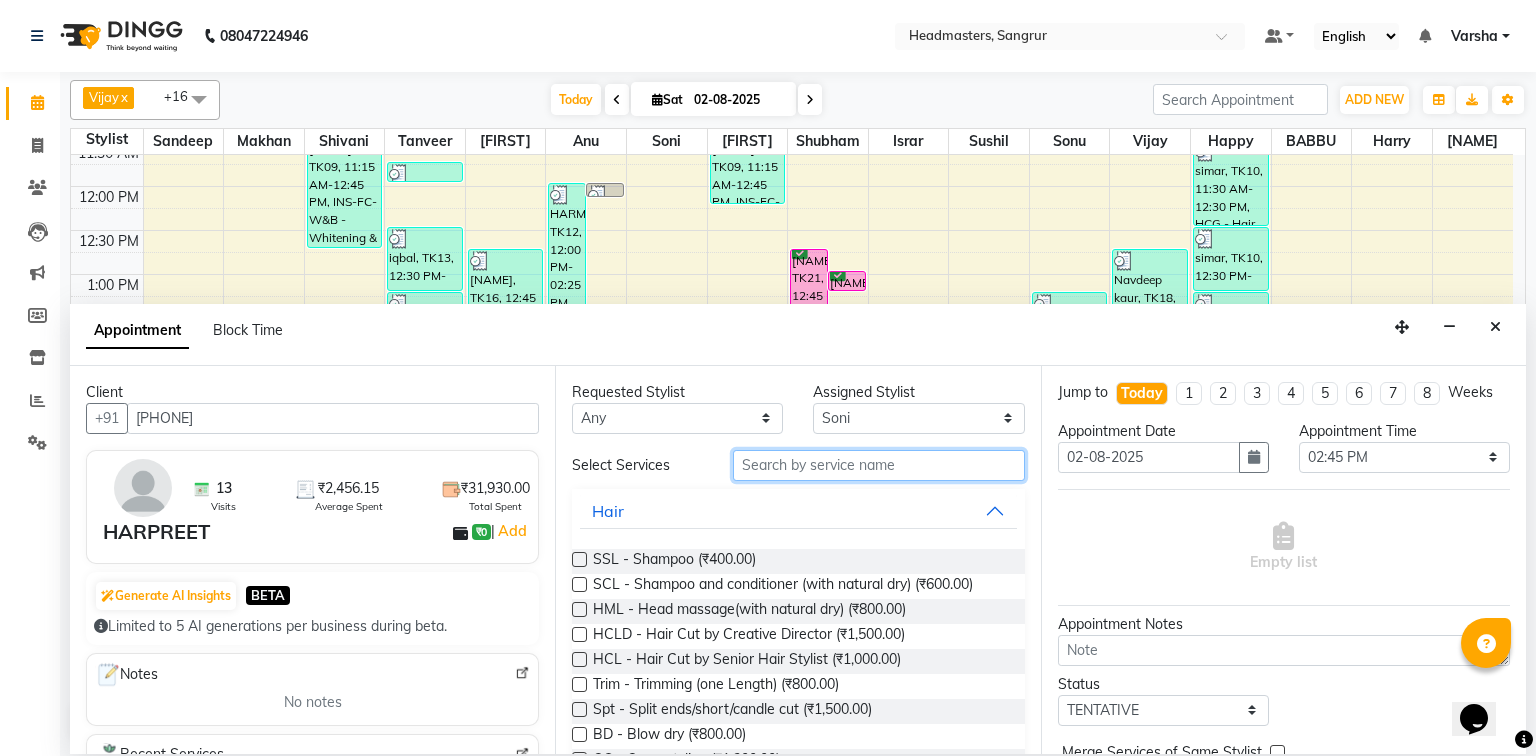 click at bounding box center (879, 465) 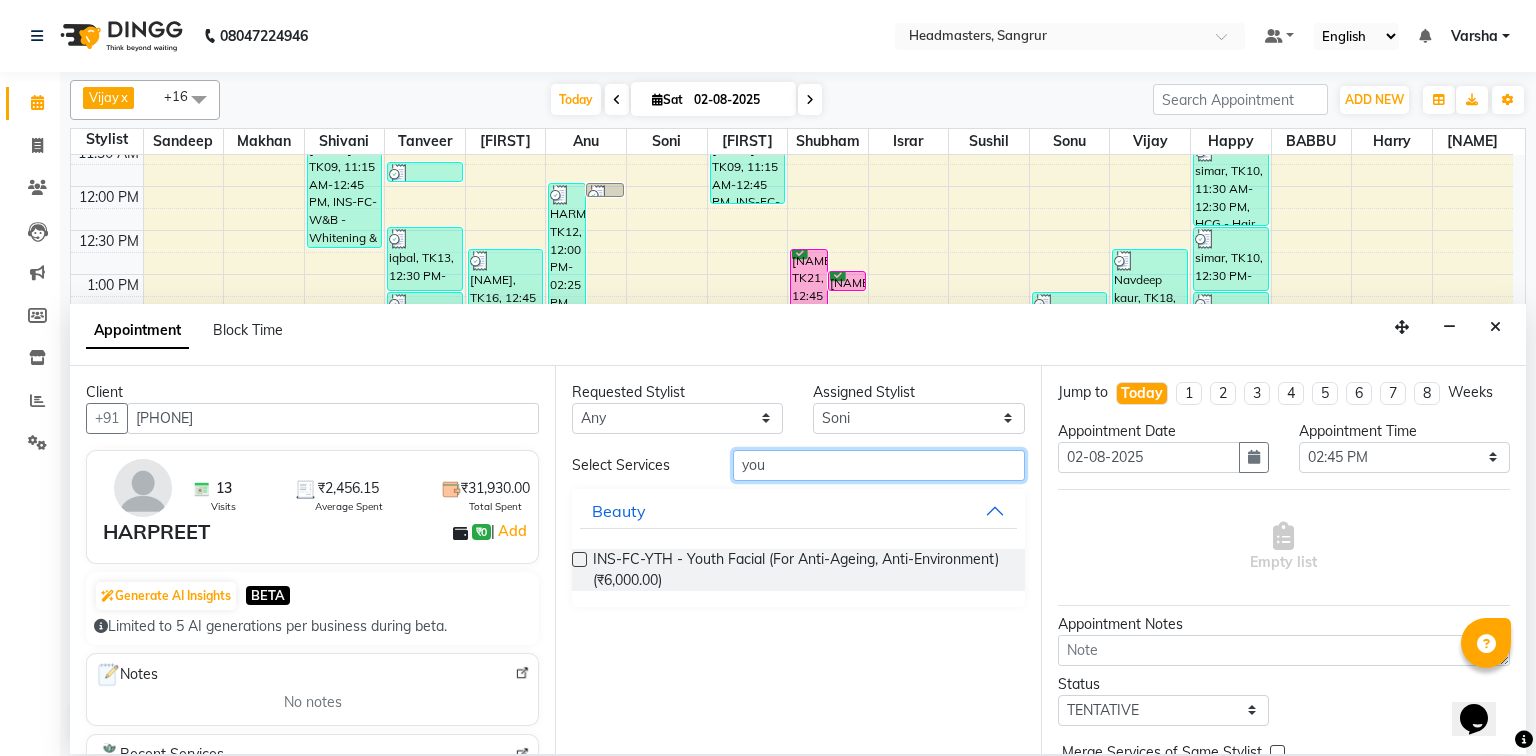 type on "you" 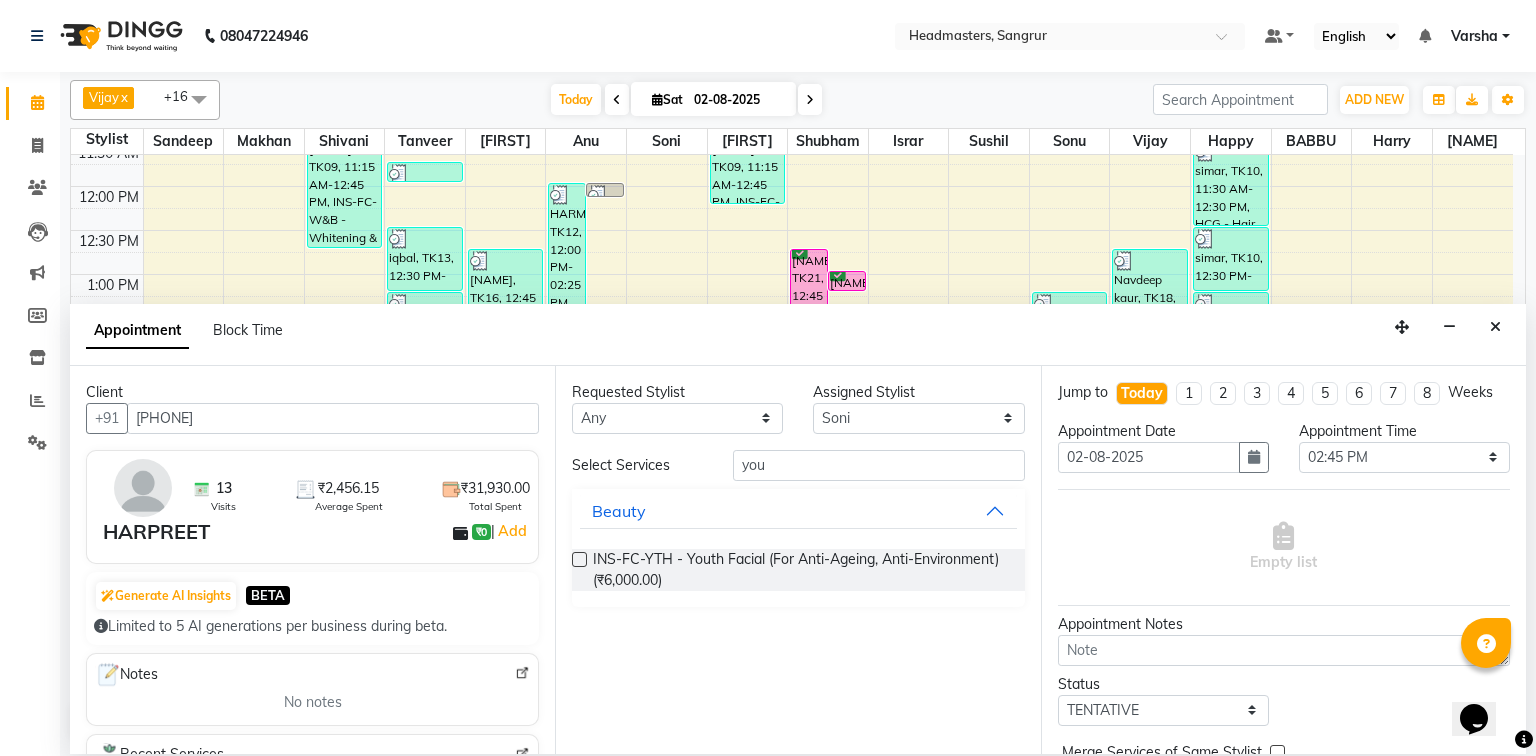 click at bounding box center (579, 559) 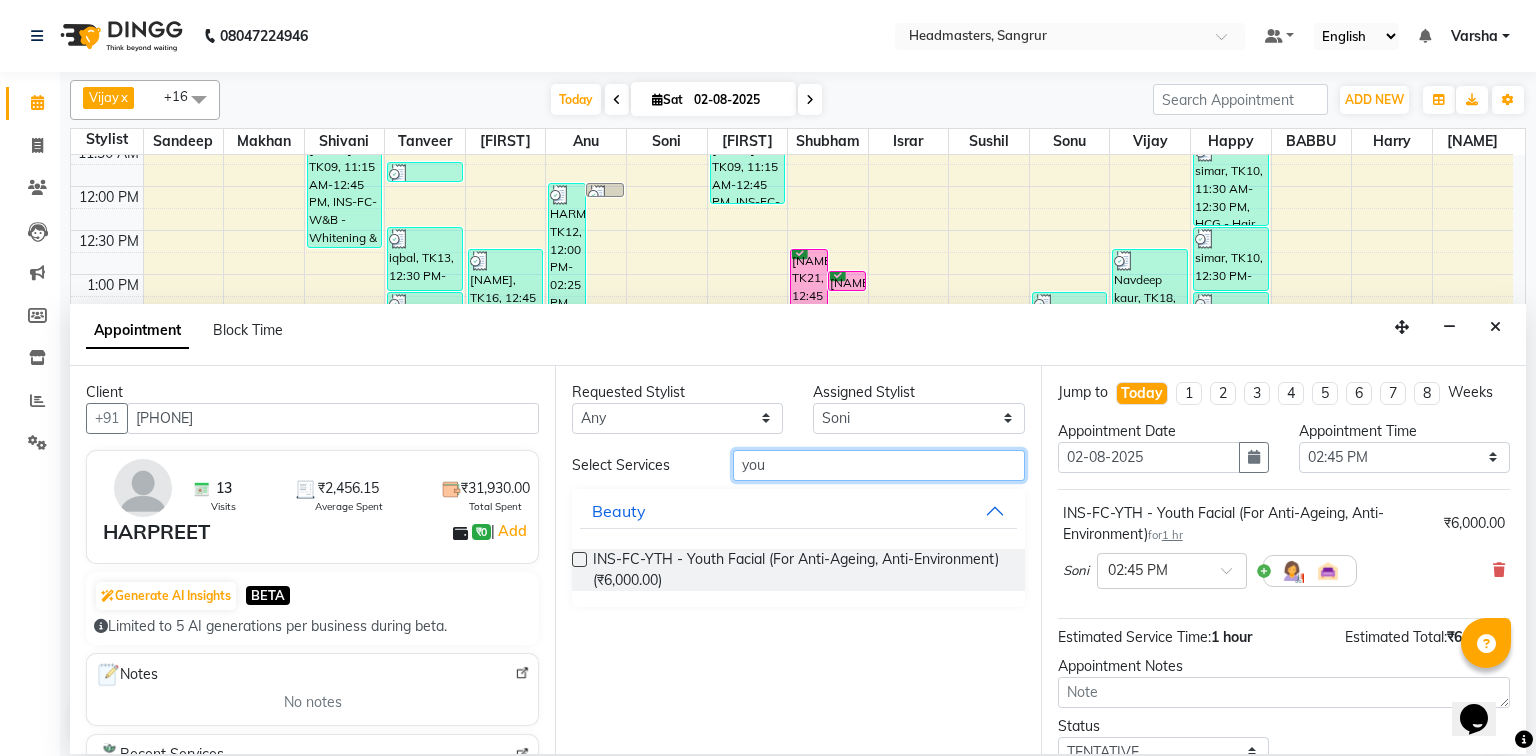 checkbox on "false" 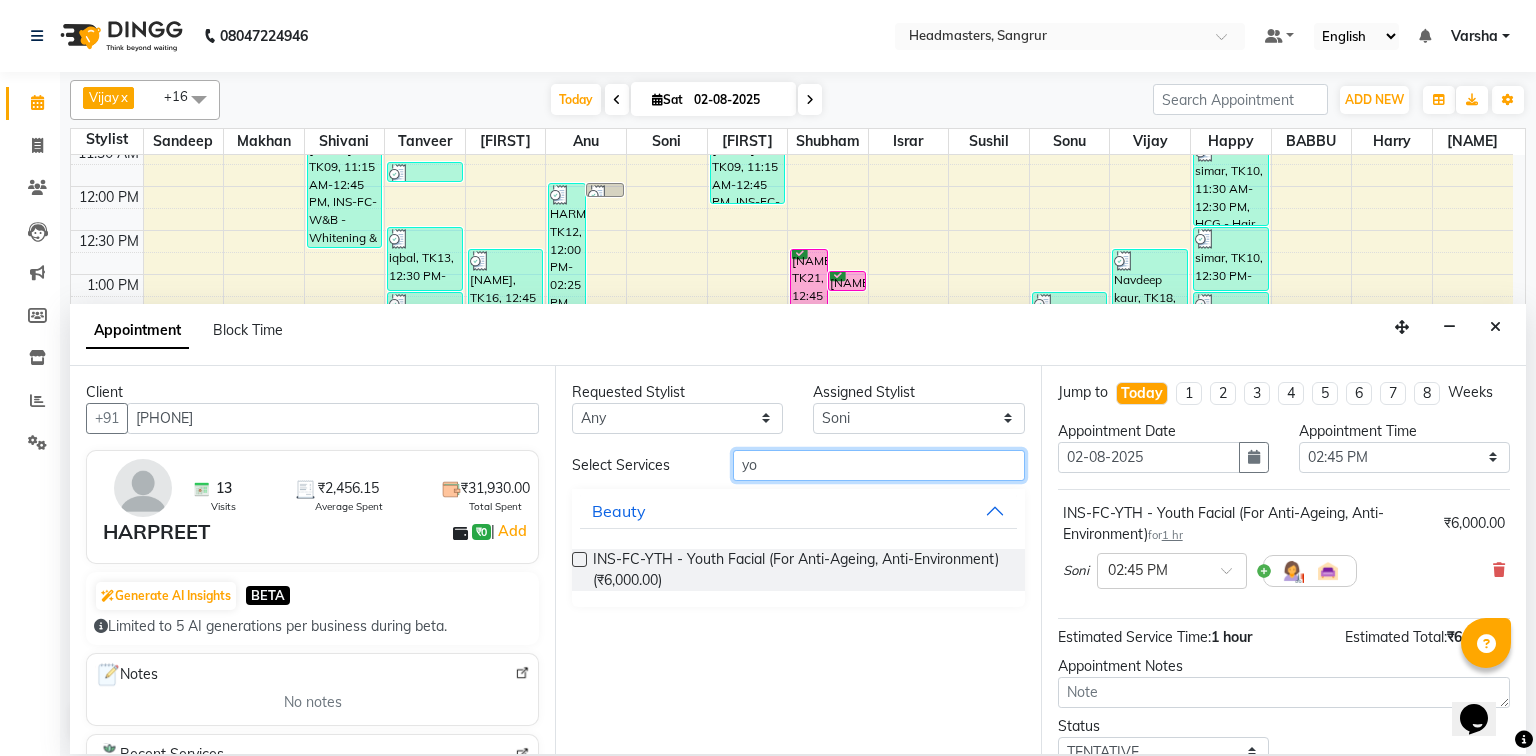 type on "y" 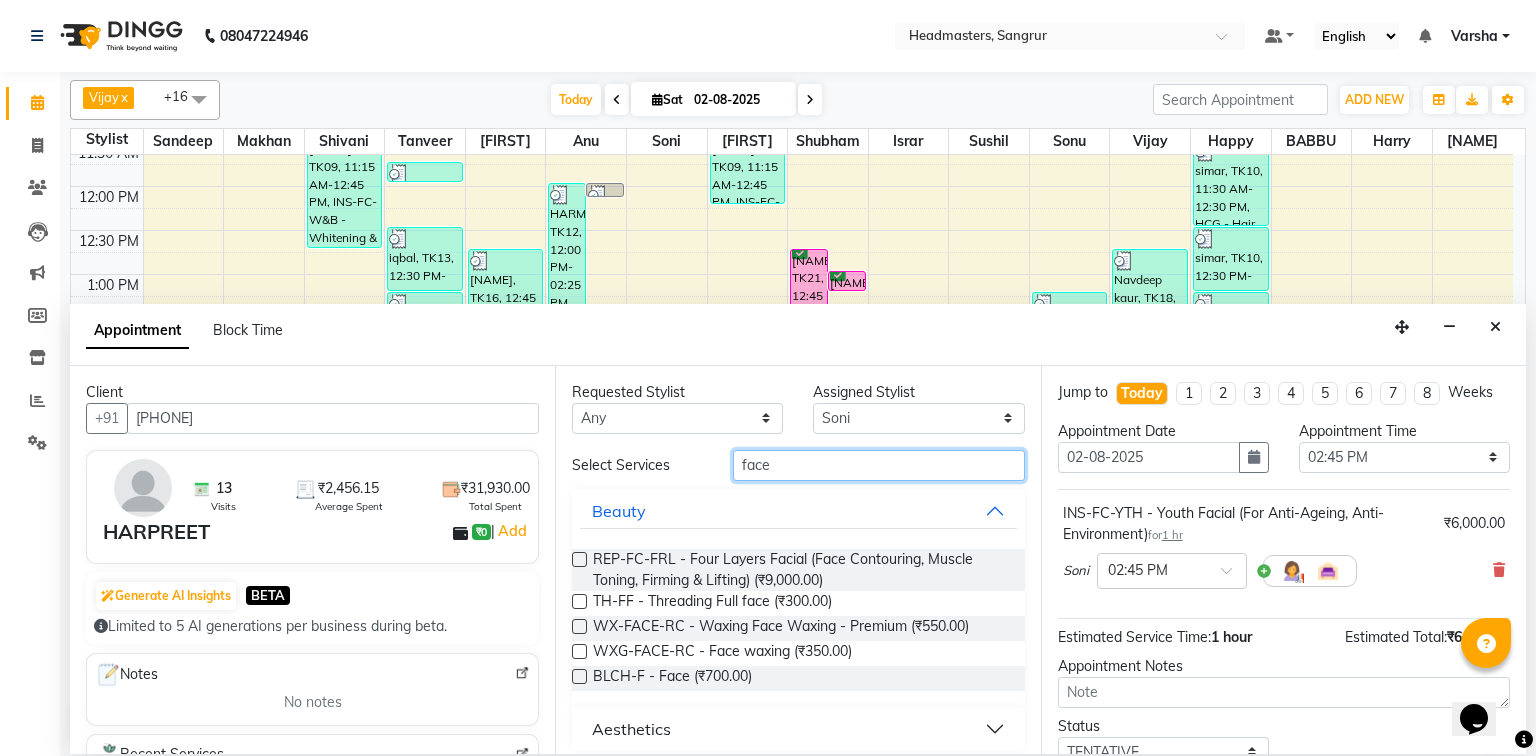 type on "face" 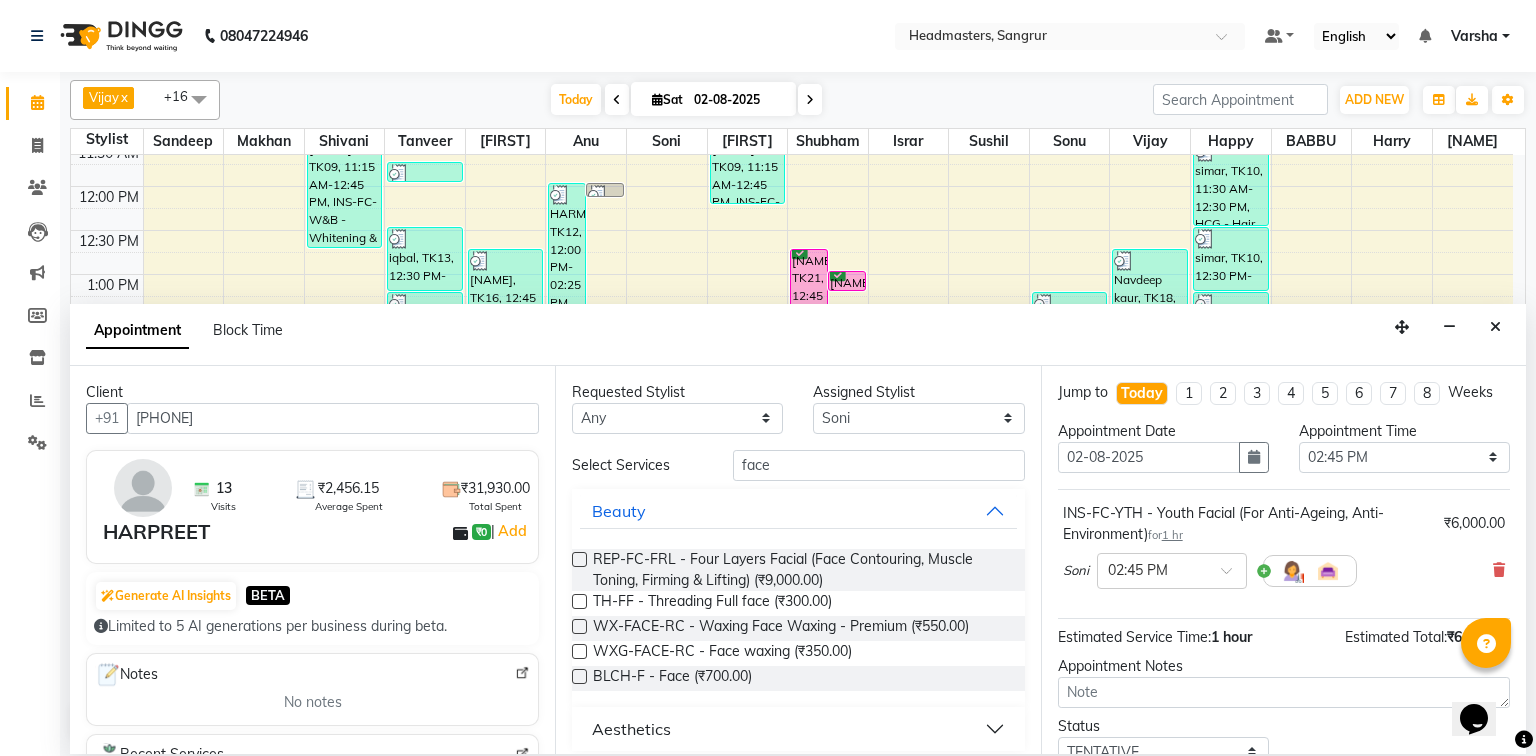 click at bounding box center [579, 676] 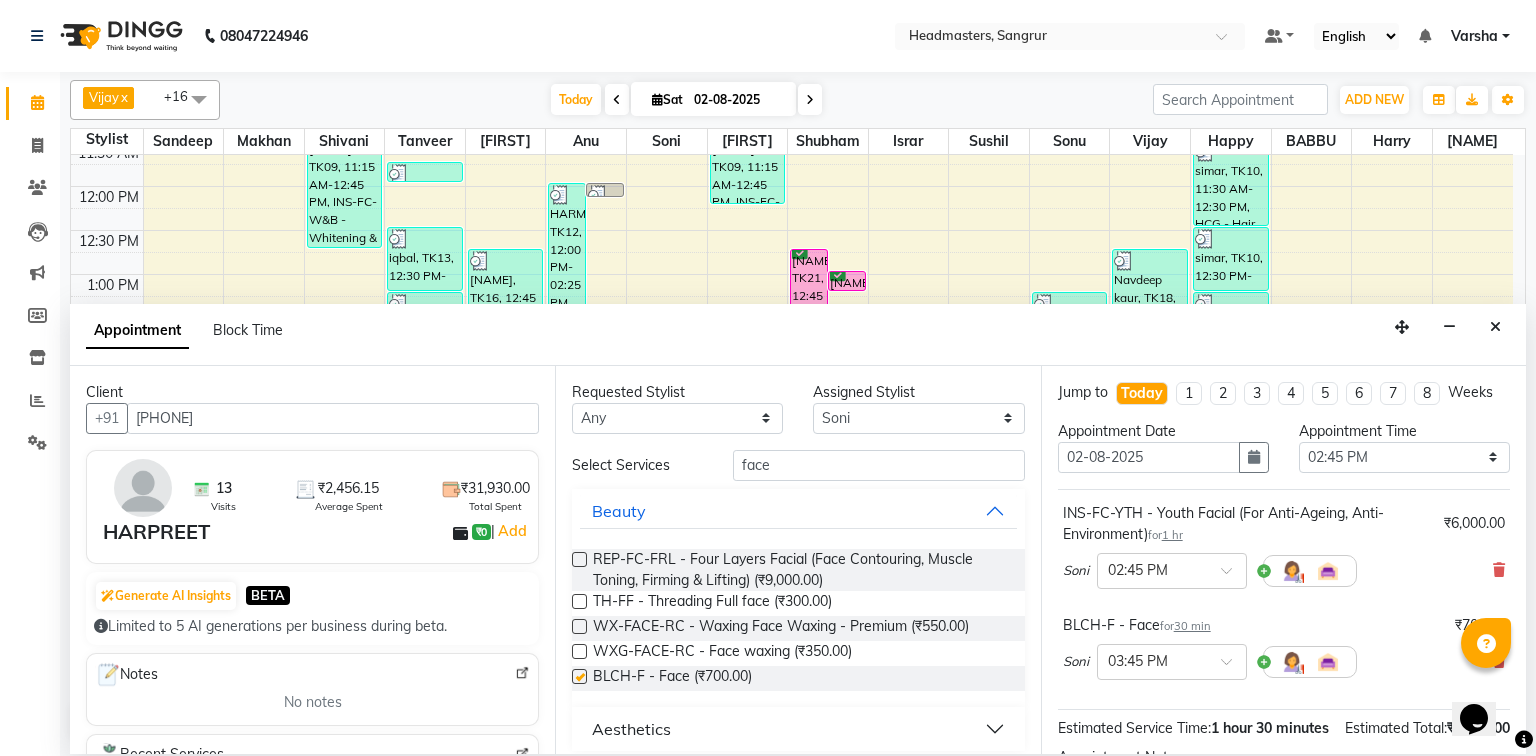 checkbox on "false" 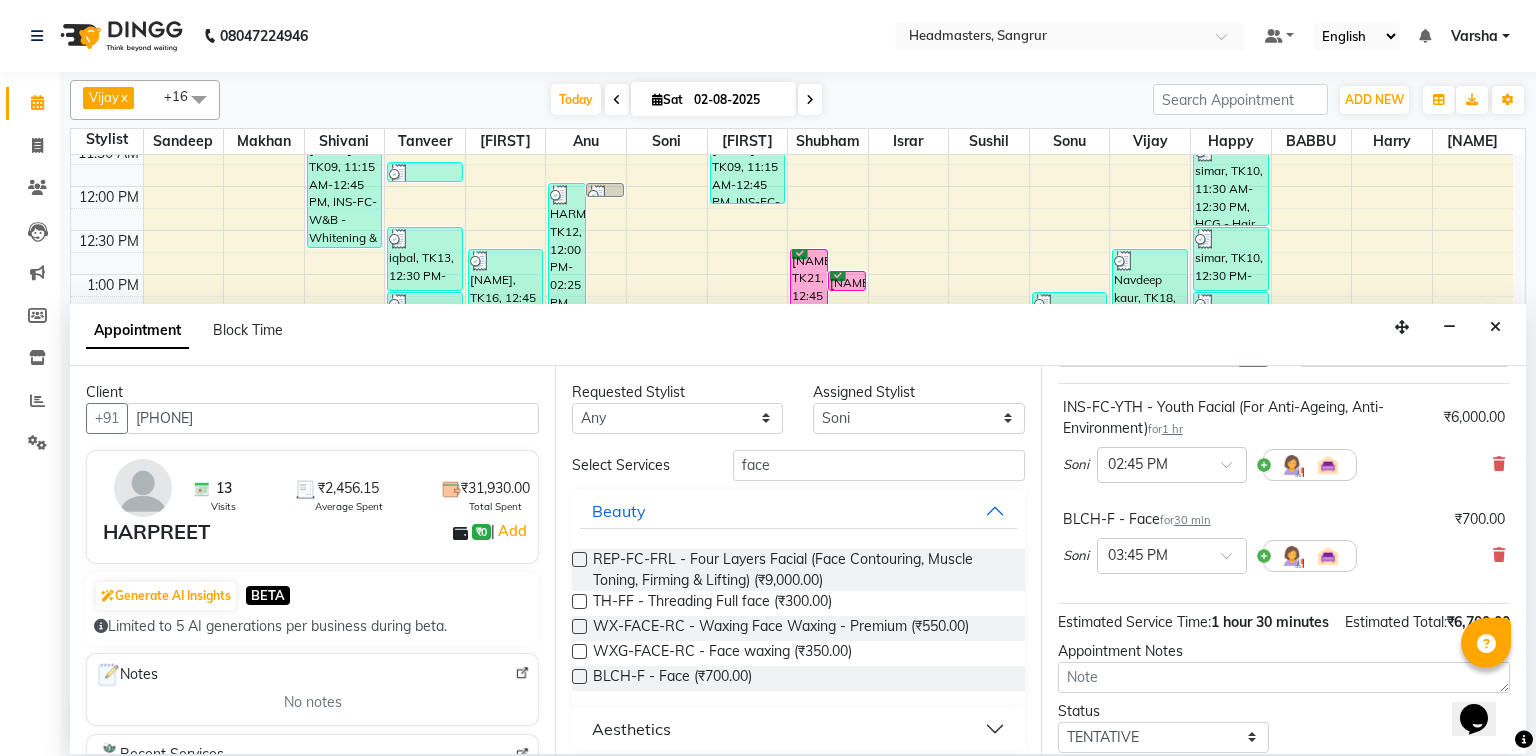 scroll, scrollTop: 218, scrollLeft: 0, axis: vertical 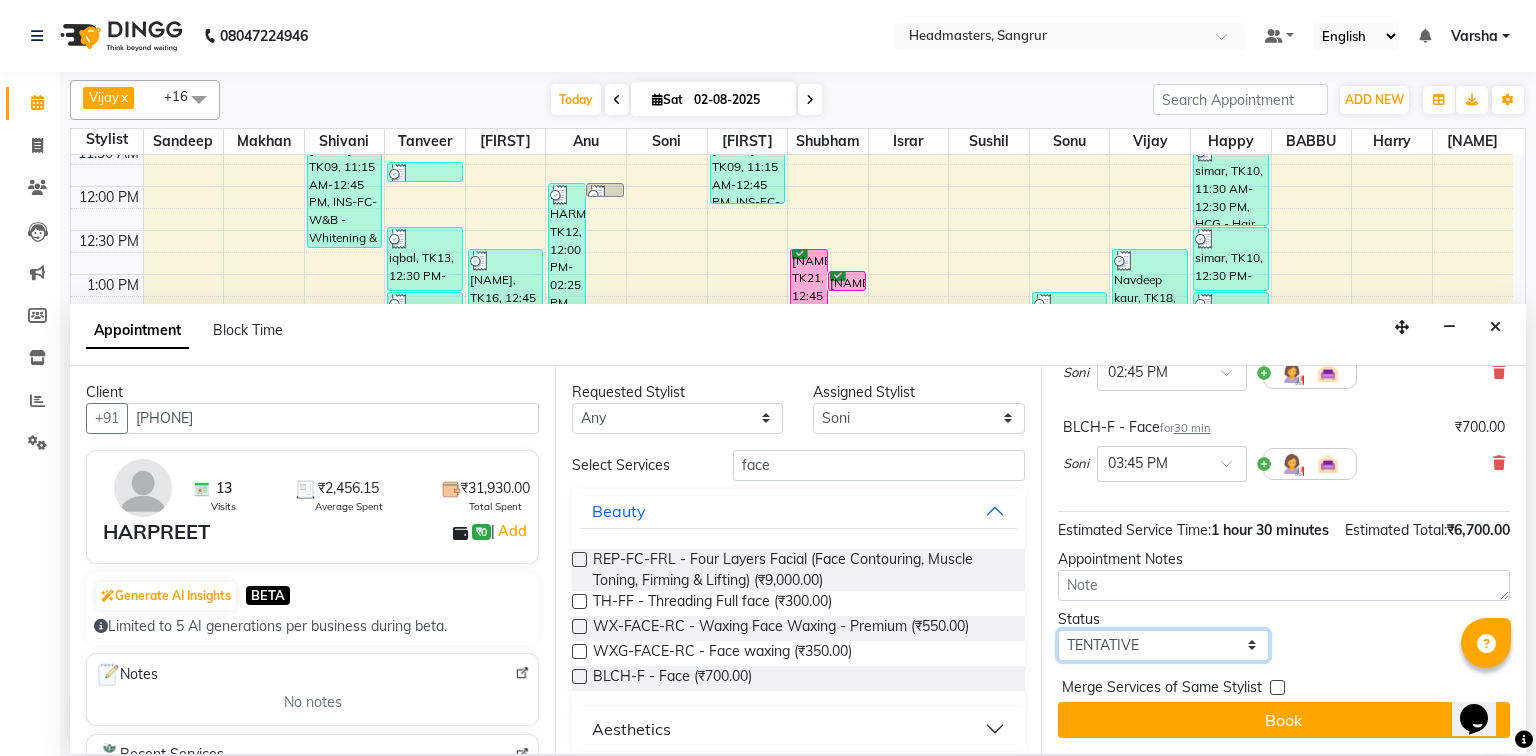 click on "Select TENTATIVE CONFIRM CHECK-IN UPCOMING" at bounding box center (1163, 645) 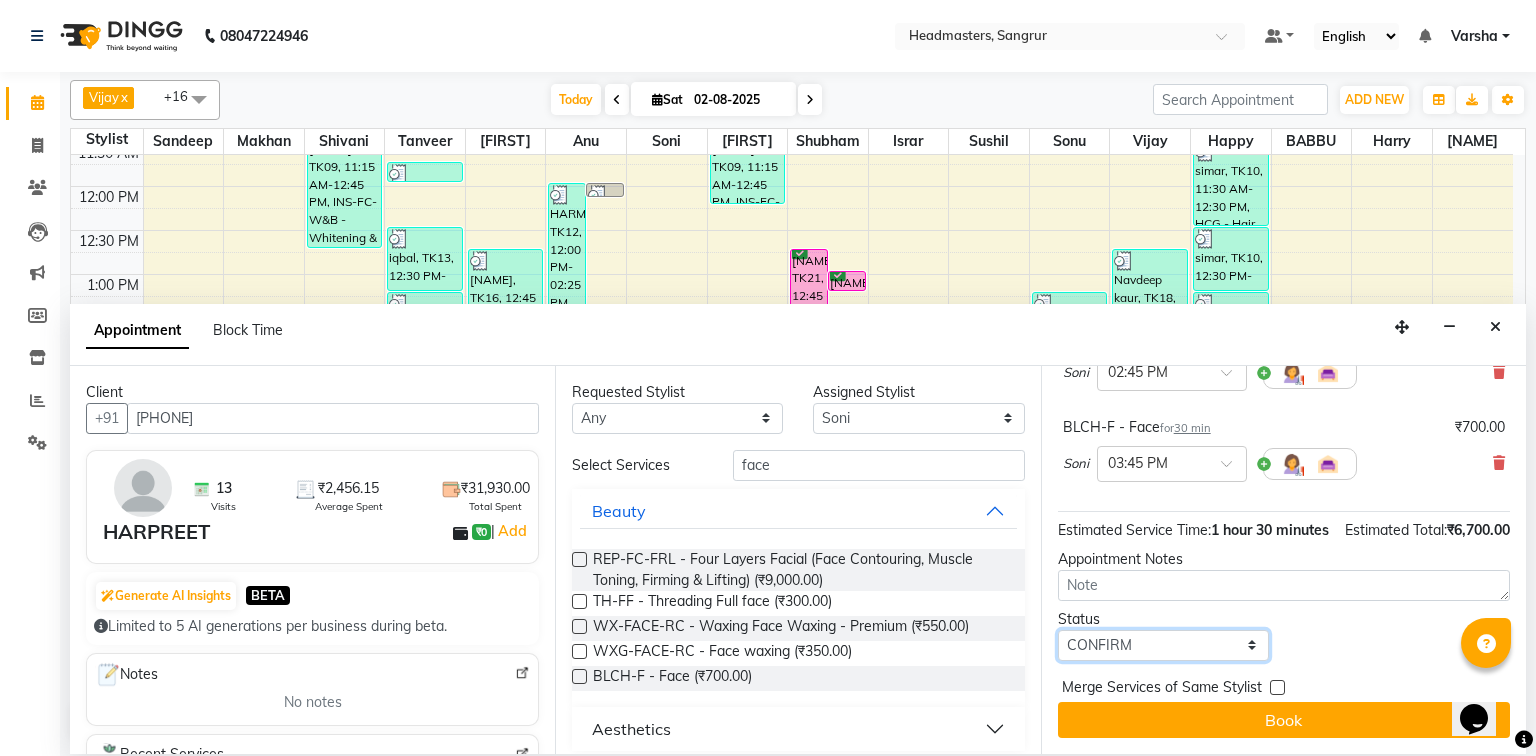 click on "Select TENTATIVE CONFIRM CHECK-IN UPCOMING" at bounding box center (1163, 645) 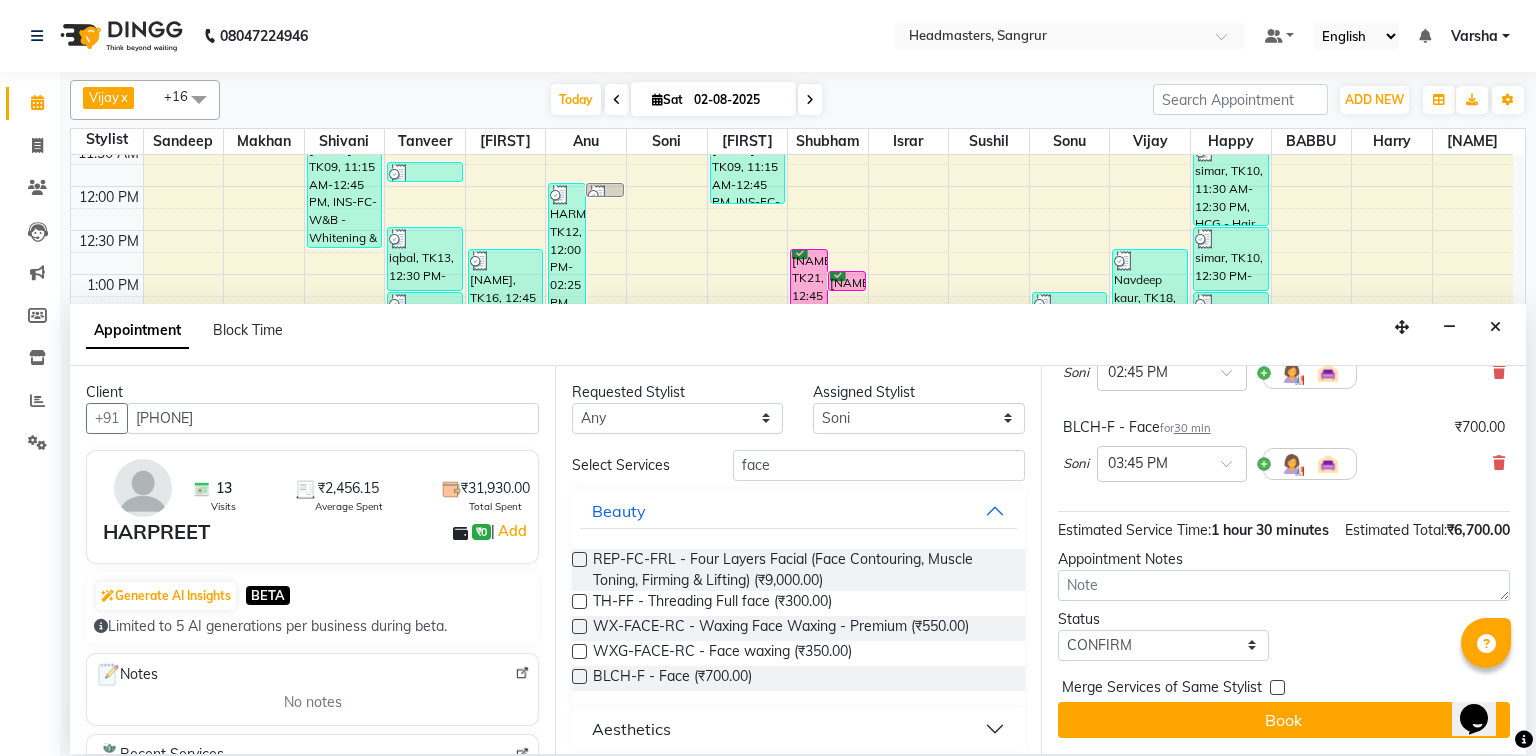 drag, startPoint x: 1164, startPoint y: 732, endPoint x: 825, endPoint y: 740, distance: 339.0944 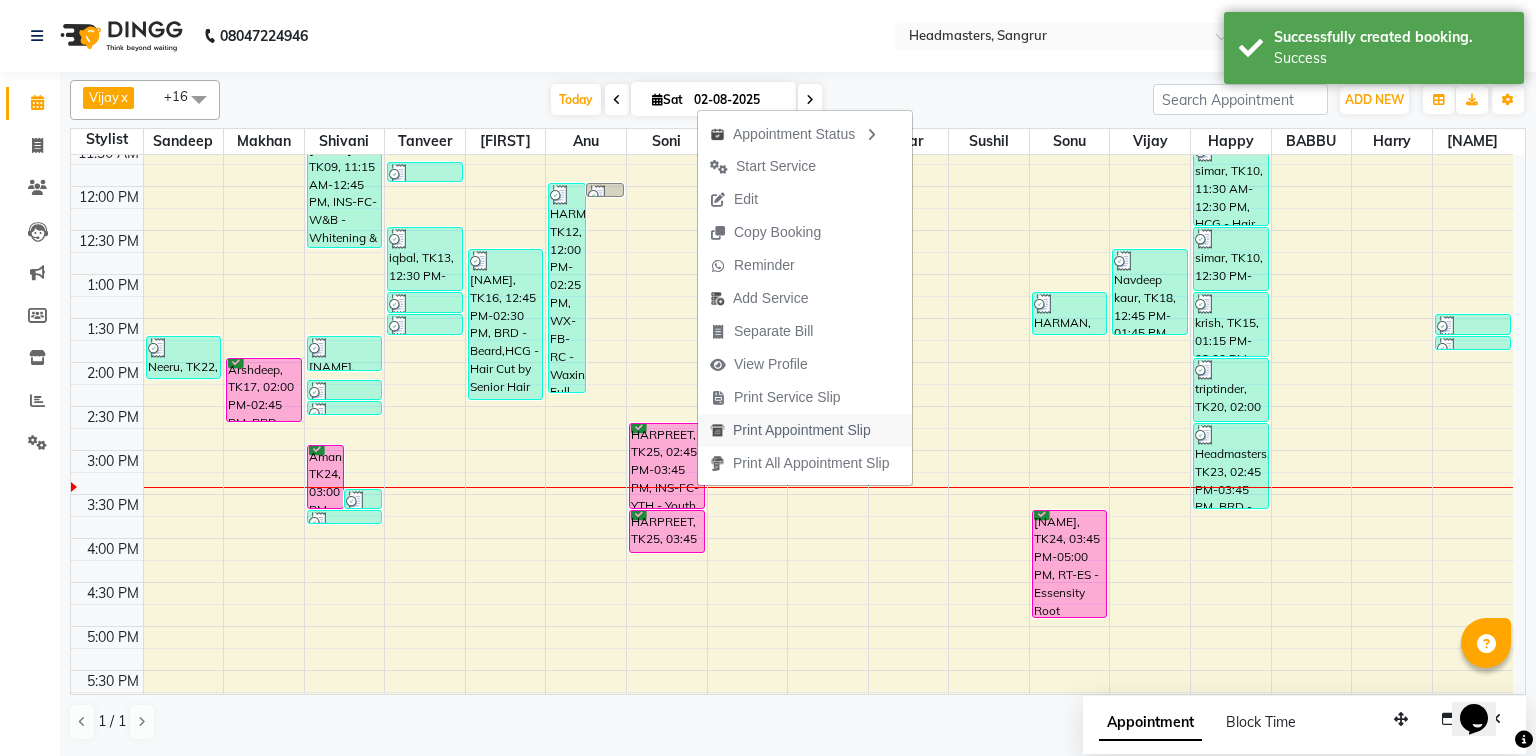 click on "Print Appointment Slip" at bounding box center [802, 430] 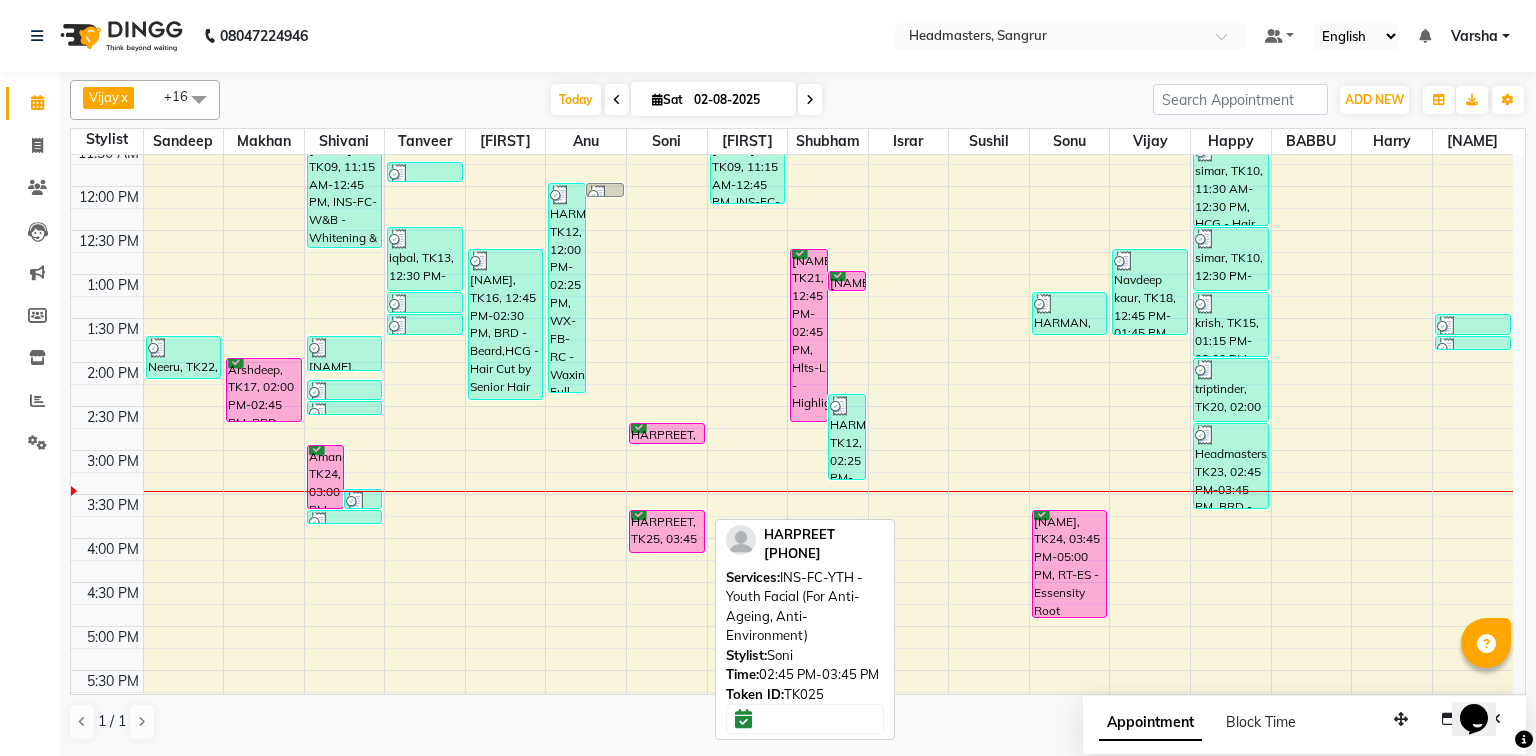 drag, startPoint x: 632, startPoint y: 524, endPoint x: 624, endPoint y: 445, distance: 79.40403 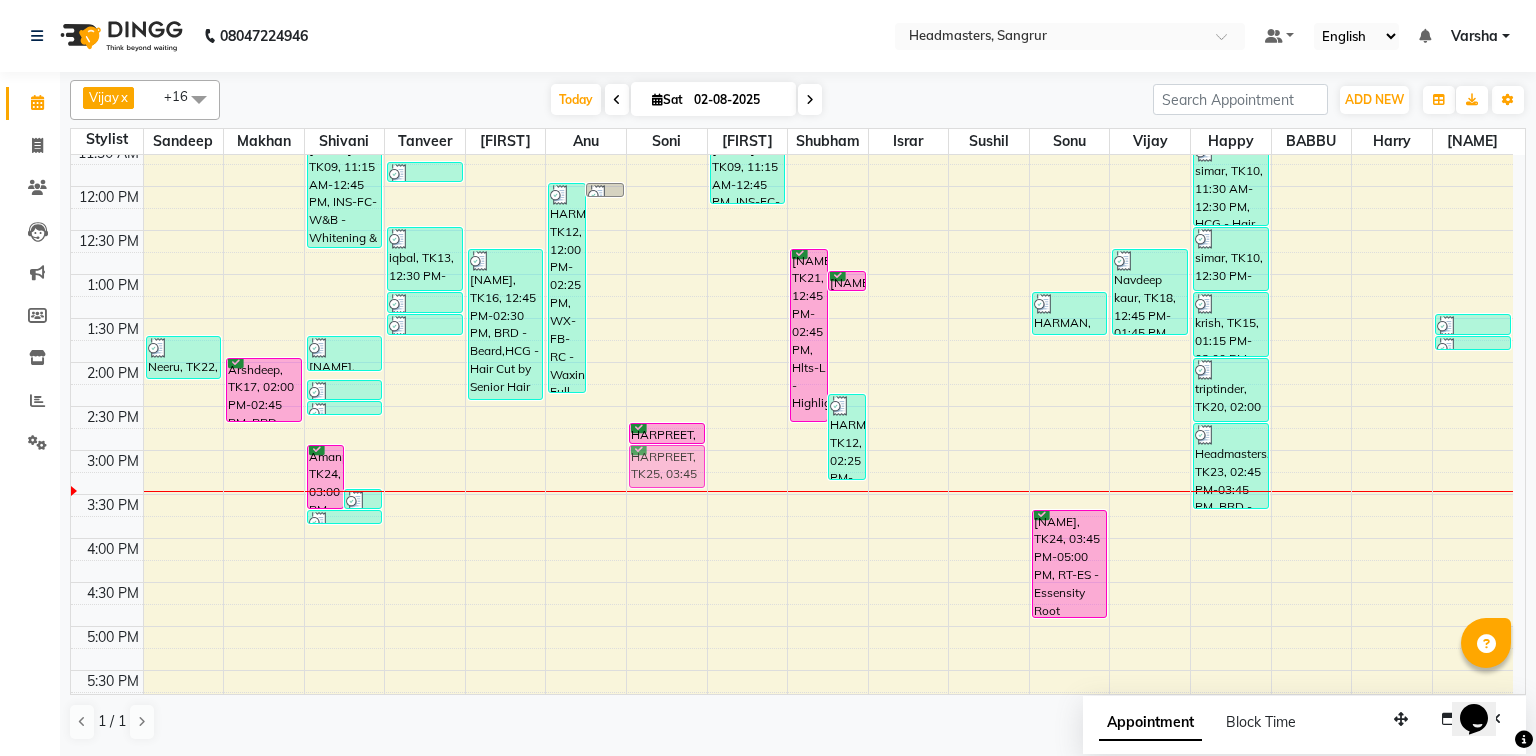 drag, startPoint x: 635, startPoint y: 537, endPoint x: 616, endPoint y: 464, distance: 75.43209 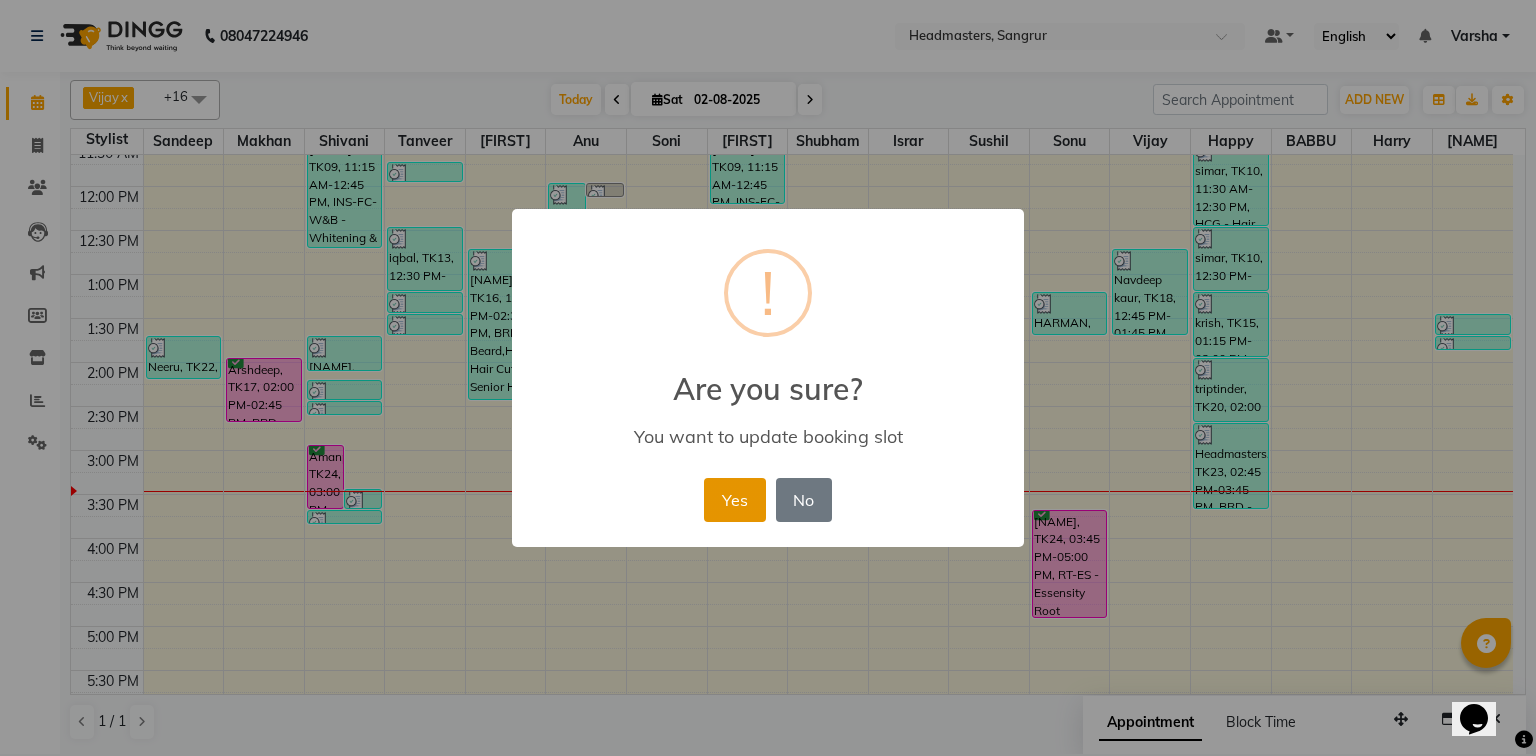 click on "Yes" at bounding box center (734, 500) 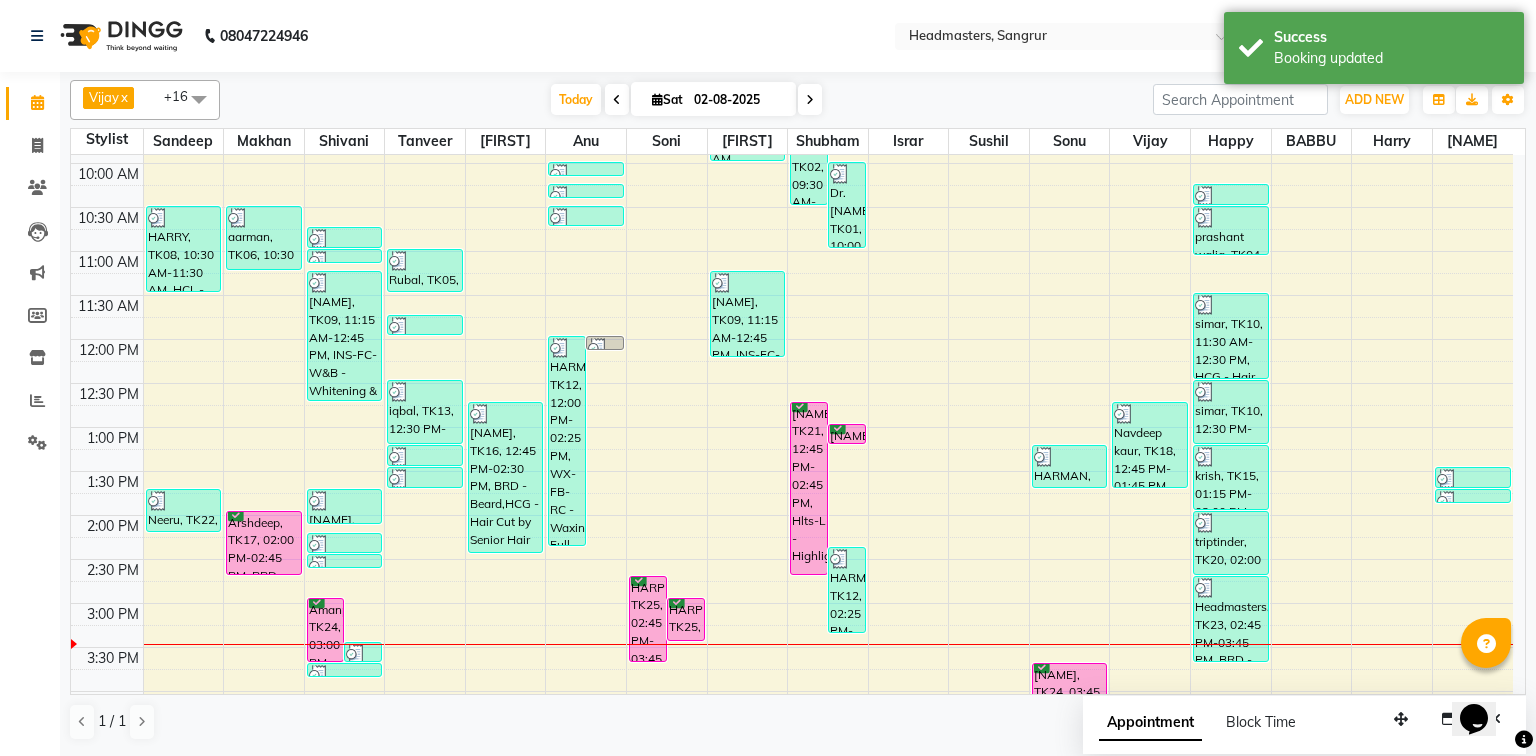scroll, scrollTop: 320, scrollLeft: 0, axis: vertical 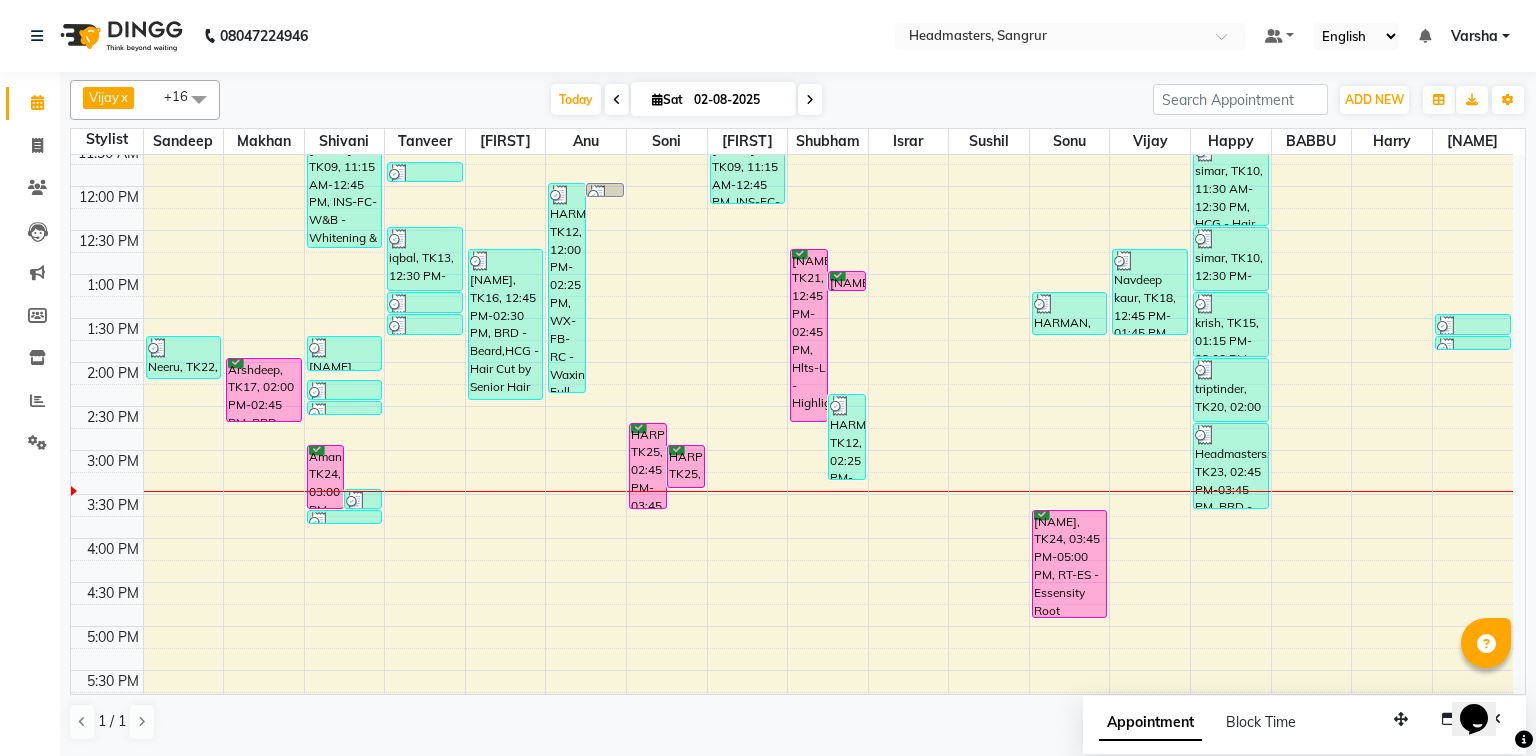 click on "8:00 AM 8:30 AM 9:00 AM 9:30 AM 10:00 AM 10:30 AM 11:00 AM 11:30 AM 12:00 PM 12:30 PM 1:00 PM 1:30 PM 2:00 PM 2:30 PM 3:00 PM 3:30 PM 4:00 PM 4:30 PM 5:00 PM 5:30 PM 6:00 PM 6:30 PM 7:00 PM 7:30 PM 8:00 PM 8:30 PM     HARRY, TK08, 10:30 AM-11:30 AM, HCL - Hair Cut by Senior Hair Stylist     Neeru, TK22, 01:45 PM-02:15 PM, SSL - Shampoo     aarman, TK06, 10:30 AM-11:15 AM, BRD - Beard     Arshdeep, TK17, 02:00 PM-02:45 PM, BRD - Beard     Amanpreet, TK24, 03:00 PM-03:45 PM, CLP REP  - Repechage Cleanup (seaweed based)     Headmasters, TK23, 03:30 PM-03:45 PM, TH-EB - Eyebrows     Headmasters, TK07, 10:45 AM-11:00 AM, TH-EB - Eyebrows     Headmasters, TK07, 11:00 AM-11:05 AM, TH-UL - Upper lips     rashan, TK09, 11:15 AM-12:45 PM, INS-FC-W&B - Whitening & Brightening (For Pigmentation, D-tan And uneven skin),O3-MSK-POW - Power Mask,O3-MSK-DTAN  - D-Tan Pack,CLP-O3 DRM - O3+ Derma Treatment     divya, TK14, 01:45 PM-02:10 PM, TH-EB - Eyebrows,TH-UL - Upper lips,TH-FH - Forehead" at bounding box center (792, 406) 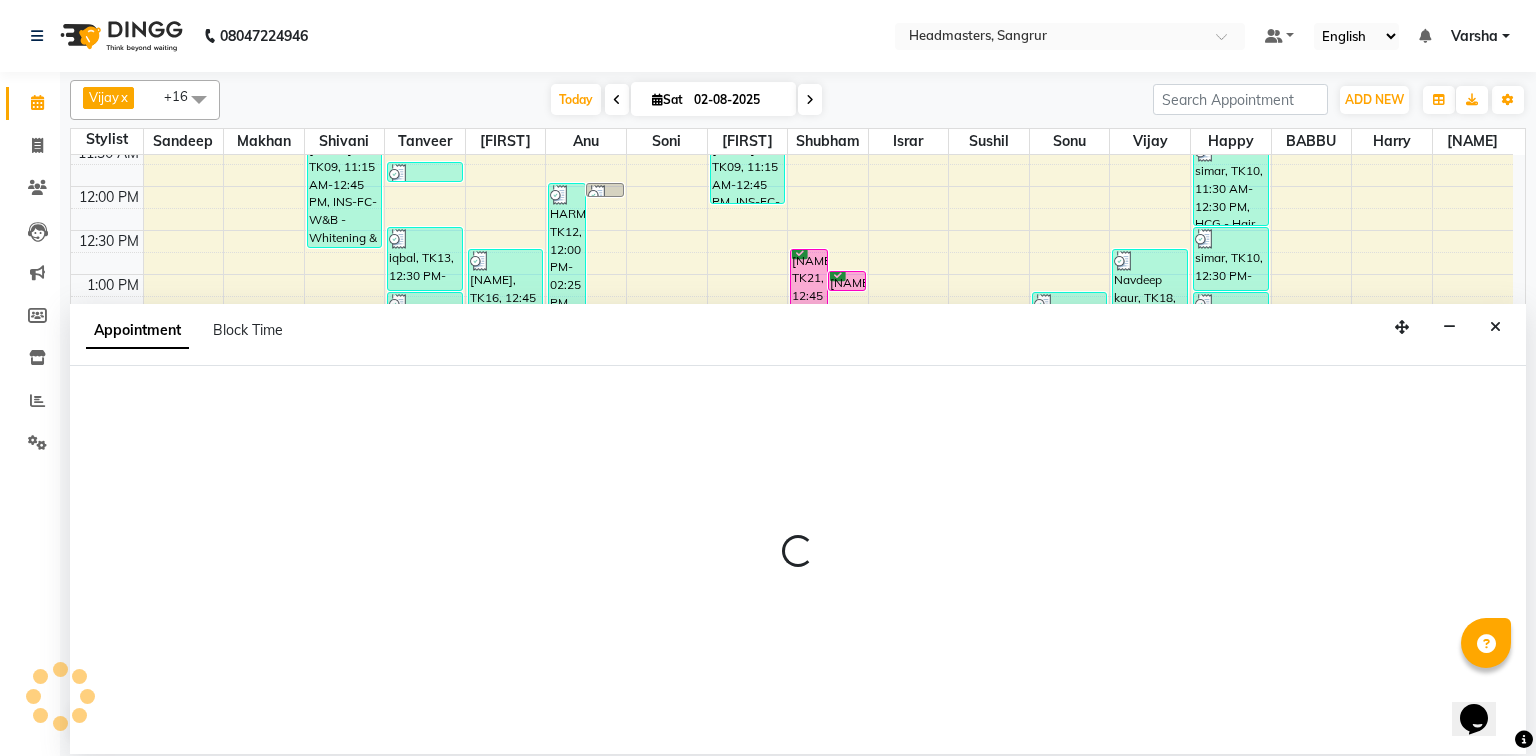 click at bounding box center [798, 560] 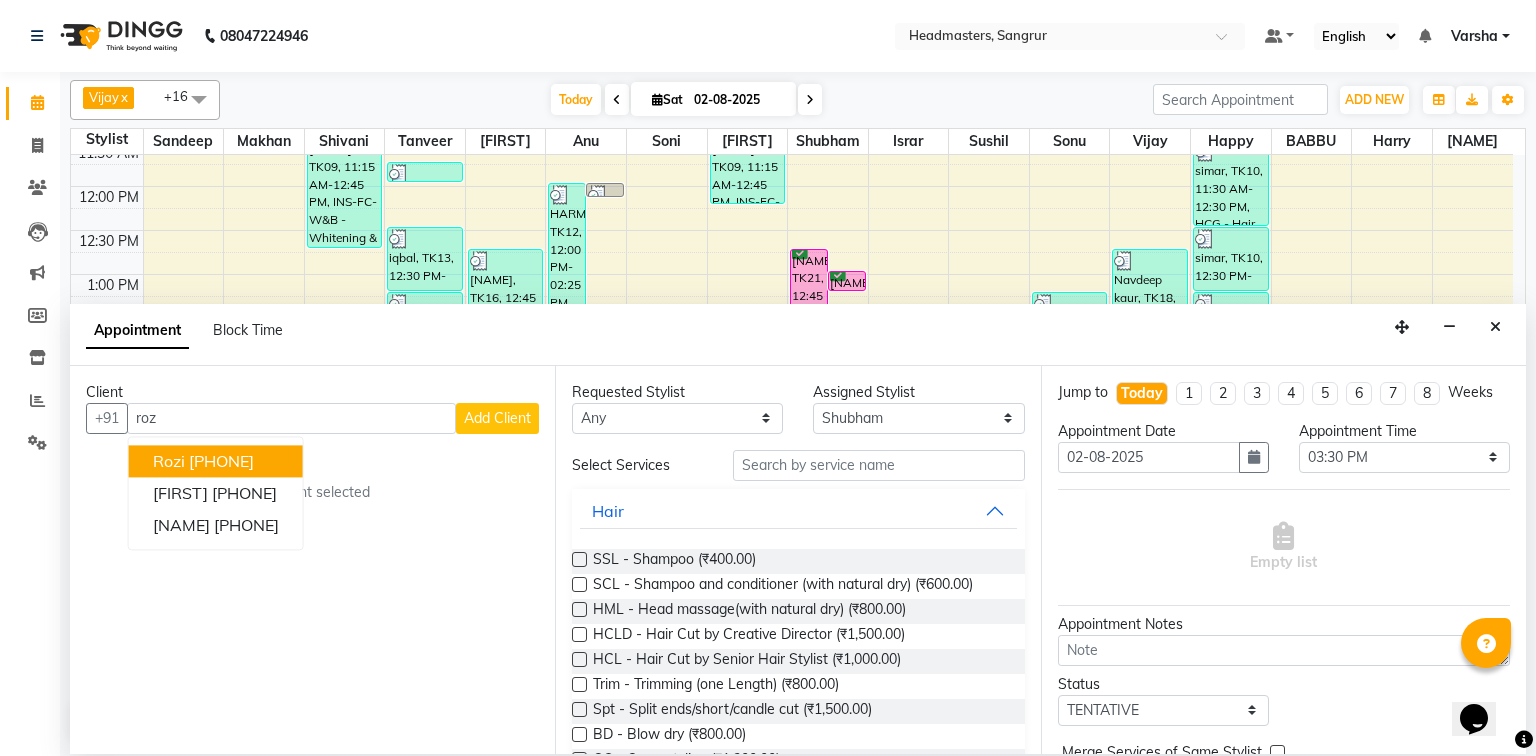click on "roz" at bounding box center (291, 418) 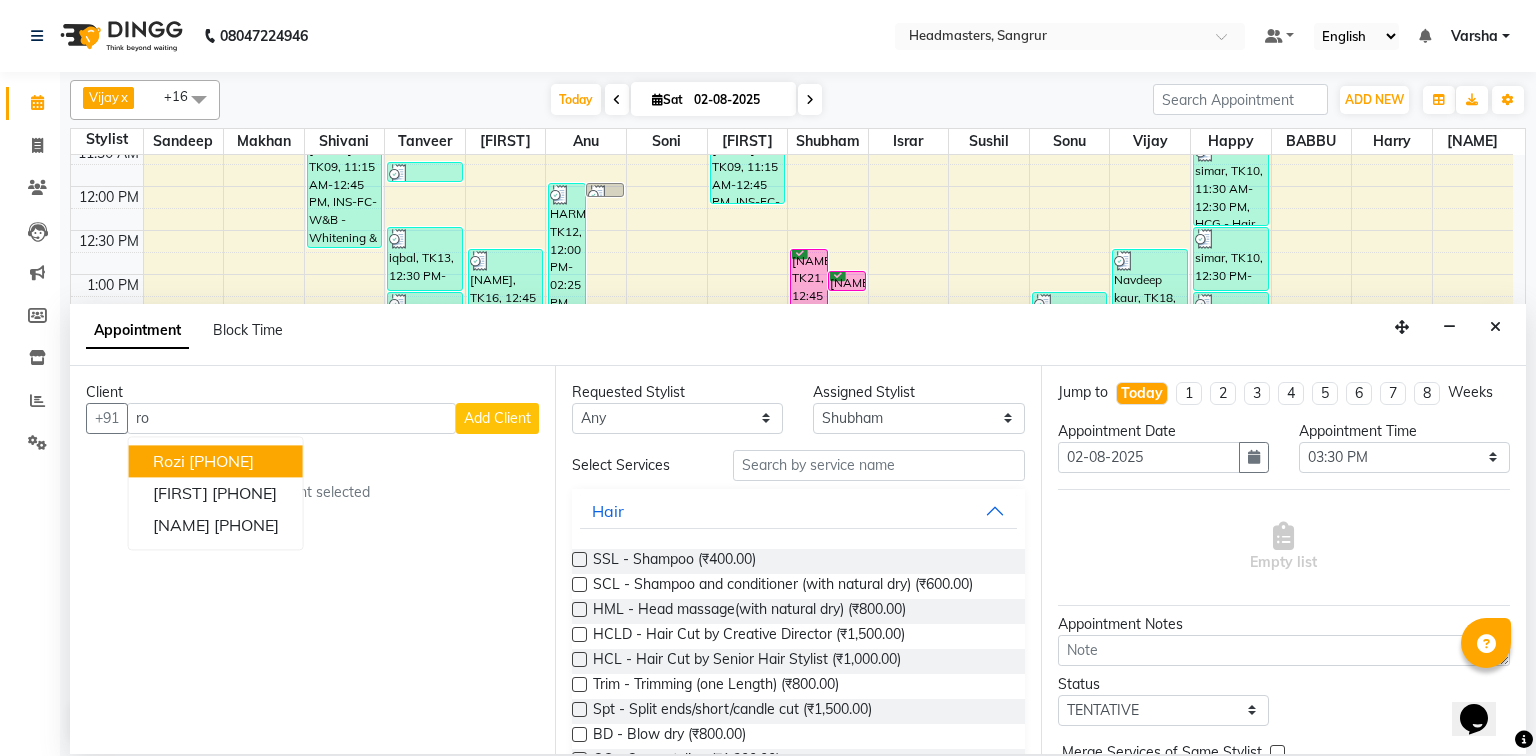 type on "r" 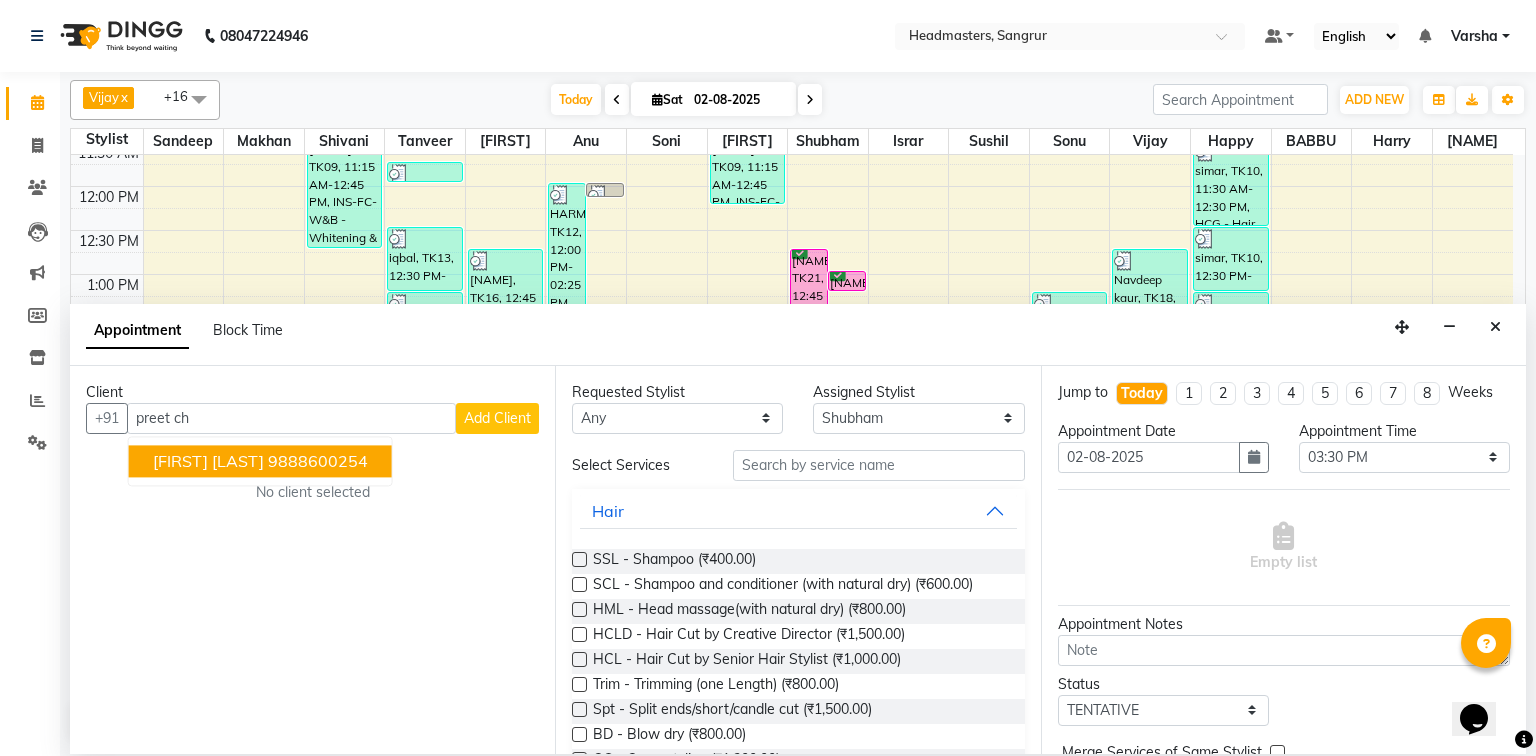 click on "[FIRST] [LAST]" at bounding box center [208, 461] 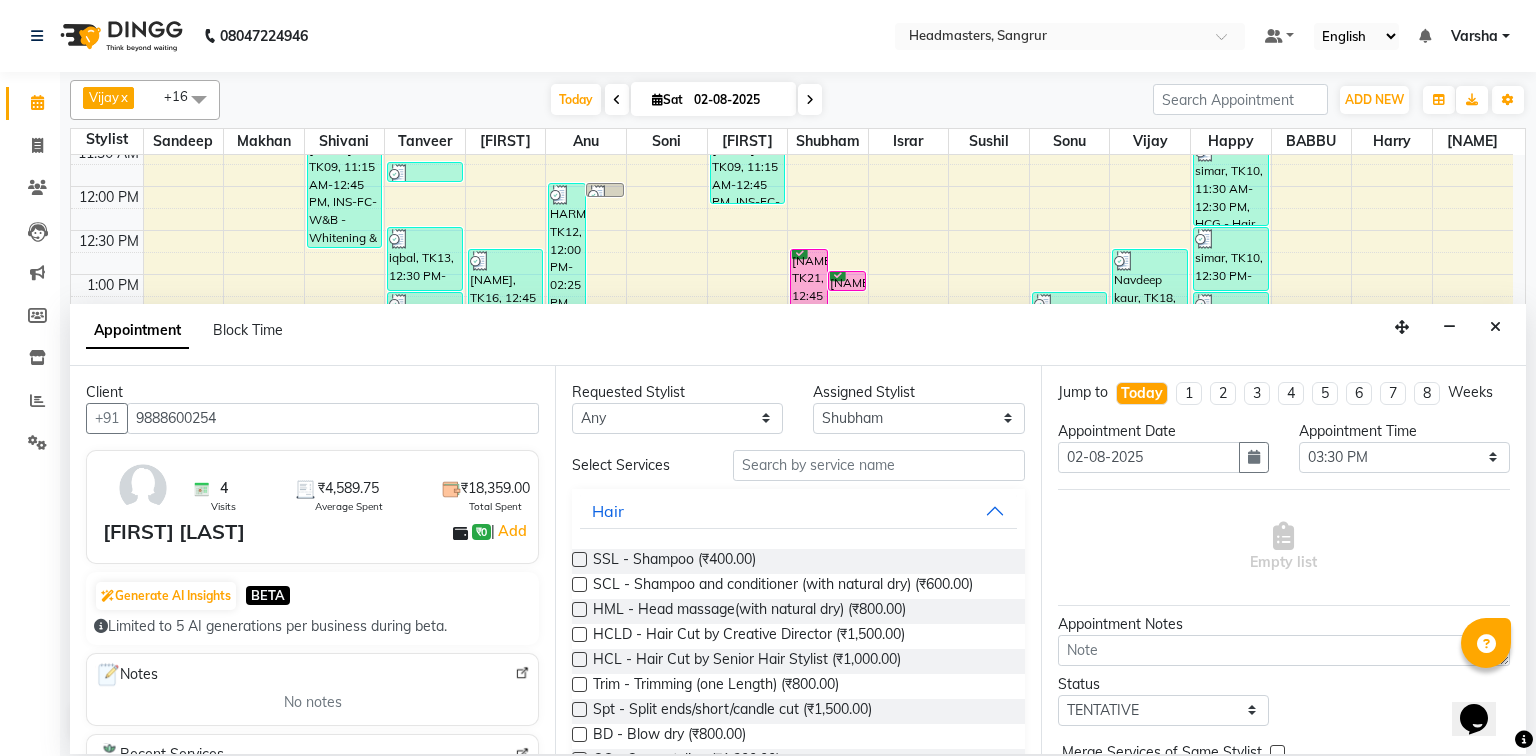 type on "9888600254" 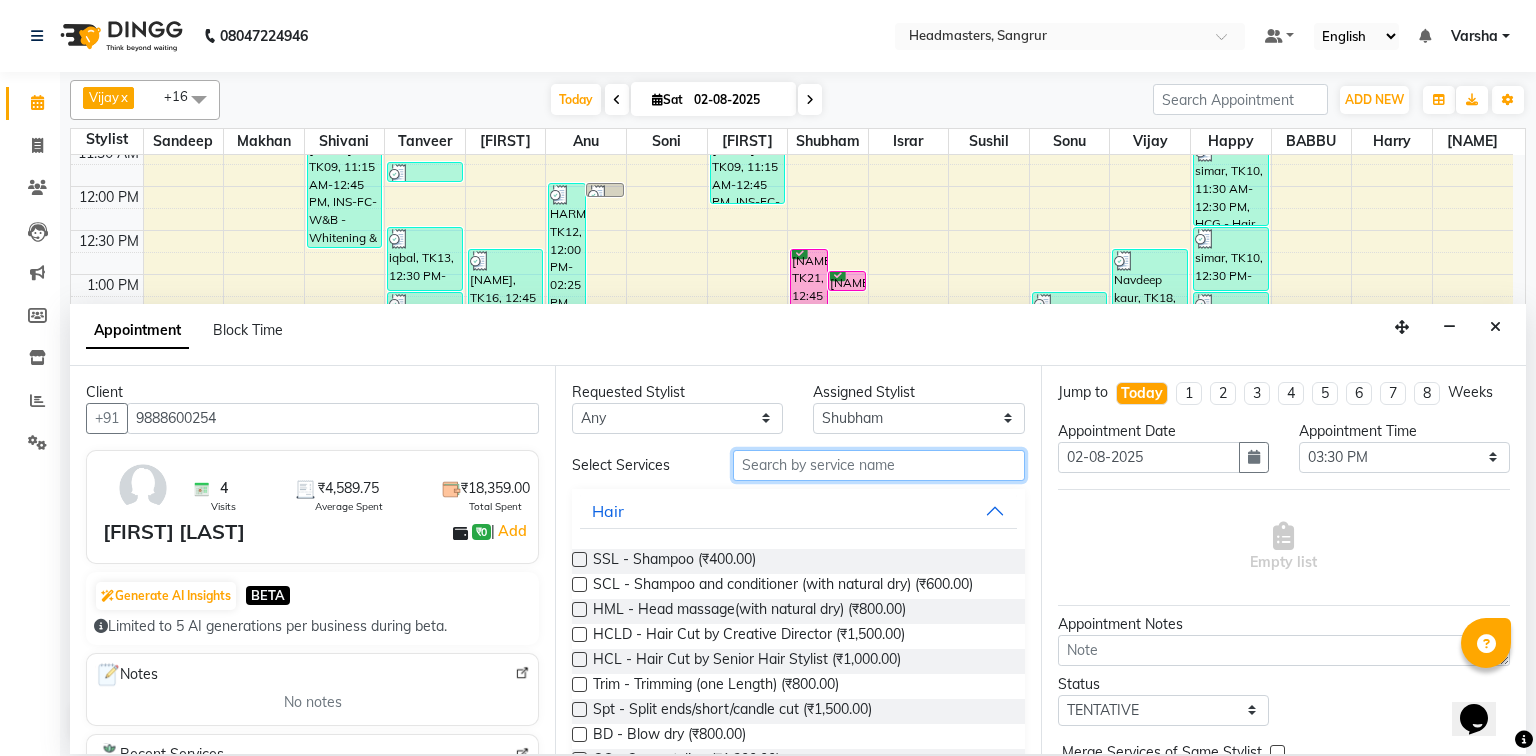 click at bounding box center (879, 465) 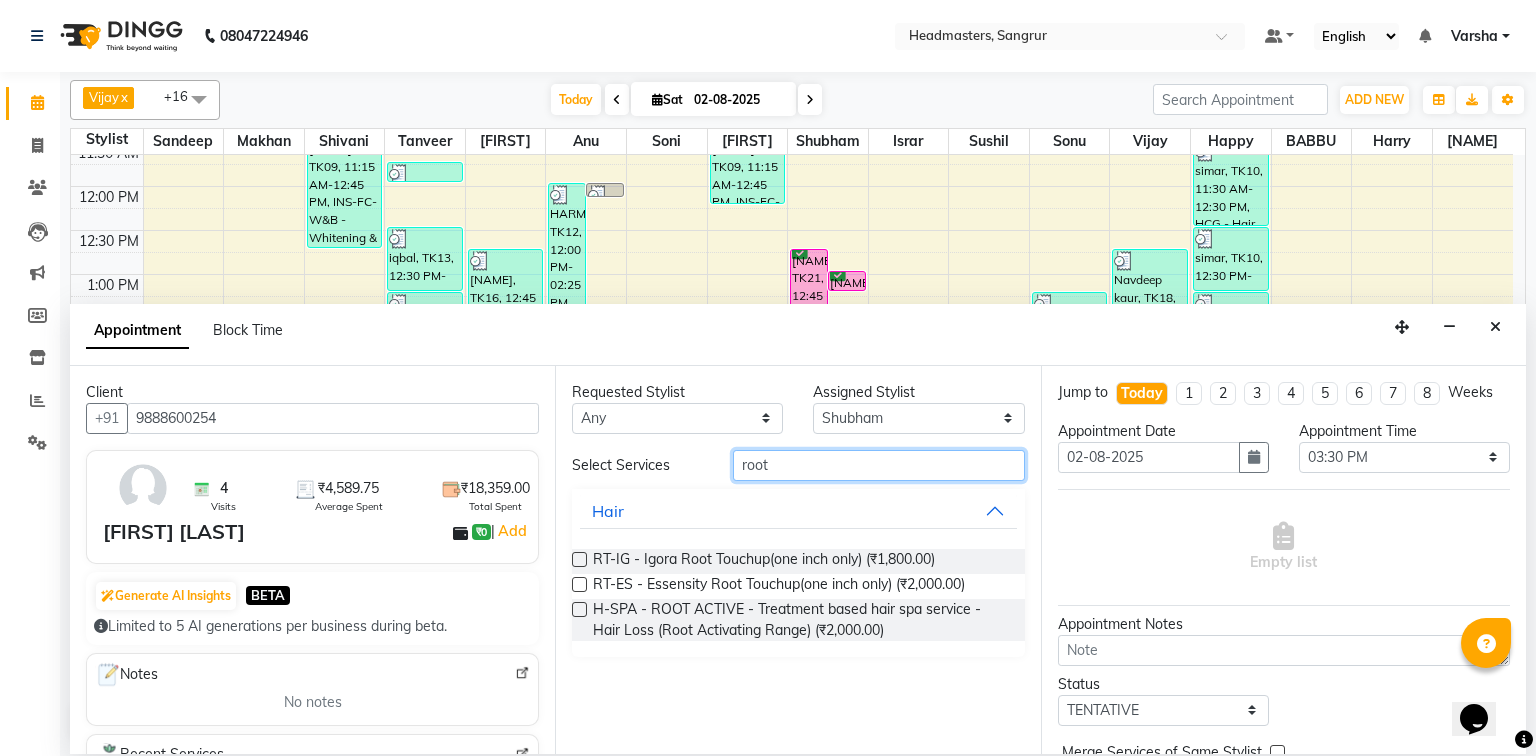 type on "root" 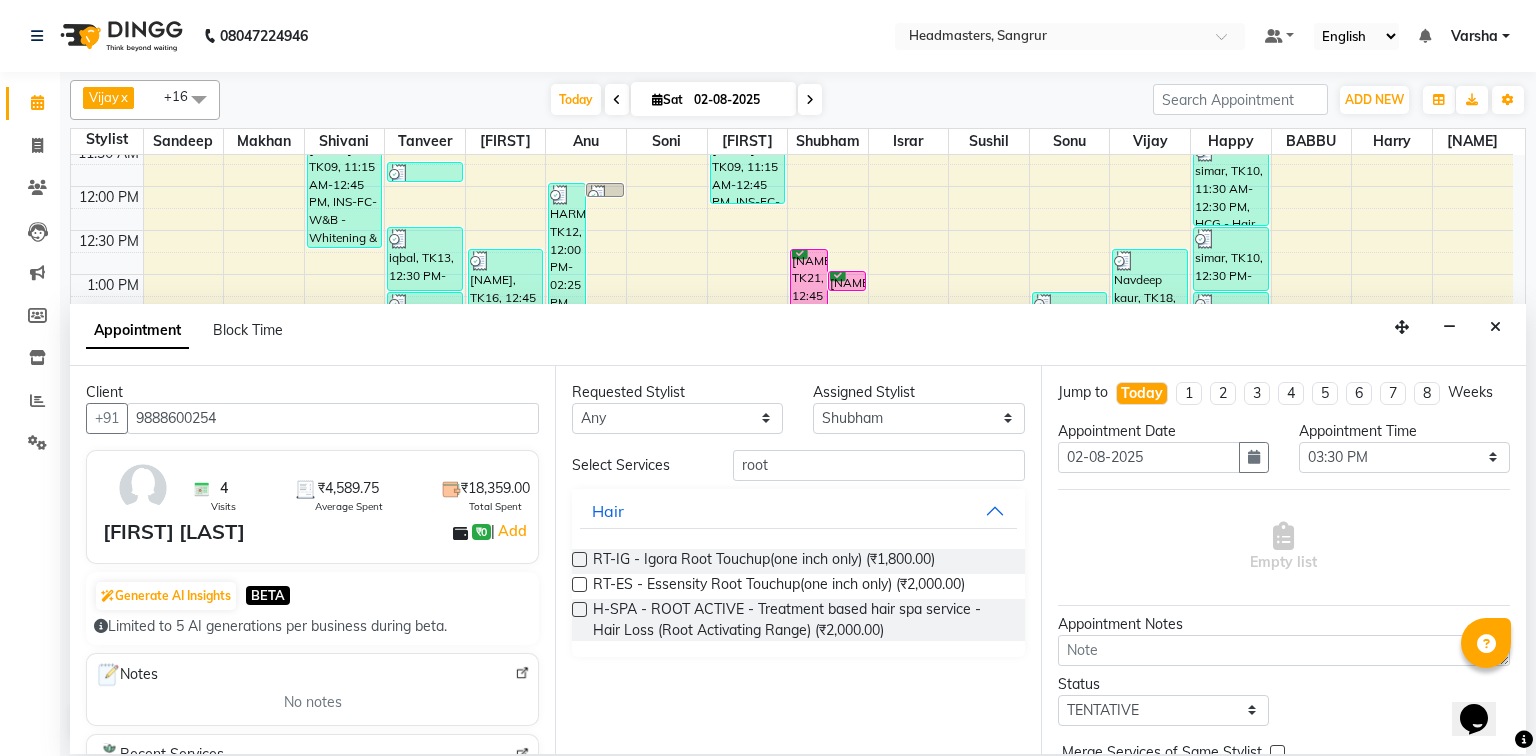 click at bounding box center [579, 584] 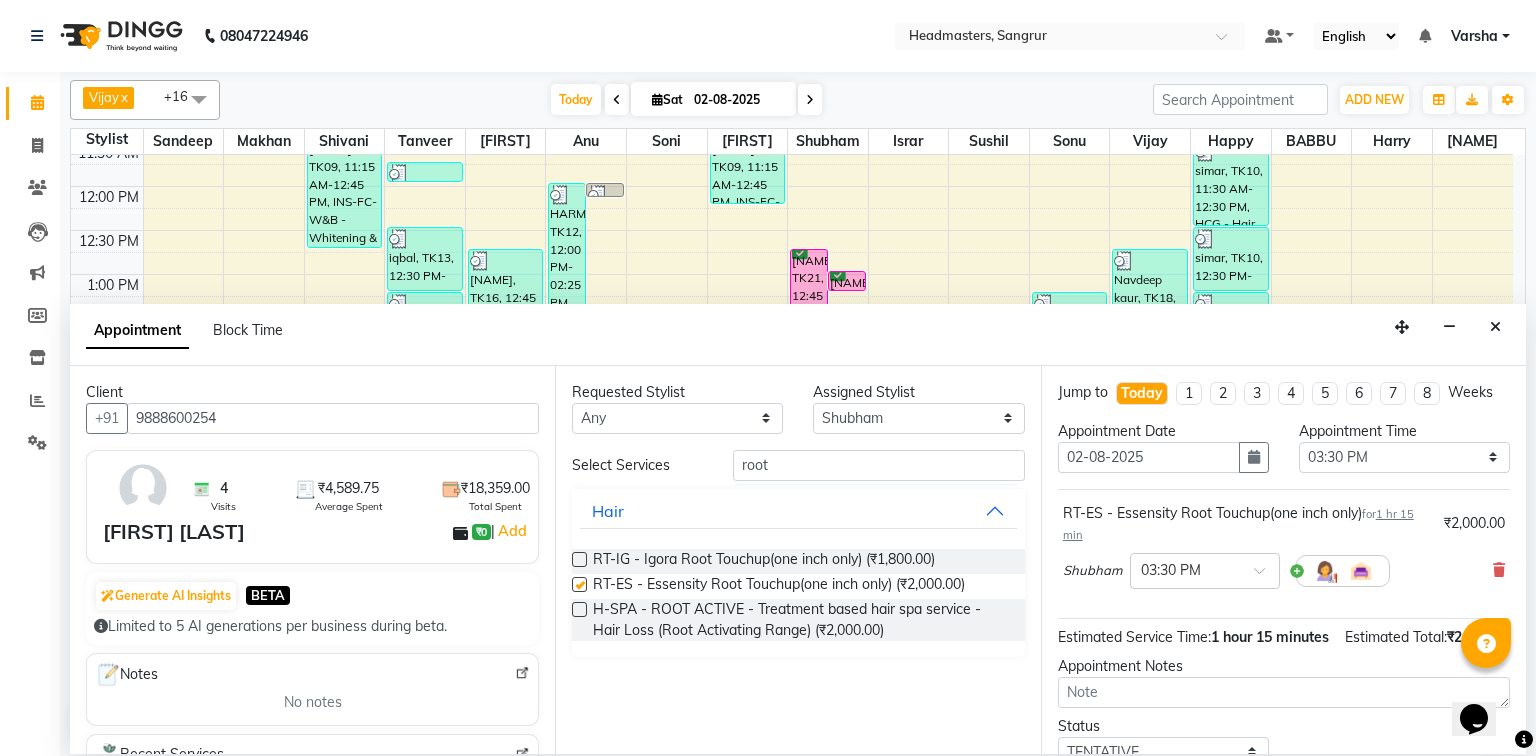 checkbox on "false" 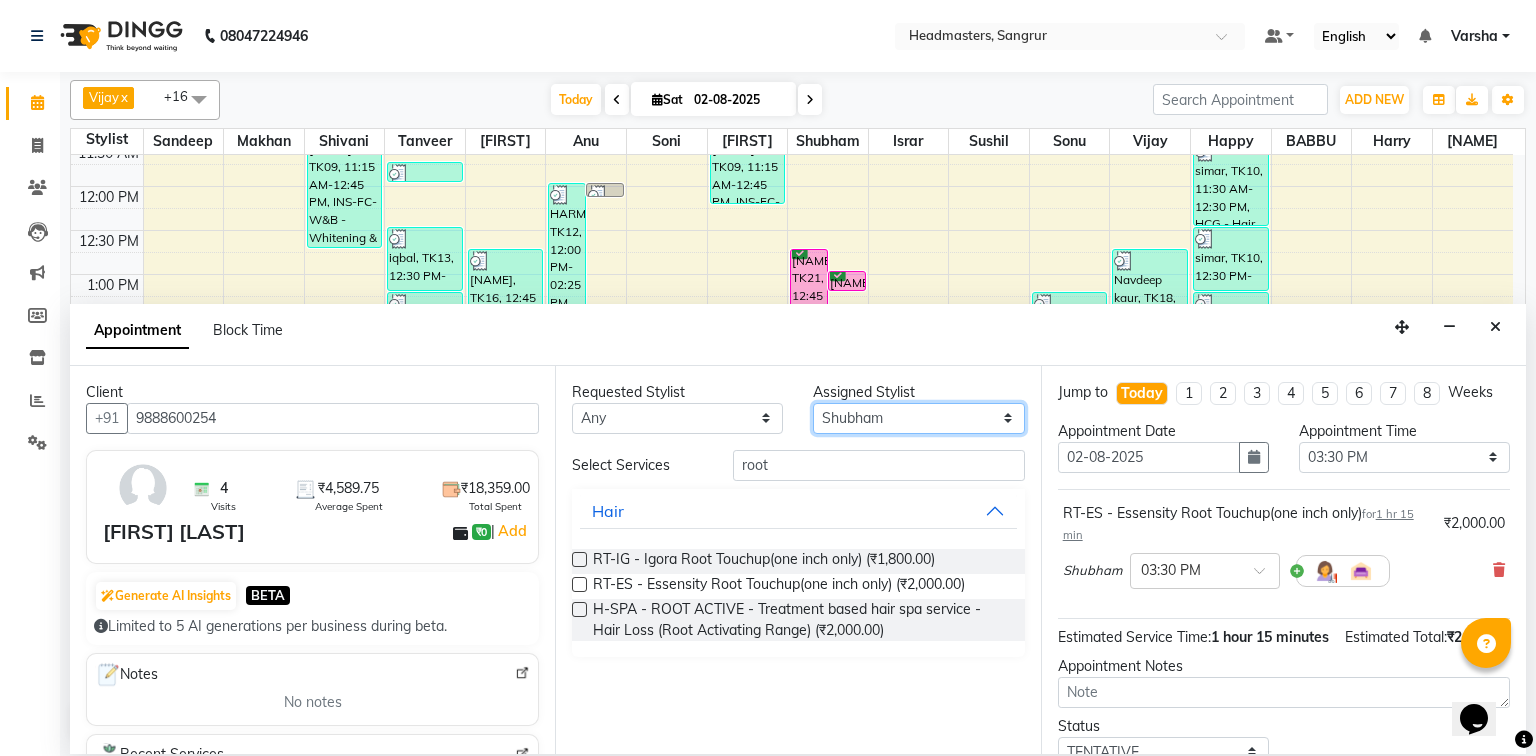 click on "Select Afia  Amandeep Kaur Anu BABBU DHIR Divya Happy Harmesh Harry  Headmasters Israr Jashan stockist Jitender Makhan Maninder Rimpi Saima  Sandeep Shivani Shubham Soni Sonu Sunny Sushil Tanveer Varsha Vijay" at bounding box center (918, 418) 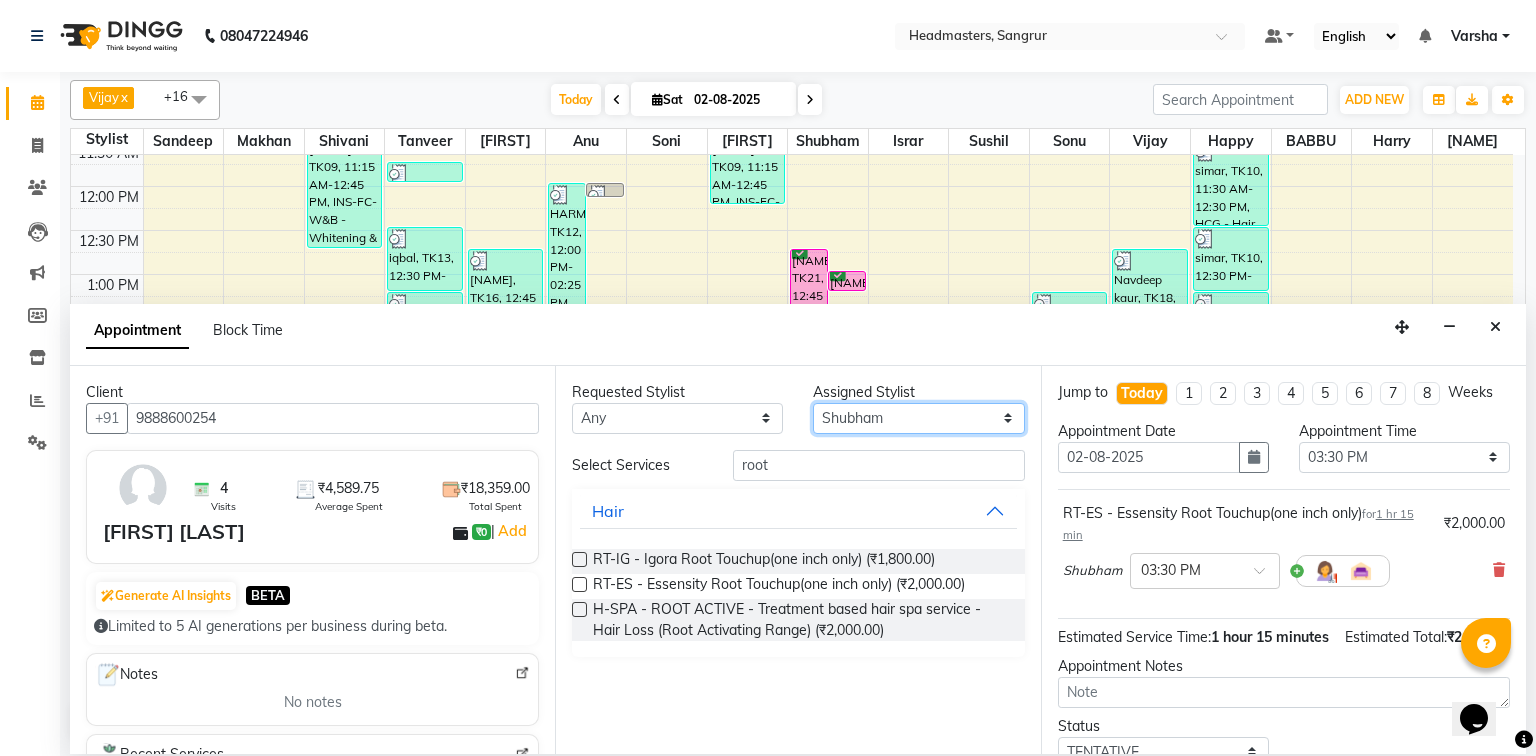 select on "69685" 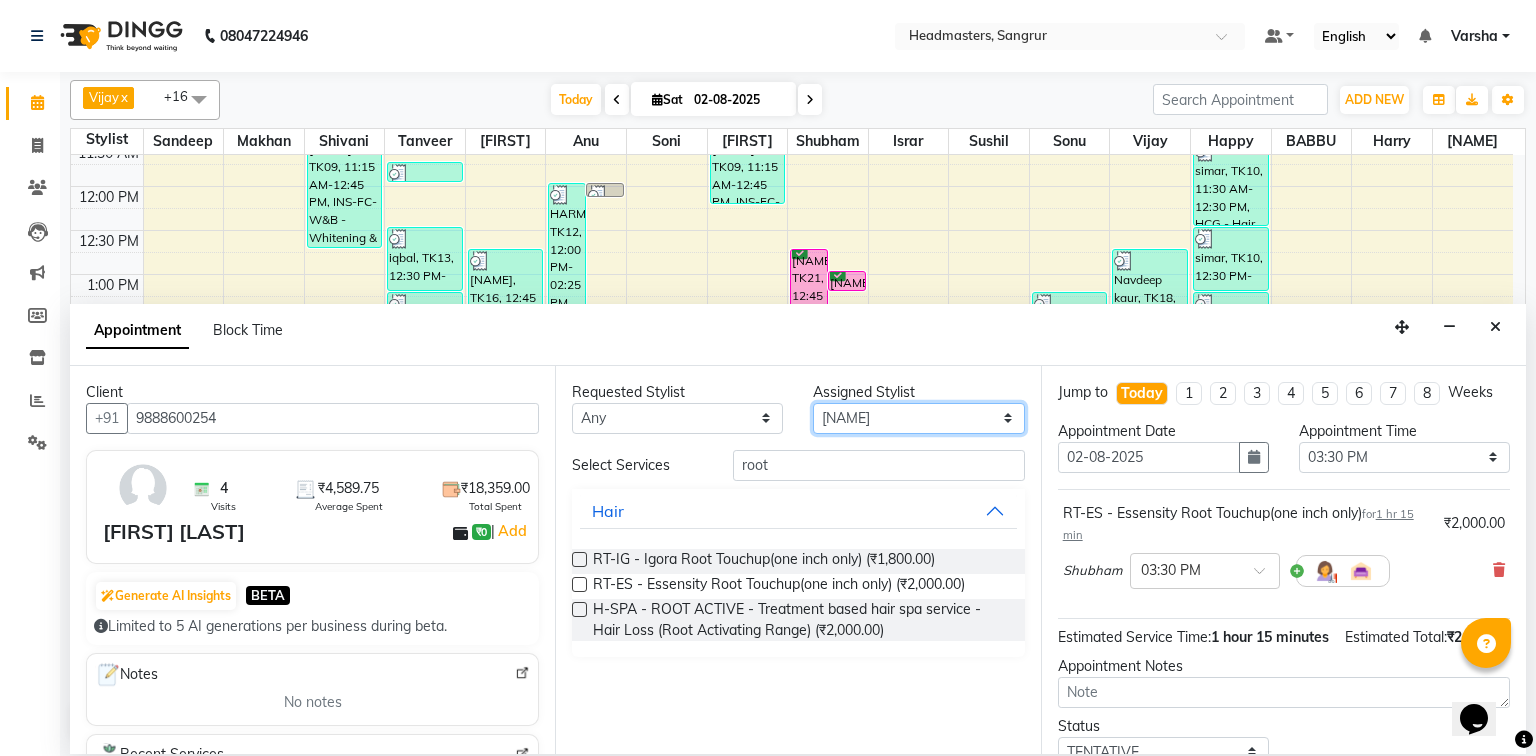 click on "Select Afia  Amandeep Kaur Anu BABBU DHIR Divya Happy Harmesh Harry  Headmasters Israr Jashan stockist Jitender Makhan Maninder Rimpi Saima  Sandeep Shivani Shubham Soni Sonu Sunny Sushil Tanveer Varsha Vijay" at bounding box center (918, 418) 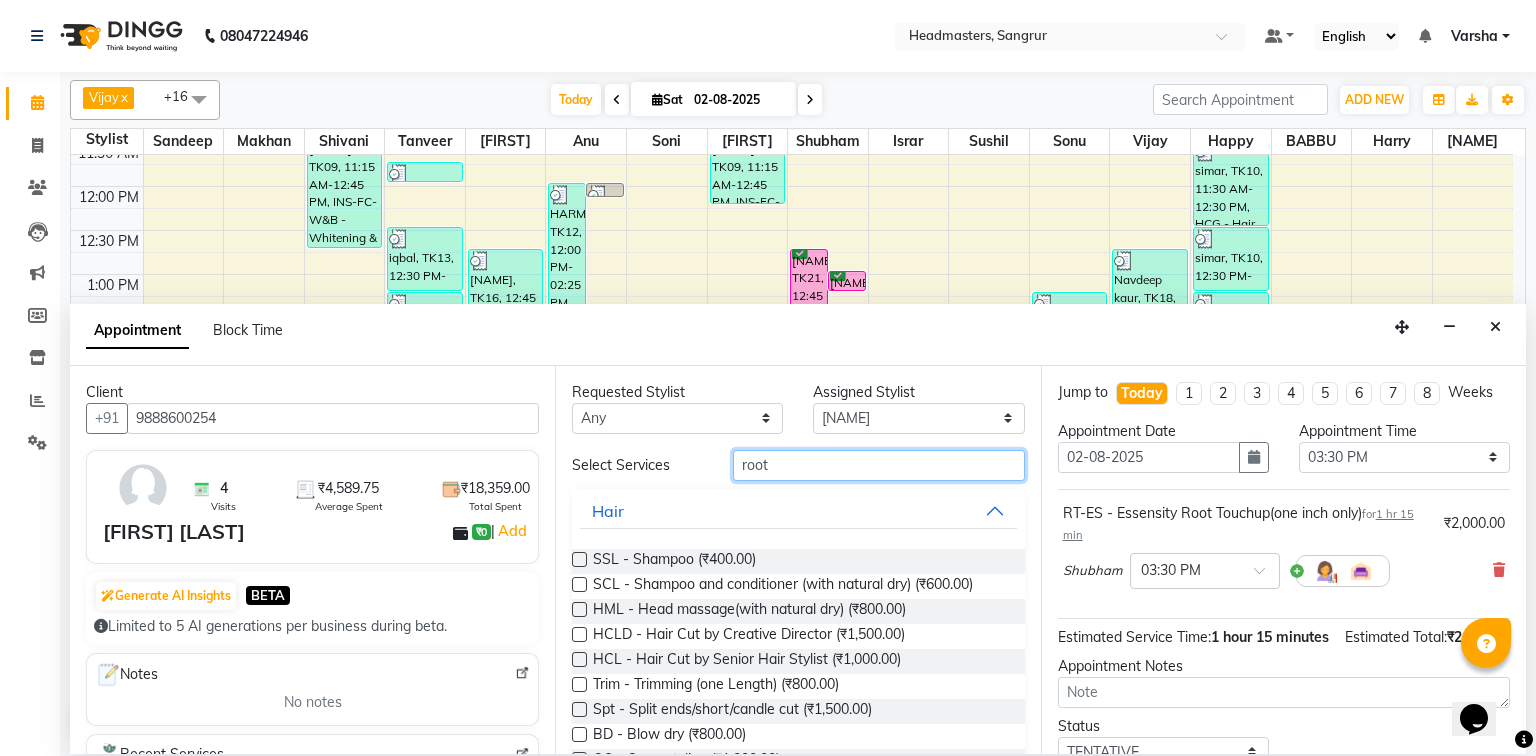 click on "root" at bounding box center [879, 465] 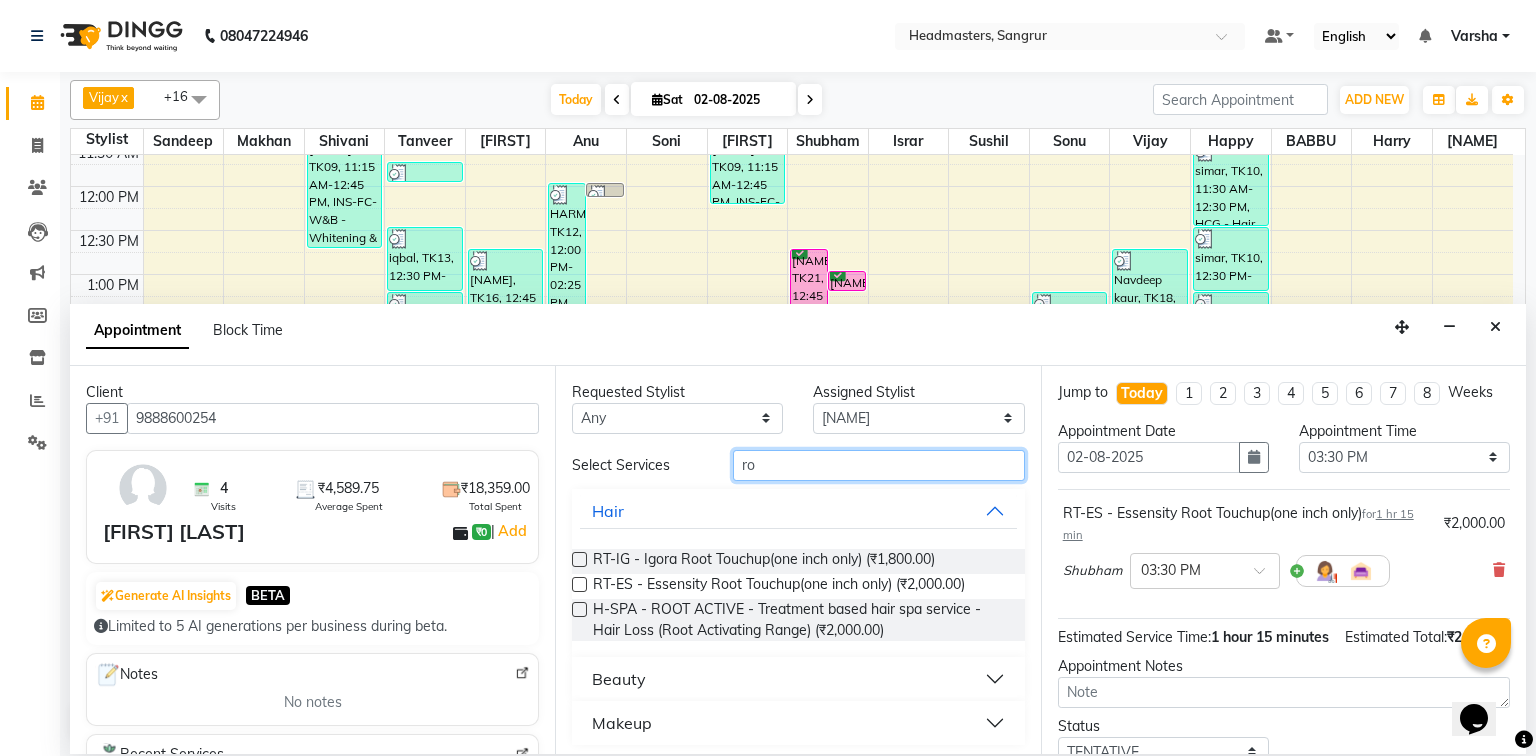 type on "r" 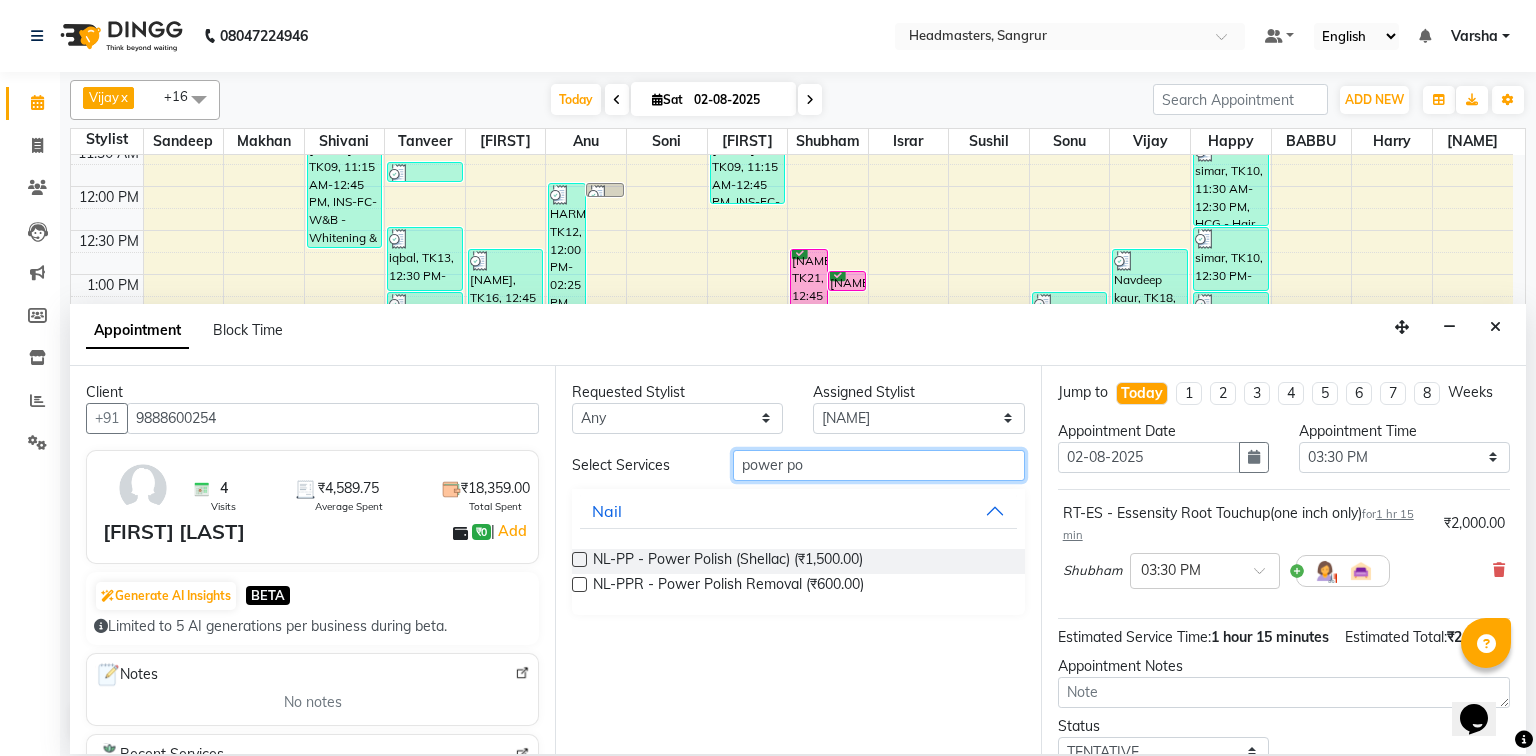 type on "power po" 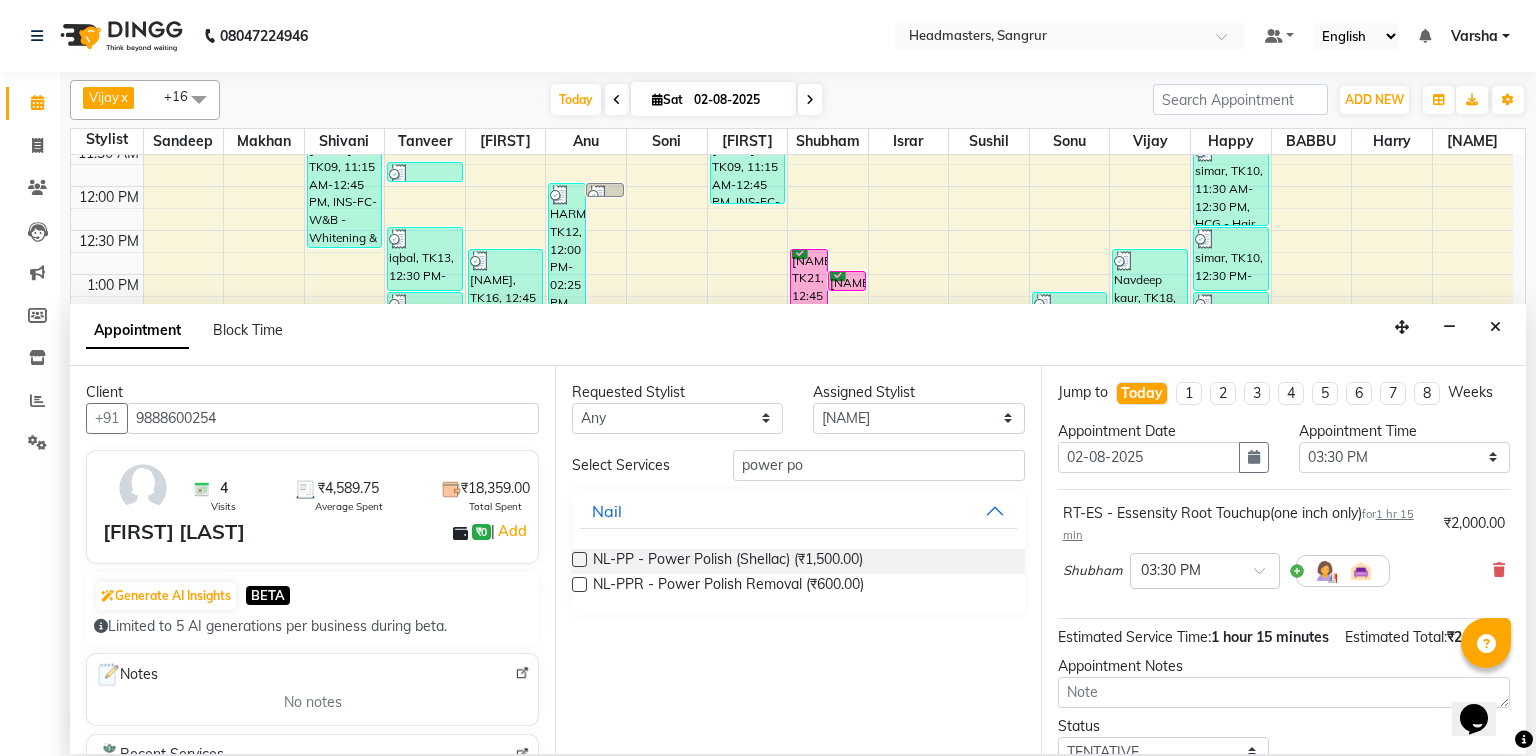 click at bounding box center [579, 559] 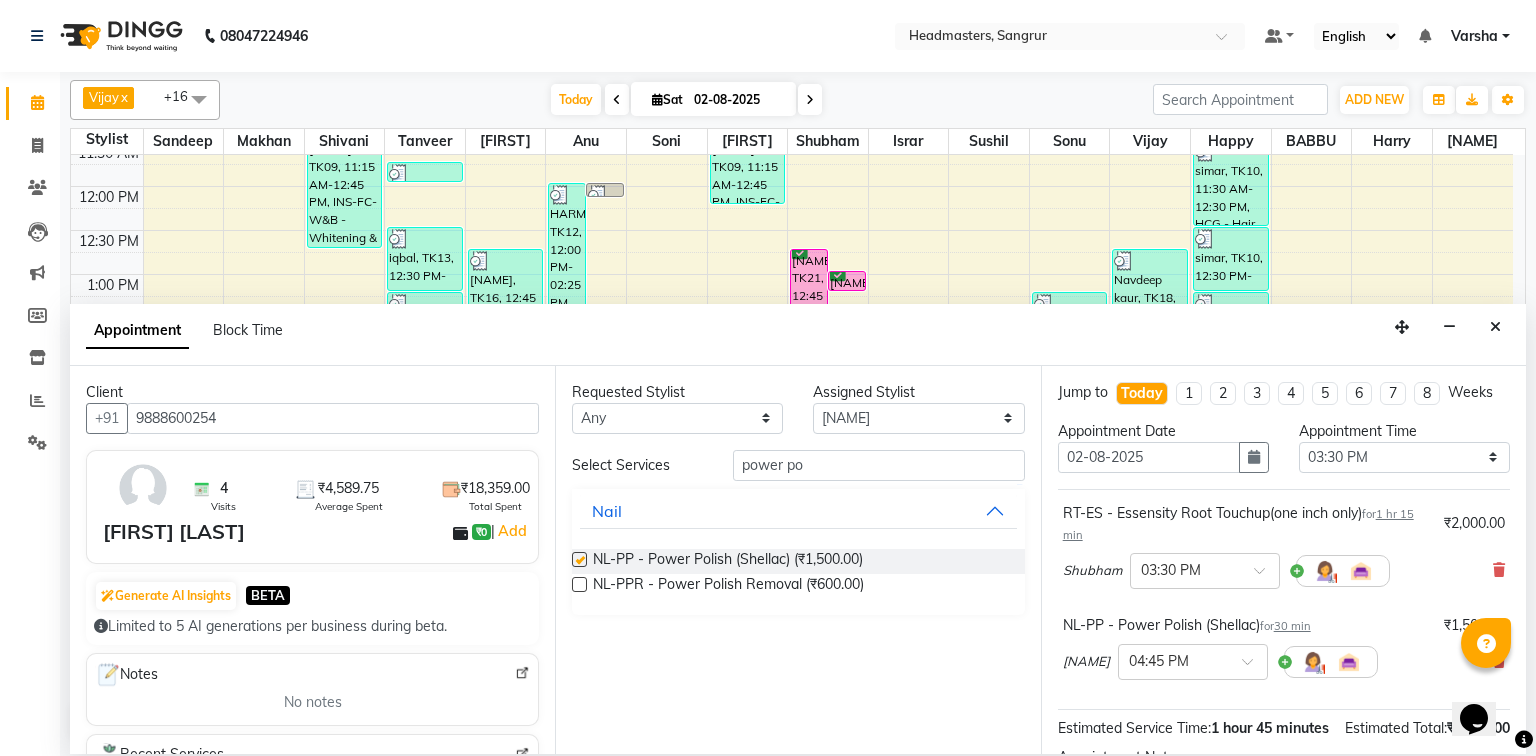 checkbox on "false" 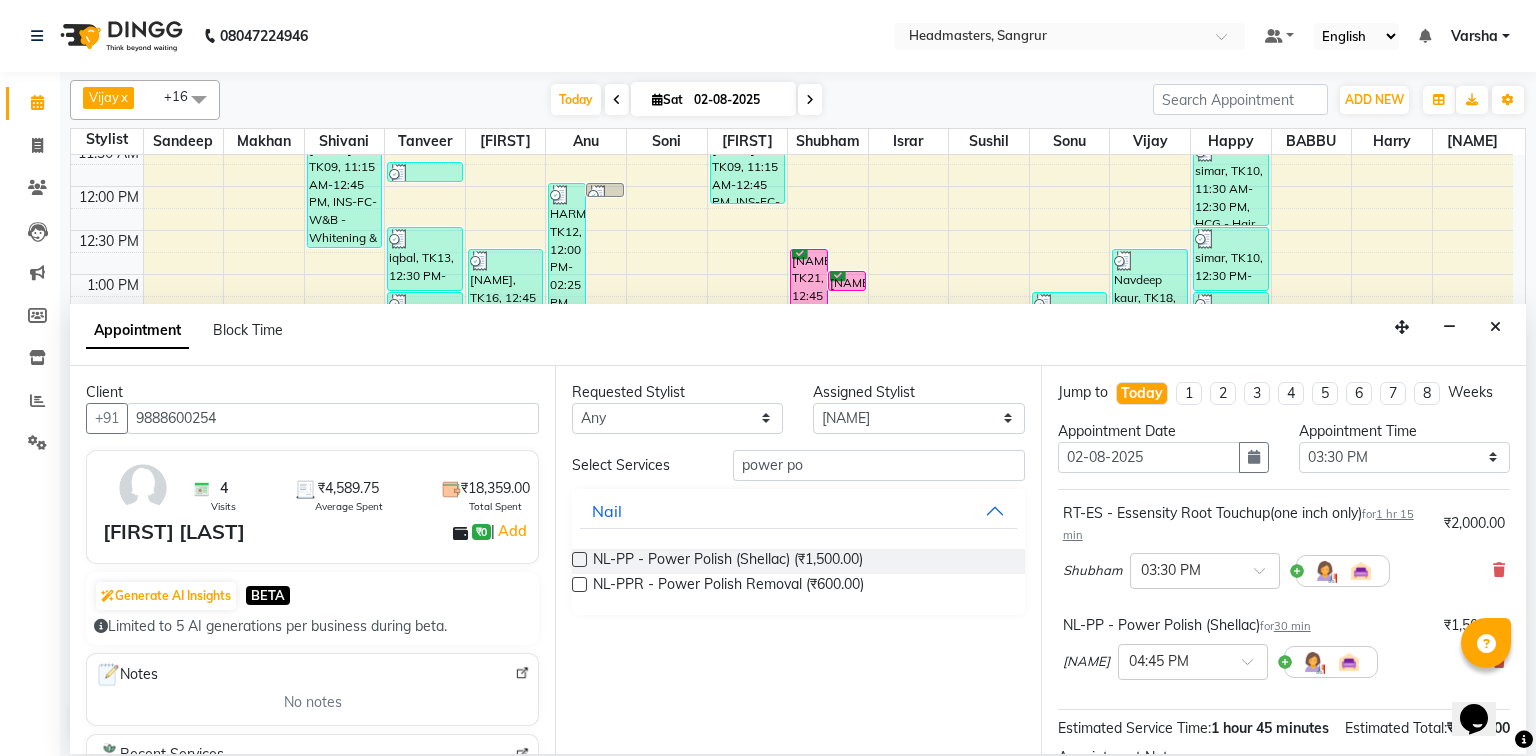 click at bounding box center (579, 584) 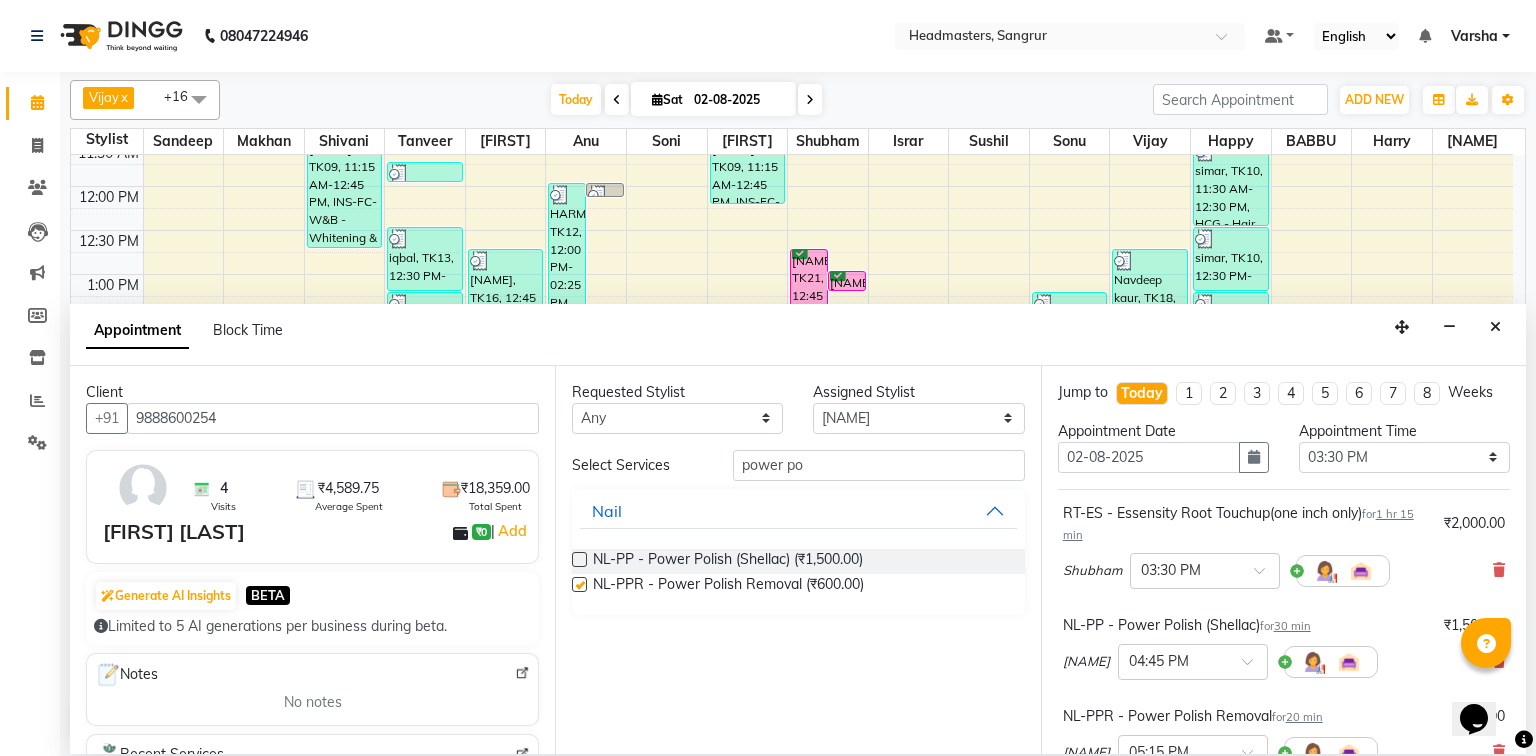 checkbox on "false" 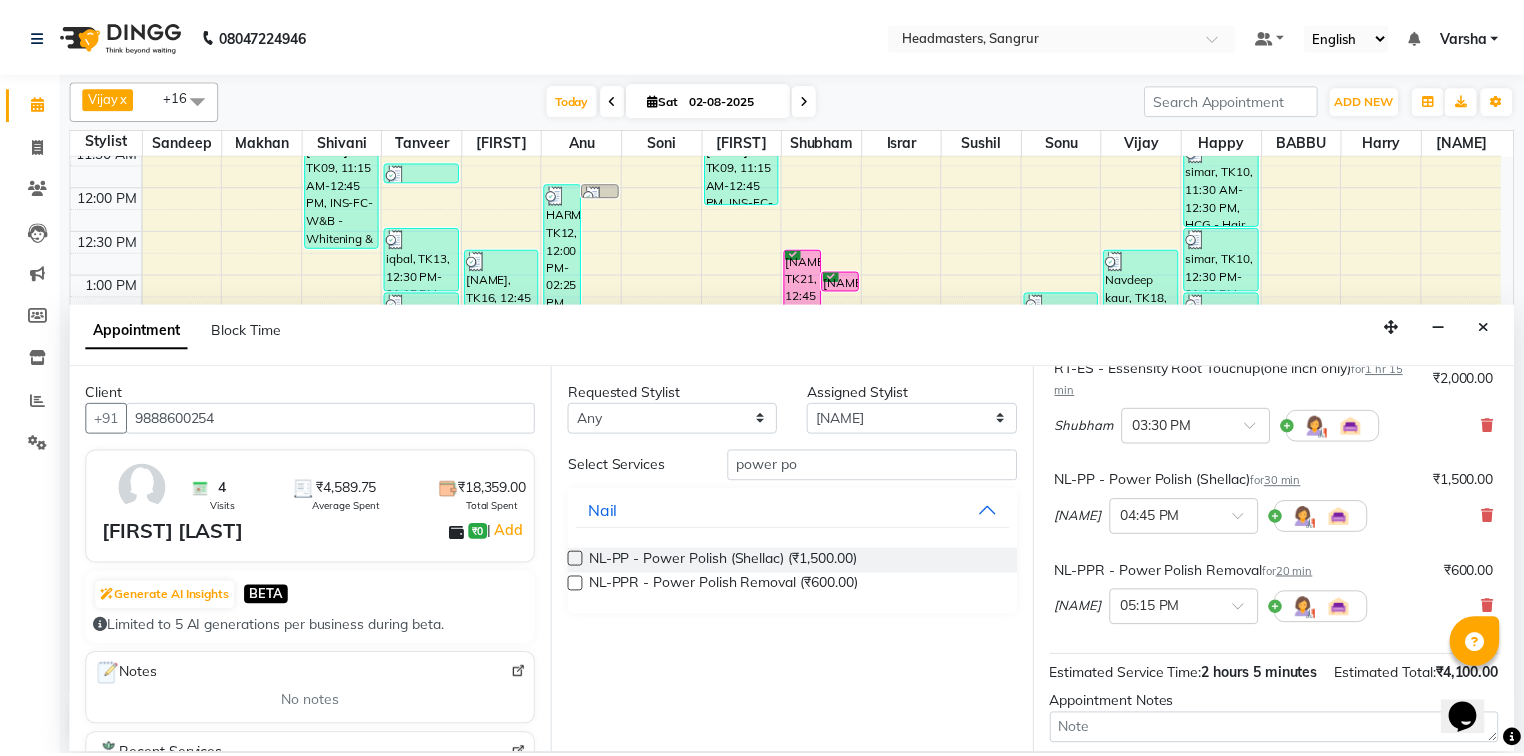 scroll, scrollTop: 309, scrollLeft: 0, axis: vertical 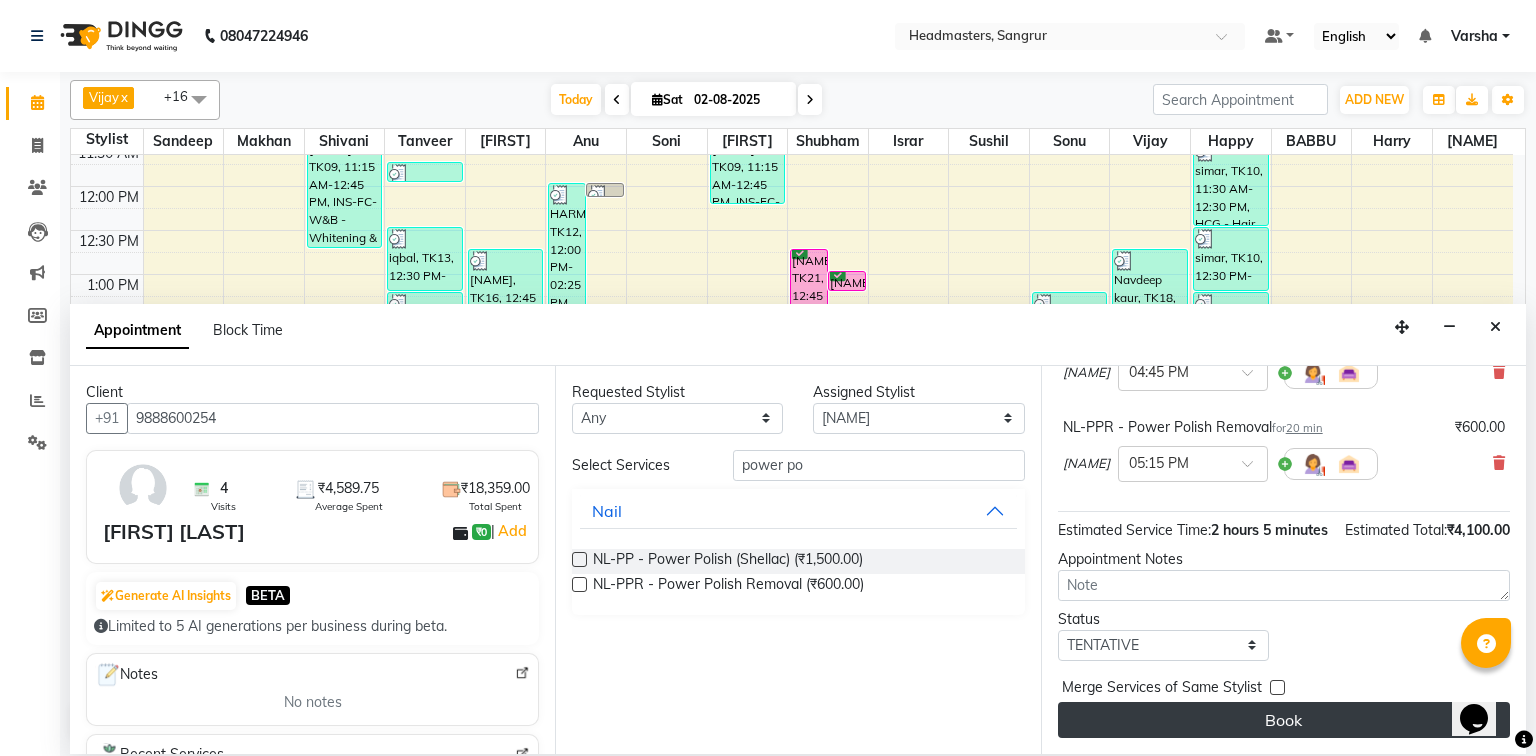 click on "Book" at bounding box center [1284, 720] 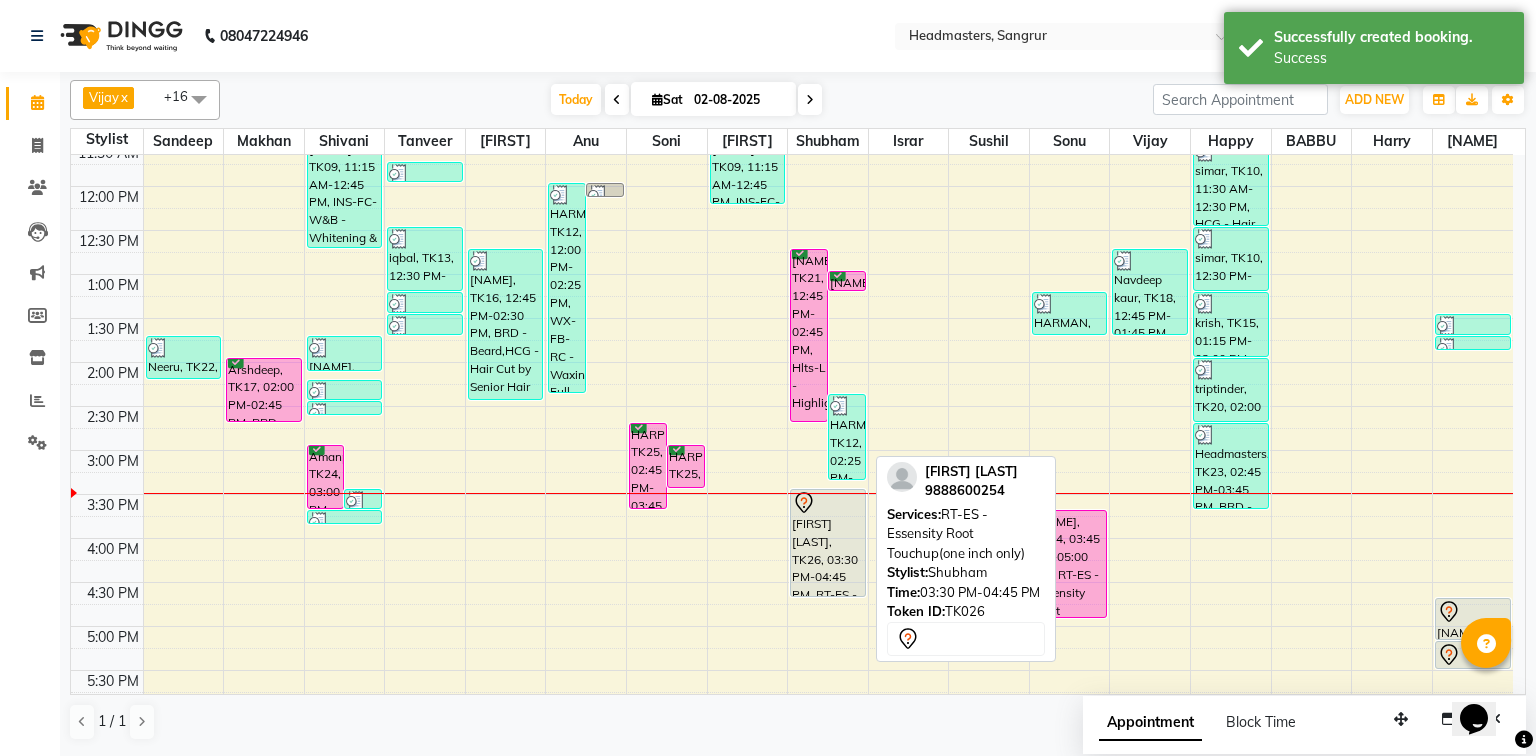 click on "[FIRST] [LAST], TK26, 03:30 PM-04:45 PM, RT-ES - Essensity Root Touchup(one inch only)" at bounding box center (828, 543) 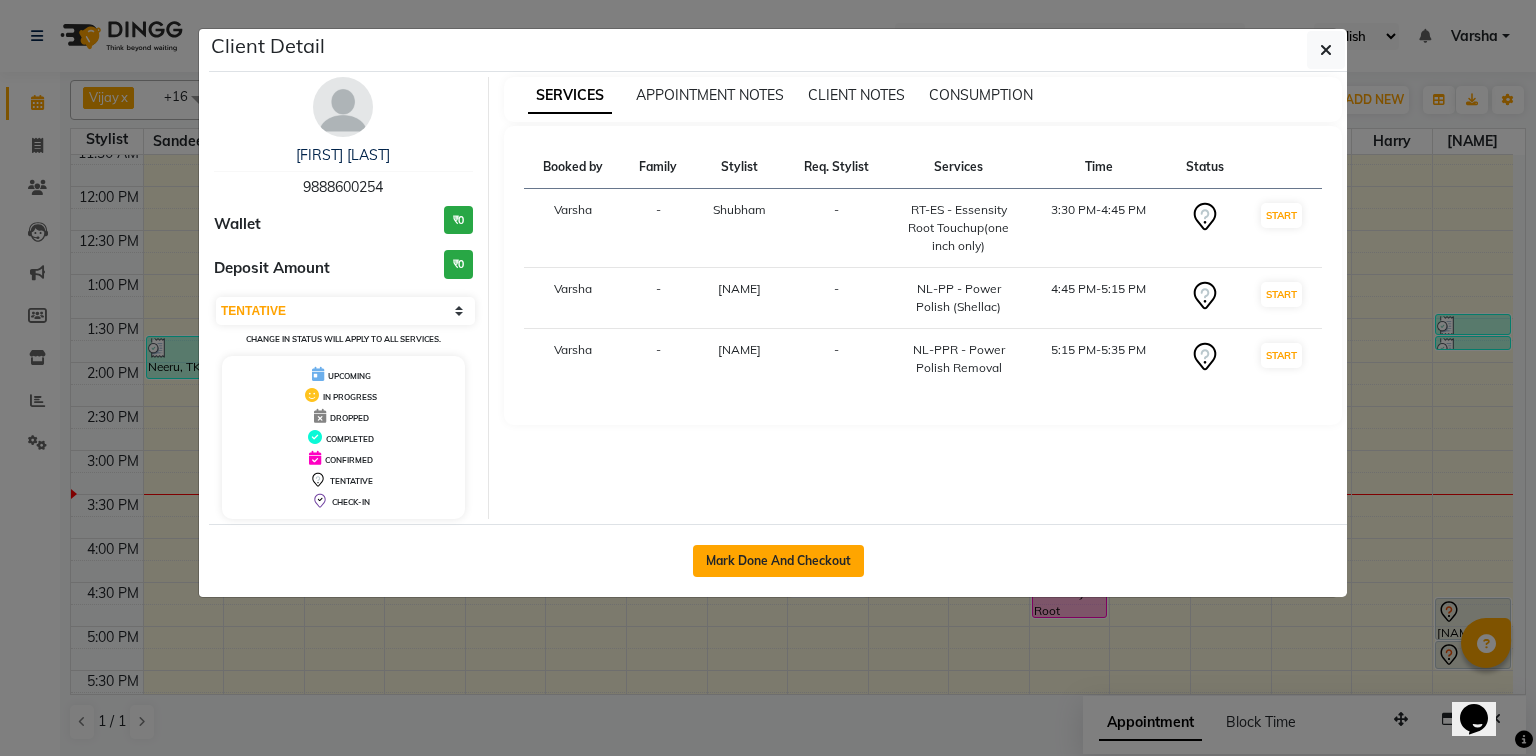 click on "Mark Done And Checkout" 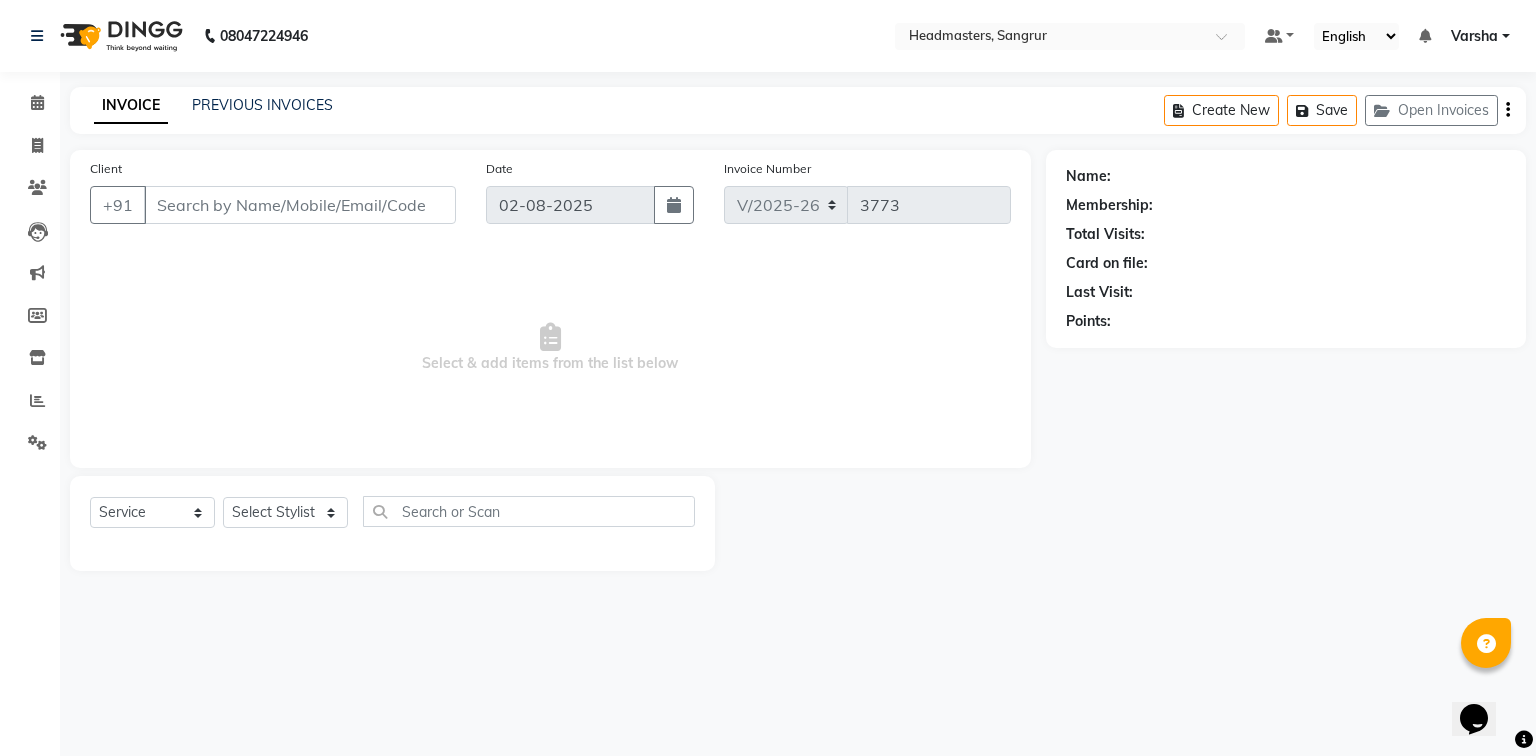 type on "9888600254" 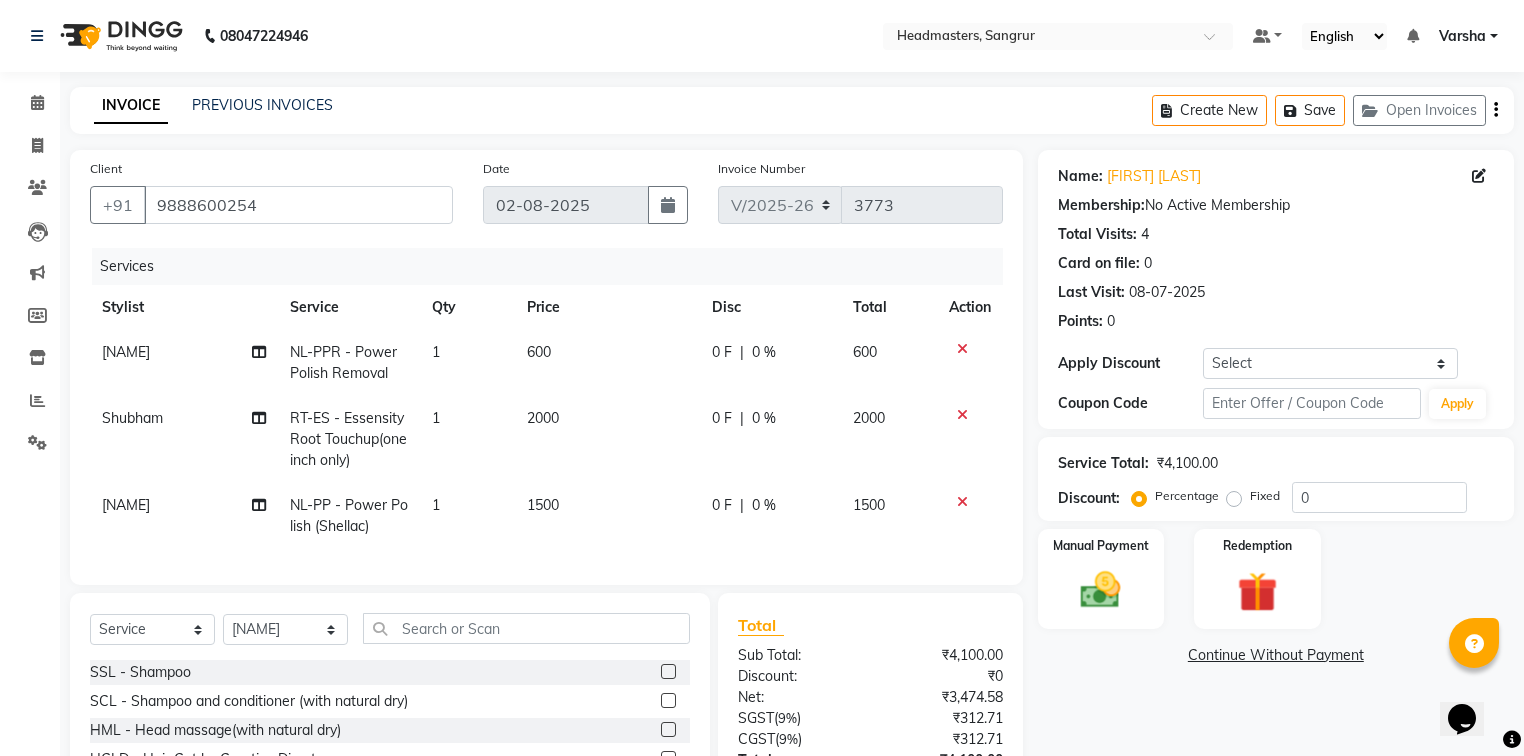 click on "0 F | 0 %" 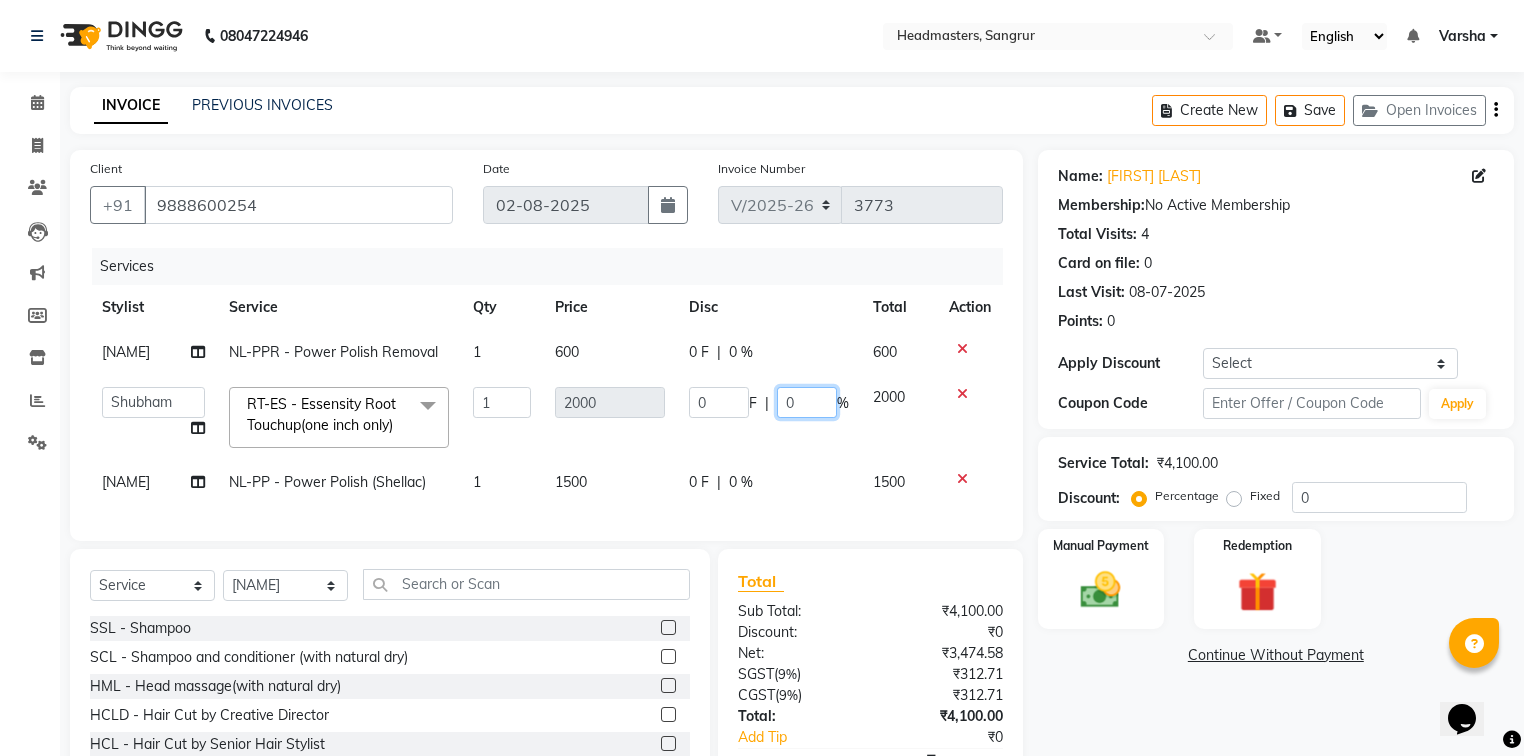click on "0" 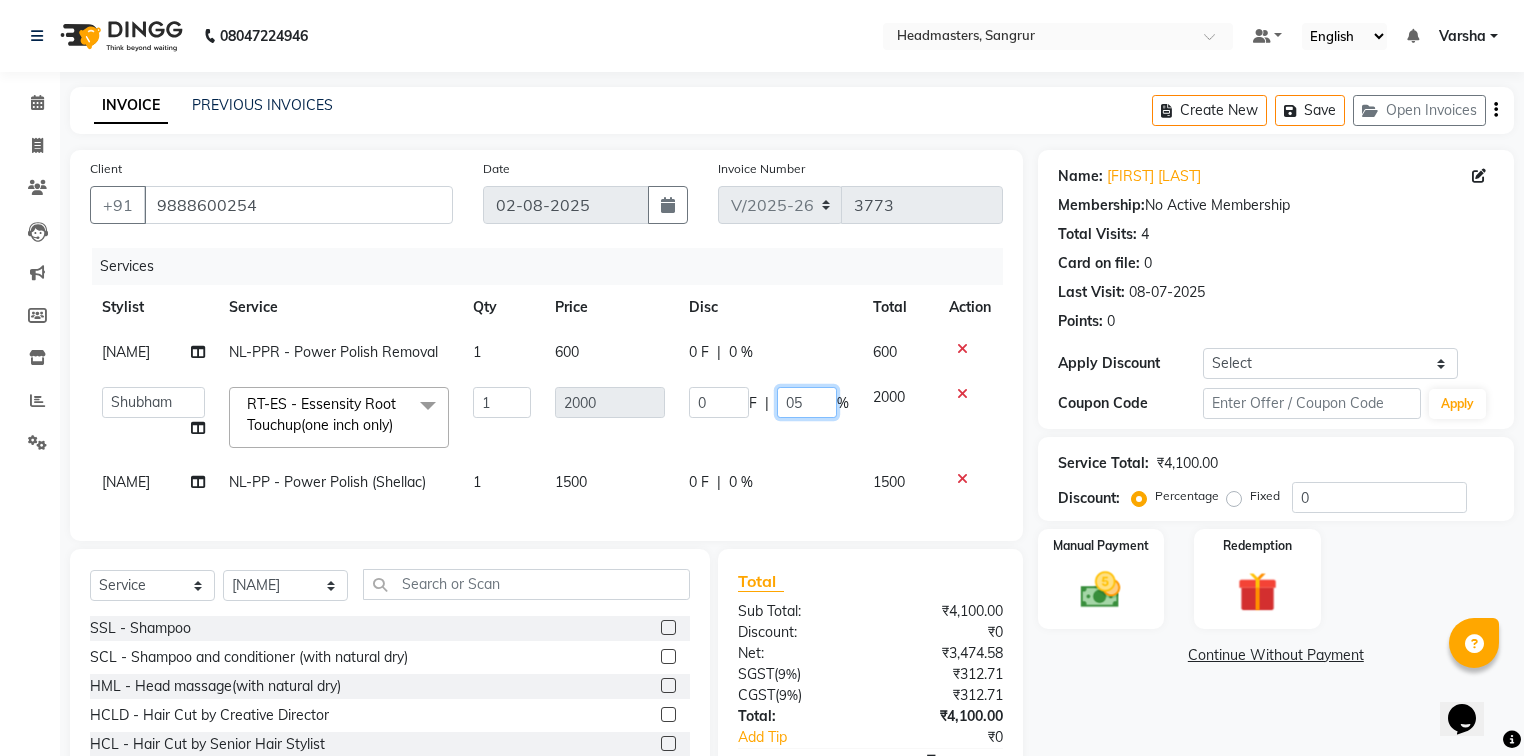type on "050" 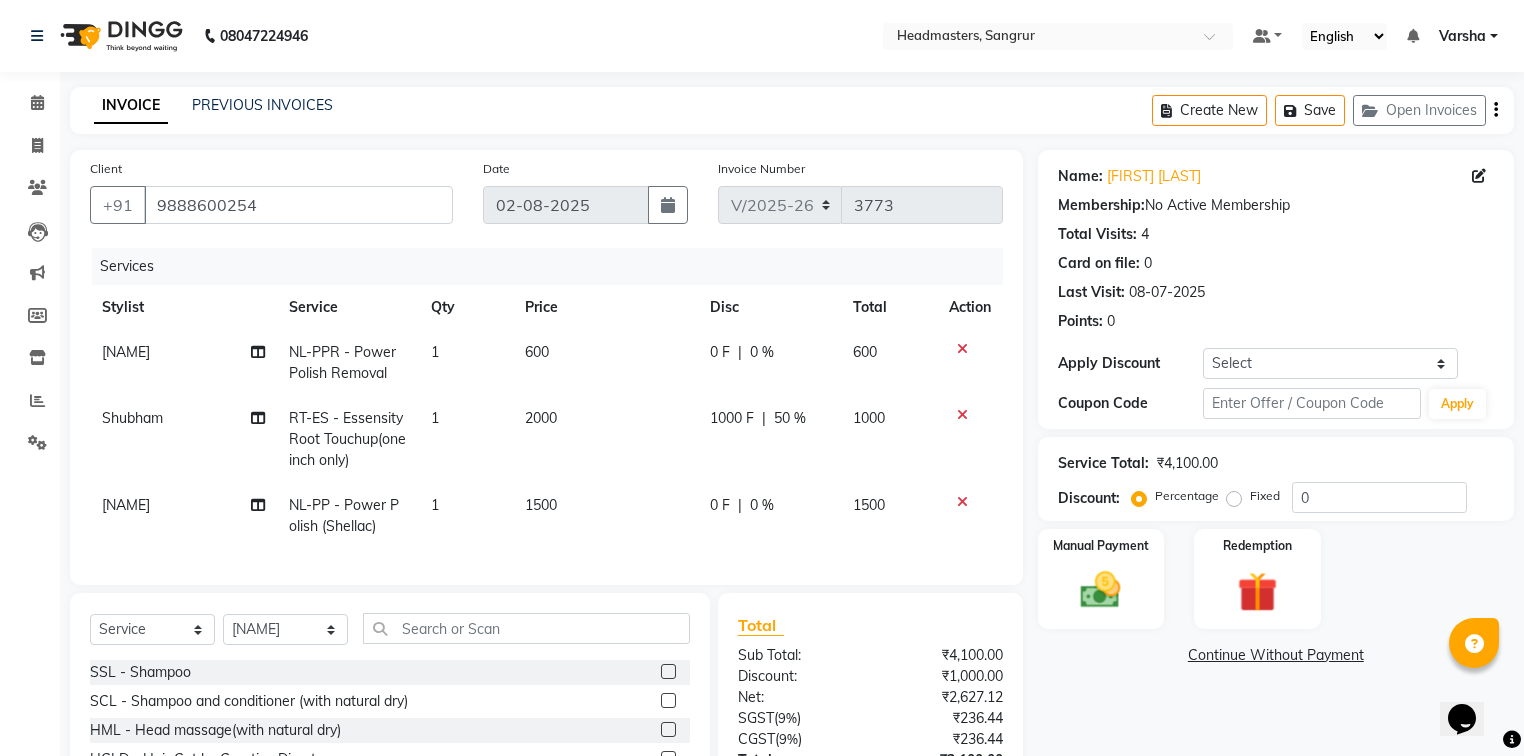 click on "0 F | 0 %" 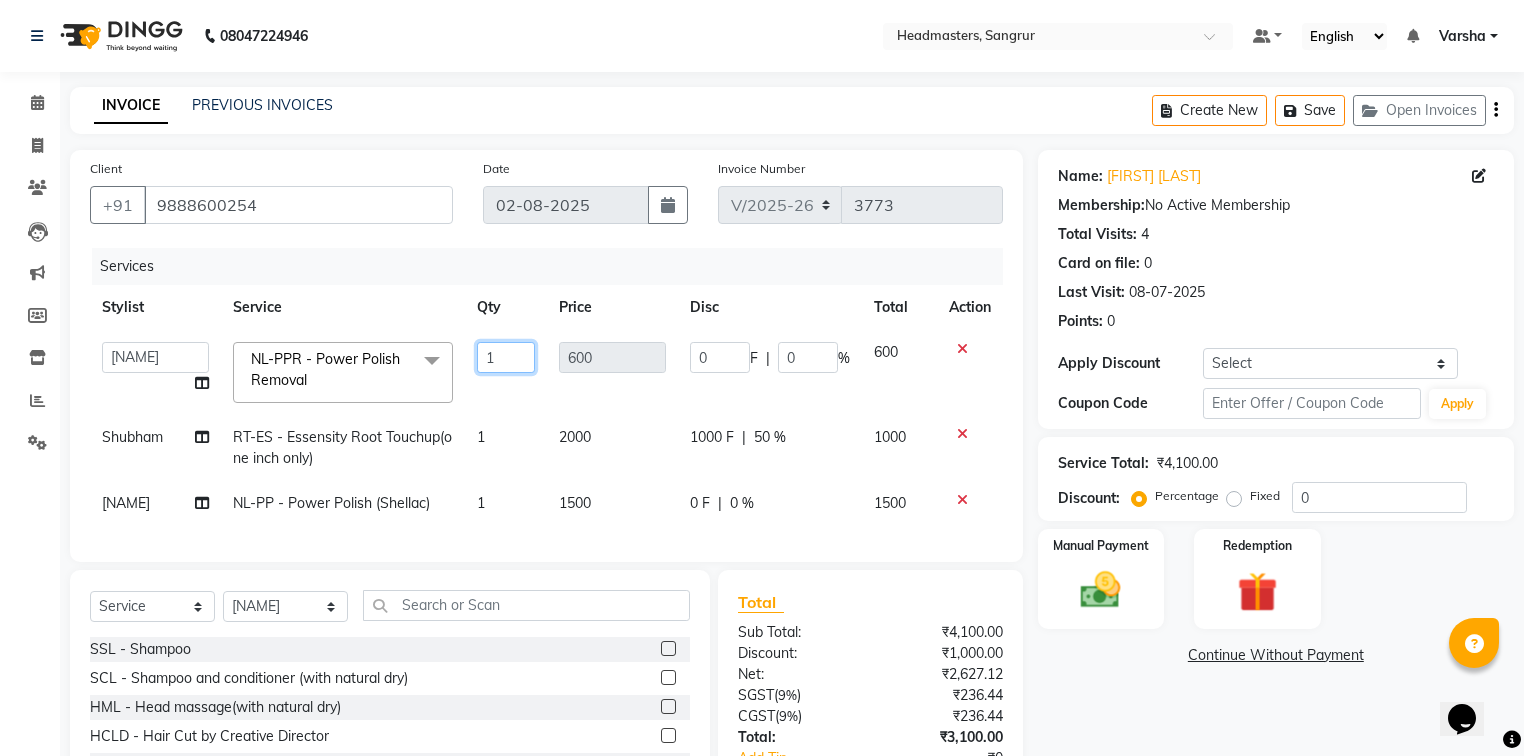 click on "1" 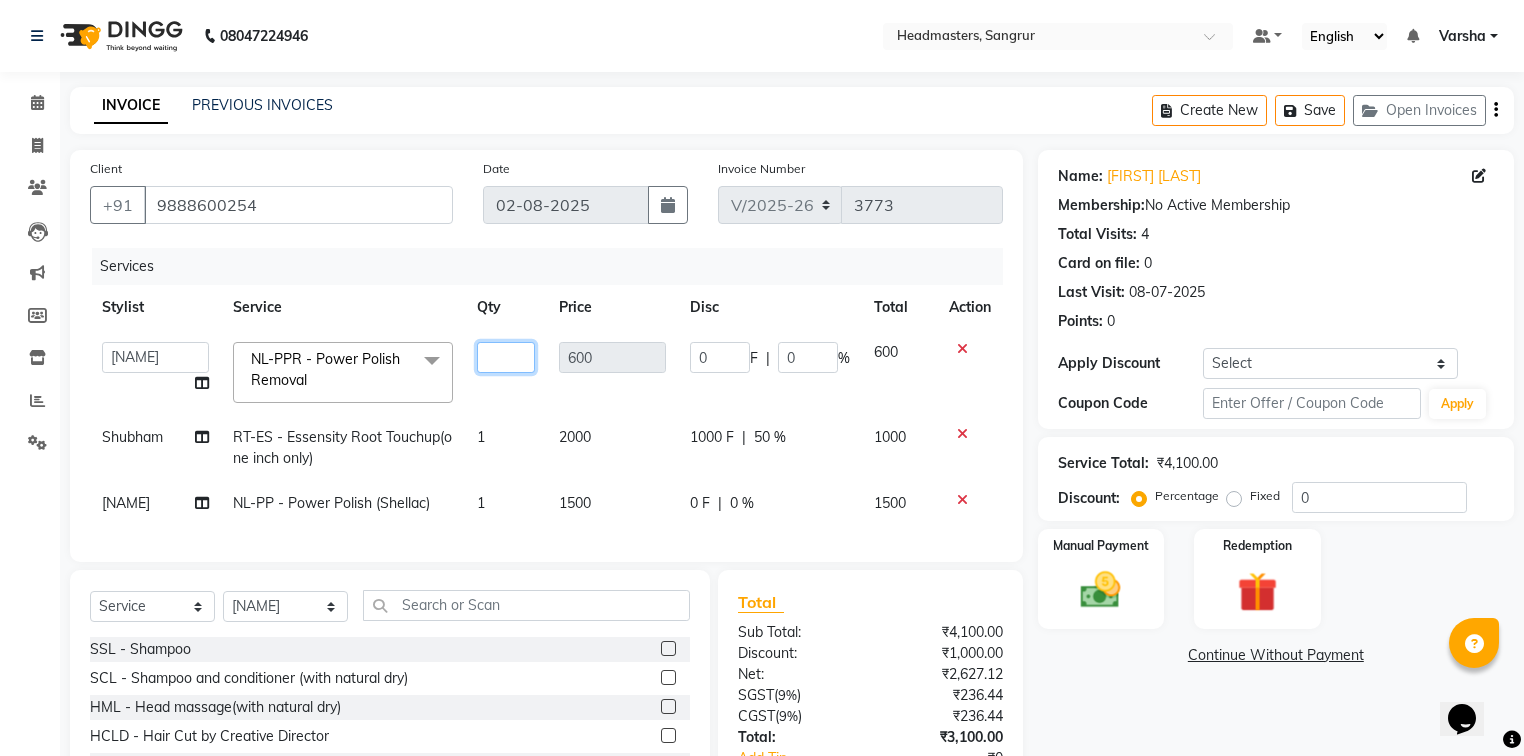 type on "2" 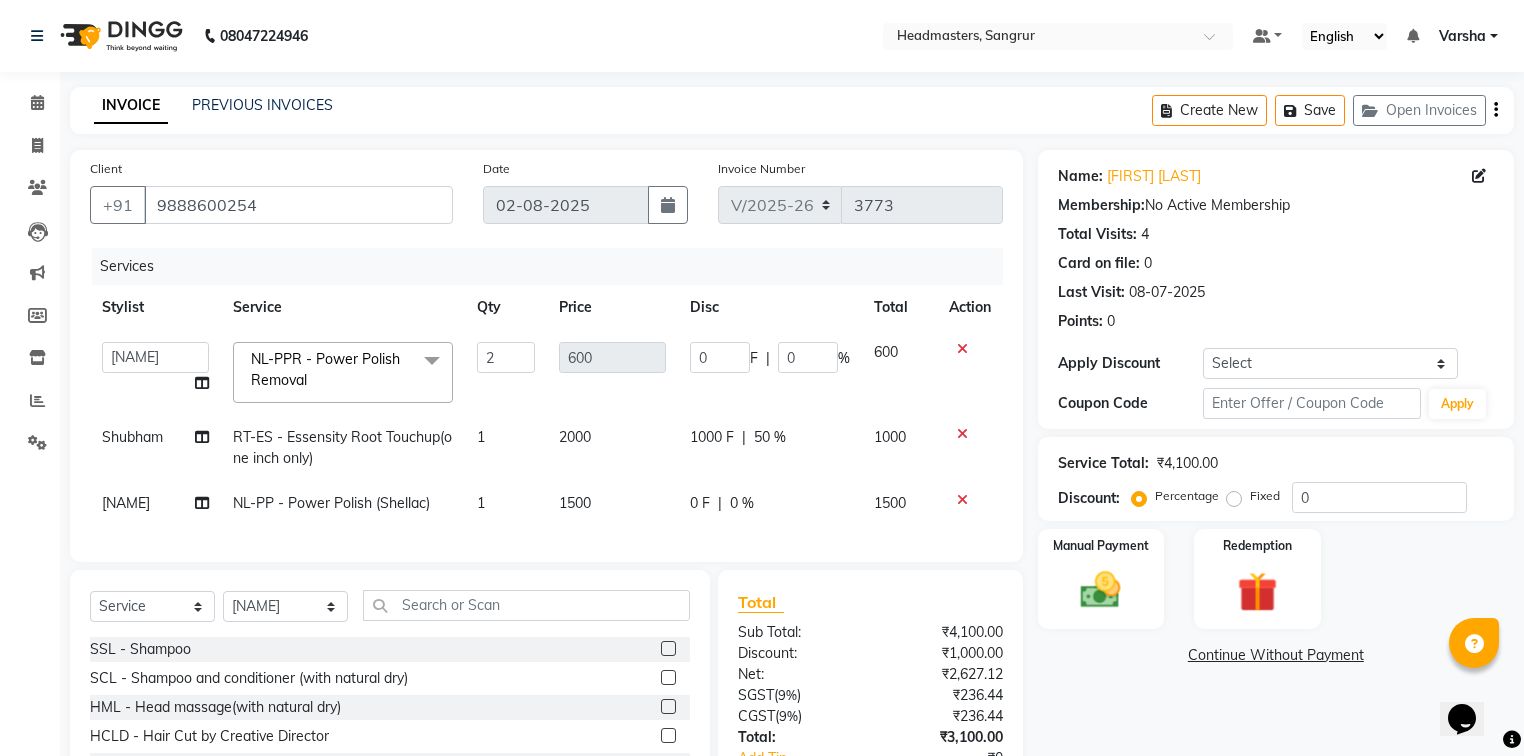 click on "2000" 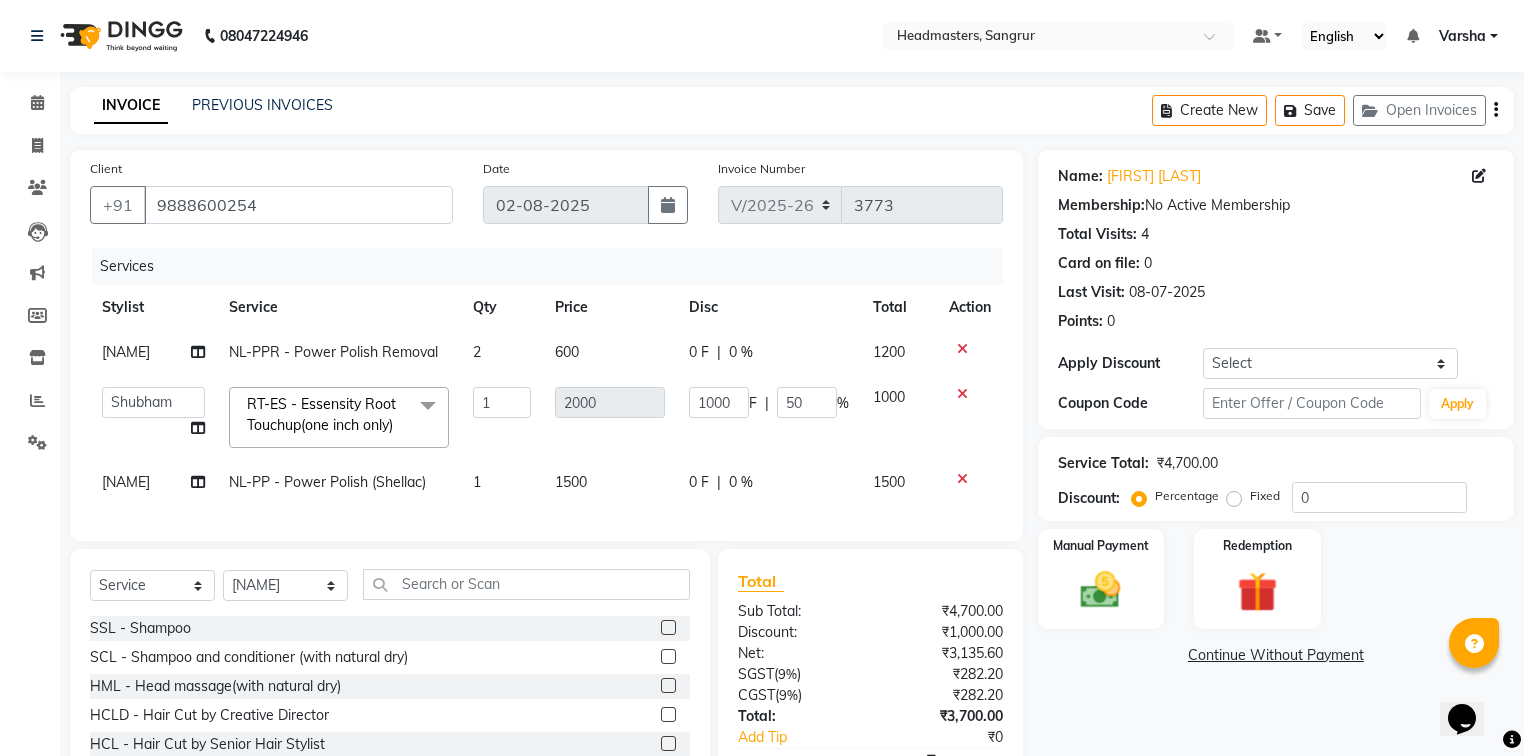 click on "2" 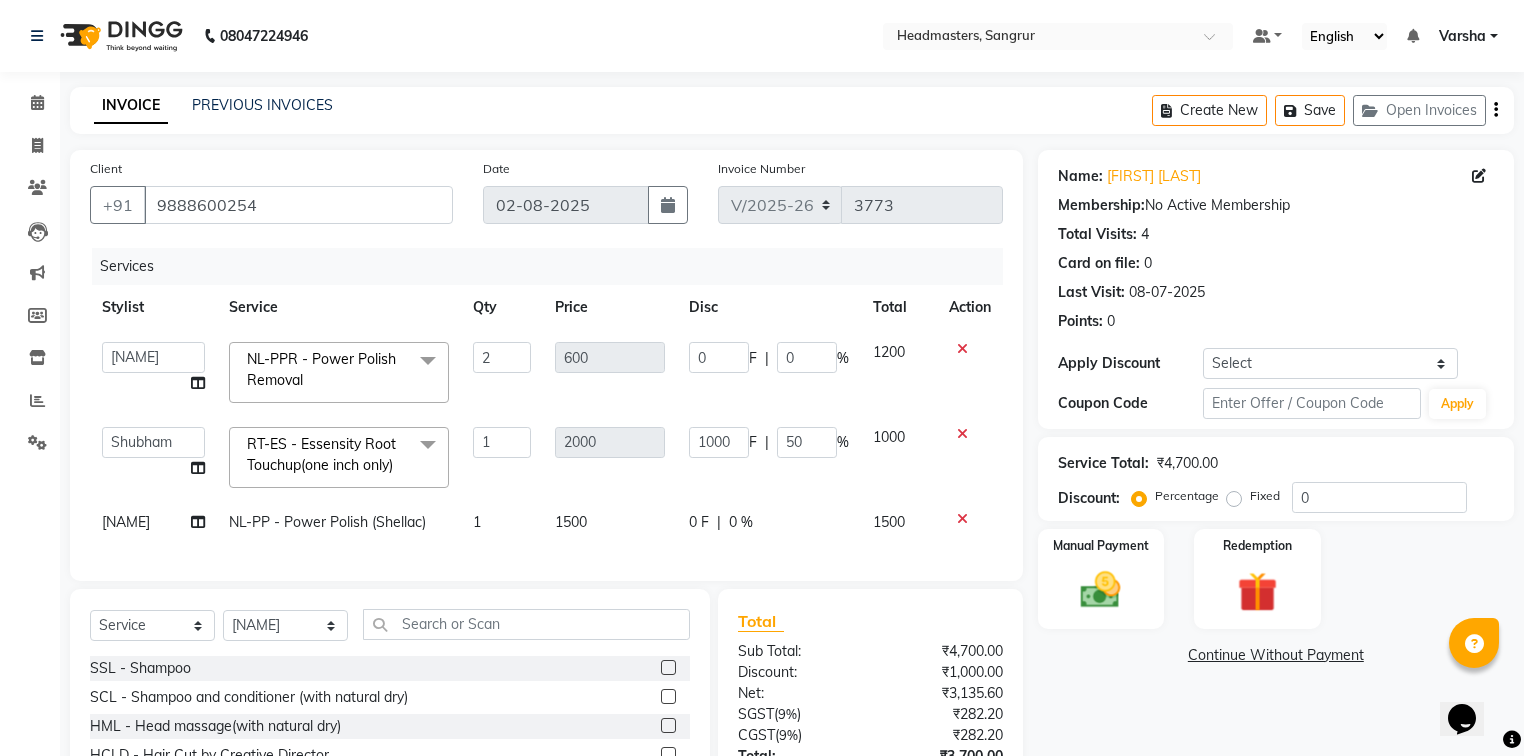 click on "1" 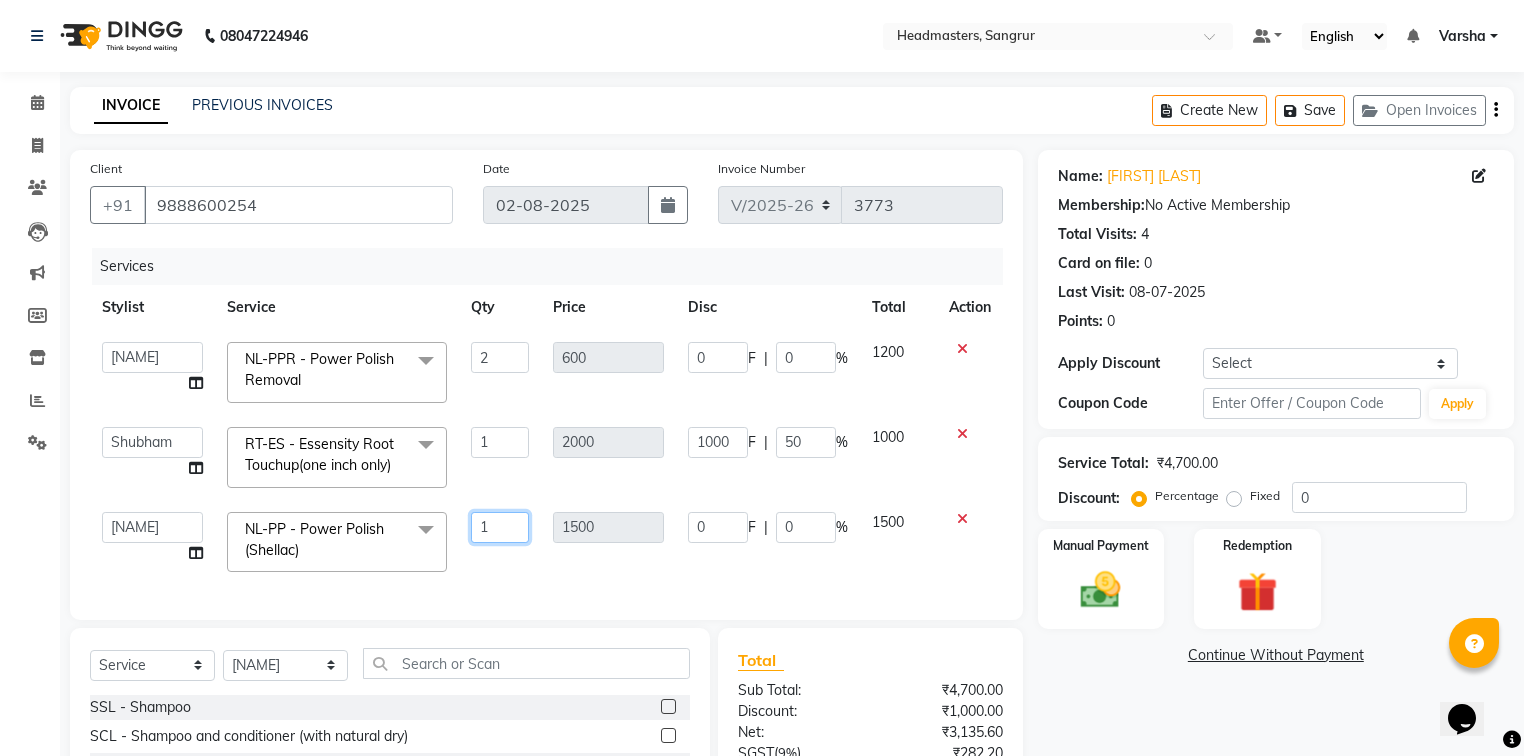 click on "1" 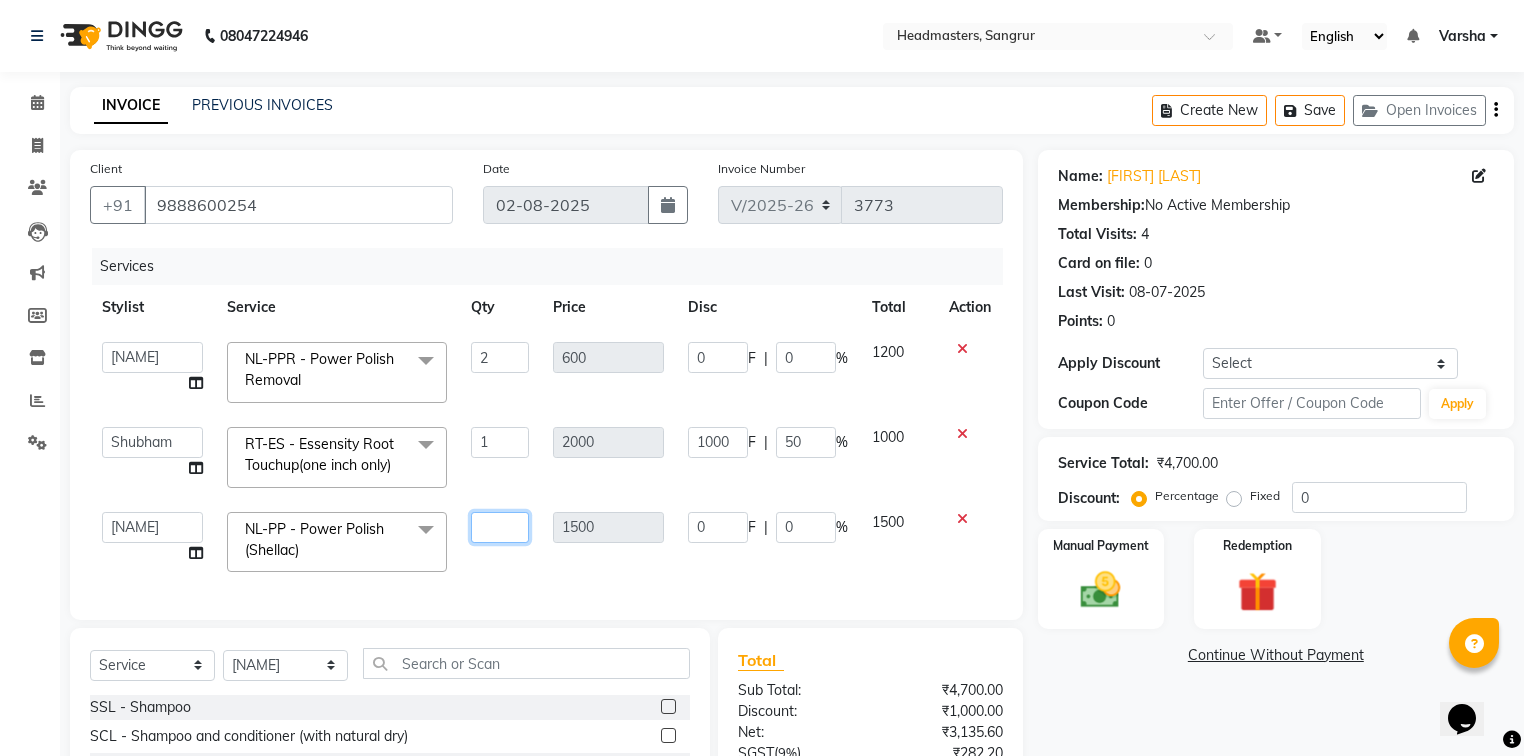 type on "2" 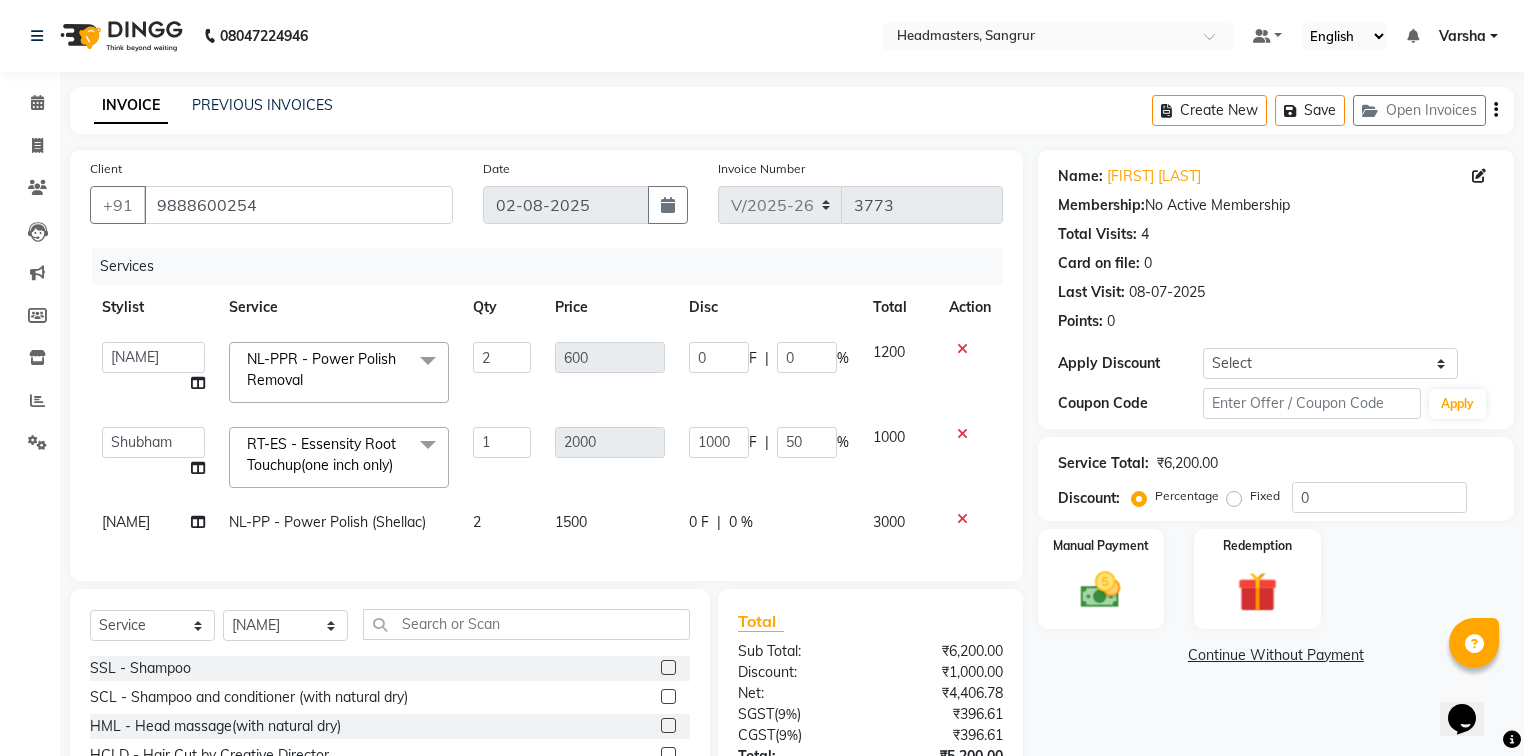 click on "2" 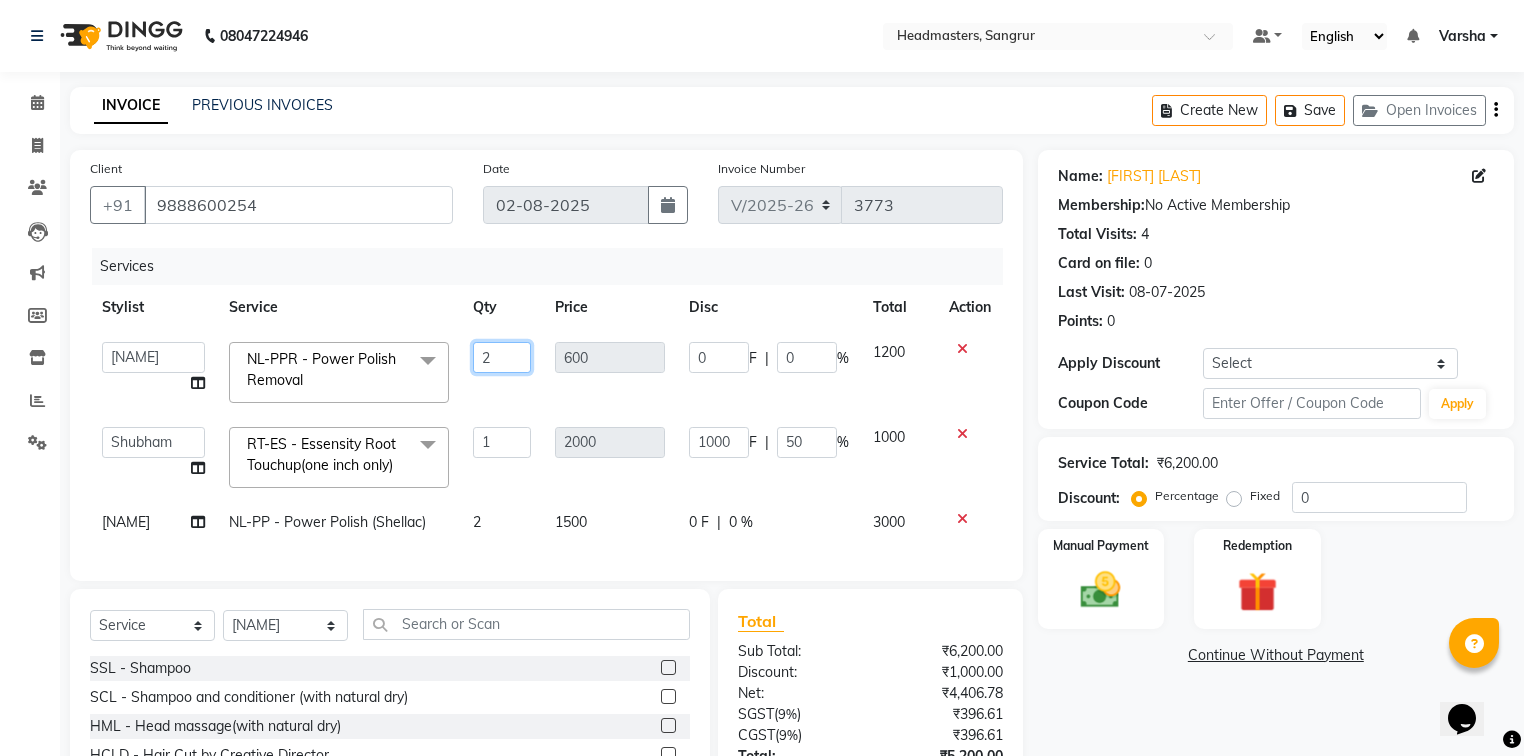 click on "2" 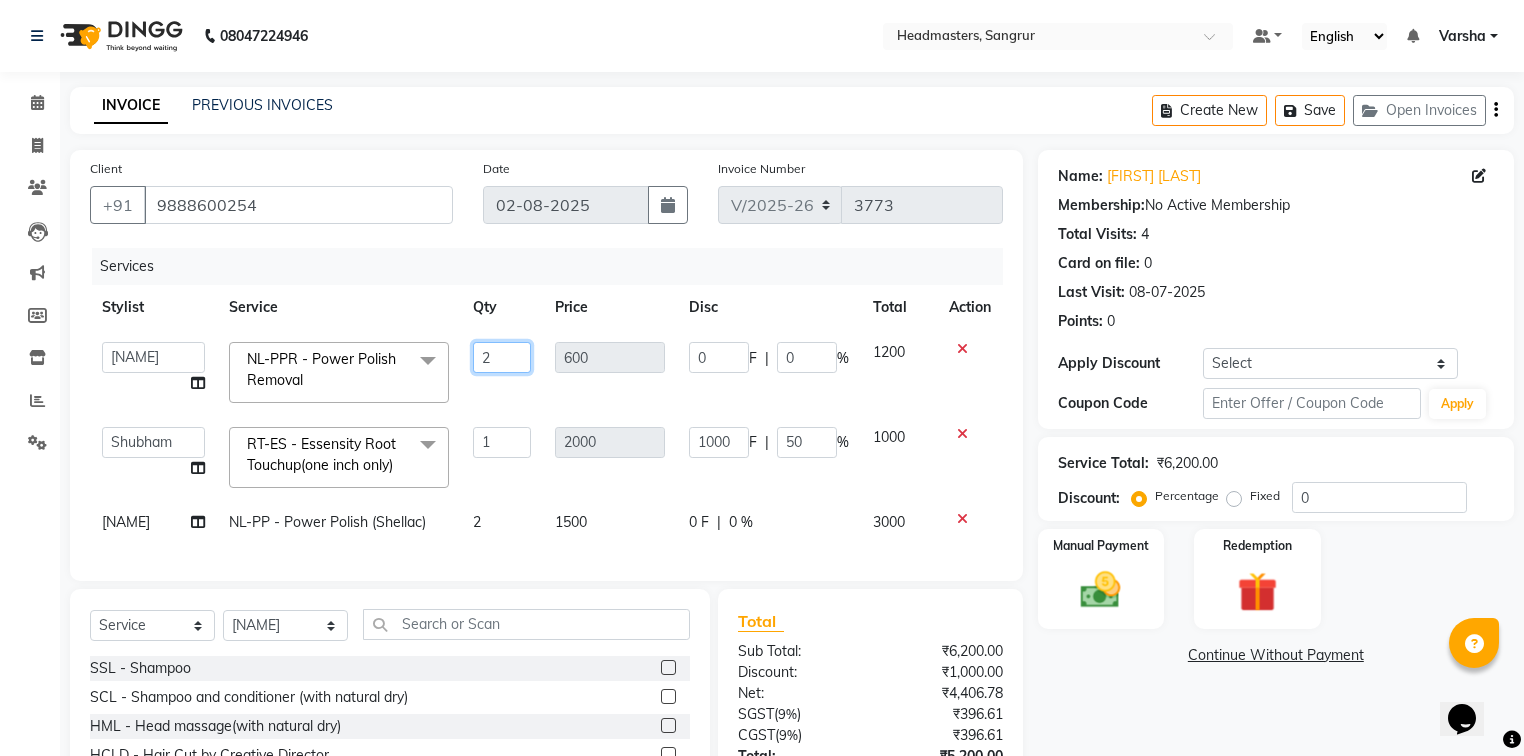 click on "2" 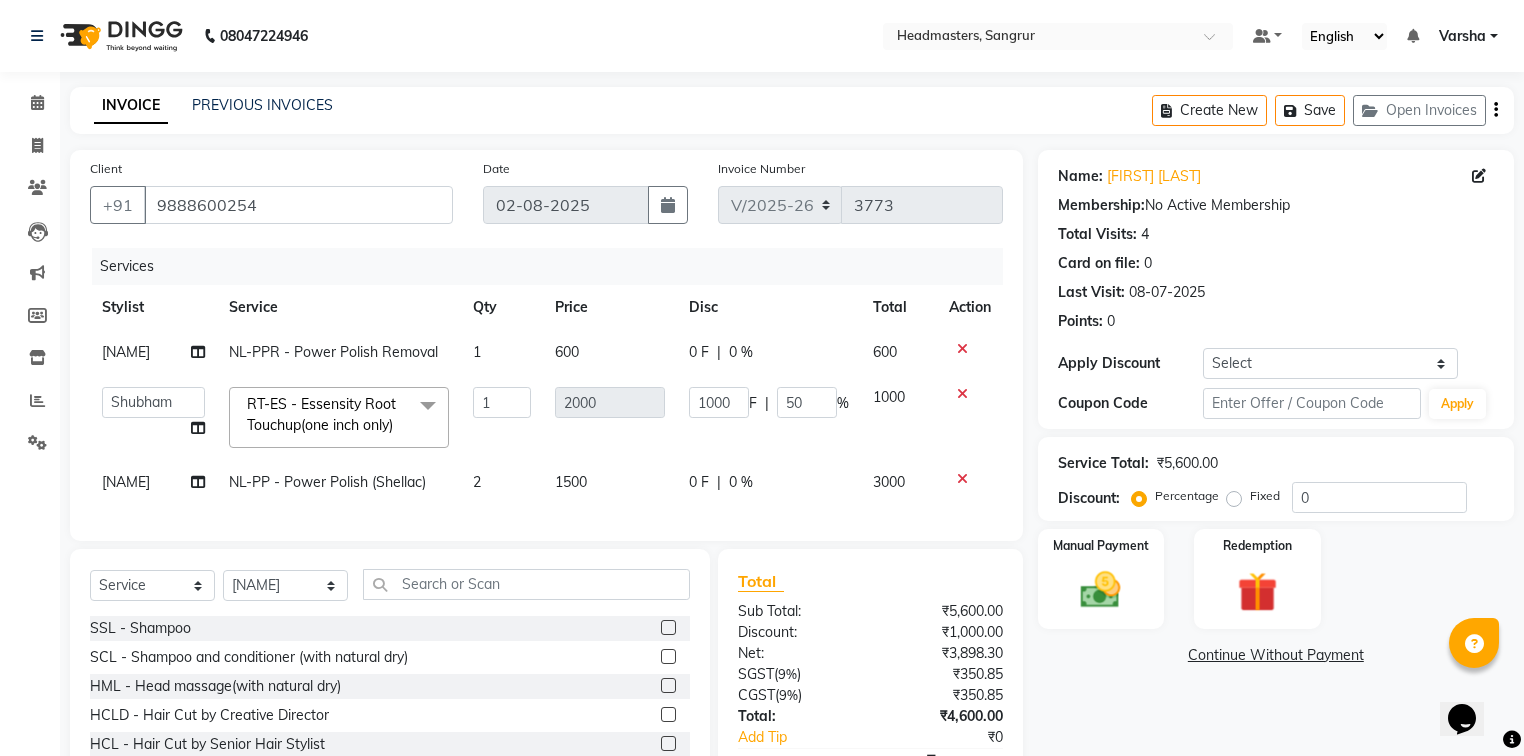 click on "2" 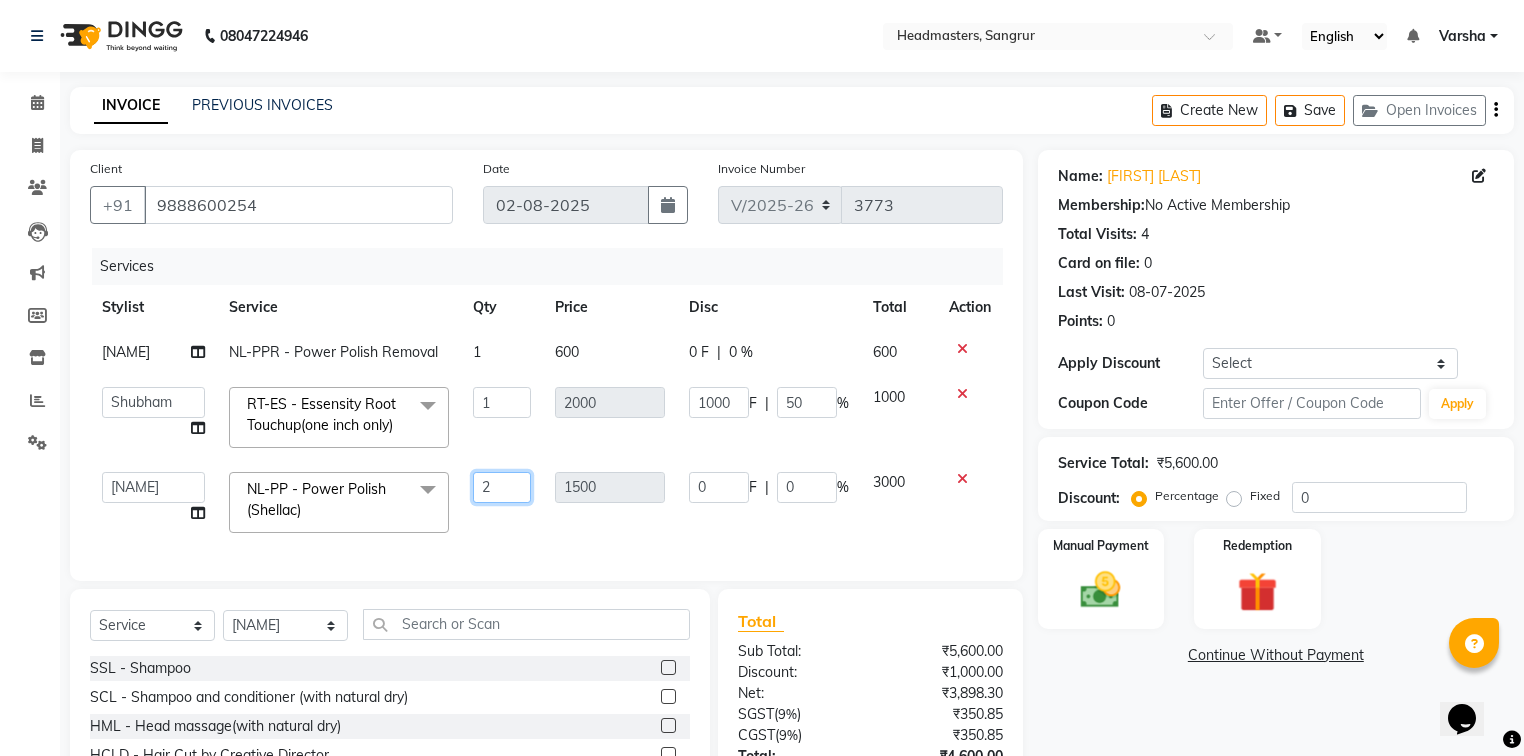 click on "2" 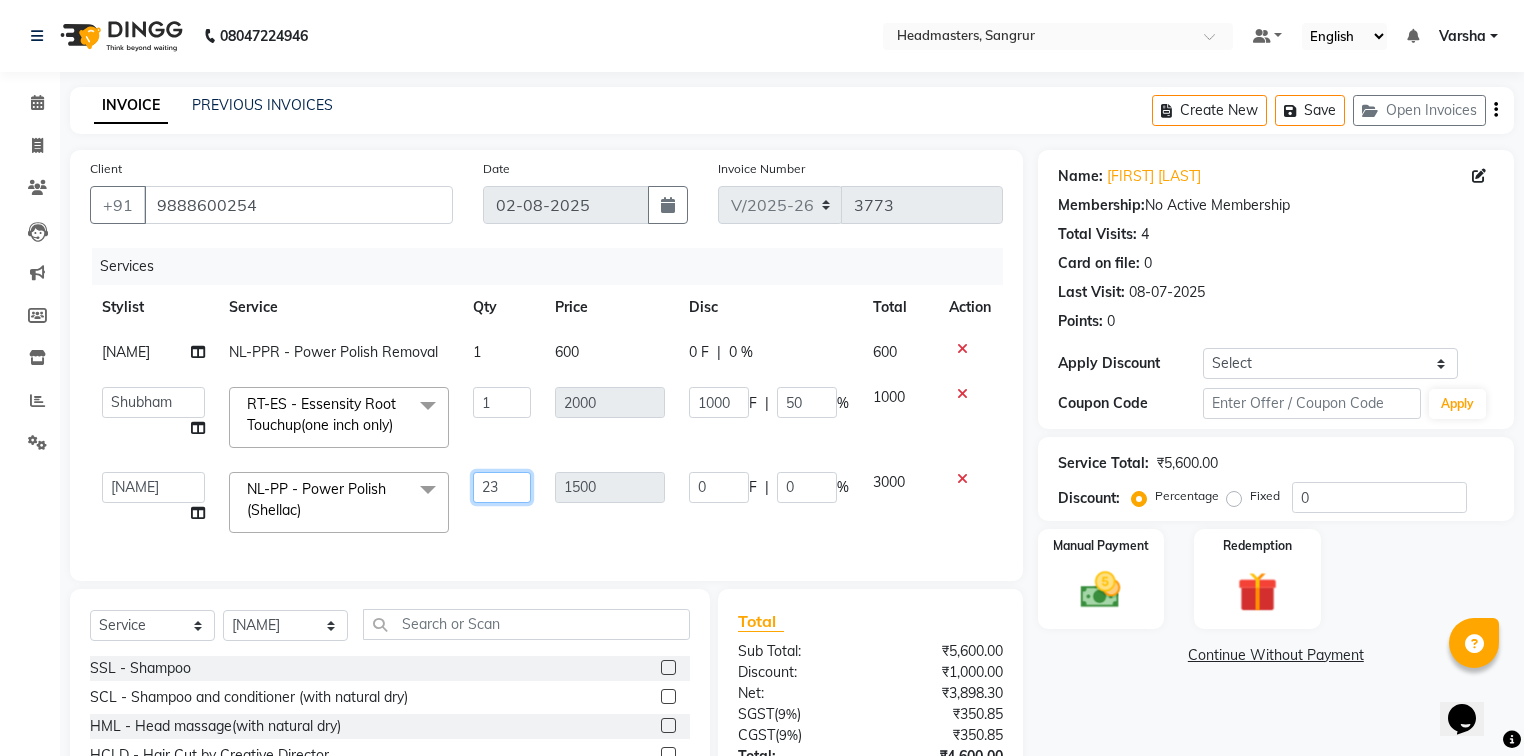 type on "2" 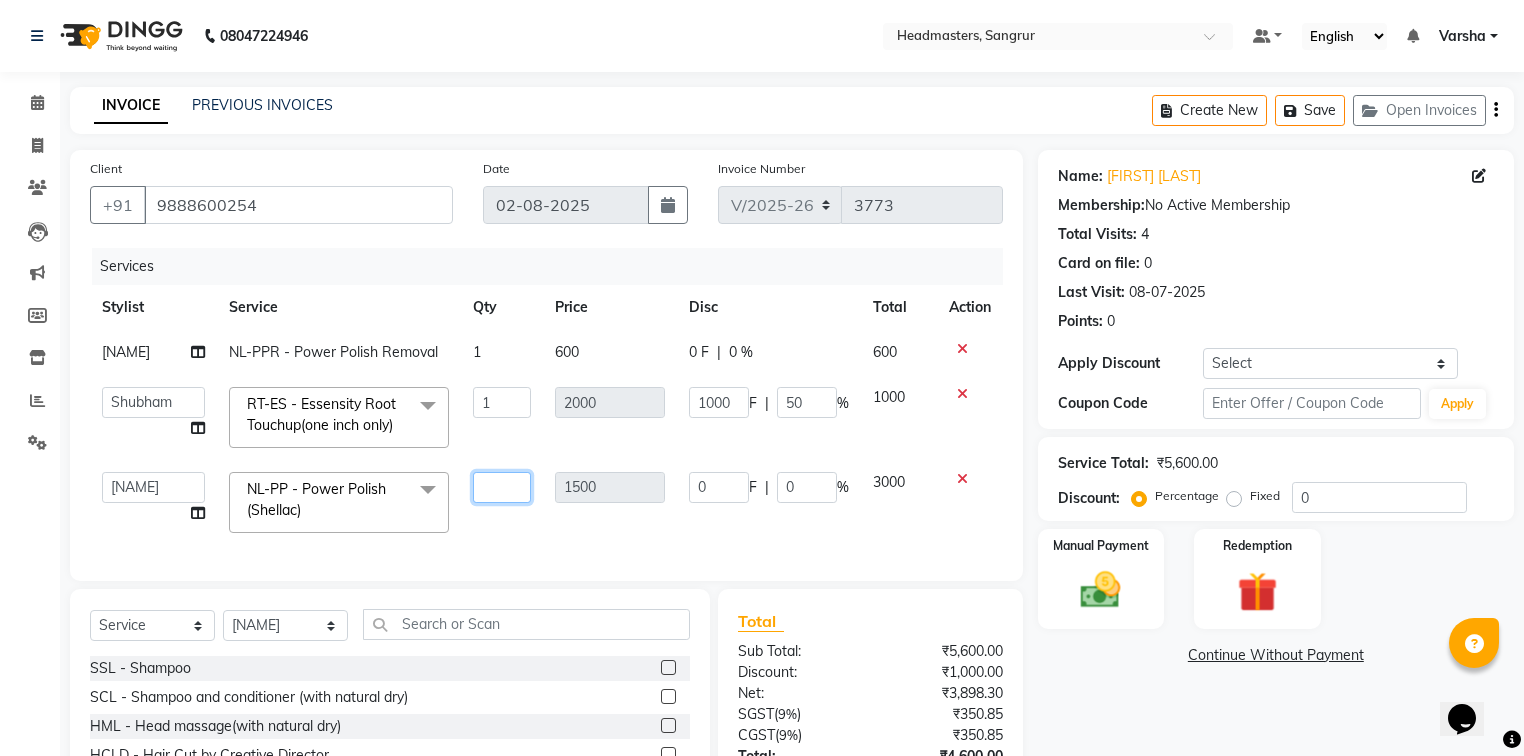 type on "3" 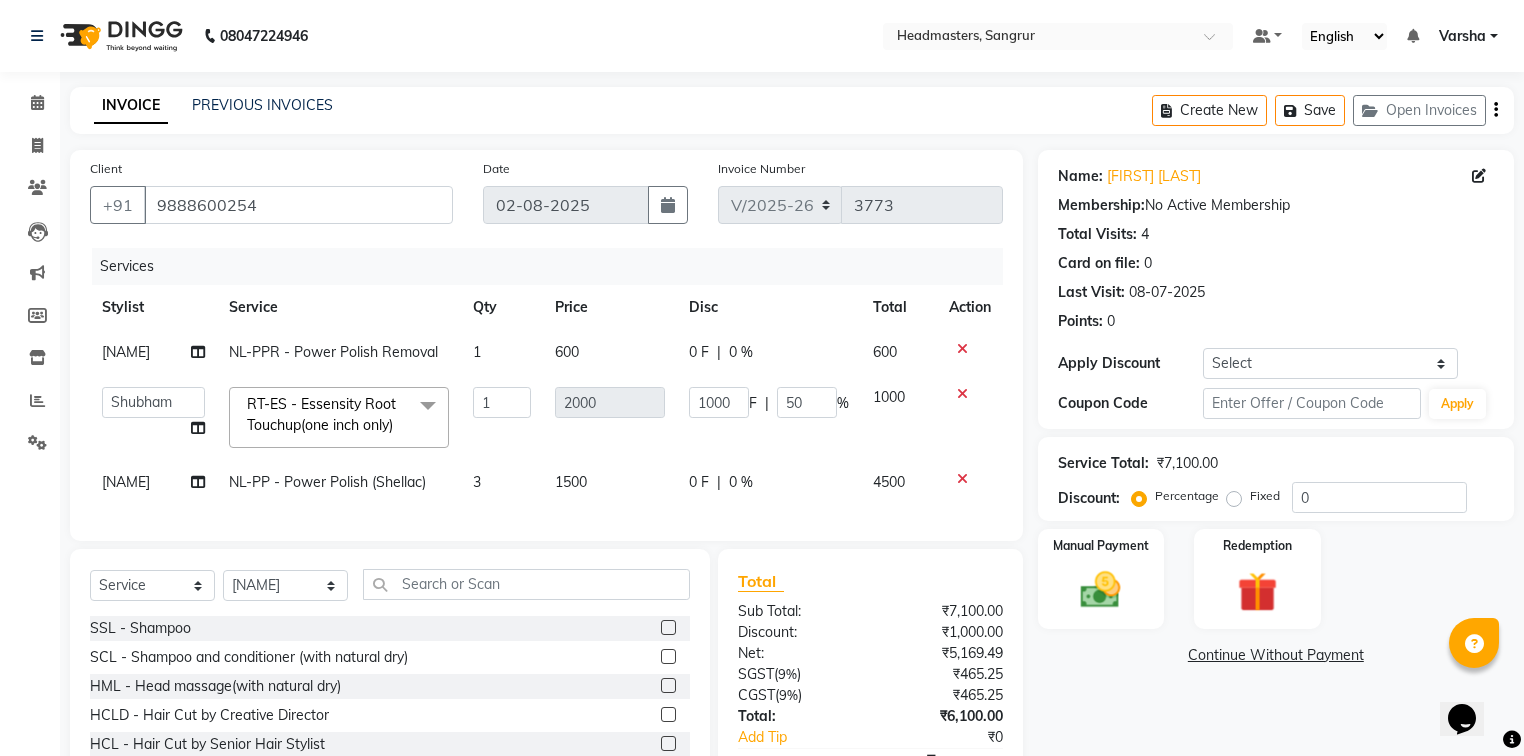click on "Name: Preet Chahal Membership:  No Active Membership  Total Visits:  4 Card on file:  0 Last Visit:   08-07-2025 Points:   0  Apply Discount Select Coupon → Wrong Job Card  Coupon → Complimentary  Coupon → Correction  Coupon → First Wash  Coupon → Free Of Cost  Coupon → Staff Service  Coupon → Service Not Done  Coupon → Already Paid  Coupon → Double Job Card  Coupon Code Apply Service Total:  ₹7,100.00  Discount:  Percentage   Fixed  0 Manual Payment Redemption  Continue Without Payment" 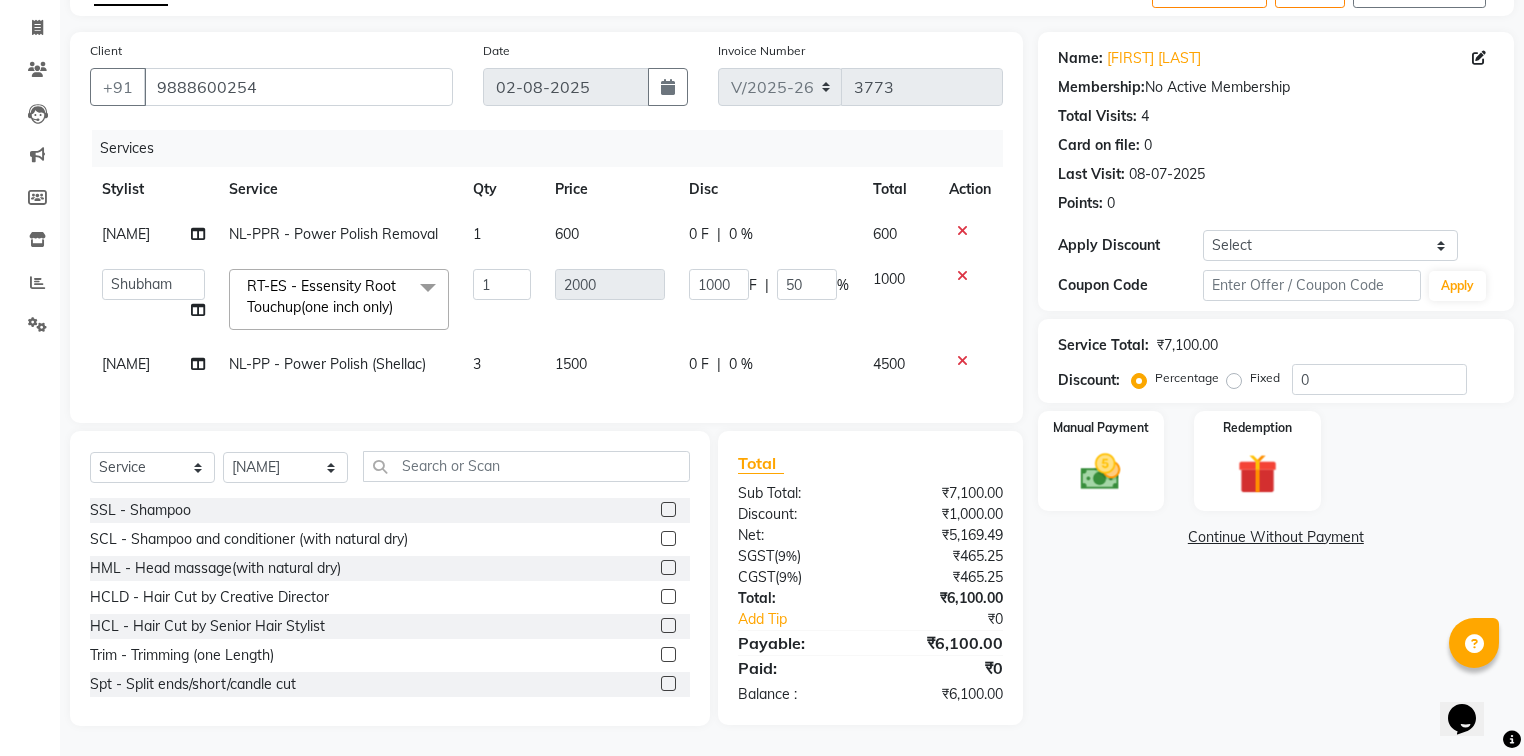 click 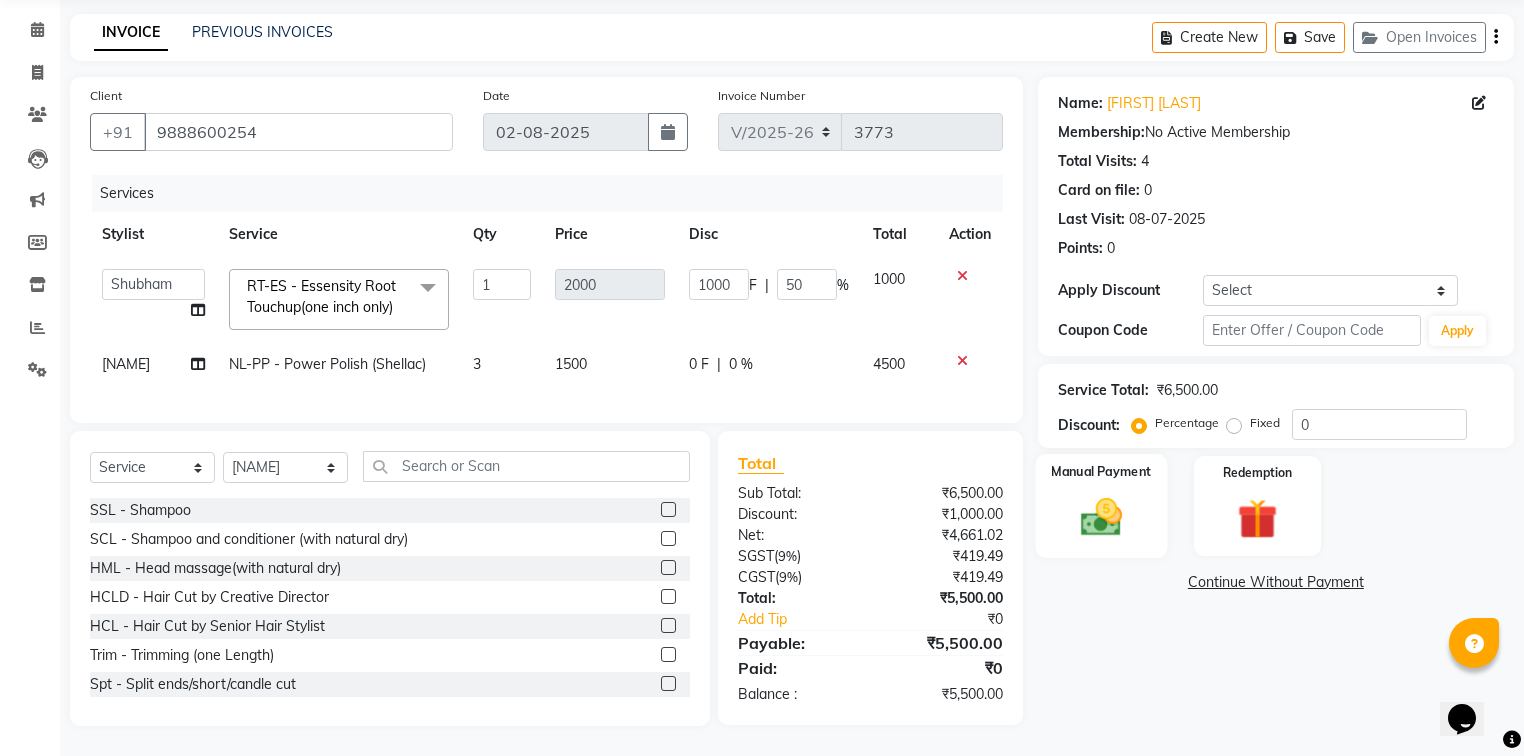 click 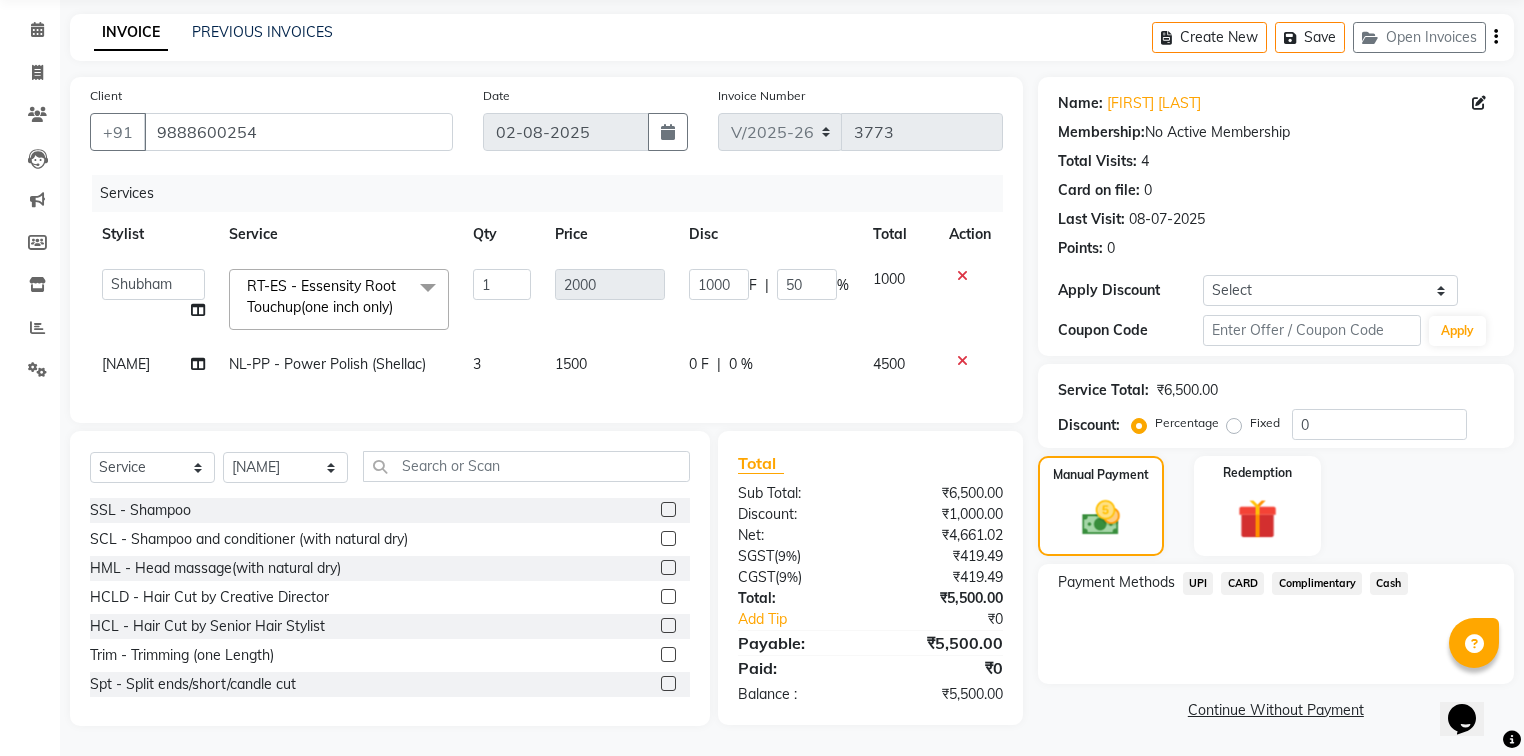 click on "CARD" 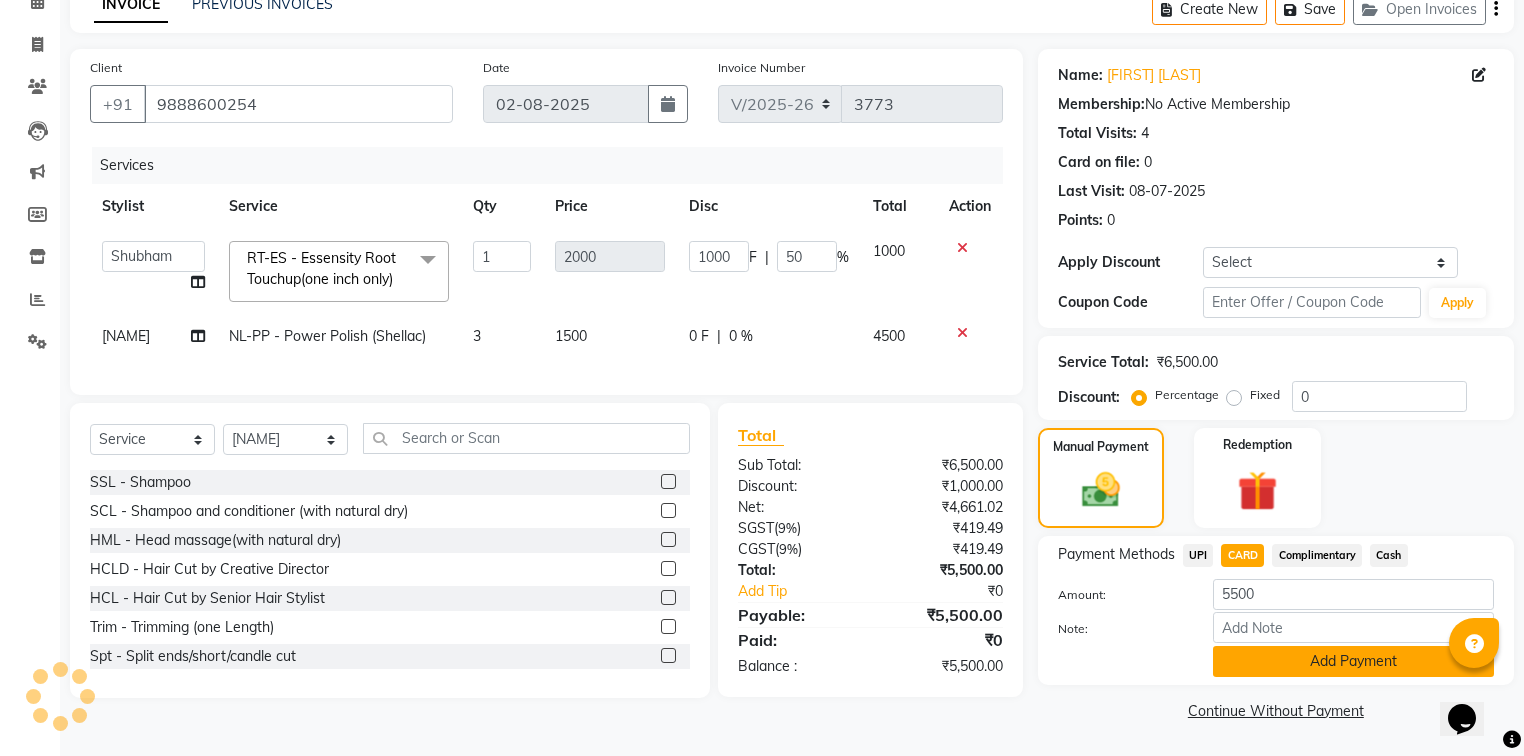 click on "Add Payment" 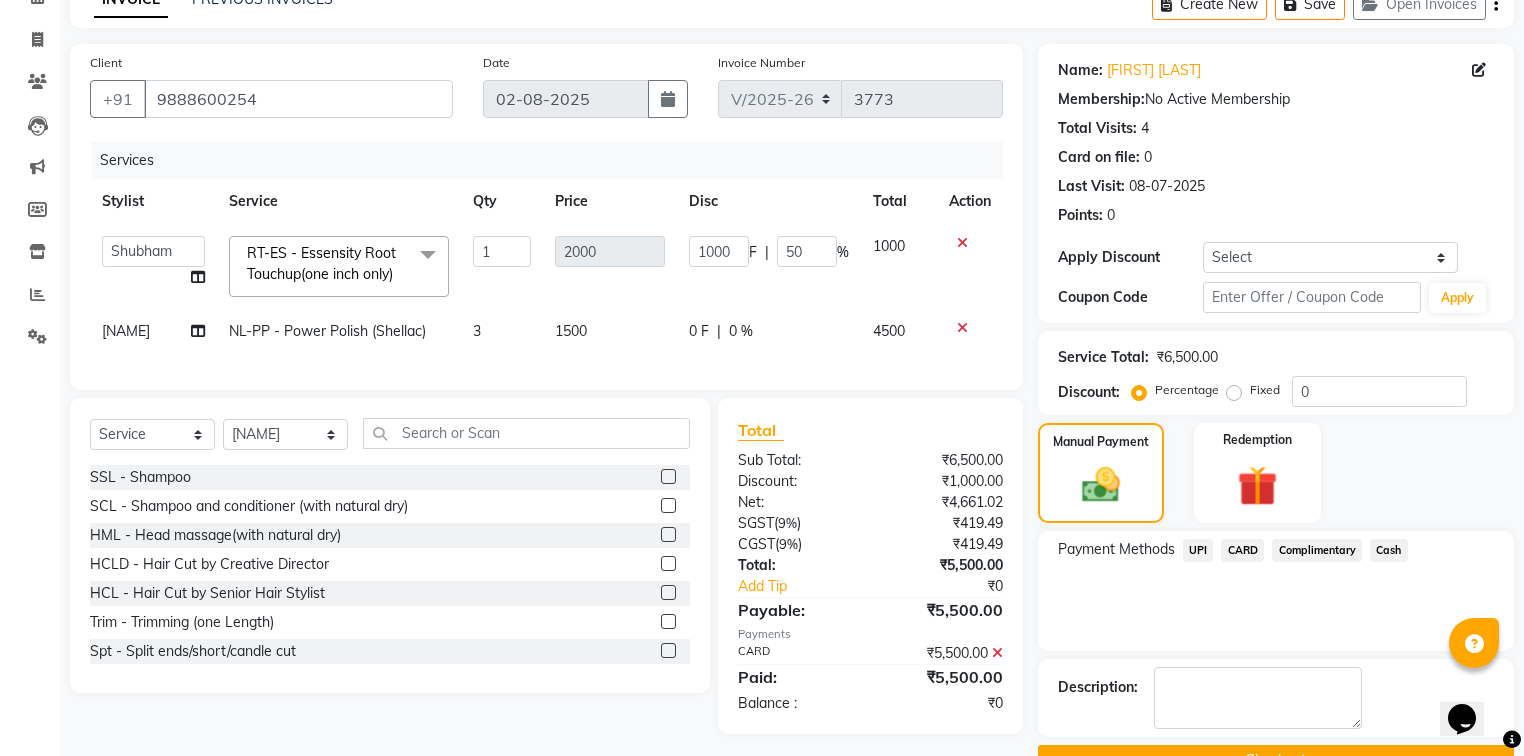 scroll, scrollTop: 154, scrollLeft: 0, axis: vertical 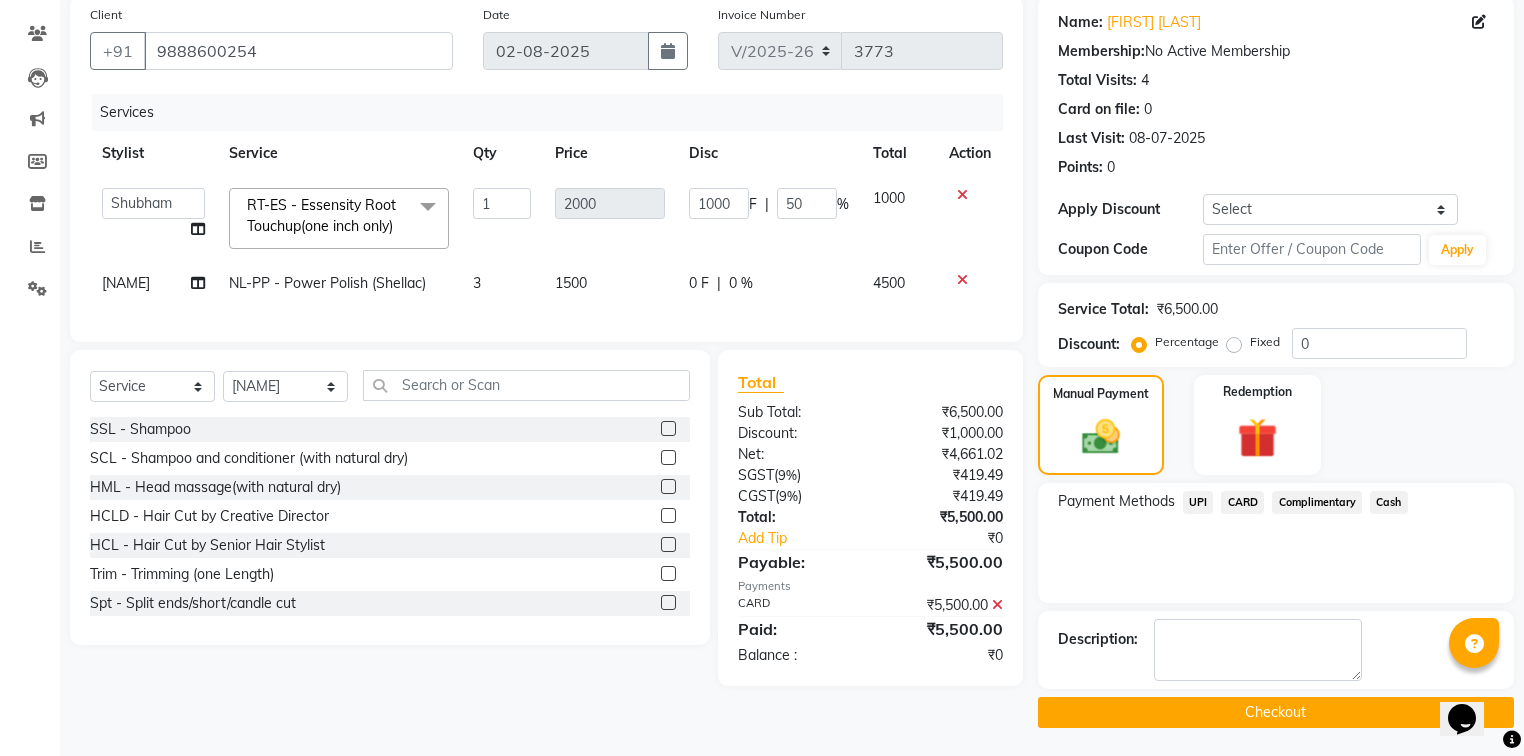 click on "Checkout" 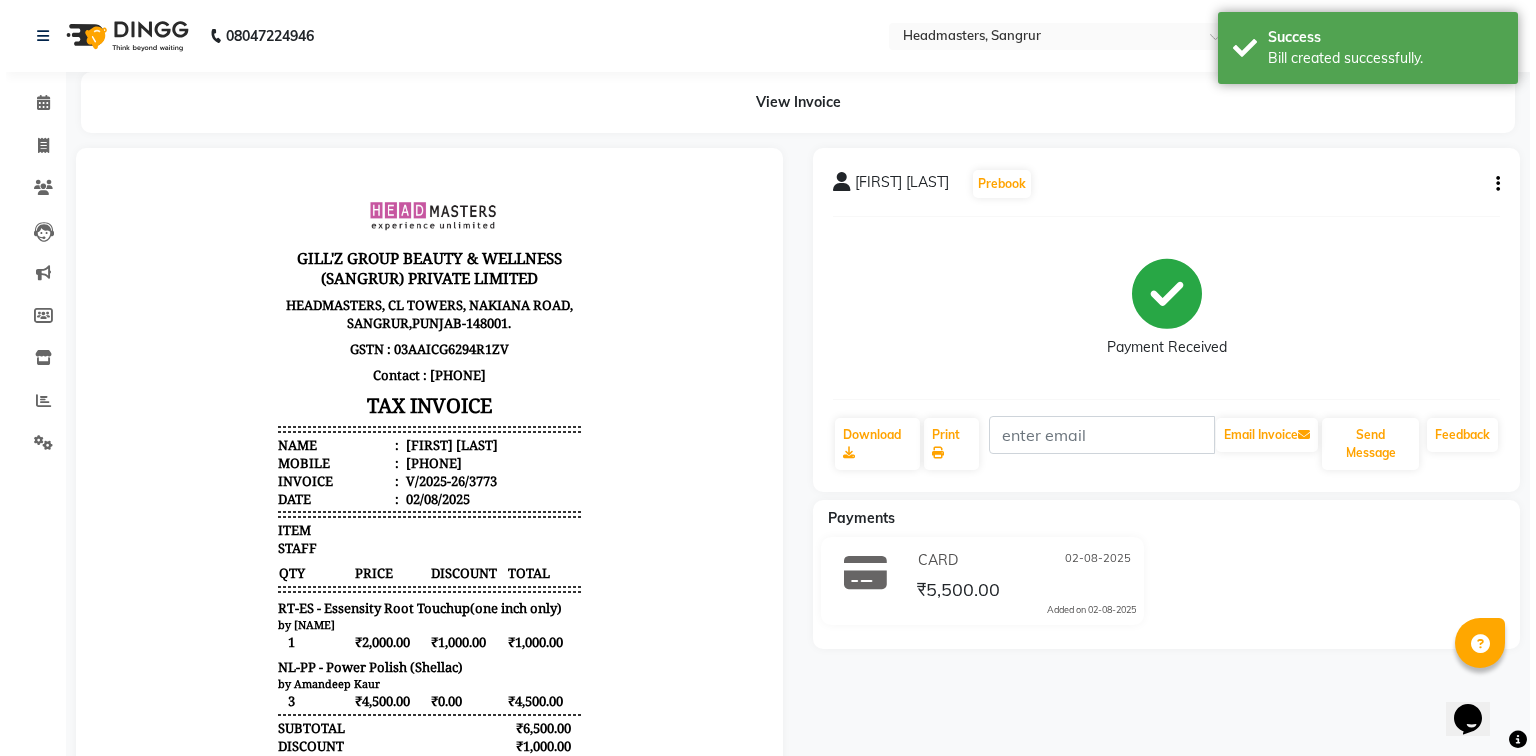 scroll, scrollTop: 0, scrollLeft: 0, axis: both 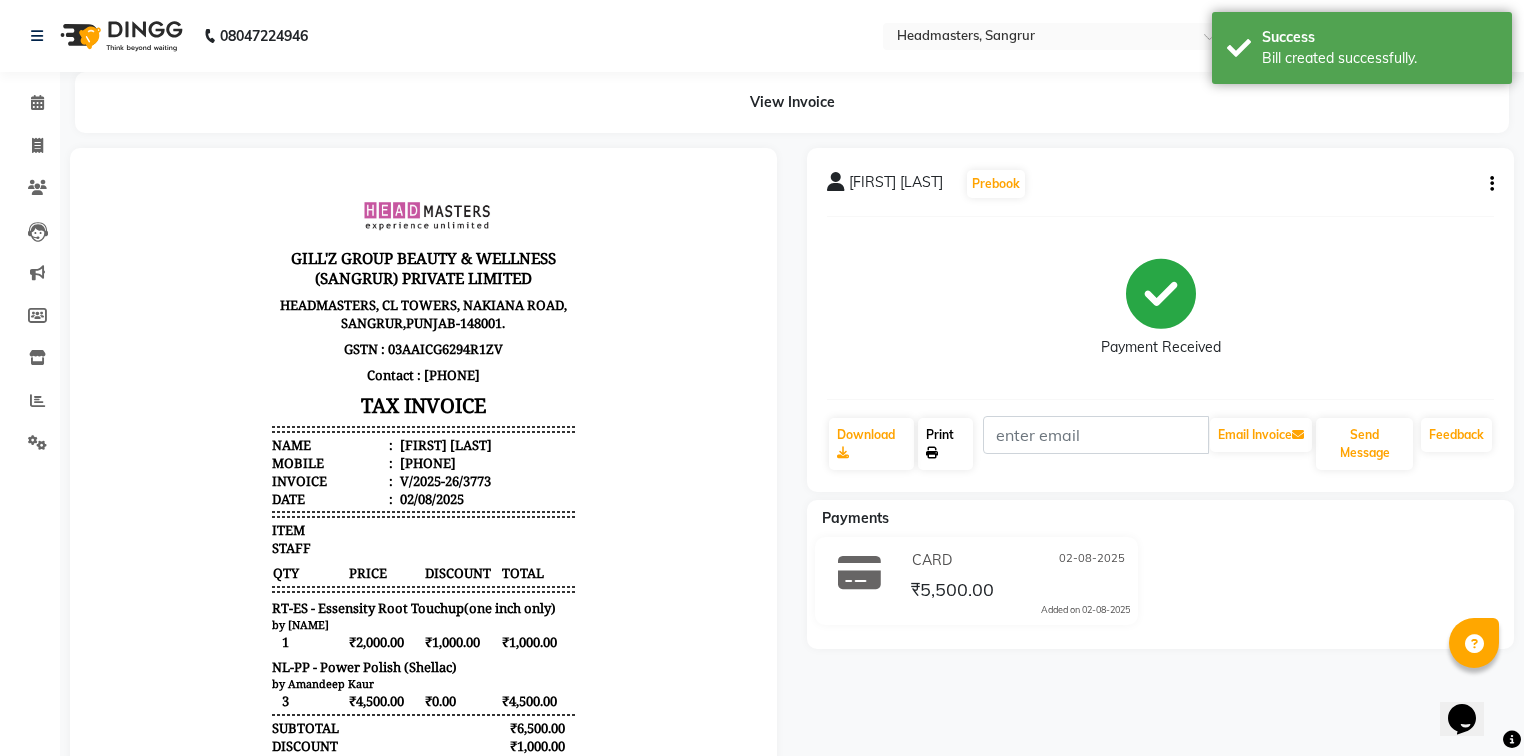 click on "Print" 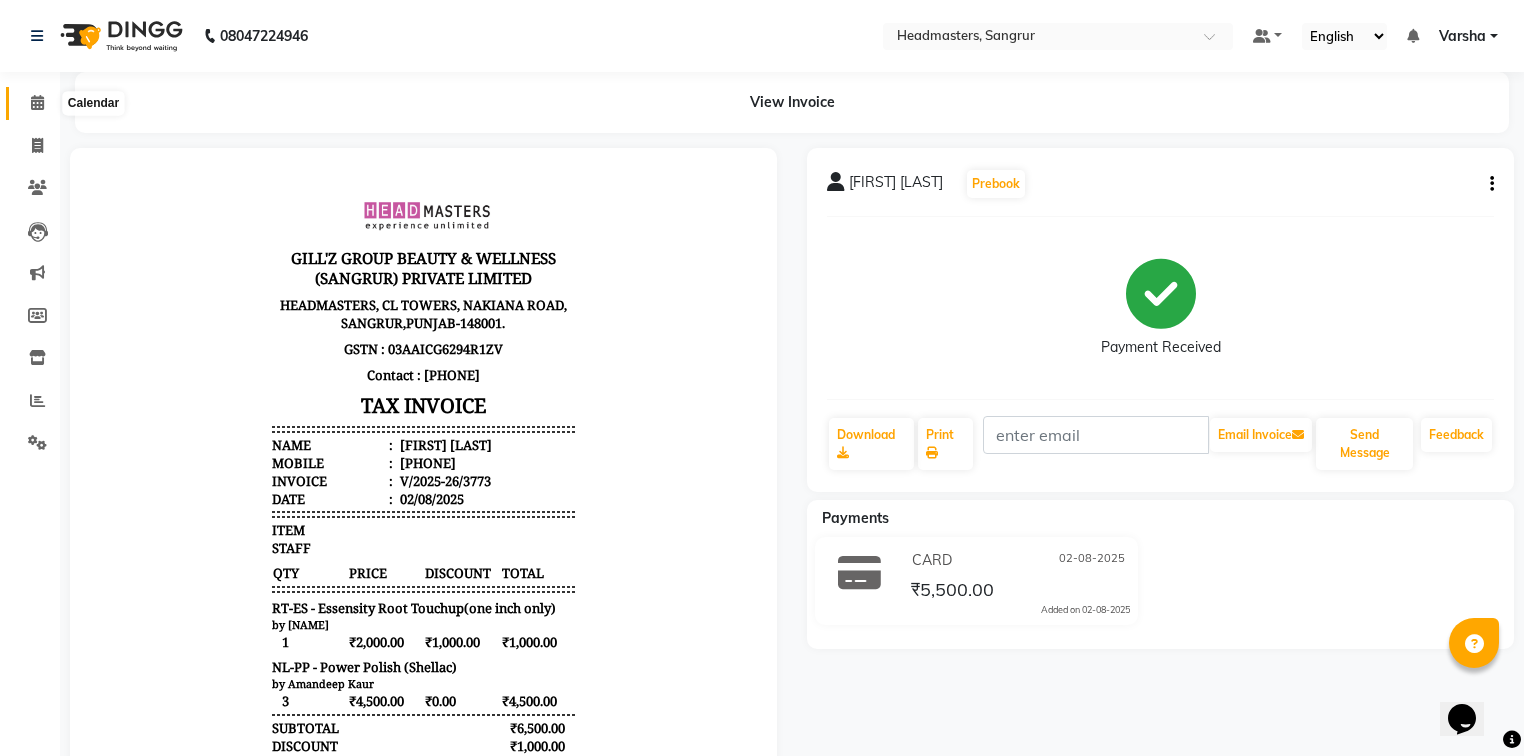 click 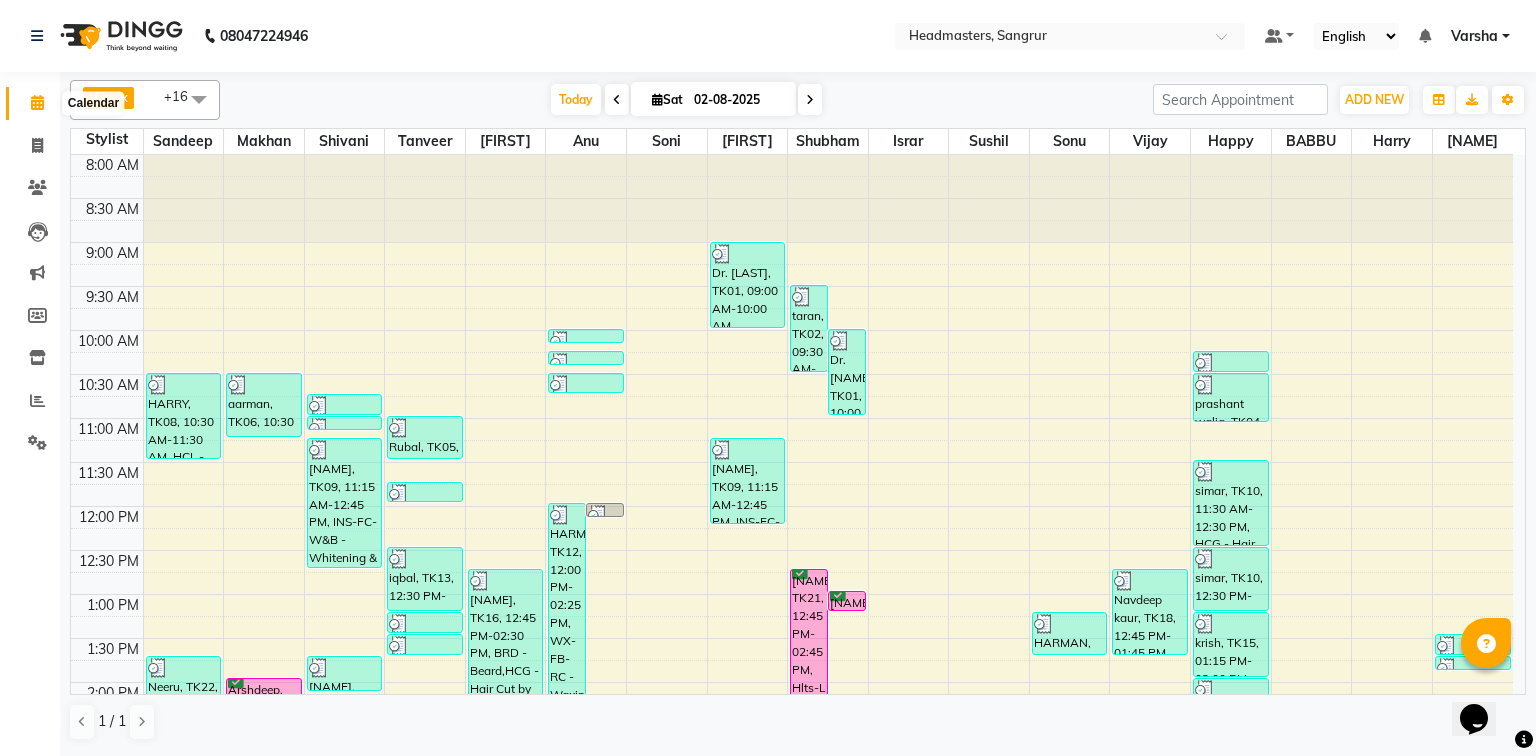 click 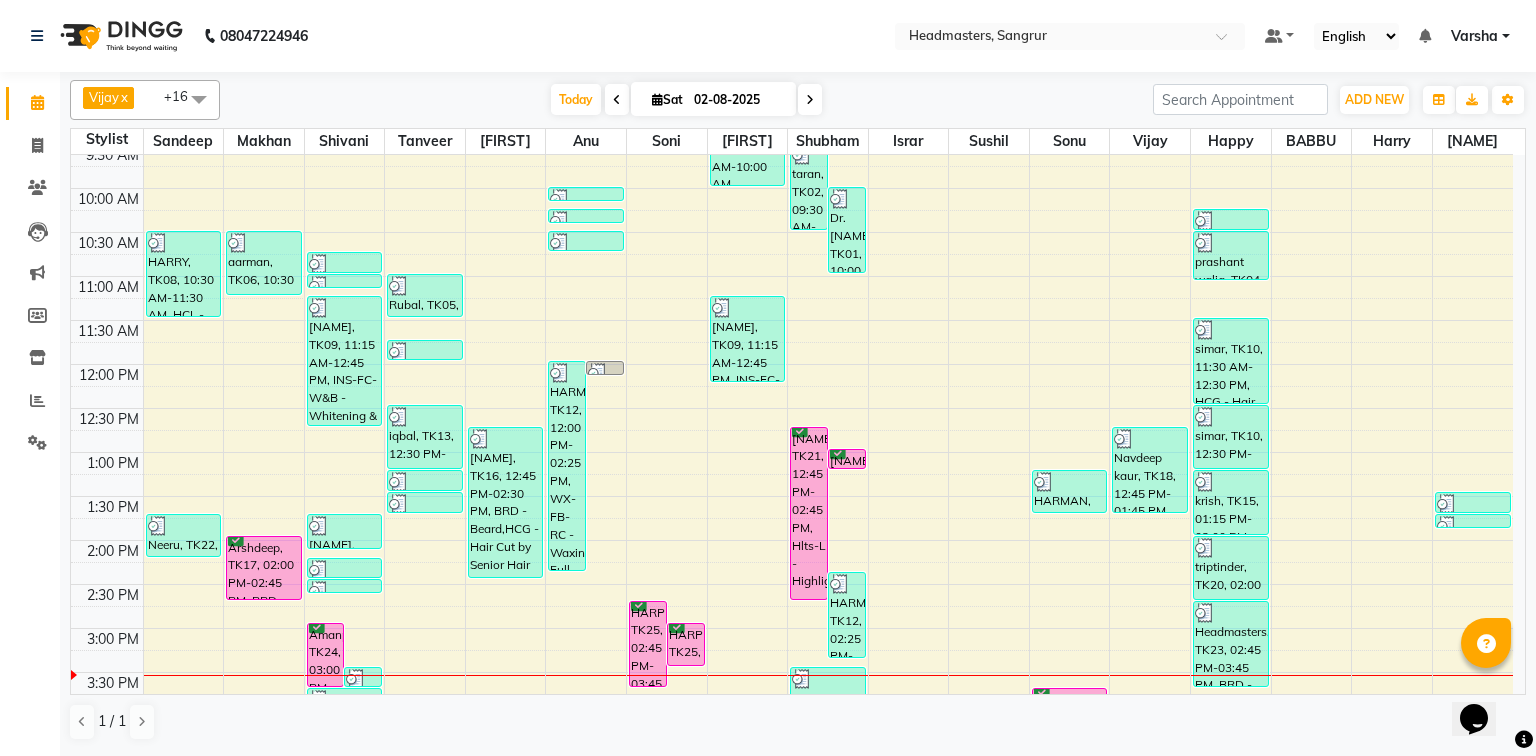 scroll, scrollTop: 400, scrollLeft: 0, axis: vertical 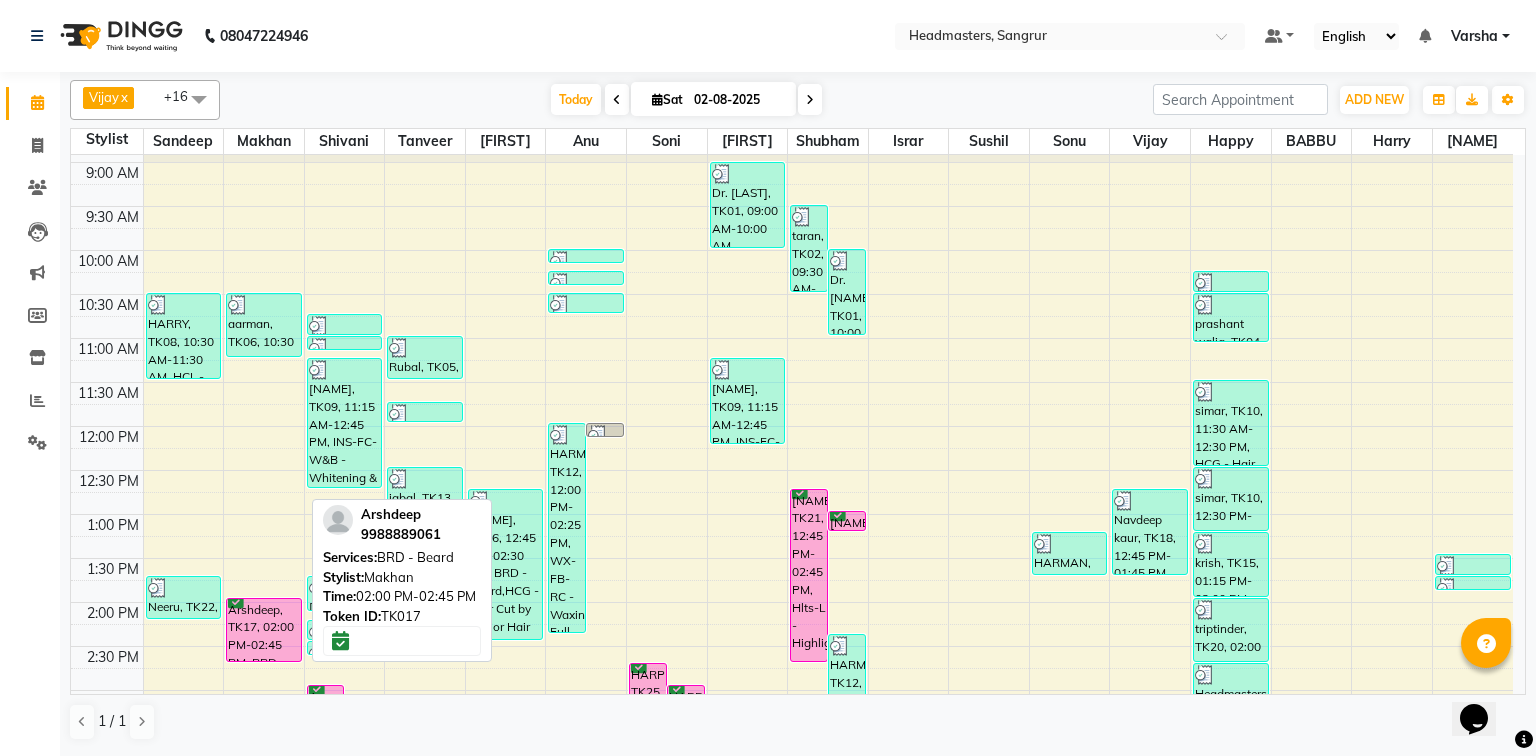 click on "Arshdeep, TK17, 02:00 PM-02:45 PM, BRD - Beard" at bounding box center [264, 630] 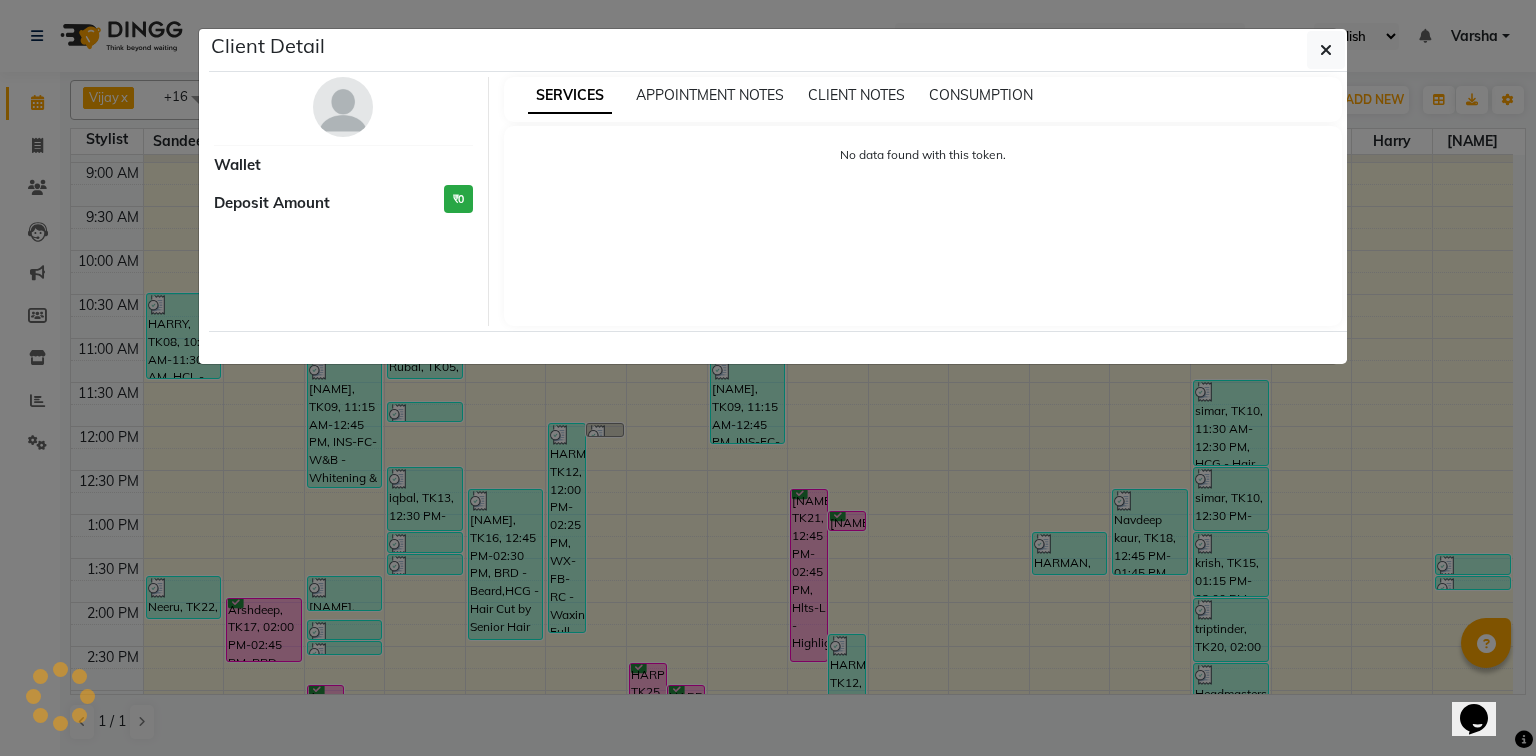 select on "6" 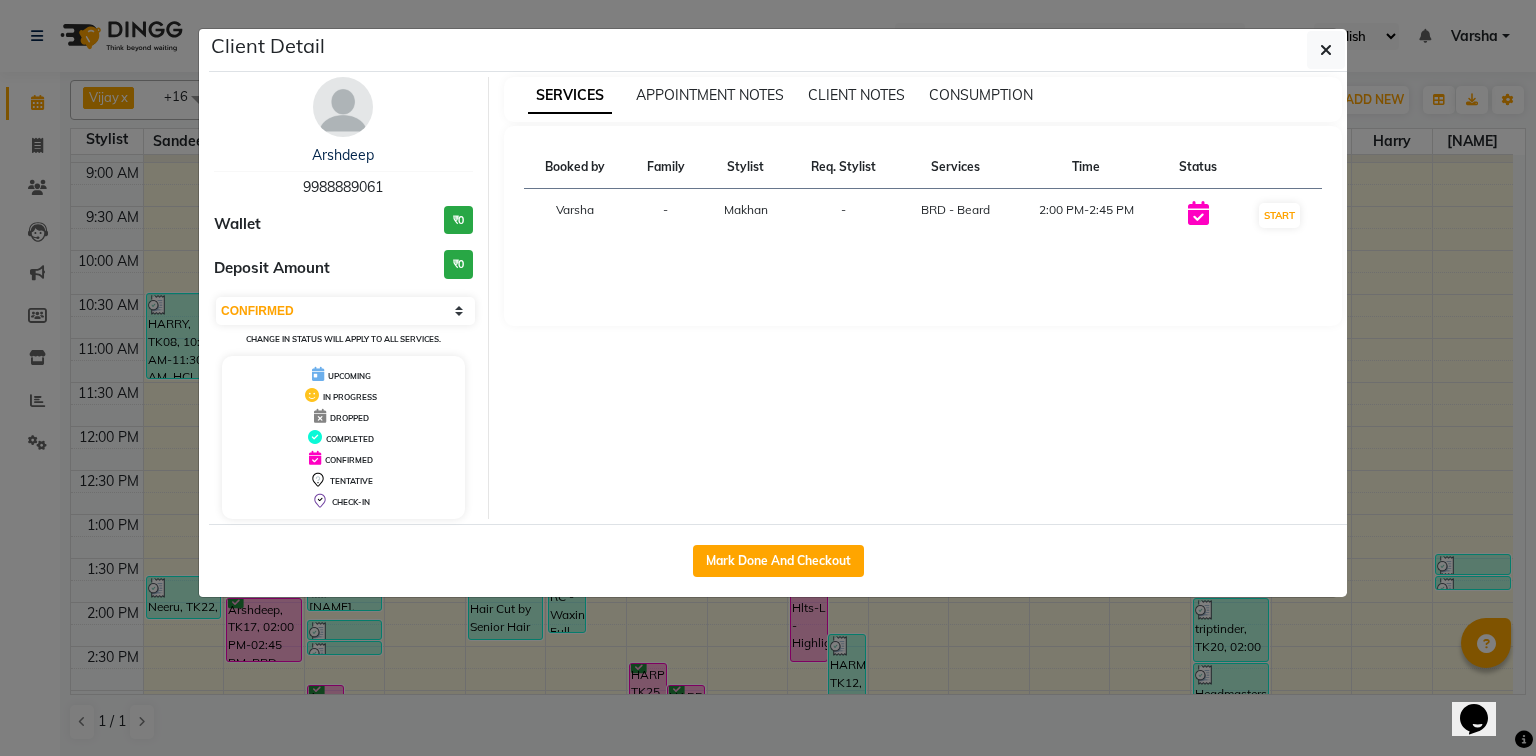 click on "Client Detail  Arshdeep    9988889061 Wallet ₹0 Deposit Amount  ₹0  Select IN SERVICE CONFIRMED TENTATIVE CHECK IN MARK DONE UPCOMING Change in status will apply to all services. UPCOMING IN PROGRESS DROPPED COMPLETED CONFIRMED TENTATIVE CHECK-IN SERVICES APPOINTMENT NOTES CLIENT NOTES CONSUMPTION Booked by Family Stylist Req. Stylist Services Time Status  Varsha  - Makhan -  BRD - Beard   2:00 PM-2:45 PM   START   Mark Done And Checkout" 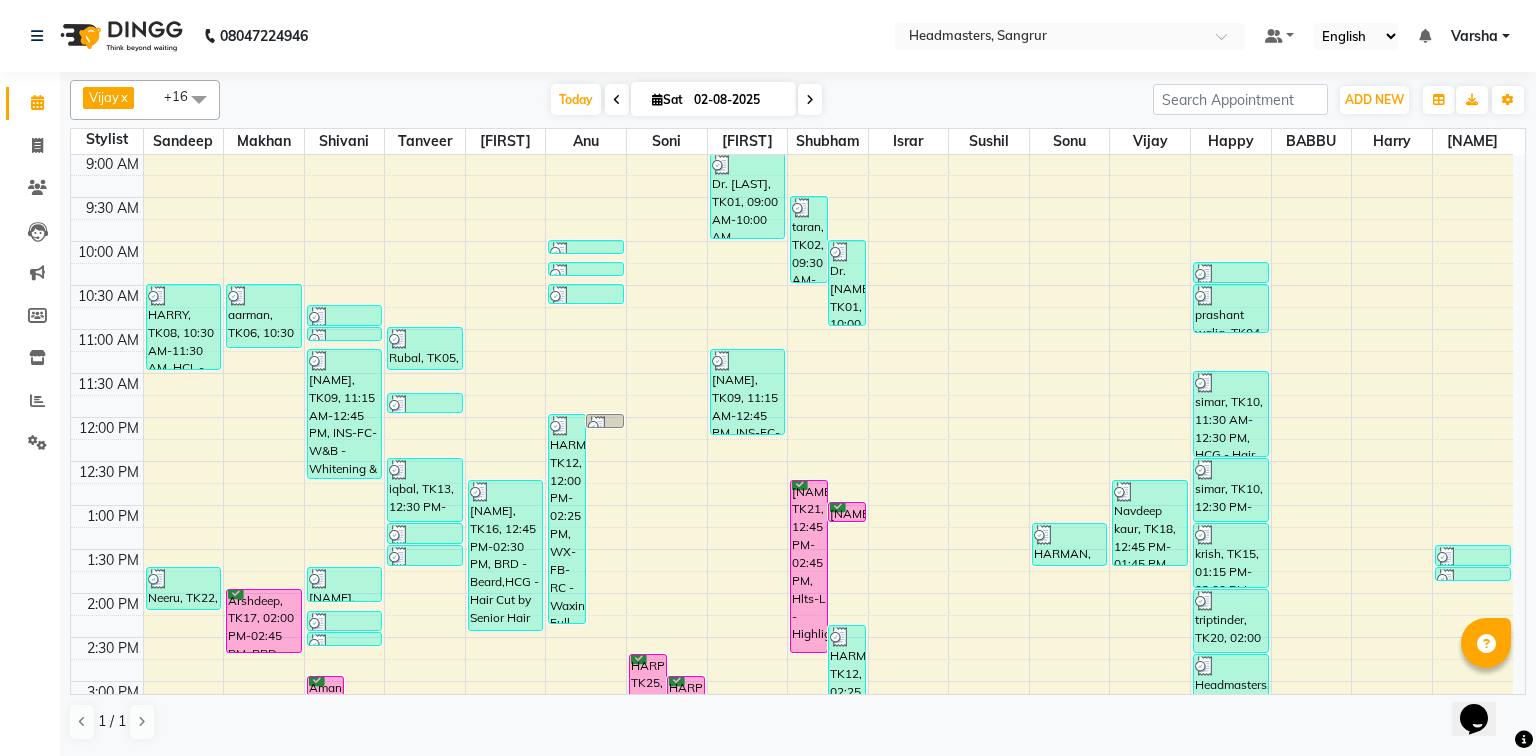 scroll, scrollTop: 320, scrollLeft: 0, axis: vertical 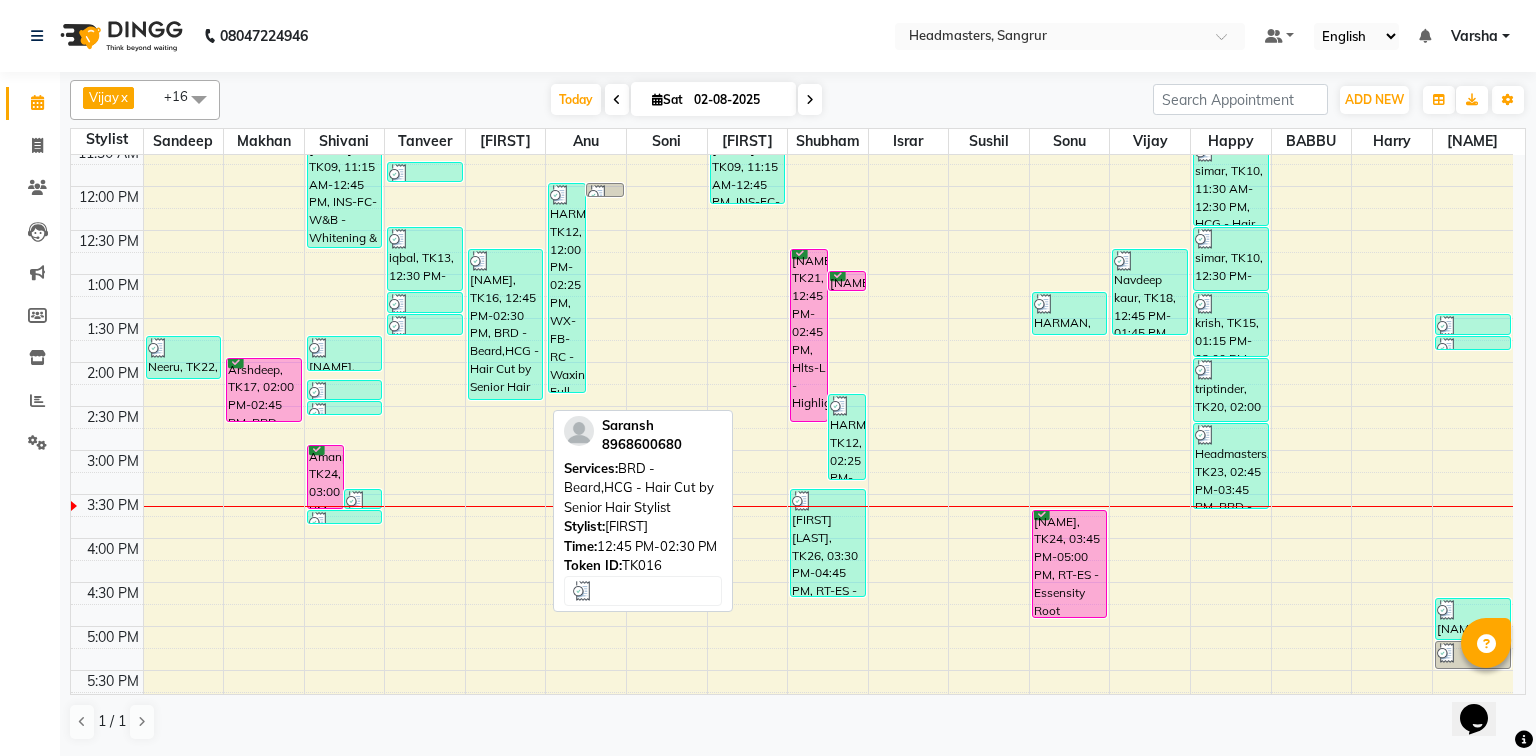 click on "[FIRST], TK16, 12:45 PM-02:30 PM, BRD - Beard,HCG - Hair Cut by Senior Hair Stylist" at bounding box center (506, 324) 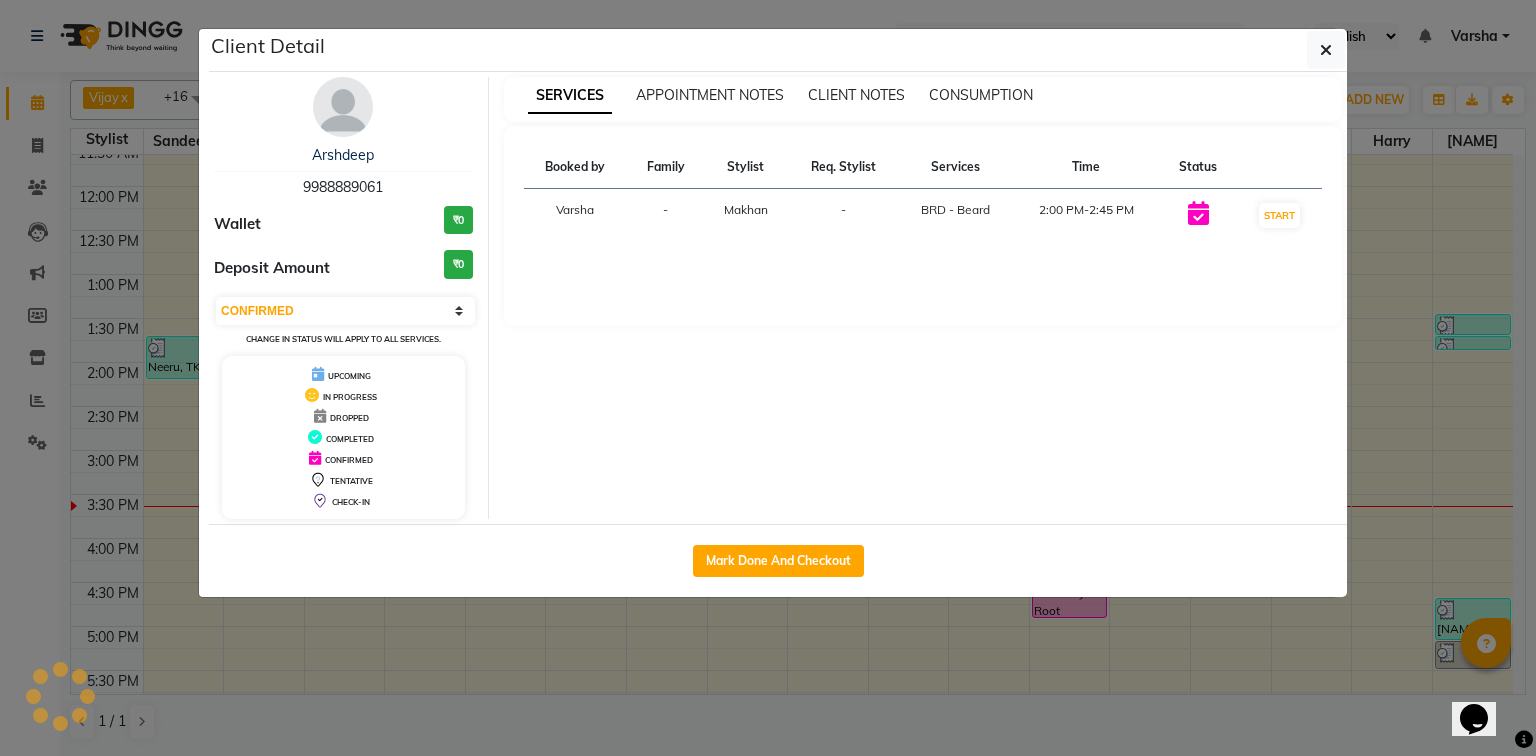 select on "3" 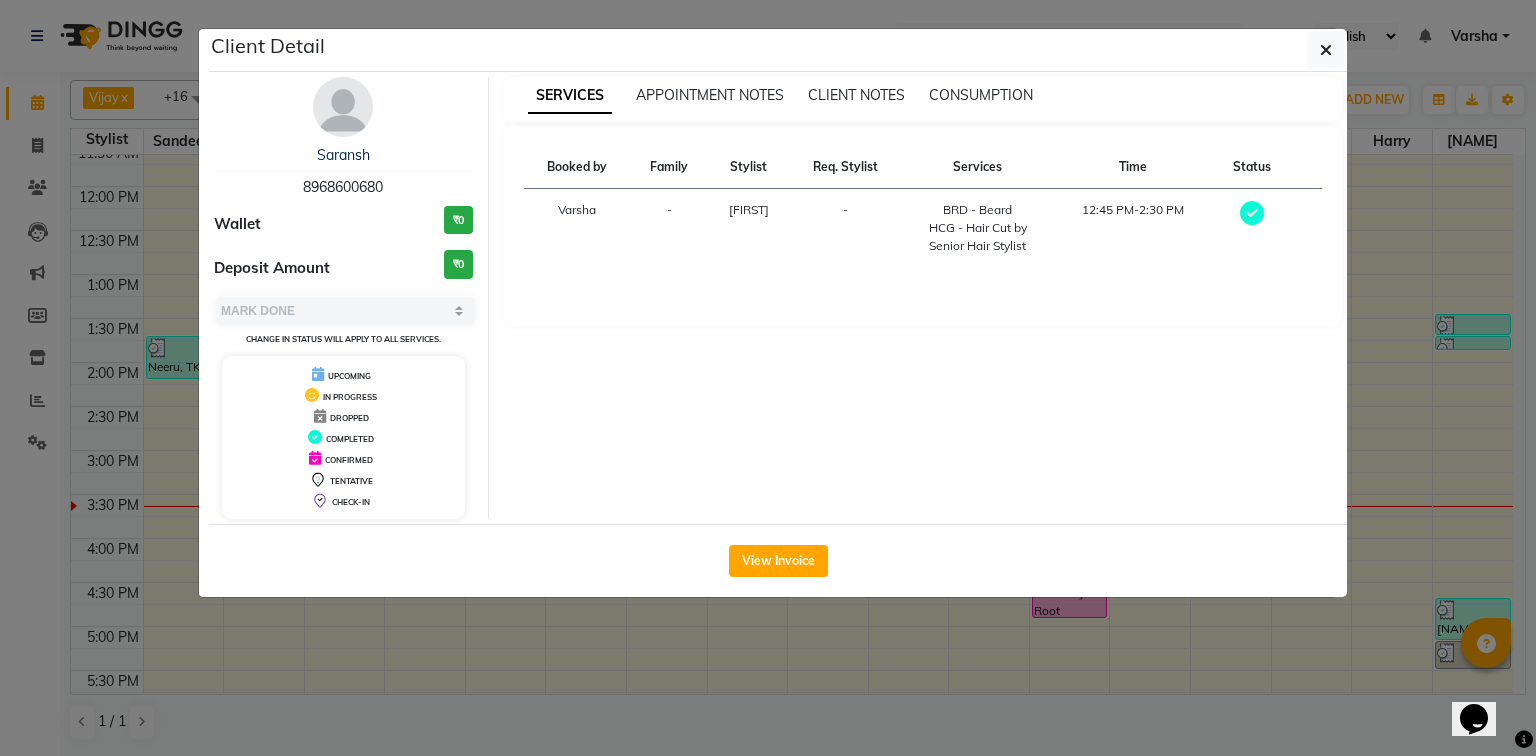 click on "Client Detail  Saransh    8968600680 Wallet ₹0 Deposit Amount  ₹0  Select MARK DONE UPCOMING Change in status will apply to all services. UPCOMING IN PROGRESS DROPPED COMPLETED CONFIRMED TENTATIVE CHECK-IN SERVICES APPOINTMENT NOTES CLIENT NOTES CONSUMPTION Booked by Family Stylist Req. Stylist Services Time Status  Varsha  - Harmesh -  BRD - Beard   HCG - Hair Cut by Senior Hair Stylist   12:45 PM-2:30 PM   View Invoice" 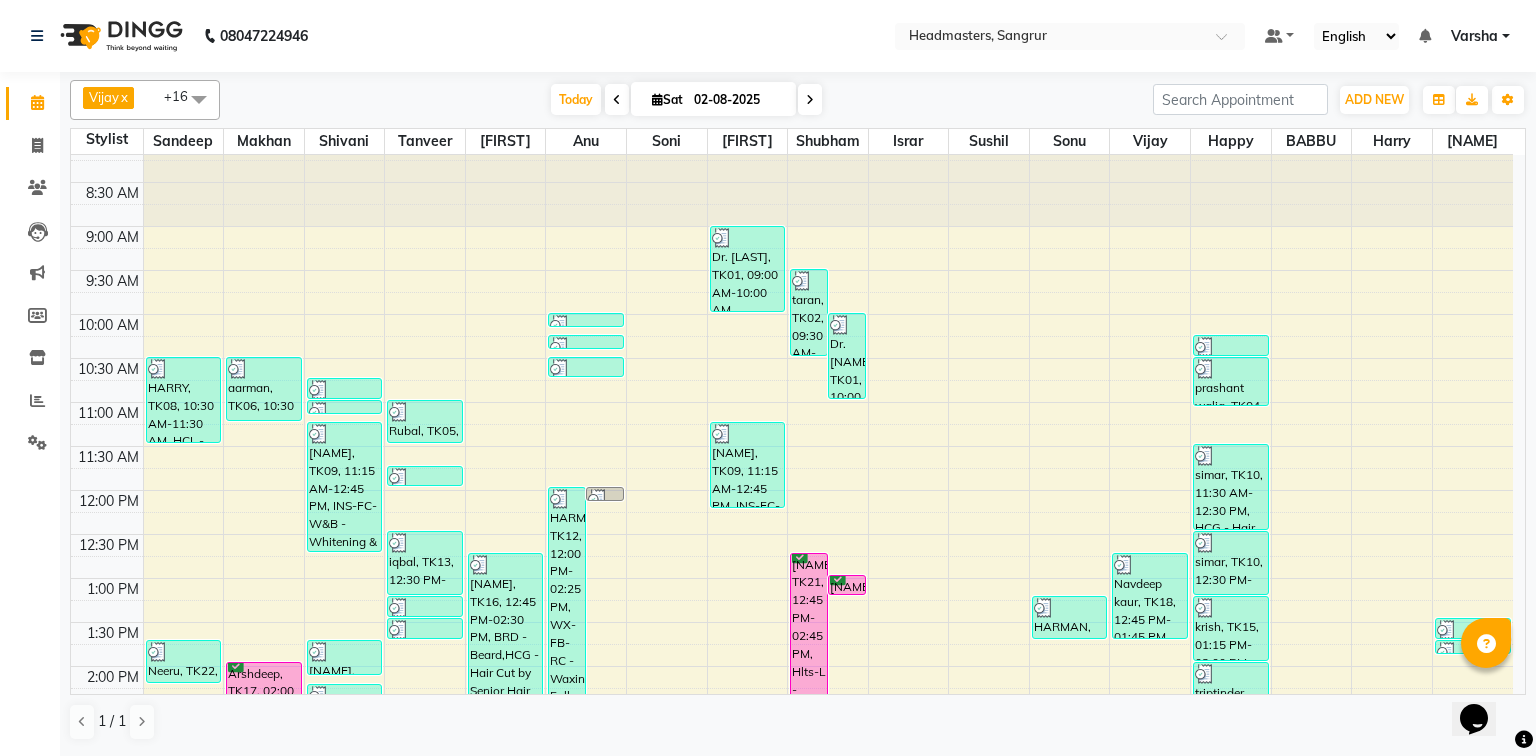 scroll, scrollTop: 0, scrollLeft: 0, axis: both 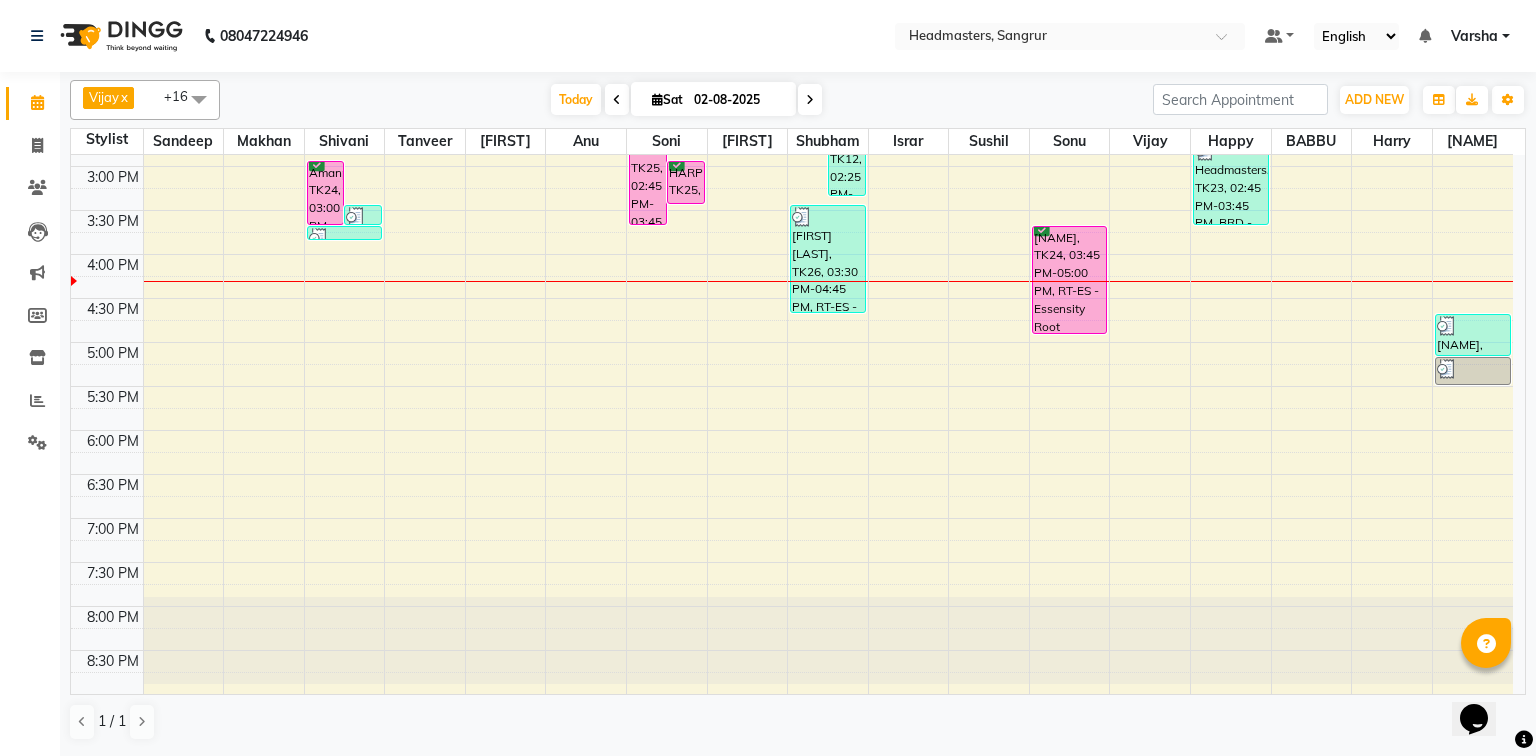 click on "8:00 AM 8:30 AM 9:00 AM 9:30 AM 10:00 AM 10:30 AM 11:00 AM 11:30 AM 12:00 PM 12:30 PM 1:00 PM 1:30 PM 2:00 PM 2:30 PM 3:00 PM 3:30 PM 4:00 PM 4:30 PM 5:00 PM 5:30 PM 6:00 PM 6:30 PM 7:00 PM 7:30 PM 8:00 PM 8:30 PM     HARRY, TK08, 10:30 AM-11:30 AM, HCL - Hair Cut by Senior Hair Stylist     Neeru, TK22, 01:45 PM-02:15 PM, SSL - Shampoo     aarman, TK06, 10:30 AM-11:15 AM, BRD - Beard     Arshdeep, TK17, 02:00 PM-02:45 PM, BRD - Beard     Amanpreet, TK24, 03:00 PM-03:45 PM, CLP REP  - Repechage Cleanup (seaweed based)     Headmasters, TK23, 03:30 PM-03:45 PM, TH-EB - Eyebrows     Headmasters, TK07, 10:45 AM-11:00 AM, TH-EB - Eyebrows     Headmasters, TK07, 11:00 AM-11:05 AM, TH-UL - Upper lips     rashan, TK09, 11:15 AM-12:45 PM, INS-FC-W&B - Whitening & Brightening (For Pigmentation, D-tan And uneven skin),O3-MSK-POW - Power Mask,O3-MSK-DTAN  - D-Tan Pack,CLP-O3 DRM - O3+ Derma Treatment     divya, TK14, 01:45 PM-02:10 PM, TH-EB - Eyebrows,TH-UL - Upper lips,TH-FH - Forehead" at bounding box center (792, 122) 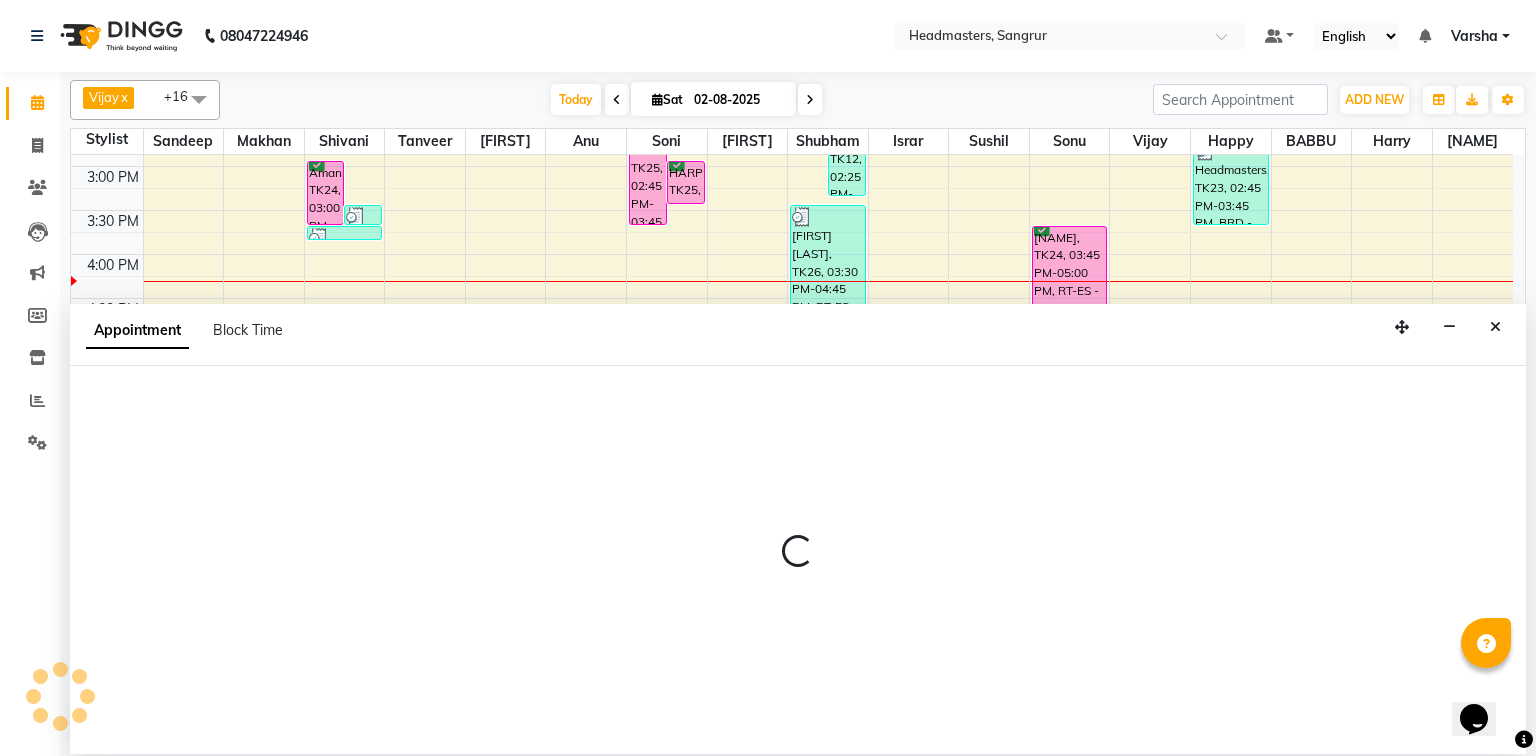 select on "60885" 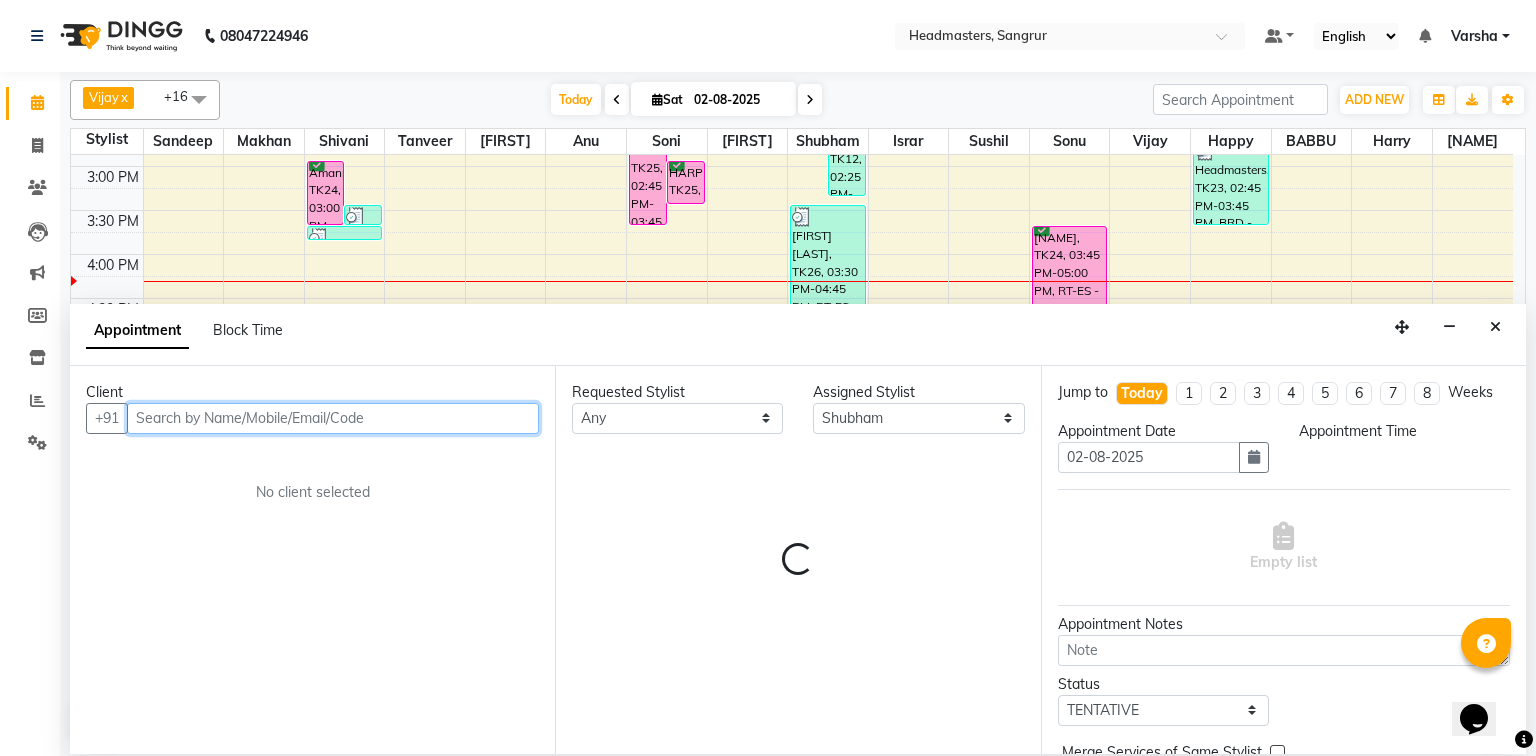 select on "1020" 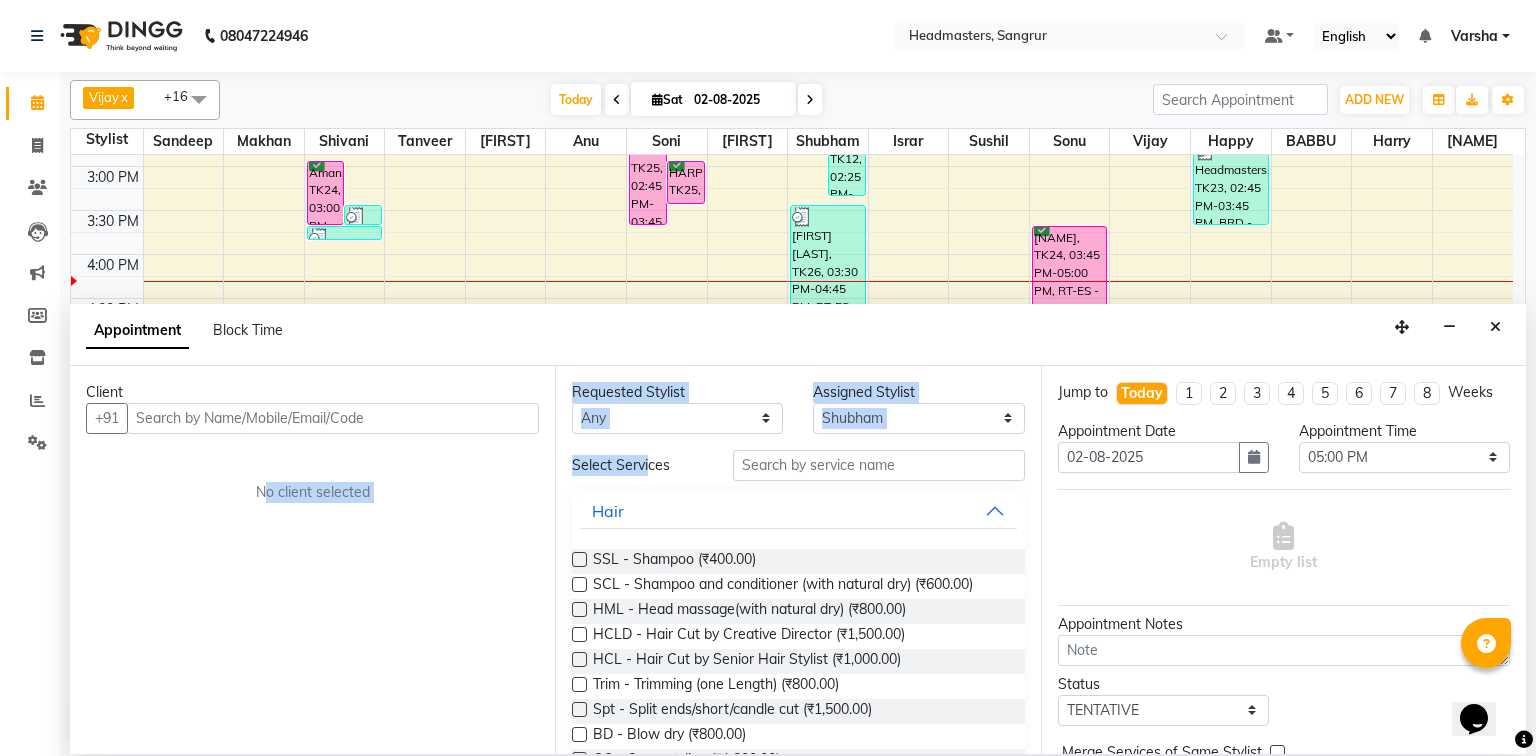 drag, startPoint x: 392, startPoint y: 508, endPoint x: 195, endPoint y: 488, distance: 198.01262 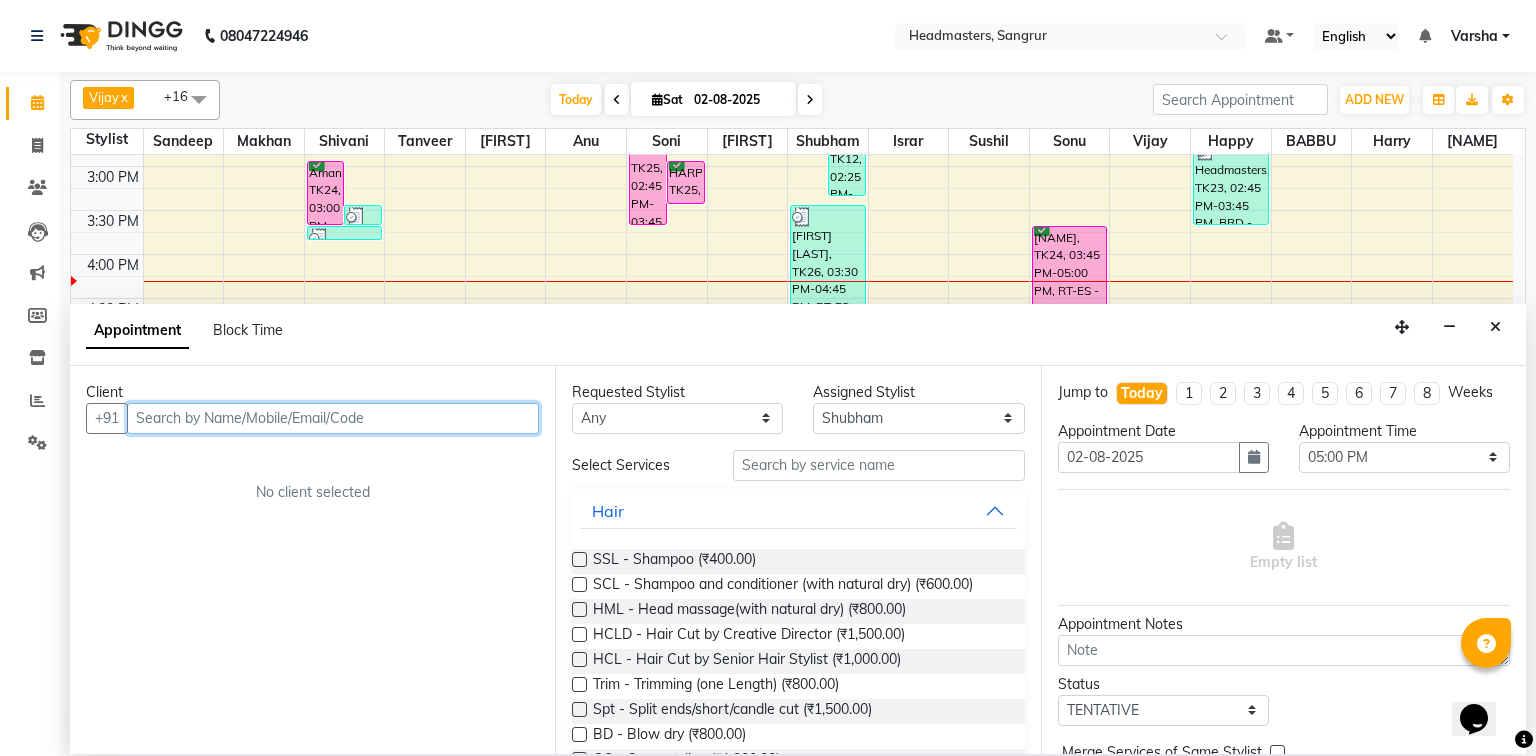 click at bounding box center [333, 418] 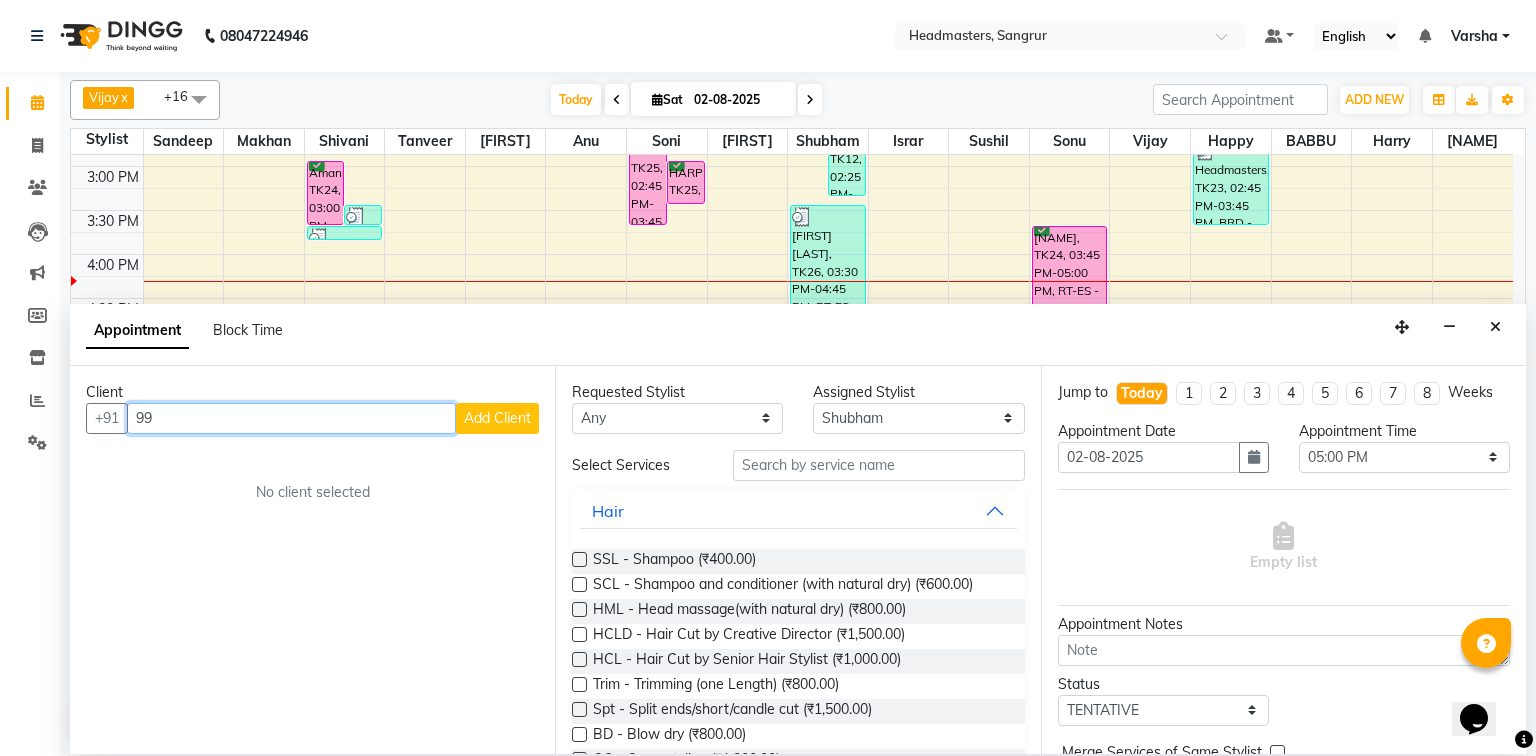 type on "9" 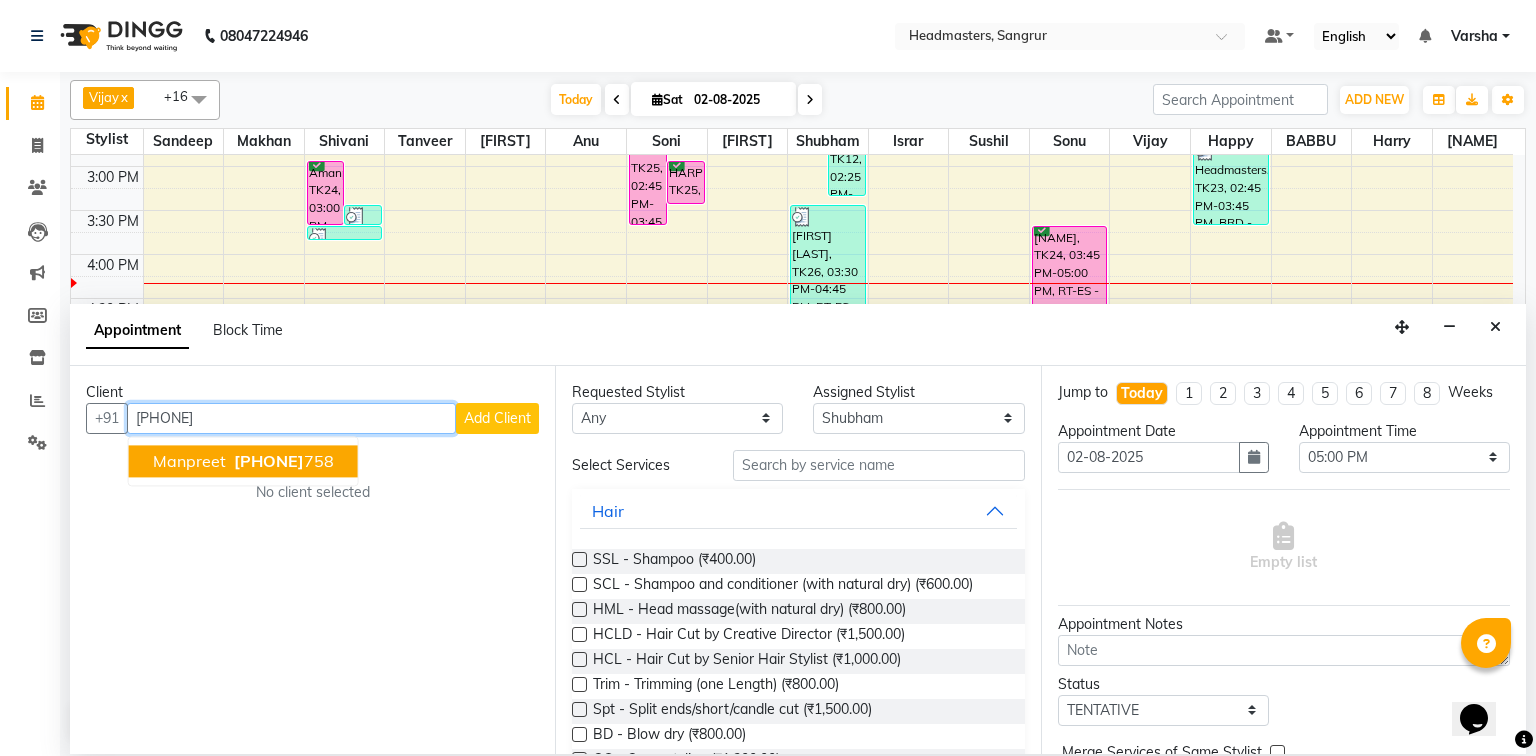 click on "manpreet" at bounding box center (189, 461) 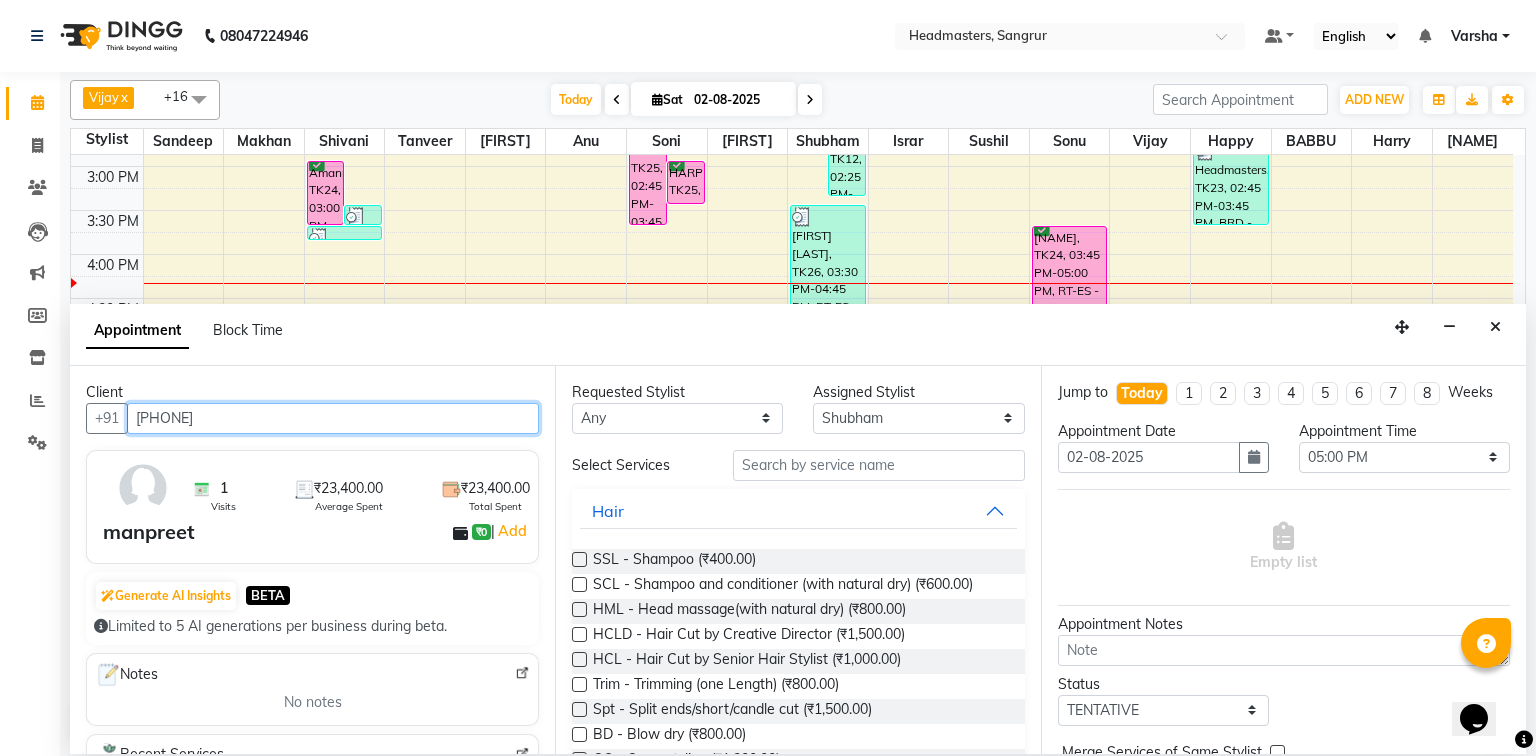 type on "[PHONE]" 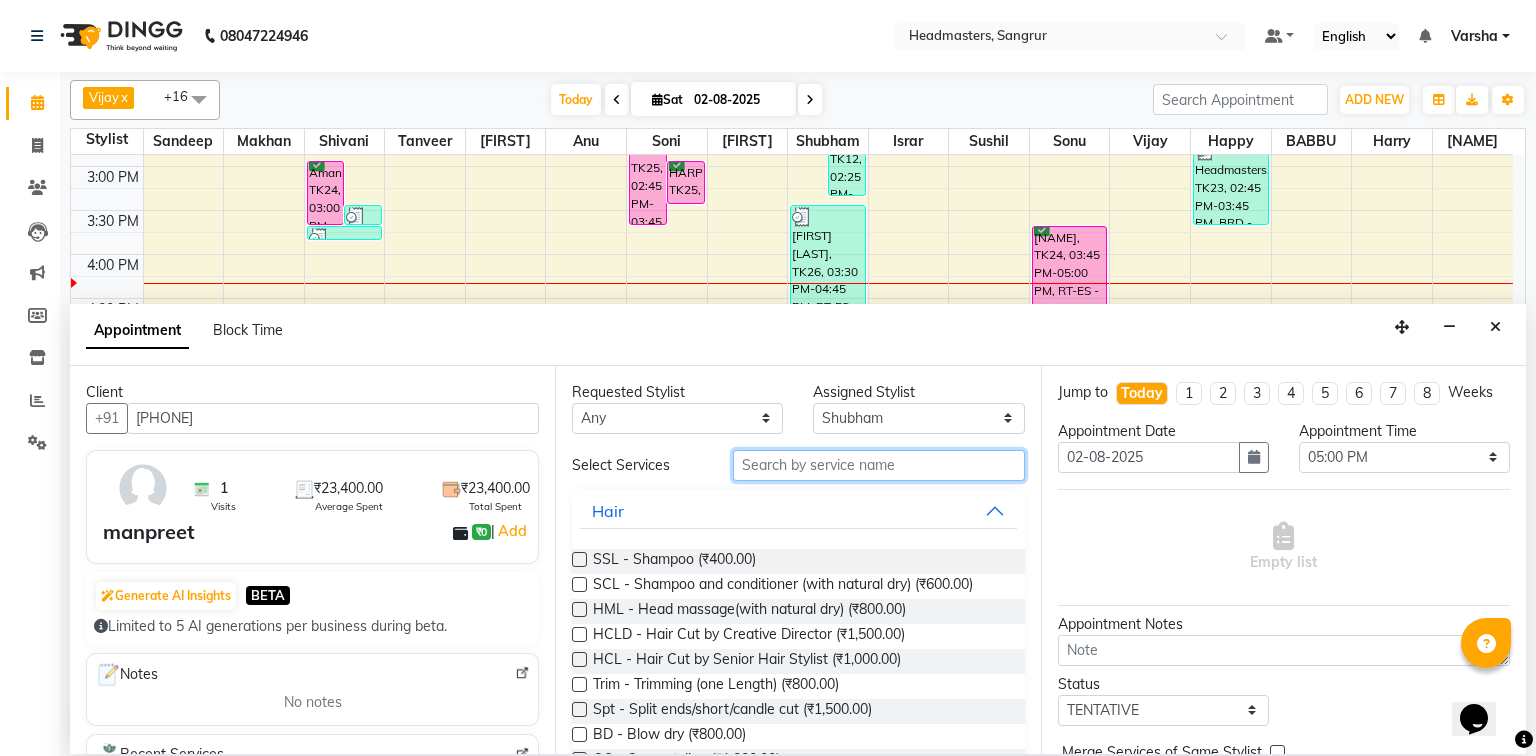 click at bounding box center [879, 465] 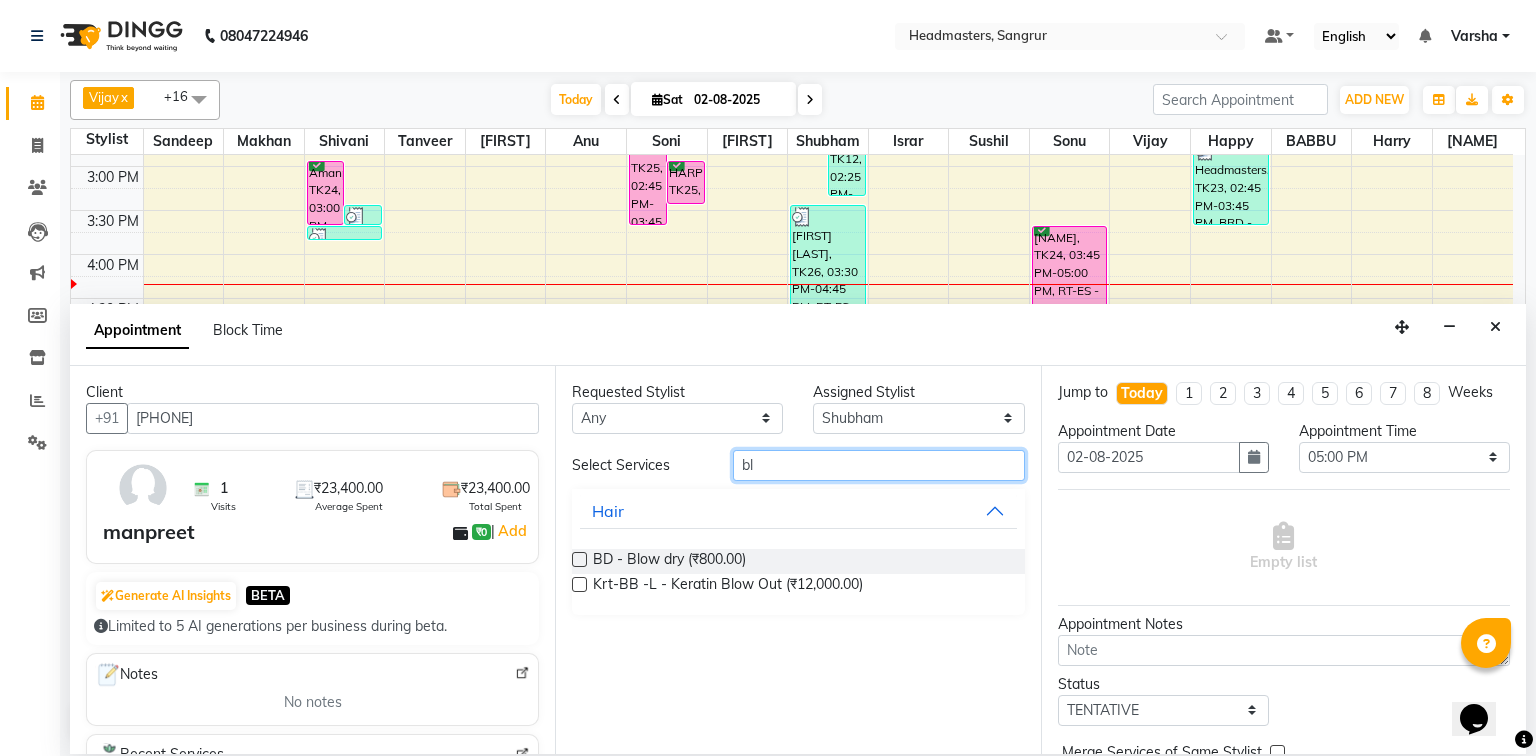 type on "b" 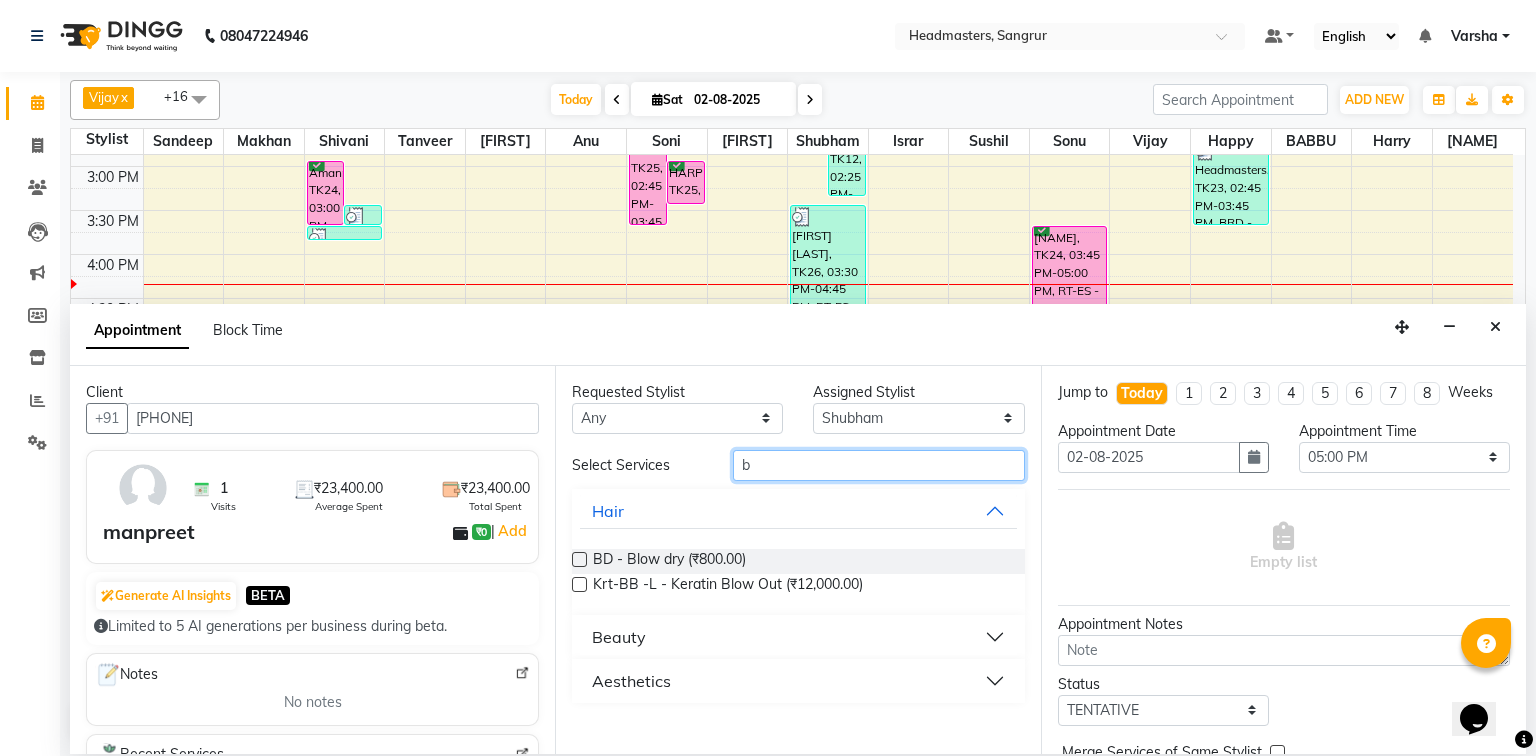 type 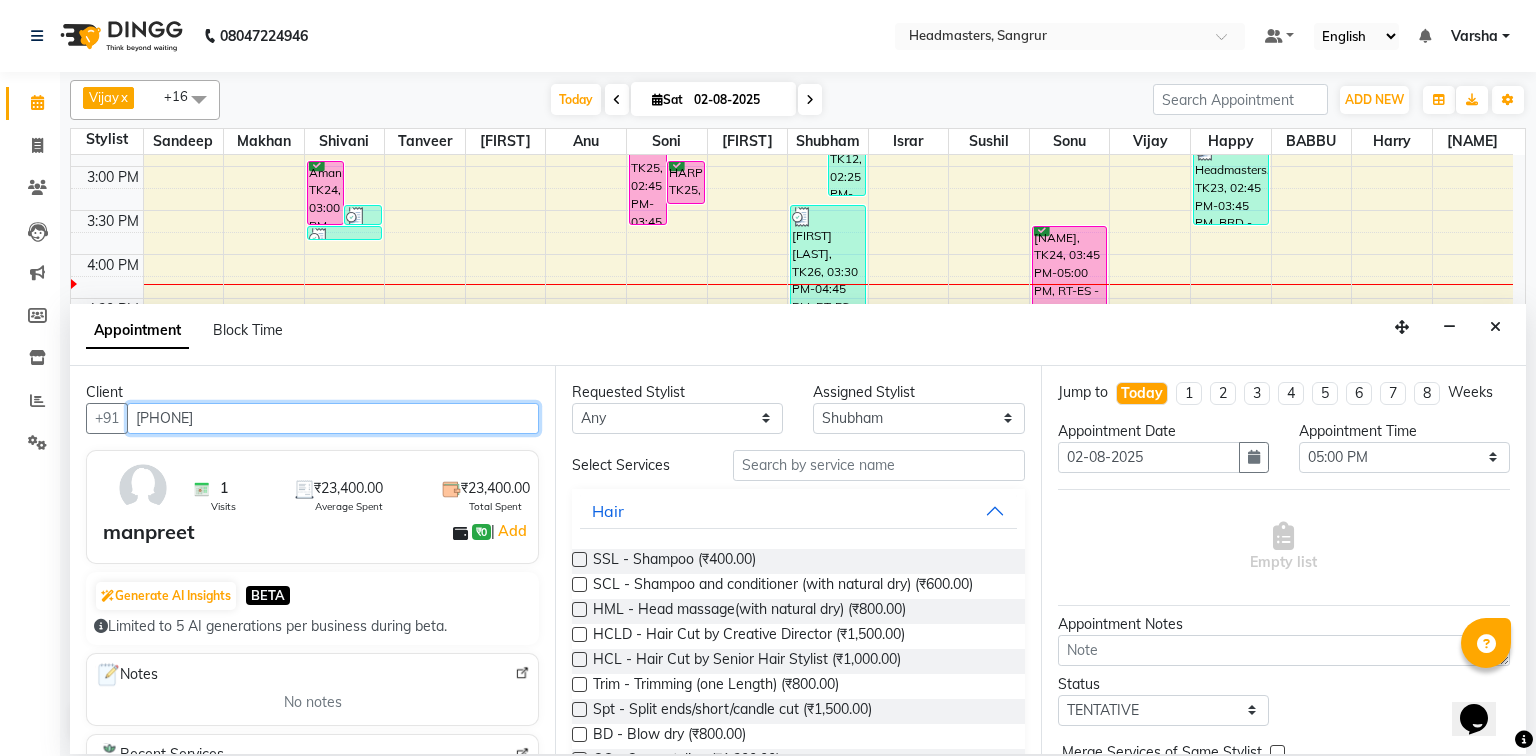drag, startPoint x: 133, startPoint y: 416, endPoint x: 240, endPoint y: 430, distance: 107.912 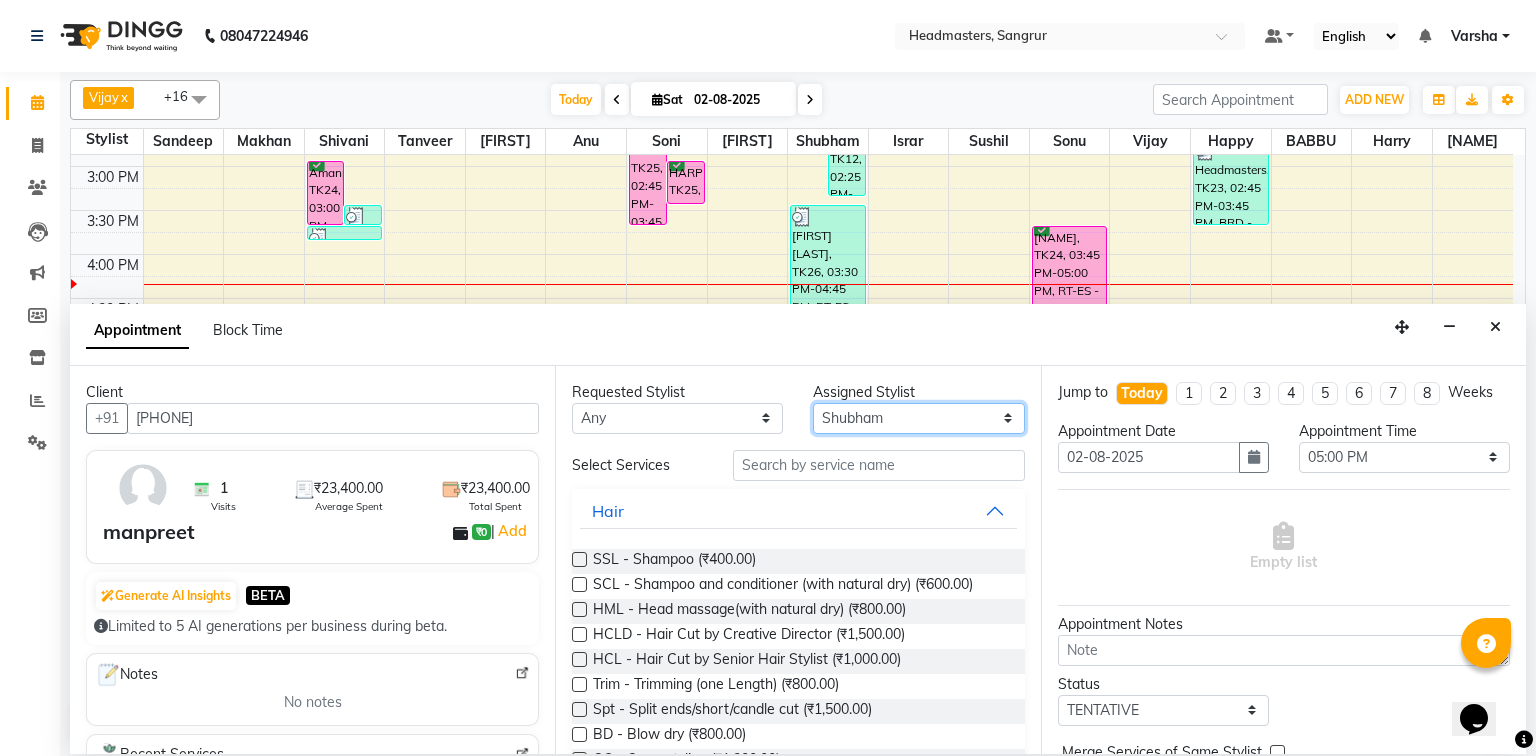 click on "Select Afia  Amandeep Kaur Anu BABBU DHIR Divya Happy Harmesh Harry  Headmasters Israr Jashan stockist Jitender Makhan Maninder Rimpi Saima  Sandeep Shivani Shubham Soni Sonu Sunny Sushil Tanveer Varsha Vijay" at bounding box center [918, 418] 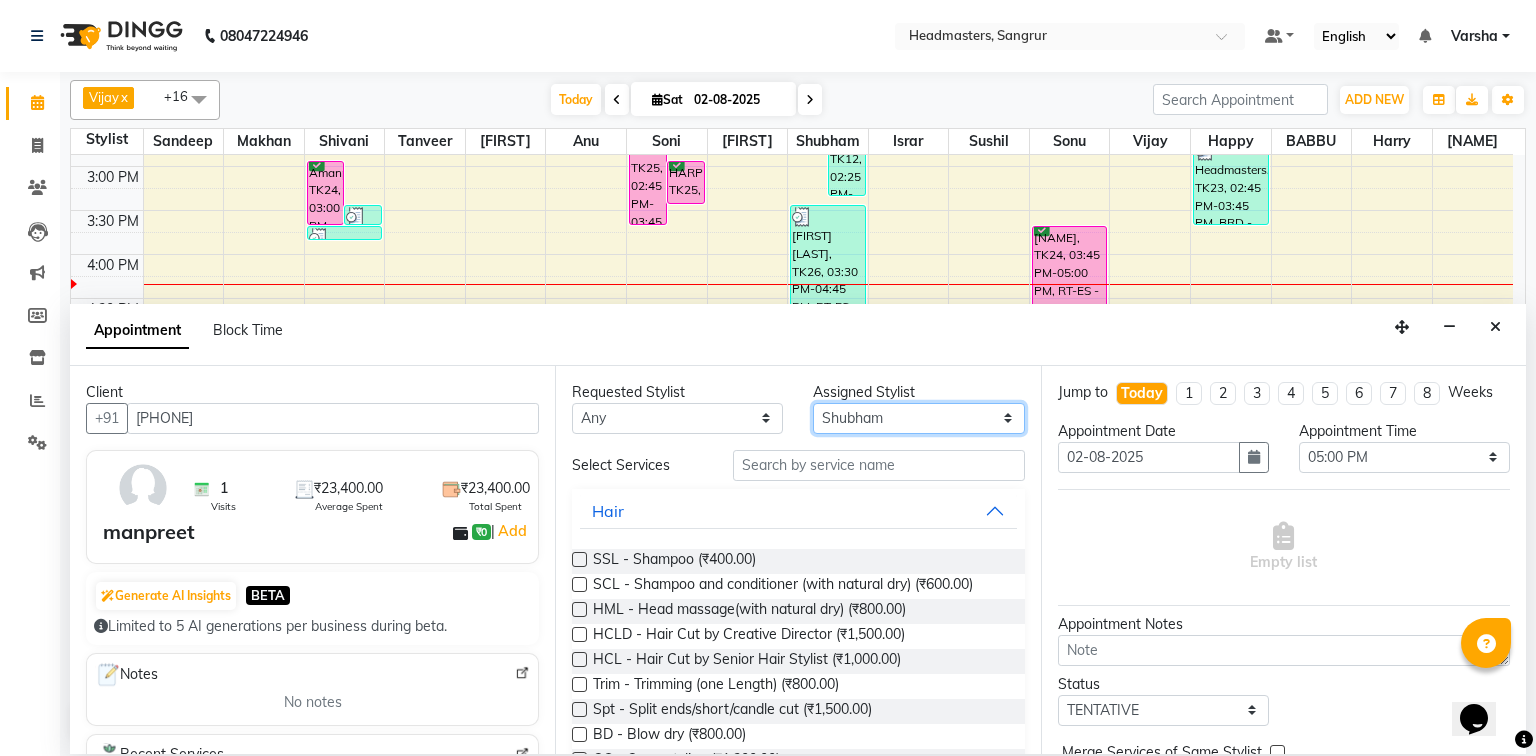 select on "64930" 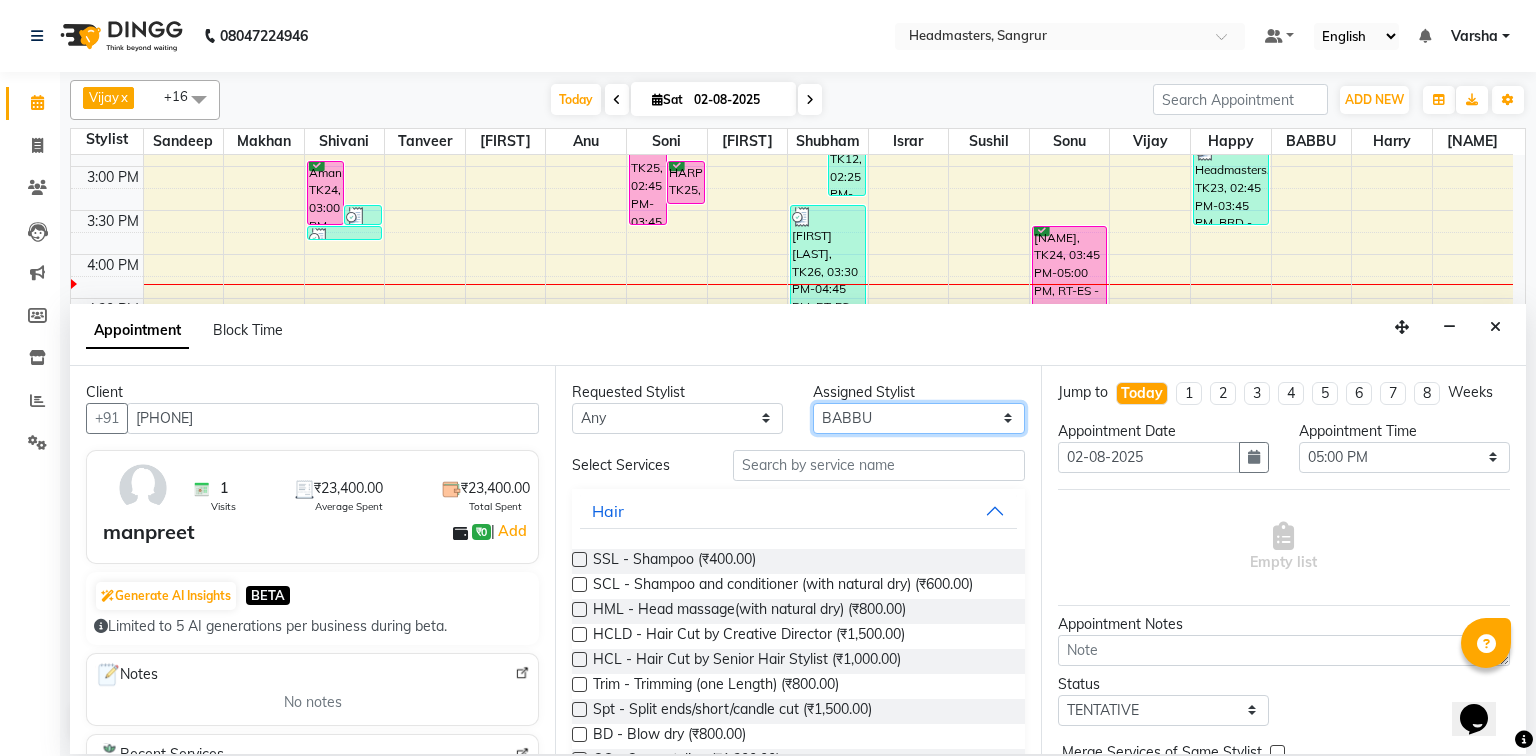 click on "Select Afia  Amandeep Kaur Anu BABBU DHIR Divya Happy Harmesh Harry  Headmasters Israr Jashan stockist Jitender Makhan Maninder Rimpi Saima  Sandeep Shivani Shubham Soni Sonu Sunny Sushil Tanveer Varsha Vijay" at bounding box center [918, 418] 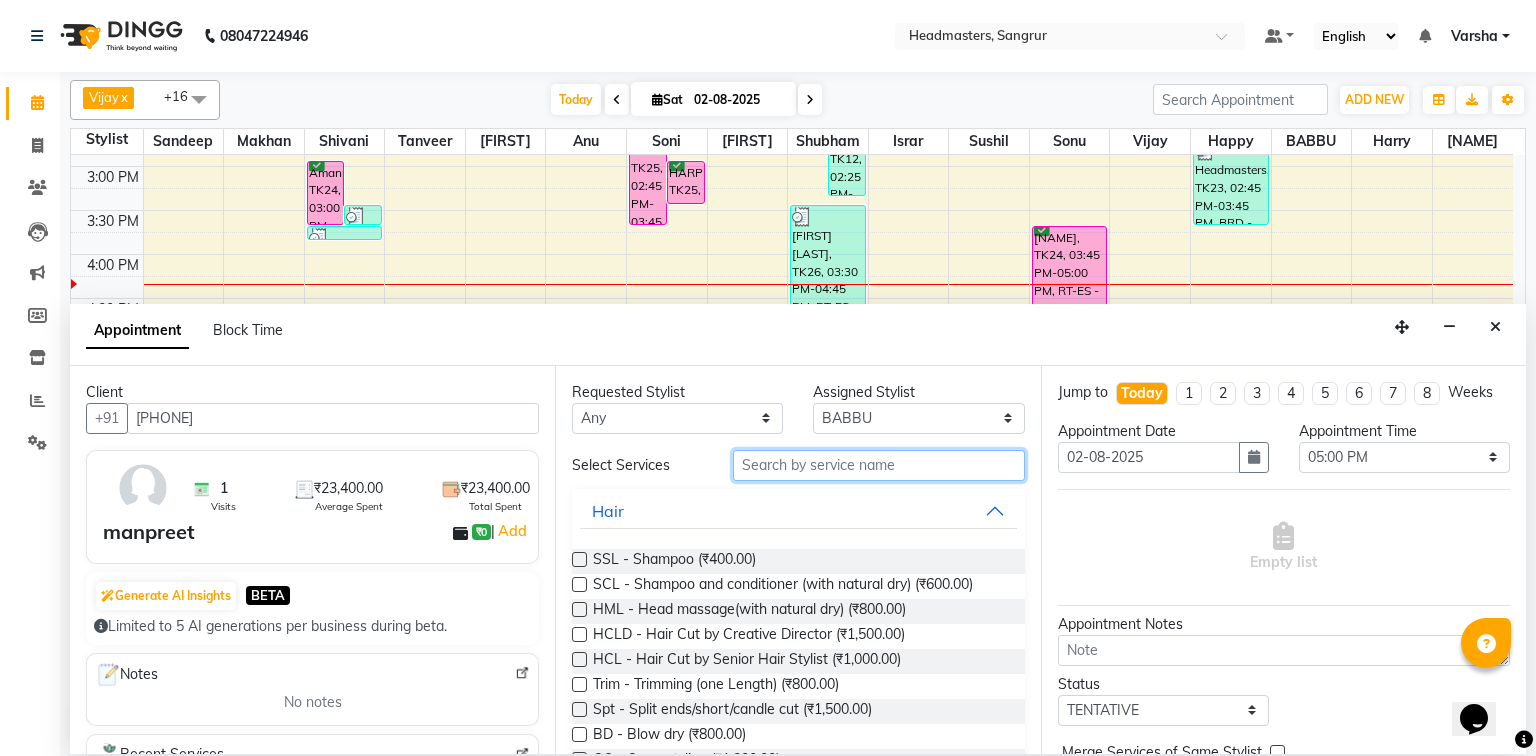 click at bounding box center (879, 465) 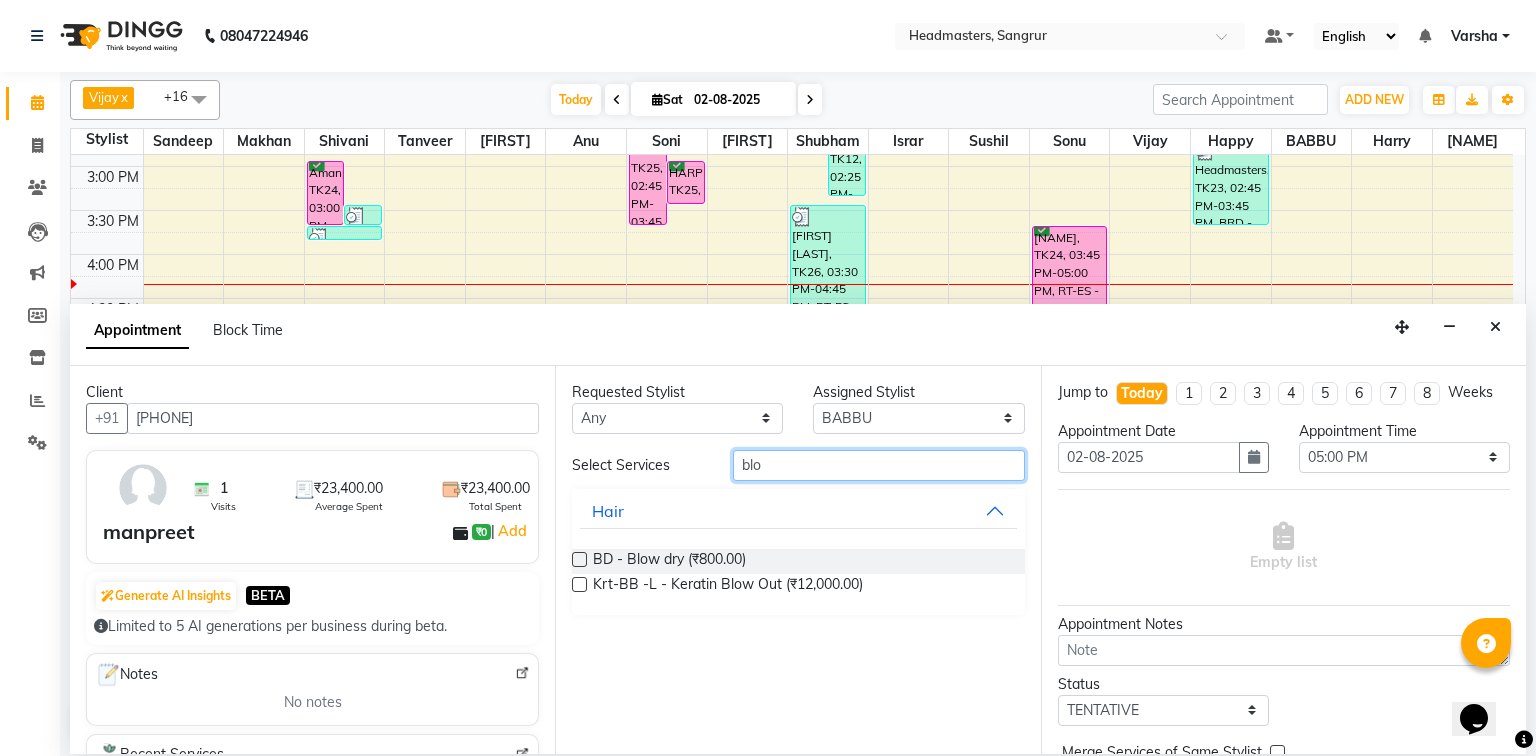 type on "blo" 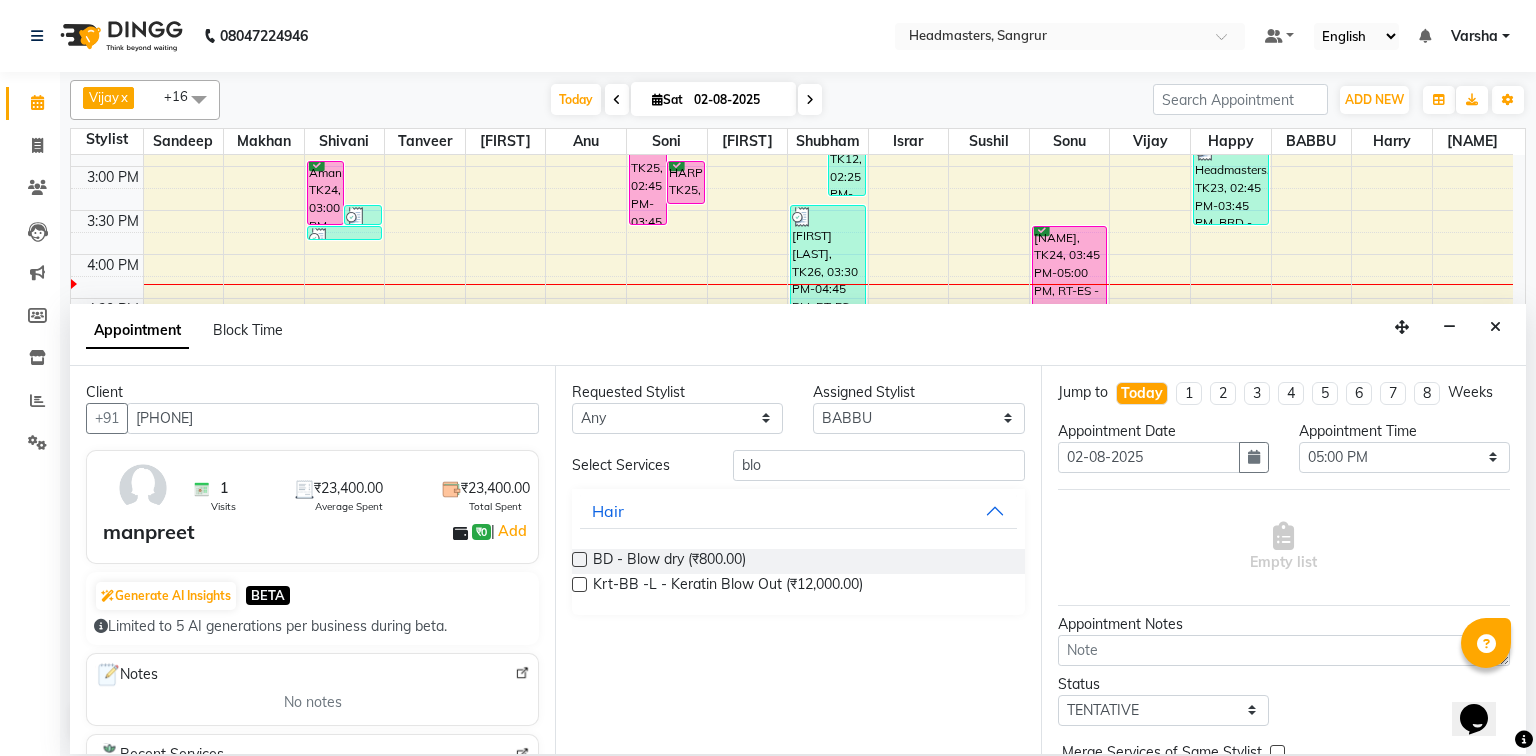 click at bounding box center [579, 559] 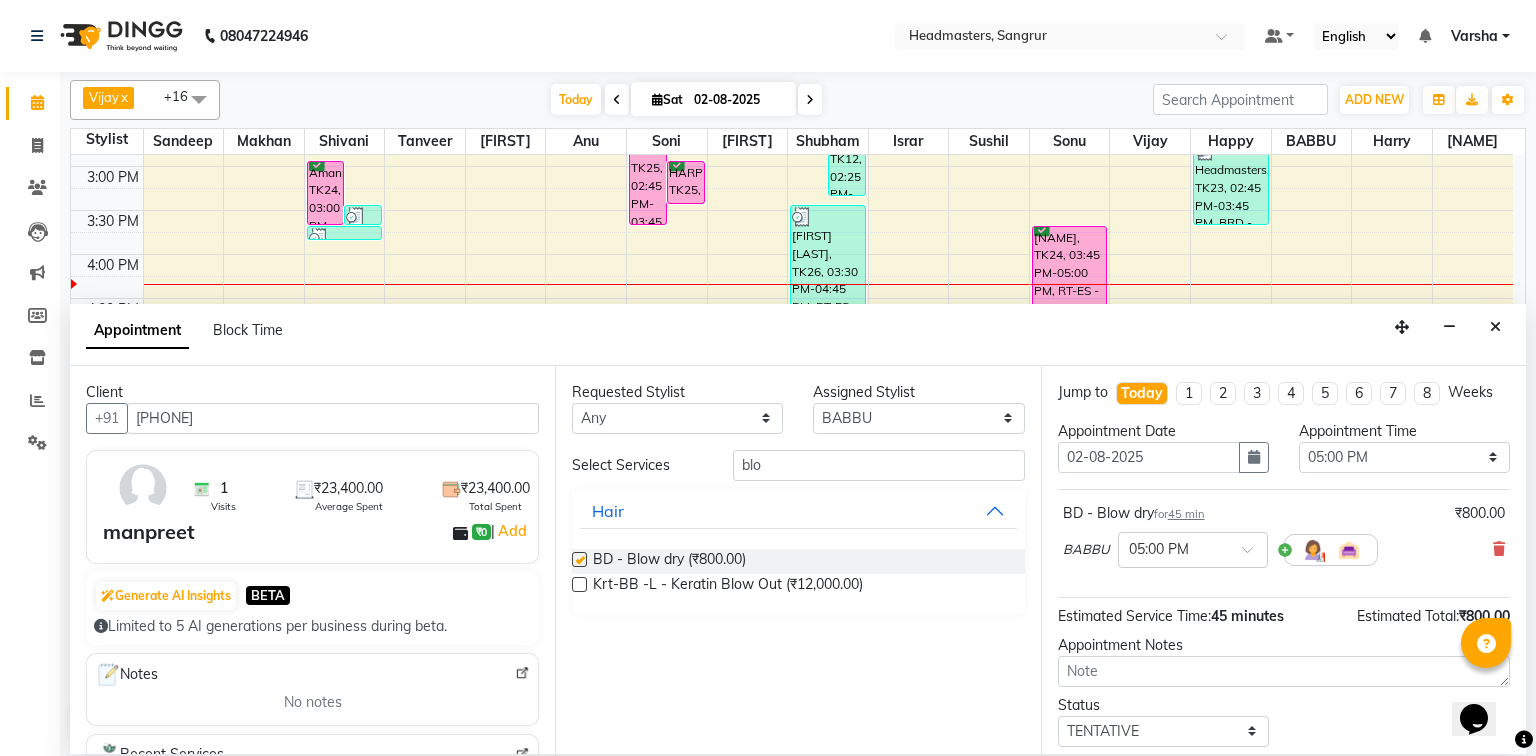 checkbox on "false" 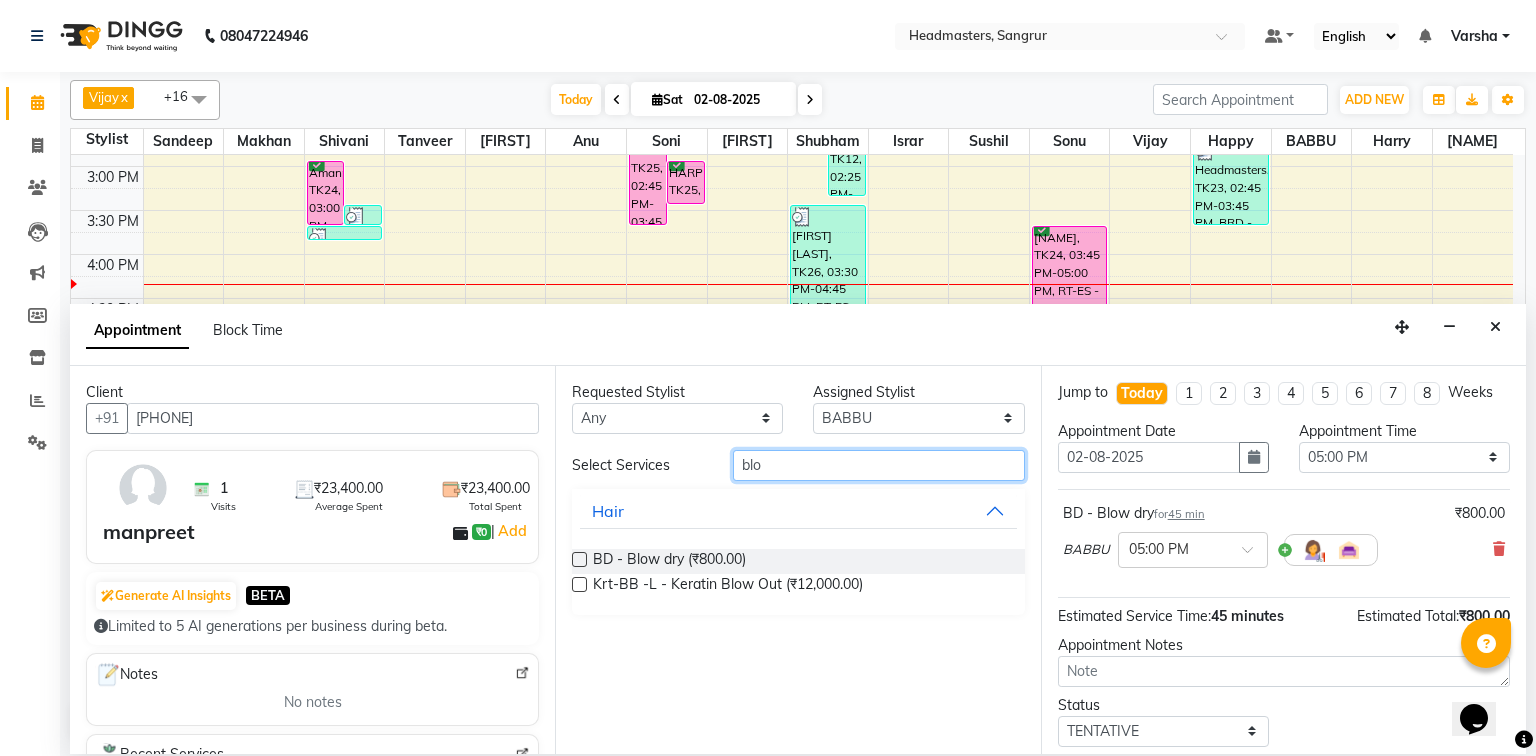 click on "blo" at bounding box center [879, 465] 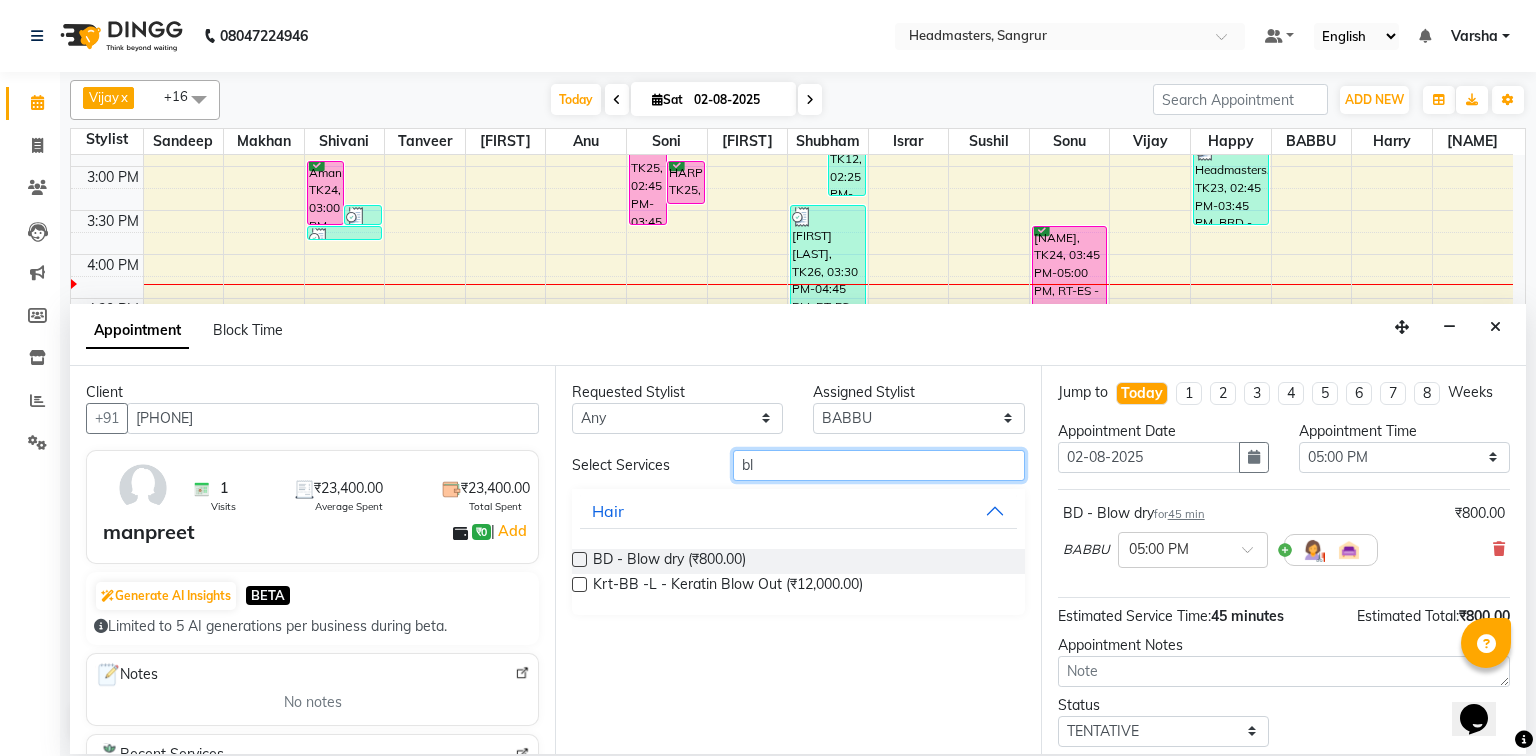 type 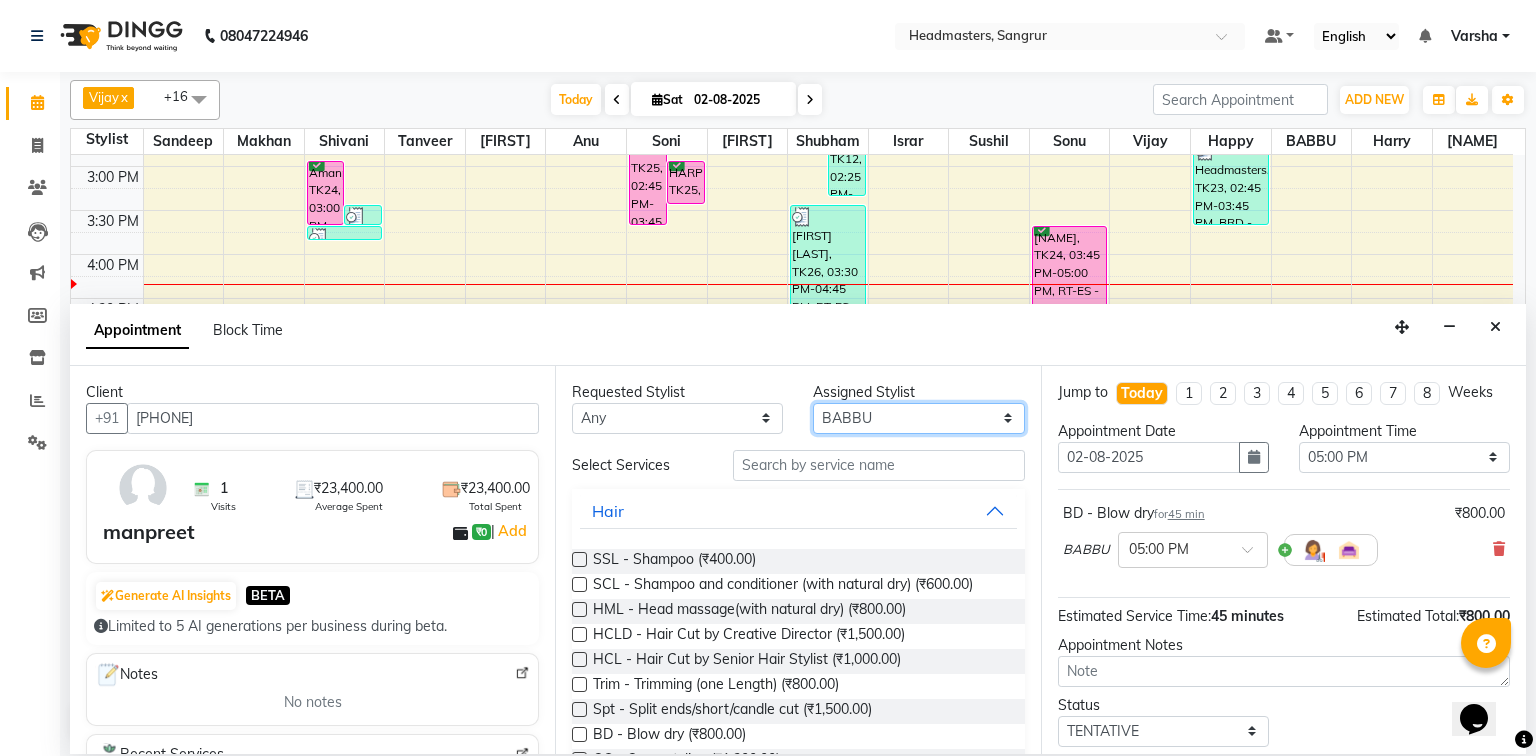click on "Select Afia  Amandeep Kaur Anu BABBU DHIR Divya Happy Harmesh Harry  Headmasters Israr Jashan stockist Jitender Makhan Maninder Rimpi Saima  Sandeep Shivani Shubham Soni Sonu Sunny Sushil Tanveer Varsha Vijay" at bounding box center (918, 418) 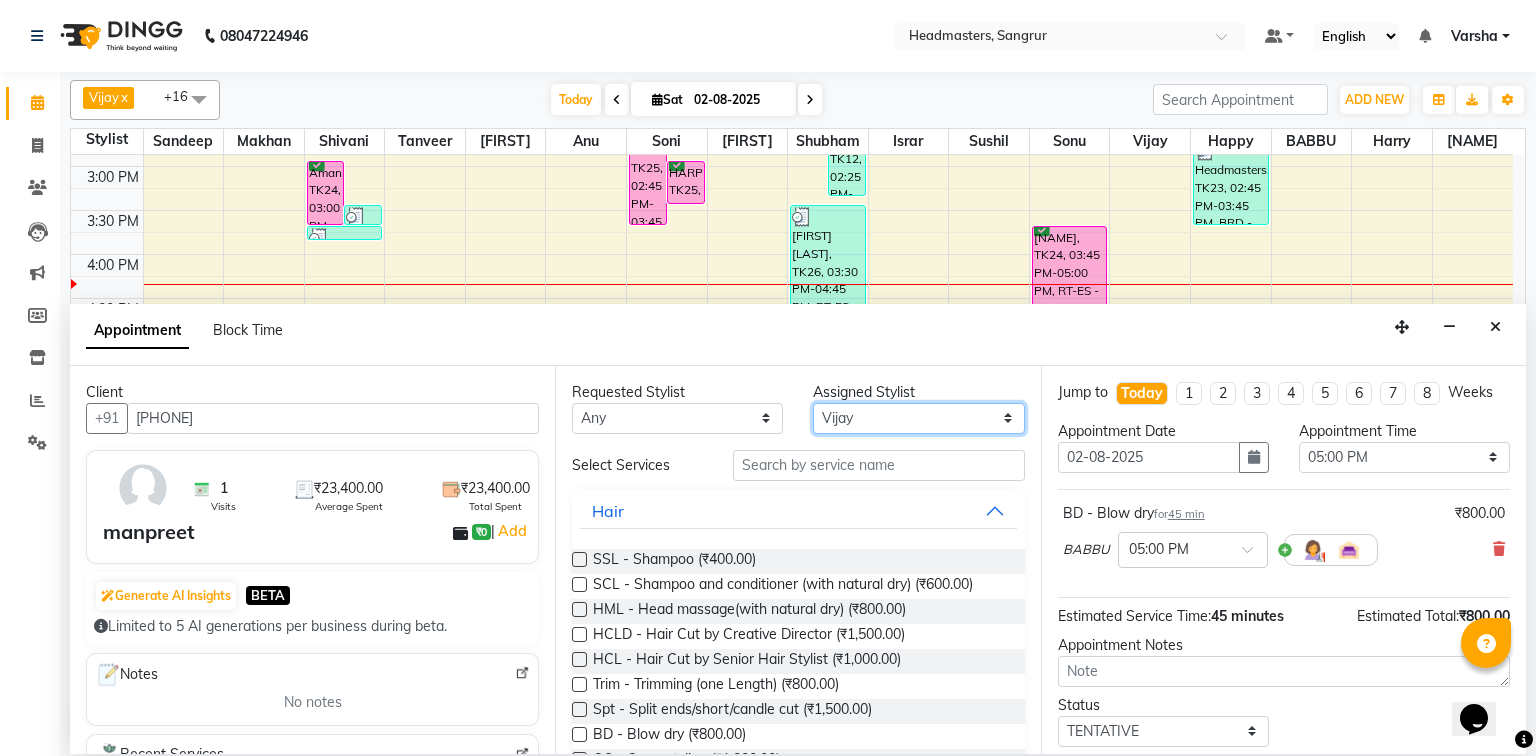 click on "Select Afia  Amandeep Kaur Anu BABBU DHIR Divya Happy Harmesh Harry  Headmasters Israr Jashan stockist Jitender Makhan Maninder Rimpi Saima  Sandeep Shivani Shubham Soni Sonu Sunny Sushil Tanveer Varsha Vijay" at bounding box center (918, 418) 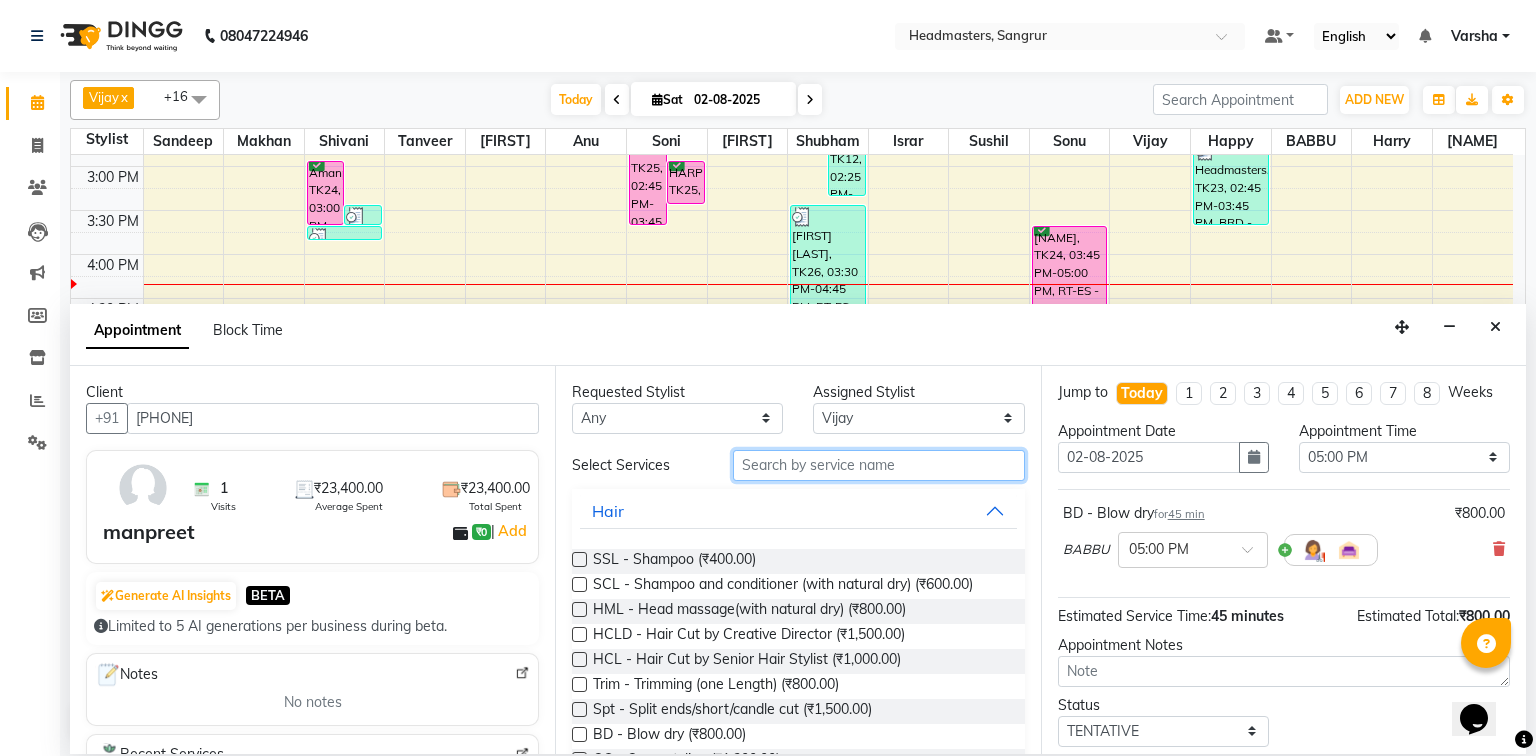 click at bounding box center [879, 465] 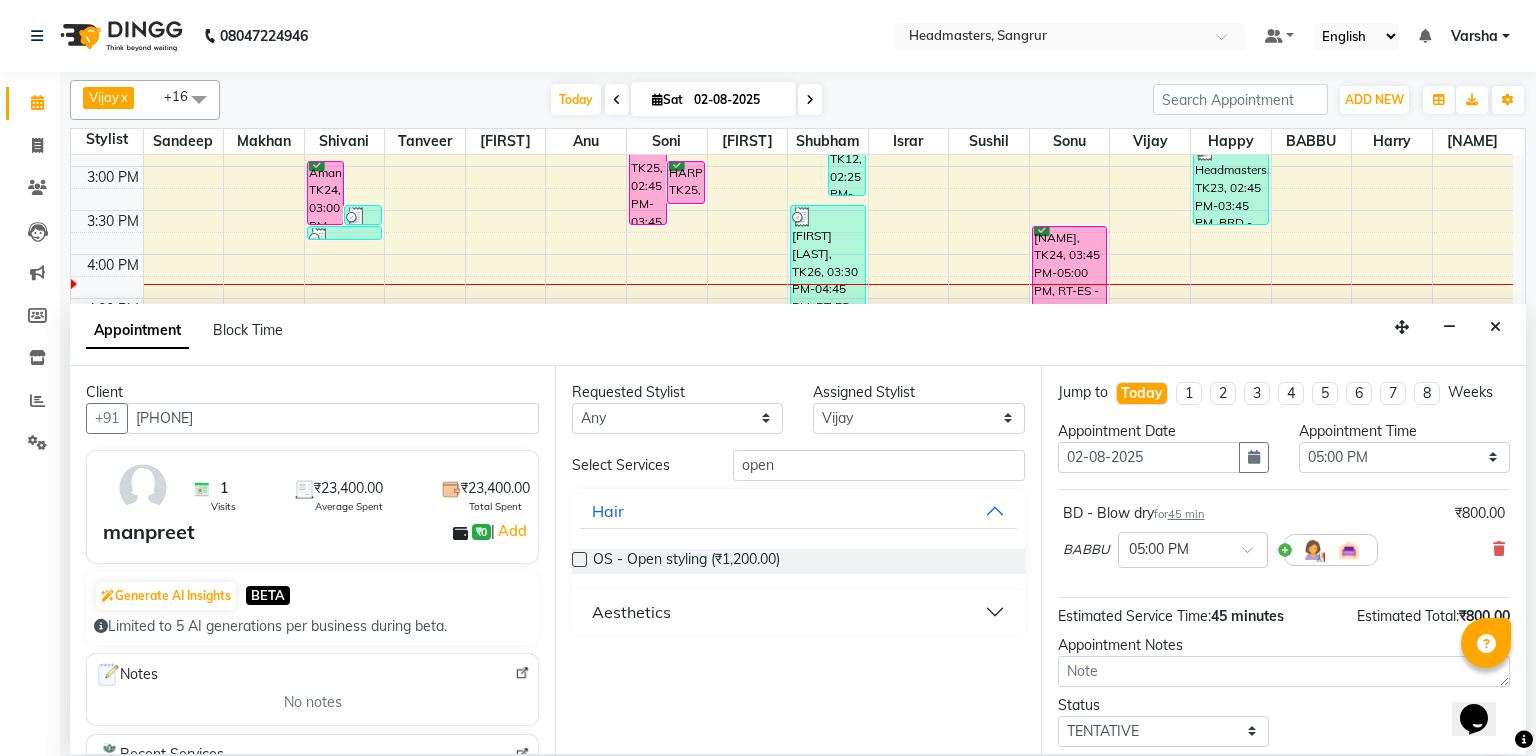 click at bounding box center (579, 559) 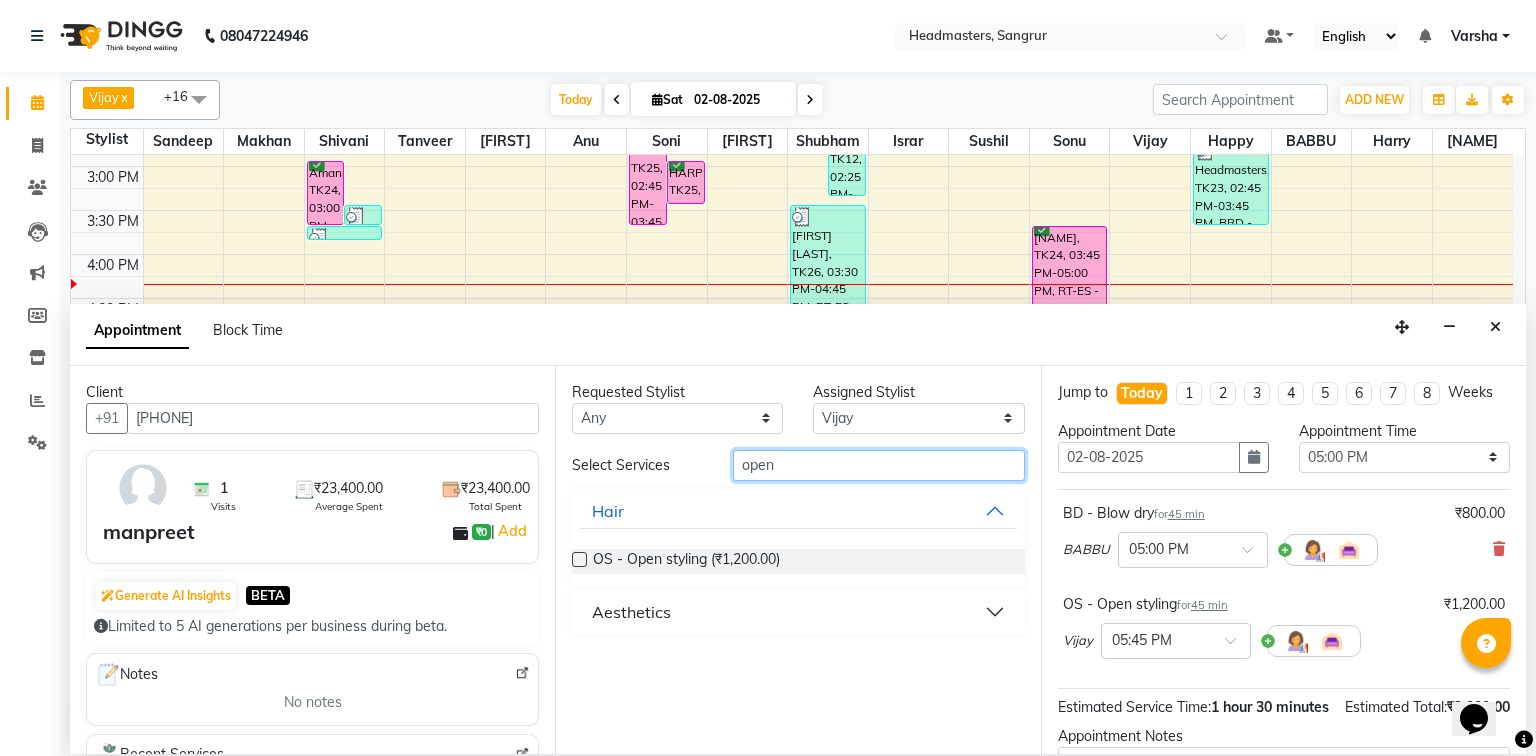 click on "open" at bounding box center (879, 465) 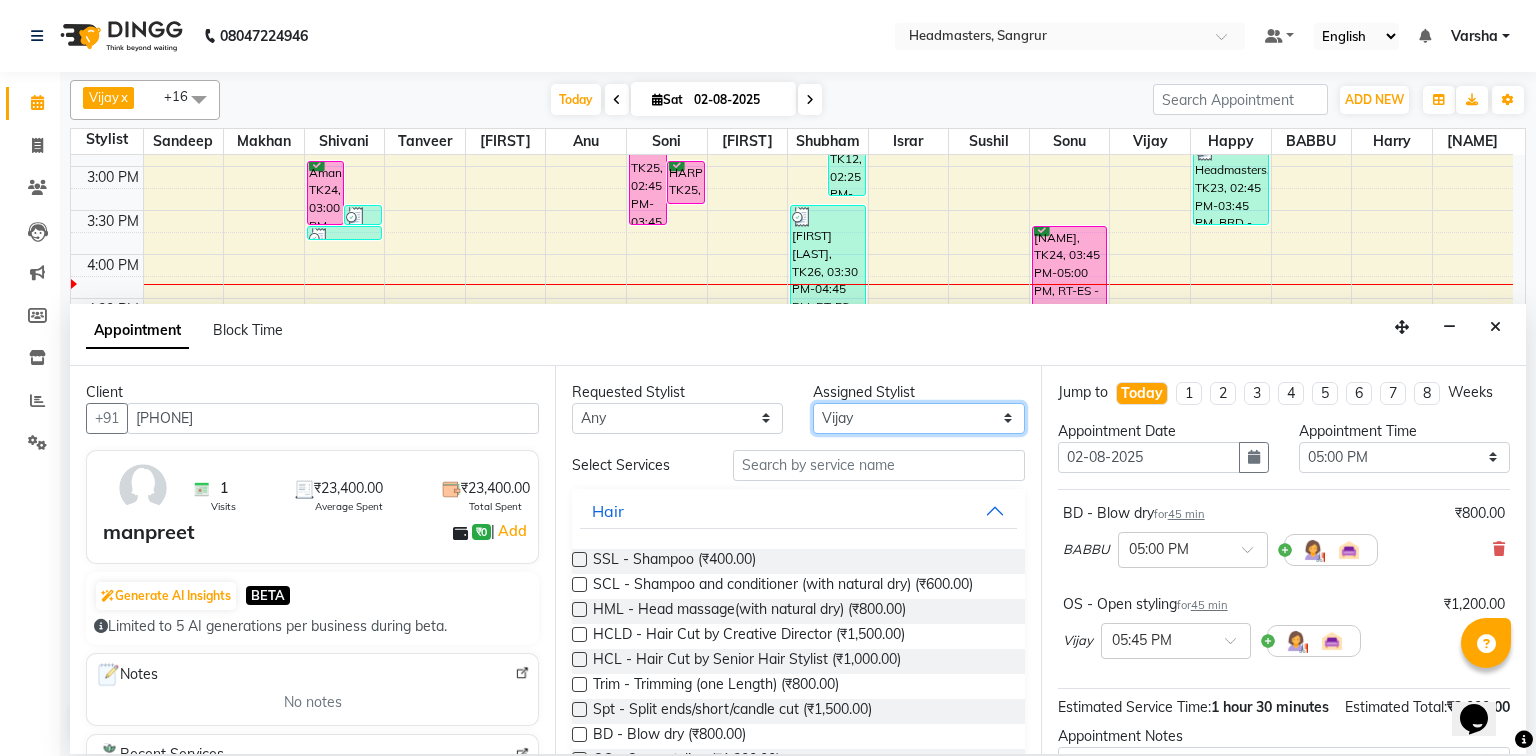 click on "Select Afia  Amandeep Kaur Anu BABBU DHIR Divya Happy Harmesh Harry  Headmasters Israr Jashan stockist Jitender Makhan Maninder Rimpi Saima  Sandeep Shivani Shubham Soni Sonu Sunny Sushil Tanveer Varsha Vijay" at bounding box center [918, 418] 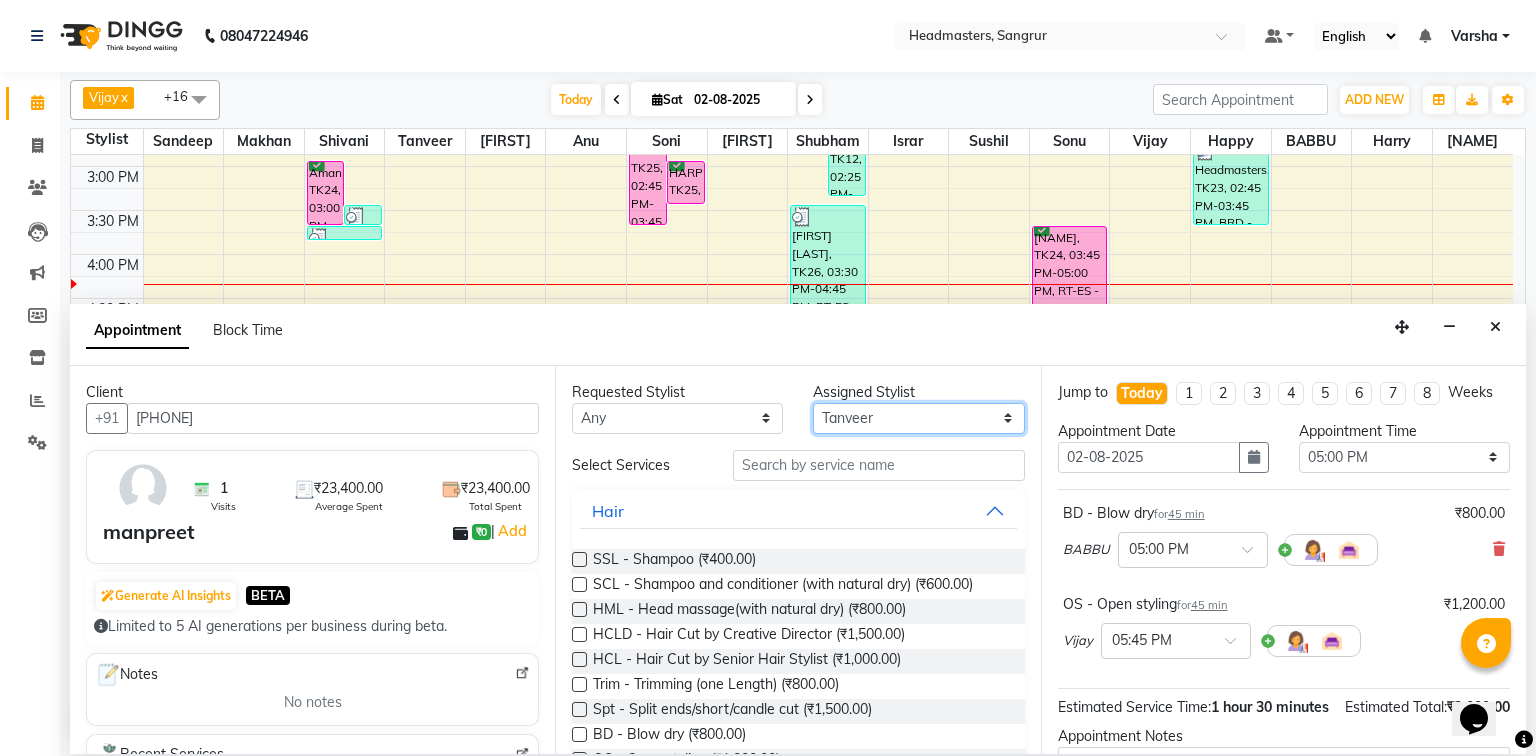 click on "Select Afia  Amandeep Kaur Anu BABBU DHIR Divya Happy Harmesh Harry  Headmasters Israr Jashan stockist Jitender Makhan Maninder Rimpi Saima  Sandeep Shivani Shubham Soni Sonu Sunny Sushil Tanveer Varsha Vijay" at bounding box center (918, 418) 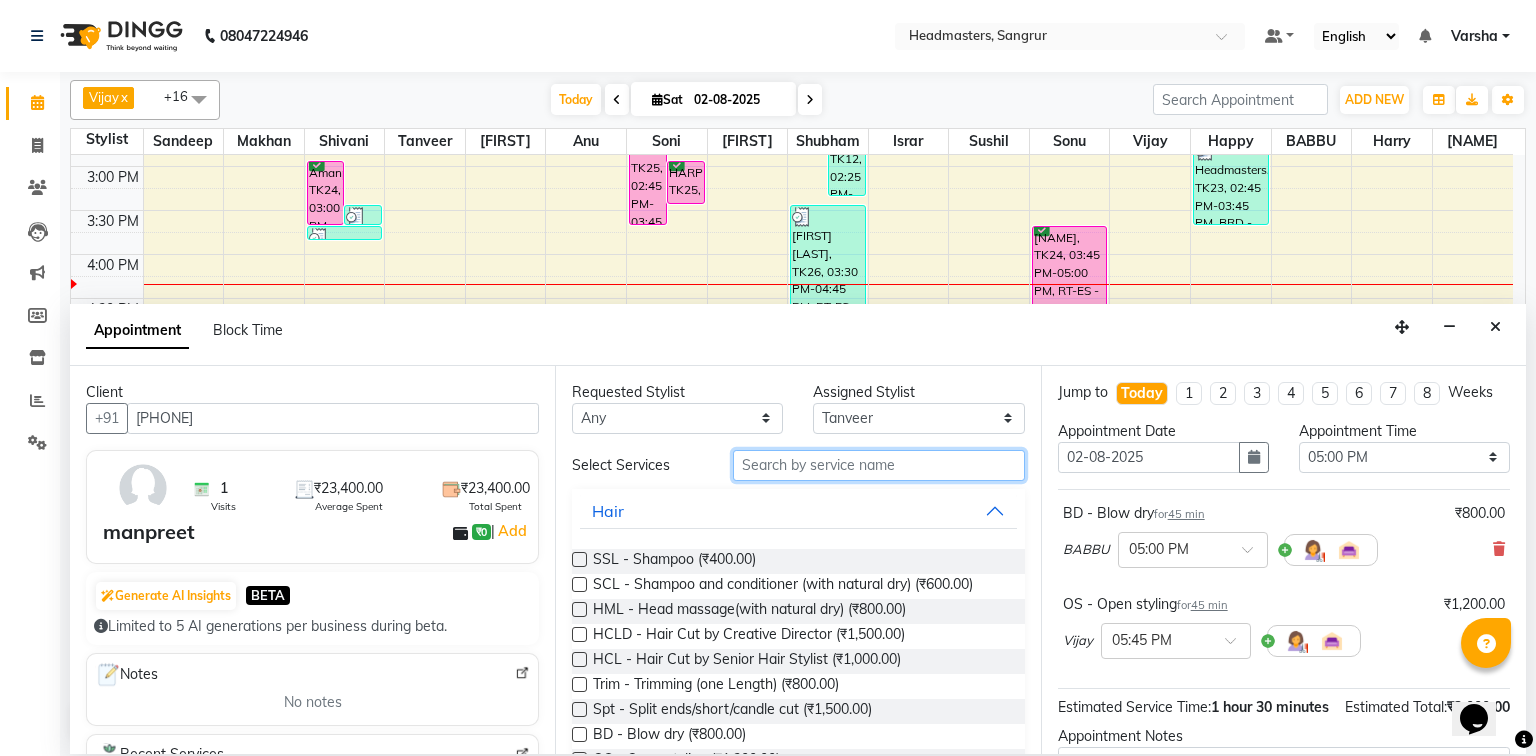 click at bounding box center [879, 465] 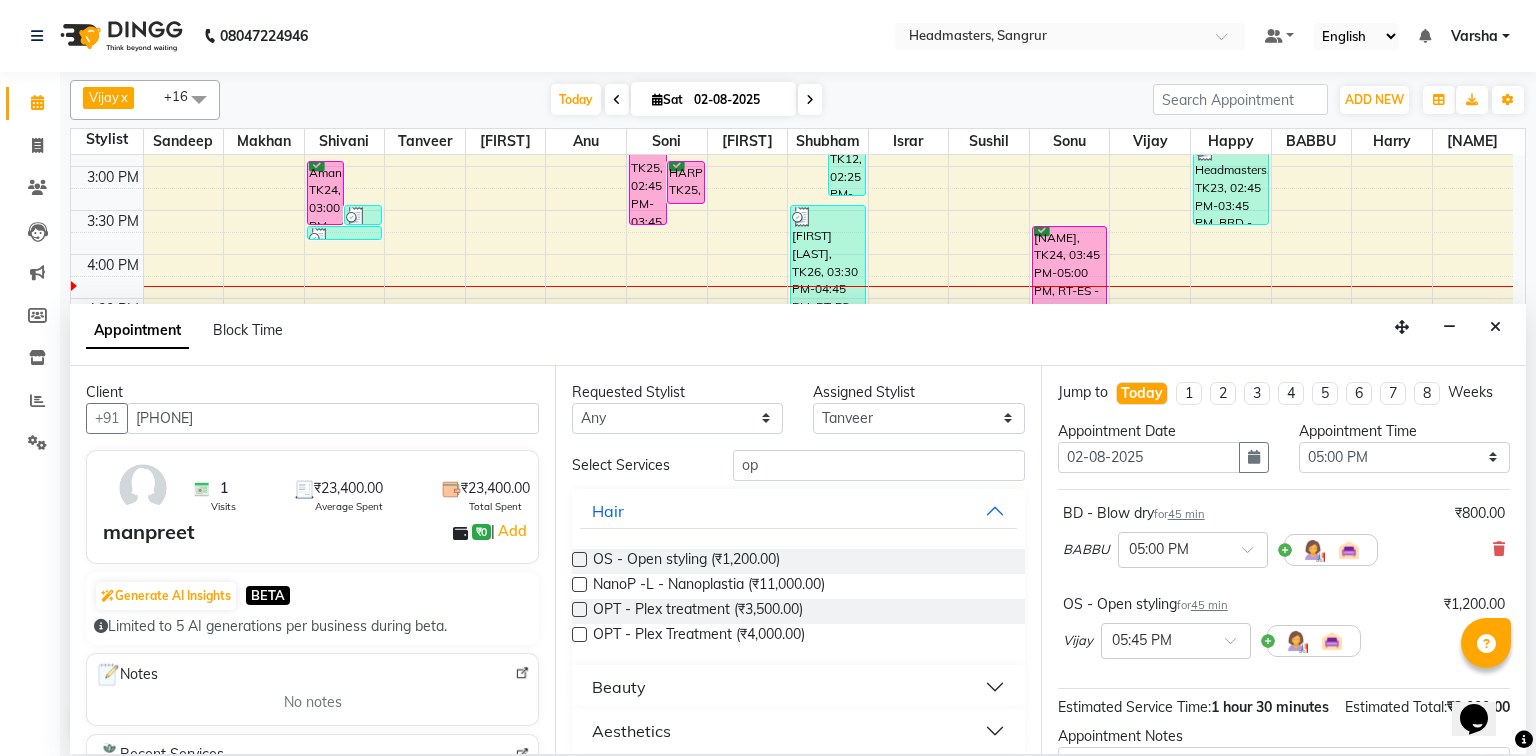 click at bounding box center [579, 559] 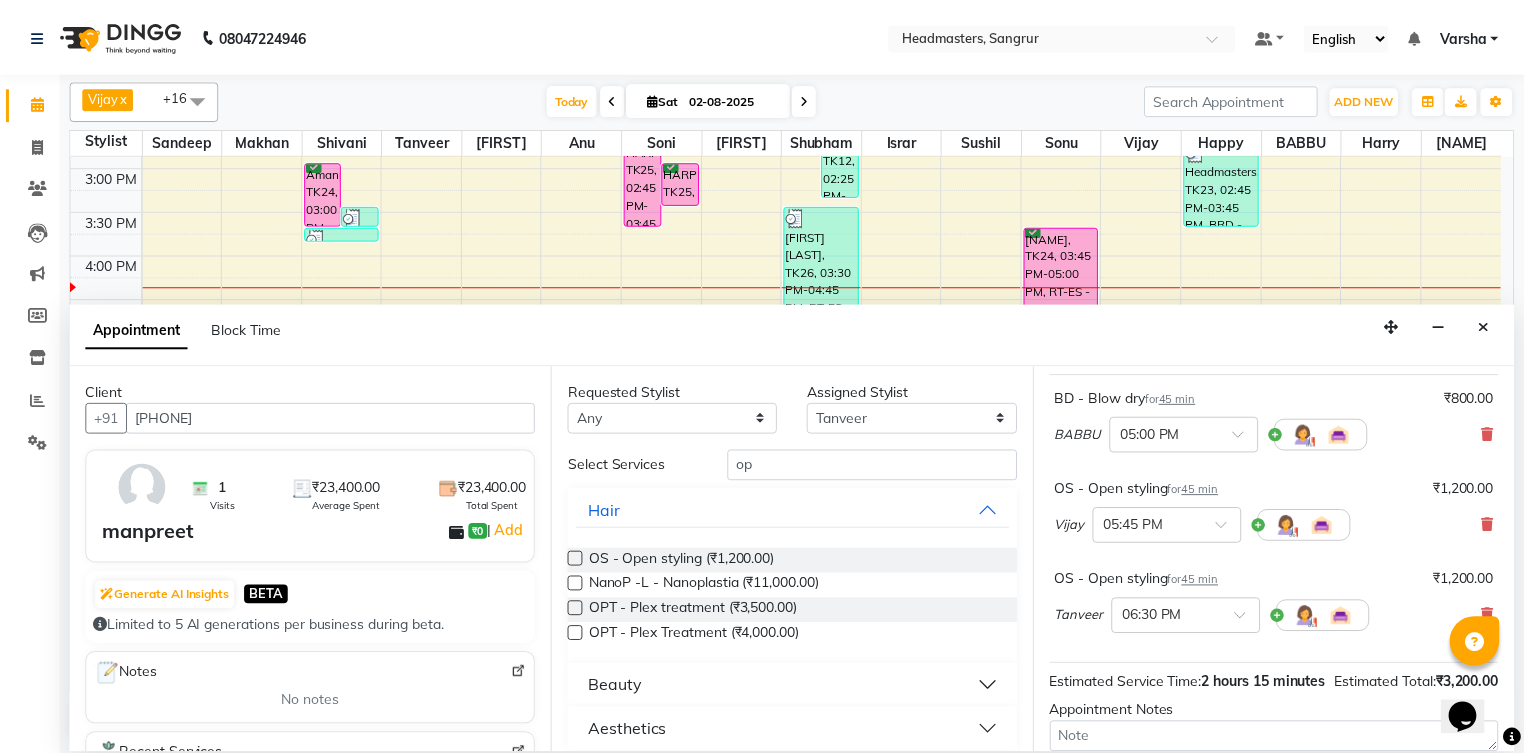 scroll, scrollTop: 288, scrollLeft: 0, axis: vertical 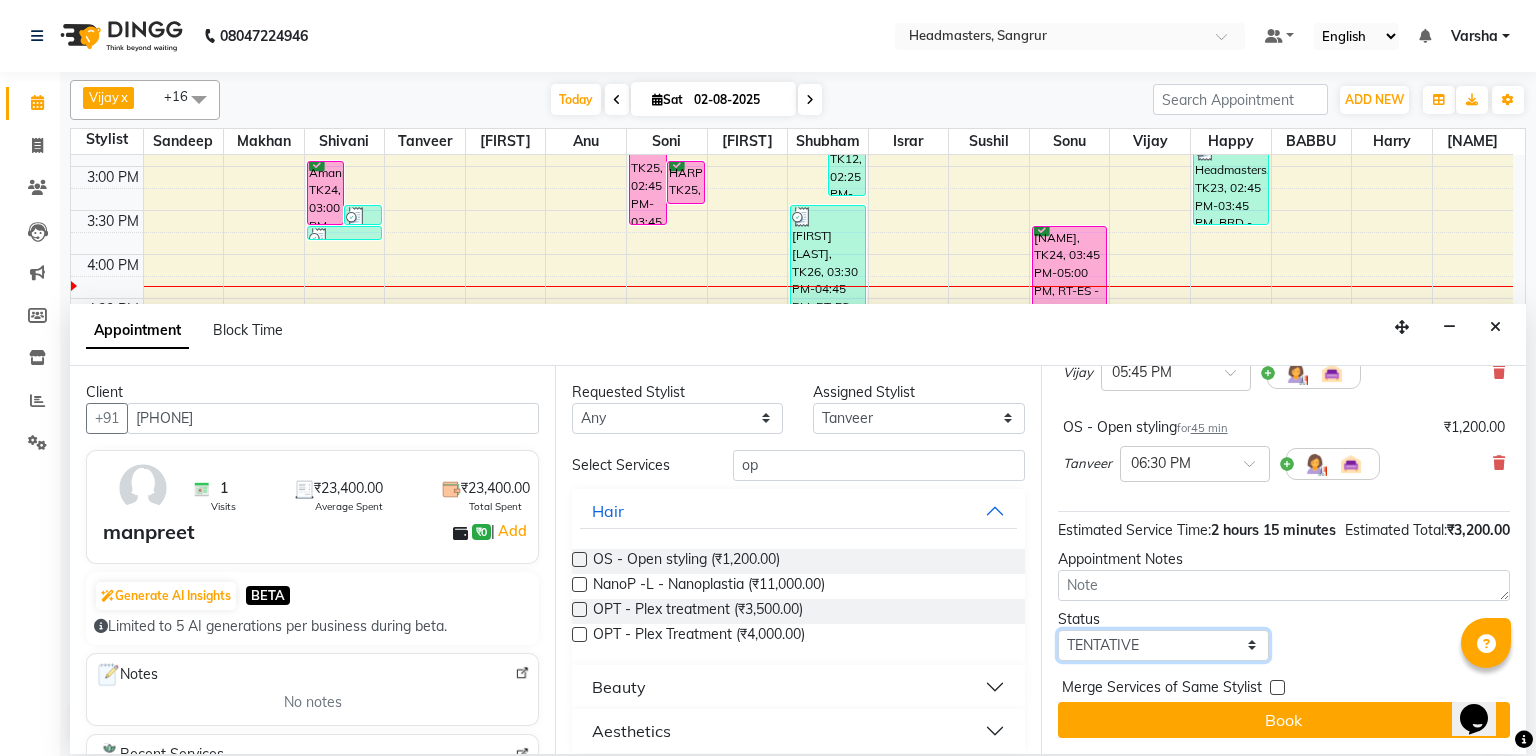 click on "Select TENTATIVE CONFIRM CHECK-IN UPCOMING" at bounding box center [1163, 645] 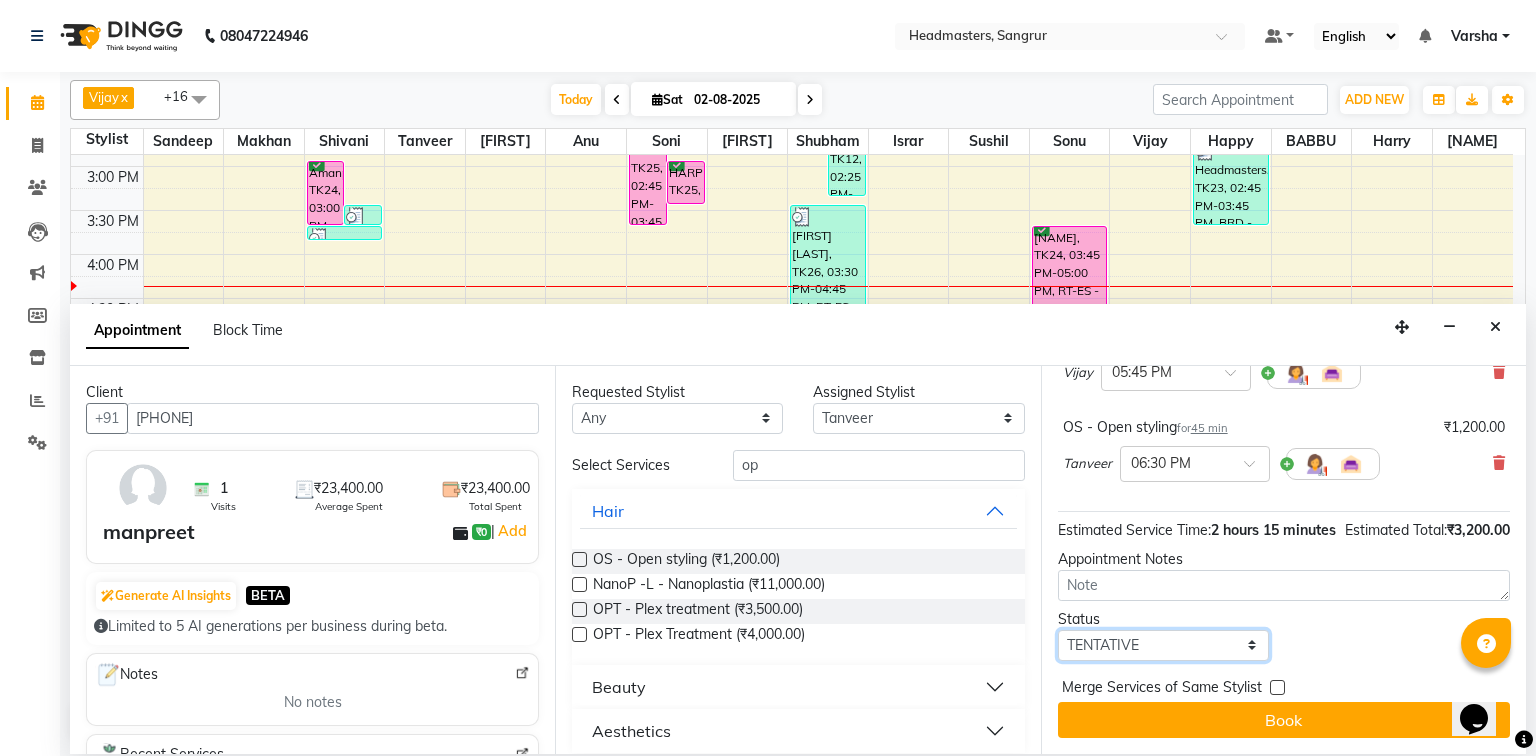 click on "Select TENTATIVE CONFIRM CHECK-IN UPCOMING" at bounding box center [1163, 645] 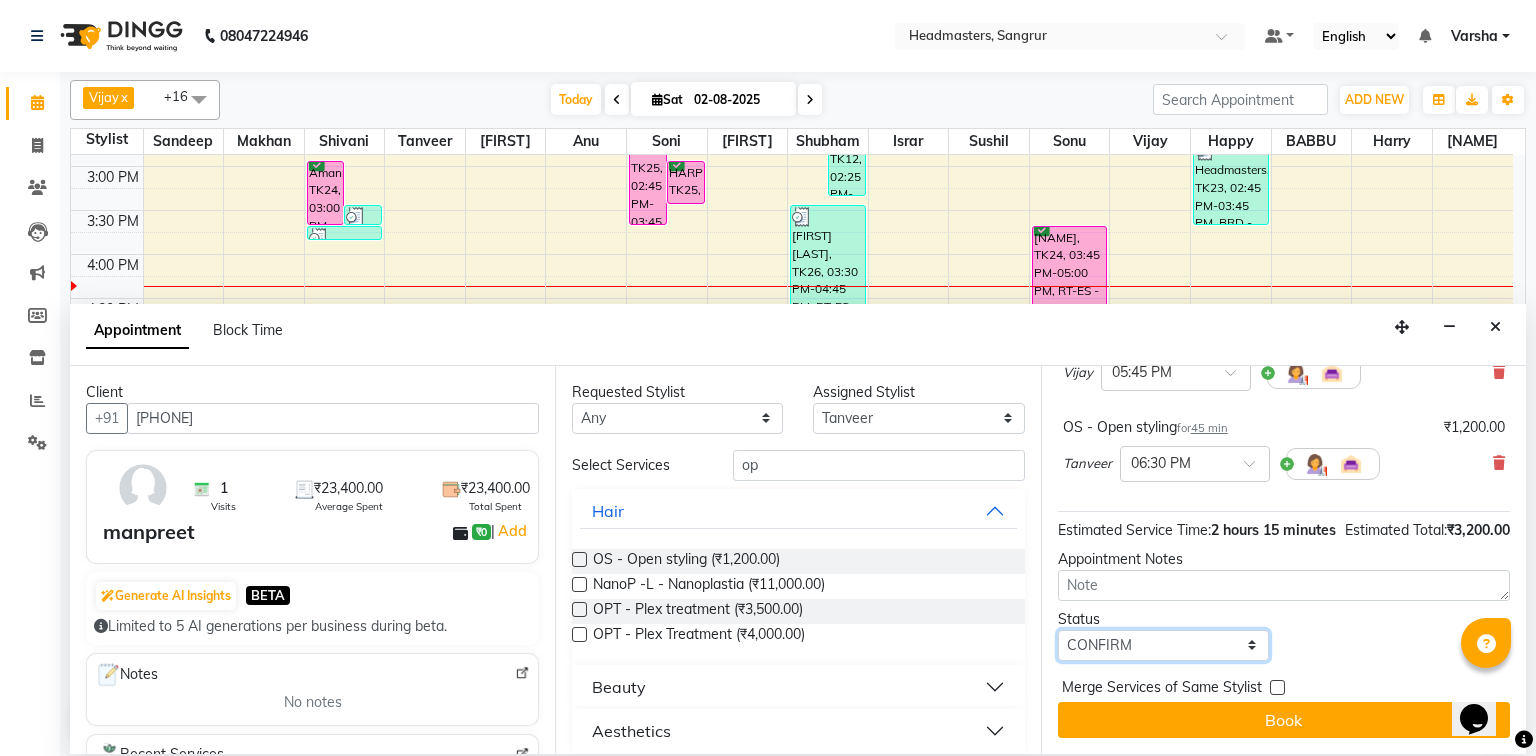 click on "Select TENTATIVE CONFIRM CHECK-IN UPCOMING" at bounding box center (1163, 645) 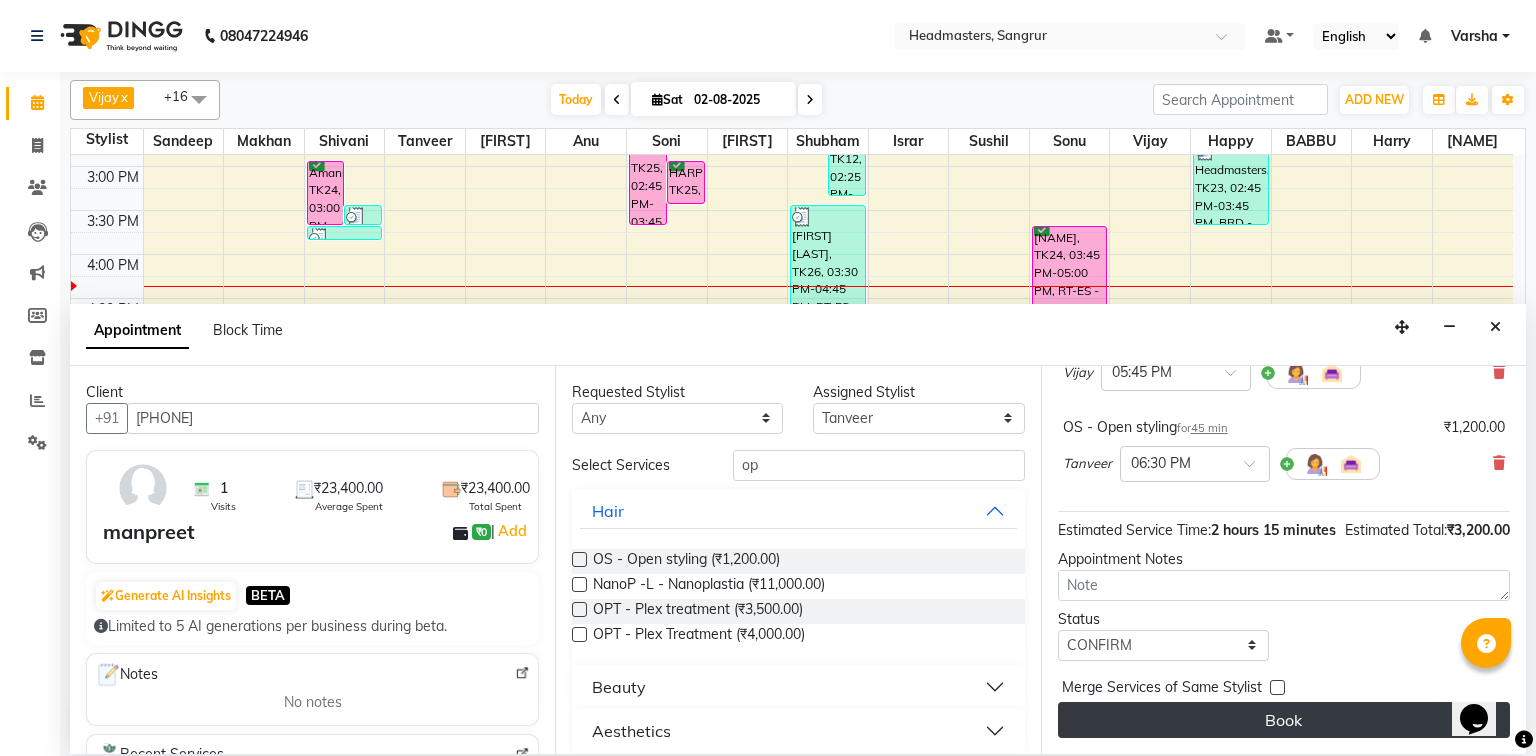 click on "Book" at bounding box center (1284, 720) 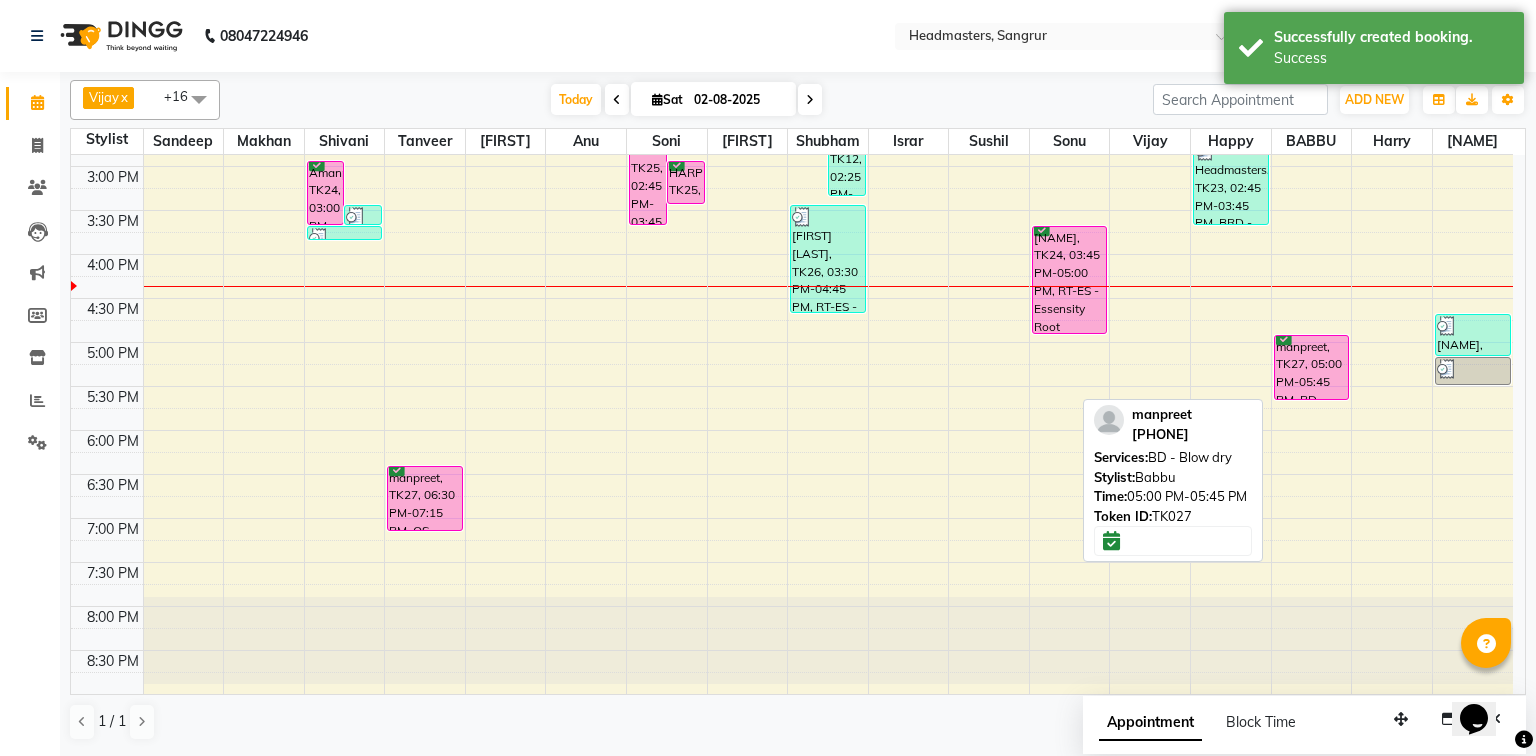 click on "manpreet, TK27, 05:00 PM-05:45 PM, BD - Blow dry" at bounding box center [1312, 367] 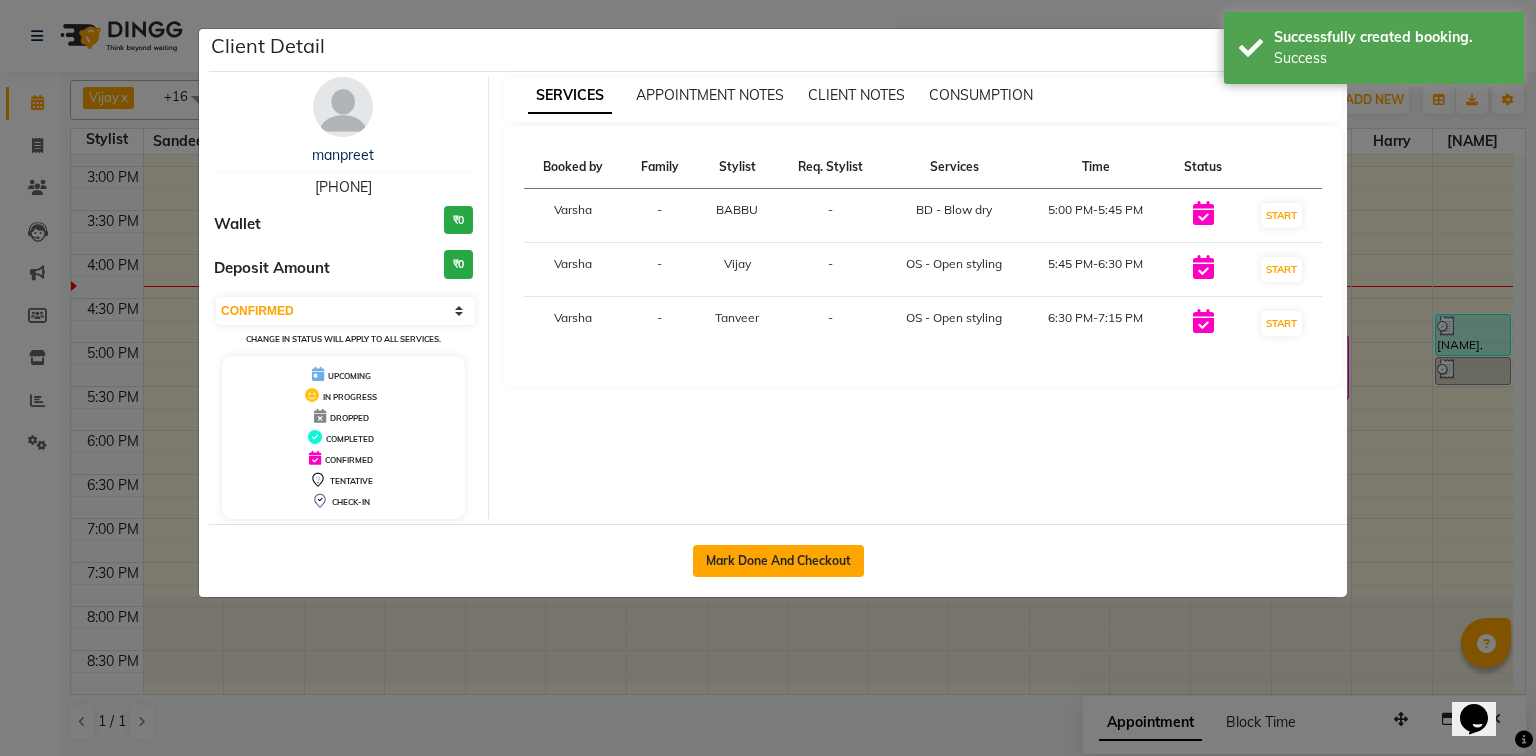 click on "Mark Done And Checkout" 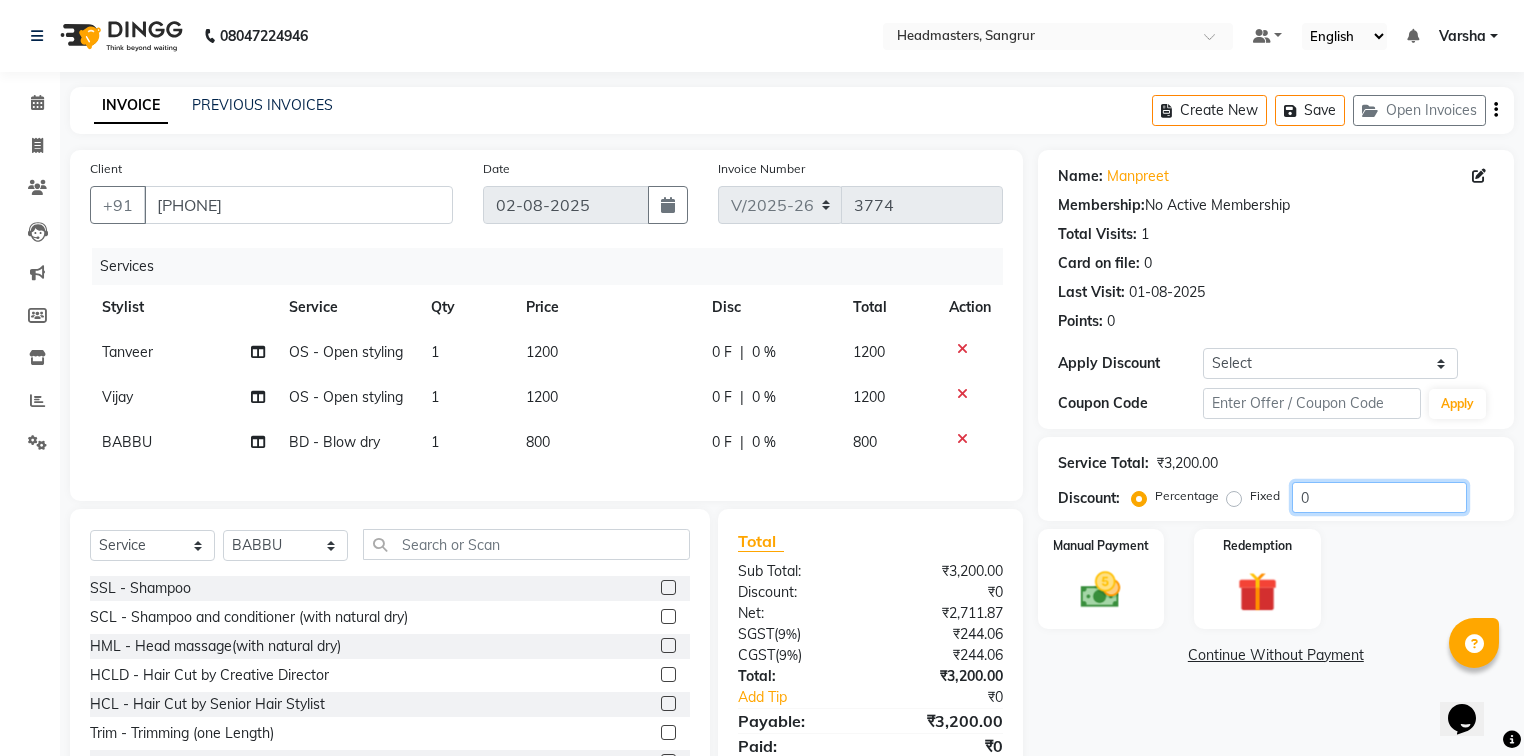 click on "0" 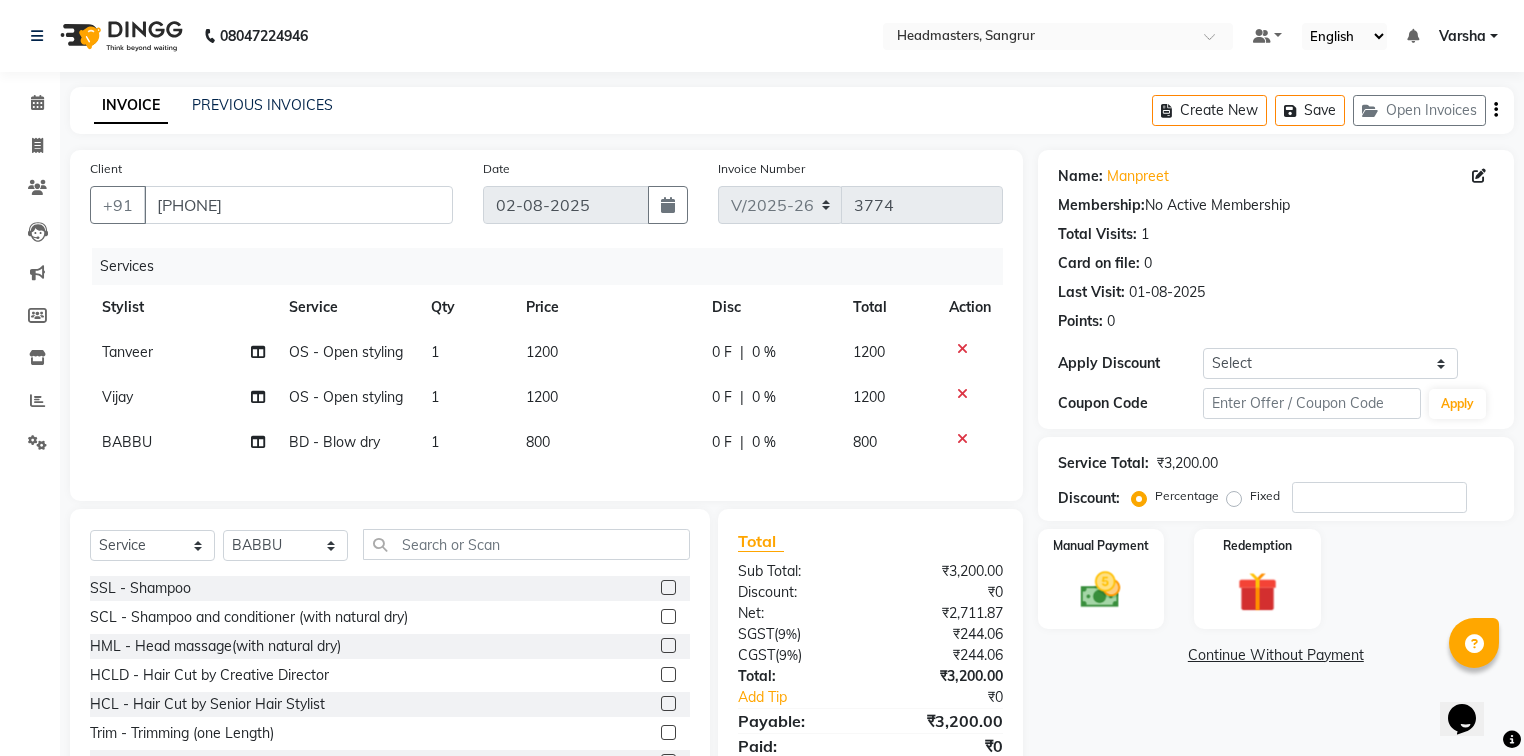 click on "0 F" 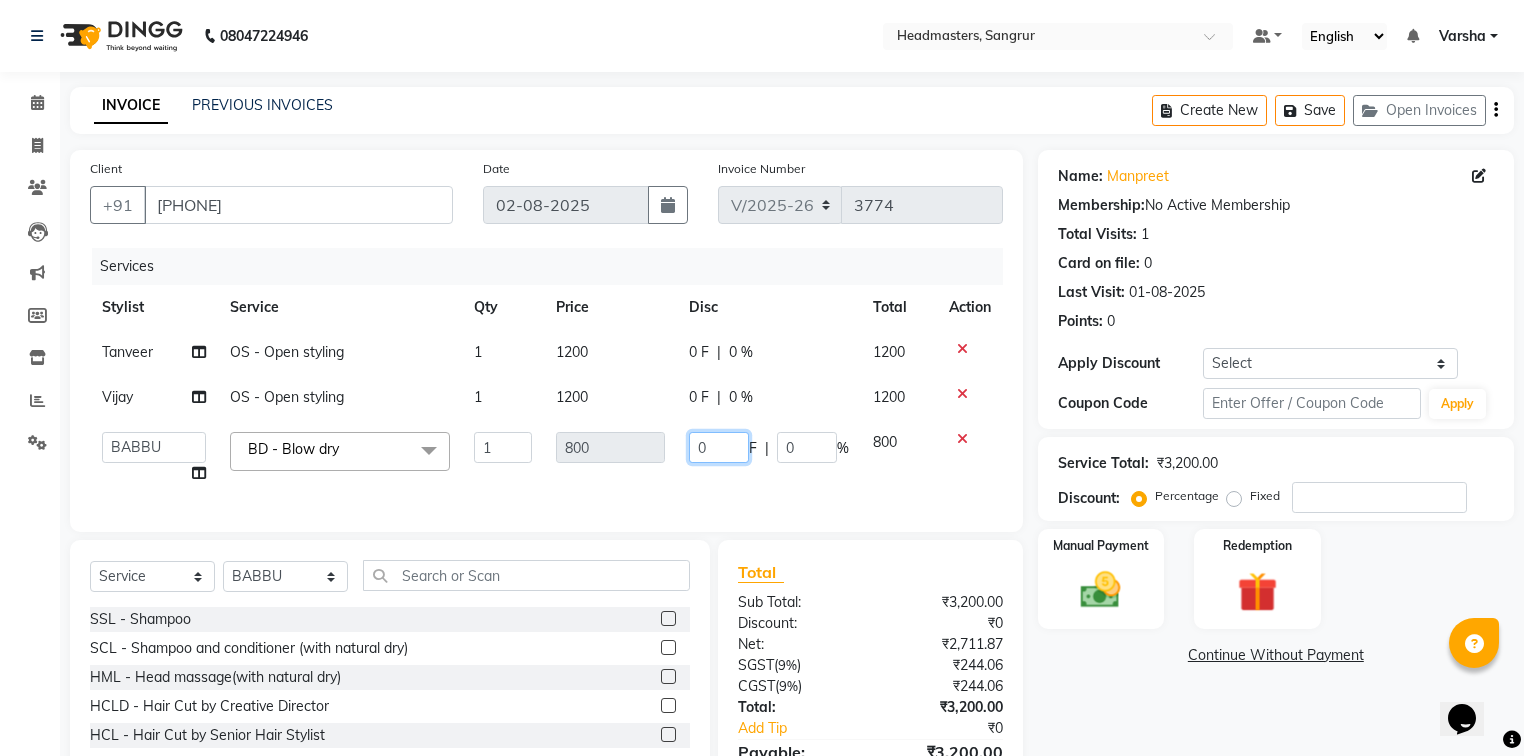 click on "0" 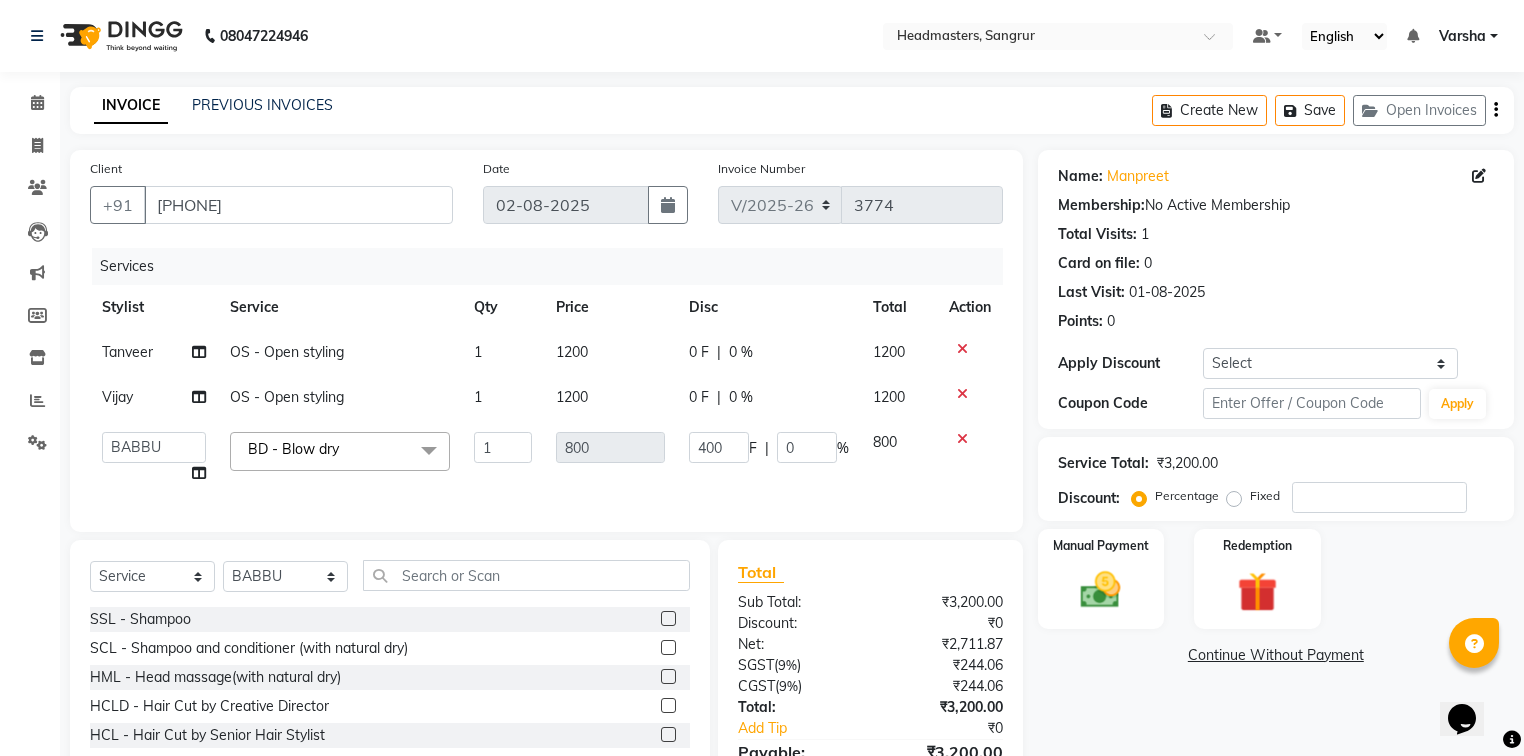 click on "Vijay OS - Open styling 1 1200 0 F | 0 % 1200" 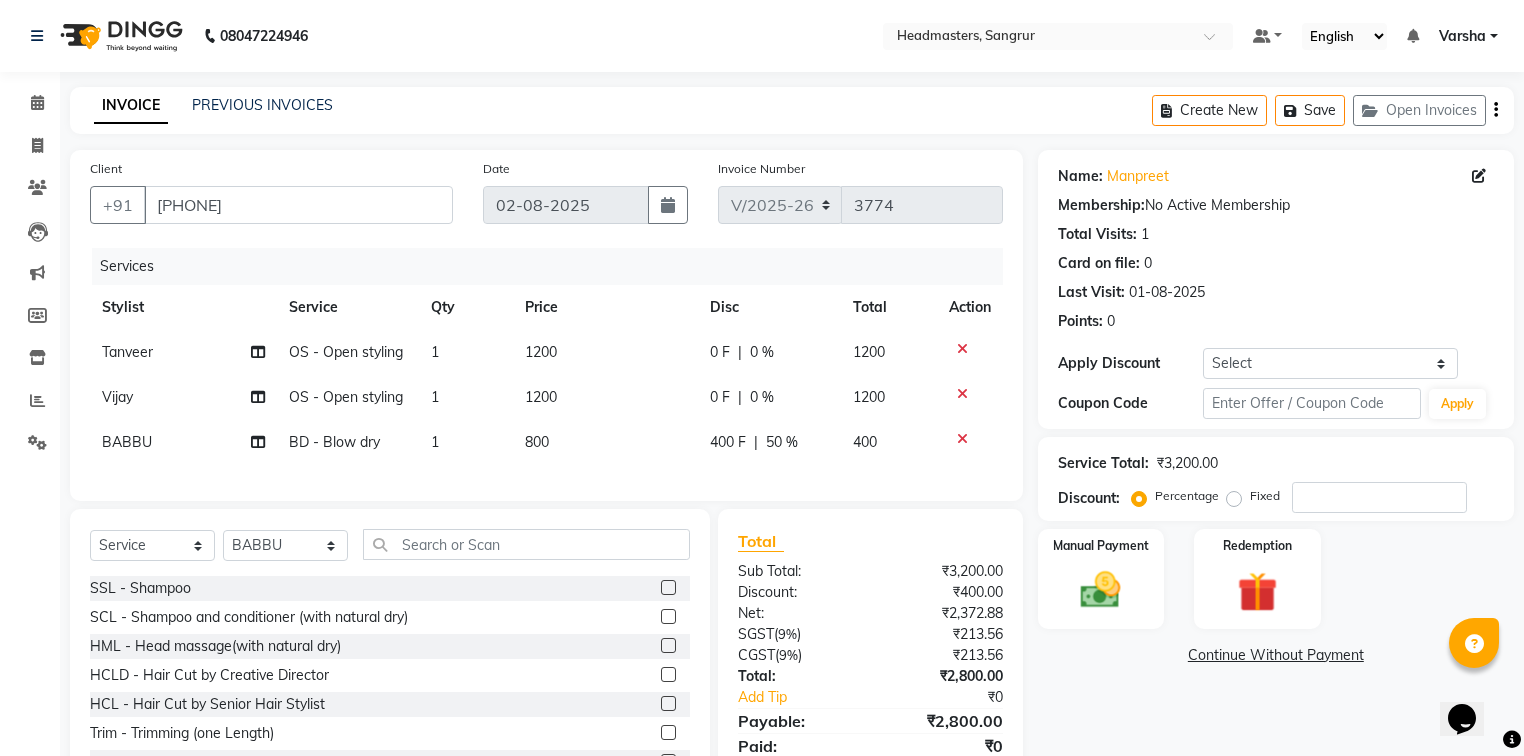 click on "0 F | 0 %" 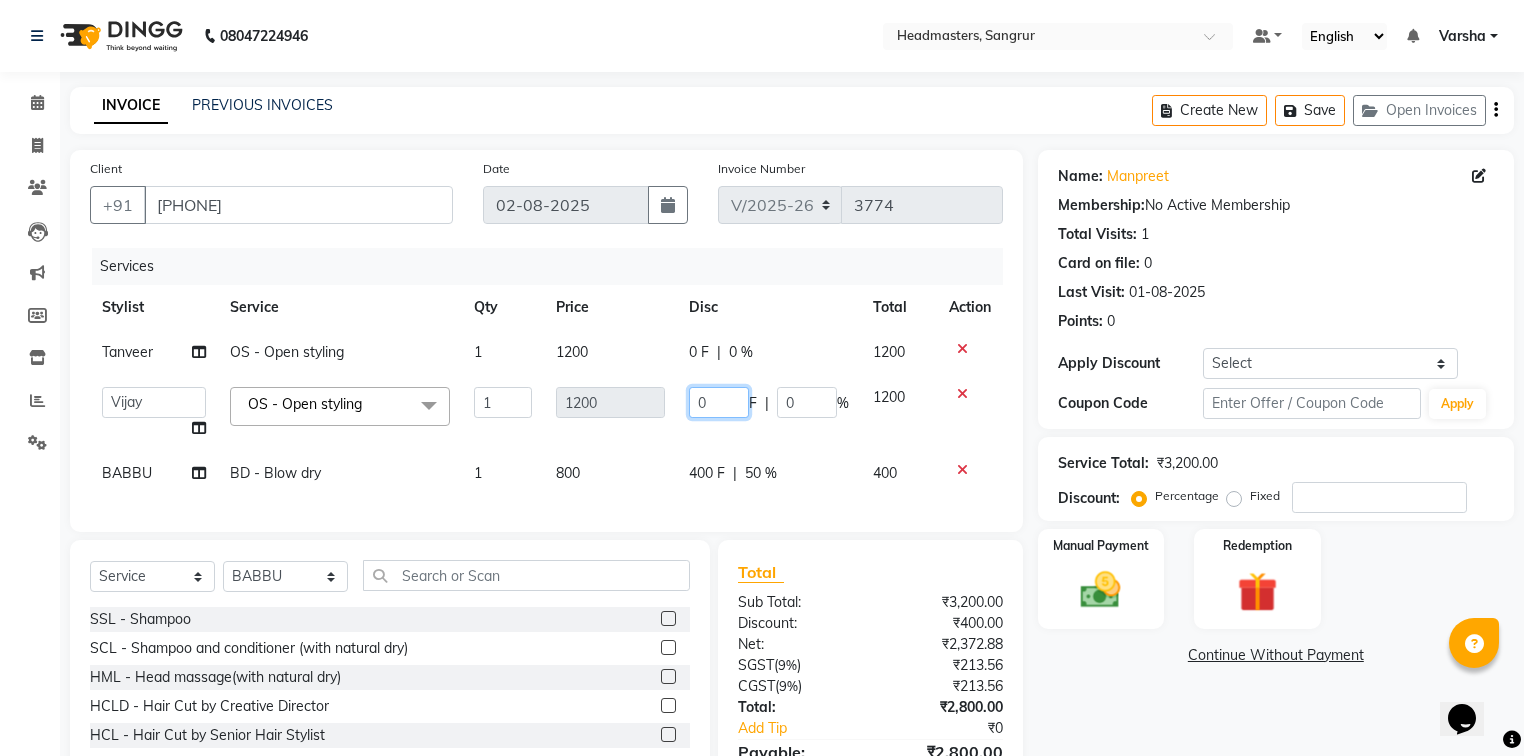 click on "0" 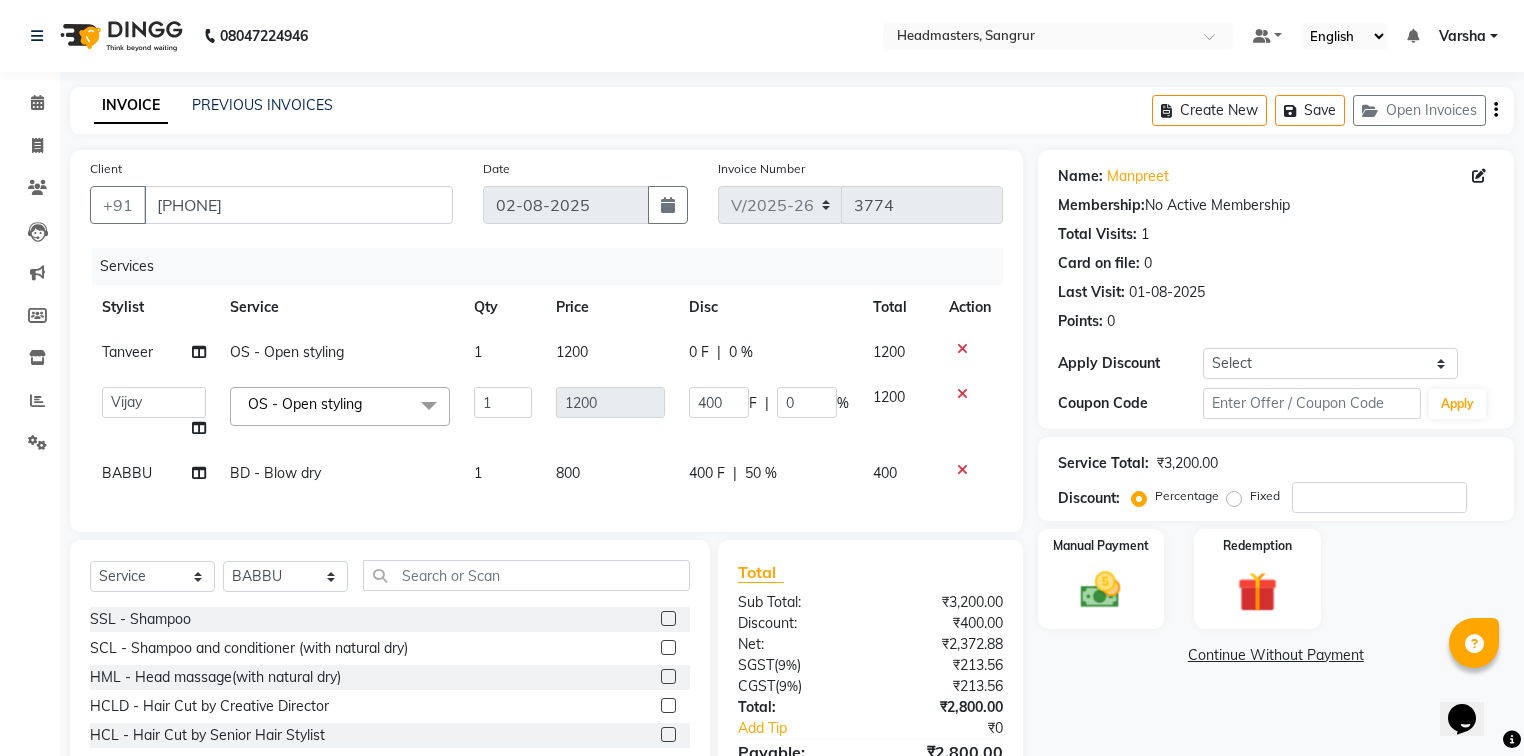 click on "0 F | 0 %" 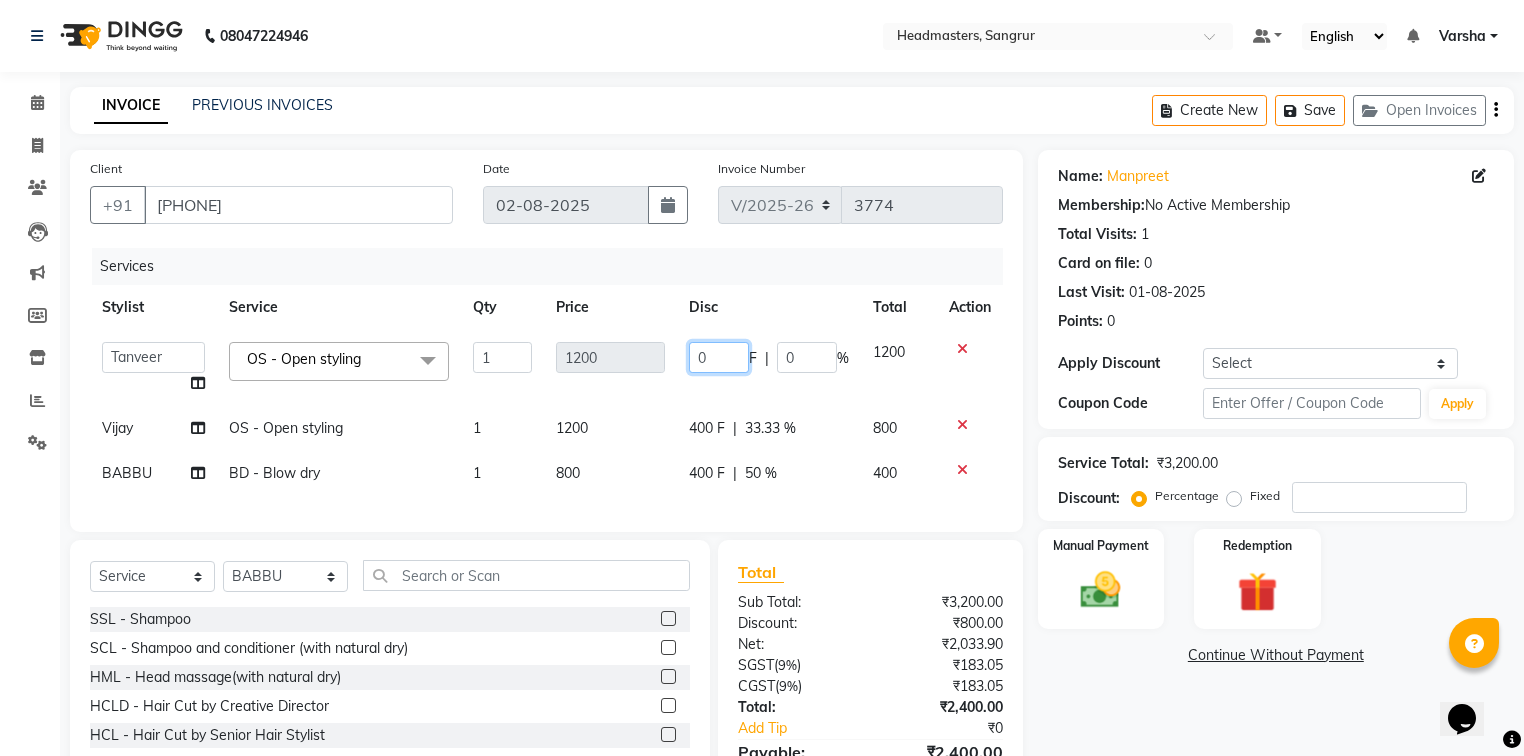 click on "0" 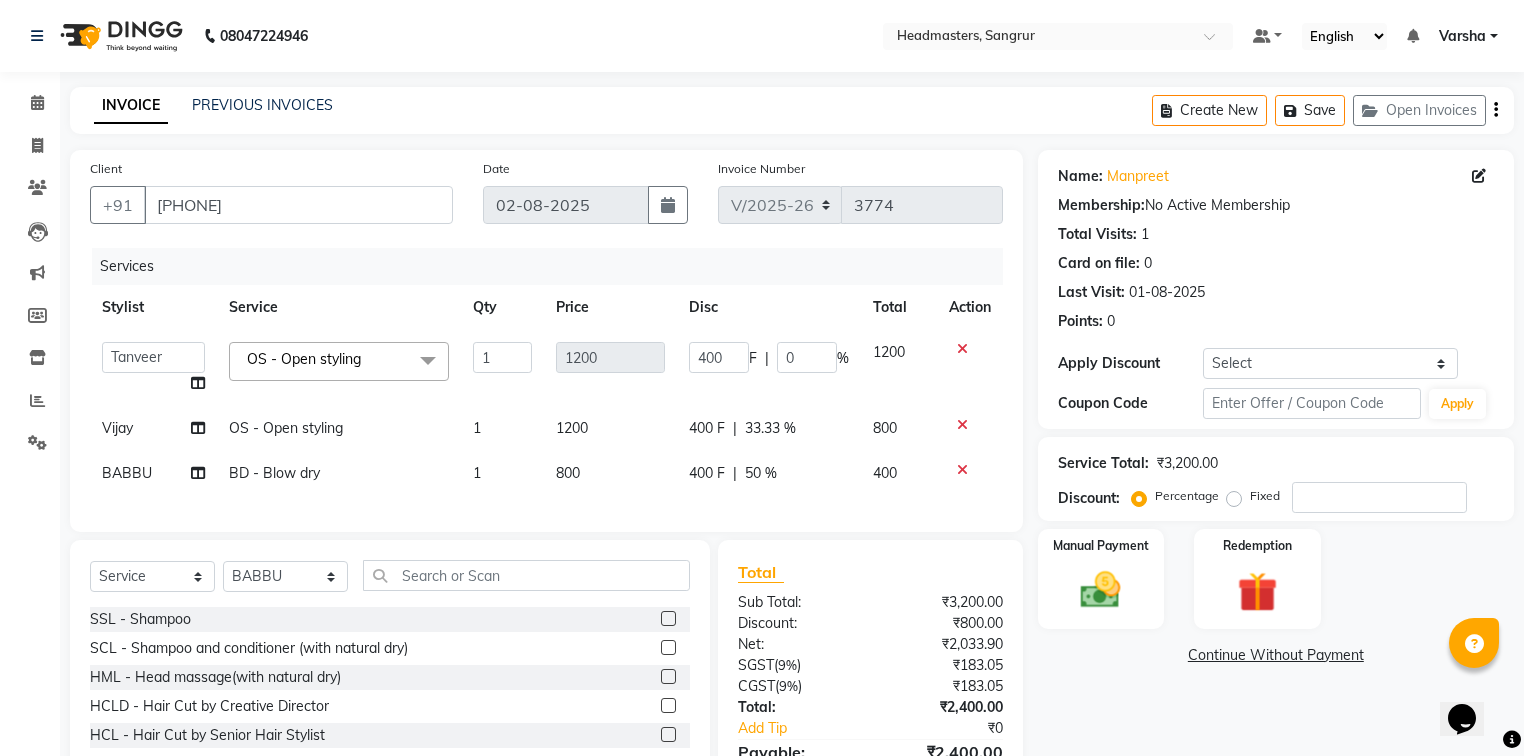 click on "Total Visits:  1" 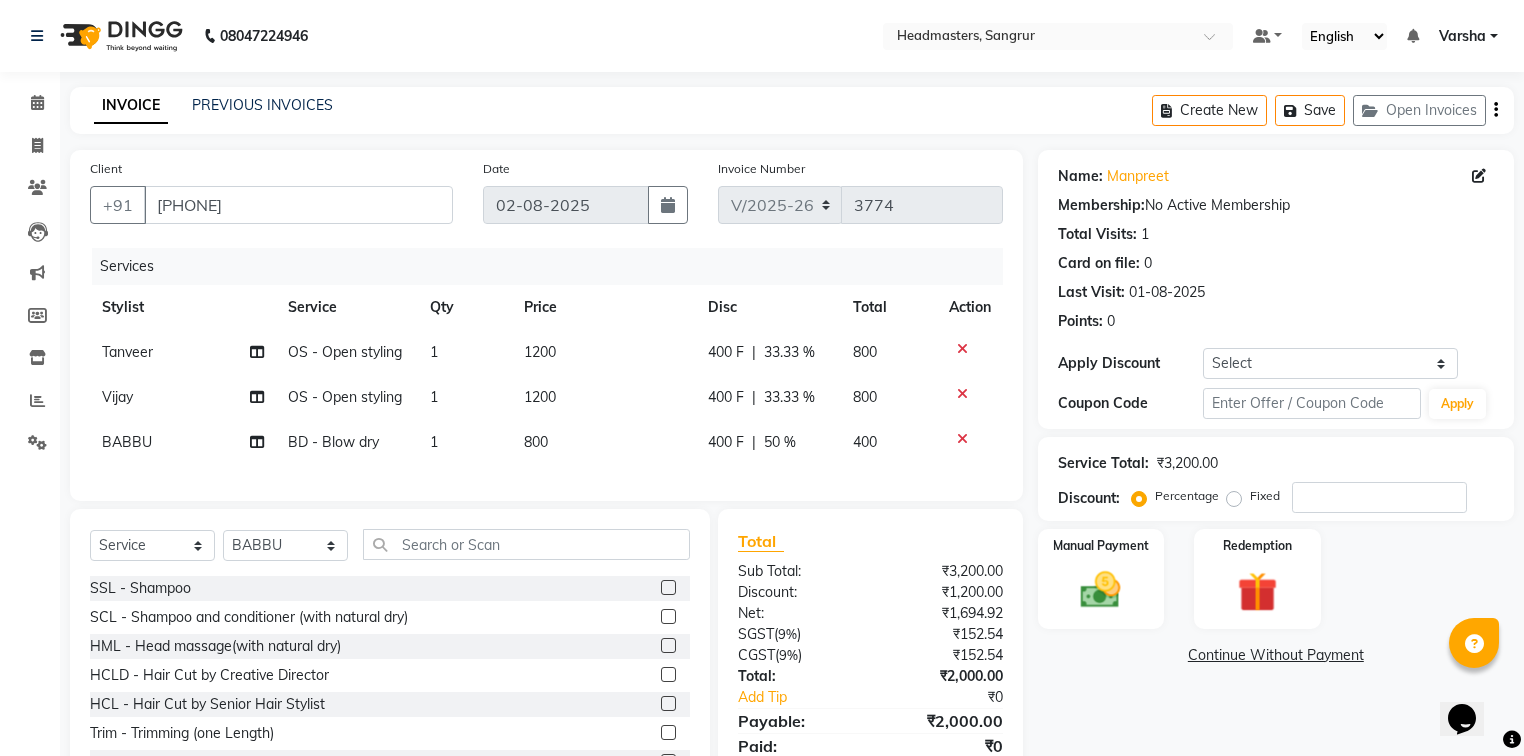 scroll, scrollTop: 91, scrollLeft: 0, axis: vertical 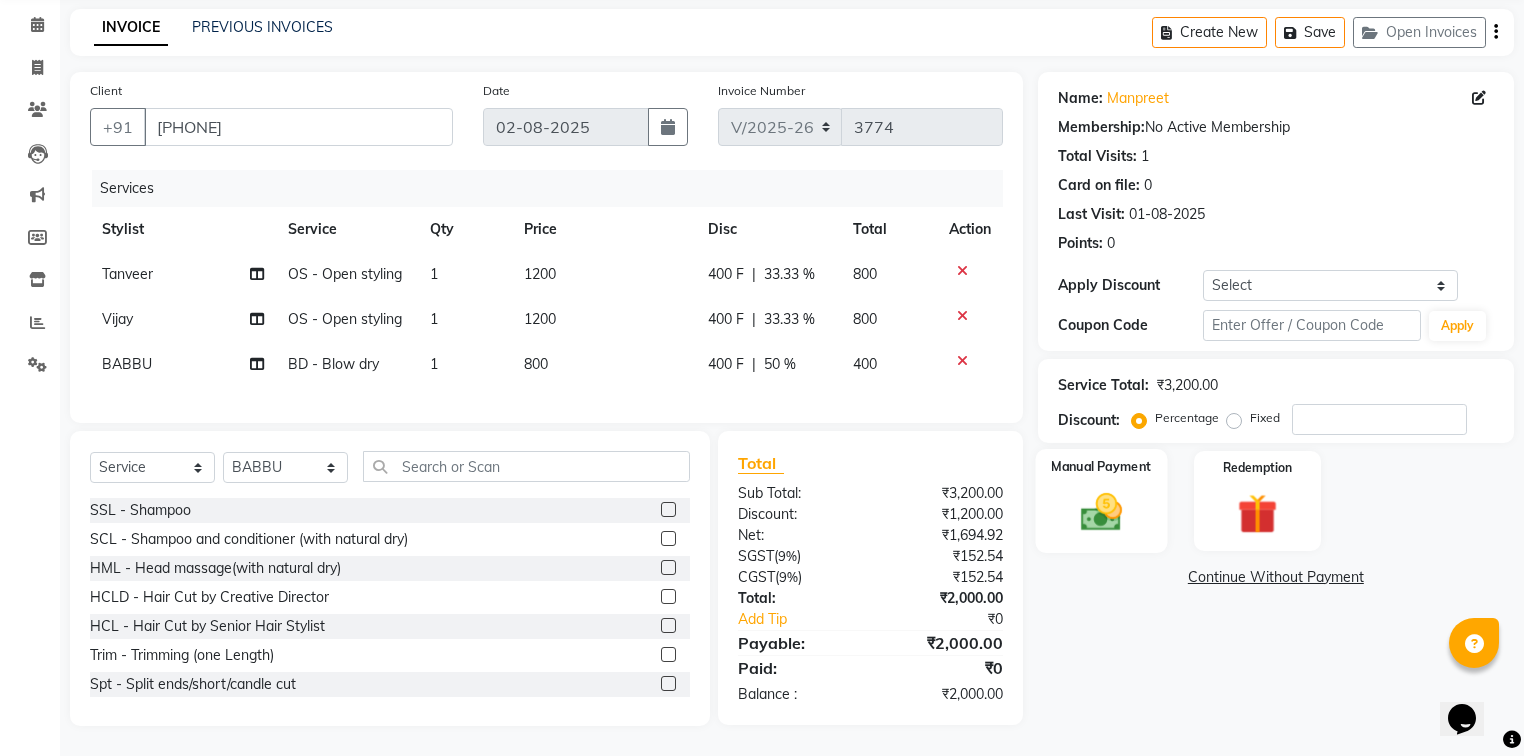 click on "Manual Payment" 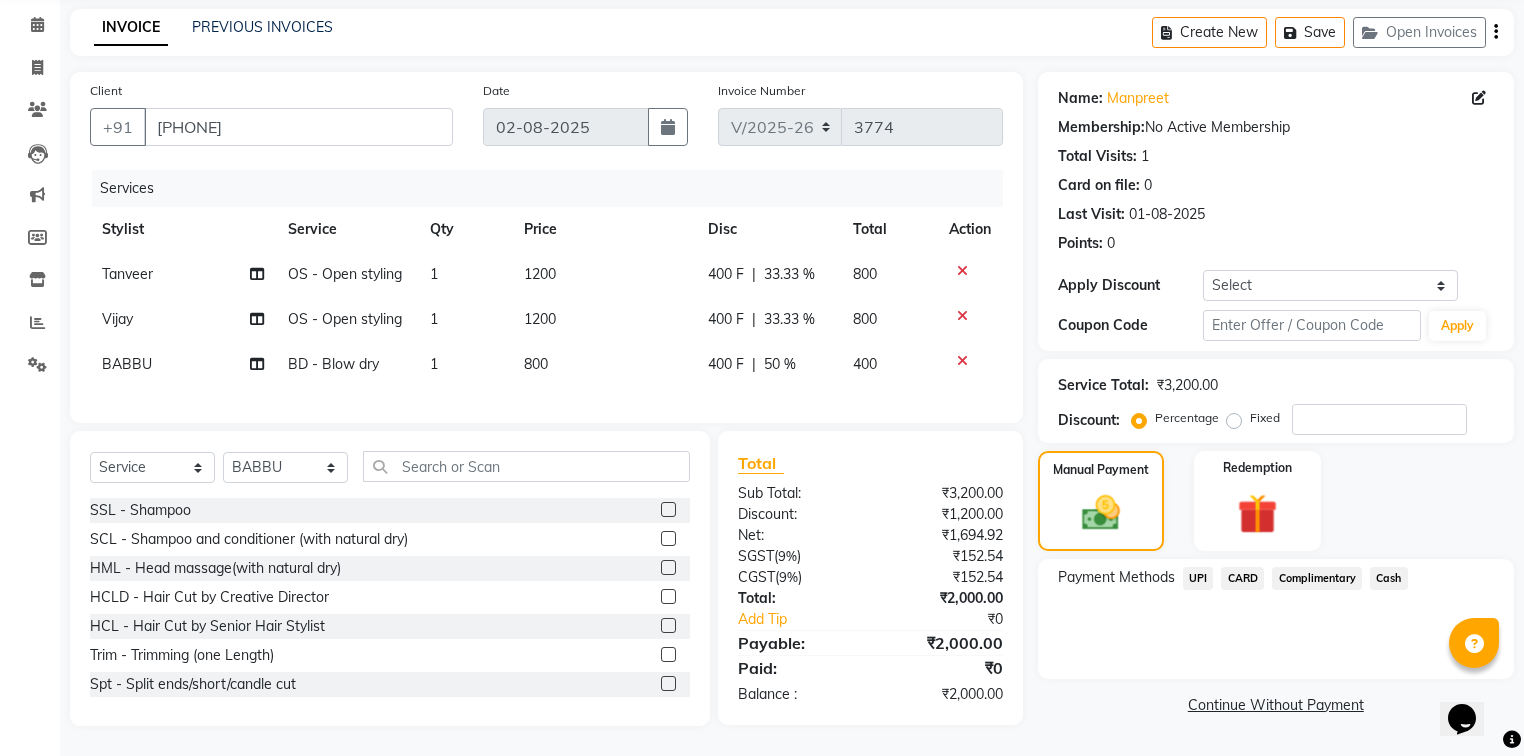 click on "Cash" 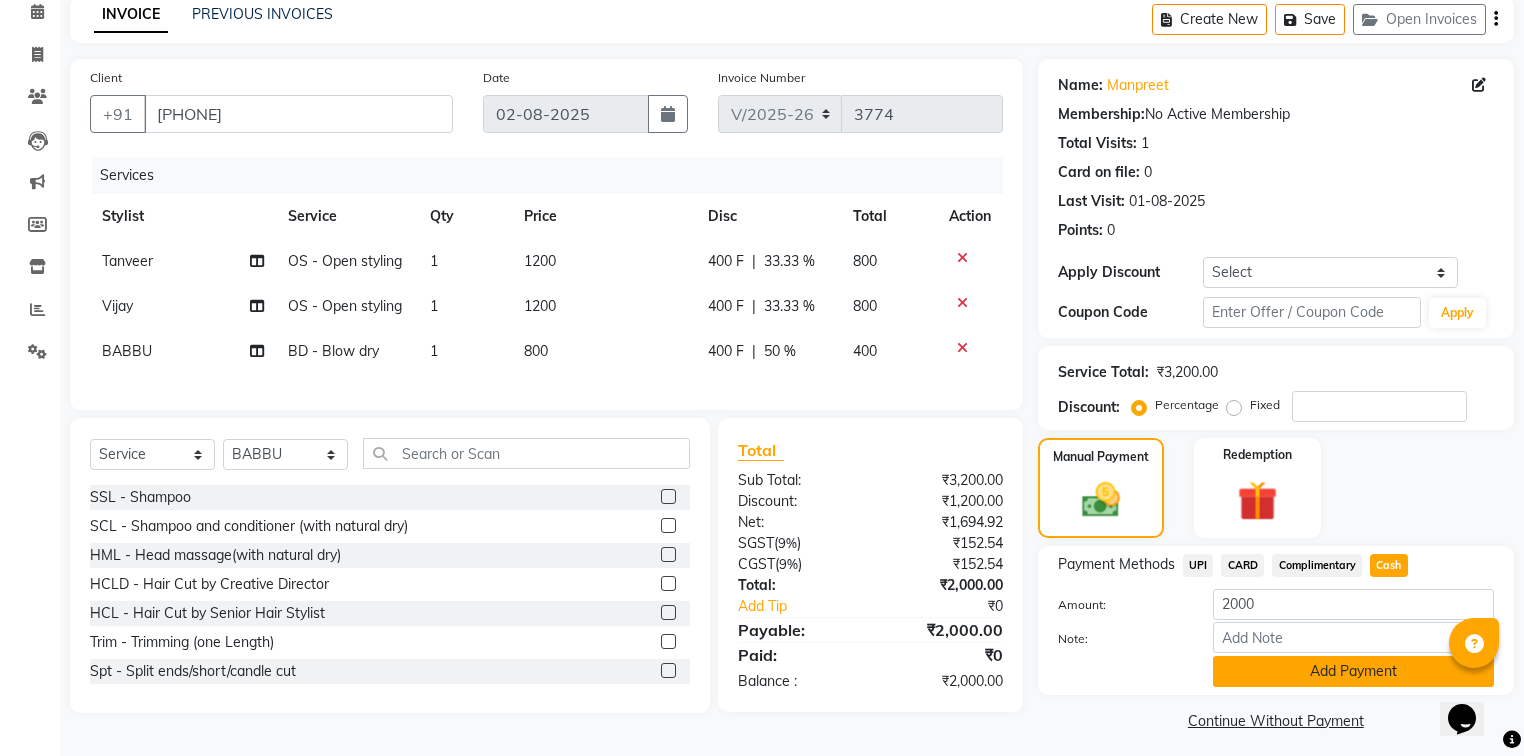 click on "Add Payment" 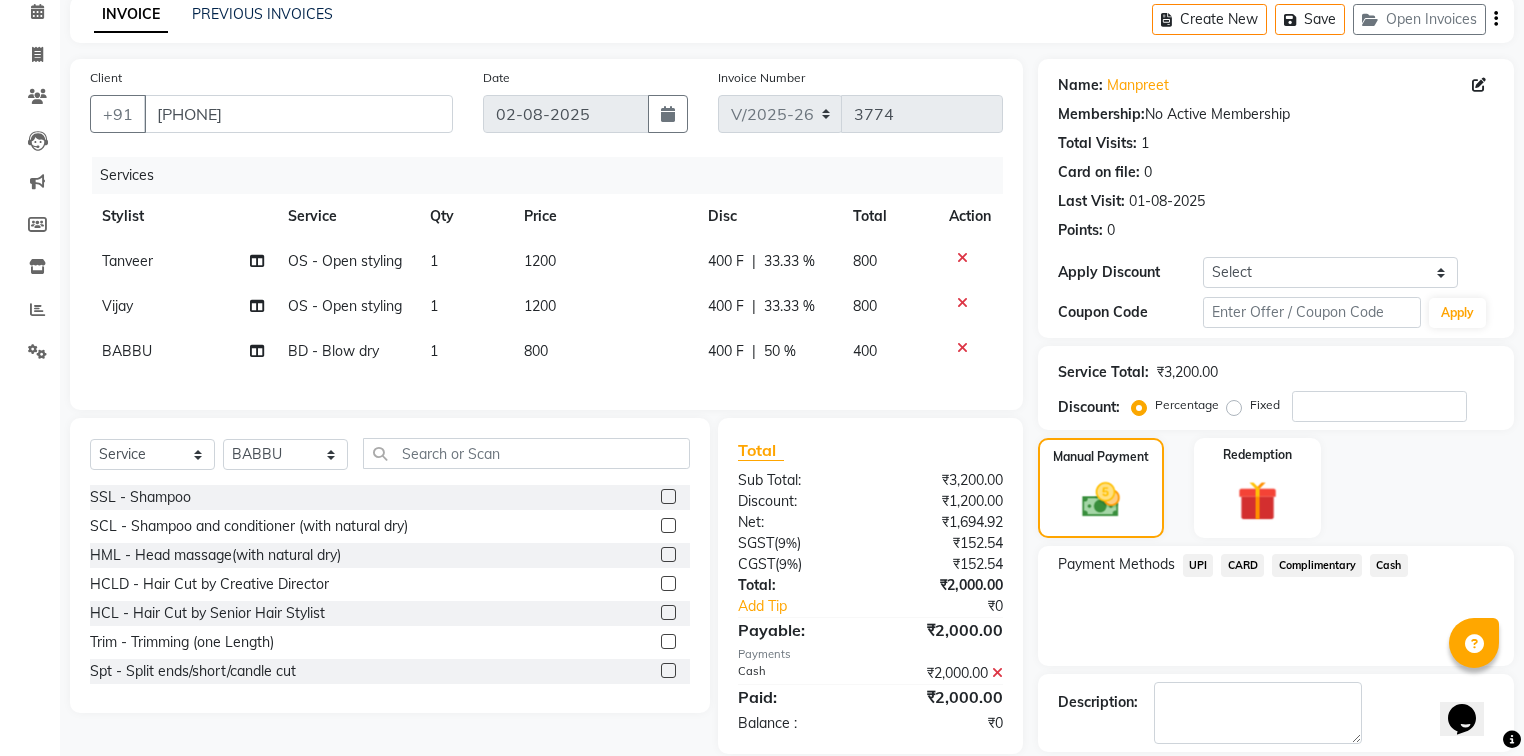 scroll, scrollTop: 154, scrollLeft: 0, axis: vertical 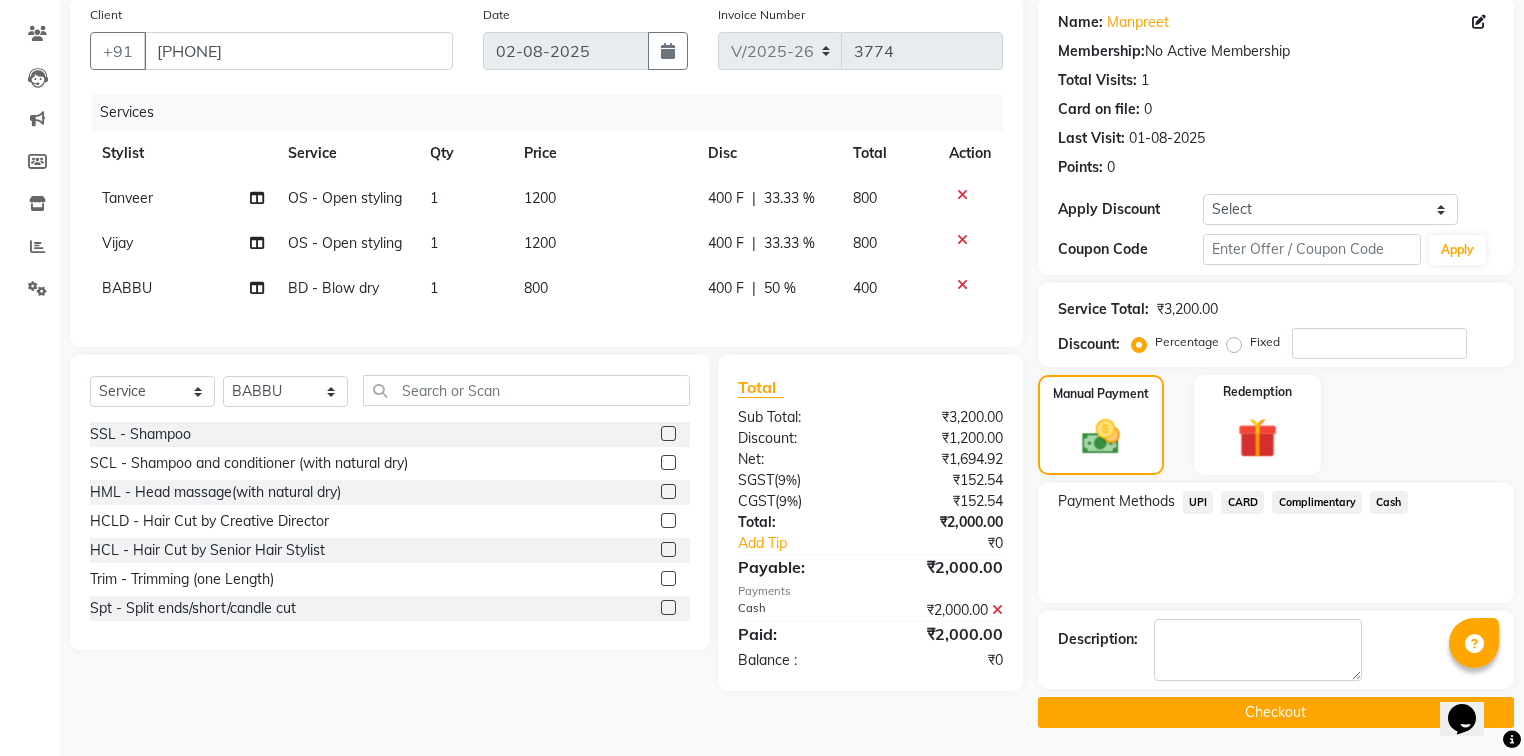 click on "Checkout" 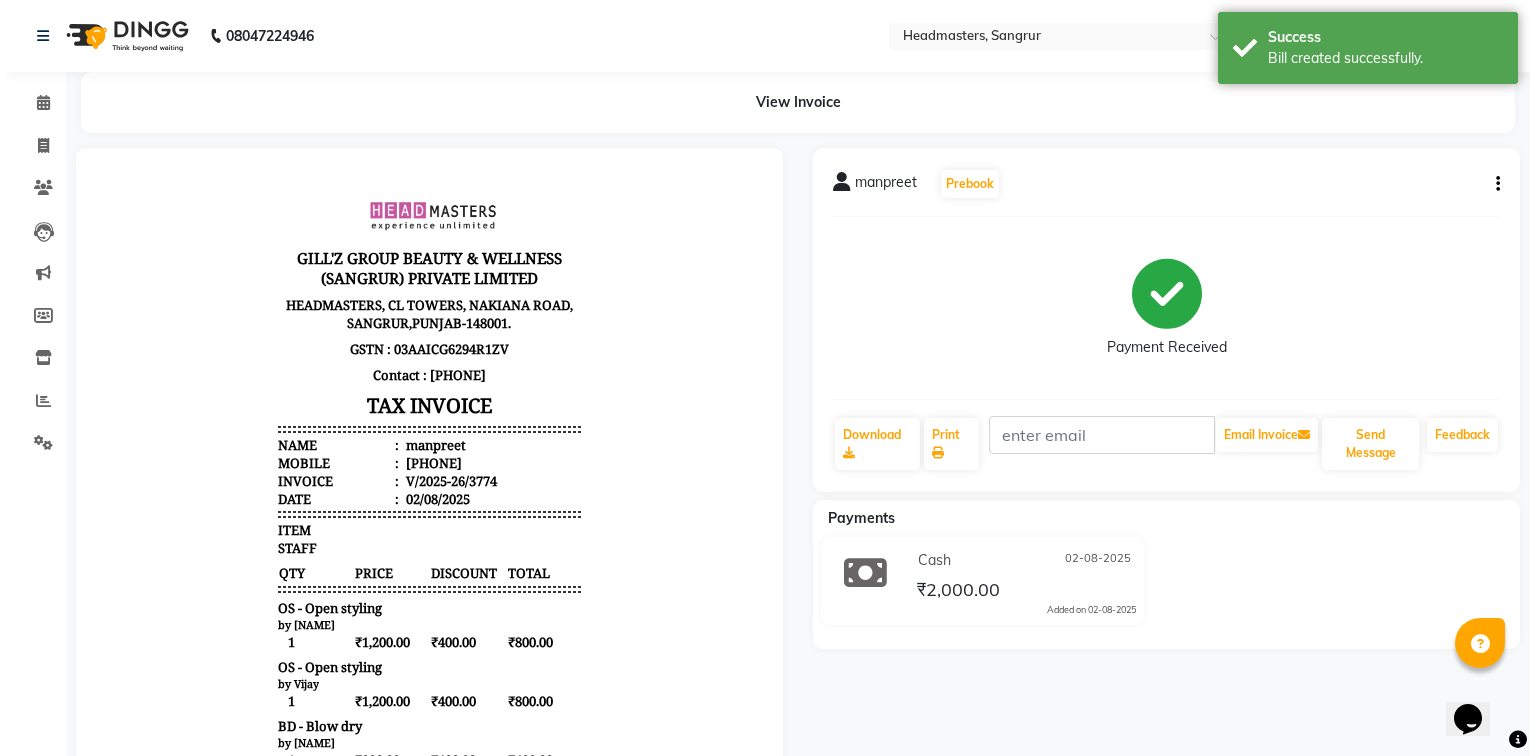 scroll, scrollTop: 0, scrollLeft: 0, axis: both 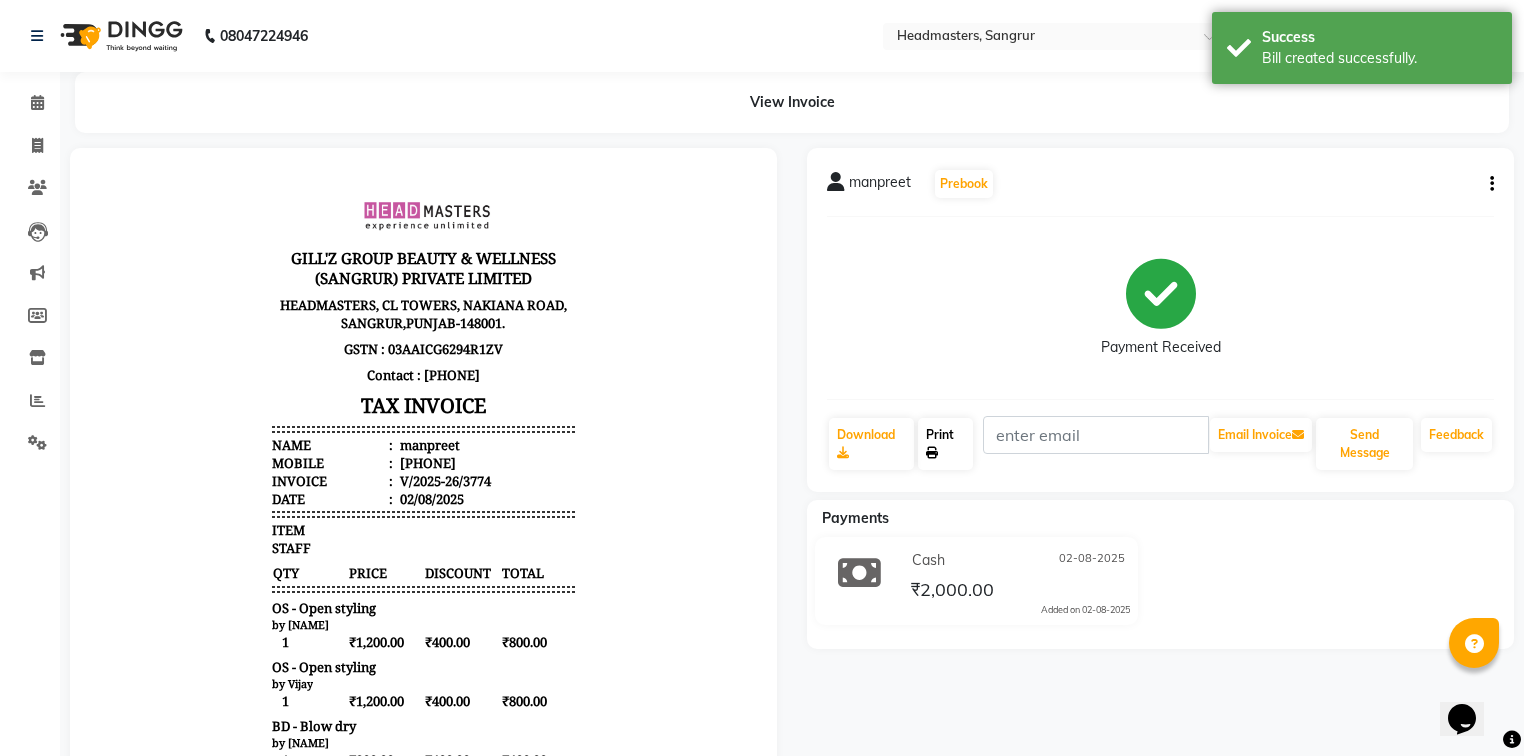 click on "Print" 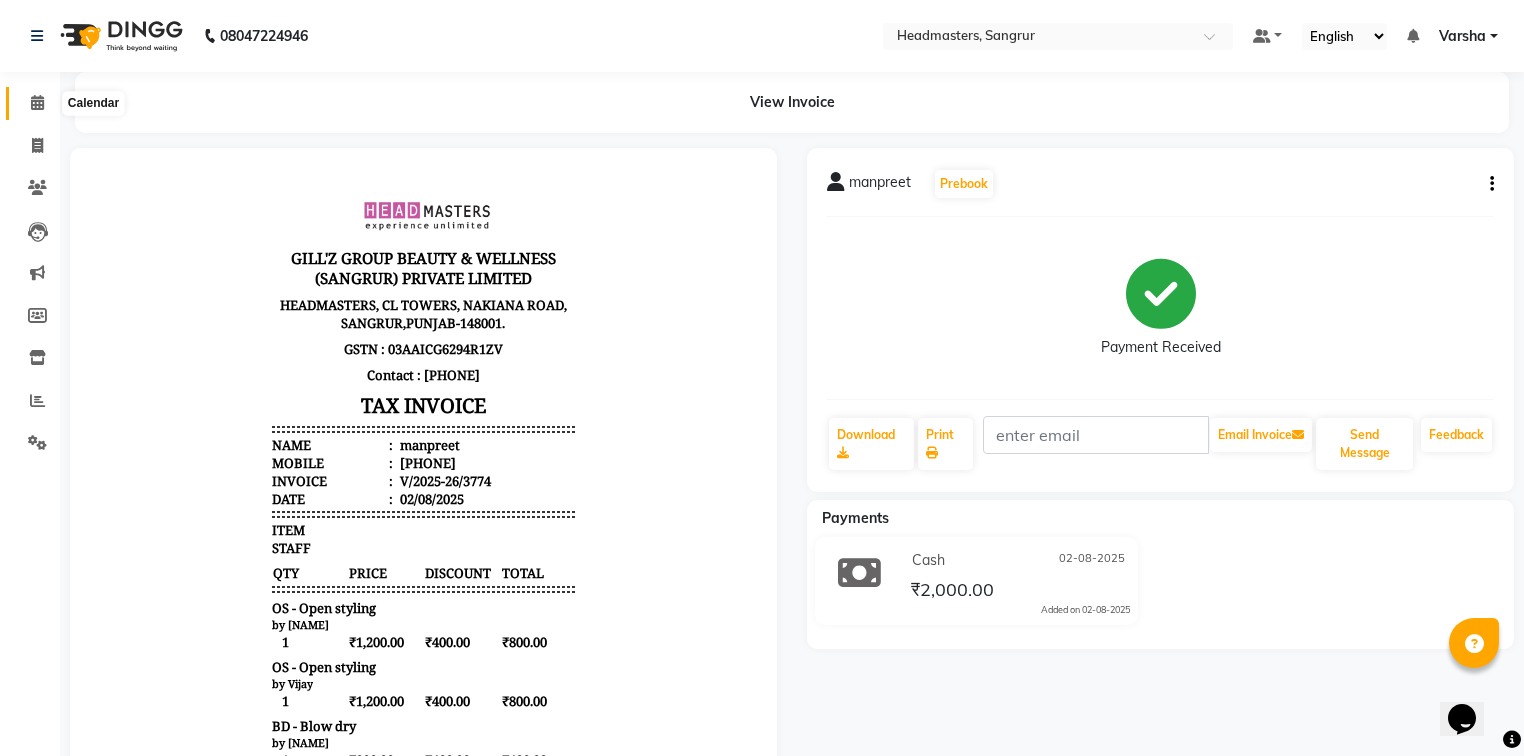 click 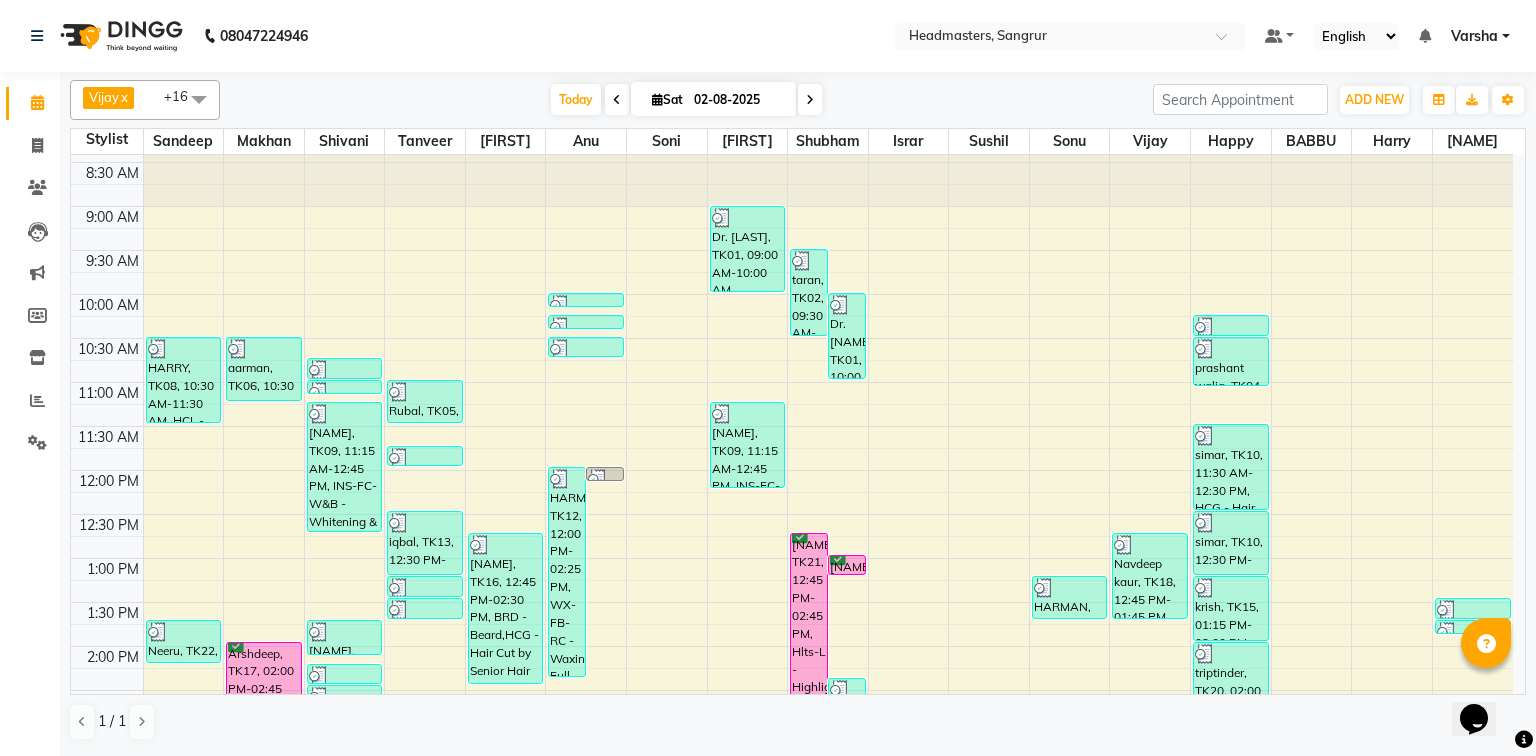 scroll, scrollTop: 0, scrollLeft: 0, axis: both 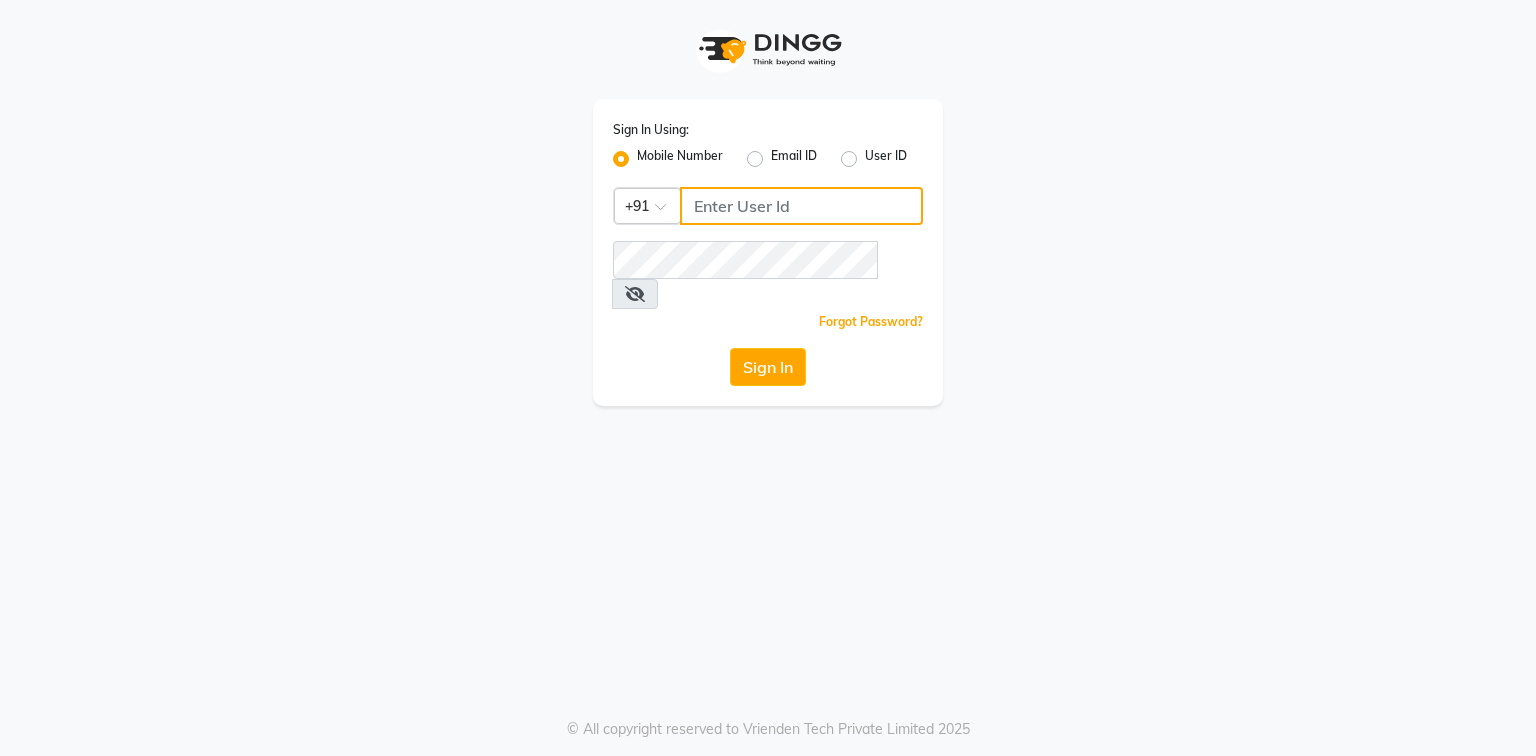 click 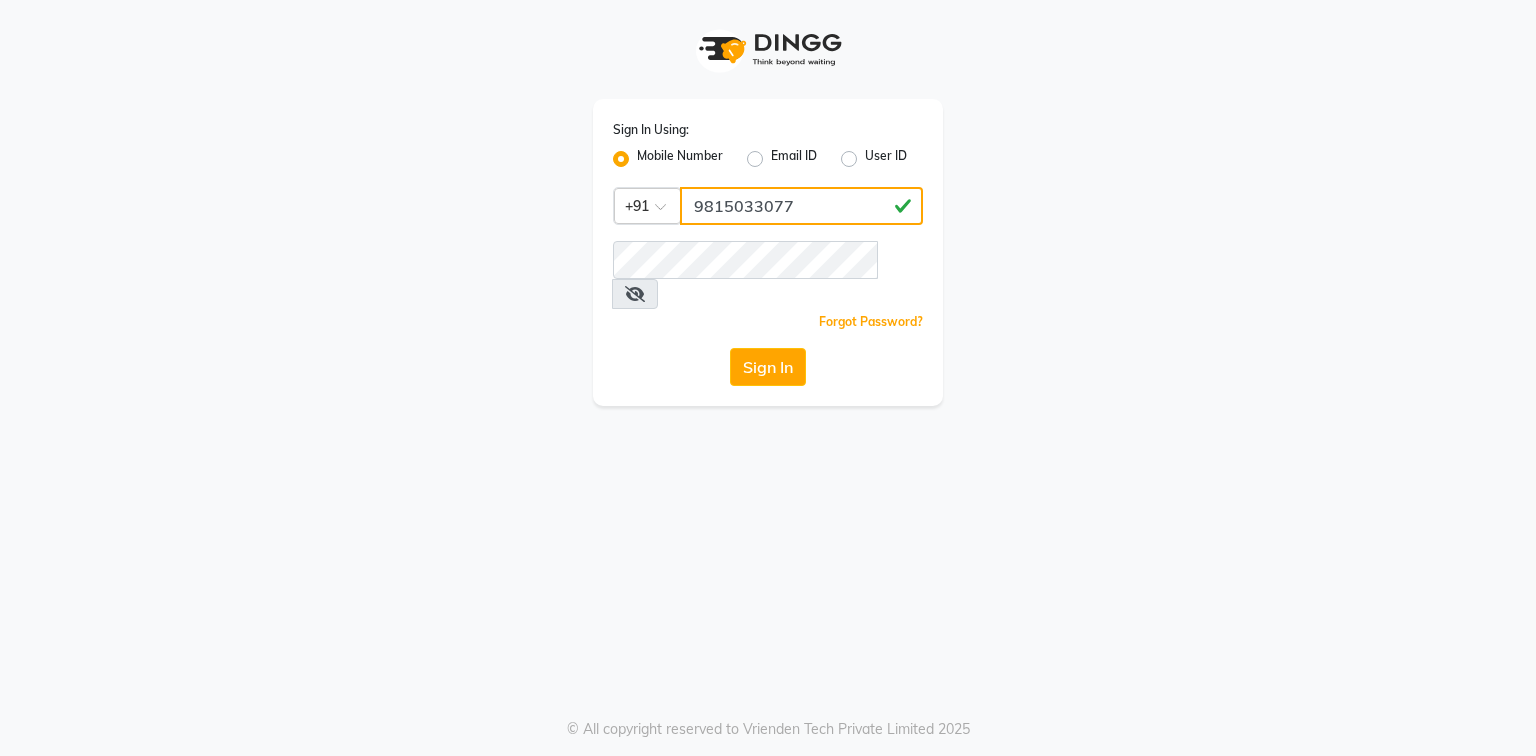 type on "9815033077" 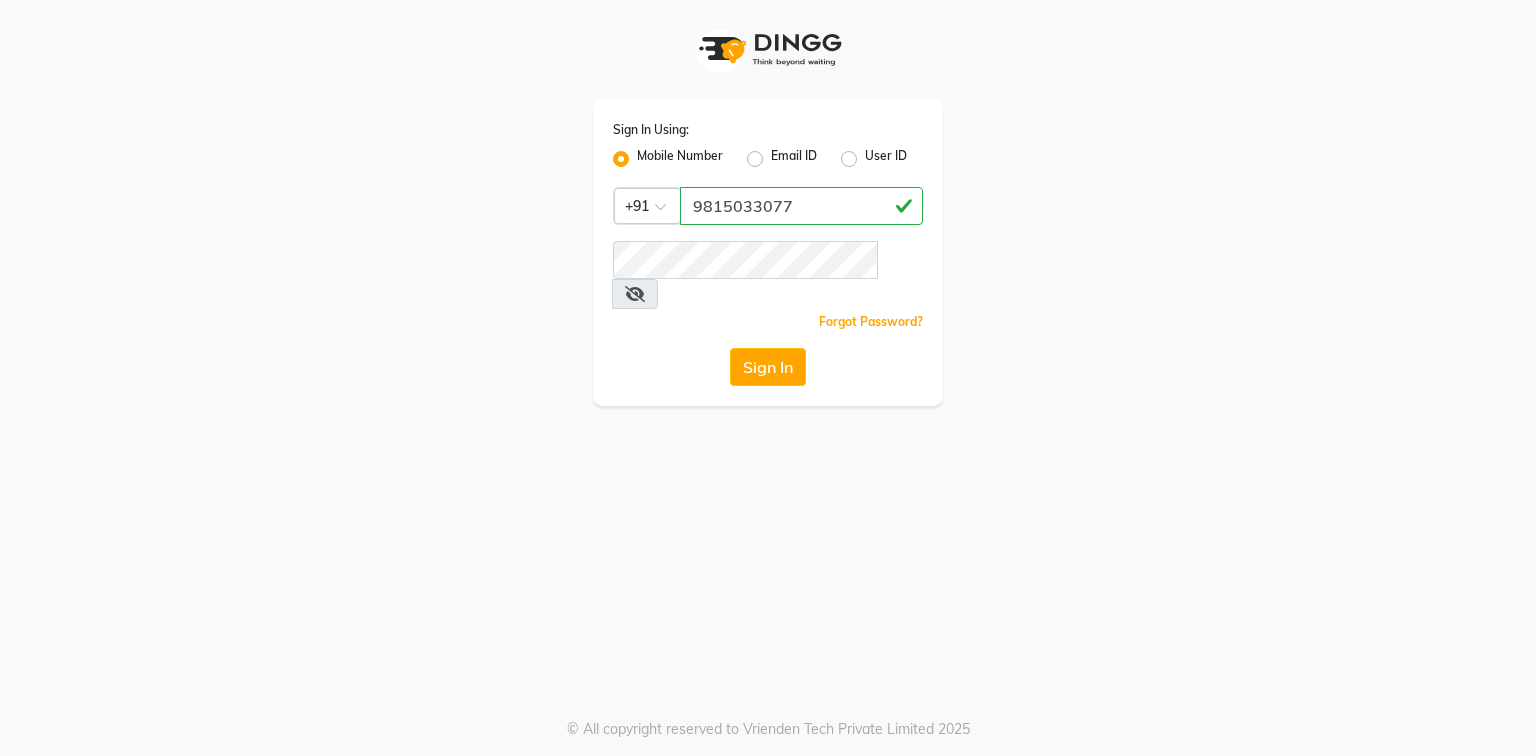 click at bounding box center (635, 294) 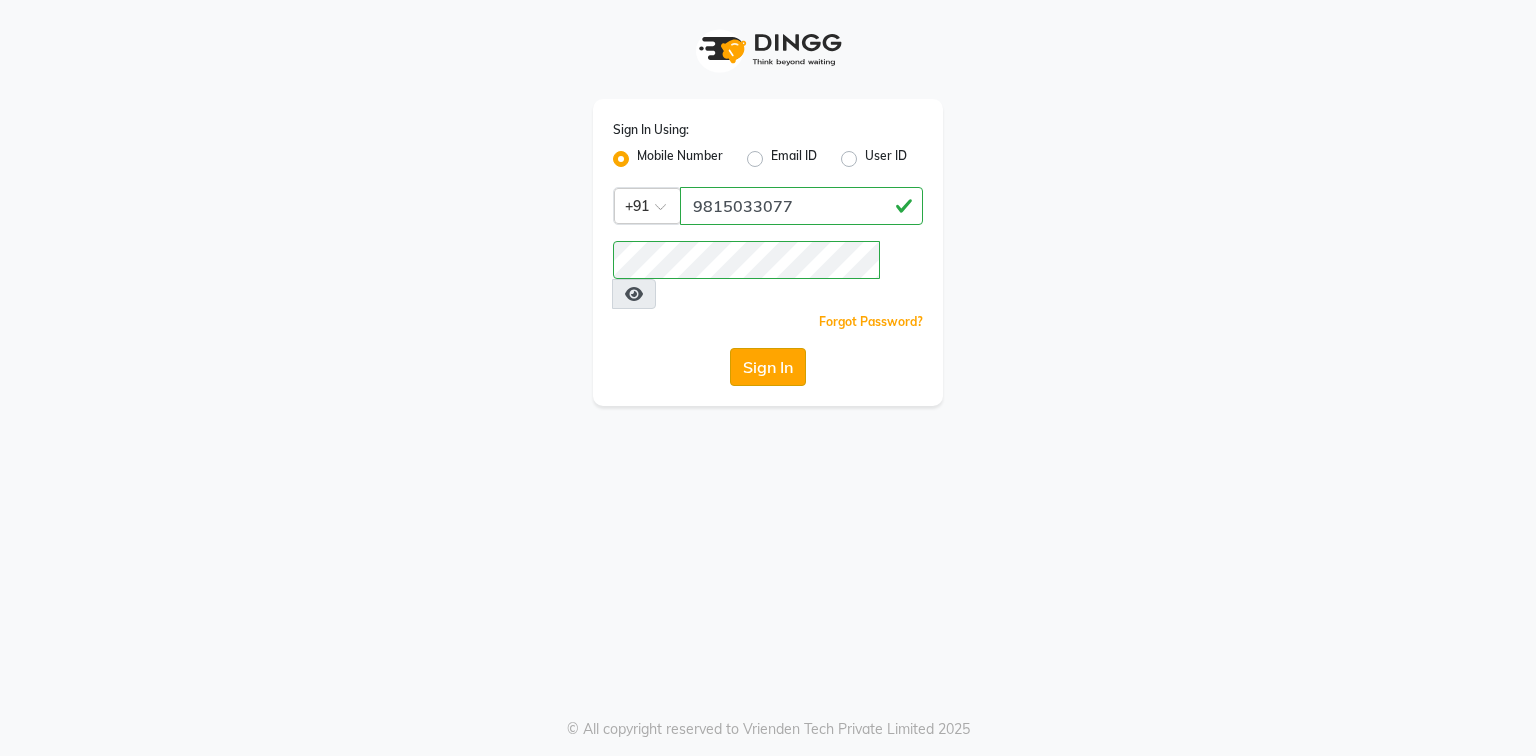 click on "Sign In" 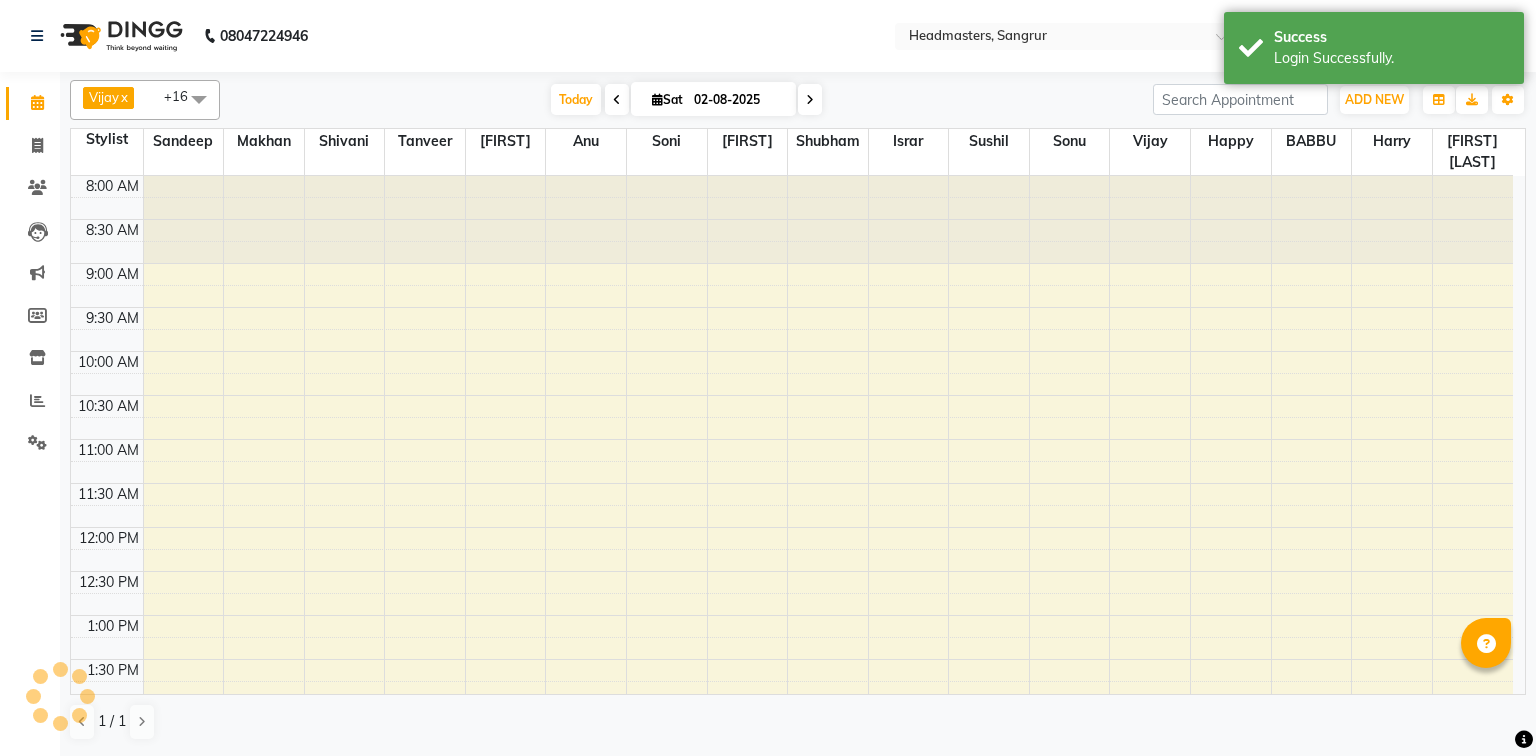 scroll, scrollTop: 614, scrollLeft: 0, axis: vertical 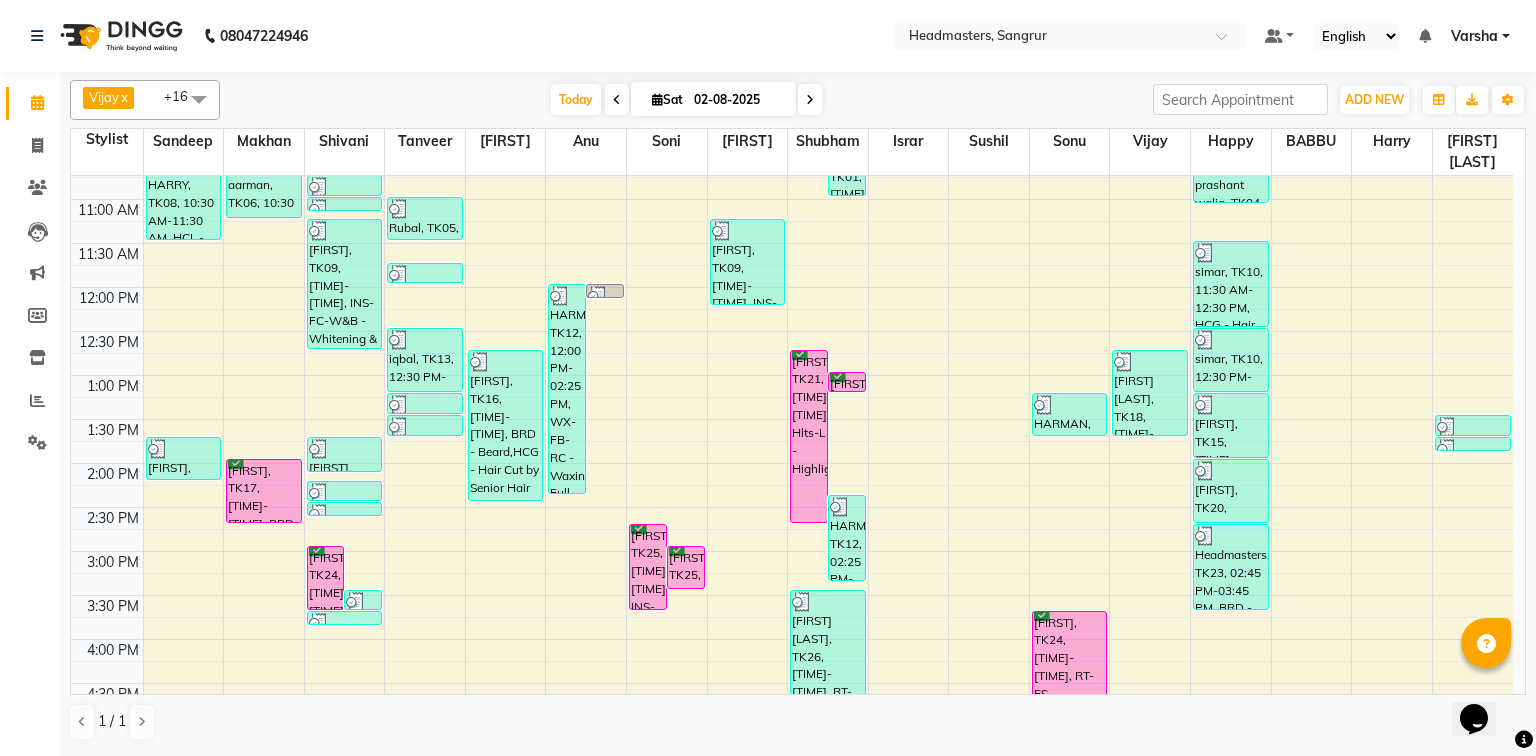 click on "[TIME] [TIME] [TIME] [TIME] [TIME] [TIME] [TIME] [TIME] [TIME] [TIME] [TIME] [TIME] [TIME] [TIME] [TIME] [TIME] [TIME] [TIME] [TIME] [TIME] [TIME] [TIME] [TIME] [TIME] [TIME] [TIME]     [FIRST], TK08, [TIME]-[TIME], HCL - Hair Cut by Senior Hair Stylist     [FIRST], TK22, [TIME]-[TIME], SSL - Shampoo     [FIRST], TK06, [TIME]-[TIME], BRD - Beard     [FIRST], TK17, [TIME]-[TIME], BRD - Beard     [FIRST], TK24, [TIME]-[TIME], CLP REP  - Repechage Cleanup (seaweed based)     Headmasters, TK23, [TIME]-[TIME], TH-EB - Eyebrows     Headmasters, TK07, [TIME]-[TIME], TH-EB - Eyebrows     Headmasters, TK07, [TIME]-[TIME], TH-UL - Upper lips     [FIRST], TK09, [TIME]-[TIME], INS-FC-W&B - Whitening & Brightening (For Pigmentation, D-tan And uneven skin),O3-MSK-POW - Power Mask,O3-MSK-DTAN  - D-Tan Pack,CLP-O3 DRM - O3+ Derma Treatment     [FIRST], TK14, [TIME]-[TIME], TH-EB - Eyebrows,TH-UL - Upper lips,TH-FH - Forehead" at bounding box center [792, 507] 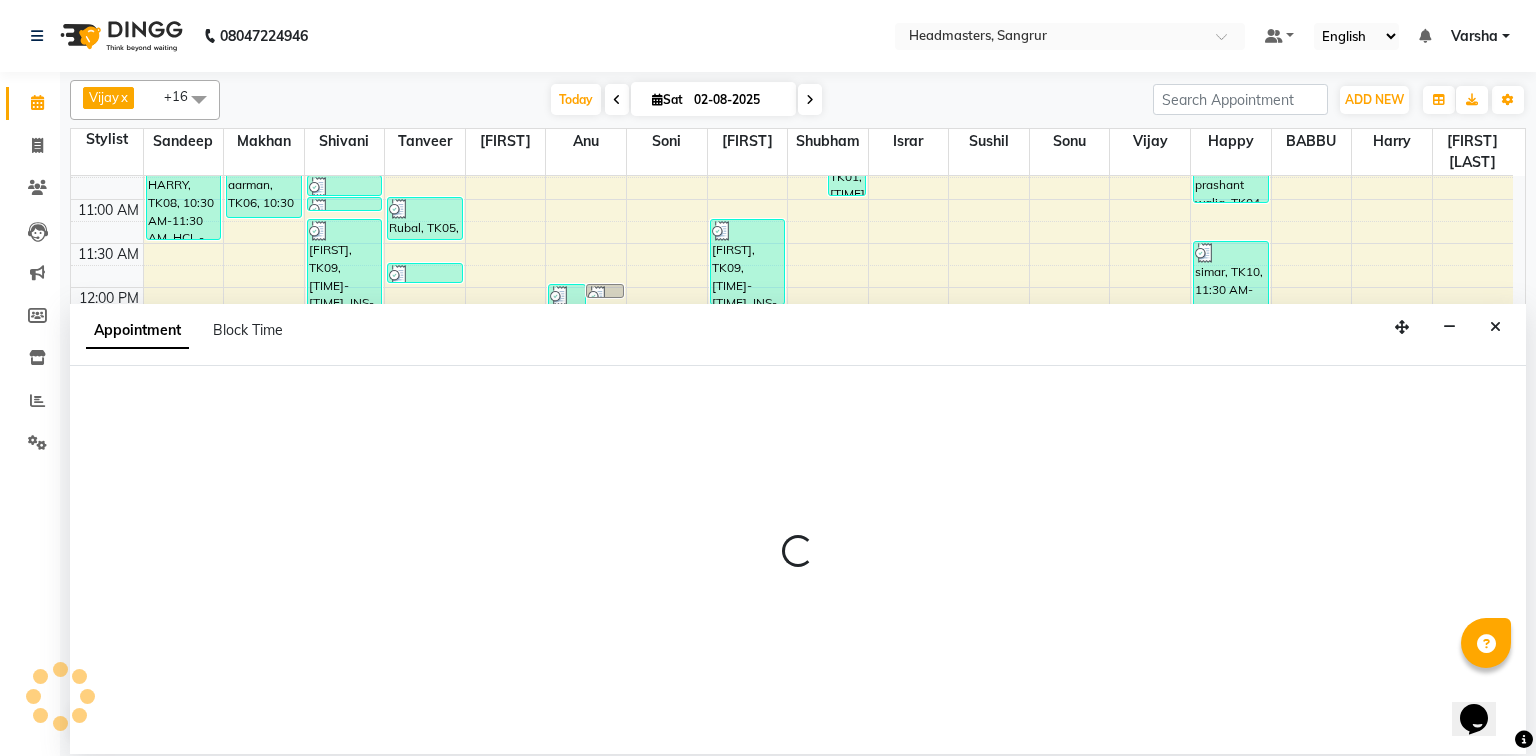 select on "60873" 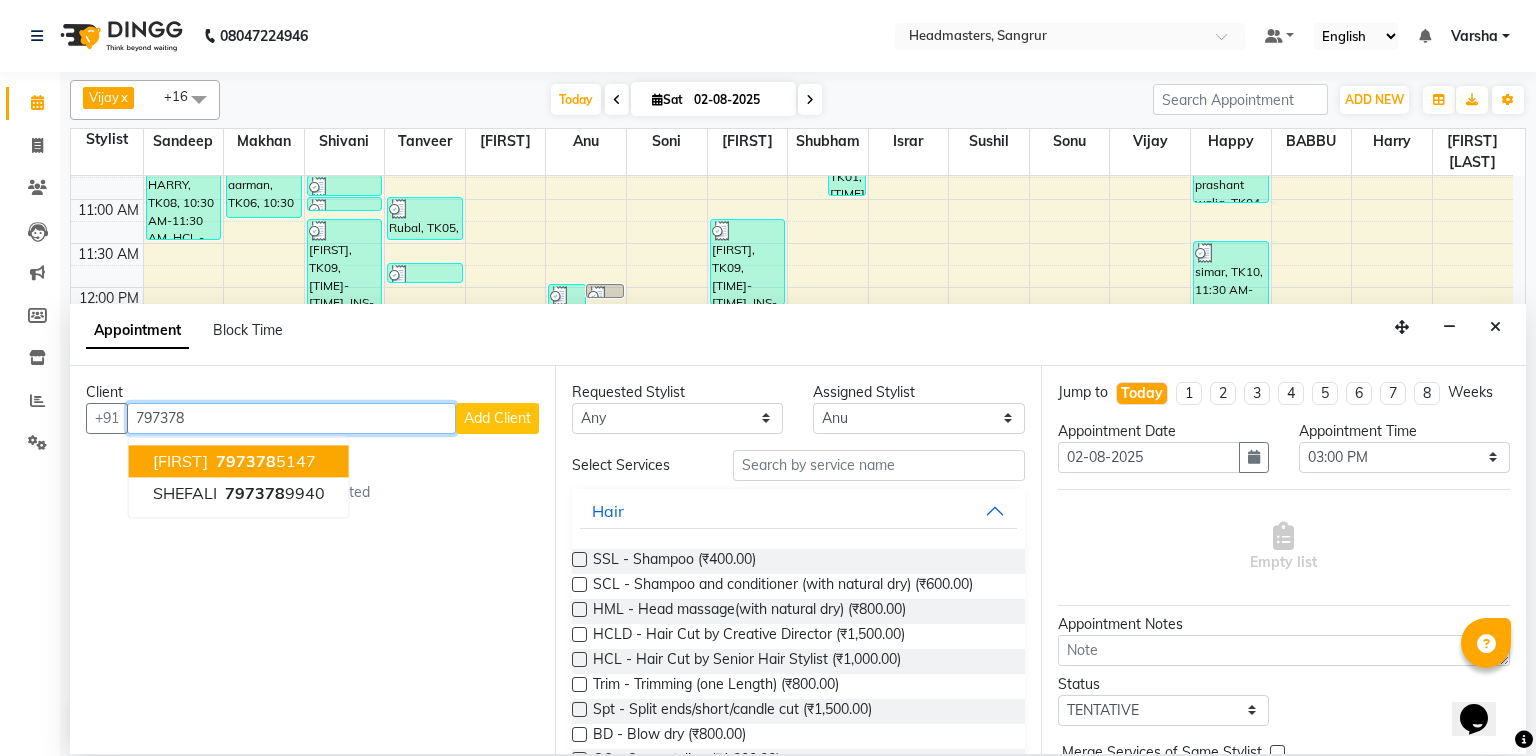 click on "gurjashan" at bounding box center (180, 461) 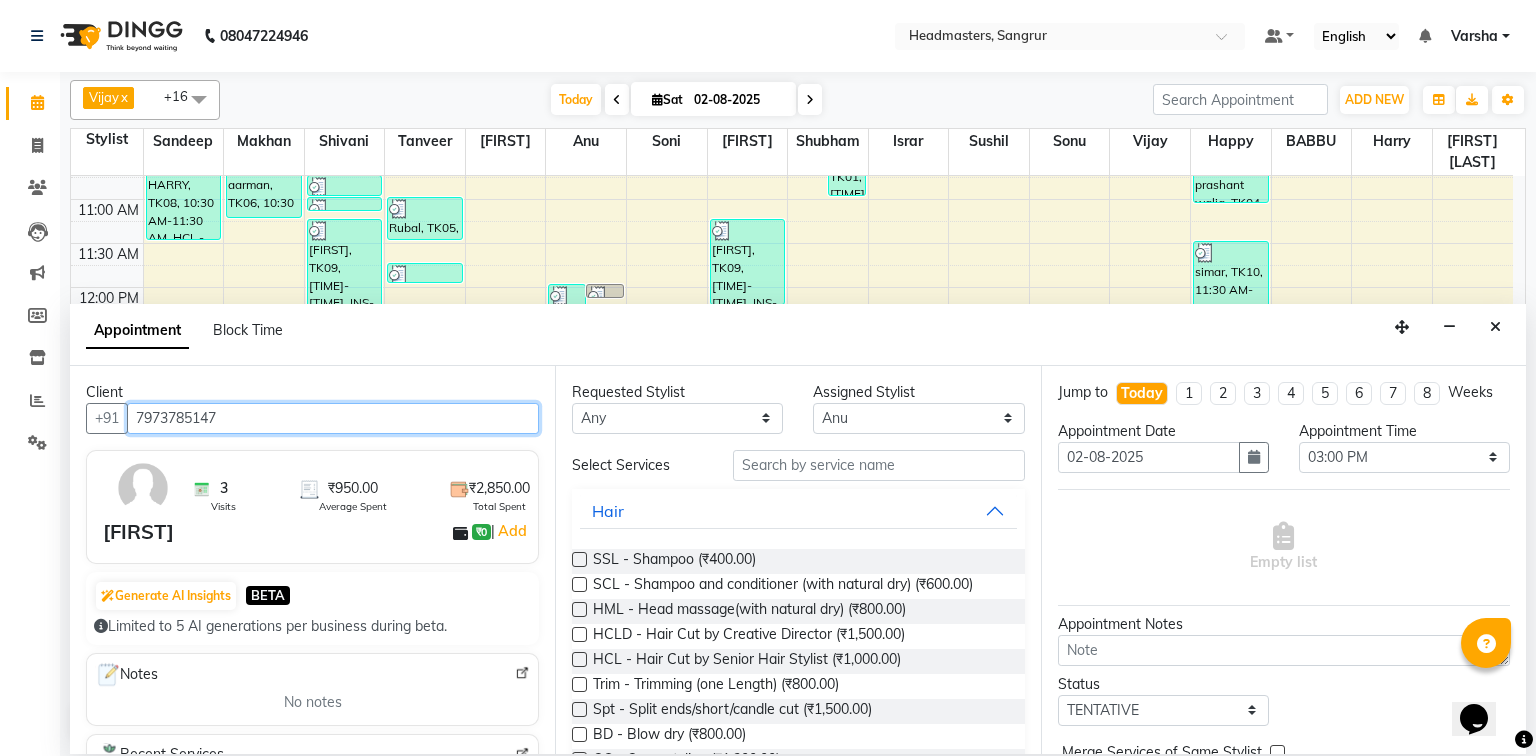 type on "7973785147" 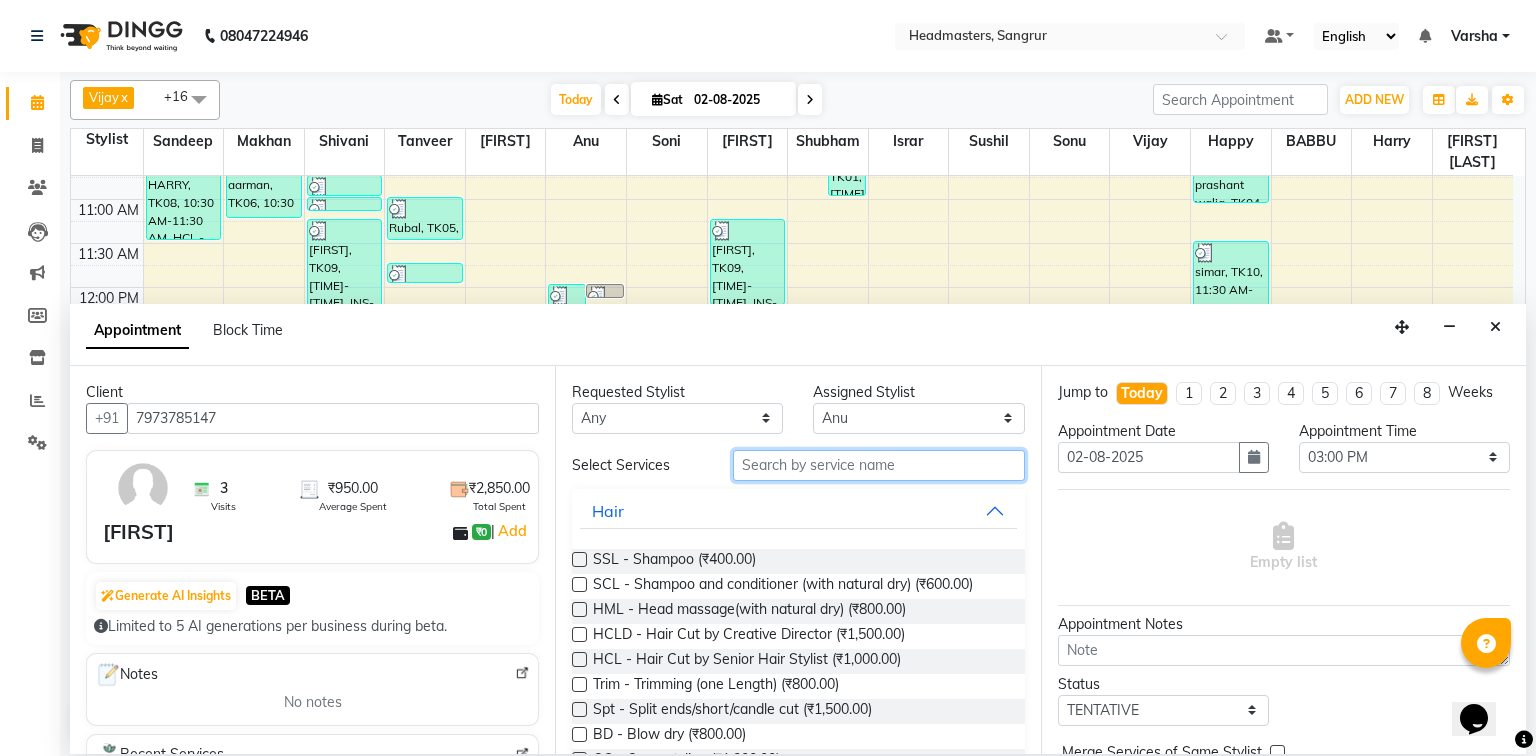 drag, startPoint x: 863, startPoint y: 456, endPoint x: 840, endPoint y: 454, distance: 23.086792 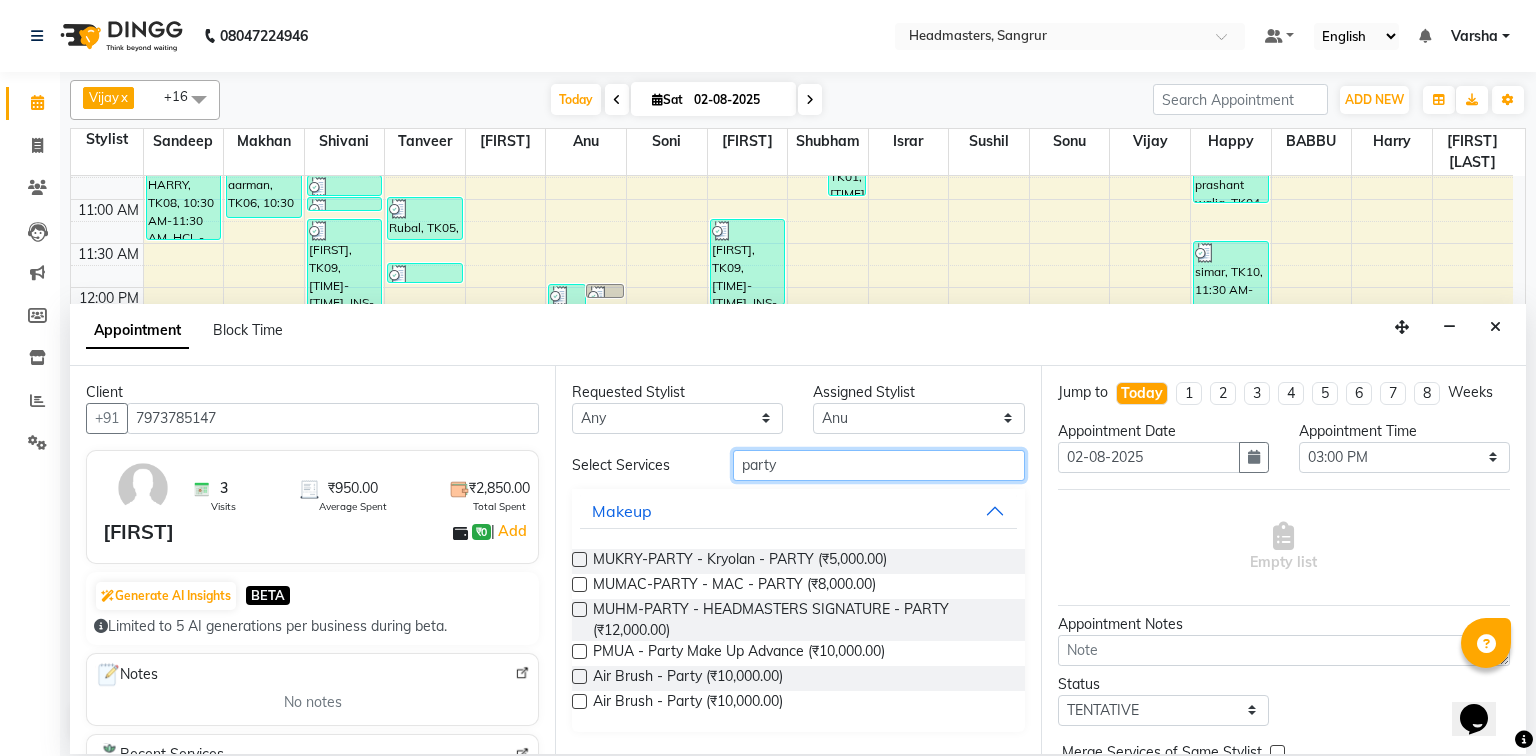 type on "party" 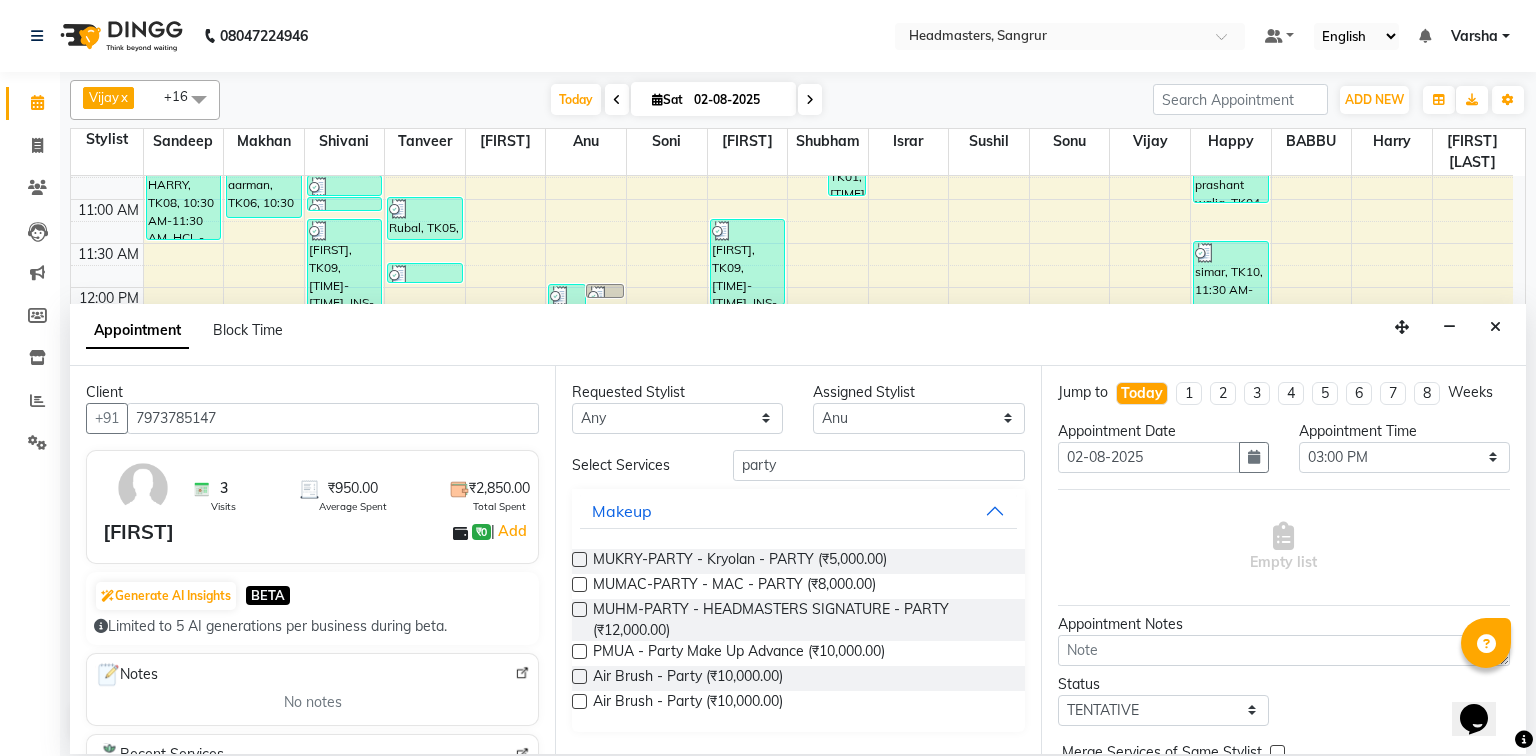 click at bounding box center (579, 584) 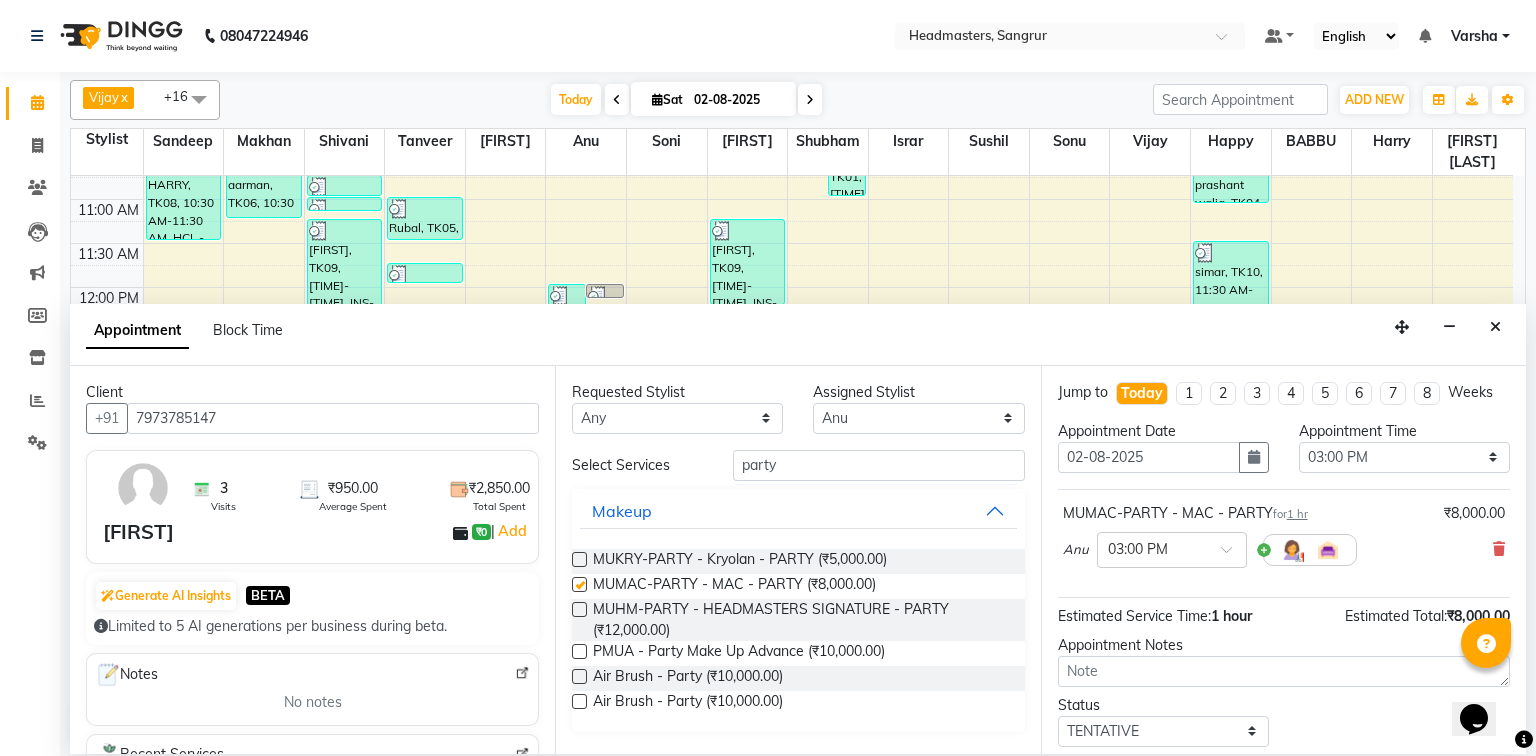 checkbox on "false" 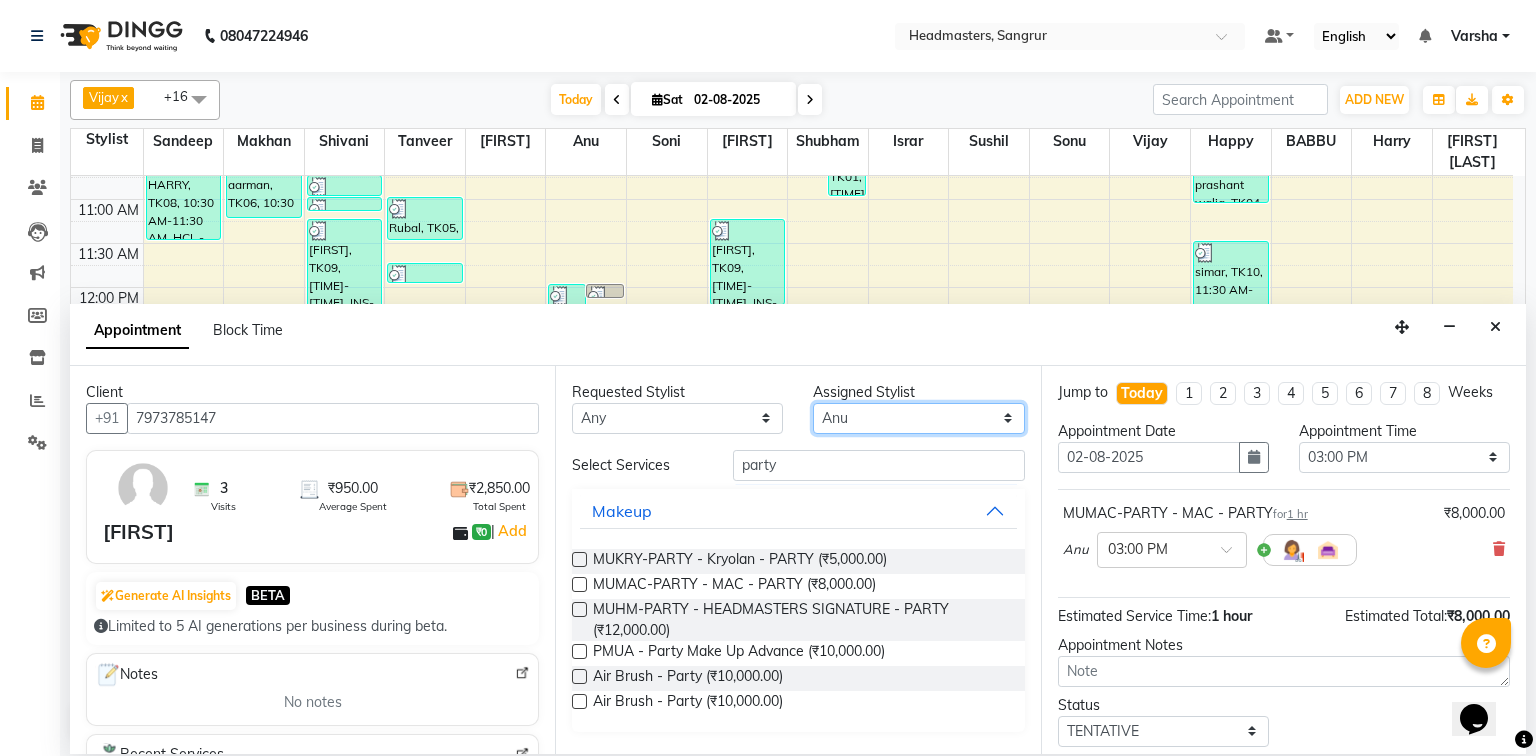 click on "Select Afia  Amandeep Kaur Anu BABBU DHIR Divya Happy Harmesh Harry  Headmasters Israr Jashan stockist Jitender Makhan Maninder Rimpi Saima  Sandeep Shivani Shubham Soni Sonu Sunny Sushil Tanveer Varsha Vijay" at bounding box center [918, 418] 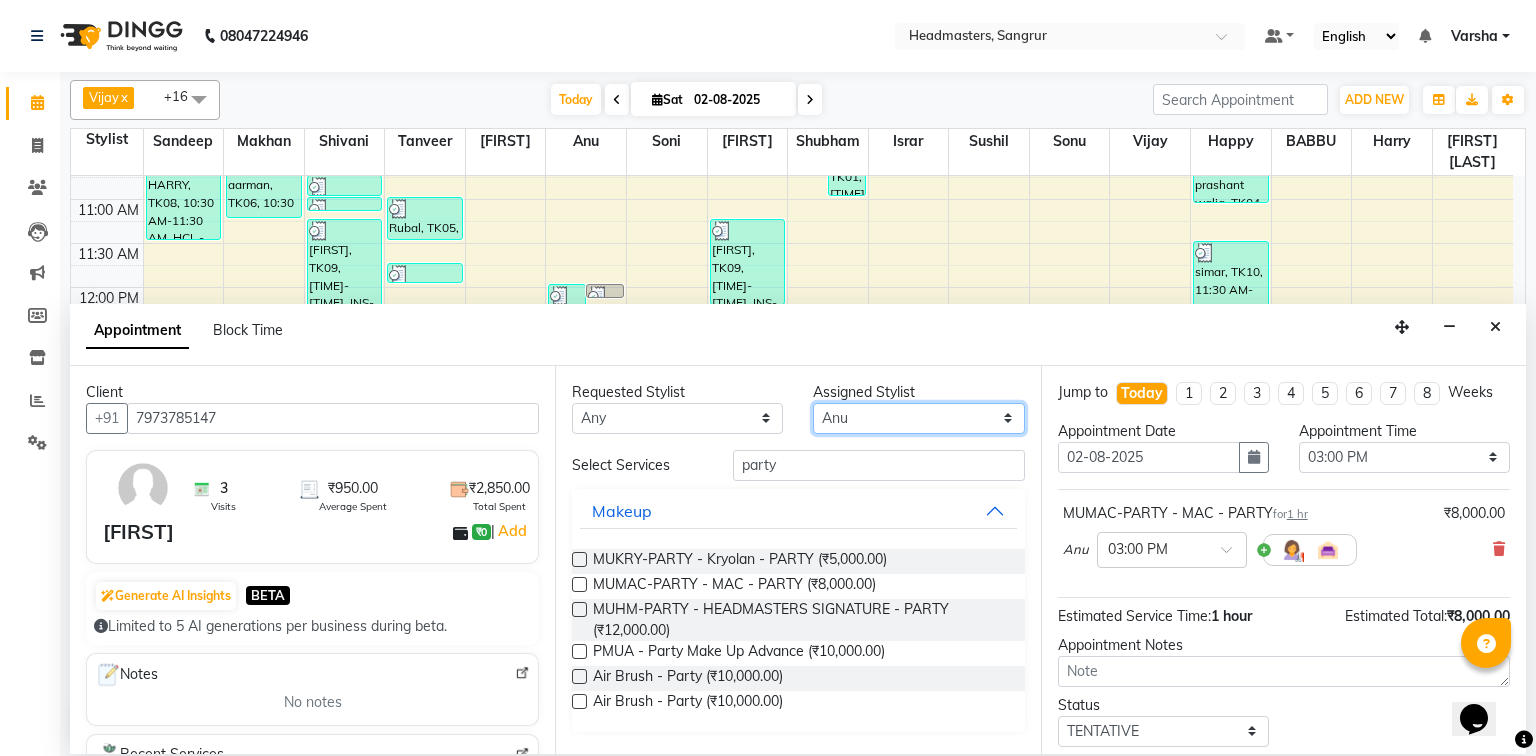 select on "60885" 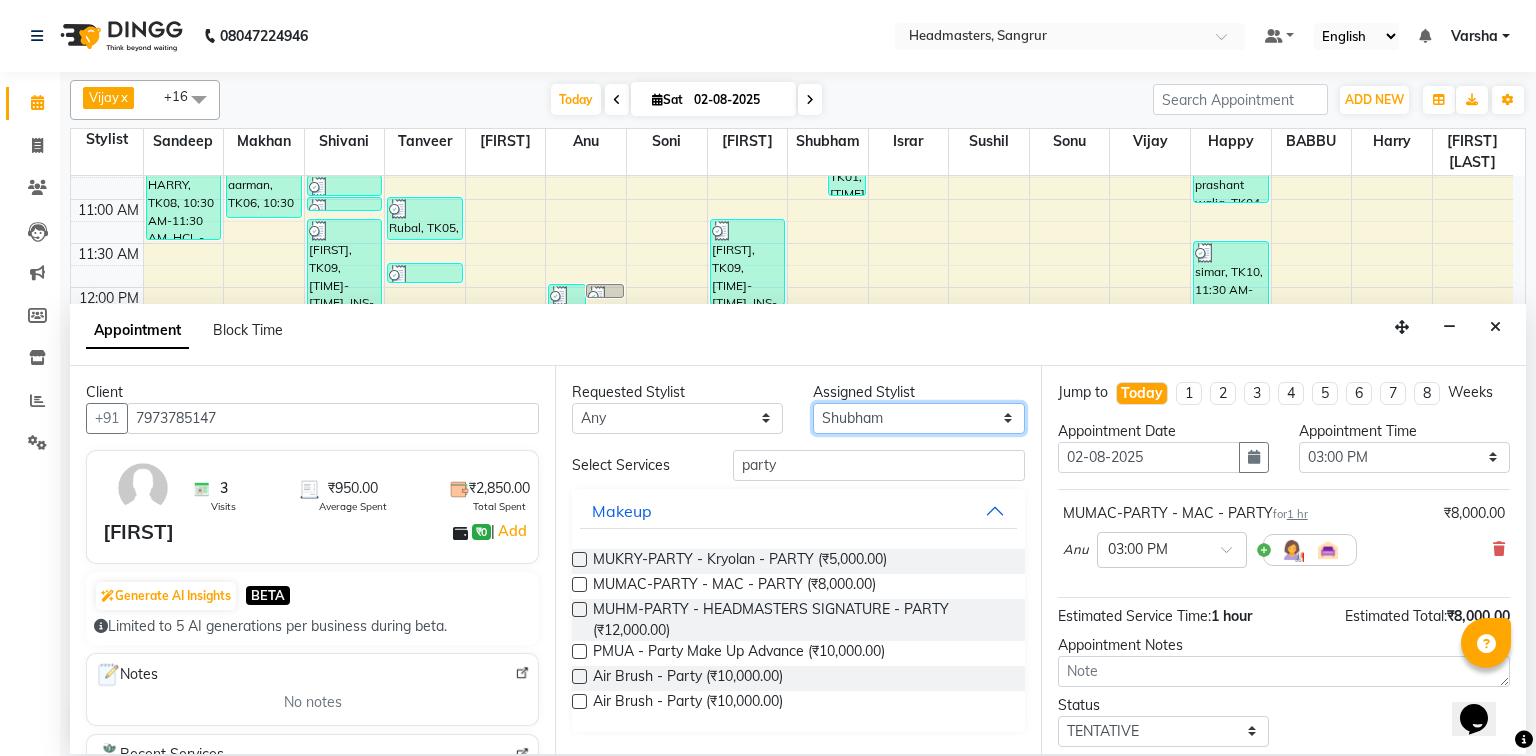 click on "Select Afia  Amandeep Kaur Anu BABBU DHIR Divya Happy Harmesh Harry  Headmasters Israr Jashan stockist Jitender Makhan Maninder Rimpi Saima  Sandeep Shivani Shubham Soni Sonu Sunny Sushil Tanveer Varsha Vijay" at bounding box center [918, 418] 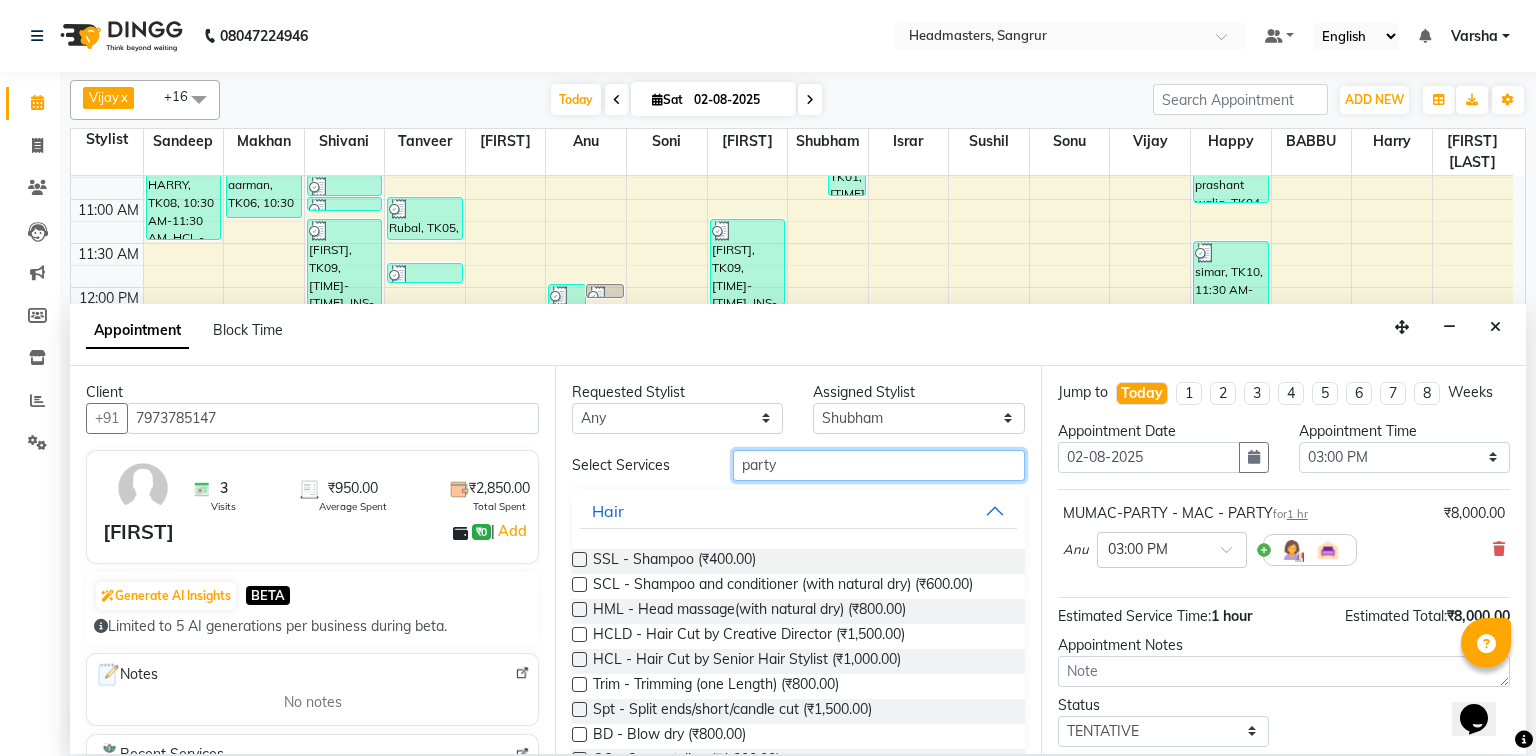 click on "party" at bounding box center (879, 465) 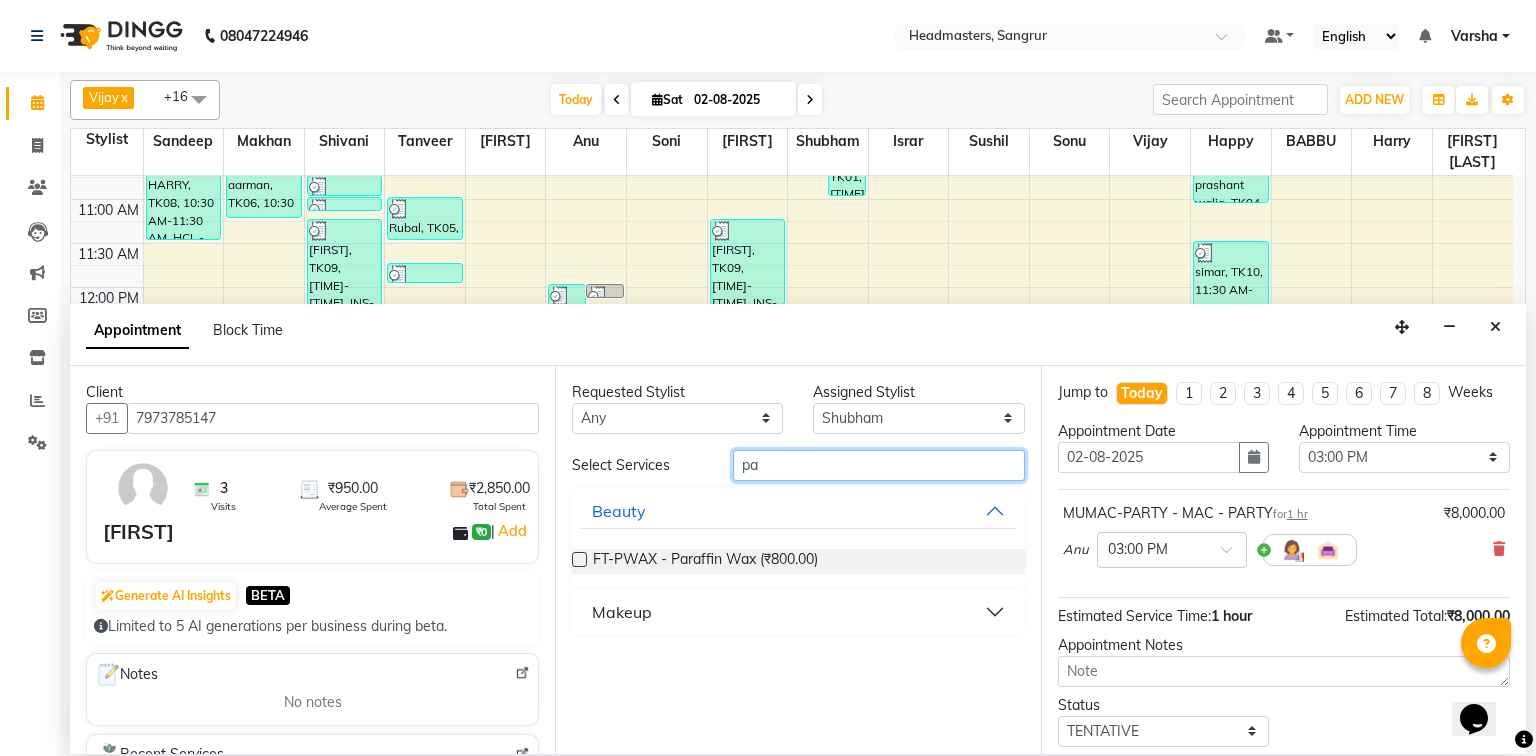 type on "p" 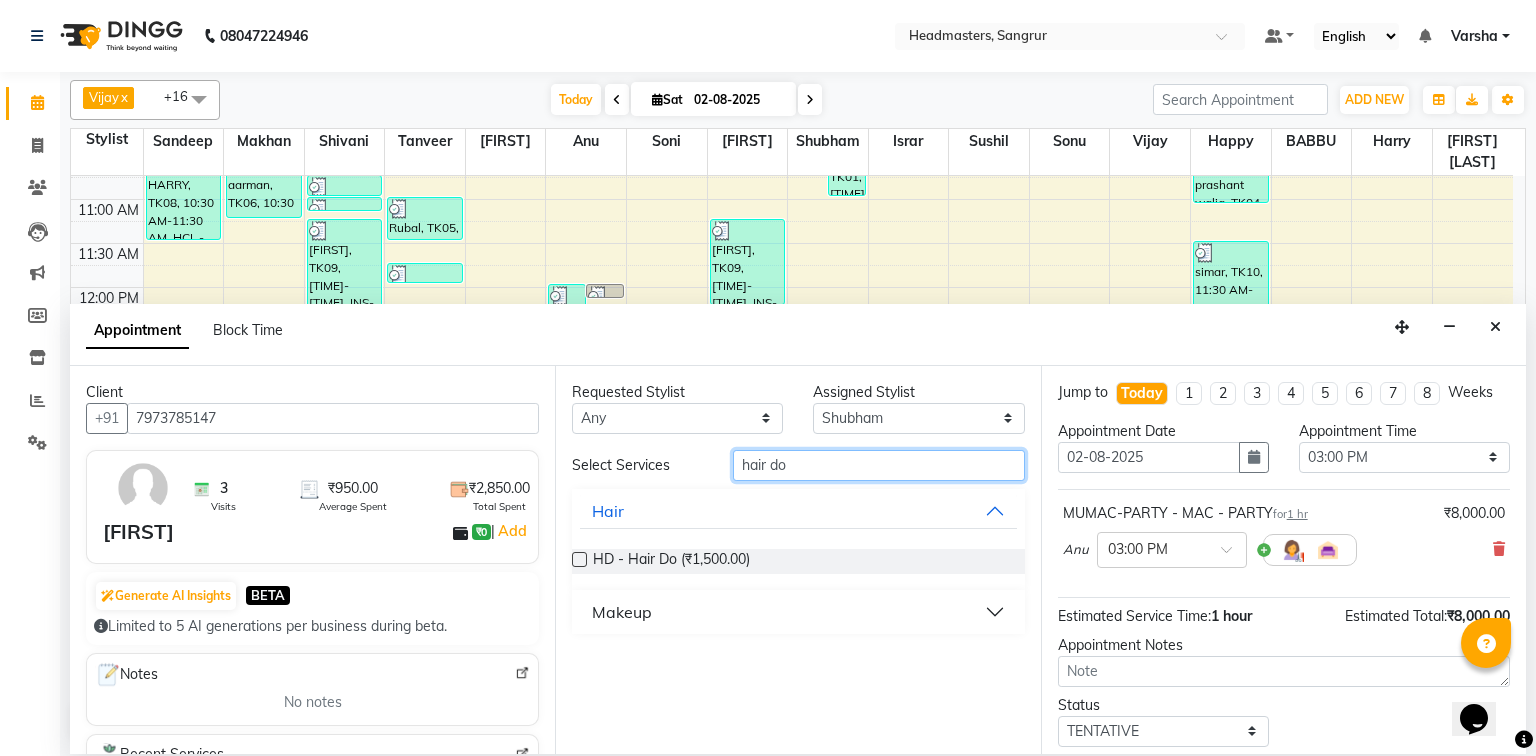 type on "hair do" 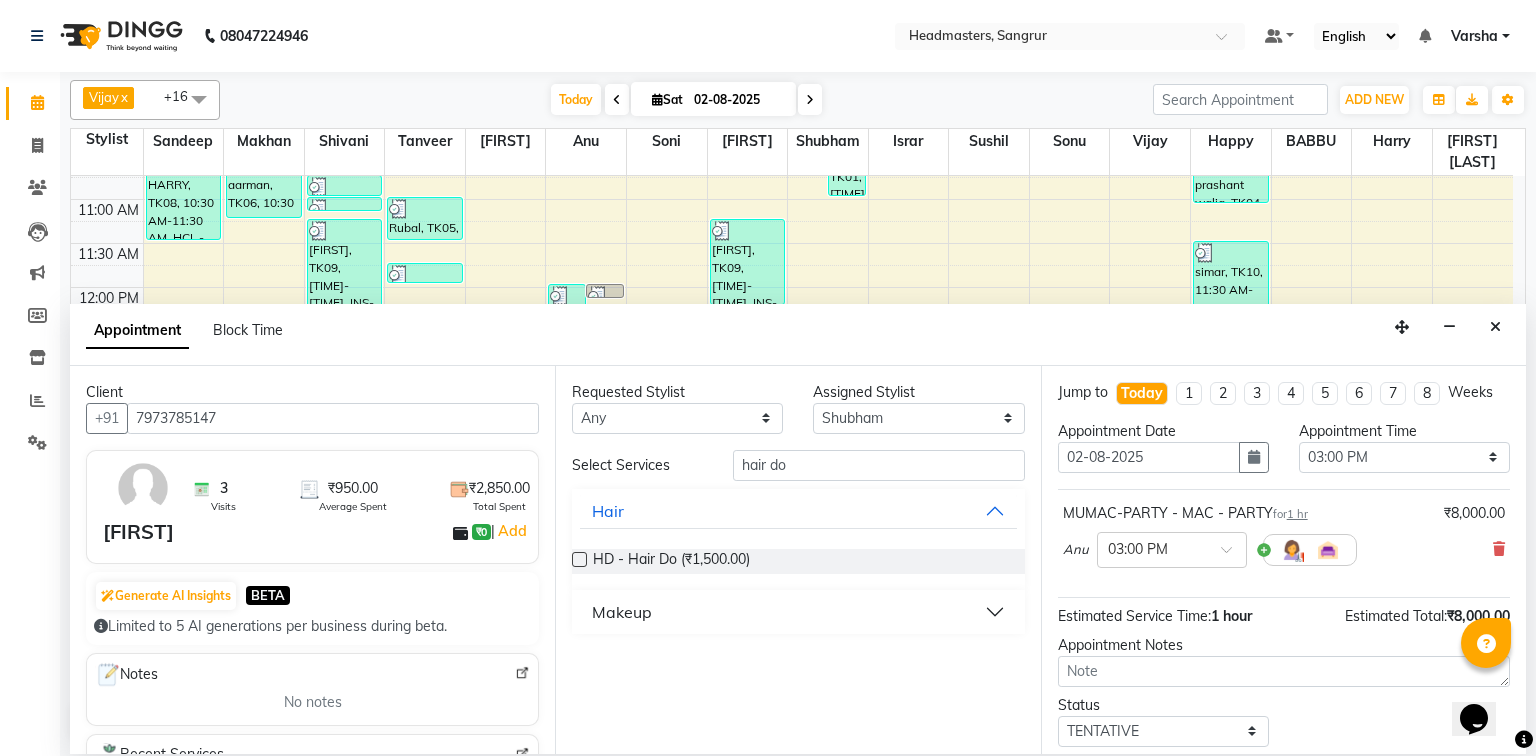 click at bounding box center (579, 559) 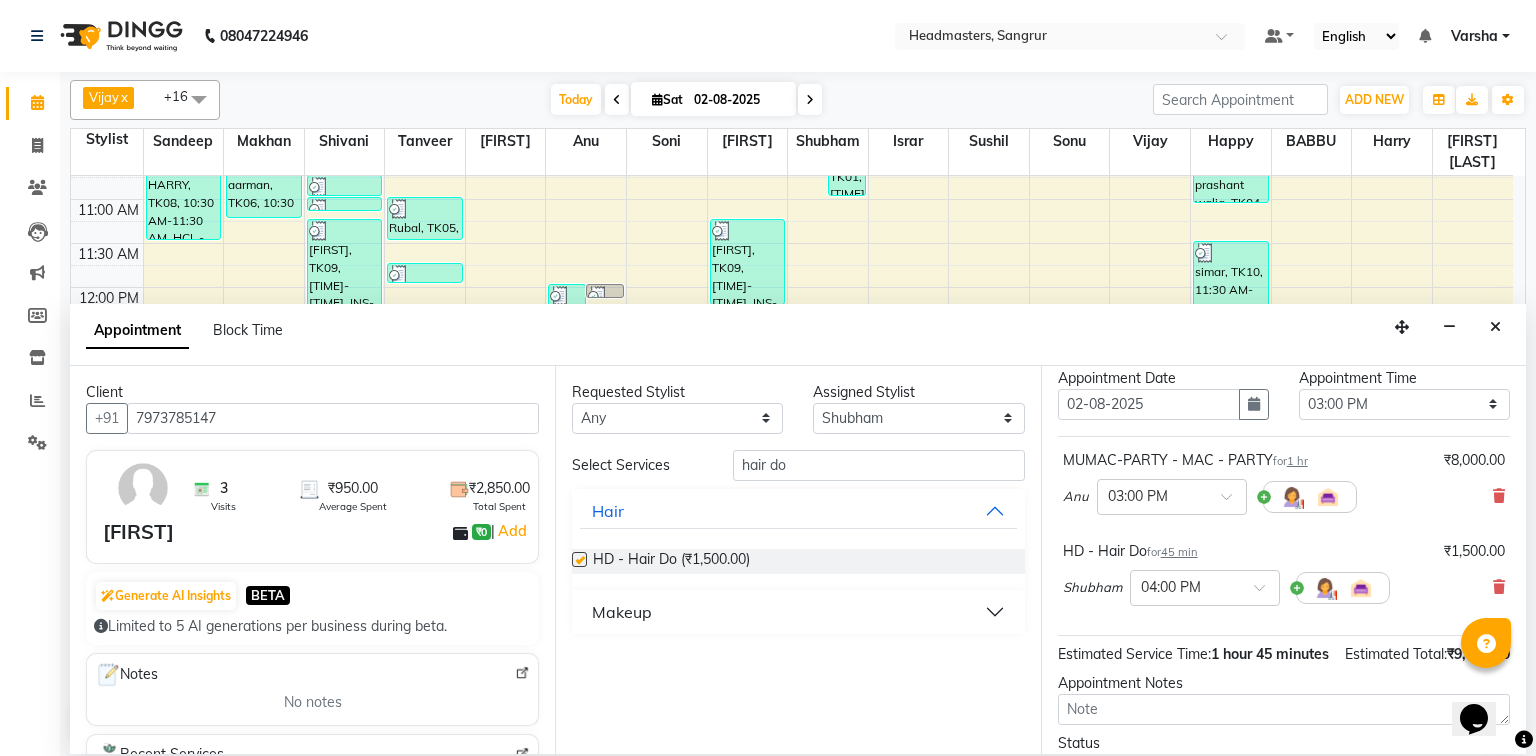 checkbox on "false" 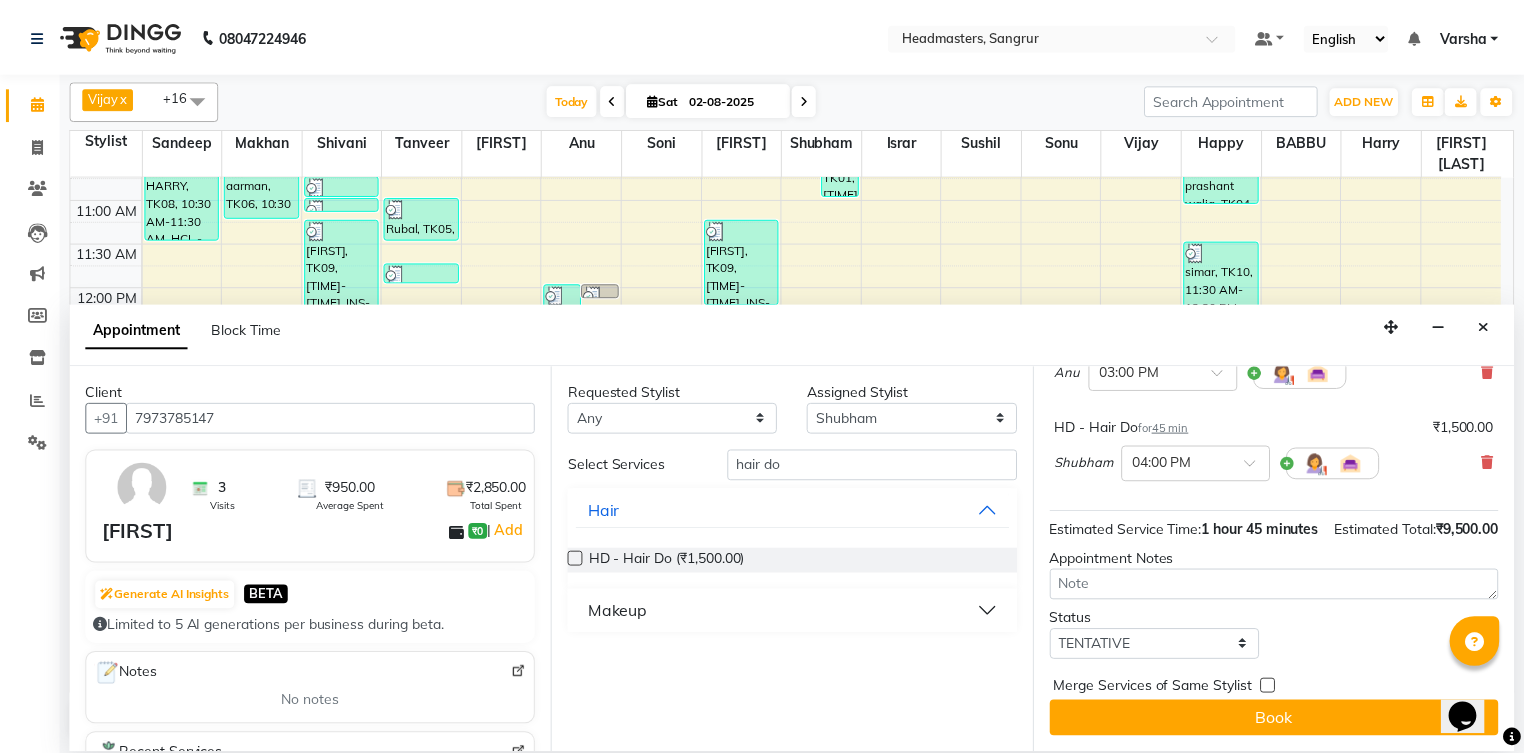 scroll, scrollTop: 197, scrollLeft: 0, axis: vertical 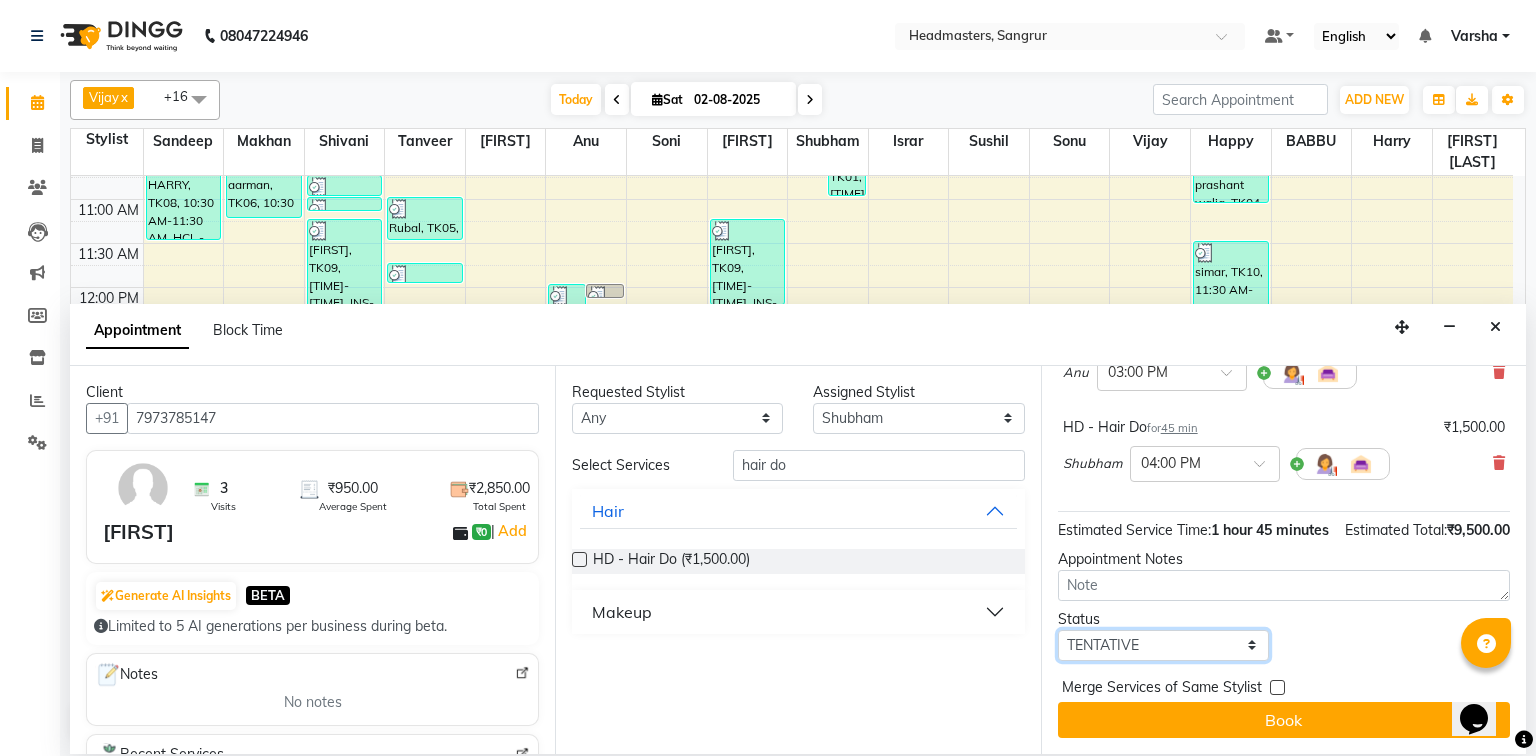 click on "Select TENTATIVE CONFIRM CHECK-IN UPCOMING" at bounding box center [1163, 645] 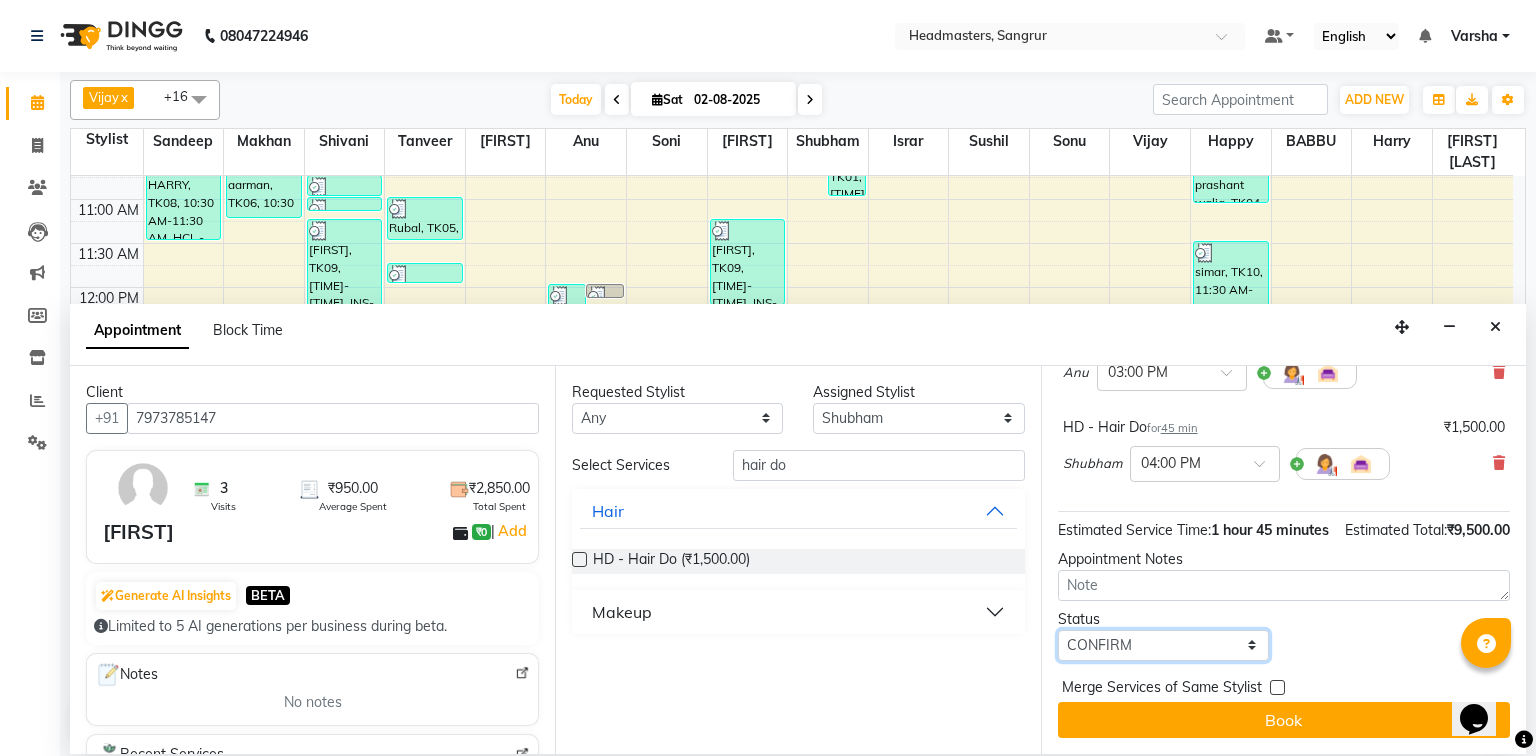 click on "Select TENTATIVE CONFIRM CHECK-IN UPCOMING" at bounding box center [1163, 645] 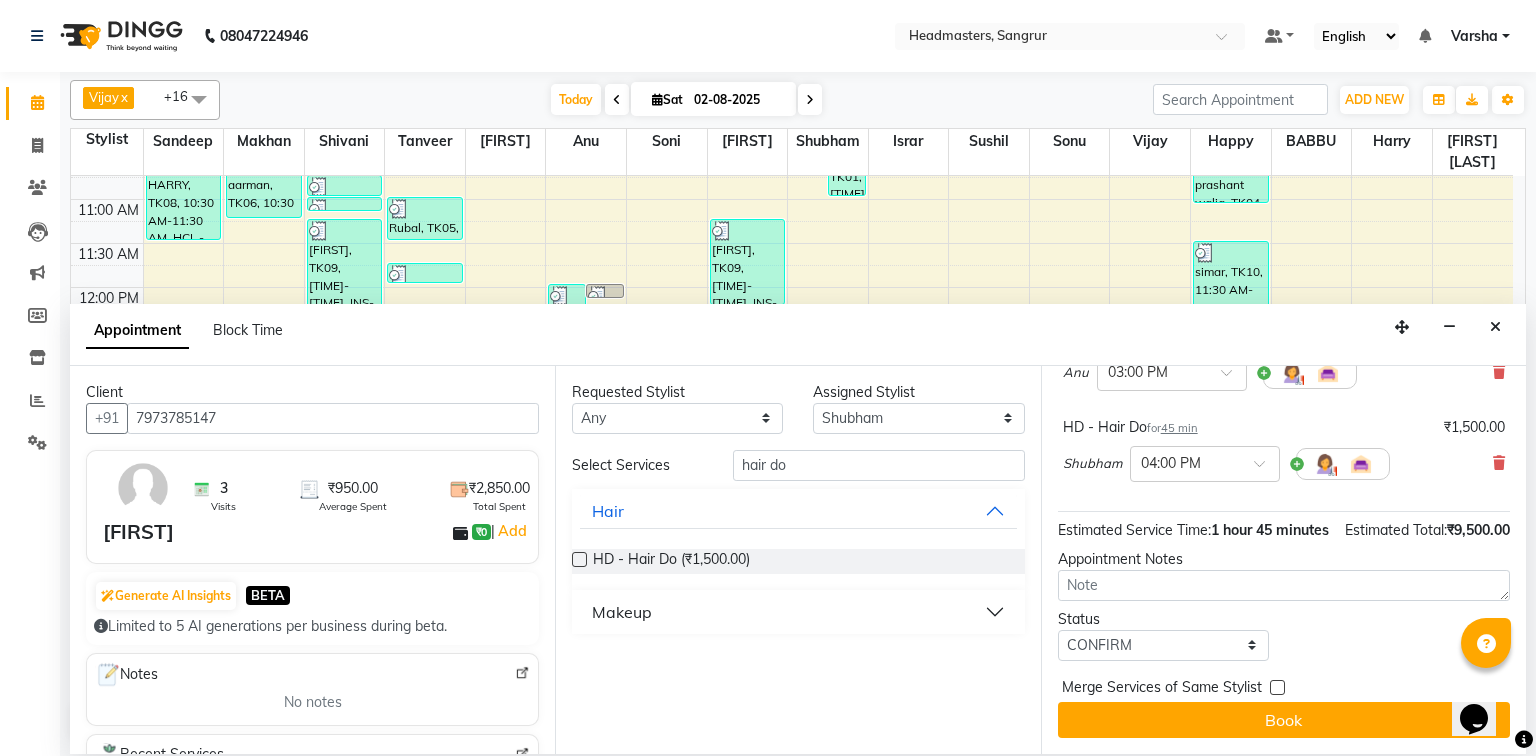 click on "Book" at bounding box center (1284, 720) 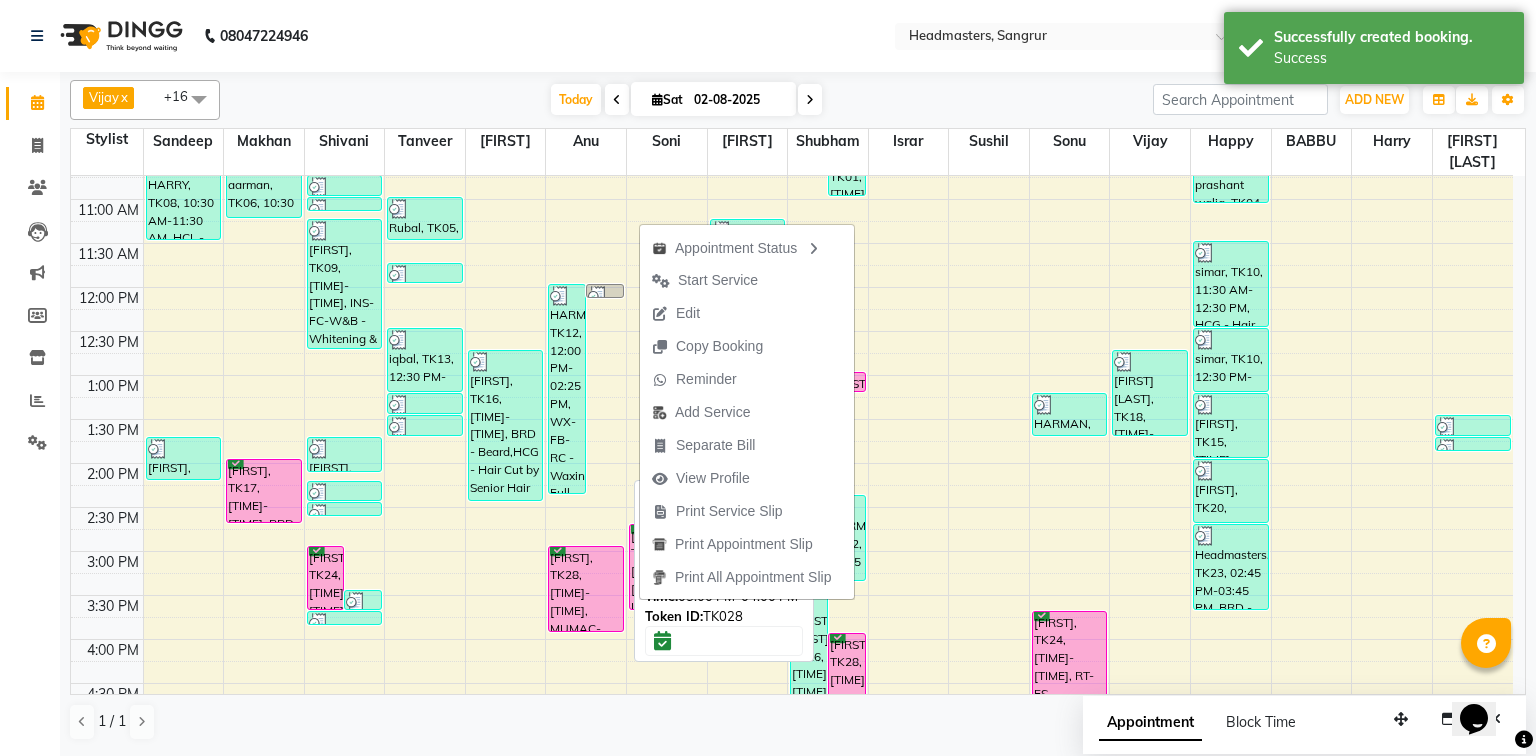 click on "gurjashan, TK28, 03:00 PM-04:00 PM, MUMAC-PARTY  - MAC - PARTY" at bounding box center [586, 589] 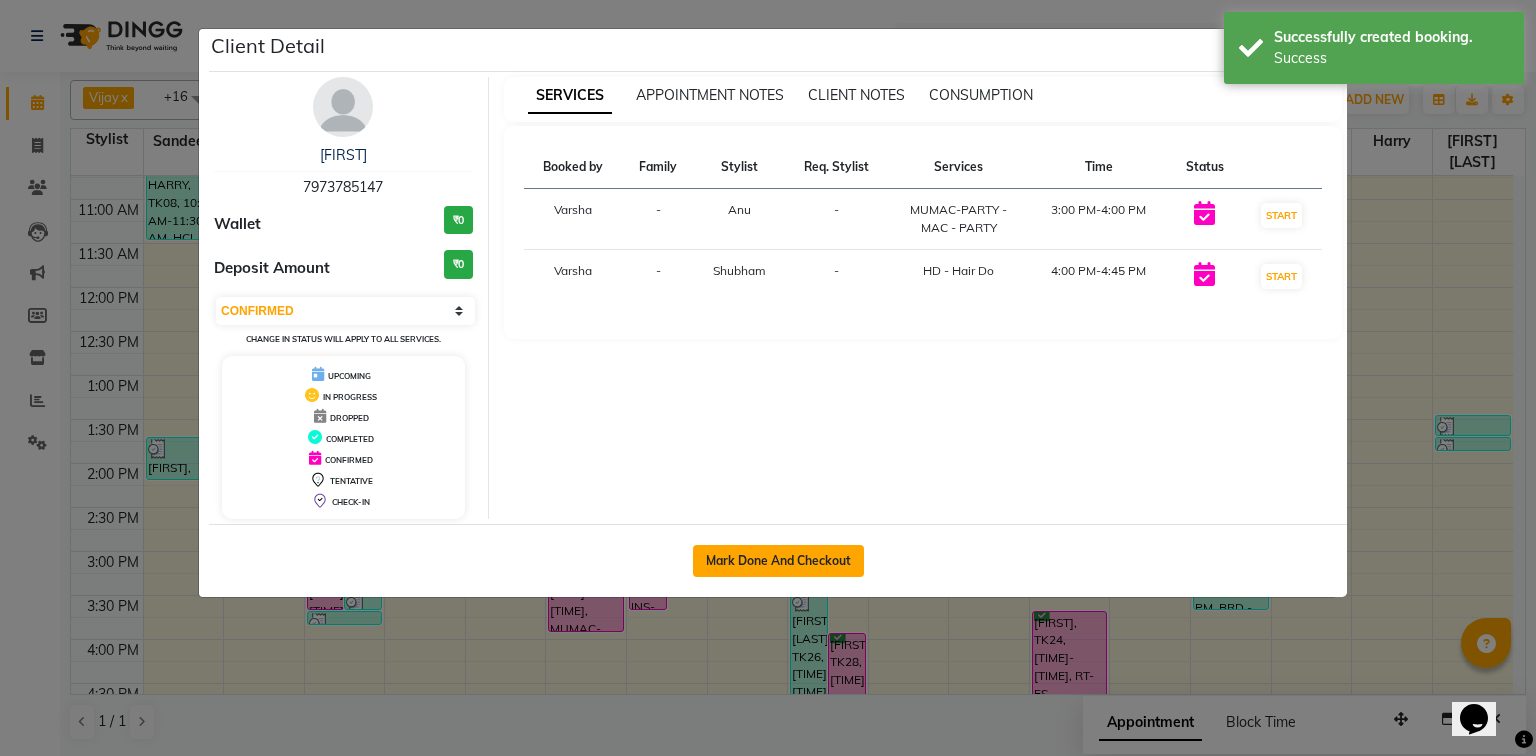 drag, startPoint x: 727, startPoint y: 547, endPoint x: 723, endPoint y: 566, distance: 19.416489 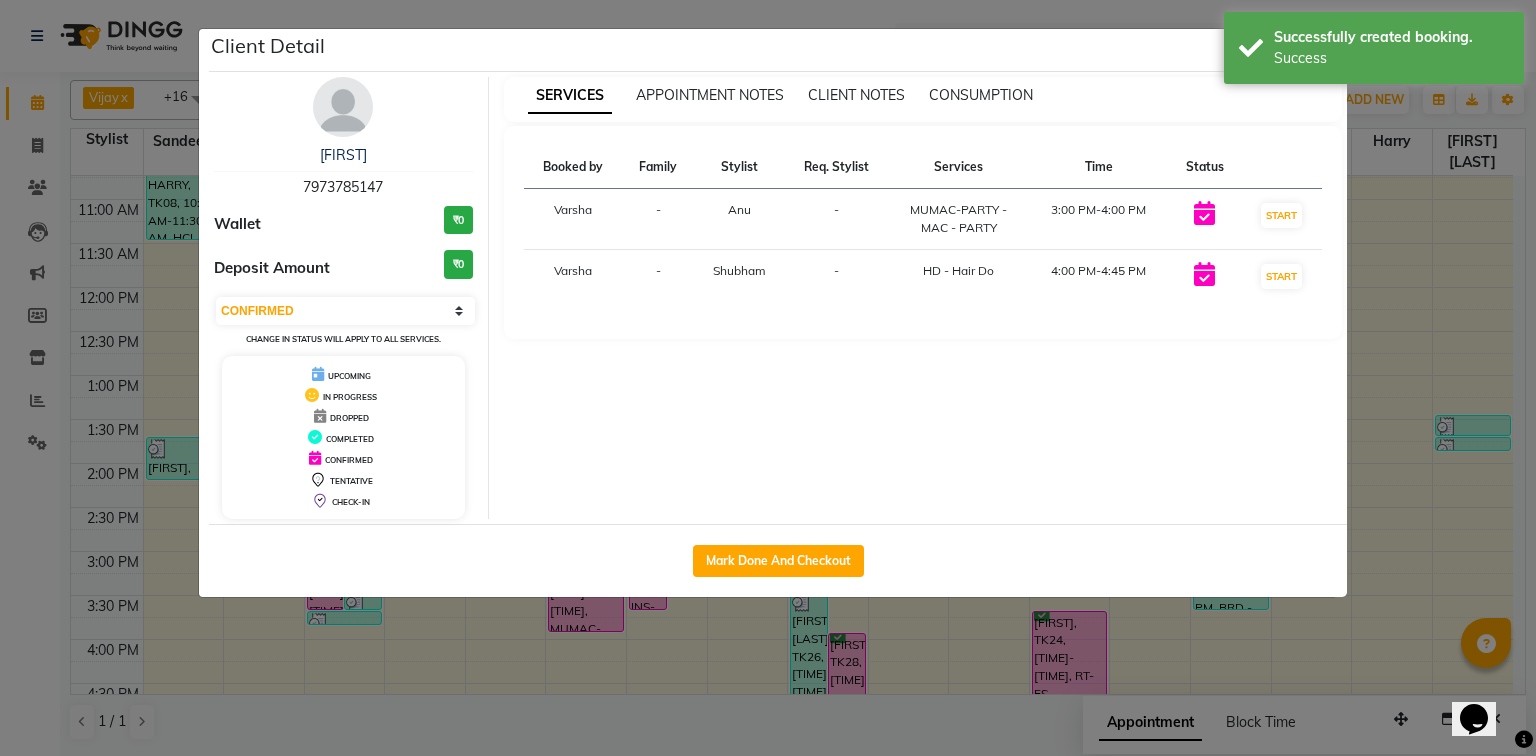 select on "service" 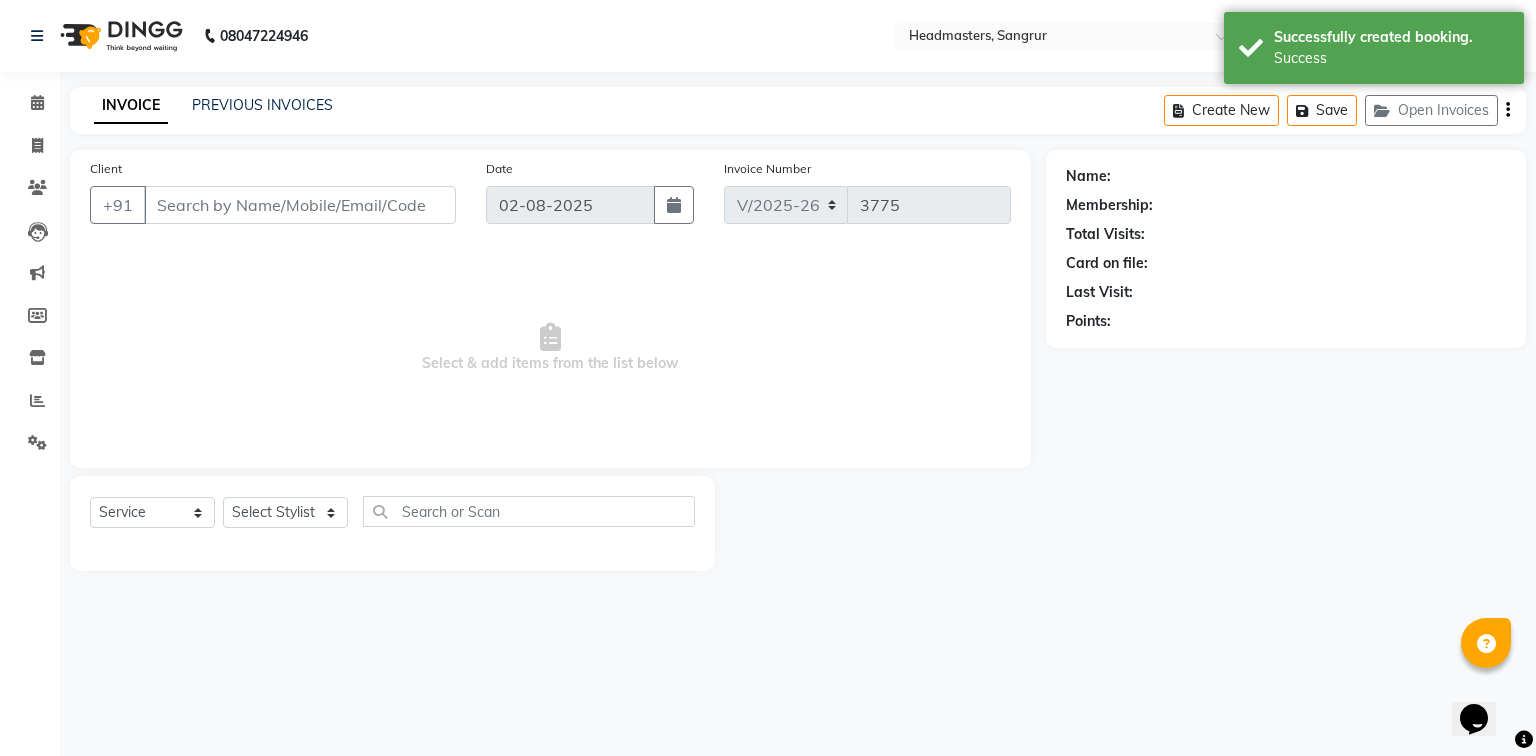 type on "7973785147" 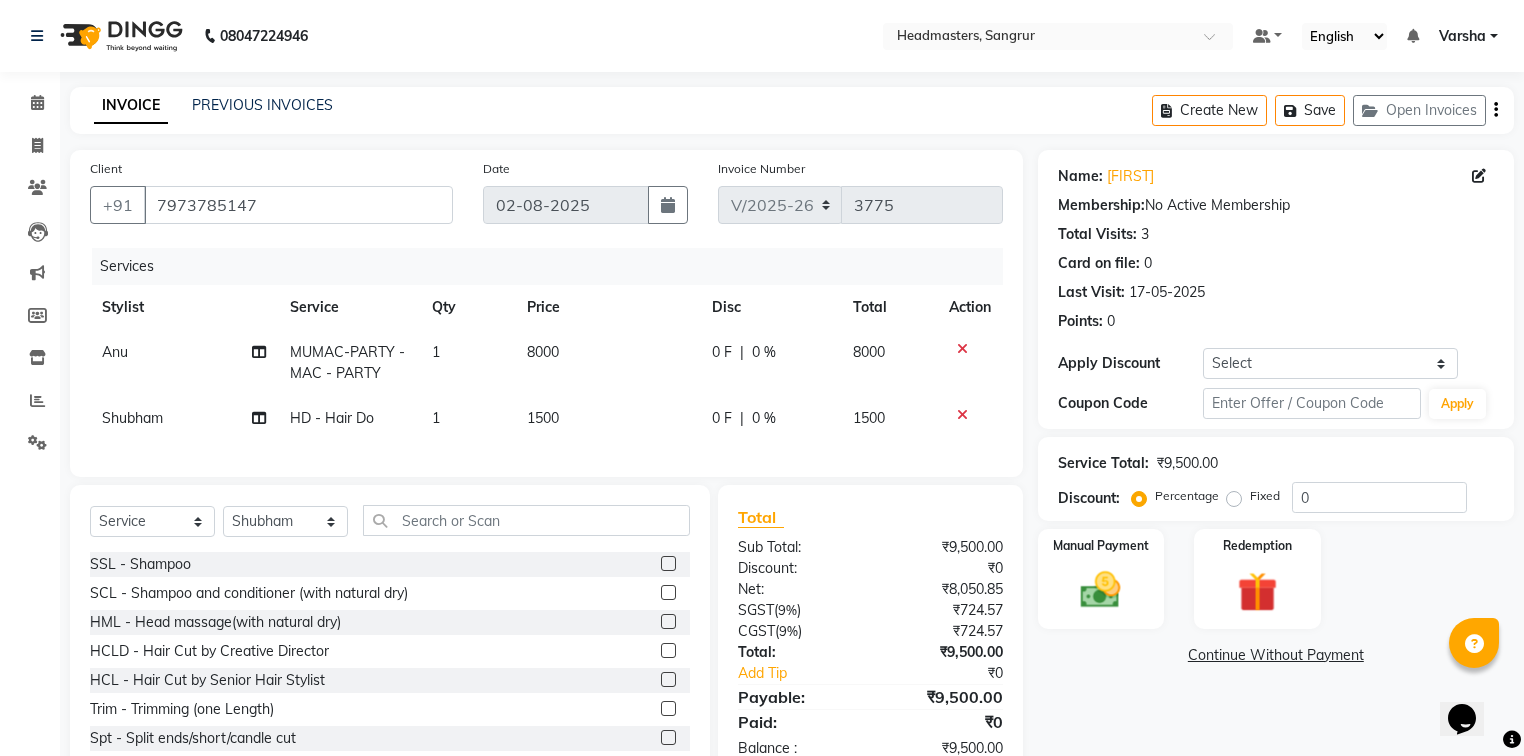 click on "8000" 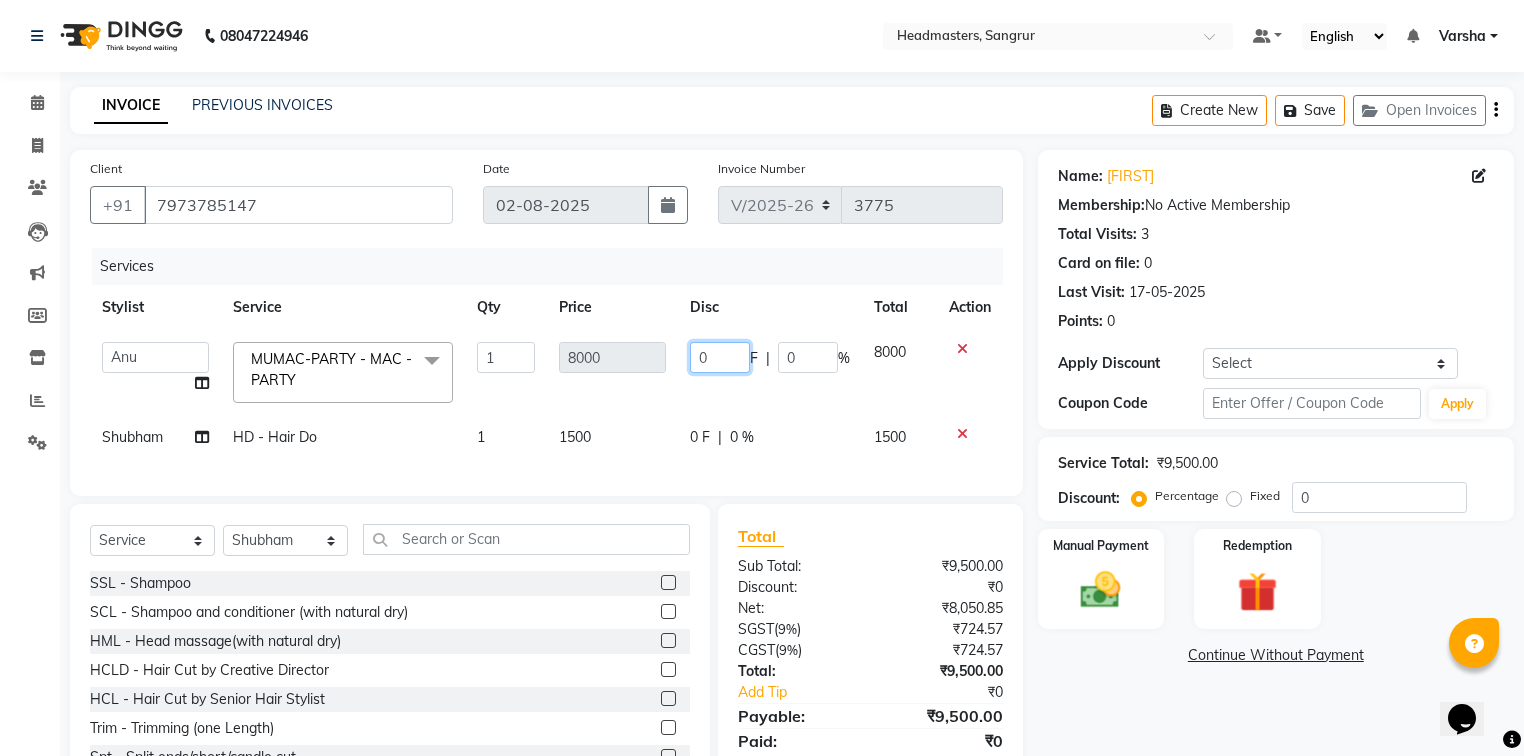 click on "0" 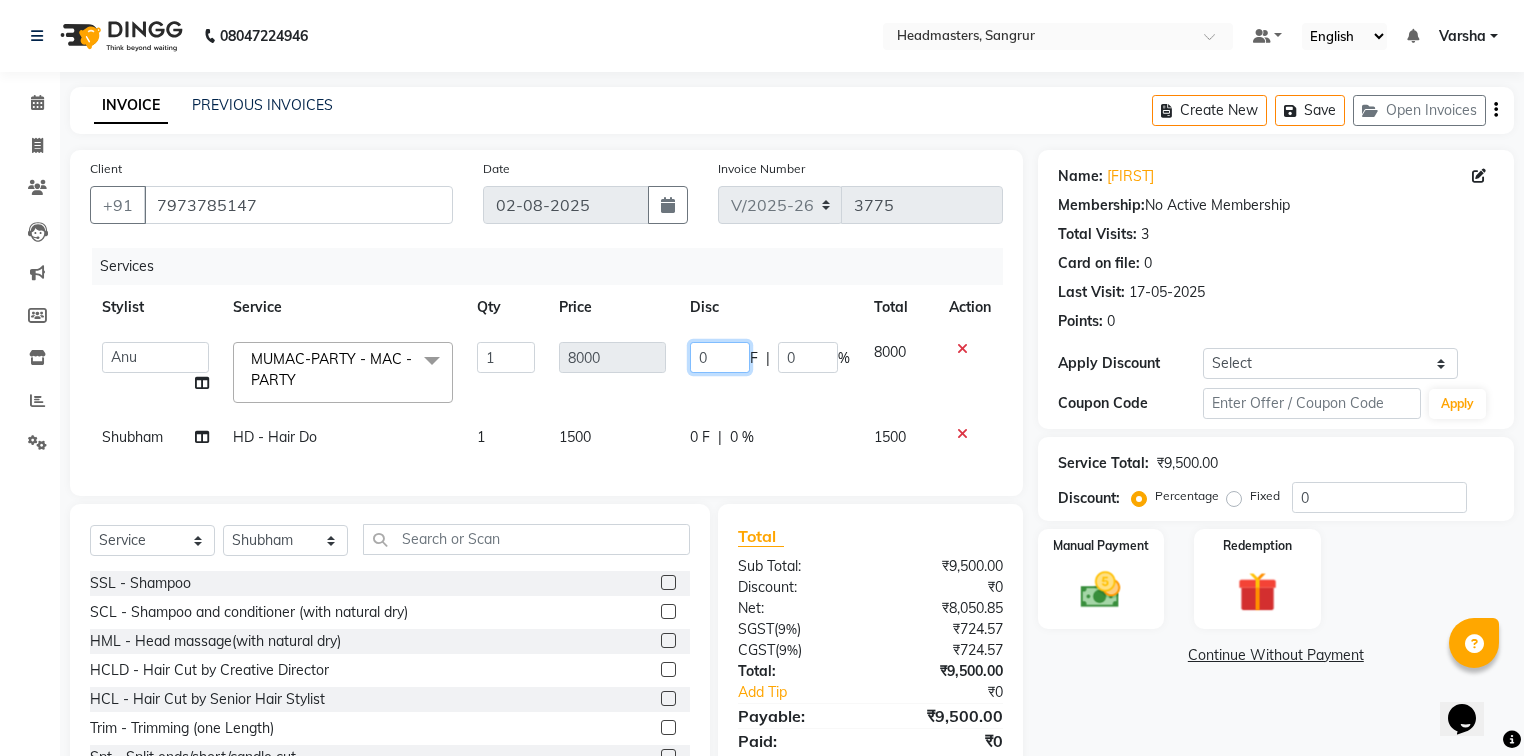 click on "0" 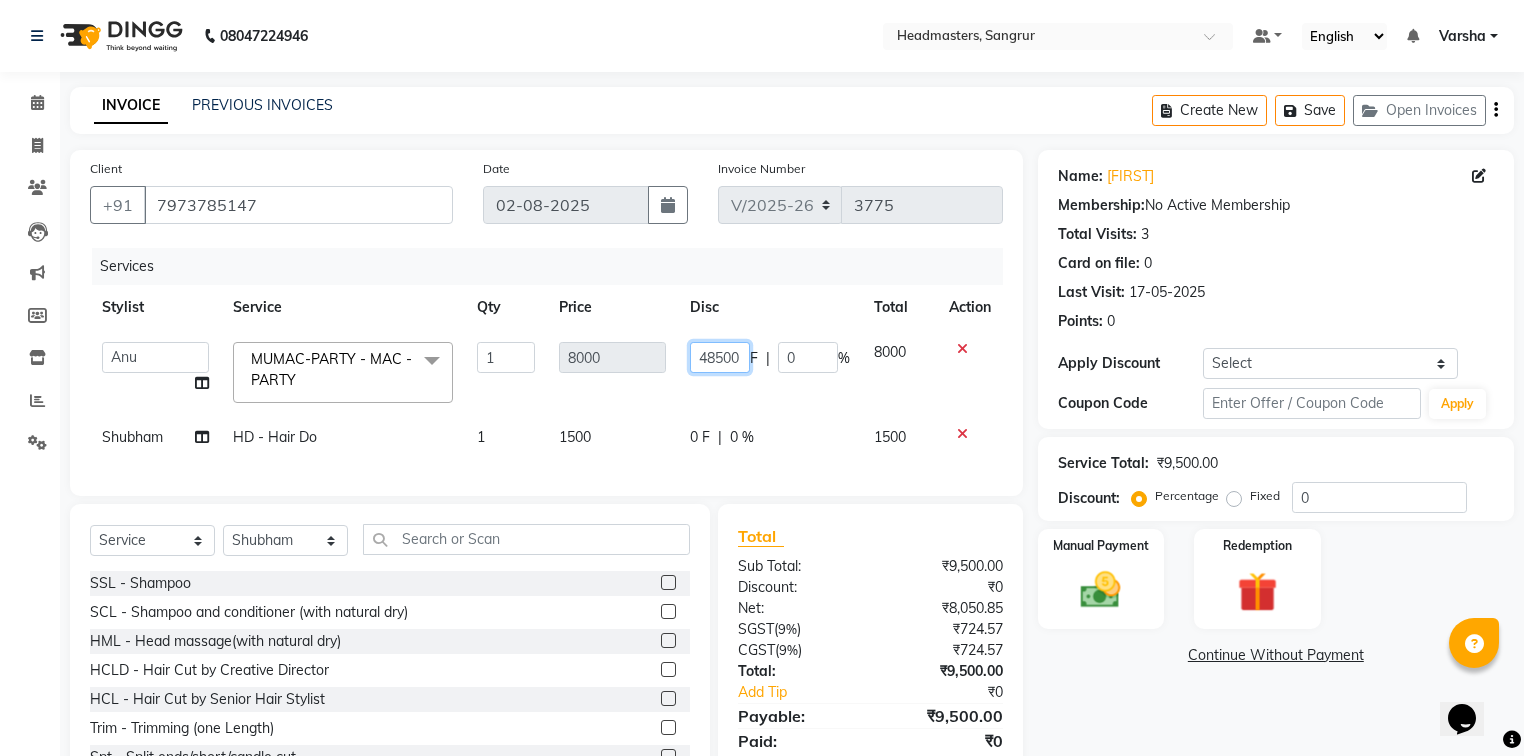 type on "4850" 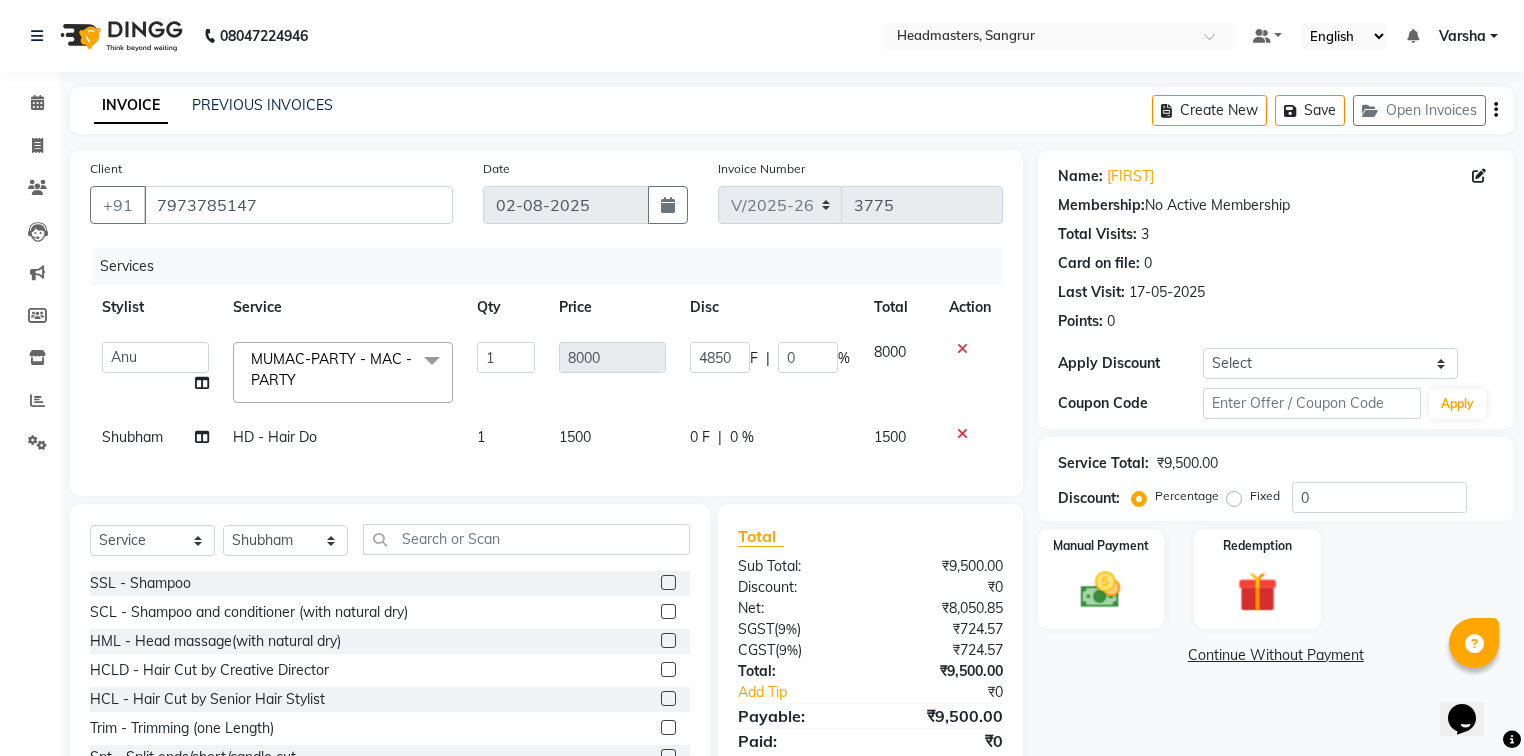 click on "Services Stylist Service Qty Price Disc Total Action  Afia    Amandeep Kaur   Anu   BABBU   DHIR   Divya   Happy   Harmesh   Harry    Headmasters   Israr   Jashan stockist   Jitender   Makhan   Maninder   Navdeep   Rimpi   Saima    Sandeep   Shivani   Shubham   Soni   Sonu   Sunny   Sushil   Tanveer   Varsha   Vijay  MUMAC-PARTY  - MAC - PARTY  x SSL - Shampoo SCL - Shampoo and conditioner (with natural dry) HML - Head massage(with natural dry) HCLD - Hair Cut by Creative Director HCL - Hair Cut by Senior Hair Stylist Trim - Trimming (one Length) Spt - Split ends/short/candle cut BD - Blow dry OS - Open styling GL-igora - Igora Global GL-essensity - Essensity Global Hlts-L - Highlights Bal - Balayage Chunks  - Chunks CR  - Color removal CRF - Color refresh Stk - Per streak RT-IG - Igora Root Touchup(one inch only) RT-ES - Essensity Root Touchup(one inch only) Reb - Rebonding ST  - Straight therapy Krt-L - Keratin Krt-BB -L - Keratin Blow Out HR-BTX -L  - Hair Botox NanoP -L - Nanoplastia SSM - Shampoo 1 8000" 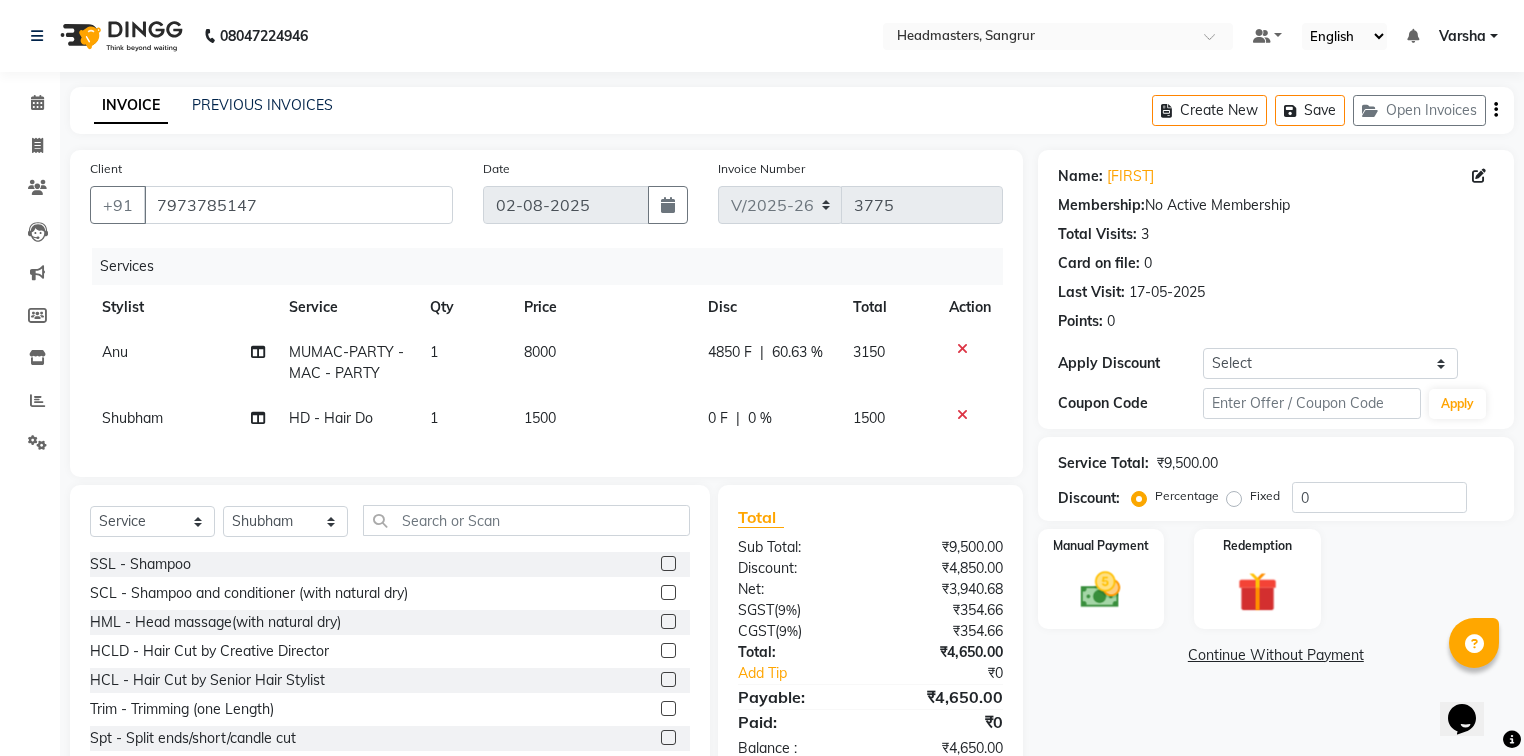 click on "1500" 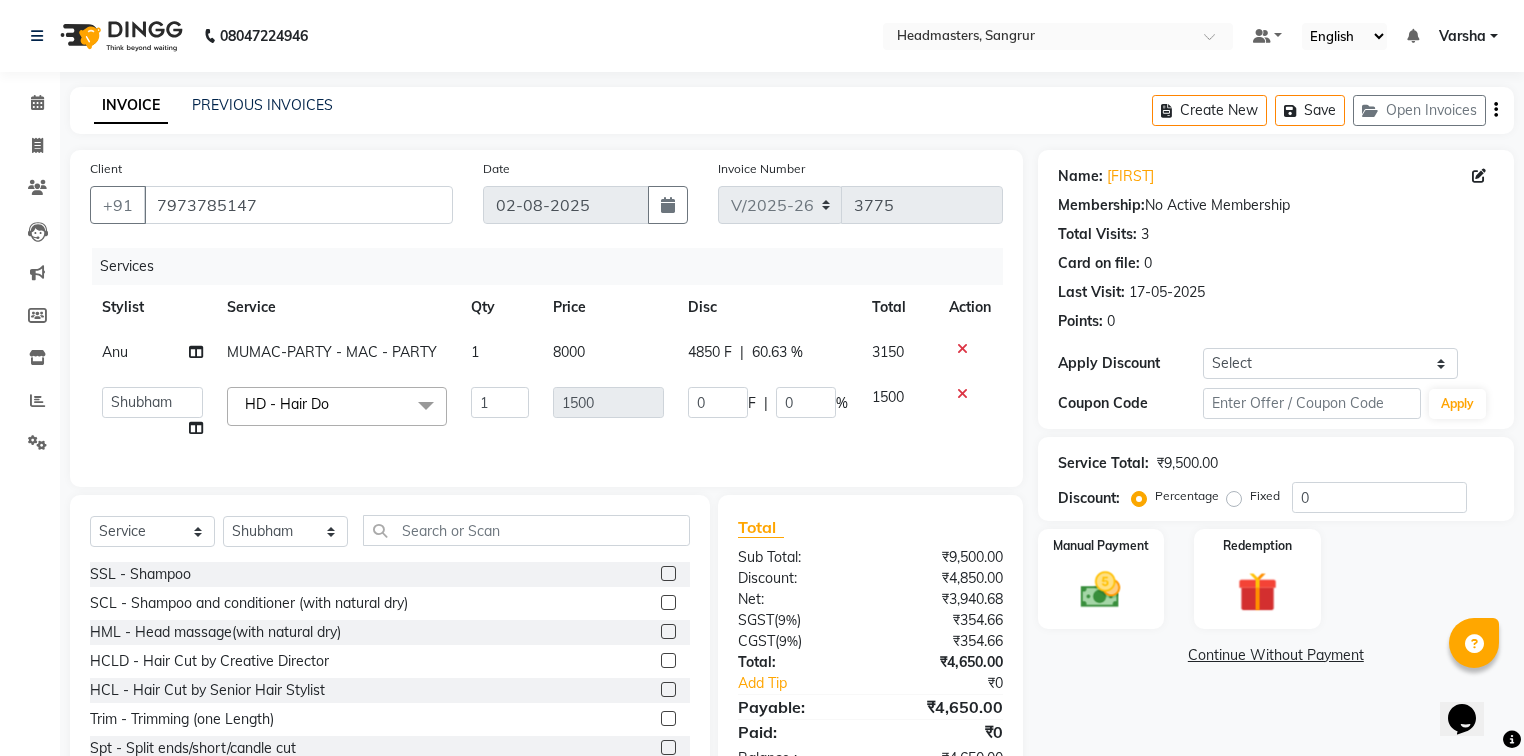 click on "0 F | 0 %" 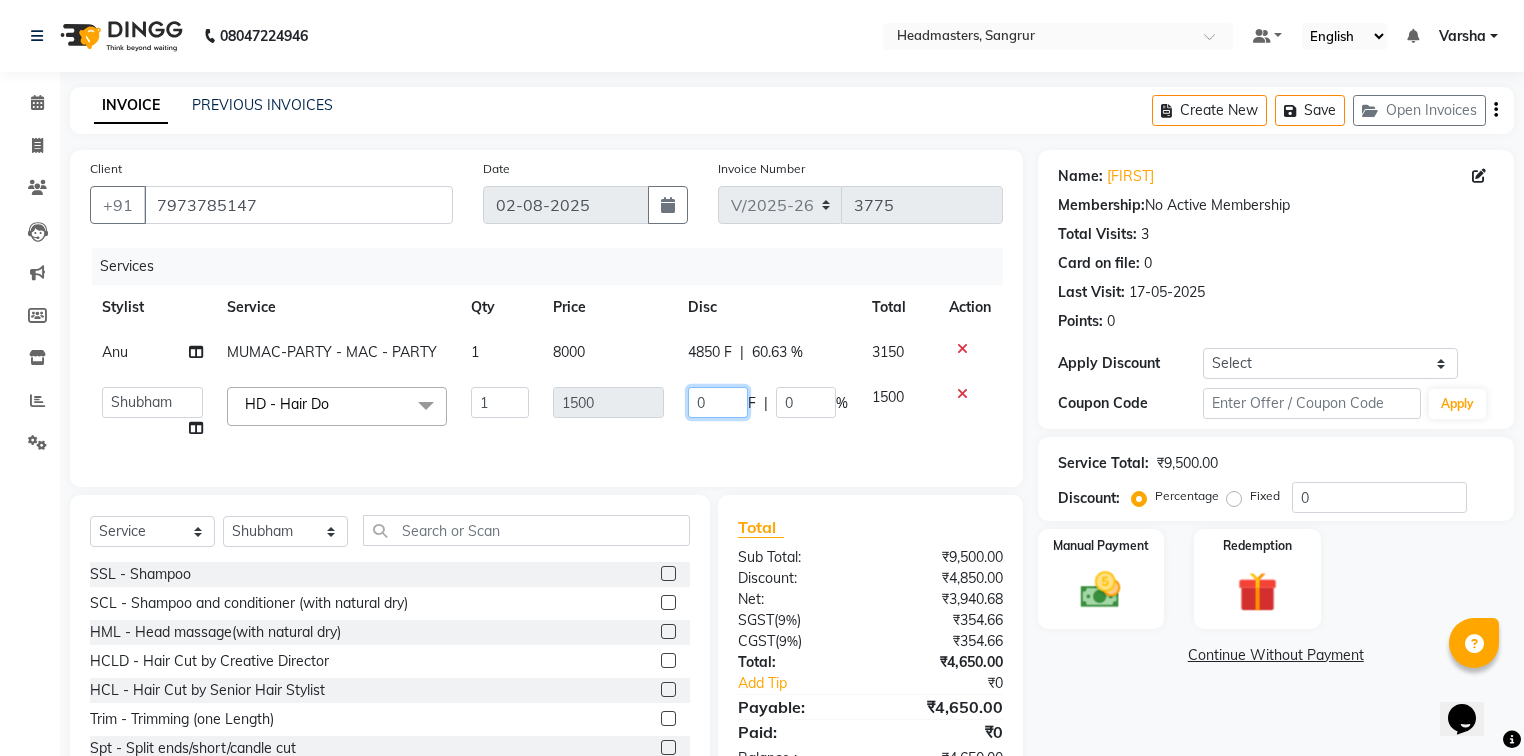 click on "0" 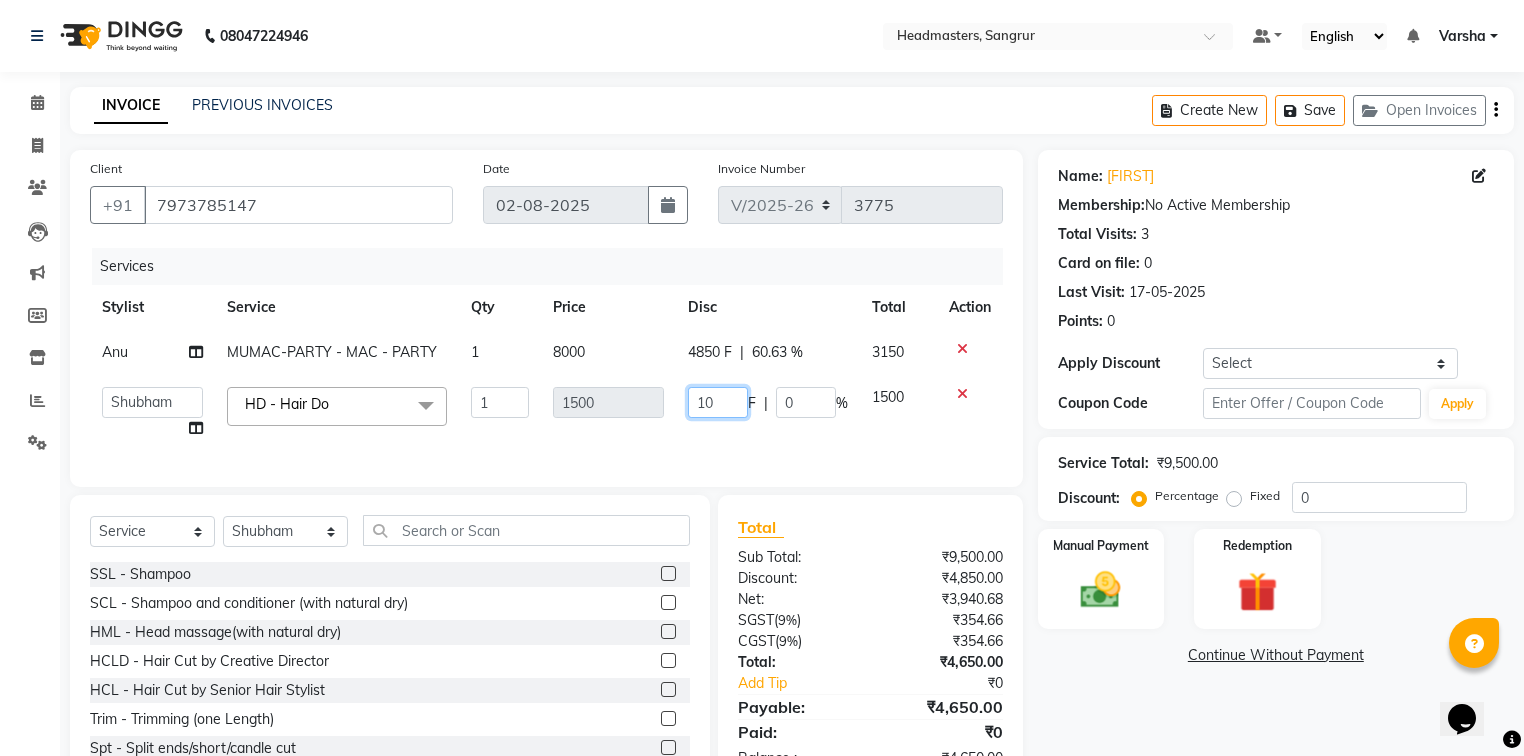 type on "150" 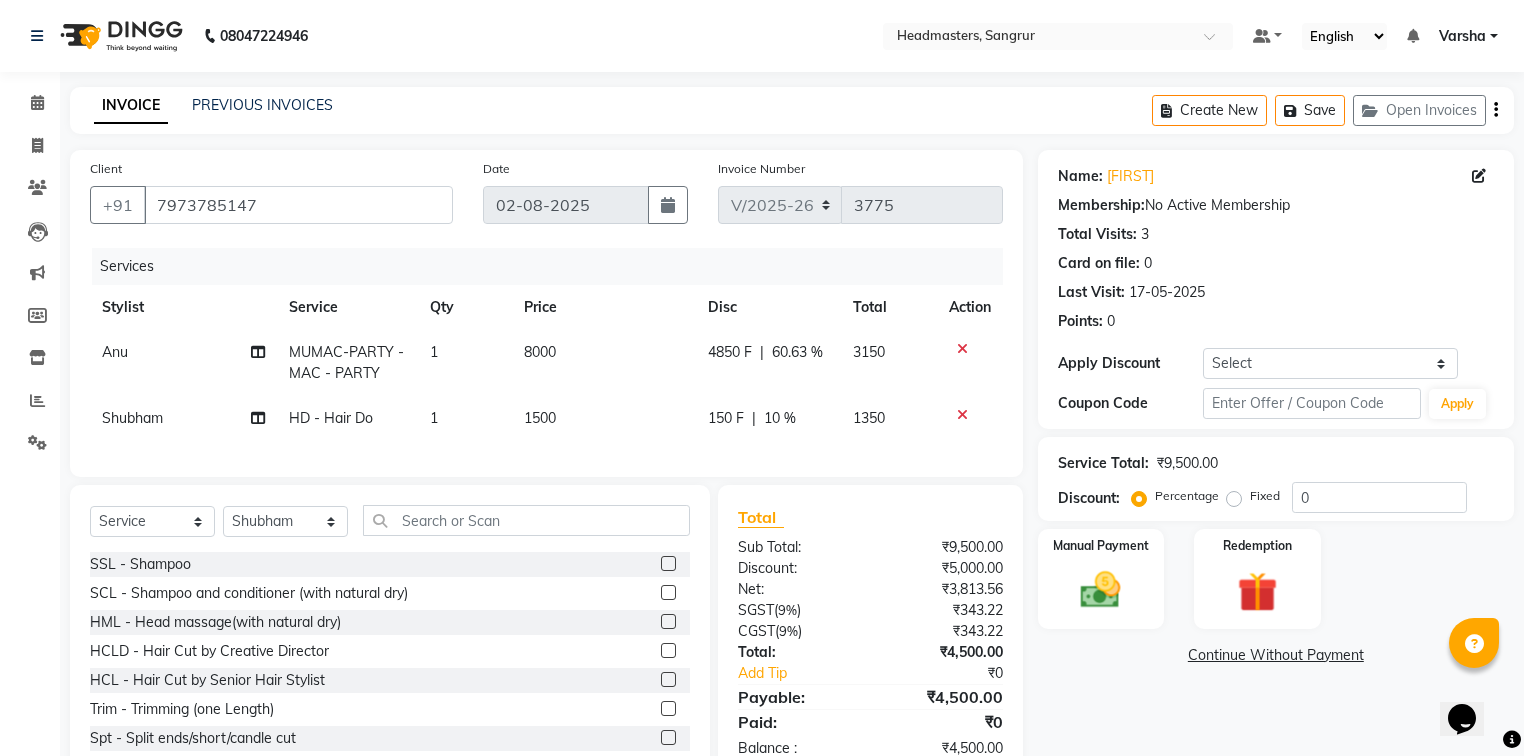 click on "Name: Gurjashan  Membership:  No Active Membership  Total Visits:  3 Card on file:  0 Last Visit:   17-05-2025 Points:   0  Apply Discount Select Coupon → Wrong Job Card  Coupon → Complimentary  Coupon → Correction  Coupon → First Wash  Coupon → Free Of Cost  Coupon → Staff Service  Coupon → Service Not Done  Coupon → Already Paid  Coupon → Double Job Card  Coupon Code Apply Service Total:  ₹9,500.00  Discount:  Percentage   Fixed  0 Manual Payment Redemption  Continue Without Payment" 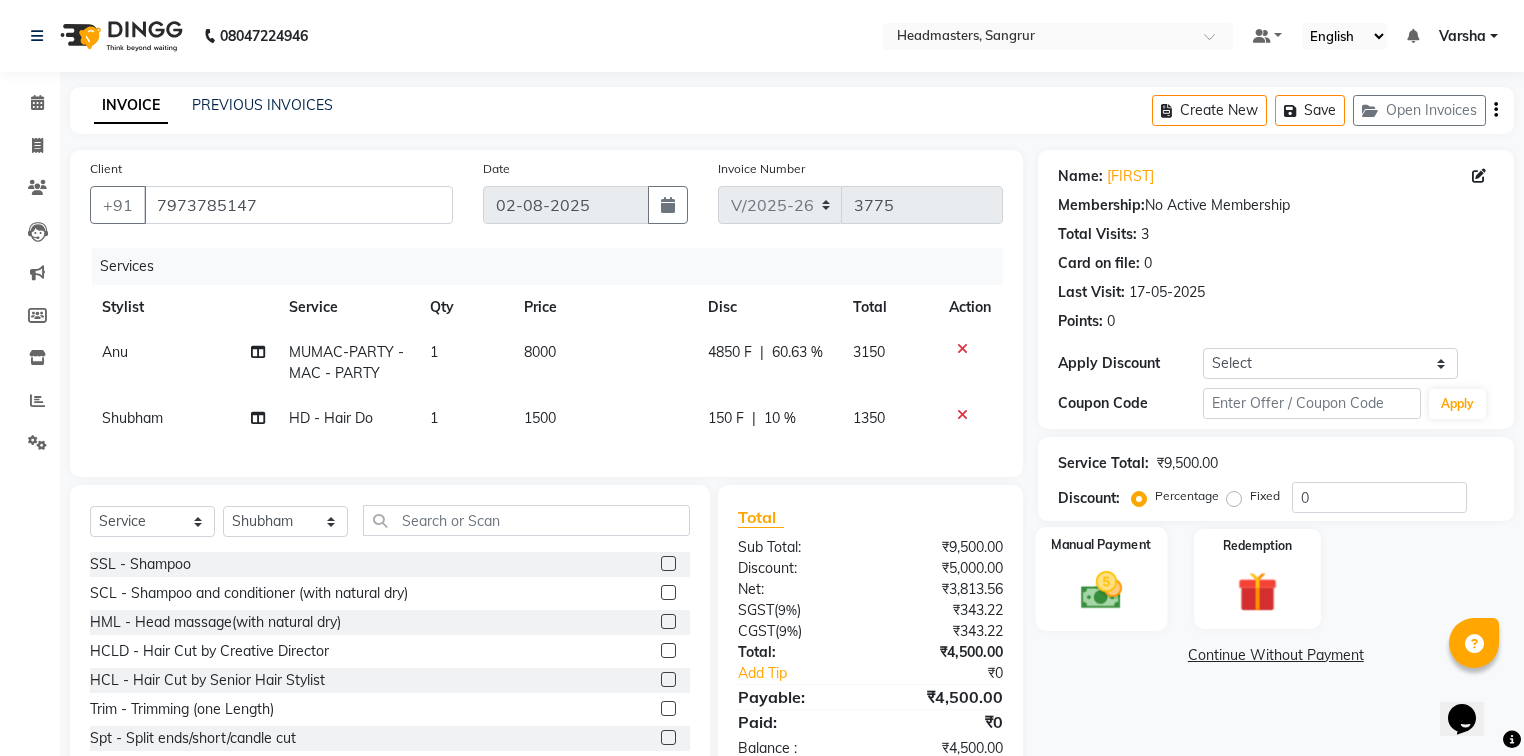click on "Manual Payment" 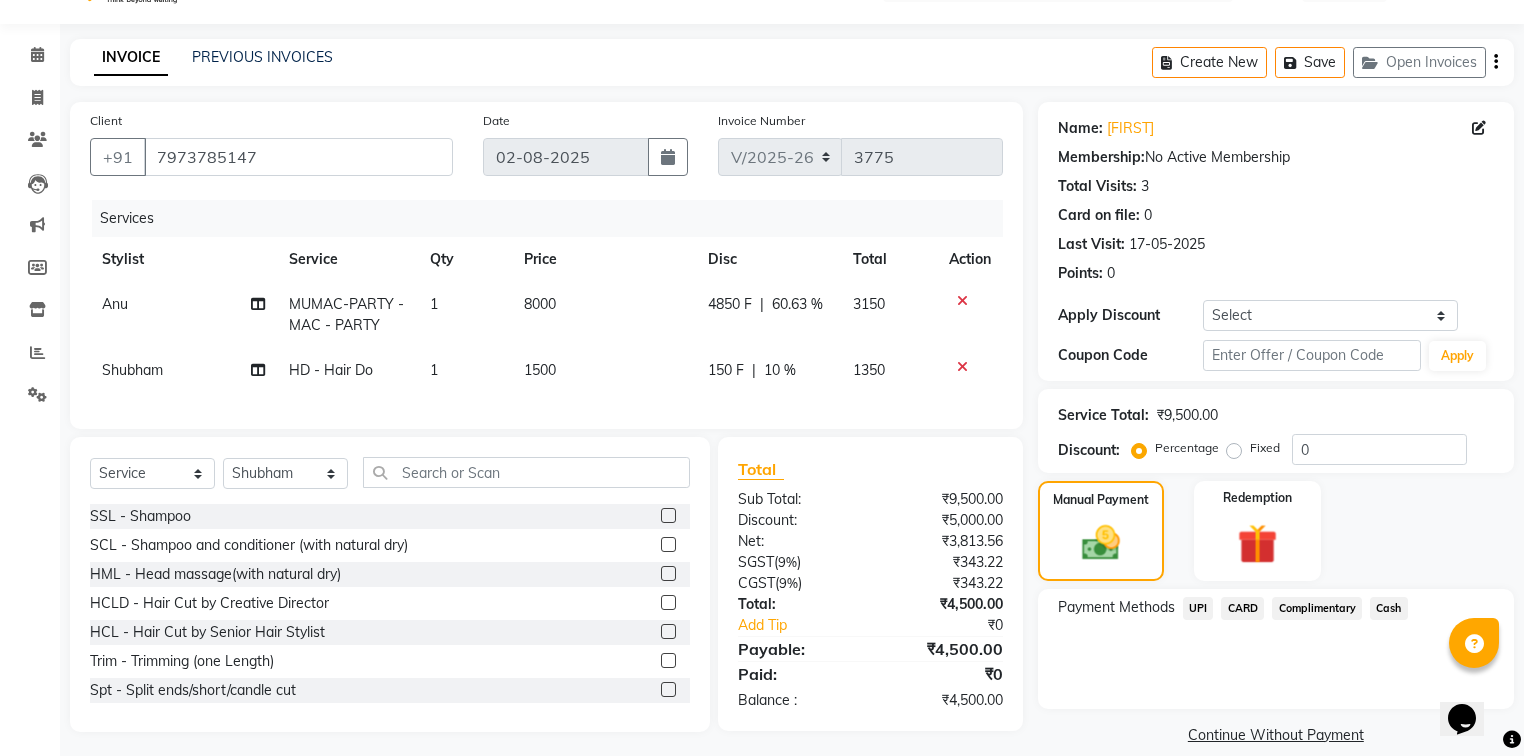 scroll, scrollTop: 71, scrollLeft: 0, axis: vertical 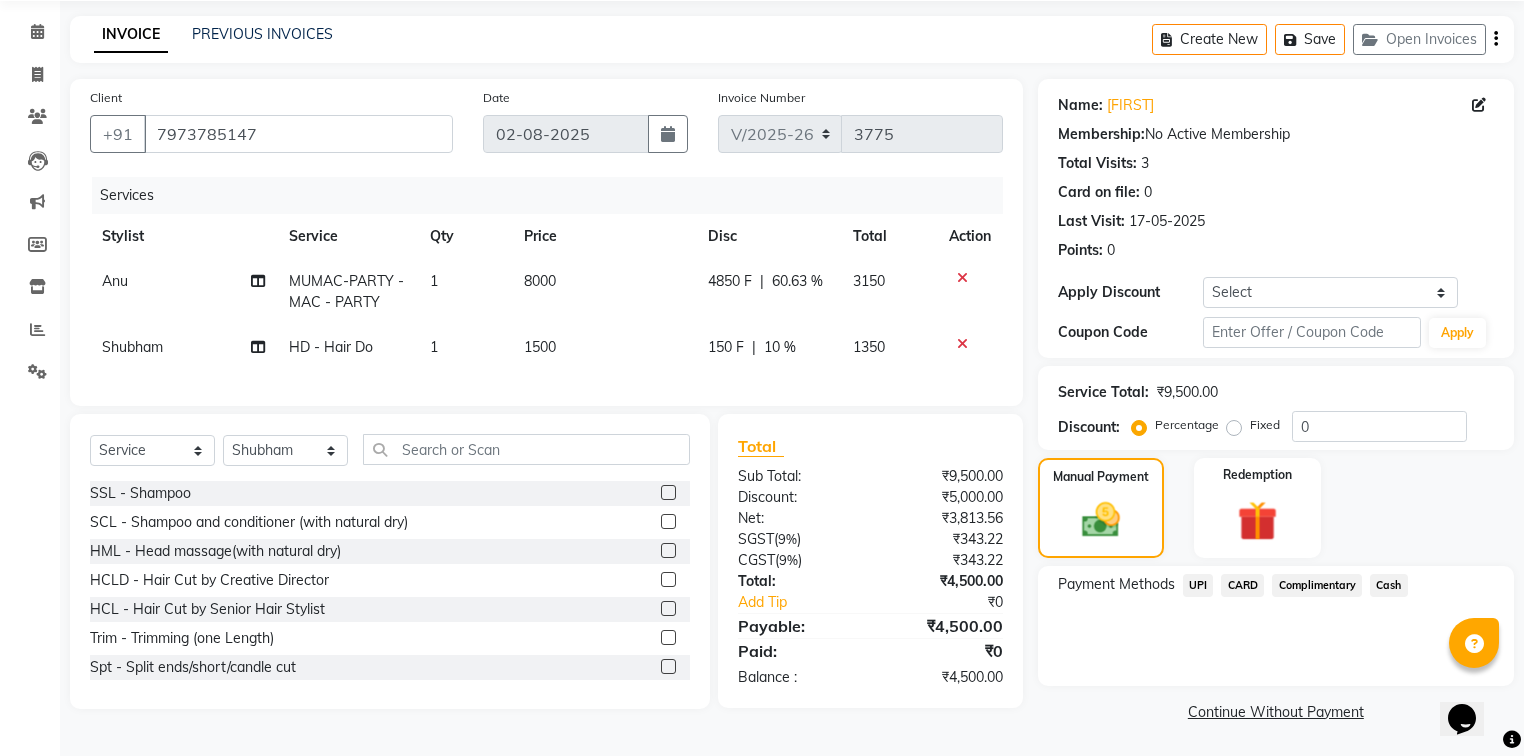 click on "Cash" 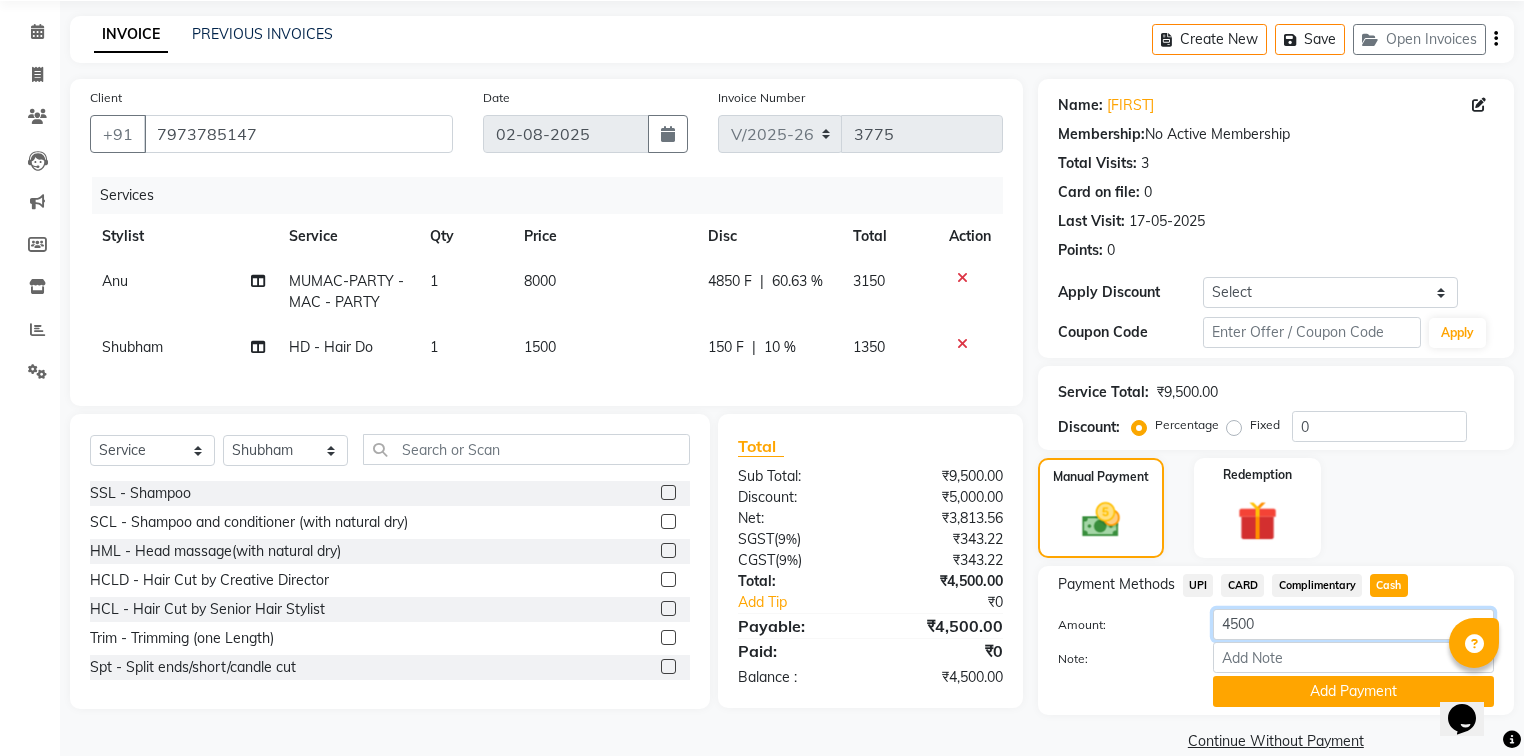 click on "4500" 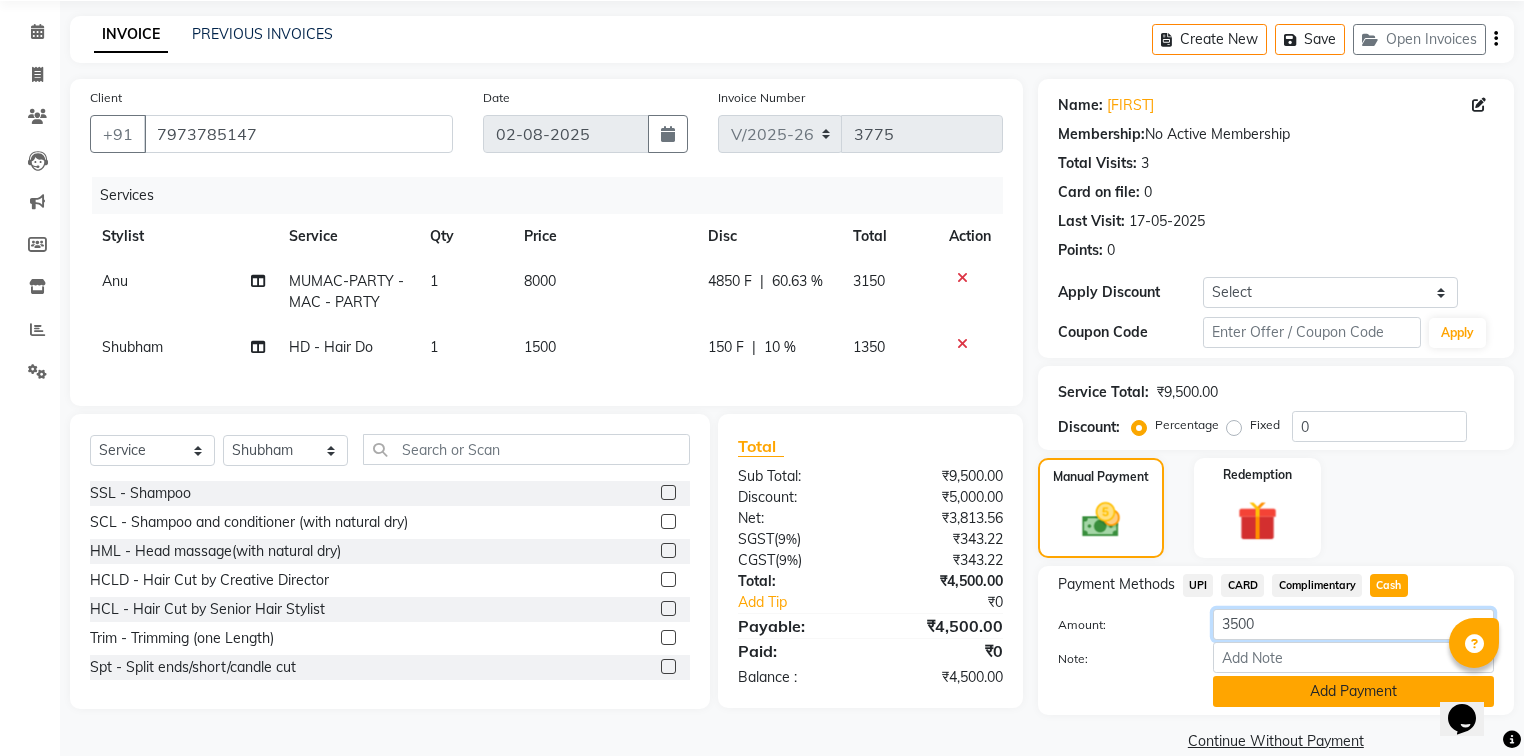 type on "3500" 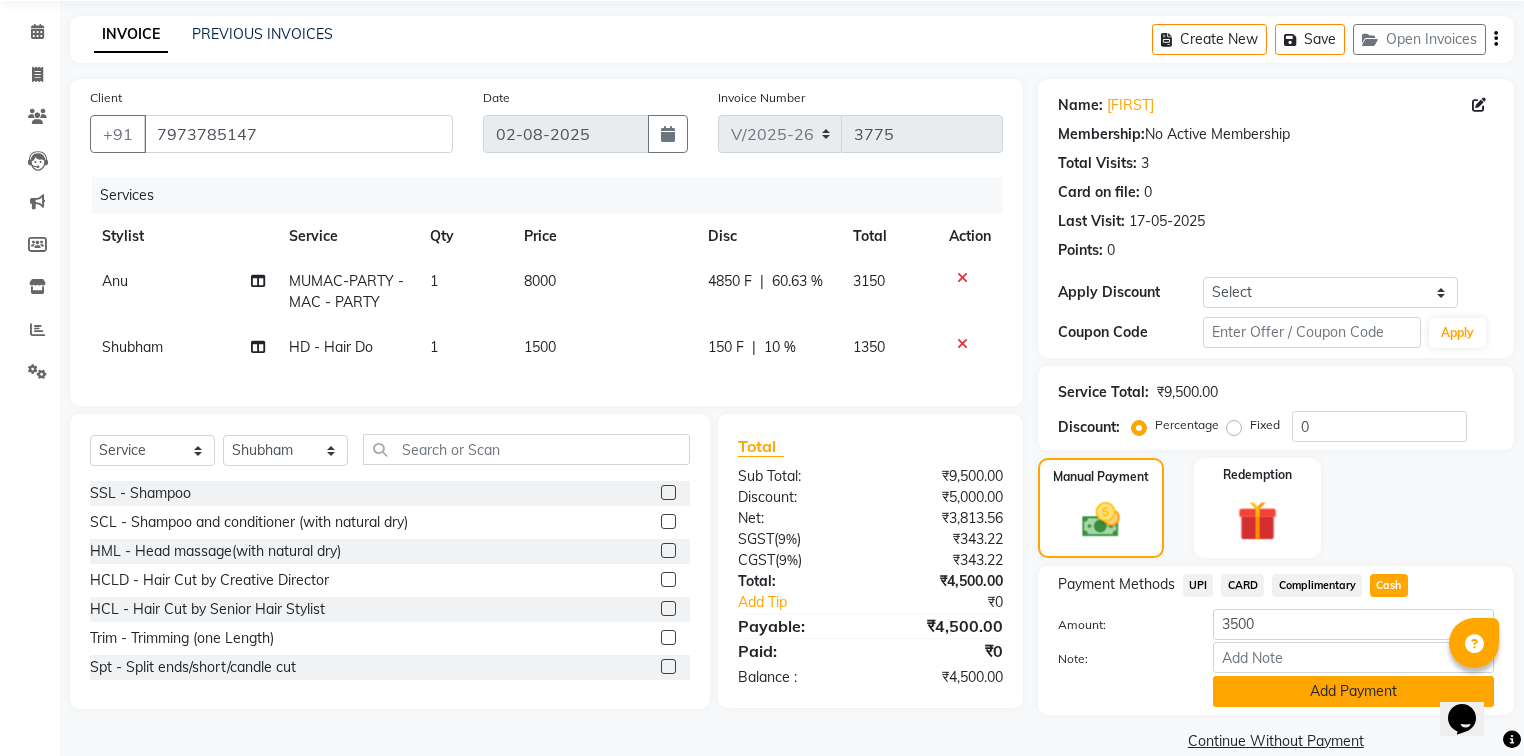 click on "Add Payment" 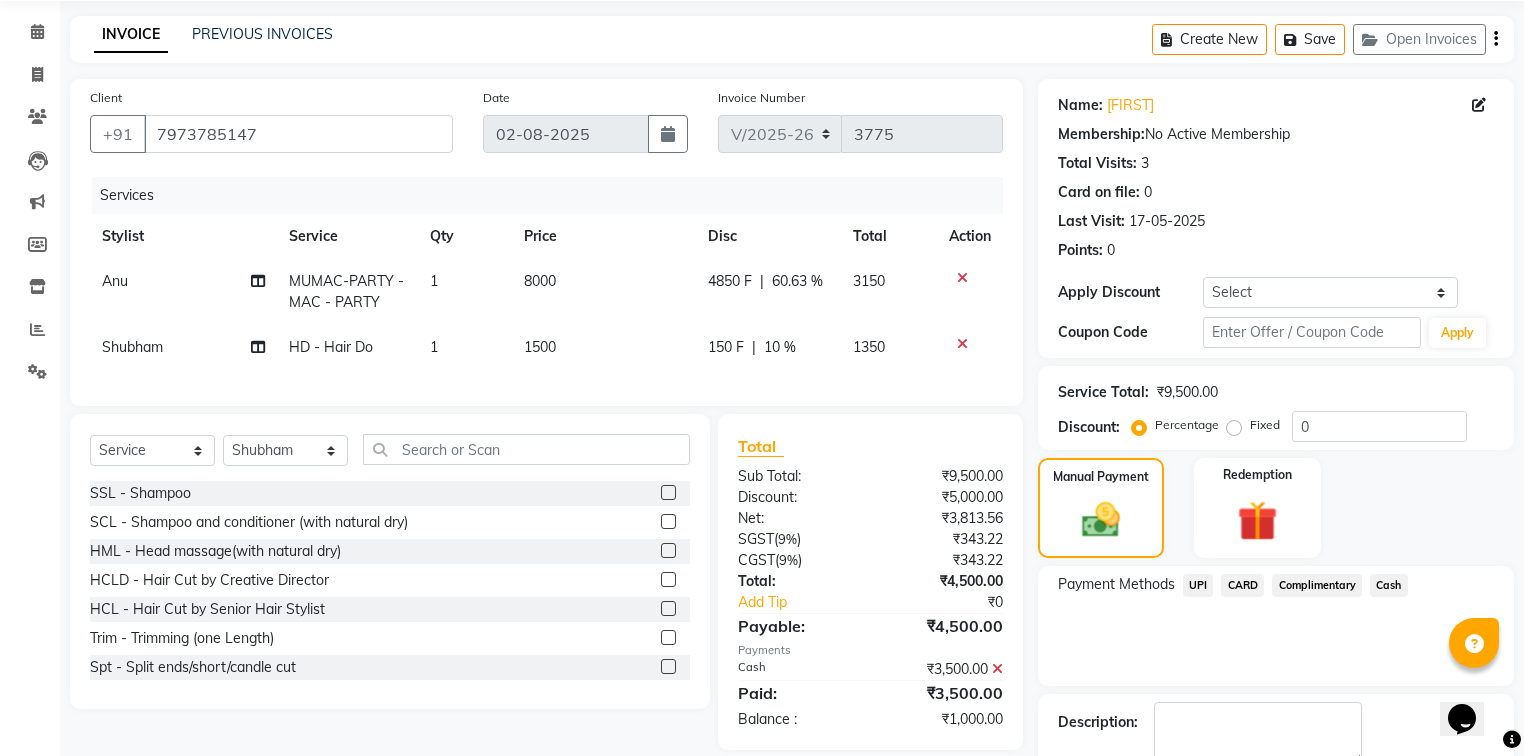 click on "UPI" 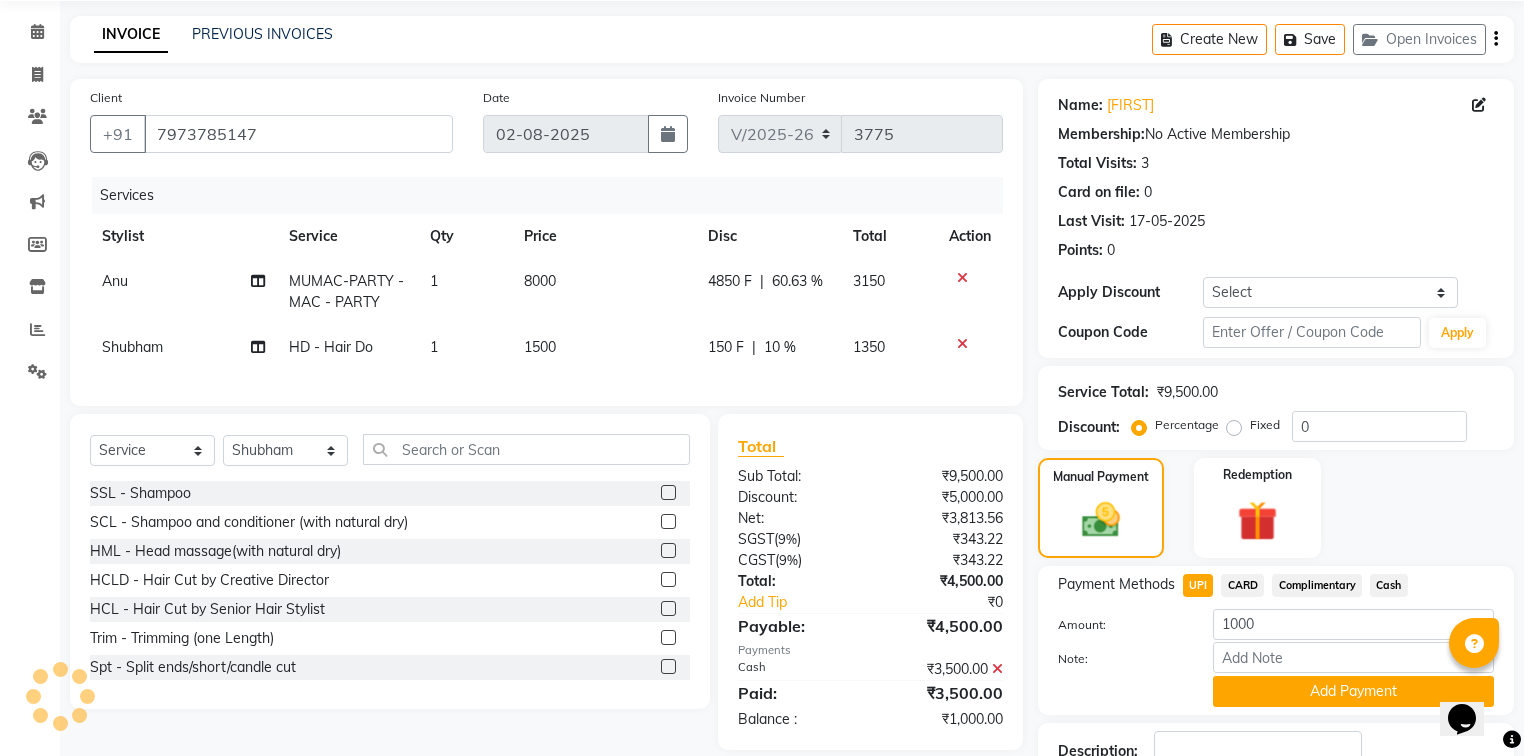 click on "CARD" 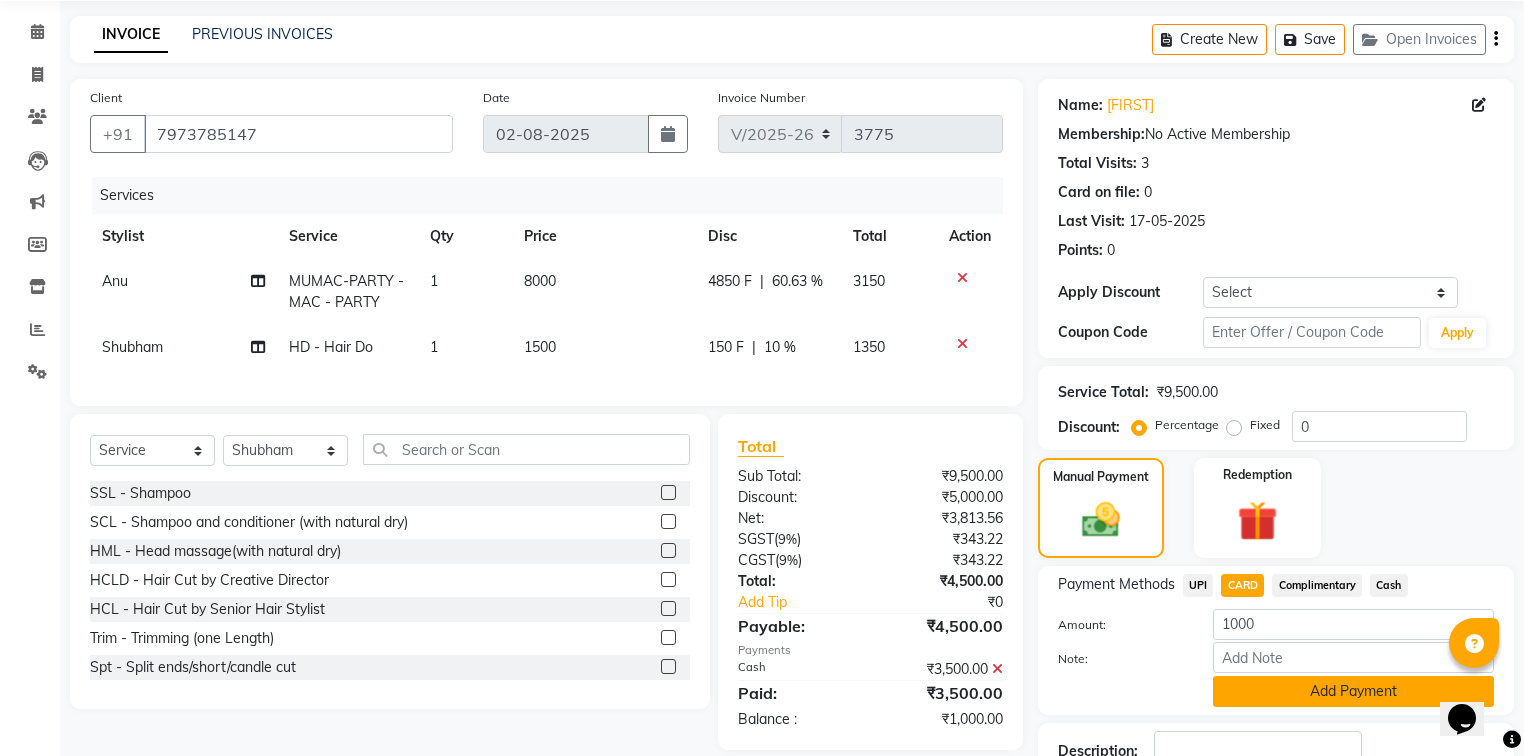 click on "Add Payment" 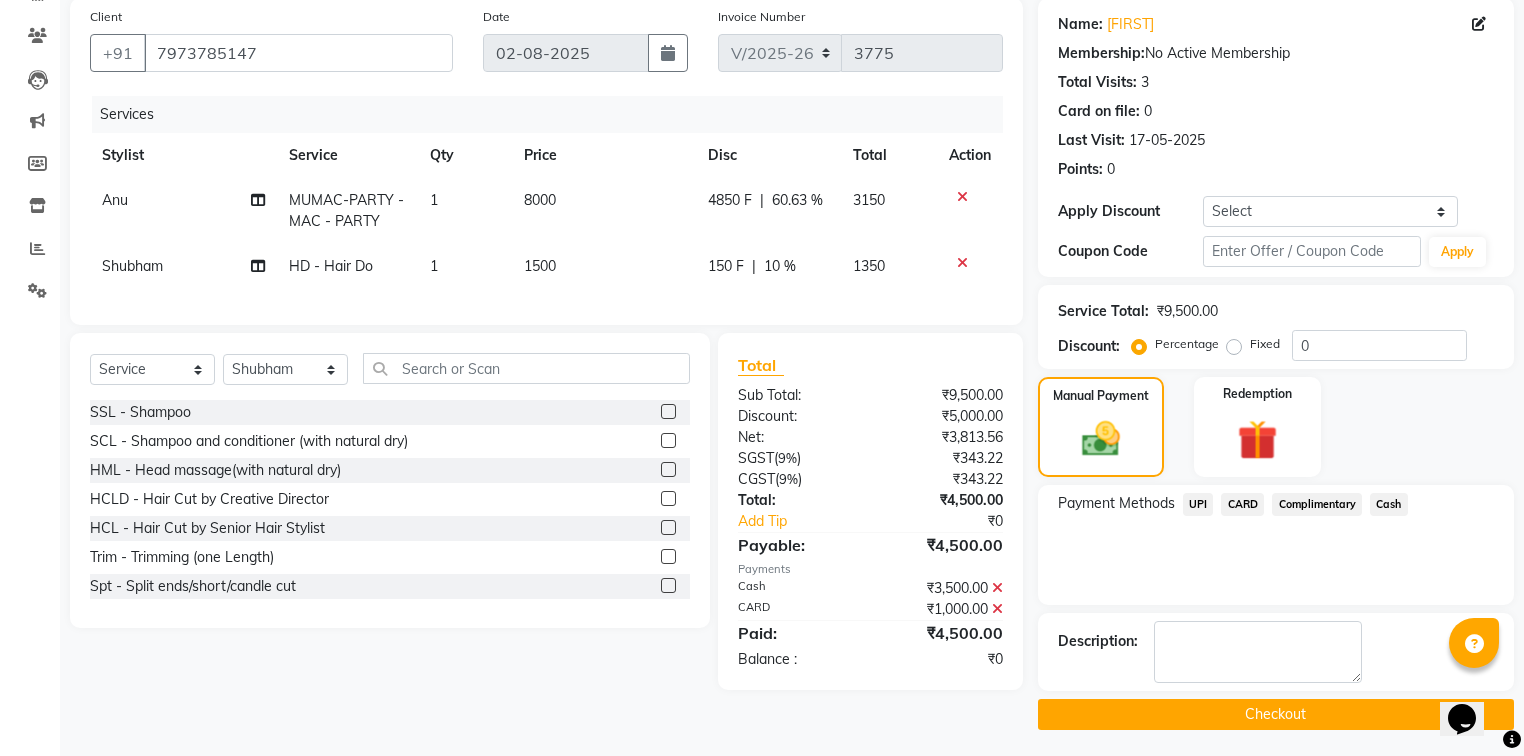 scroll, scrollTop: 154, scrollLeft: 0, axis: vertical 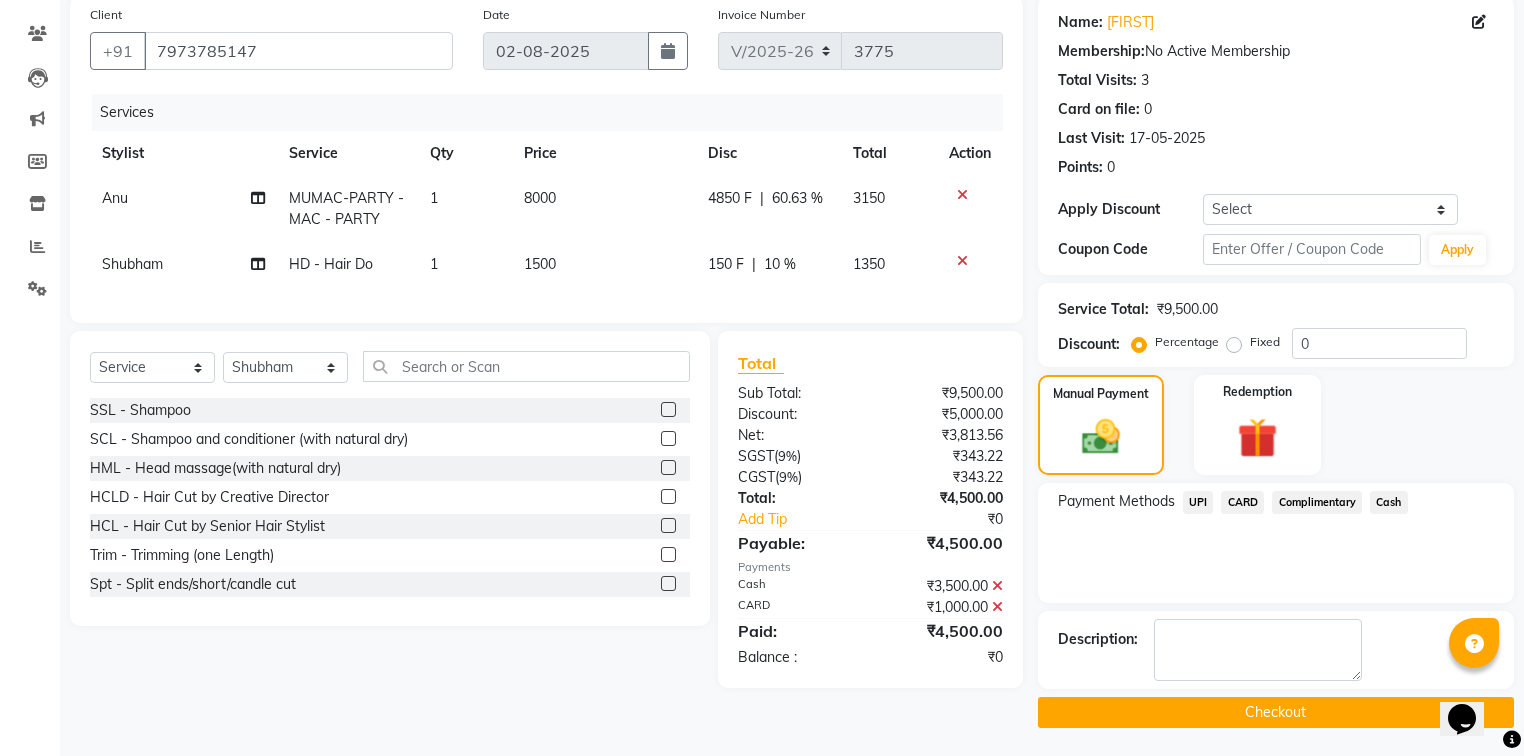 click on "Checkout" 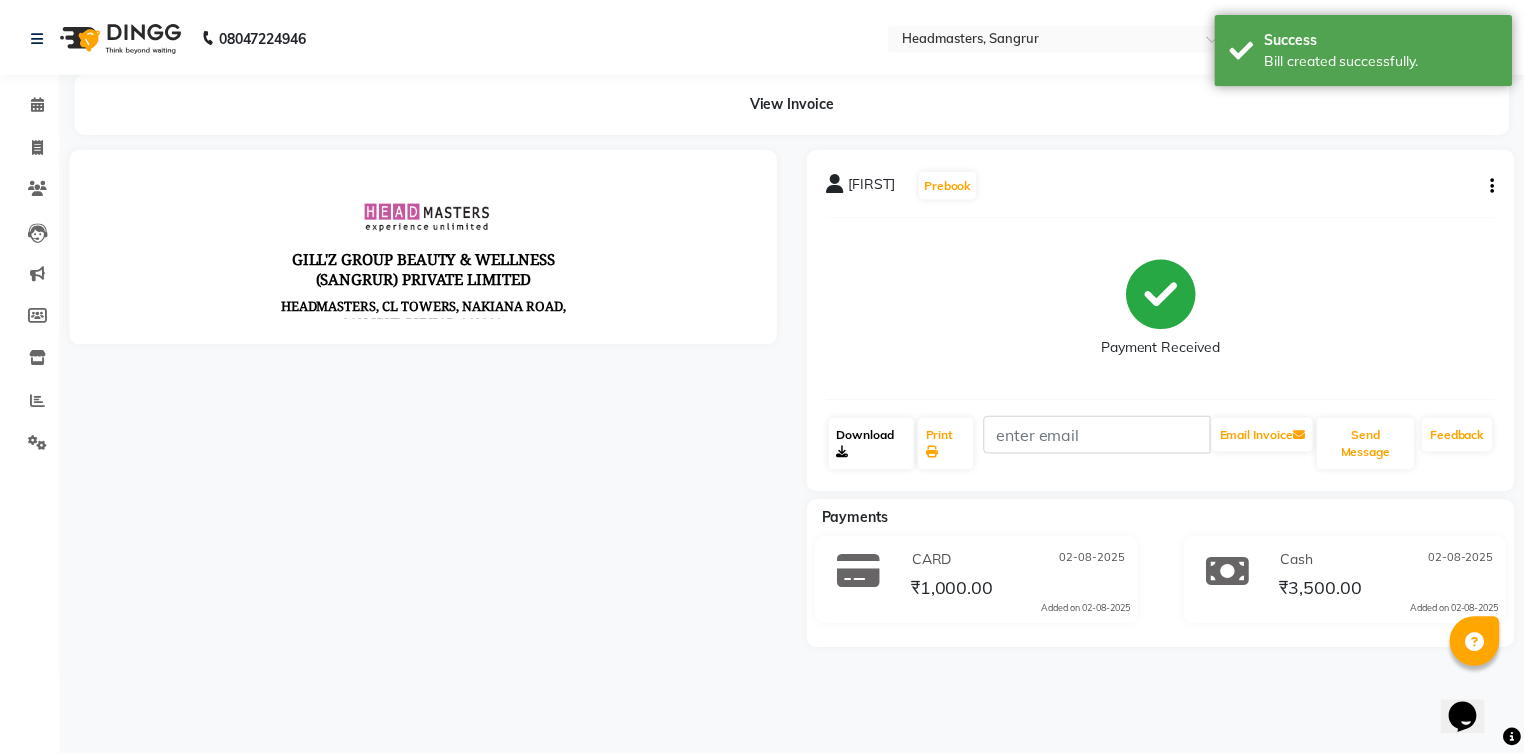 scroll, scrollTop: 0, scrollLeft: 0, axis: both 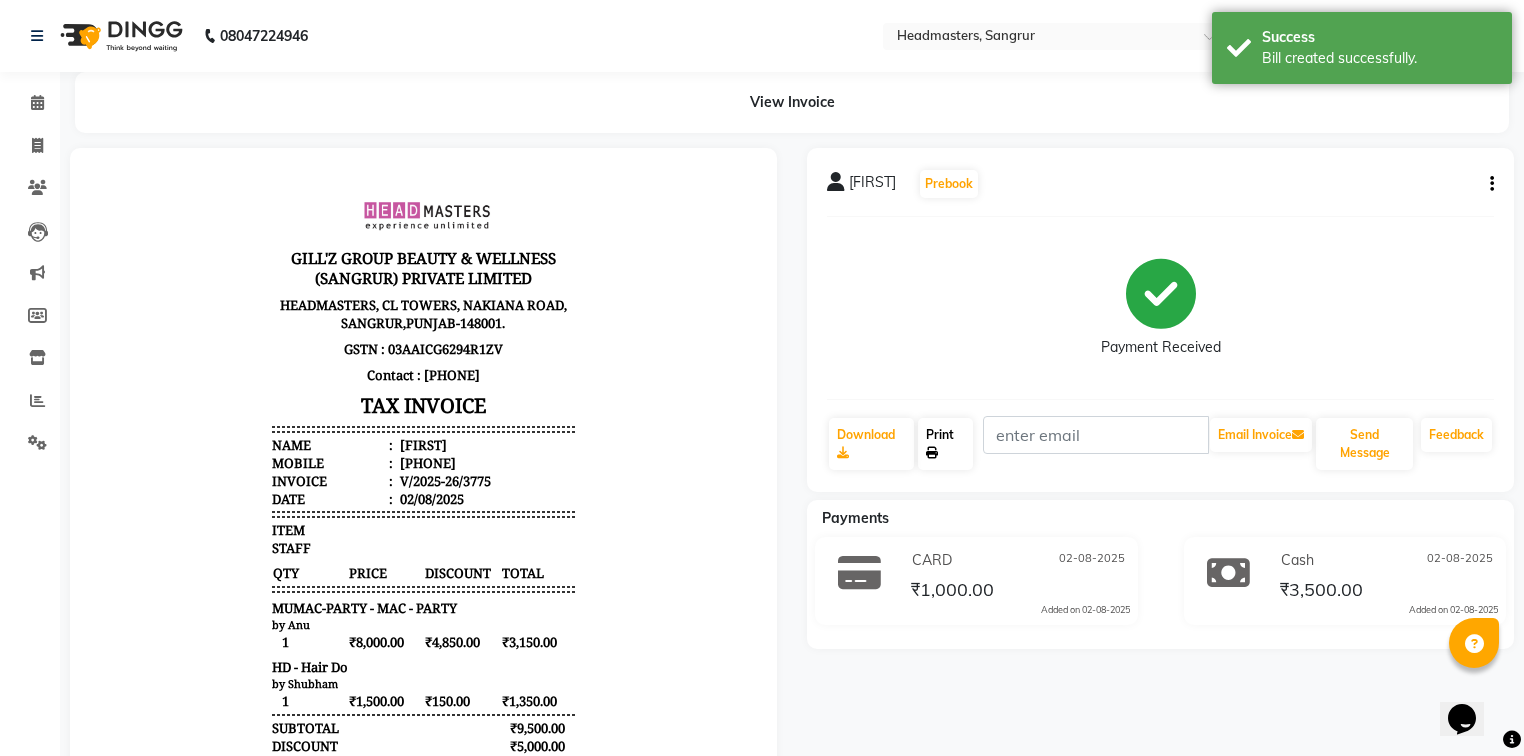 click 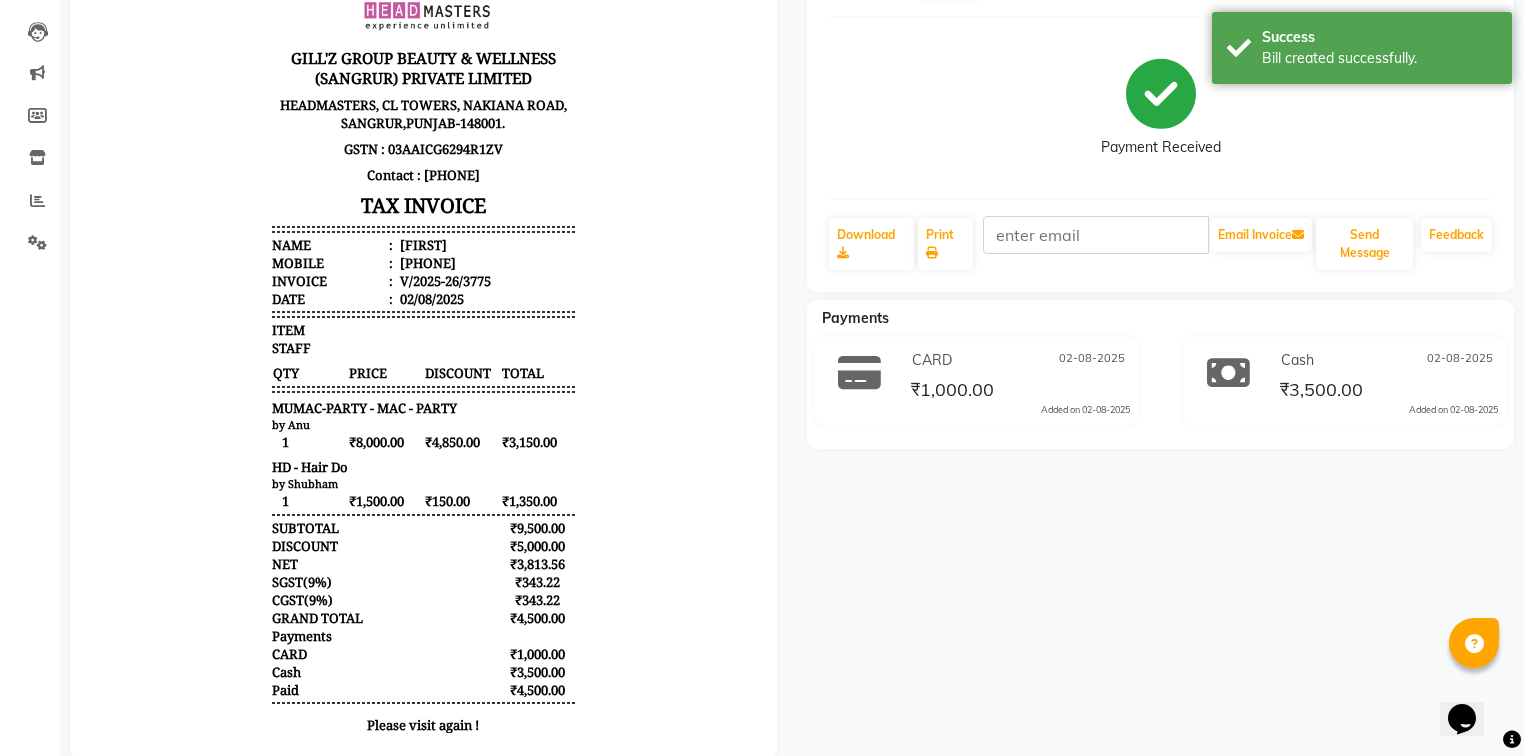 scroll, scrollTop: 244, scrollLeft: 0, axis: vertical 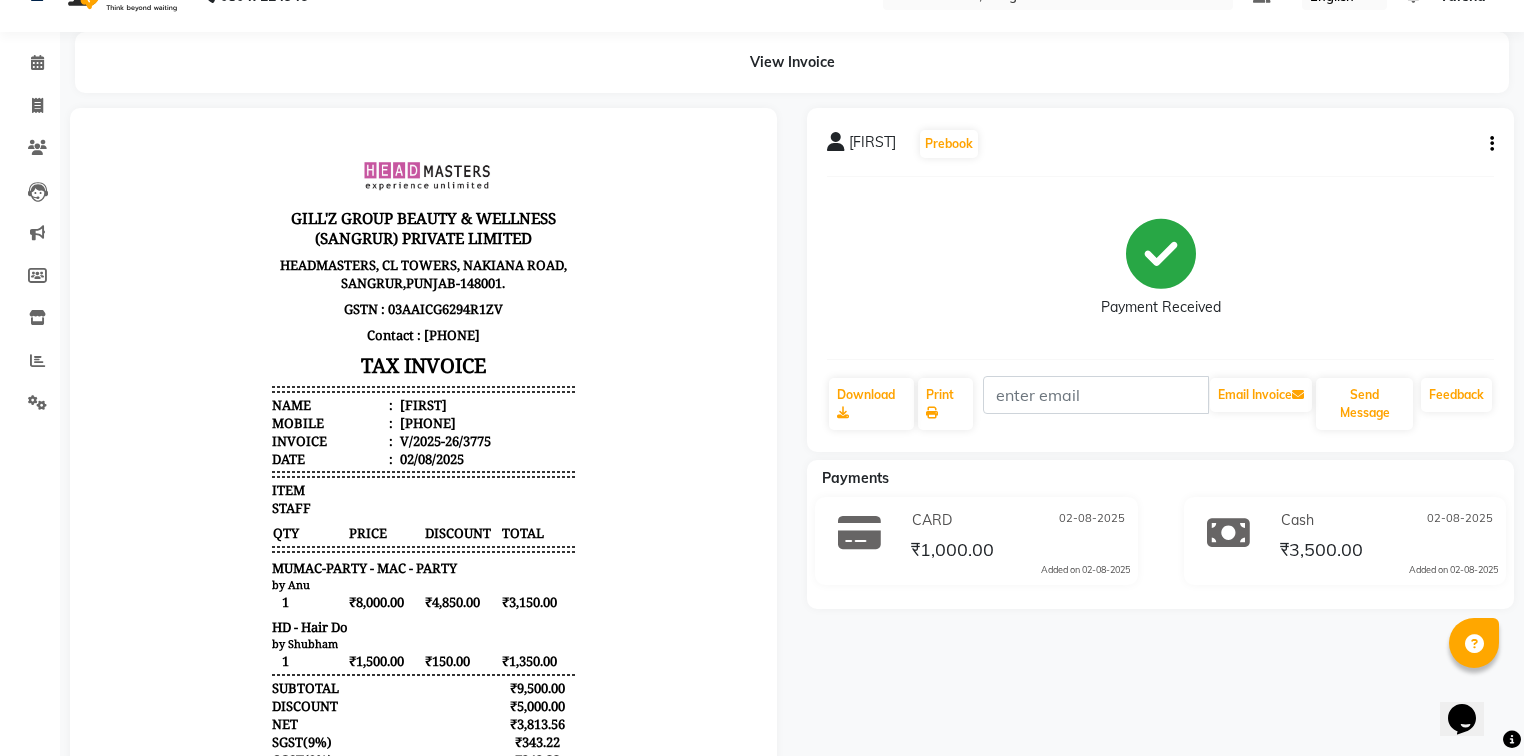 drag, startPoint x: 77, startPoint y: 535, endPoint x: 57, endPoint y: 345, distance: 191.04973 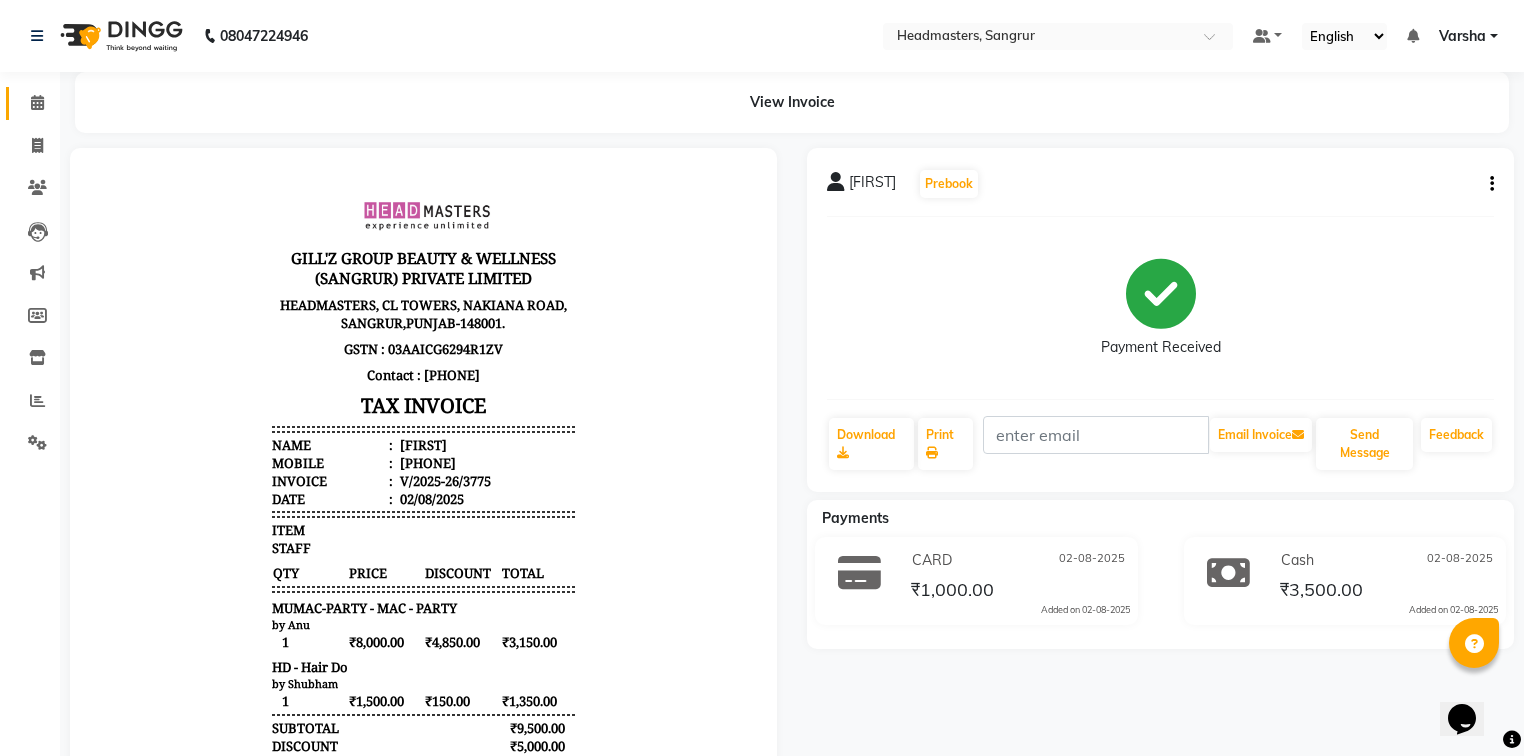 drag, startPoint x: -33, startPoint y: 217, endPoint x: 24, endPoint y: 98, distance: 131.94696 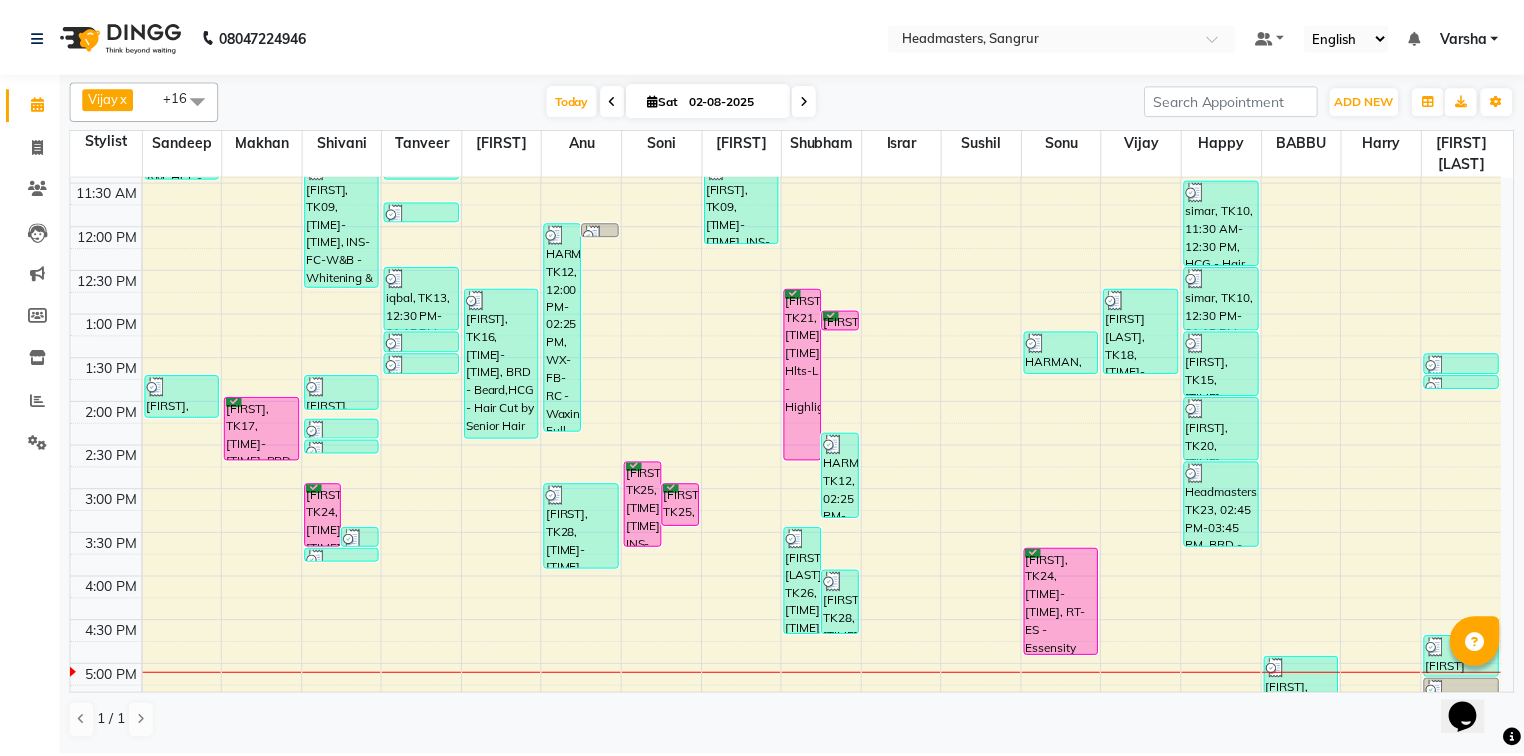 scroll, scrollTop: 400, scrollLeft: 0, axis: vertical 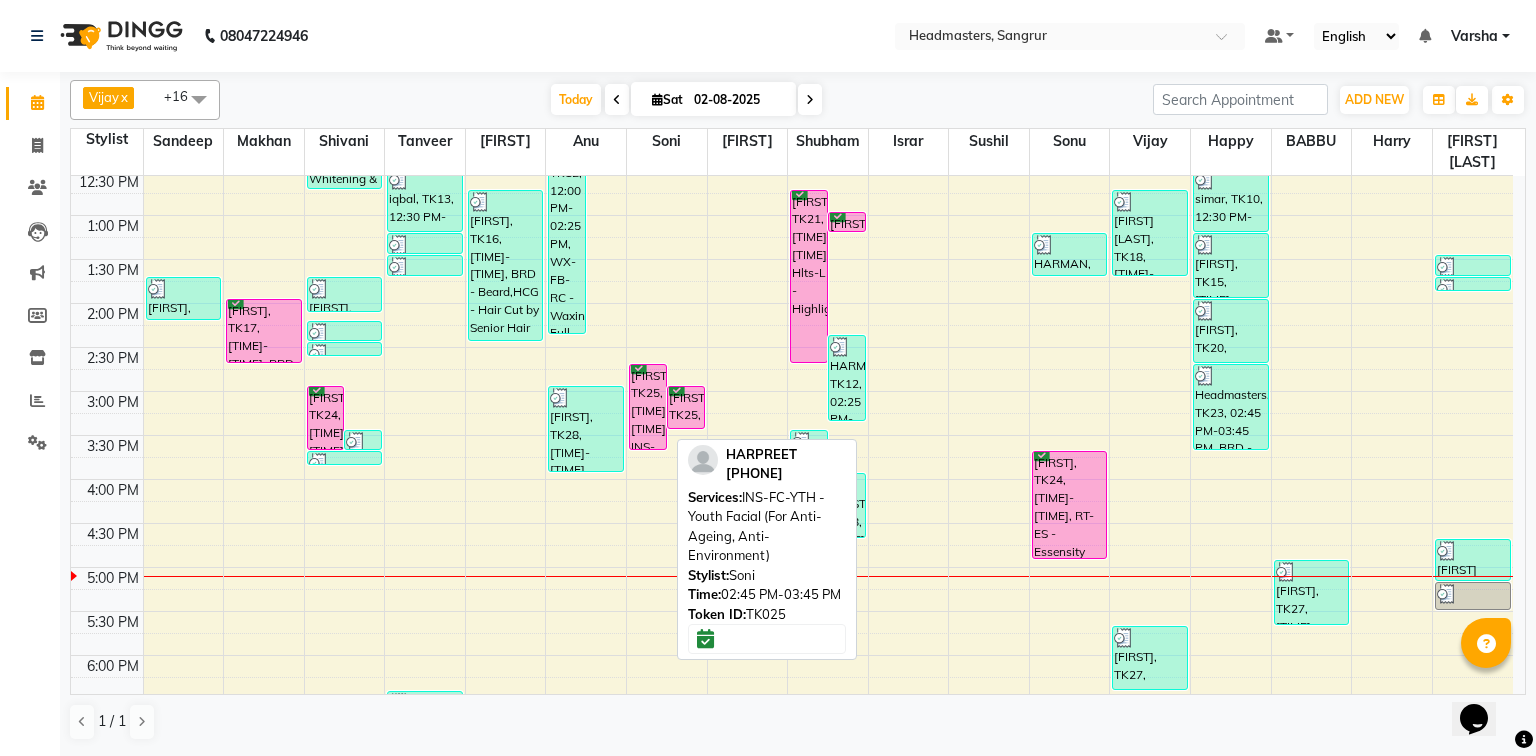 click on "HARPREET, TK25, 02:45 PM-03:45 PM, INS-FC-YTH  - Youth Facial (For Anti-Ageing, Anti-Environment)" at bounding box center (648, 407) 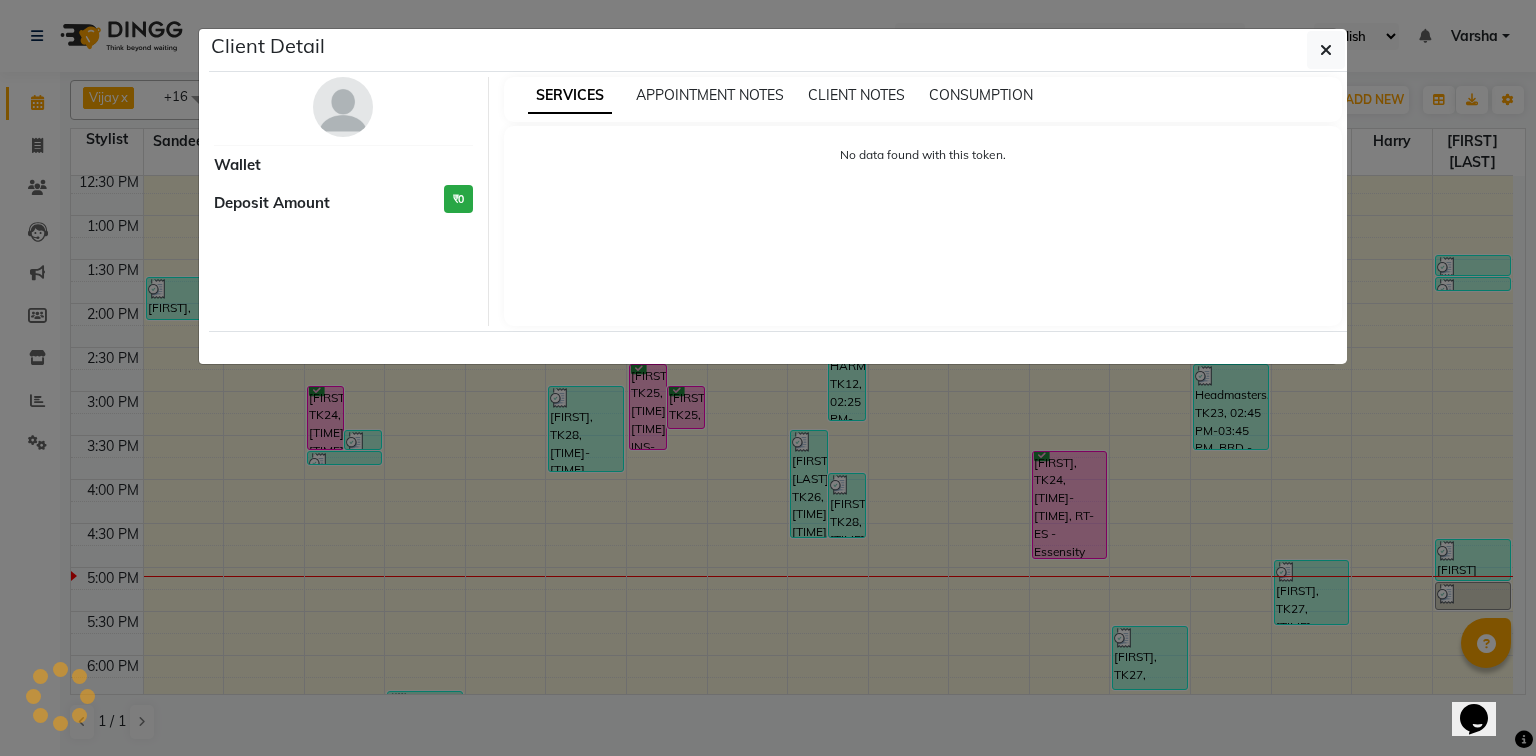 select on "6" 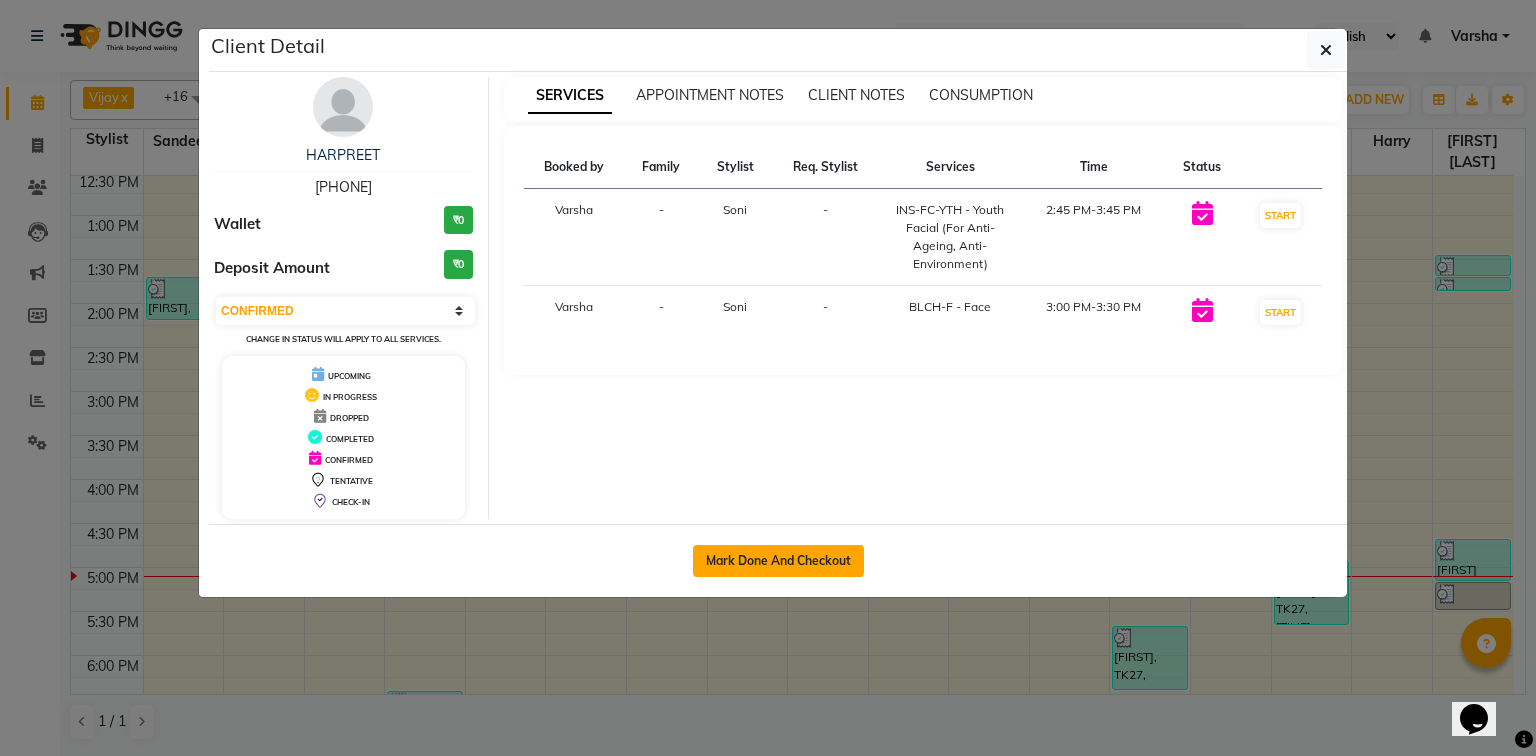 click on "Mark Done And Checkout" 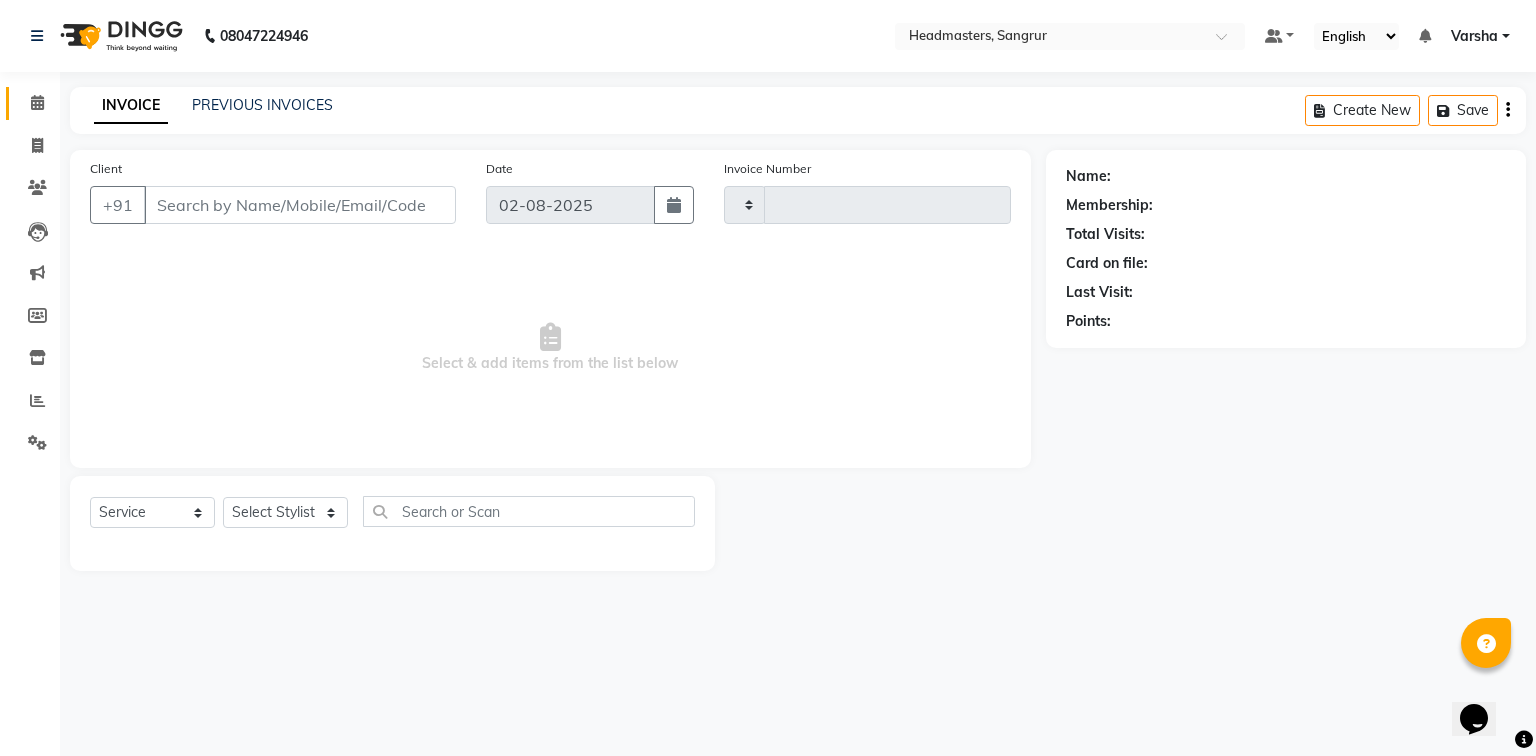 type on "3776" 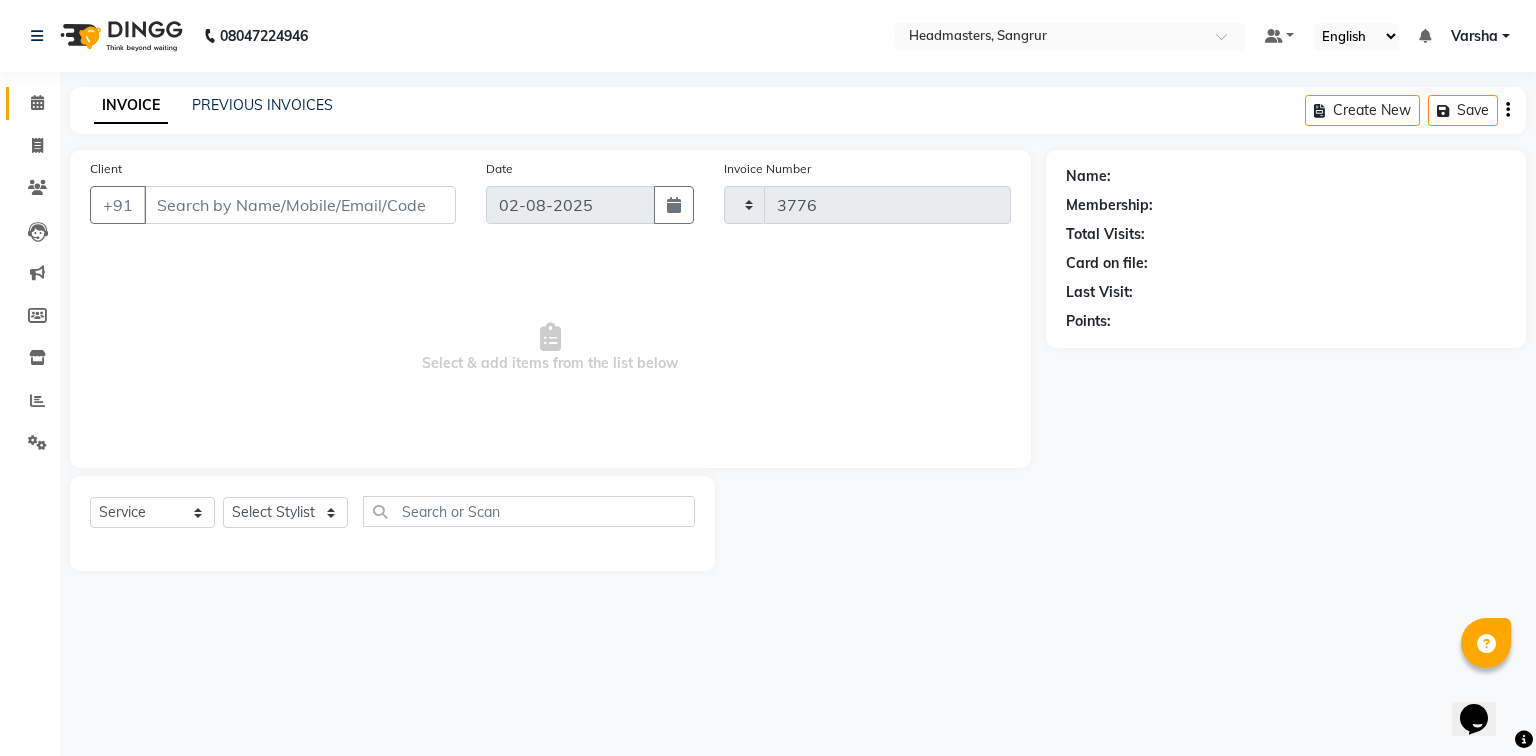 select on "7140" 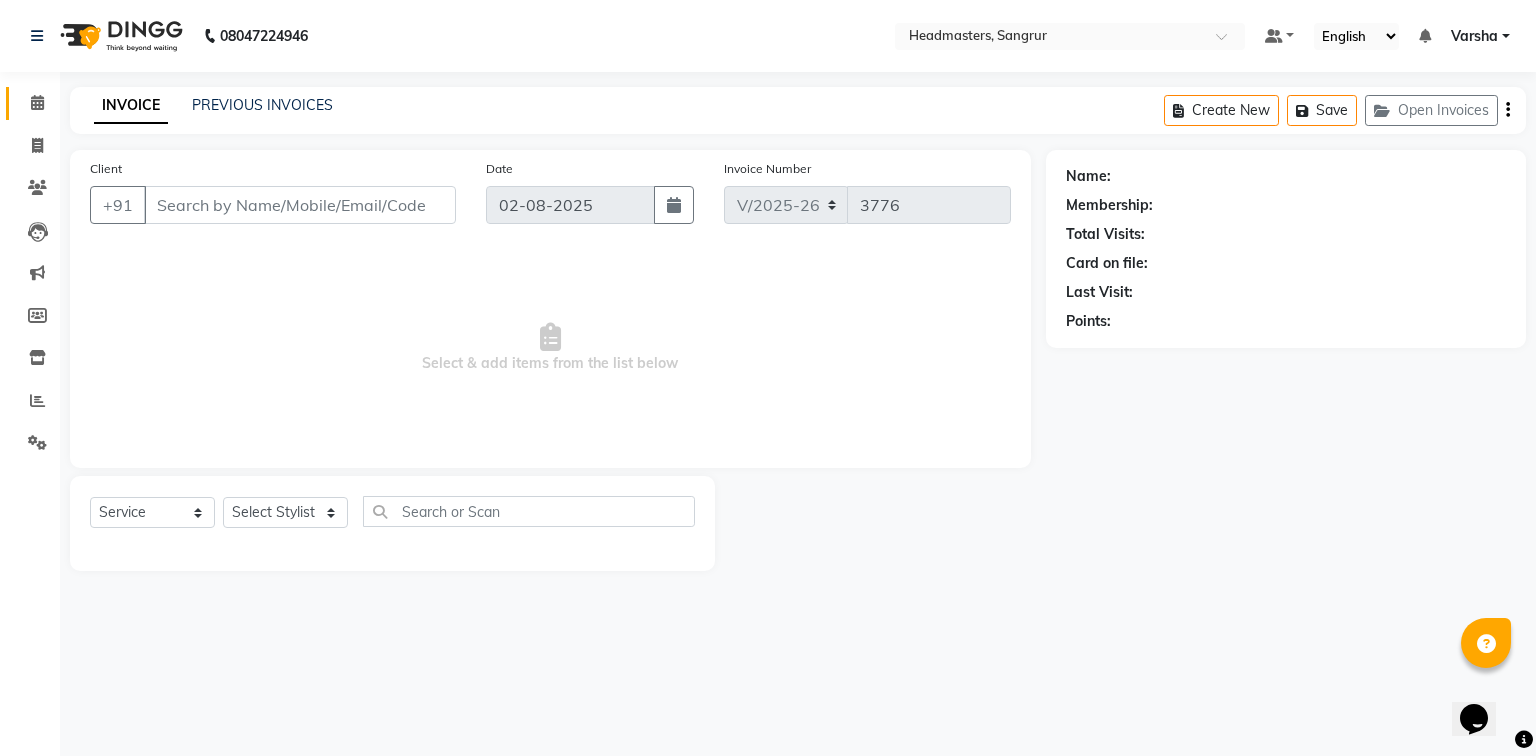 type on "8427216941" 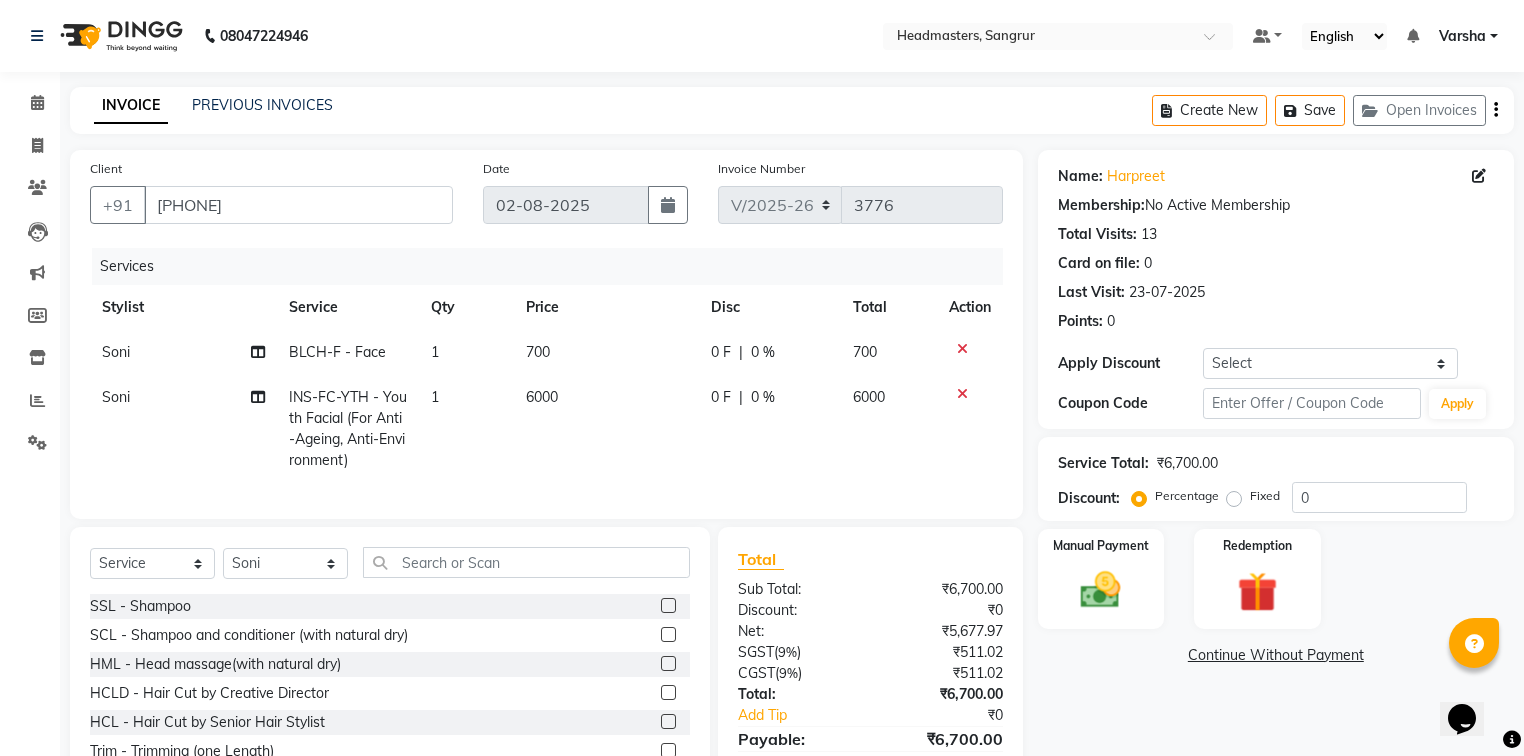 click on "0 F | 0 %" 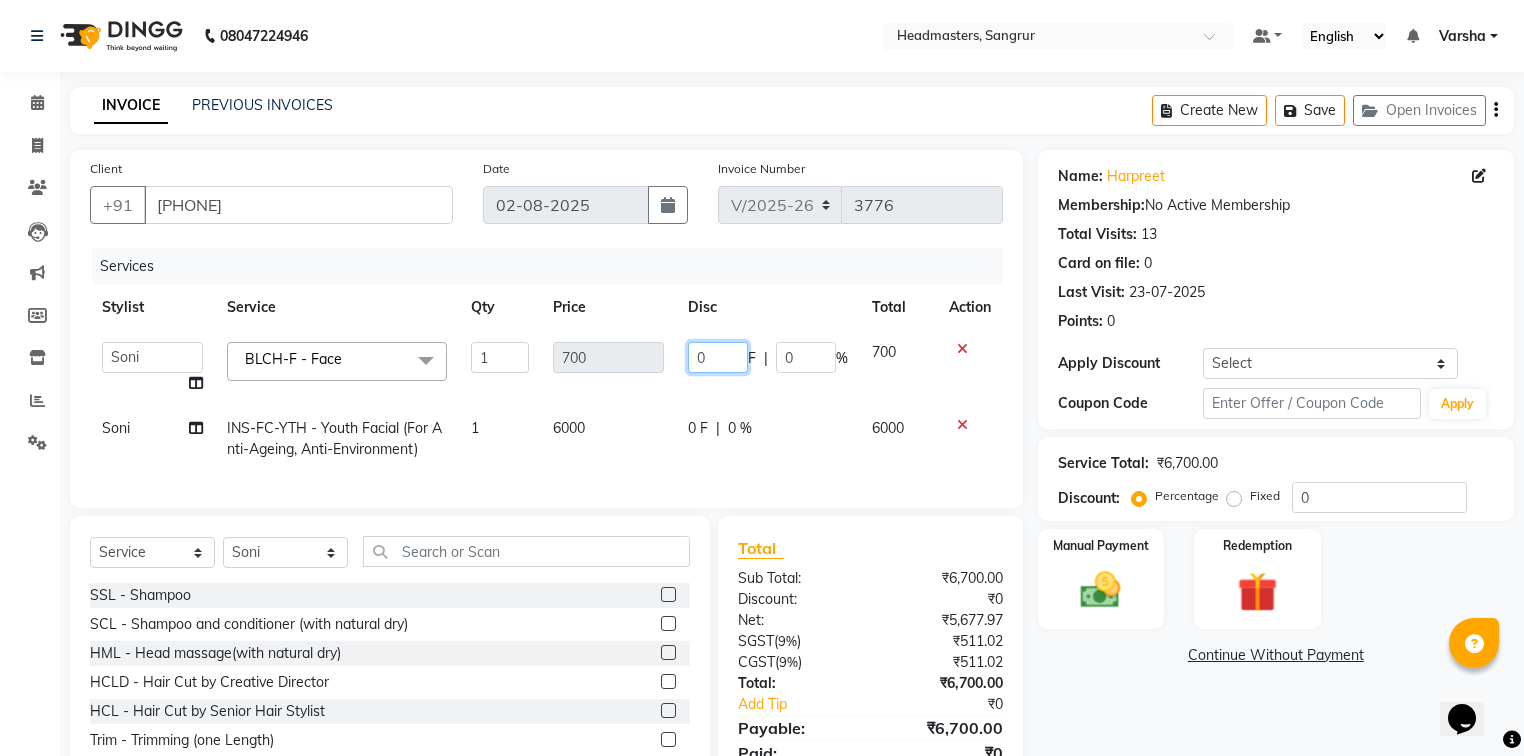 click on "0" 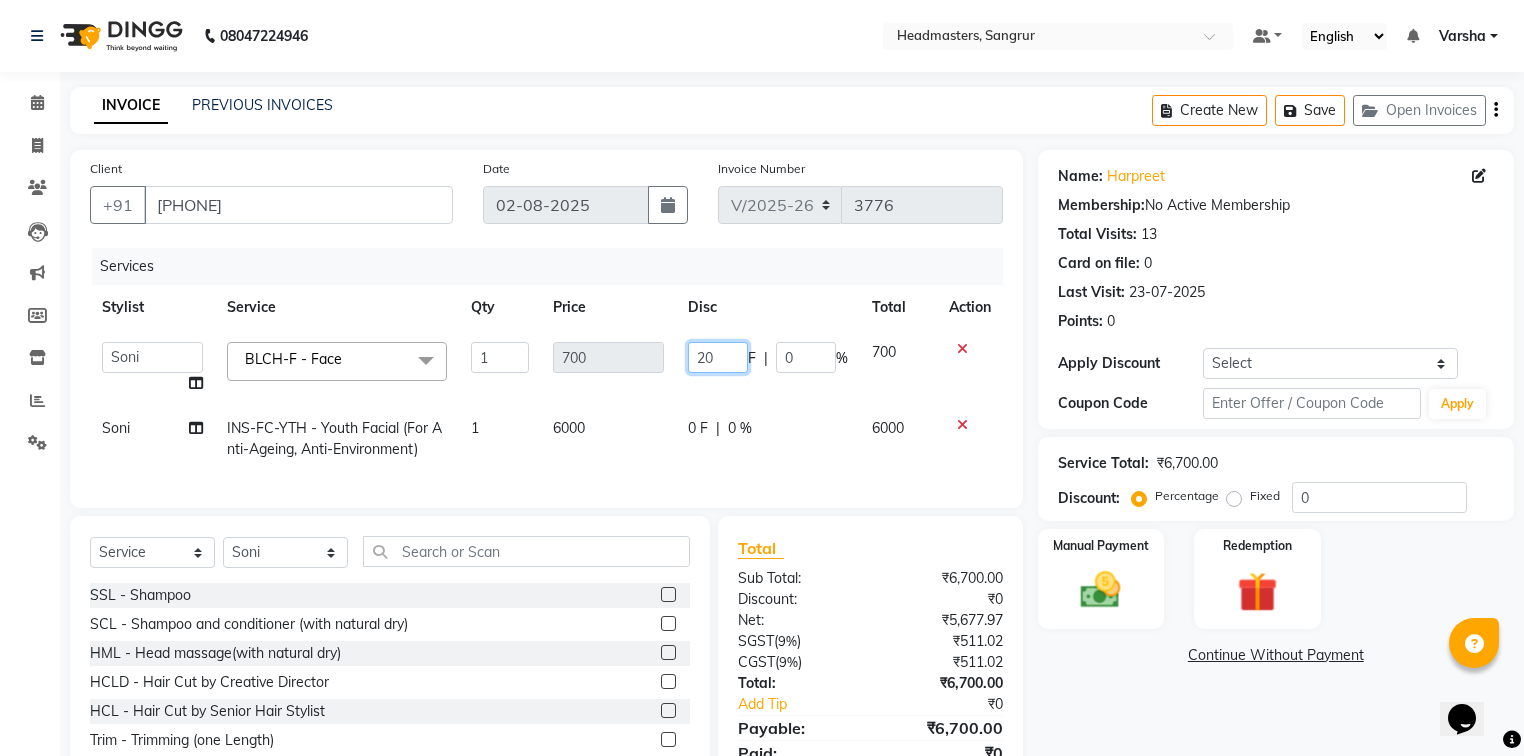 type on "200" 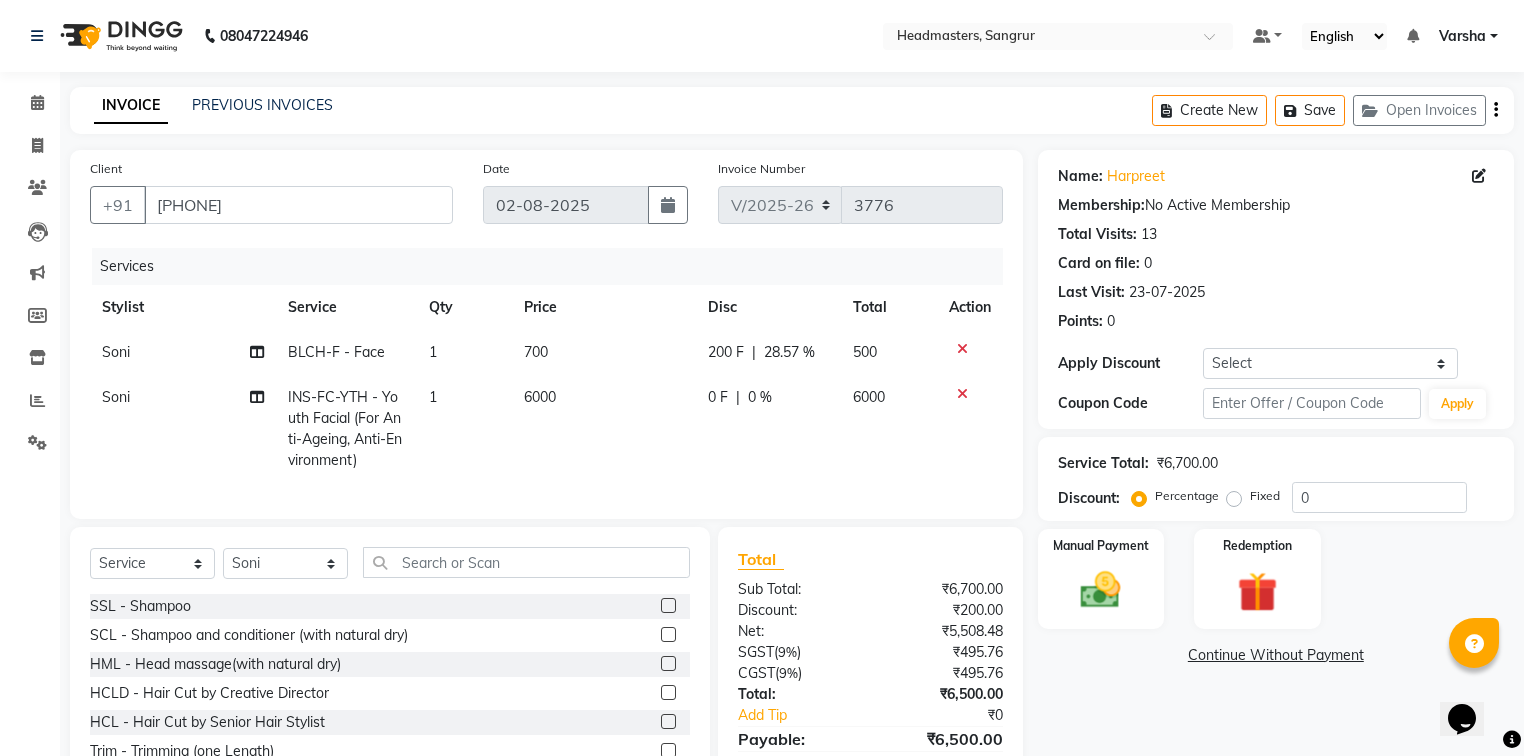 click on "Soni INS-FC-YTH  - Youth Facial (For Anti-Ageing, Anti-Environment) 1 6000 0 F | 0 % 6000" 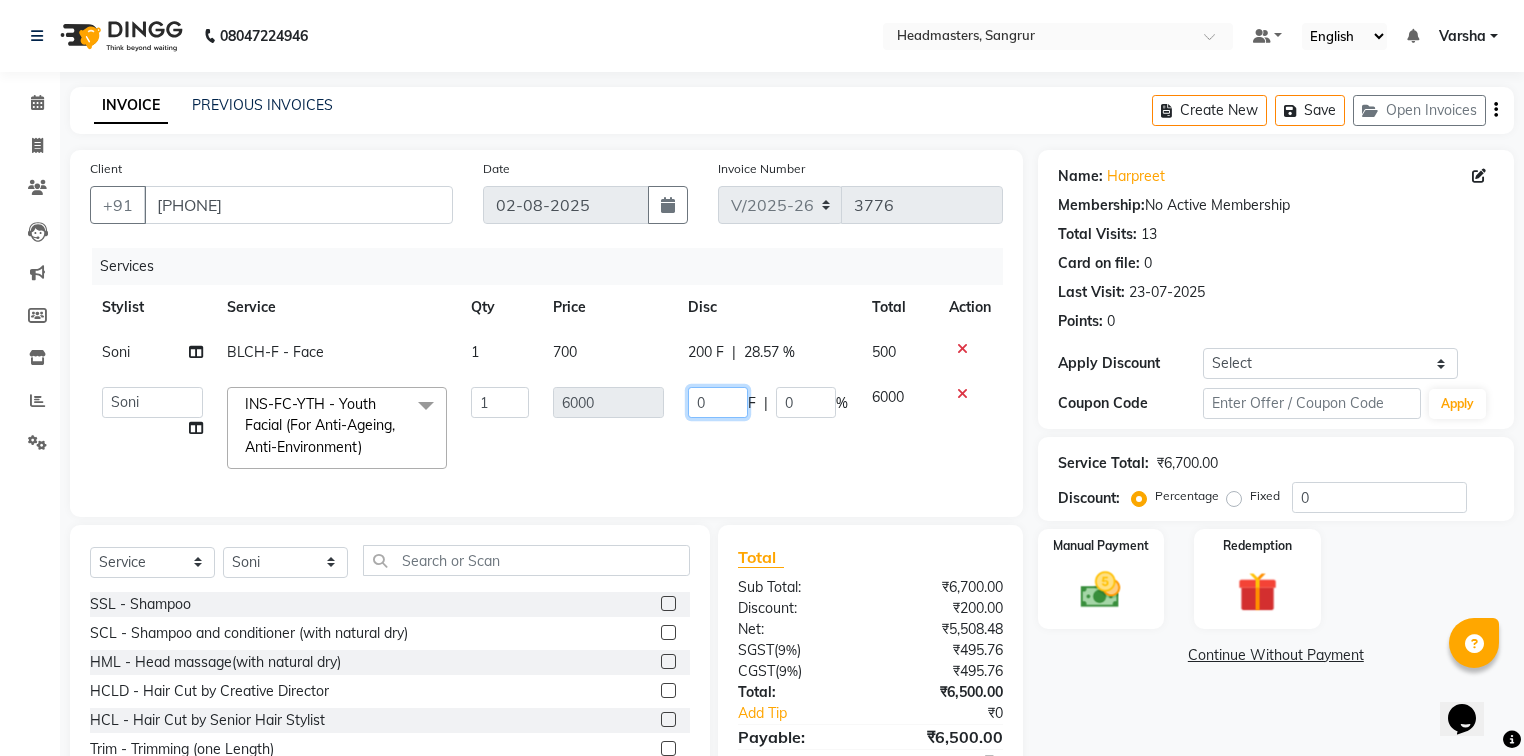 click on "0" 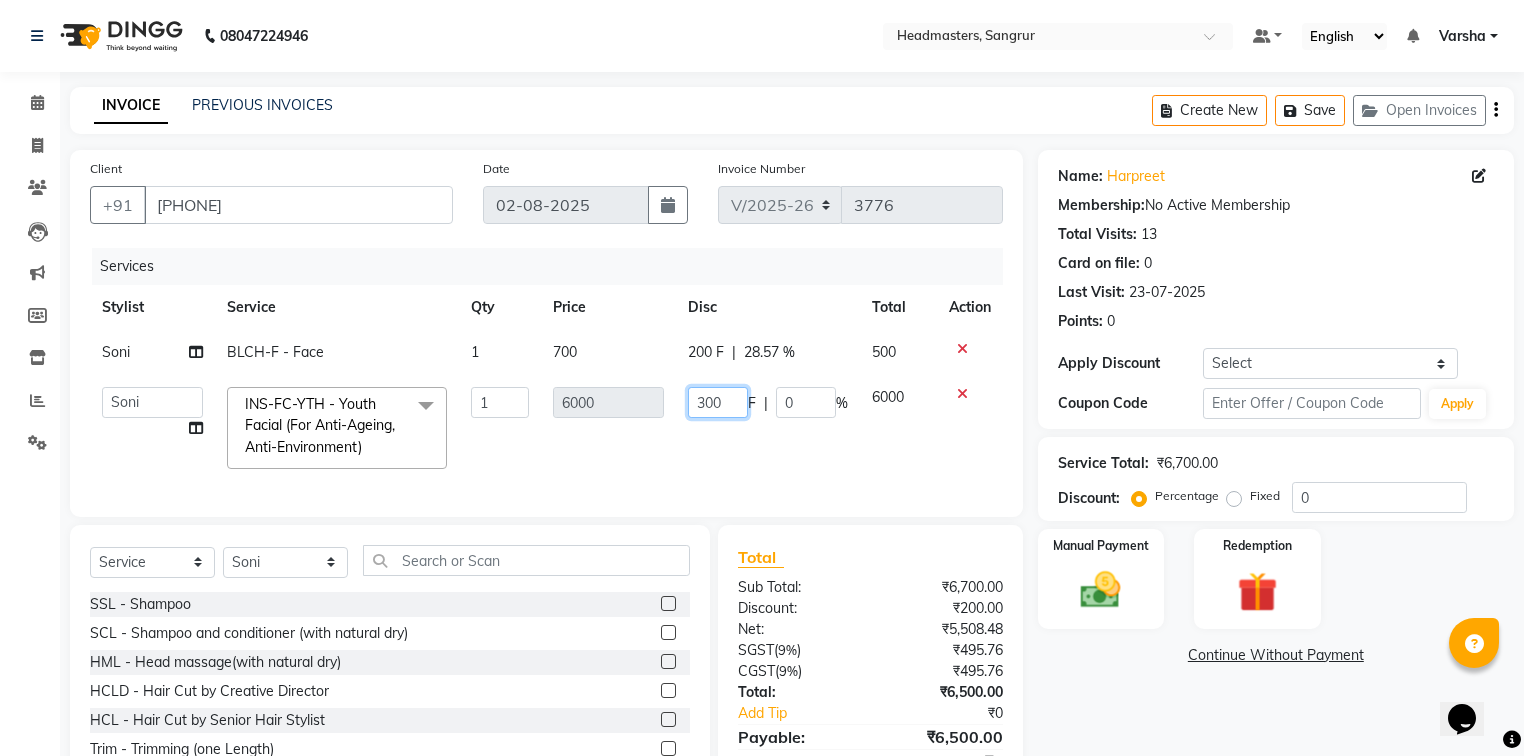 type on "3000" 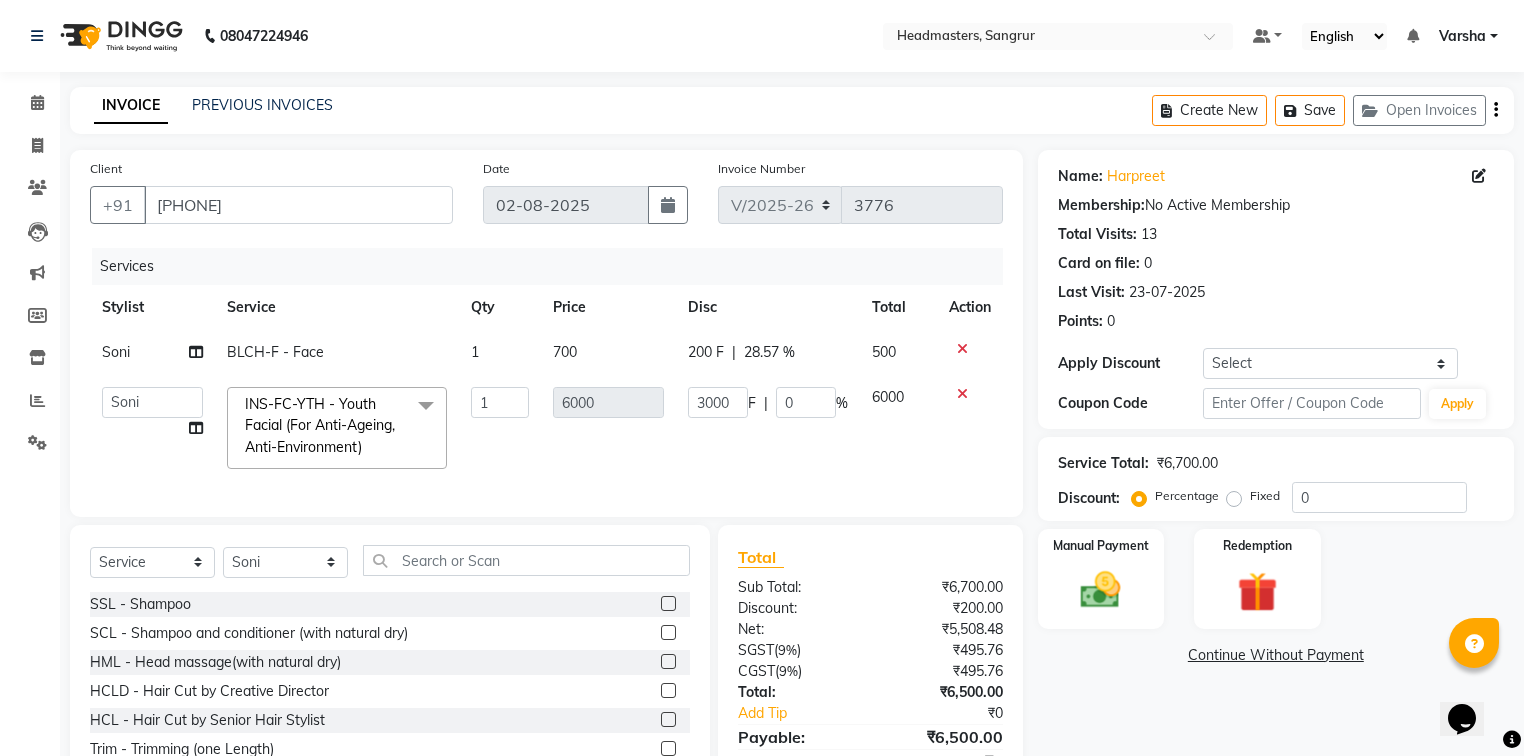 click on "Total Visits:  13" 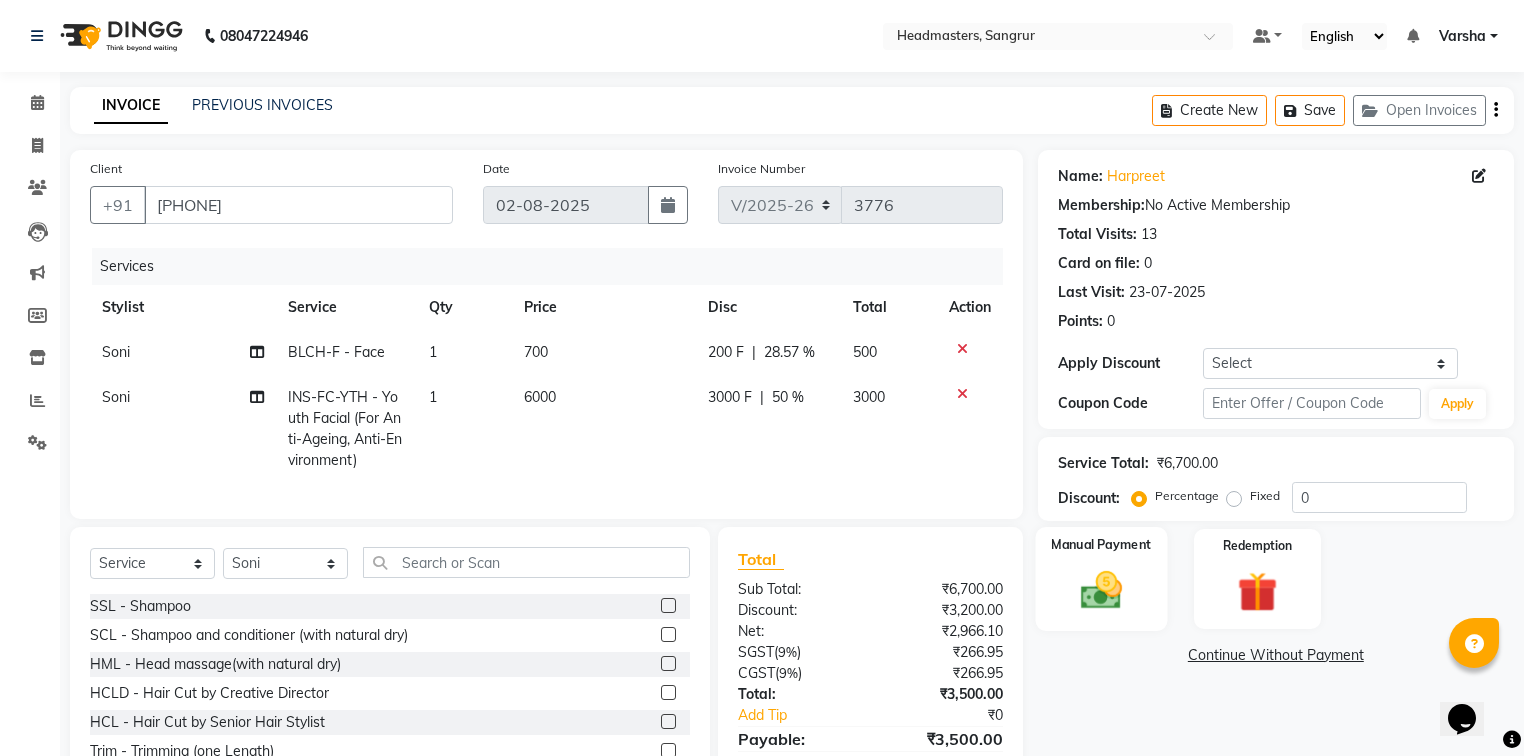 click 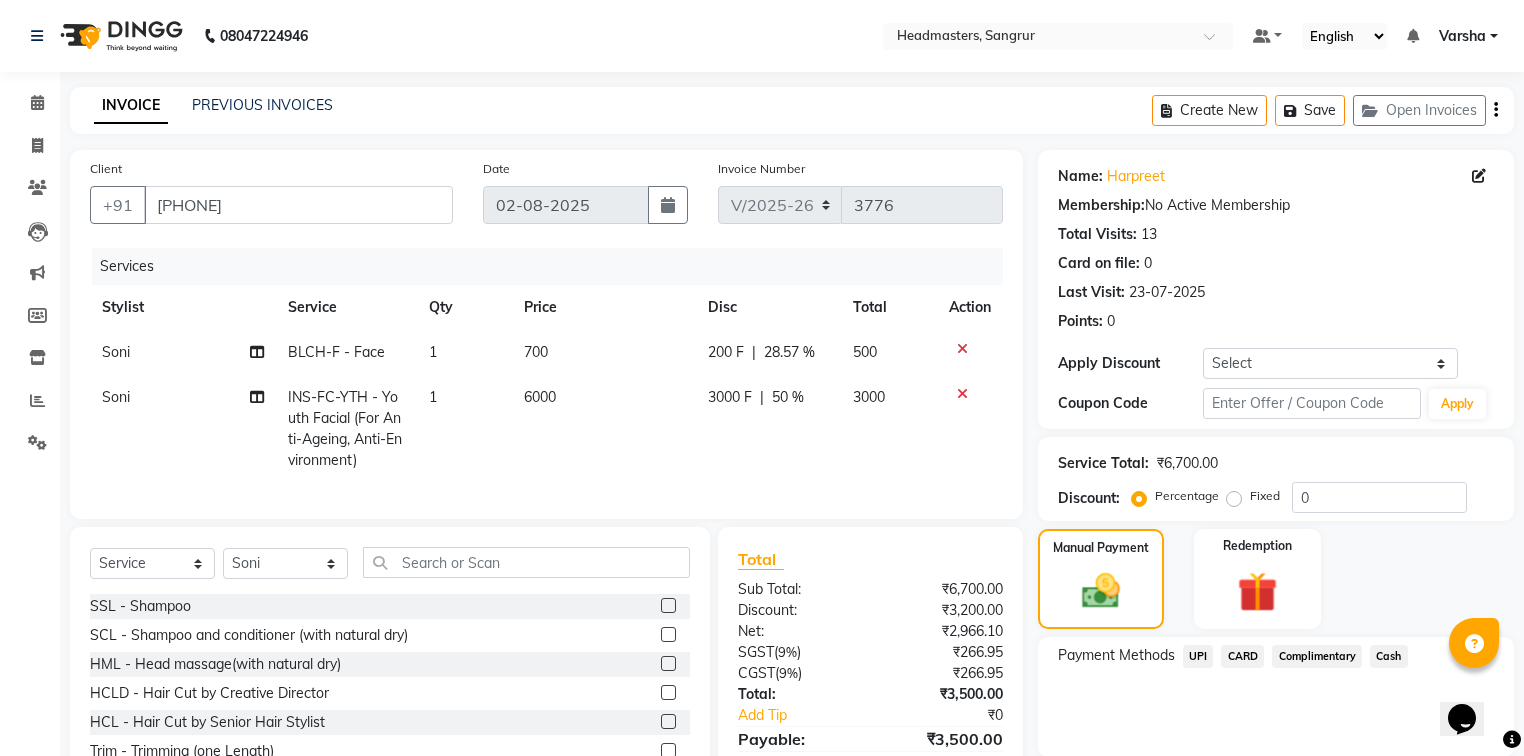 click on "UPI" 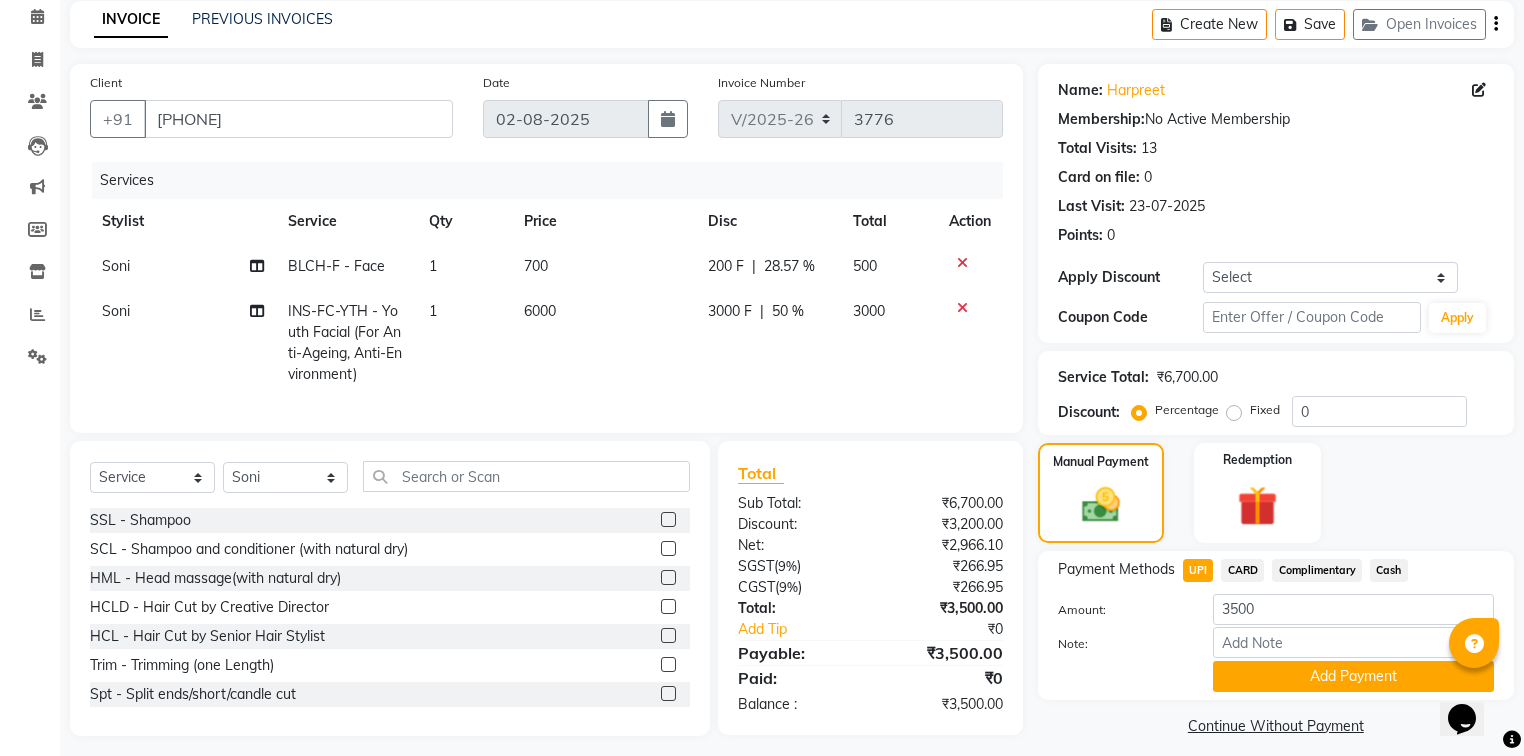 scroll, scrollTop: 108, scrollLeft: 0, axis: vertical 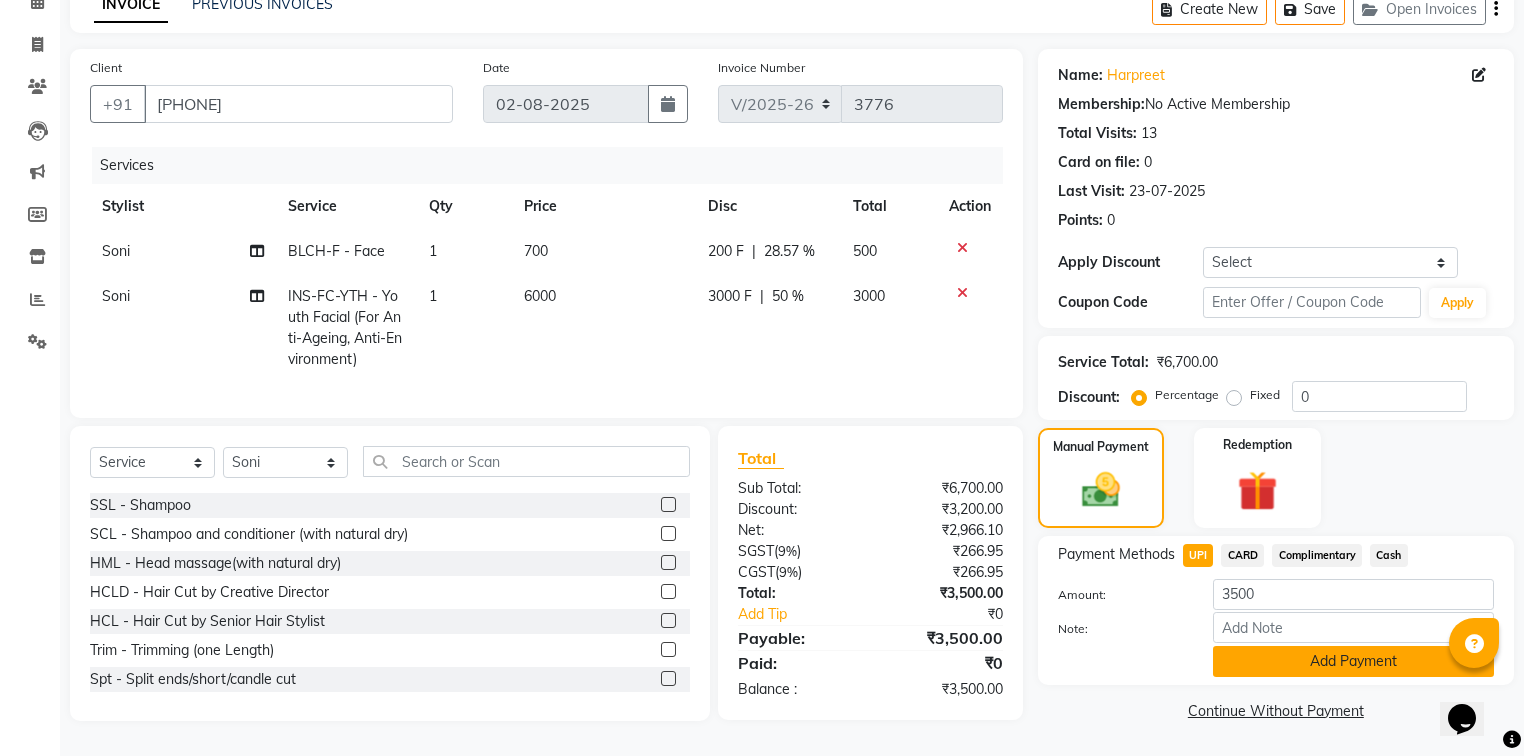 click on "Add Payment" 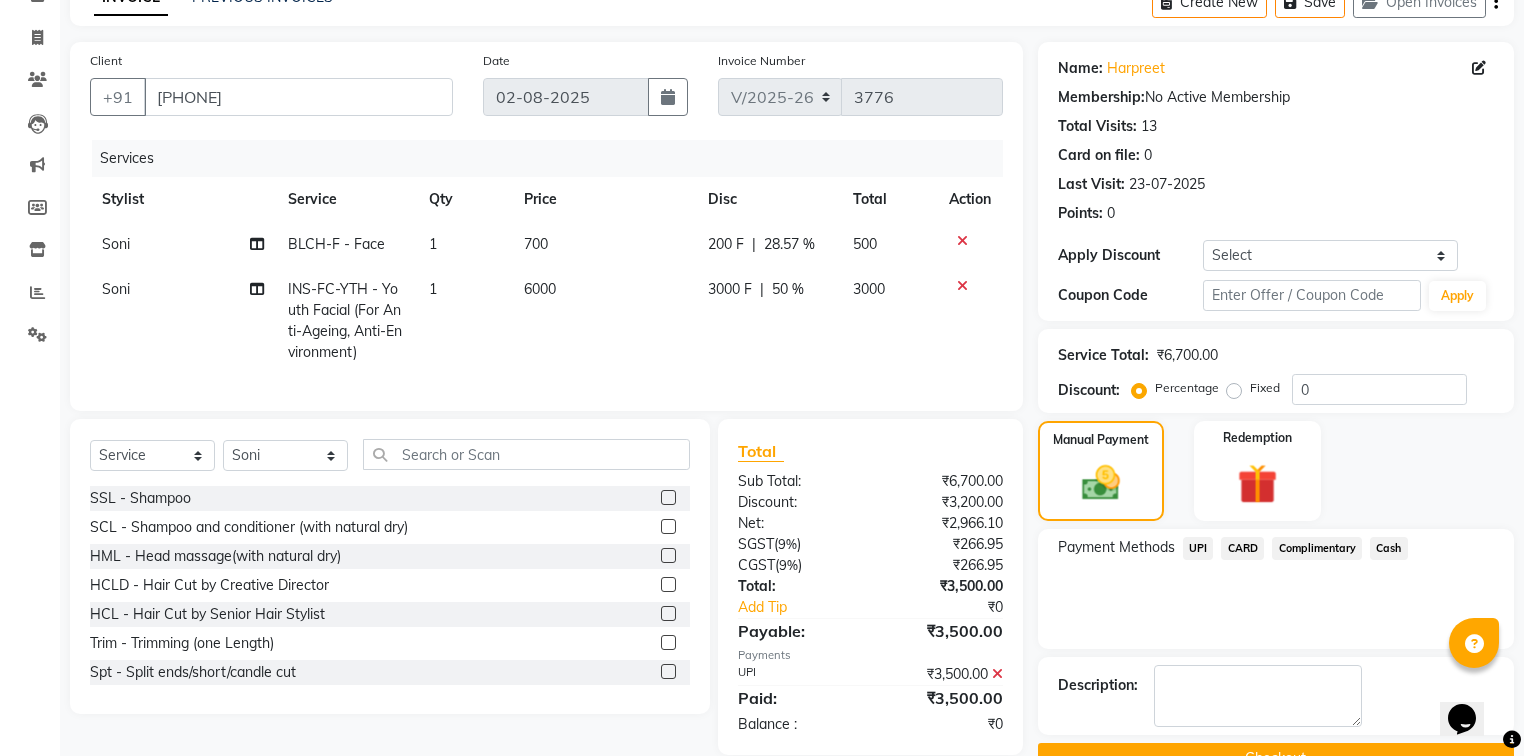 scroll, scrollTop: 154, scrollLeft: 0, axis: vertical 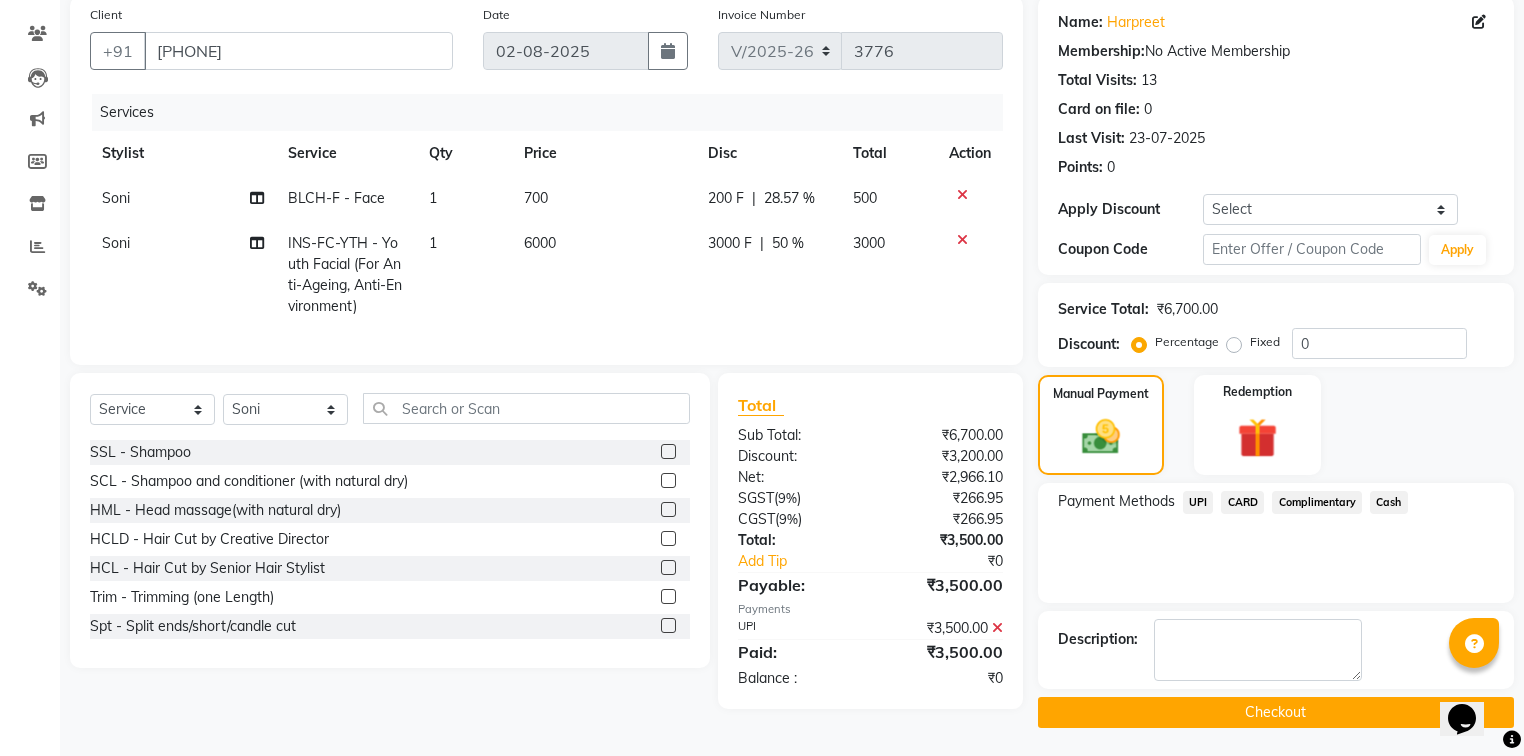 click on "Checkout" 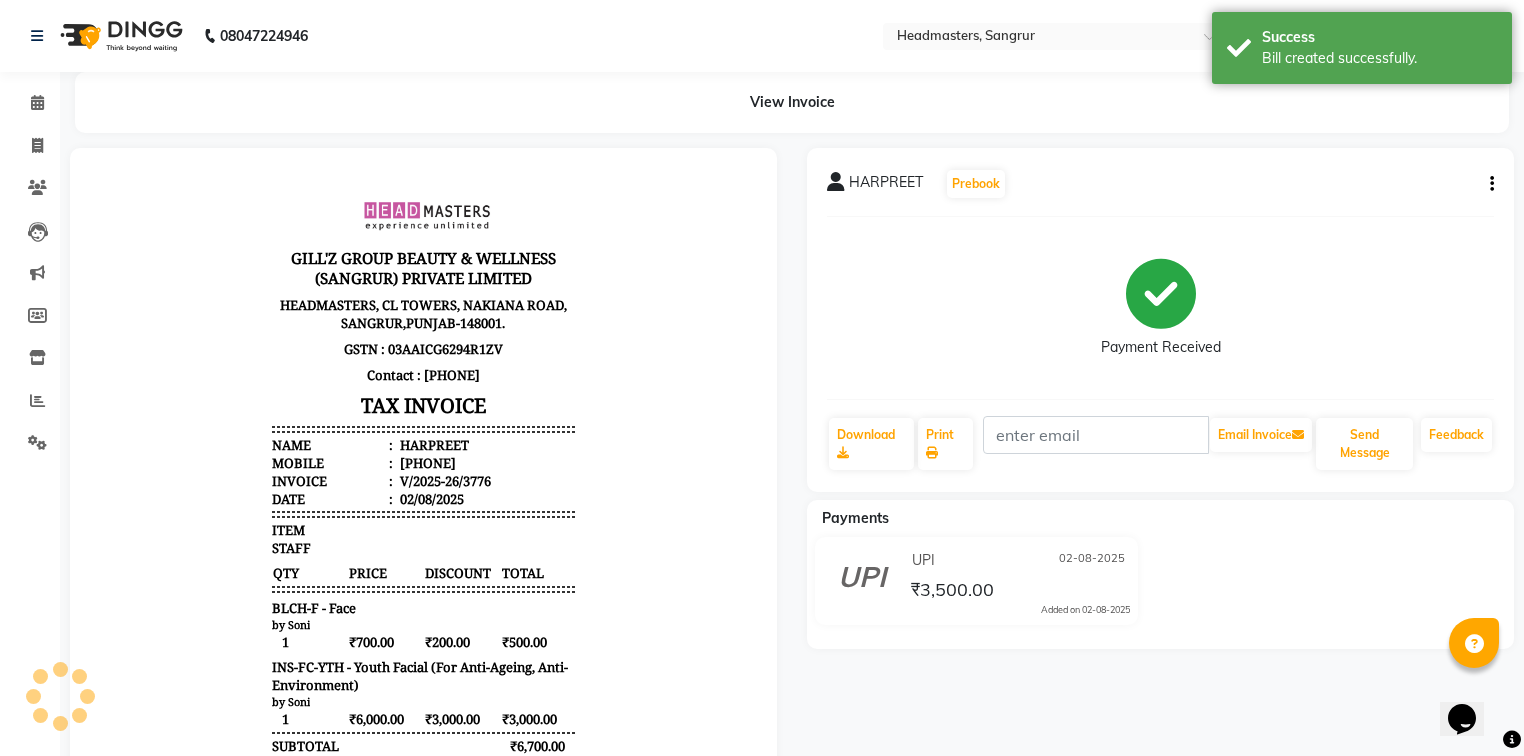 scroll, scrollTop: 0, scrollLeft: 0, axis: both 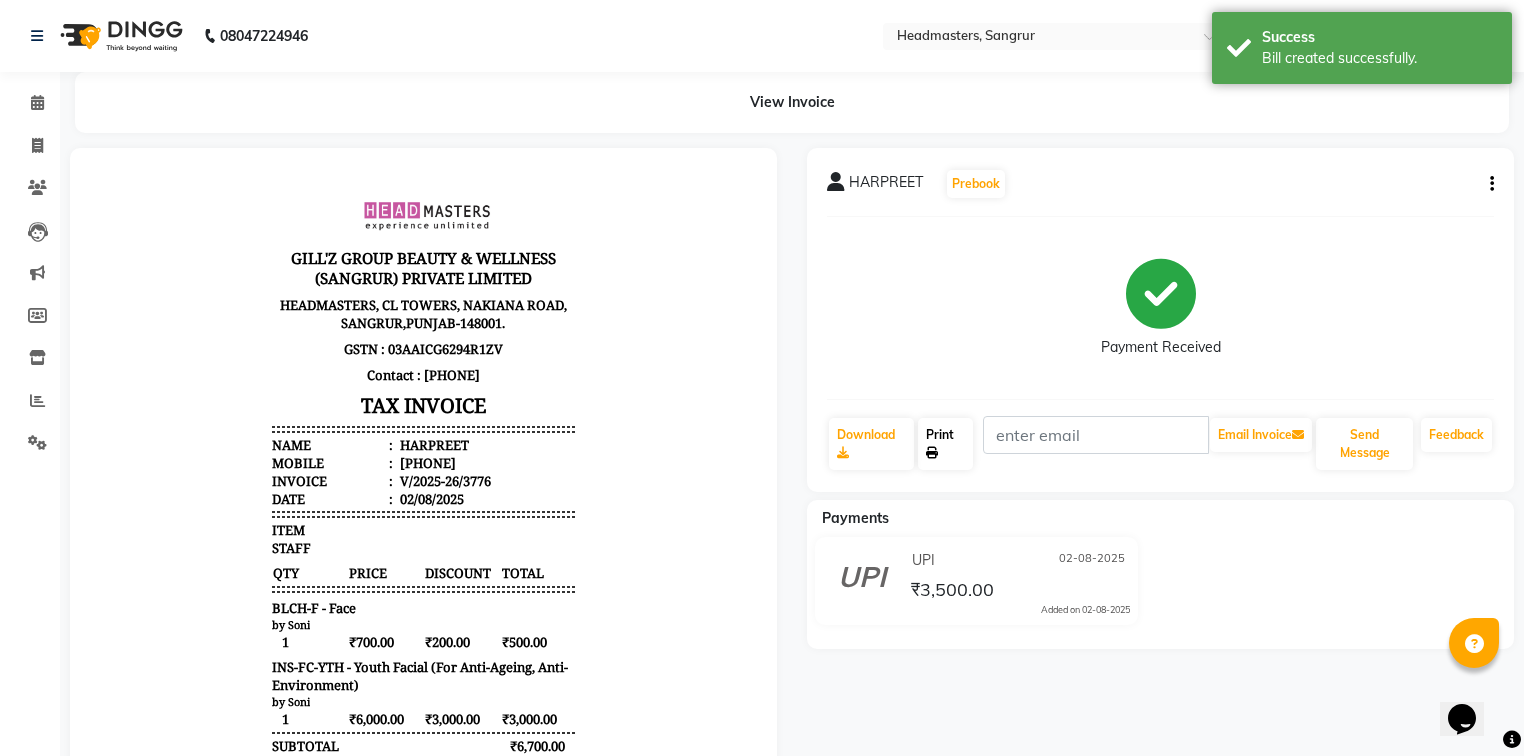 click on "Print" 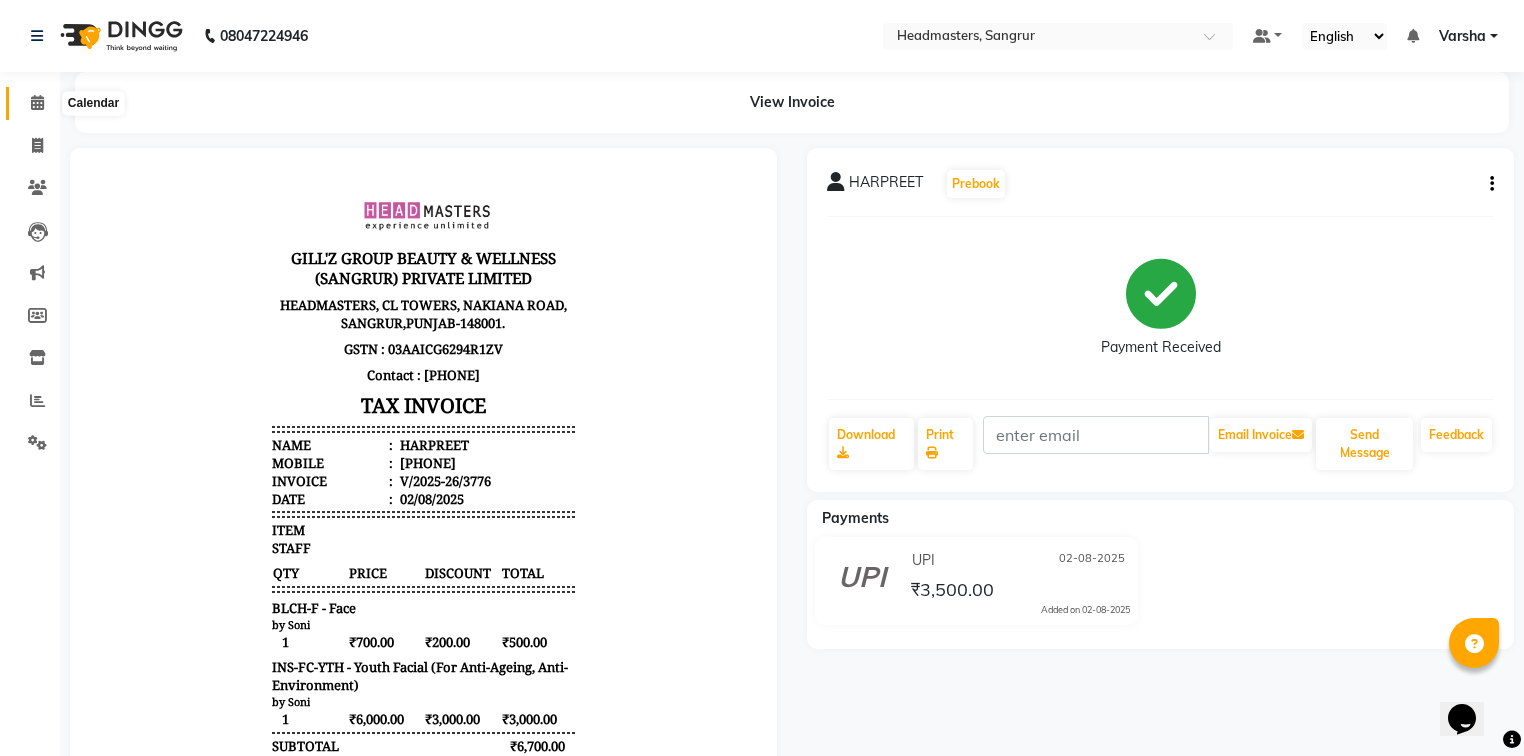 click 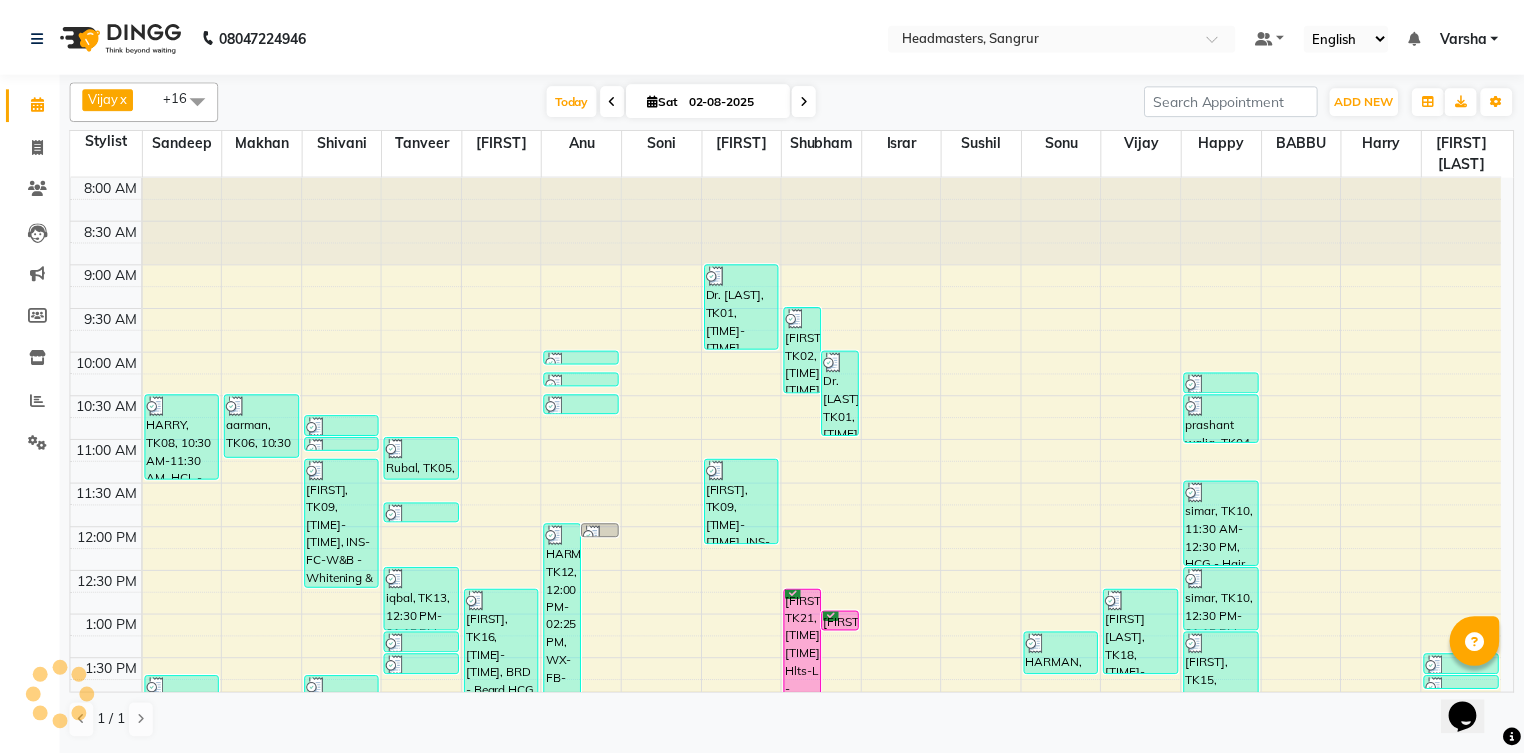 scroll, scrollTop: 400, scrollLeft: 0, axis: vertical 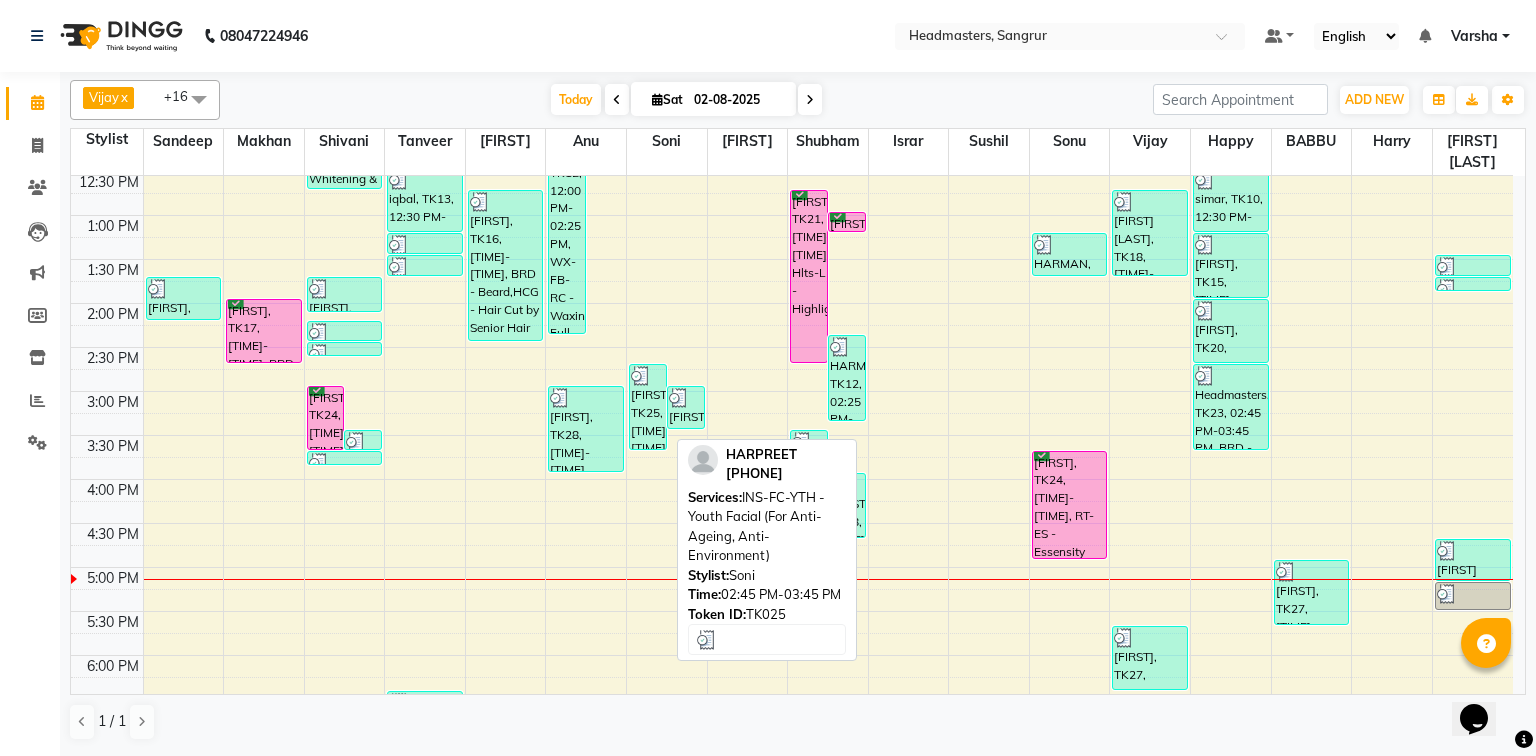 click on "HARPREET, TK25, 02:45 PM-03:45 PM, INS-FC-YTH  - Youth Facial (For Anti-Ageing, Anti-Environment)" at bounding box center [648, 407] 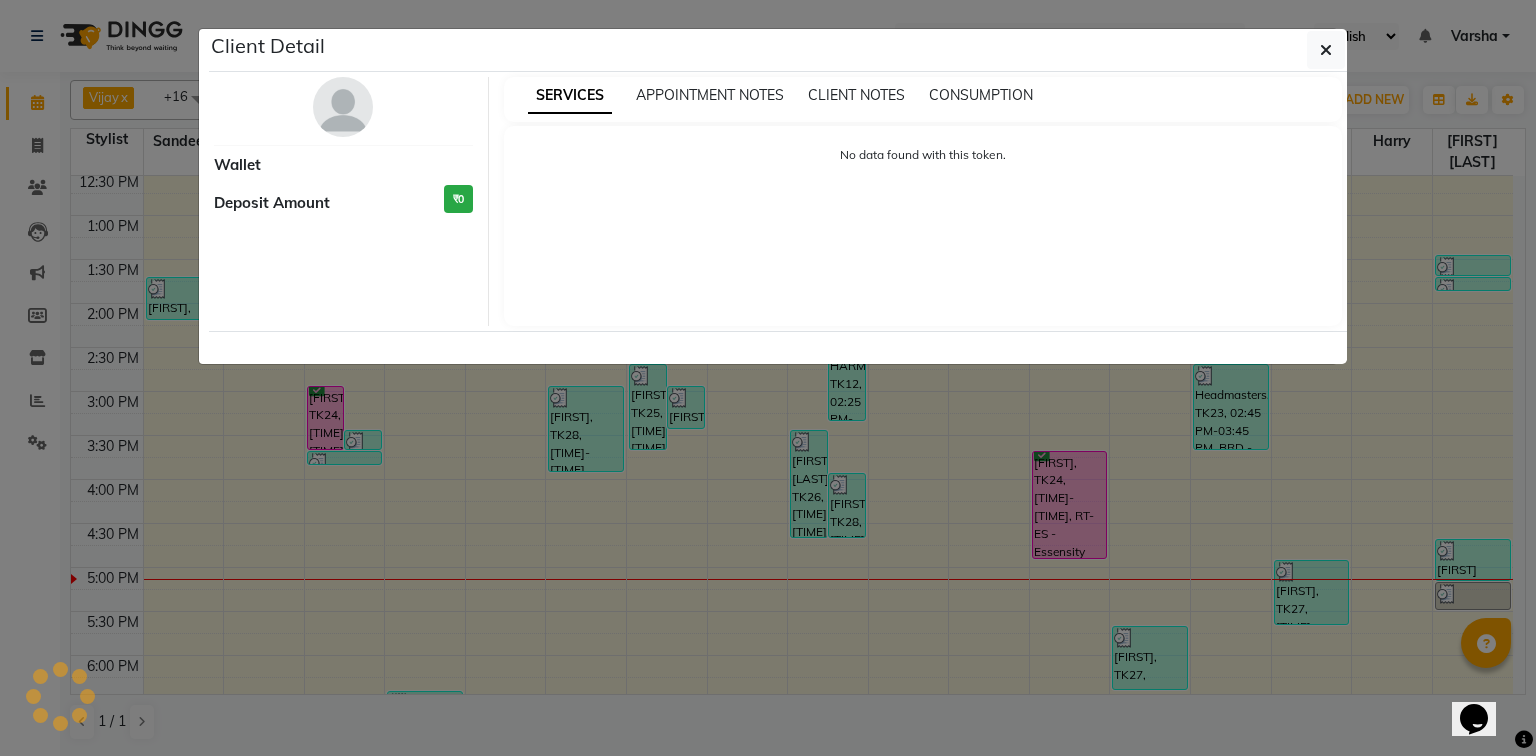 select on "3" 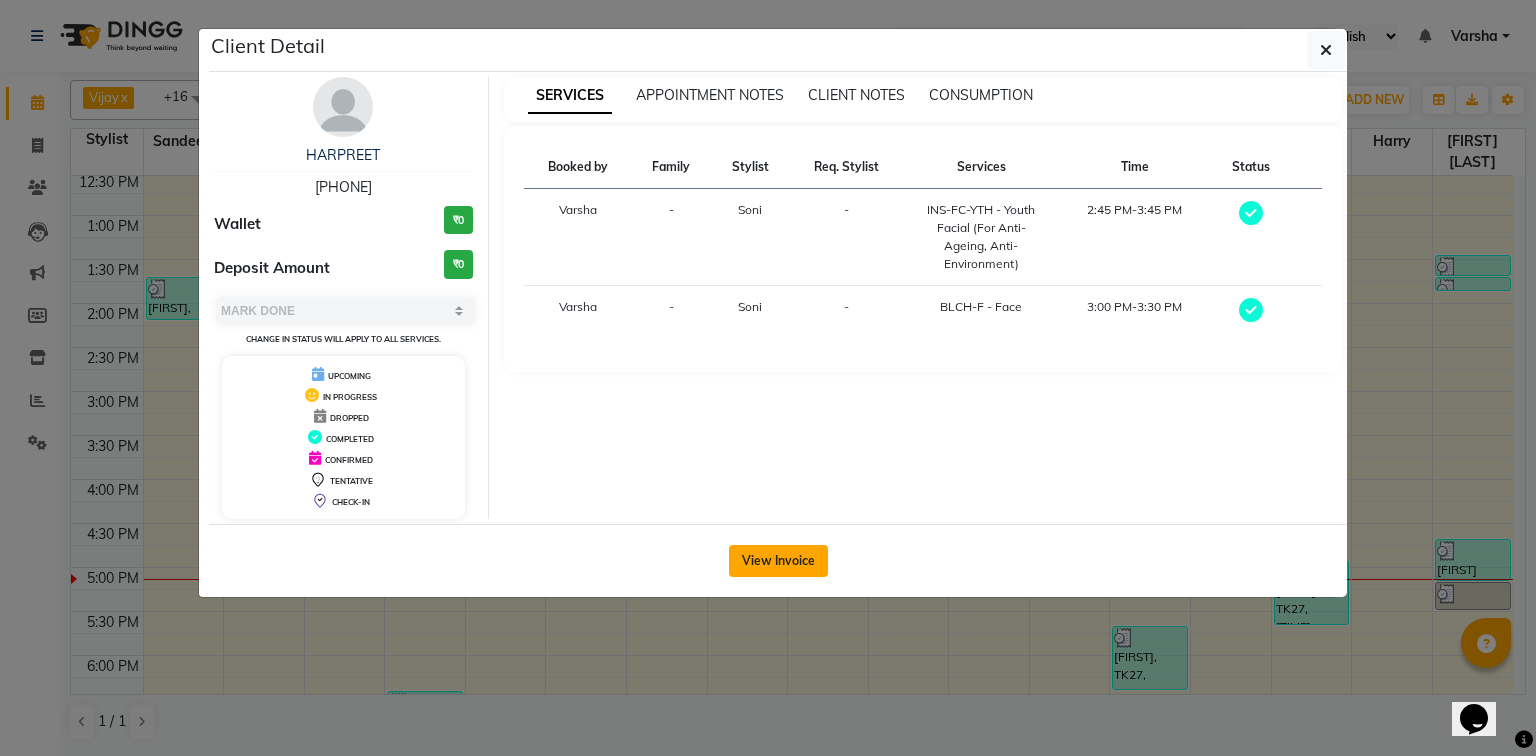 click on "View Invoice" 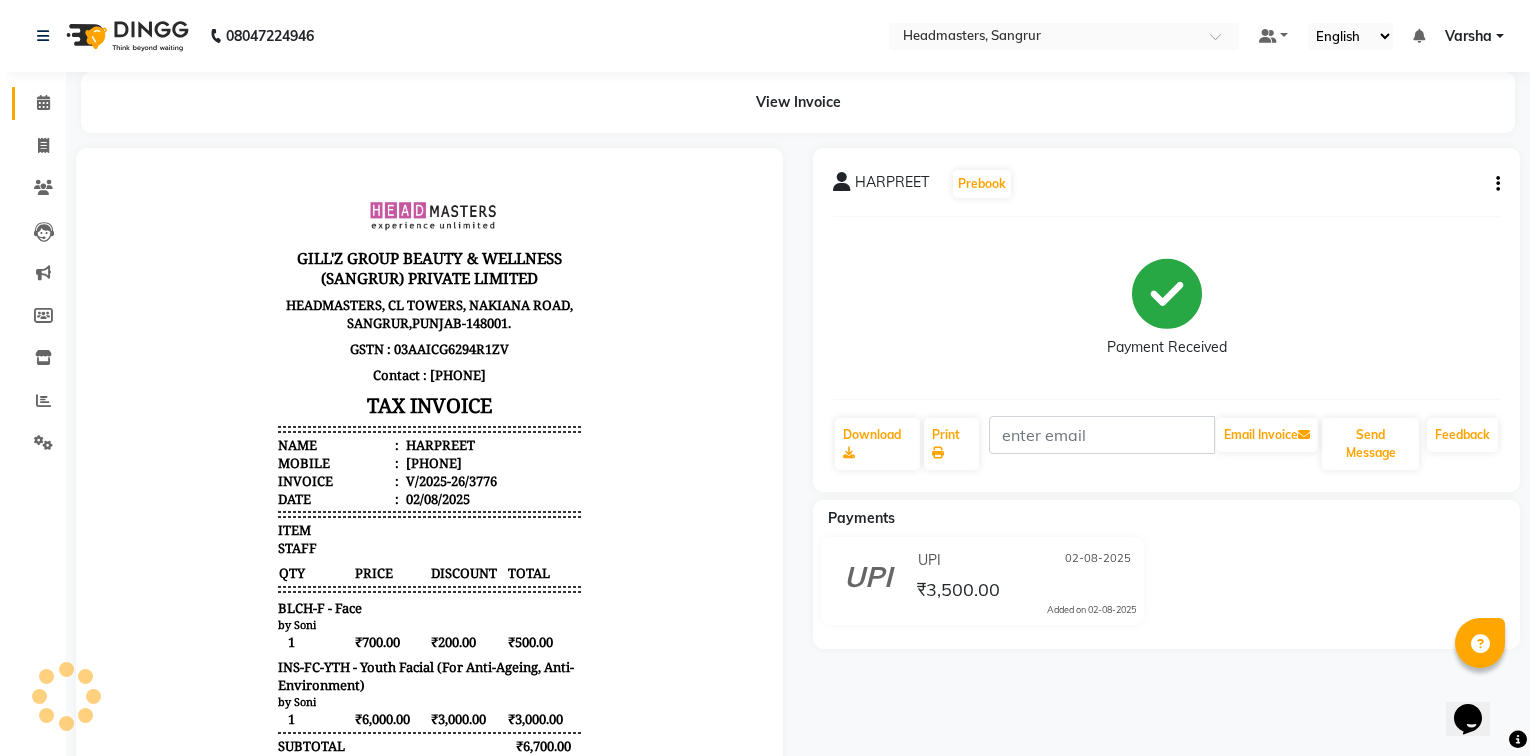 scroll, scrollTop: 0, scrollLeft: 0, axis: both 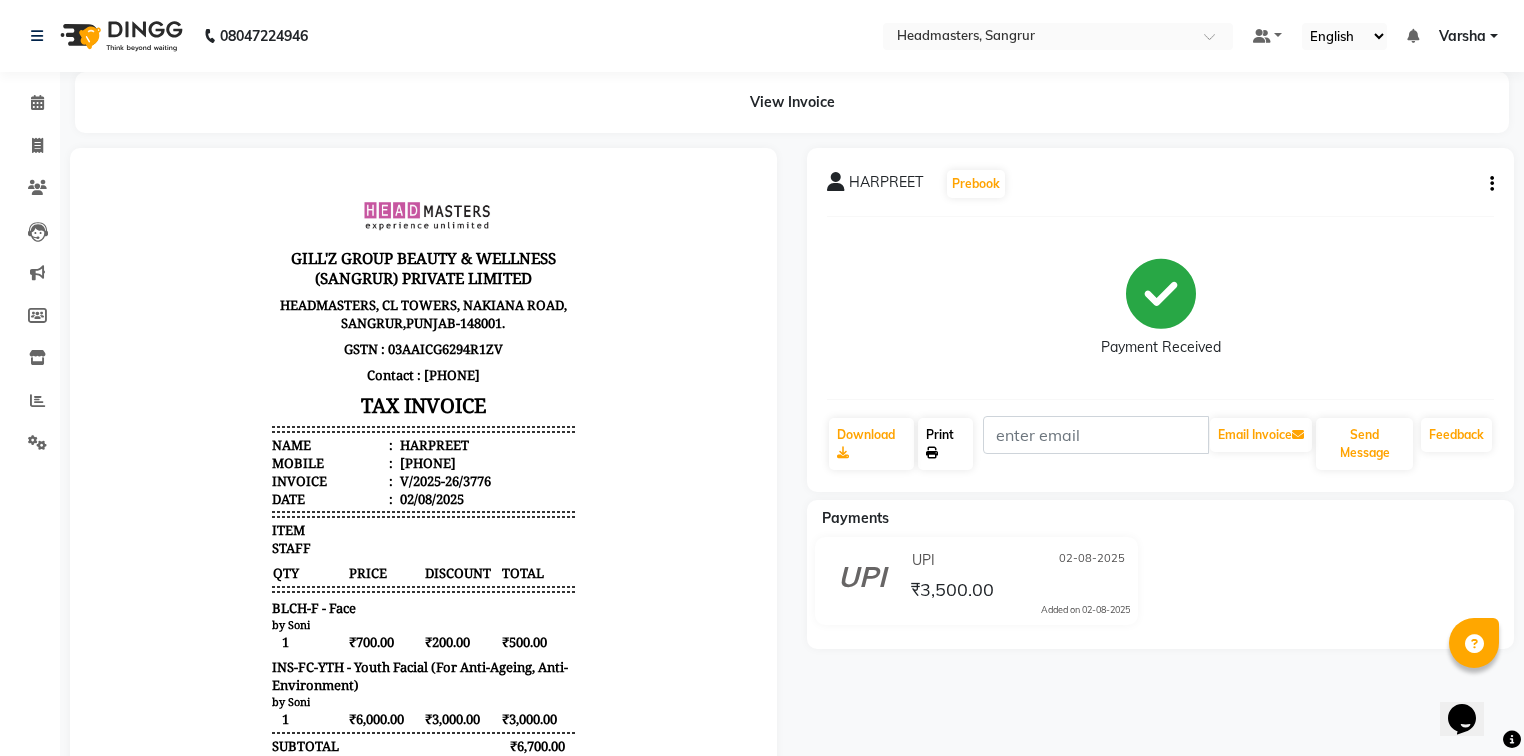 click on "Print" 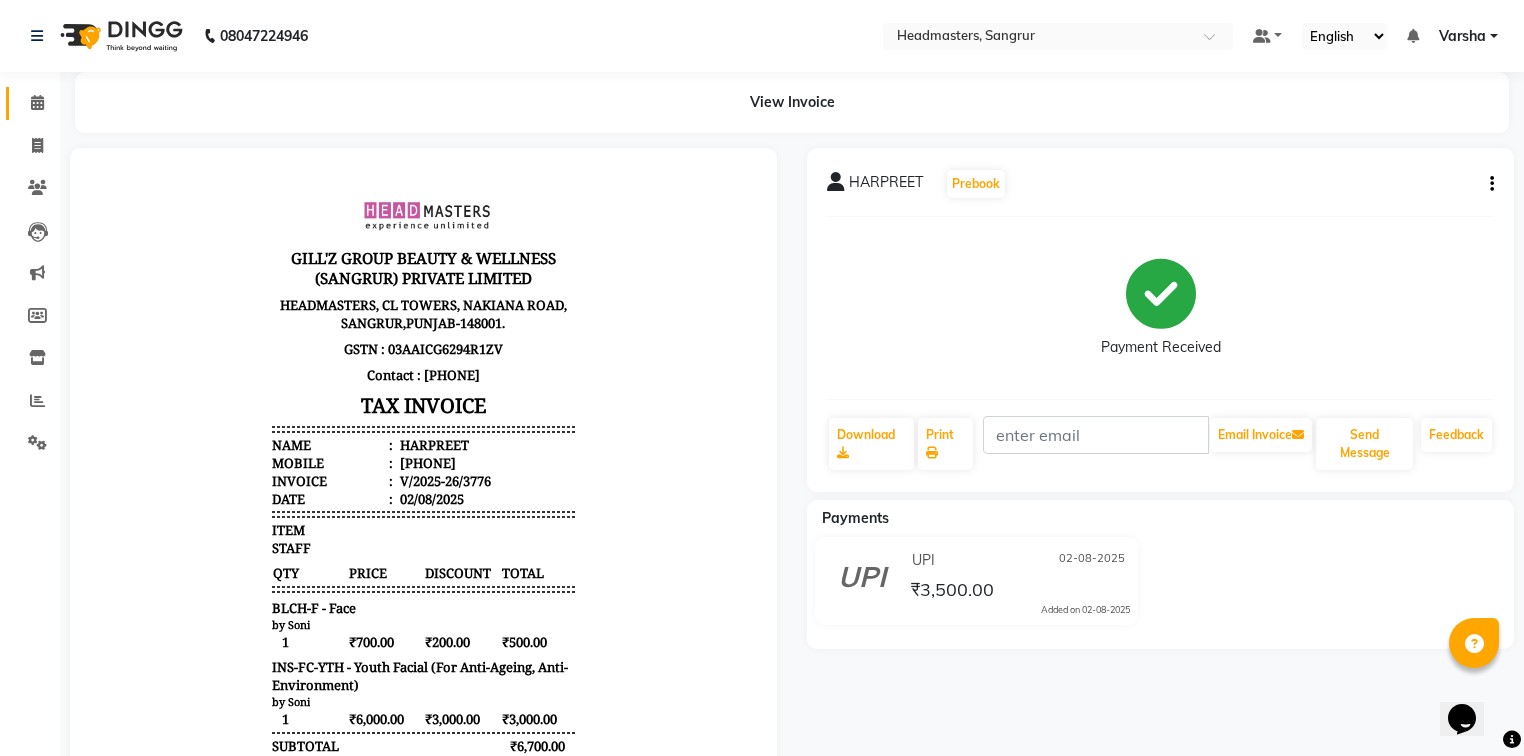 click on "Calendar" 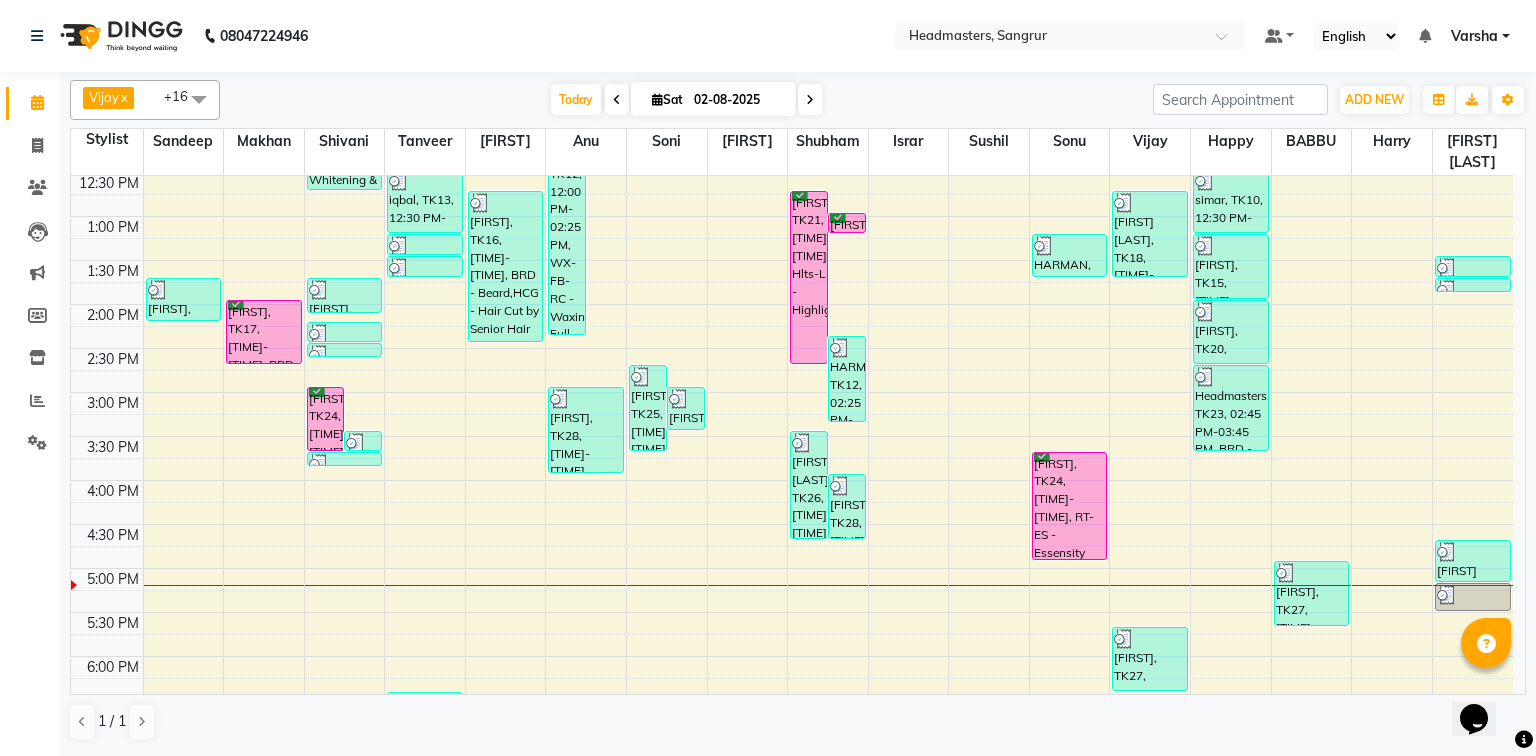 scroll, scrollTop: 400, scrollLeft: 0, axis: vertical 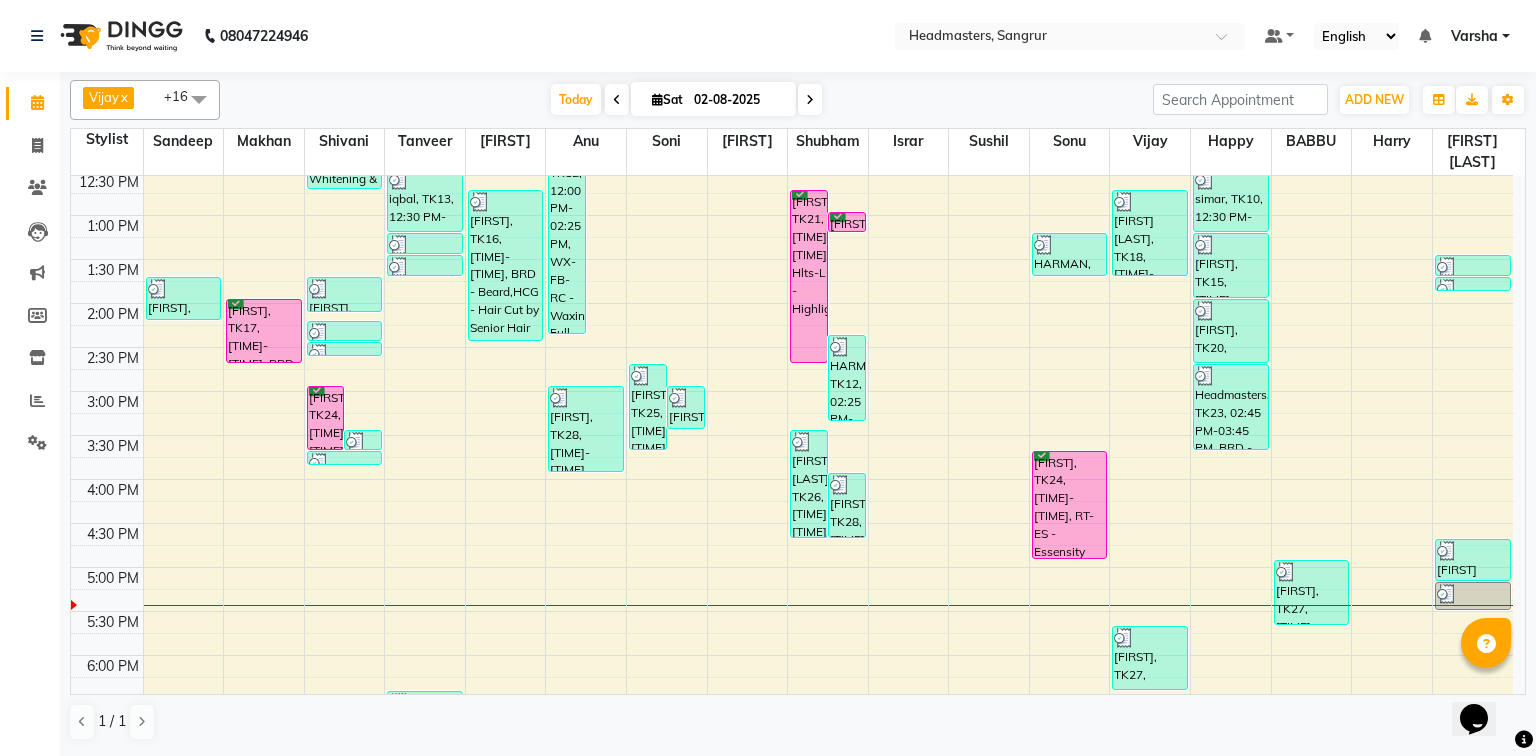 click on "8:00 AM 8:30 AM 9:00 AM 9:30 AM 10:00 AM 10:30 AM 11:00 AM 11:30 AM 12:00 PM 12:30 PM 1:00 PM 1:30 PM 2:00 PM 2:30 PM 3:00 PM 3:30 PM 4:00 PM 4:30 PM 5:00 PM 5:30 PM 6:00 PM 6:30 PM 7:00 PM 7:30 PM 8:00 PM 8:30 PM     HARRY, TK08, 10:30 AM-11:30 AM, HCL - Hair Cut by Senior Hair Stylist     Neeru, TK22, 01:45 PM-02:15 PM, SSL - Shampoo     aarman, TK06, 10:30 AM-11:15 AM, BRD - Beard     Arshdeep, TK17, 02:00 PM-02:45 PM, BRD - Beard     Amanpreet, TK24, 03:00 PM-03:45 PM, CLP REP  - Repechage Cleanup (seaweed based)     Headmasters, TK23, 03:30 PM-03:45 PM, TH-EB - Eyebrows     Headmasters, TK07, 10:45 AM-11:00 AM, TH-EB - Eyebrows     Headmasters, TK07, 11:00 AM-11:05 AM, TH-UL - Upper lips     rashan, TK09, 11:15 AM-12:45 PM, INS-FC-W&B - Whitening & Brightening (For Pigmentation, D-tan And uneven skin),O3-MSK-POW - Power Mask,O3-MSK-DTAN  - D-Tan Pack,CLP-O3 DRM - O3+ Derma Treatment     divya, TK14, 01:45 PM-02:10 PM, TH-EB - Eyebrows,TH-UL - Upper lips,TH-FH - Forehead" at bounding box center [792, 347] 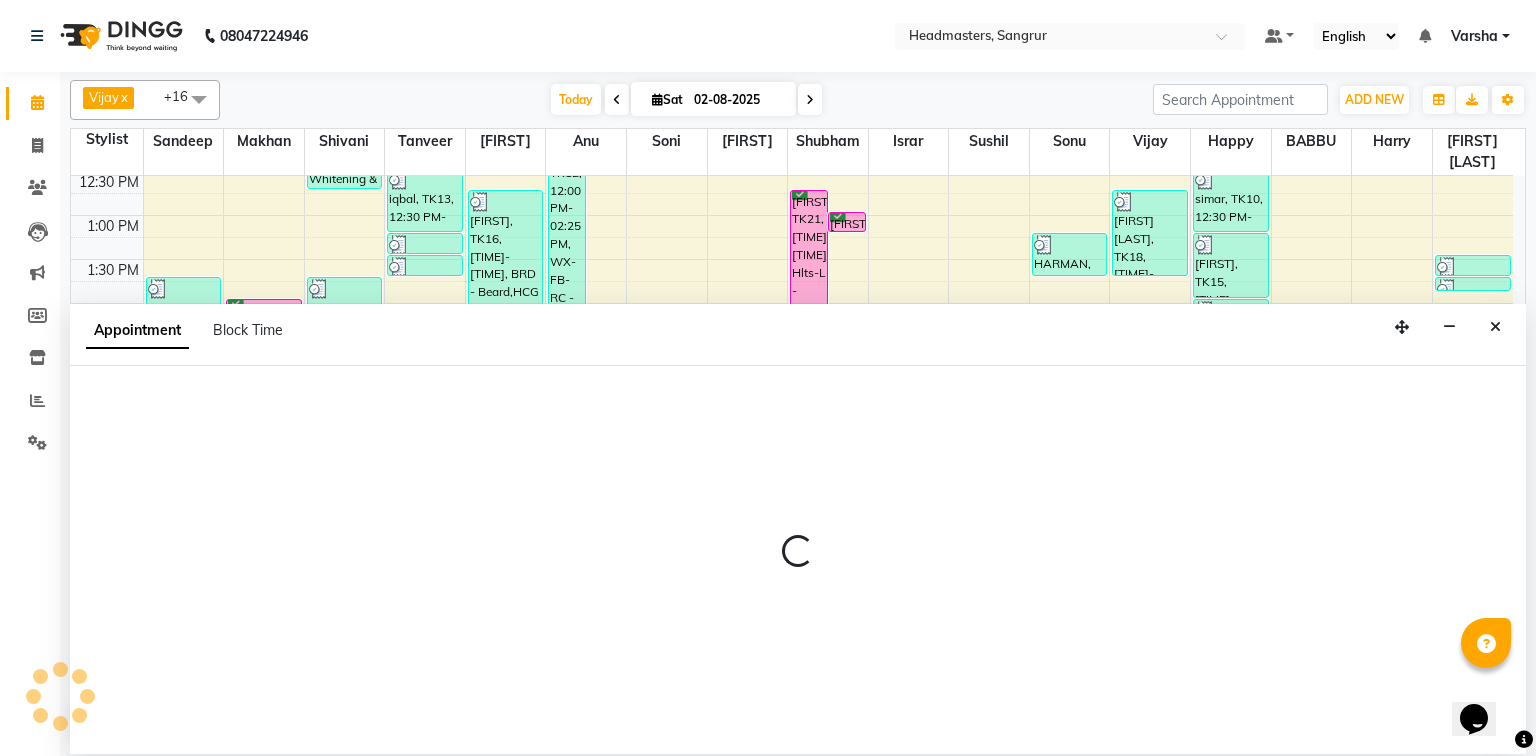 select on "60863" 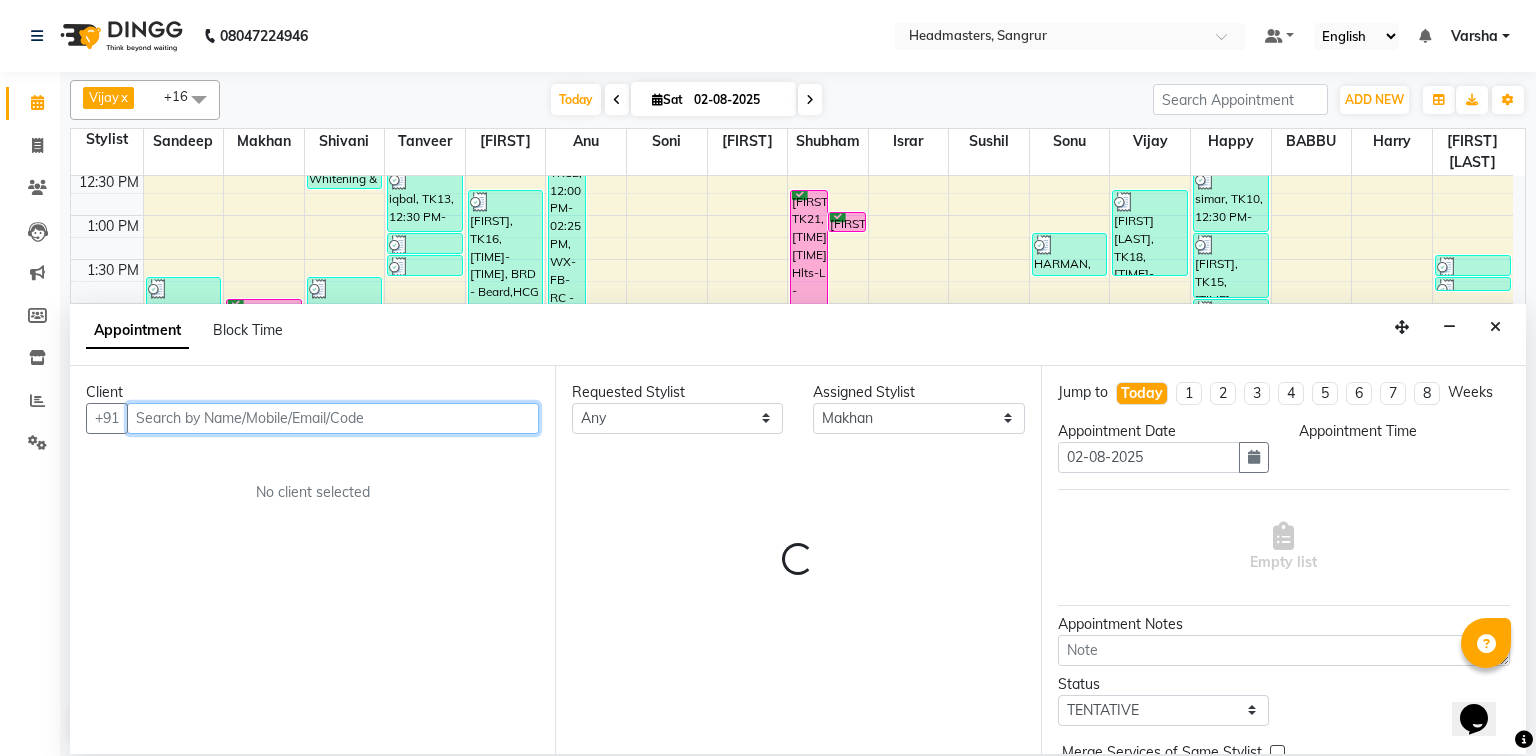 select on "900" 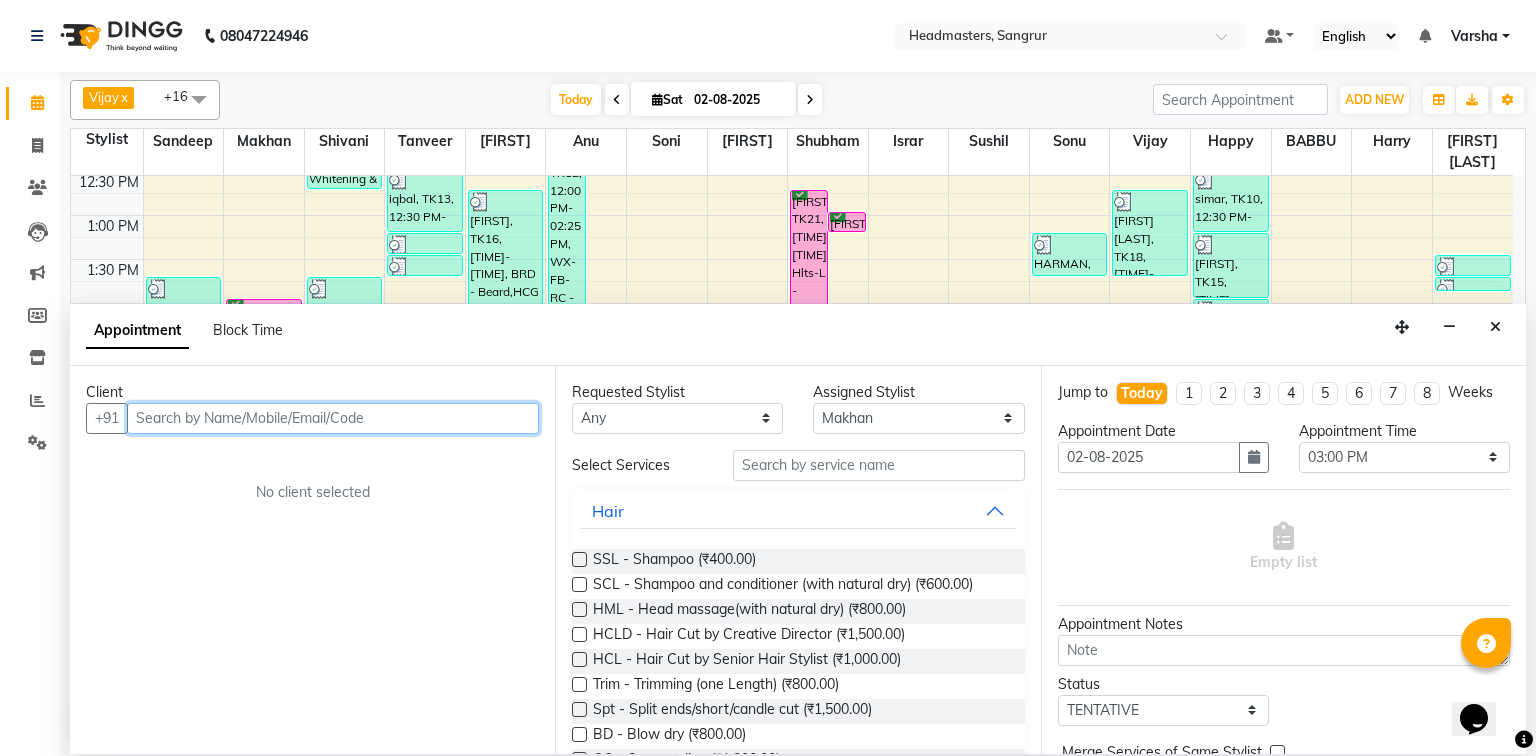 click at bounding box center (333, 418) 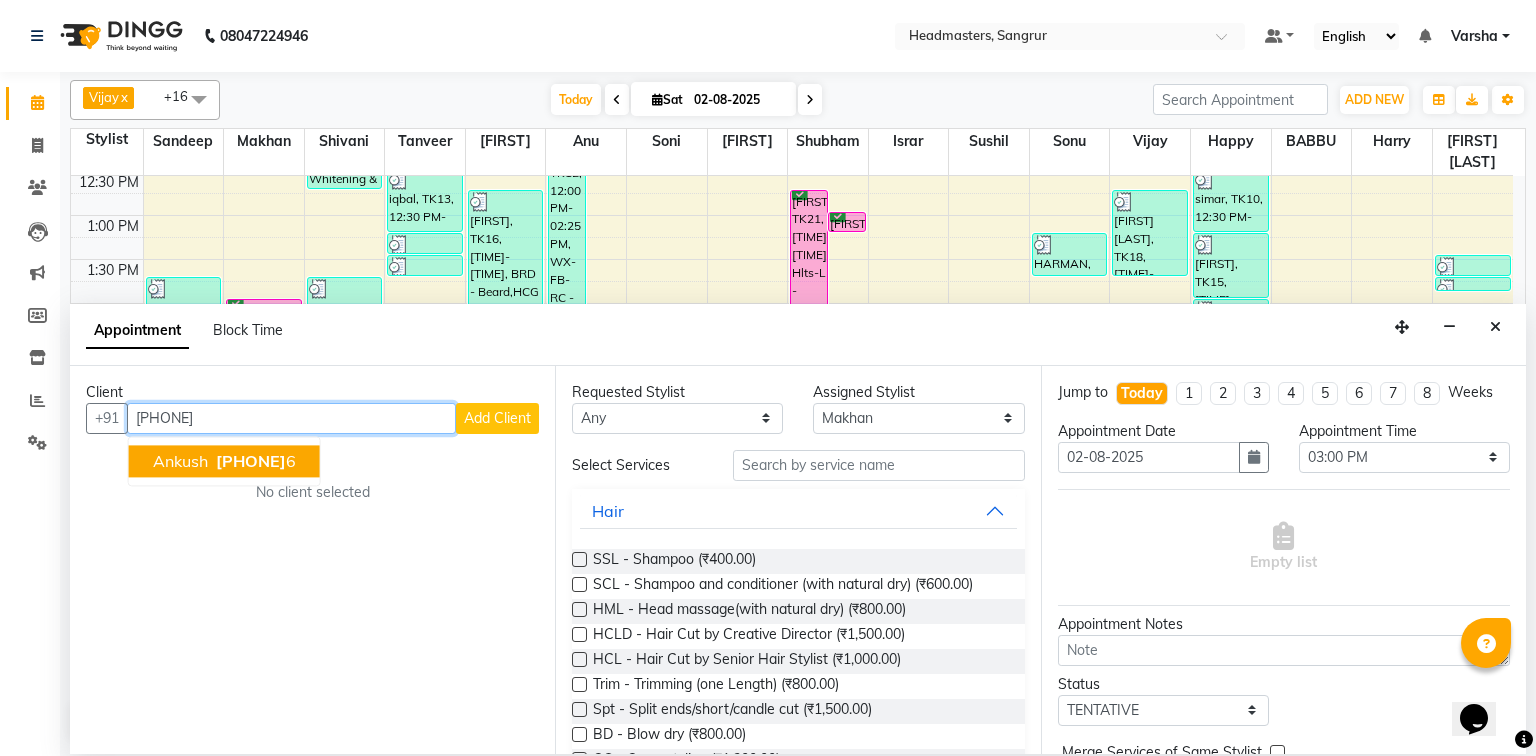 click on "[PHONE]" at bounding box center [251, 461] 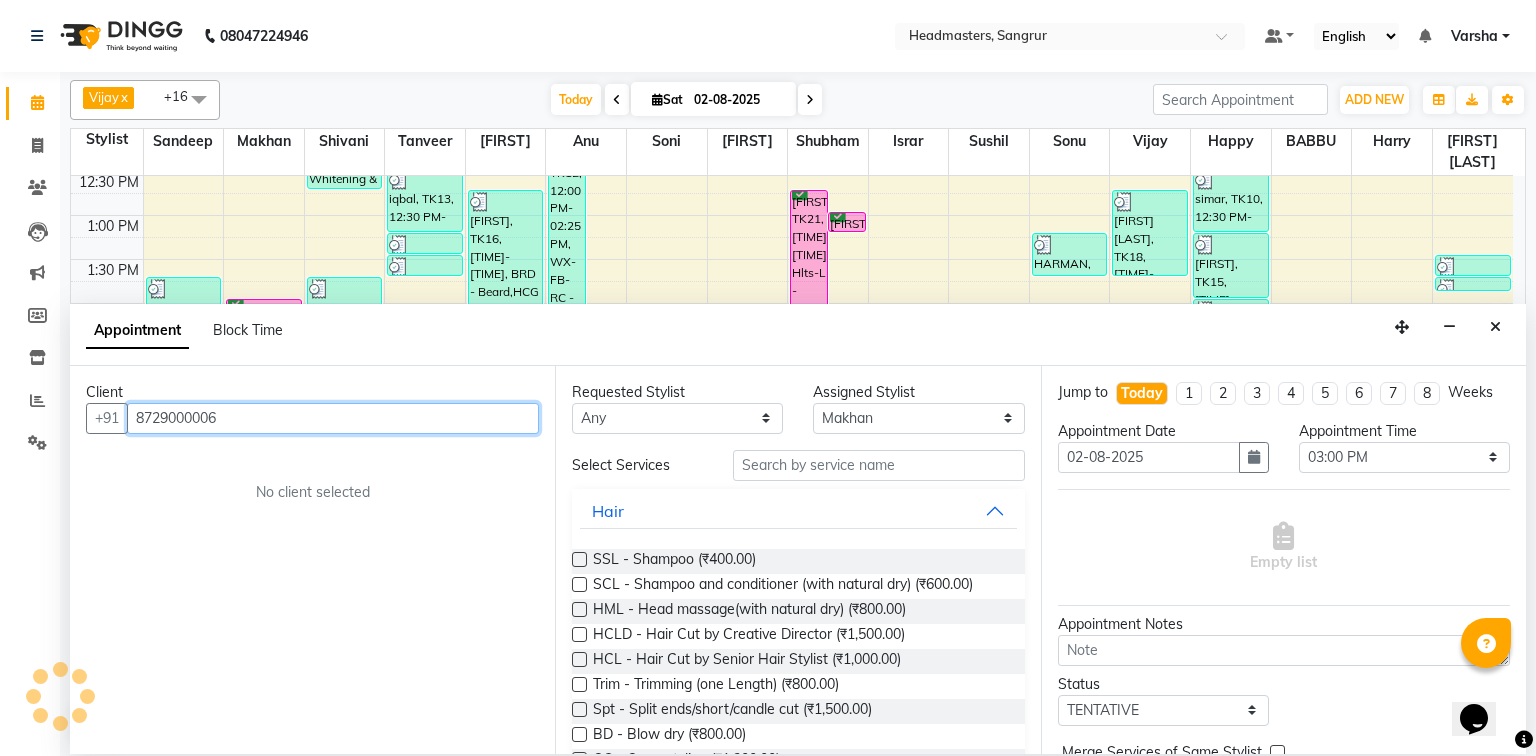 type on "8729000006" 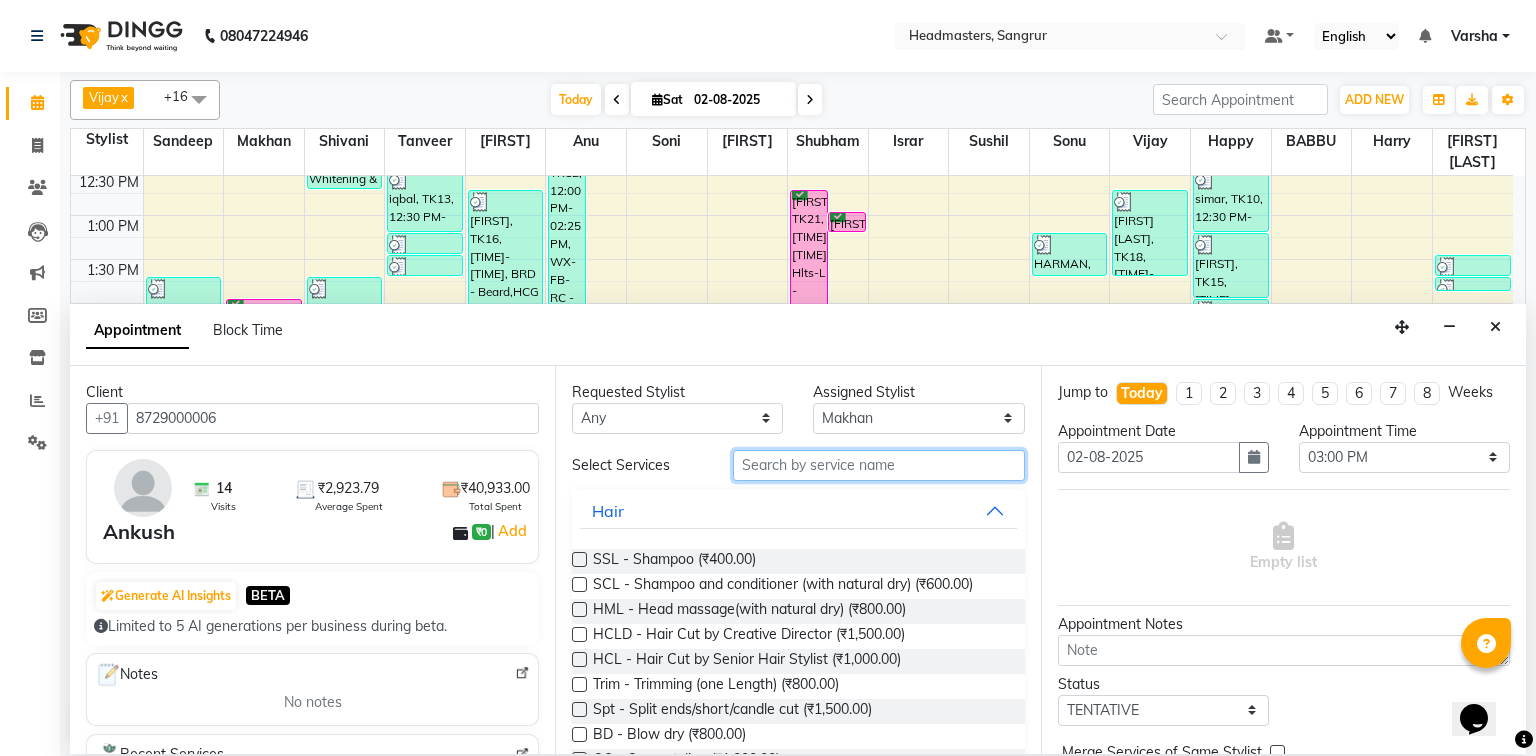 click at bounding box center (879, 465) 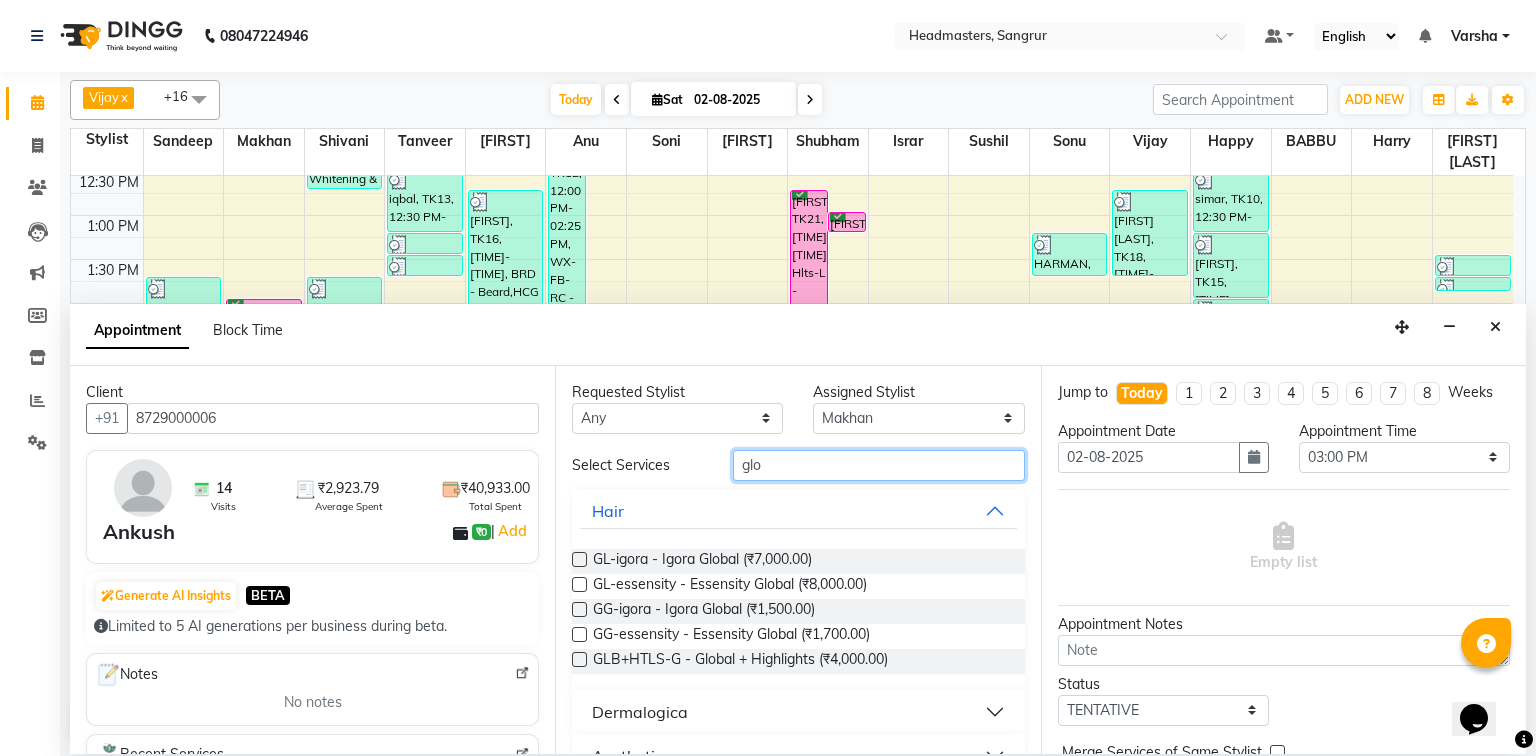 type on "glo" 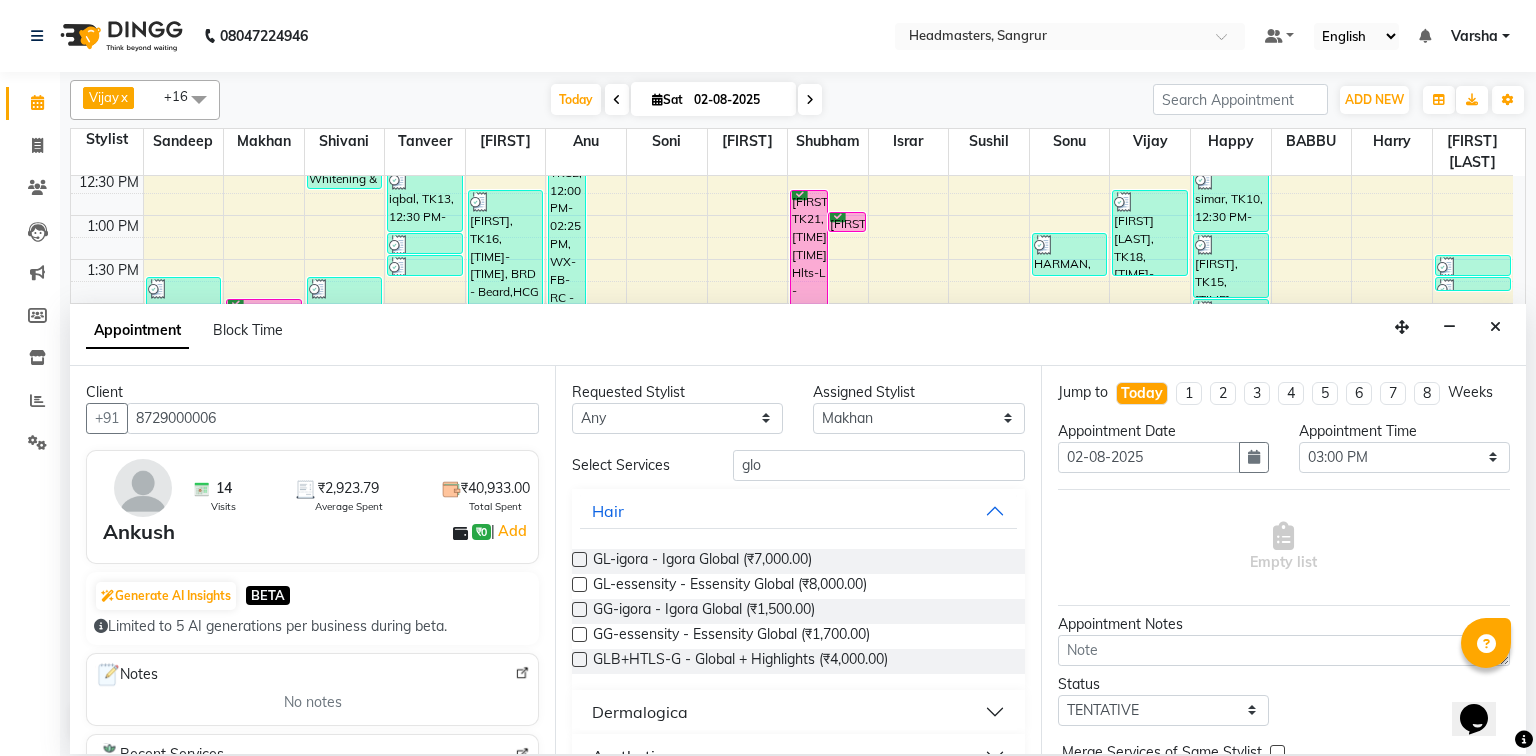 click on "Requested Stylist Any Afia  Amandeep Kaur Anu BABBU DHIR Divya Happy Harmesh Harry  Headmasters Israr Jashan stockist Jitender Makhan Maninder Rimpi Saima  Sandeep Shivani Shubham Soni Sonu Sunny Sushil Tanveer Varsha Vijay Assigned Stylist Select Afia  Amandeep Kaur Anu BABBU DHIR Divya Happy Harmesh Harry  Headmasters Israr Jashan stockist Jitender Makhan Maninder Rimpi Saima  Sandeep Shivani Shubham Soni Sonu Sunny Sushil Tanveer Varsha Vijay Select Services glo    Hair GL-igora - Igora Global (₹7,000.00) GL-essensity - Essensity Global (₹8,000.00) GG-igora - Igora Global (₹1,500.00) GG-essensity - Essensity Global (₹1,700.00) GLB+HTLS-G - Global + Highlights (₹4,000.00)    Dermalogica    Aesthetics" at bounding box center [797, 560] 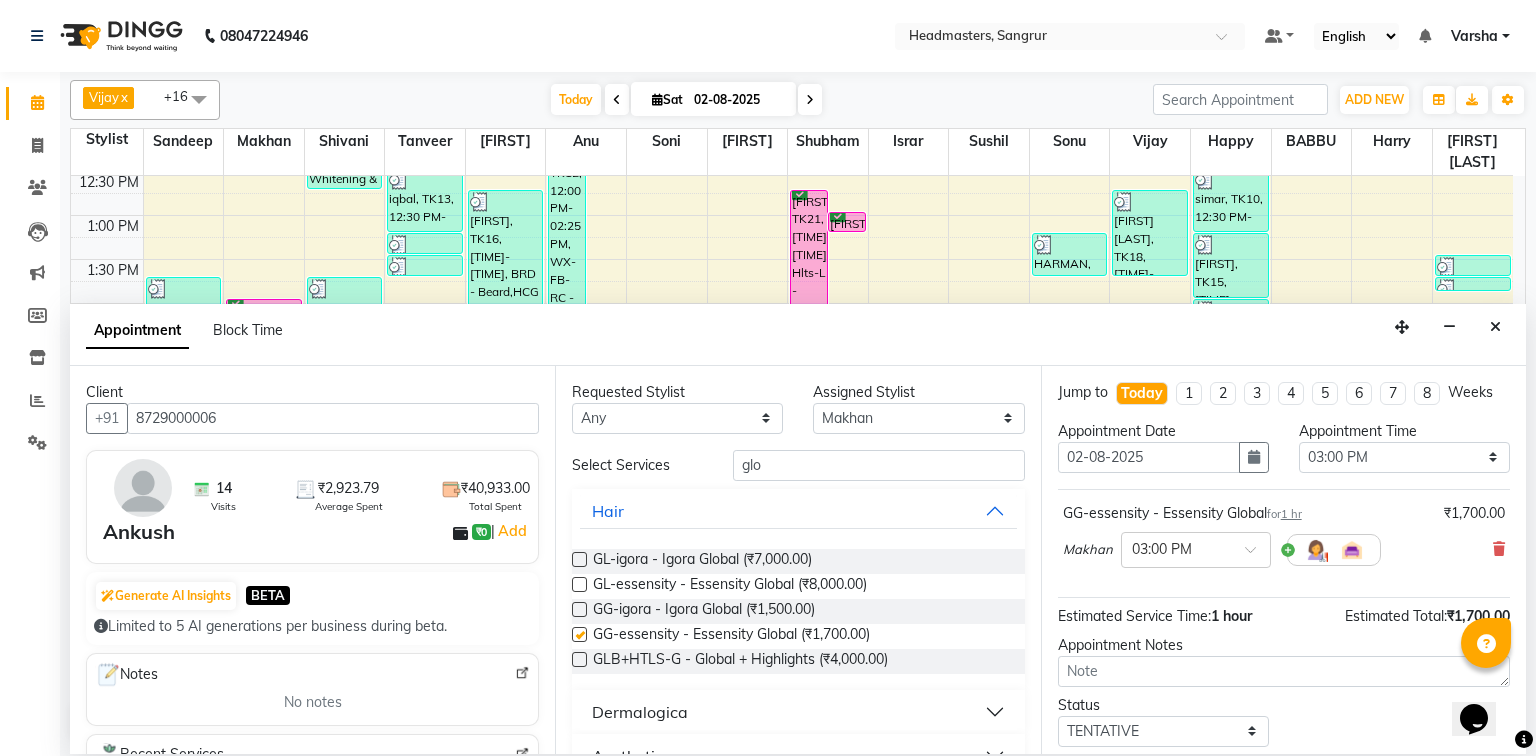 checkbox on "false" 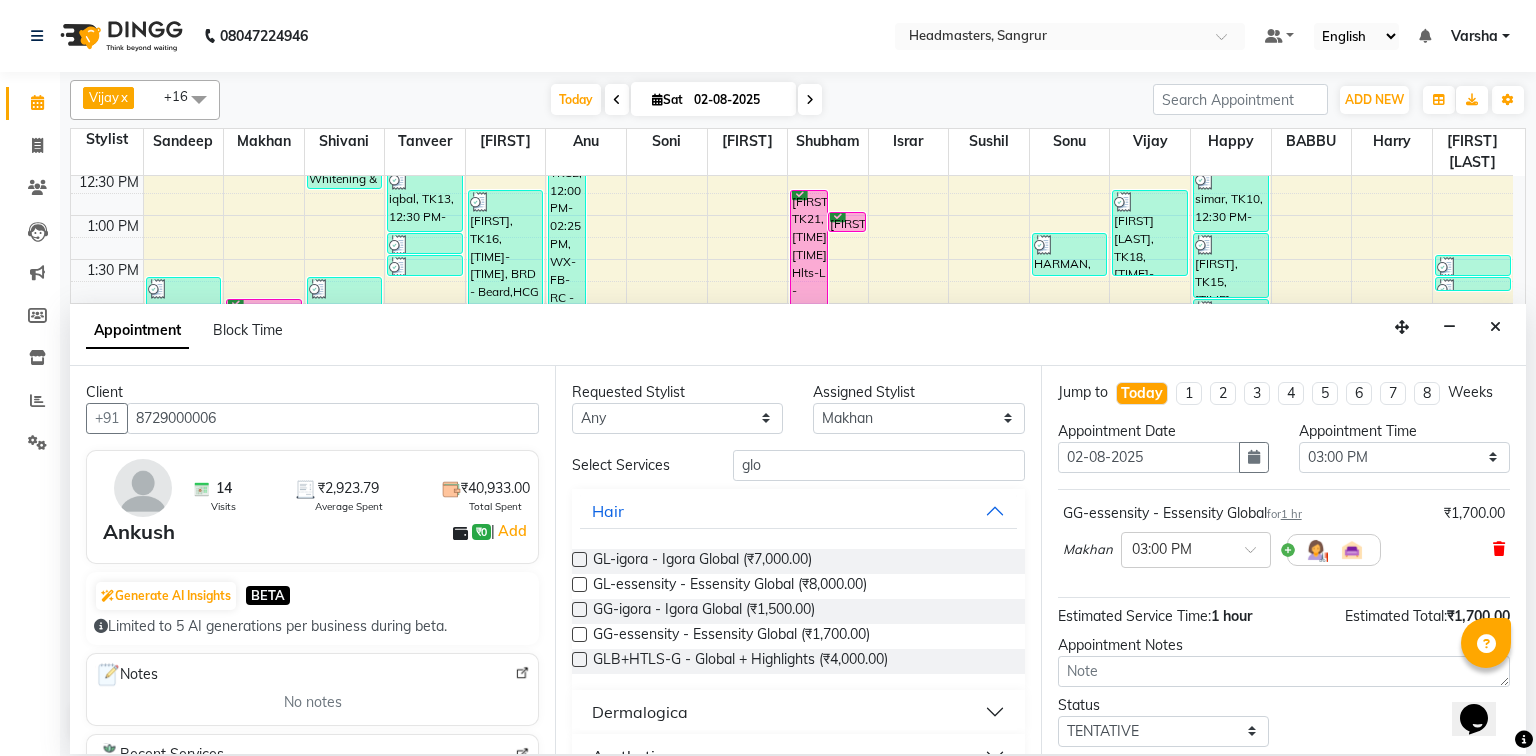 click on "GG-essensity - Essensity Global   for  1 hr ₹1,700.00 Makhan × 03:00 PM" at bounding box center (1284, 539) 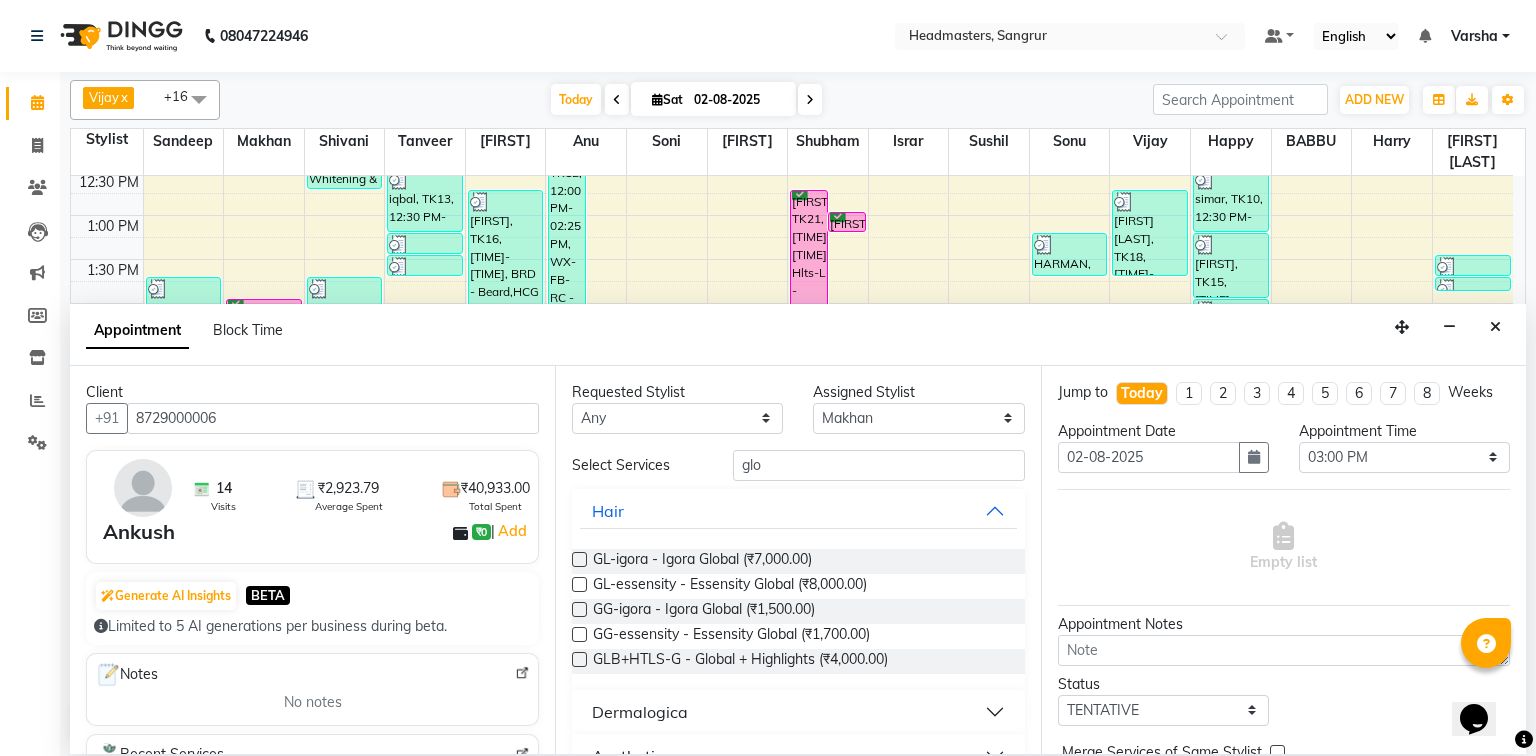 click at bounding box center [579, 609] 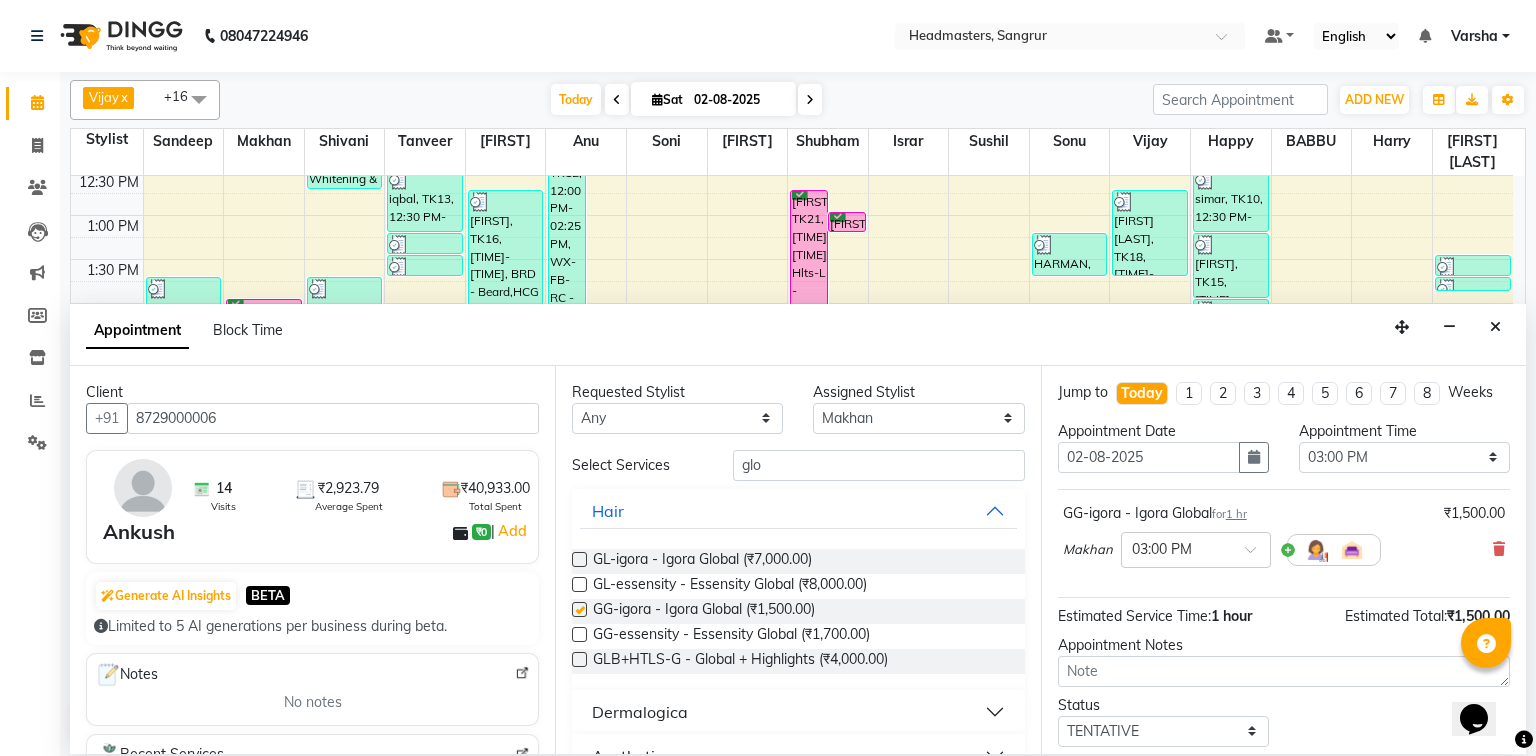 checkbox on "false" 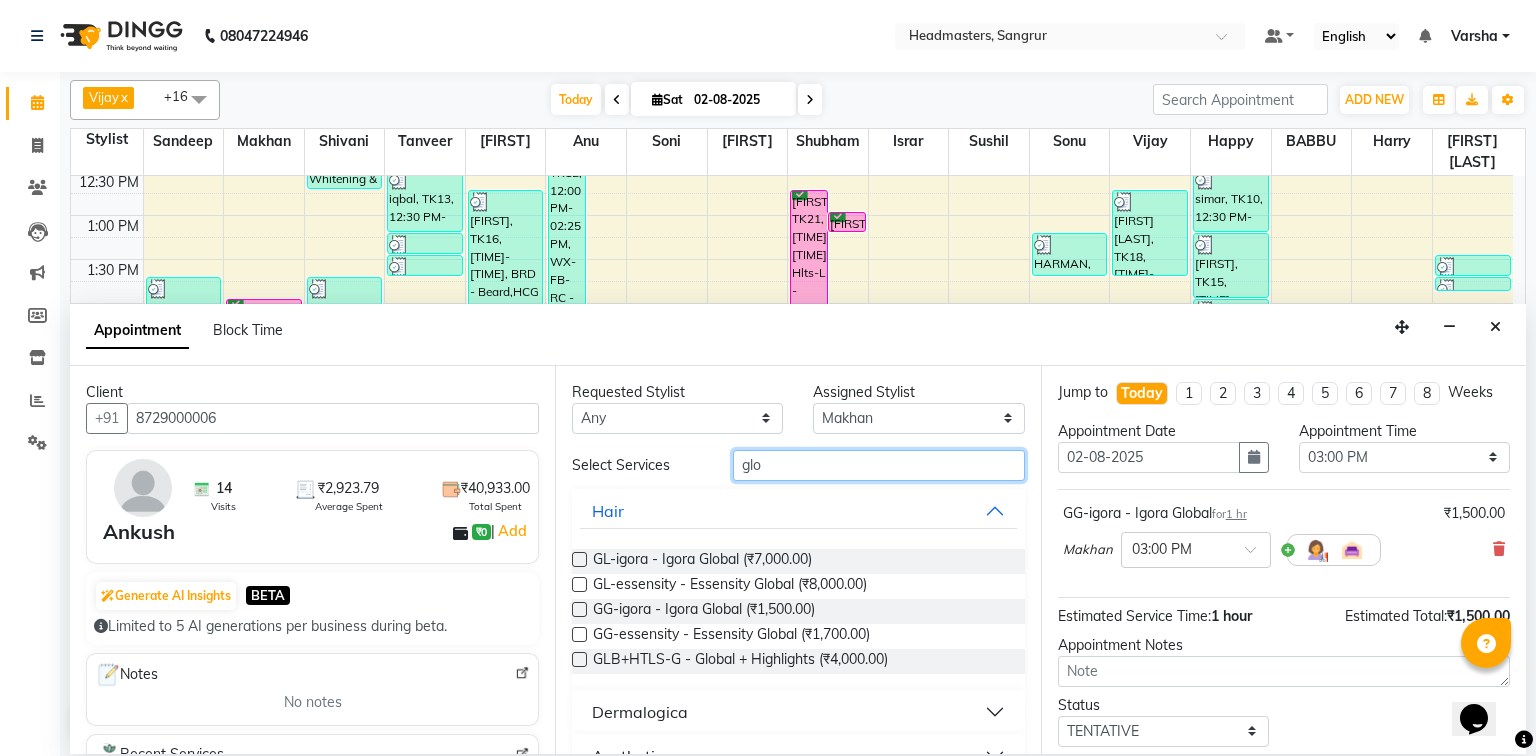 click on "glo" at bounding box center [879, 465] 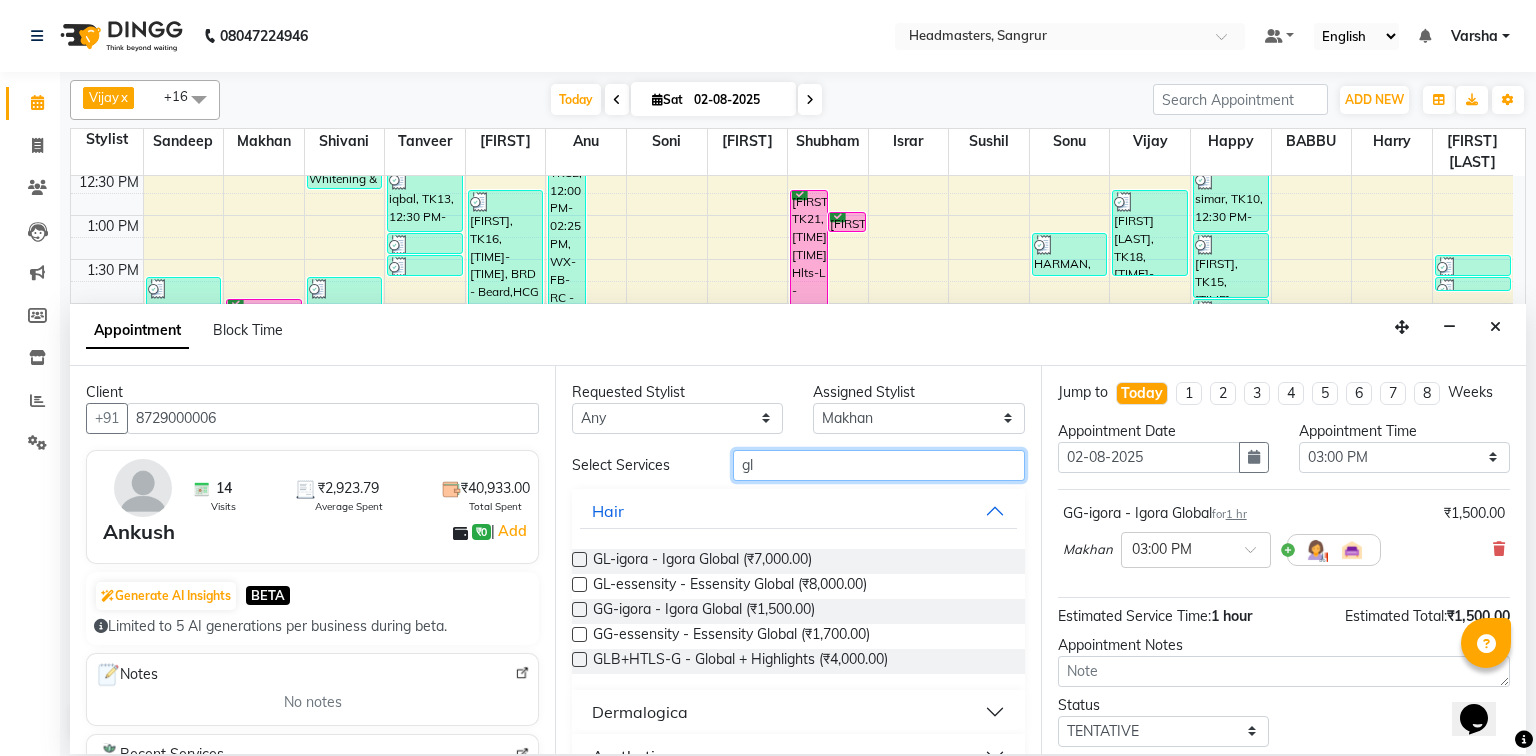 type on "g" 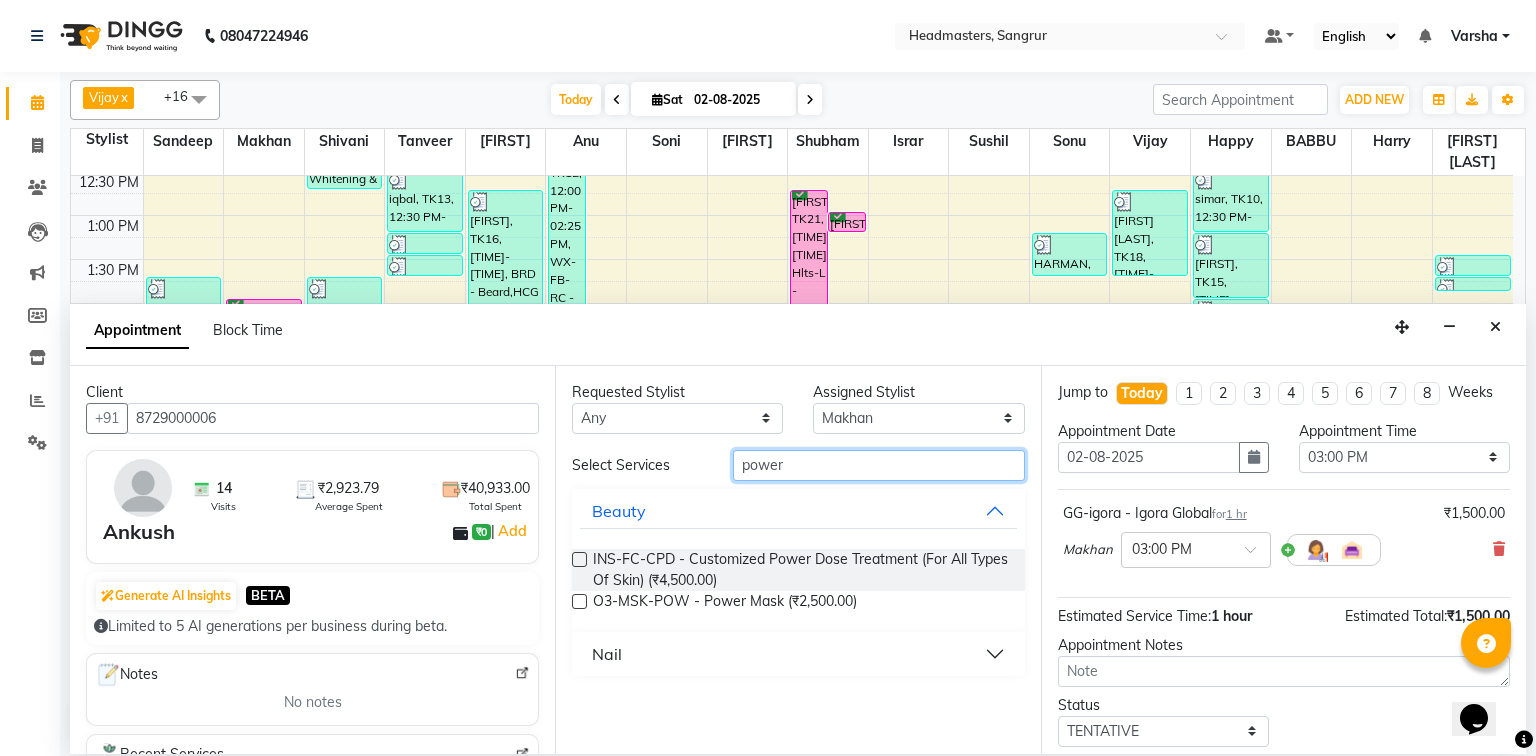 type on "power" 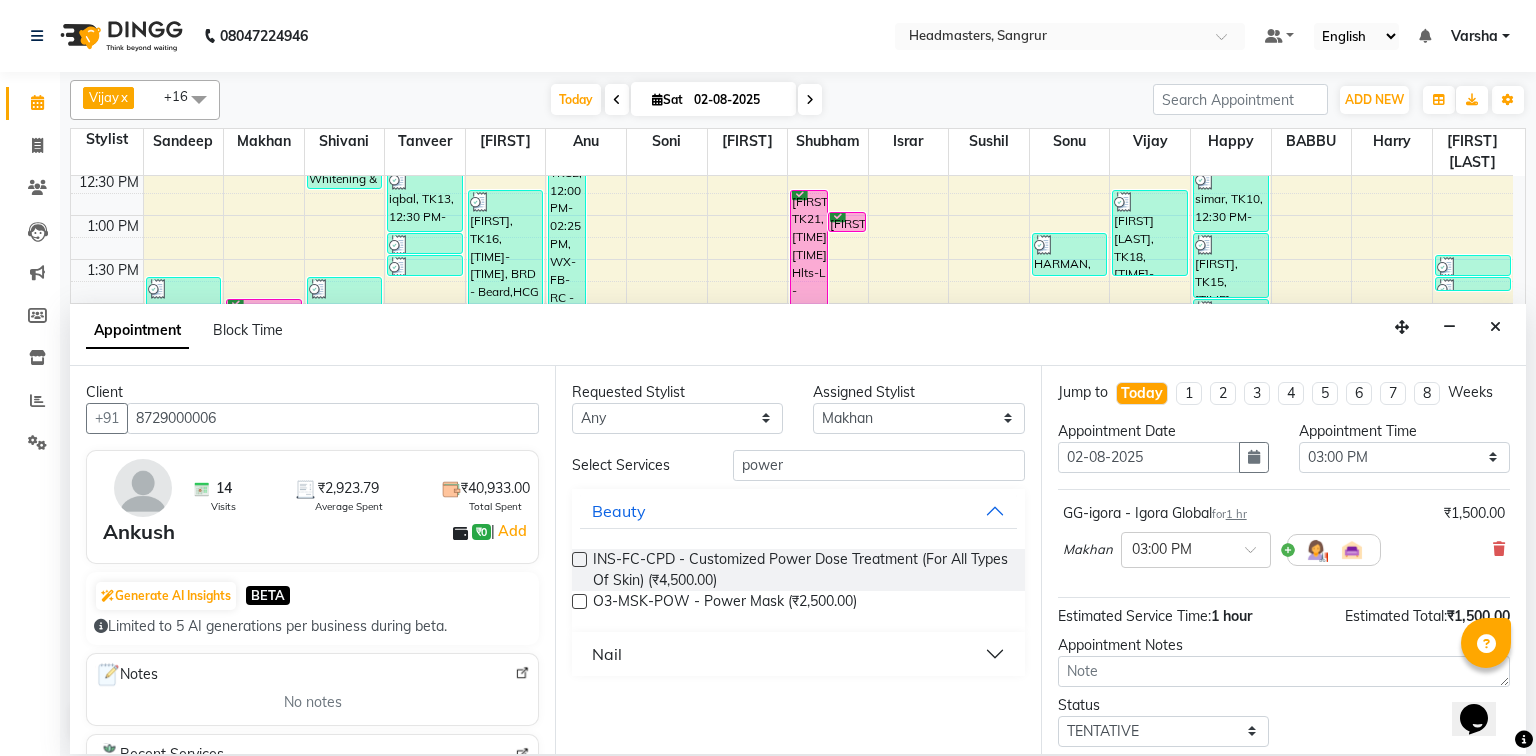 click at bounding box center [579, 601] 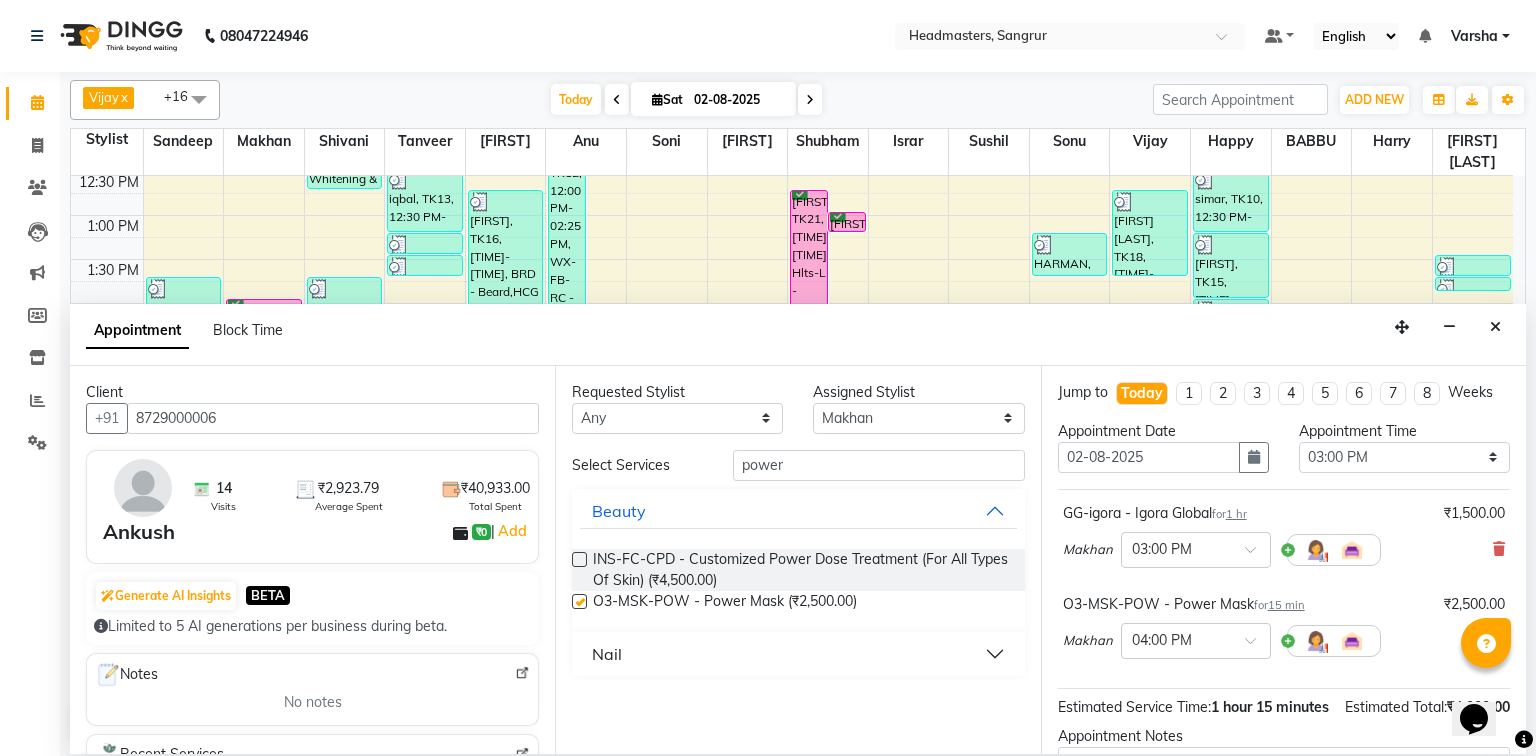 checkbox on "false" 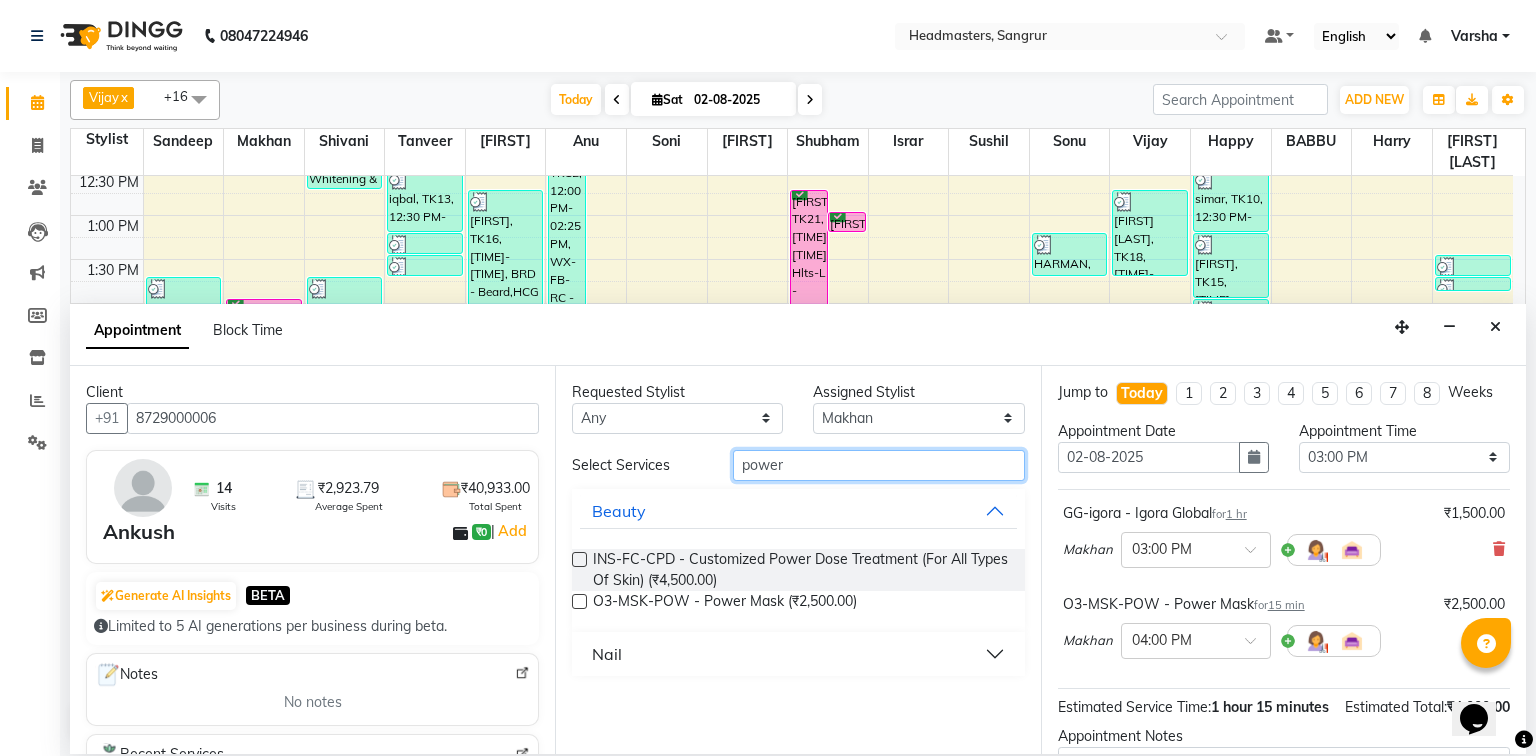 click on "power" at bounding box center [879, 465] 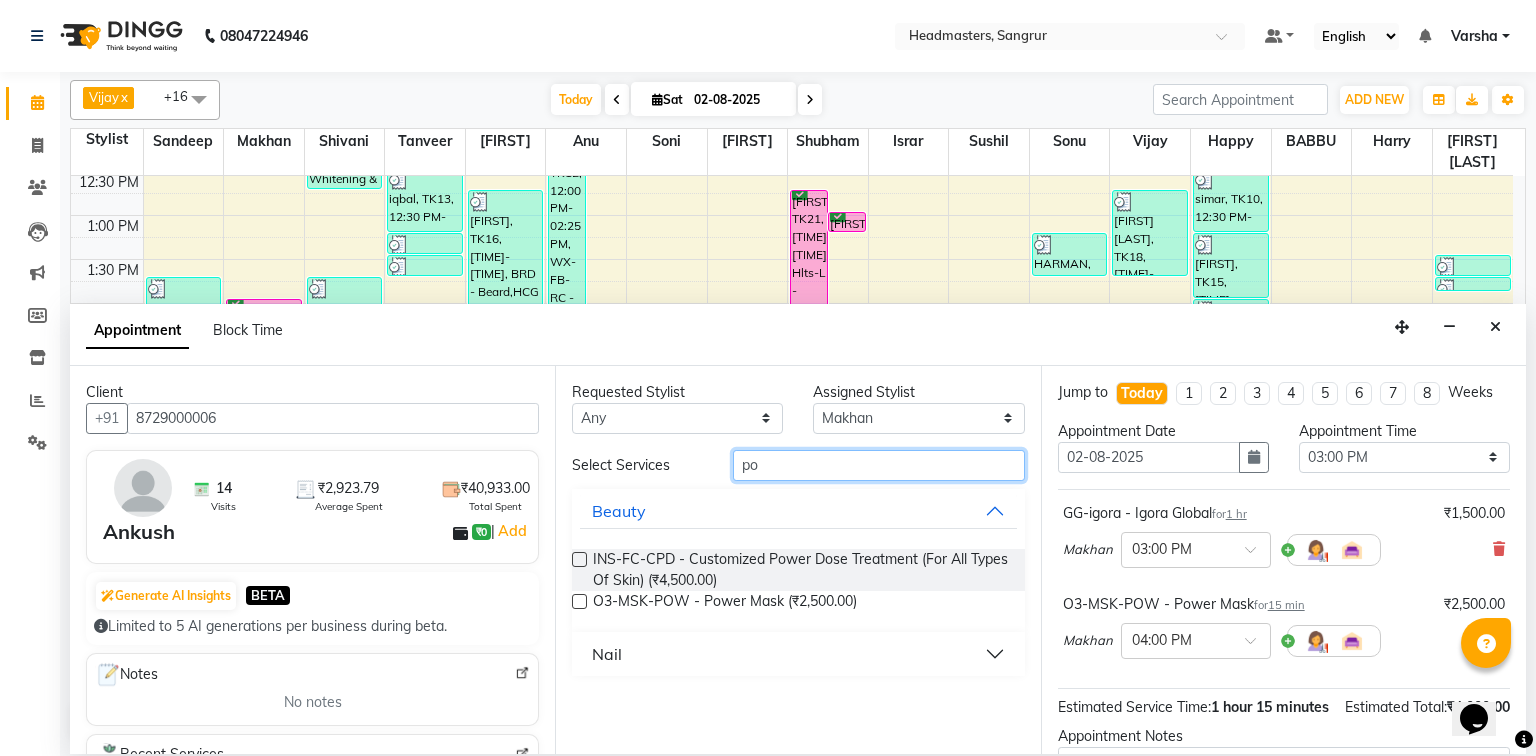 type on "p" 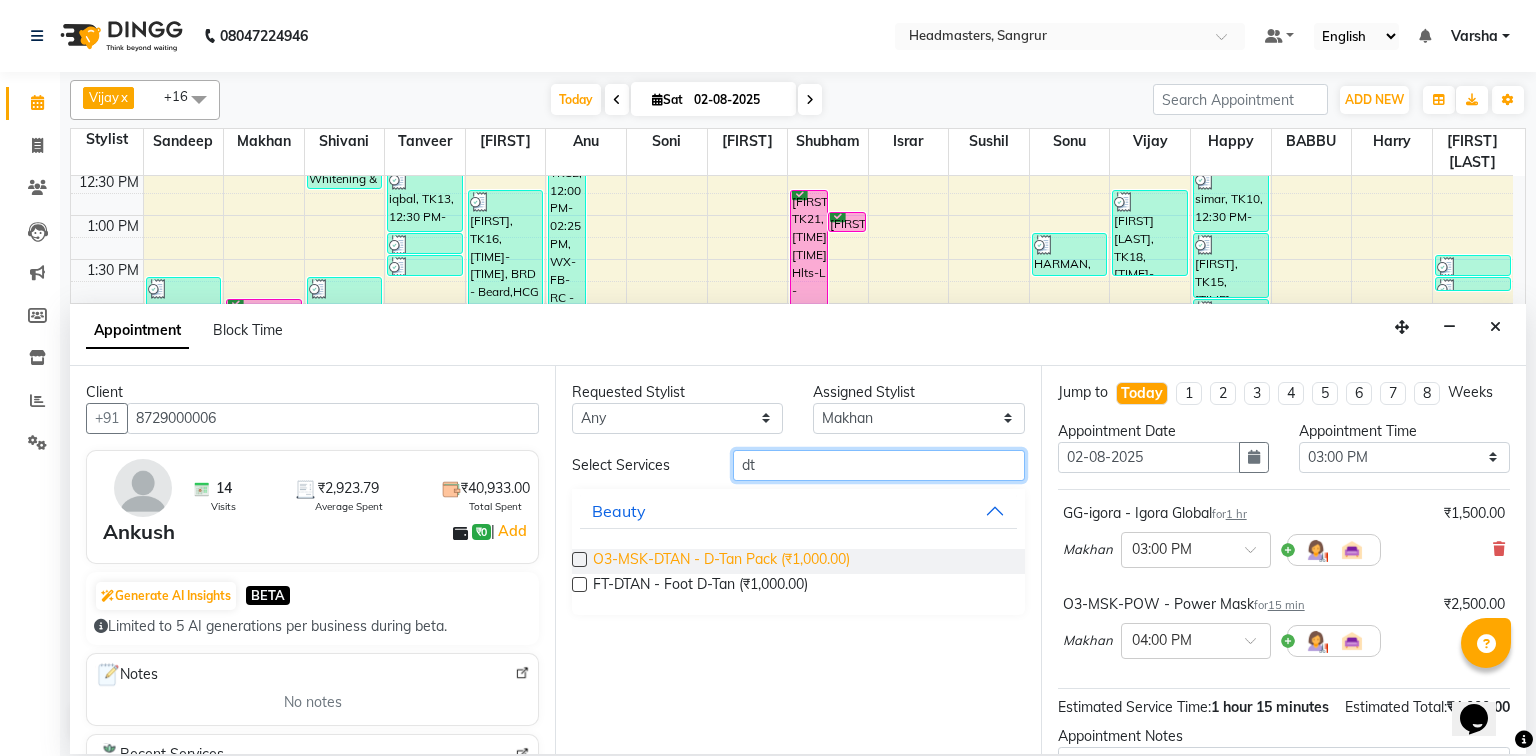type on "dt" 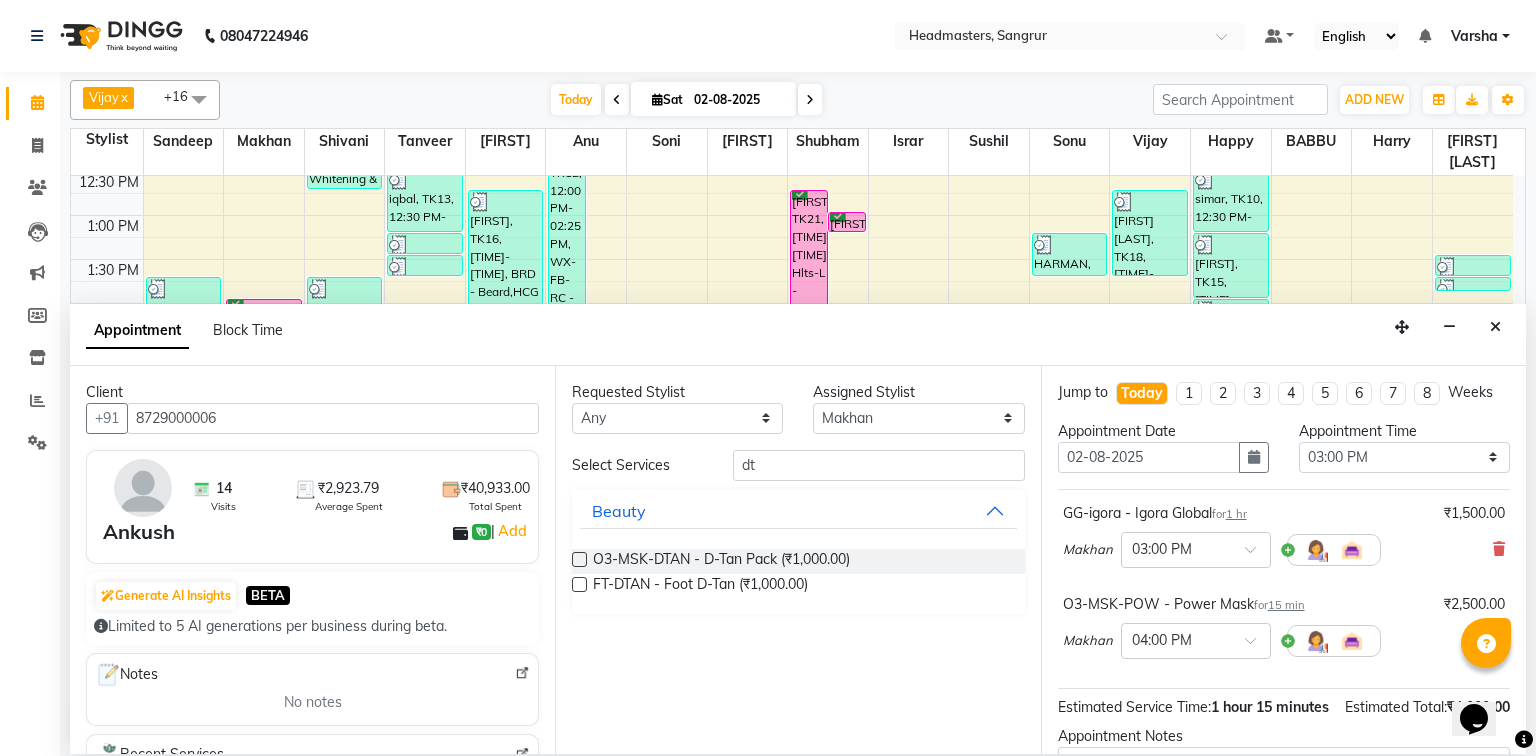 drag, startPoint x: 596, startPoint y: 559, endPoint x: 584, endPoint y: 551, distance: 14.422205 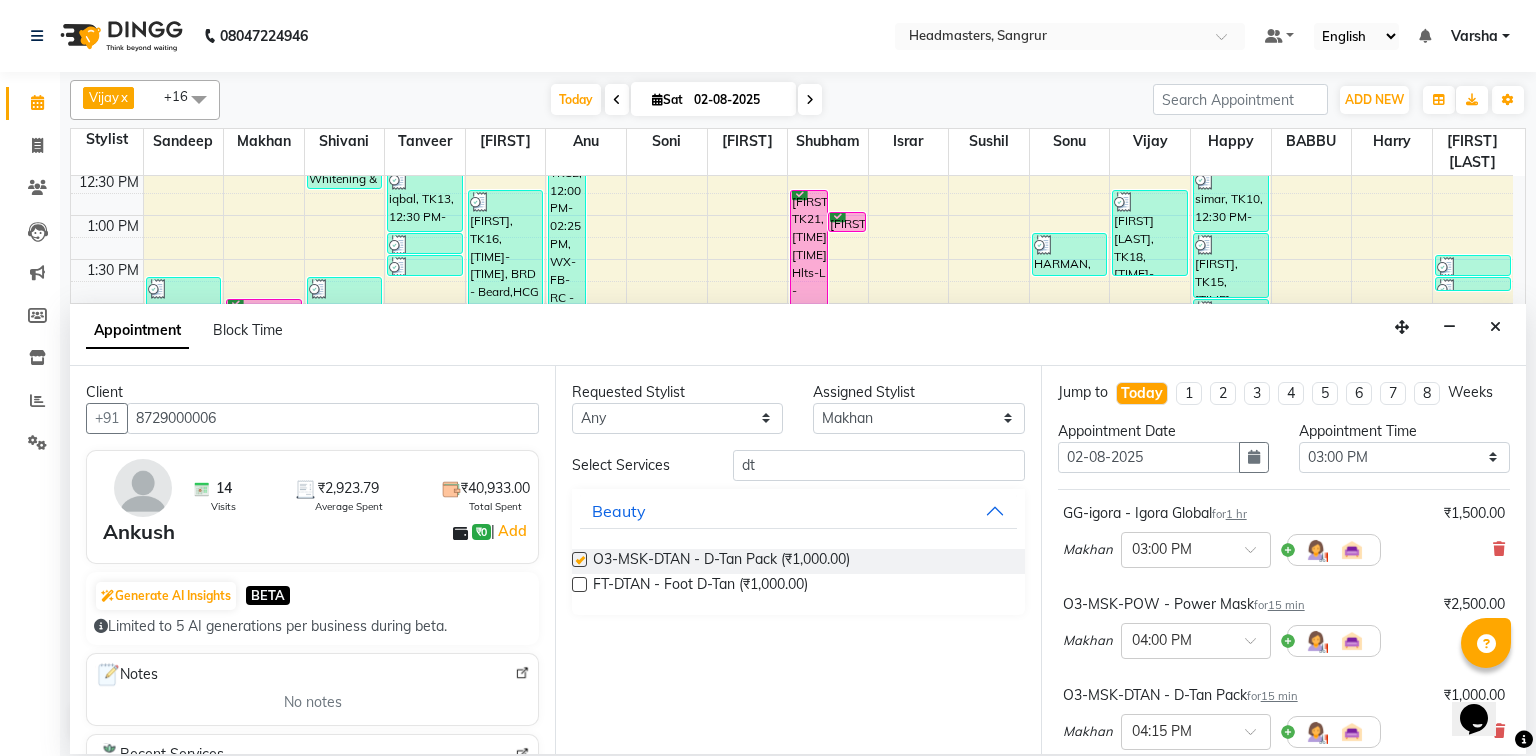 checkbox on "false" 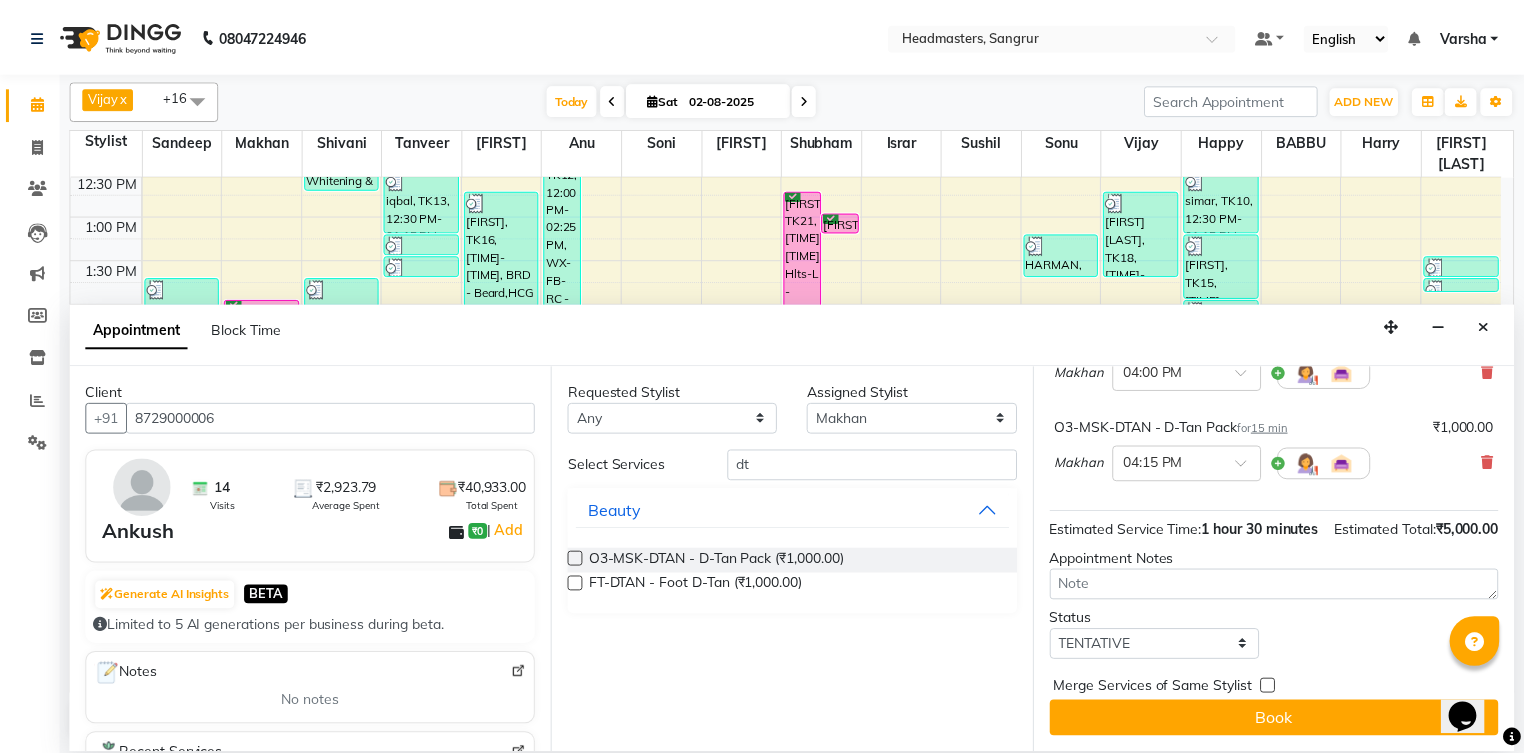 scroll, scrollTop: 288, scrollLeft: 0, axis: vertical 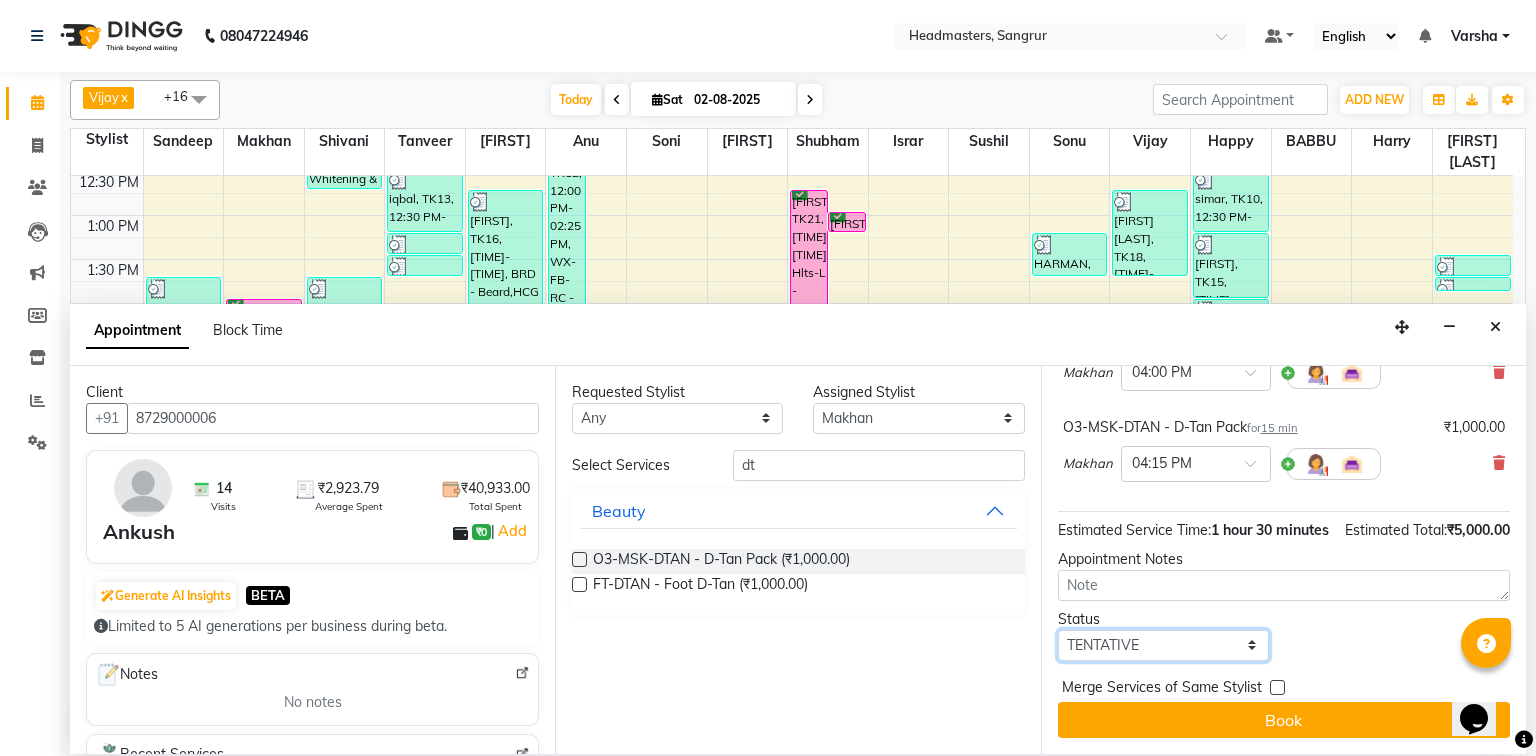 click on "Select TENTATIVE CONFIRM CHECK-IN UPCOMING" at bounding box center (1163, 645) 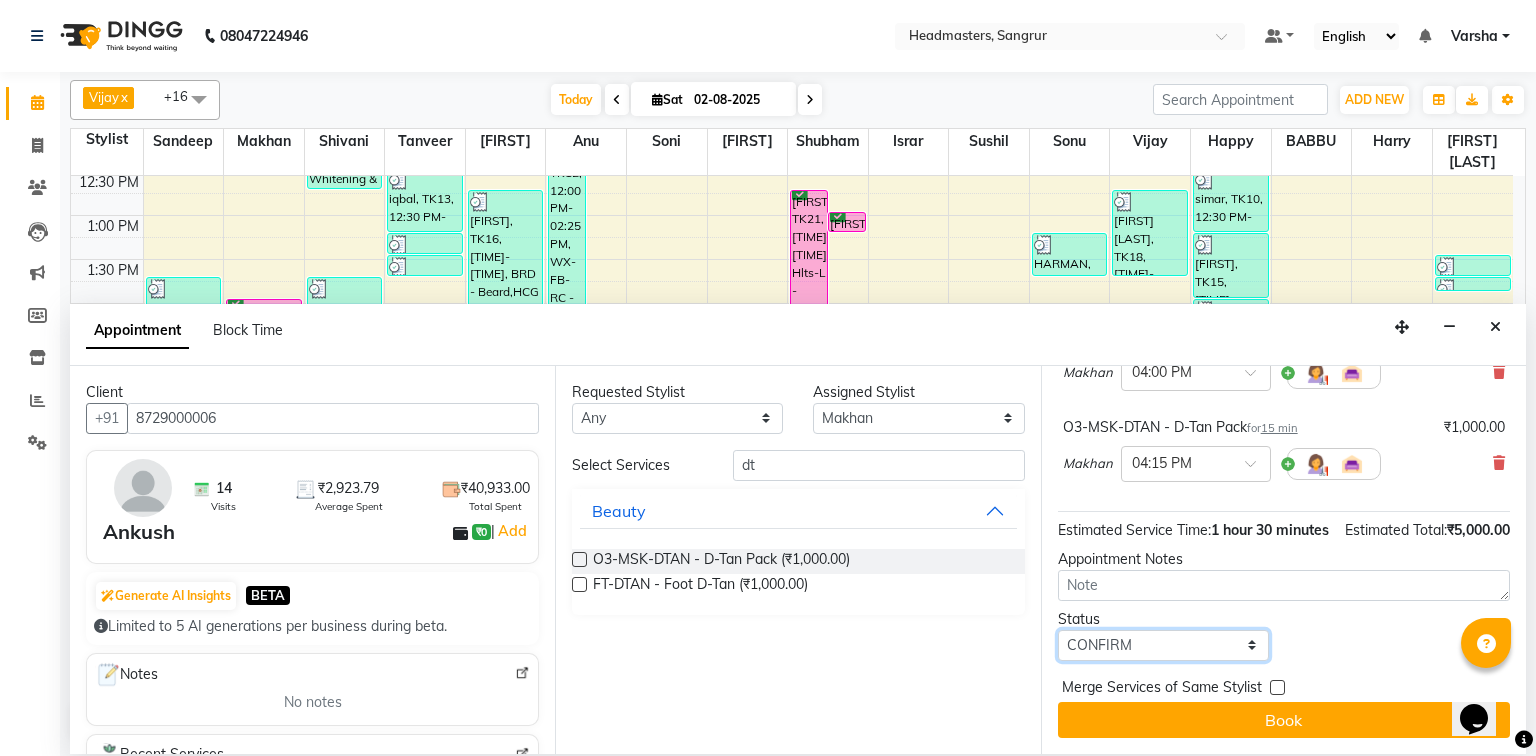 click on "Select TENTATIVE CONFIRM CHECK-IN UPCOMING" at bounding box center [1163, 645] 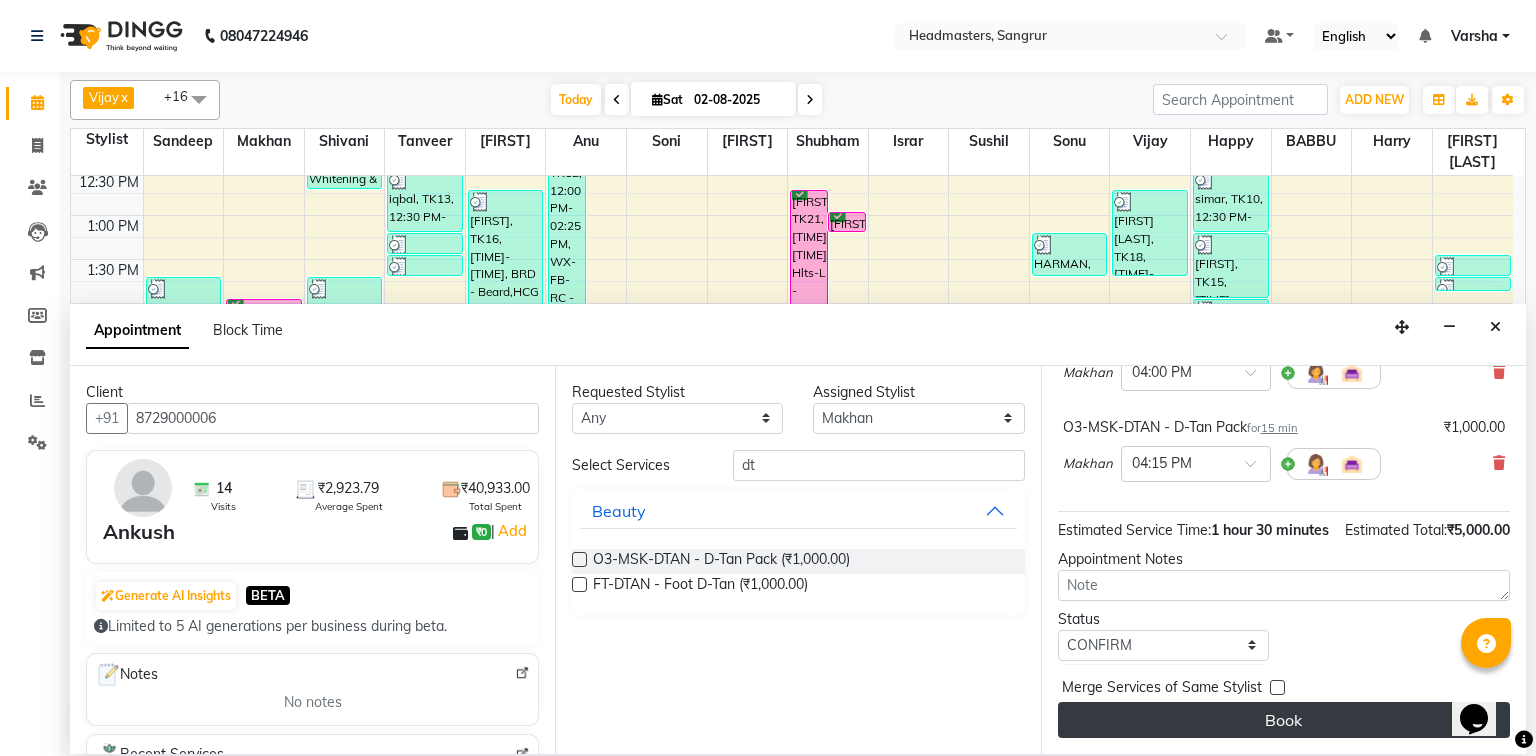 click on "Book" at bounding box center [1284, 720] 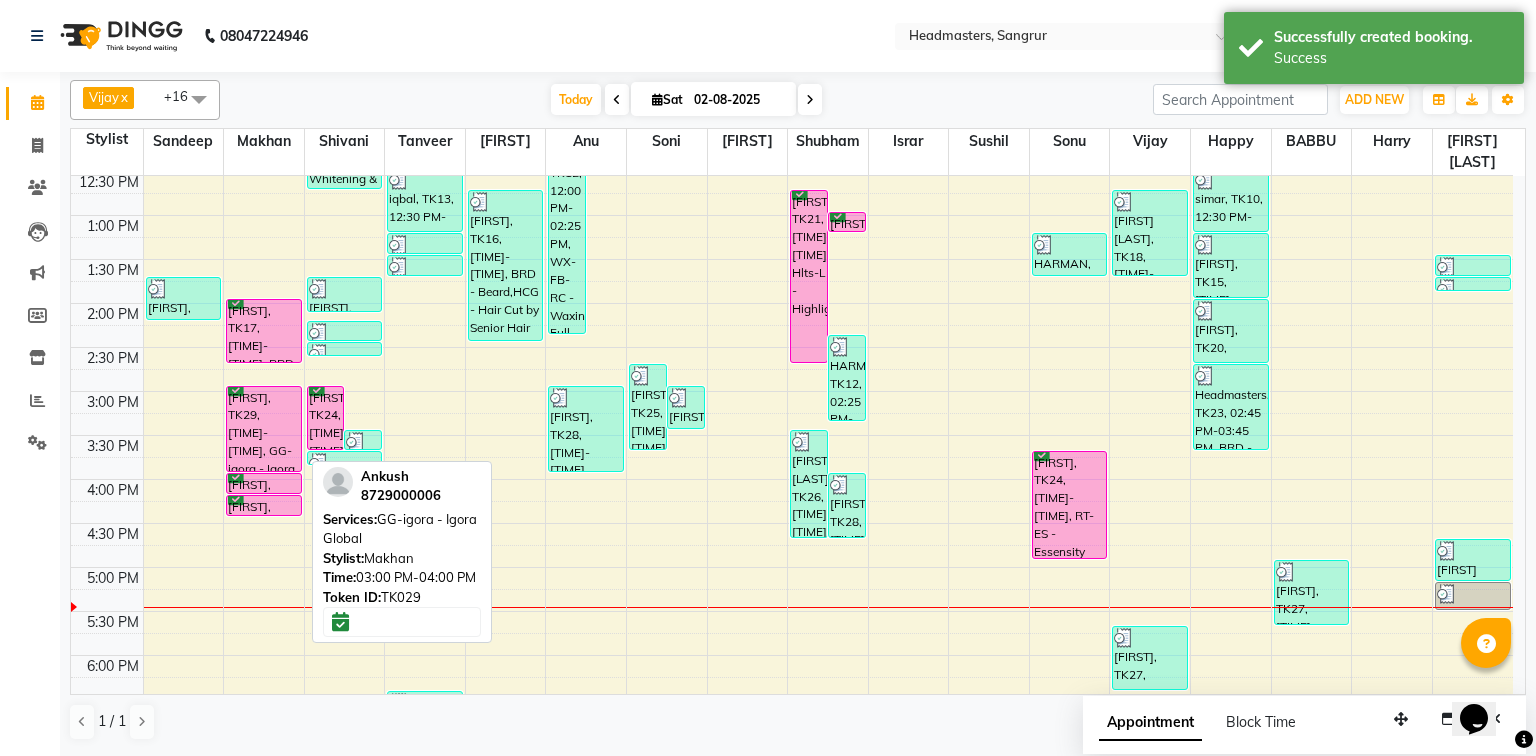 click on "[FIRST], TK29, 03:00 PM-04:00 PM, GG-igora - Igora Global" at bounding box center [264, 429] 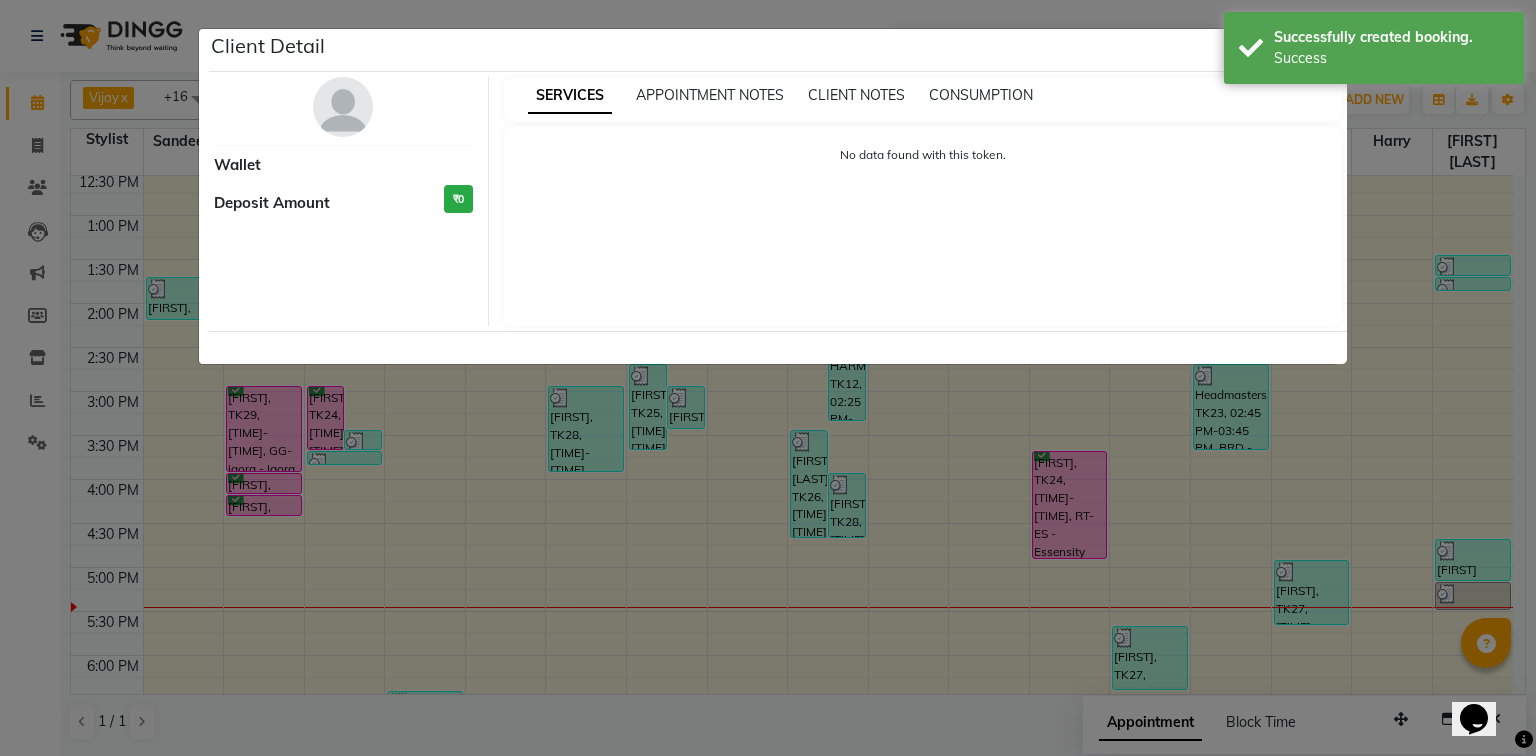 select on "6" 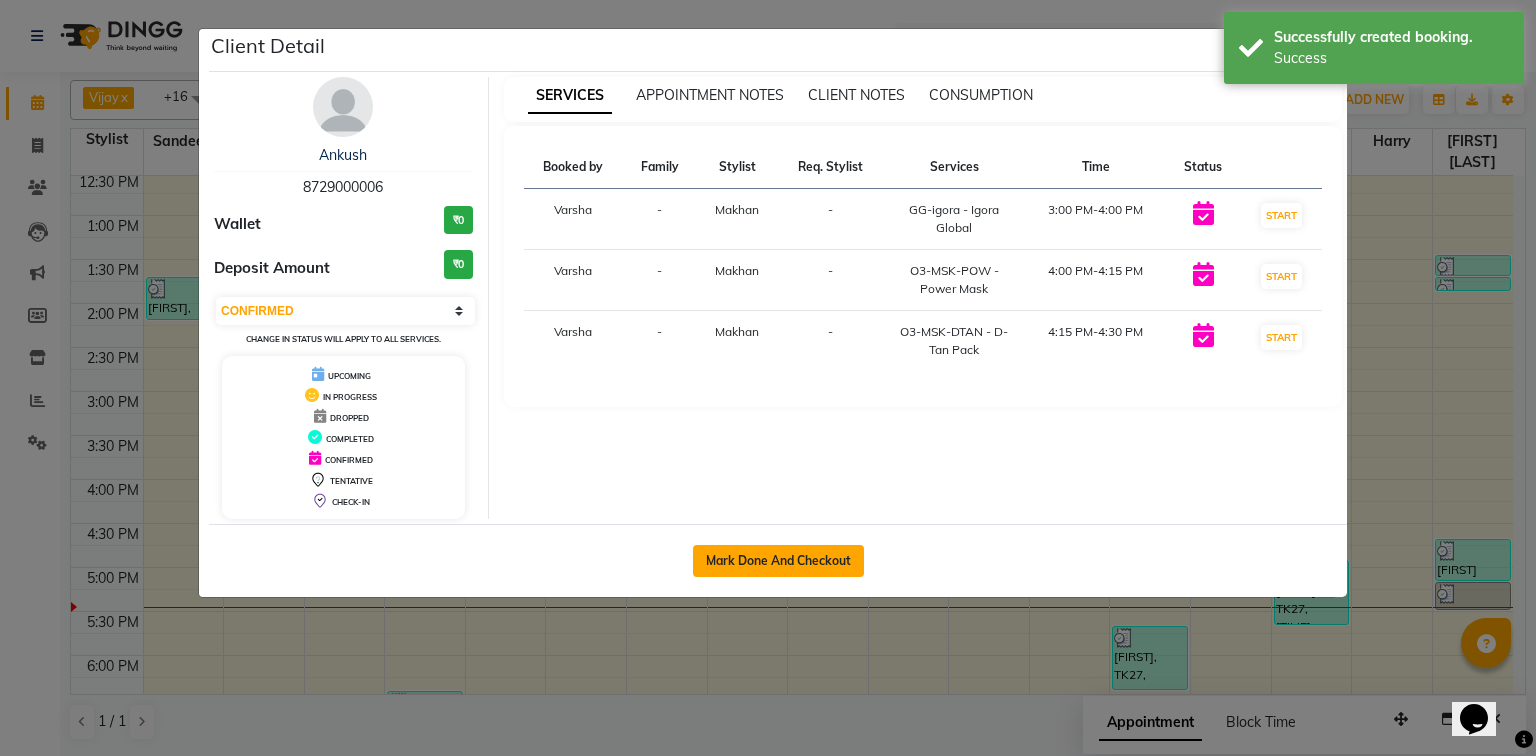 click on "Mark Done And Checkout" 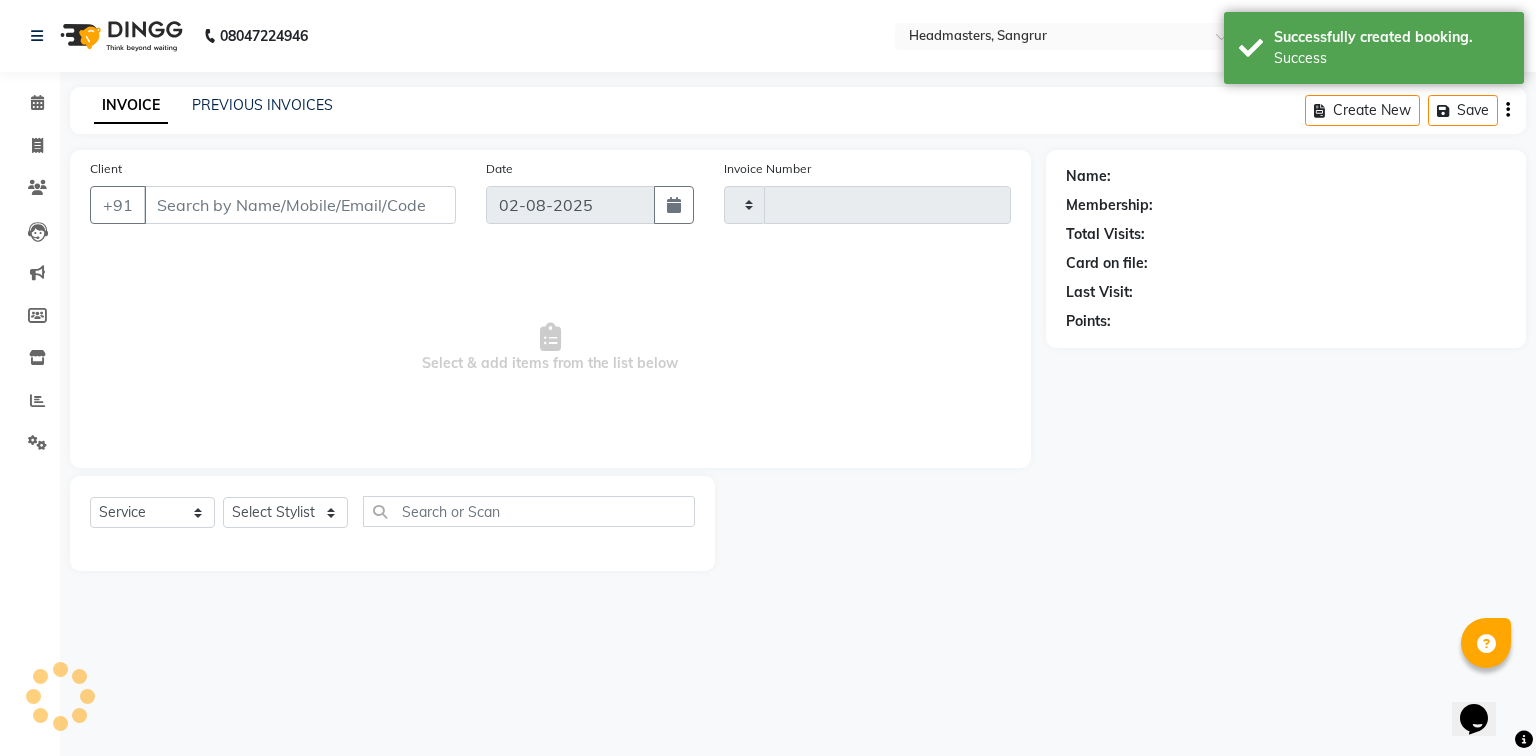 type on "3777" 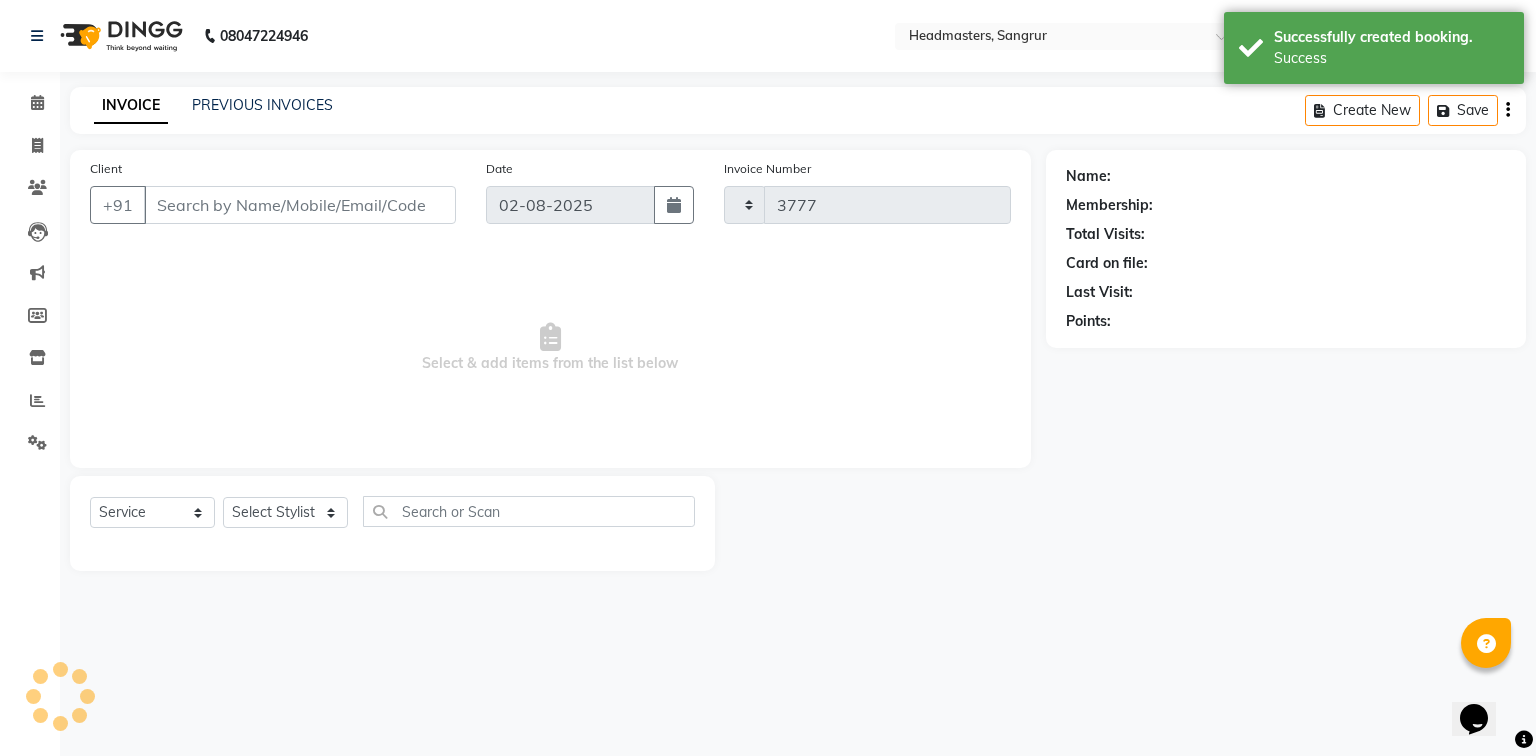 select on "7140" 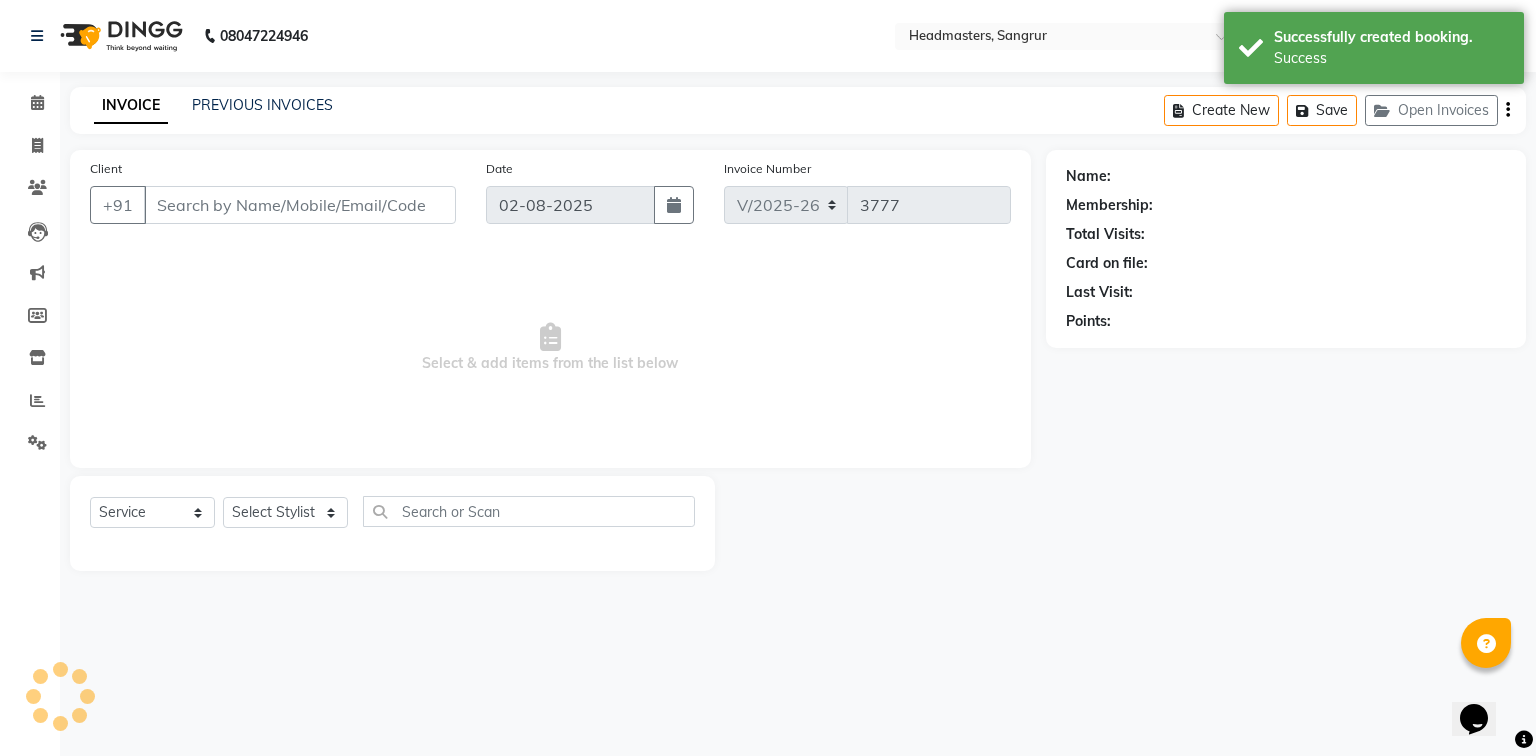 type on "8729000006" 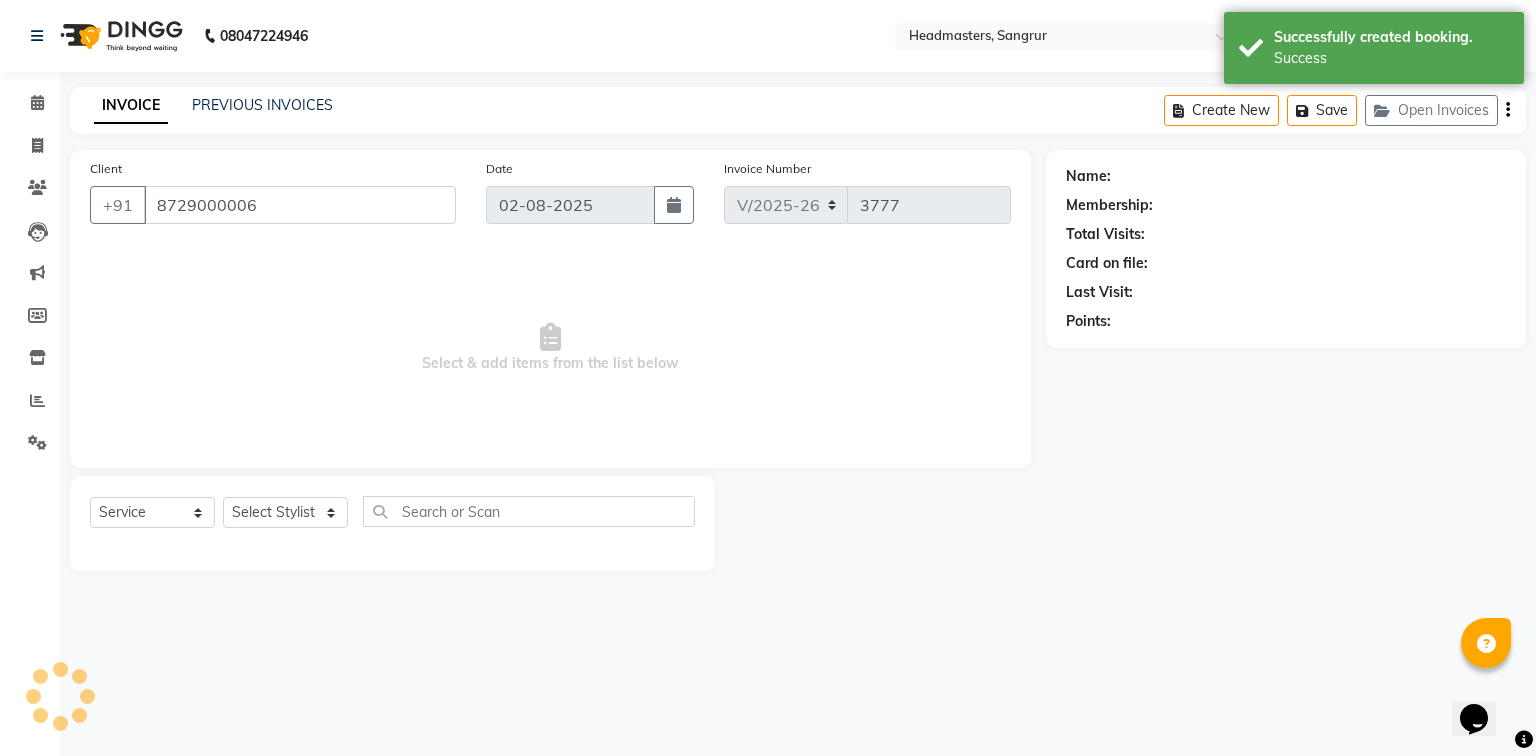 select on "60863" 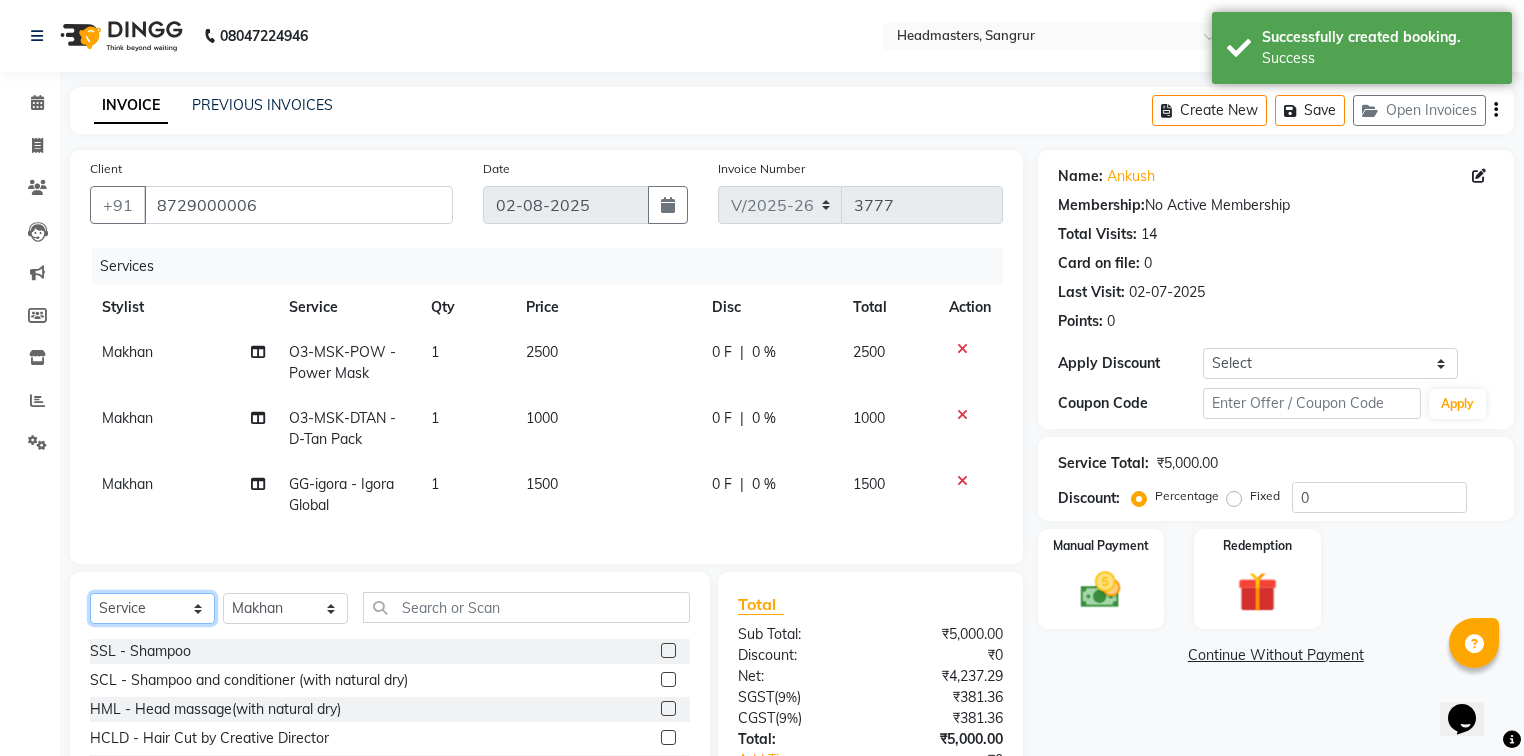 click on "Select  Service  Product  Membership  Package Voucher Prepaid Gift Card" 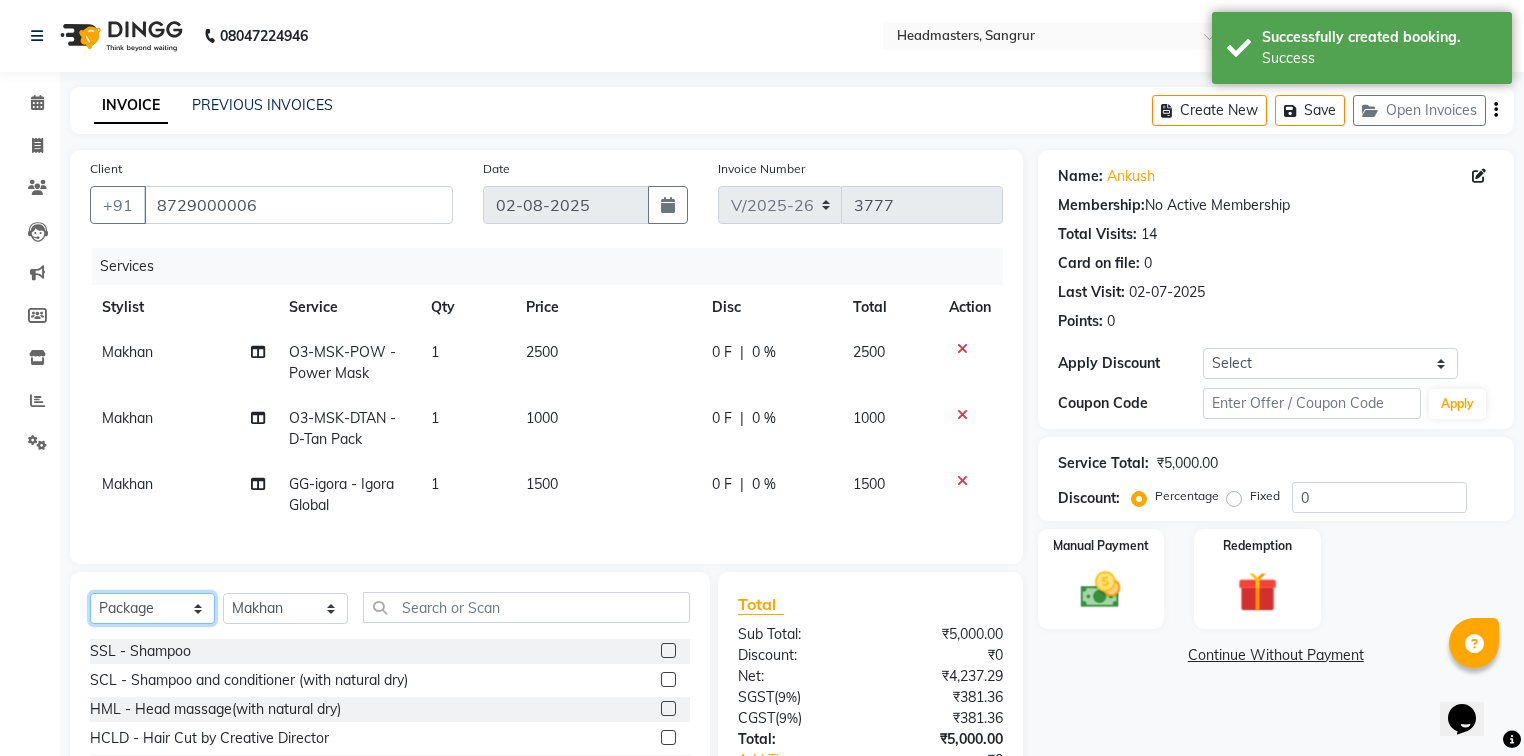 click on "Select  Service  Product  Membership  Package Voucher Prepaid Gift Card" 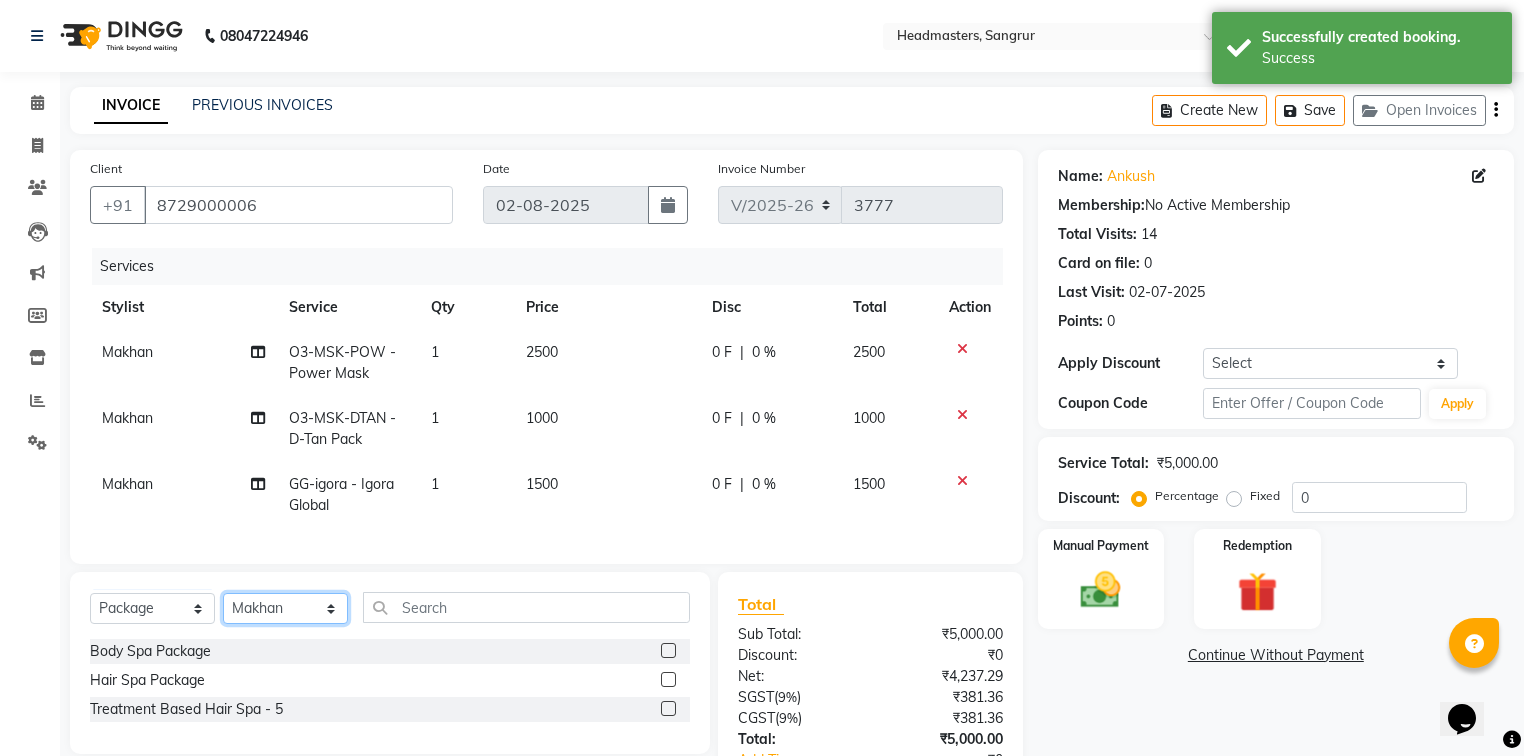 click on "Select Stylist Afia  Amandeep Kaur Anu BABBU DHIR Divya Happy Harmesh Harry  Headmasters Israr Jashan stockist Jitender Makhan Maninder Navdeep Rimpi Saima  Sandeep Shivani Shubham Soni Sonu Sunny Sushil Tanveer Varsha Vijay" 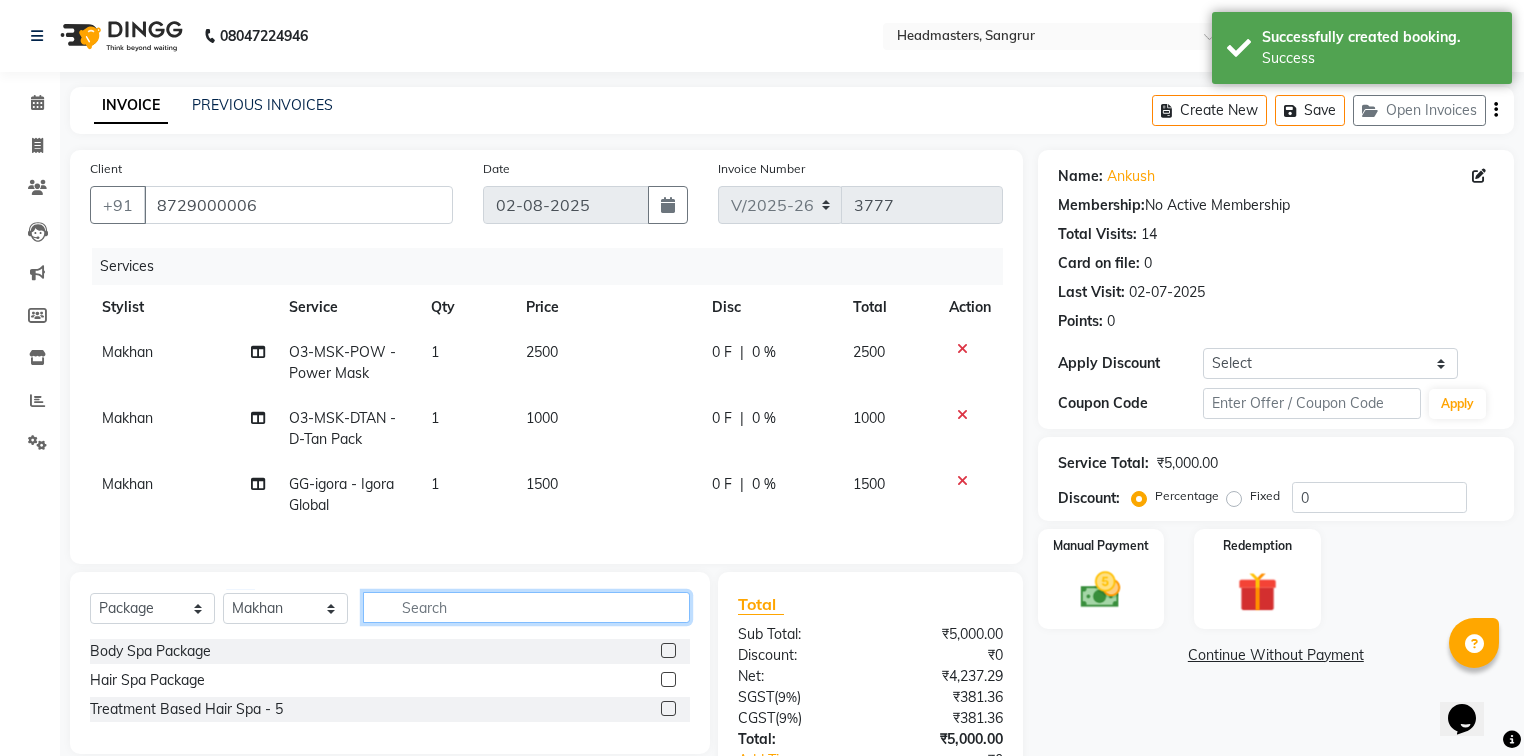 click 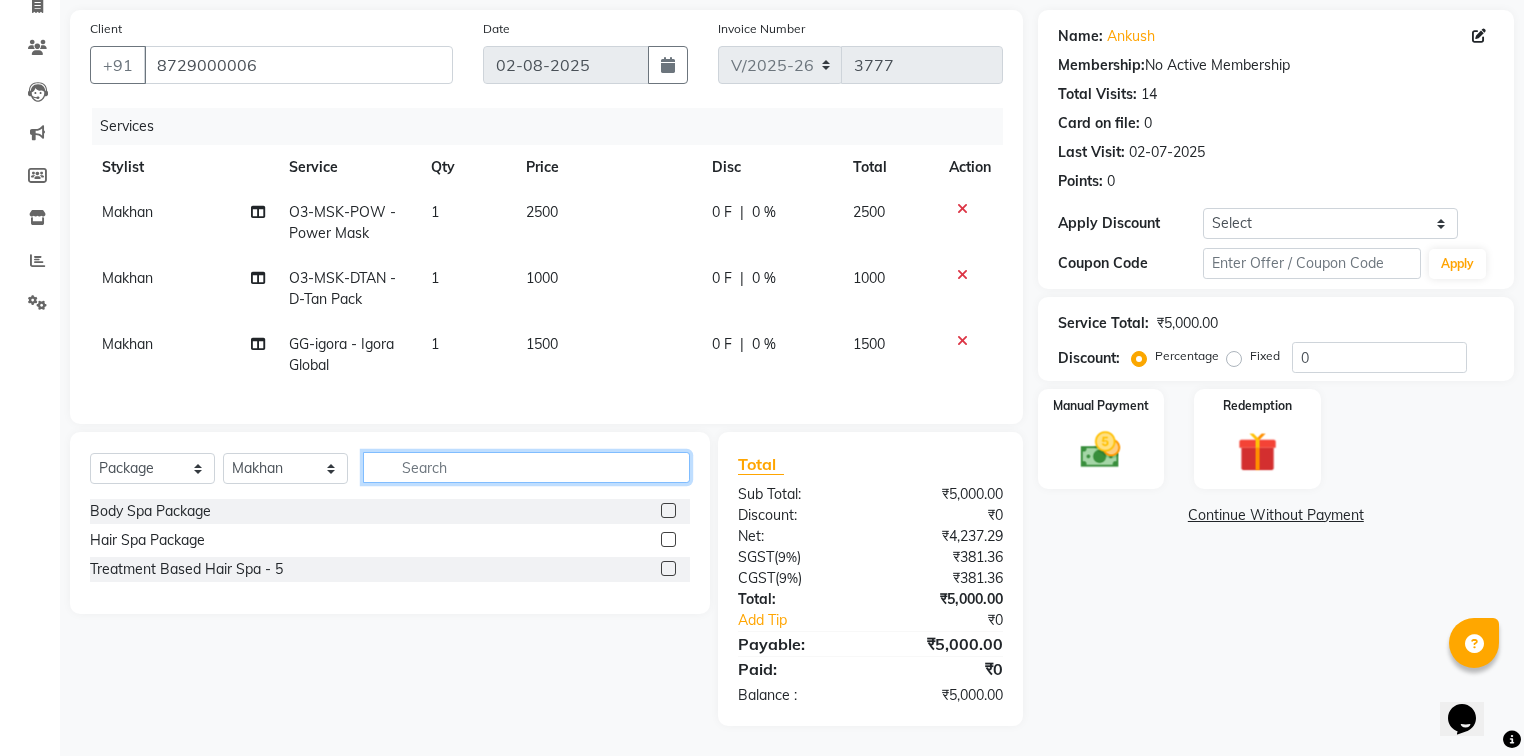 scroll, scrollTop: 152, scrollLeft: 0, axis: vertical 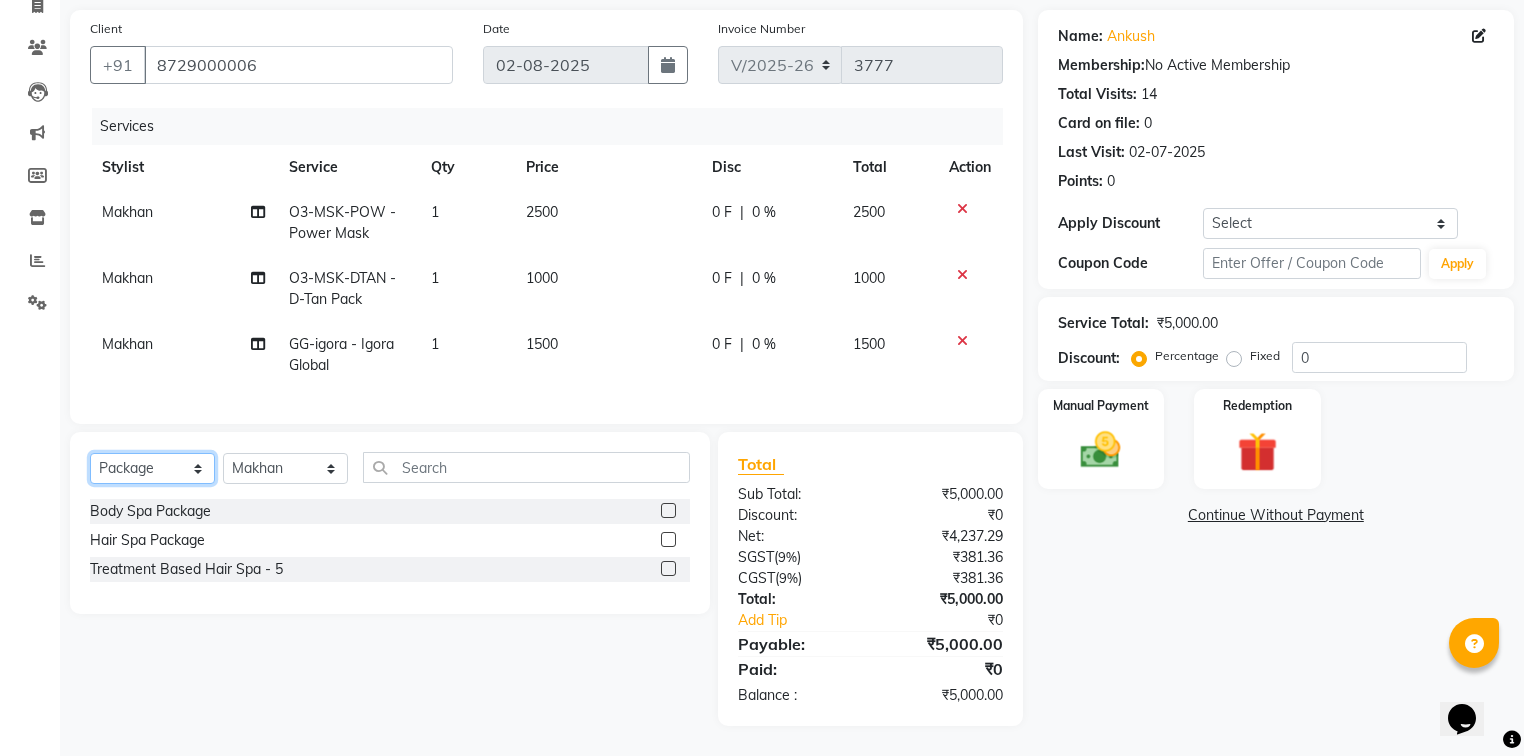 click on "Select  Service  Product  Membership  Package Voucher Prepaid Gift Card" 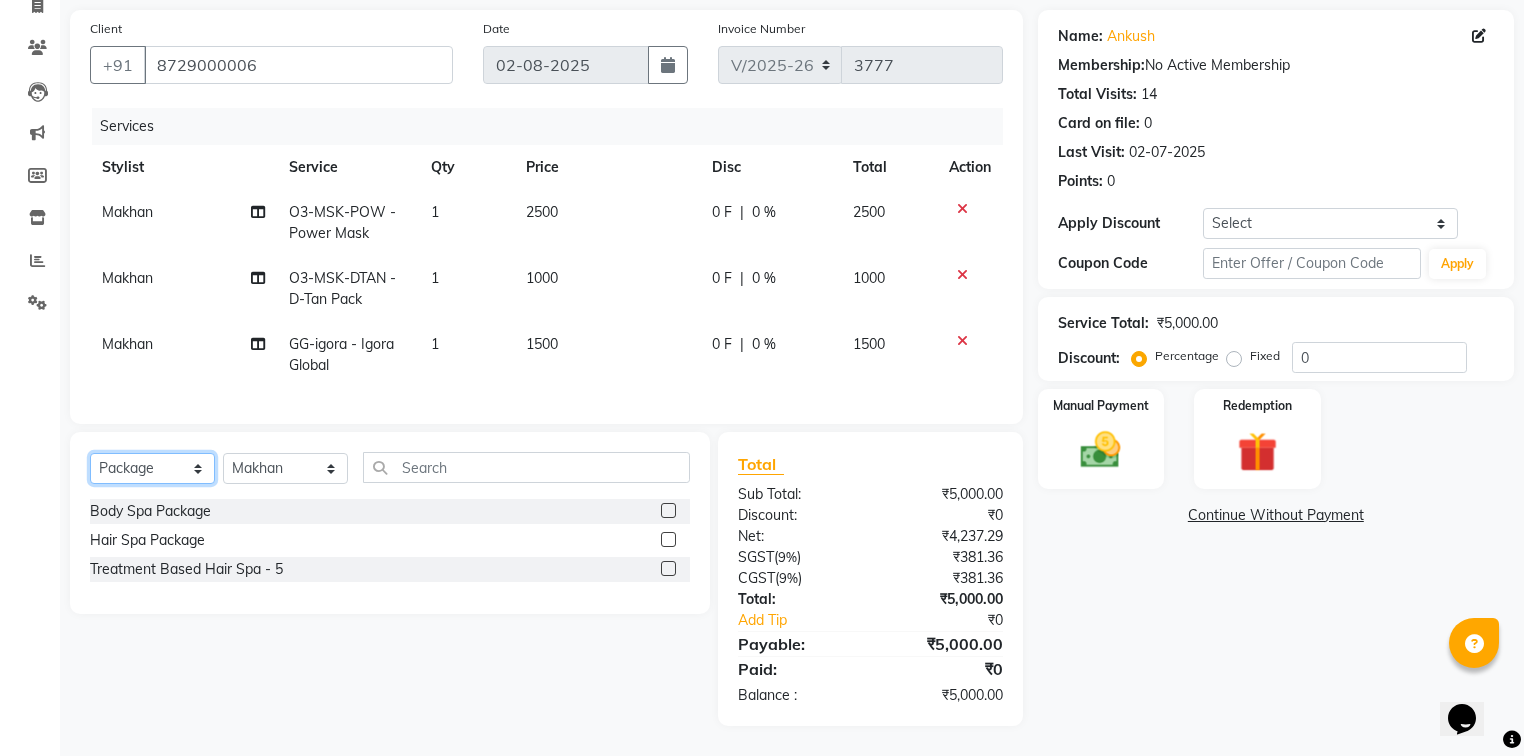 select on "membership" 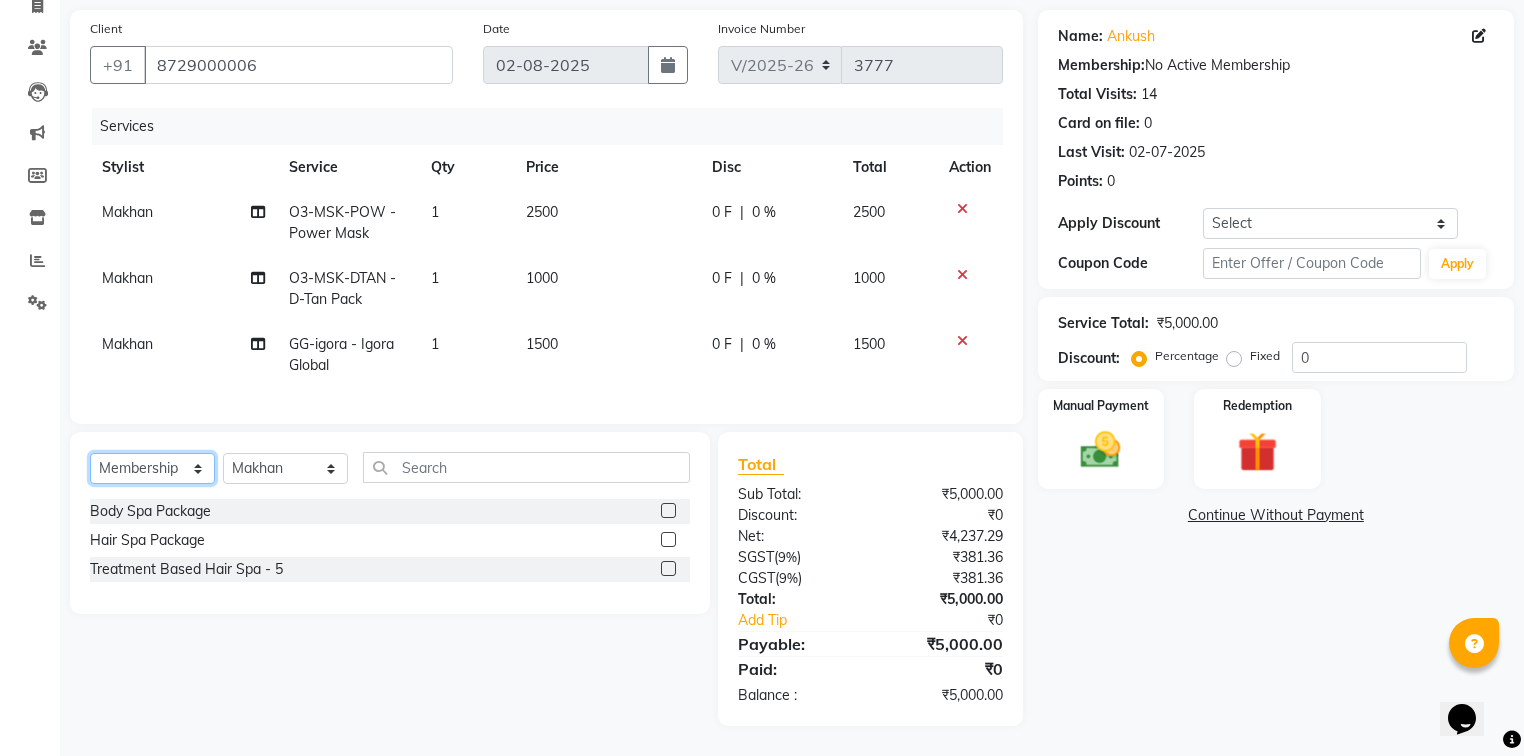 click on "Select  Service  Product  Membership  Package Voucher Prepaid Gift Card" 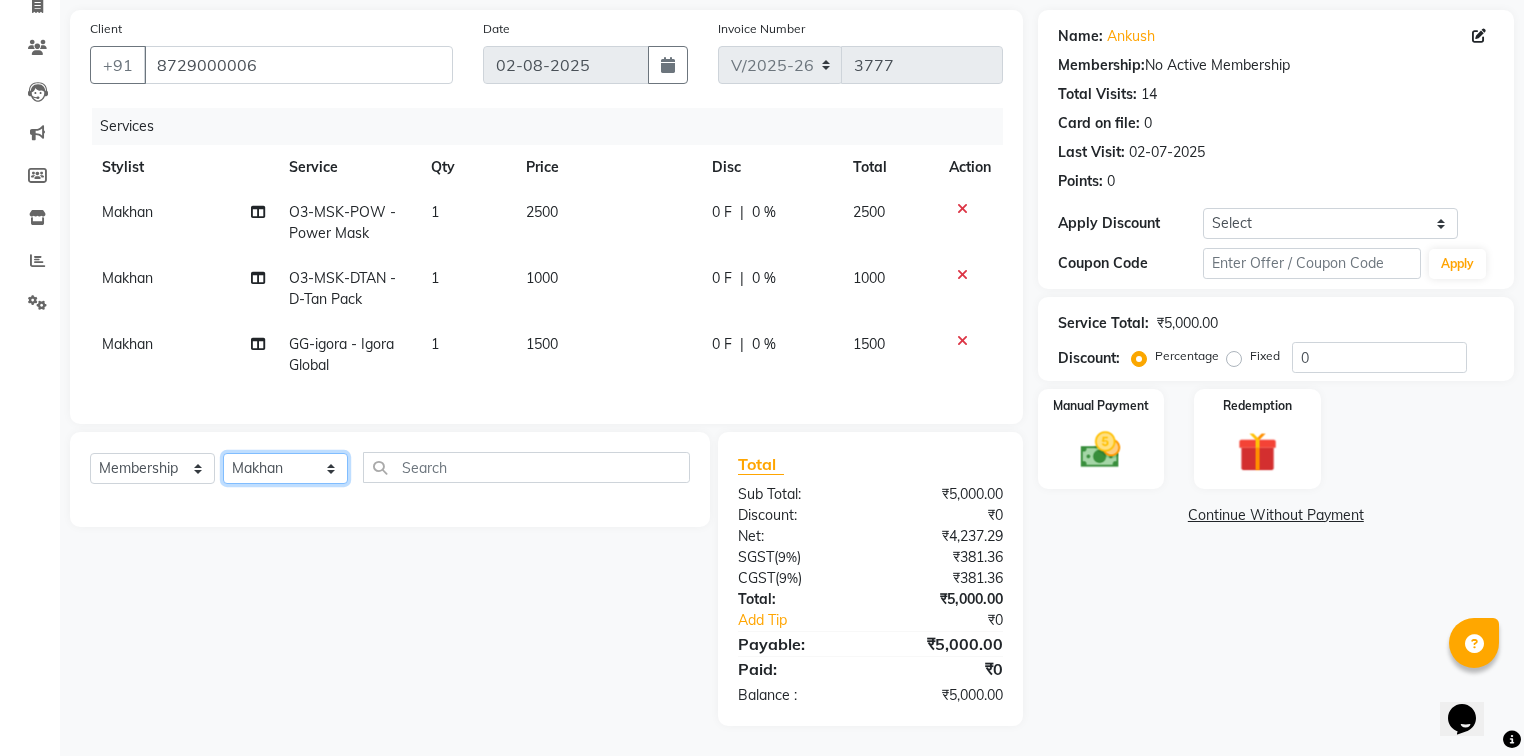 click on "Select Stylist Afia  Amandeep Kaur Anu BABBU DHIR Divya Happy Harmesh Harry  Headmasters Israr Jashan stockist Jitender Makhan Maninder Navdeep Rimpi Saima  Sandeep Shivani Shubham Soni Sonu Sunny Sushil Tanveer Varsha Vijay" 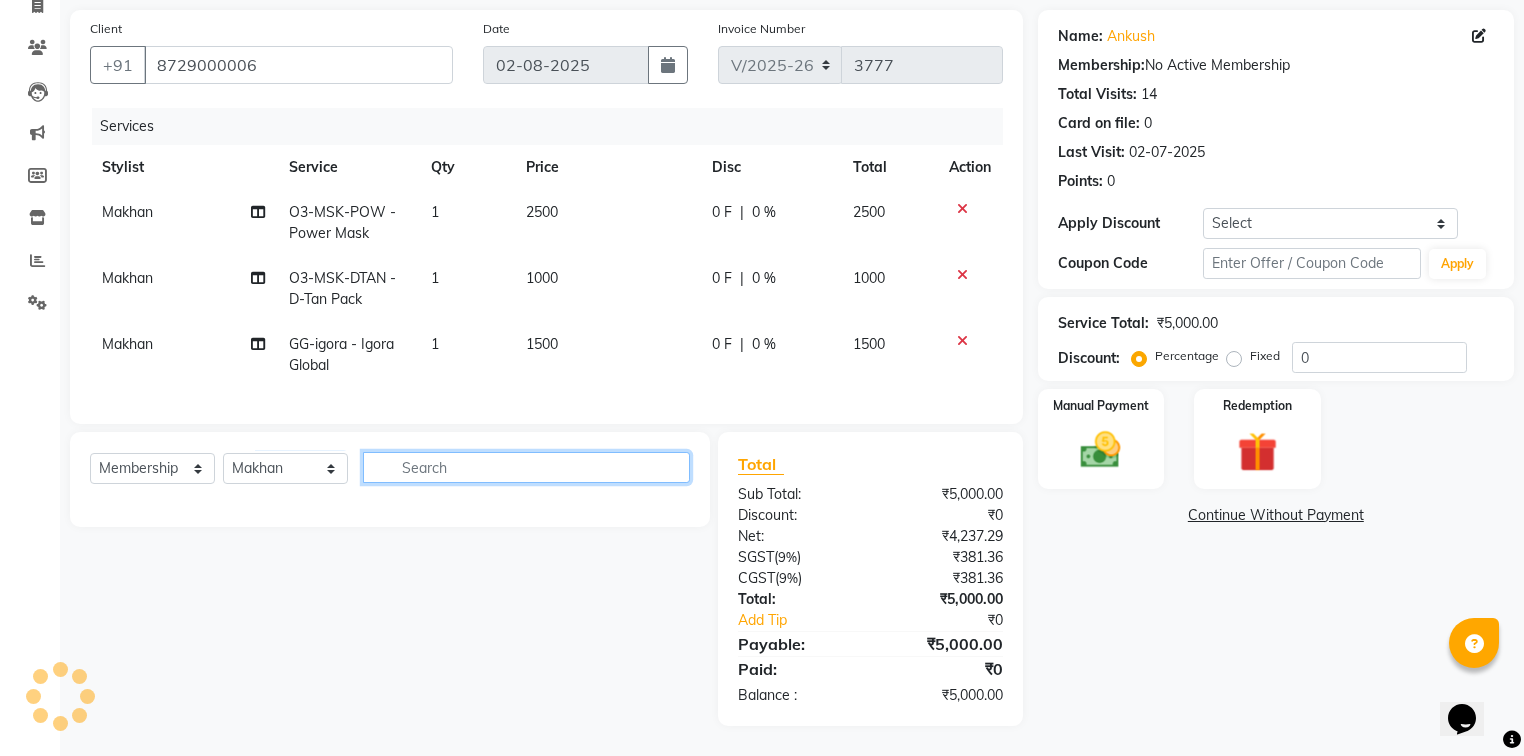 click 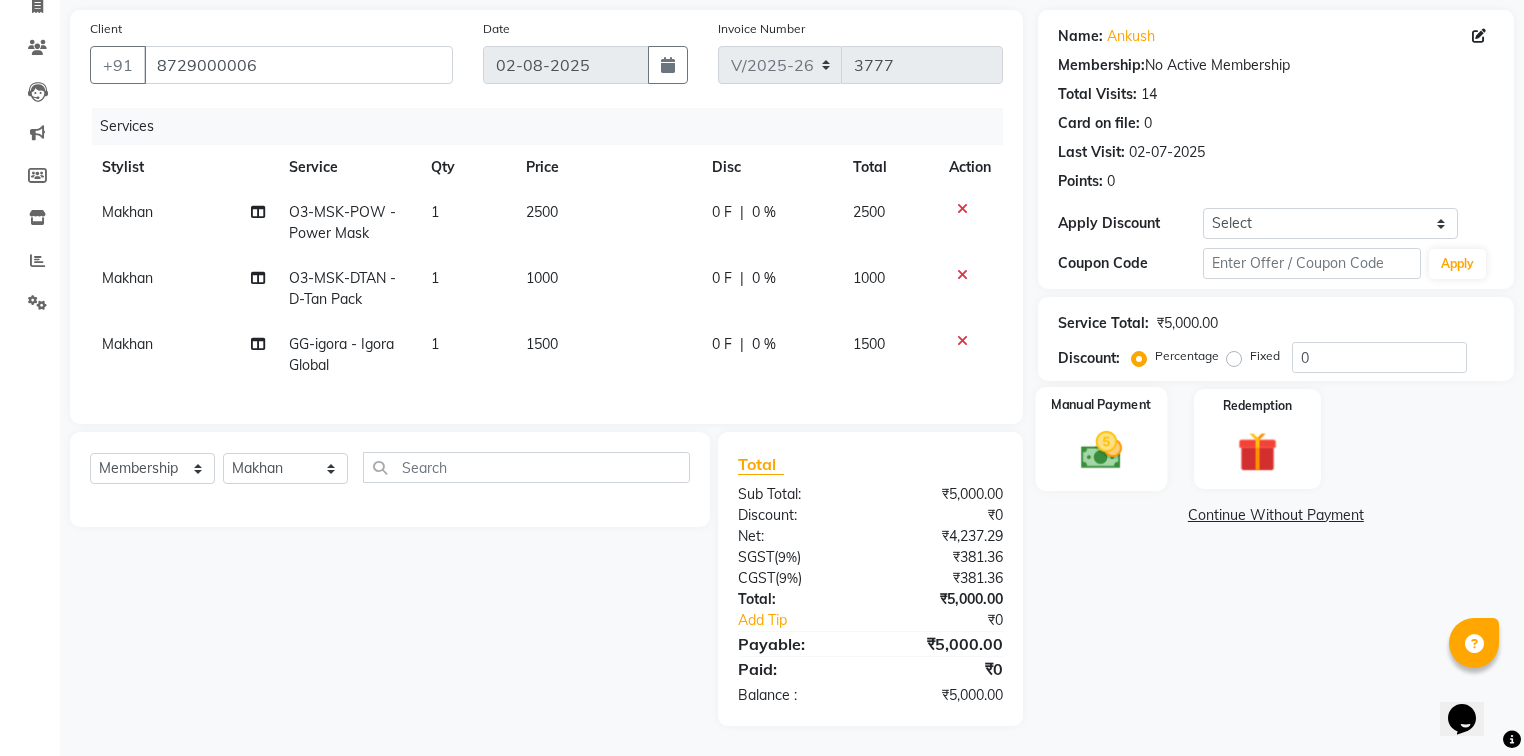 click on "Manual Payment" 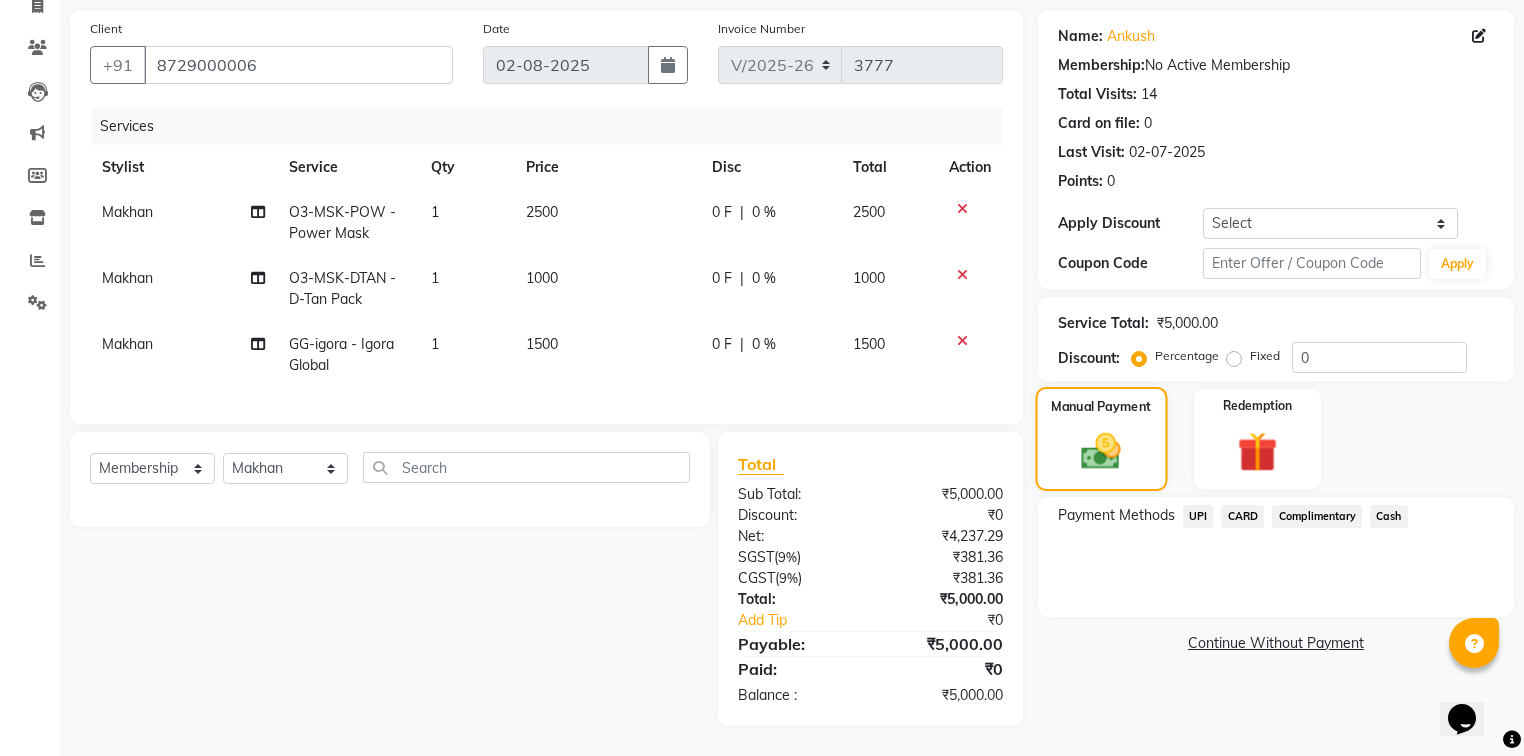 click on "Manual Payment" 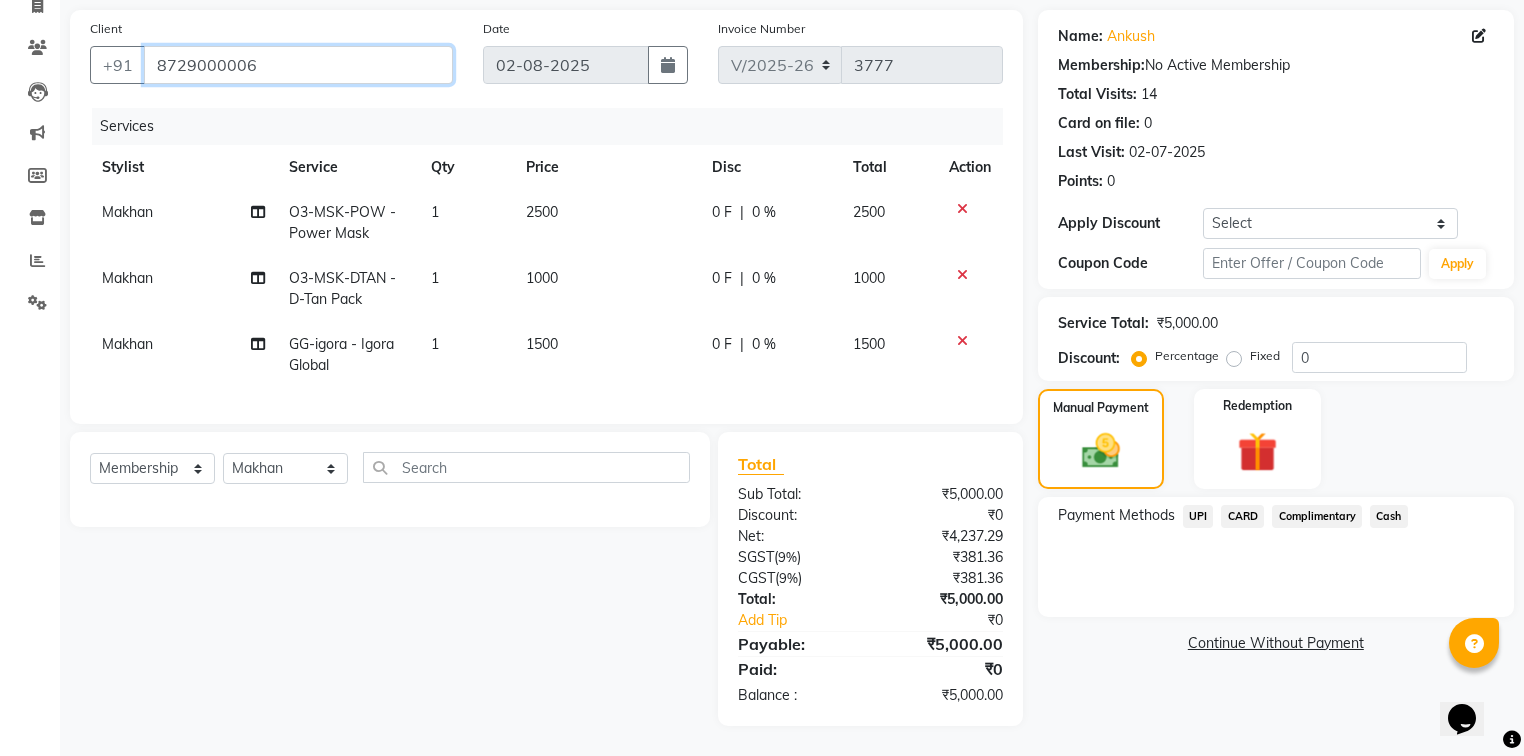 drag, startPoint x: 257, startPoint y: 60, endPoint x: 150, endPoint y: 48, distance: 107.67079 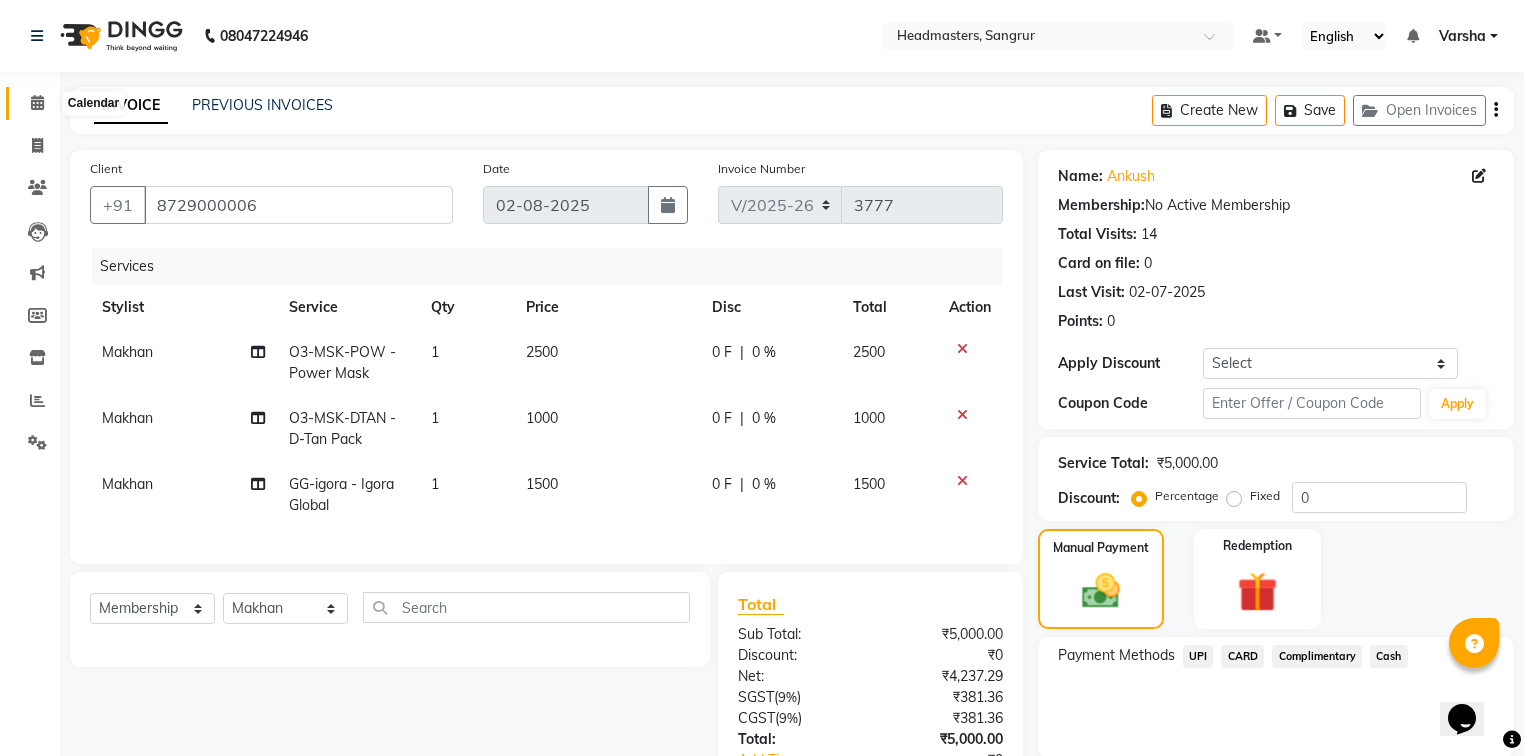 click 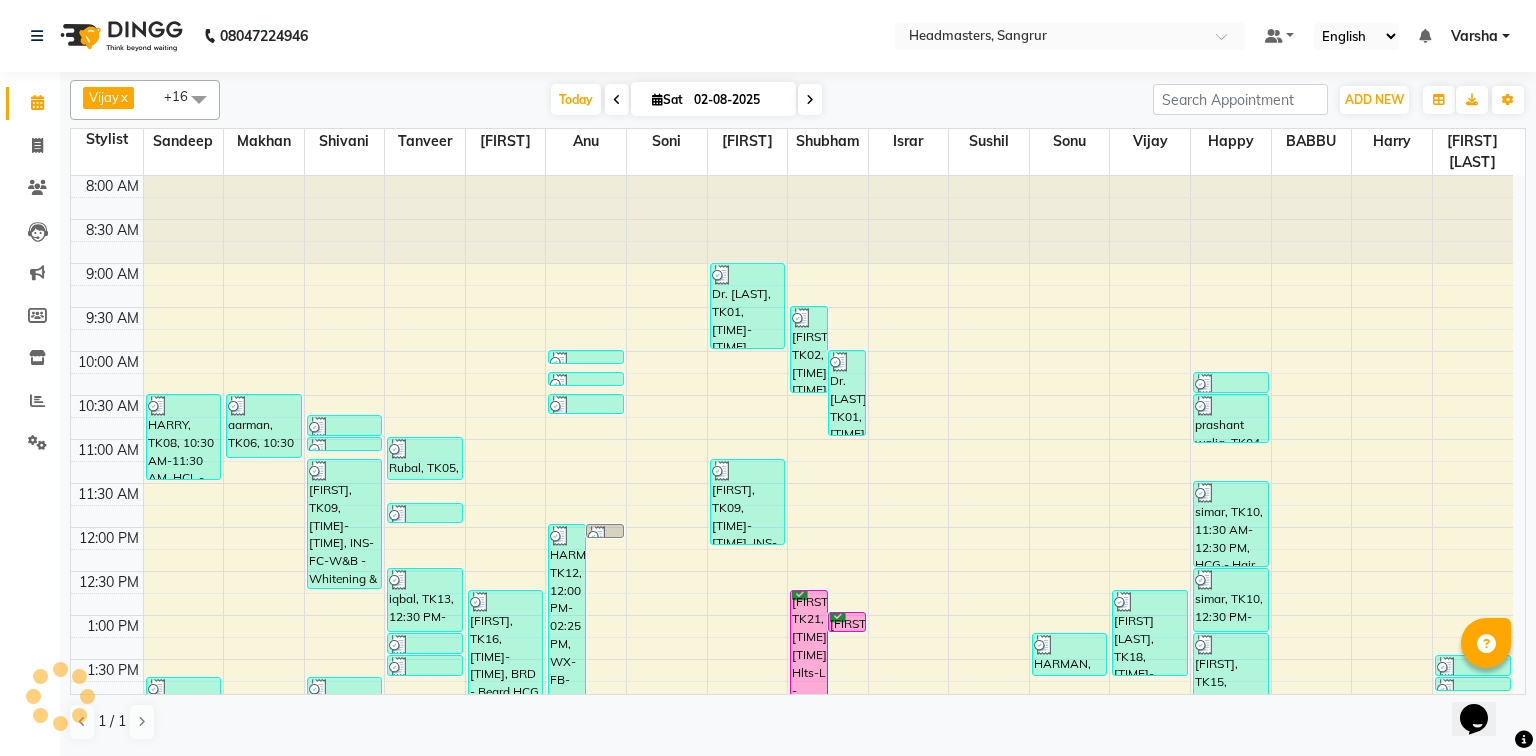 scroll, scrollTop: 614, scrollLeft: 0, axis: vertical 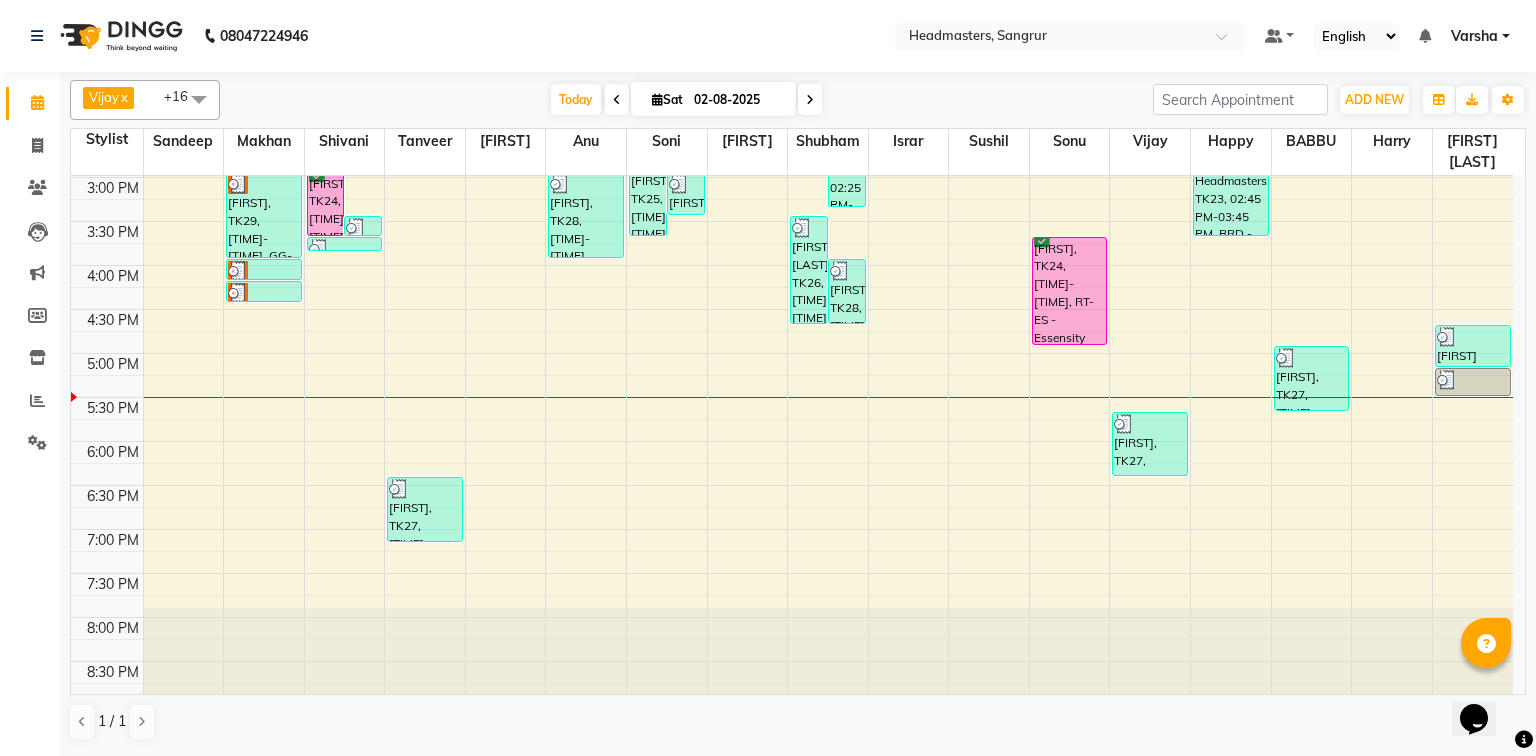 click on "8:00 AM 8:30 AM 9:00 AM 9:30 AM 10:00 AM 10:30 AM 11:00 AM 11:30 AM 12:00 PM 12:30 PM 1:00 PM 1:30 PM 2:00 PM 2:30 PM 3:00 PM 3:30 PM 4:00 PM 4:30 PM 5:00 PM 5:30 PM 6:00 PM 6:30 PM 7:00 PM 7:30 PM 8:00 PM 8:30 PM     HARRY, TK08, 10:30 AM-11:30 AM, HCL - Hair Cut by Senior Hair Stylist     Neeru, TK22, 01:45 PM-02:15 PM, SSL - Shampoo     aarman, TK06, 10:30 AM-11:15 AM, BRD - Beard     Arshdeep, TK17, 02:00 PM-02:45 PM, BRD - Beard     Ankush, TK29, 03:00 PM-04:00 PM, GG-igora - Igora Global     Ankush, TK29, 04:00 PM-04:15 PM, O3-MSK-POW - Power Mask     Ankush, TK29, 04:15 PM-04:30 PM, O3-MSK-DTAN  - D-Tan Pack     Amanpreet, TK24, 03:00 PM-03:45 PM, CLP REP  - Repechage Cleanup (seaweed based)     Headmasters, TK23, 03:30 PM-03:45 PM, TH-EB - Eyebrows     Headmasters, TK07, 10:45 AM-11:00 AM, TH-EB - Eyebrows     Headmasters, TK07, 11:00 AM-11:05 AM, TH-UL - Upper lips         divya, TK14, 01:45 PM-02:10 PM, TH-EB - Eyebrows,TH-UL - Upper lips,TH-FH - Forehead" at bounding box center (792, 133) 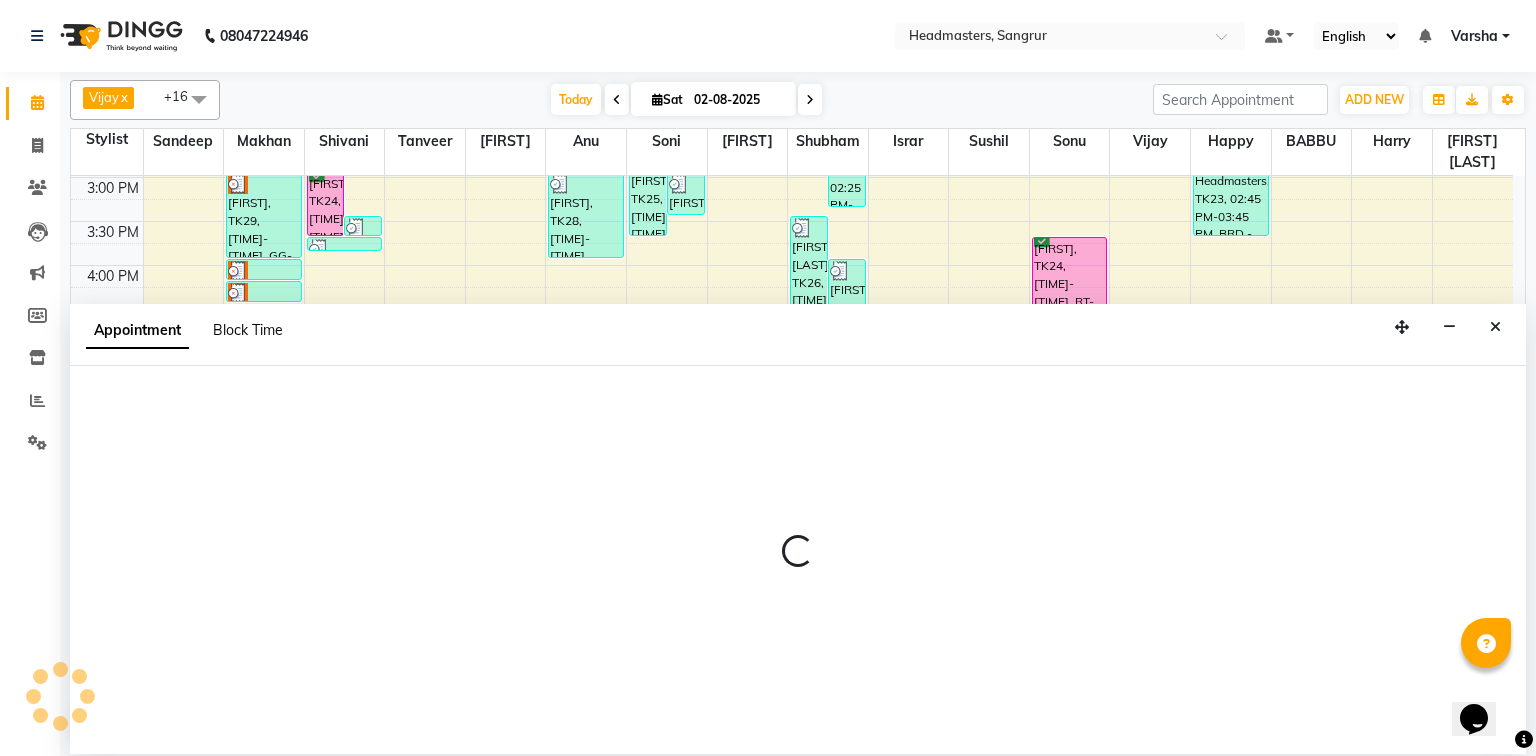 select on "60863" 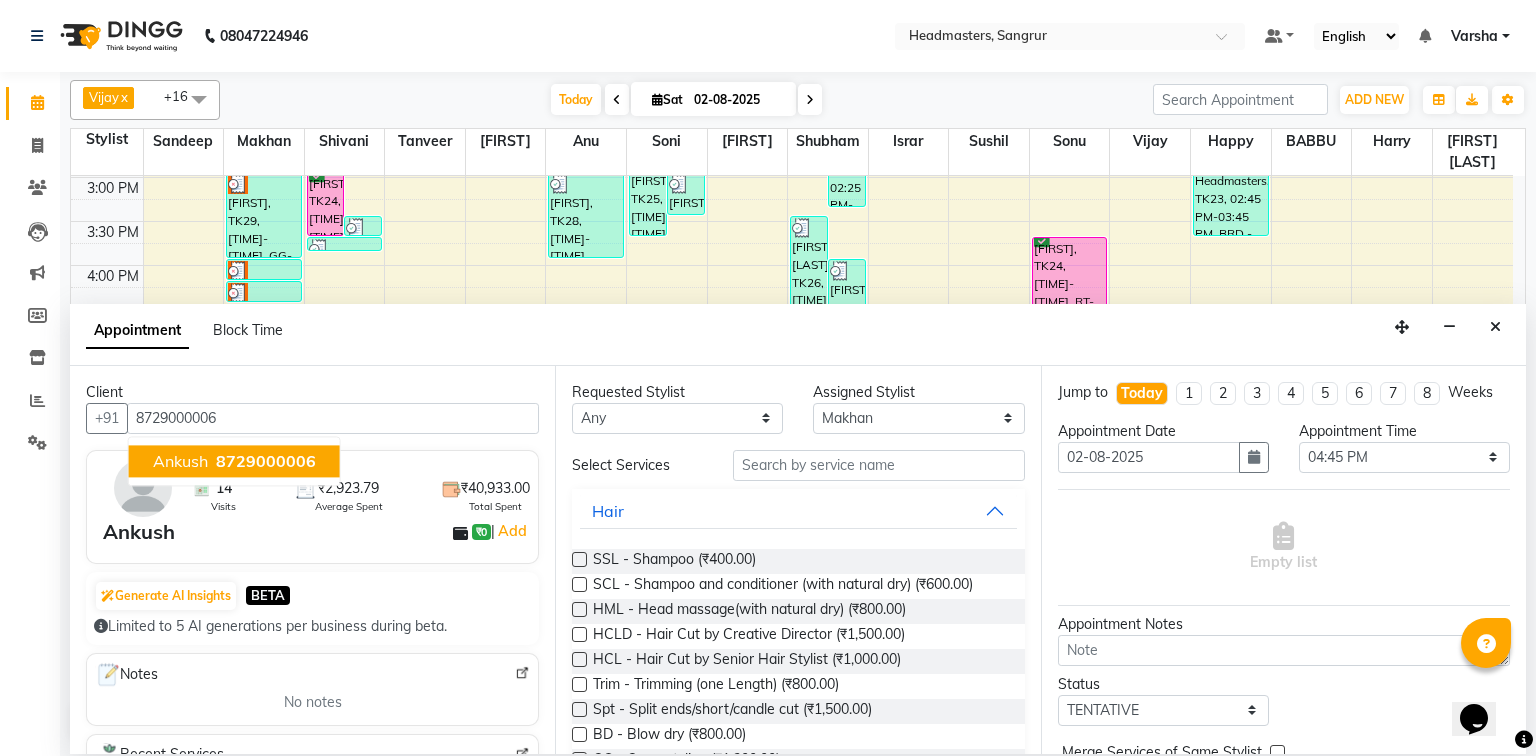 type on "8729000006" 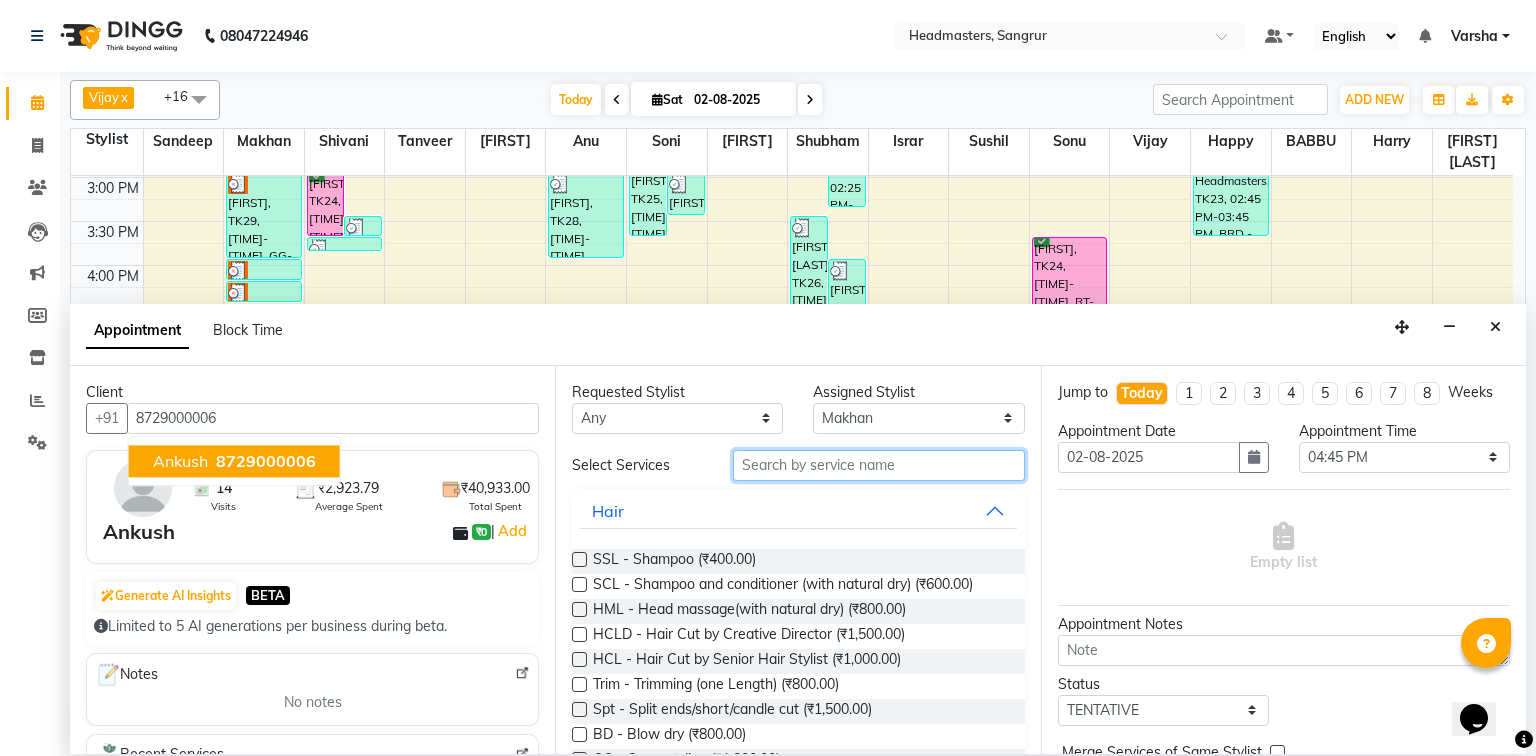 click at bounding box center (879, 465) 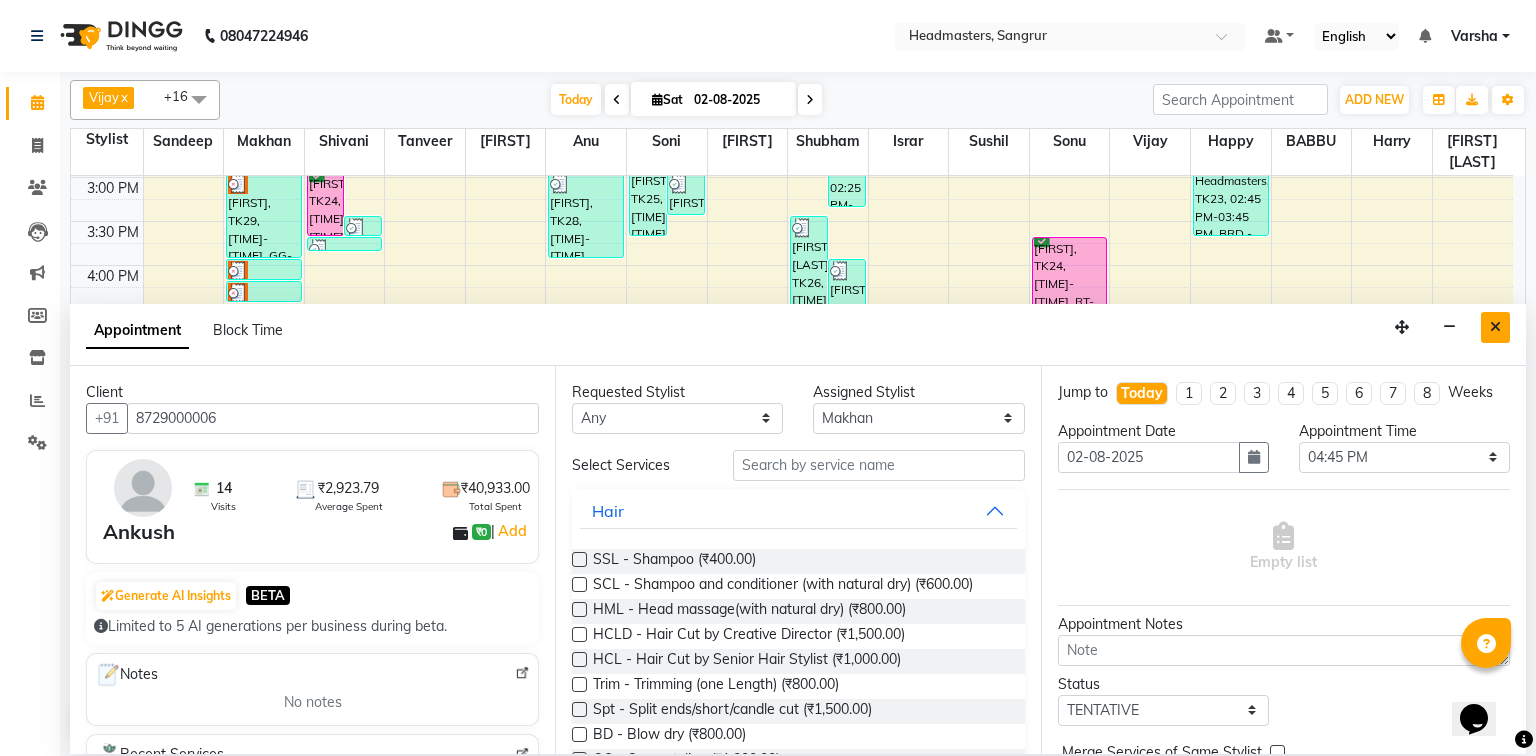 click at bounding box center (1495, 327) 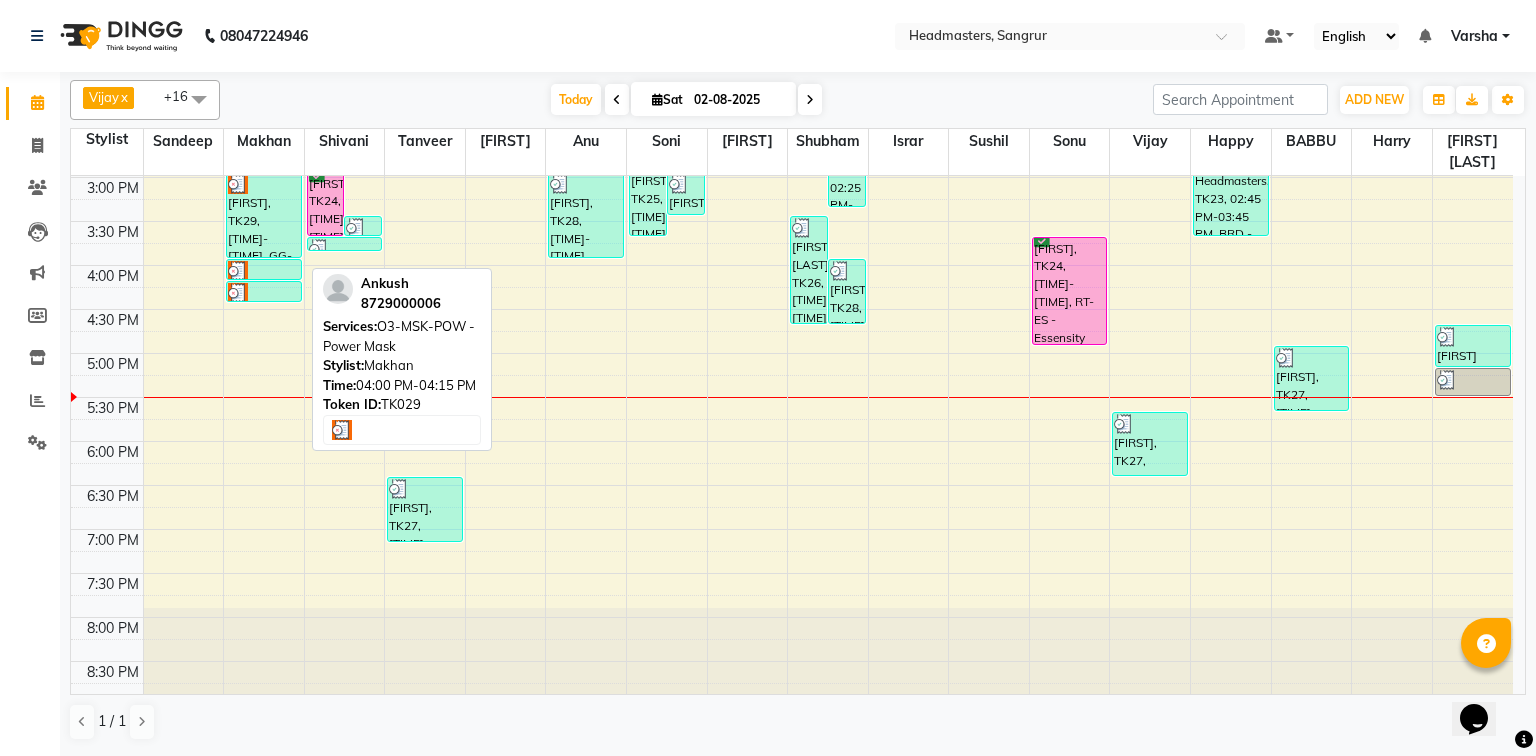 click on "[FIRST], TK29, 04:00 PM-04:15 PM, O3-MSK-POW - Power Mask" at bounding box center [264, 269] 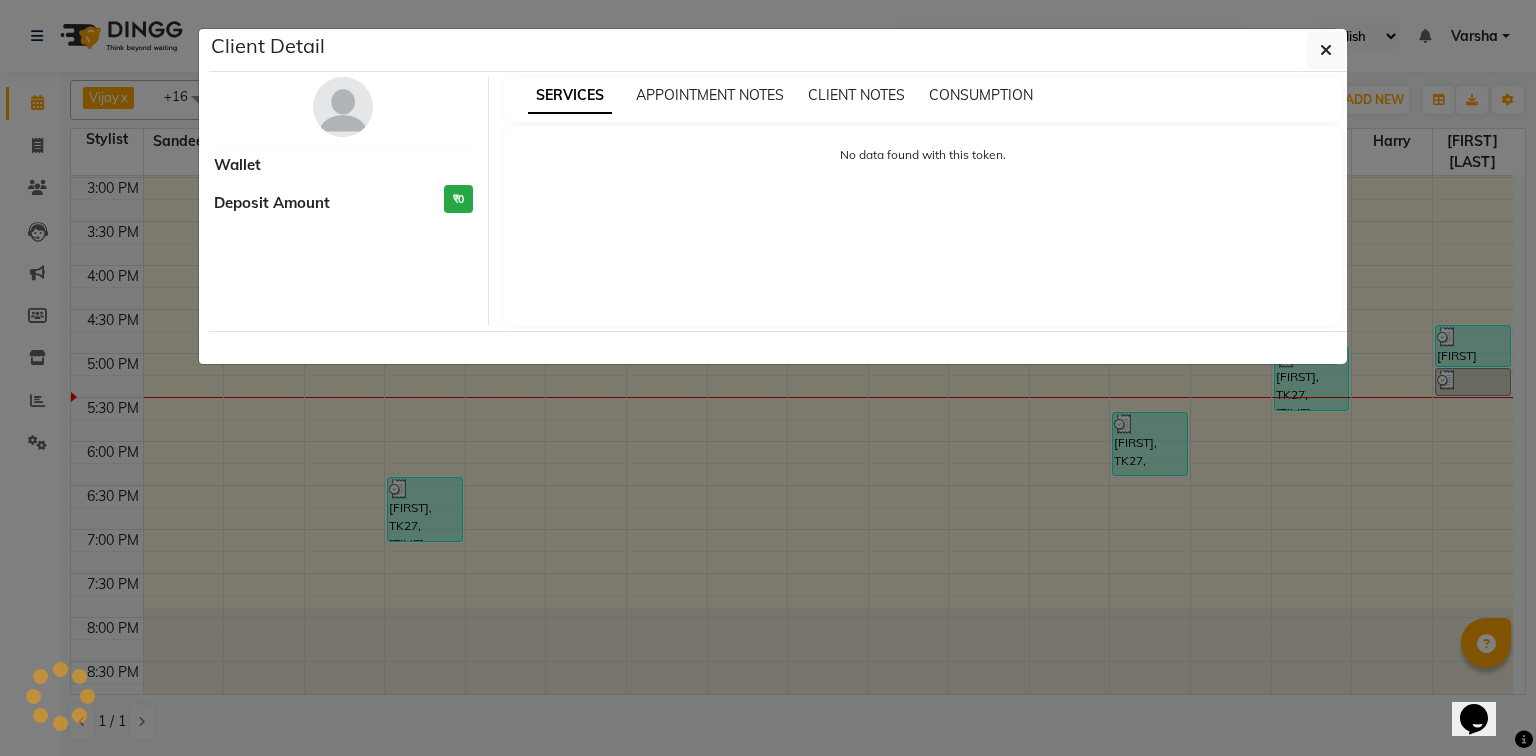 select on "3" 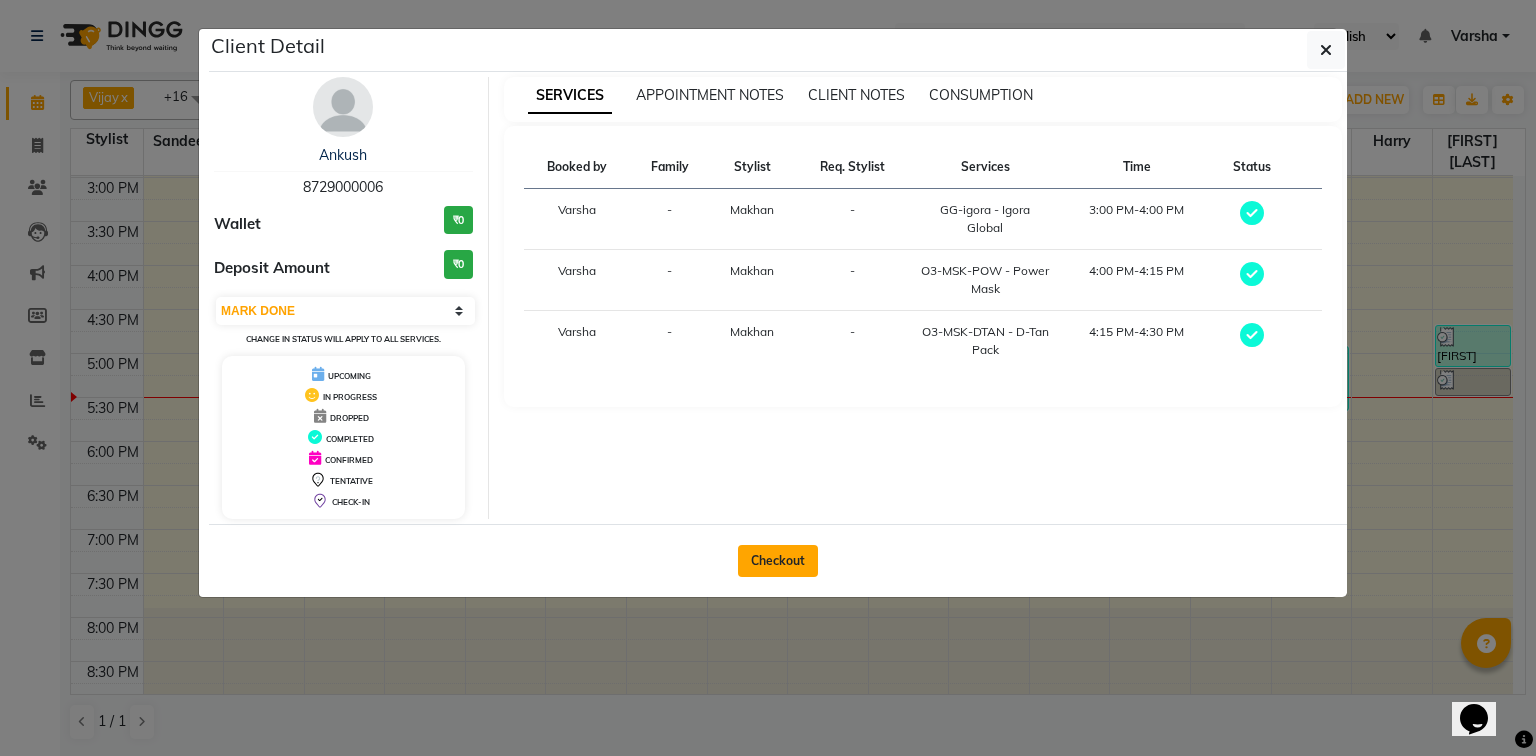 click on "Checkout" 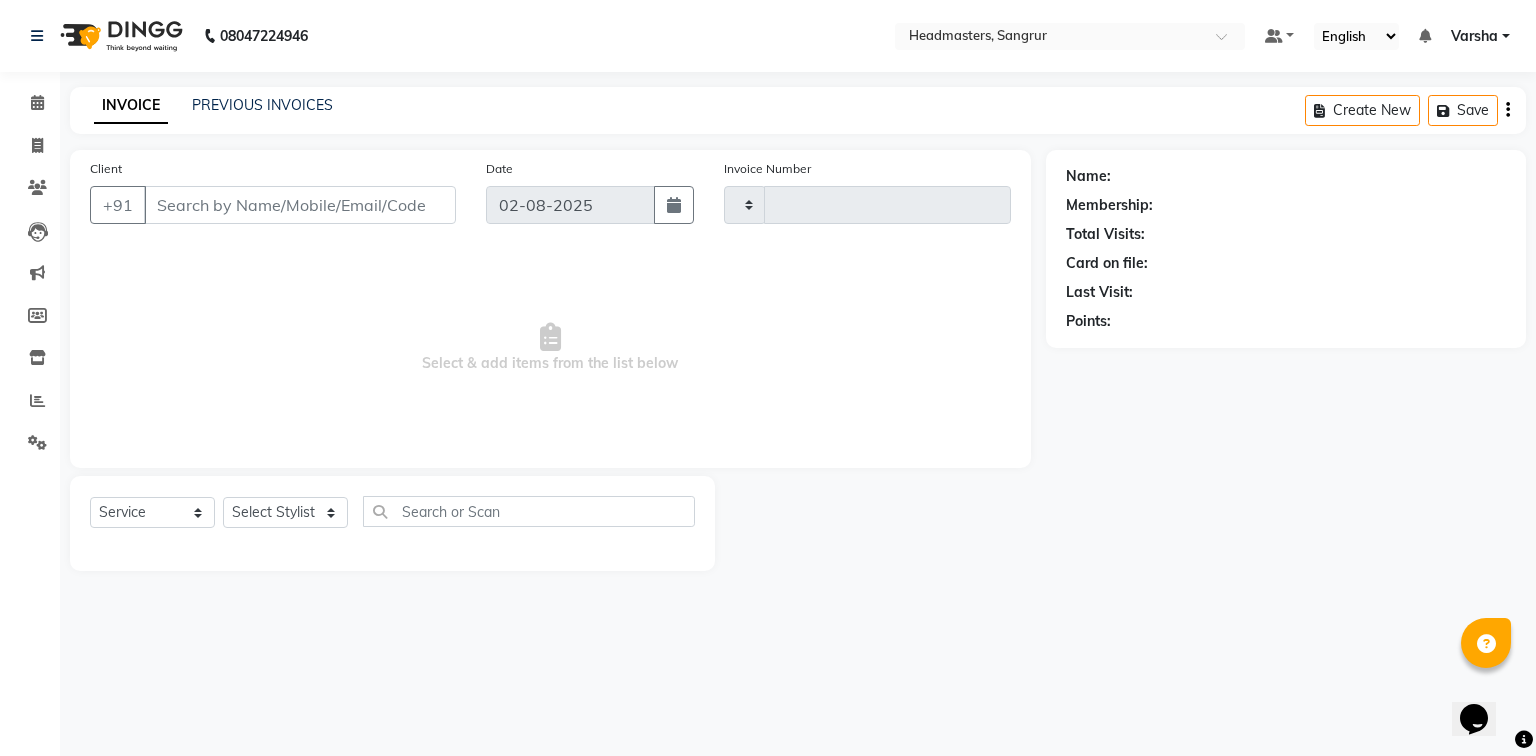 type on "3777" 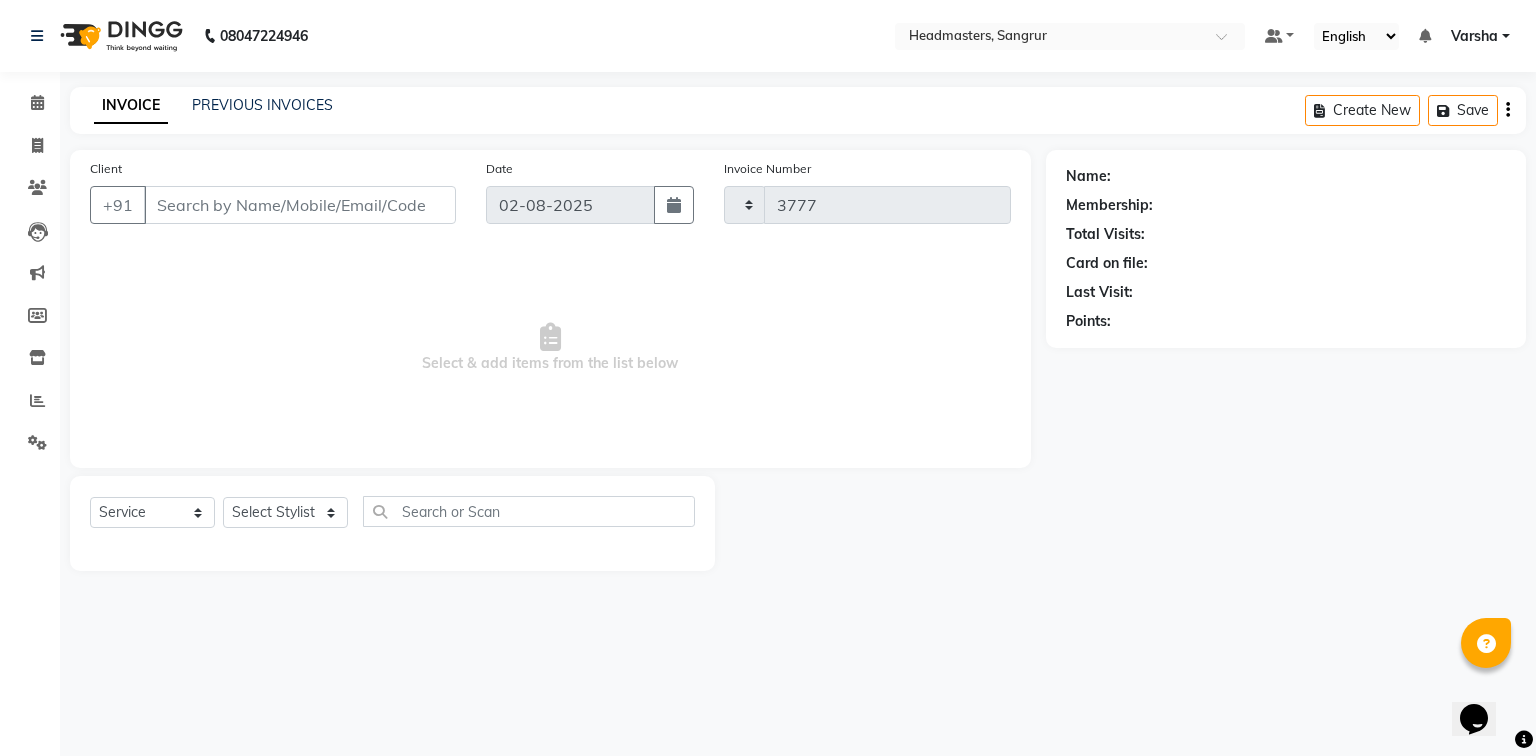select on "7140" 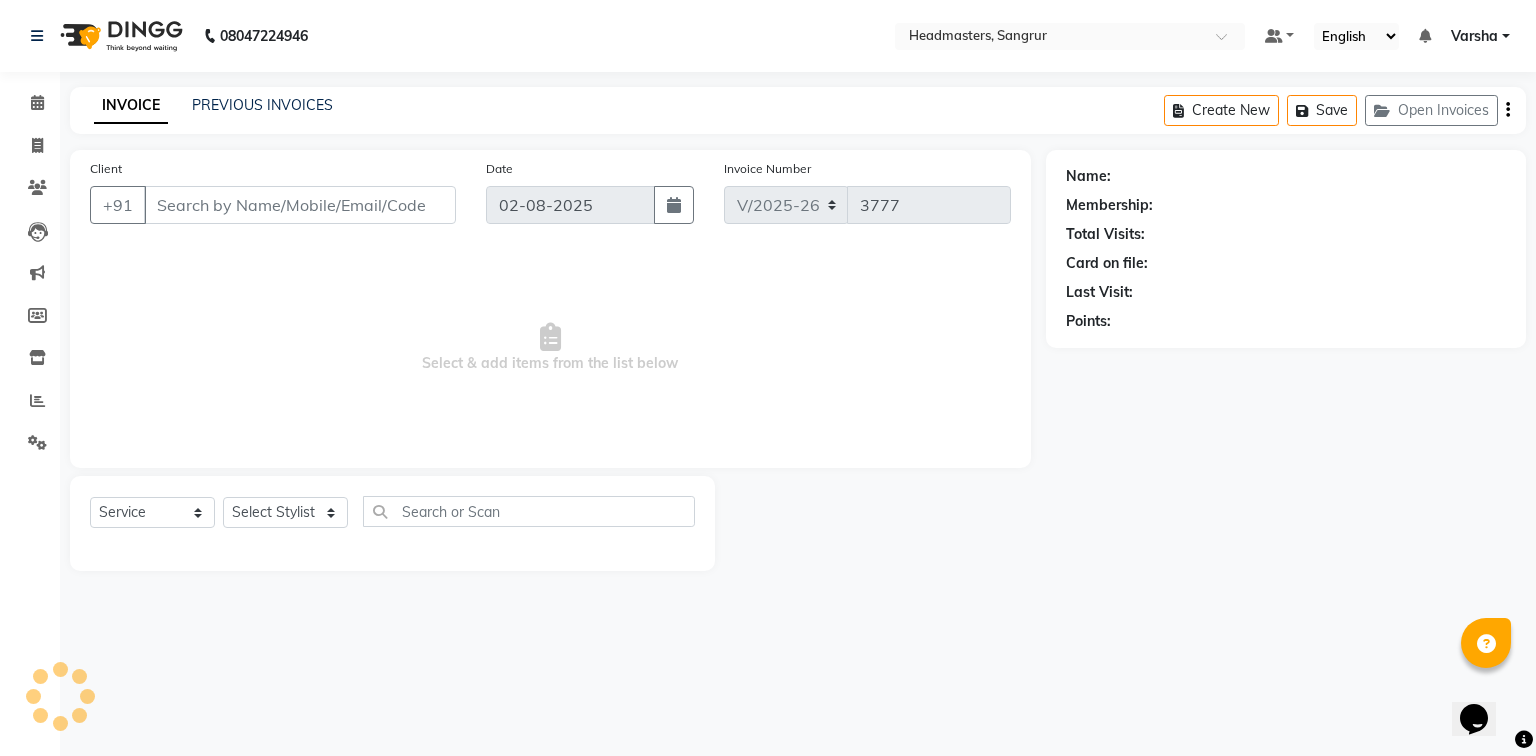 type on "8729000006" 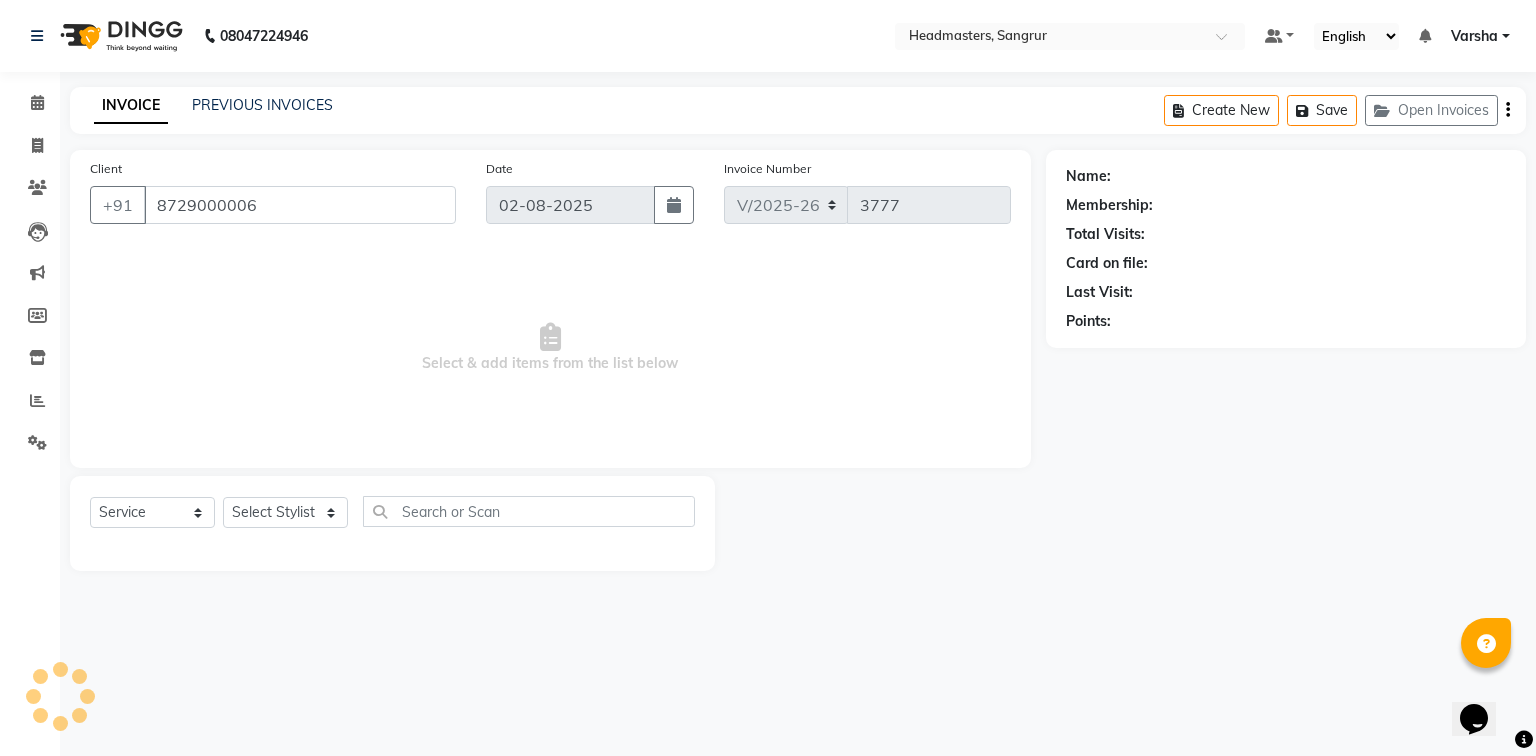 select on "60863" 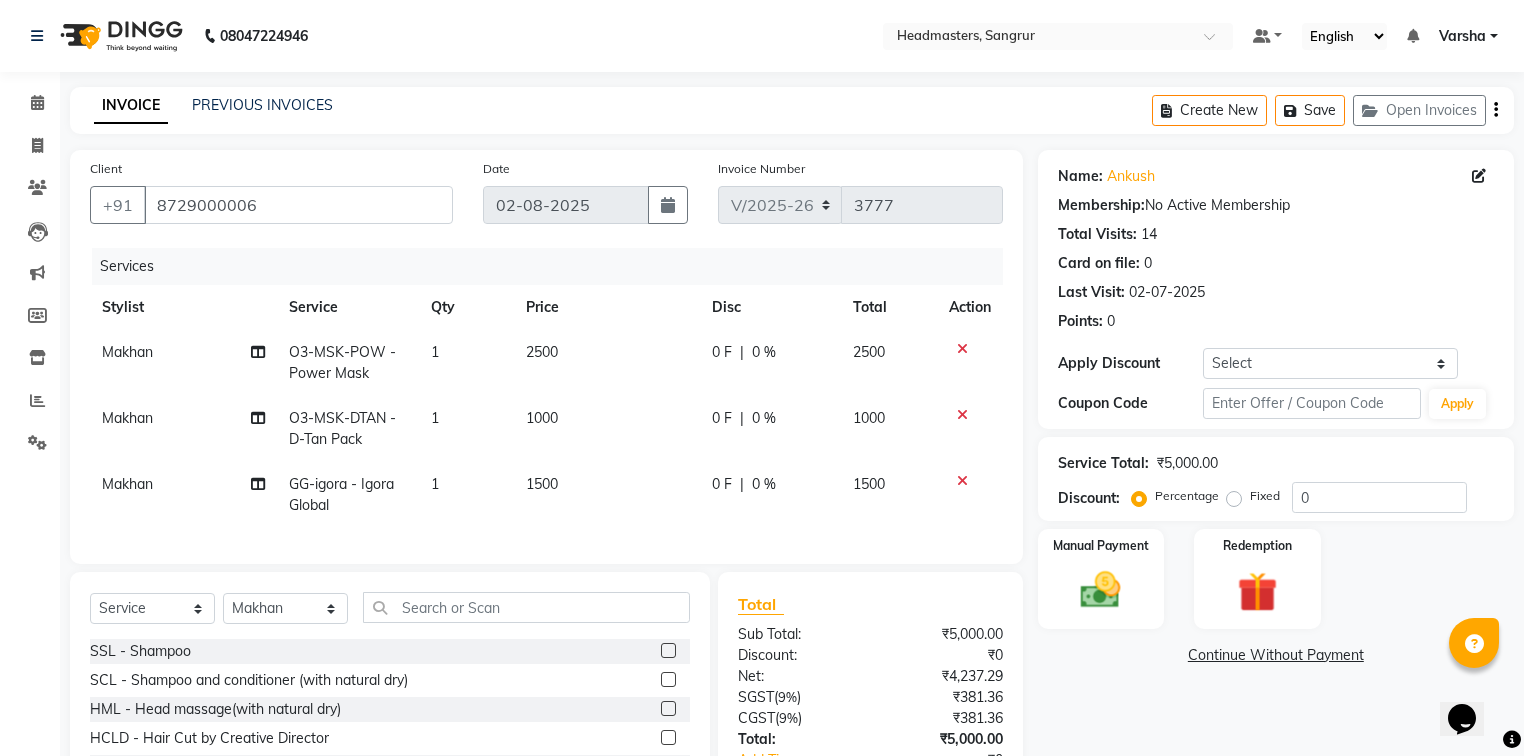 click 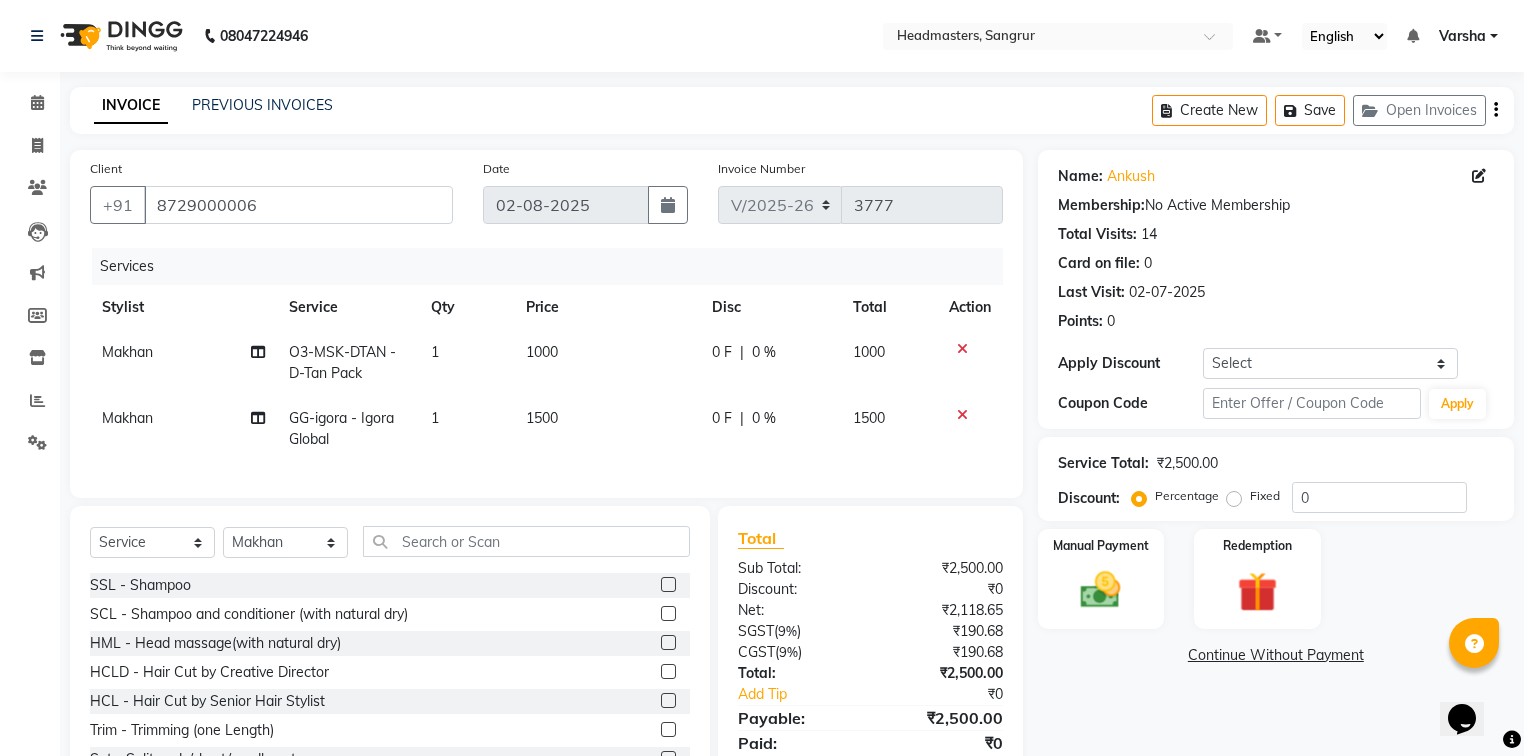 click 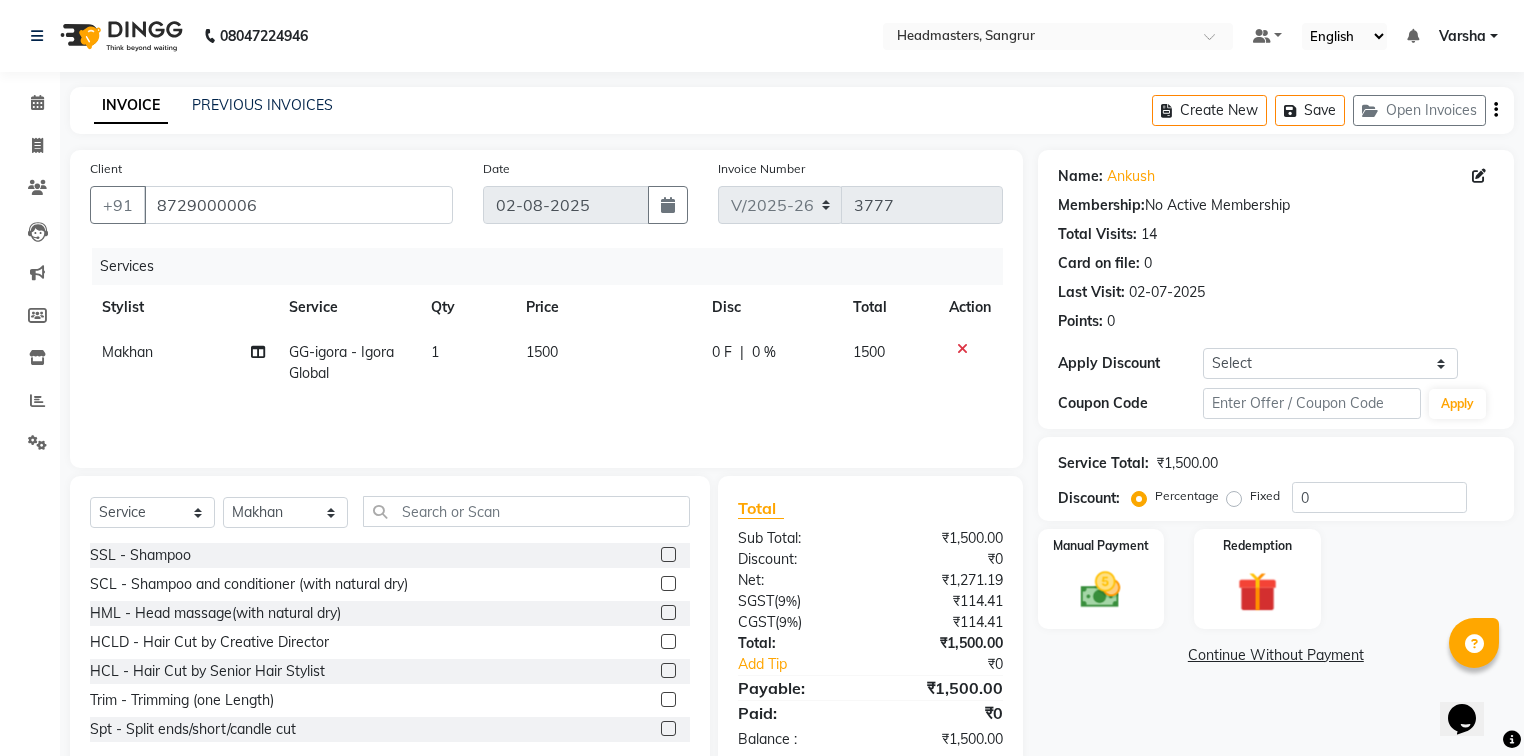 click 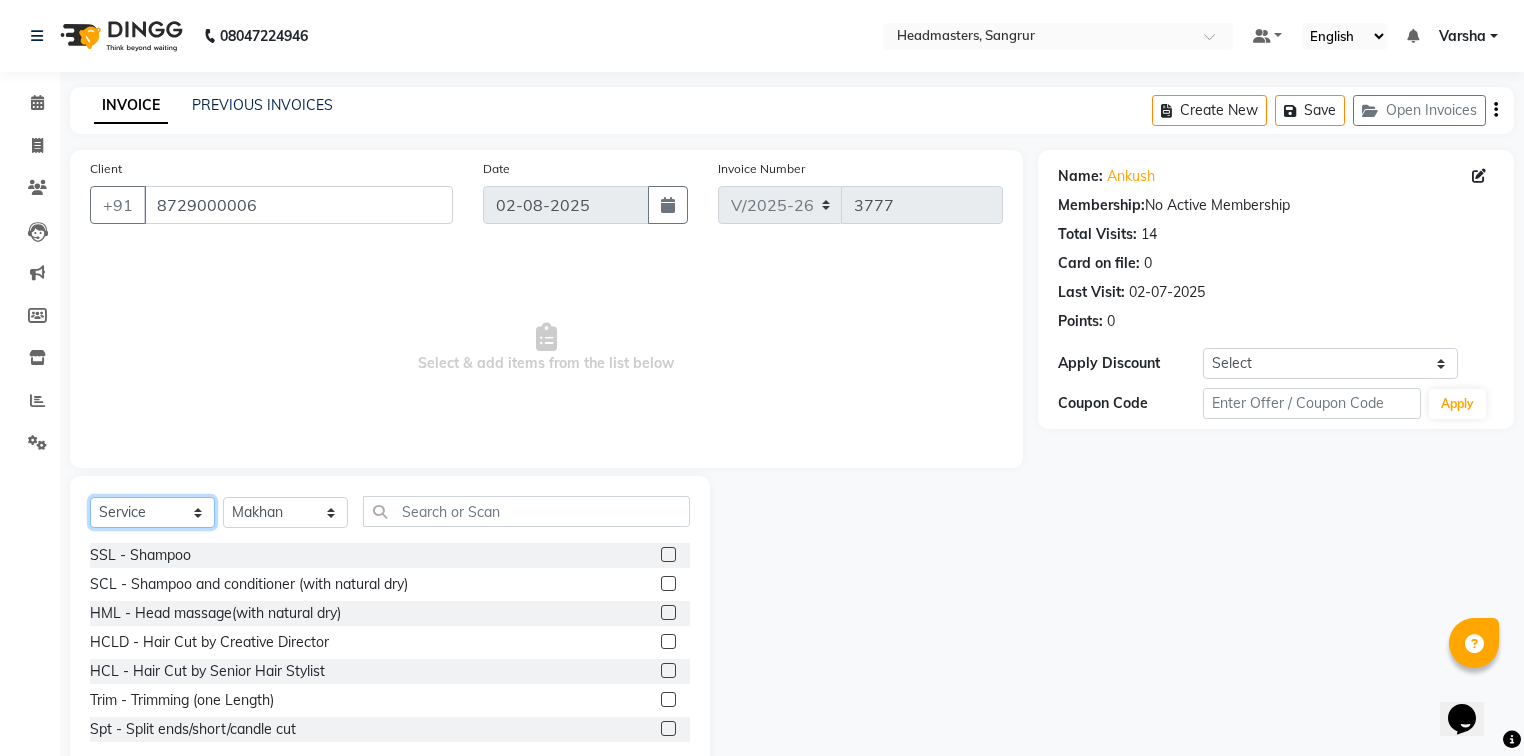 click on "Select  Service  Product  Membership  Package Voucher Prepaid Gift Card" 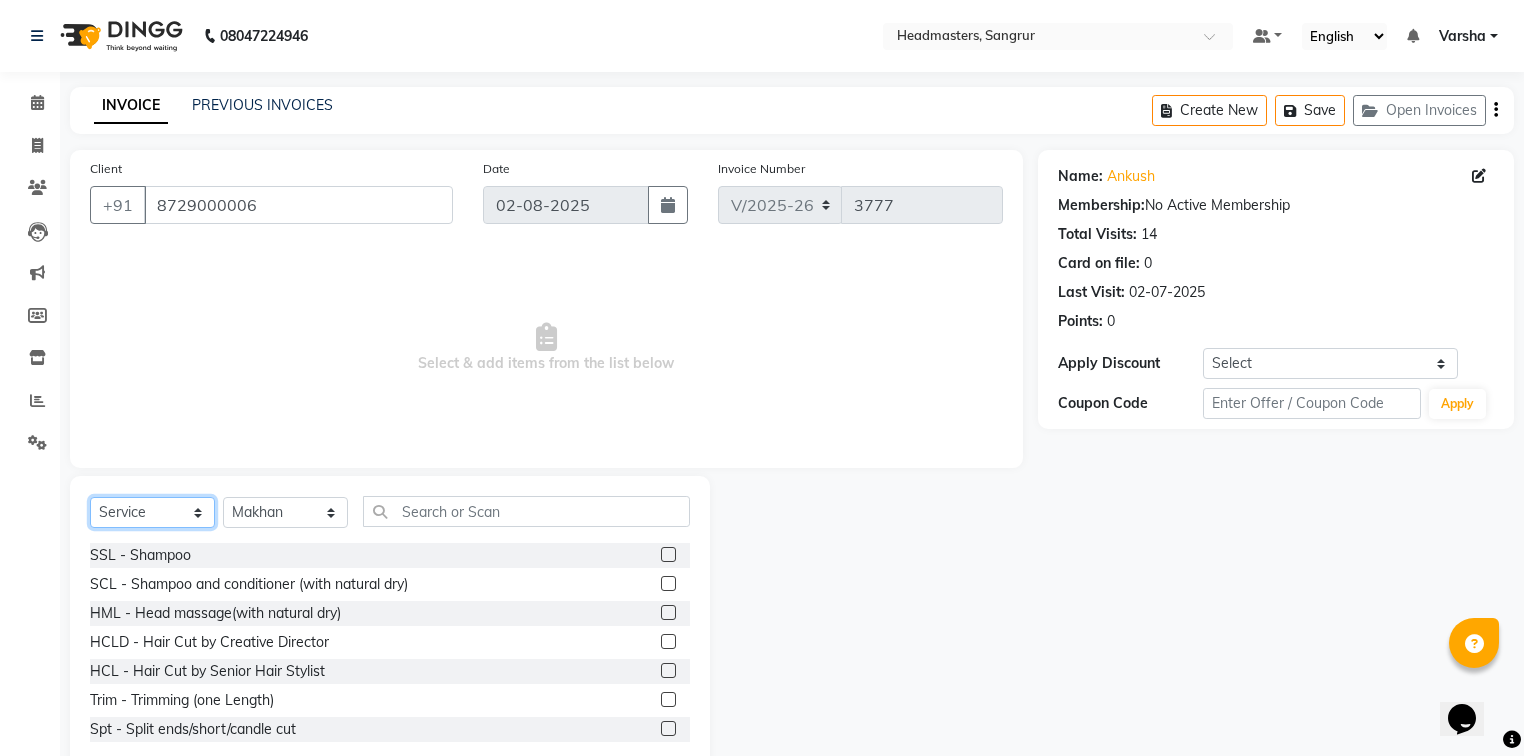 select on "membership" 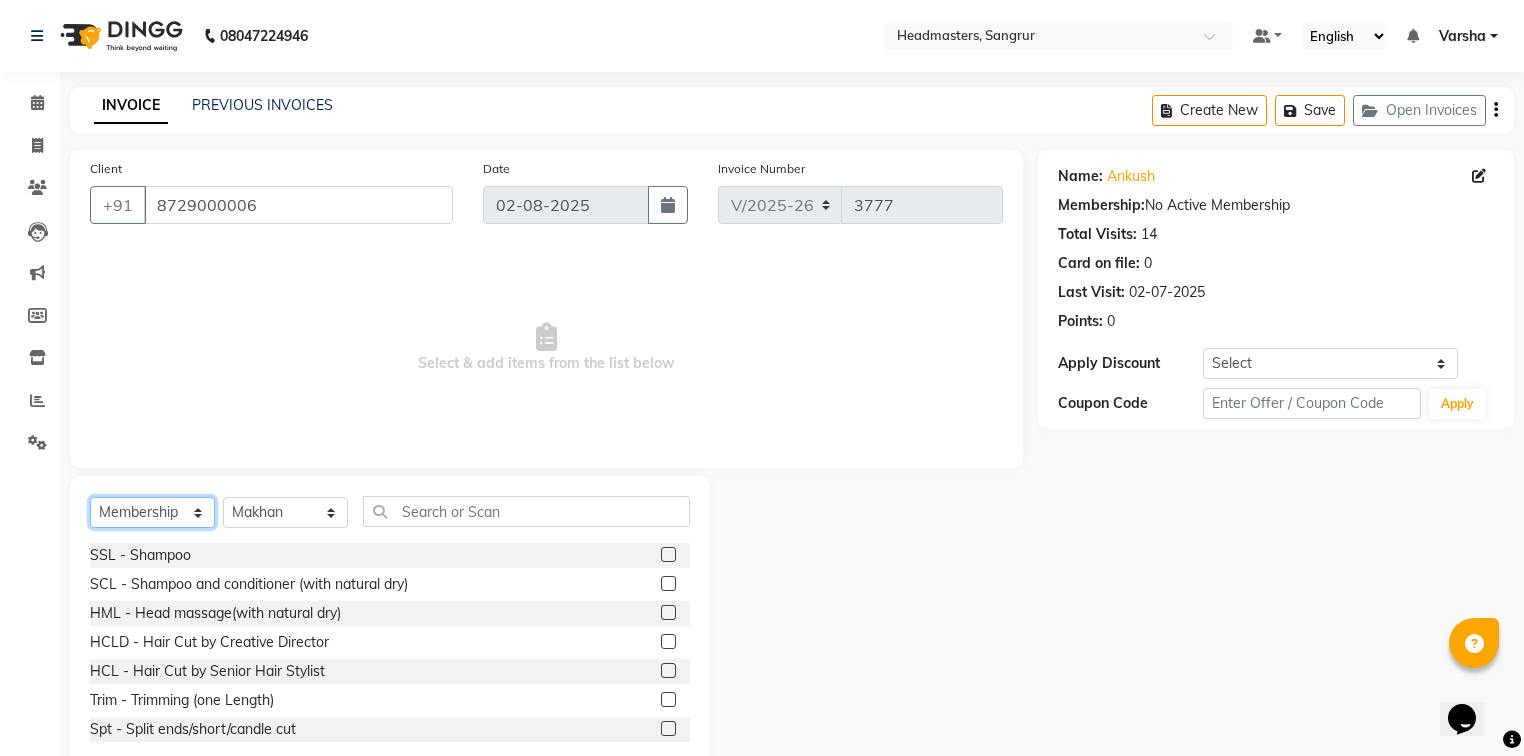 click on "Select  Service  Product  Membership  Package Voucher Prepaid Gift Card" 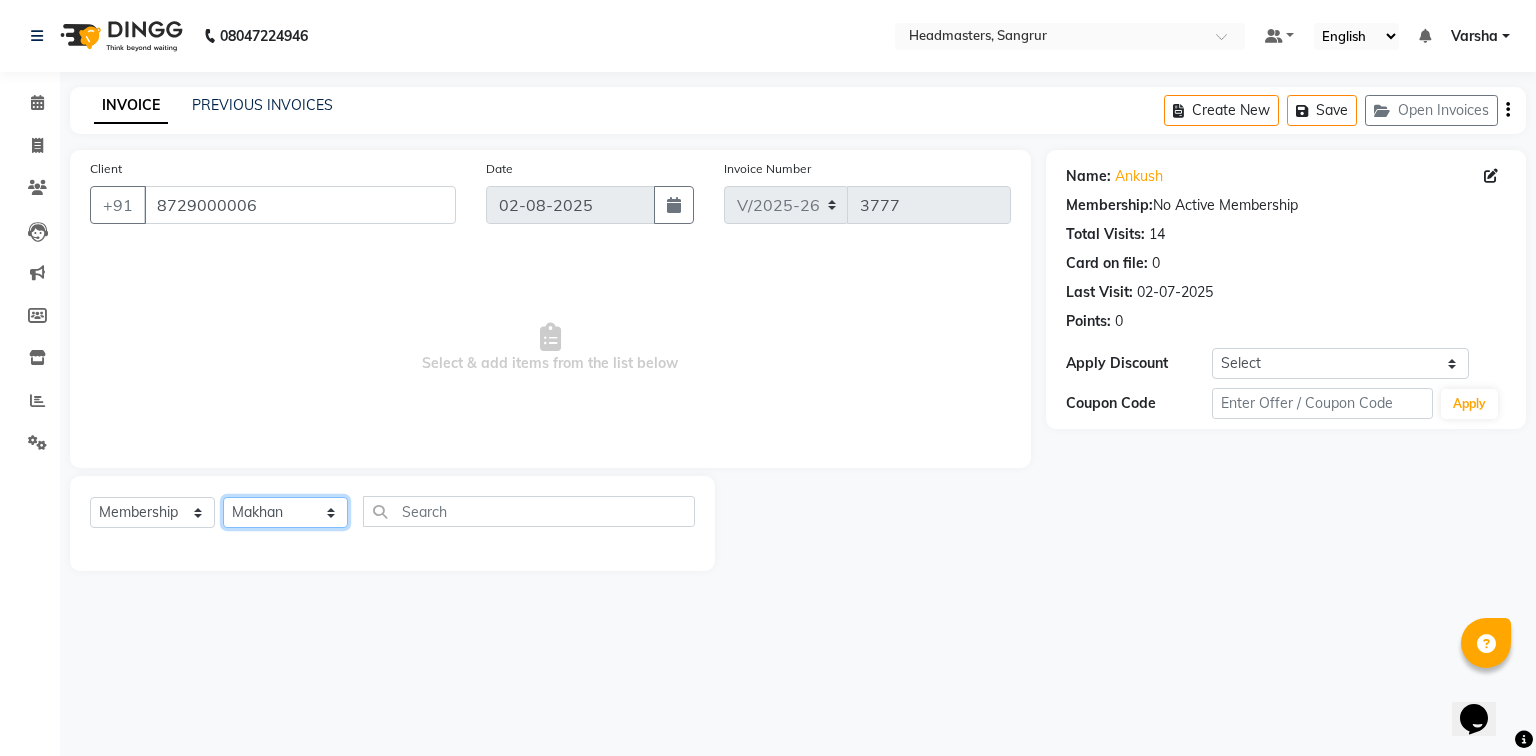 click on "Select Stylist Afia  Amandeep Kaur Anu BABBU DHIR Divya Happy Harmesh Harry  Headmasters Israr Jashan stockist Jitender Makhan Maninder Navdeep Rimpi Saima  Sandeep Shivani Shubham Soni Sonu Sunny Sushil Tanveer Varsha Vijay" 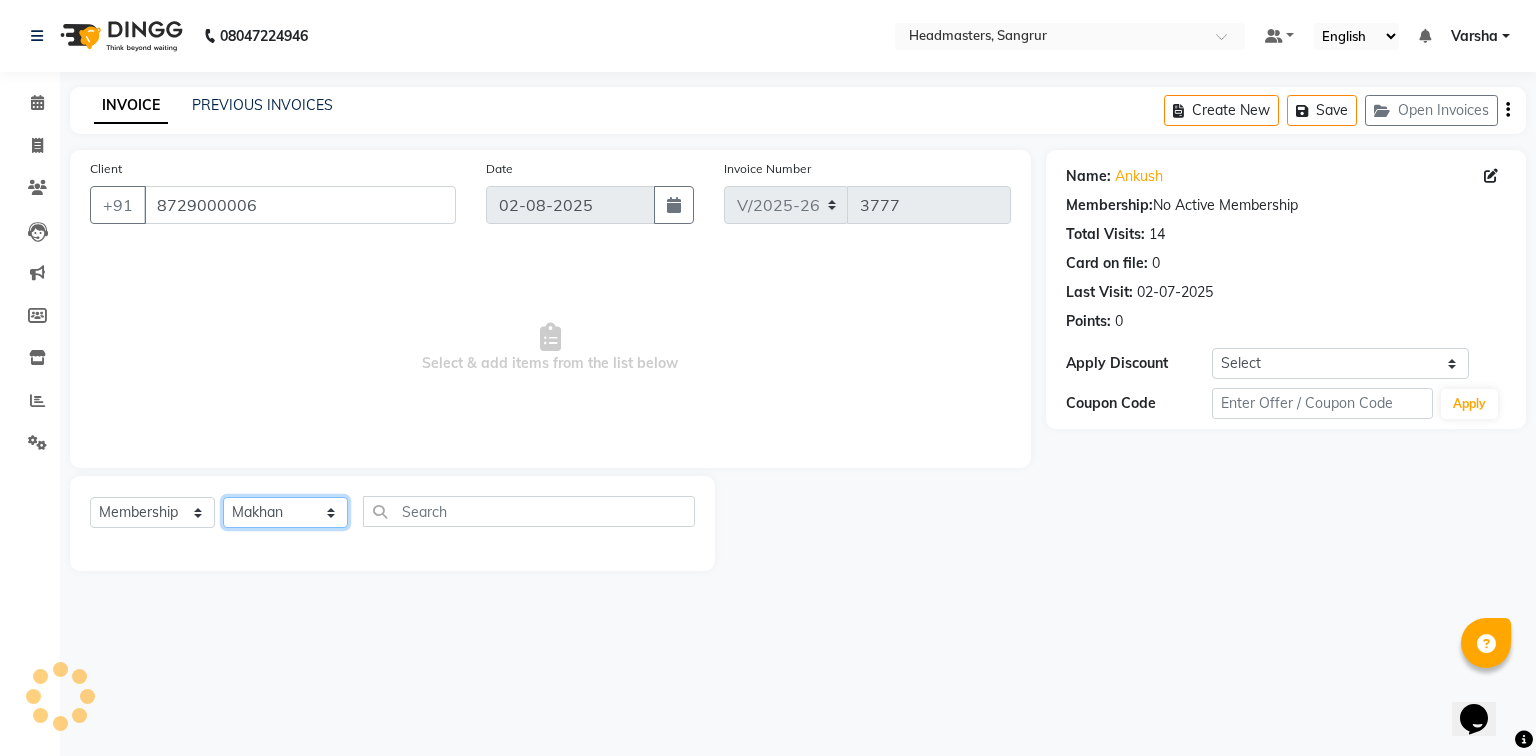 click on "Select Stylist Afia  Amandeep Kaur Anu BABBU DHIR Divya Happy Harmesh Harry  Headmasters Israr Jashan stockist Jitender Makhan Maninder Navdeep Rimpi Saima  Sandeep Shivani Shubham Soni Sonu Sunny Sushil Tanveer Varsha Vijay" 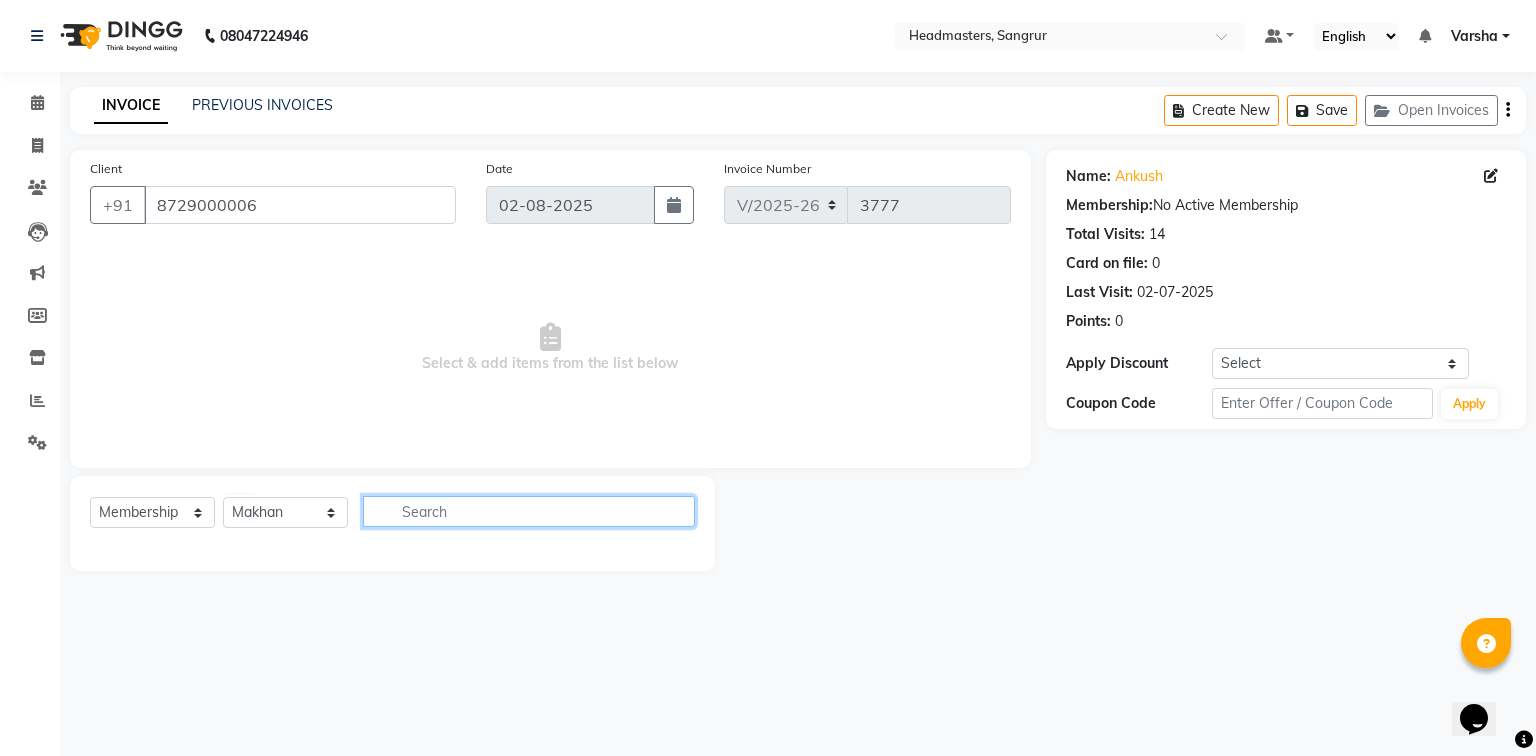 click 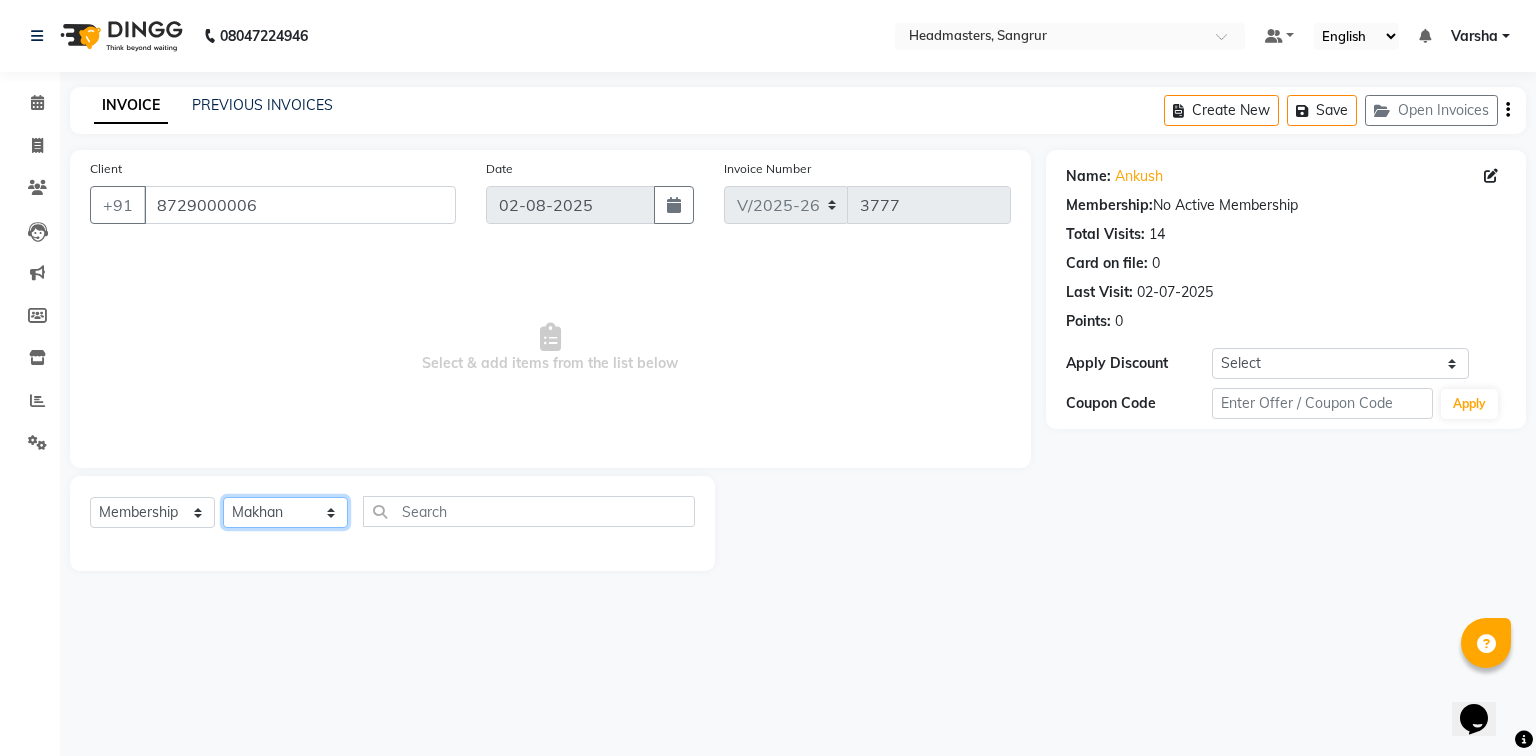 click on "Select Stylist Afia  Amandeep Kaur Anu BABBU DHIR Divya Happy Harmesh Harry  Headmasters Israr Jashan stockist Jitender Makhan Maninder Navdeep Rimpi Saima  Sandeep Shivani Shubham Soni Sonu Sunny Sushil Tanveer Varsha Vijay" 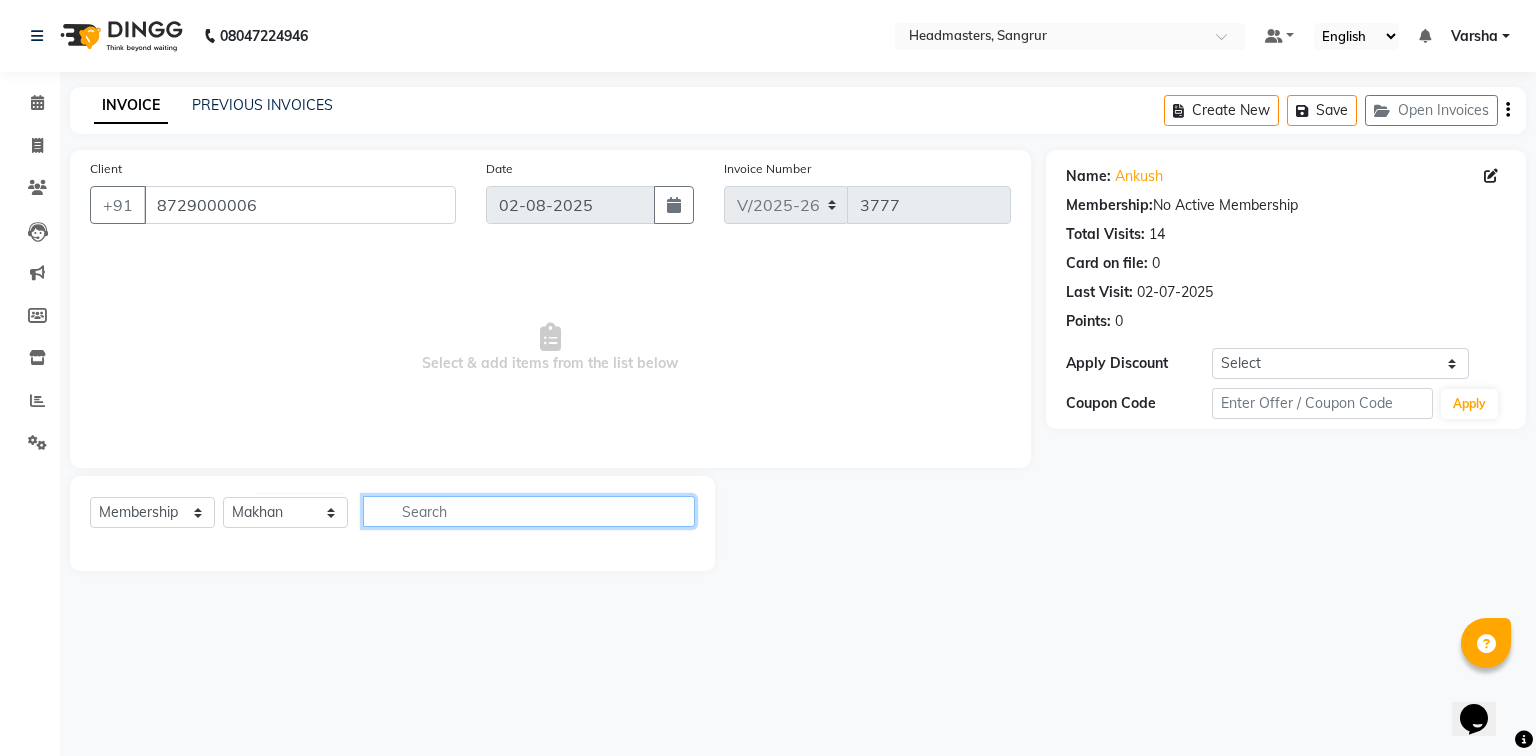 click 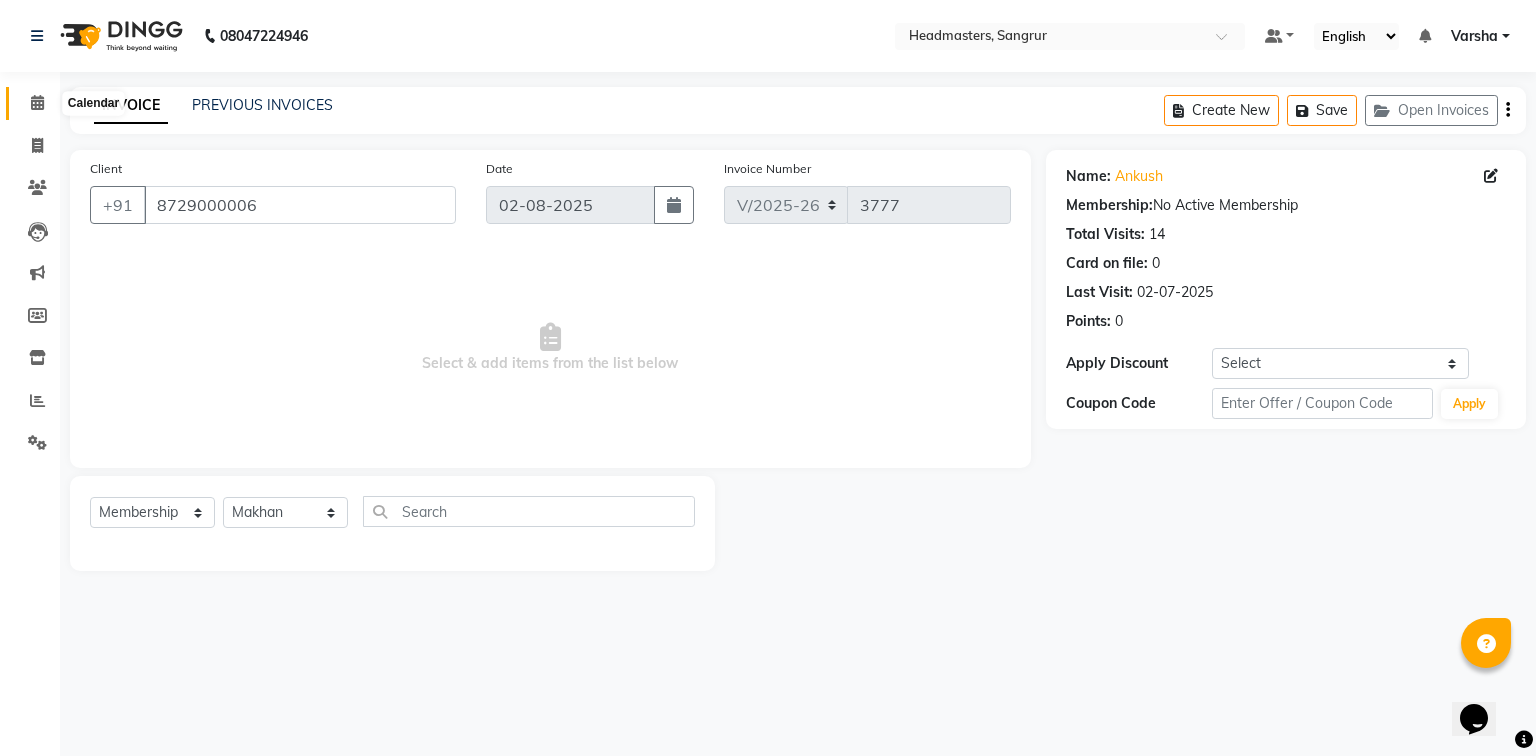 click 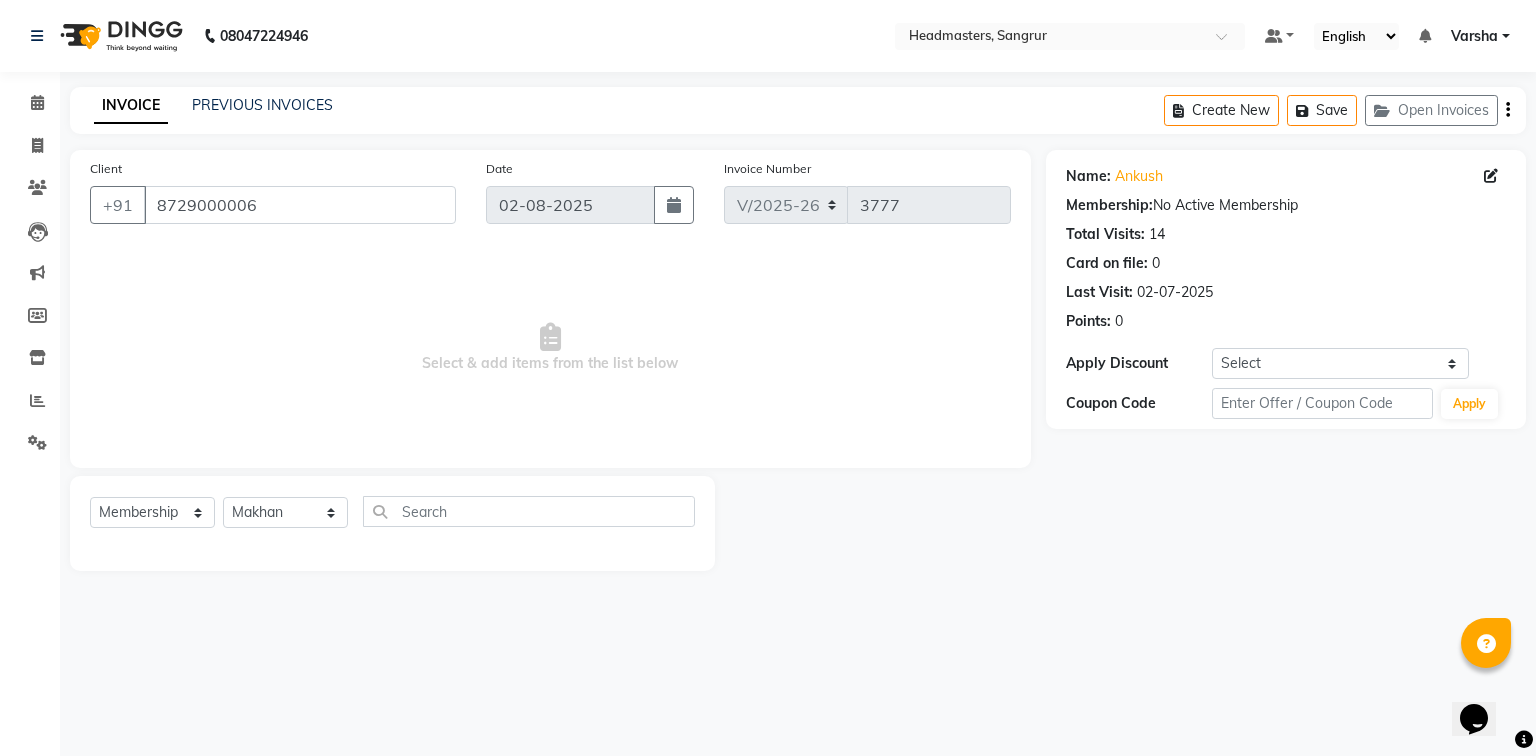 click on "Membership:  No Active Membership" 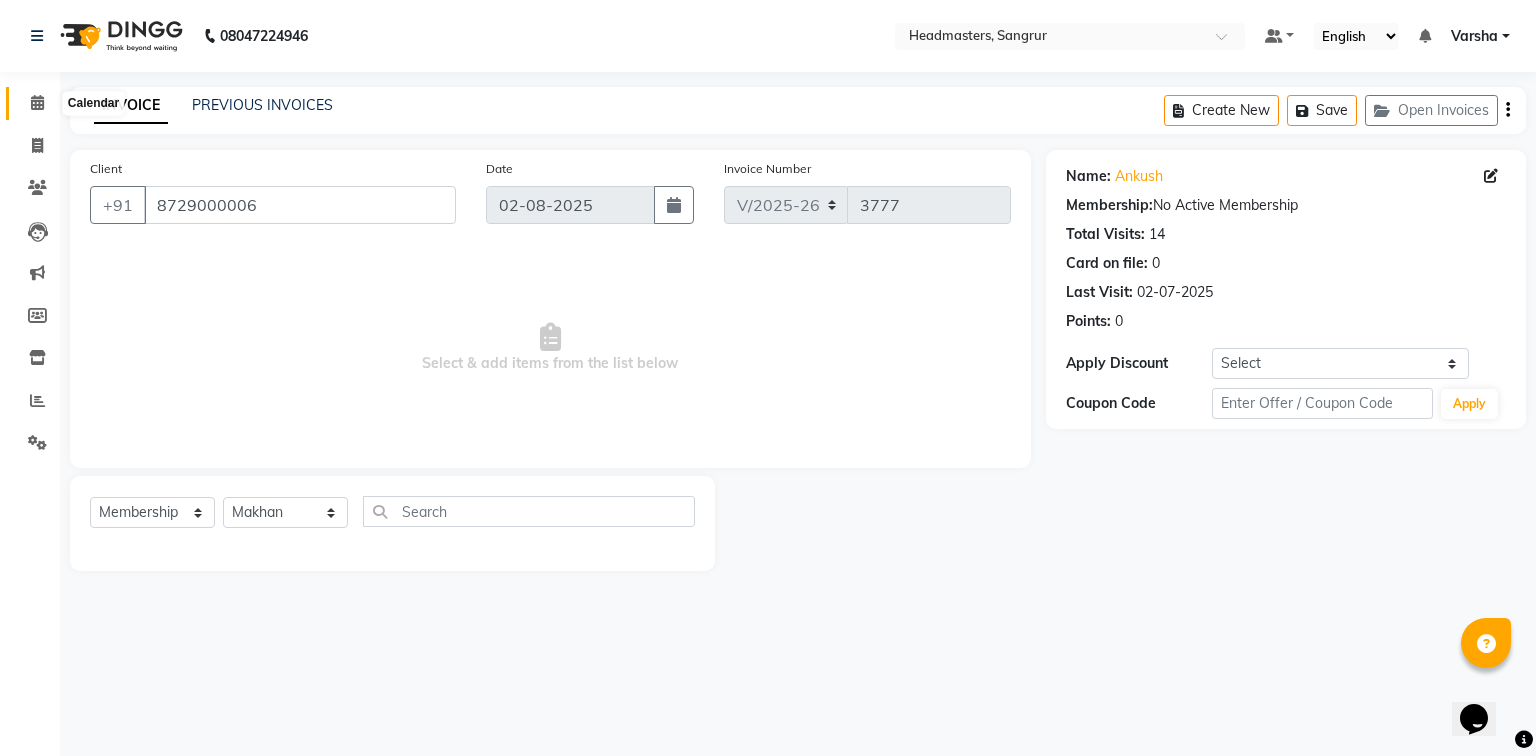 click 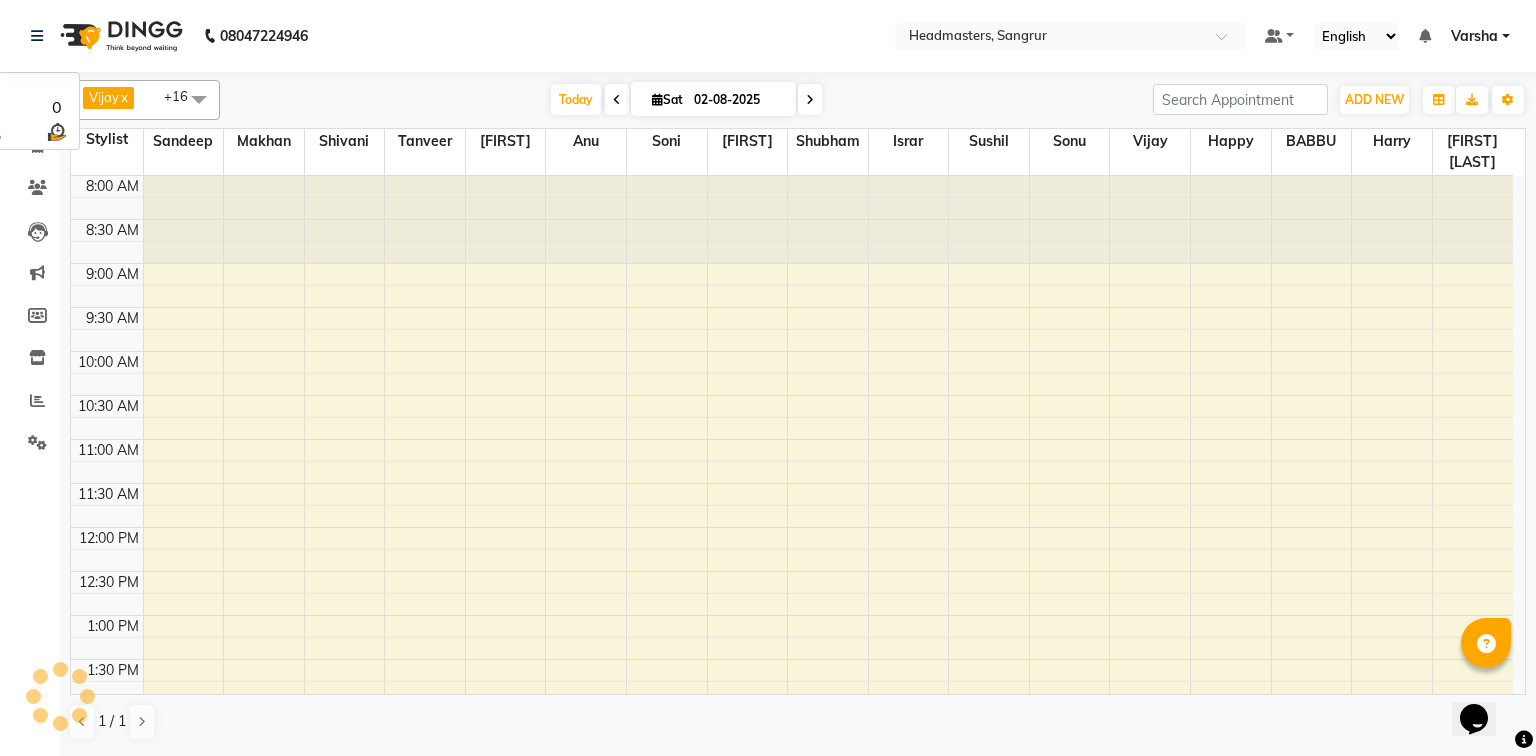 scroll, scrollTop: 0, scrollLeft: 0, axis: both 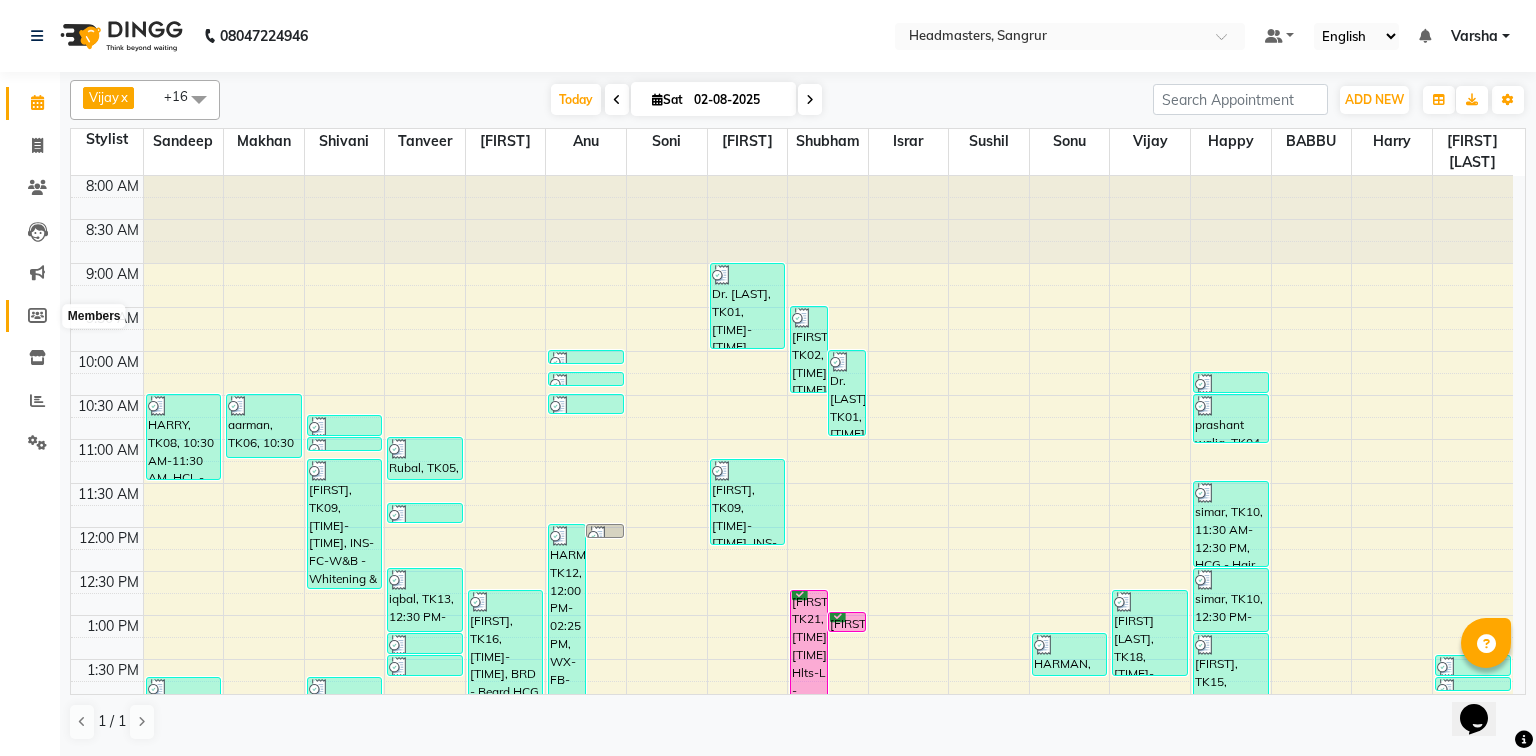 click 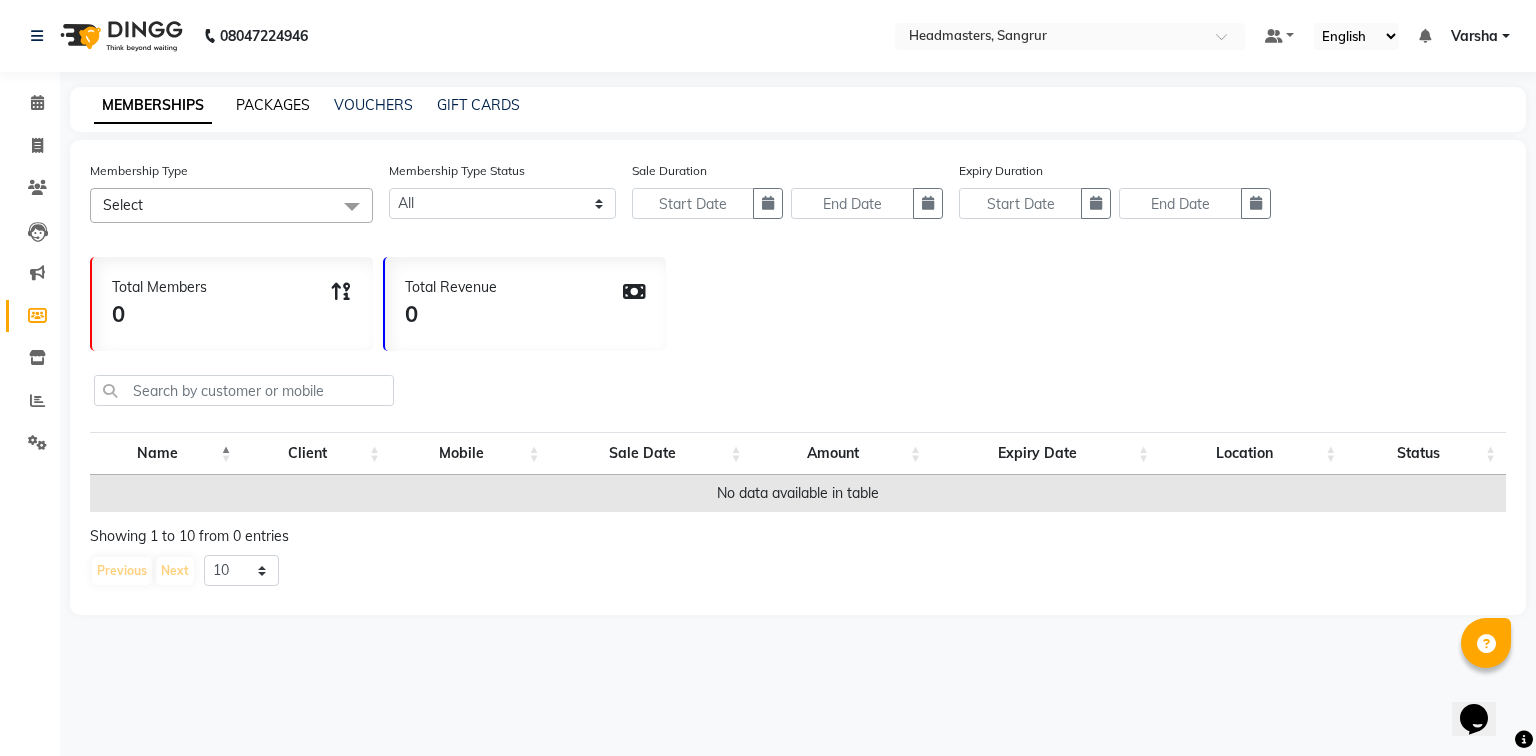 click on "PACKAGES" 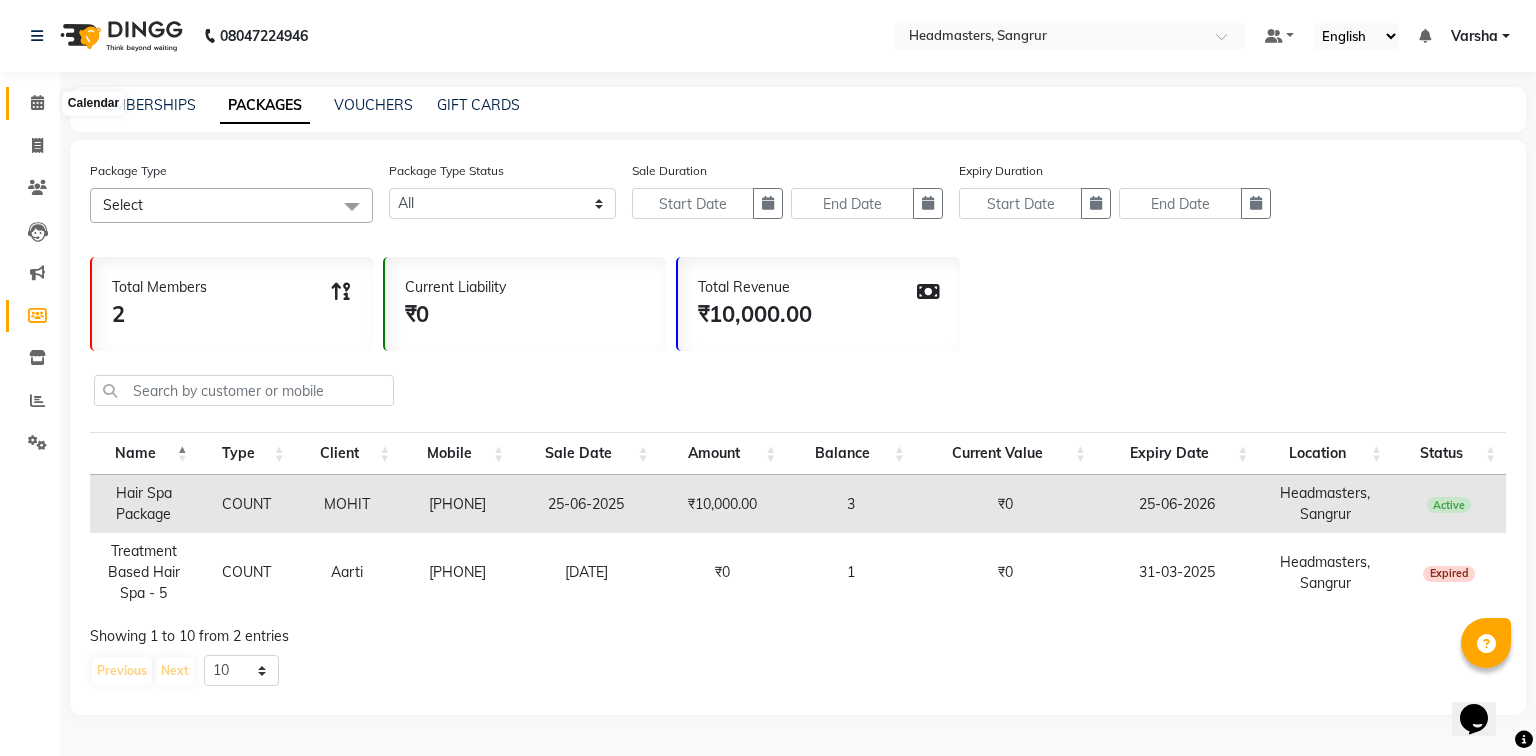 click 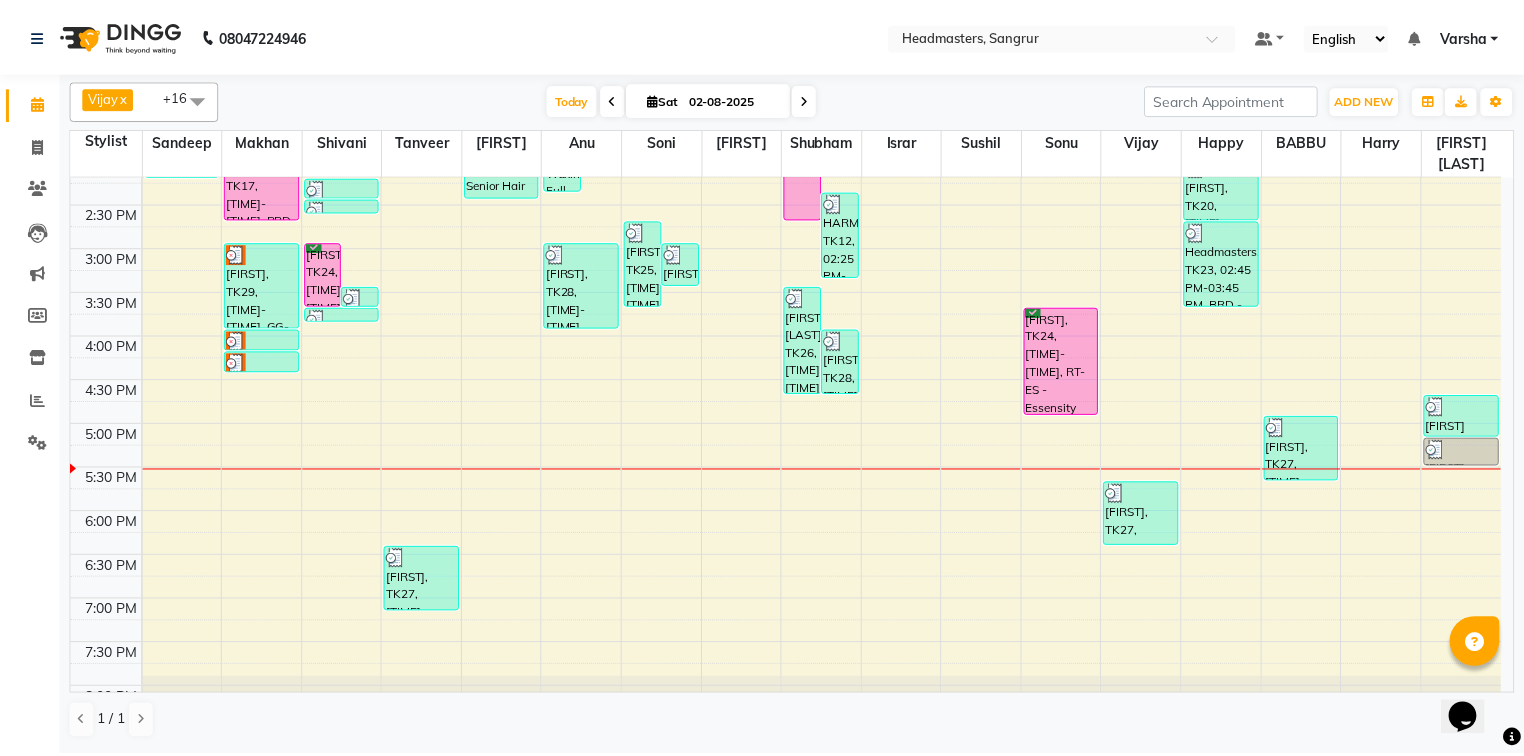 scroll, scrollTop: 560, scrollLeft: 0, axis: vertical 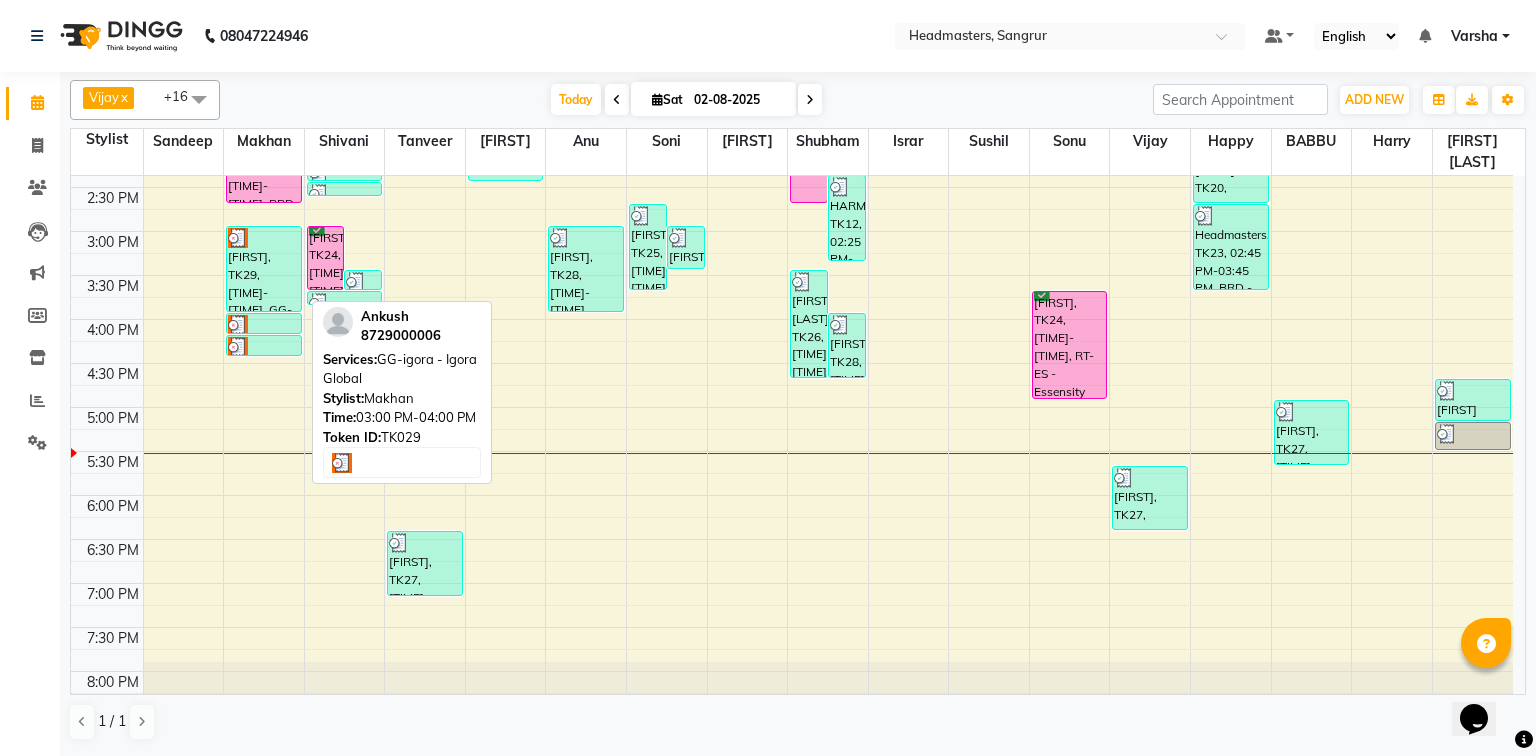 click on "[FIRST], TK29, 03:00 PM-04:00 PM, GG-igora - Igora Global" at bounding box center [264, 269] 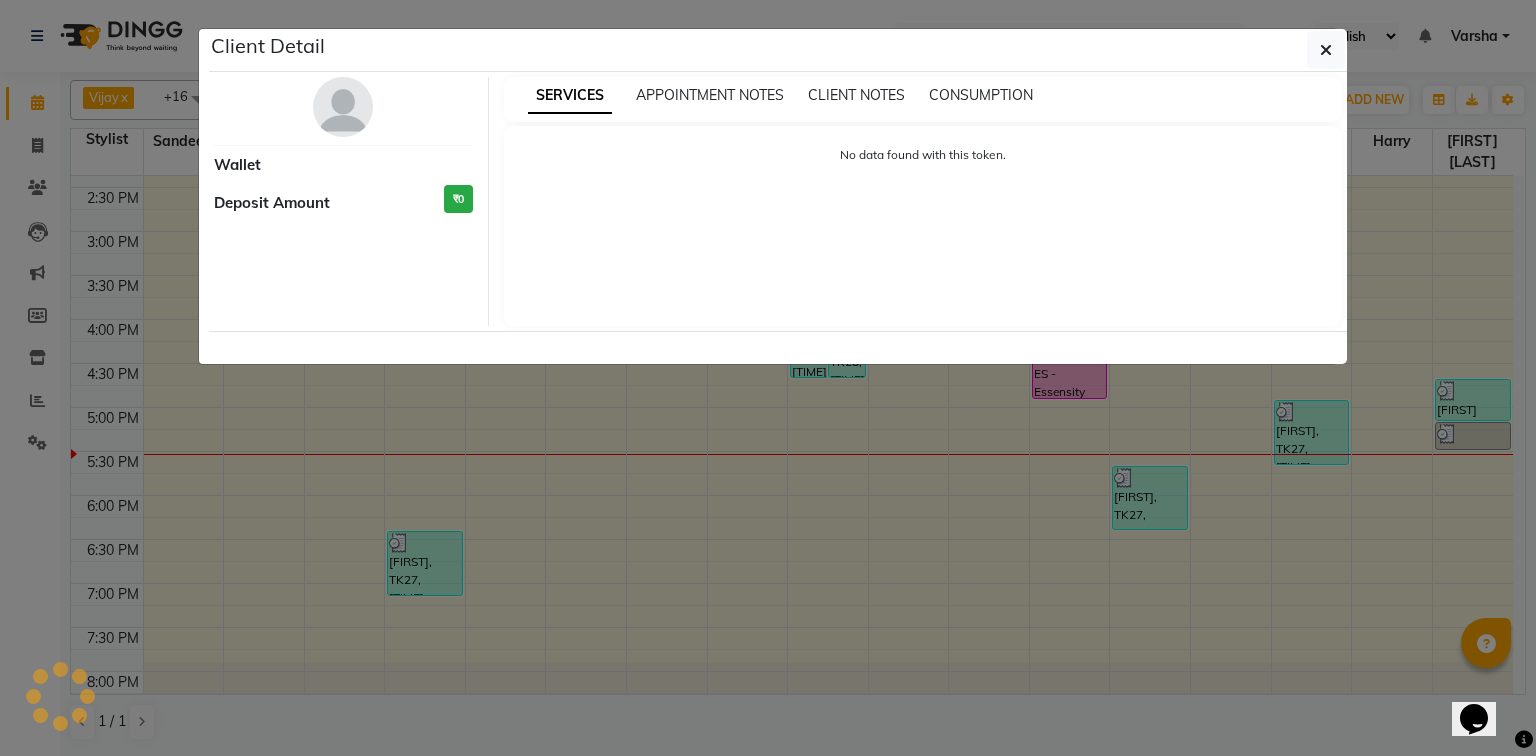 select on "3" 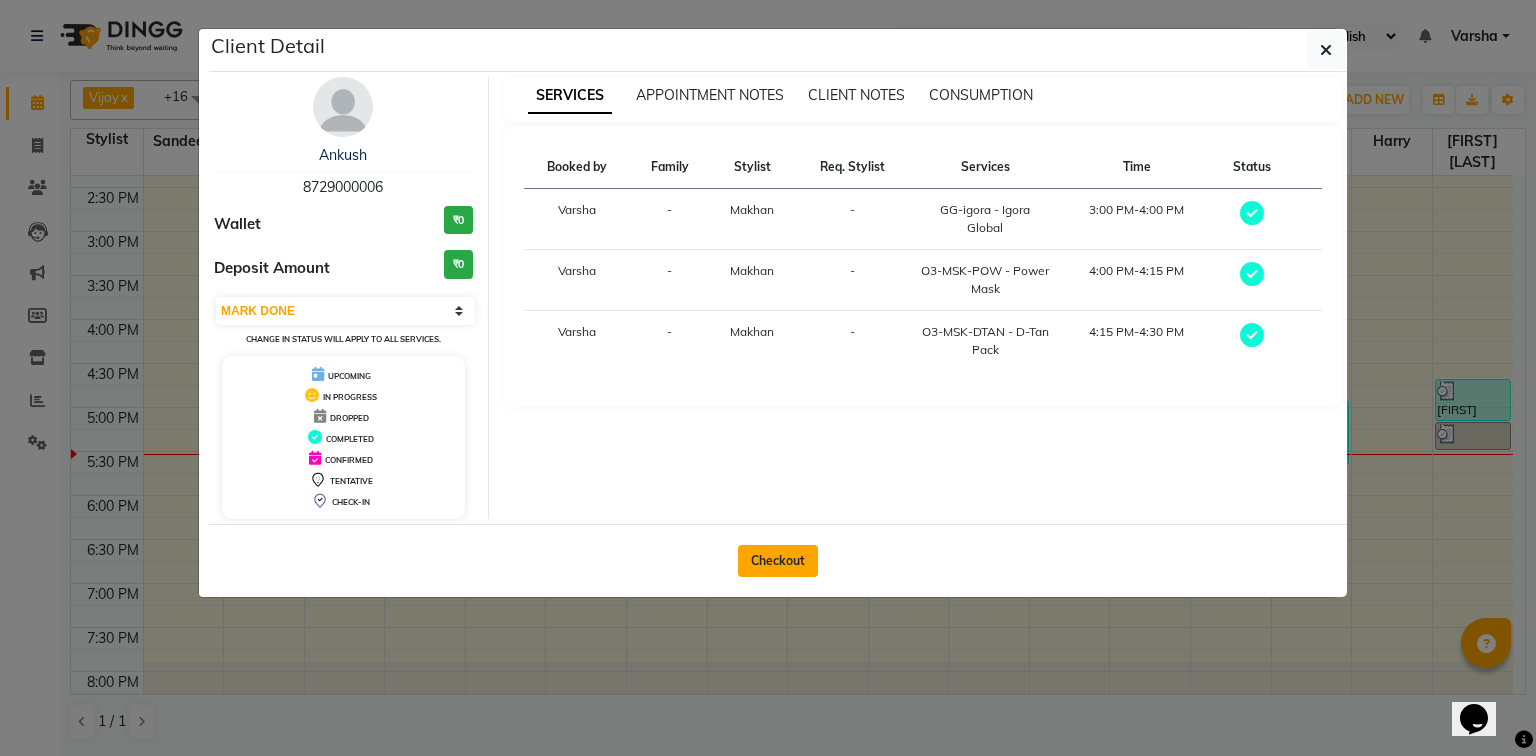 click on "Checkout" 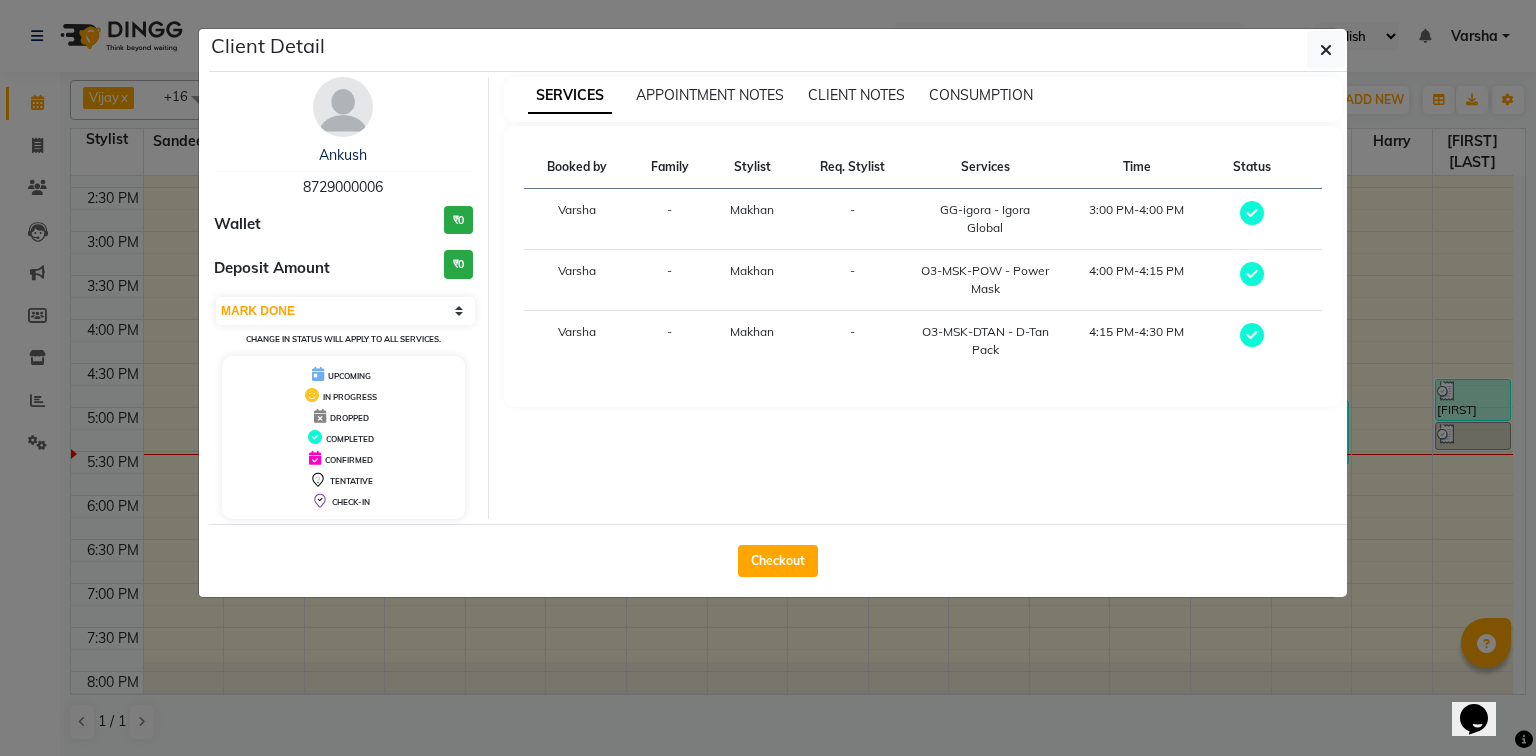 select on "service" 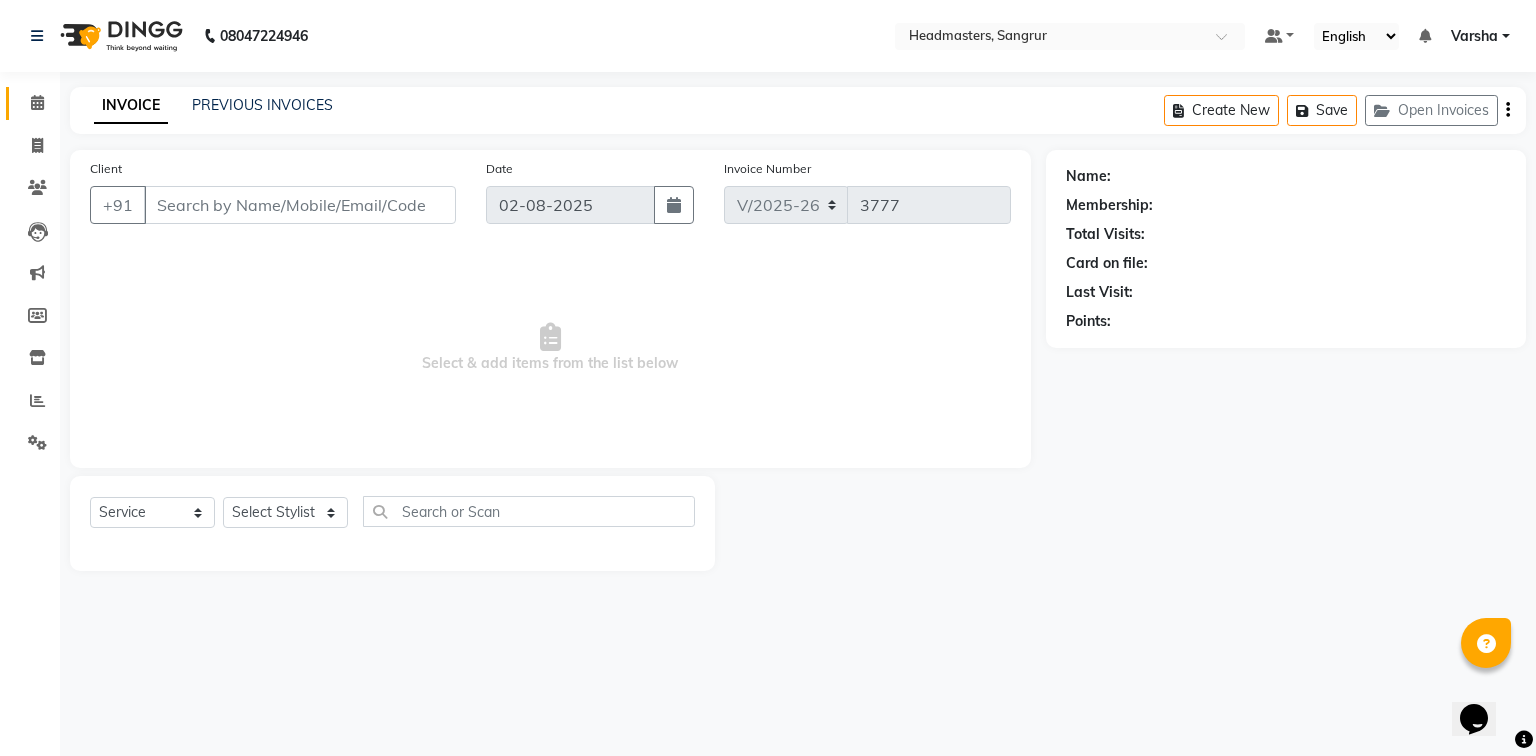 type on "8729000006" 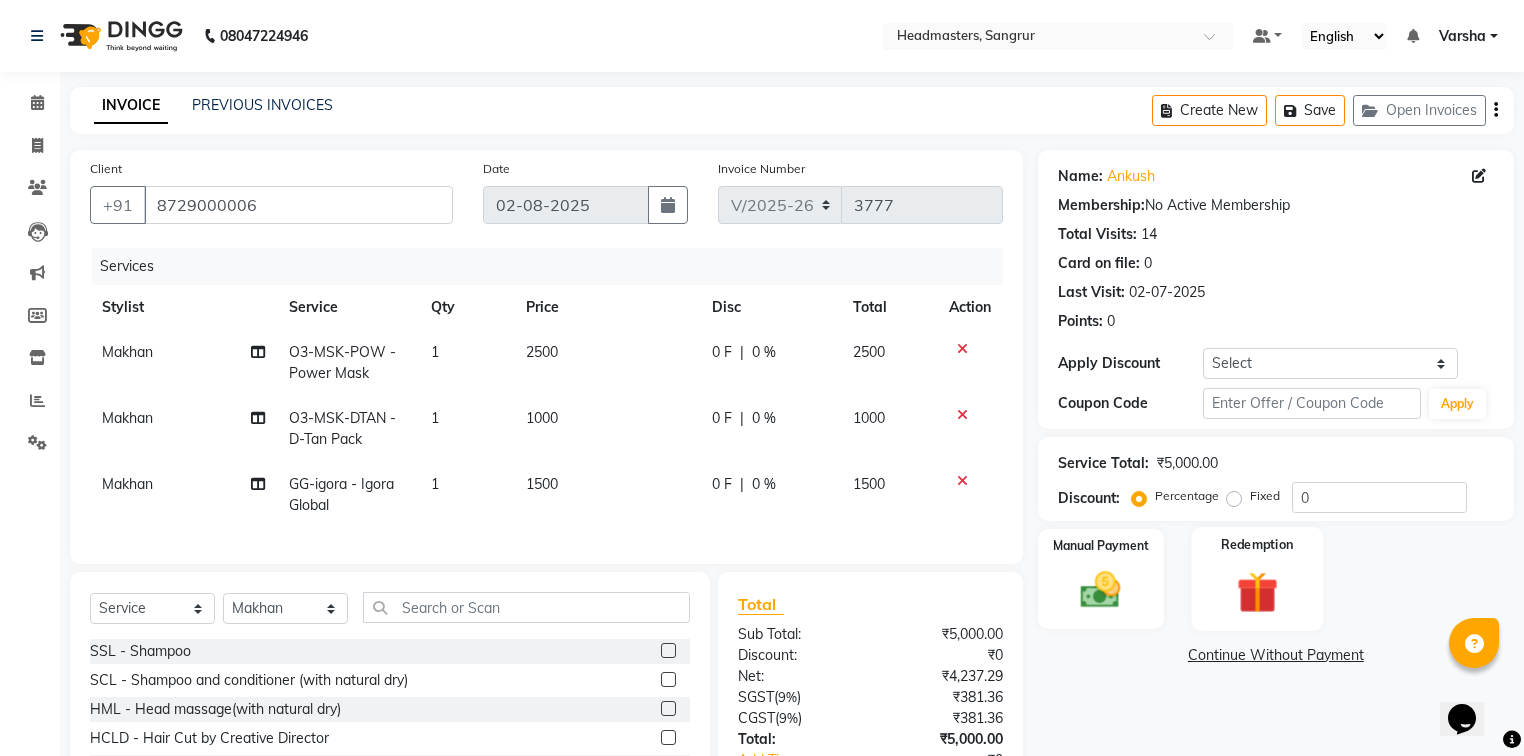 click 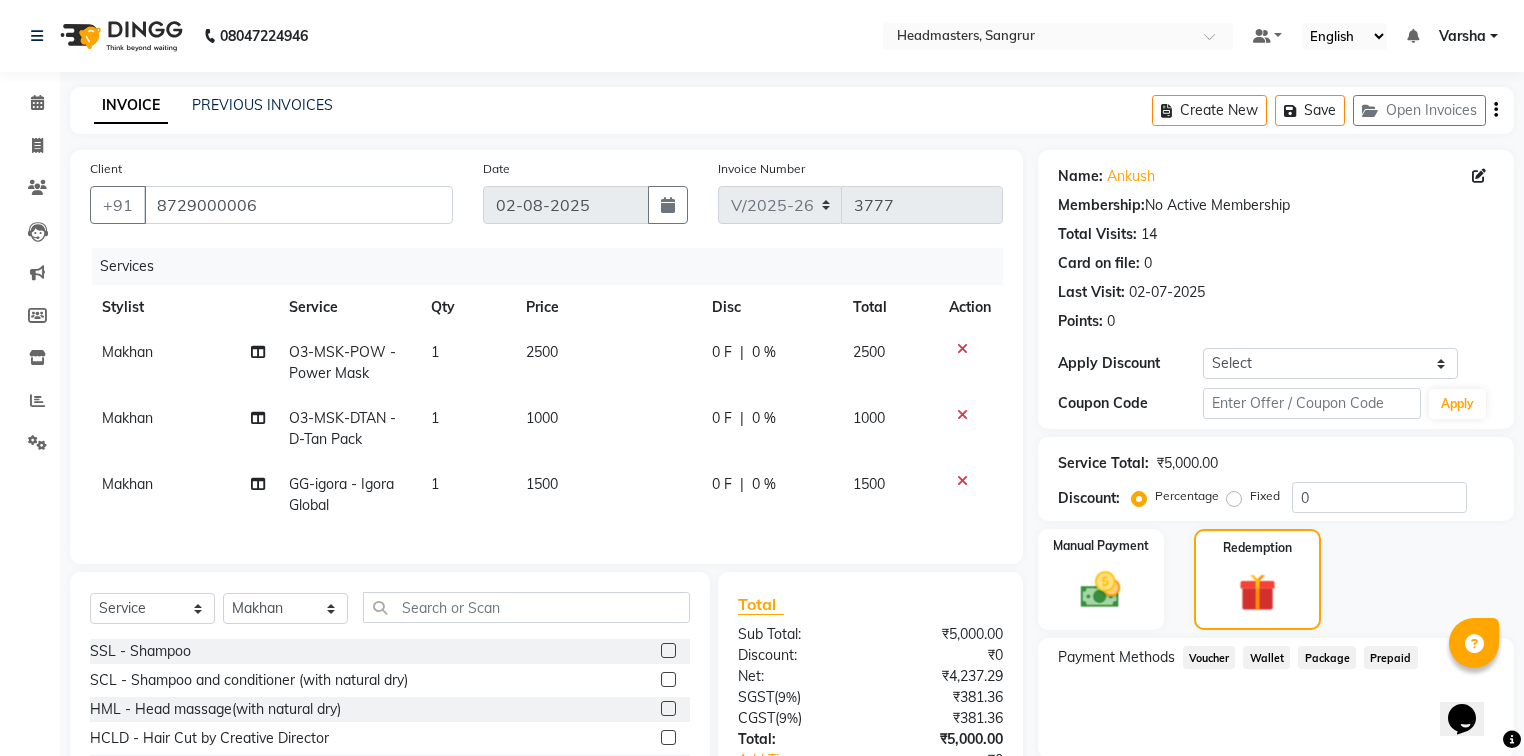 click on "Prepaid" 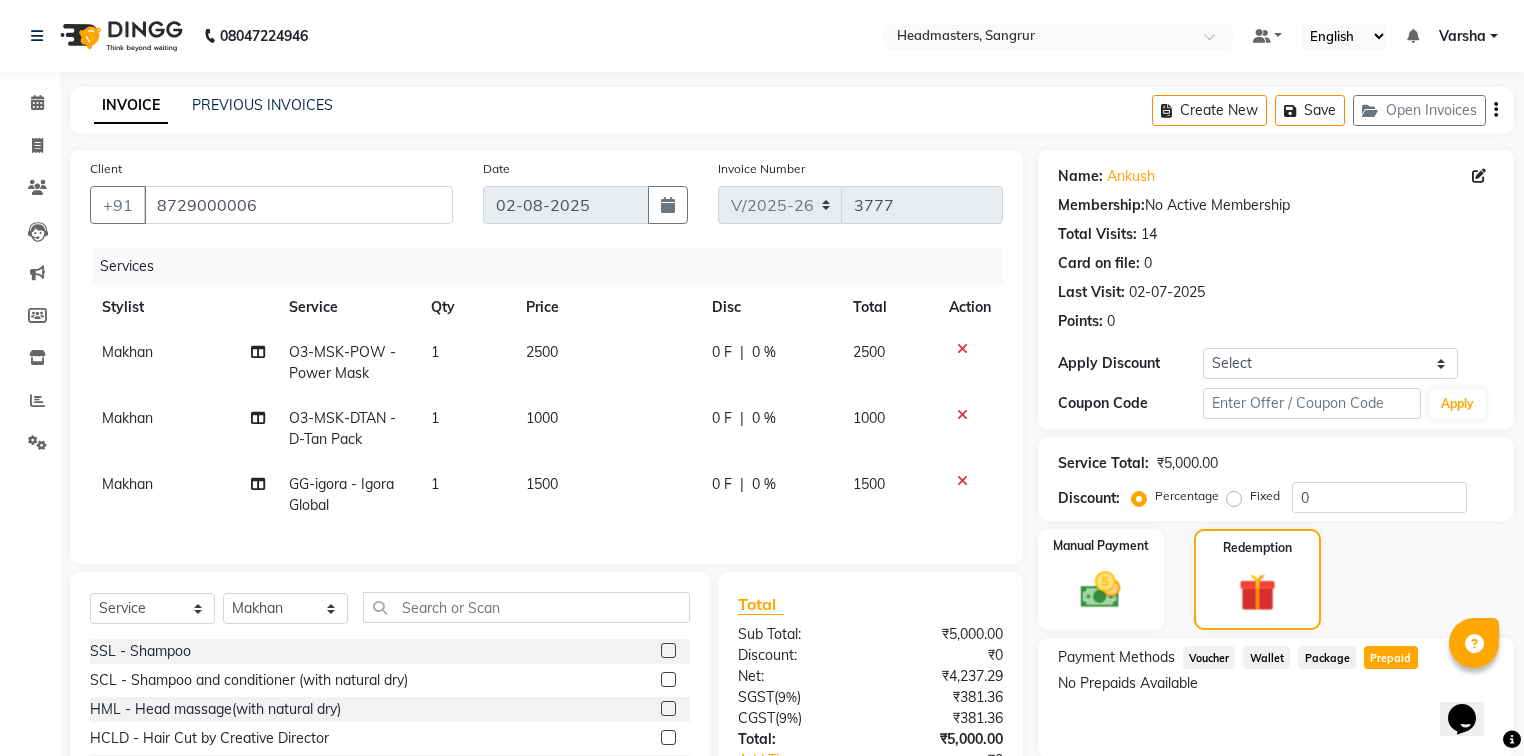scroll, scrollTop: 153, scrollLeft: 0, axis: vertical 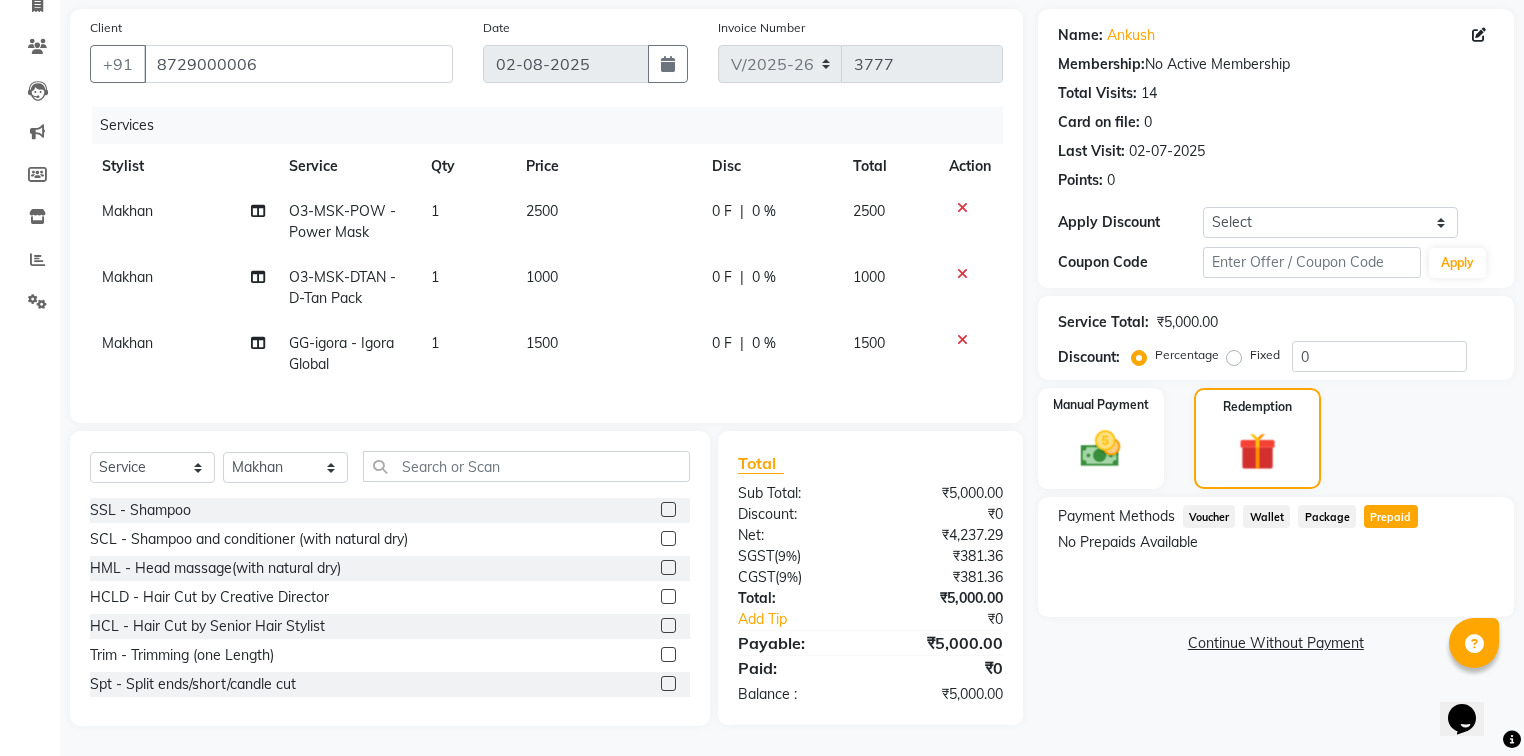 click on "Package" 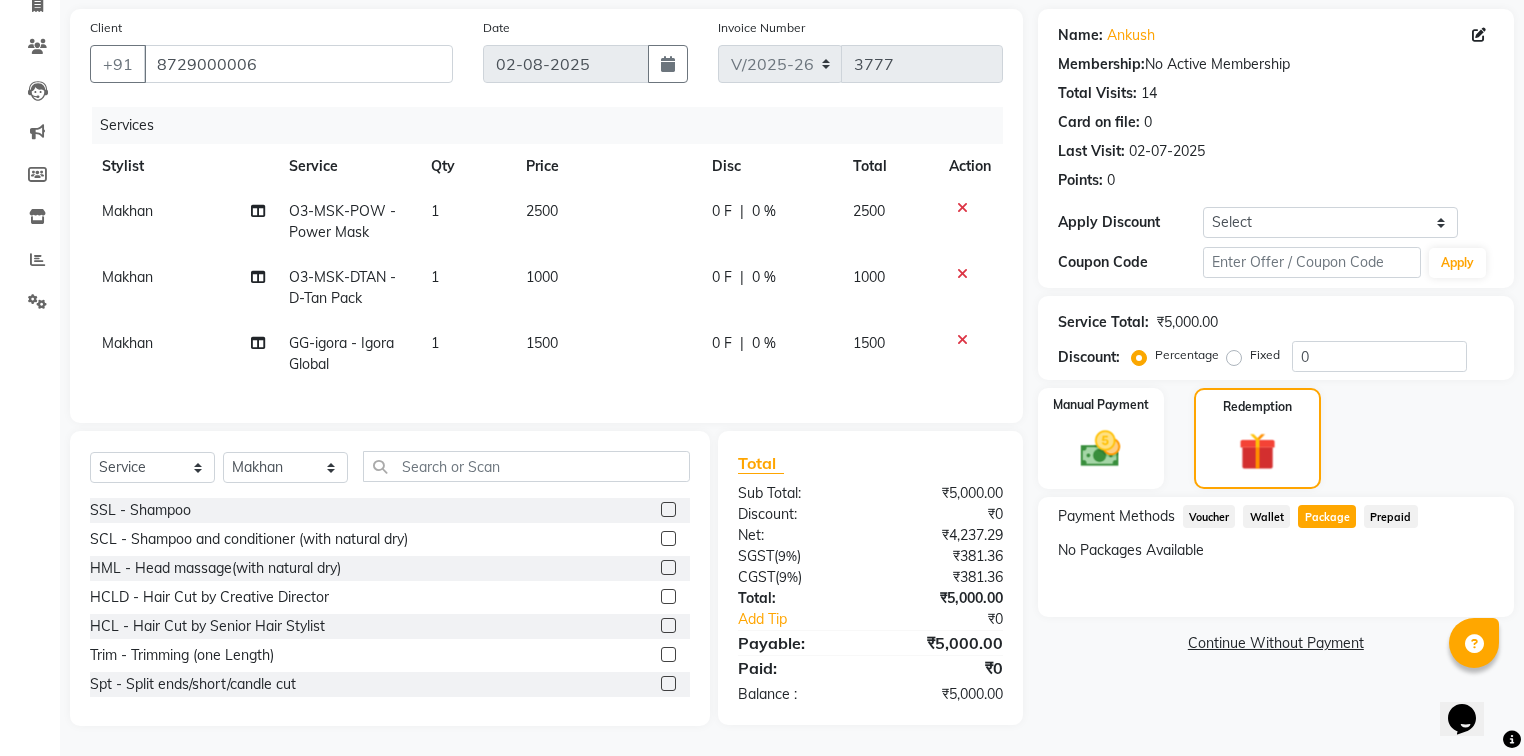 click on "Wallet" 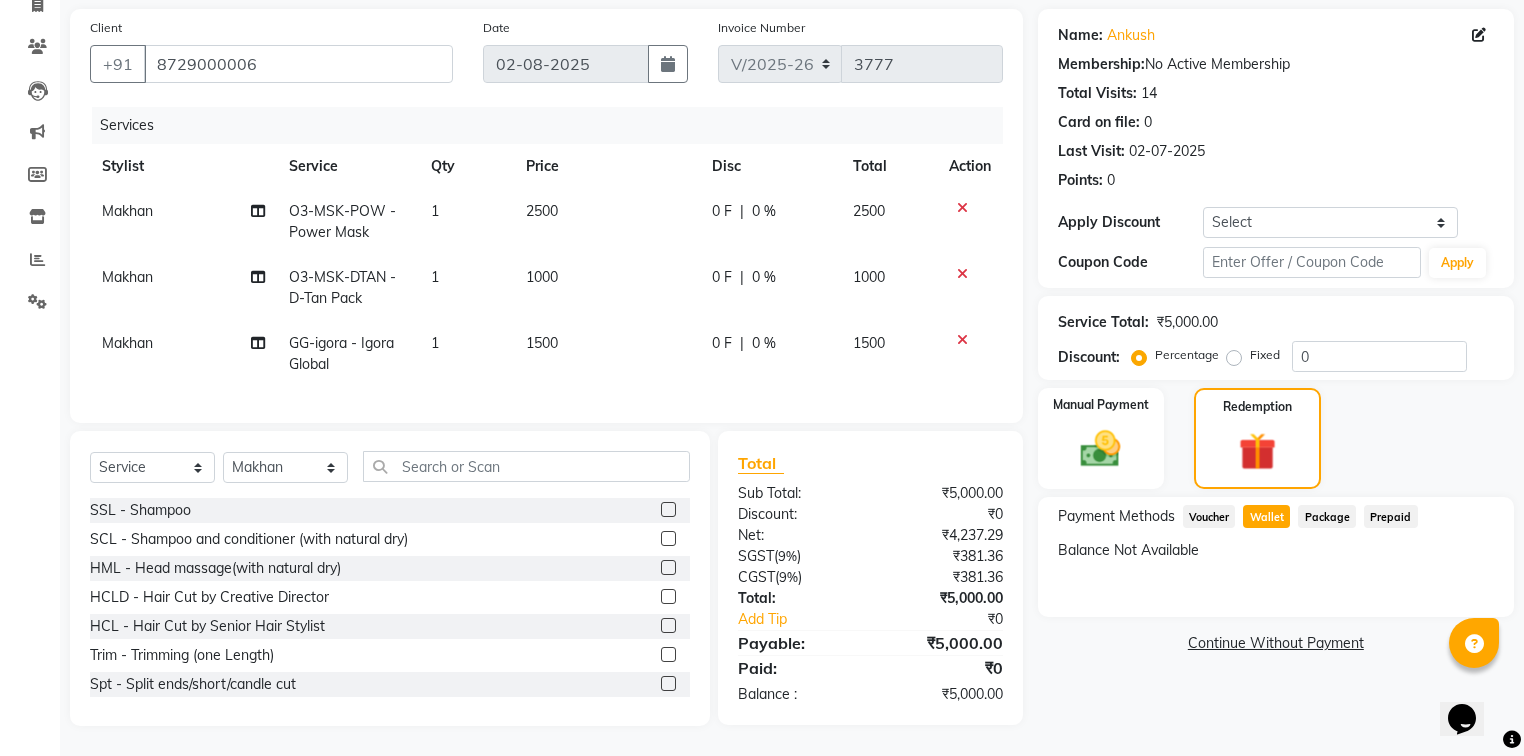 click on "Voucher" 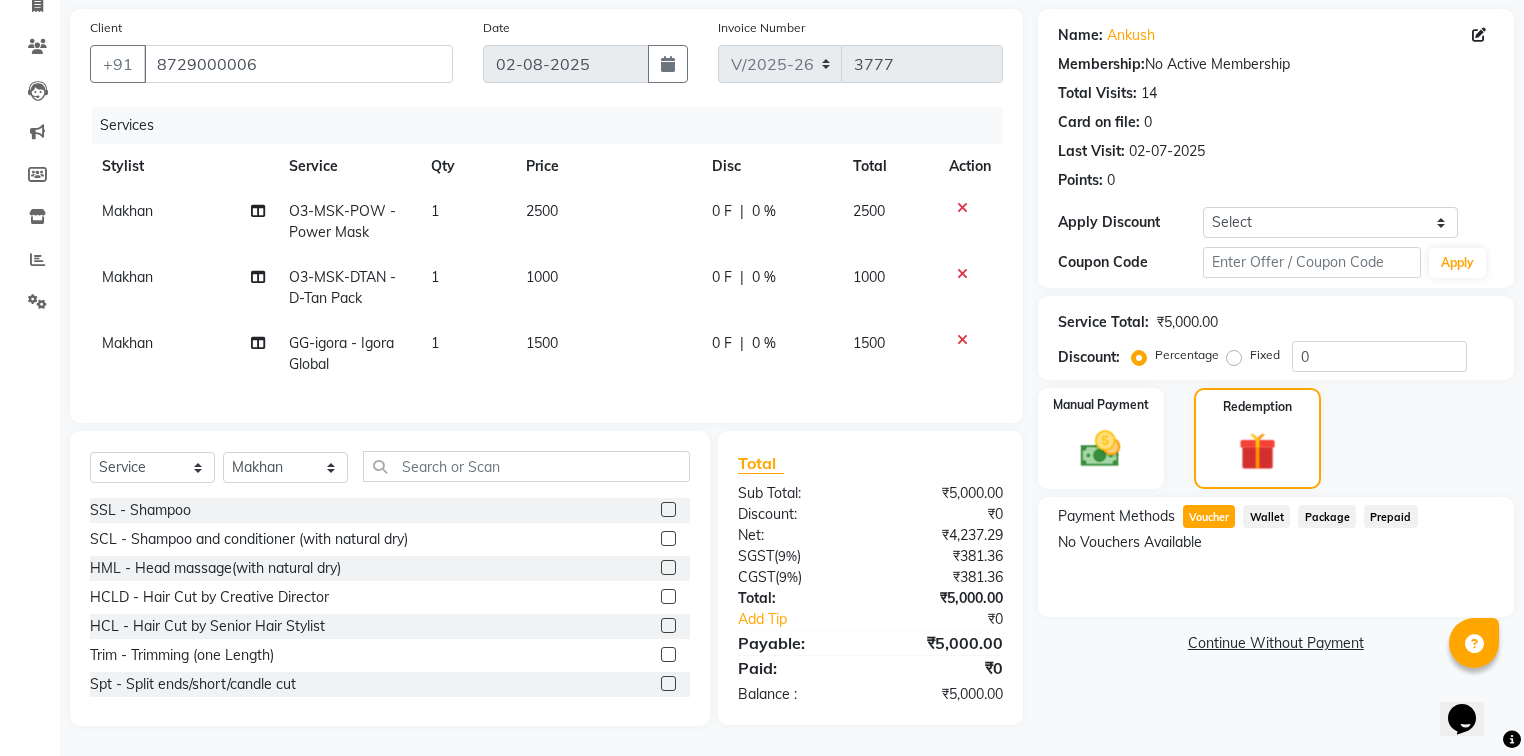 click on "Prepaid" 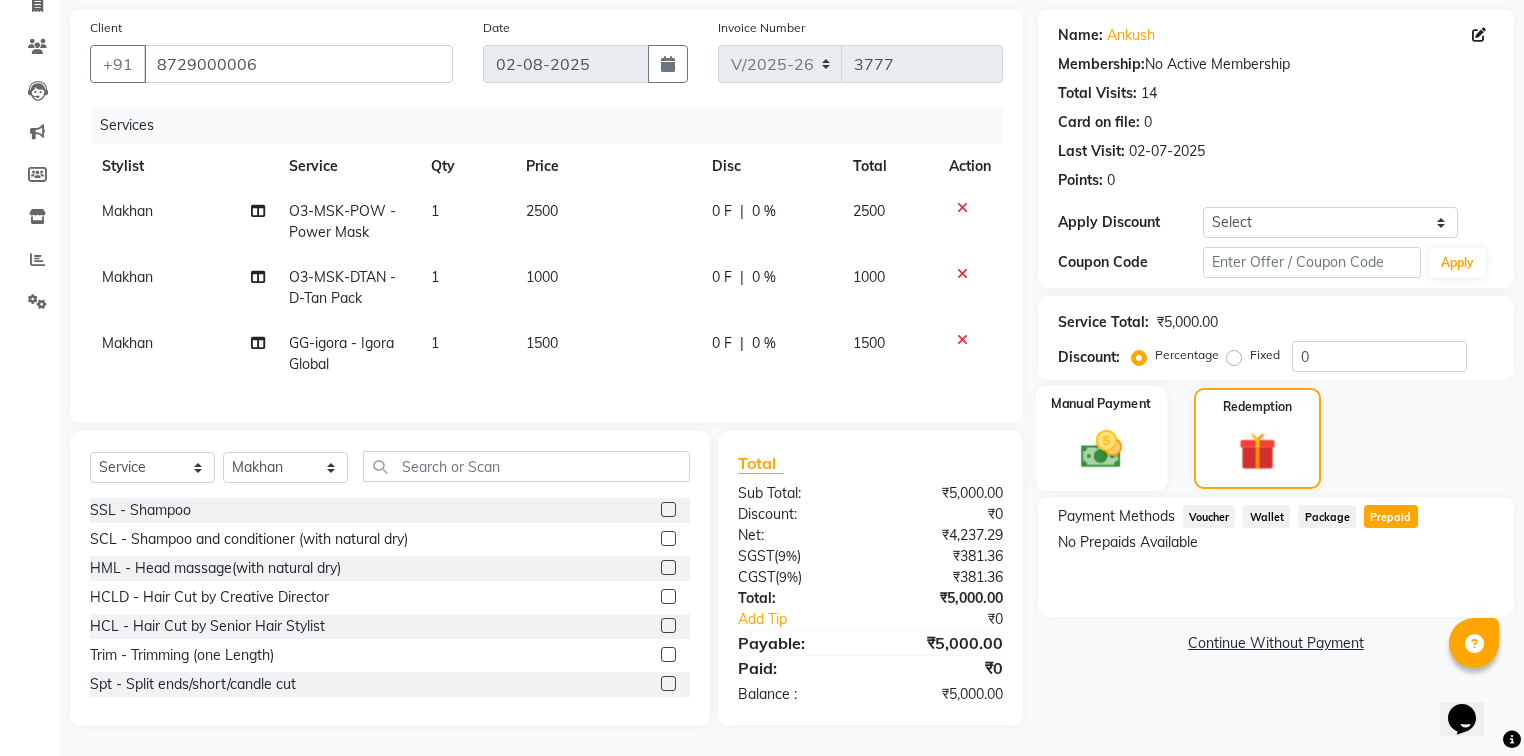 click on "Manual Payment" 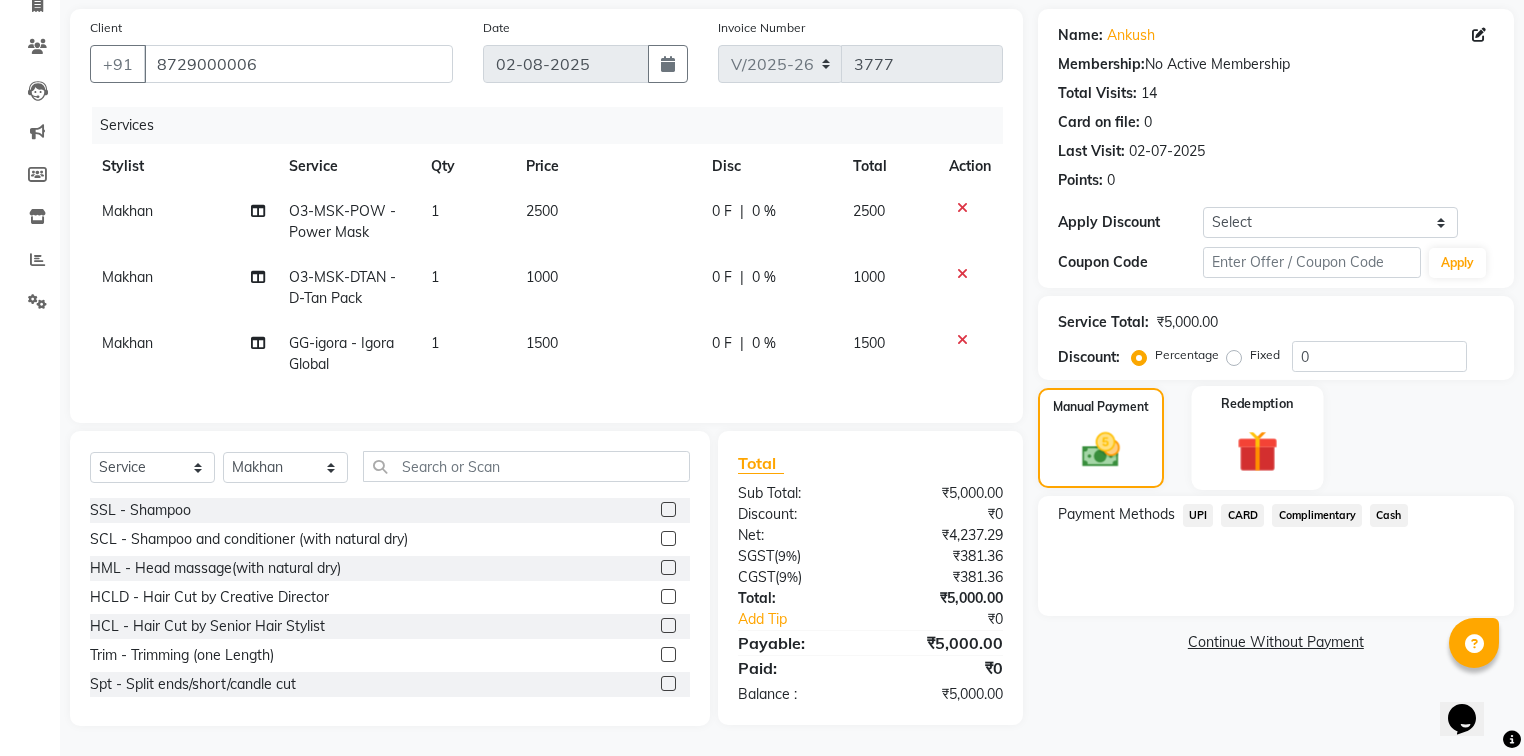 click on "Redemption" 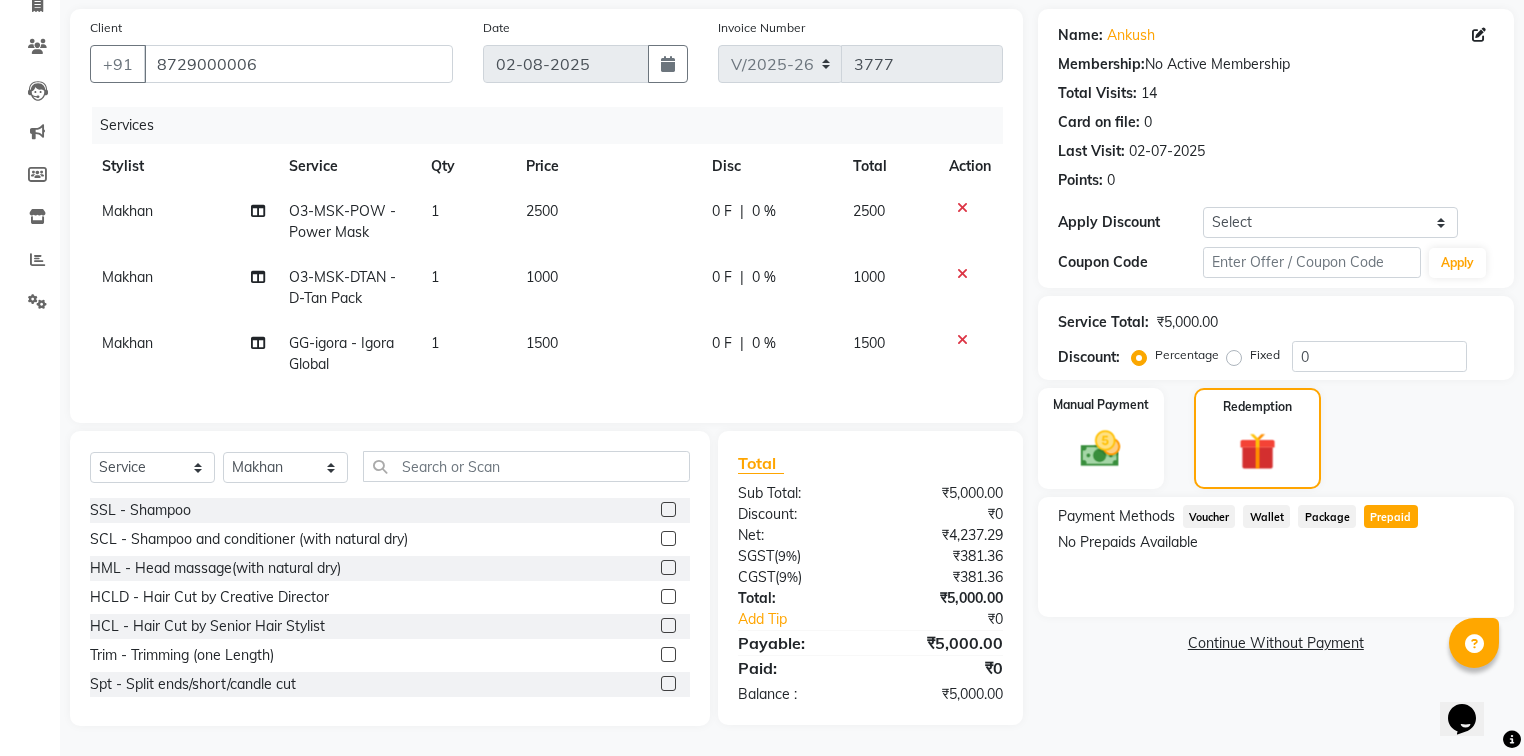 click on "Prepaid" 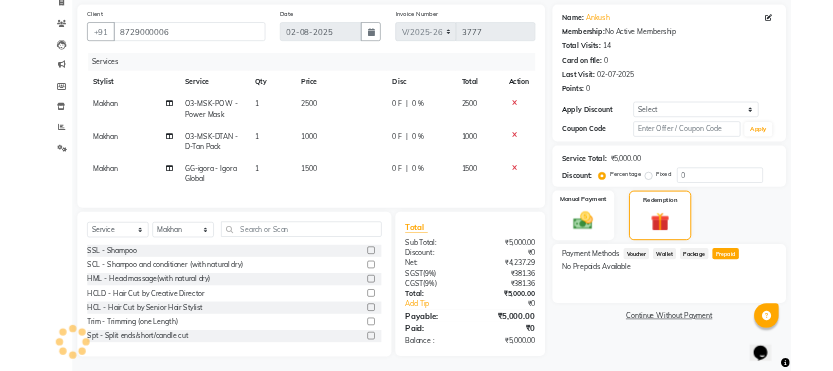 scroll, scrollTop: 0, scrollLeft: 0, axis: both 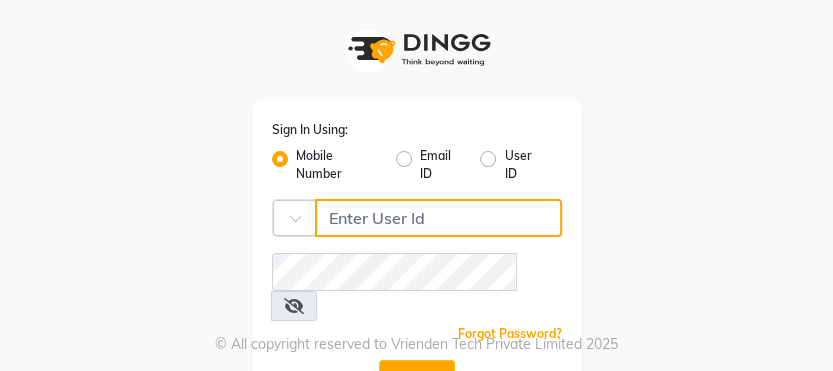 click 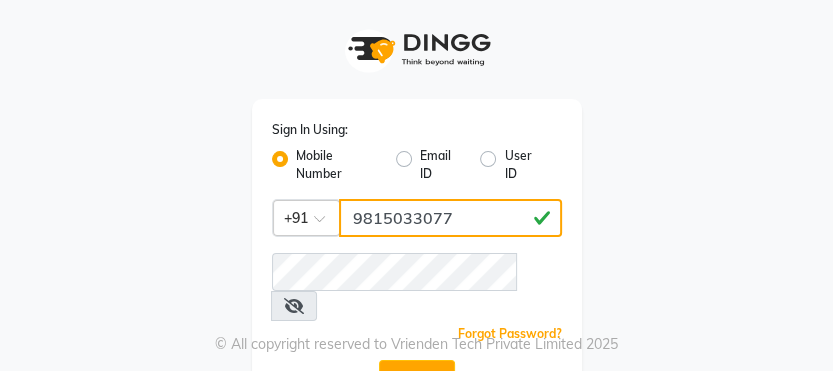 type on "9815033077" 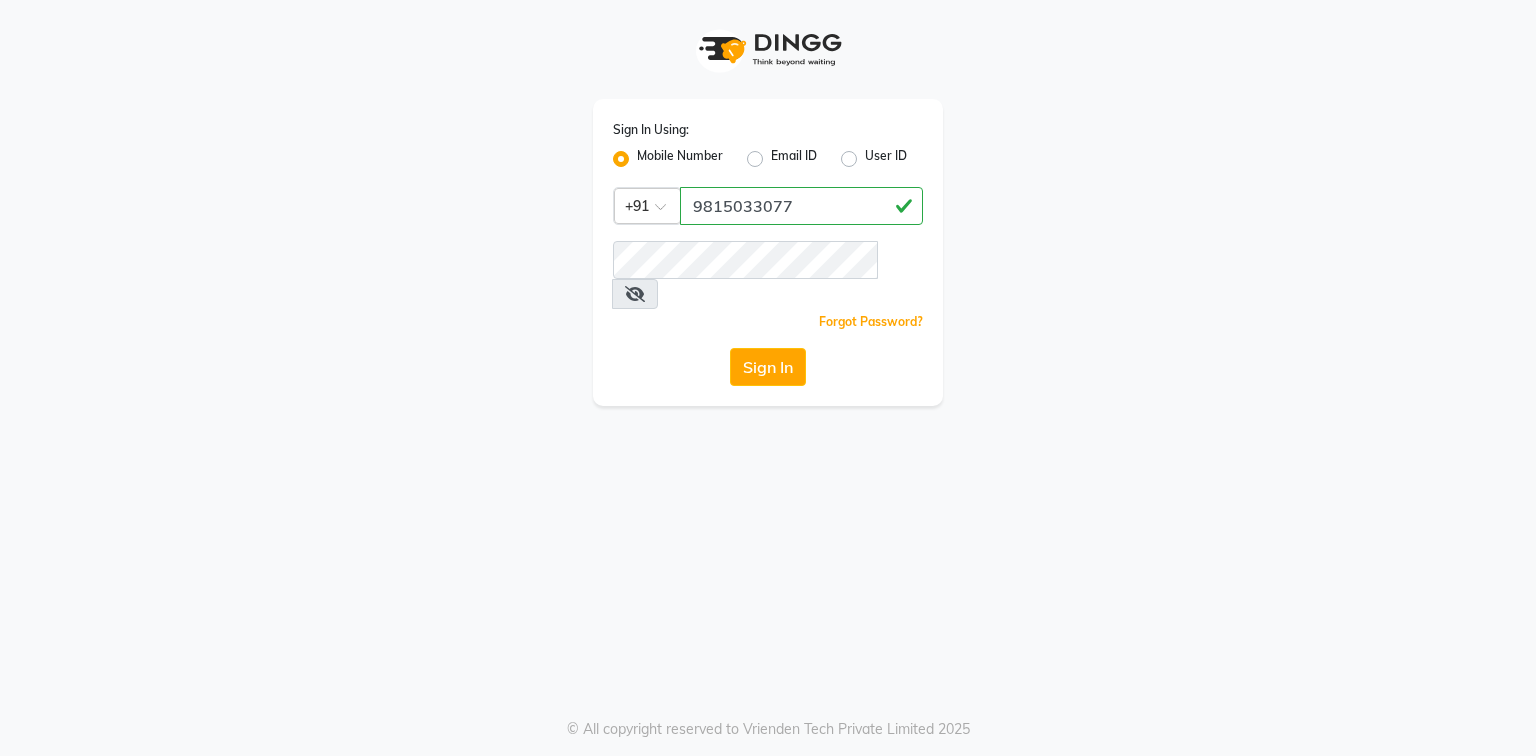 click at bounding box center (635, 294) 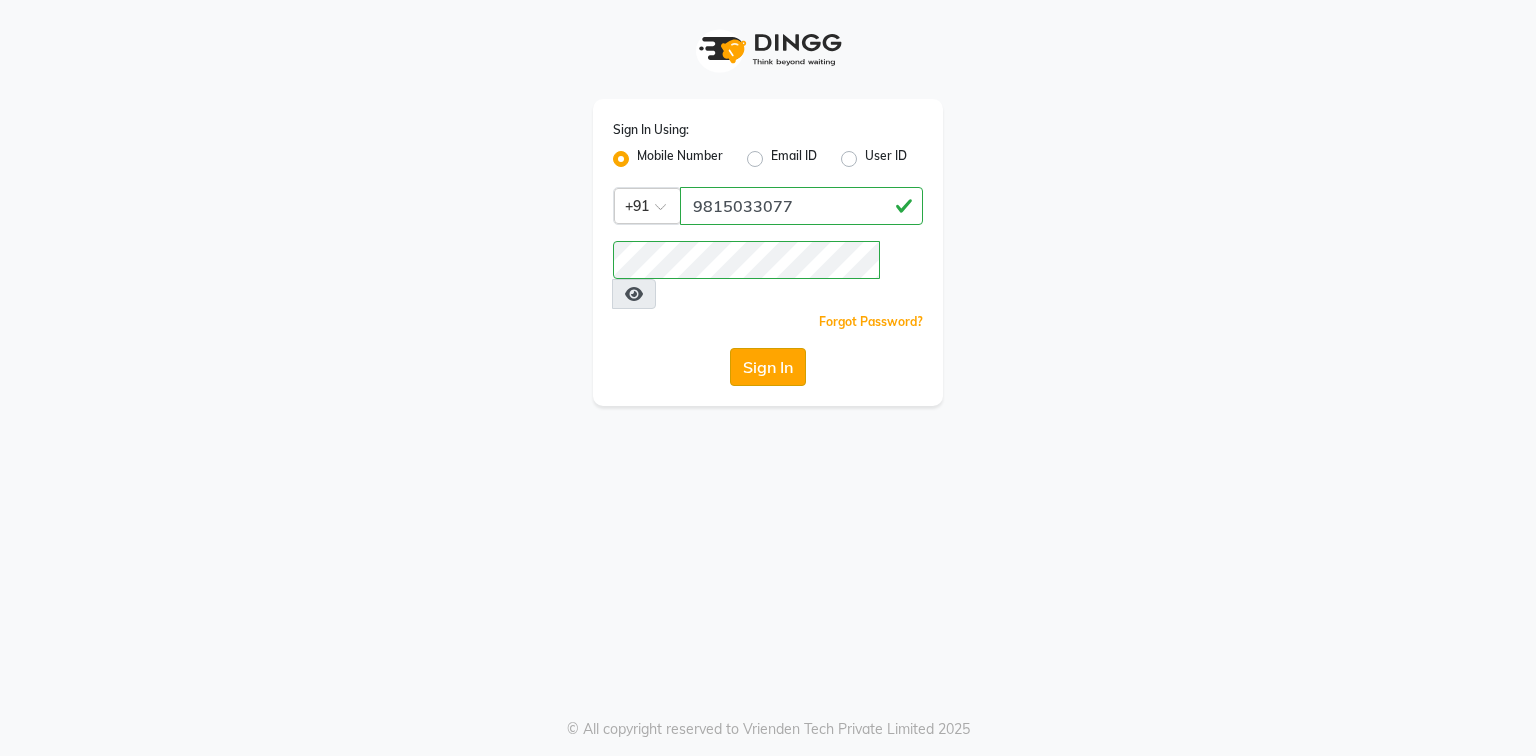 click on "Sign In" 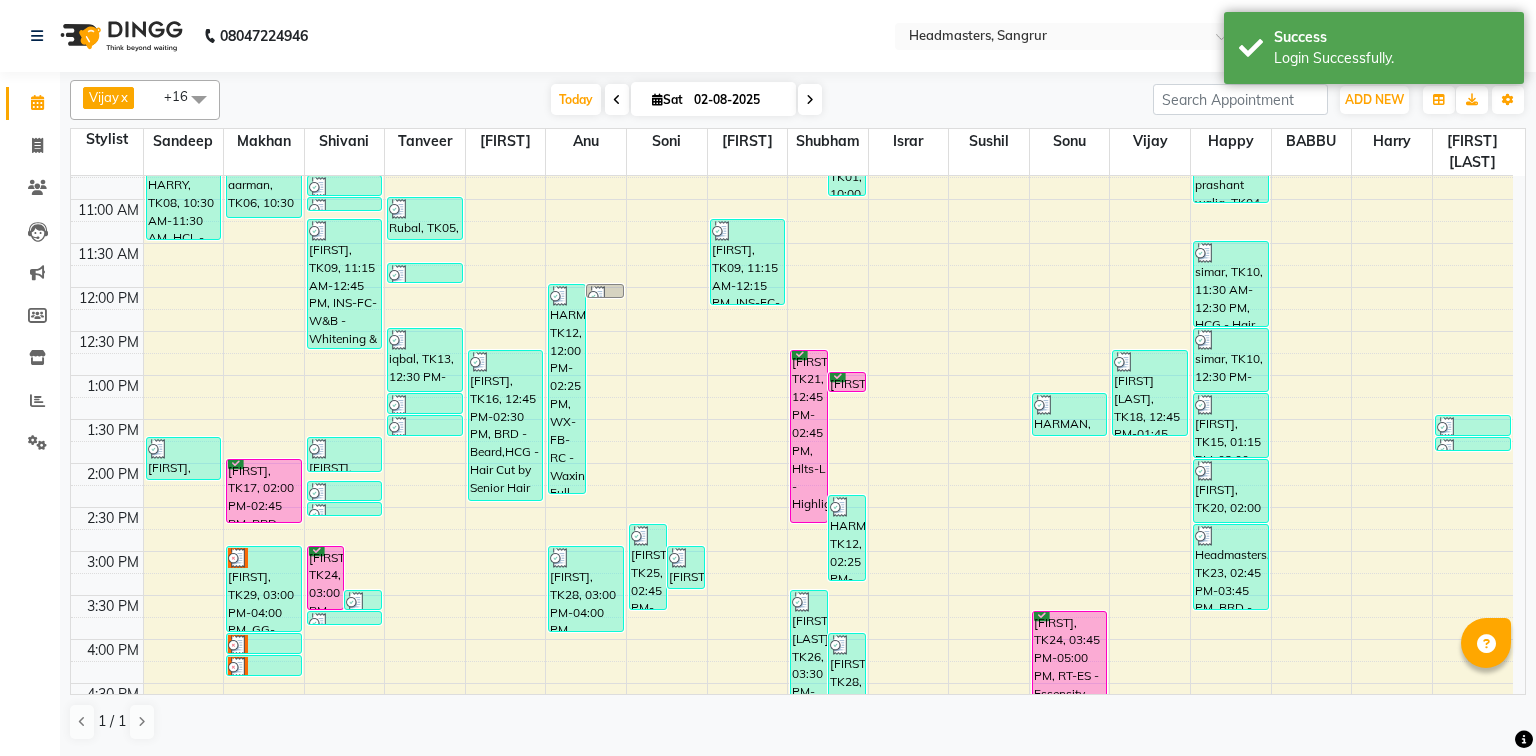 scroll, scrollTop: 480, scrollLeft: 0, axis: vertical 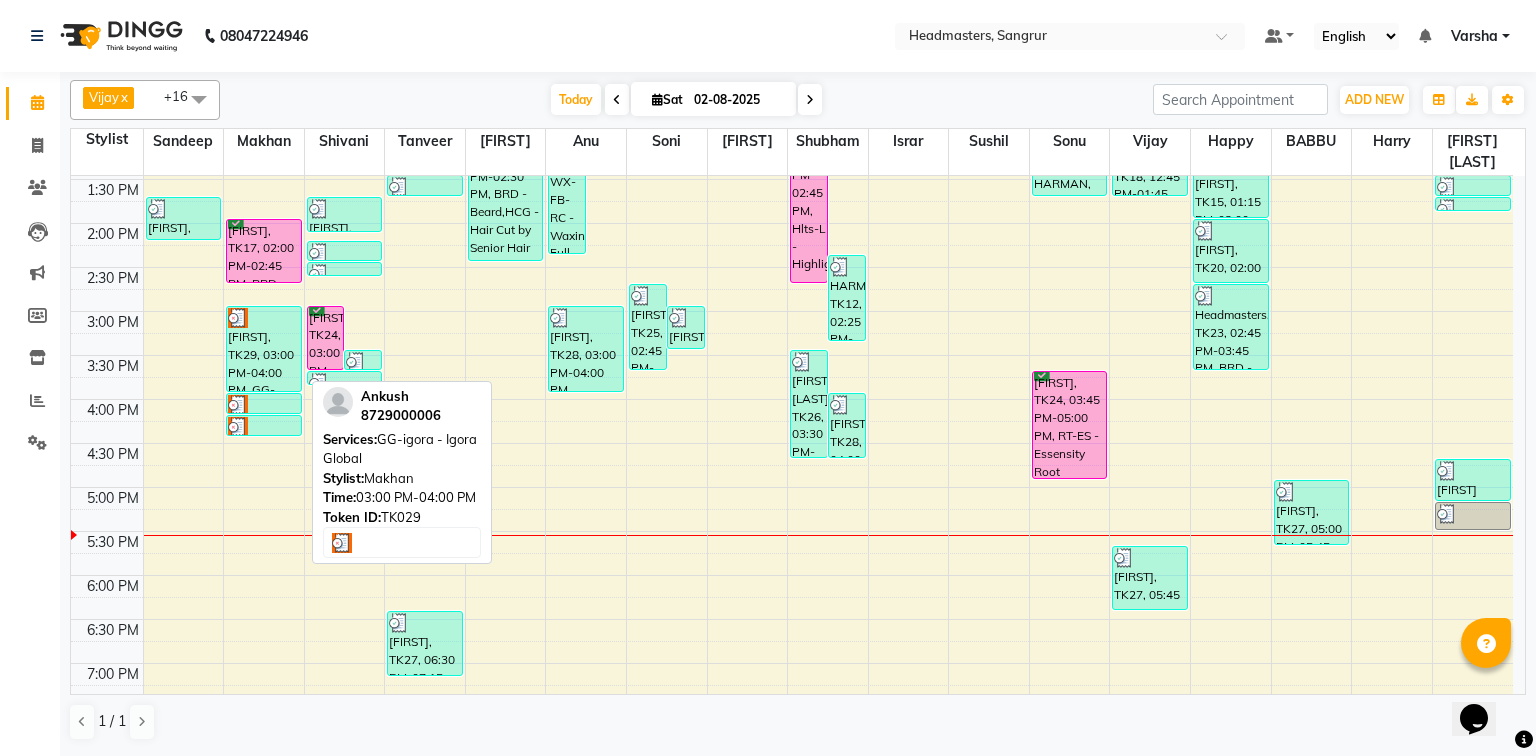 click on "Ankush, TK29, 03:00 PM-04:00 PM, GG-igora - Igora Global" at bounding box center (264, 349) 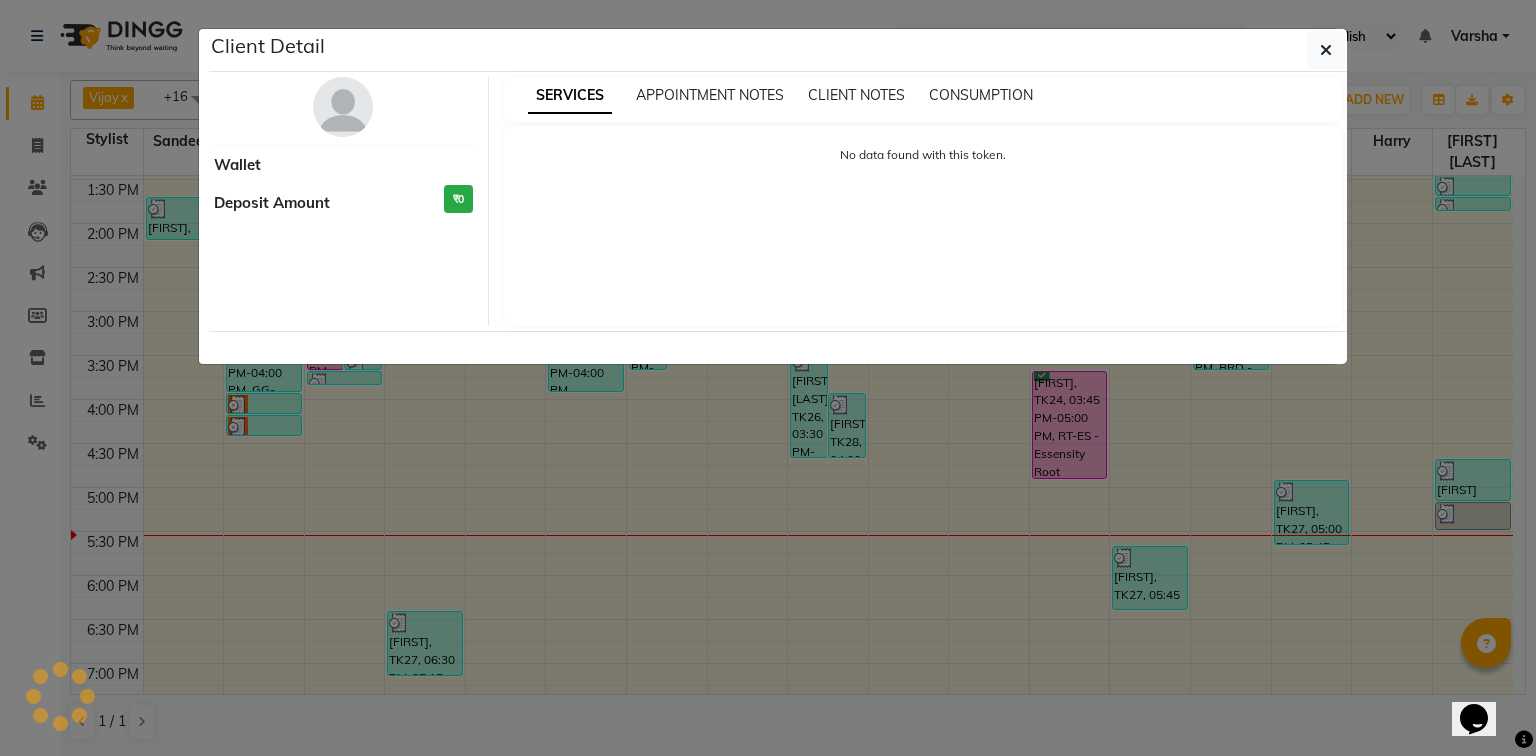 select on "3" 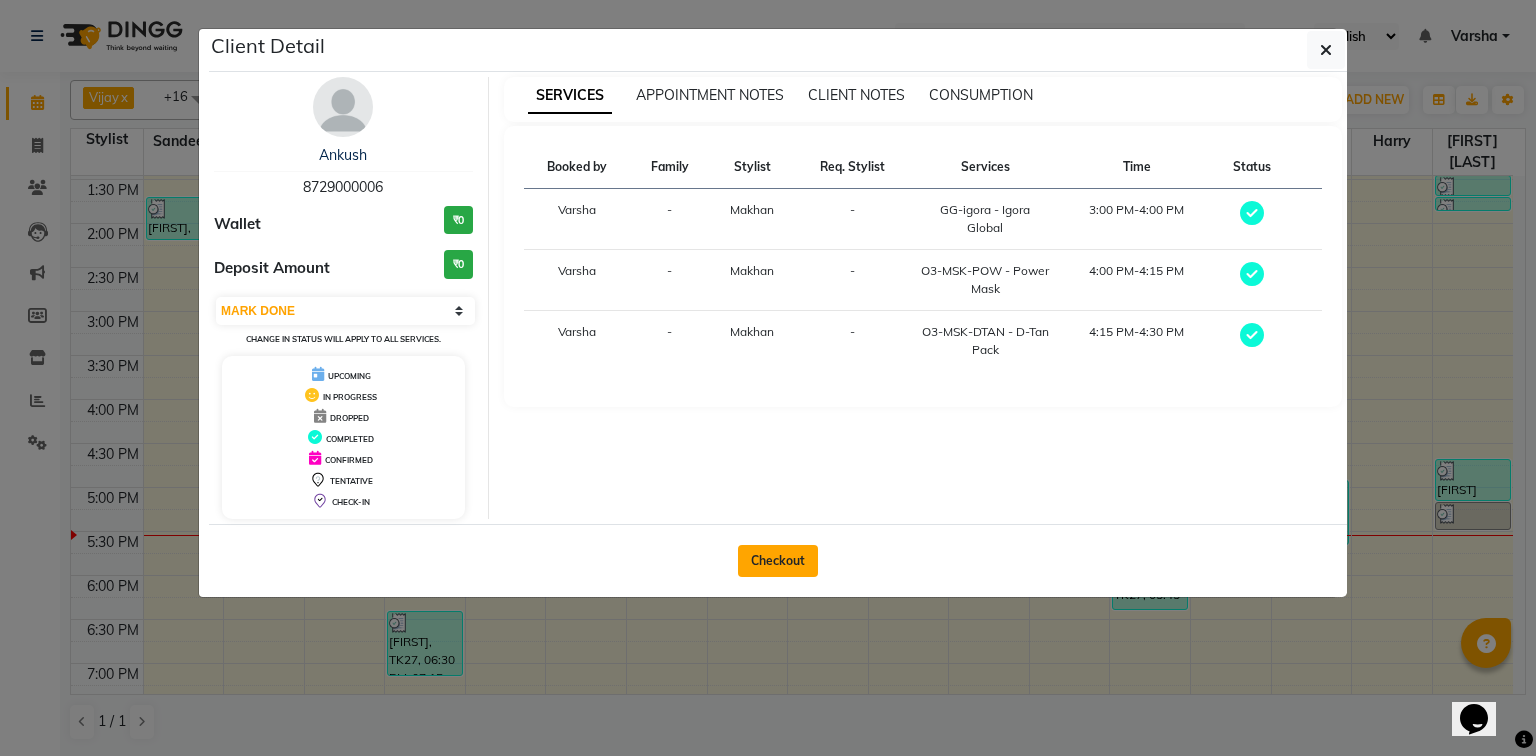 click on "Checkout" 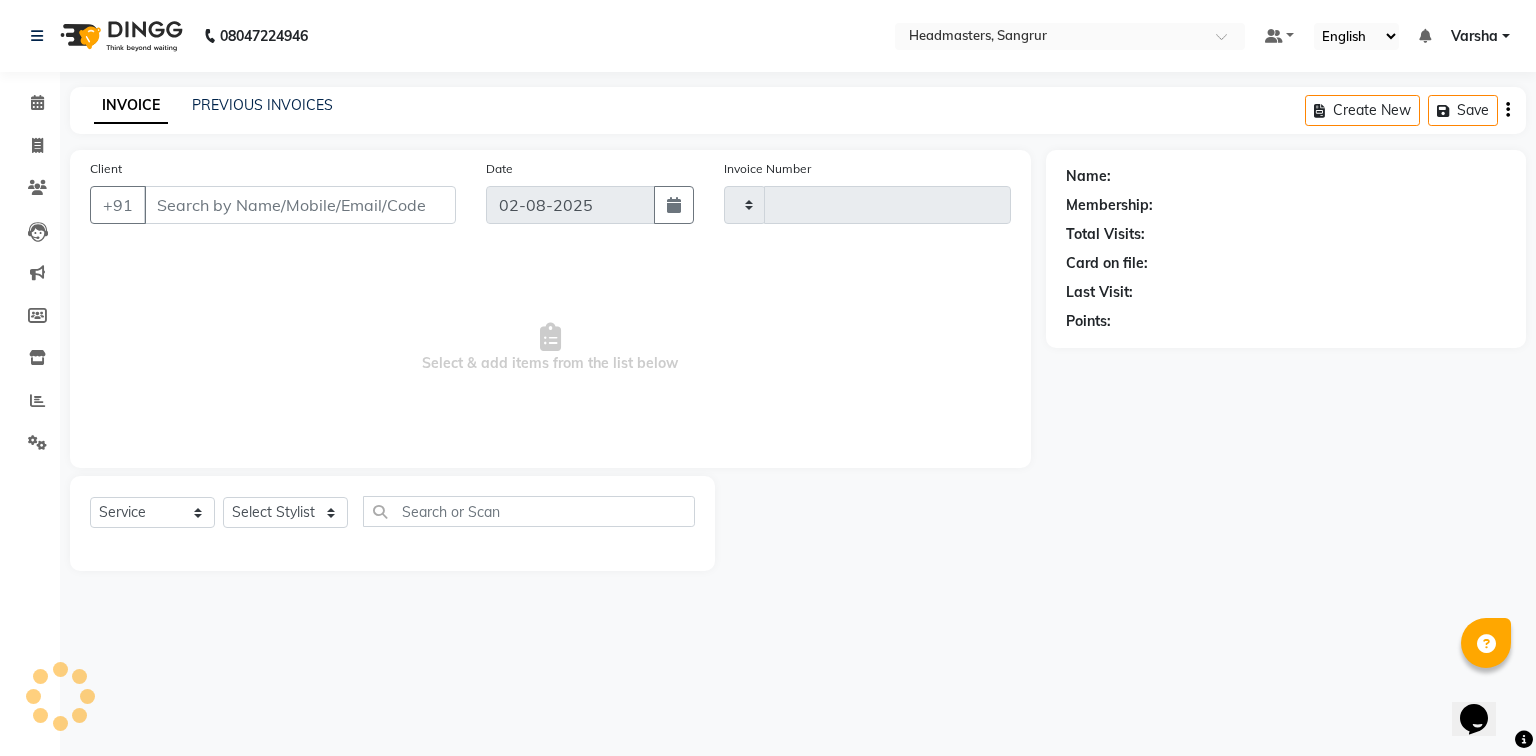 type on "3777" 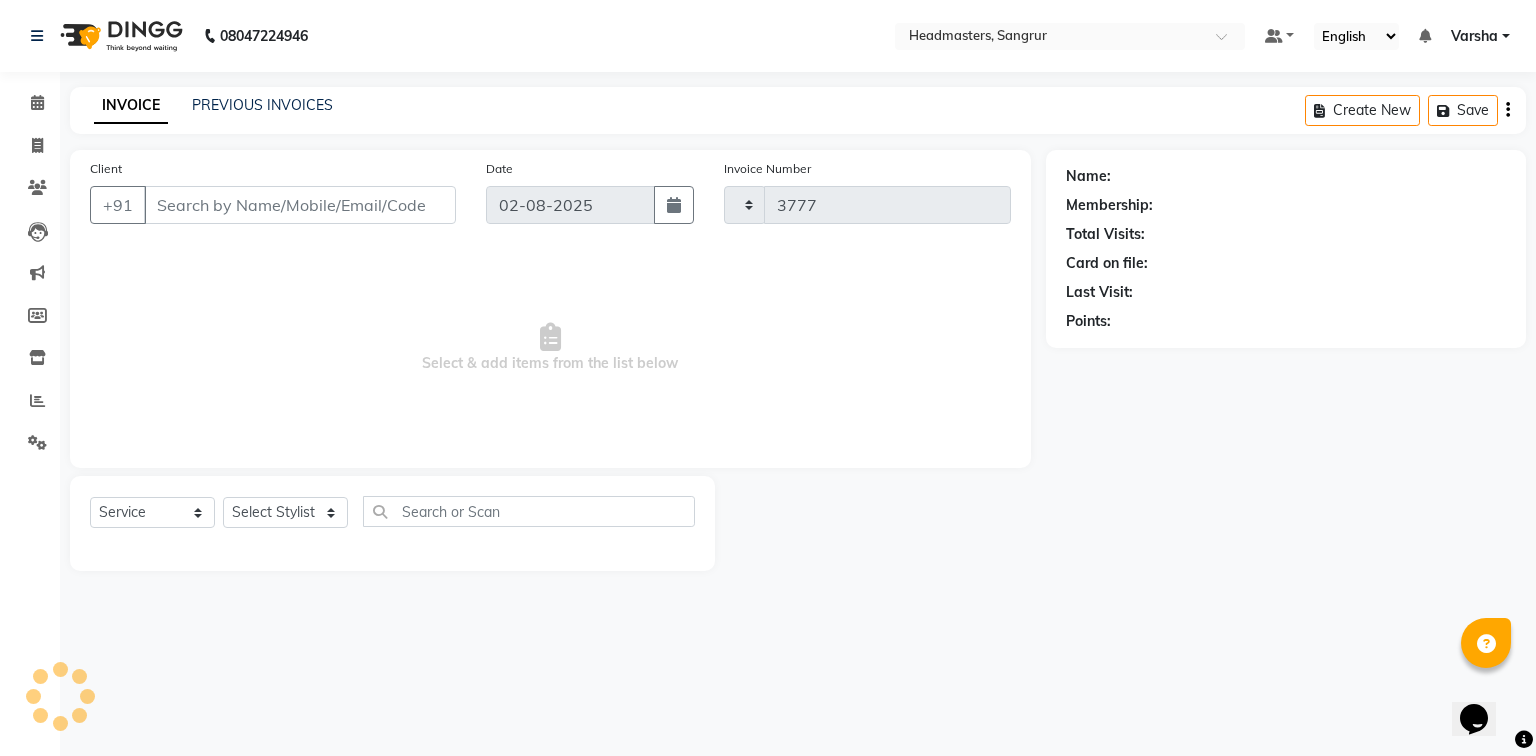 select on "7140" 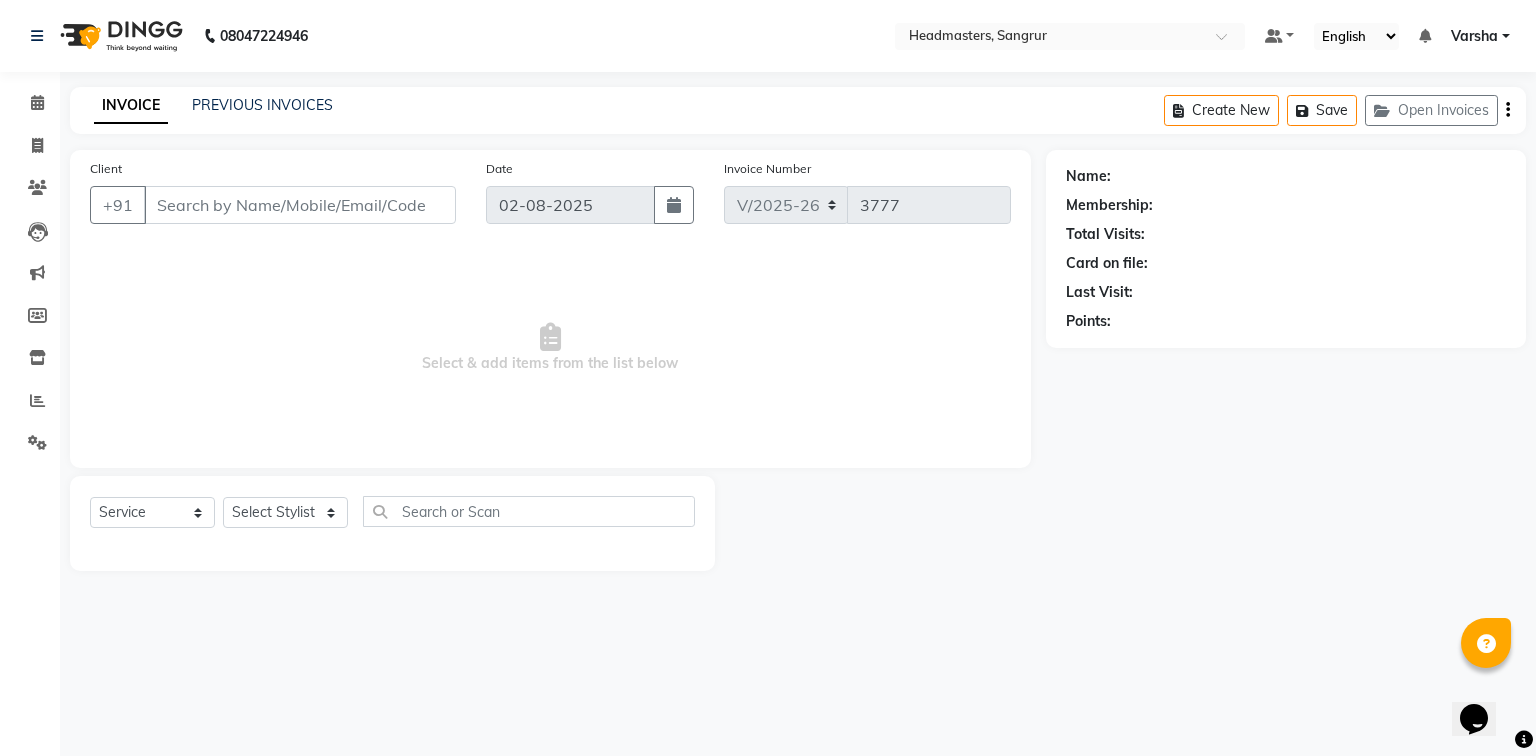 type on "8729000006" 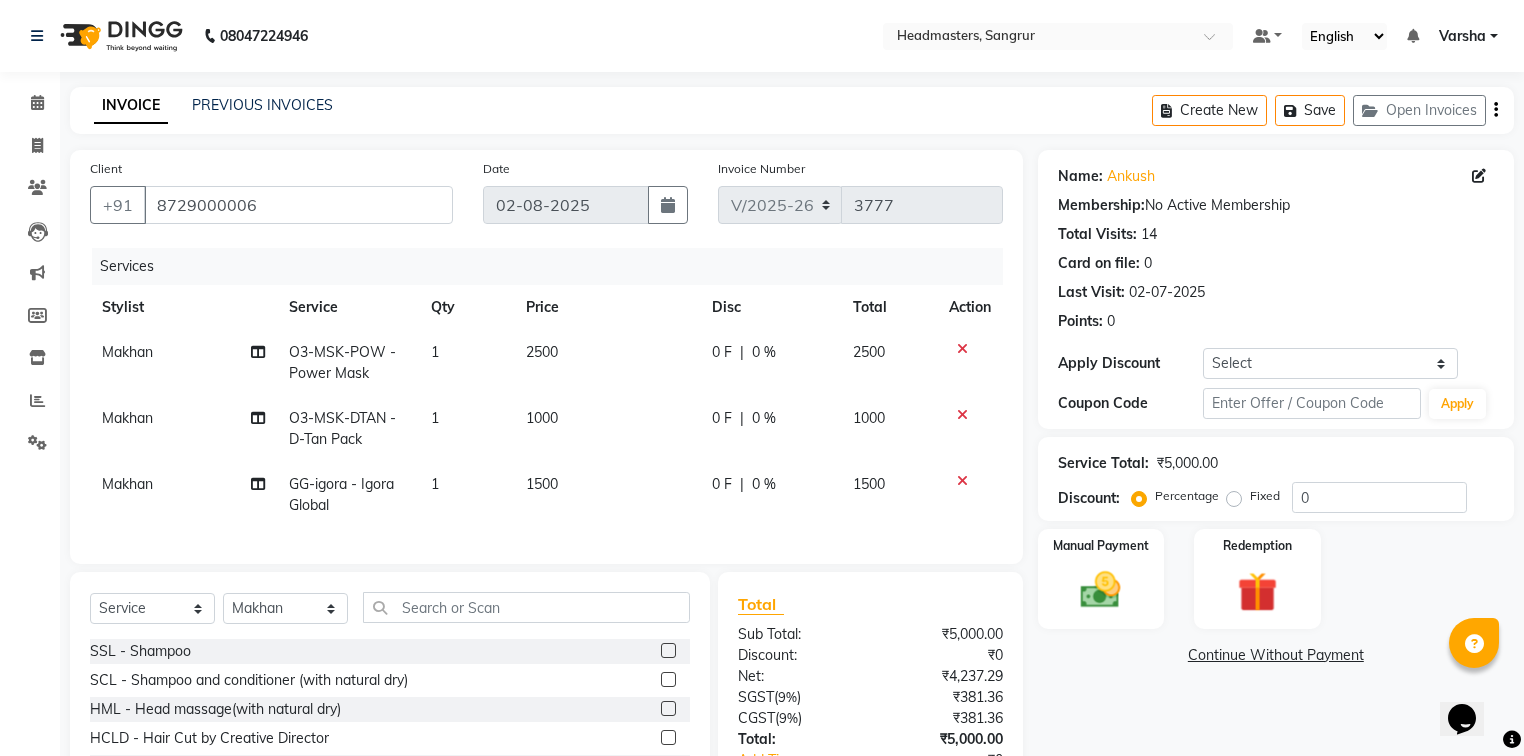 click 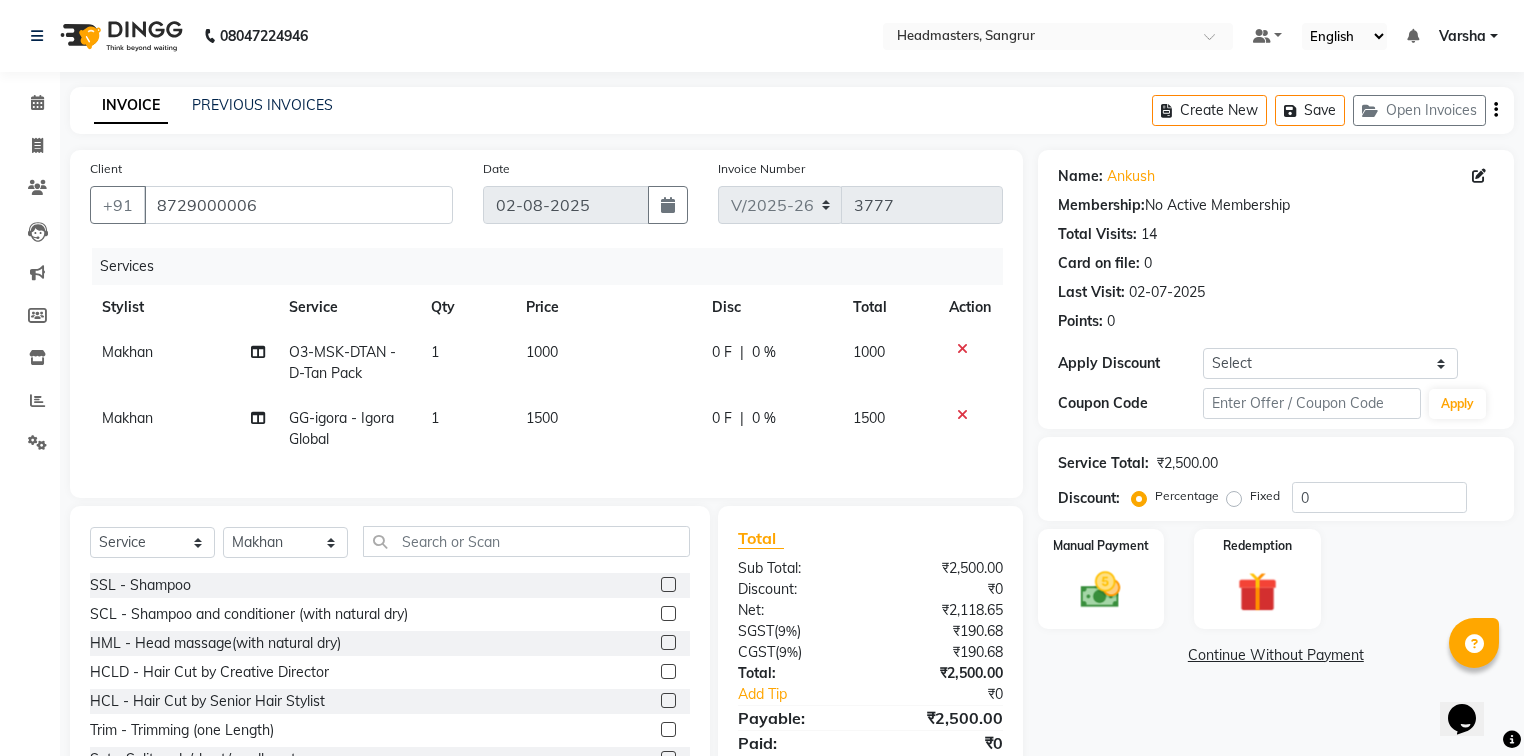 click 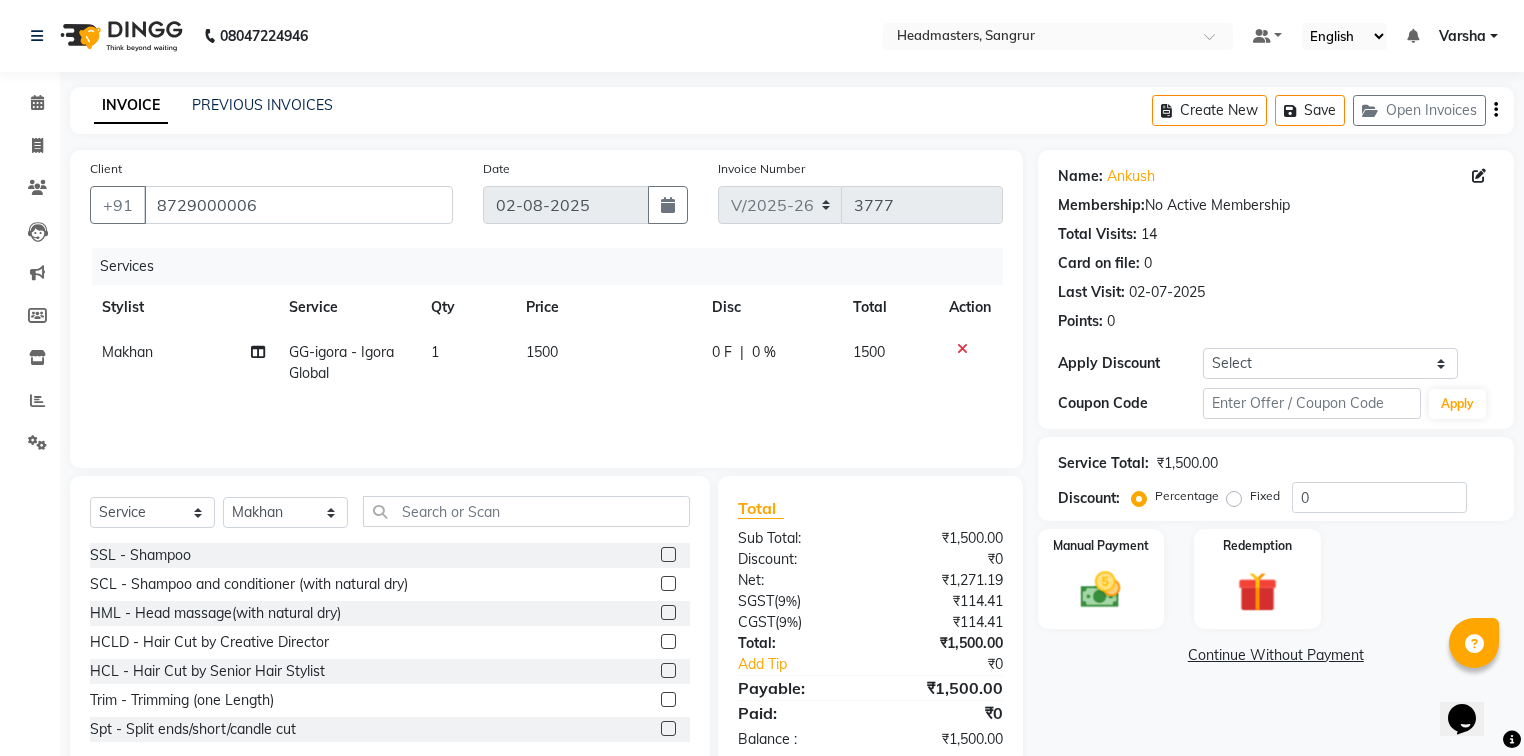 click 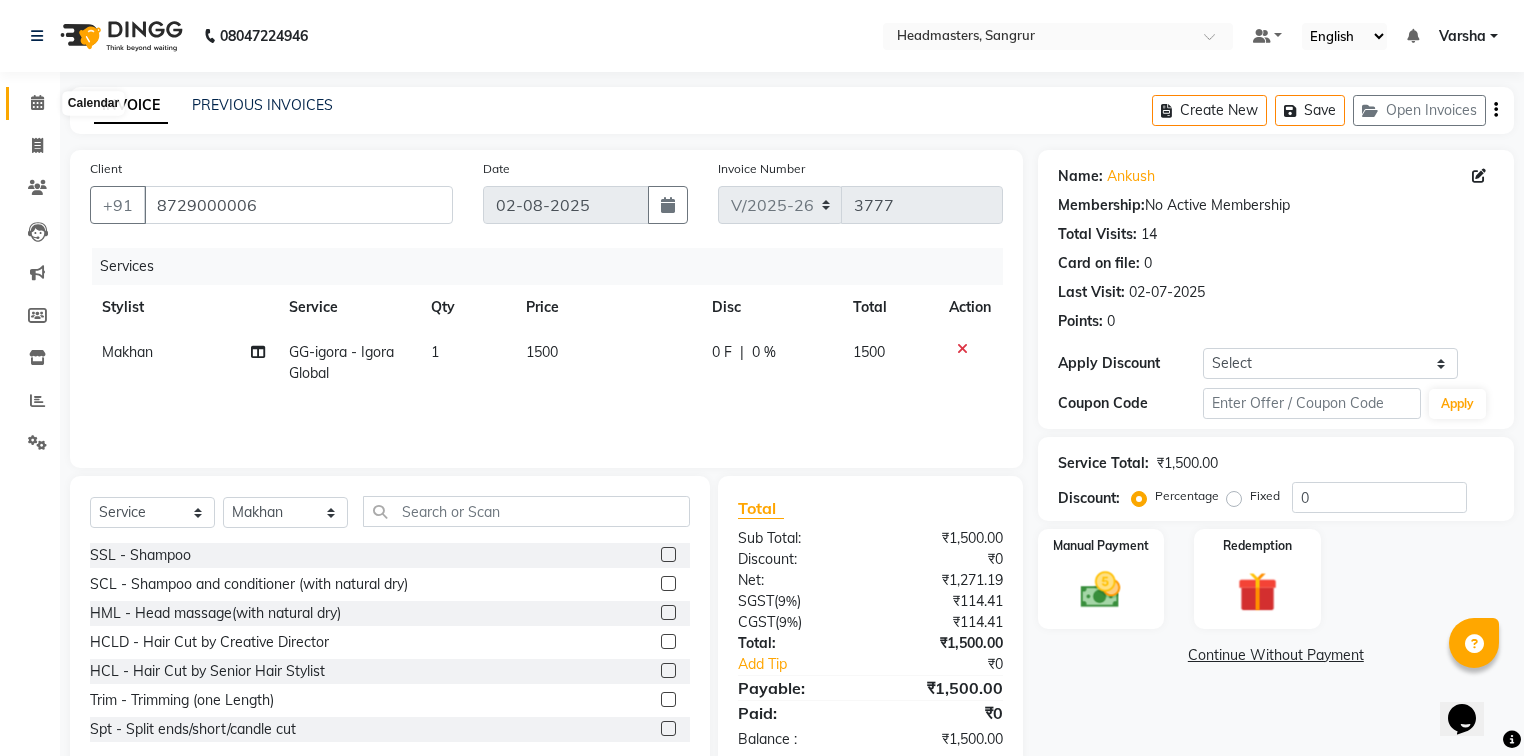 click 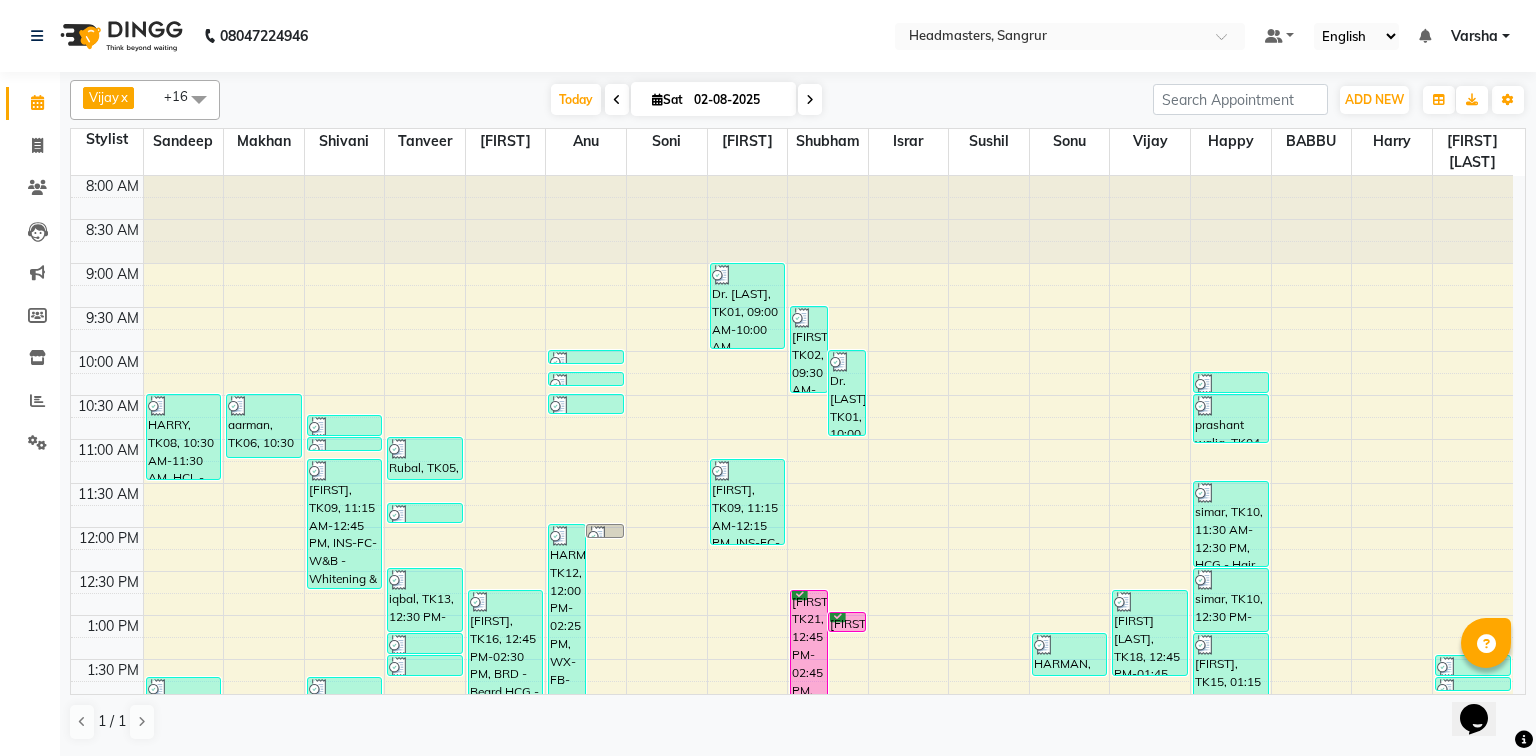 scroll, scrollTop: 320, scrollLeft: 0, axis: vertical 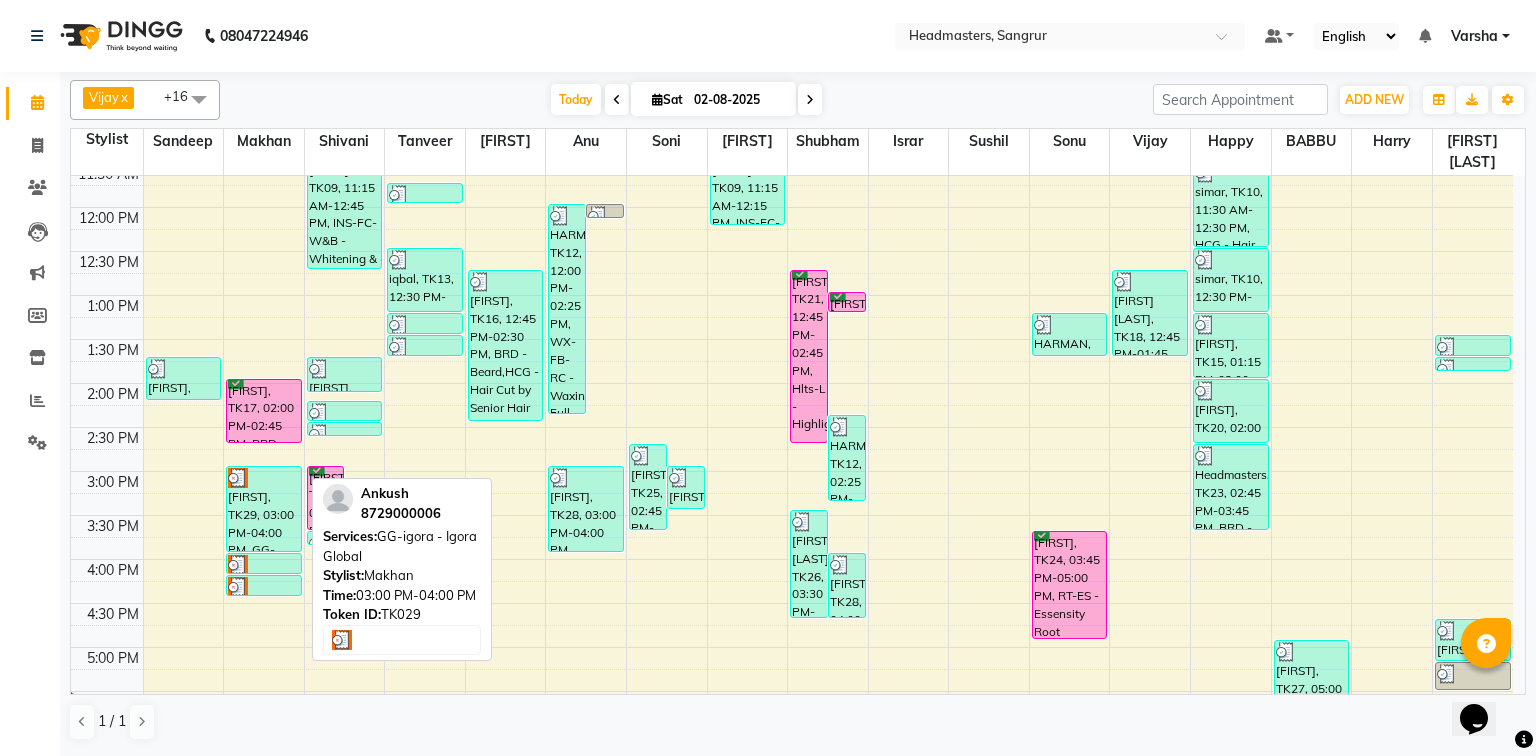 click on "Ankush, TK29, 03:00 PM-04:00 PM, GG-igora - Igora Global" at bounding box center [264, 509] 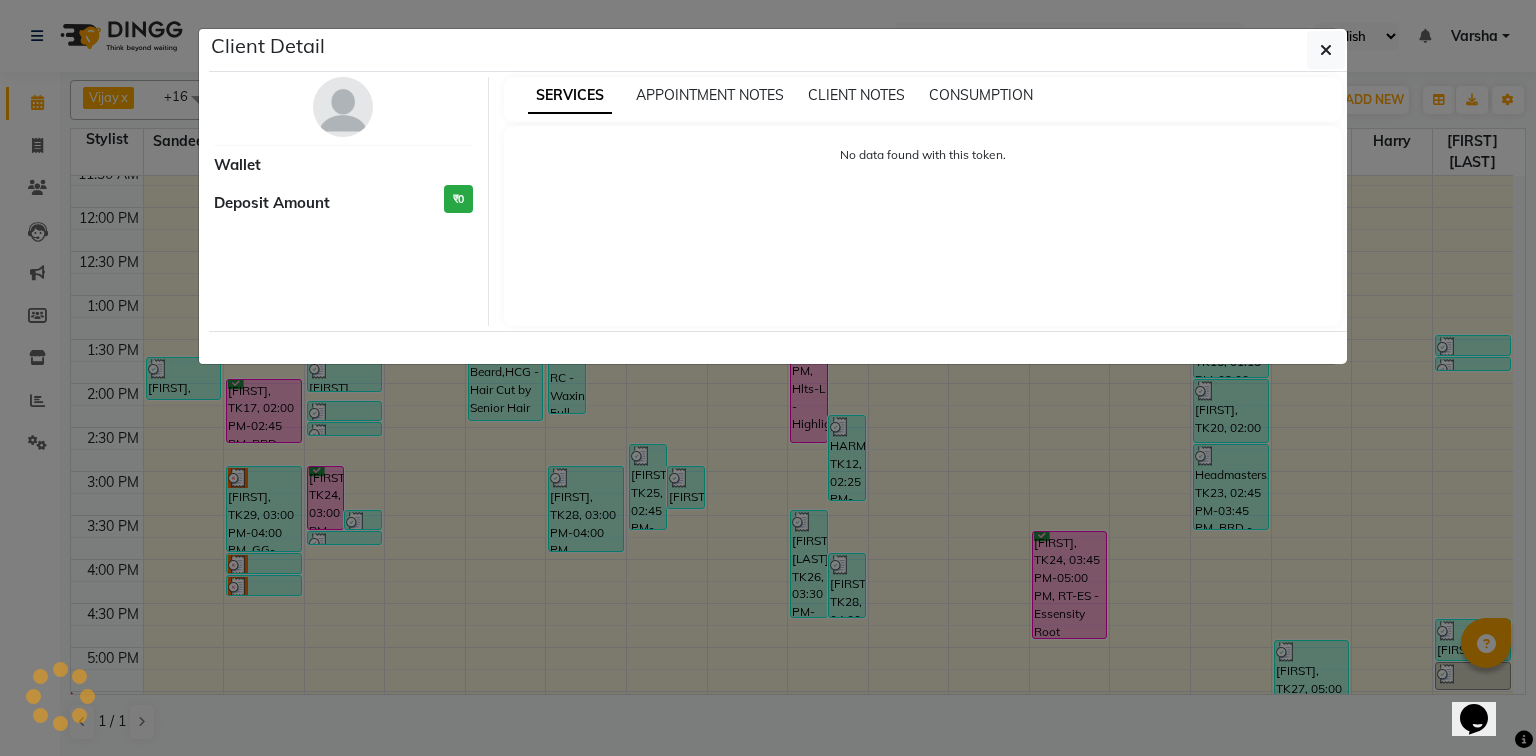 select on "3" 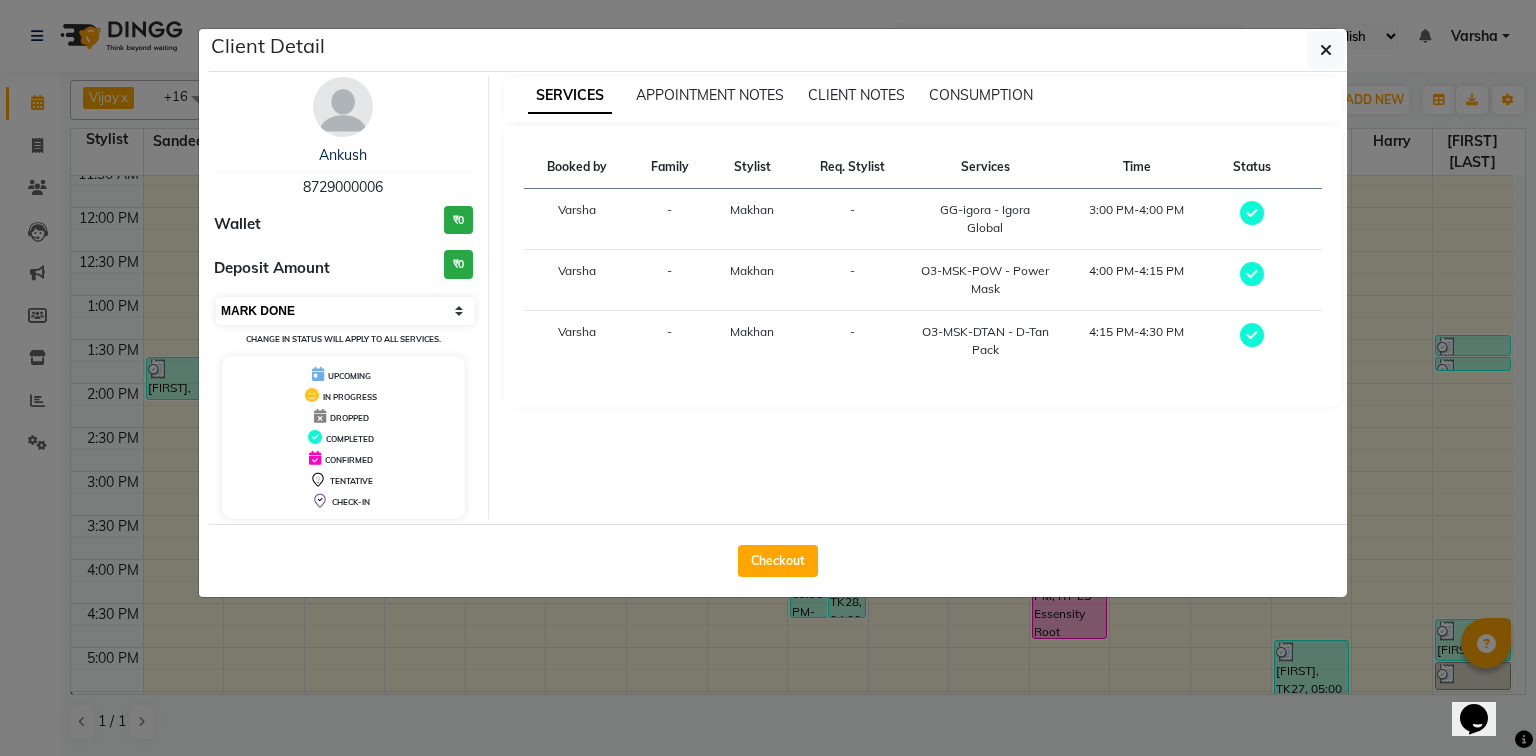 click on "Select MARK DONE UPCOMING" at bounding box center (345, 311) 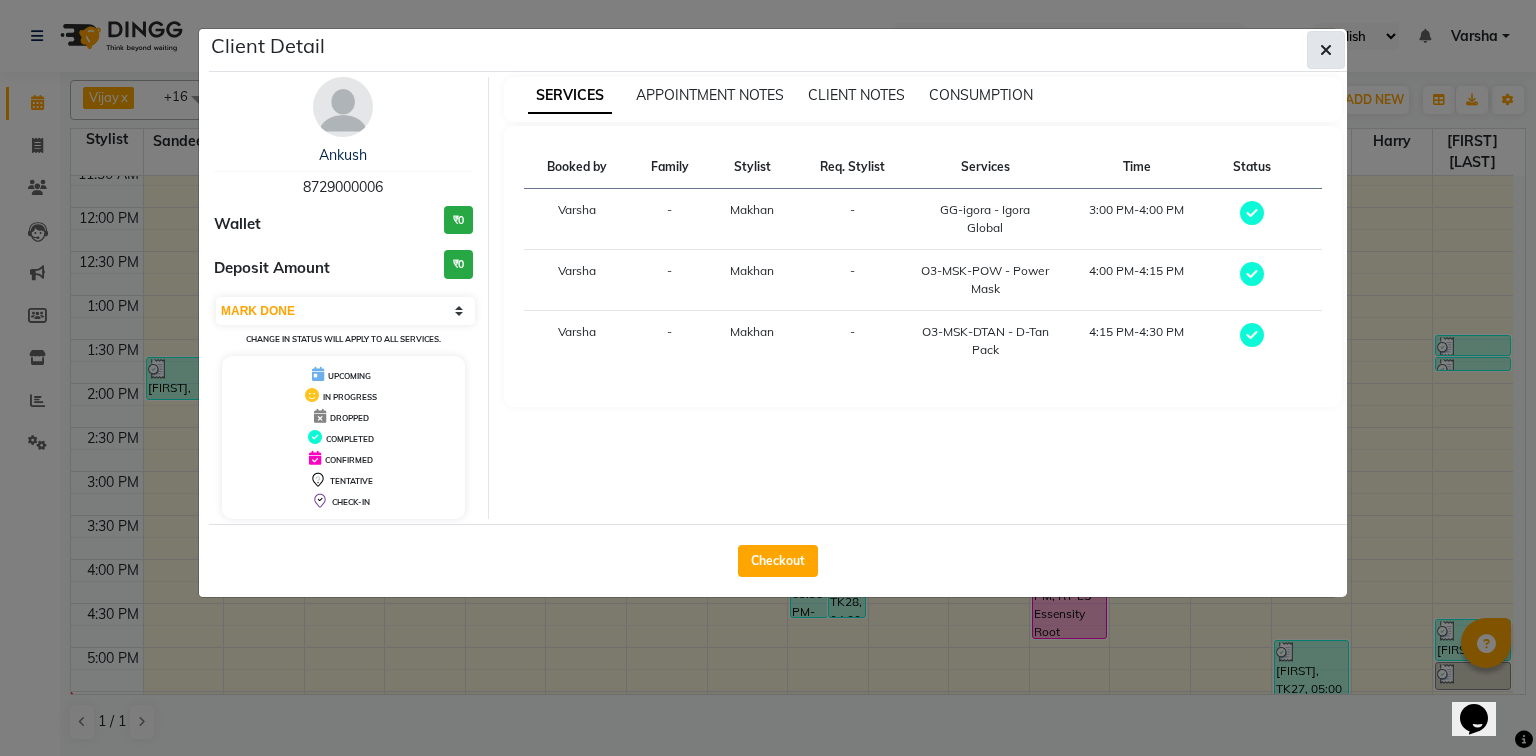 click 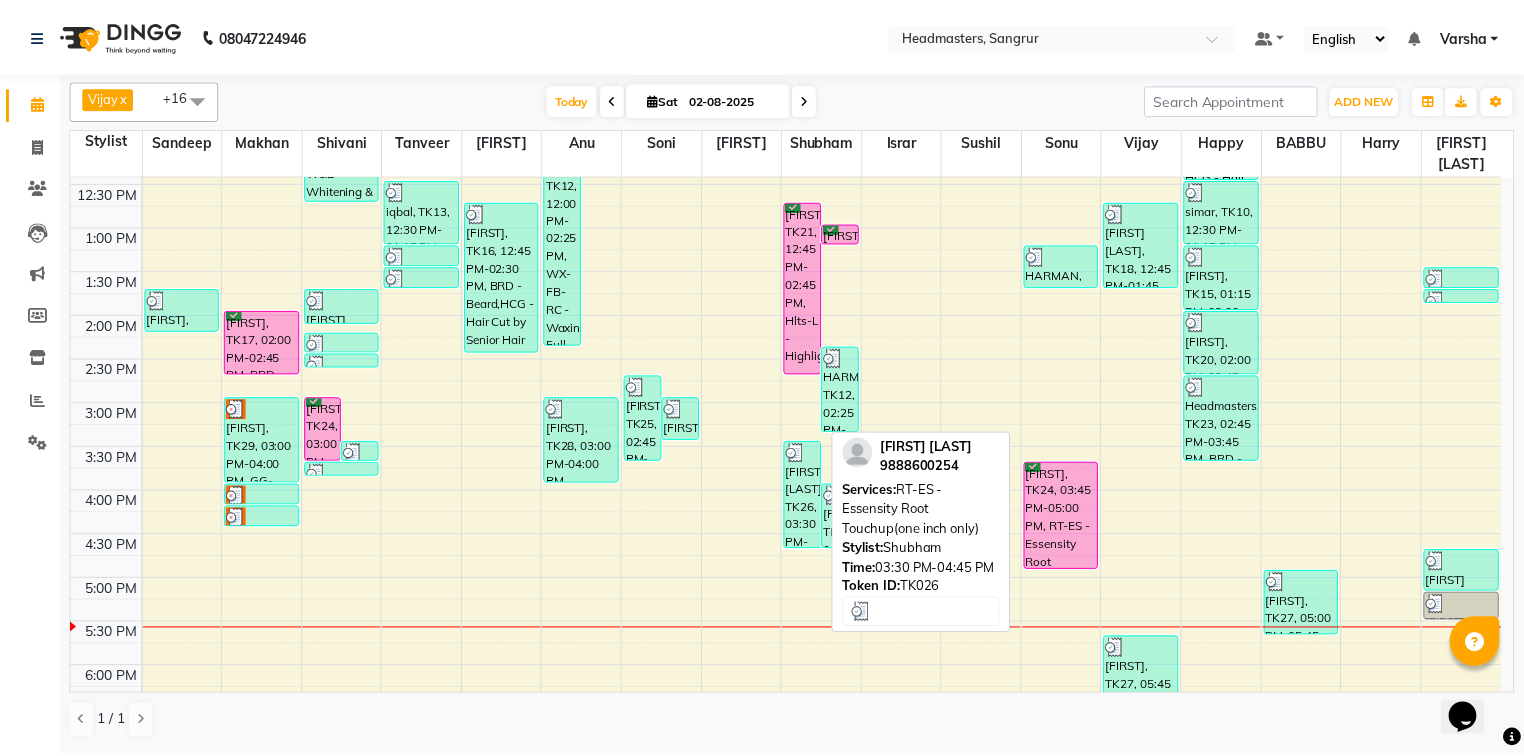 scroll, scrollTop: 480, scrollLeft: 0, axis: vertical 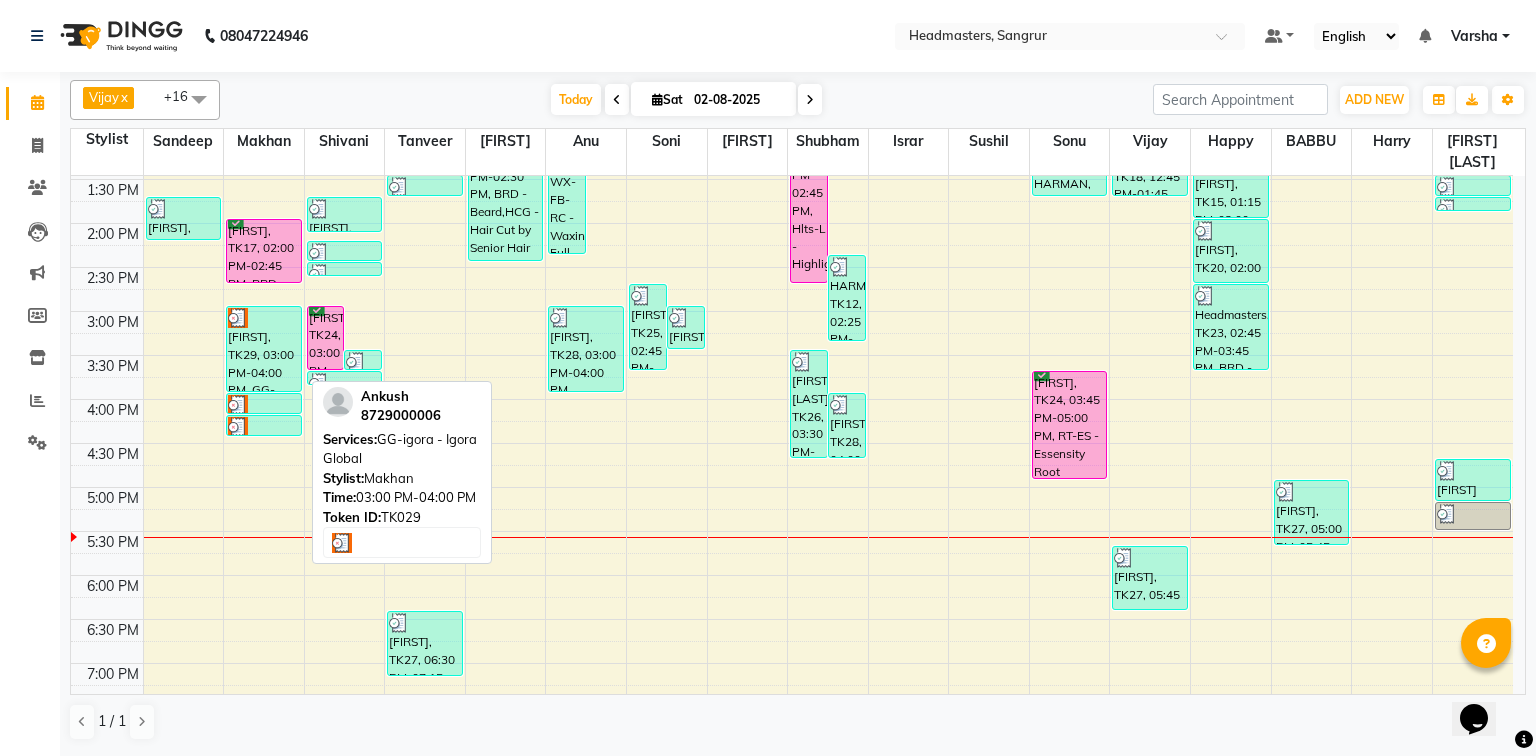 click on "Ankush, TK29, 03:00 PM-04:00 PM, GG-igora - Igora Global" at bounding box center (264, 349) 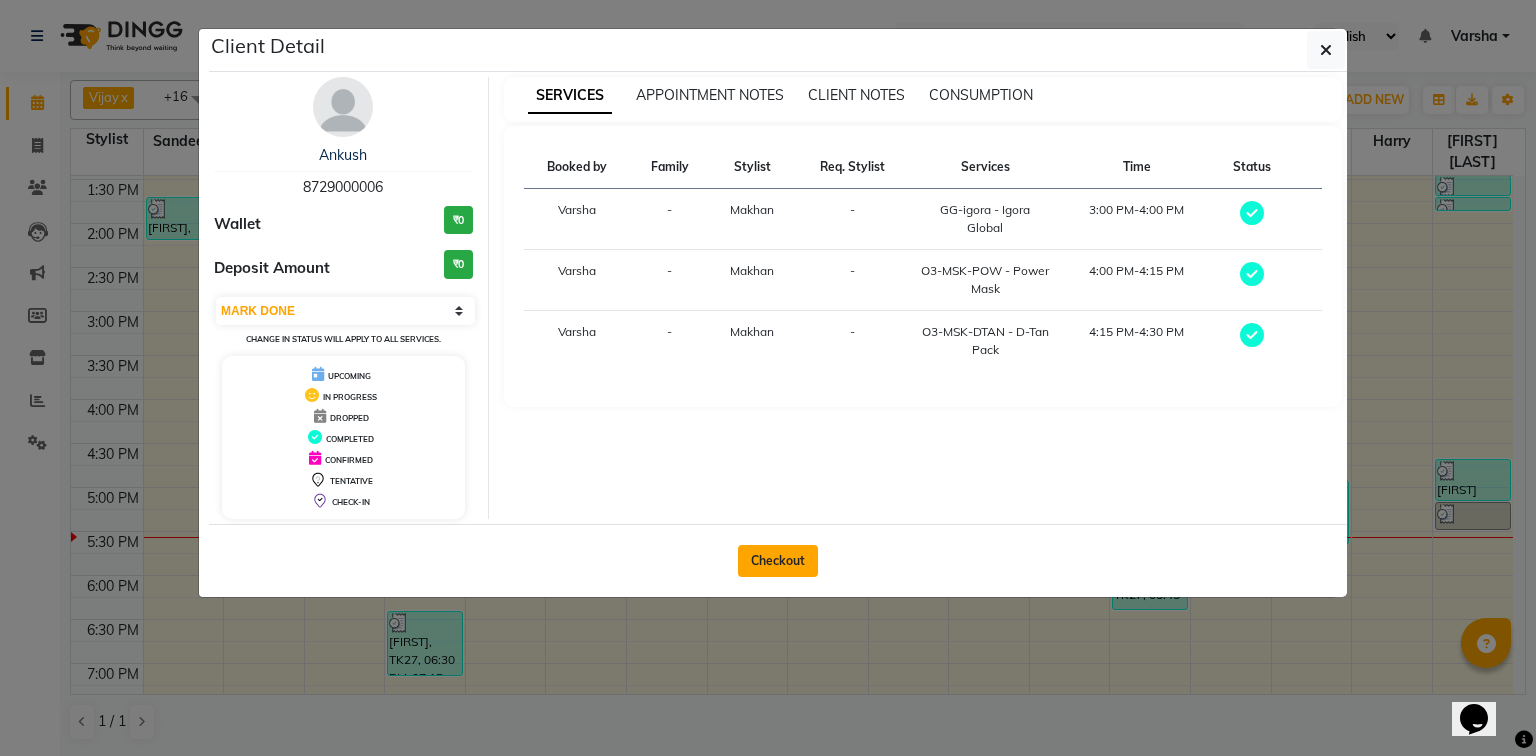 click on "Checkout" 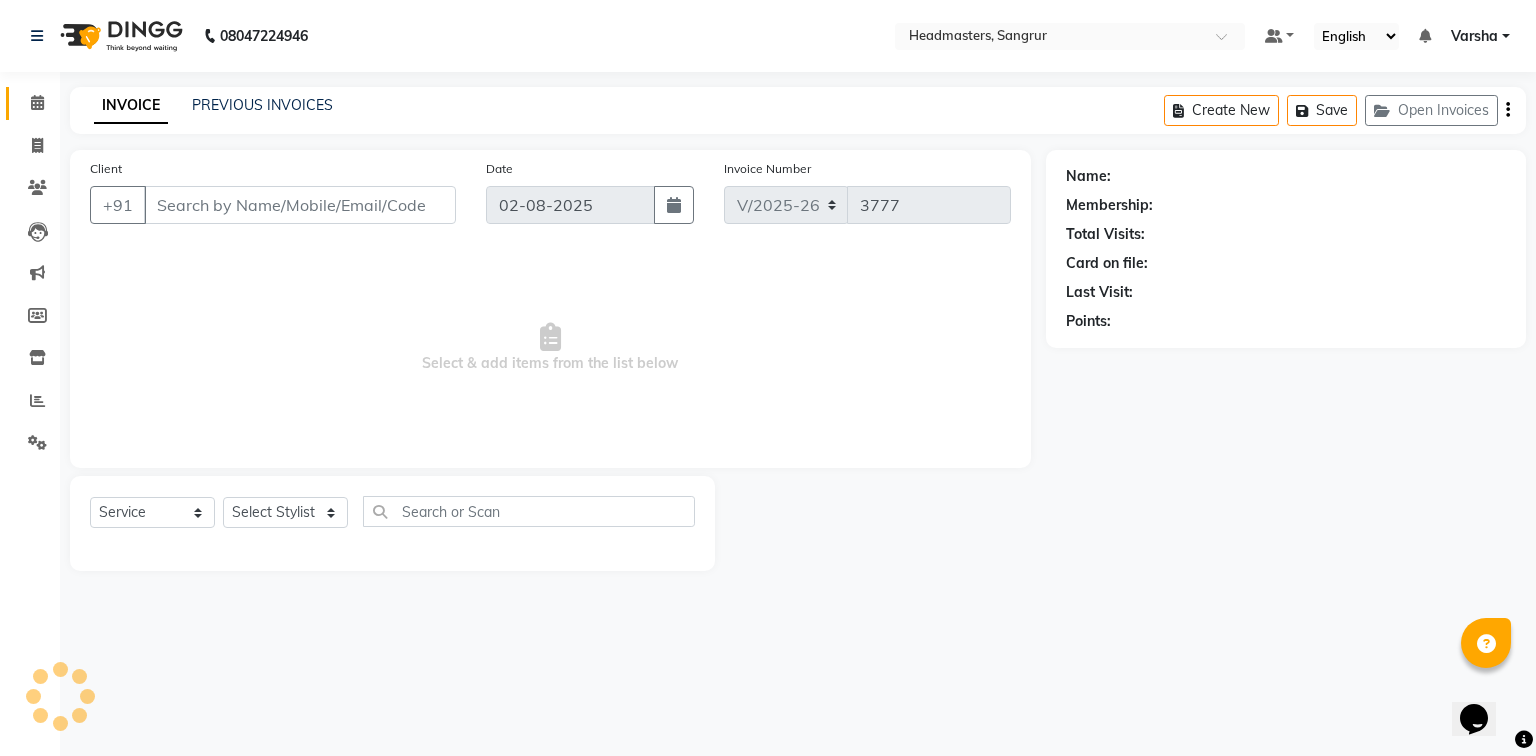 type on "8729000006" 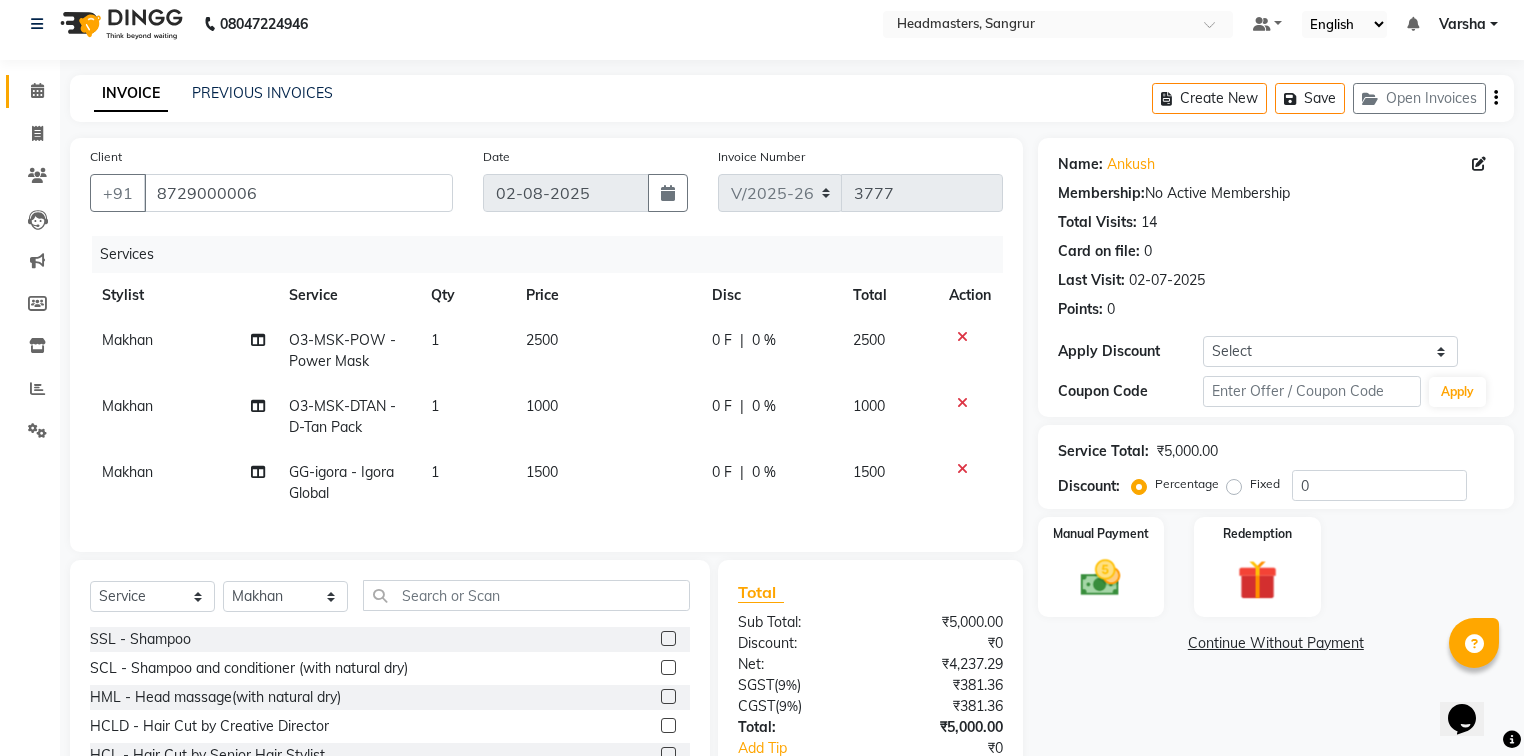 scroll, scrollTop: 153, scrollLeft: 0, axis: vertical 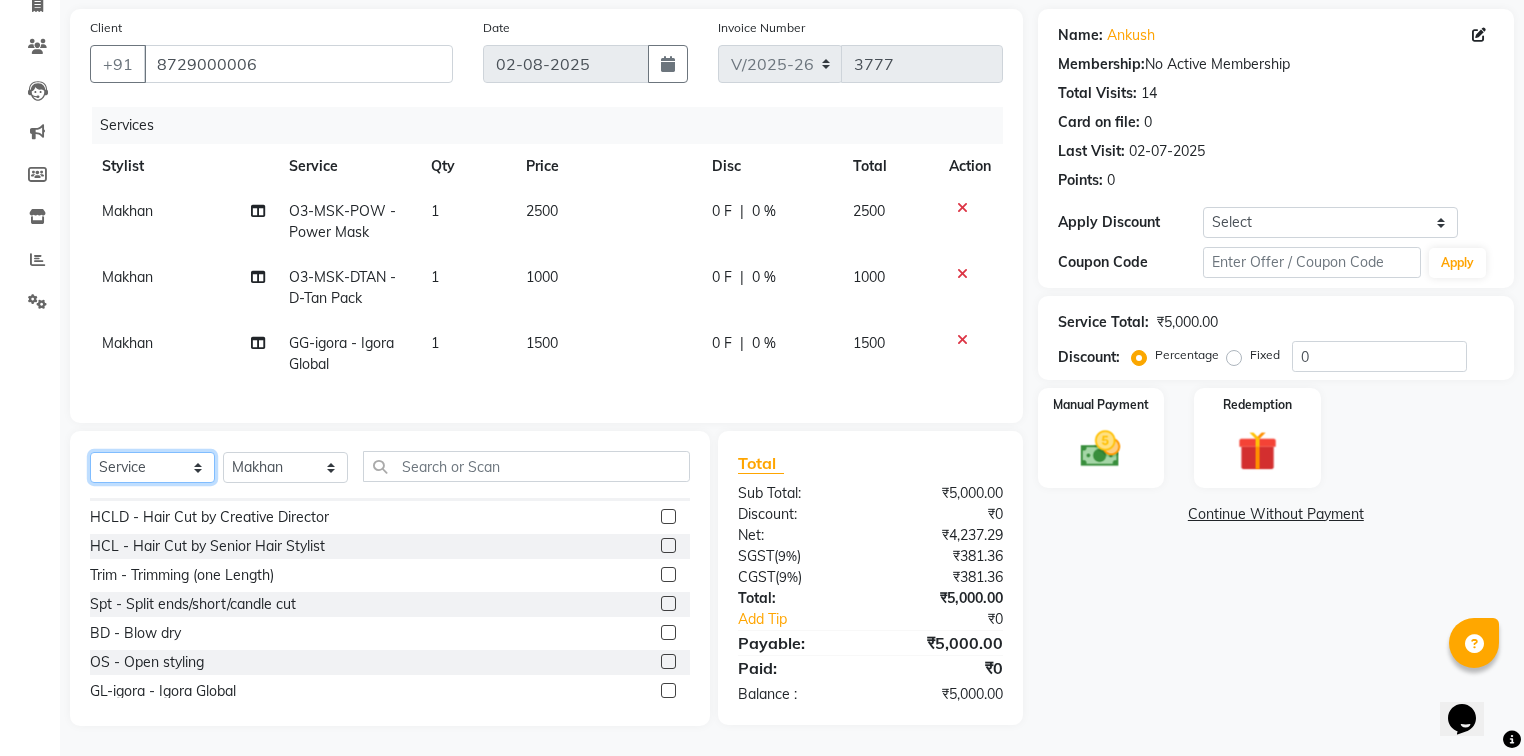 click on "Select  Service  Product  Membership  Package Voucher Prepaid Gift Card" 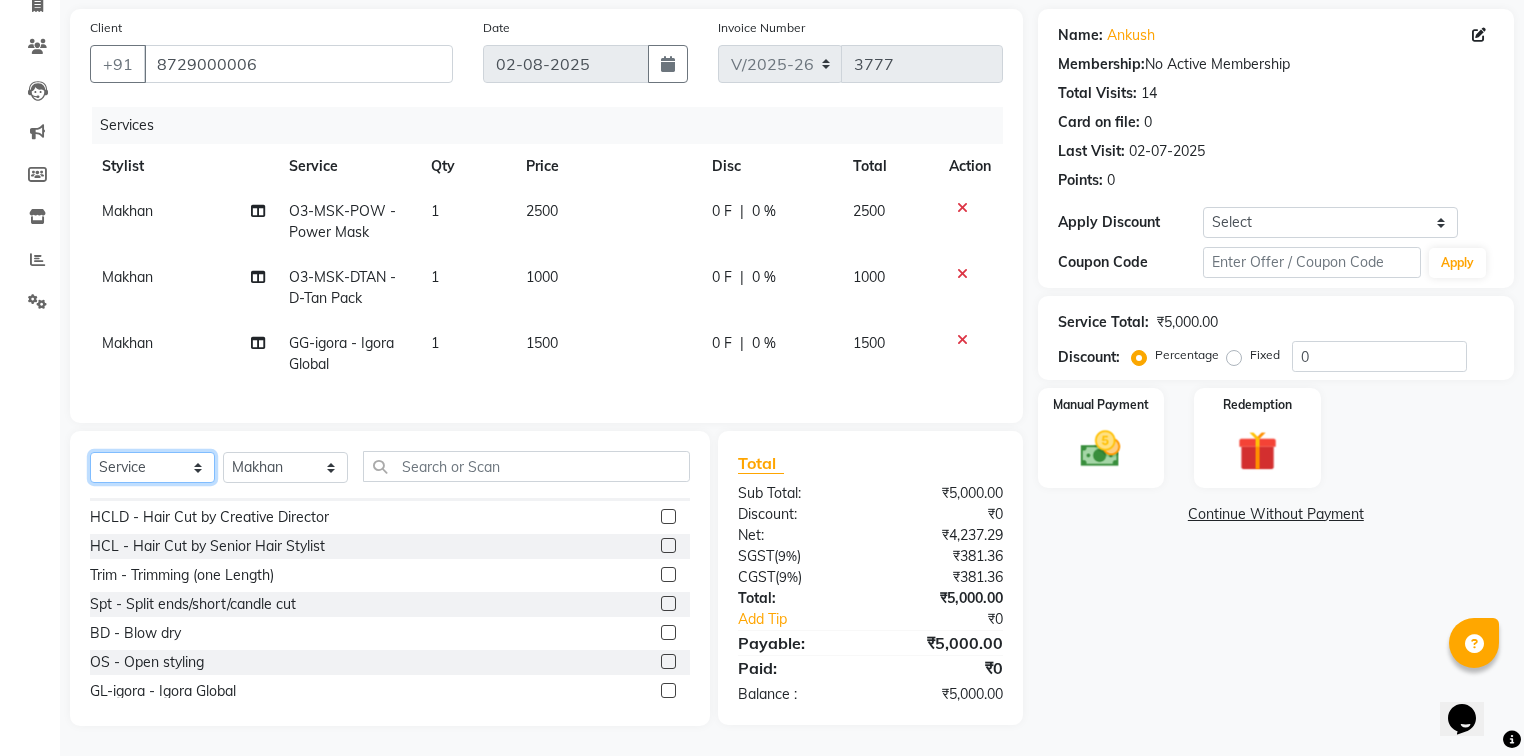 select on "P" 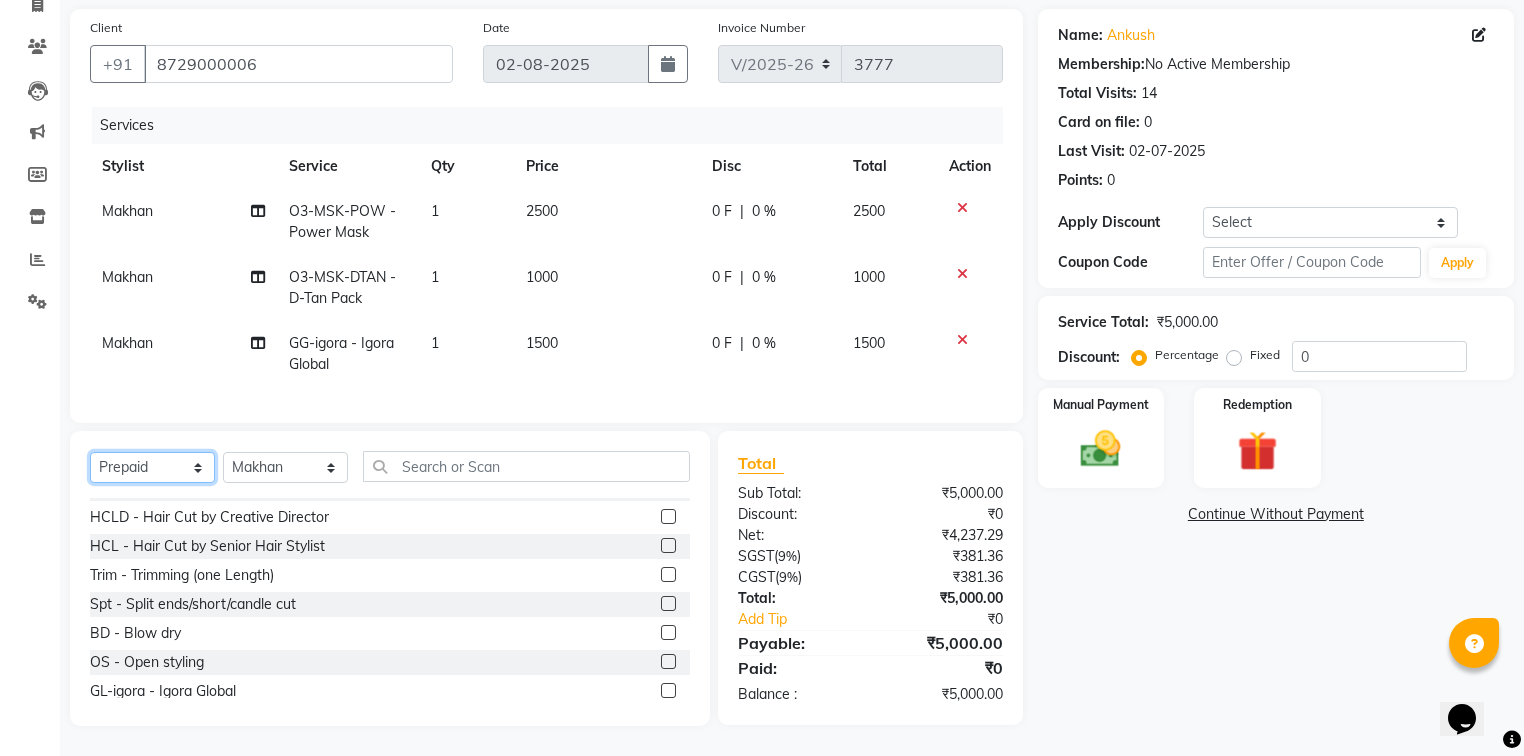 click on "Select  Service  Product  Membership  Package Voucher Prepaid Gift Card" 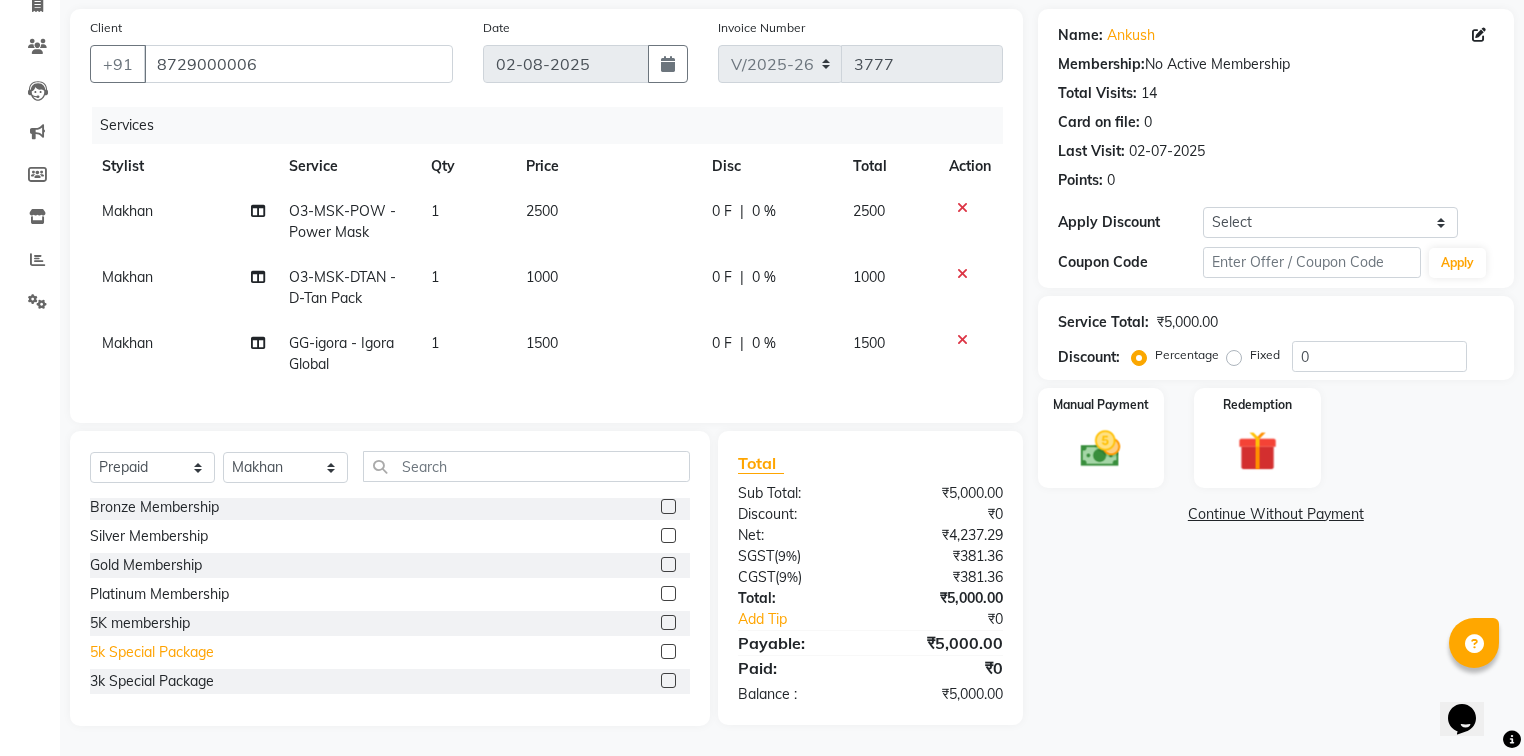 click on "5k Special Package" 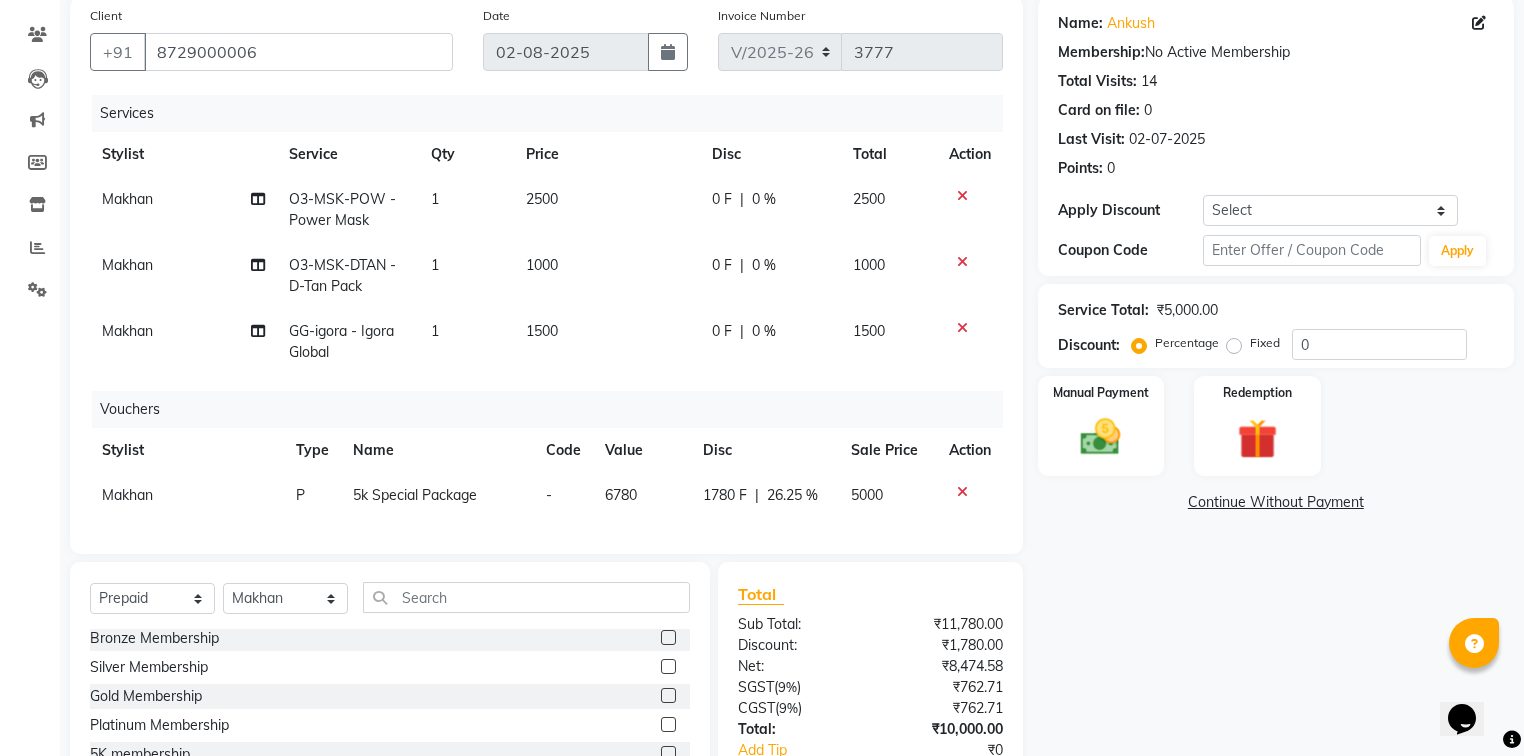 checkbox on "false" 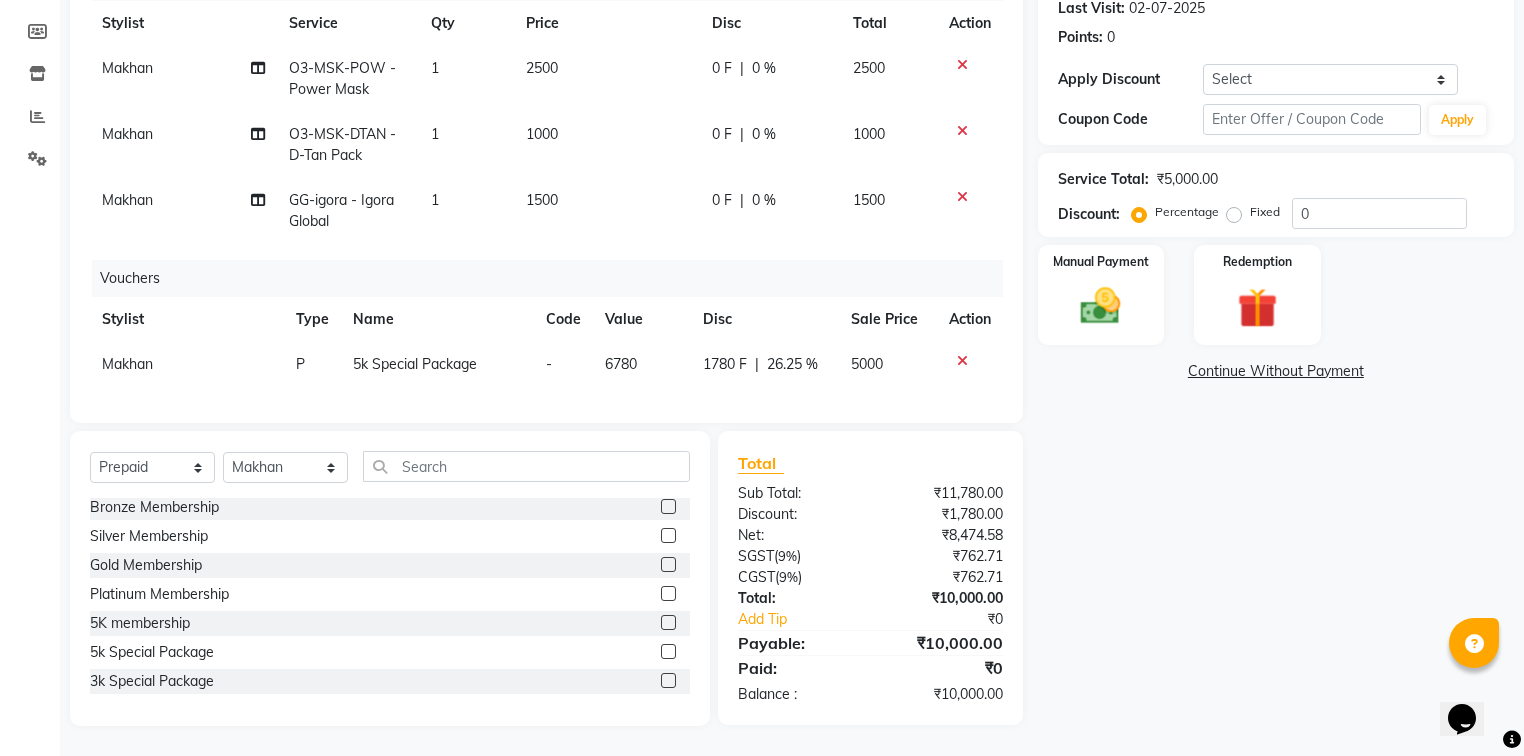 scroll, scrollTop: 296, scrollLeft: 0, axis: vertical 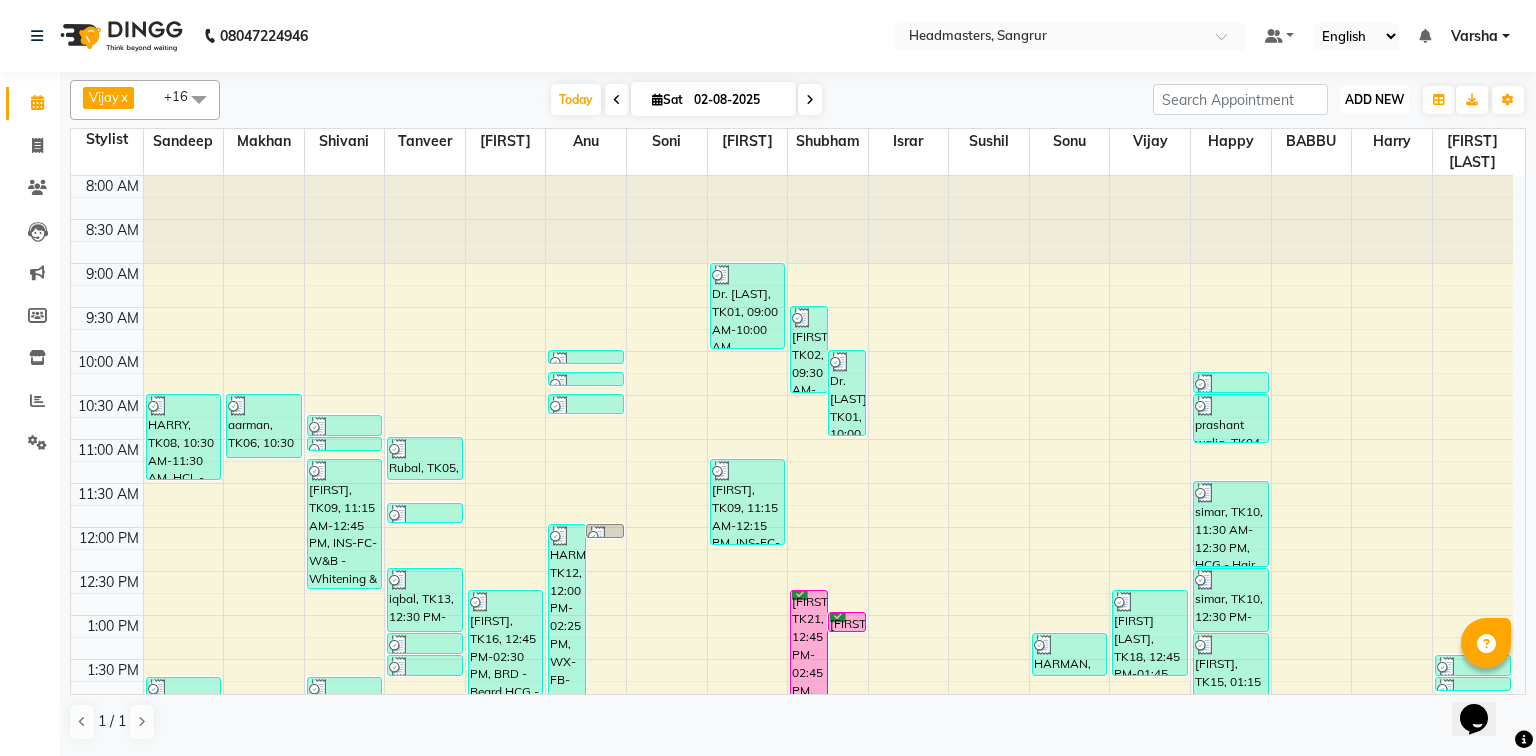 click on "ADD NEW" at bounding box center [1374, 99] 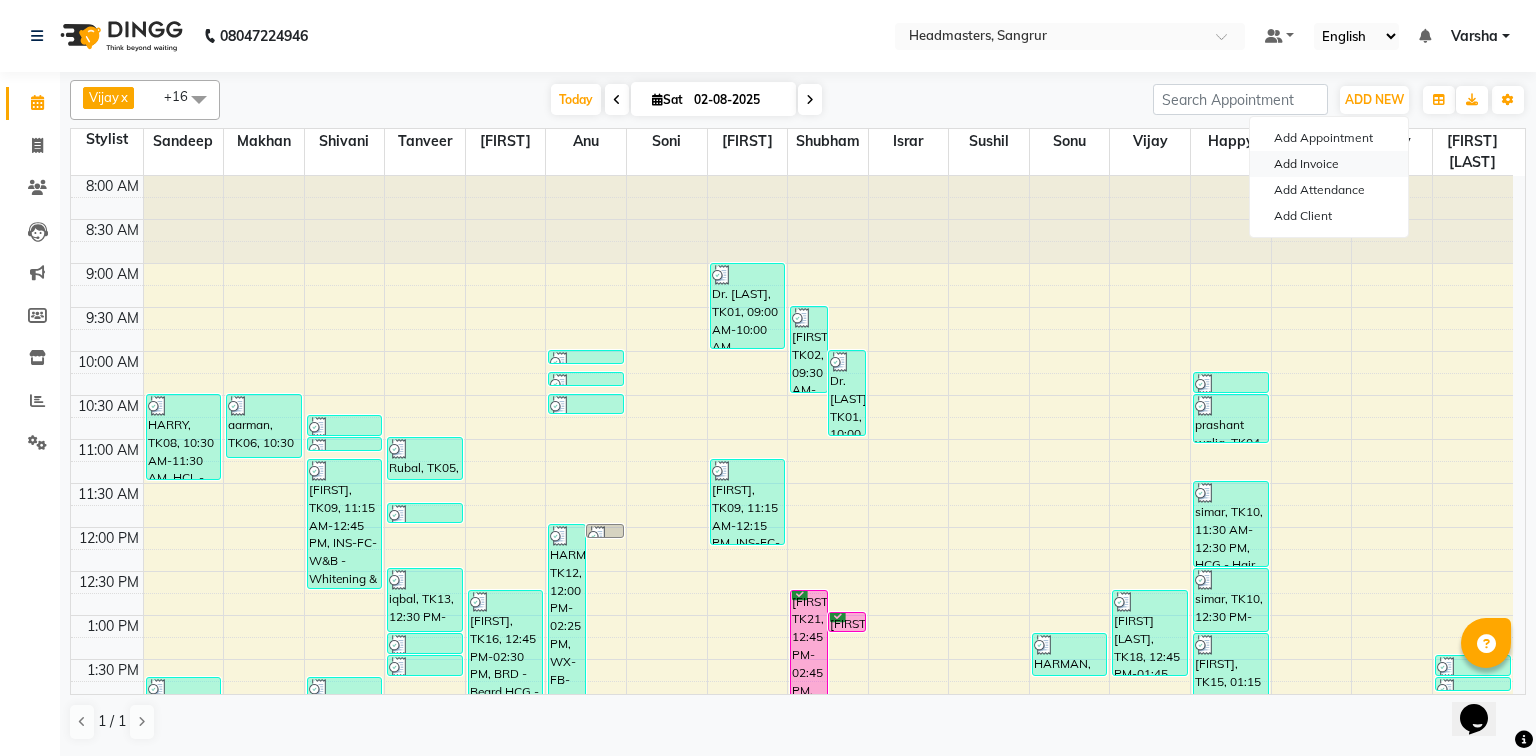 click on "Add Invoice" at bounding box center [1329, 164] 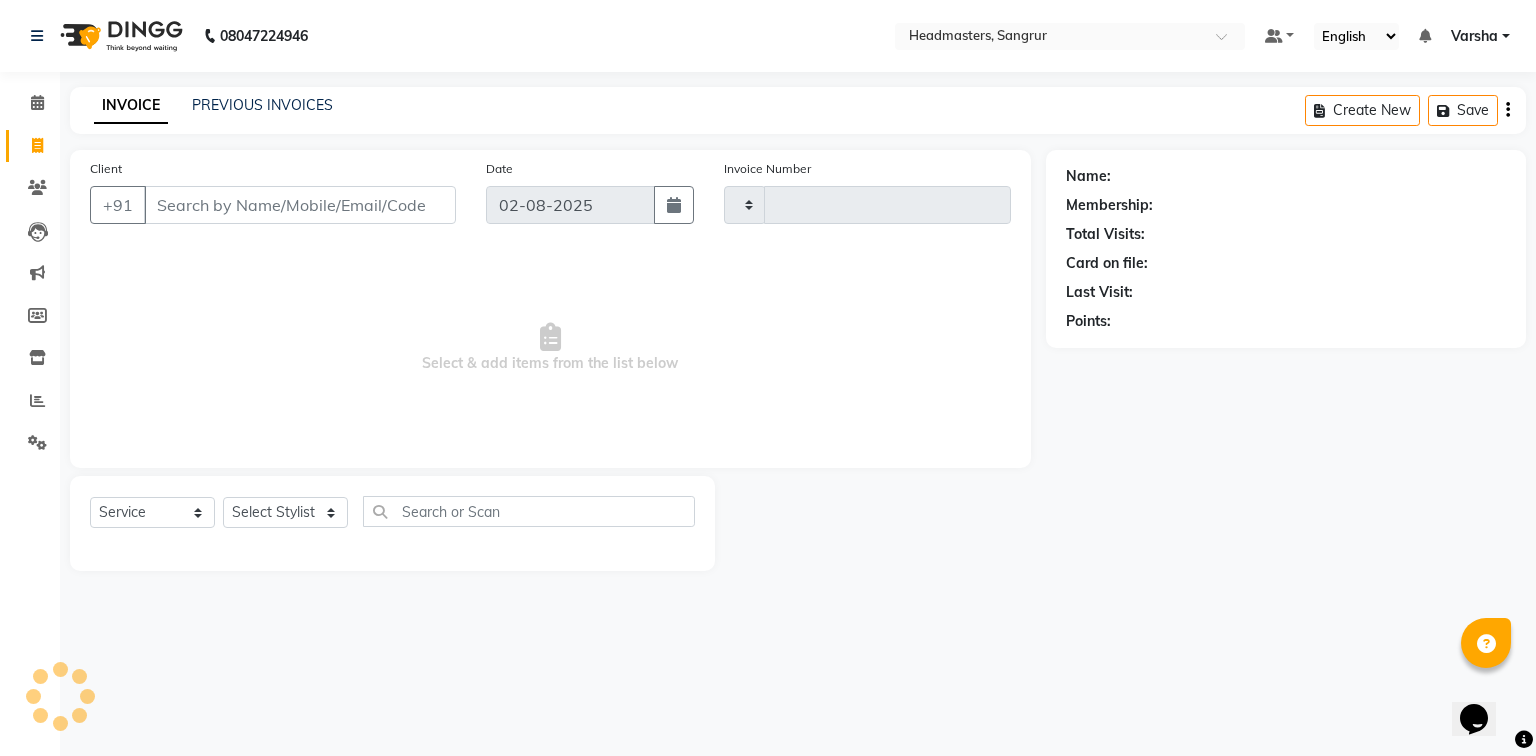 type on "3777" 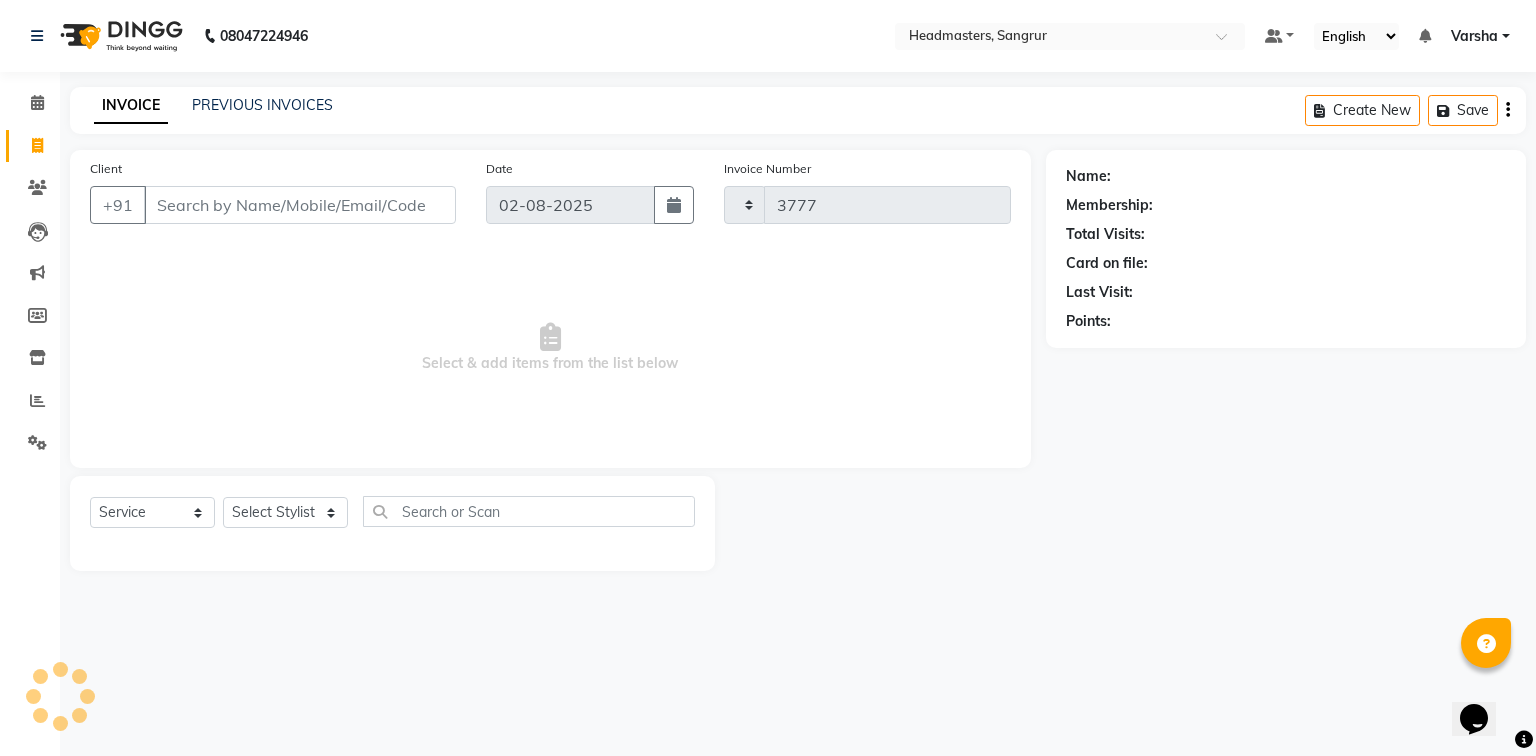 select on "7140" 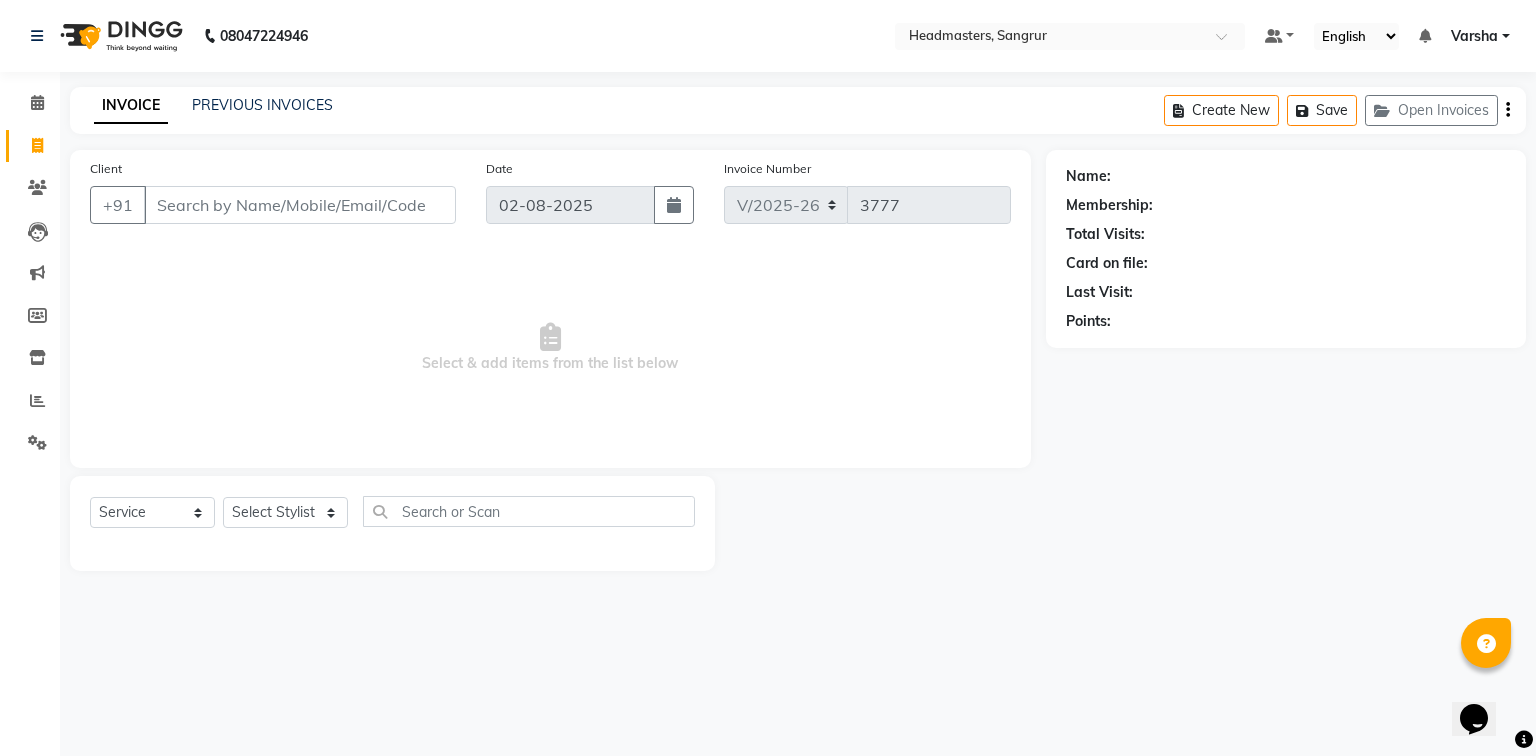 click on "Client" at bounding box center [300, 205] 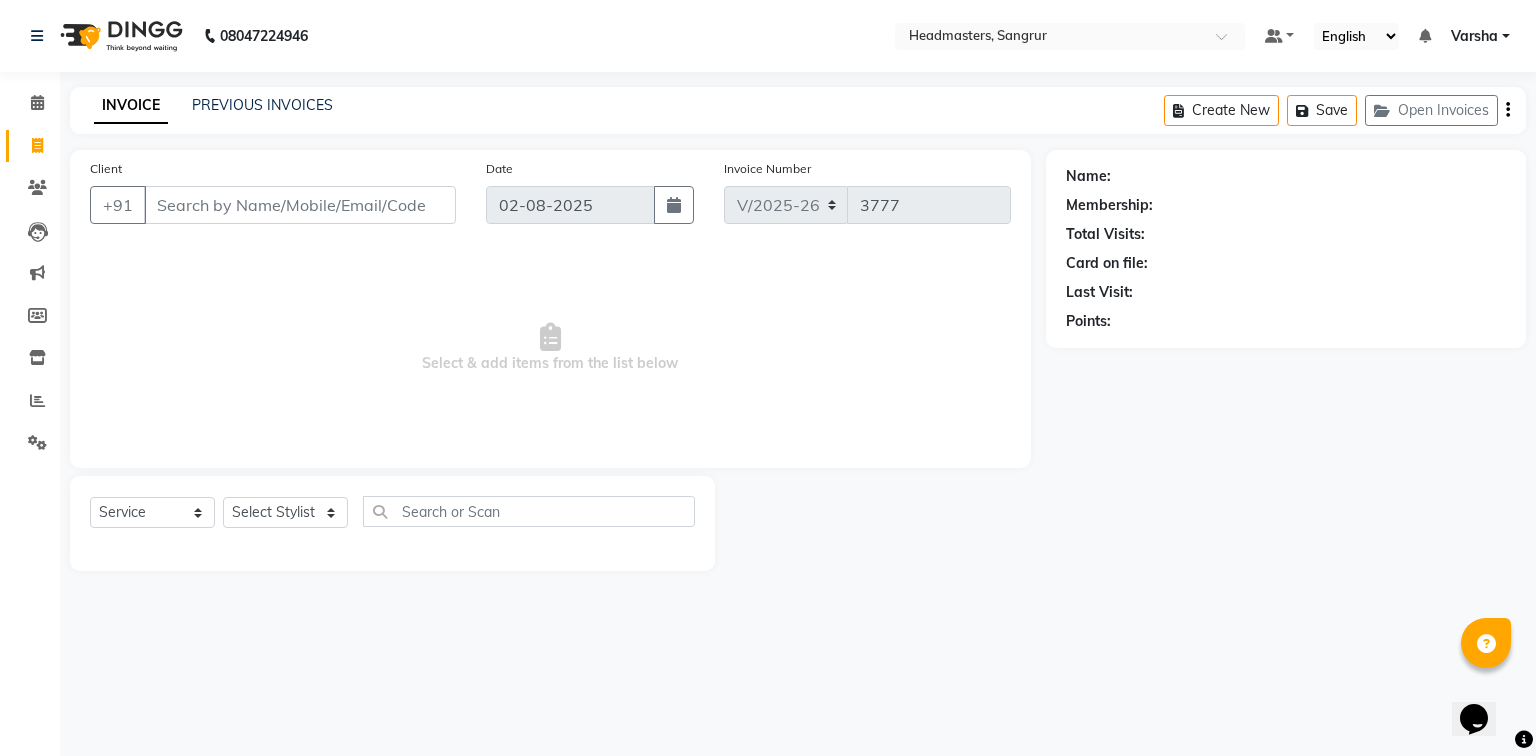 type 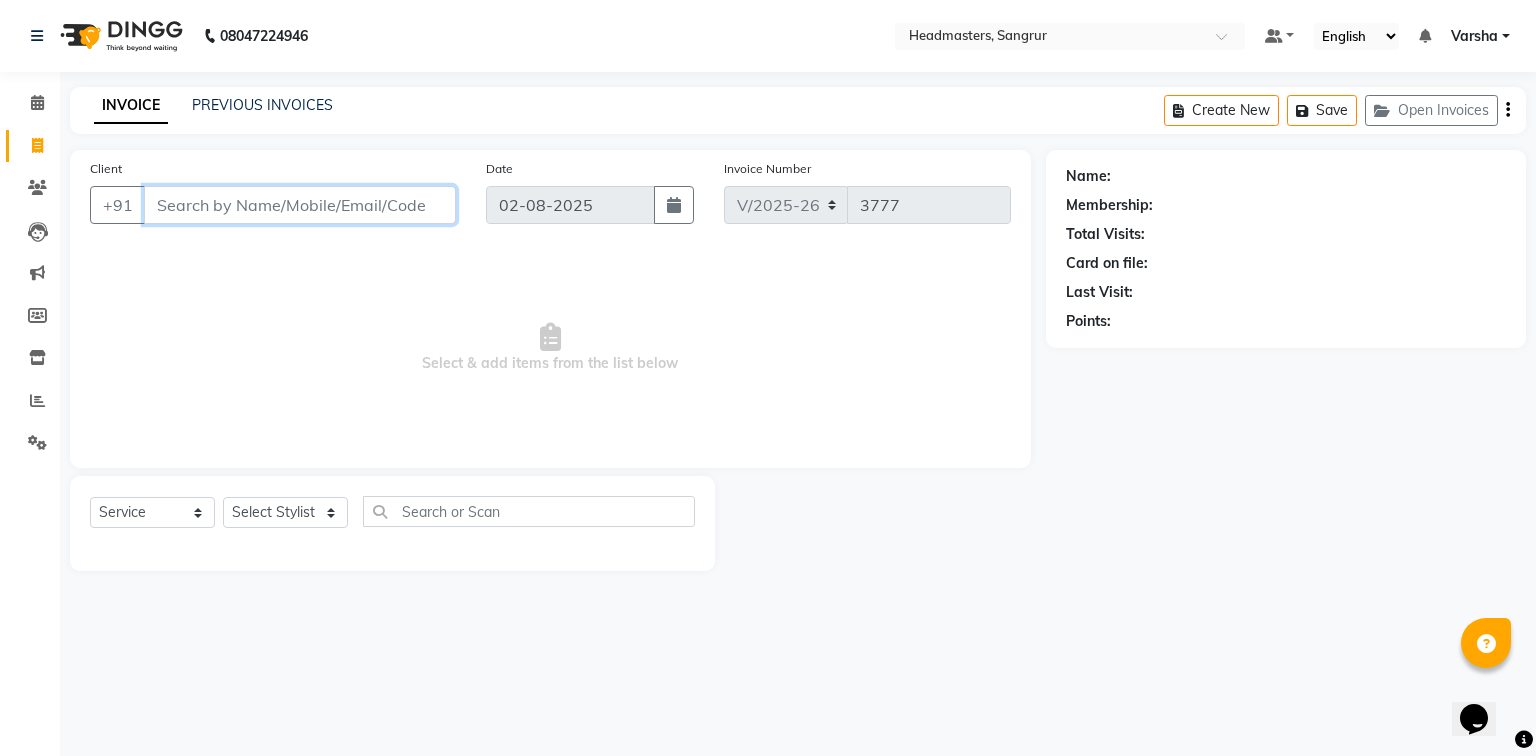 click on "Client" at bounding box center [300, 205] 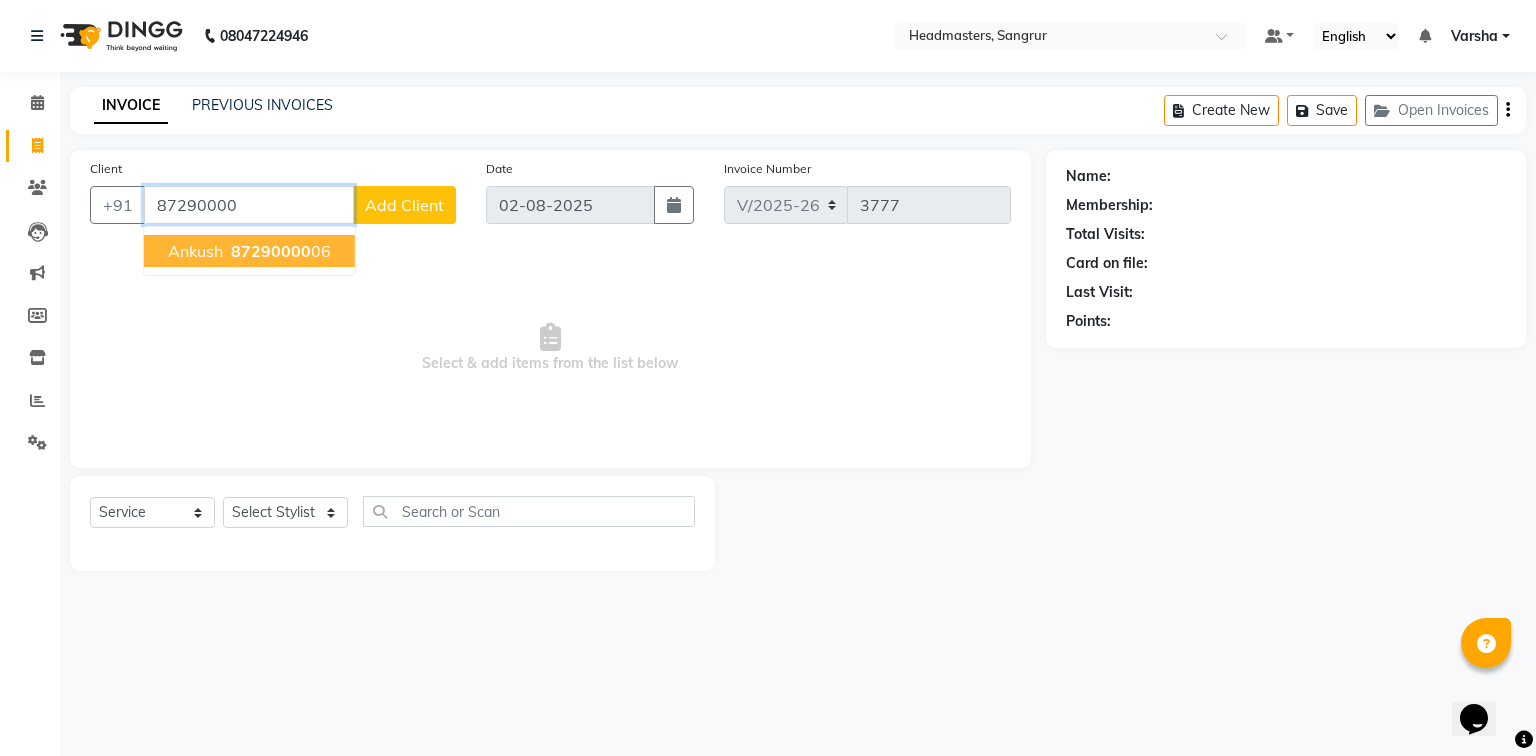 click on "87290000" at bounding box center (271, 251) 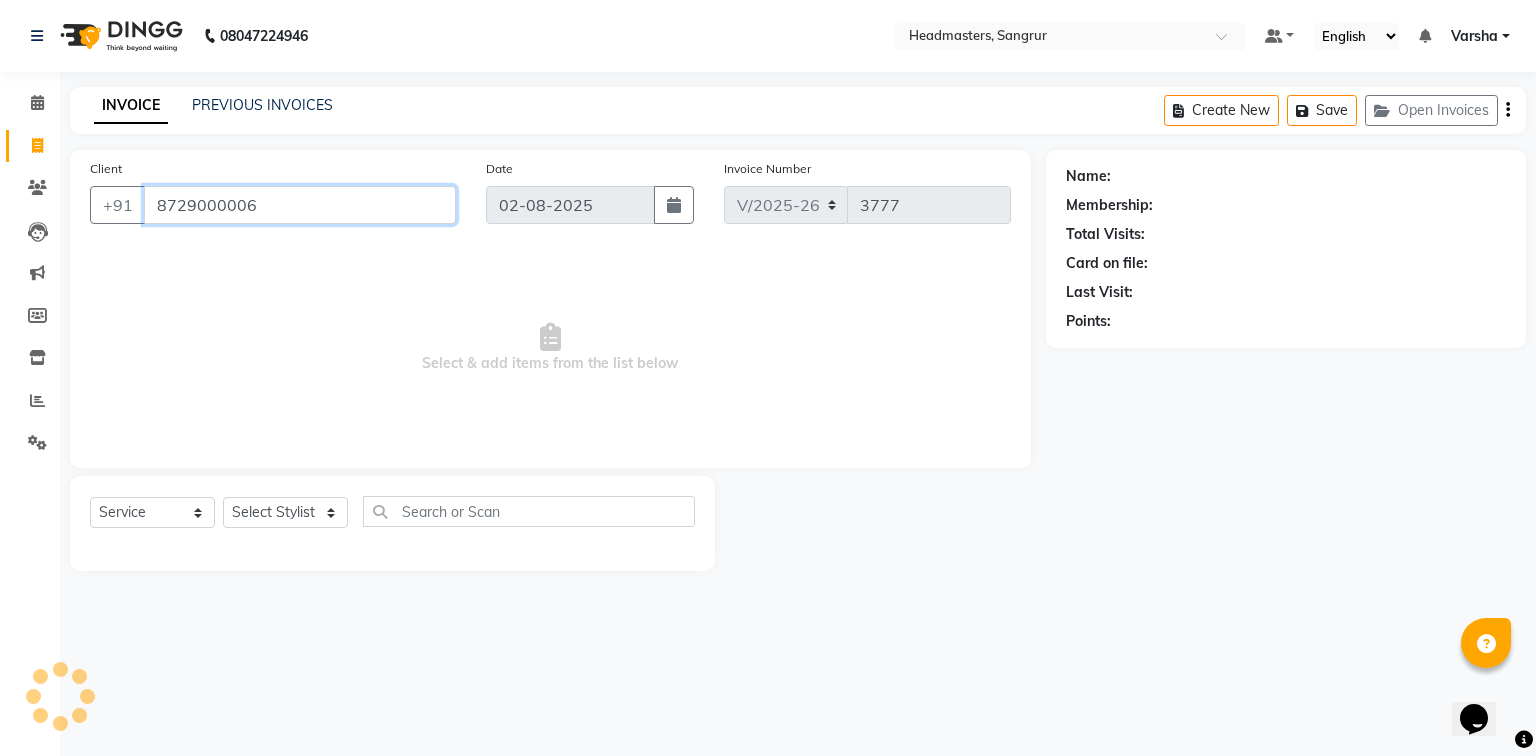 type on "8729000006" 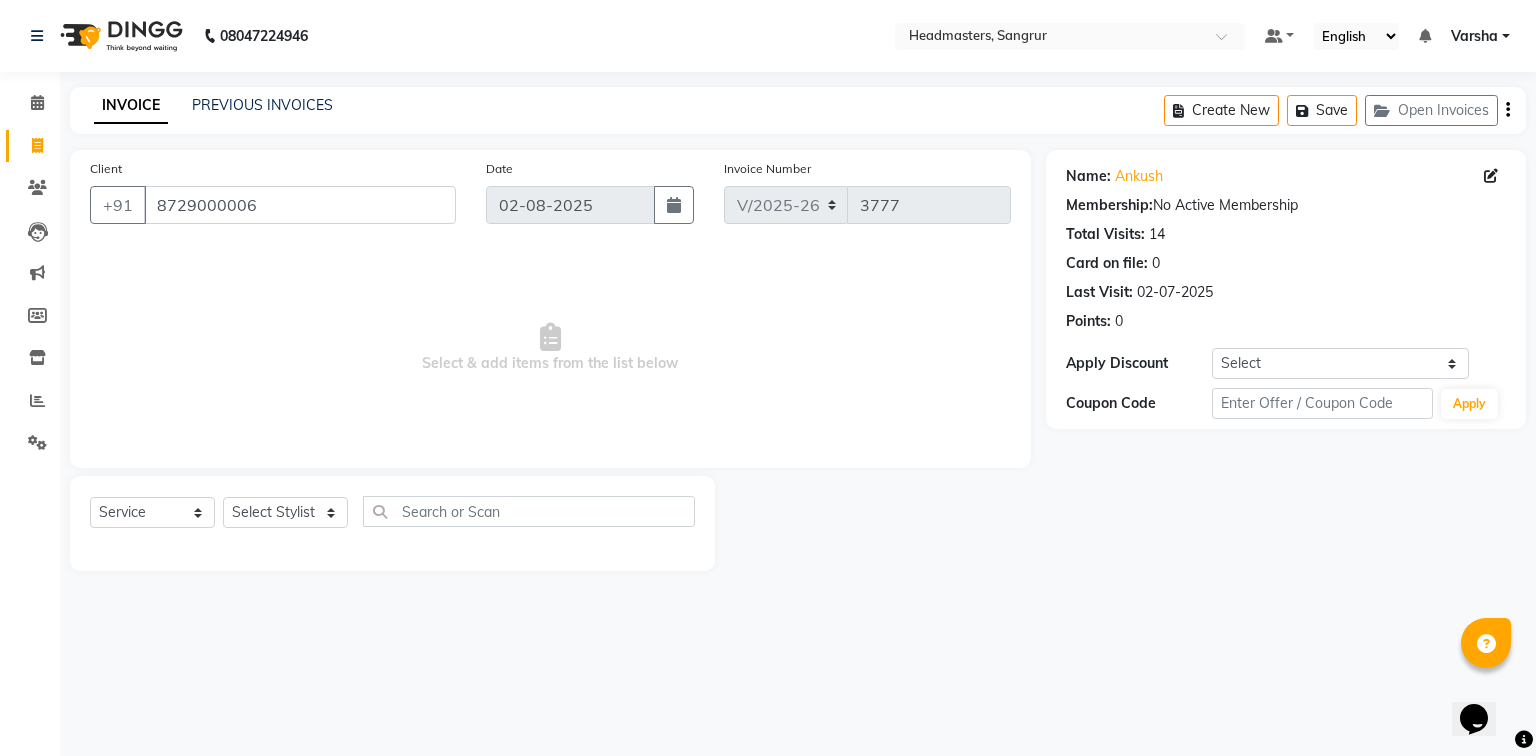 click on "Name: Ankush  Membership:  No Active Membership  Total Visits:  14 Card on file:  0 Last Visit:   02-07-2025 Points:   0" 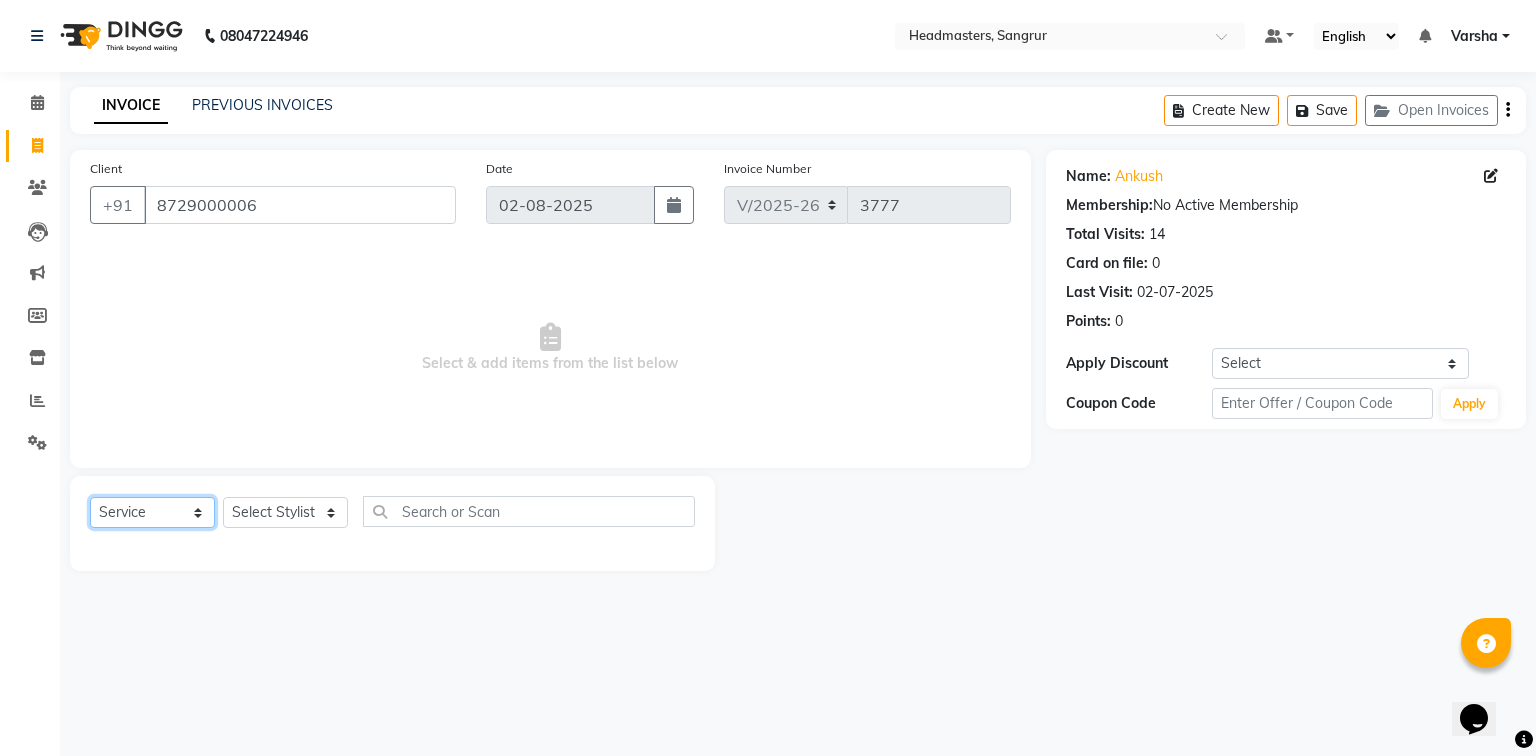 click on "Select  Service  Product  Membership  Package Voucher Prepaid Gift Card" 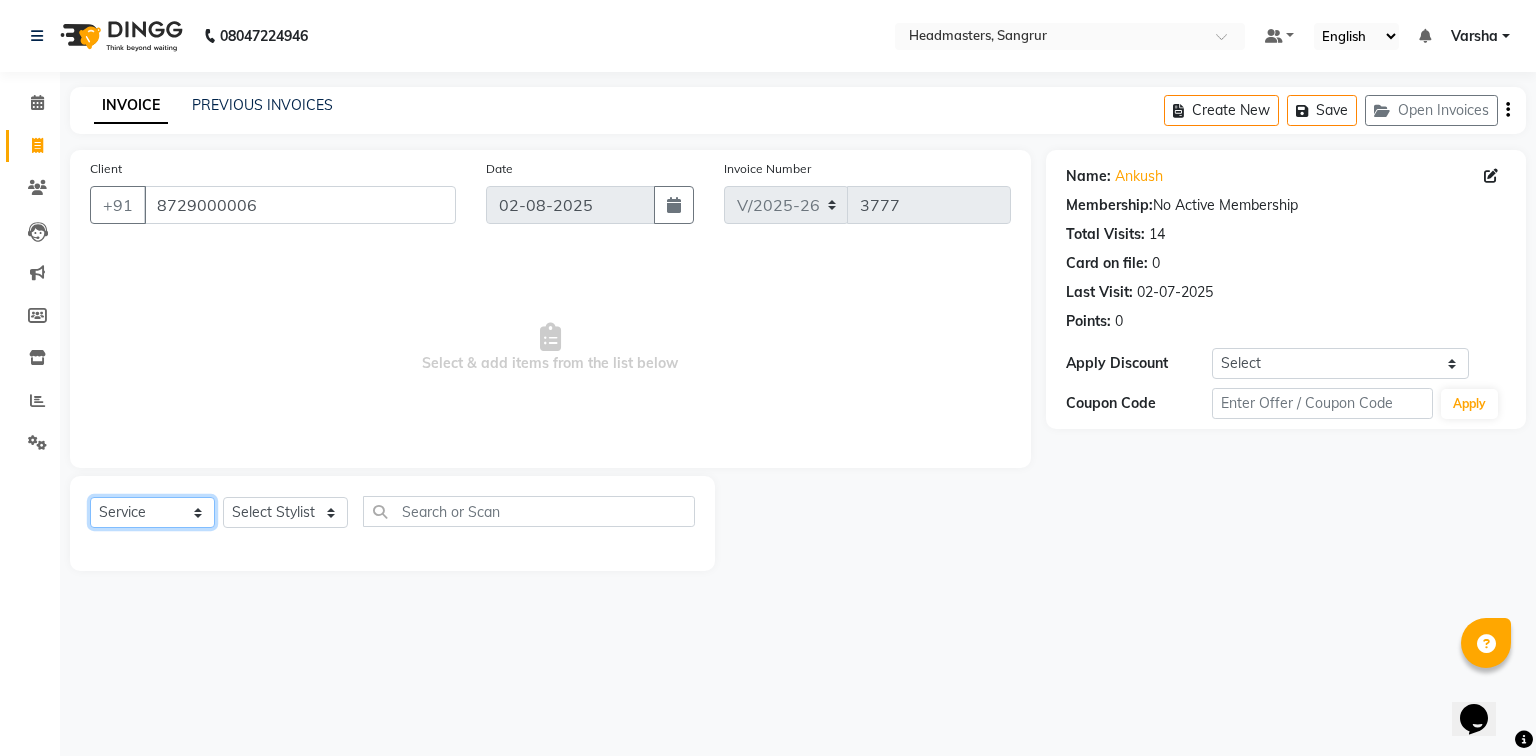 select on "P" 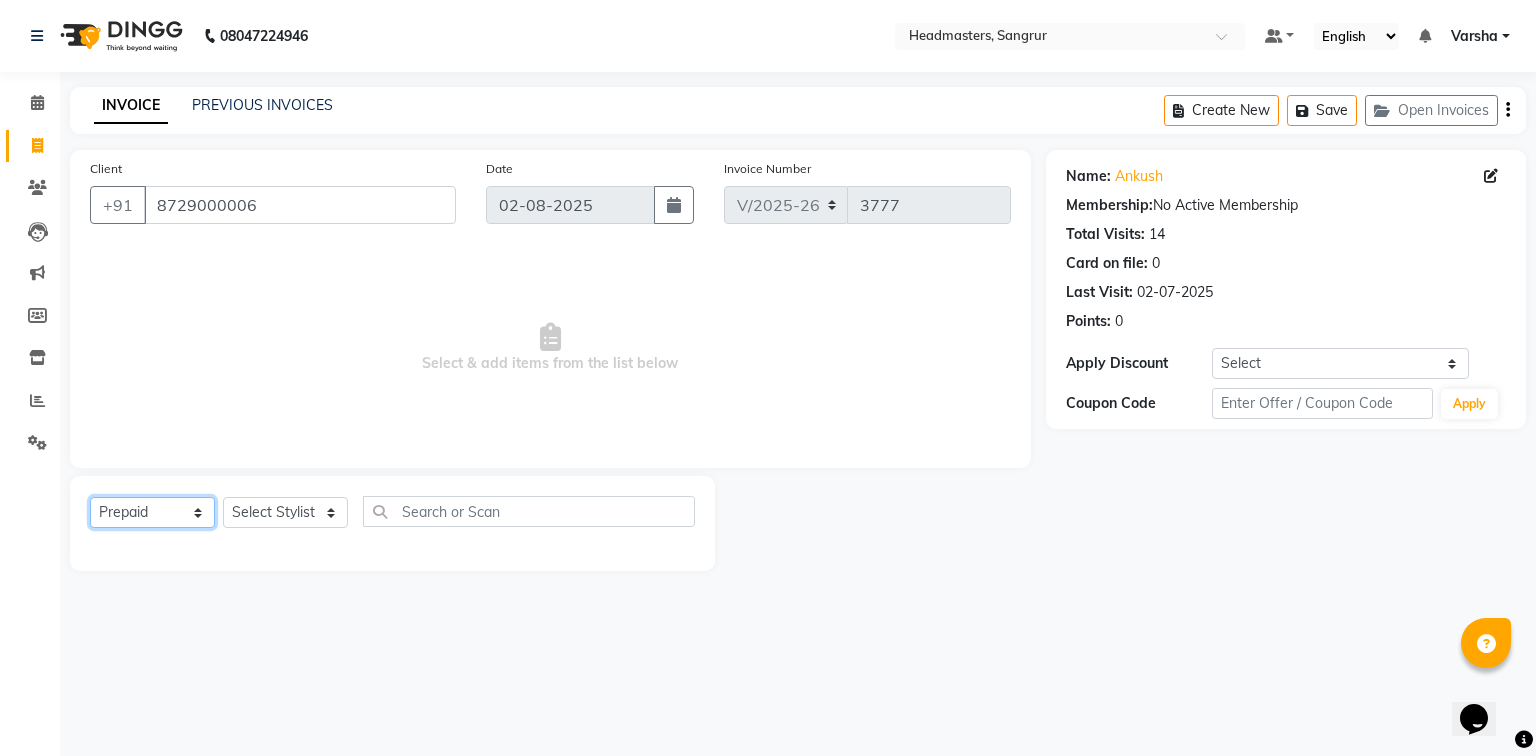 click on "Select  Service  Product  Membership  Package Voucher Prepaid Gift Card" 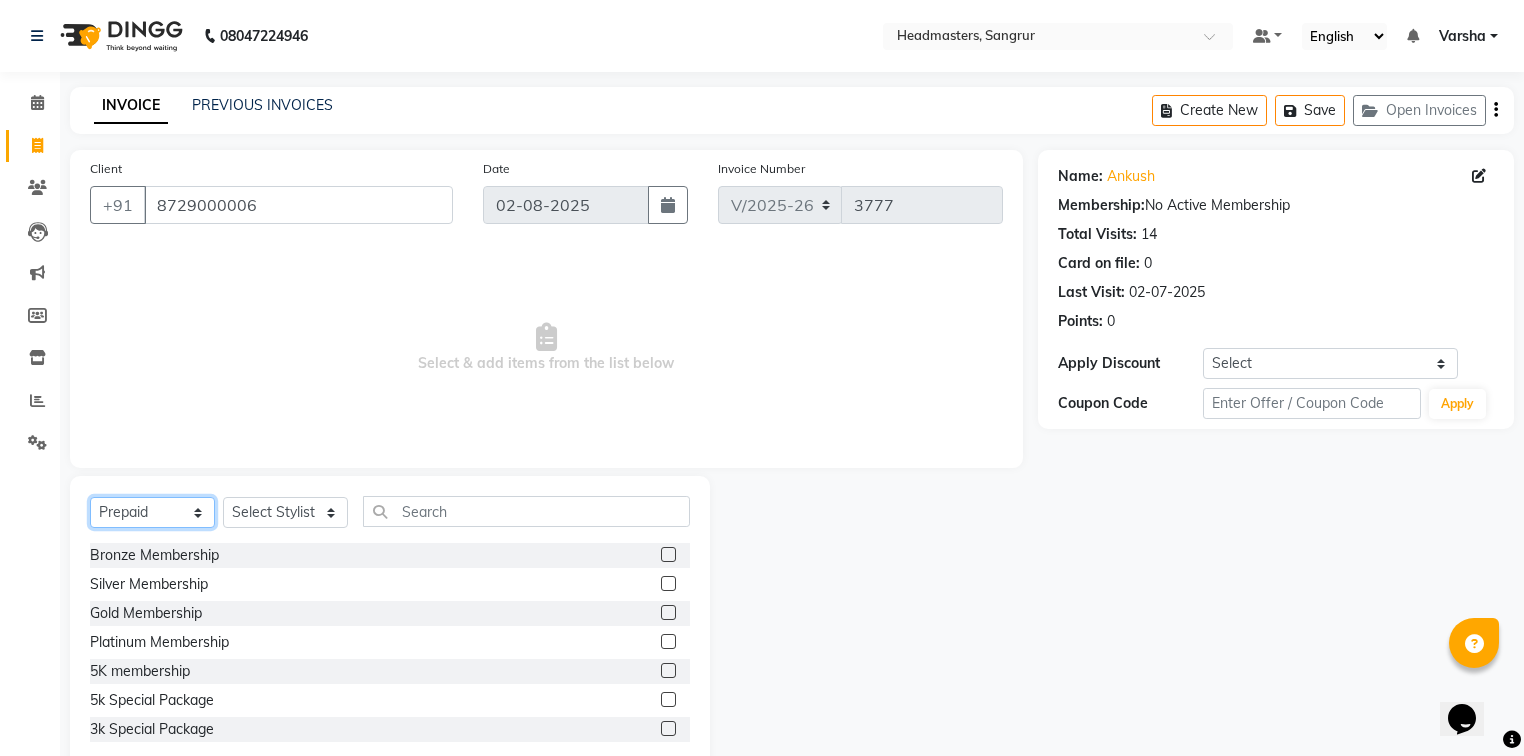 scroll, scrollTop: 3, scrollLeft: 0, axis: vertical 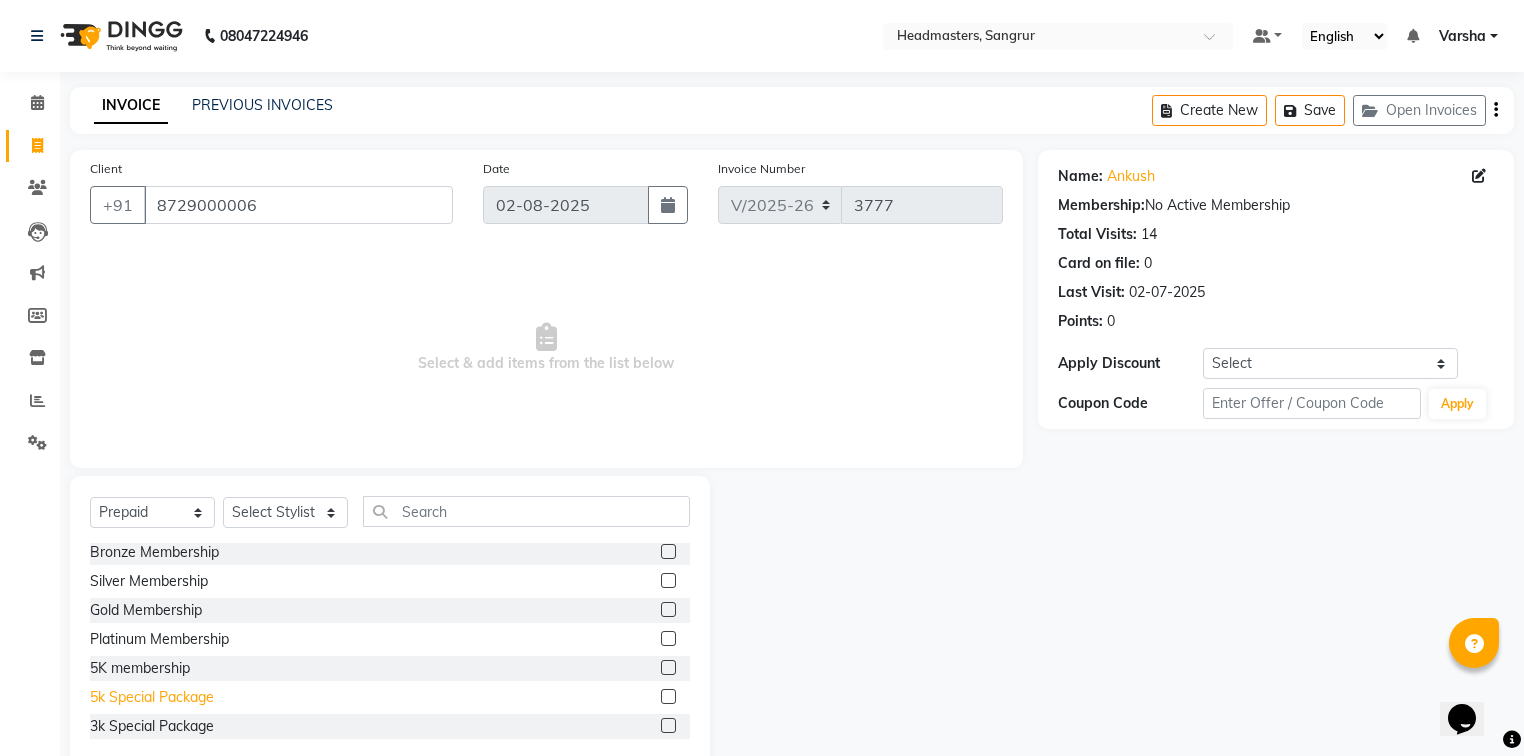 click on "5k Special Package" 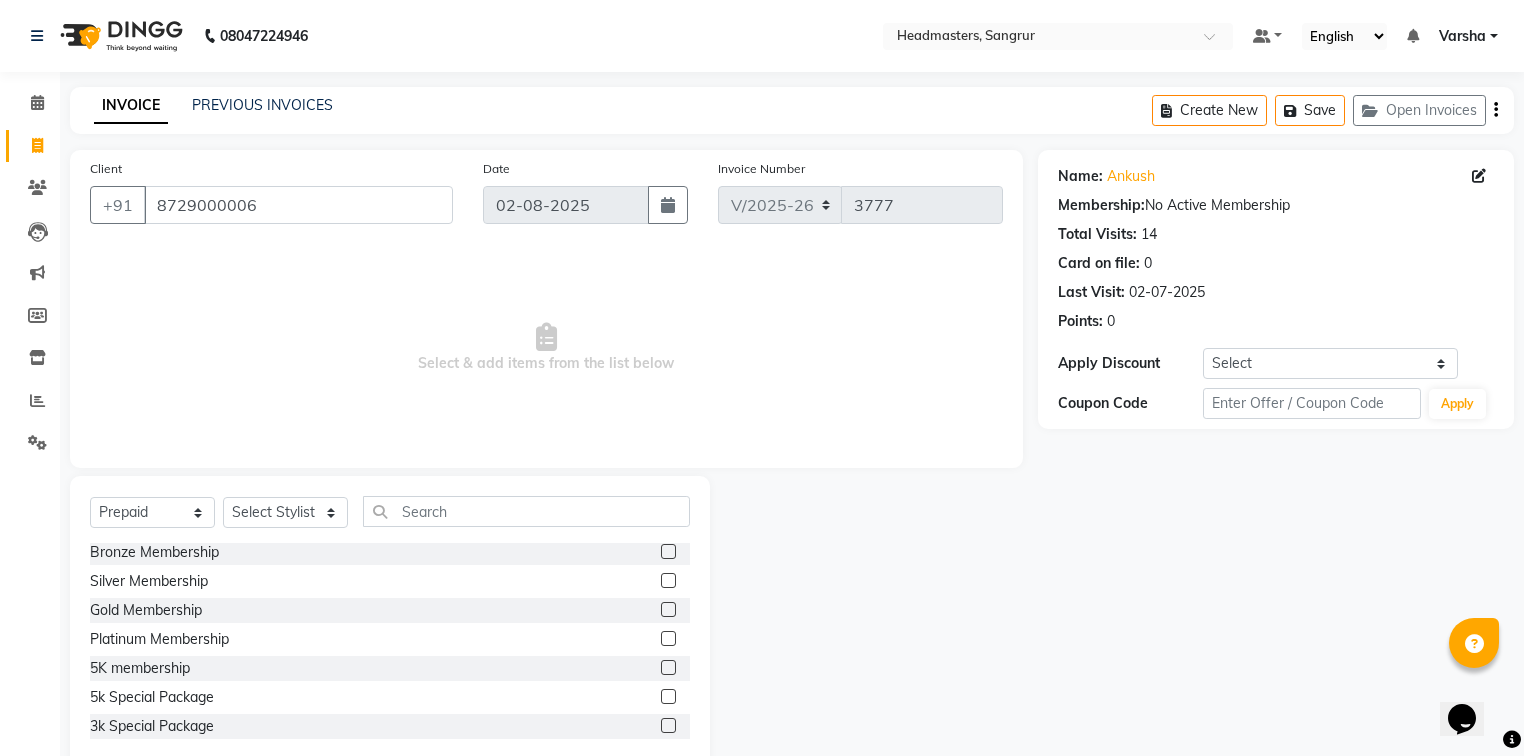 click 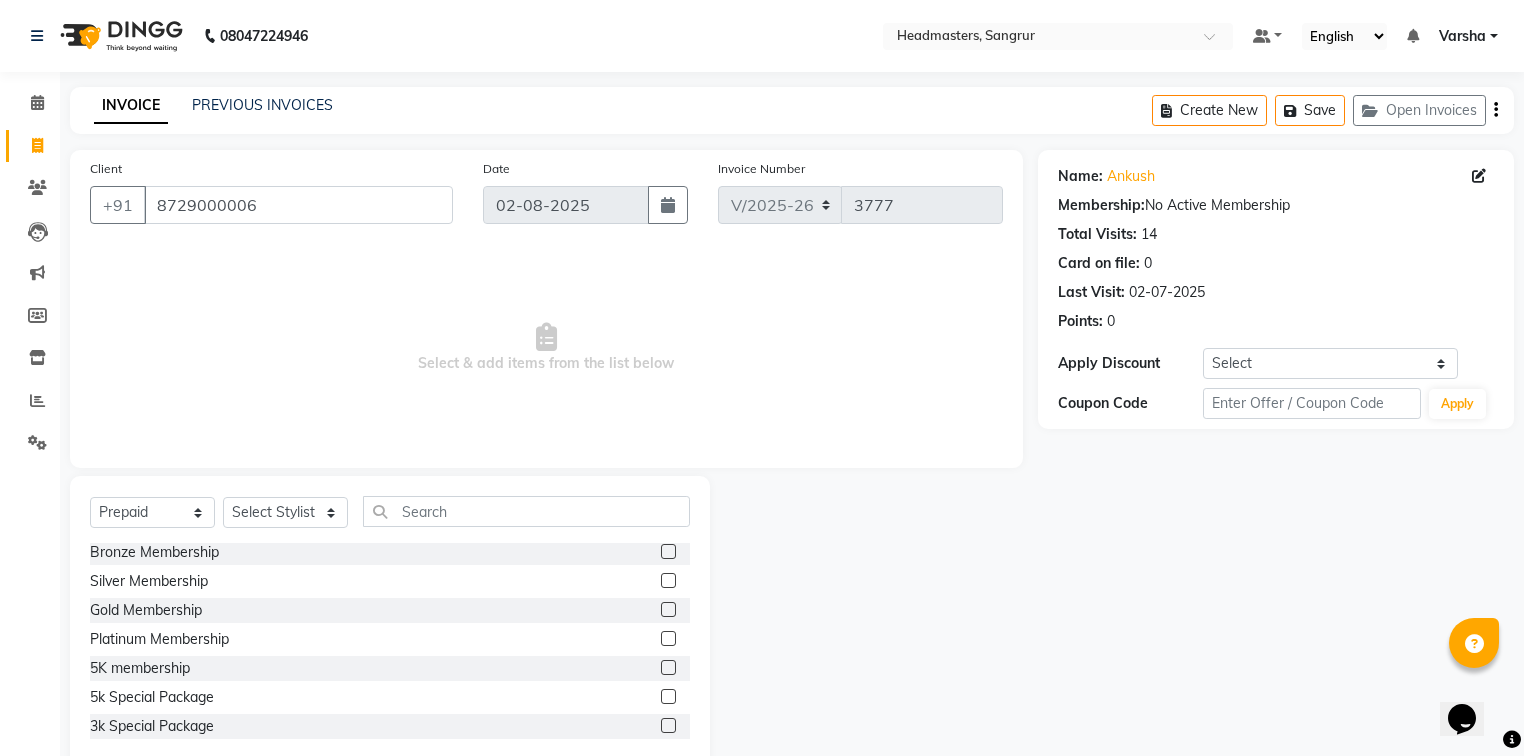 click at bounding box center (667, 697) 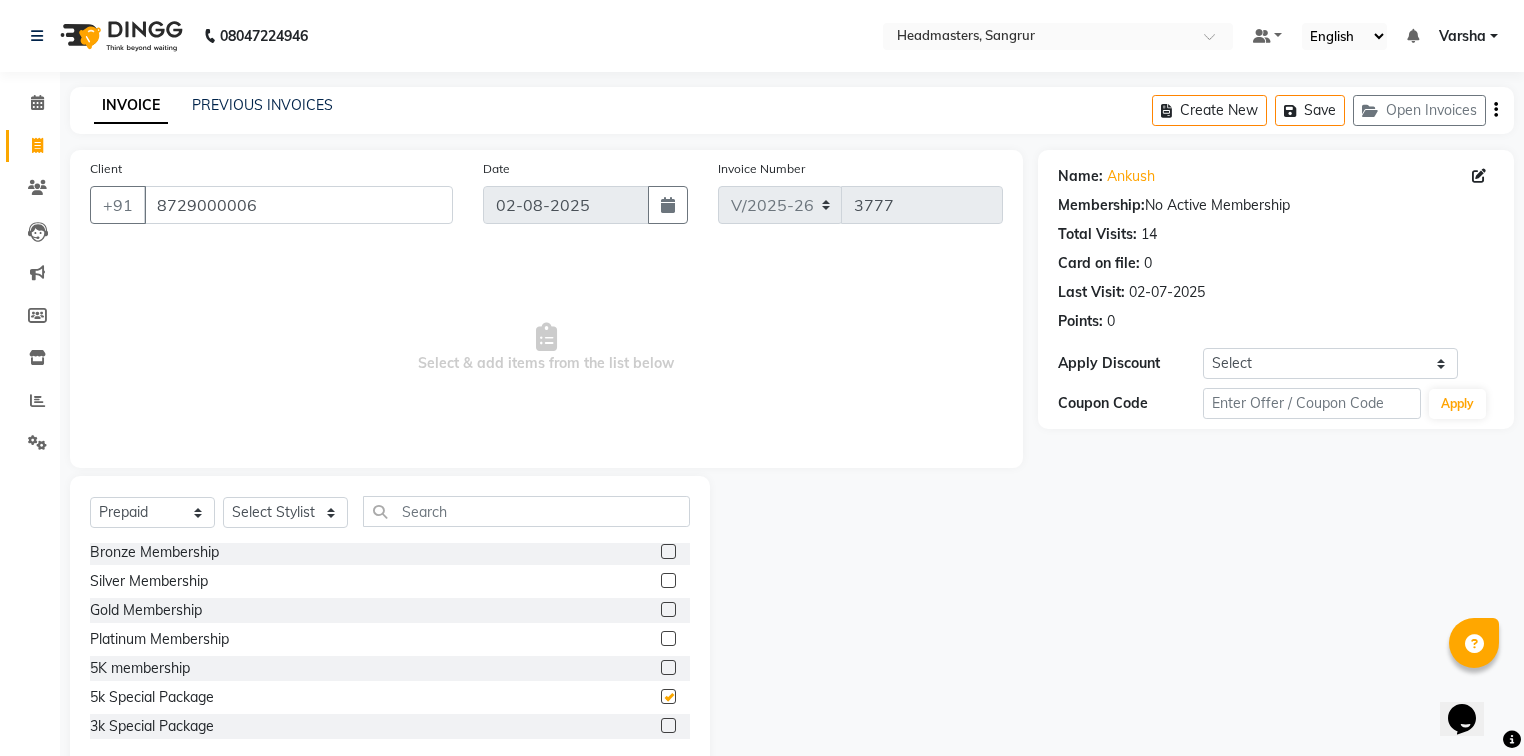 checkbox on "false" 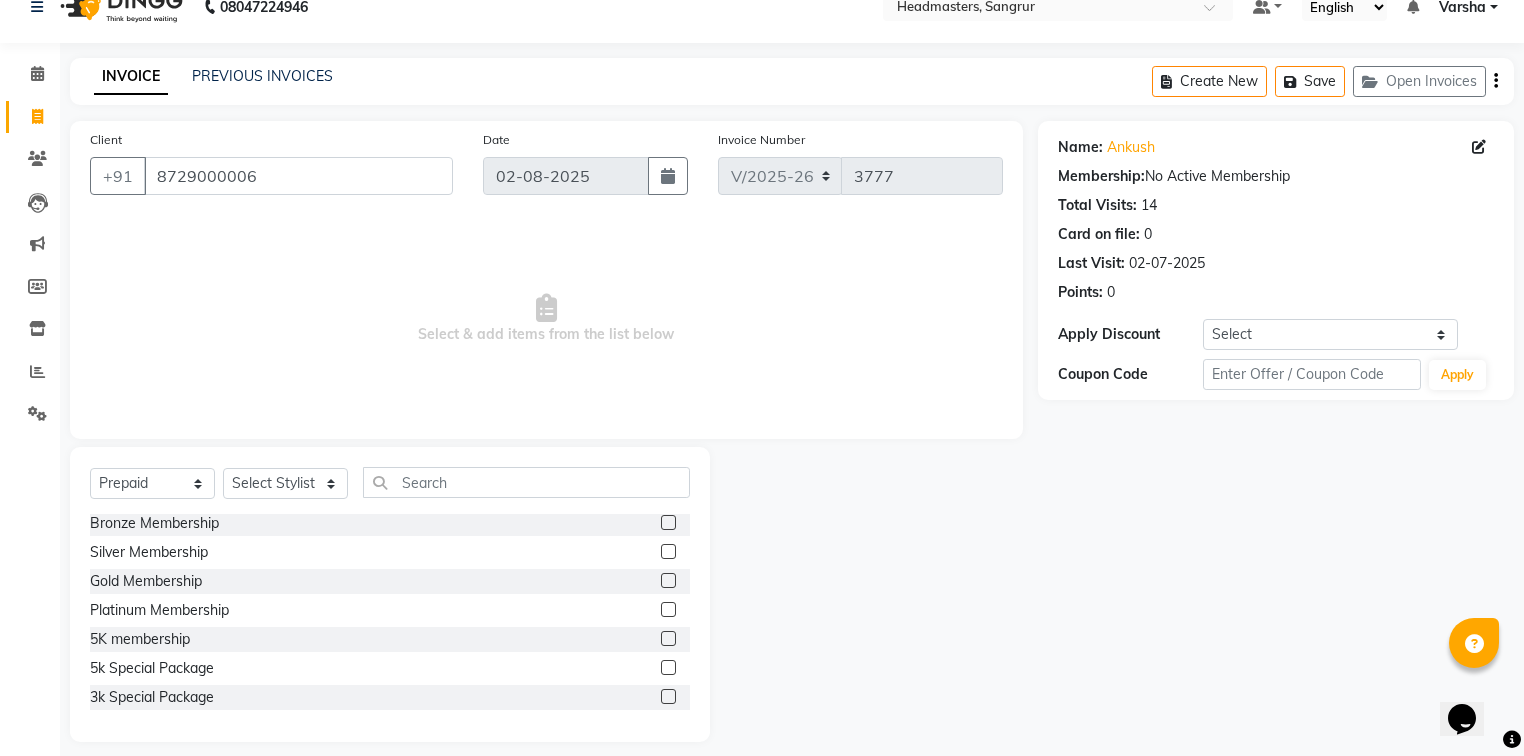 scroll, scrollTop: 45, scrollLeft: 0, axis: vertical 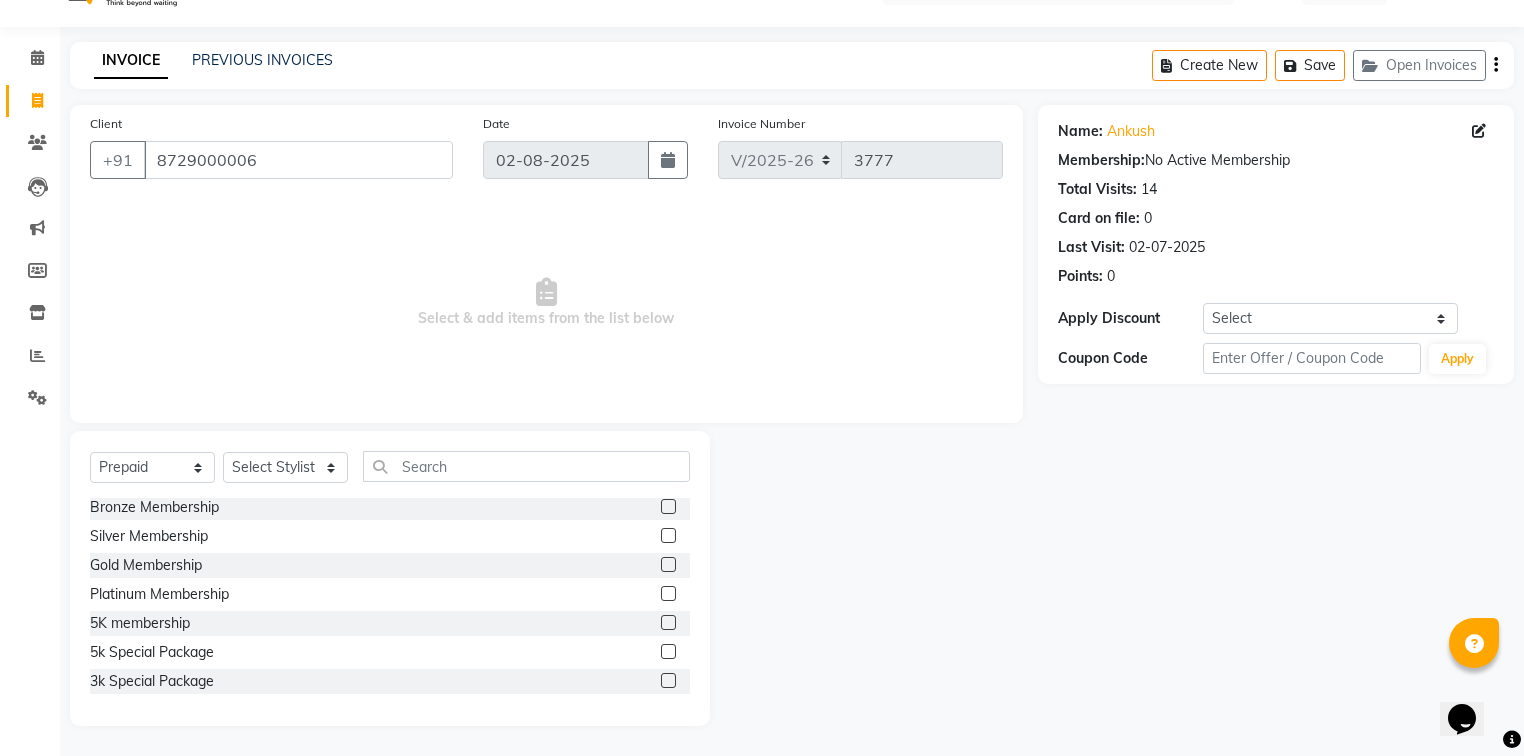 click 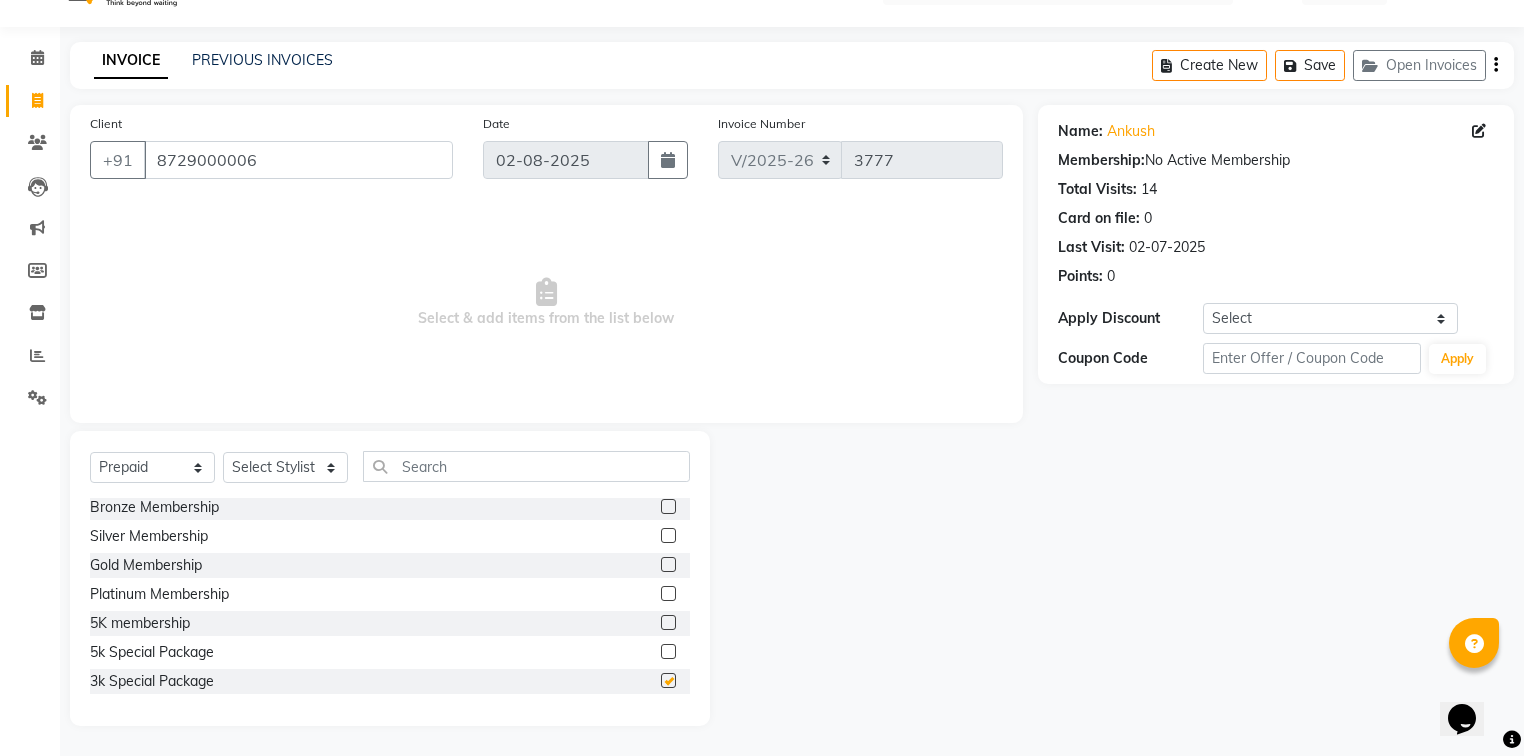 checkbox on "false" 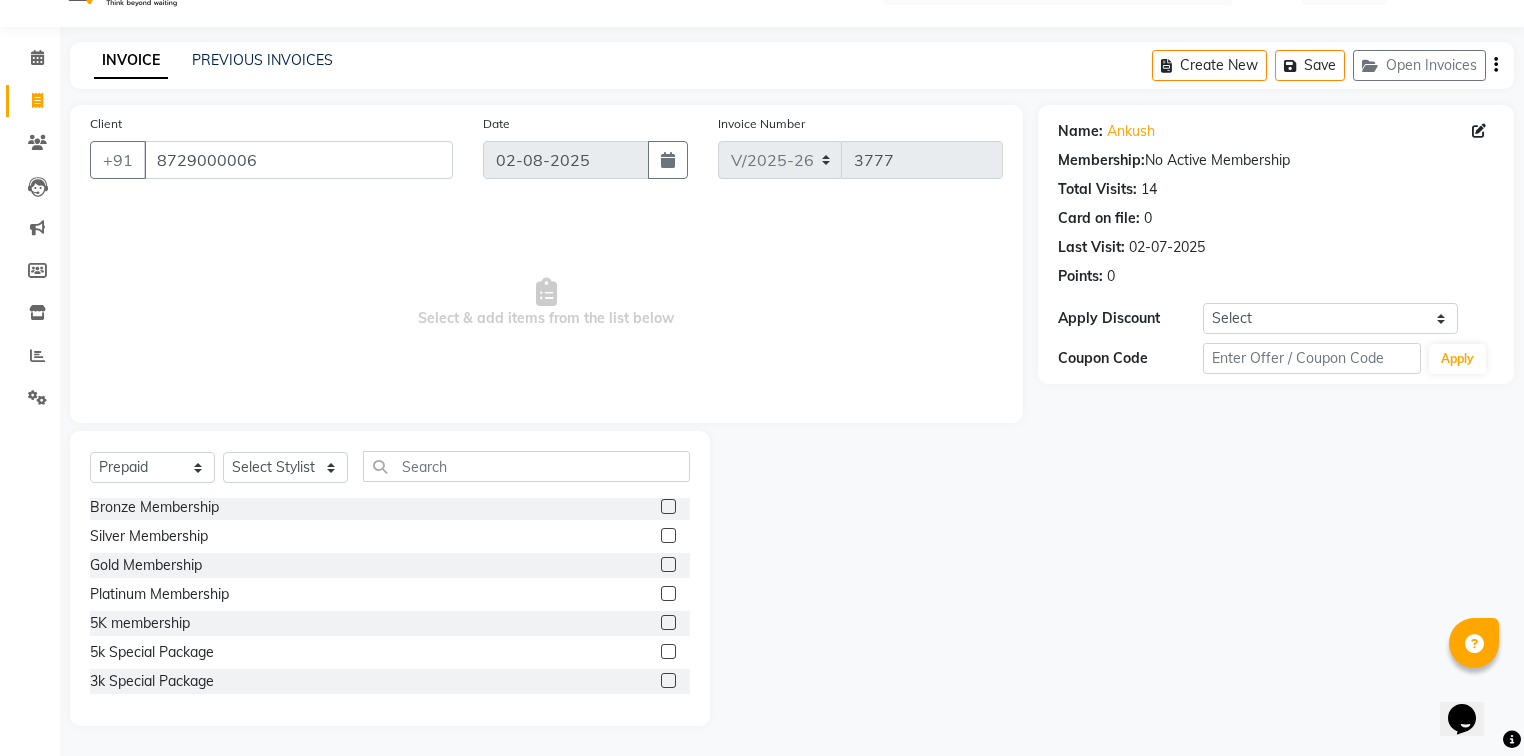 click 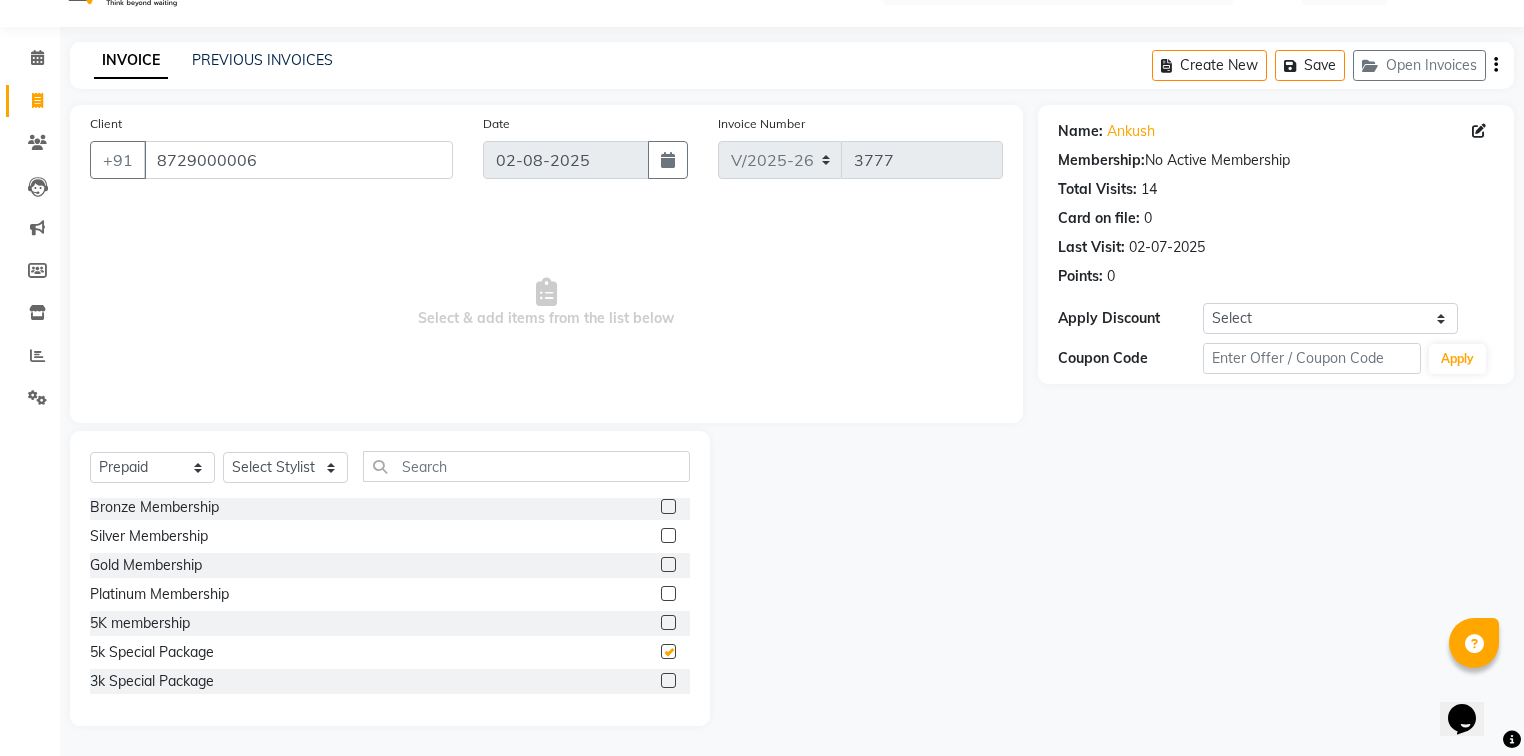 checkbox on "false" 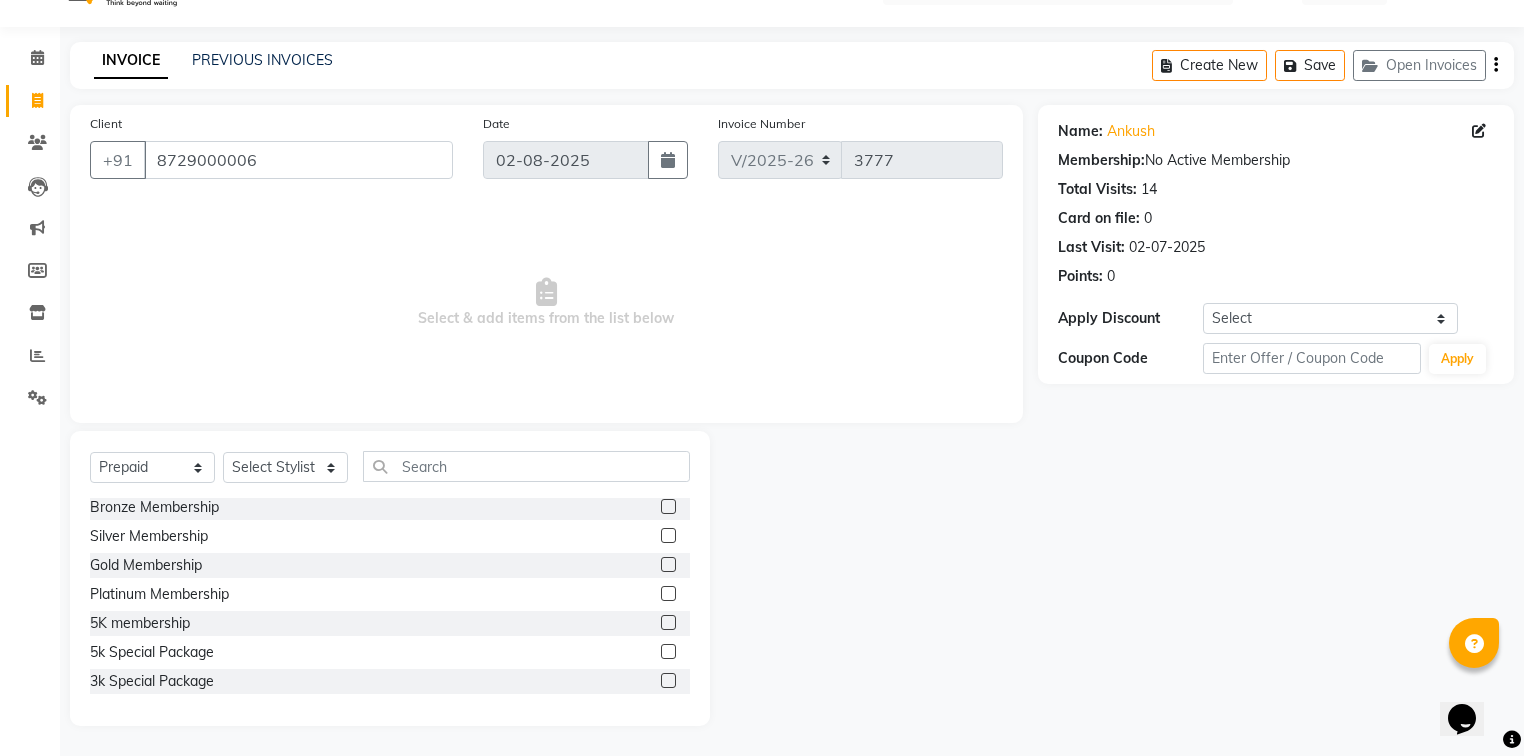 click 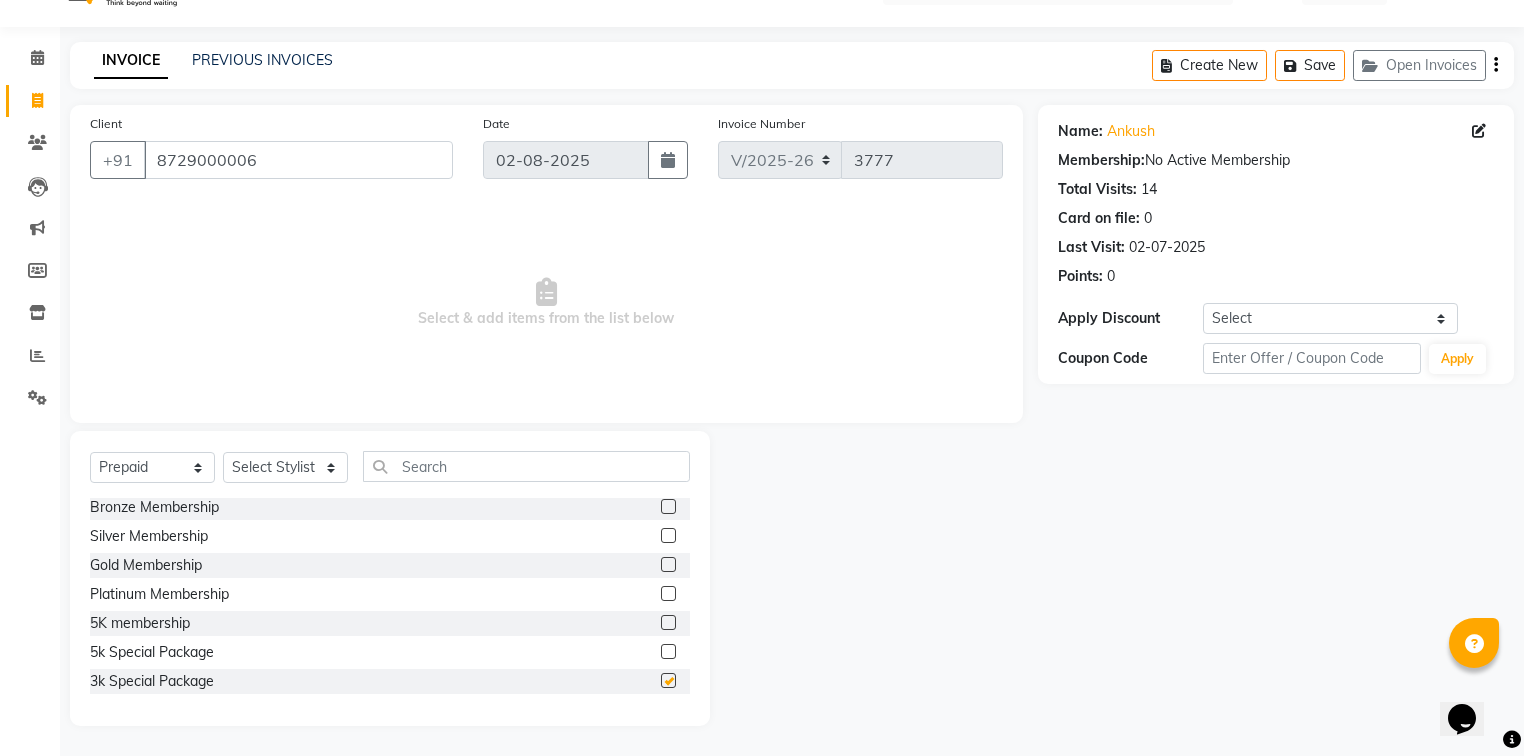 click 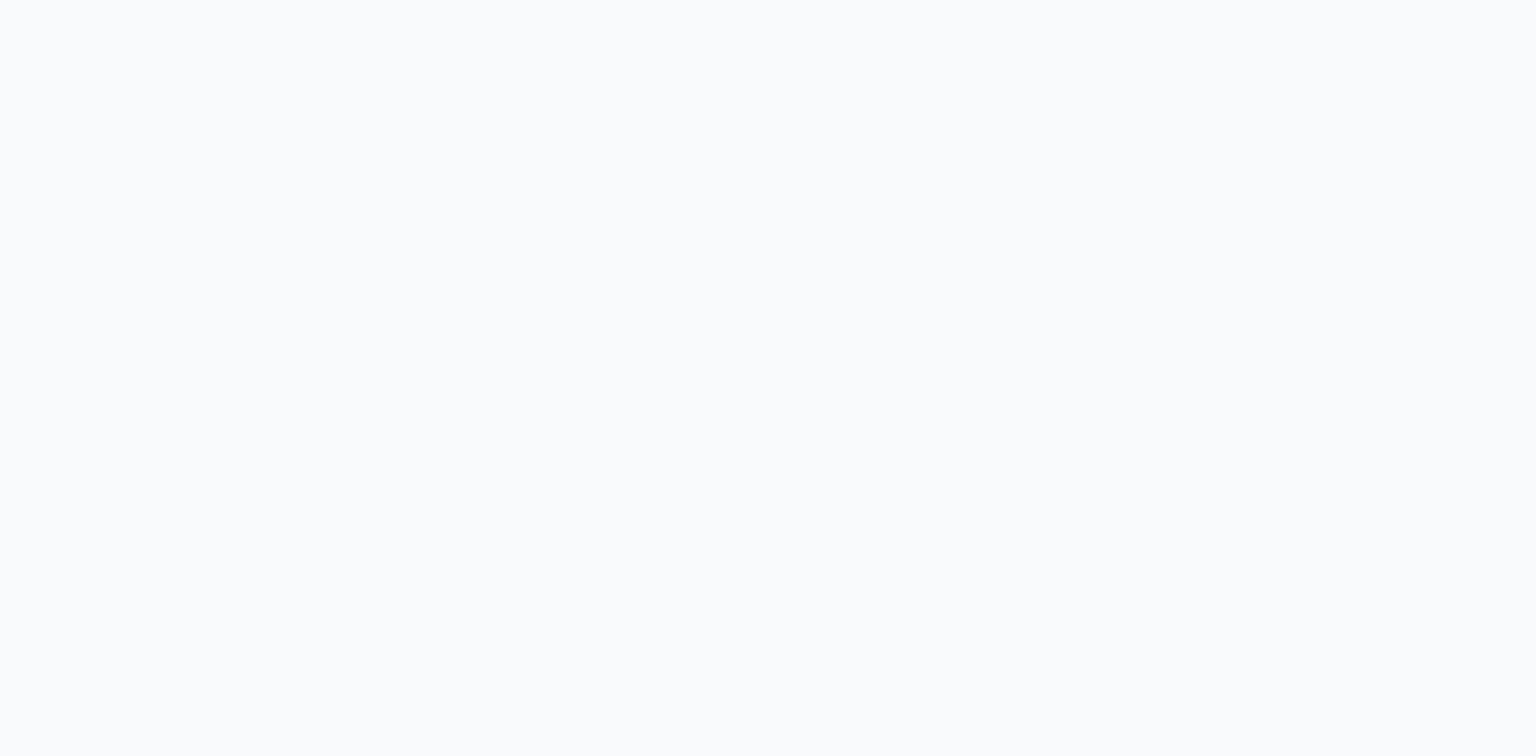 scroll, scrollTop: 0, scrollLeft: 0, axis: both 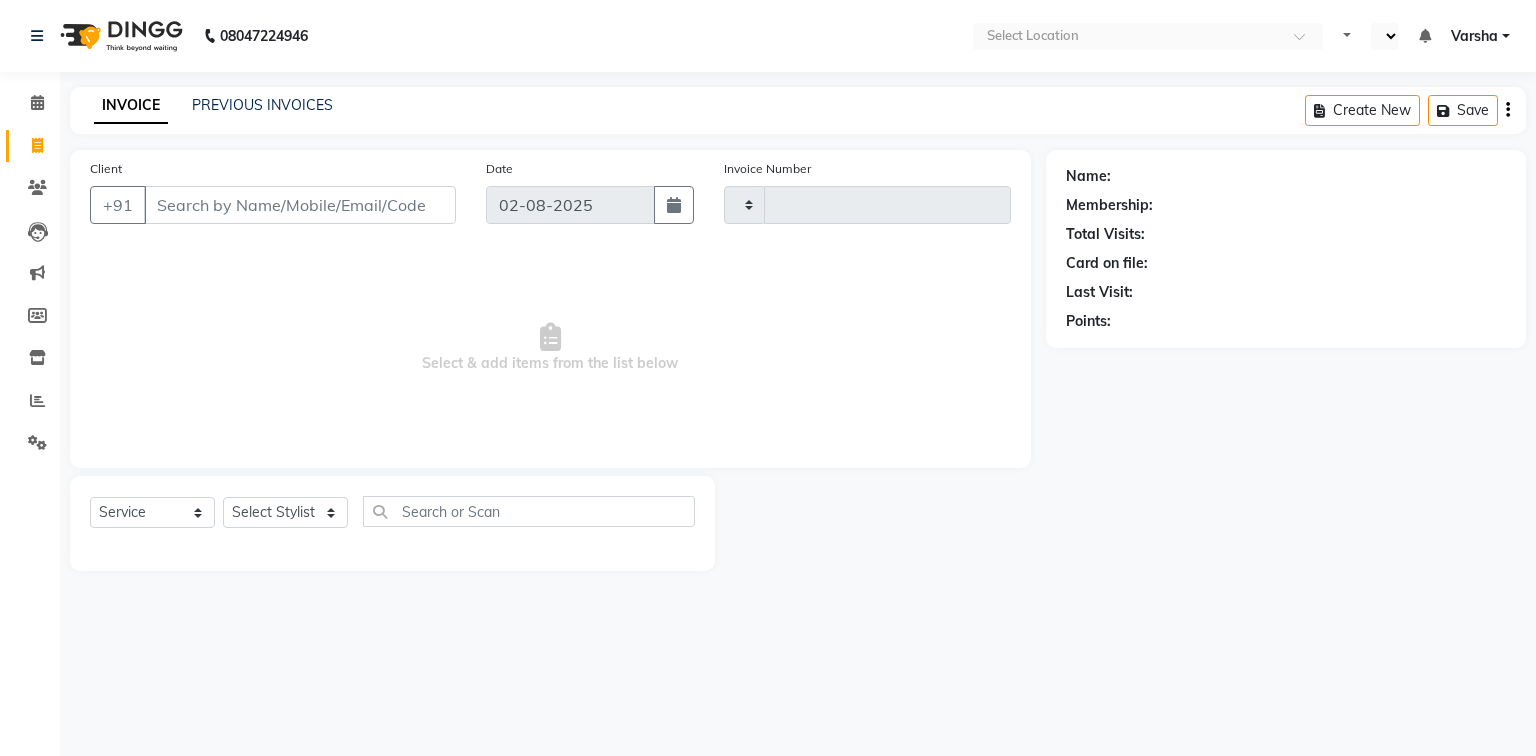 type on "3777" 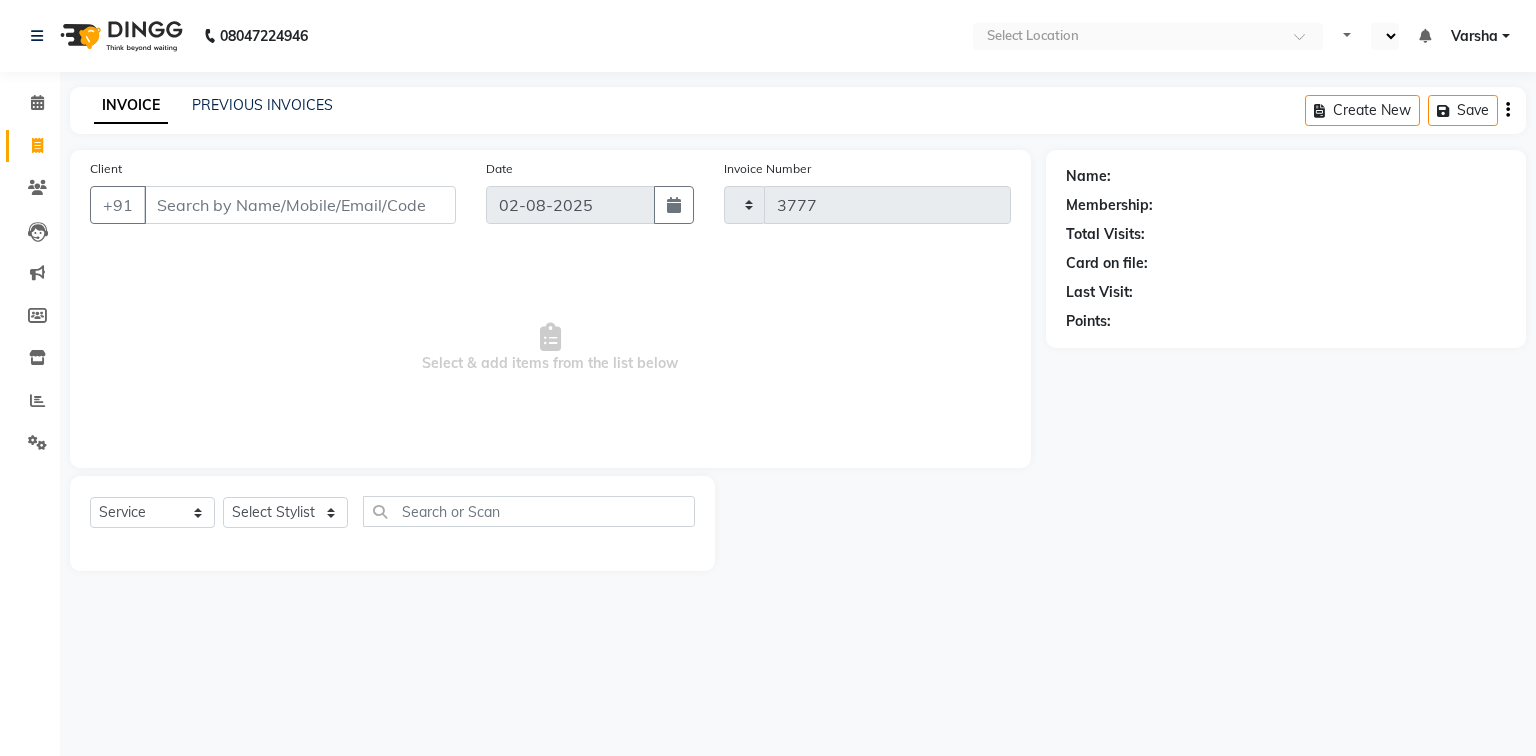 select on "7140" 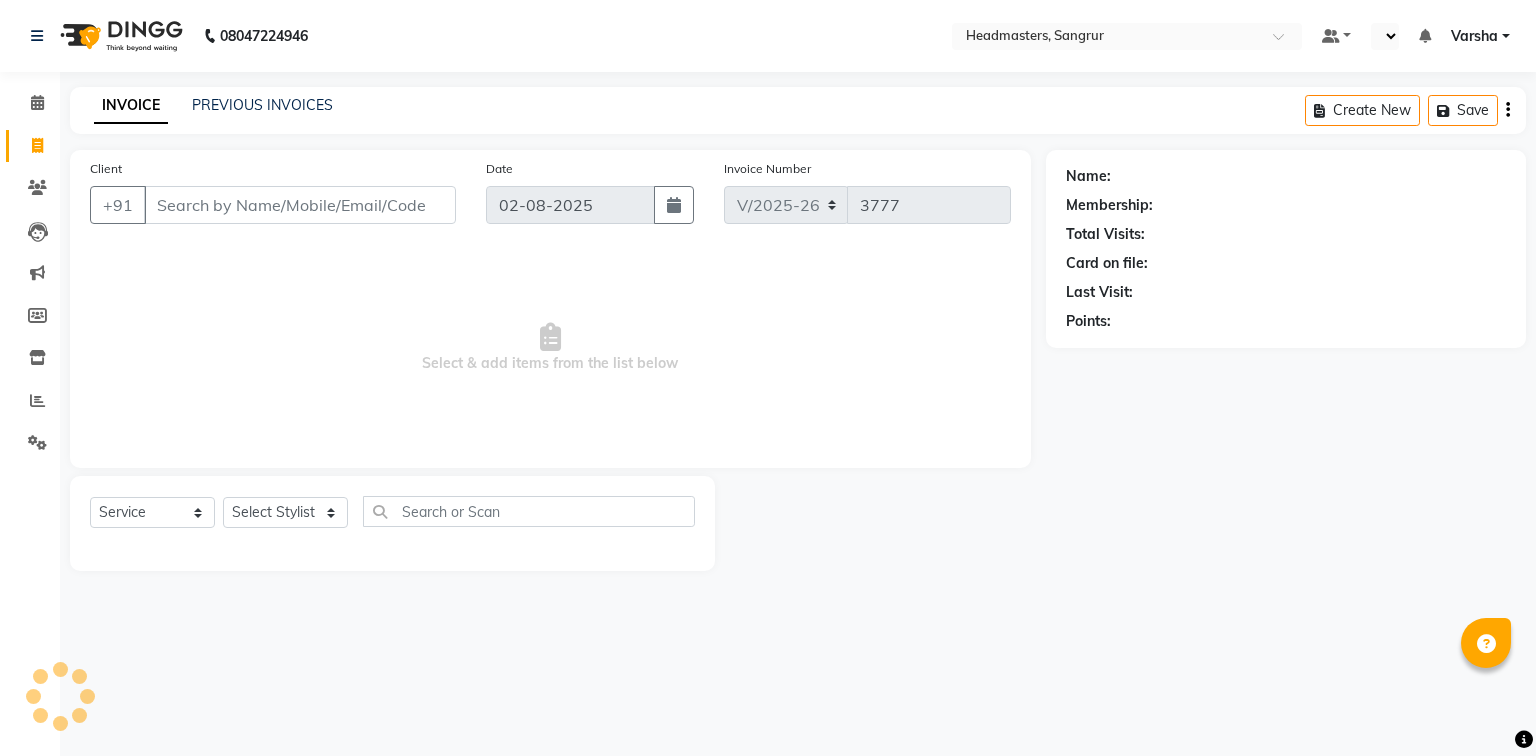 select on "en" 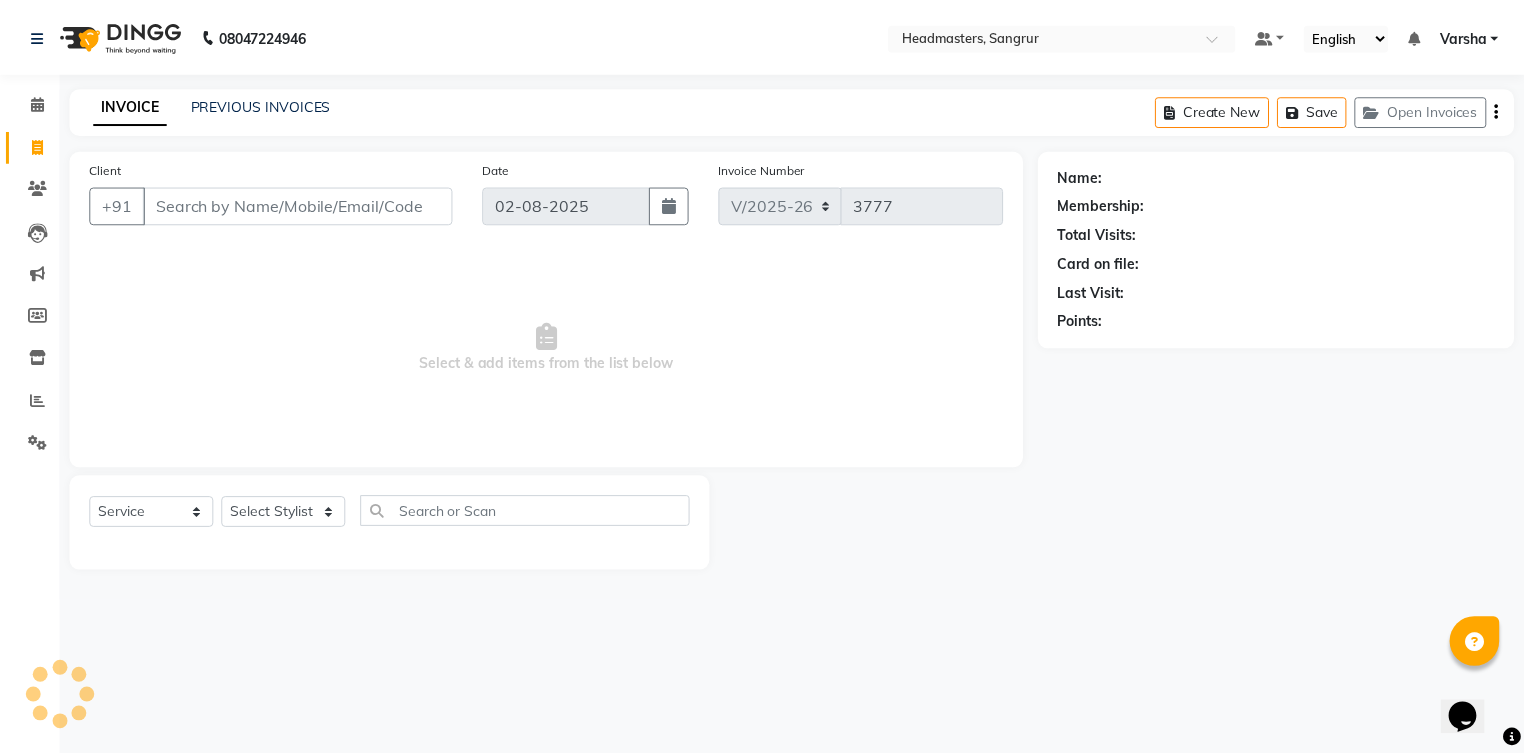 scroll, scrollTop: 0, scrollLeft: 0, axis: both 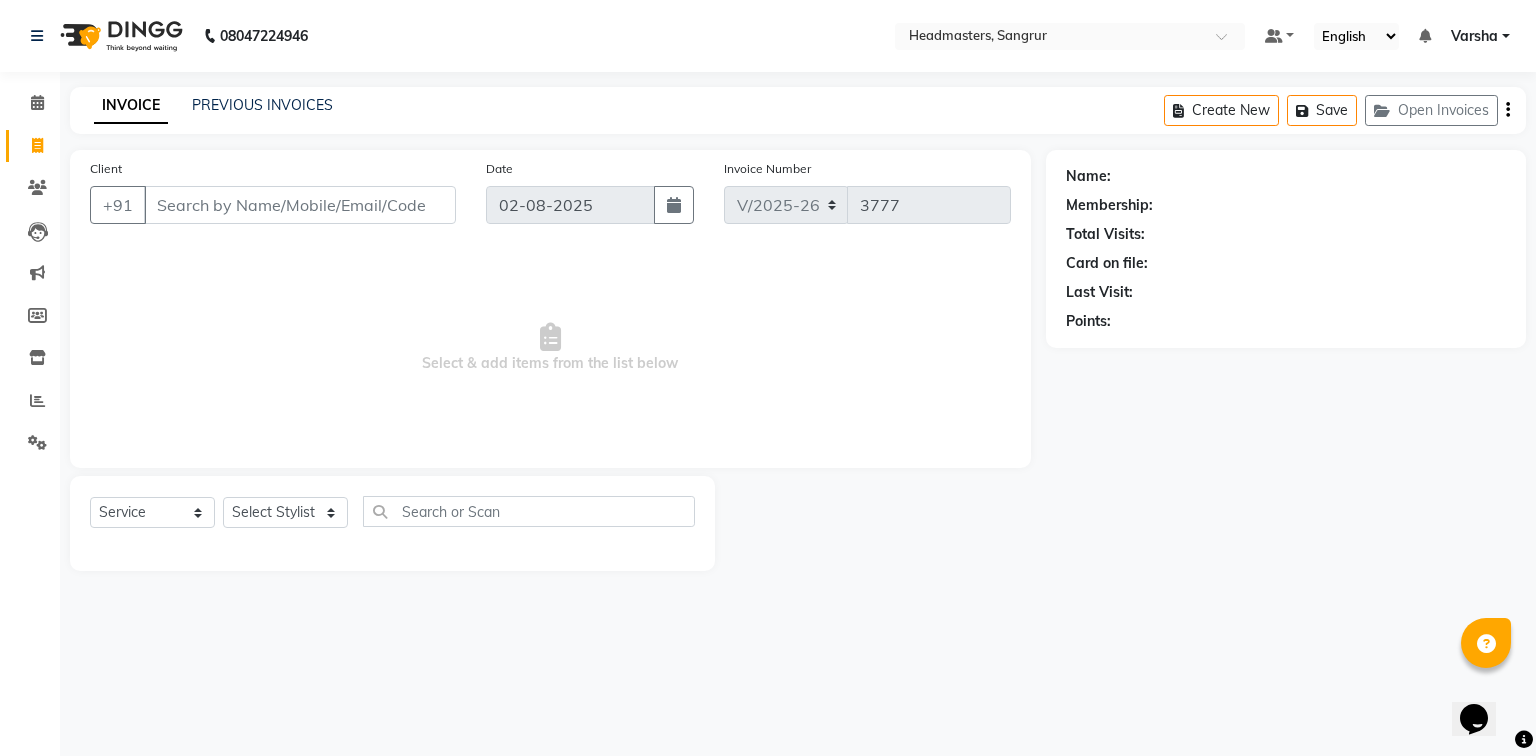 click on "Client" at bounding box center [300, 205] 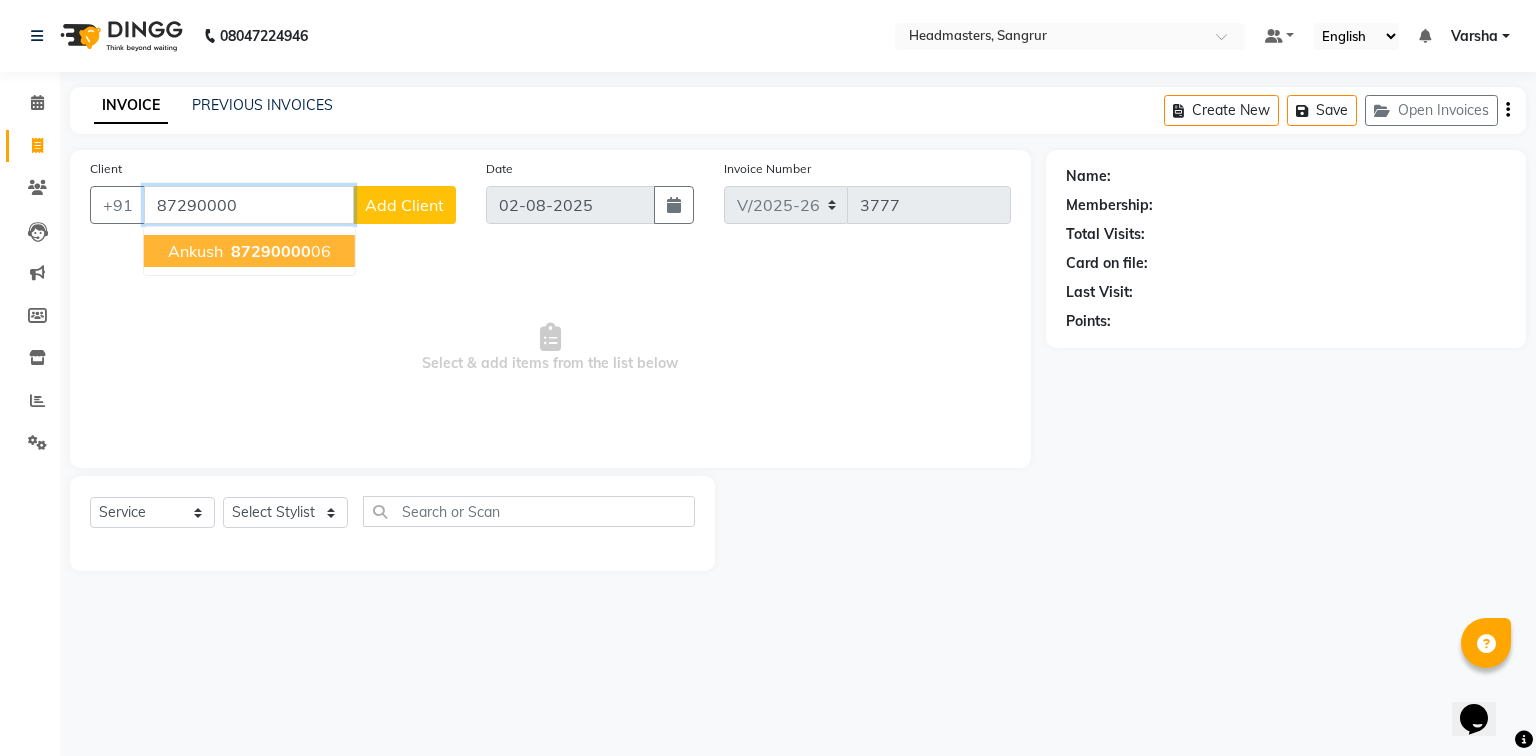 click on "87290000" at bounding box center (271, 251) 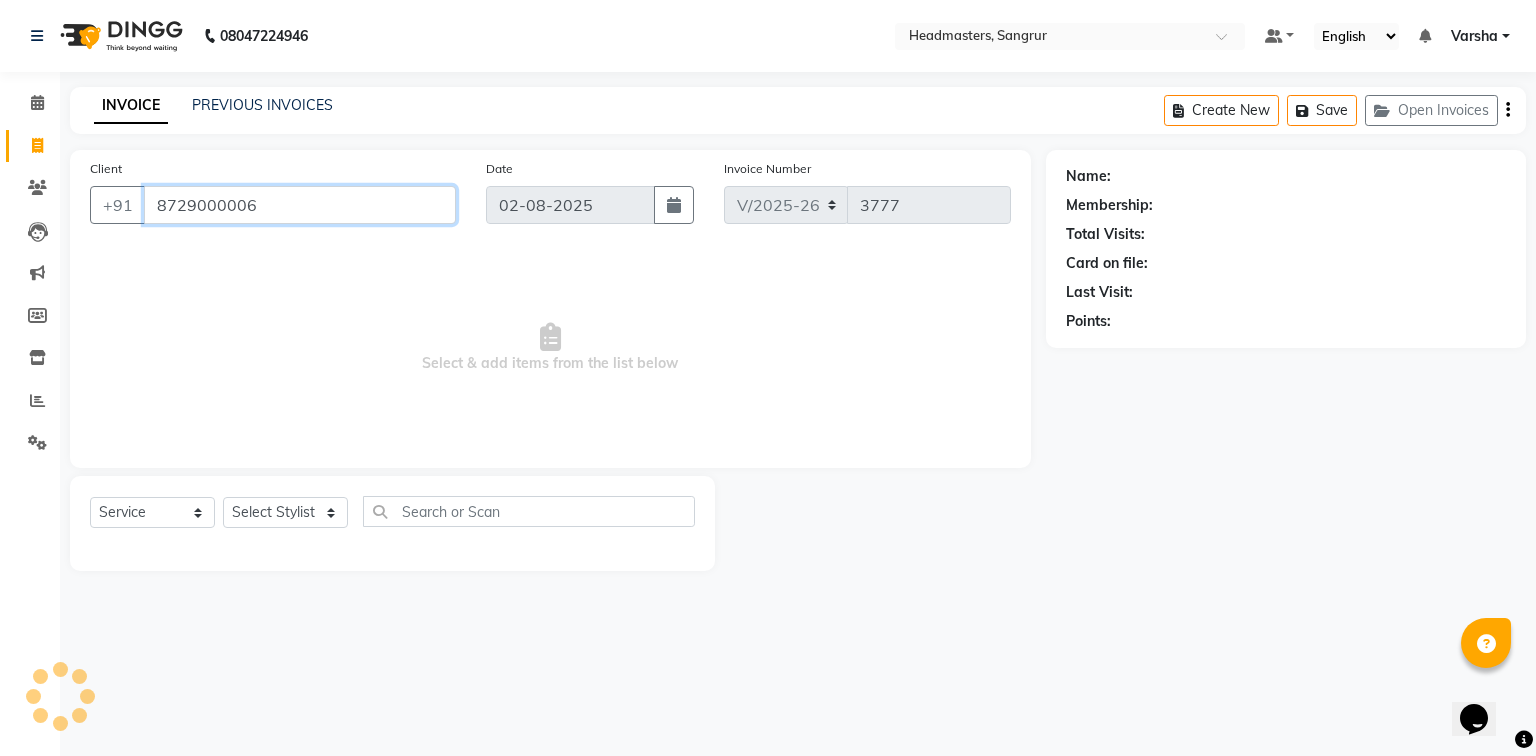 type on "8729000006" 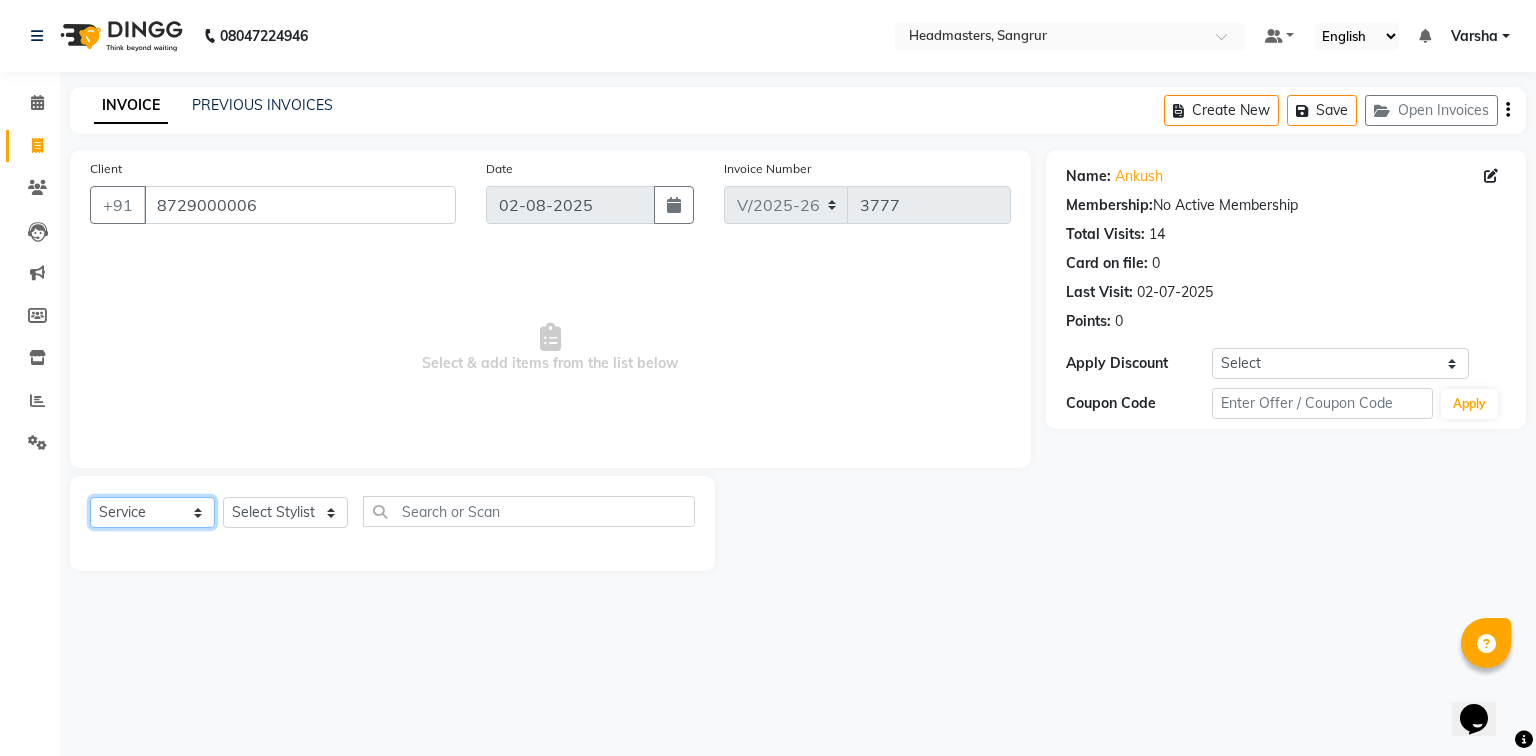 click on "Select  Service  Product  Membership  Package Voucher Prepaid Gift Card" 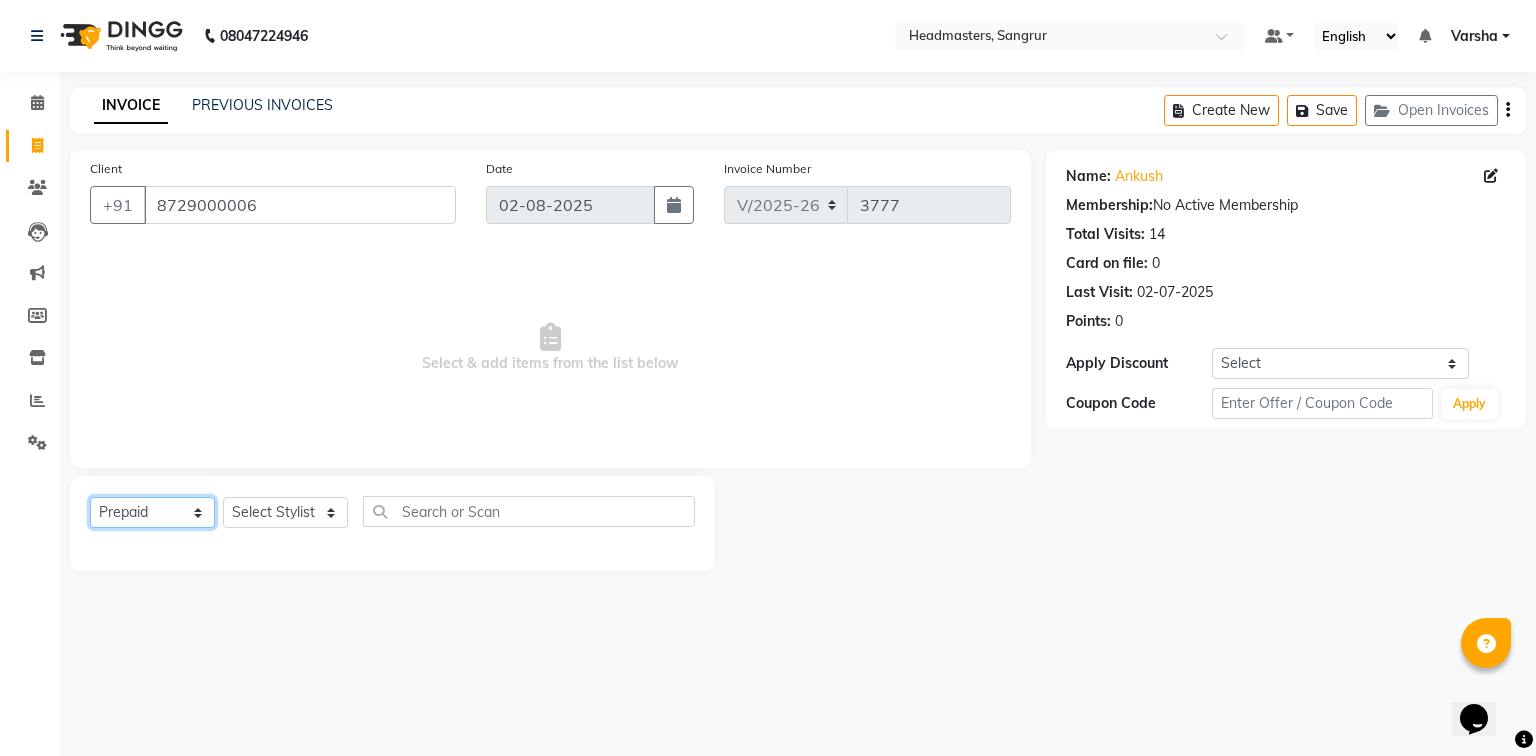click on "Select  Service  Product  Membership  Package Voucher Prepaid Gift Card" 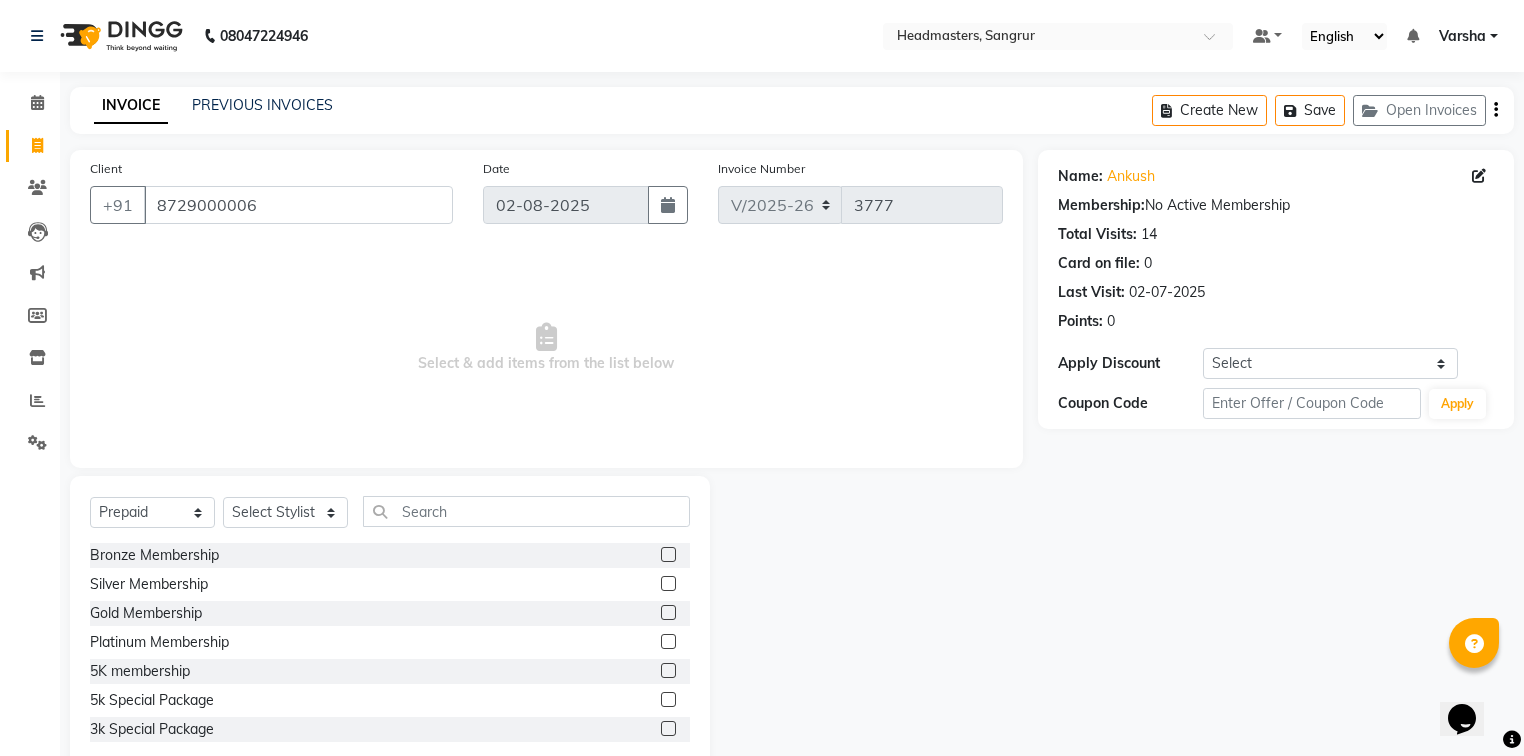 click 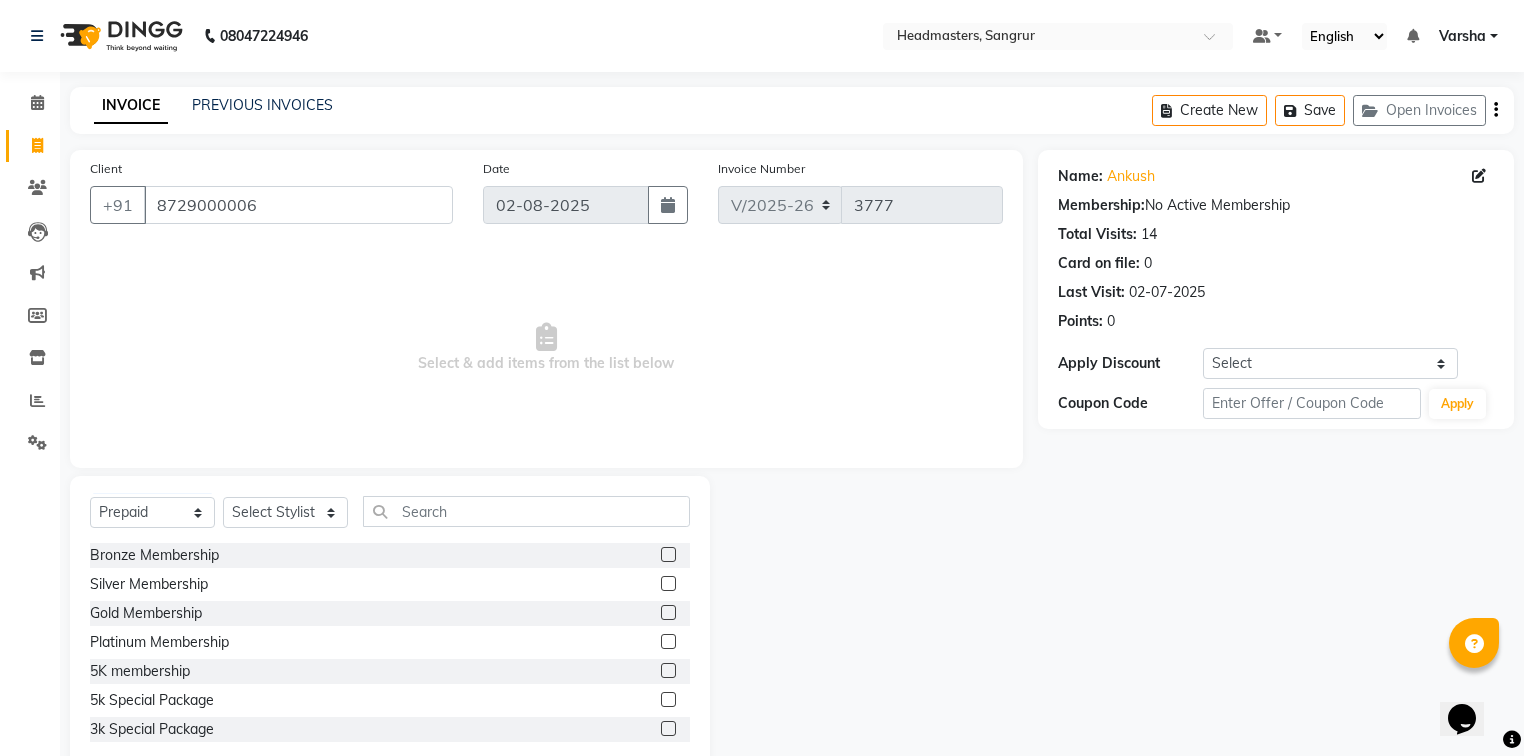 click 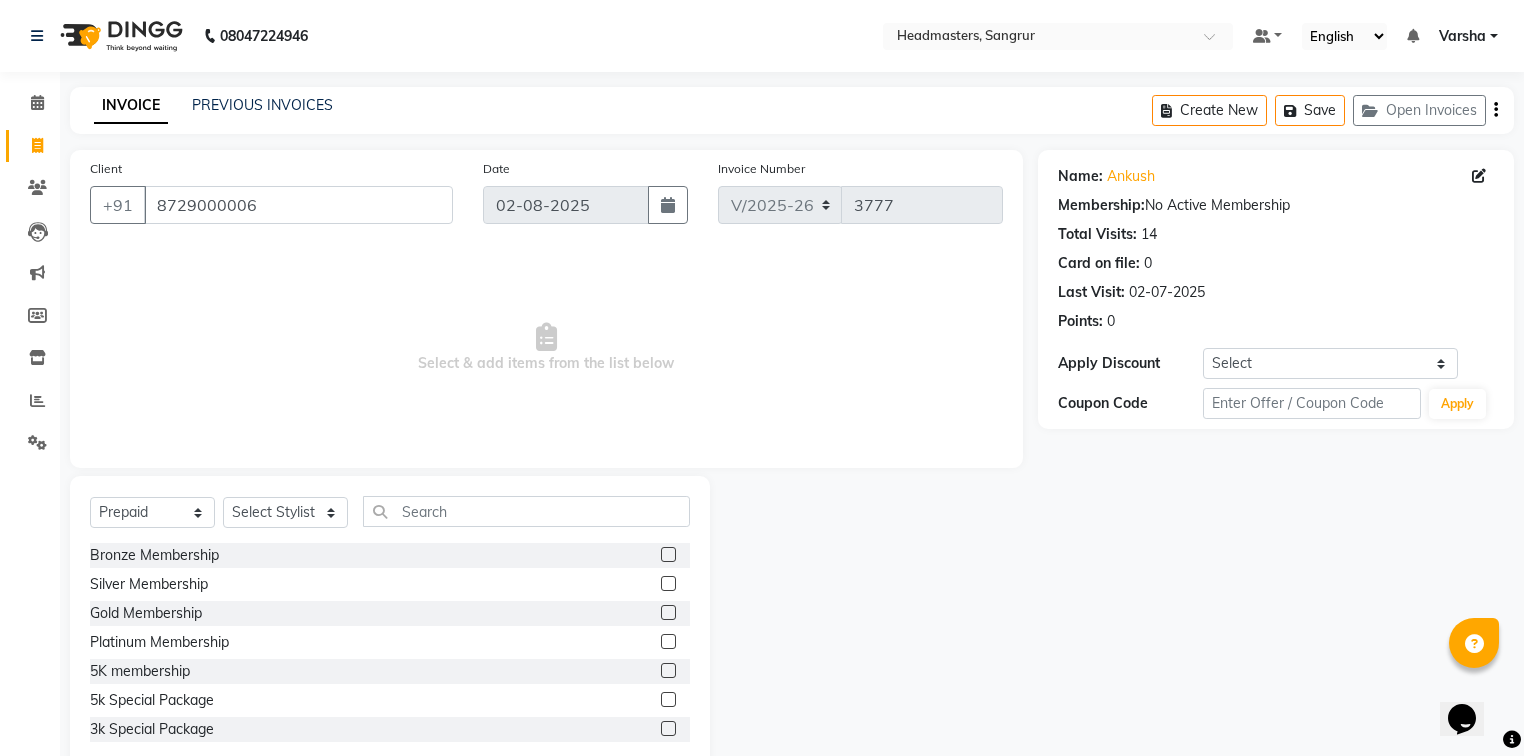 click at bounding box center [667, 729] 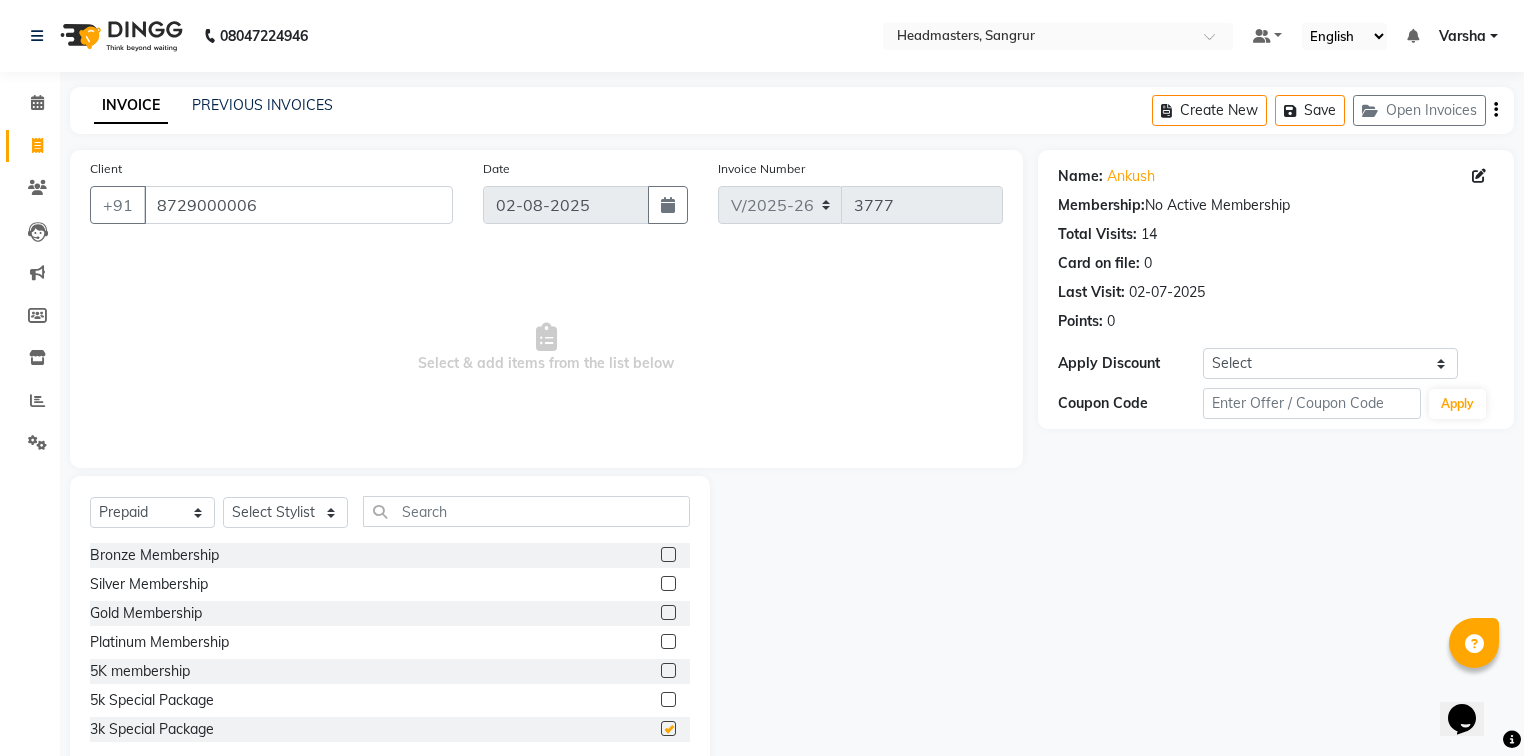click 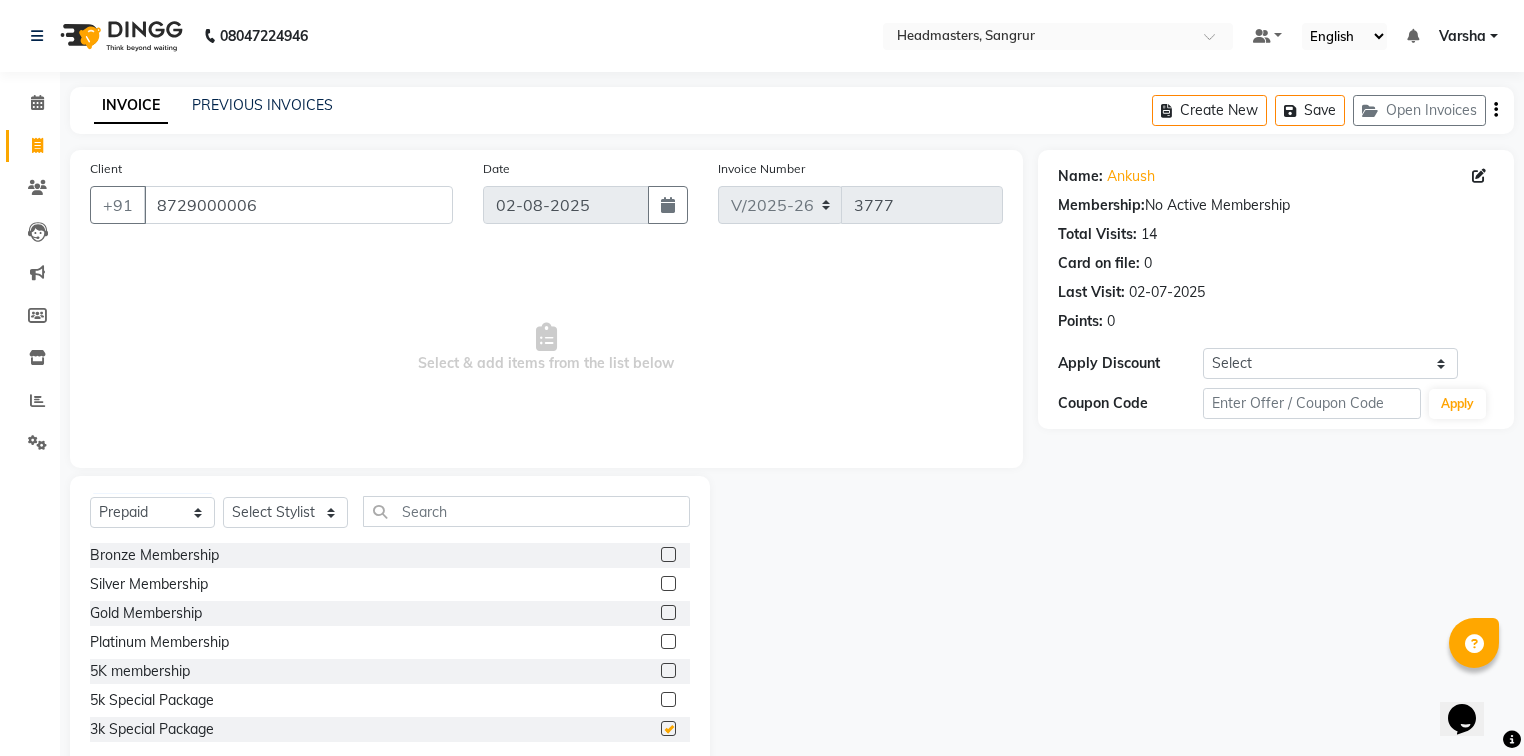 click at bounding box center [667, 729] 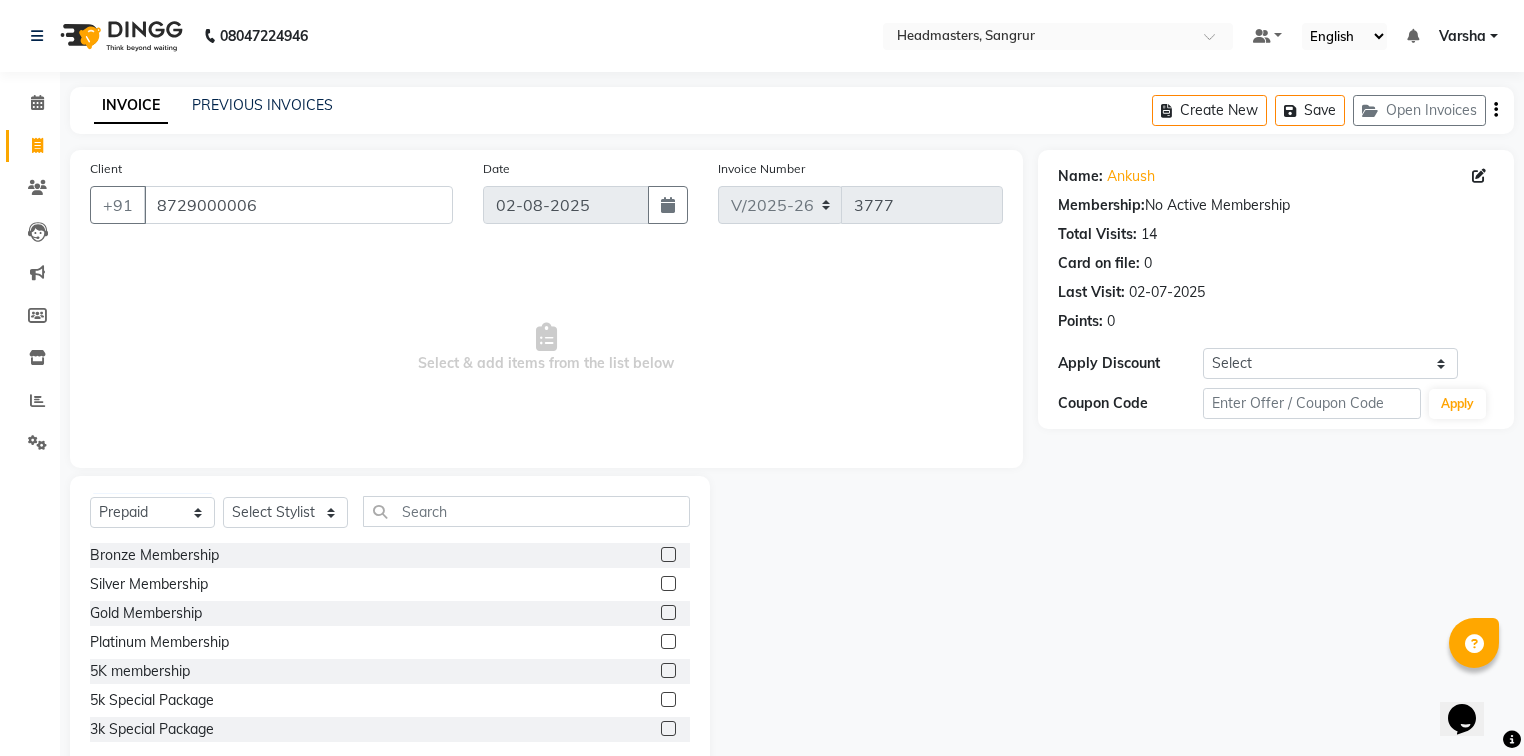 click 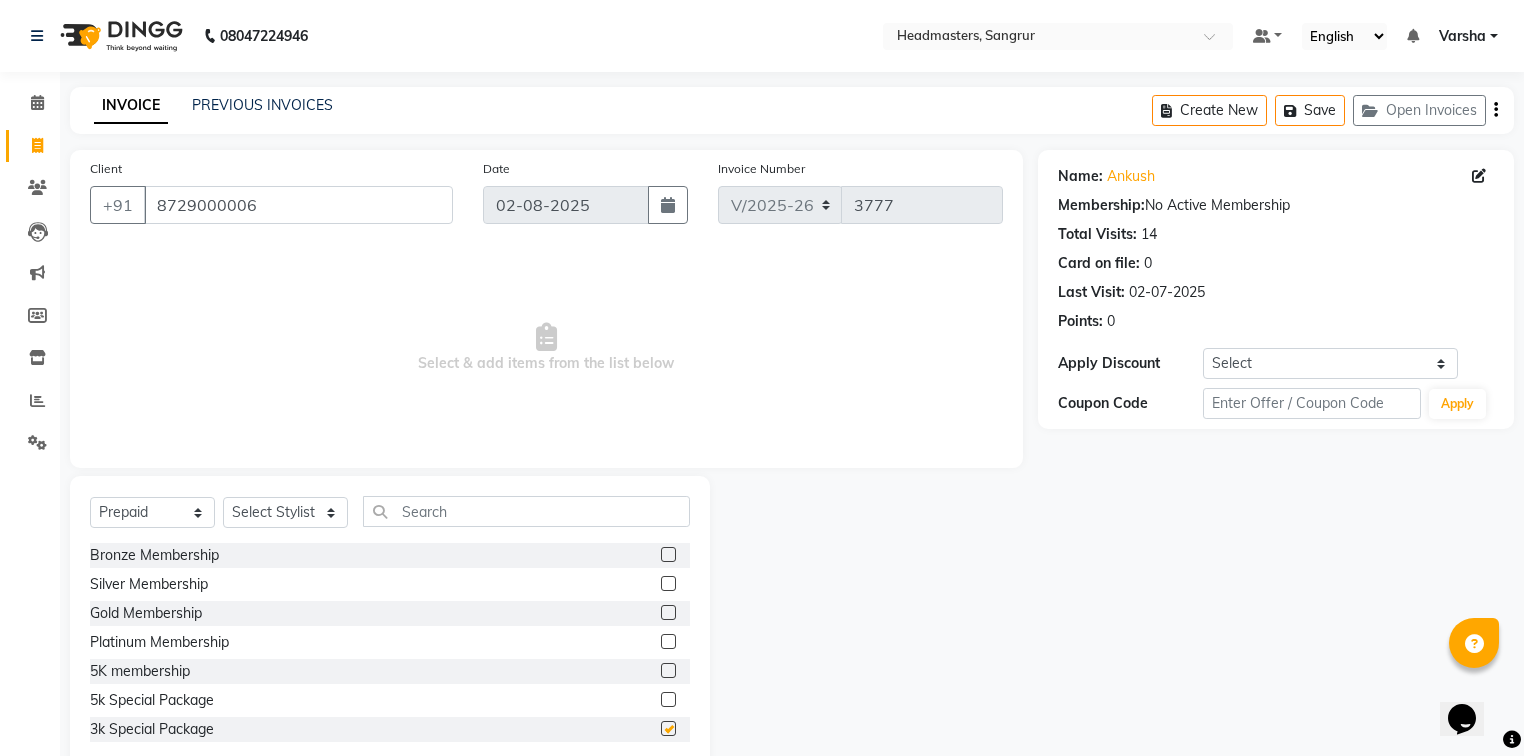 checkbox on "false" 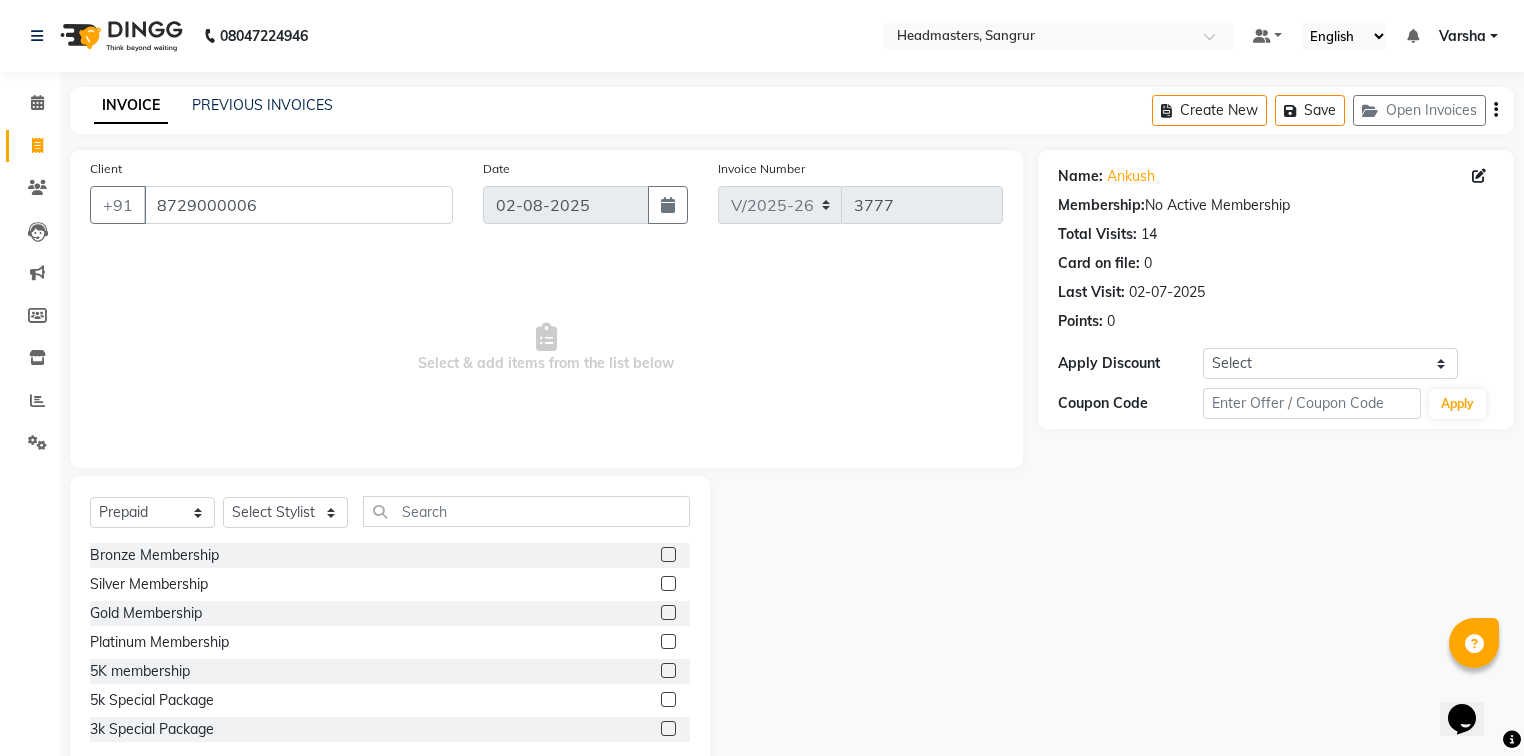 click 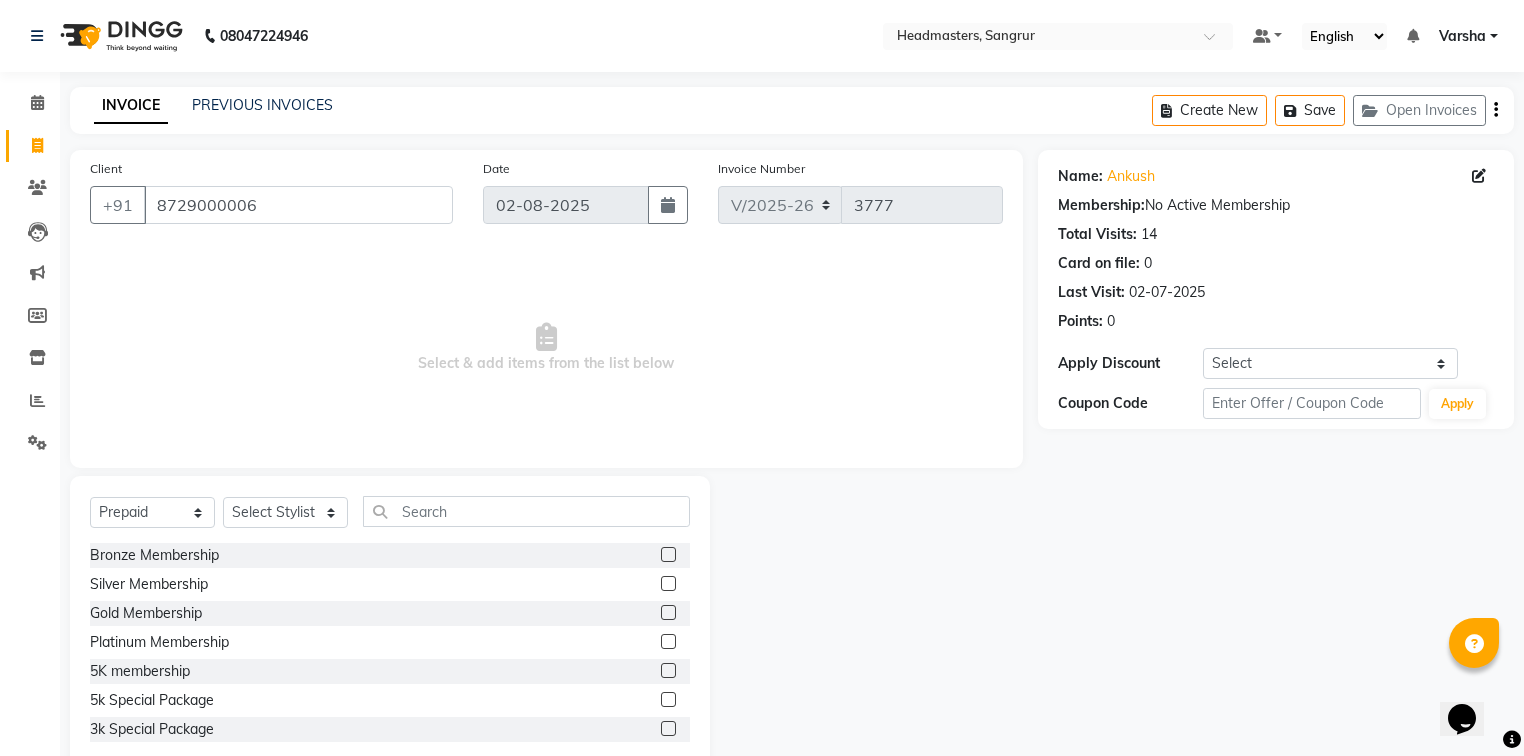 click at bounding box center [667, 700] 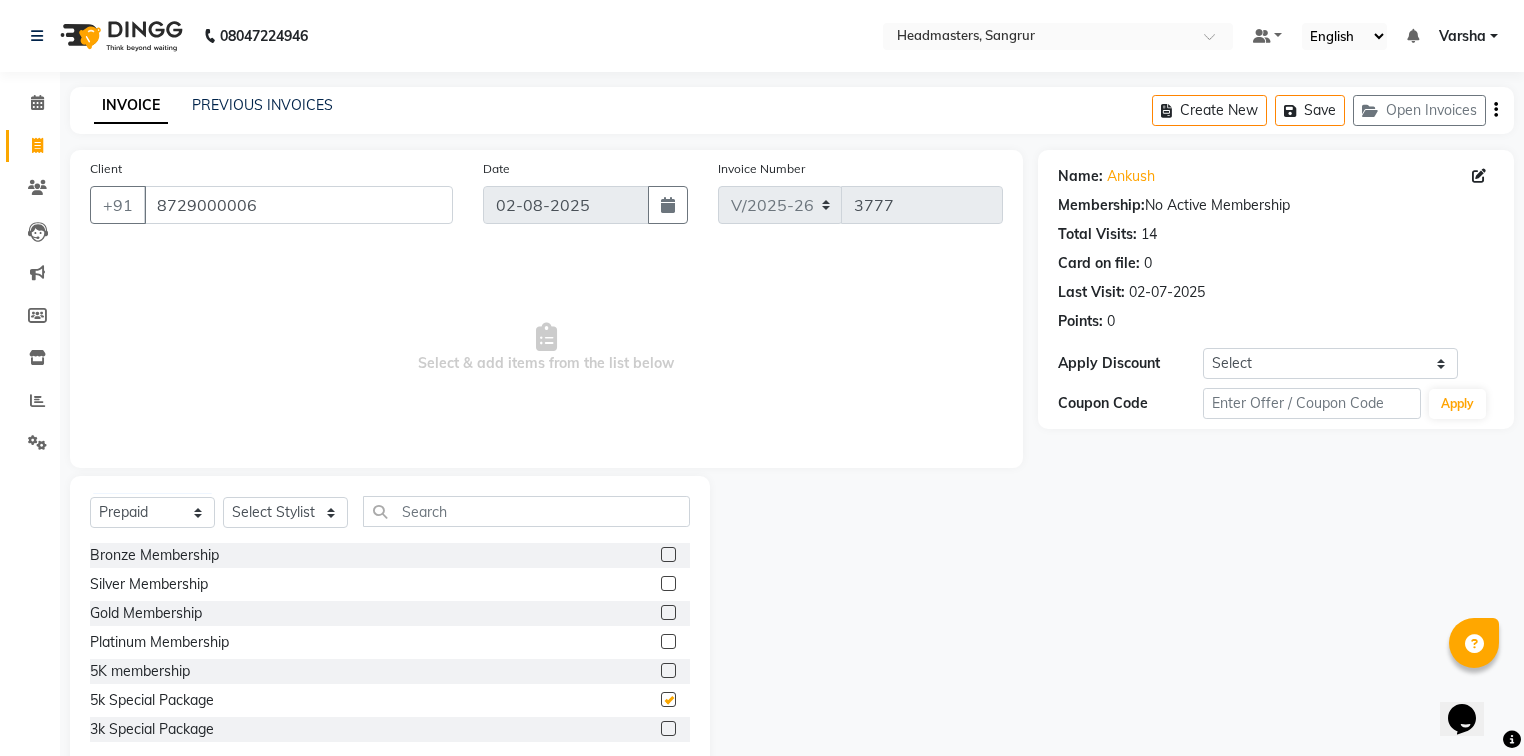 checkbox on "false" 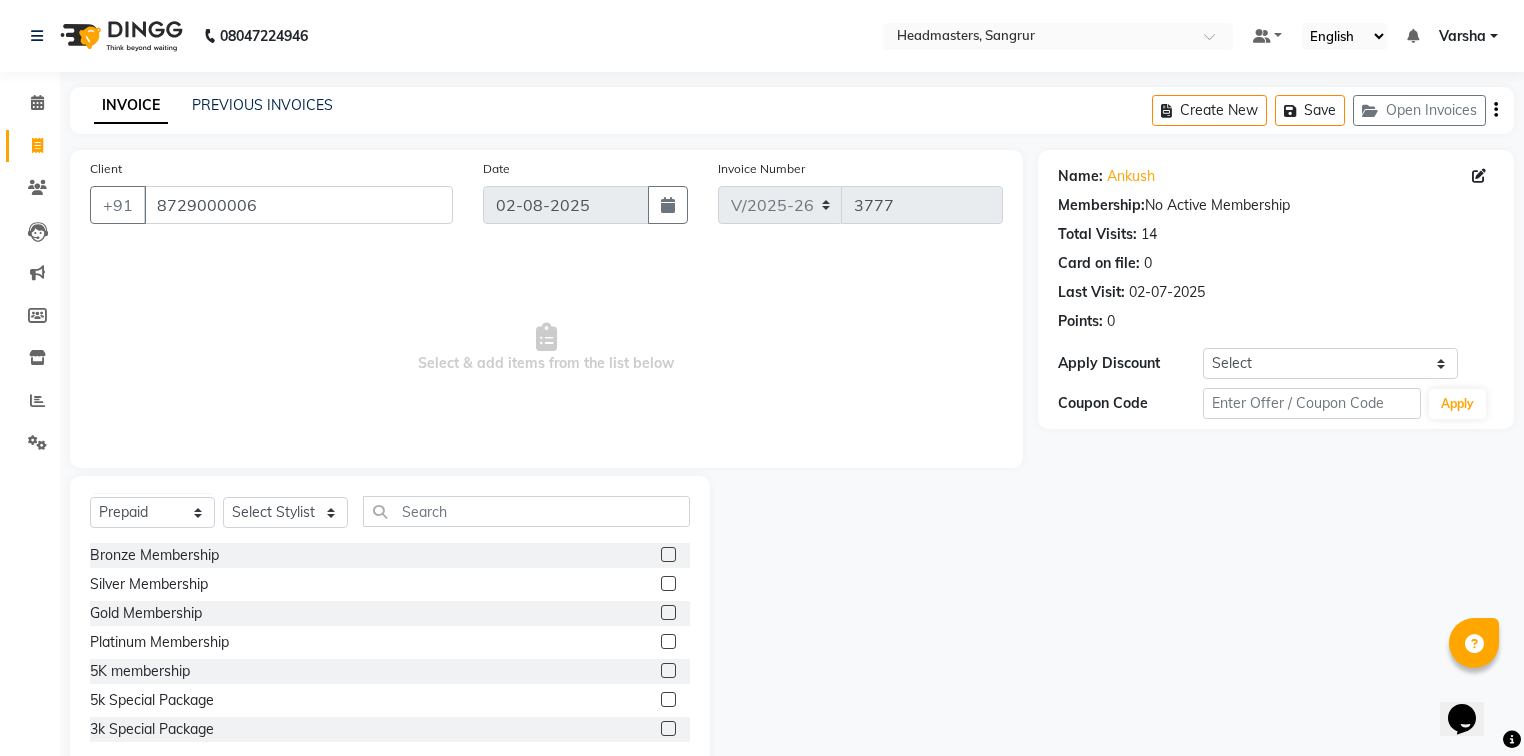 click 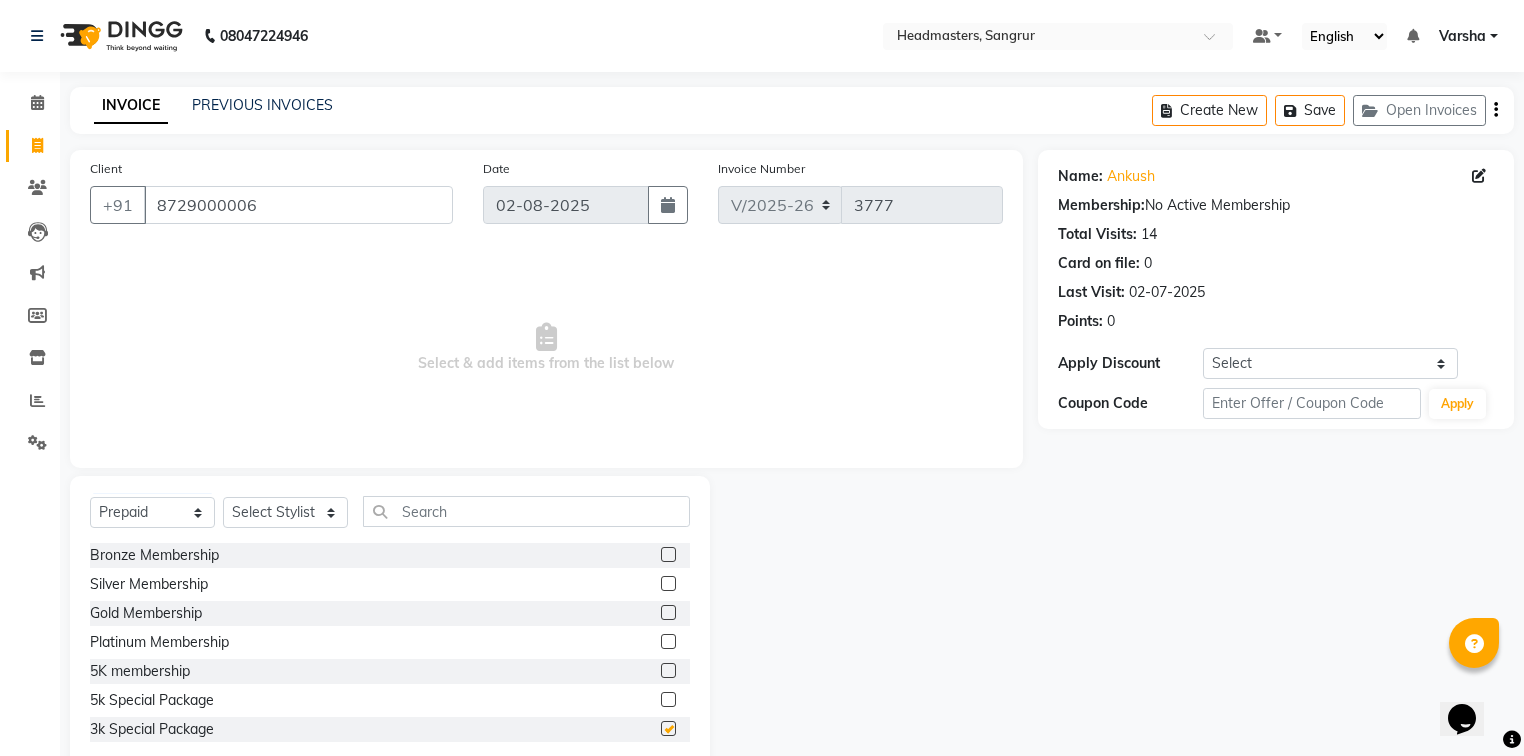 checkbox on "false" 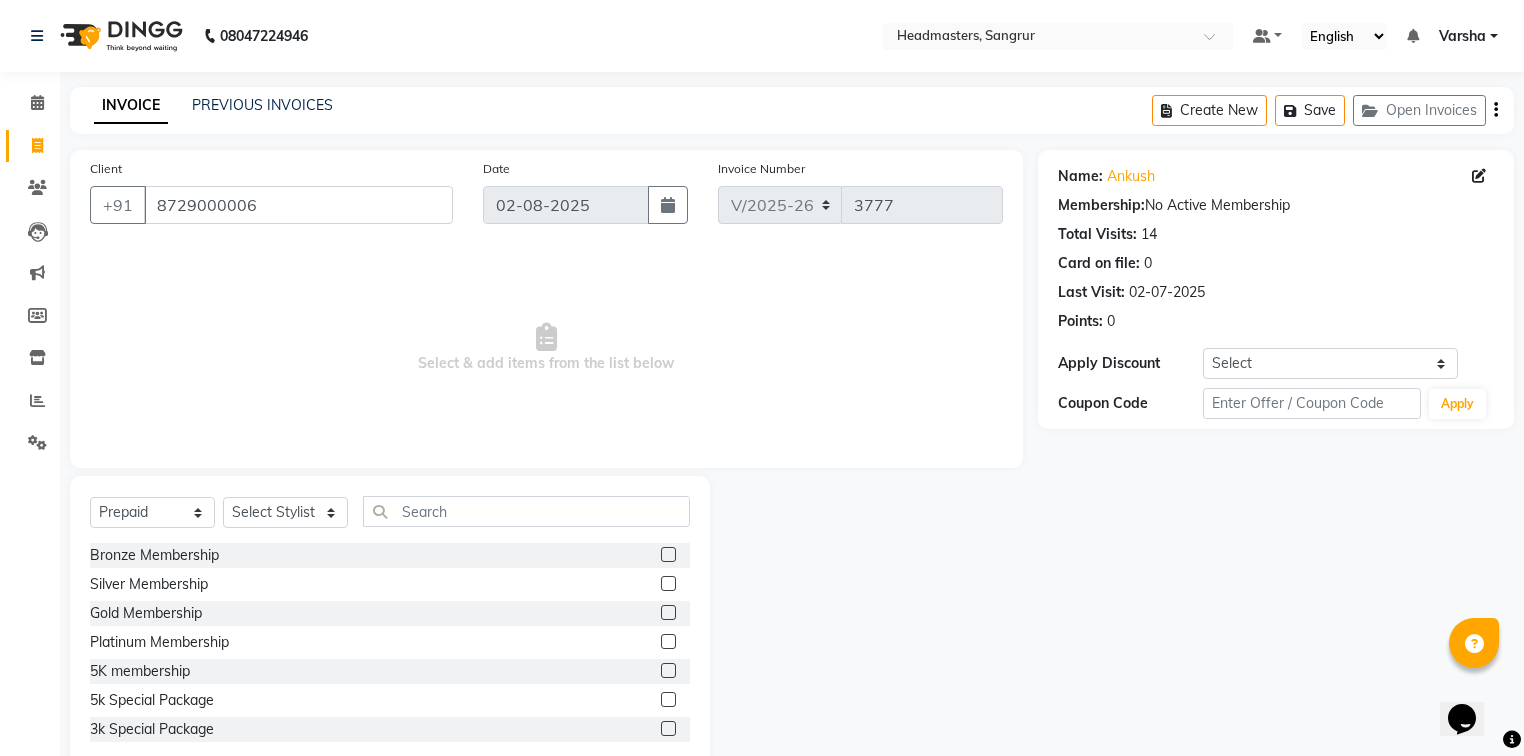 click 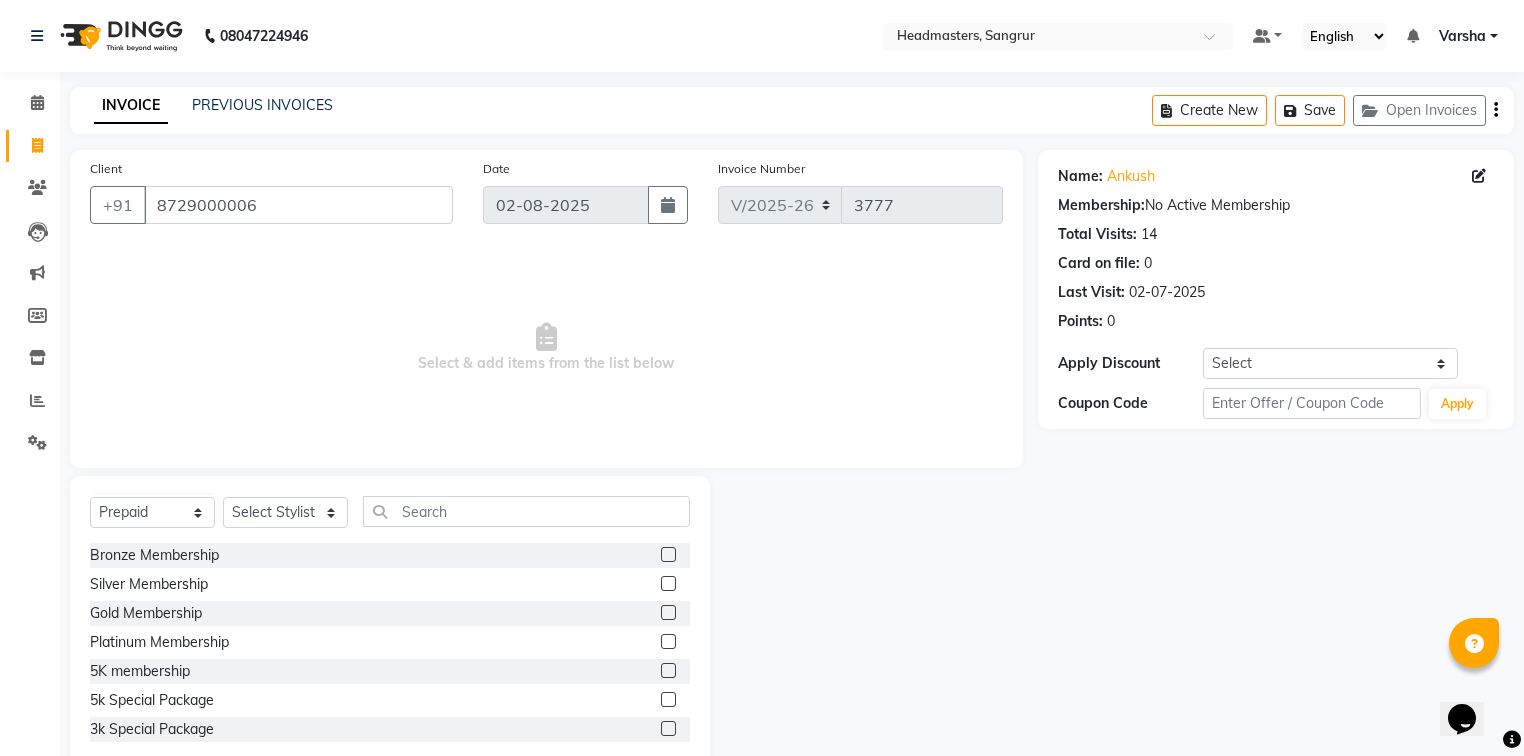 click at bounding box center (667, 700) 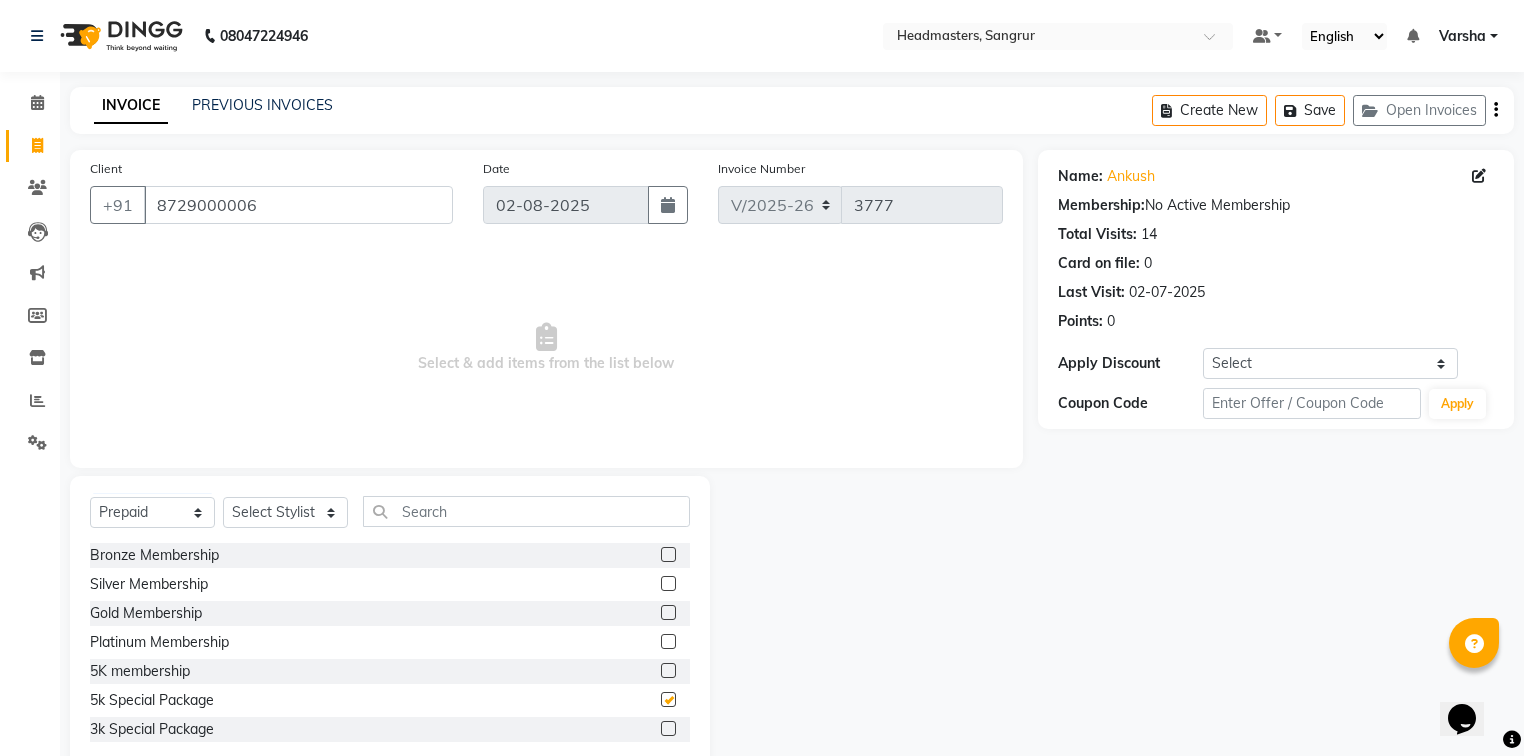 checkbox on "false" 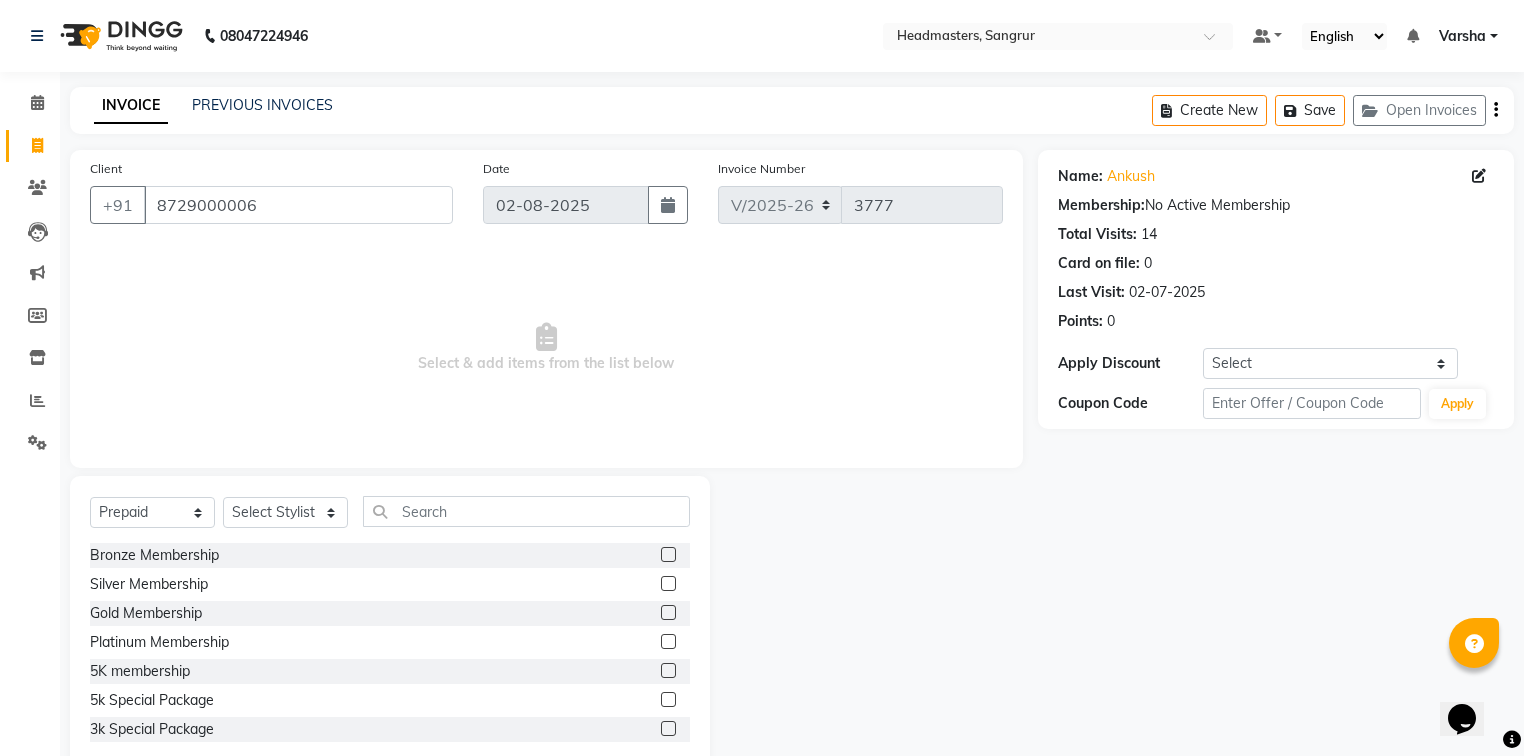 click 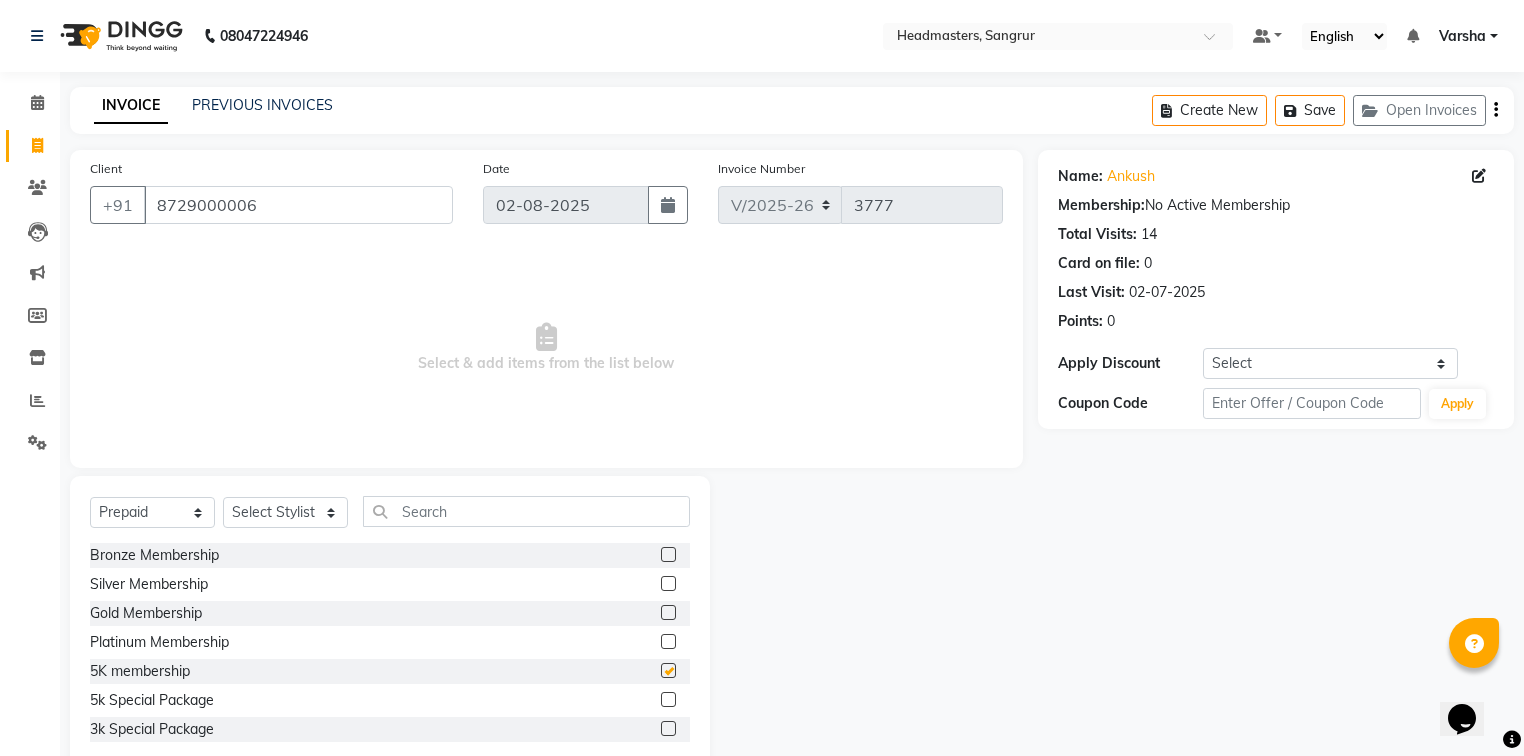 click 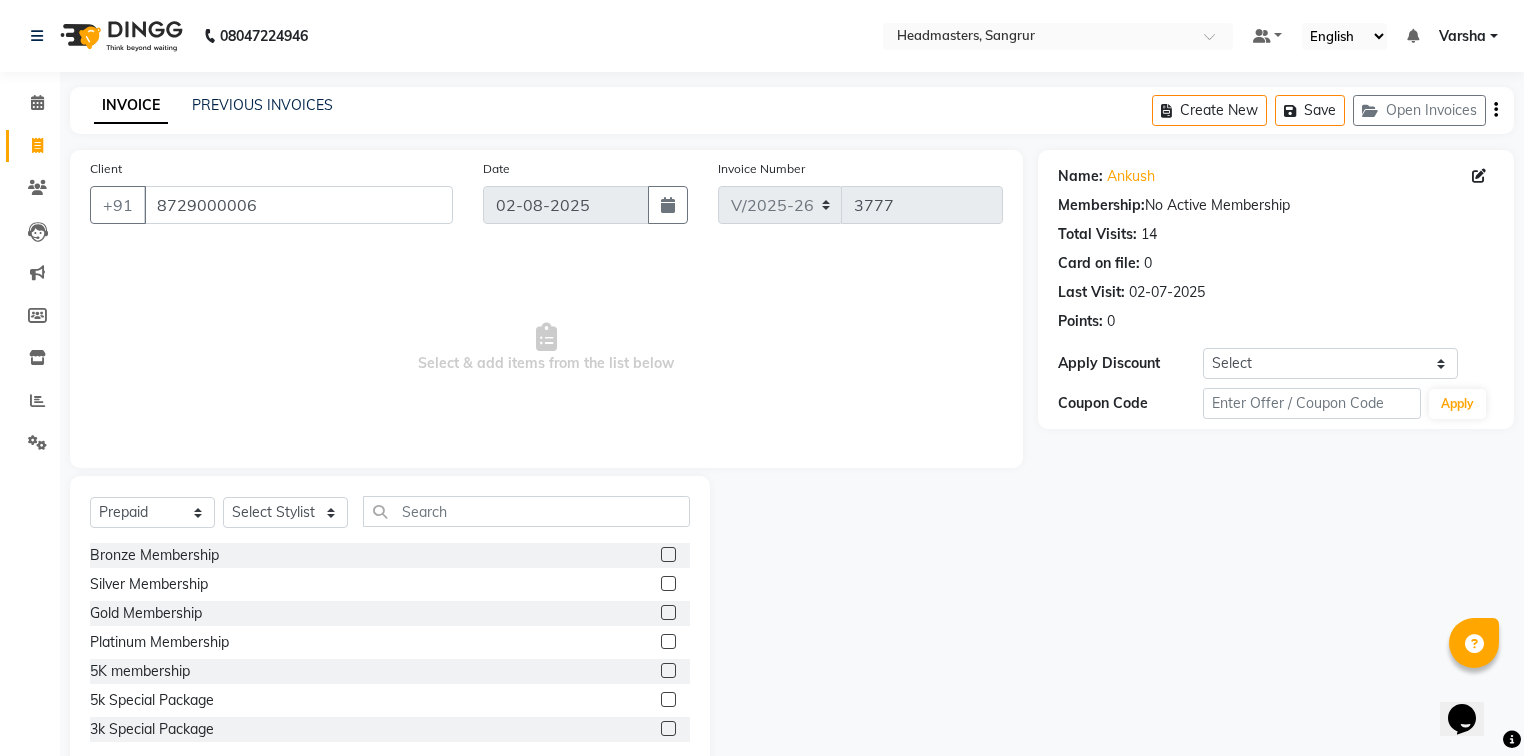 click 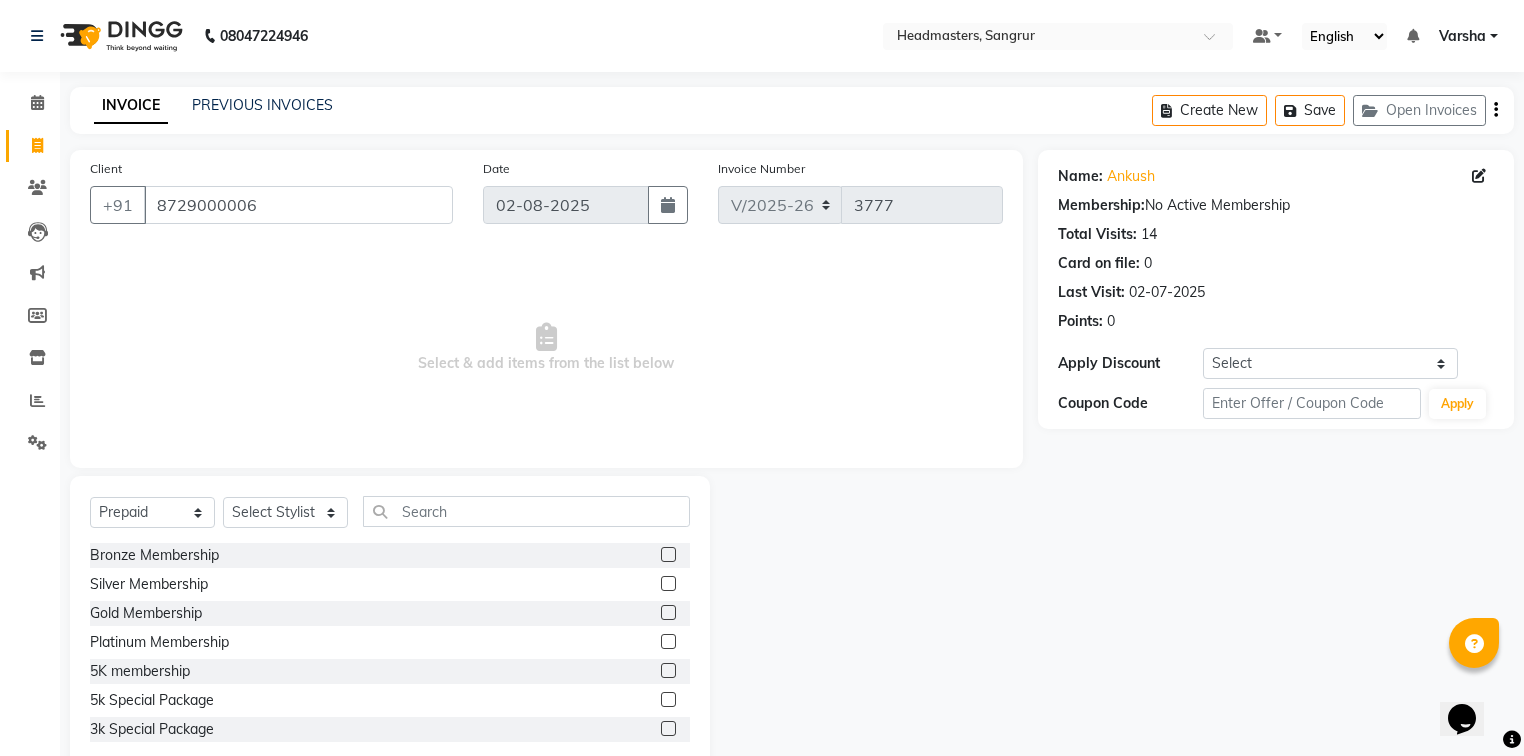 click 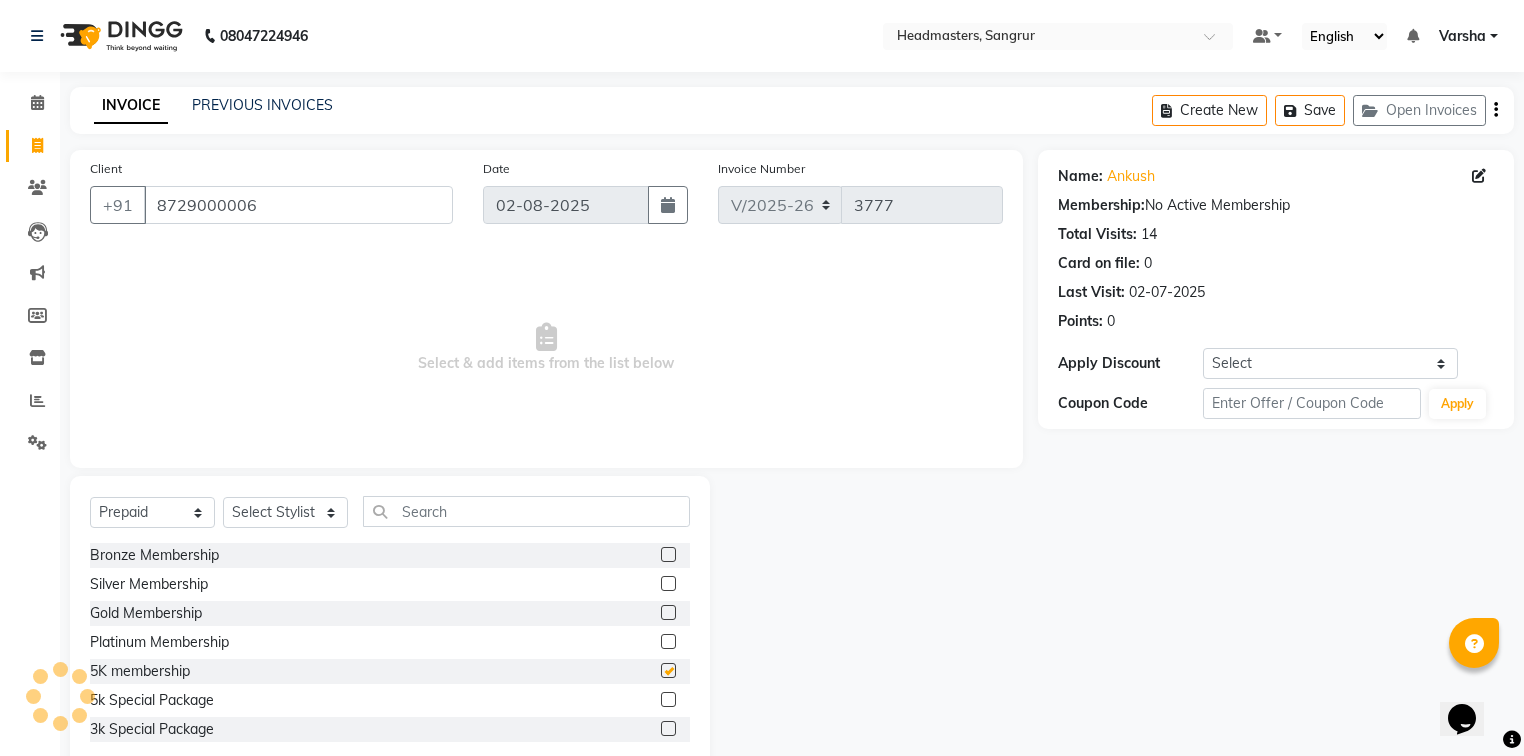 checkbox on "false" 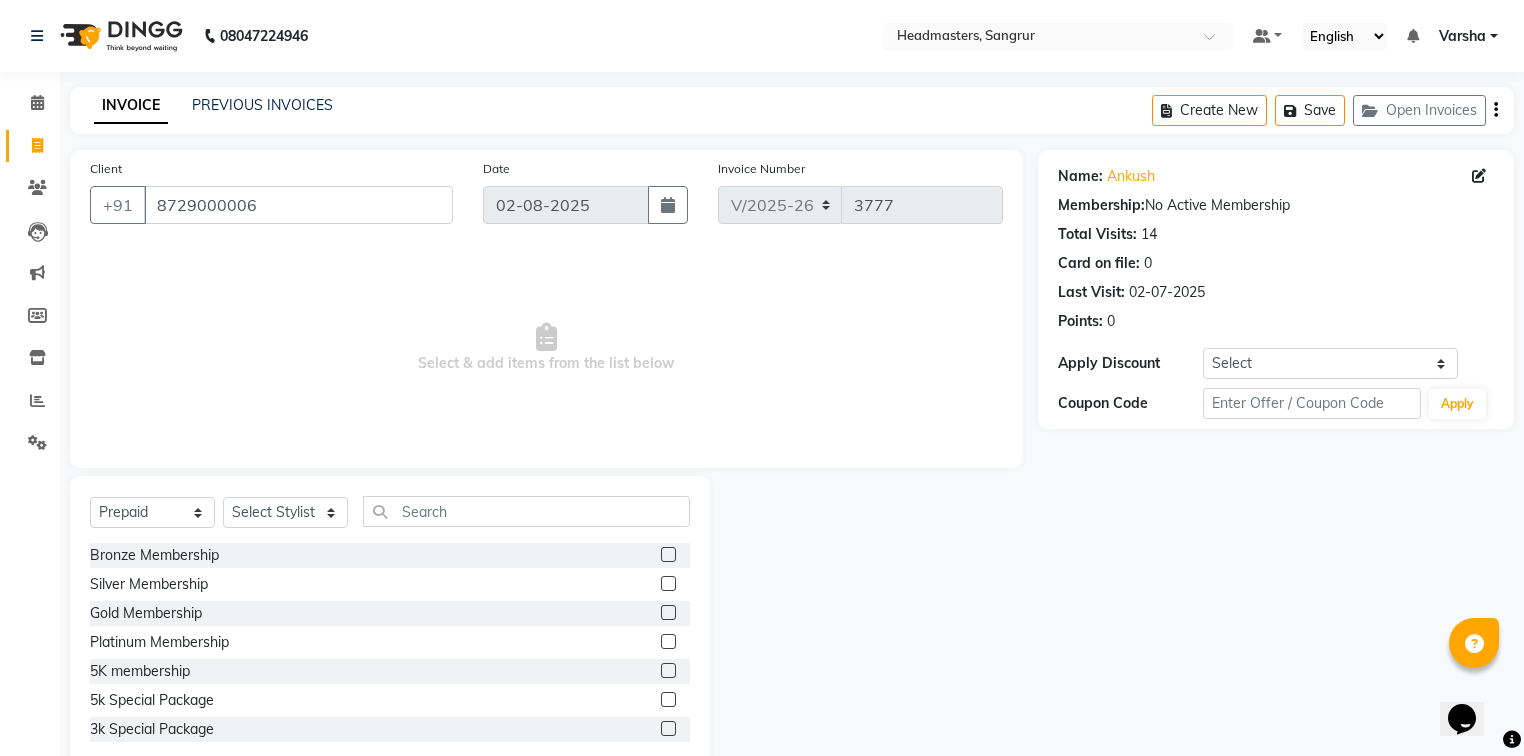 click 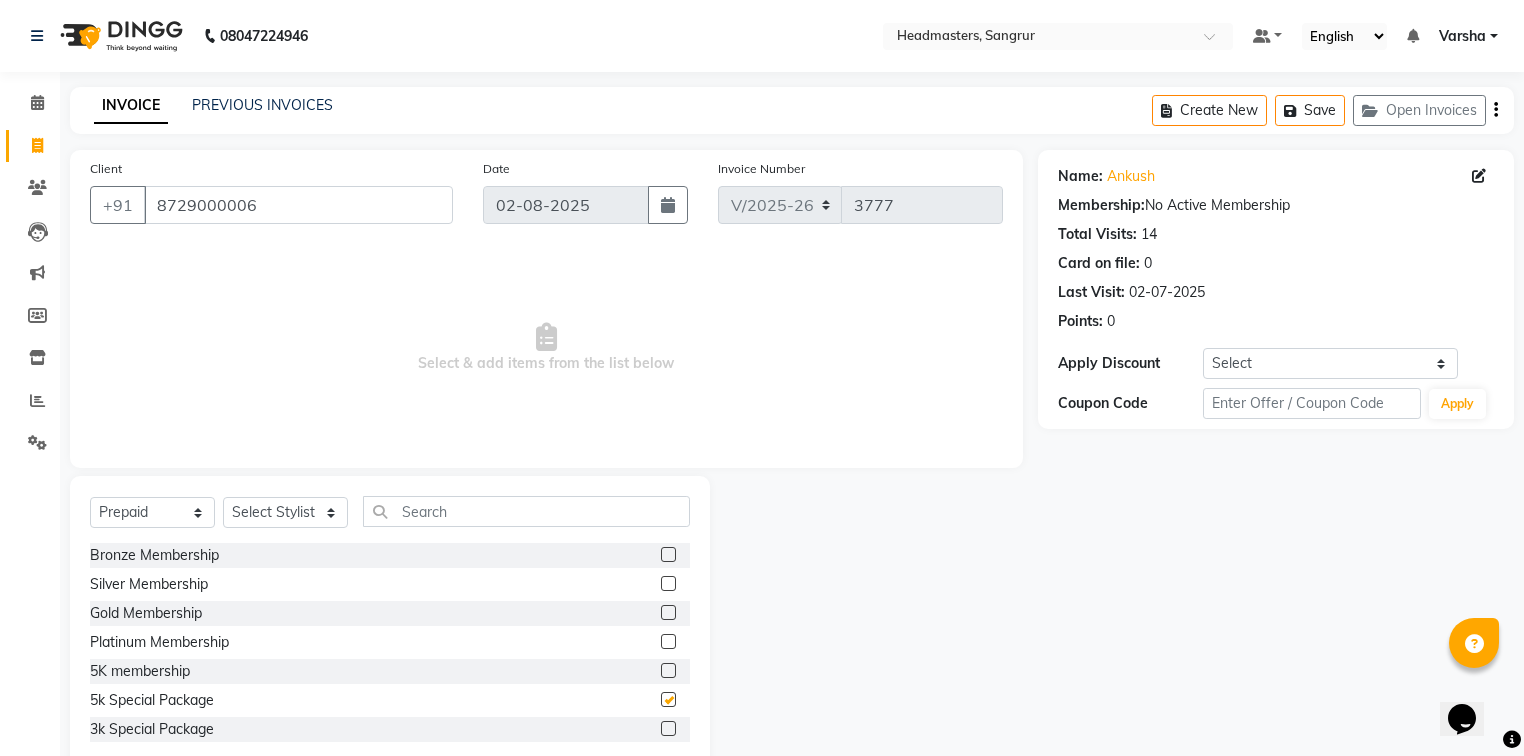 checkbox on "false" 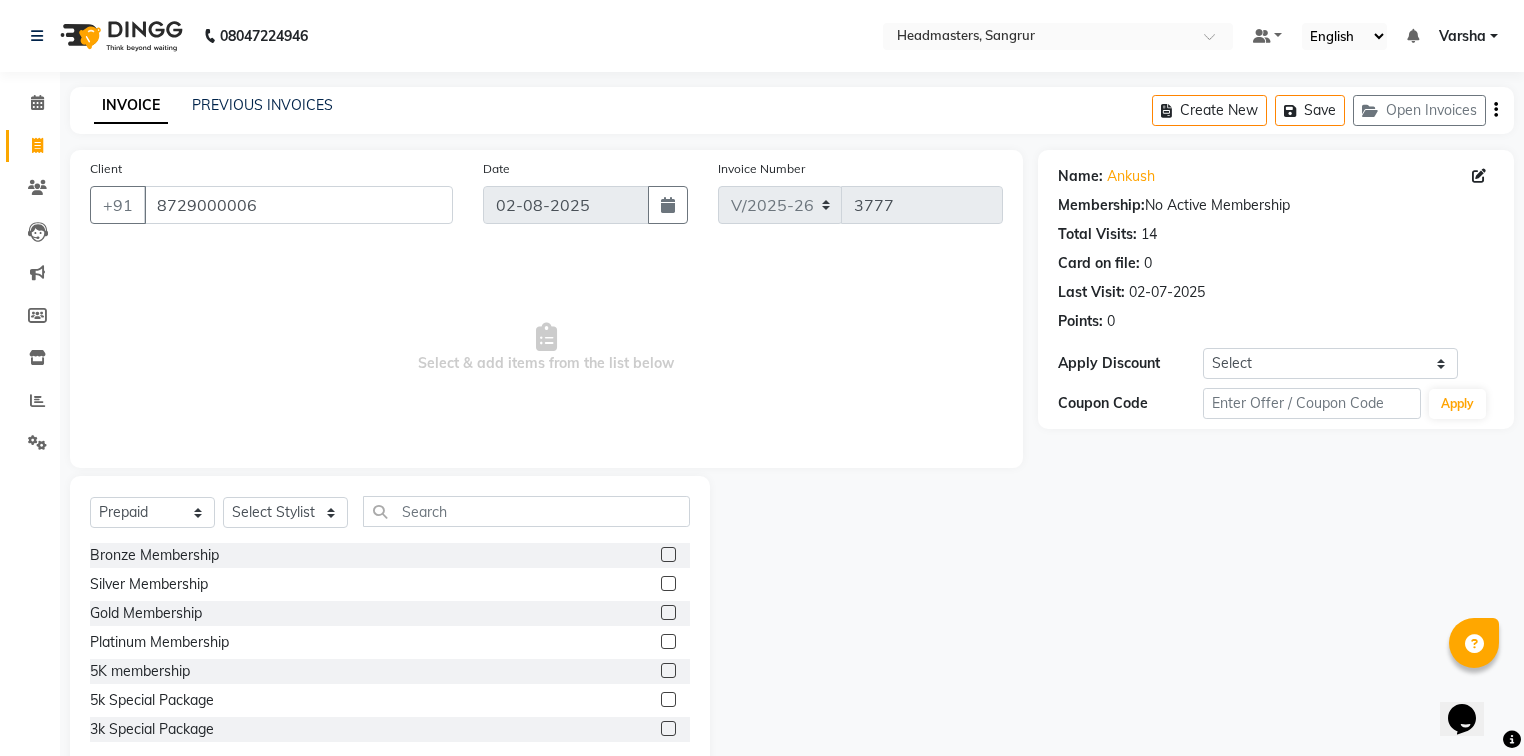 click 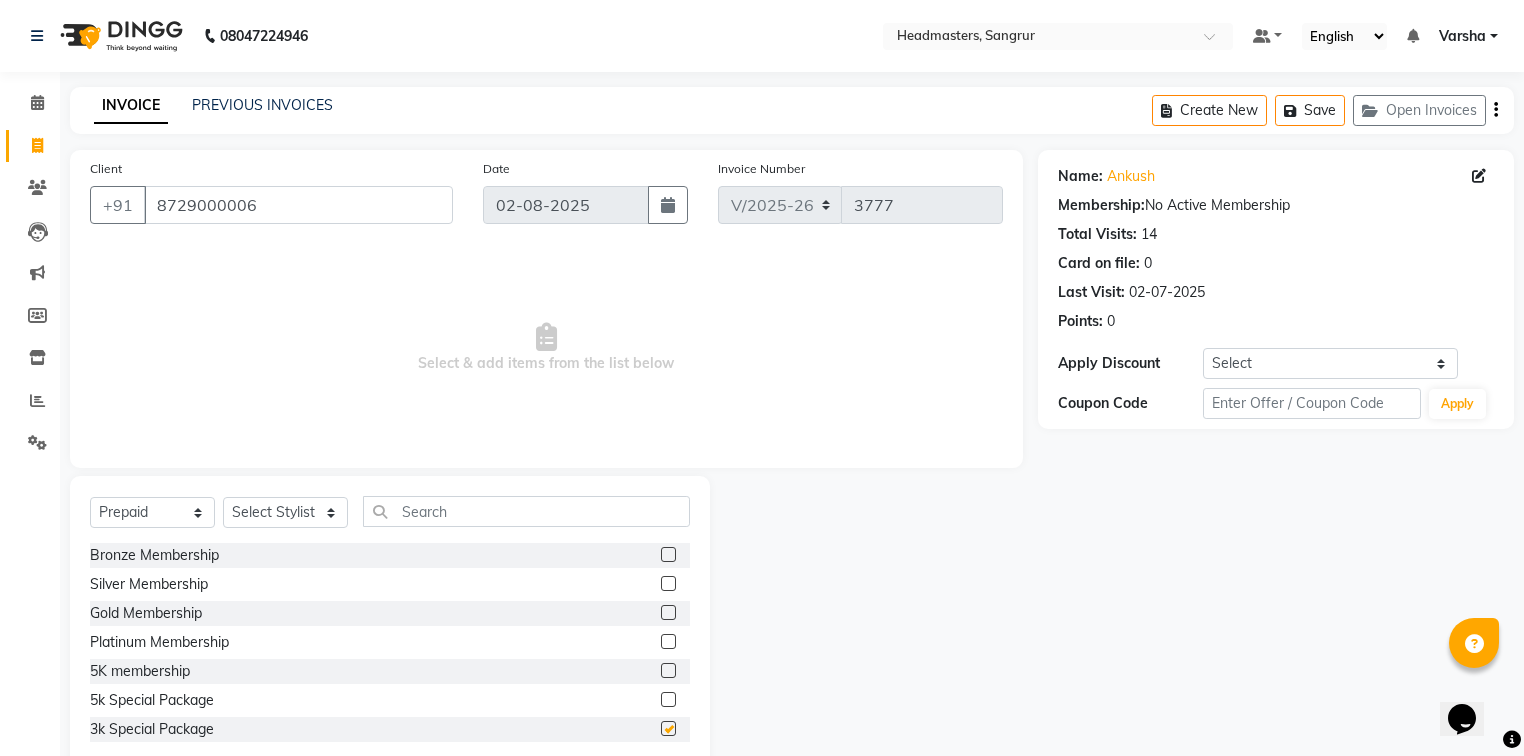 checkbox on "false" 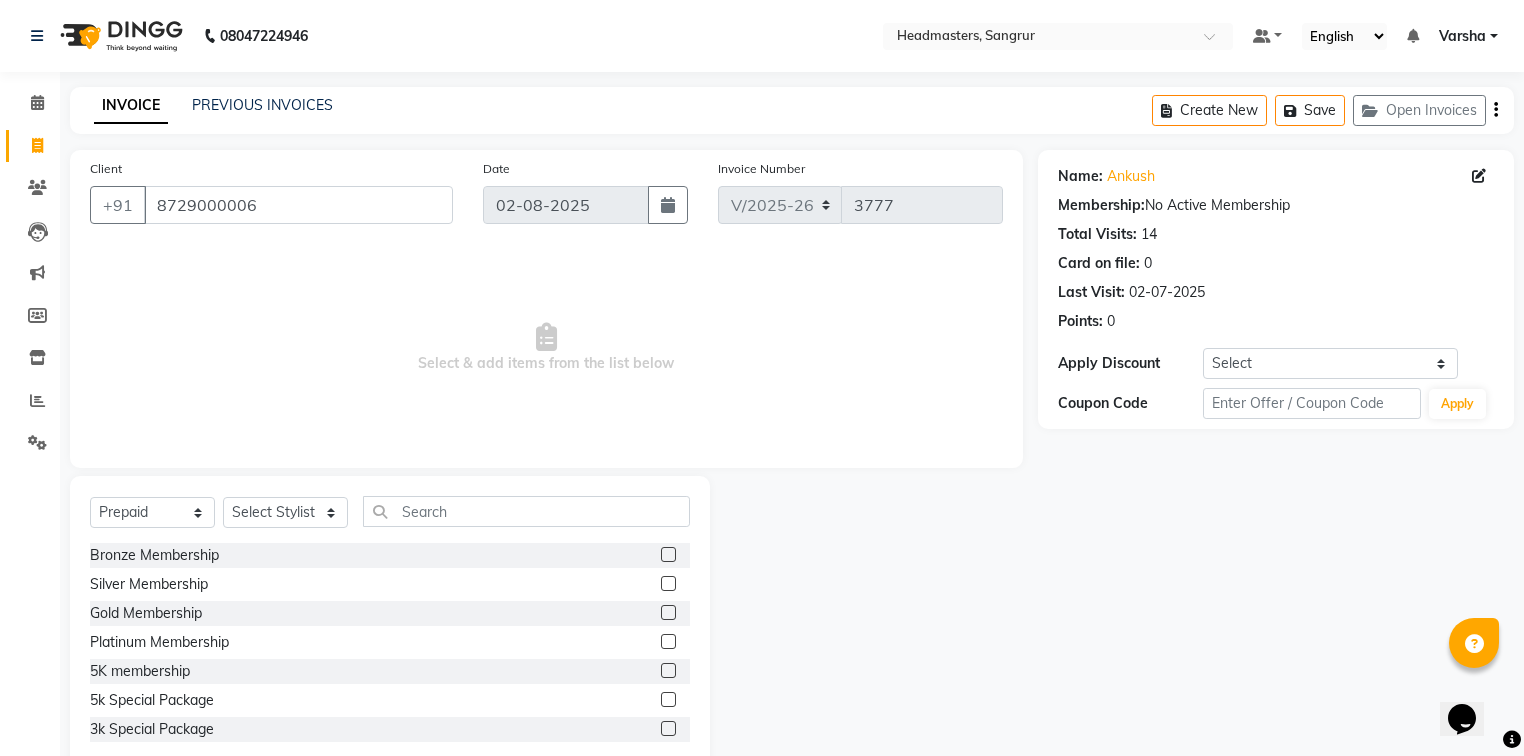click 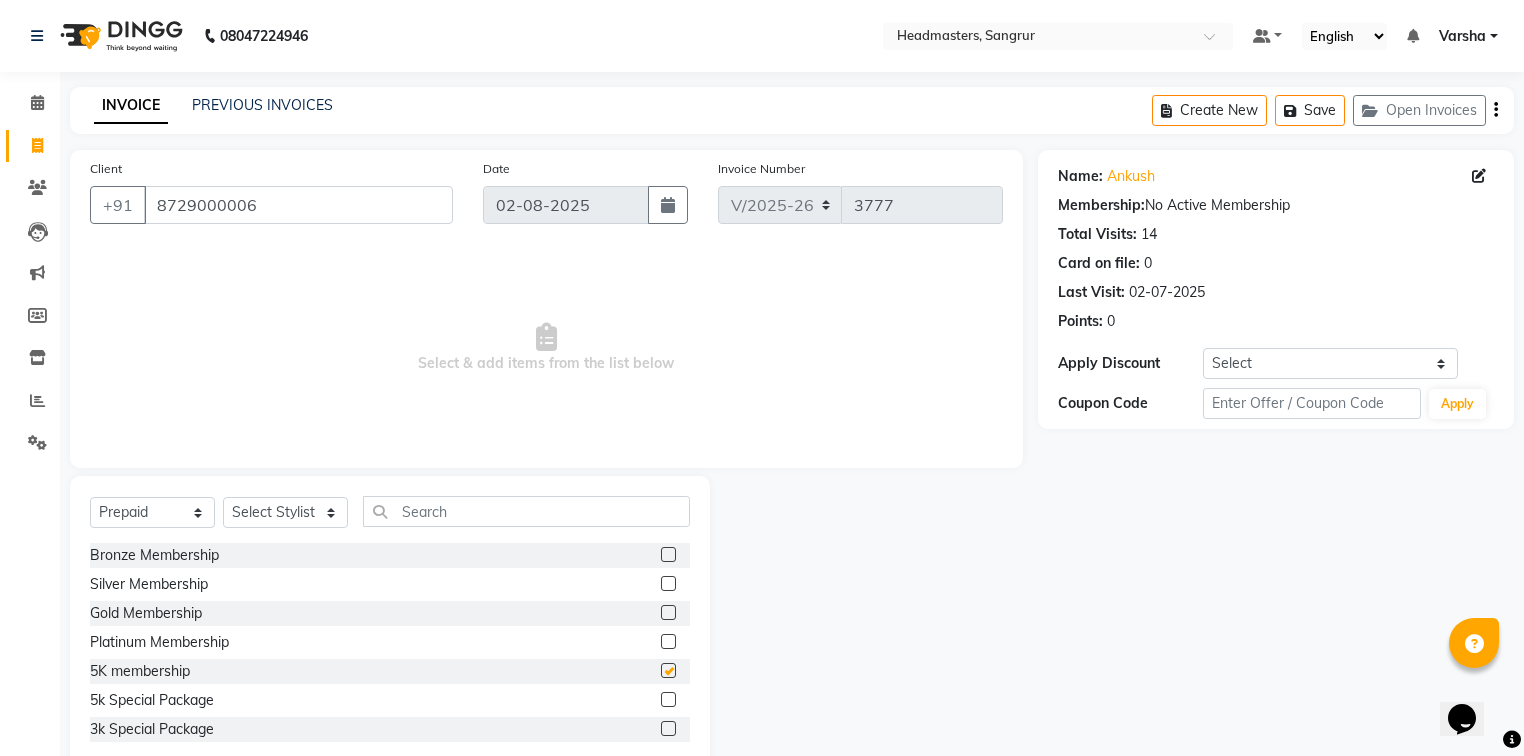 checkbox on "false" 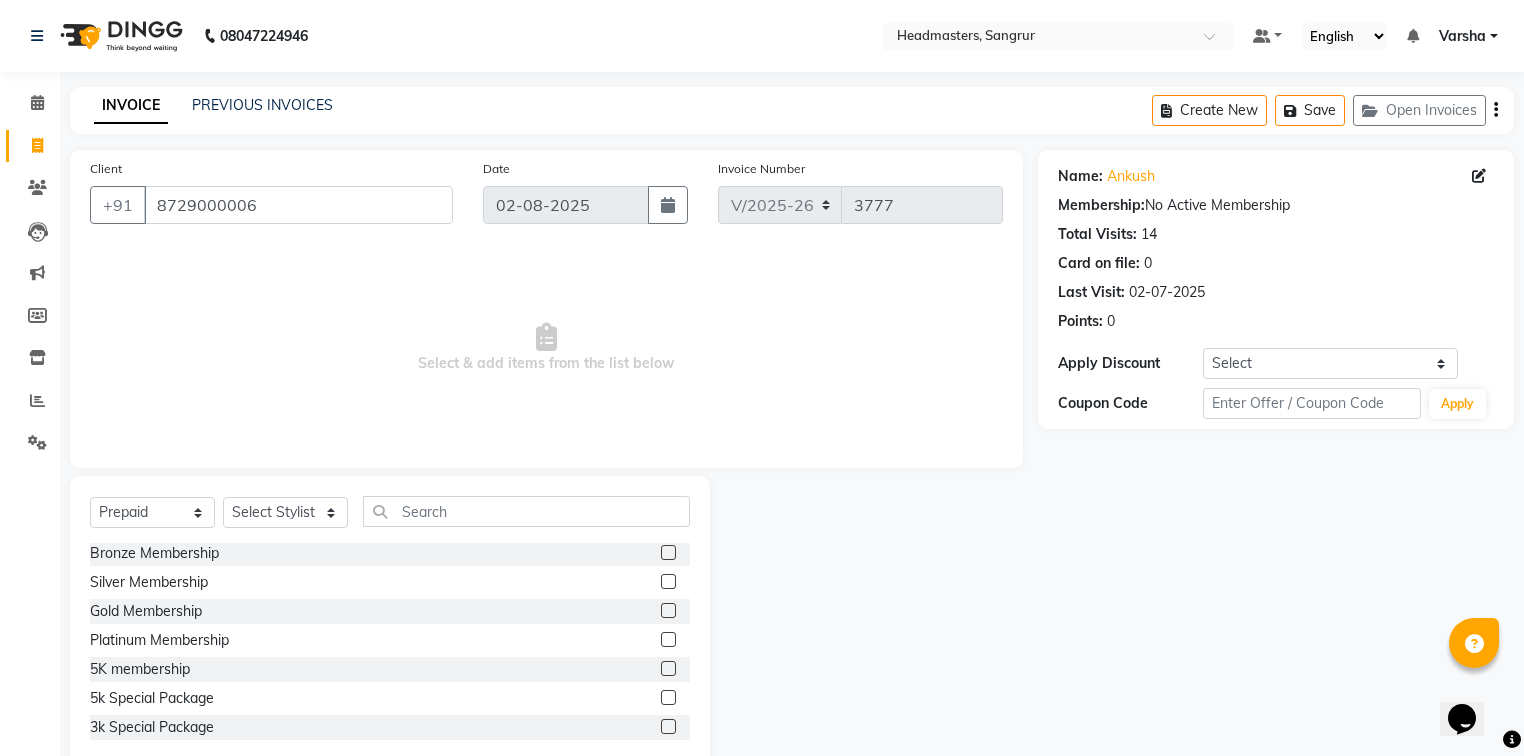 scroll, scrollTop: 3, scrollLeft: 0, axis: vertical 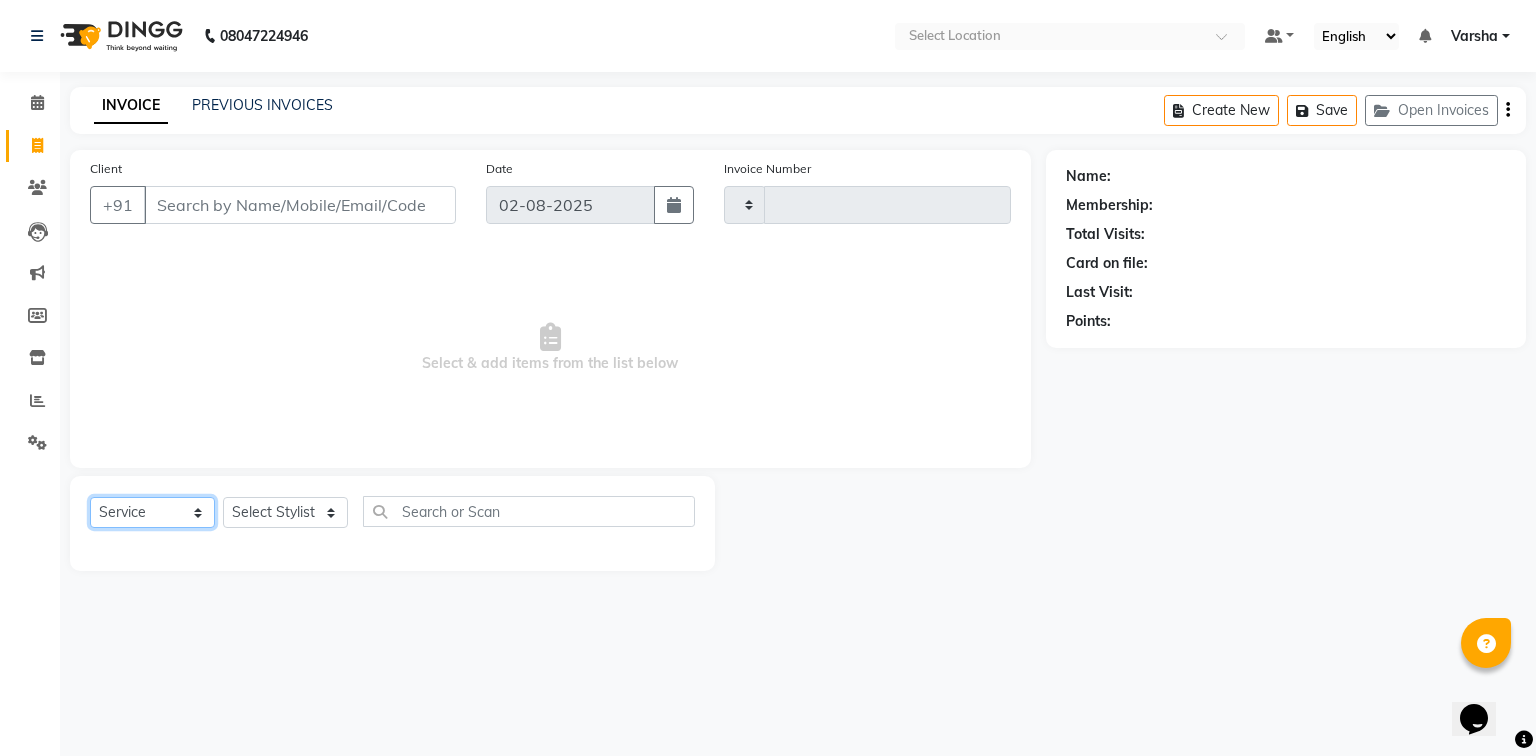 drag, startPoint x: 143, startPoint y: 509, endPoint x: 145, endPoint y: 528, distance: 19.104973 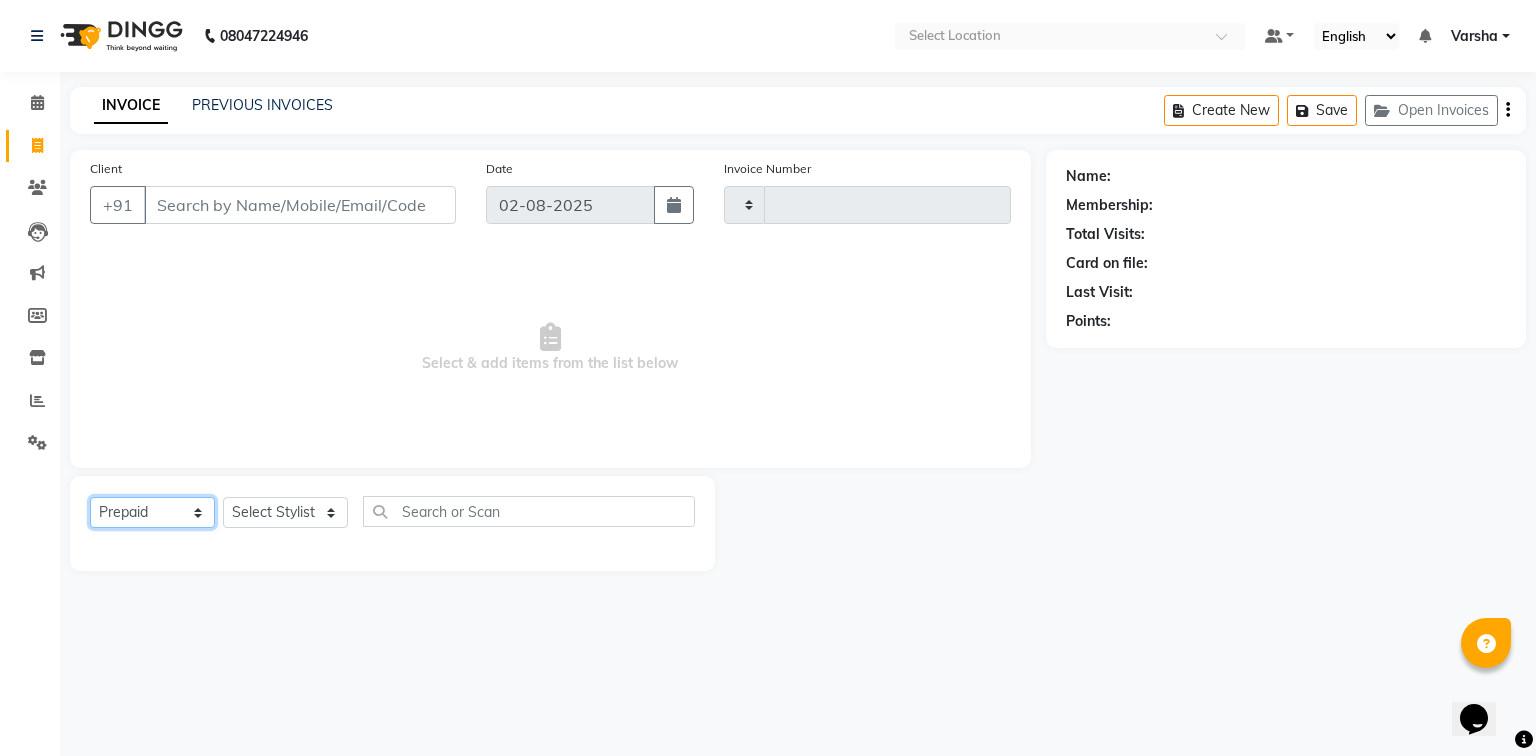 click on "Select  Service  Product  Membership  Package Voucher Prepaid Gift Card" 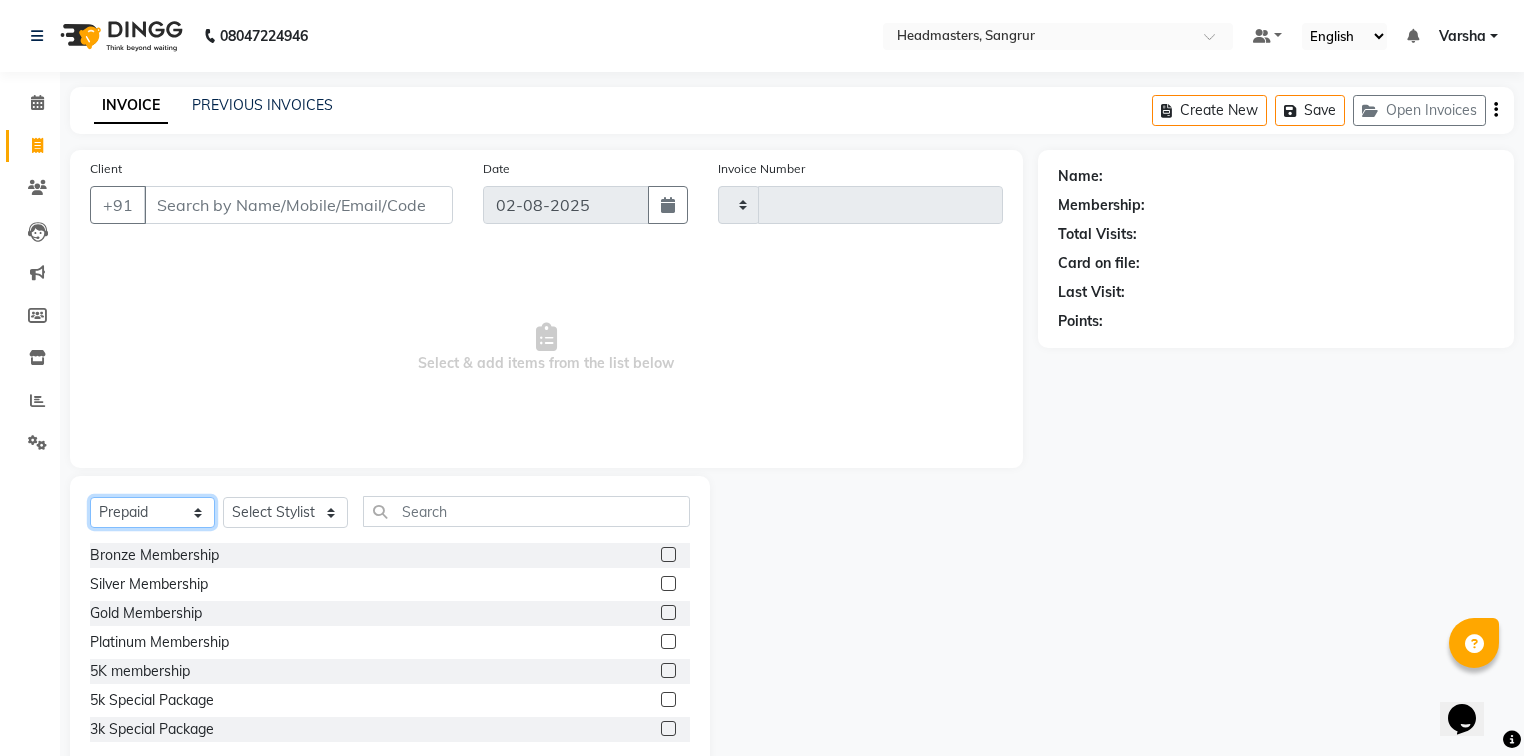 type on "3777" 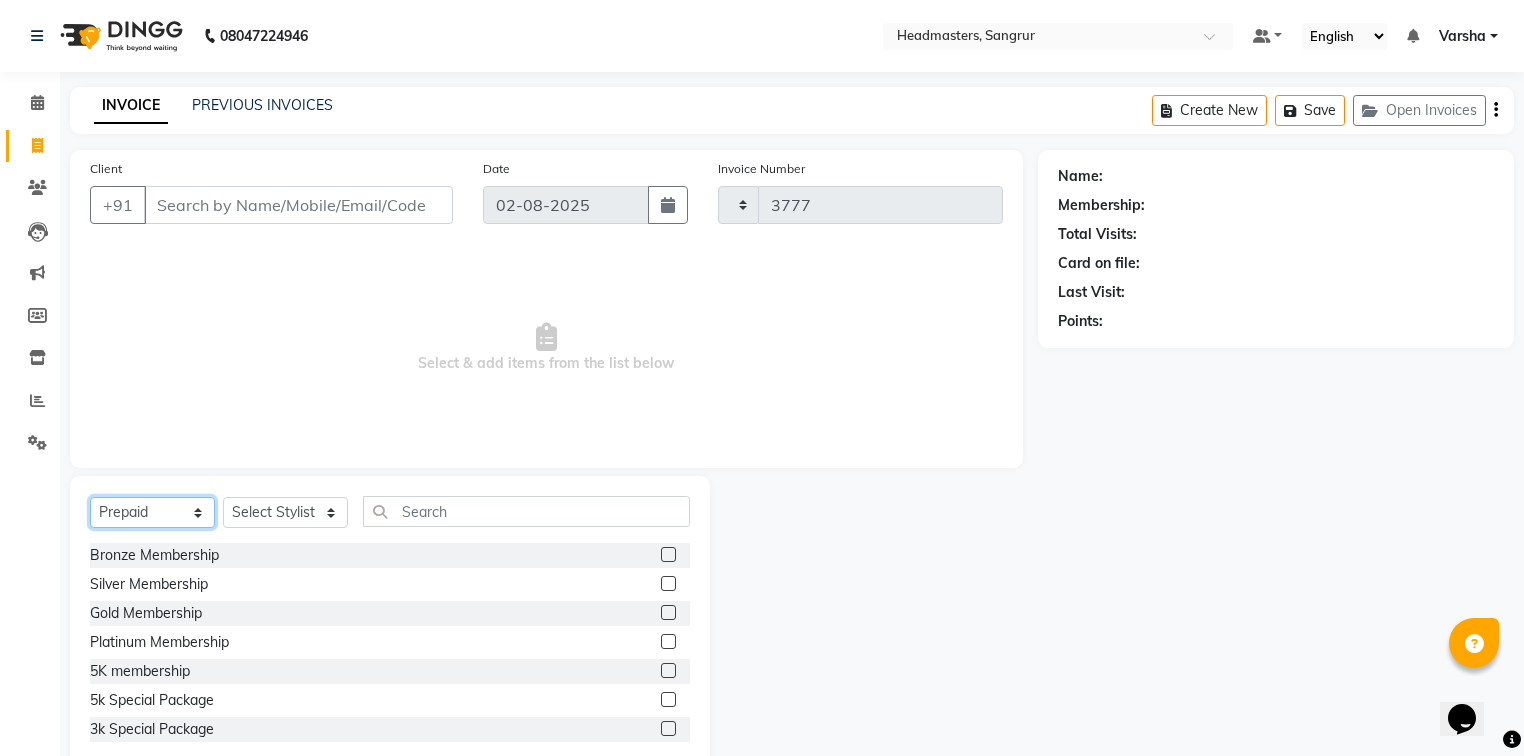 select on "7140" 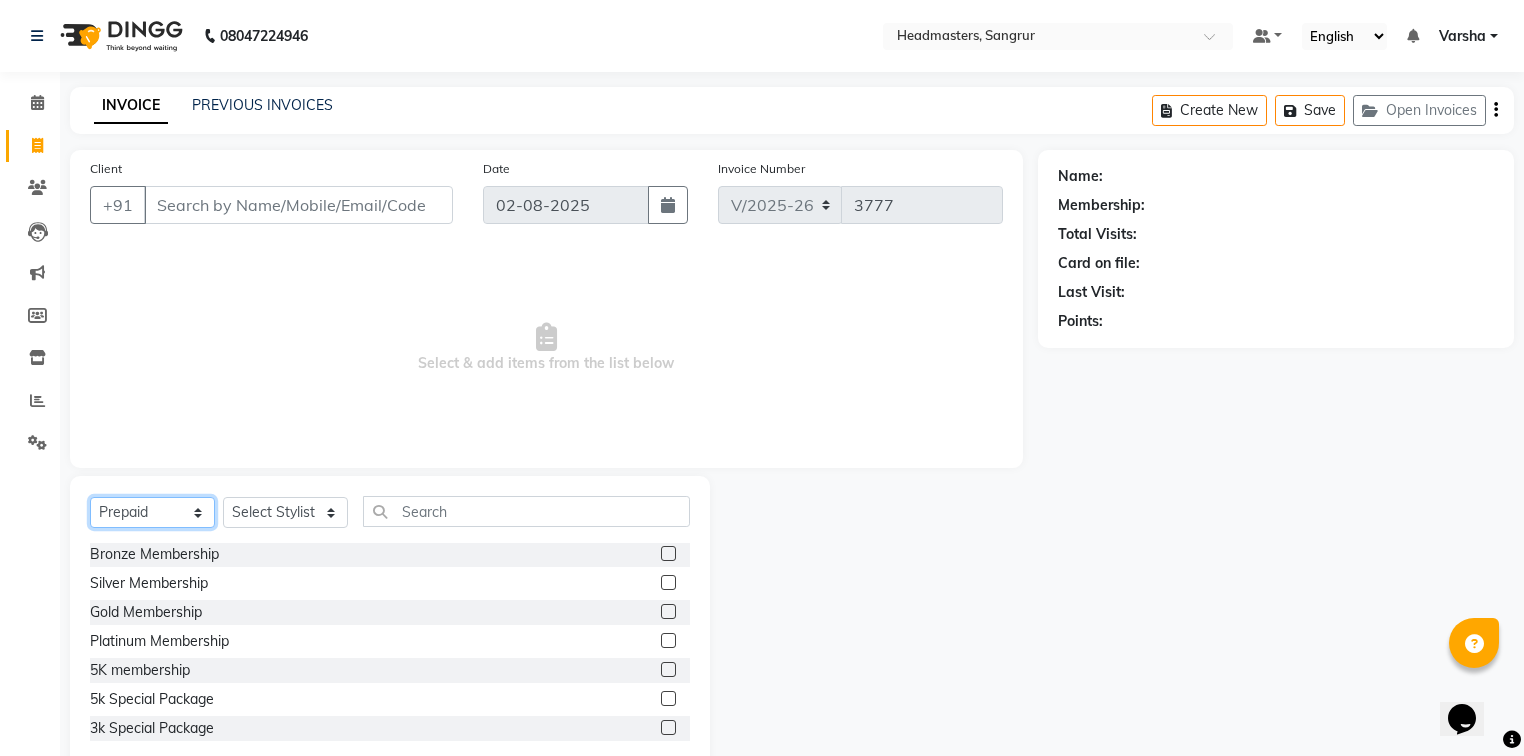 scroll, scrollTop: 3, scrollLeft: 0, axis: vertical 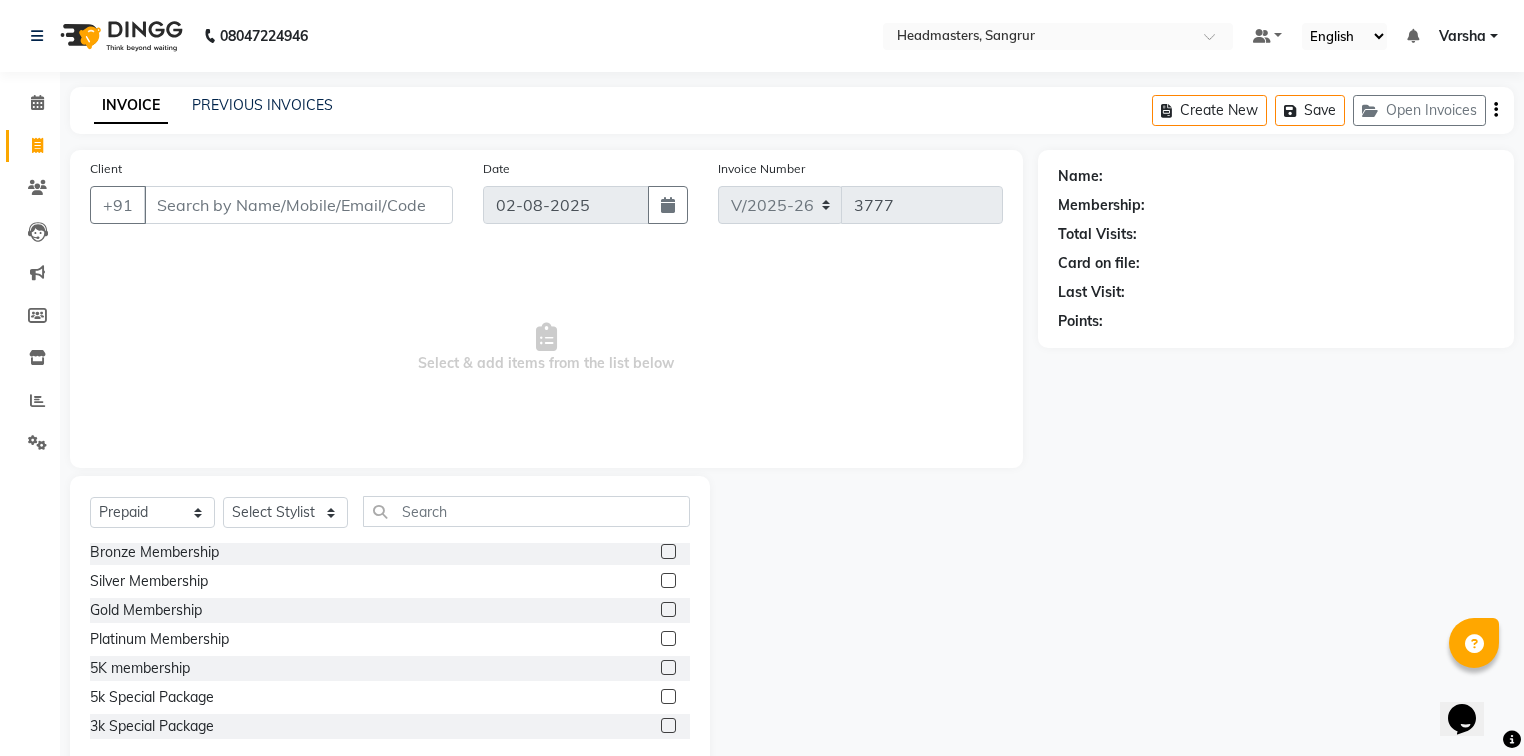 click 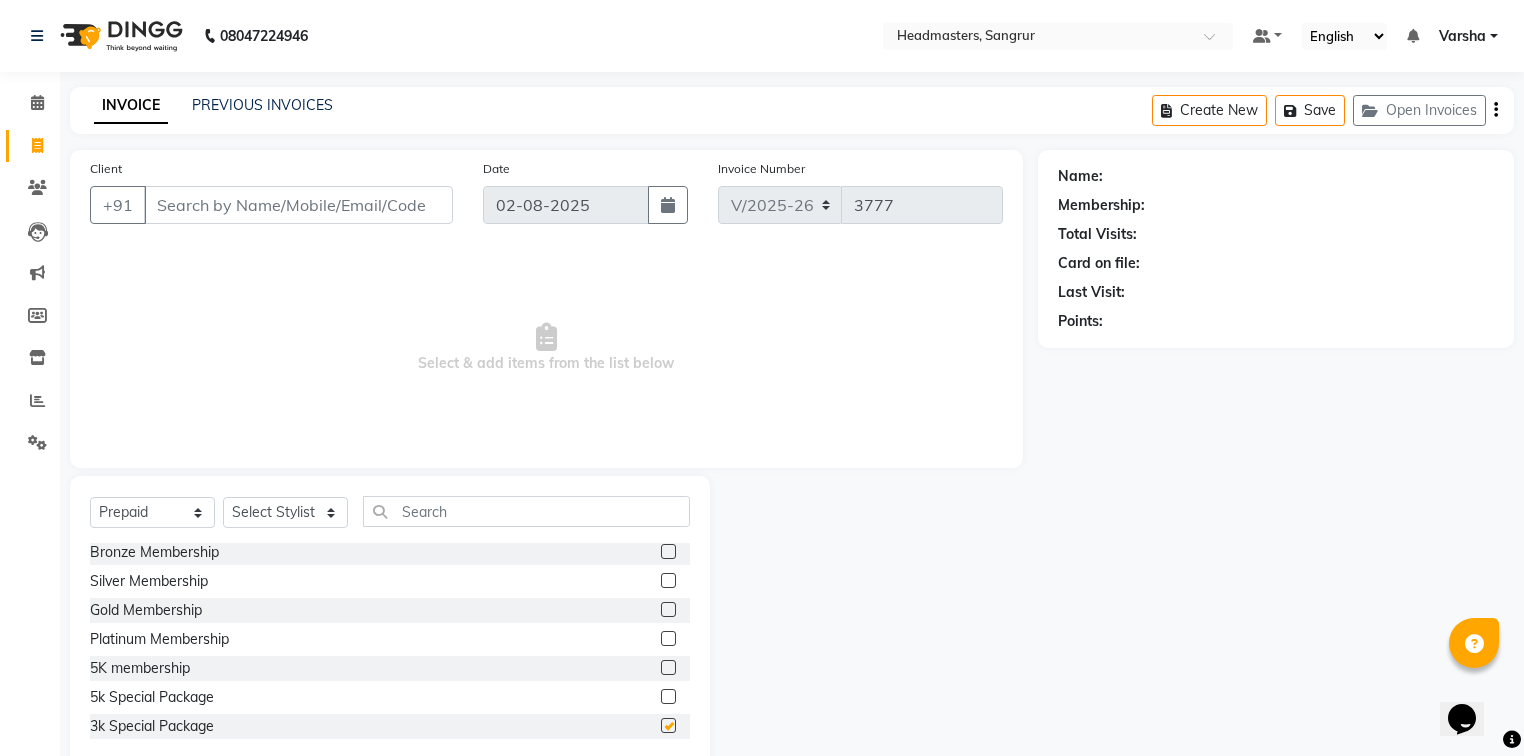 checkbox on "false" 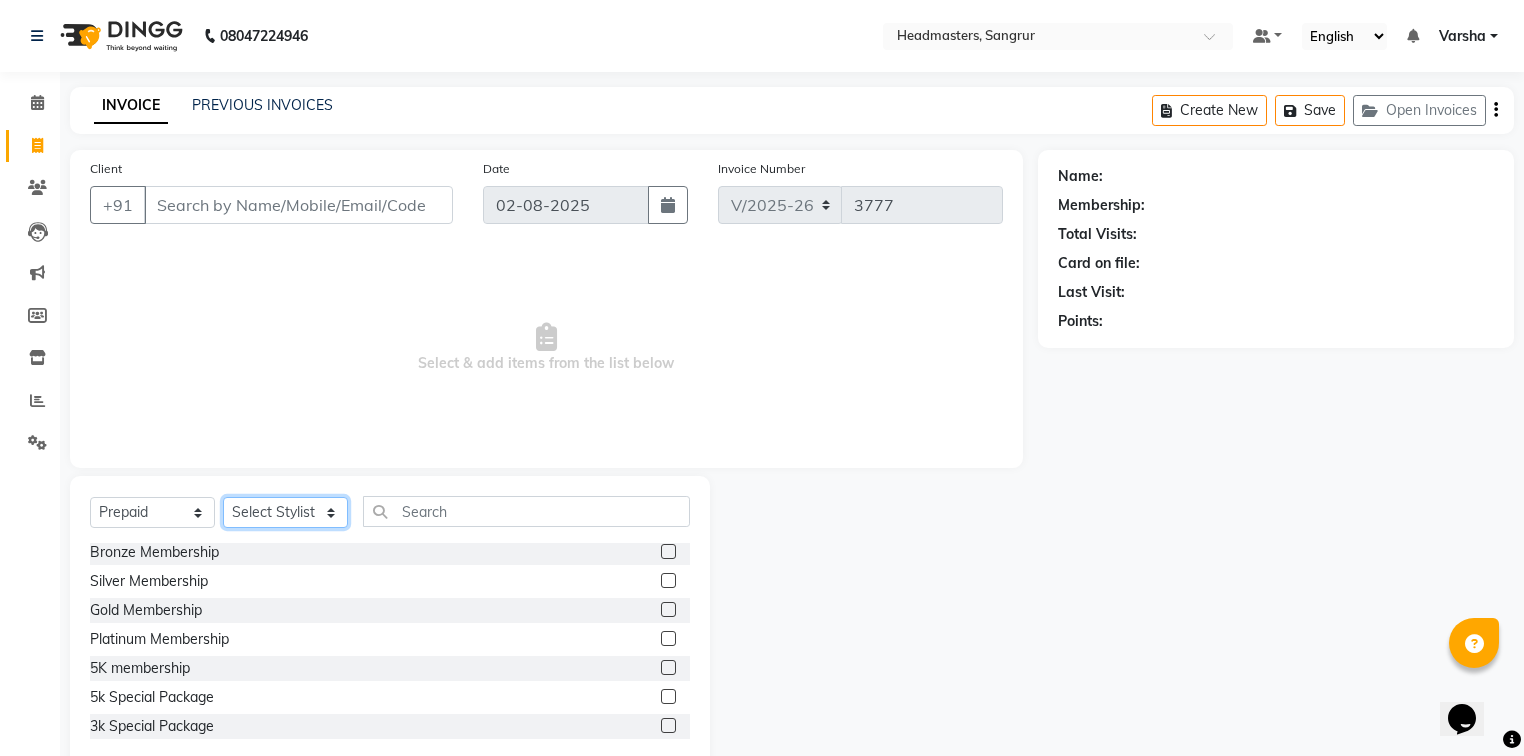 click on "Select Stylist Afia  Amandeep Kaur Anu BABBU DHIR Divya Happy Harmesh Harry  Headmasters Israr Jashan stockist Jitender Makhan Maninder Navdeep Rimpi Saima  Sandeep Shivani Shubham Soni Sonu Sunny Sushil Tanveer Varsha Vijay" 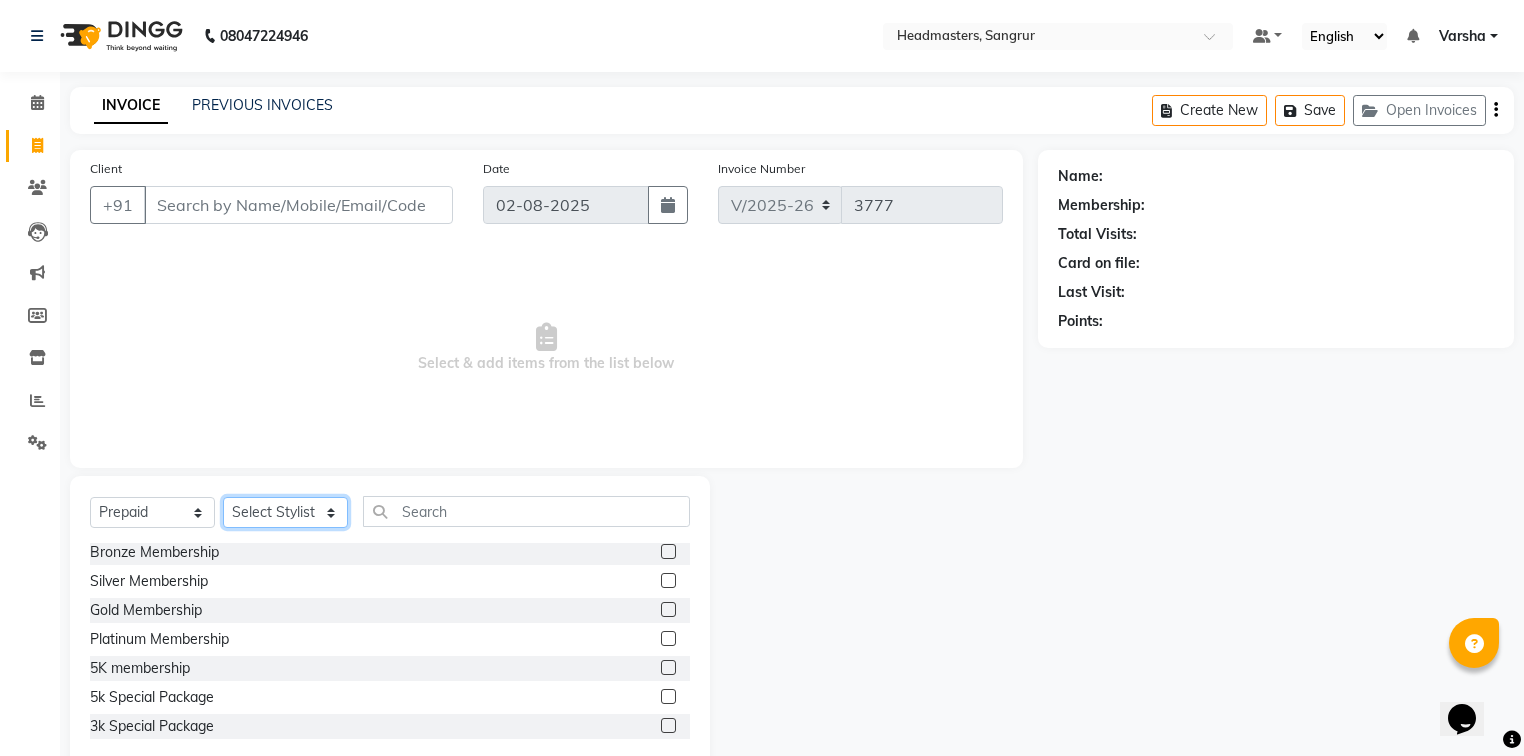 select on "60863" 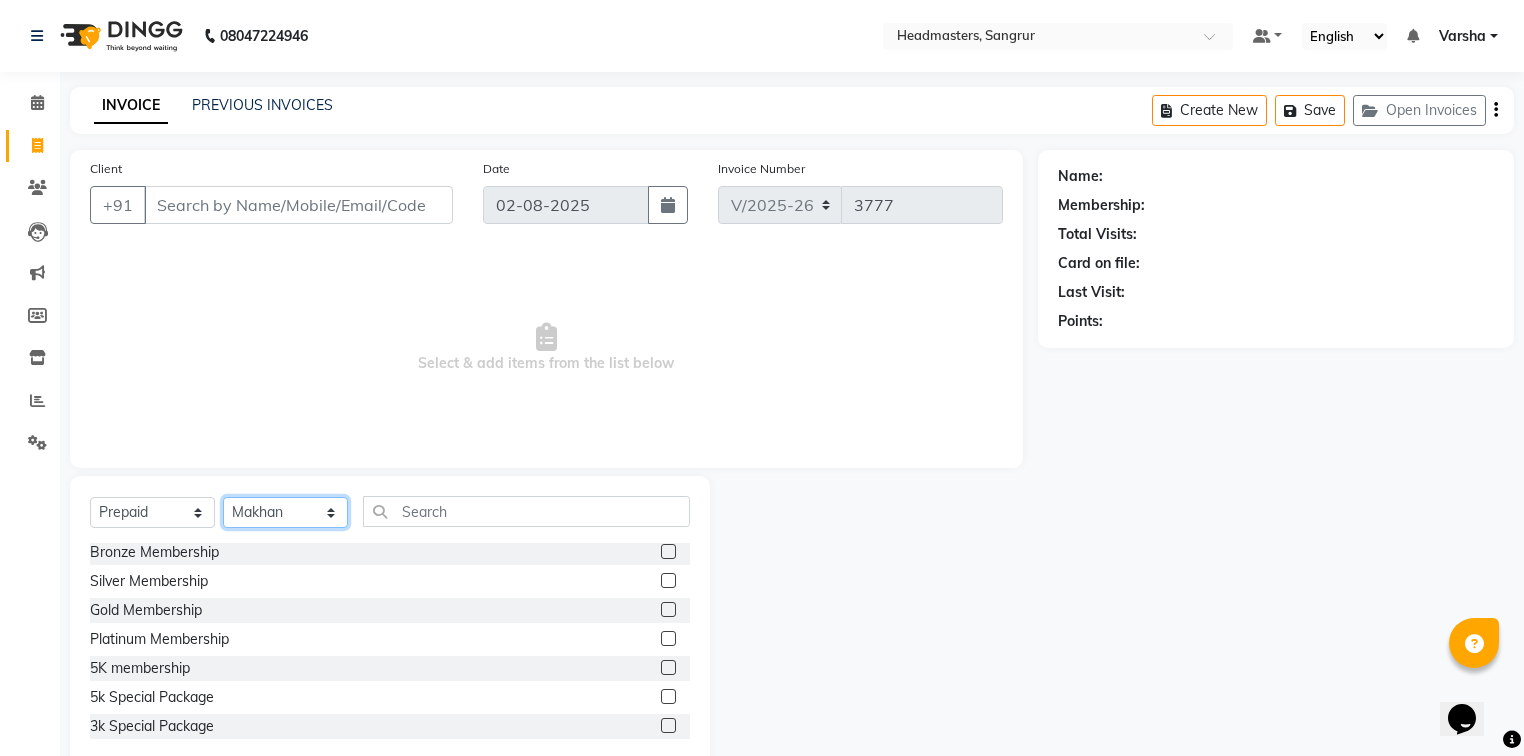 click on "Select Stylist Afia  Amandeep Kaur Anu BABBU DHIR Divya Happy Harmesh Harry  Headmasters Israr Jashan stockist Jitender Makhan Maninder Navdeep Rimpi Saima  Sandeep Shivani Shubham Soni Sonu Sunny Sushil Tanveer Varsha Vijay" 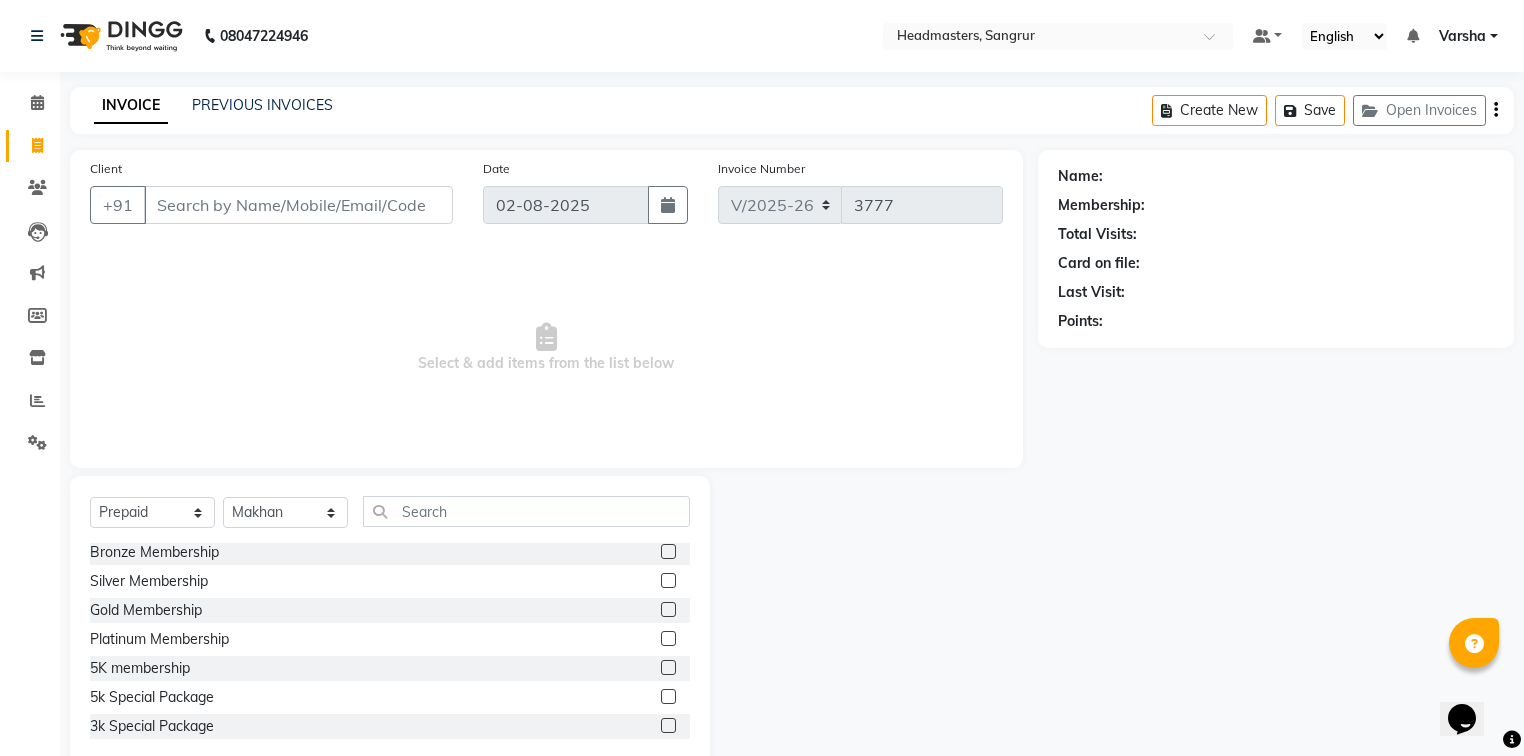 click 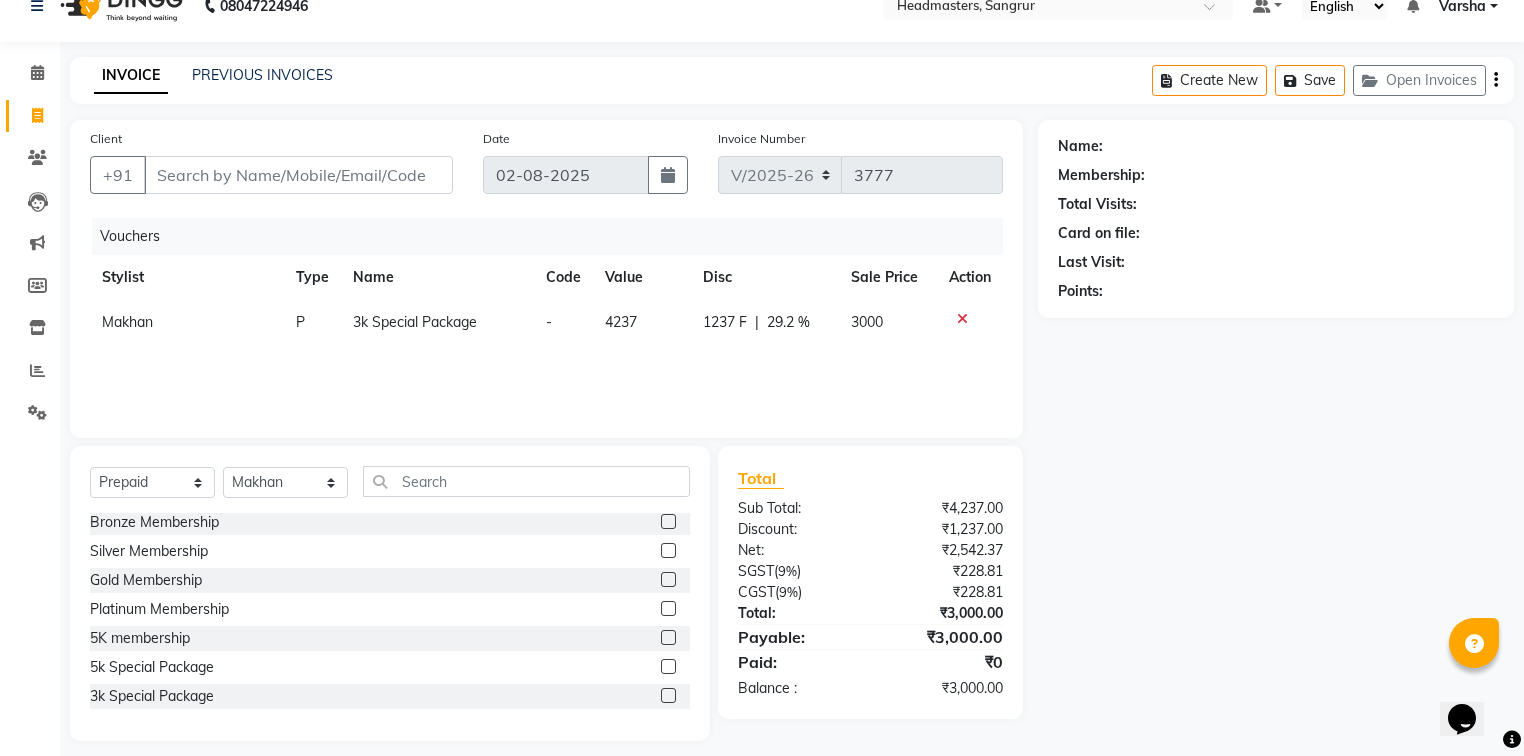 scroll, scrollTop: 45, scrollLeft: 0, axis: vertical 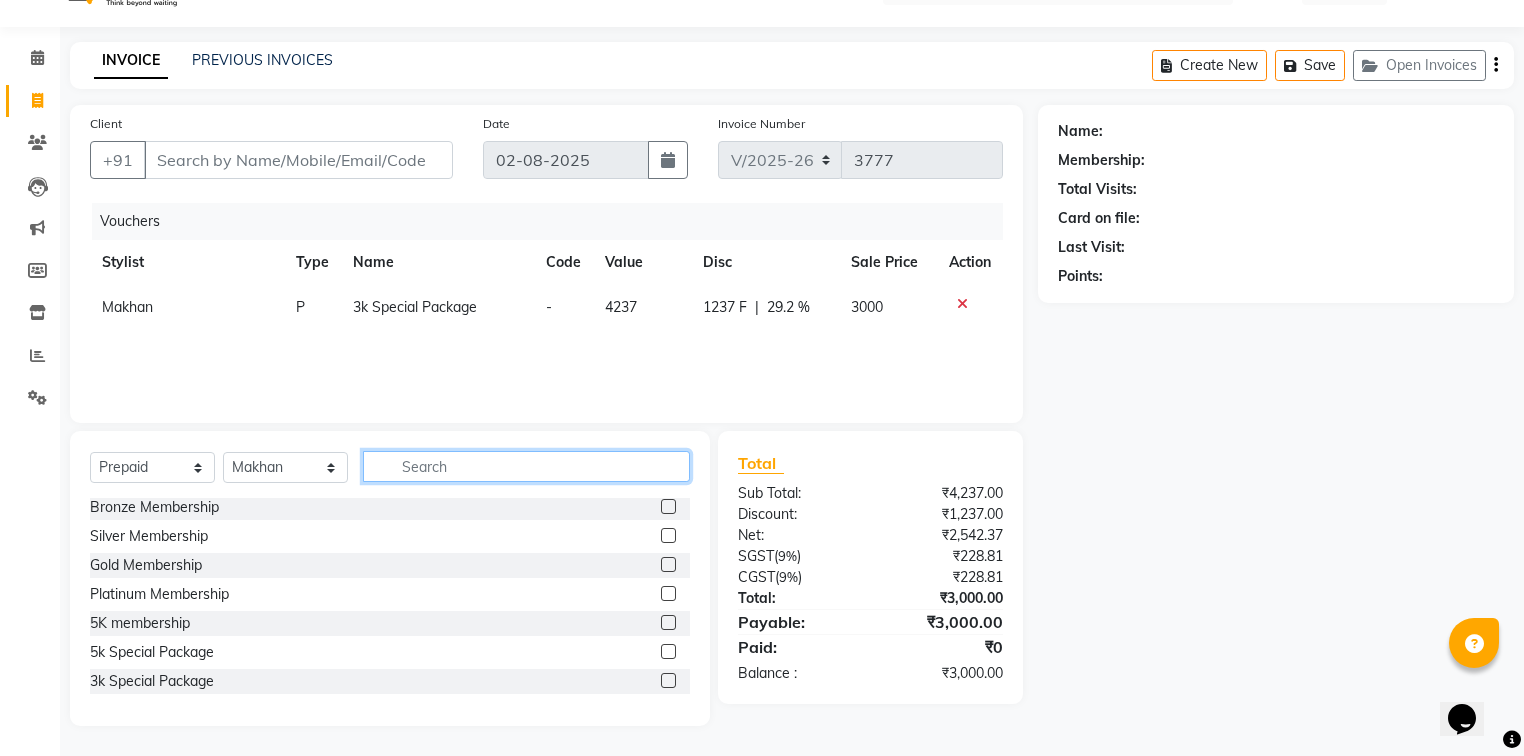 click 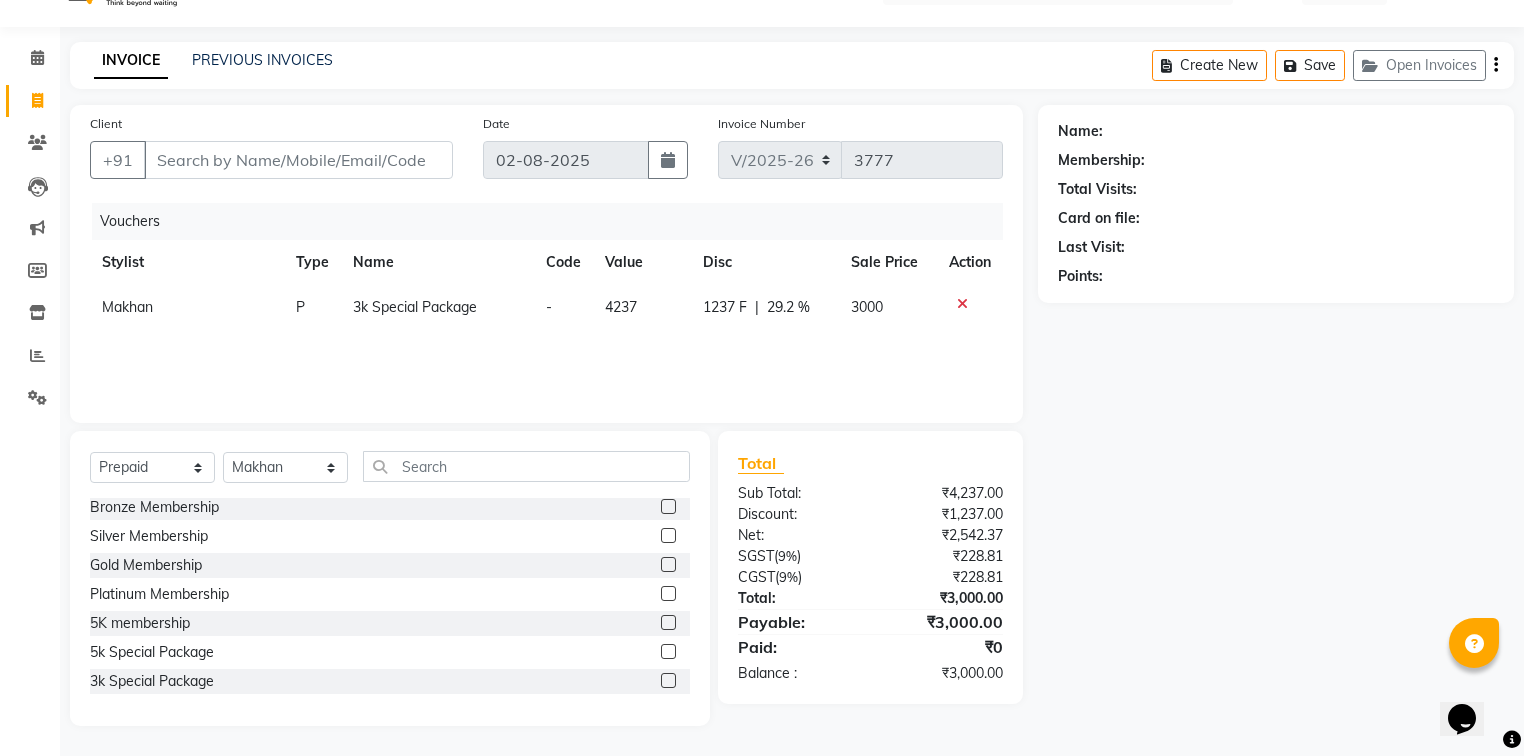 click 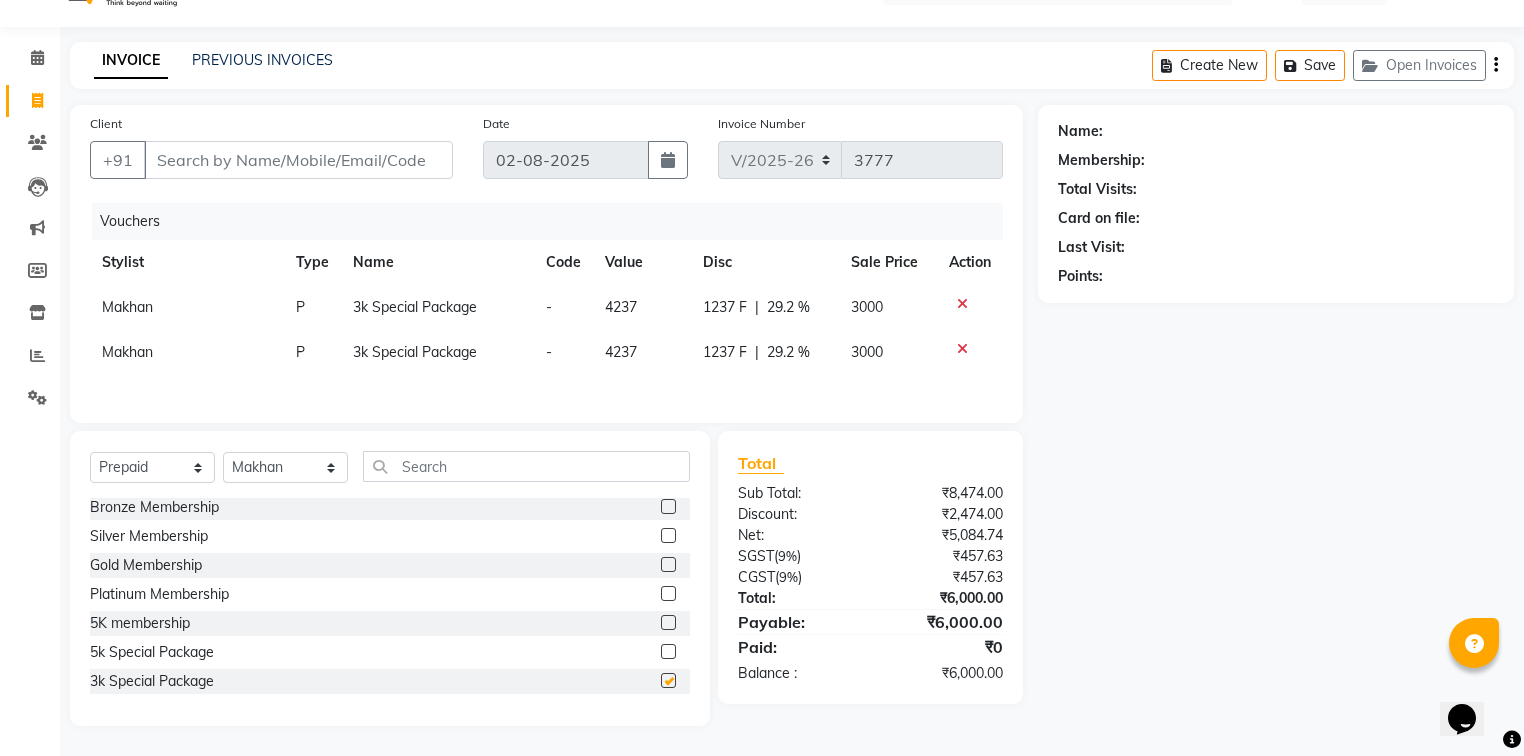 checkbox on "false" 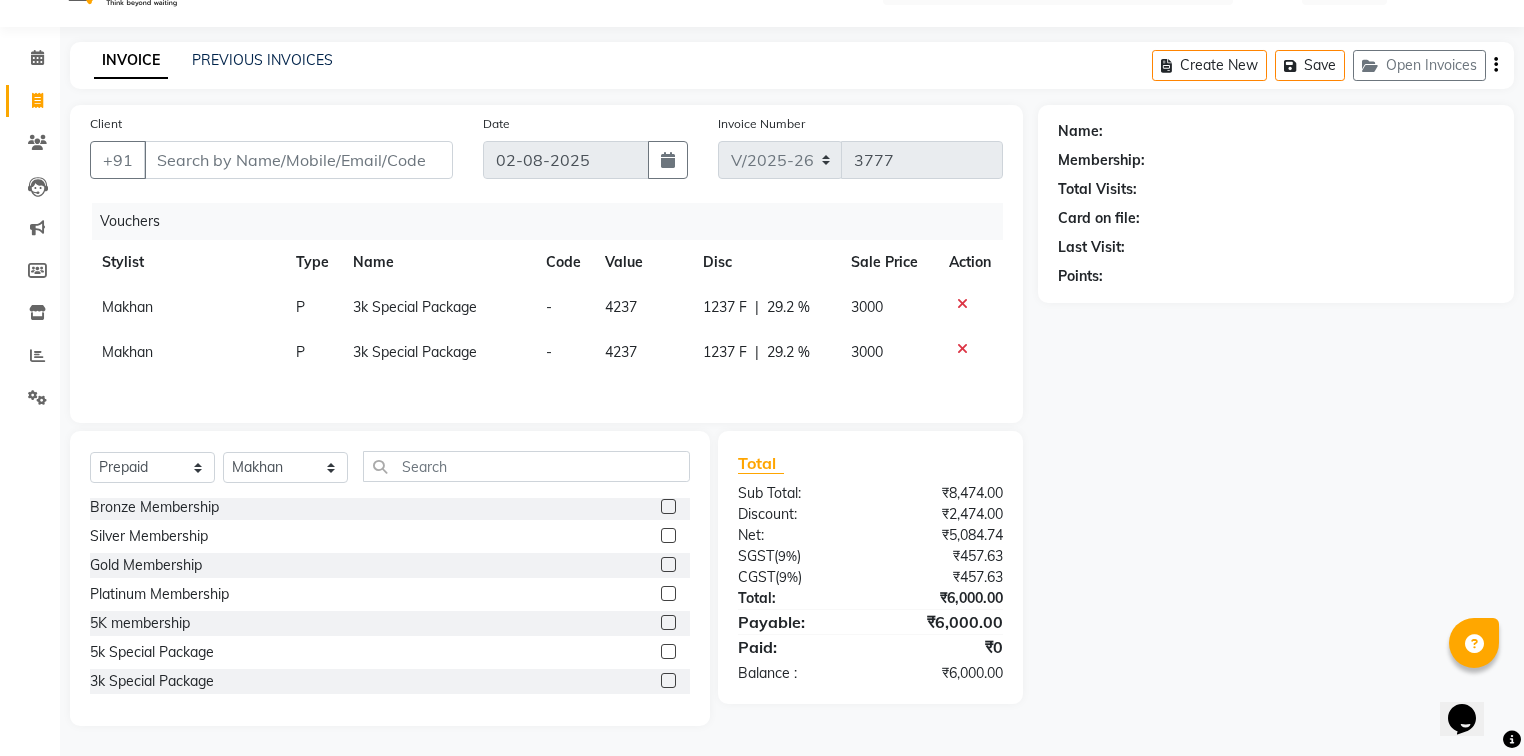 click 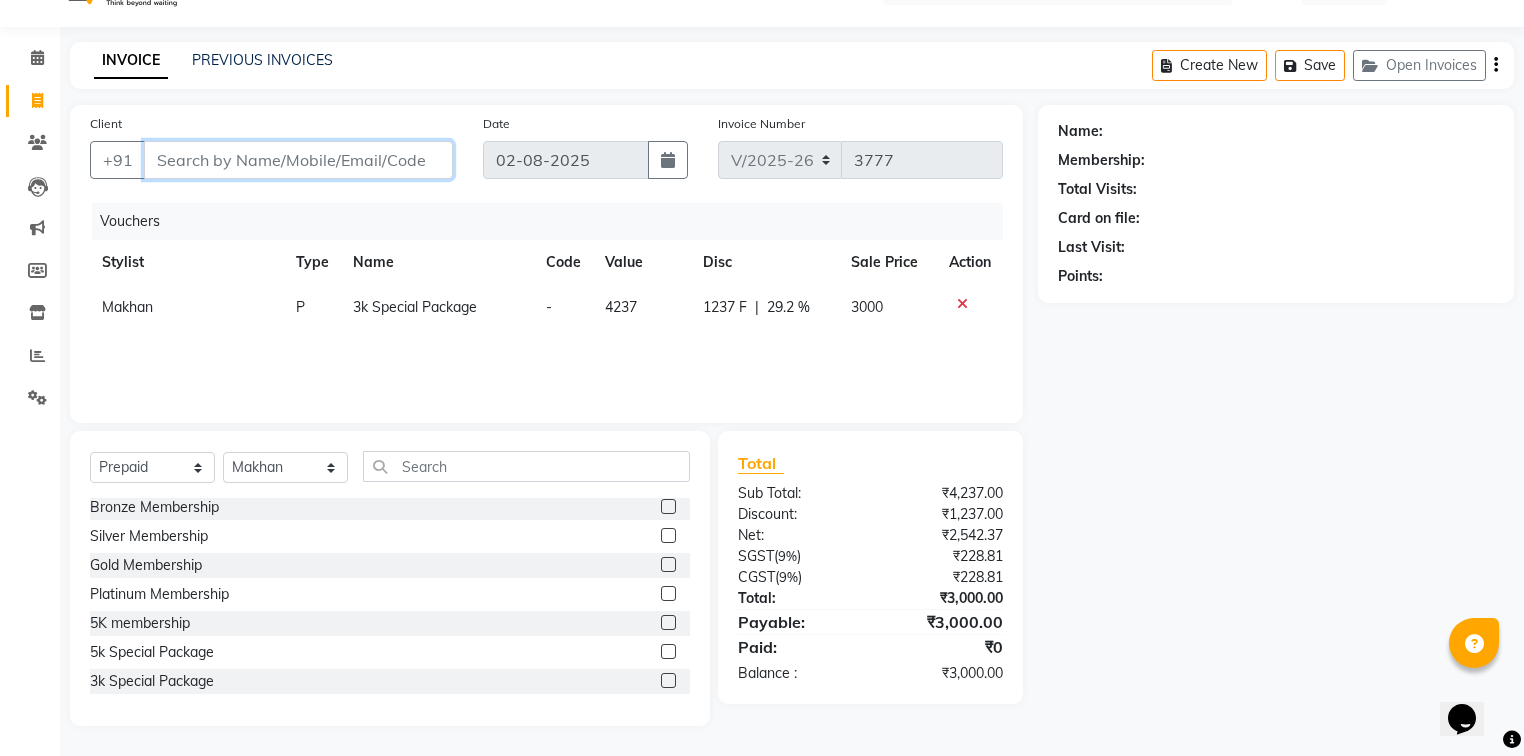 click on "Client" at bounding box center (298, 160) 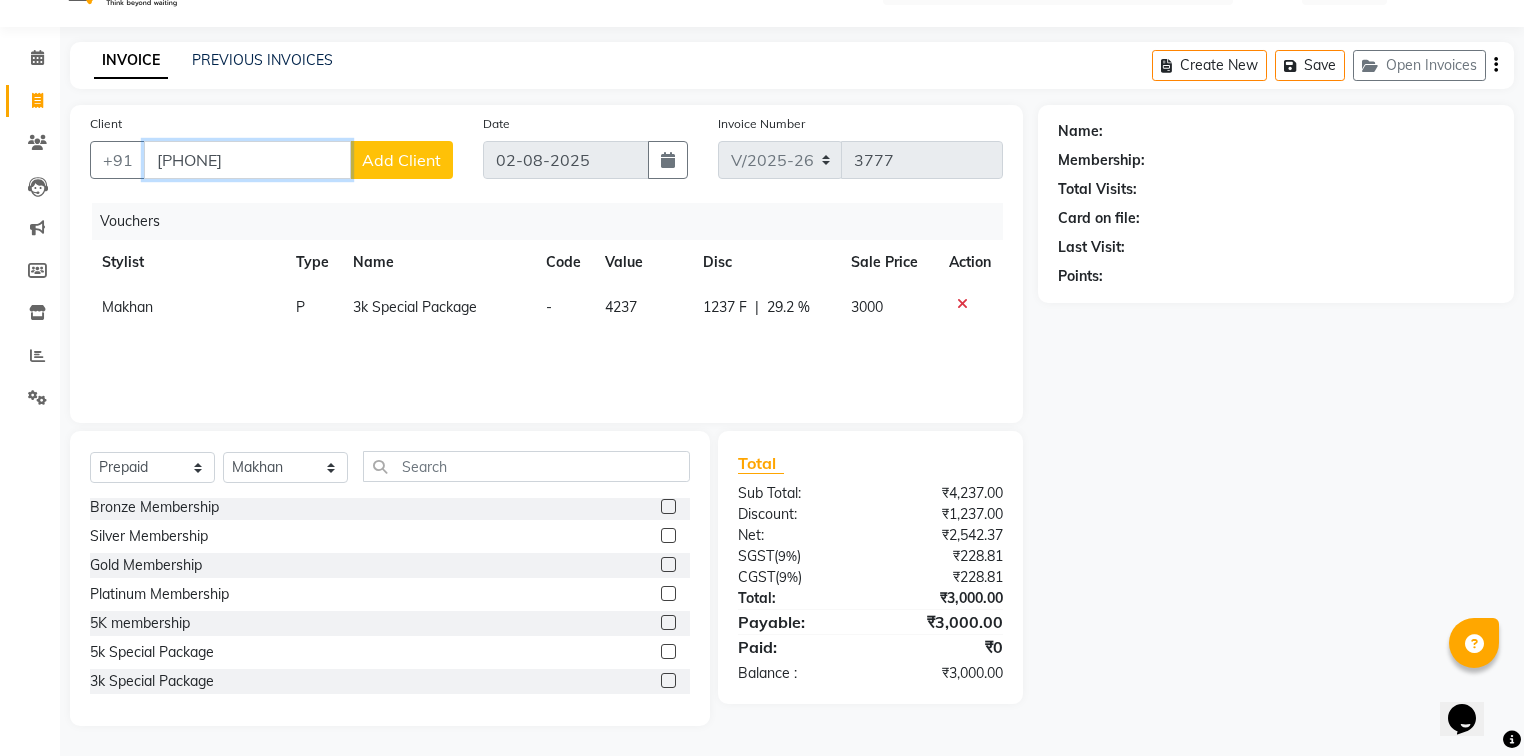 click on "[PHONE]" at bounding box center [247, 160] 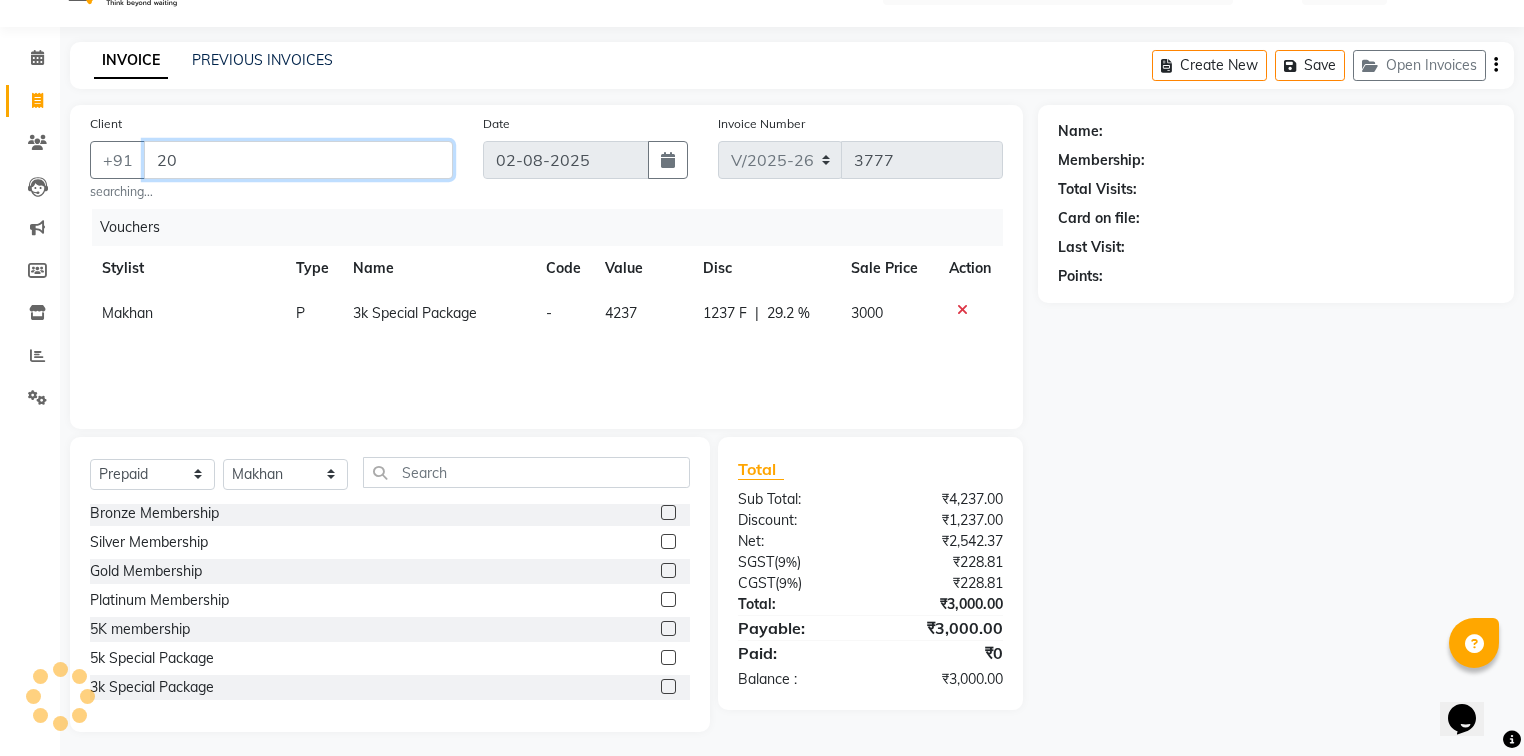 type on "2" 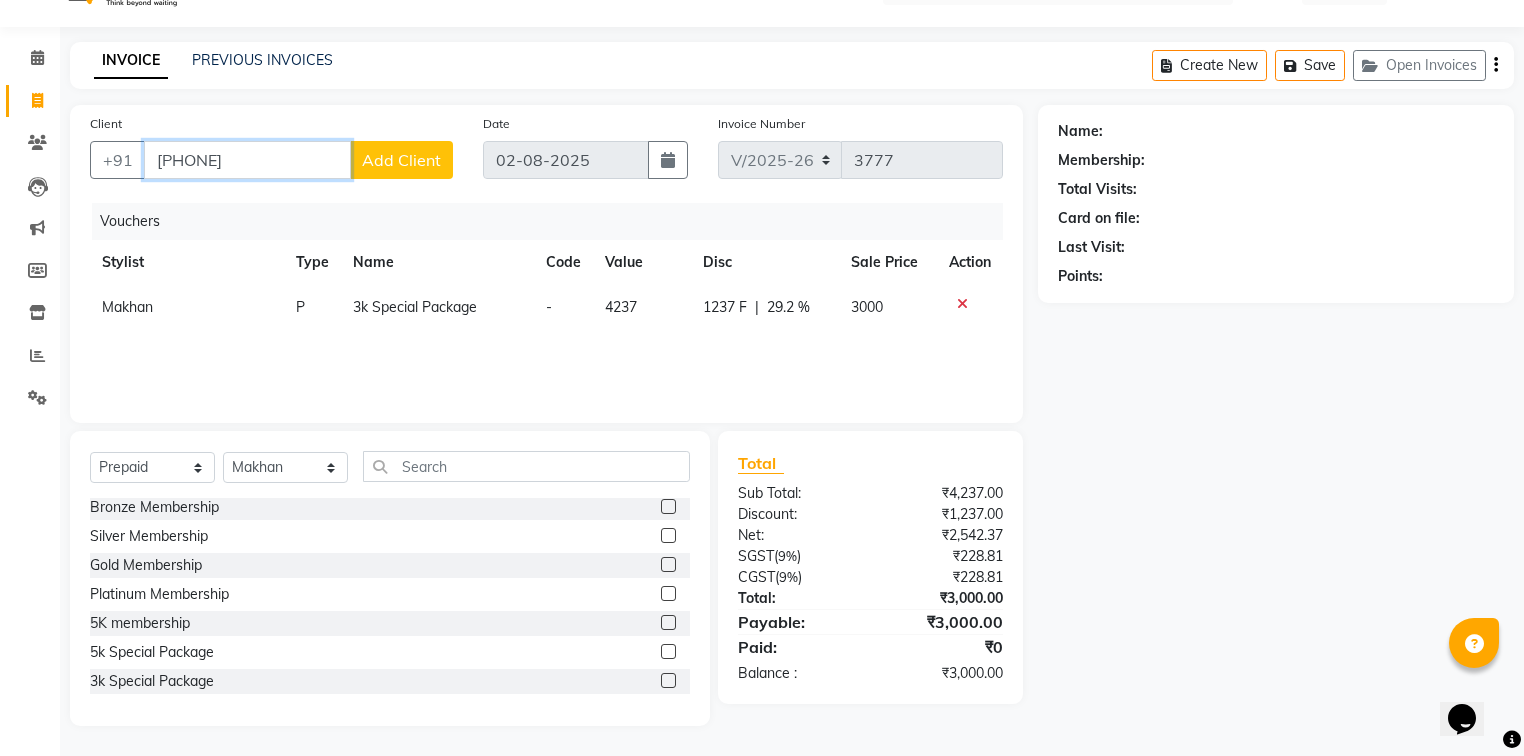 click on "[PHONE]" at bounding box center [247, 160] 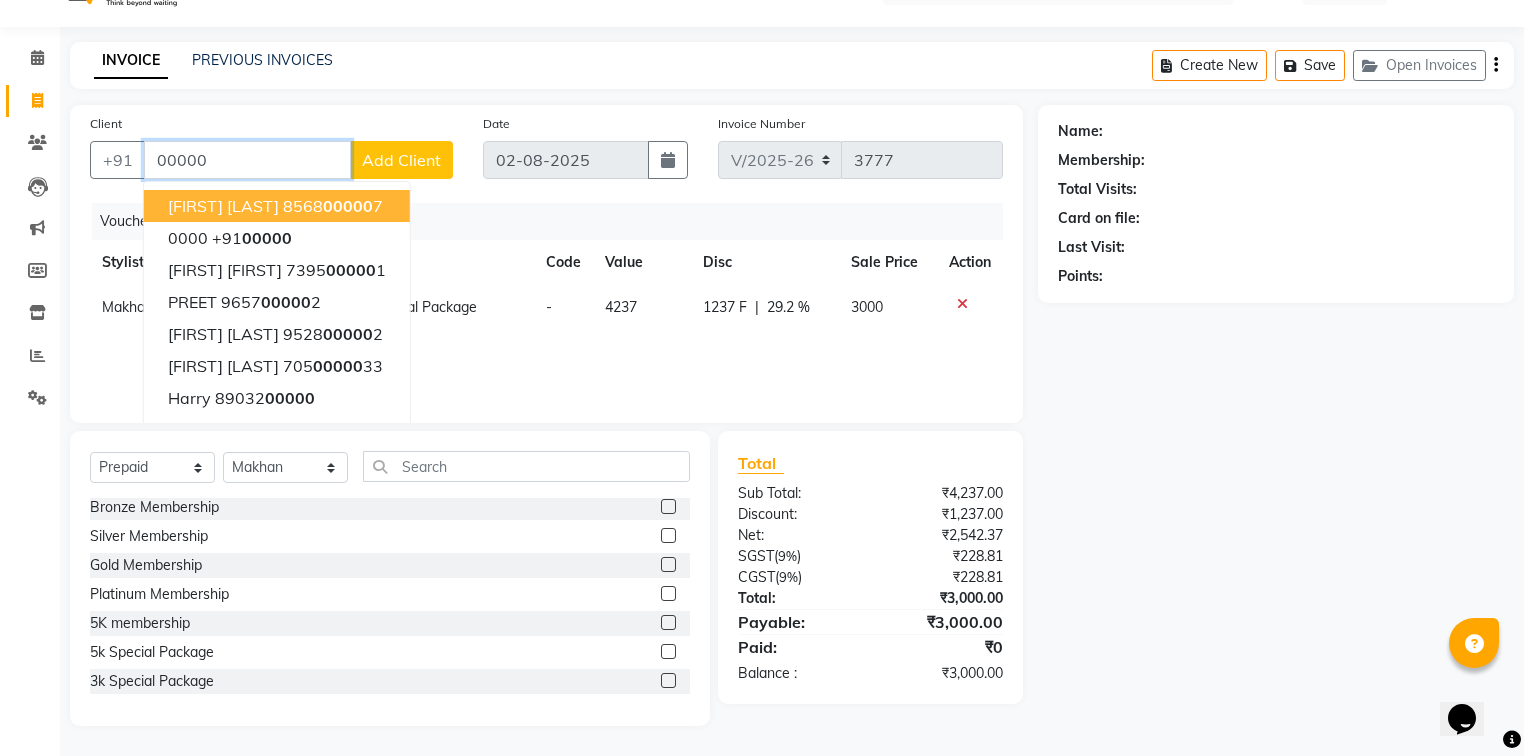 click on "00000" at bounding box center [247, 160] 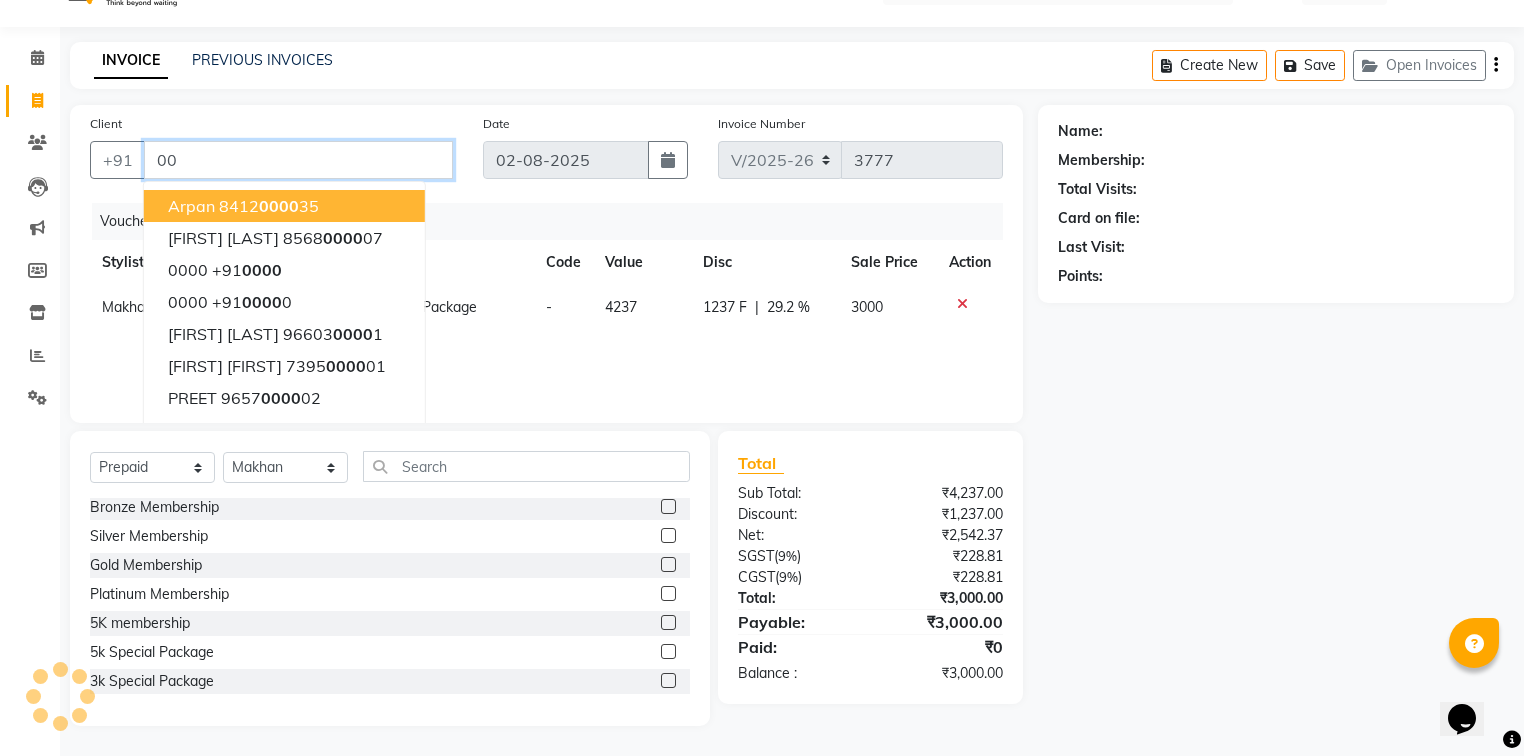 type on "0" 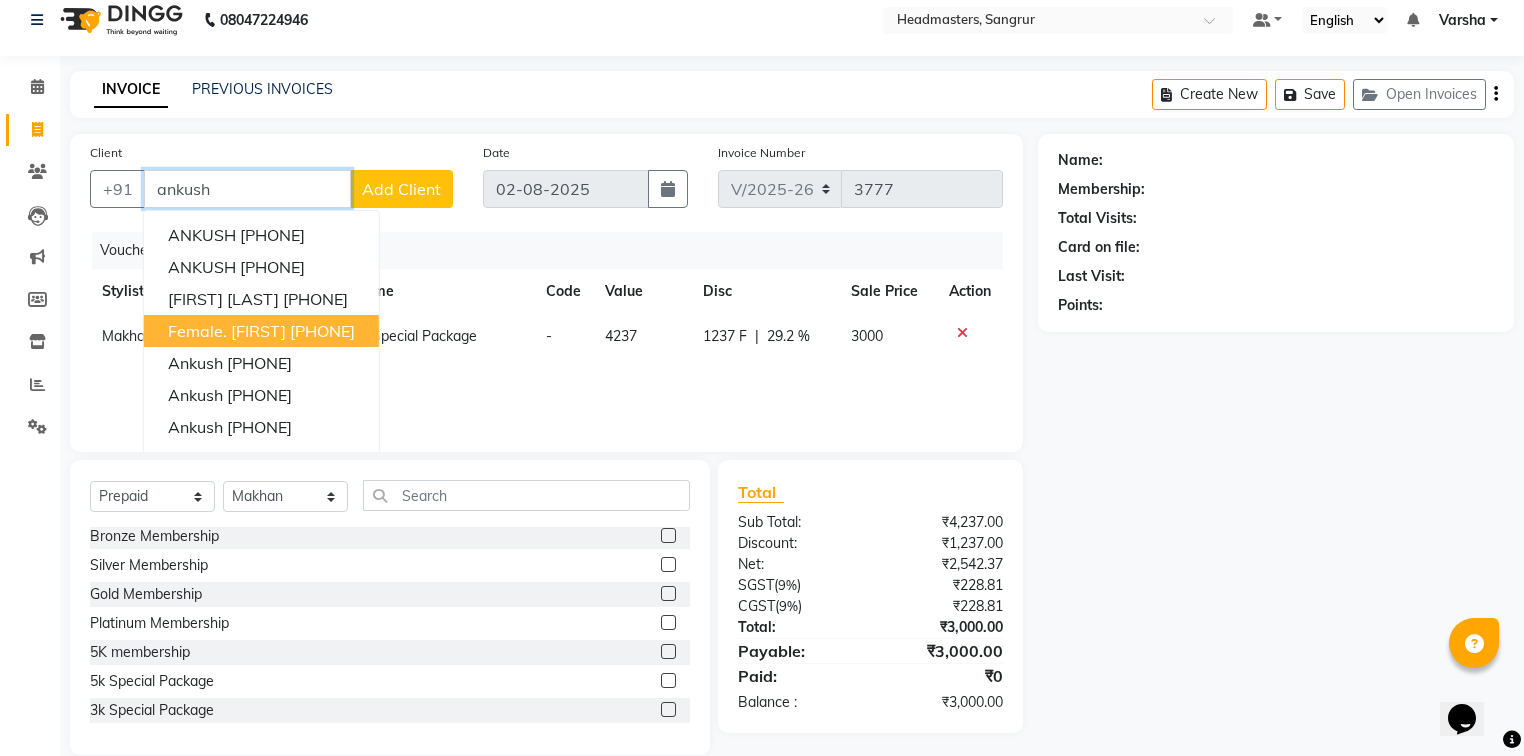 scroll, scrollTop: 45, scrollLeft: 0, axis: vertical 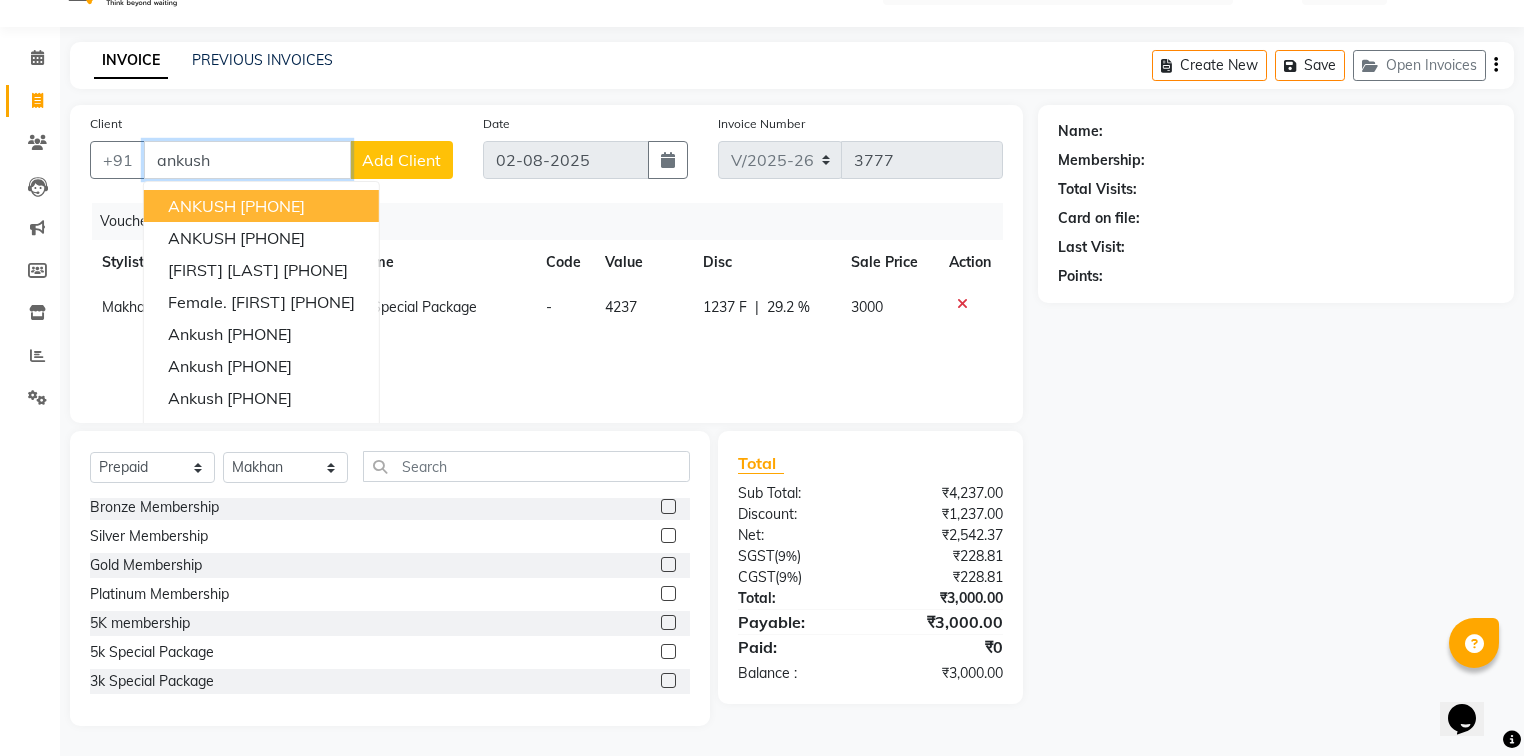 click on "ankush" at bounding box center (247, 160) 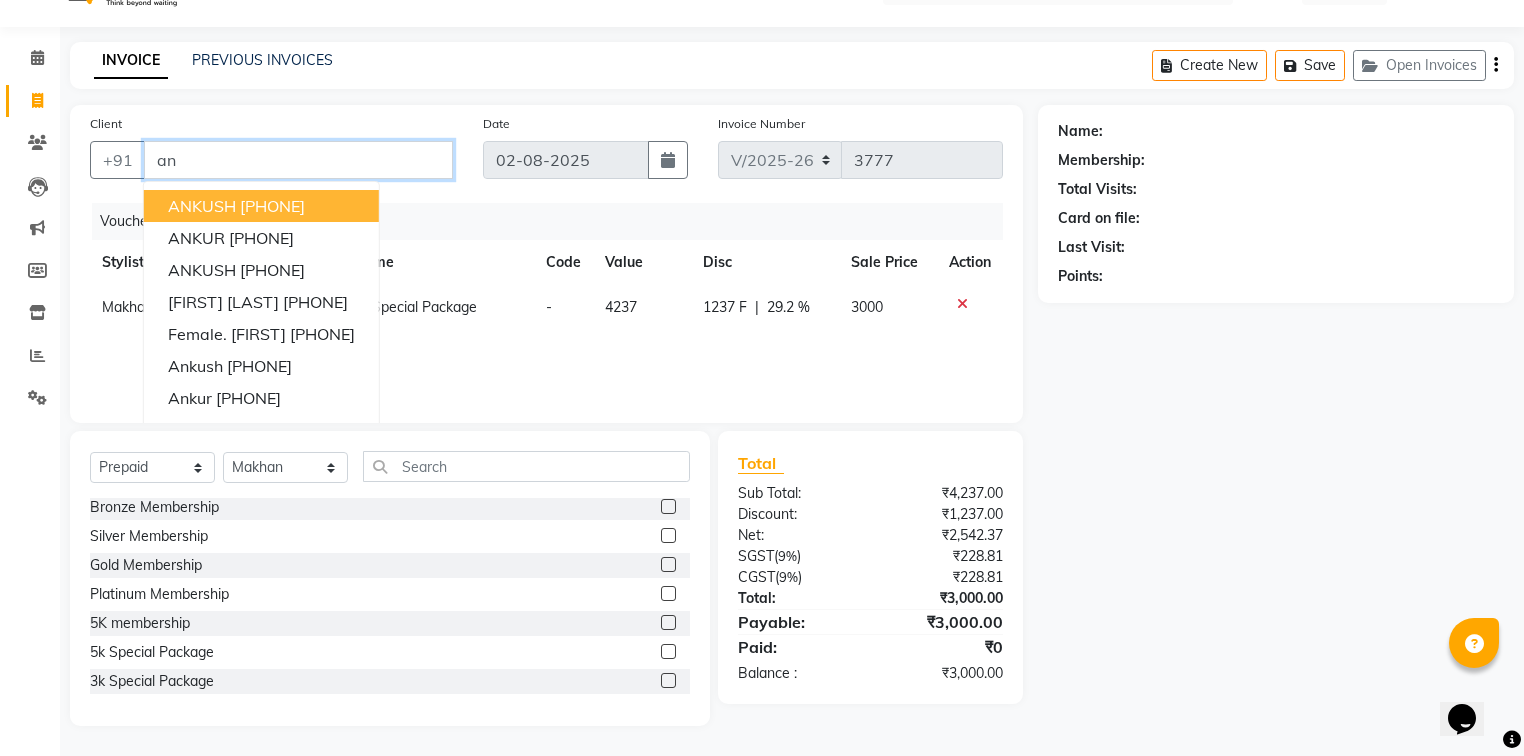 type on "a" 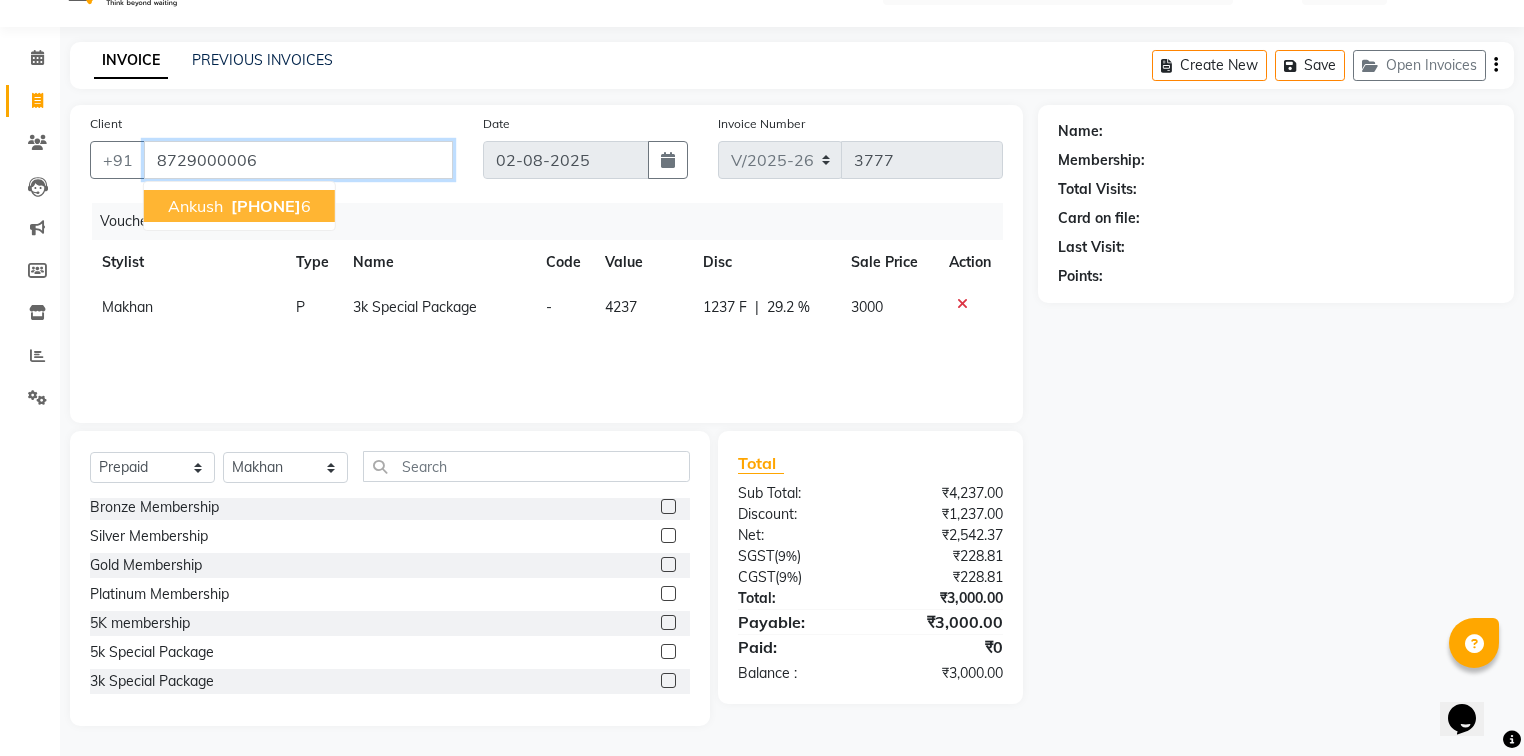 type on "8729000006" 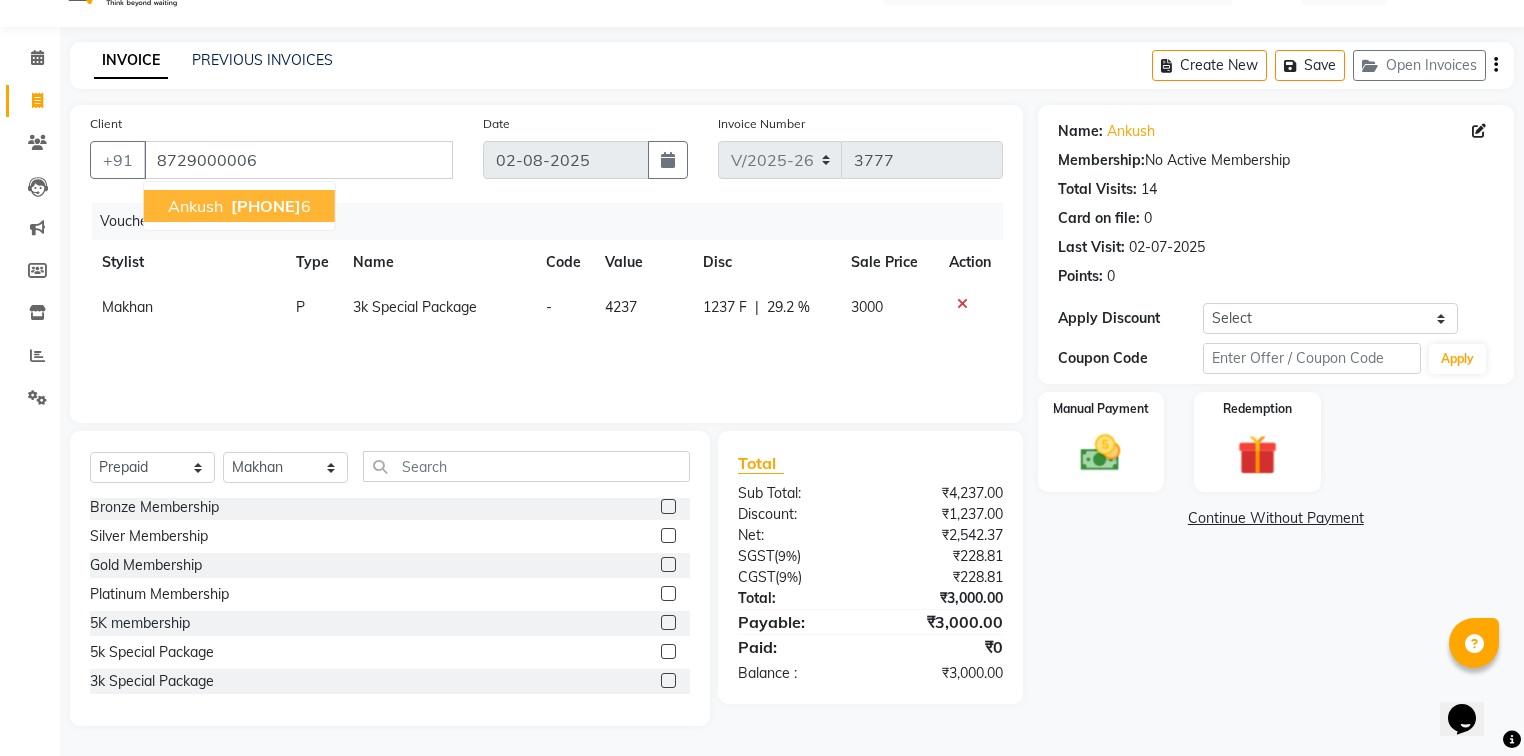 click on "[PHONE]" at bounding box center [266, 206] 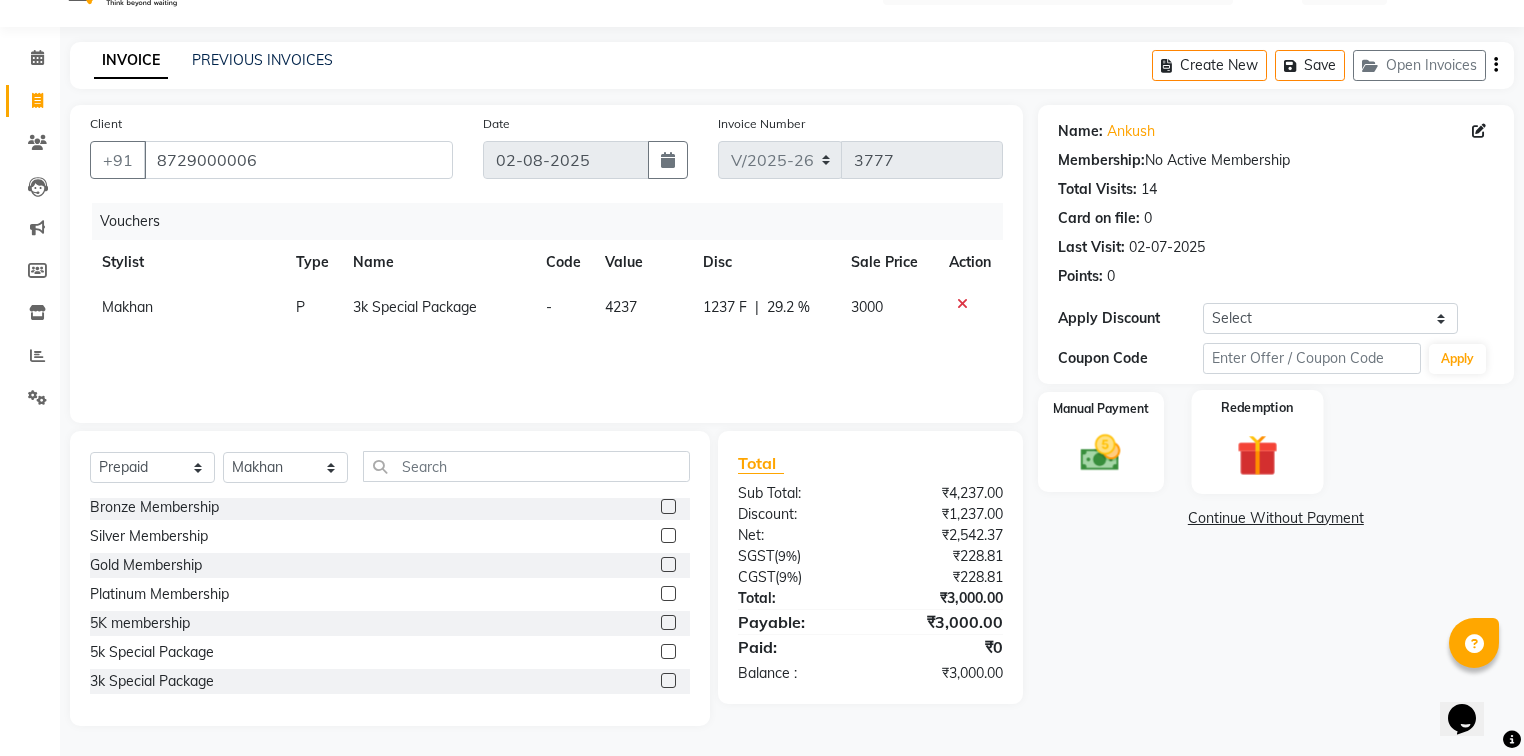 click on "Redemption" 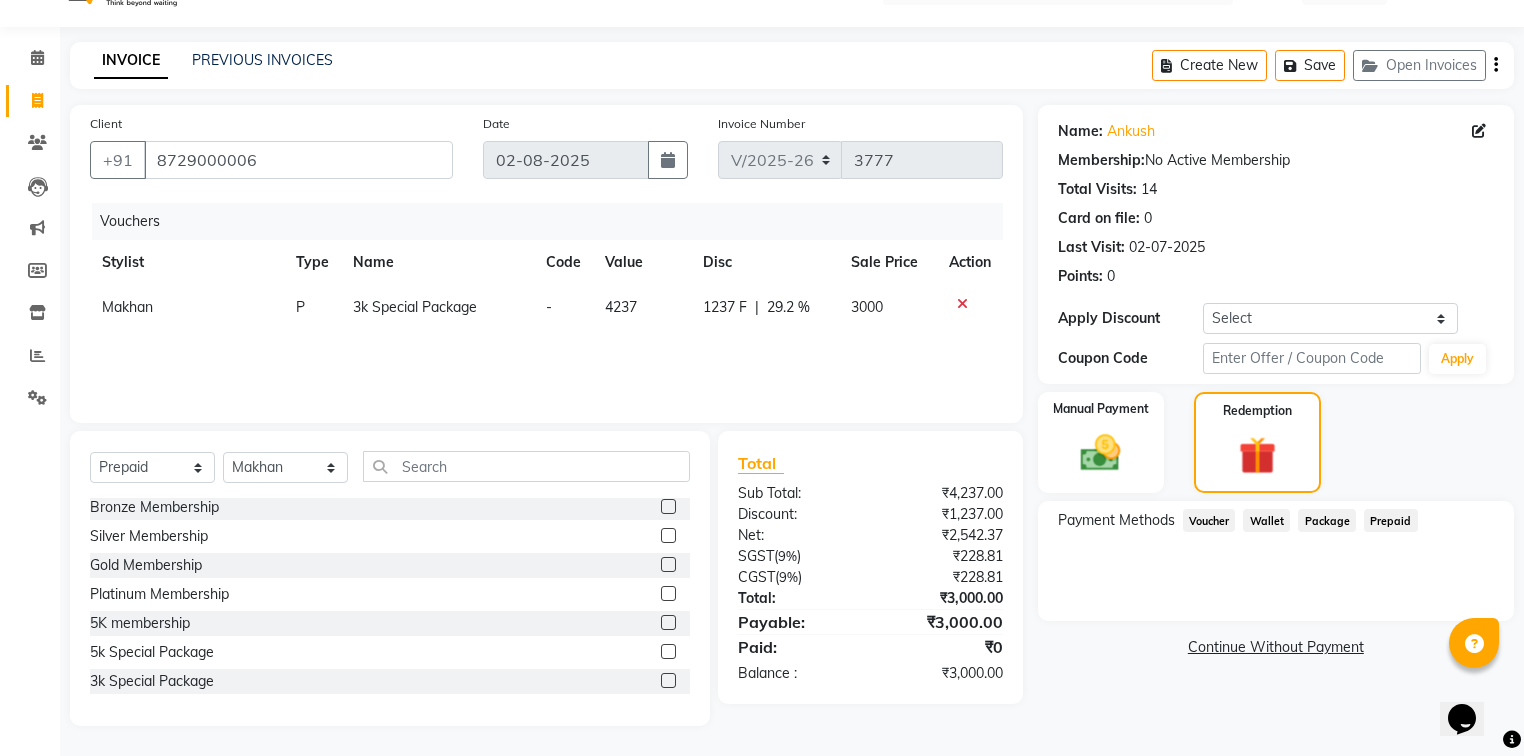 click on "Prepaid" 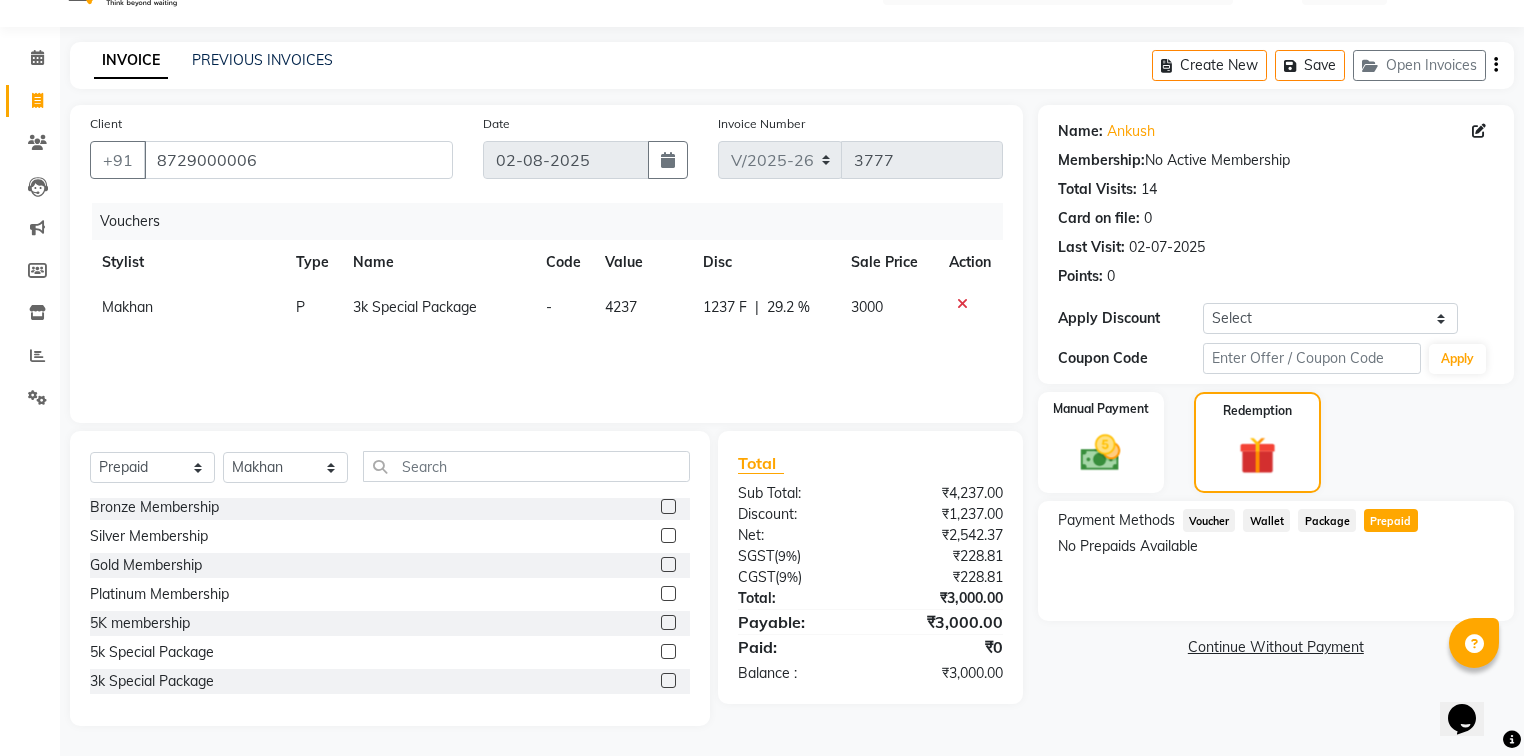 click on "Package" 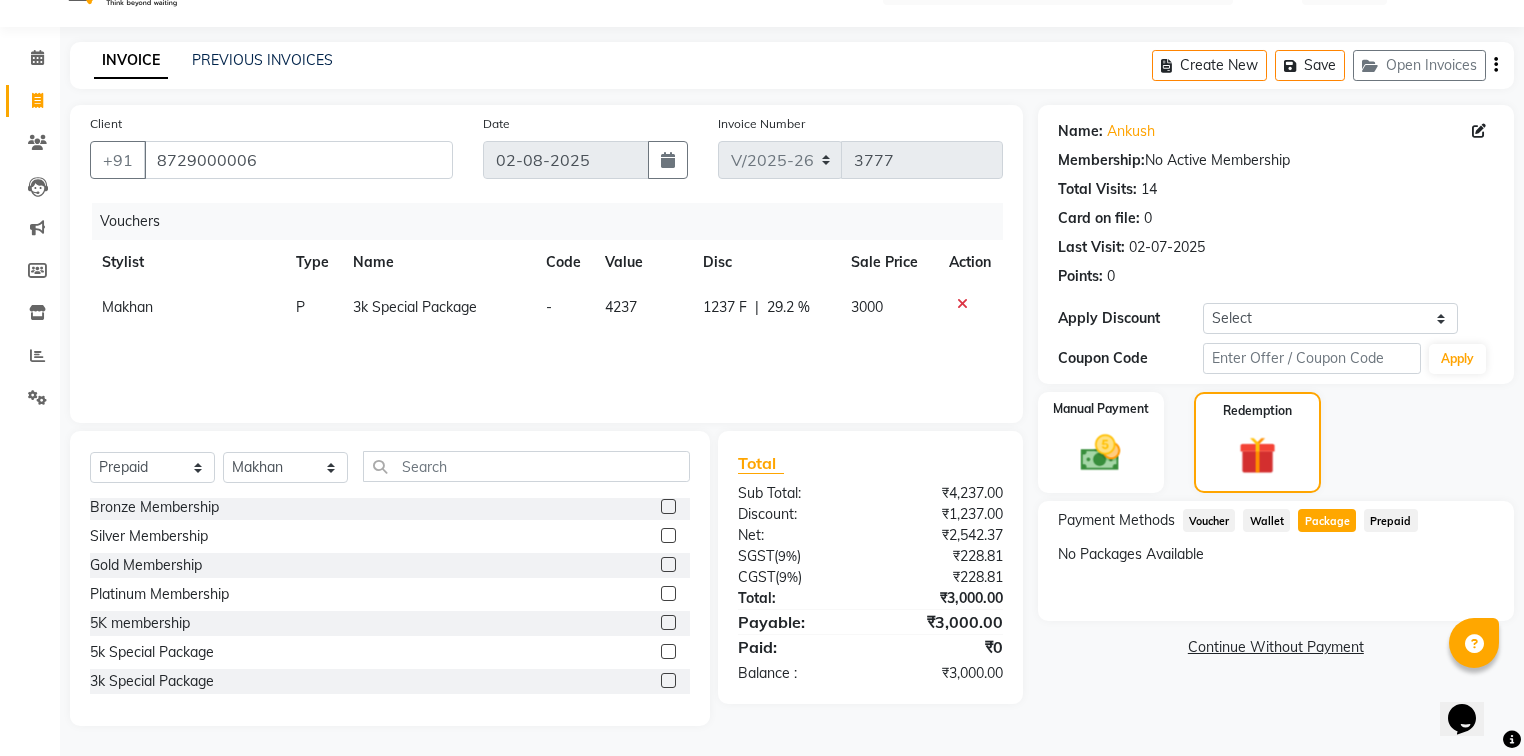click on "Wallet" 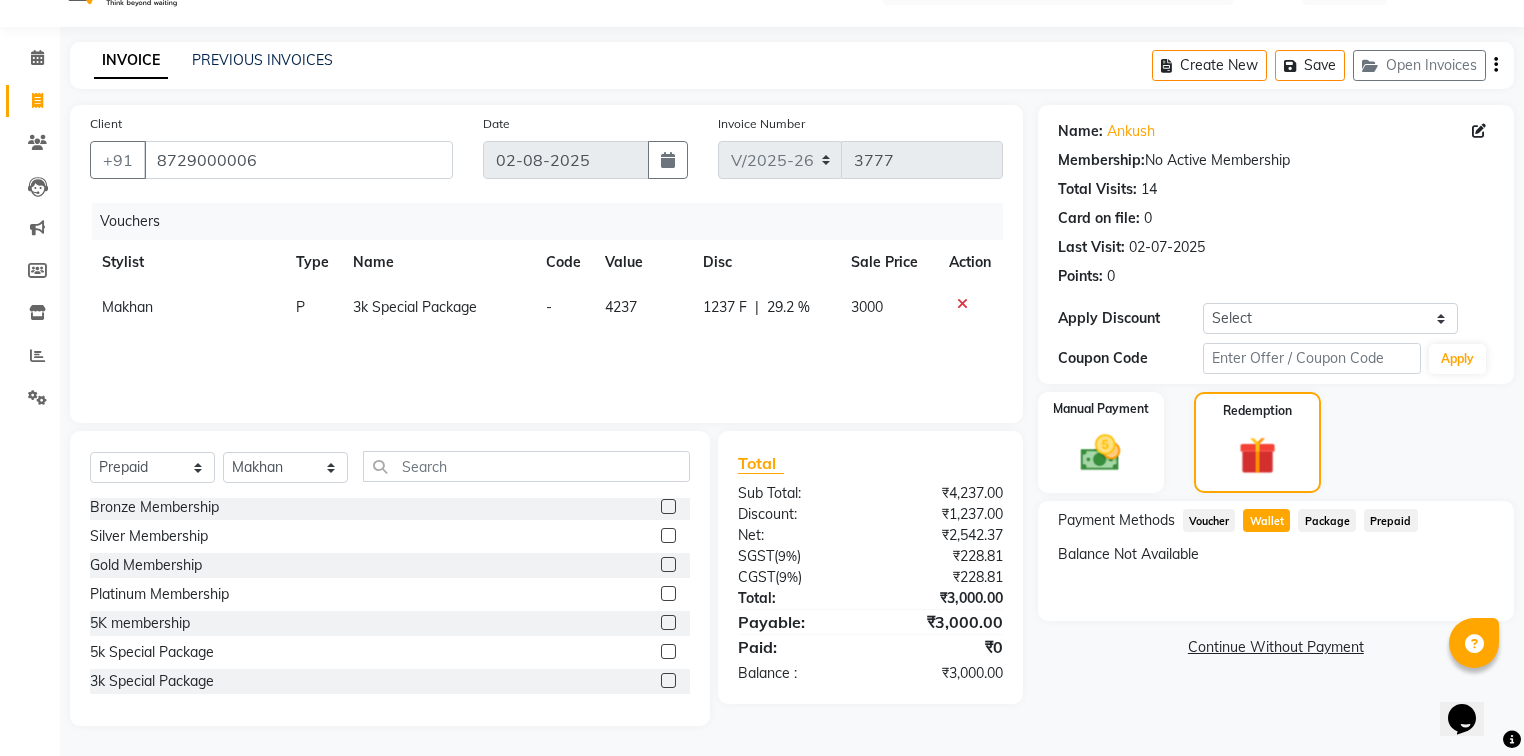 click on "Voucher" 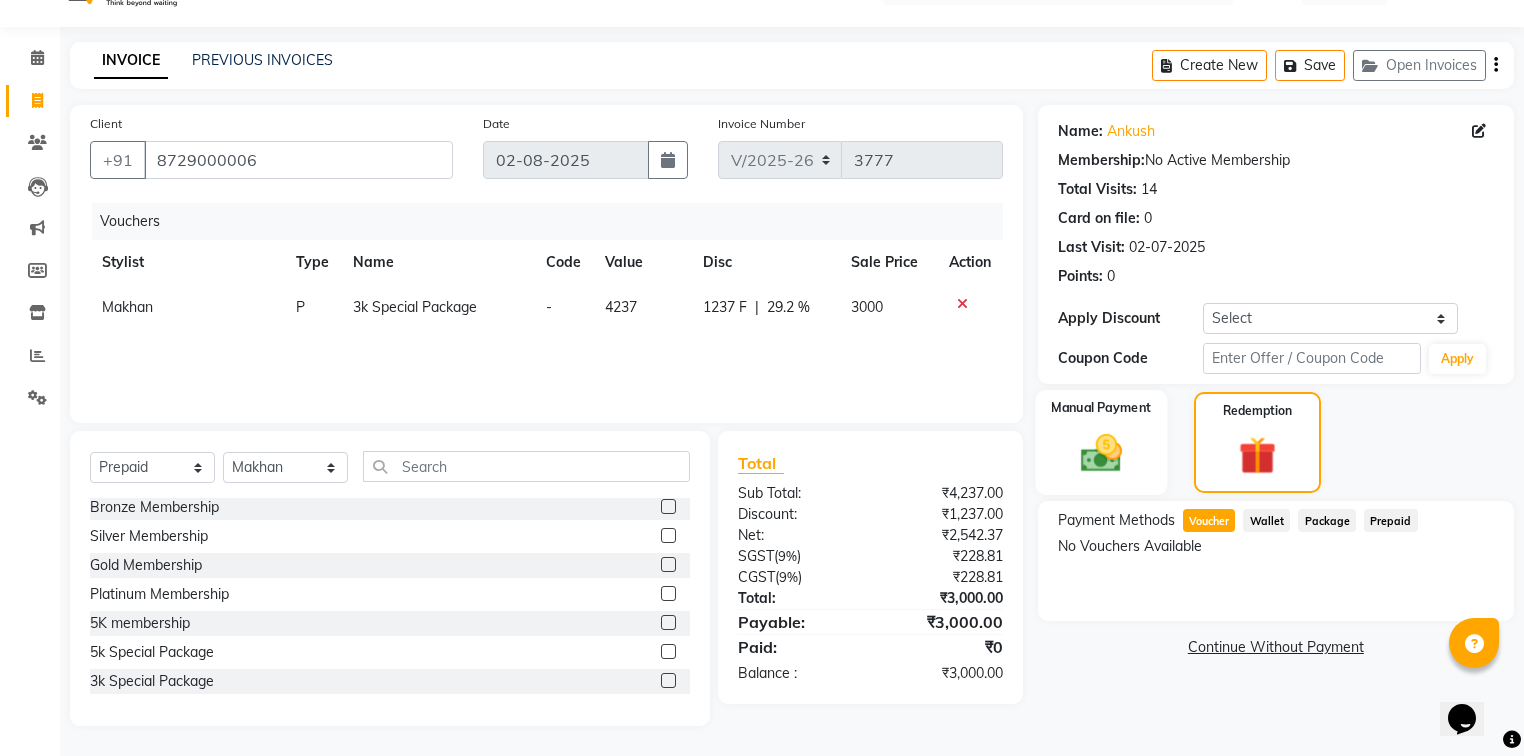 click 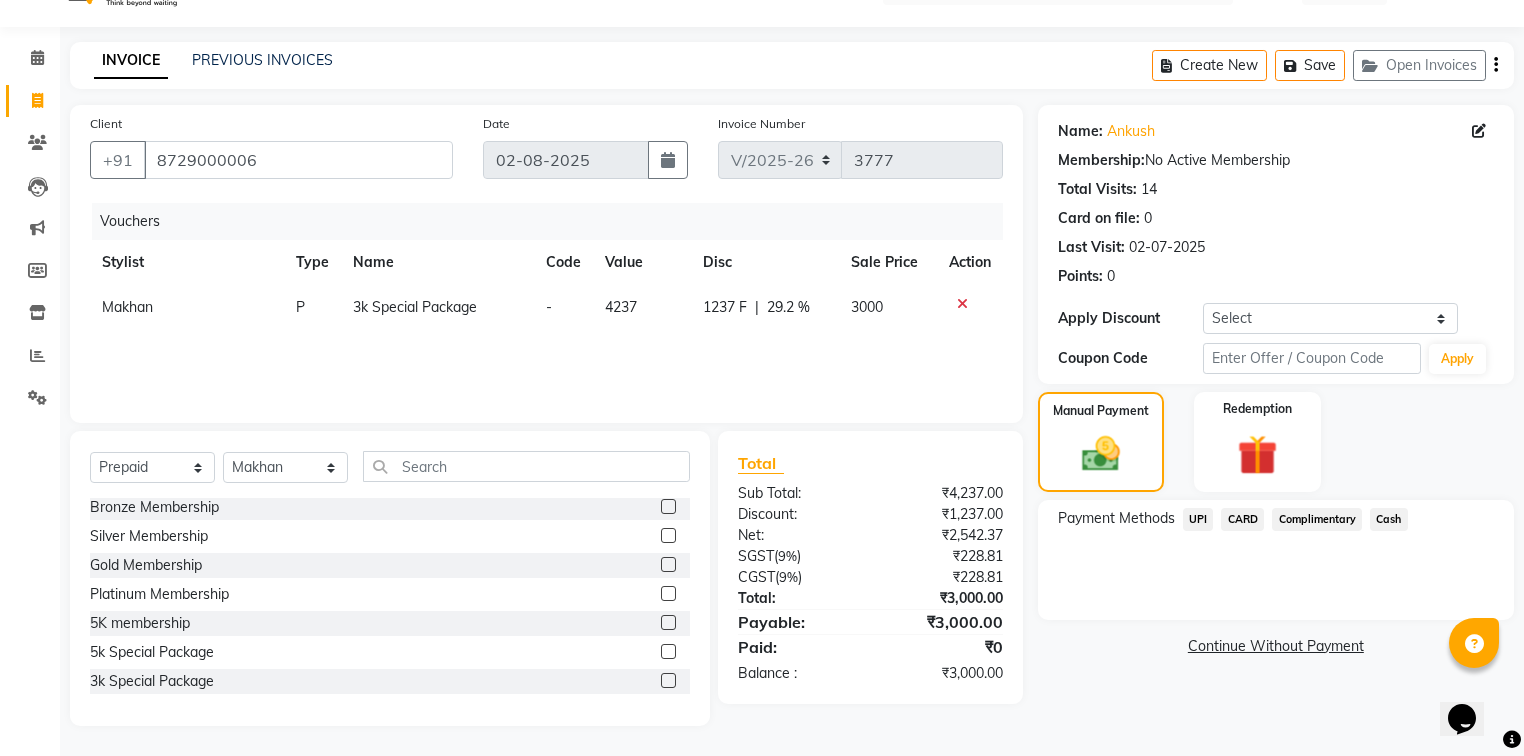 drag, startPoint x: 1380, startPoint y: 520, endPoint x: 1399, endPoint y: 536, distance: 24.839485 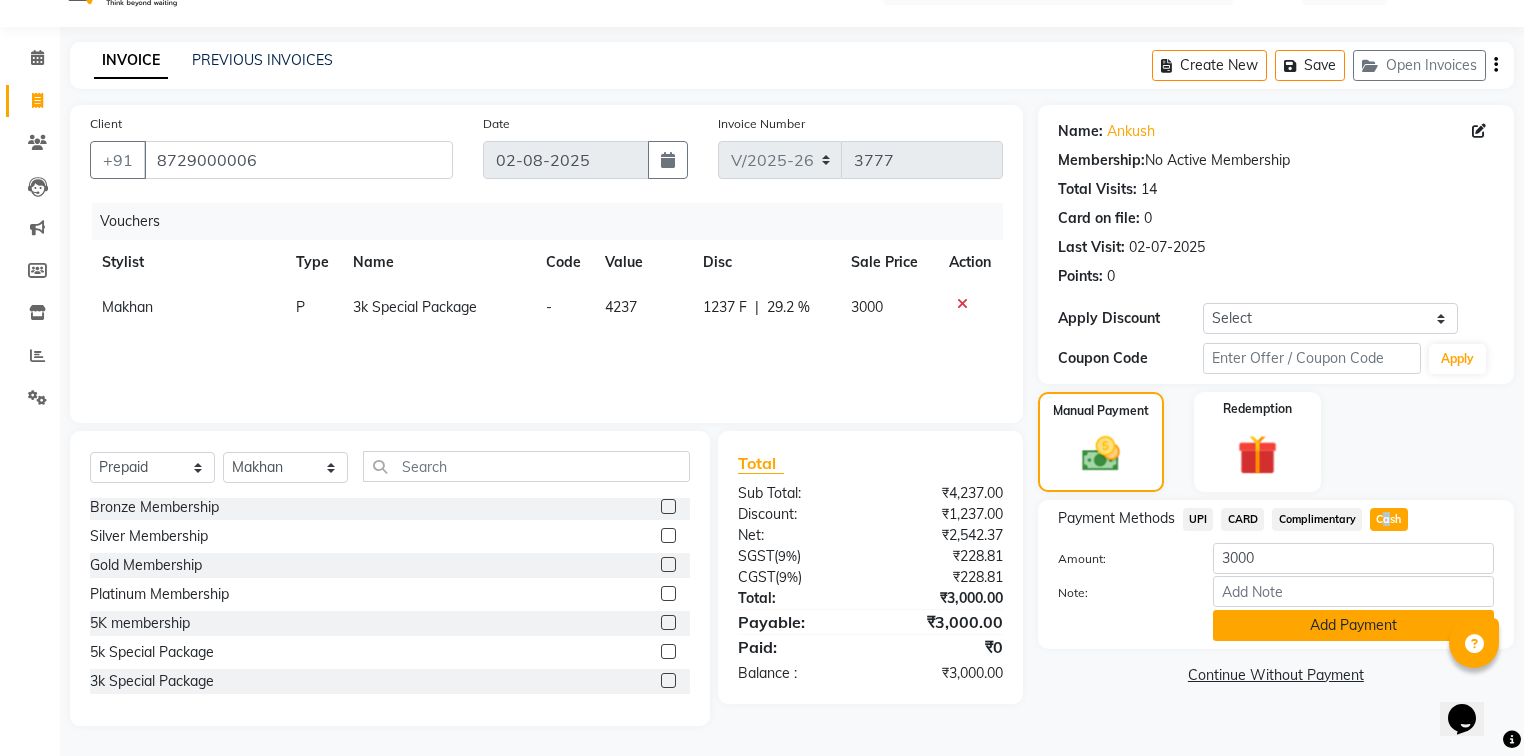 click on "Add Payment" 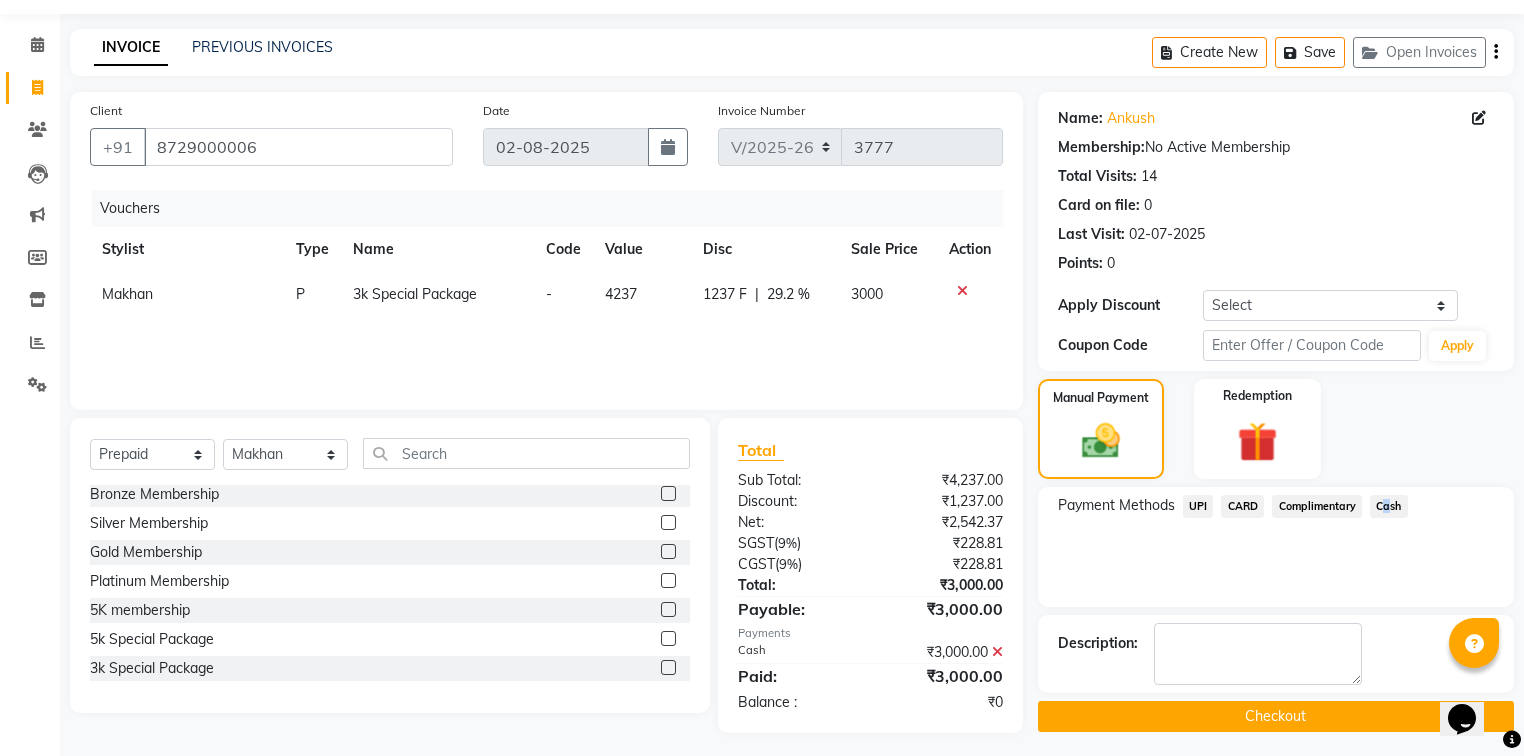 scroll, scrollTop: 65, scrollLeft: 0, axis: vertical 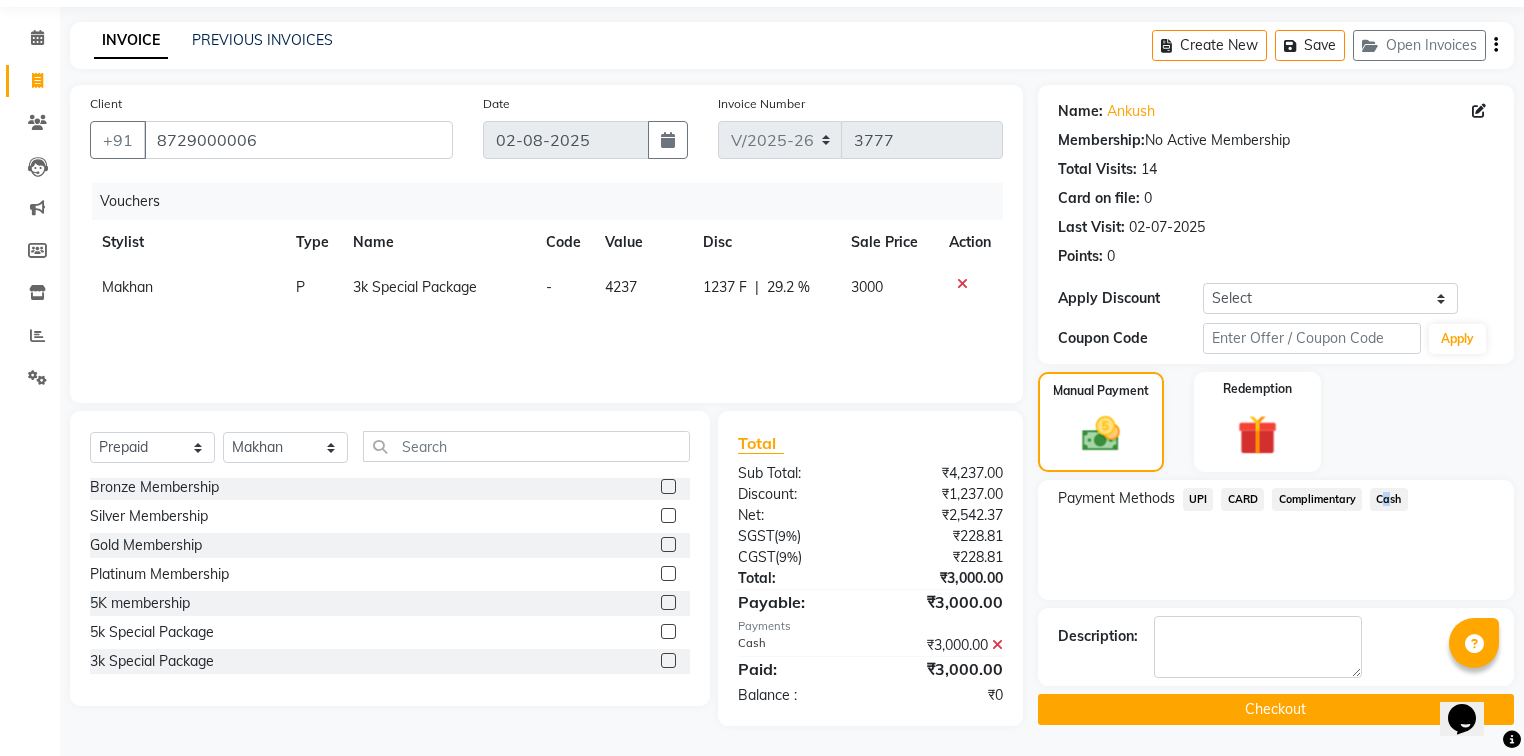 click 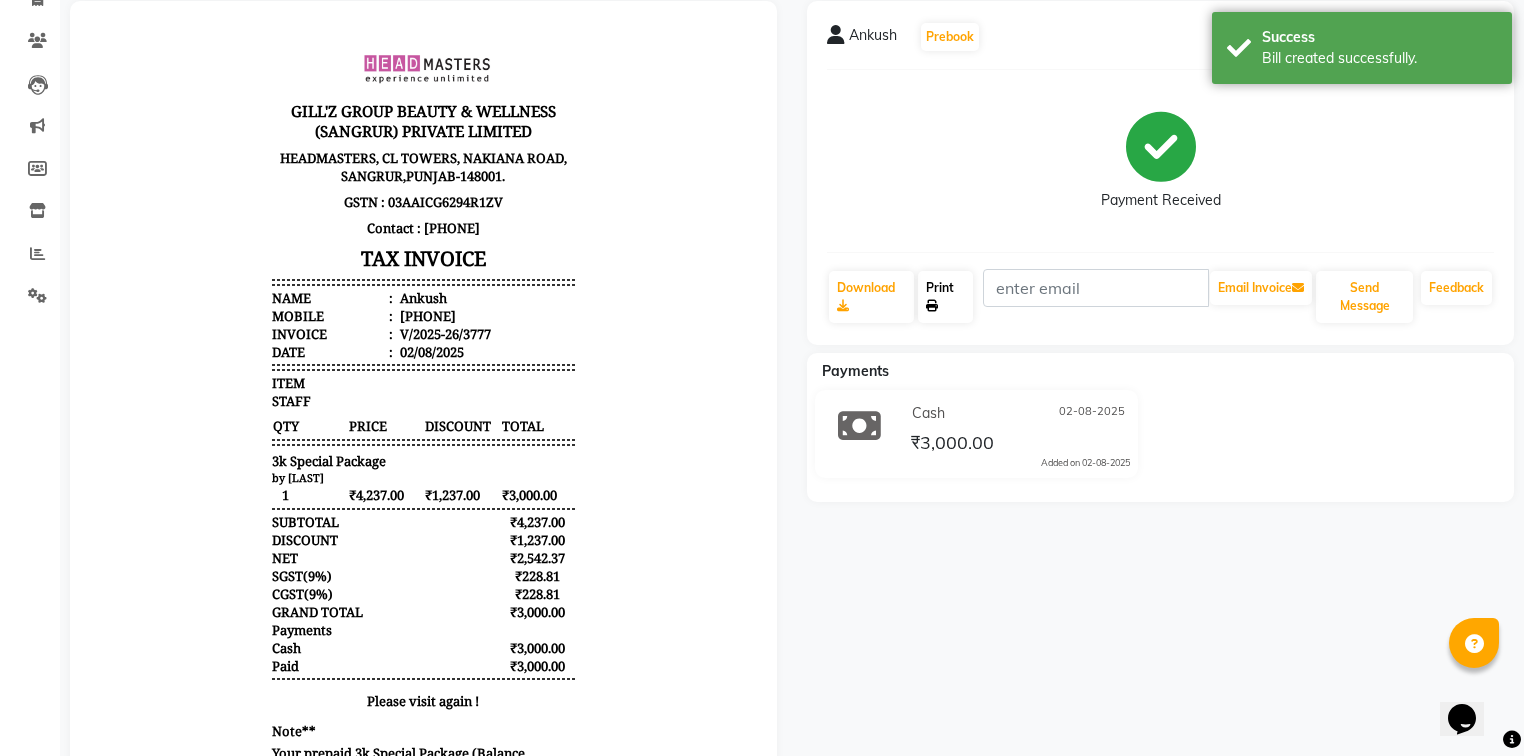 scroll, scrollTop: 160, scrollLeft: 0, axis: vertical 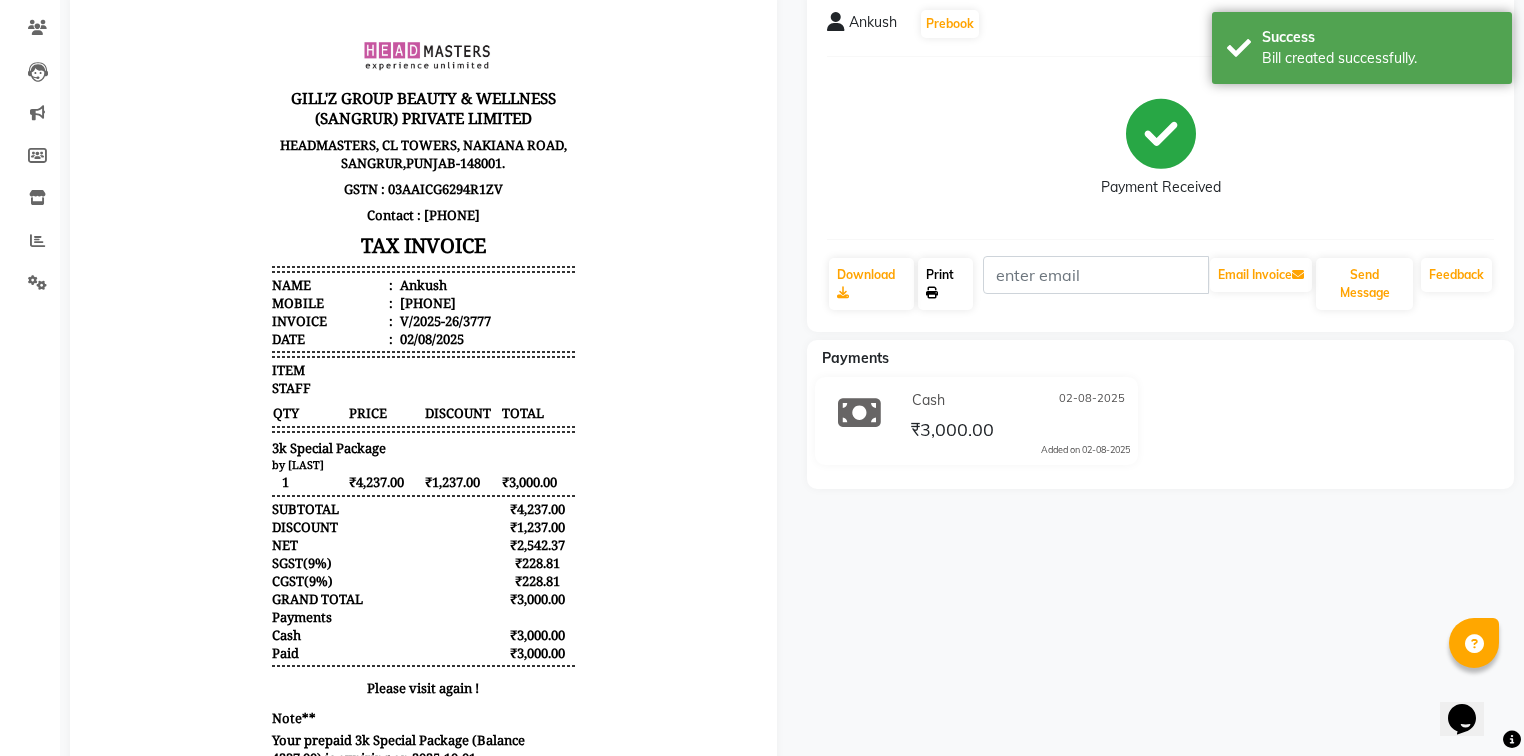 click on "Print" 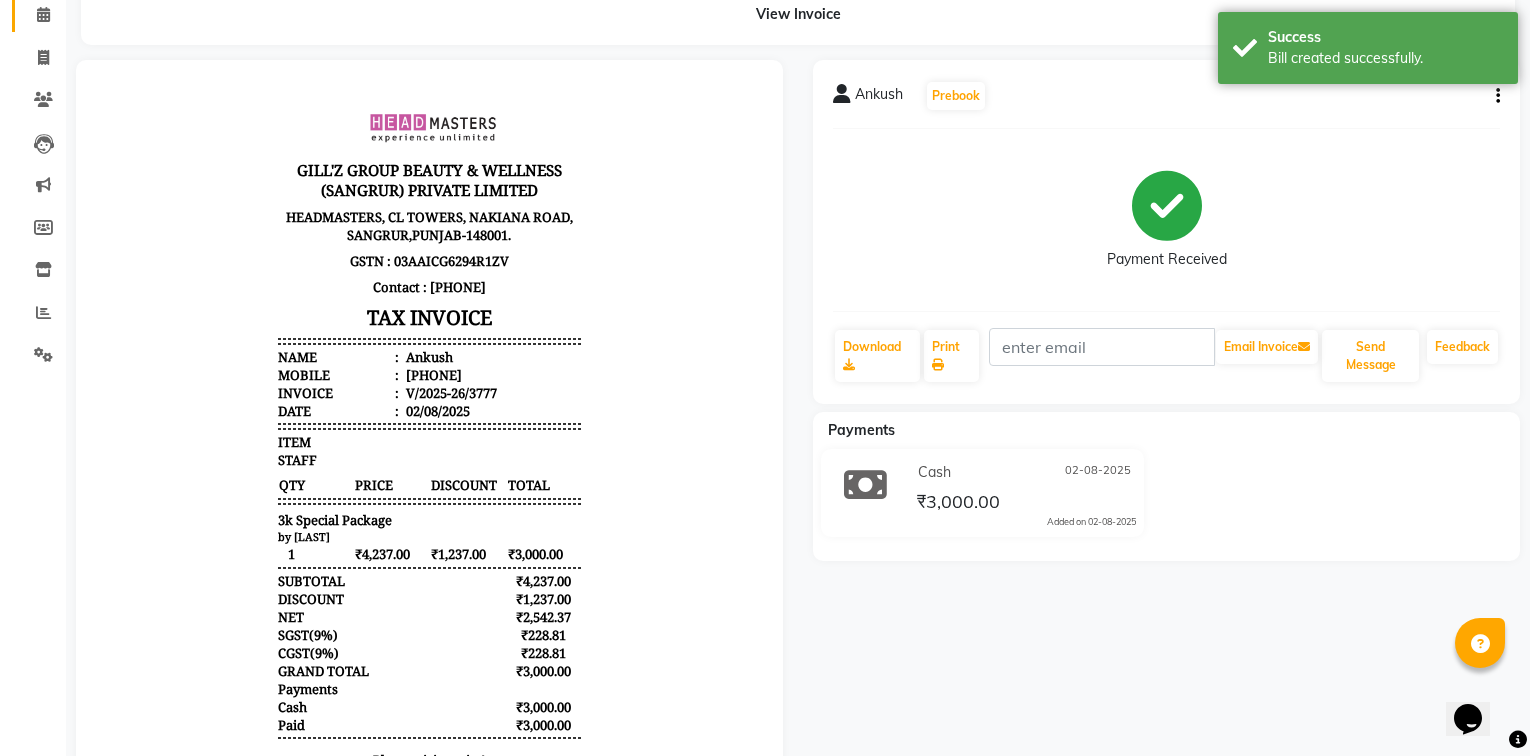 scroll, scrollTop: 0, scrollLeft: 0, axis: both 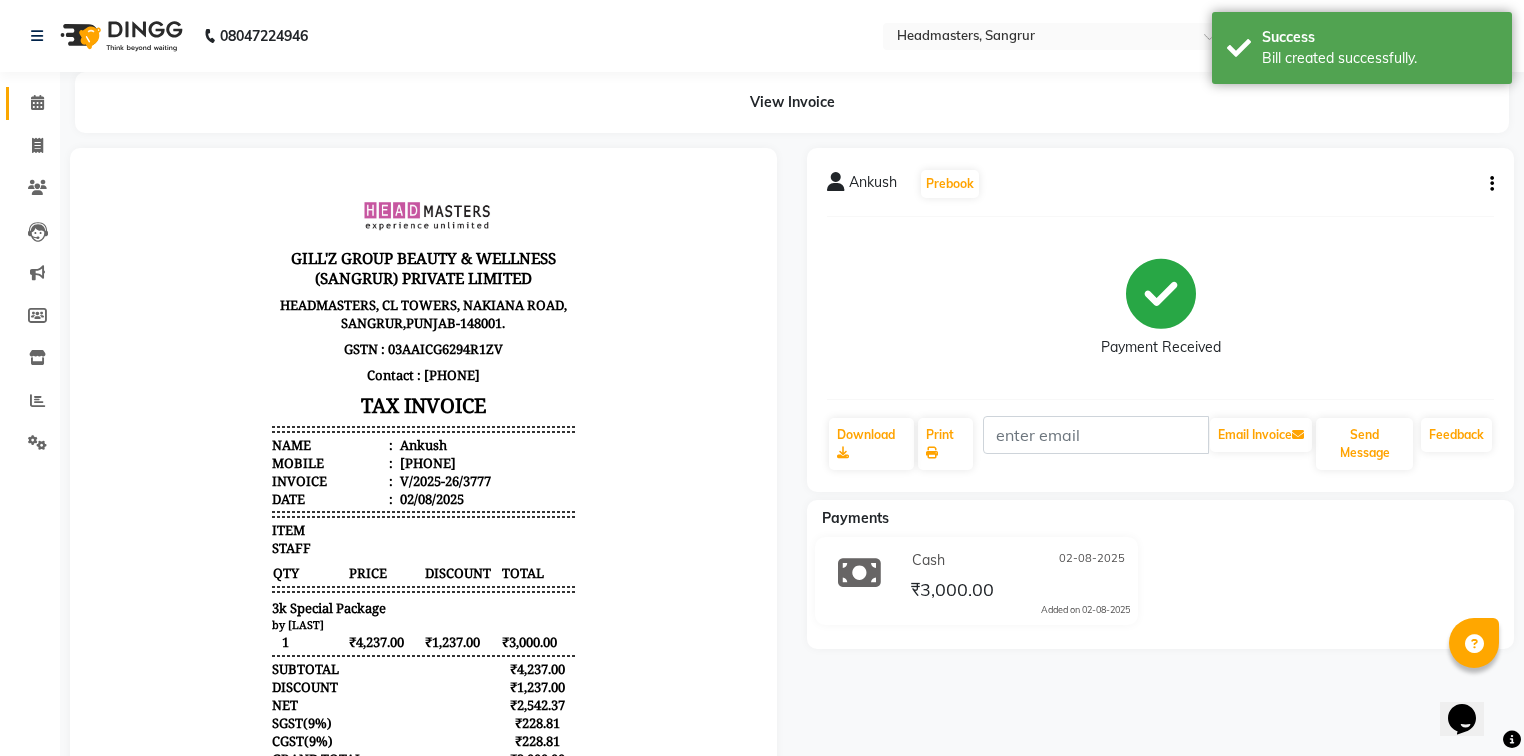 drag, startPoint x: 50, startPoint y: 114, endPoint x: 44, endPoint y: 96, distance: 18.973665 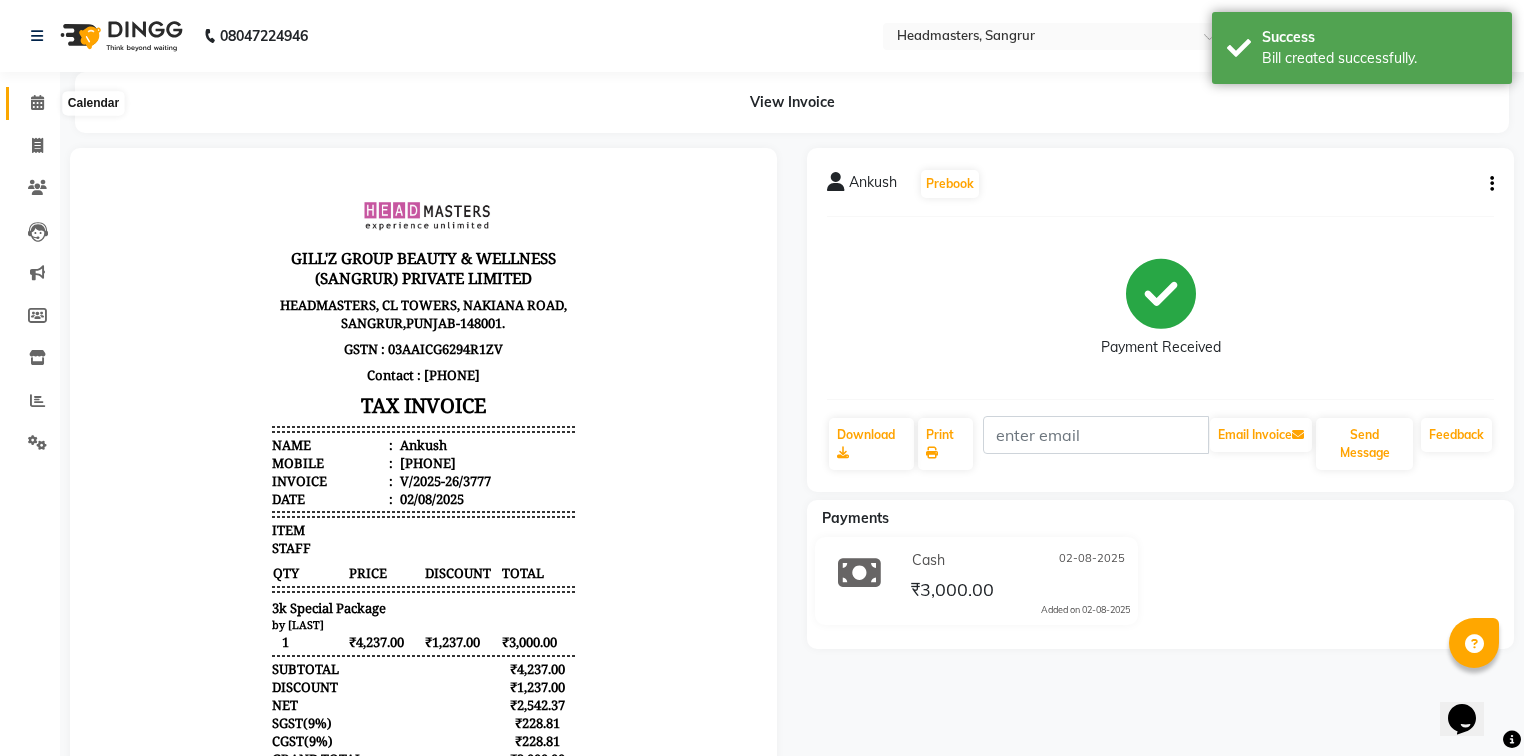 click 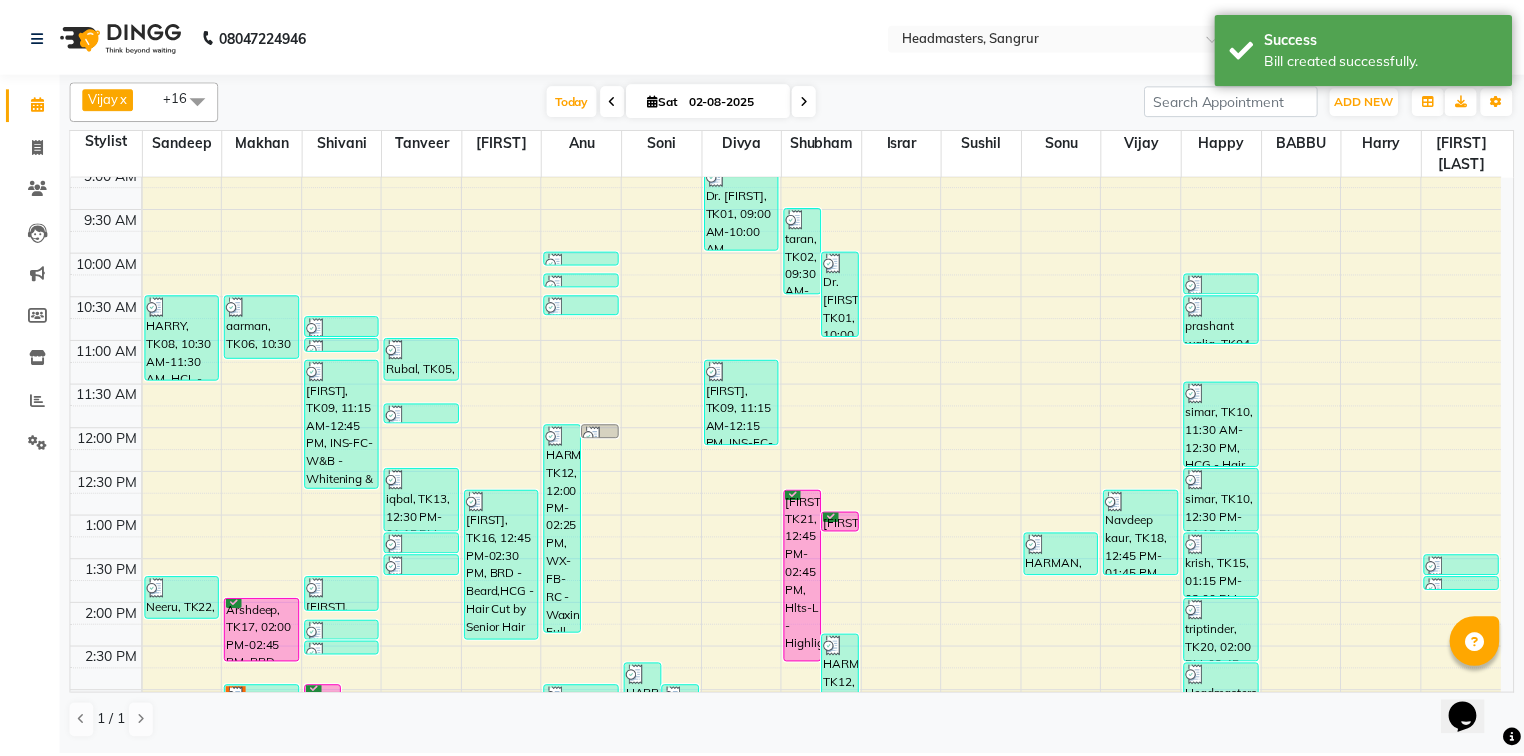 scroll, scrollTop: 320, scrollLeft: 0, axis: vertical 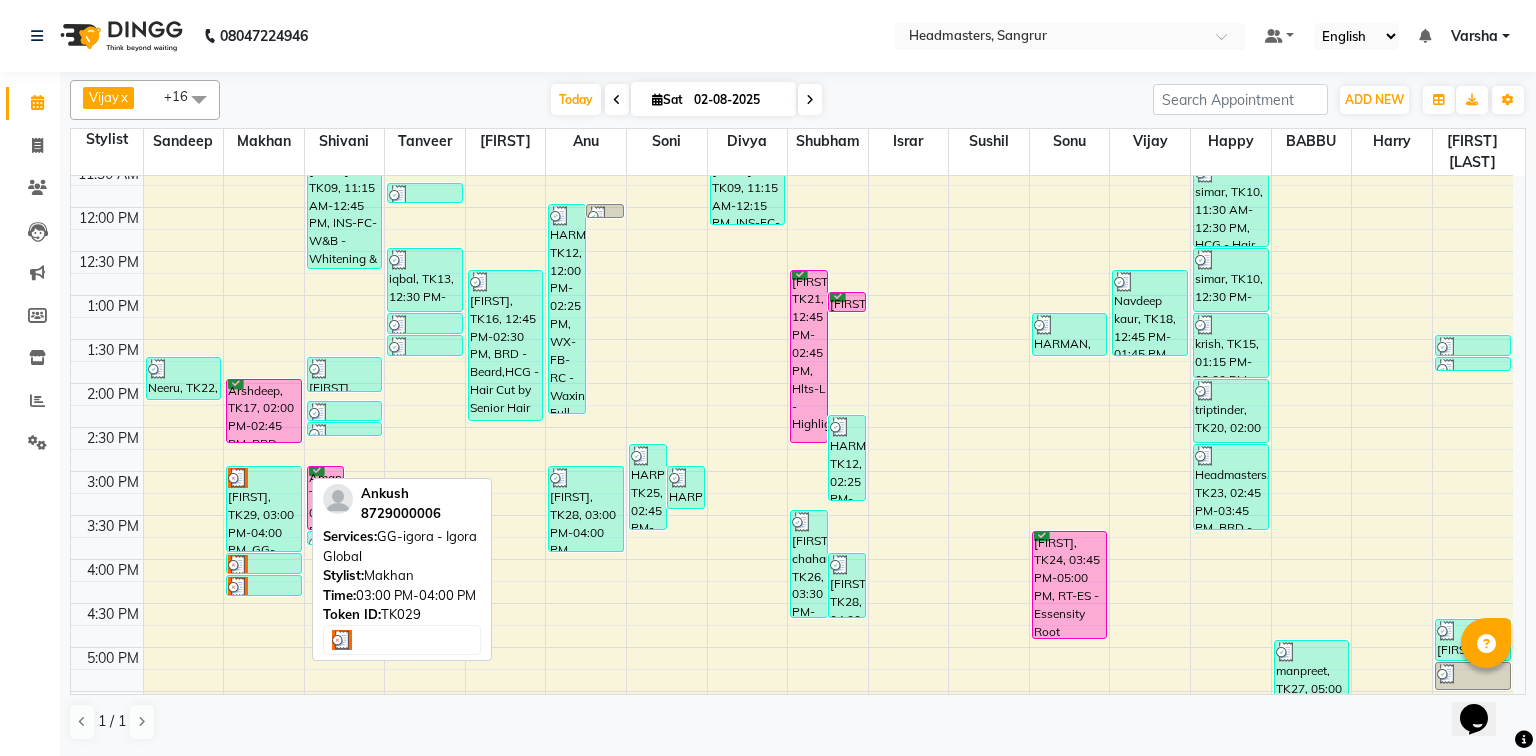 click on "[FIRST], TK29, 03:00 PM-04:00 PM, GG-igora - Igora Global" at bounding box center (264, 509) 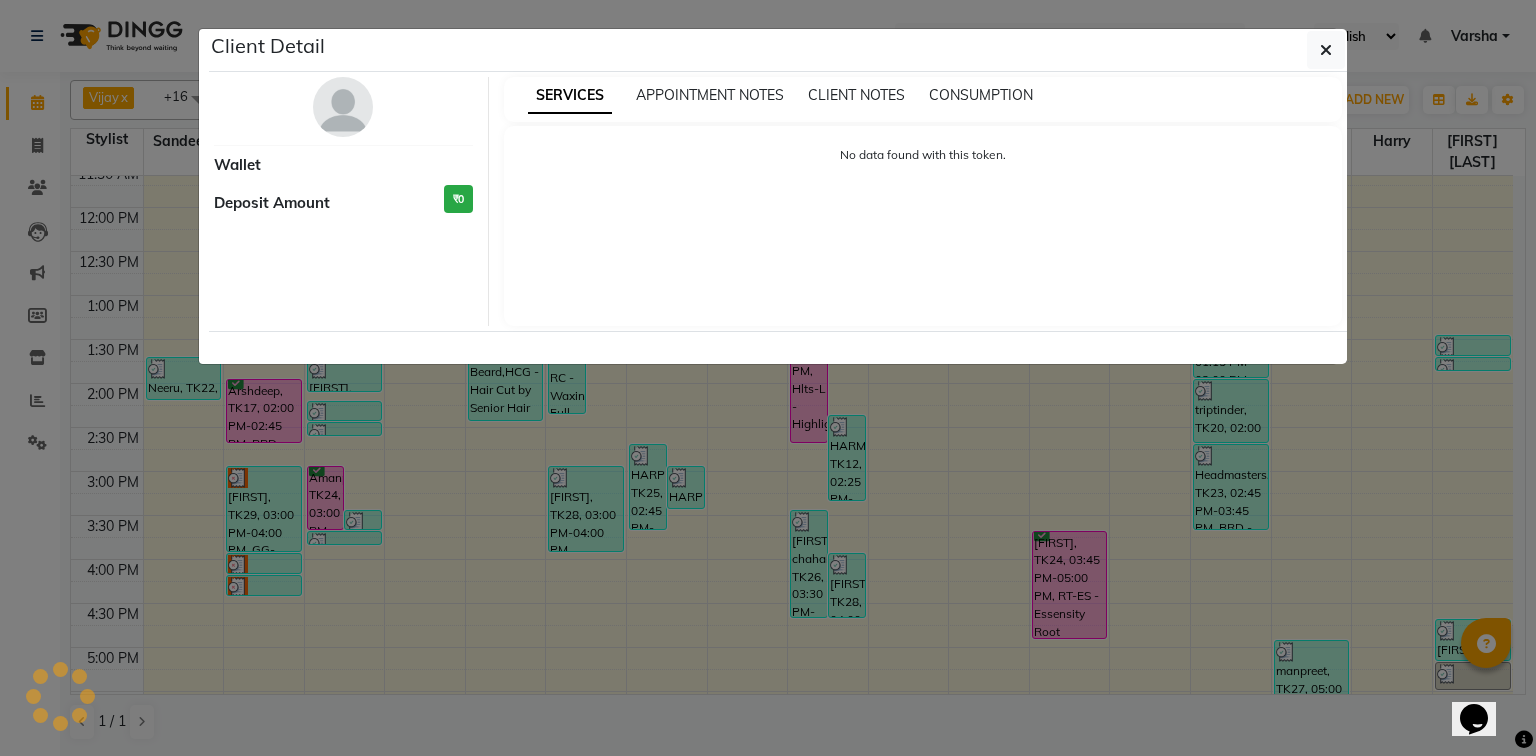 select on "3" 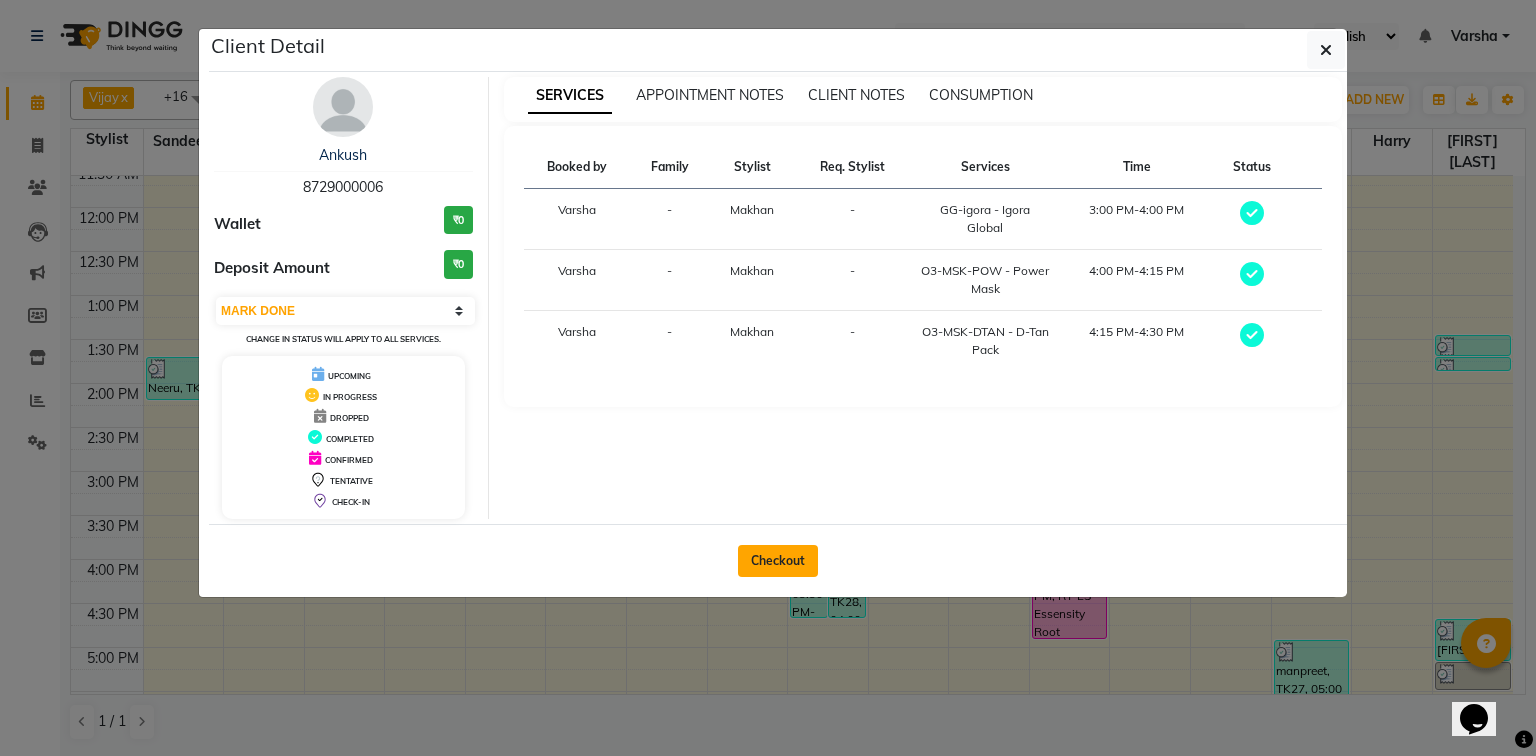 click on "Checkout" 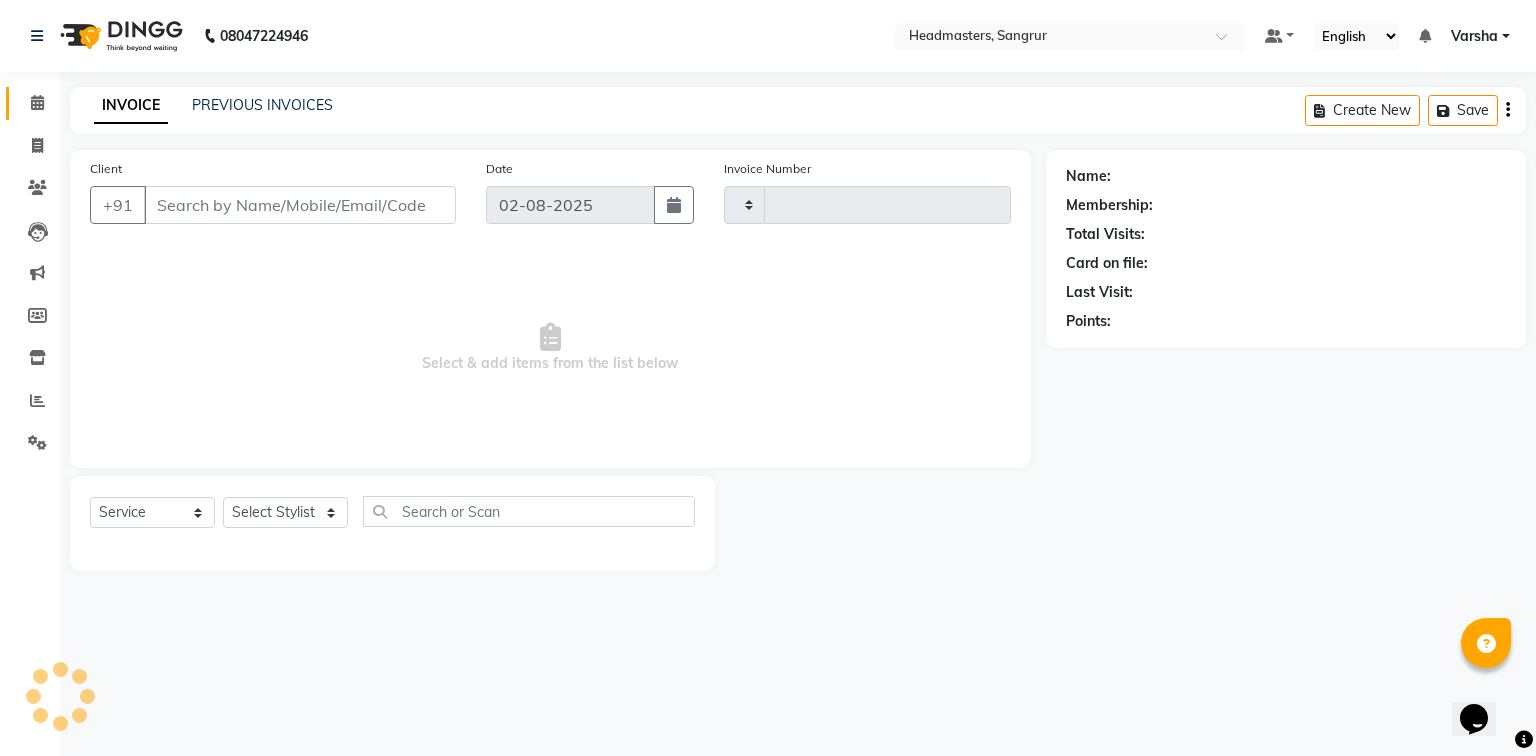 type on "3778" 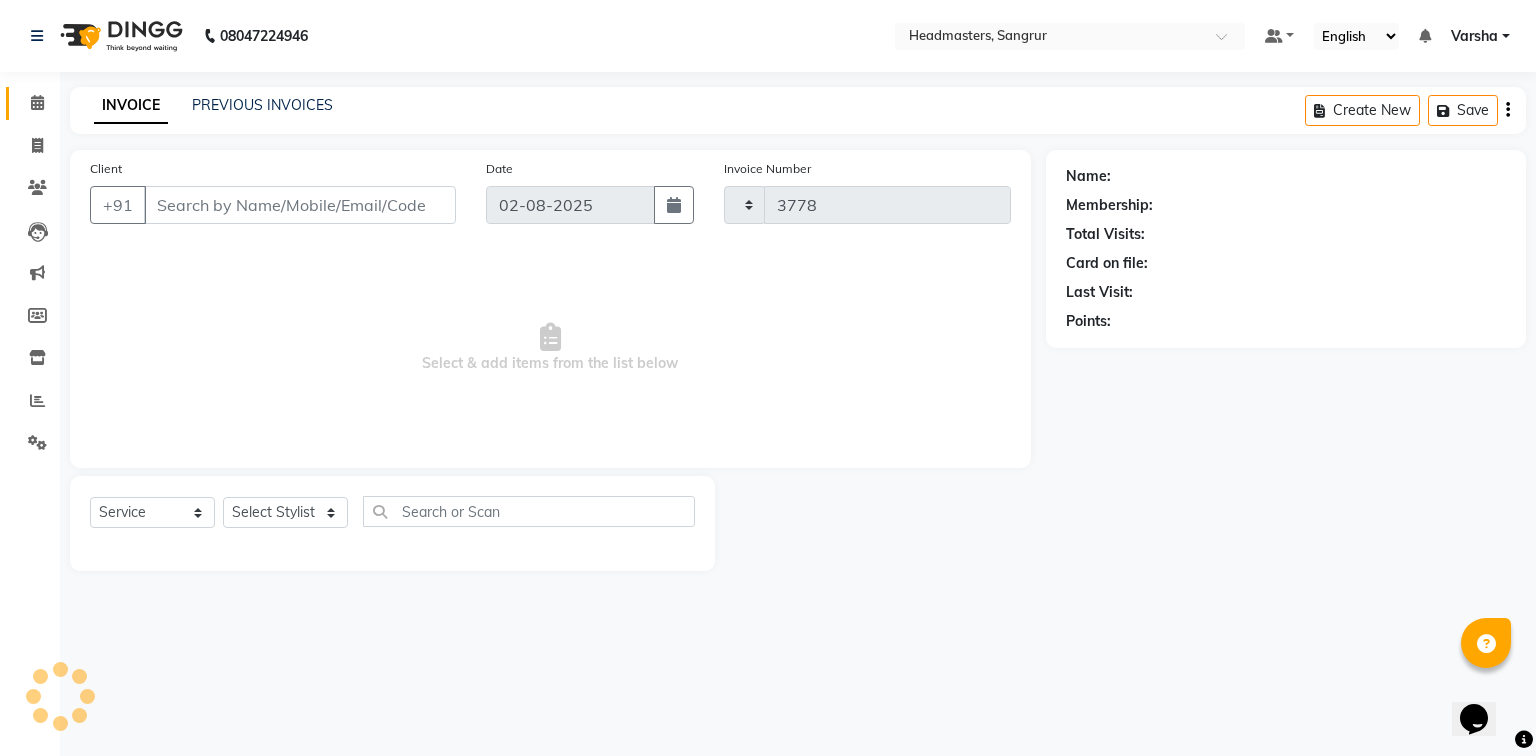 select on "7140" 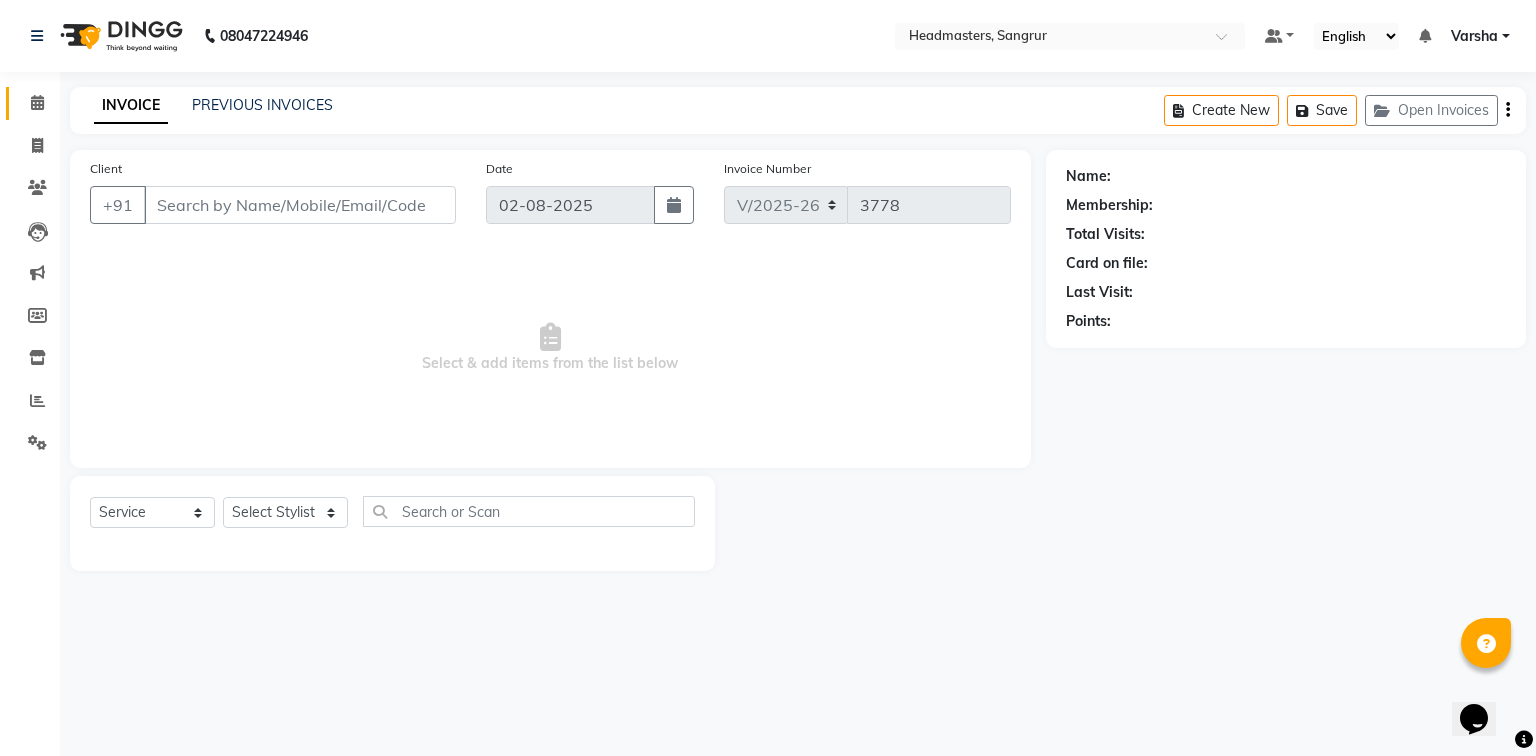 type on "8729000006" 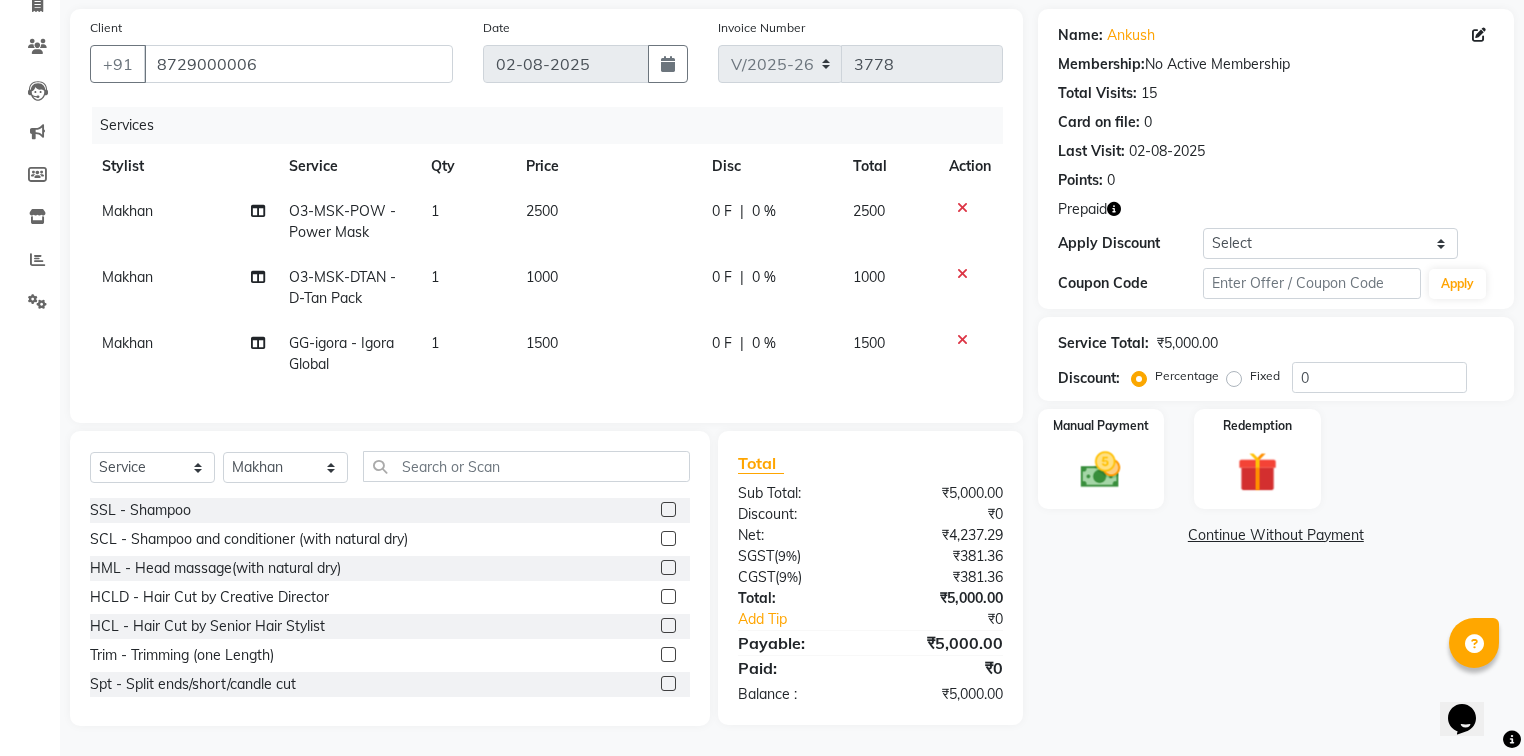 scroll, scrollTop: 153, scrollLeft: 0, axis: vertical 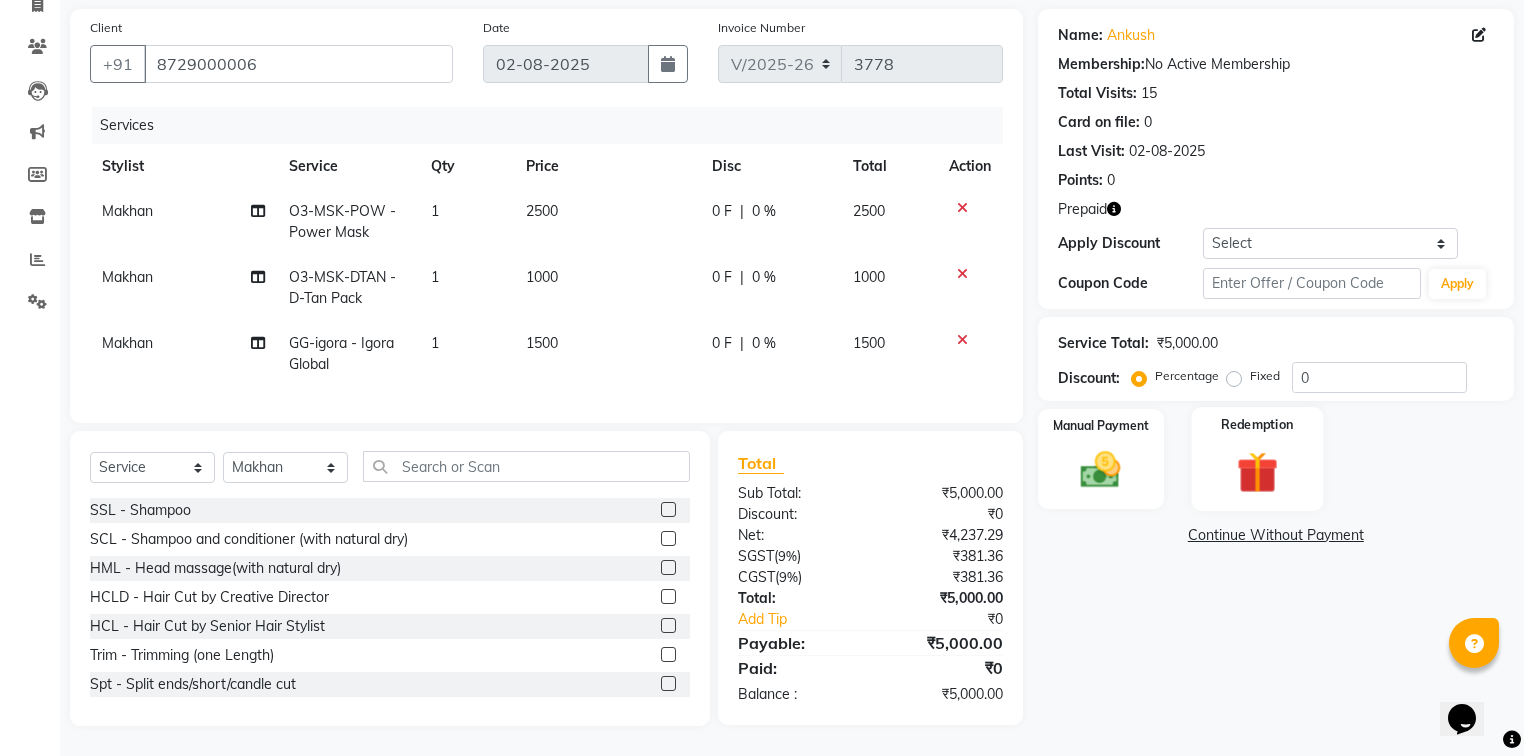 click 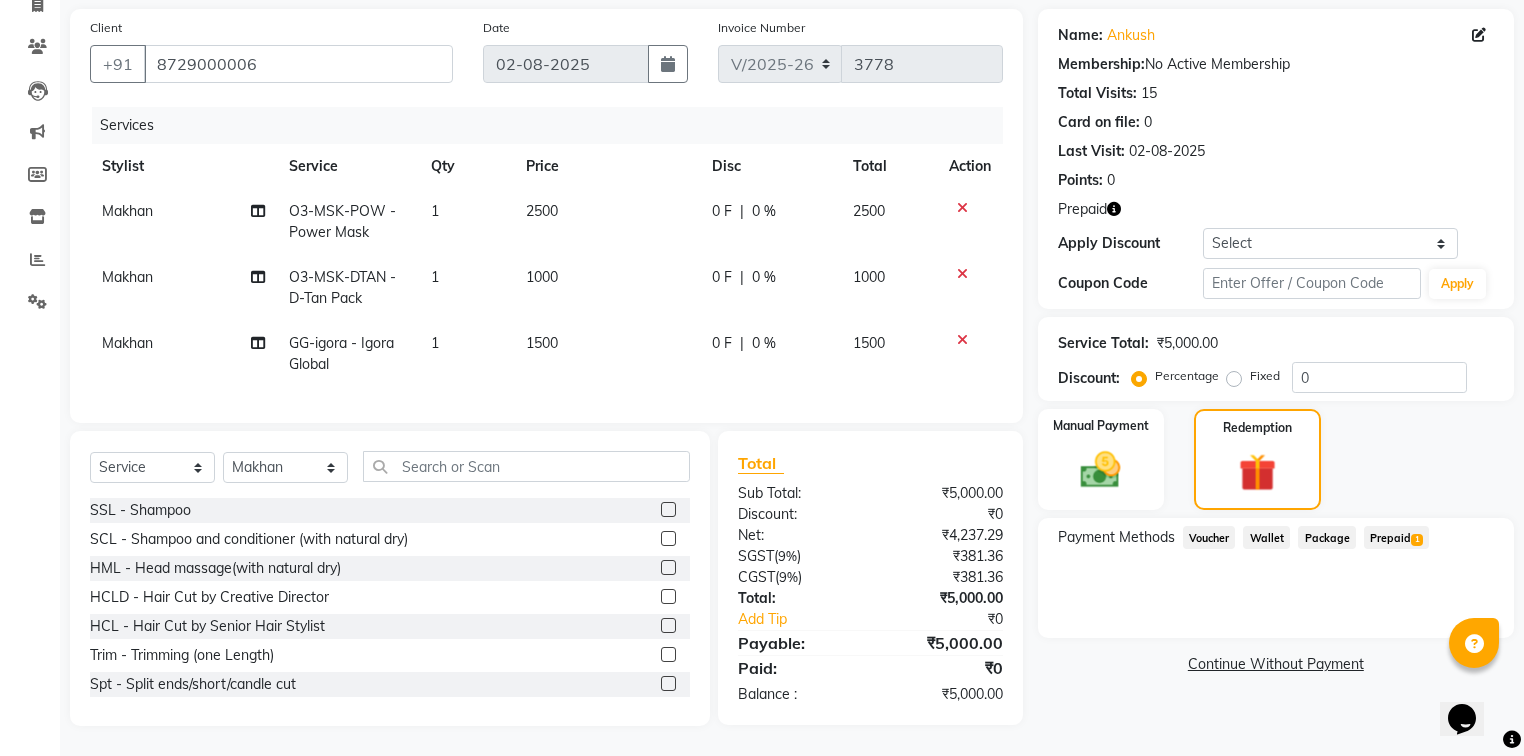 click on "Prepaid  1" 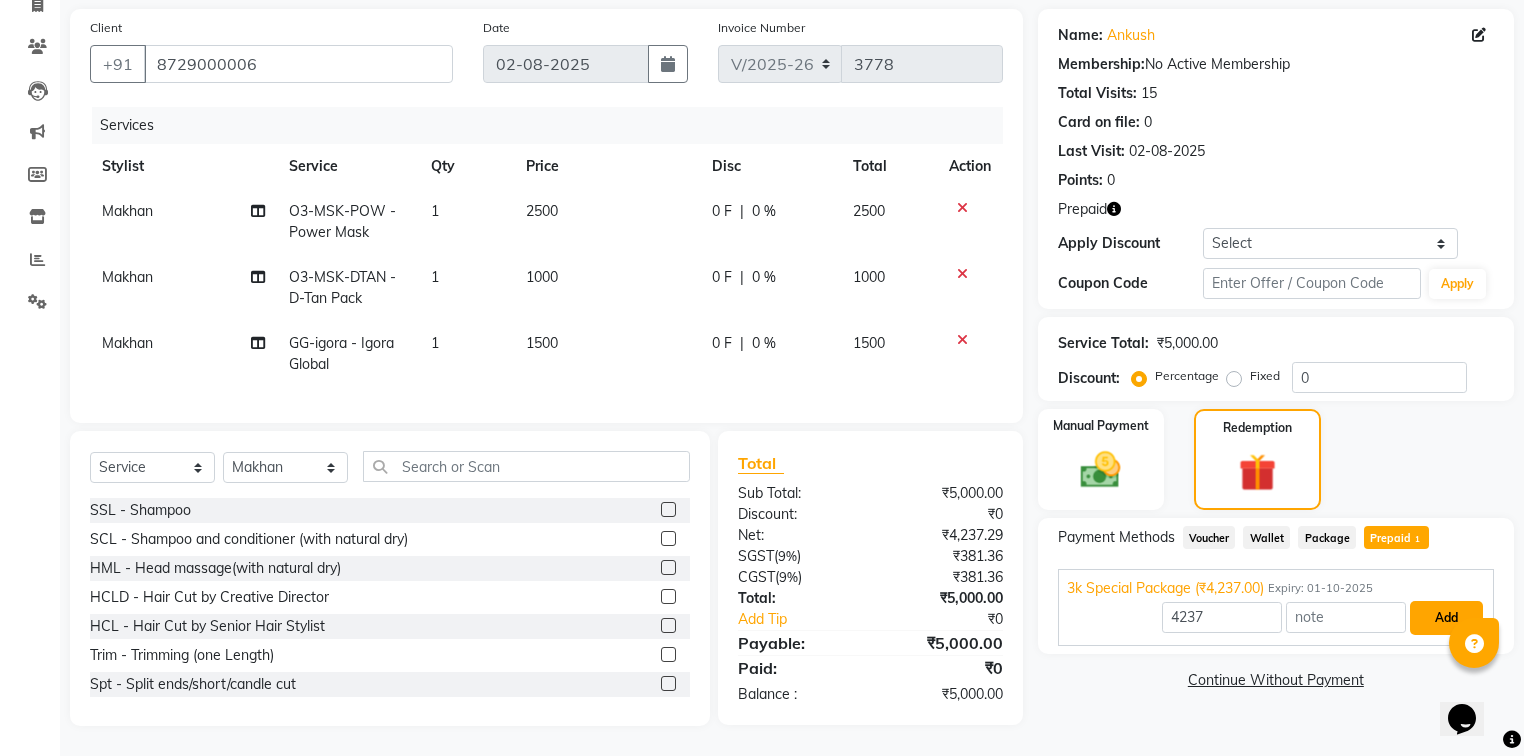 click on "Add" at bounding box center (1446, 618) 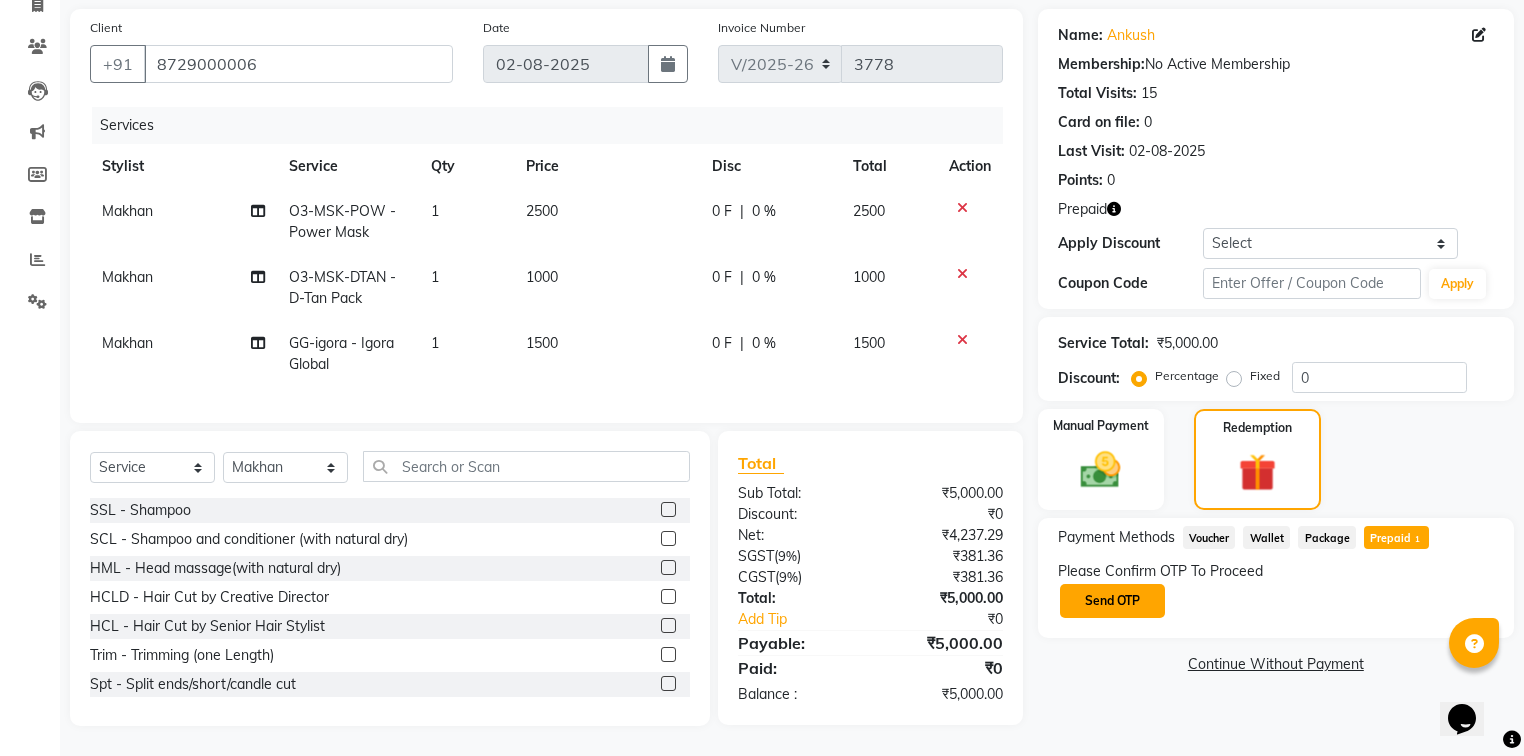 click on "Send OTP" 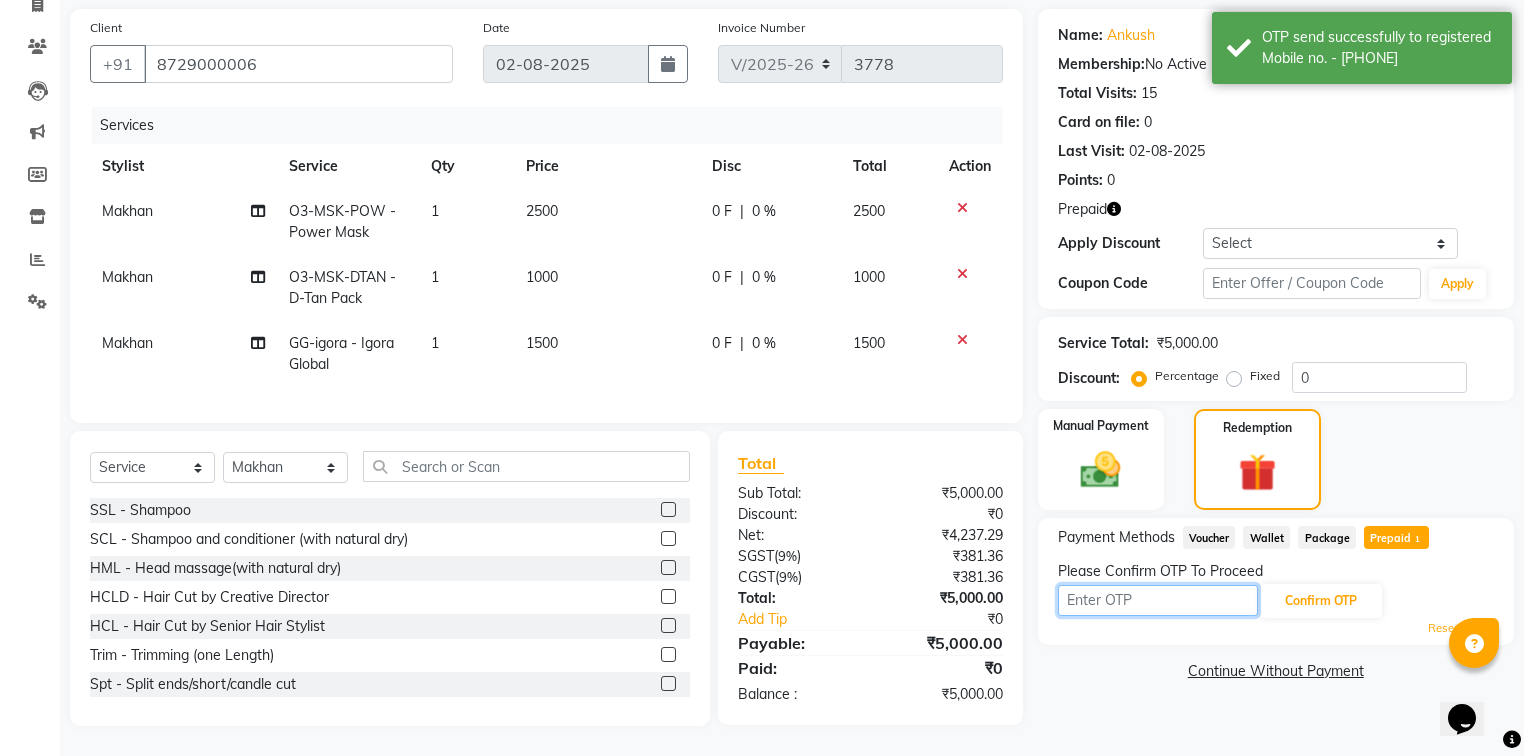 click at bounding box center [1158, 600] 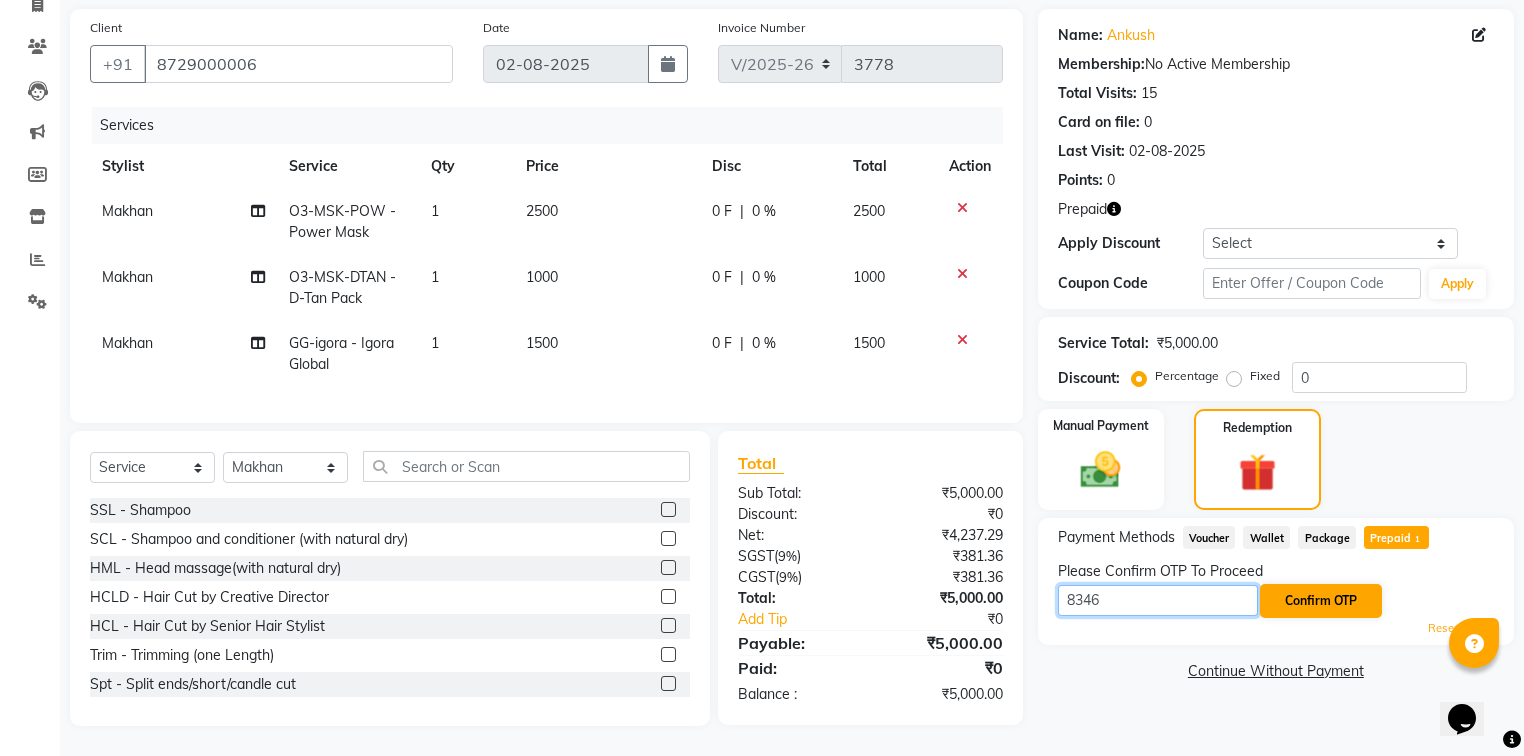 type on "8346" 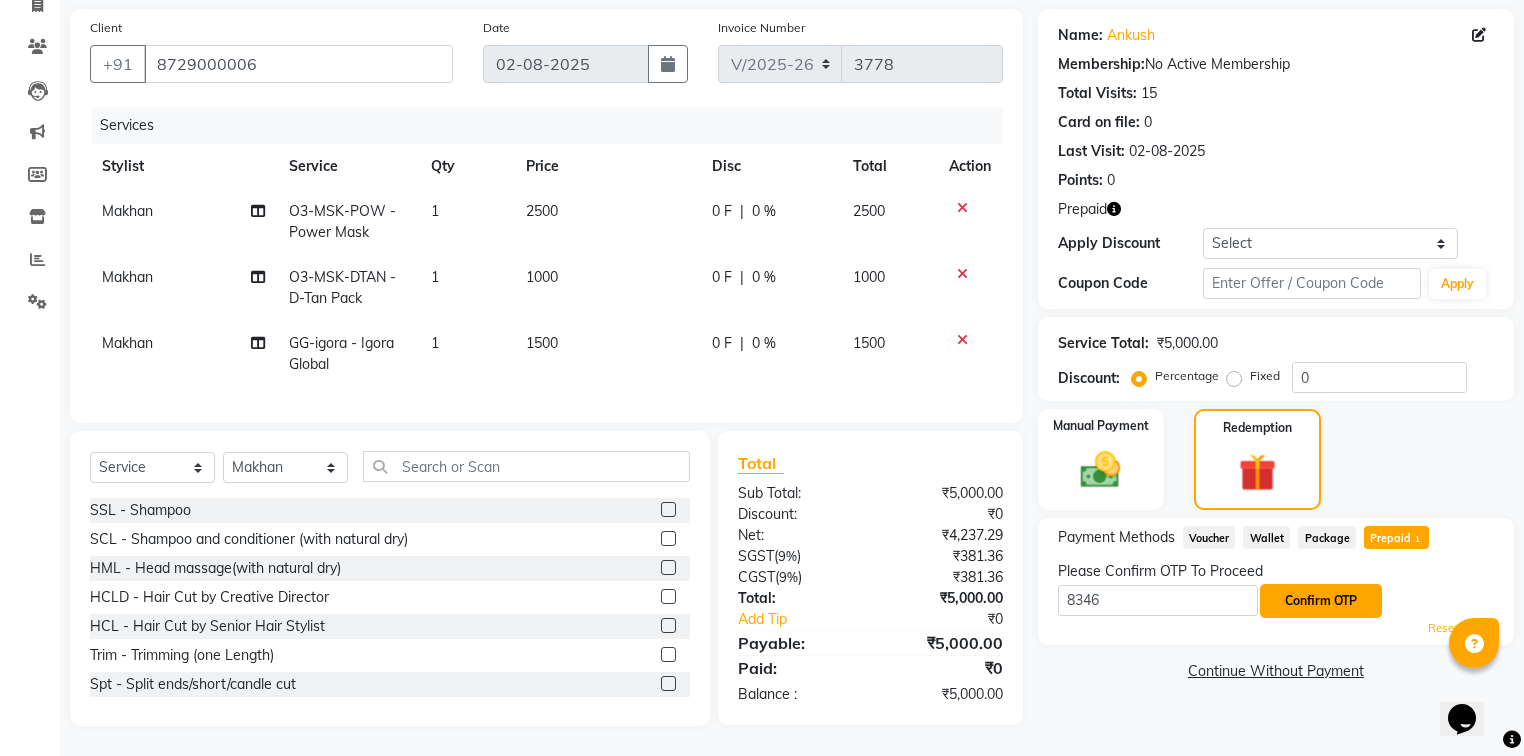 click on "Confirm OTP" 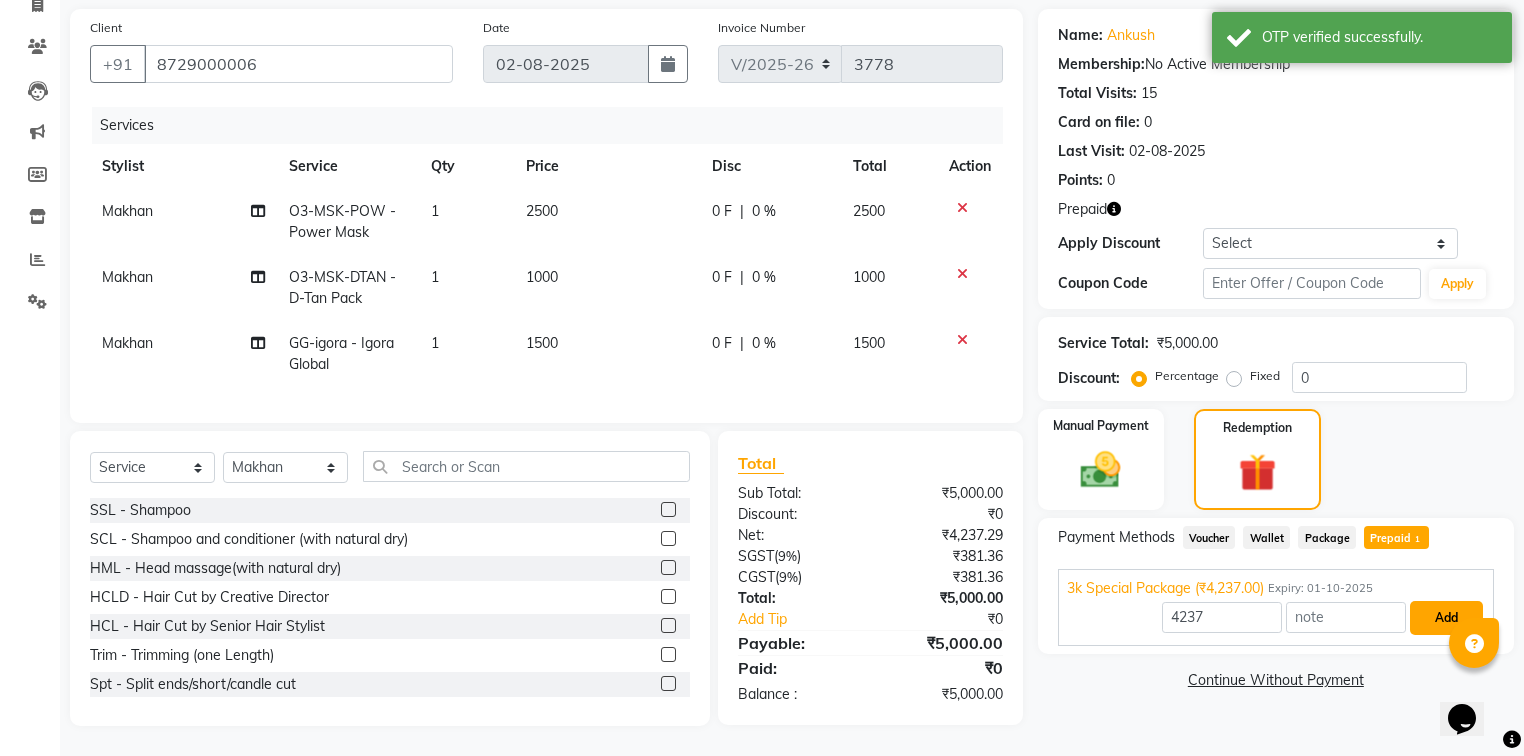 click on "Add" at bounding box center (1446, 618) 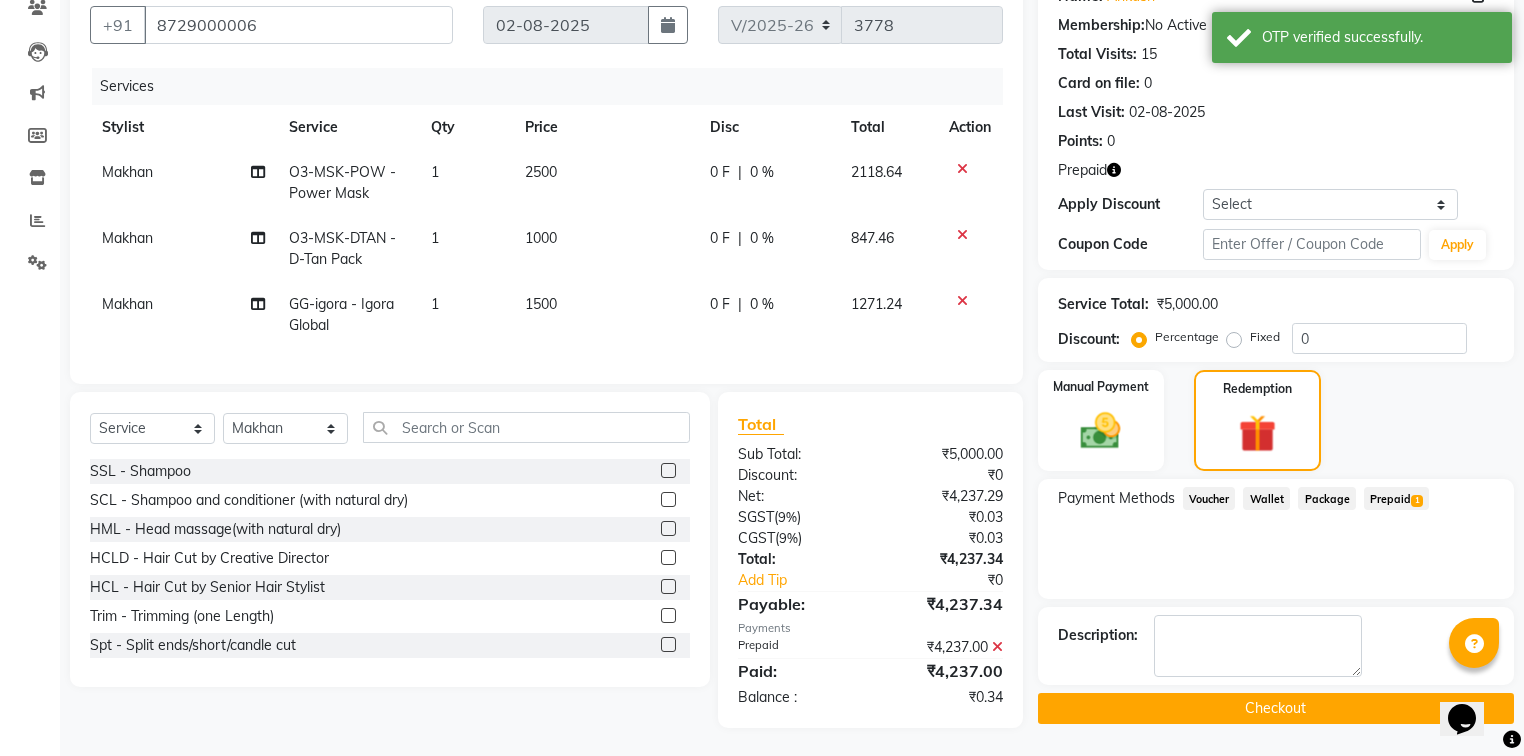 scroll, scrollTop: 194, scrollLeft: 0, axis: vertical 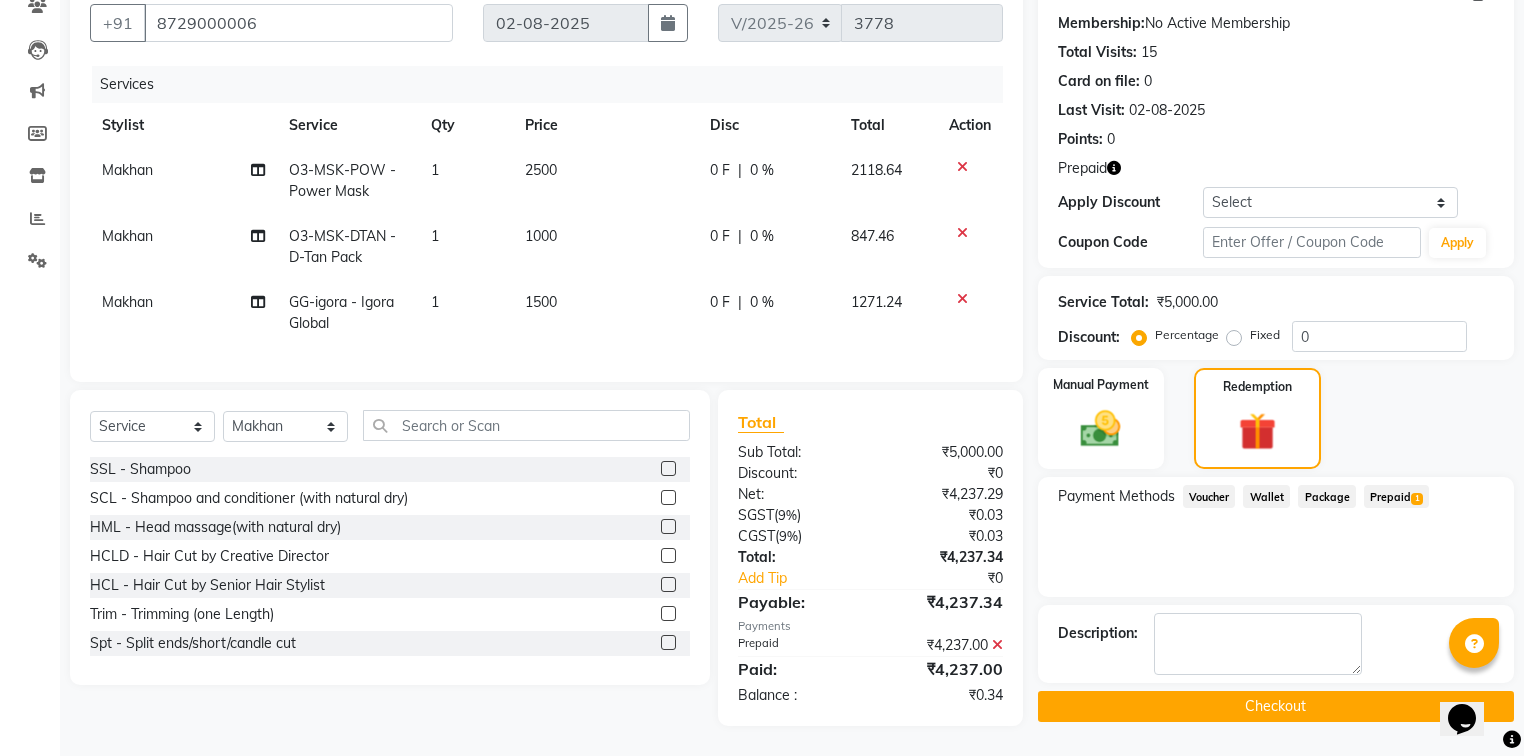 click 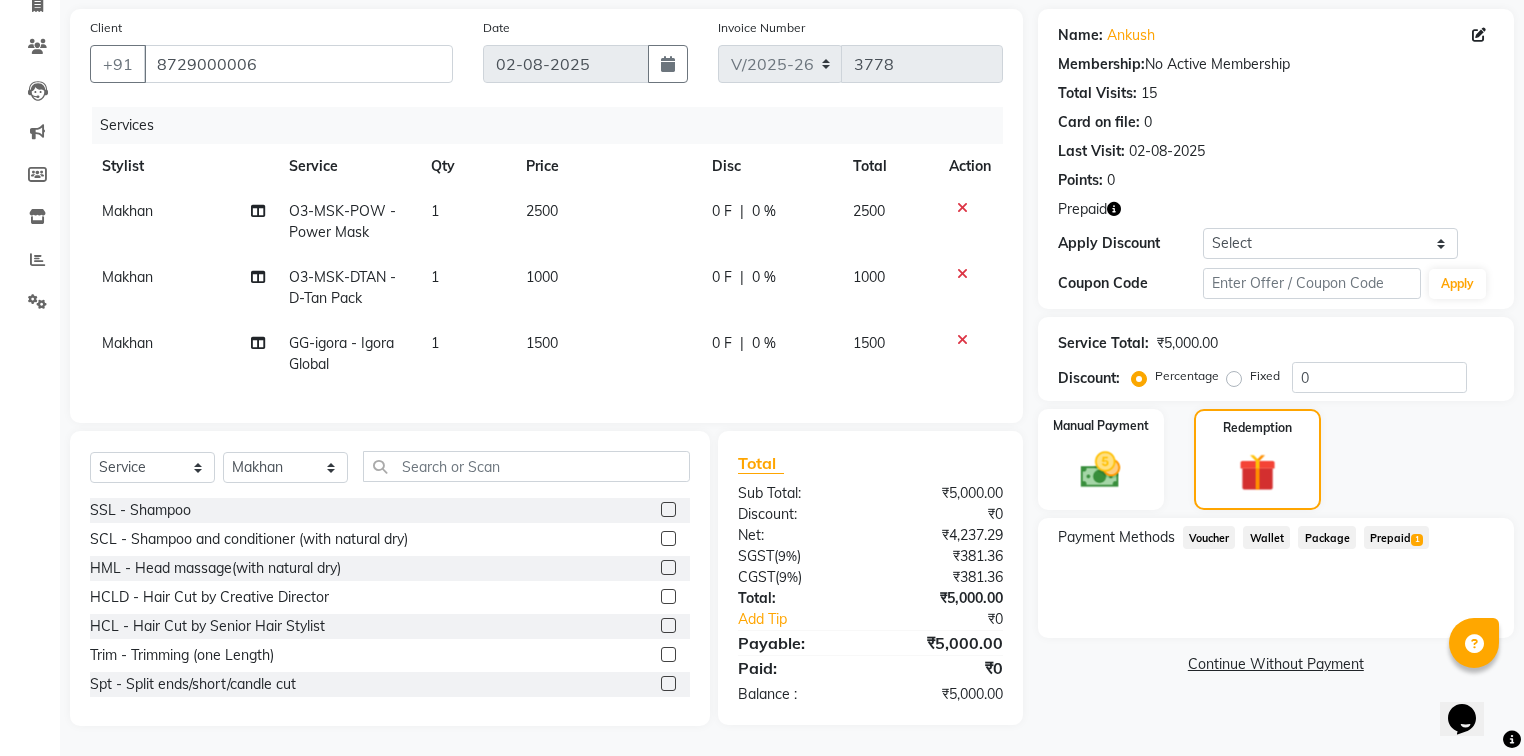 click on "Prepaid  1" 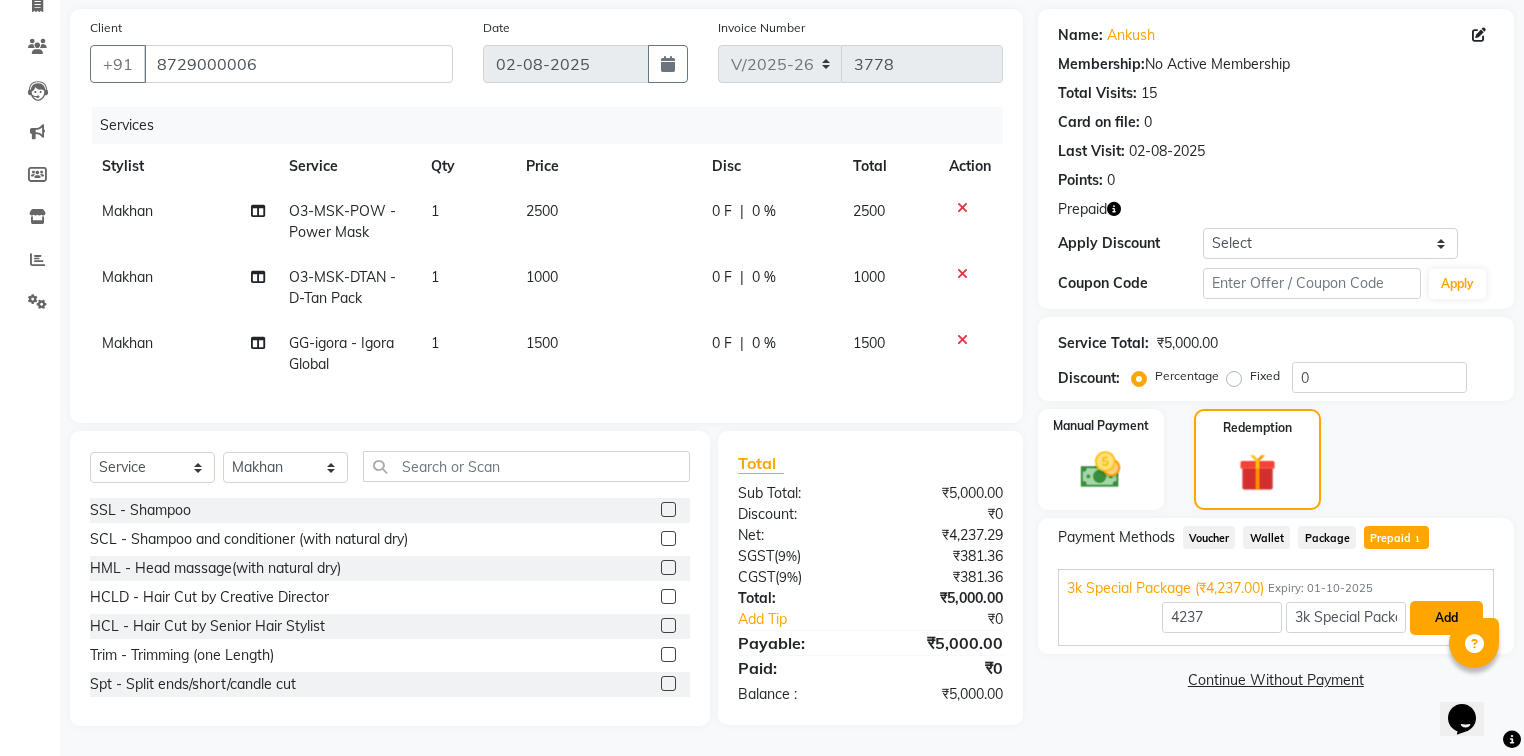 click on "Add" at bounding box center (1446, 618) 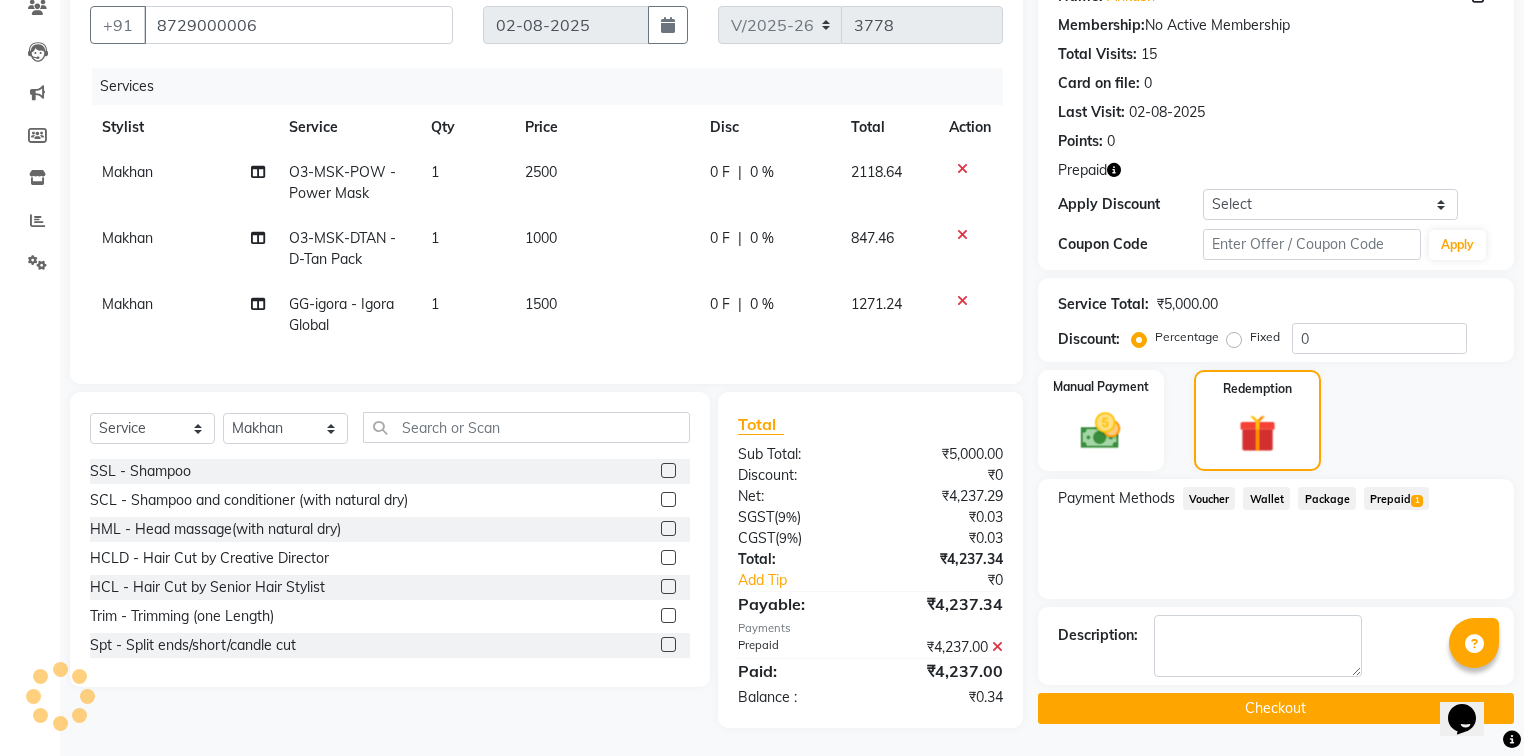 scroll, scrollTop: 194, scrollLeft: 0, axis: vertical 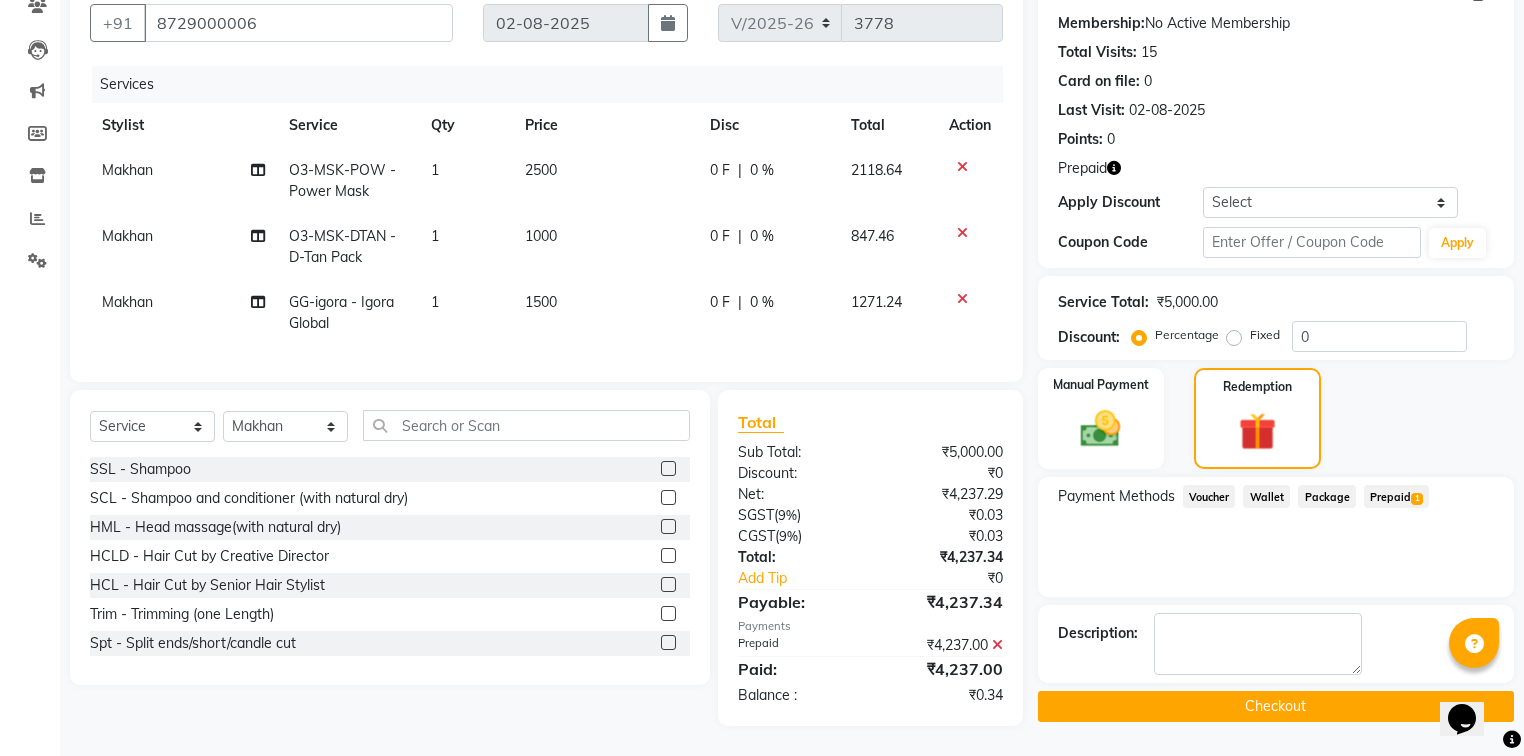 click on "INVOICE PREVIOUS INVOICES Create New   Save   Open Invoices  Client +91 [PHONE] Date 02-08-2025 Invoice Number V/2025-26 3778 Services Stylist Service Qty Price Disc Total Action Makhan O3-MSK-POW - Power Mask 1 2500 0 F | 0 % 2118.64 Makhan O3-MSK-DTAN  - D-Tan Pack 1 1000 0 F | 0 % 847.46 Makhan GG-igora - Igora Global 1 1500 0 F | 0 % 1271.24 Select  Service  Product  Membership  Package Voucher Prepaid Gift Card  Select Stylist Afia  Amandeep Kaur Anu BABBU DHIR Divya Happy Harmesh Harry  Headmasters Israr Jashan stockist Jitender Makhan Maninder Navdeep Rimpi Saima  Sandeep Shivani Shubham Soni Sonu Sunny Sushil Tanveer Varsha Vijay SSL - Shampoo  SCL - Shampoo and conditioner (with natural dry)  HML - Head massage(with natural dry)  HCLD - Hair Cut by Creative Director  HCL - Hair Cut by Senior Hair Stylist  Trim - Trimming (one Length)  Spt - Split ends/short/candle cut  BD - Blow dry  OS - Open styling  GL-igora - Igora Global  GL-essensity - Essensity Global  Hlts-L - Highlights  Bal - Balayage  )" 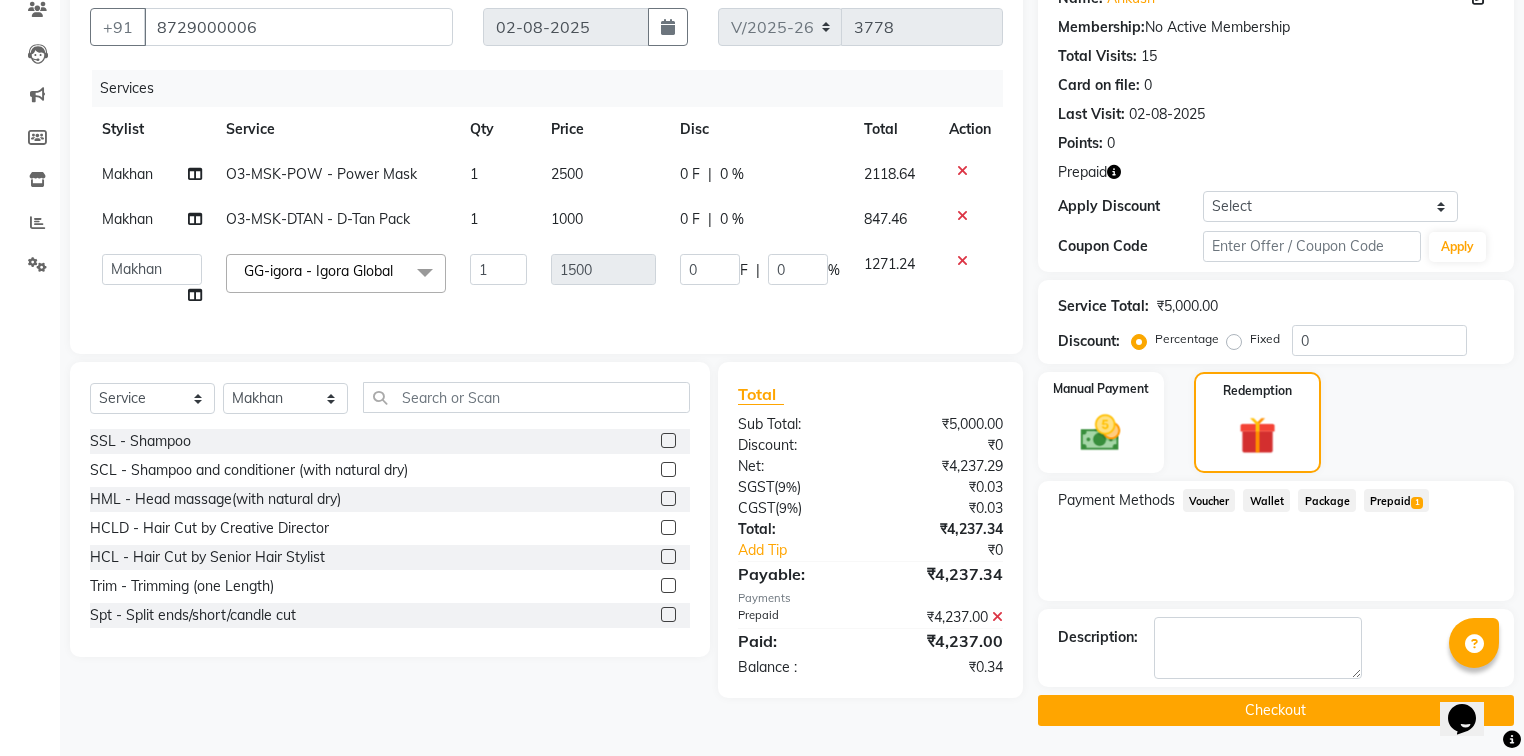 scroll, scrollTop: 176, scrollLeft: 0, axis: vertical 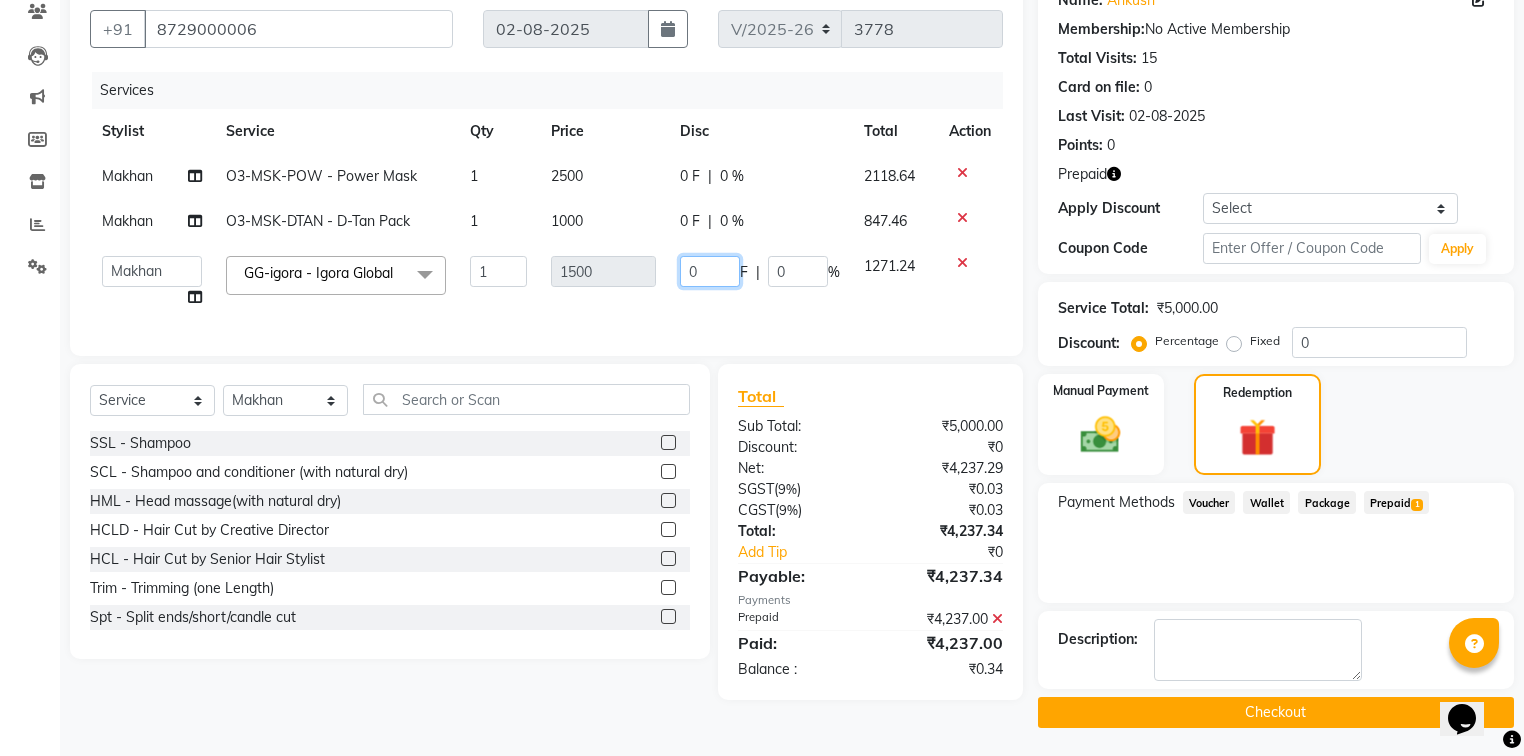 click on "0" 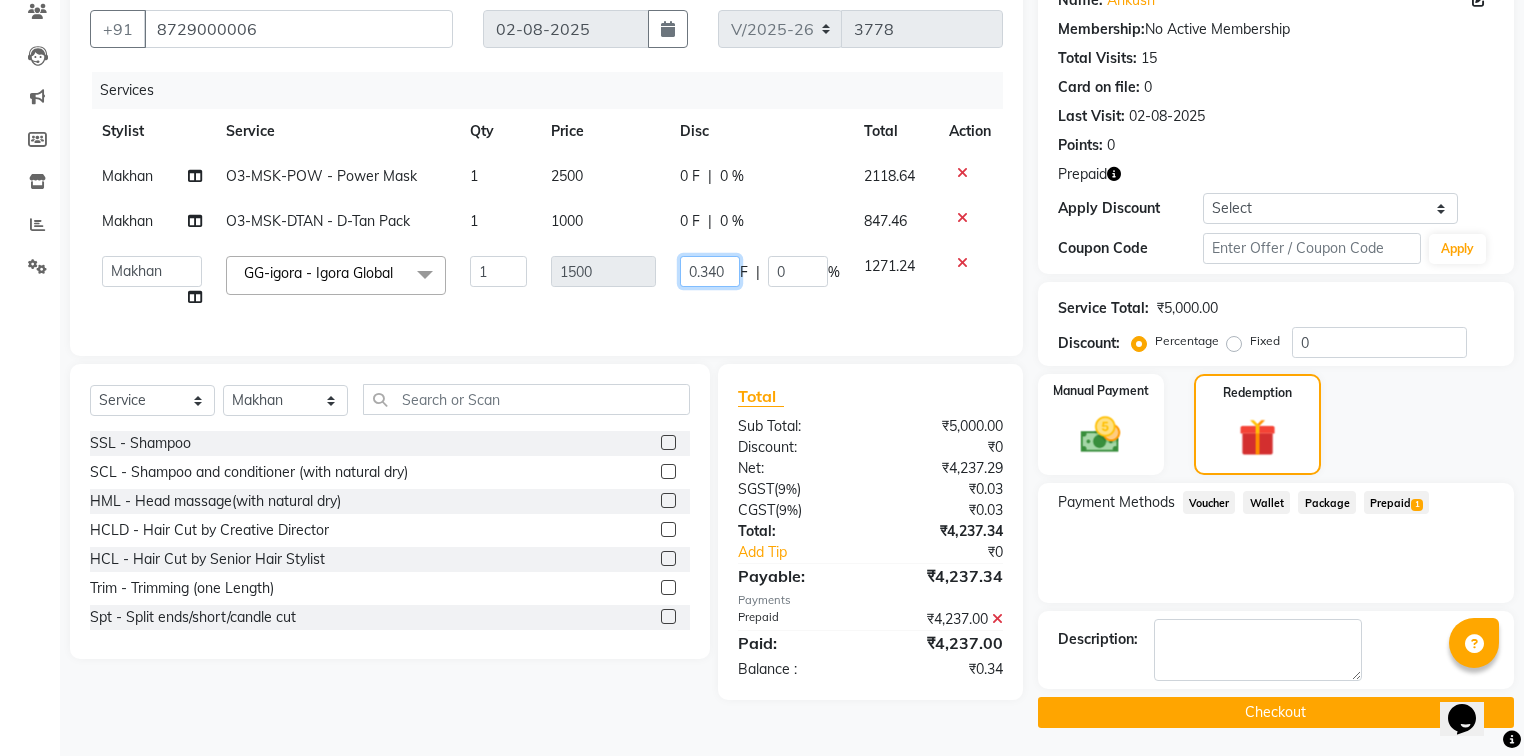click on "0.340" 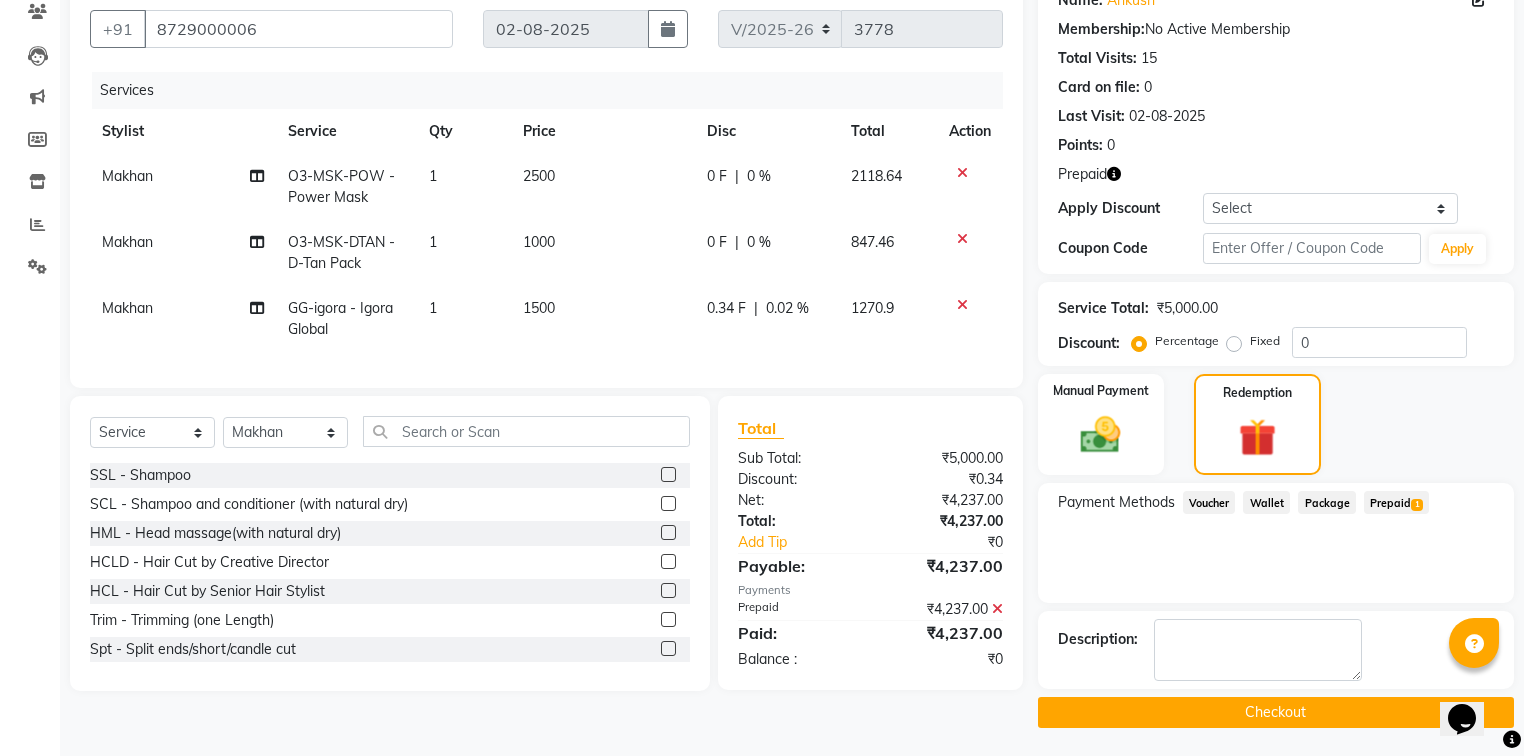 click on "Payment Methods  Voucher   Wallet   Package   Prepaid  1" 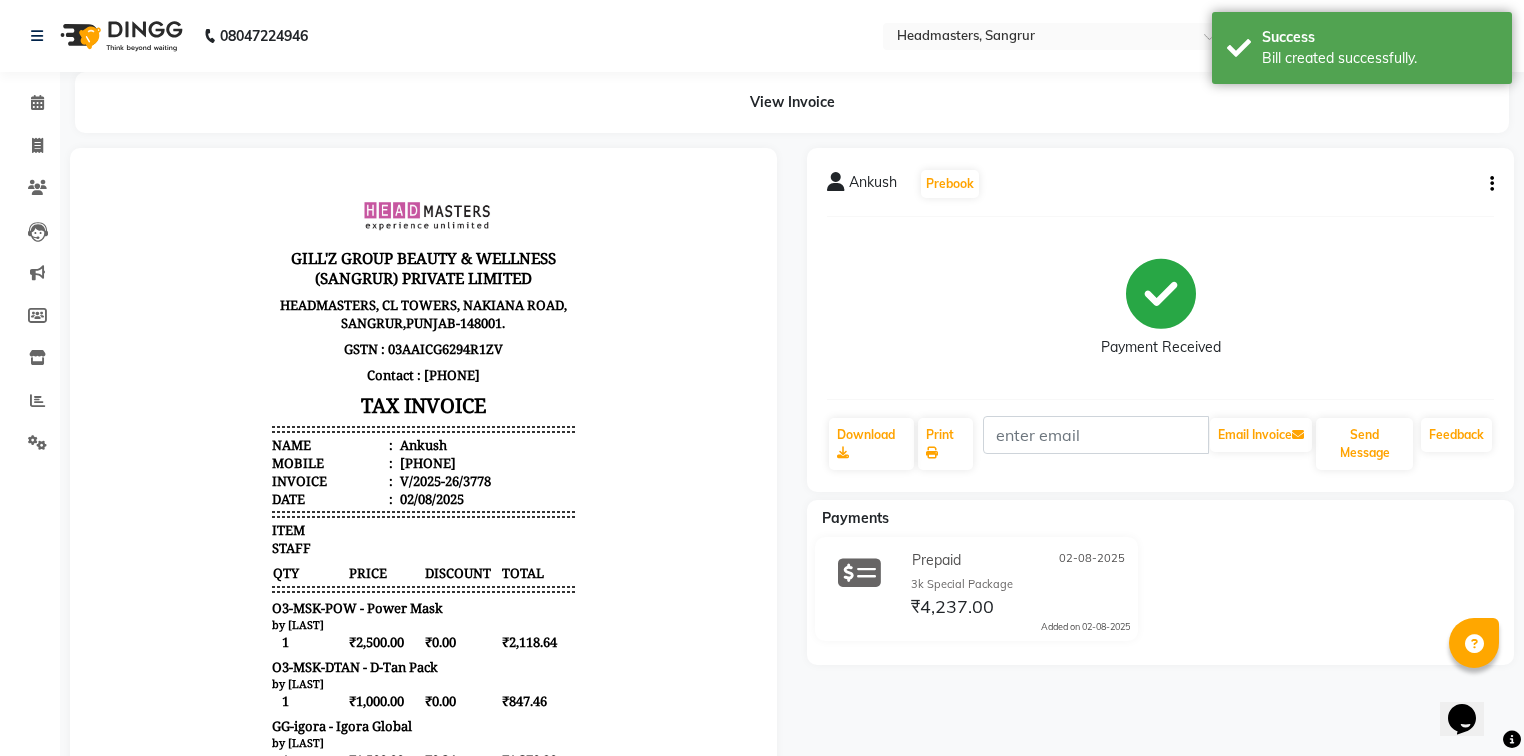 scroll, scrollTop: 0, scrollLeft: 0, axis: both 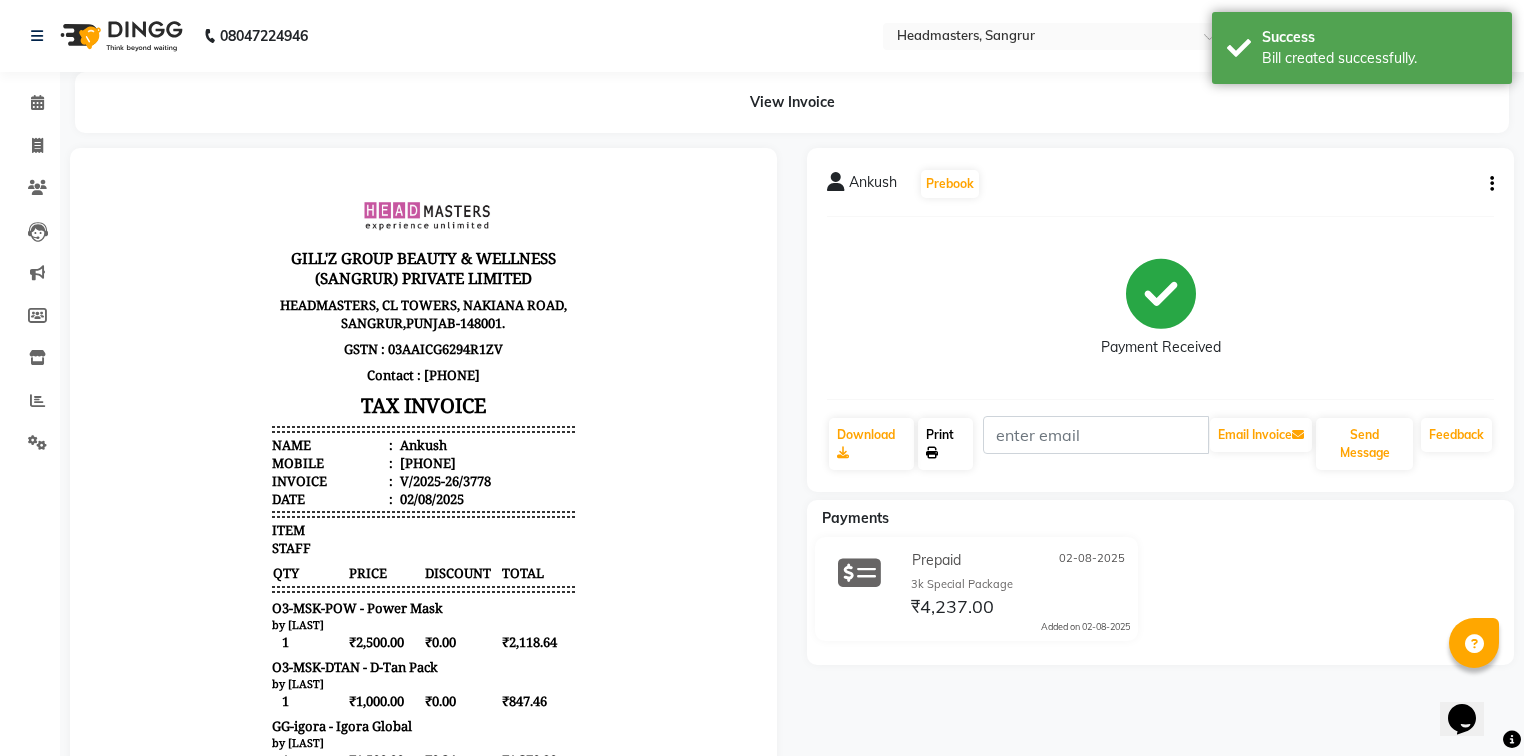 click on "Print" 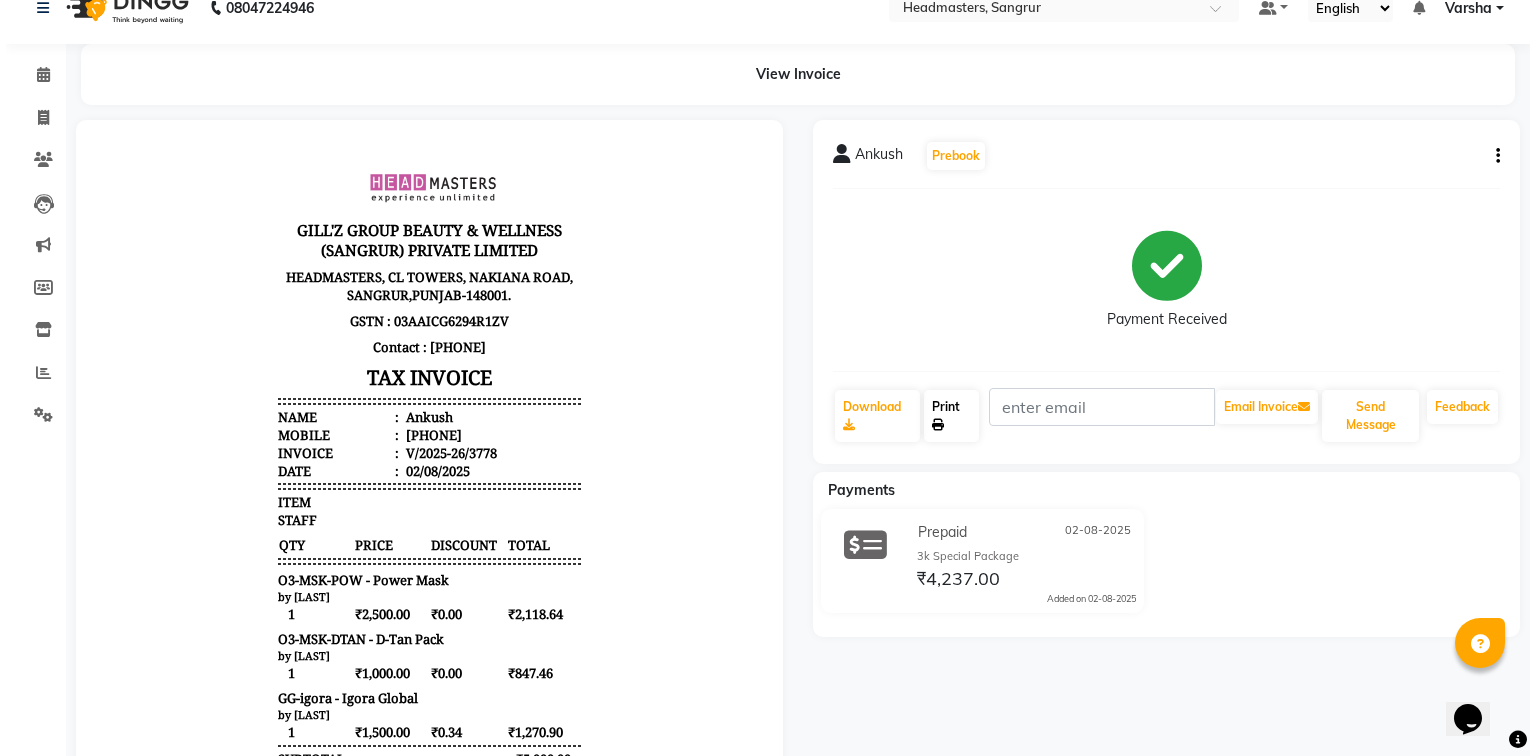scroll, scrollTop: 0, scrollLeft: 0, axis: both 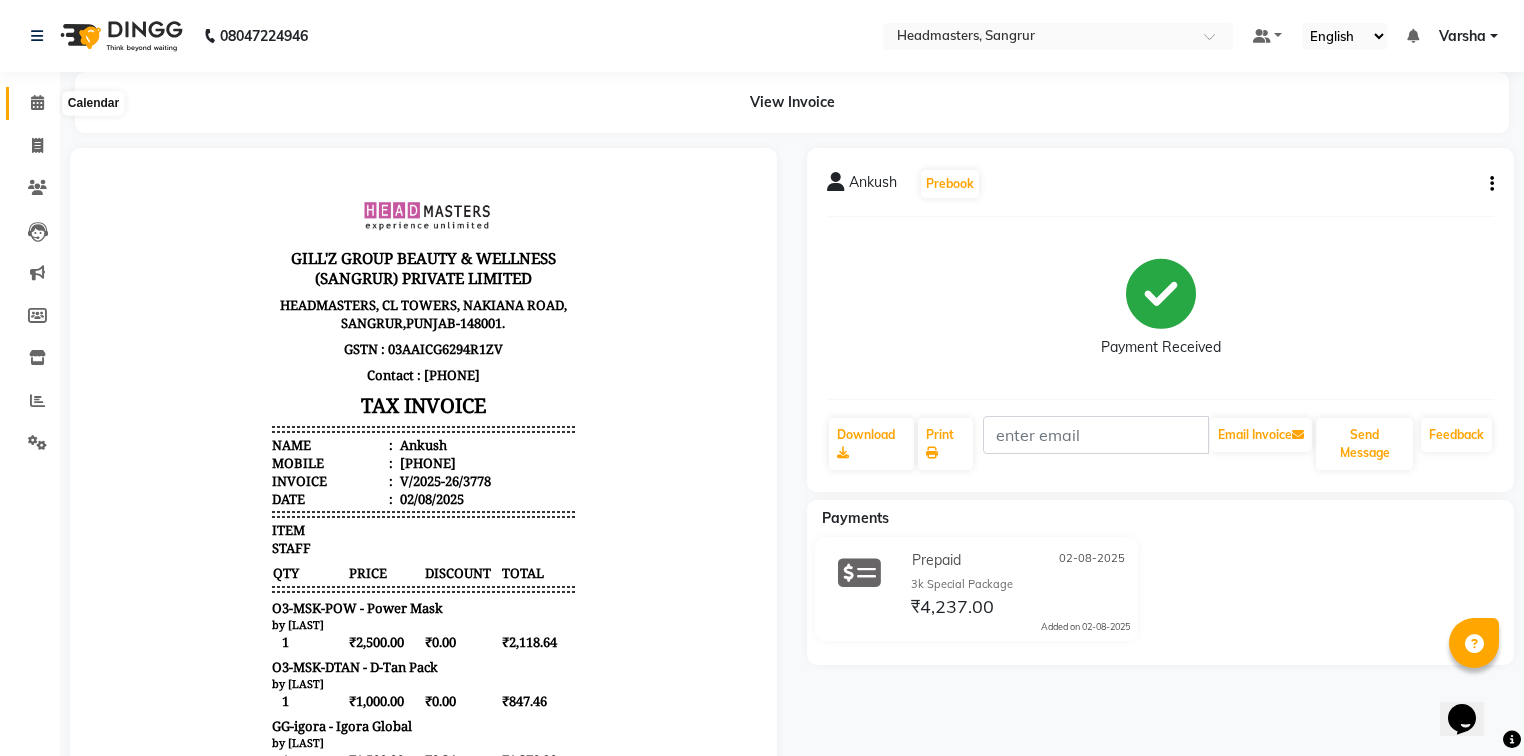 click 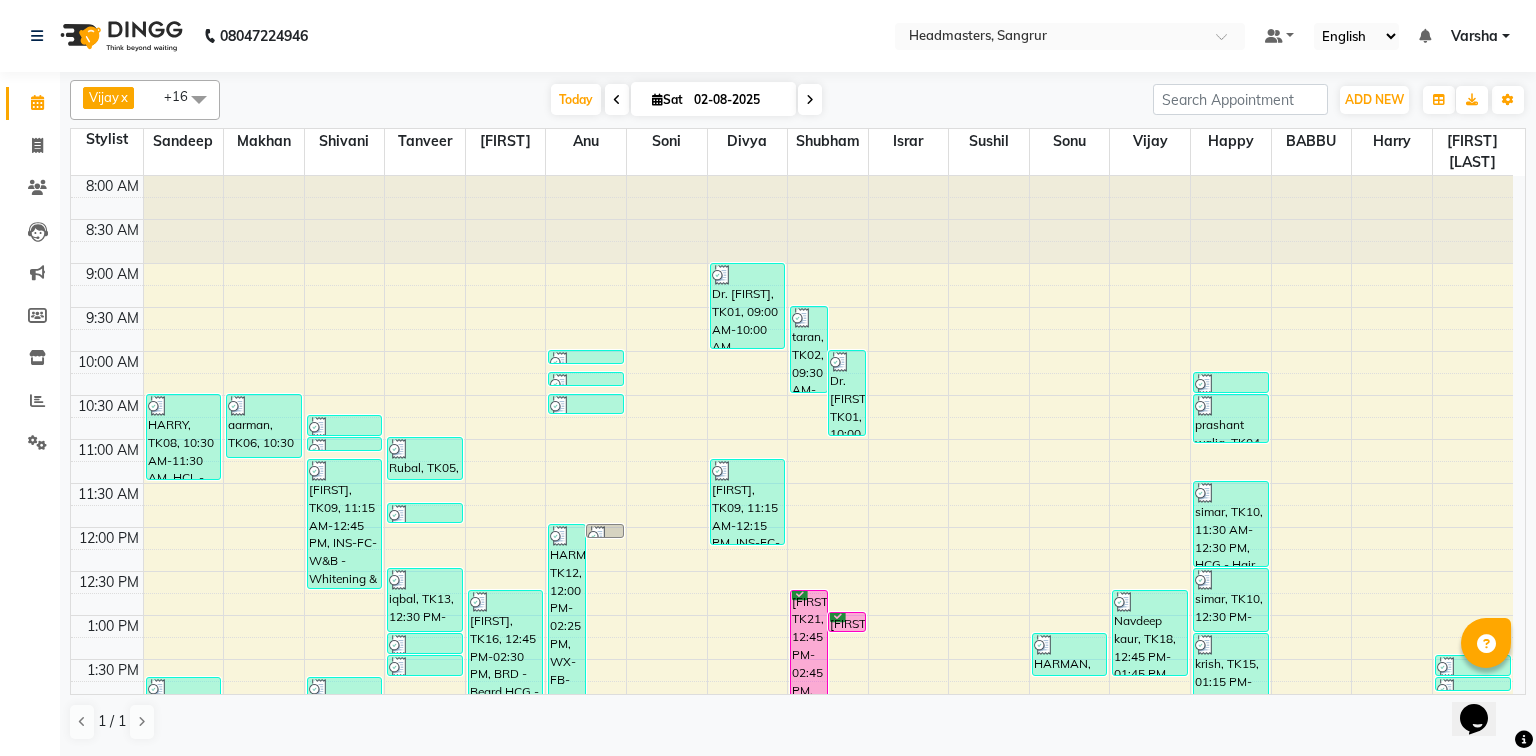scroll, scrollTop: 0, scrollLeft: 0, axis: both 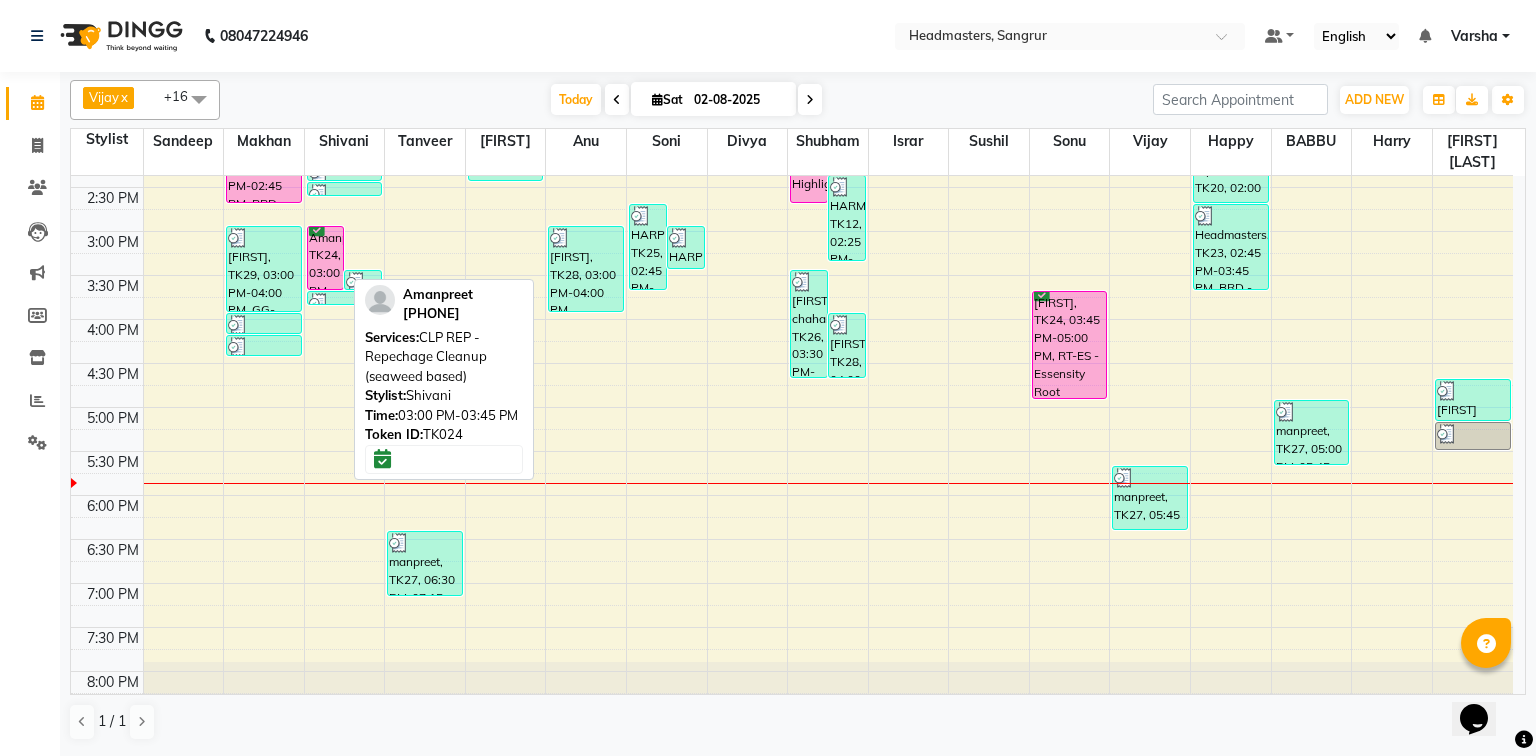 click on "Amanpreet, TK24, 03:00 PM-03:45 PM, CLP REP  - Repechage Cleanup (seaweed based)" at bounding box center [326, 258] 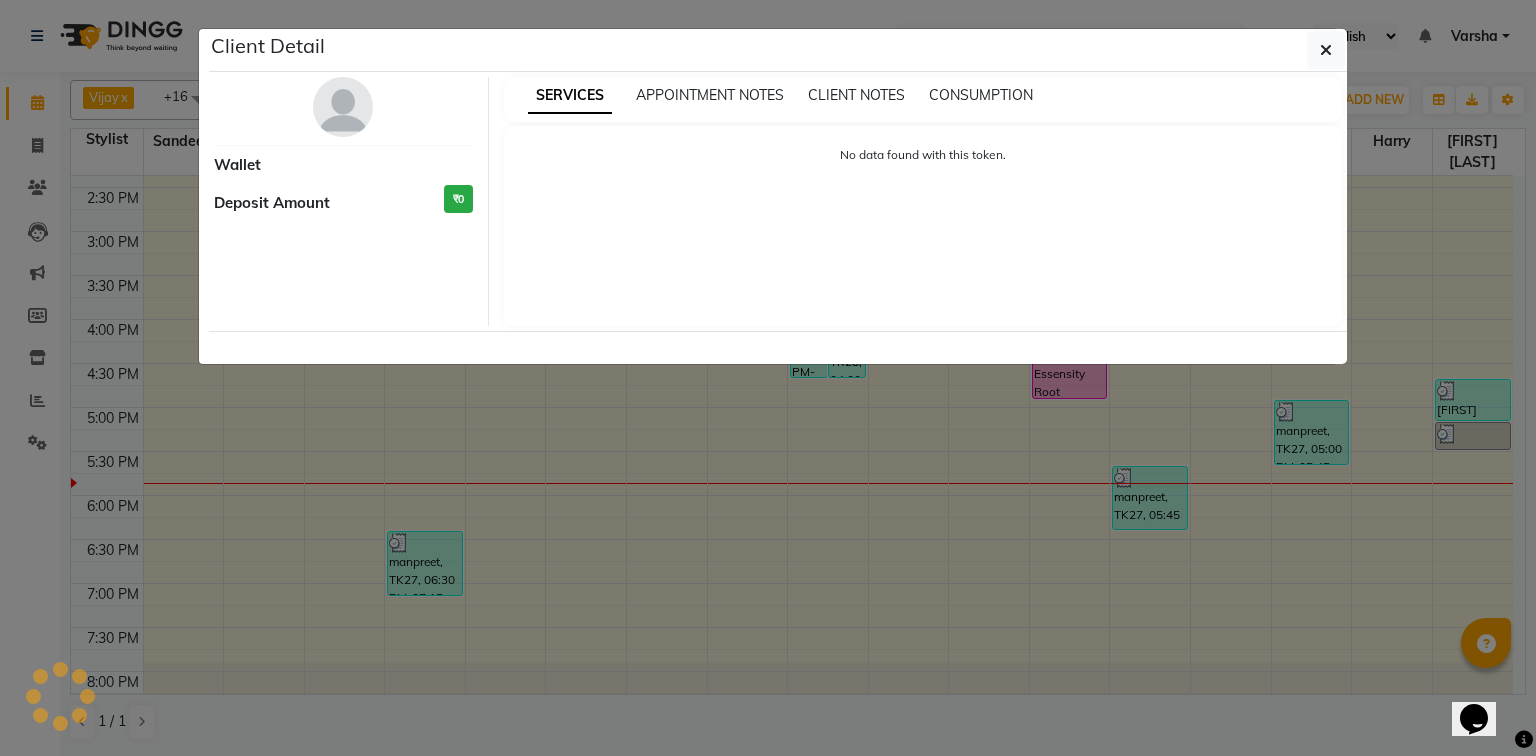 select on "6" 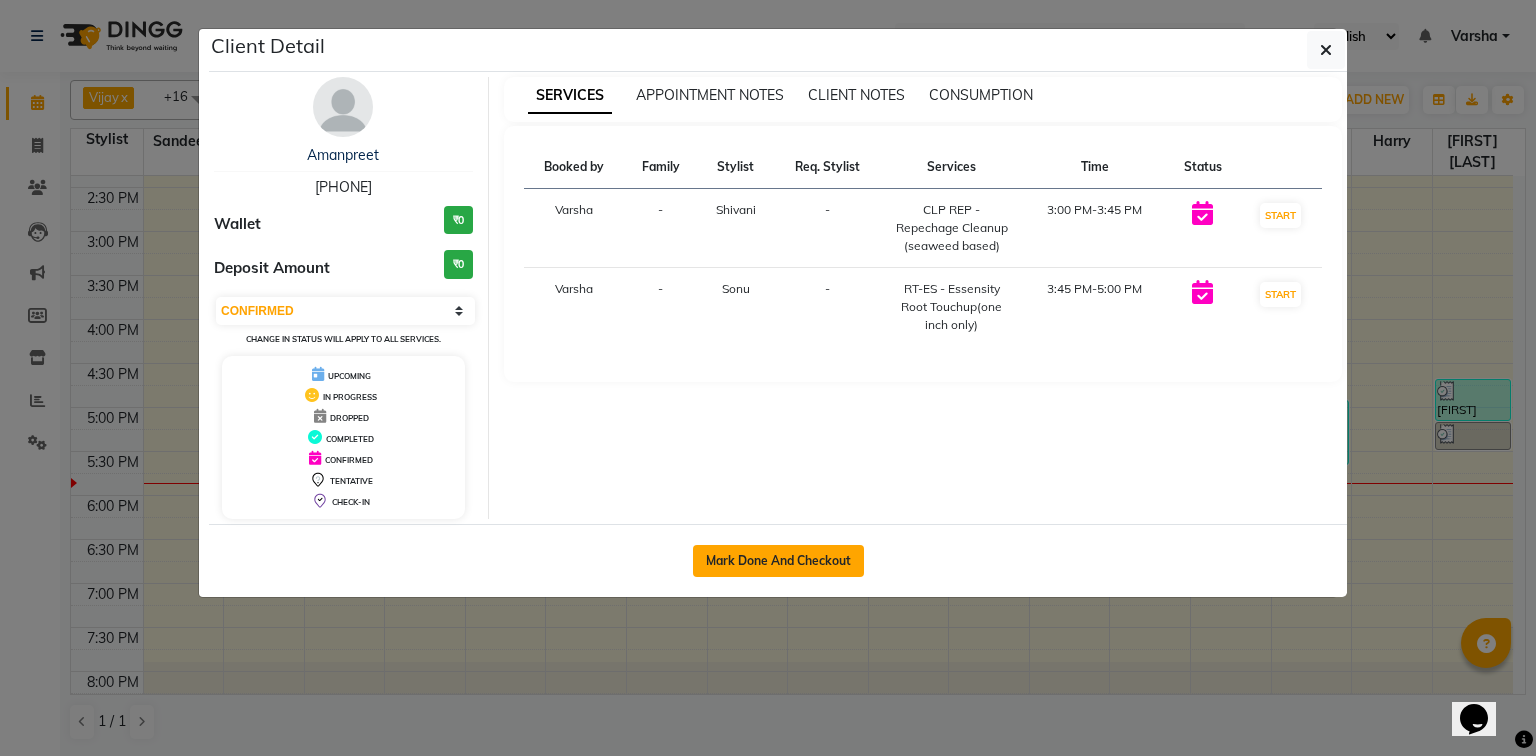 click on "Mark Done And Checkout" 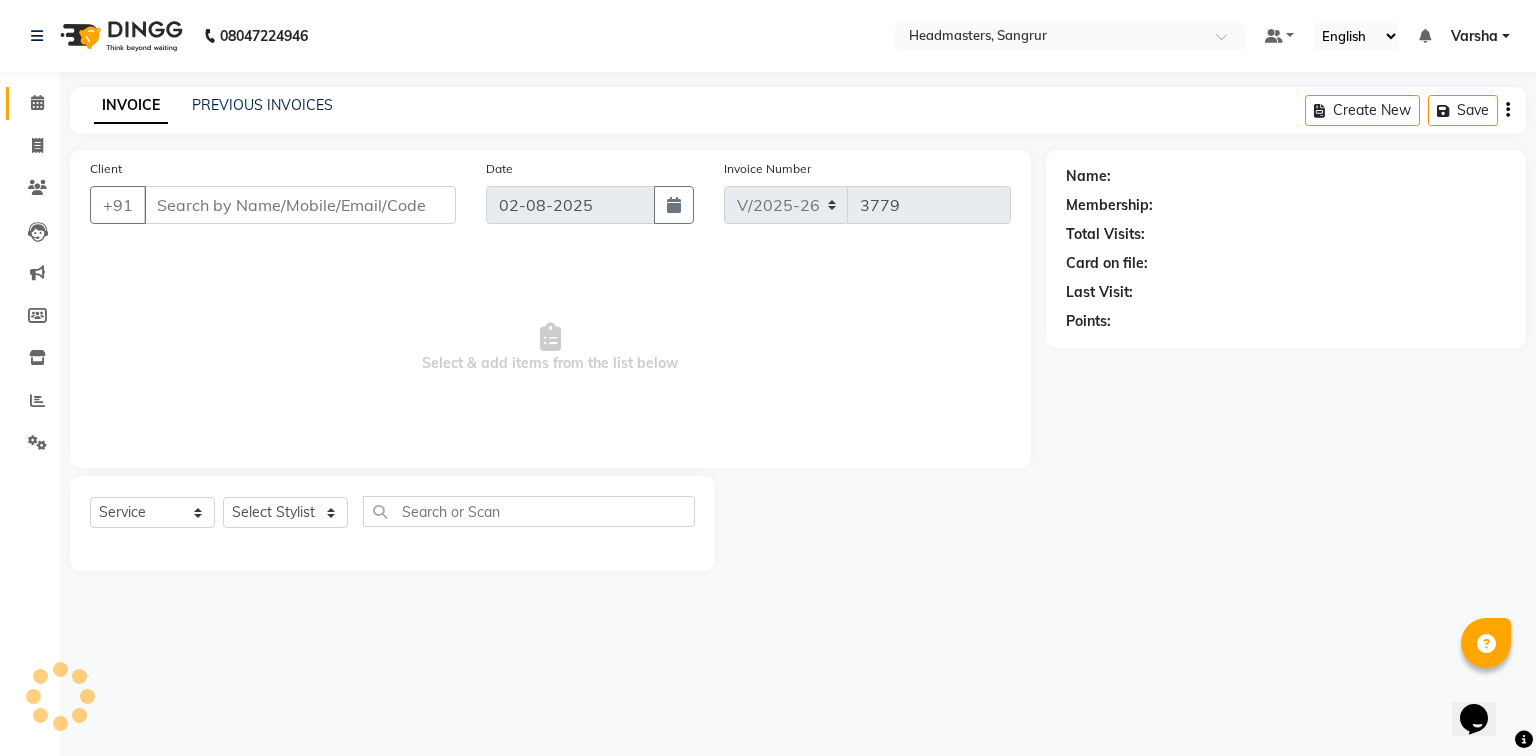 select on "3" 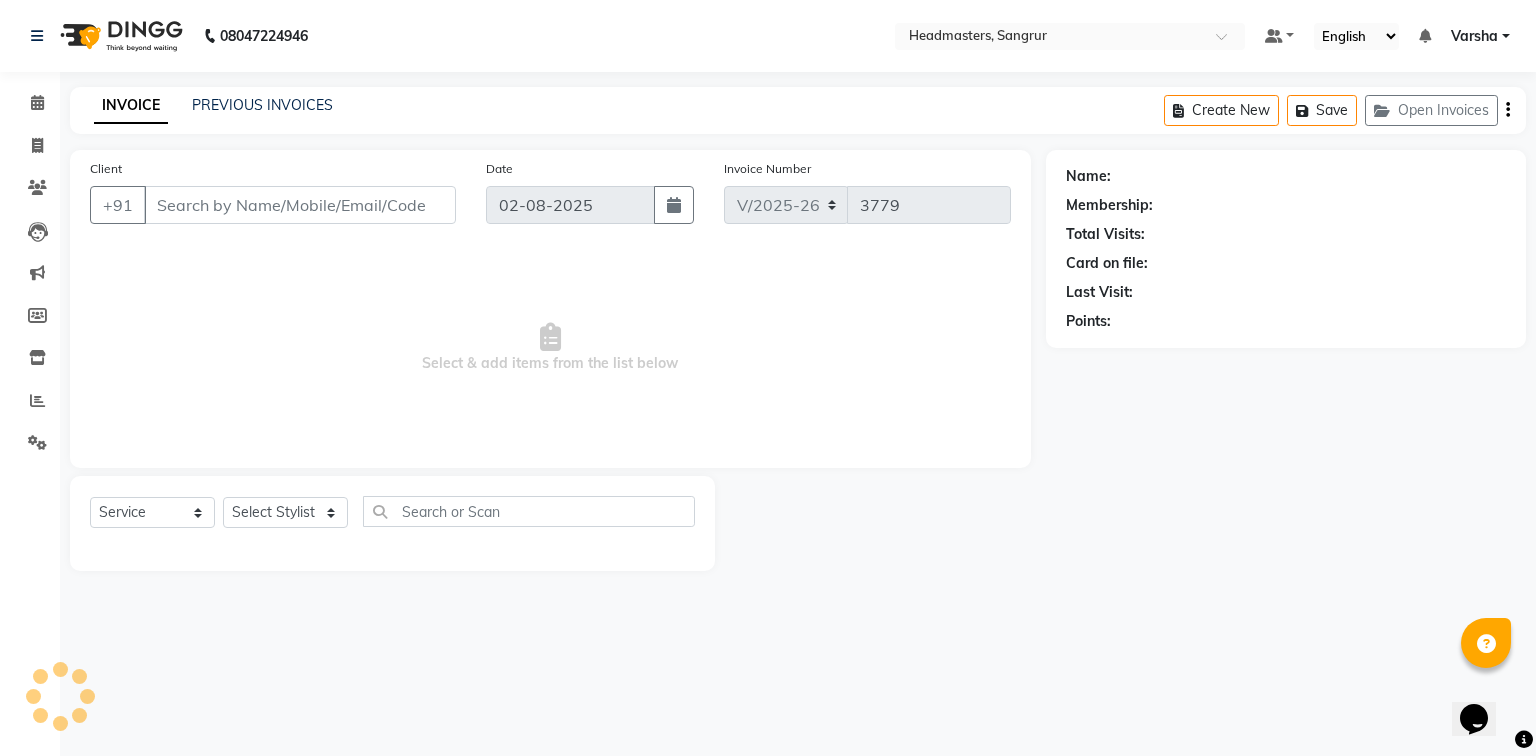 click on "08047224946 Select Location × Headmasters, Sangrur Default Panel My Panel English ENGLISH Español العربية मराठी हिंदी ગુજરાતી தமிழ் 中文 Notifications nothing to show Varsha Manage Profile Change Password Sign out  Version:3.15.11  ☀ Headmasters, Sangrur  Calendar  Invoice  Clients  Leads   Marketing  Members  Inventory  Reports  Settings Completed InProgress Upcoming Dropped Tentative Check-In Confirm Bookings Segments Page Builder INVOICE PREVIOUS INVOICES Create New   Save   Open Invoices  Client +91 Date 02-08-2025 Invoice Number V/2025-26 3779  Select & add items from the list below  Select  Service  Product  Membership  Package Voucher Prepaid Gift Card  Select Stylist Afia  Amandeep Kaur Anu BABBU DHIR Divya Happy Harmesh Harry  Headmasters Israr Jashan stockist Jitender Makhan Maninder Navdeep Rimpi Saima  Sandeep Shivani Shubham Soni Sonu Sunny Sushil Tanveer Varsha Vijay Name: Membership: Total Visits: Card on file: Last Visit:  Points:" at bounding box center (768, 378) 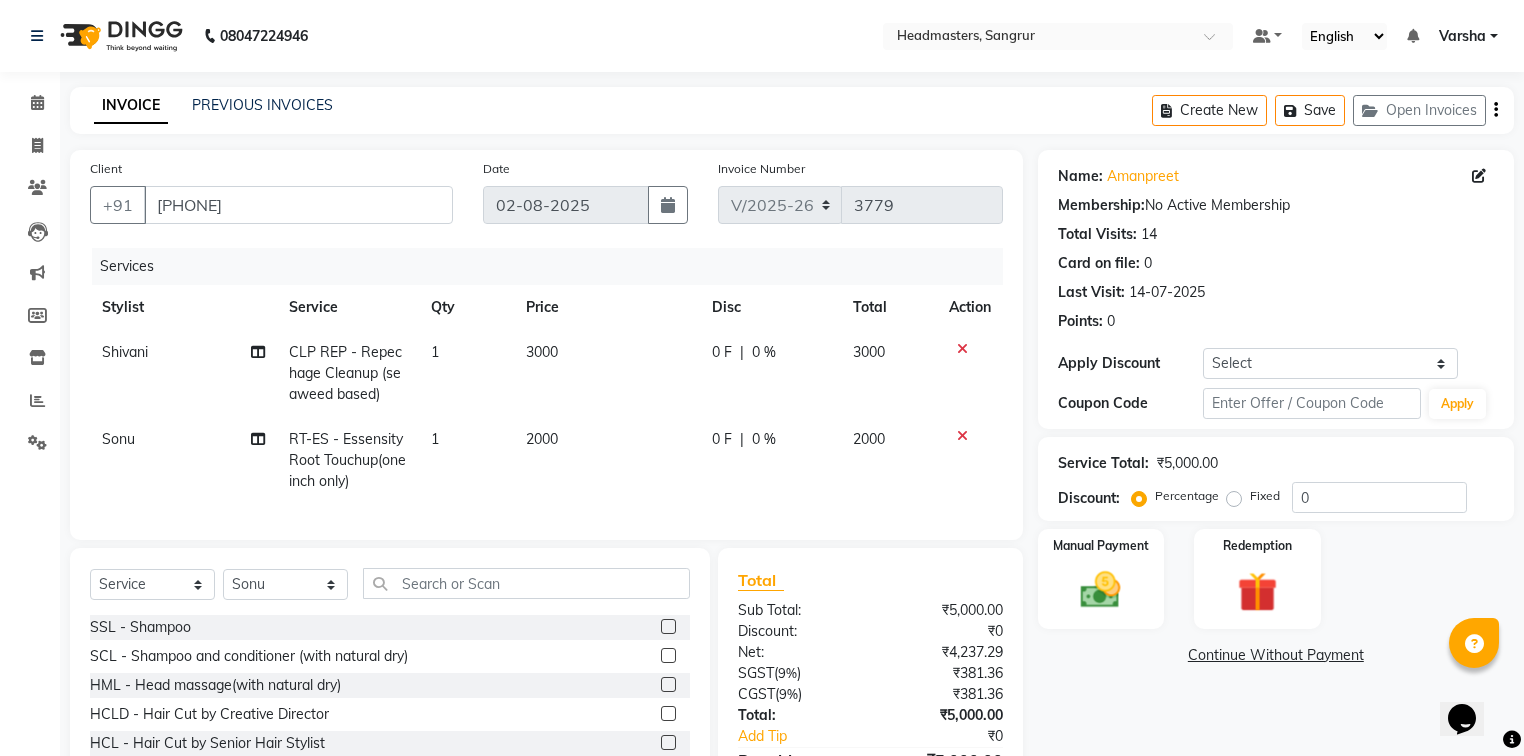 click on "0 F | 0 %" 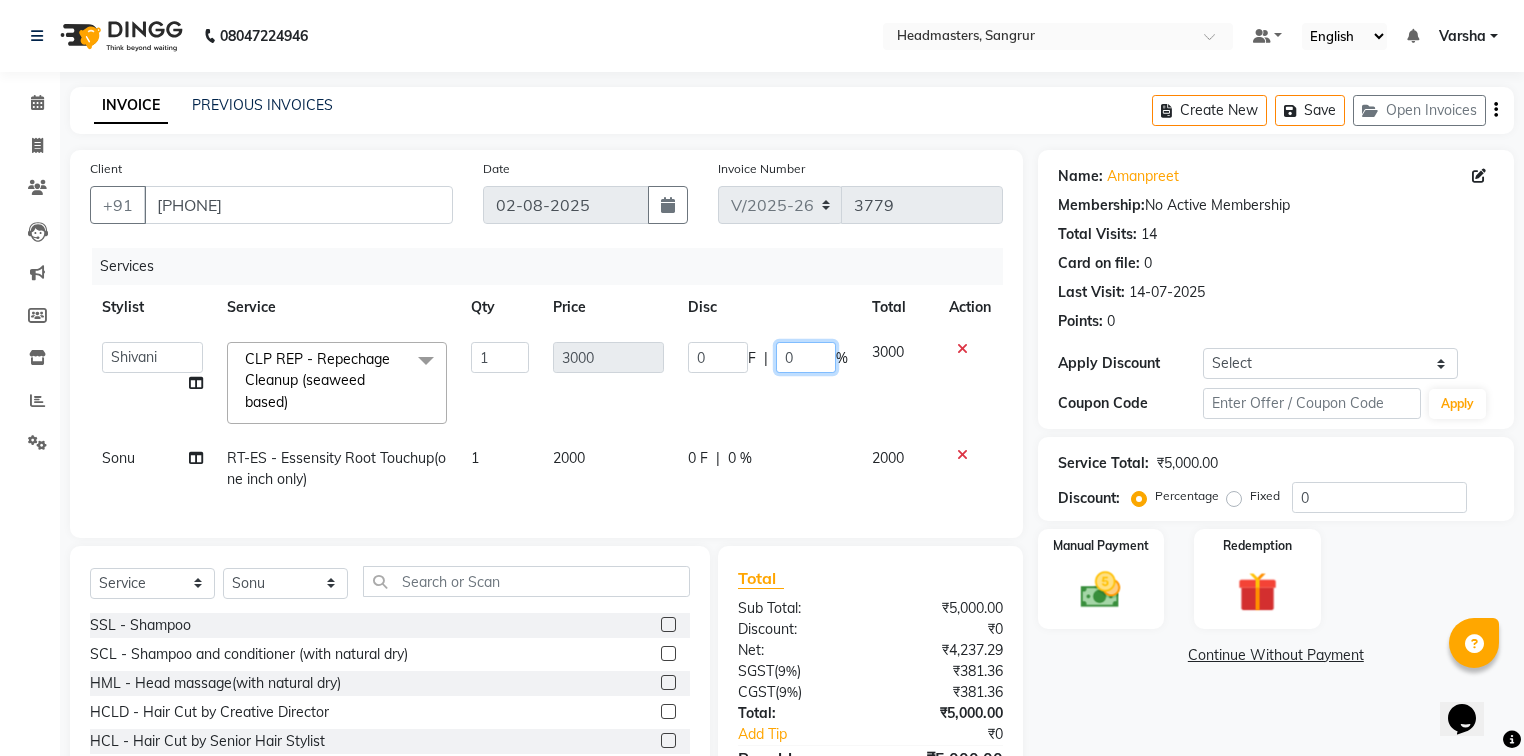 click on "0" 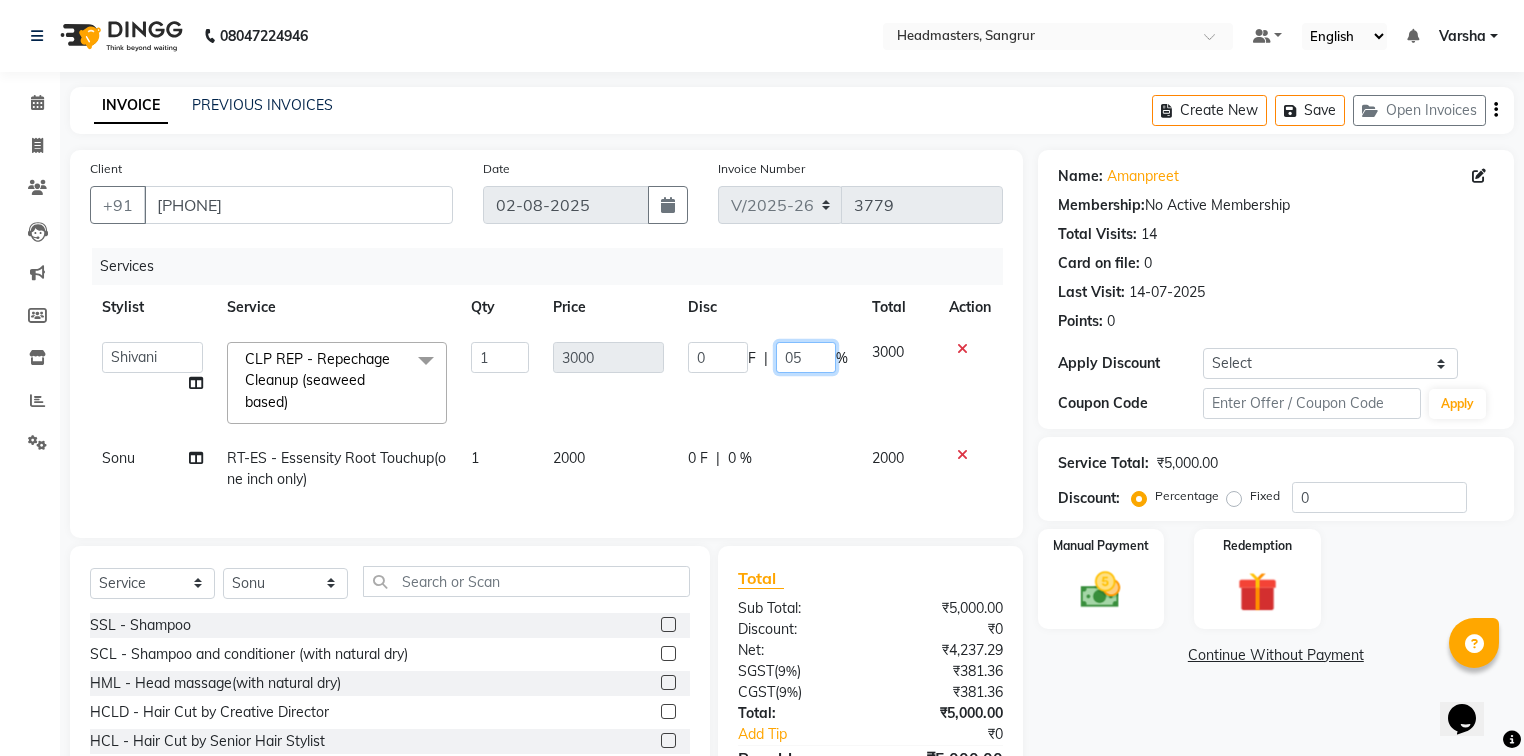 type on "050" 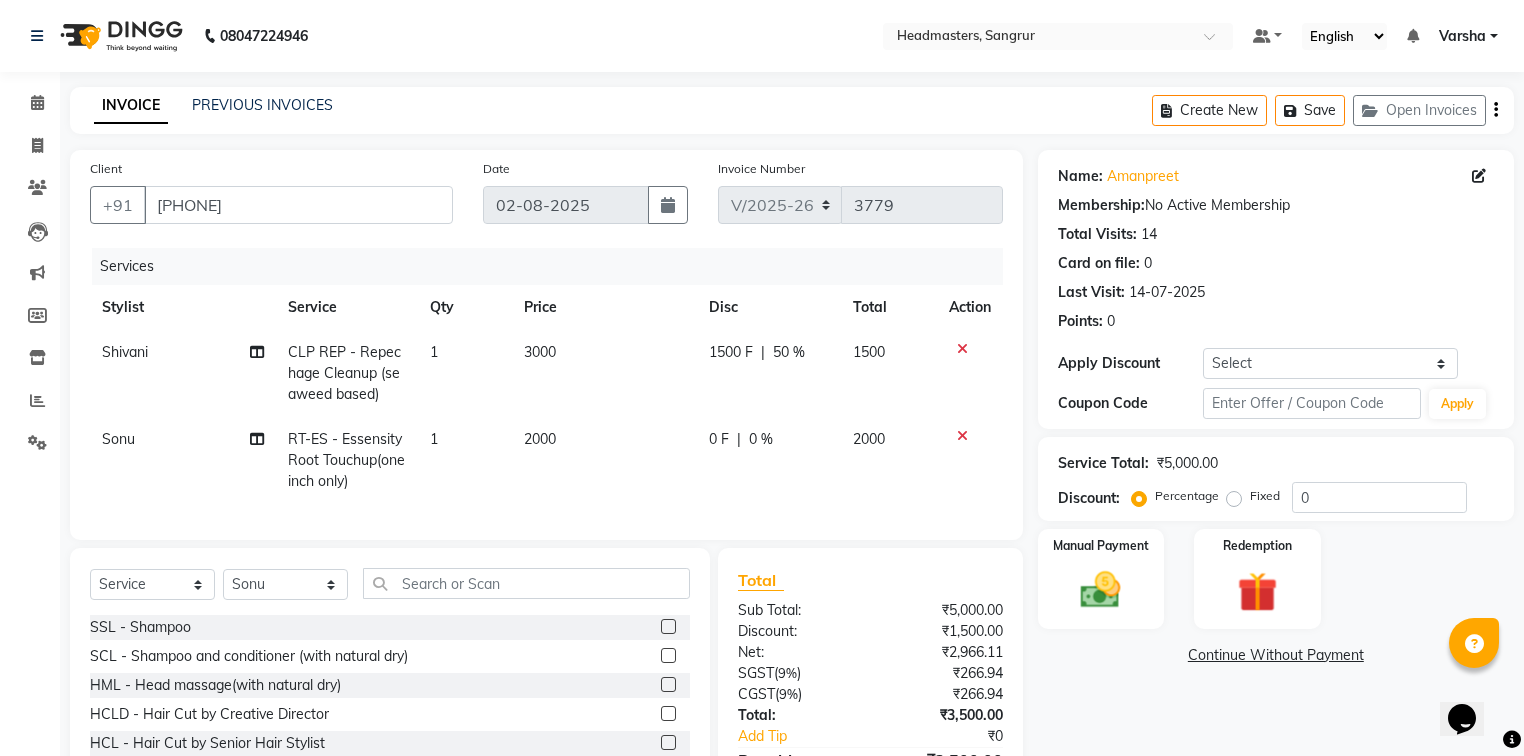 click on "0 F | 0 %" 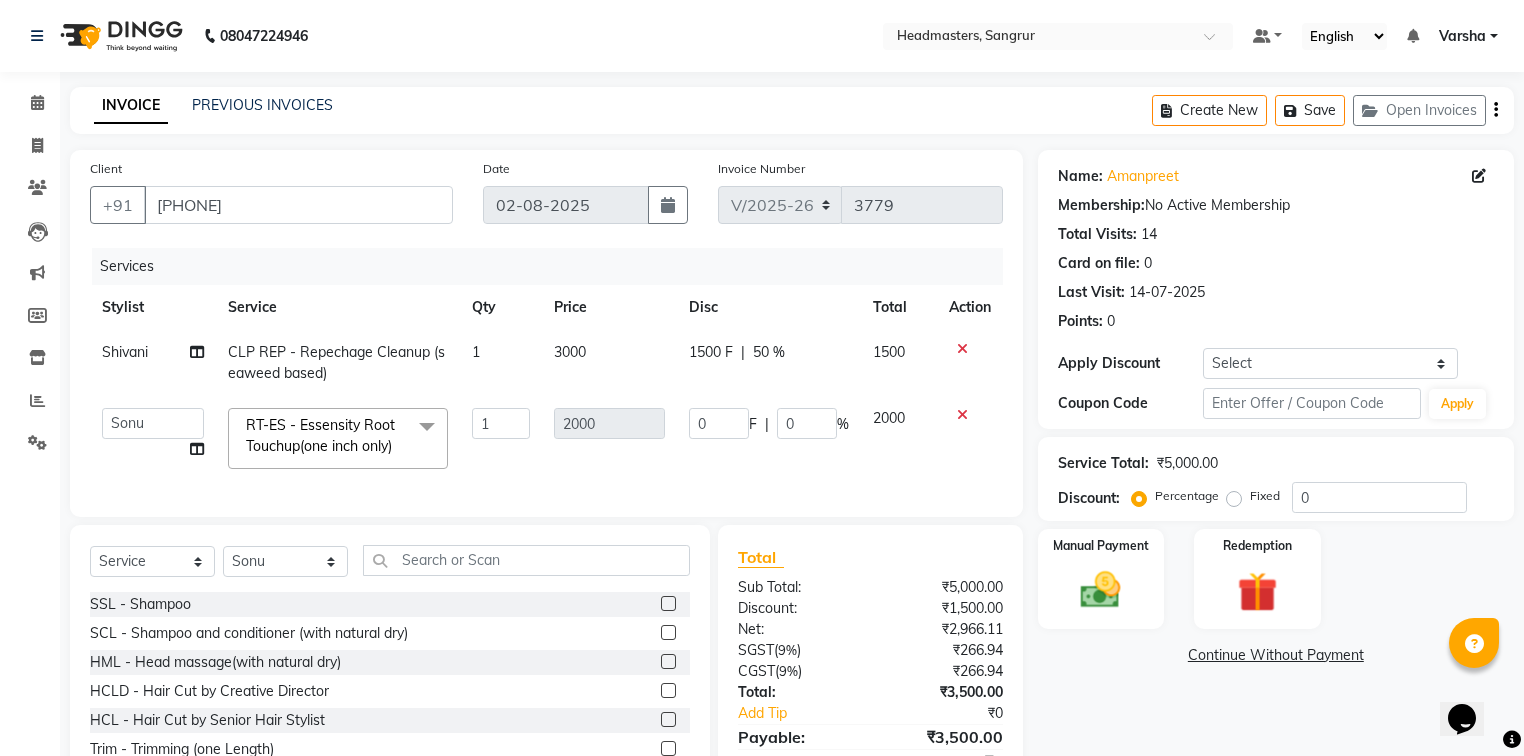 click on "0 F | 0 %" 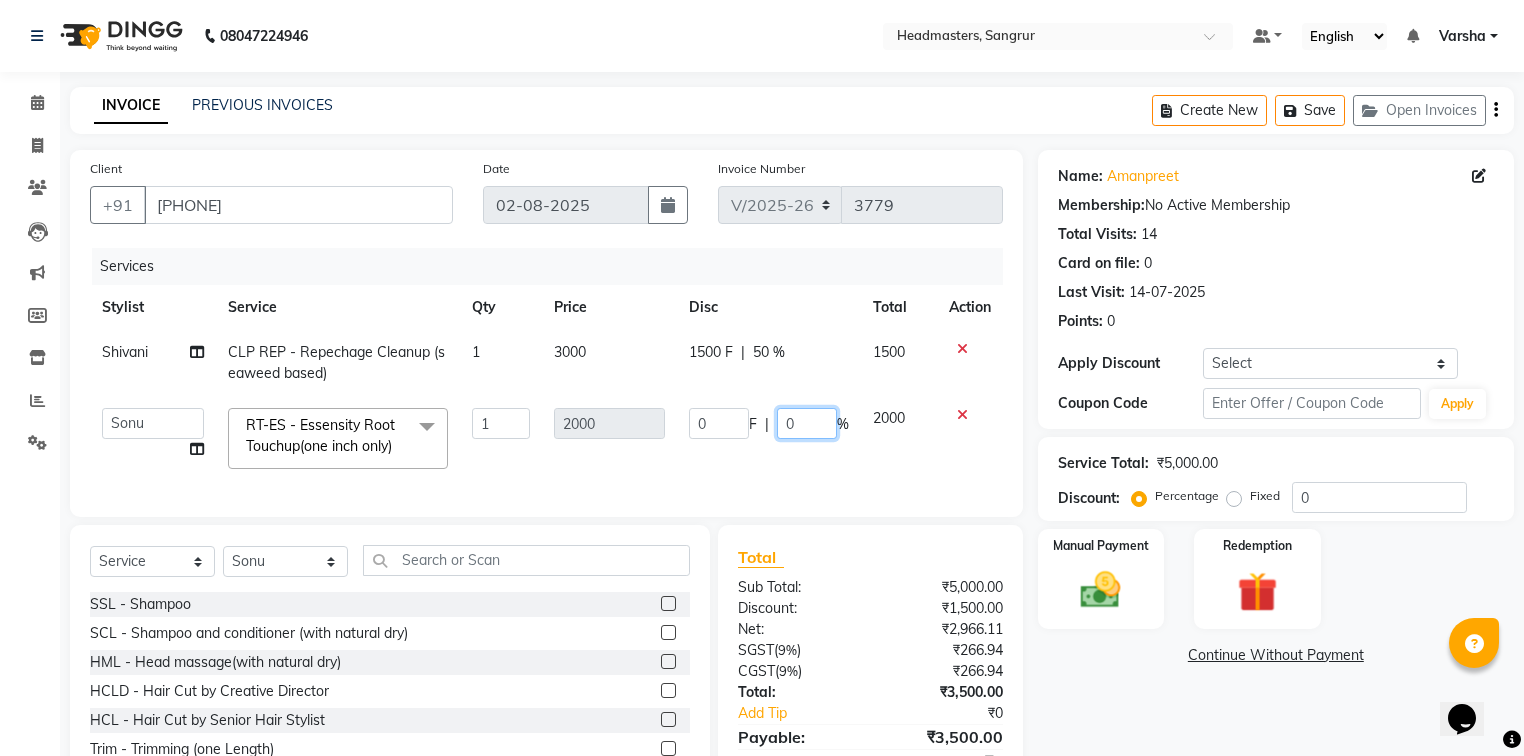 click on "0" 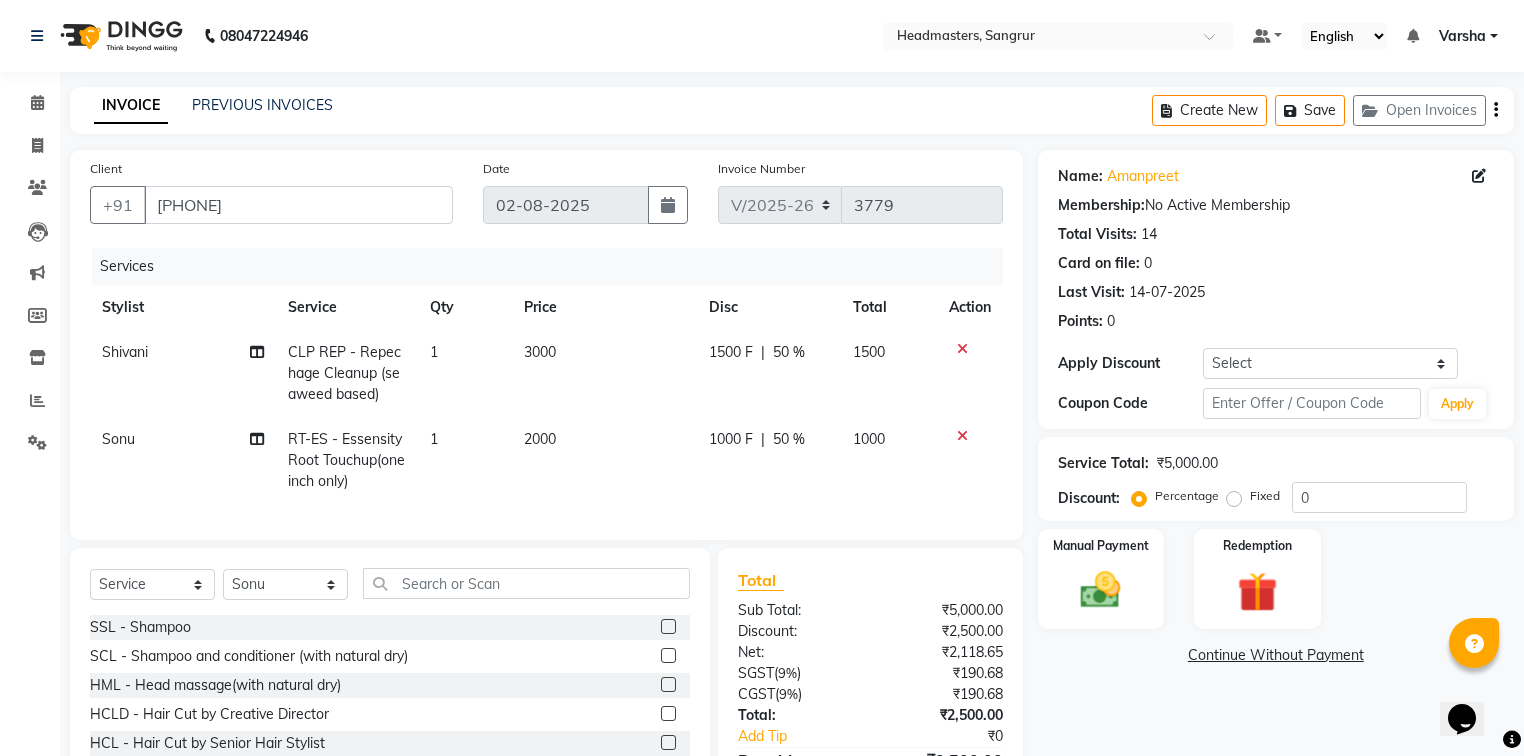 click on "Sonu RT-ES - Essensity Root Touchup(one inch only) 1 2000 1000 F | 50 % 1000" 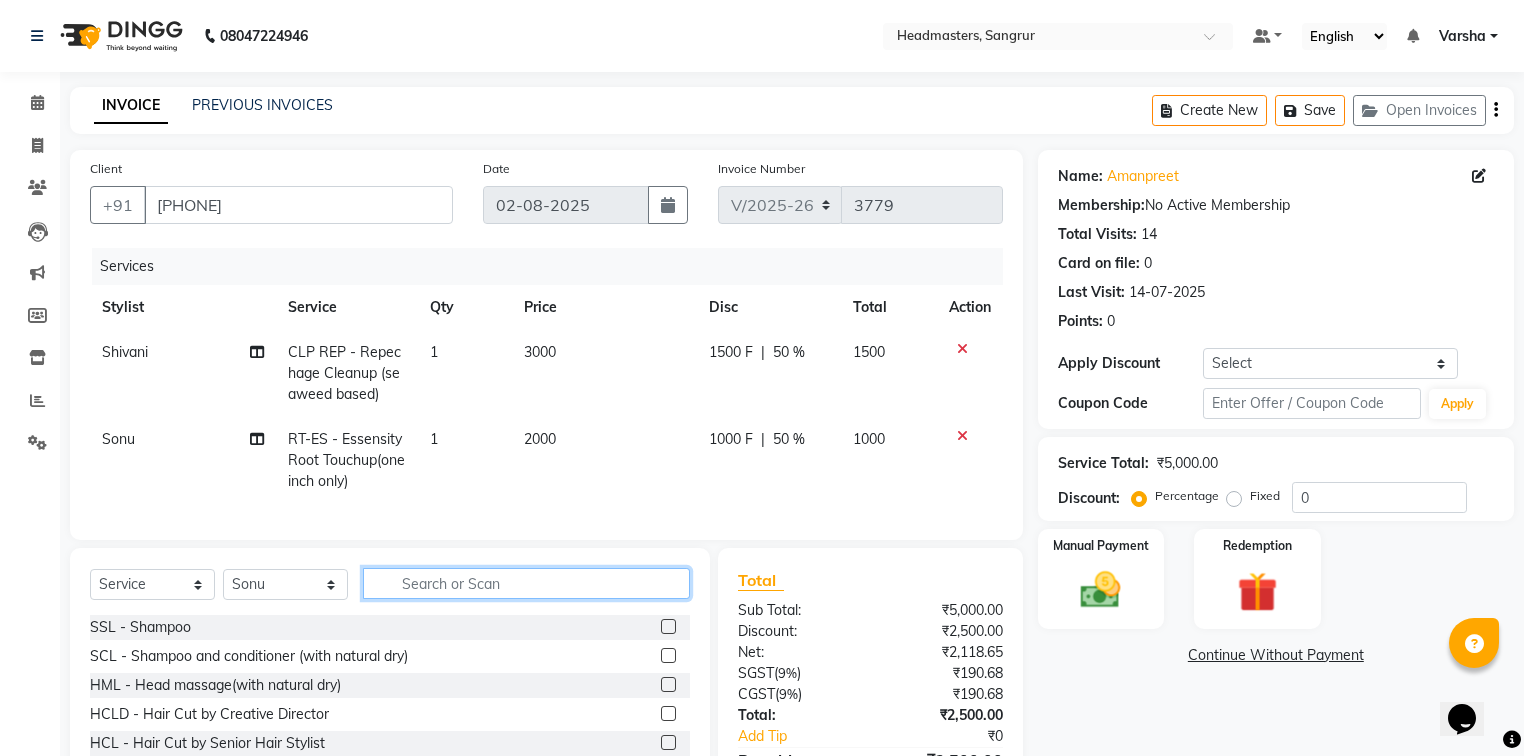 click 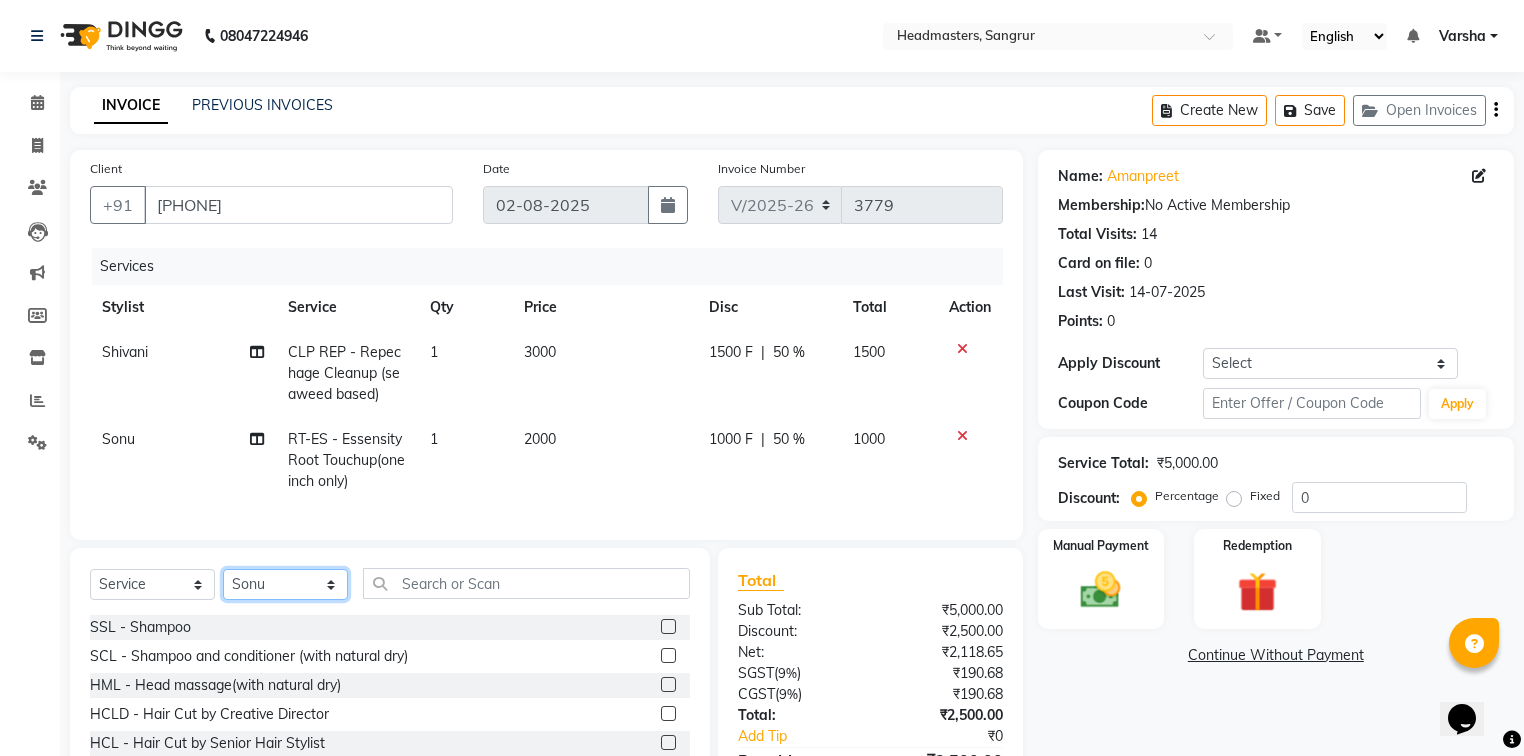 click on "Select Stylist Afia  Amandeep Kaur Anu BABBU DHIR Divya Happy Harmesh Harry  Headmasters Israr Jashan stockist Jitender Makhan Maninder Navdeep Rimpi Saima  Sandeep Shivani Shubham Soni Sonu Sunny Sushil Tanveer Varsha Vijay" 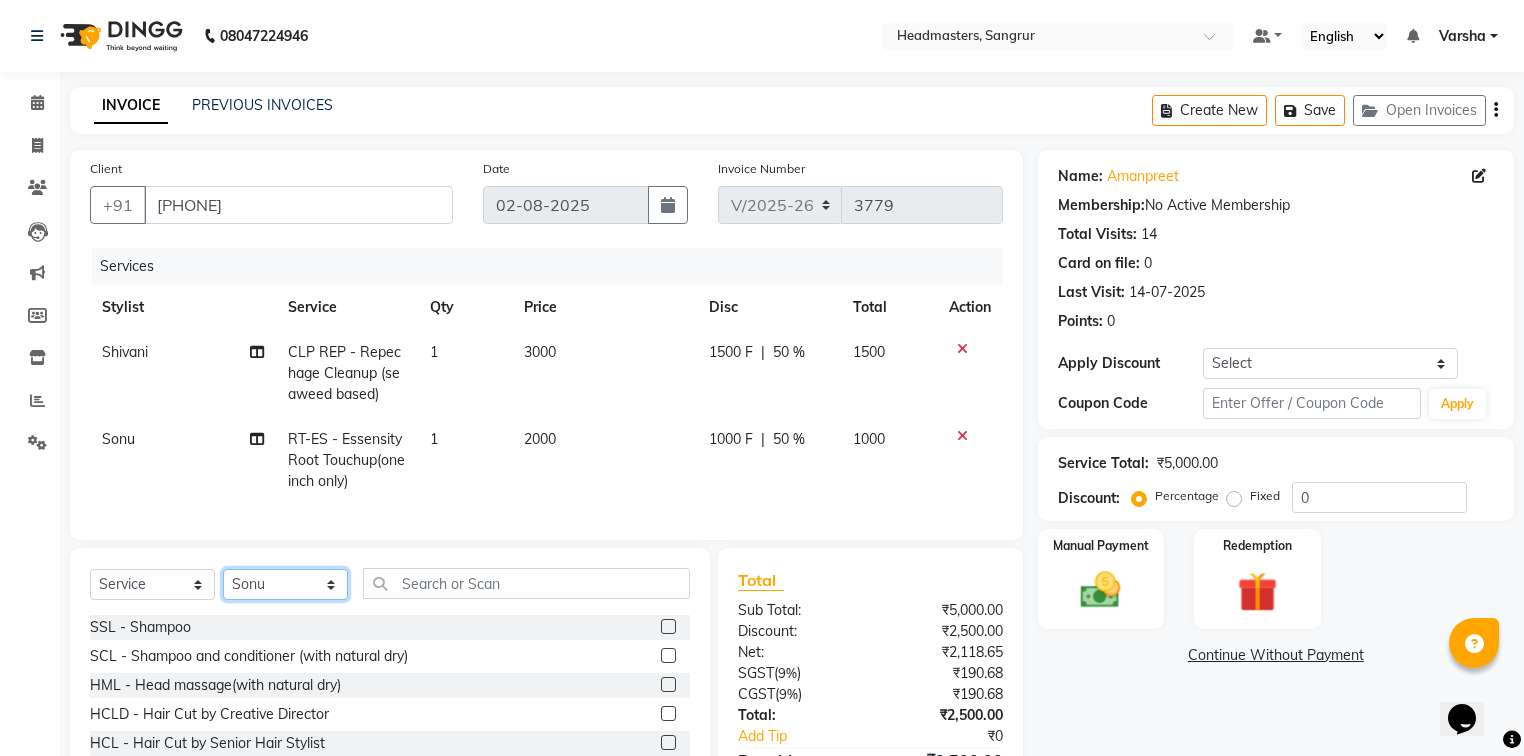select on "60865" 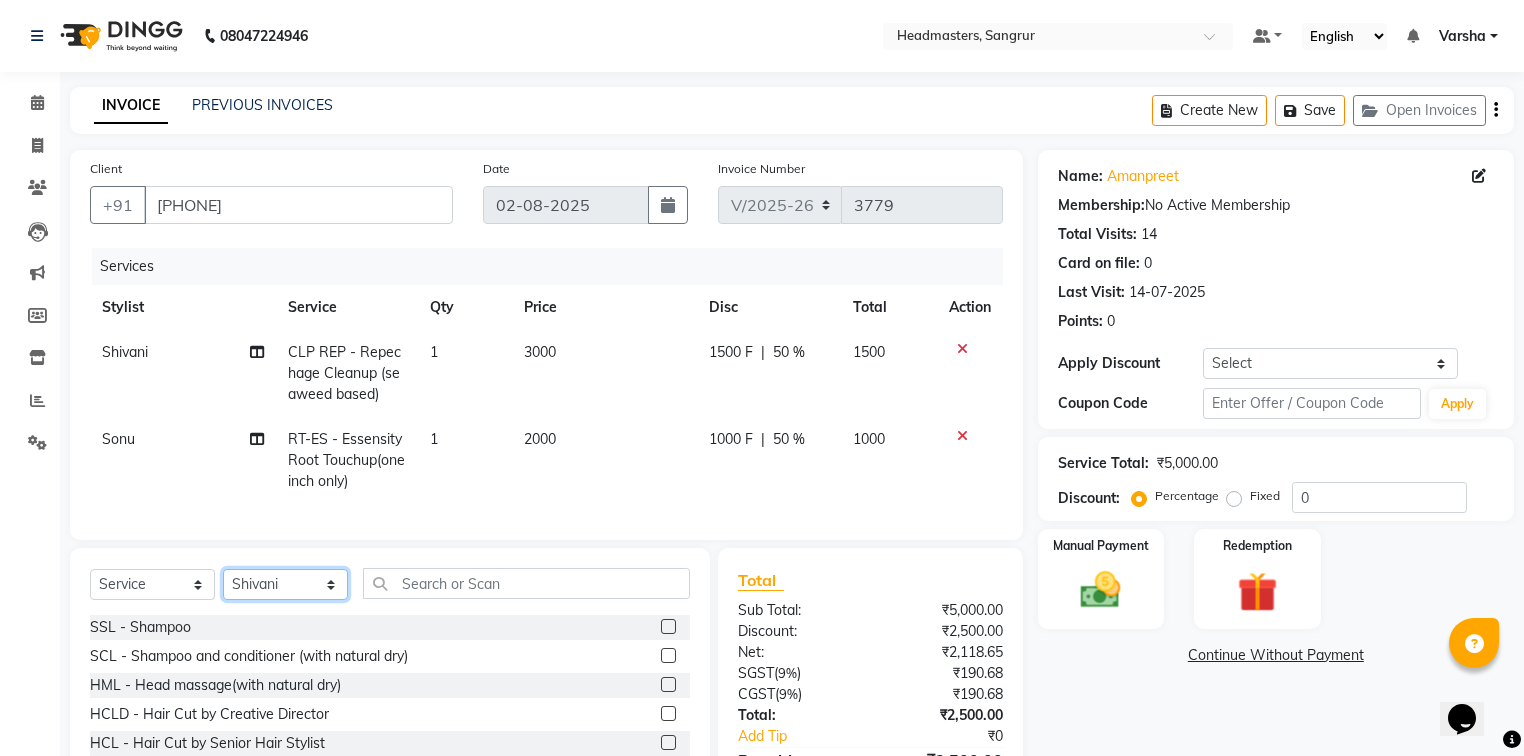 click on "Select Stylist Afia  Amandeep Kaur Anu BABBU DHIR Divya Happy Harmesh Harry  Headmasters Israr Jashan stockist Jitender Makhan Maninder Navdeep Rimpi Saima  Sandeep Shivani Shubham Soni Sonu Sunny Sushil Tanveer Varsha Vijay" 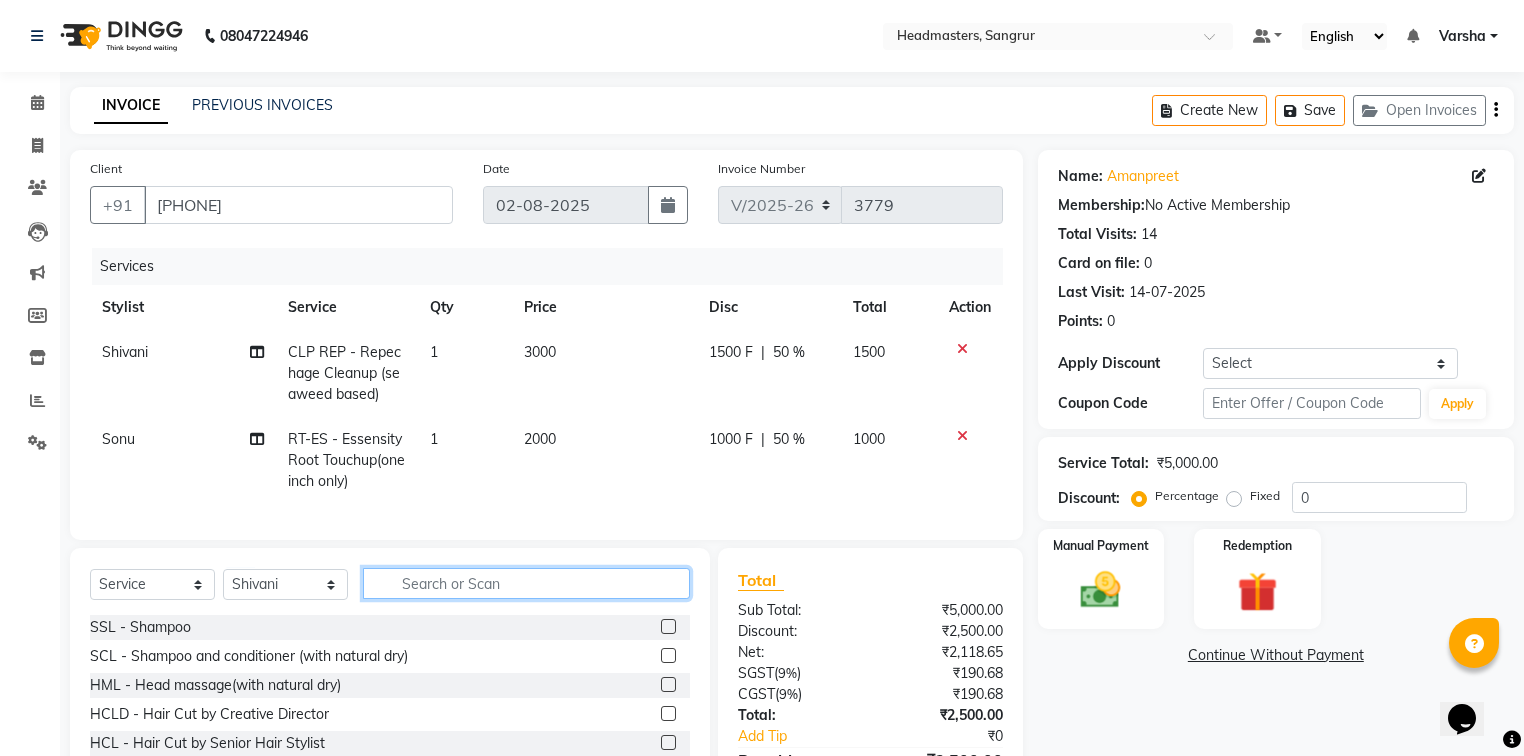click 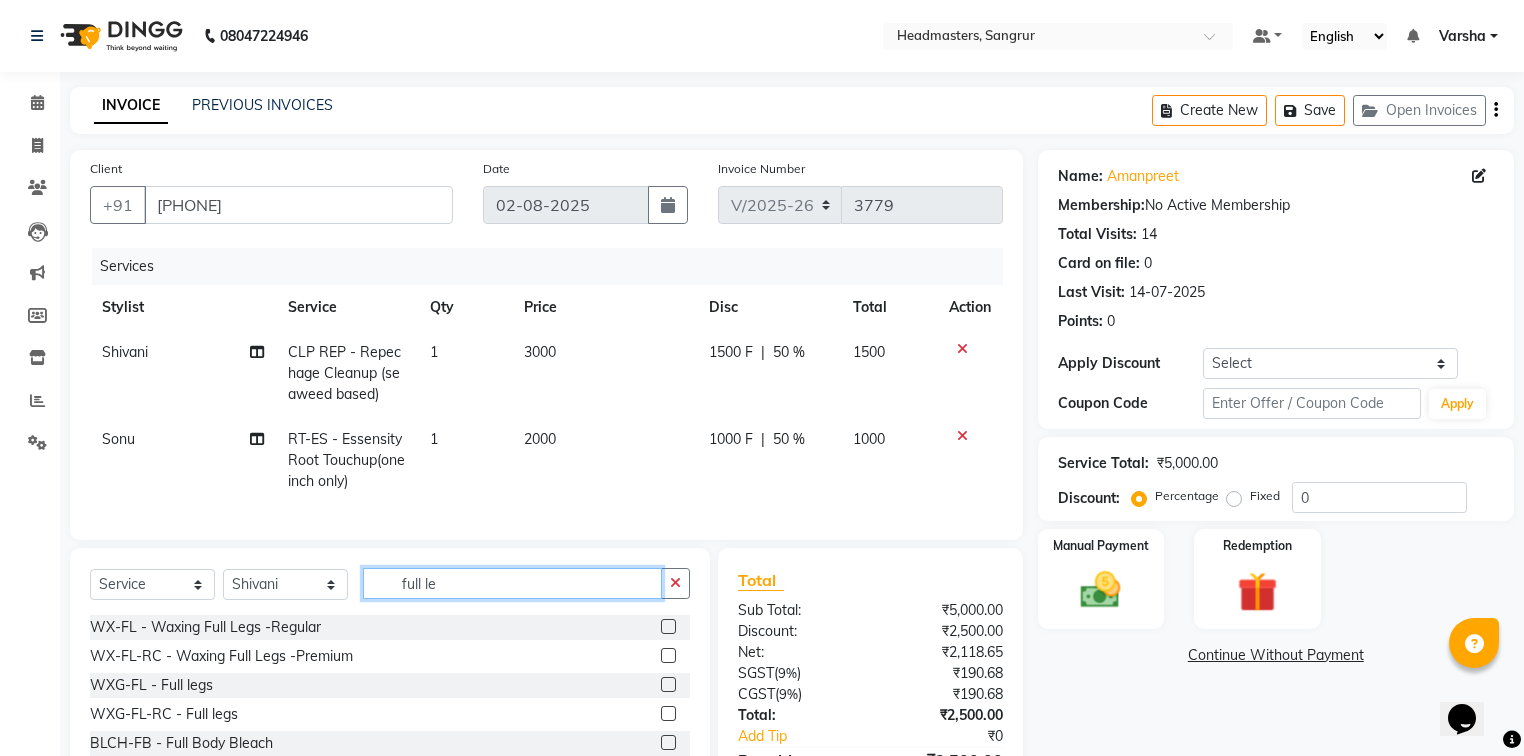 type on "full le" 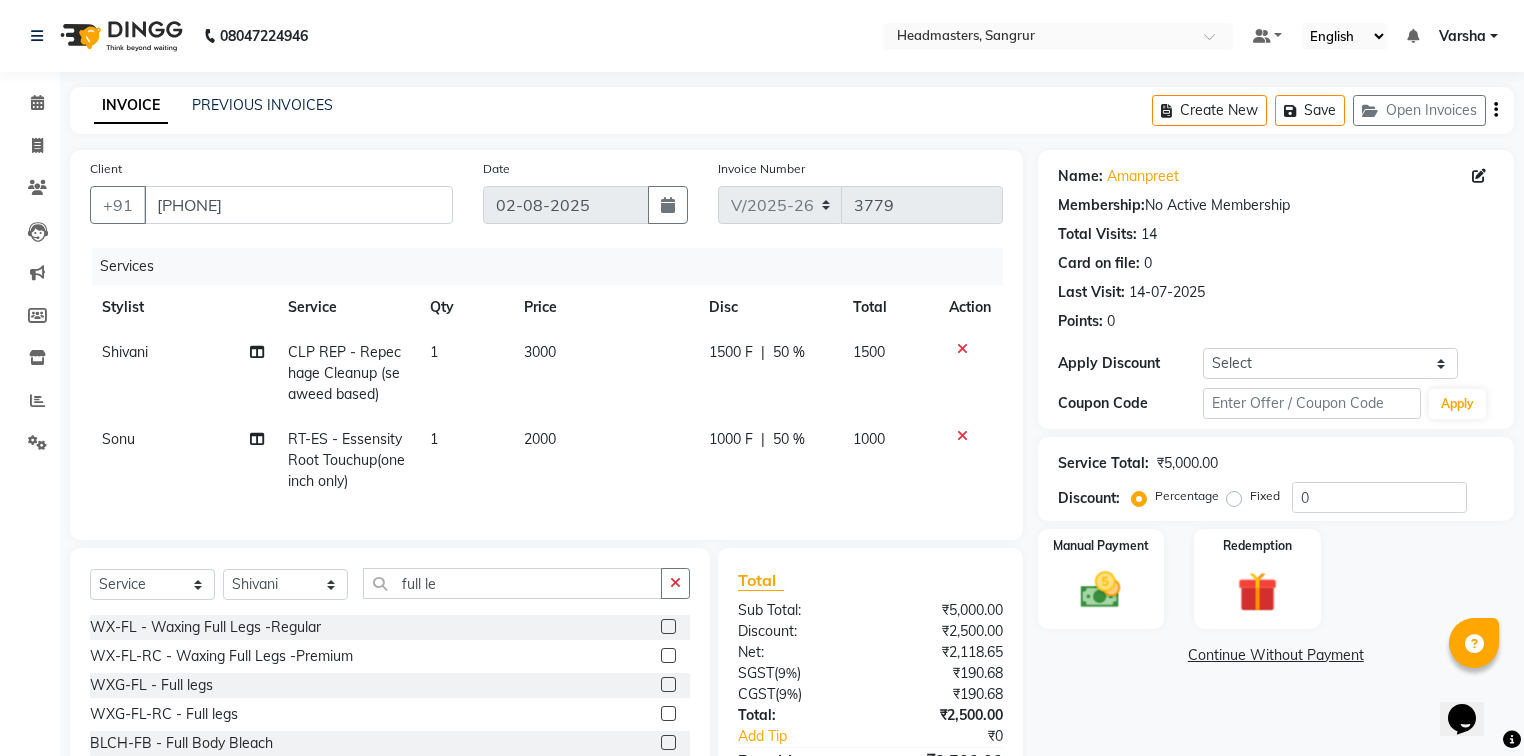 click 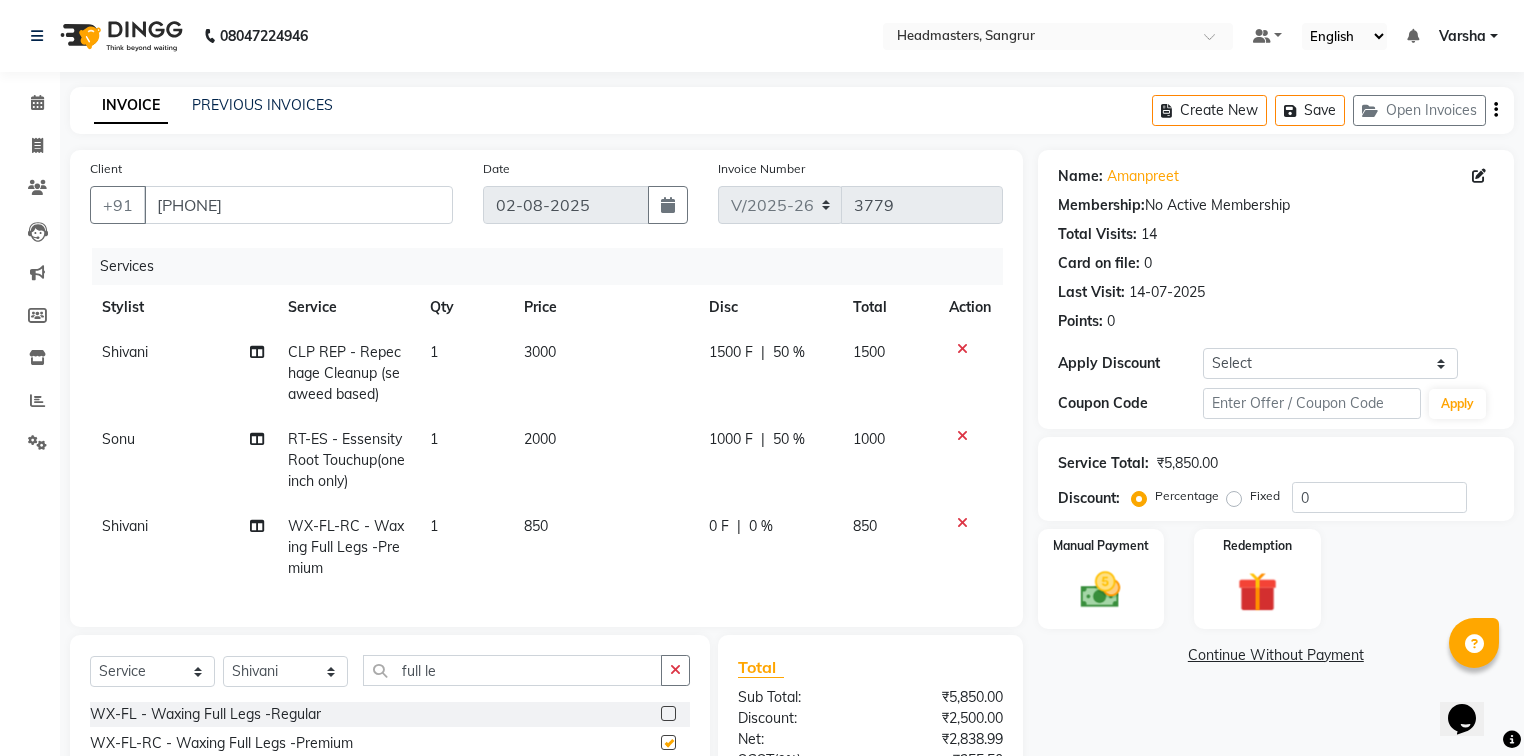 drag, startPoint x: 489, startPoint y: 642, endPoint x: 485, endPoint y: 663, distance: 21.377558 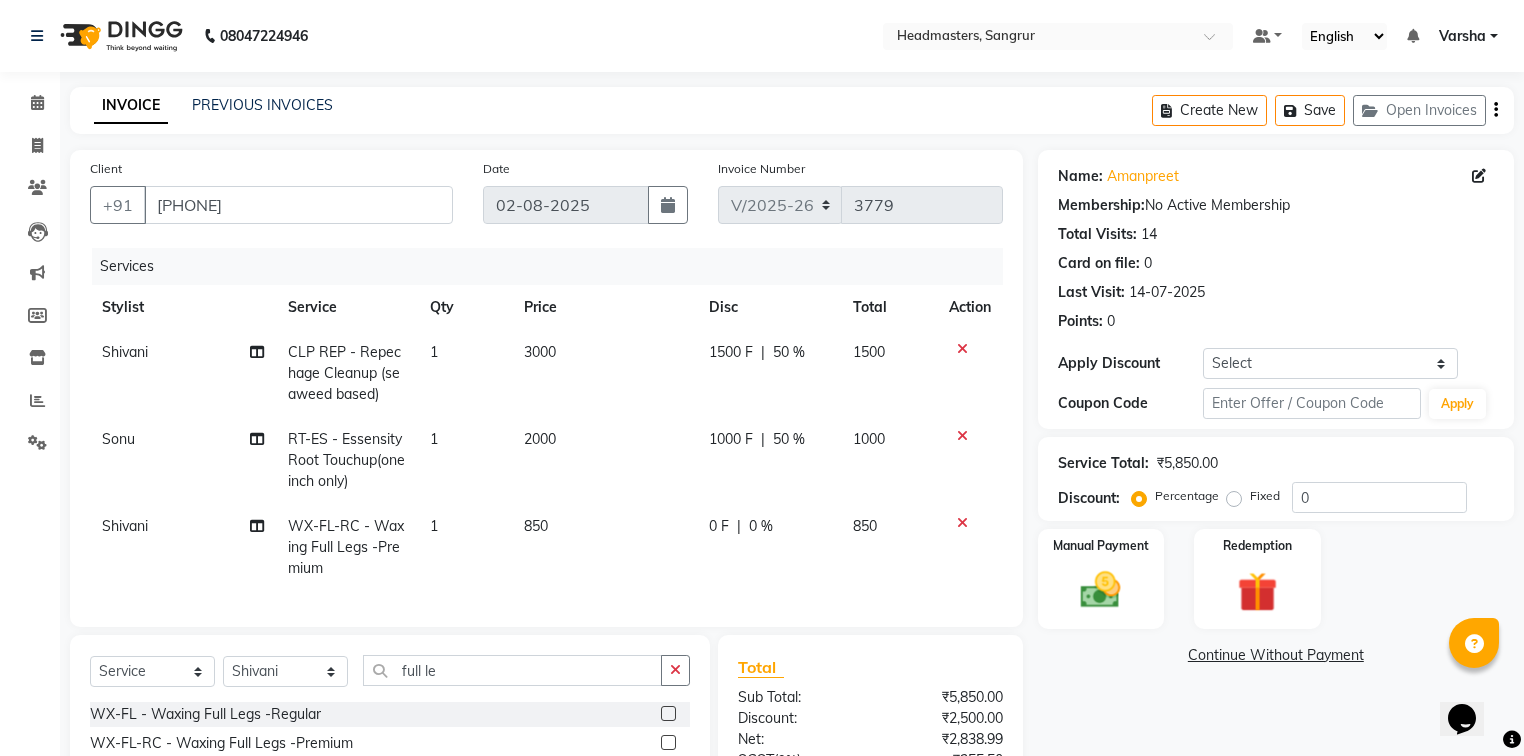 checkbox on "false" 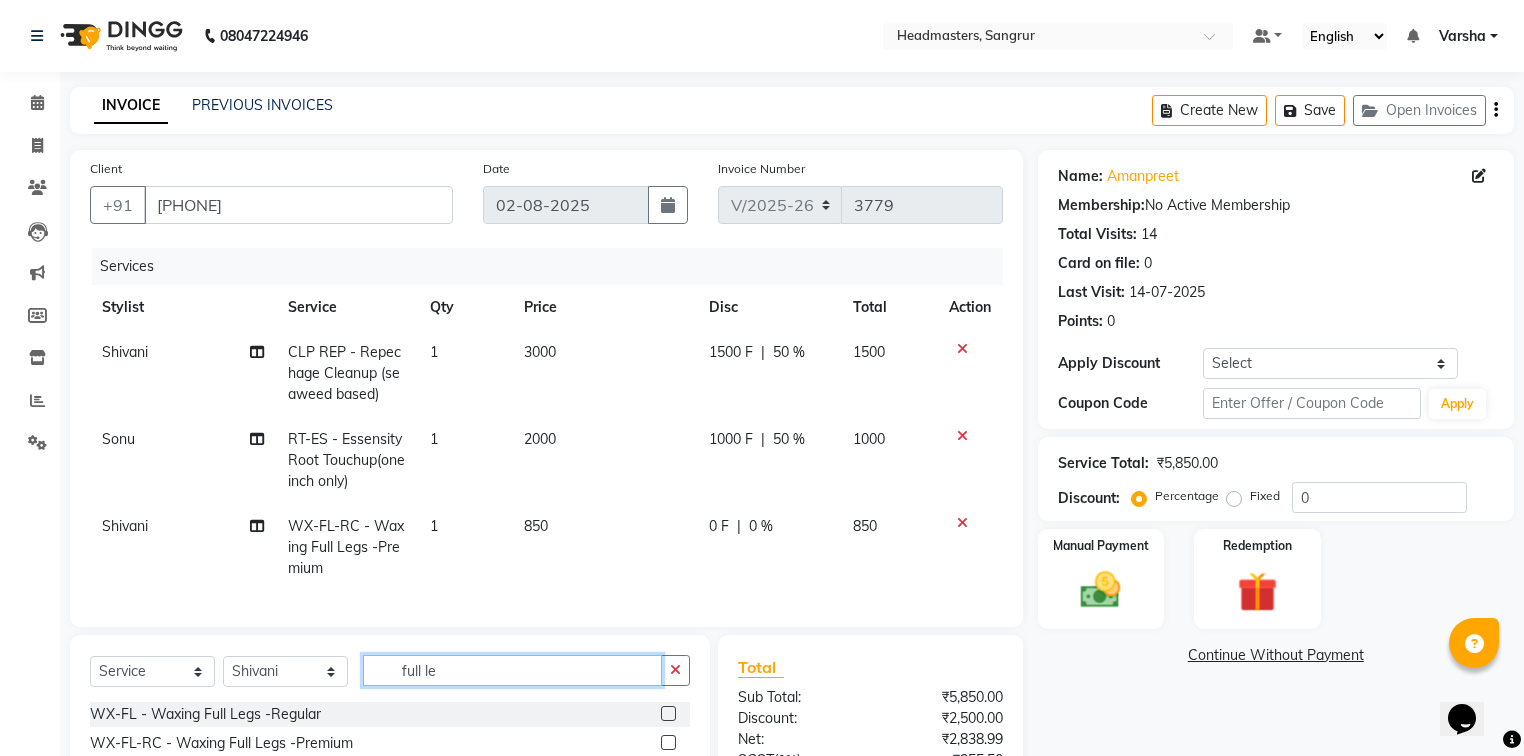 click on "full le" 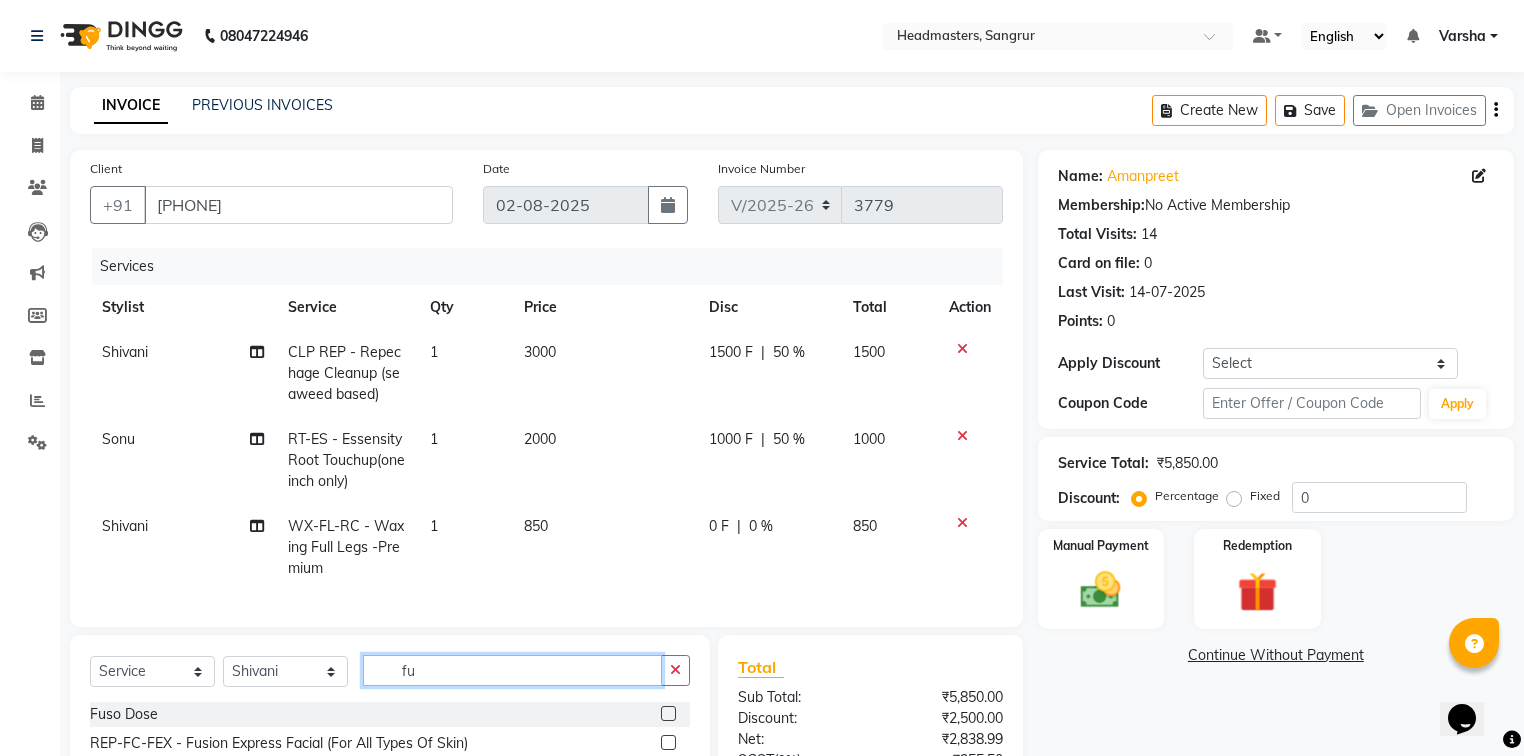 type on "f" 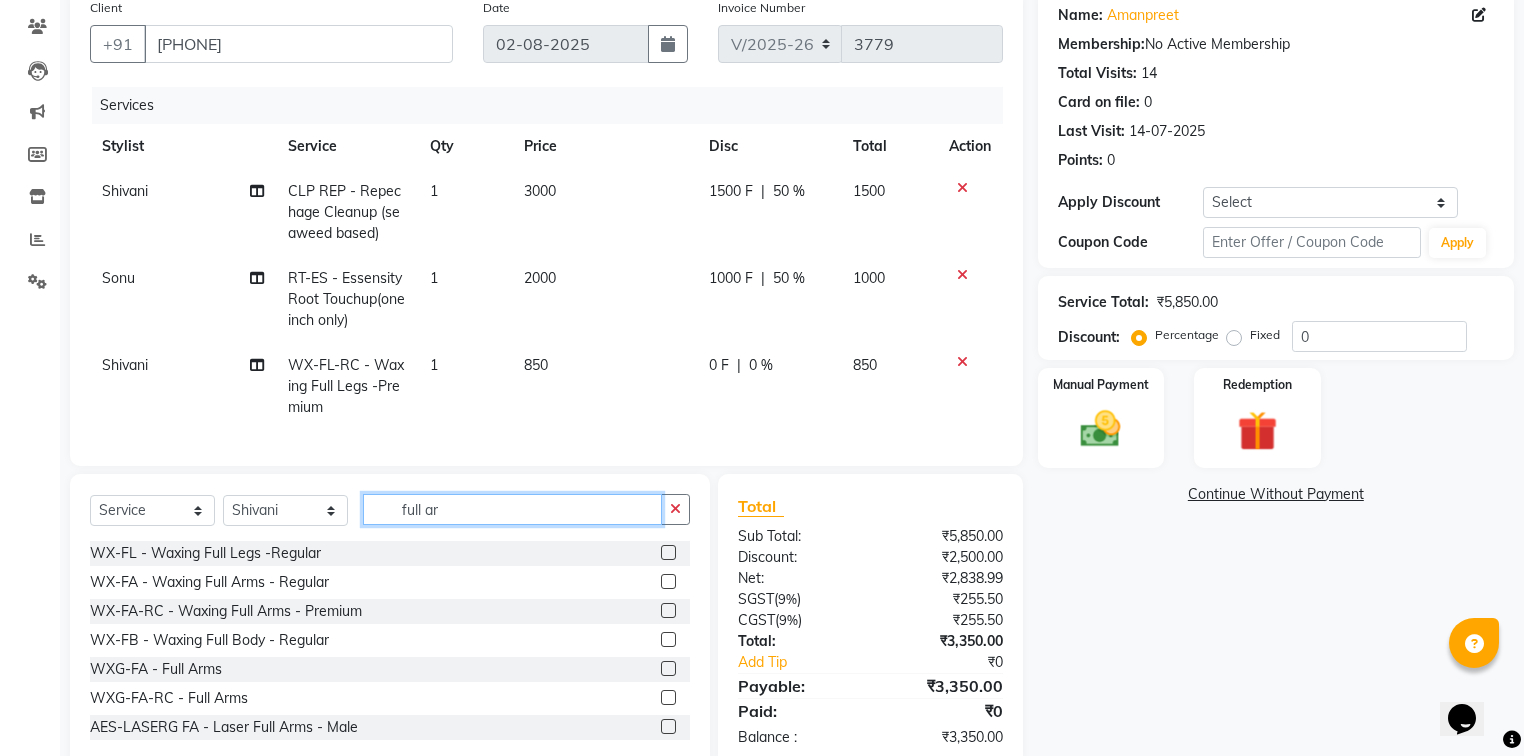 scroll, scrollTop: 216, scrollLeft: 0, axis: vertical 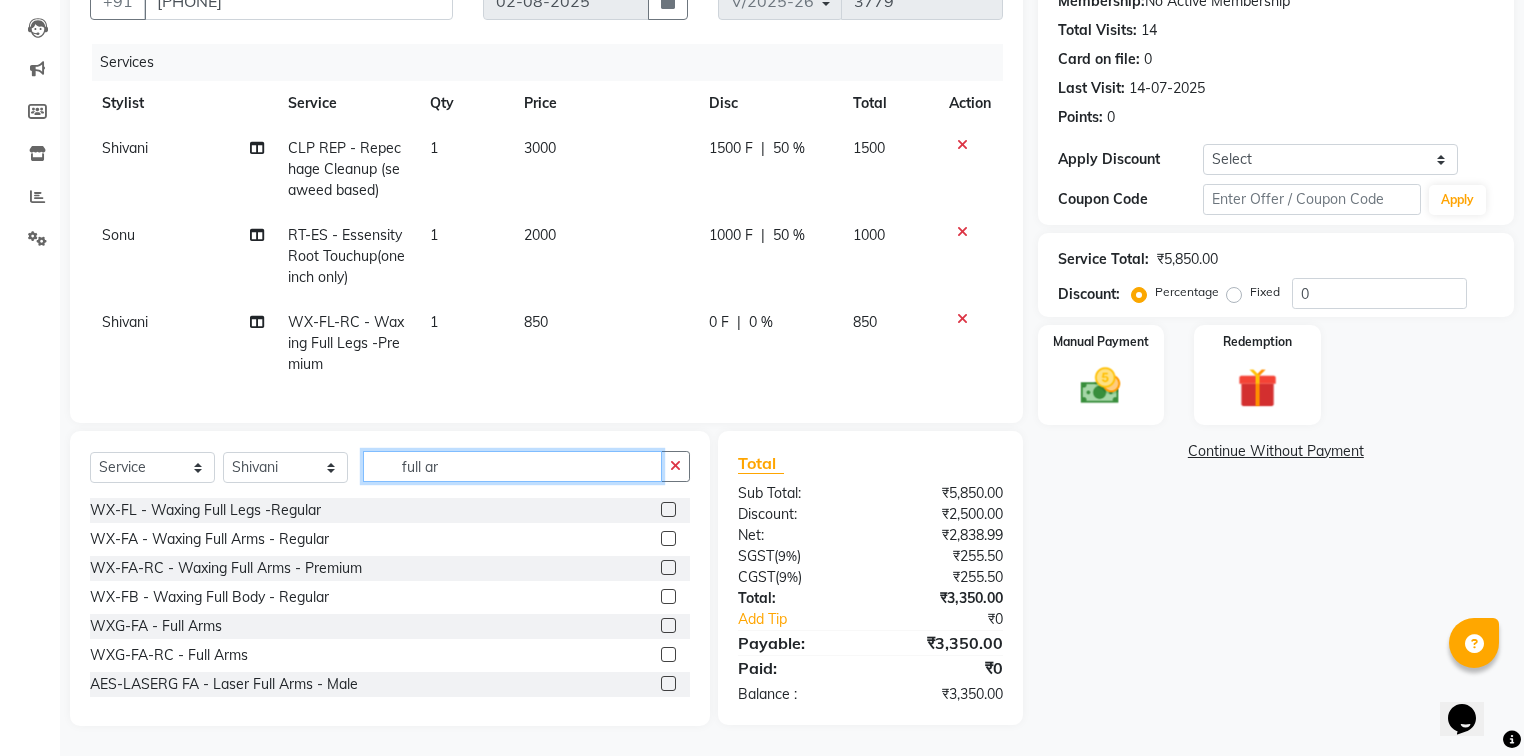 type on "full ar" 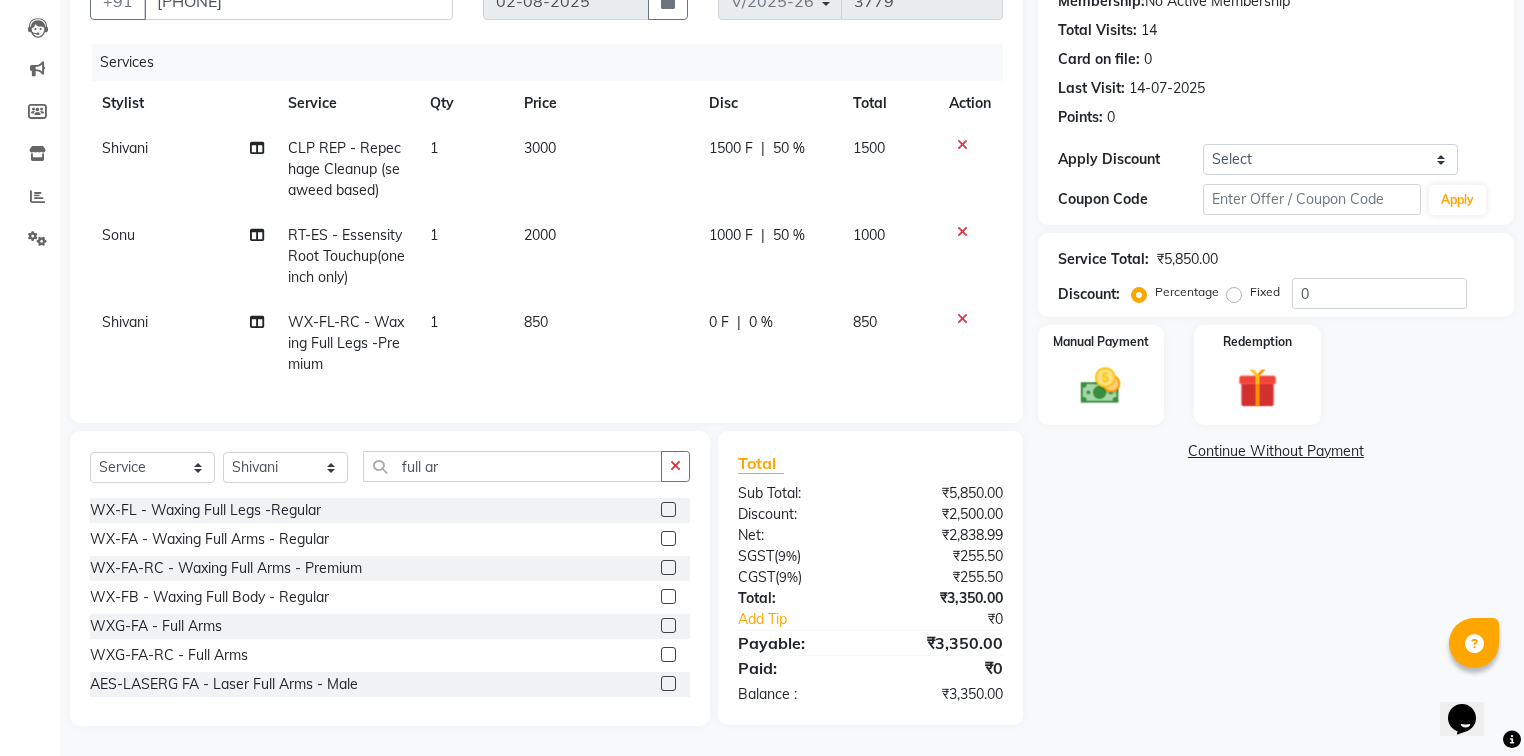 click 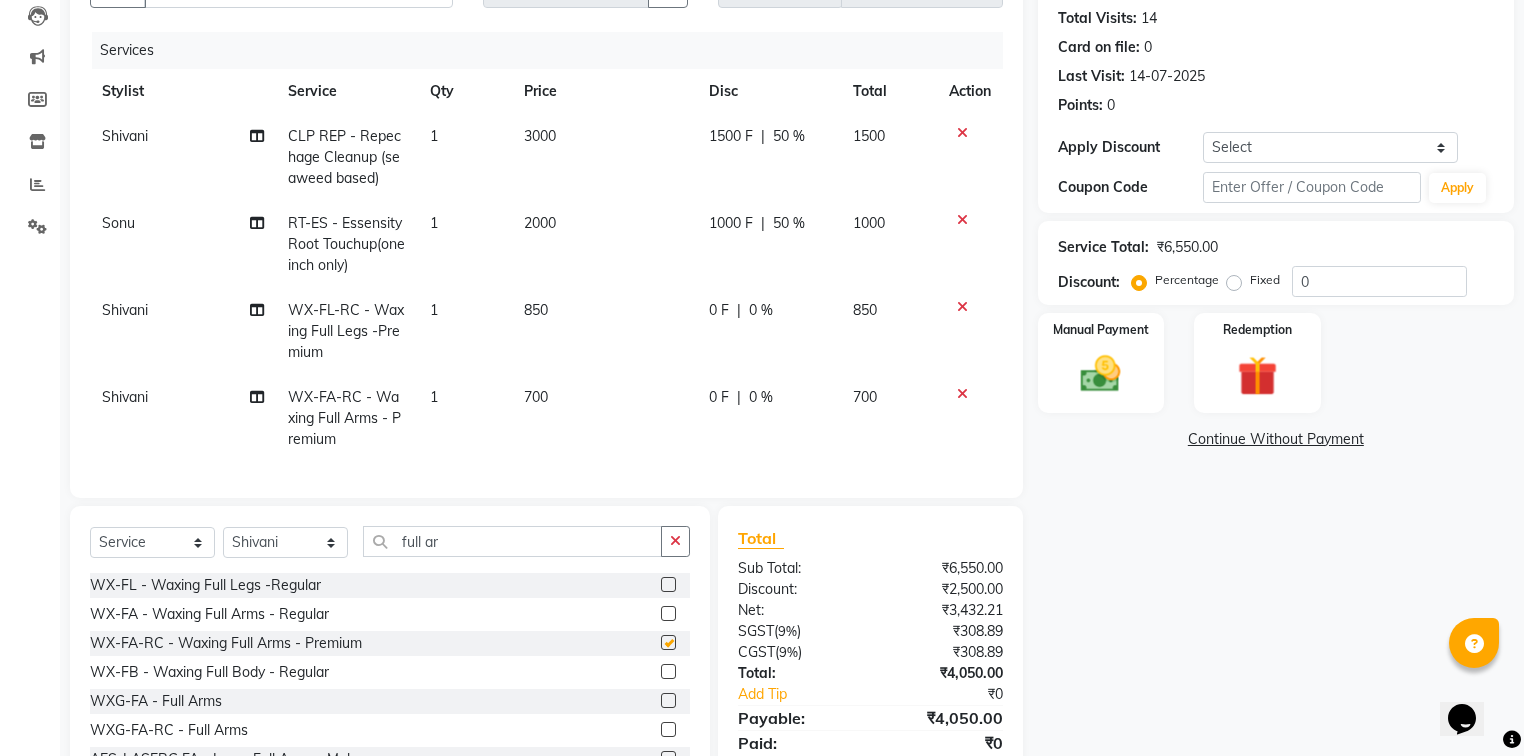 checkbox on "false" 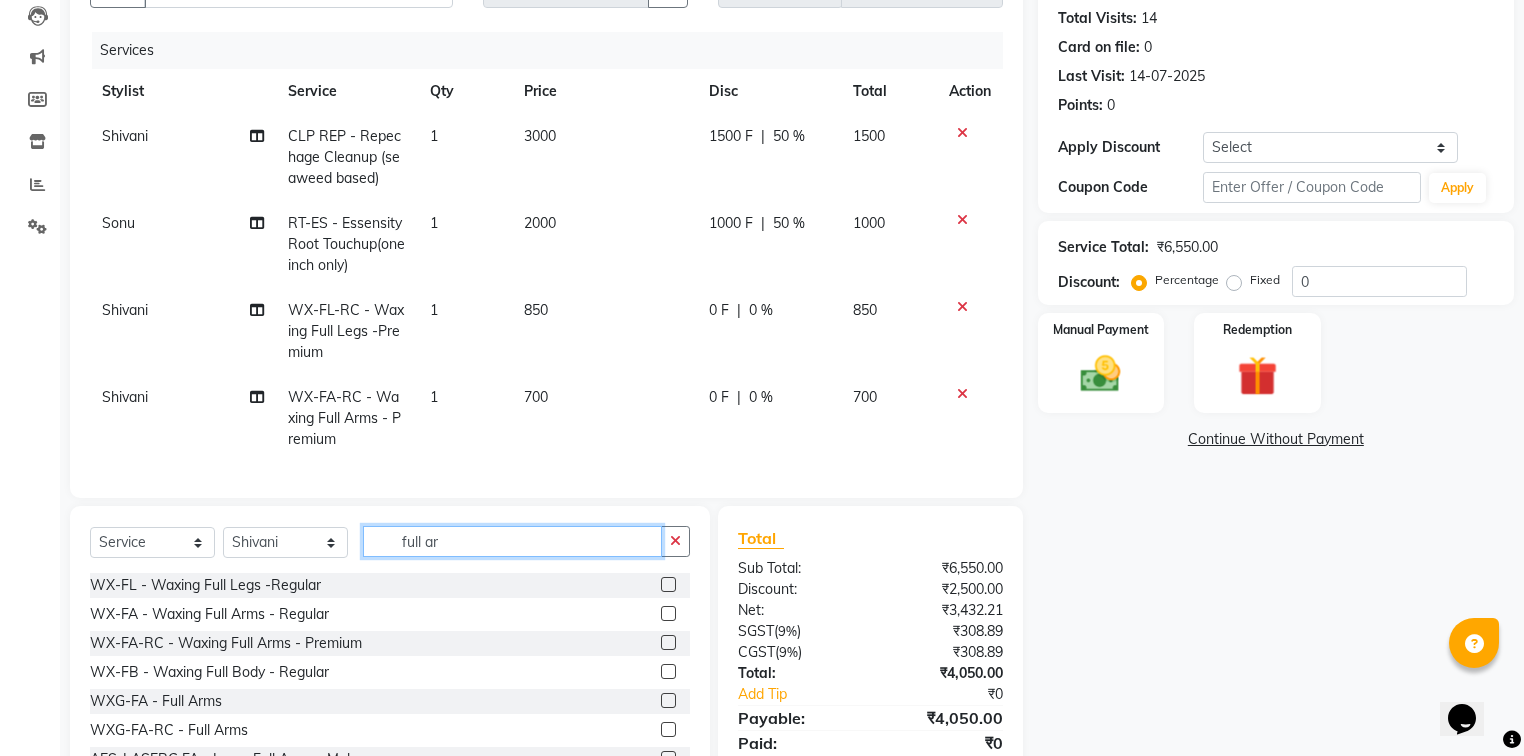 click on "full ar" 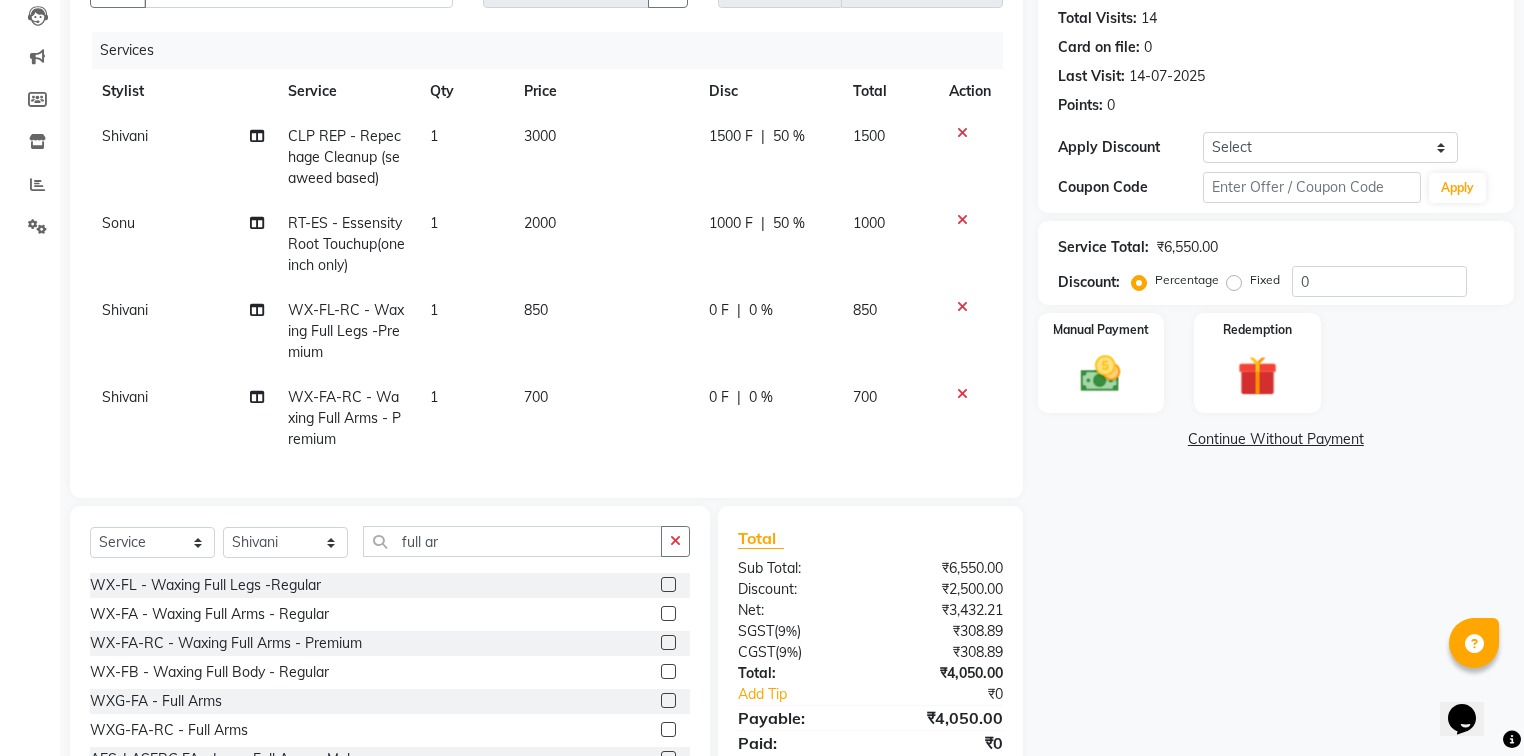 drag, startPoint x: 449, startPoint y: 572, endPoint x: 431, endPoint y: 560, distance: 21.633308 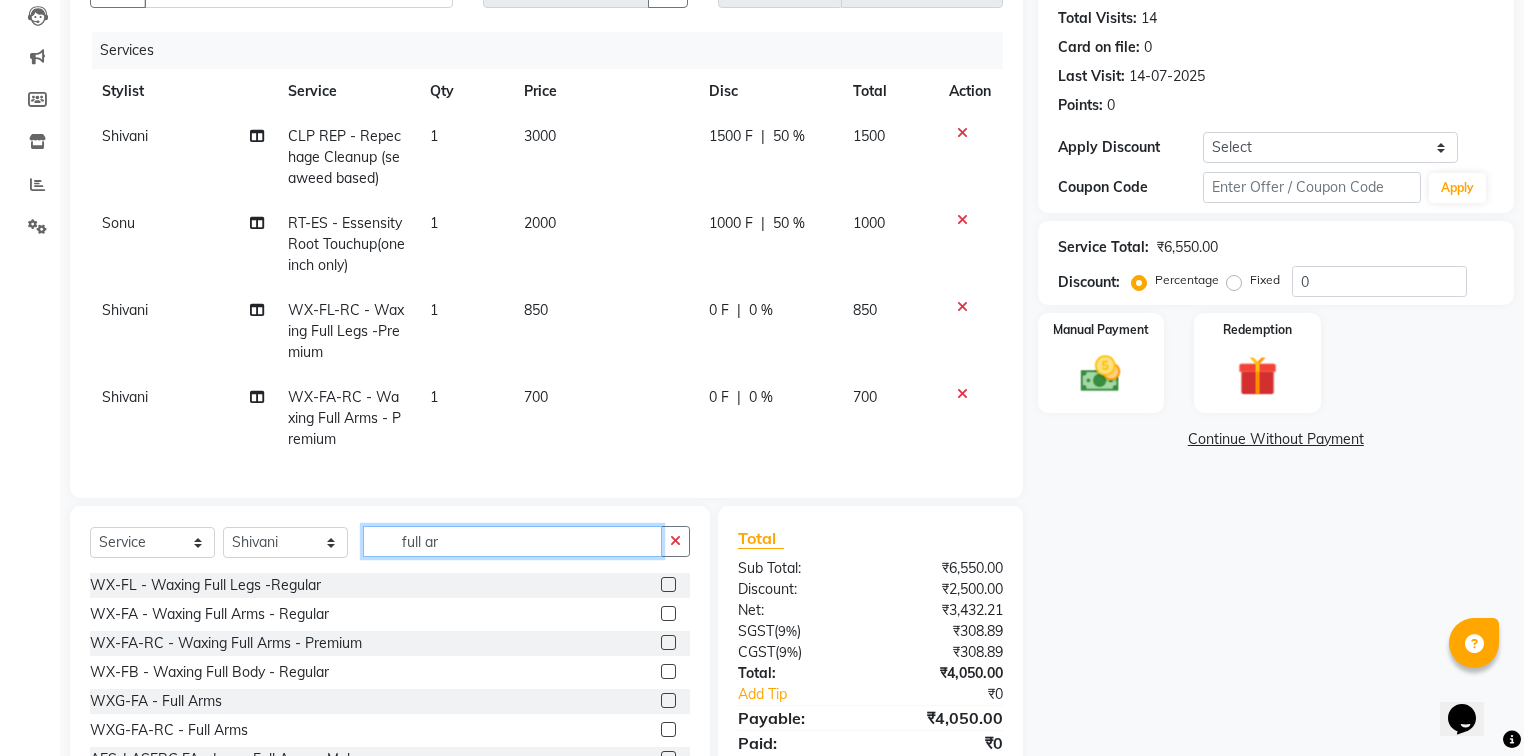 click on "full ar" 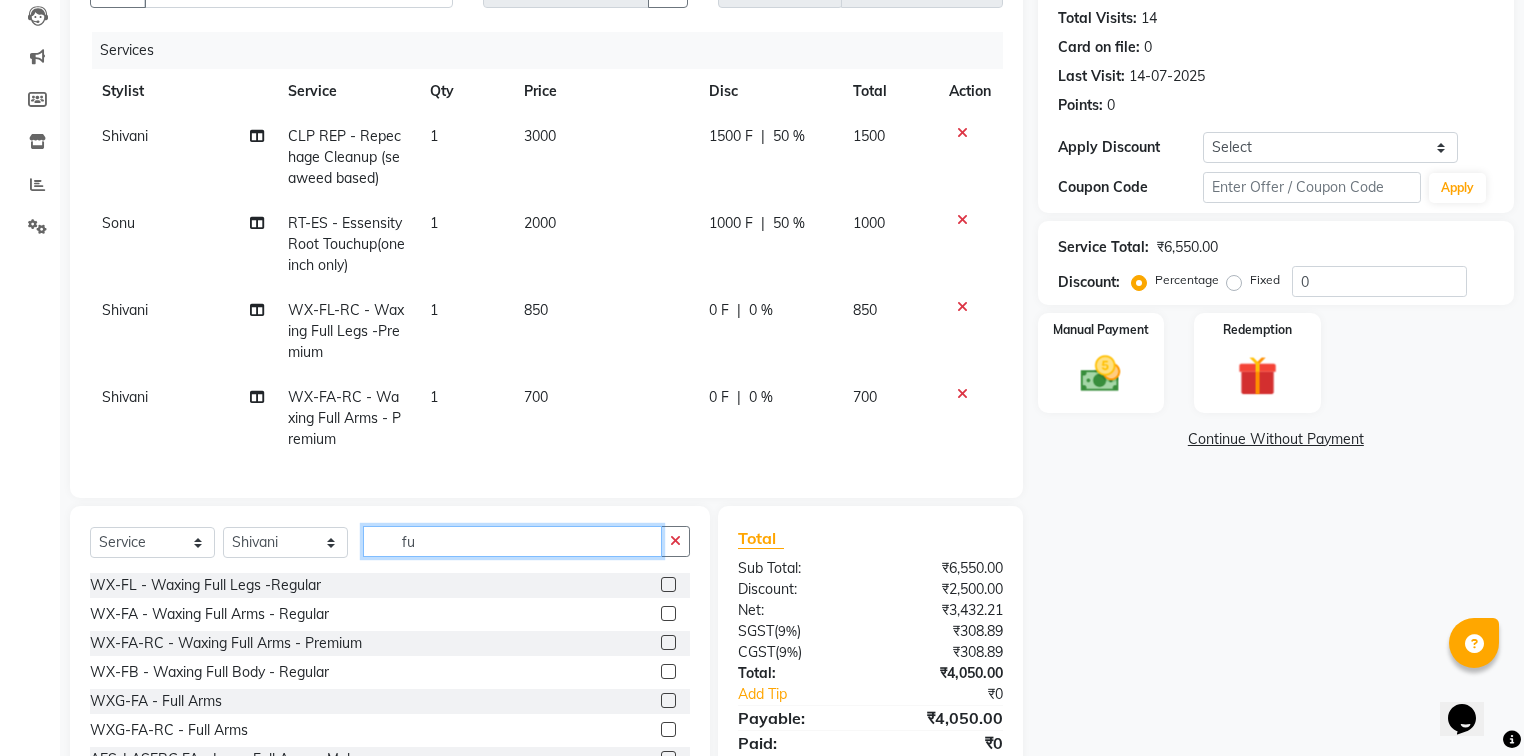 type on "f" 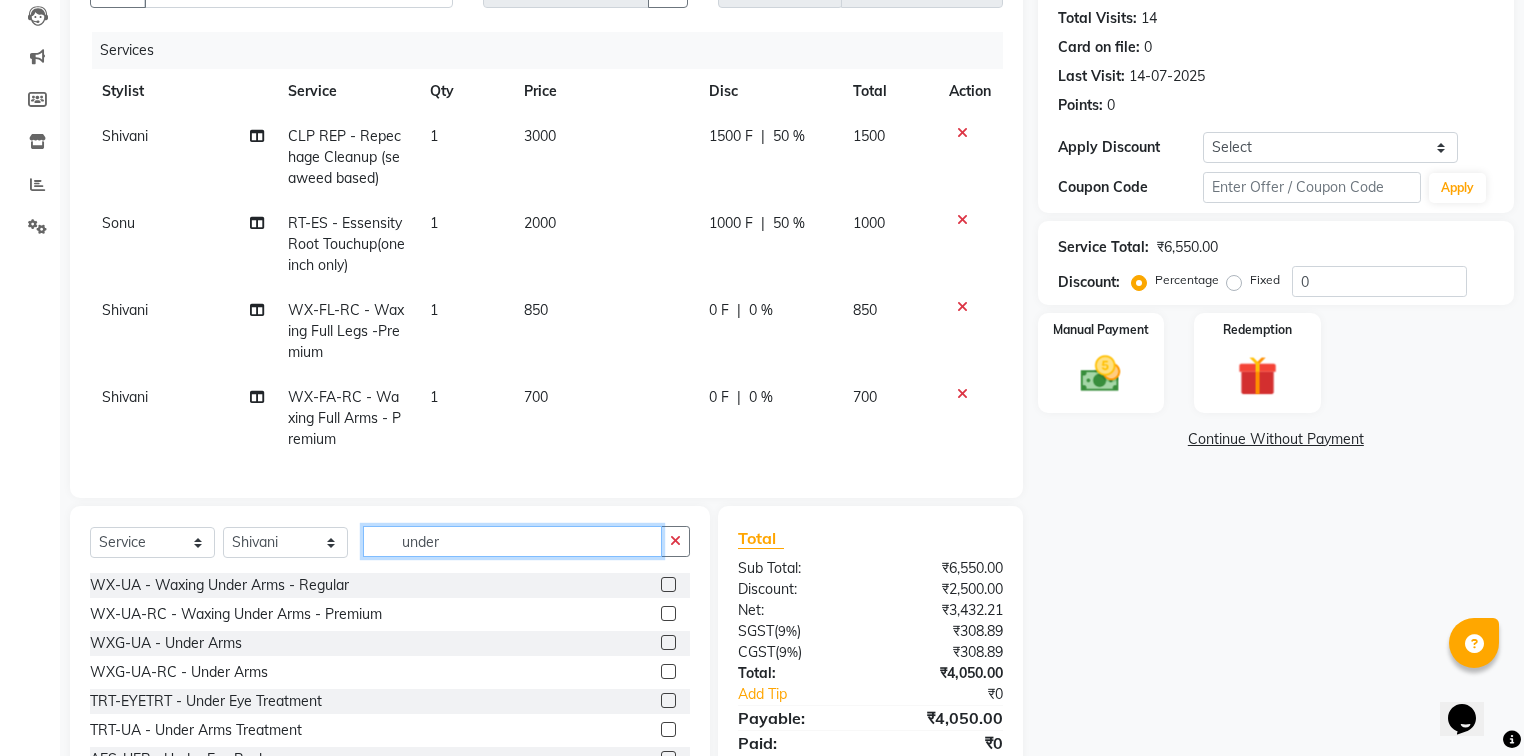 type on "under" 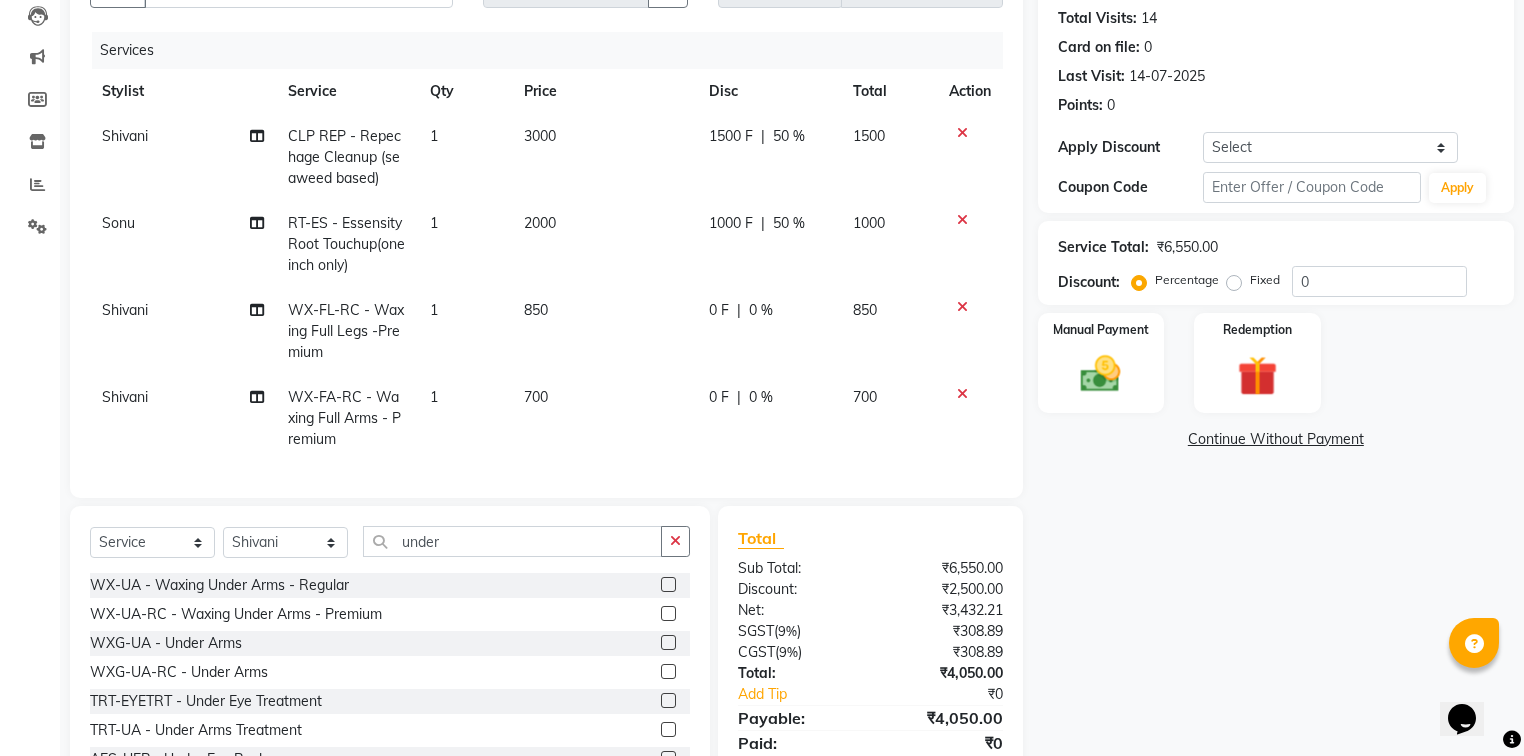 click 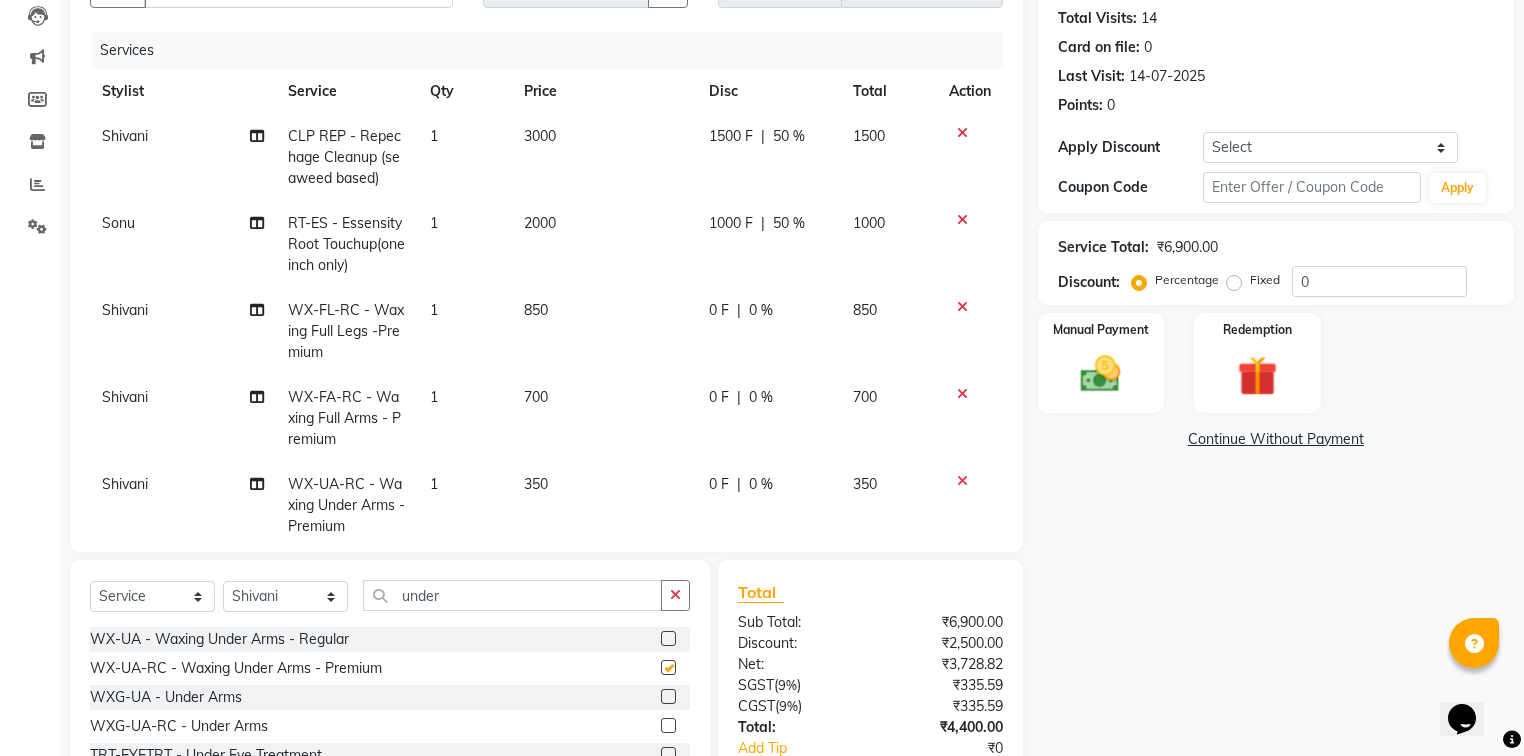 checkbox on "false" 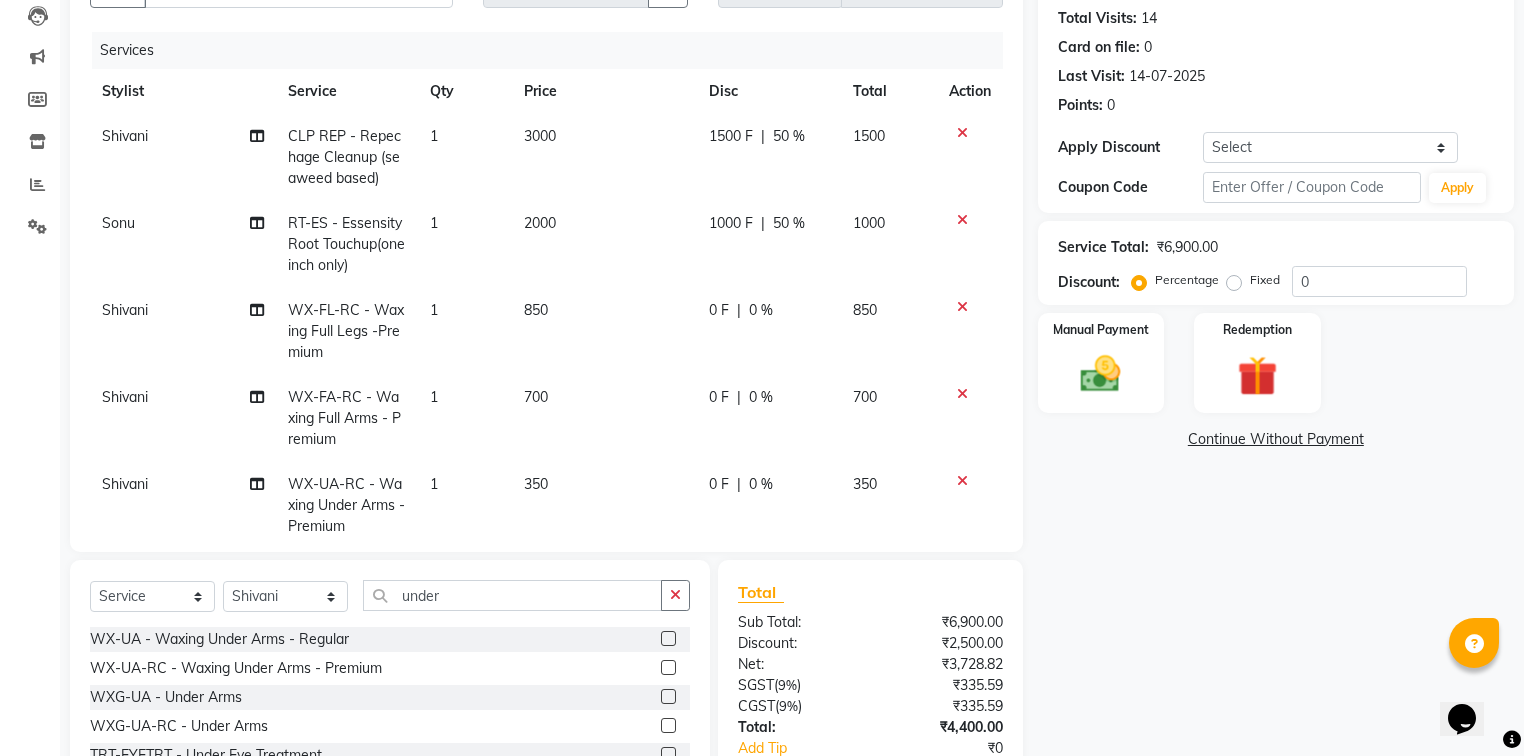 click on "0 F" 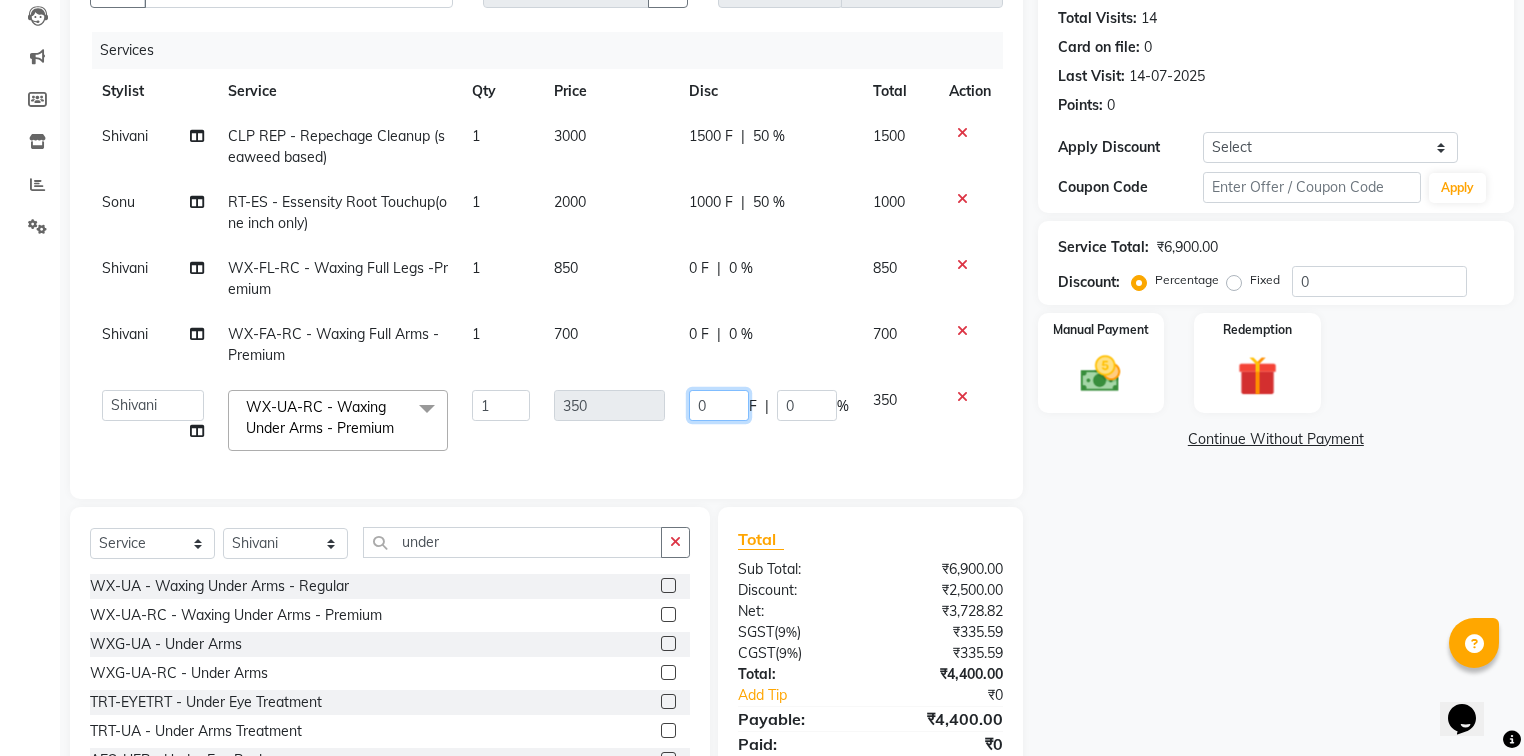 click on "0" 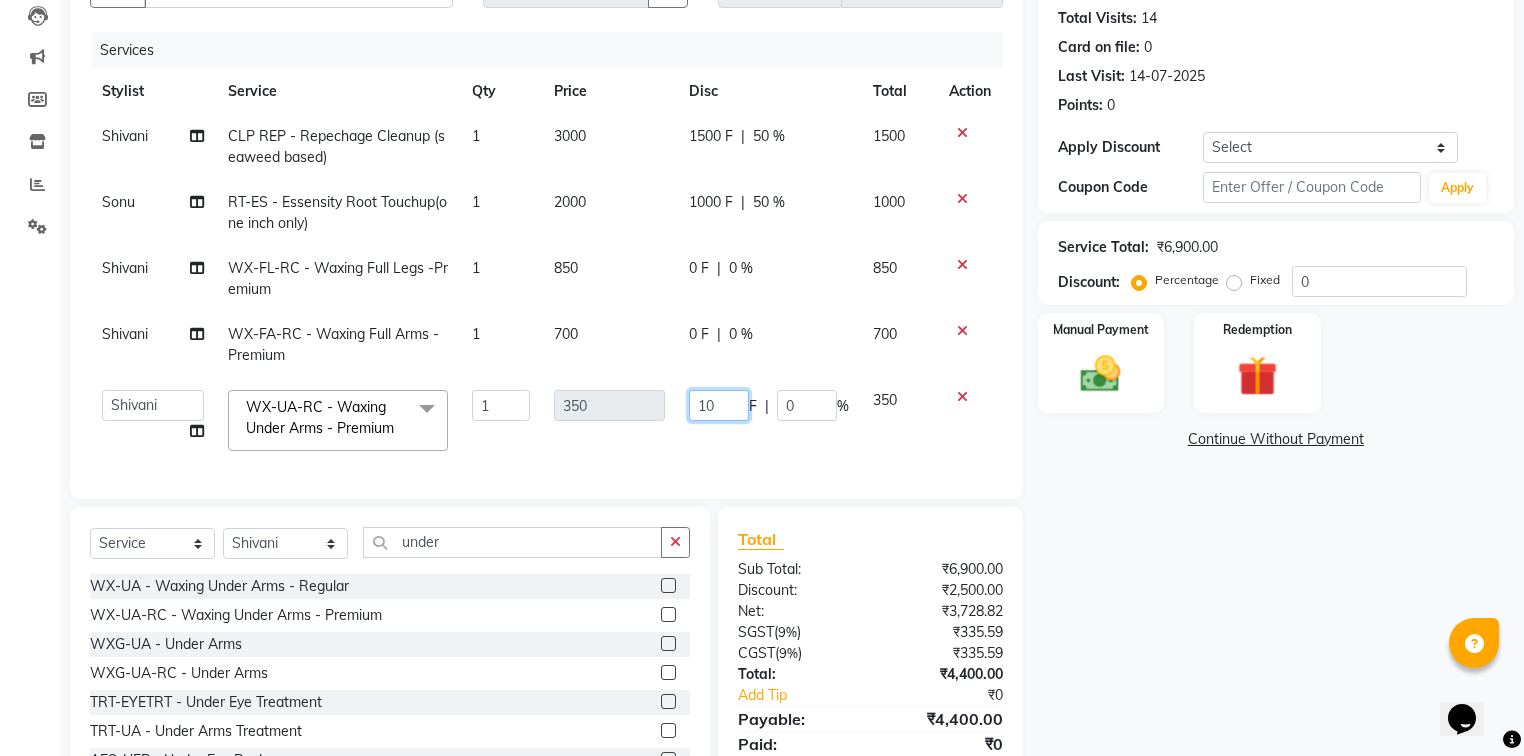 type on "150" 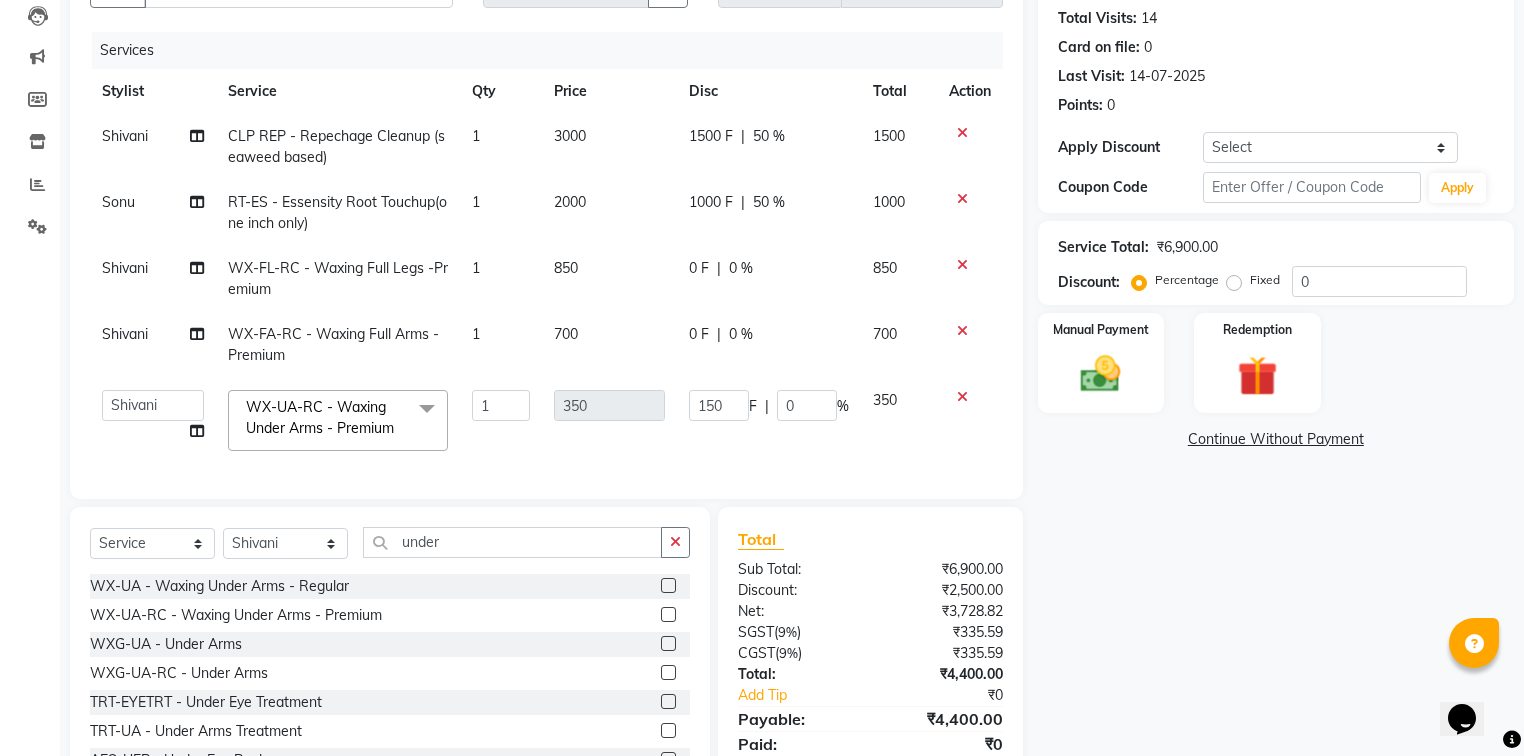 click on "Shivani CLP REP  - Repechage Cleanup (seaweed based) 1 3000 1500 F | 50 % 1500 Sonu RT-ES - Essensity Root Touchup(one inch only) 1 2000 1000 F | 50 % 1000 Shivani WX-FL-RC - Waxing Full Legs -Premium 1 850 0 F | 0 % 850 Shivani WX-FA-RC - Waxing Full Arms - Premium 1 700 0 F | 0 % 700  Afia    Amandeep Kaur   Anu   BABBU   DHIR   Divya   Happy   Harmesh   Harry    Headmasters   Israr   Jashan stockist   Jitender   Makhan   Maninder   Navdeep   Rimpi   Saima    Sandeep   Shivani   Shubham   Soni   Sonu   Sunny   Sushil   Tanveer   Varsha   Vijay  WX-UA-RC - Waxing Under Arms - Premium  x SSL - Shampoo SCL - Shampoo and conditioner (with natural dry) HML - Head massage(with natural dry) HCLD - Hair Cut by Creative Director HCL - Hair Cut by Senior Hair Stylist Trim - Trimming (one Length) Spt - Split ends/short/candle cut BD - Blow dry OS - Open styling GL-igora - Igora Global GL-essensity - Essensity Global Hlts-L - Highlights Bal - Balayage Chunks  - Chunks CR  - Color removal CRF - Color refresh SH - Shave" 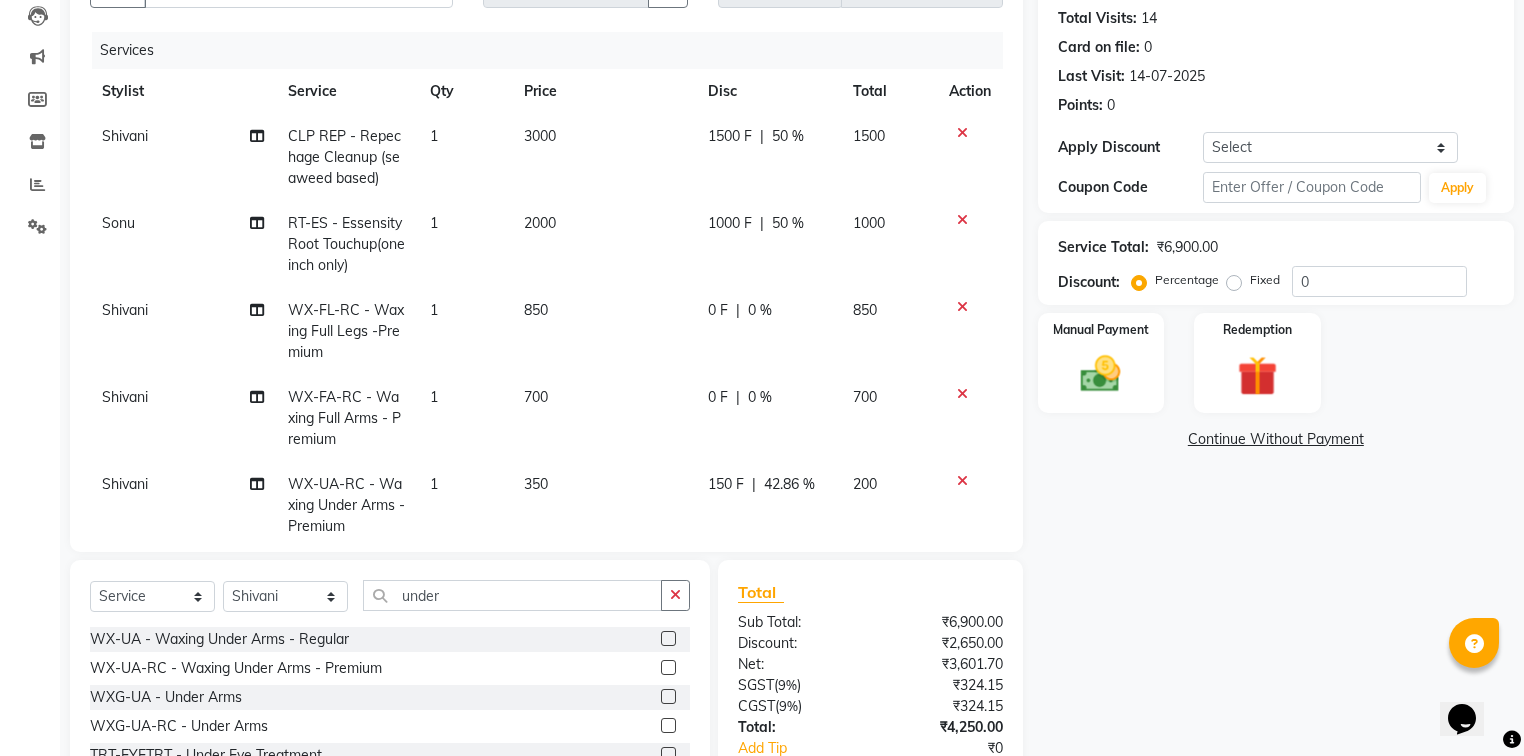 click on "0 F | 0 %" 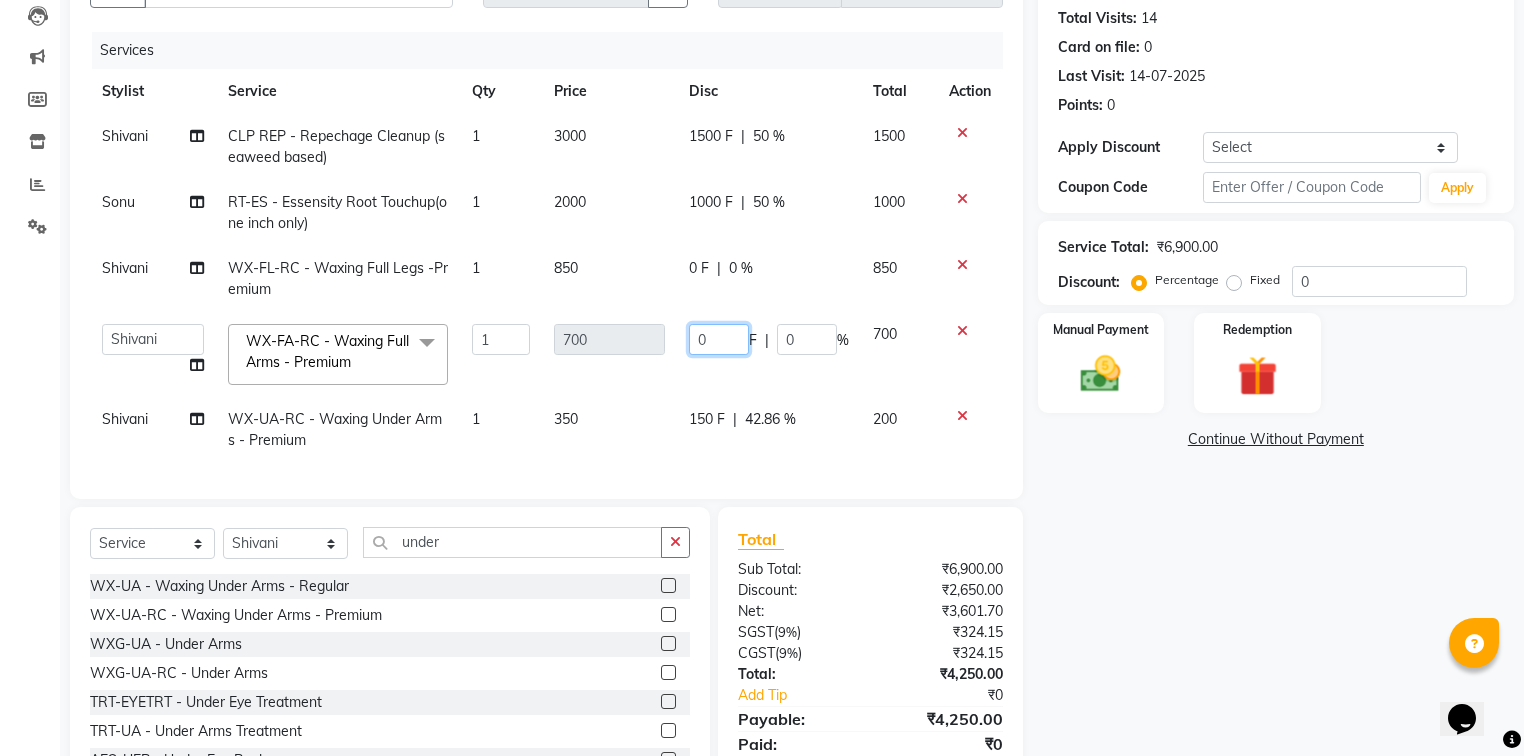 click on "0" 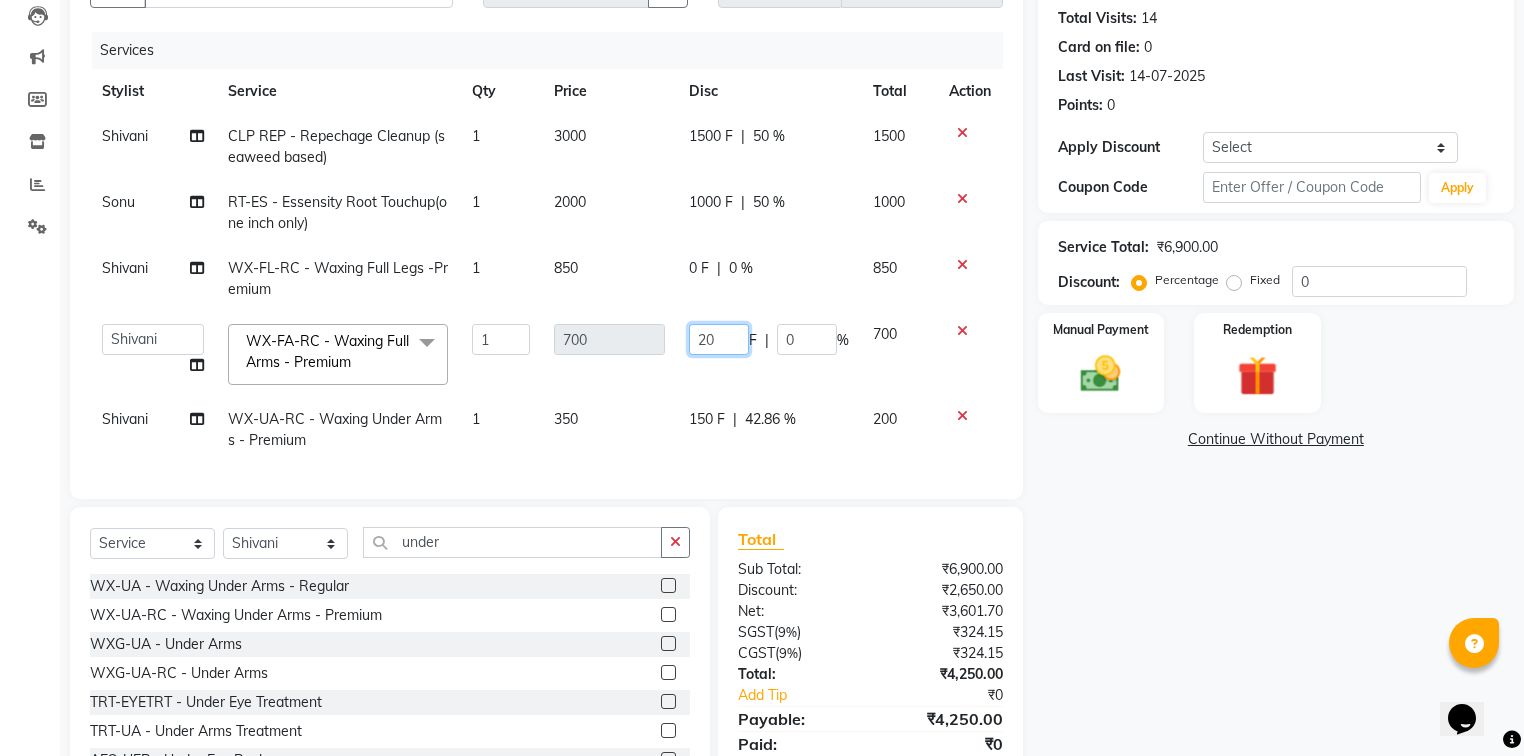 type on "200" 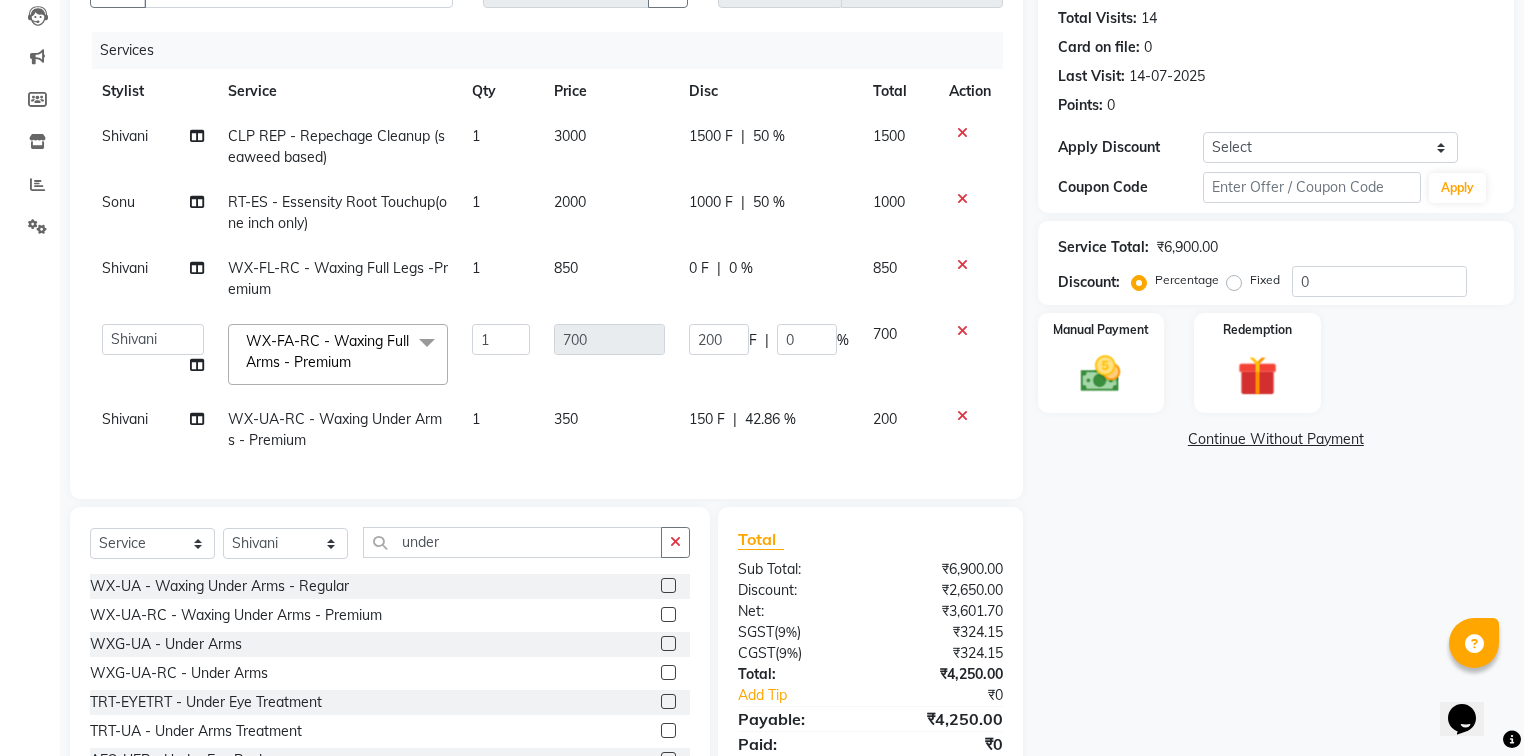 click on "Shivani CLP REP  - Repechage Cleanup (seaweed based) 1 3000 1500 F | 50 % 1500 Sonu RT-ES - Essensity Root Touchup(one inch only) 1 2000 1000 F | 50 % 1000 Shivani WX-FL-RC - Waxing Full Legs -Premium 1 850 0 F | 0 % 850  Afia    Amandeep Kaur   Anu   BABBU   DHIR   Divya   Happy   Harmesh   Harry    Headmasters   Israr   Jashan stockist   Jitender   Makhan   Maninder   Navdeep   Rimpi   Saima    Sandeep   Shivani   Shubham   Soni   Sonu   Sunny   Sushil   Tanveer   Varsha   Vijay  WX-FA-RC - Waxing Full Arms - Premium  x SSL - Shampoo SCL - Shampoo and conditioner (with natural dry) HML - Head massage(with natural dry) HCLD - Hair Cut by Creative Director HCL - Hair Cut by Senior Hair Stylist Trim - Trimming (one Length) Spt - Split ends/short/candle cut BD - Blow dry OS - Open styling GL-igora - Igora Global GL-essensity - Essensity Global Hlts-L - Highlights Bal - Balayage Chunks  - Chunks CR  - Color removal CRF - Color refresh Stk - Per streak RT-IG - Igora Root Touchup(one inch only) Reb - Rebonding 1" 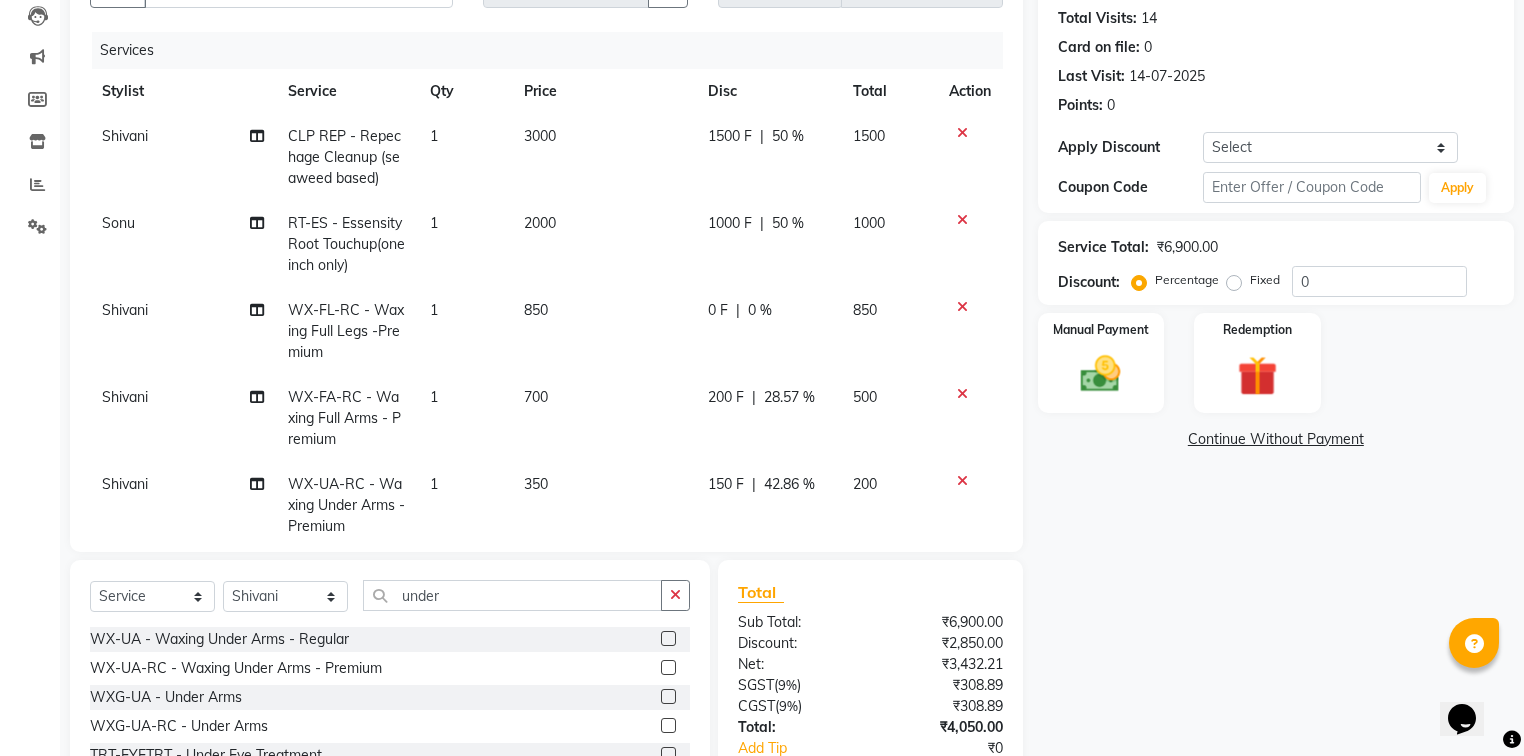 click on "0 F | 0 %" 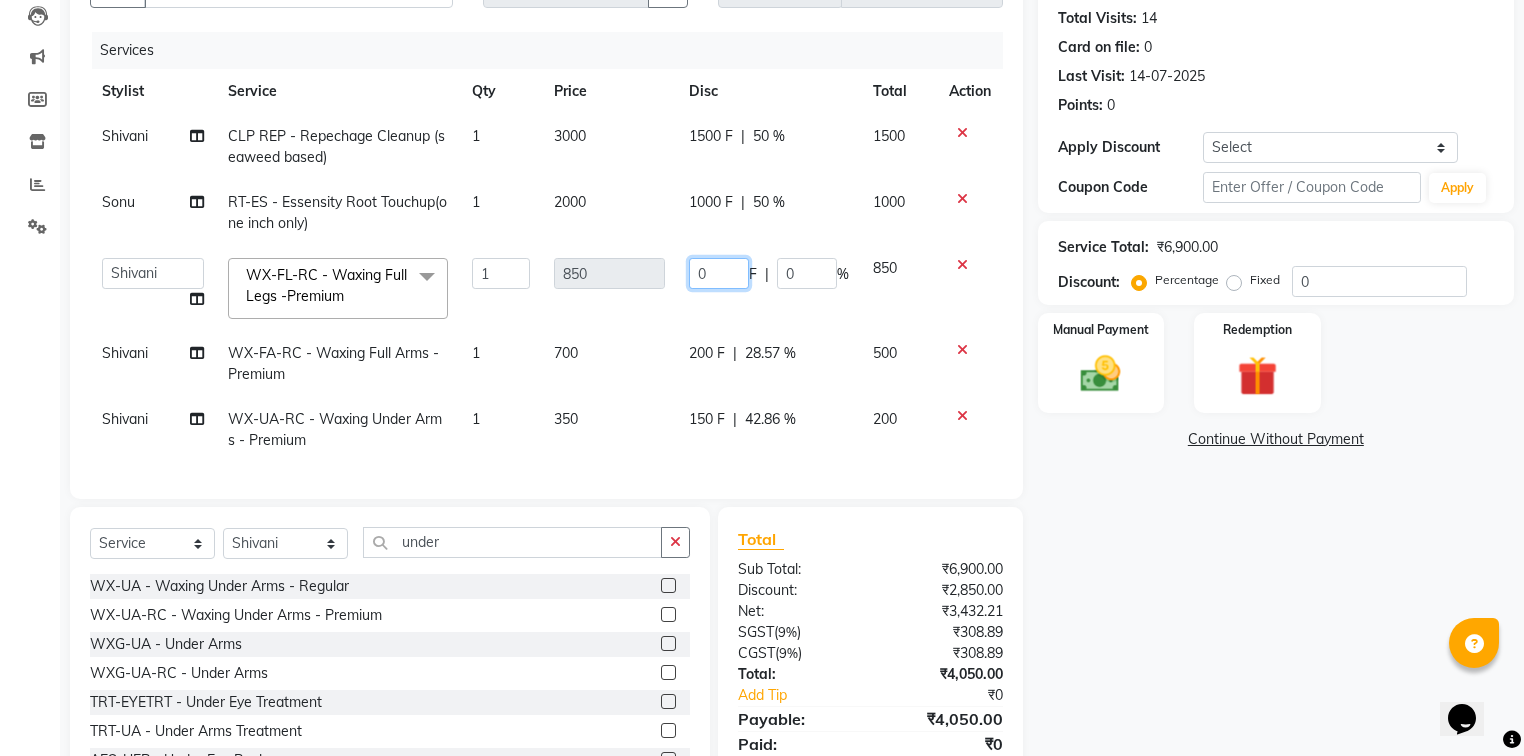 click on "0" 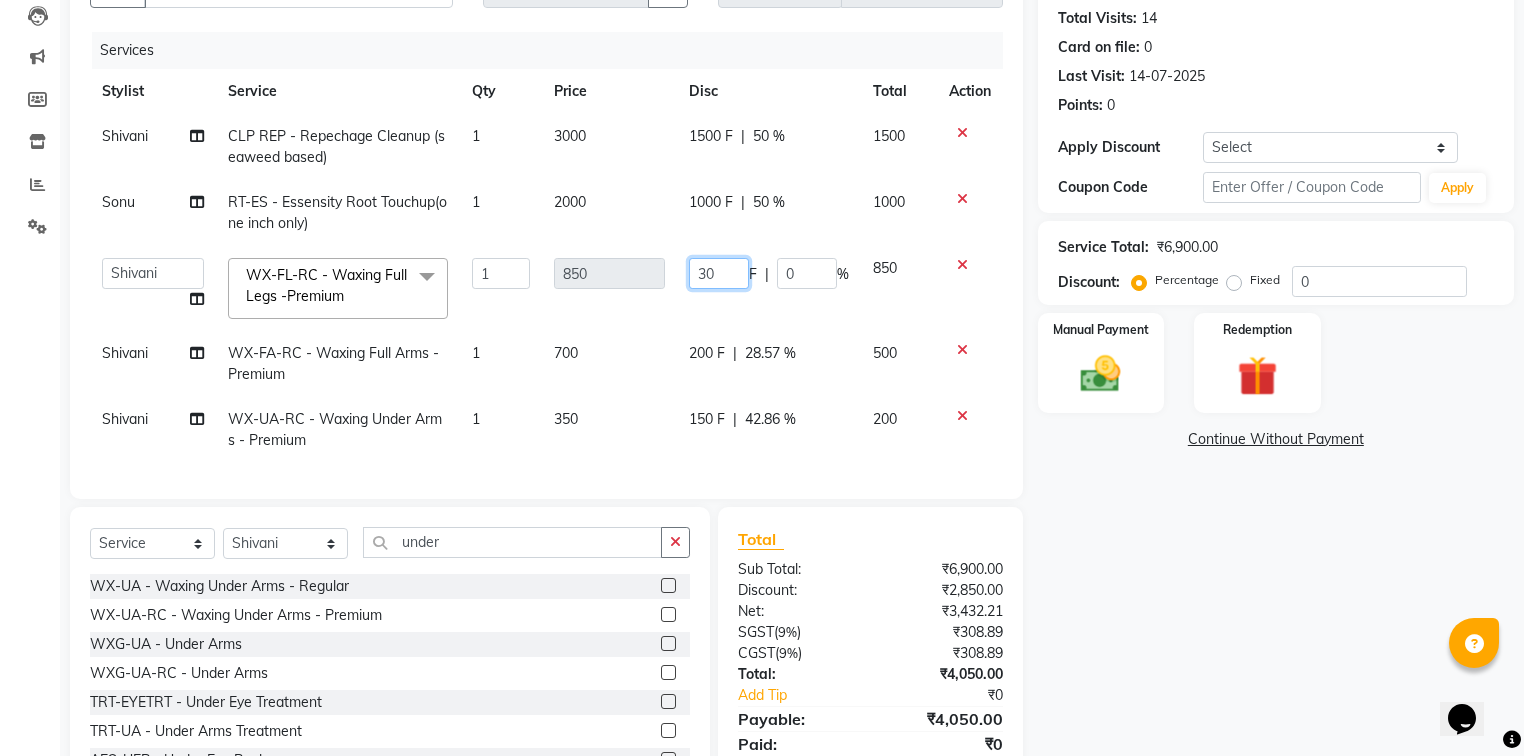 type on "350" 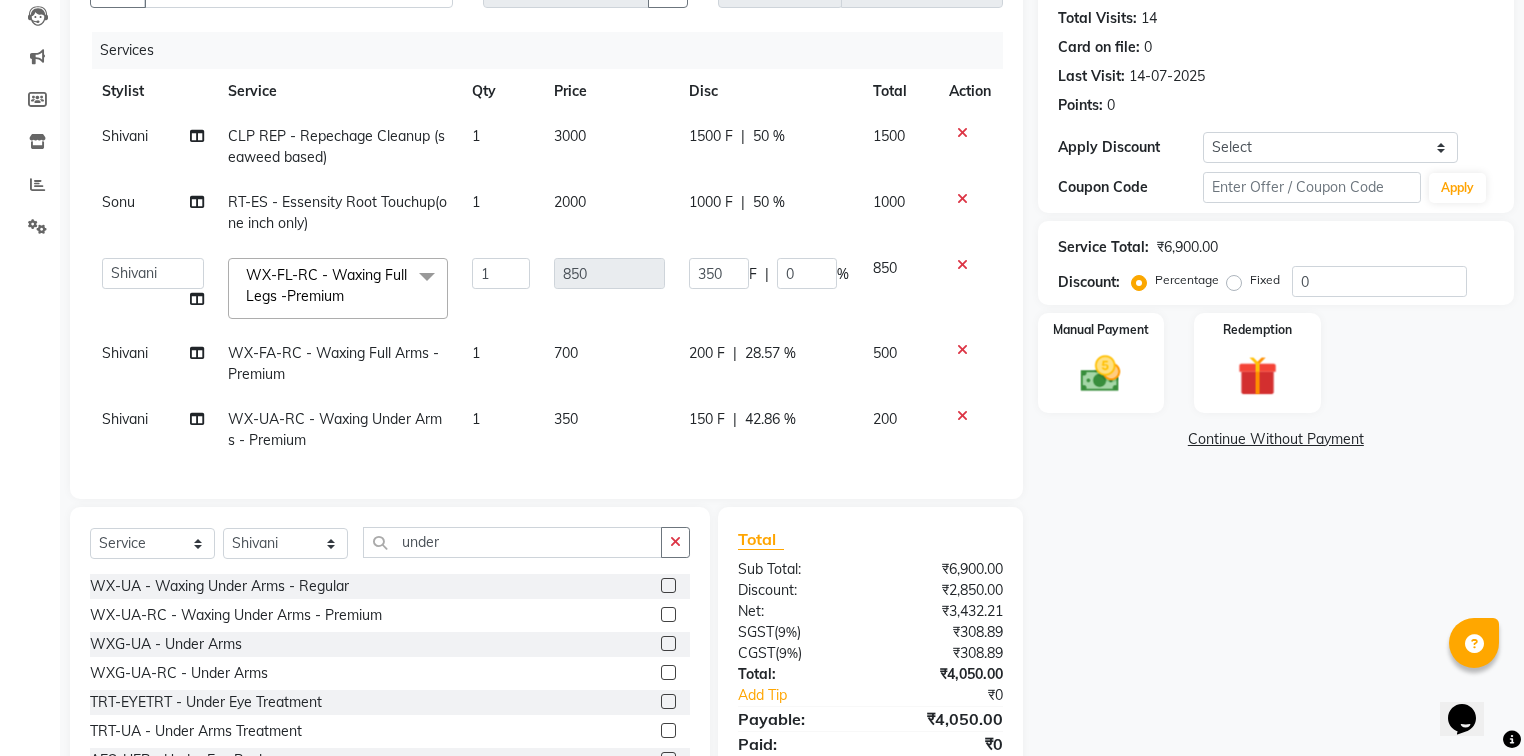 click on "Shivani CLP REP  - Repechage Cleanup (seaweed based) 1 3000 1500 F | 50 % 1500 Sonu RT-ES - Essensity Root Touchup(one inch only) 1 2000 1000 F | 50 % 1000  Afia    Amandeep Kaur   Anu   BABBU   DHIR   Divya   Happy   Harmesh   Harry    Headmasters   Israr   Jashan stockist   Jitender   Makhan   Maninder   Navdeep   Rimpi   Saima    Sandeep   Shivani   Shubham   Soni   Sonu   Sunny   Sushil   Tanveer   Varsha   Vijay  WX-FL-RC - Waxing Full Legs -Premium  x SSL - Shampoo SCL - Shampoo and conditioner (with natural dry) HML - Head massage(with natural dry) HCLD - Hair Cut by Creative Director HCL - Hair Cut by Senior Hair Stylist Trim - Trimming (one Length) Spt - Split ends/short/candle cut BD - Blow dry OS - Open styling GL-igora - Igora Global GL-essensity - Essensity Global Hlts-L - Highlights Bal - Balayage Chunks  - Chunks CR  - Color removal CRF - Color refresh Stk - Per streak RT-IG - Igora Root Touchup(one inch only) RT-ES - Essensity Root Touchup(one inch only) Reb - Rebonding ST  - Straight therapy" 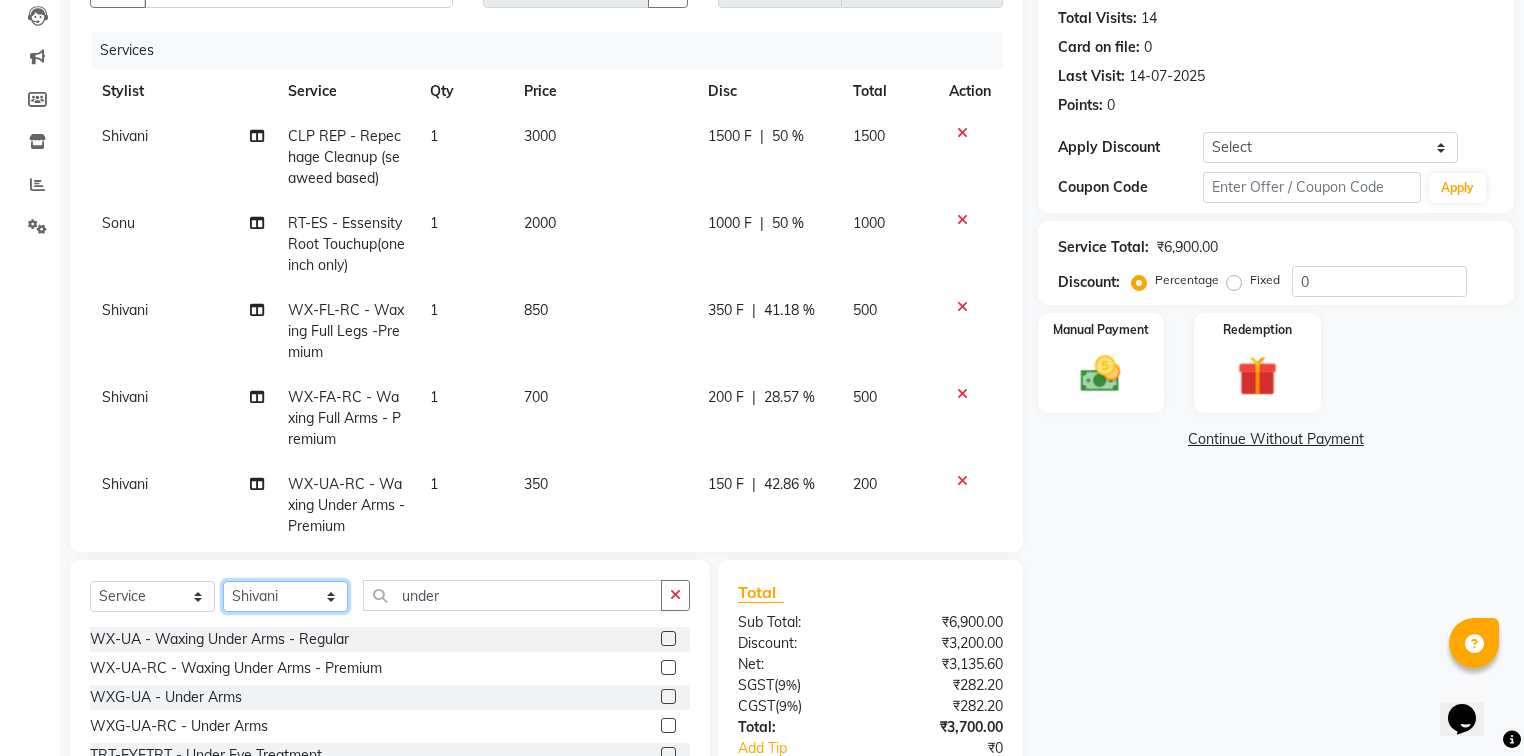 click on "Select Stylist Afia  Amandeep Kaur Anu BABBU DHIR Divya Happy Harmesh Harry  Headmasters Israr Jashan stockist Jitender Makhan Maninder Navdeep Rimpi Saima  Sandeep Shivani Shubham Soni Sonu Sunny Sushil Tanveer Varsha Vijay" 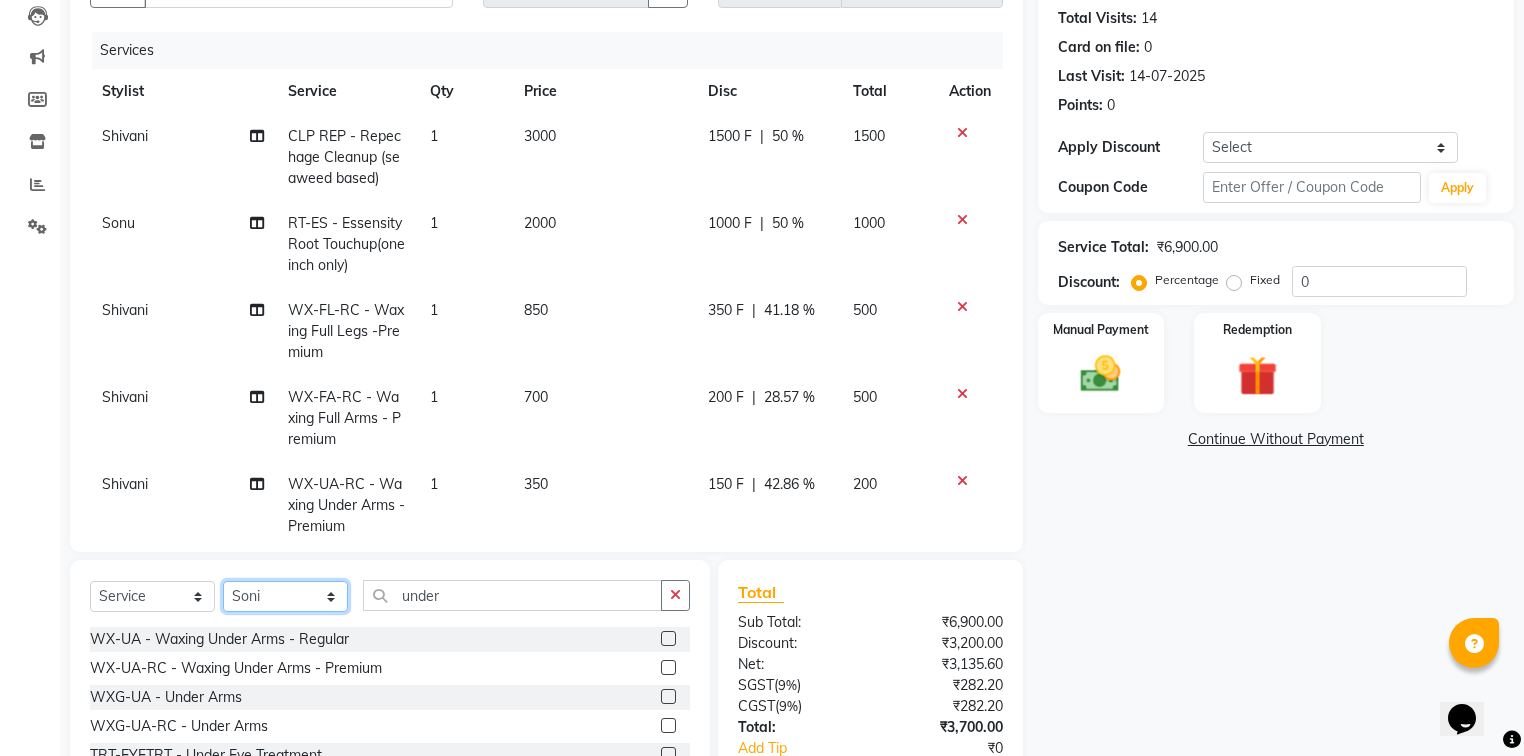 click on "Select Stylist Afia  Amandeep Kaur Anu BABBU DHIR Divya Happy Harmesh Harry  Headmasters Israr Jashan stockist Jitender Makhan Maninder Navdeep Rimpi Saima  Sandeep Shivani Shubham Soni Sonu Sunny Sushil Tanveer Varsha Vijay" 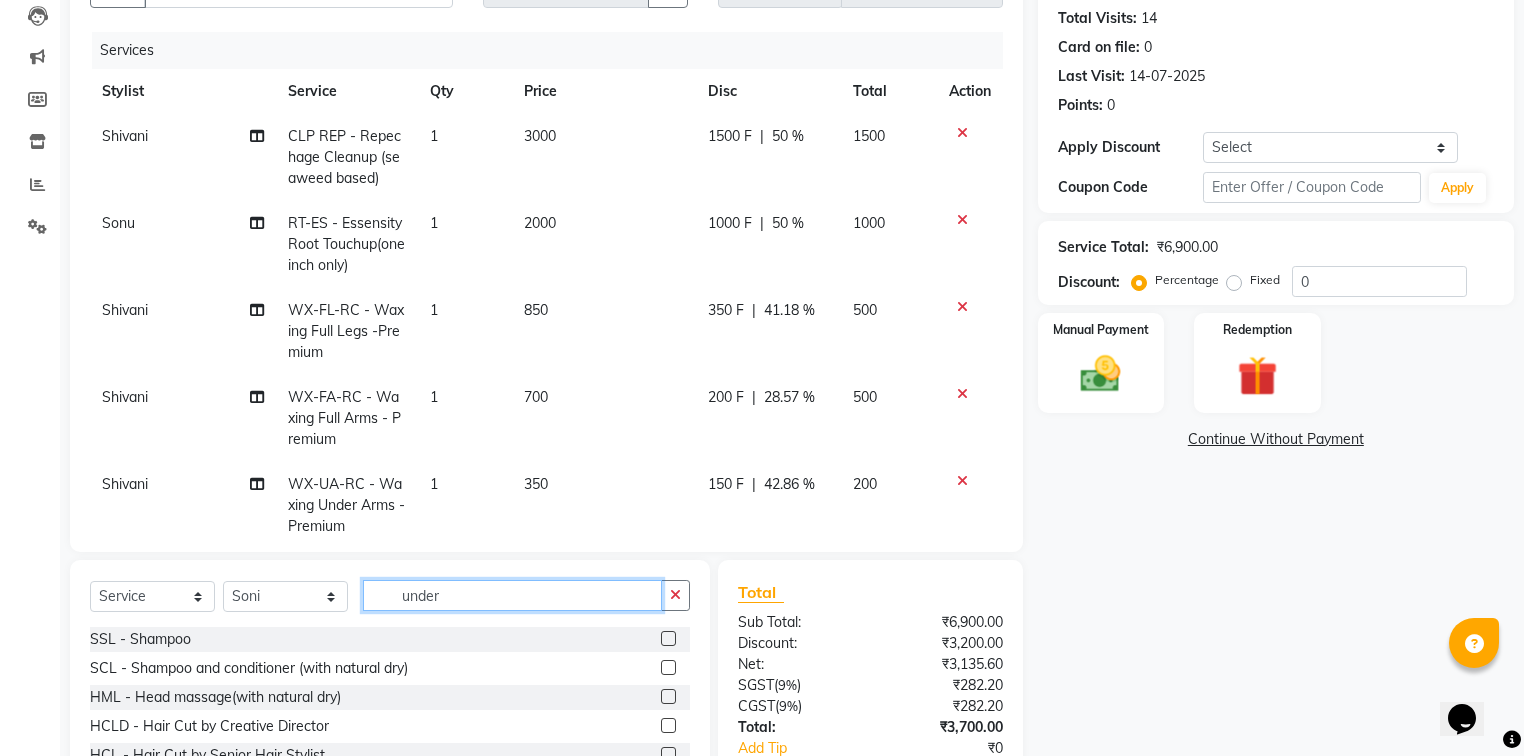 click on "under" 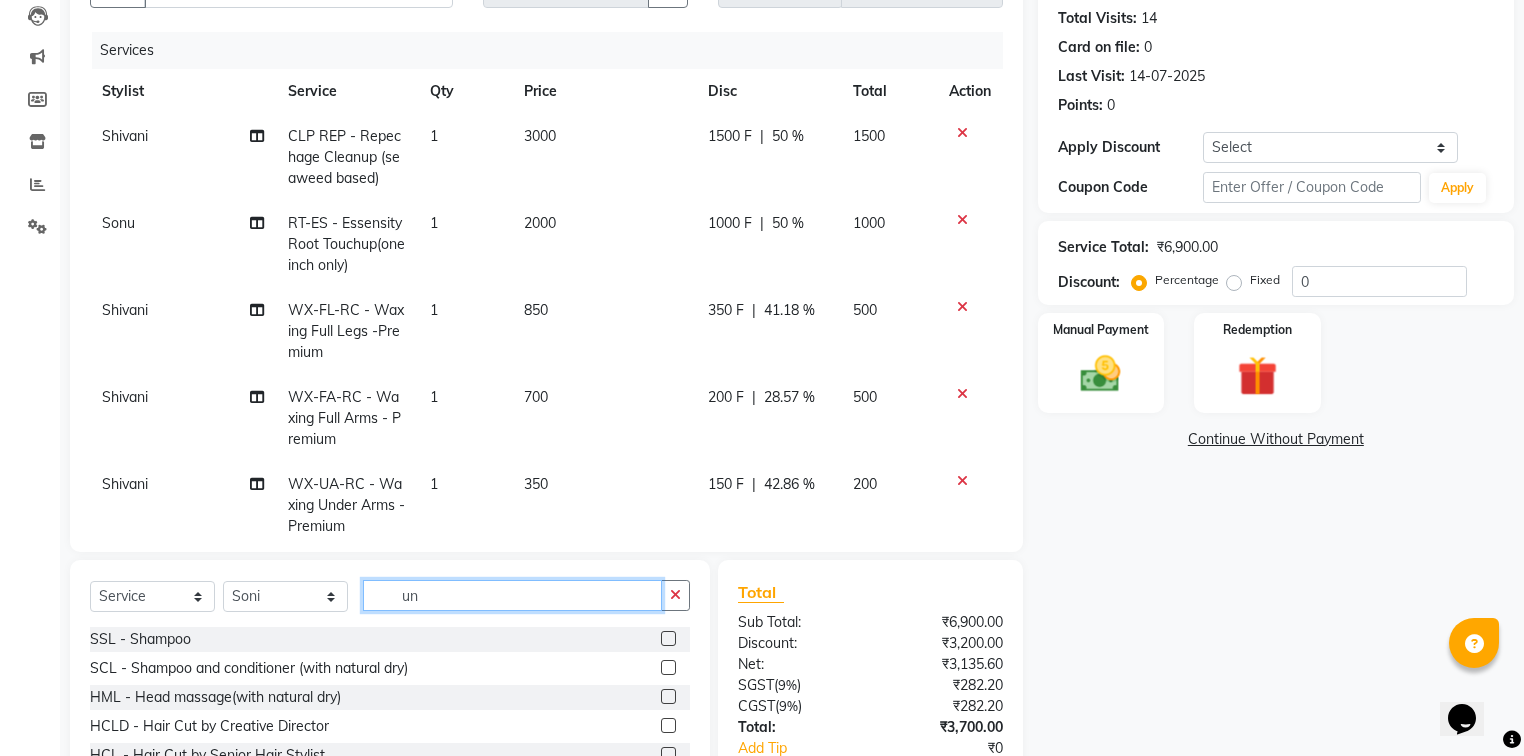 type on "u" 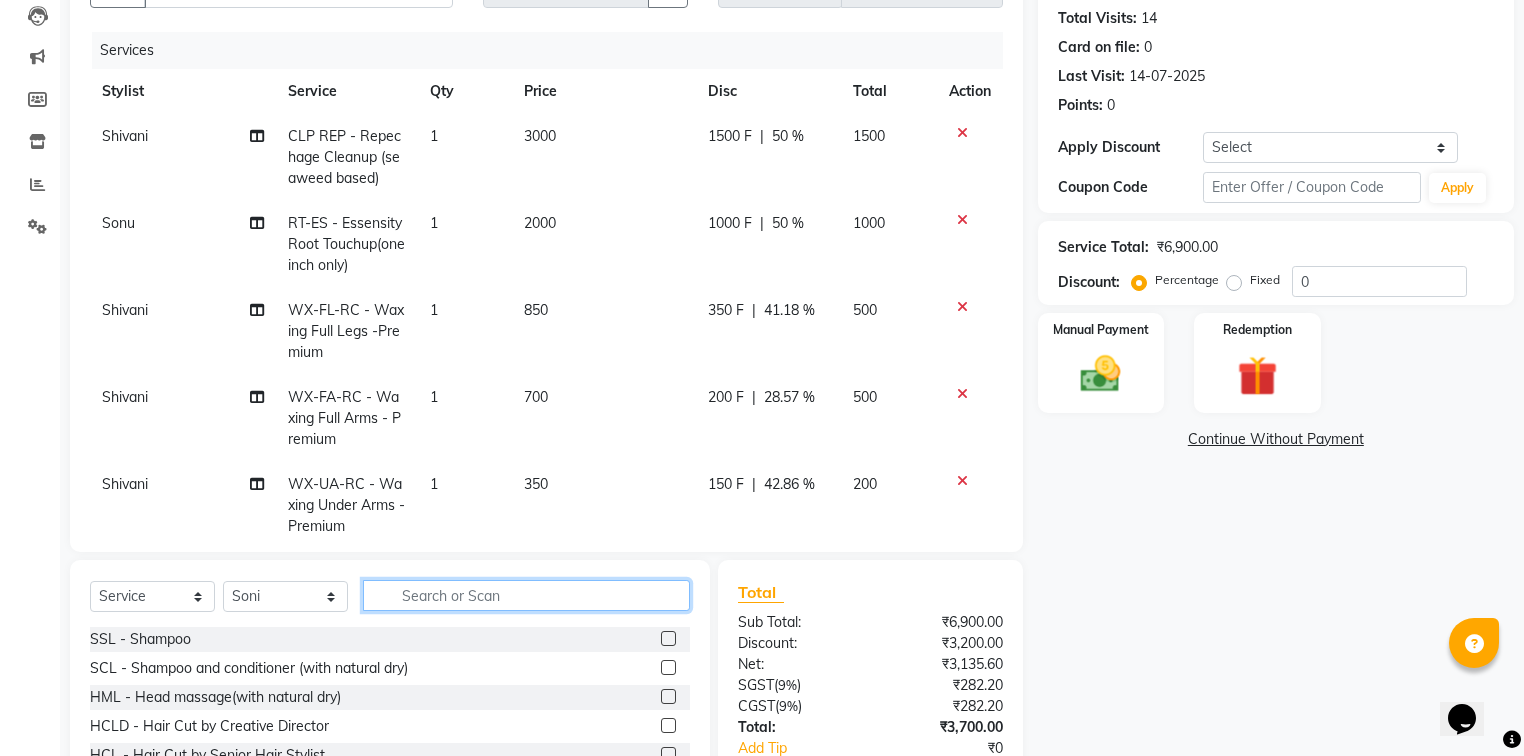 type 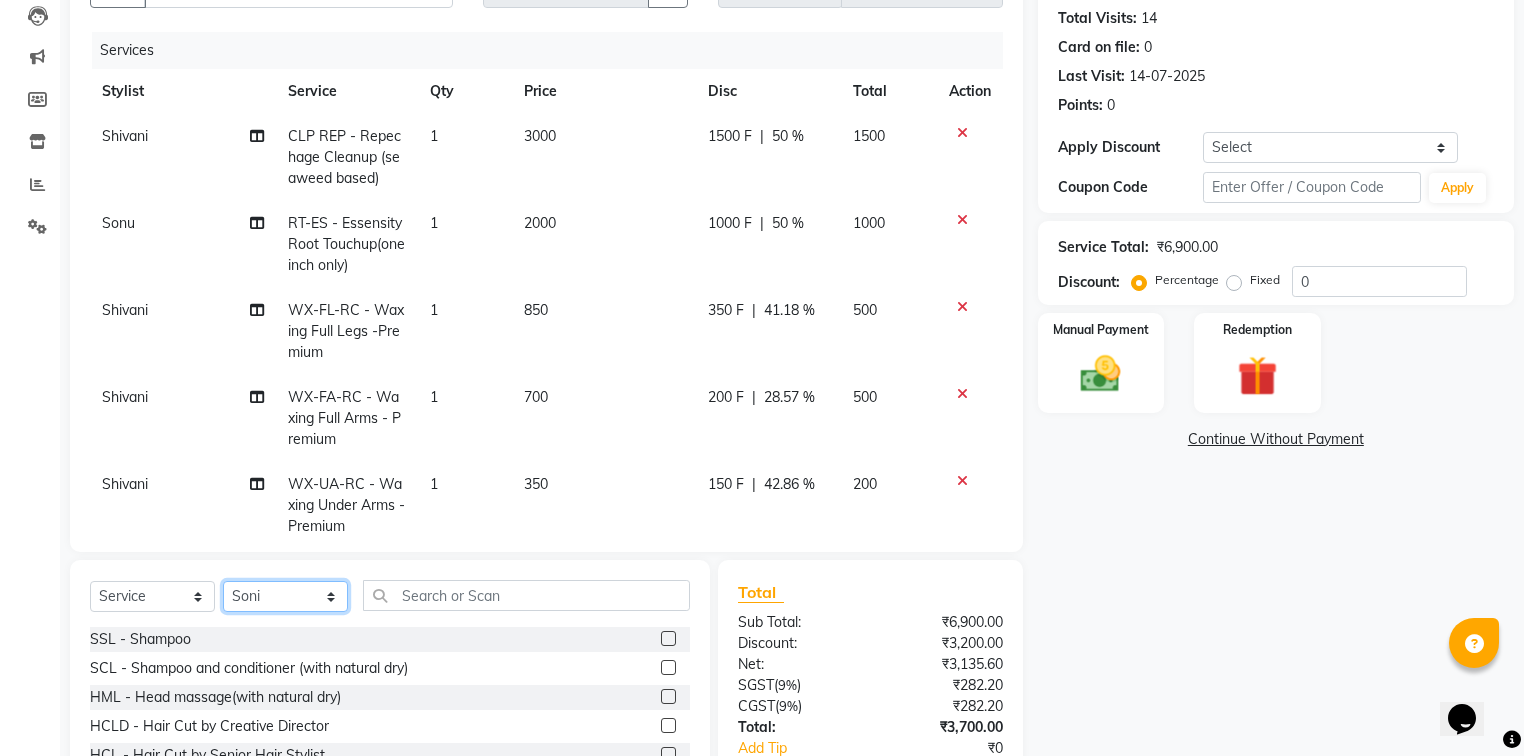click on "Select Stylist Afia  Amandeep Kaur Anu BABBU DHIR Divya Happy Harmesh Harry  Headmasters Israr Jashan stockist Jitender Makhan Maninder Navdeep Rimpi Saima  Sandeep Shivani Shubham Soni Sonu Sunny Sushil Tanveer Varsha Vijay" 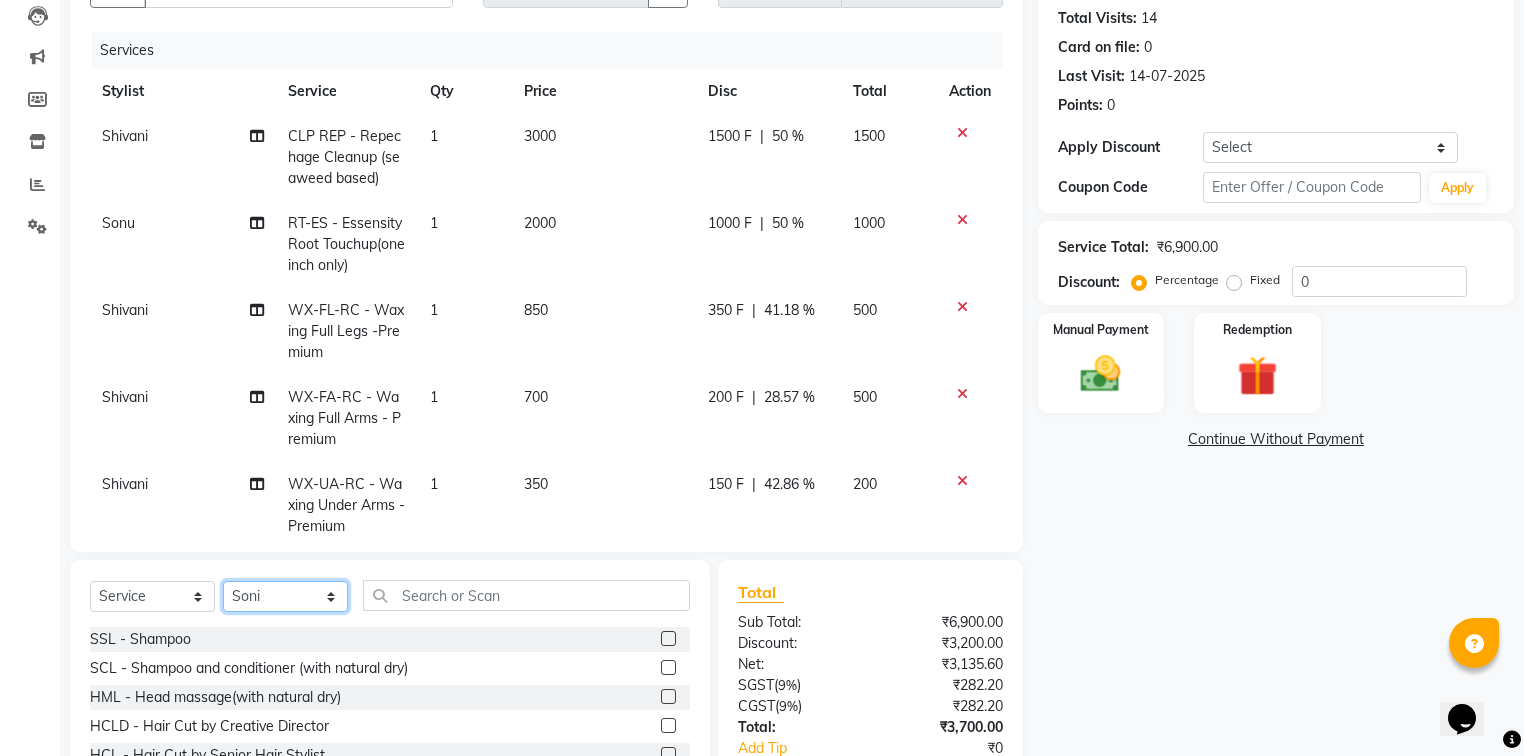select on "69685" 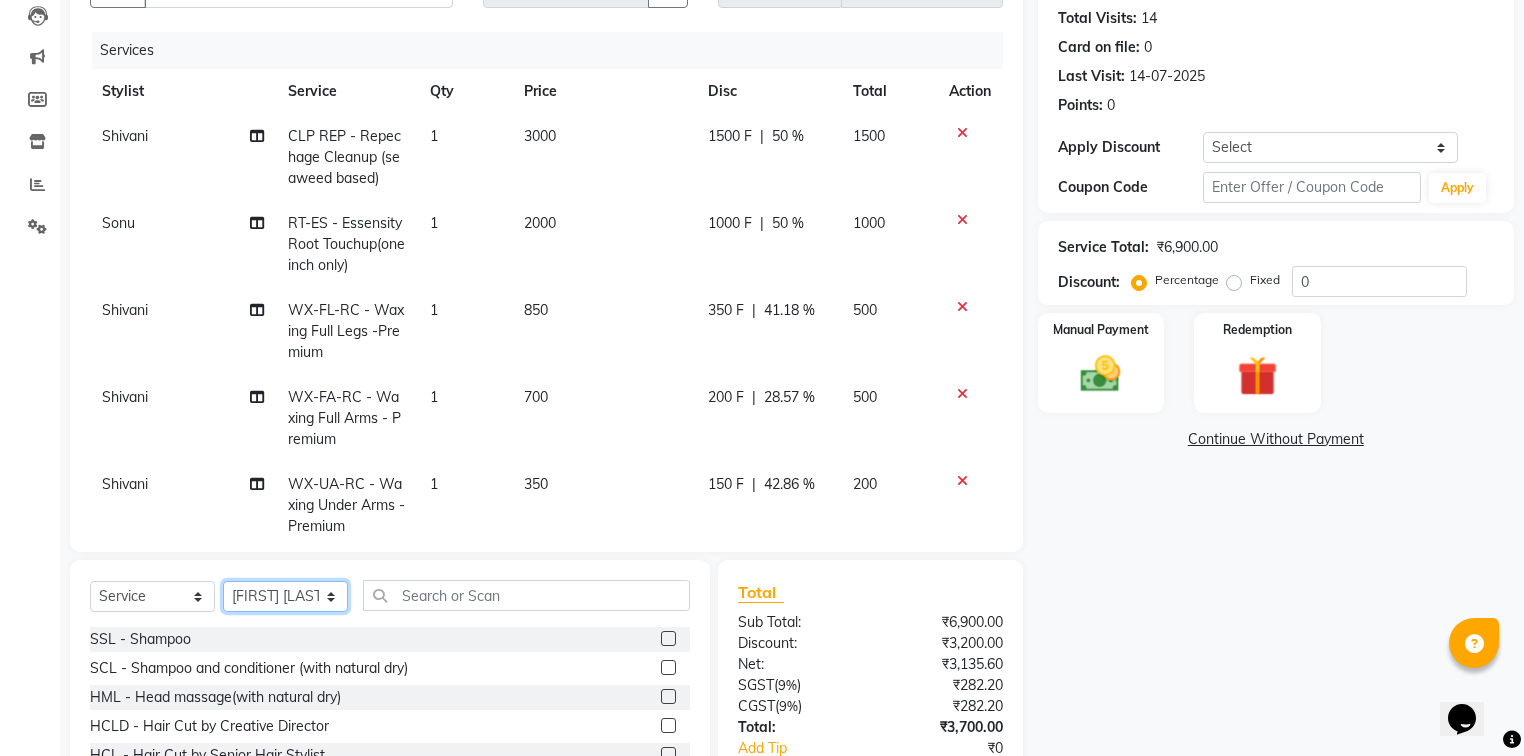 click on "Select Stylist Afia  Amandeep Kaur Anu BABBU DHIR Divya Happy Harmesh Harry  Headmasters Israr Jashan stockist Jitender Makhan Maninder Navdeep Rimpi Saima  Sandeep Shivani Shubham Soni Sonu Sunny Sushil Tanveer Varsha Vijay" 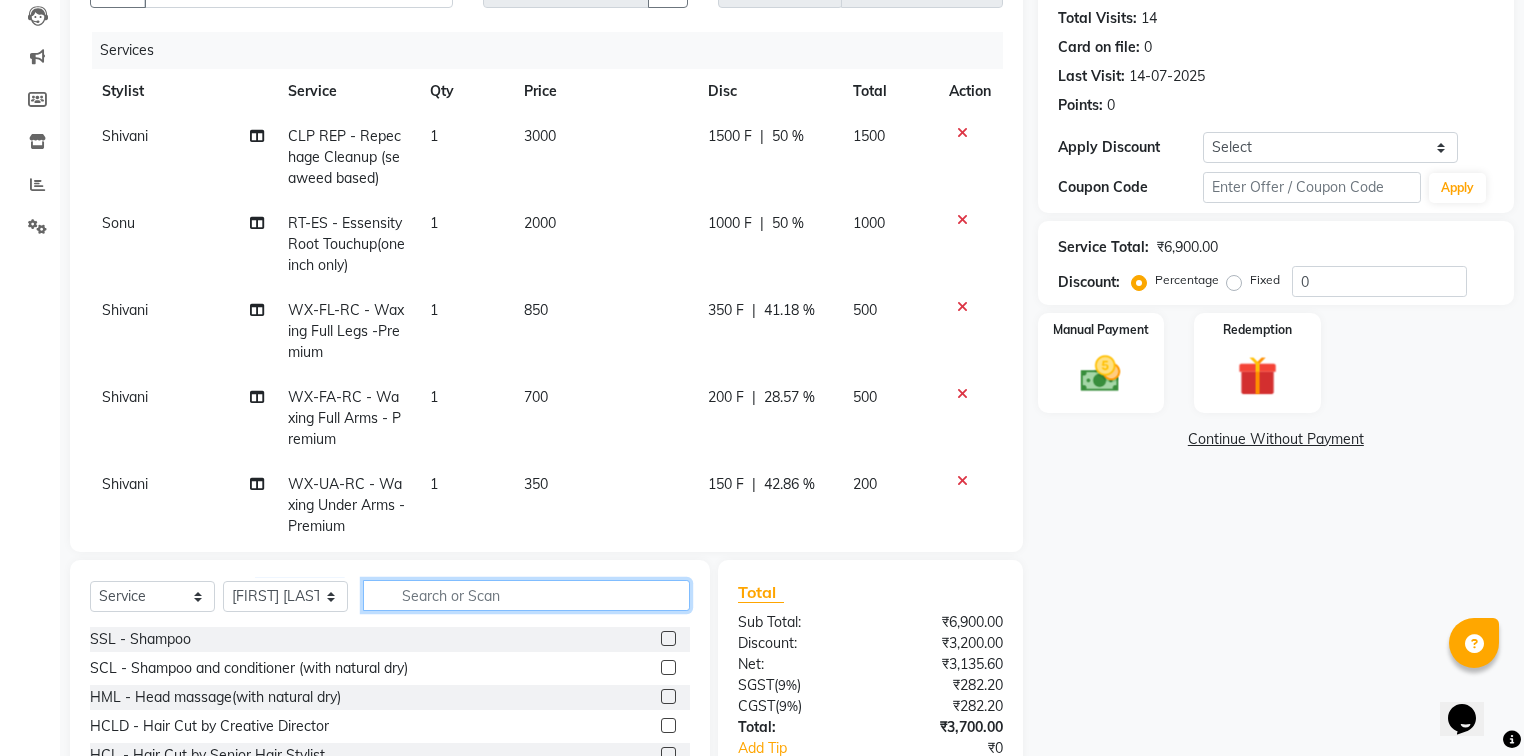 click 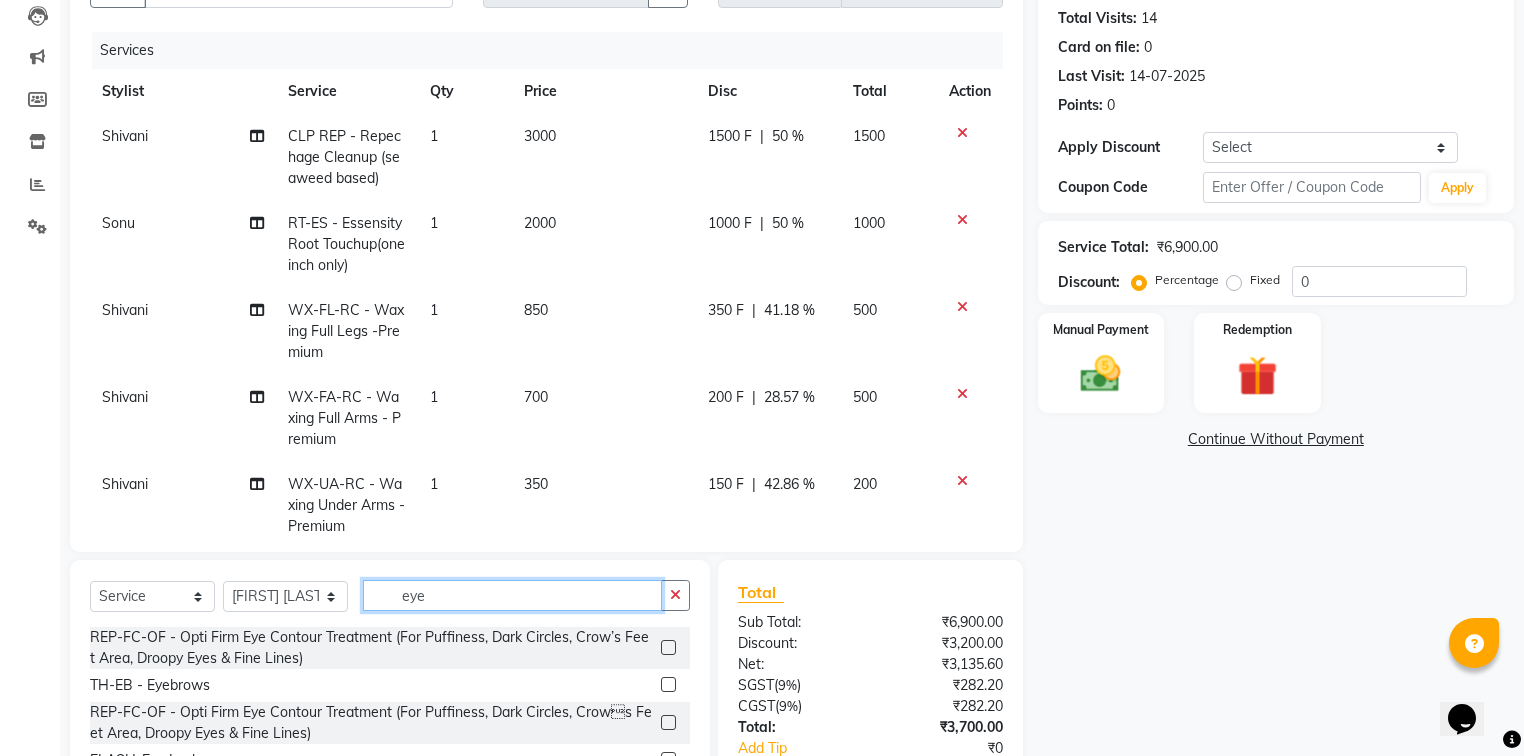 type on "eye" 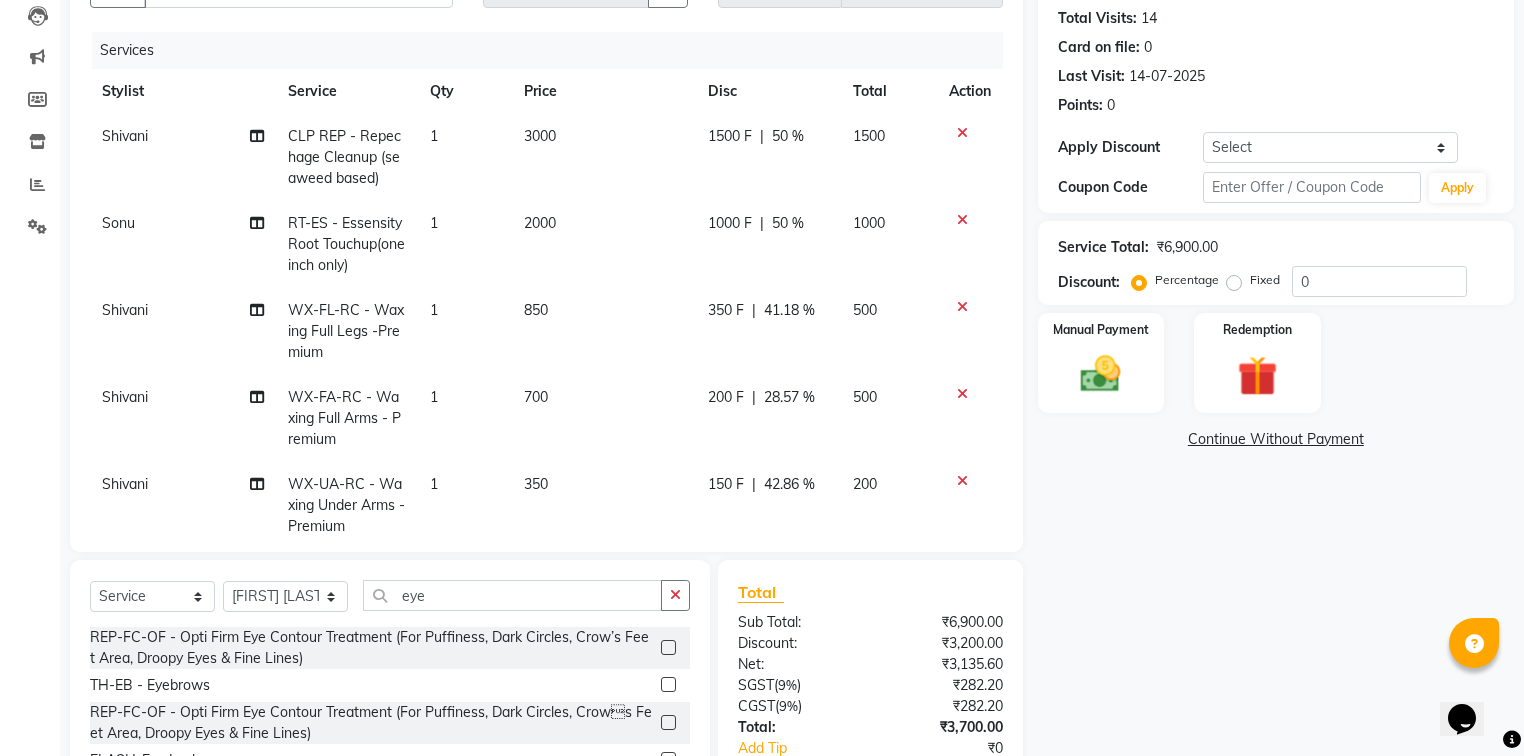 click 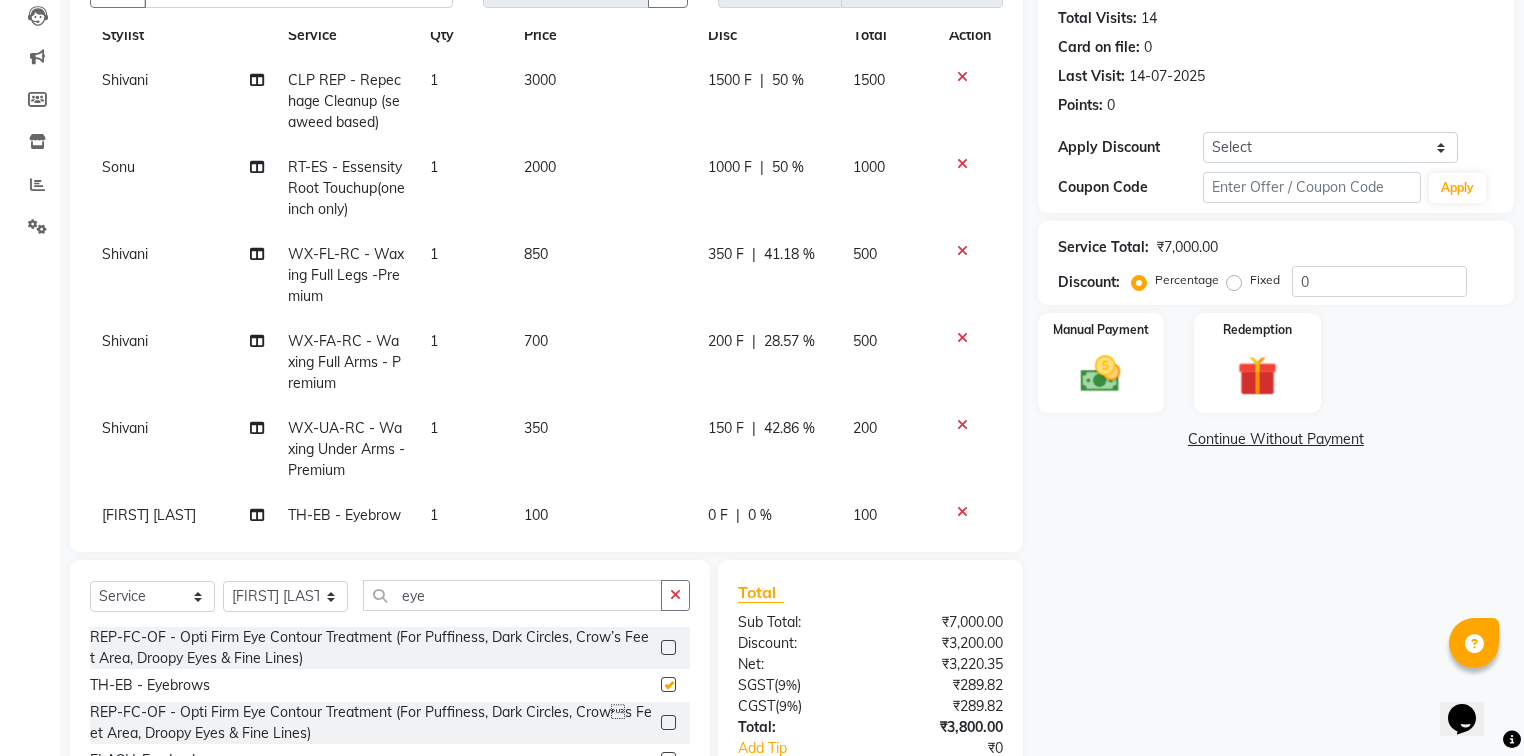 checkbox on "false" 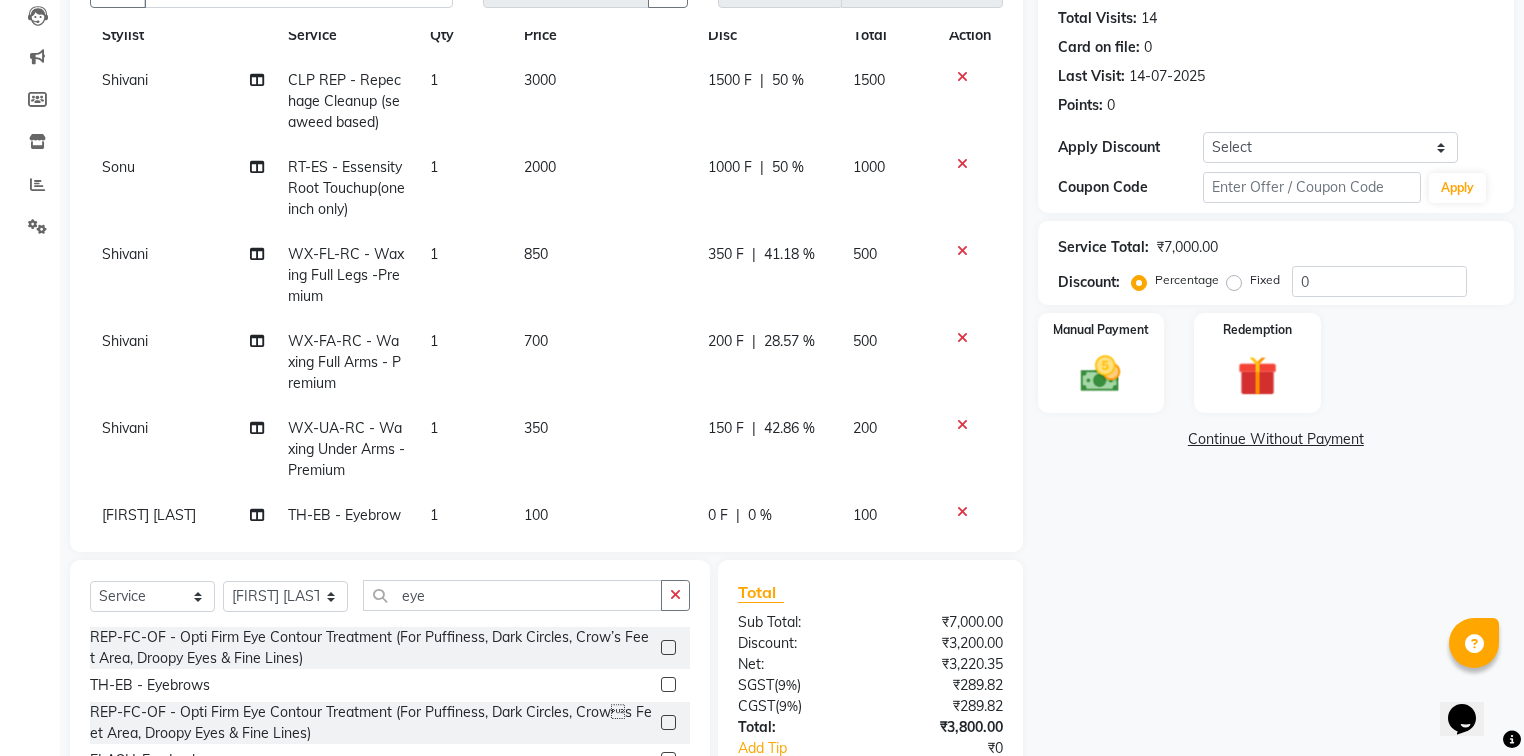 scroll, scrollTop: 111, scrollLeft: 0, axis: vertical 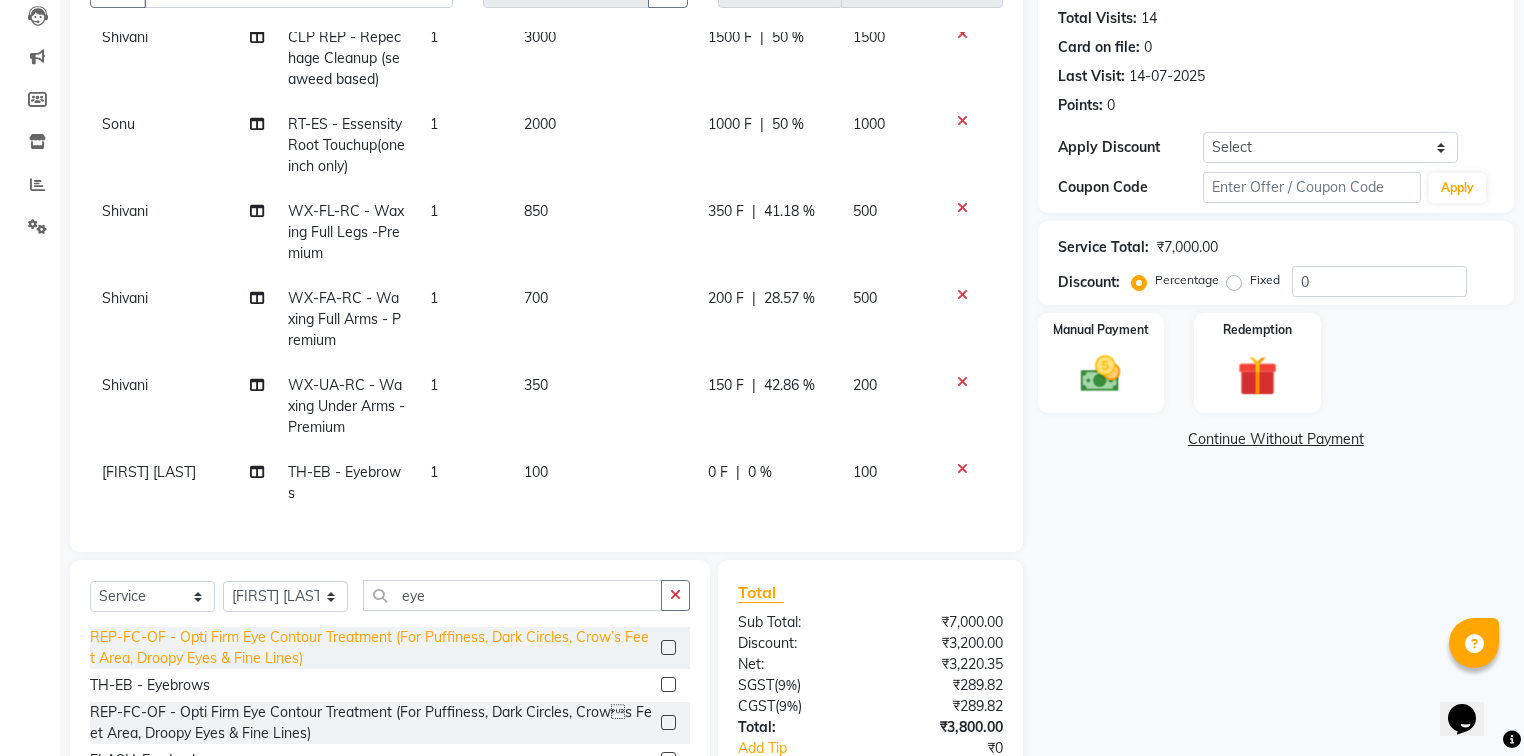 click on "REP-FC-OF - Opti Firm Eye Contour Treatment (For Puffiness, Dark Circles, Crow’s Feet Area, Droopy Eyes & Fine Lines)" 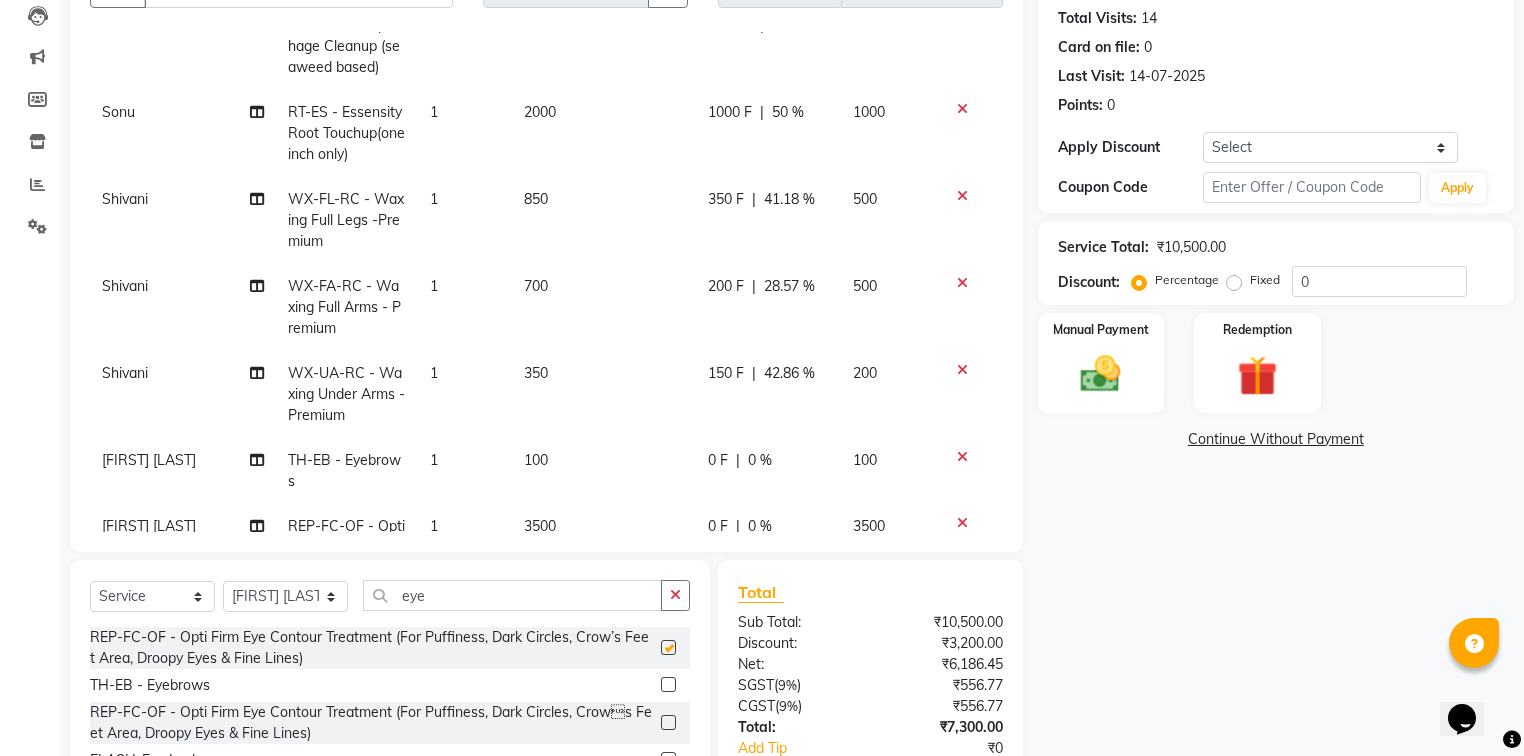 checkbox on "false" 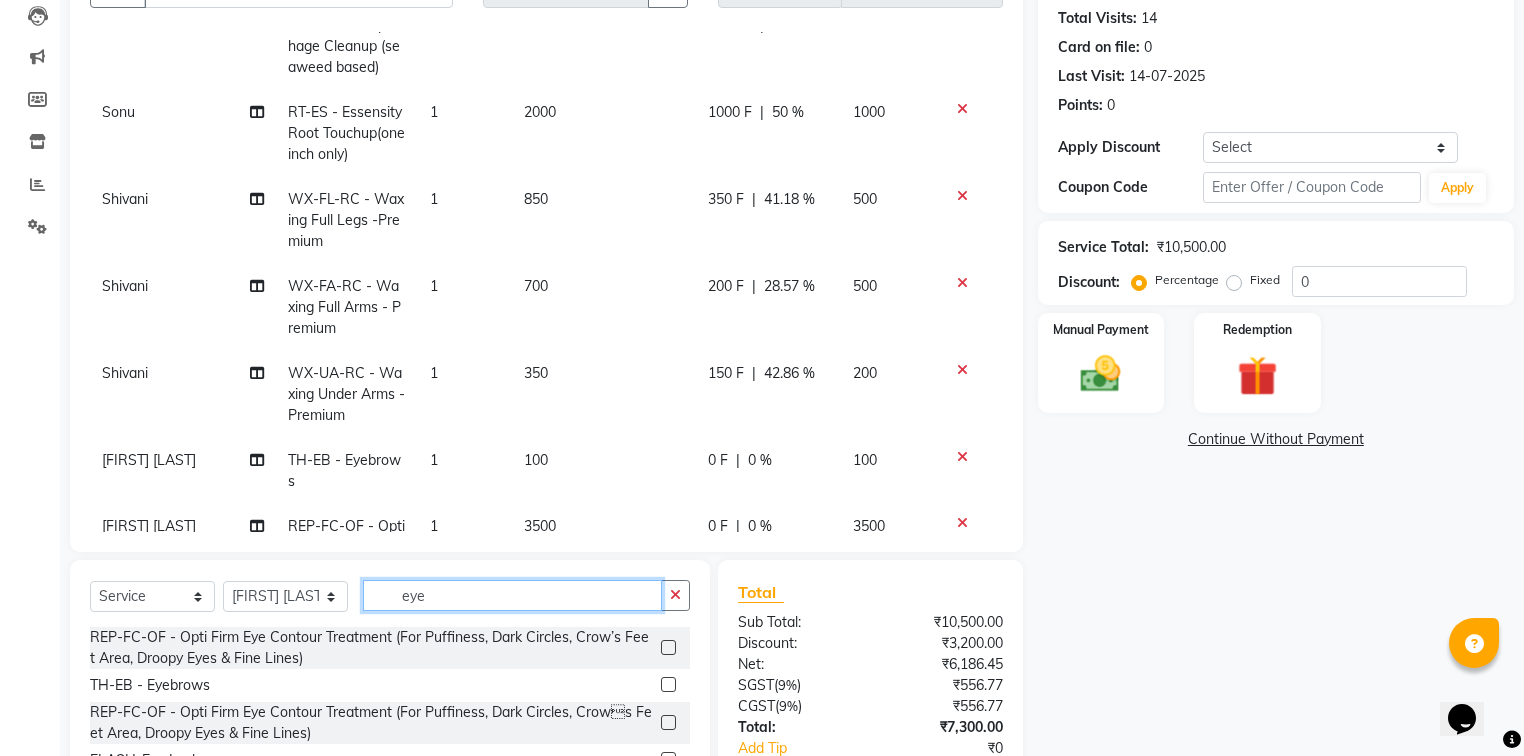 drag, startPoint x: 466, startPoint y: 600, endPoint x: 456, endPoint y: 595, distance: 11.18034 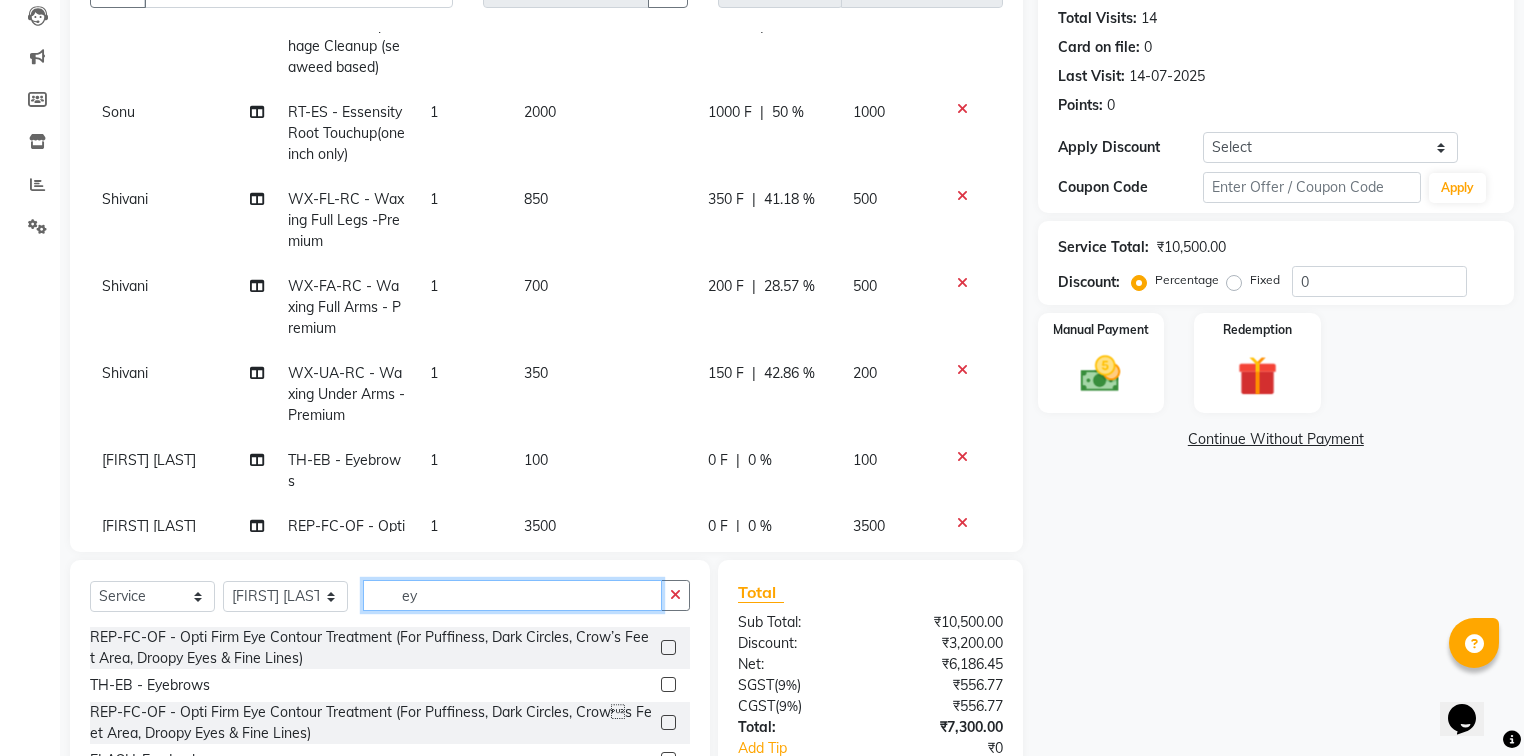 type on "e" 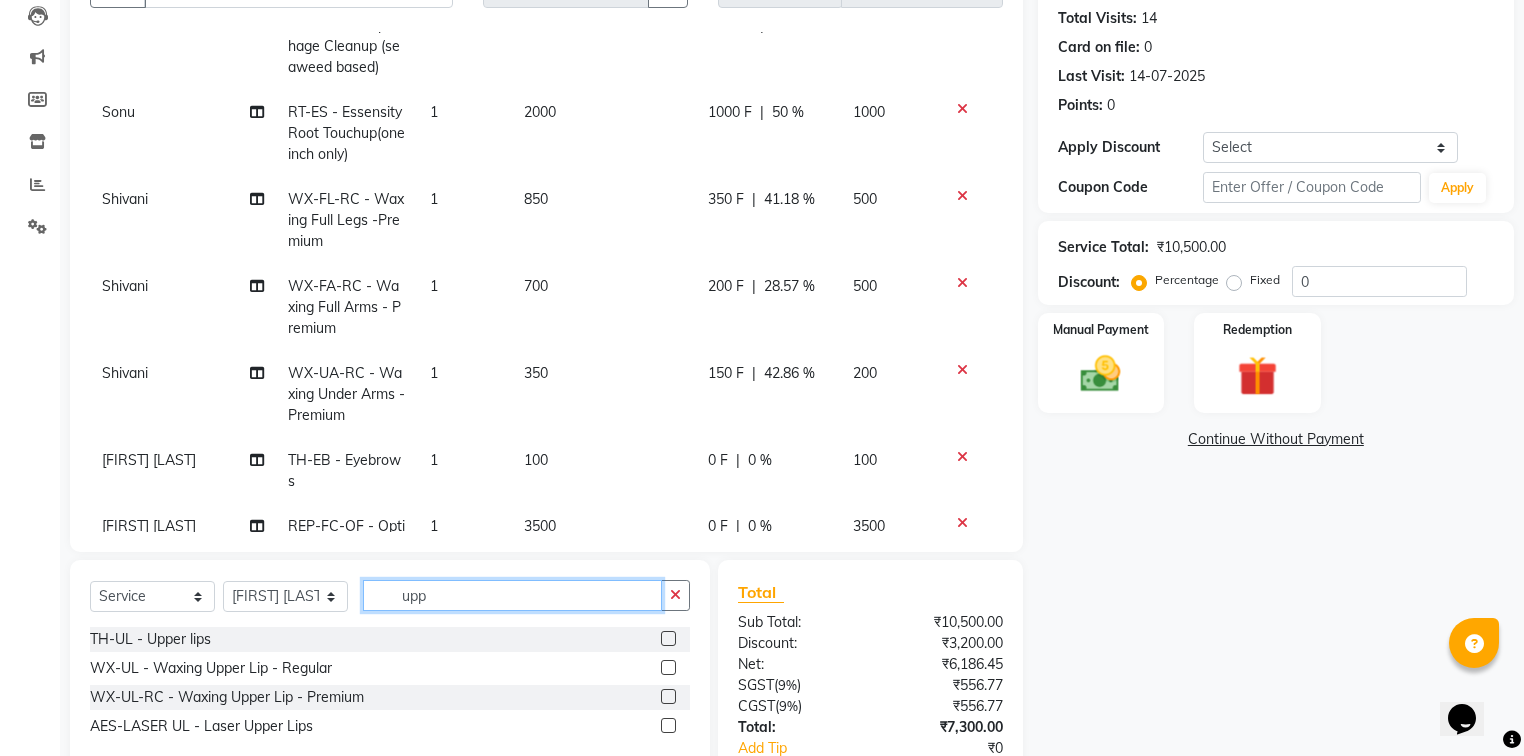 type on "upp" 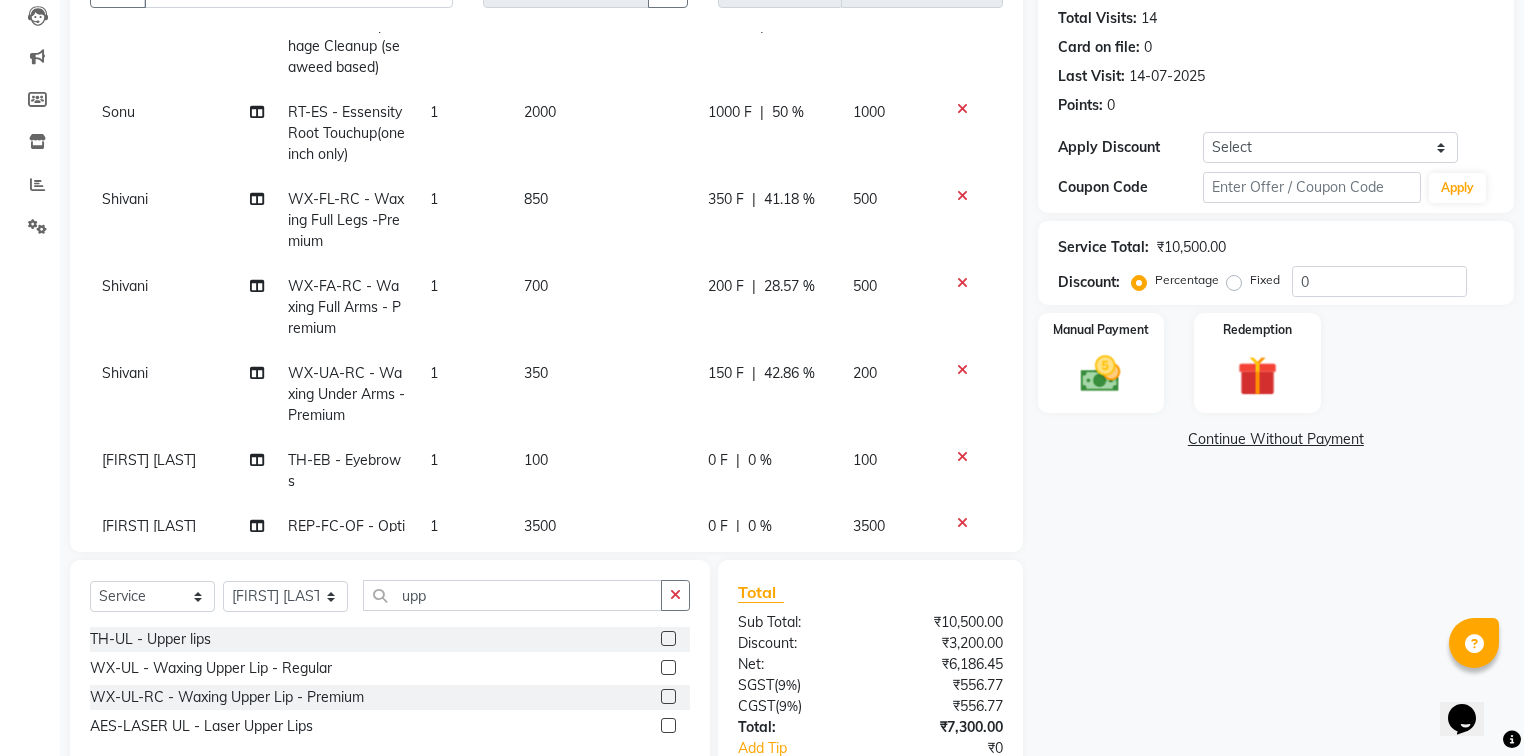click 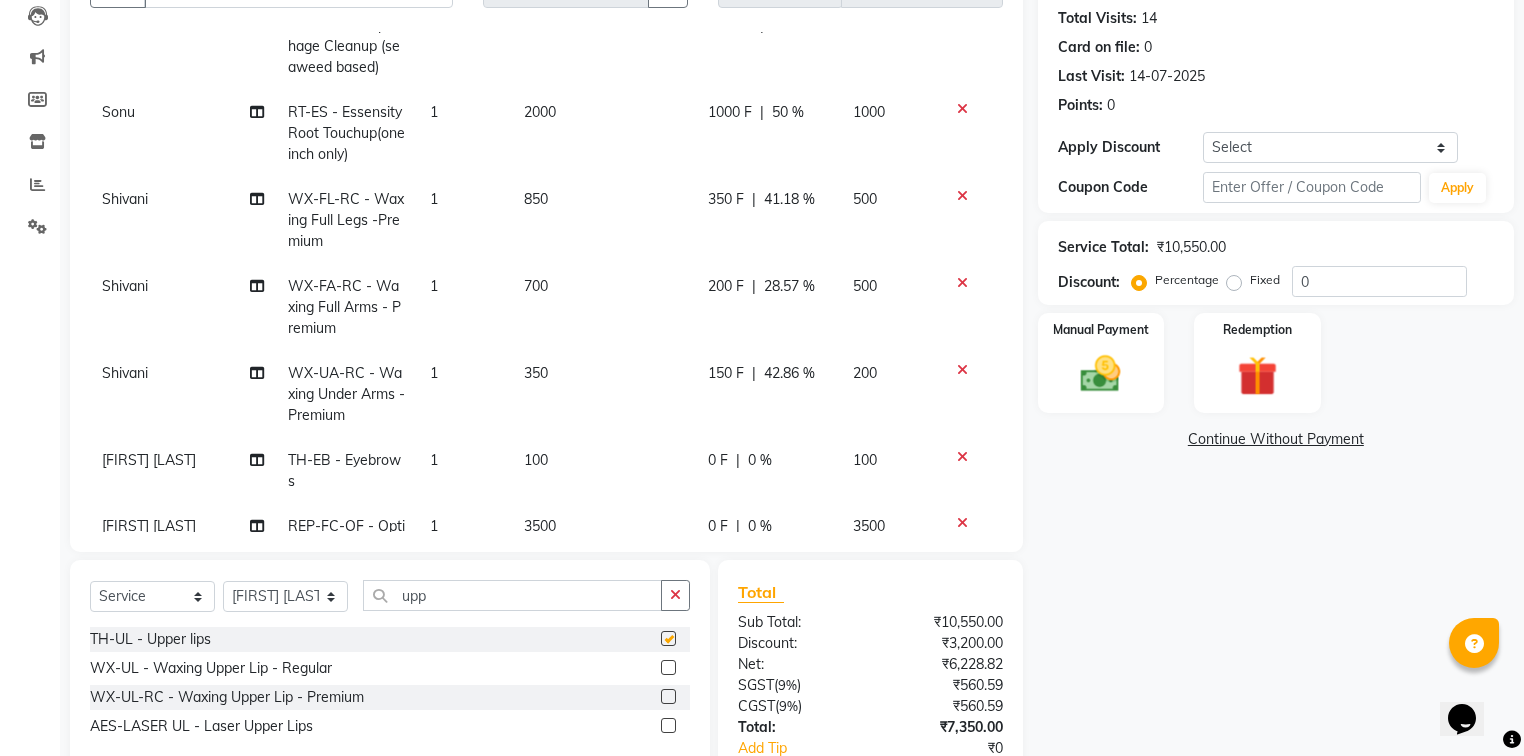 checkbox on "false" 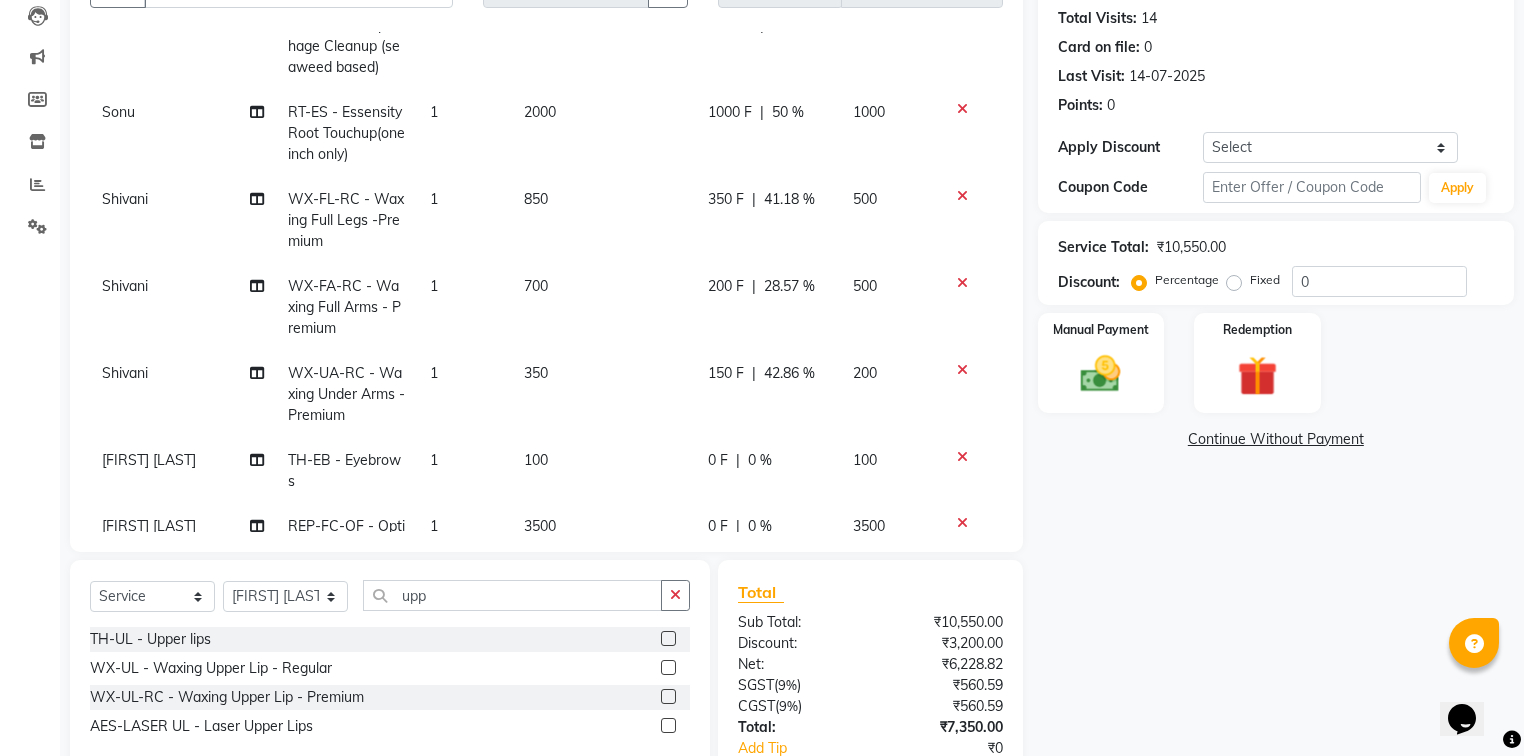 click on "Select  Service  Product  Membership  Package Voucher Prepaid Gift Card  Select Stylist Afia  Amandeep Kaur Anu BABBU DHIR Divya Happy Harmesh Harry  Headmasters Israr Jashan stockist Jitender Makhan Maninder Navdeep Rimpi Saima  Sandeep Shivani Shubham Soni Sonu Sunny Sushil Tanveer Varsha Vijay upp TH-UL - Upper lips  WX-UL  - Waxing Upper Lip - Regular  WX-UL-RC - Waxing Upper Lip - Premium  AES-LASER UL - Laser Upper Lips" 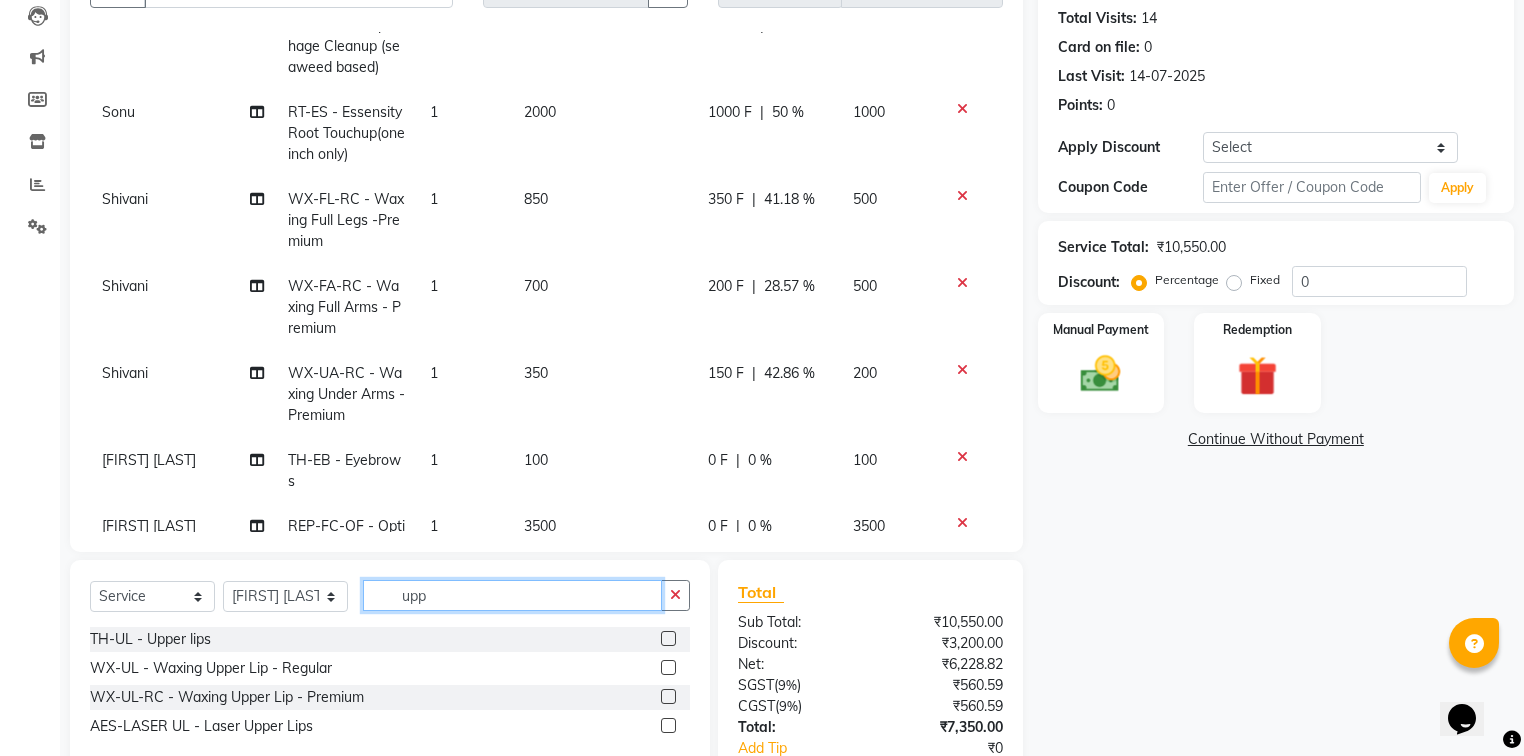 click on "upp" 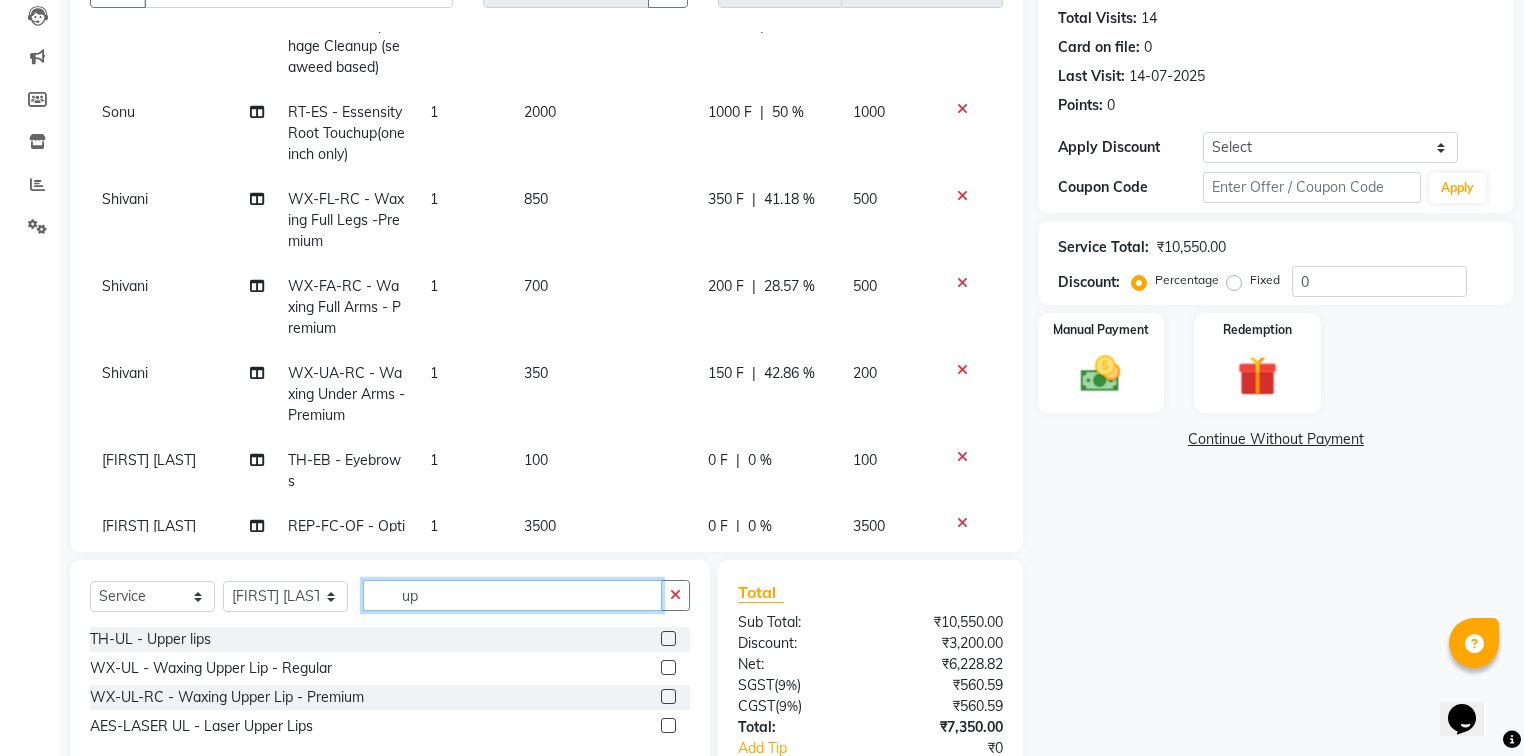 type on "u" 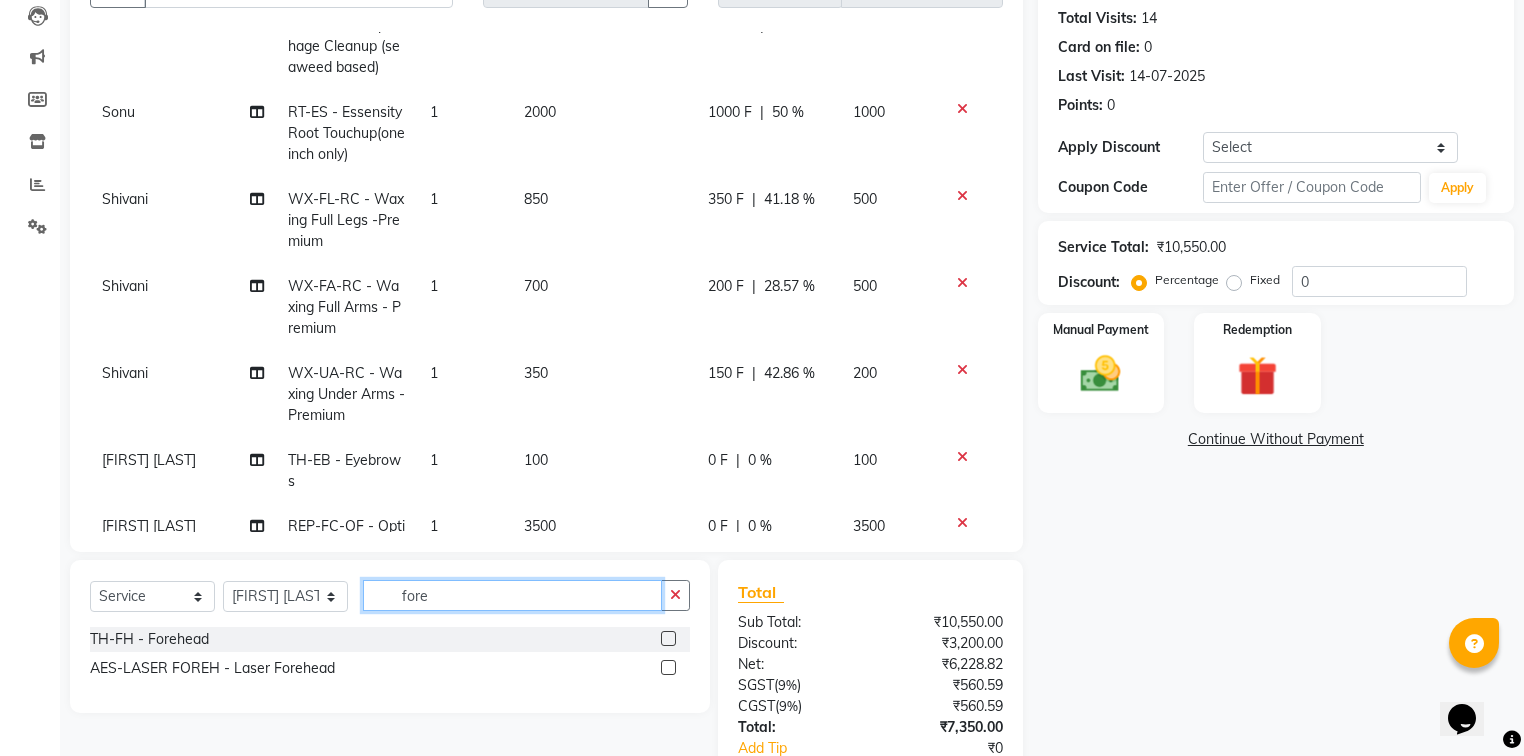 type on "fore" 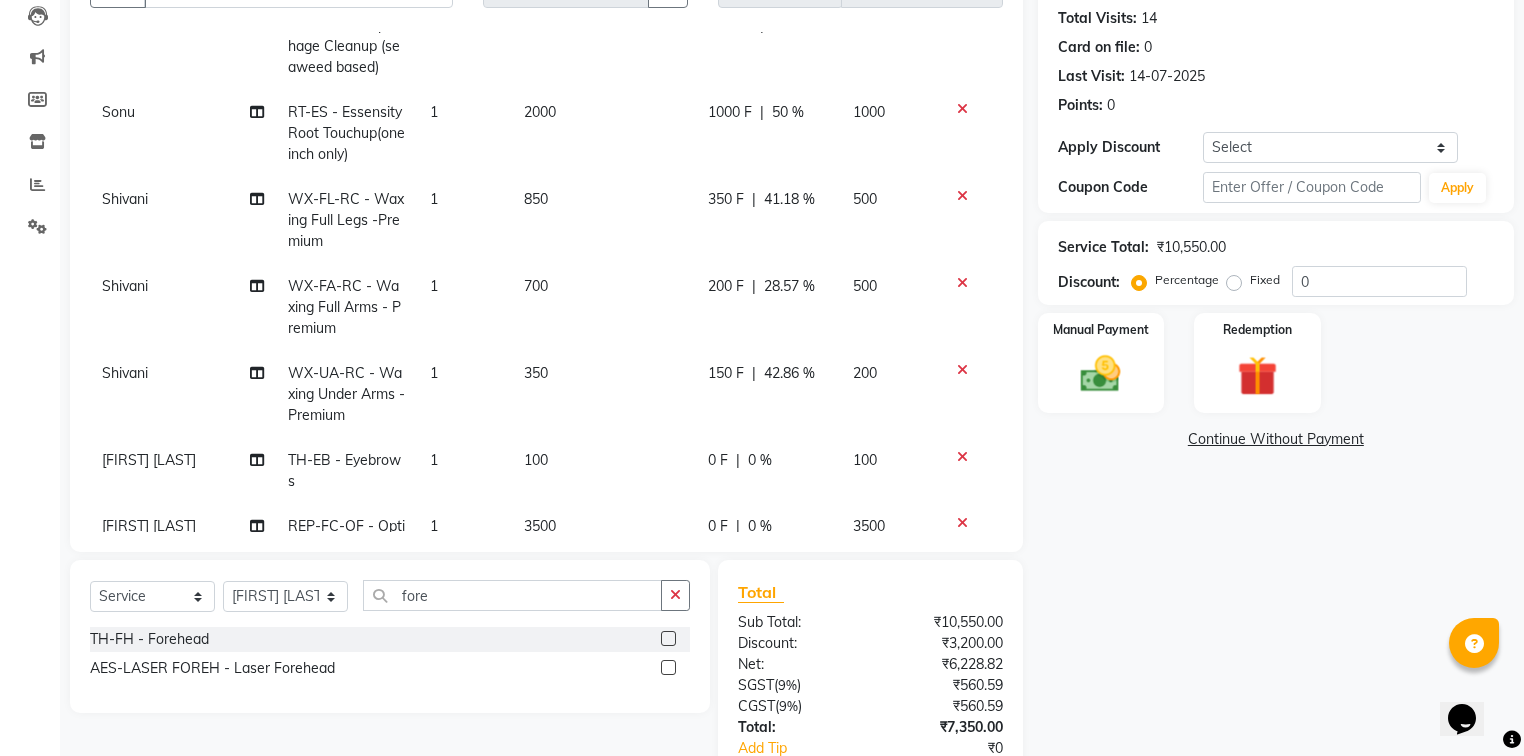 click 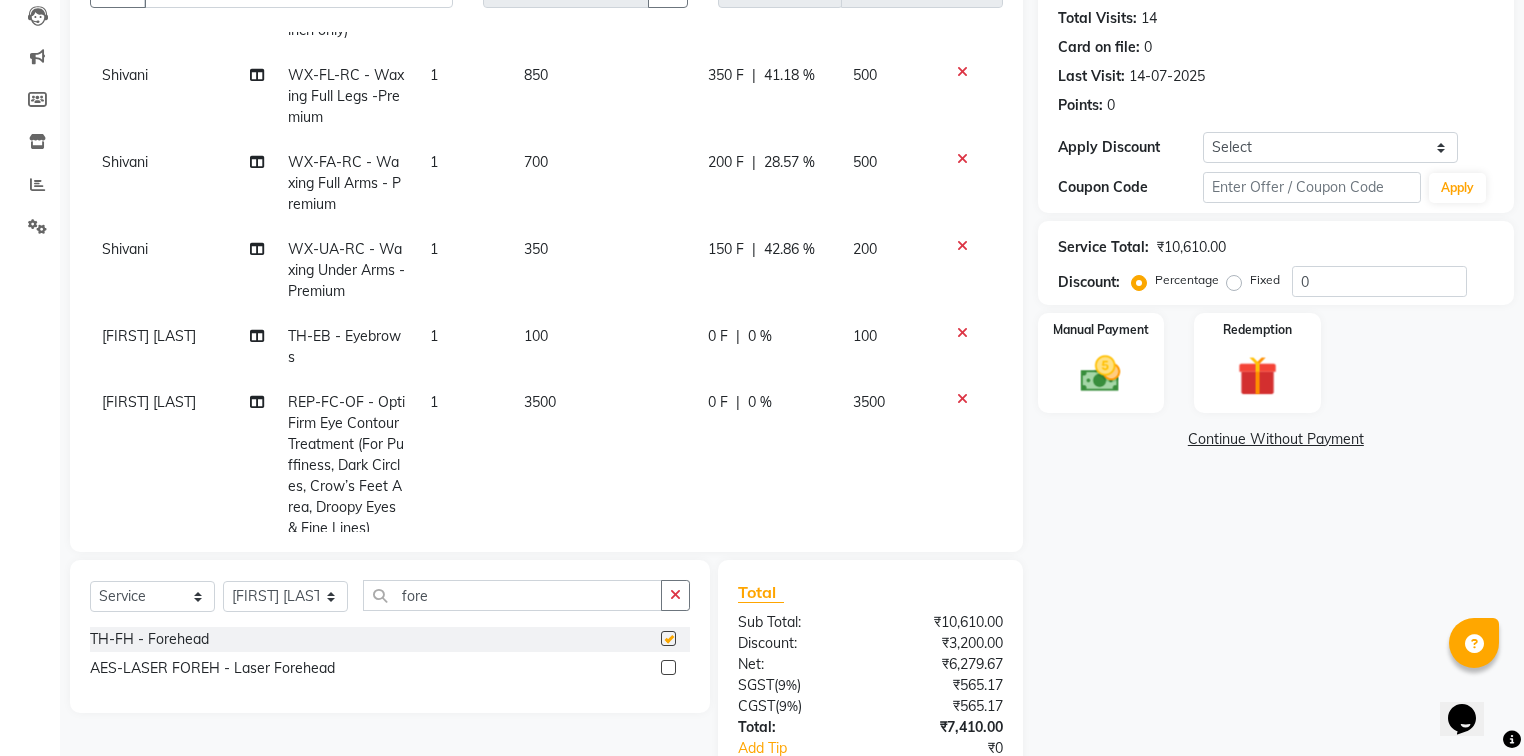 scroll, scrollTop: 414, scrollLeft: 0, axis: vertical 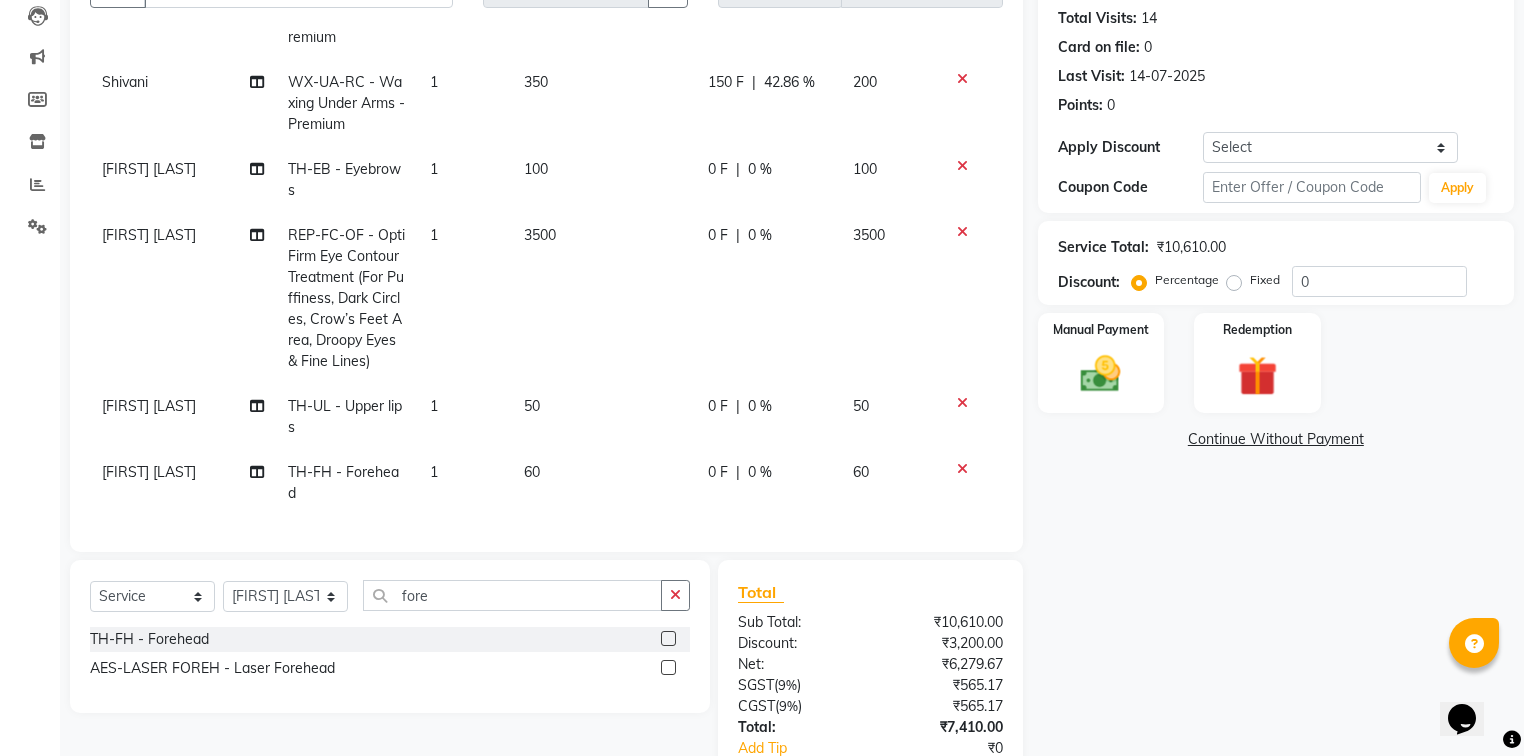 checkbox on "false" 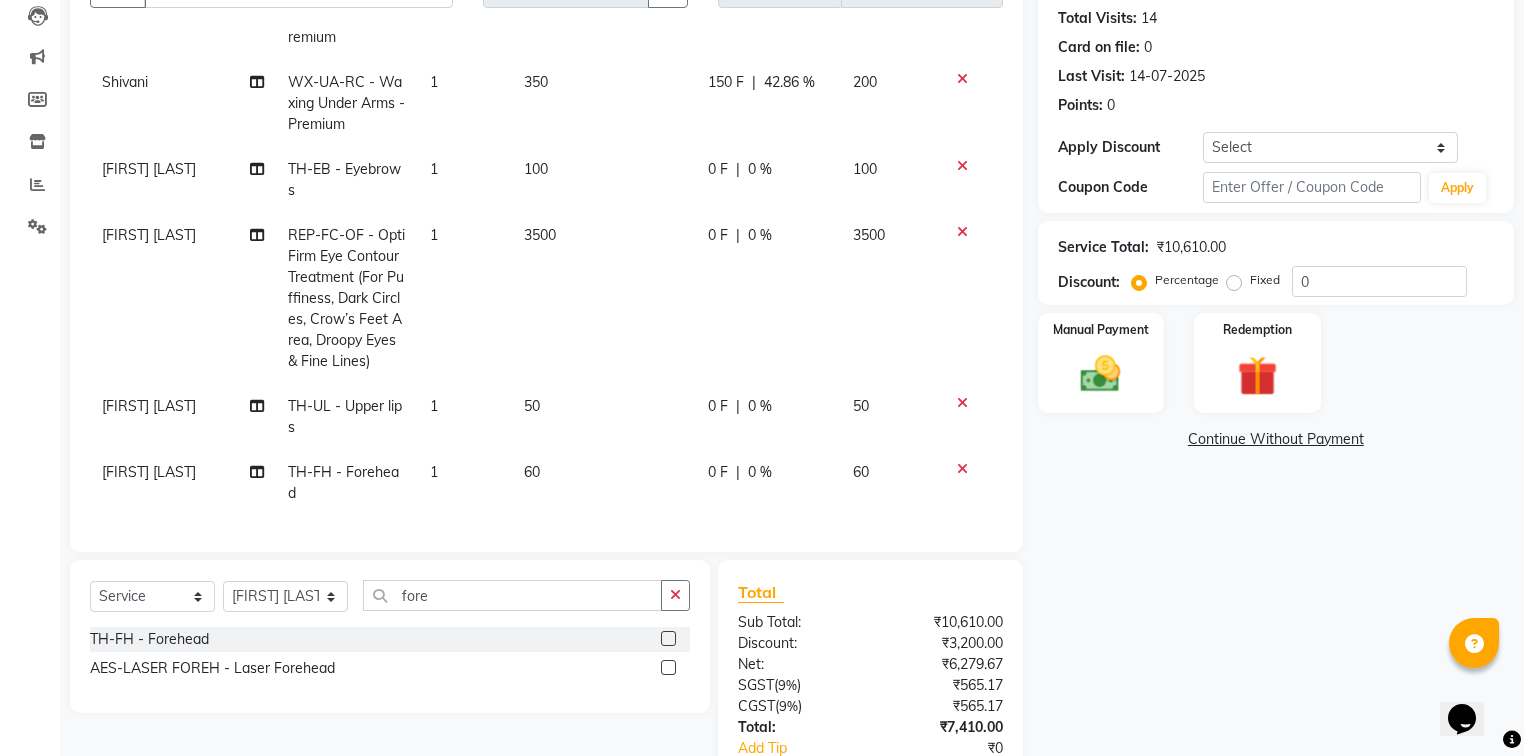 click on "0 F | 0 %" 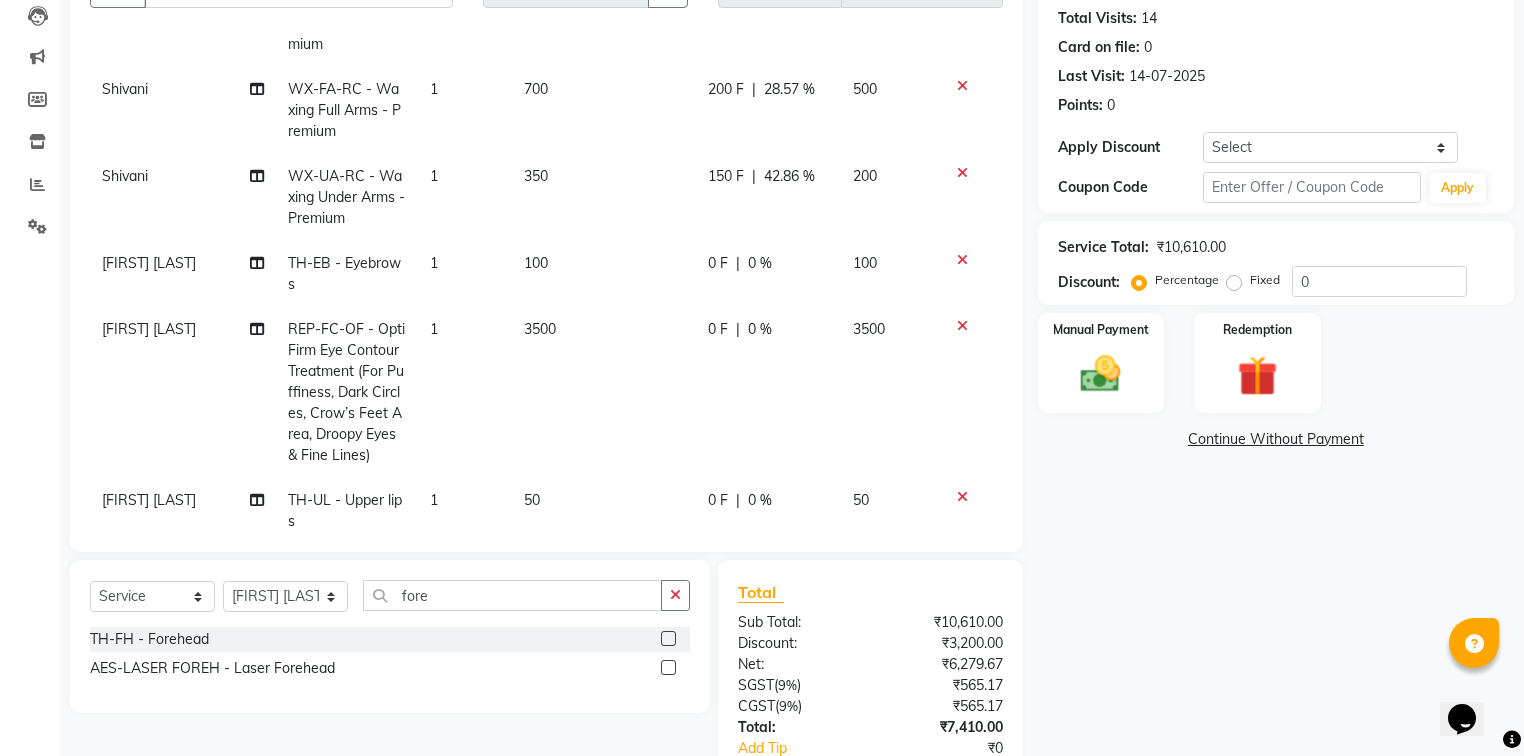 select on "69685" 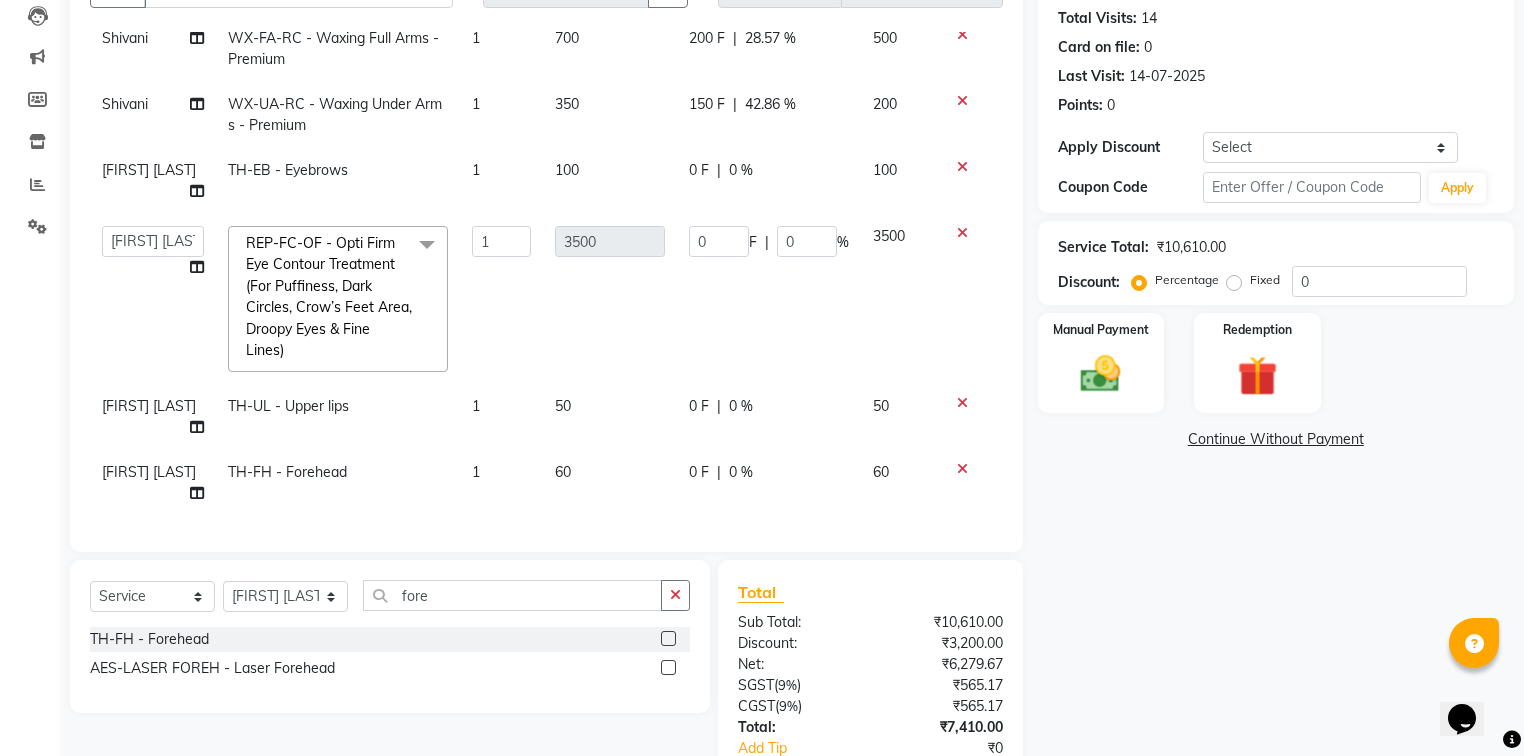 click 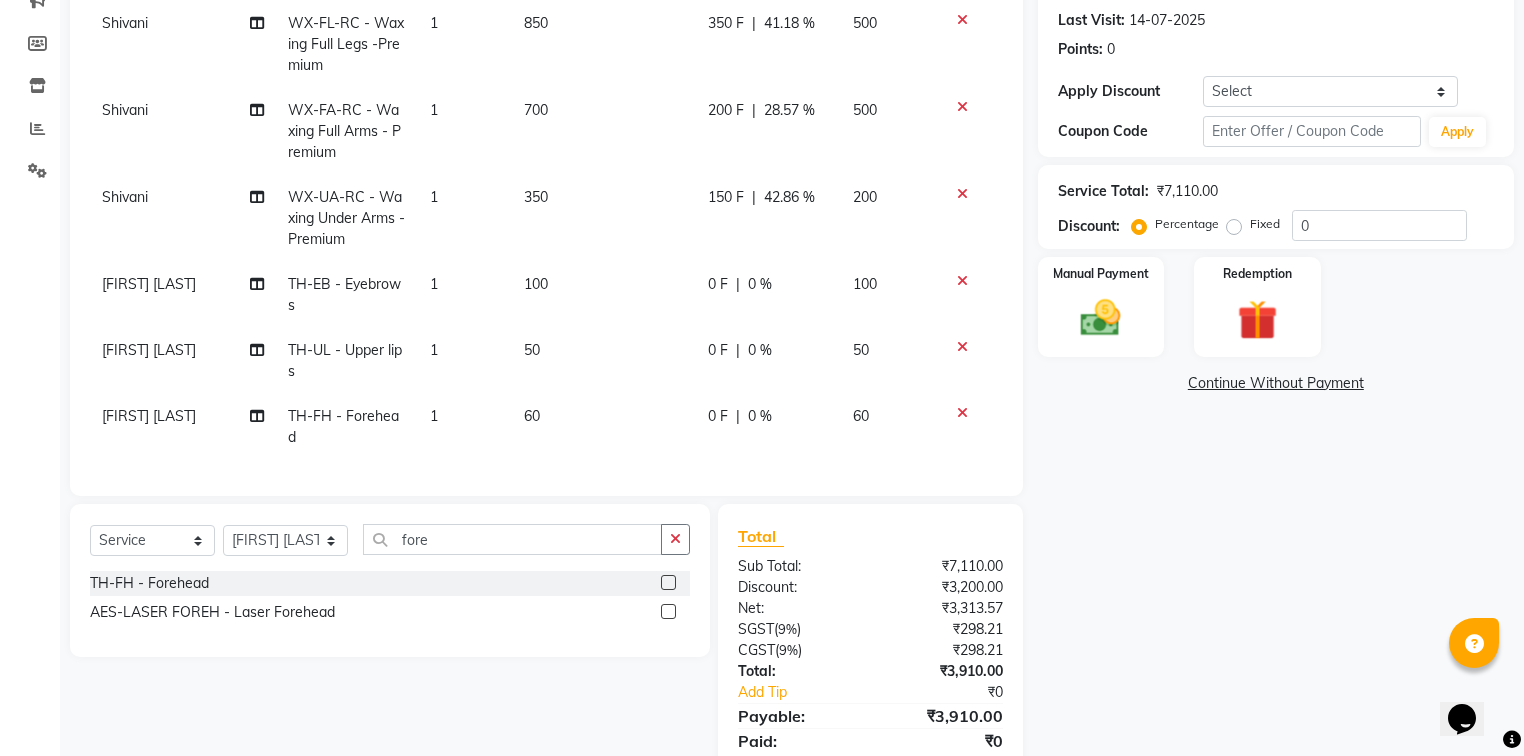 scroll, scrollTop: 344, scrollLeft: 0, axis: vertical 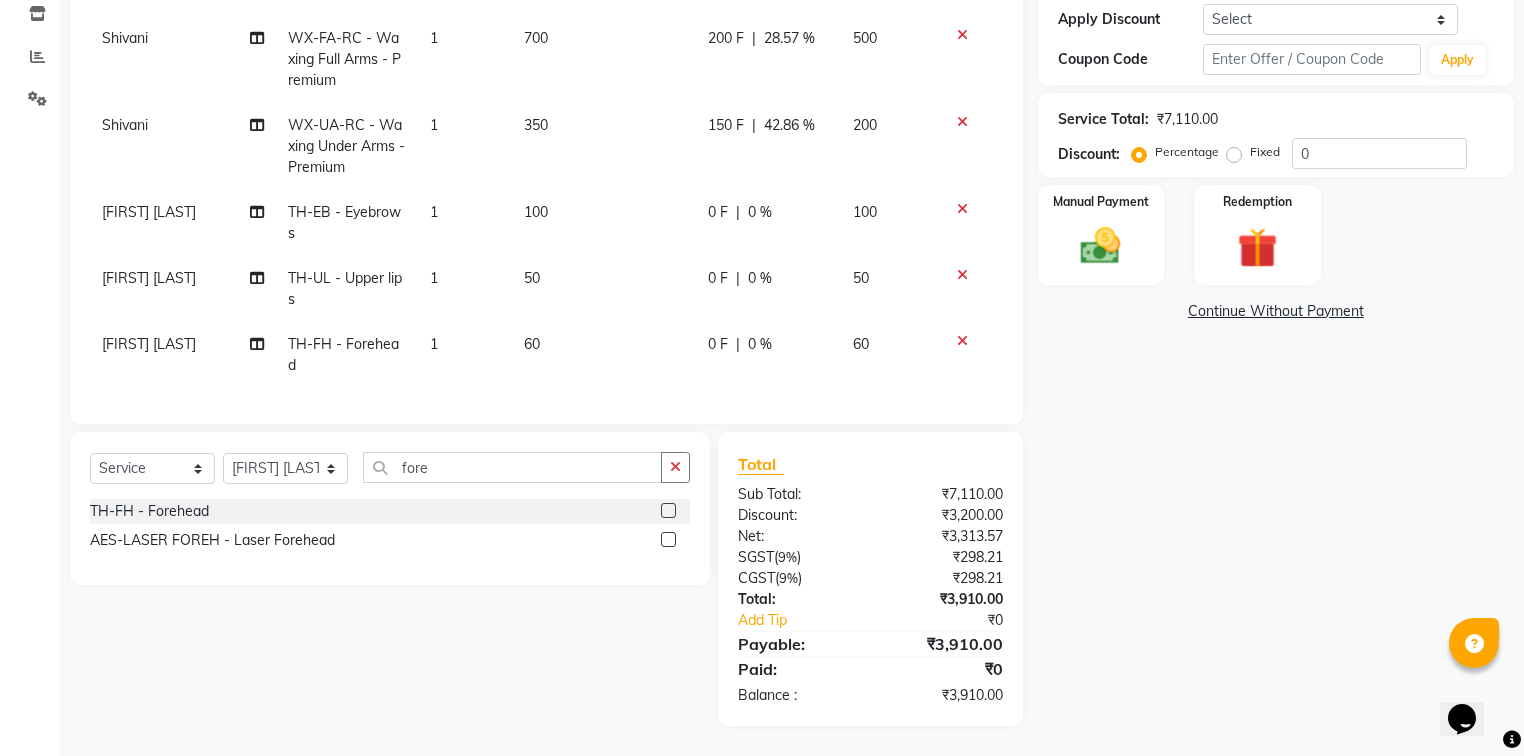 click on "0 F | 0 %" 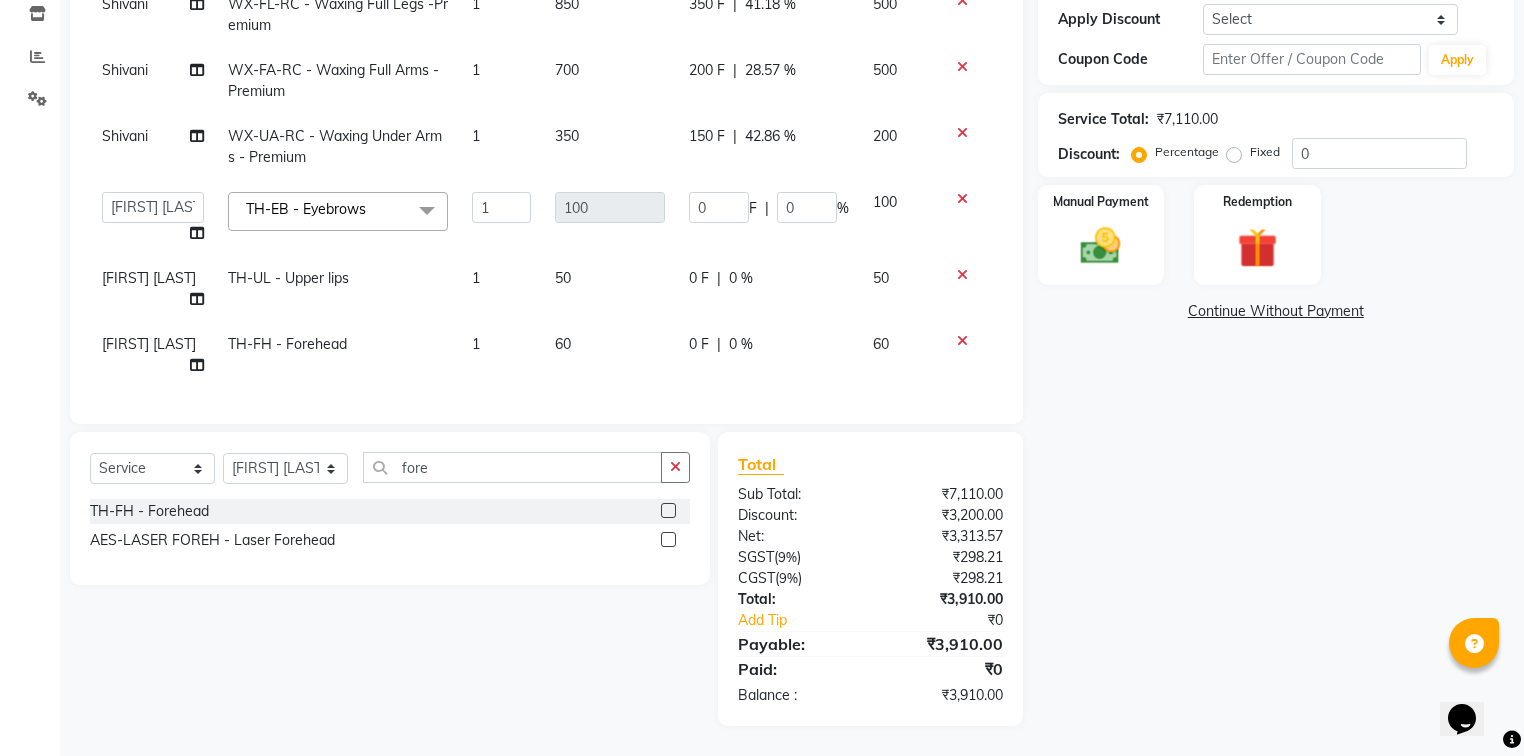 scroll, scrollTop: 148, scrollLeft: 0, axis: vertical 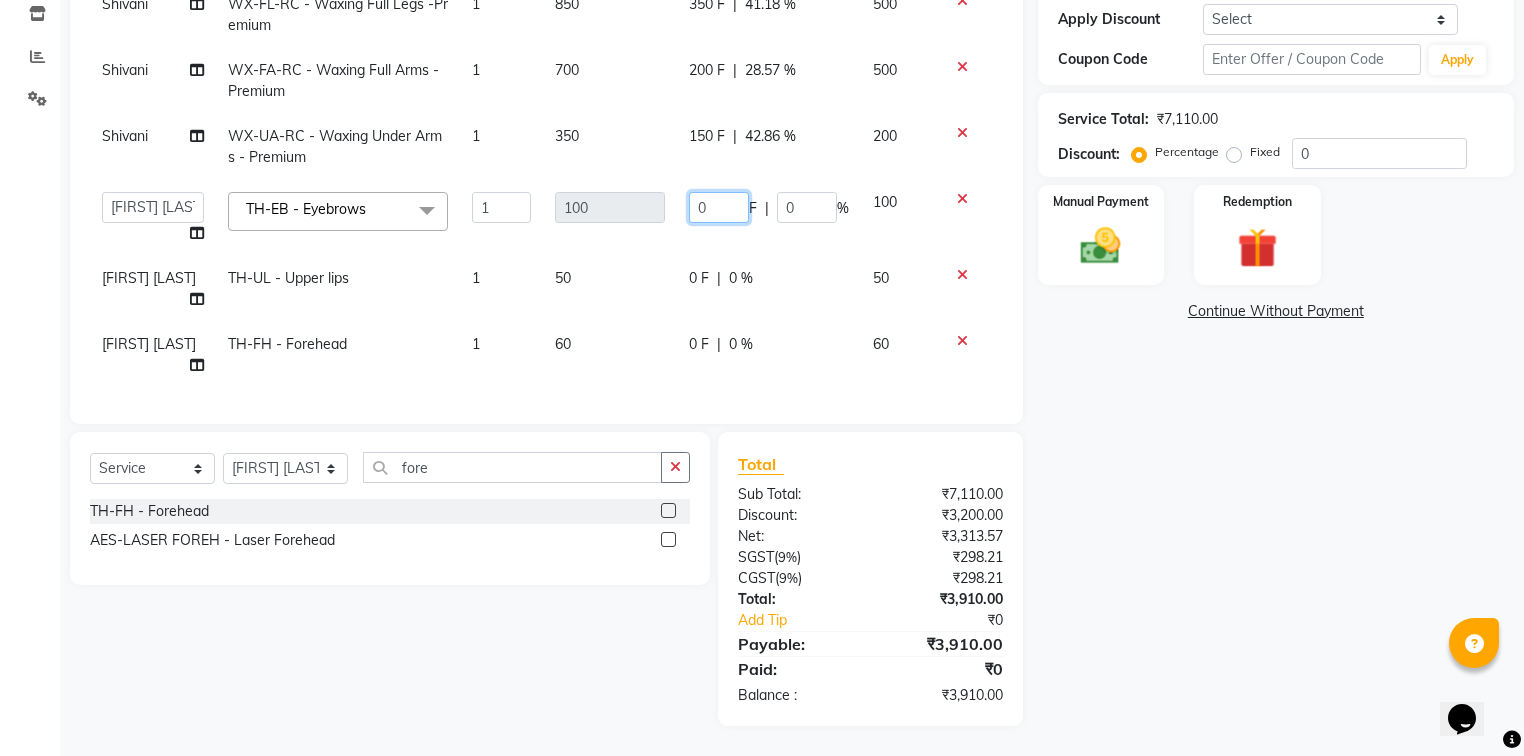 click on "0" 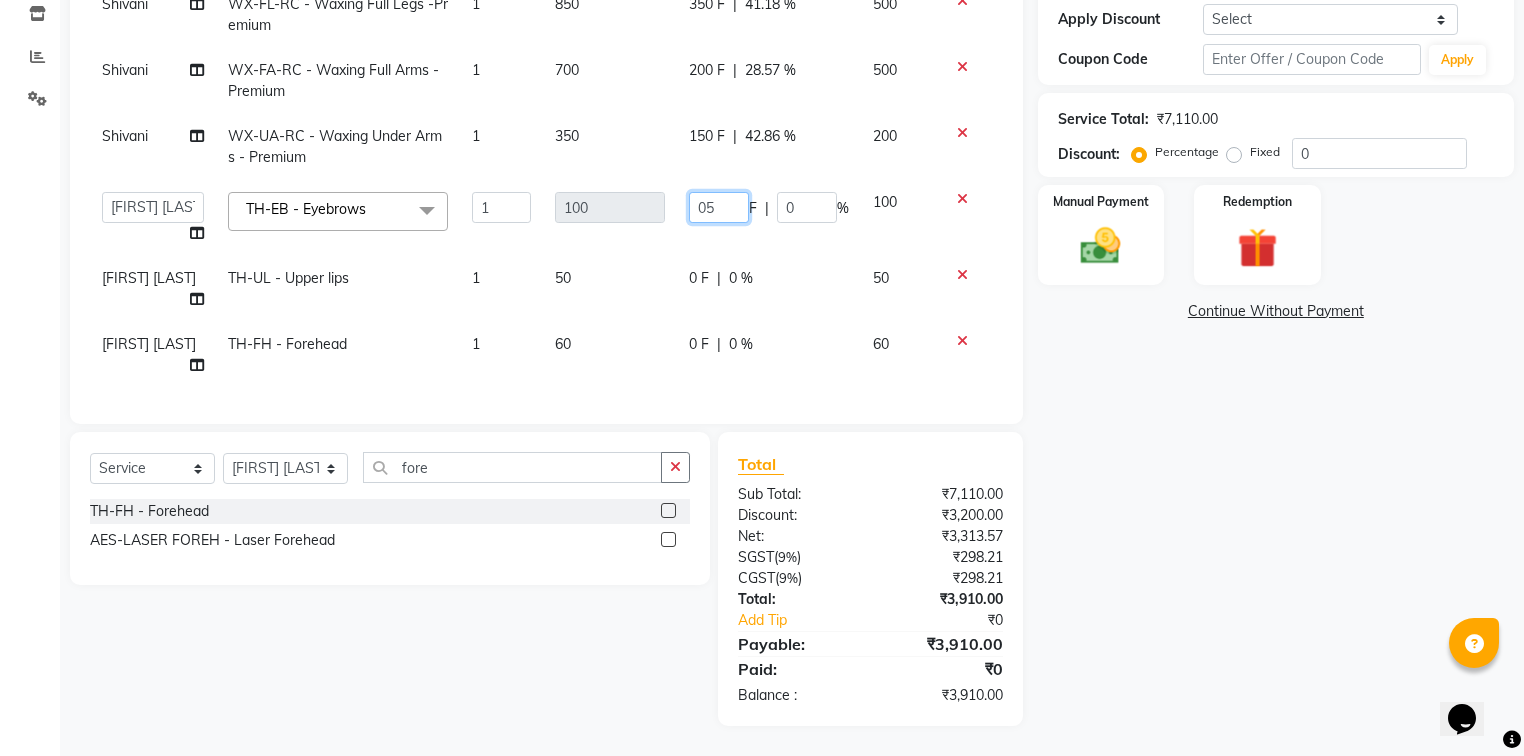 type on "050" 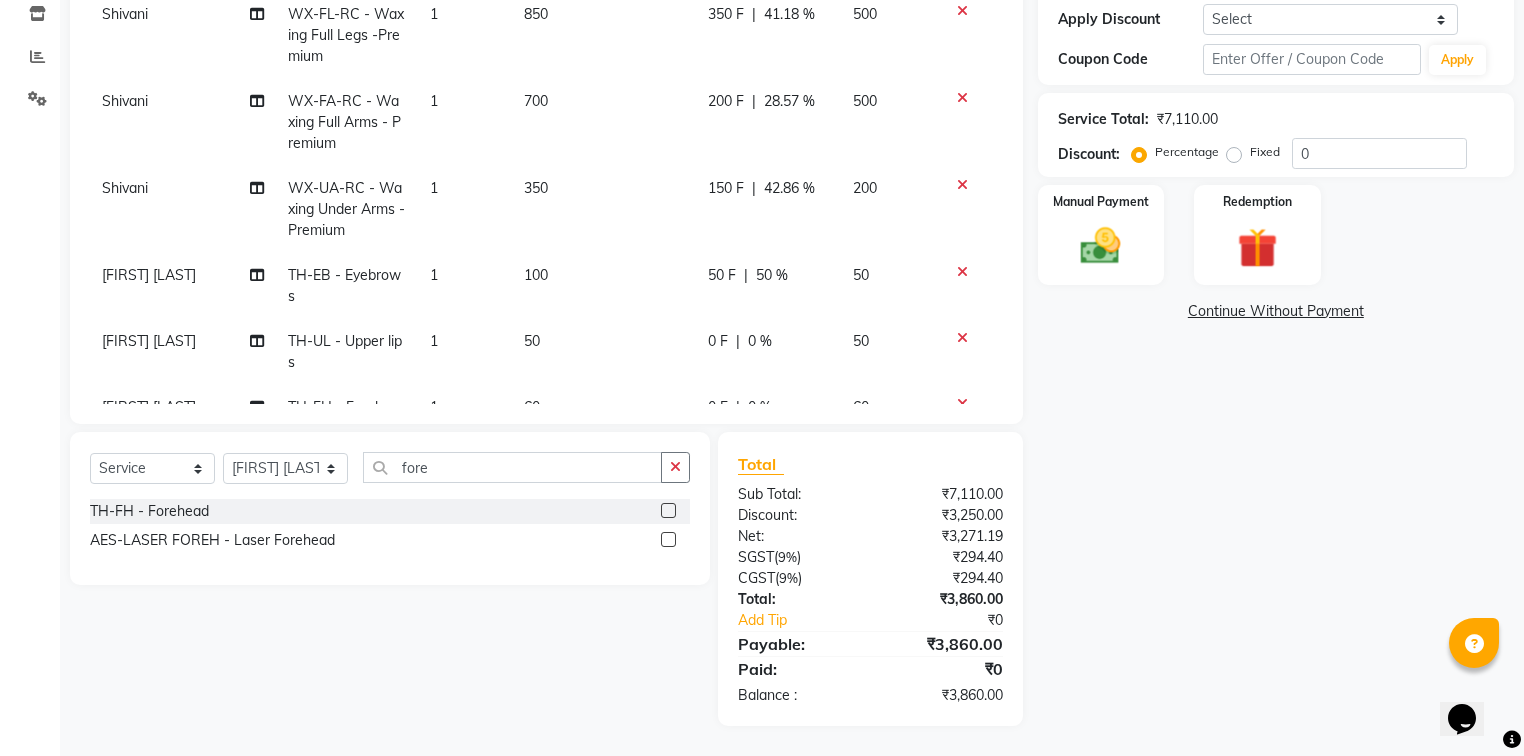 drag, startPoint x: 704, startPoint y: 347, endPoint x: 691, endPoint y: 329, distance: 22.203604 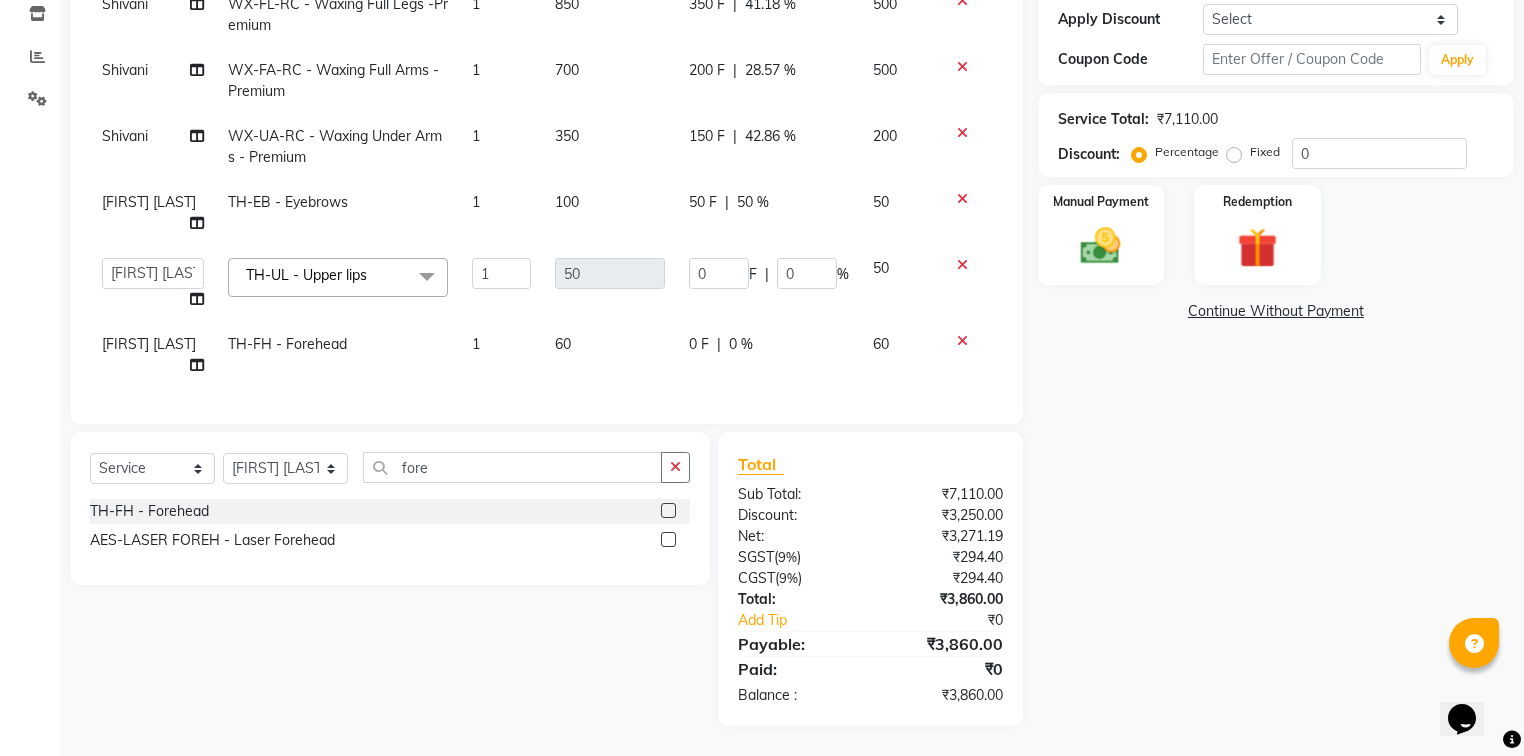 scroll, scrollTop: 148, scrollLeft: 0, axis: vertical 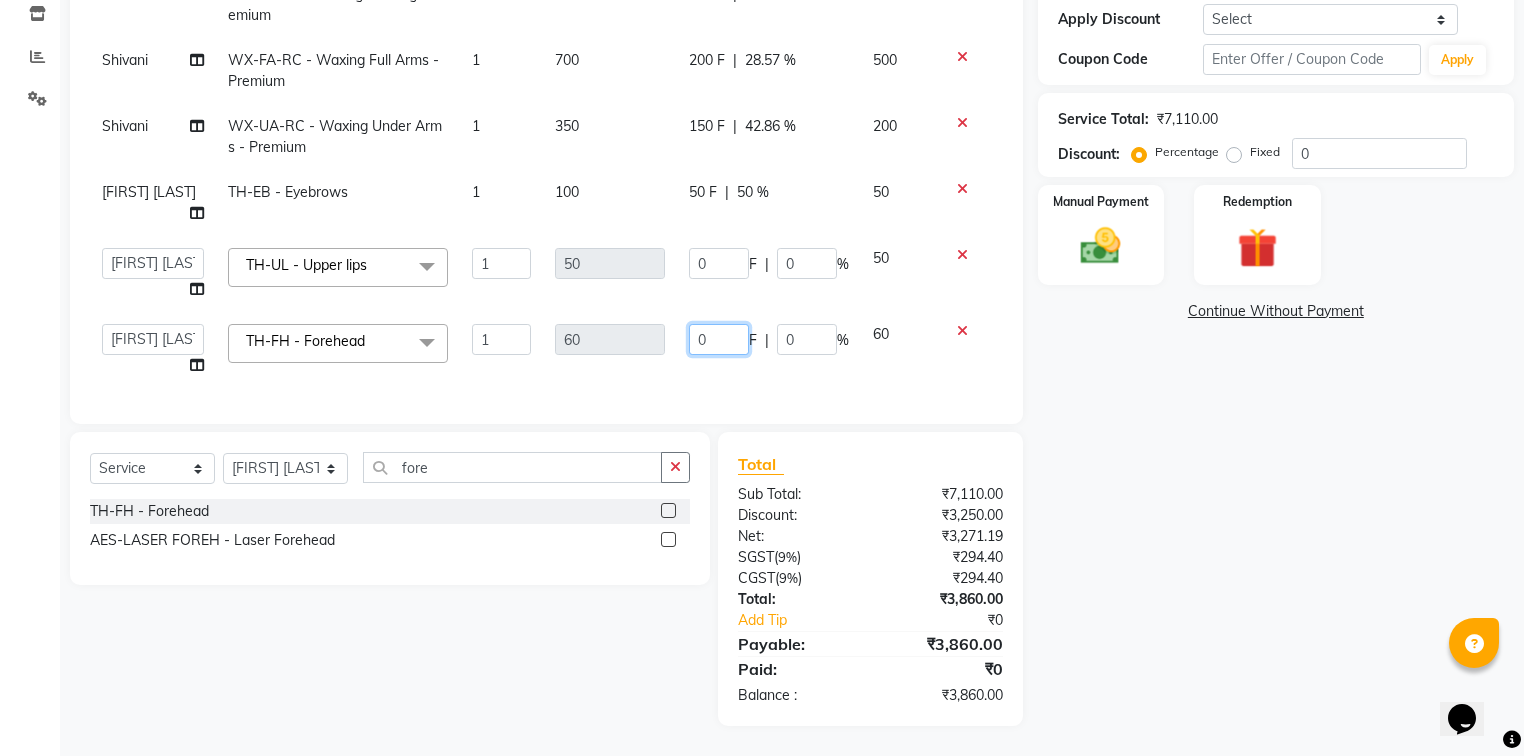click on "0" 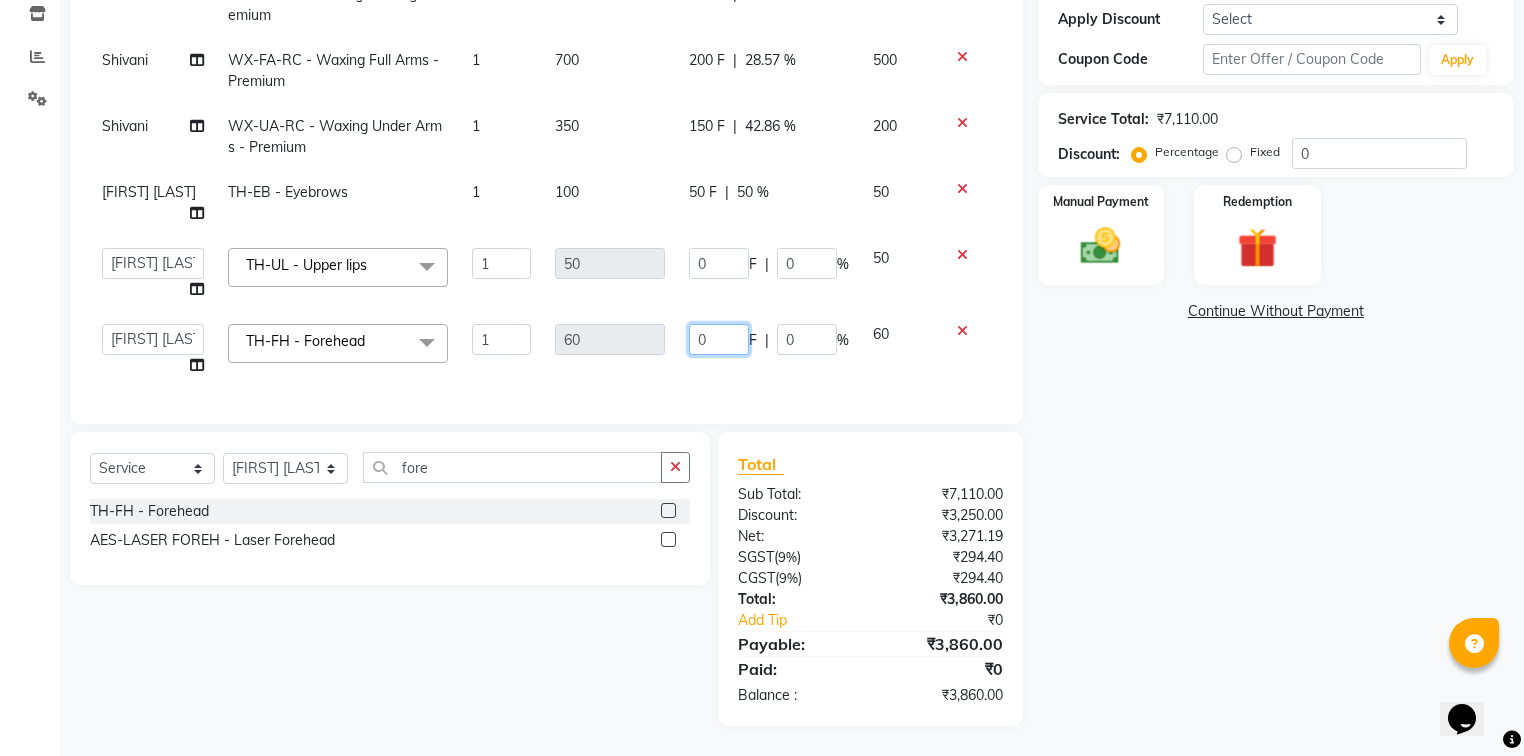 type on "10" 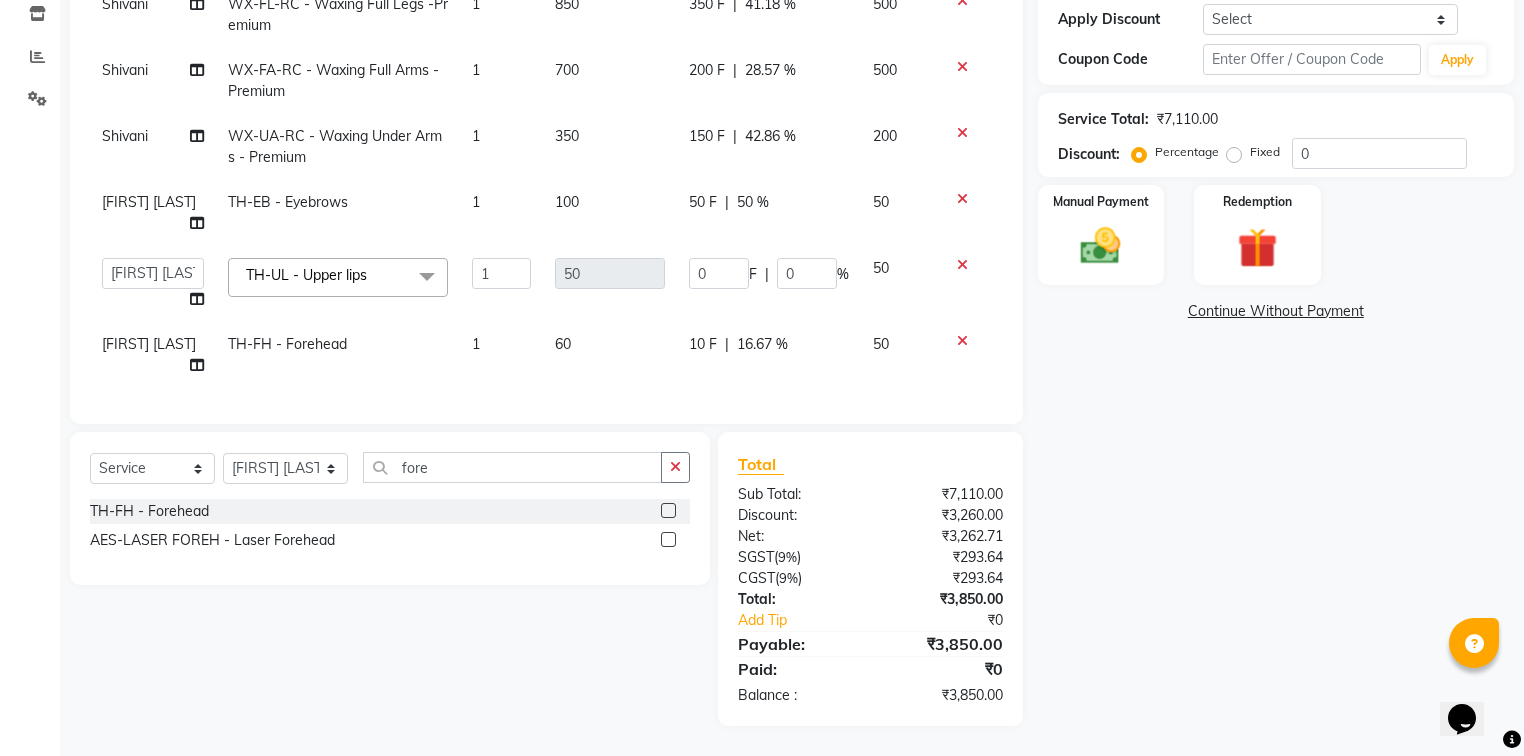 click on "Name: Amanpreet  Membership:  No Active Membership  Total Visits:  14 Card on file:  0 Last Visit:   14-07-2025 Points:   0  Apply Discount Select Coupon → Wrong Job Card  Coupon → Complimentary  Coupon → Correction  Coupon → First Wash  Coupon → Free Of Cost  Coupon → Staff Service  Coupon → Service Not Done  Coupon → Already Paid  Coupon → Double Job Card  Coupon Code Apply Service Total:  ₹7,110.00  Discount:  Percentage   Fixed  0 Manual Payment Redemption  Continue Without Payment" 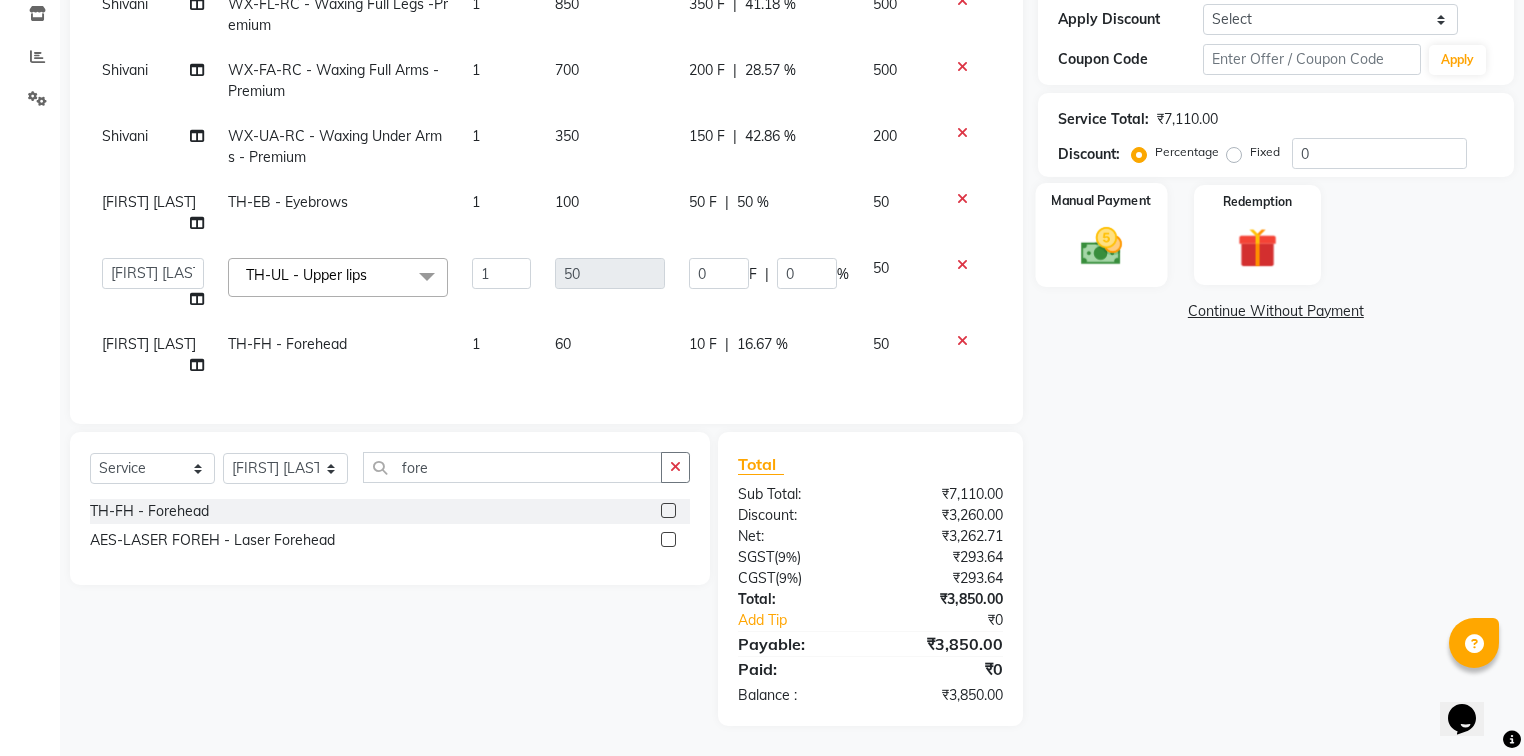 click 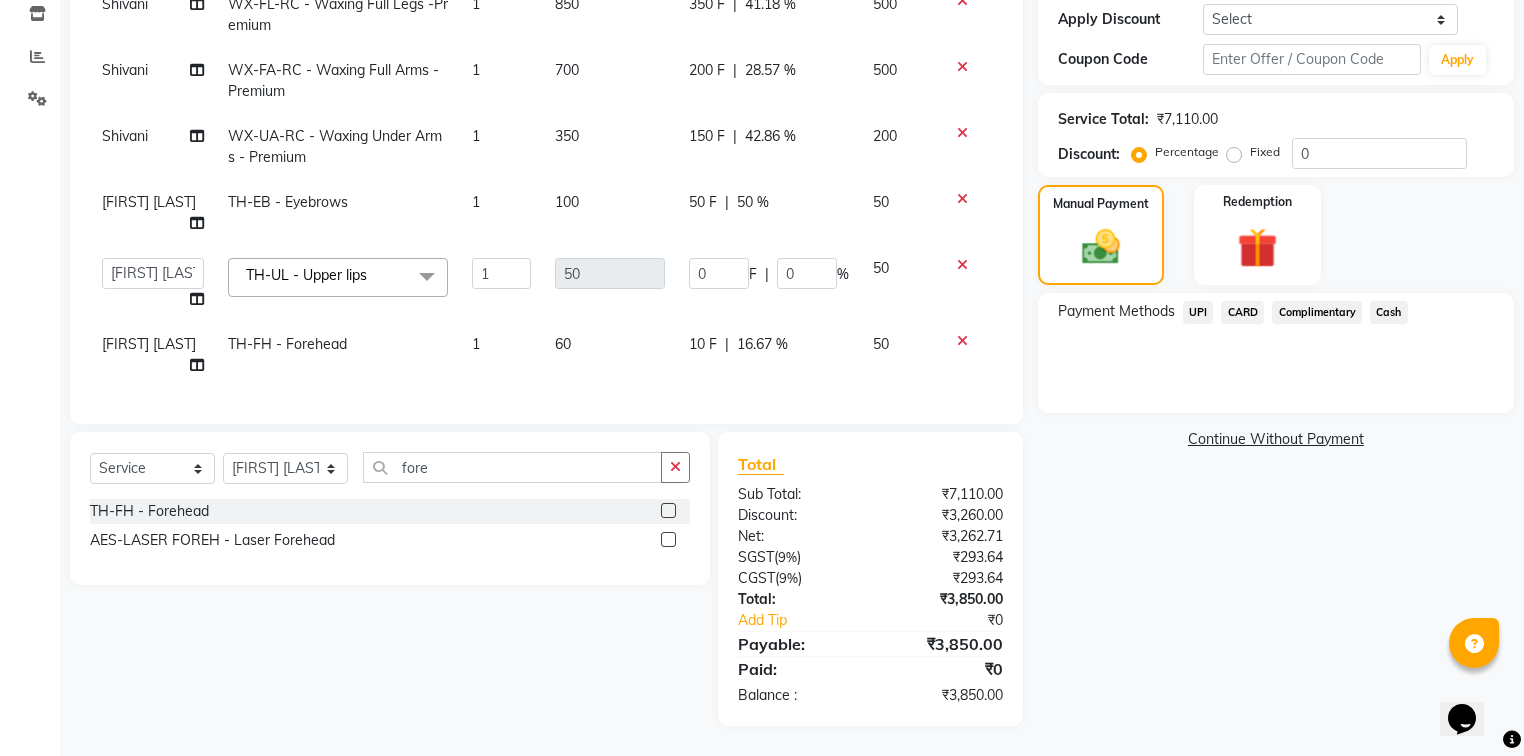 click on "UPI" 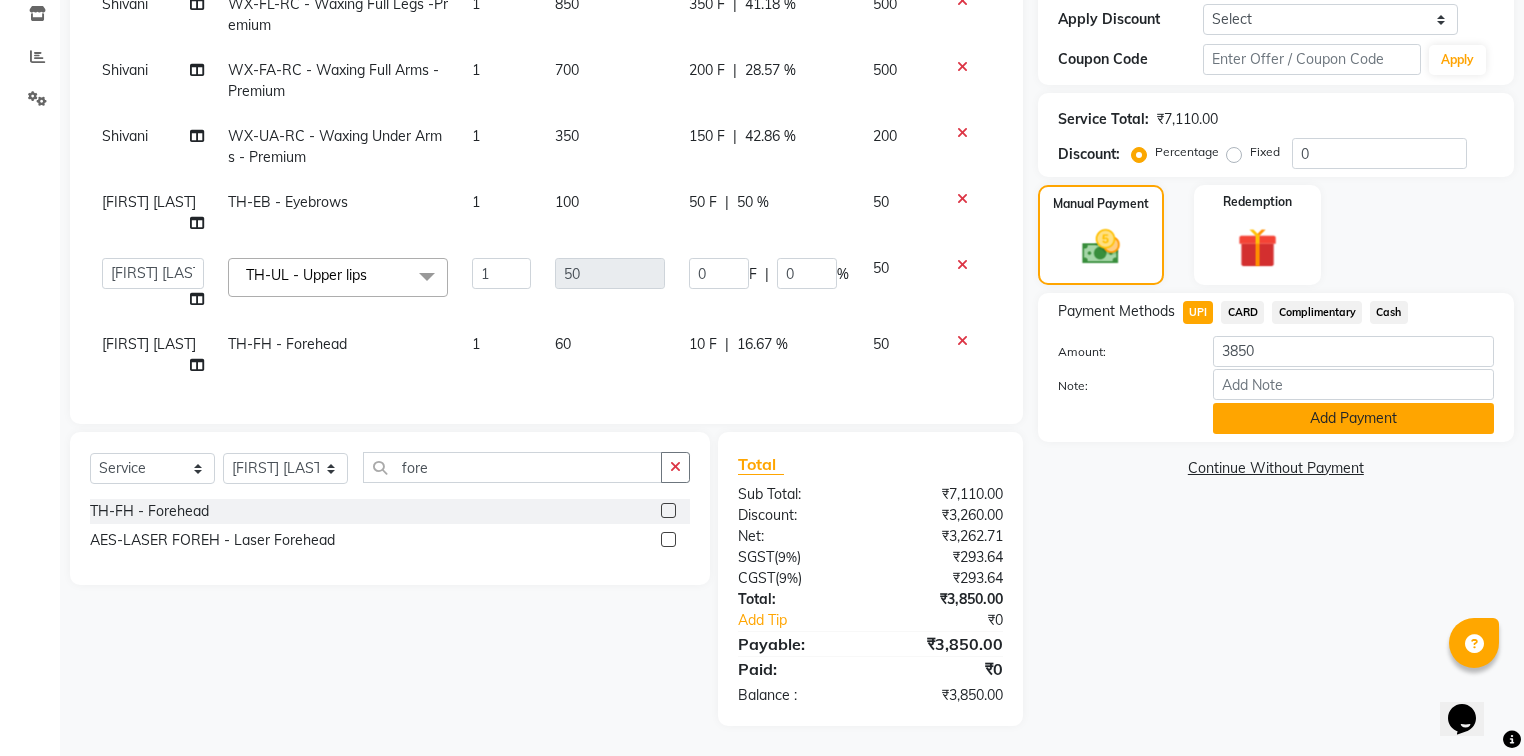 click on "Add Payment" 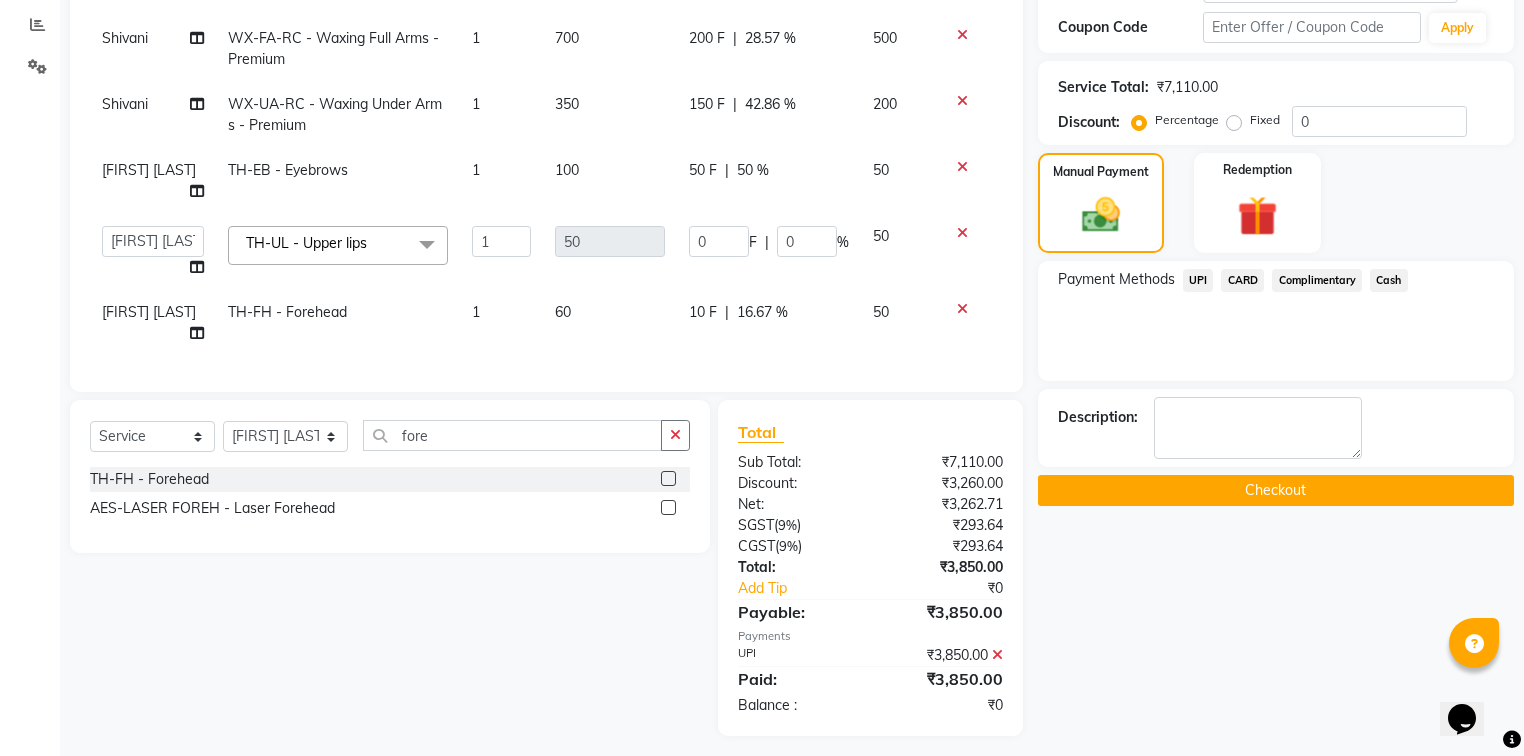 scroll, scrollTop: 386, scrollLeft: 0, axis: vertical 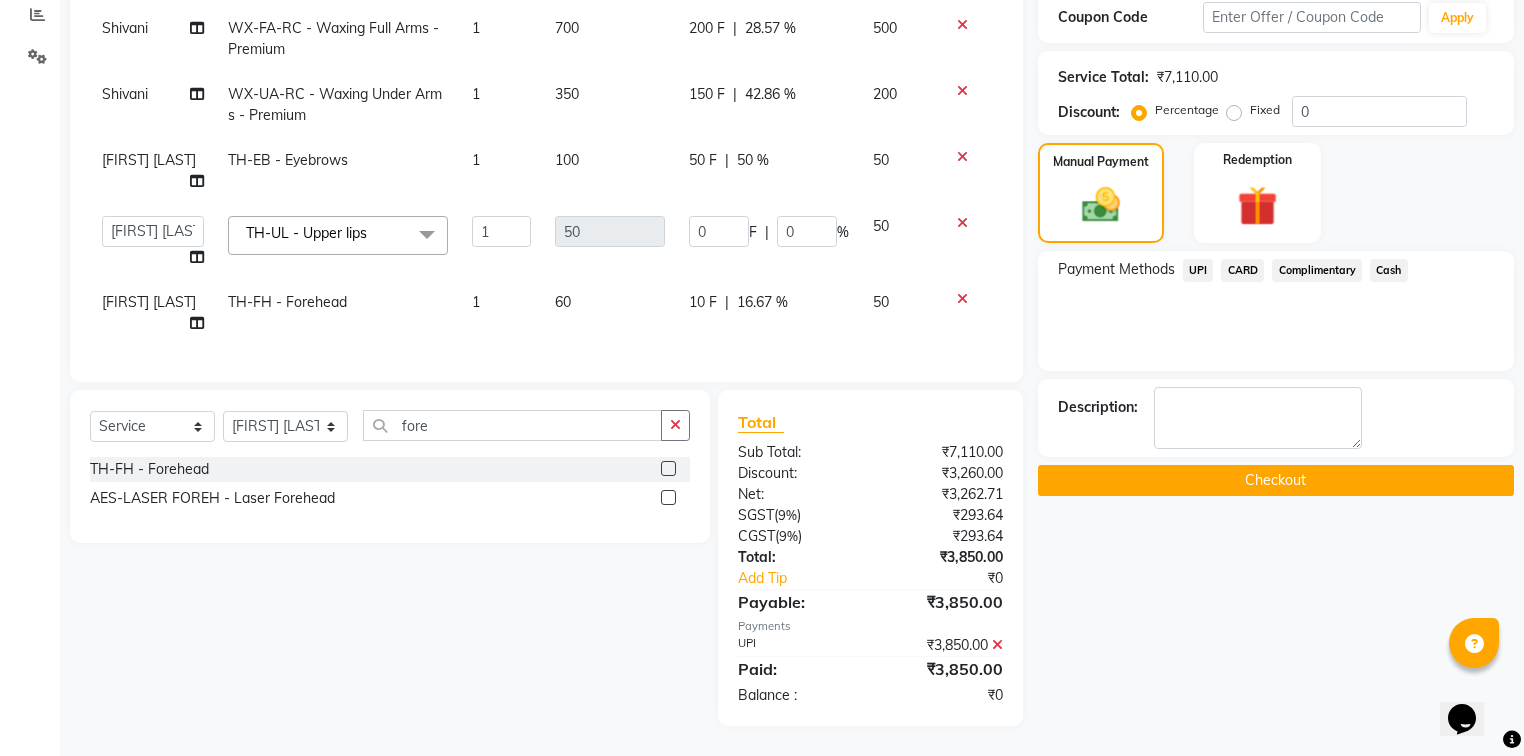 click on "Checkout" 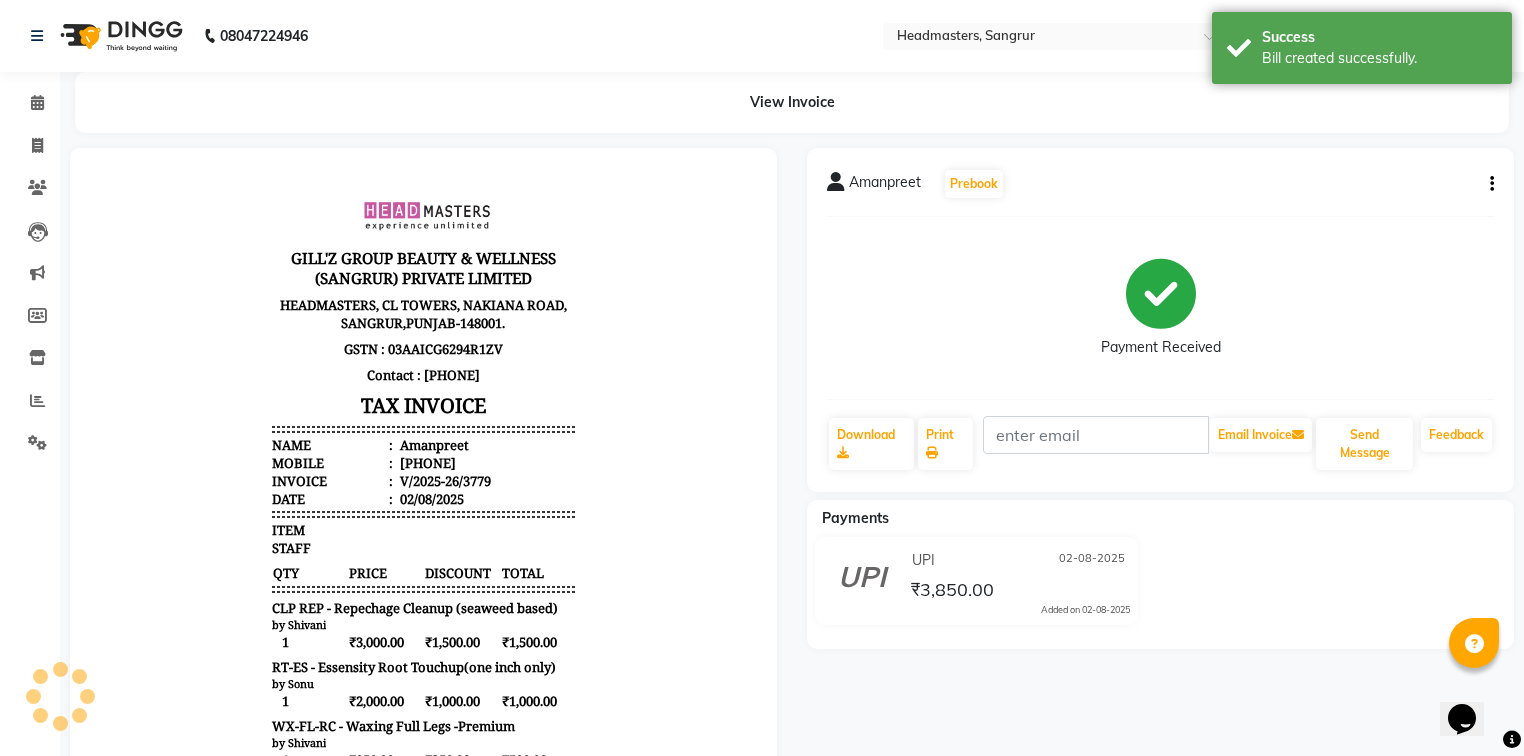scroll, scrollTop: 0, scrollLeft: 0, axis: both 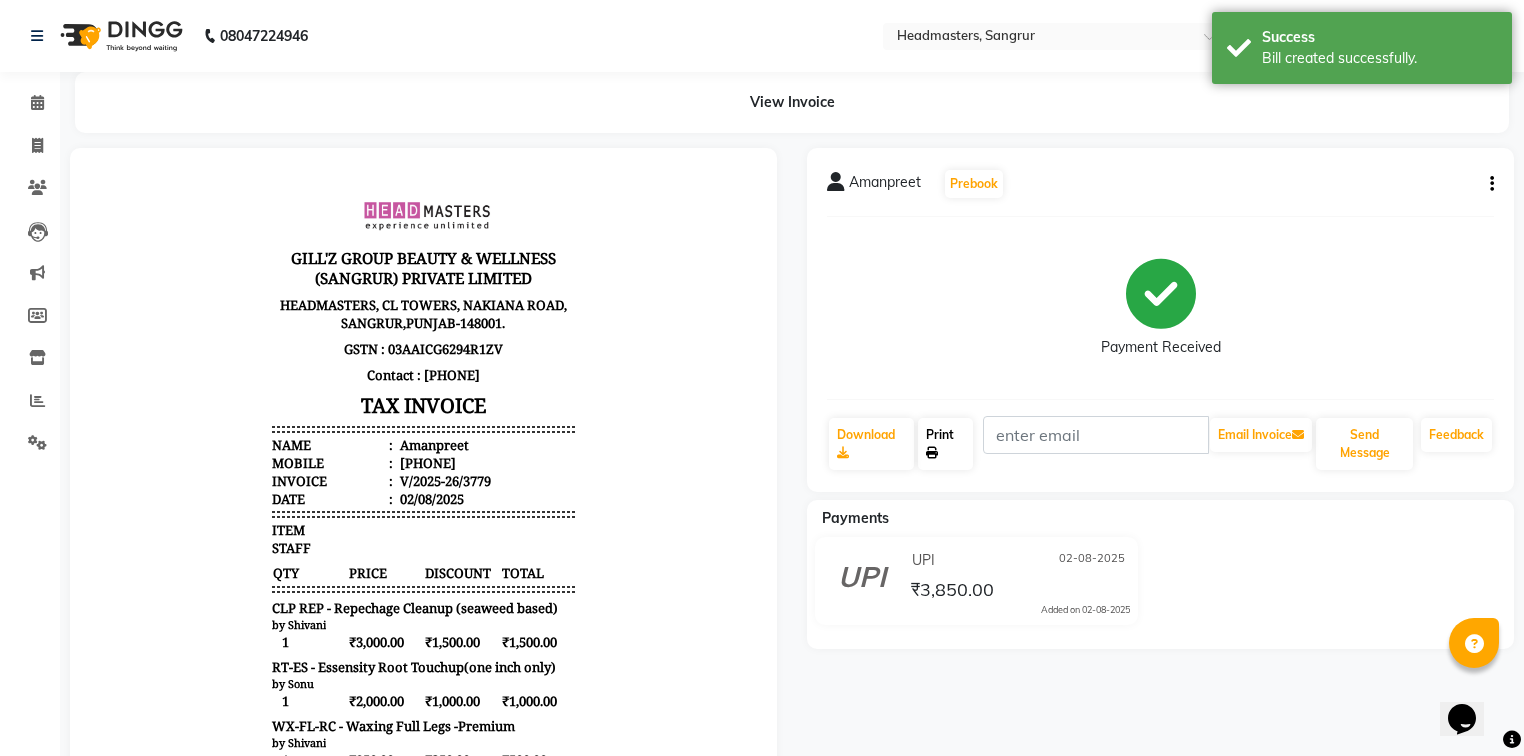 click on "Print" 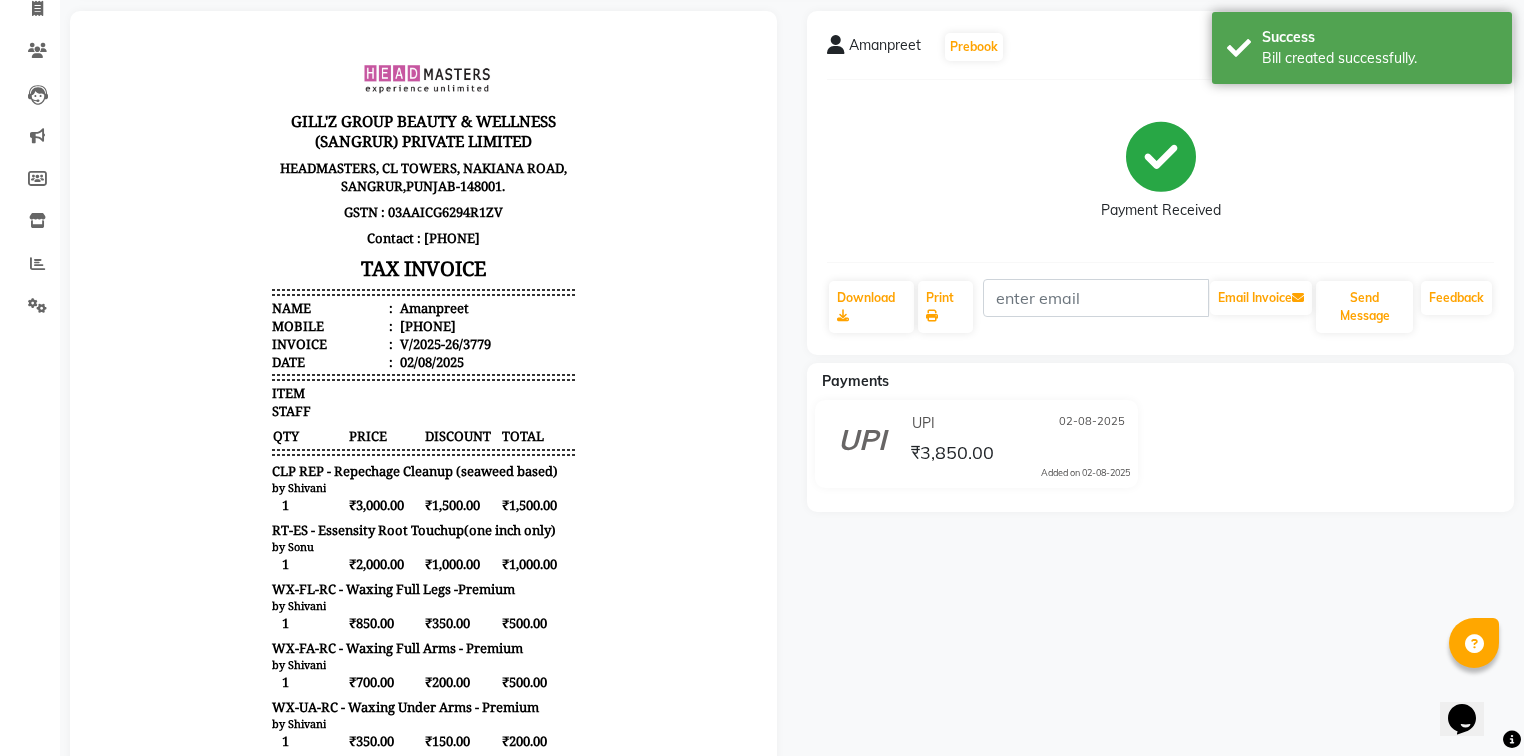 scroll, scrollTop: 320, scrollLeft: 0, axis: vertical 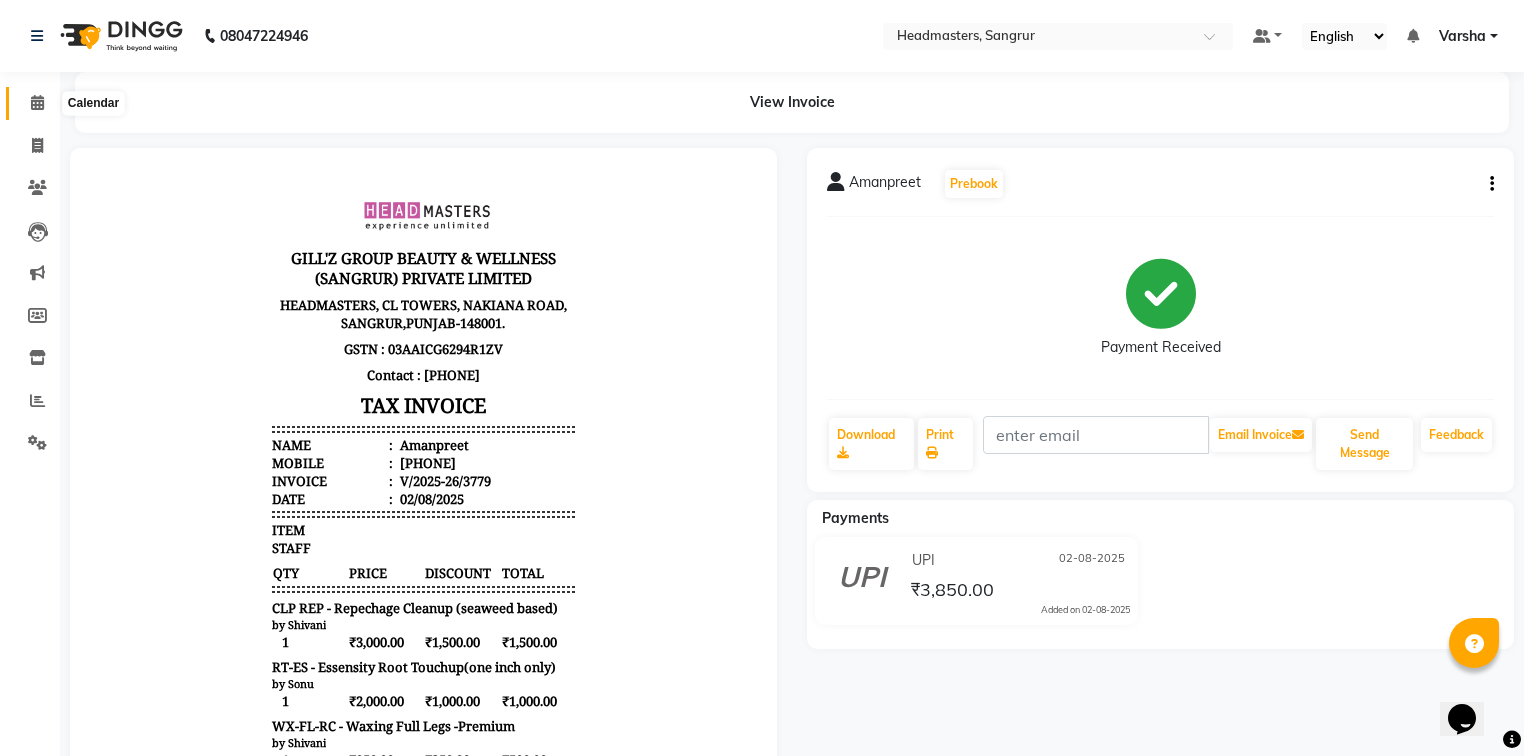 click 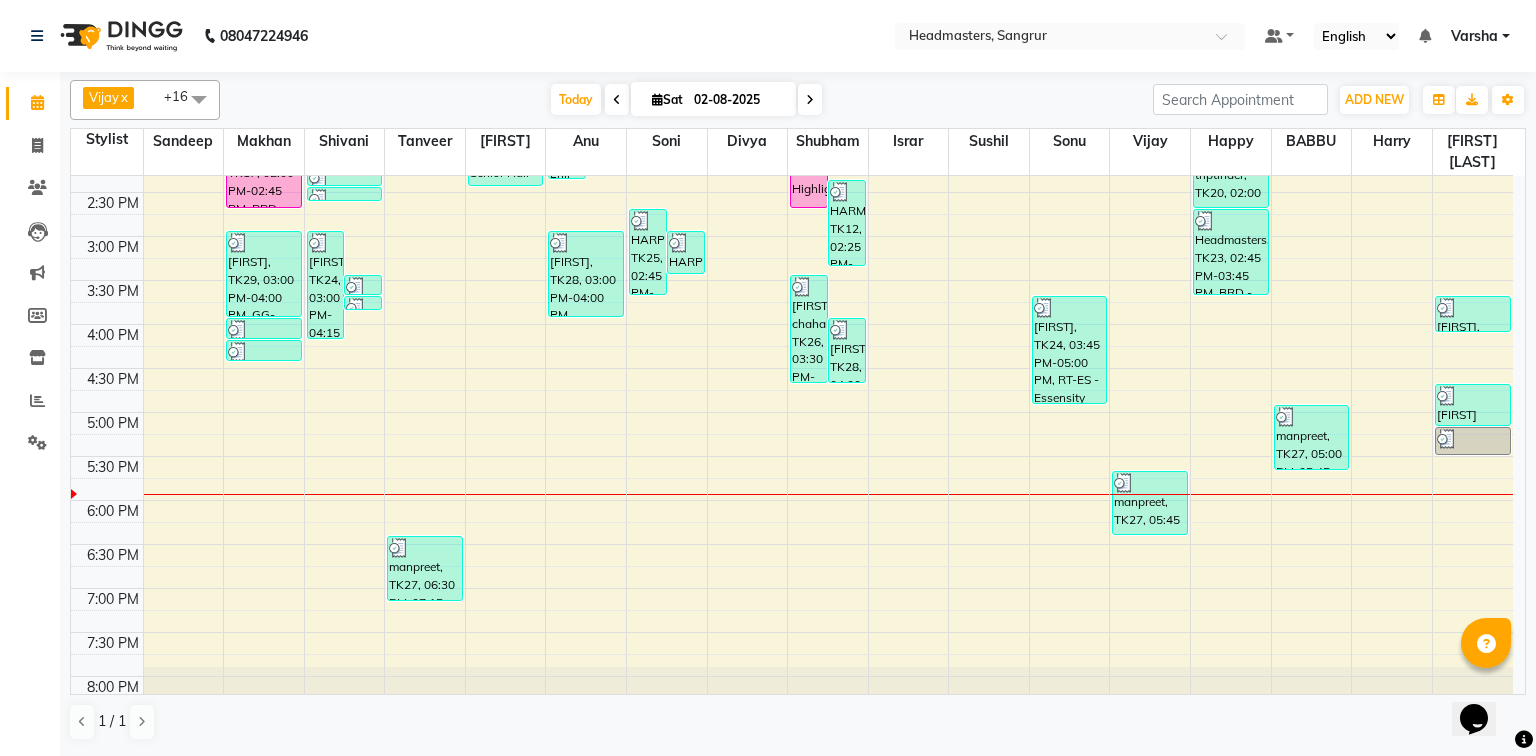 scroll, scrollTop: 614, scrollLeft: 0, axis: vertical 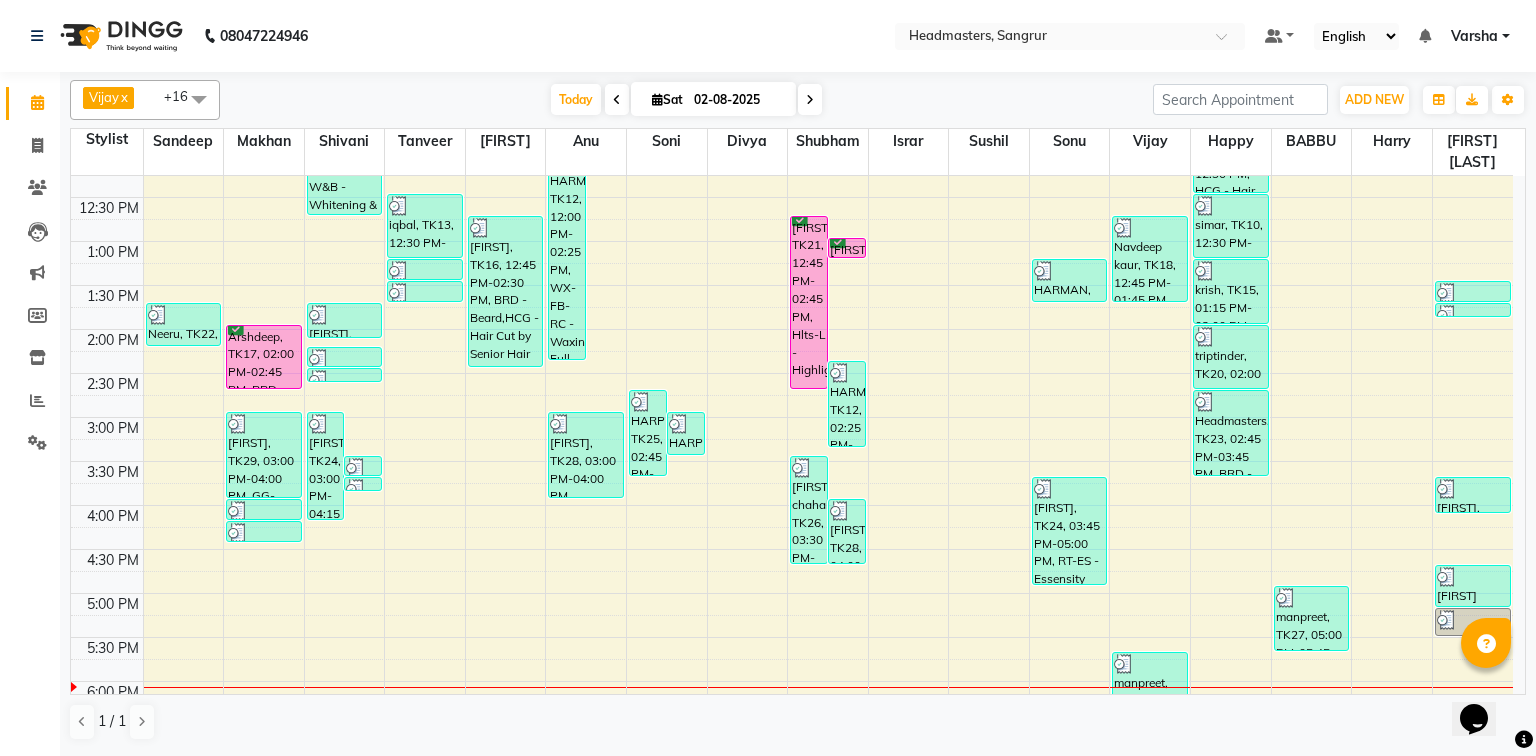 click on "8:00 AM 8:30 AM 9:00 AM 9:30 AM 10:00 AM 10:30 AM 11:00 AM 11:30 AM 12:00 PM 12:30 PM 1:00 PM 1:30 PM 2:00 PM 2:30 PM 3:00 PM 3:30 PM 4:00 PM 4:30 PM 5:00 PM 5:30 PM 6:00 PM 6:30 PM 7:00 PM 7:30 PM 8:00 PM 8:30 PM     [FIRST], TK08, 10:30 AM-11:30 AM, HCL - Hair Cut by Senior Hair Stylist     [FIRST], TK22, 01:45 PM-02:15 PM, SSL - Shampoo     [FIRST], TK06, 10:30 AM-11:15 AM, BRD - Beard     [FIRST], TK17, 02:00 PM-02:45 PM, BRD - Beard     [FIRST], TK29, 03:00 PM-04:00 PM, GG-igora - Igora Global     [FIRST], TK29, 04:00 PM-04:15 PM, O3-MSK-POW - Power Mask     [FIRST], TK29, 04:15 PM-04:30 PM, O3-MSK-DTAN  - D-Tan Pack     [FIRST], TK24, 03:00 PM-04:15 PM, CLP REP  - Repechage Cleanup (seaweed based),WX-FL-RC - Waxing Full Legs -Premium,WX-FA-RC - Waxing Full Arms - Premium,WX-UA-RC - Waxing Under Arms - Premium     [FIRST], TK23, 03:30 PM-03:45 PM, TH-EB - Eyebrows     [FIRST], TK23, 03:45 PM-03:50 PM, TH-UL - Upper lips     [FIRST], TK07, 10:45 AM-11:00 AM, TH-EB - Eyebrows" at bounding box center [792, 373] 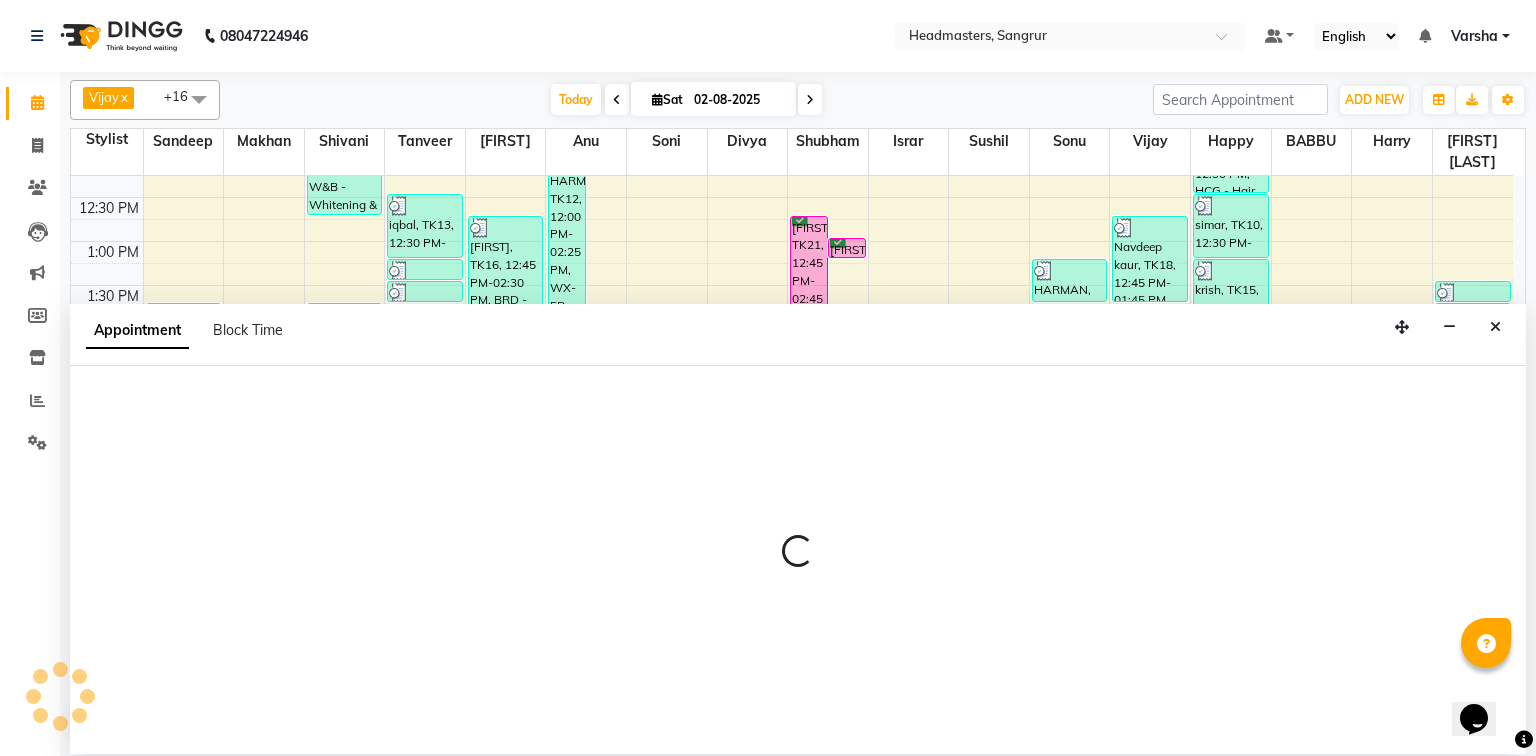 select on "62924" 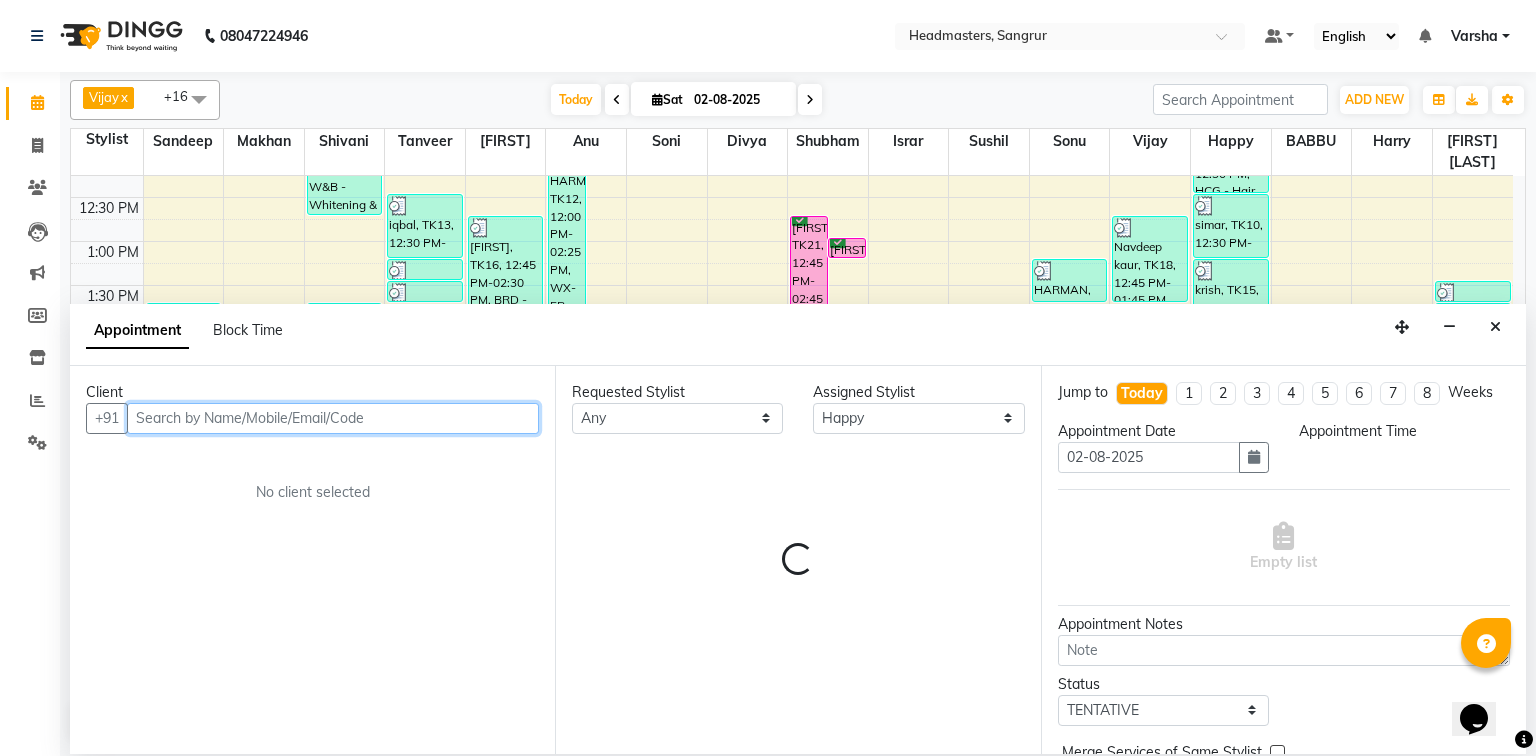 select on "960" 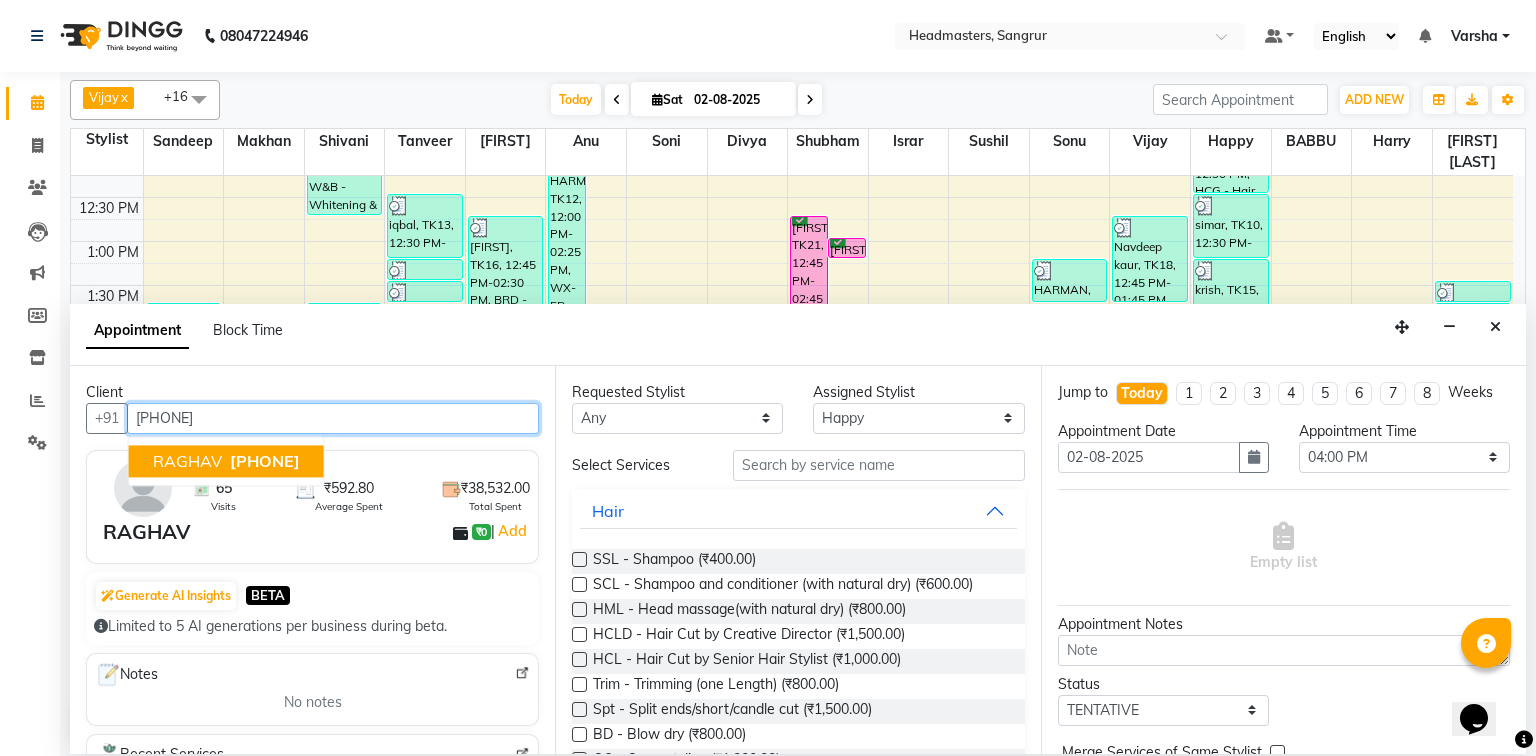 click on "RAGHAV   8968546885" at bounding box center (226, 461) 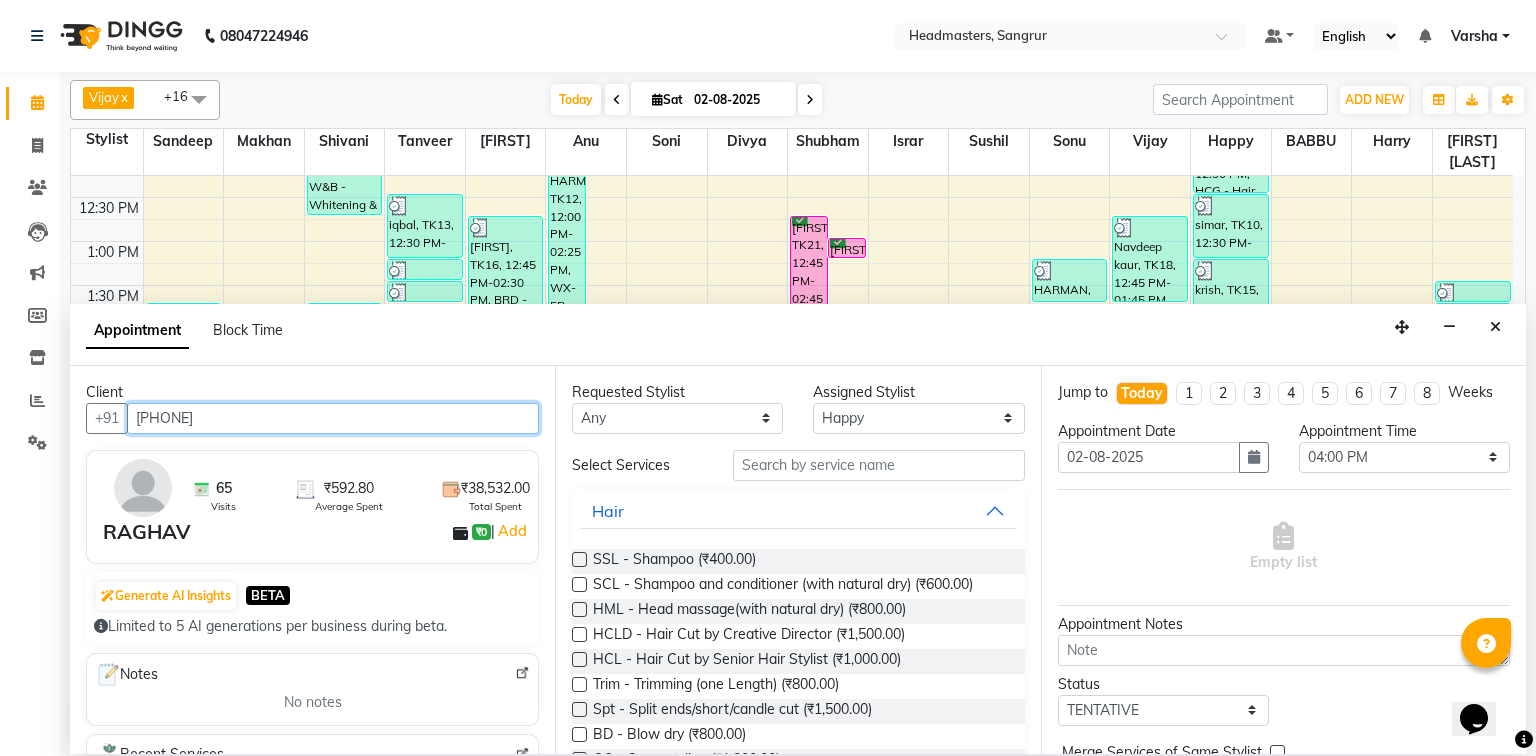 type on "8968546885" 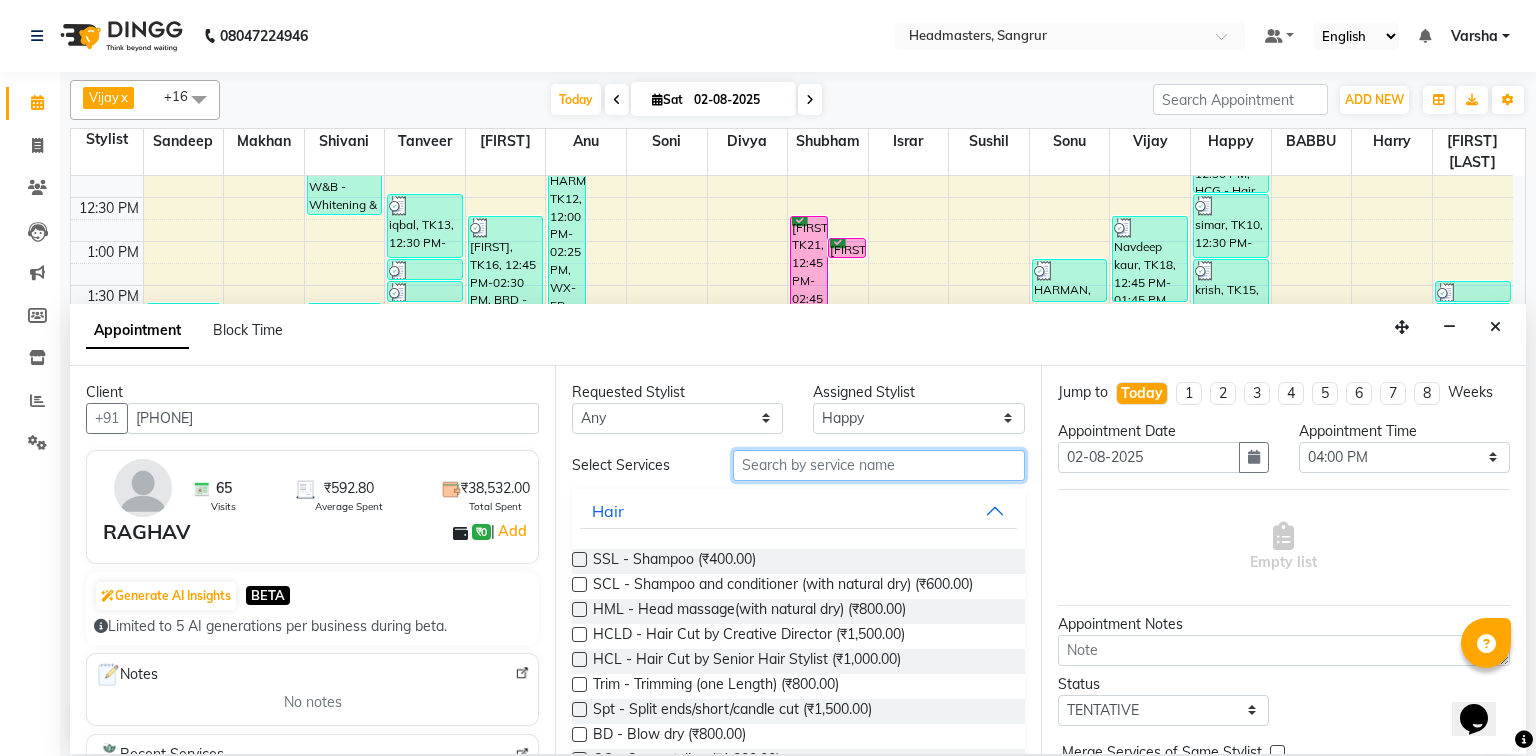 click at bounding box center [879, 465] 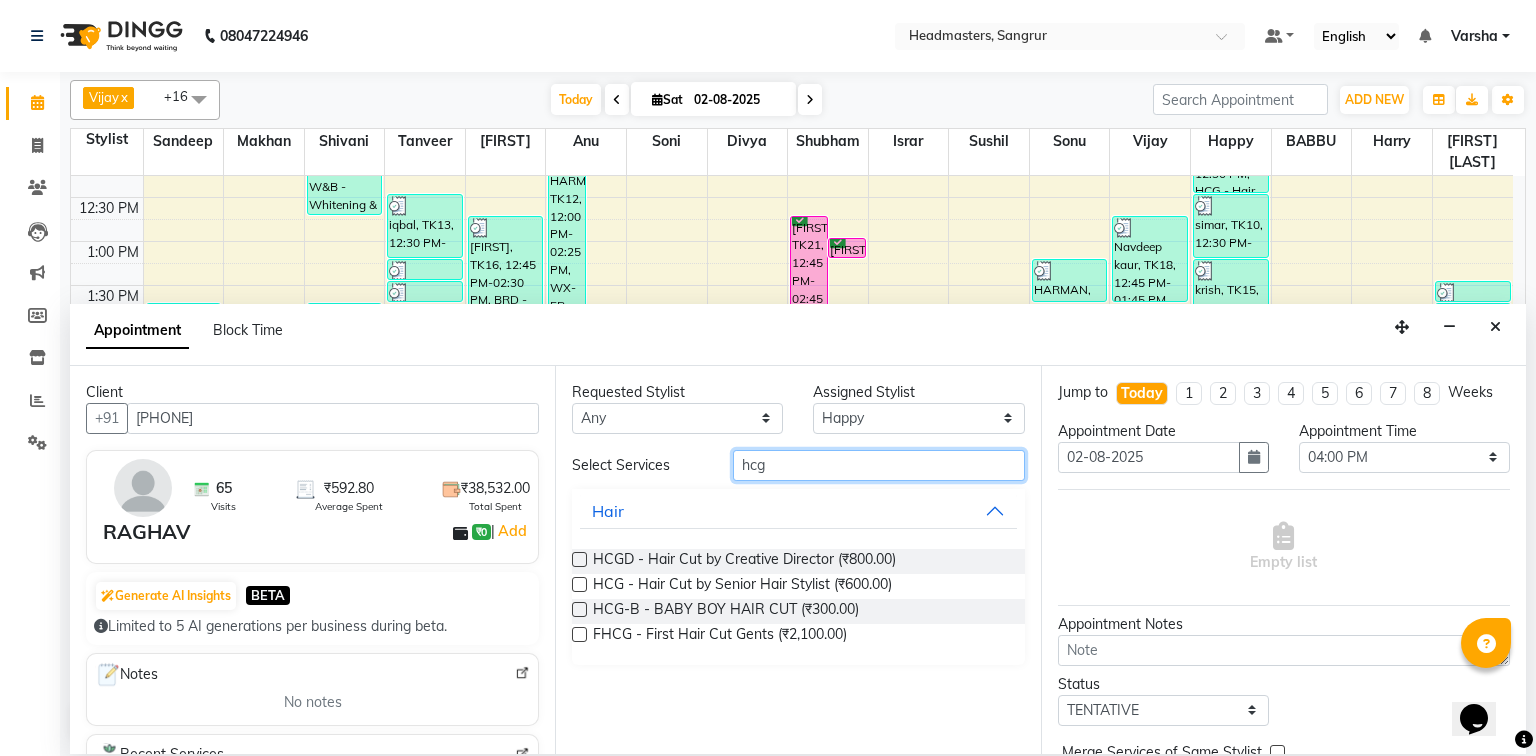 type on "hcg" 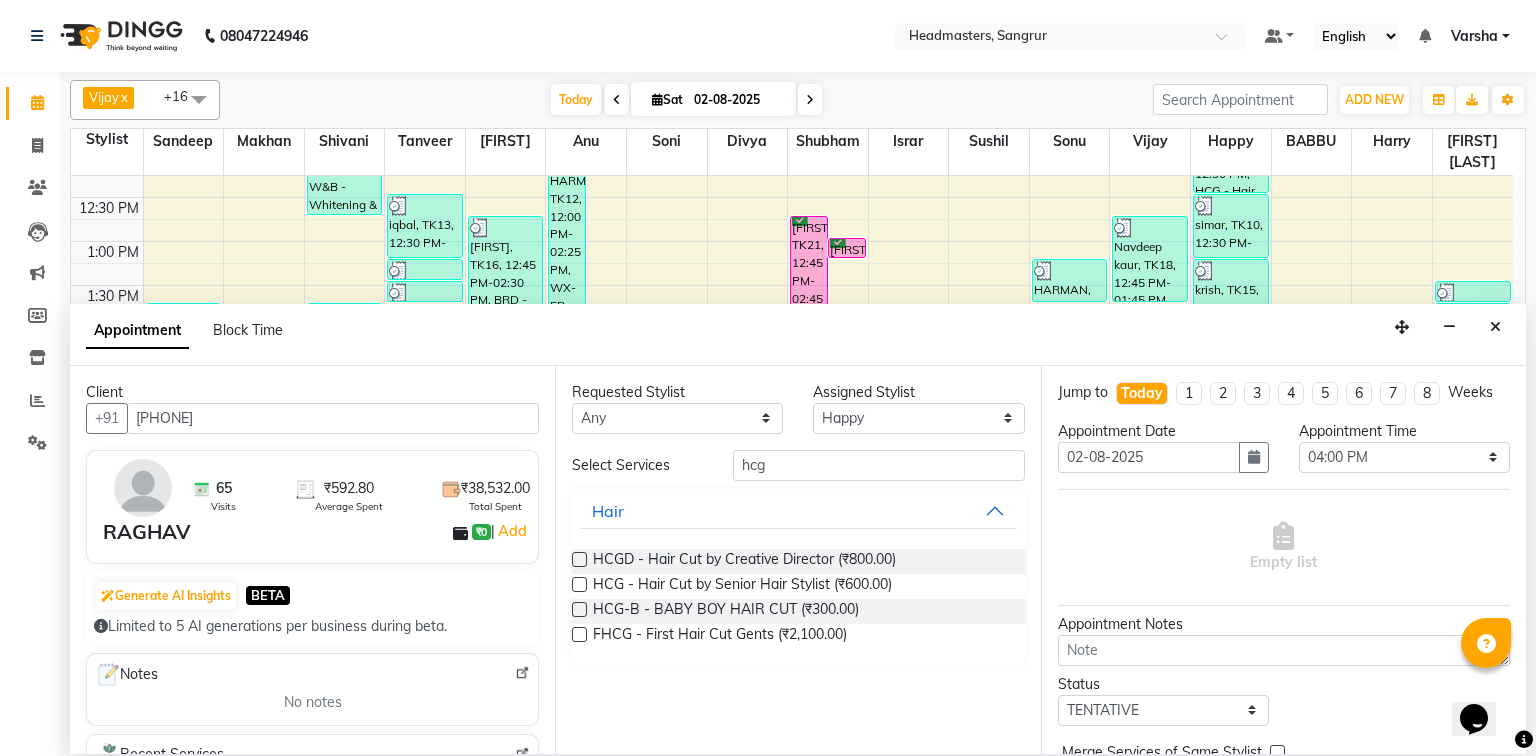 click at bounding box center [579, 584] 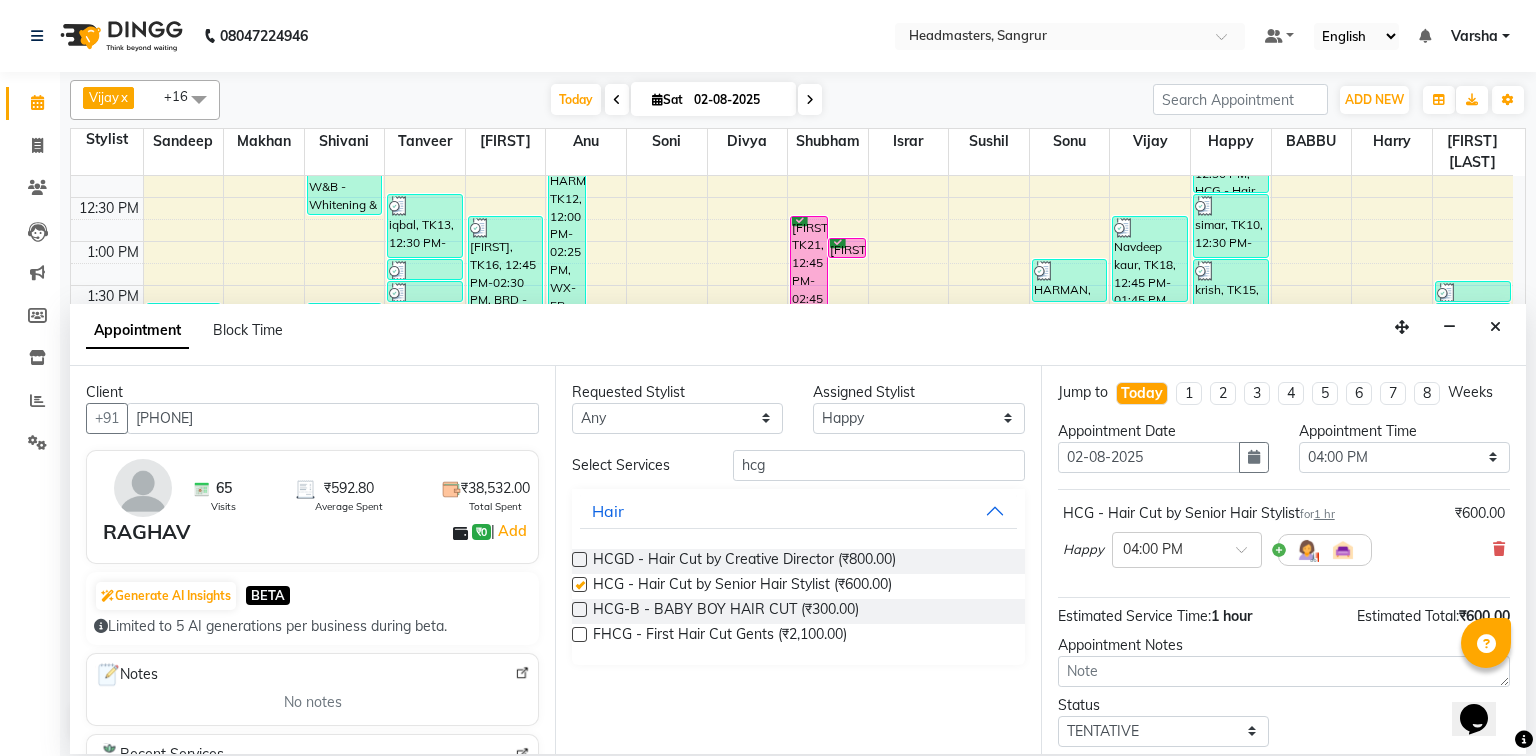 checkbox on "false" 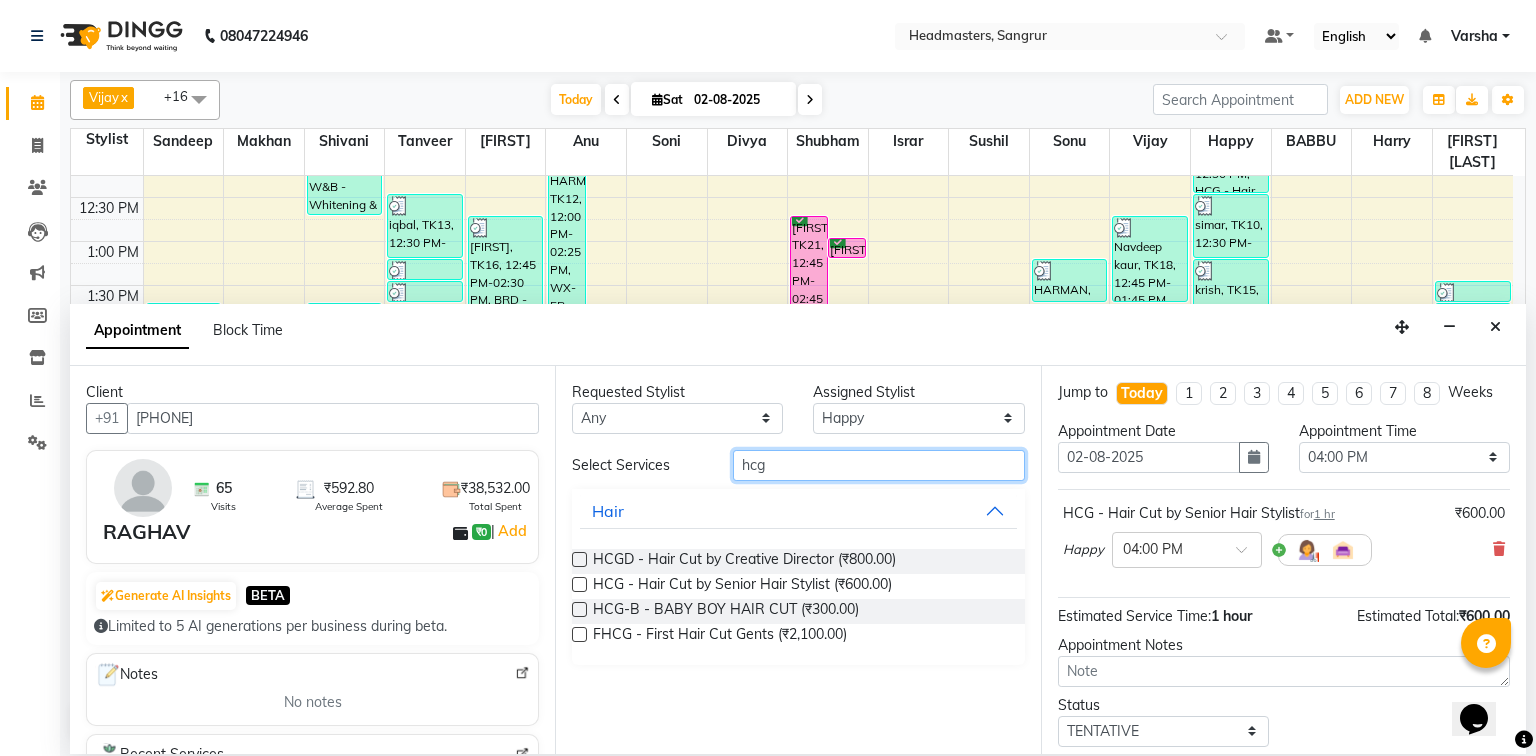 click on "hcg" at bounding box center [879, 465] 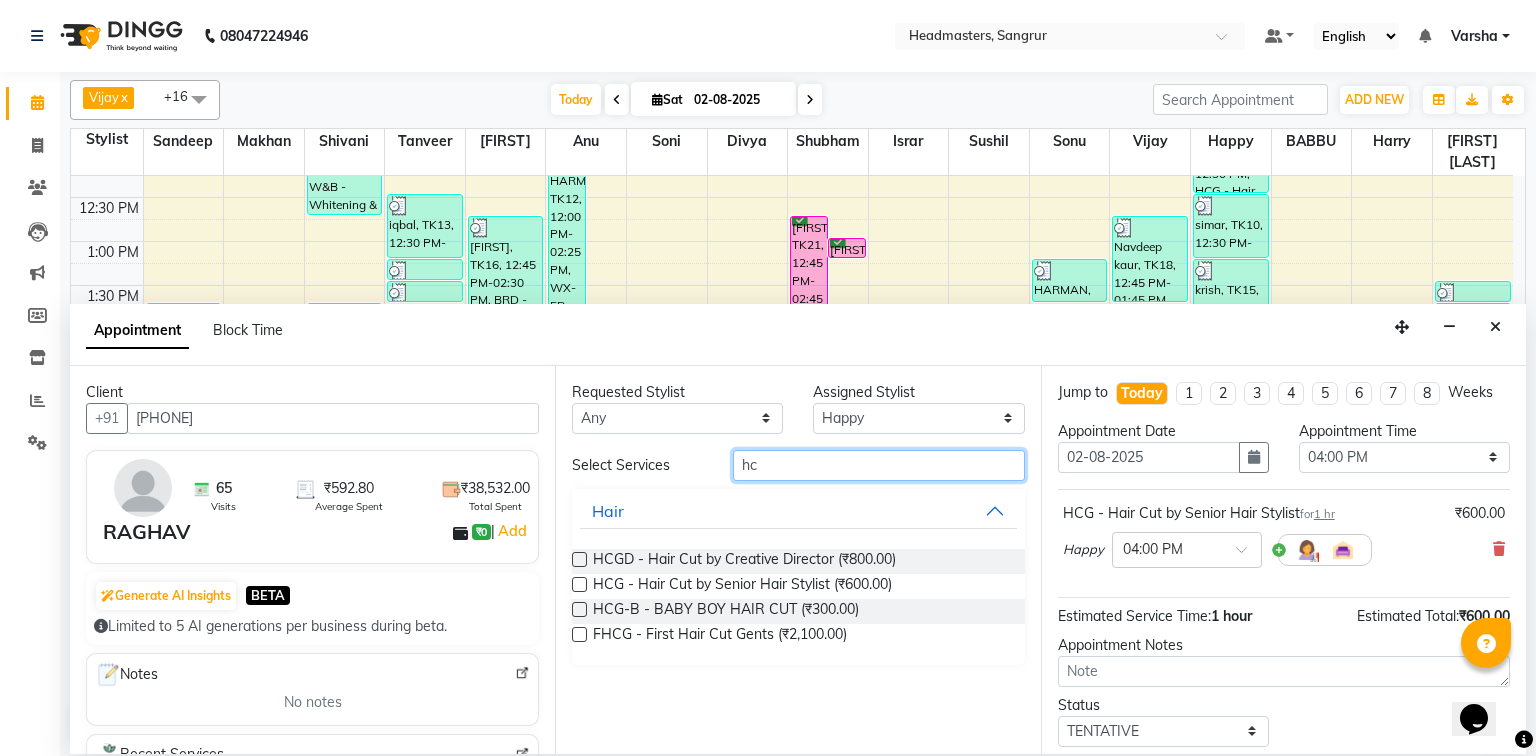 type on "h" 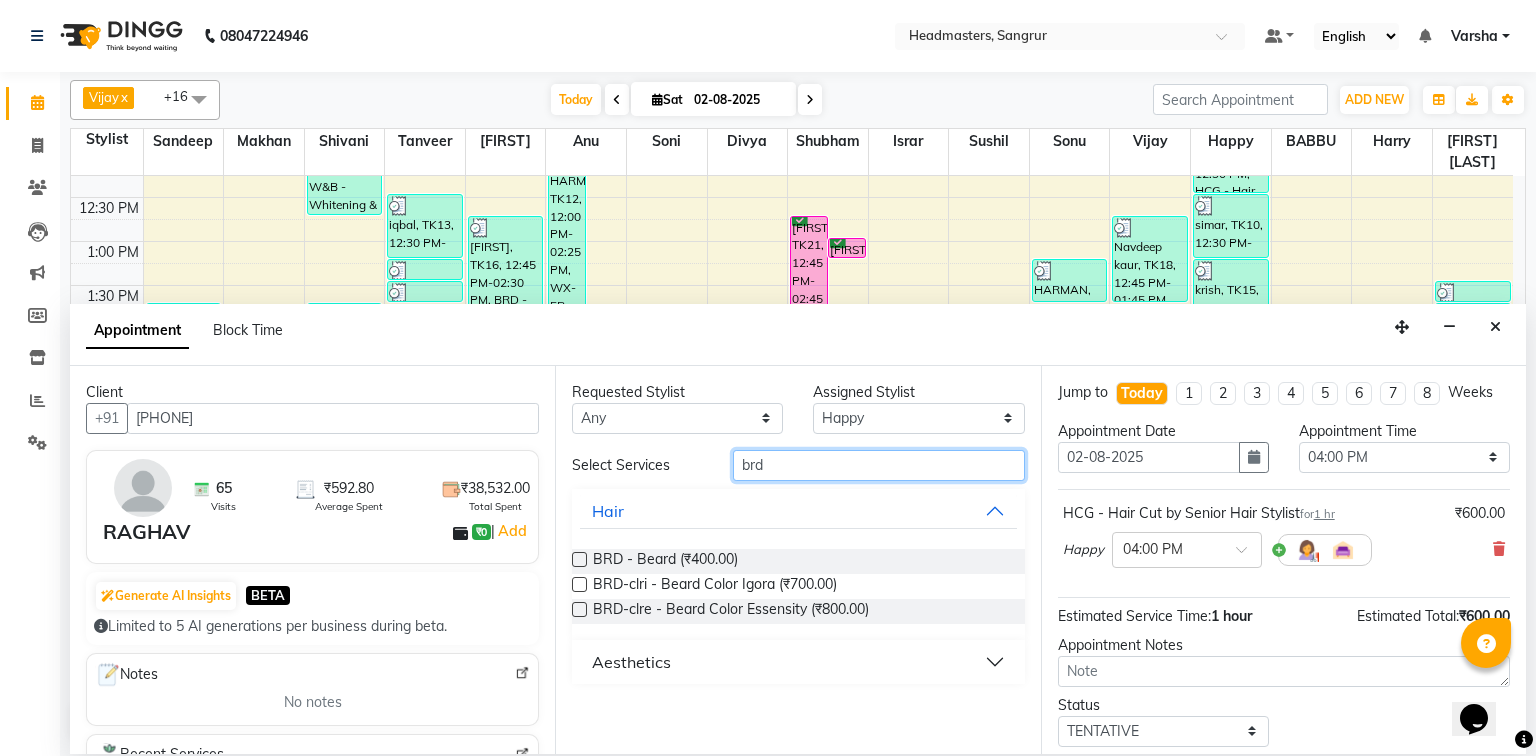 type on "brd" 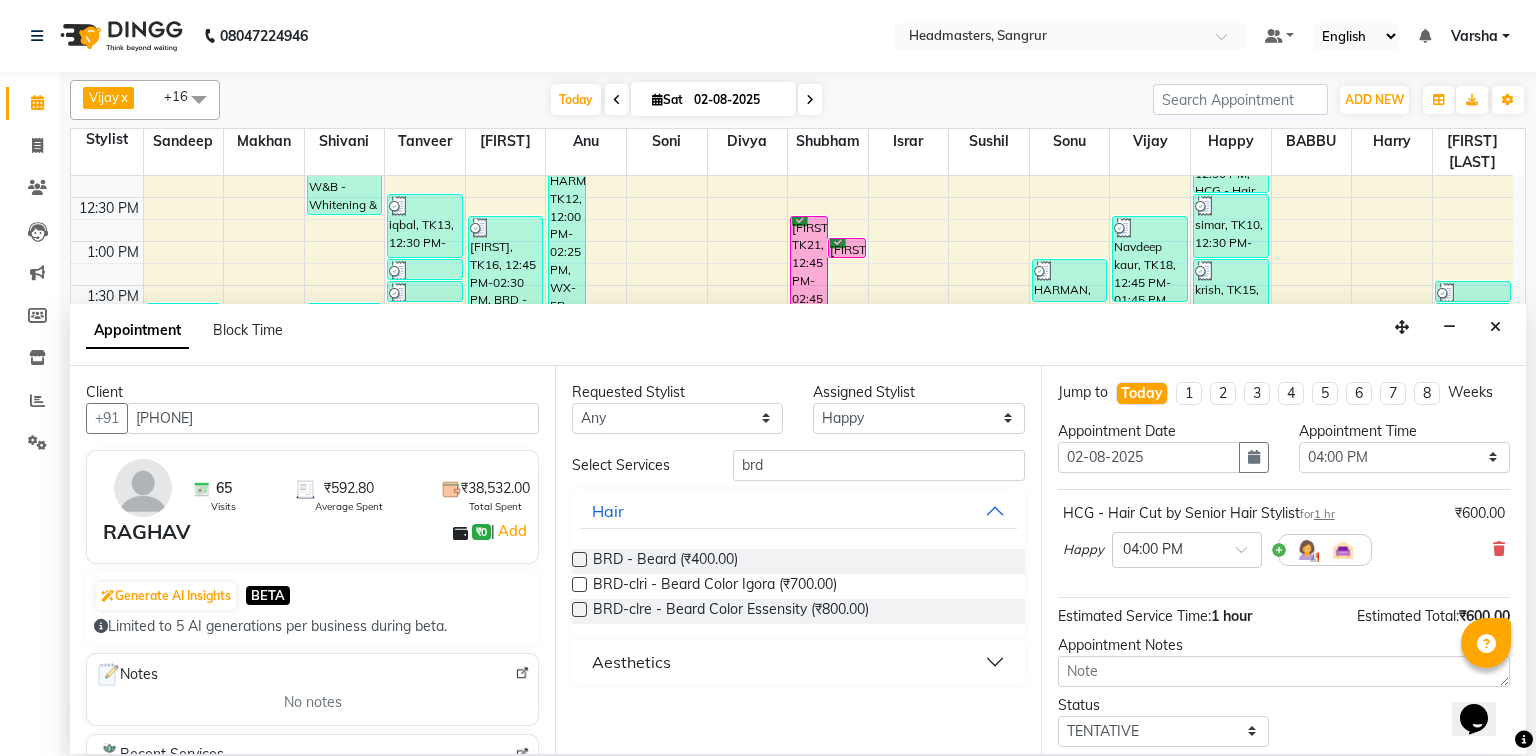 click at bounding box center (579, 559) 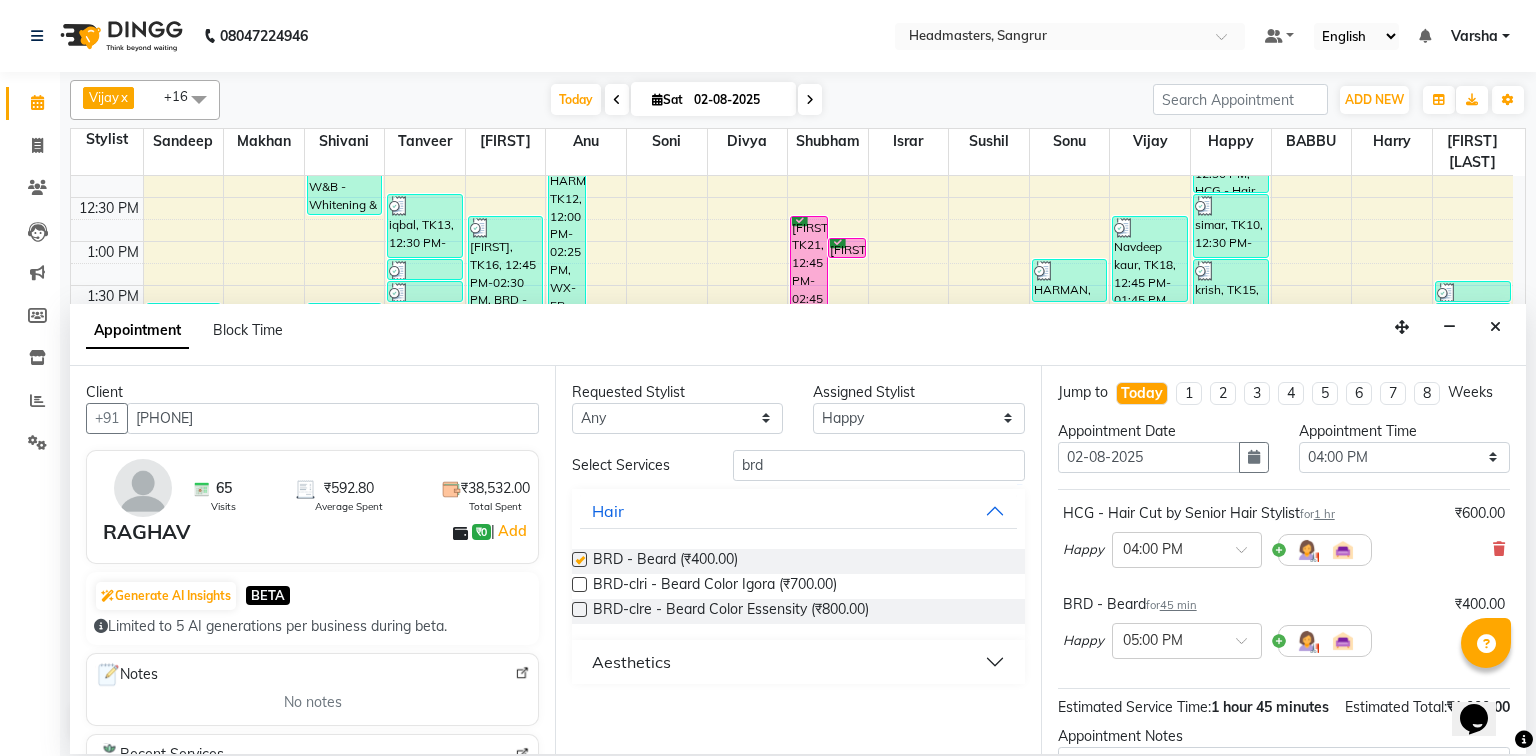 checkbox on "false" 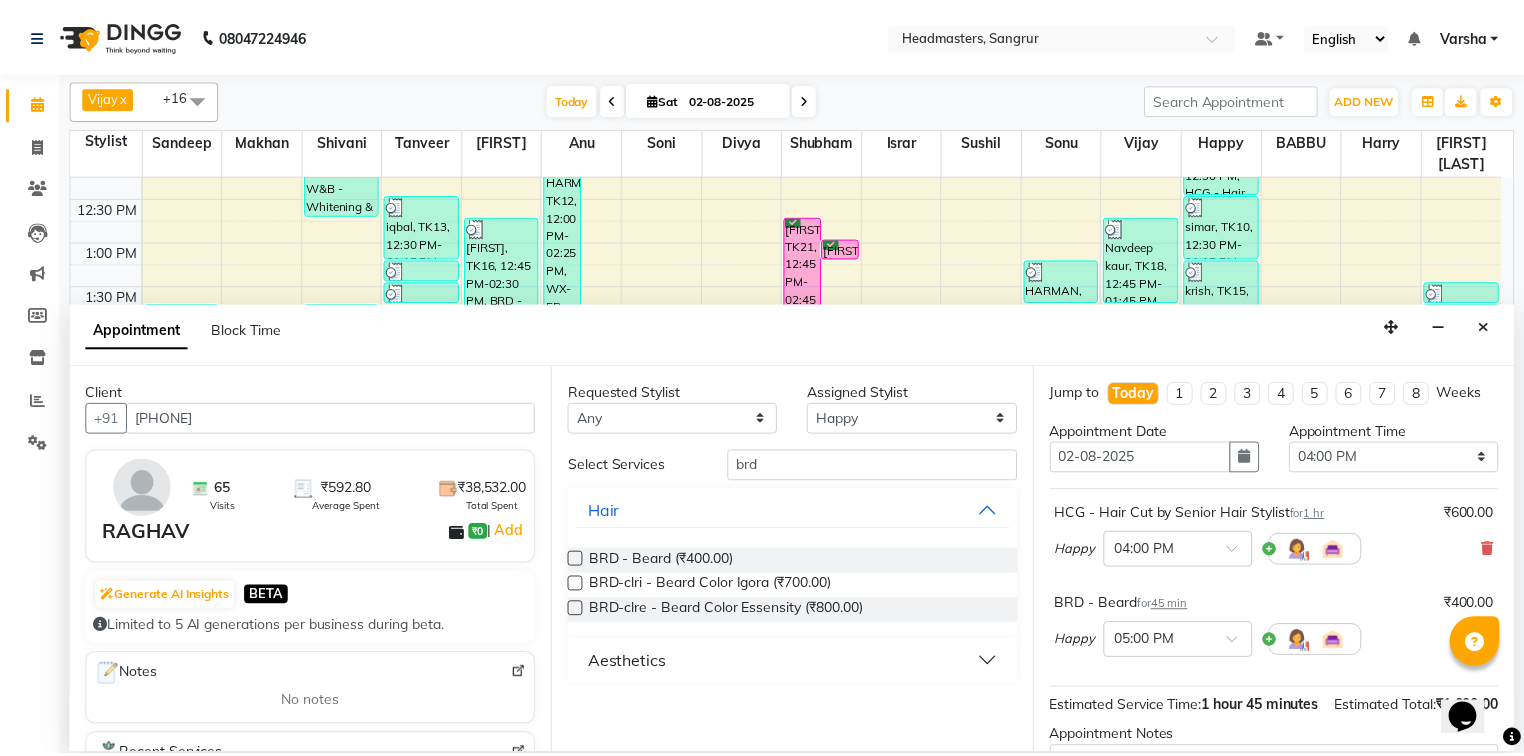 scroll, scrollTop: 197, scrollLeft: 0, axis: vertical 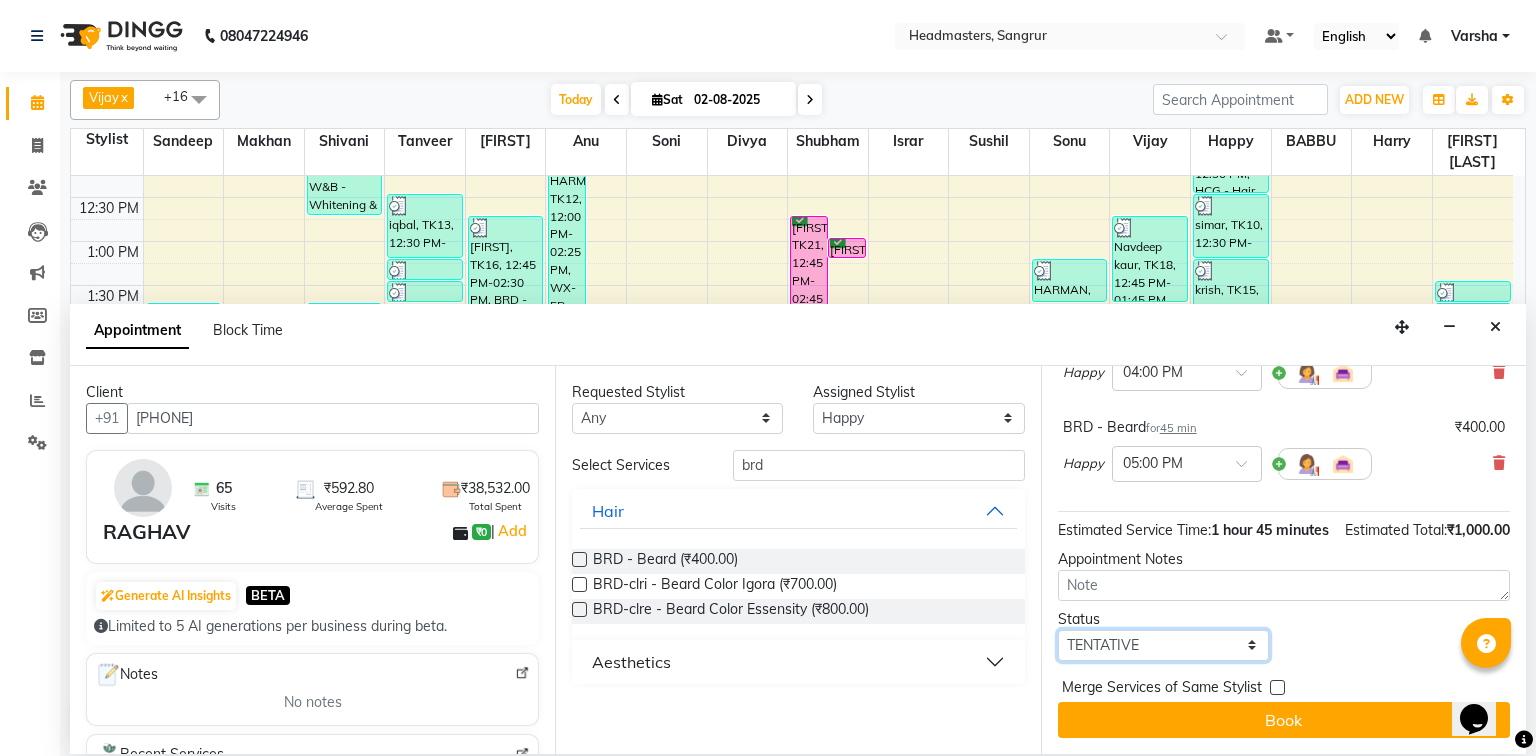 click on "Select TENTATIVE CONFIRM CHECK-IN UPCOMING" at bounding box center [1163, 645] 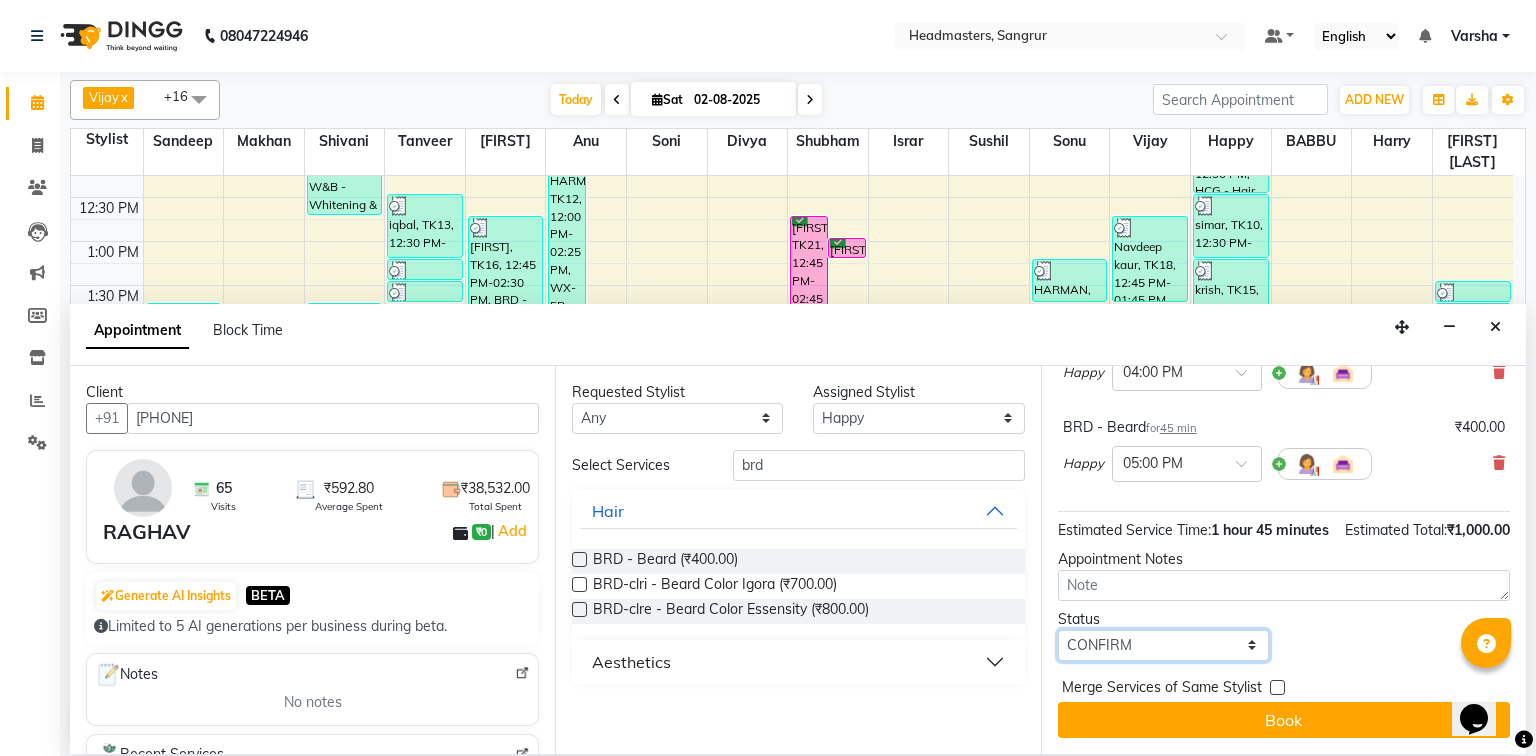 click on "Select TENTATIVE CONFIRM CHECK-IN UPCOMING" at bounding box center (1163, 645) 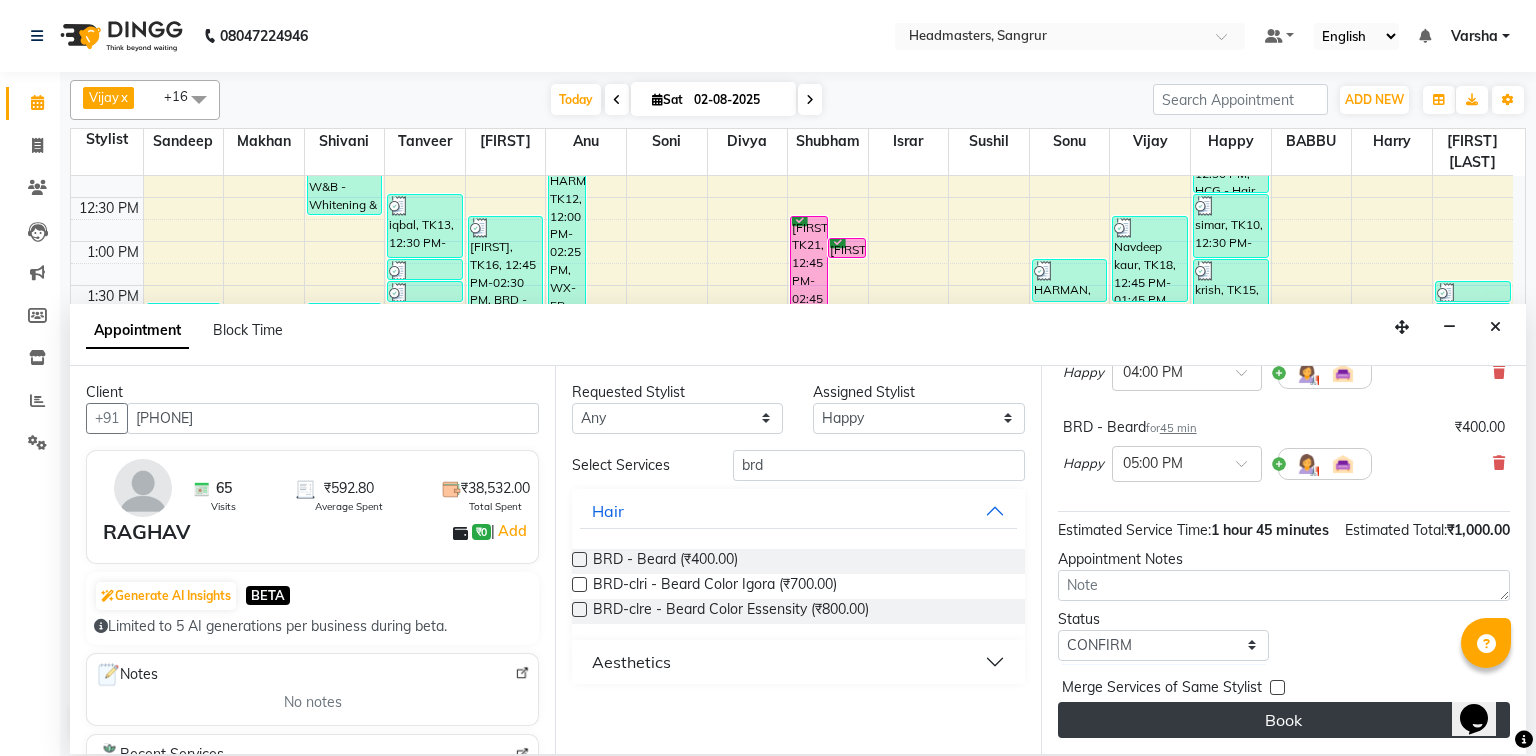 click on "Book" at bounding box center [1284, 720] 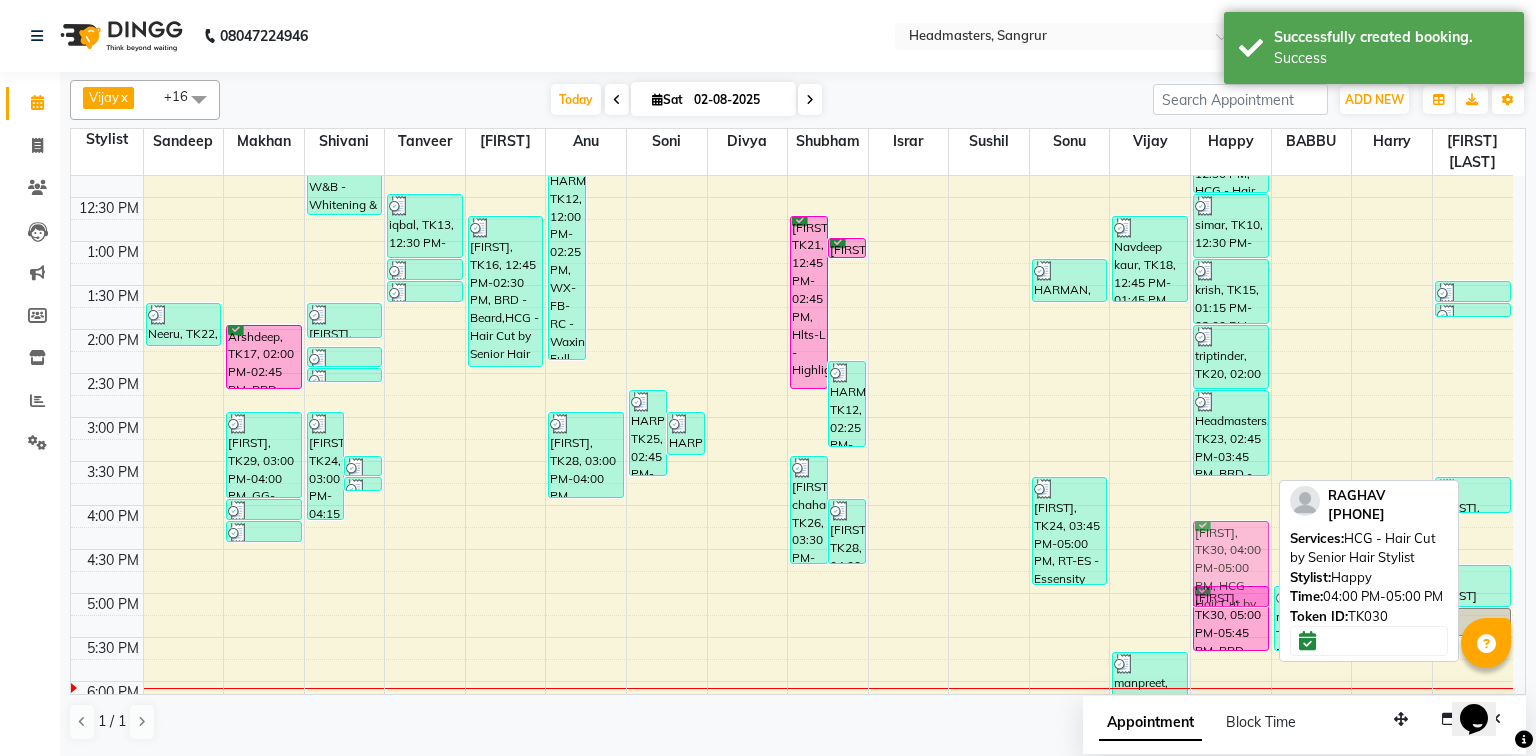drag, startPoint x: 1224, startPoint y: 575, endPoint x: 1233, endPoint y: 592, distance: 19.235384 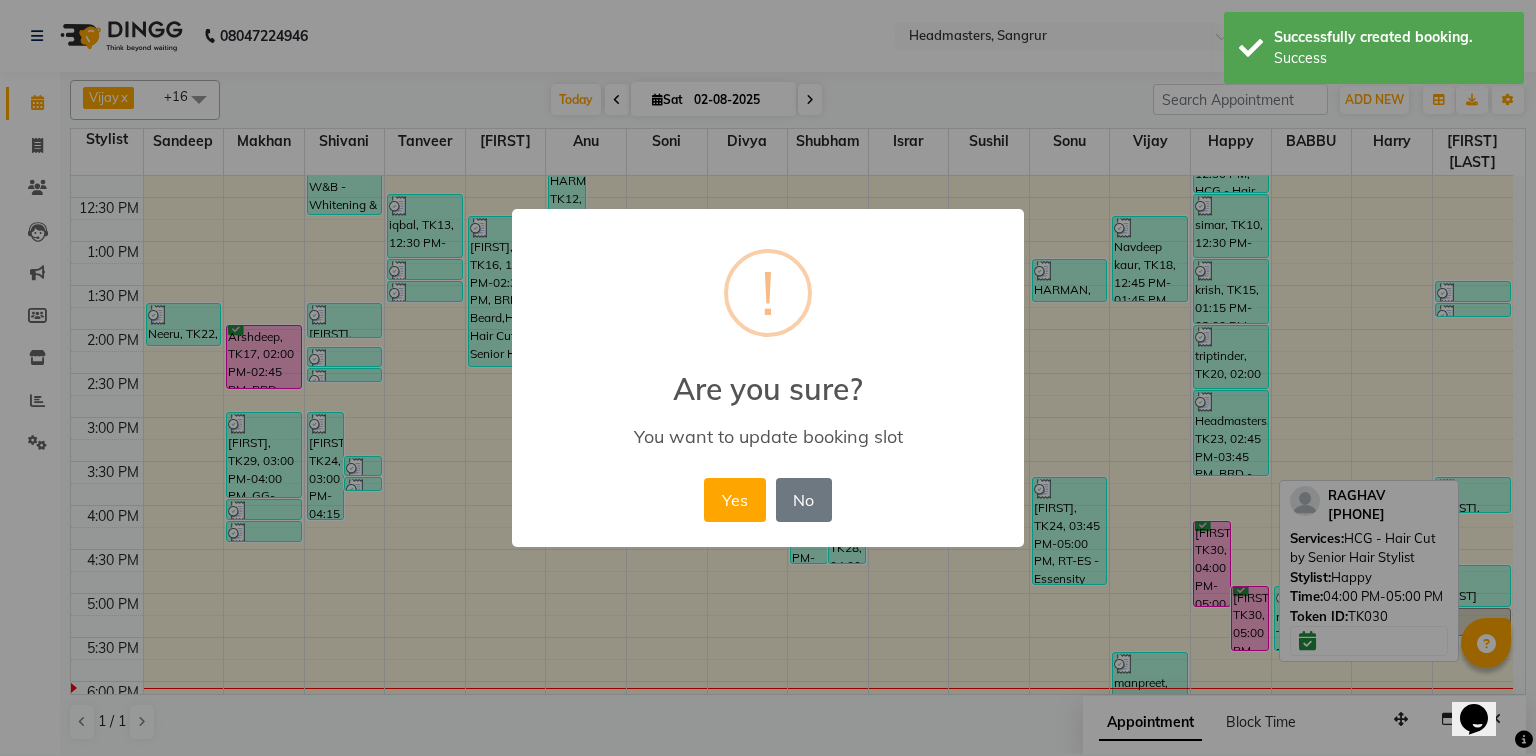drag, startPoint x: 1204, startPoint y: 599, endPoint x: 1208, endPoint y: 580, distance: 19.416489 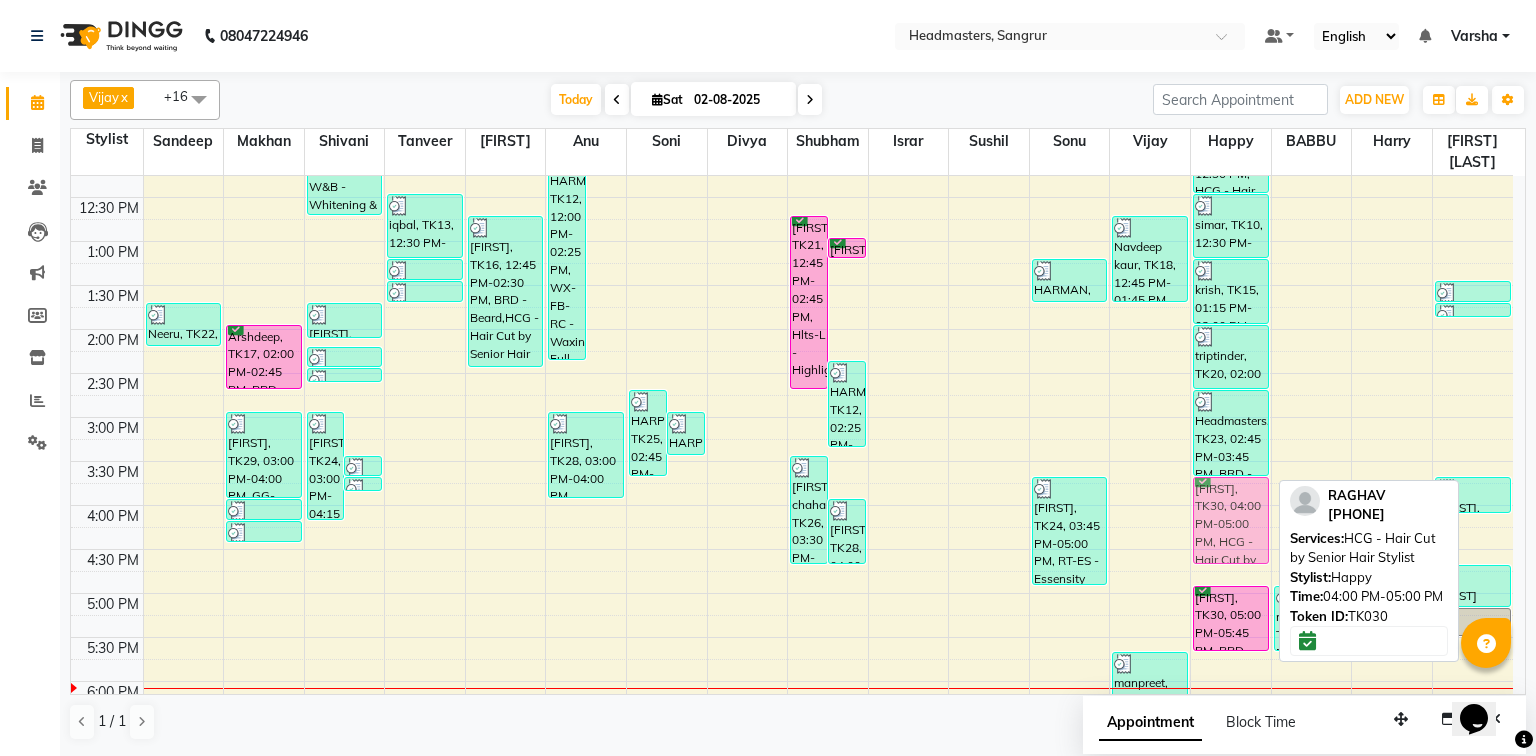 drag, startPoint x: 1244, startPoint y: 574, endPoint x: 1247, endPoint y: 544, distance: 30.149628 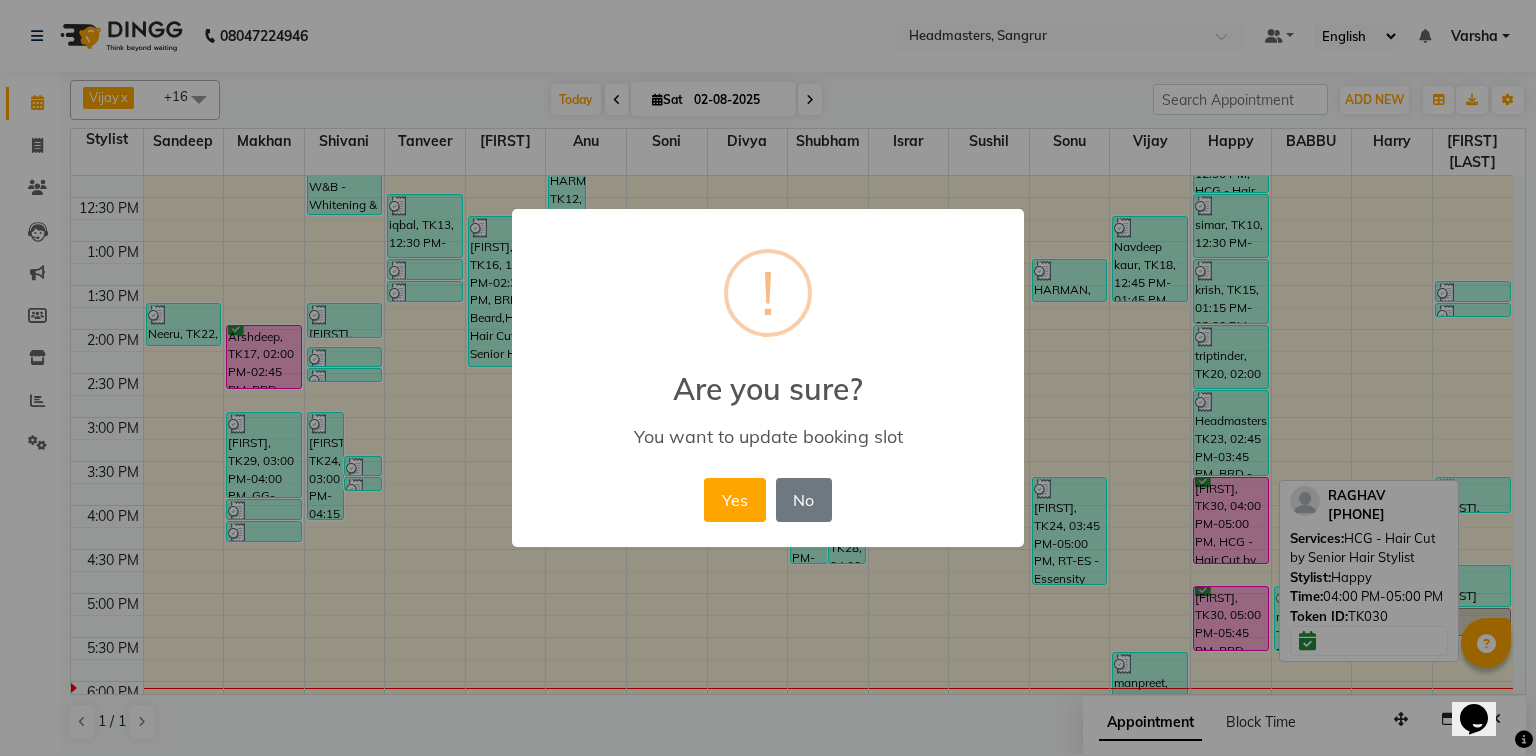 click on "× ! Are you sure? You want to update booking slot Yes No No" at bounding box center [768, 378] 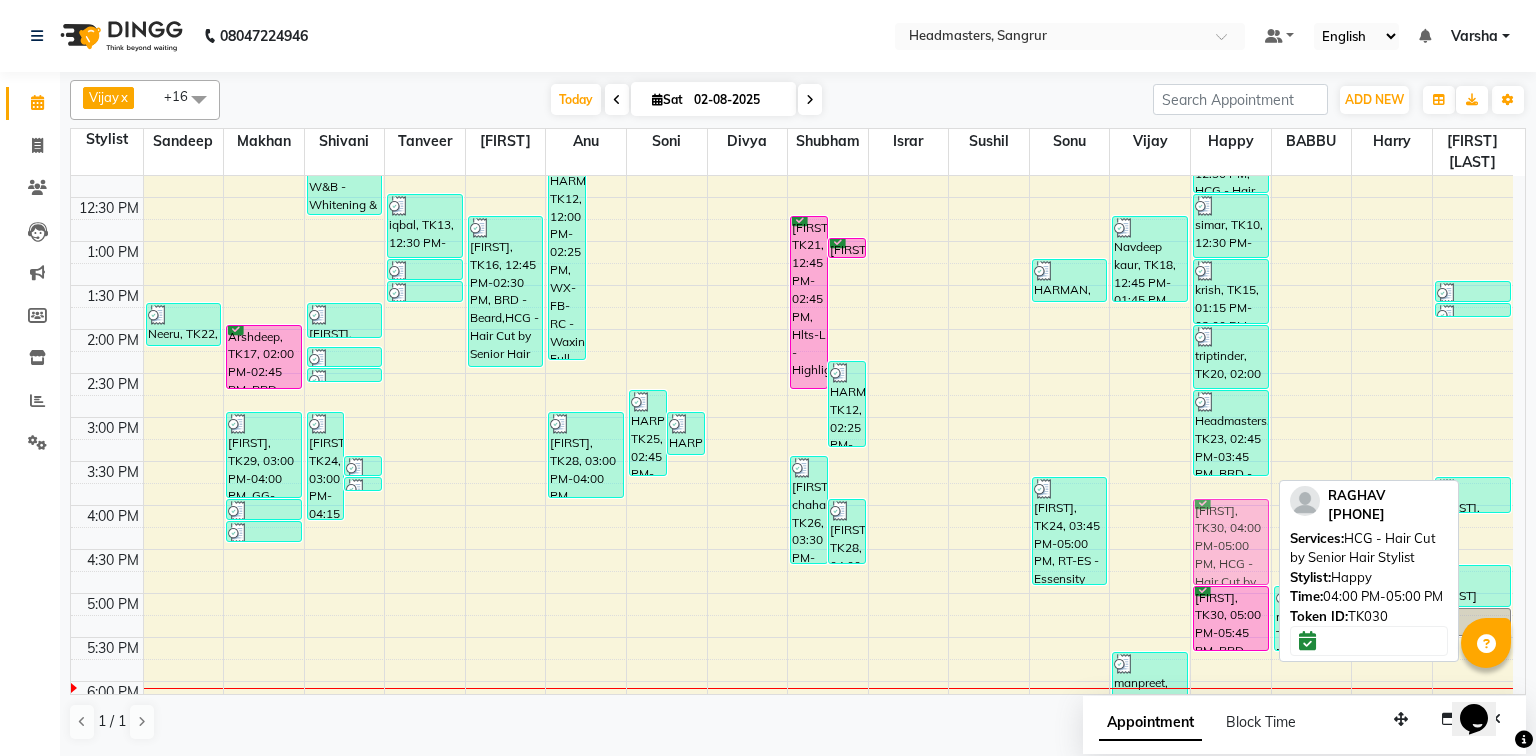 click on "prashant walia, TK04, 10:15 AM-10:30 AM, HCG - Hair Cut by Senior Hair Stylist     prashant walia, TK04, 10:30 AM-11:05 AM, BRD - Beard,HCG - Hair Cut by Senior Hair Stylist,WXG-FACE-RC - Face waxing     simar, TK10, 11:30 AM-12:30 PM, HCG - Hair Cut by Senior Hair Stylist     simar, TK10, 12:30 PM-01:15 PM, BRD - Beard     krish, TK15, 01:15 PM-02:00 PM, BRD - Beard     triptinder, TK20, 02:00 PM-02:45 PM, BRD - Beard     Headmasters, TK23, 02:45 PM-03:45 PM, BRD - Beard,HS - Styling     RAGHAV, TK30, 04:00 PM-05:00 PM, HCG - Hair Cut by Senior Hair Stylist     RAGHAV, TK30, 05:00 PM-05:45 PM, BRD - Beard     RAGHAV, TK30, 04:00 PM-05:00 PM, HCG - Hair Cut by Senior Hair Stylist" at bounding box center (1231, 373) 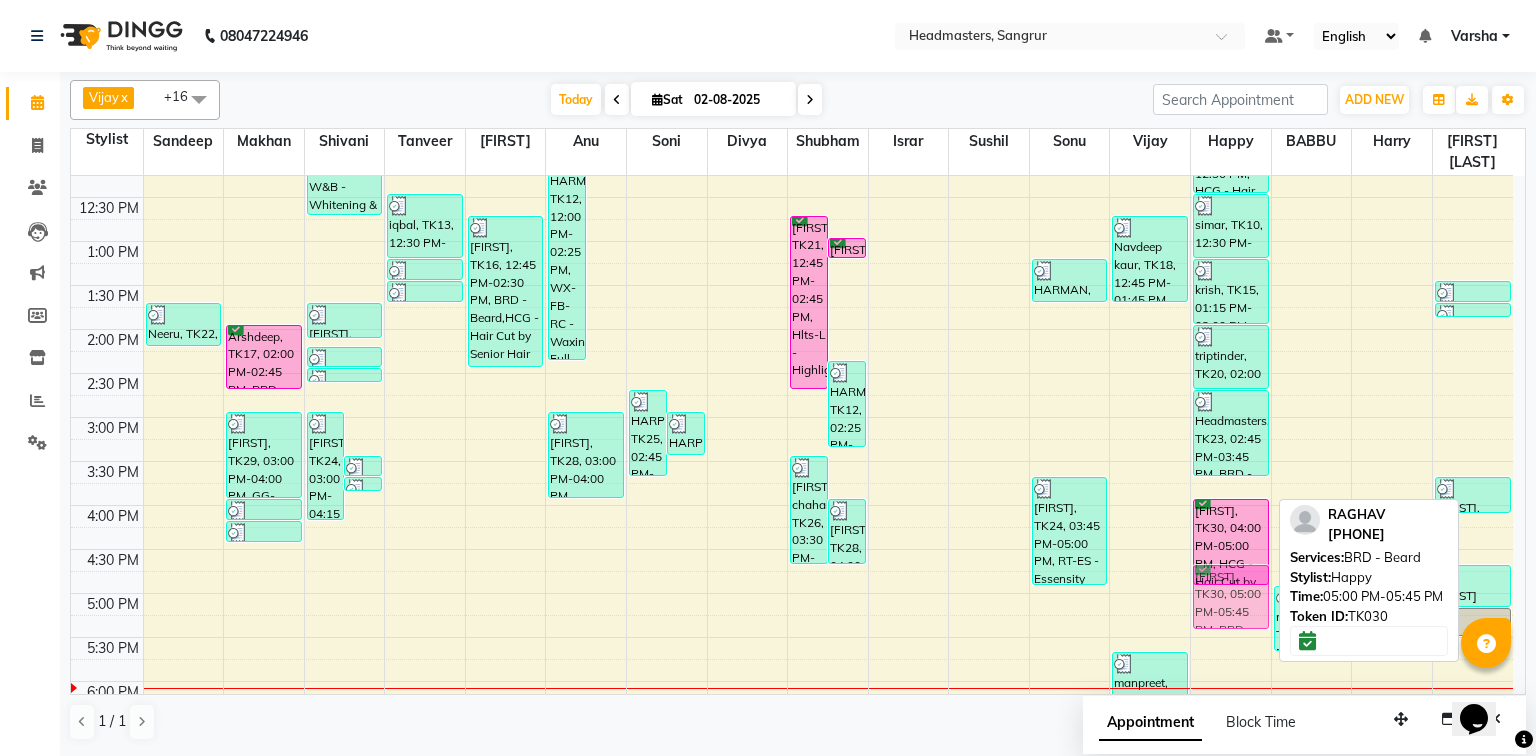 drag, startPoint x: 1225, startPoint y: 643, endPoint x: 1218, endPoint y: 613, distance: 30.805843 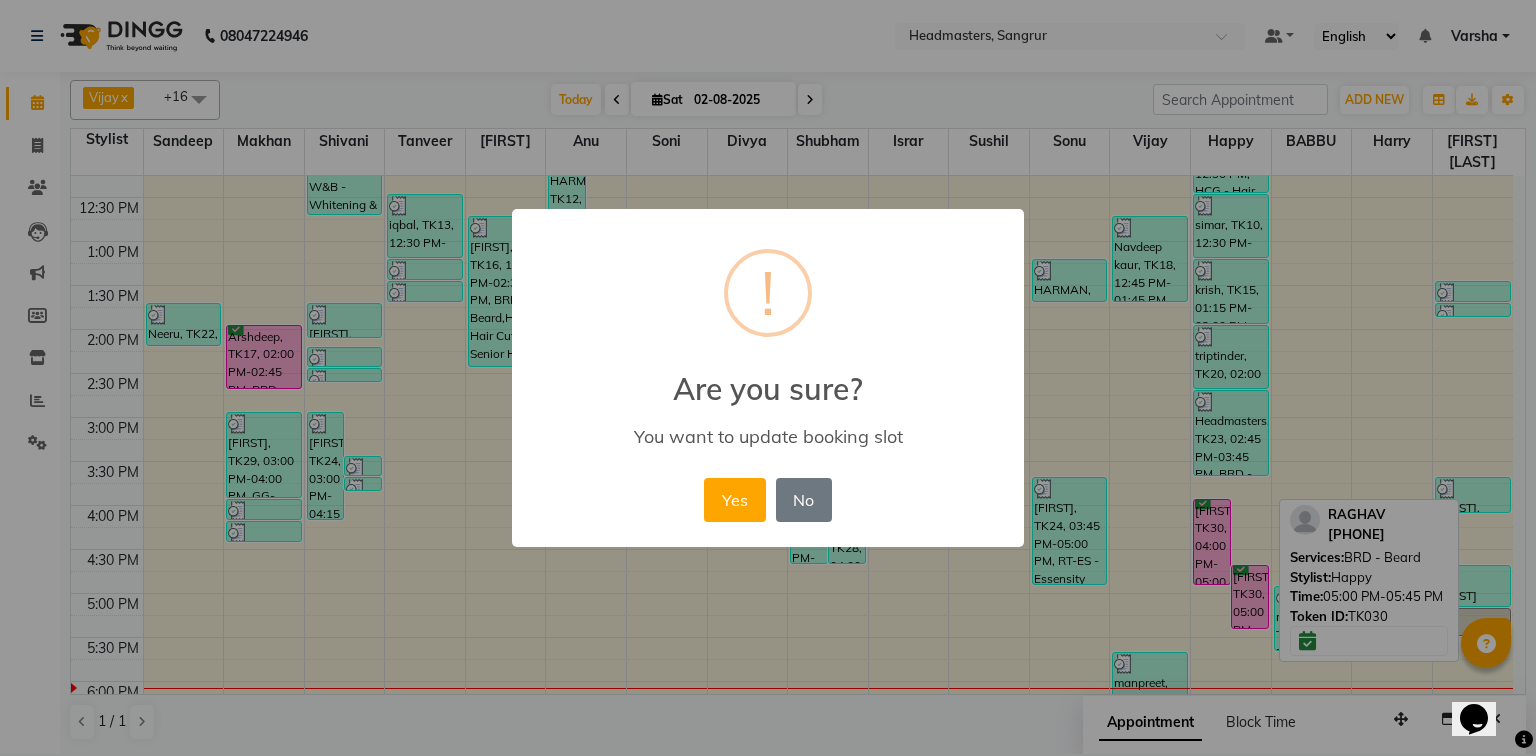 drag, startPoint x: 1218, startPoint y: 613, endPoint x: 1220, endPoint y: 600, distance: 13.152946 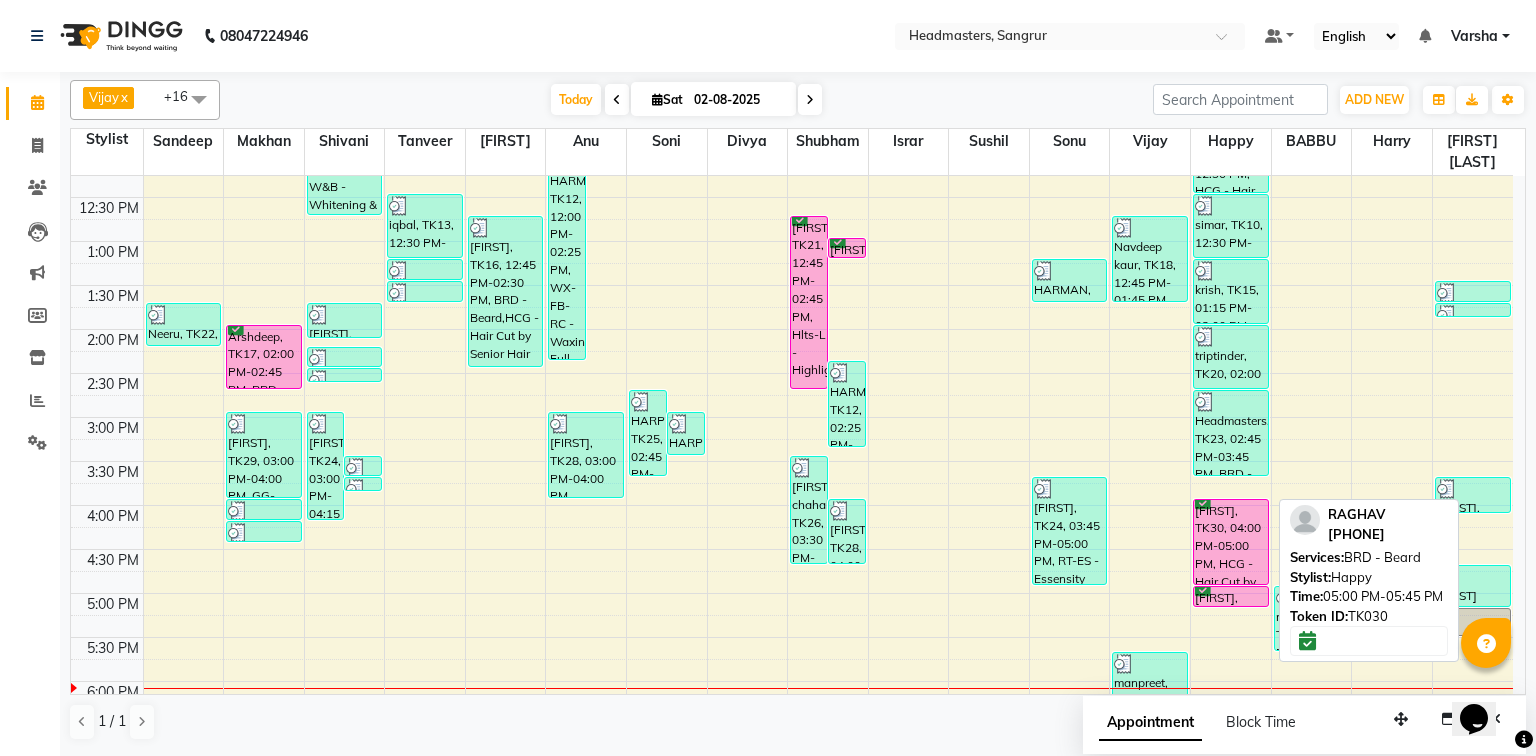 drag, startPoint x: 1239, startPoint y: 648, endPoint x: 1234, endPoint y: 598, distance: 50.24938 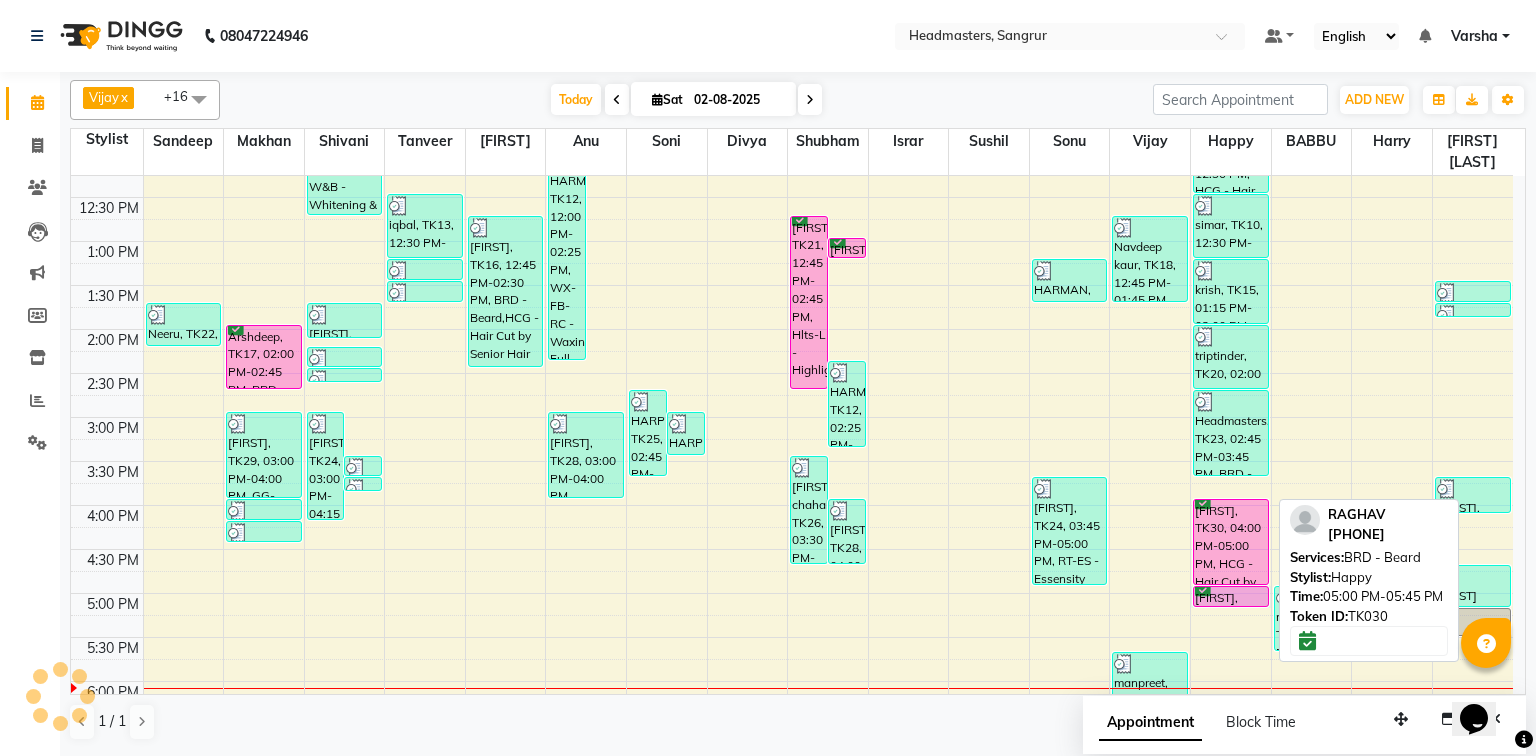 click on "RAGHAV, TK30, 05:00 PM-05:45 PM, BRD - Beard" at bounding box center (1231, 597) 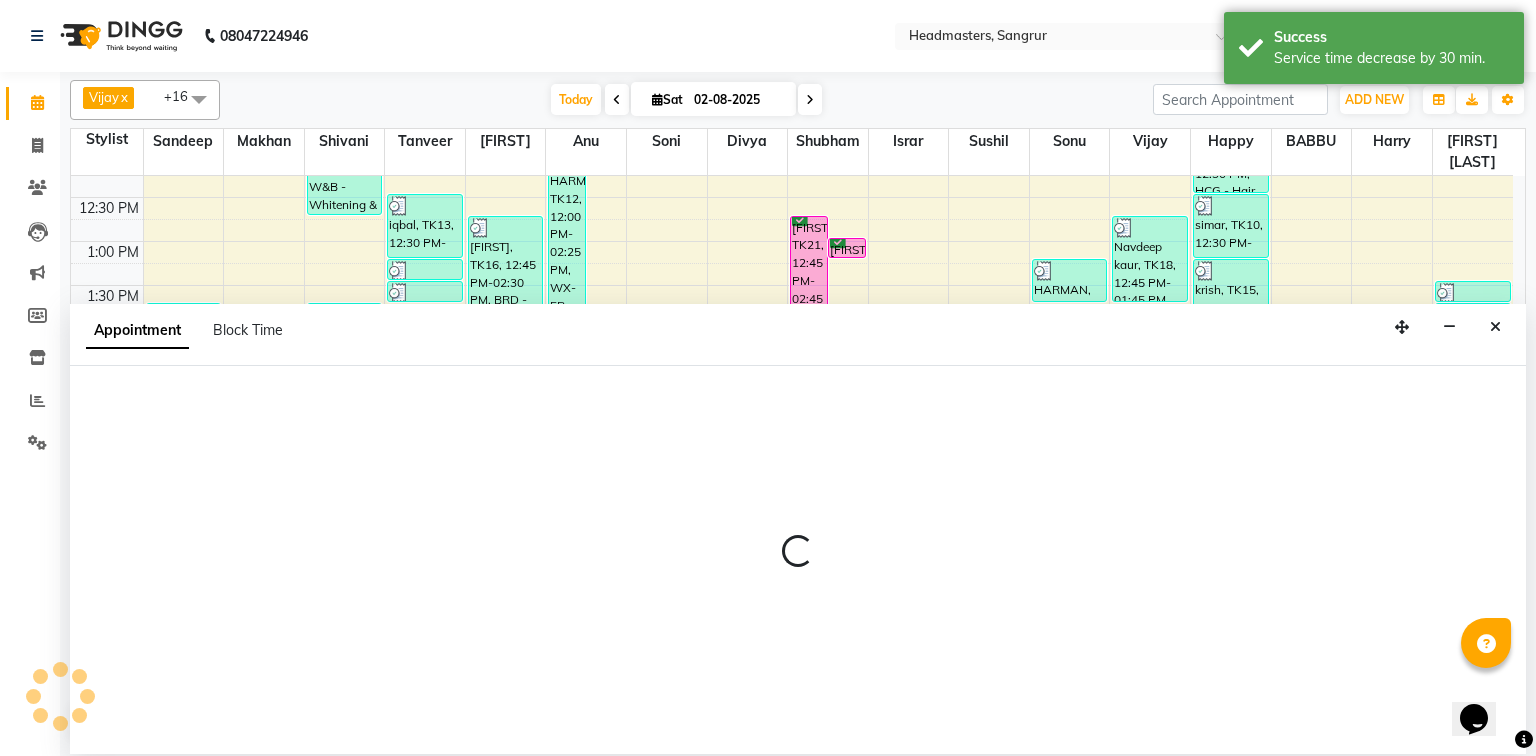 select on "62924" 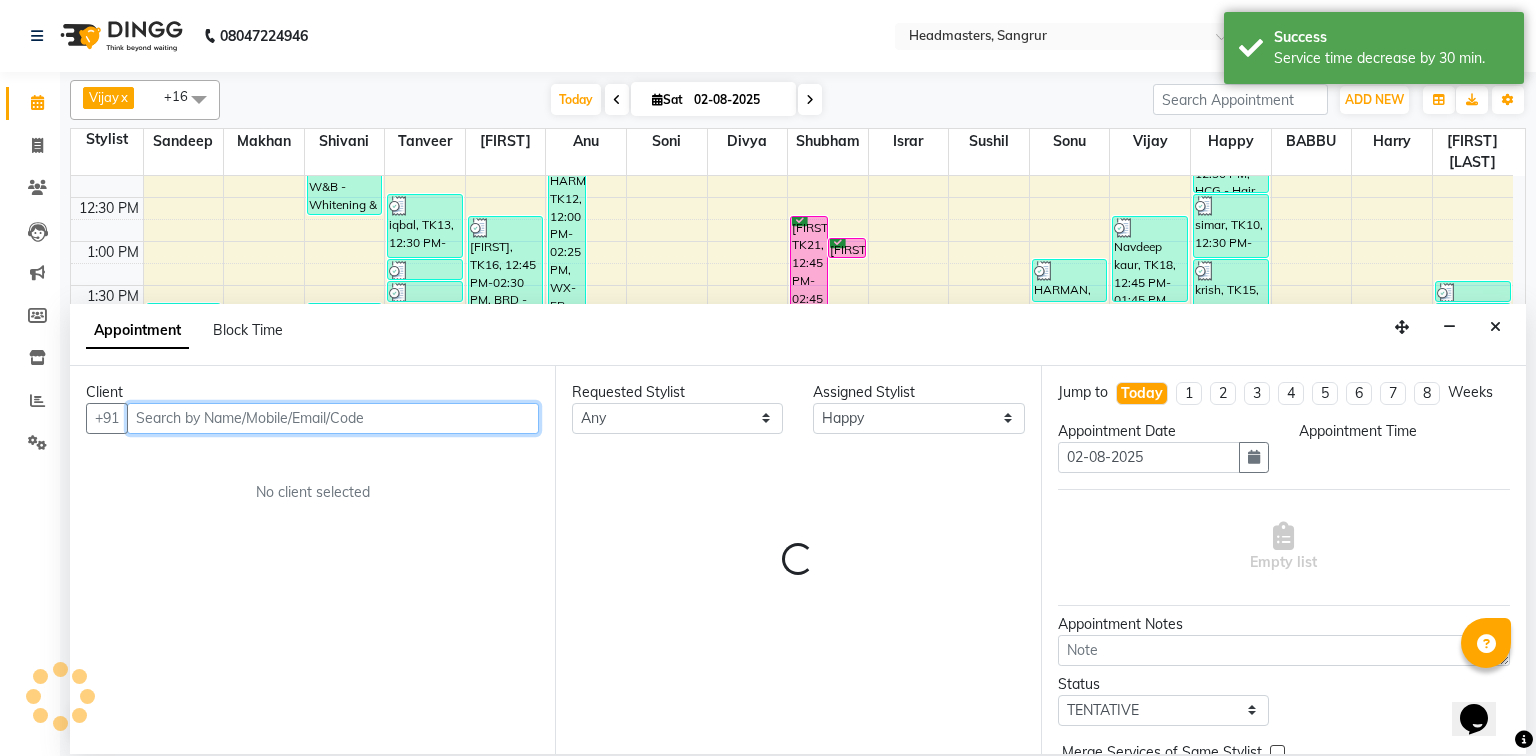 select on "1020" 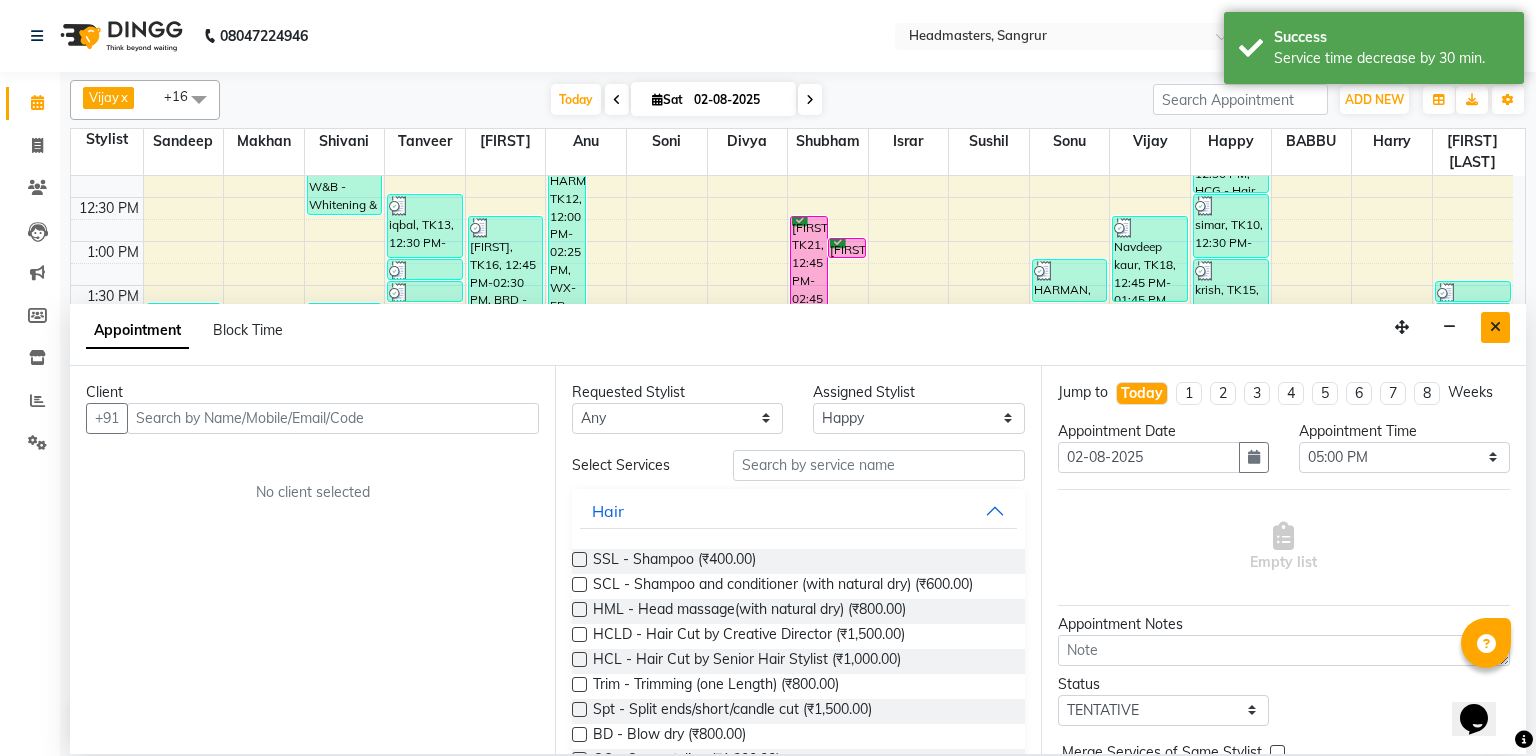 click at bounding box center (1495, 327) 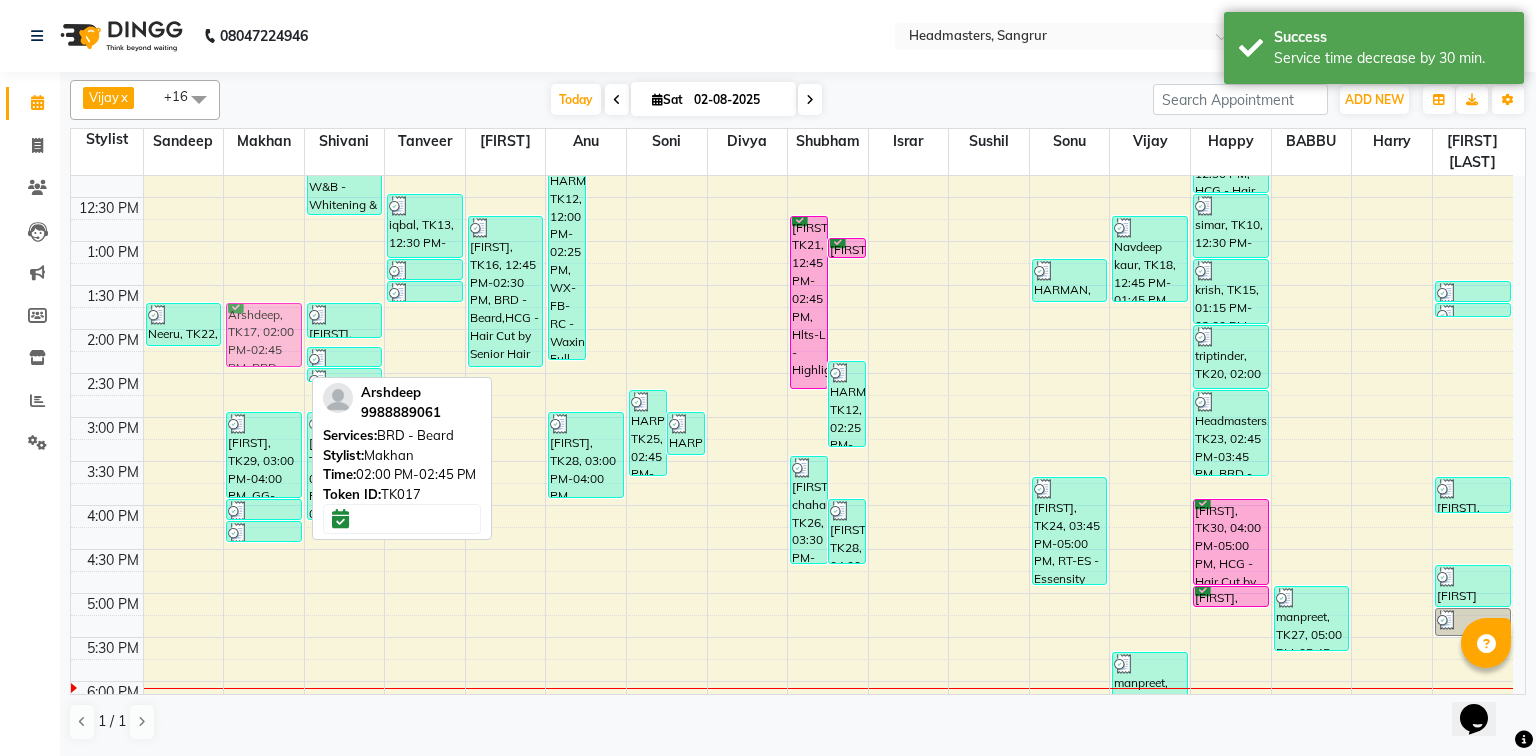 drag, startPoint x: 275, startPoint y: 379, endPoint x: 279, endPoint y: 350, distance: 29.274563 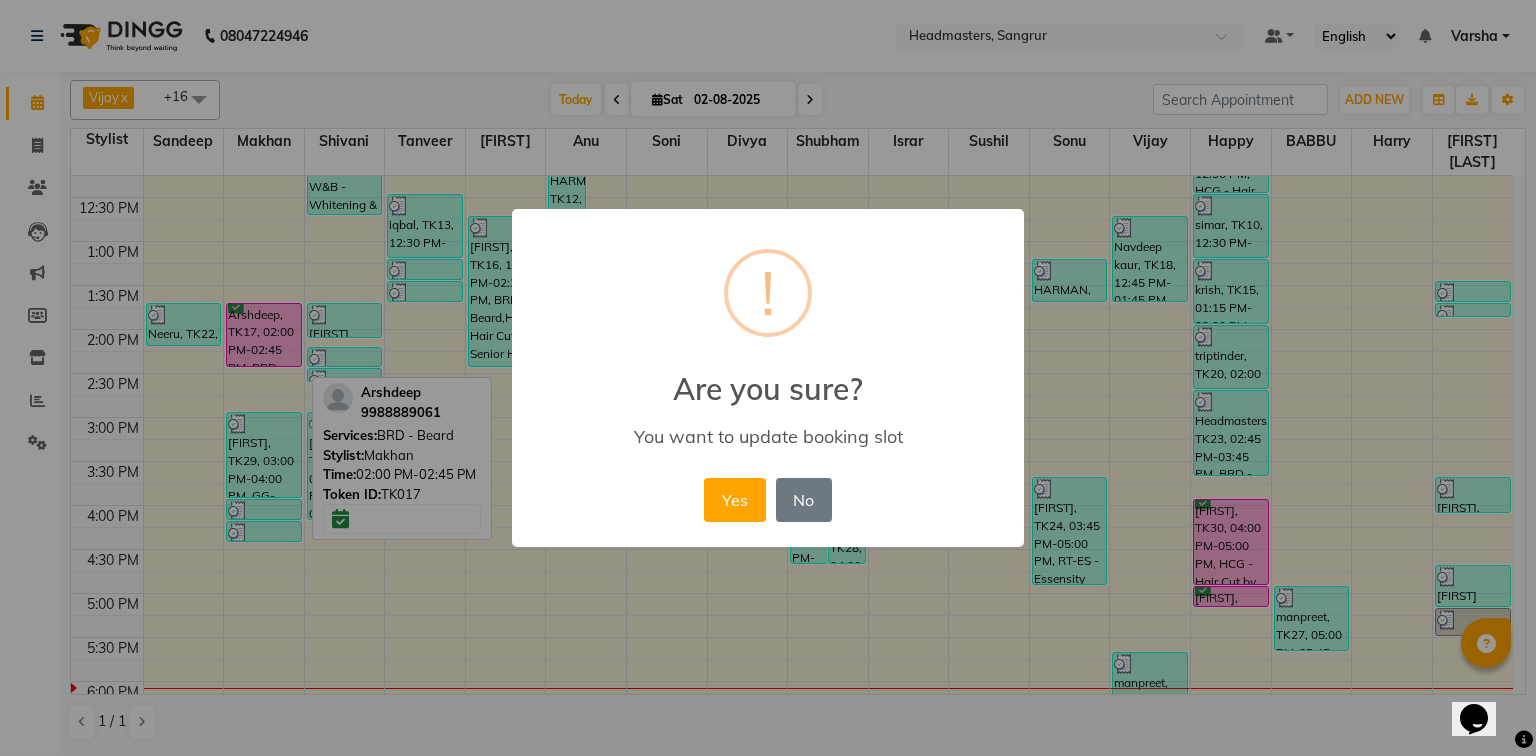 drag, startPoint x: 812, startPoint y: 500, endPoint x: 802, endPoint y: 491, distance: 13.453624 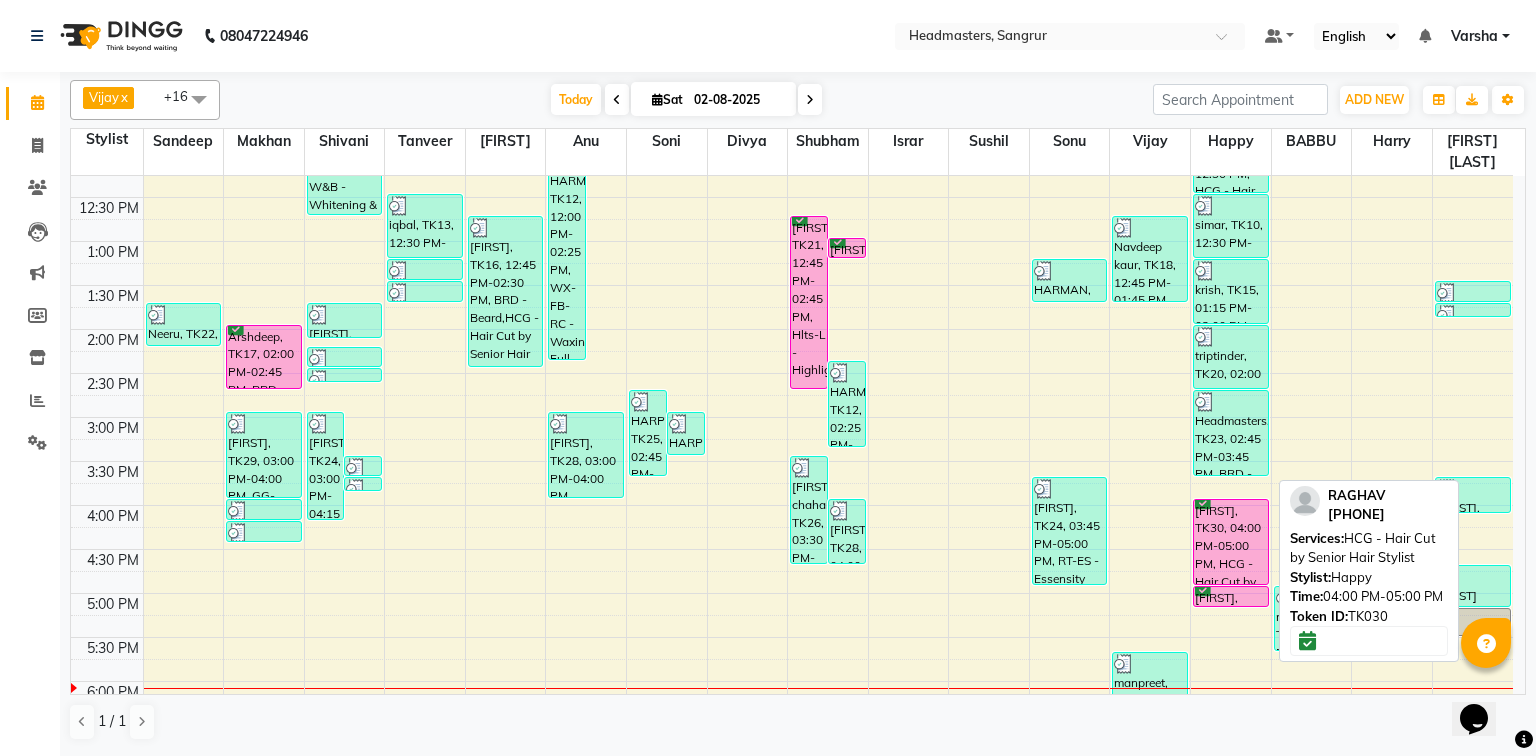 click on "[FIRST], TK30, 04:00 PM-05:00 PM, HCG - Hair Cut by Senior Hair Stylist" at bounding box center [1231, 542] 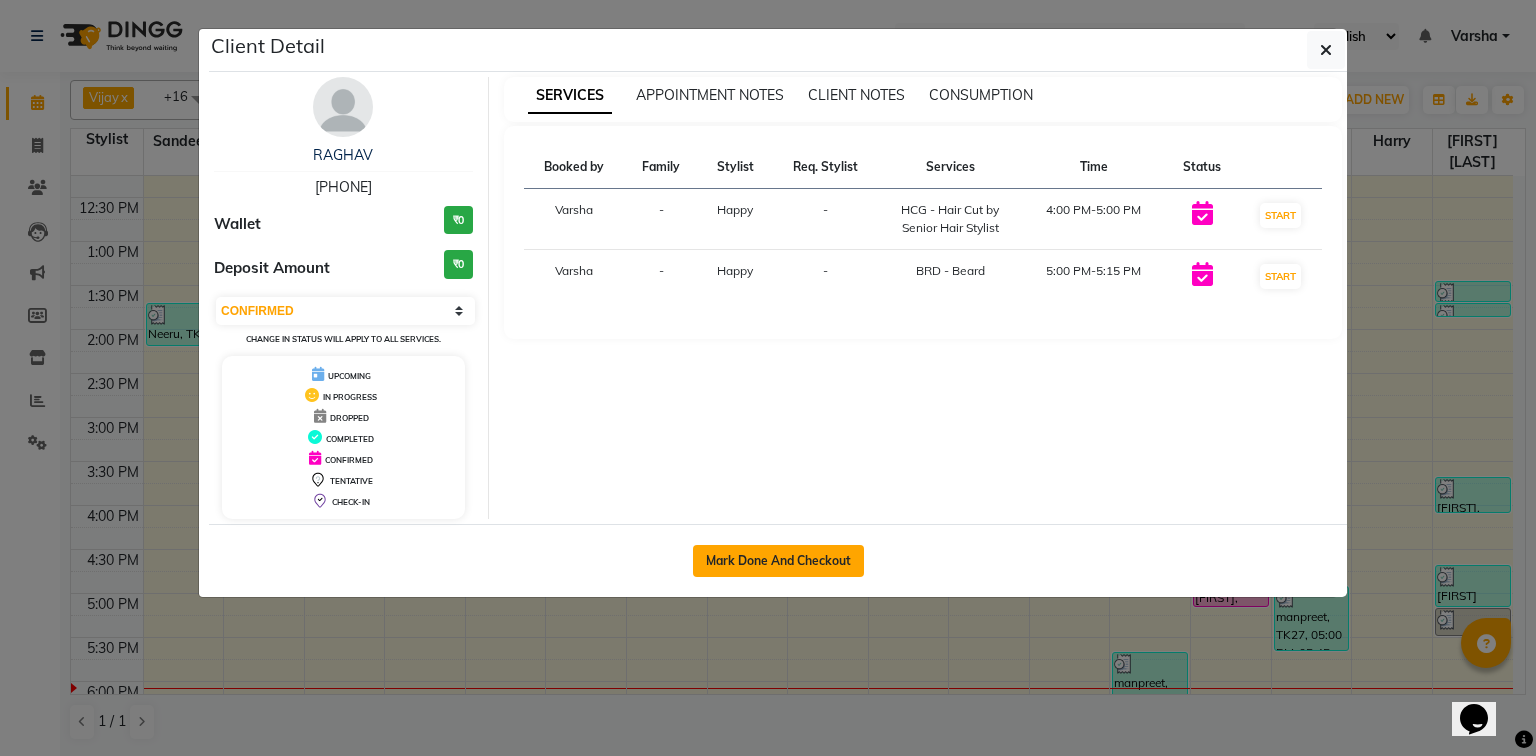 click on "Mark Done And Checkout" 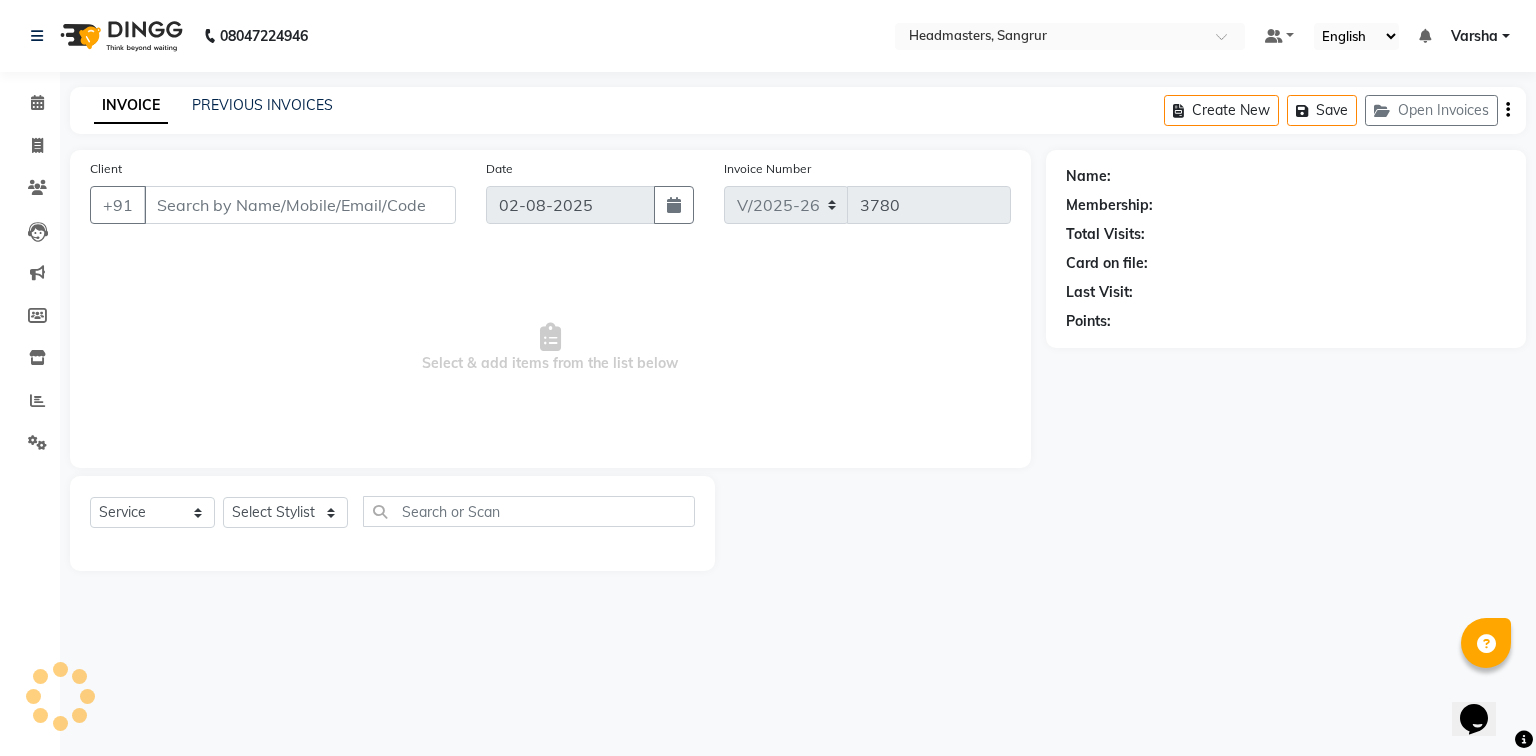 type on "8968546885" 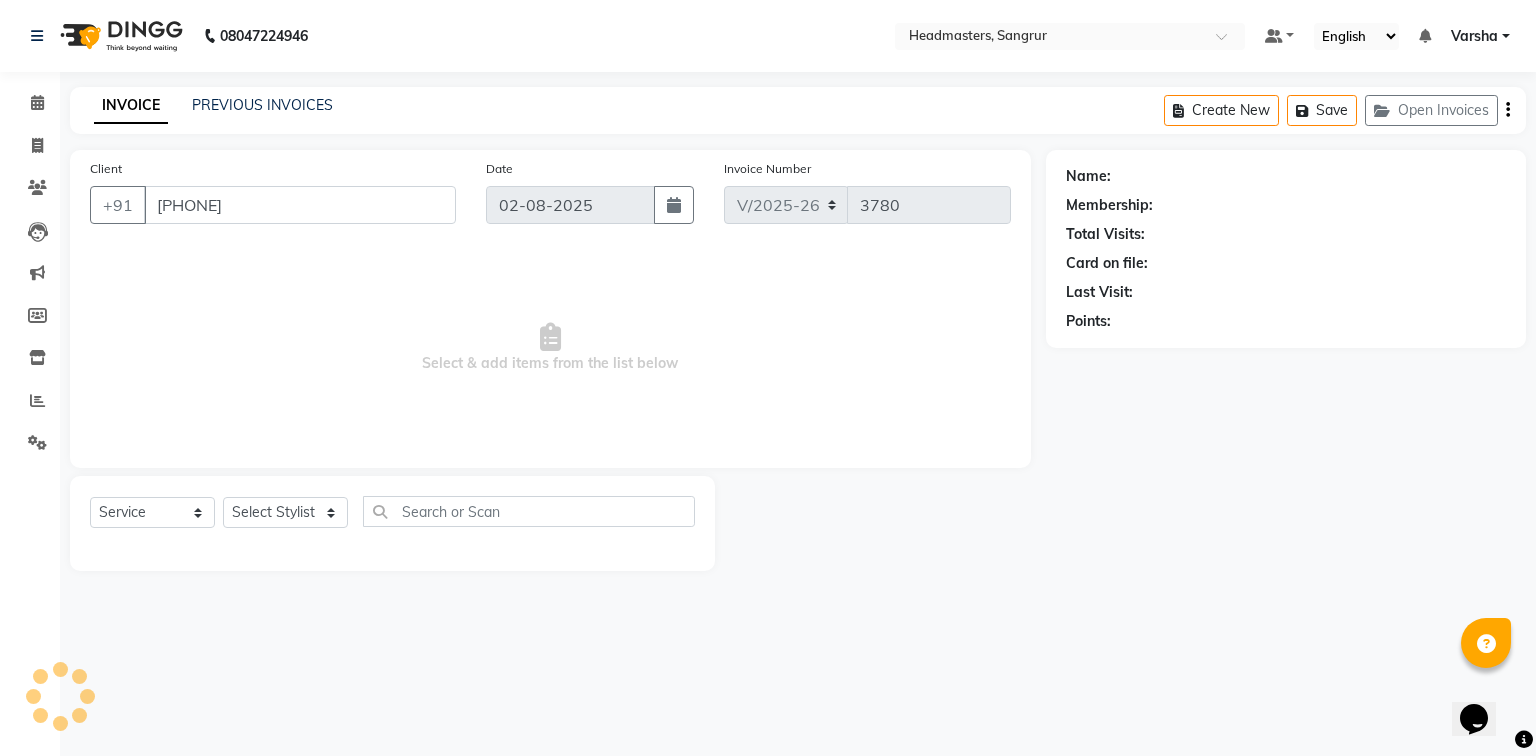 select on "62924" 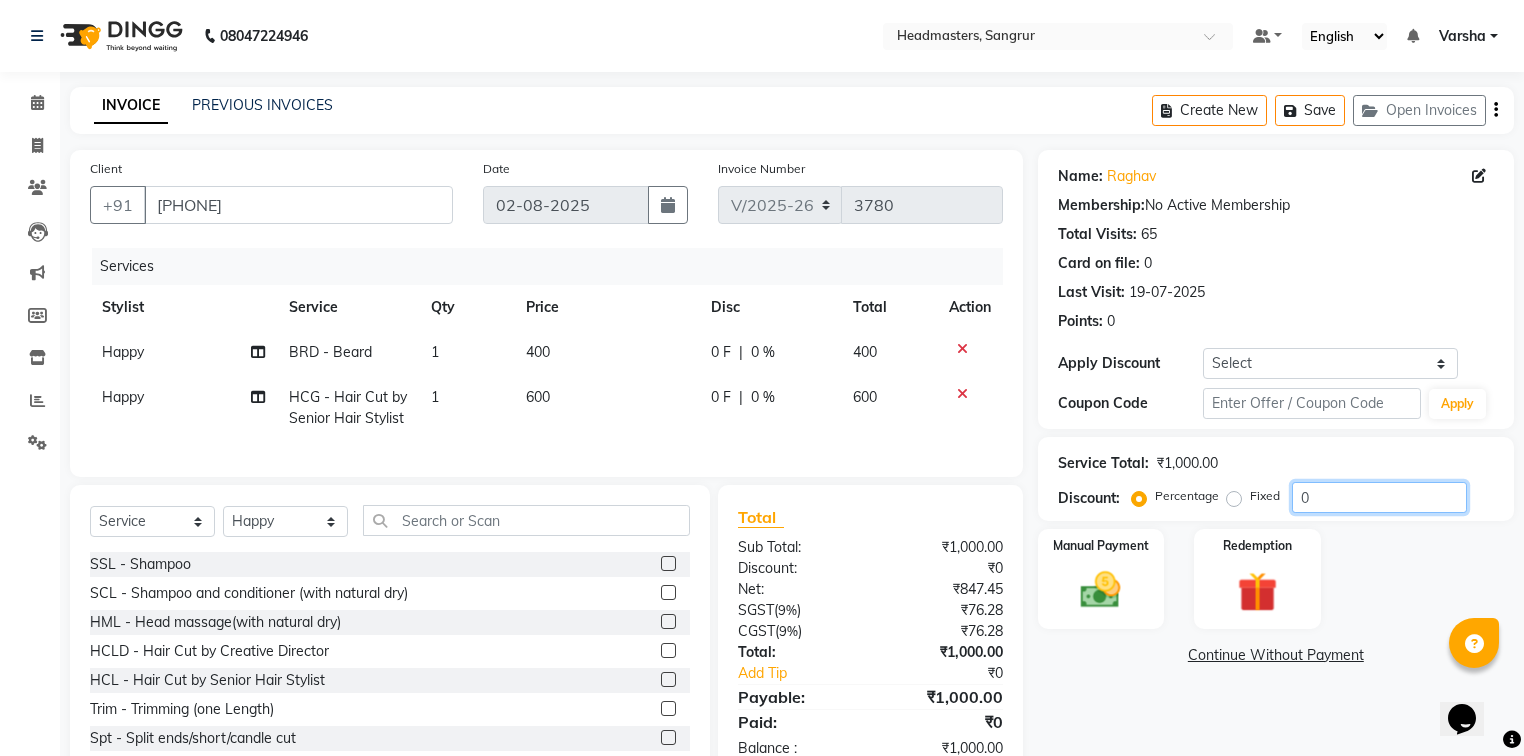 click on "0" 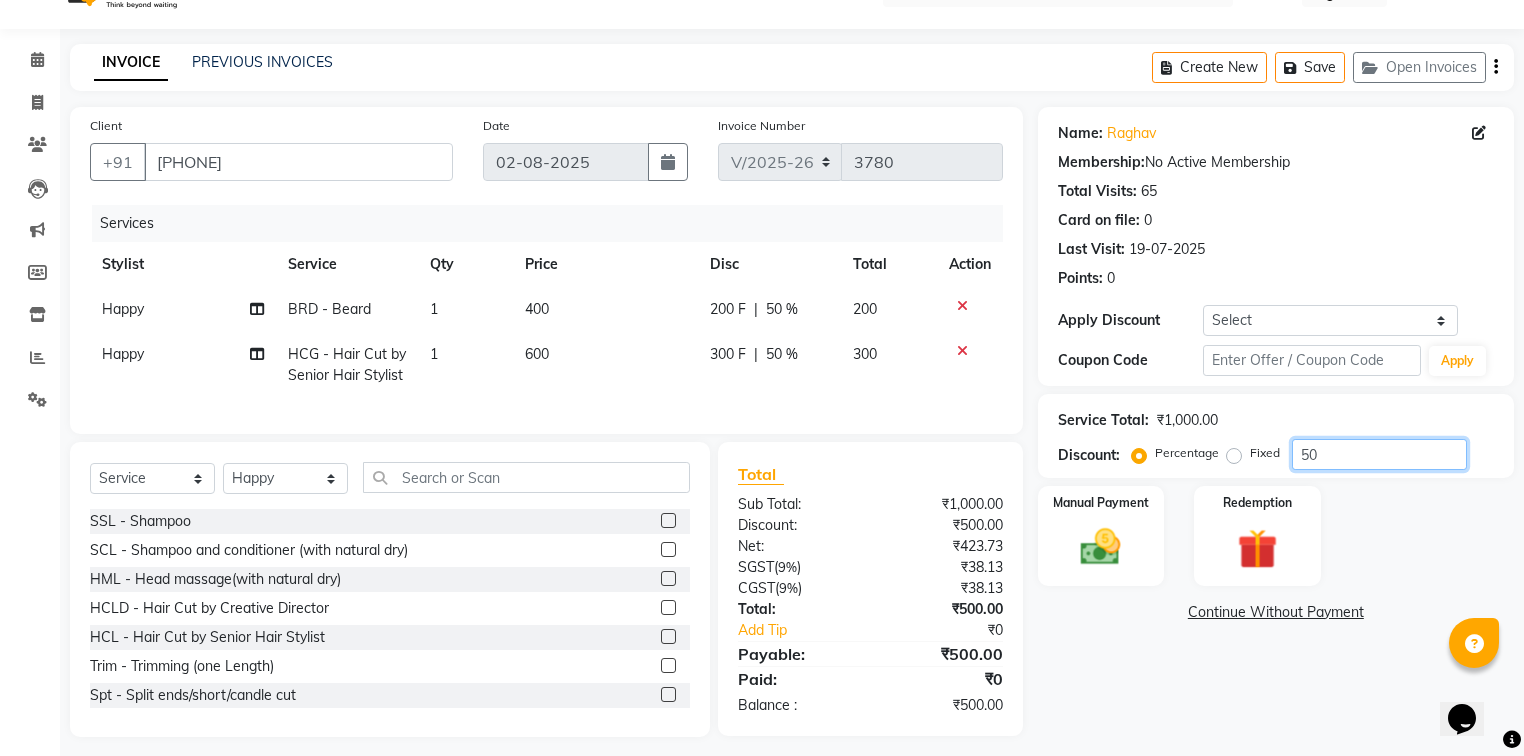 scroll, scrollTop: 67, scrollLeft: 0, axis: vertical 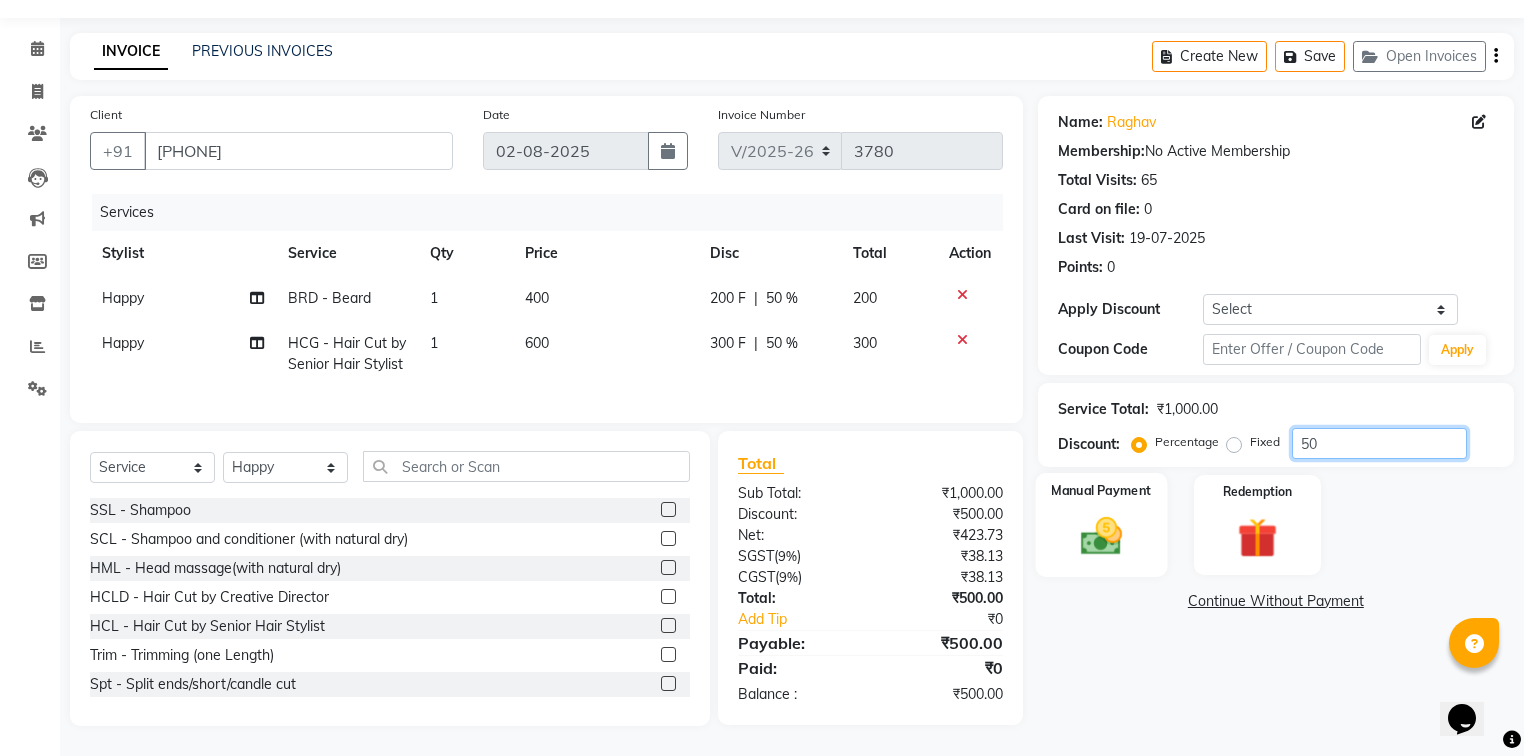 type on "50" 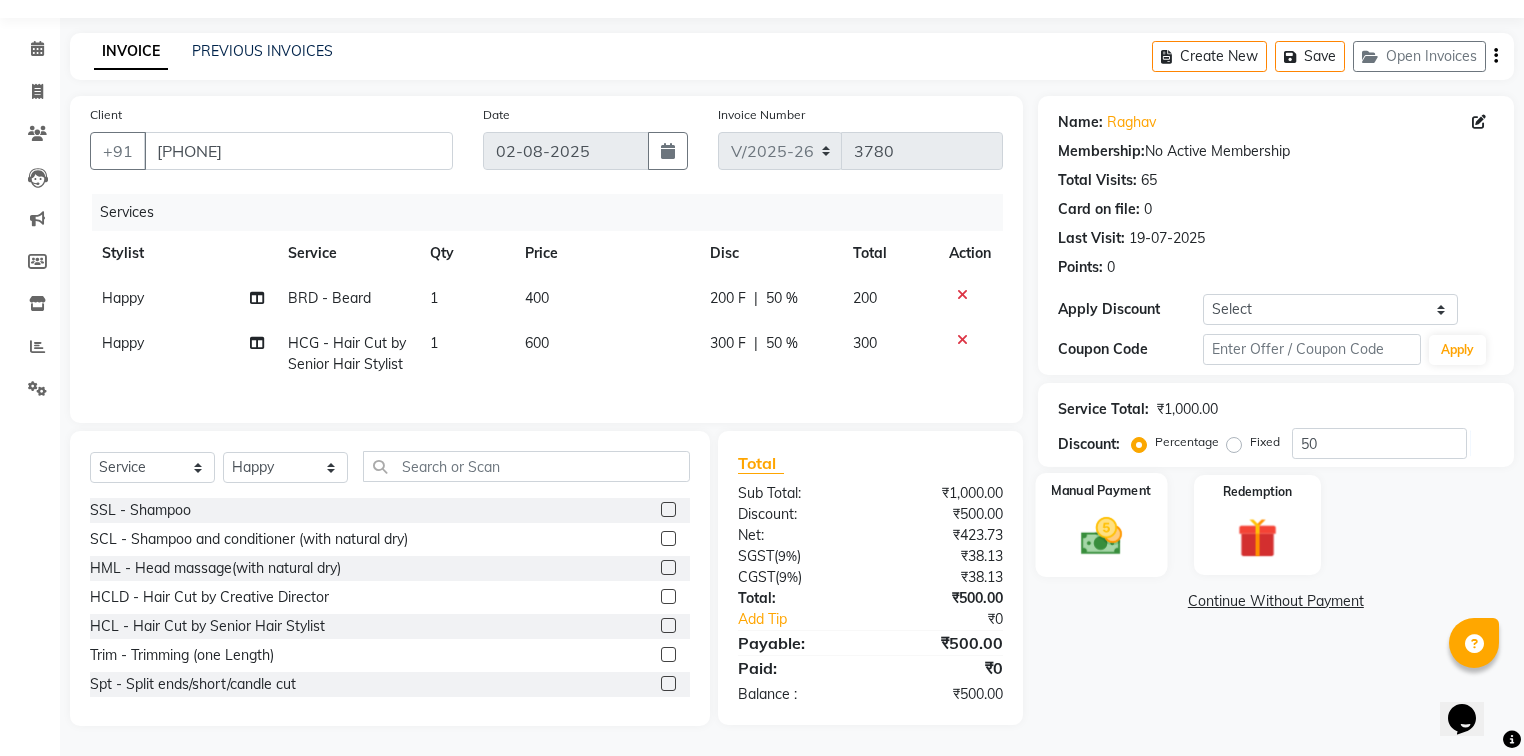 click 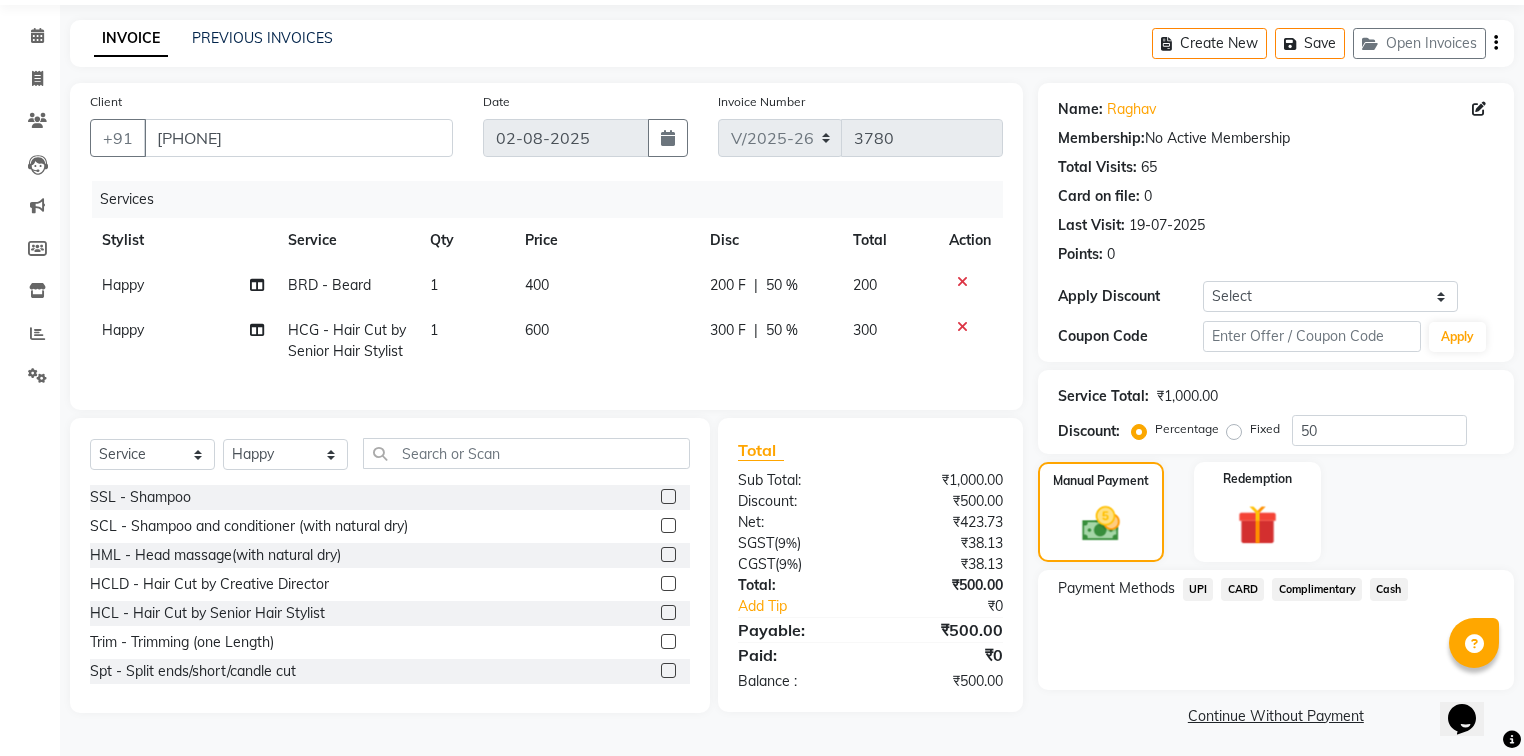 click on "Cash" 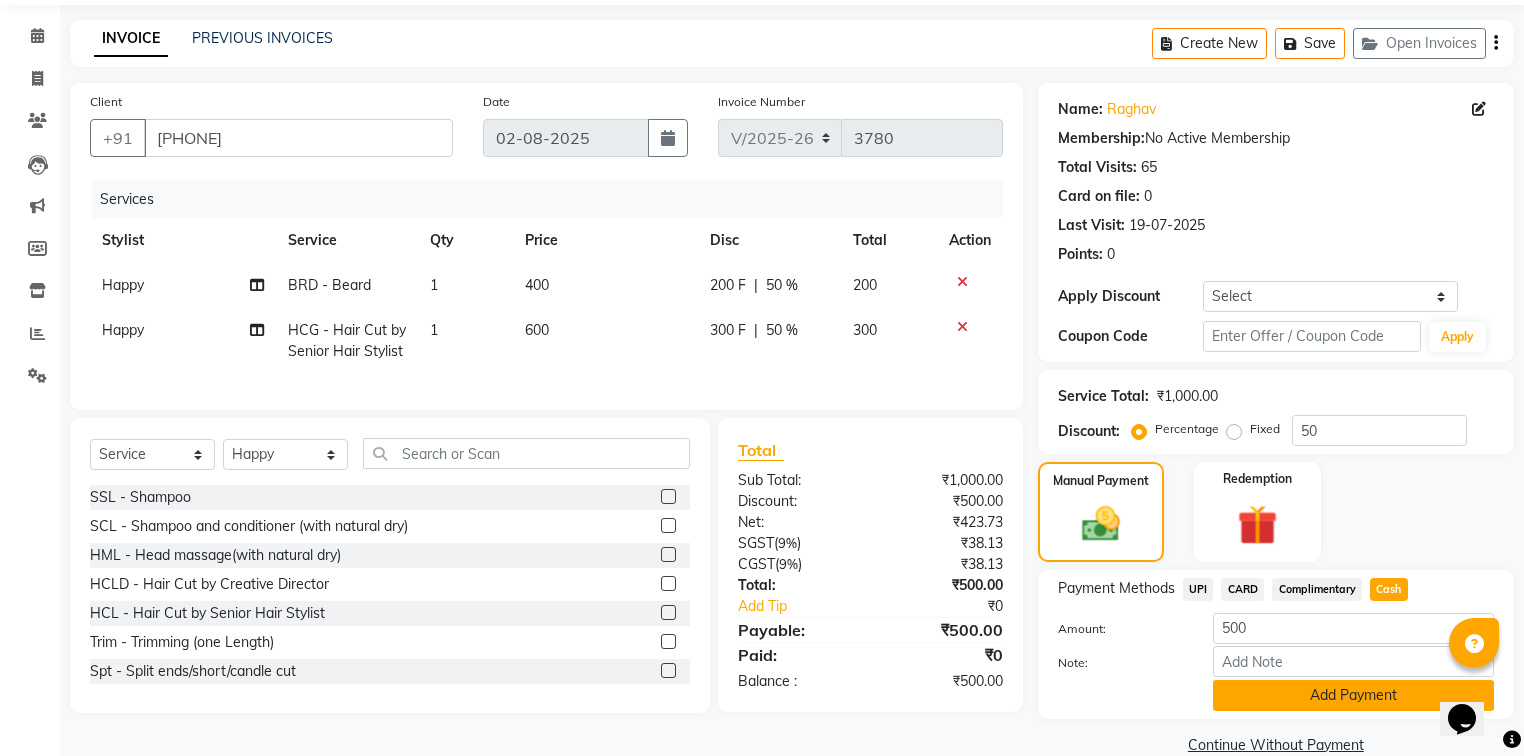 click on "Add Payment" 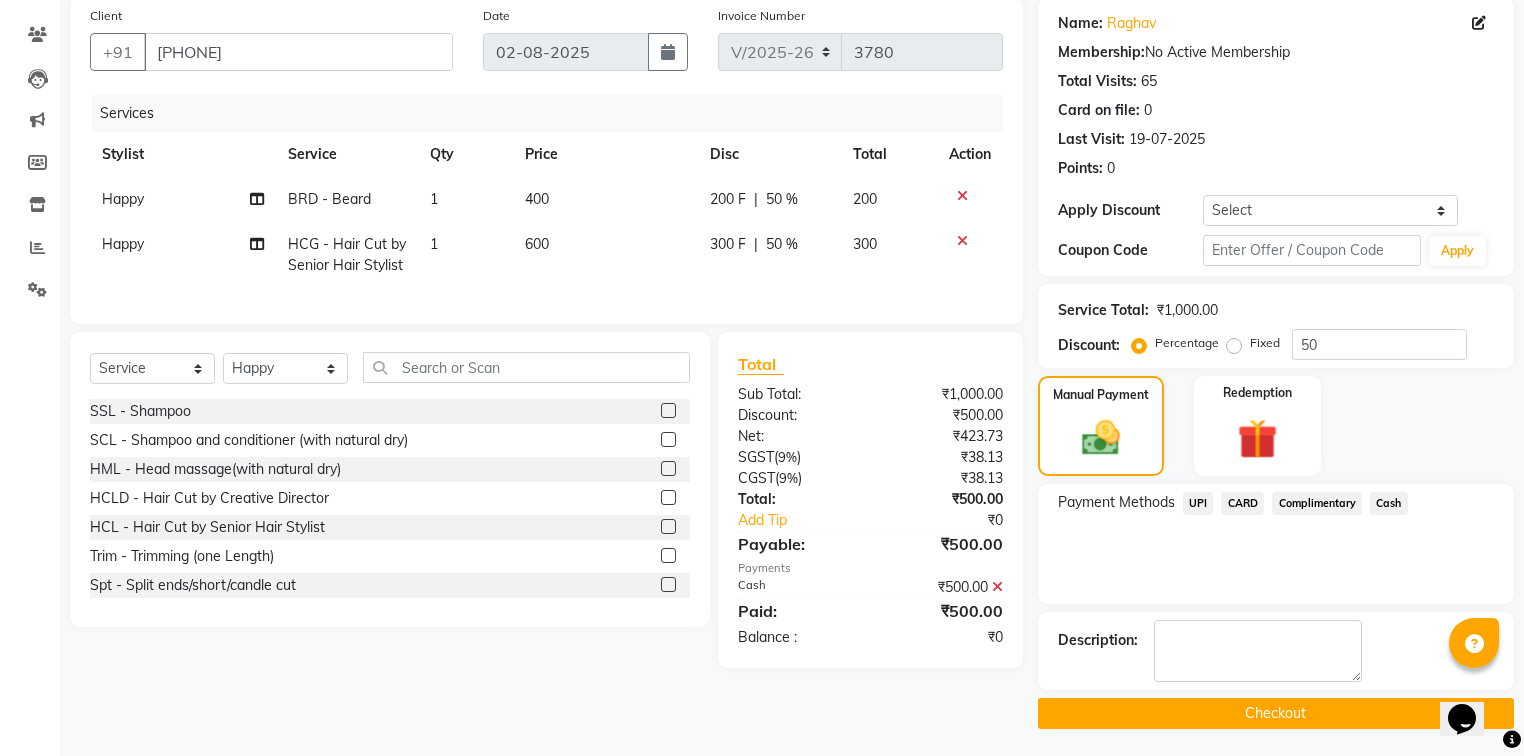 scroll, scrollTop: 154, scrollLeft: 0, axis: vertical 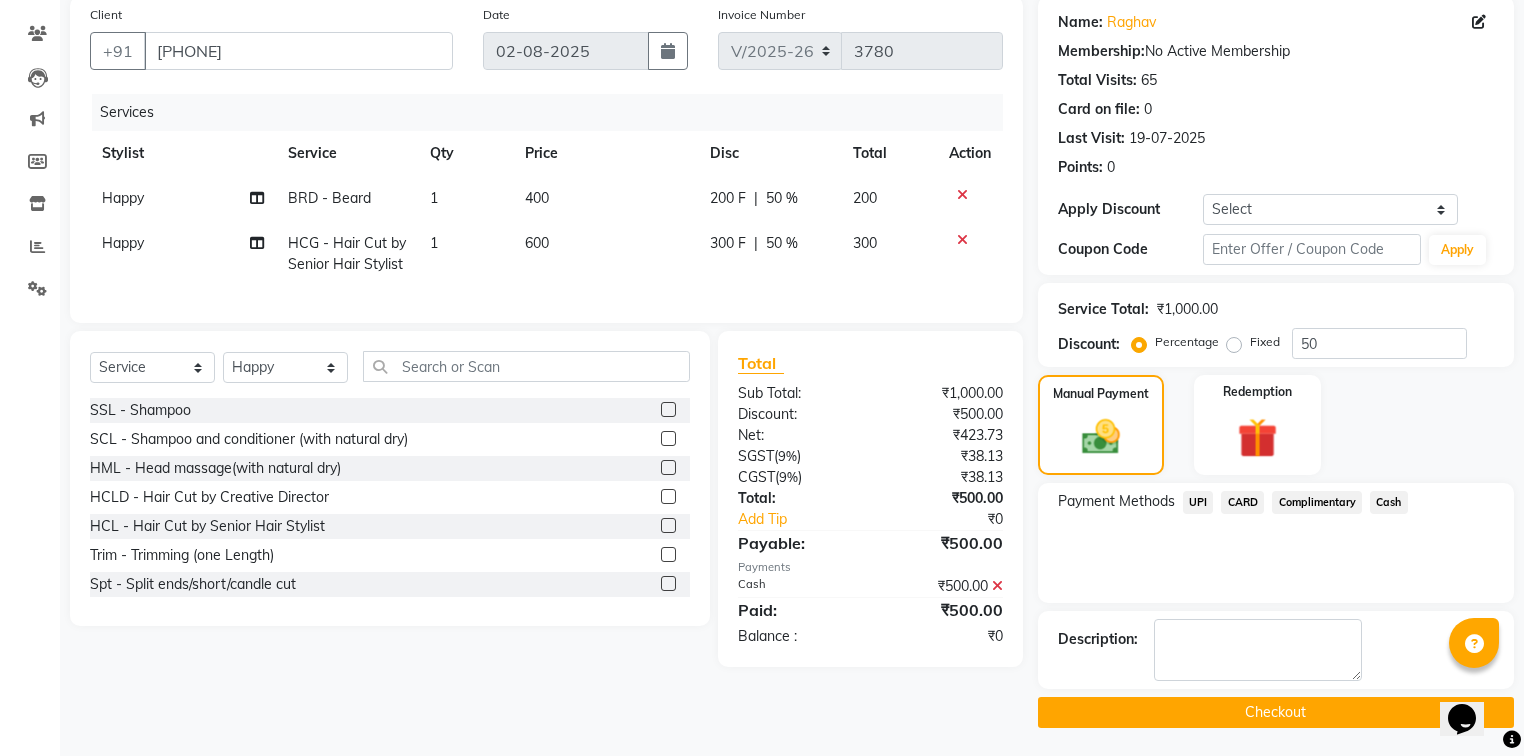 click on "Checkout" 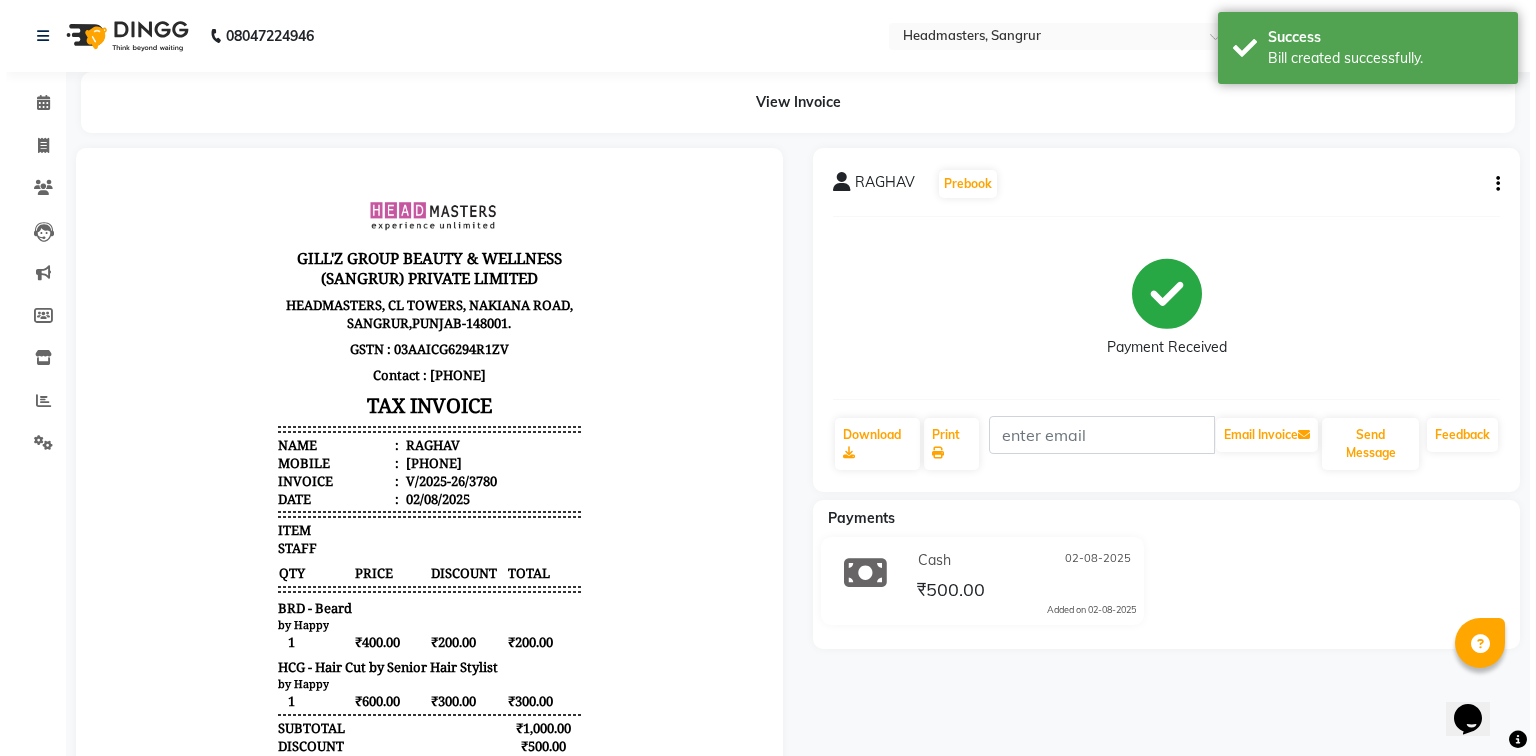 scroll, scrollTop: 0, scrollLeft: 0, axis: both 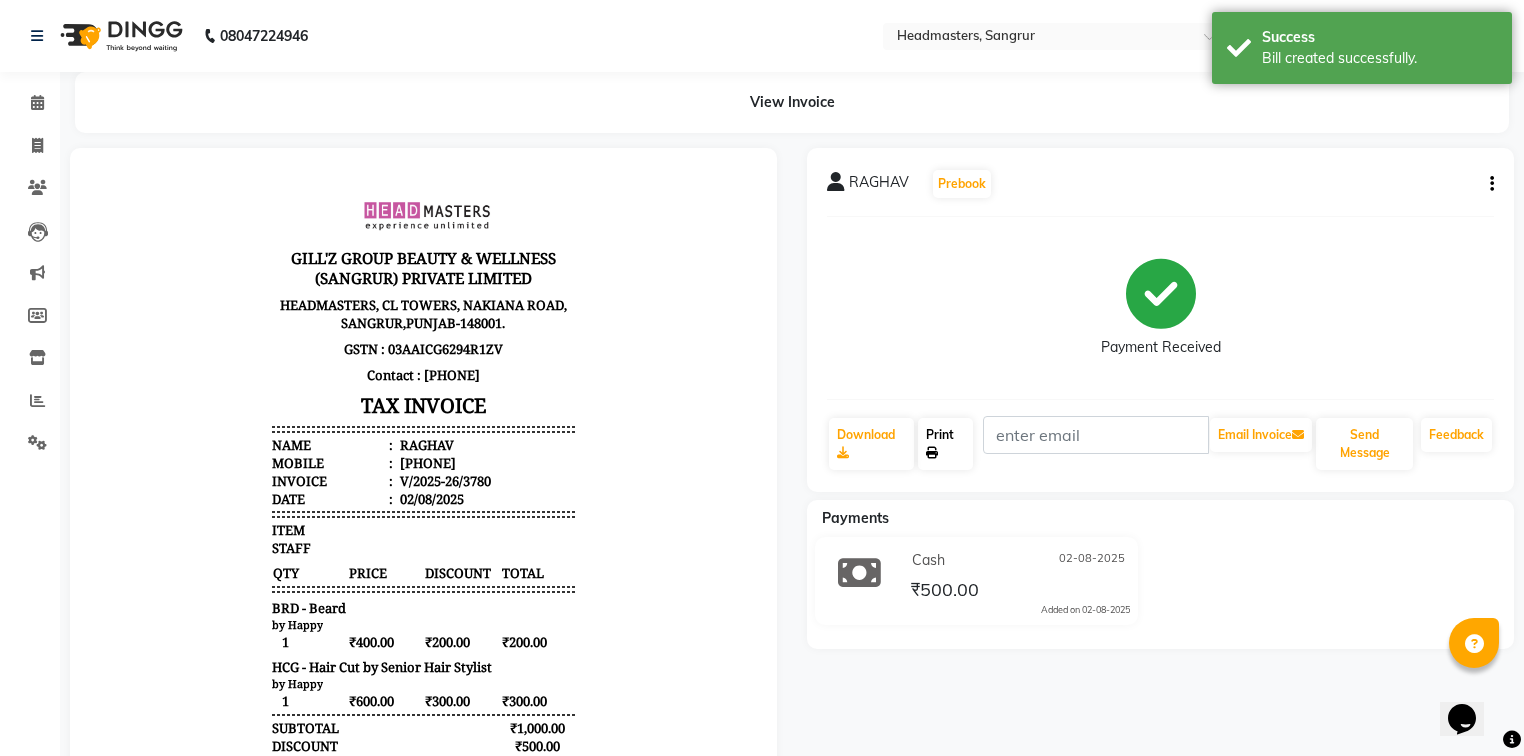 click on "Print" 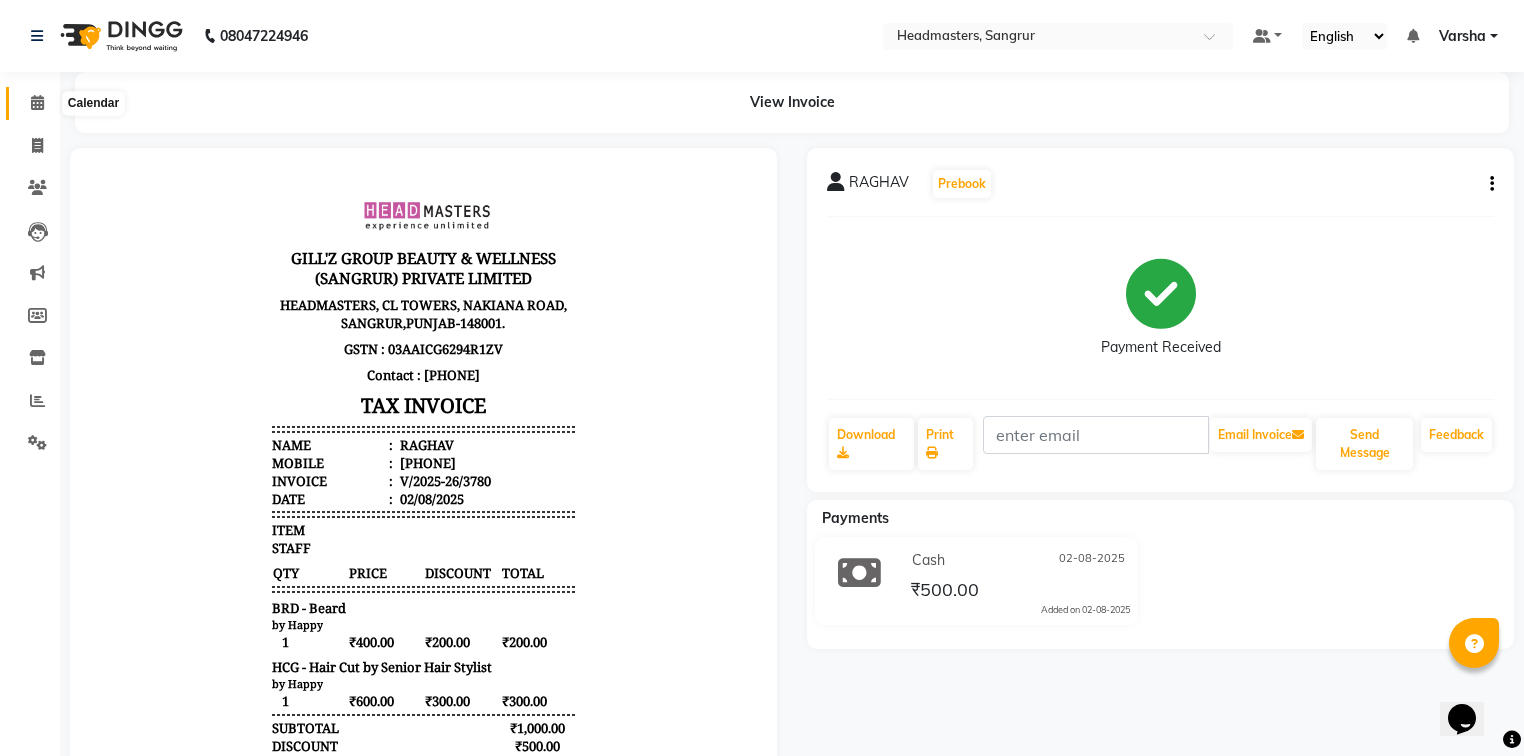 click 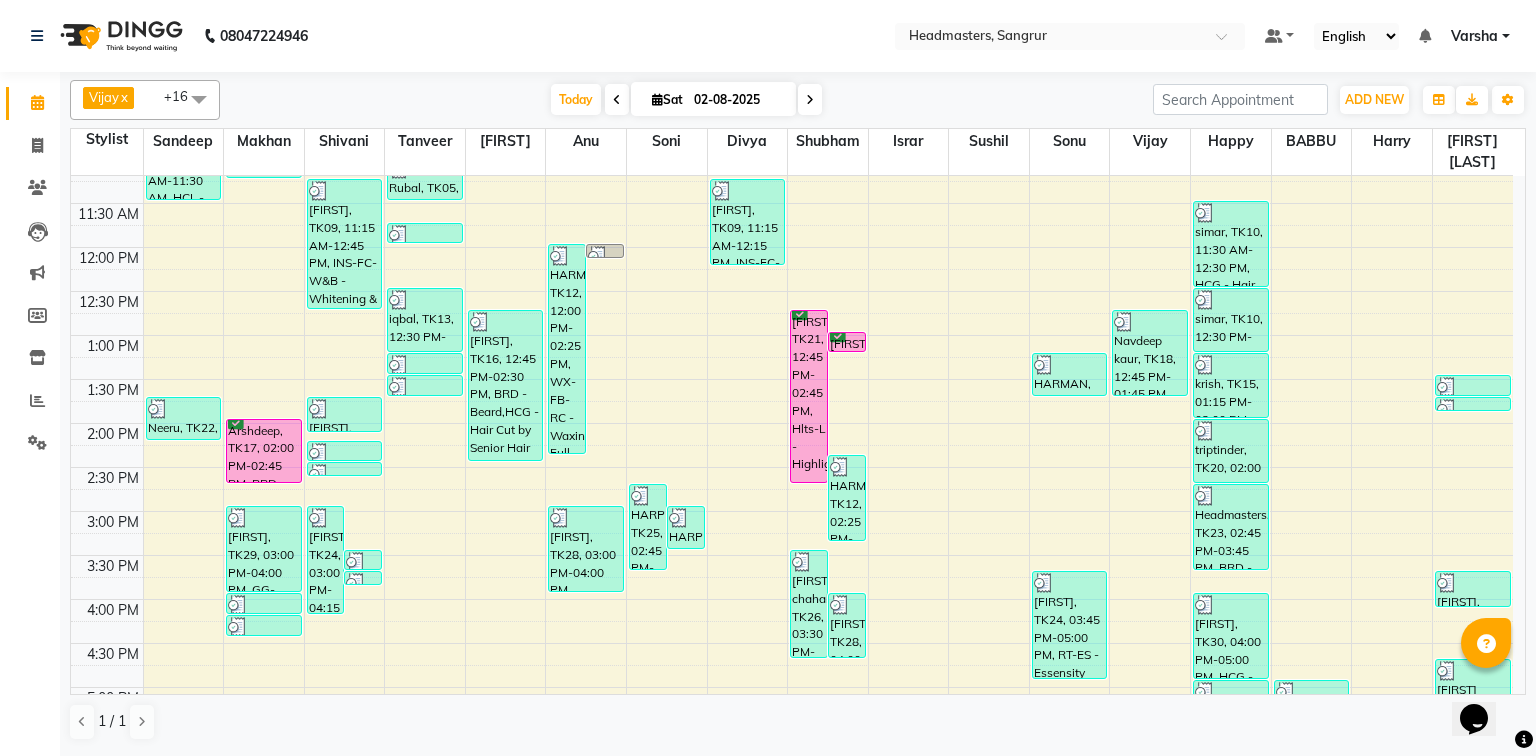 scroll, scrollTop: 320, scrollLeft: 0, axis: vertical 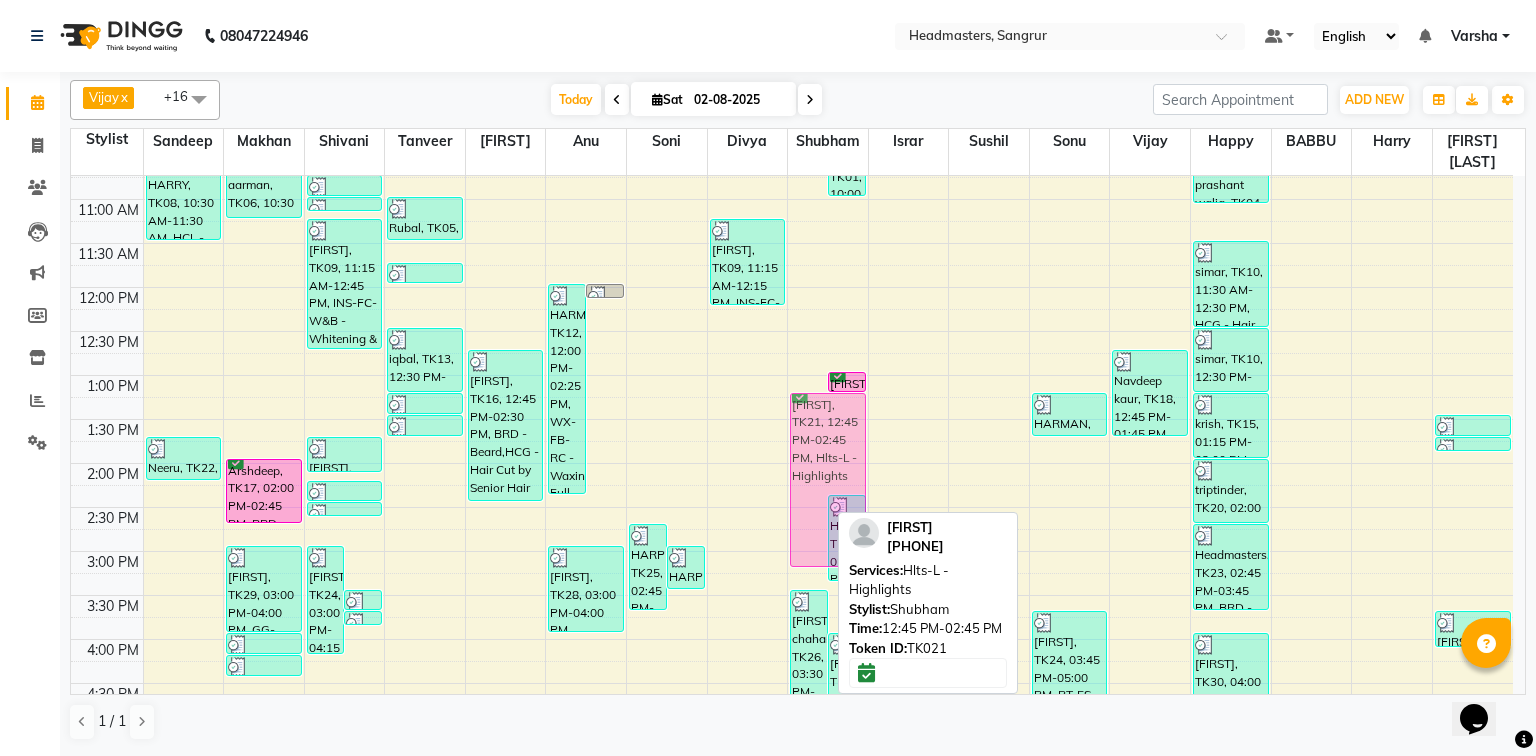 drag, startPoint x: 796, startPoint y: 440, endPoint x: 811, endPoint y: 486, distance: 48.38388 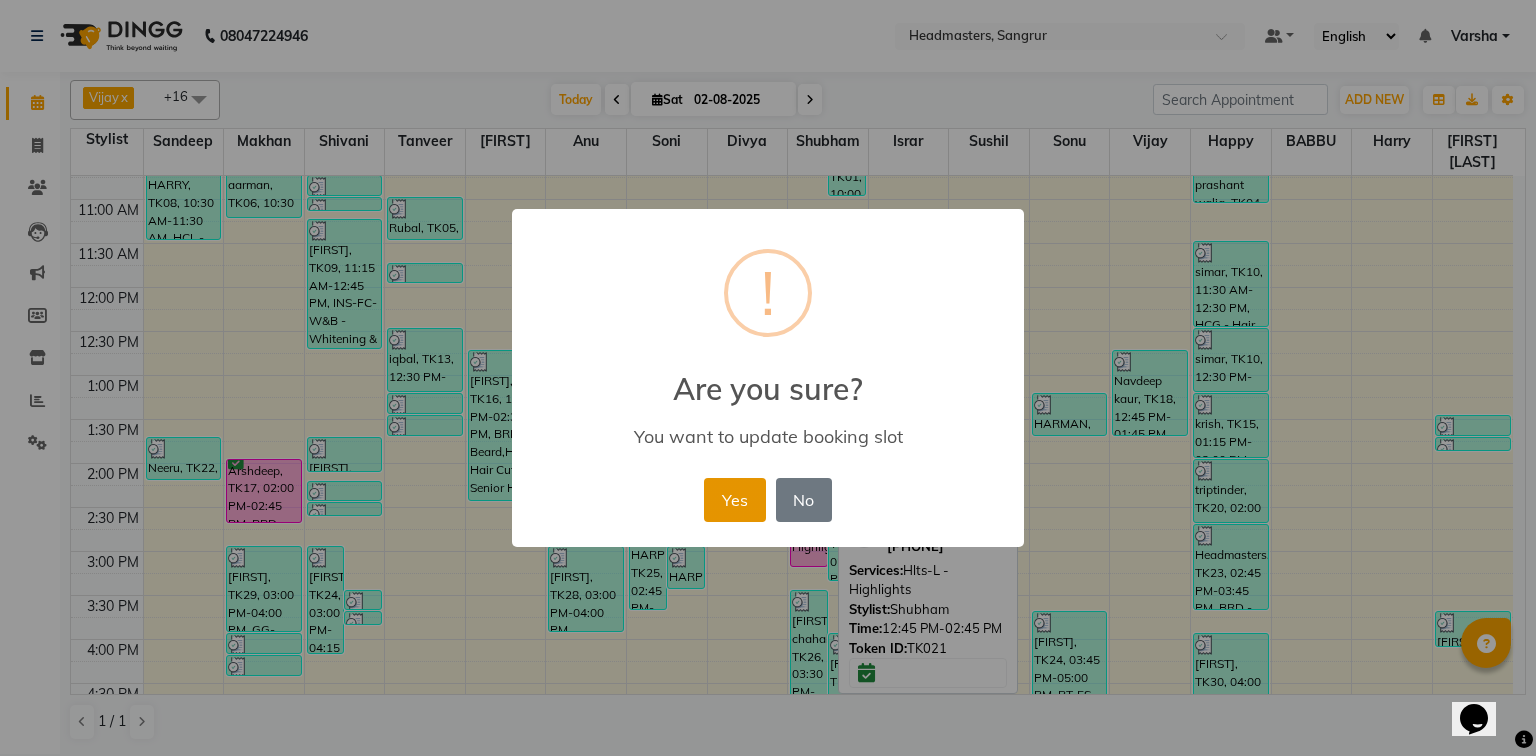 click on "Yes" at bounding box center [734, 500] 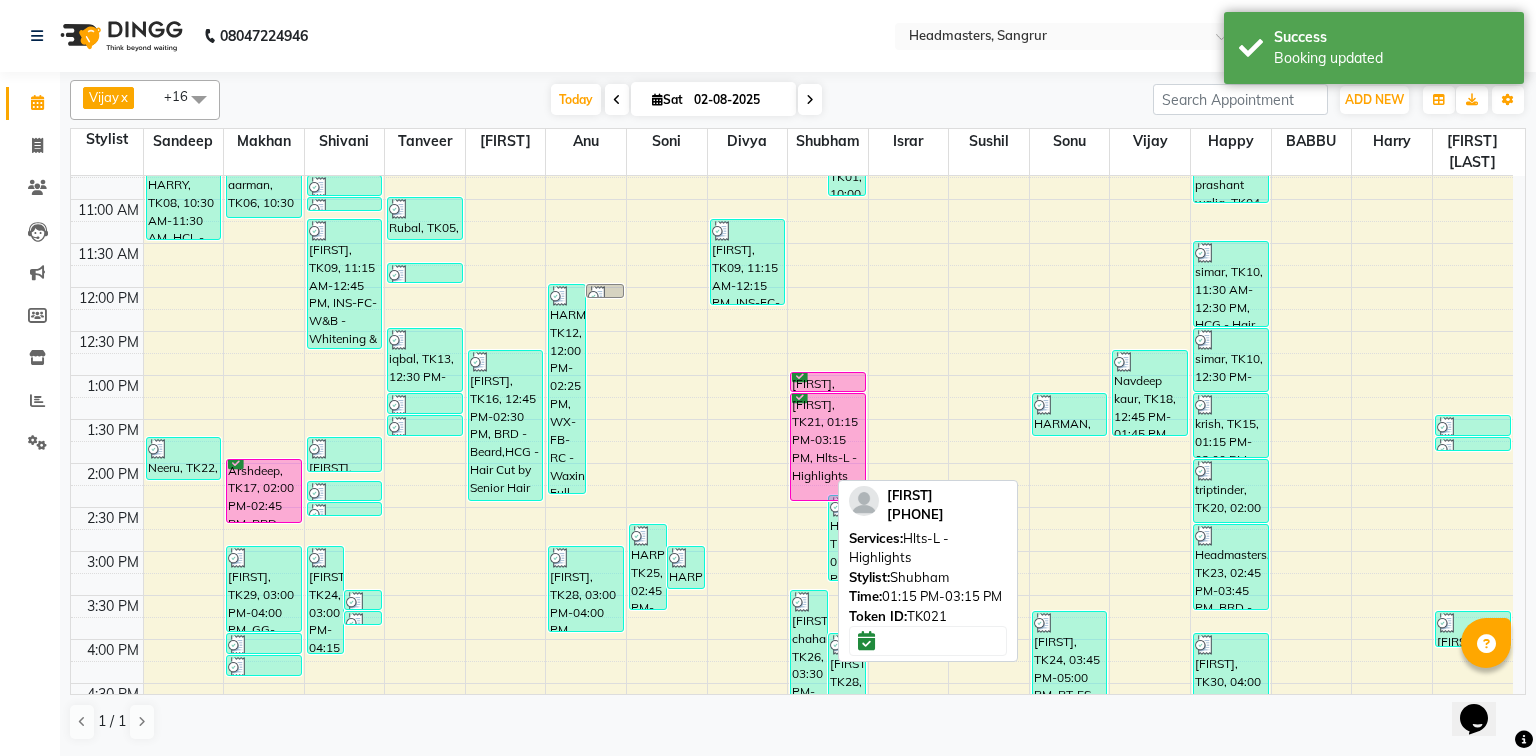 drag, startPoint x: 802, startPoint y: 563, endPoint x: 828, endPoint y: 438, distance: 127.67537 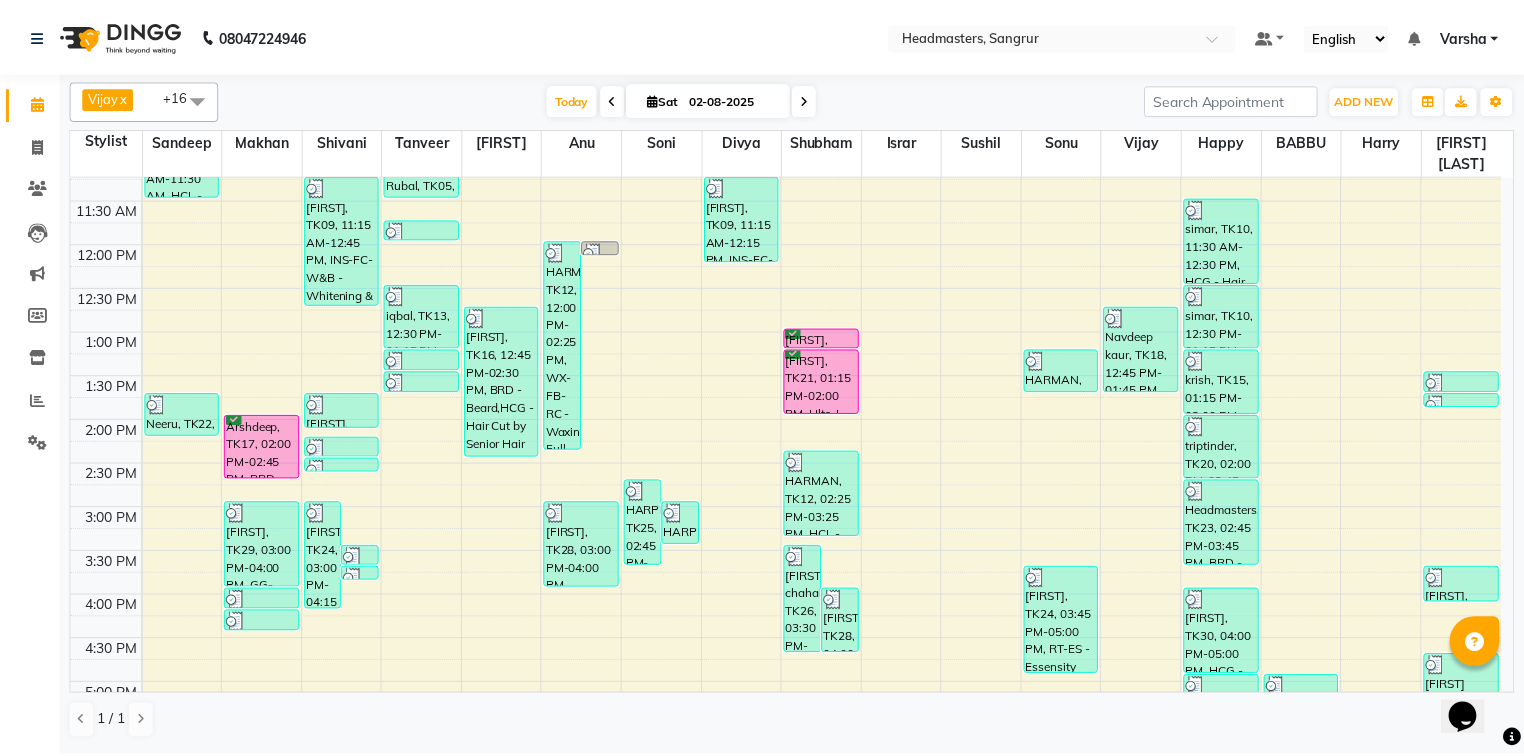 scroll, scrollTop: 320, scrollLeft: 0, axis: vertical 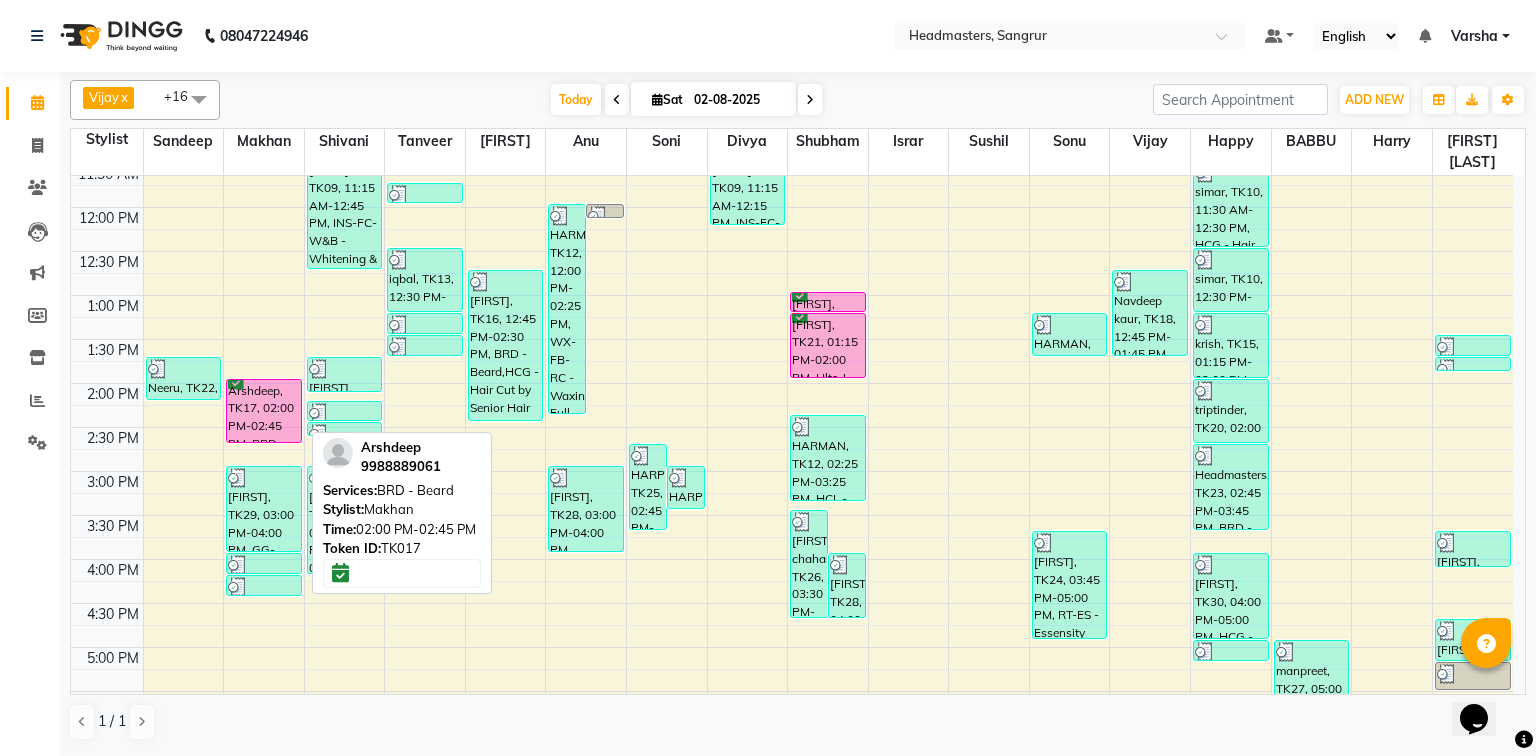 click on "Arshdeep, TK17, 02:00 PM-02:45 PM, BRD - Beard" at bounding box center [264, 411] 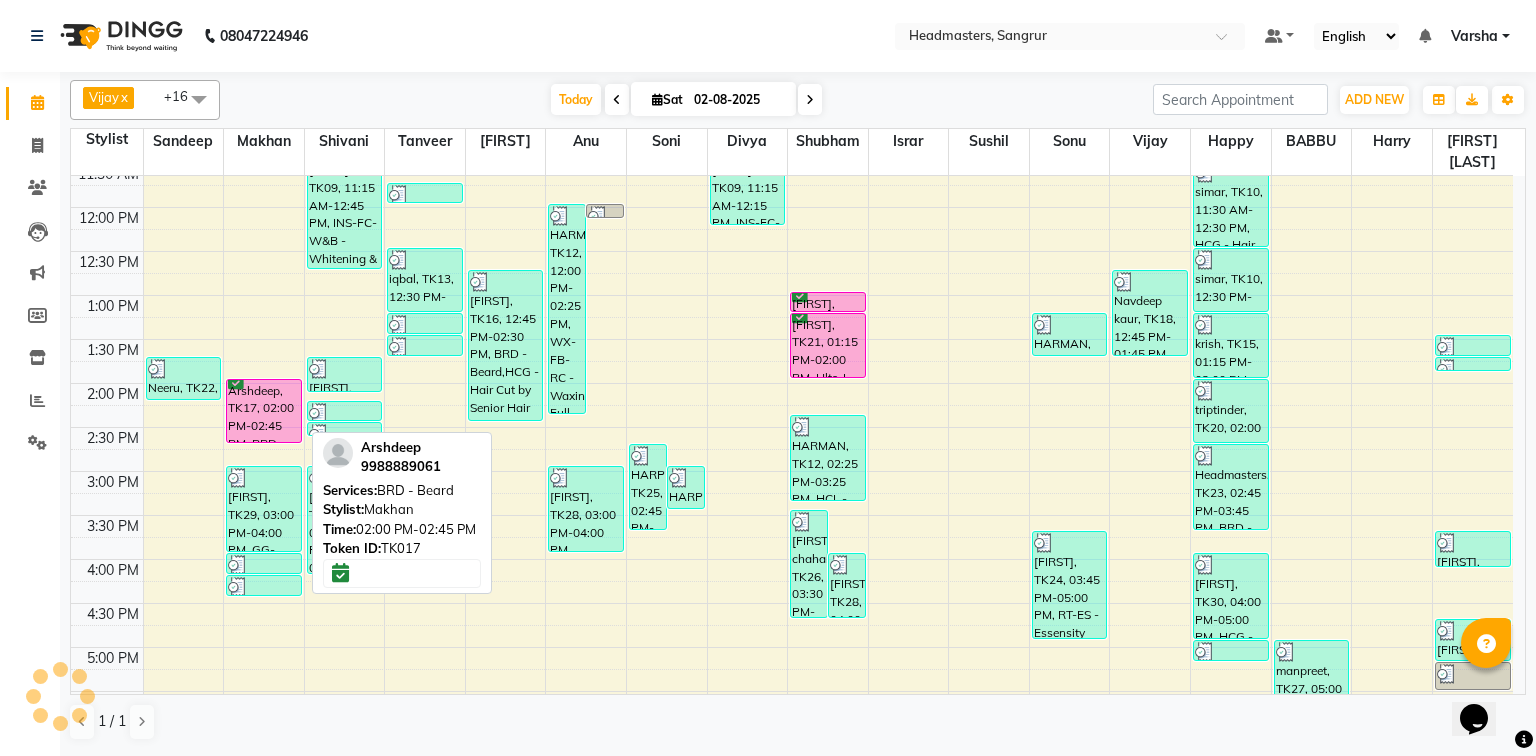 click on "Arshdeep, TK17, 02:00 PM-02:45 PM, BRD - Beard" at bounding box center [264, 411] 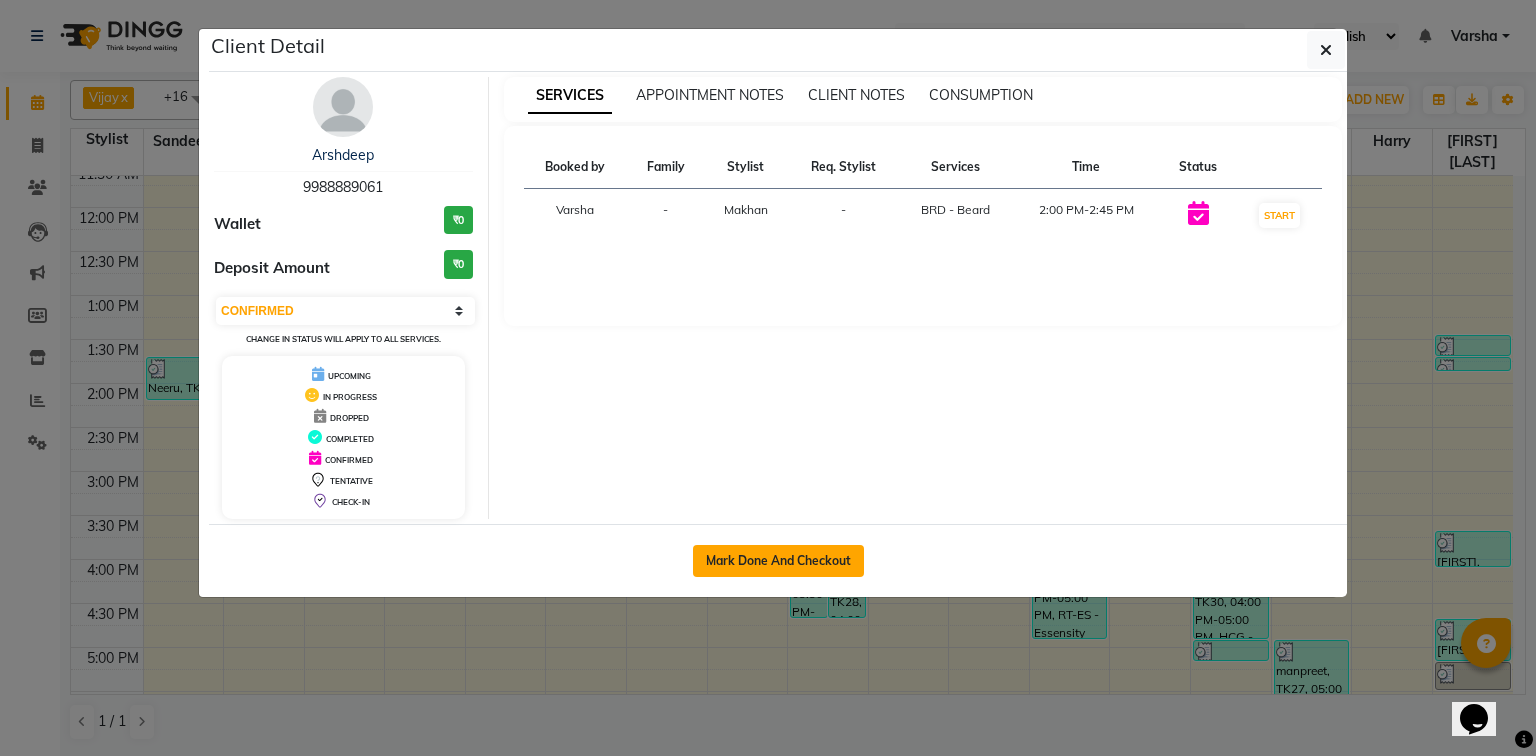 click on "Mark Done And Checkout" 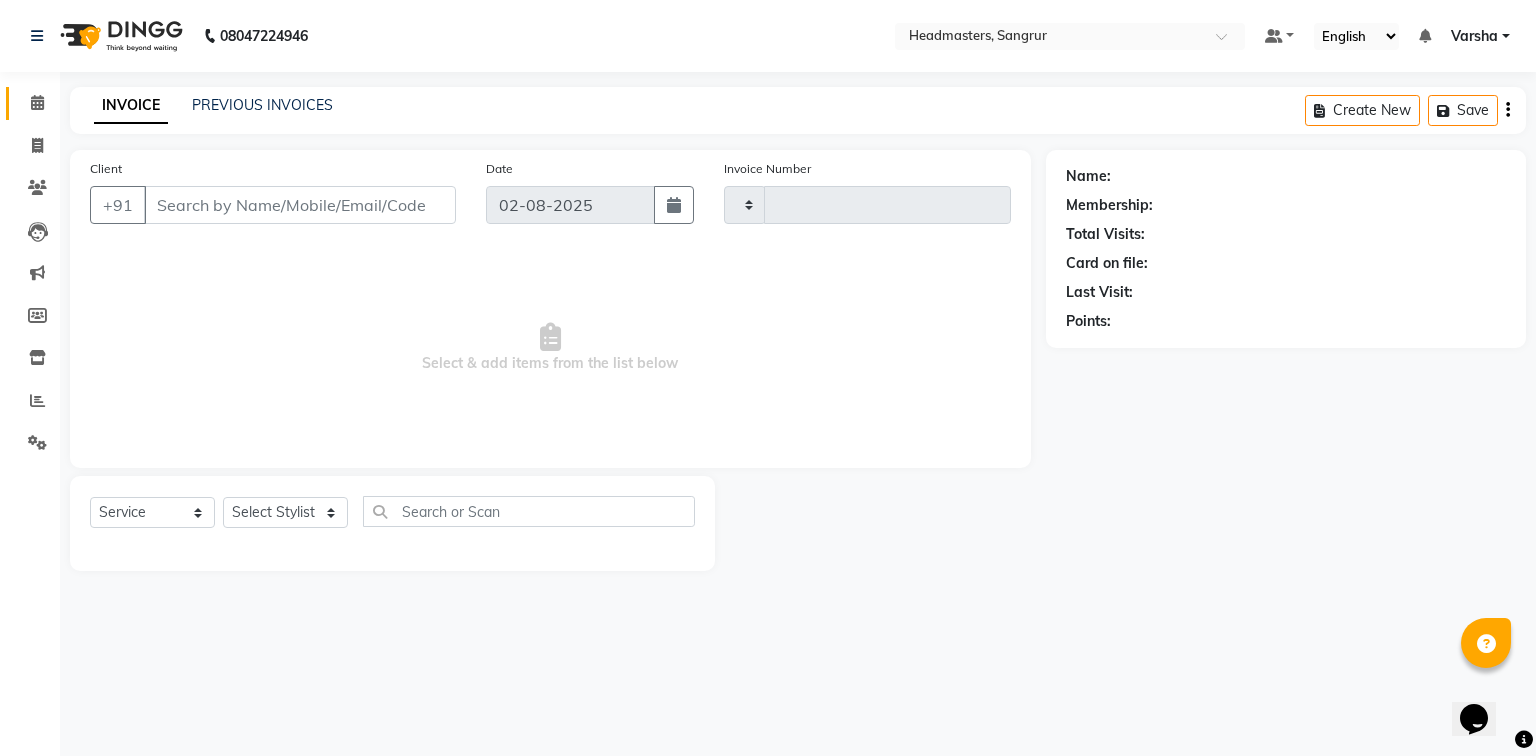 type on "3781" 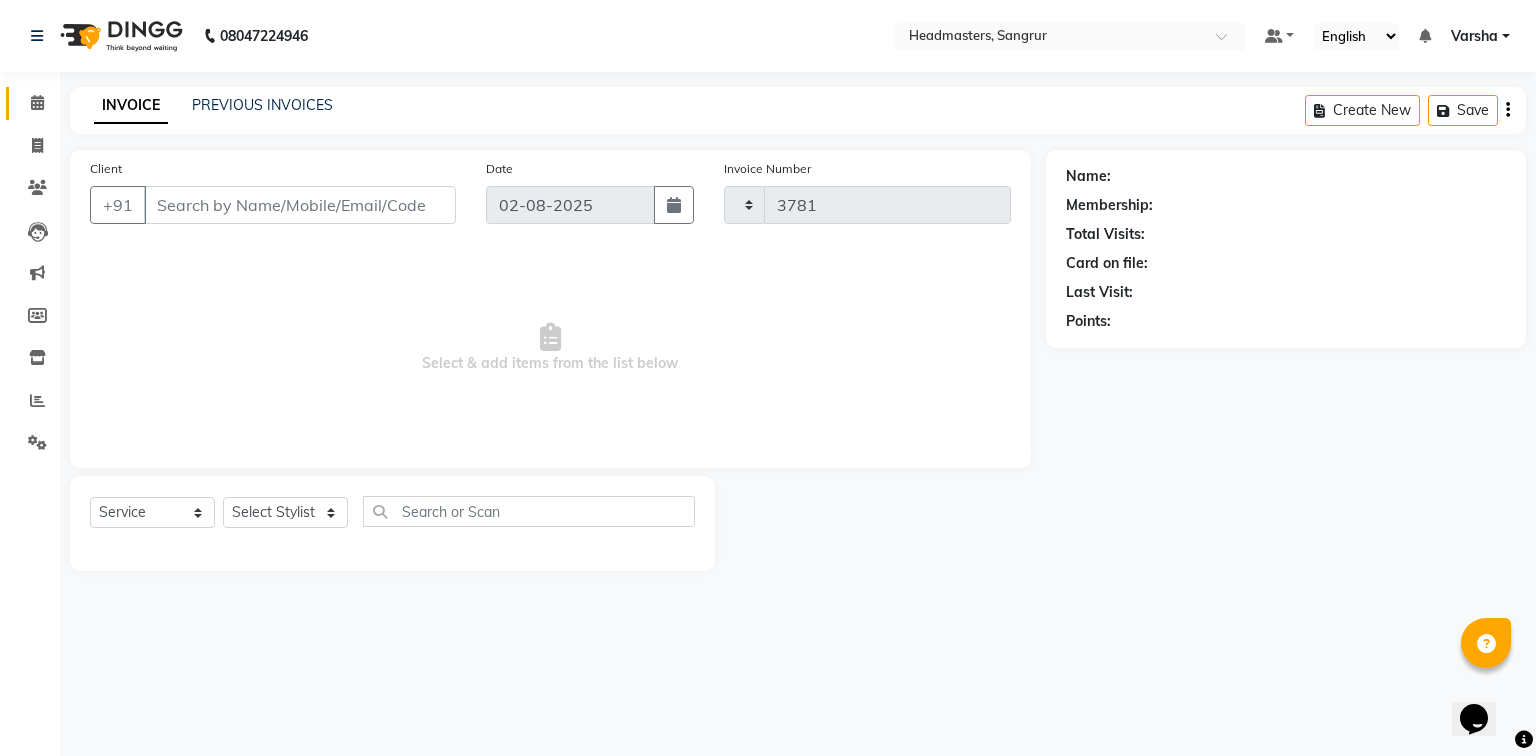 select on "7140" 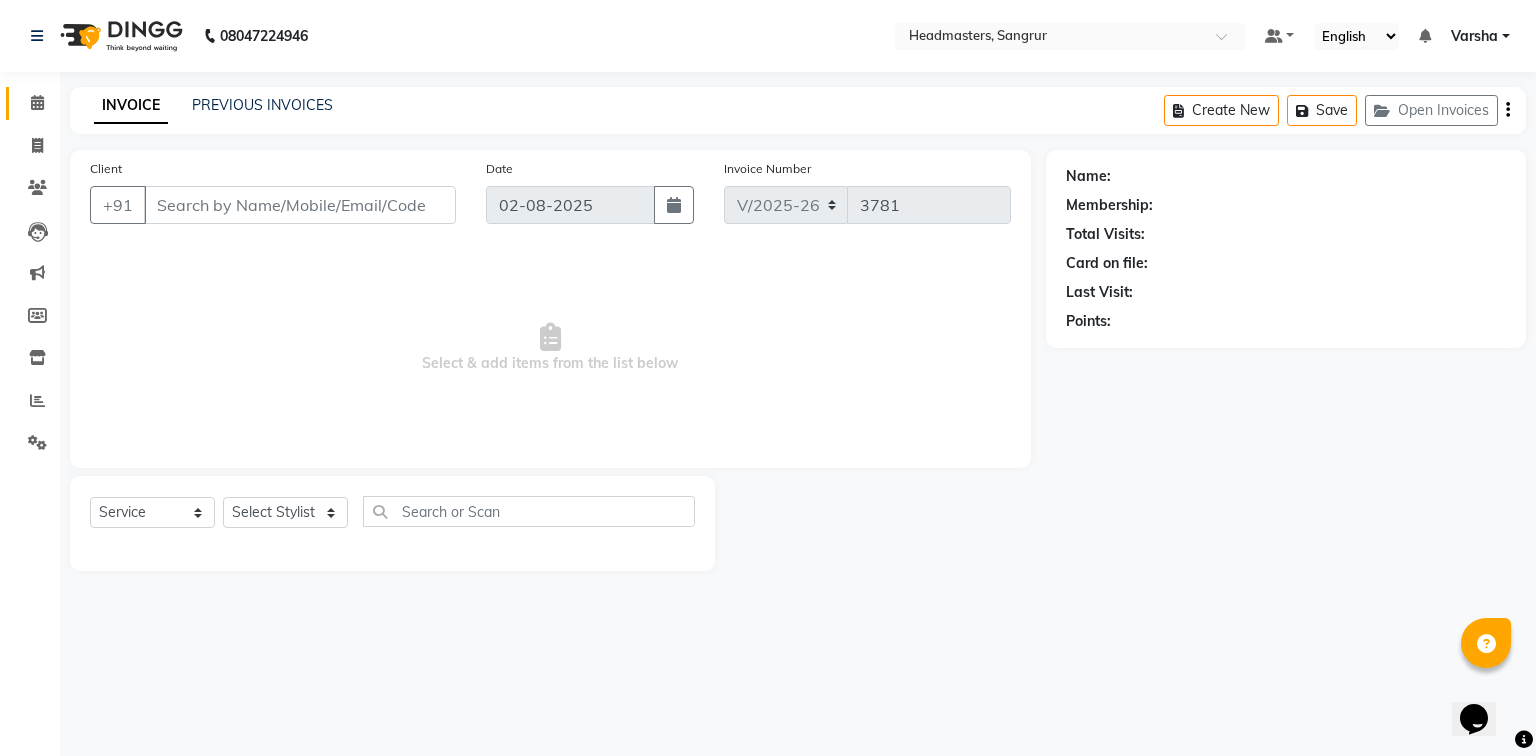 type on "9988889061" 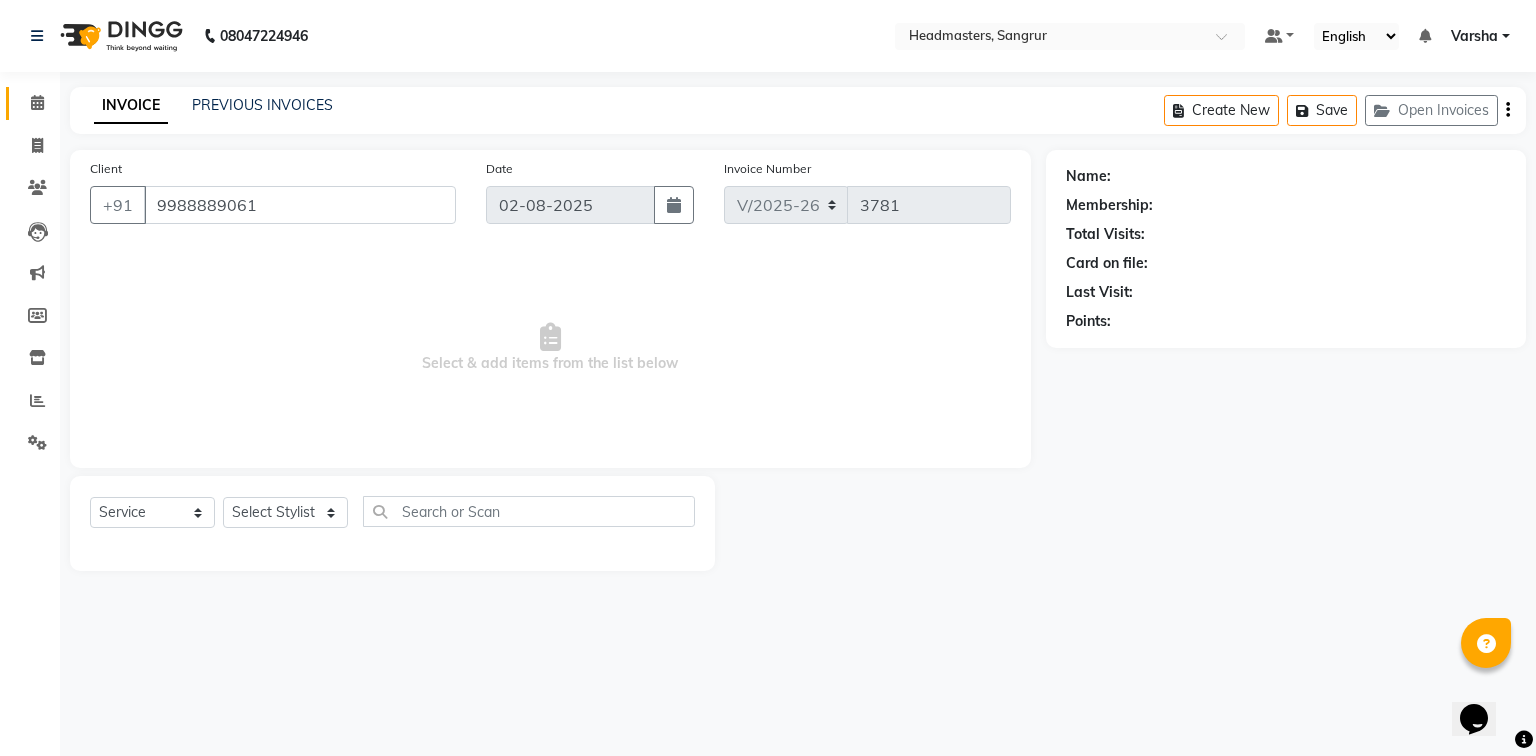select on "60863" 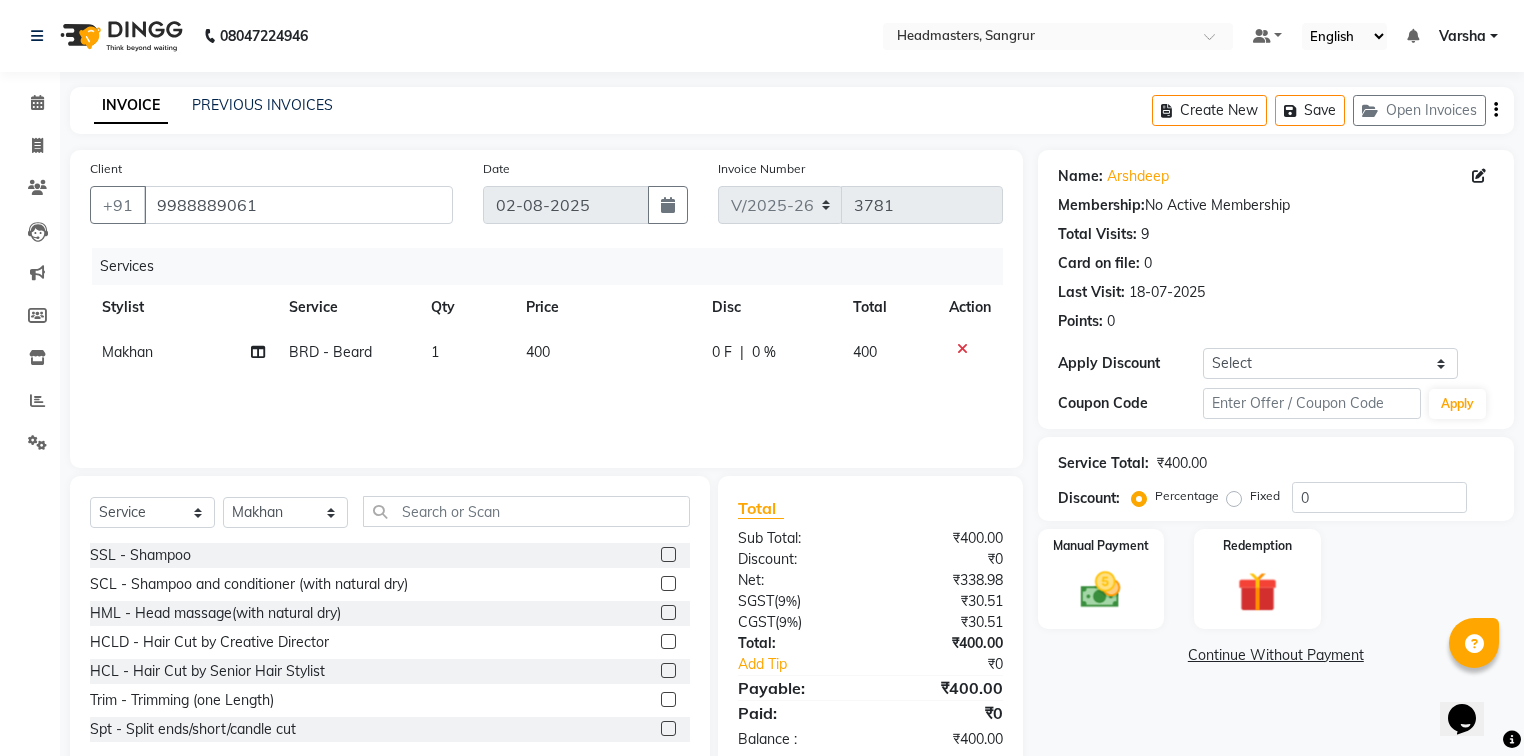 click on "0 F" 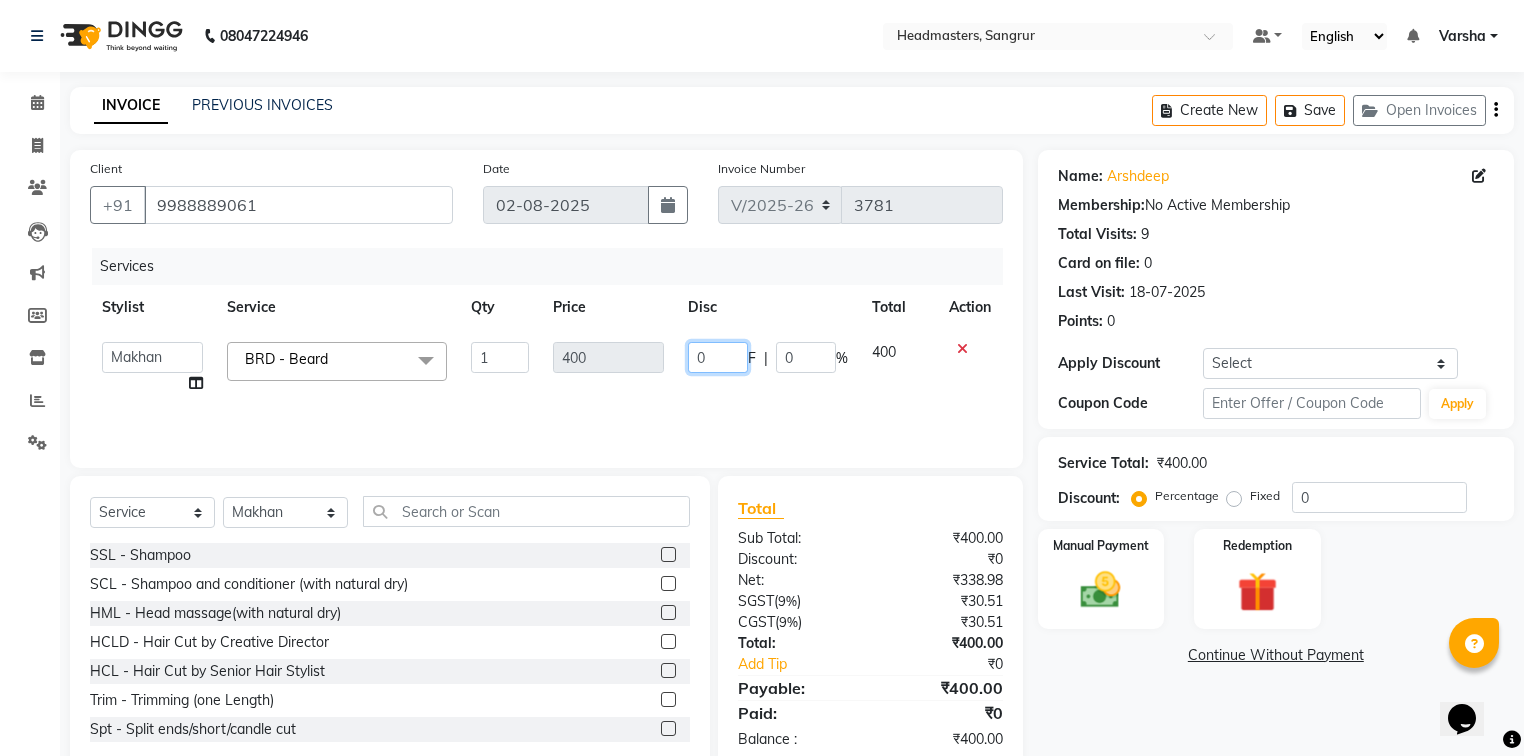 click on "0" 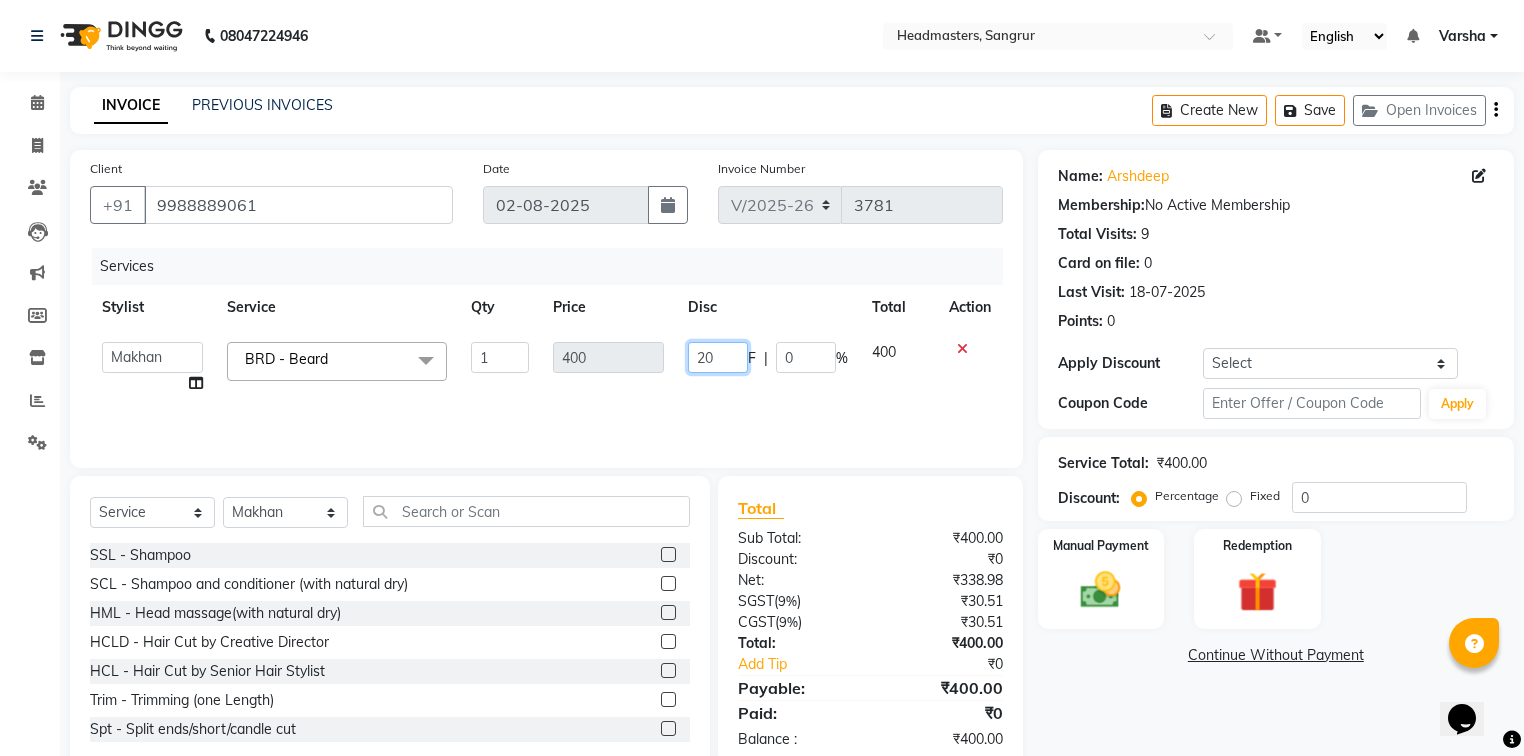 type on "250" 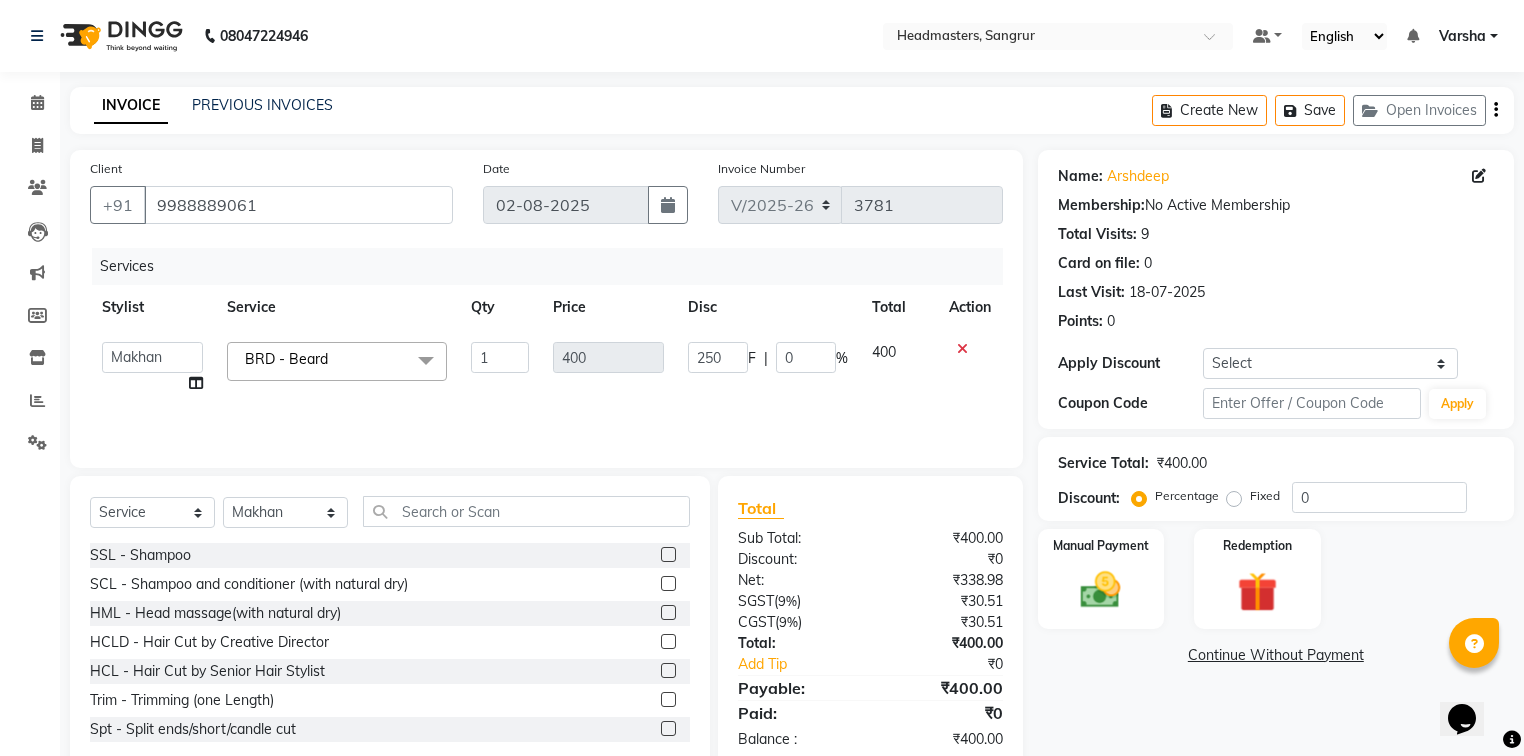 click on "Membership:  No Active Membership" 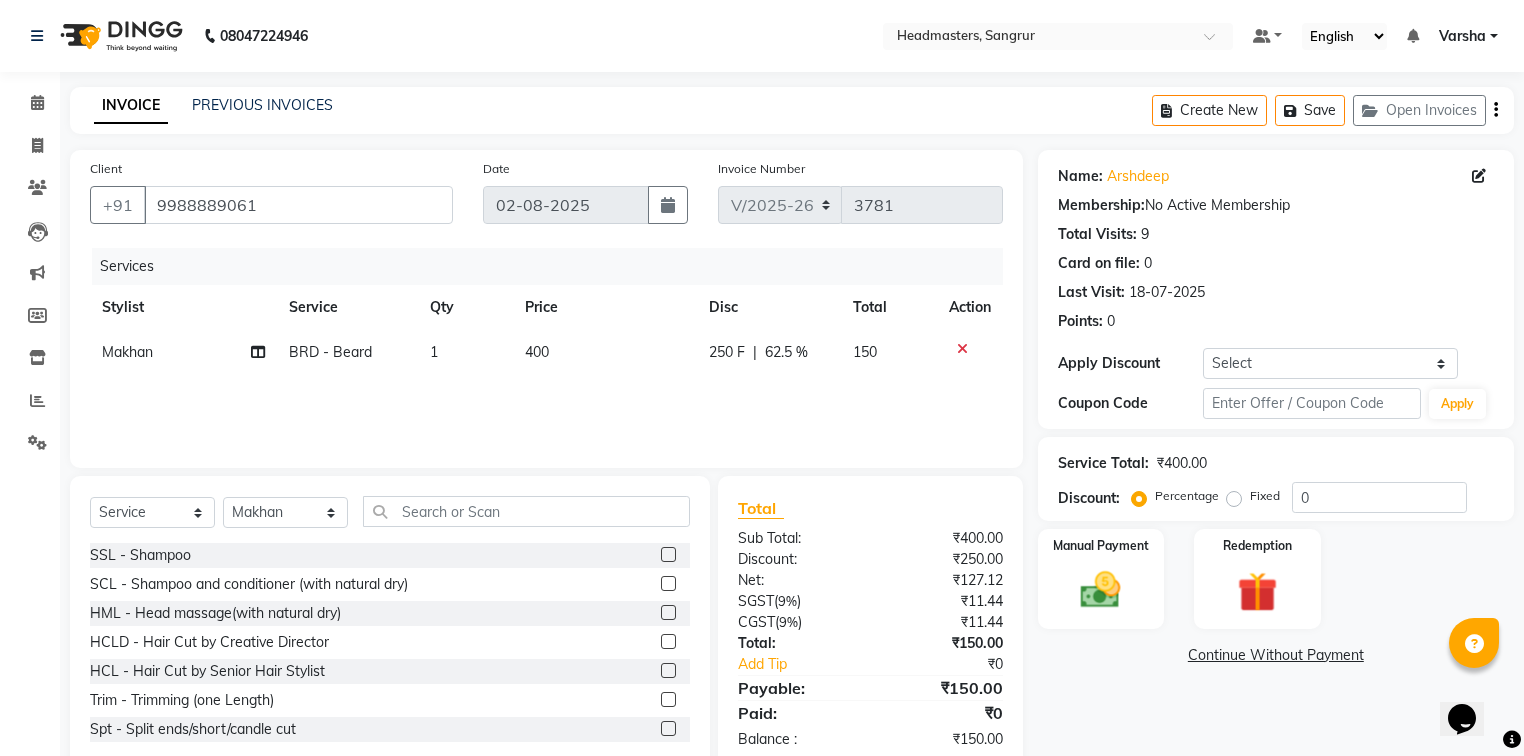 click on "250 F | 62.5 %" 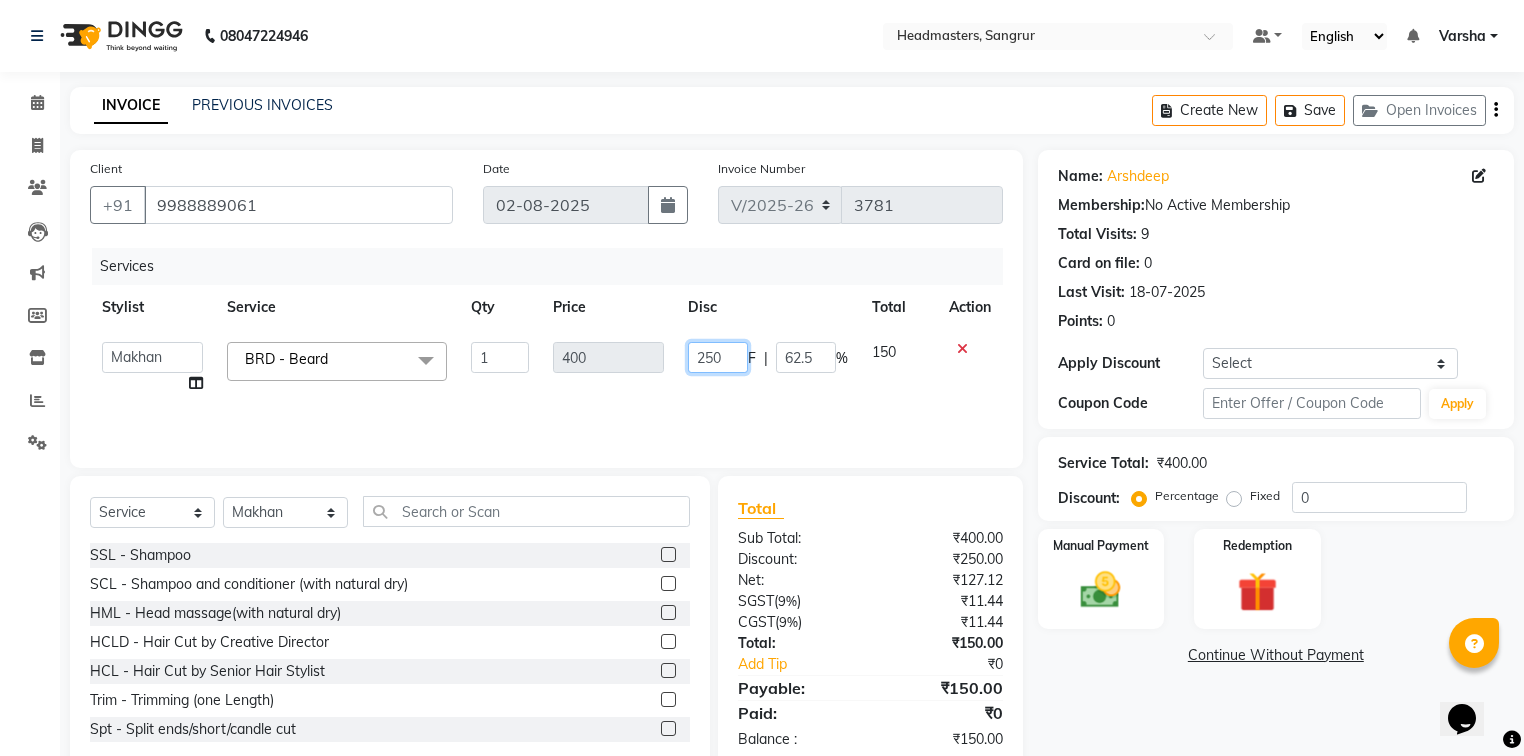 click on "250" 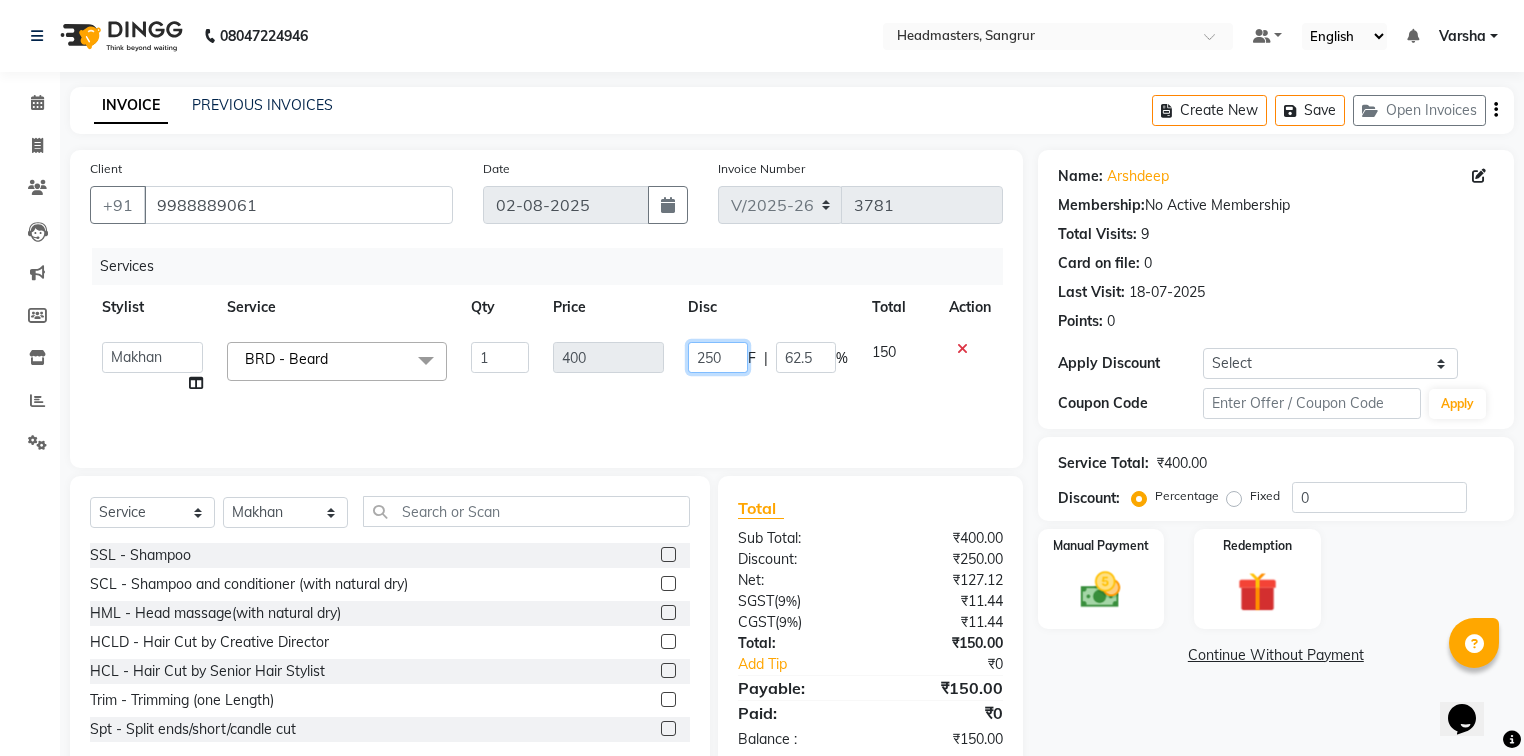 click on "250" 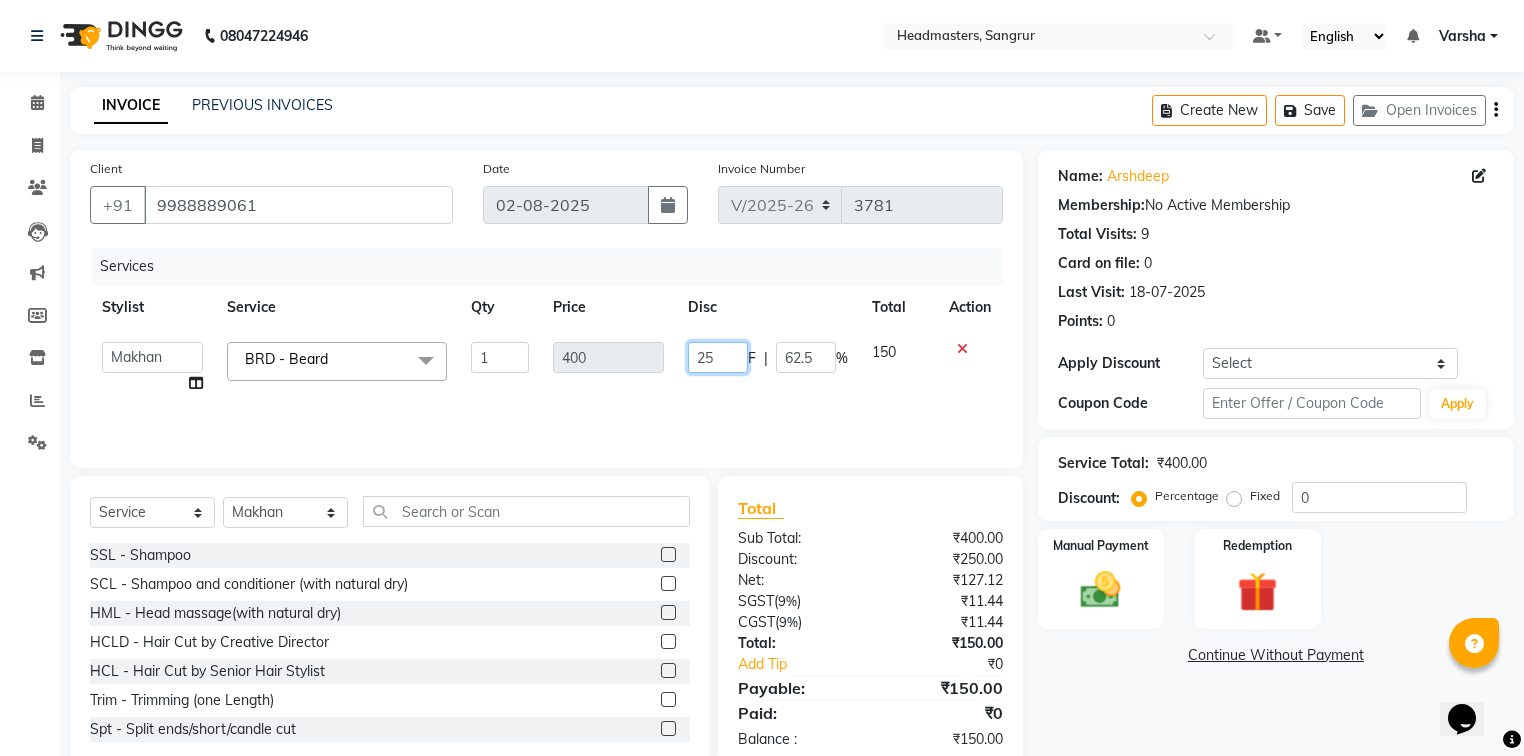 type on "2" 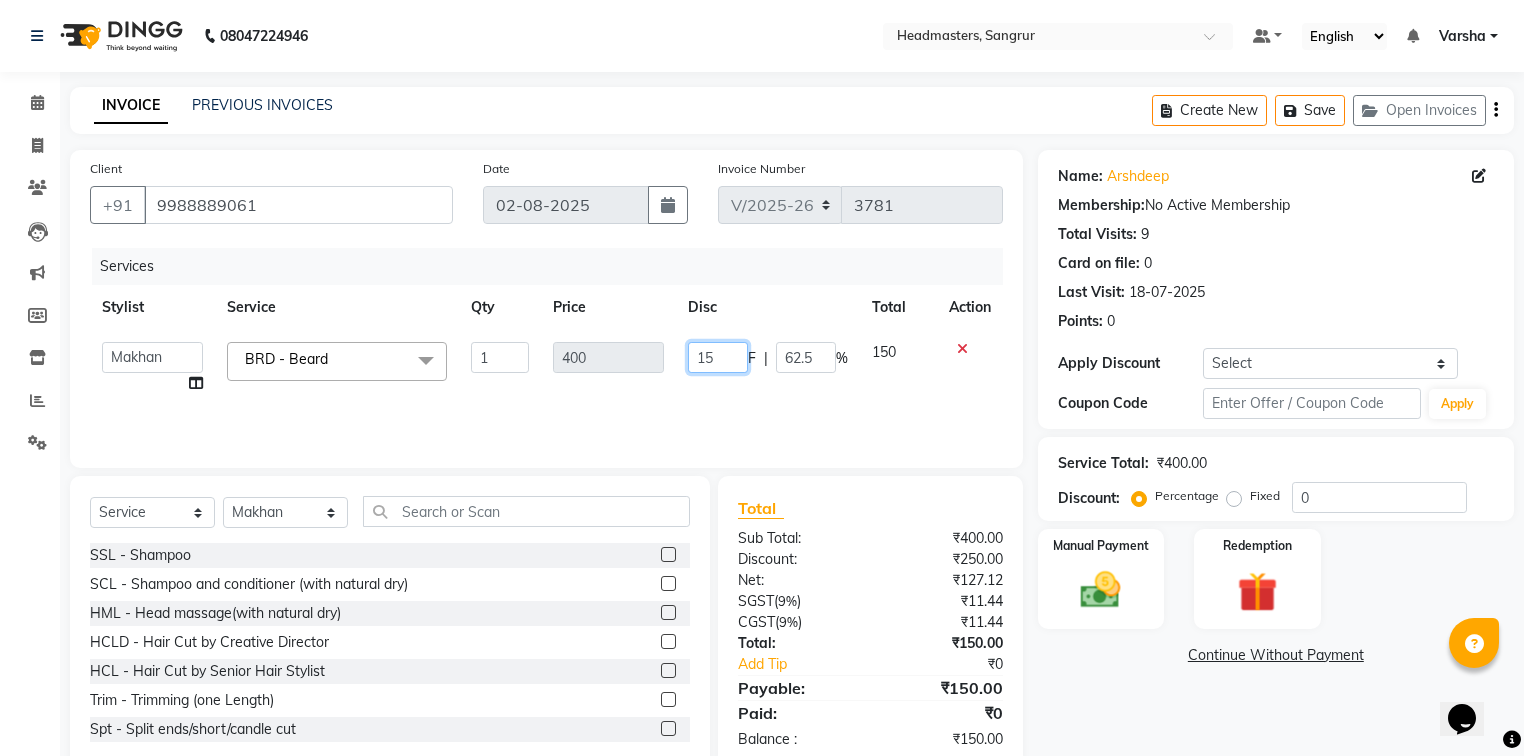 type on "150" 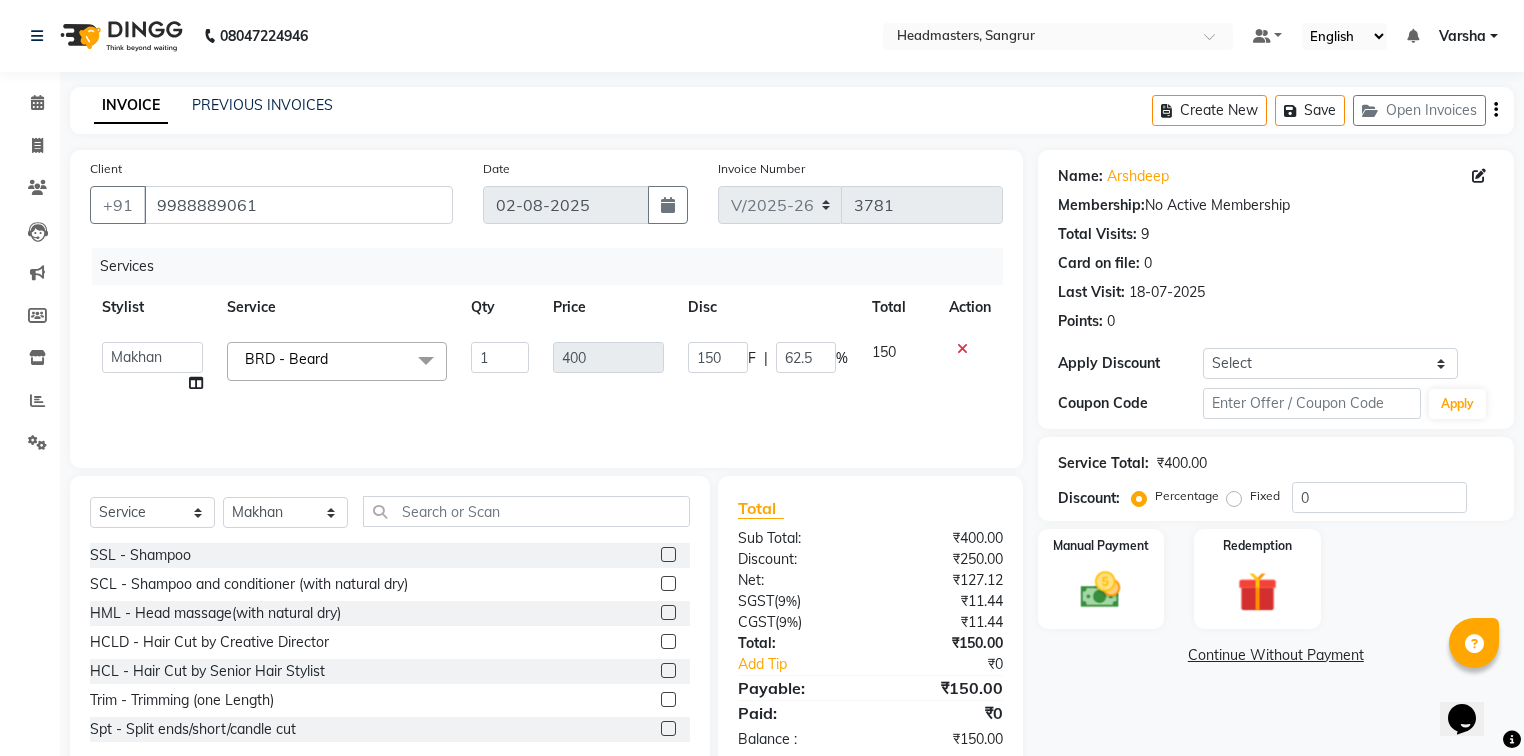 click on "Name: Arshdeep  Membership:  No Active Membership  Total Visits:  9 Card on file:  0 Last Visit:   18-07-2025 Points:   0" 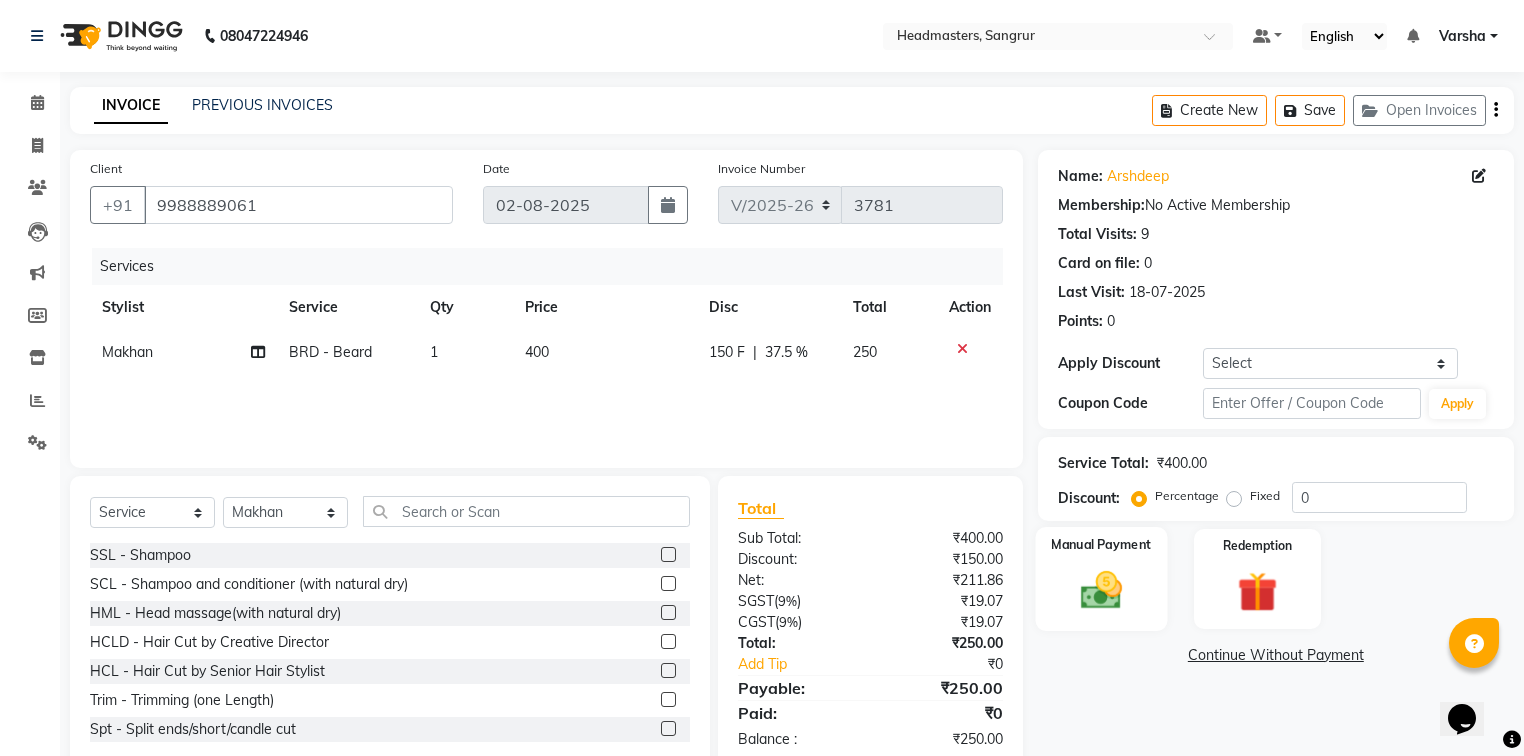 click on "Manual Payment" 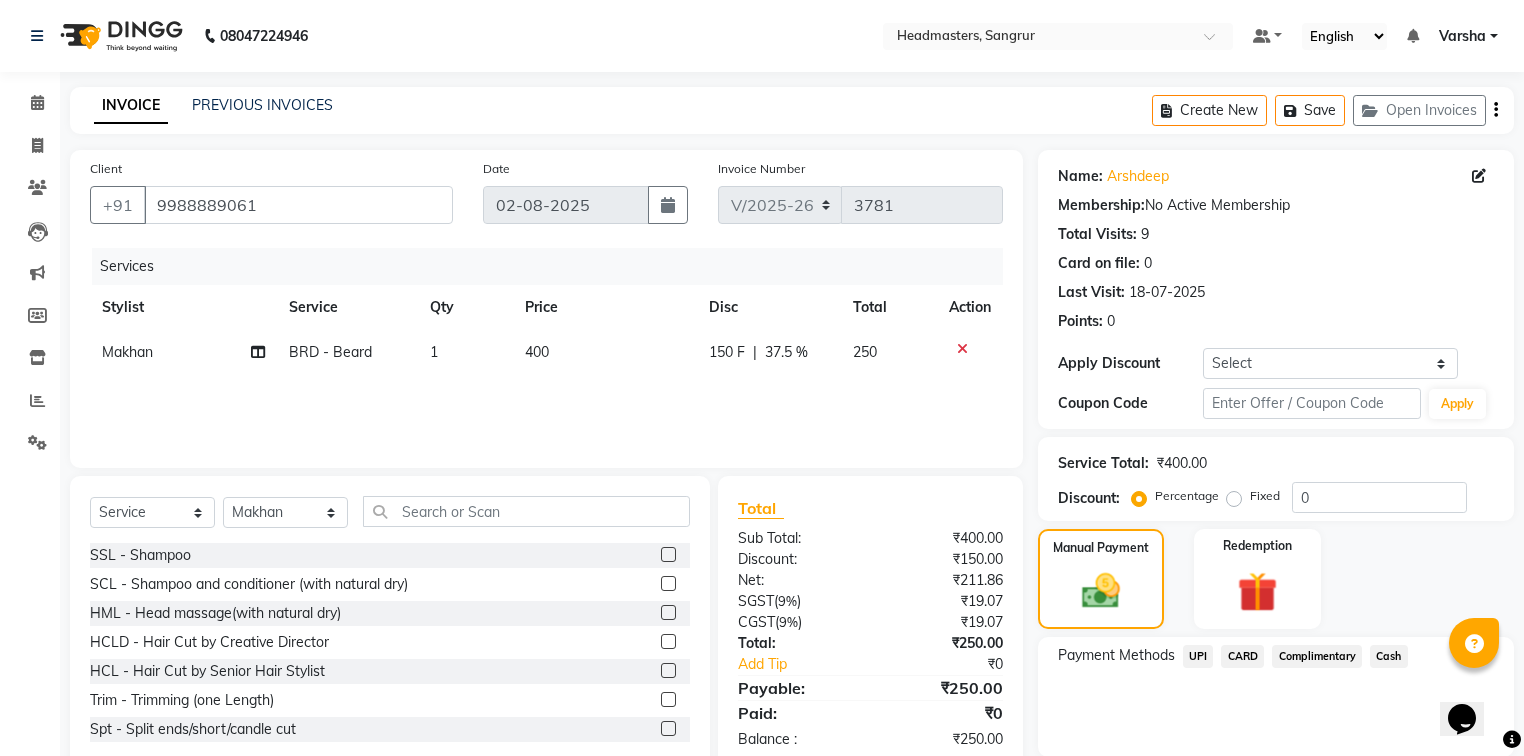 click on "UPI" 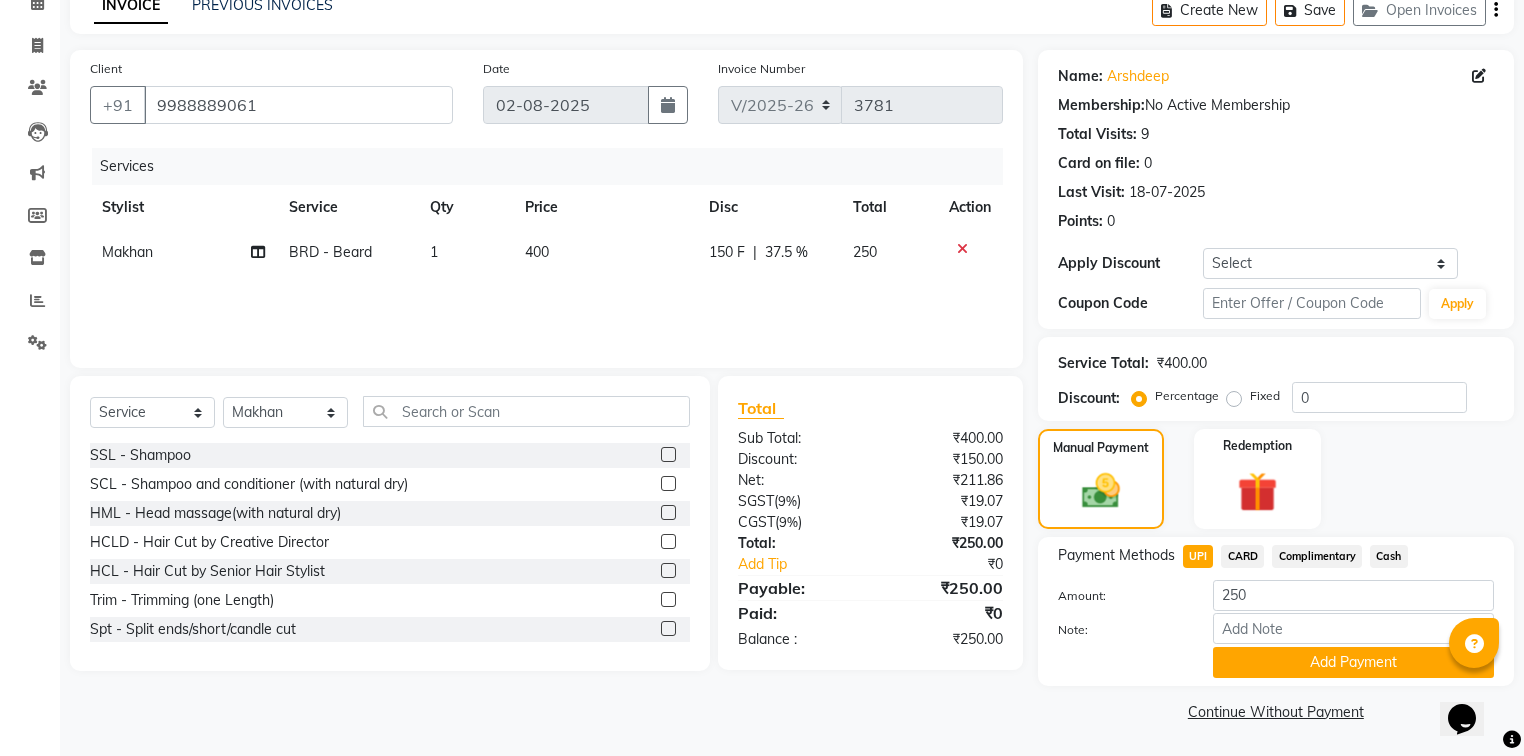scroll, scrollTop: 102, scrollLeft: 0, axis: vertical 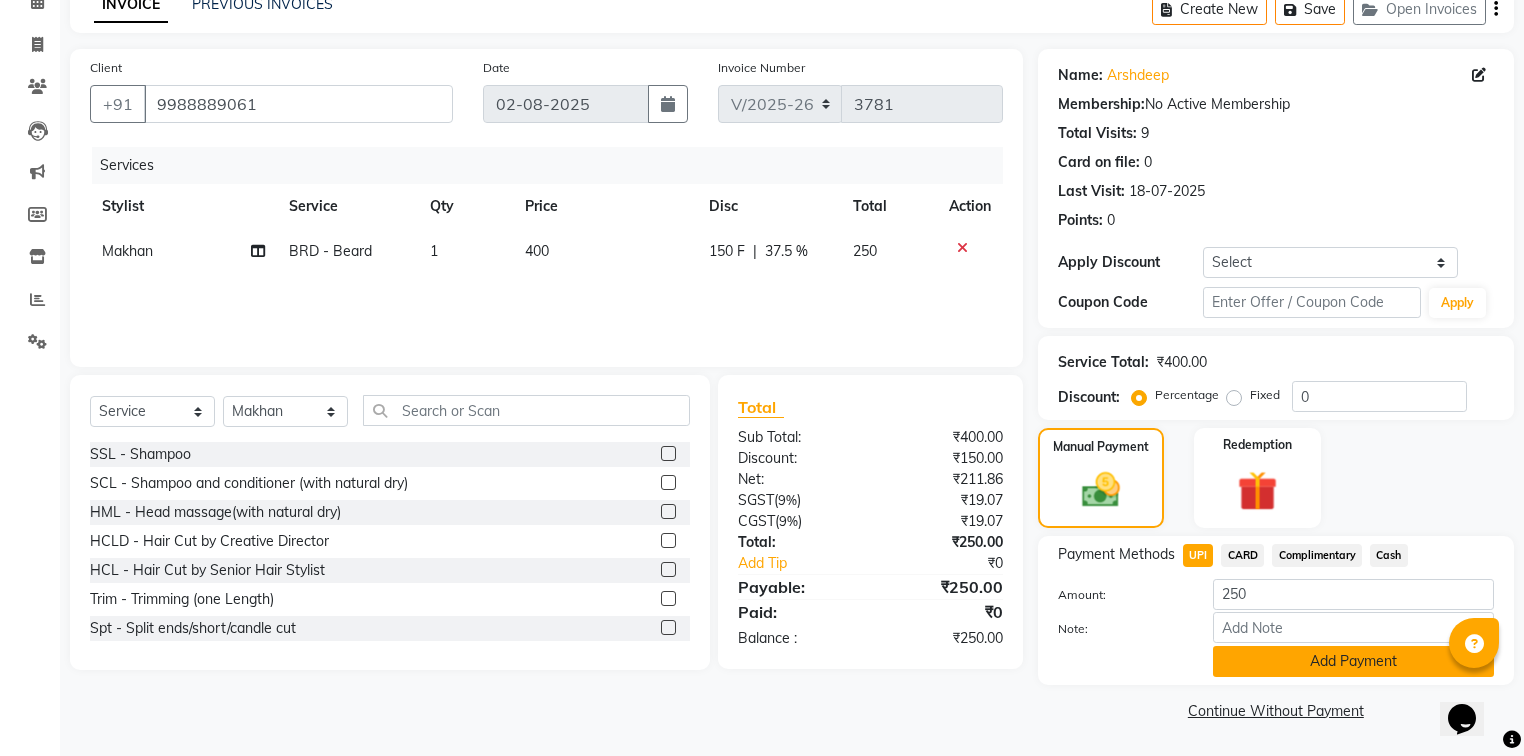 click on "Add Payment" 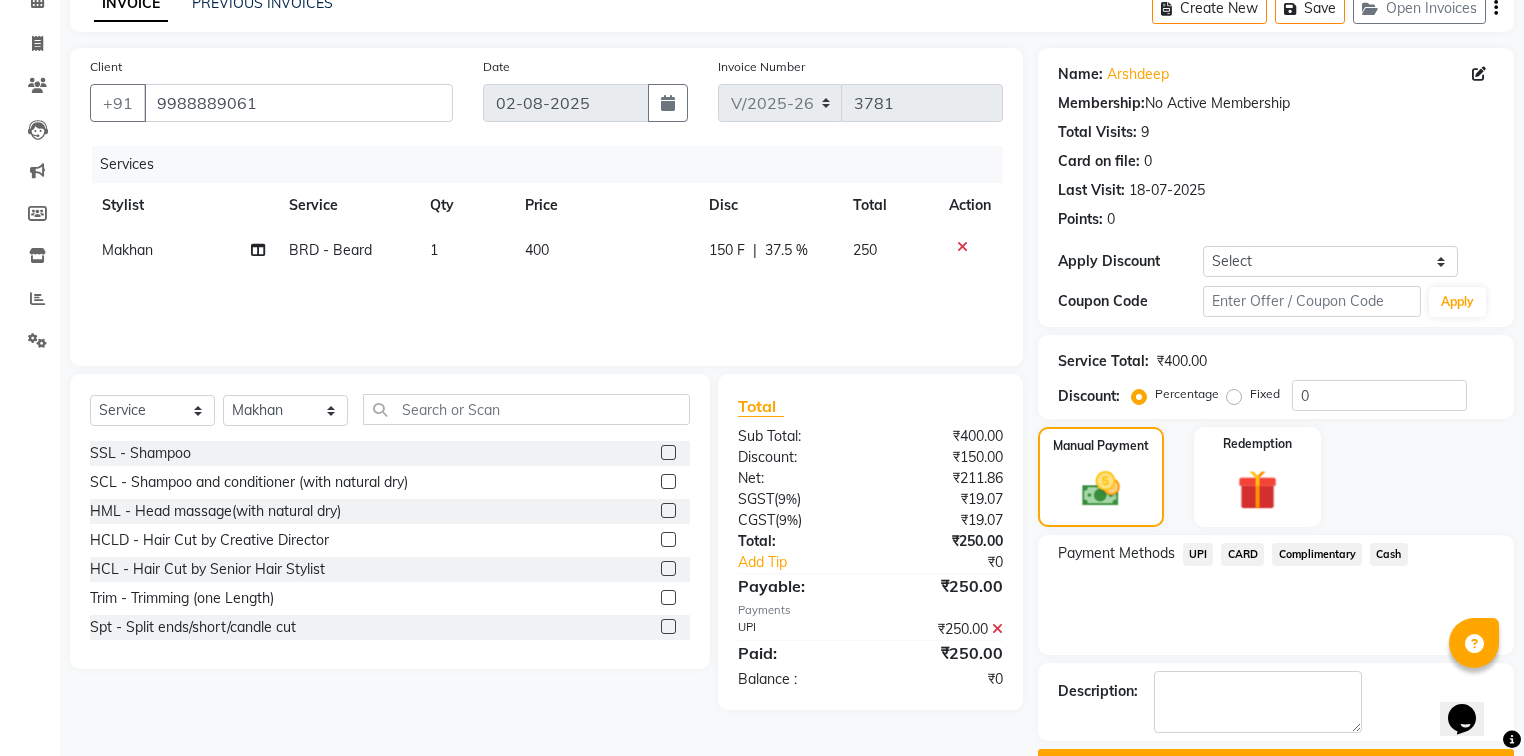 scroll, scrollTop: 154, scrollLeft: 0, axis: vertical 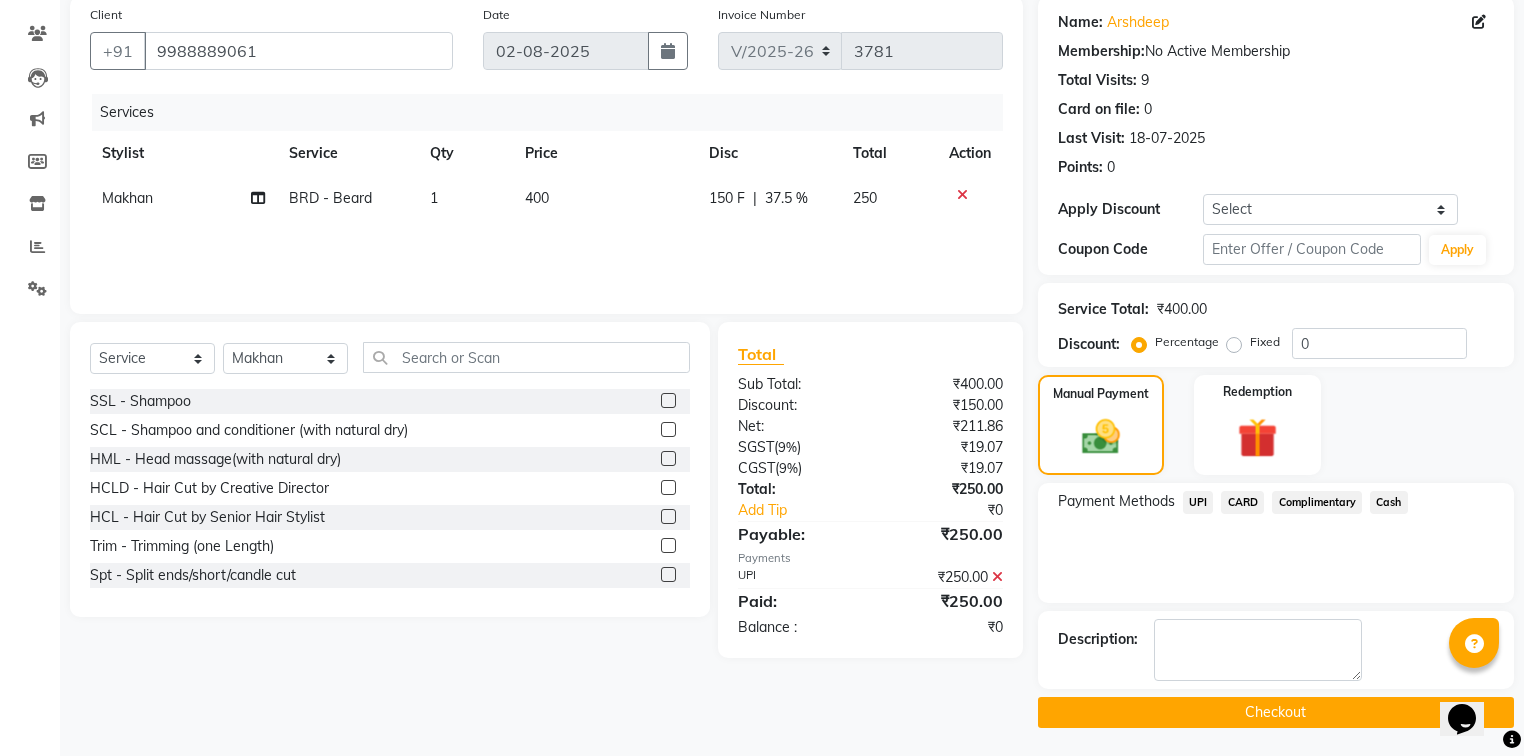click on "Checkout" 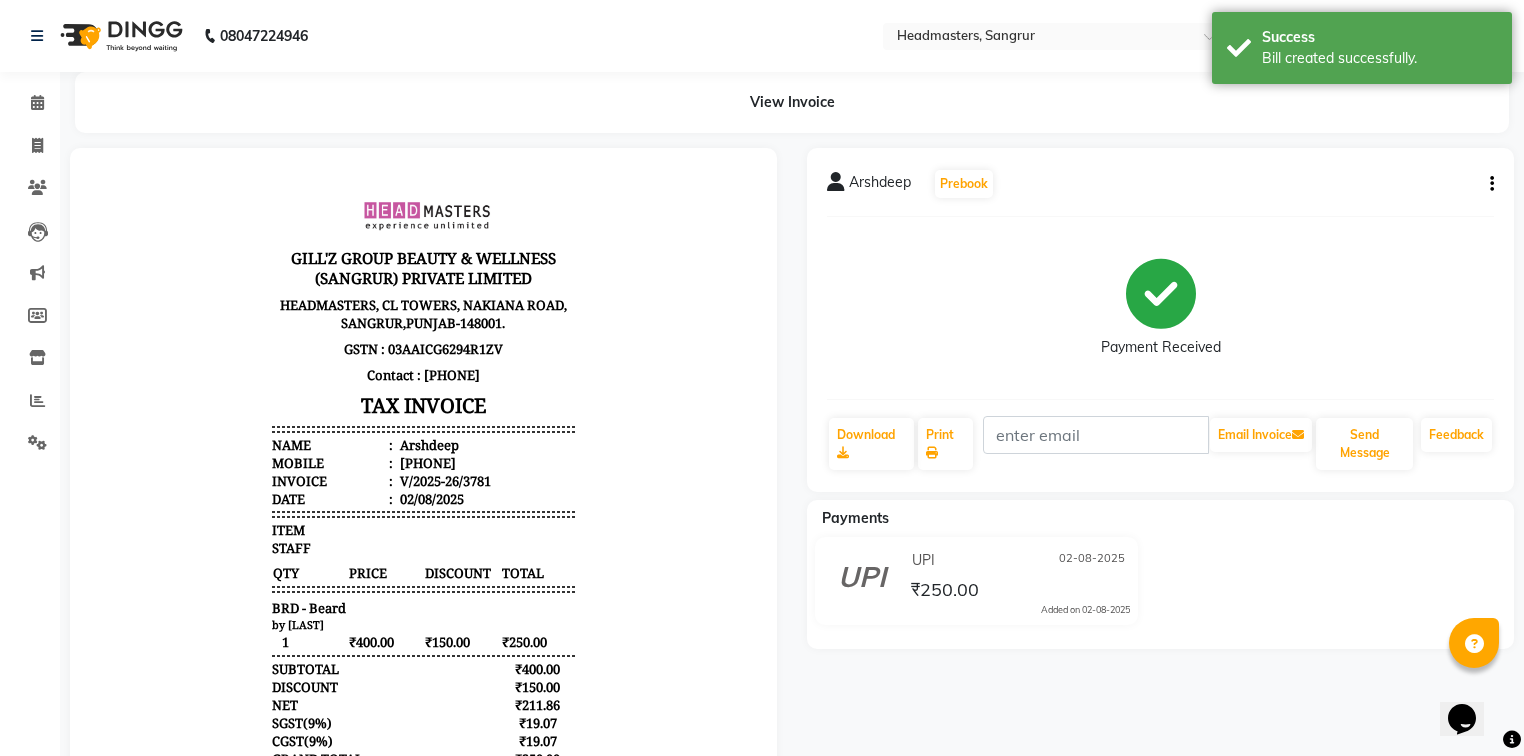 scroll, scrollTop: 0, scrollLeft: 0, axis: both 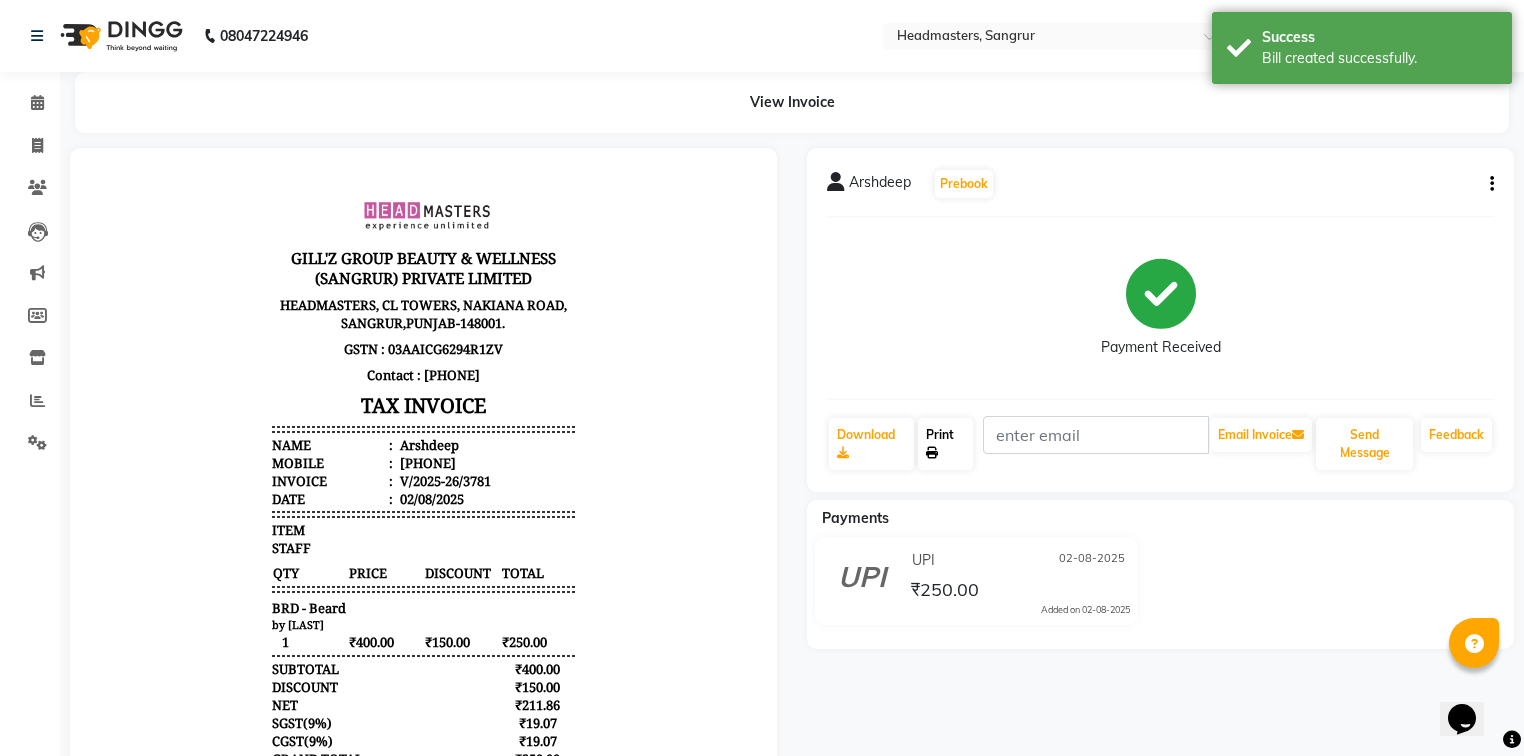 click on "Print" 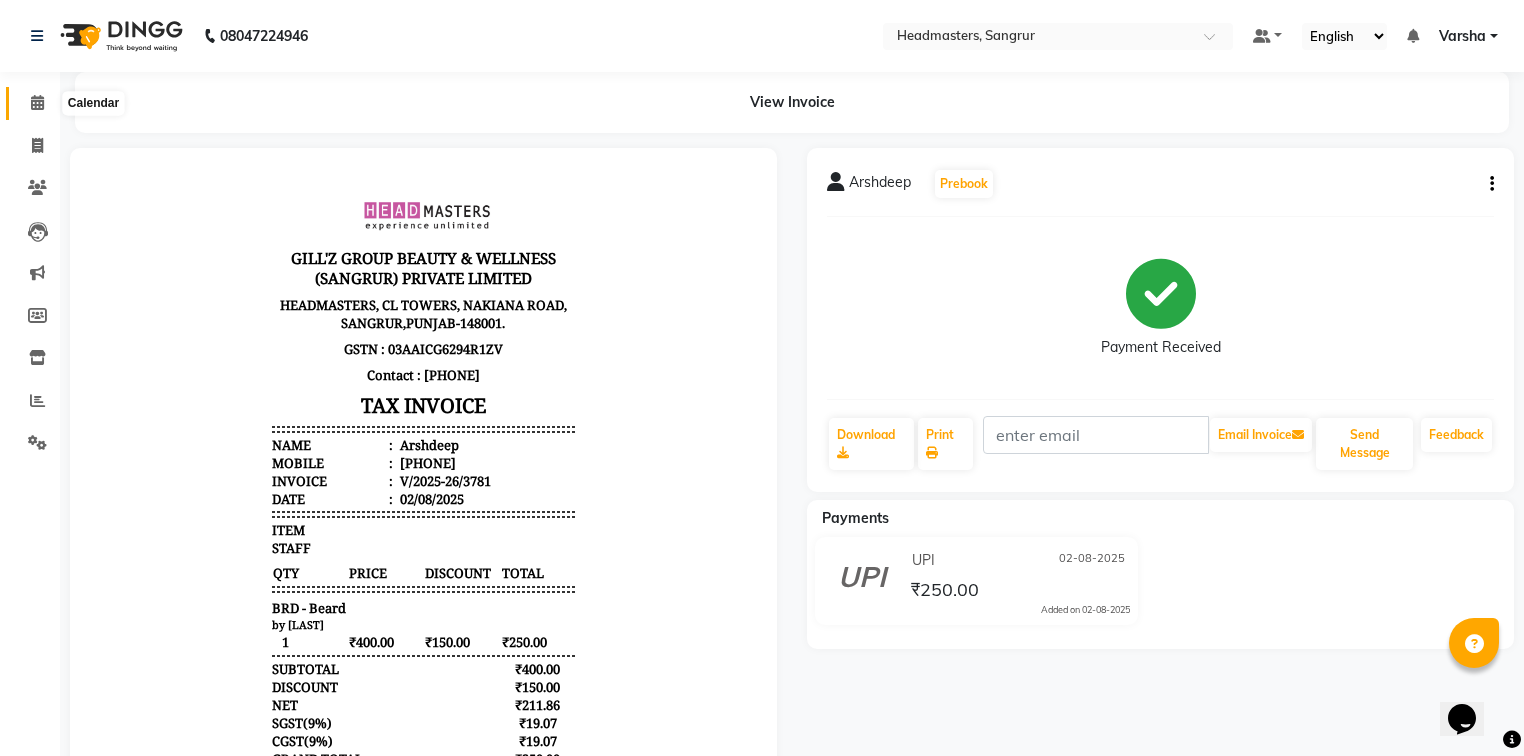 click 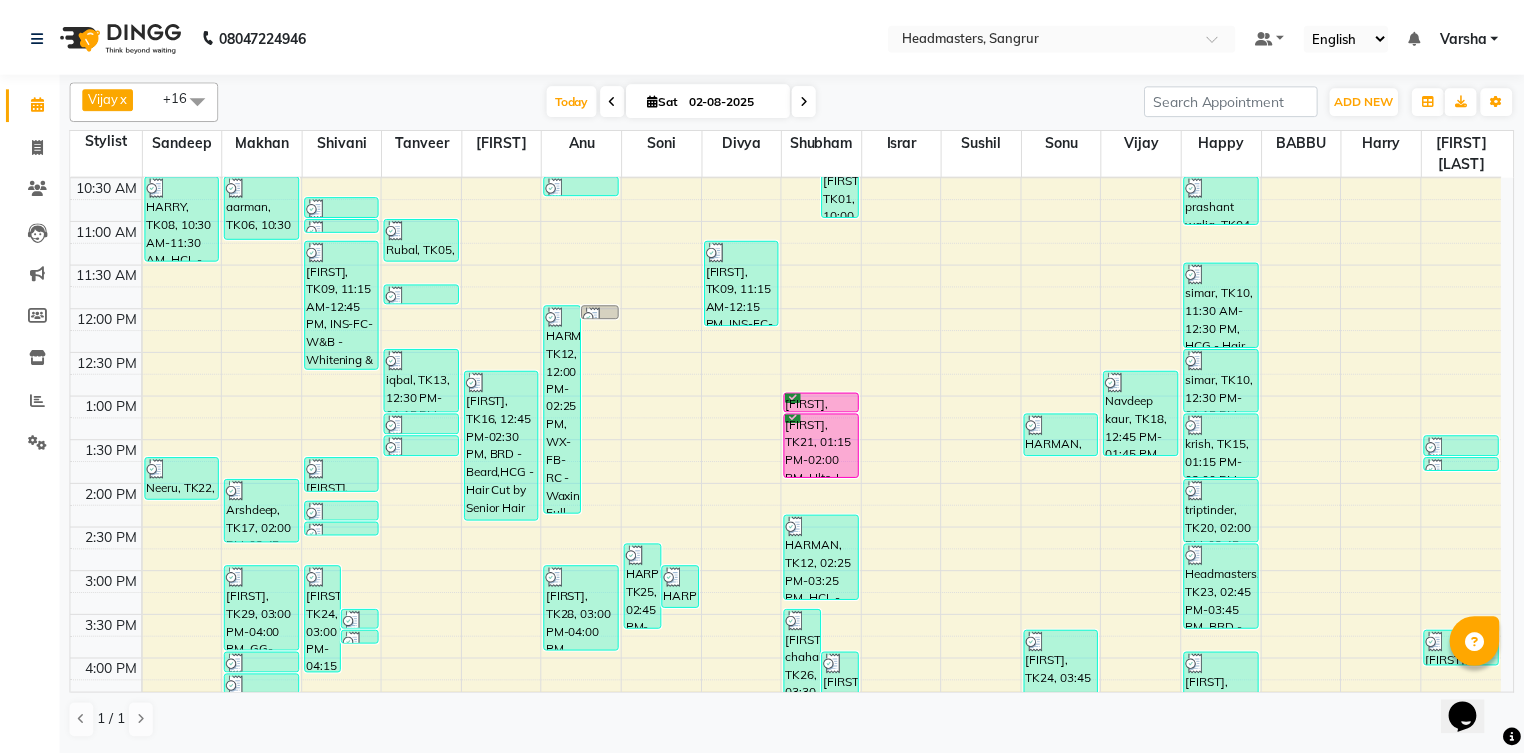 scroll, scrollTop: 240, scrollLeft: 0, axis: vertical 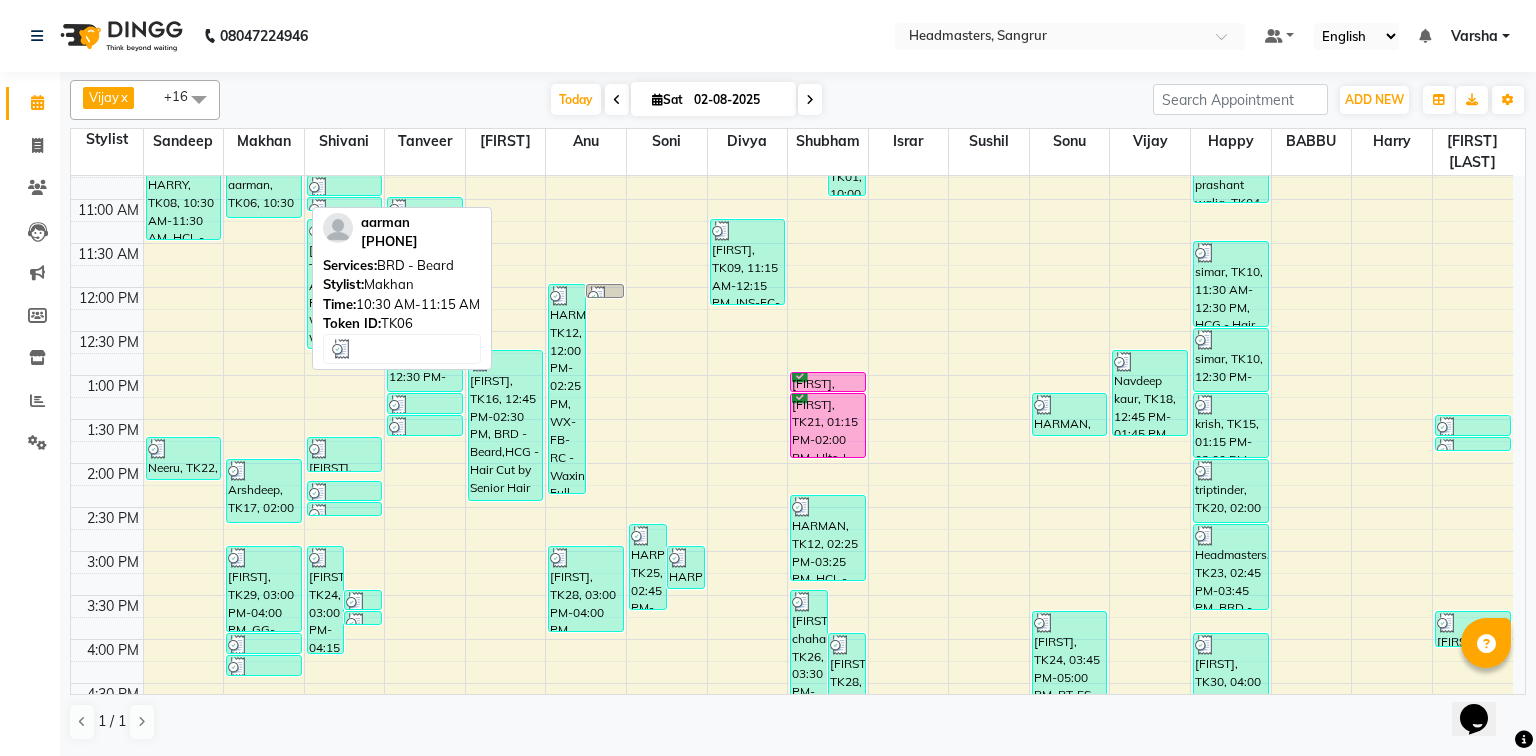 click on "aarman, TK06, 10:30 AM-11:15 AM, BRD - Beard" at bounding box center (264, 186) 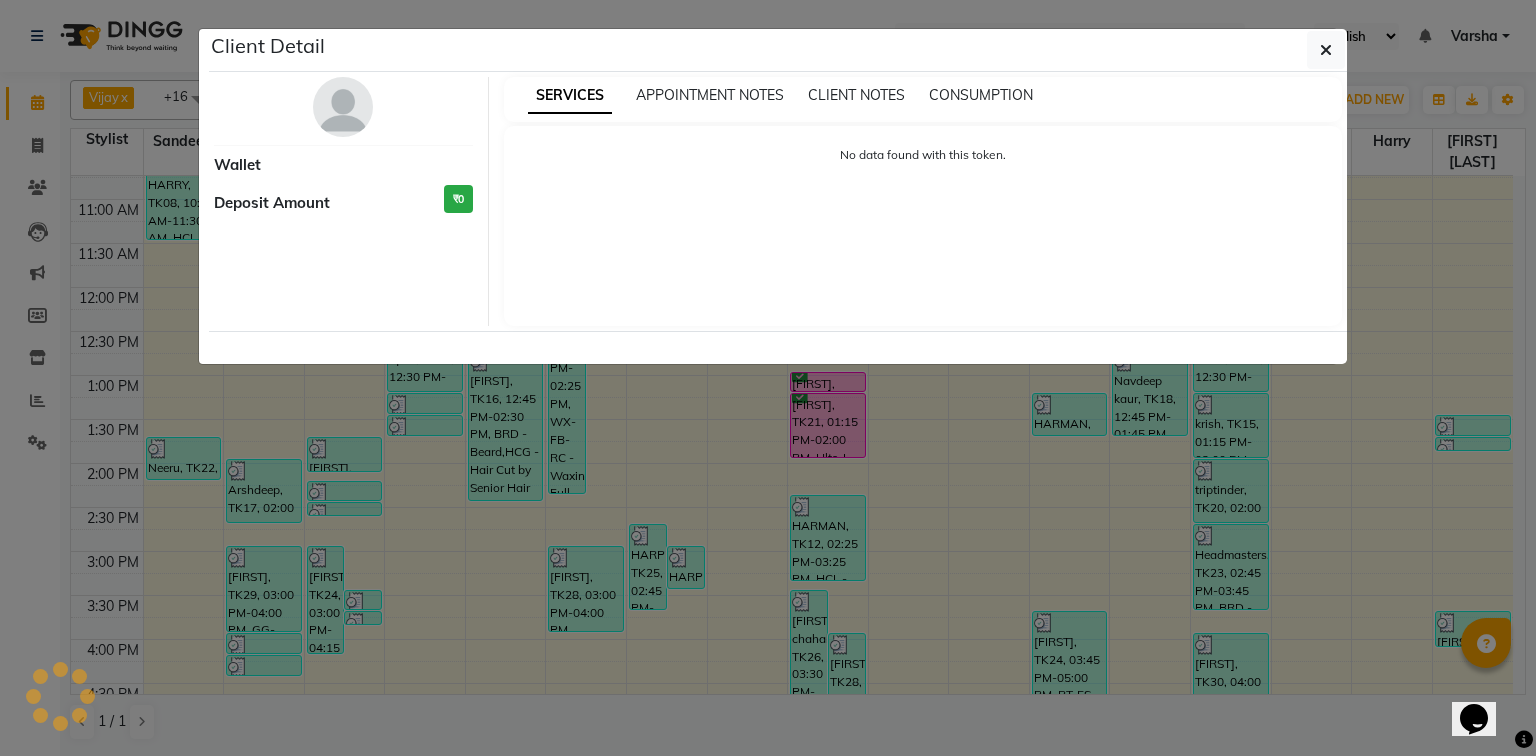 select on "3" 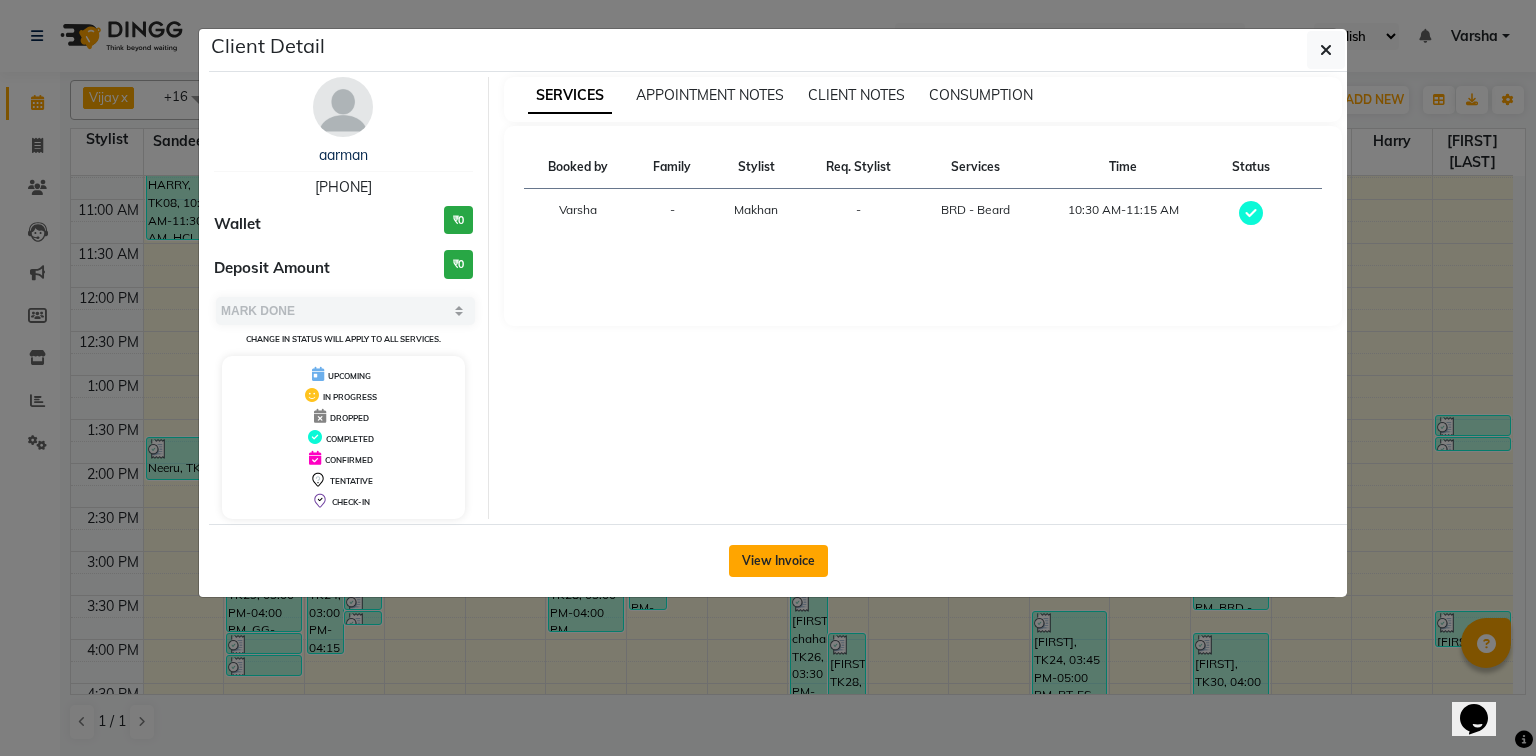 click on "View Invoice" 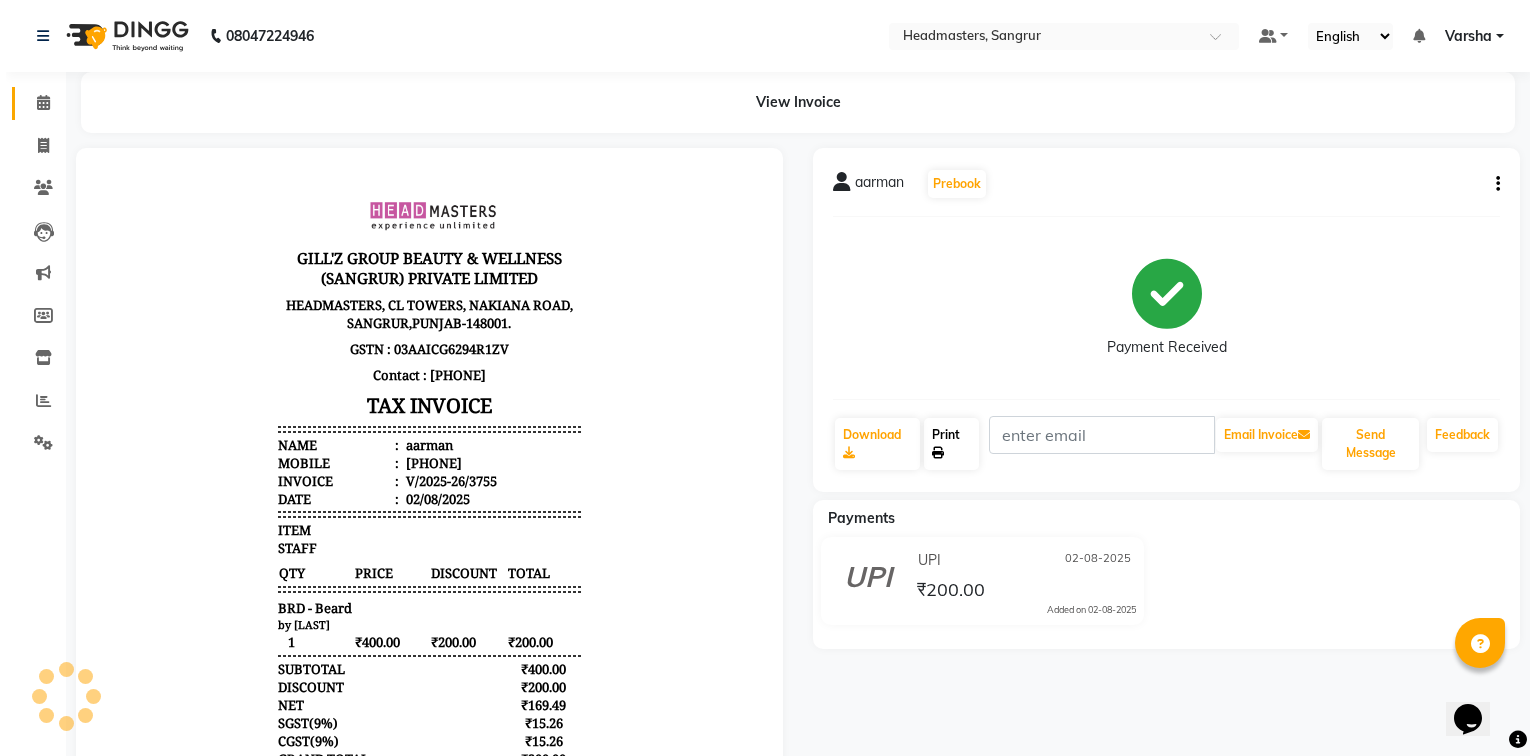 scroll, scrollTop: 0, scrollLeft: 0, axis: both 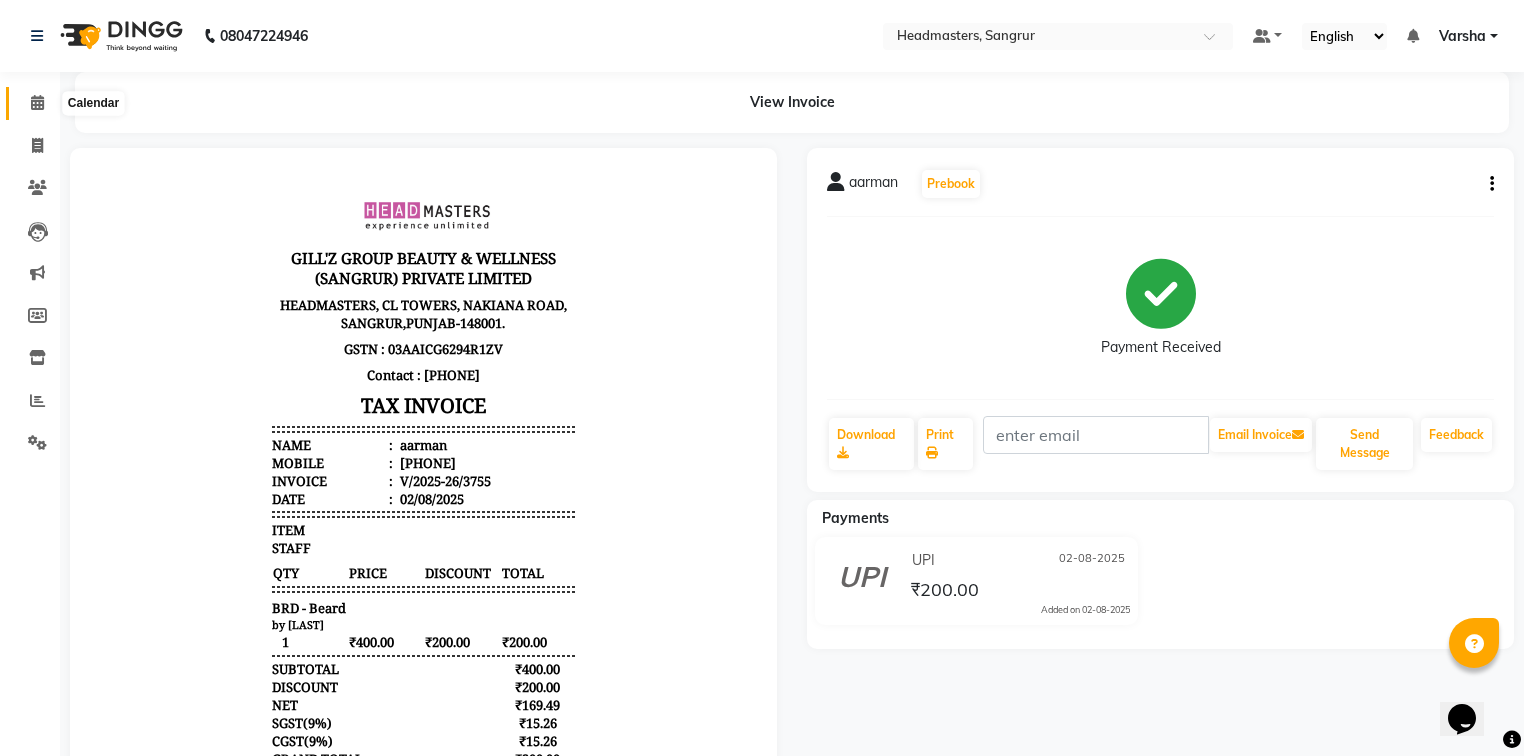 click 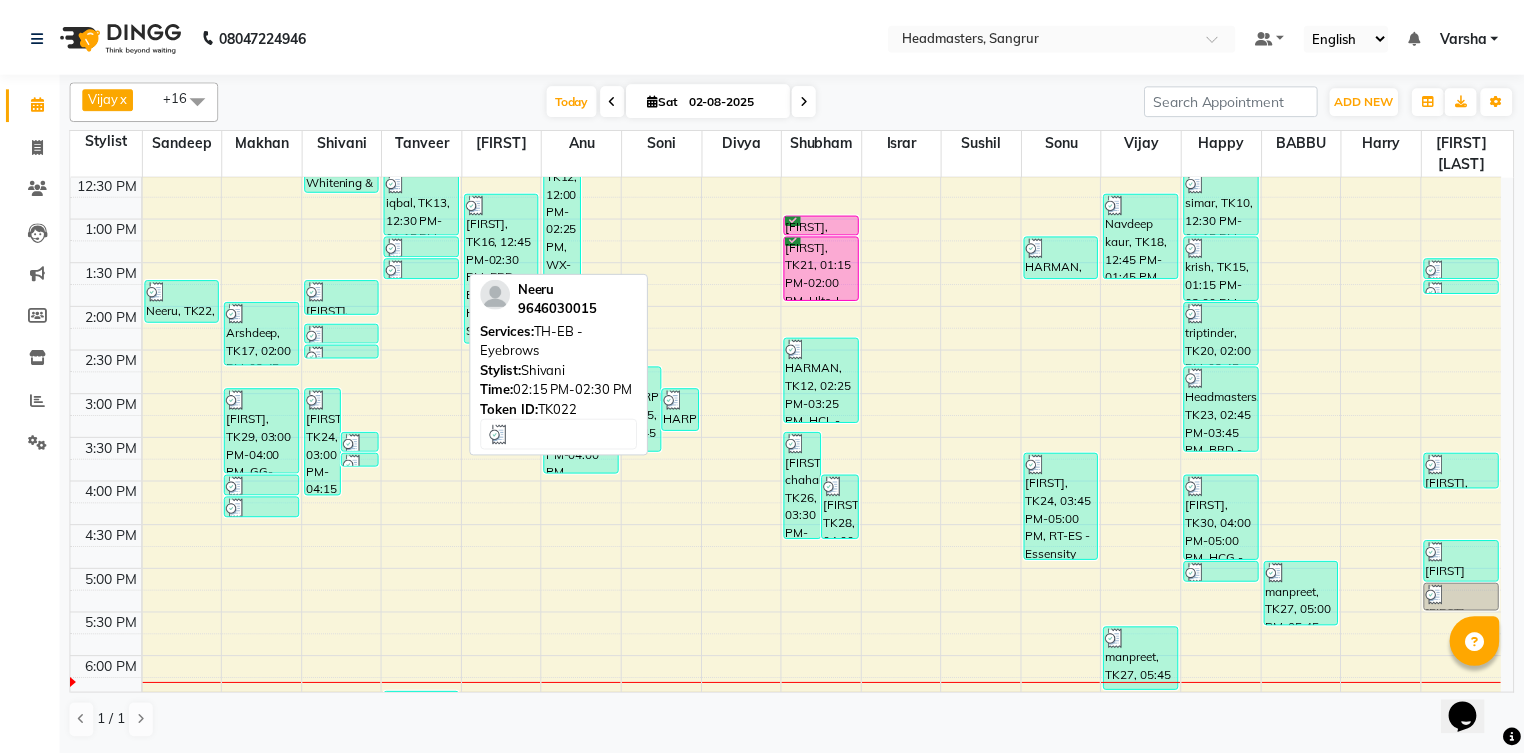 scroll, scrollTop: 400, scrollLeft: 0, axis: vertical 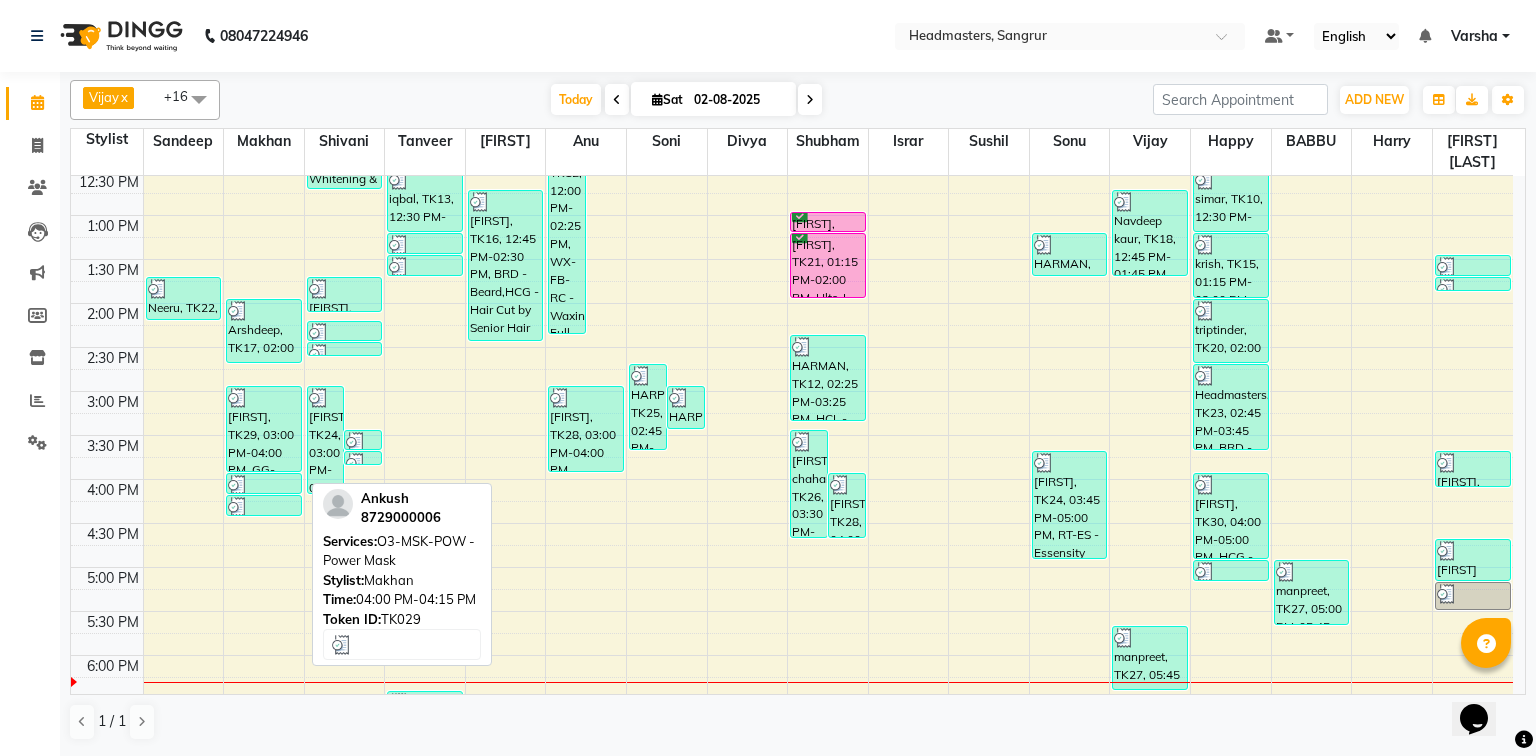 click on "[FIRST], TK29, 04:00 PM-04:15 PM, O3-MSK-POW - Power Mask" at bounding box center (264, 483) 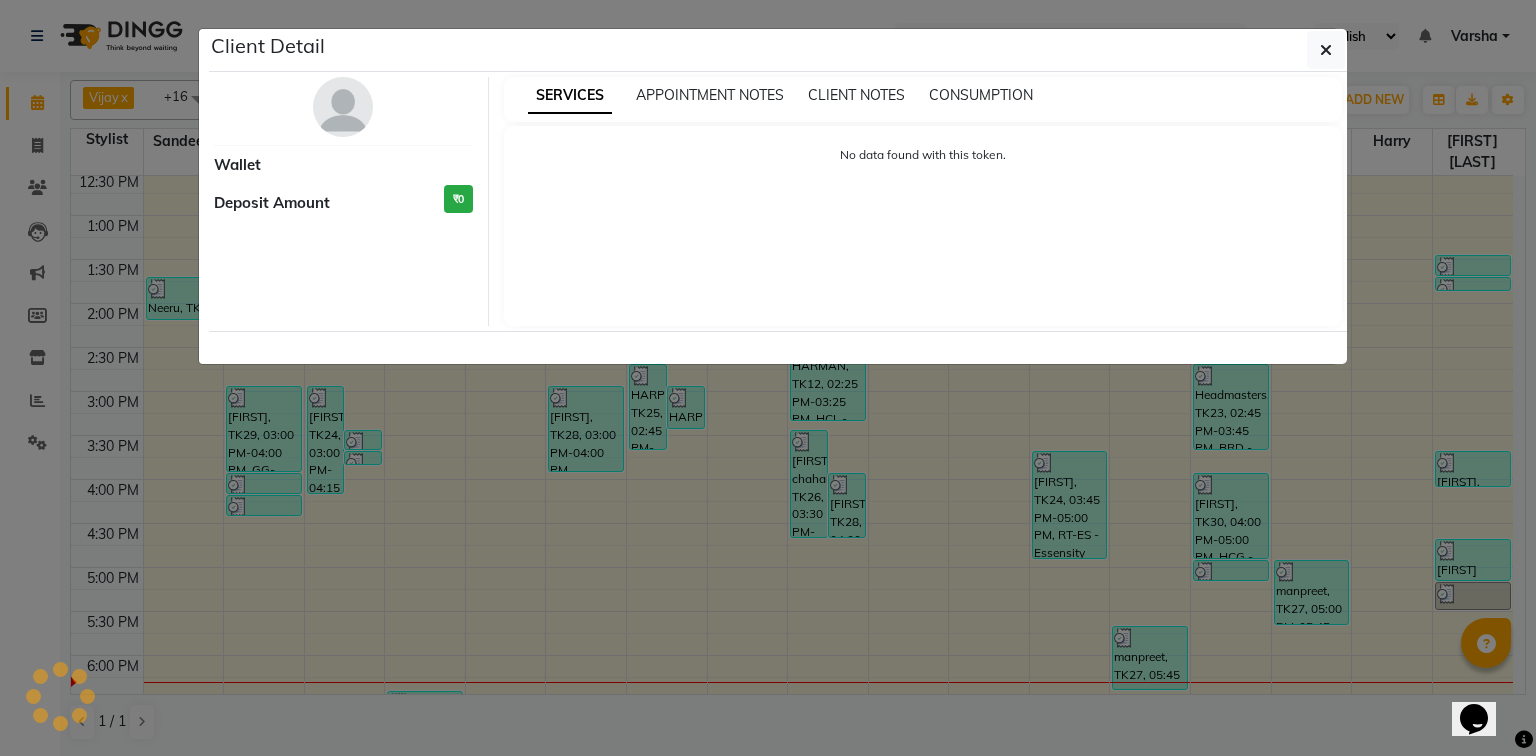 select on "3" 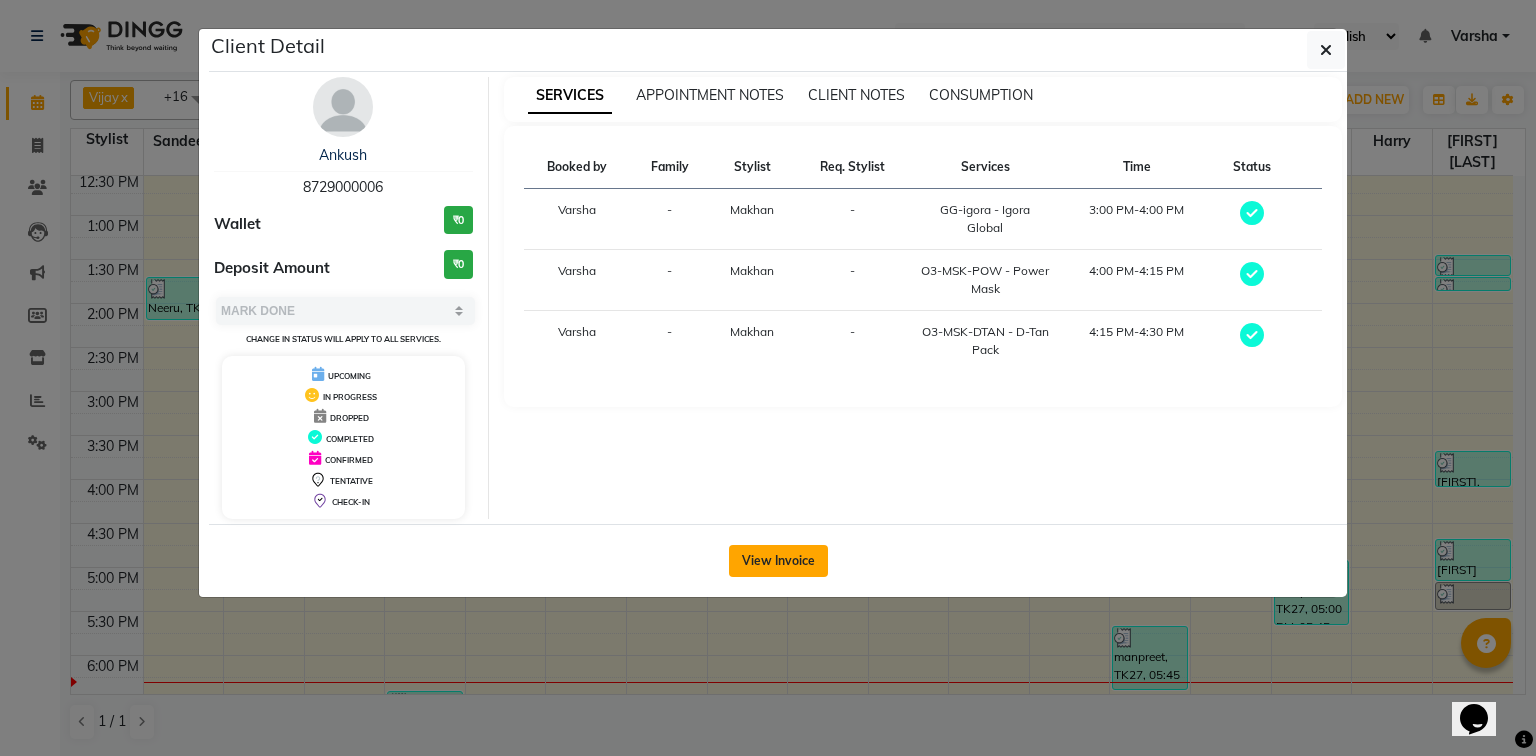 click on "View Invoice" 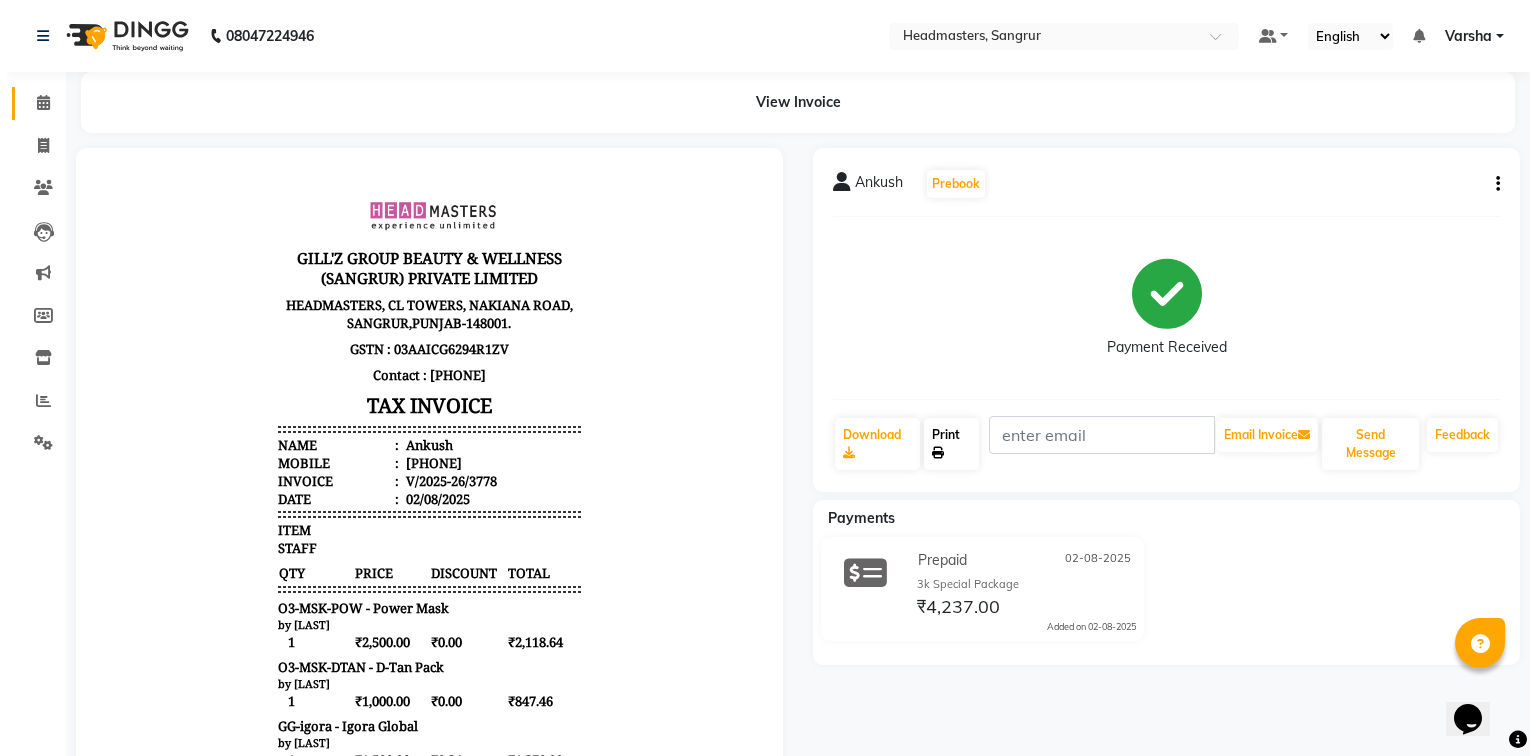 scroll, scrollTop: 0, scrollLeft: 0, axis: both 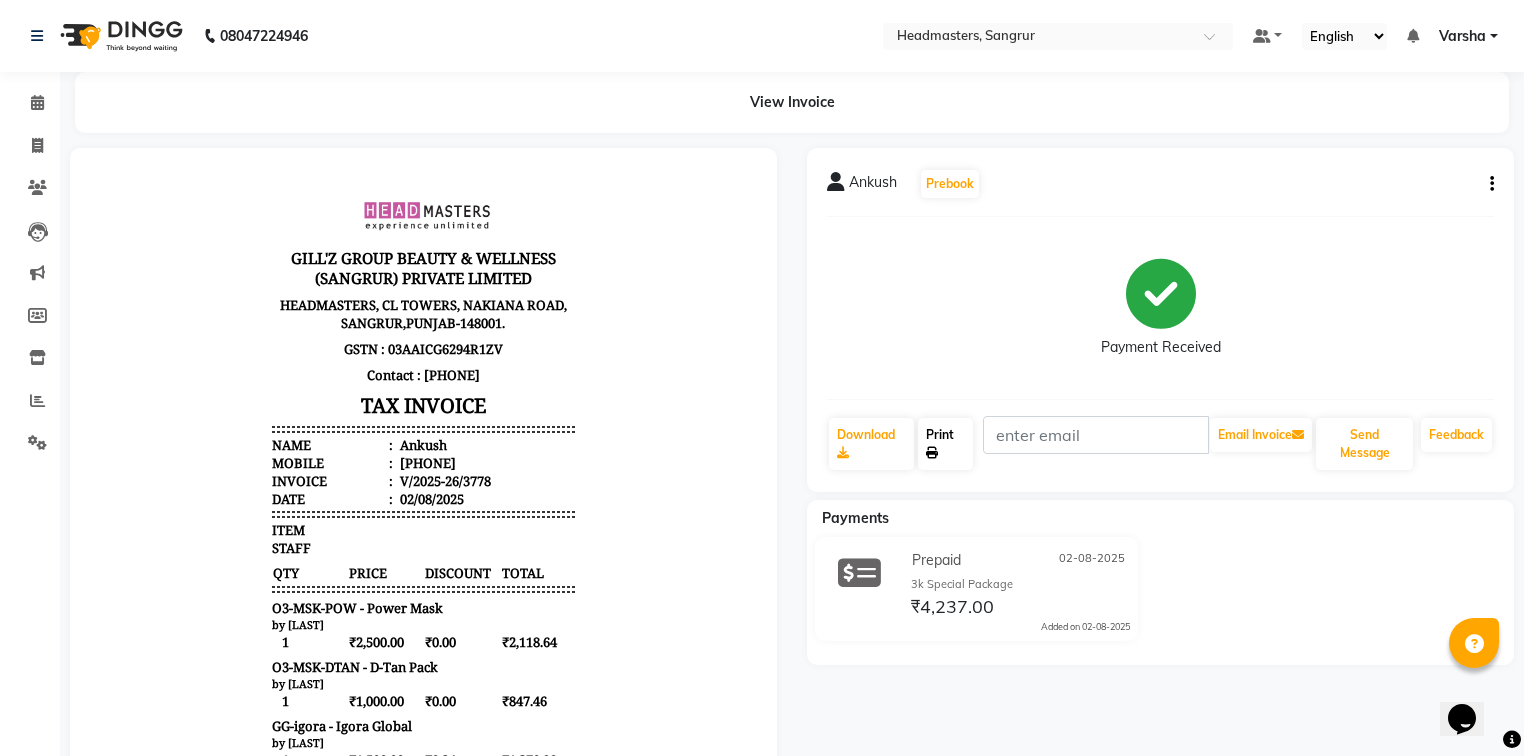 click on "Print" 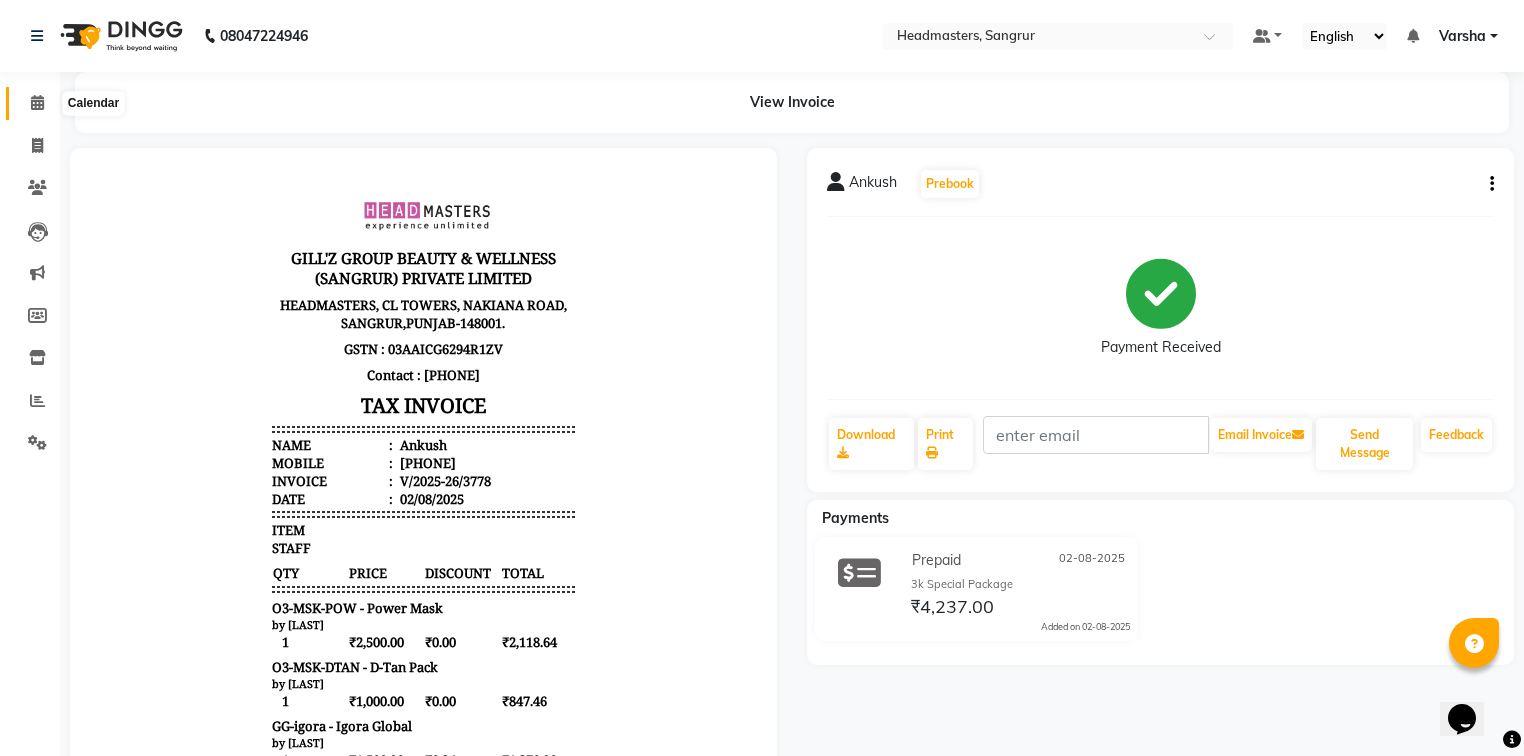 click 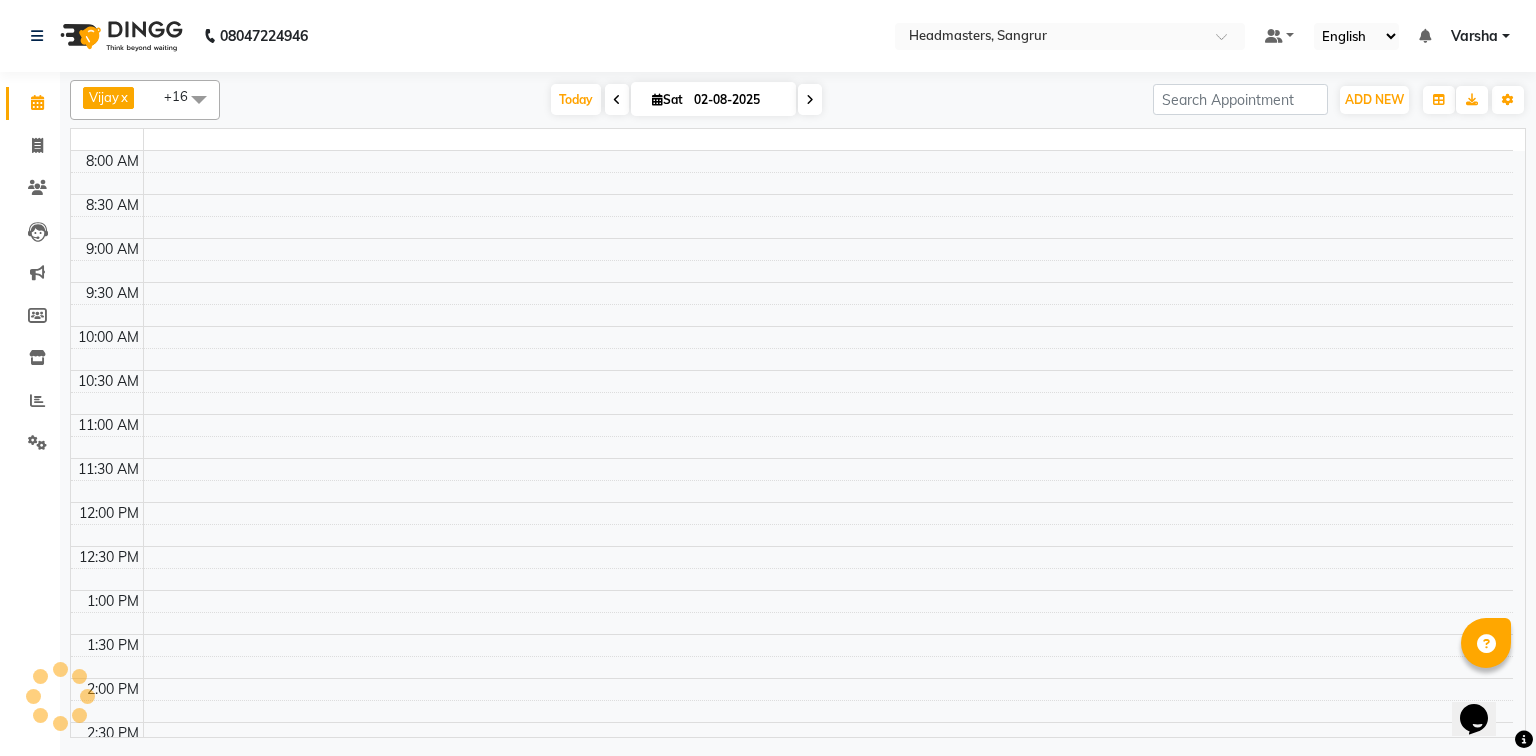 scroll, scrollTop: 0, scrollLeft: 0, axis: both 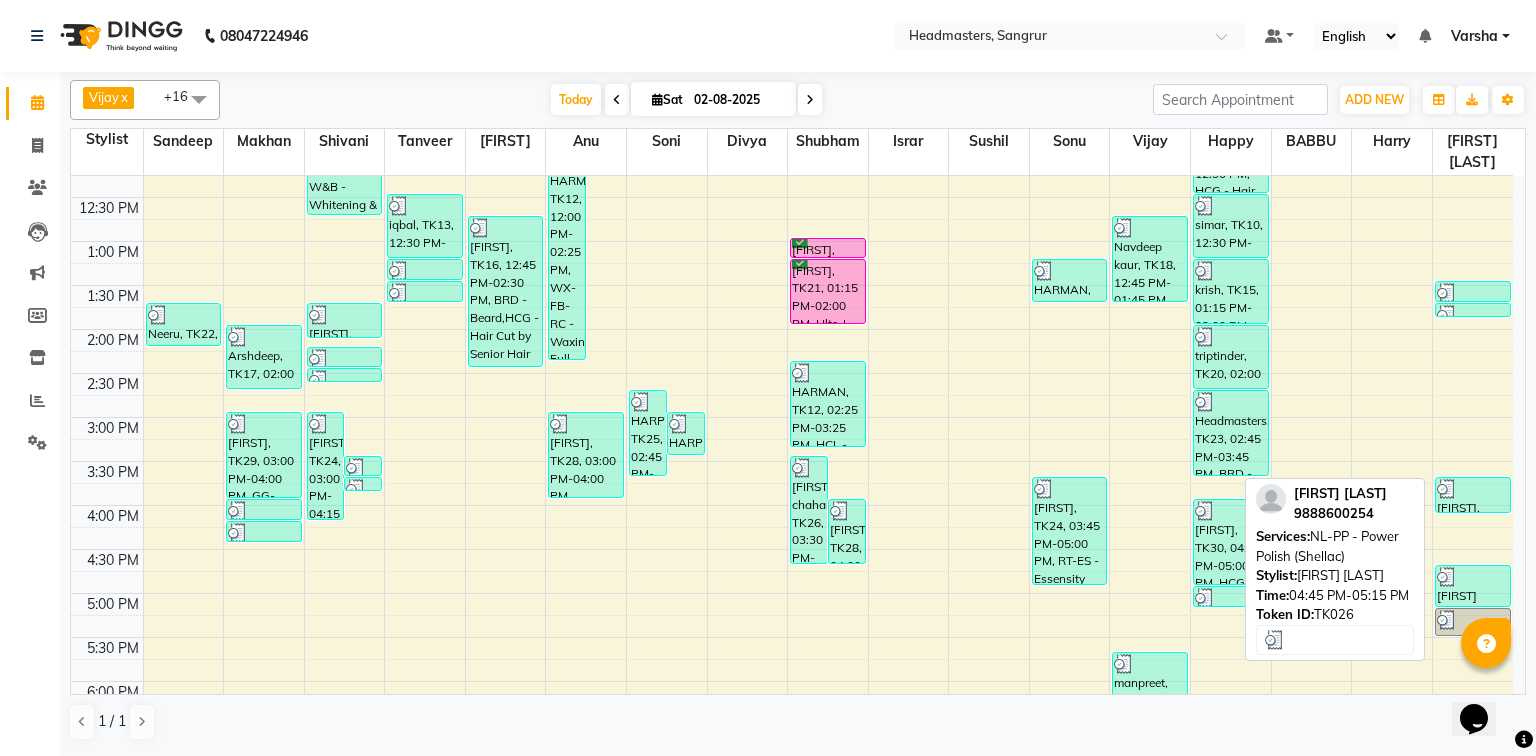 click on "[FIRST] [LAST], TK26, 04:45 PM-05:15 PM, NL-PP  - Power Polish (Shellac)" at bounding box center [1473, 586] 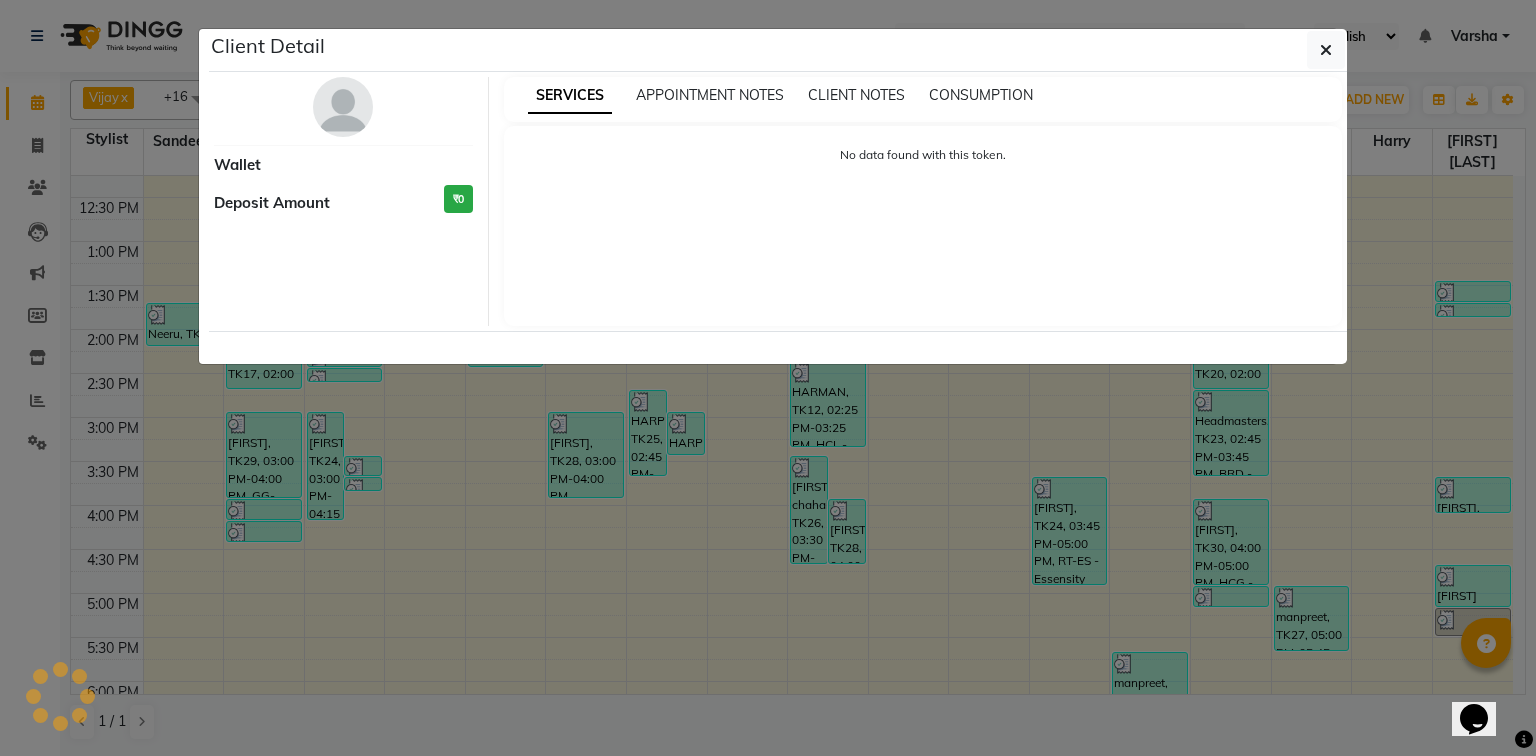 select on "3" 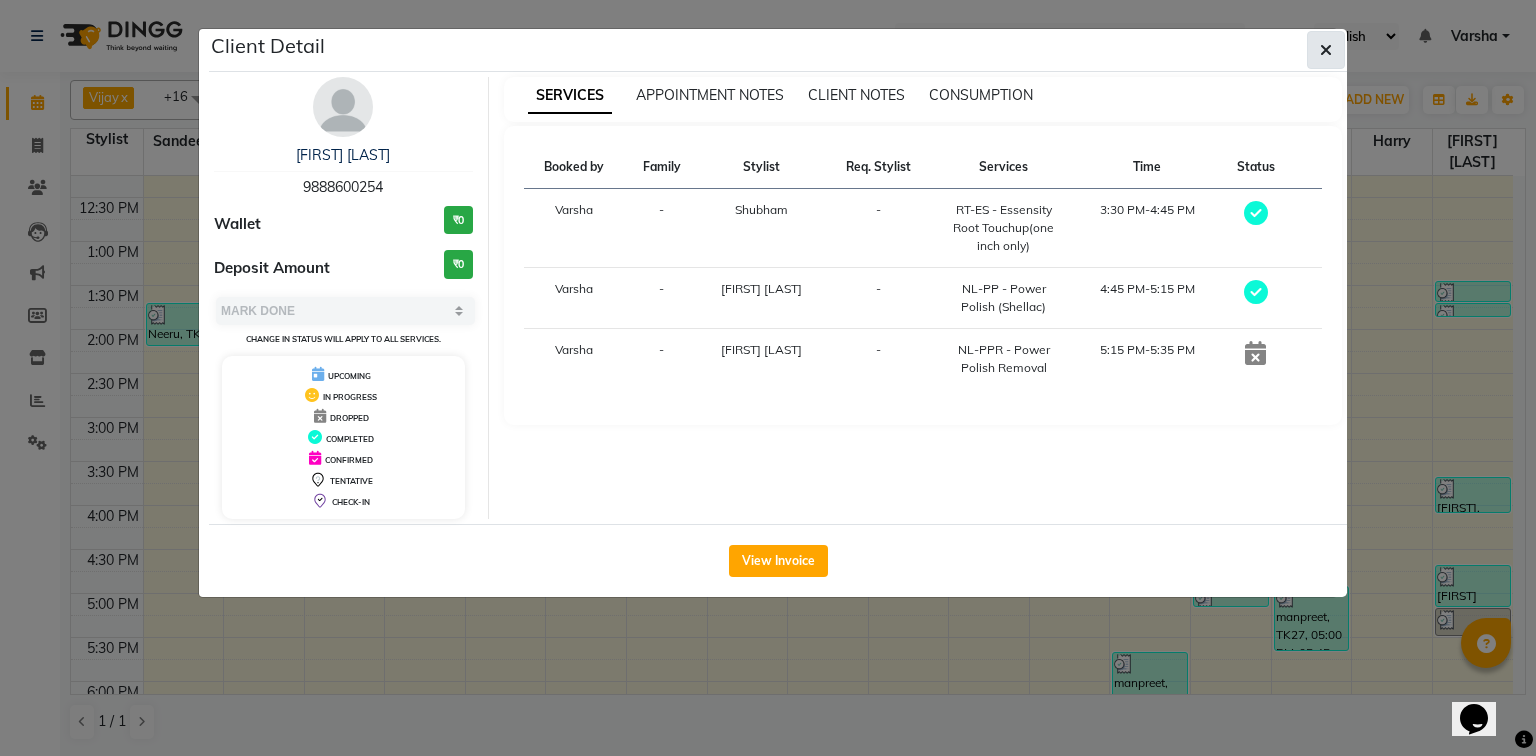 click 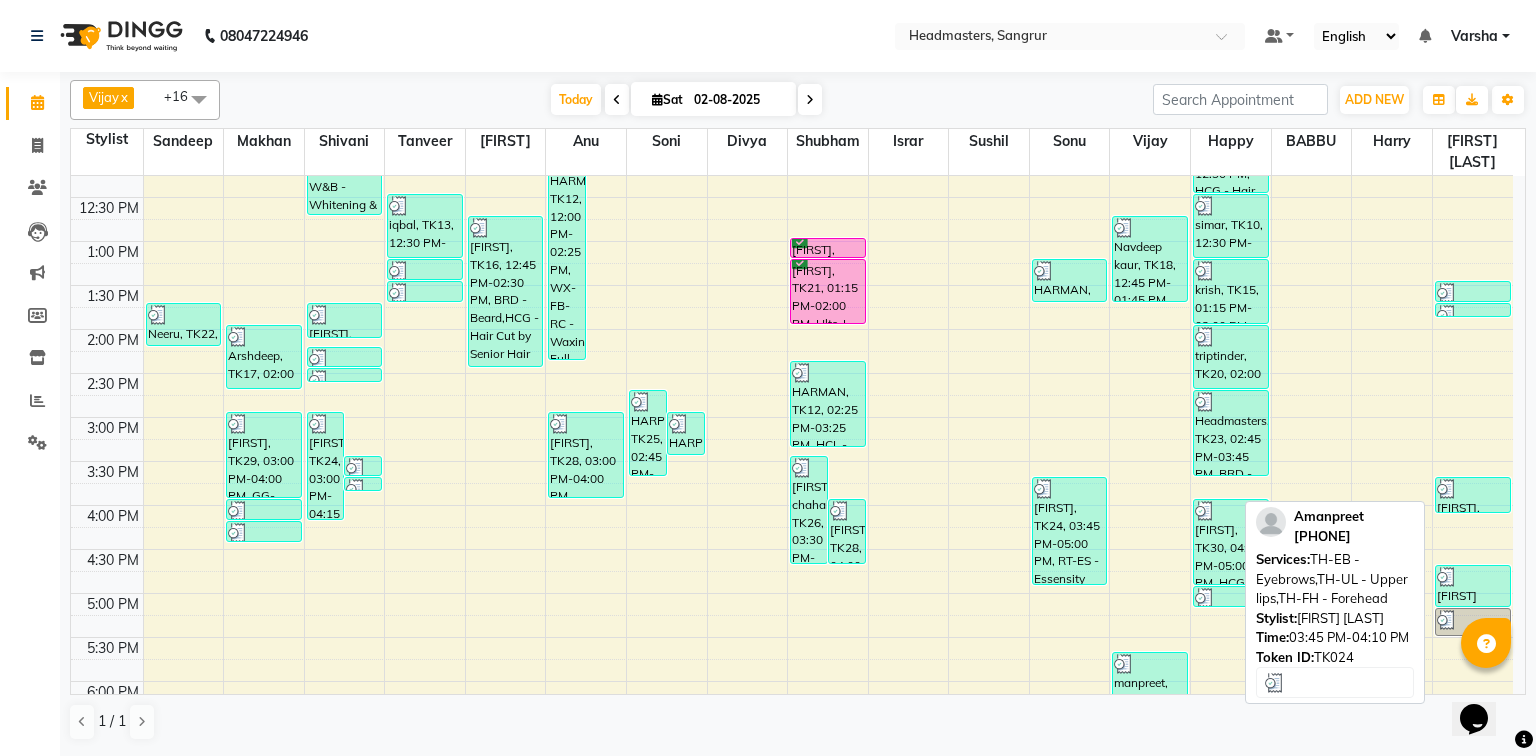 click at bounding box center [1447, 489] 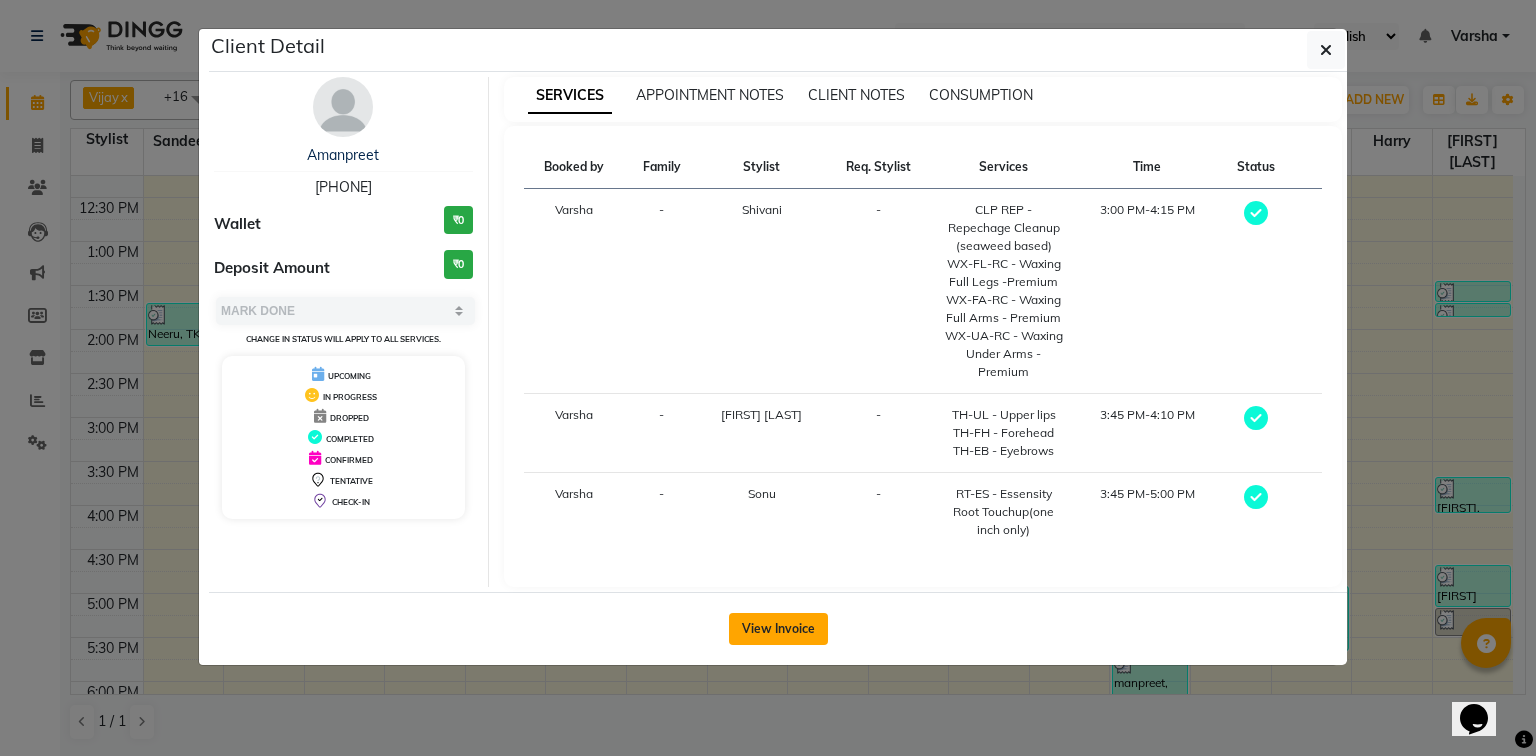 click on "View Invoice" 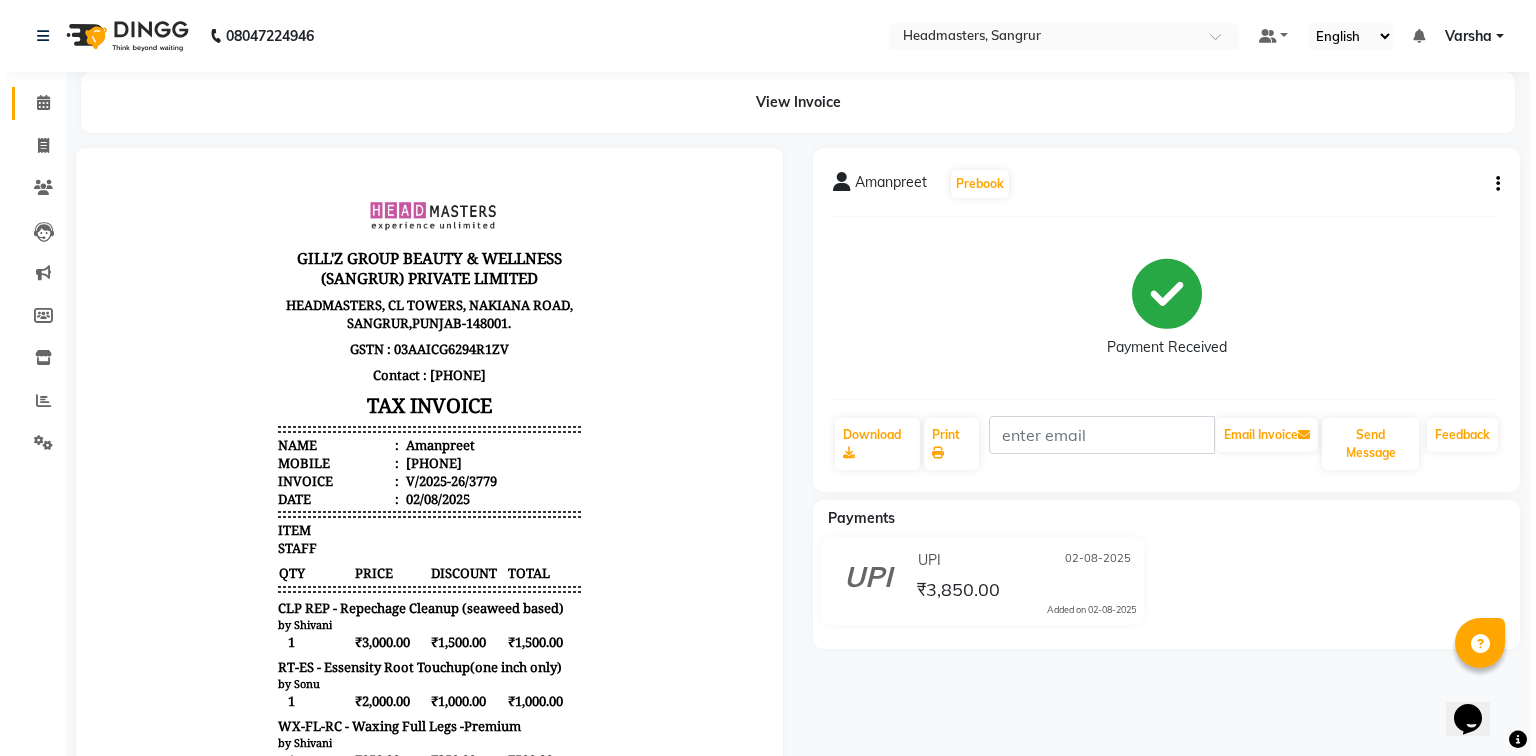 scroll, scrollTop: 0, scrollLeft: 0, axis: both 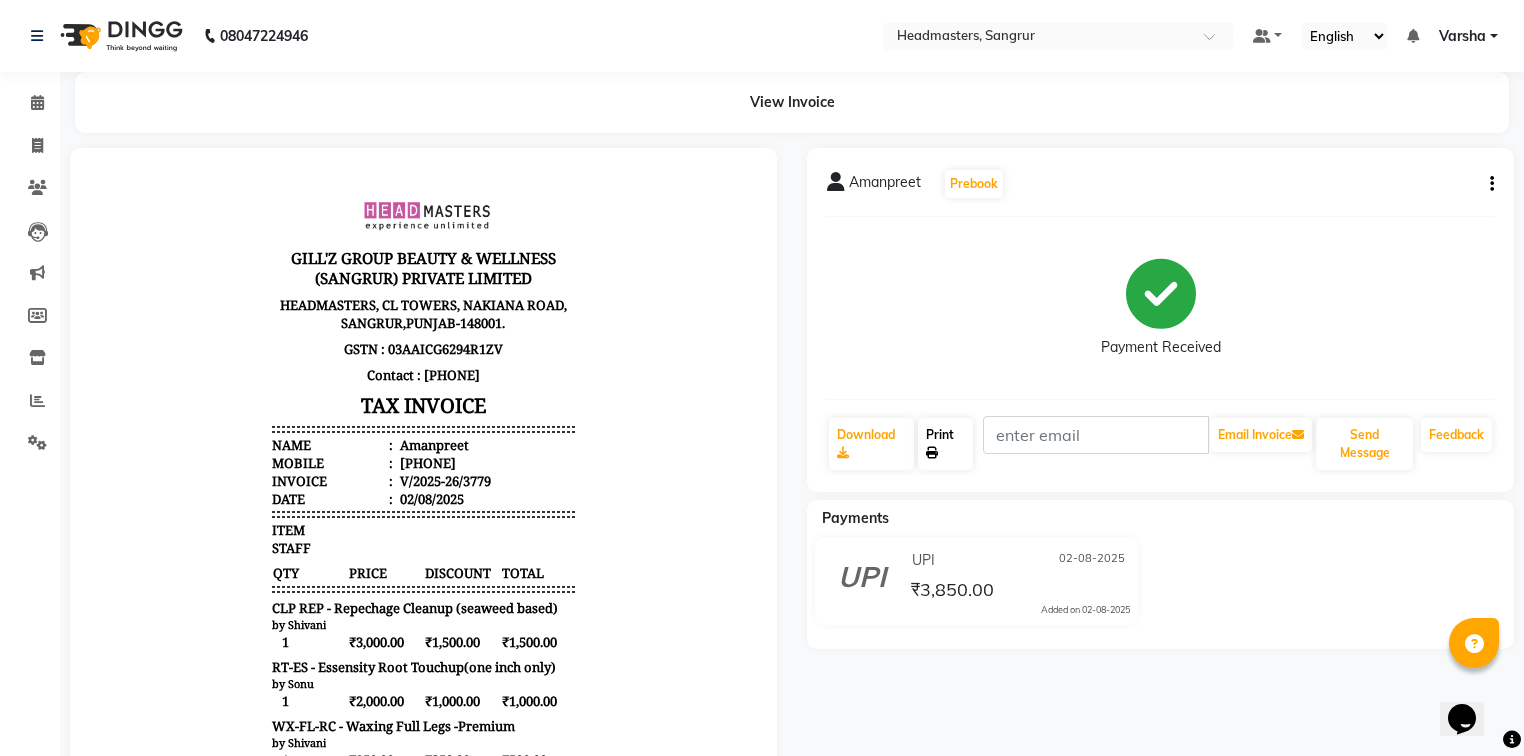 click on "Print" 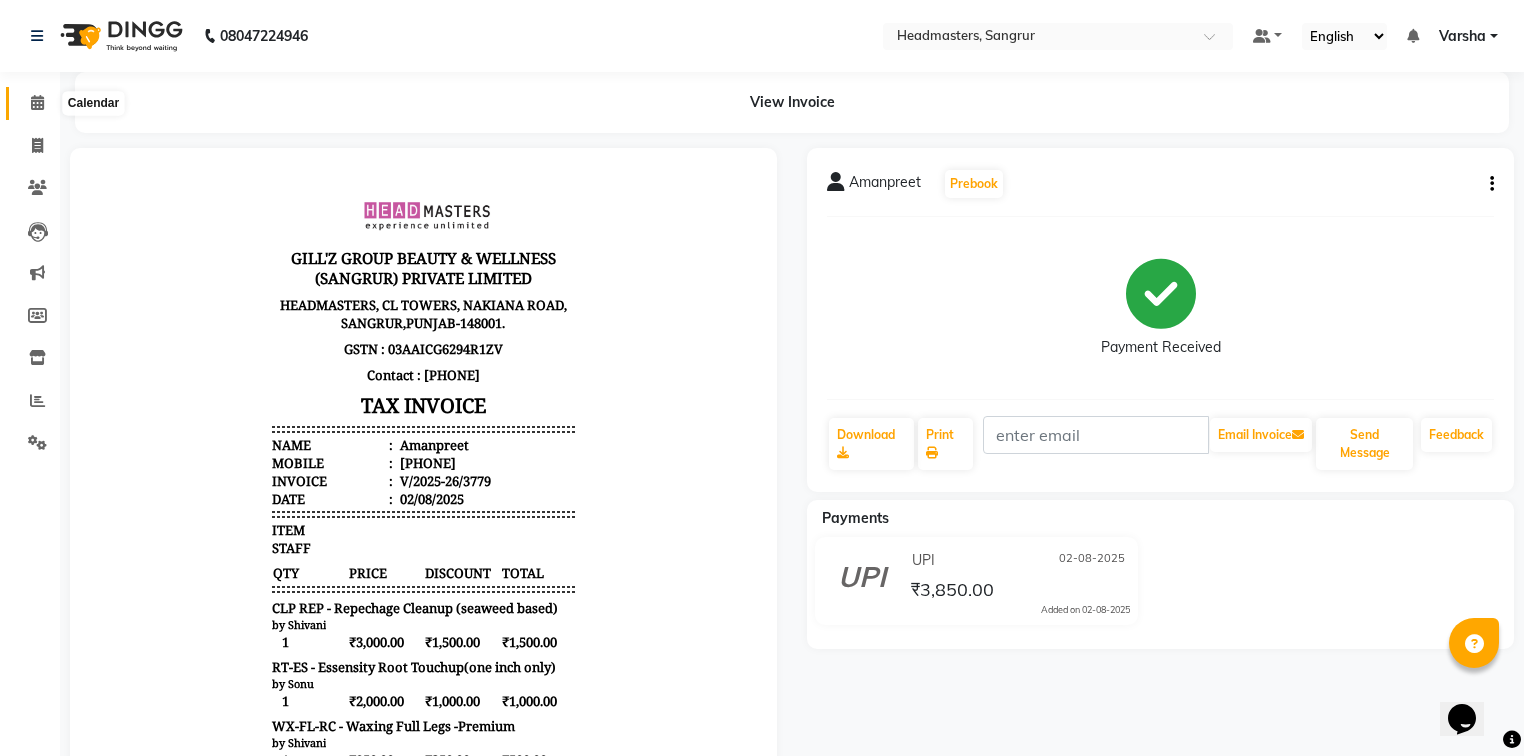 click 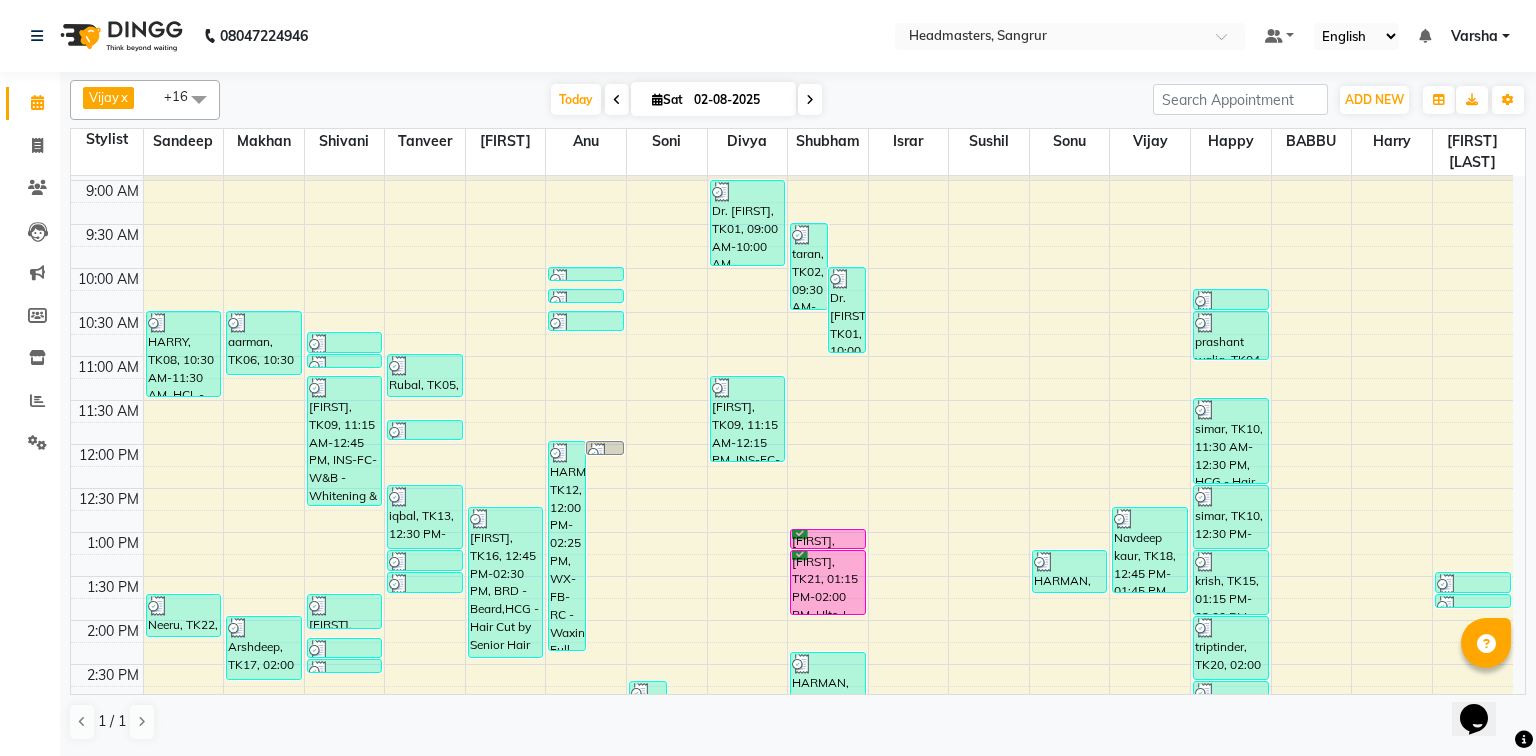 scroll, scrollTop: 160, scrollLeft: 0, axis: vertical 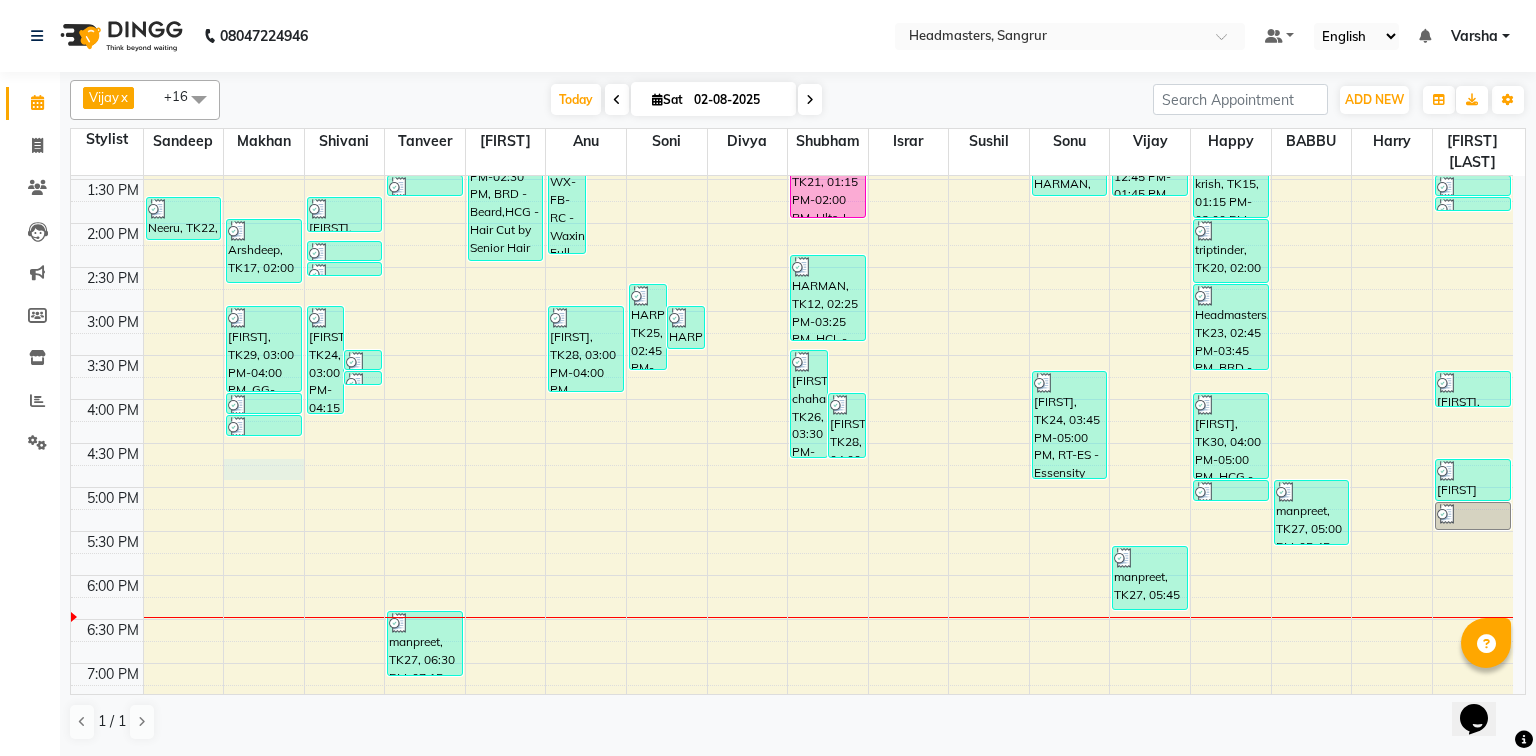 click on "8:00 AM 8:30 AM 9:00 AM 9:30 AM 10:00 AM 10:30 AM 11:00 AM 11:30 AM 12:00 PM 12:30 PM 1:00 PM 1:30 PM 2:00 PM 2:30 PM 3:00 PM 3:30 PM 4:00 PM 4:30 PM 5:00 PM 5:30 PM 6:00 PM 6:30 PM 7:00 PM 7:30 PM 8:00 PM 8:30 PM     HARRY, TK08, 10:30 AM-11:30 AM, HCL - Hair Cut by Senior Hair Stylist     Neeru, TK22, 01:45 PM-02:15 PM, SSL - Shampoo     aarman, TK06, 10:30 AM-11:15 AM, BRD - Beard     Arshdeep, TK17, 02:00 PM-02:45 PM, BRD - Beard     Ankush, TK29, 03:00 PM-04:00 PM, GG-igora - Igora Global     Ankush, TK29, 04:00 PM-04:15 PM, O3-MSK-POW - Power Mask     Ankush, TK29, 04:15 PM-04:30 PM, O3-MSK-DTAN  - D-Tan Pack     Amanpreet, TK24, 03:00 PM-04:15 PM, CLP REP  - Repechage Cleanup (seaweed based),WX-FL-RC - Waxing Full Legs -Premium,WX-FA-RC - Waxing Full Arms - Premium,WX-UA-RC - Waxing Under Arms - Premium     Headmasters, TK23, 03:30 PM-03:45 PM, TH-EB - Eyebrows     Headmasters, TK23, 03:45 PM-03:50 PM, TH-UL - Upper lips     Headmasters, TK07, 10:45 AM-11:00 AM, TH-EB - Eyebrows" at bounding box center [792, 267] 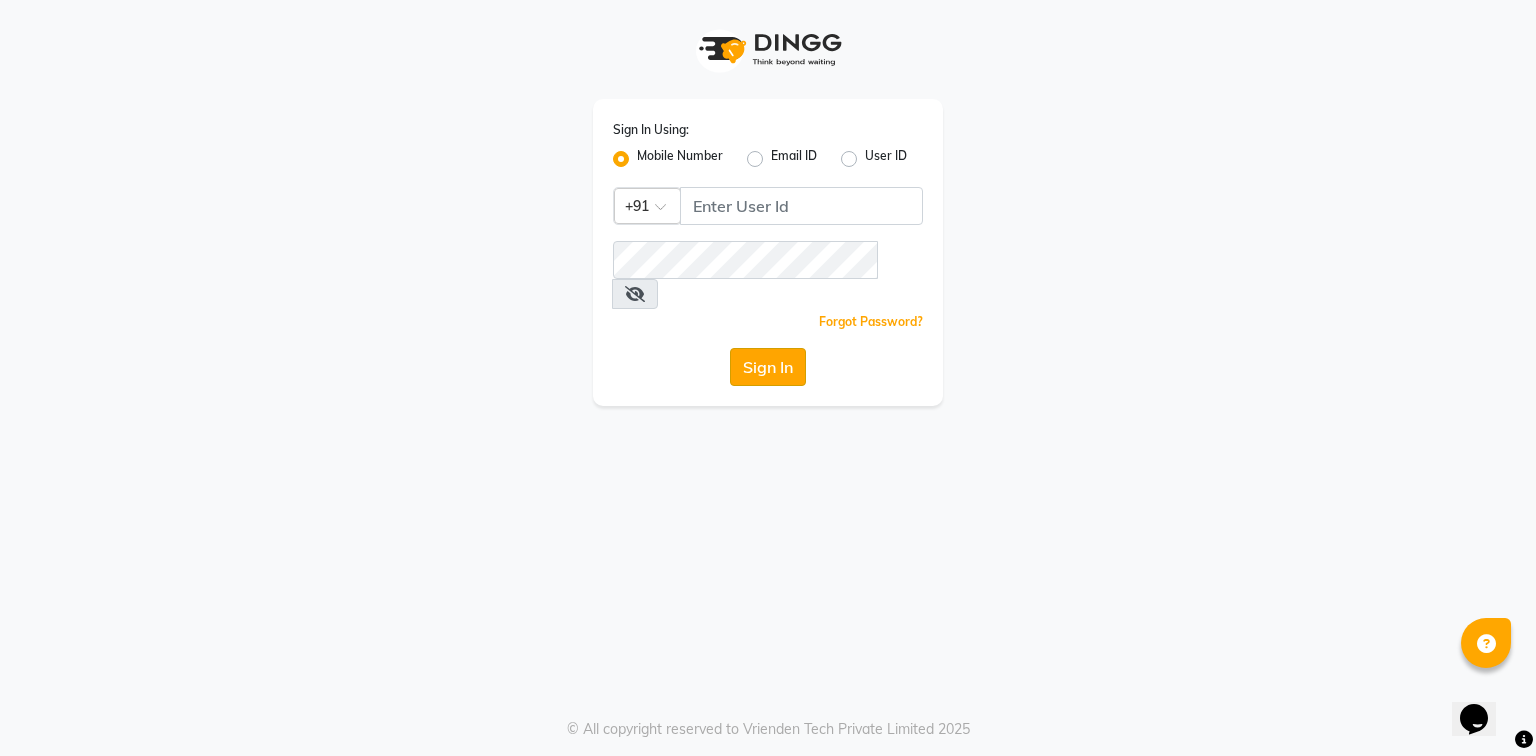 click on "Sign In" 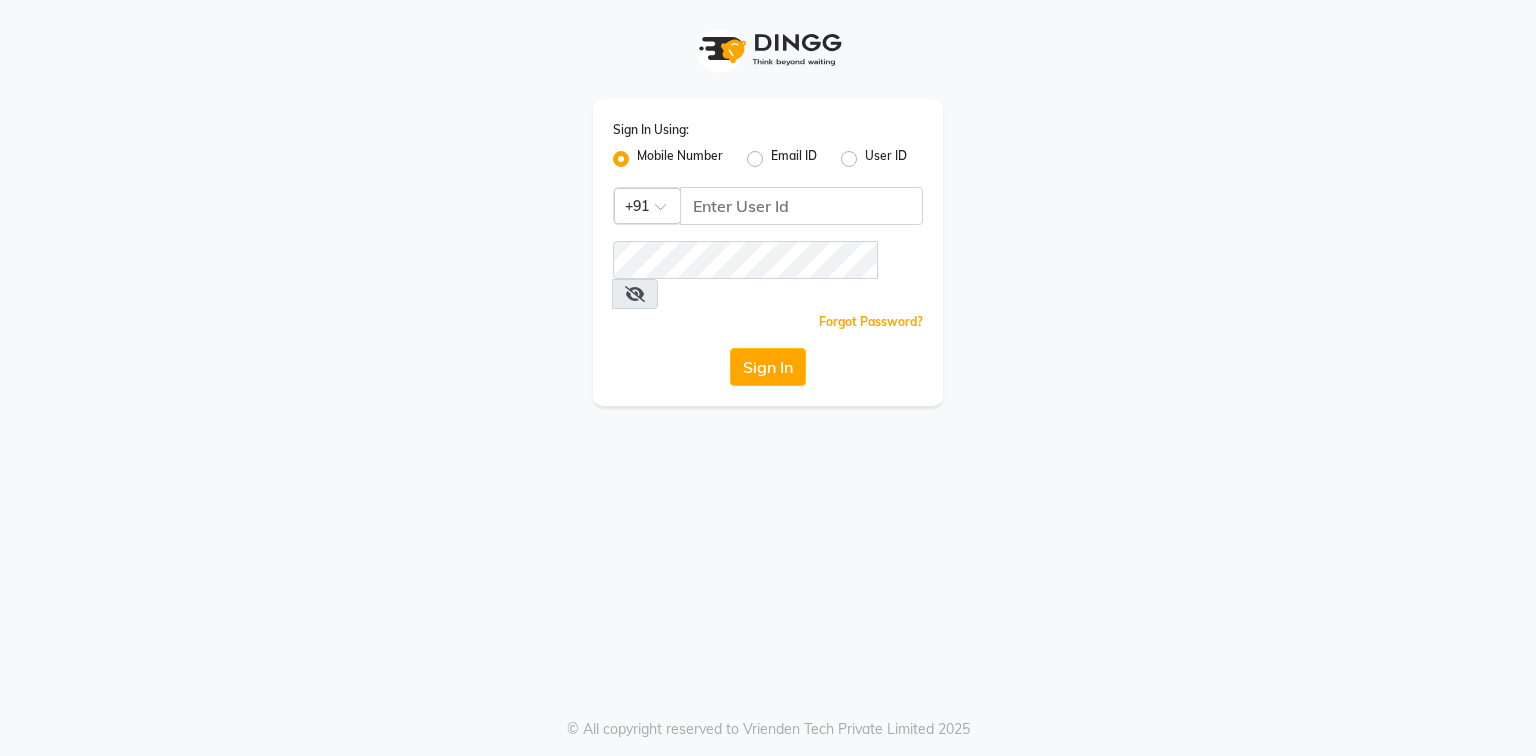 scroll, scrollTop: 0, scrollLeft: 0, axis: both 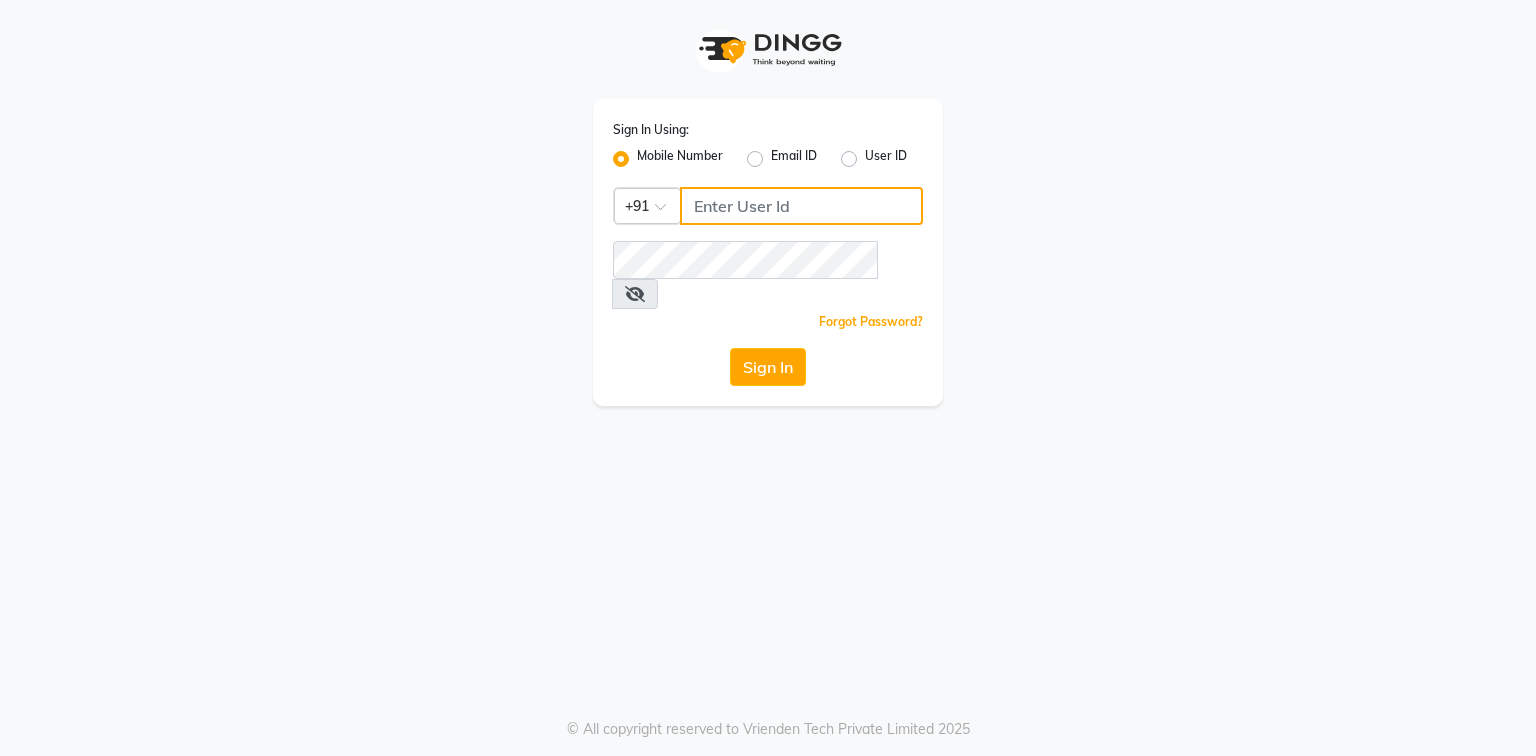 click 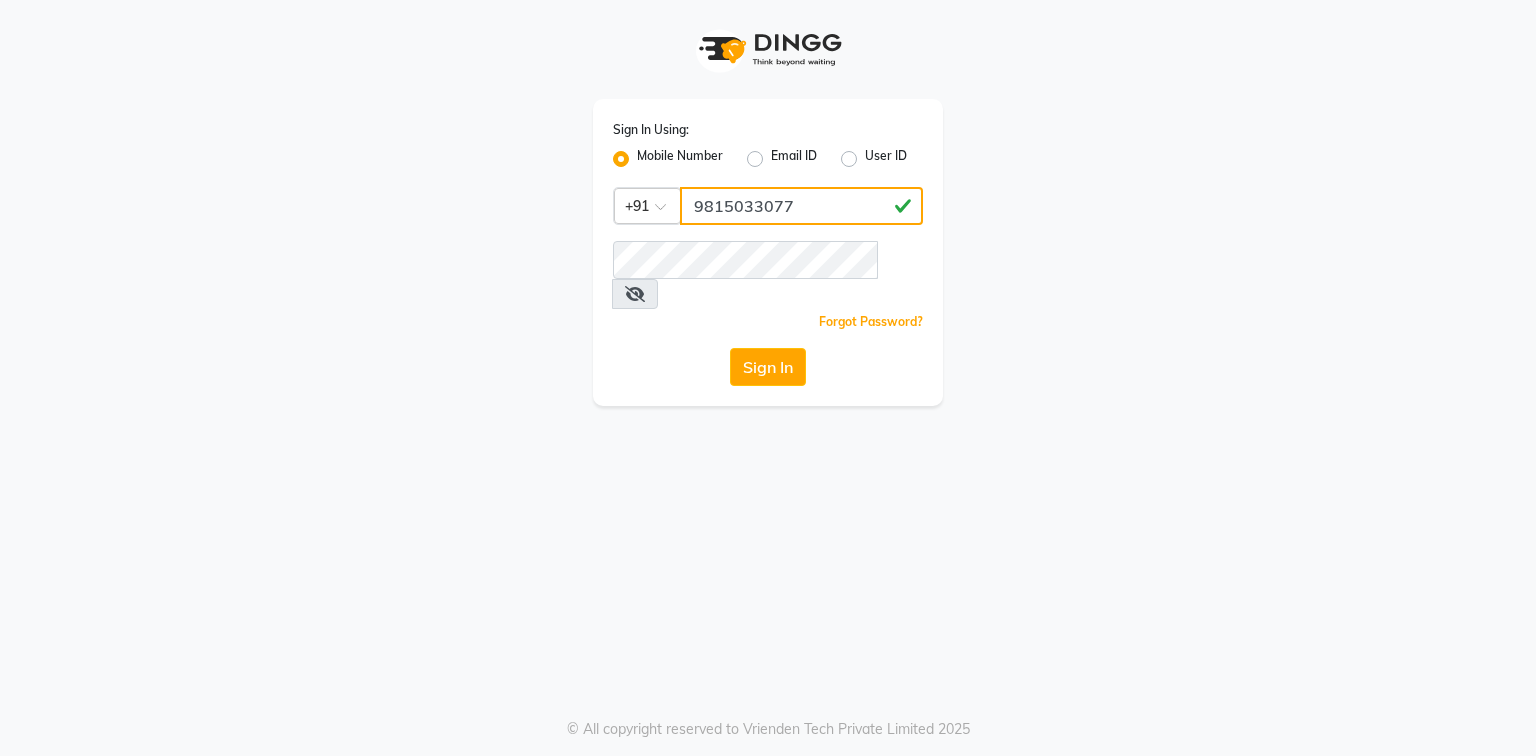 type on "9815033077" 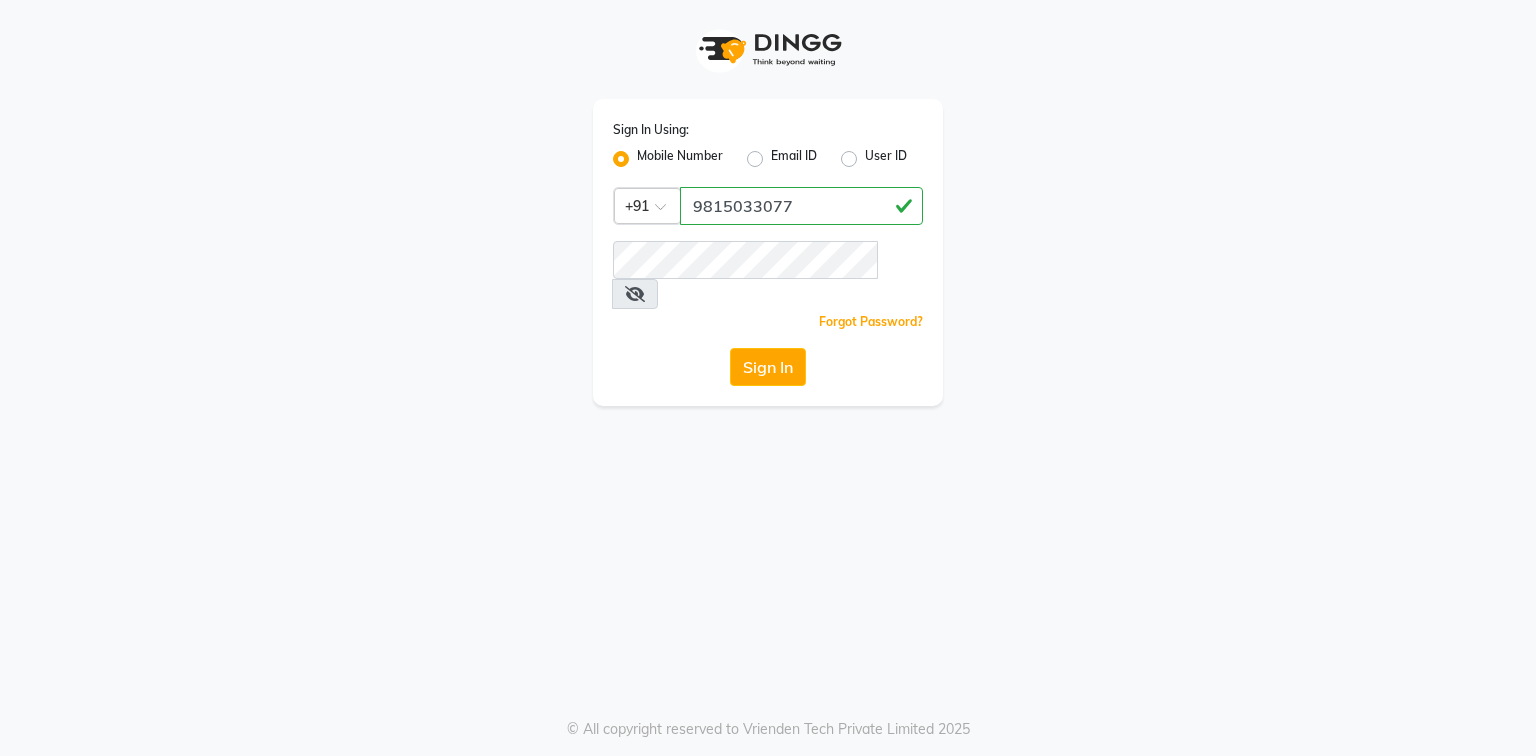 drag, startPoint x: 905, startPoint y: 255, endPoint x: 767, endPoint y: 286, distance: 141.43903 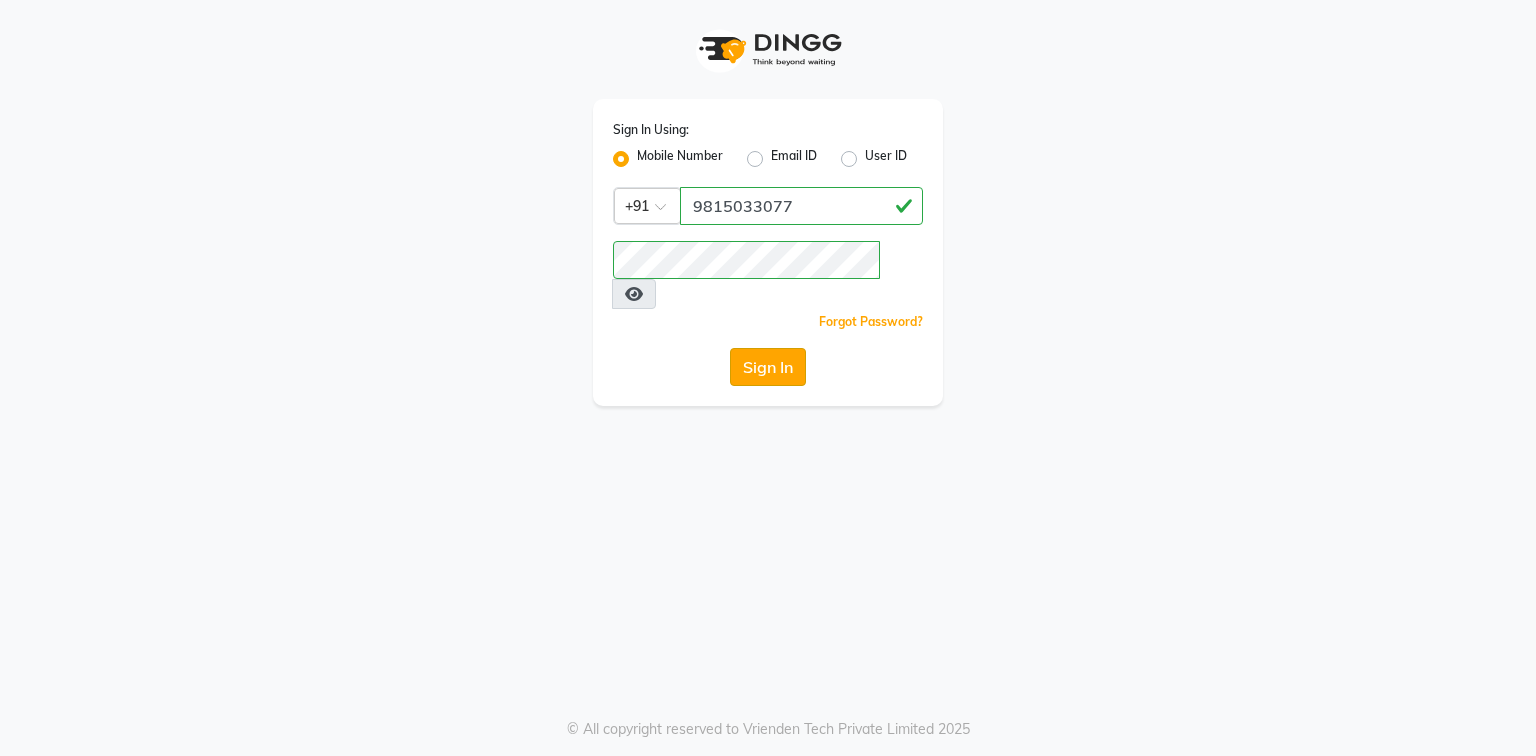 click on "Sign In" 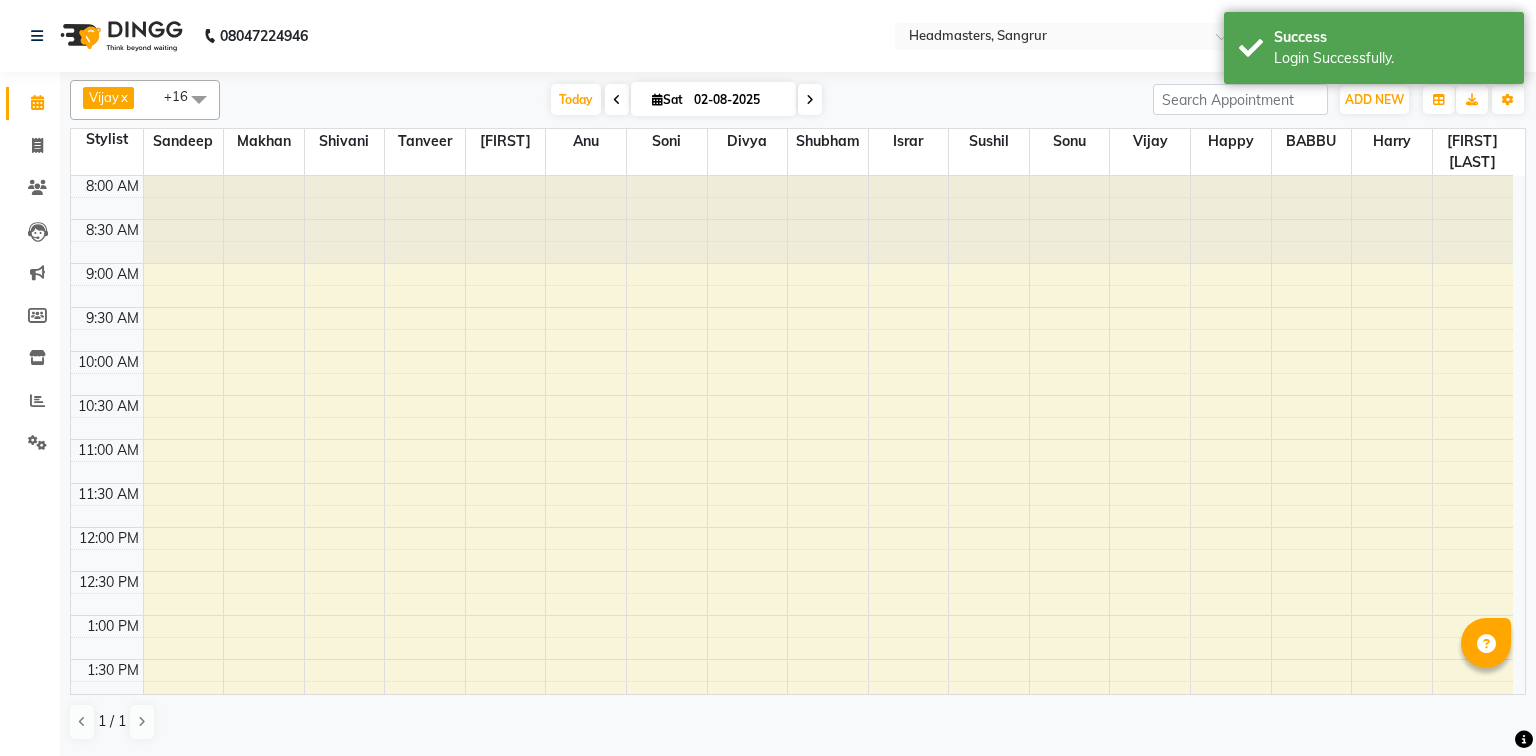 scroll, scrollTop: 576, scrollLeft: 0, axis: vertical 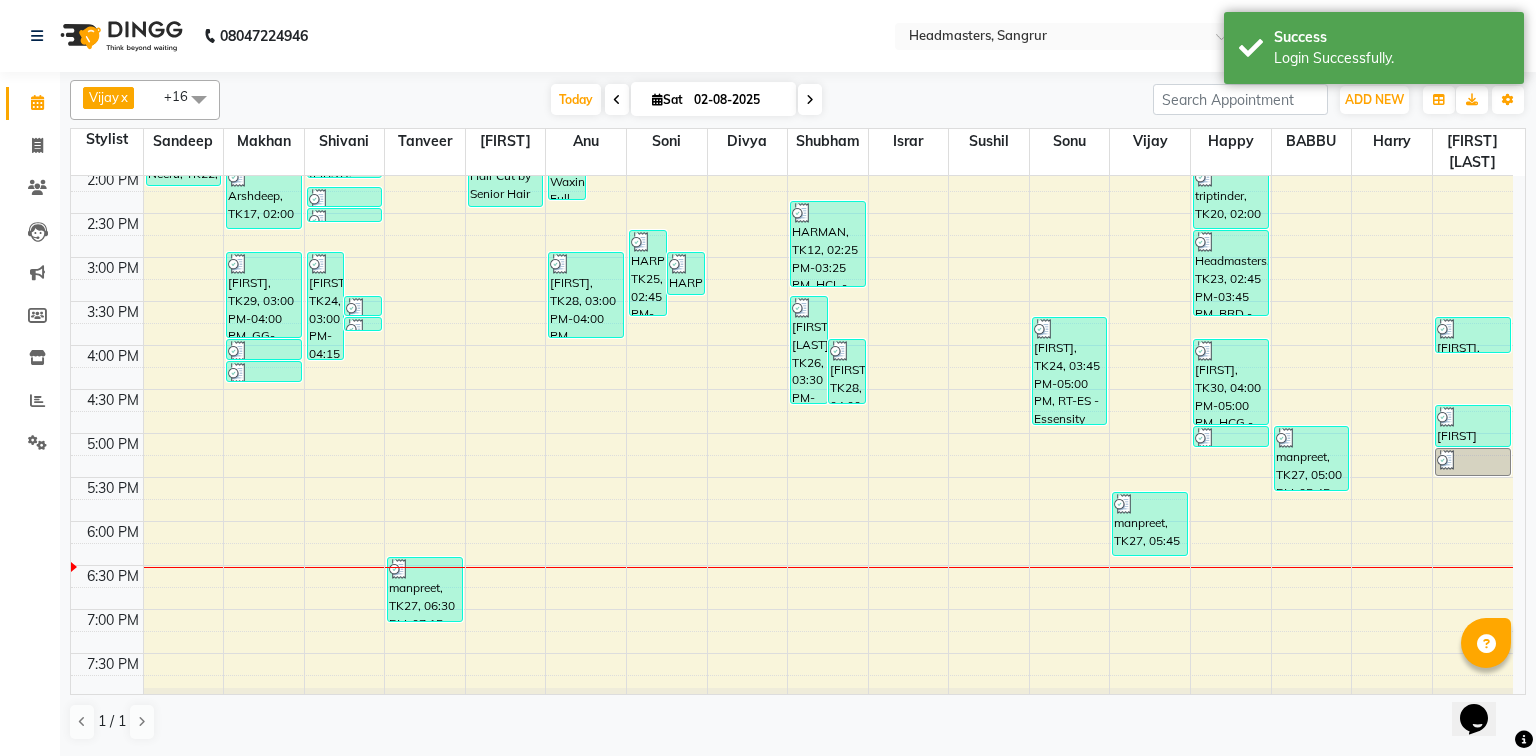 click on "8:00 AM 8:30 AM 9:00 AM 9:30 AM 10:00 AM 10:30 AM 11:00 AM 11:30 AM 12:00 PM 12:30 PM 1:00 PM 1:30 PM 2:00 PM 2:30 PM 3:00 PM 3:30 PM 4:00 PM 4:30 PM 5:00 PM 5:30 PM 6:00 PM 6:30 PM 7:00 PM 7:30 PM 8:00 PM 8:30 PM     [FIRST], TK08, 10:30 AM-11:30 AM, HCL - Hair Cut by Senior Hair Stylist     [FIRST], TK22, 01:45 PM-02:15 PM, SSL - Shampoo     [FIRST], TK06, 10:30 AM-11:15 AM, BRD - Beard     [FIRST], TK17, 02:00 PM-02:45 PM, BRD - Beard     [FIRST], TK29, 03:00 PM-04:00 PM, GG-igora - Igora Global     [FIRST], TK29, 04:00 PM-04:15 PM, O3-MSK-POW - Power Mask     [FIRST], TK29, 04:15 PM-04:30 PM, O3-MSK-DTAN  - D-Tan Pack     [FIRST], TK24, 03:00 PM-04:15 PM, CLP REP  - Repechage Cleanup (seaweed based),WX-FL-RC - Waxing Full Legs -Premium,WX-FA-RC - Waxing Full Arms - Premium,WX-UA-RC - Waxing Under Arms - Premium     [FIRST], TK23, 03:30 PM-03:45 PM, TH-EB - Eyebrows     [FIRST], TK23, 03:45 PM-03:50 PM, TH-UL - Upper lips     [FIRST], TK07, 10:45 AM-11:00 AM, TH-EB - Eyebrows" at bounding box center (792, 213) 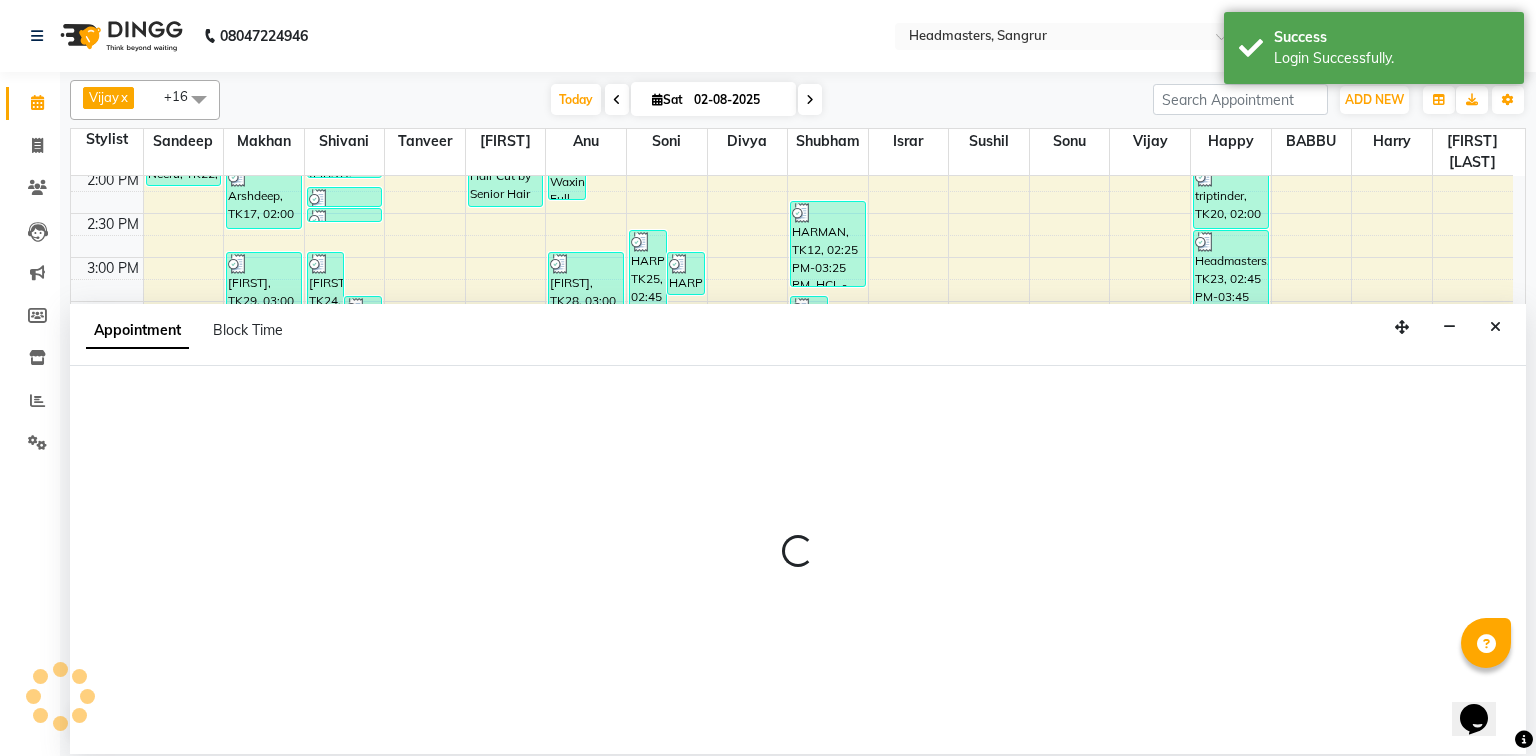 select on "60863" 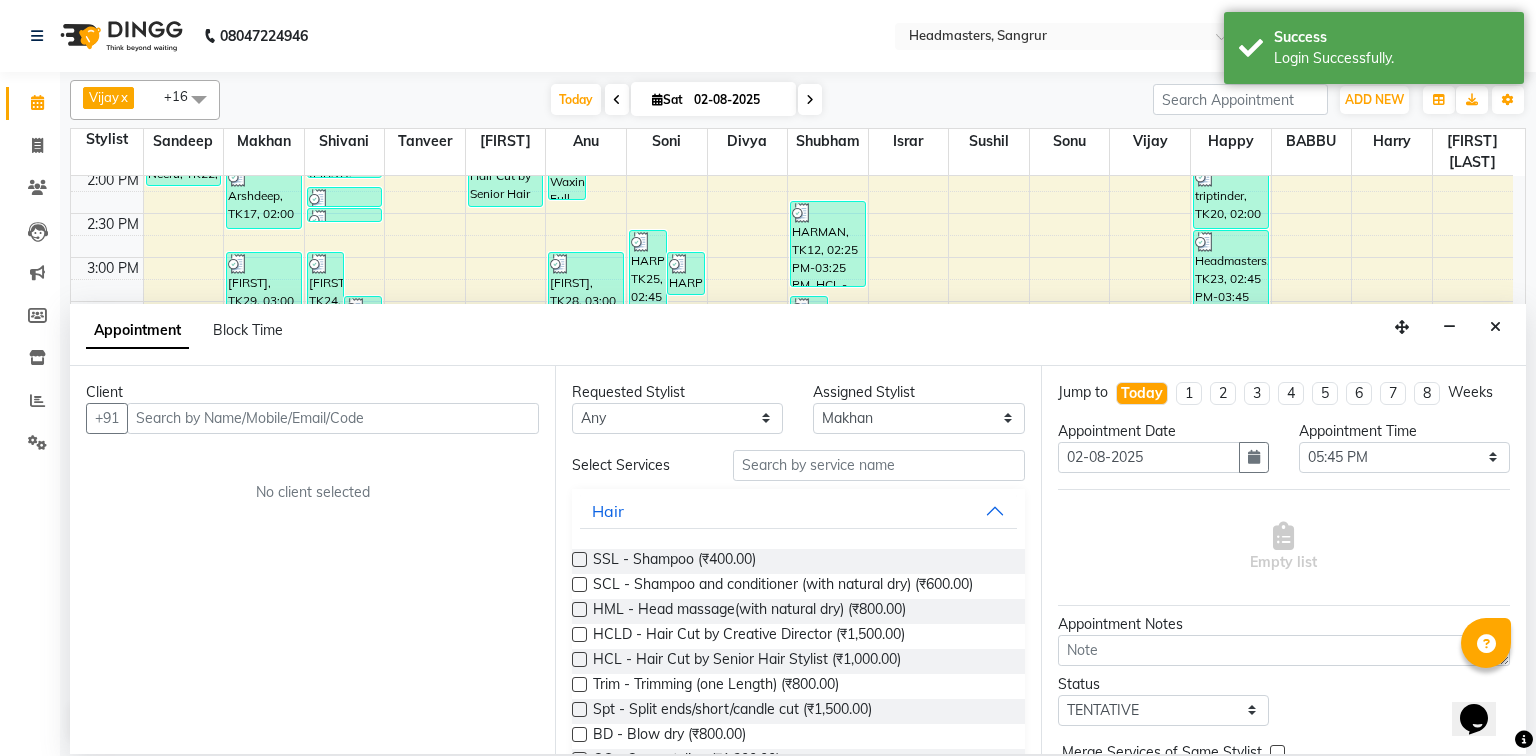 click at bounding box center (333, 418) 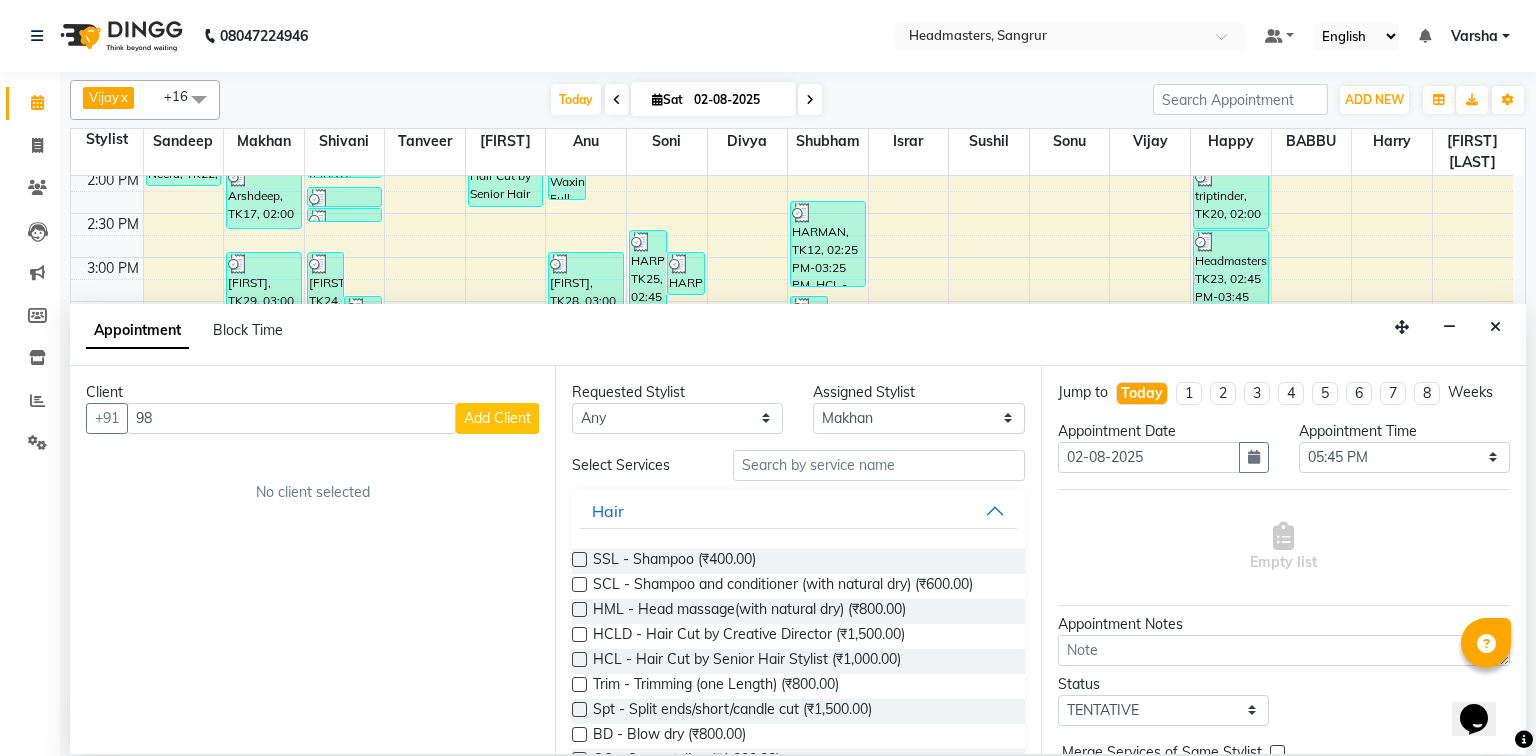 type on "9" 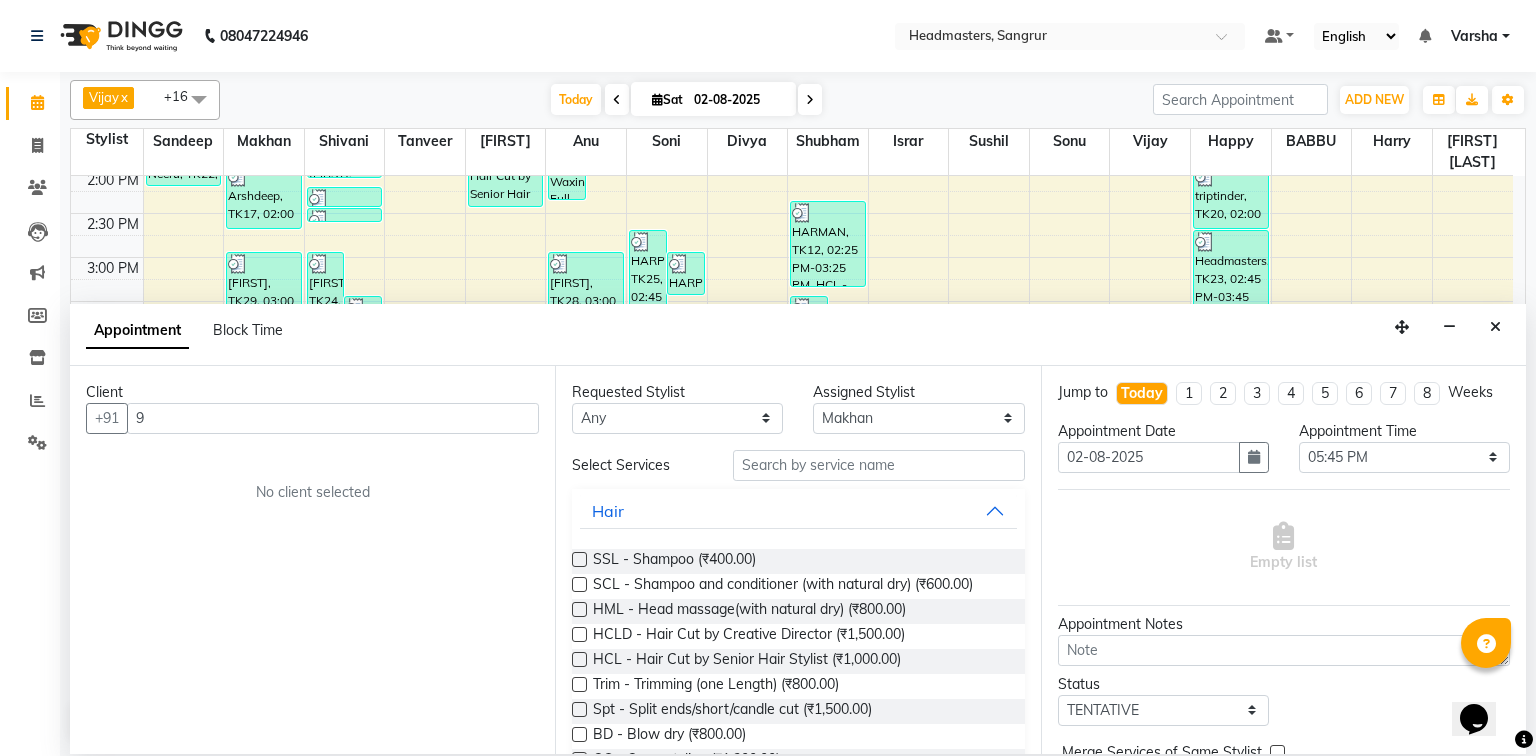 type 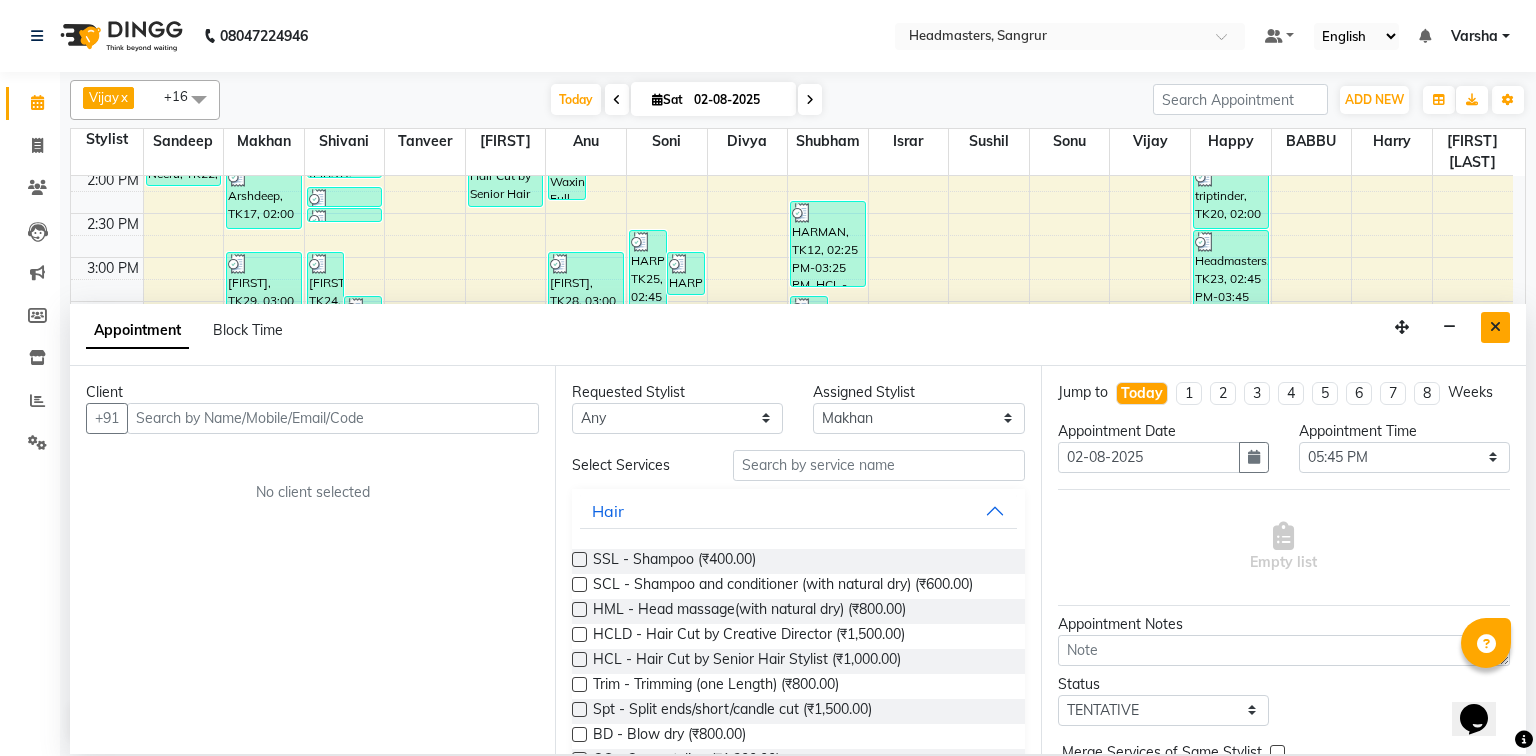 click at bounding box center [1495, 327] 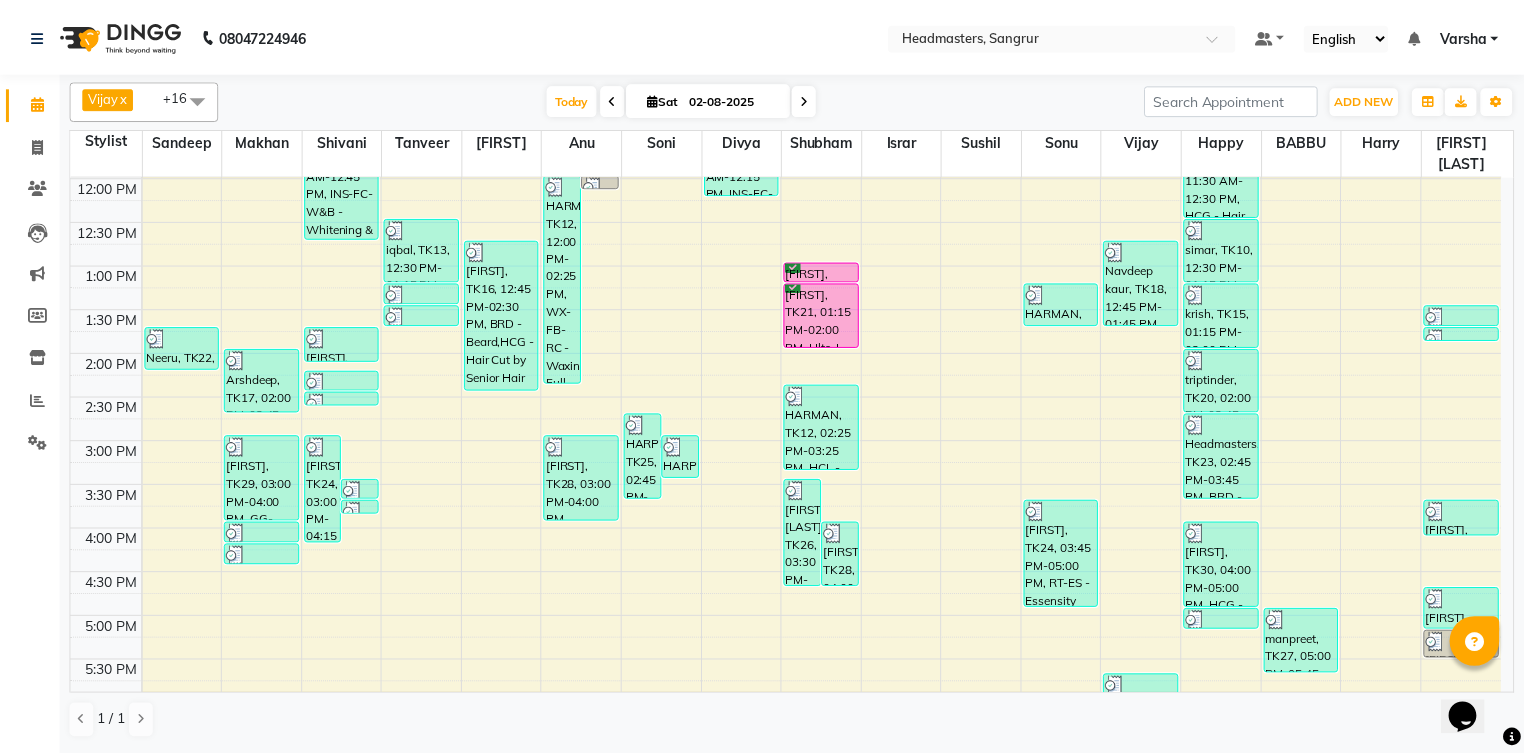 scroll, scrollTop: 294, scrollLeft: 0, axis: vertical 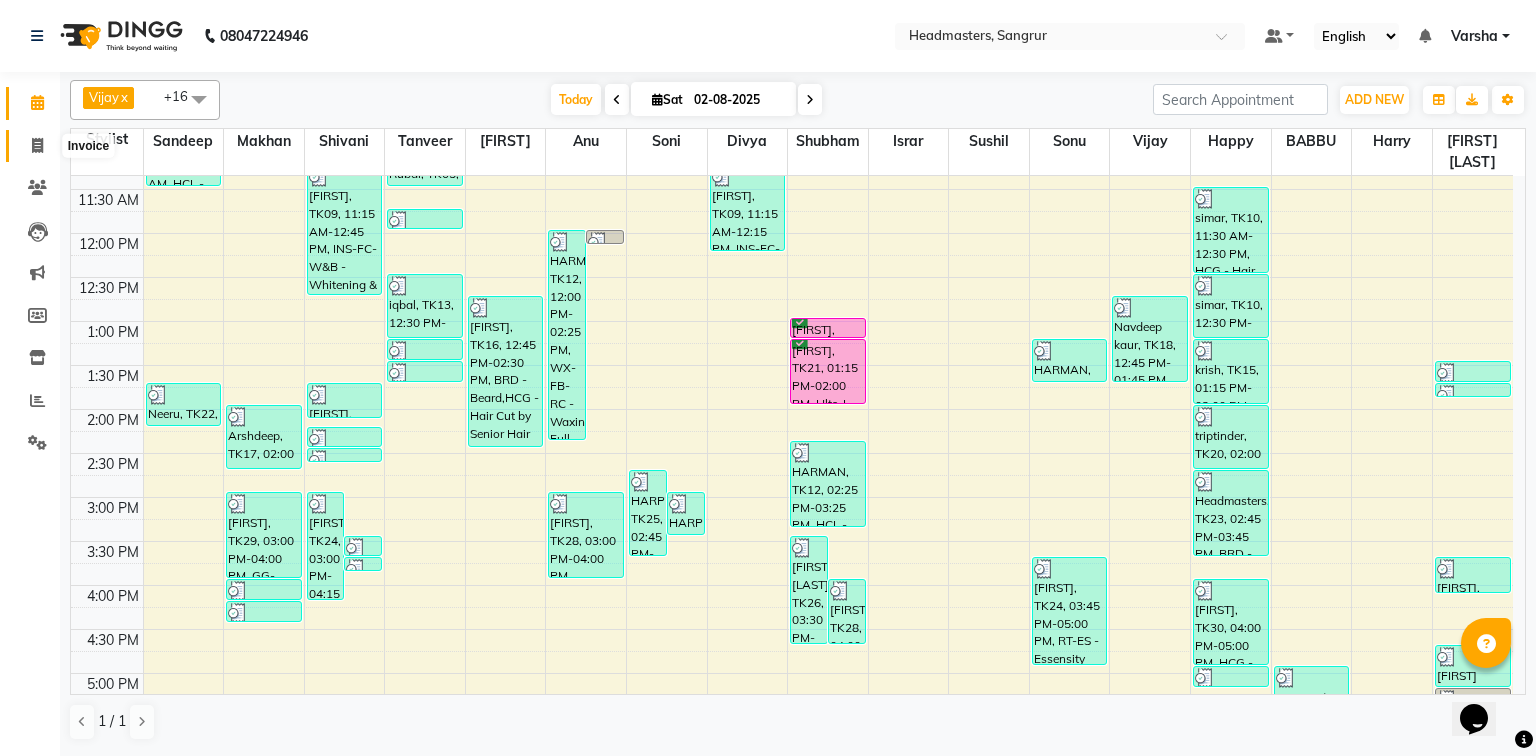click 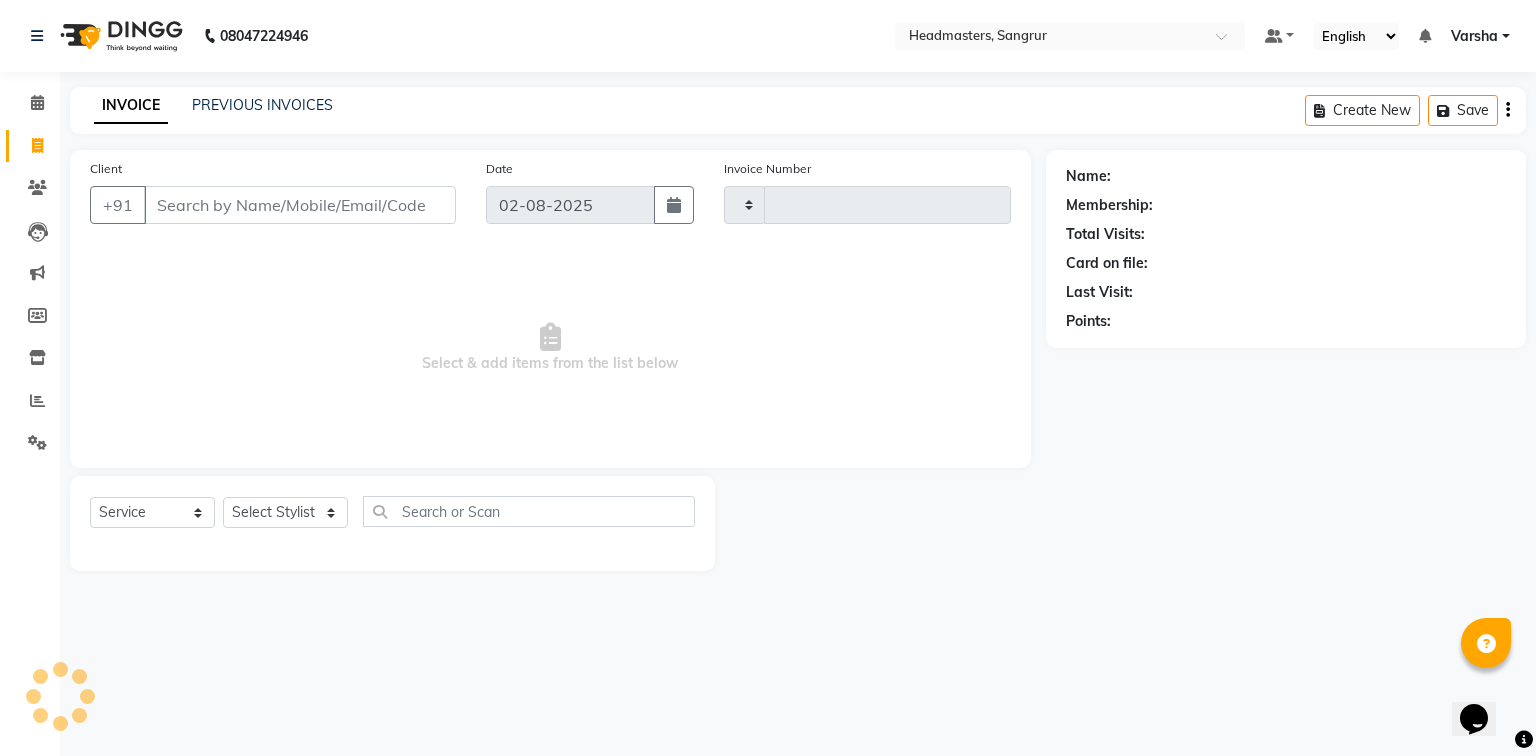 type on "3782" 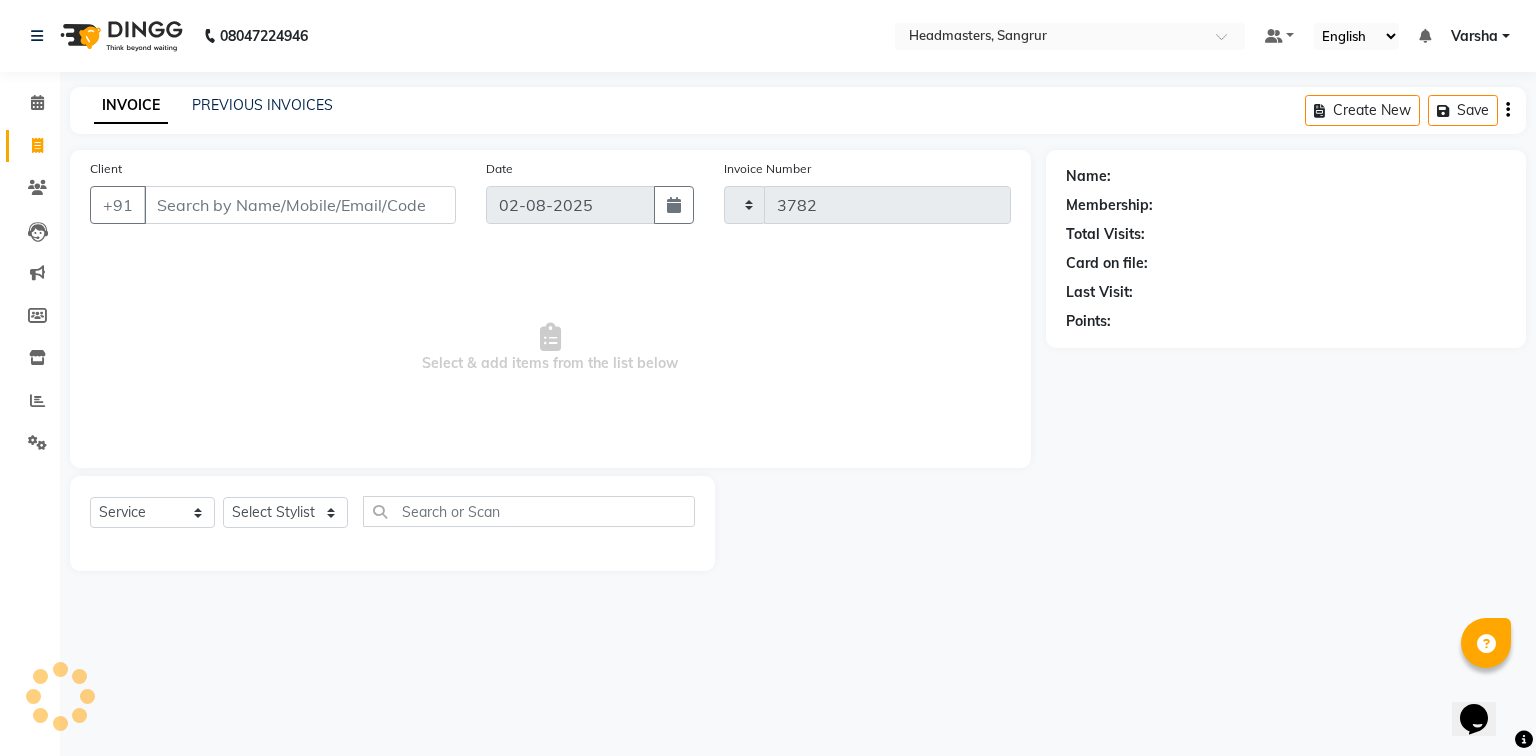 select on "7140" 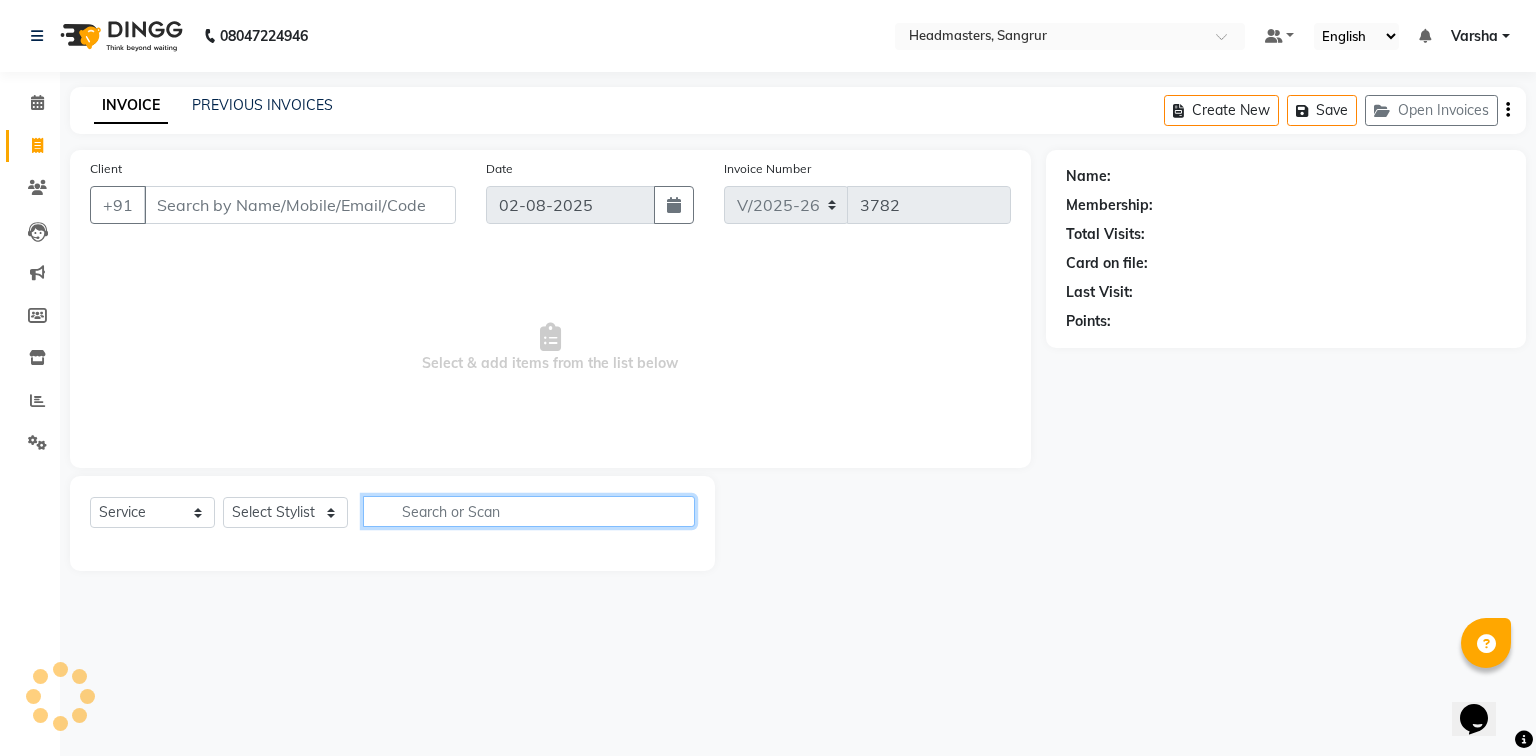 click 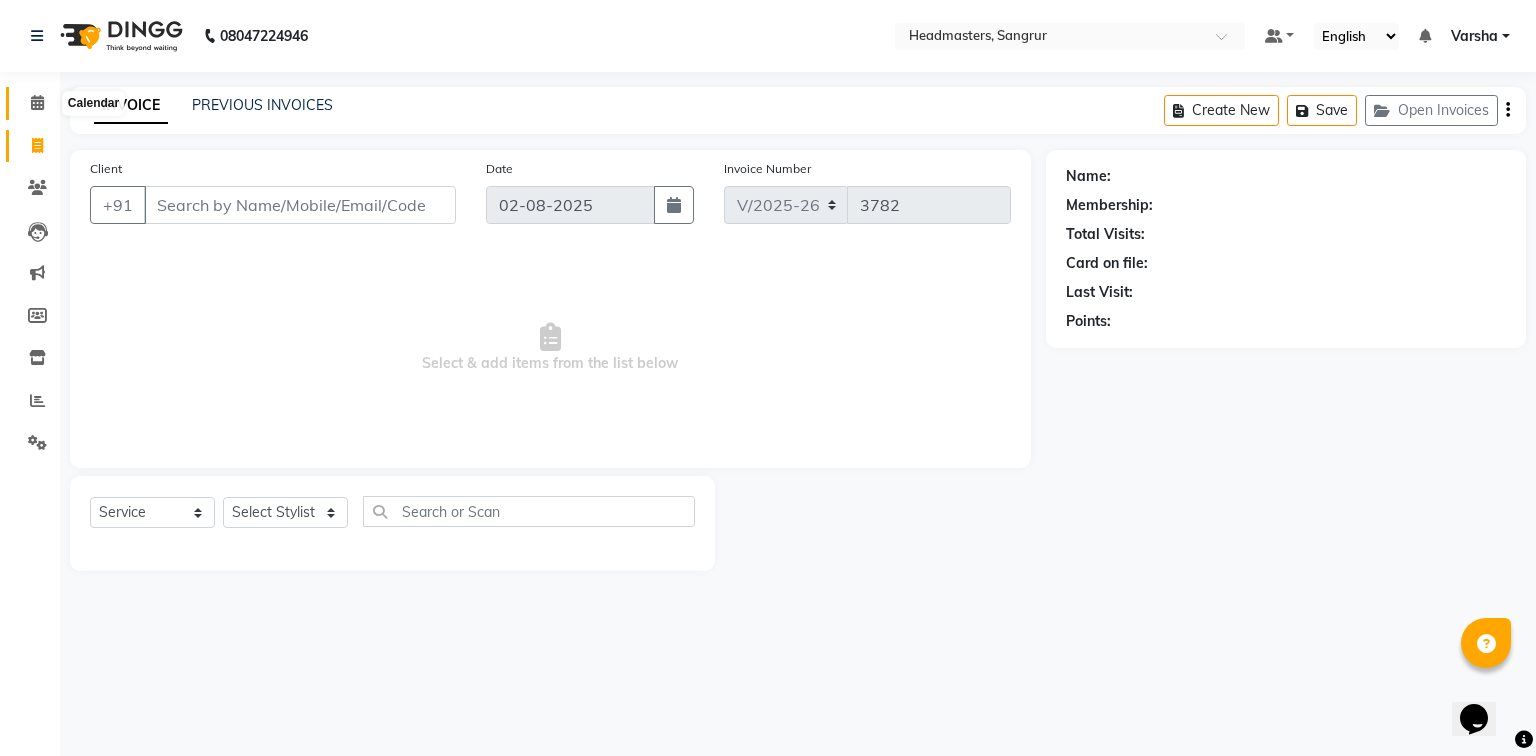 click 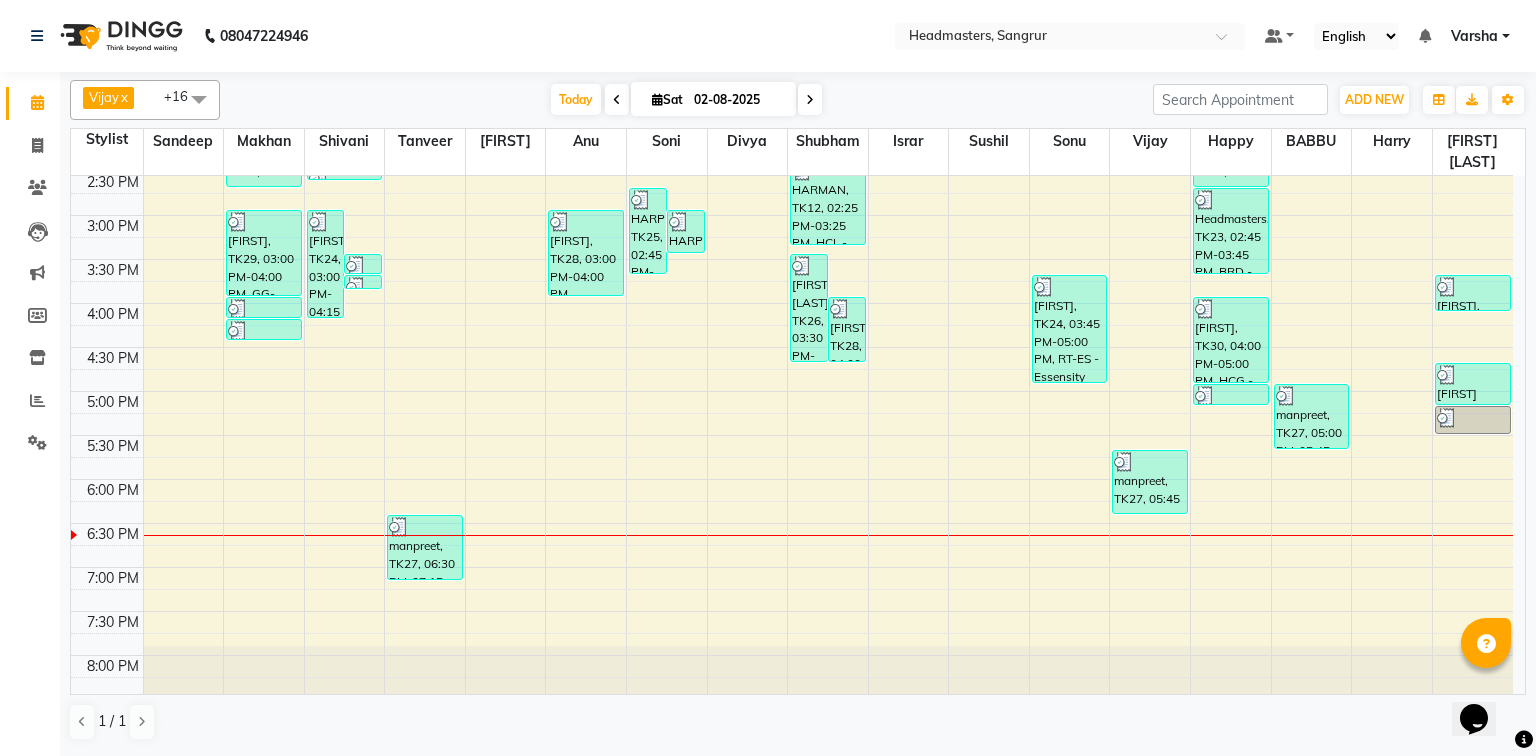 scroll, scrollTop: 614, scrollLeft: 0, axis: vertical 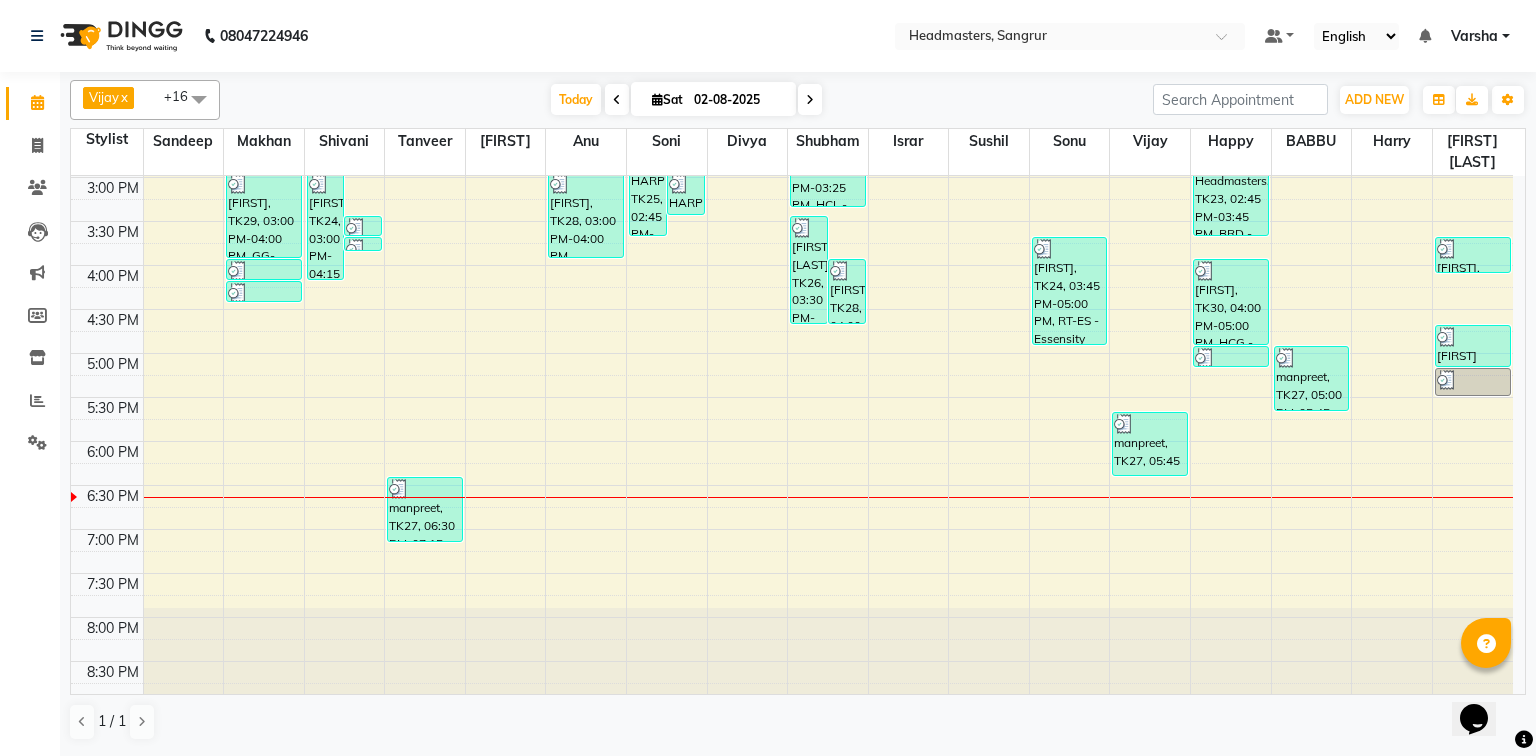 click on "8:00 AM 8:30 AM 9:00 AM 9:30 AM 10:00 AM 10:30 AM 11:00 AM 11:30 AM 12:00 PM 12:30 PM 1:00 PM 1:30 PM 2:00 PM 2:30 PM 3:00 PM 3:30 PM 4:00 PM 4:30 PM 5:00 PM 5:30 PM 6:00 PM 6:30 PM 7:00 PM 7:30 PM 8:00 PM 8:30 PM     [FIRST], TK08, 10:30 AM-11:30 AM, HCL - Hair Cut by Senior Hair Stylist     [FIRST], TK22, 01:45 PM-02:15 PM, SSL - Shampoo     [FIRST], TK06, 10:30 AM-11:15 AM, BRD - Beard     [FIRST], TK17, 02:00 PM-02:45 PM, BRD - Beard     [FIRST], TK29, 03:00 PM-04:00 PM, GG-igora - Igora Global     [FIRST], TK29, 04:00 PM-04:15 PM, O3-MSK-POW - Power Mask     [FIRST], TK29, 04:15 PM-04:30 PM, O3-MSK-DTAN  - D-Tan Pack     [FIRST], TK24, 03:00 PM-04:15 PM, CLP REP  - Repechage Cleanup (seaweed based),WX-FL-RC - Waxing Full Legs -Premium,WX-FA-RC - Waxing Full Arms - Premium,WX-UA-RC - Waxing Under Arms - Premium     [FIRST], TK23, 03:30 PM-03:45 PM, TH-EB - Eyebrows     [FIRST], TK23, 03:45 PM-03:50 PM, TH-UL - Upper lips     [FIRST], TK07, 10:45 AM-11:00 AM, TH-EB - Eyebrows" at bounding box center [792, 133] 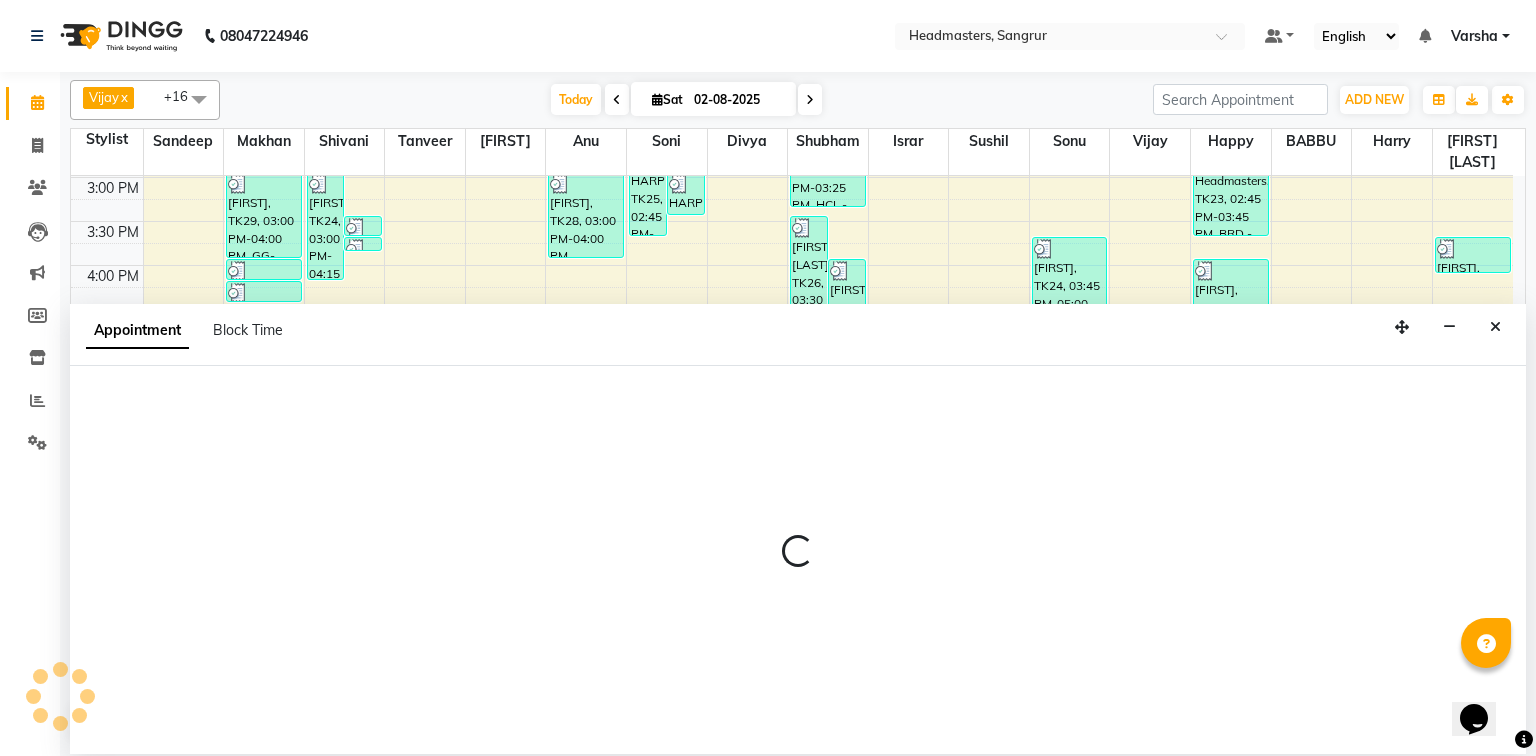 select on "69685" 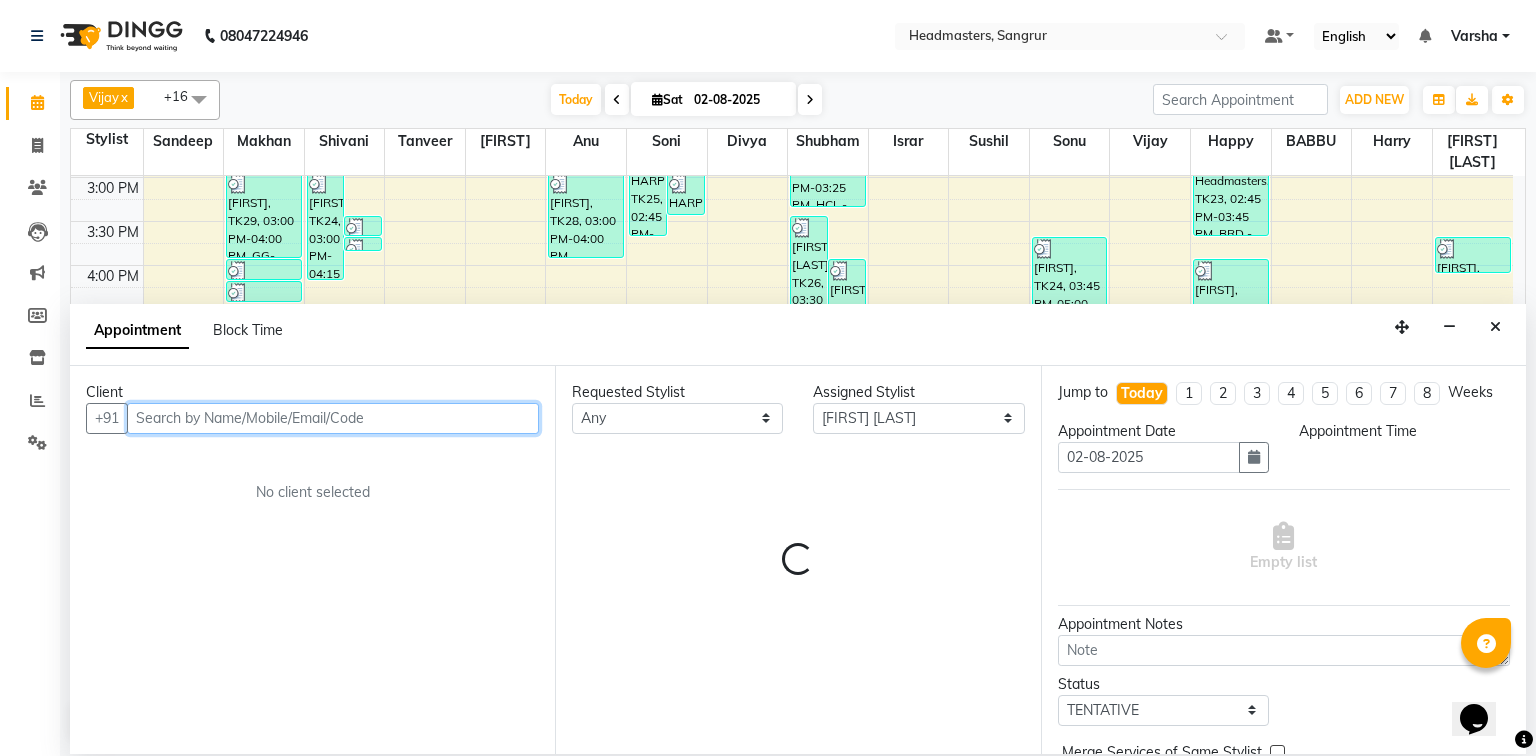 select on "1095" 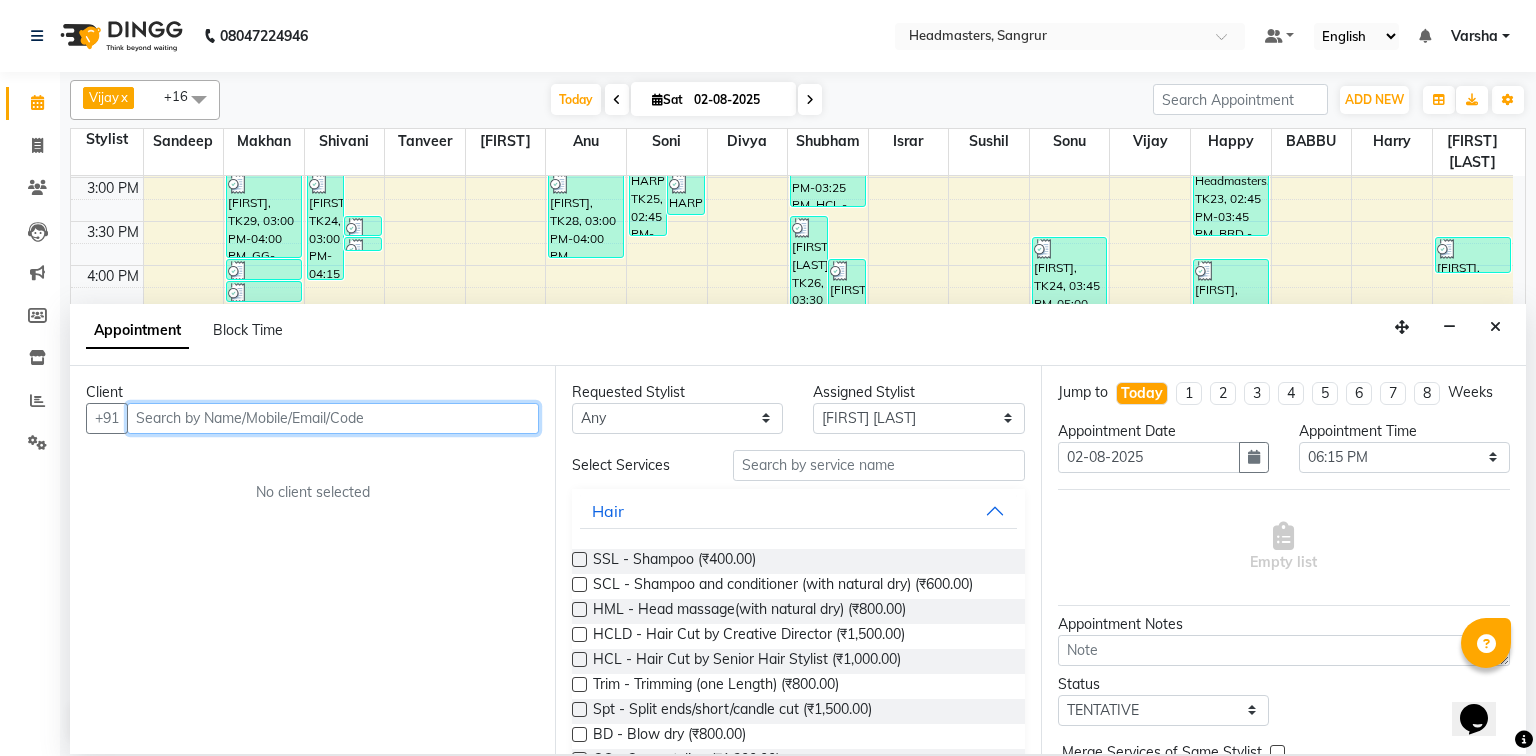 click at bounding box center (333, 418) 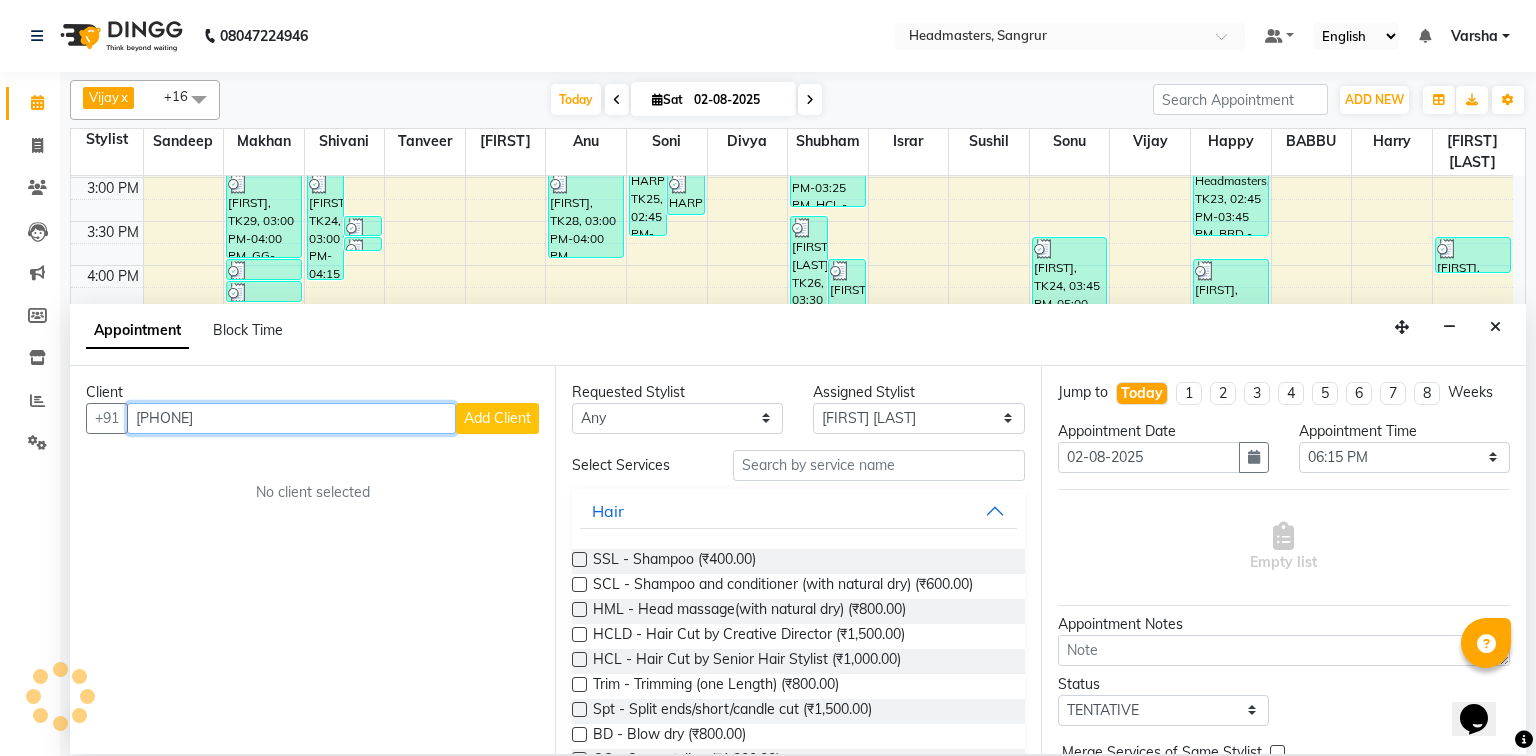 type on "[PHONE]" 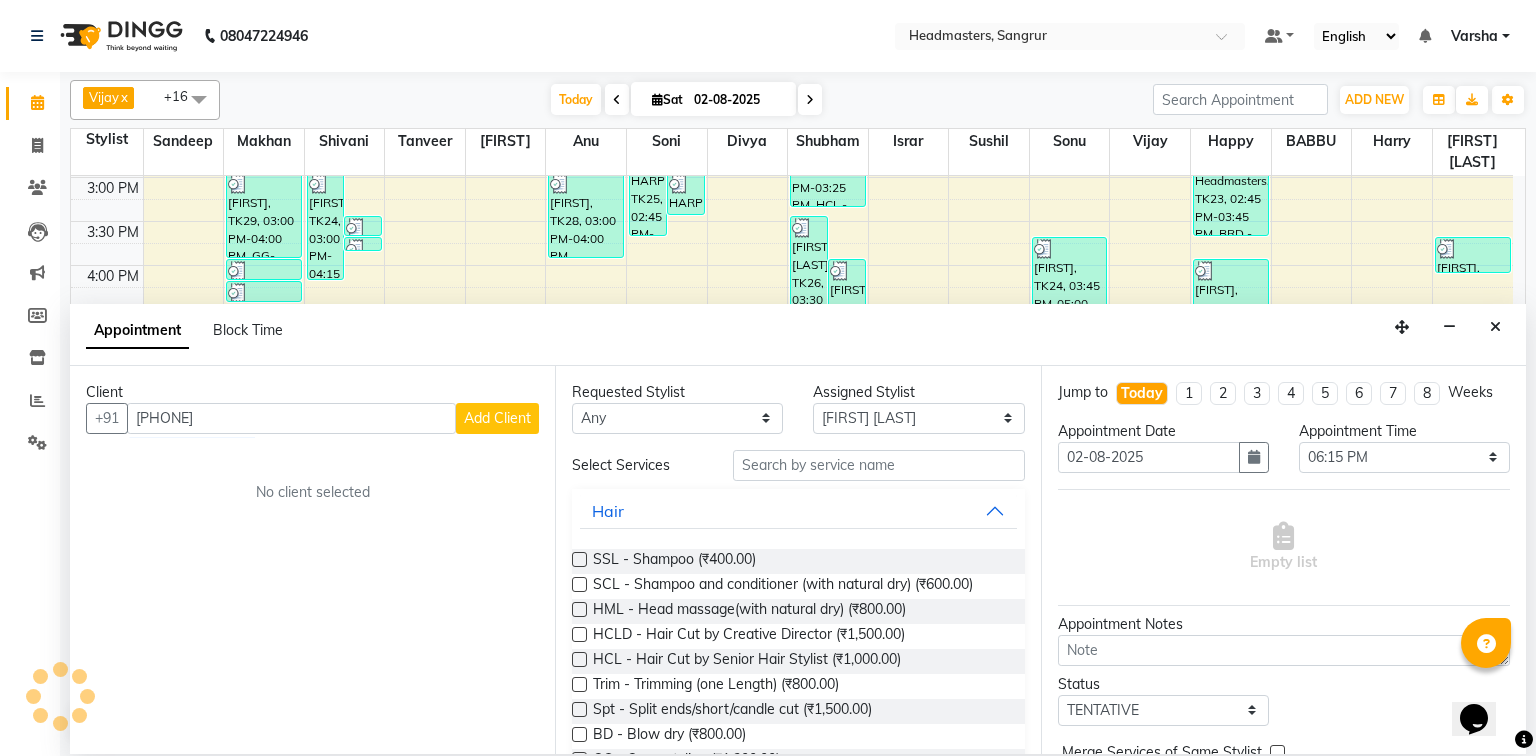click on "Add Client" at bounding box center (497, 418) 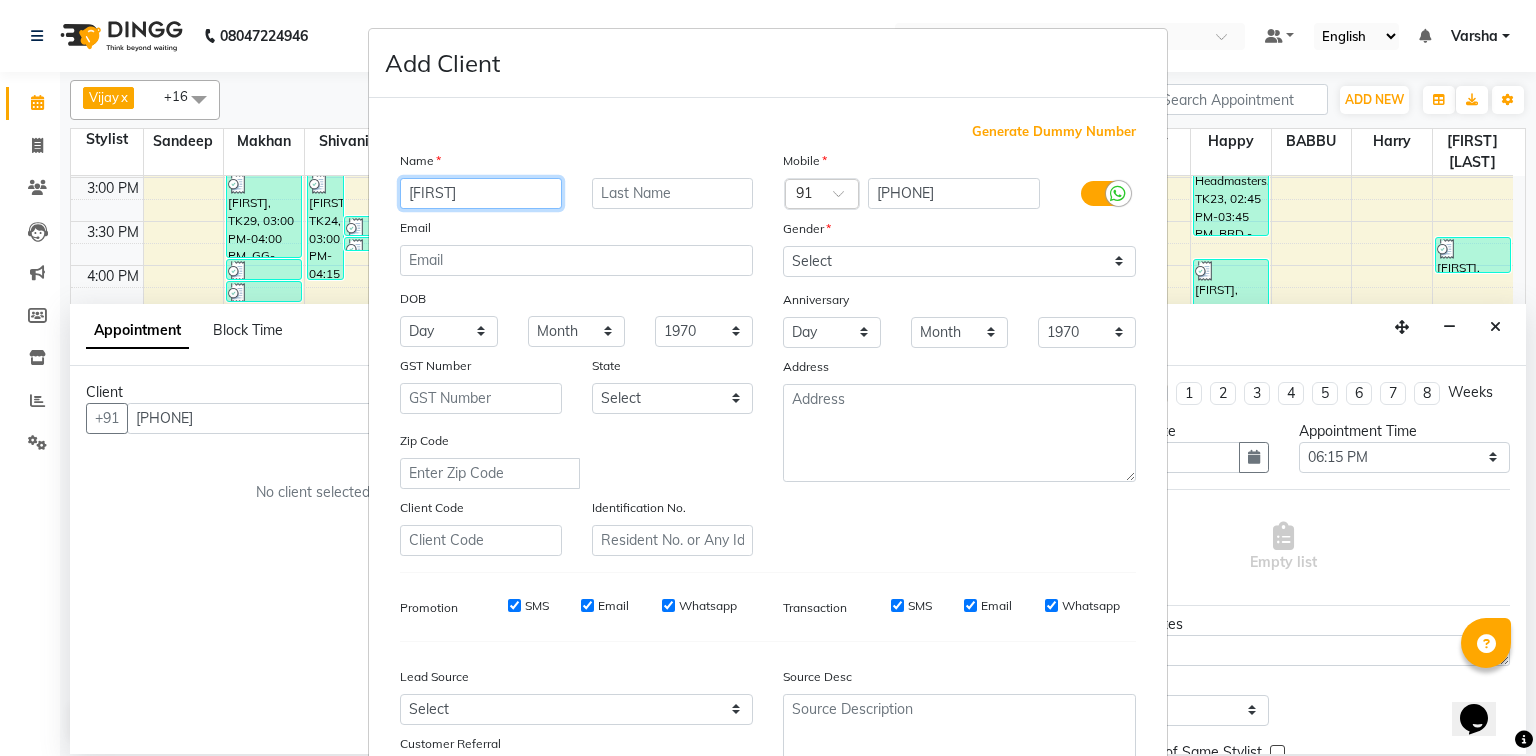 type on "[FIRST]" 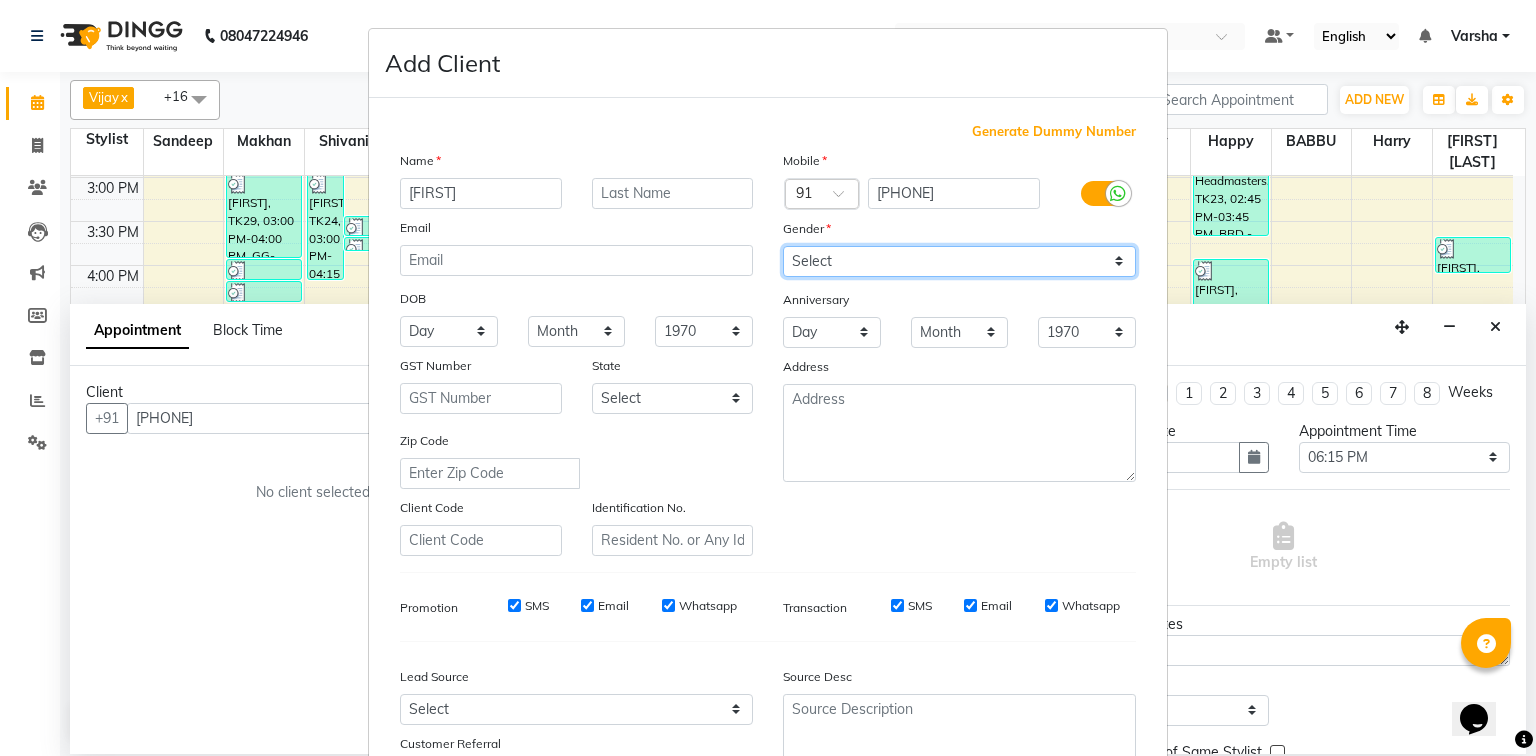 click on "Select Male Female Other Prefer Not To Say" at bounding box center [959, 261] 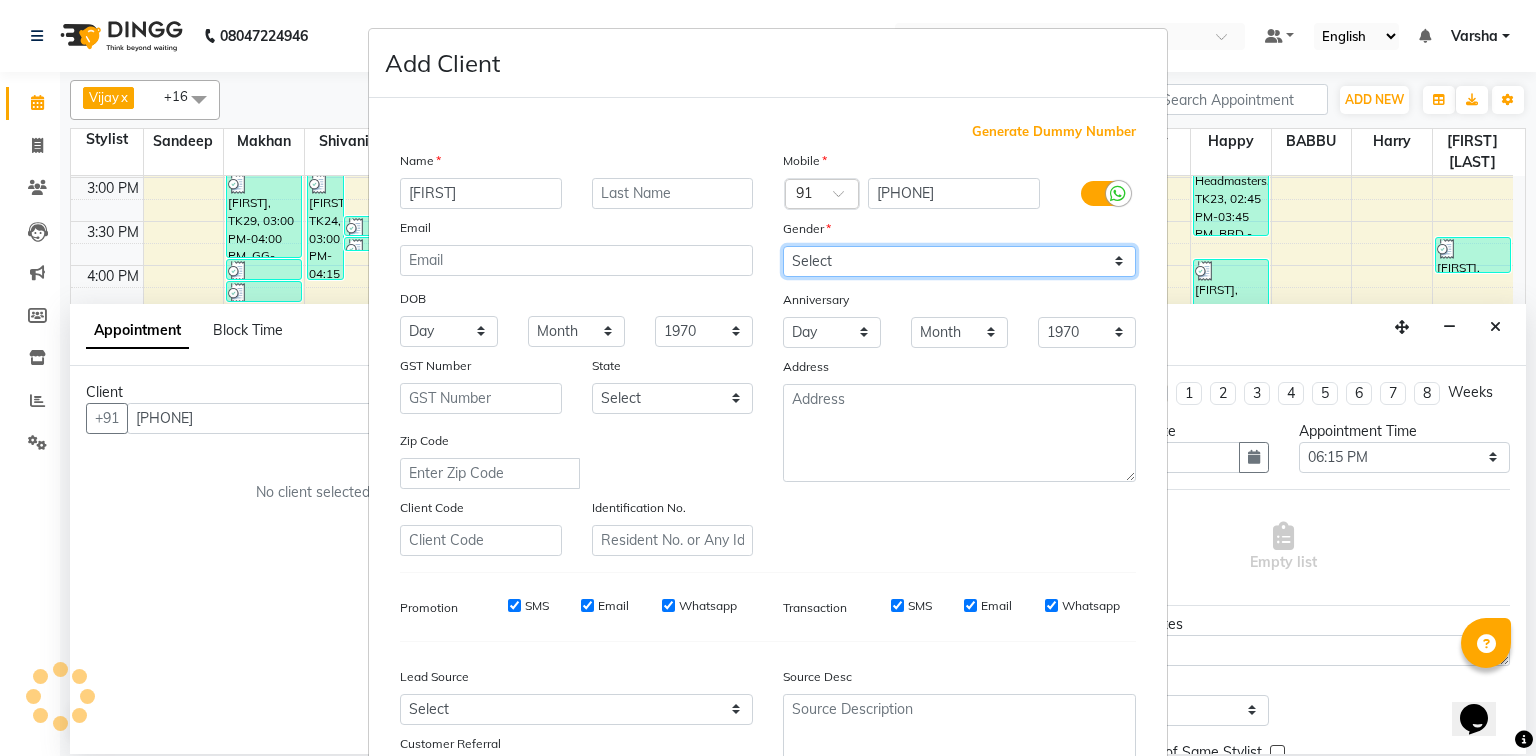 select on "female" 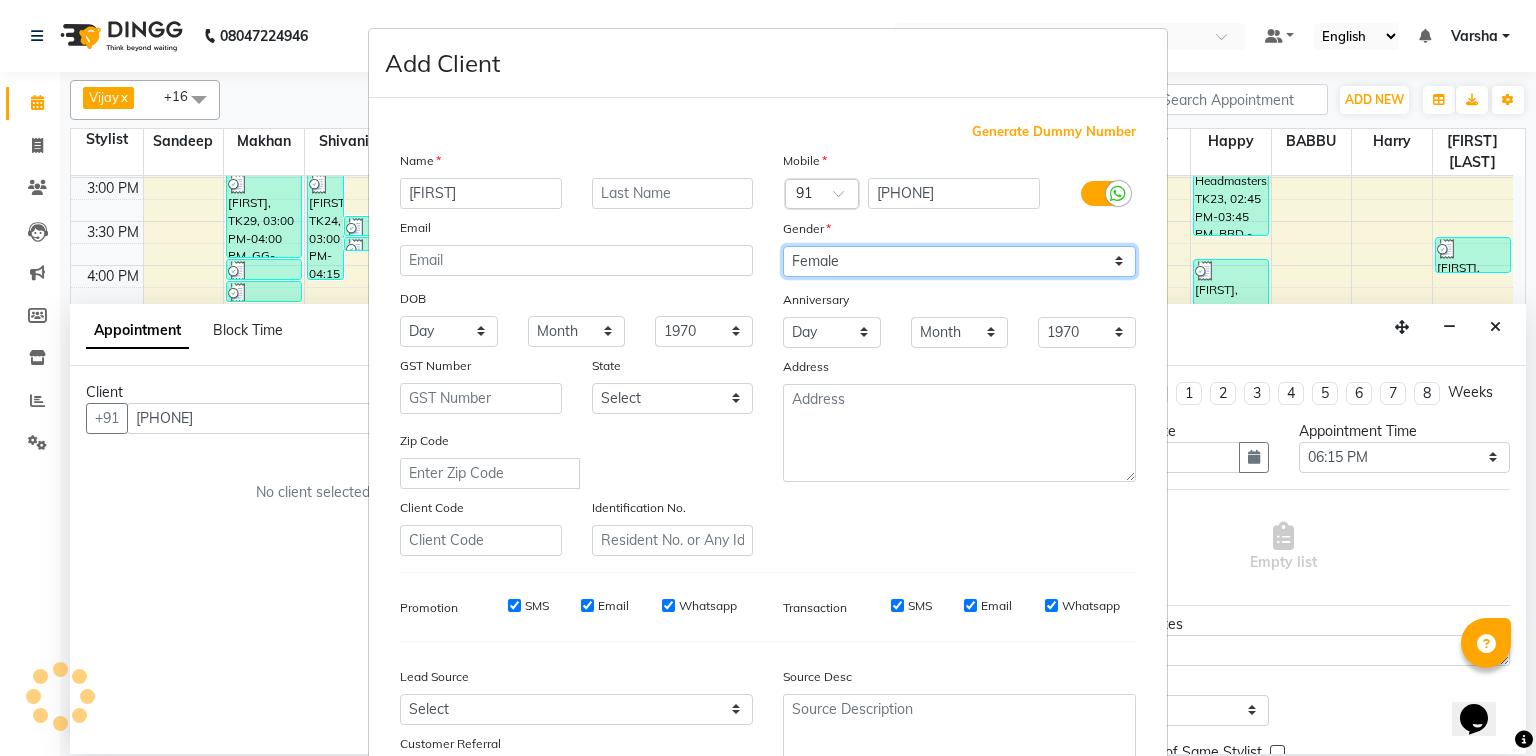 click on "Select Male Female Other Prefer Not To Say" at bounding box center [959, 261] 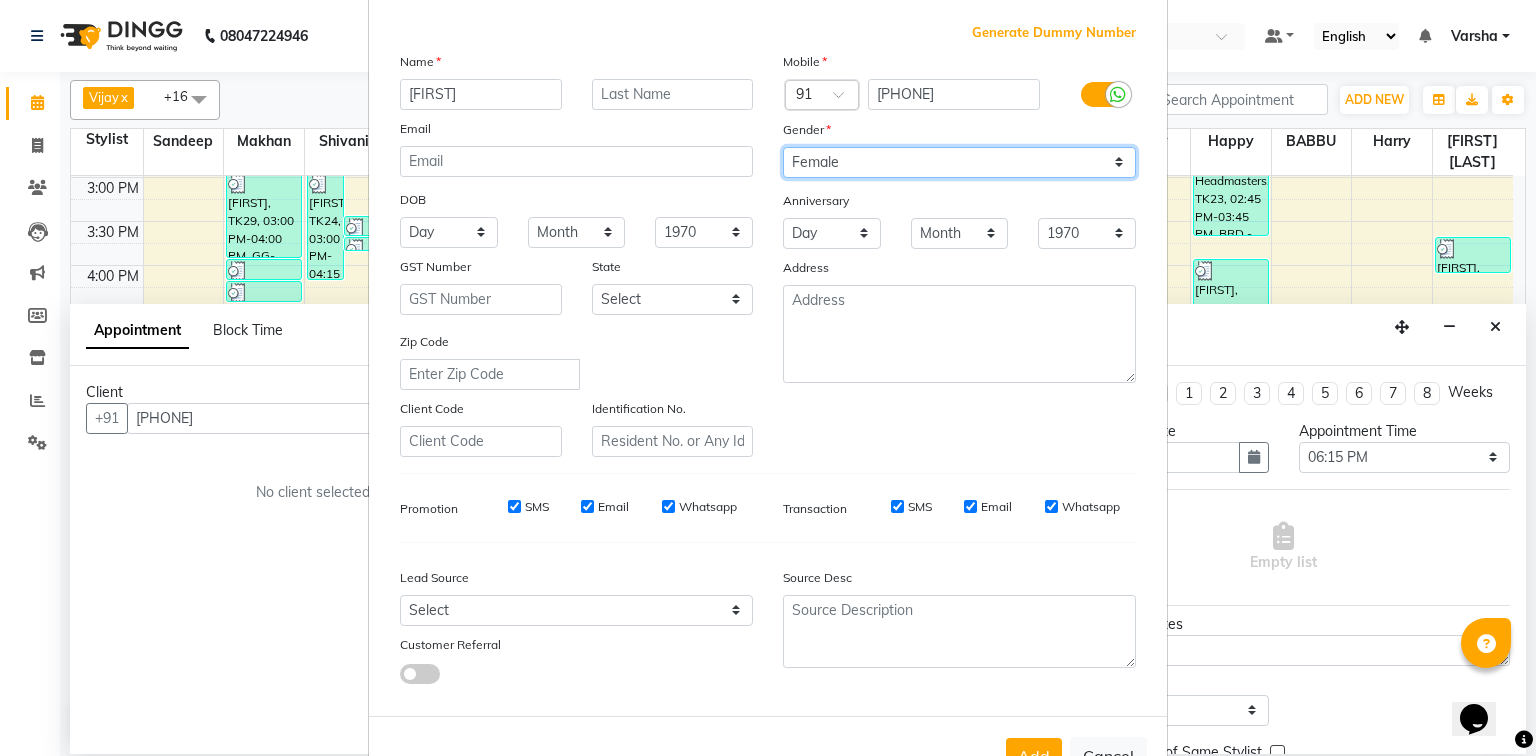 scroll, scrollTop: 176, scrollLeft: 0, axis: vertical 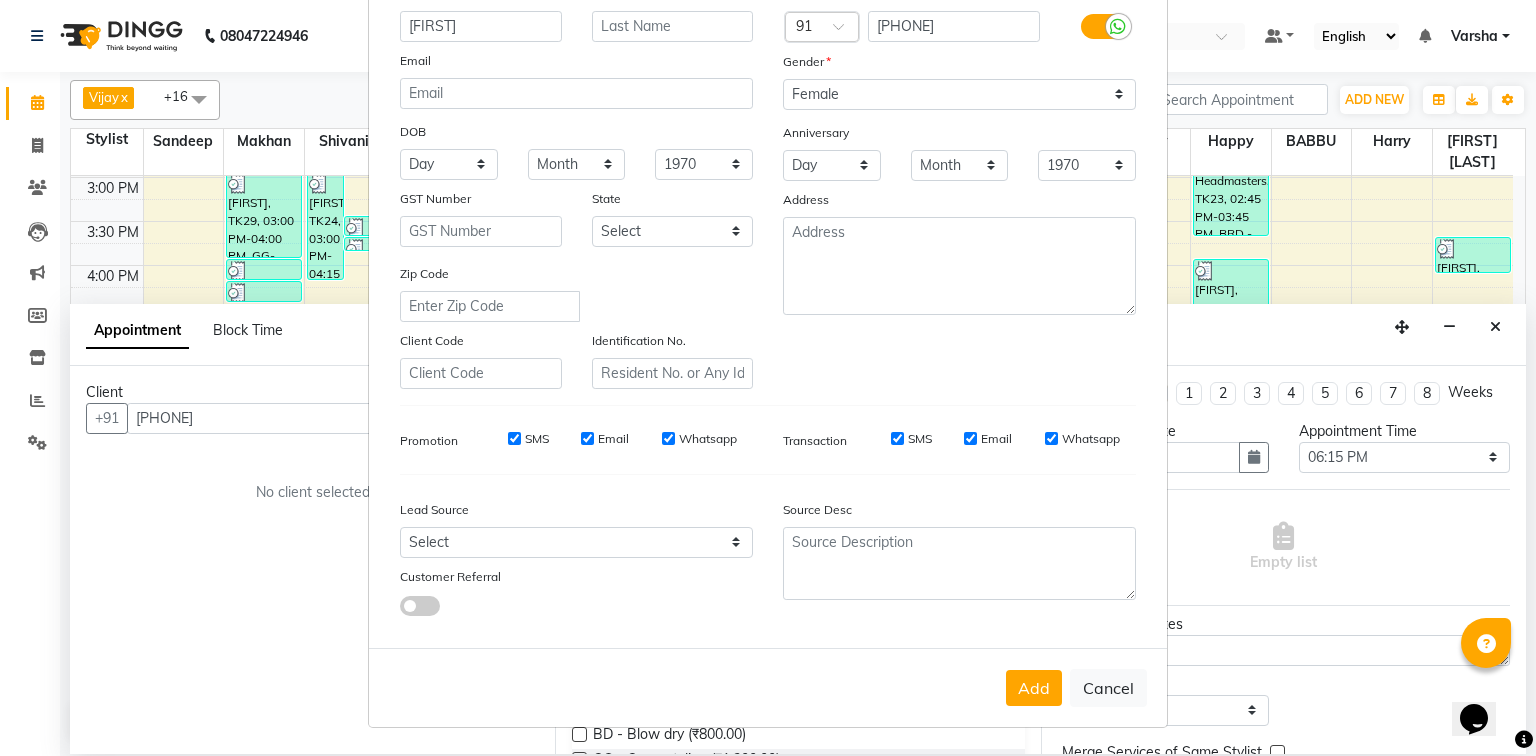 click on "Add   Cancel" at bounding box center (768, 687) 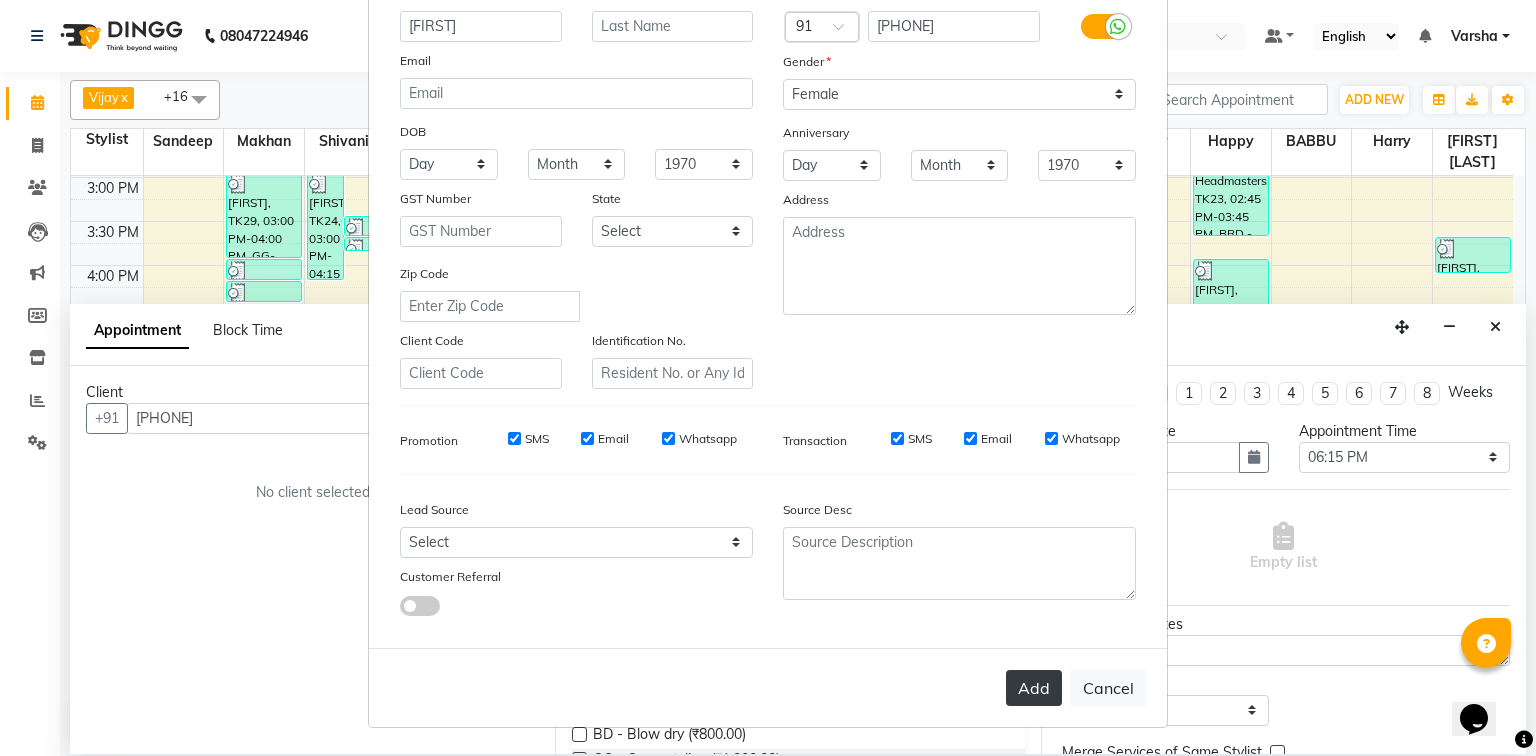 click on "Add" at bounding box center [1034, 688] 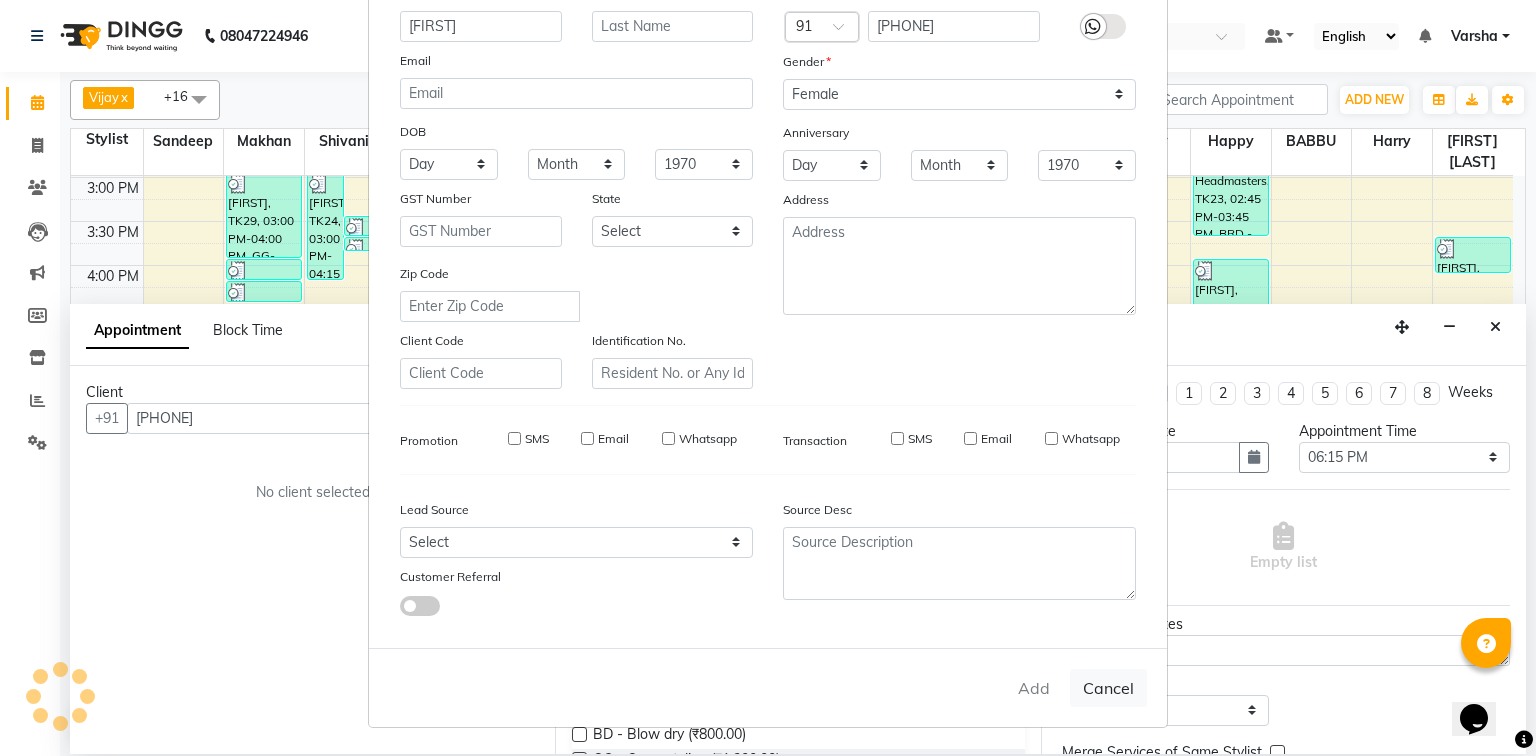 type 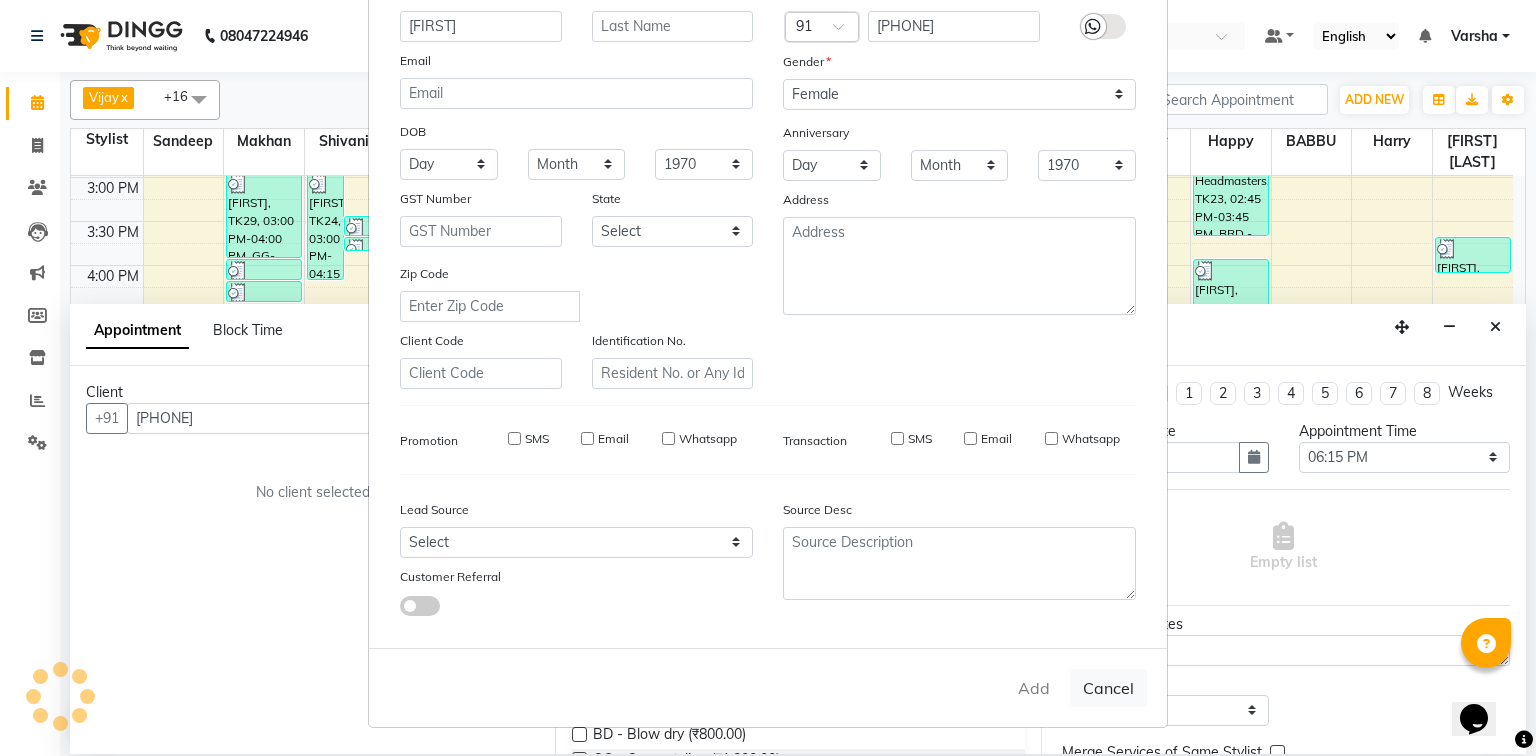 select 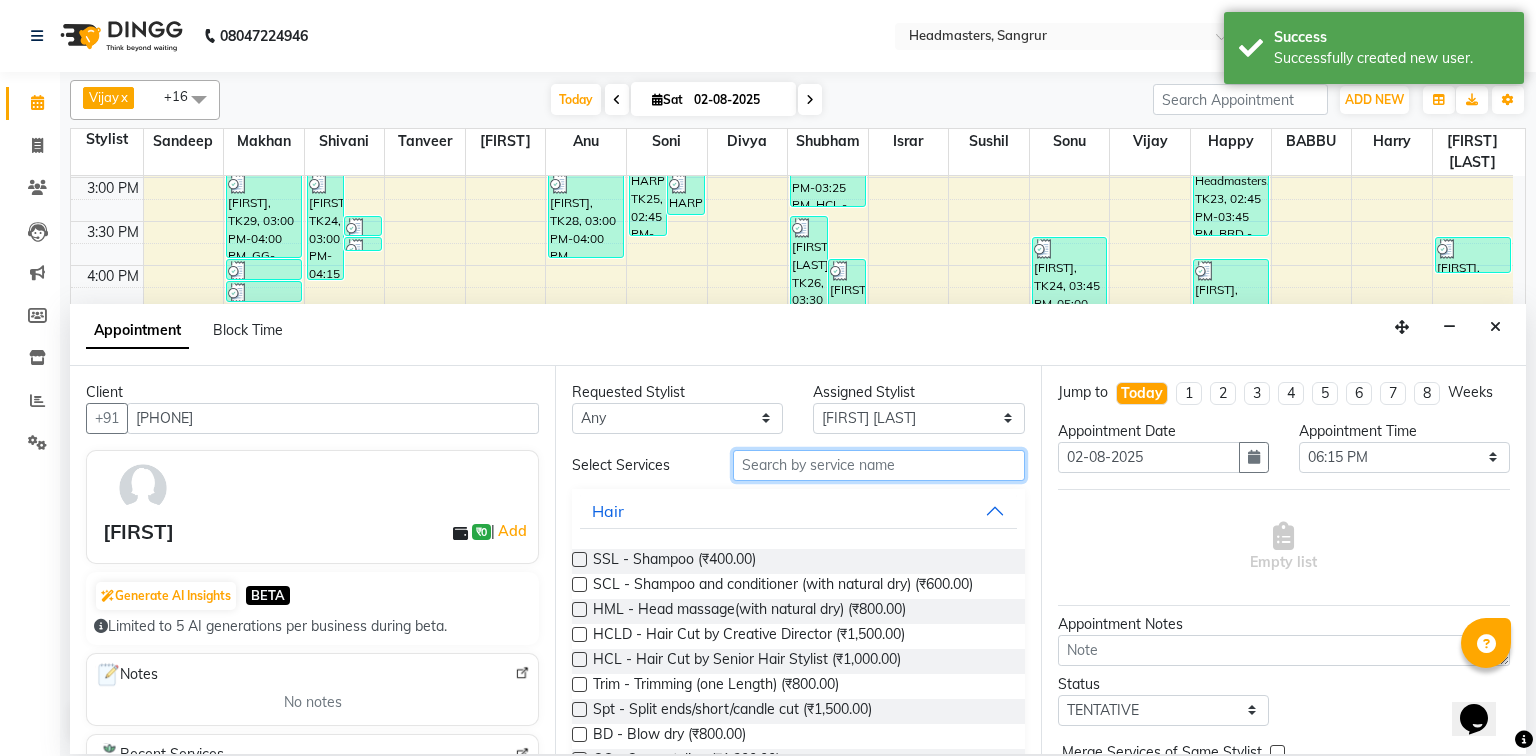 click at bounding box center (879, 465) 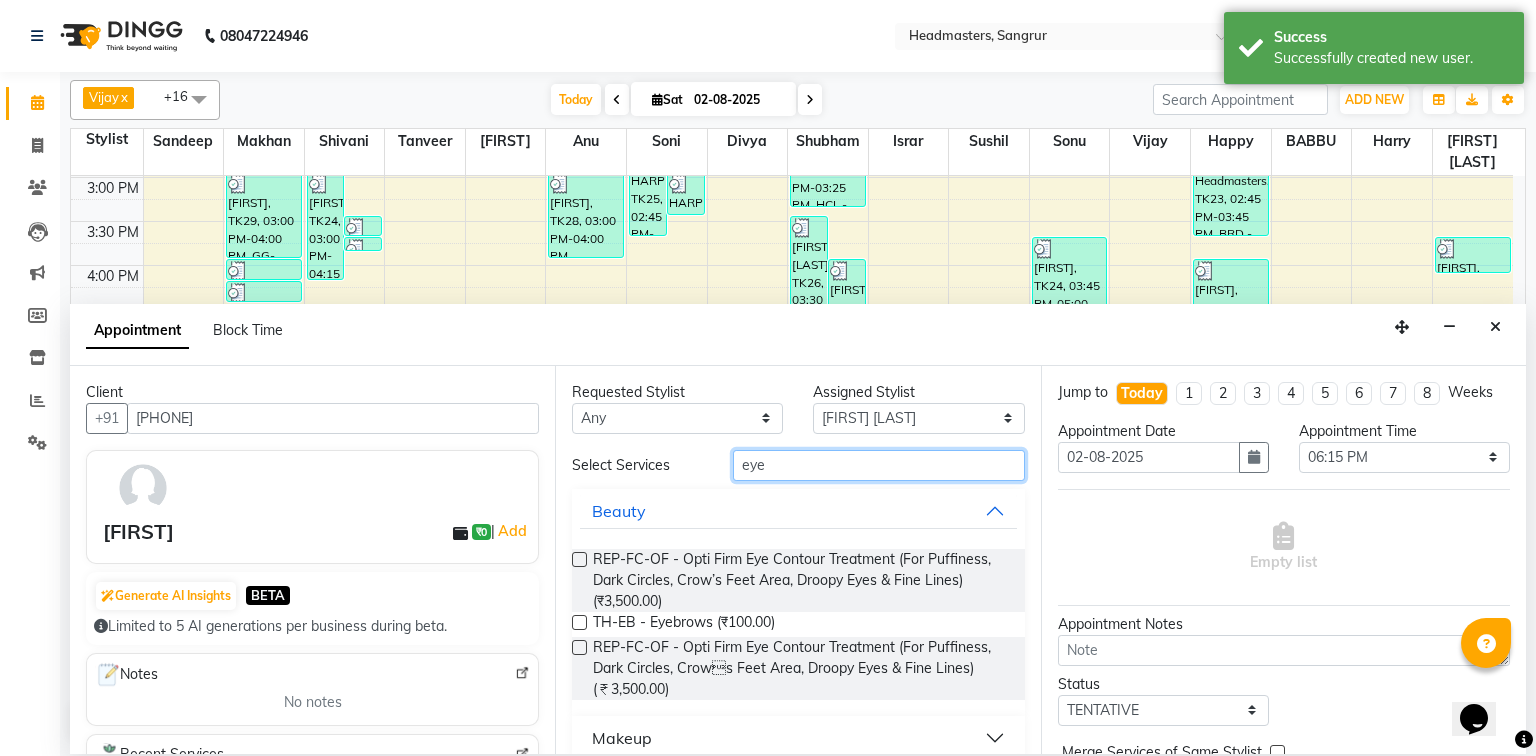 type on "eye" 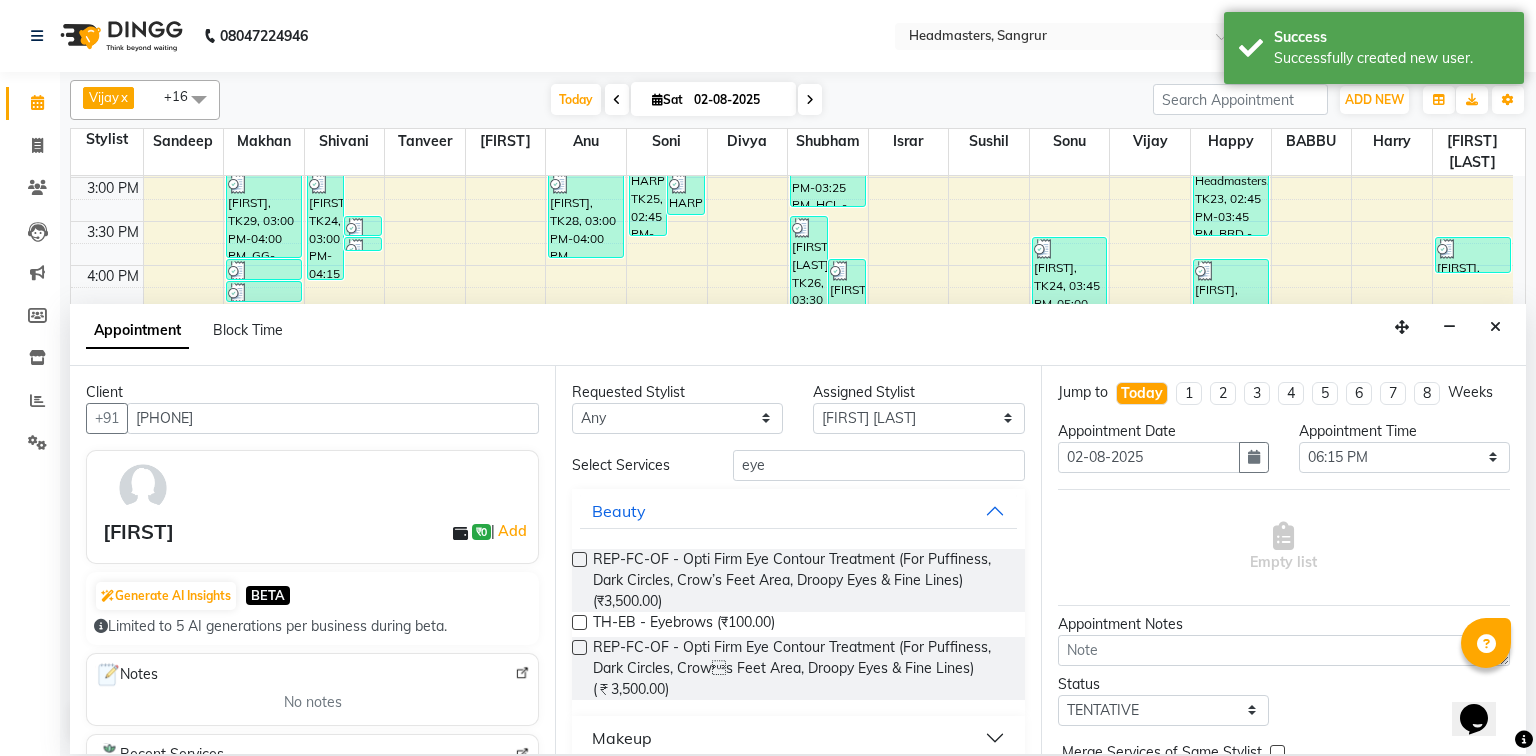 click at bounding box center [579, 622] 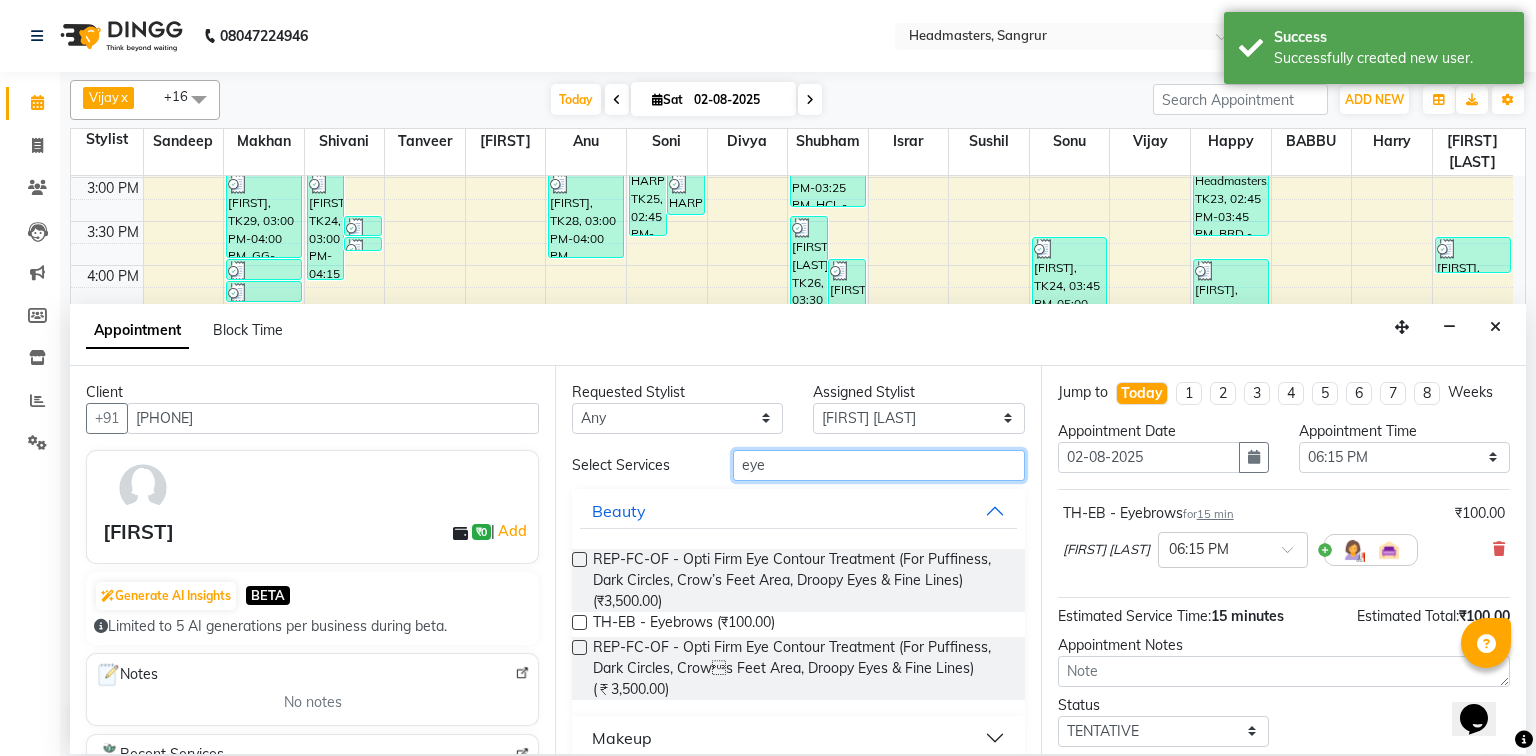 checkbox on "false" 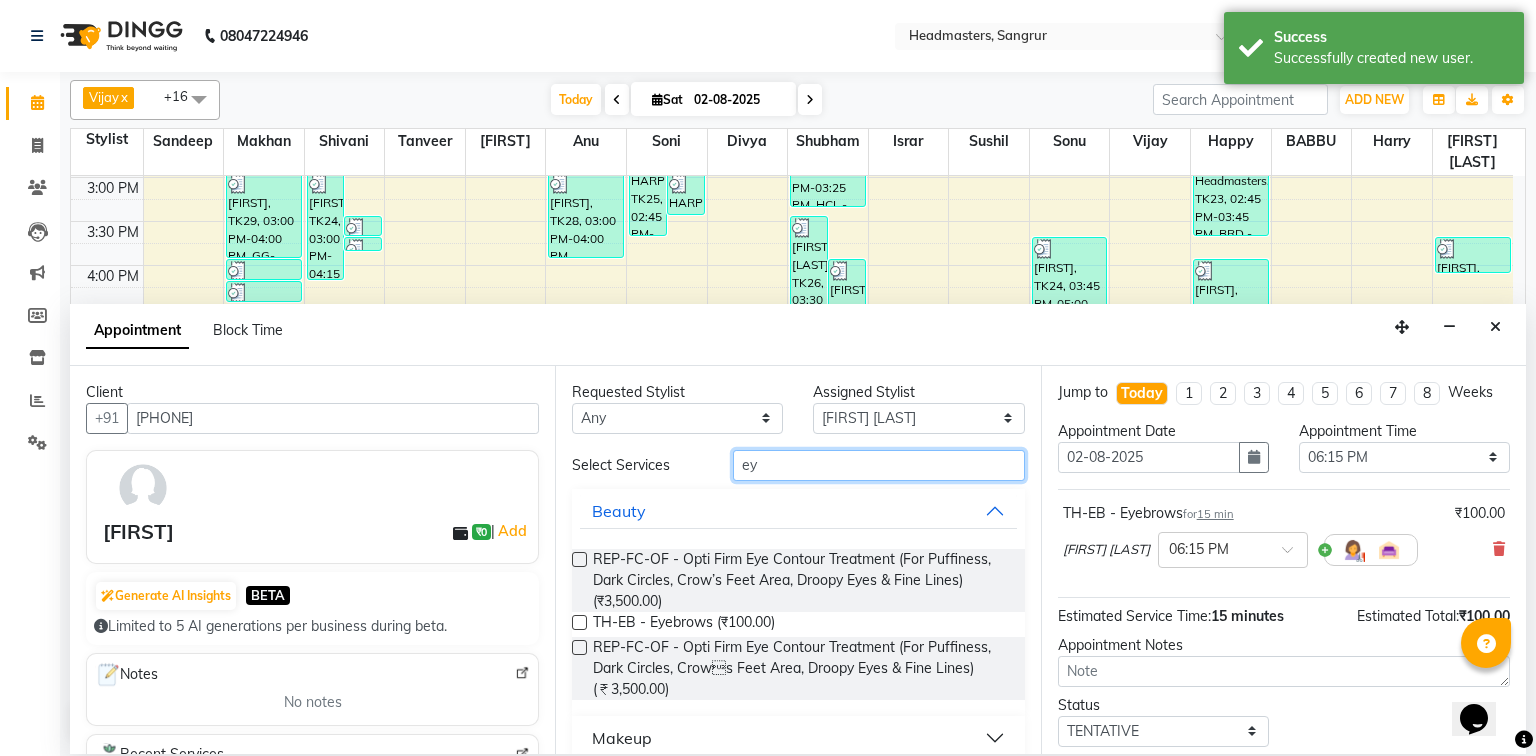 type on "e" 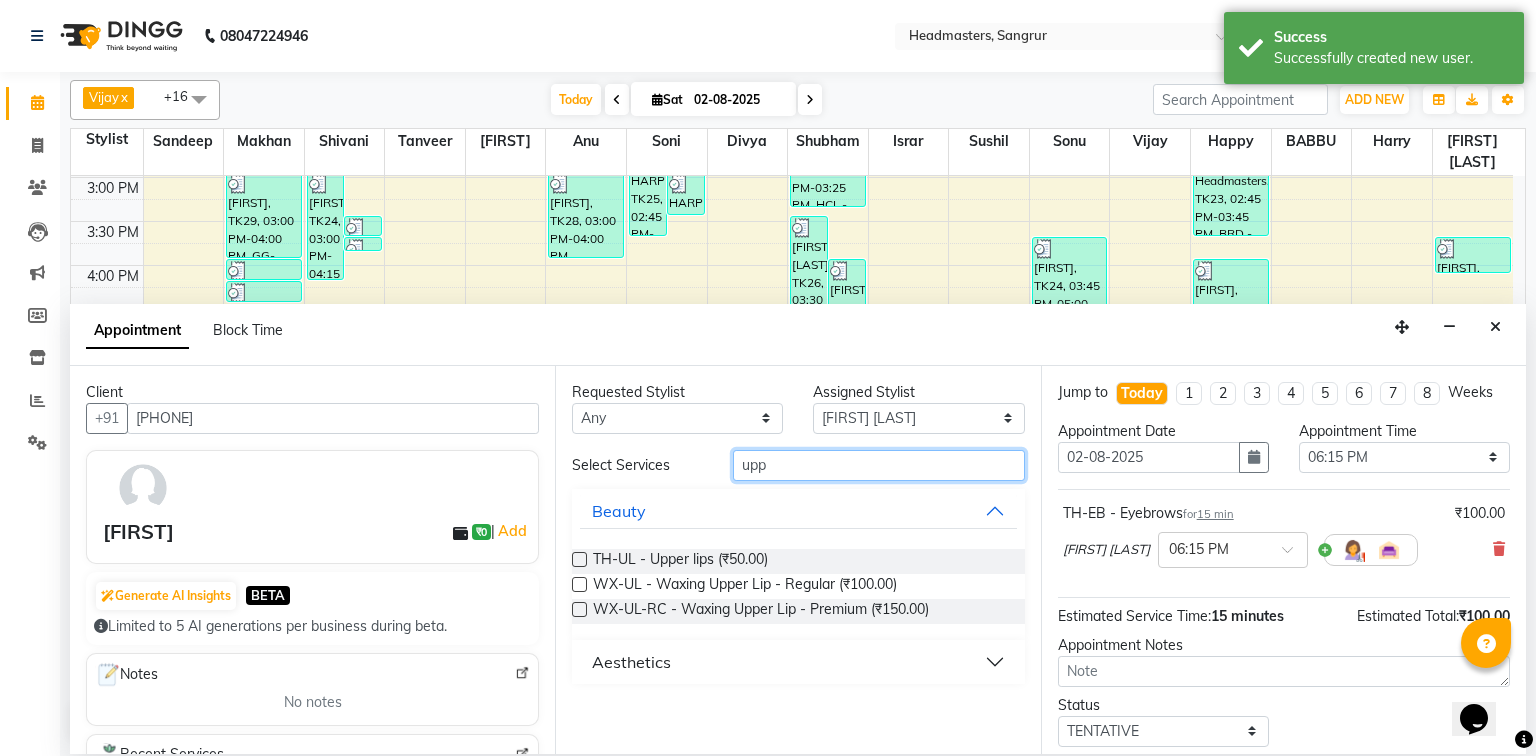 type on "upp" 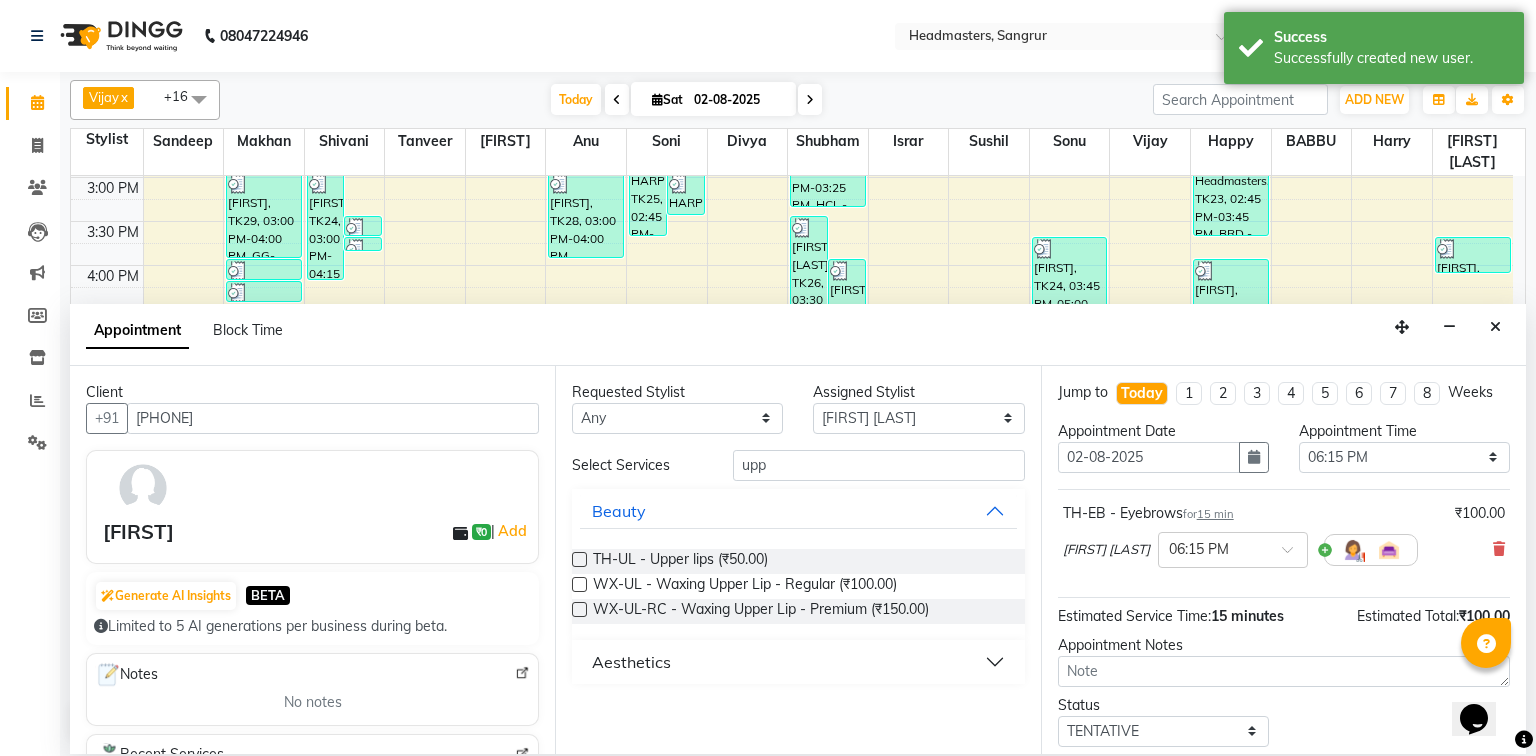 click at bounding box center [579, 559] 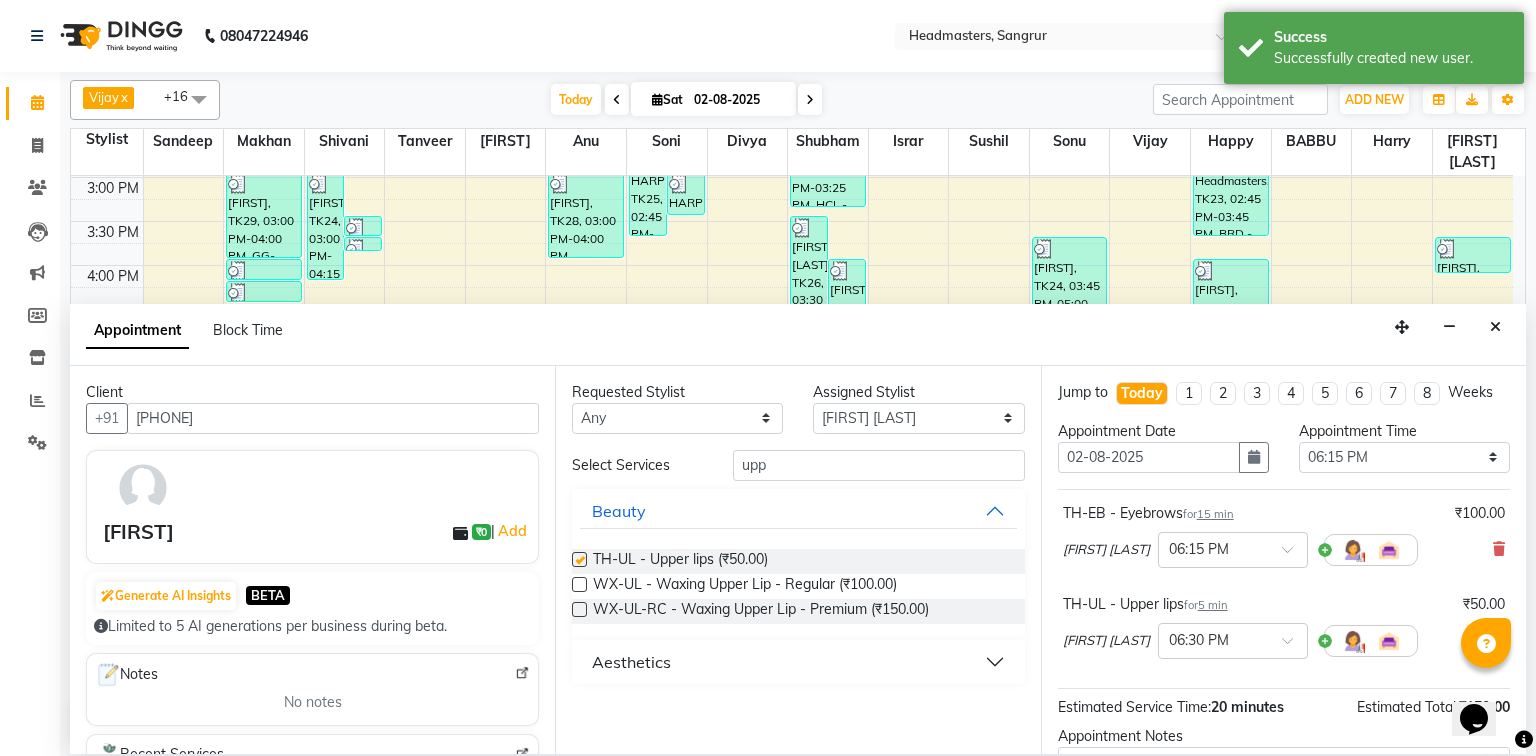 checkbox on "false" 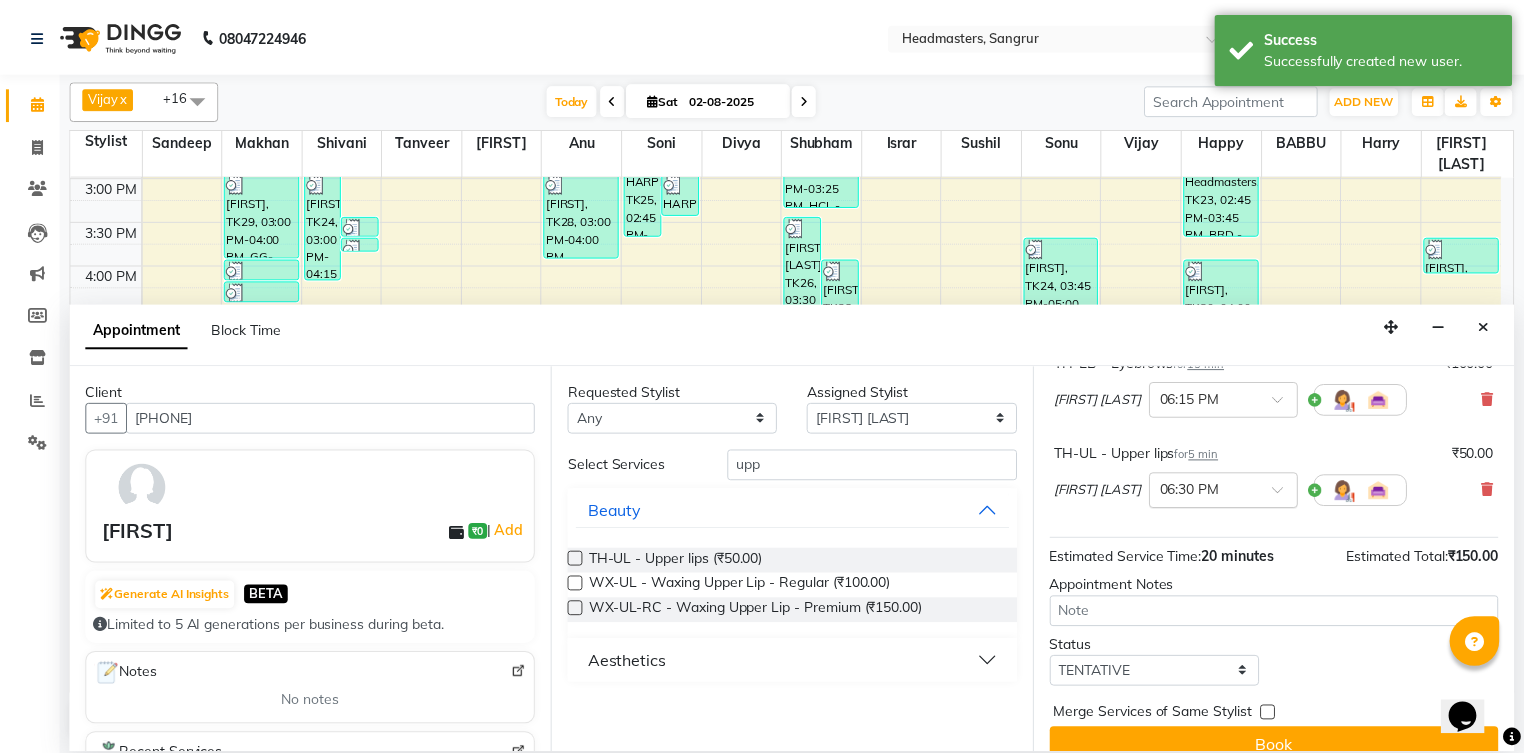 scroll, scrollTop: 176, scrollLeft: 0, axis: vertical 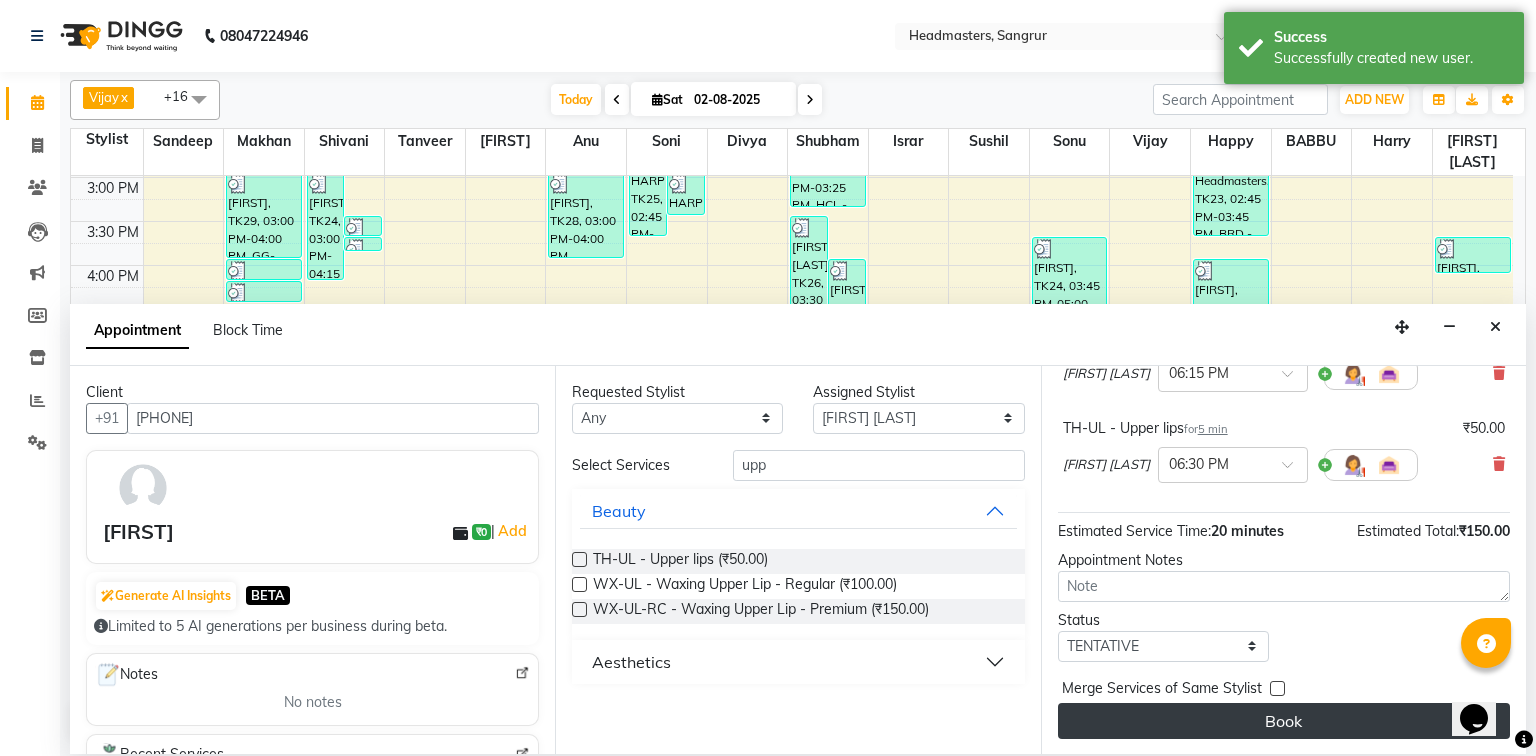 click on "Book" at bounding box center [1284, 721] 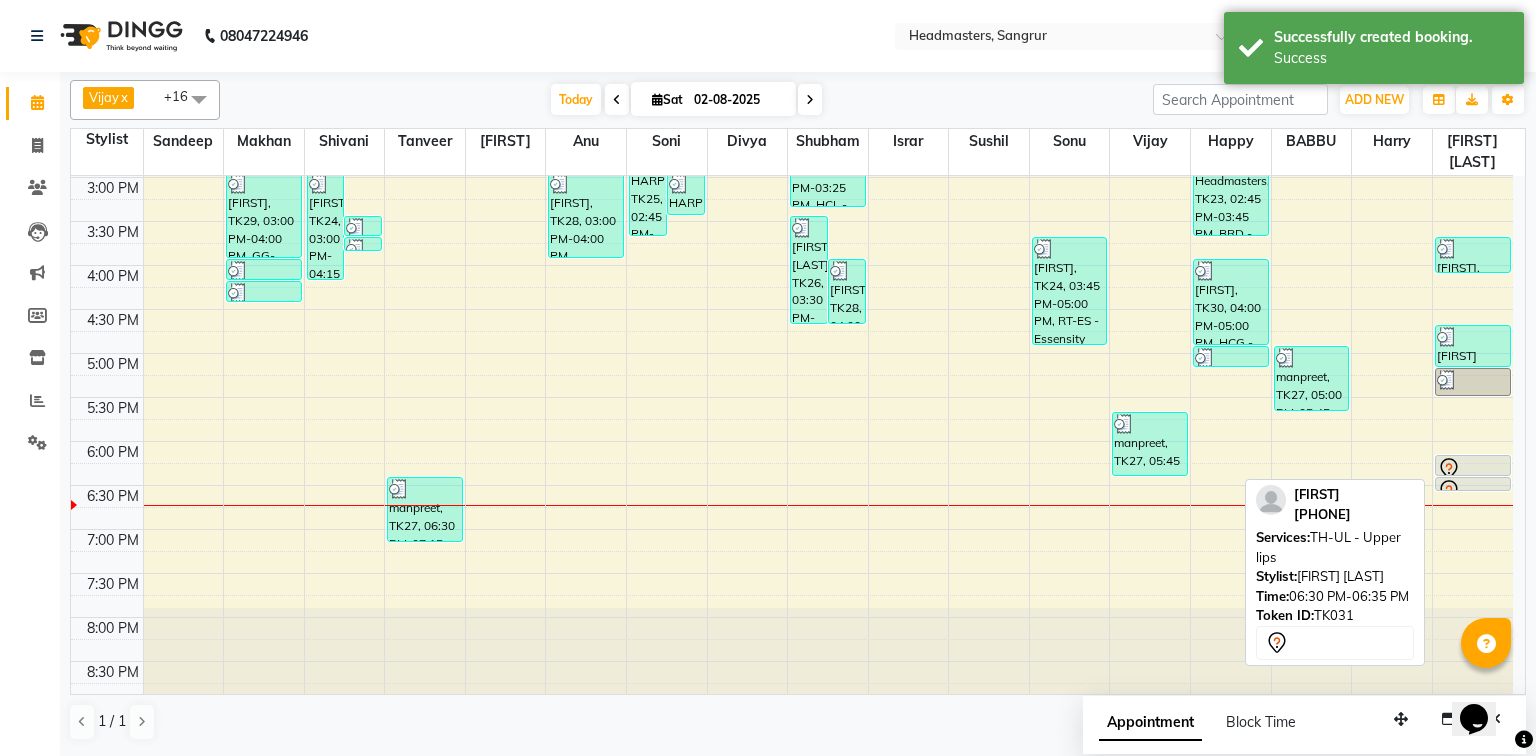 click 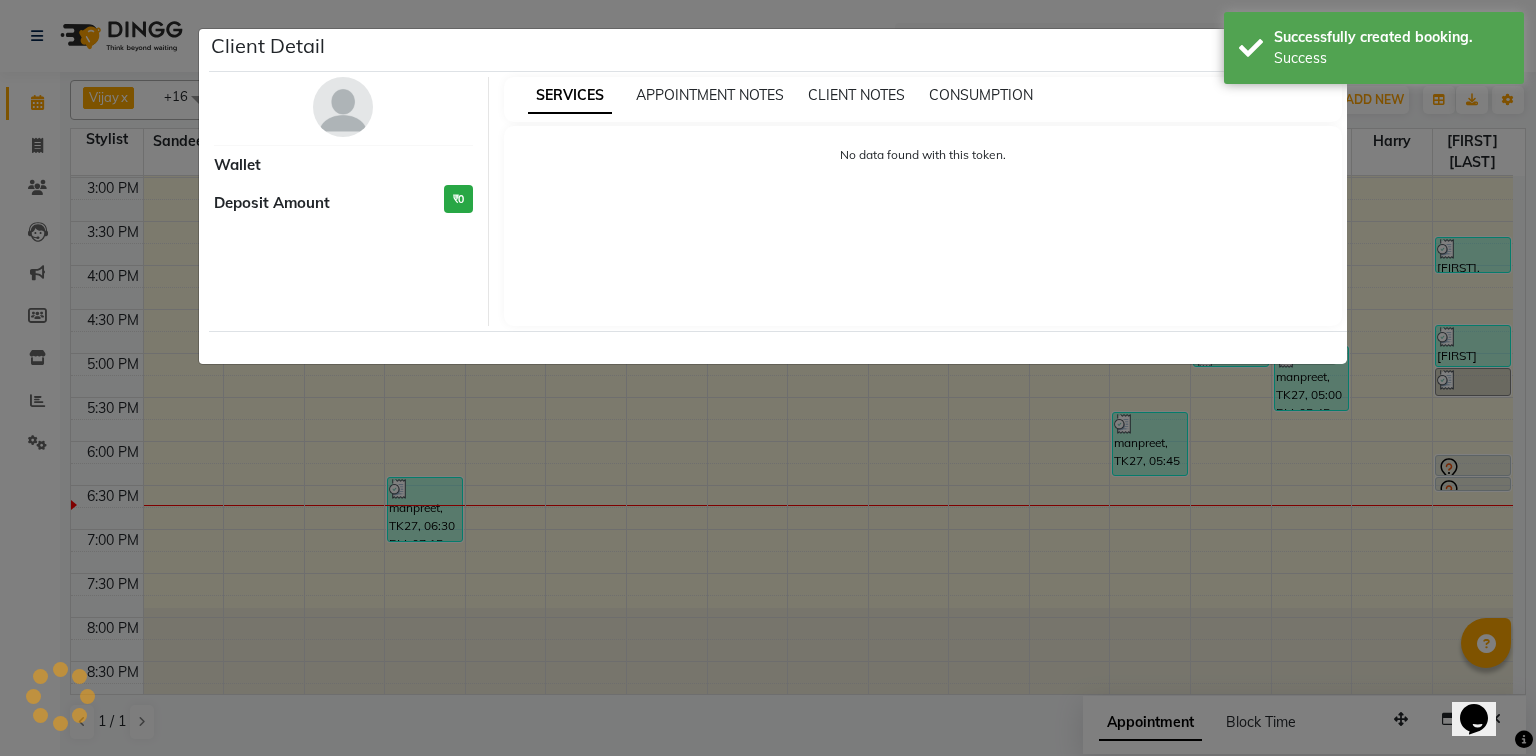select on "7" 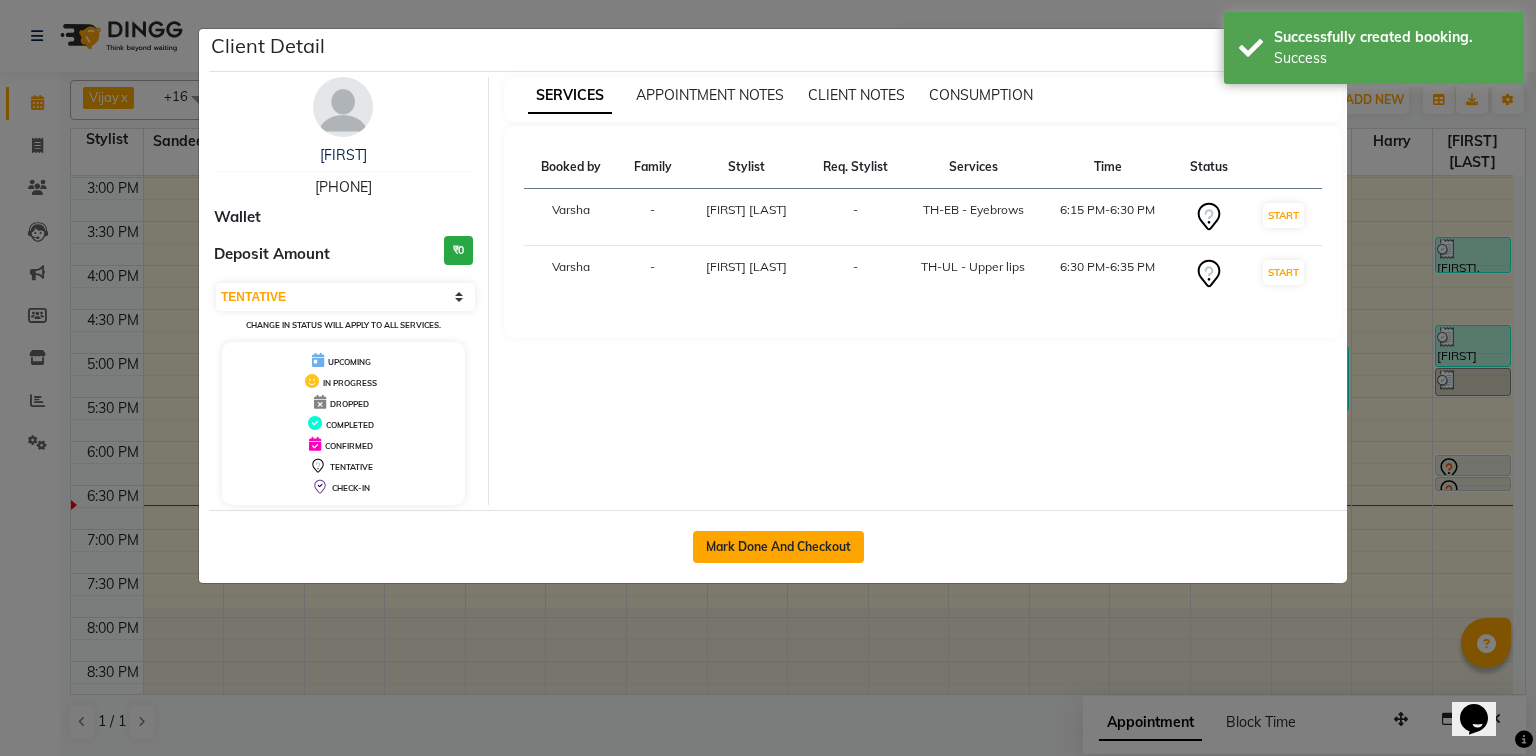 click on "Mark Done And Checkout" 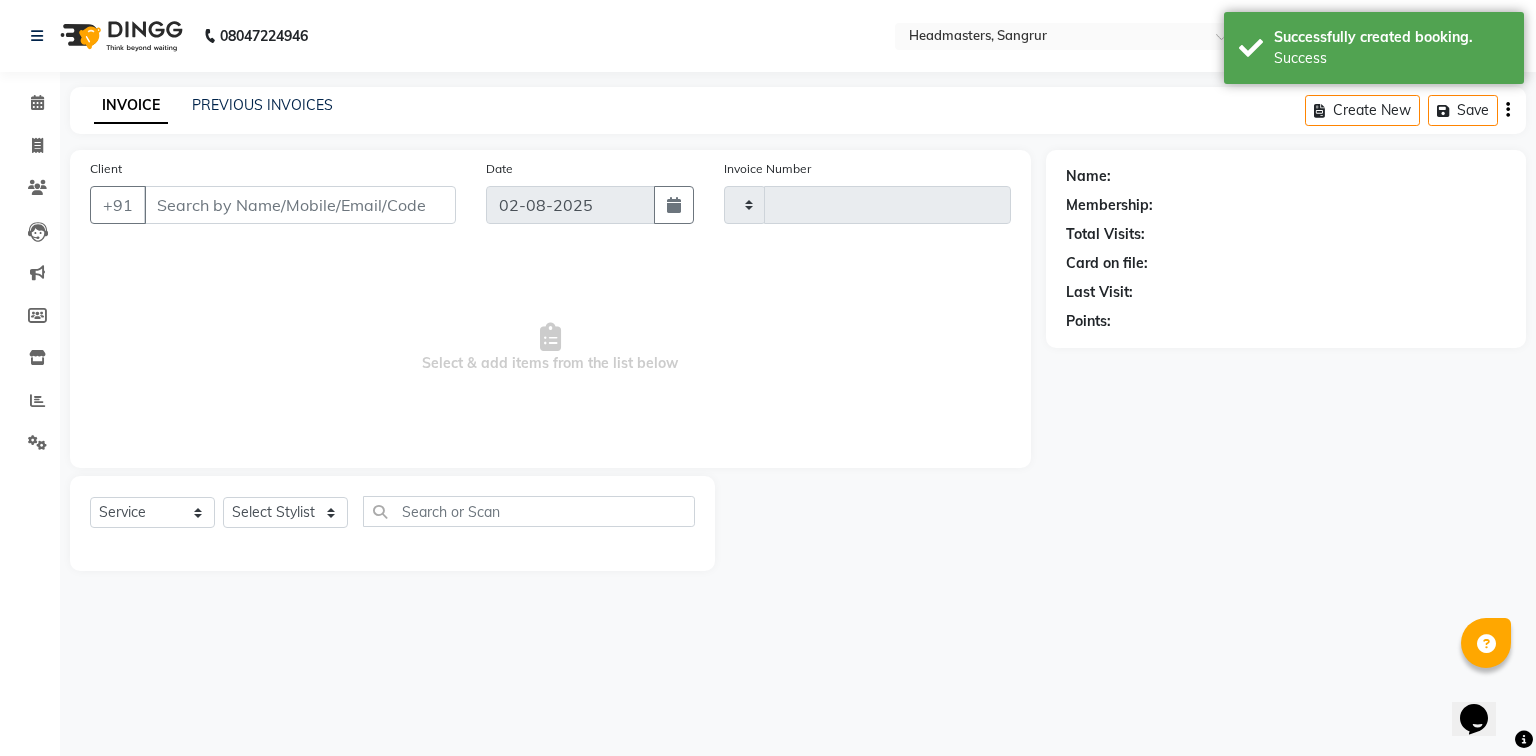 type on "3782" 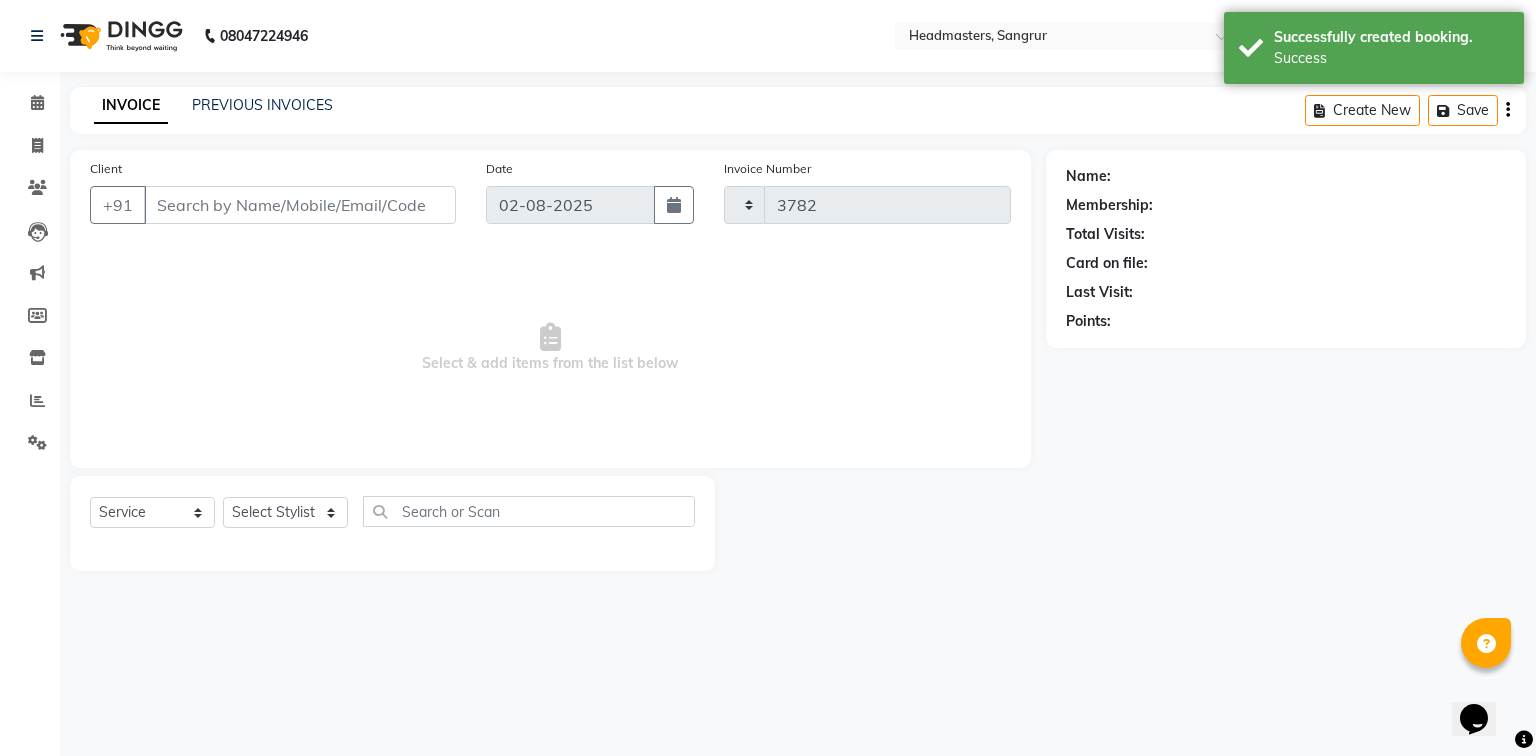 select on "7140" 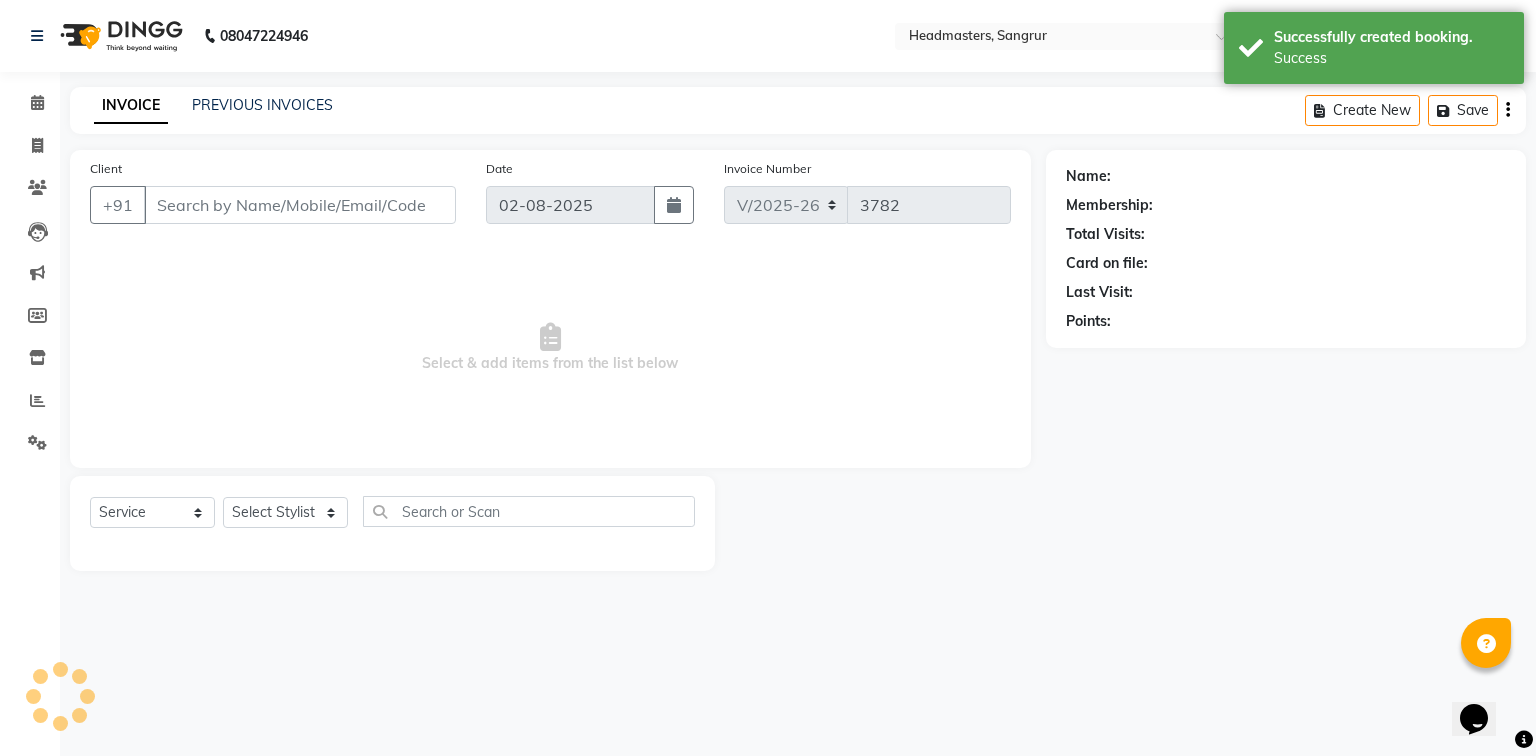 type on "[PHONE]" 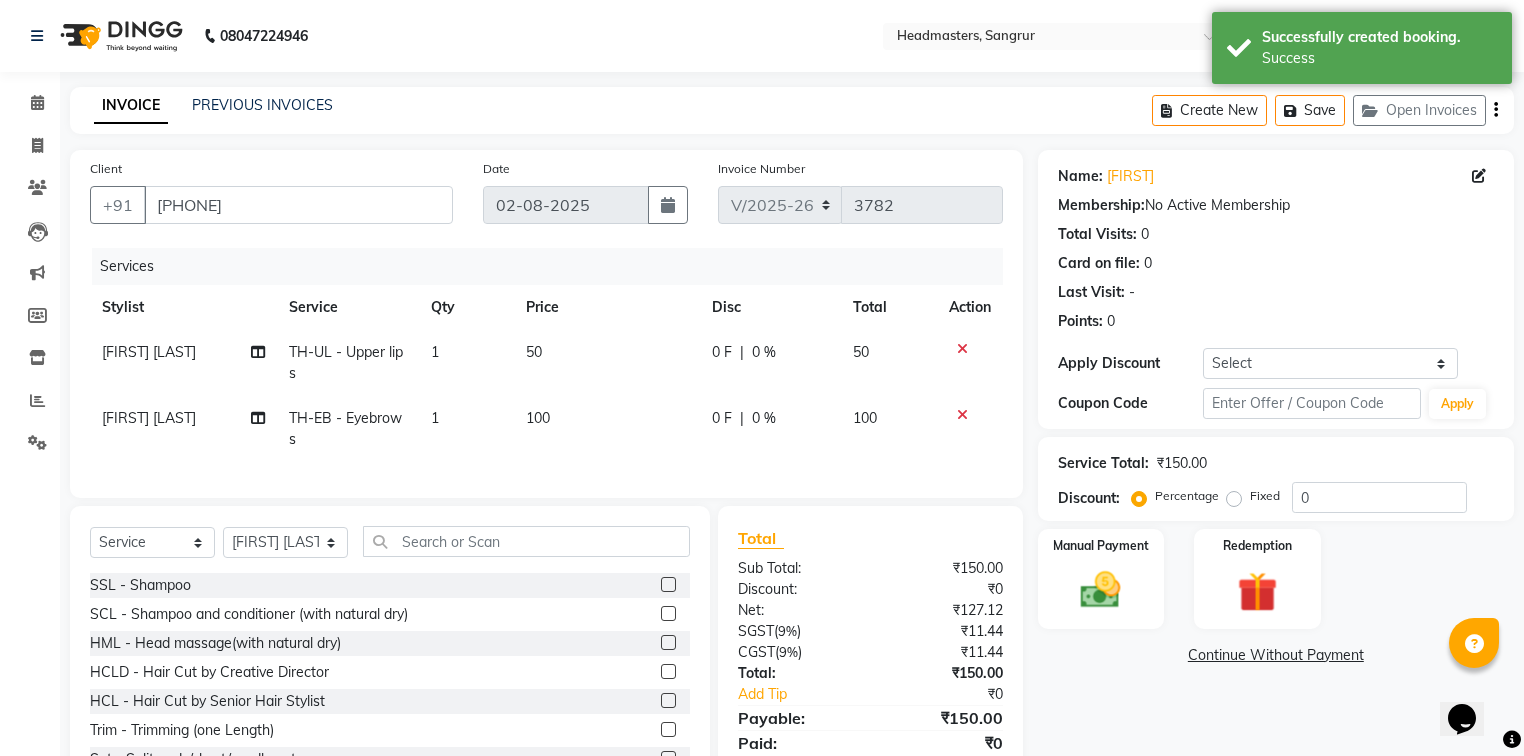click on "0 F | 0 %" 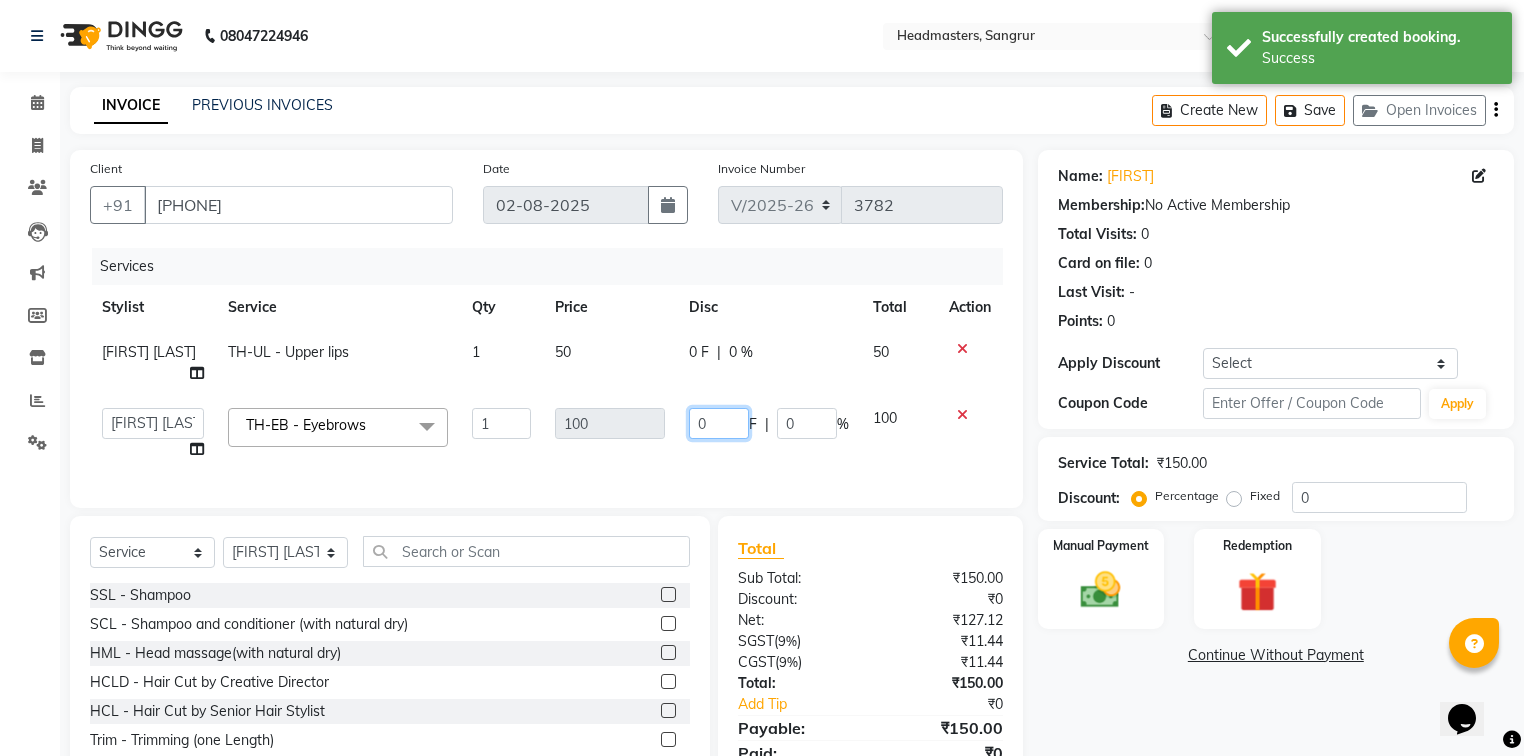 drag, startPoint x: 737, startPoint y: 430, endPoint x: 712, endPoint y: 430, distance: 25 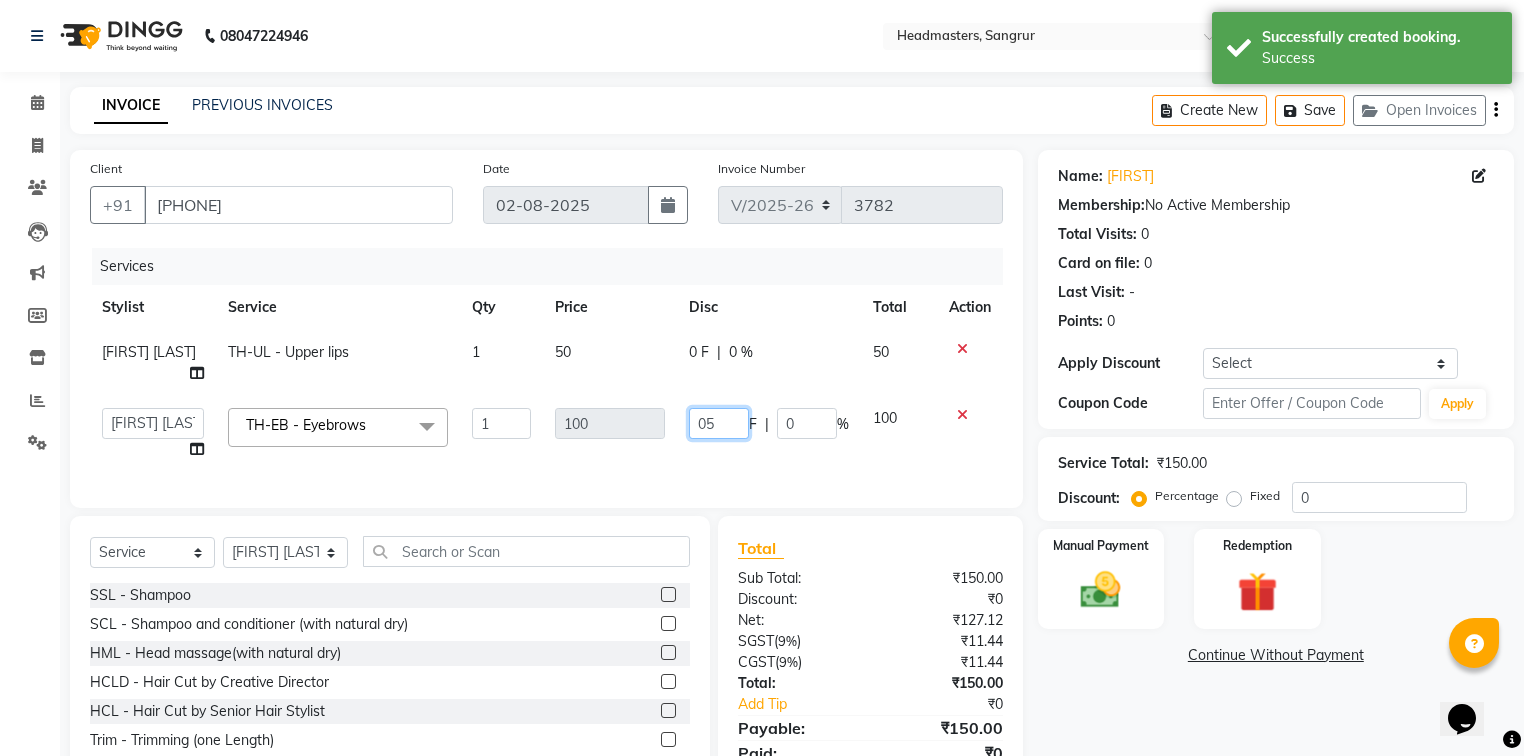 type on "050" 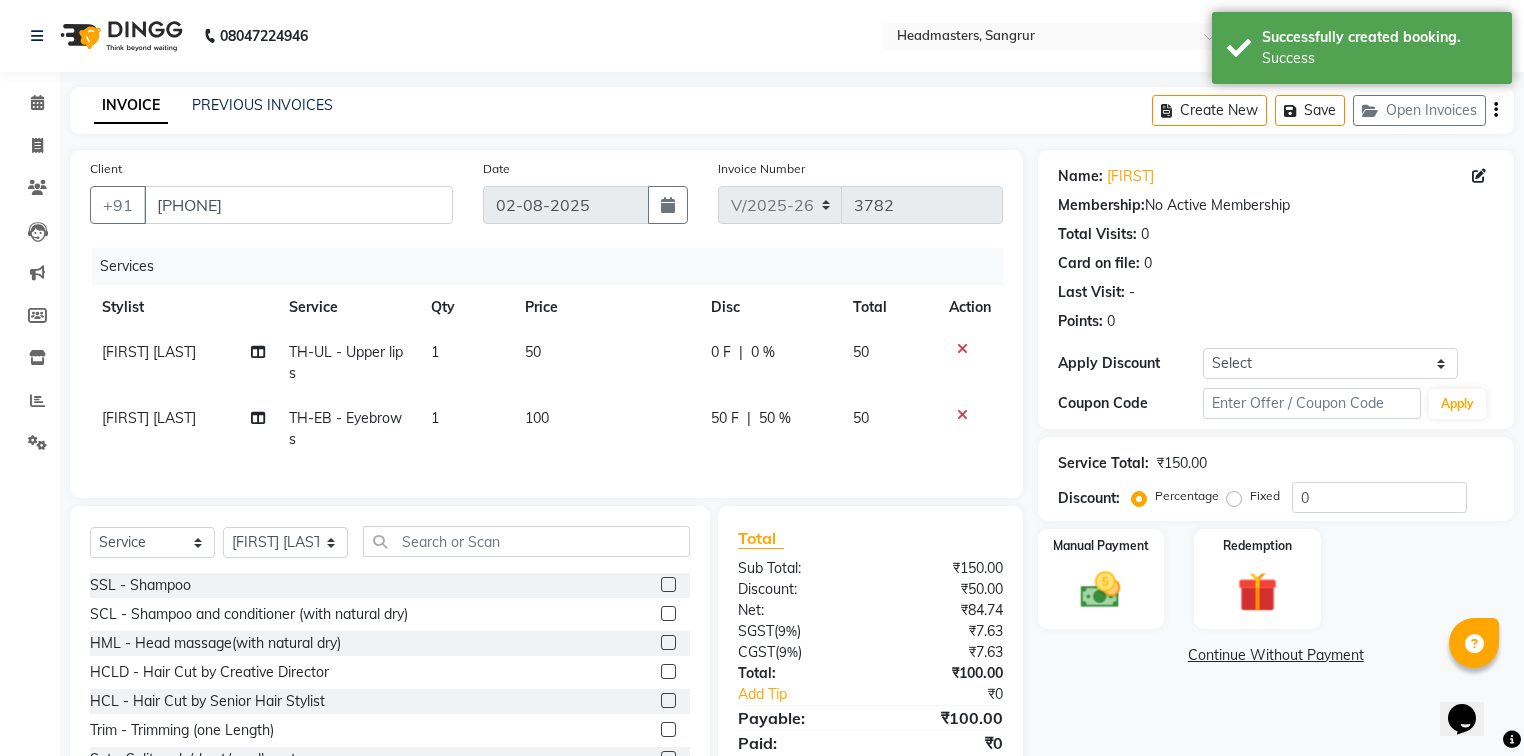 click on "Name: [FIRST]  Membership:  No Active Membership  Total Visits:  0 Card on file:  0 Last Visit:   - Points:   0  Apply Discount Select Coupon → Wrong Job Card  Coupon → Complimentary  Coupon → Correction  Coupon → First Wash  Coupon → Free Of Cost  Coupon → Staff Service  Coupon → Service Not Done  Coupon → Already Paid  Coupon → Double Job Card  Coupon Code Apply Service Total:  ₹150.00  Discount:  Percentage   Fixed  0 Manual Payment Redemption  Continue Without Payment" 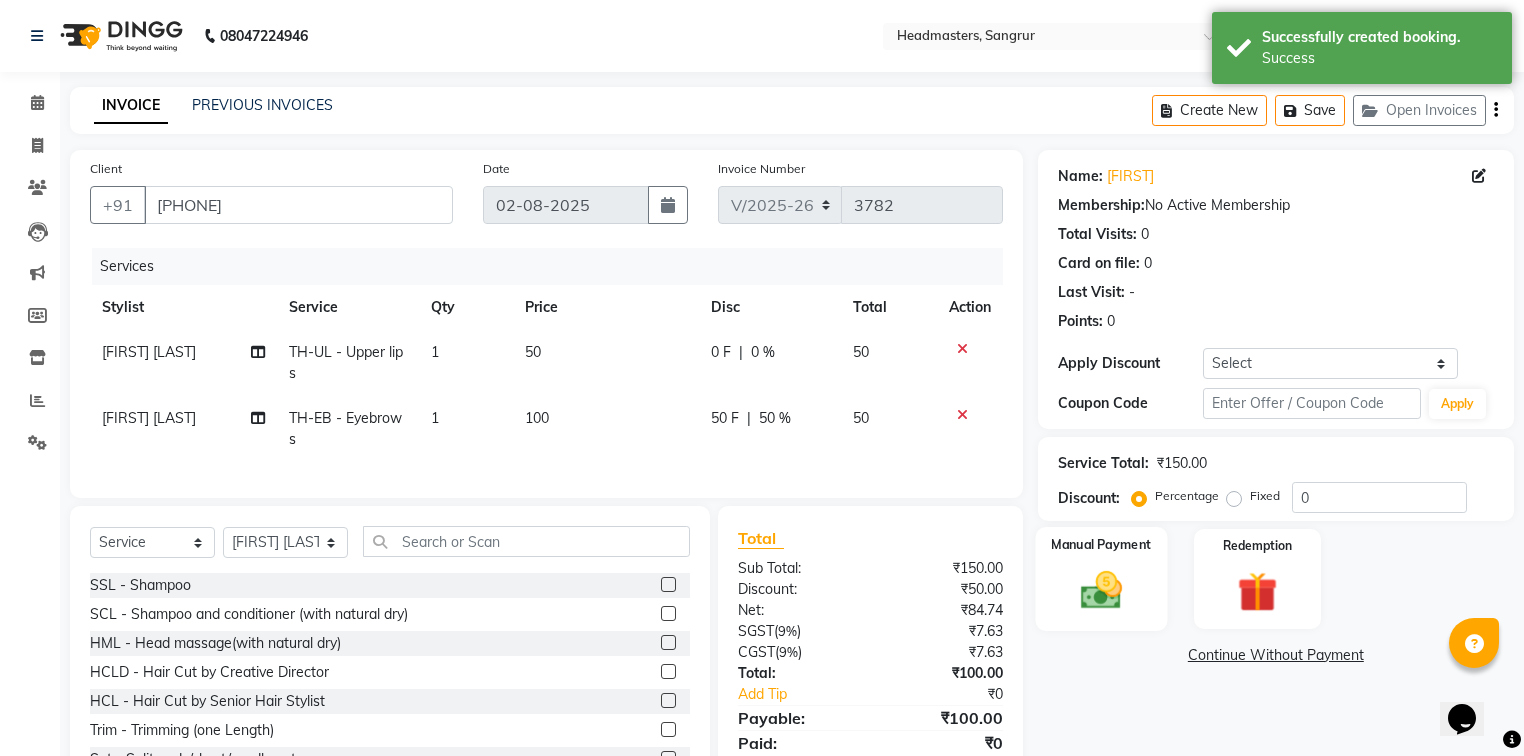 click on "Manual Payment" 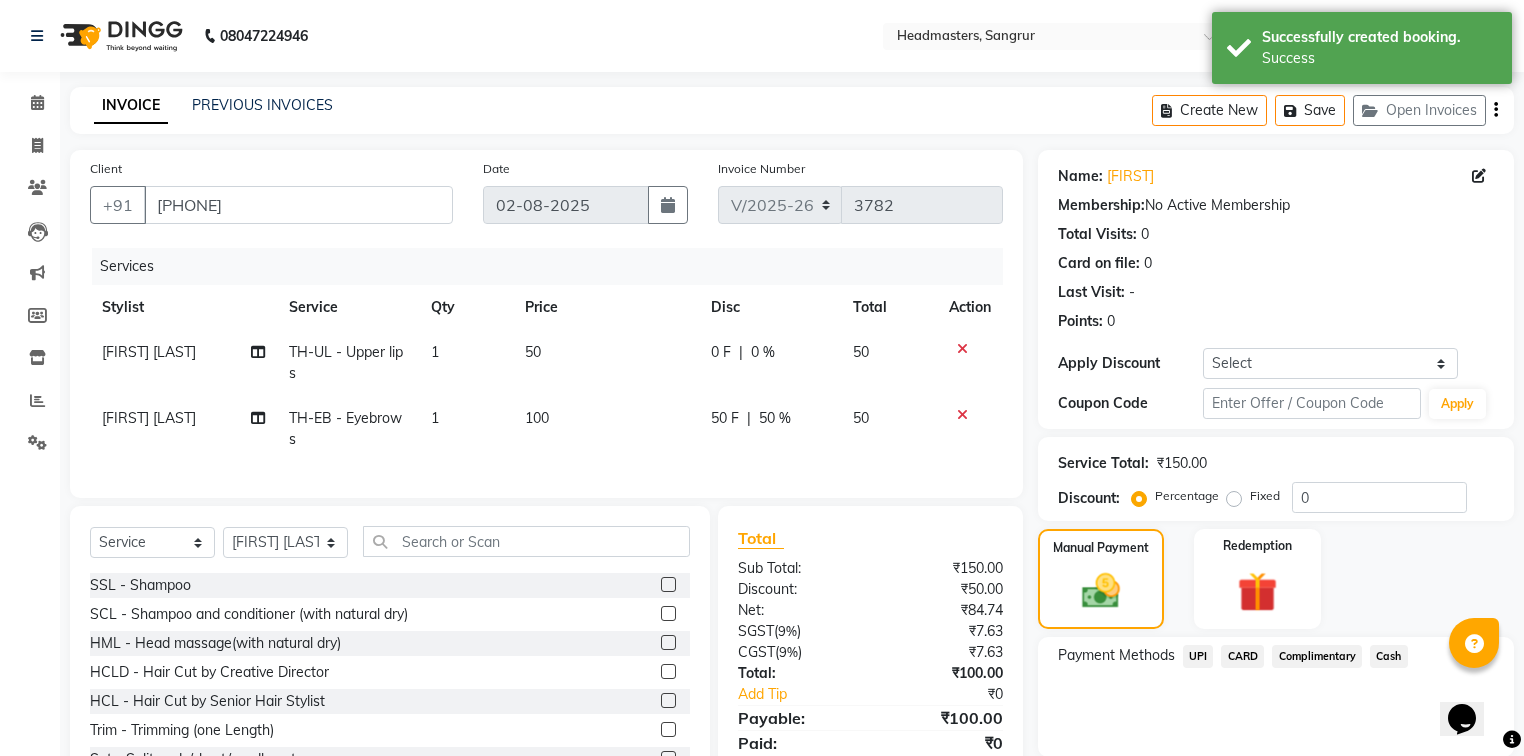 click on "Cash" 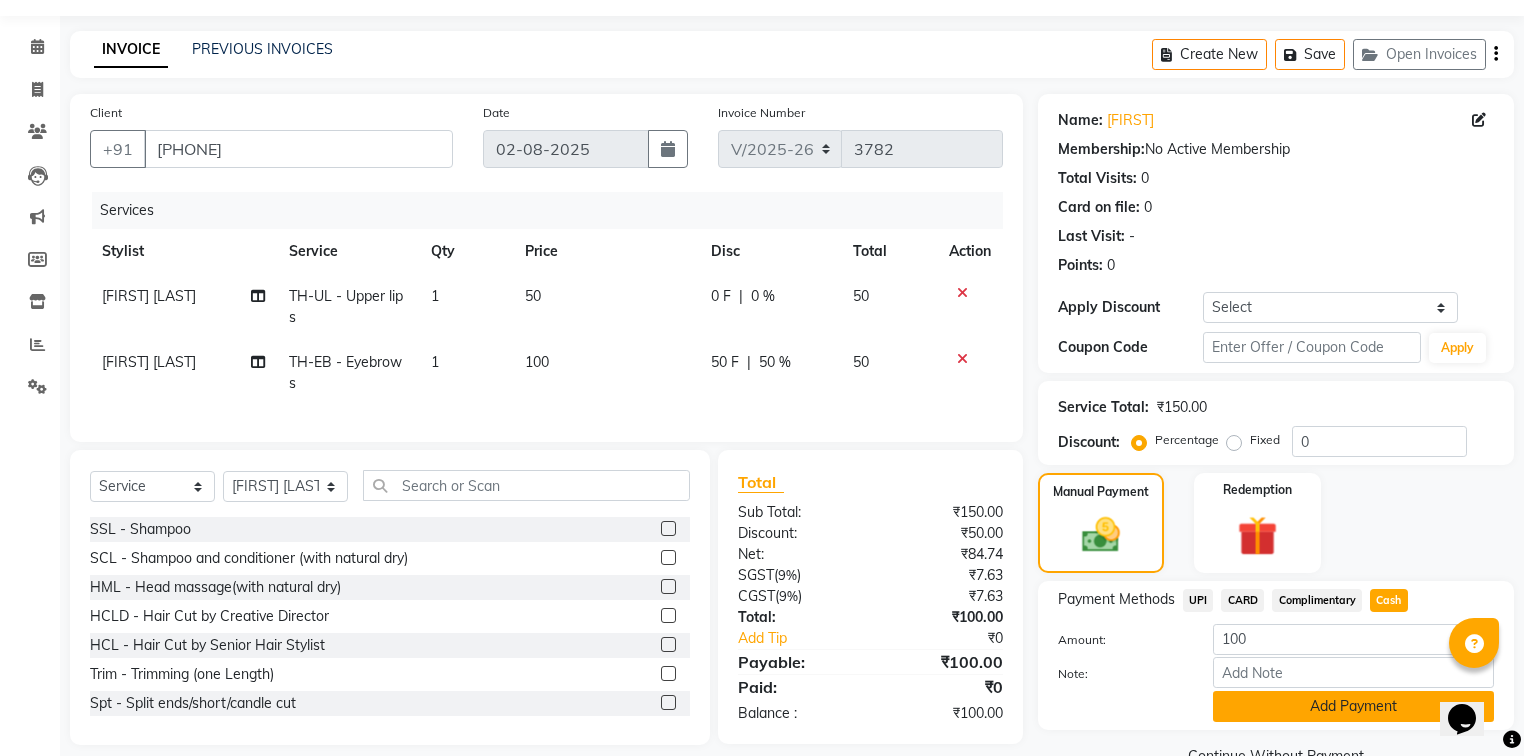 scroll, scrollTop: 102, scrollLeft: 0, axis: vertical 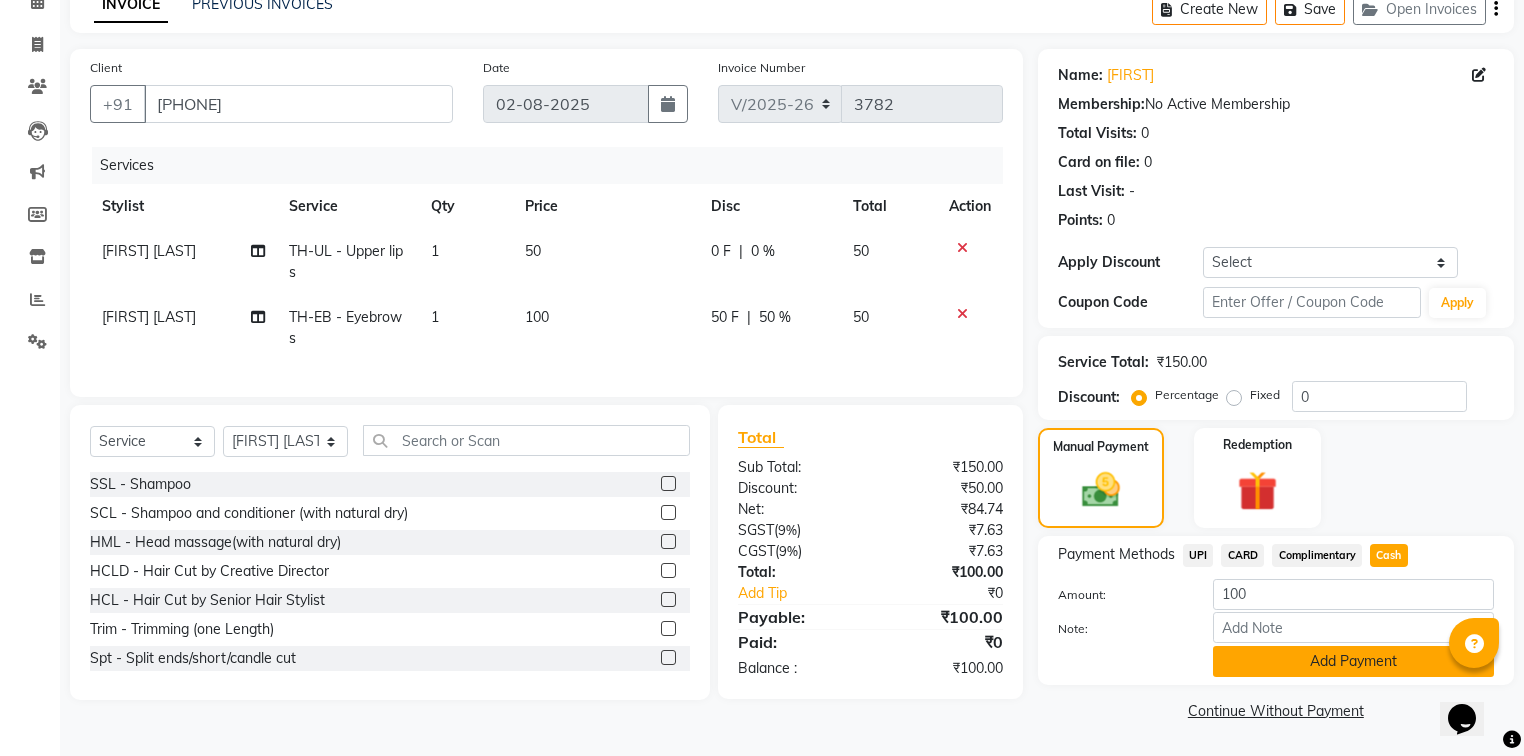 click on "Add Payment" 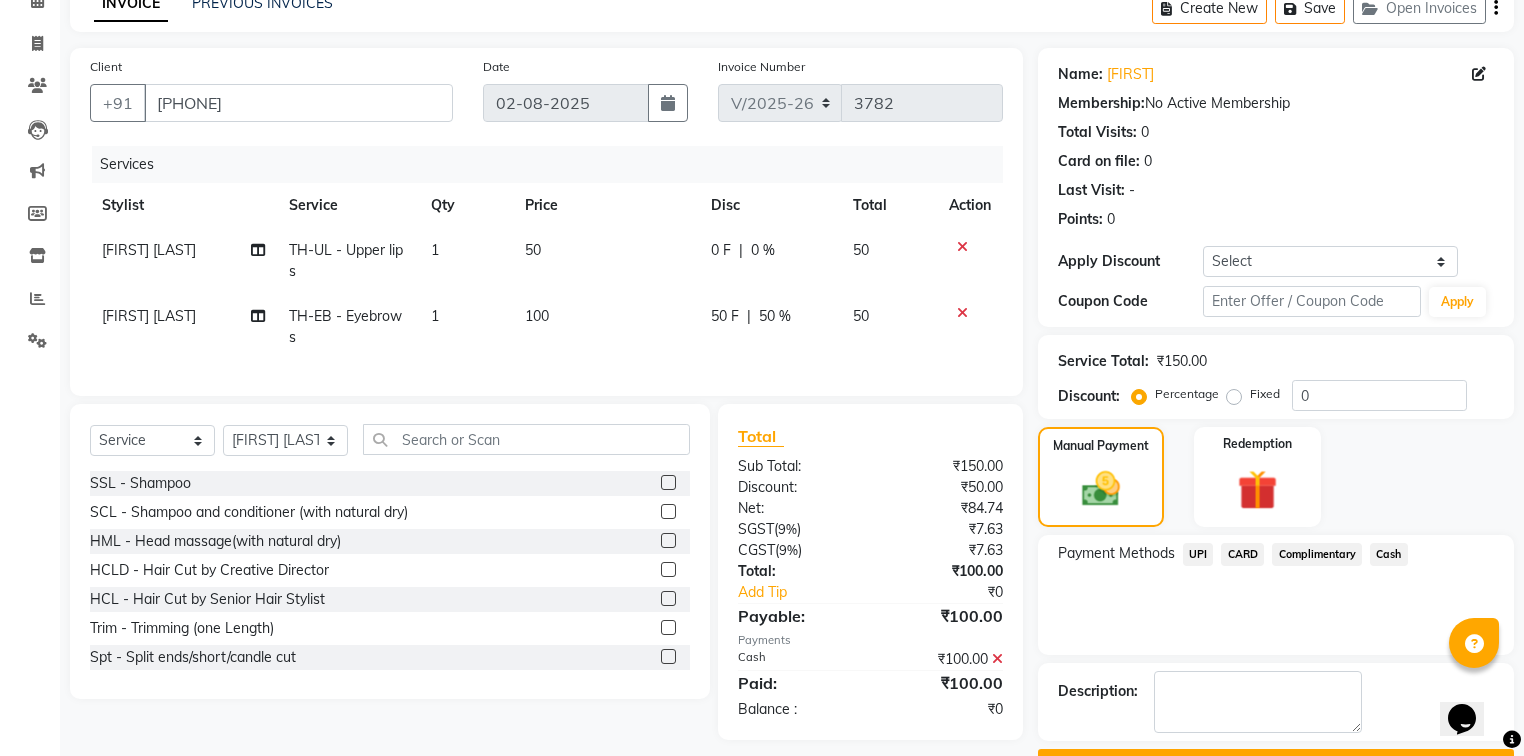 scroll, scrollTop: 154, scrollLeft: 0, axis: vertical 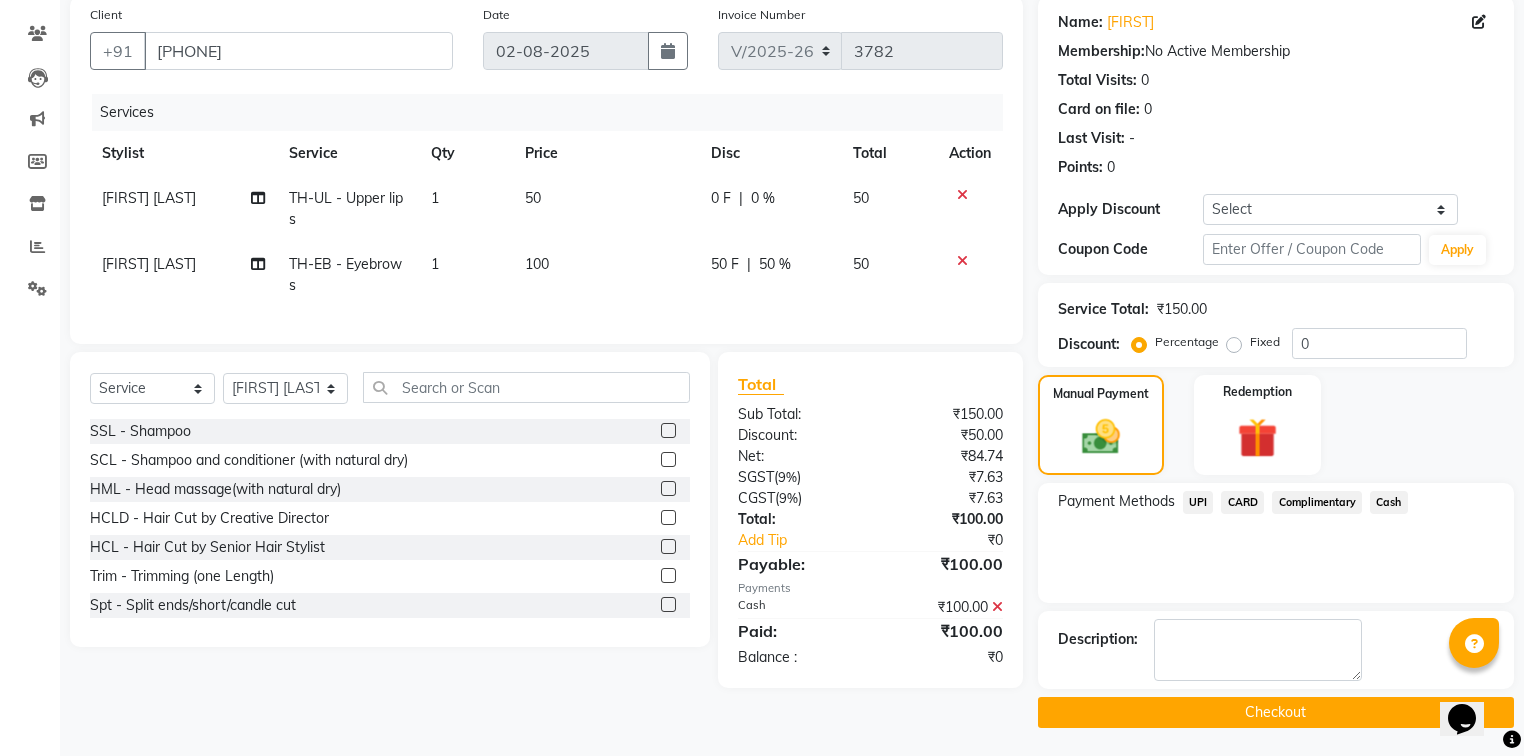 click on "Checkout" 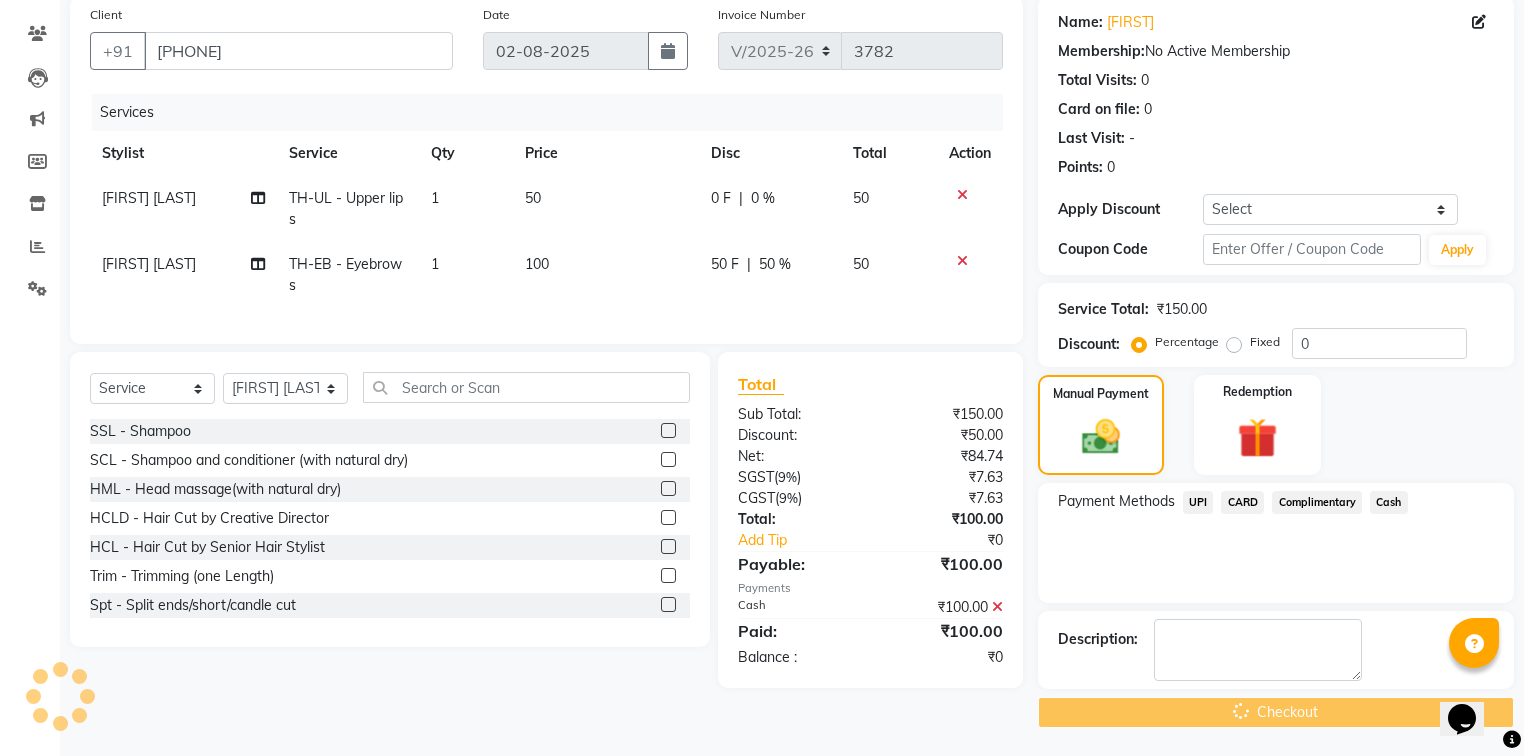 click on "Checkout" 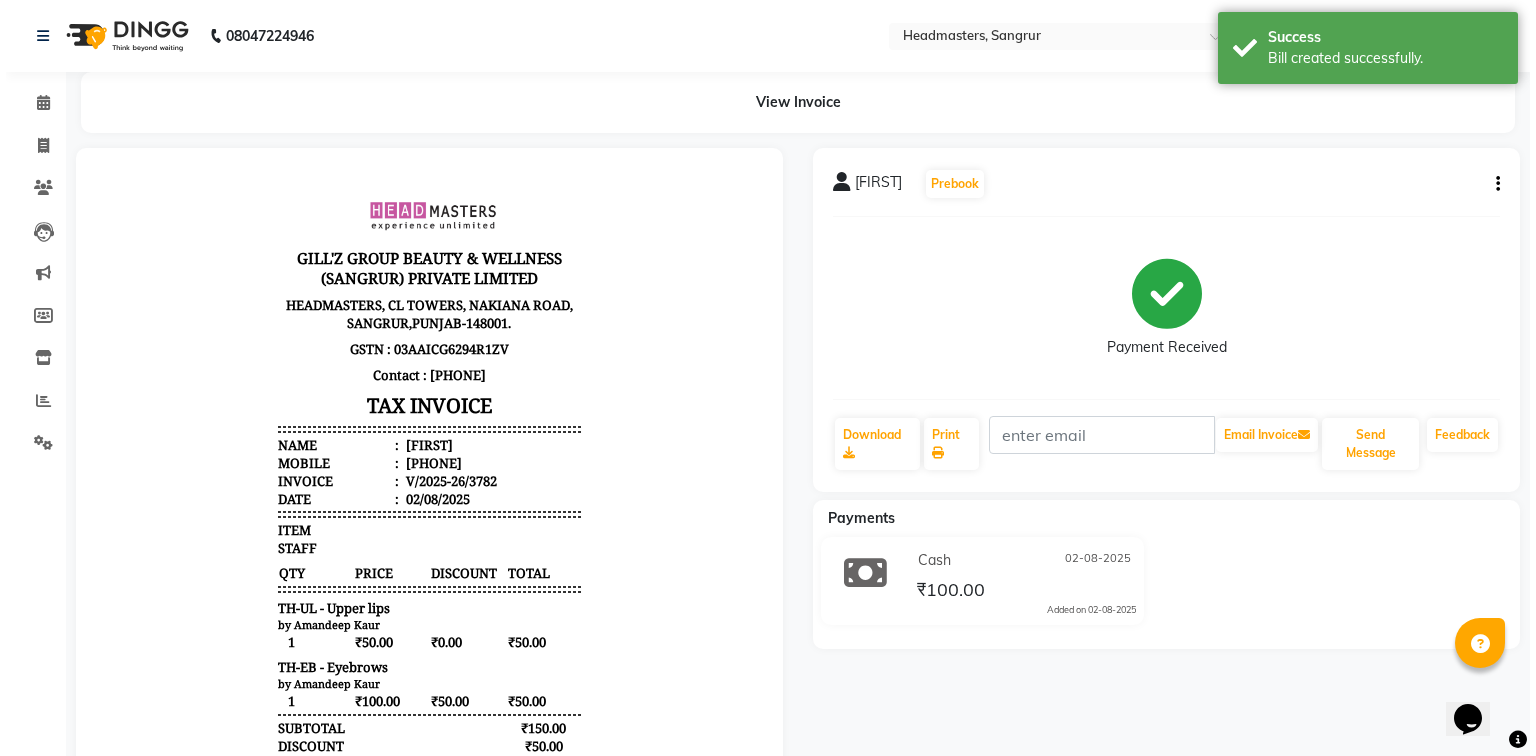 scroll, scrollTop: 0, scrollLeft: 0, axis: both 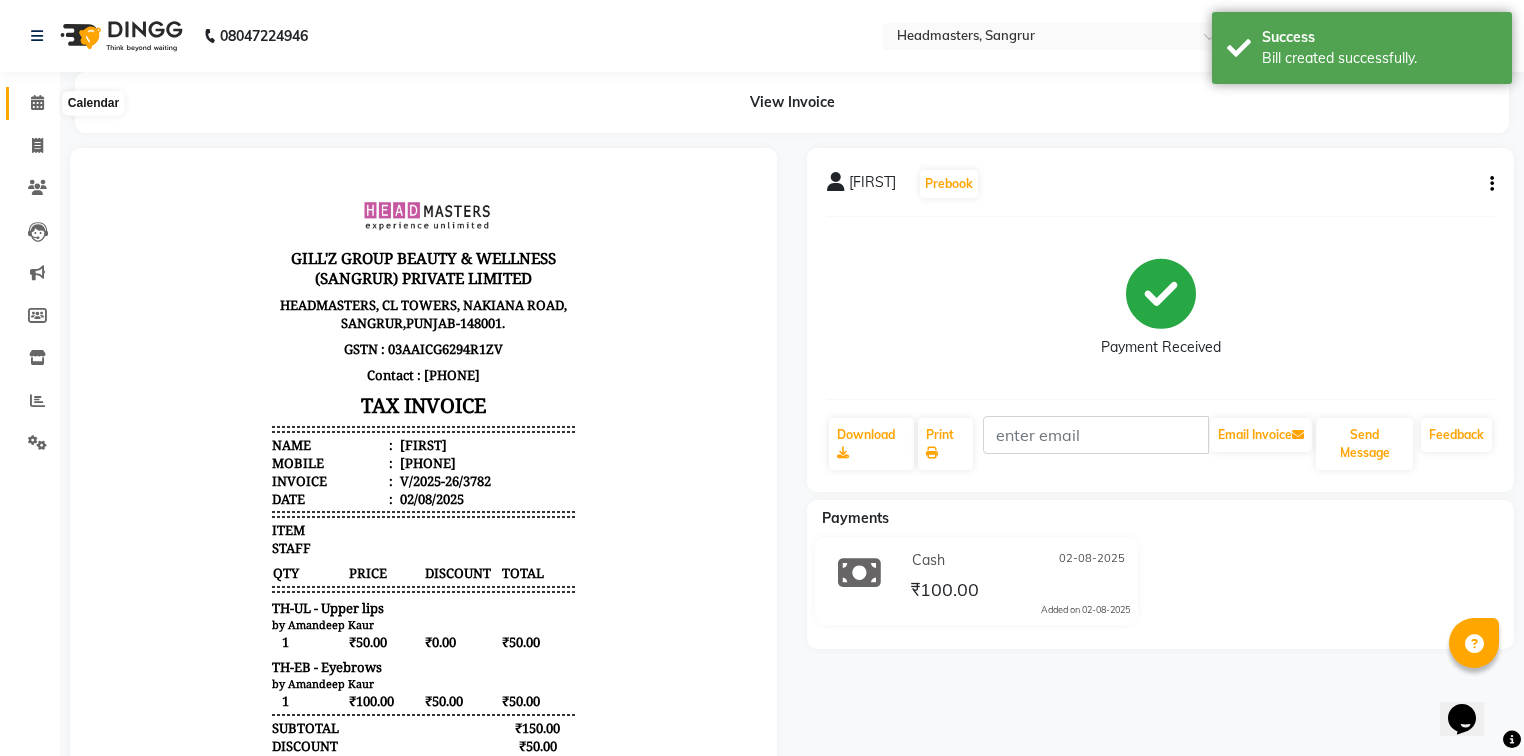 click 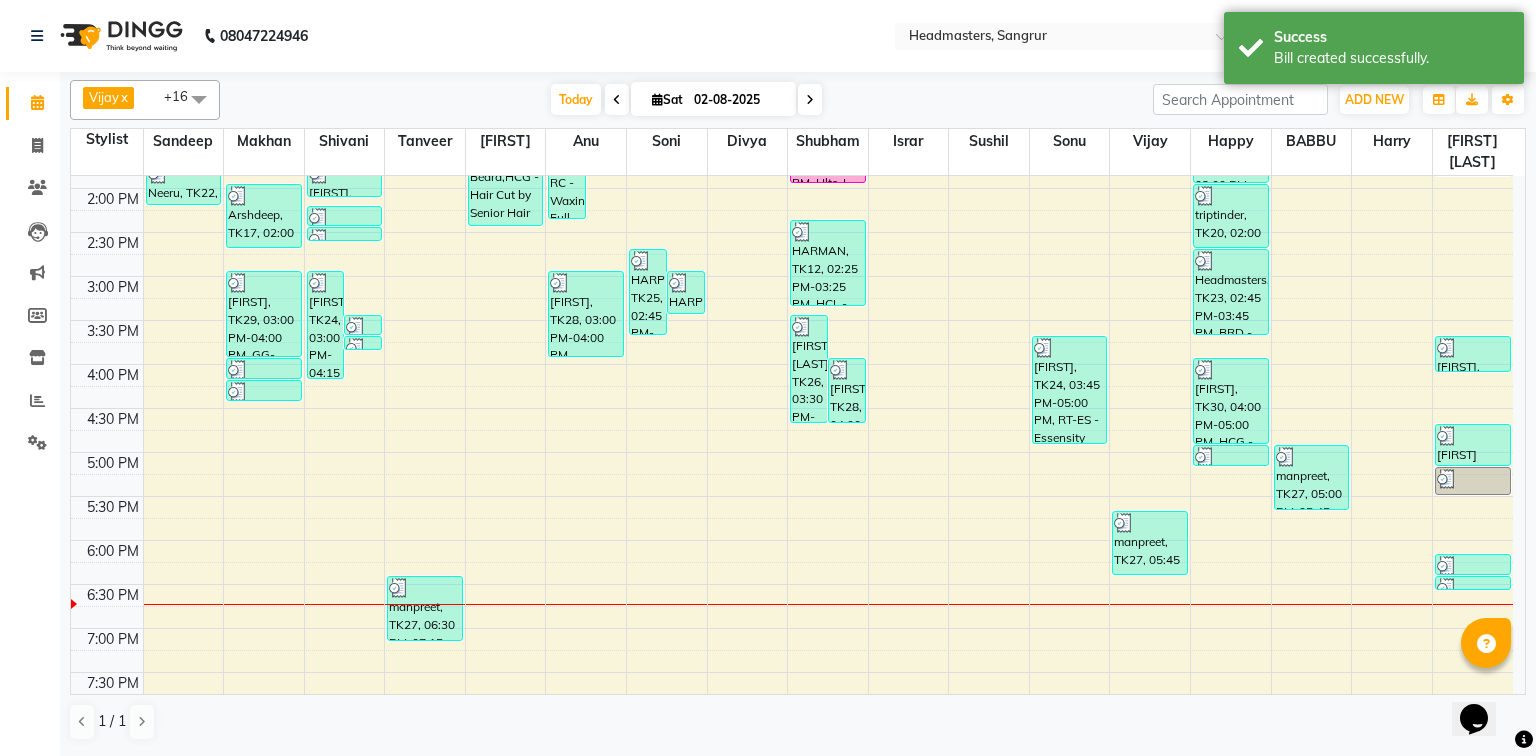 scroll, scrollTop: 614, scrollLeft: 0, axis: vertical 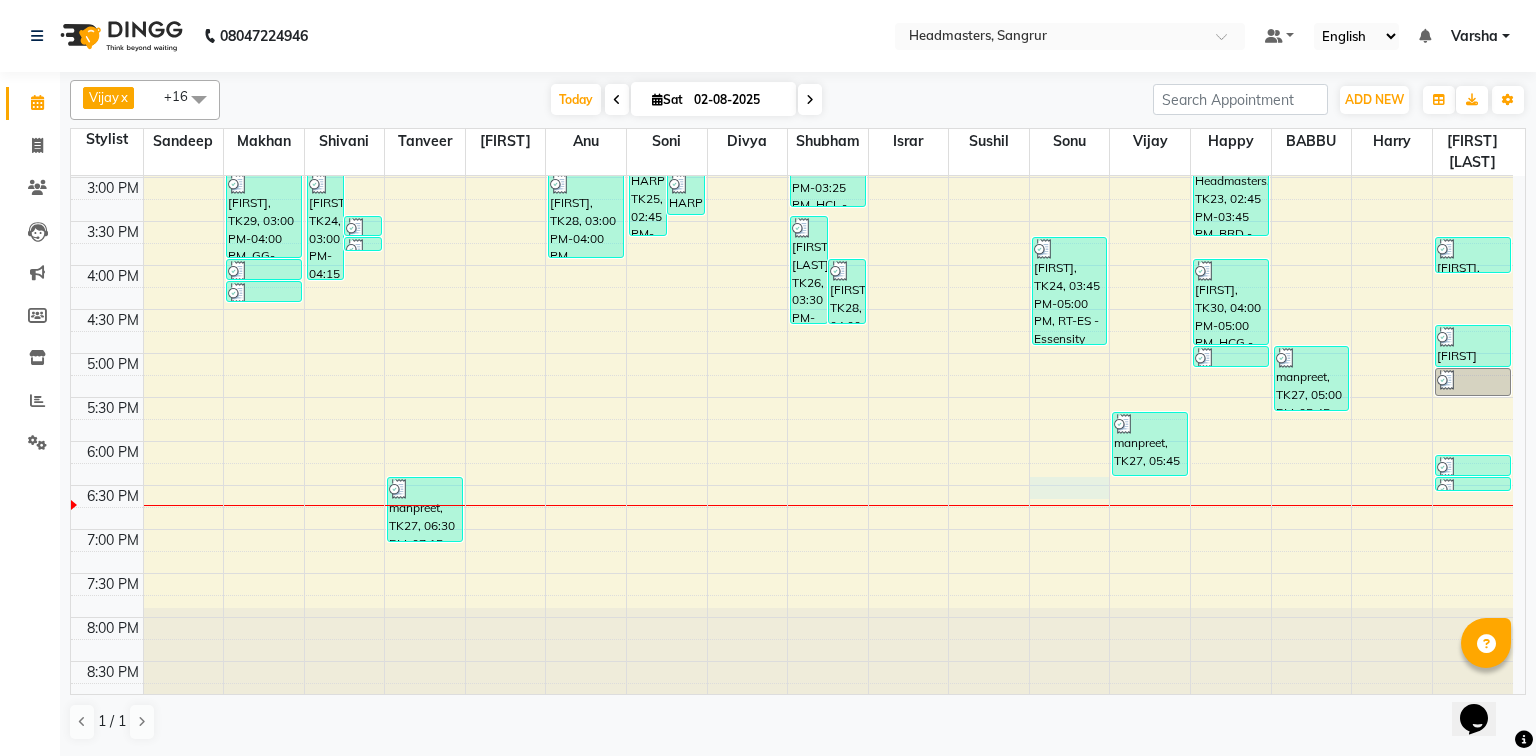 click on "8:00 AM 8:30 AM 9:00 AM 9:30 AM 10:00 AM 10:30 AM 11:00 AM 11:30 AM 12:00 PM 12:30 PM 1:00 PM 1:30 PM 2:00 PM 2:30 PM 3:00 PM 3:30 PM 4:00 PM 4:30 PM 5:00 PM 5:30 PM 6:00 PM 6:30 PM 7:00 PM 7:30 PM 8:00 PM 8:30 PM     [FIRST], TK08, 10:30 AM-11:30 AM, HCL - Hair Cut by Senior Hair Stylist     [FIRST], TK22, 01:45 PM-02:15 PM, SSL - Shampoo     [FIRST], TK06, 10:30 AM-11:15 AM, BRD - Beard     [FIRST], TK17, 02:00 PM-02:45 PM, BRD - Beard     [FIRST], TK29, 03:00 PM-04:00 PM, GG-igora - Igora Global     [FIRST], TK29, 04:00 PM-04:15 PM, O3-MSK-POW - Power Mask     [FIRST], TK29, 04:15 PM-04:30 PM, O3-MSK-DTAN  - D-Tan Pack     [FIRST], TK24, 03:00 PM-04:15 PM, CLP REP  - Repechage Cleanup (seaweed based),WX-FL-RC - Waxing Full Legs -Premium,WX-FA-RC - Waxing Full Arms - Premium,WX-UA-RC - Waxing Under Arms - Premium     [FIRST], TK23, 03:30 PM-03:45 PM, TH-EB - Eyebrows     [FIRST], TK23, 03:45 PM-03:50 PM, TH-UL - Upper lips     [FIRST], TK07, 10:45 AM-11:00 AM, TH-EB - Eyebrows" at bounding box center [792, 133] 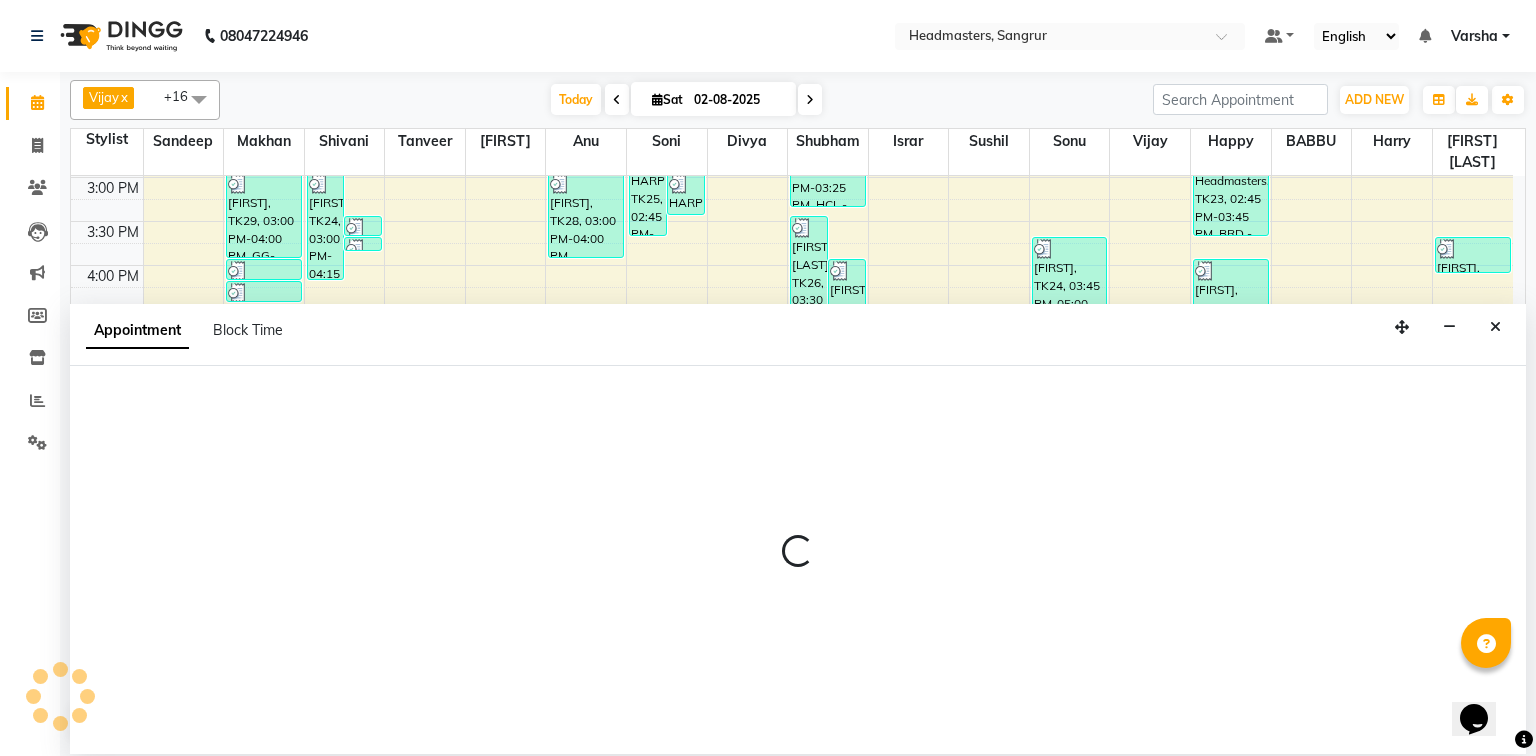 select on "60900" 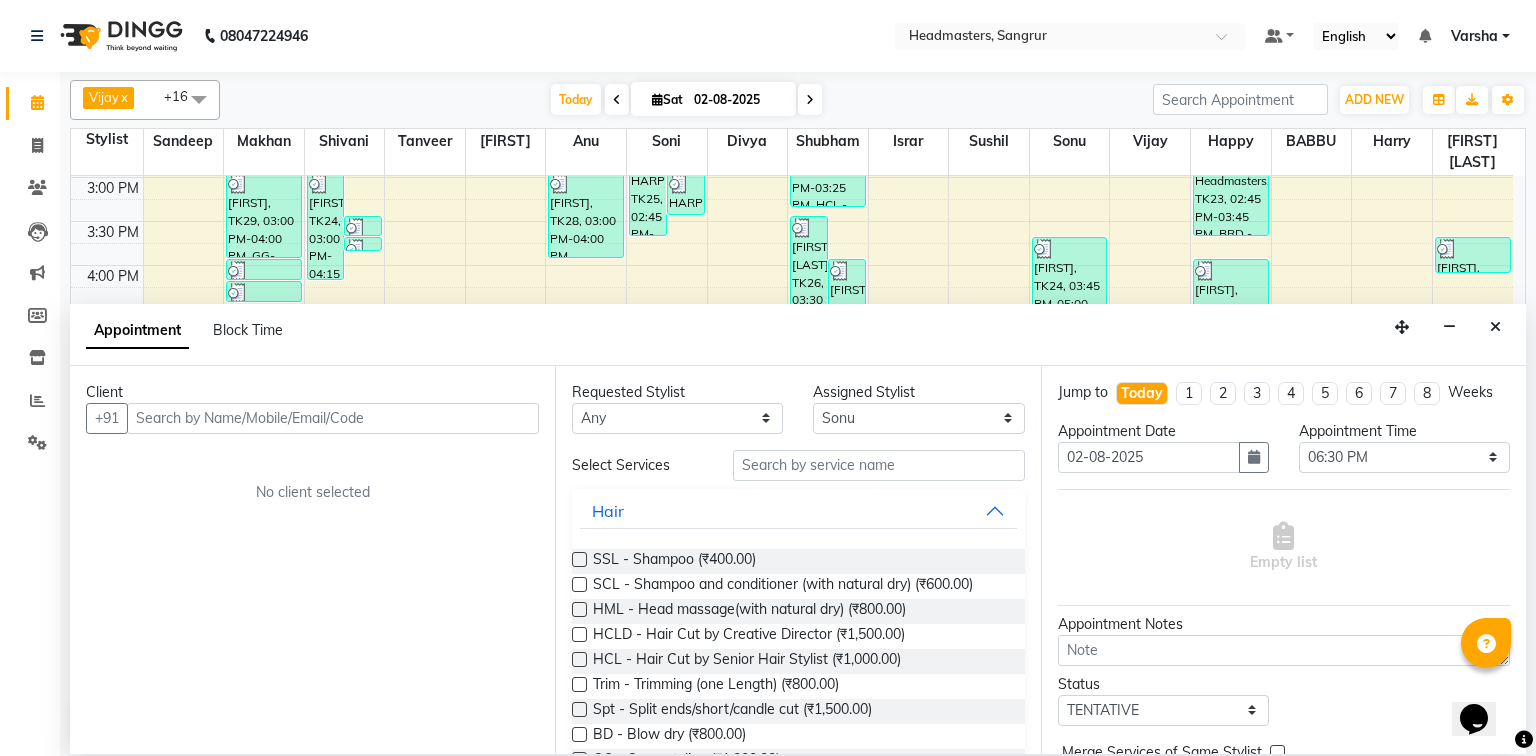 click at bounding box center [333, 418] 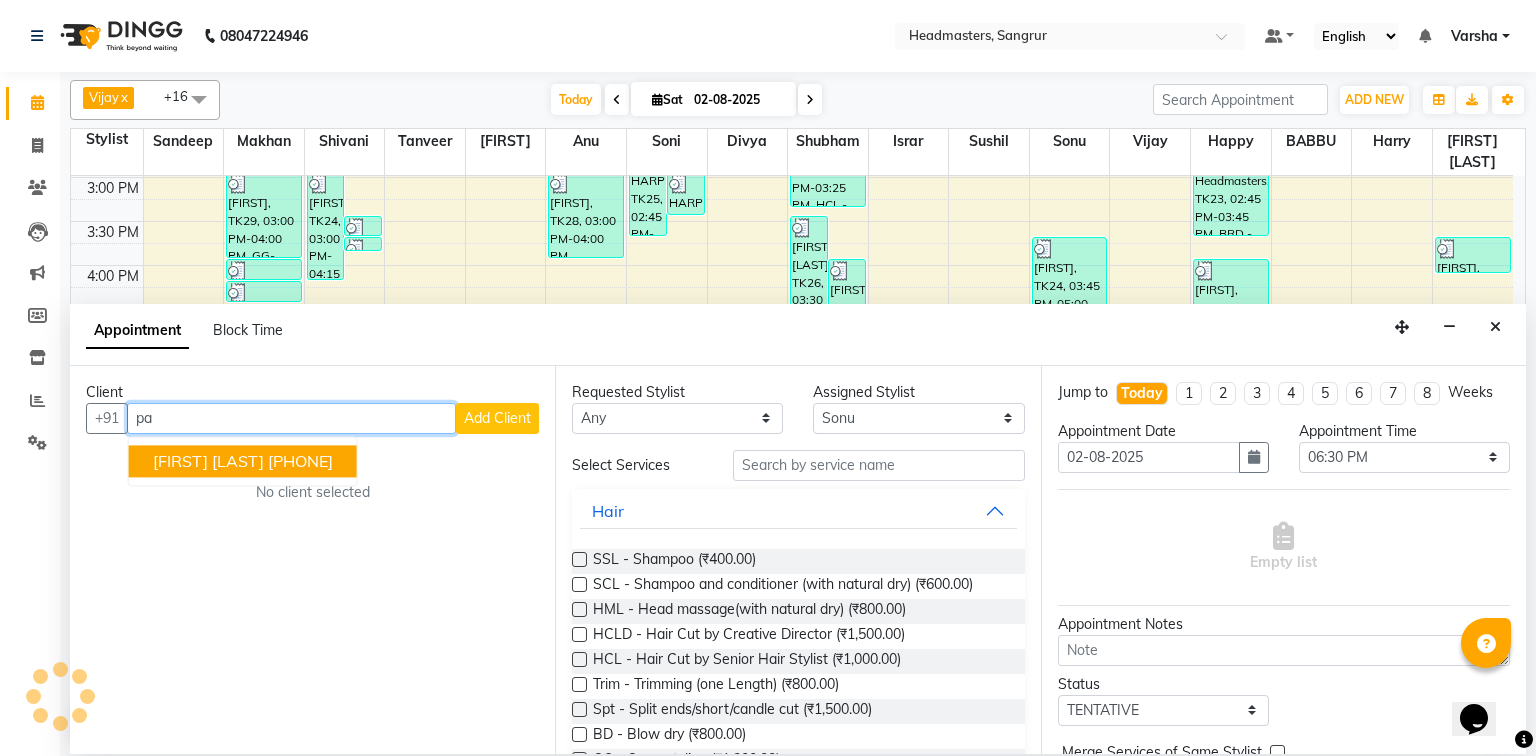type on "p" 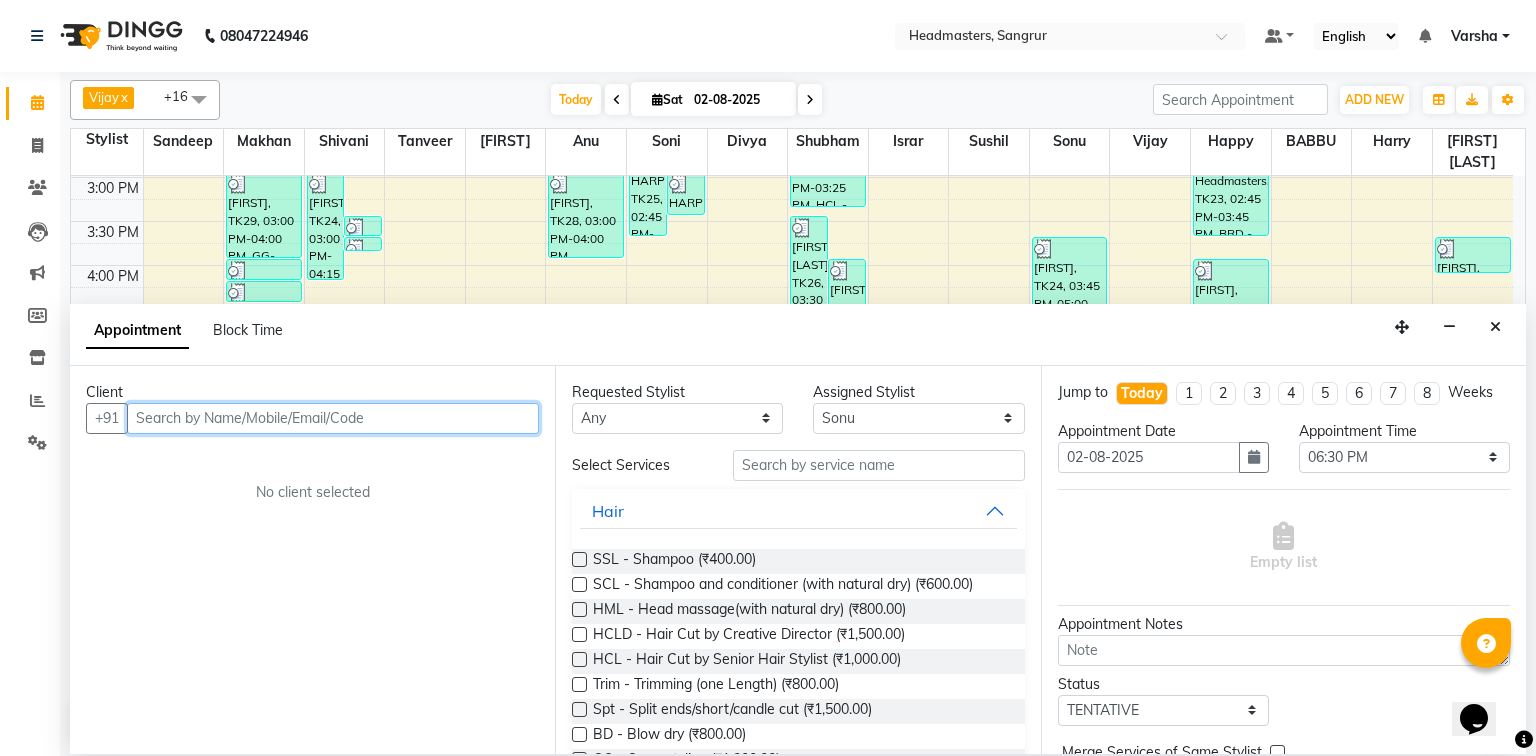 type on "8" 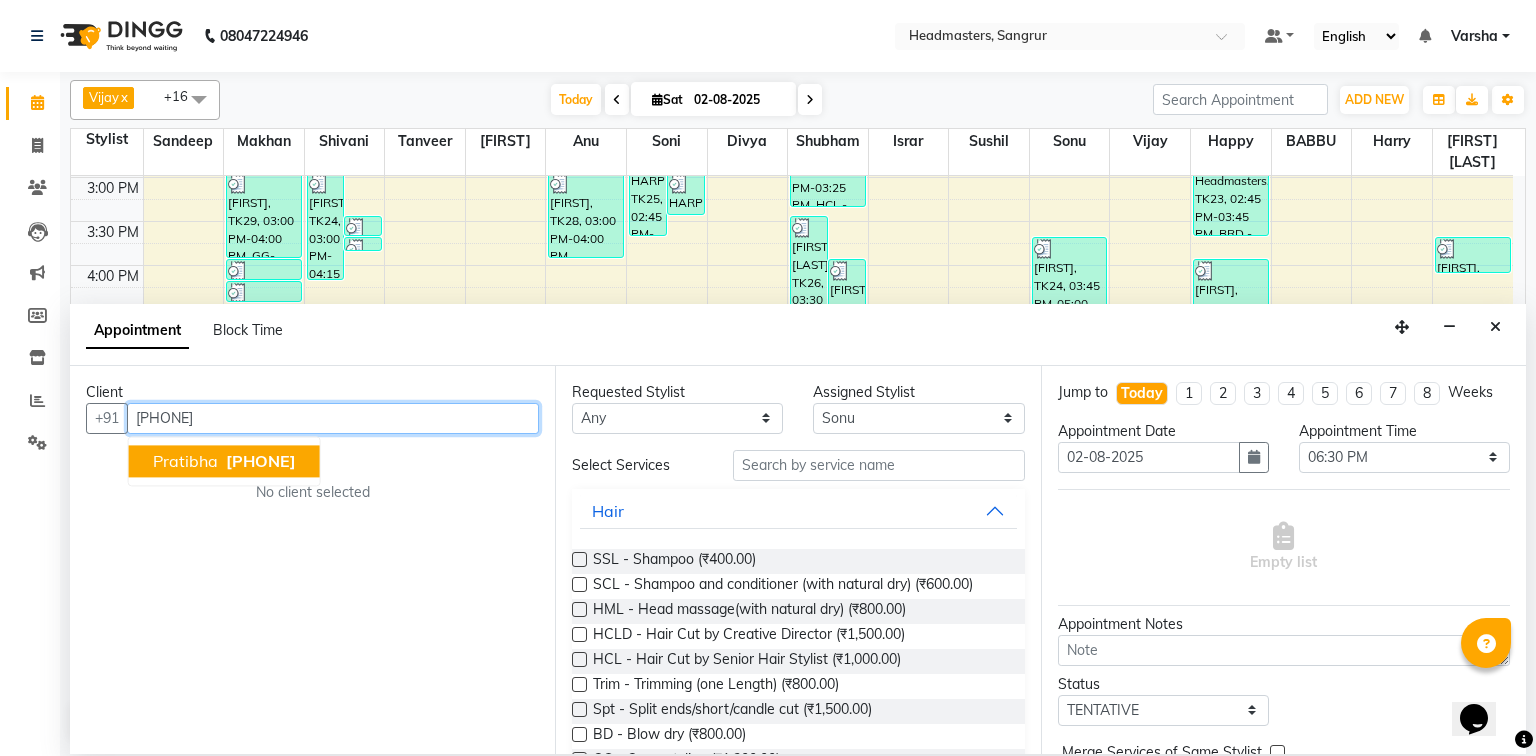 click on "[FIRST]    [PHONE]" at bounding box center [224, 461] 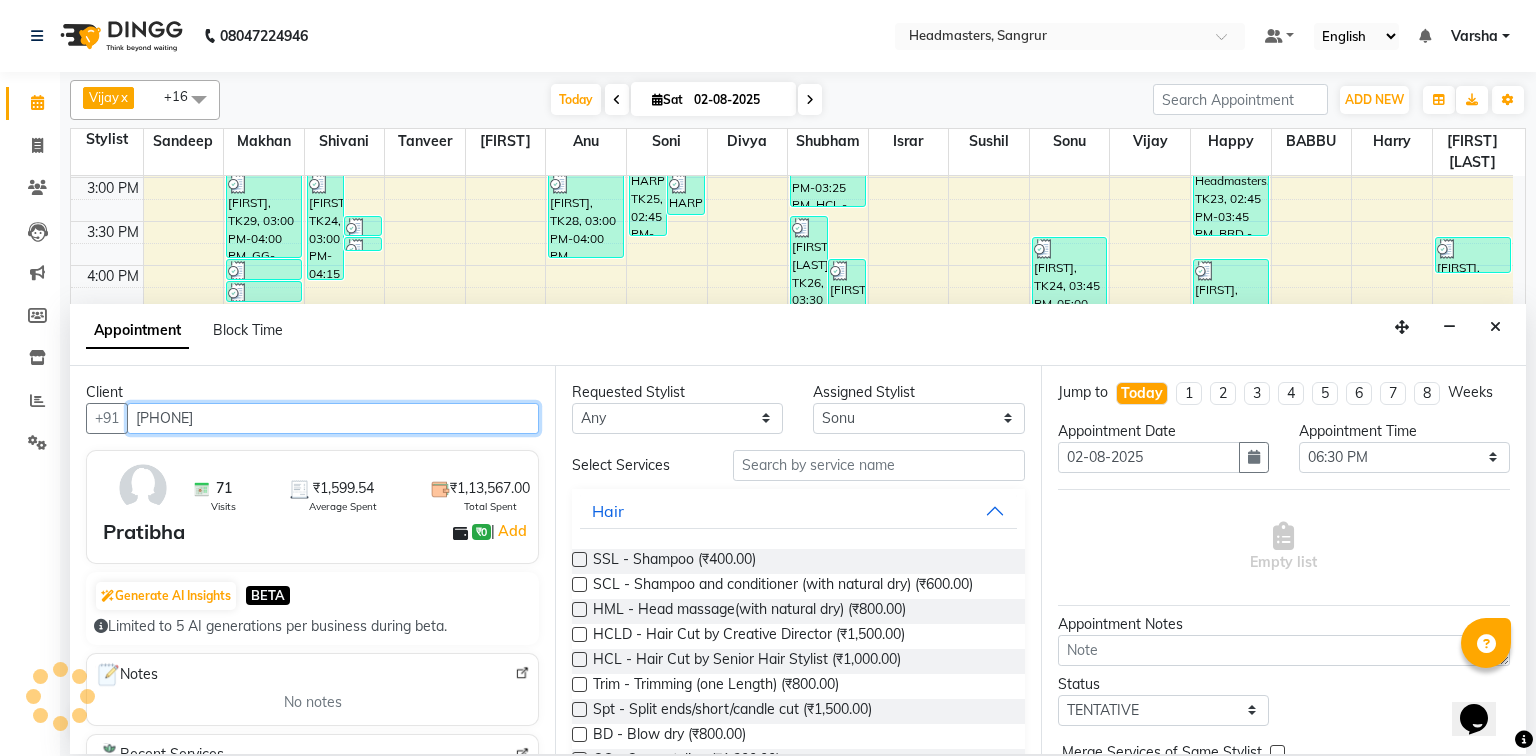 type on "[PHONE]" 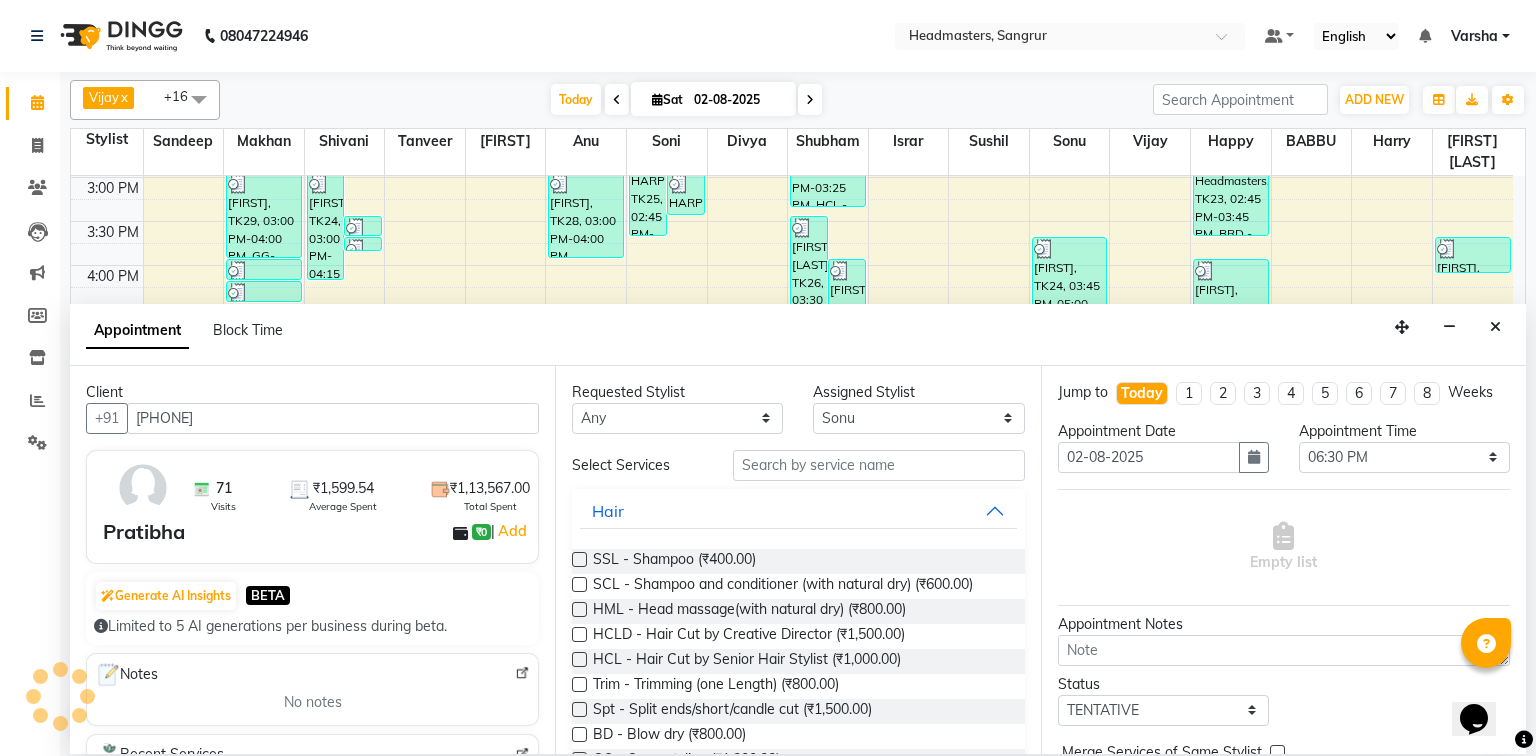 click on "Select Services    Hair SSL - Shampoo (₹400.00) SCL - Shampoo and conditioner (with natural dry) (₹600.00) HML - Head massage(with natural dry) (₹800.00) HCLD - Hair Cut by Creative Director (₹1,500.00) HCL - Hair Cut by Senior Hair Stylist (₹1,000.00) Trim - Trimming (one Length) (₹800.00) Spt - Split ends/short/candle cut (₹1,500.00) BD - Blow dry (₹800.00) OS - Open styling (₹1,200.00) GL-igora - Igora Global (₹7,000.00) GL-essensity - Essensity Global (₹8,000.00) Hlts-L - Highlights (₹8,000.00) Bal - Balayage (₹12,000.00) Chunks  - Chunks (₹1,500.00) CR  - Color removal (₹4,000.00) CRF - Color refresh (₹4,500.00) Stk - Per streak (₹800.00) RT-IG - Igora Root Touchup(one inch only) (₹1,800.00) RT-ES - Essensity Root Touchup(one inch only) (₹2,000.00) Reb - Rebonding (₹8,000.00) ST  - Straight therapy (₹9,000.00) Krt-L - Keratin (₹8,000.00) Krt-BB -L - Keratin Blow Out (₹12,000.00) HR-BTX -L  - Hair Botox (₹9,000.00) NanoP -L - Nanoplastia (₹11,000.00)" at bounding box center [798, 1734] 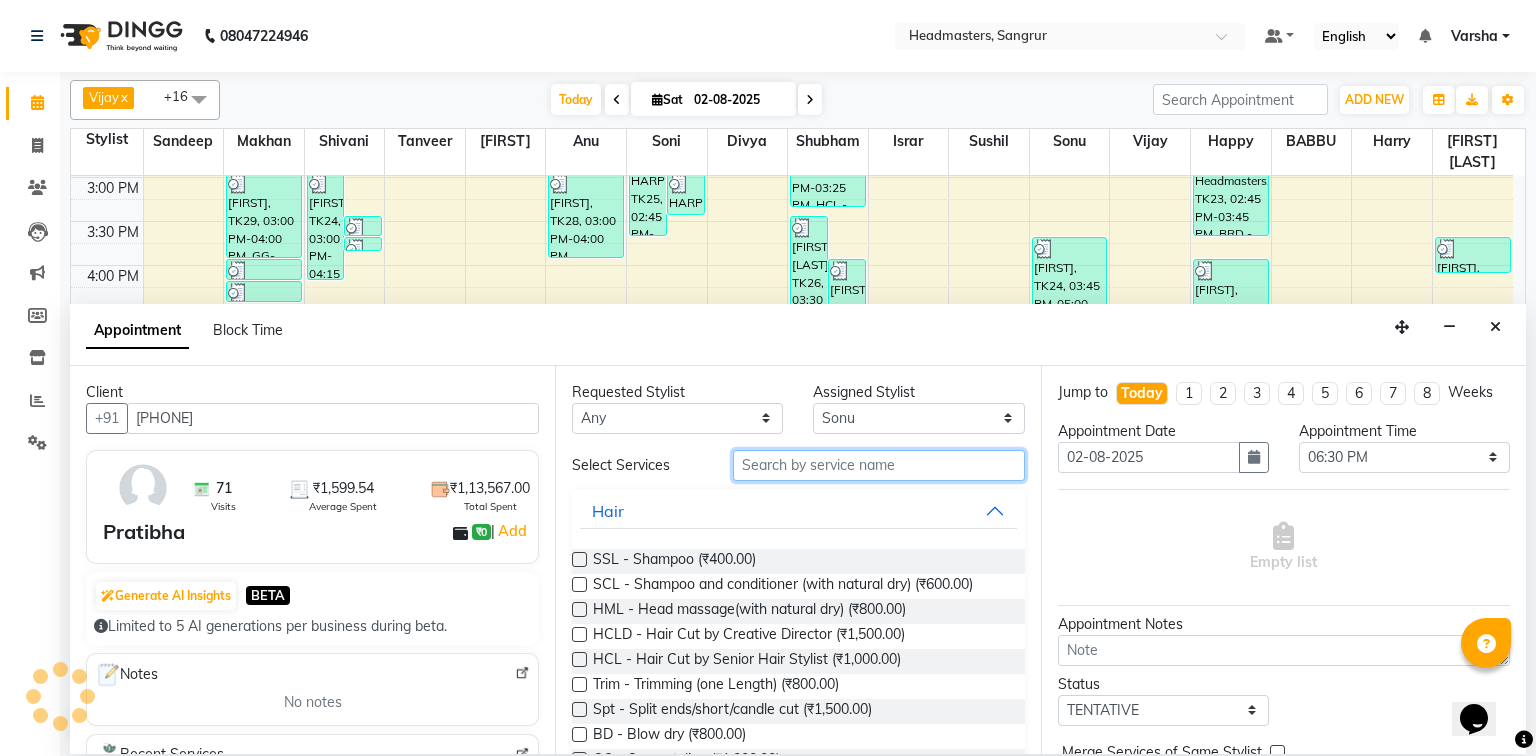 click at bounding box center [879, 465] 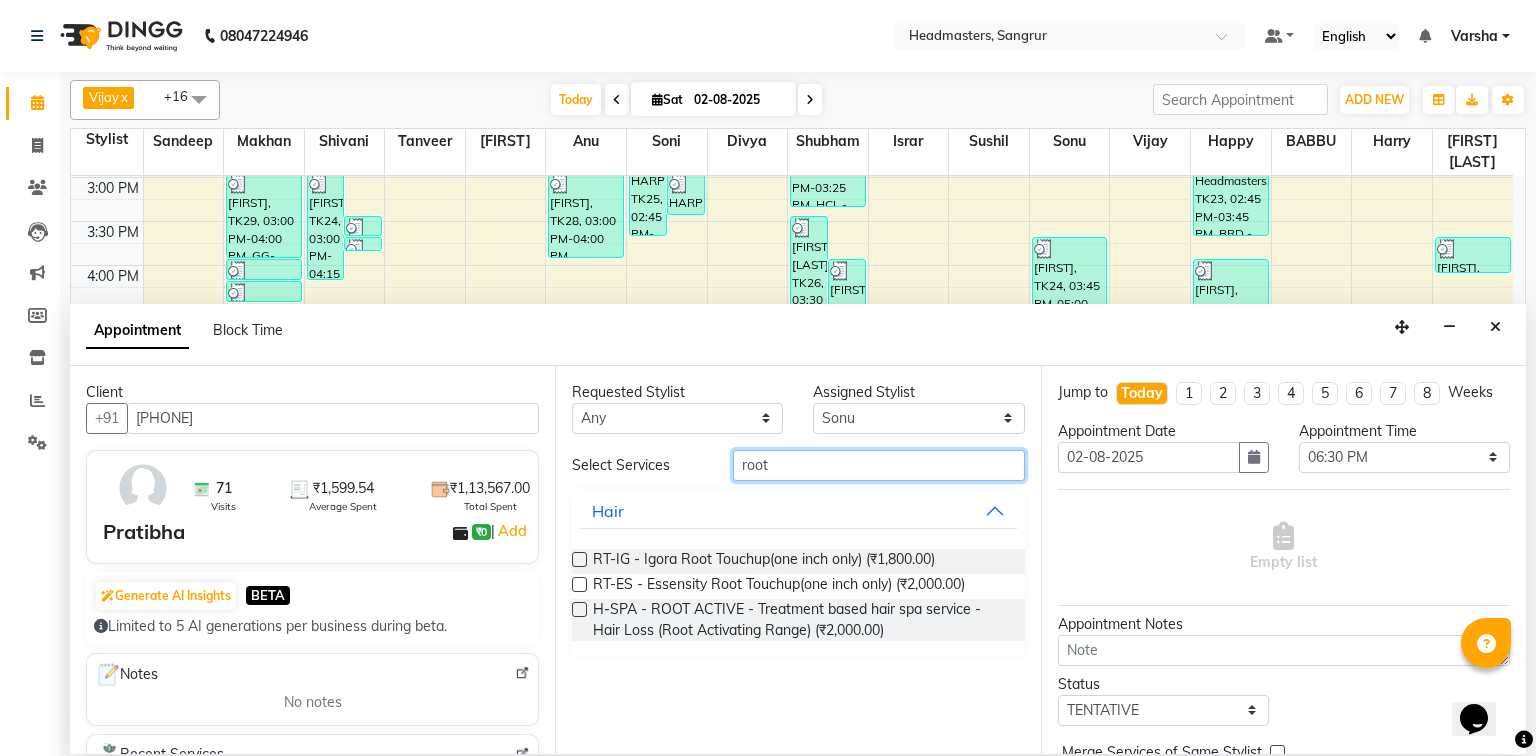 type on "root" 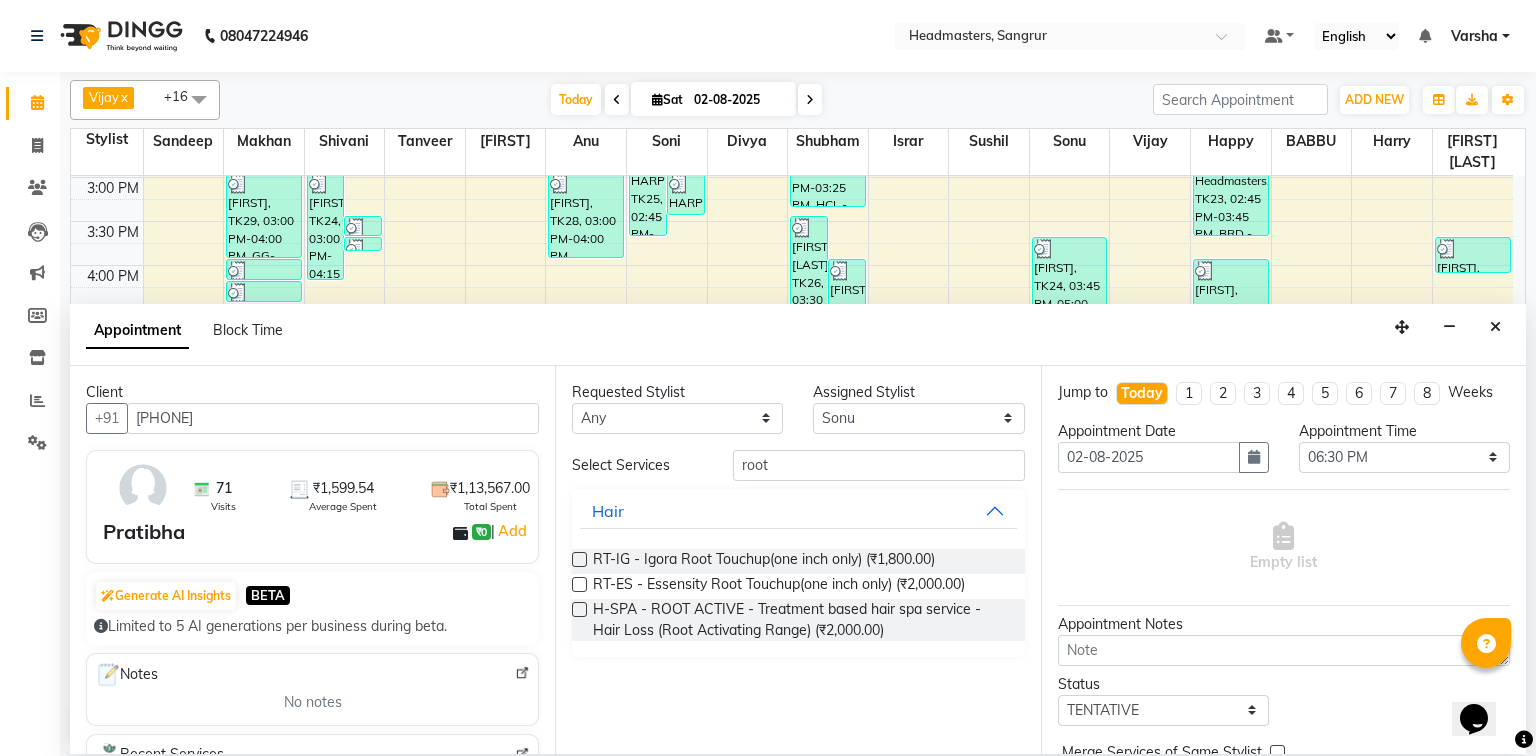 click at bounding box center (579, 559) 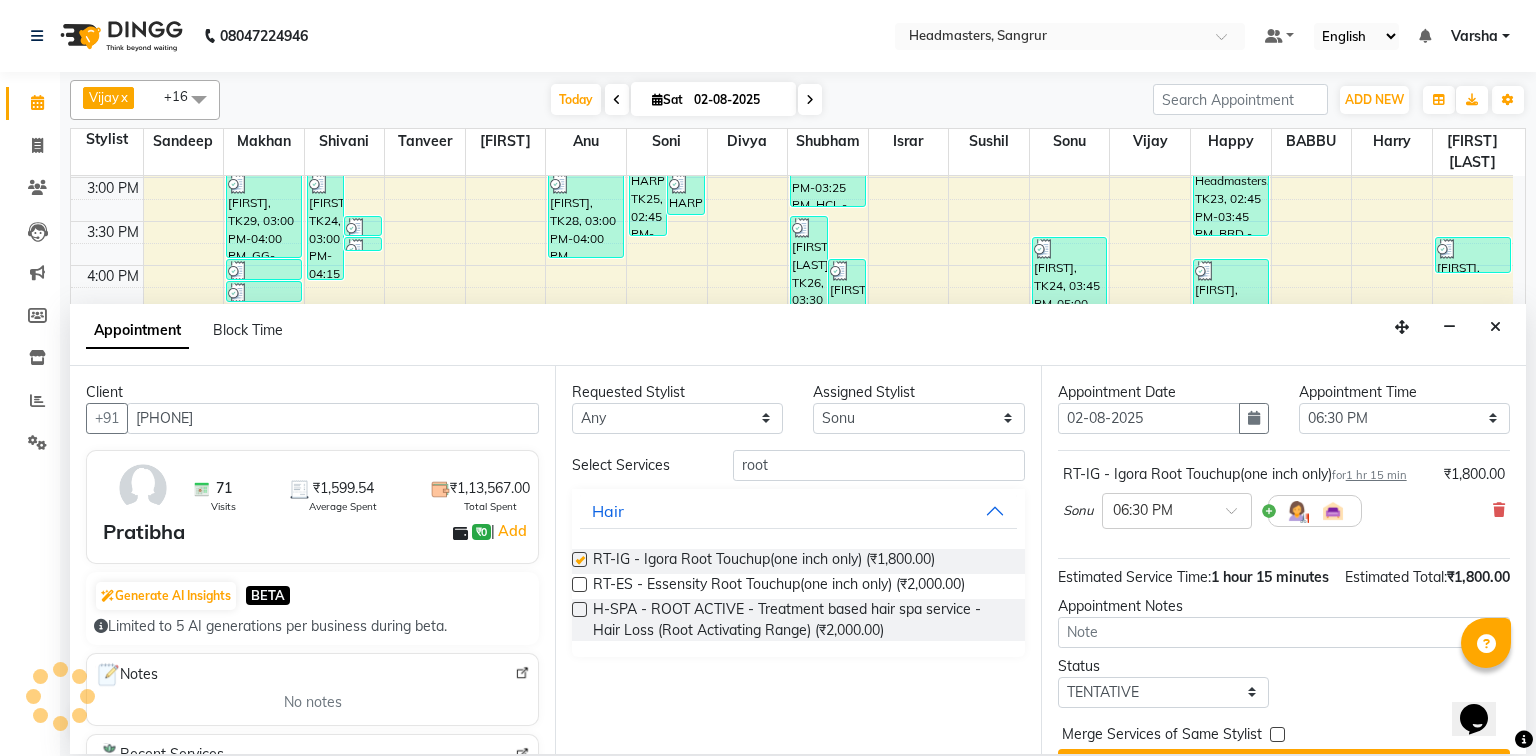 checkbox on "false" 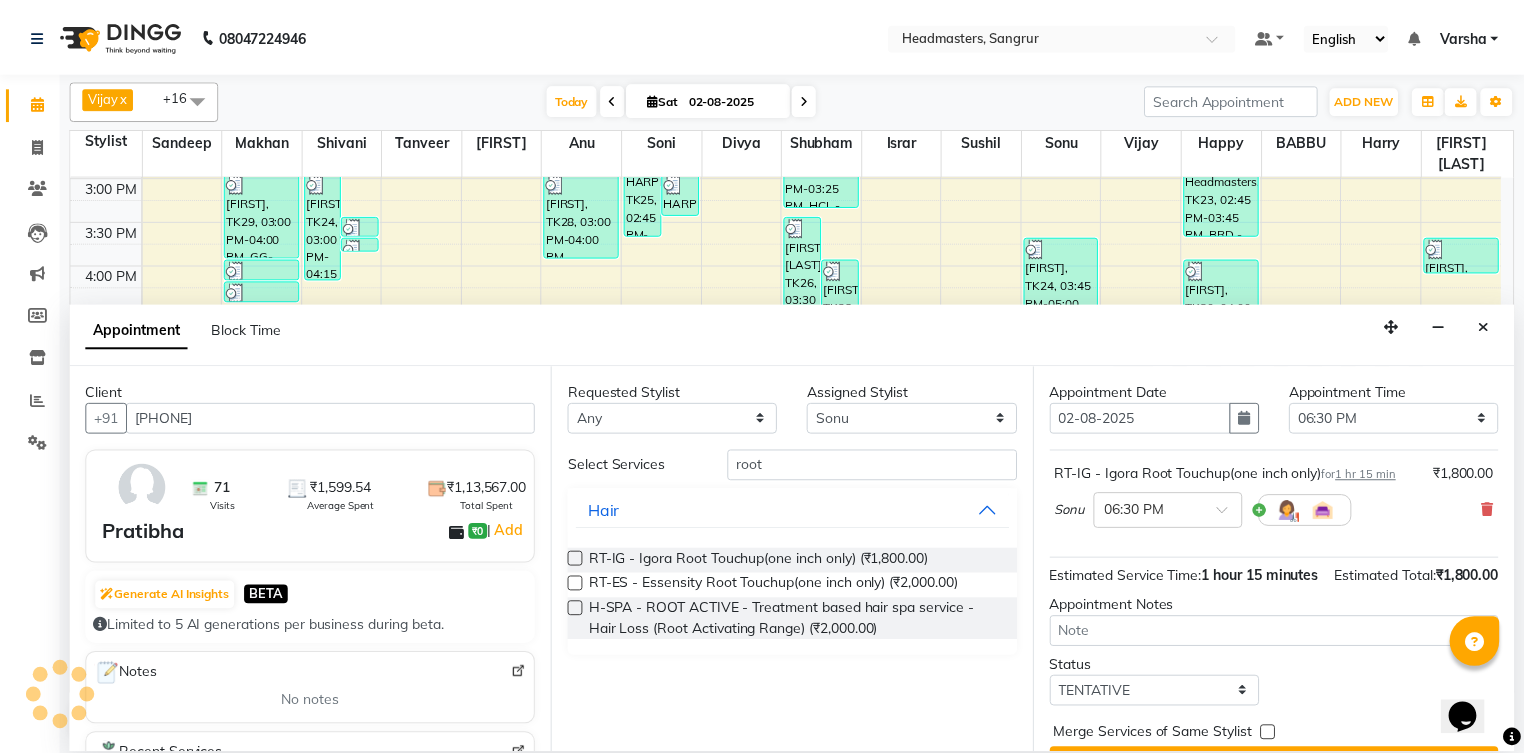 scroll, scrollTop: 106, scrollLeft: 0, axis: vertical 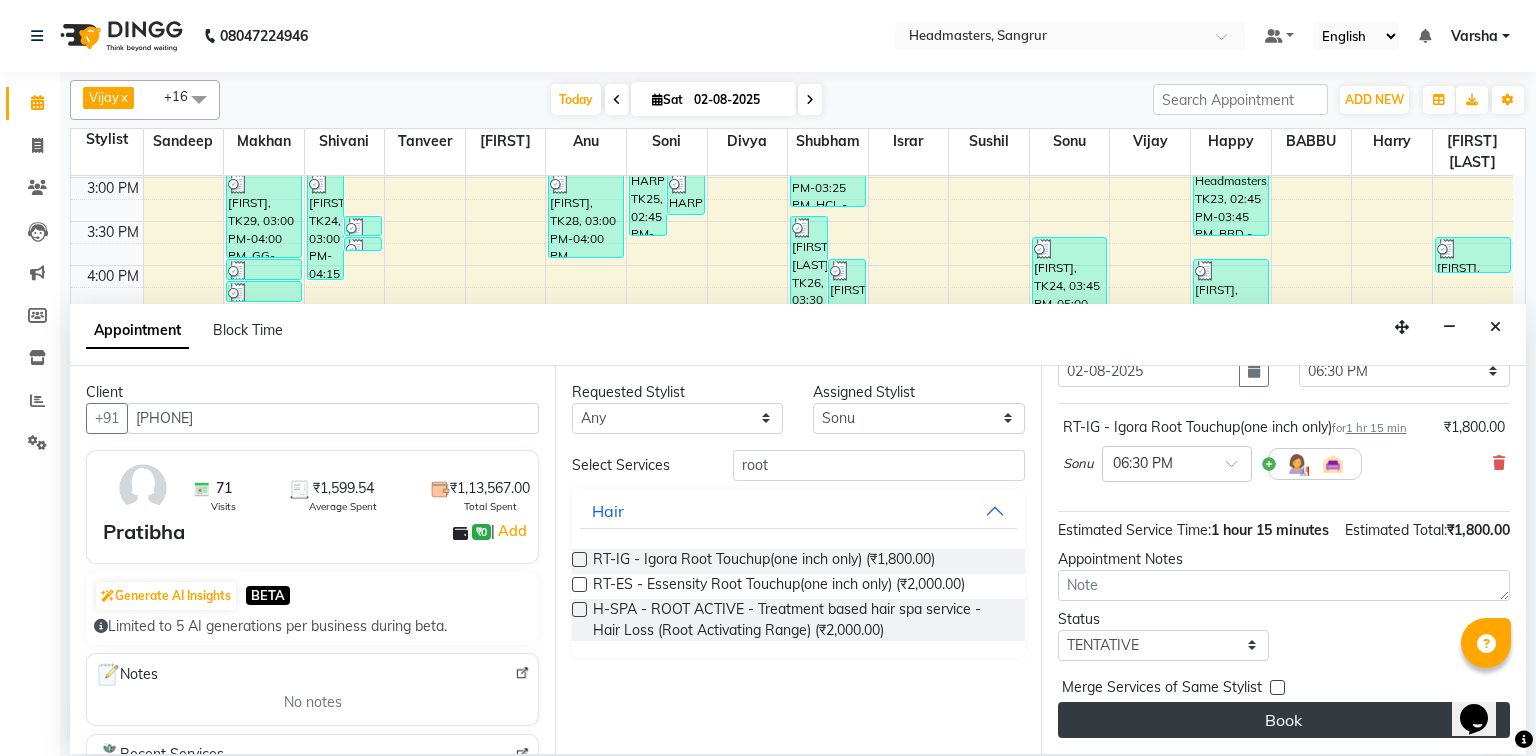 click on "Book" at bounding box center [1284, 720] 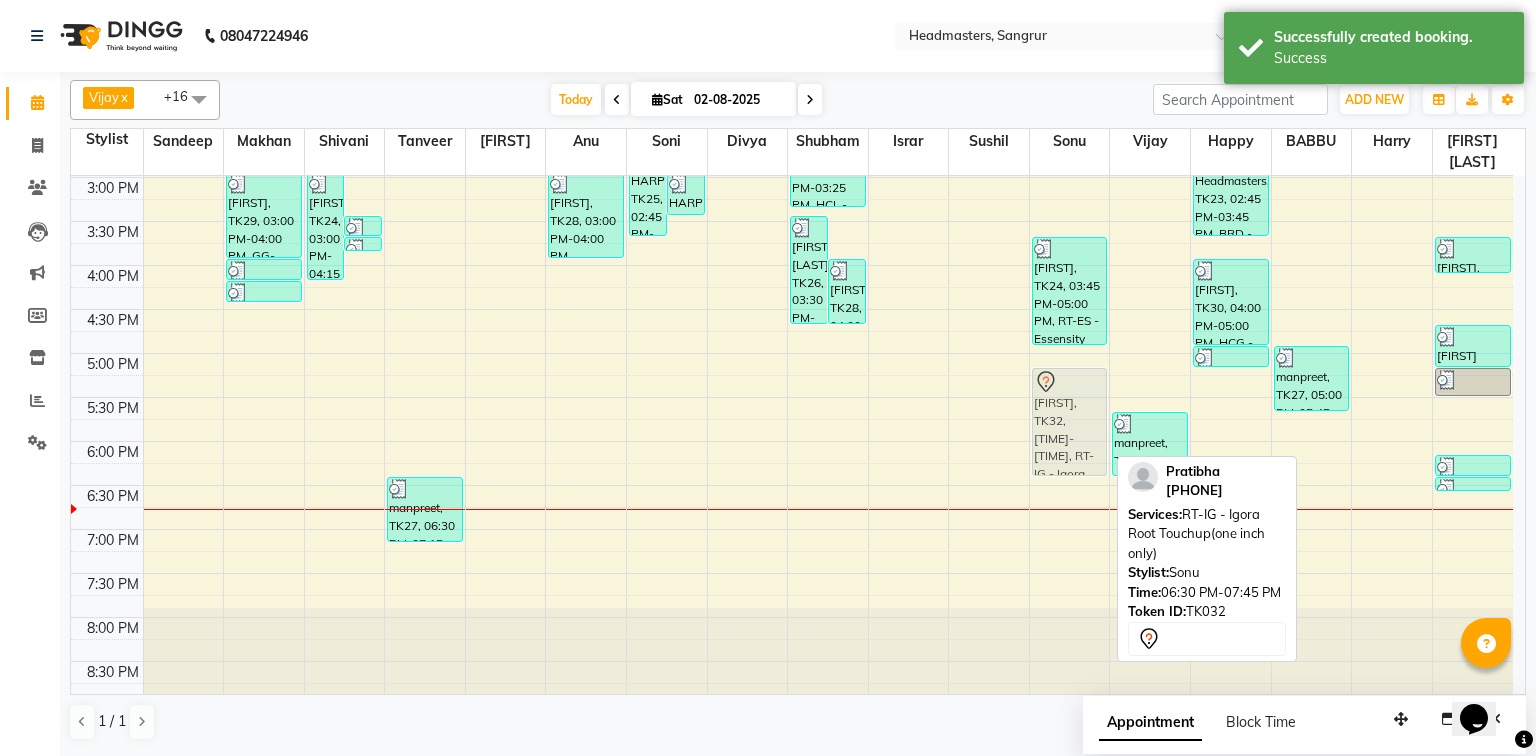 drag, startPoint x: 1087, startPoint y: 552, endPoint x: 1092, endPoint y: 448, distance: 104.120125 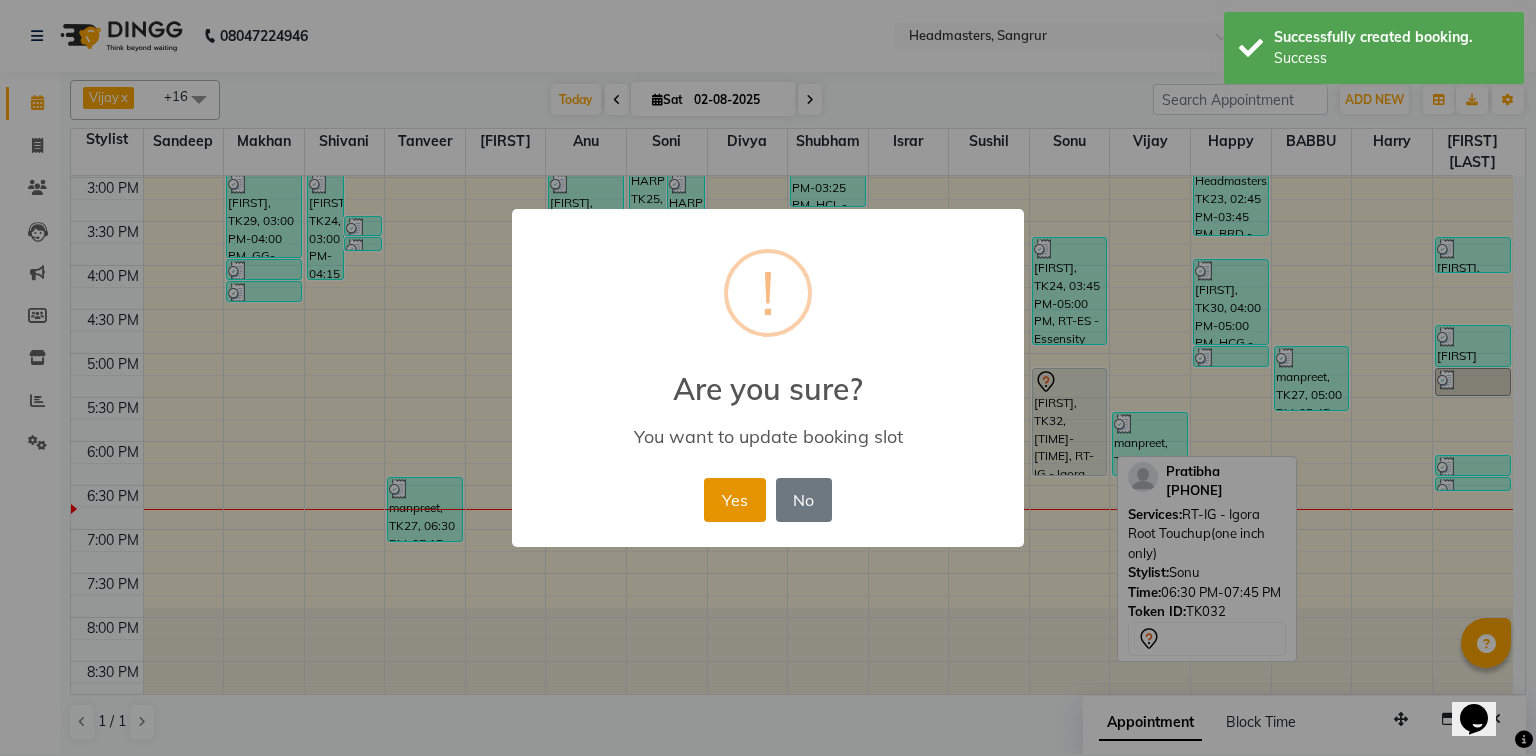 click on "Yes" at bounding box center [734, 500] 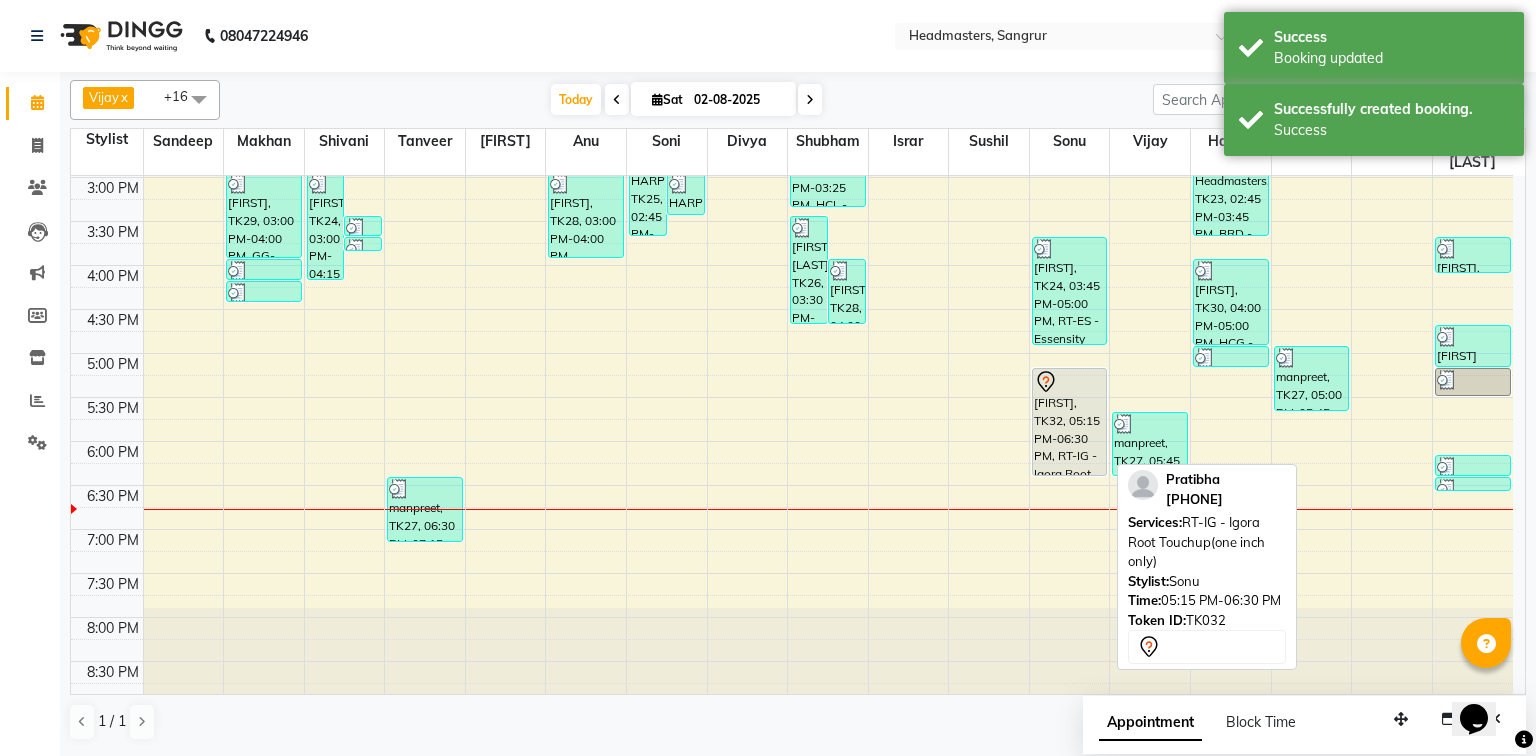 click on "[FIRST], TK32, 05:15 PM-06:30 PM, RT-IG - Igora Root Touchup(one inch only)" at bounding box center [1070, 422] 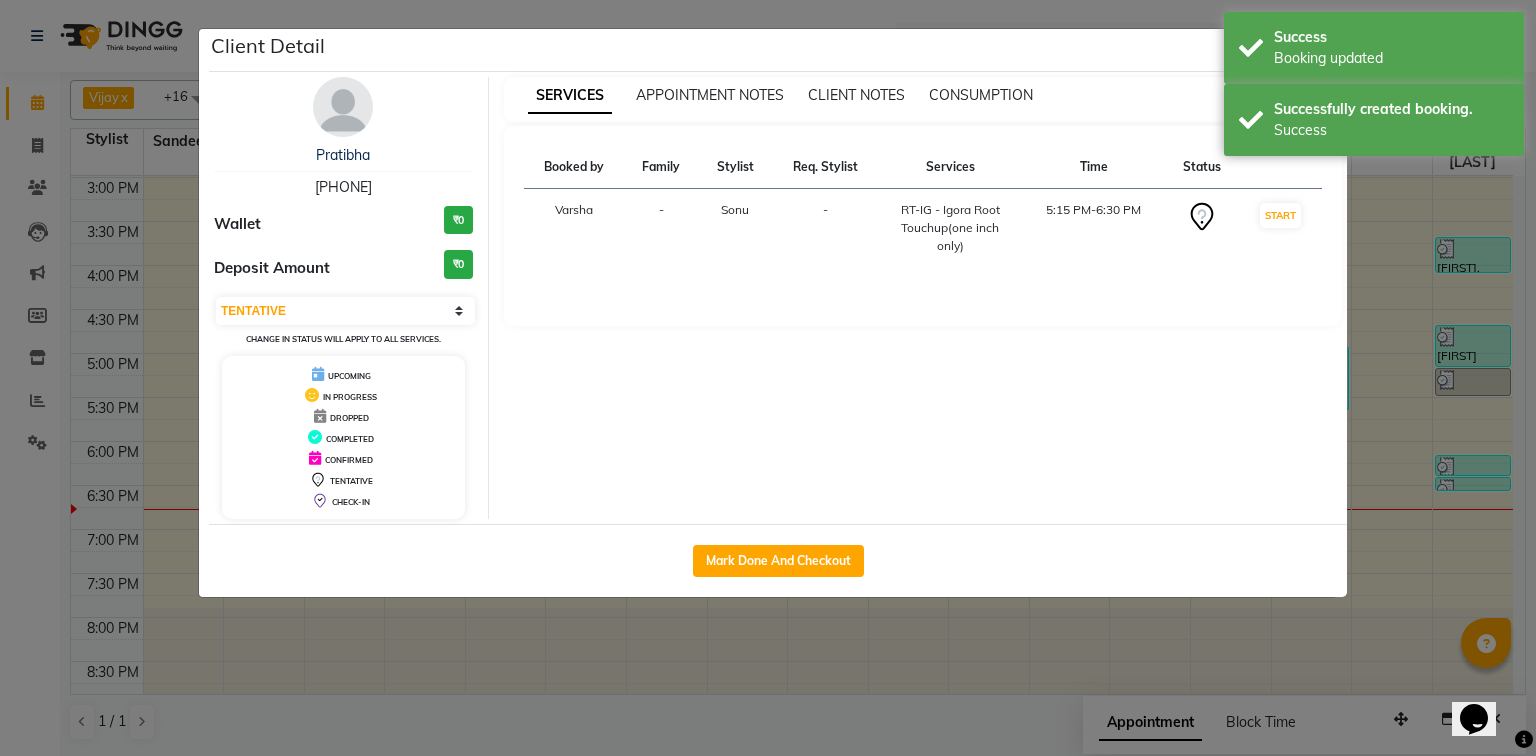click on "Mark Done And Checkout" 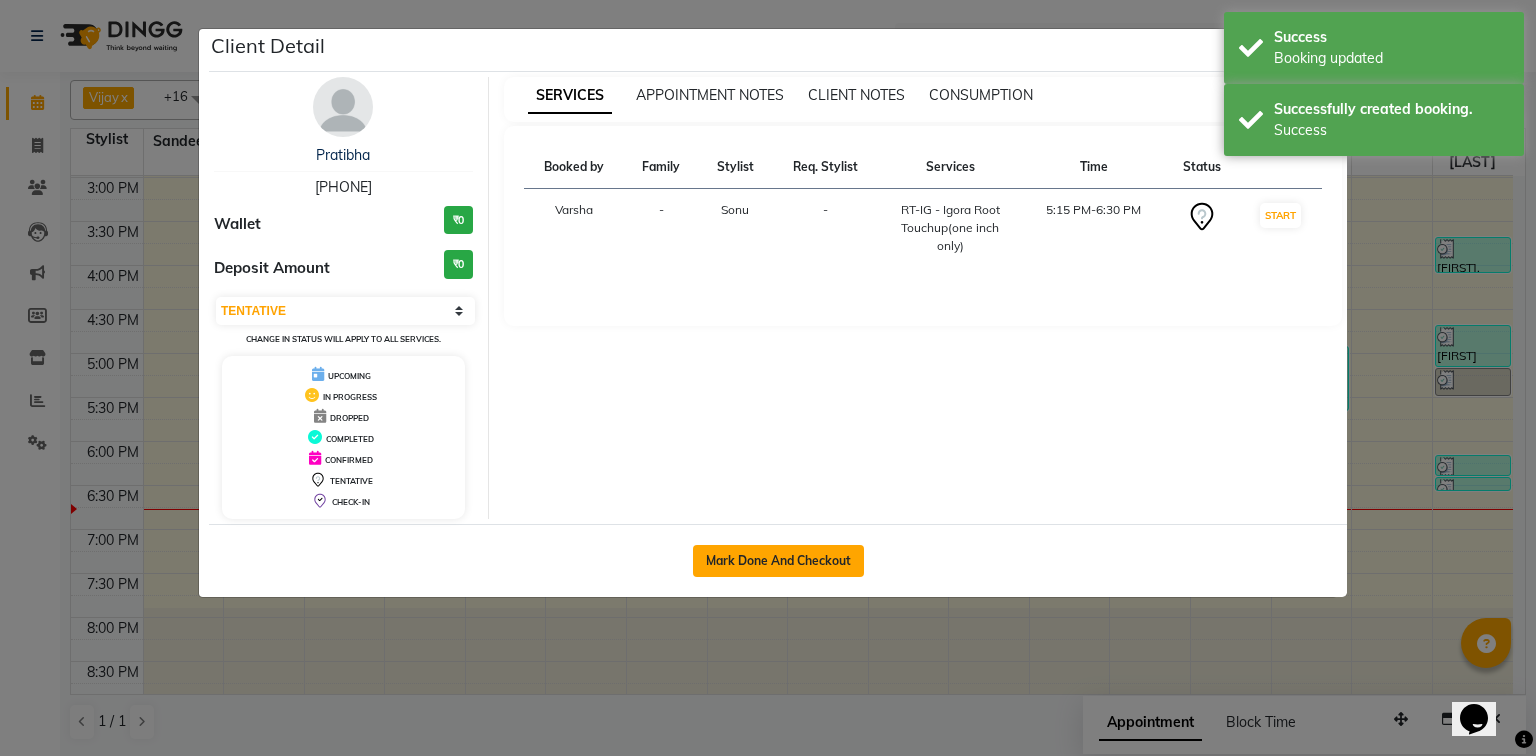 click on "Mark Done And Checkout" 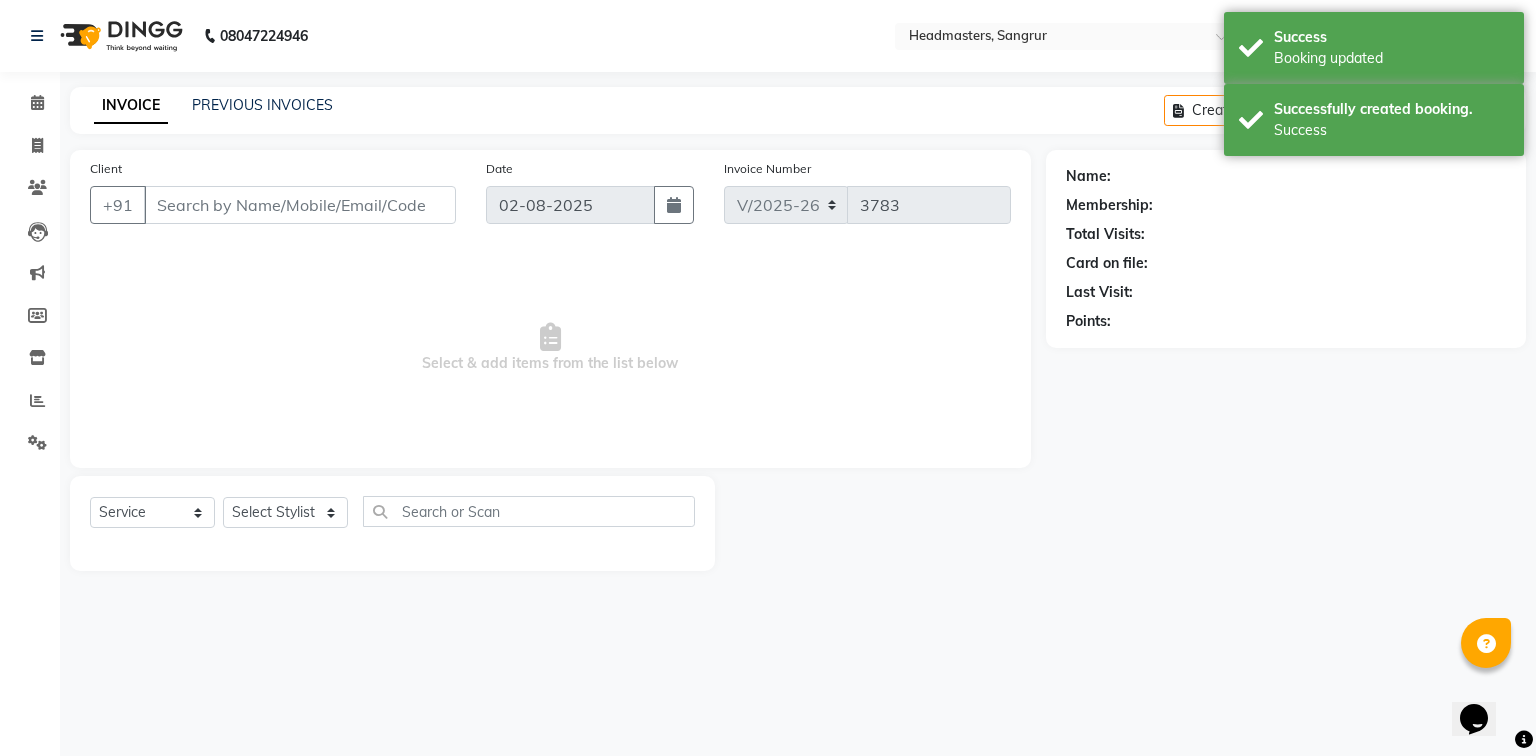 type on "[PHONE]" 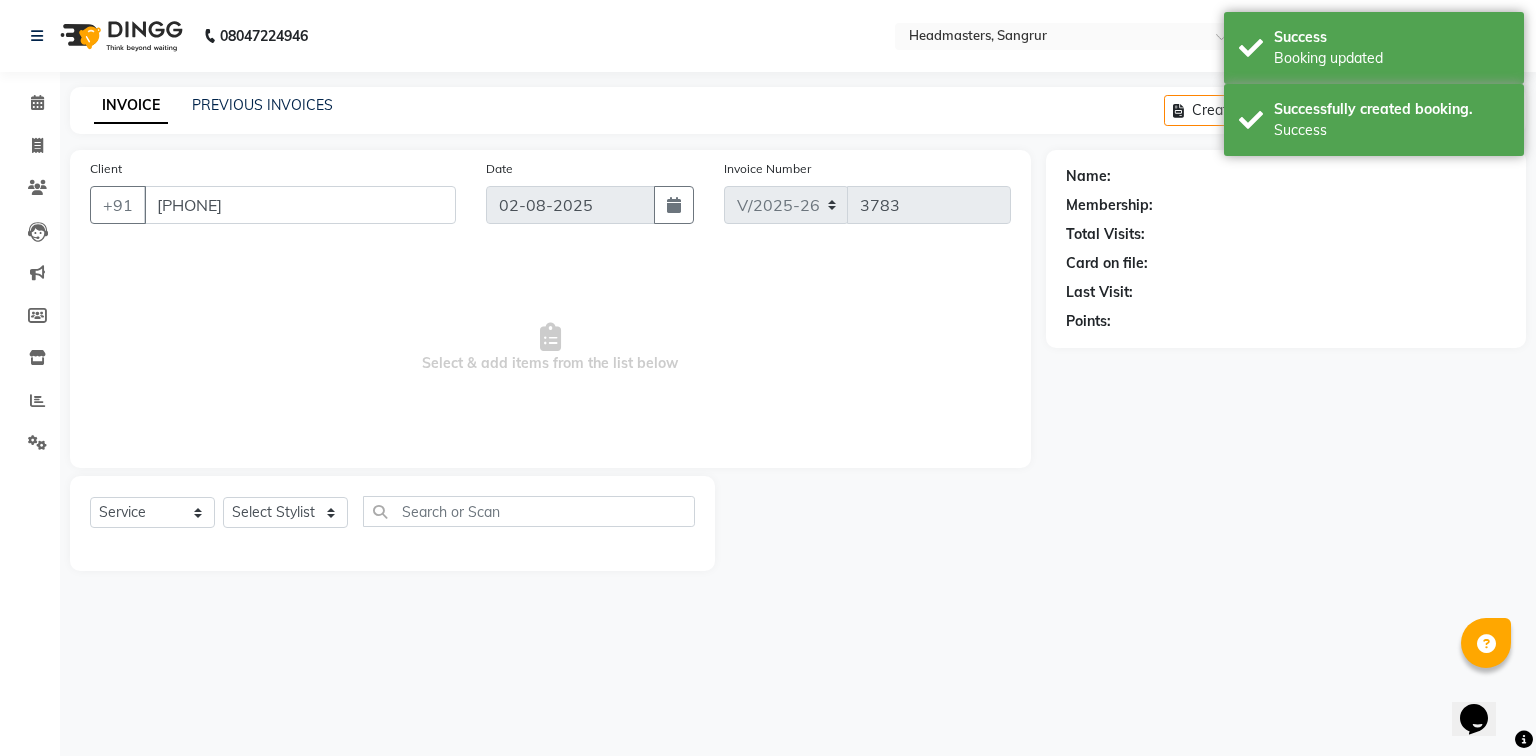 select on "60900" 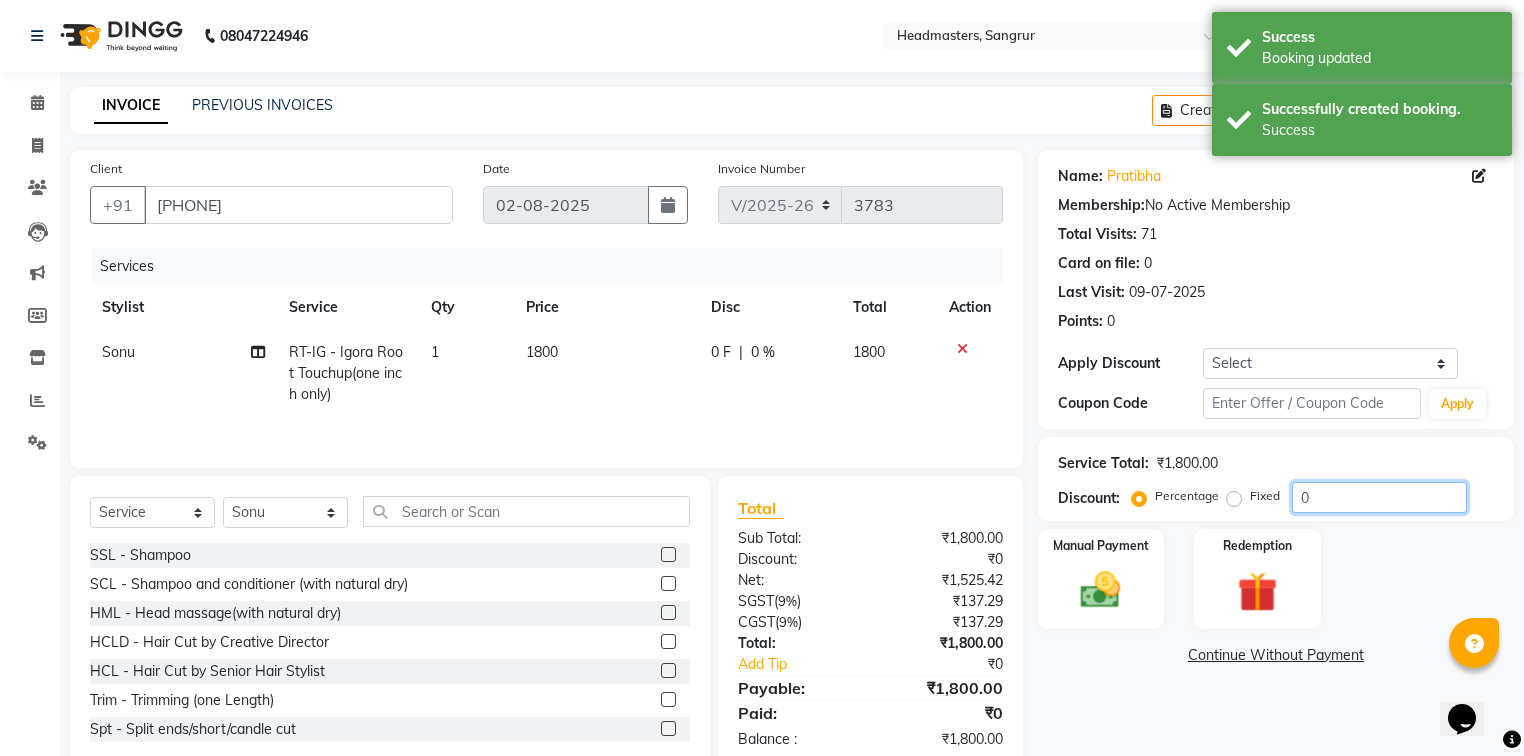 click on "0" 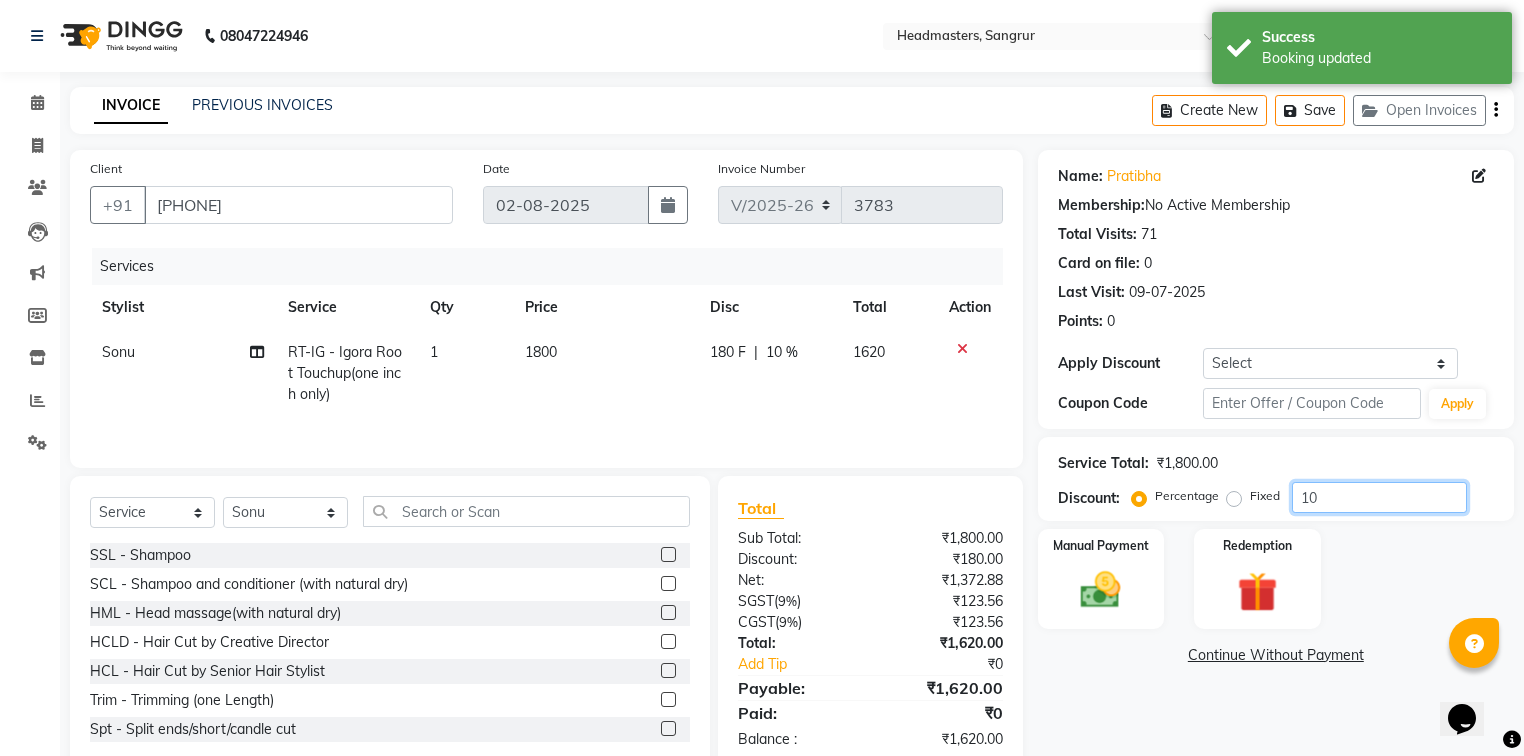 type on "1" 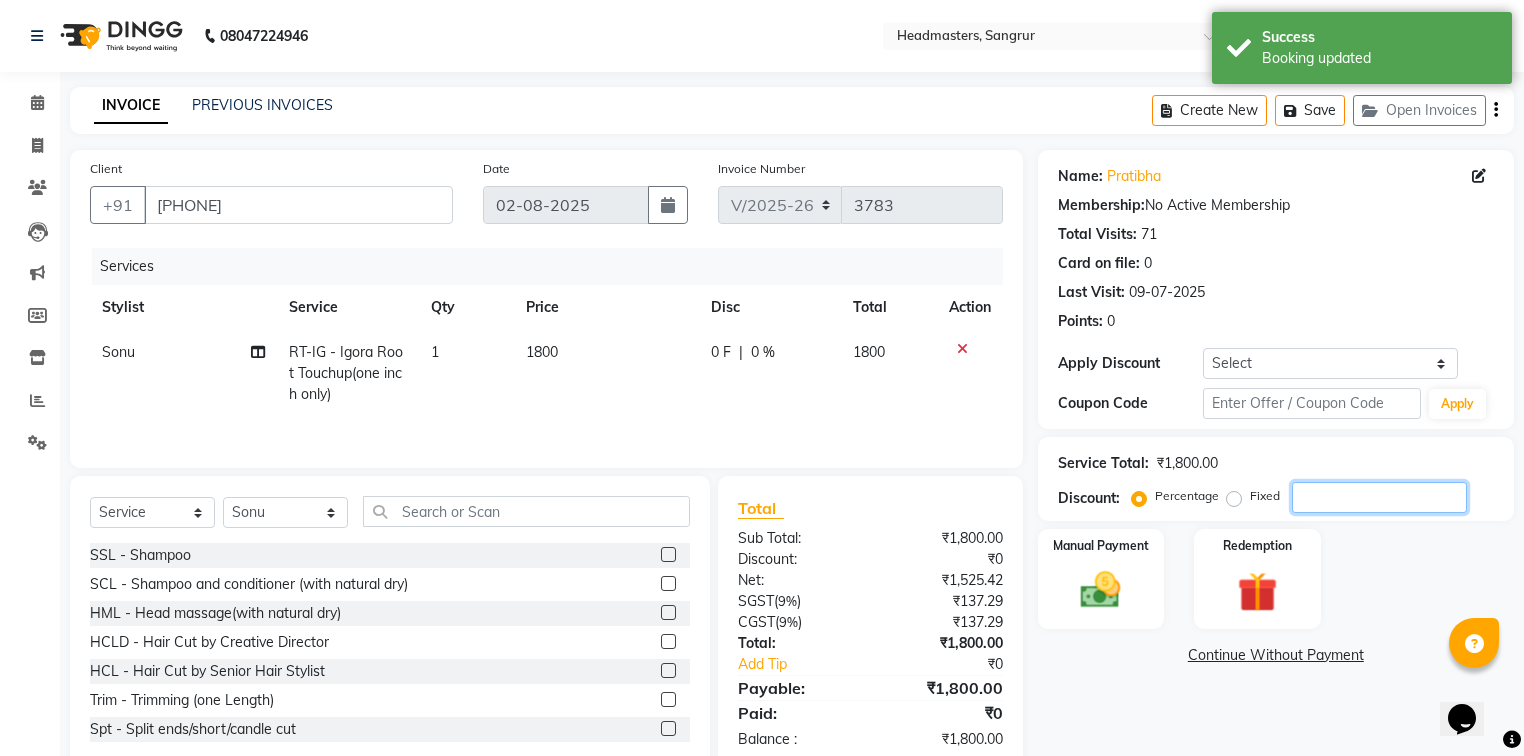 type 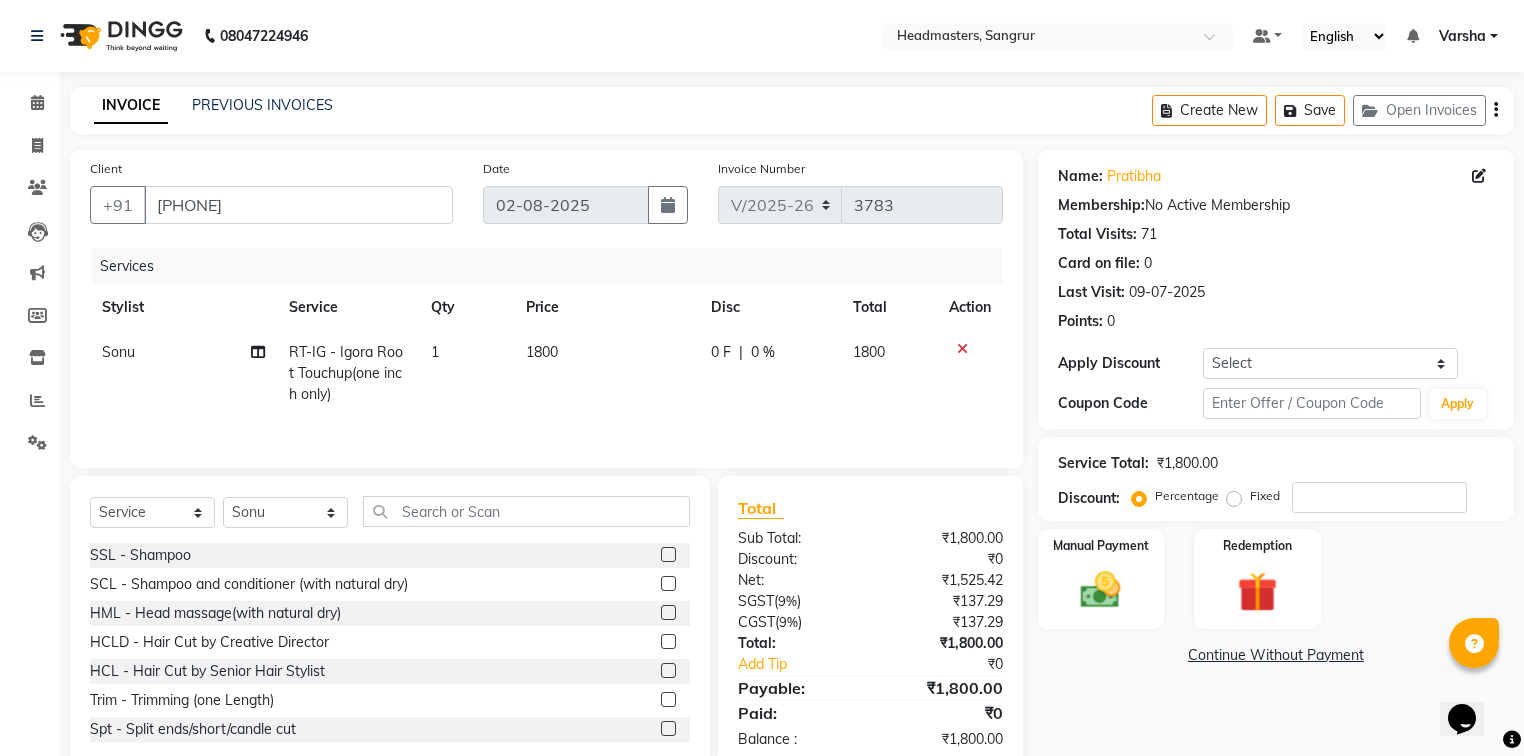click on "0 %" 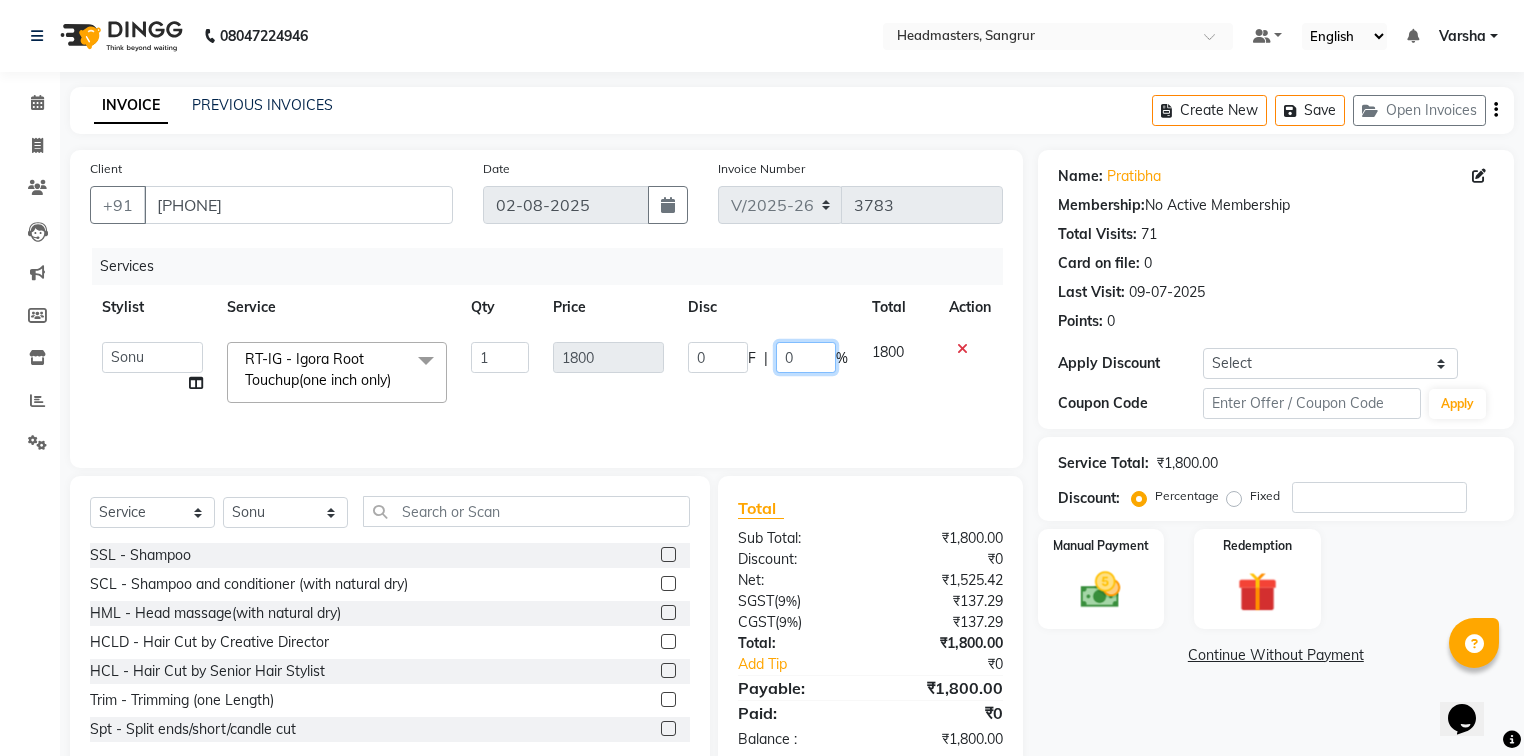 click on "0" 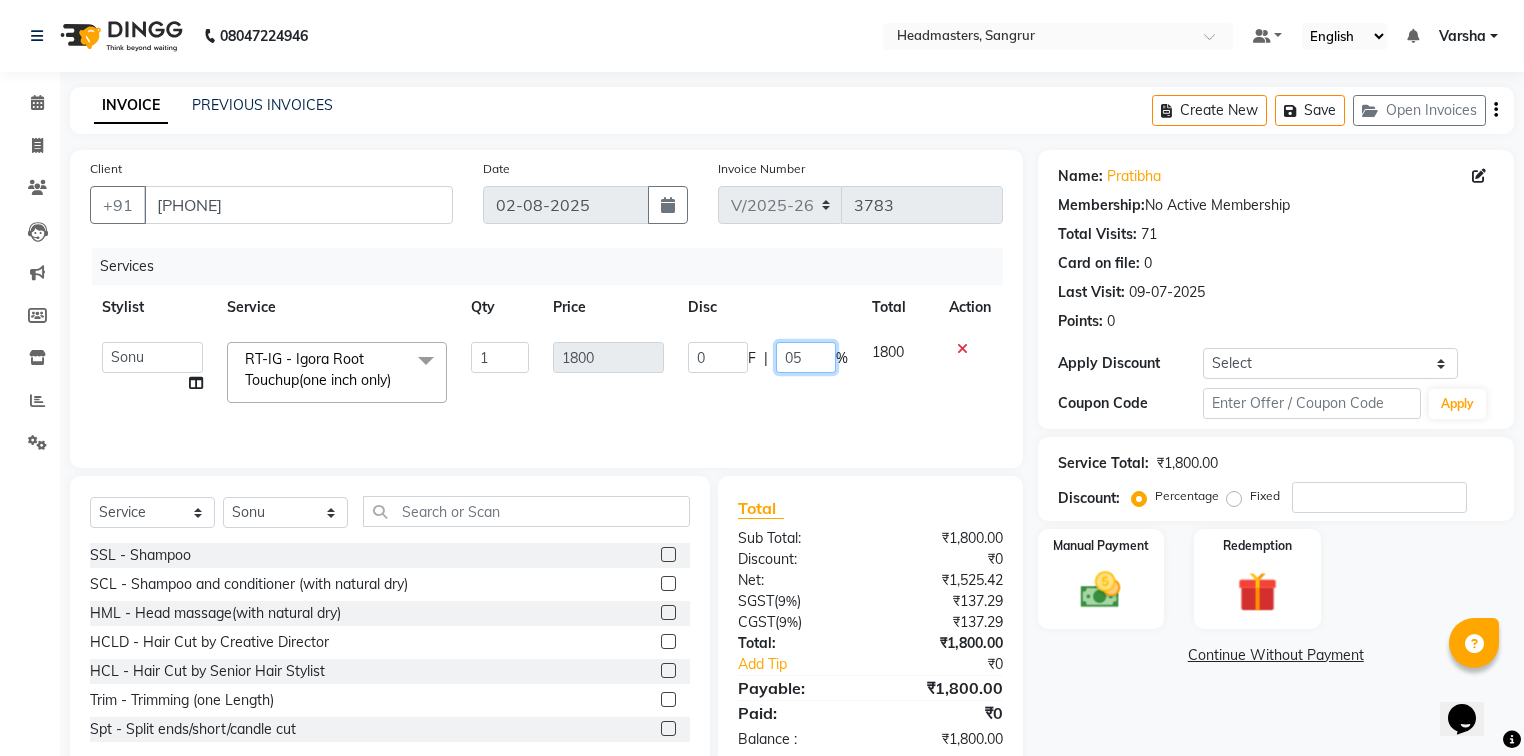 type on "050" 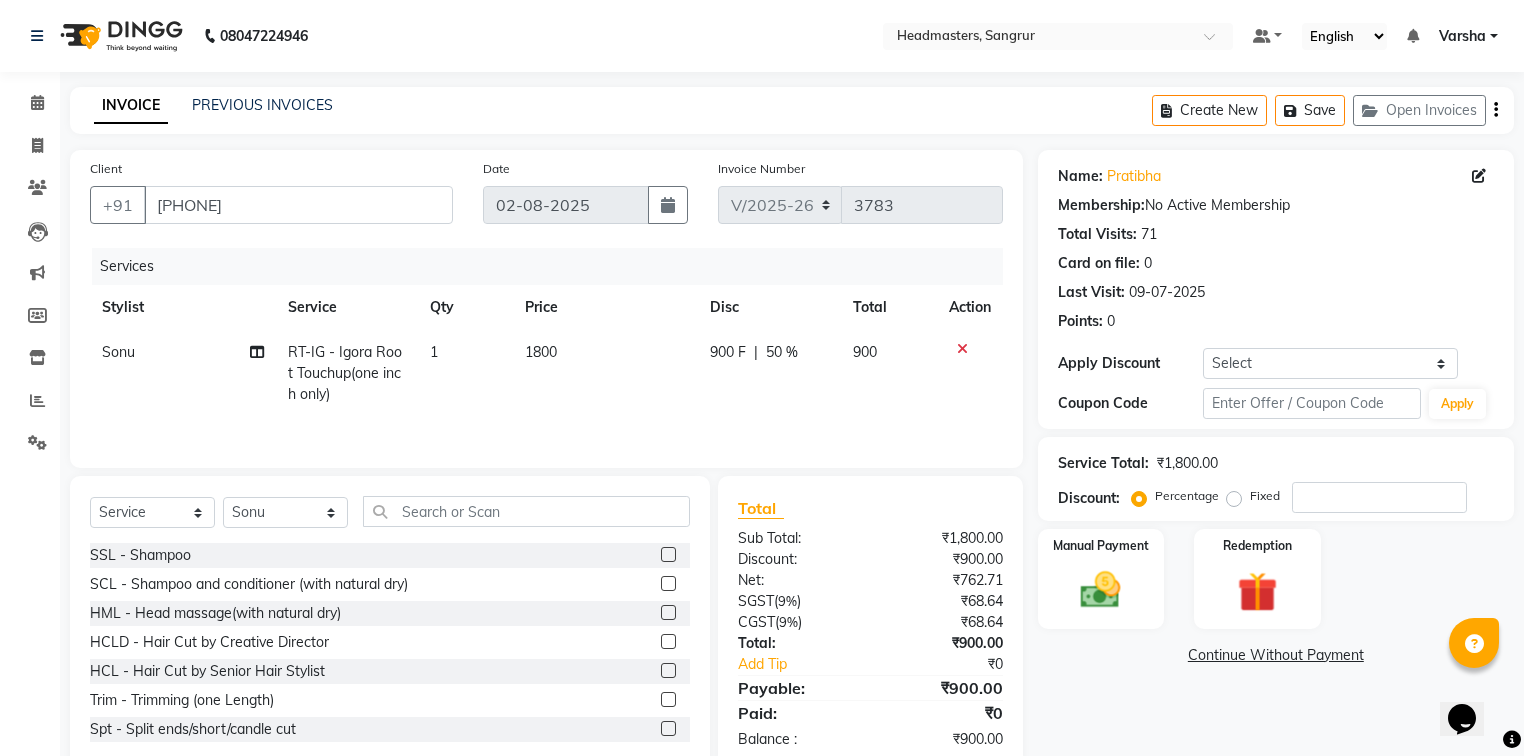 click on "Name: [FIRST]  Membership:  No Active Membership  Total Visits:  71 Card on file:  0 Last Visit:   09-07-2025 Points:   0  Apply Discount Select Coupon → Wrong Job Card  Coupon → Complimentary  Coupon → Correction  Coupon → First Wash  Coupon → Free Of Cost  Coupon → Staff Service  Coupon → Service Not Done  Coupon → Already Paid  Coupon → Double Job Card  Coupon Code Apply Service Total:  ₹1,800.00  Discount:  Percentage   Fixed  Manual Payment Redemption  Continue Without Payment" 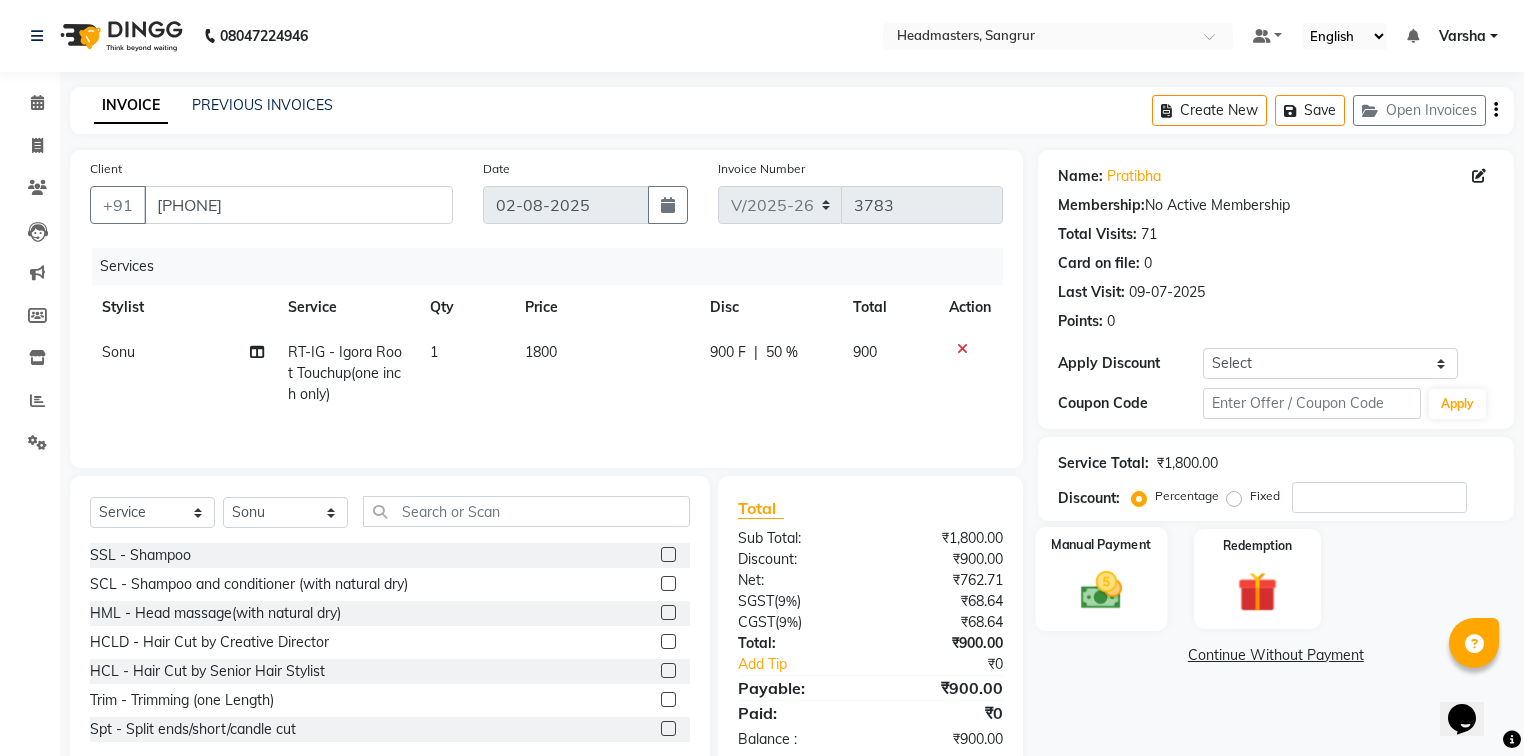click on "Manual Payment" 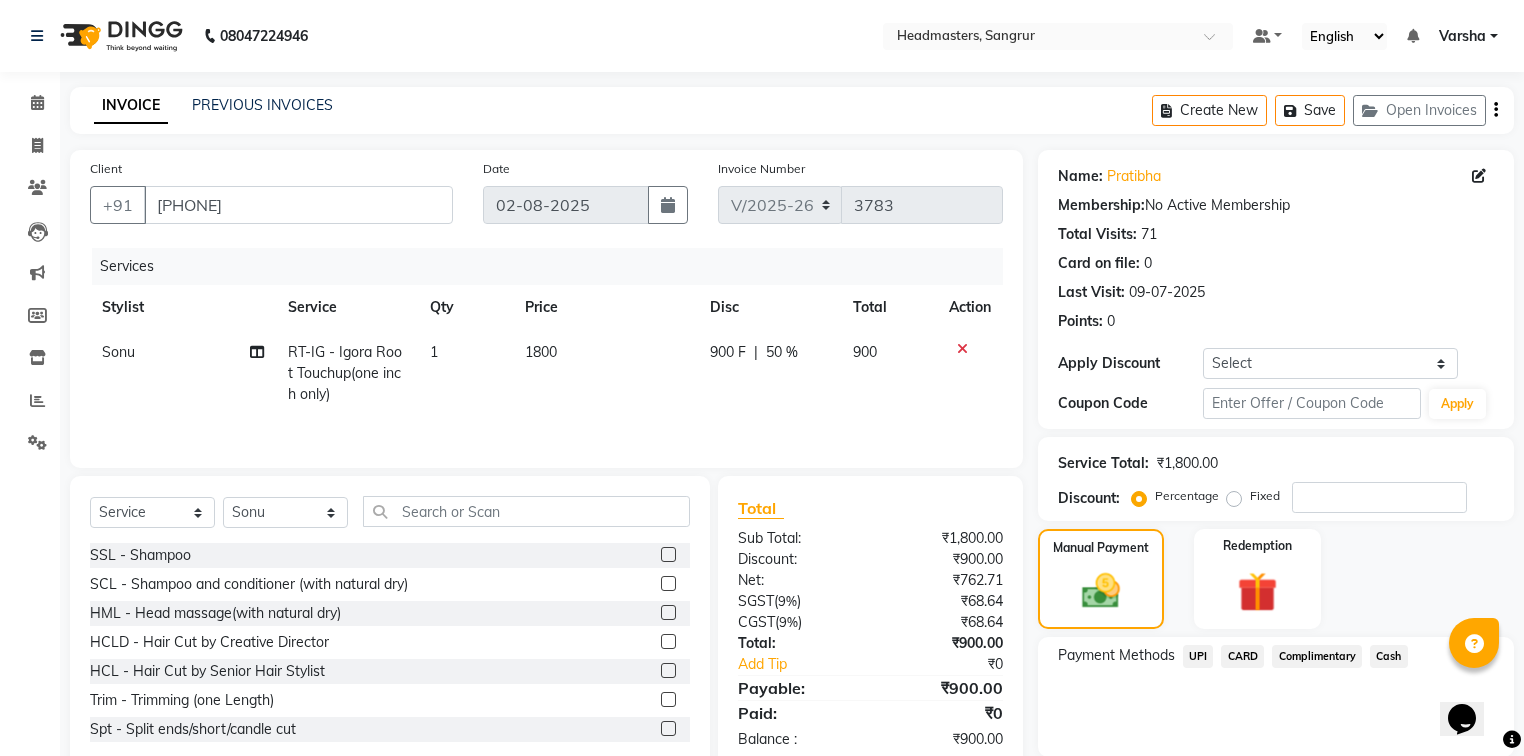 click on "Cash" 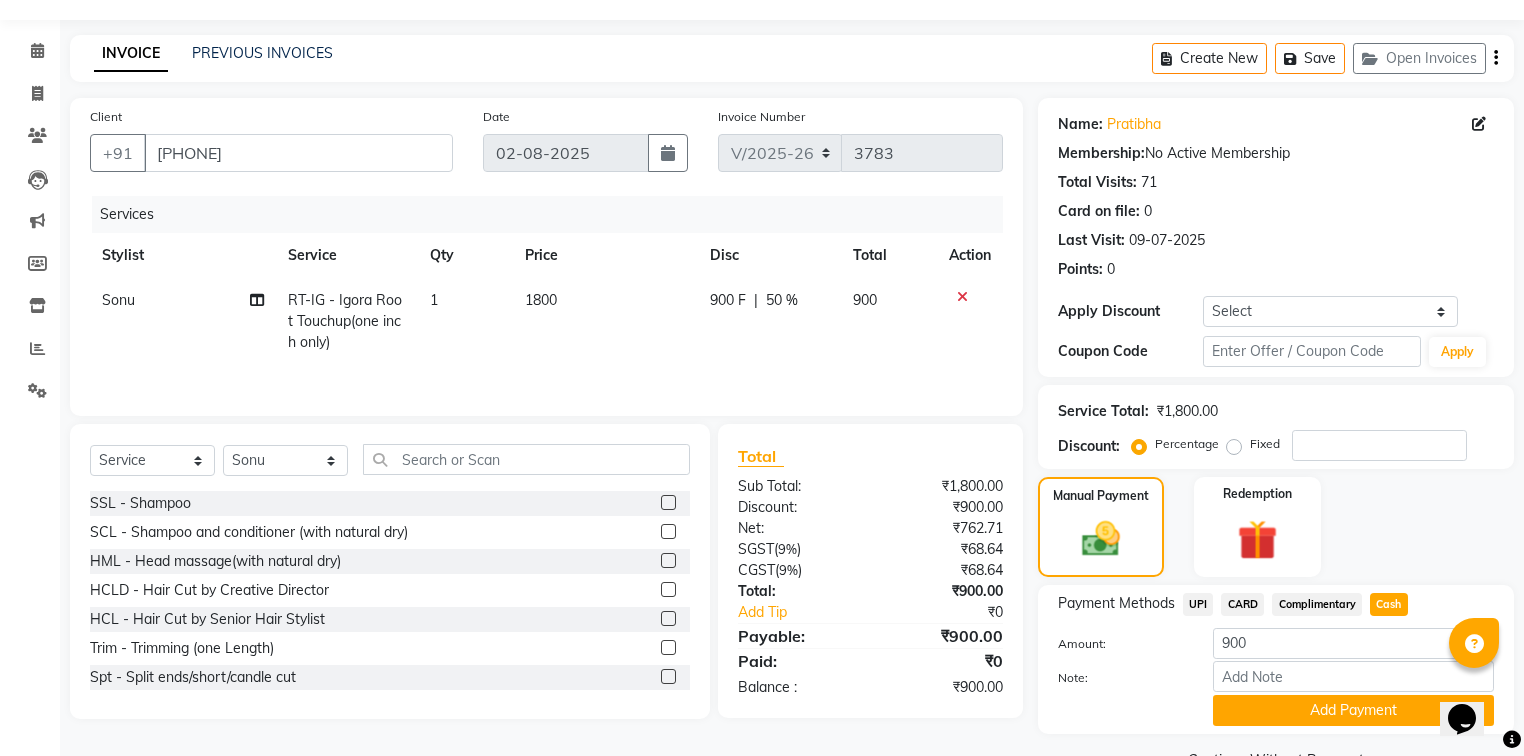 scroll, scrollTop: 102, scrollLeft: 0, axis: vertical 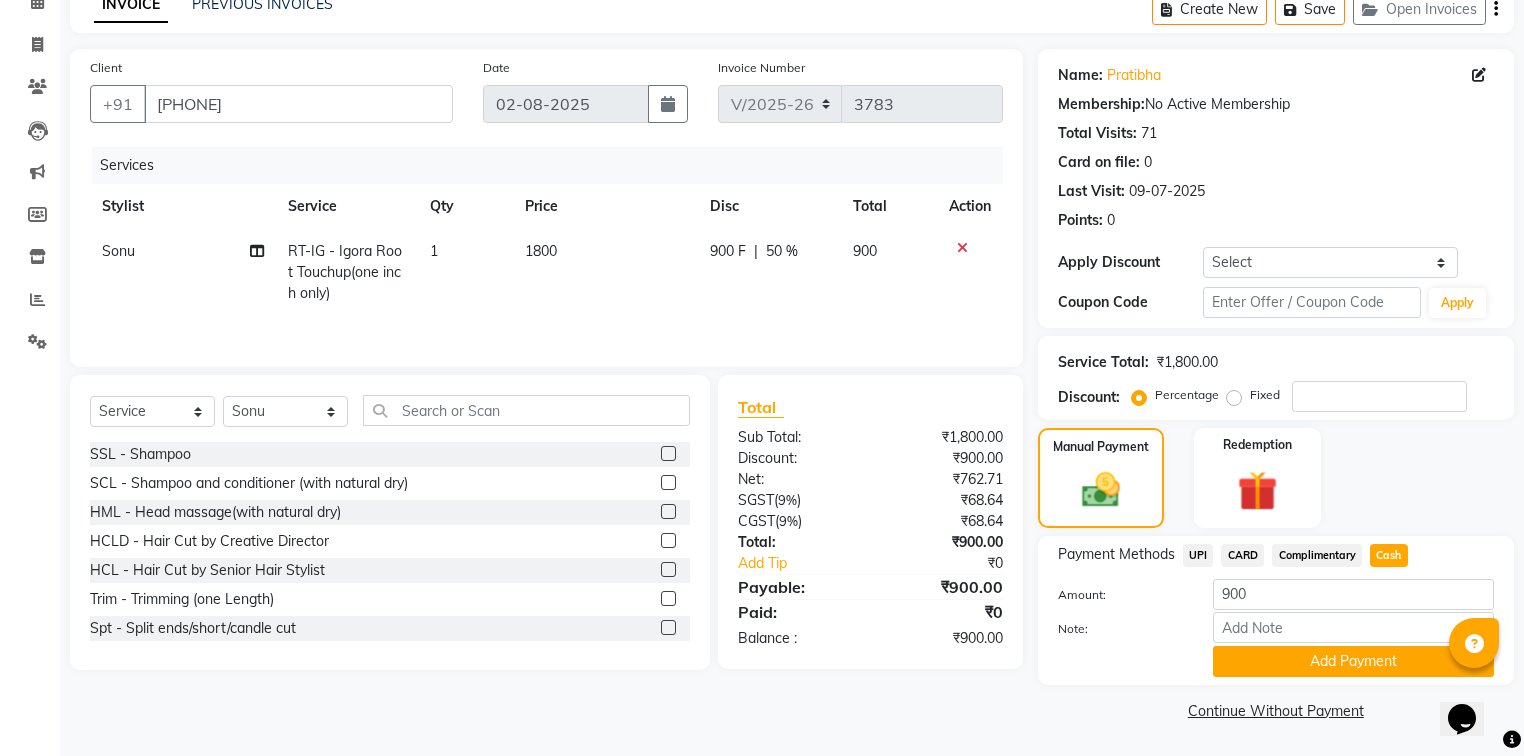 click on "Payment Methods  UPI   CARD   Complimentary   Cash  Amount: 900 Note: Add Payment" 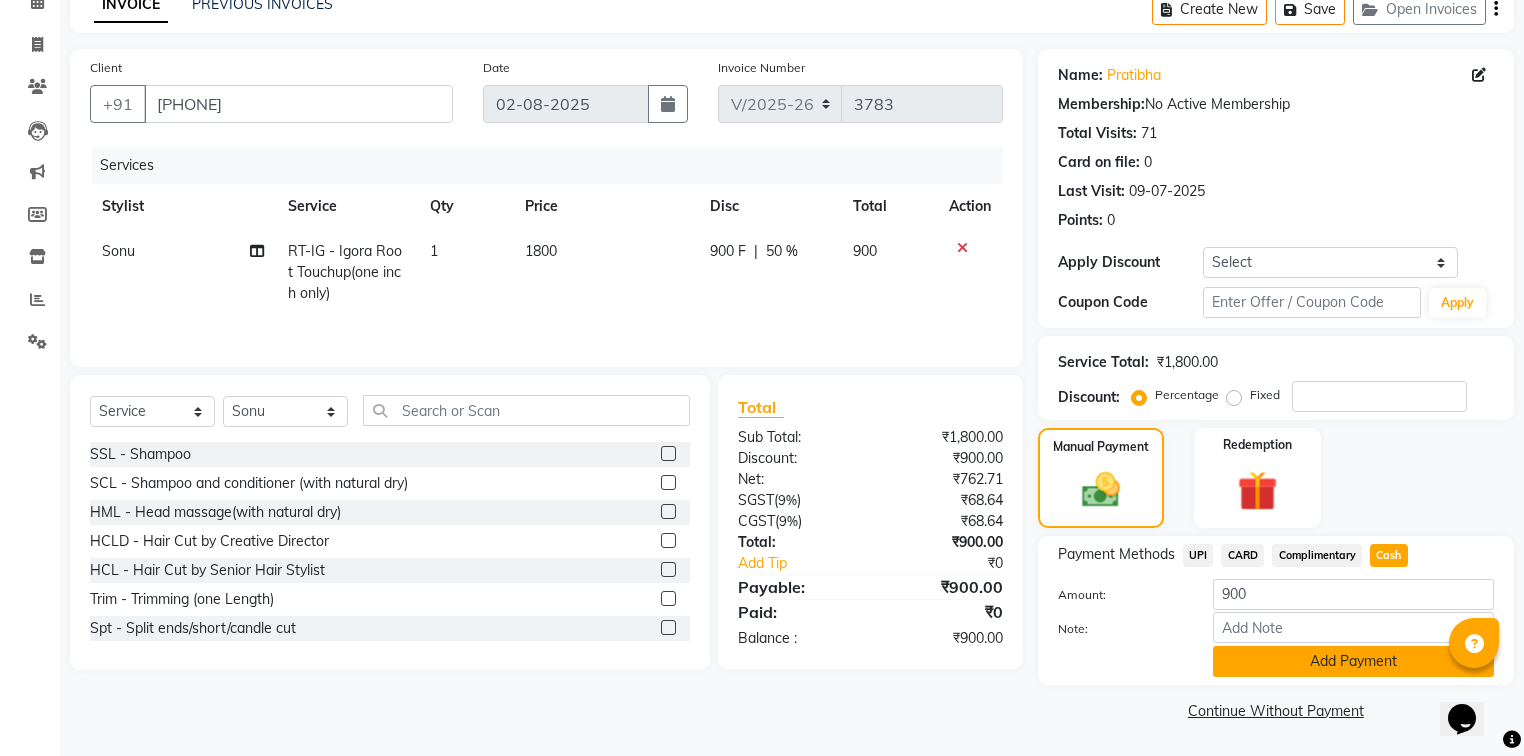 click on "Add Payment" 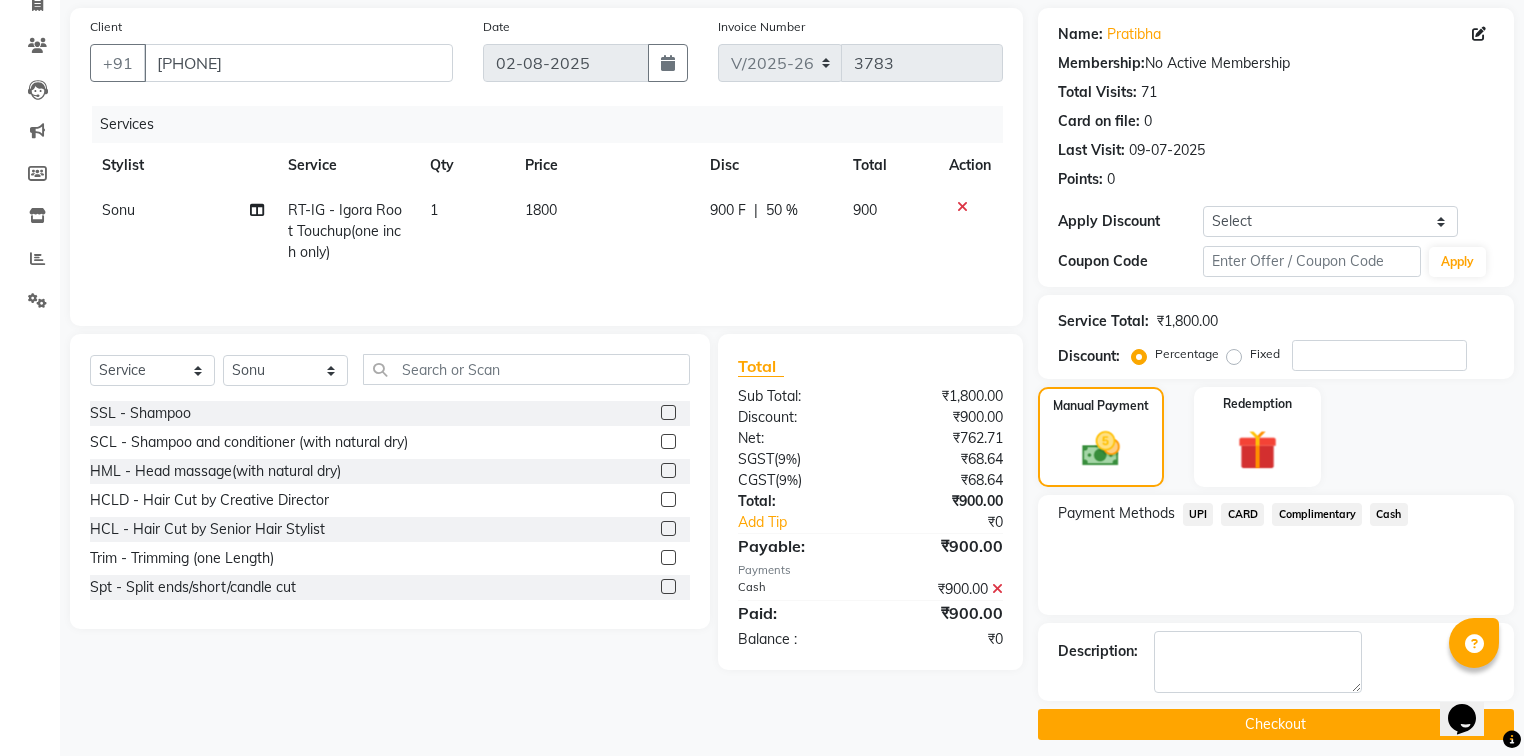 scroll, scrollTop: 154, scrollLeft: 0, axis: vertical 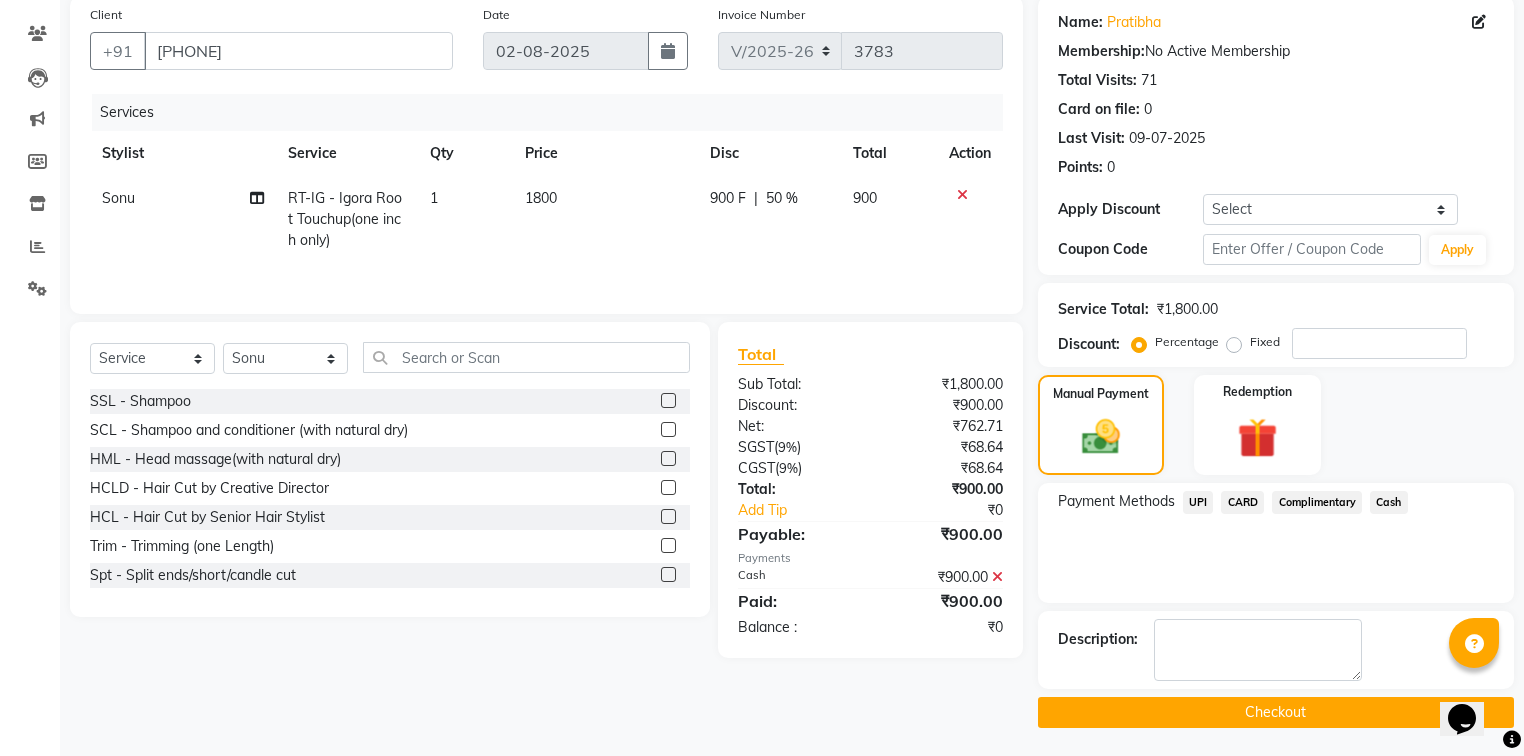 click on "Checkout" 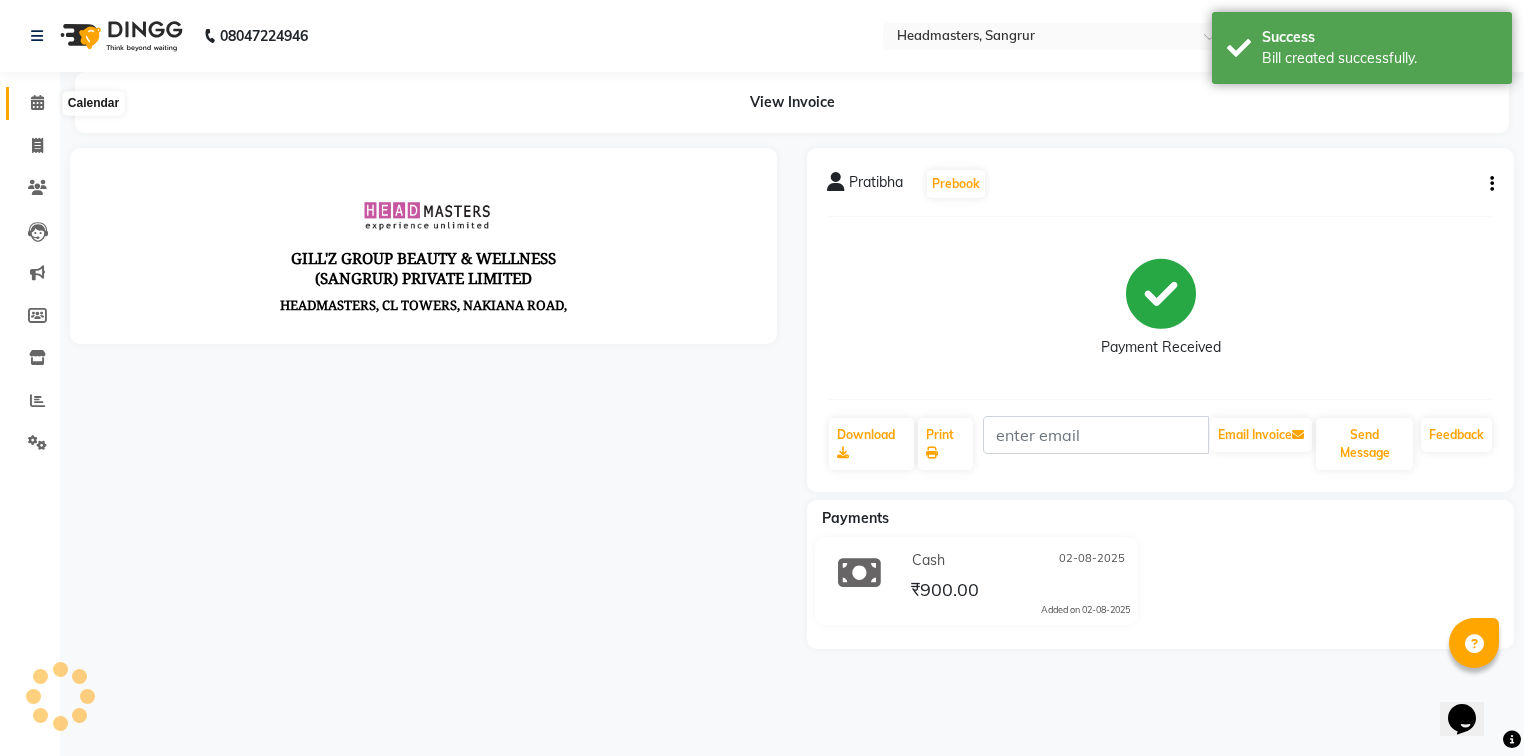 scroll, scrollTop: 0, scrollLeft: 0, axis: both 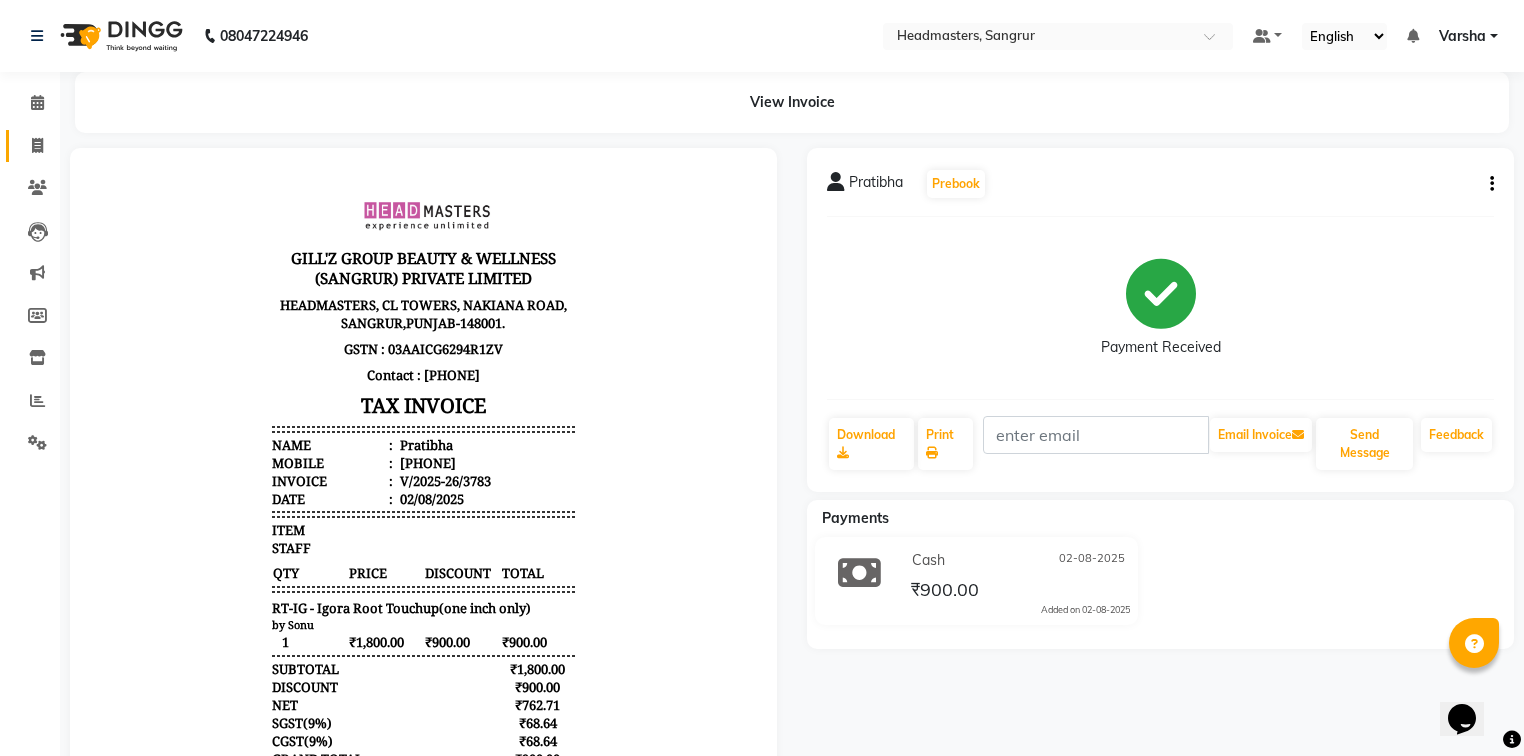 click on "Invoice" 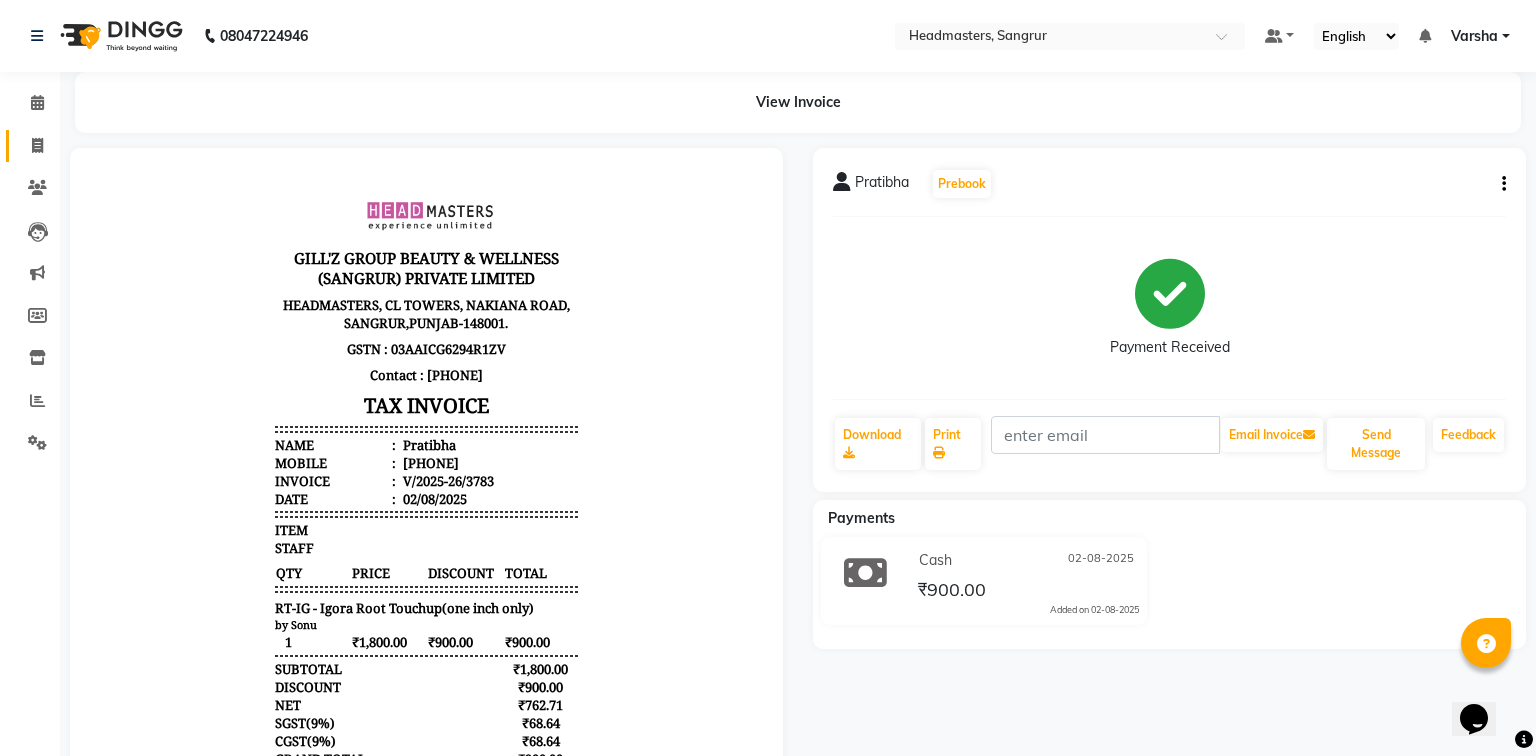 select on "service" 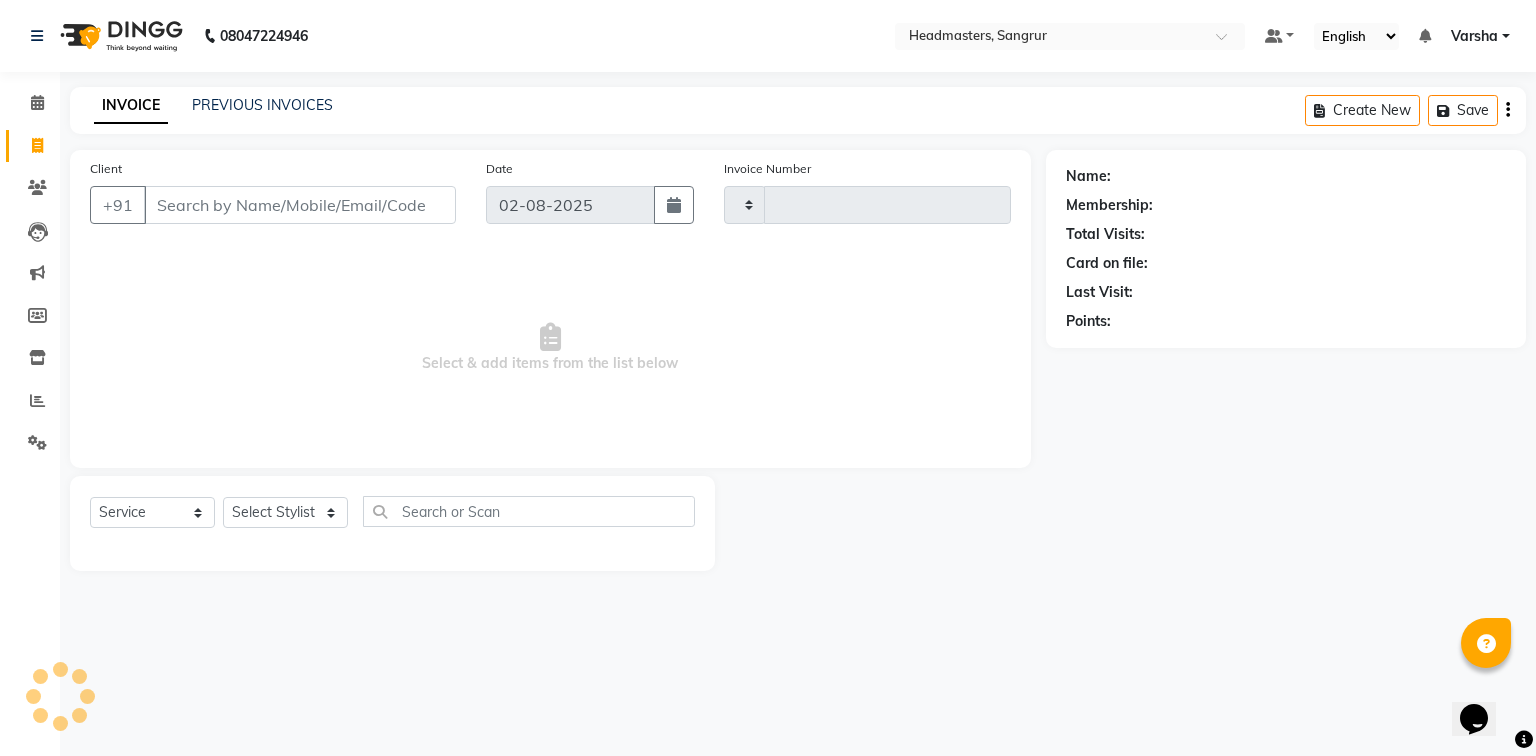 type on "3784" 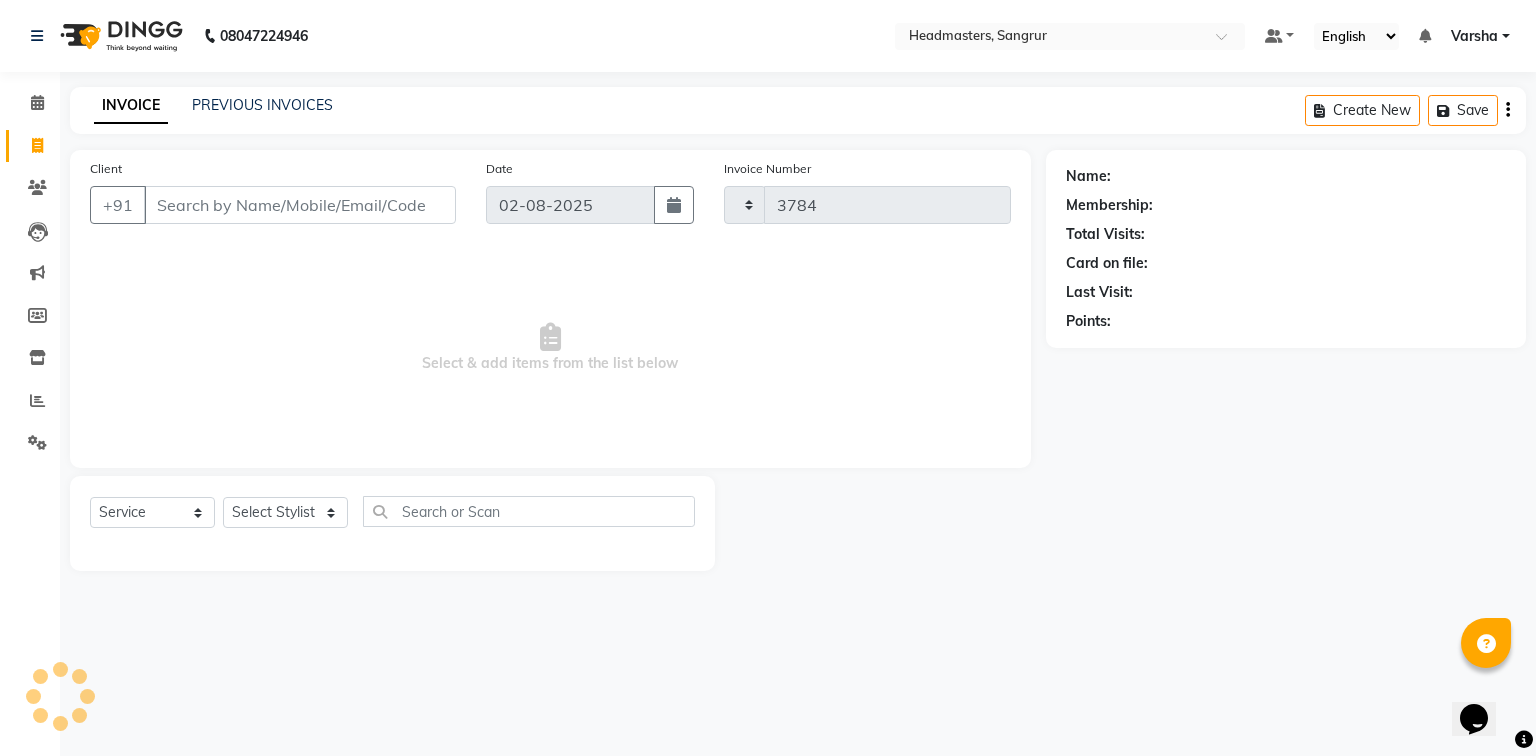select on "7140" 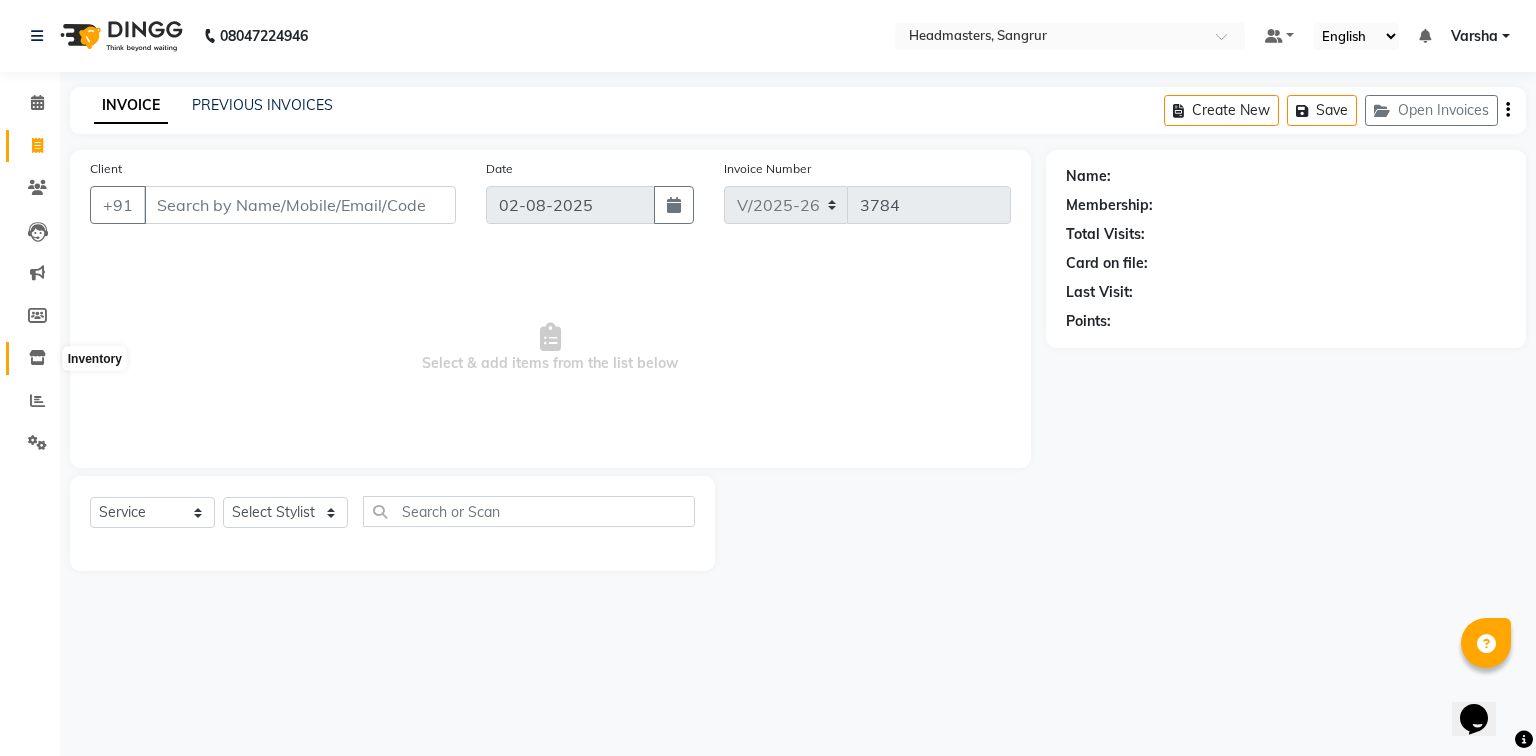 click 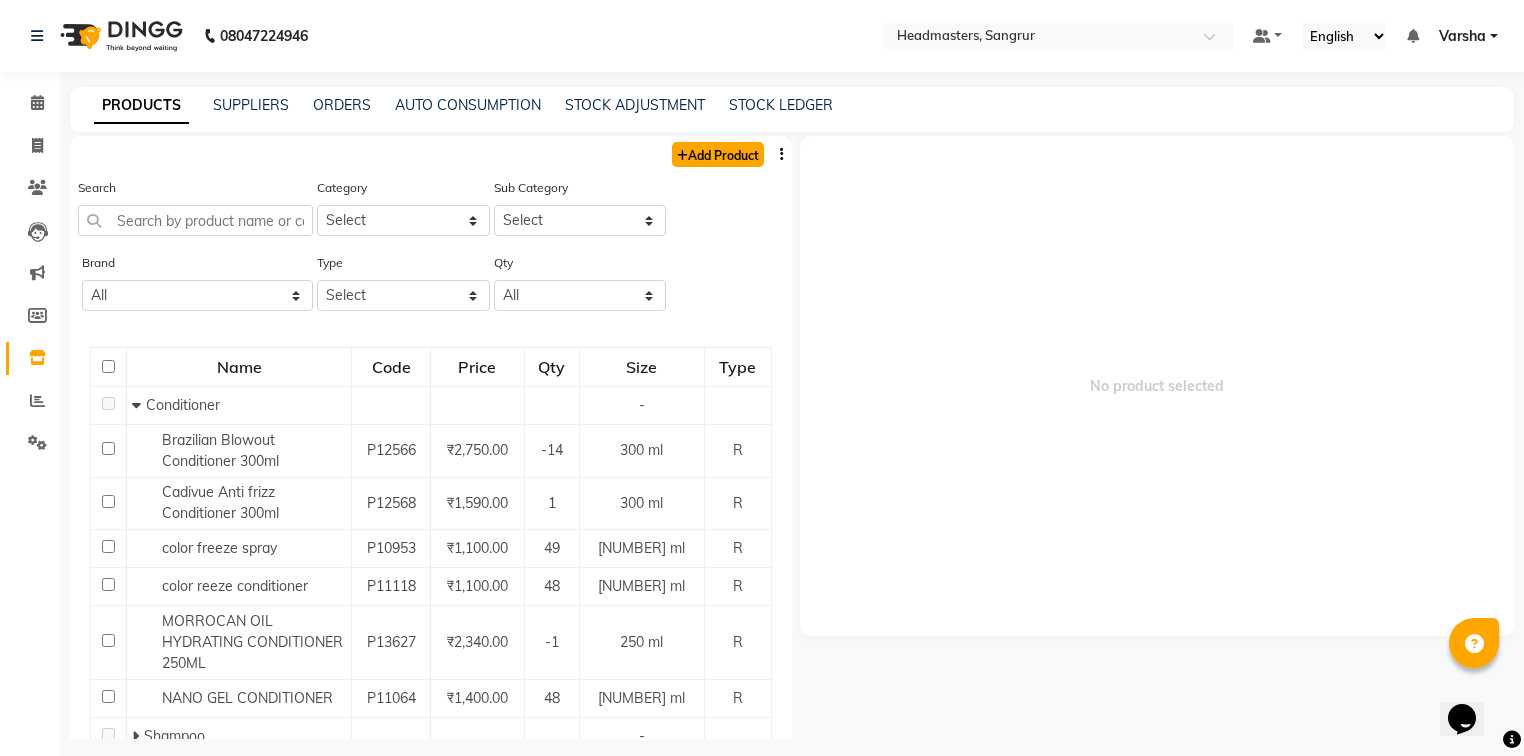 click on "Add Product" 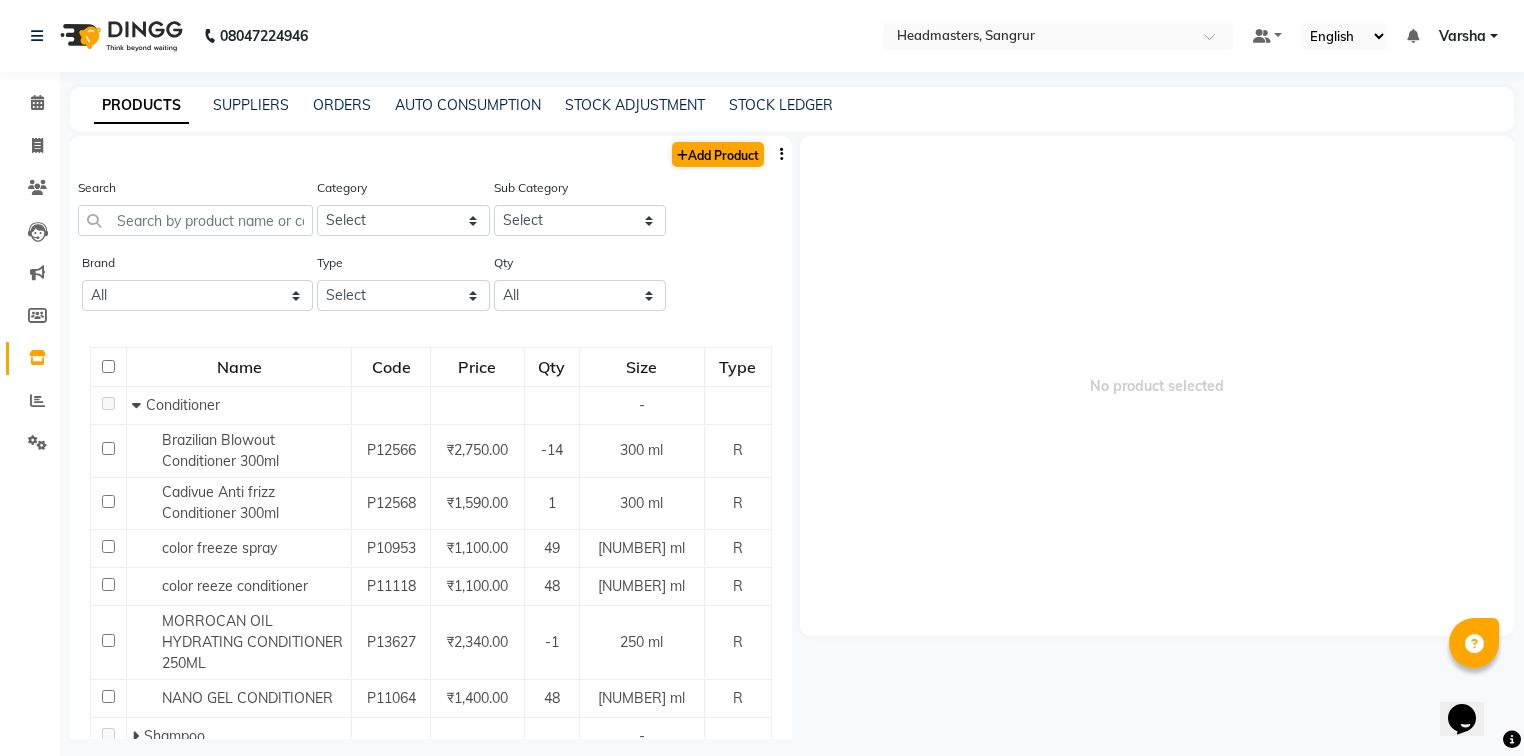 select on "true" 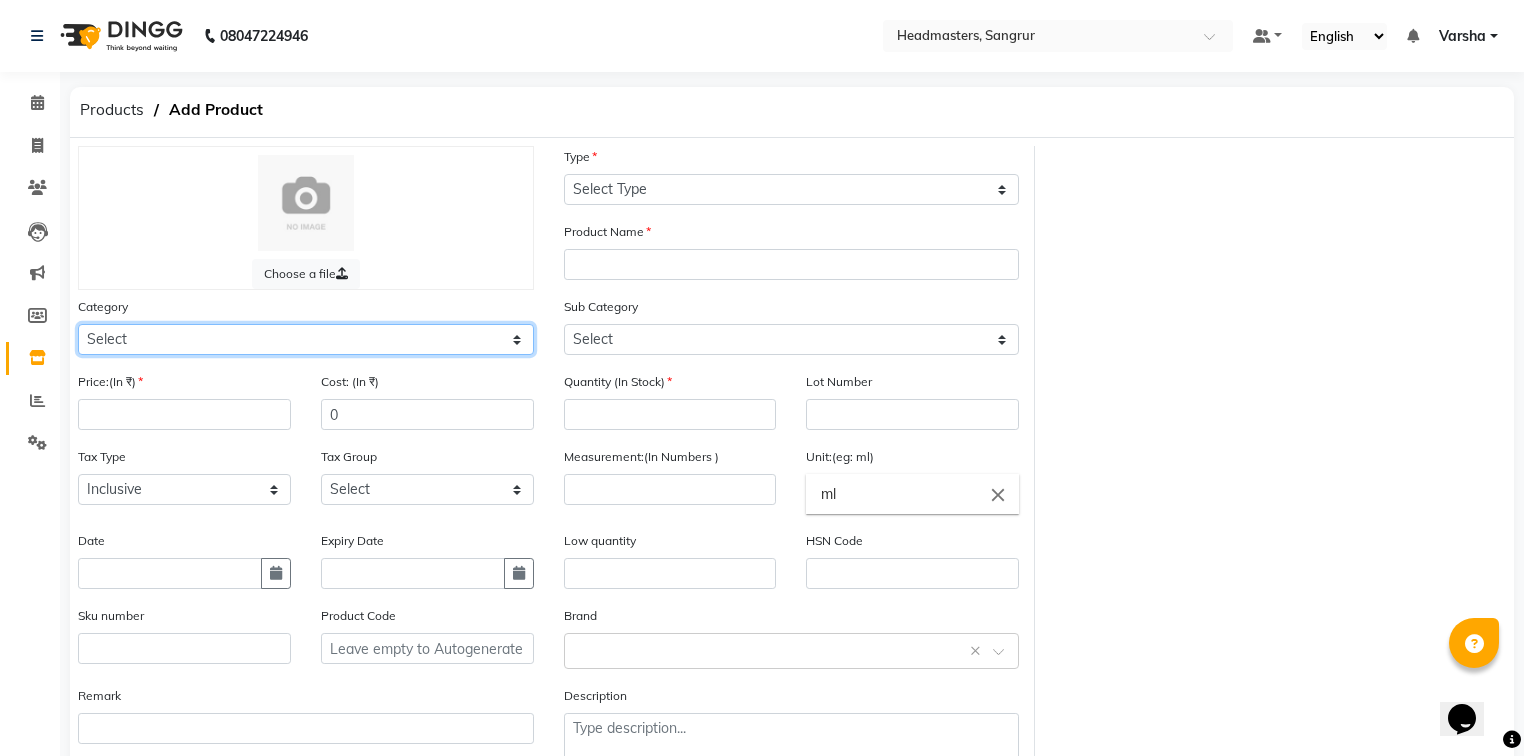 click on "Select Hair Skin Makeup Personal Care Appliances Beard Waxing Disposable Threading Hands and Feet Beauty Planet Botox Cadiveu Casmara Cheryls Loreal Olaplex Old Products Other" 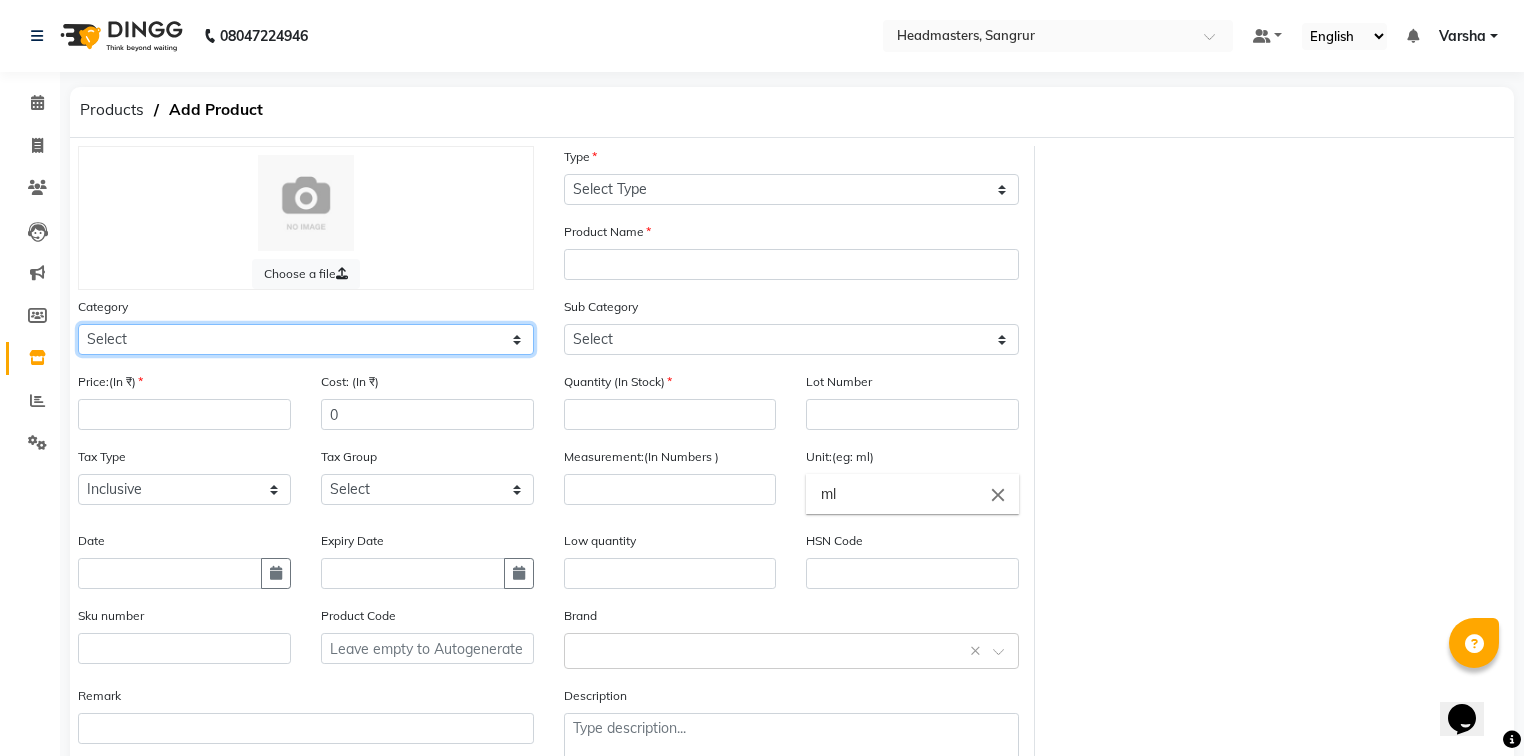 click on "Select Hair Skin Makeup Personal Care Appliances Beard Waxing Disposable Threading Hands and Feet Beauty Planet Botox Cadiveu Casmara Cheryls Loreal Olaplex Old Products Other" 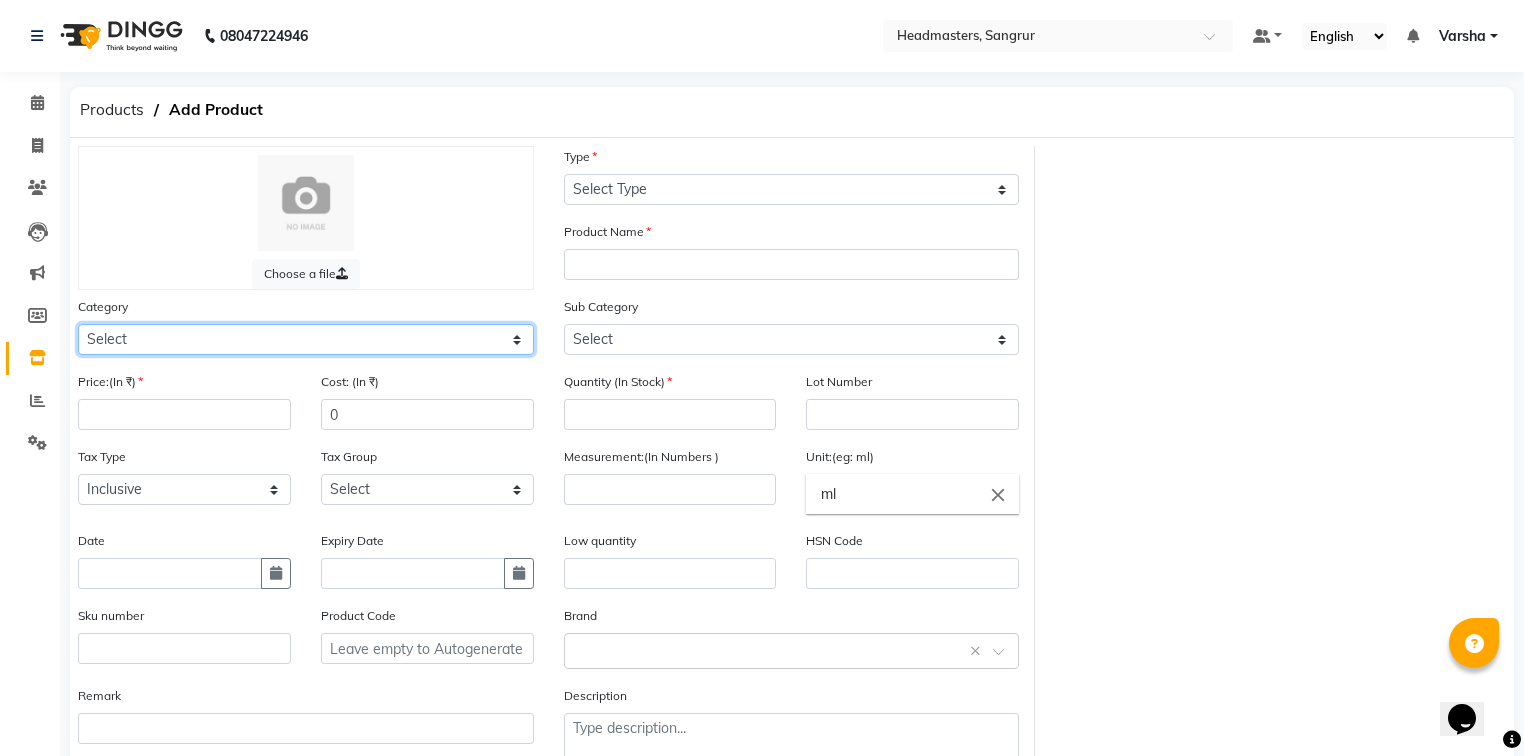 click on "Select Hair Skin Makeup Personal Care Appliances Beard Waxing Disposable Threading Hands and Feet Beauty Planet Botox Cadiveu Casmara Cheryls Loreal Olaplex Old Products Other" 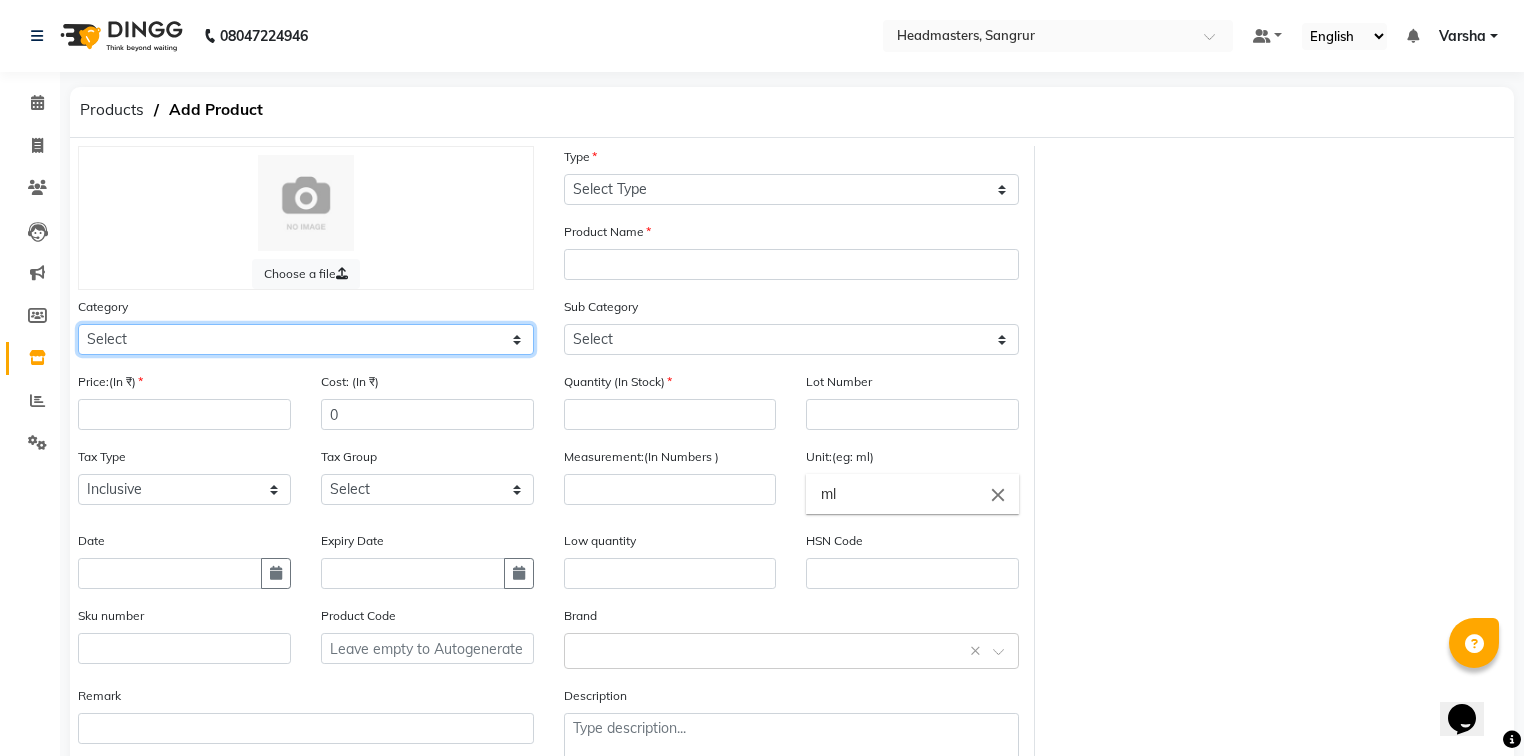 select on "1099101100" 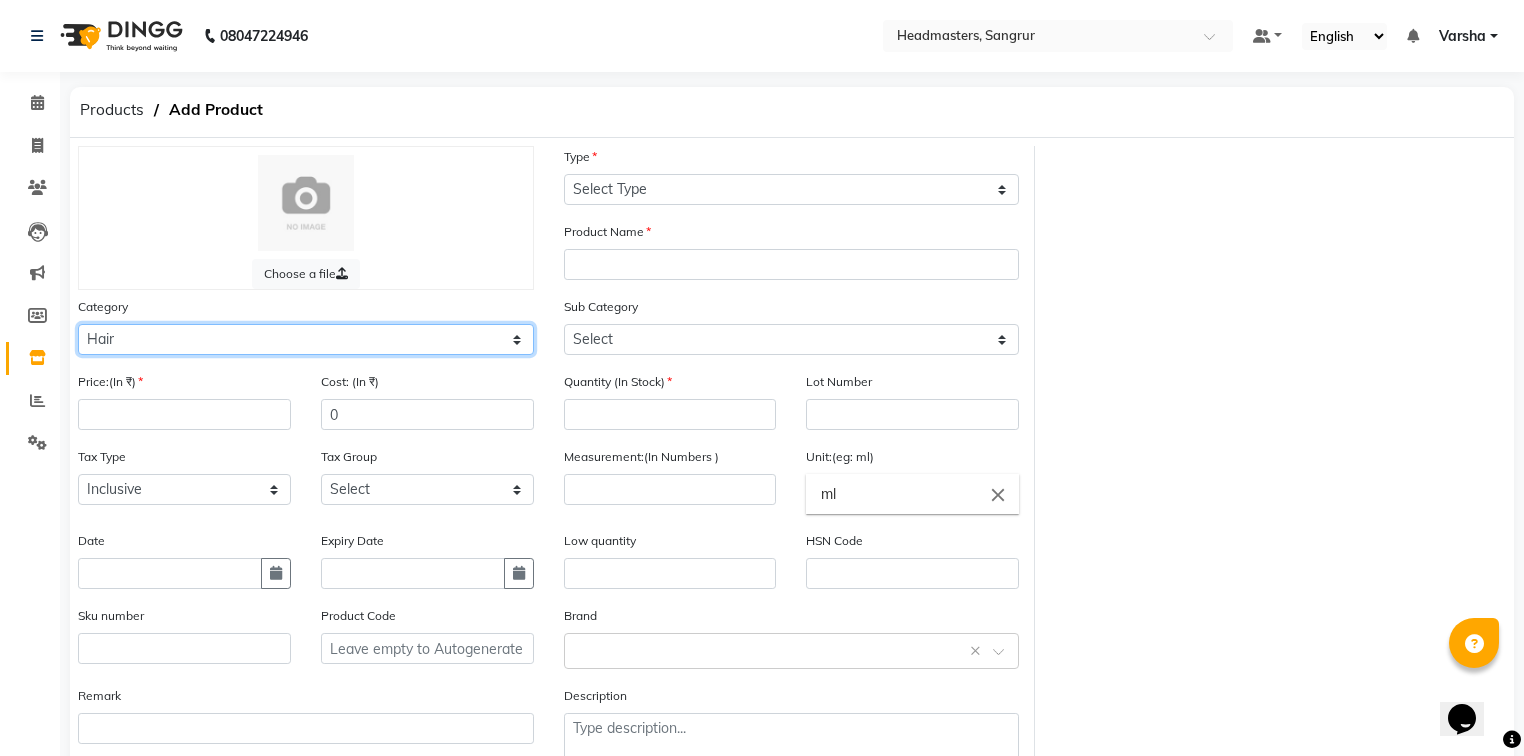 click on "Select Hair Skin Makeup Personal Care Appliances Beard Waxing Disposable Threading Hands and Feet Beauty Planet Botox Cadiveu Casmara Cheryls Loreal Olaplex Old Products Other" 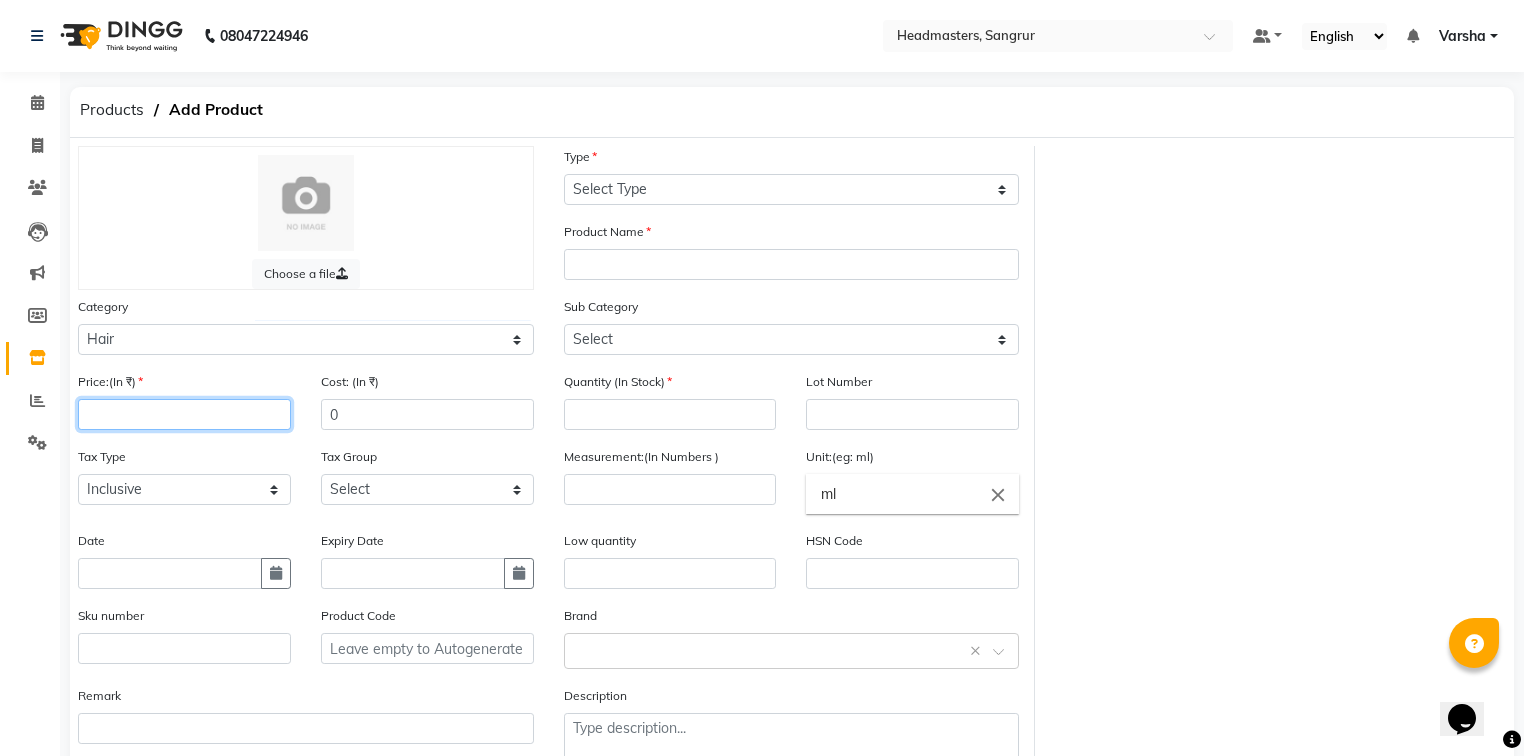 click 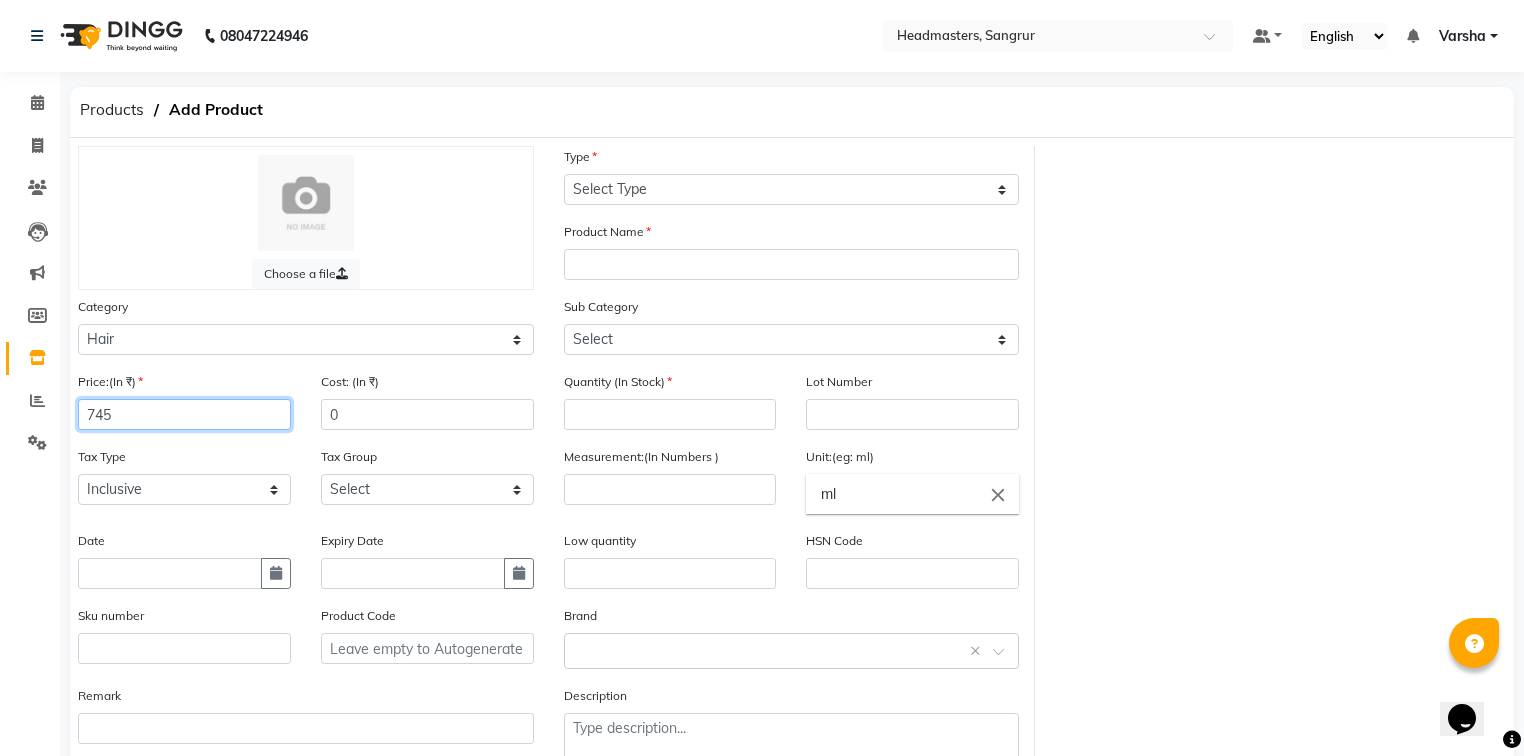 type on "745" 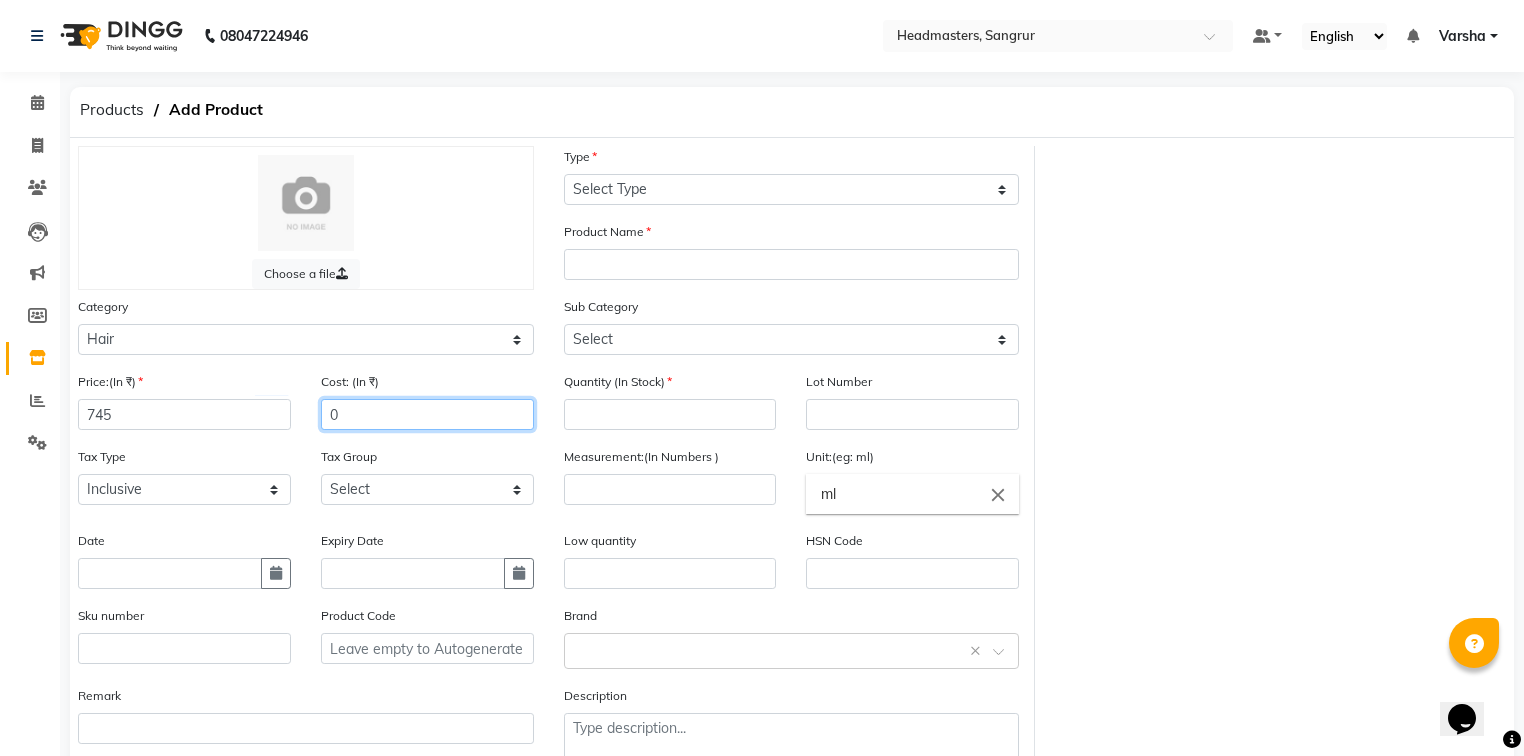 click on "0" 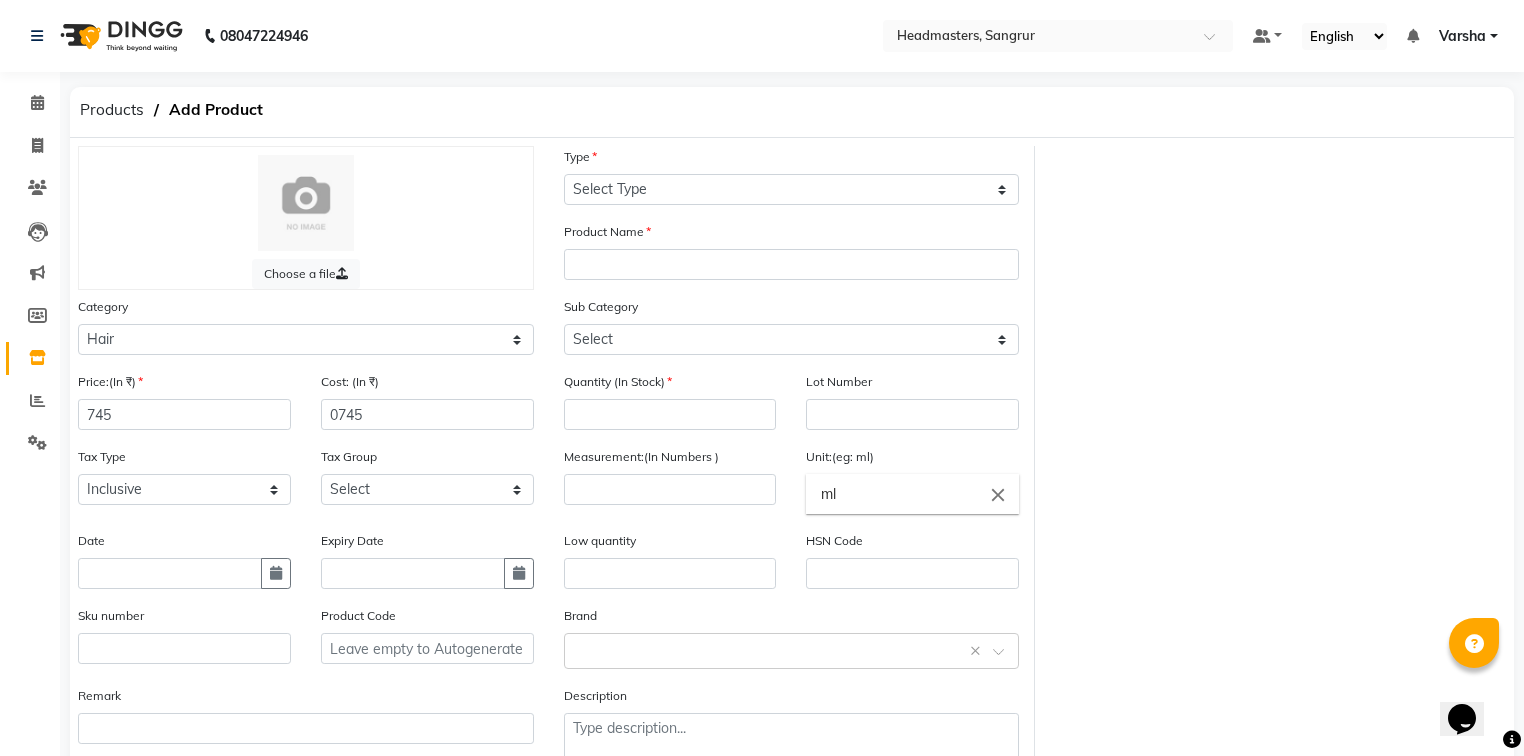 click on "Cost: (In ₹) 0745" 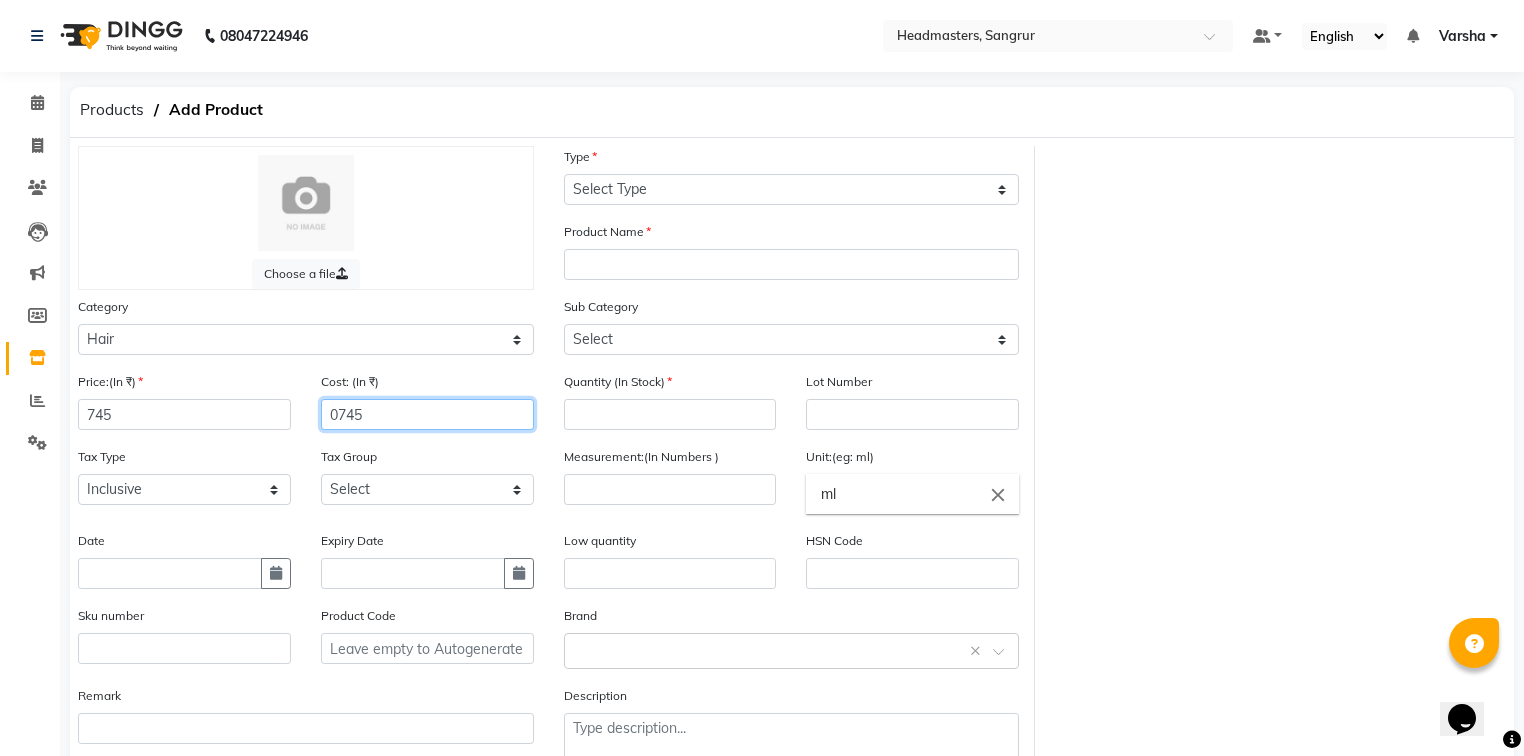 click on "0745" 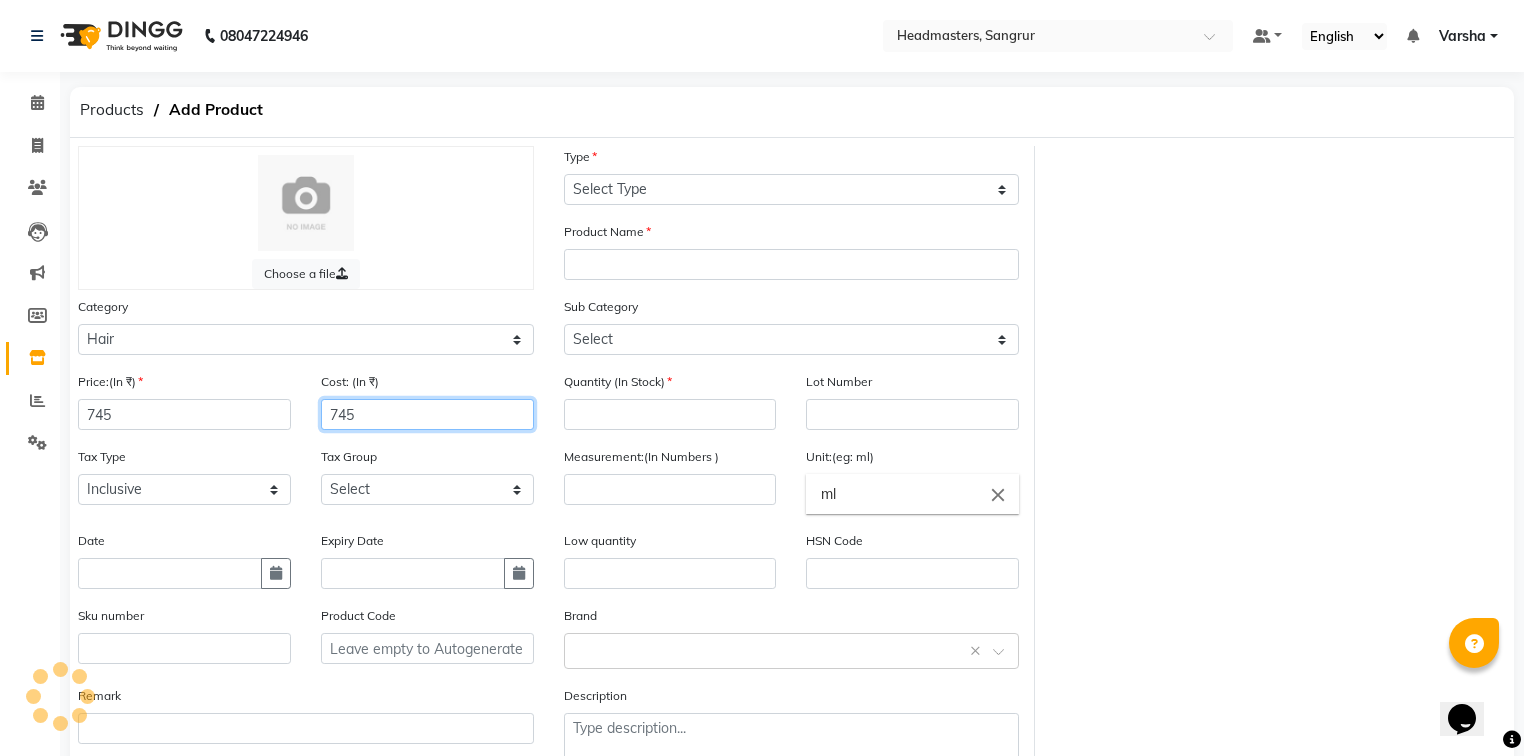 type on "745" 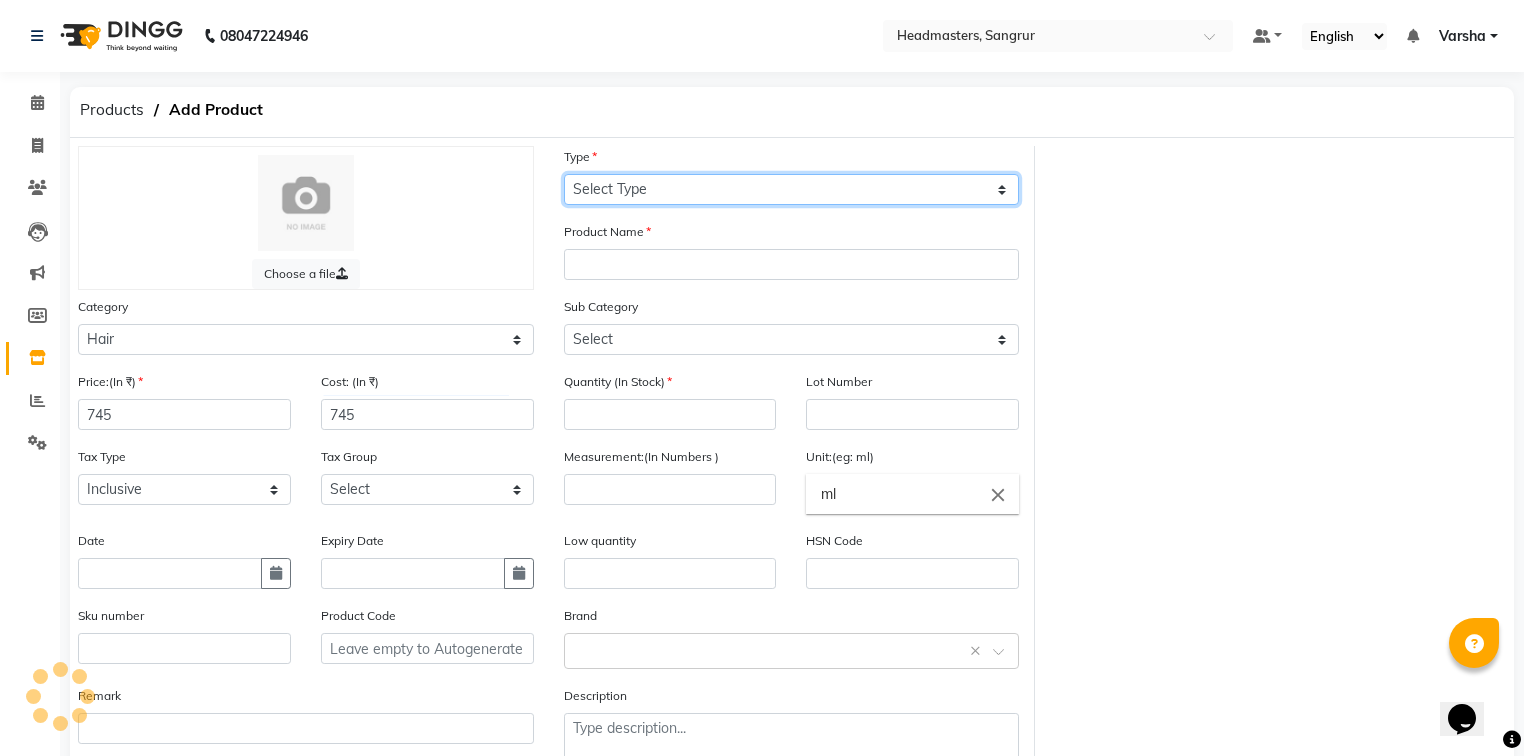 click on "Select Type Both Retail Consumable" 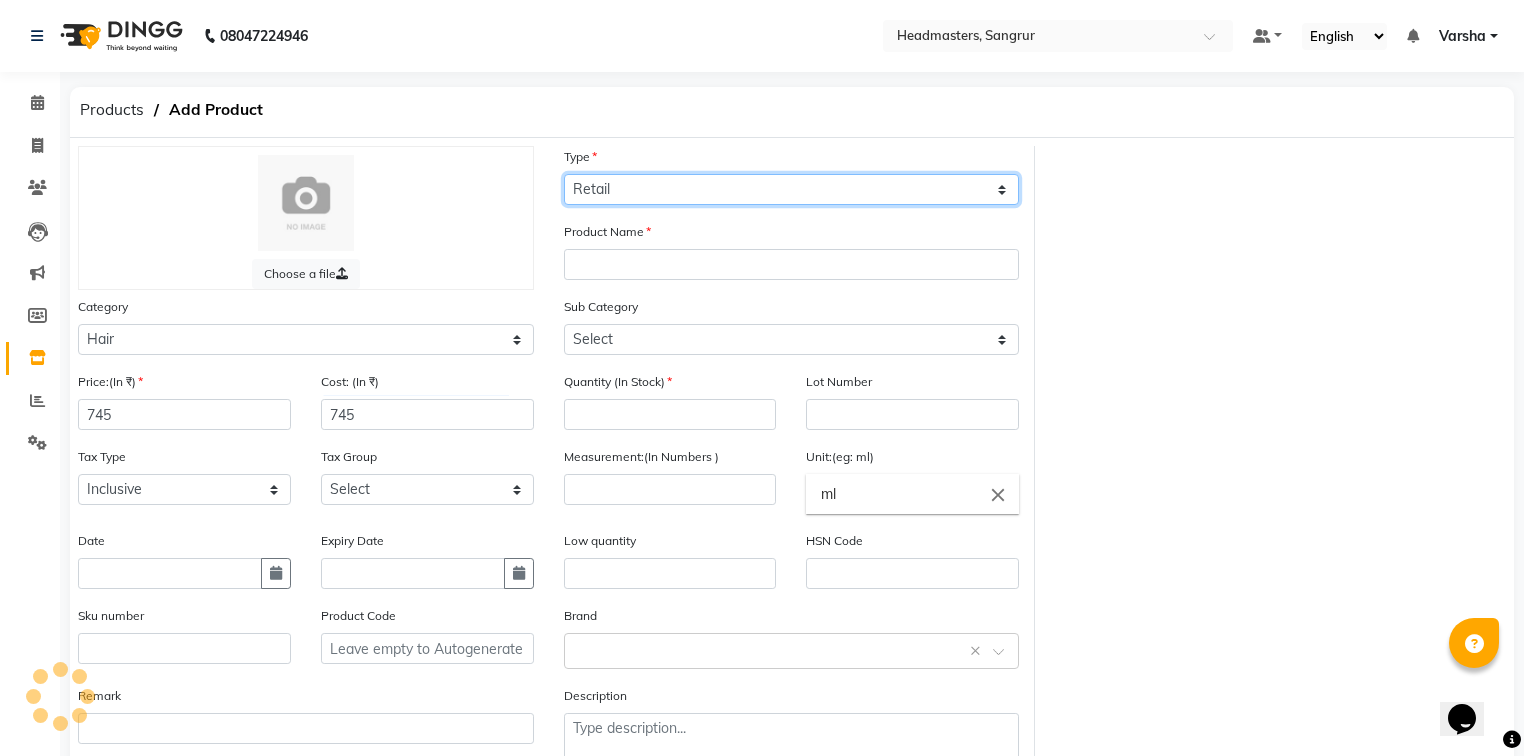 click on "Select Type Both Retail Consumable" 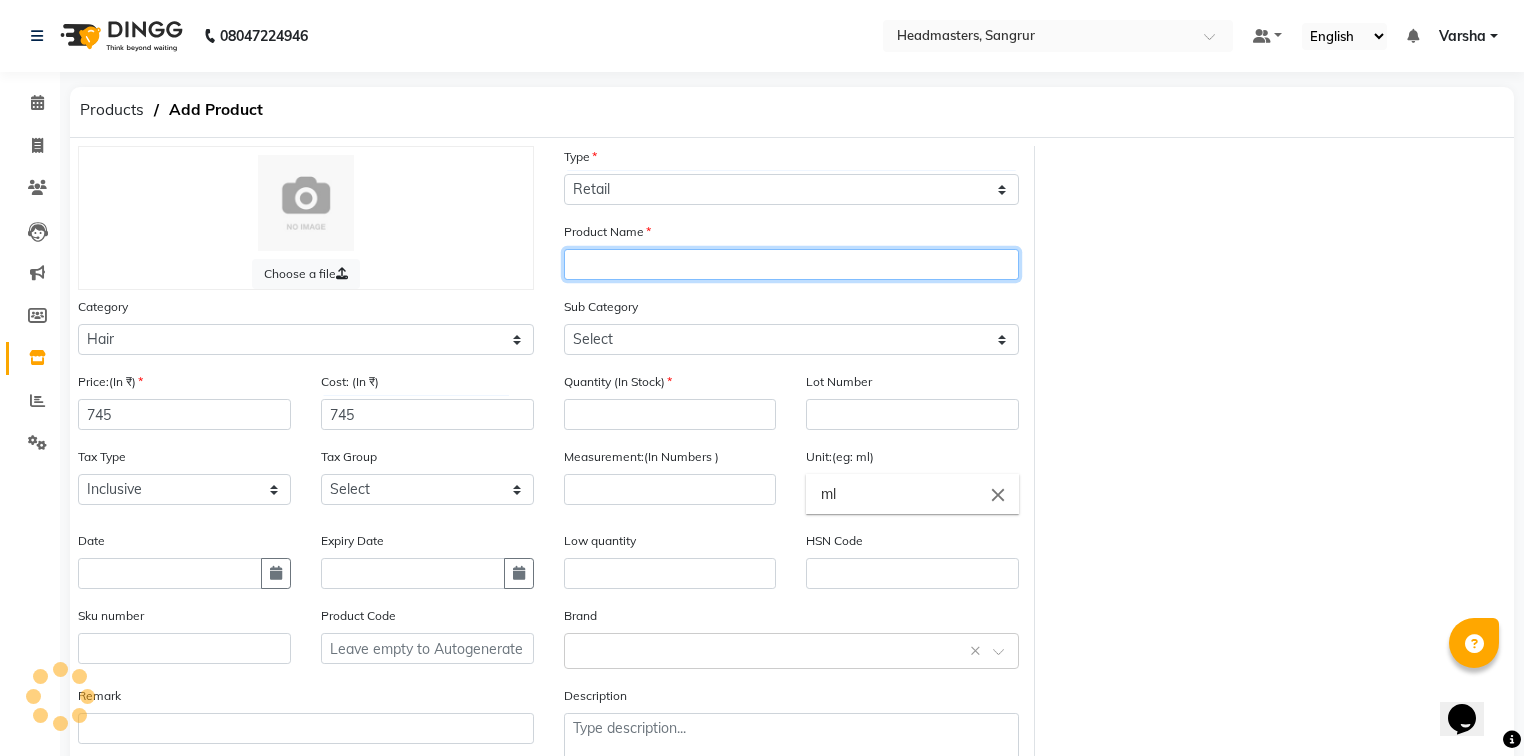click 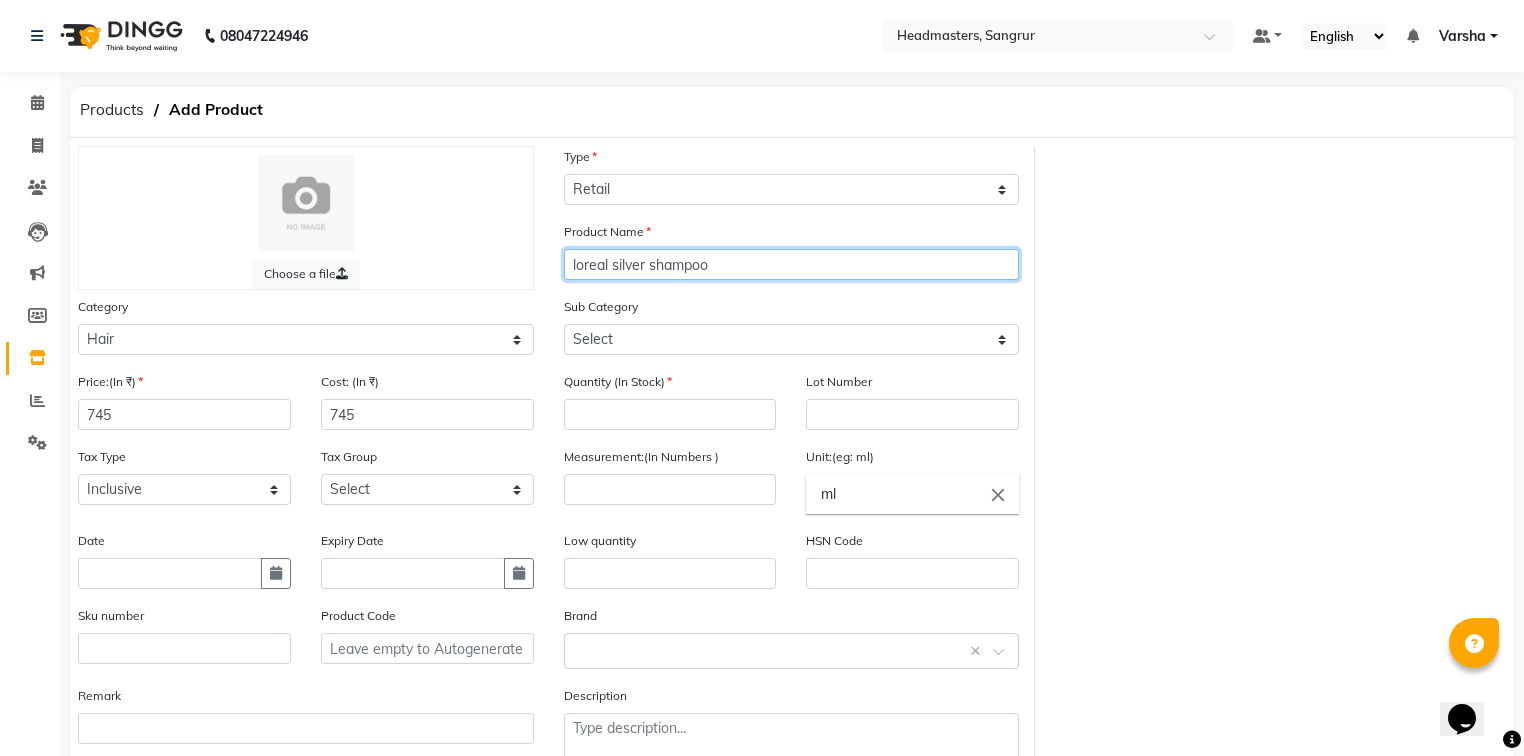 type on "loreal silver shampoo" 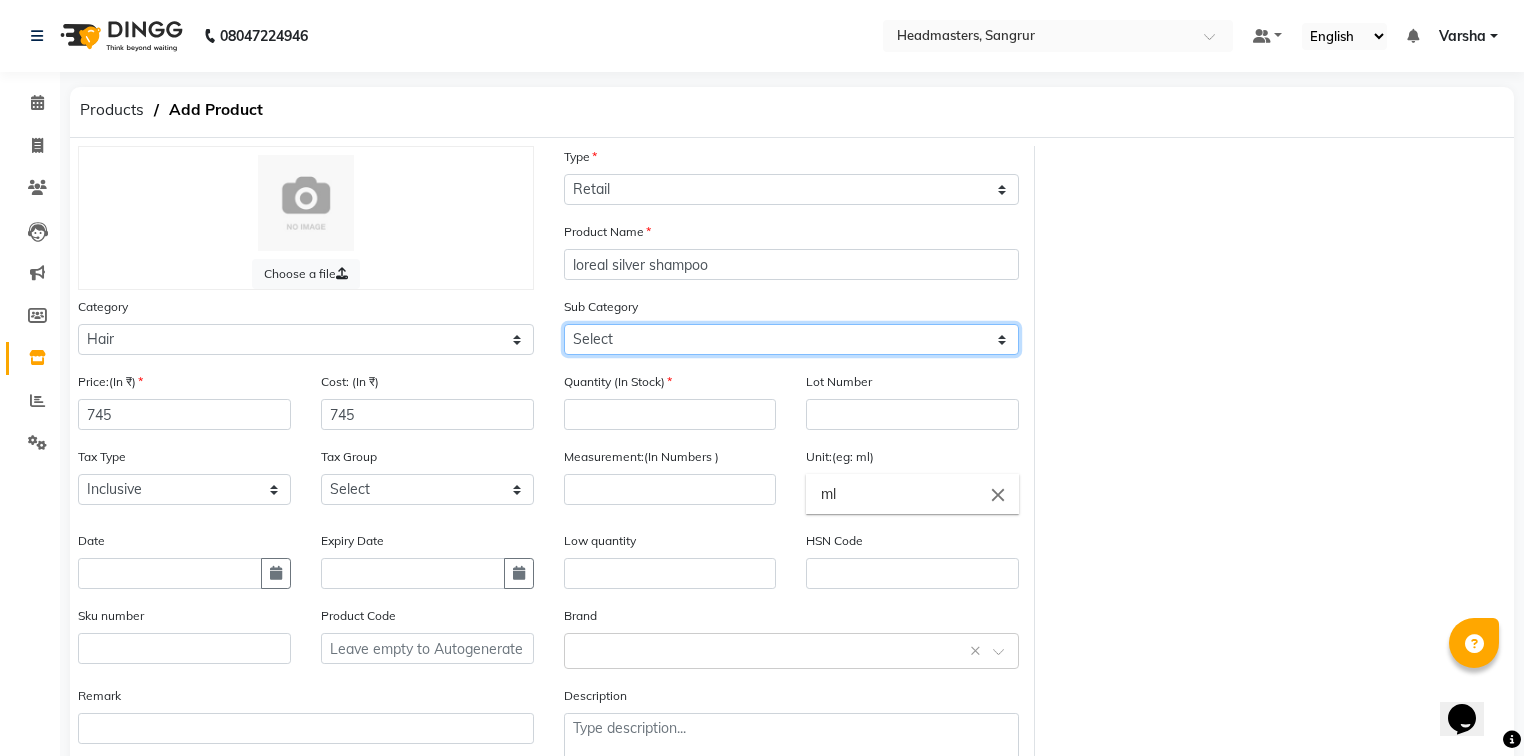 click on "Select Conditioner Shampoo Cream Mask Oil Serum Color Appliances Treatment Styling Kit & Combo Other Shampoo  Conditioner TREATMENT SHAMPOO CLEANSER STYLING LOTION OTHER SERUM GLOVES COLOR SMOOTHENING DEVOLPER BLONDER CONDITIONER MASK MASK OIL CREAM MASK BALM ADVANCED MOLECULAR STYLING" 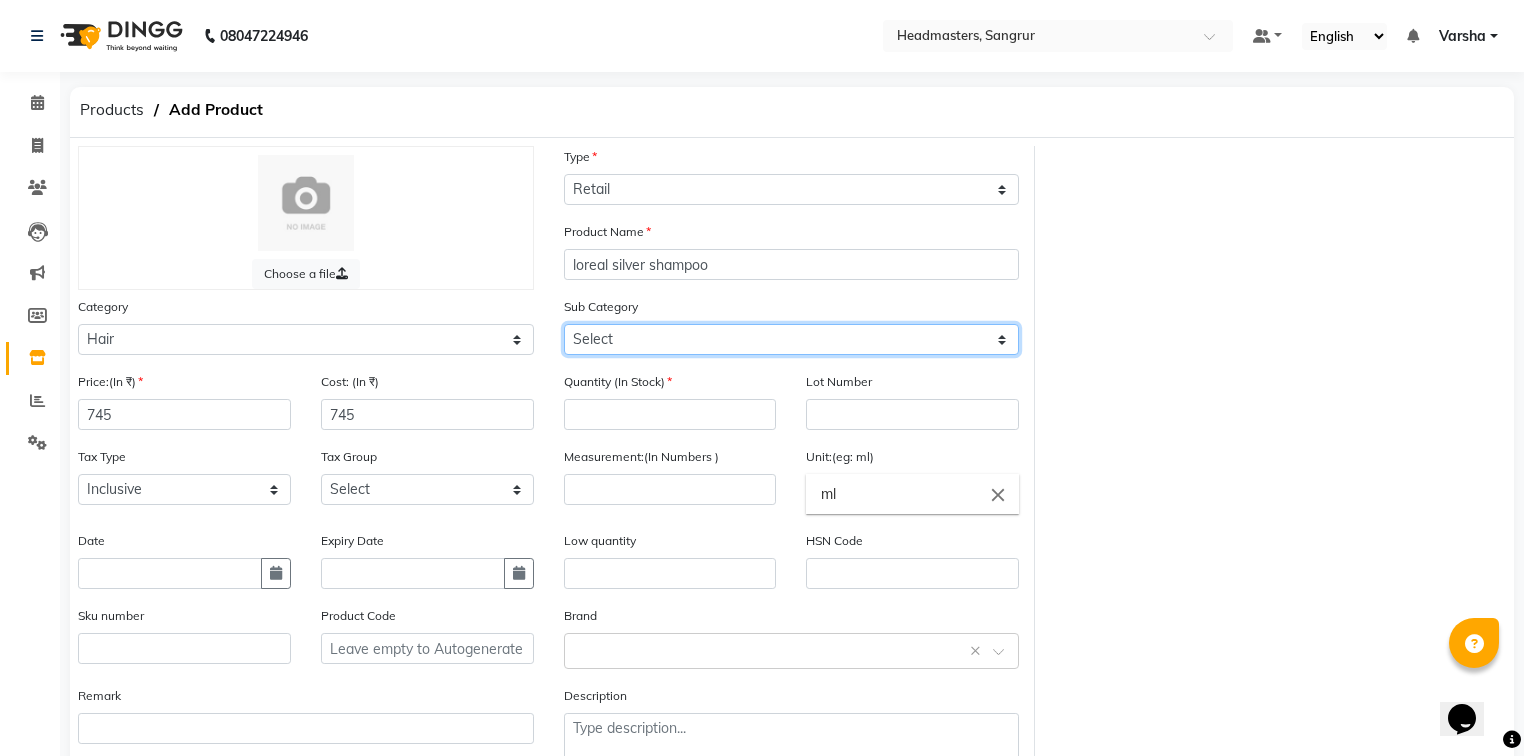 select on "1099101101" 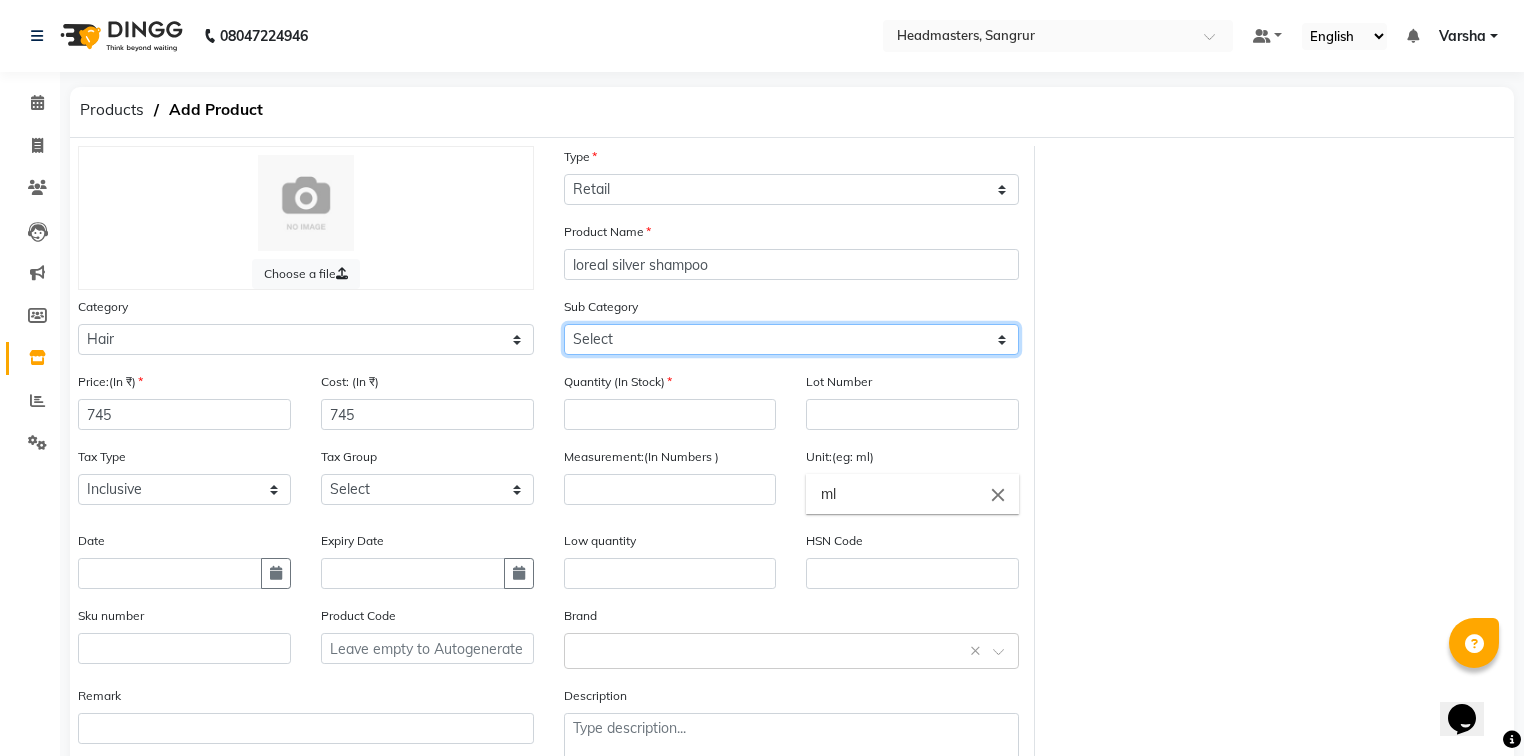 click on "Select Conditioner Shampoo Cream Mask Oil Serum Color Appliances Treatment Styling Kit & Combo Other Shampoo  Conditioner TREATMENT SHAMPOO CLEANSER STYLING LOTION OTHER SERUM GLOVES COLOR SMOOTHENING DEVOLPER BLONDER CONDITIONER MASK MASK OIL CREAM MASK BALM ADVANCED MOLECULAR STYLING" 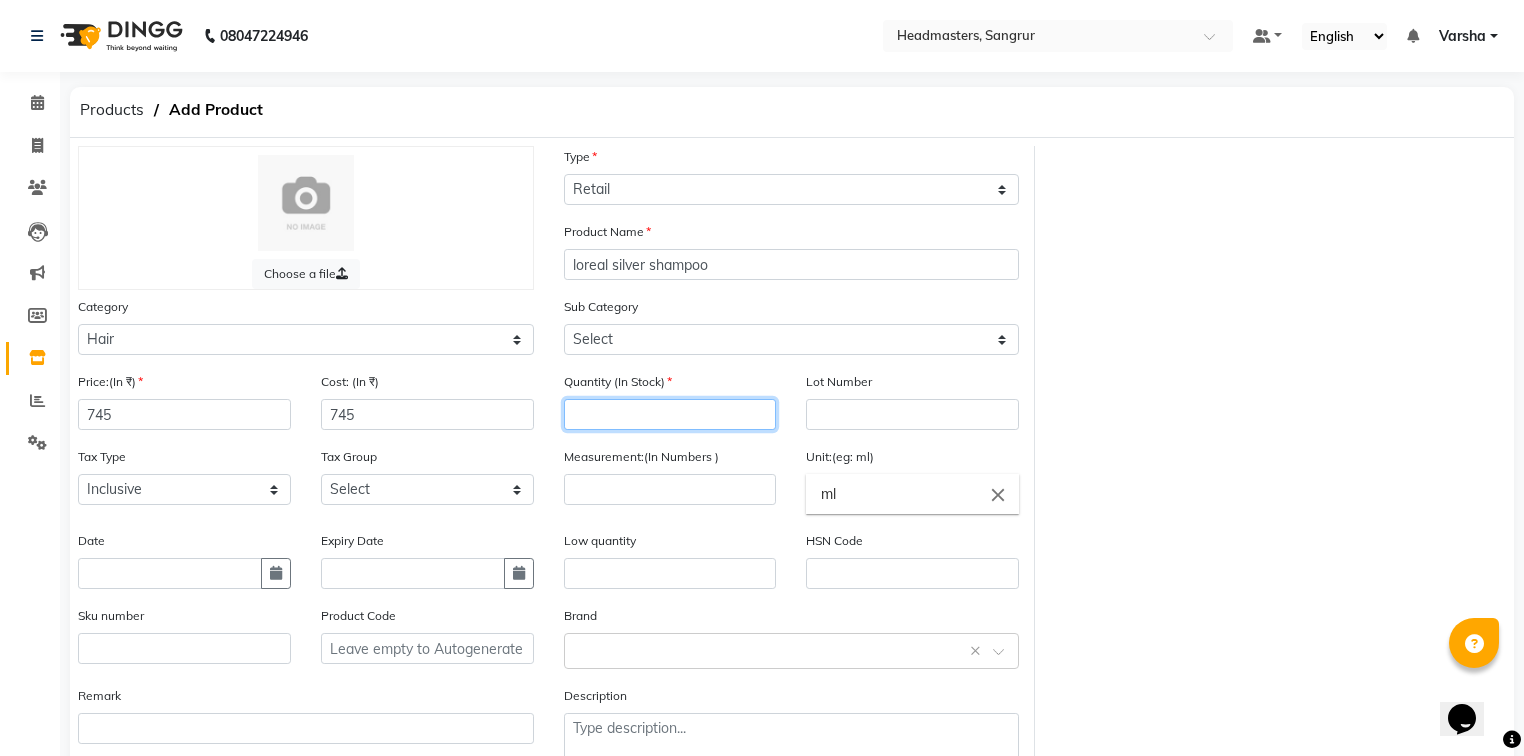 click 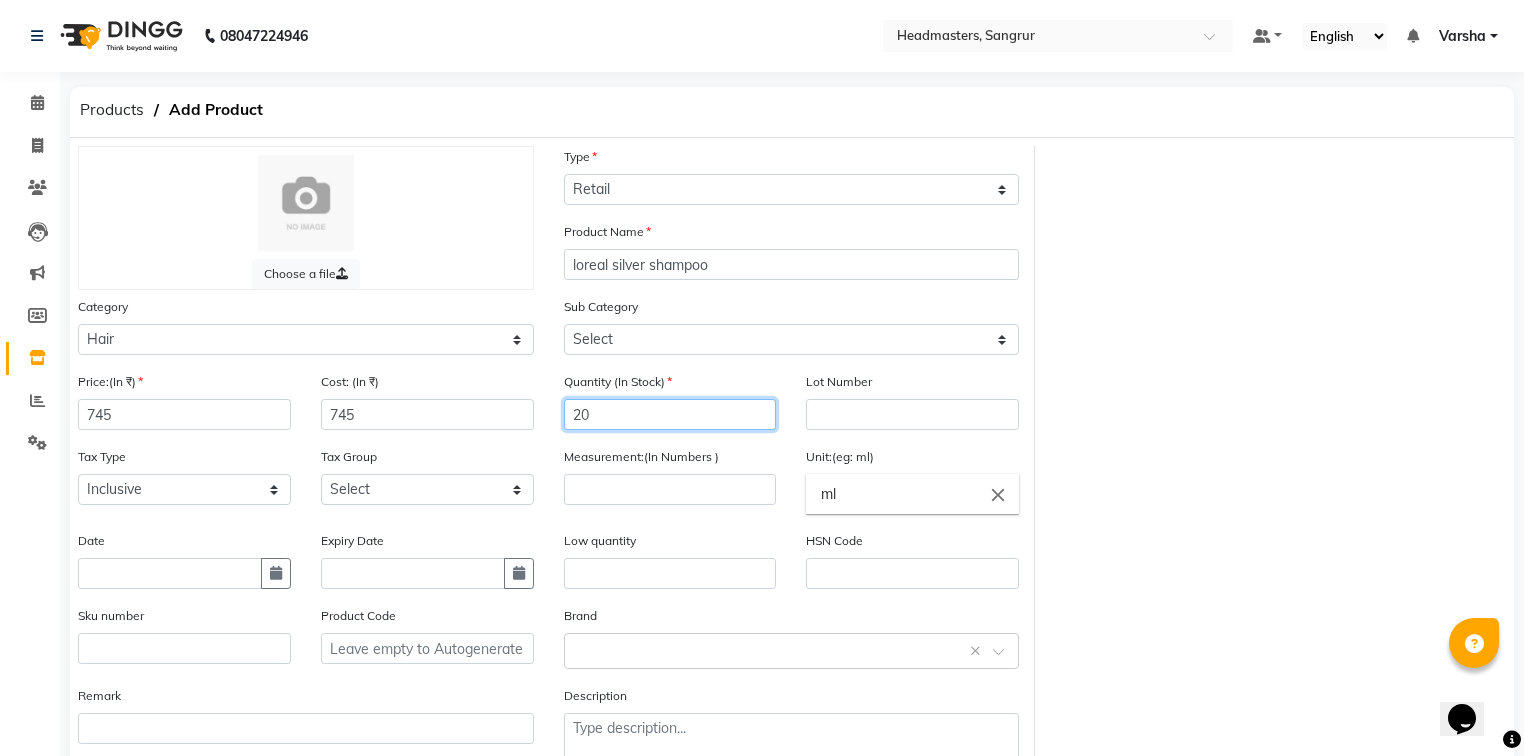 type on "20" 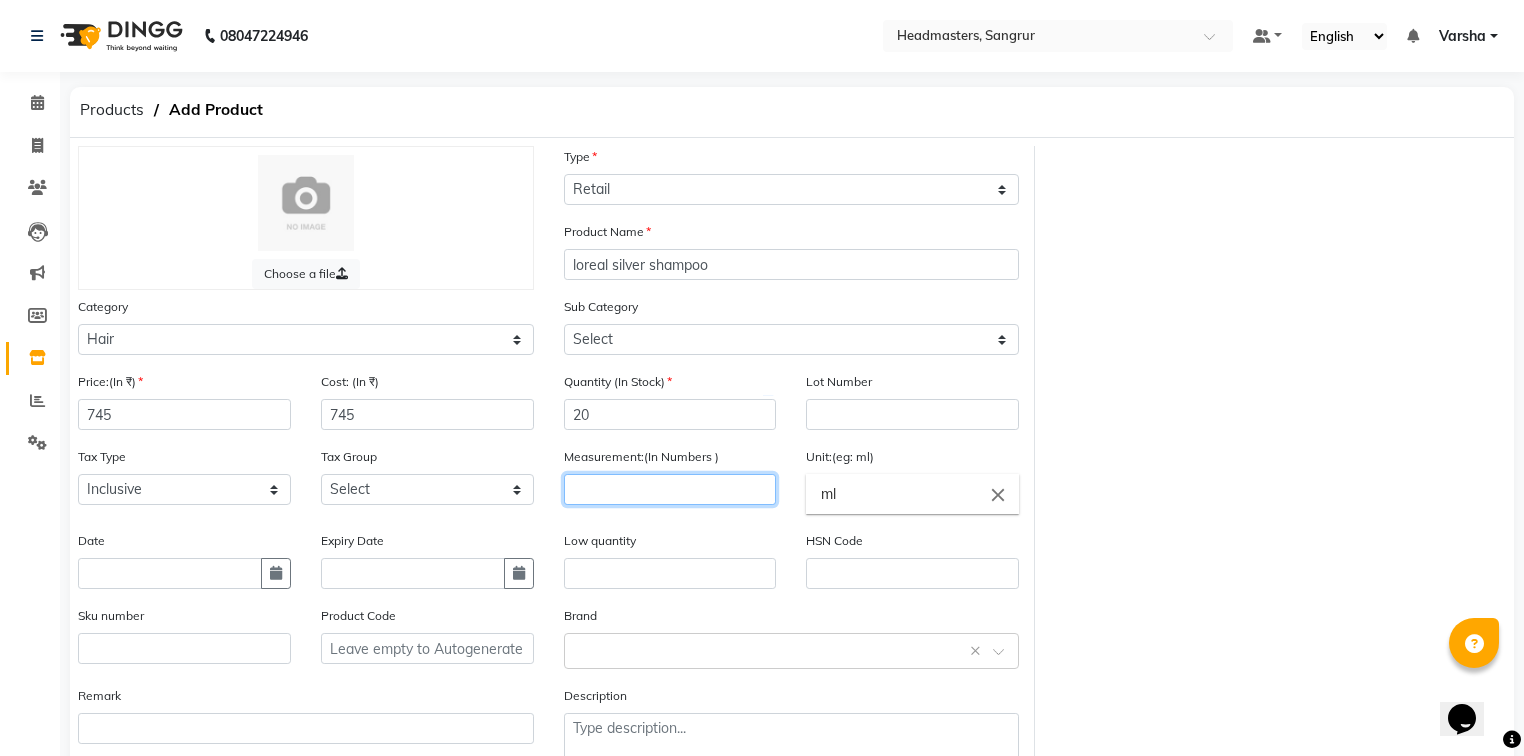 click 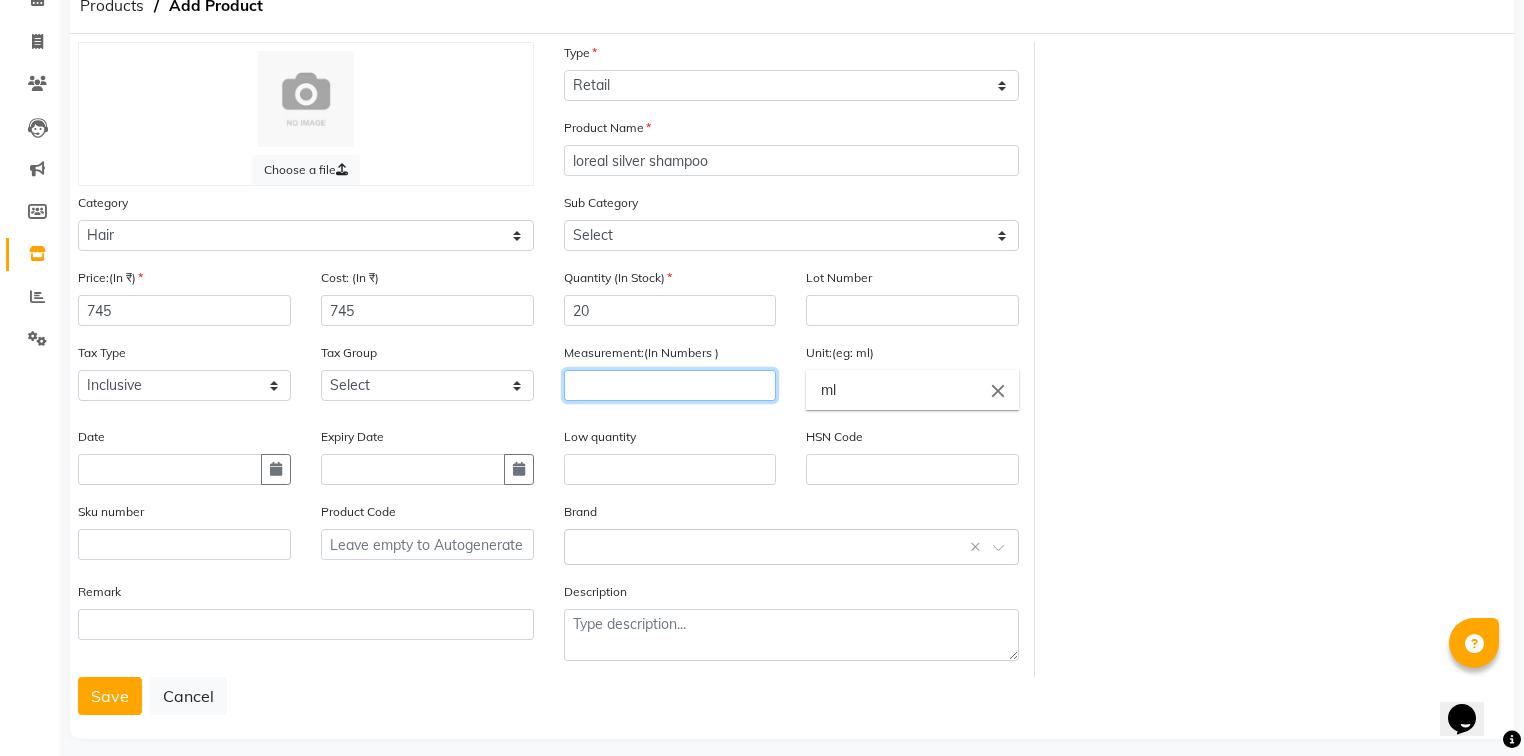 scroll, scrollTop: 129, scrollLeft: 0, axis: vertical 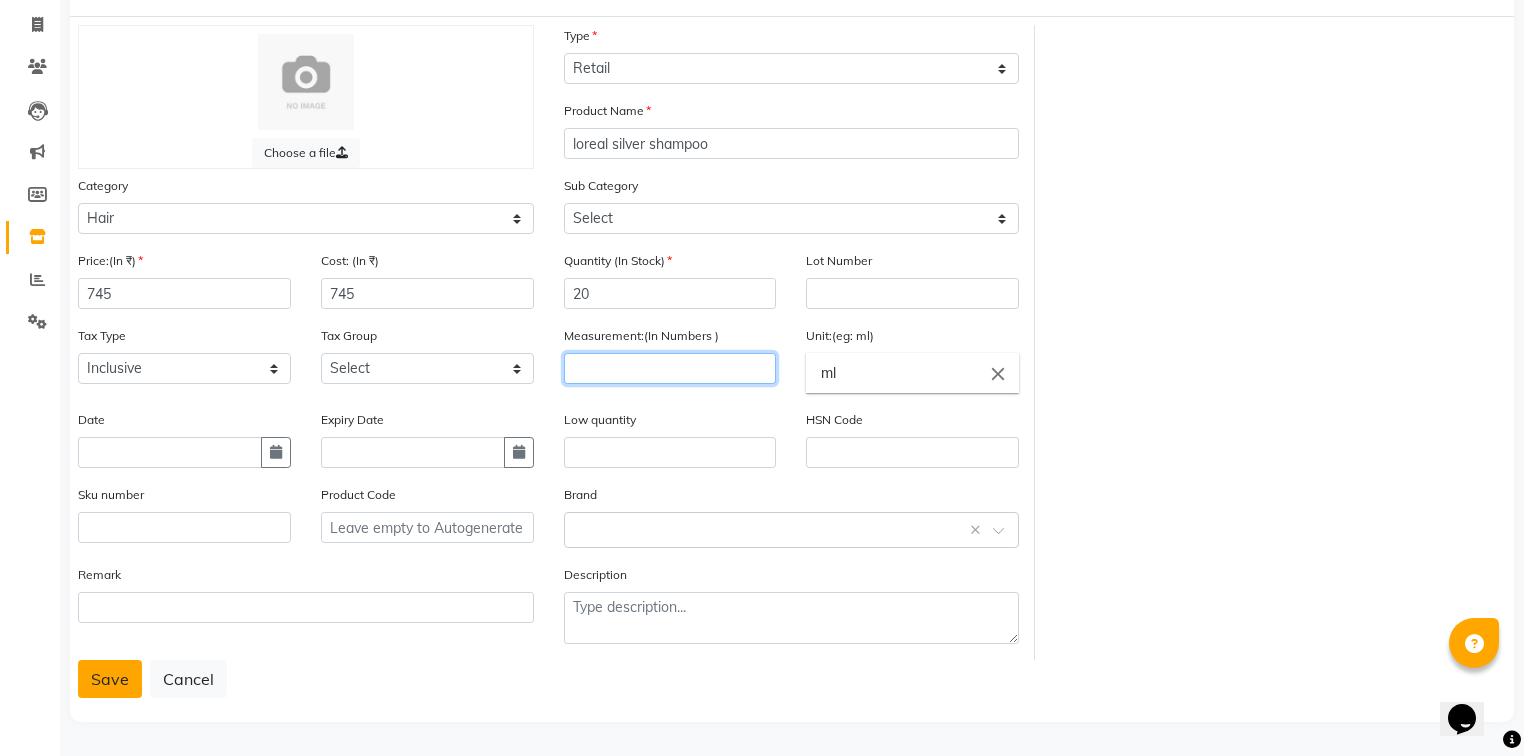 type on "3474636974116" 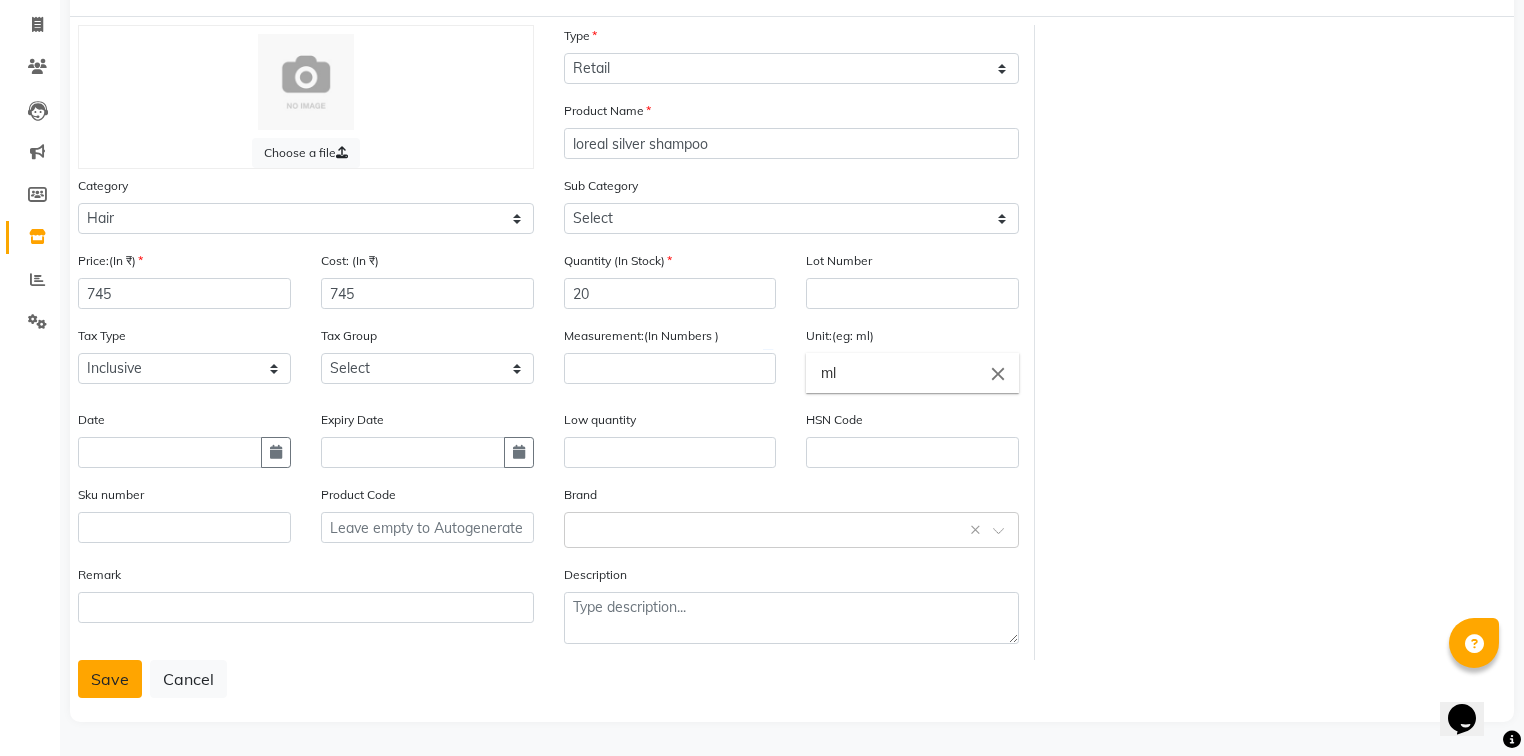 click on "Save" 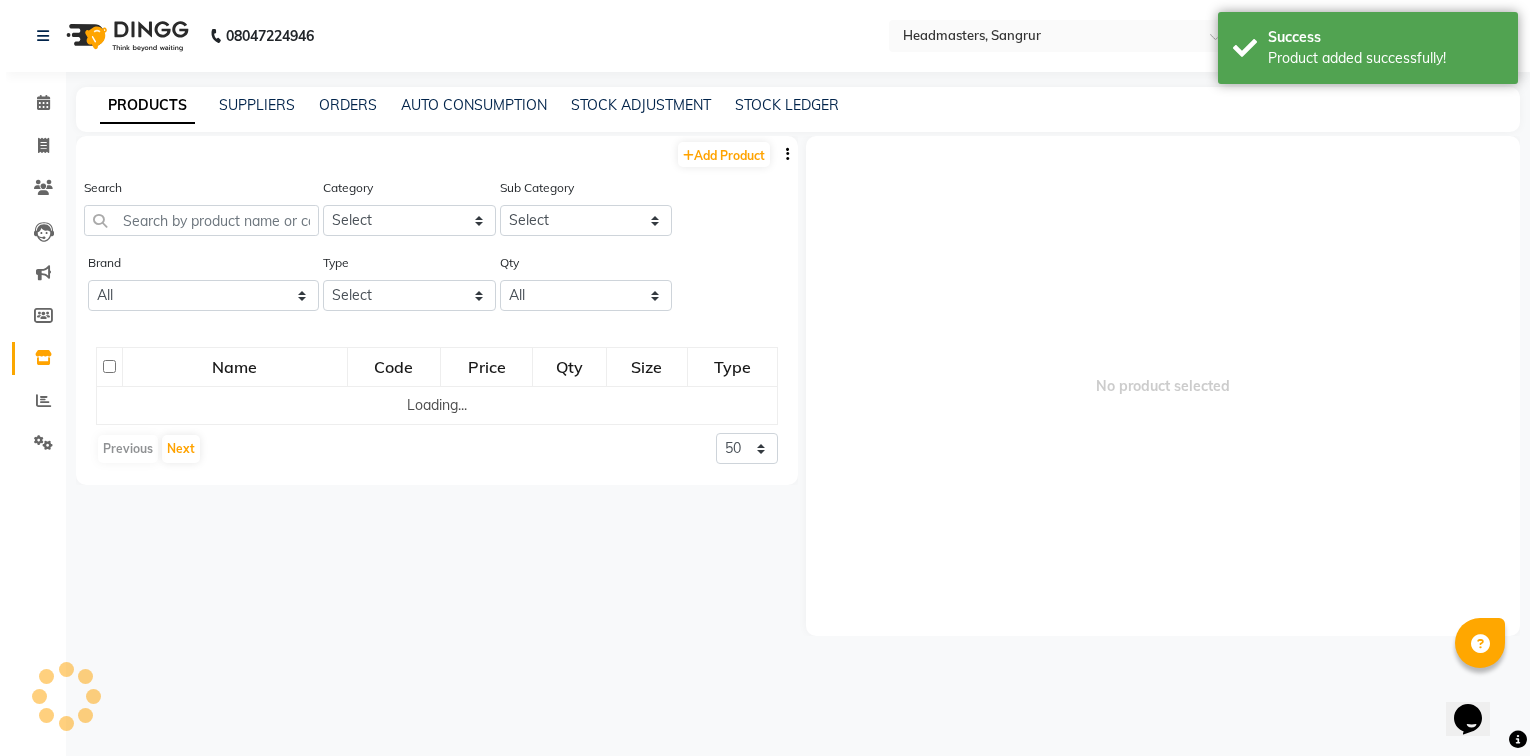 scroll, scrollTop: 0, scrollLeft: 0, axis: both 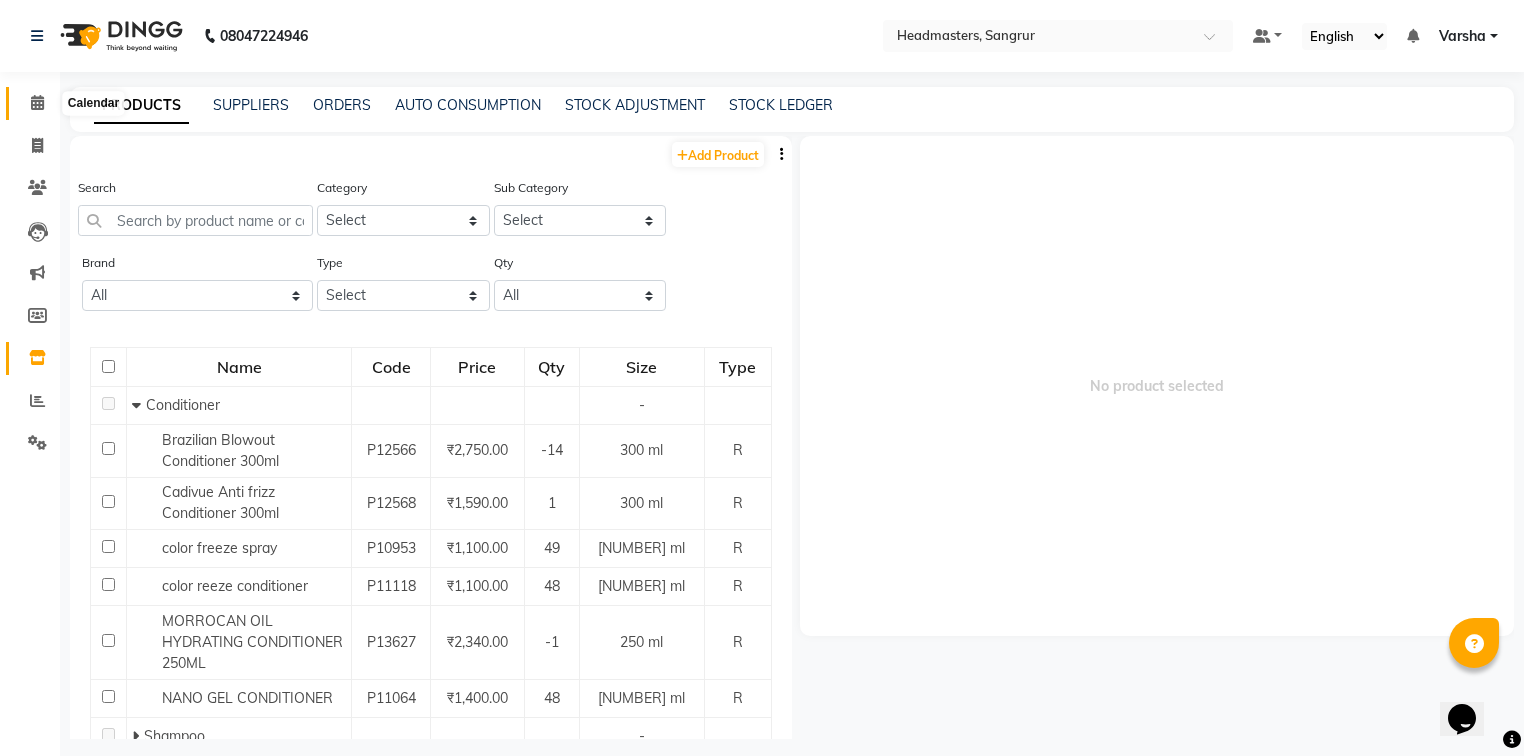 click 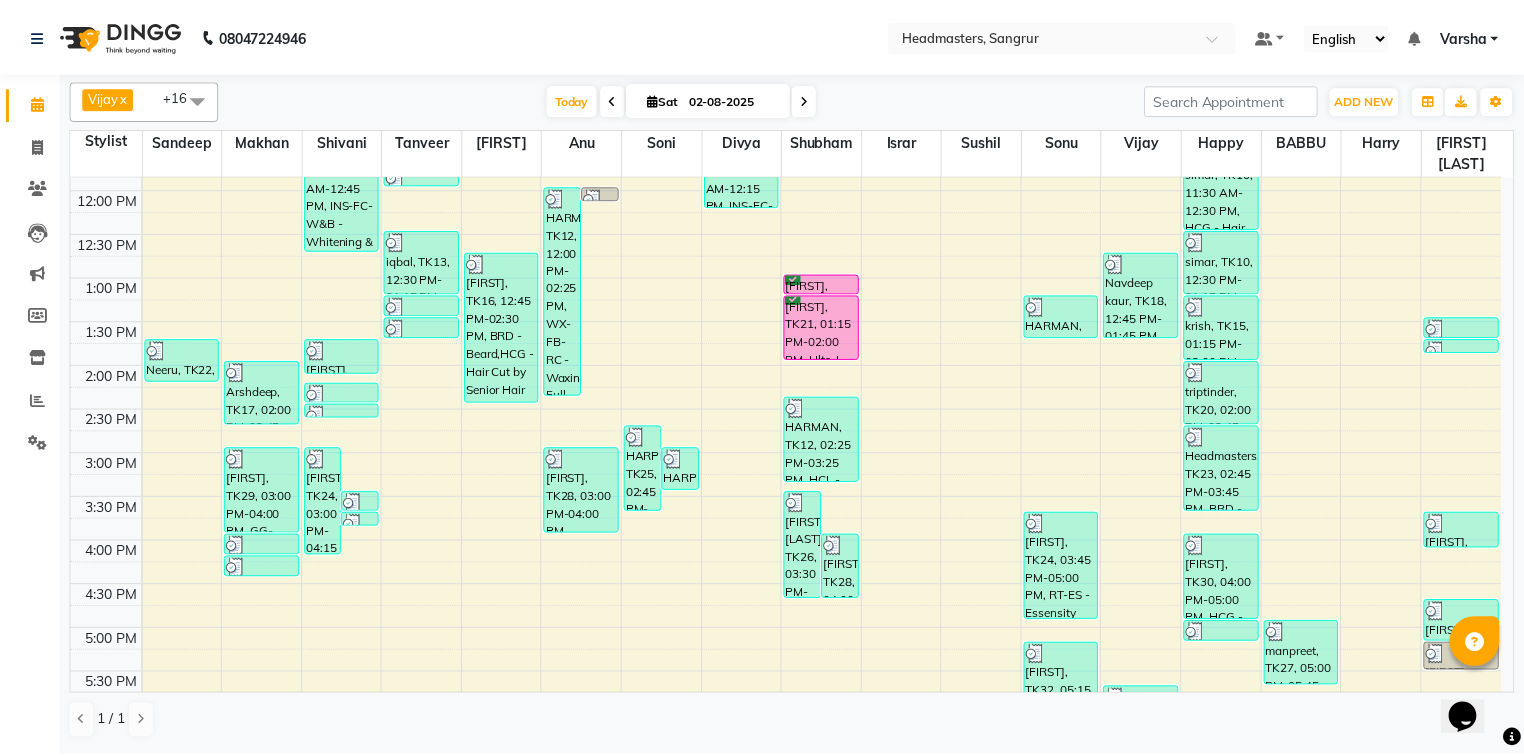 scroll, scrollTop: 320, scrollLeft: 0, axis: vertical 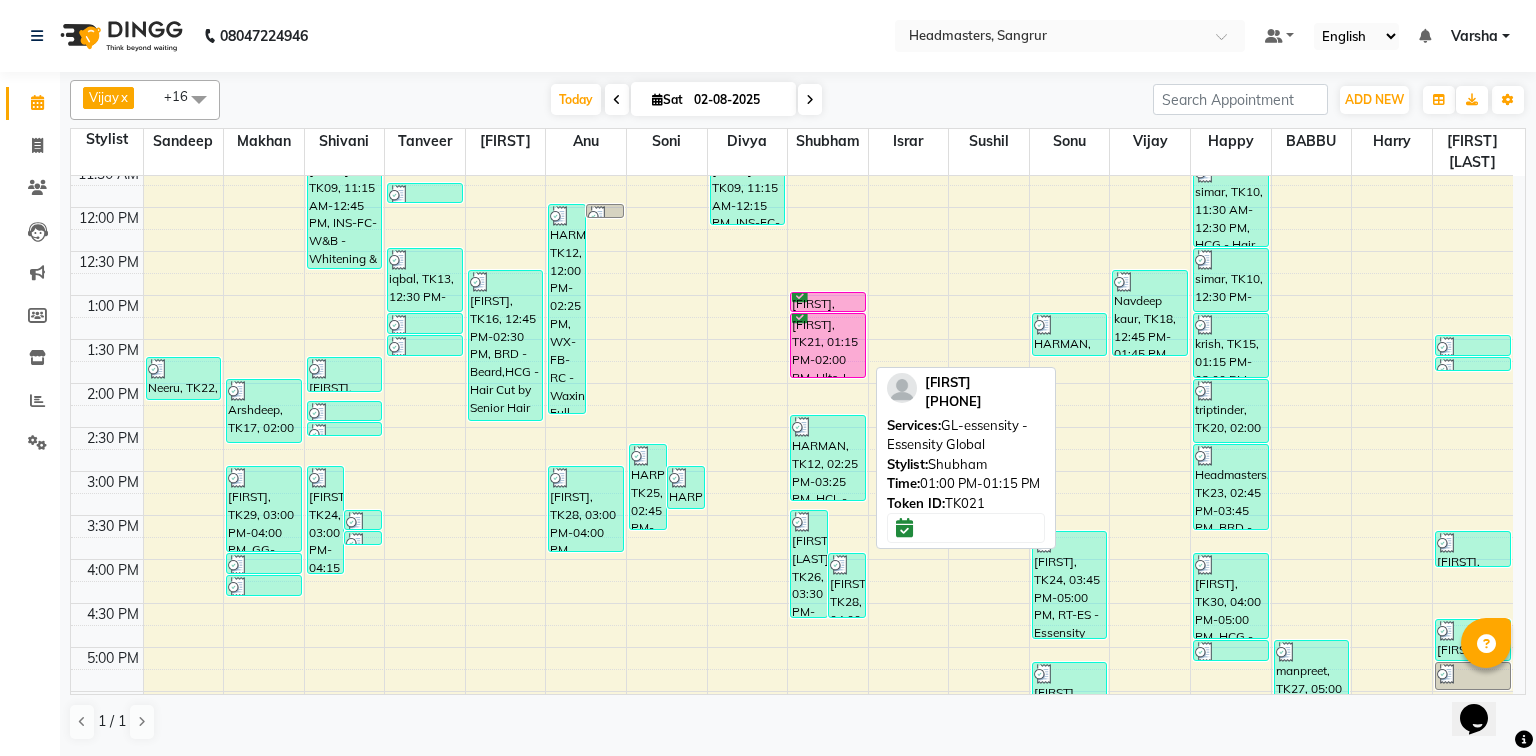click on "[FIRST], TK21, 01:00 PM-01:15 PM, GL-essensity - Essensity Global" at bounding box center (828, 302) 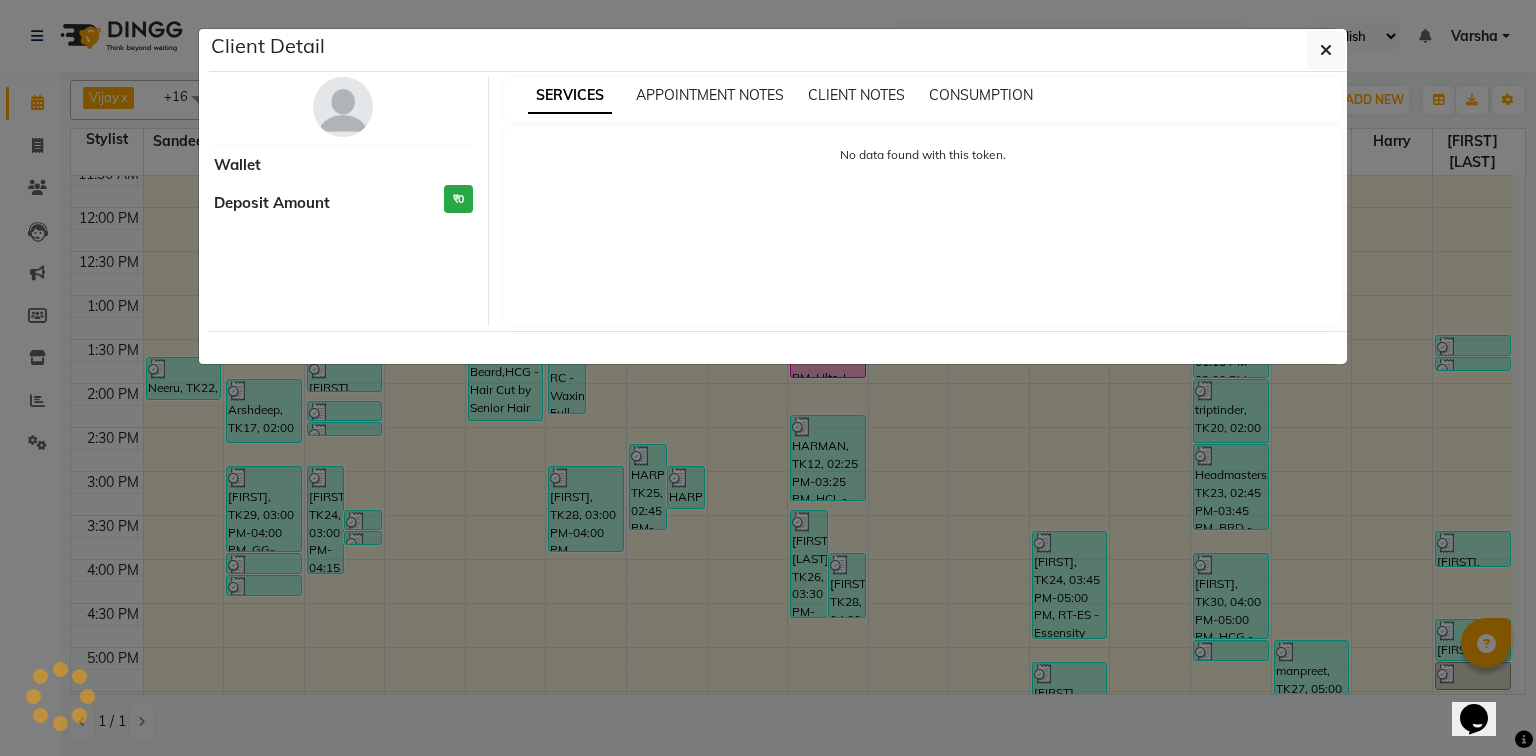 select on "6" 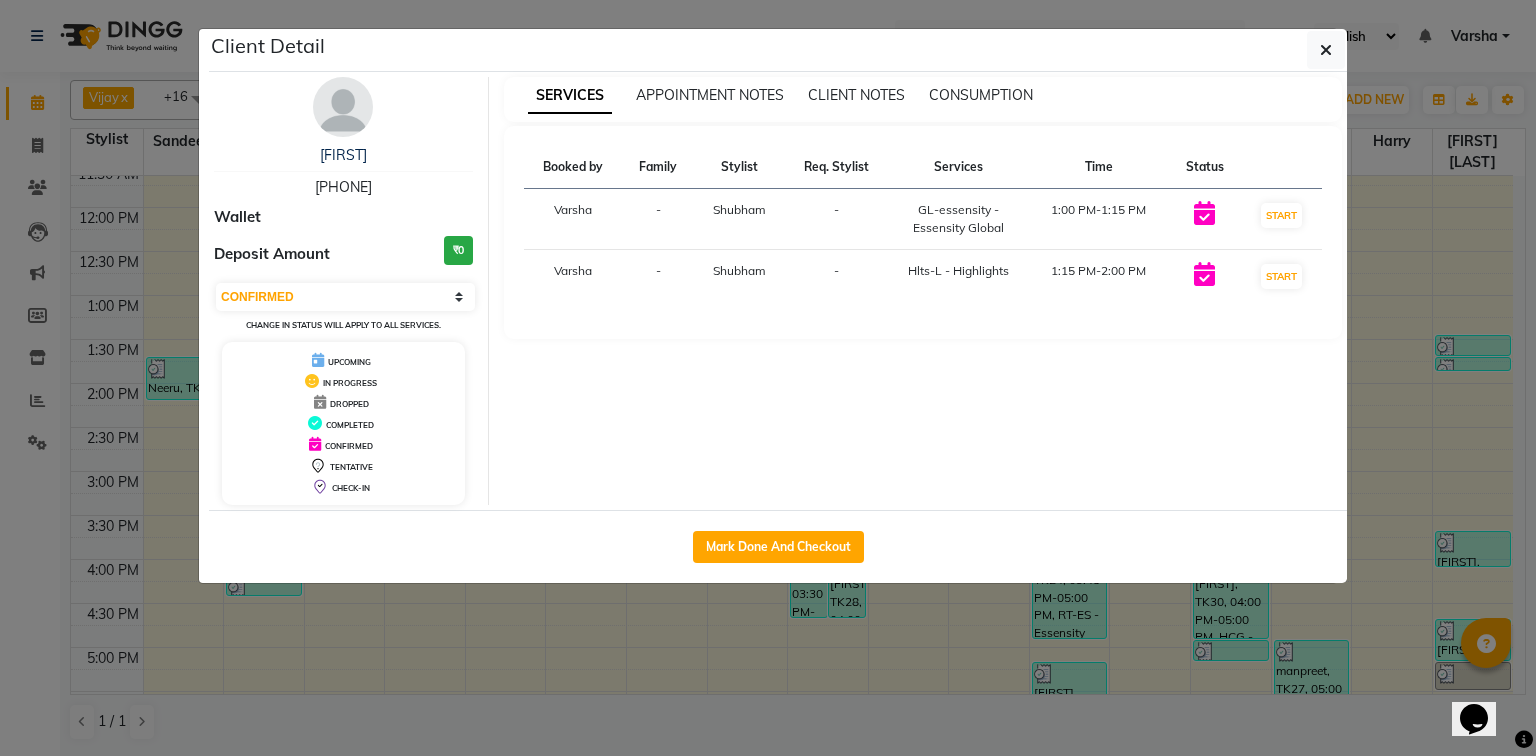 click on "Mark Done And Checkout" 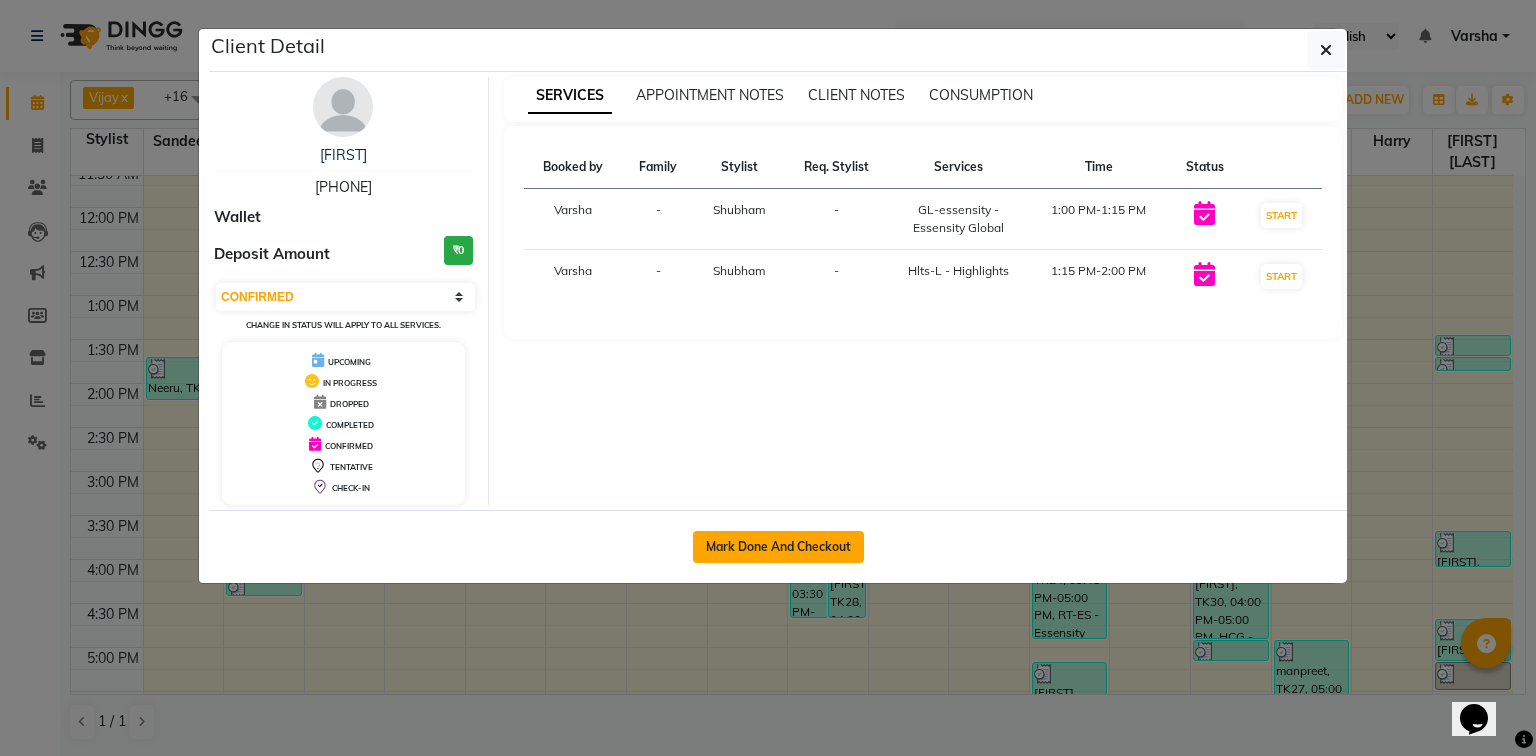 click on "Mark Done And Checkout" 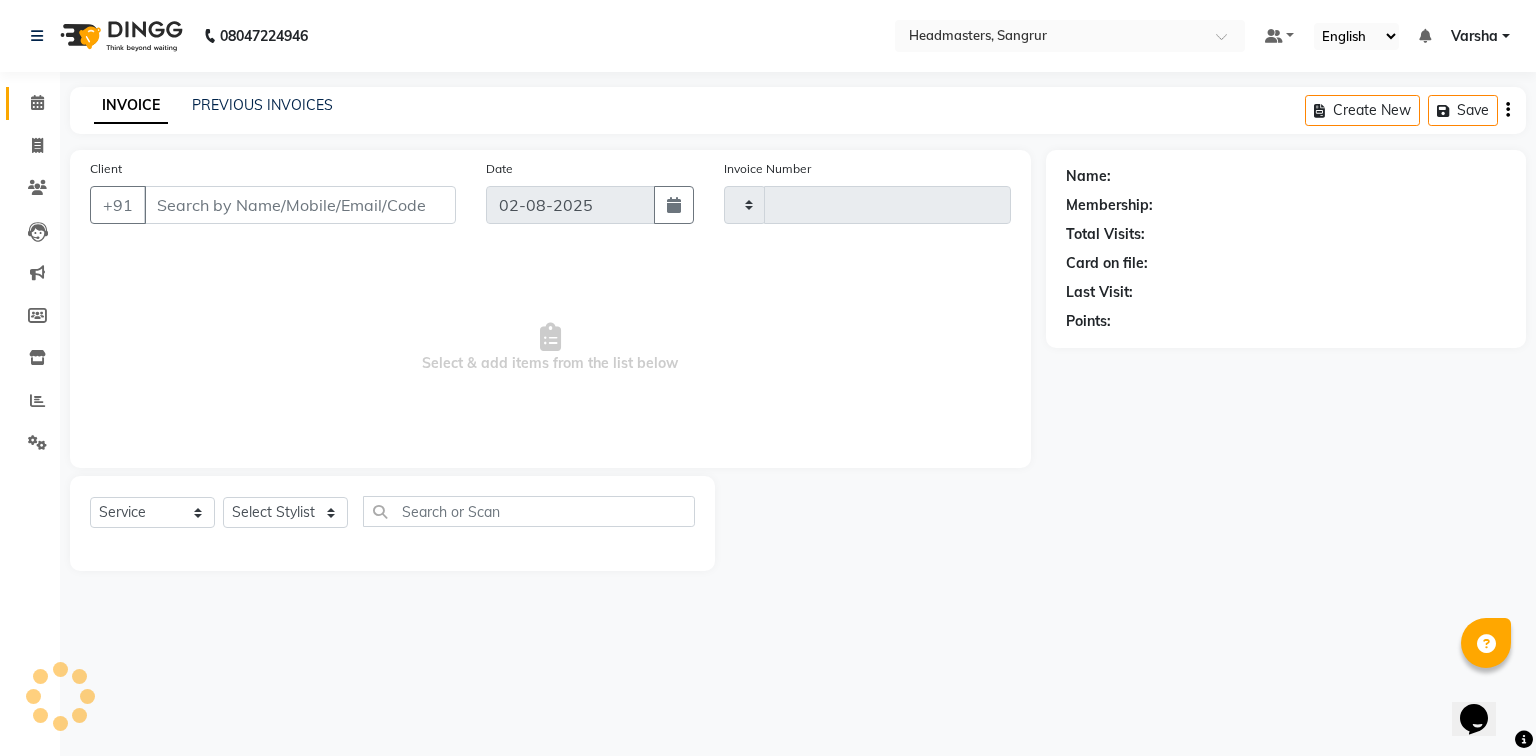 type on "3784" 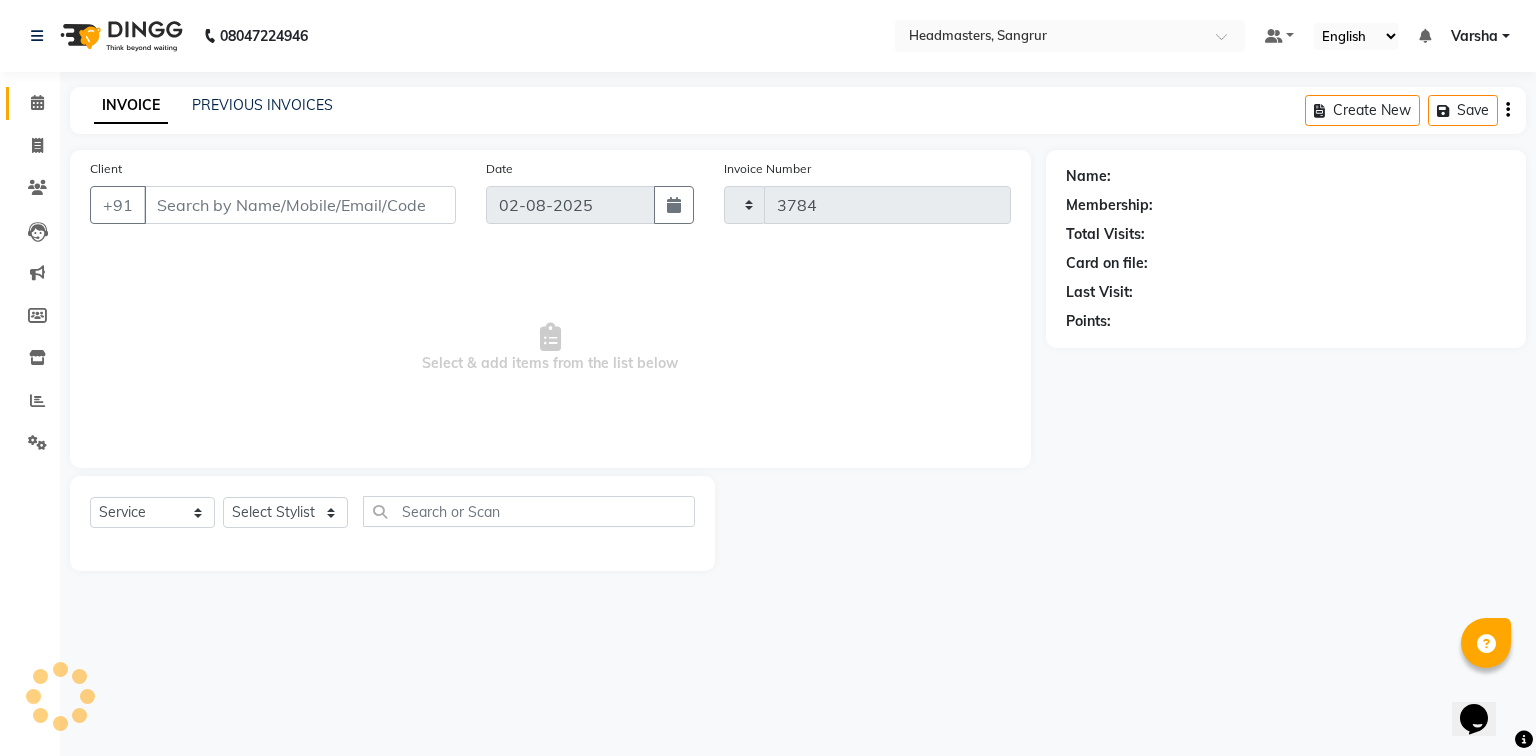 select on "7140" 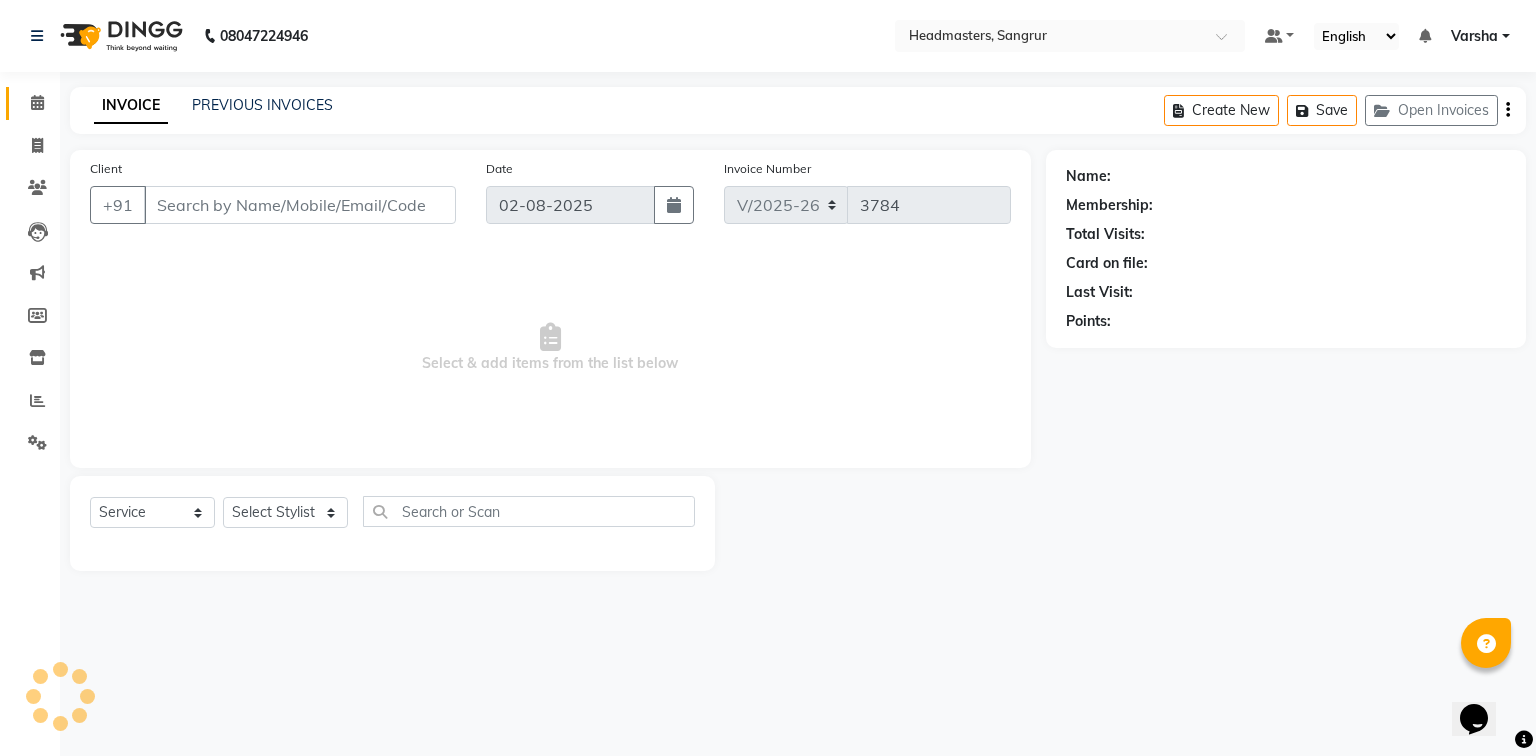 type on "[PHONE]" 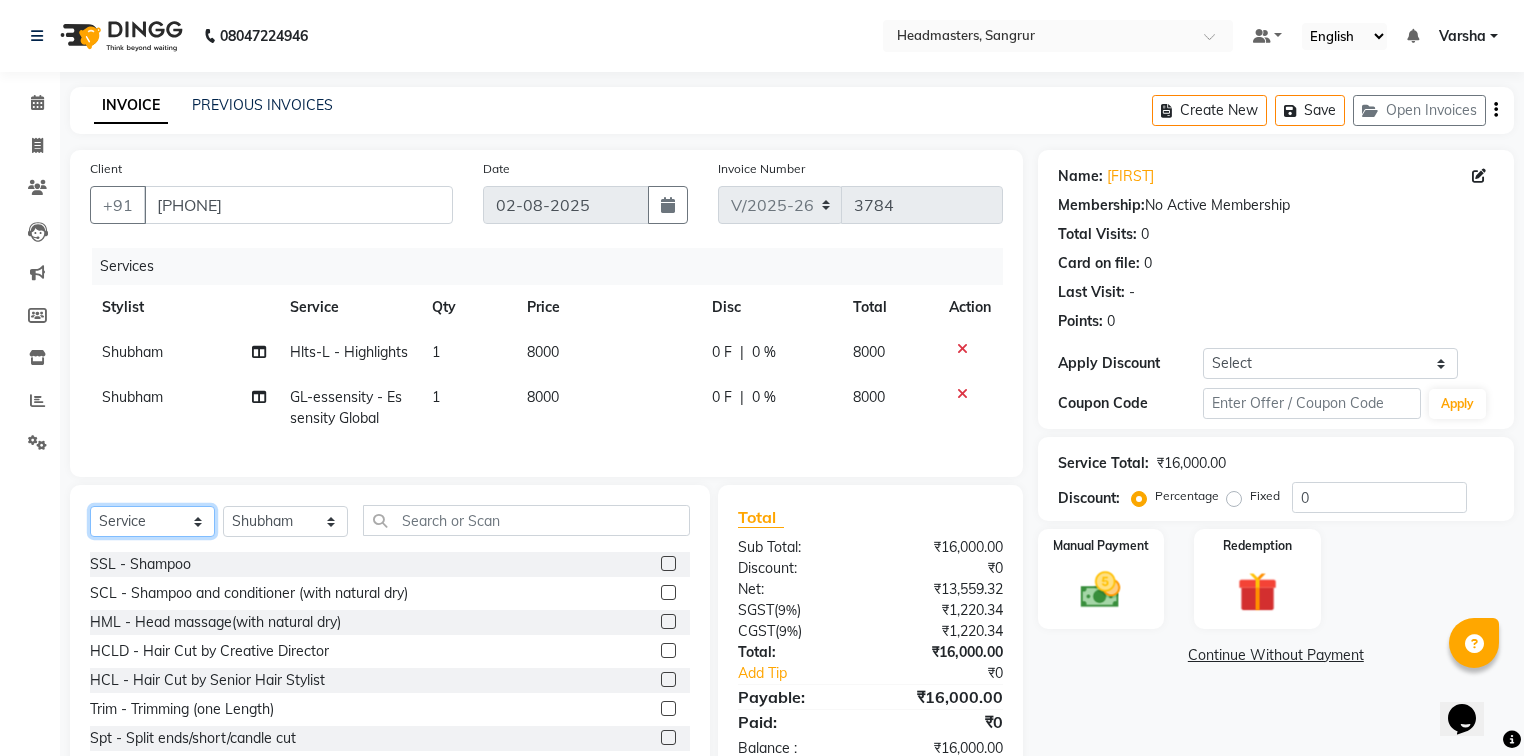 click on "Select  Service  Product  Membership  Package Voucher Prepaid Gift Card" 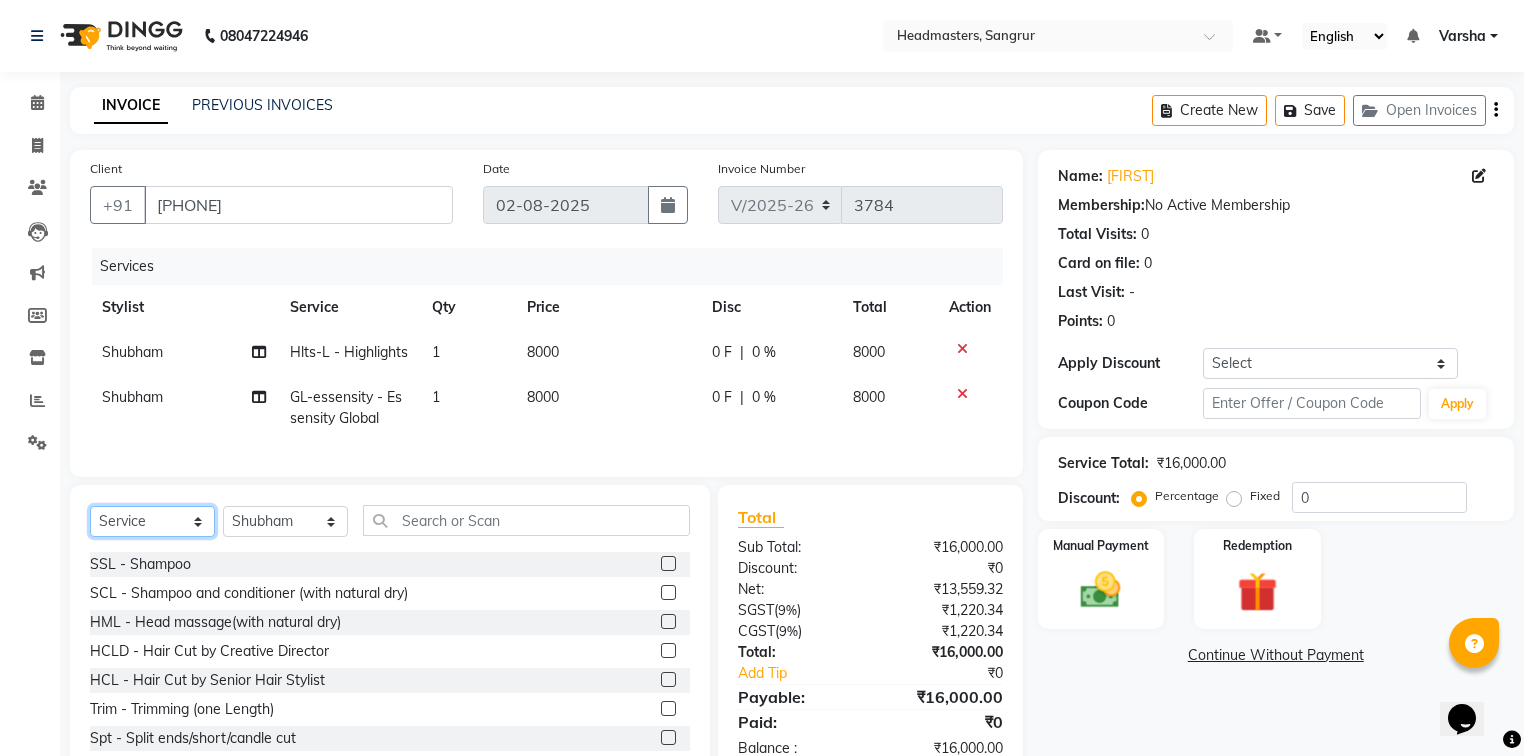 click on "Select  Service  Product  Membership  Package Voucher Prepaid Gift Card" 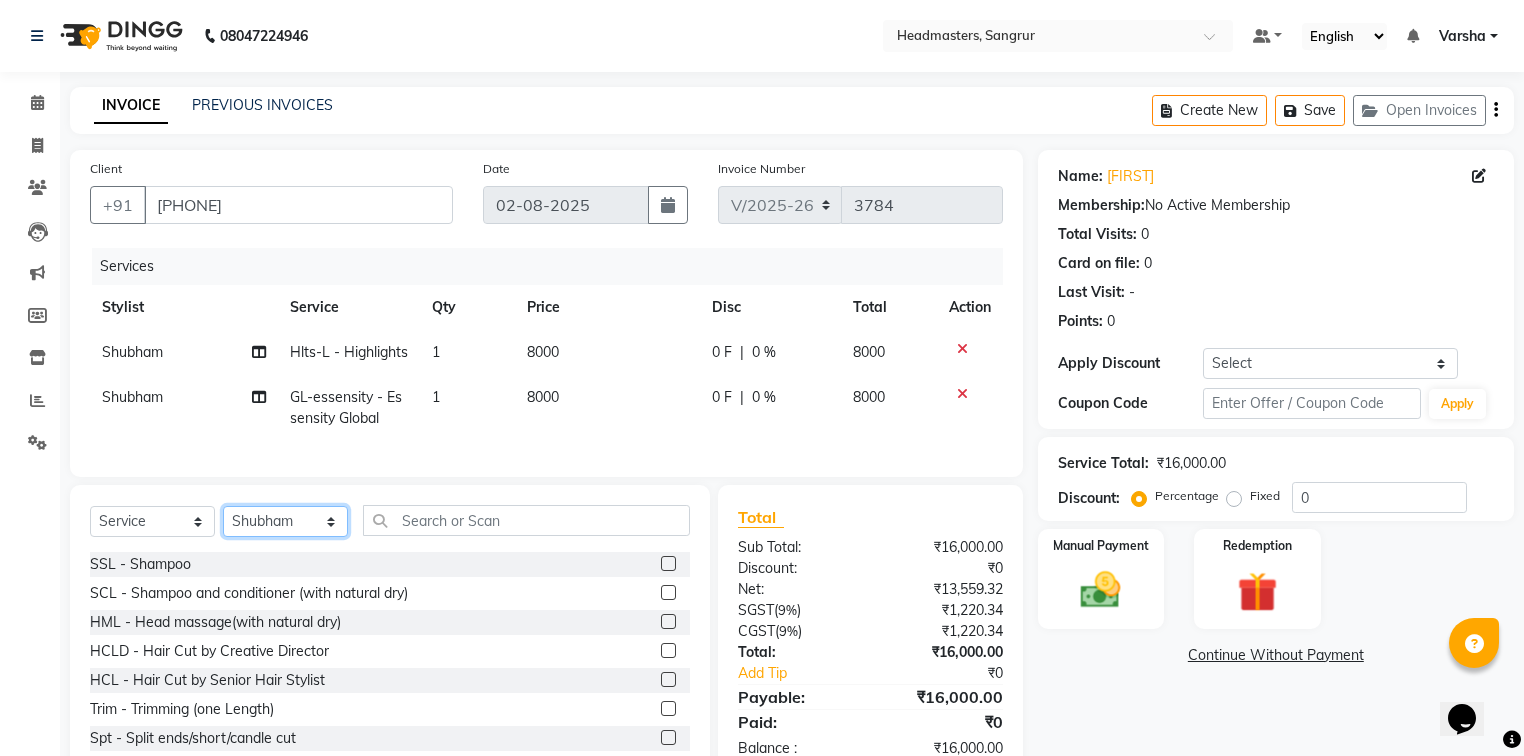 click on "Select Stylist Afia  Amandeep Kaur Anu BABBU DHIR Divya Happy Harmesh Harry  Headmasters Israr Jashan stockist Jitender Makhan Maninder Navdeep Rimpi Saima  Sandeep Shivani Shubham Soni Sonu Sunny Sushil Tanveer Varsha Vijay" 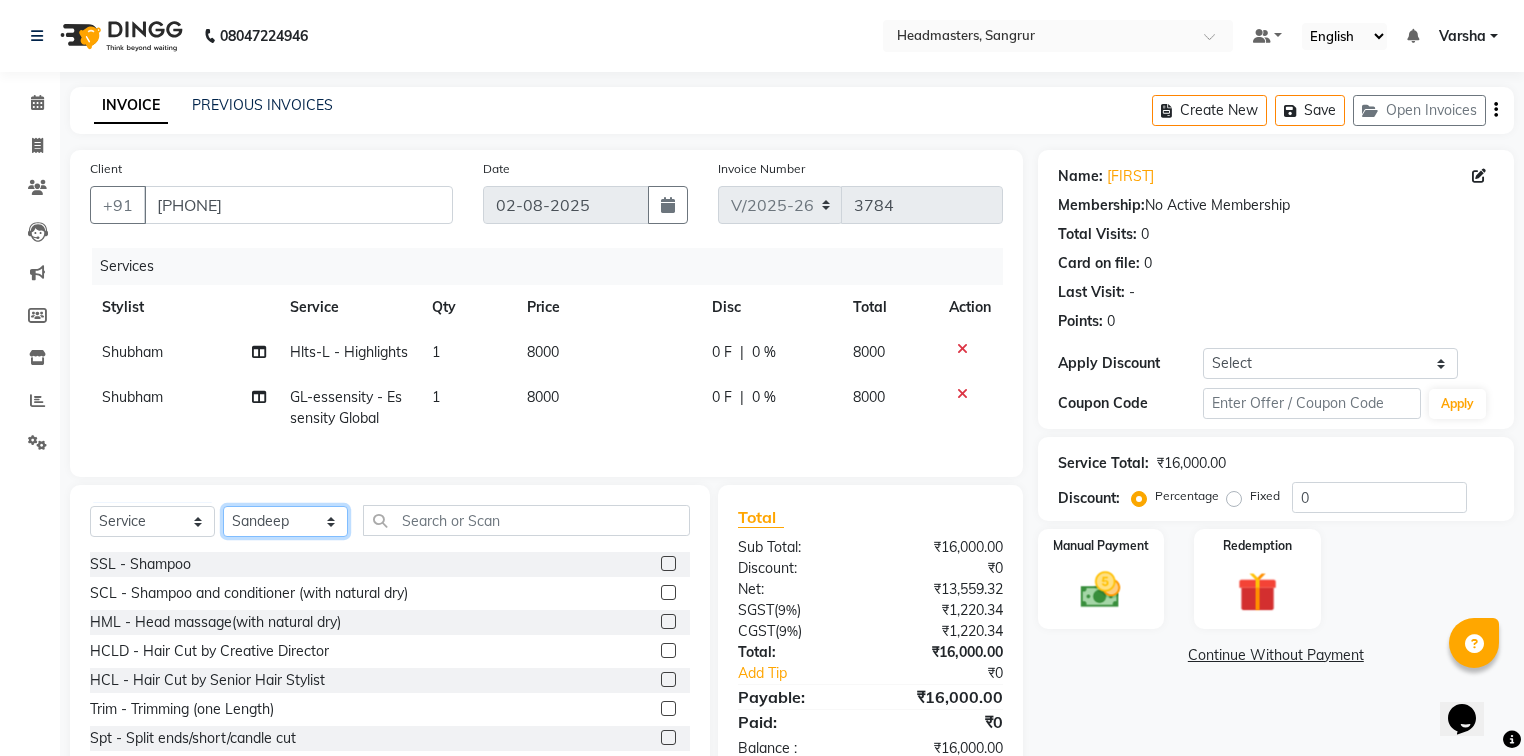 click on "Select Stylist Afia  Amandeep Kaur Anu BABBU DHIR Divya Happy Harmesh Harry  Headmasters Israr Jashan stockist Jitender Makhan Maninder Navdeep Rimpi Saima  Sandeep Shivani Shubham Soni Sonu Sunny Sushil Tanveer Varsha Vijay" 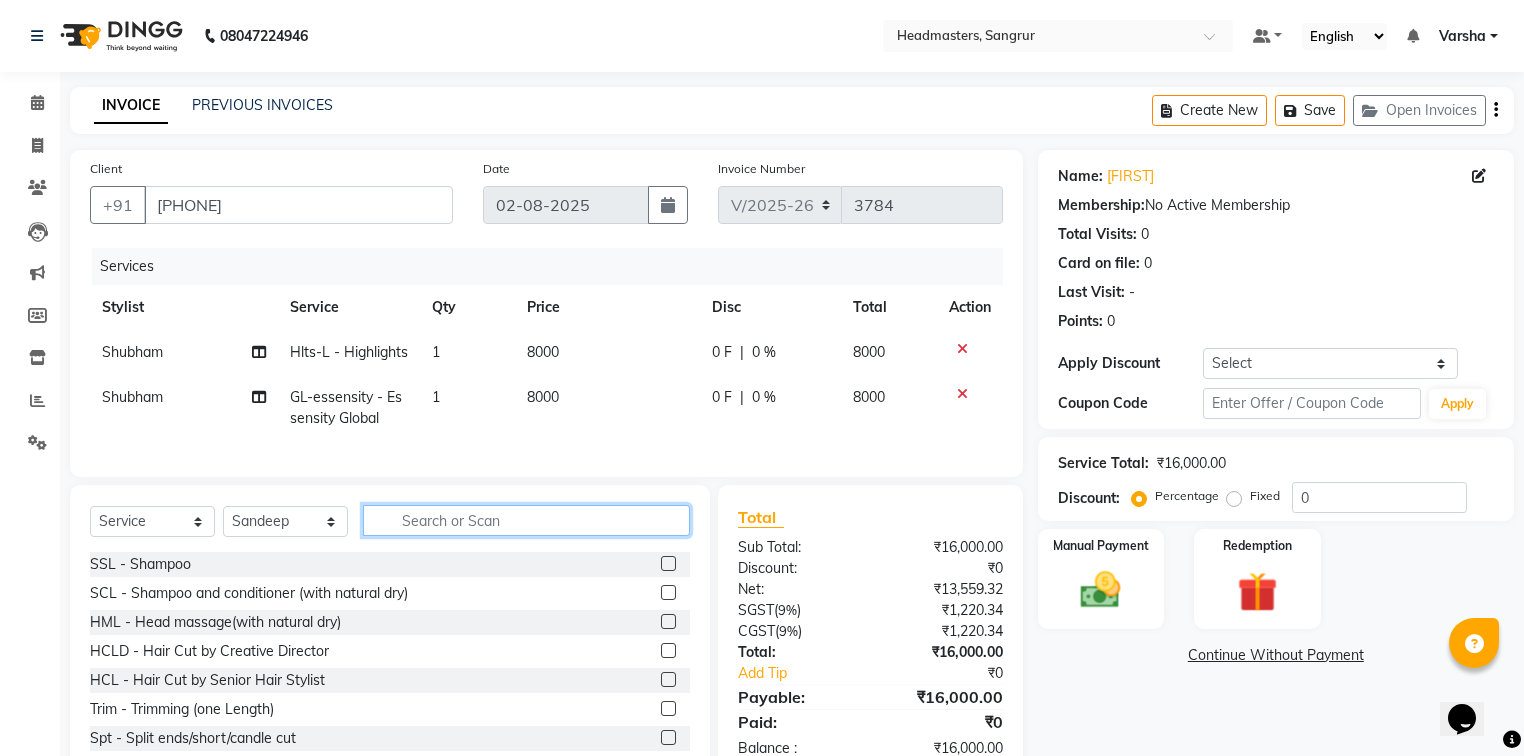 click 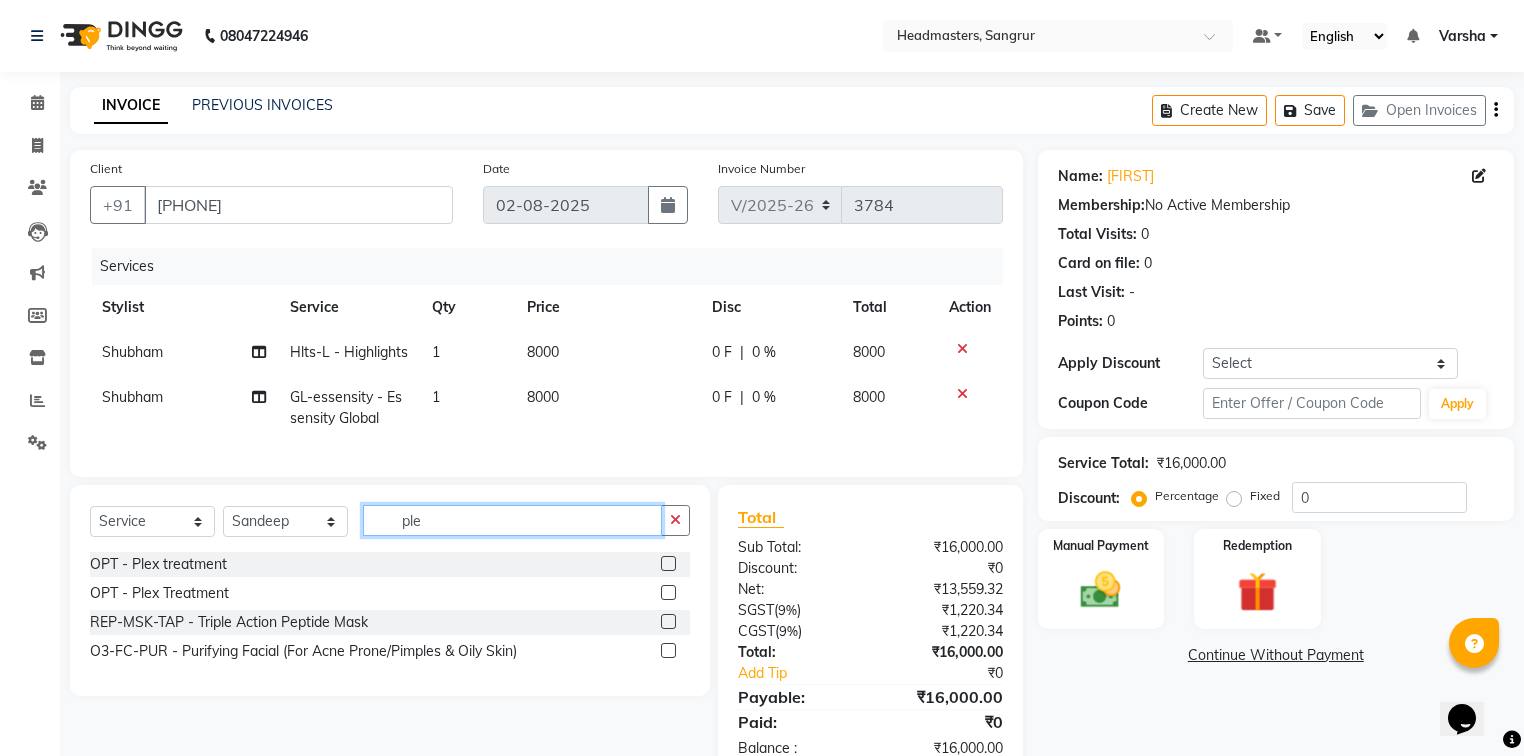 type on "ple" 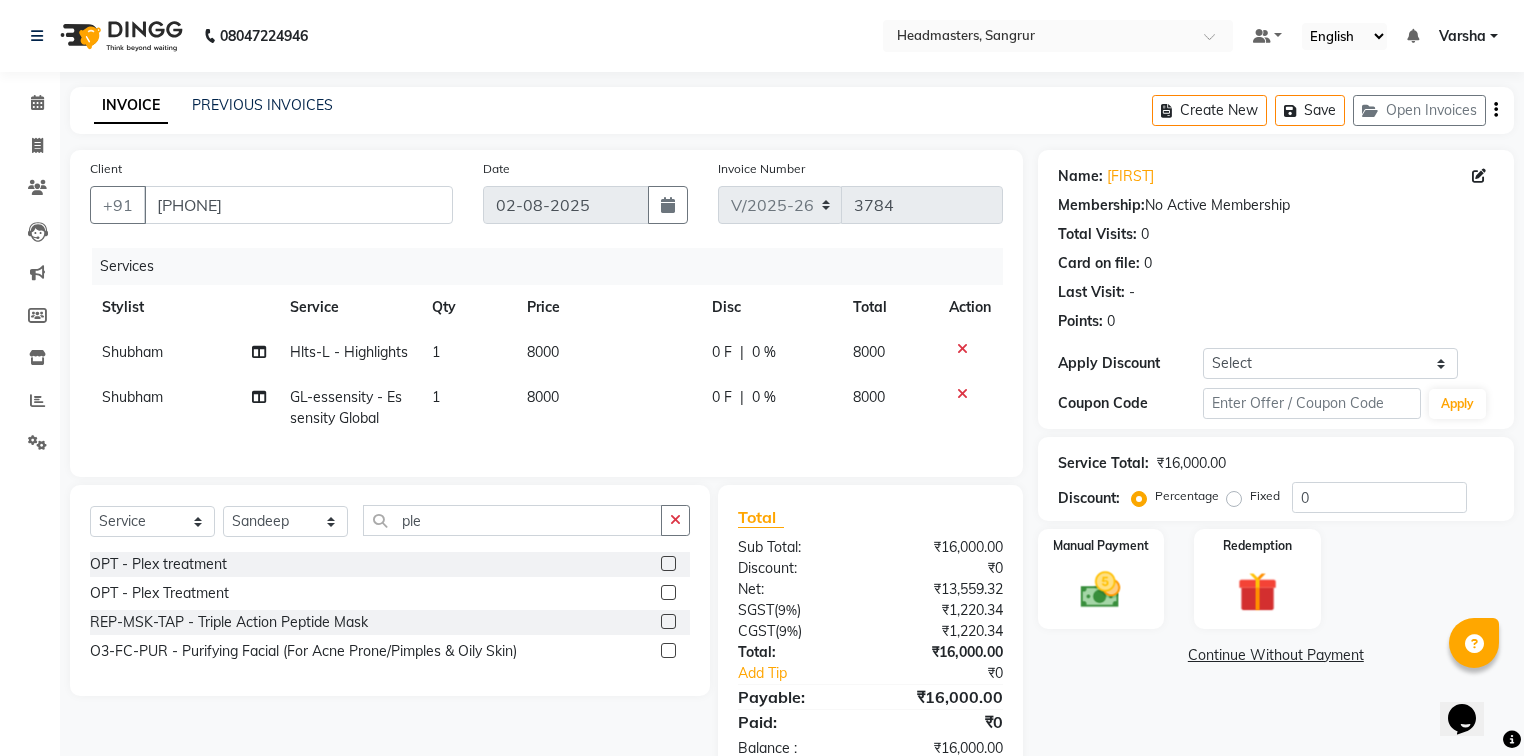 click 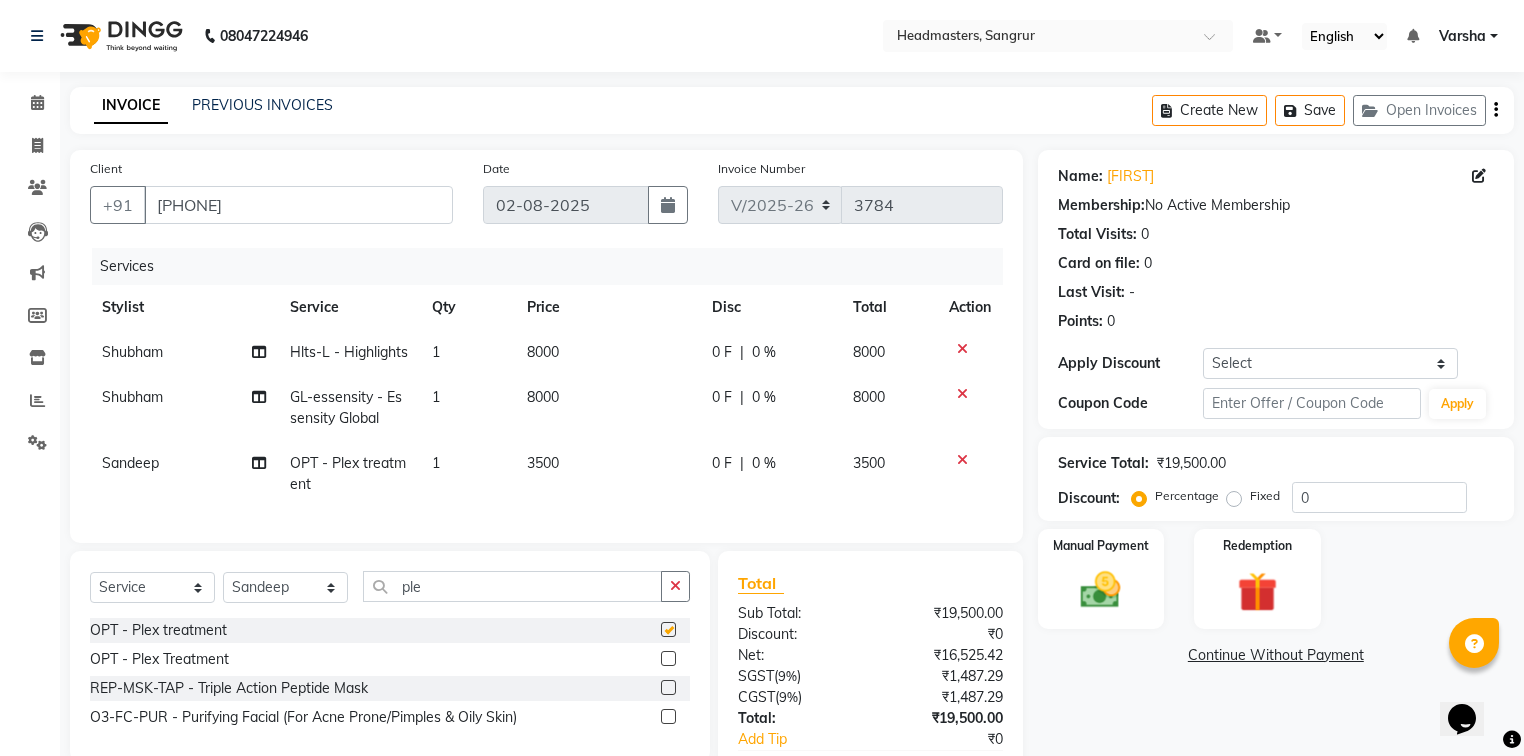checkbox on "false" 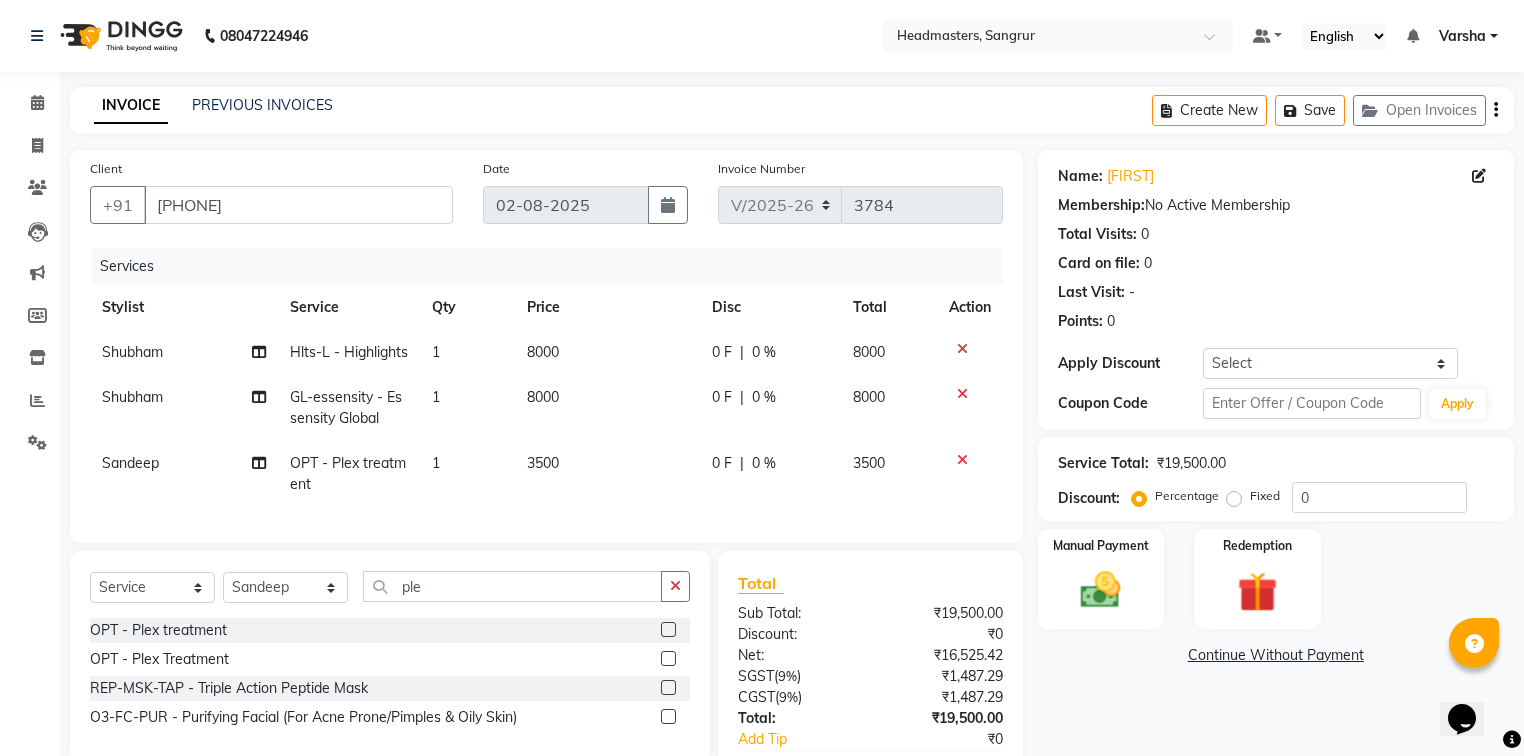 click on "0 F" 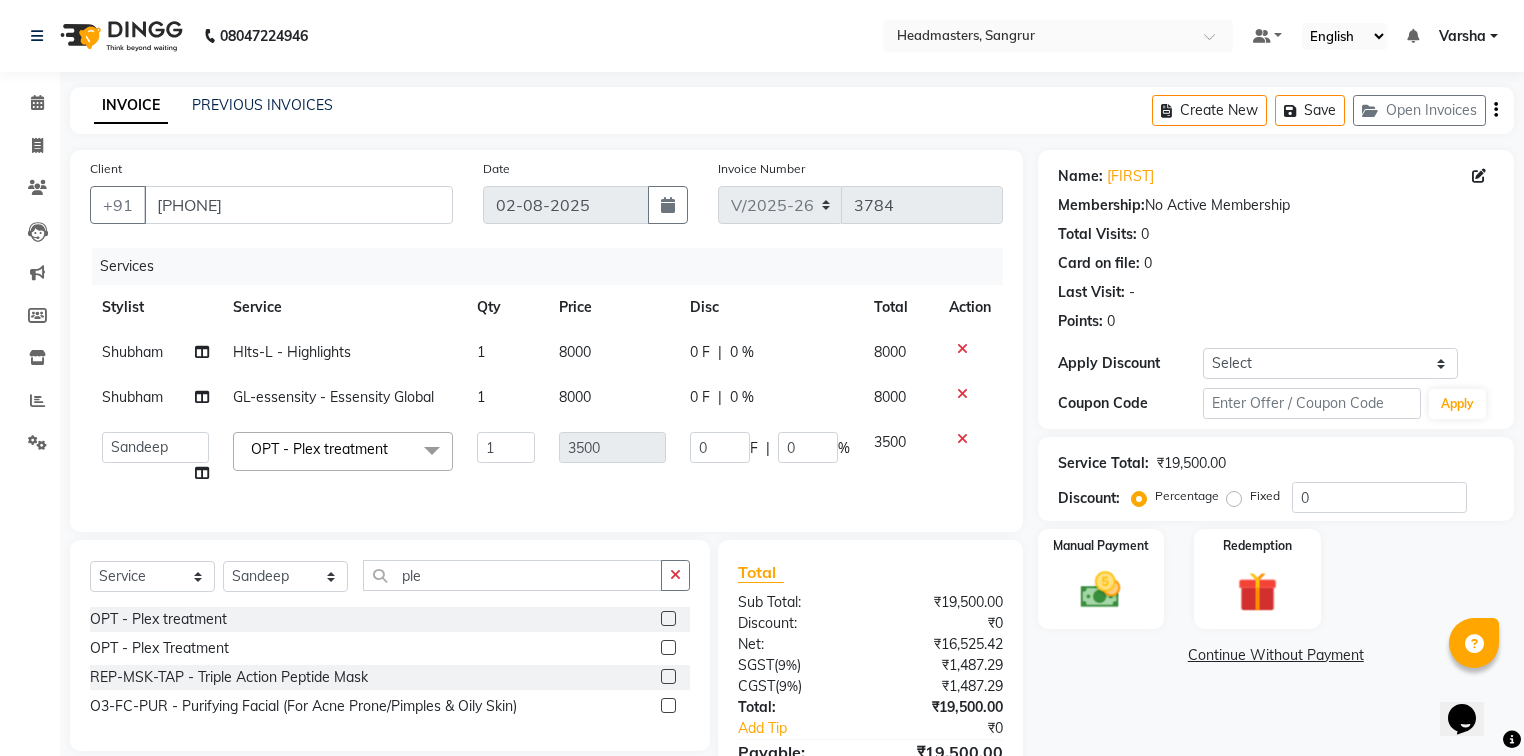 click on "0 F | 0 %" 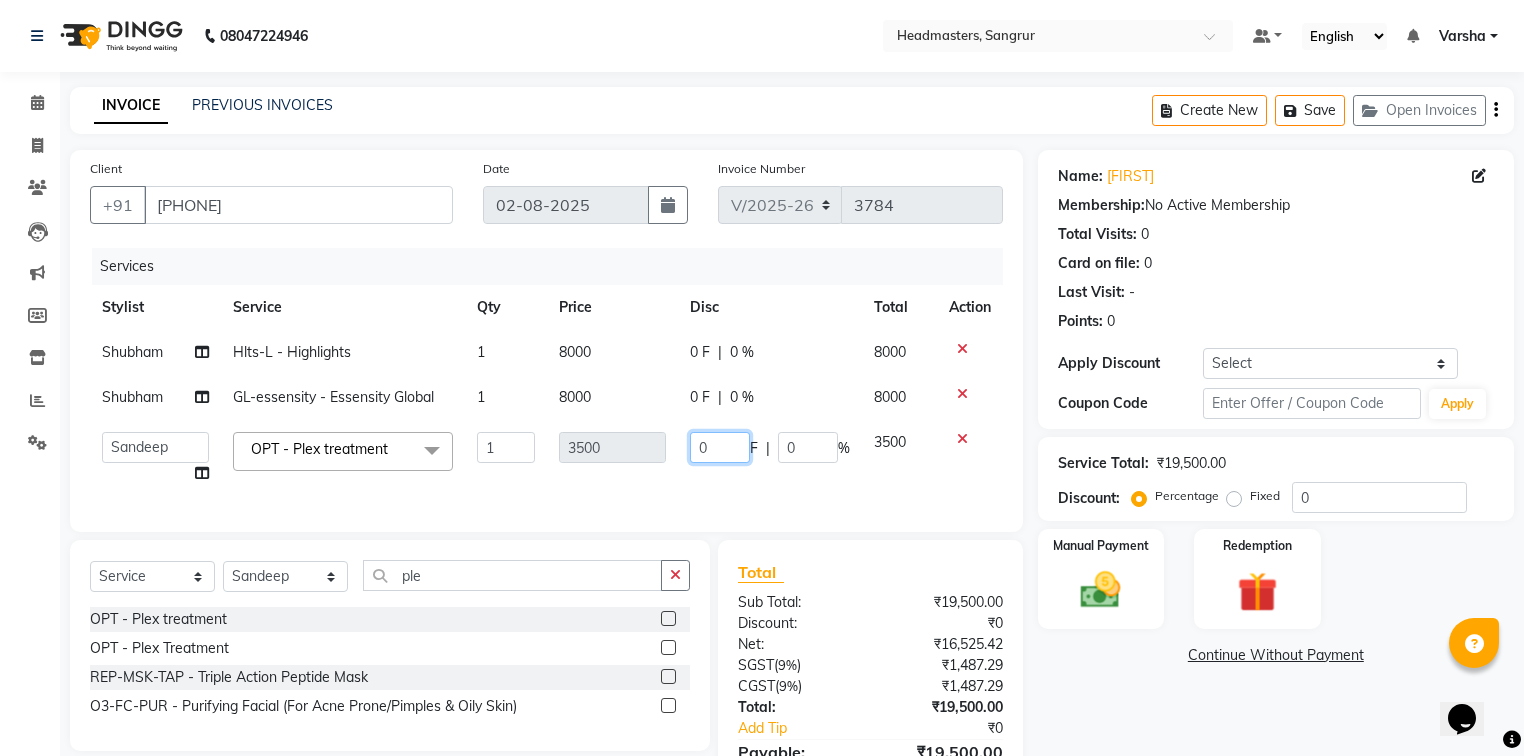 click on "0" 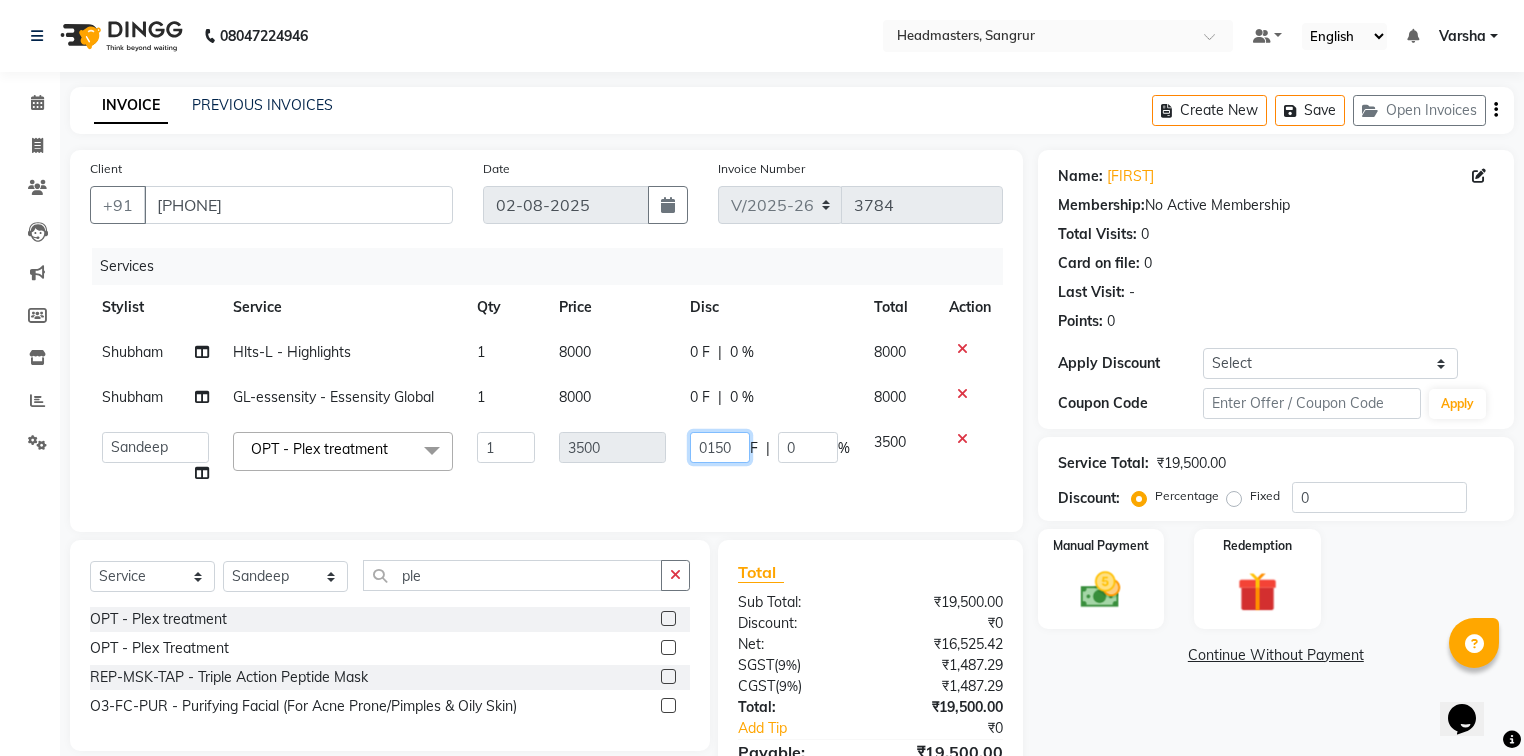 type on "01500" 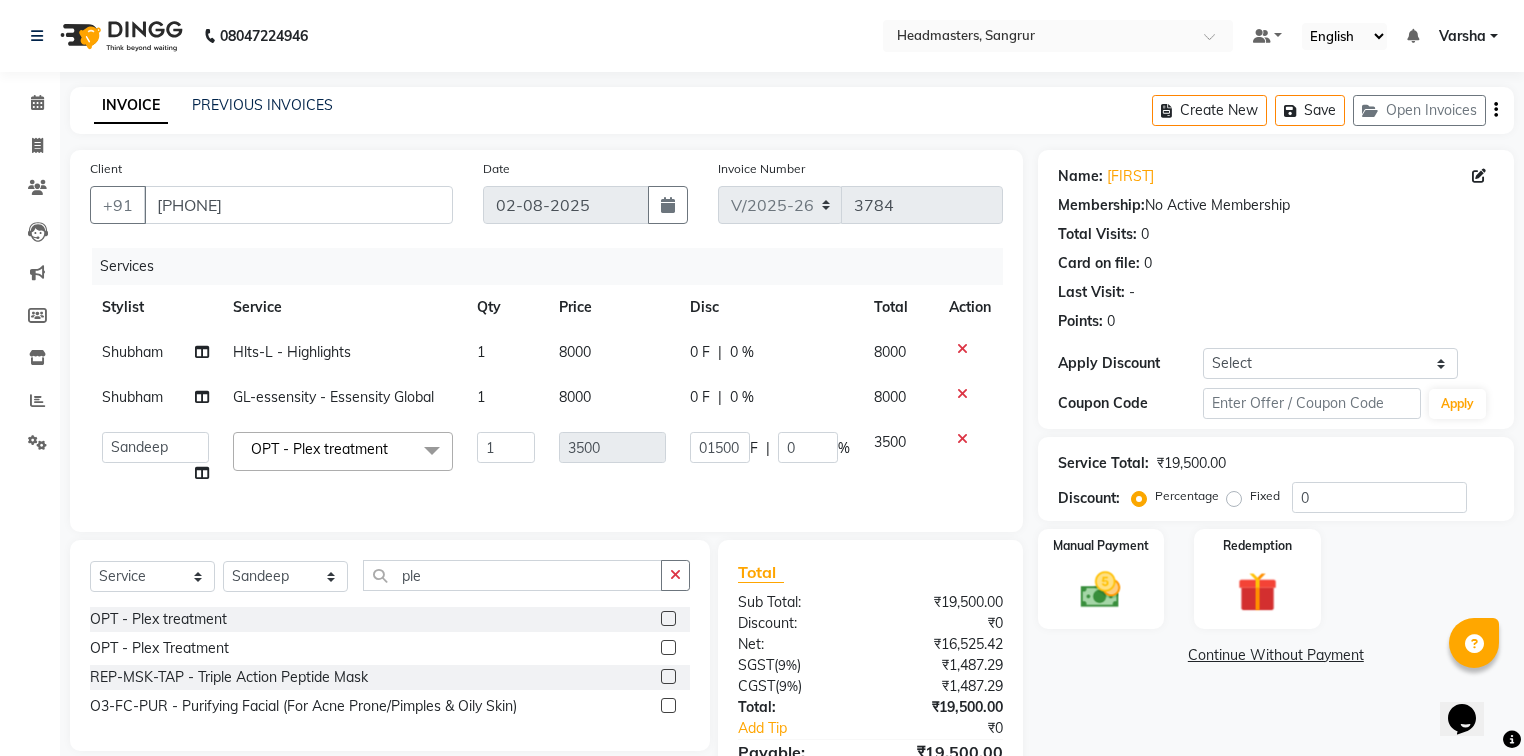 click on "01500 F | 0 %" 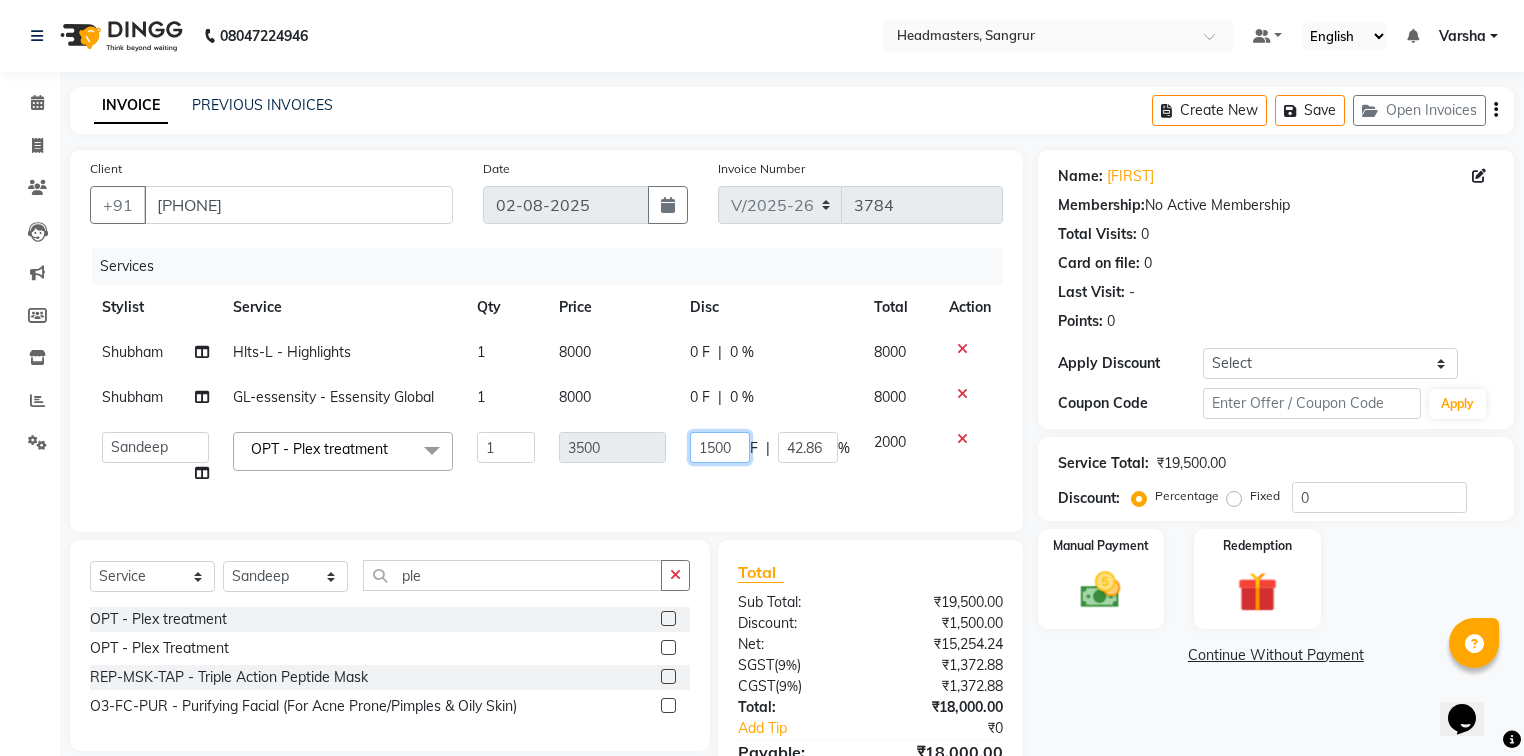 click on "1500" 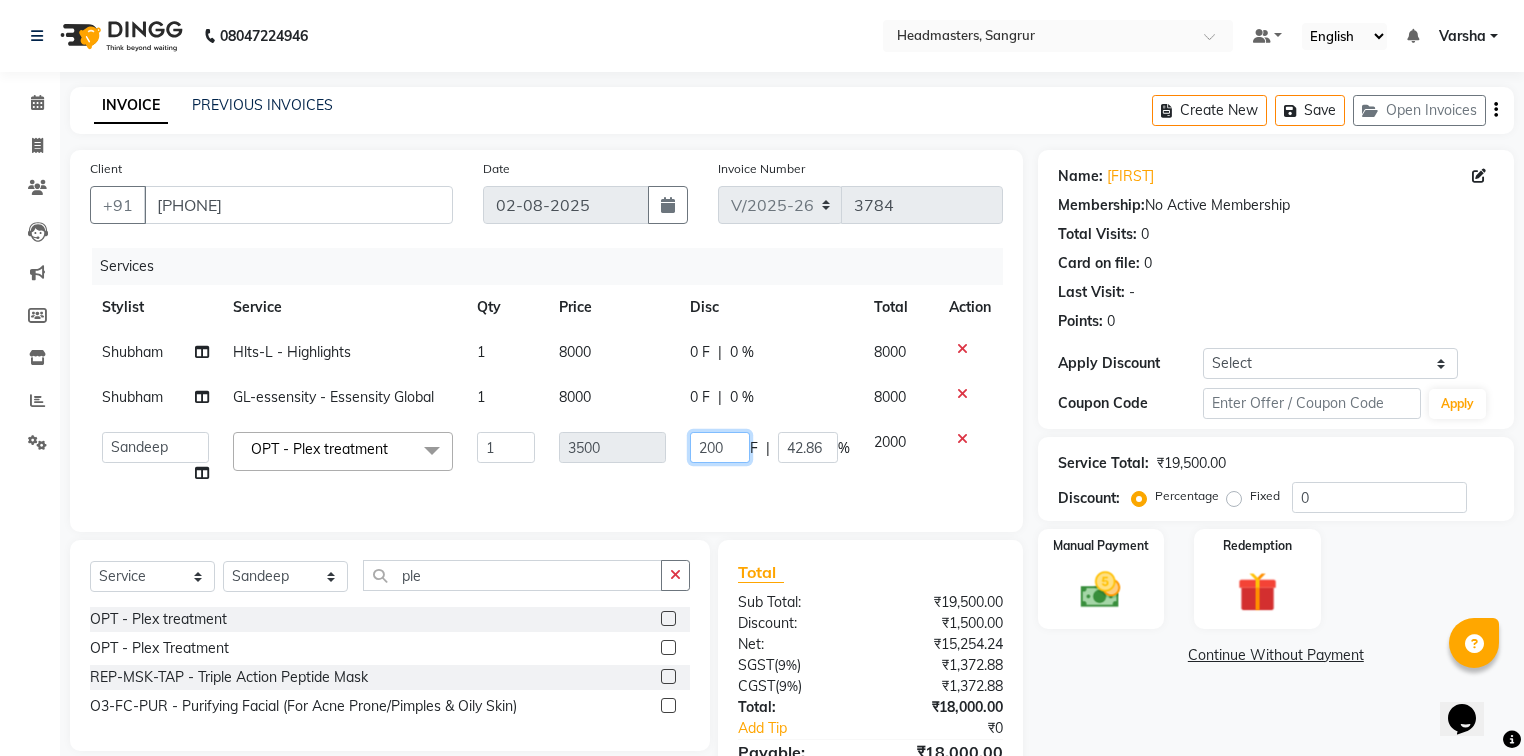 type on "2000" 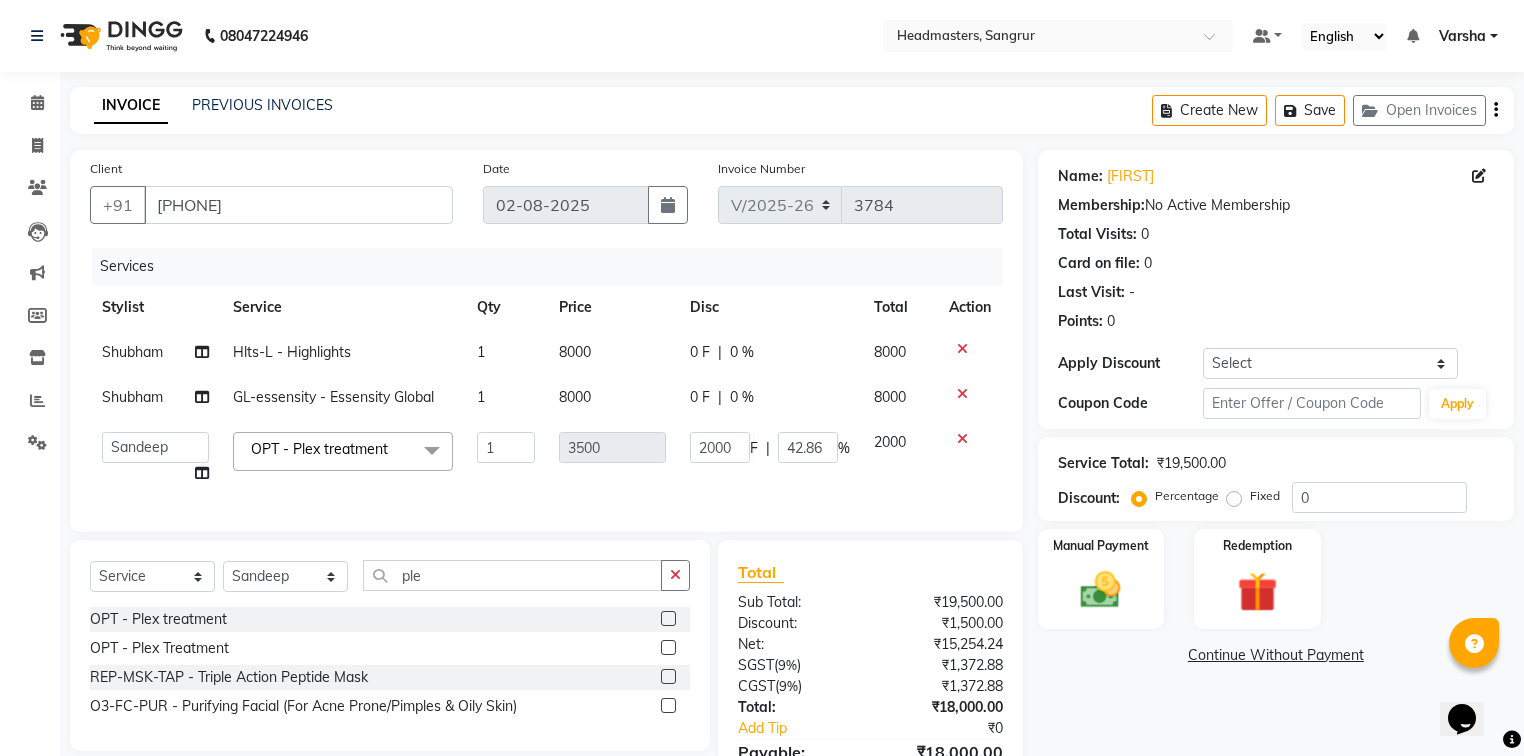 click on "8000" 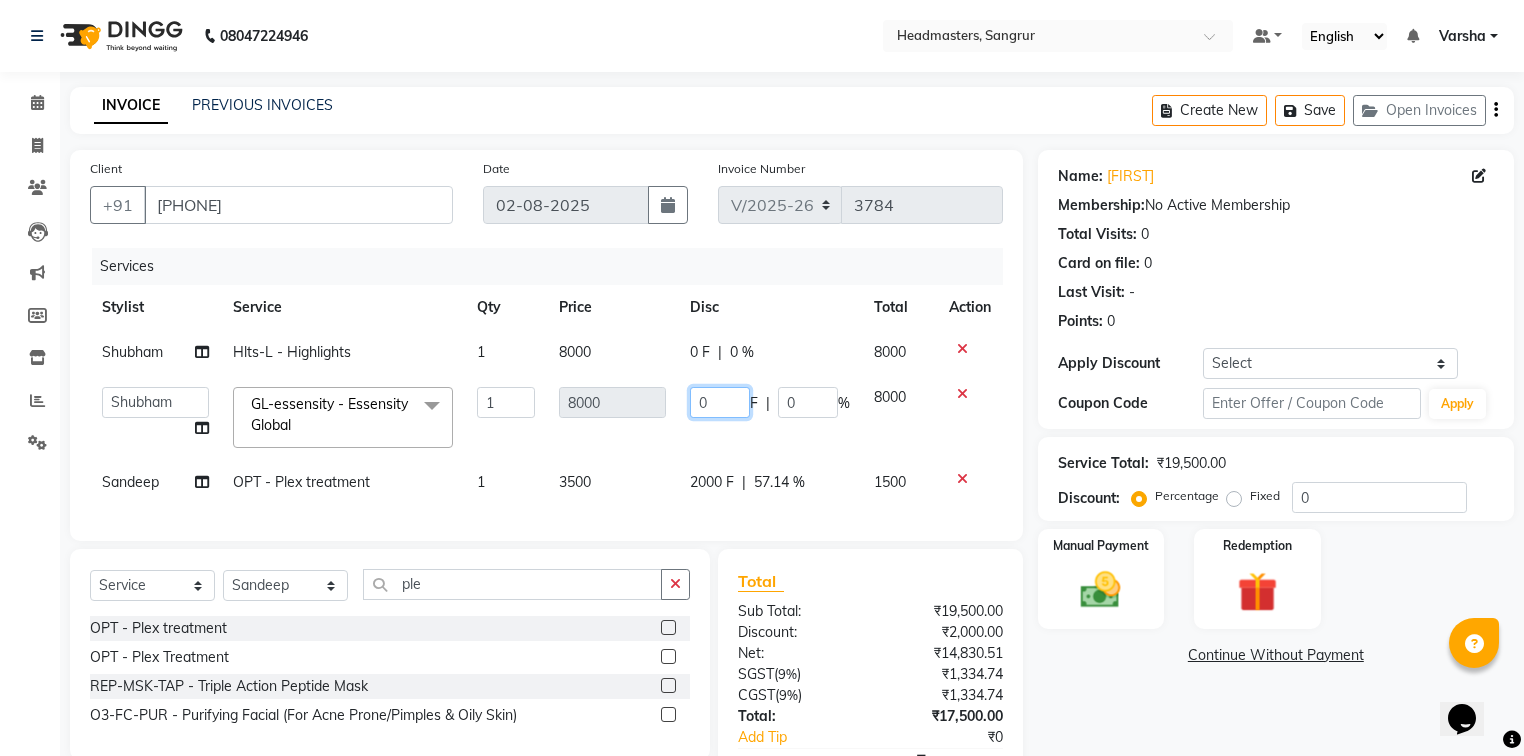click on "0" 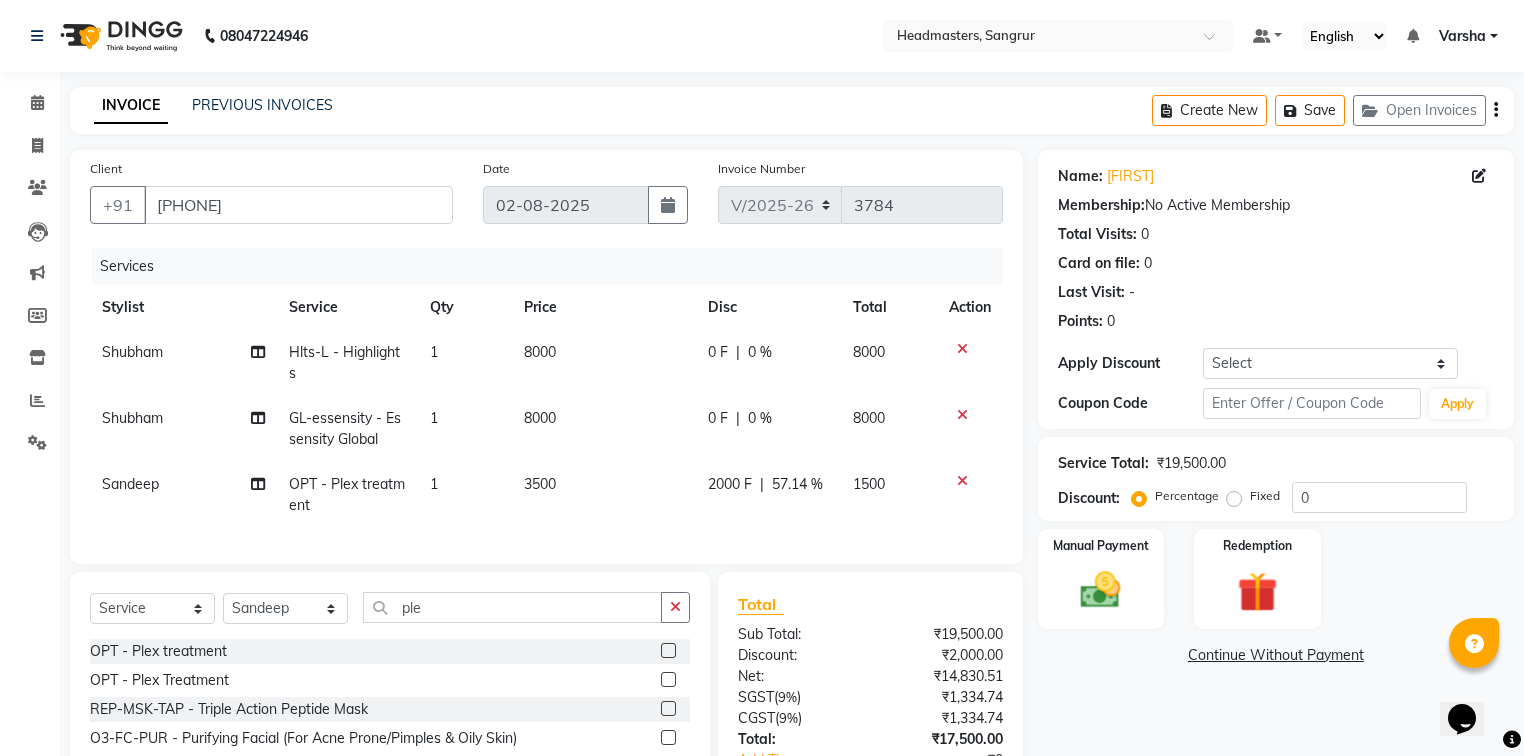 click on "2000 F | 57.14 %" 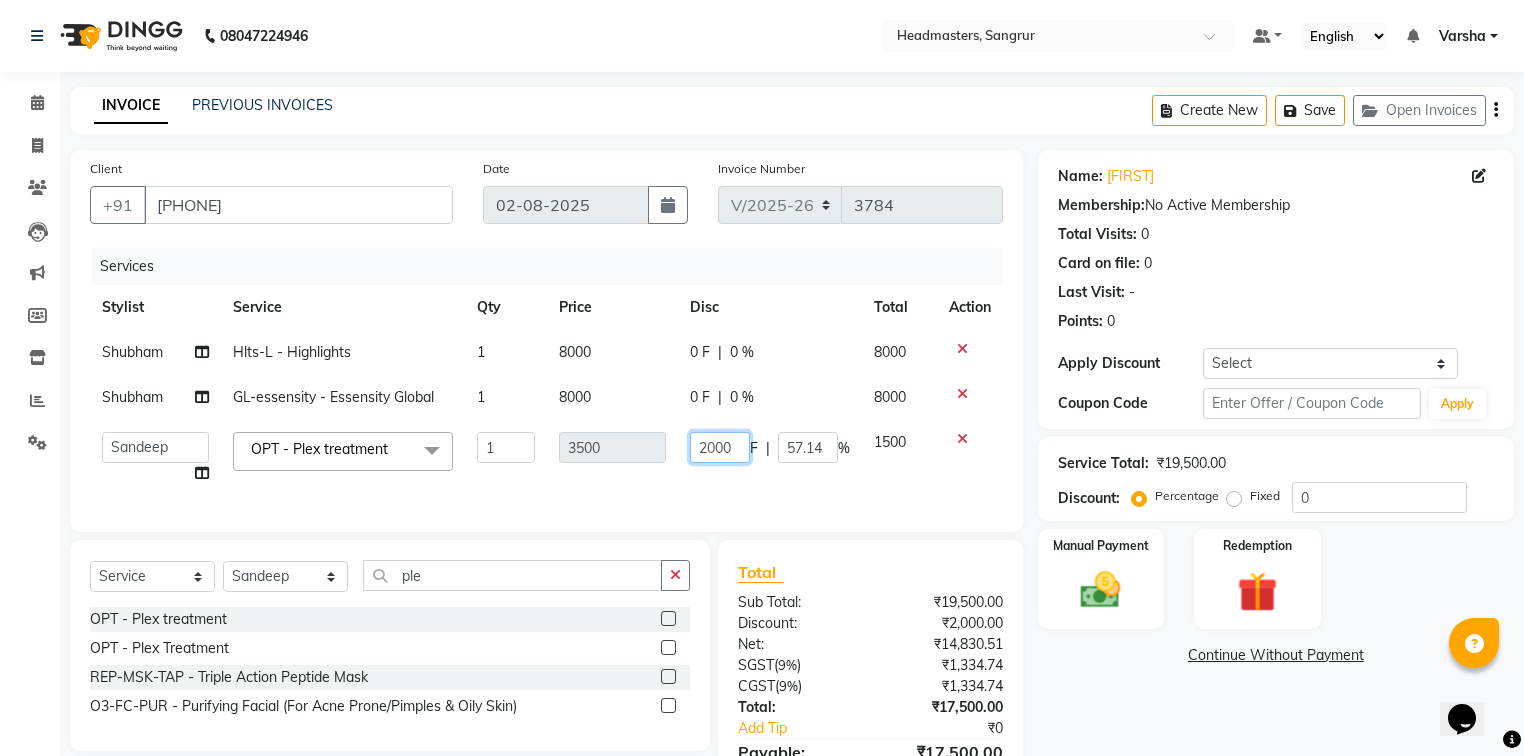 click on "2000" 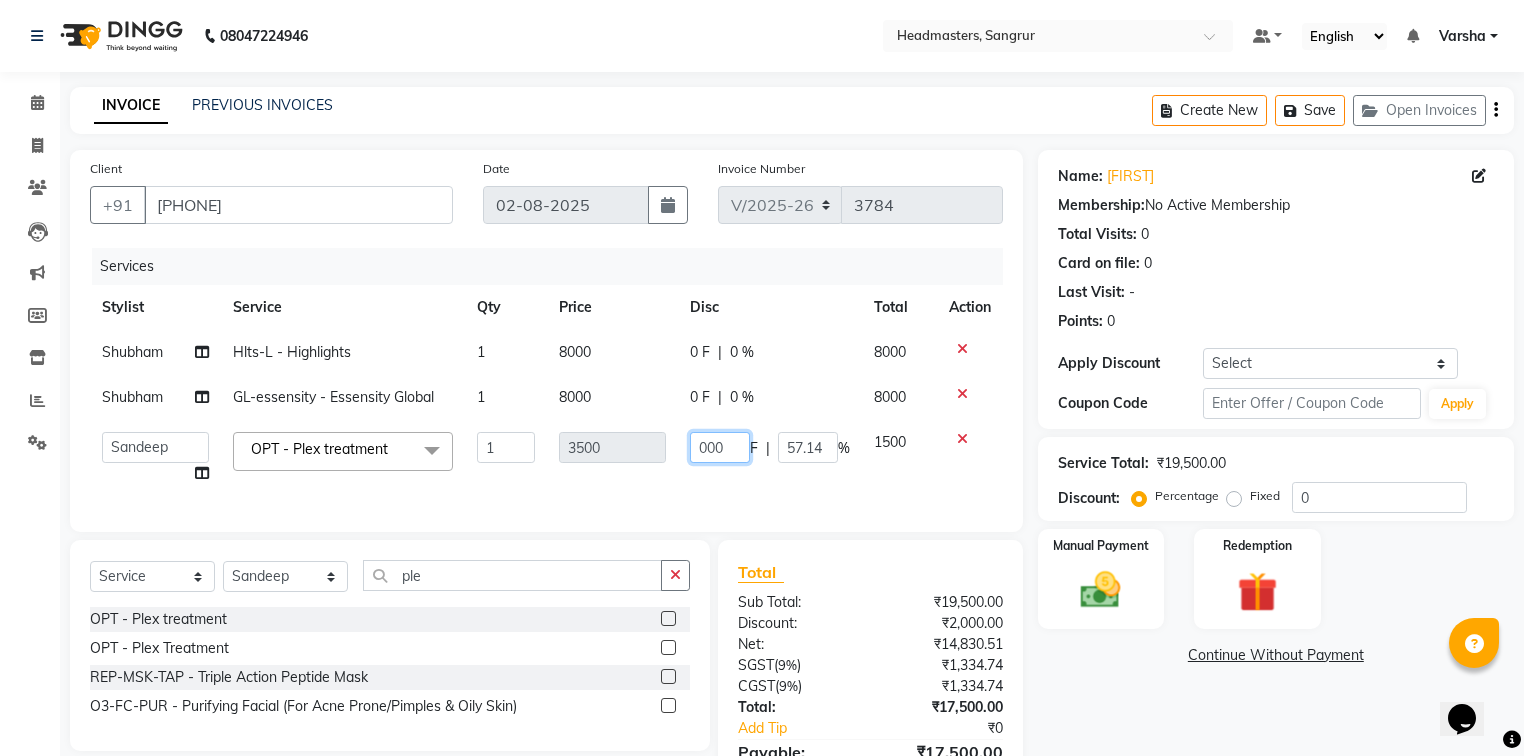 click on "000" 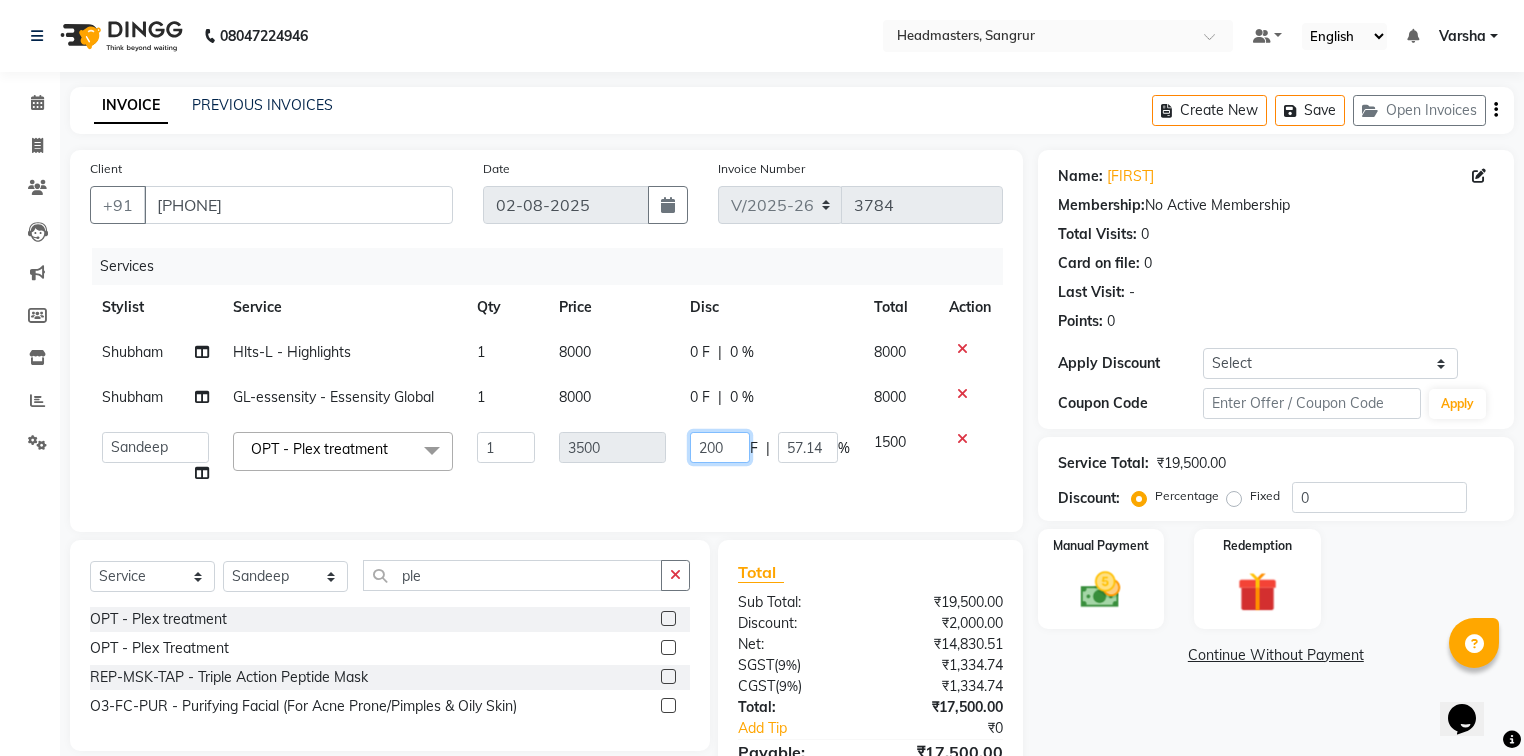 type on "2500" 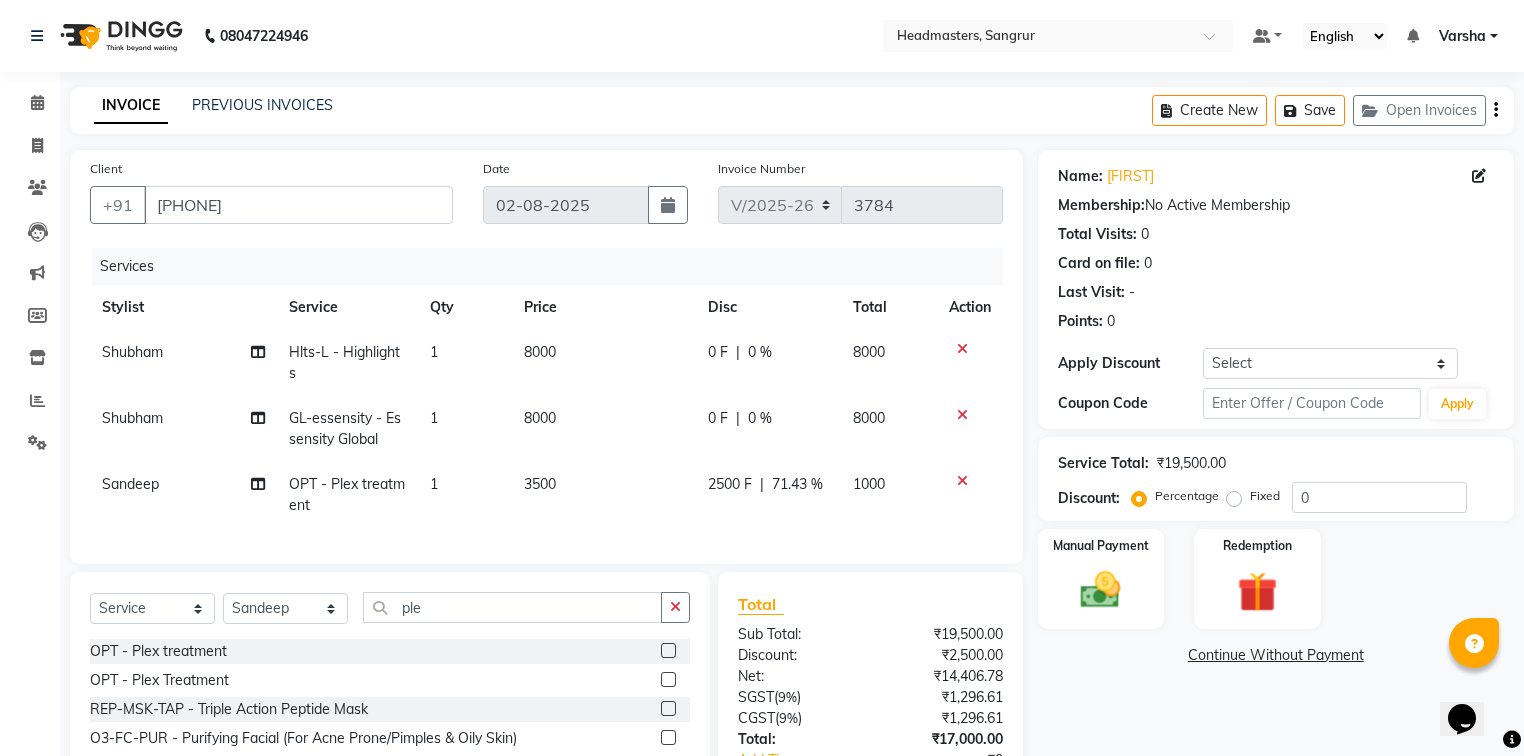 click on "8000" 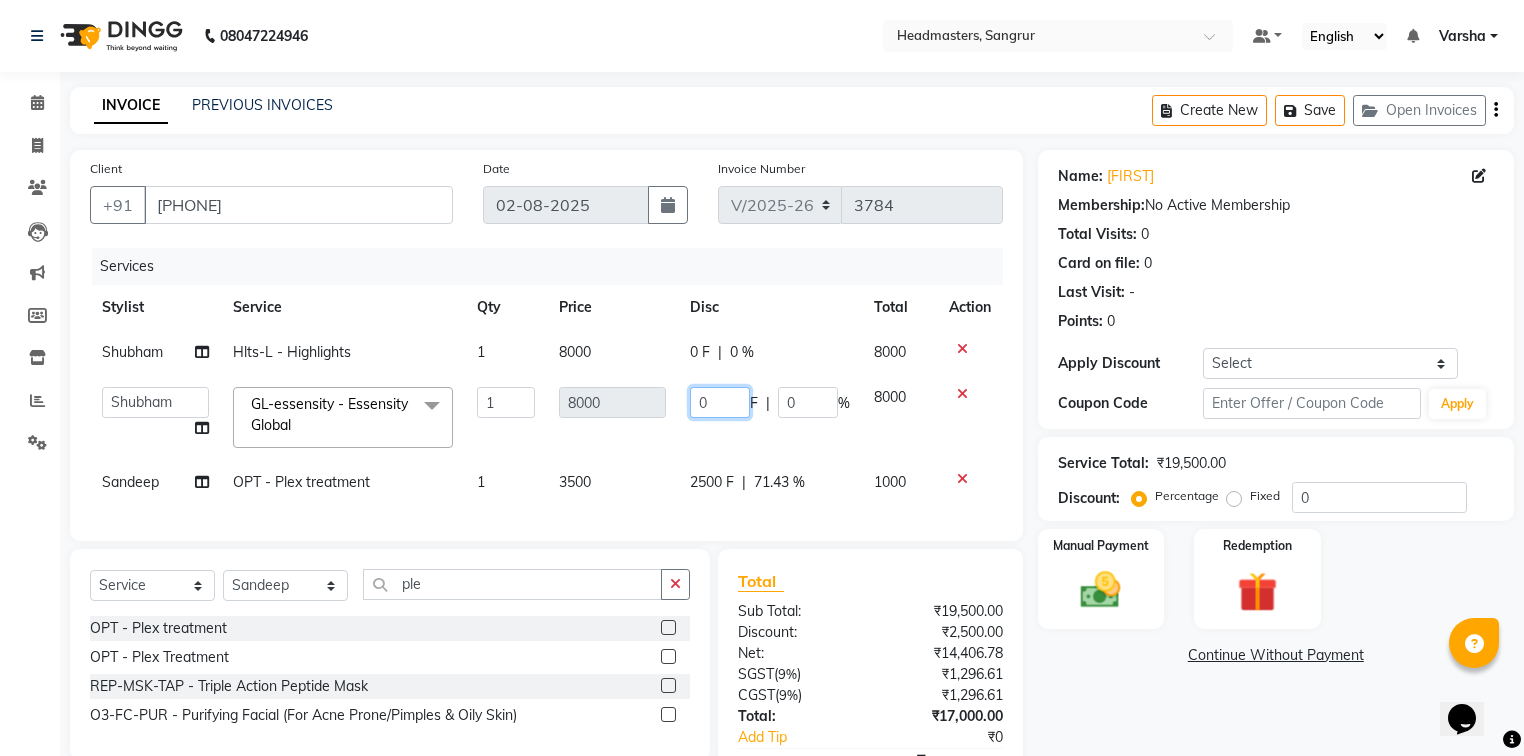 click on "0" 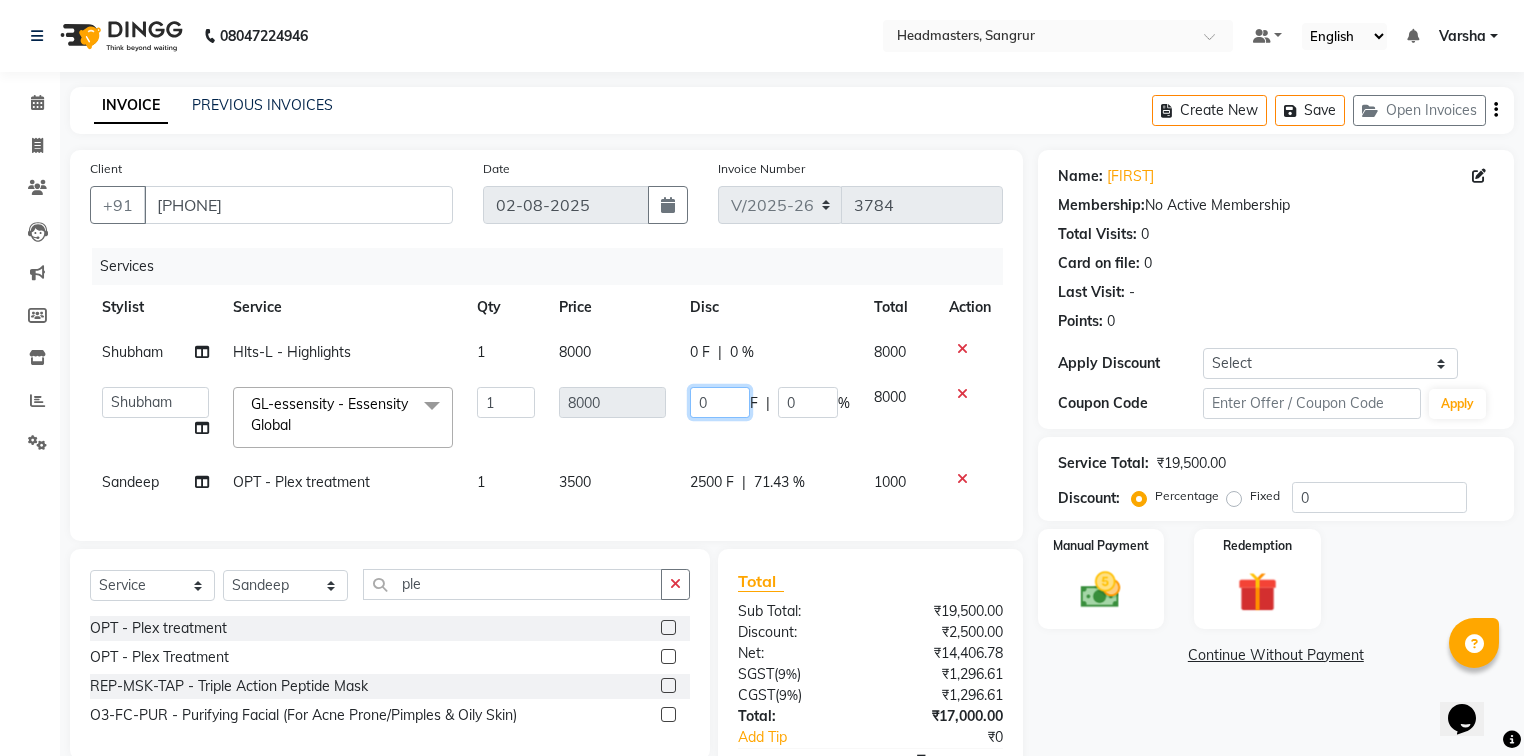 click on "0" 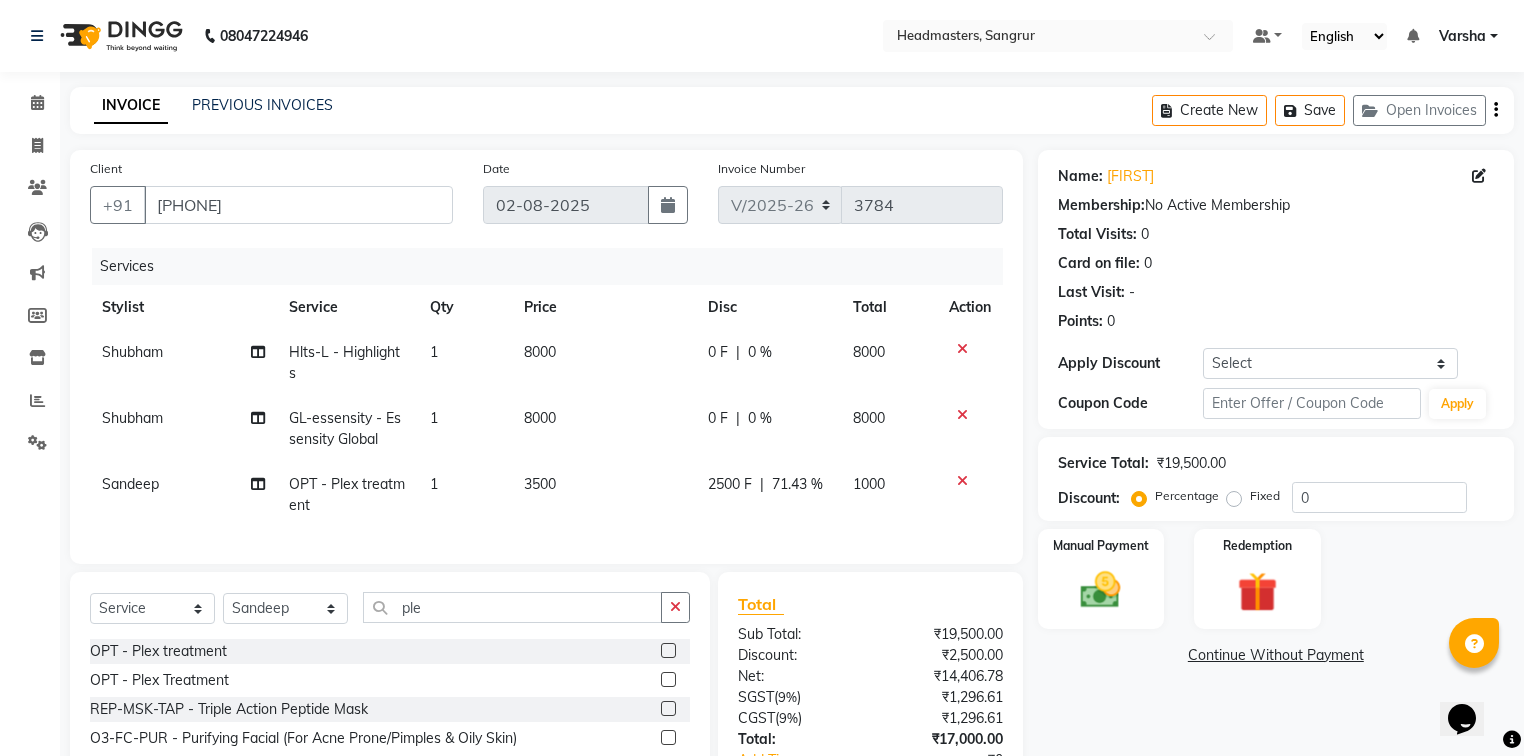 click on "Shubham Hlts-L - Highlights 1 8000 0 F | 0 % 8000" 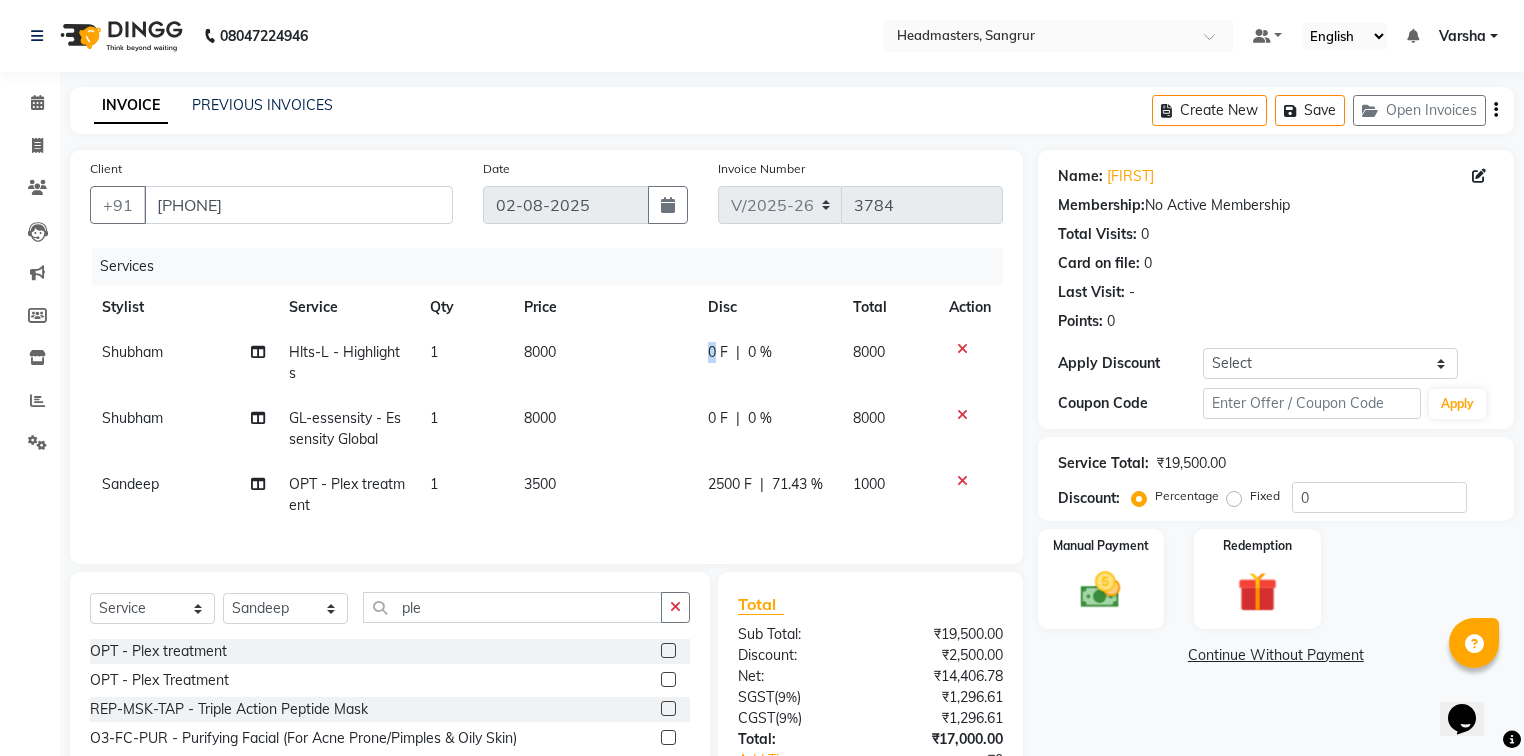 click on "Shubham Hlts-L - Highlights 1 8000 0 F | 0 % 8000" 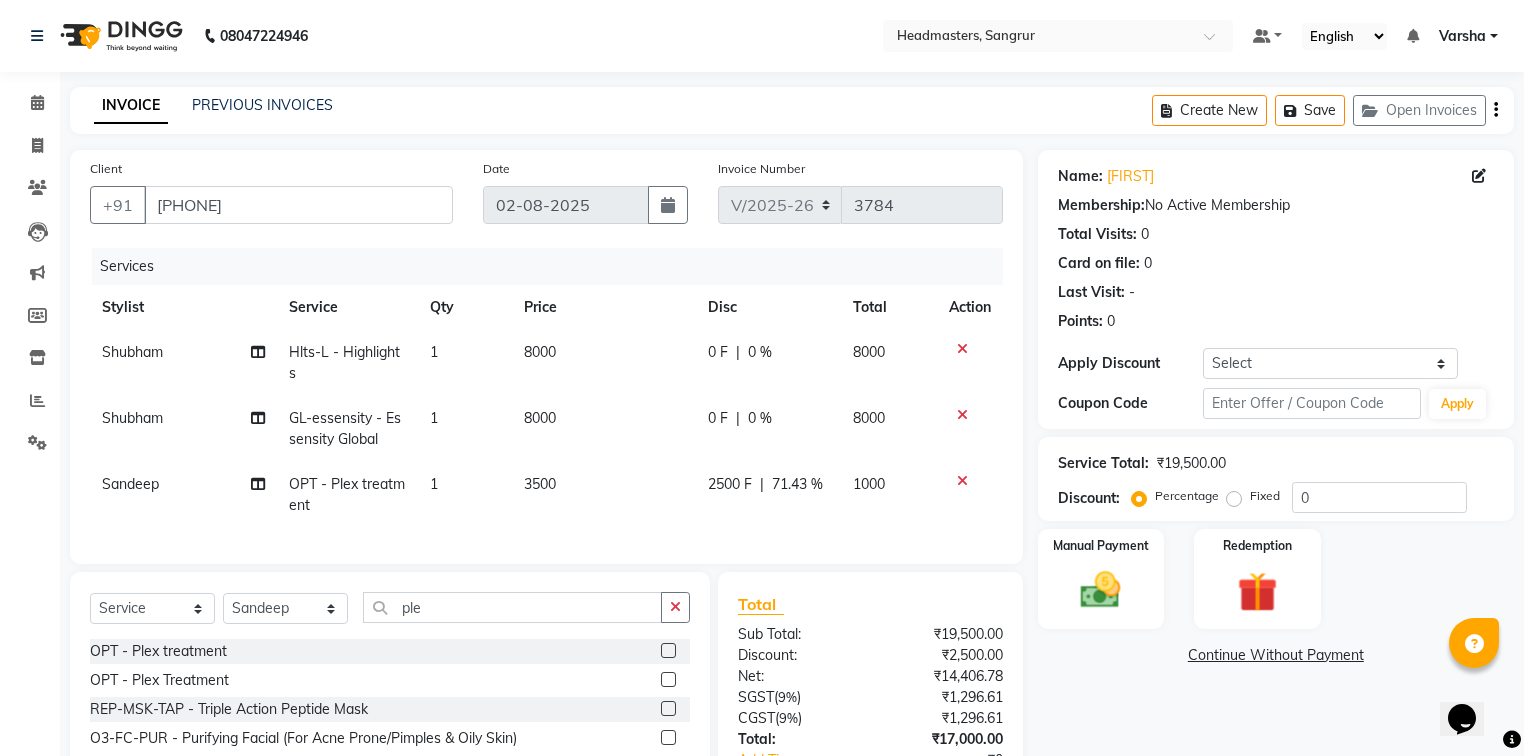 click on "0 F | 0 %" 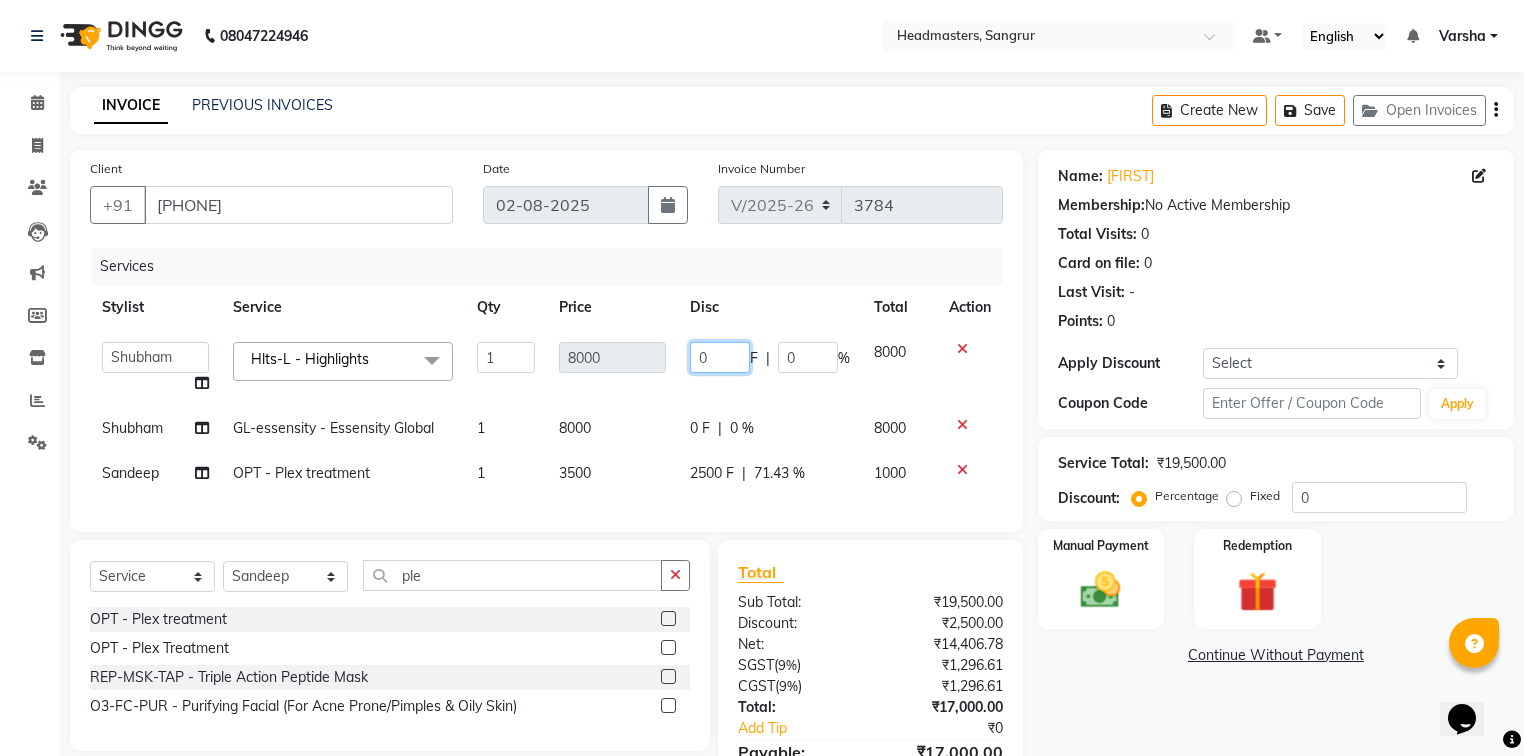 click on "0" 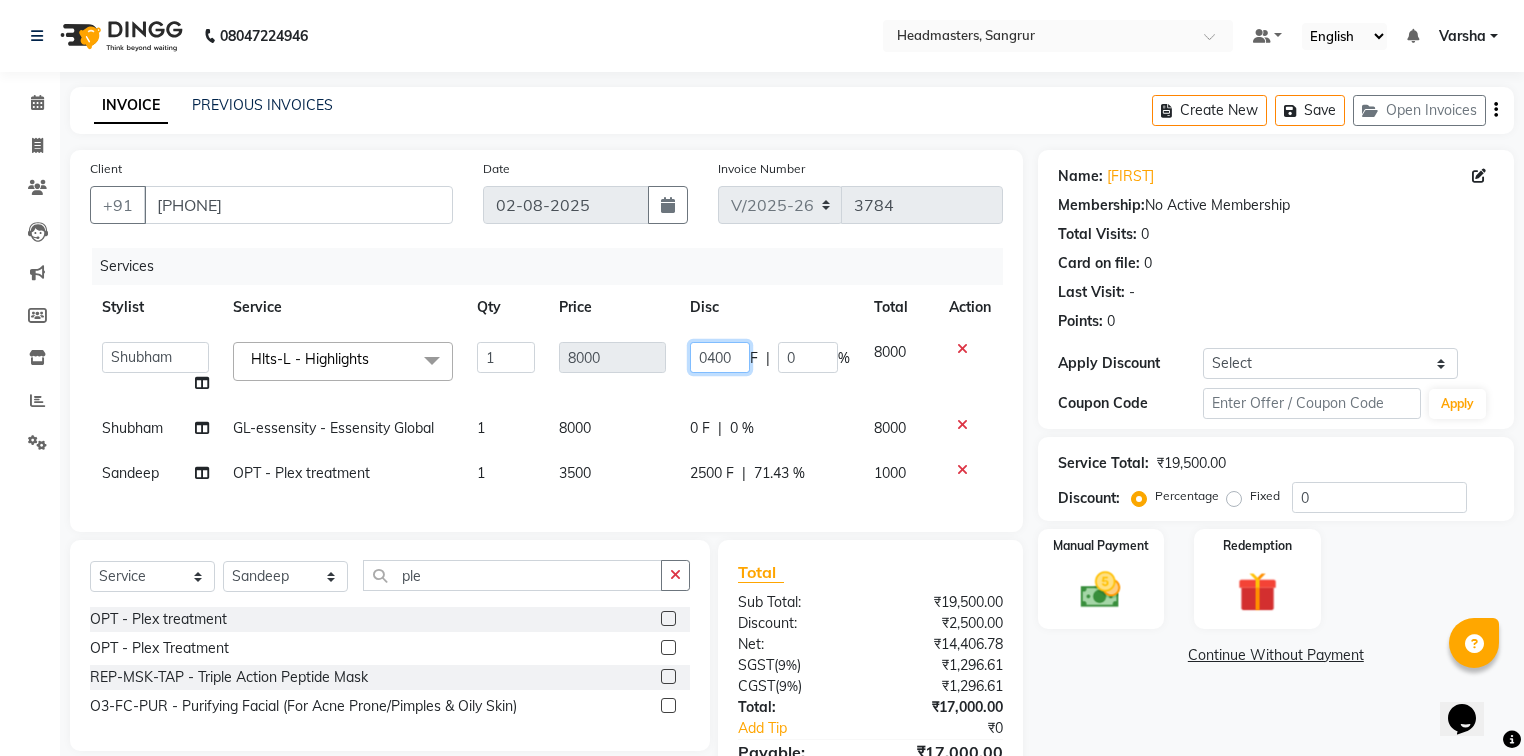 type on "04000" 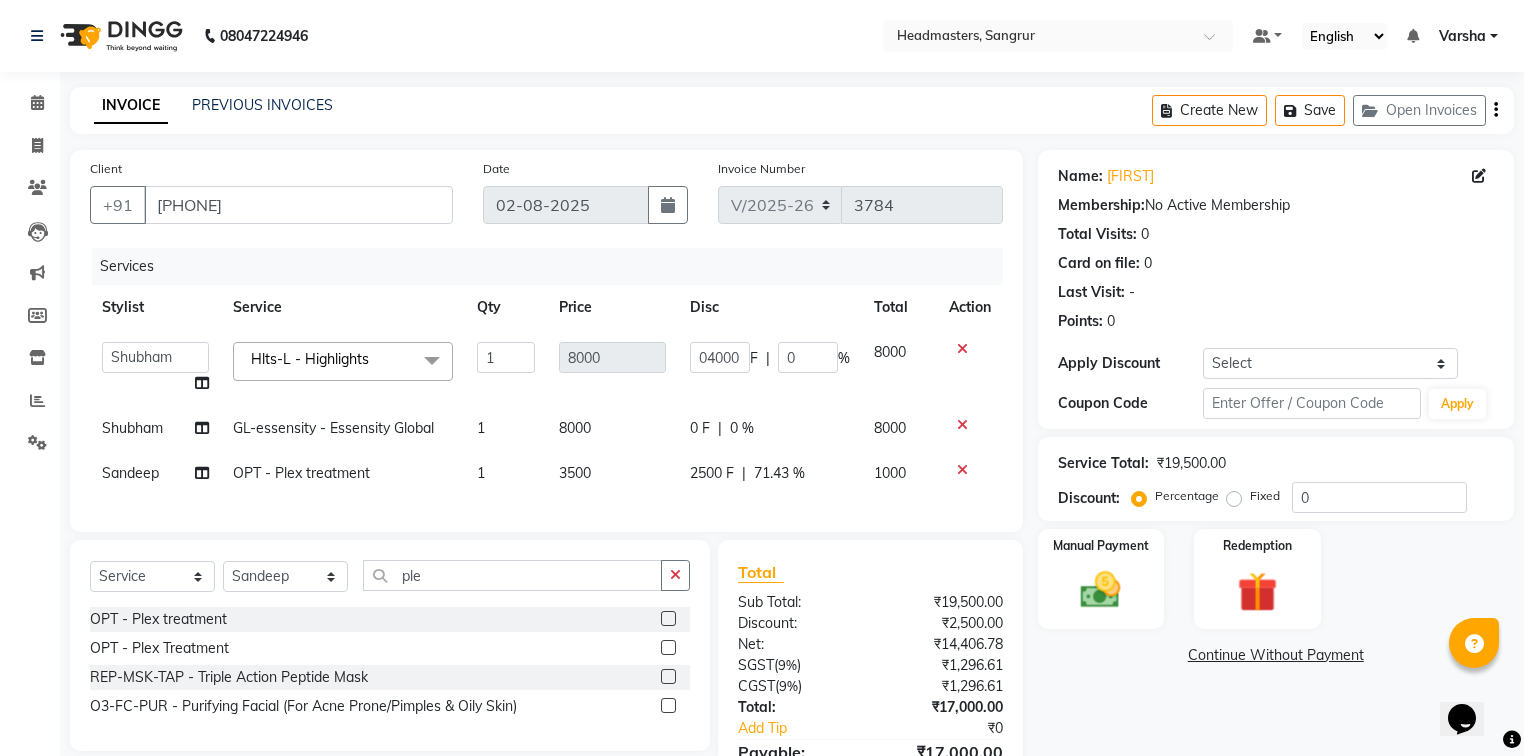 click 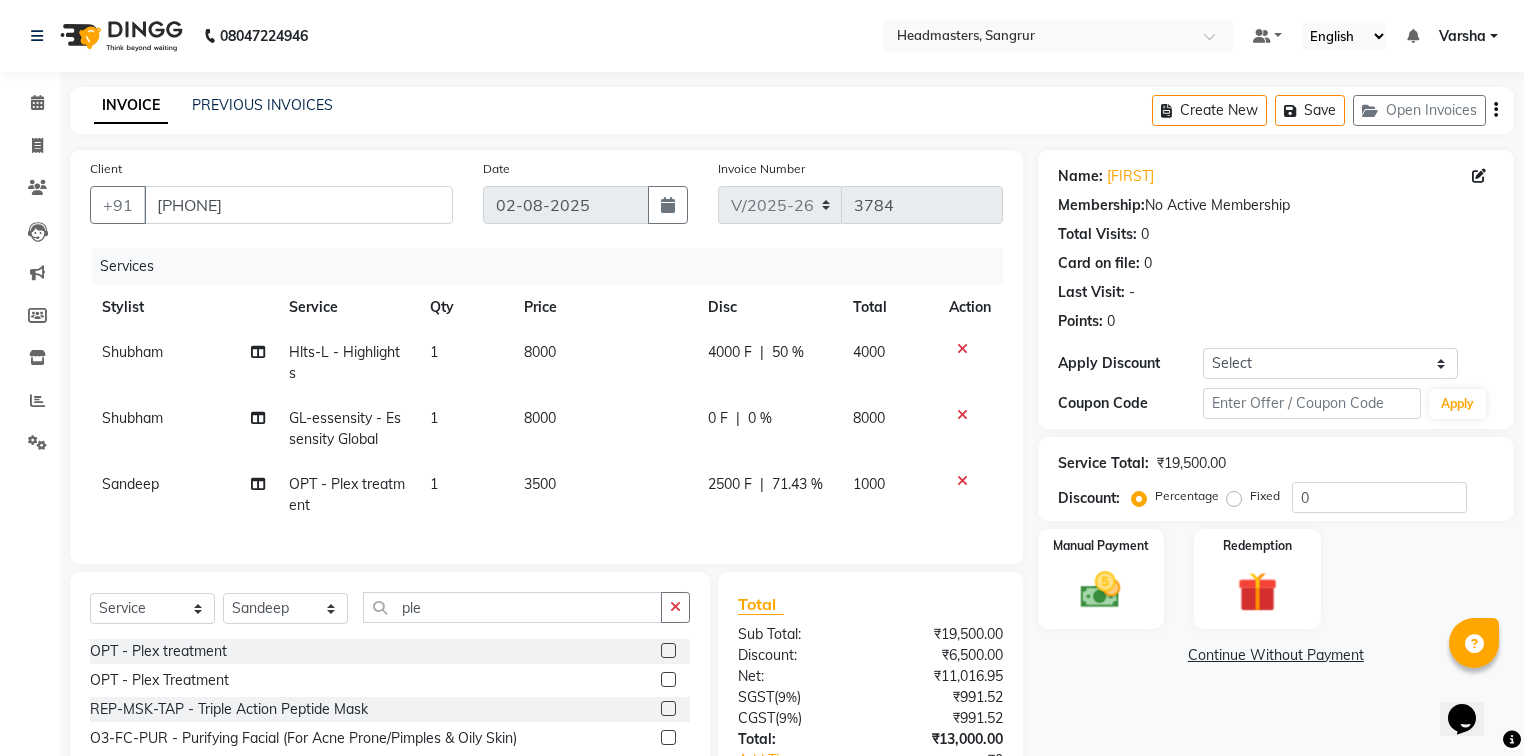 click 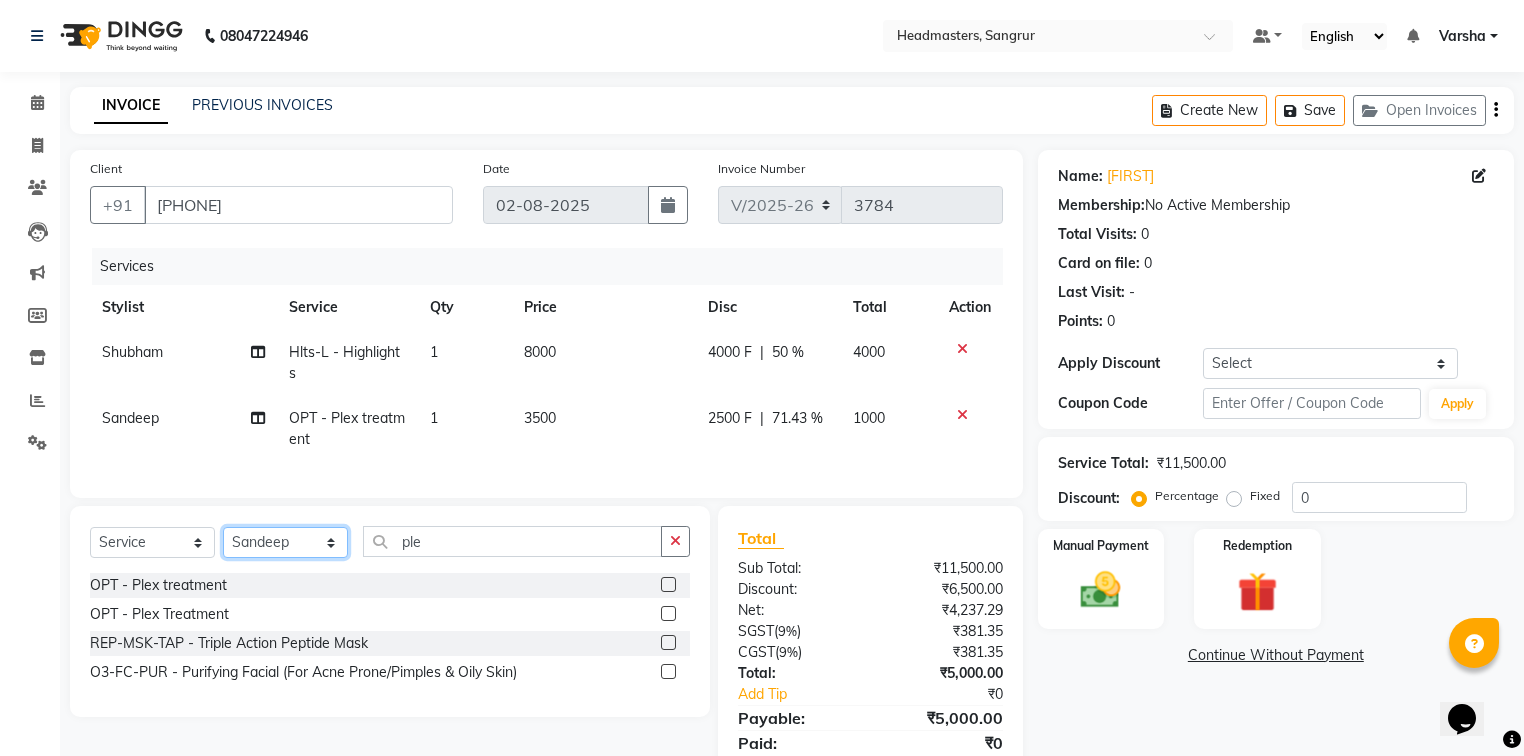 click on "Select Stylist Afia  Amandeep Kaur Anu BABBU DHIR Divya Happy Harmesh Harry  Headmasters Israr Jashan stockist Jitender Makhan Maninder Navdeep Rimpi Saima  Sandeep Shivani Shubham Soni Sonu Sunny Sushil Tanveer Varsha Vijay" 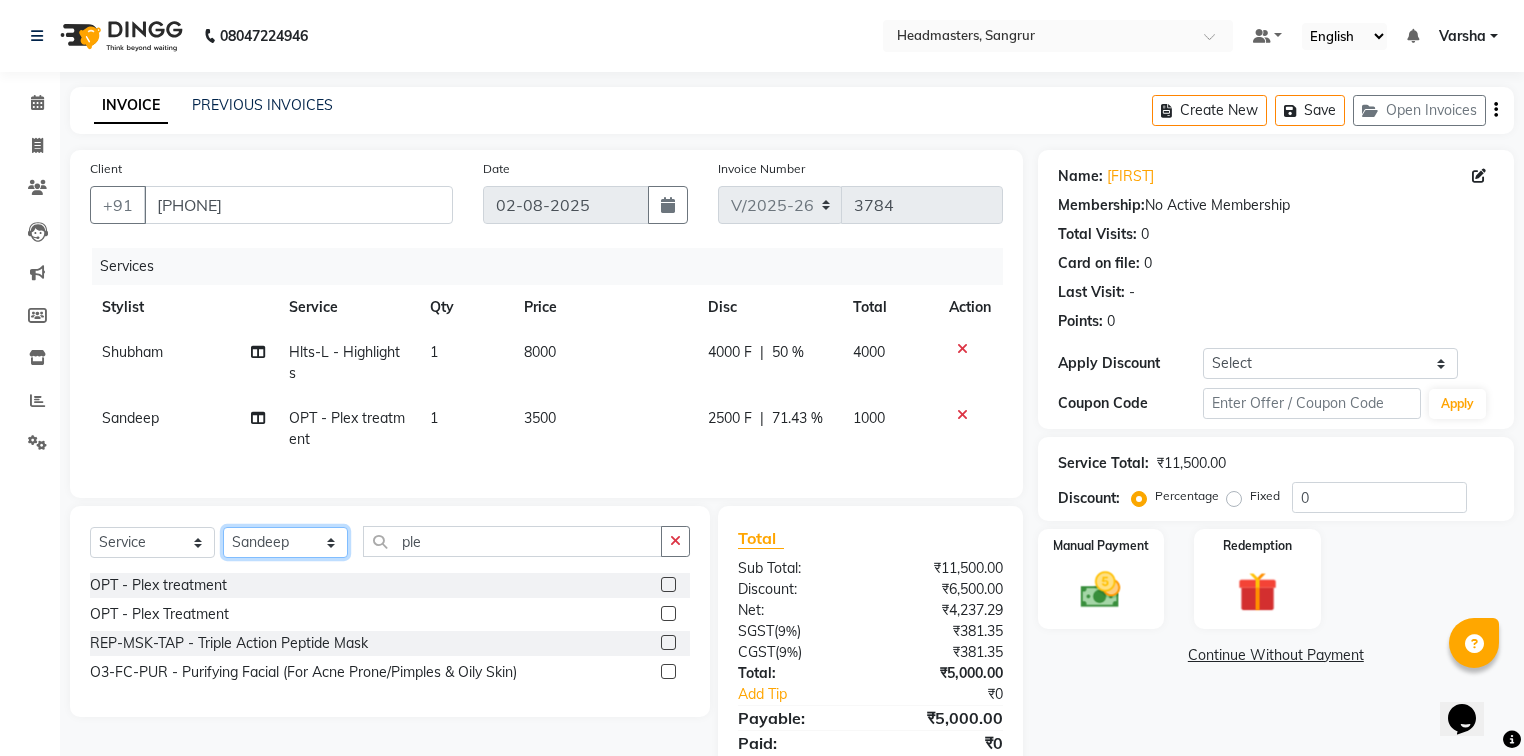 select on "60885" 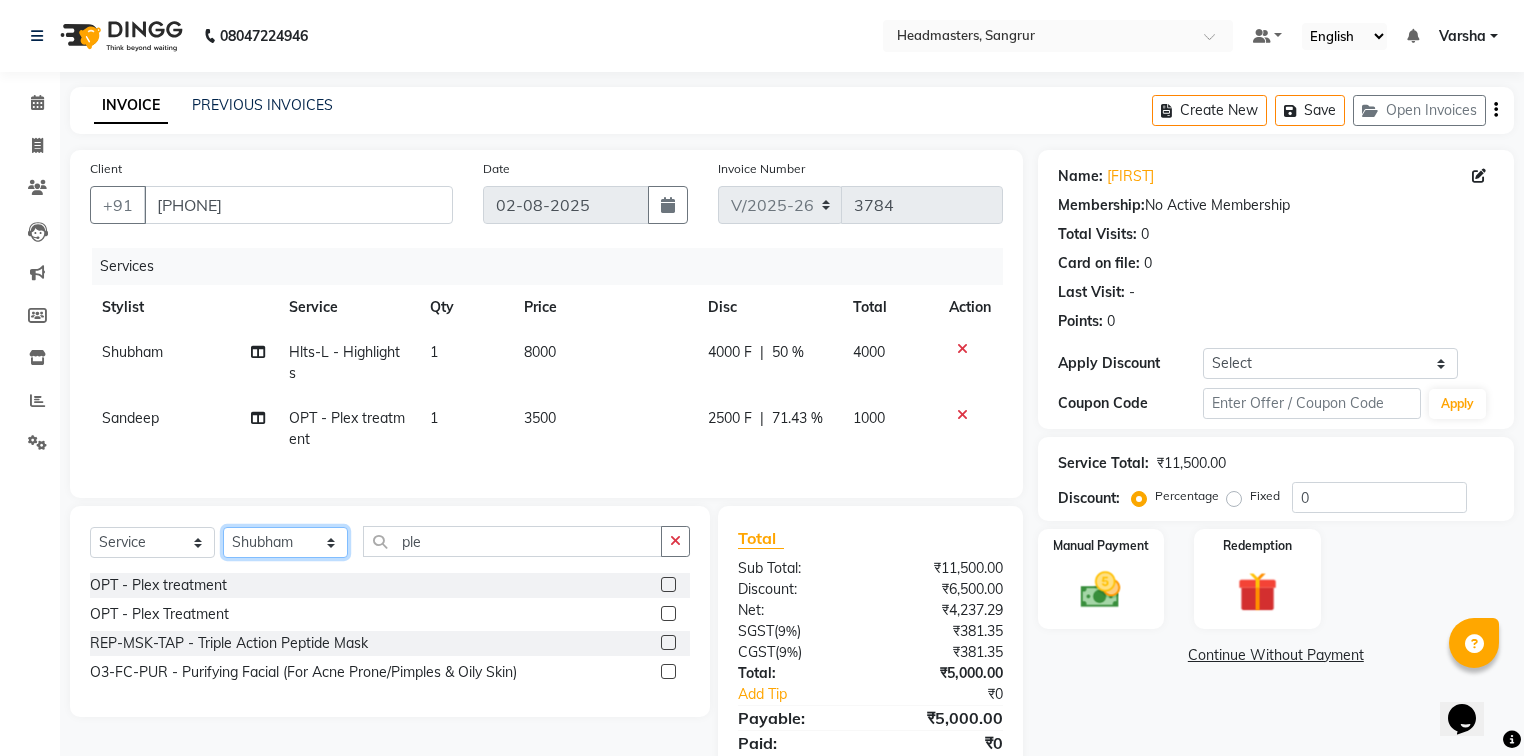 click on "Select Stylist Afia  Amandeep Kaur Anu BABBU DHIR Divya Happy Harmesh Harry  Headmasters Israr Jashan stockist Jitender Makhan Maninder Navdeep Rimpi Saima  Sandeep Shivani Shubham Soni Sonu Sunny Sushil Tanveer Varsha Vijay" 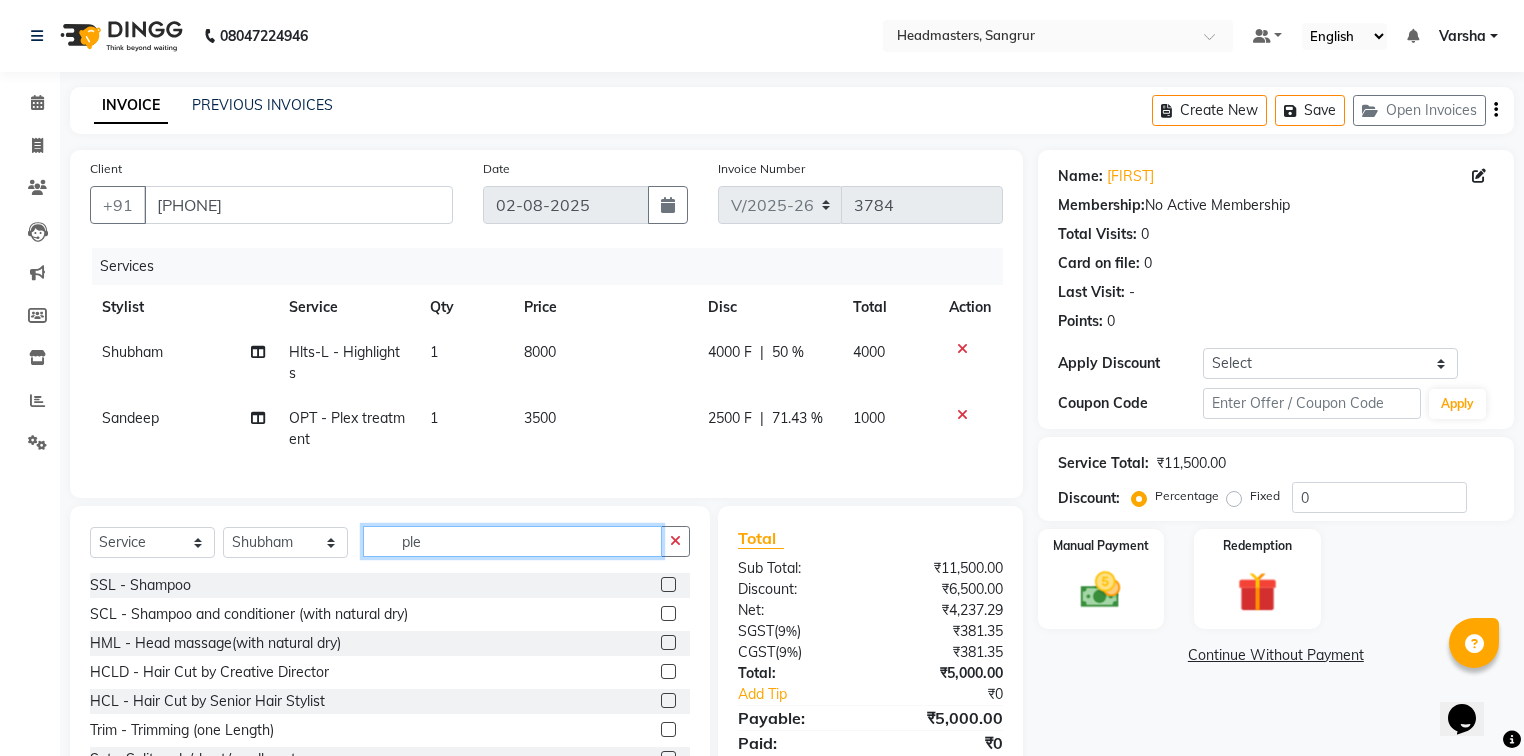 click on "ple" 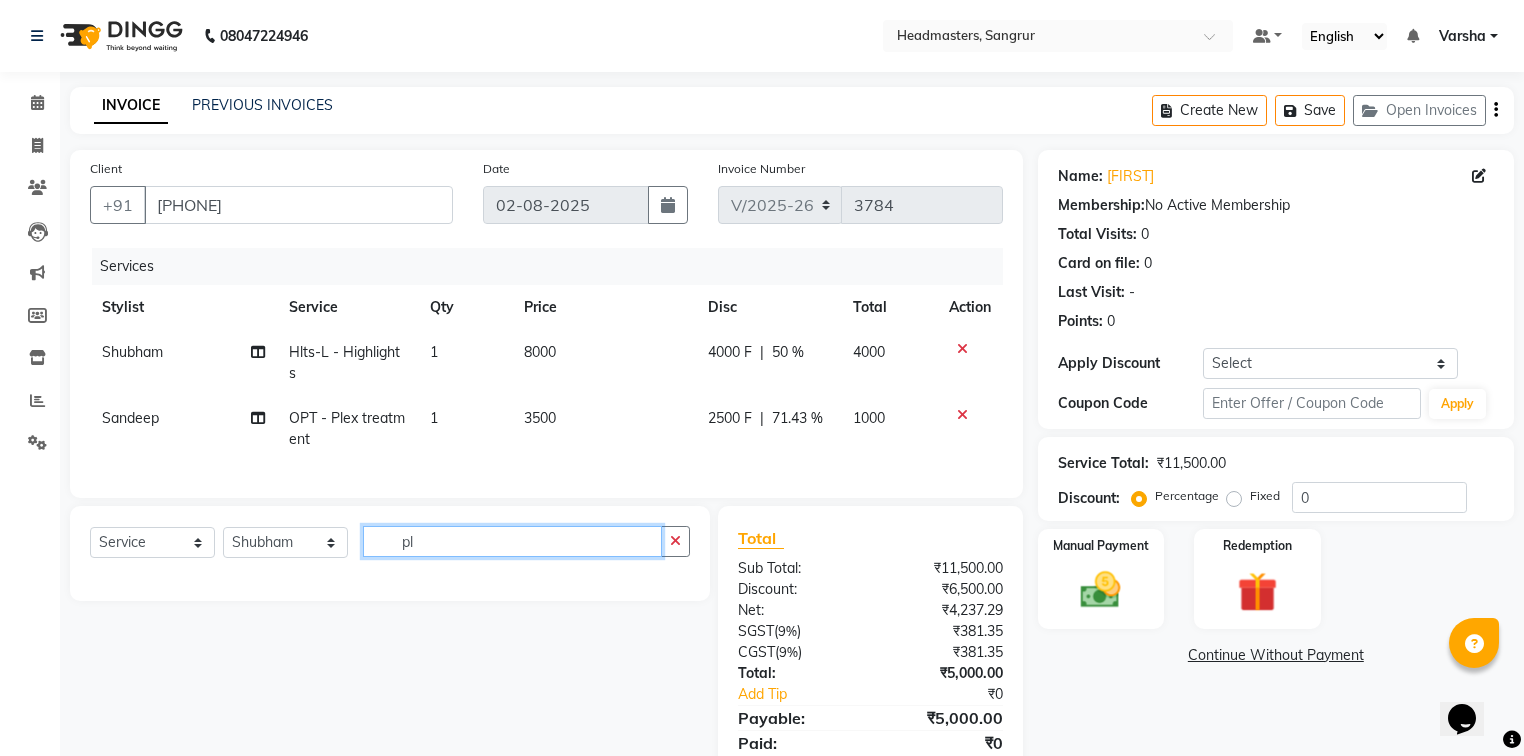 type on "p" 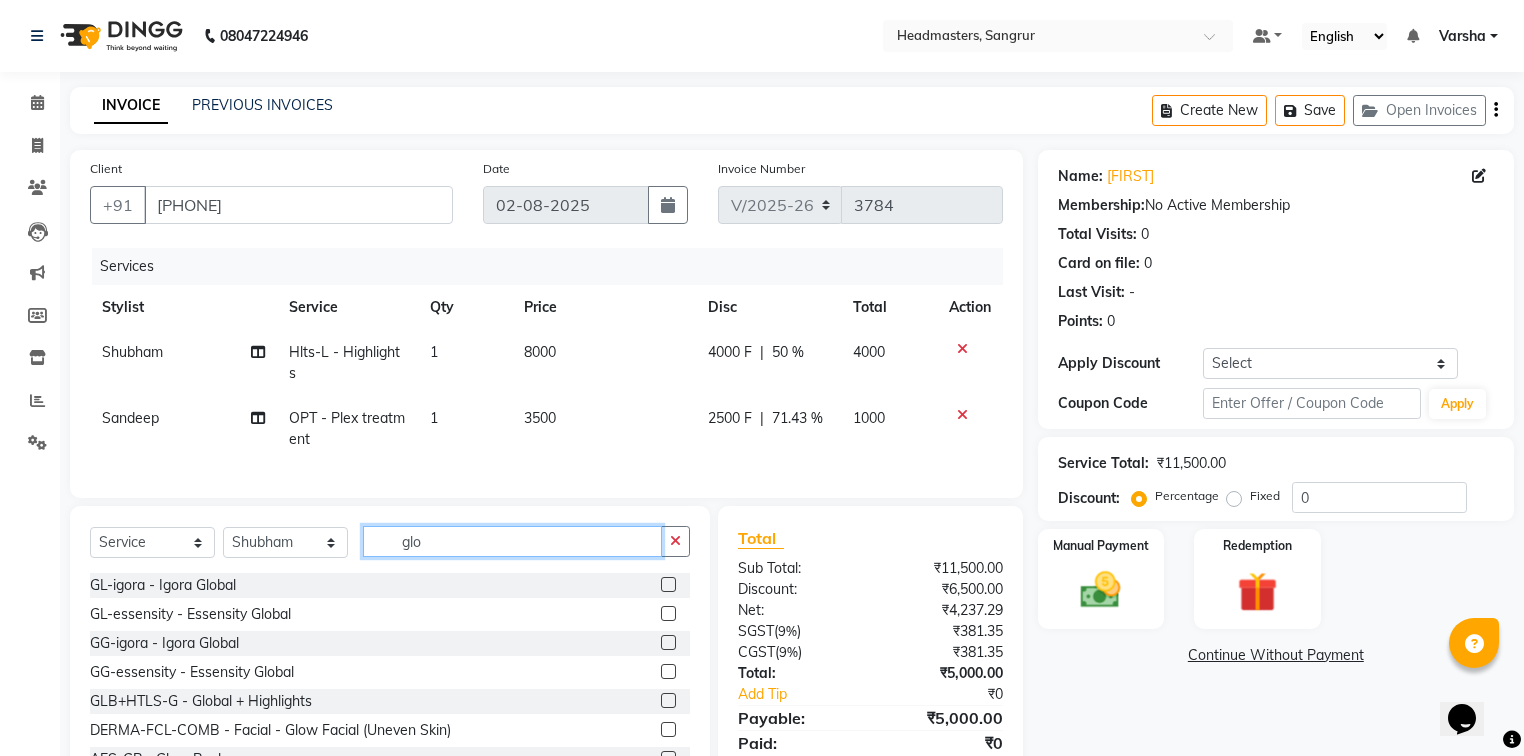type on "glo" 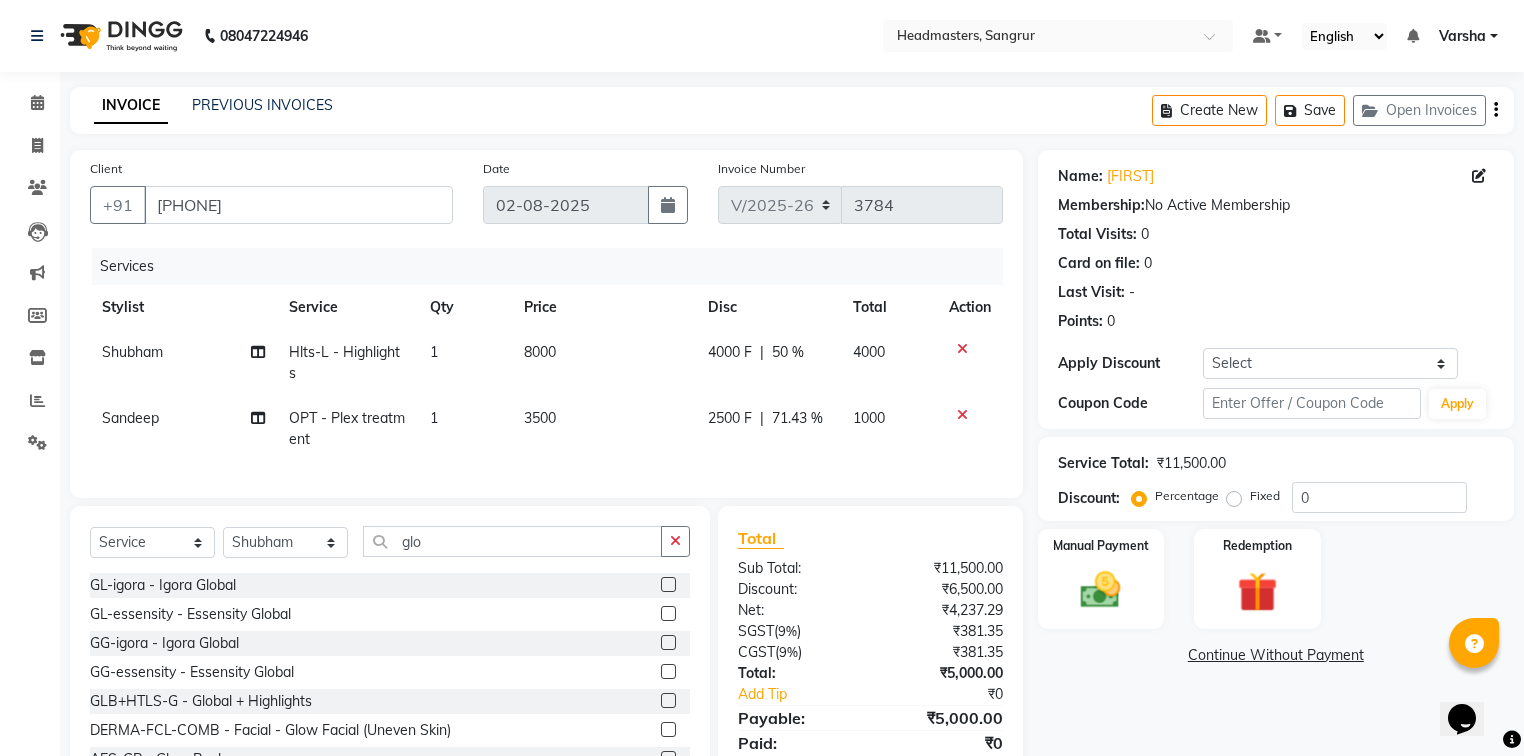 click 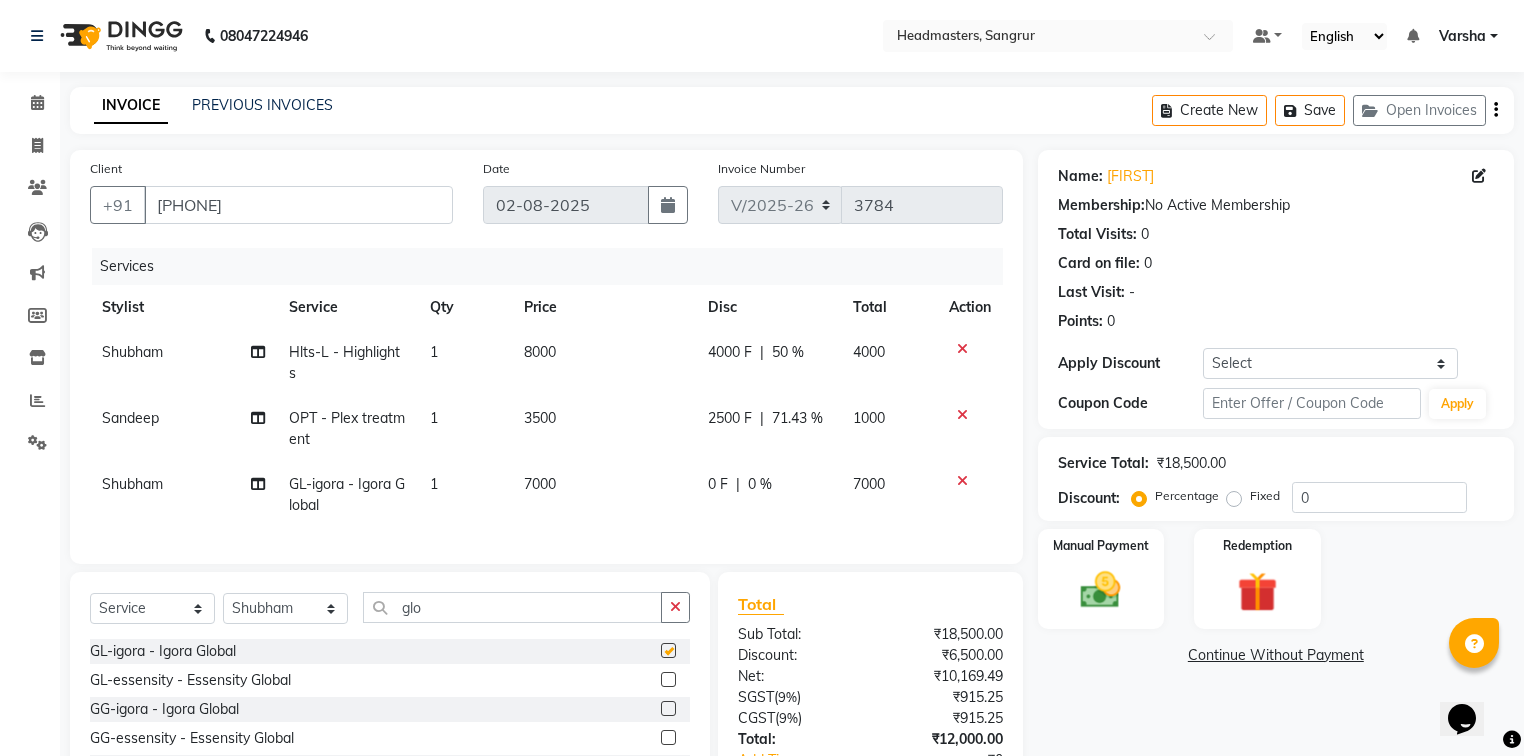 checkbox on "false" 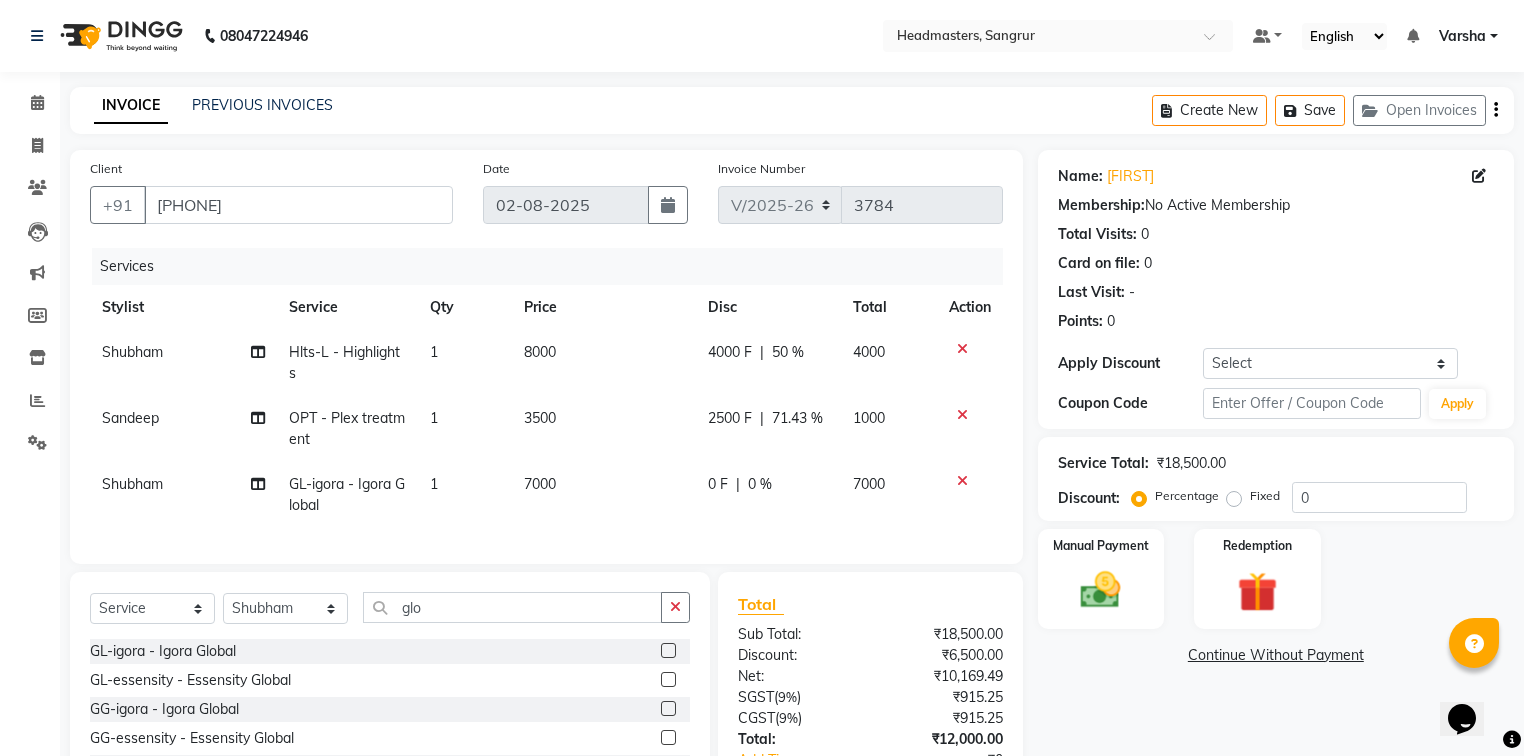 click on "0 %" 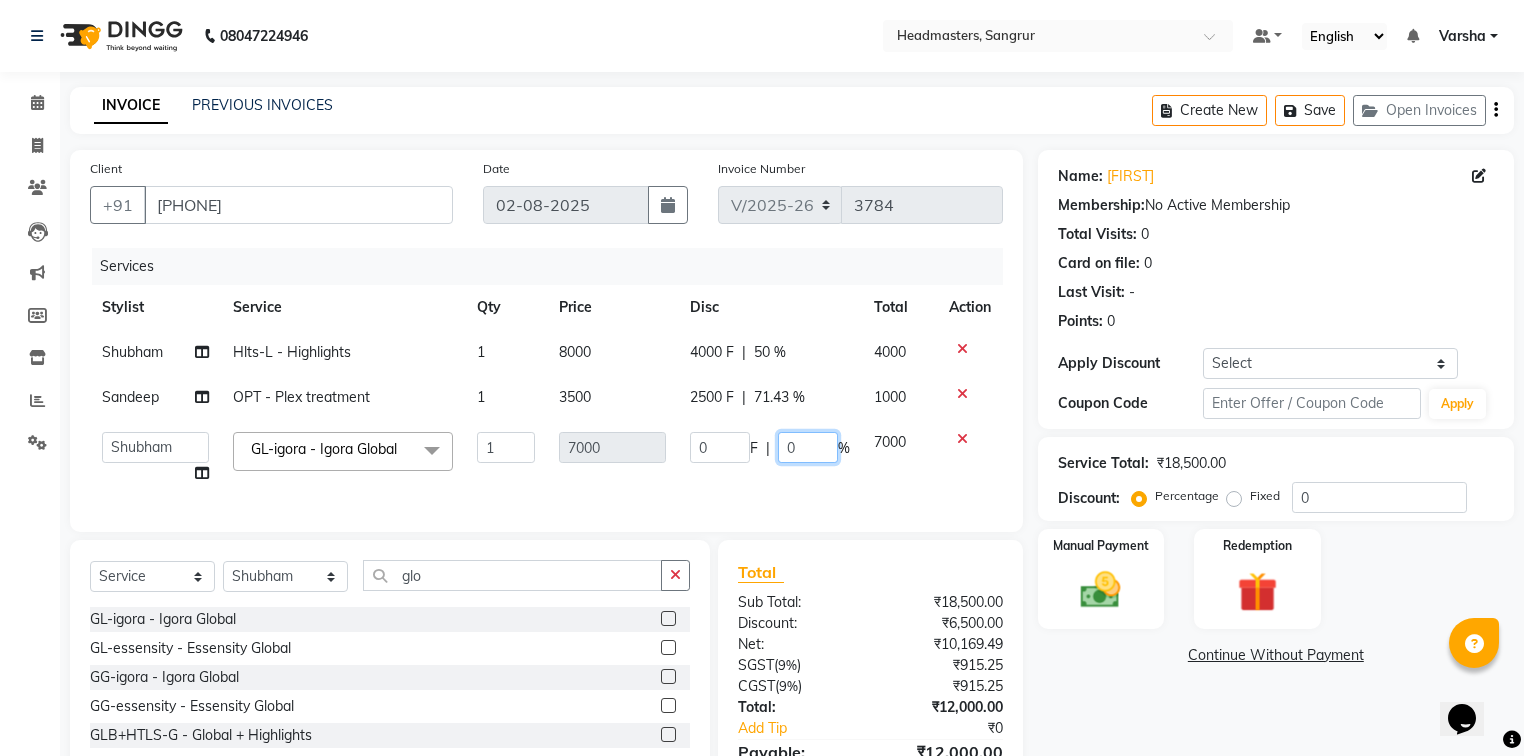 click on "0" 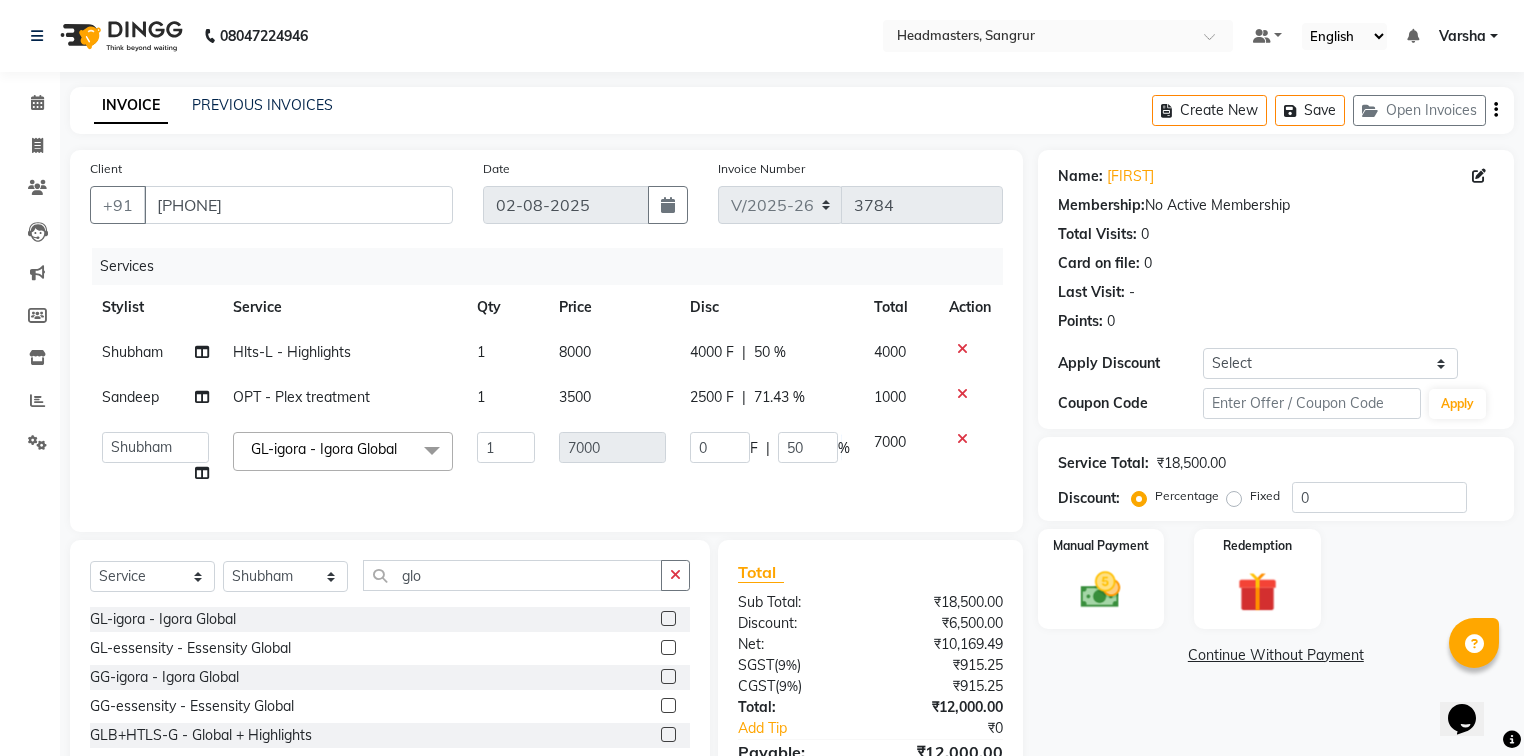 click on "Name: Shivain  Membership:  No Active Membership  Total Visits:  0 Card on file:  0 Last Visit:   - Points:   0  Apply Discount Select Coupon → Wrong Job Card  Coupon → Complimentary  Coupon → Correction  Coupon → First Wash  Coupon → Free Of Cost  Coupon → Staff Service  Coupon → Service Not Done  Coupon → Already Paid  Coupon → Double Job Card  Coupon Code Apply Service Total:  ₹18,500.00  Discount:  Percentage   Fixed  0 Manual Payment Redemption  Continue Without Payment" 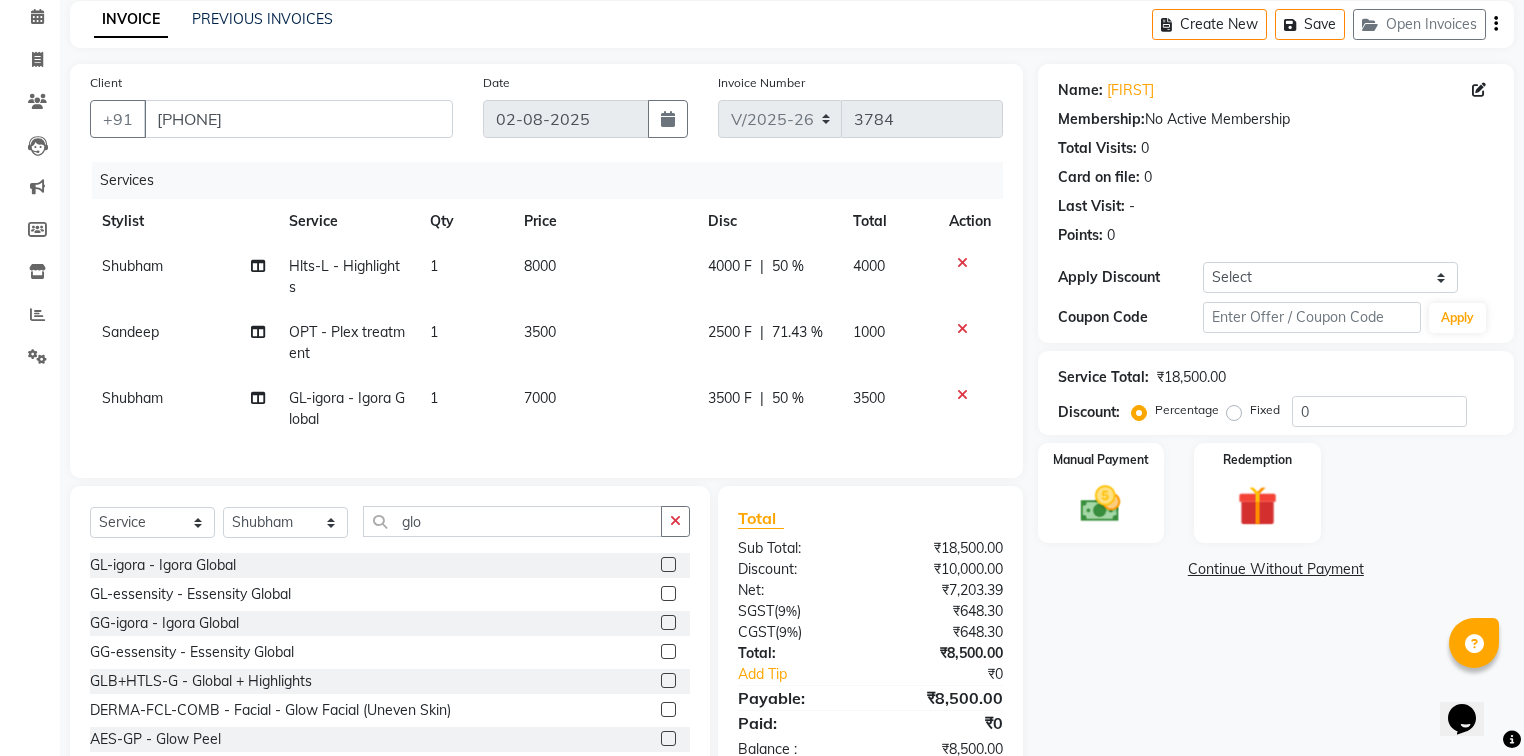 scroll, scrollTop: 153, scrollLeft: 0, axis: vertical 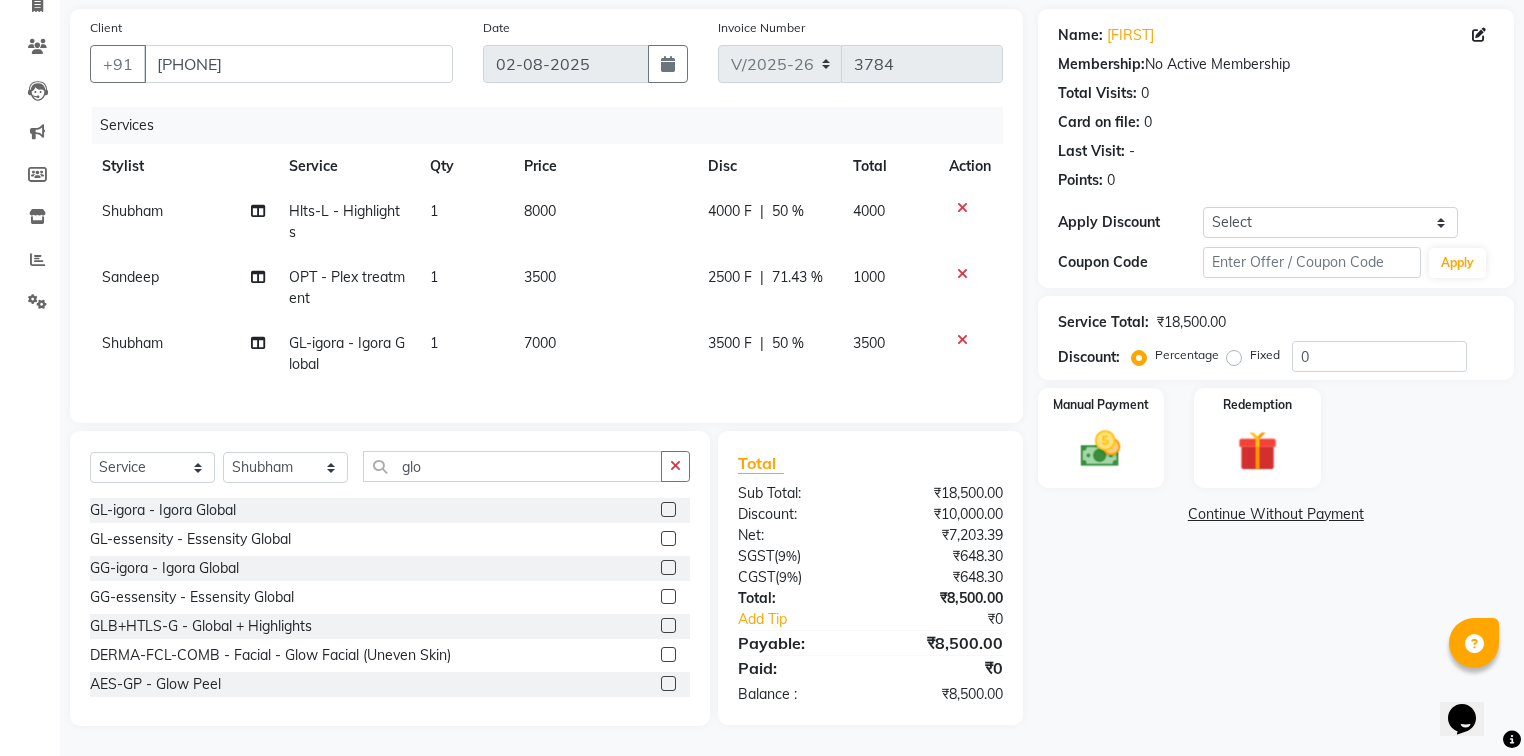 click on "Select  Service  Product  Membership  Package Voucher Prepaid Gift Card  Select Stylist Afia  Amandeep Kaur Anu BABBU DHIR Divya Happy Harmesh Harry  Headmasters Israr Jashan stockist Jitender Makhan Maninder Navdeep Rimpi Saima  Sandeep Shivani Shubham Soni Sonu Sunny Sushil Tanveer Varsha Vijay glo" 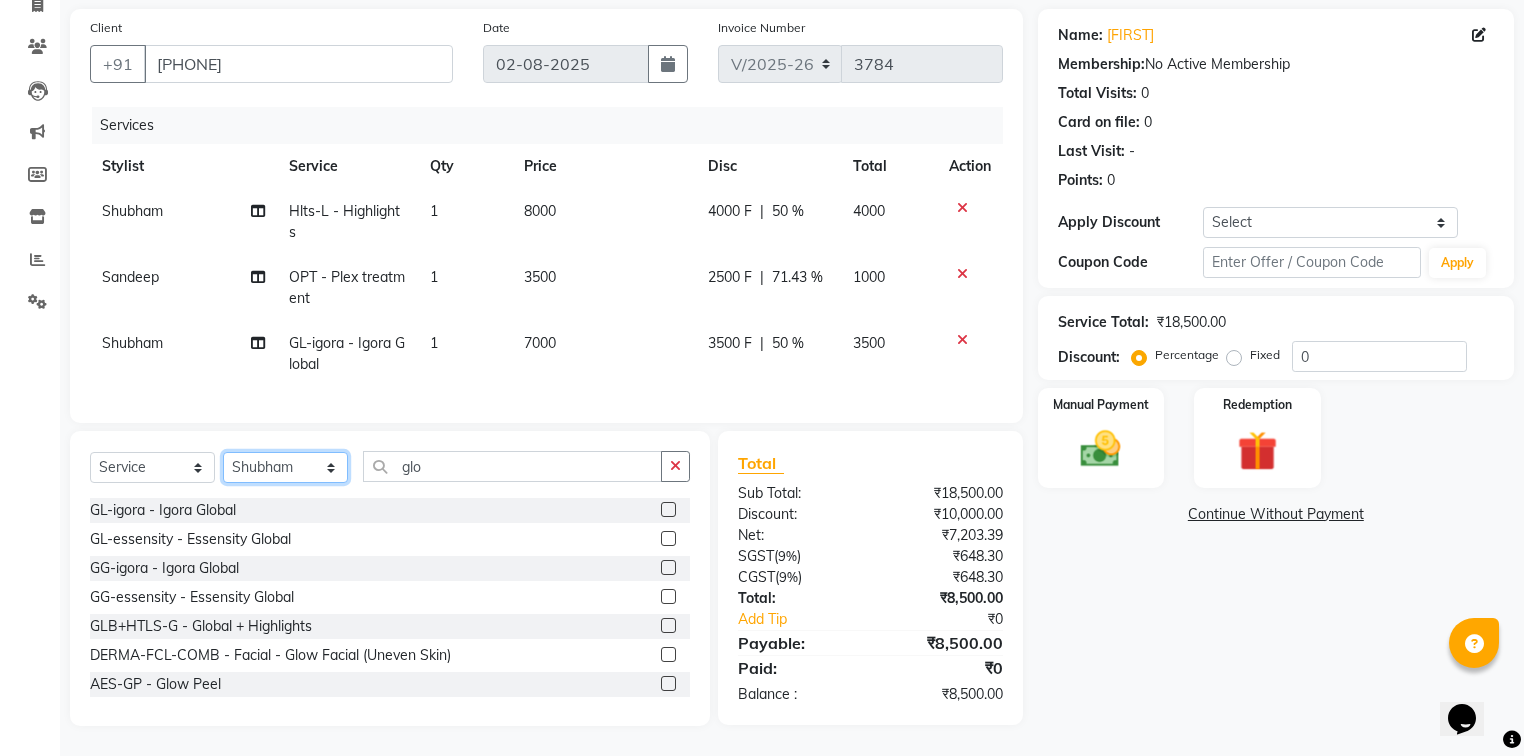 click on "Select Stylist Afia  Amandeep Kaur Anu BABBU DHIR Divya Happy Harmesh Harry  Headmasters Israr Jashan stockist Jitender Makhan Maninder Navdeep Rimpi Saima  Sandeep Shivani Shubham Soni Sonu Sunny Sushil Tanveer Varsha Vijay" 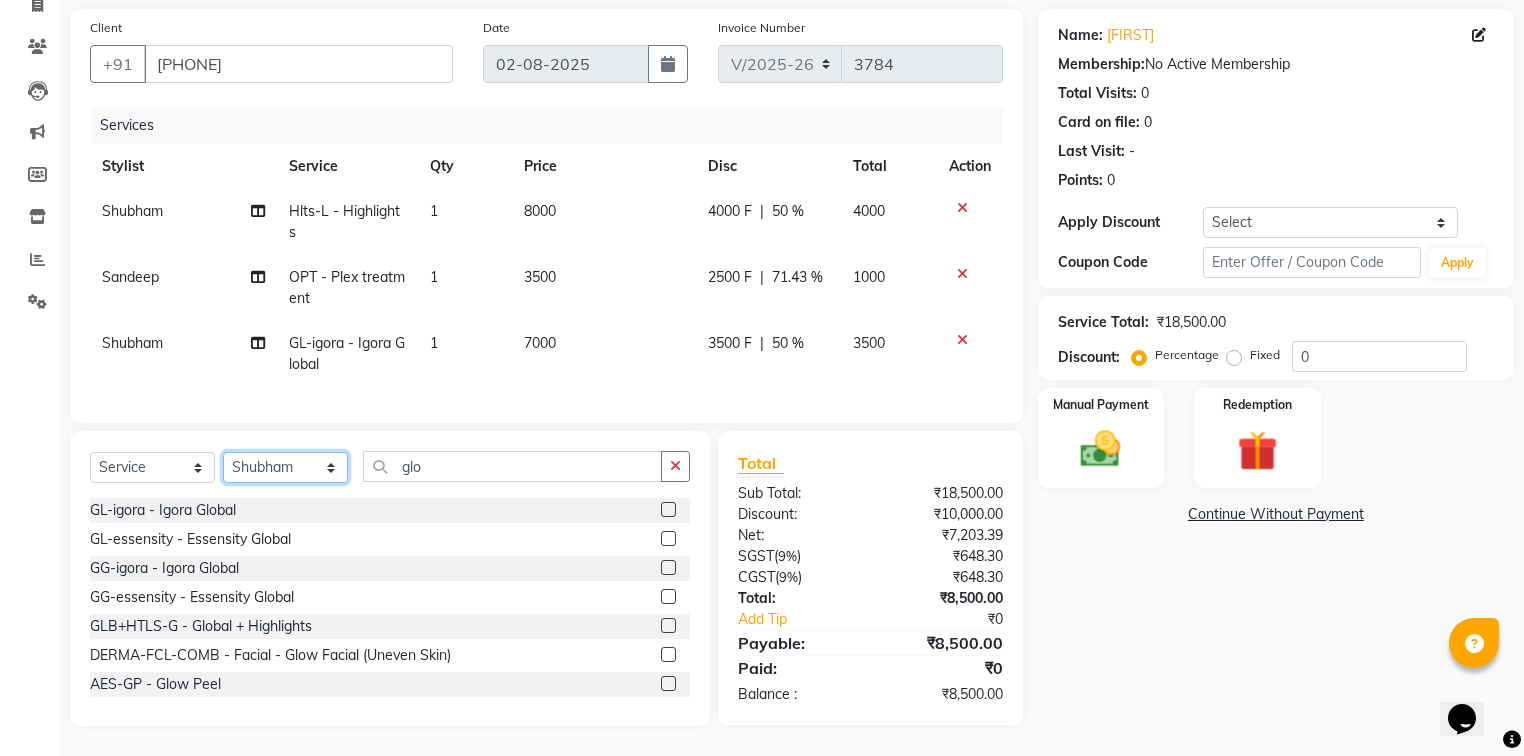 select on "60900" 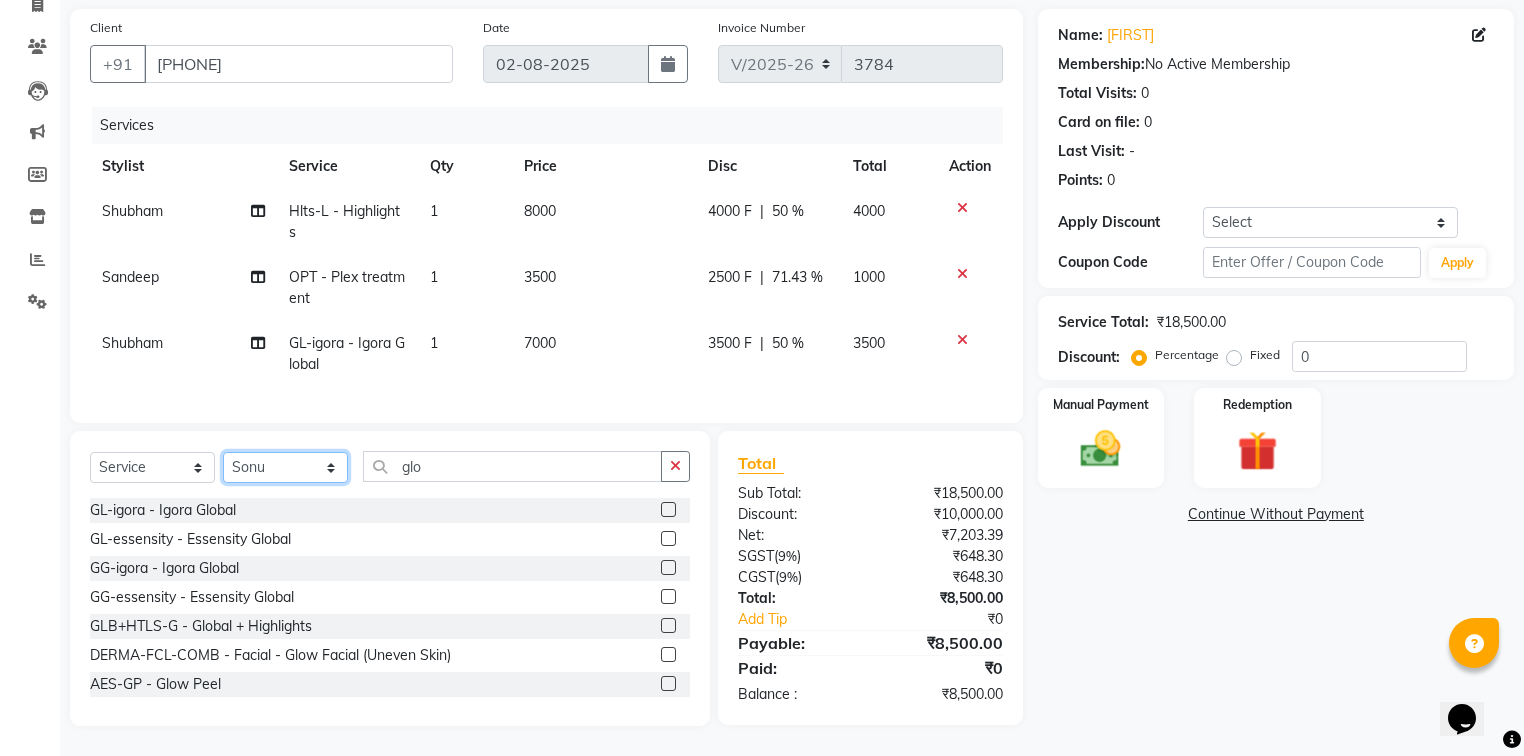 click on "Select Stylist Afia  Amandeep Kaur Anu BABBU DHIR Divya Happy Harmesh Harry  Headmasters Israr Jashan stockist Jitender Makhan Maninder Navdeep Rimpi Saima  Sandeep Shivani Shubham Soni Sonu Sunny Sushil Tanveer Varsha Vijay" 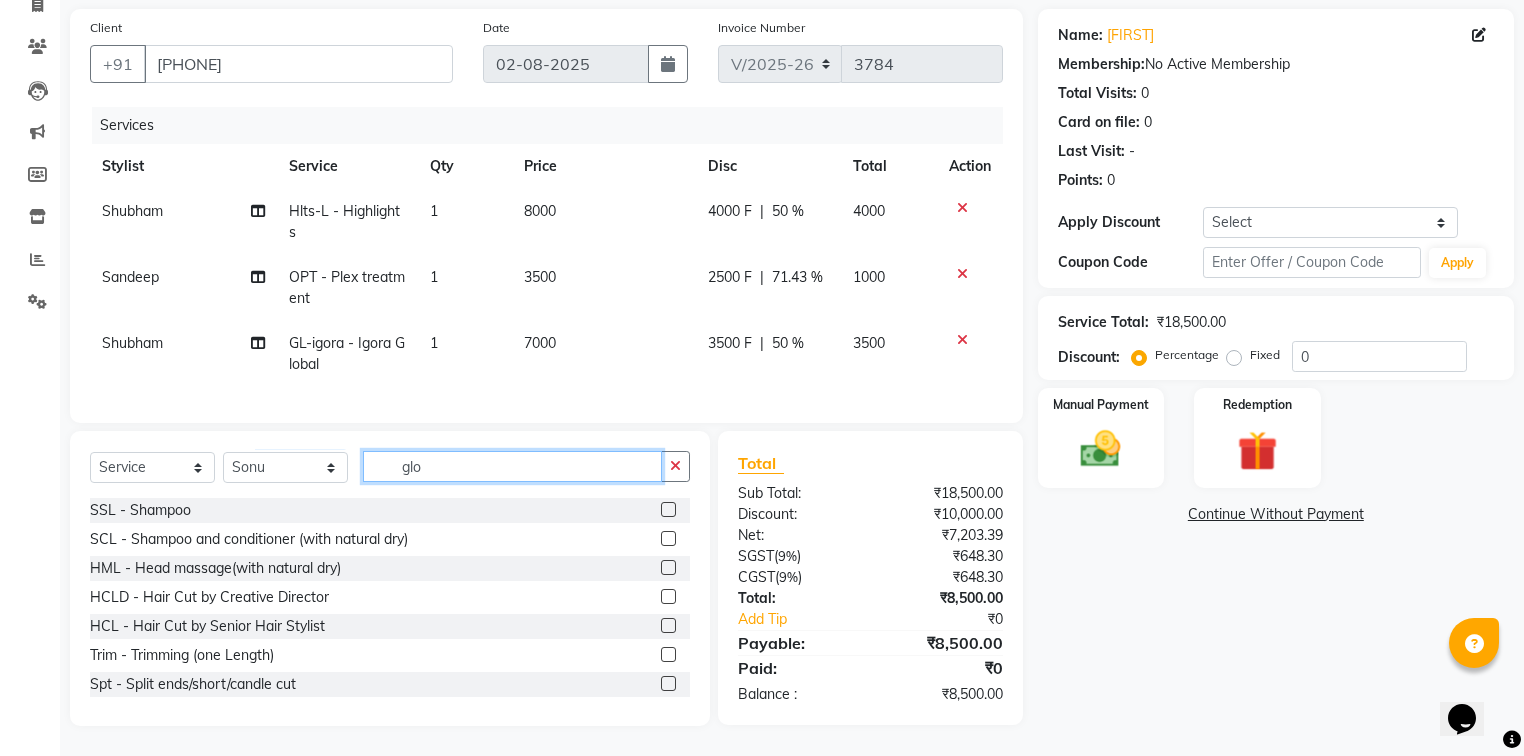 click on "glo" 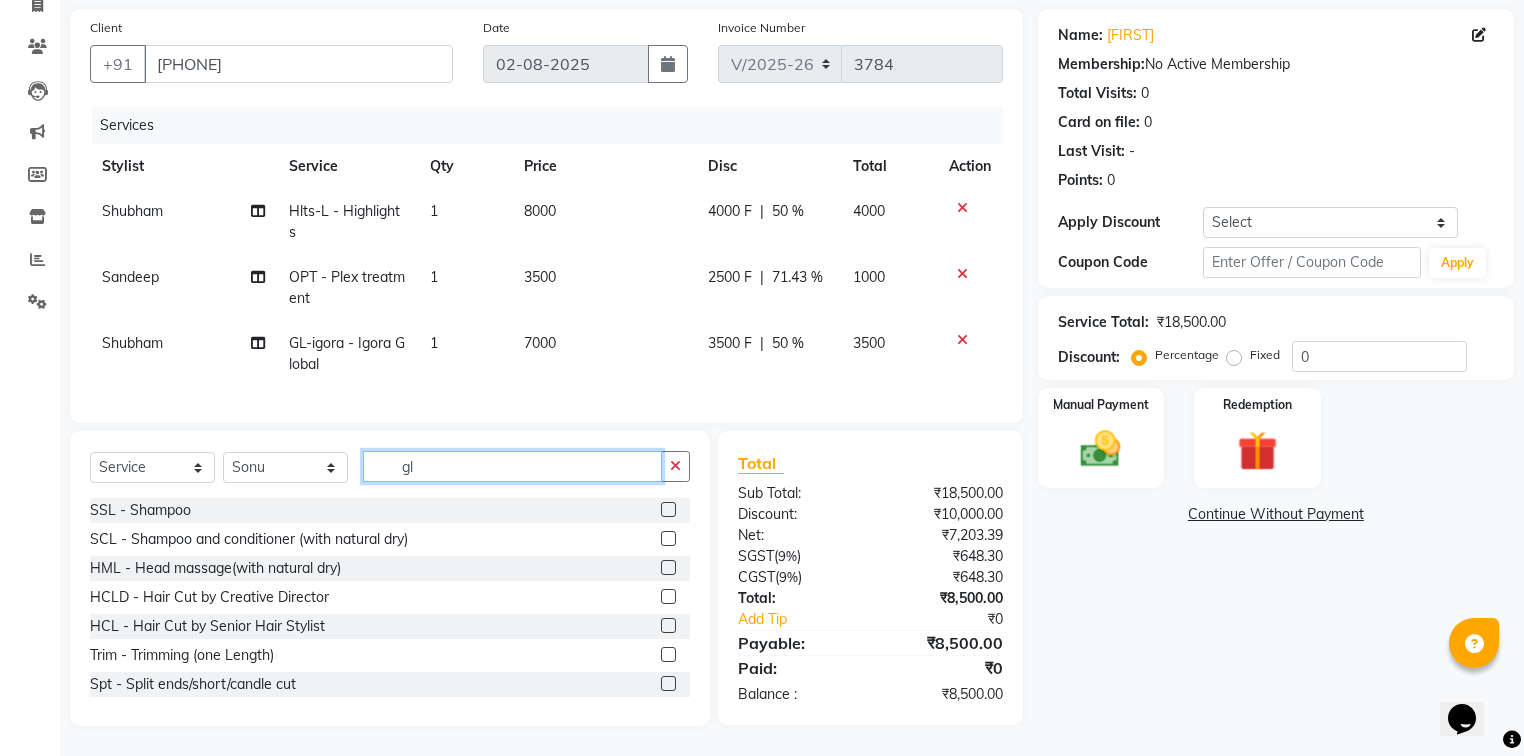type on "g" 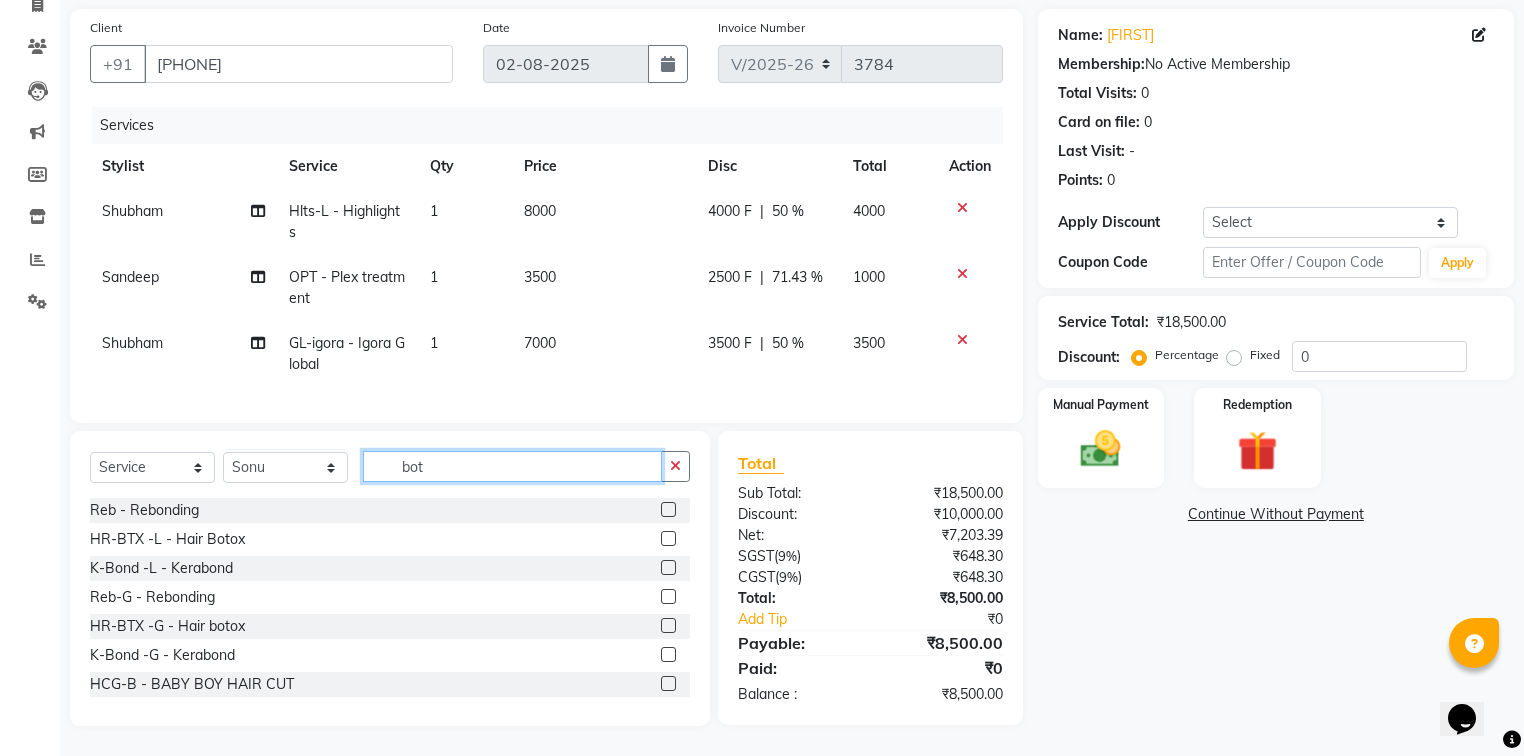 scroll, scrollTop: 152, scrollLeft: 0, axis: vertical 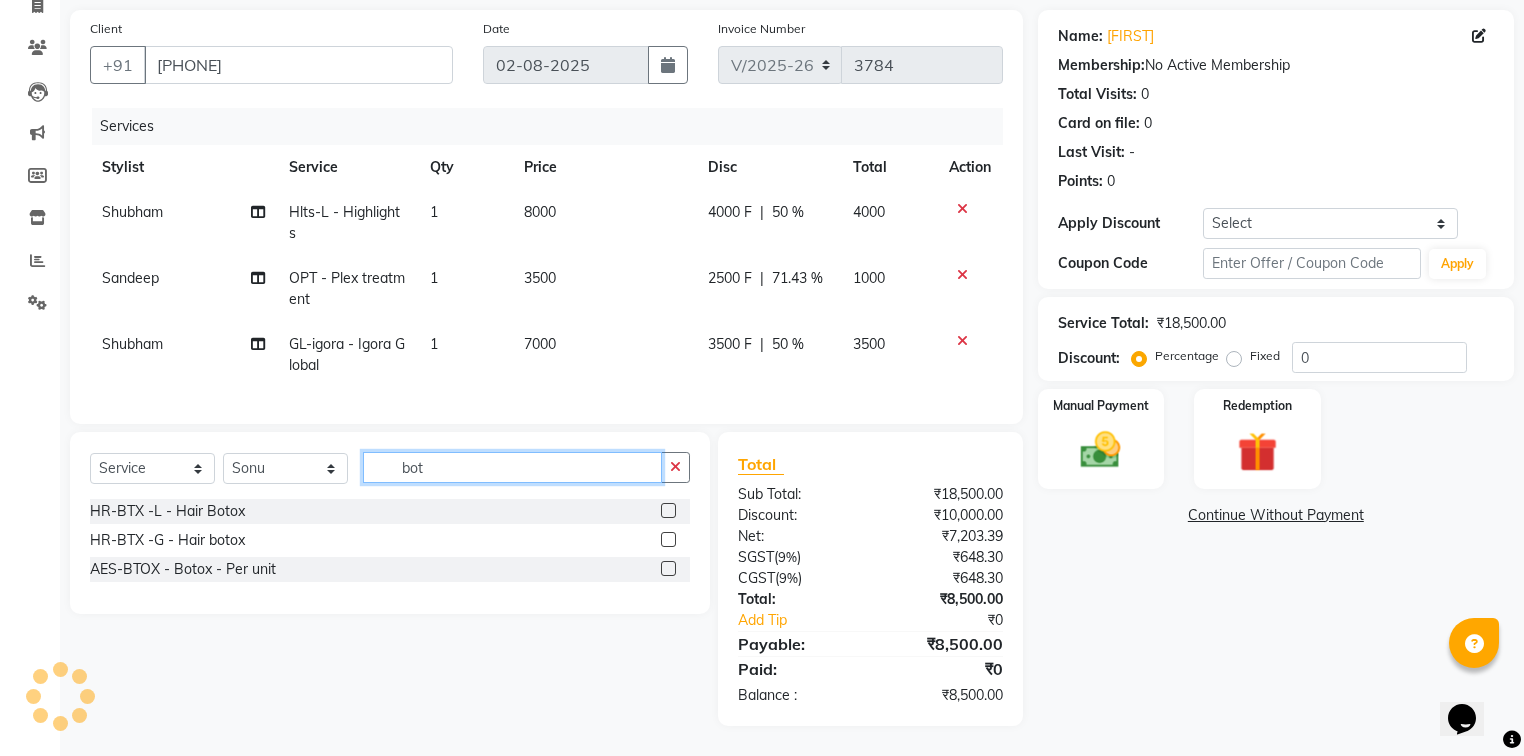 type on "bot" 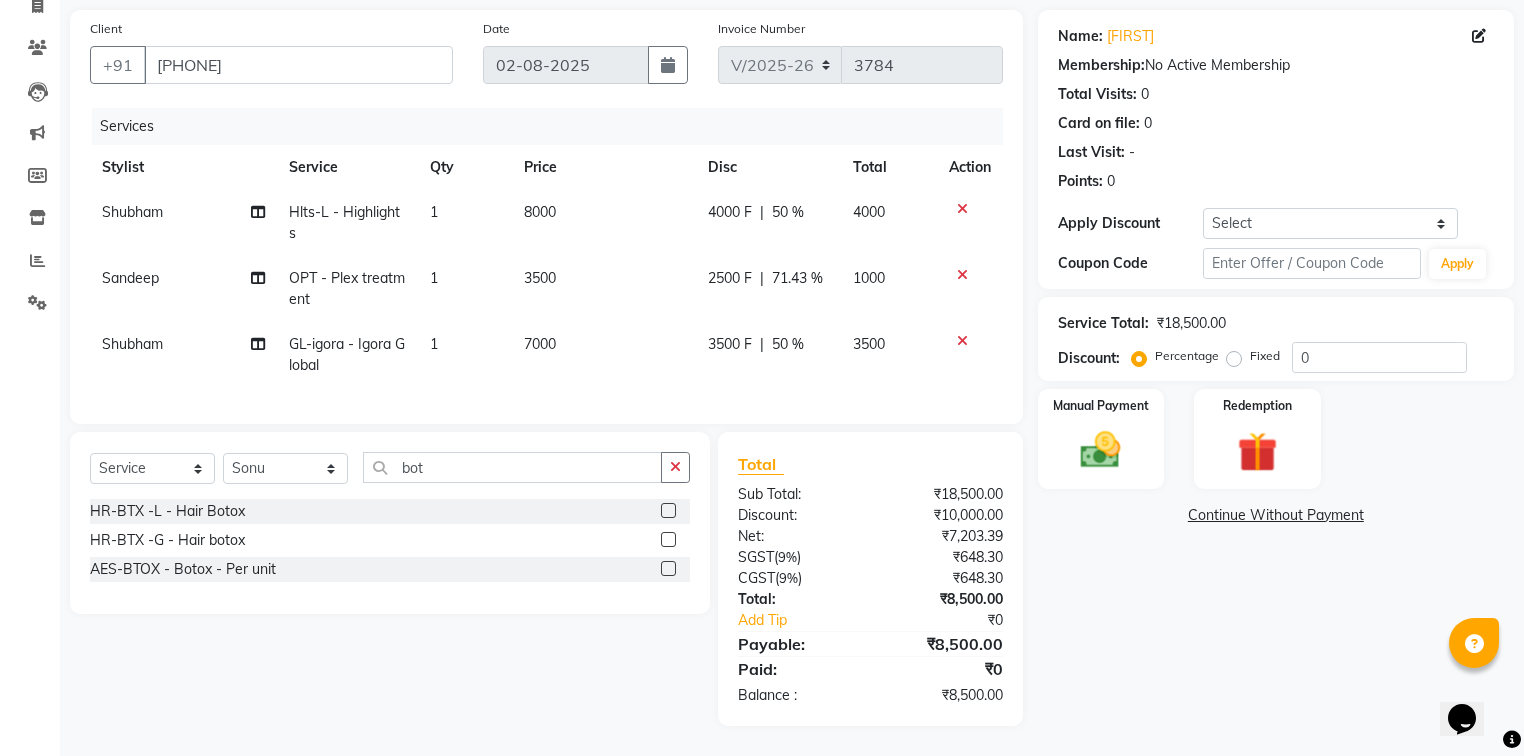 click on "HR-BTX -L  - Hair Botox" 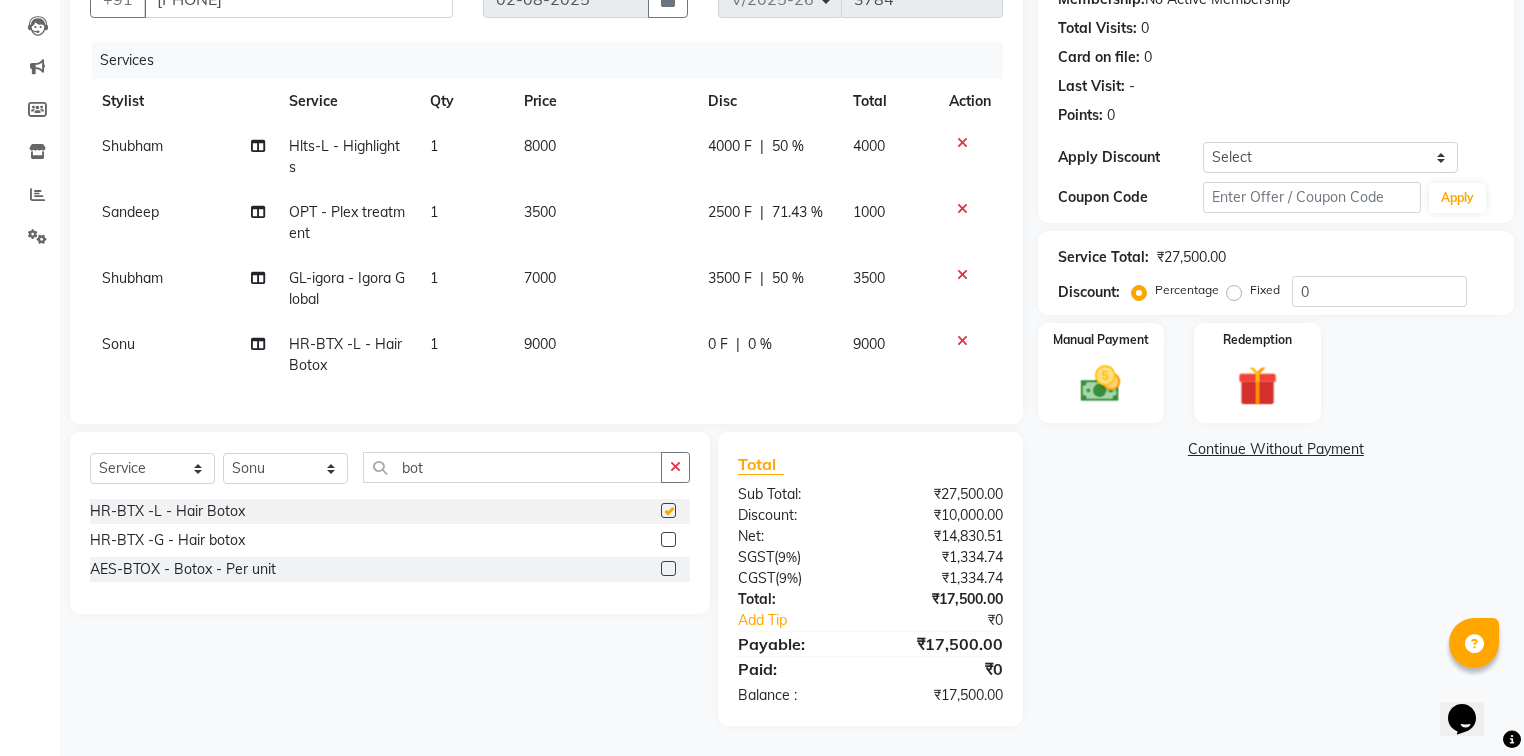 checkbox on "false" 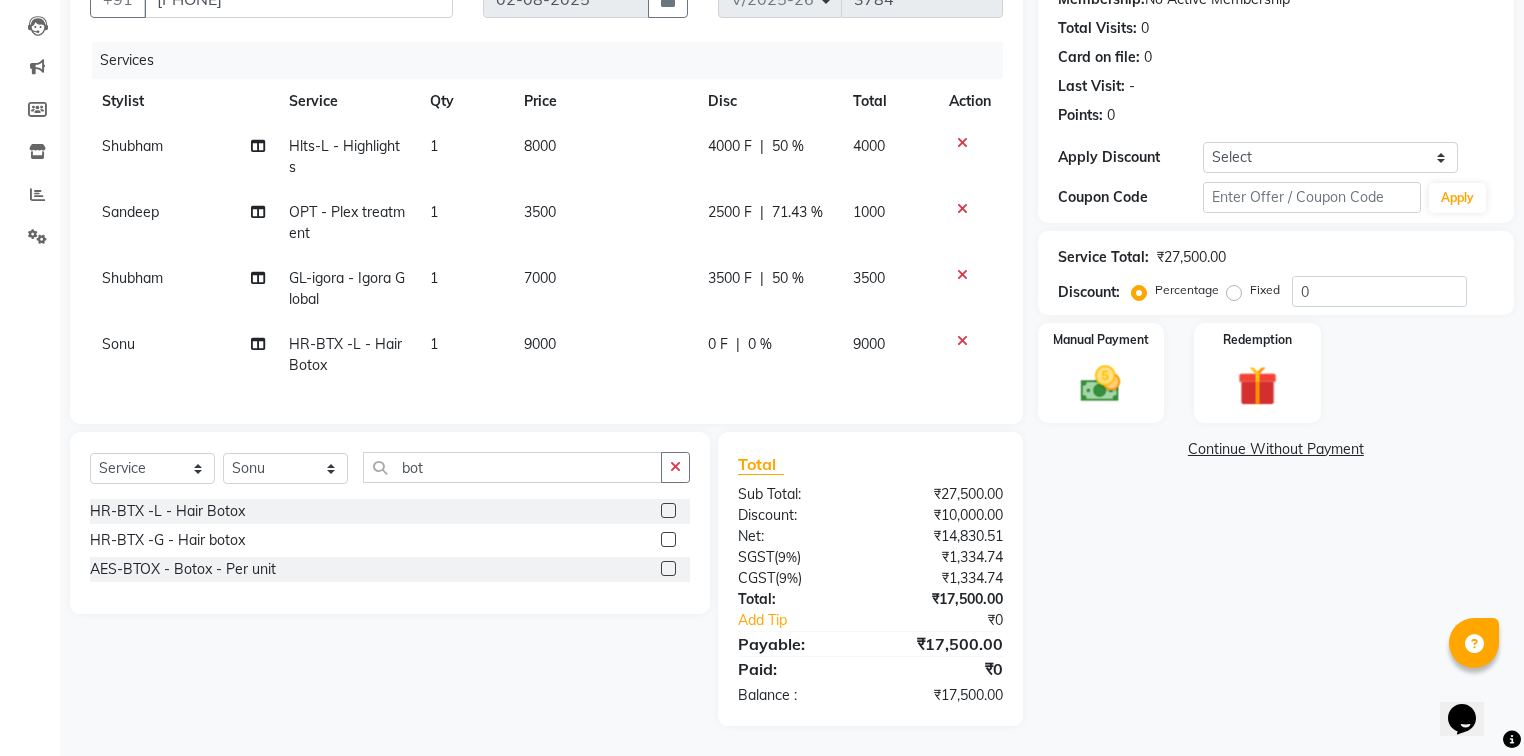 click on "0 F" 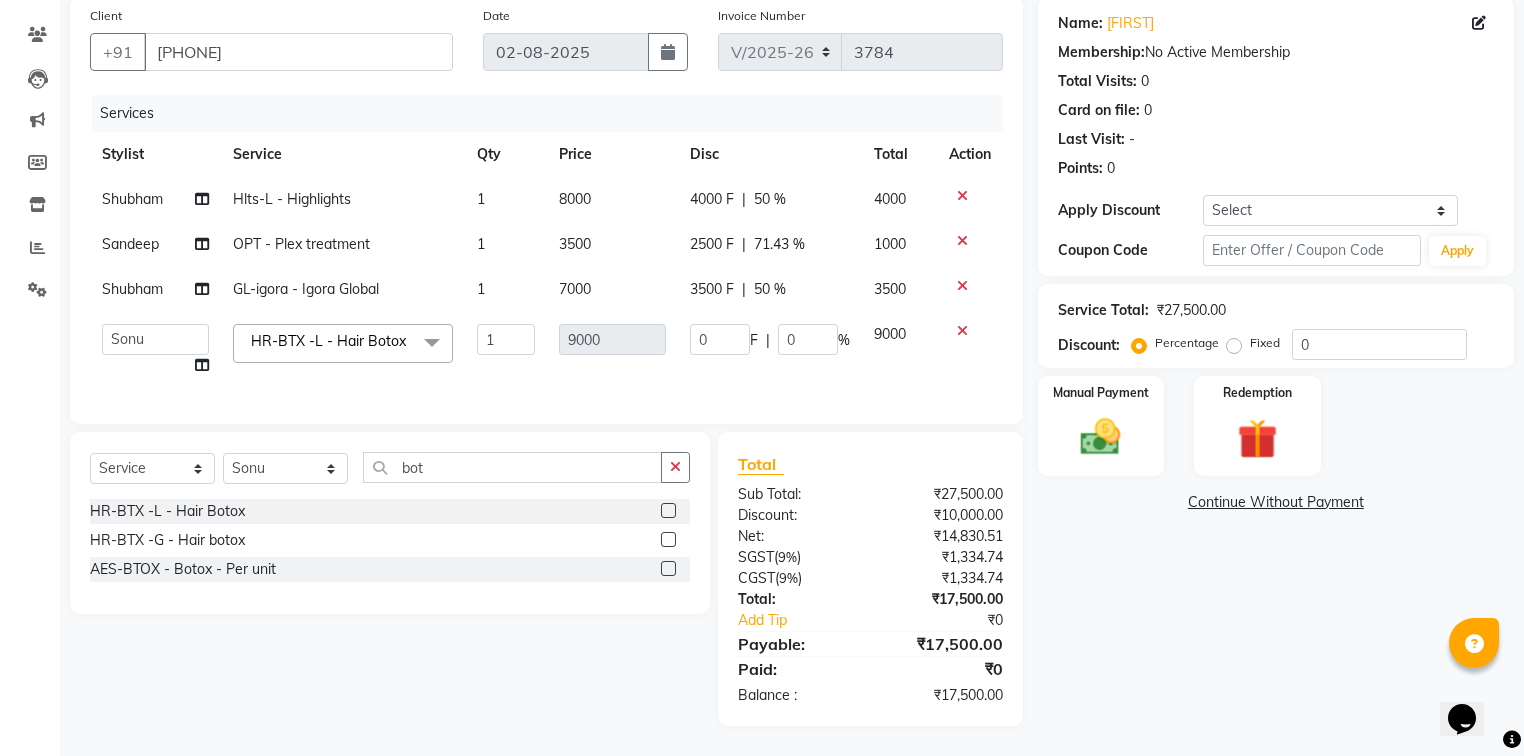 scroll, scrollTop: 165, scrollLeft: 0, axis: vertical 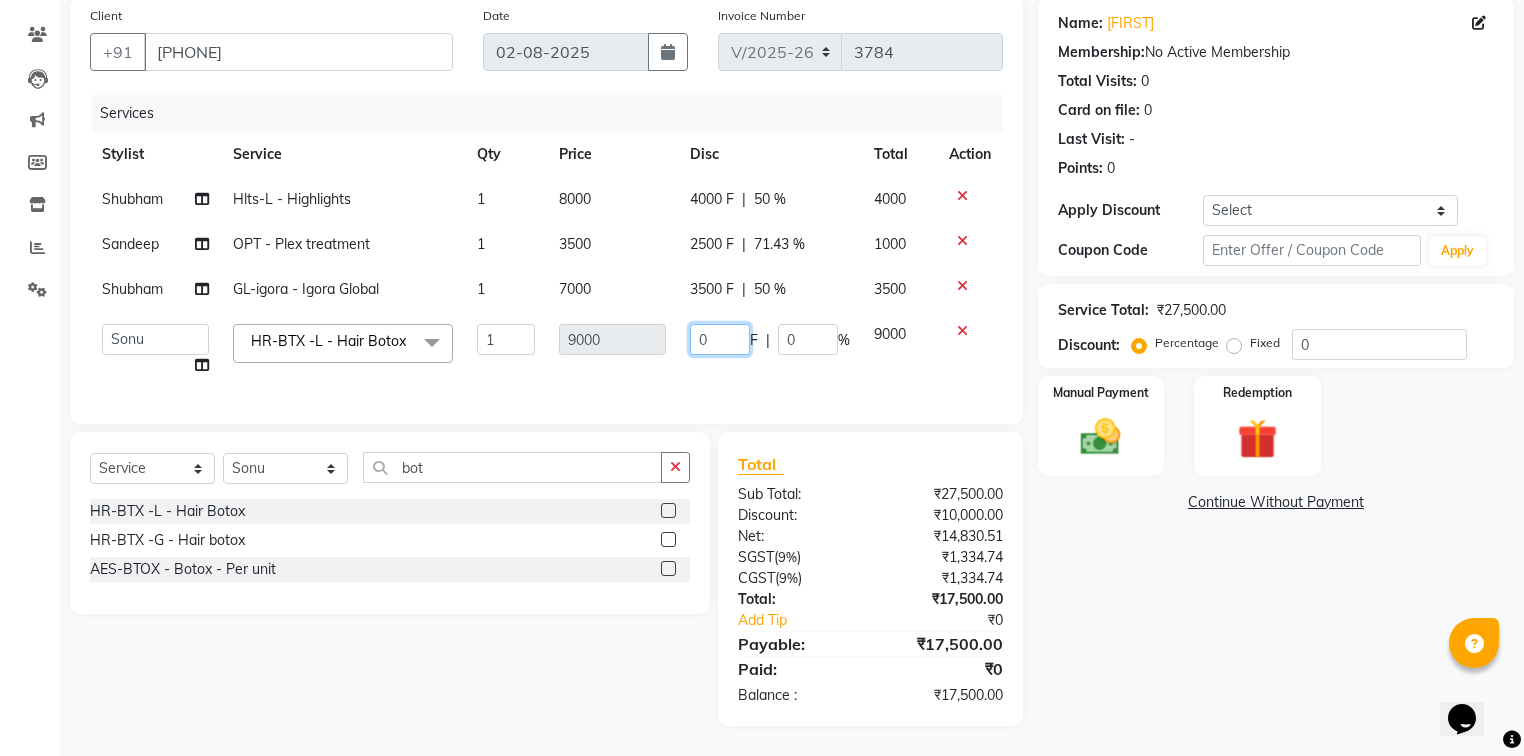 click on "0" 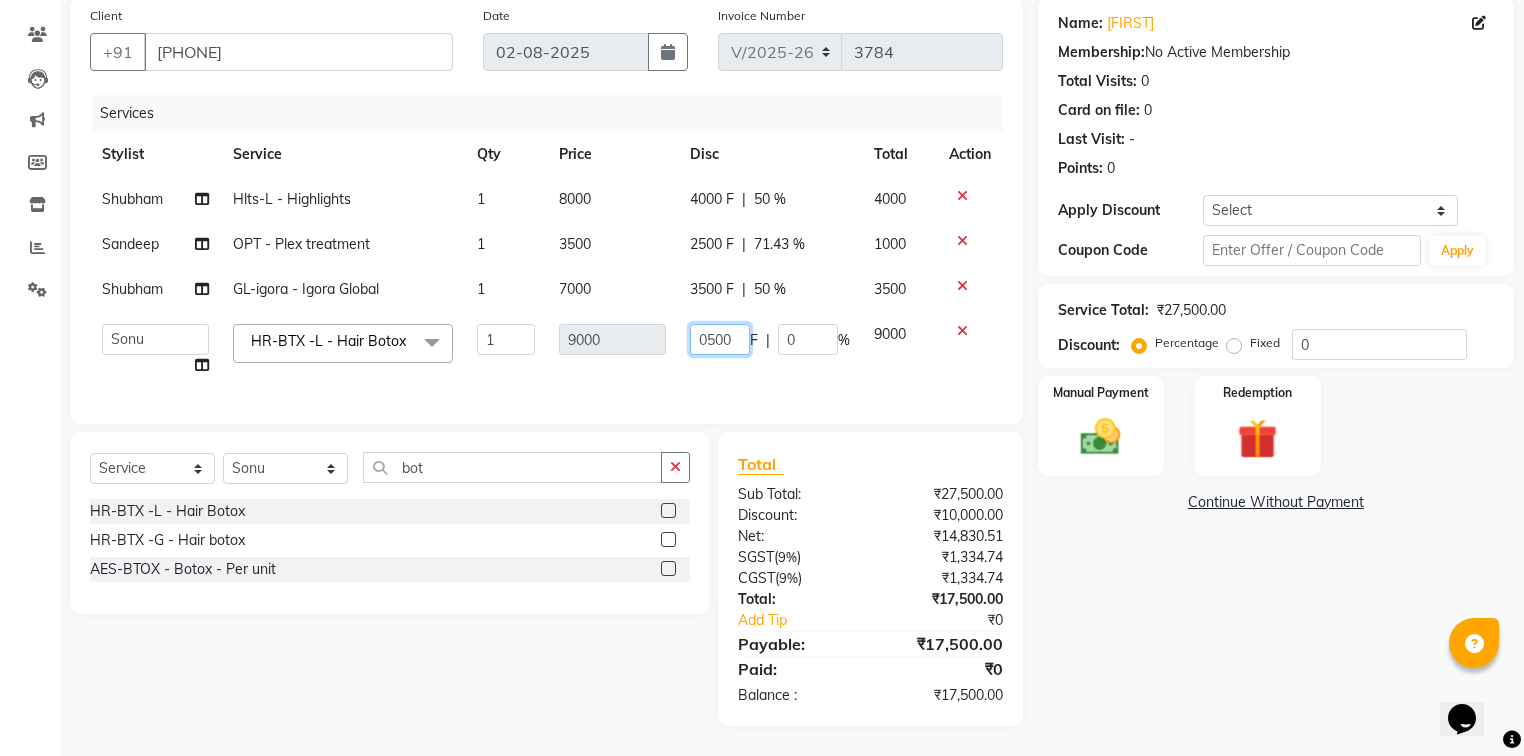 type on "05000" 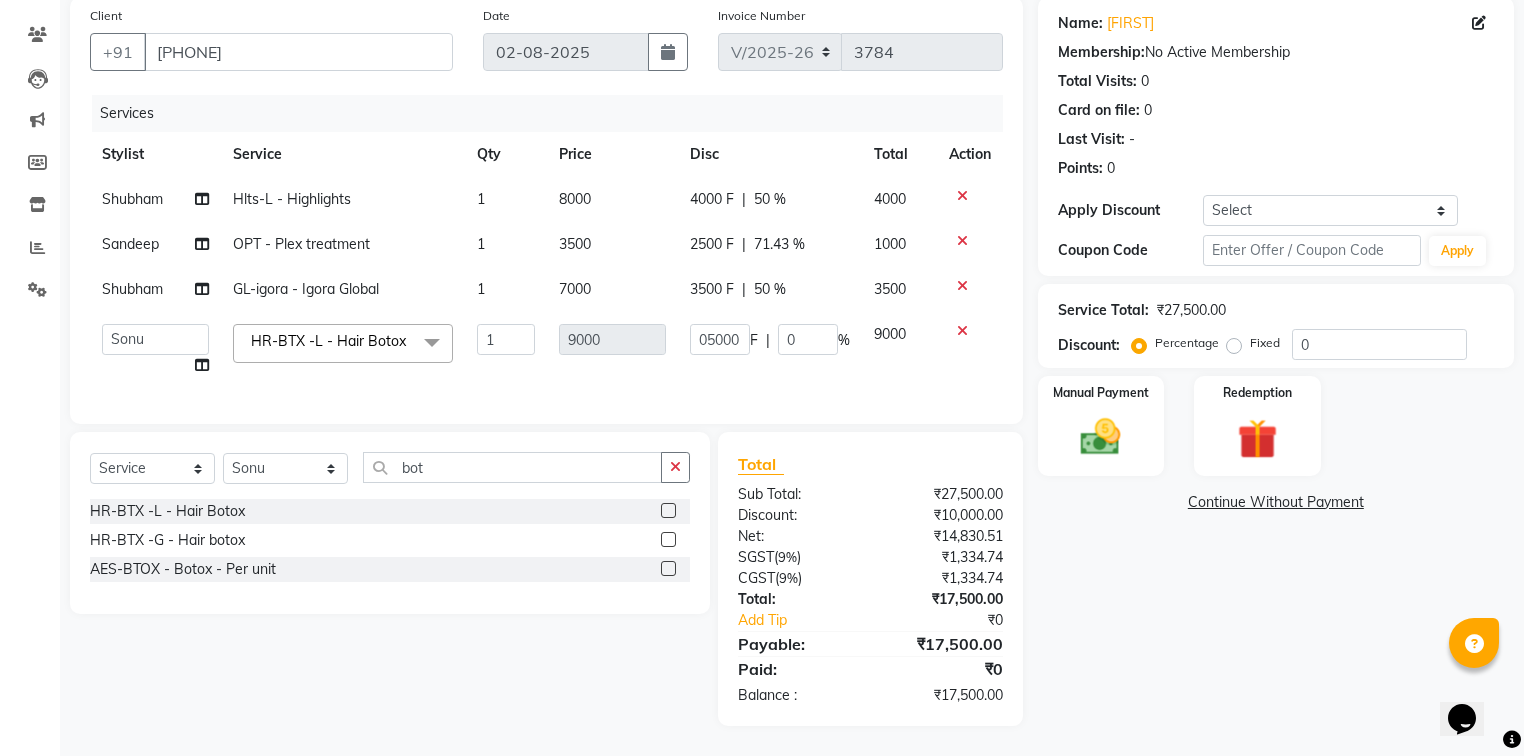 click on "Name: Shivain  Membership:  No Active Membership  Total Visits:  0 Card on file:  0 Last Visit:   - Points:   0  Apply Discount Select Coupon → Wrong Job Card  Coupon → Complimentary  Coupon → Correction  Coupon → First Wash  Coupon → Free Of Cost  Coupon → Staff Service  Coupon → Service Not Done  Coupon → Already Paid  Coupon → Double Job Card  Coupon Code Apply Service Total:  ₹27,500.00  Discount:  Percentage   Fixed  0 Manual Payment Redemption  Continue Without Payment" 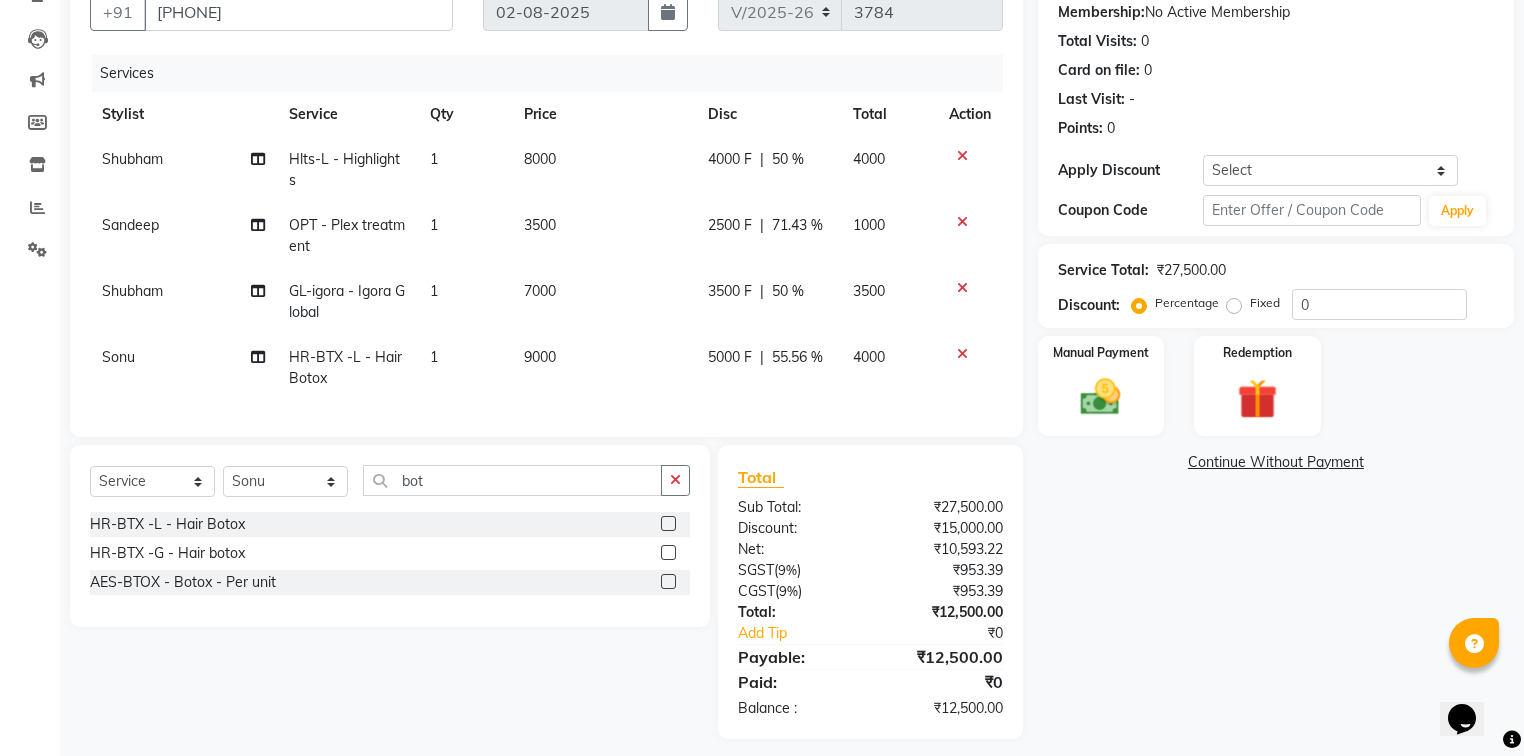 scroll, scrollTop: 218, scrollLeft: 0, axis: vertical 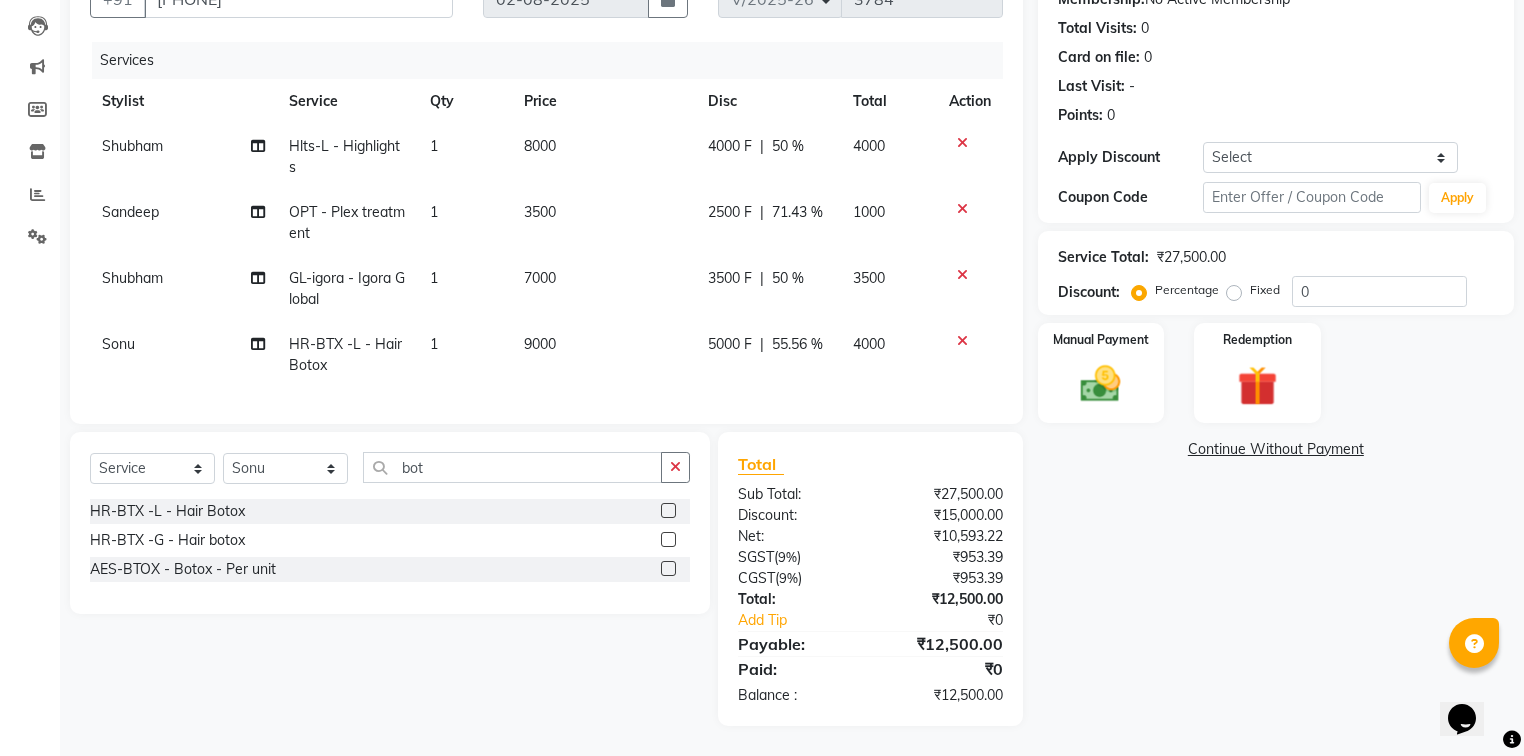 click on "5000 F" 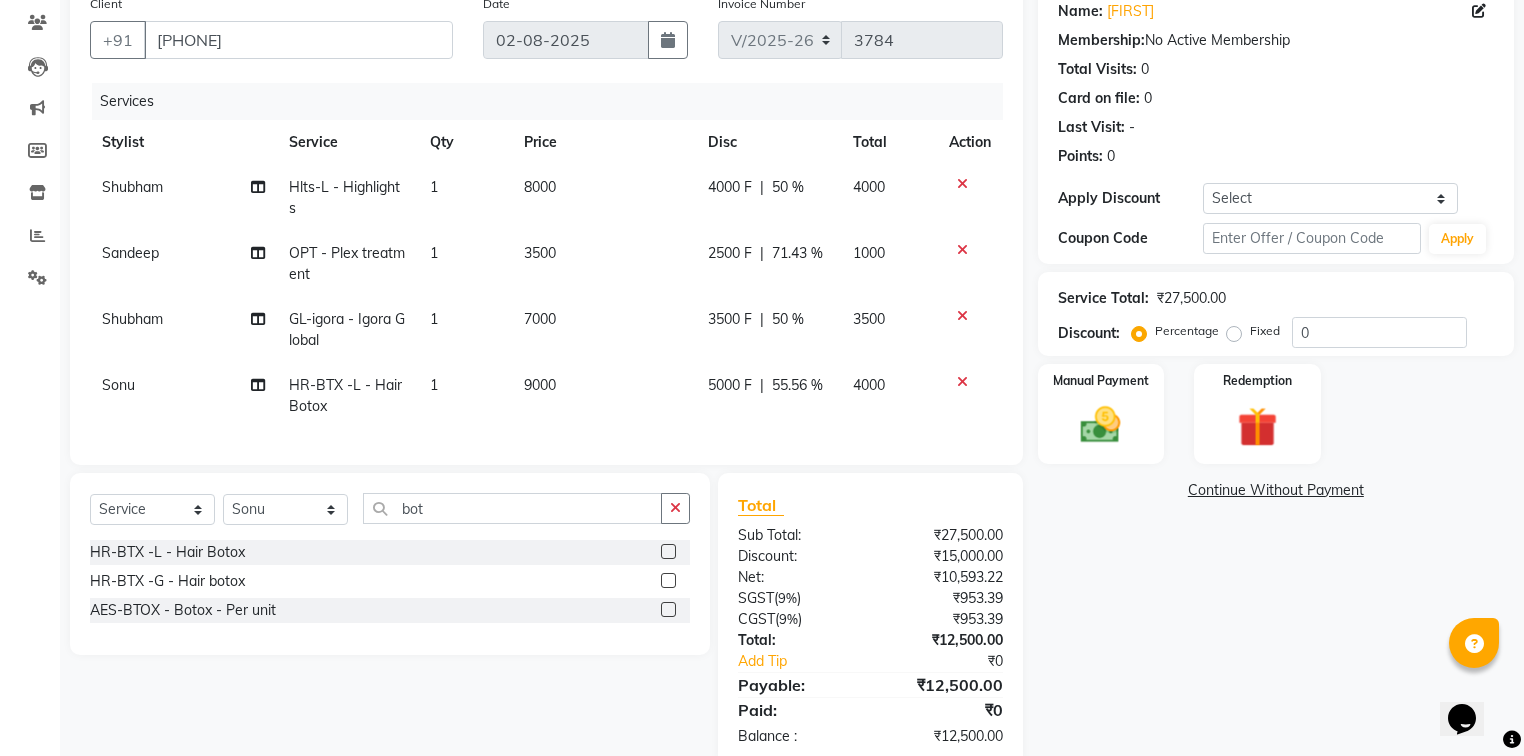 select on "60900" 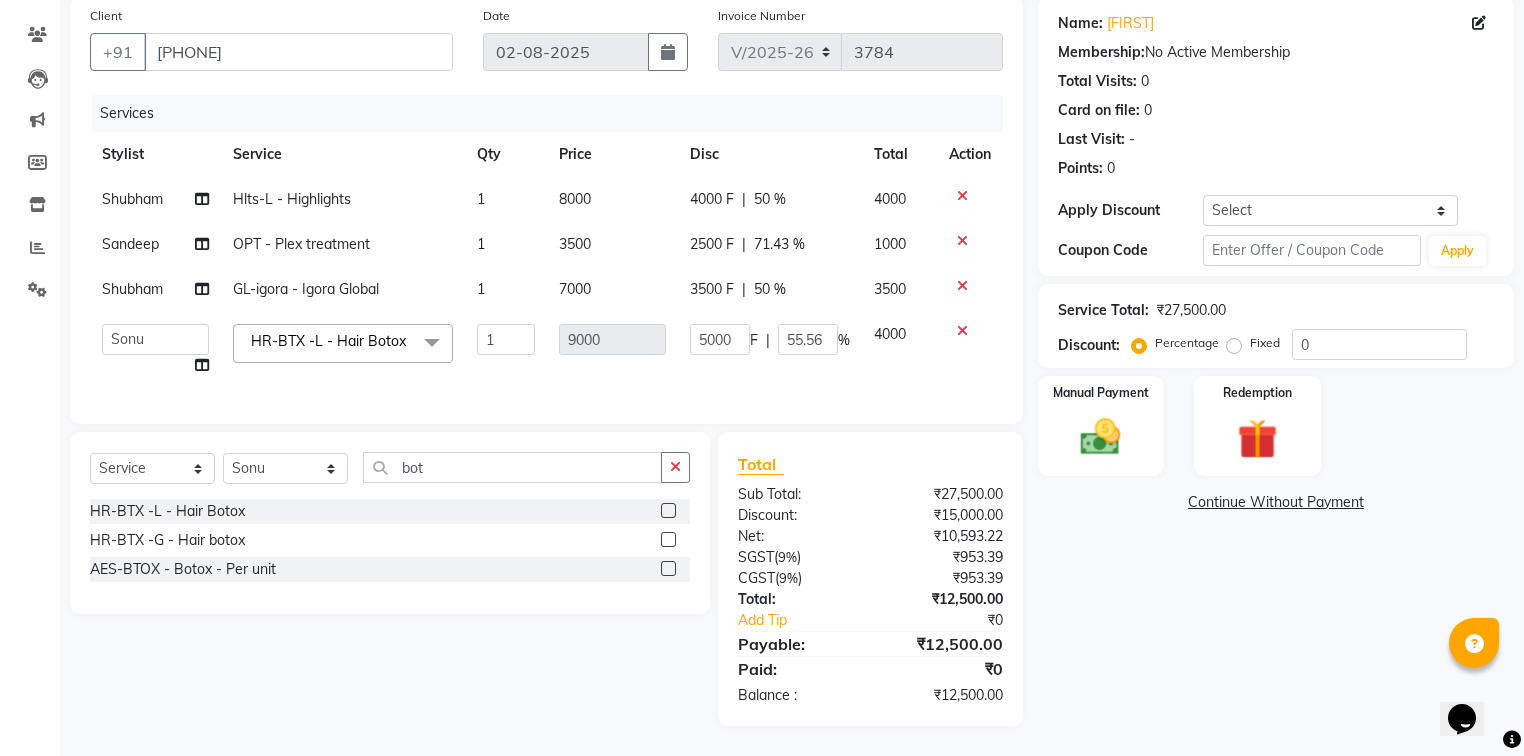 click on "5000" 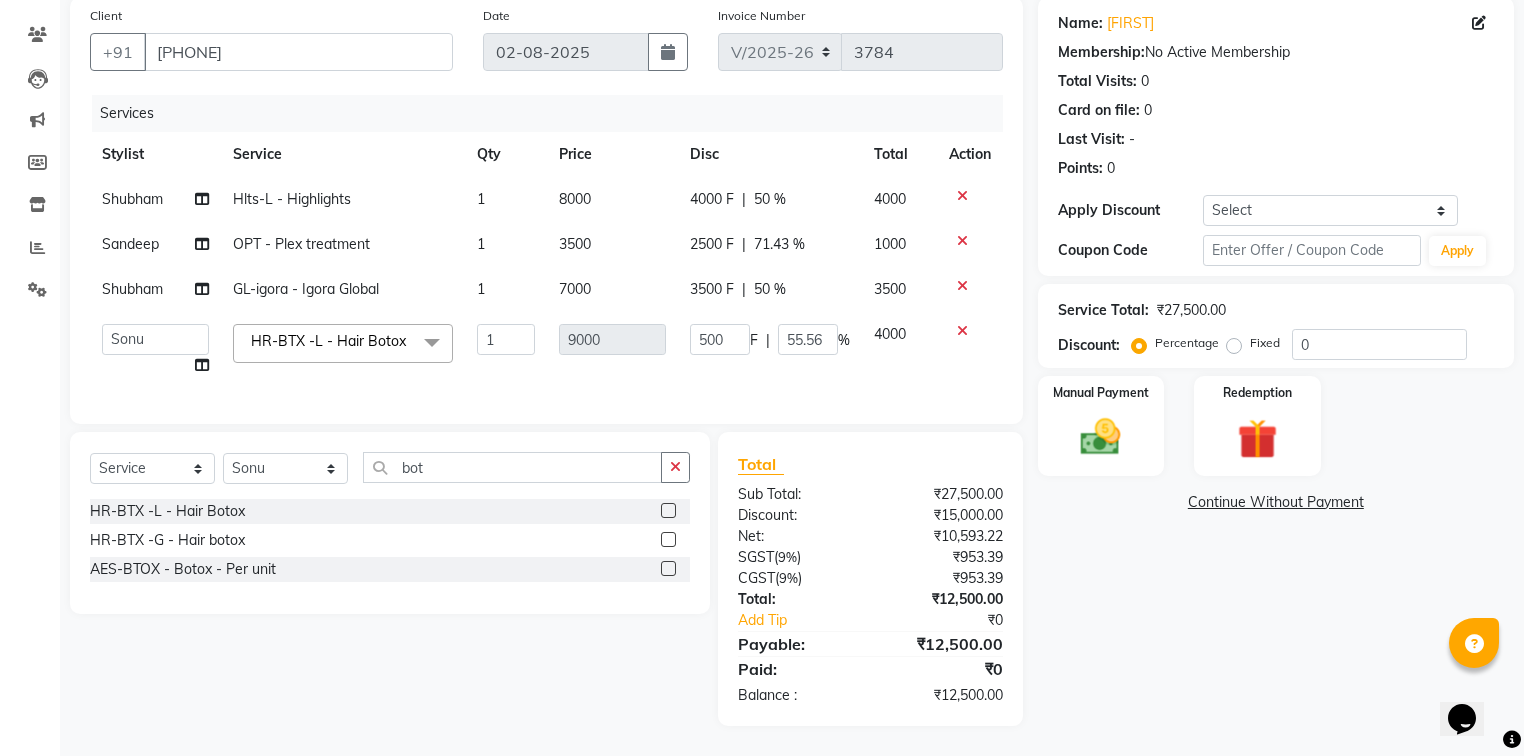 type on "5500" 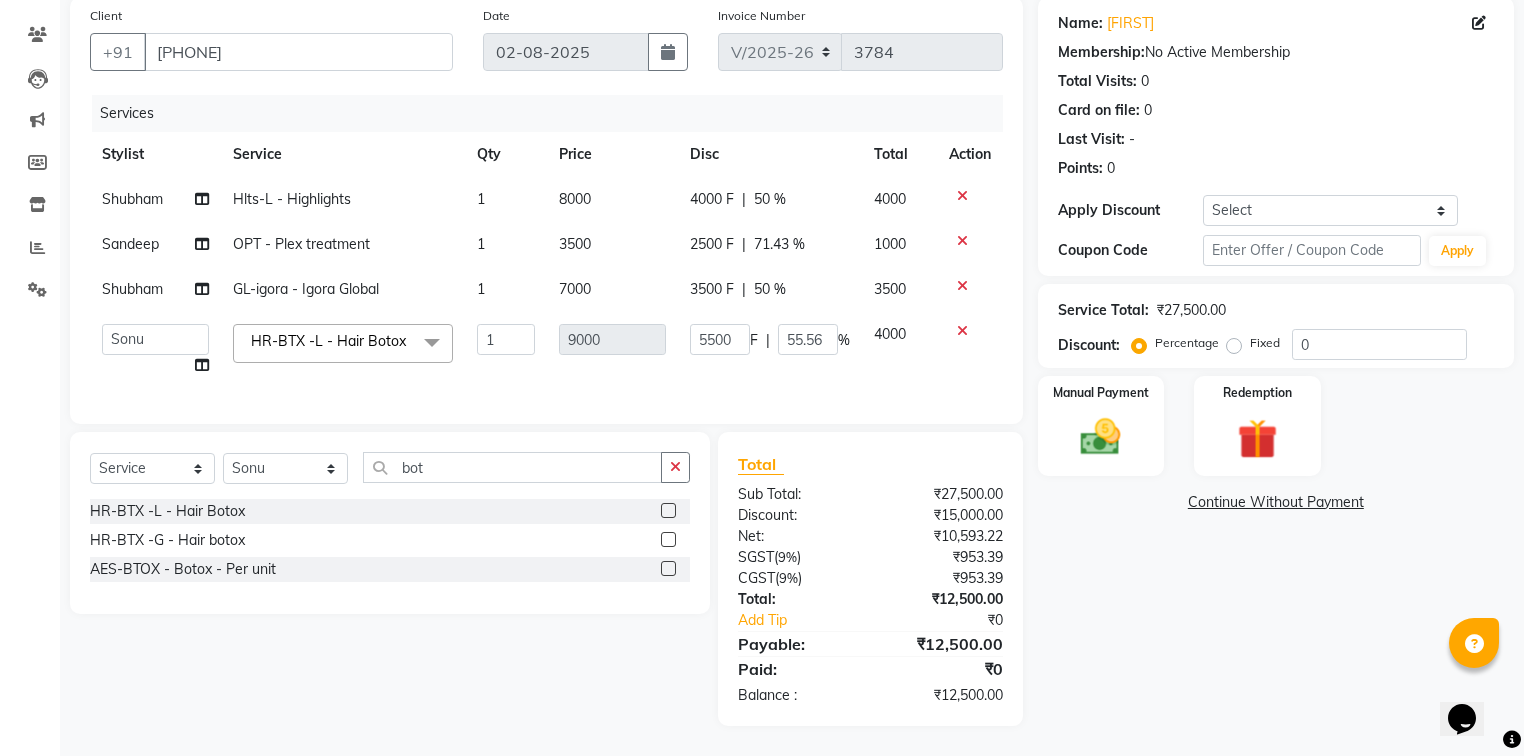 click on "Name: Shivain  Membership:  No Active Membership  Total Visits:  0 Card on file:  0 Last Visit:   - Points:   0  Apply Discount Select Coupon → Wrong Job Card  Coupon → Complimentary  Coupon → Correction  Coupon → First Wash  Coupon → Free Of Cost  Coupon → Staff Service  Coupon → Service Not Done  Coupon → Already Paid  Coupon → Double Job Card  Coupon Code Apply Service Total:  ₹27,500.00  Discount:  Percentage   Fixed  0 Manual Payment Redemption  Continue Without Payment" 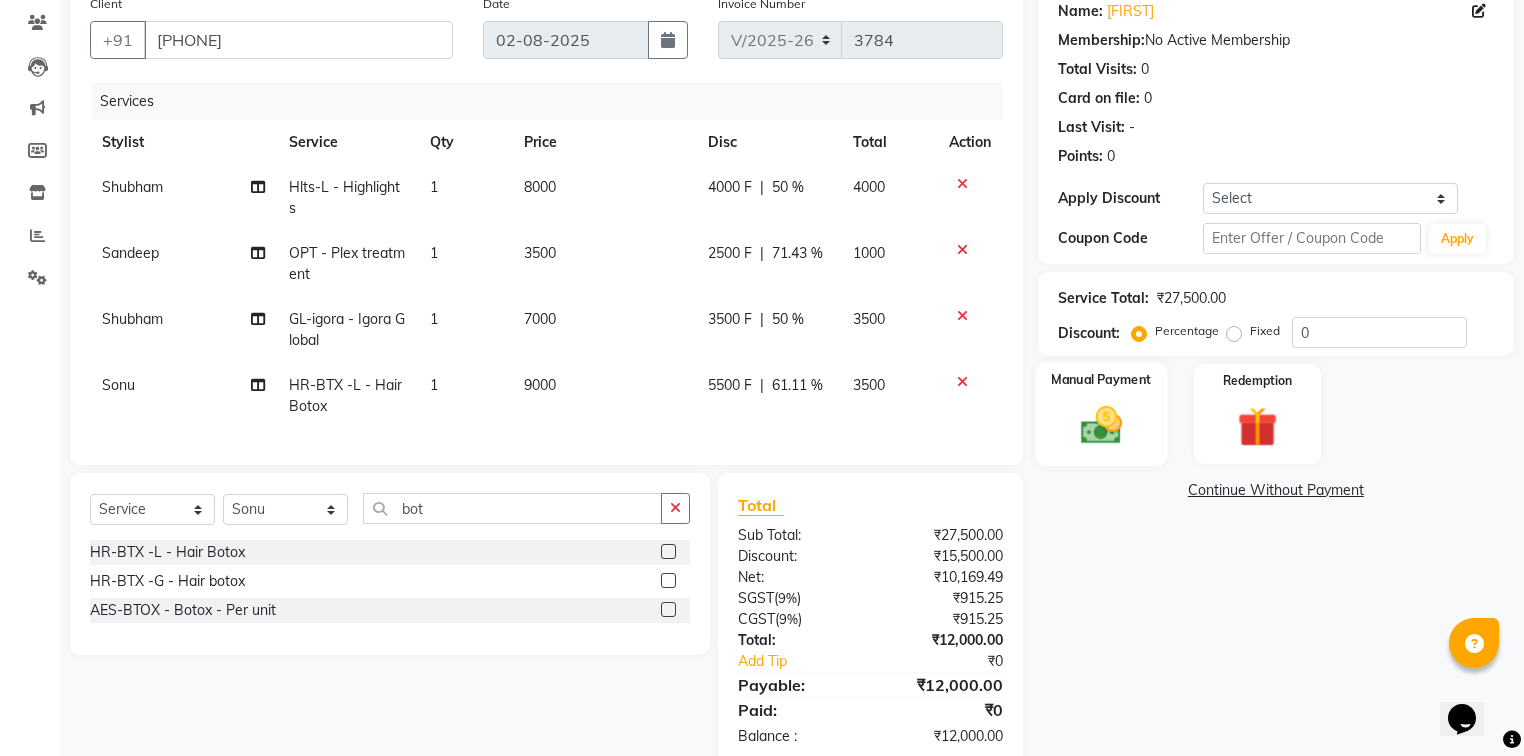 click on "Manual Payment" 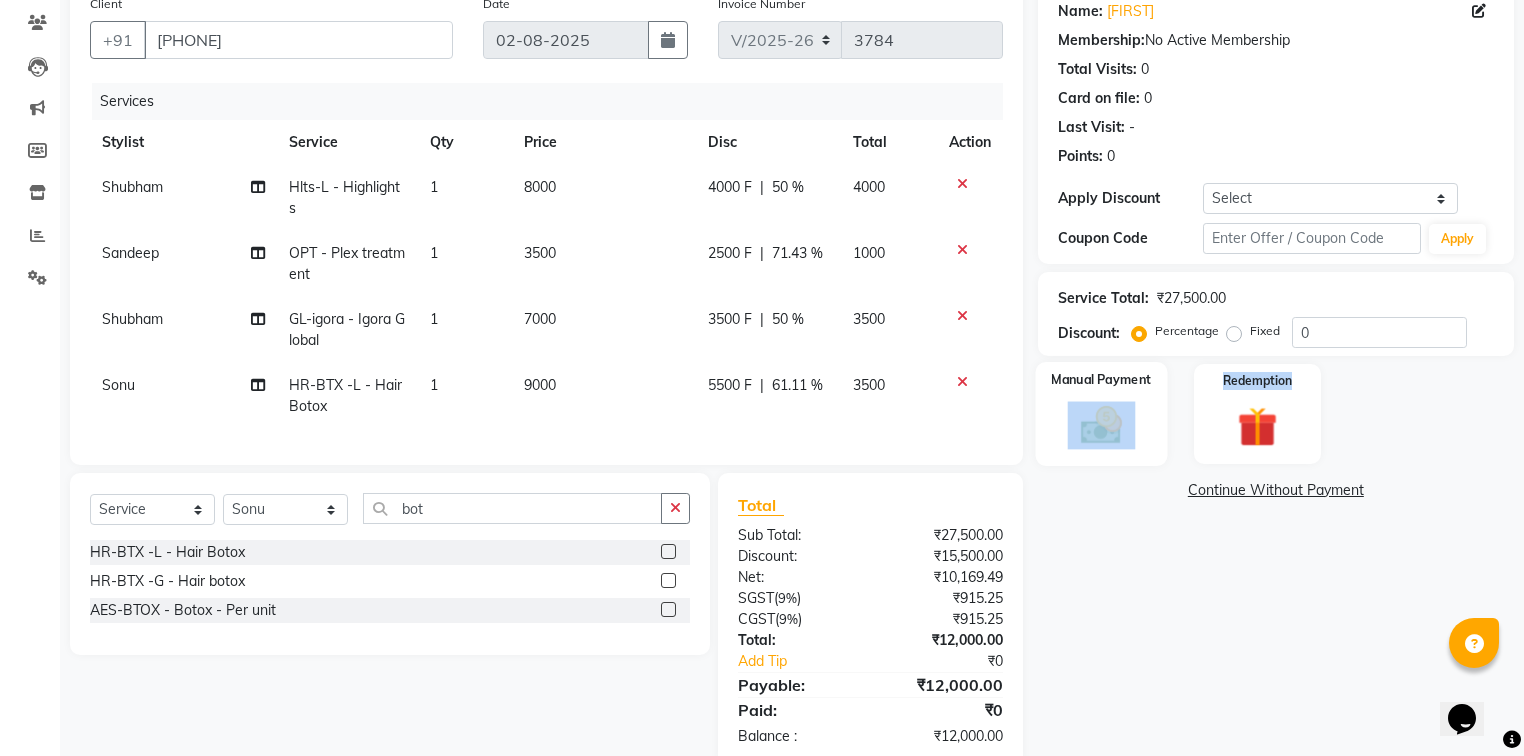 click on "Manual Payment" 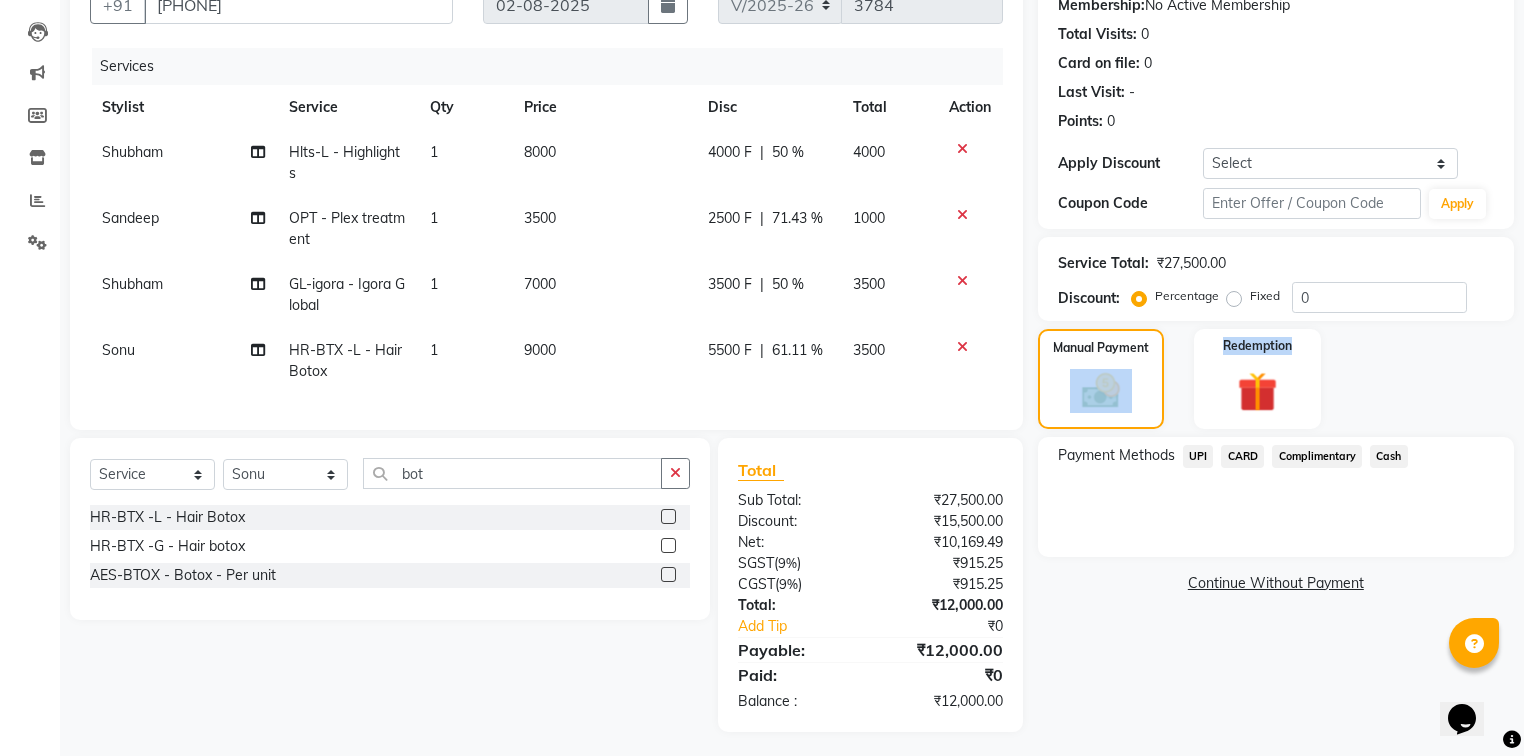scroll, scrollTop: 218, scrollLeft: 0, axis: vertical 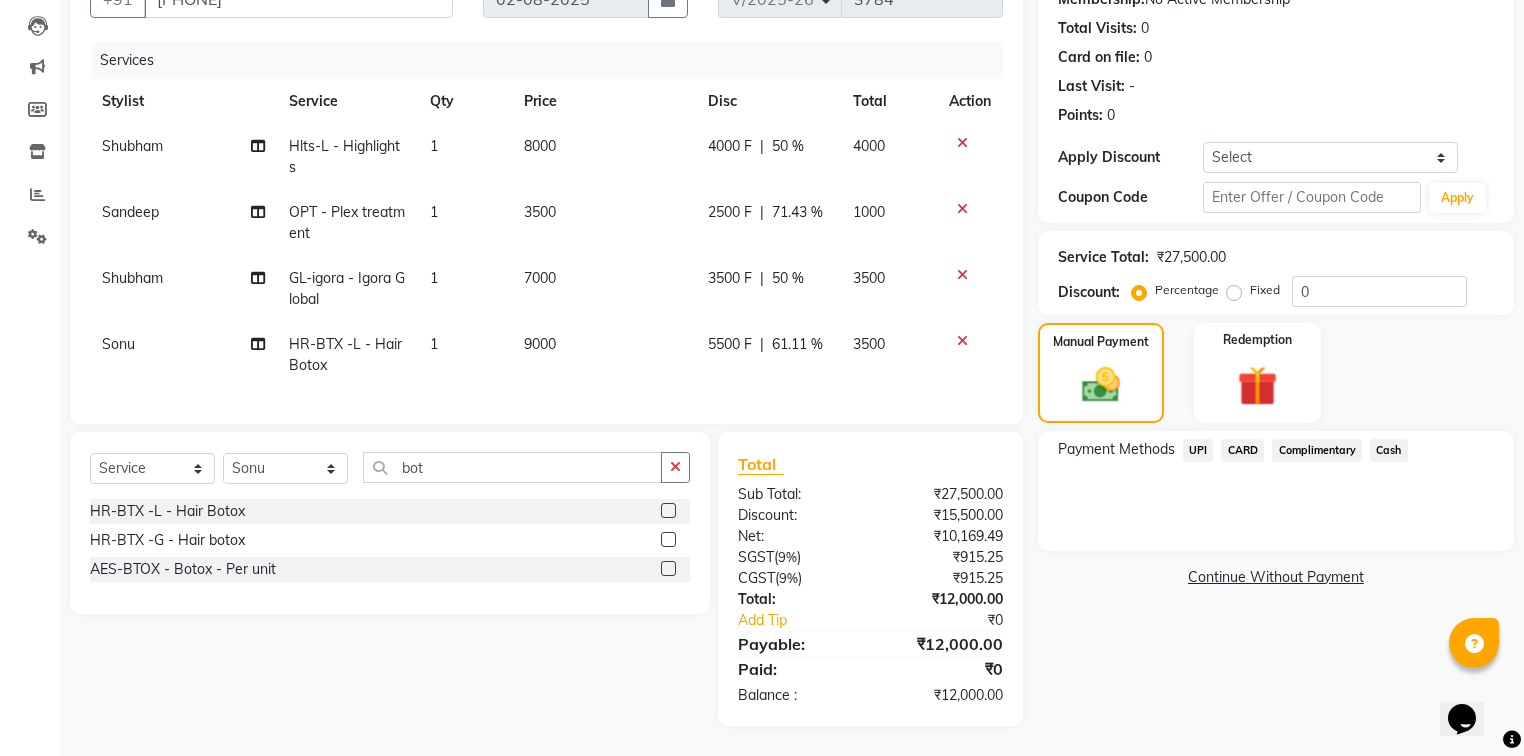 click on "5500 F" 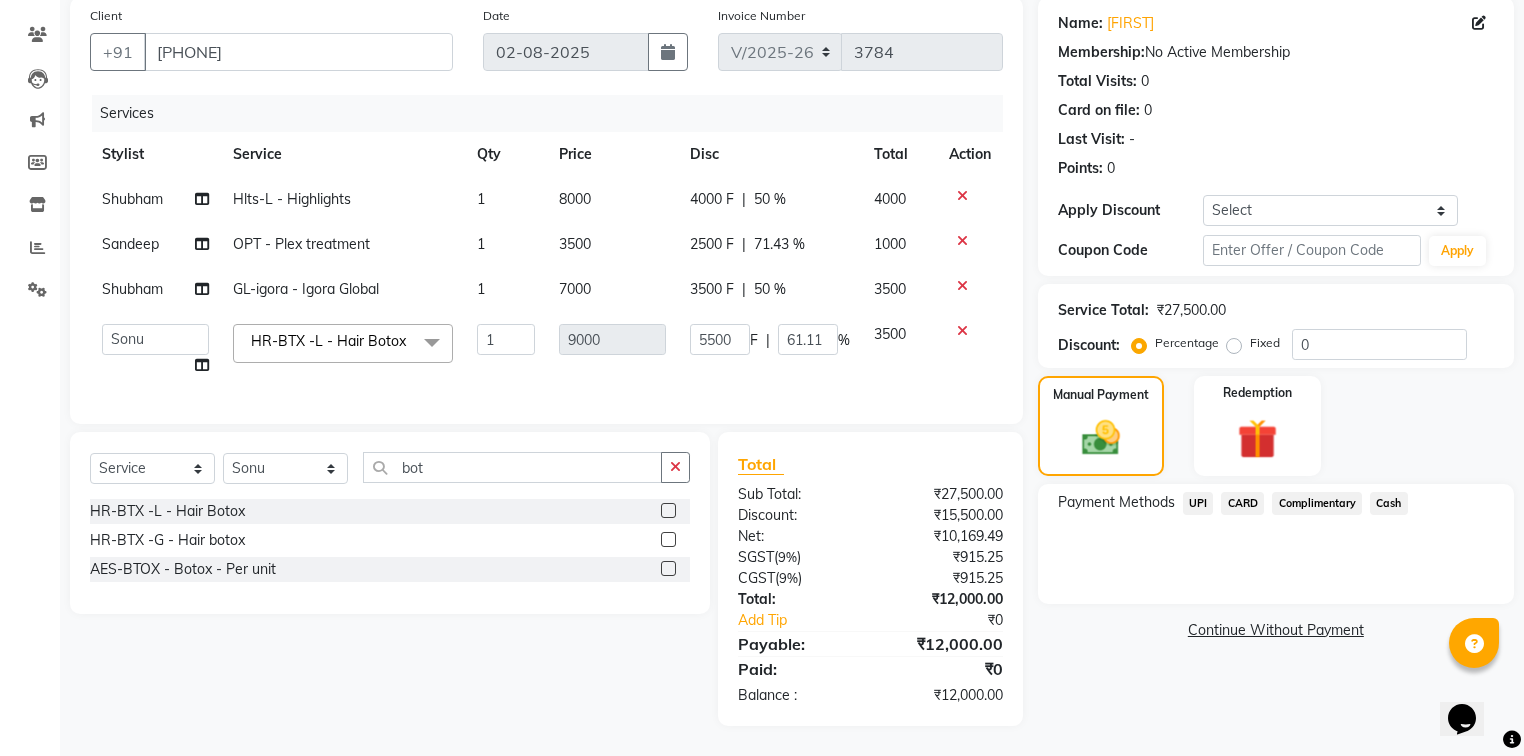 scroll, scrollTop: 165, scrollLeft: 0, axis: vertical 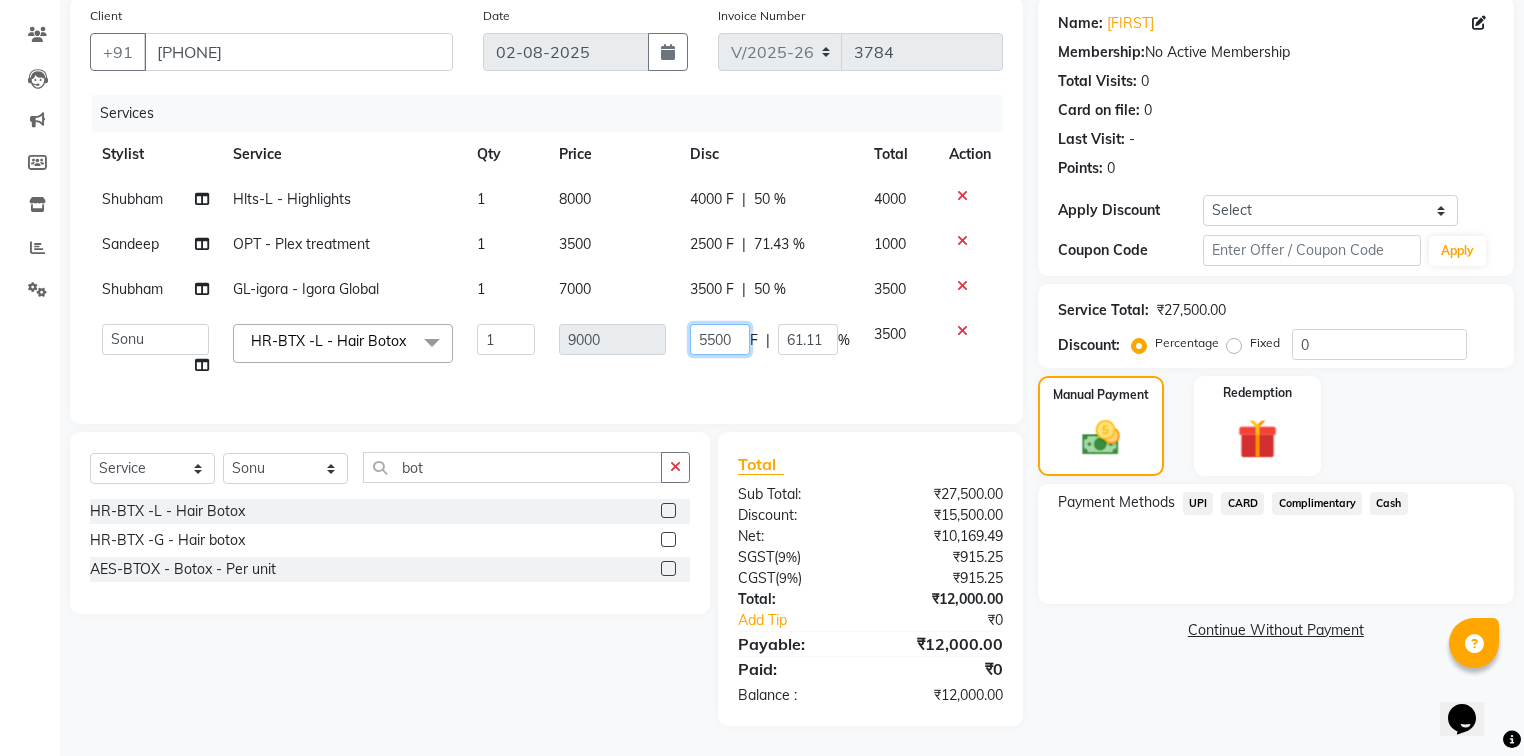 click on "5500" 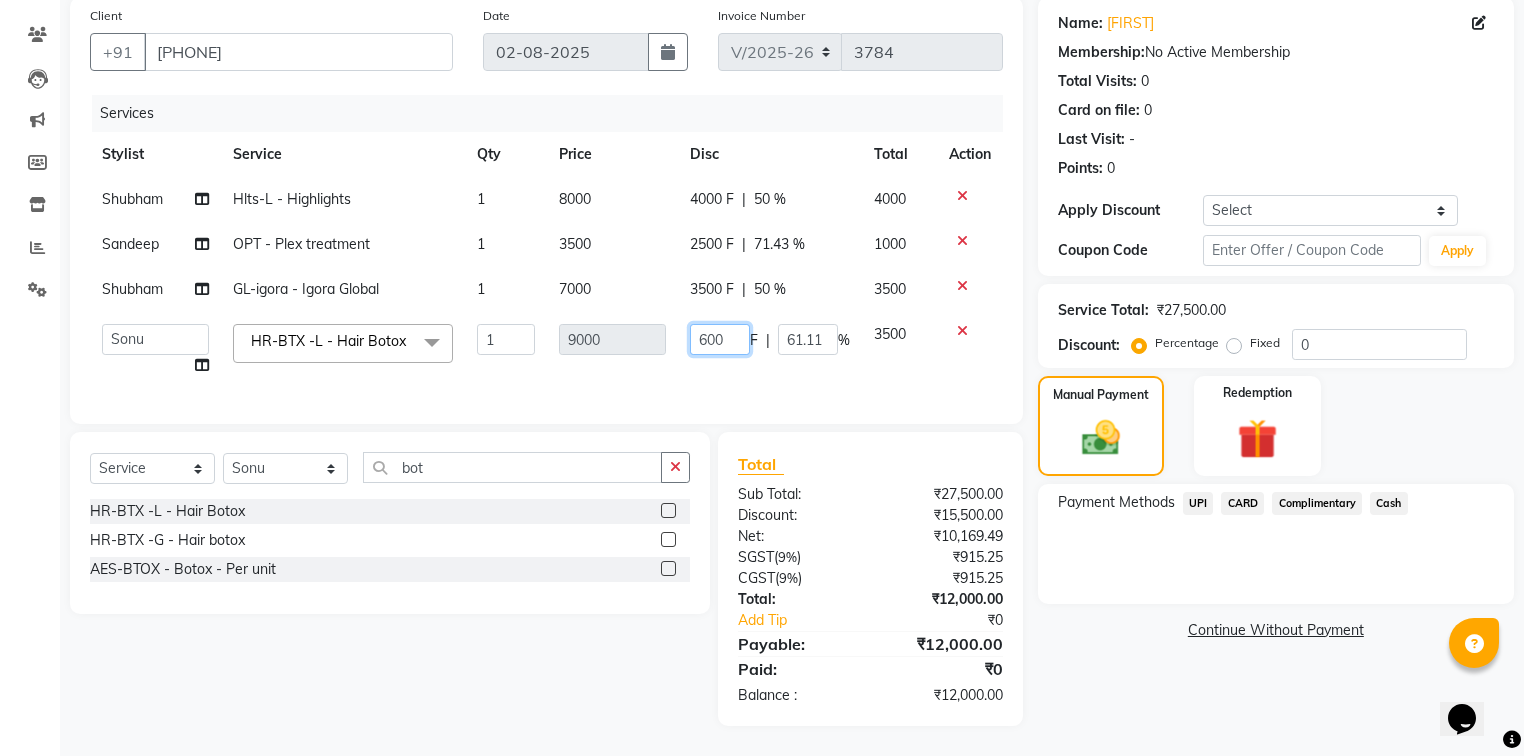 type on "6000" 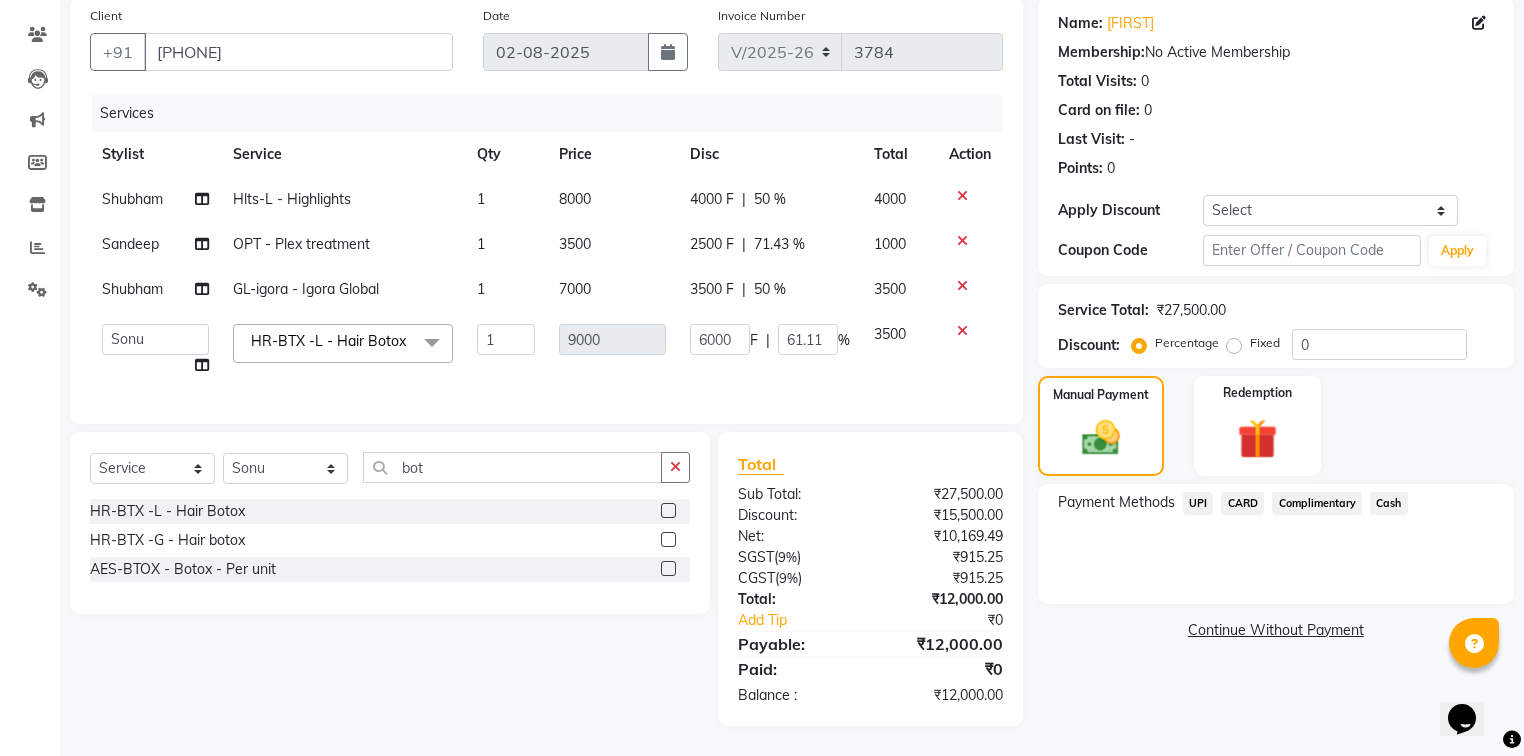 click on "Shubham Hlts-L - Highlights 1 8000 4000 F | 50 % 4000 Sandeep OPT - Plex treatment 1 3500 2500 F | 71.43 % 1000 Shubham GL-igora - Igora Global 1 7000 3500 F | 50 % 3500  Afia    Amandeep Kaur   Anu   BABBU   DHIR   Divya   Happy   Harmesh   Harry    Headmasters   Israr   Jashan stockist   Jitender   Makhan   Maninder   Navdeep   Rimpi   Saima    Sandeep   Shivani   Shubham   Soni   Sonu   Sunny   Sushil   Tanveer   Varsha   Vijay  HR-BTX -L  - Hair Botox  x SSL - Shampoo SCL - Shampoo and conditioner (with natural dry) HML - Head massage(with natural dry) HCLD - Hair Cut by Creative Director HCL - Hair Cut by Senior Hair Stylist Trim - Trimming (one Length) Spt - Split ends/short/candle cut BD - Blow dry OS - Open styling GL-igora - Igora Global GL-essensity - Essensity Global Hlts-L - Highlights Bal - Balayage Chunks  - Chunks CR  - Color removal CRF - Color refresh Stk - Per streak RT-IG - Igora Root Touchup(one inch only) RT-ES - Essensity Root Touchup(one inch only) Reb - Rebonding Krt-L - Keratin 1 F |" 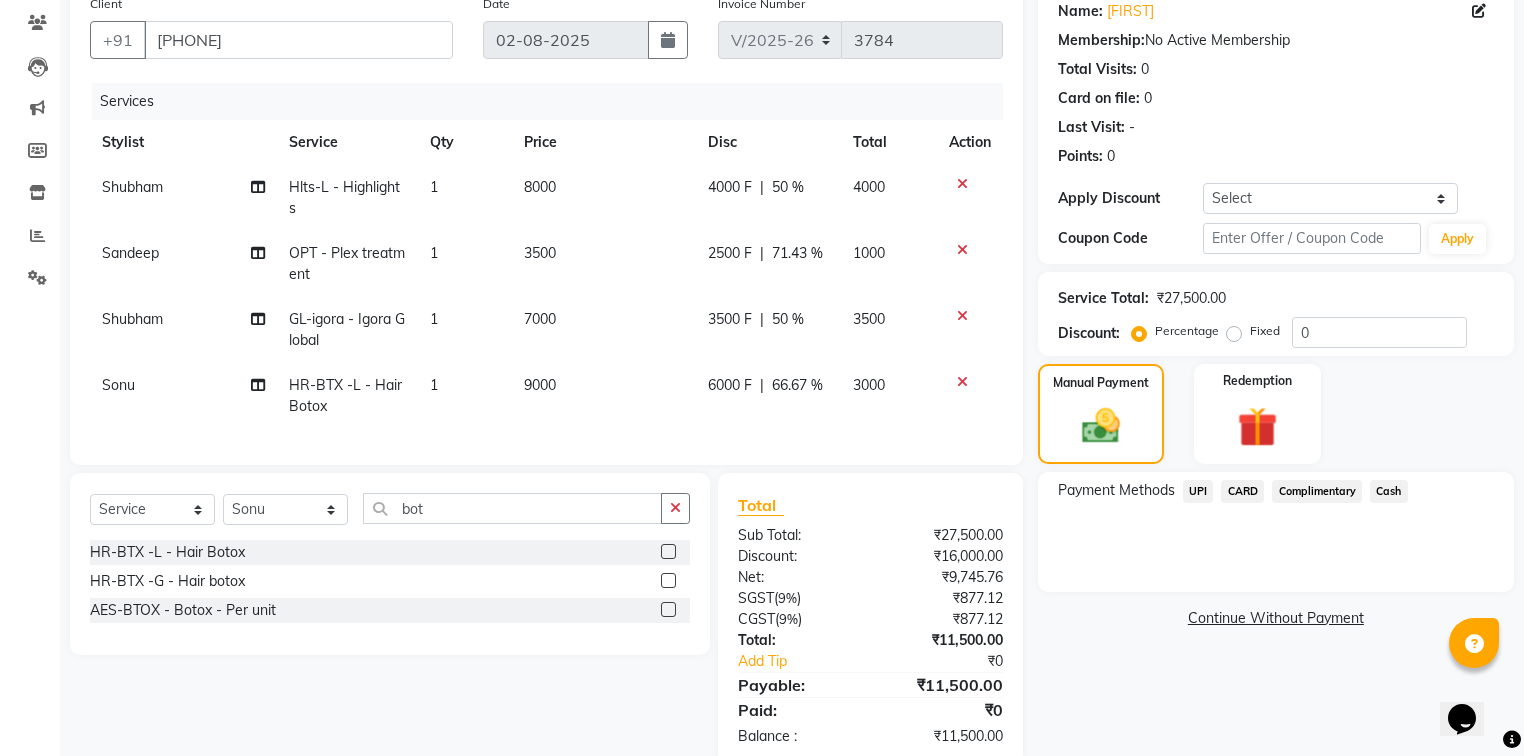 click on "2500 F | 71.43 %" 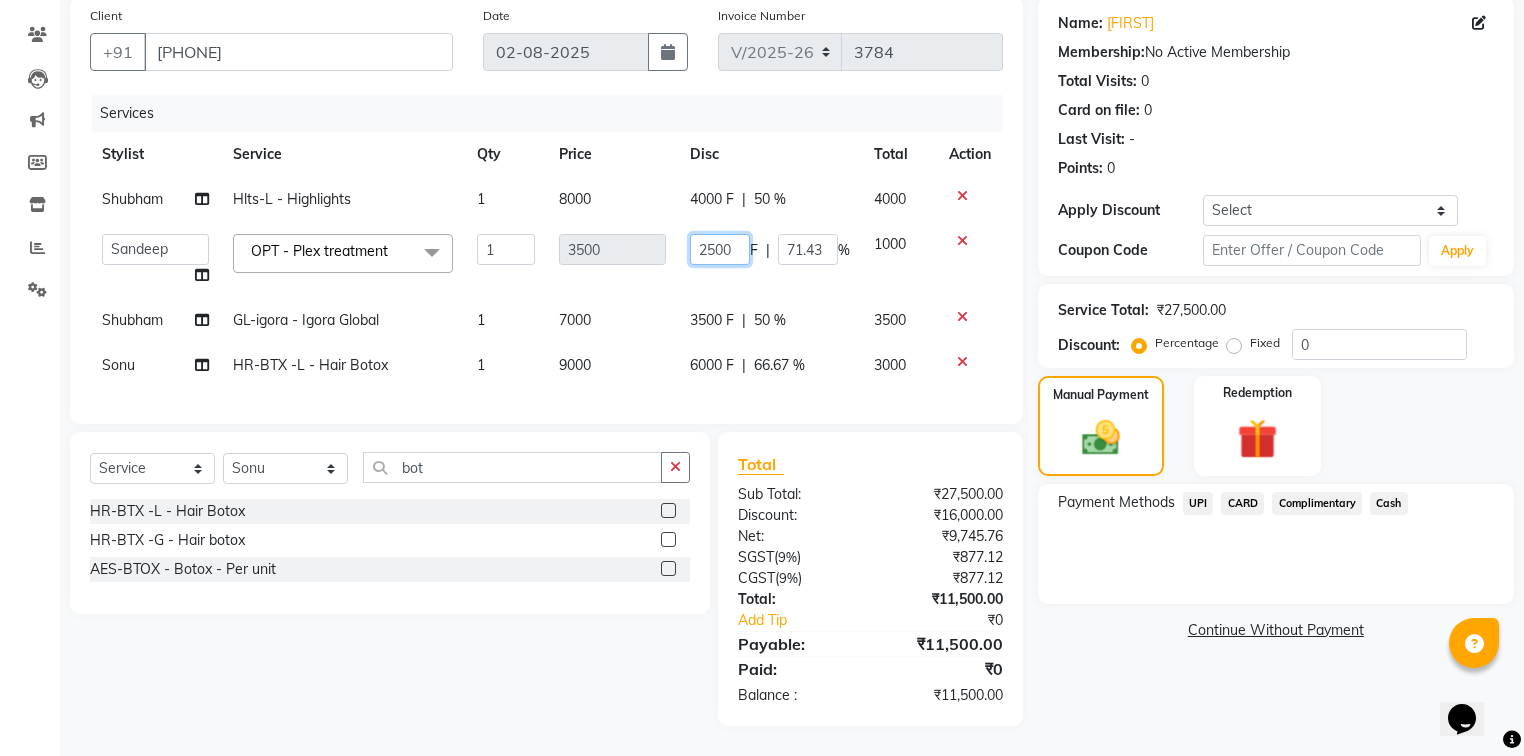 click on "2500" 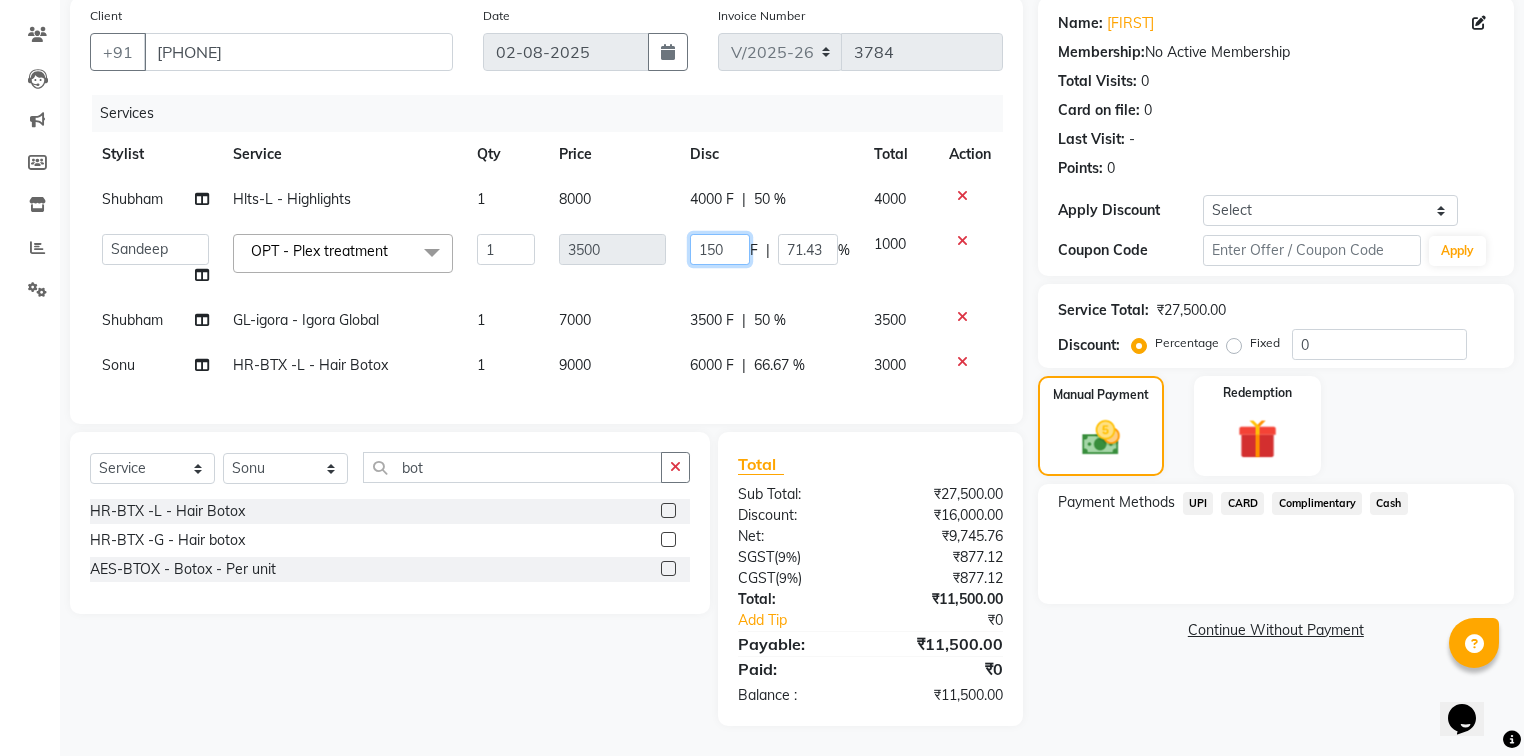 type on "1500" 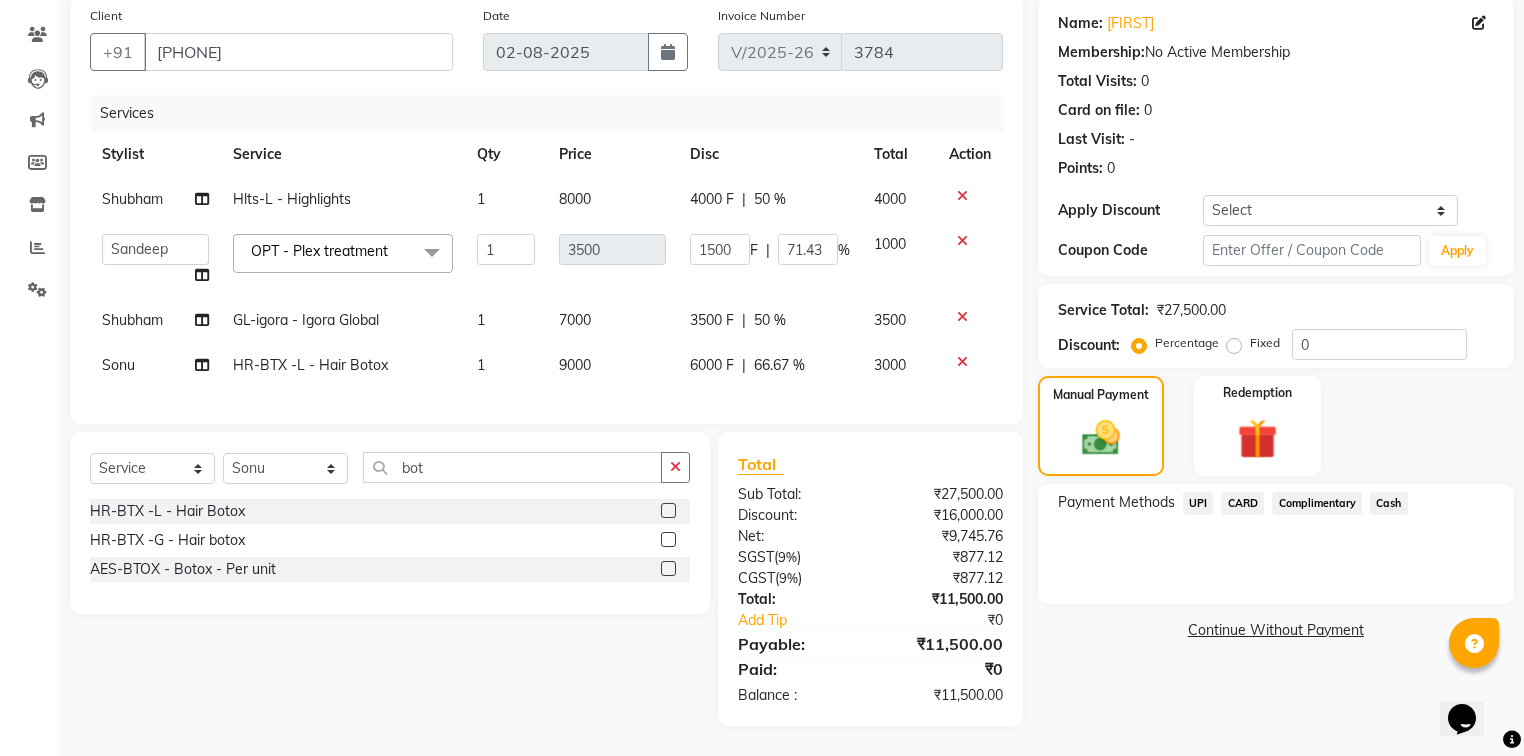 click on "Shubham Hlts-L - Highlights 1 8000 4000 F | 50 % 4000  Afia    Amandeep Kaur   Anu   BABBU   DHIR   Divya   Happy   Harmesh   Harry    Headmasters   Israr   Jashan stockist   Jitender   Makhan   Maninder   Navdeep   Rimpi   Saima    Sandeep   Shivani   Shubham   Soni   Sonu   Sunny   Sushil   Tanveer   Varsha   Vijay  OPT - Plex treatment  x SSL - Shampoo SCL - Shampoo and conditioner (with natural dry) HML - Head massage(with natural dry) HCLD - Hair Cut by Creative Director HCL - Hair Cut by Senior Hair Stylist Trim - Trimming (one Length) Spt - Split ends/short/candle cut BD - Blow dry OS - Open styling GL-igora - Igora Global GL-essensity - Essensity Global Hlts-L - Highlights Bal - Balayage Chunks  - Chunks CR  - Color removal CRF - Color refresh Stk - Per streak RT-IG - Igora Root Touchup(one inch only) RT-ES - Essensity Root Touchup(one inch only) Reb - Rebonding ST  - Straight therapy Krt-L - Keratin Krt-BB -L - Keratin Blow Out HR-BTX -L  - Hair Botox NanoP -L - Nanoplastia K-Bond -L  - Kerabond 1 F" 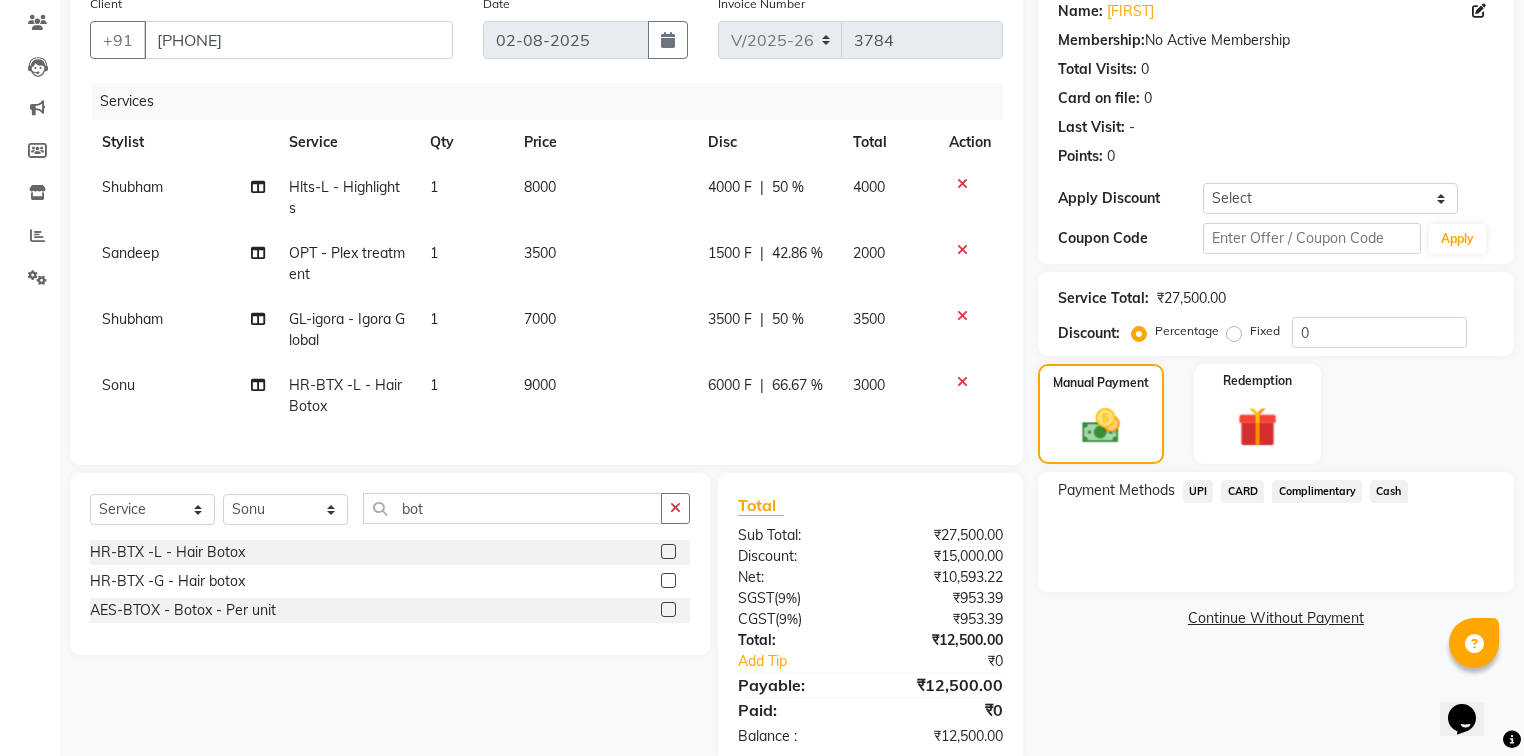 click on "1500 F" 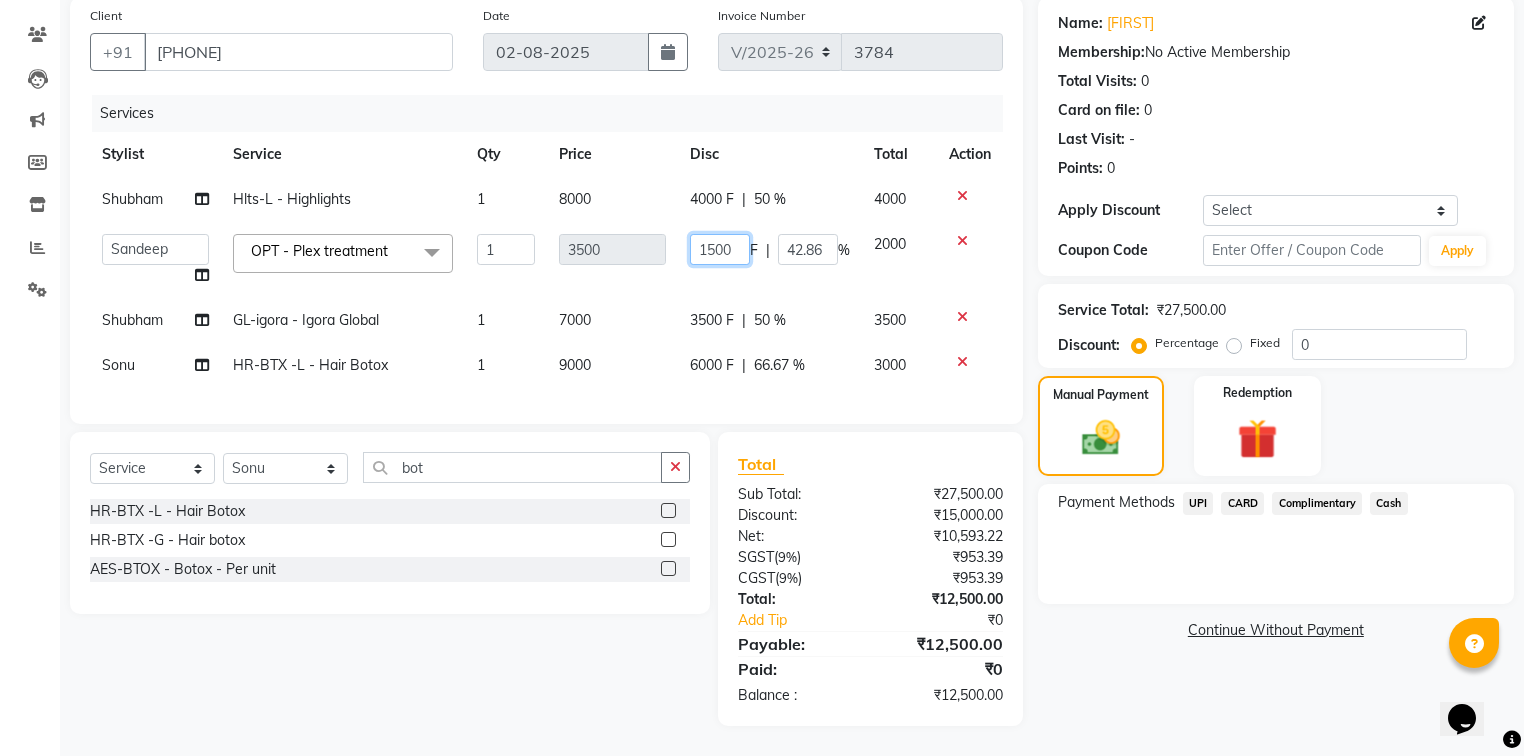 click on "1500" 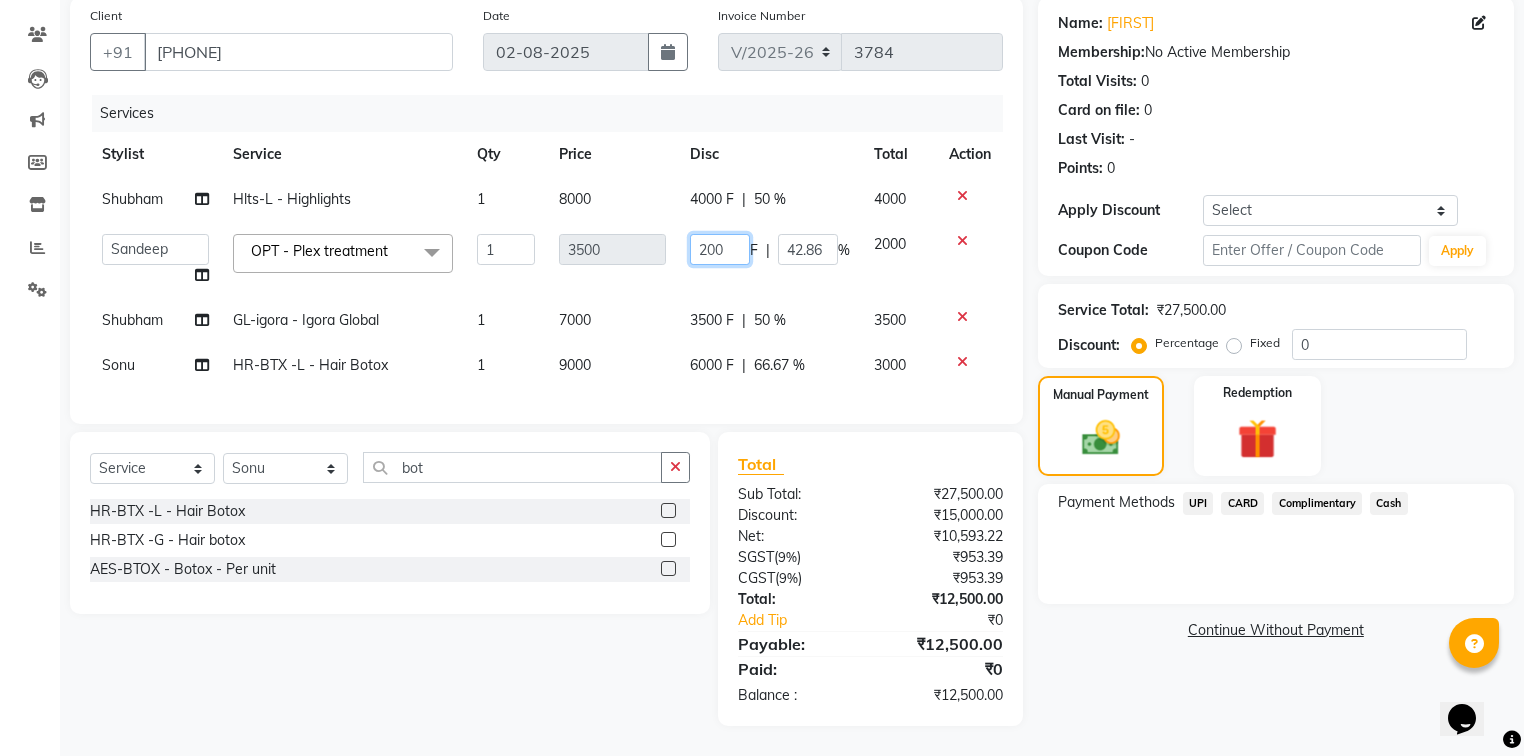 type on "2000" 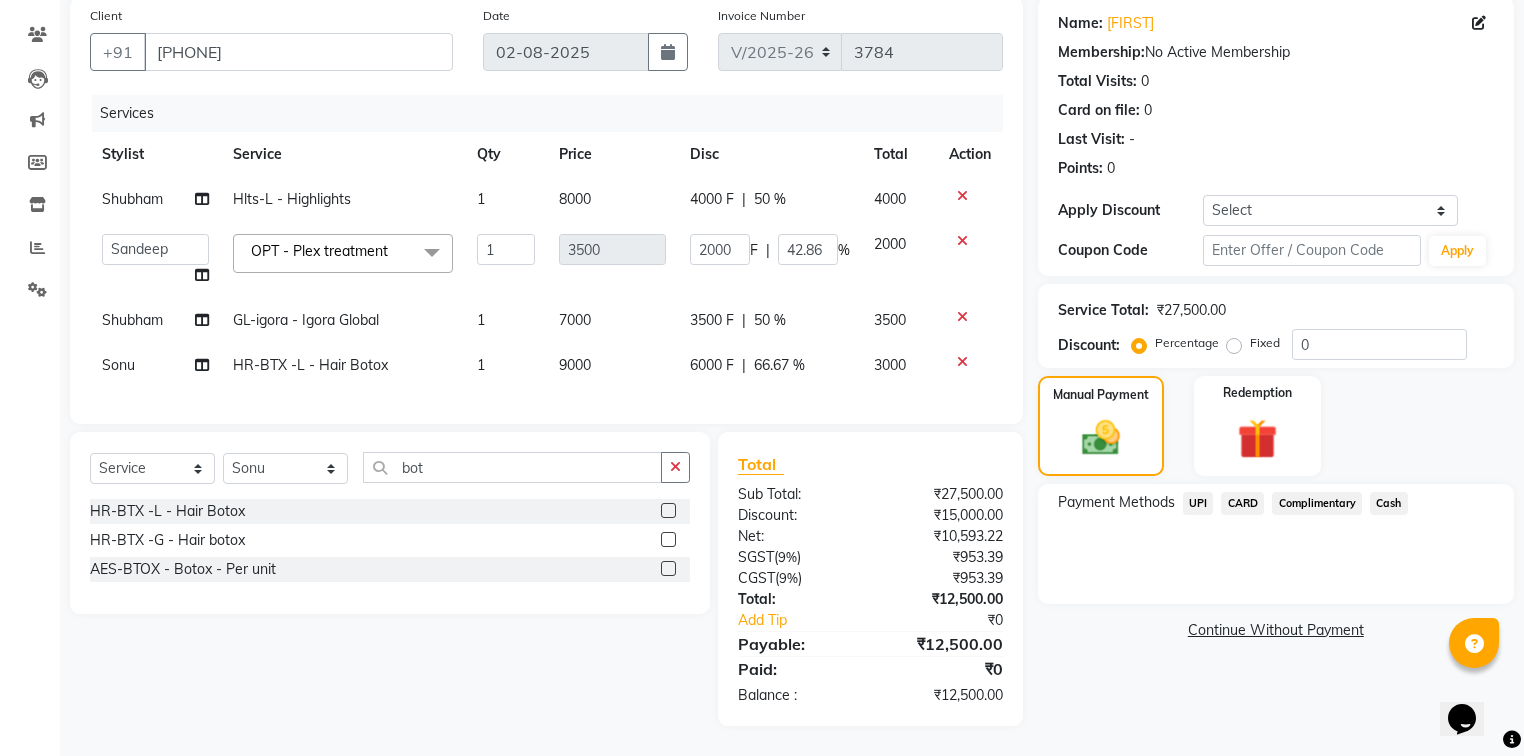 click on "Name: Shivain  Membership:  No Active Membership  Total Visits:  0 Card on file:  0 Last Visit:   - Points:   0  Apply Discount Select Coupon → Wrong Job Card  Coupon → Complimentary  Coupon → Correction  Coupon → First Wash  Coupon → Free Of Cost  Coupon → Staff Service  Coupon → Service Not Done  Coupon → Already Paid  Coupon → Double Job Card  Coupon Code Apply Service Total:  ₹27,500.00  Discount:  Percentage   Fixed  0 Manual Payment Redemption Payment Methods  UPI   CARD   Complimentary   Cash   Continue Without Payment" 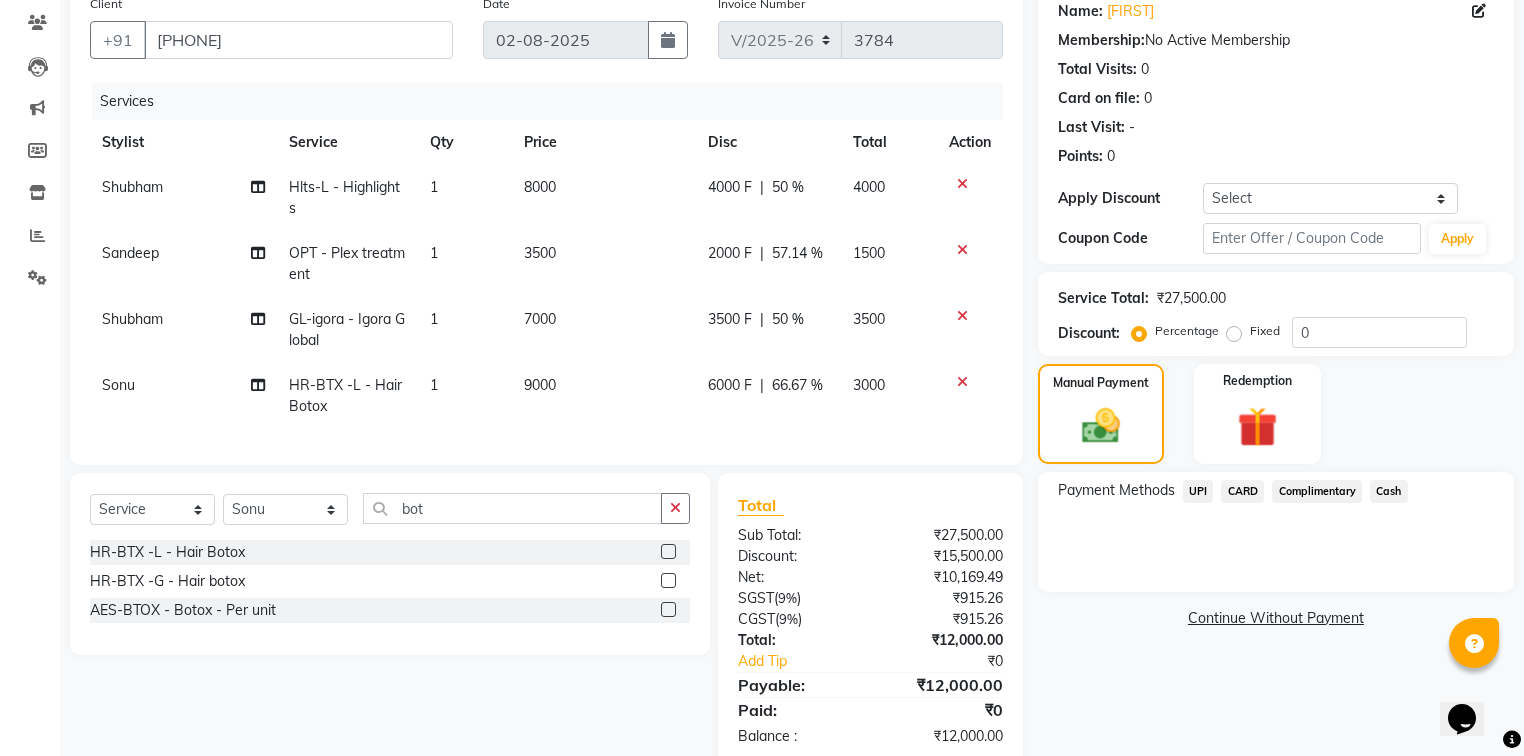click on "Cash" 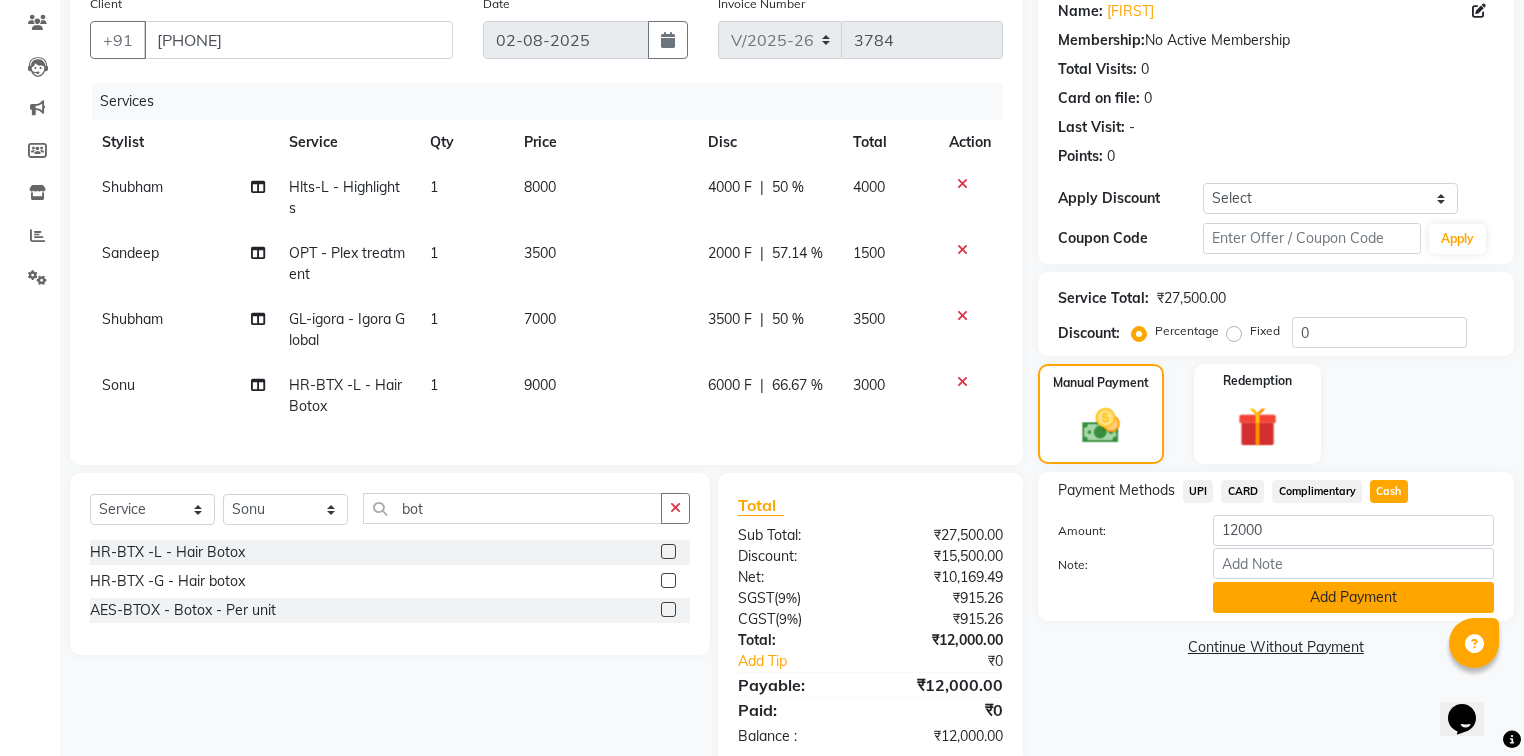 scroll, scrollTop: 218, scrollLeft: 0, axis: vertical 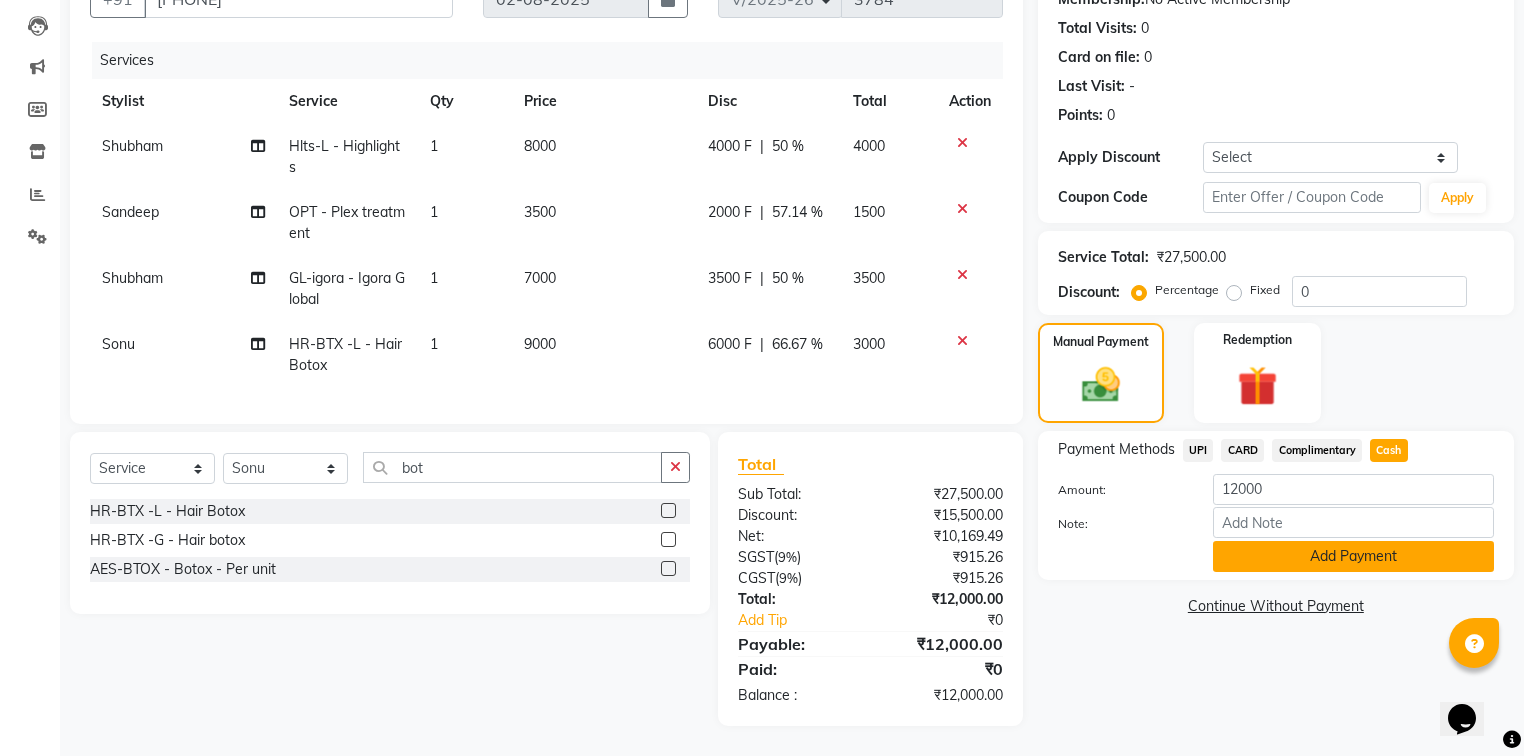 click on "Add Payment" 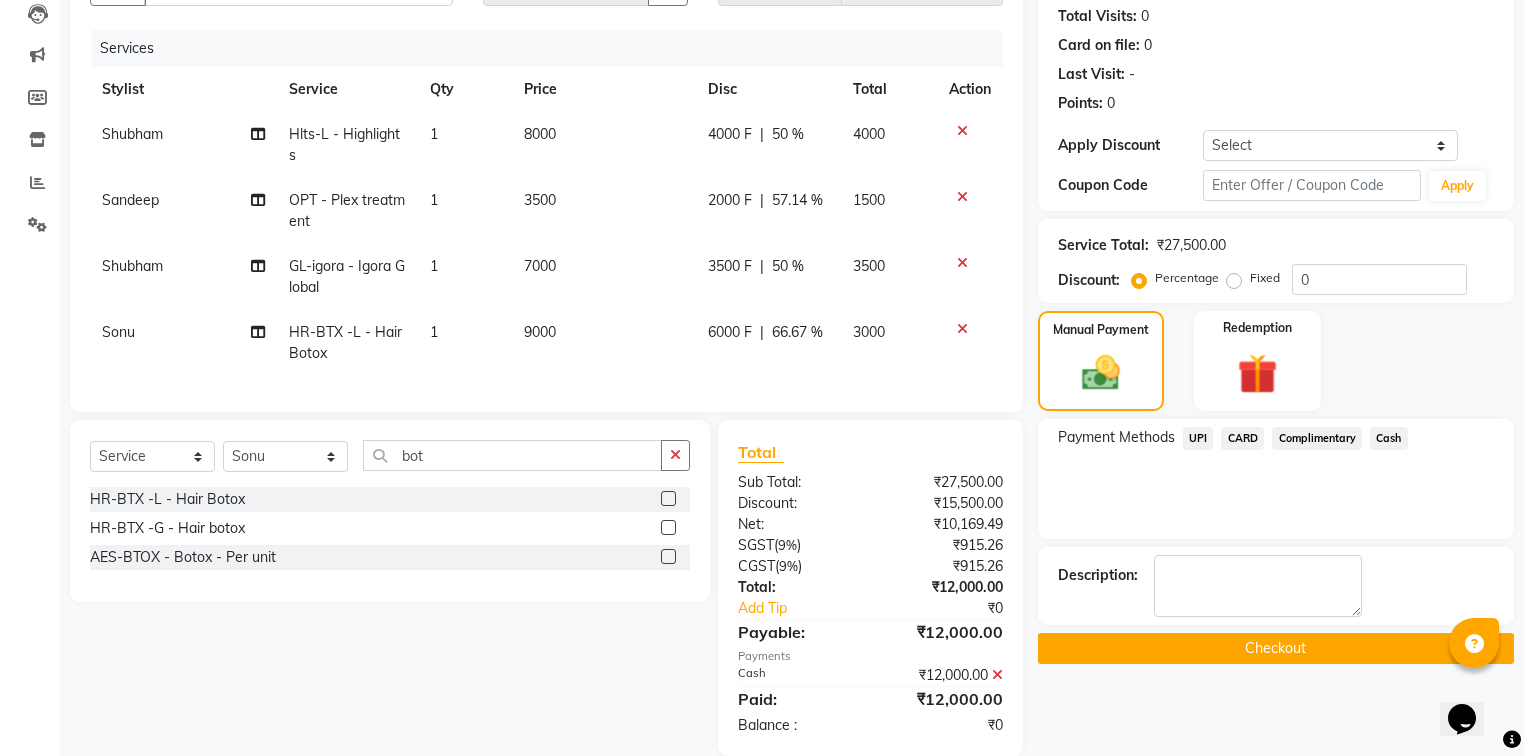 scroll, scrollTop: 260, scrollLeft: 0, axis: vertical 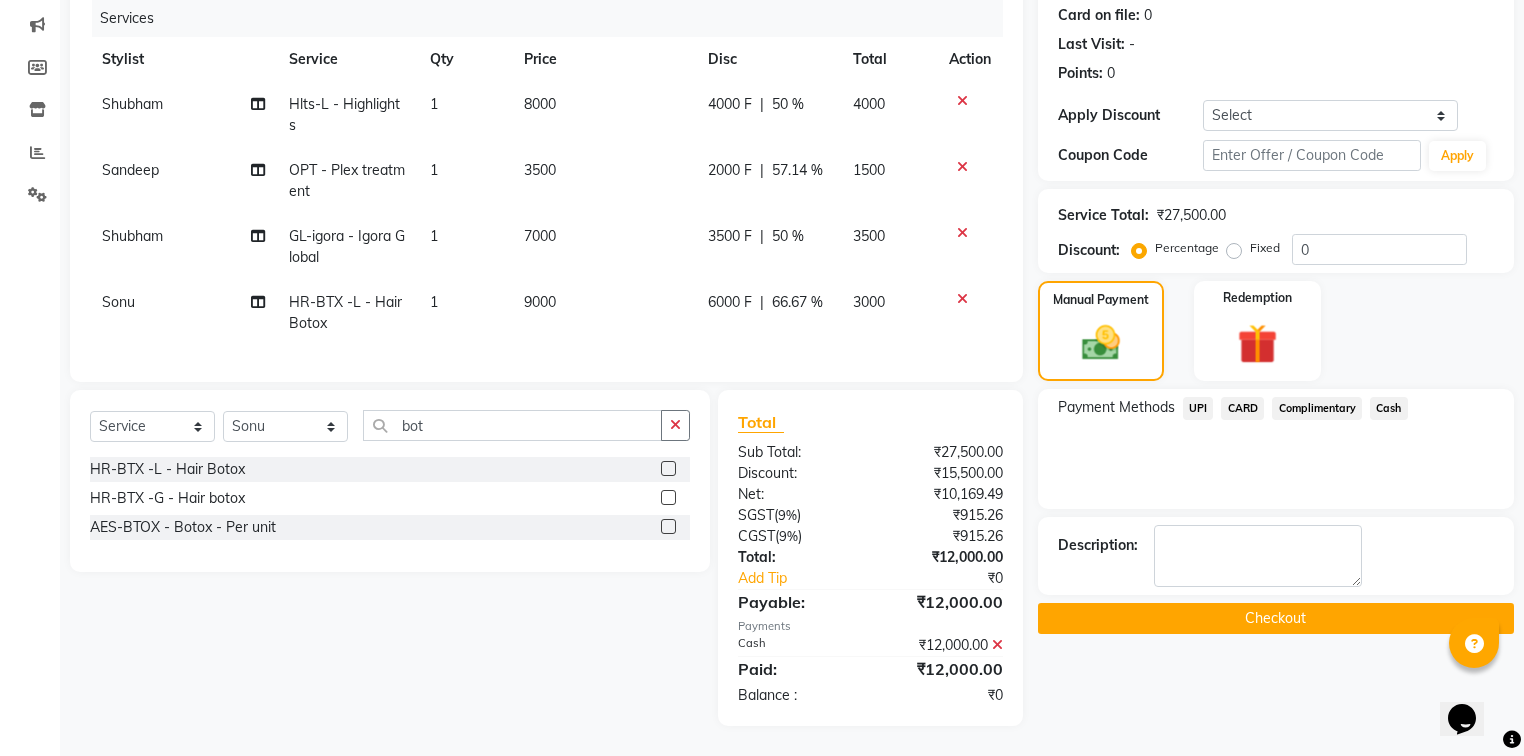 click on "Name: Shivain  Membership:  No Active Membership  Total Visits:  0 Card on file:  0 Last Visit:   - Points:   0  Apply Discount Select Coupon → Wrong Job Card  Coupon → Complimentary  Coupon → Correction  Coupon → First Wash  Coupon → Free Of Cost  Coupon → Staff Service  Coupon → Service Not Done  Coupon → Already Paid  Coupon → Double Job Card  Coupon Code Apply Service Total:  ₹27,500.00  Discount:  Percentage   Fixed  0 Manual Payment Redemption Payment Methods  UPI   CARD   Complimentary   Cash  Description:                   Checkout" 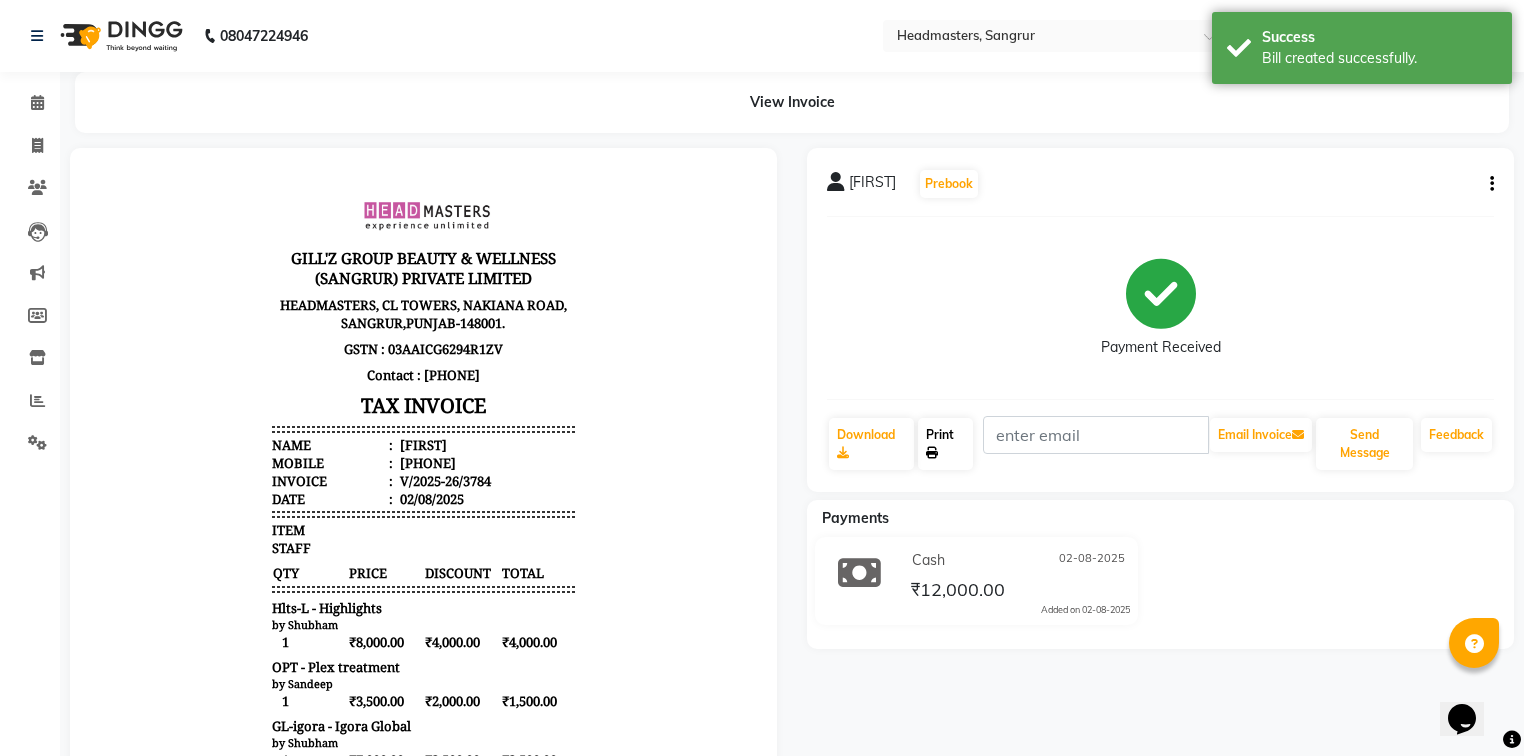 scroll, scrollTop: 0, scrollLeft: 0, axis: both 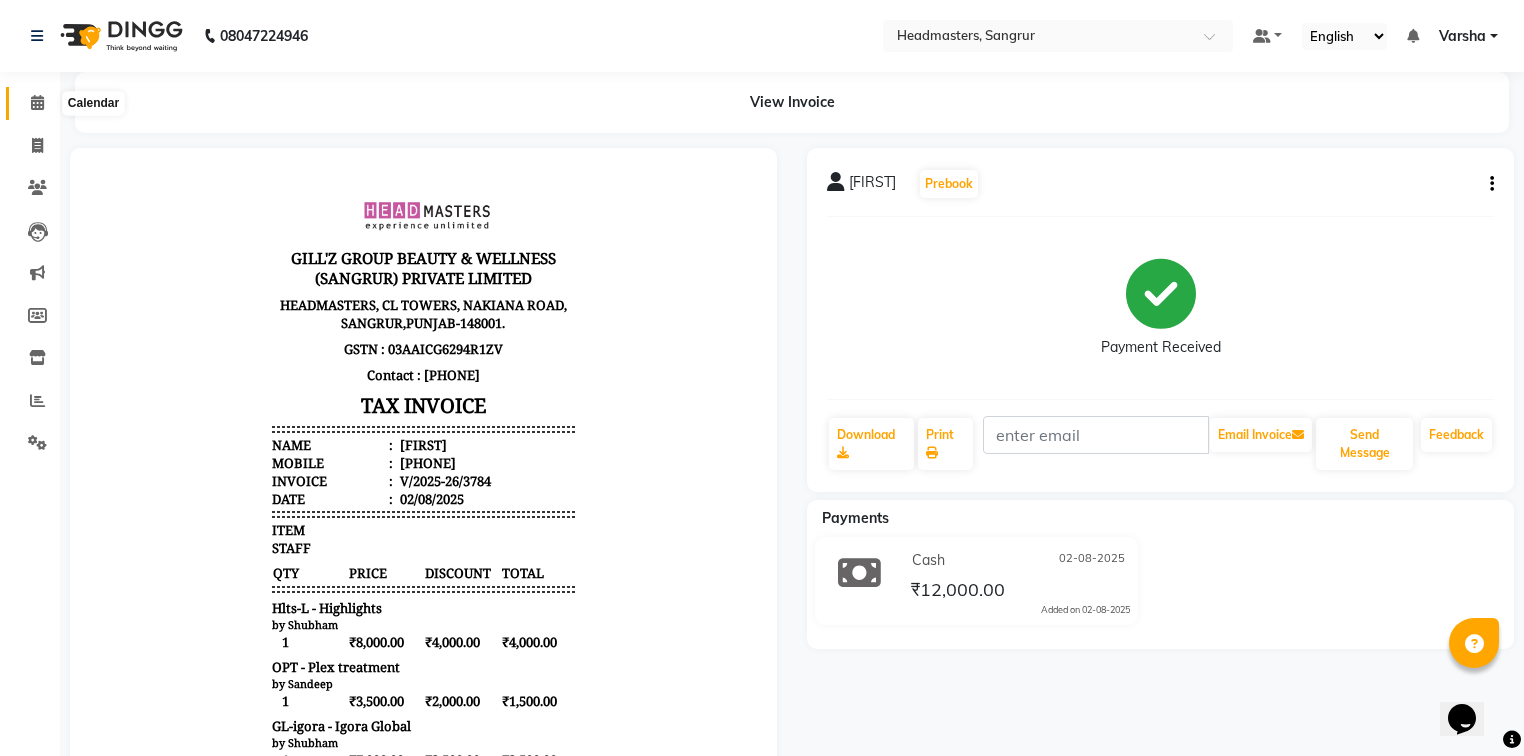 click 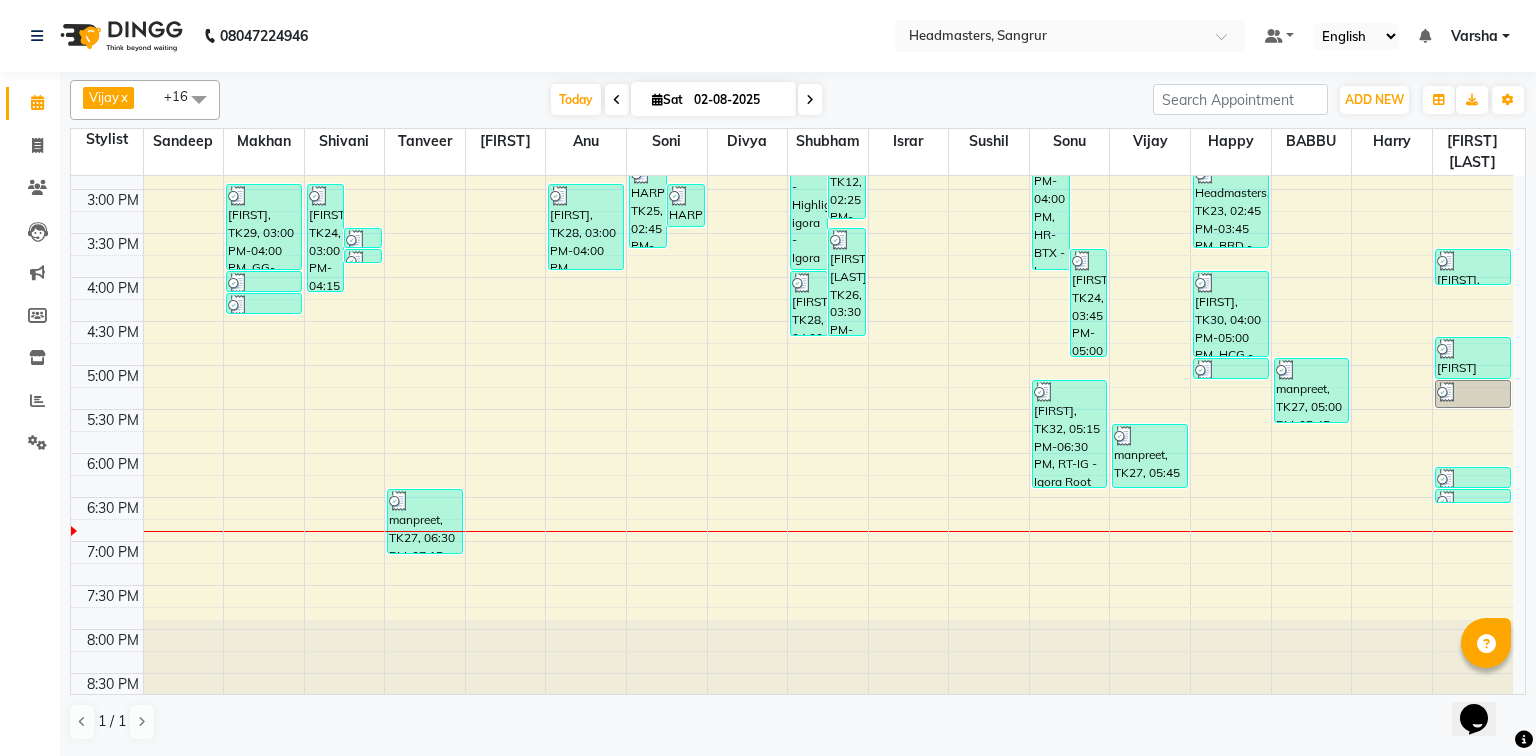 scroll, scrollTop: 614, scrollLeft: 0, axis: vertical 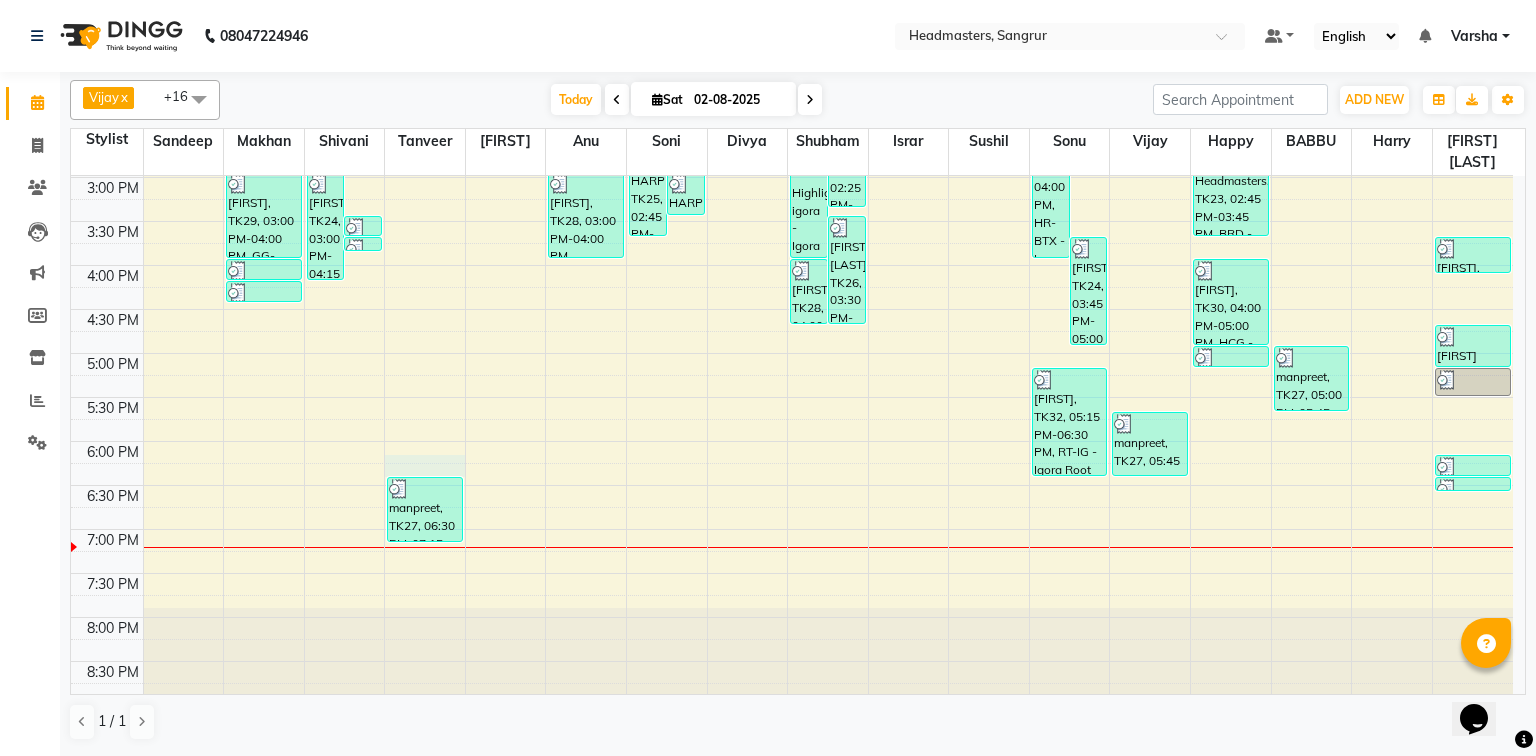 click on "8:00 AM 8:30 AM 9:00 AM 9:30 AM 10:00 AM 10:30 AM 11:00 AM 11:30 AM 12:00 PM 12:30 PM 1:00 PM 1:30 PM 2:00 PM 2:30 PM 3:00 PM 3:30 PM 4:00 PM 4:30 PM 5:00 PM 5:30 PM 6:00 PM 6:30 PM 7:00 PM 7:30 PM 8:00 PM 8:30 PM     [FIRST], TK21, 01:00 PM-02:00 PM, OPT - Plex treatment     [FIRST], TK22, 01:45 PM-02:15 PM, SSL - Shampoo     [LAST], TK08, 10:30 AM-11:30 AM, HCL - Hair Cut by Senior Hair Stylist     [FIRST], TK06, 10:30 AM-11:15 AM, BRD - Beard     [FIRST], TK17, 02:00 PM-02:45 PM, BRD - Beard     [FIRST], TK29, 03:00 PM-04:00 PM, GG-igora - Igora Global     [FIRST], TK29, 04:00 PM-04:15 PM, O3-MSK-POW - Power Mask     [FIRST], TK29, 04:15 PM-04:30 PM, O3-MSK-DTAN  - D-Tan Pack     [FIRST], TK24, 03:00 PM-04:15 PM, CLP REP  - Repechage Cleanup (seaweed based),WX-FL-RC - Waxing Full Legs -Premium,WX-FA-RC - Waxing Full Arms - Premium,WX-UA-RC - Waxing Under Arms - Premium     Headmasters, TK23, 03:30 PM-03:45 PM, TH-EB - Eyebrows     Headmasters, TK23, 03:45 PM-03:50 PM, TH-UL - Upper lips" at bounding box center (792, 133) 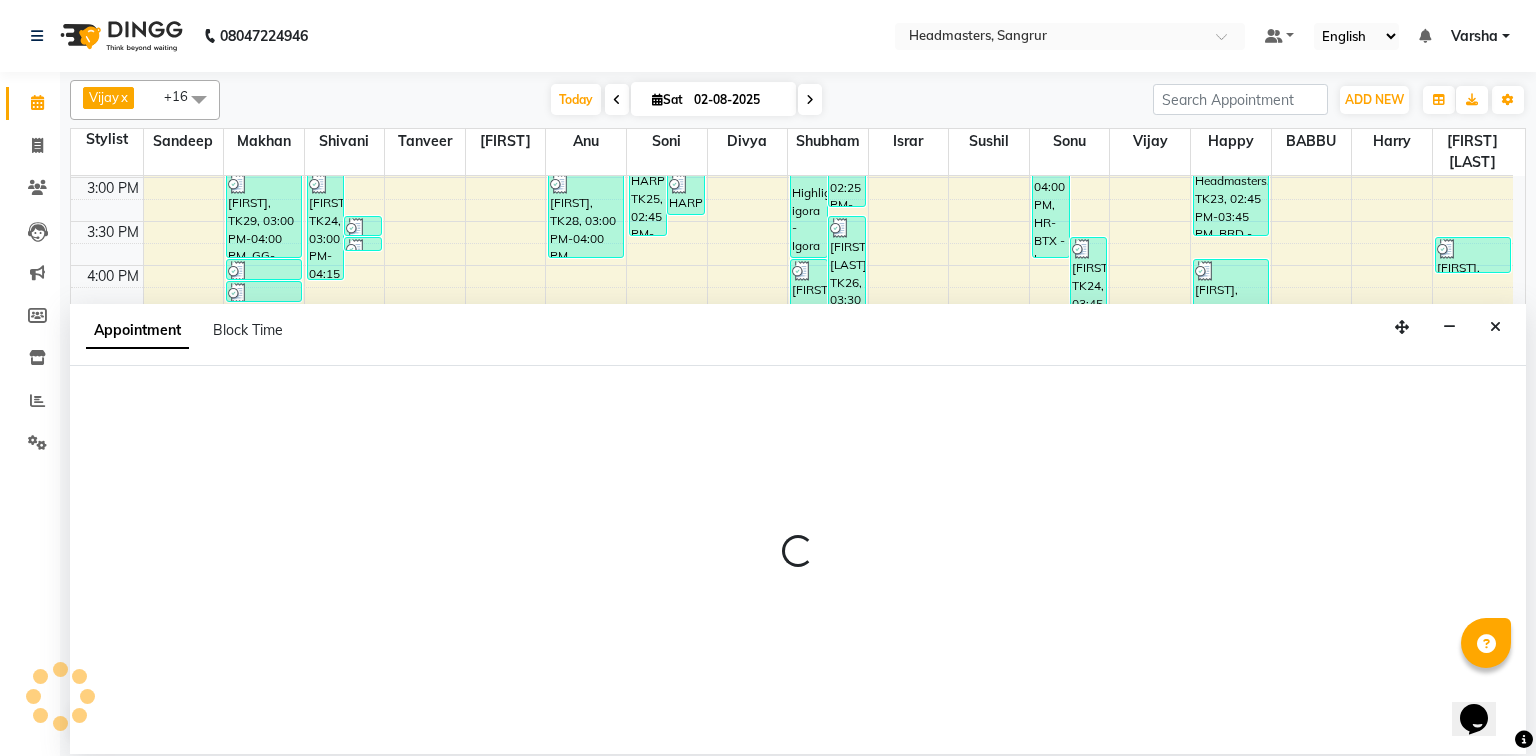 select on "60866" 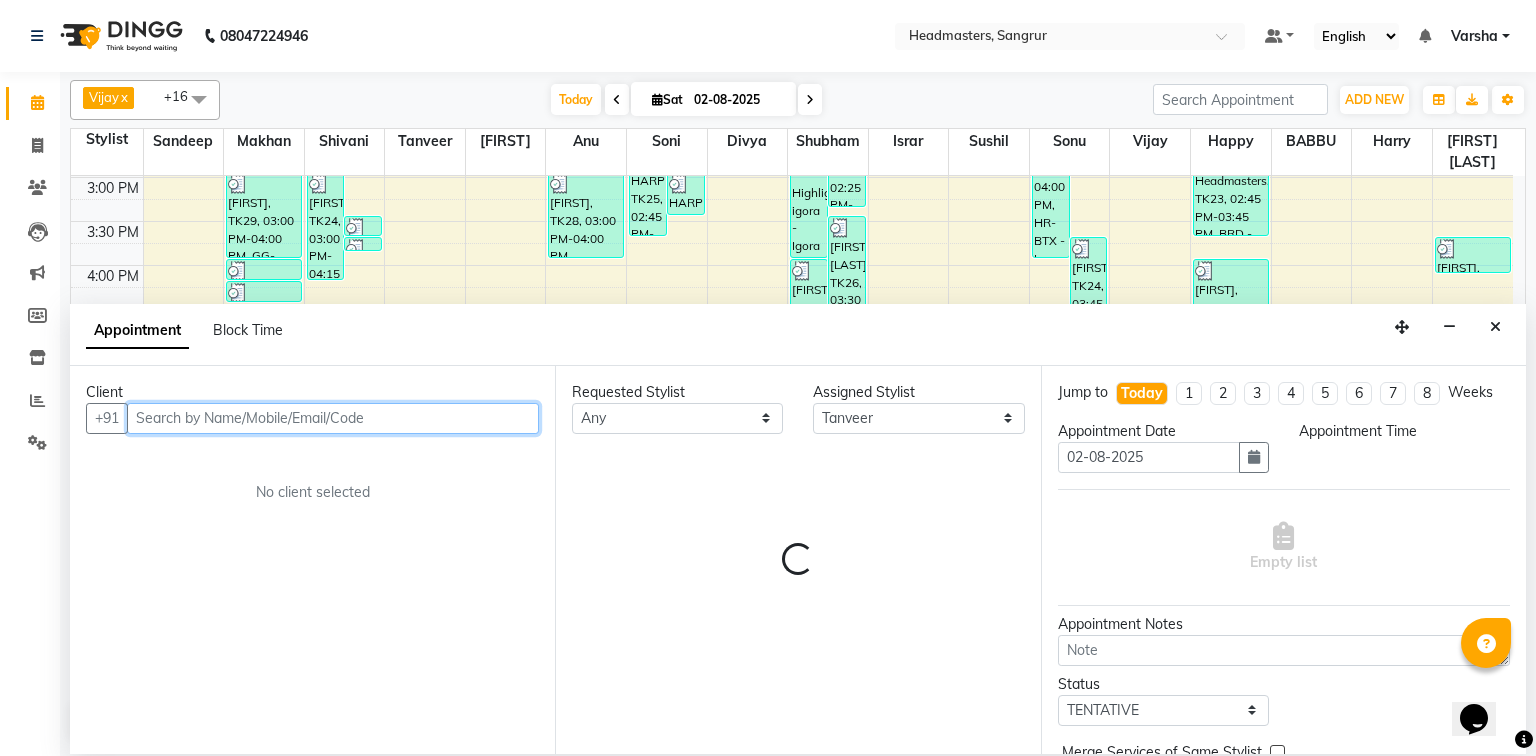 select on "1095" 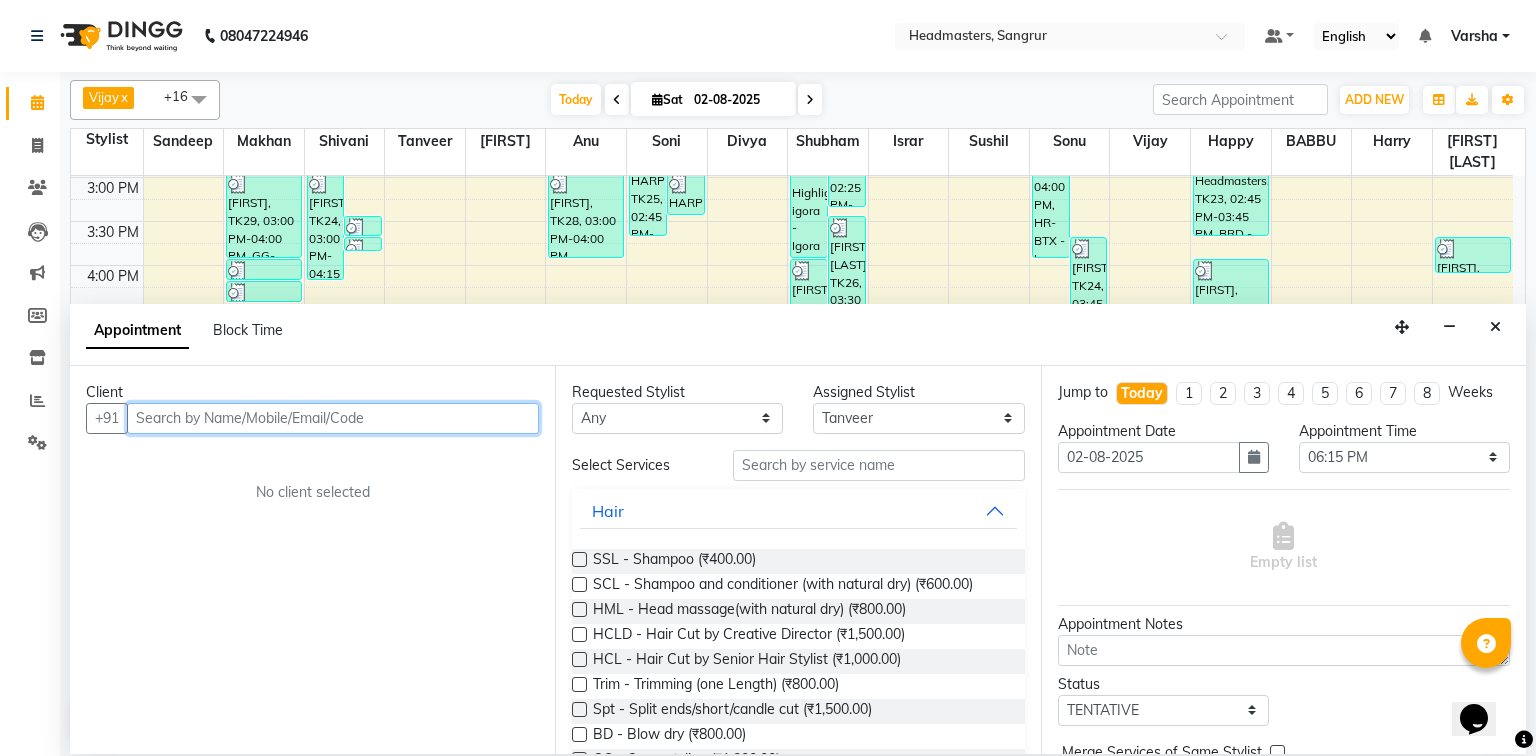 click at bounding box center [333, 418] 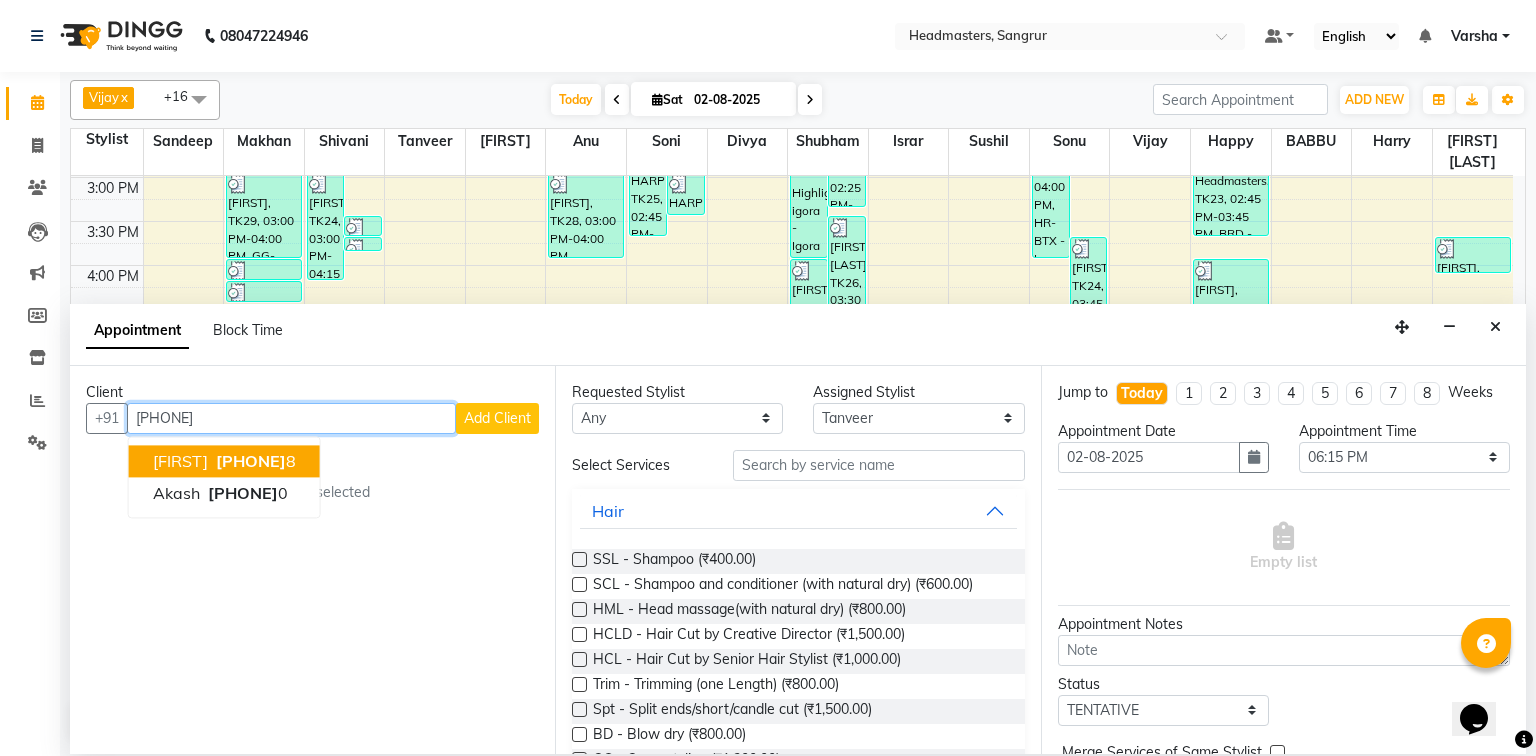 click on "[PHONE]" at bounding box center [251, 461] 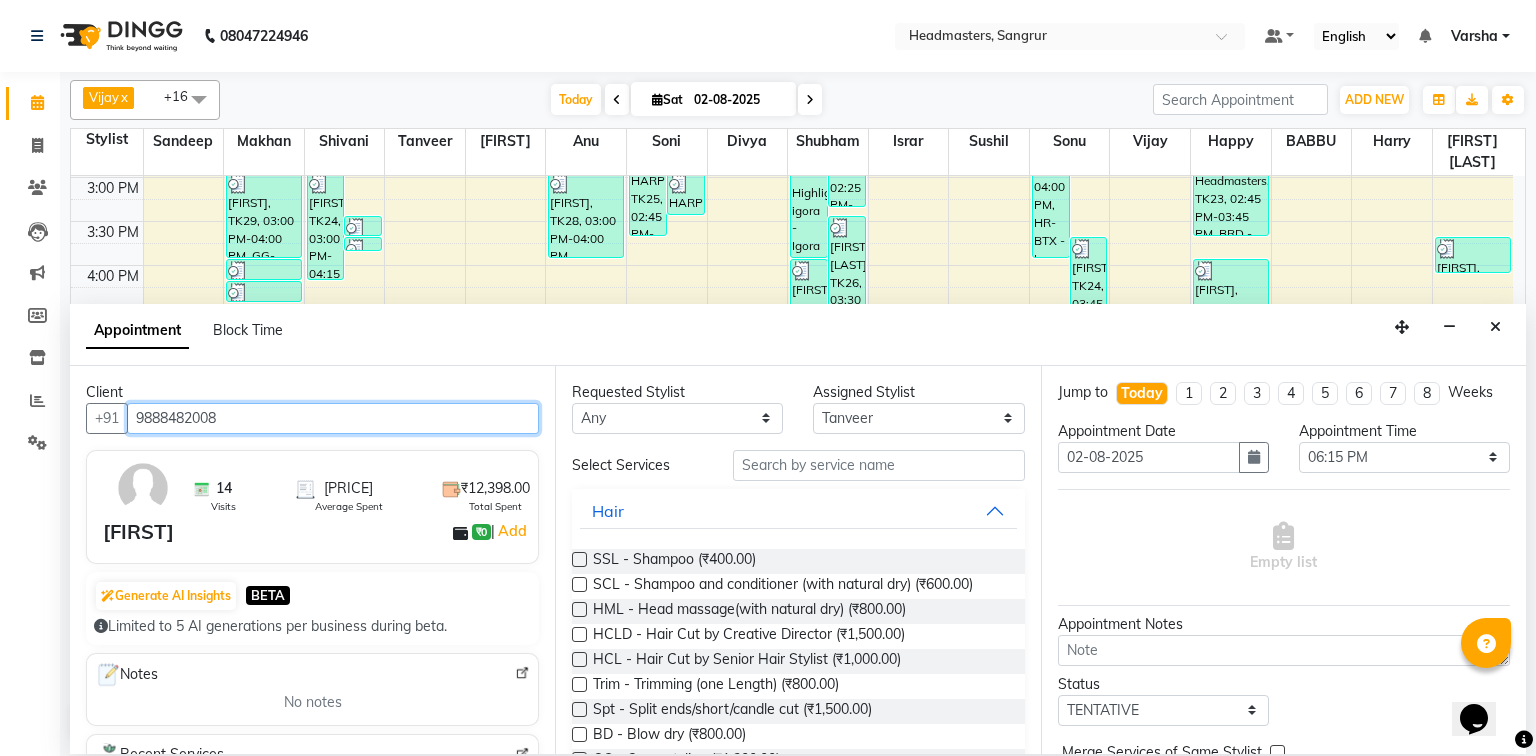 type on "9888482008" 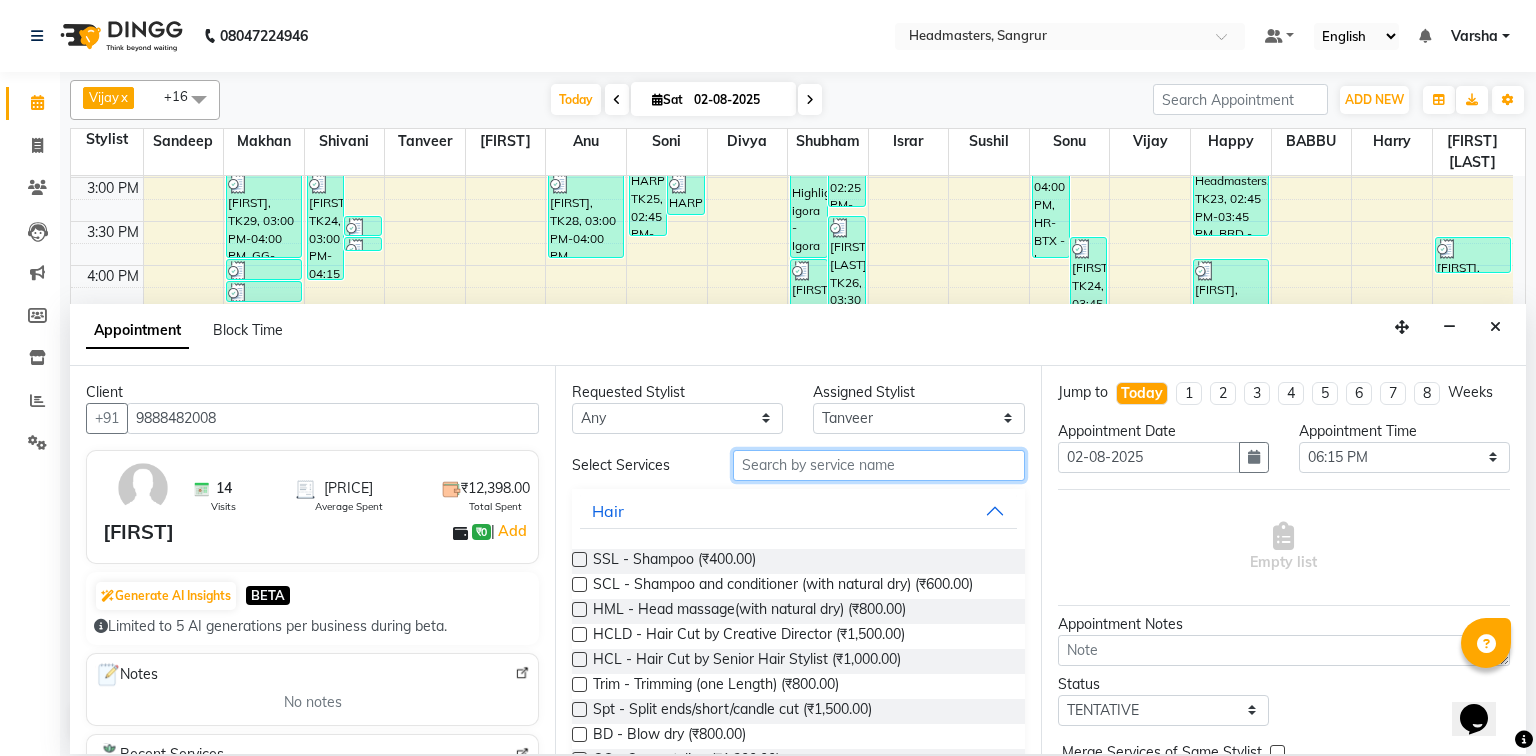 click at bounding box center (879, 465) 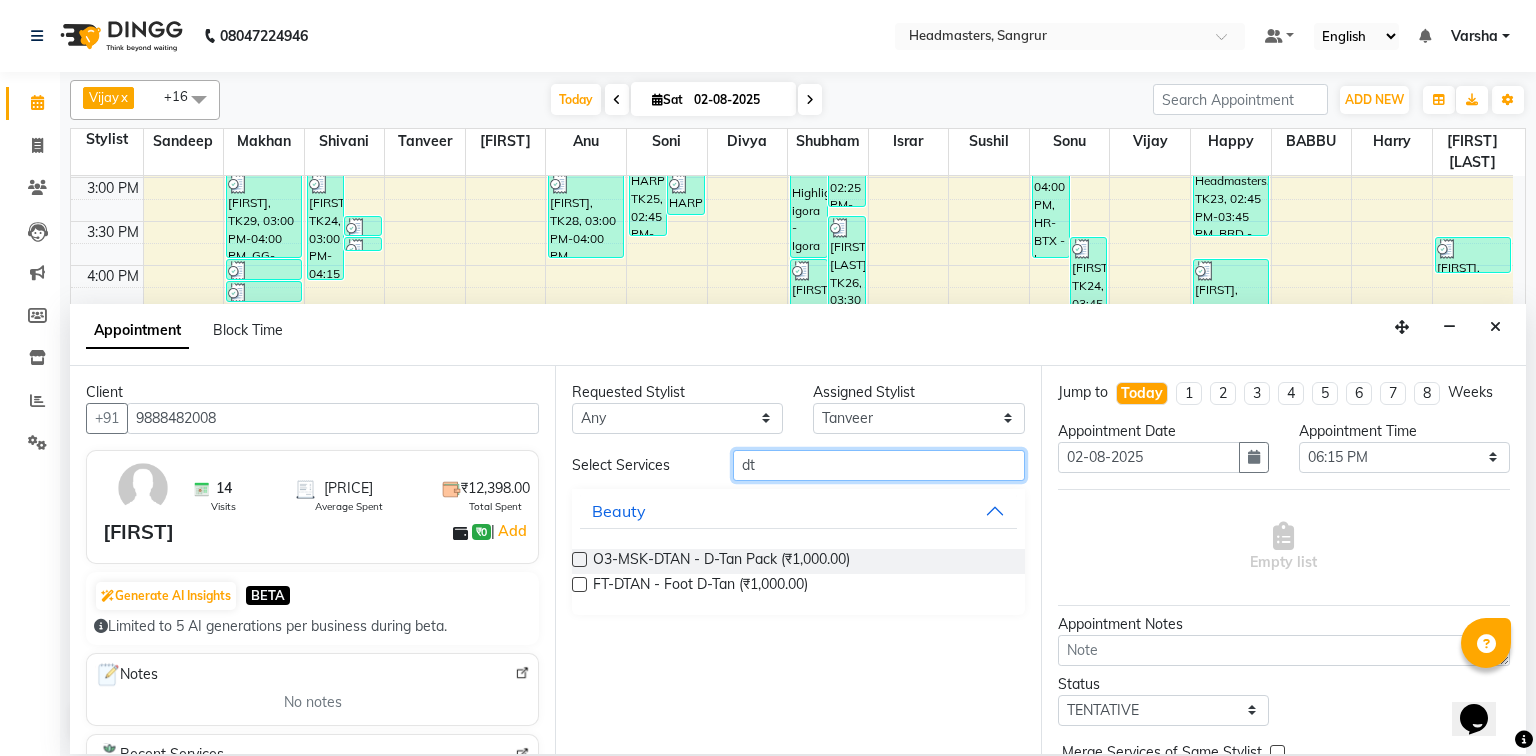 type on "dt" 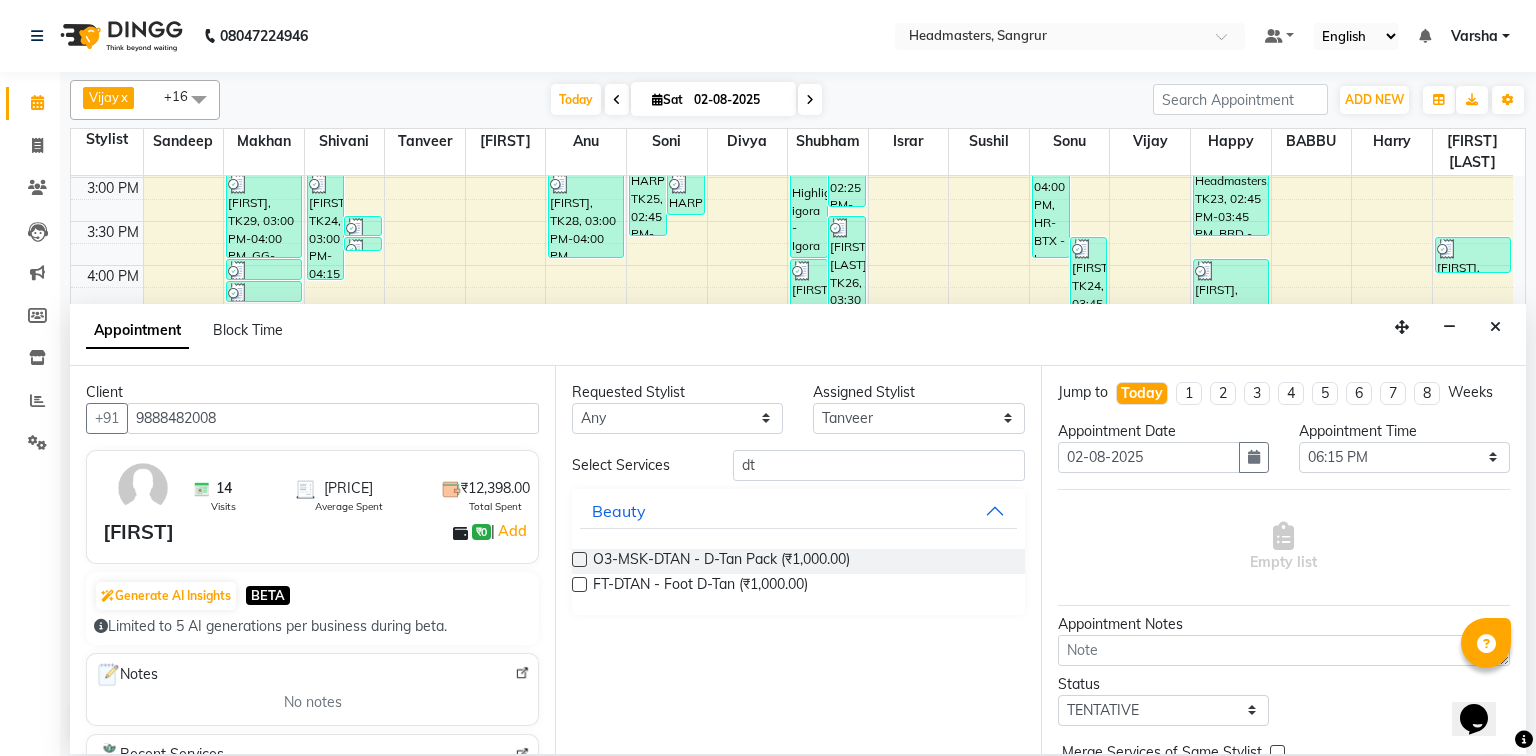 click at bounding box center (579, 559) 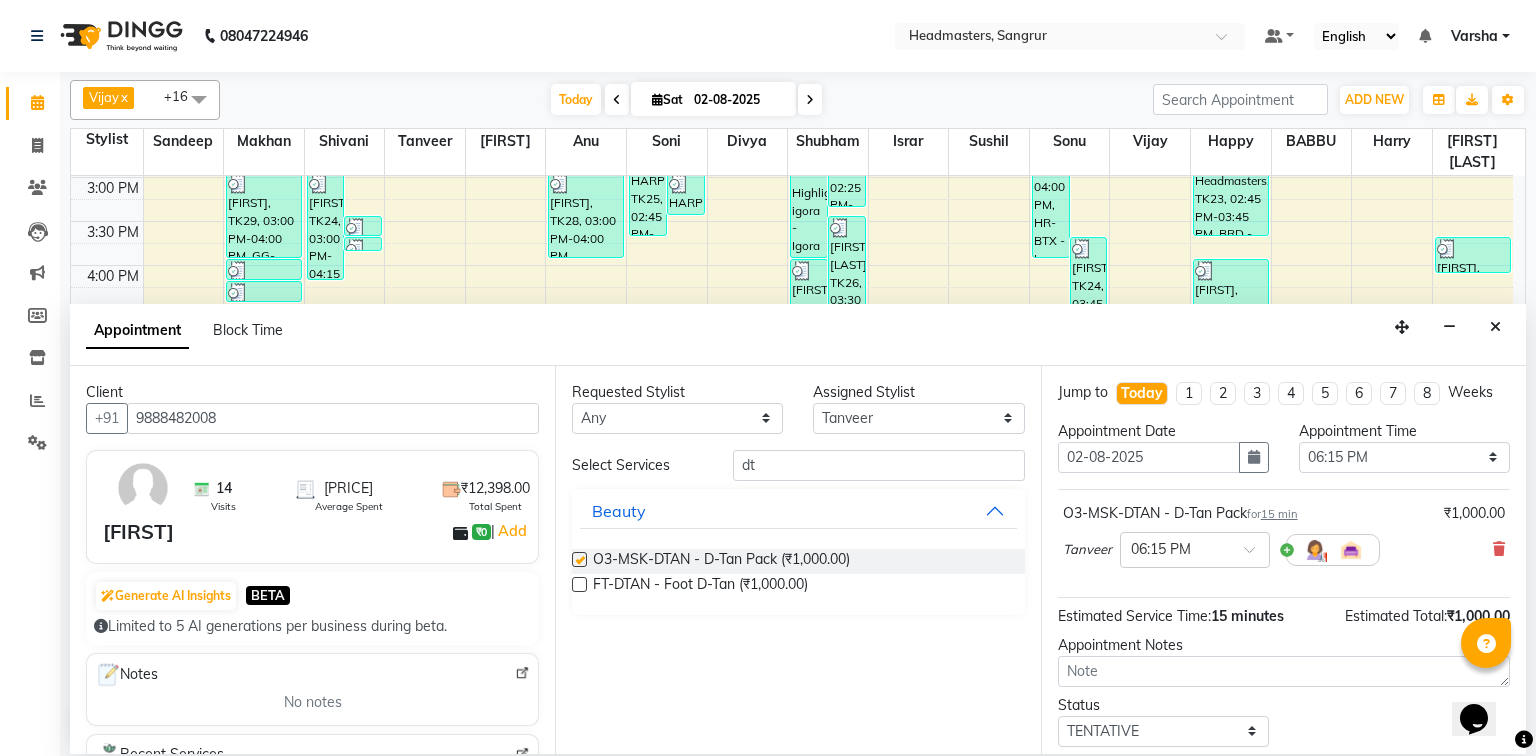 checkbox on "false" 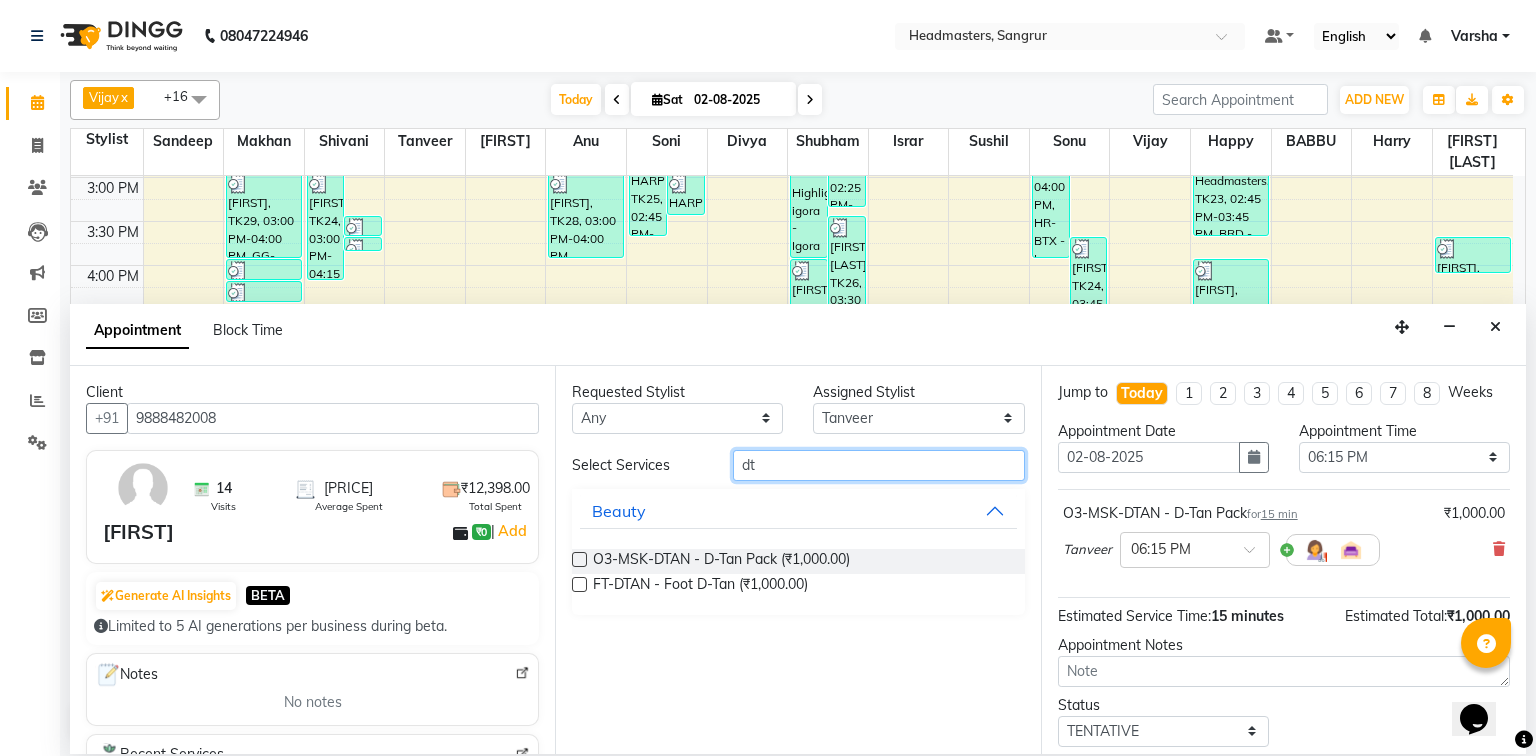 click on "dt" at bounding box center [879, 465] 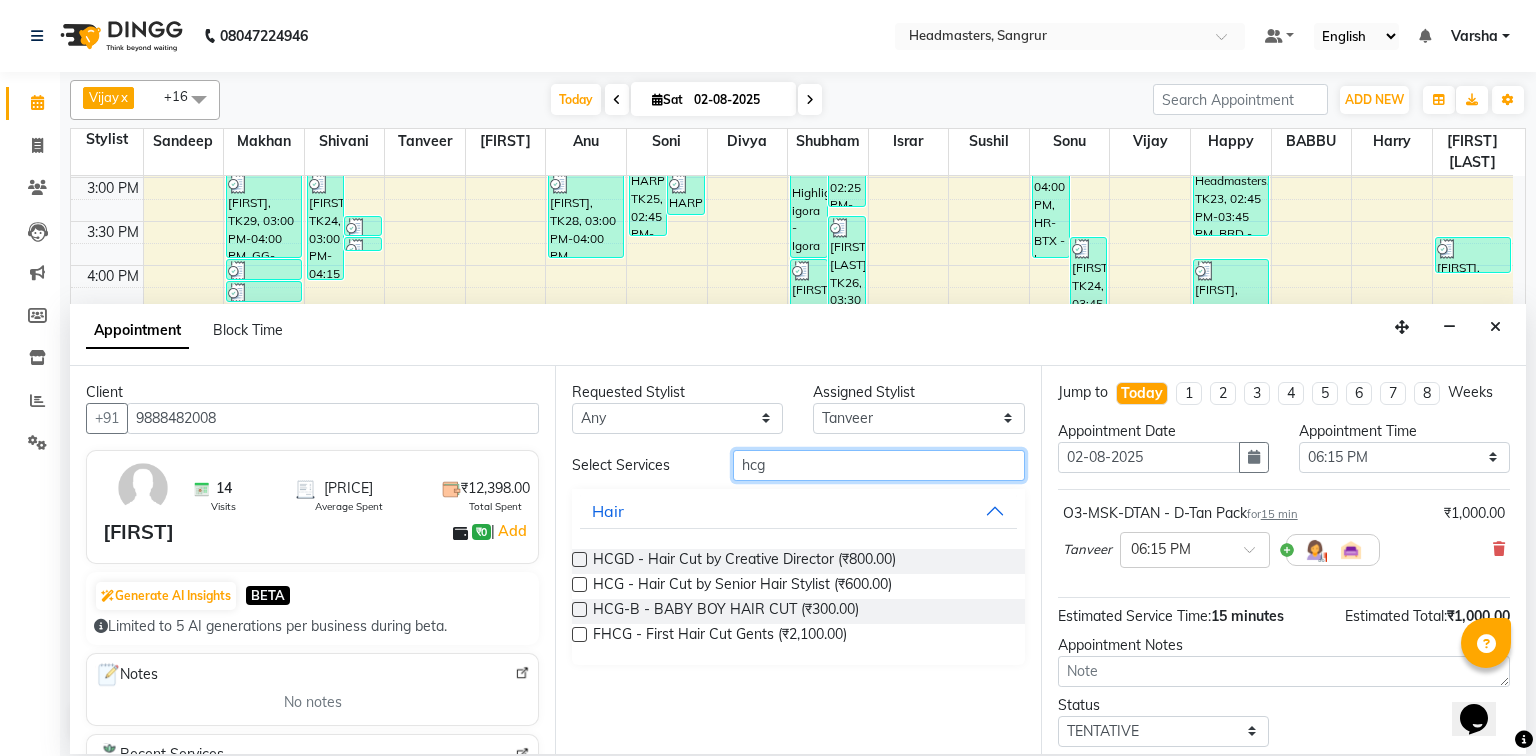 type on "hcg" 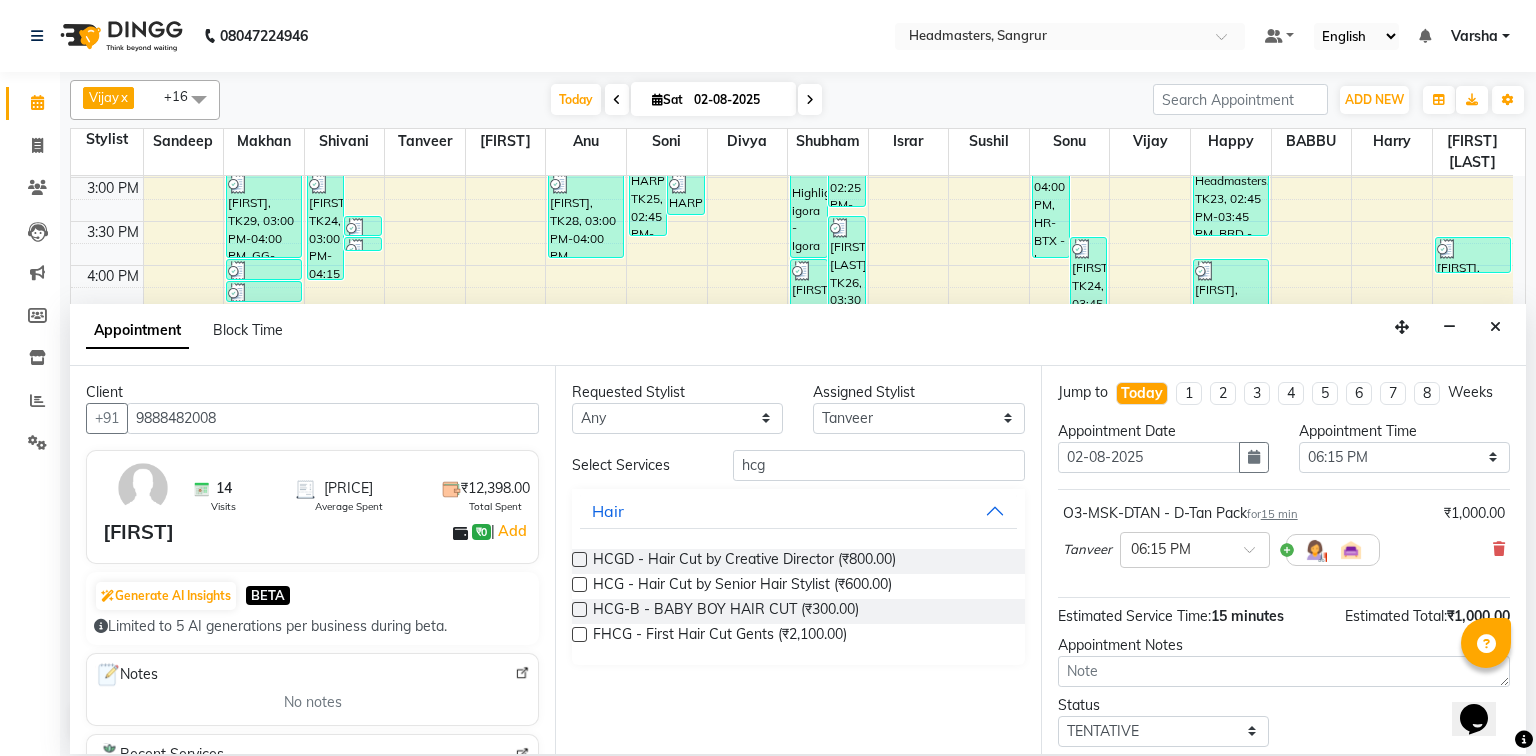 click at bounding box center (578, 563) 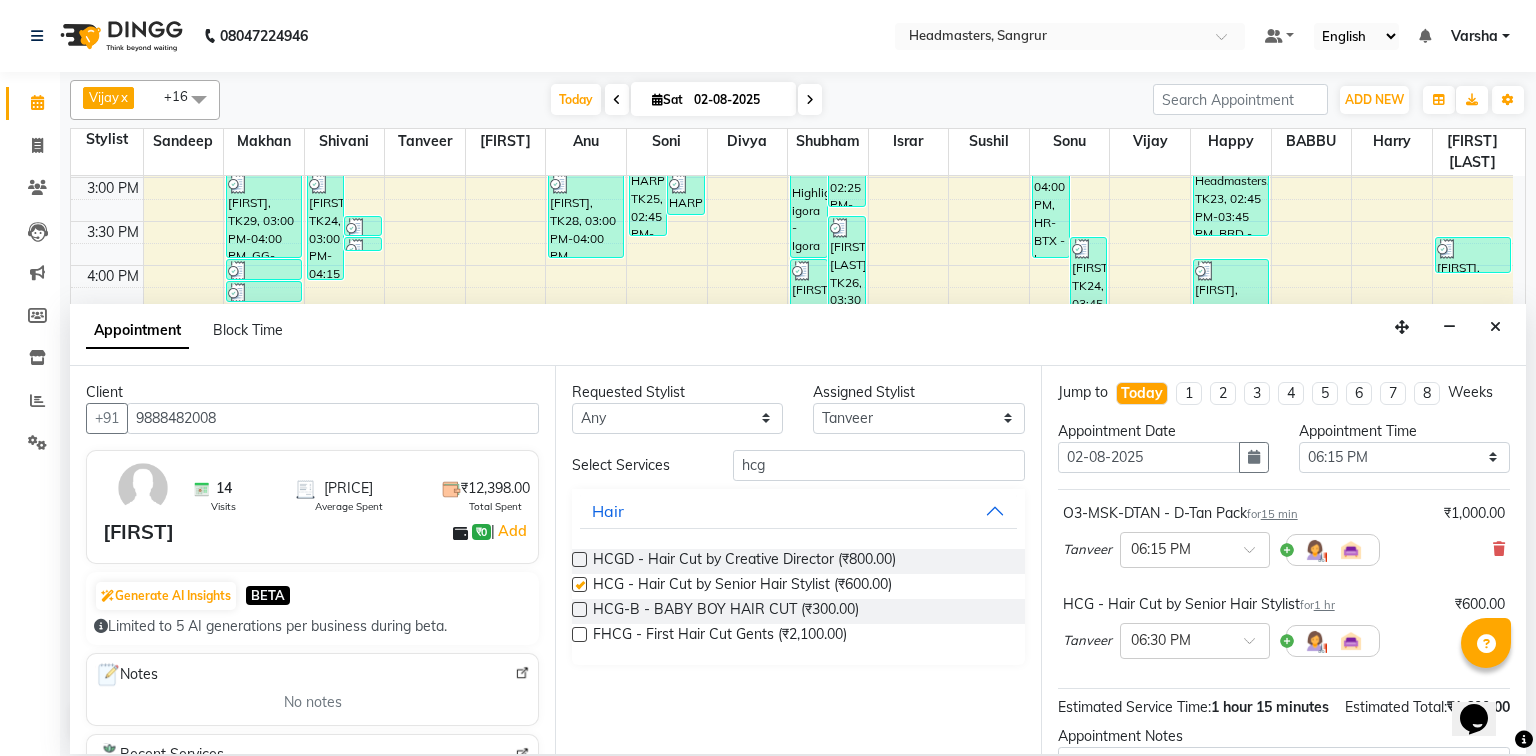 checkbox on "false" 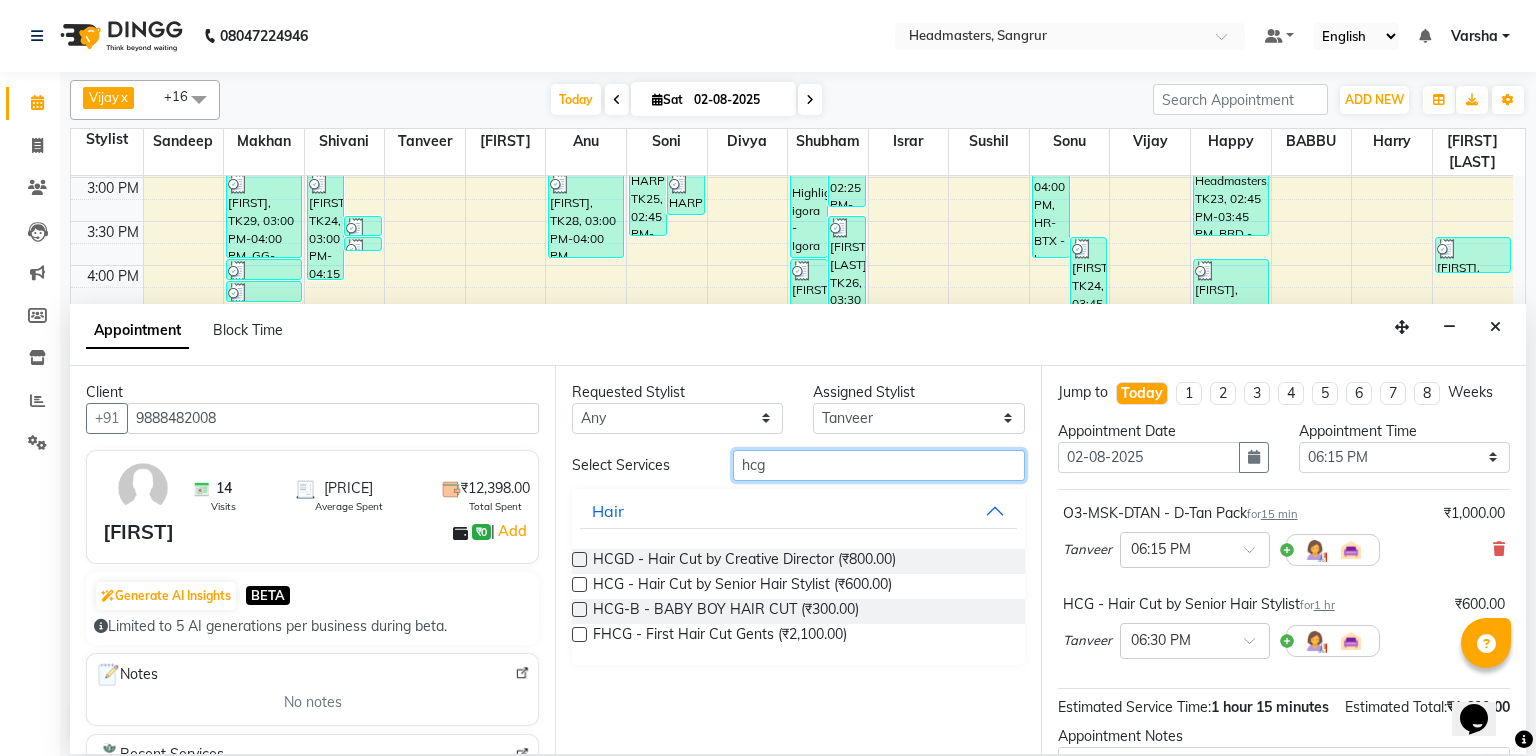 click on "hcg" at bounding box center [879, 465] 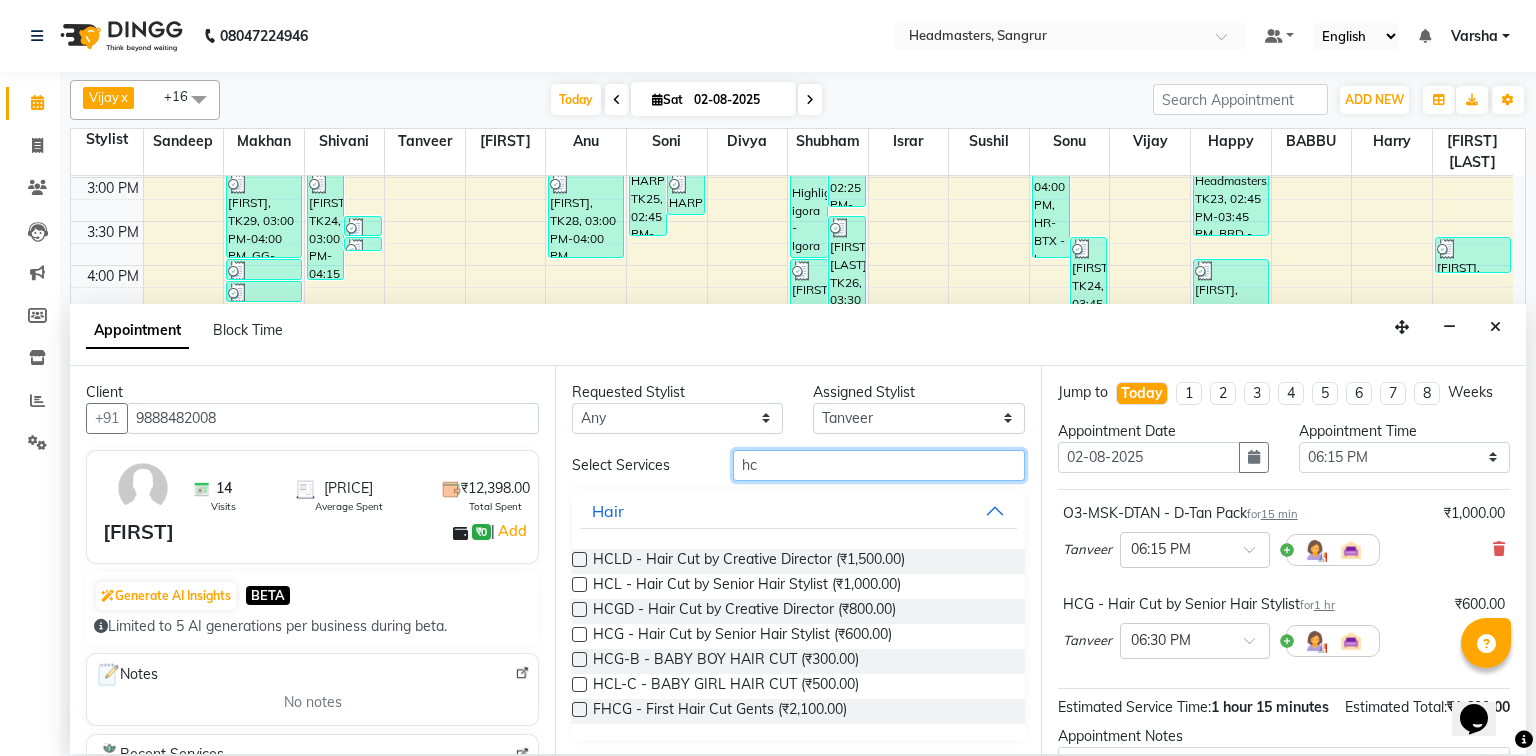 type on "h" 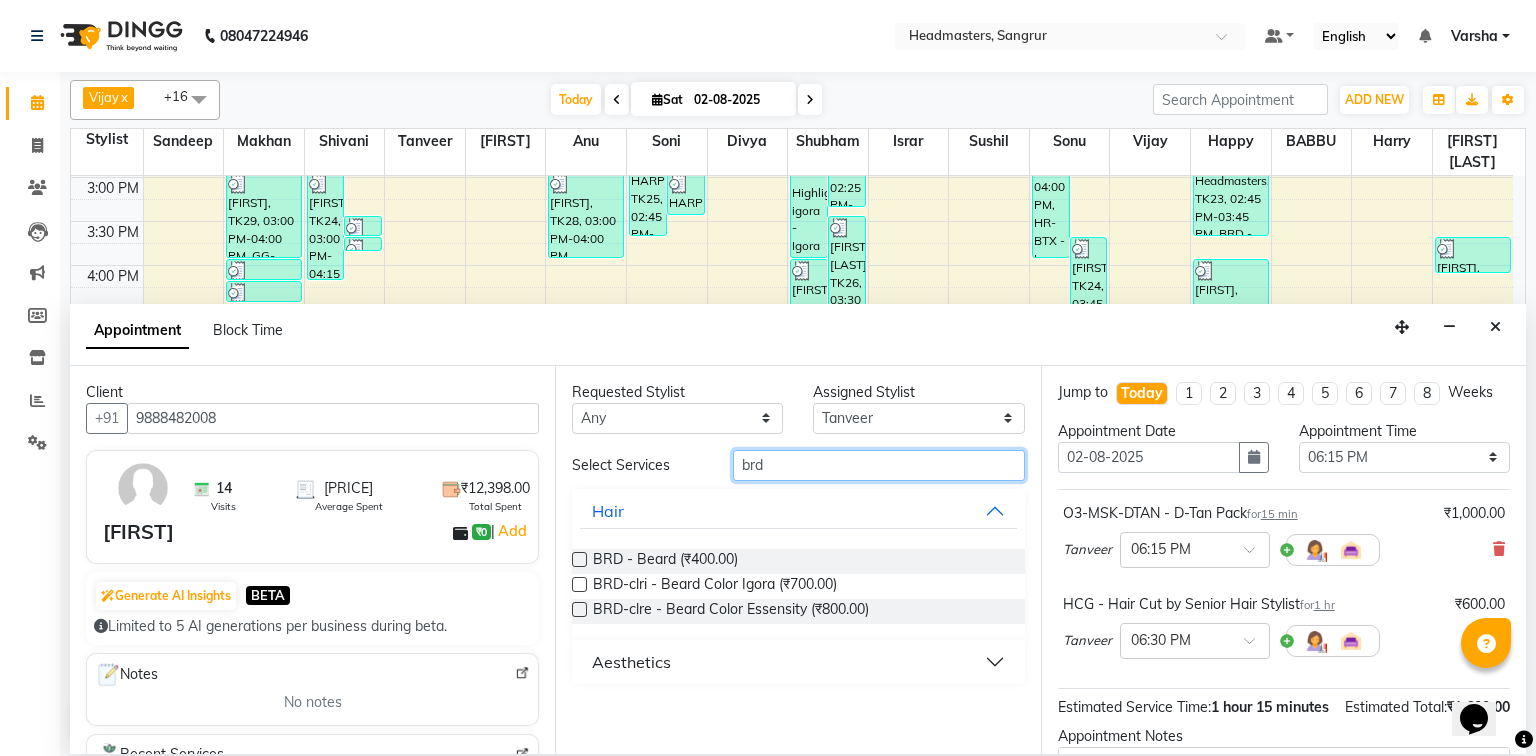 type on "brd" 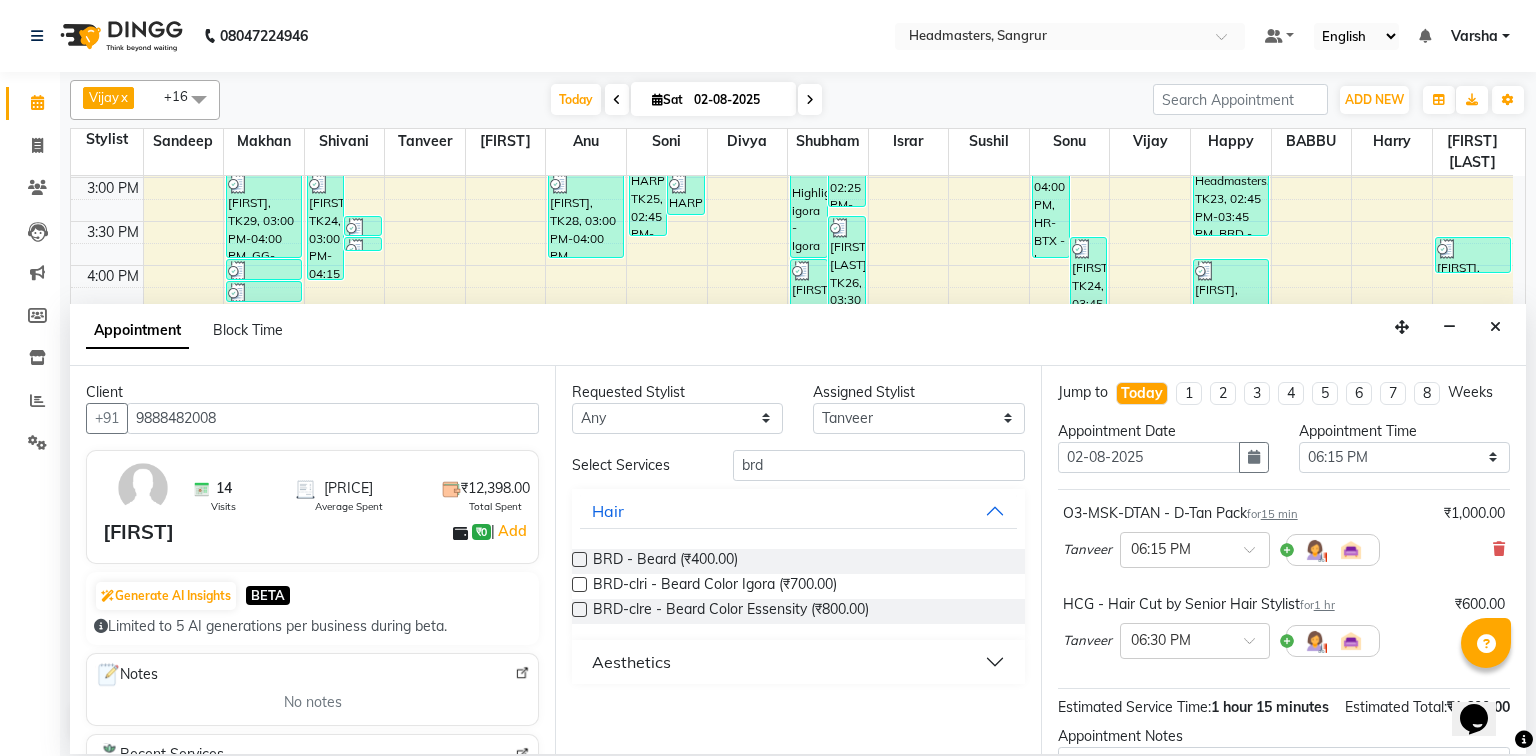 click on "BRD - Beard (₹400.00)" at bounding box center [798, 561] 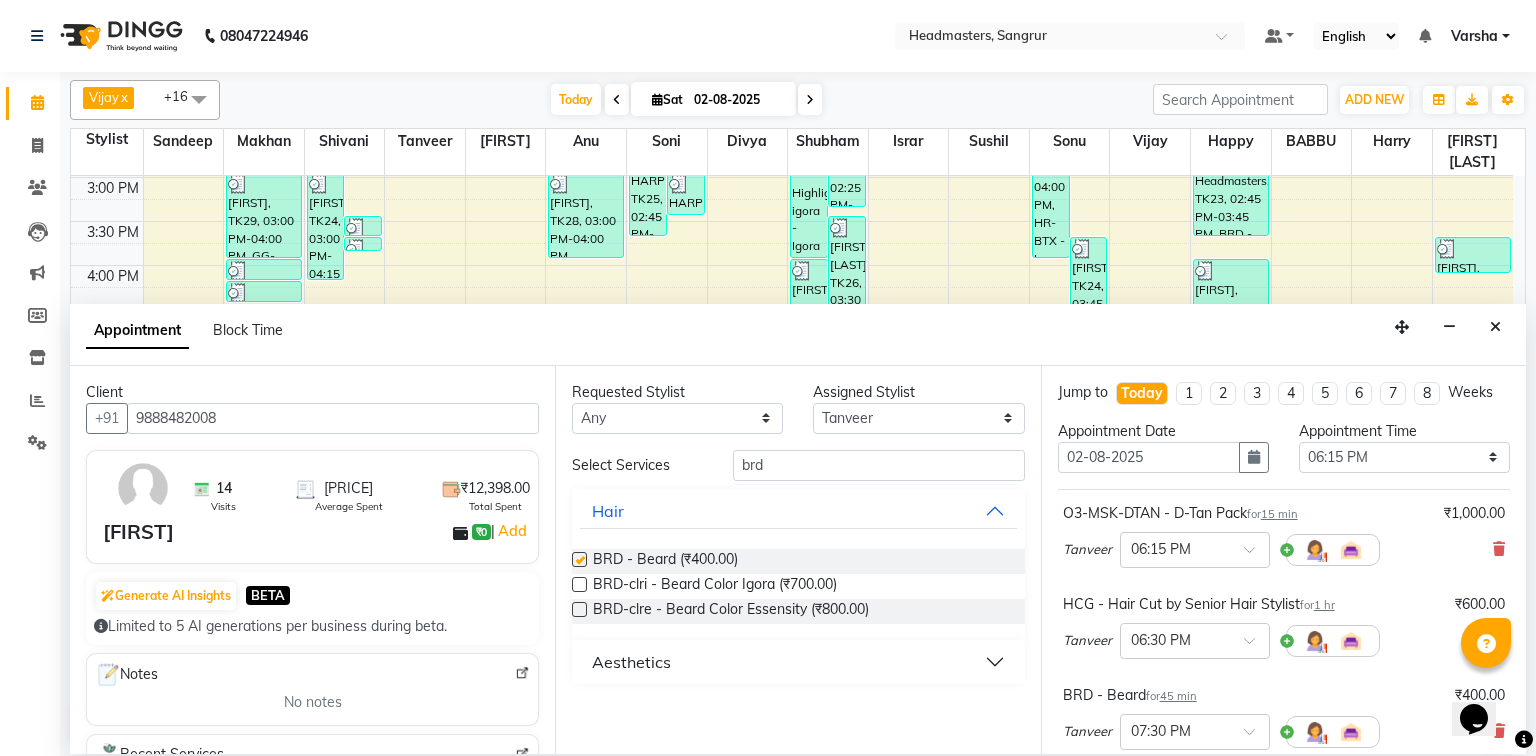 checkbox on "false" 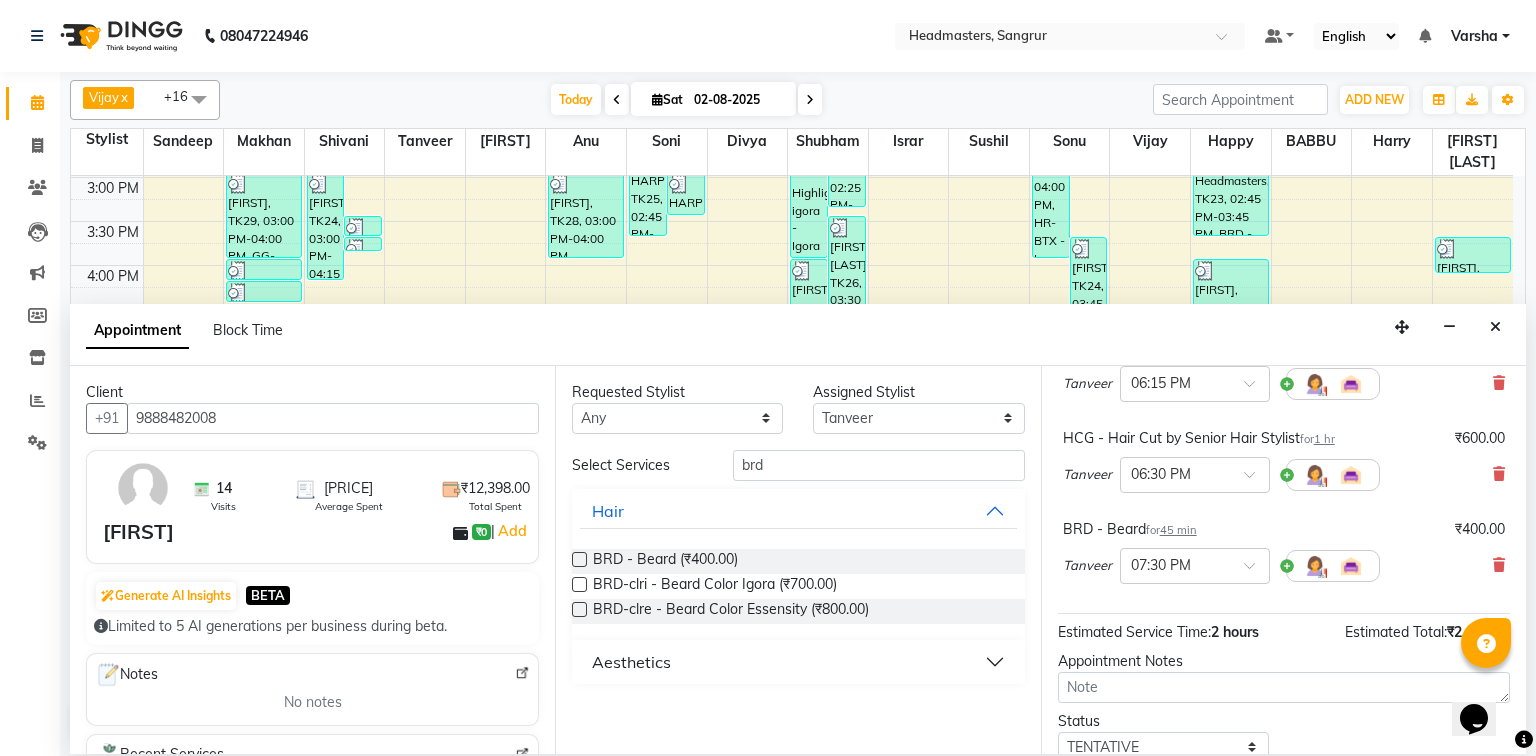 scroll, scrollTop: 267, scrollLeft: 0, axis: vertical 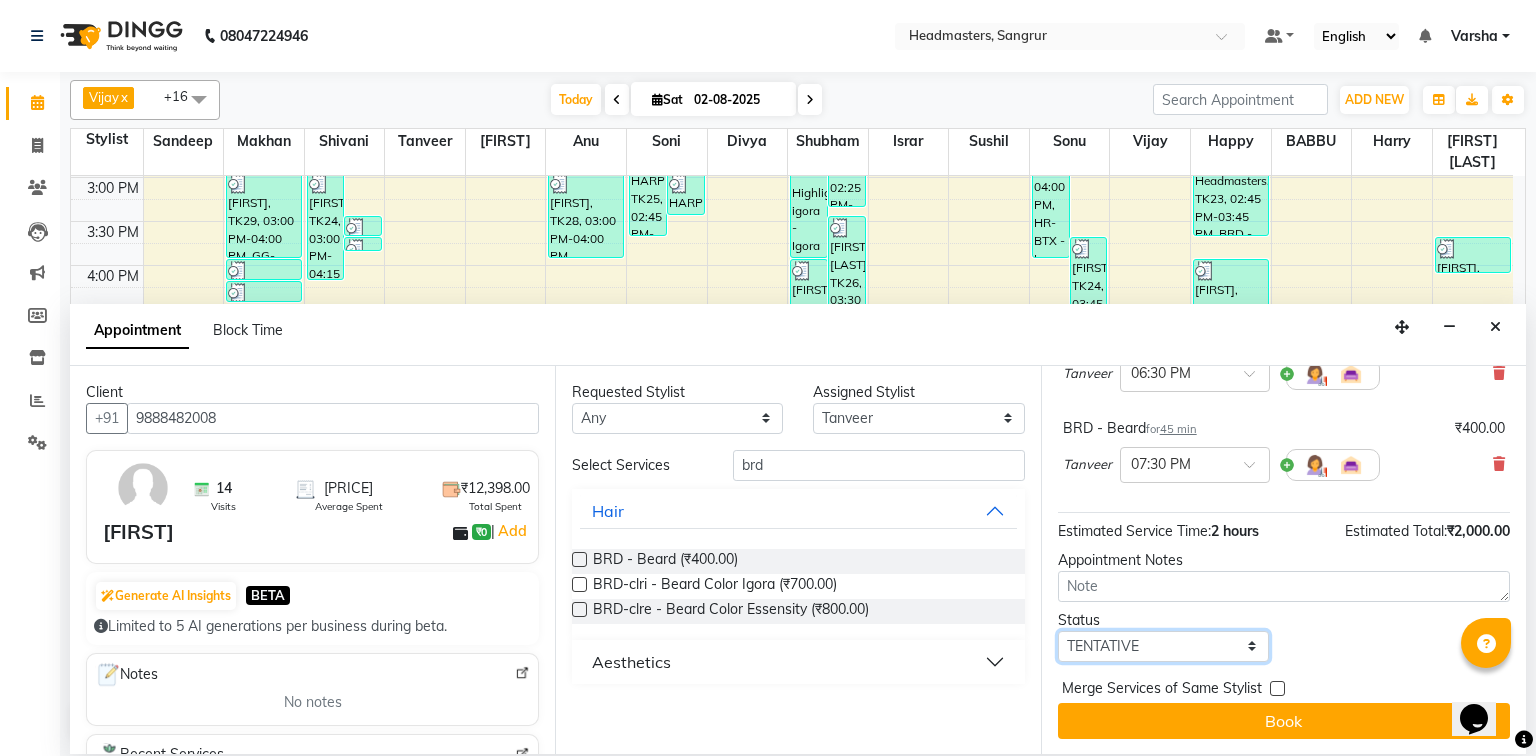 drag, startPoint x: 1140, startPoint y: 648, endPoint x: 1133, endPoint y: 629, distance: 20.248457 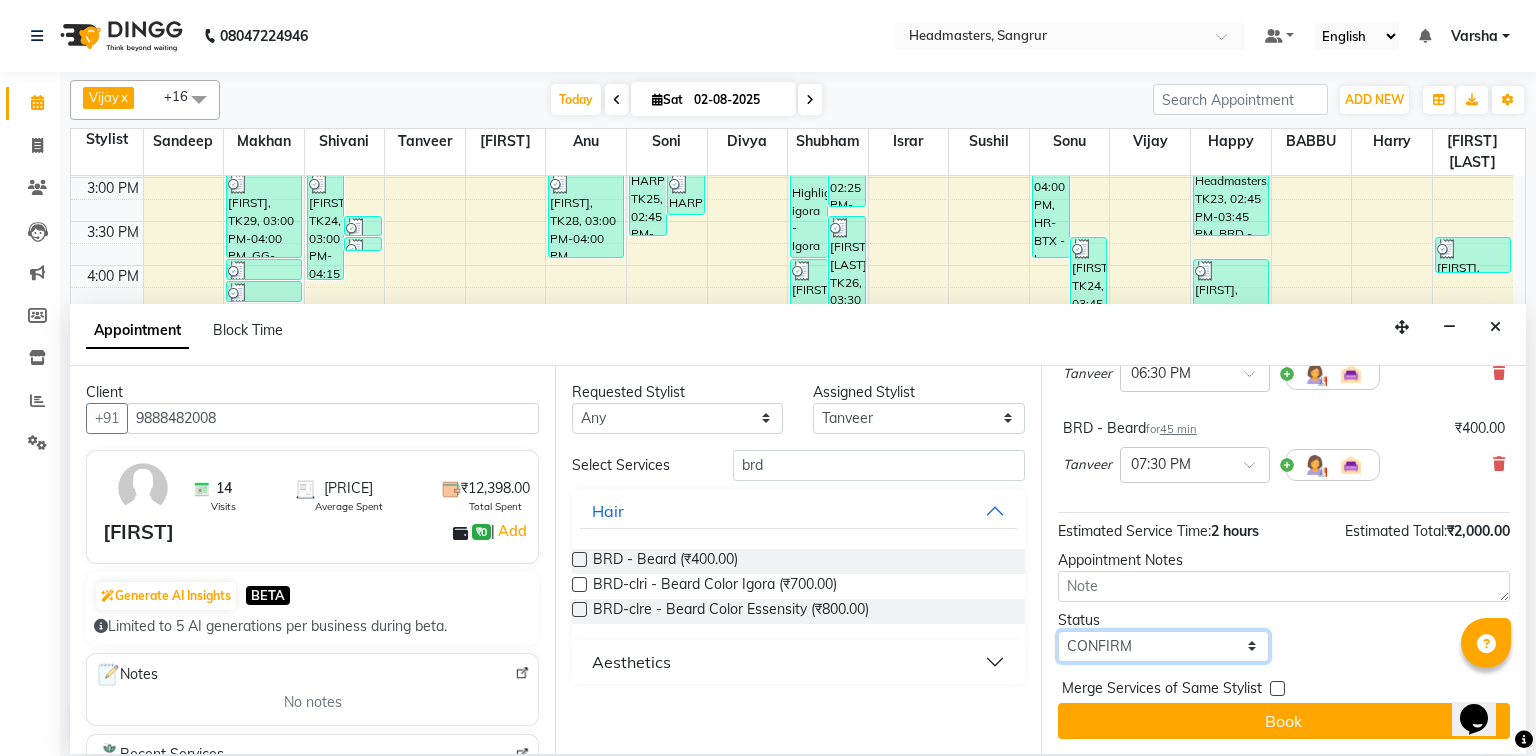 click on "Select TENTATIVE CONFIRM CHECK-IN UPCOMING" at bounding box center (1163, 646) 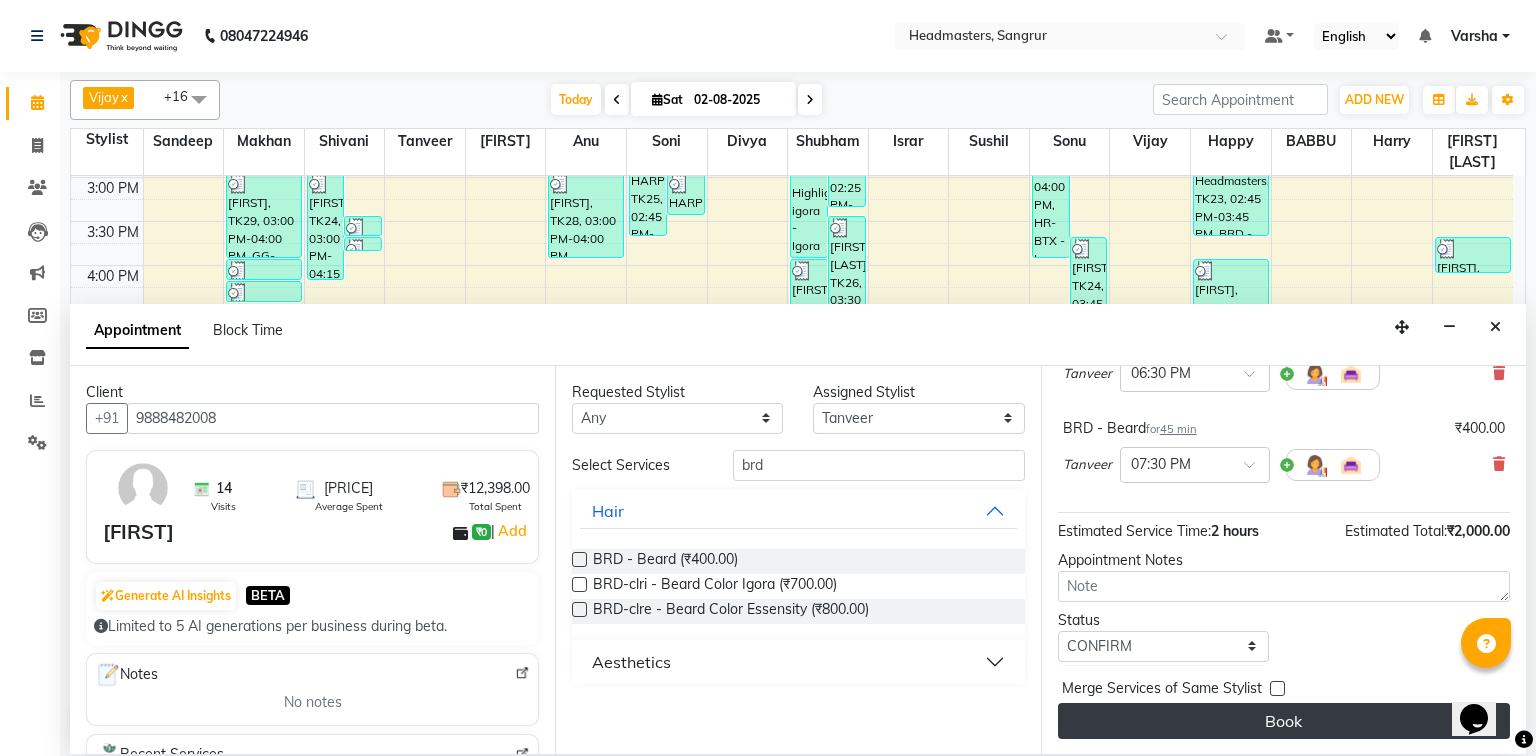 click on "Book" at bounding box center (1284, 721) 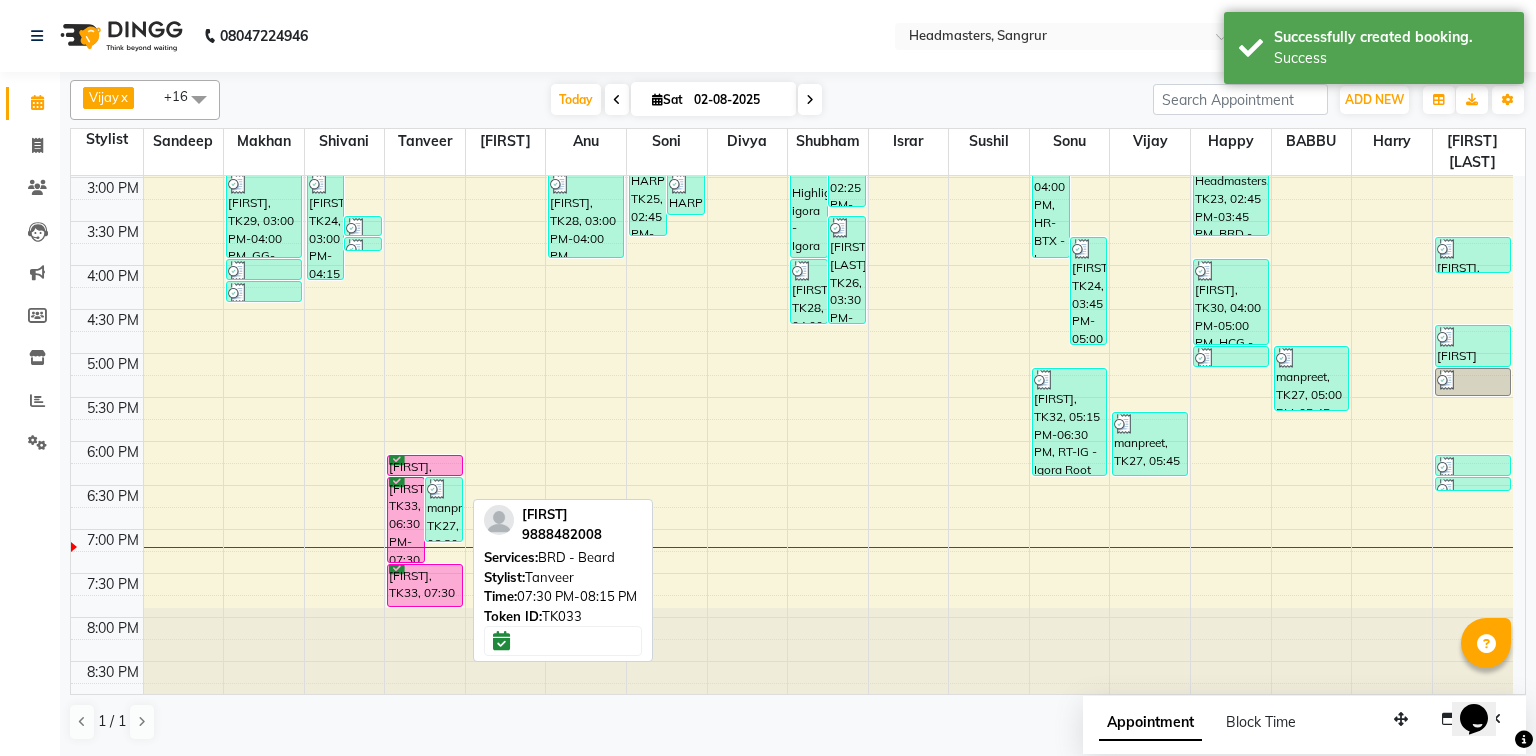 drag, startPoint x: 403, startPoint y: 623, endPoint x: 402, endPoint y: 586, distance: 37.01351 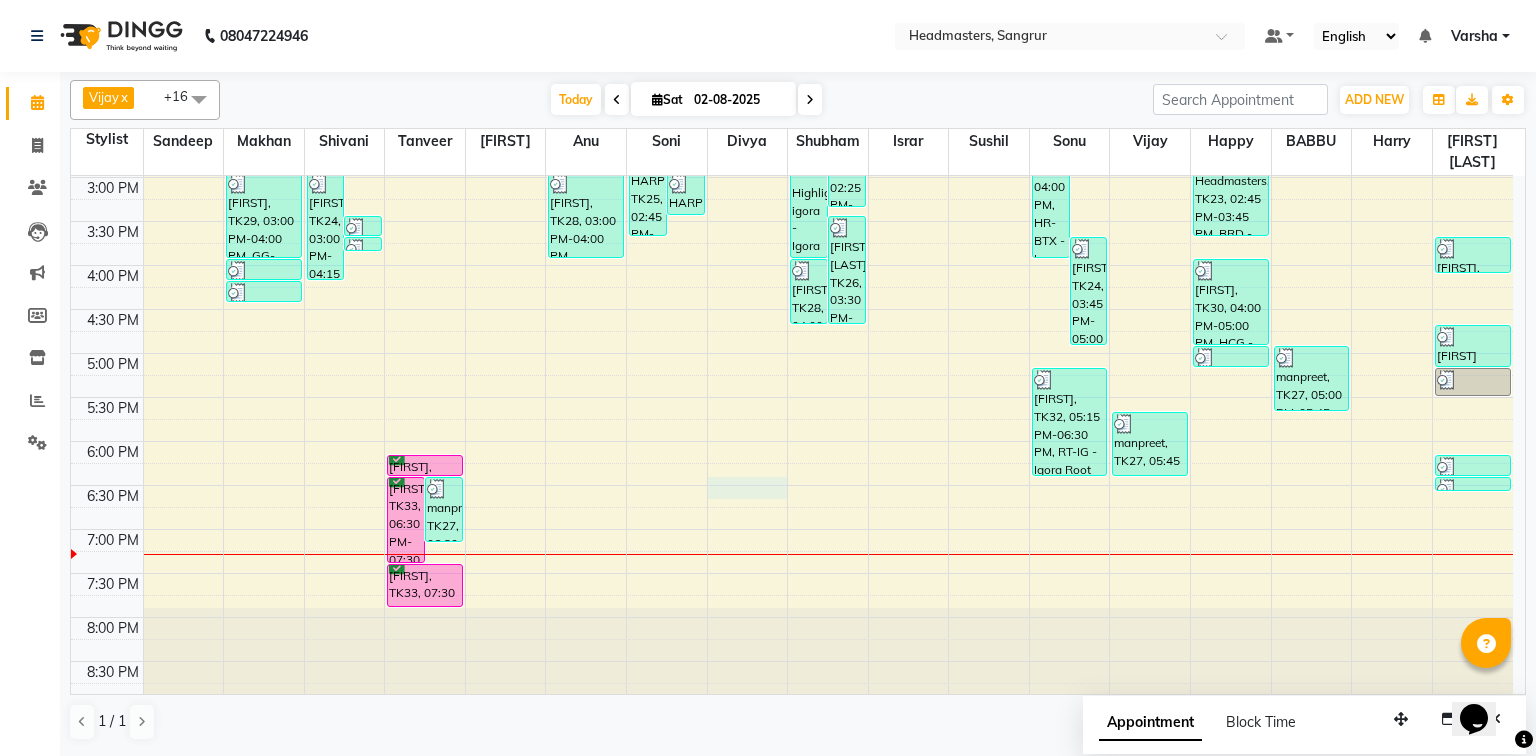 click on "8:00 AM 8:30 AM 9:00 AM 9:30 AM 10:00 AM 10:30 AM 11:00 AM 11:30 AM 12:00 PM 12:30 PM 1:00 PM 1:30 PM 2:00 PM 2:30 PM 3:00 PM 3:30 PM 4:00 PM 4:30 PM 5:00 PM 5:30 PM 6:00 PM 6:30 PM 7:00 PM 7:30 PM 8:00 PM 8:30 PM     [FIRST], TK21, 01:00 PM-02:00 PM, OPT - Plex treatment     [FIRST], TK22, 01:45 PM-02:15 PM, SSL - Shampoo     [LAST], TK08, 10:30 AM-11:30 AM, HCL - Hair Cut by Senior Hair Stylist     [FIRST], TK06, 10:30 AM-11:15 AM, BRD - Beard     [FIRST], TK17, 02:00 PM-02:45 PM, BRD - Beard     [FIRST], TK29, 03:00 PM-04:00 PM, GG-igora - Igora Global     [FIRST], TK29, 04:00 PM-04:15 PM, O3-MSK-POW - Power Mask     [FIRST], TK29, 04:15 PM-04:30 PM, O3-MSK-DTAN  - D-Tan Pack     [FIRST], TK24, 03:00 PM-04:15 PM, CLP REP  - Repechage Cleanup (seaweed based),WX-FL-RC - Waxing Full Legs -Premium,WX-FA-RC - Waxing Full Arms - Premium,WX-UA-RC - Waxing Under Arms - Premium     Headmasters, TK23, 03:30 PM-03:45 PM, TH-EB - Eyebrows     Headmasters, TK23, 03:45 PM-03:50 PM, TH-UL - Upper lips" at bounding box center (792, 133) 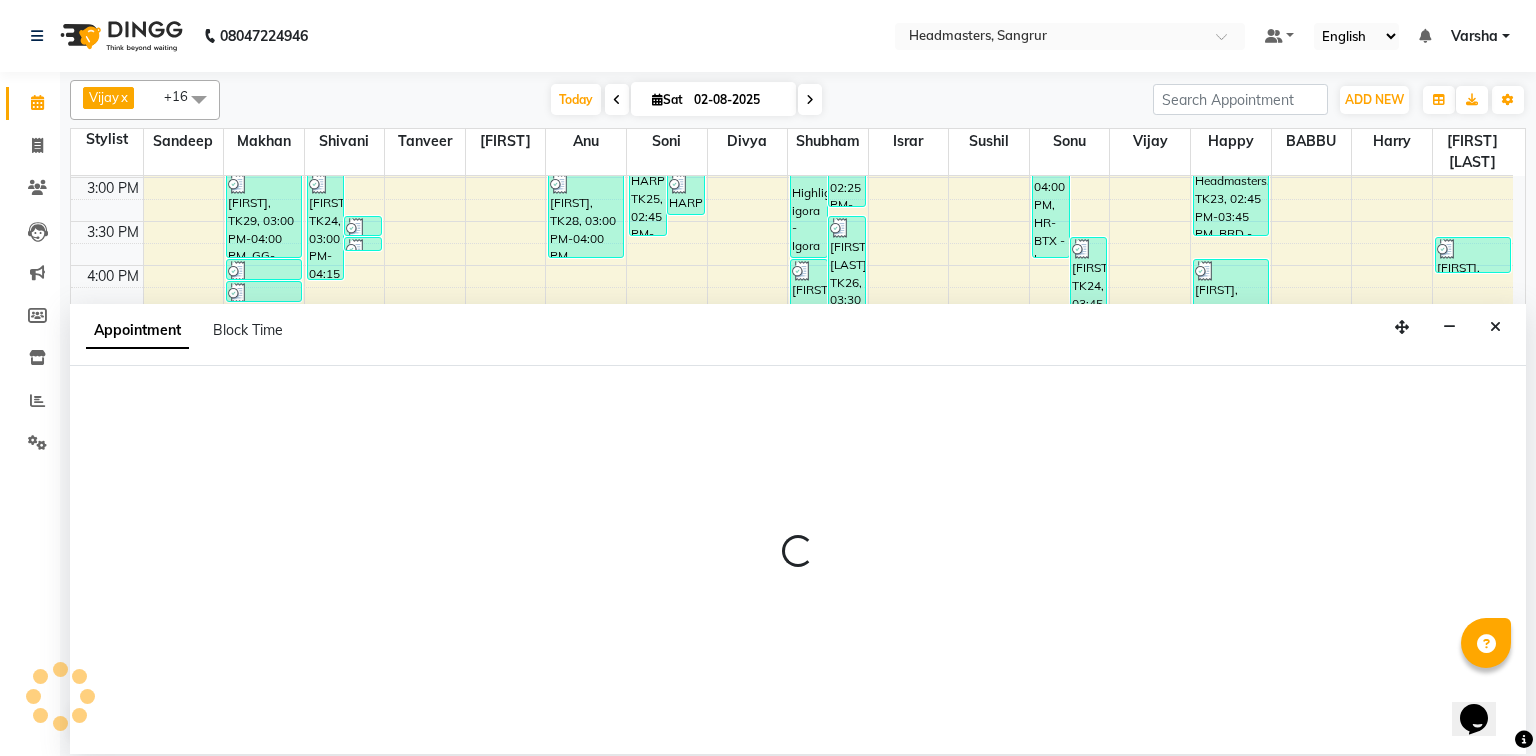 select on "60883" 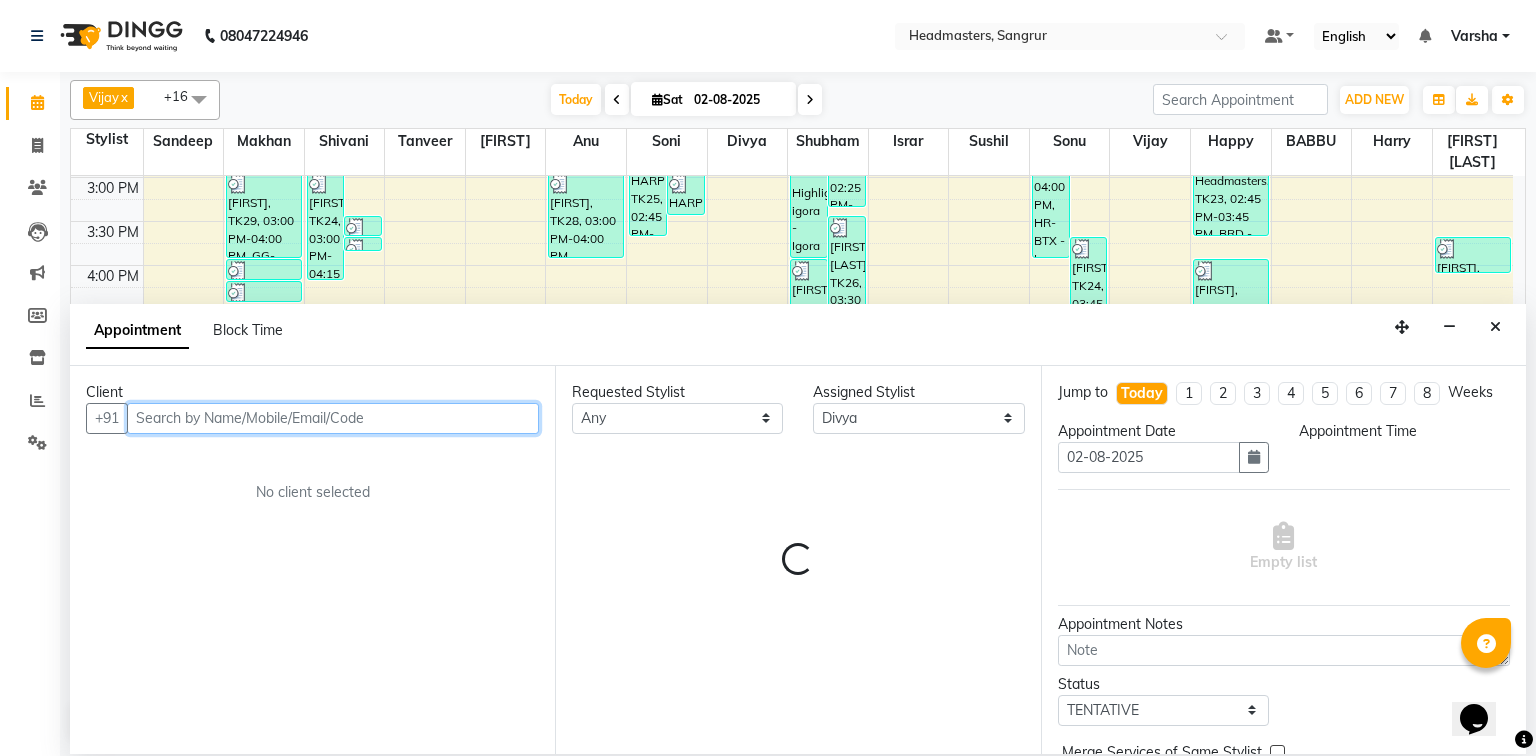 select on "1110" 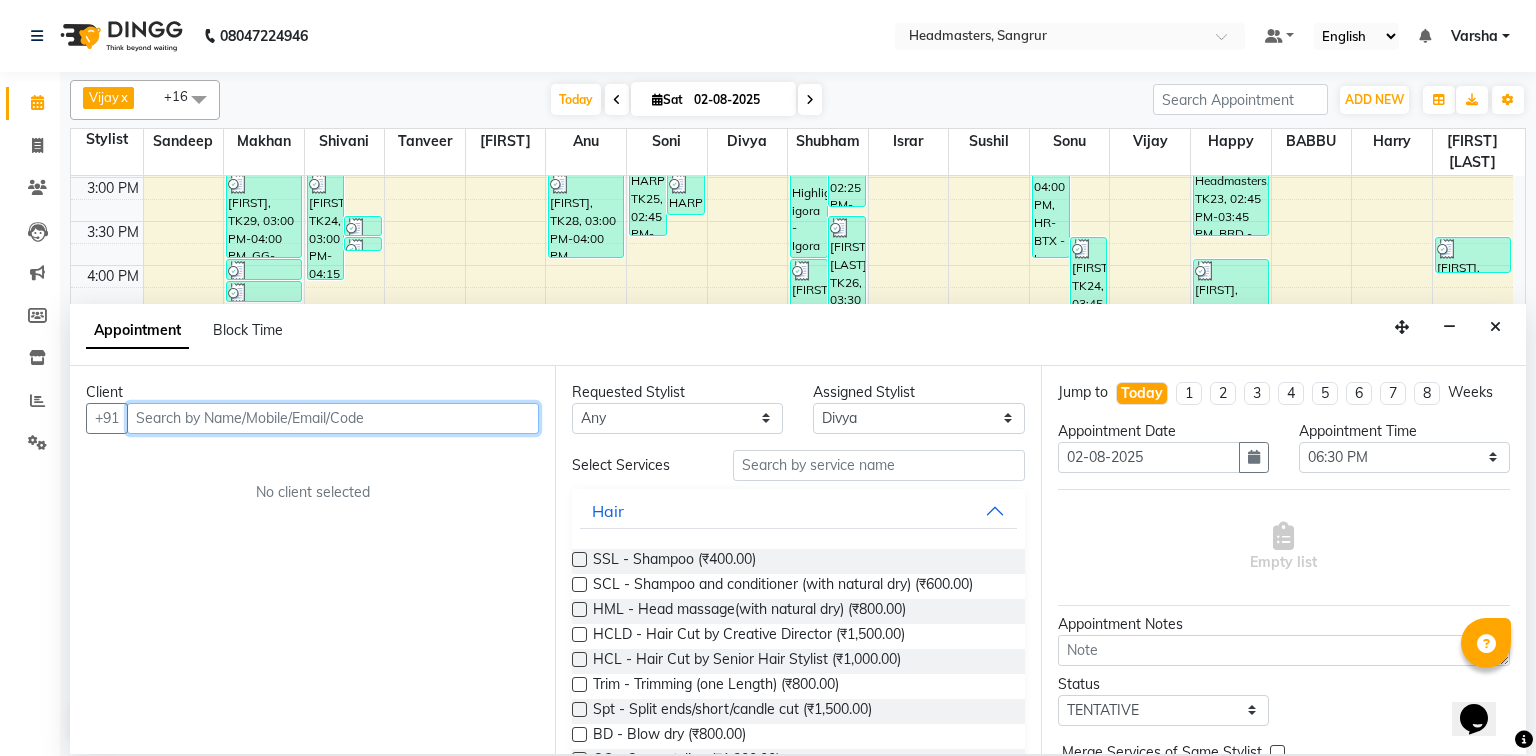 click at bounding box center (333, 418) 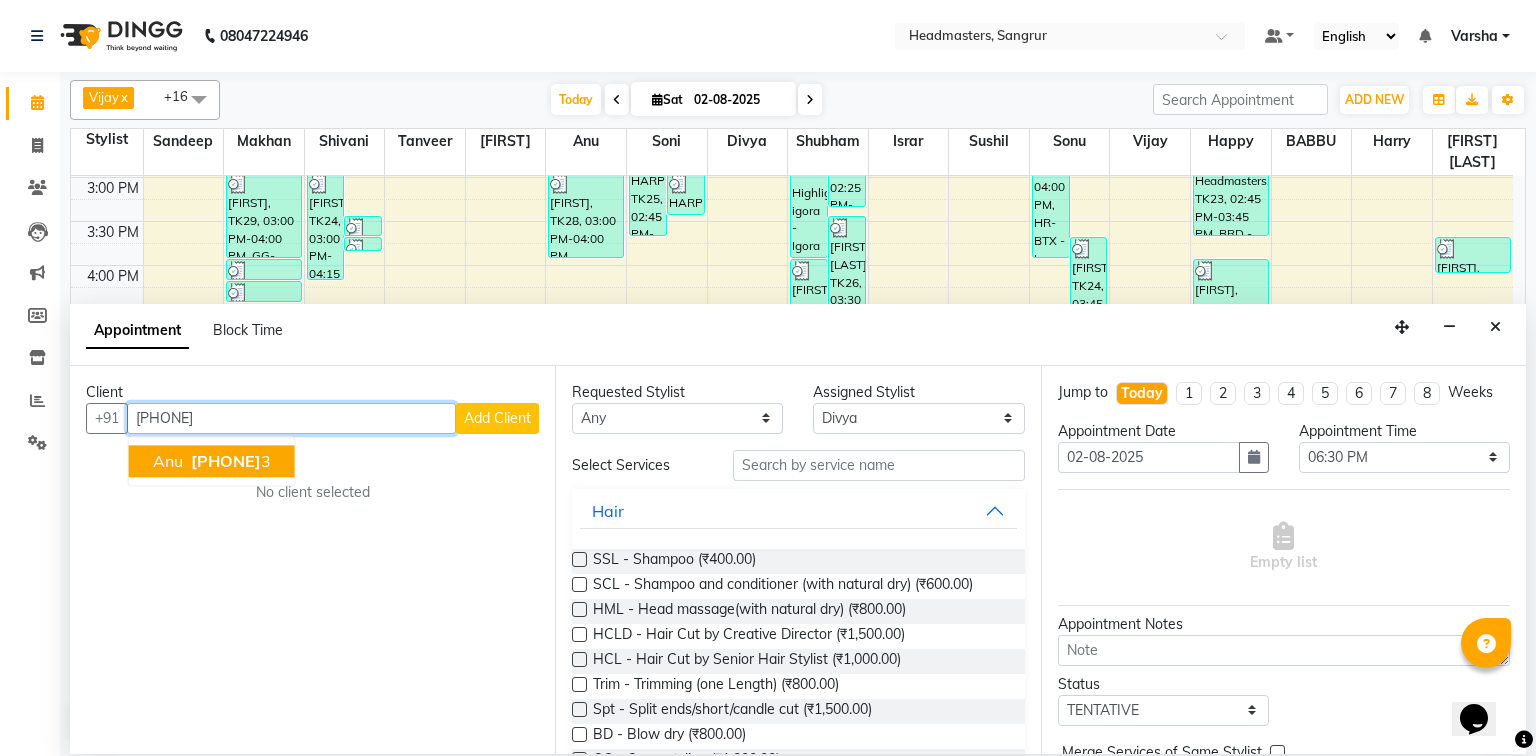 click on "[FIRST]   [PHONE]" at bounding box center (212, 461) 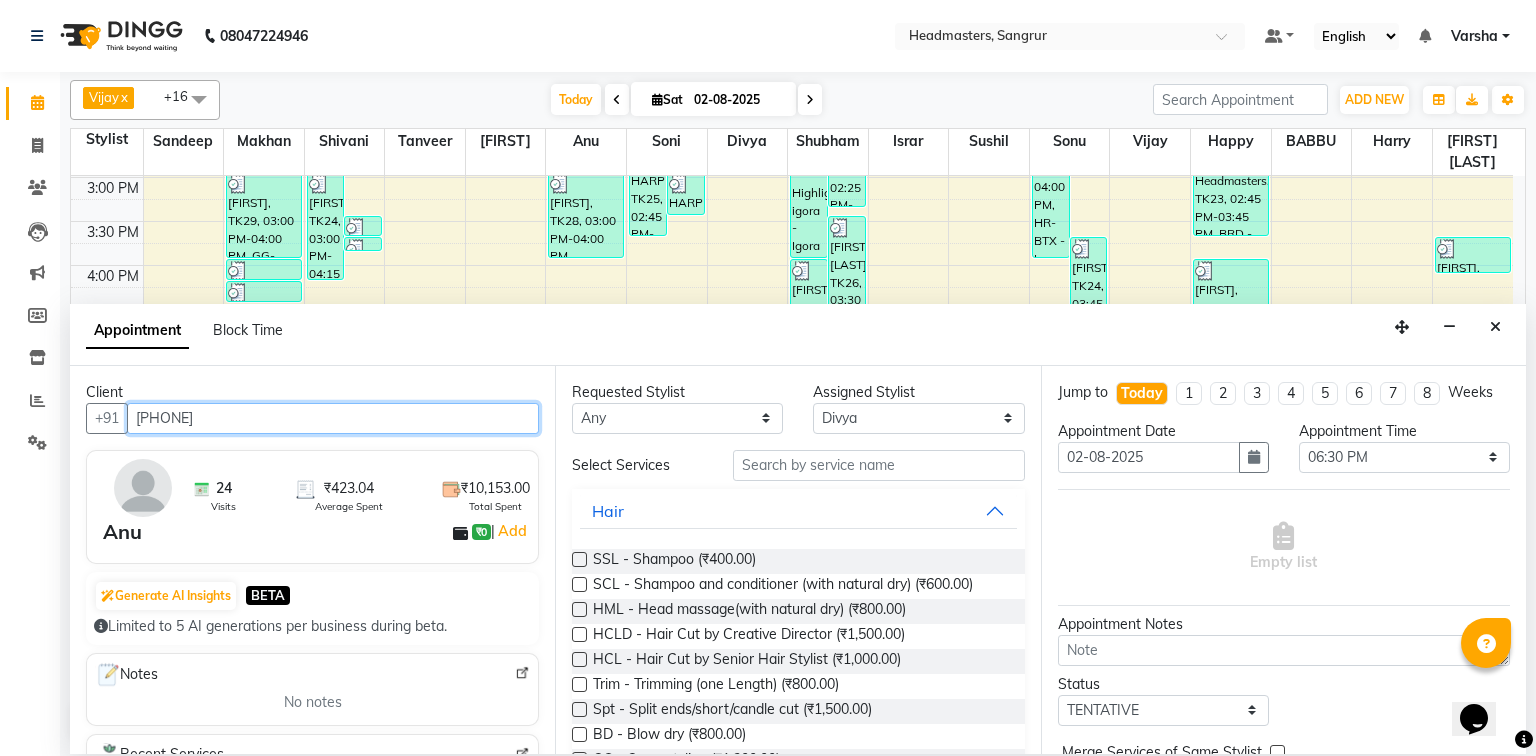 type on "[PHONE]" 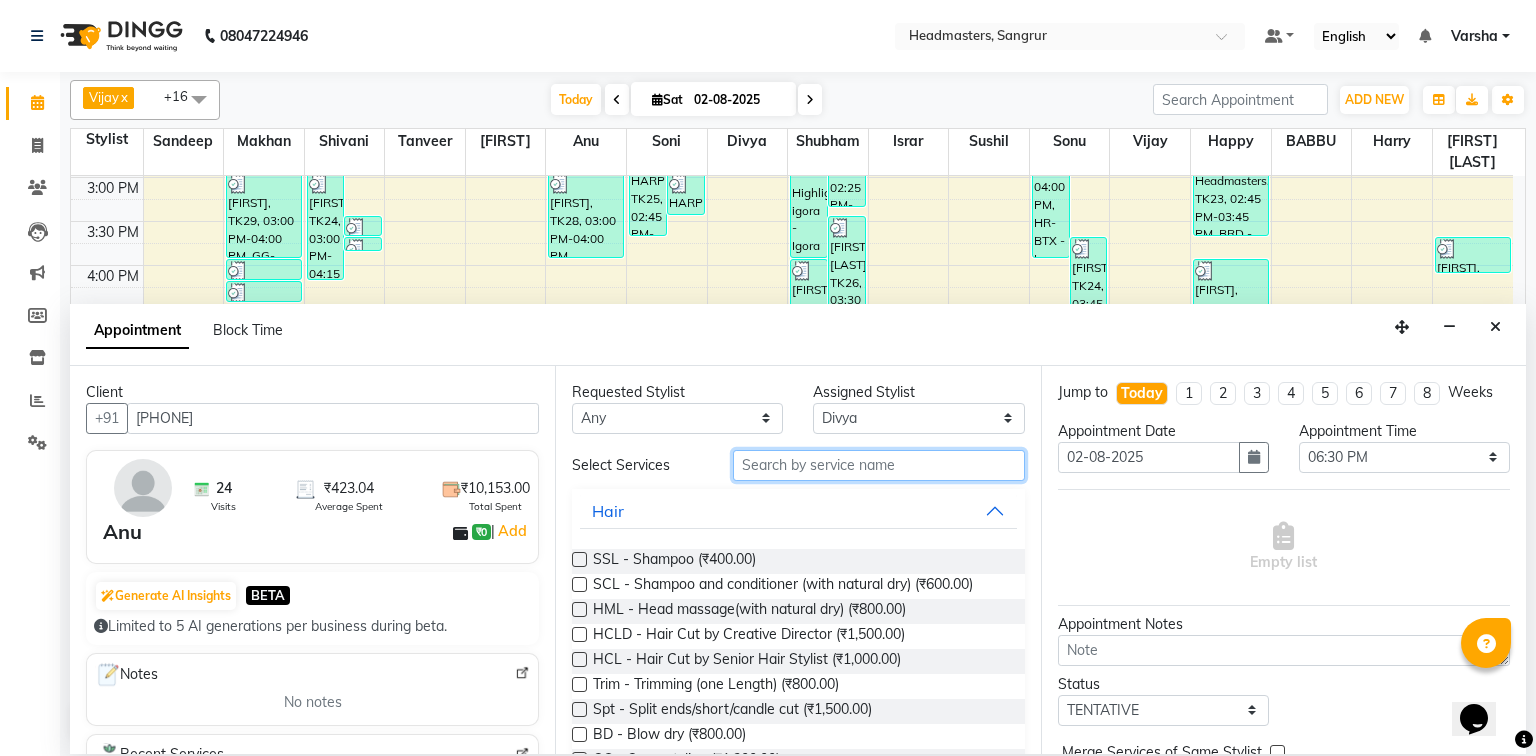 click at bounding box center [879, 465] 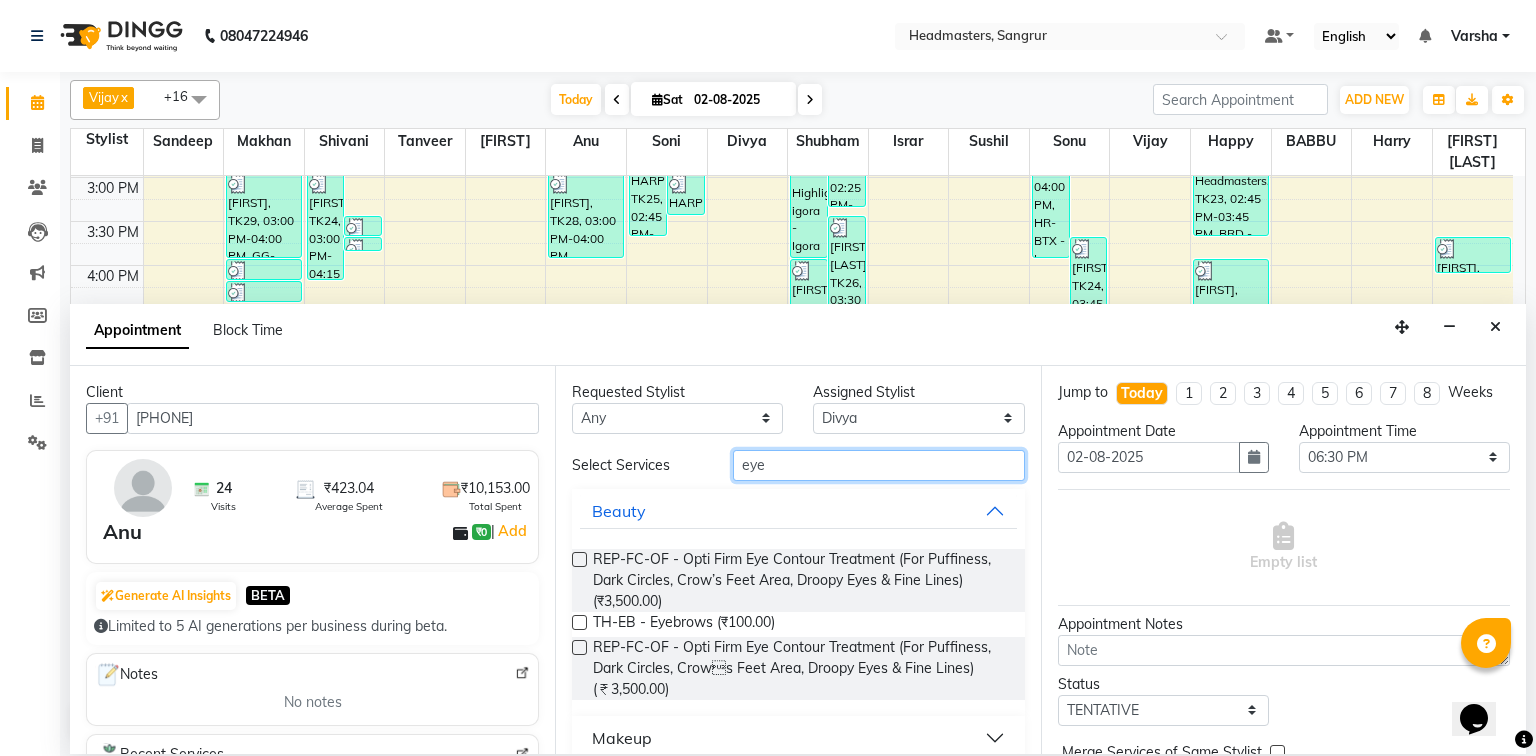 type on "eye" 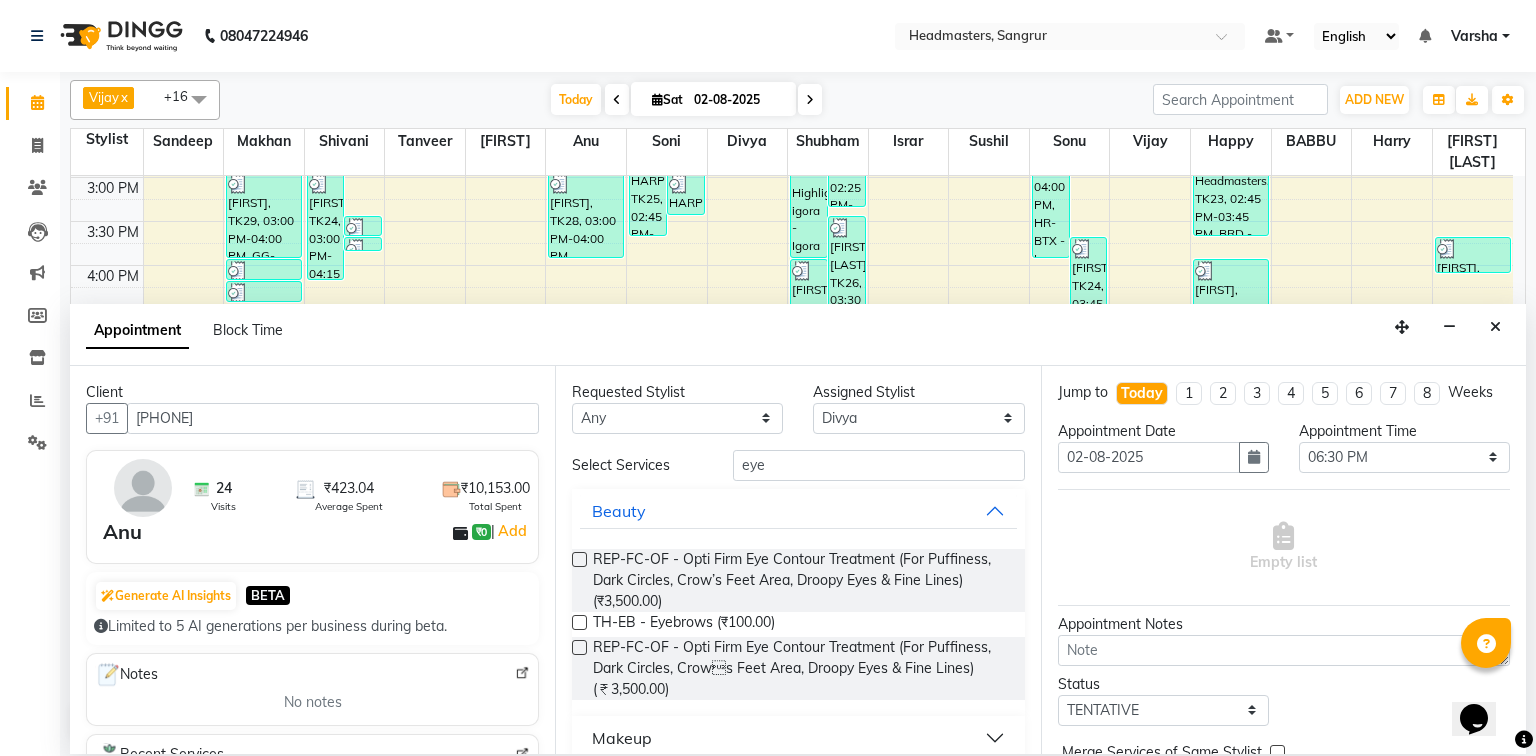 click at bounding box center (578, 626) 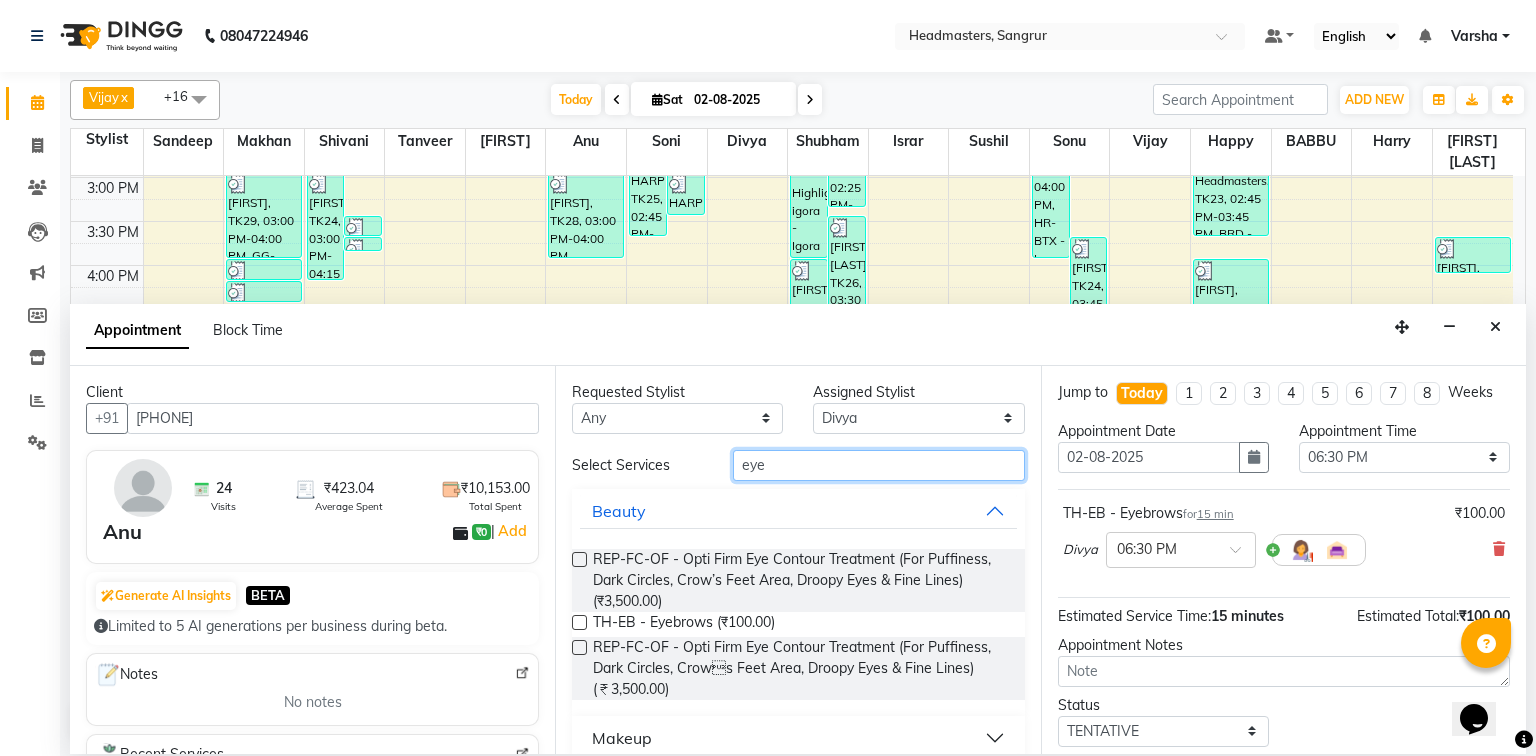 checkbox on "false" 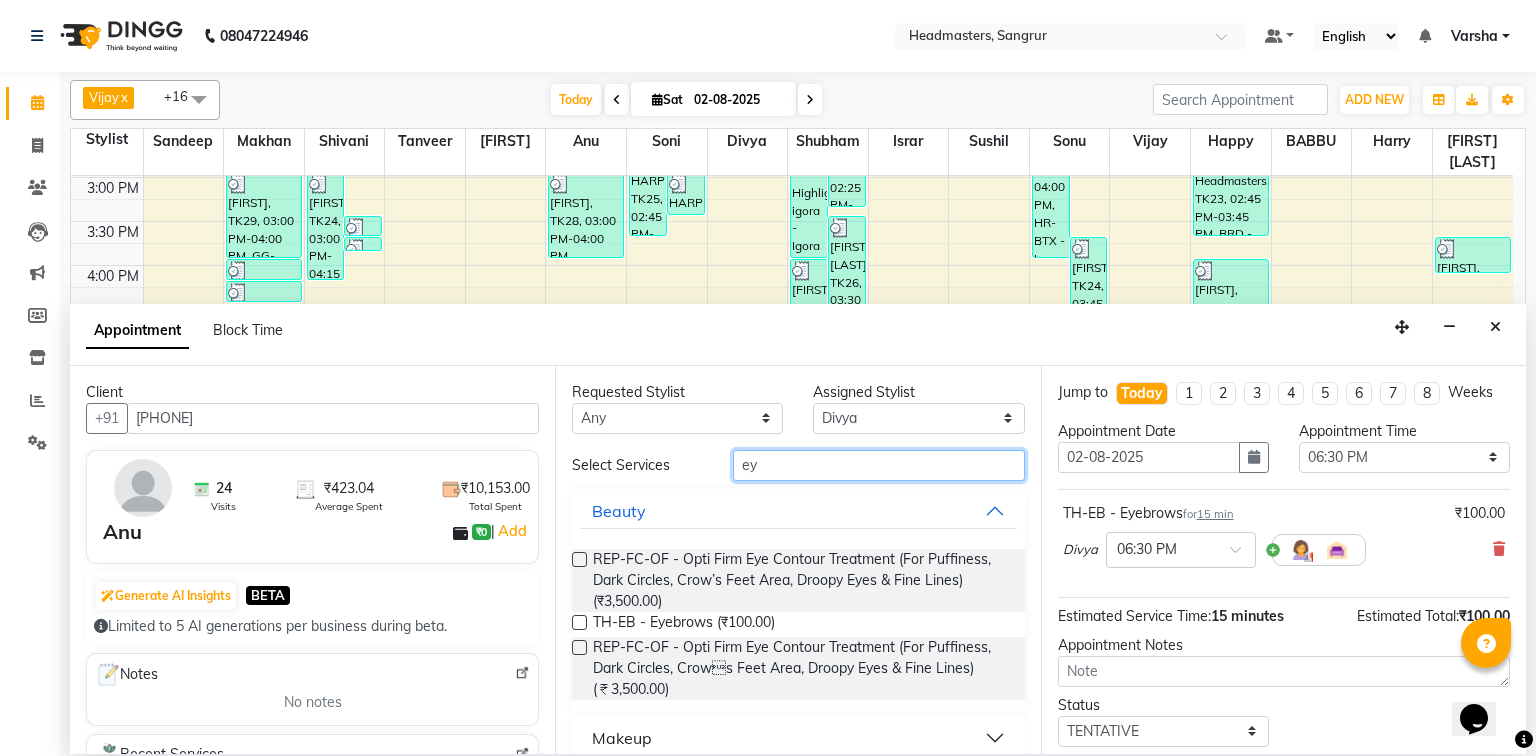 type on "e" 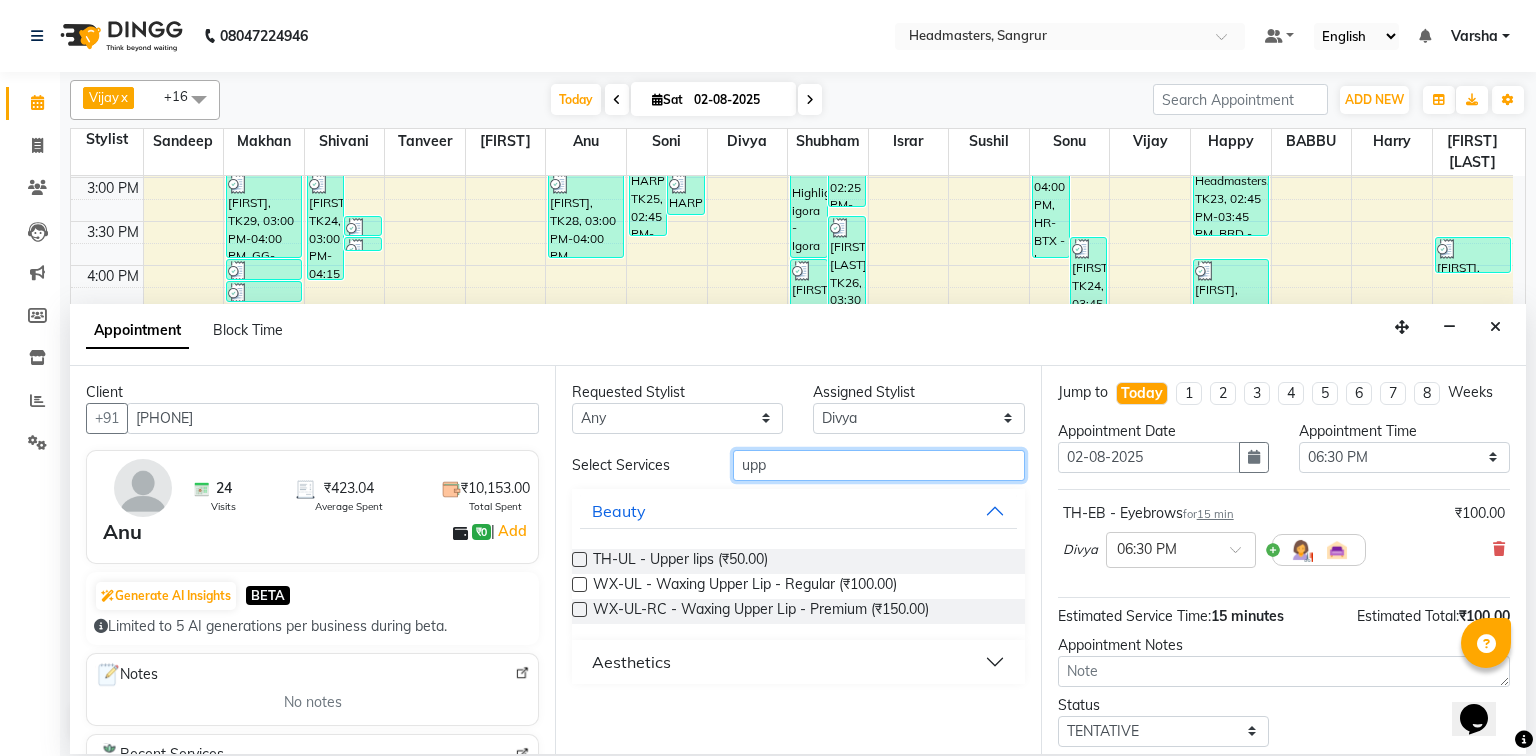 type on "upp" 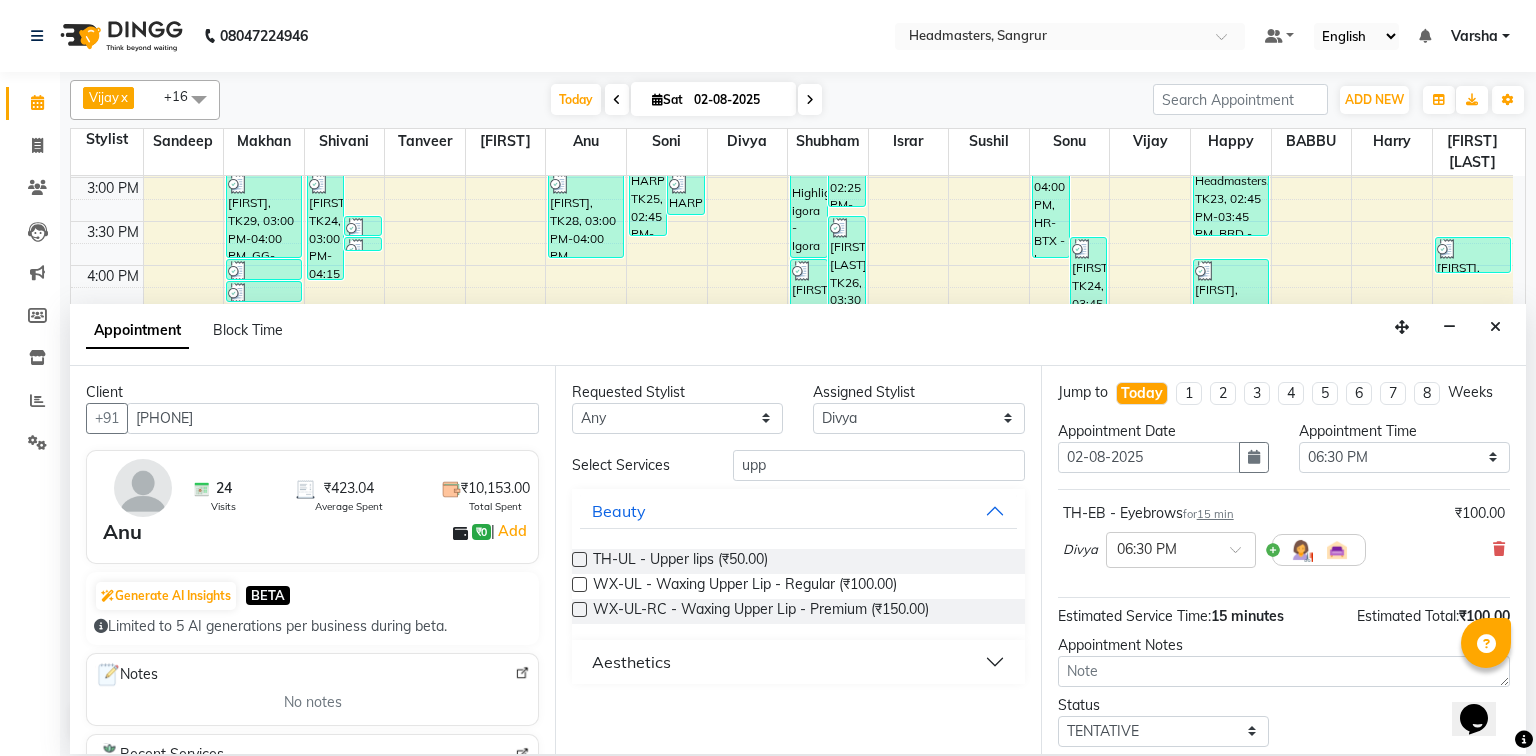 click at bounding box center (579, 559) 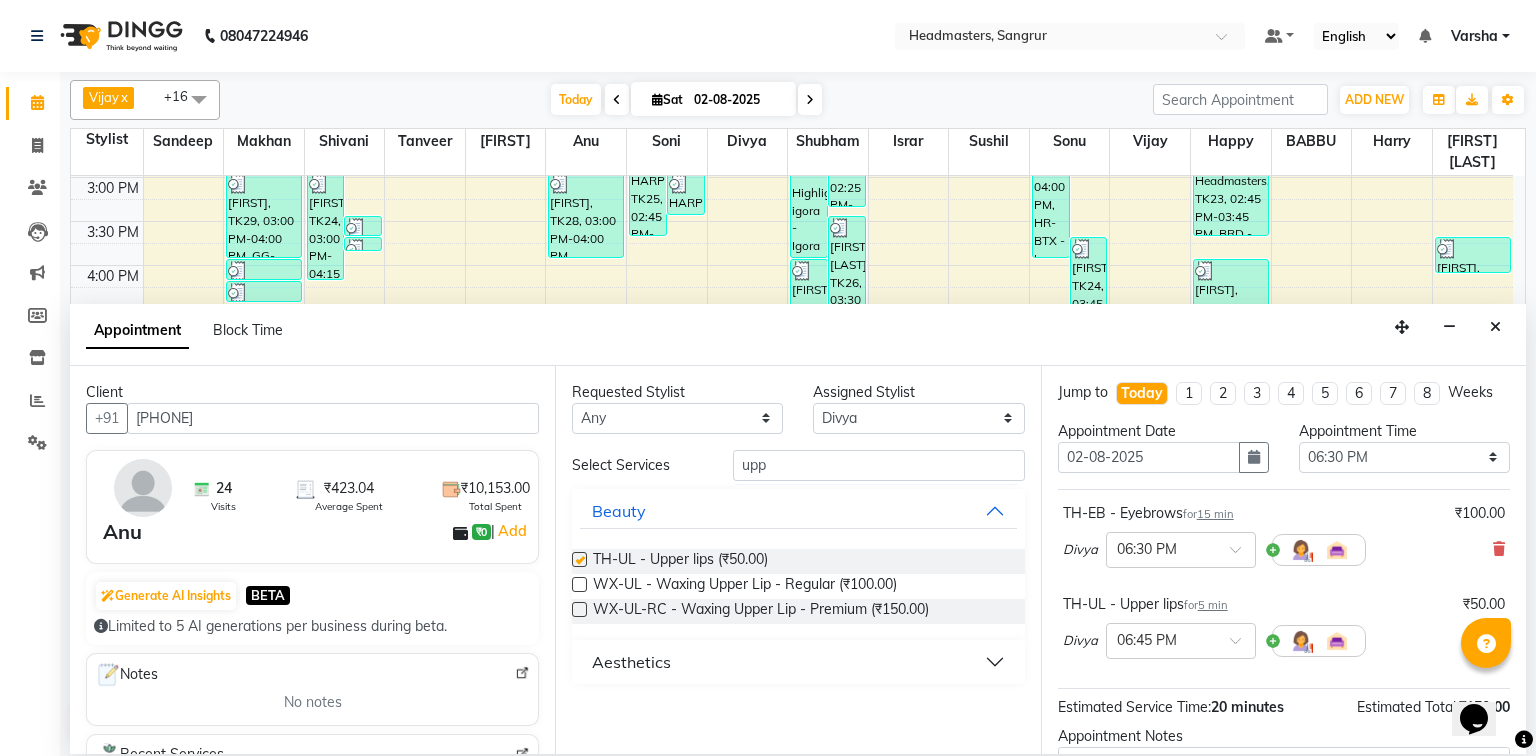 checkbox on "false" 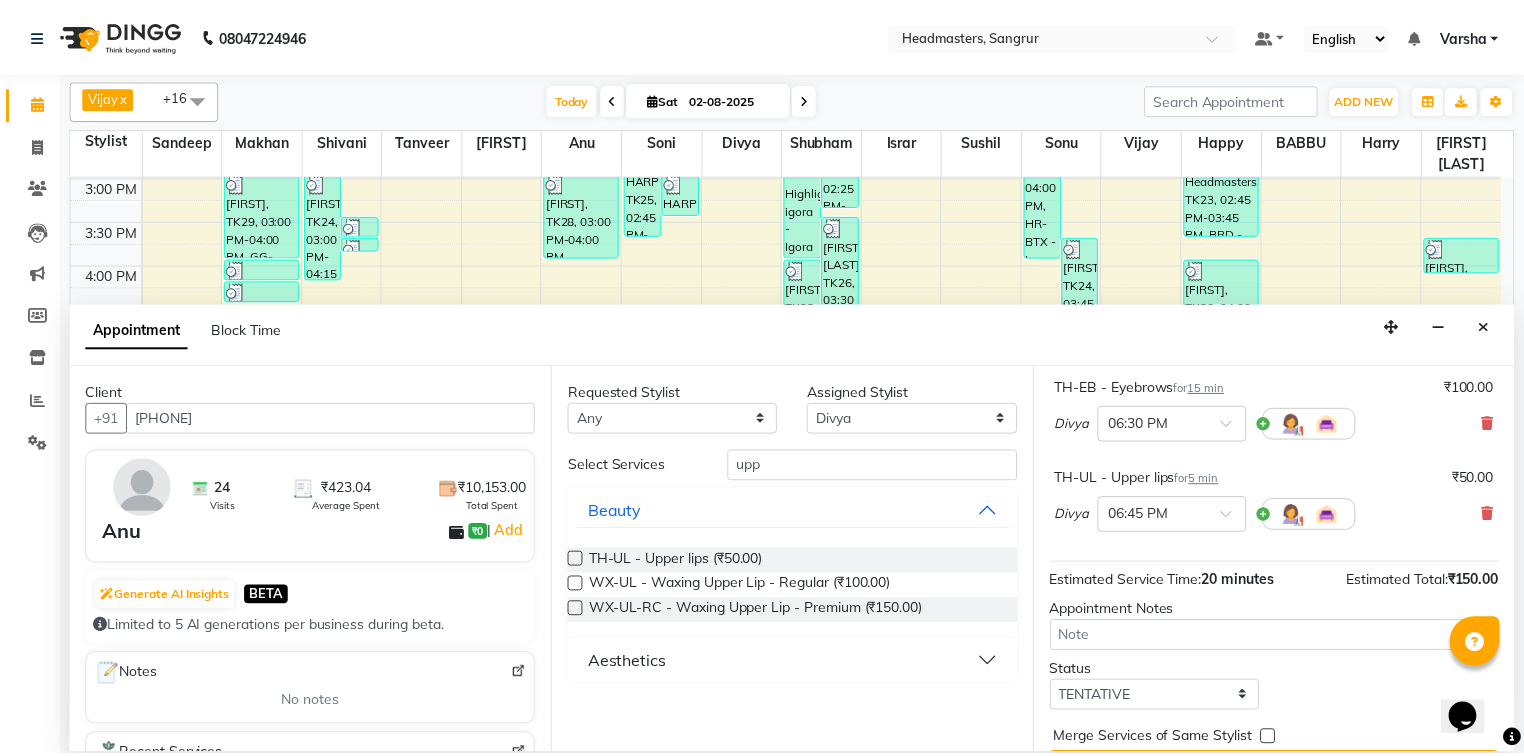 scroll, scrollTop: 176, scrollLeft: 0, axis: vertical 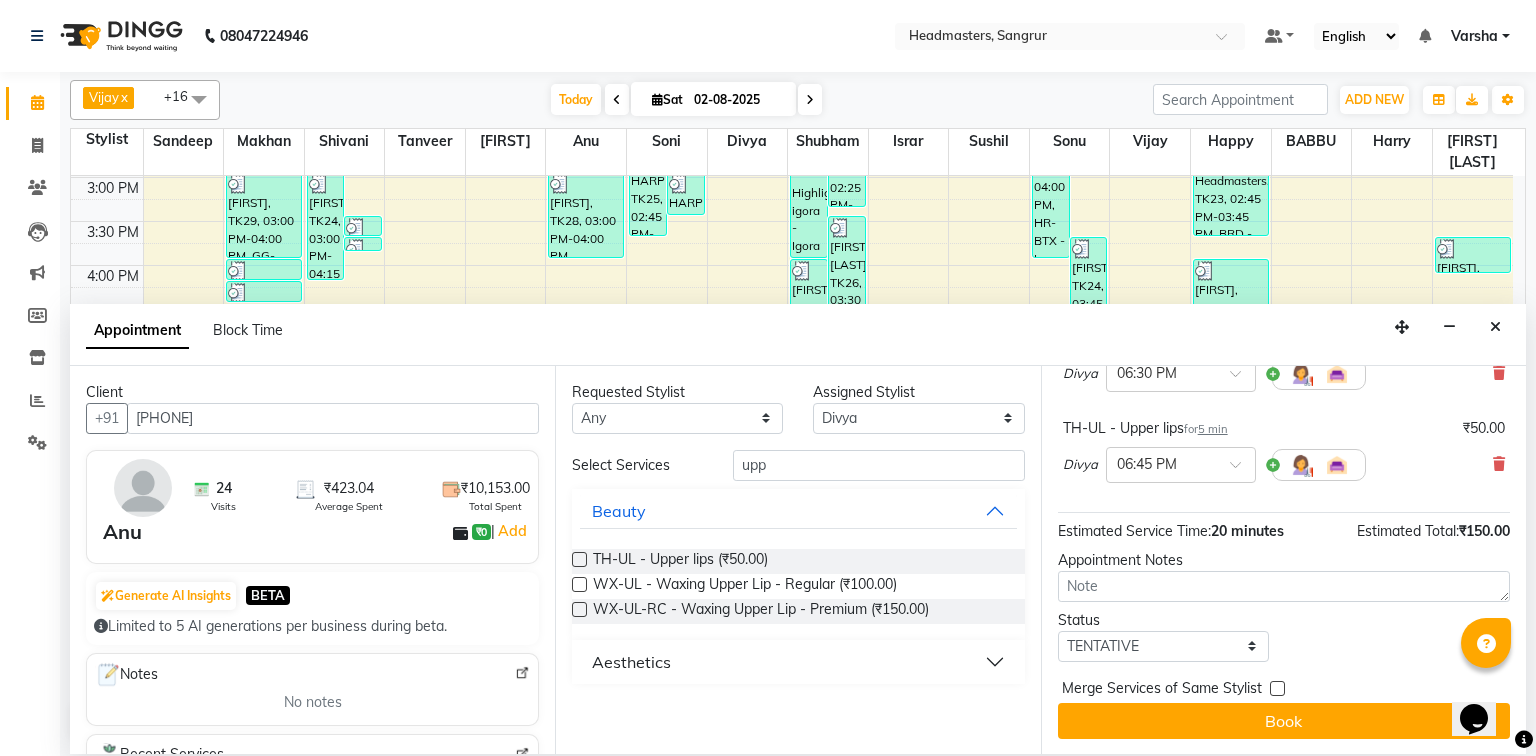 click on "Merge Services of Same Stylist" at bounding box center (1162, 690) 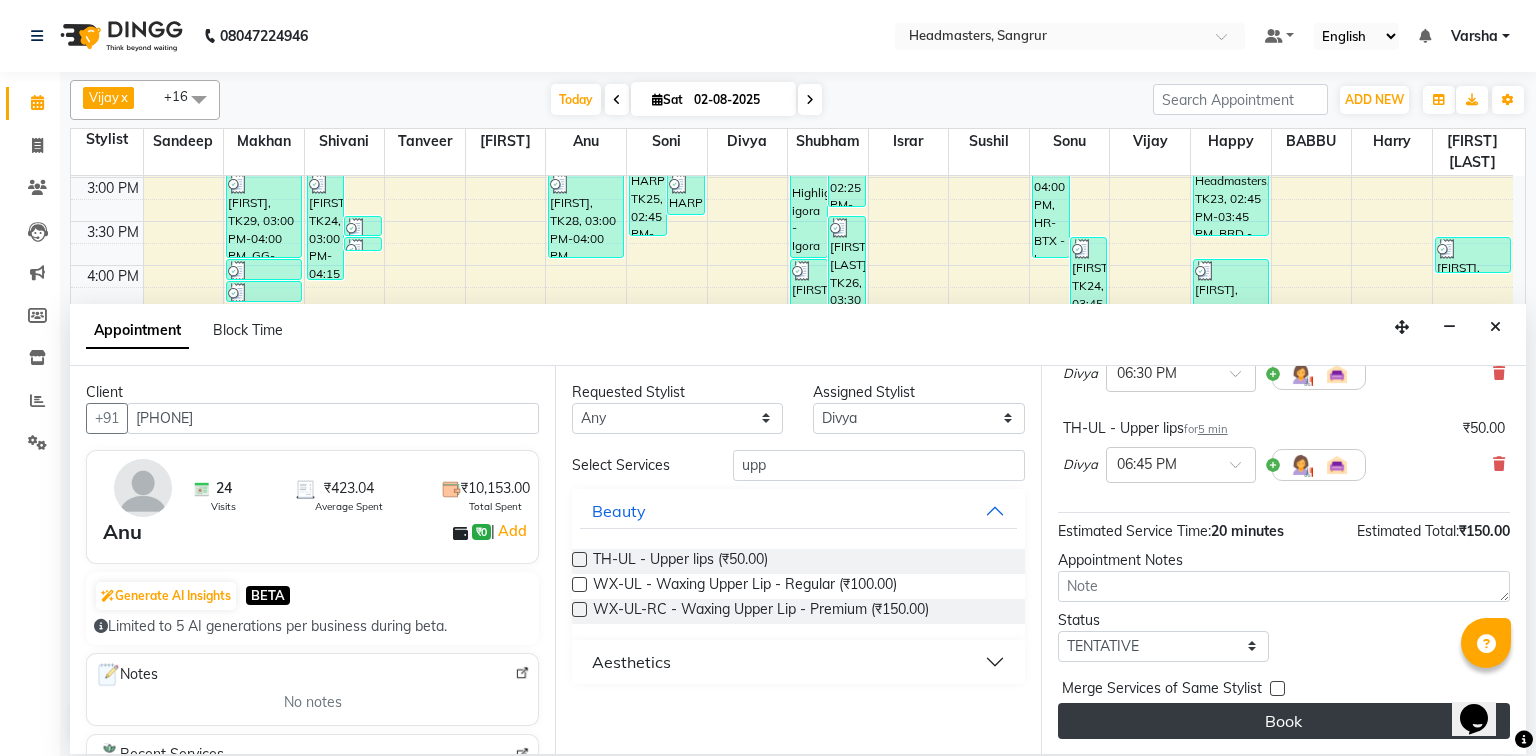 click on "Book" at bounding box center [1284, 721] 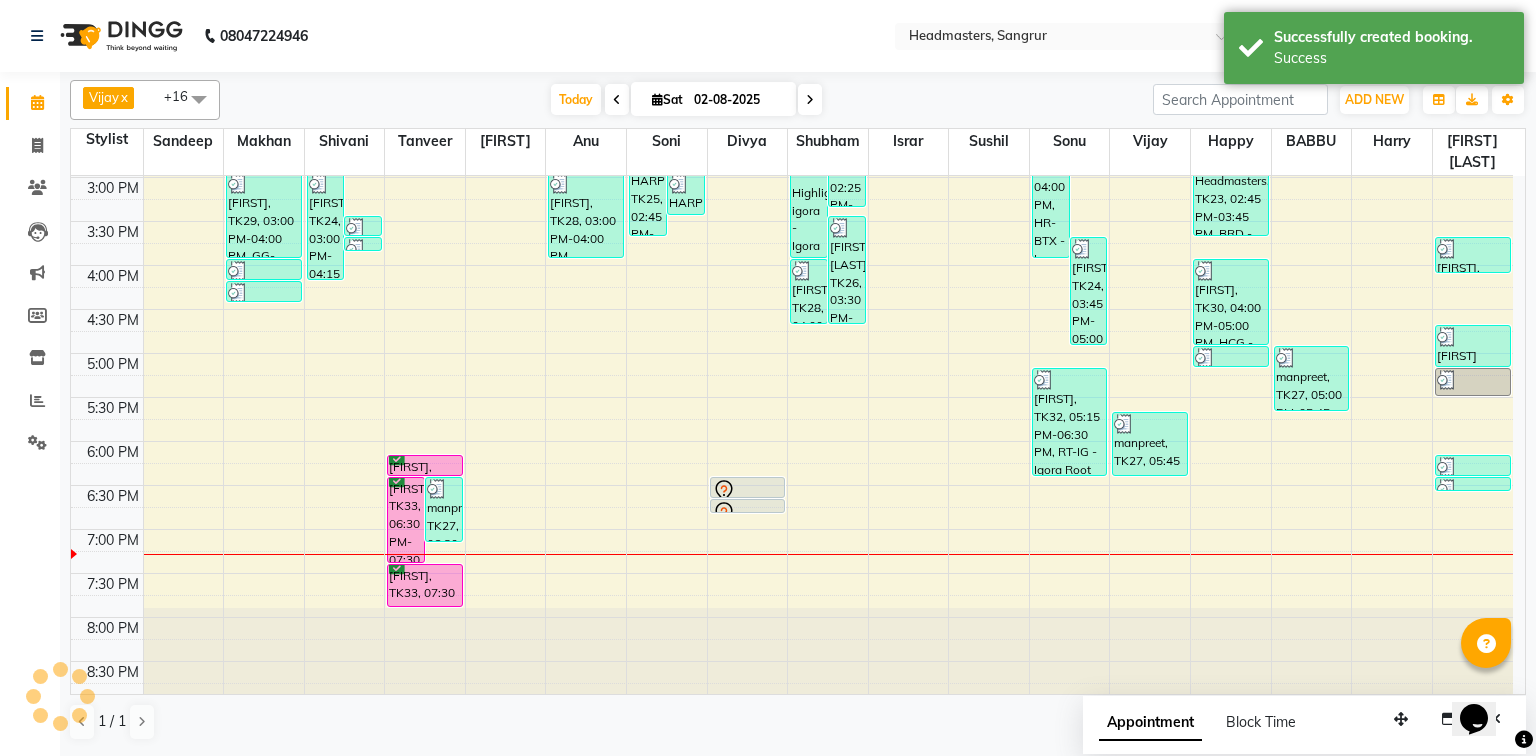 click at bounding box center (748, 491) 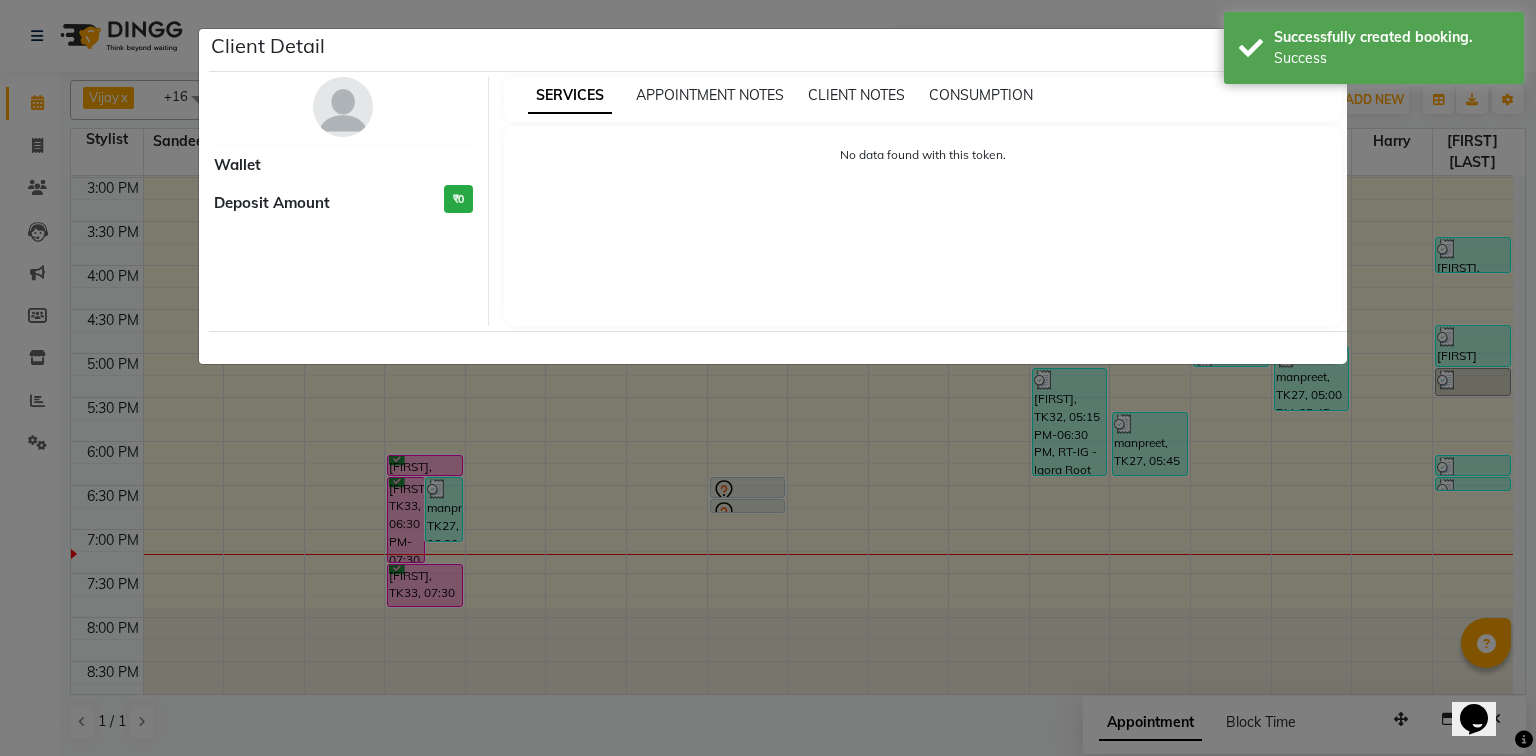 select on "7" 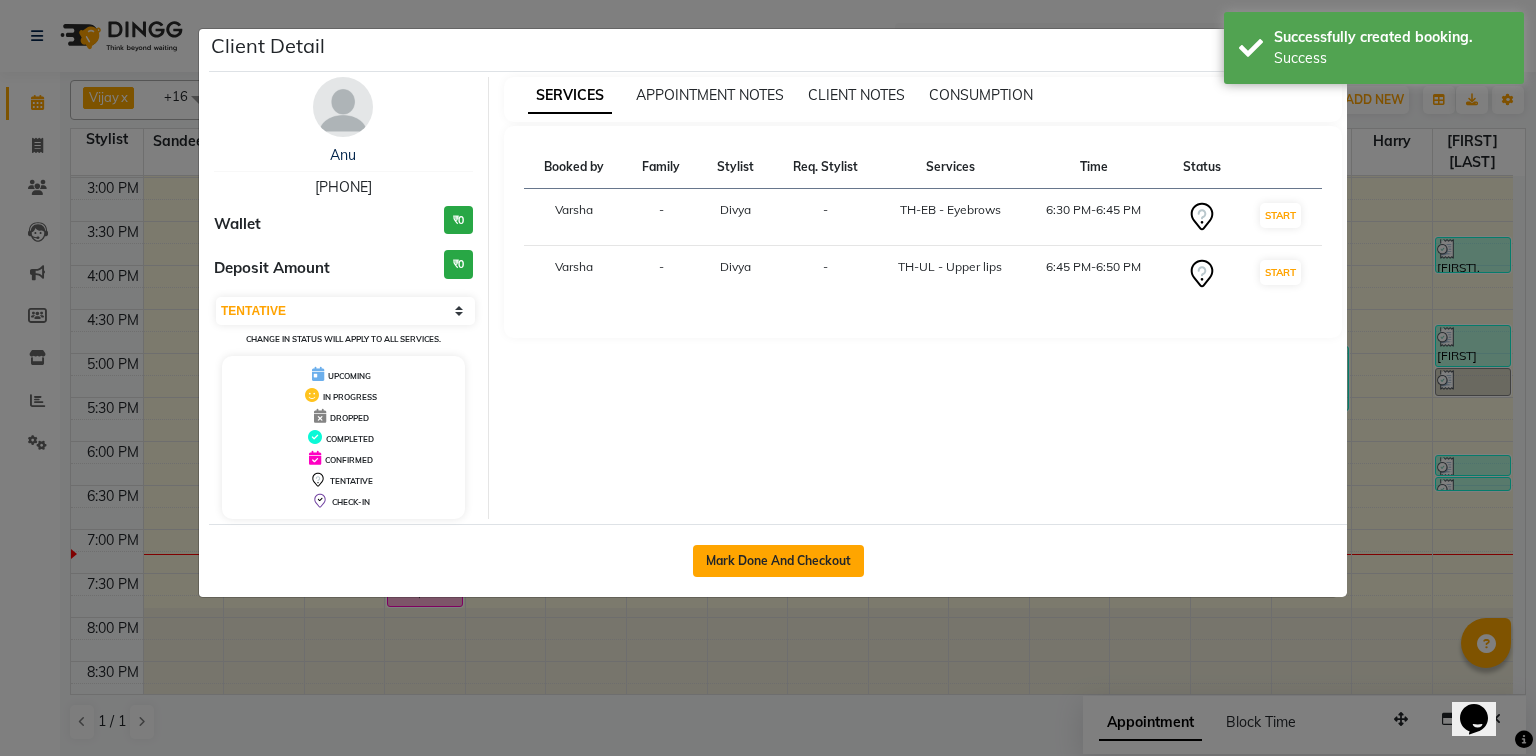 click on "Mark Done And Checkout" 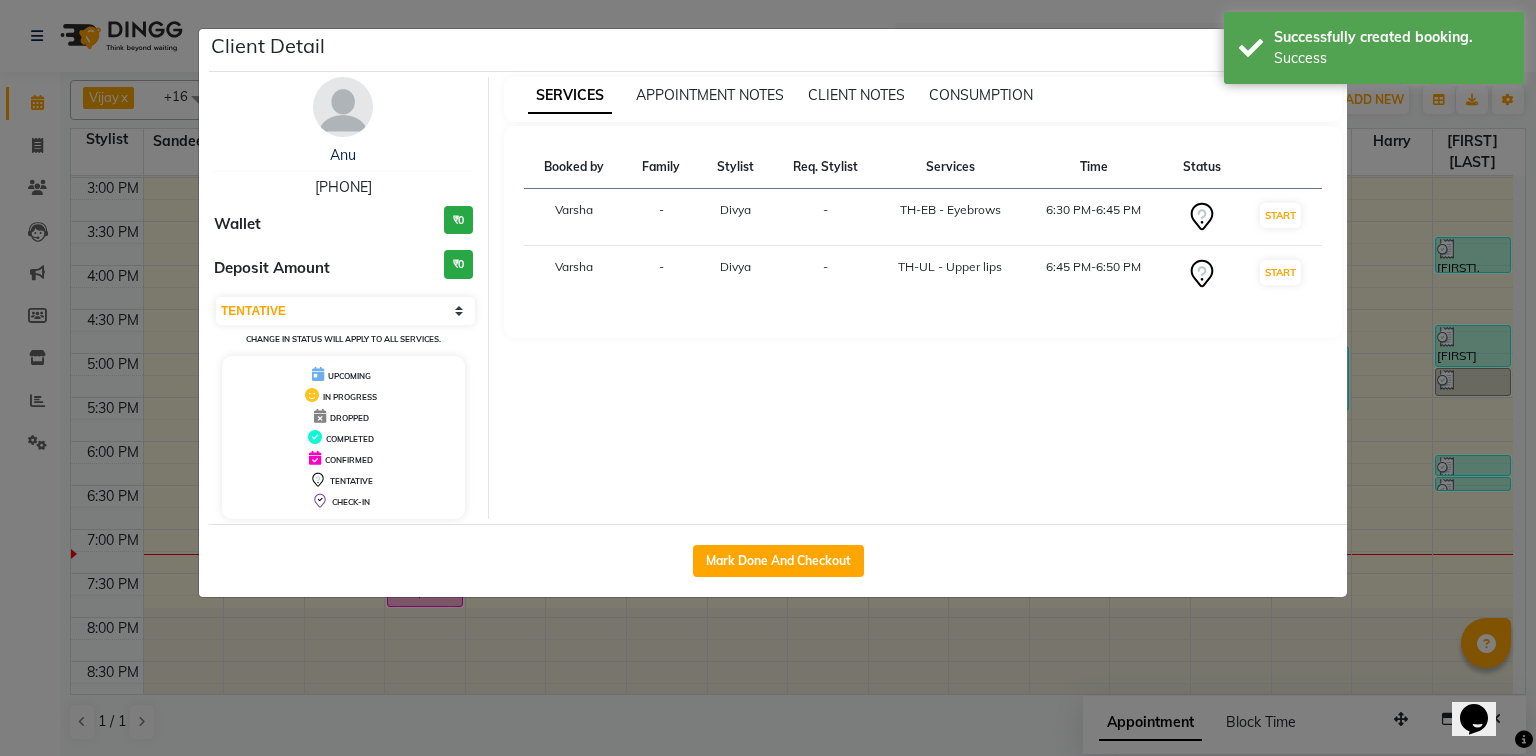 select on "service" 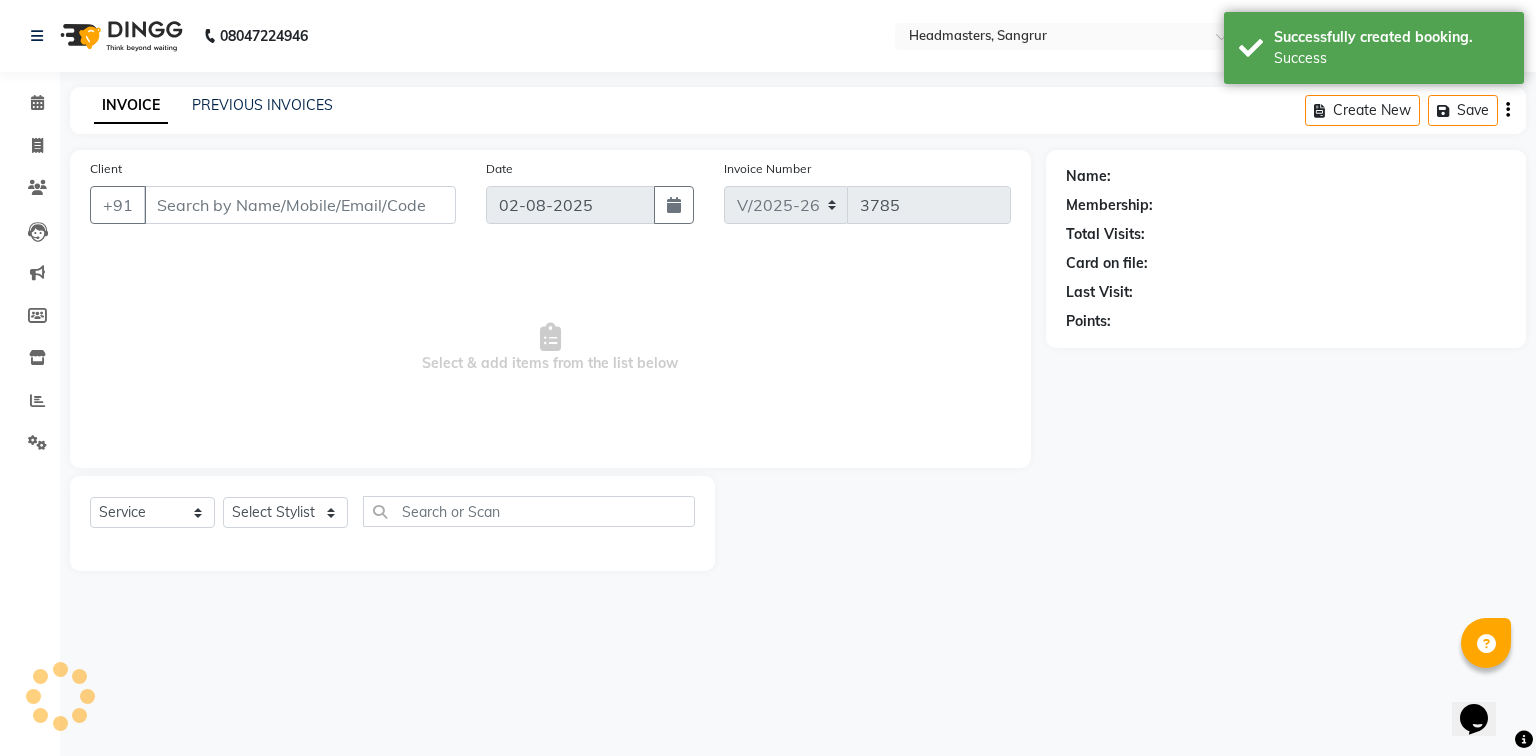 select on "3" 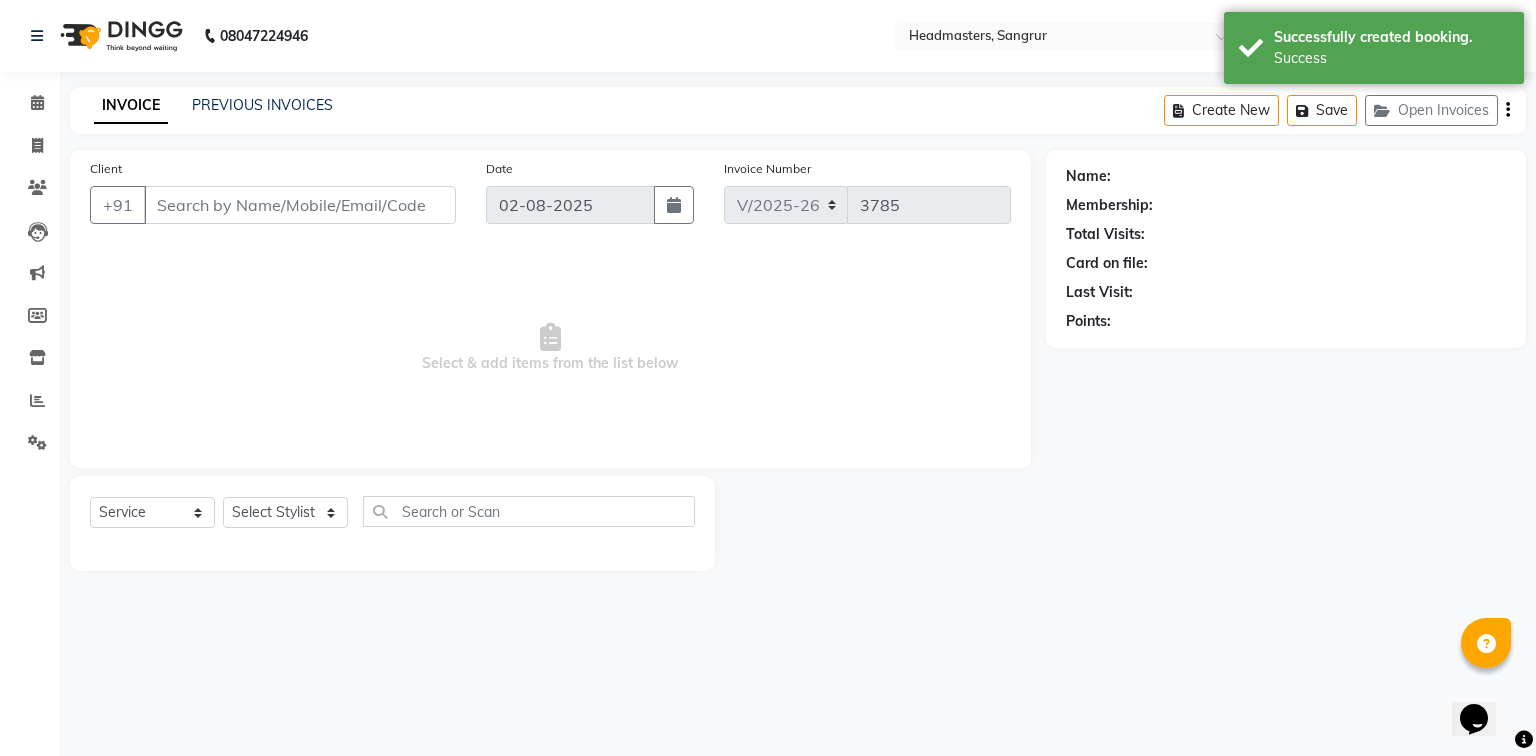 type on "[PHONE]" 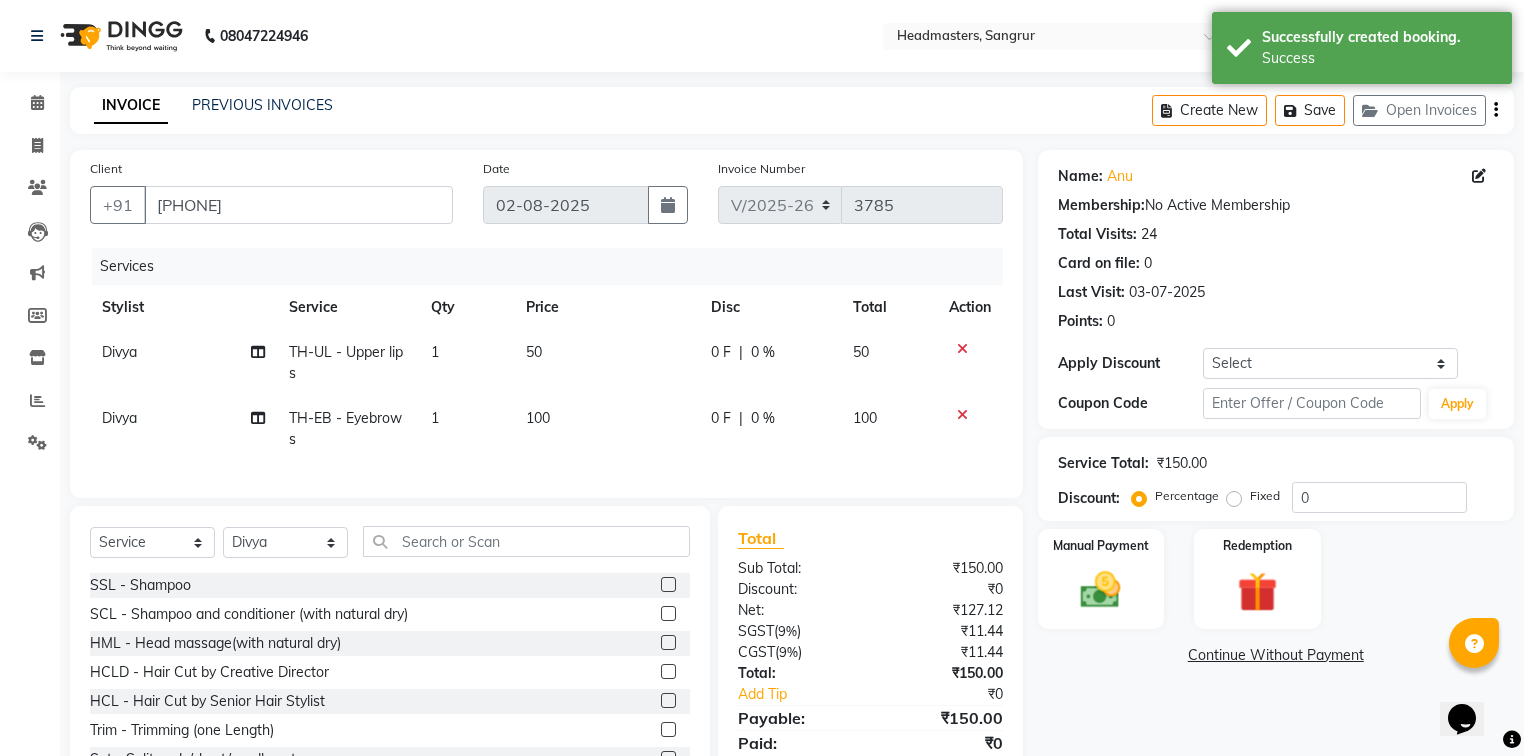 click on "Fixed" 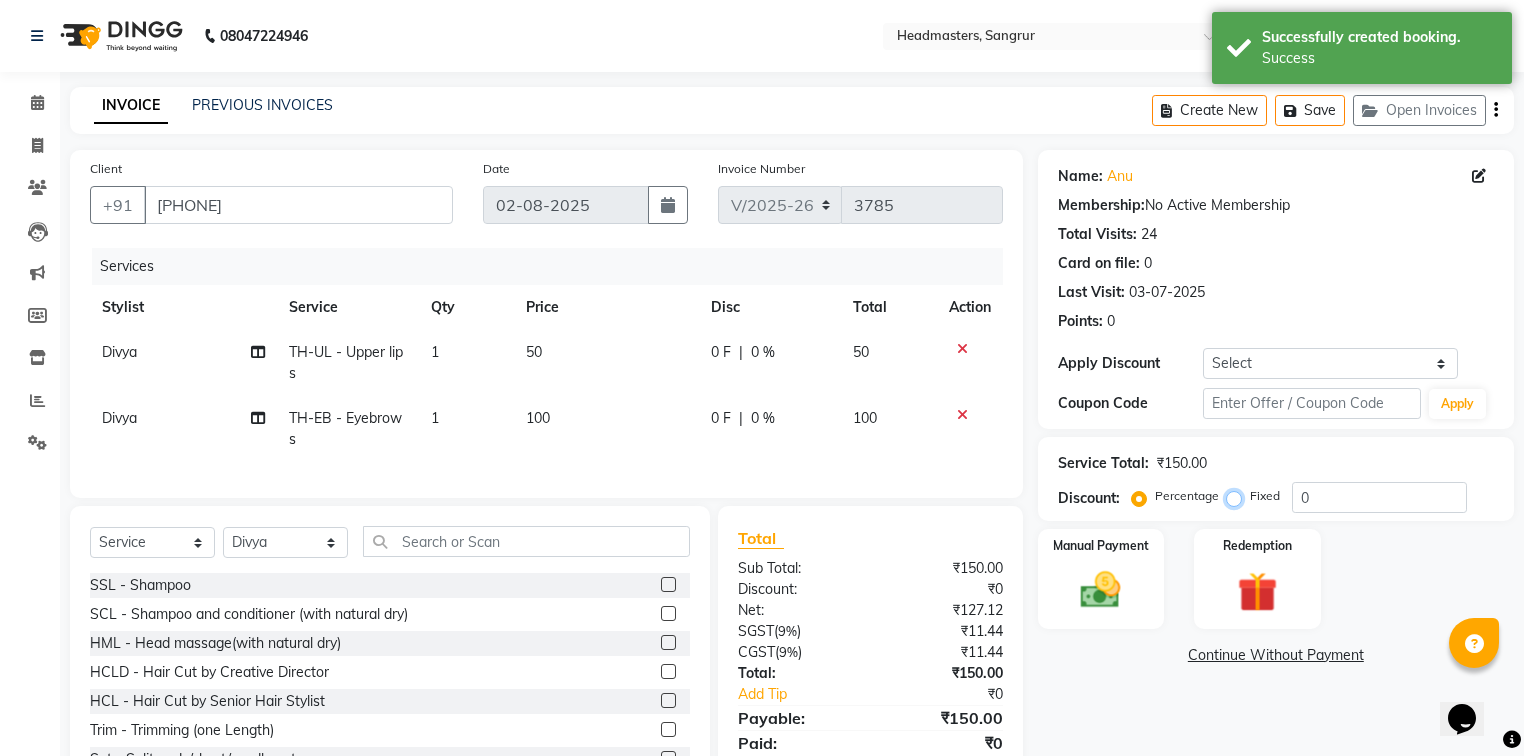 click on "Fixed" at bounding box center [1238, 496] 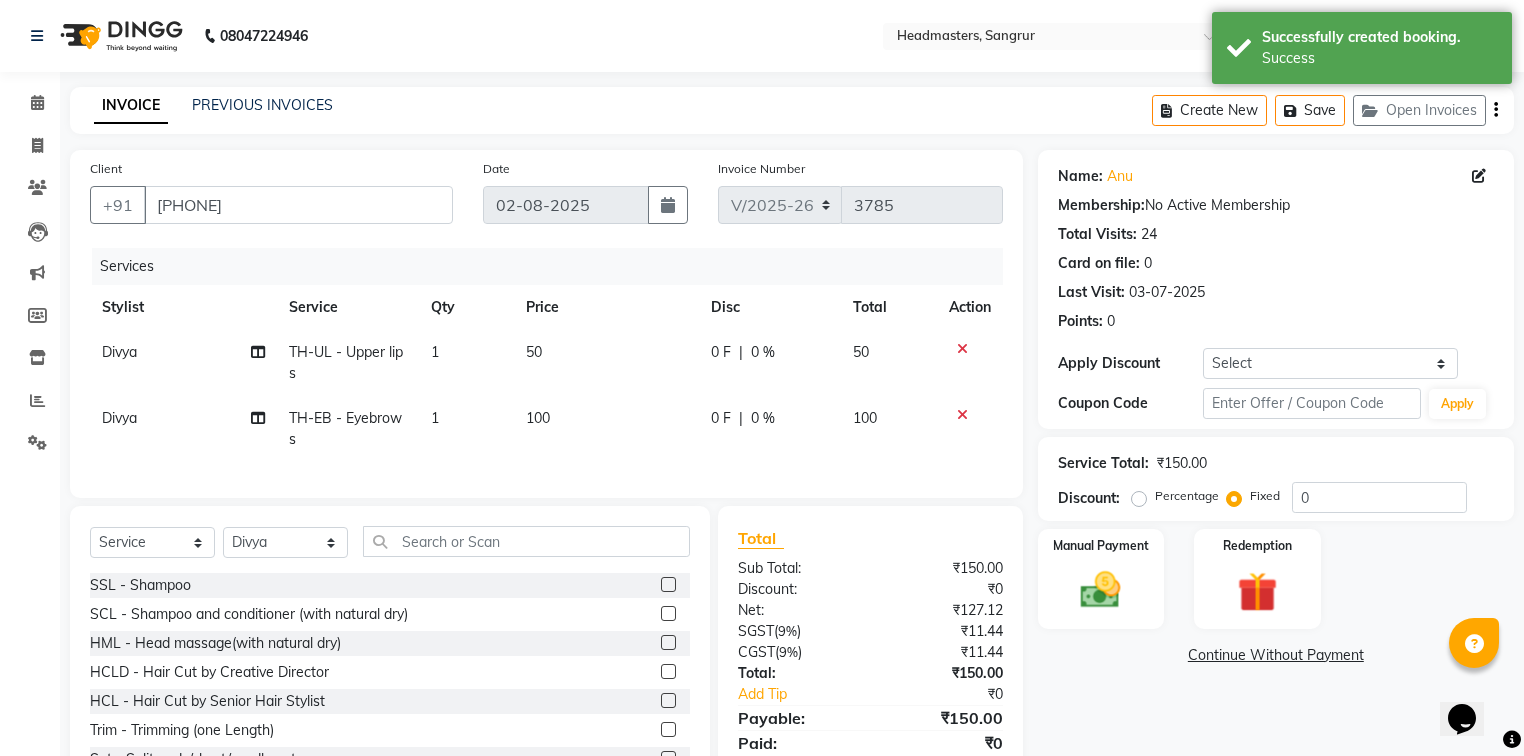click on "Percentage   Fixed" 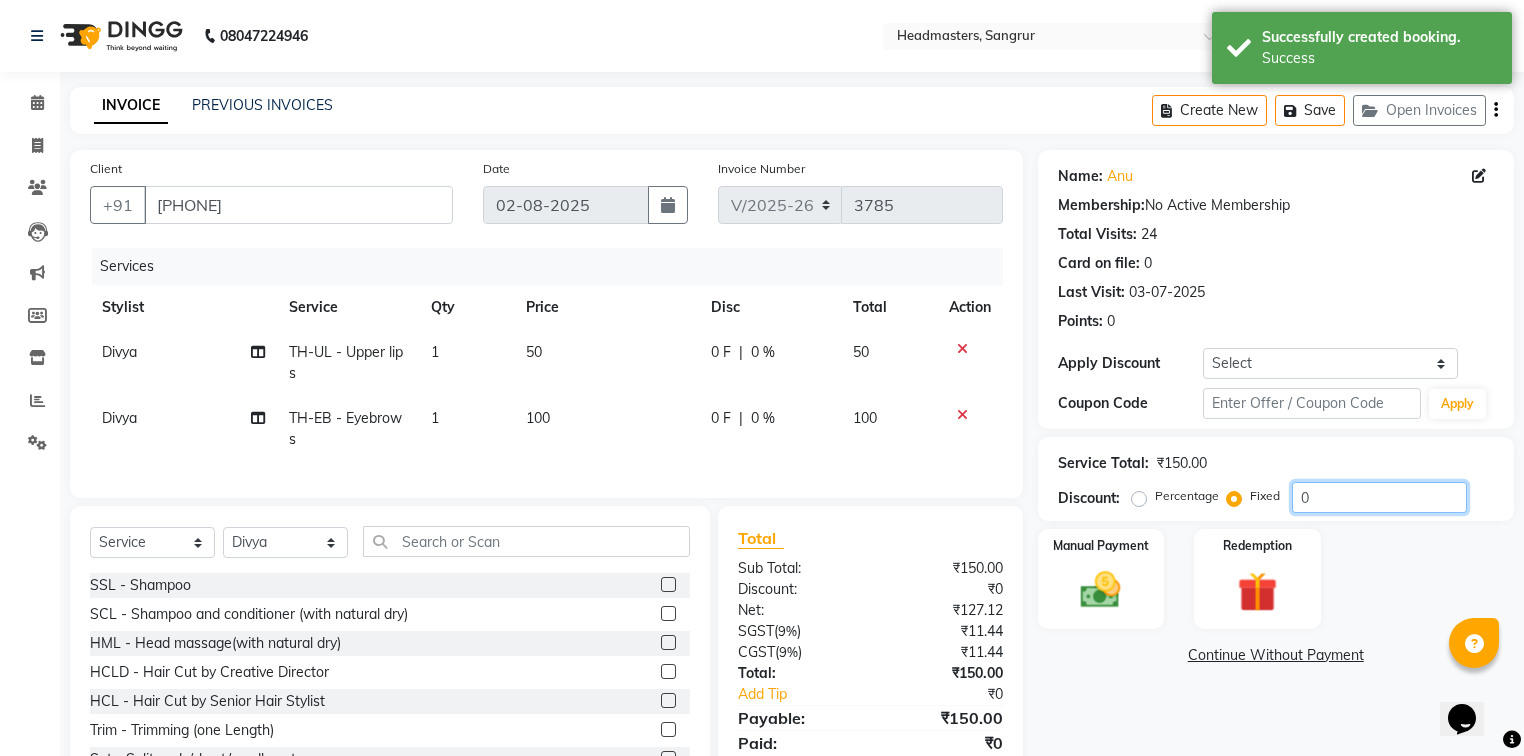 click on "0" 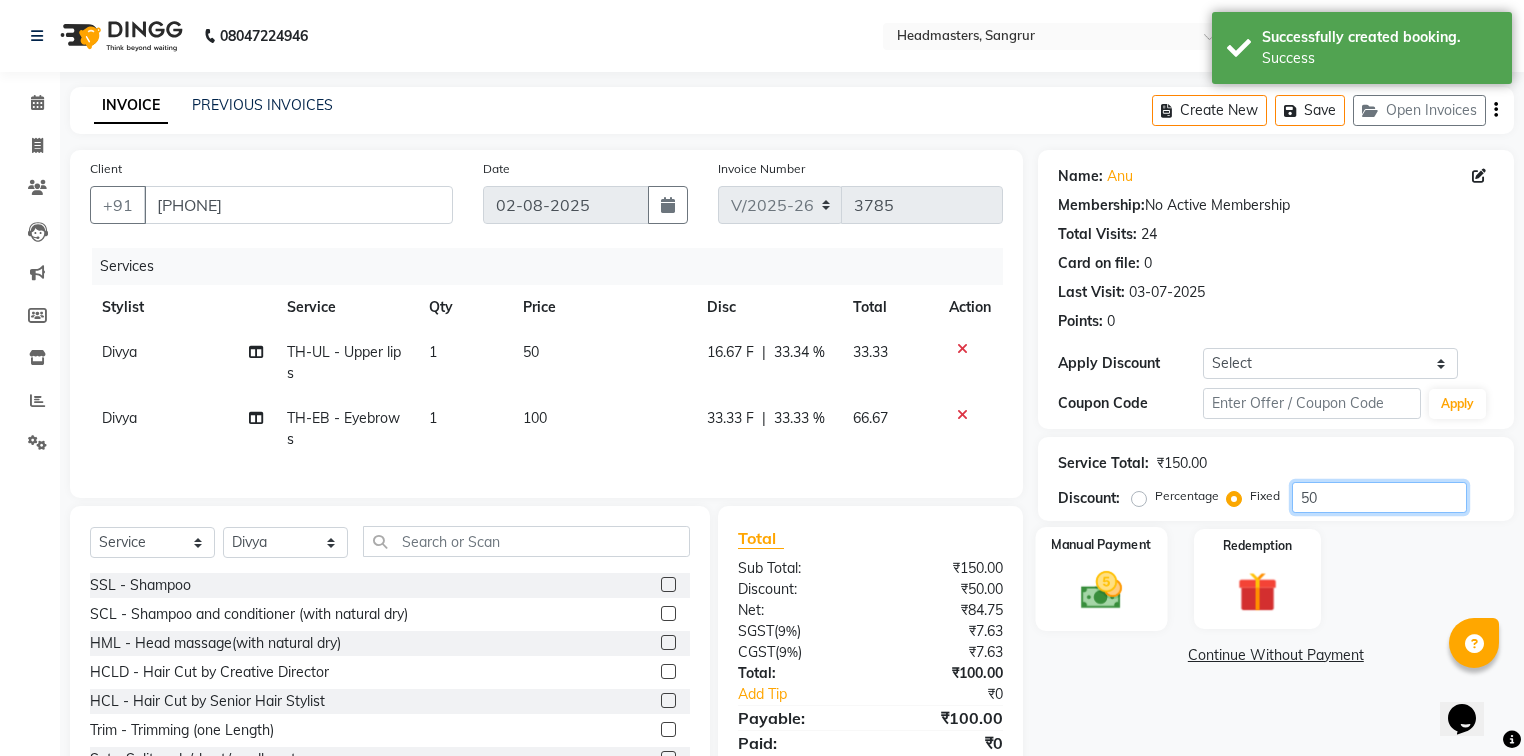 type on "50" 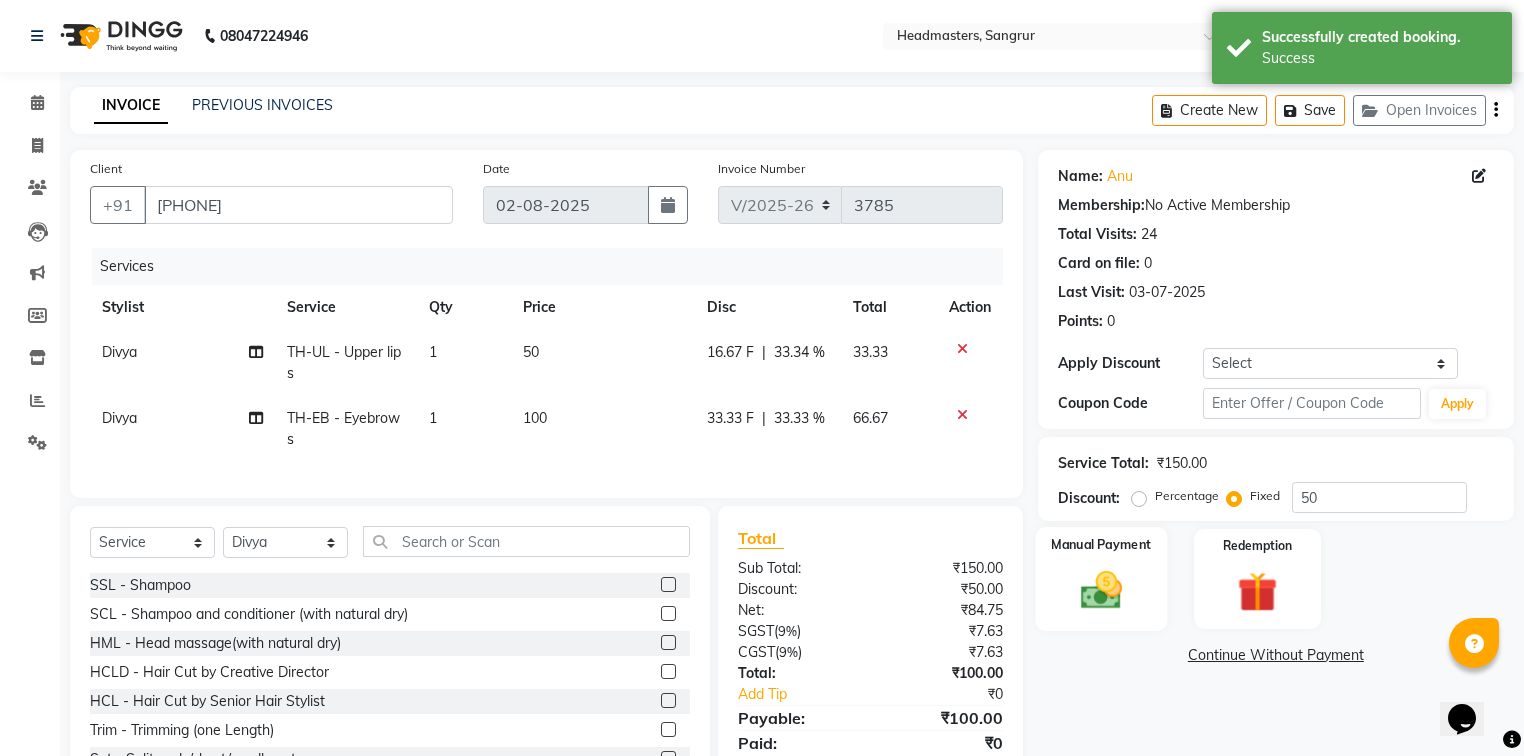 click on "Manual Payment" 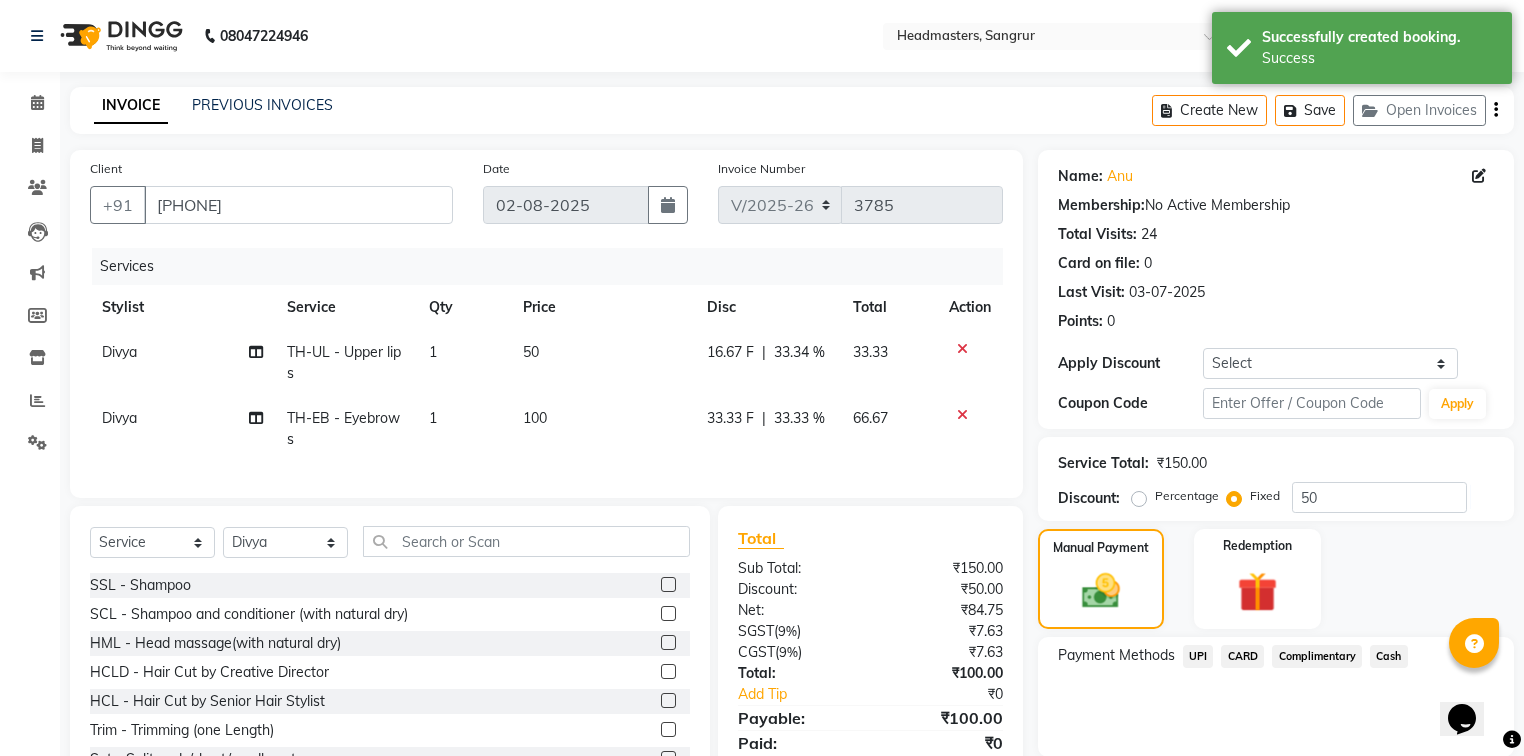 scroll, scrollTop: 88, scrollLeft: 0, axis: vertical 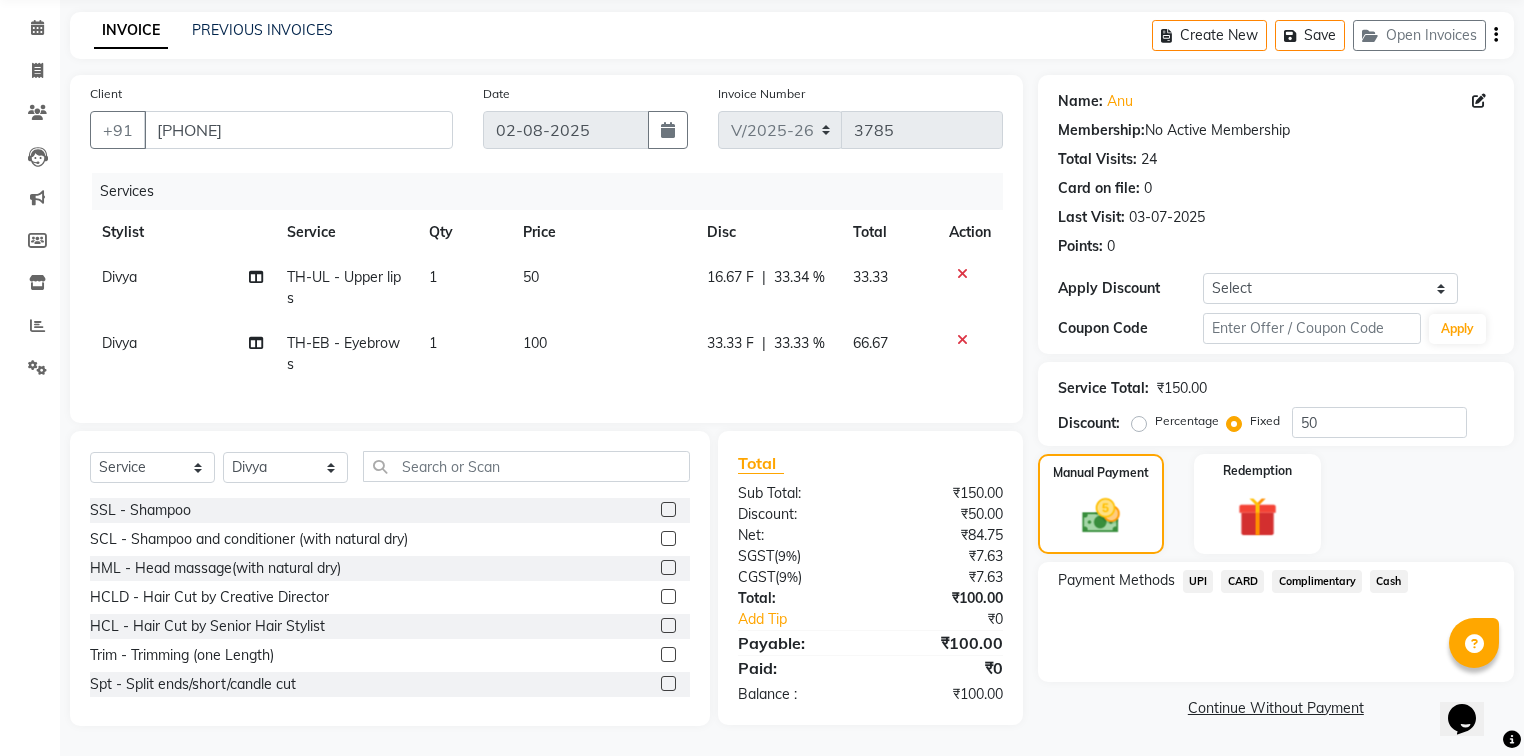 click on "Cash" 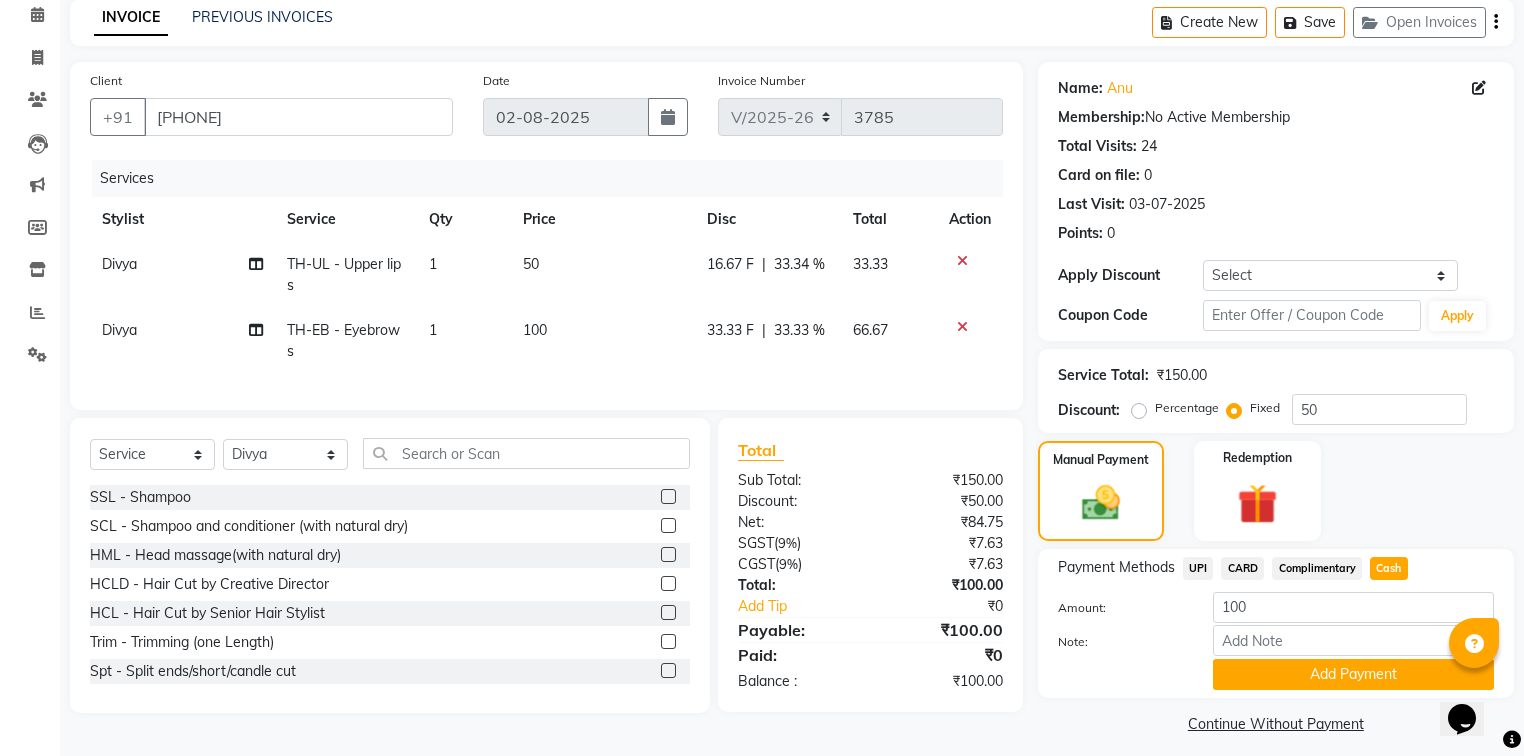 click on "Note:" 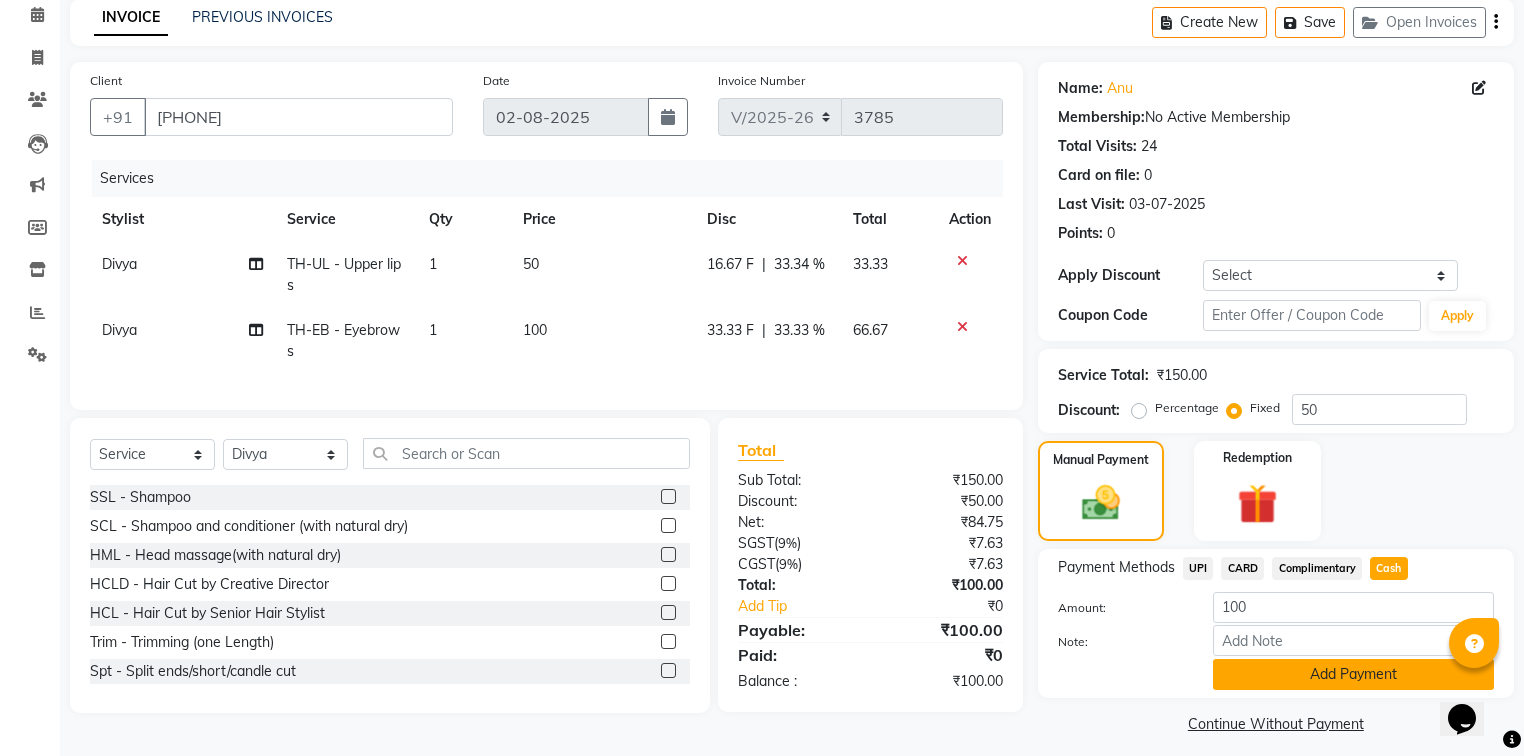 click on "Add Payment" 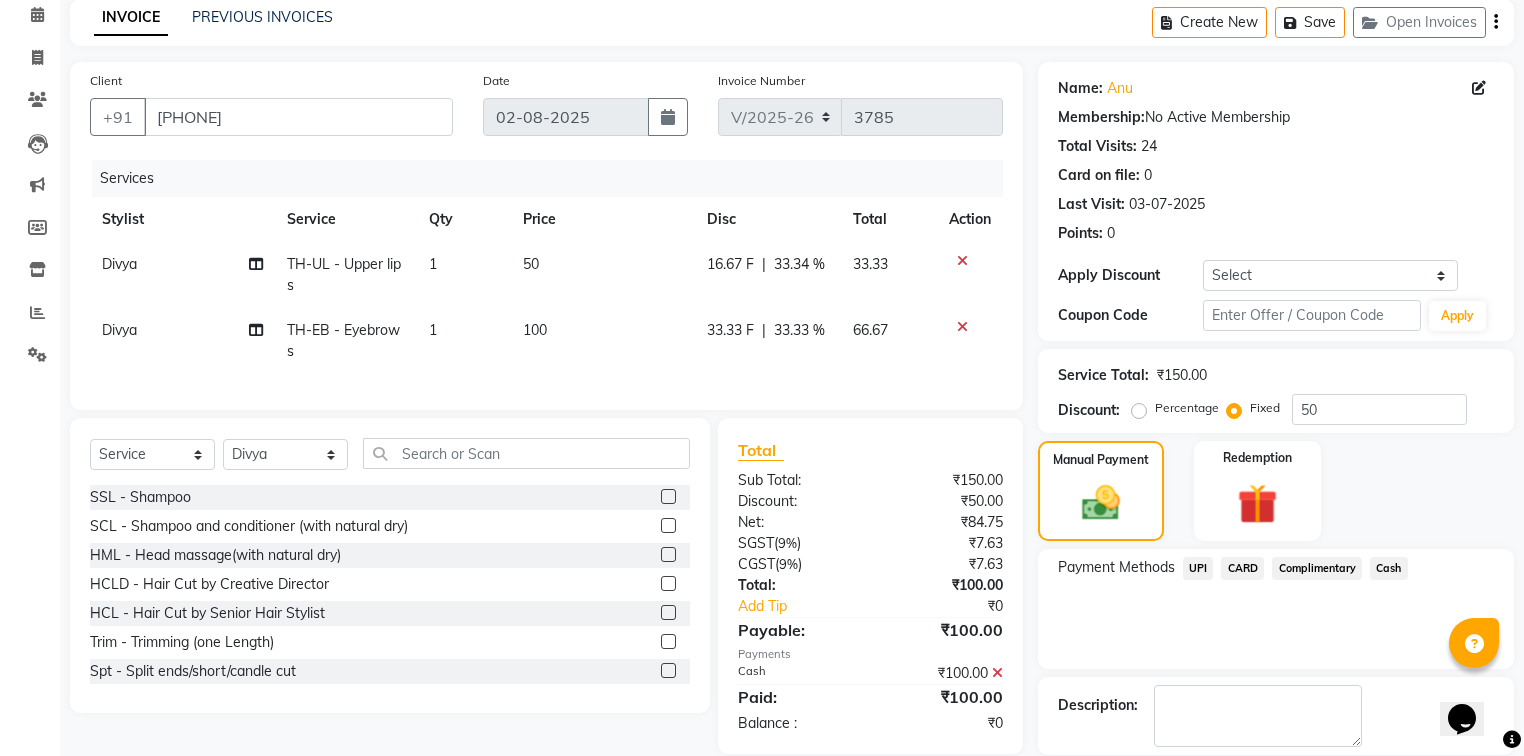 scroll, scrollTop: 154, scrollLeft: 0, axis: vertical 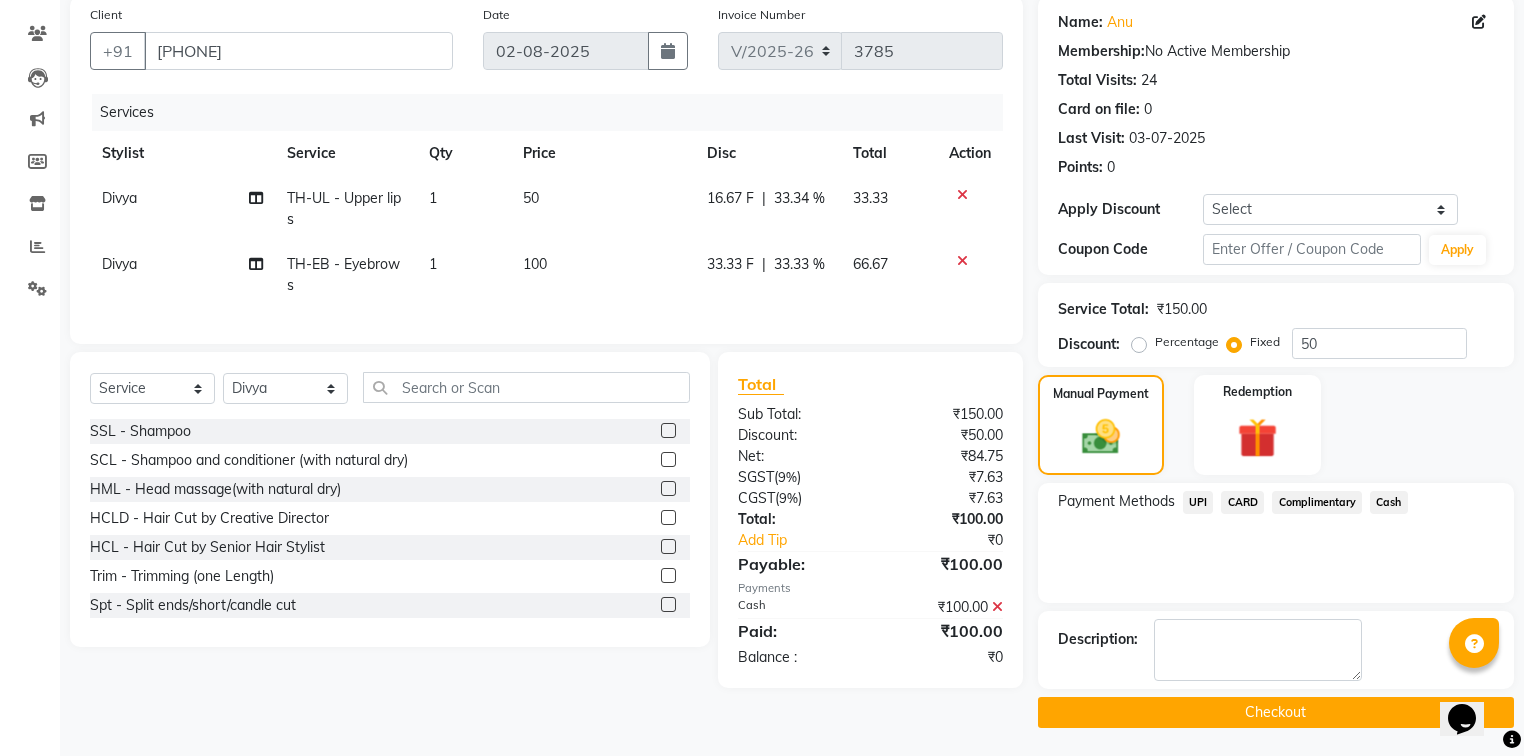 click on "Checkout" 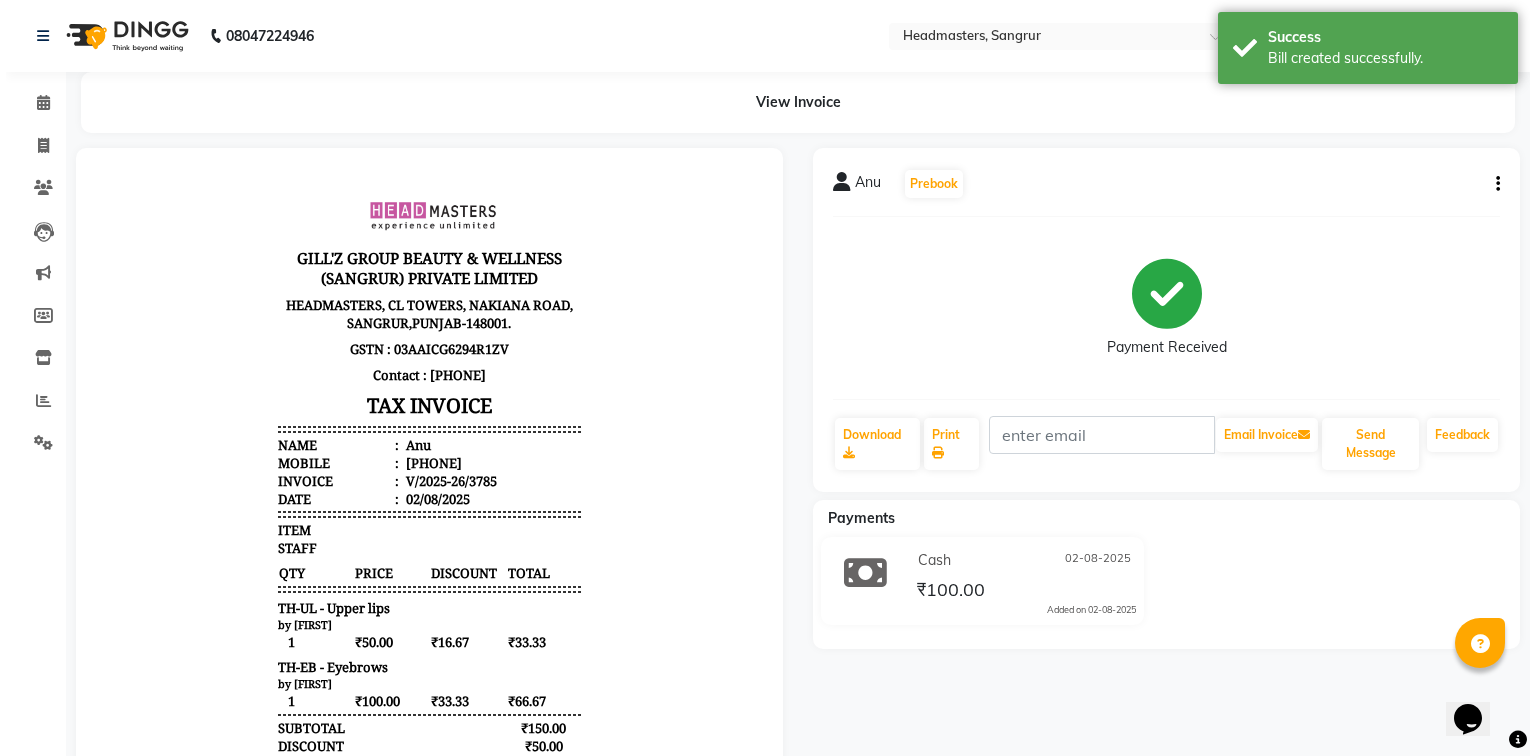 scroll, scrollTop: 0, scrollLeft: 0, axis: both 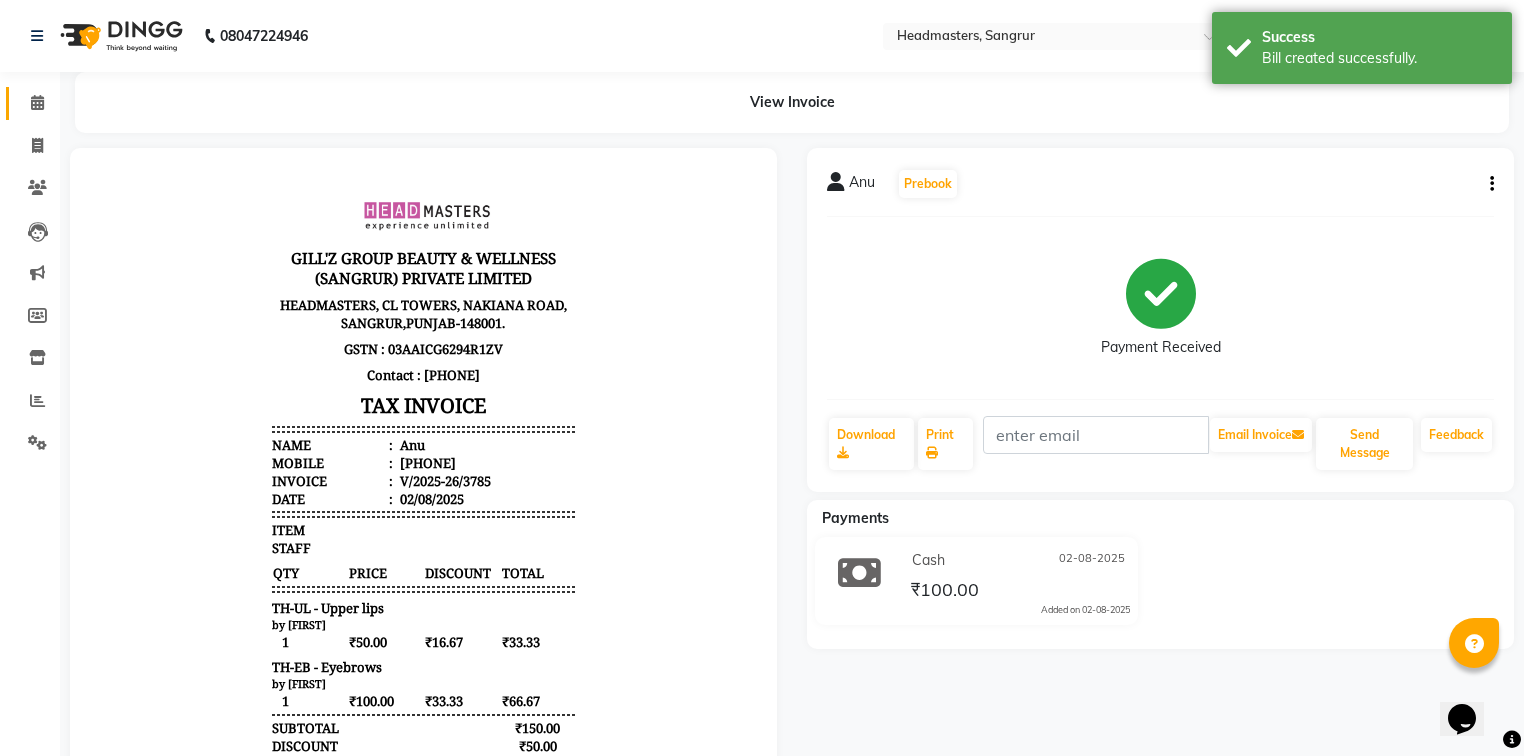 click on "Calendar" 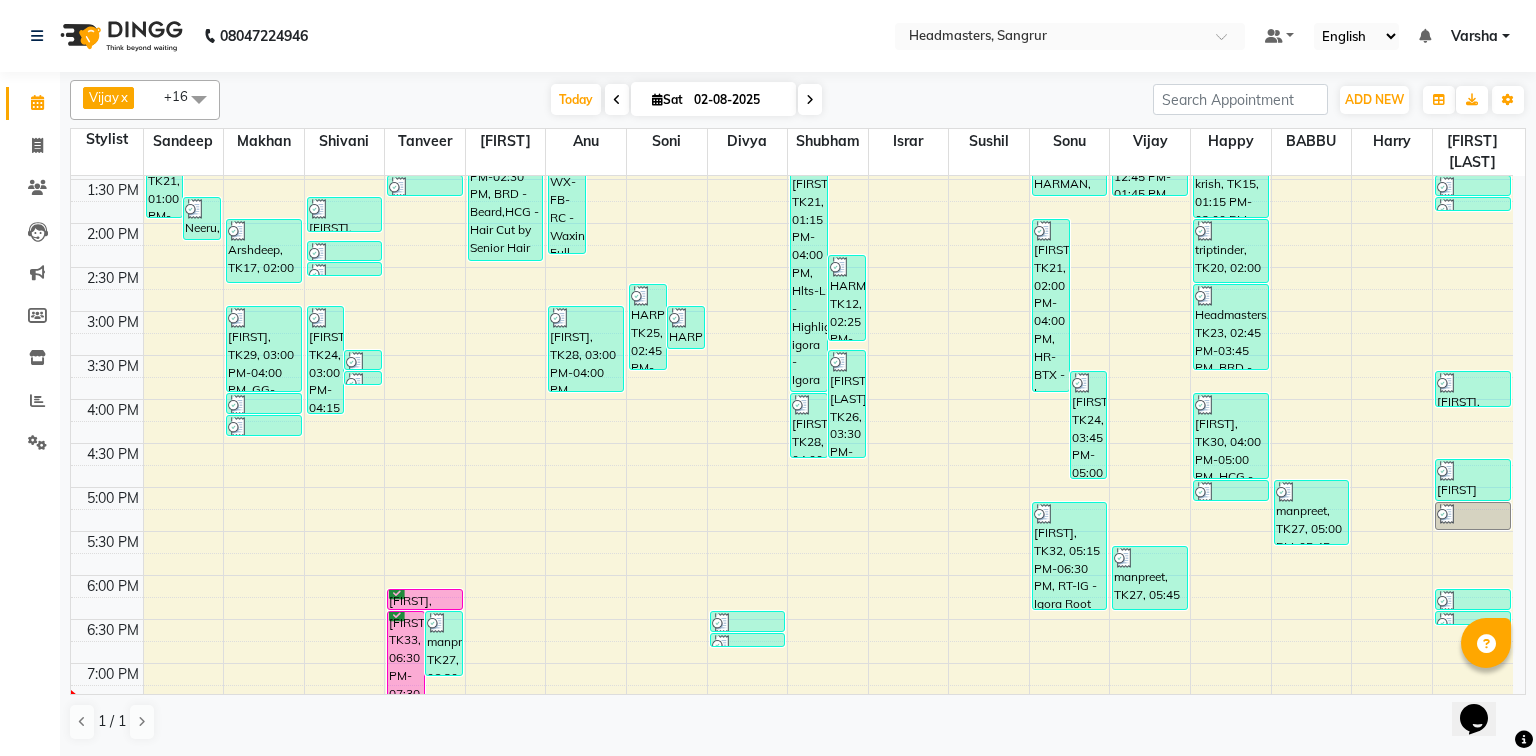 scroll, scrollTop: 0, scrollLeft: 0, axis: both 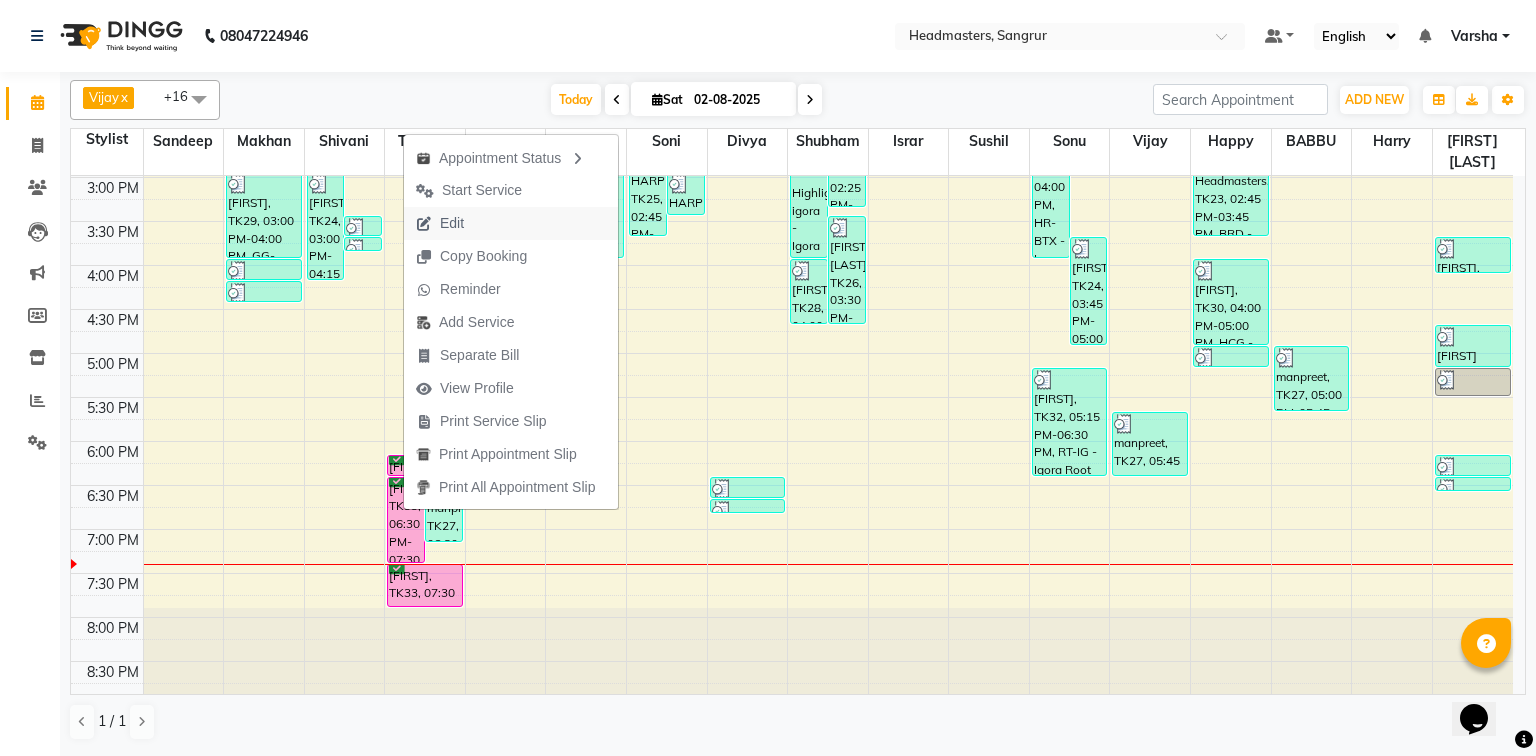 click at bounding box center (424, 224) 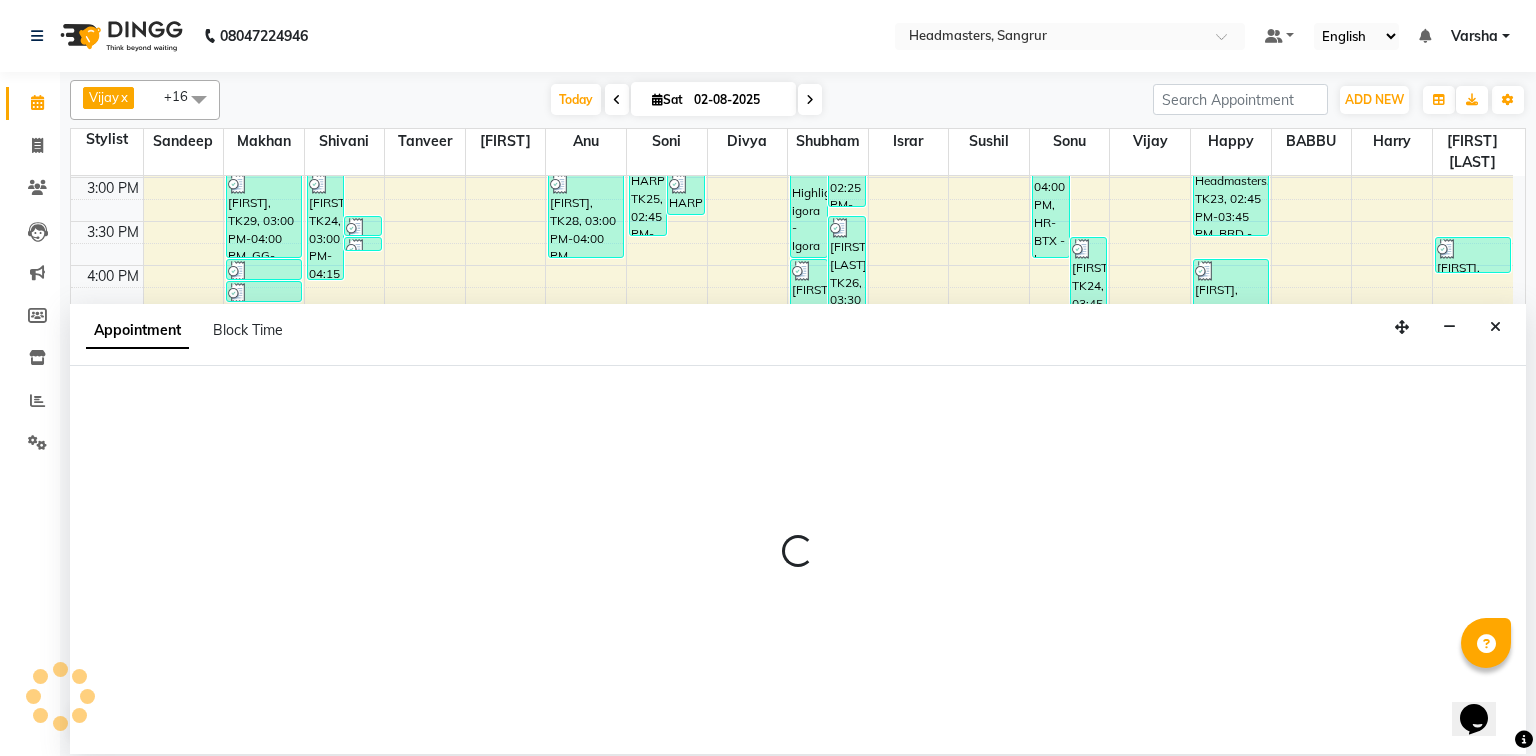 select on "tentative" 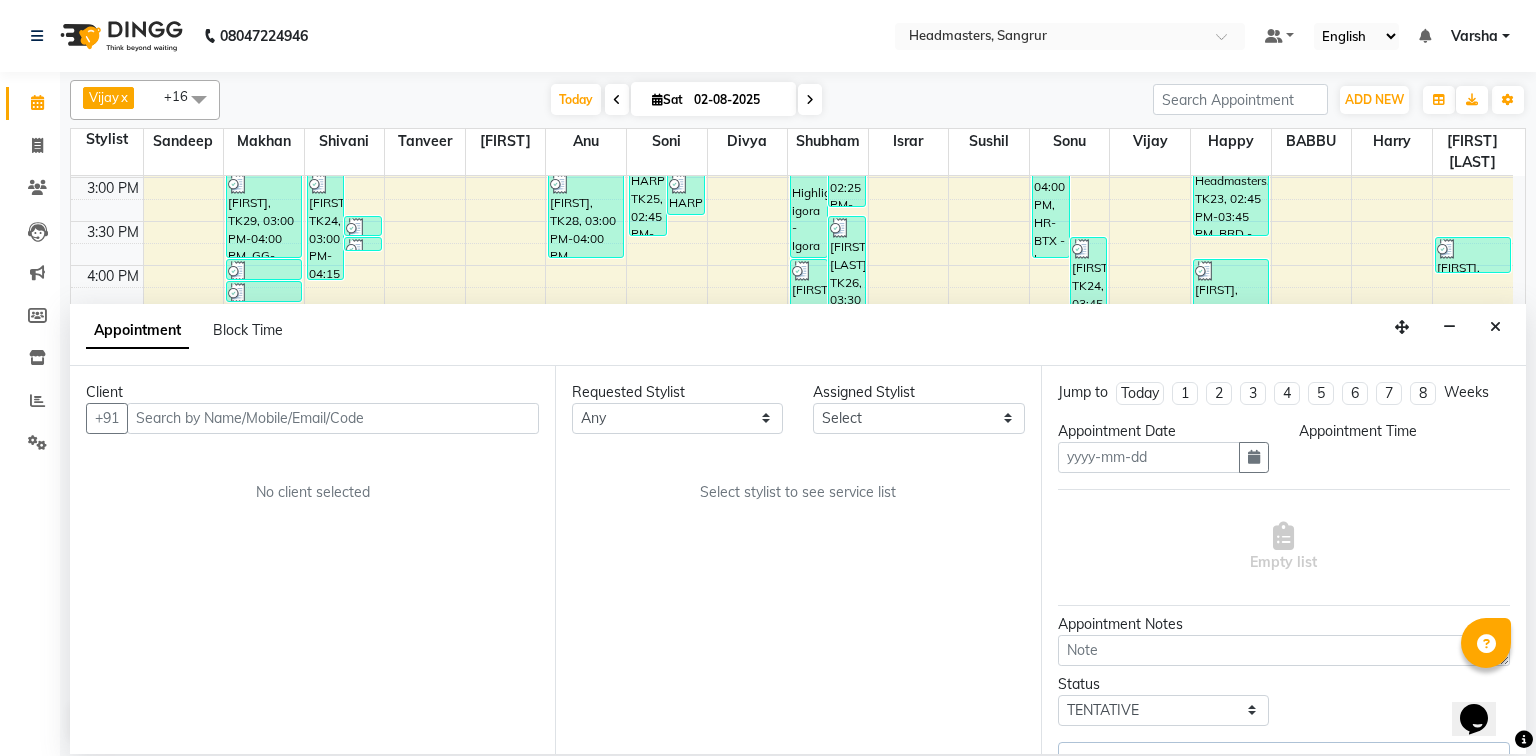 type on "02-08-2025" 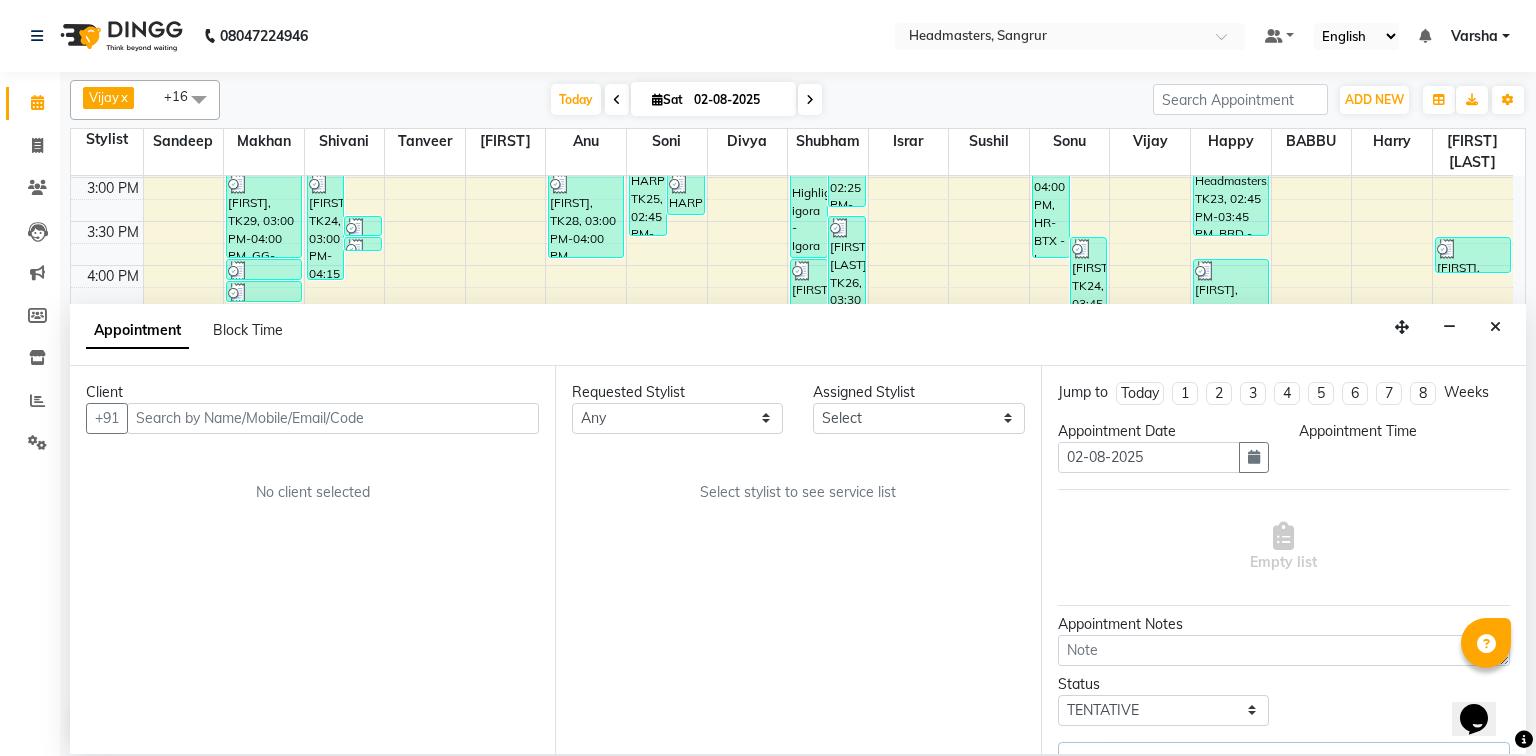 scroll, scrollTop: 0, scrollLeft: 0, axis: both 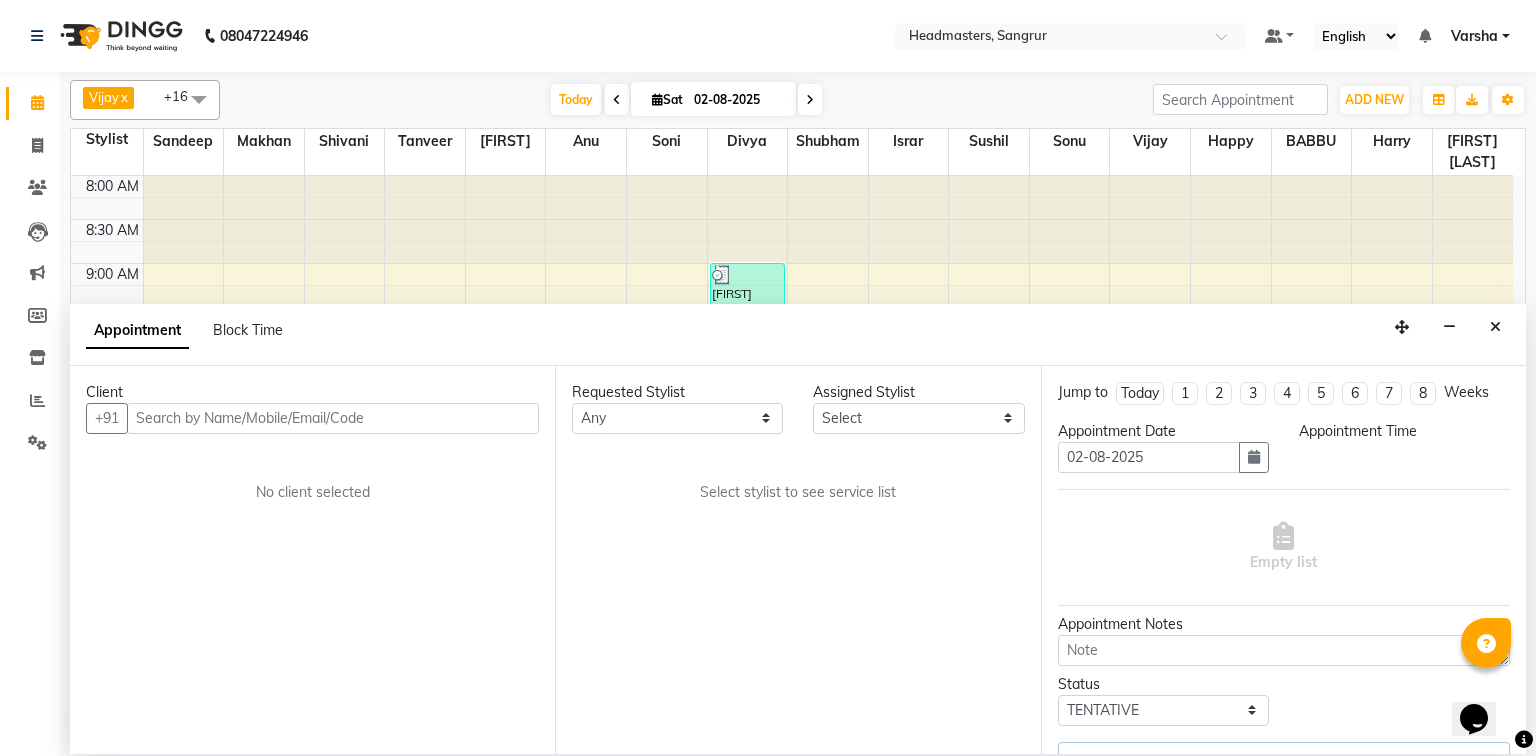 select on "60866" 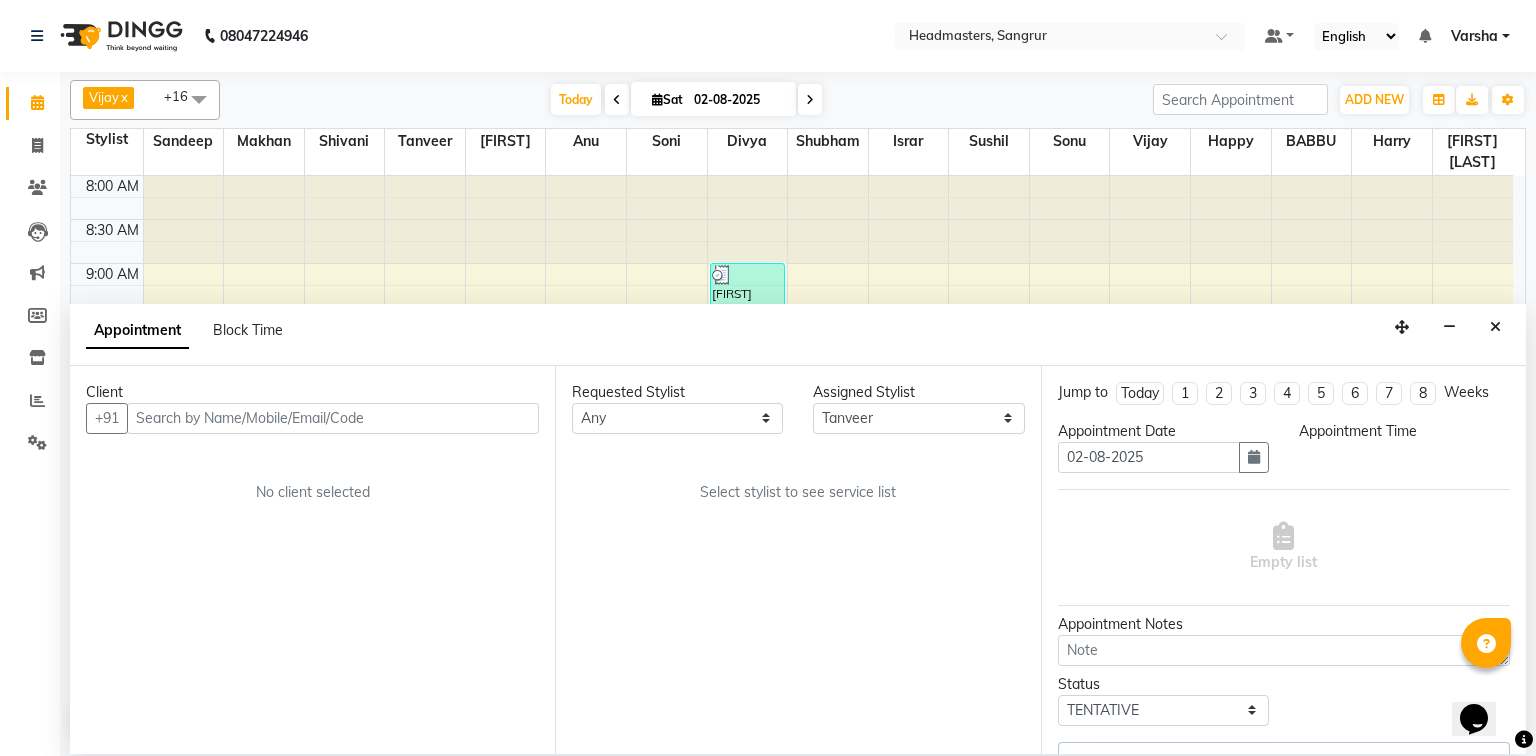 select on "confirm booking" 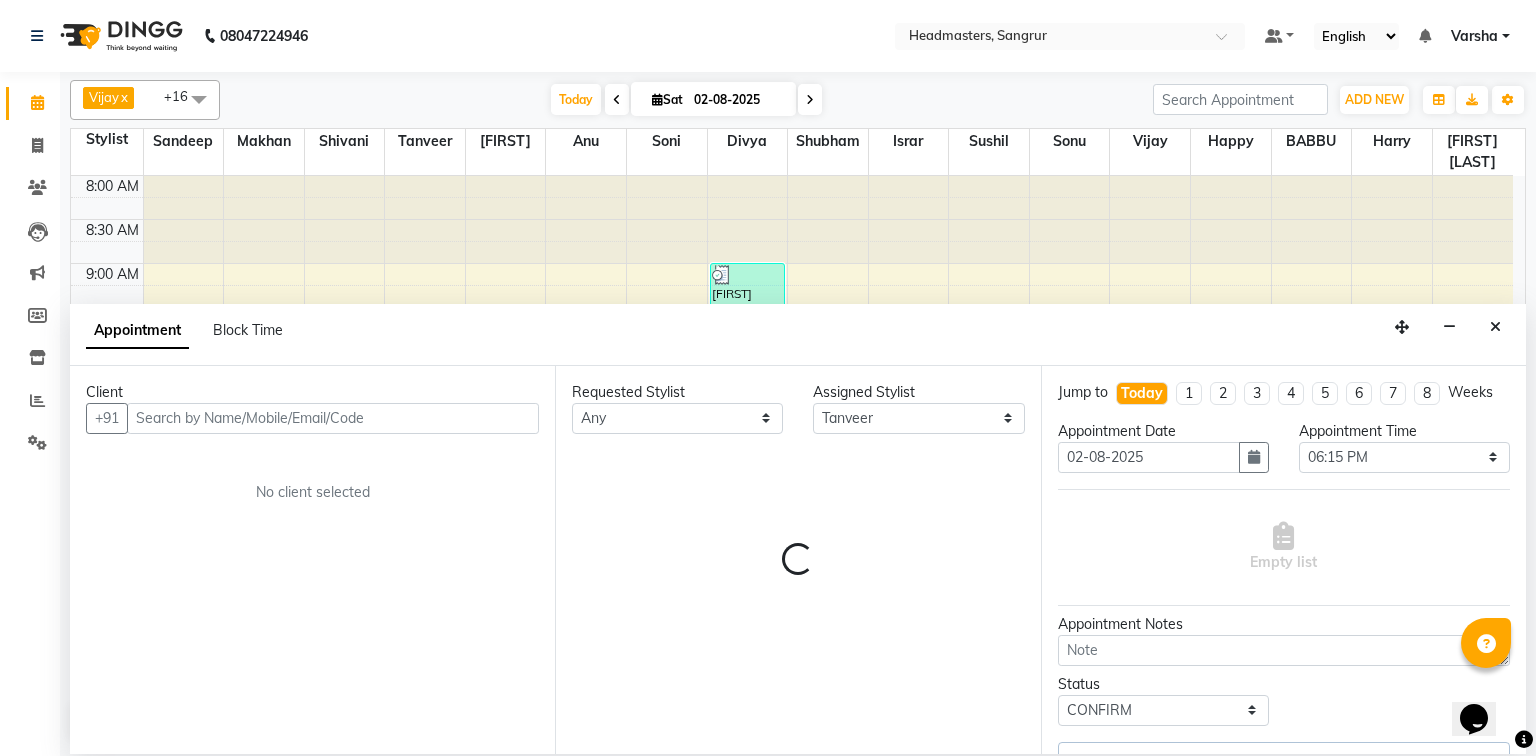 select on "3612" 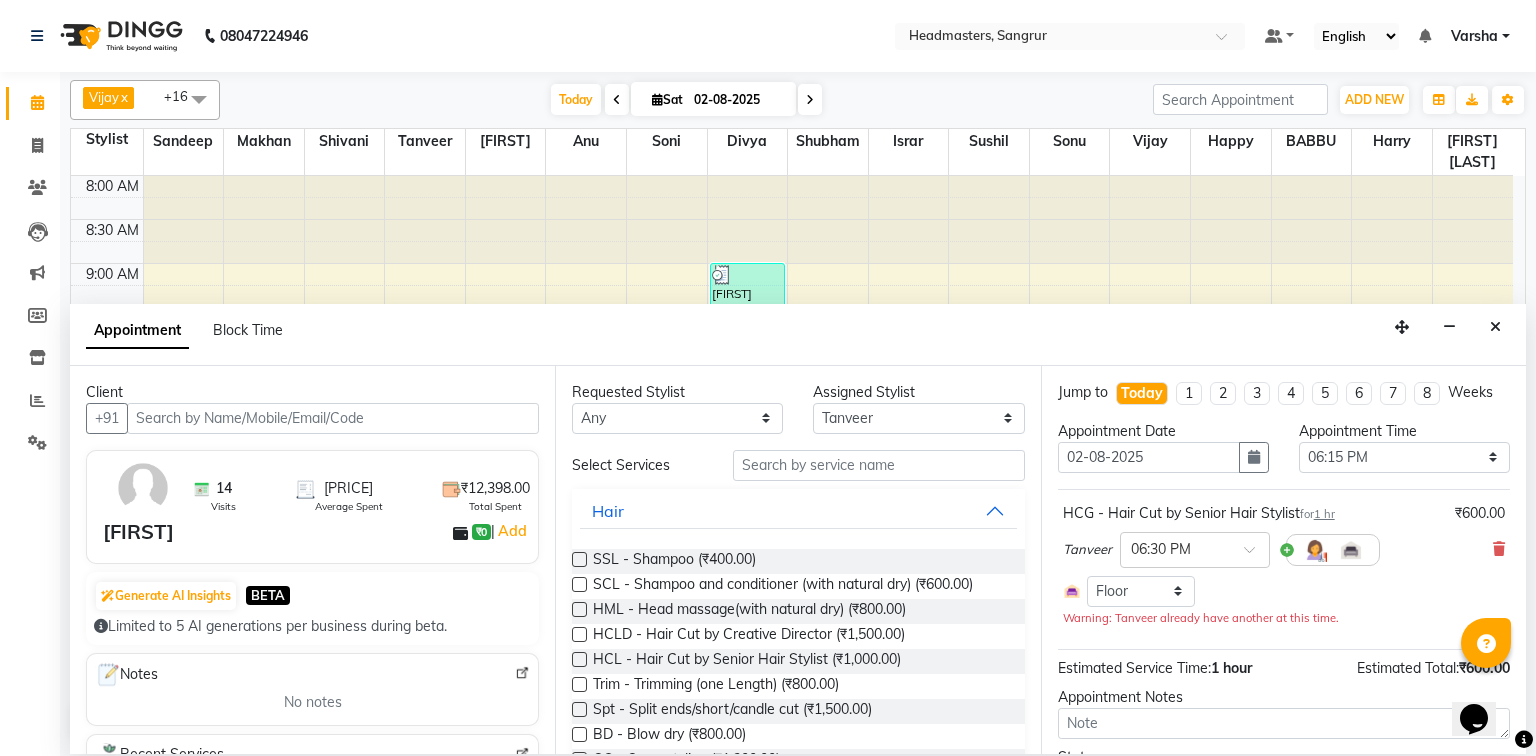 scroll, scrollTop: 614, scrollLeft: 0, axis: vertical 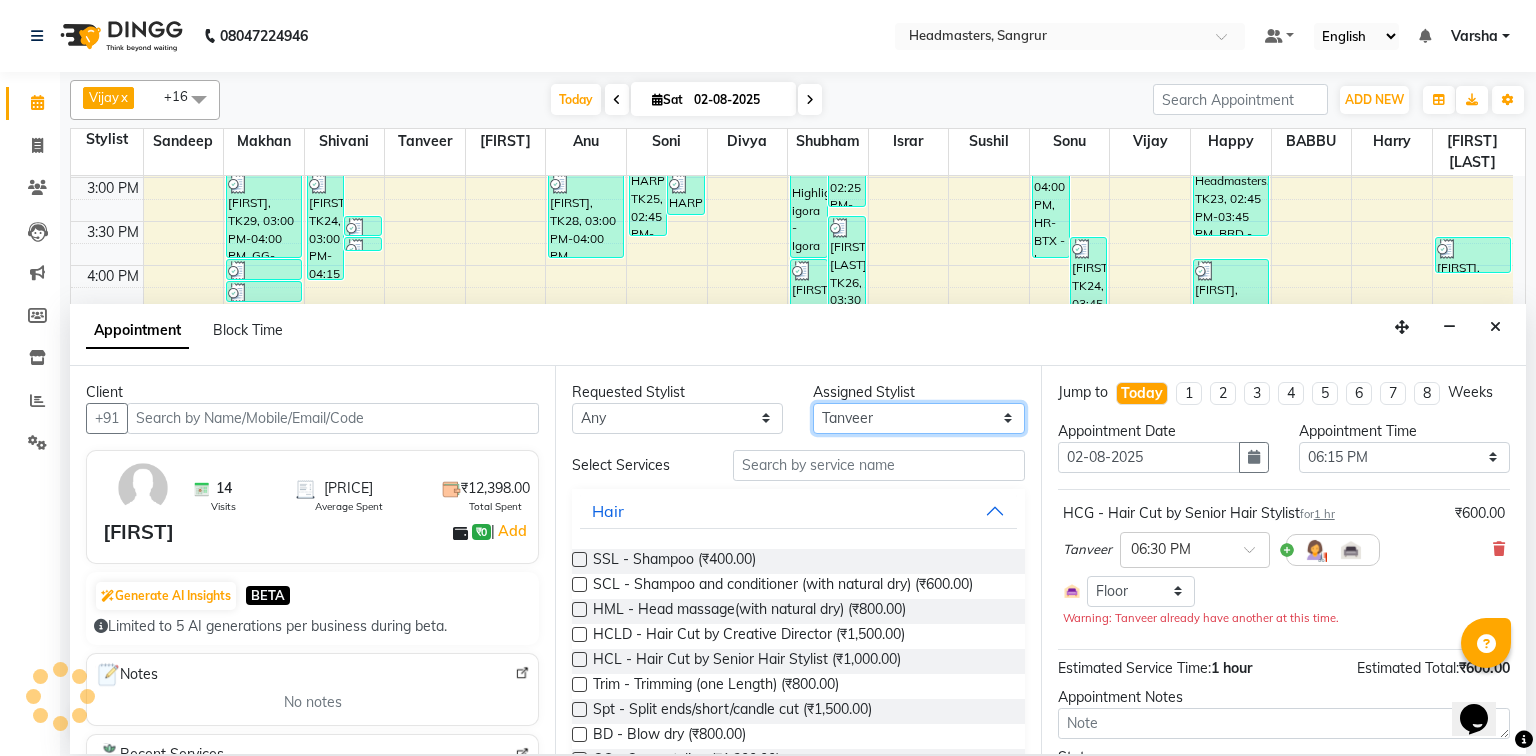 click on "Select Afia  Amandeep Kaur Anu BABBU DHIR Divya Happy Harmesh Harry  Headmasters Israr Jashan stockist Jitender Makhan Maninder Rimpi Saima  Sandeep Shivani Shubham Soni Sonu Sunny Sushil Tanveer Varsha Vijay" at bounding box center (918, 418) 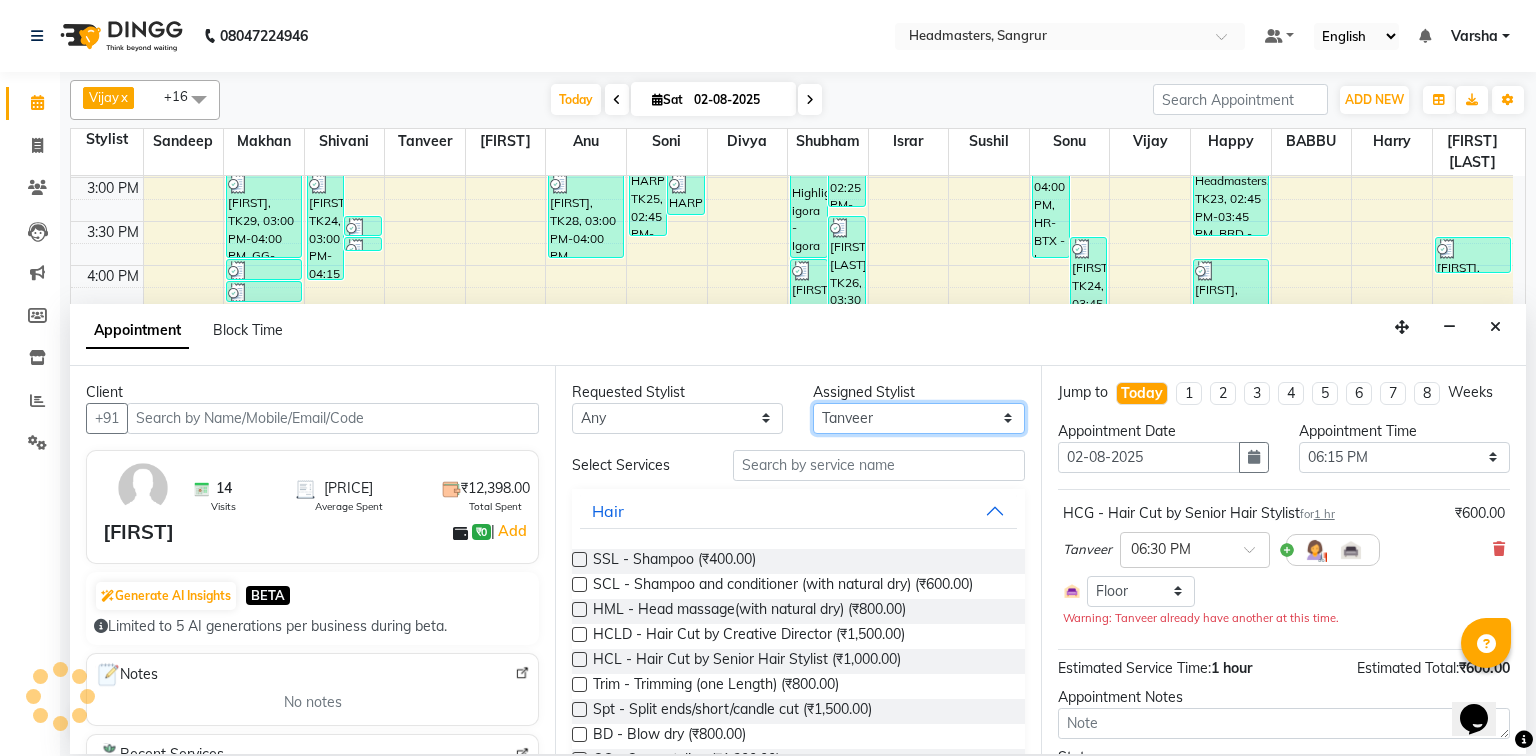 select on "60863" 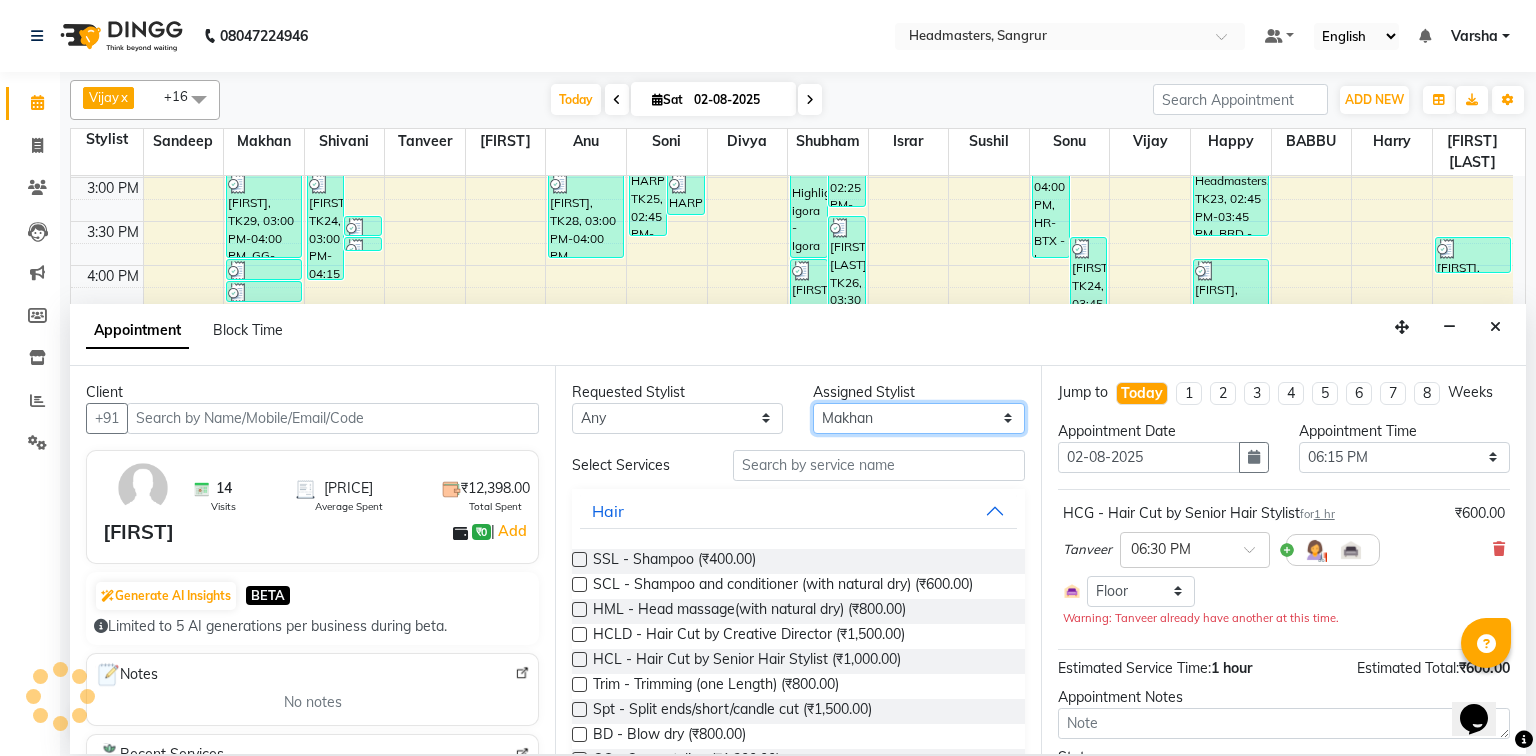 click on "Select Afia  Amandeep Kaur Anu BABBU DHIR Divya Happy Harmesh Harry  Headmasters Israr Jashan stockist Jitender Makhan Maninder Rimpi Saima  Sandeep Shivani Shubham Soni Sonu Sunny Sushil Tanveer Varsha Vijay" at bounding box center [918, 418] 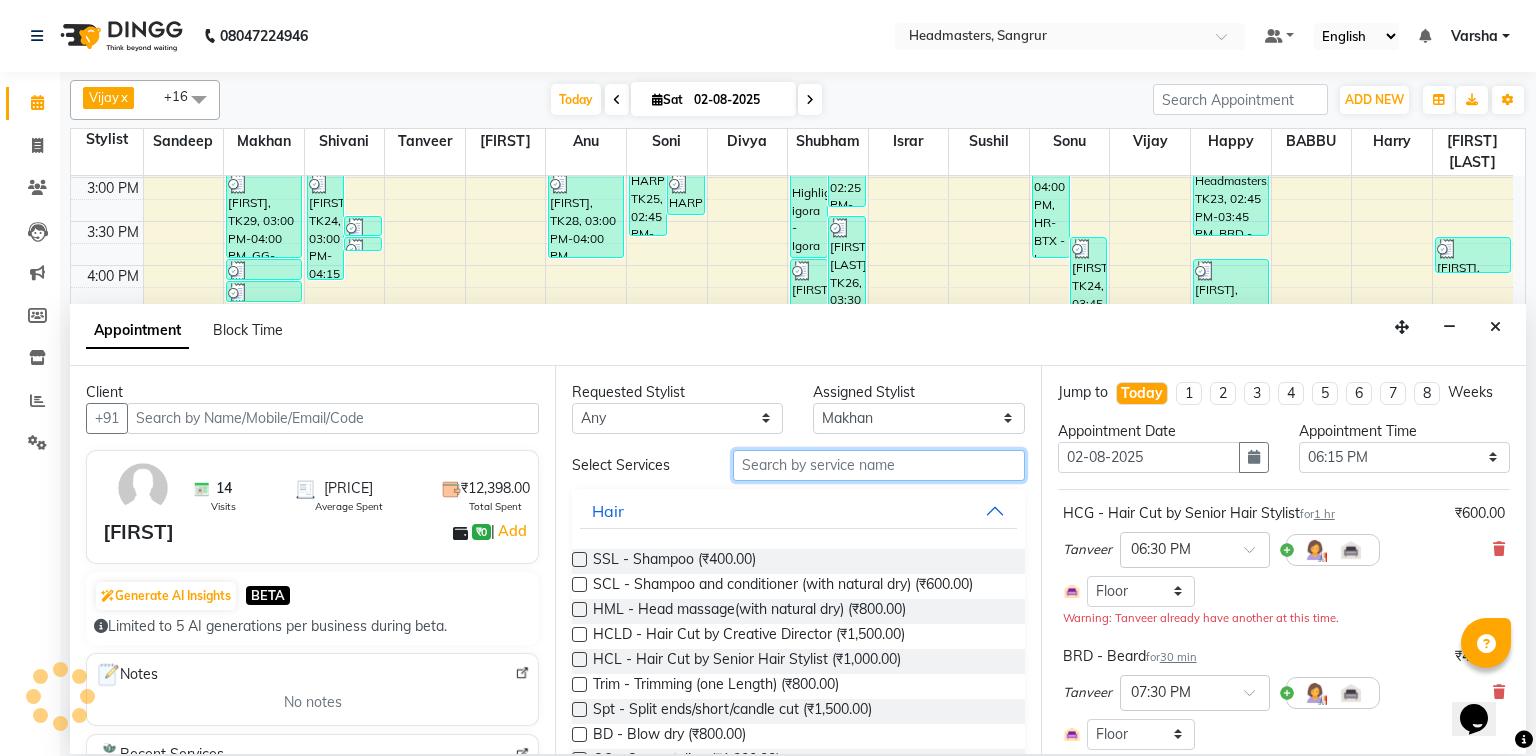 click at bounding box center (879, 465) 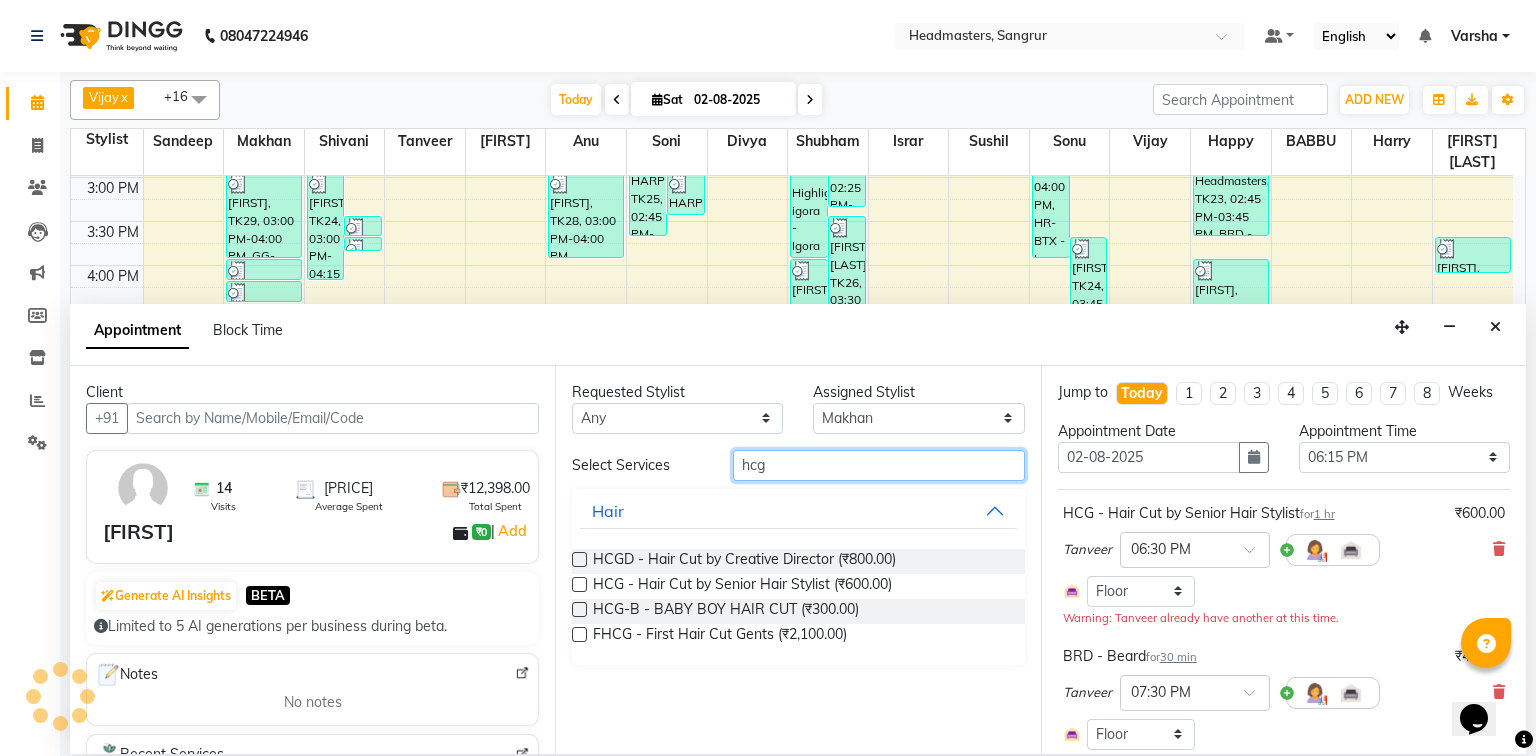 type on "hcg" 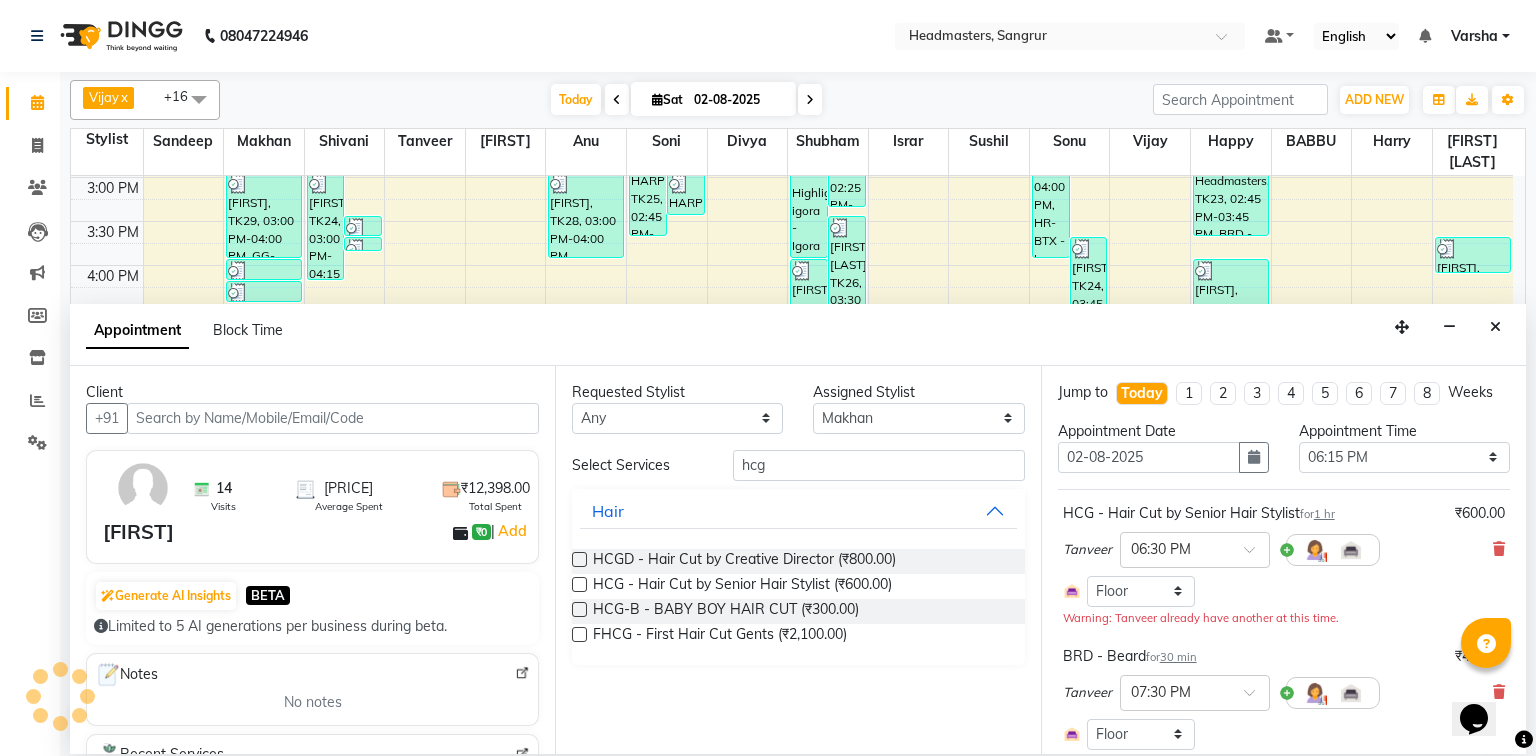 click at bounding box center (579, 584) 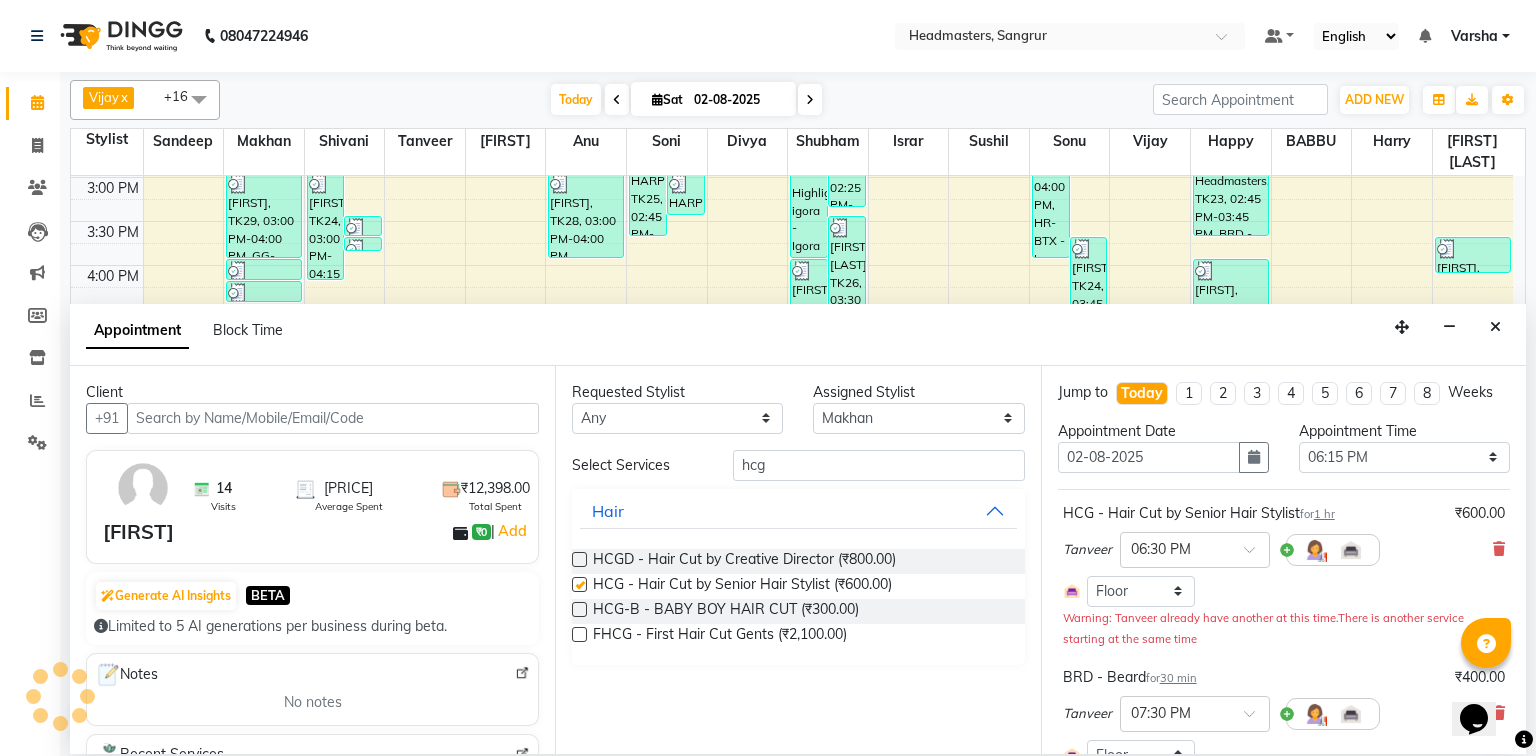 checkbox on "false" 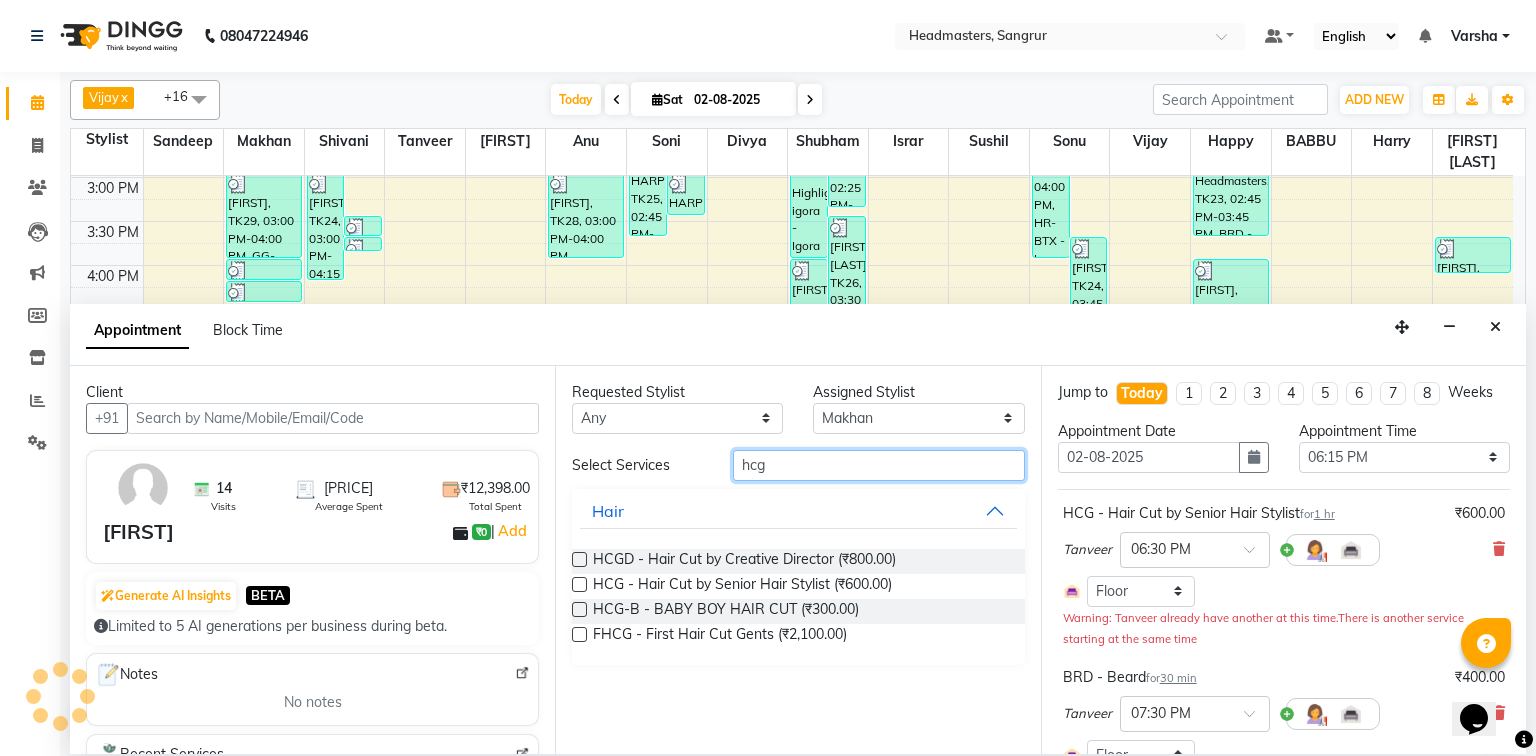 click on "hcg" at bounding box center [879, 465] 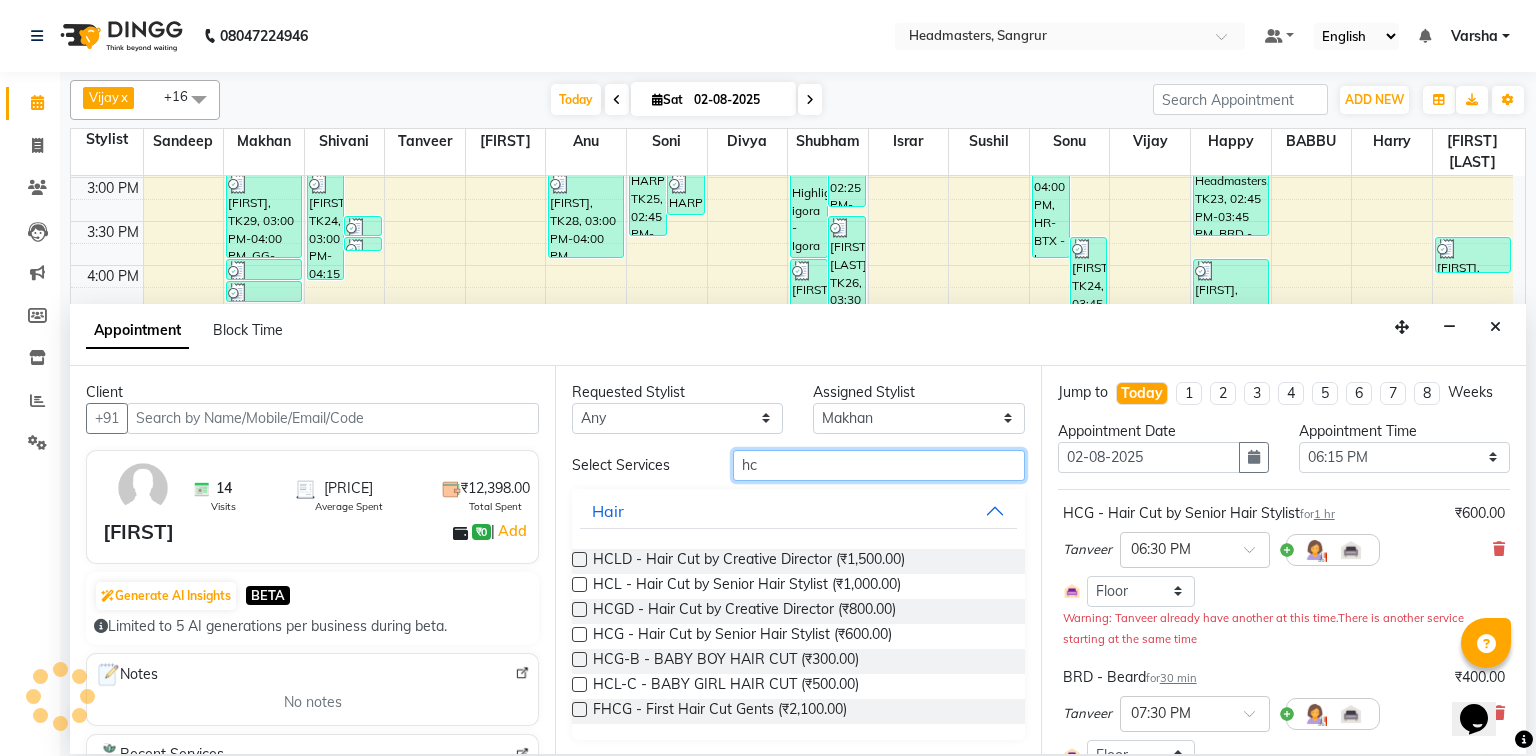 type on "h" 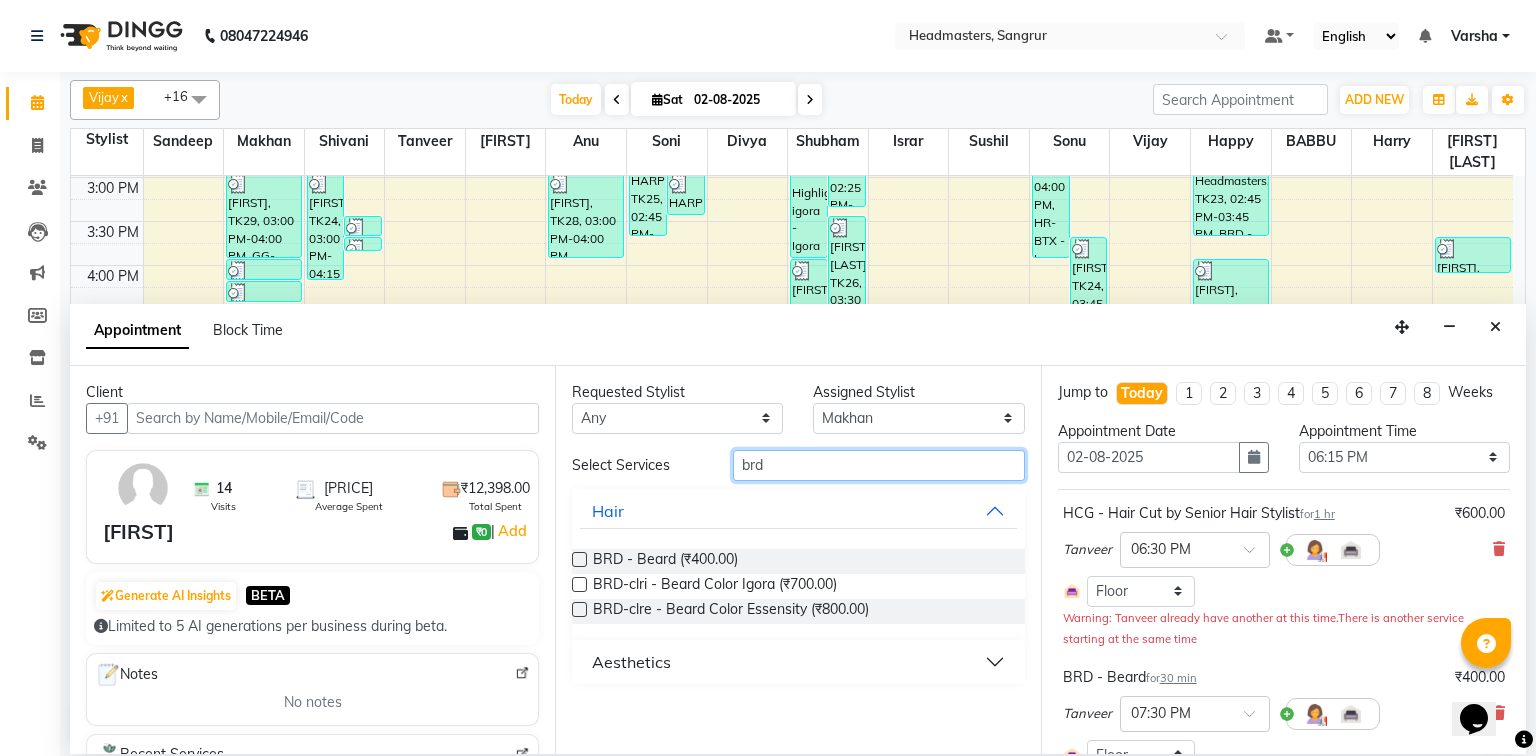 type on "brd" 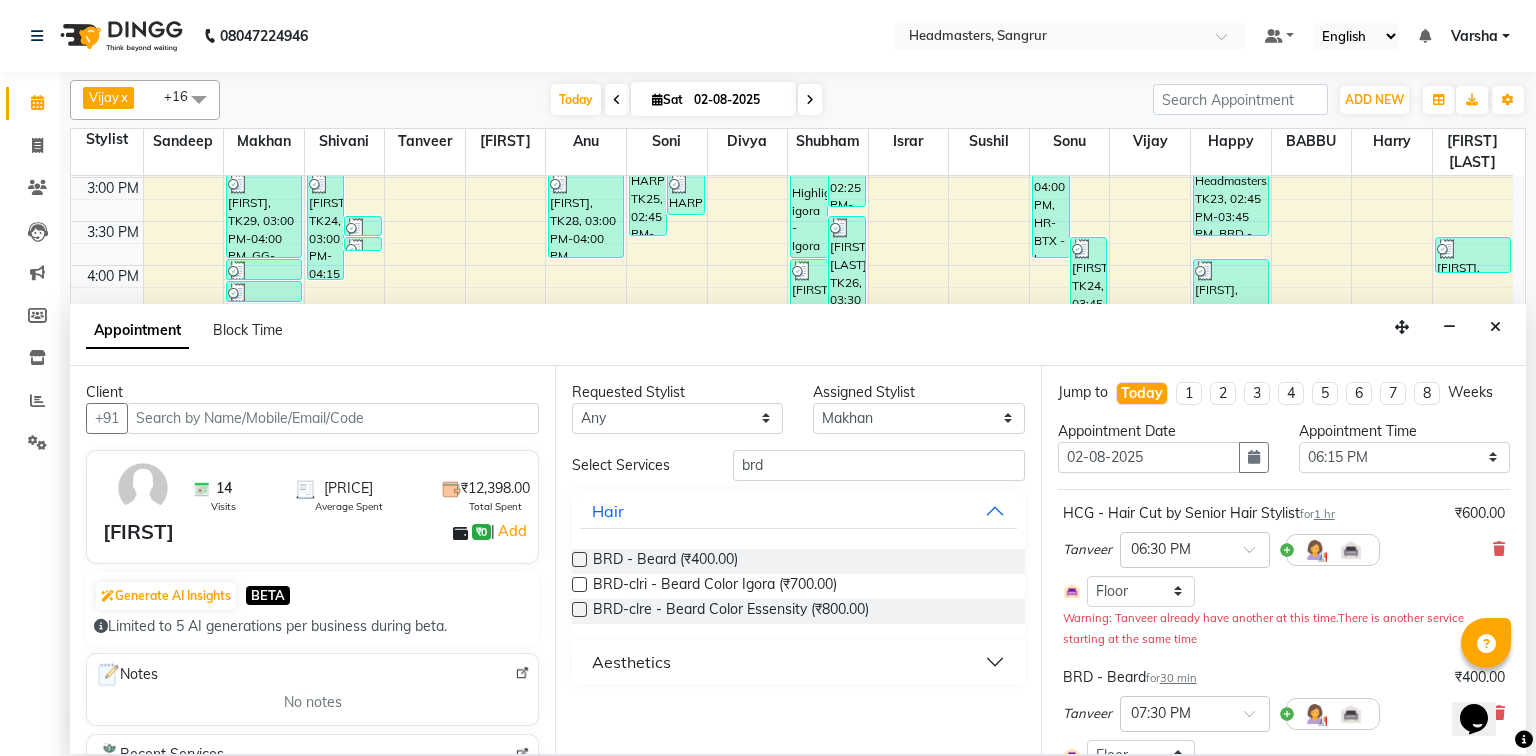 click at bounding box center [579, 559] 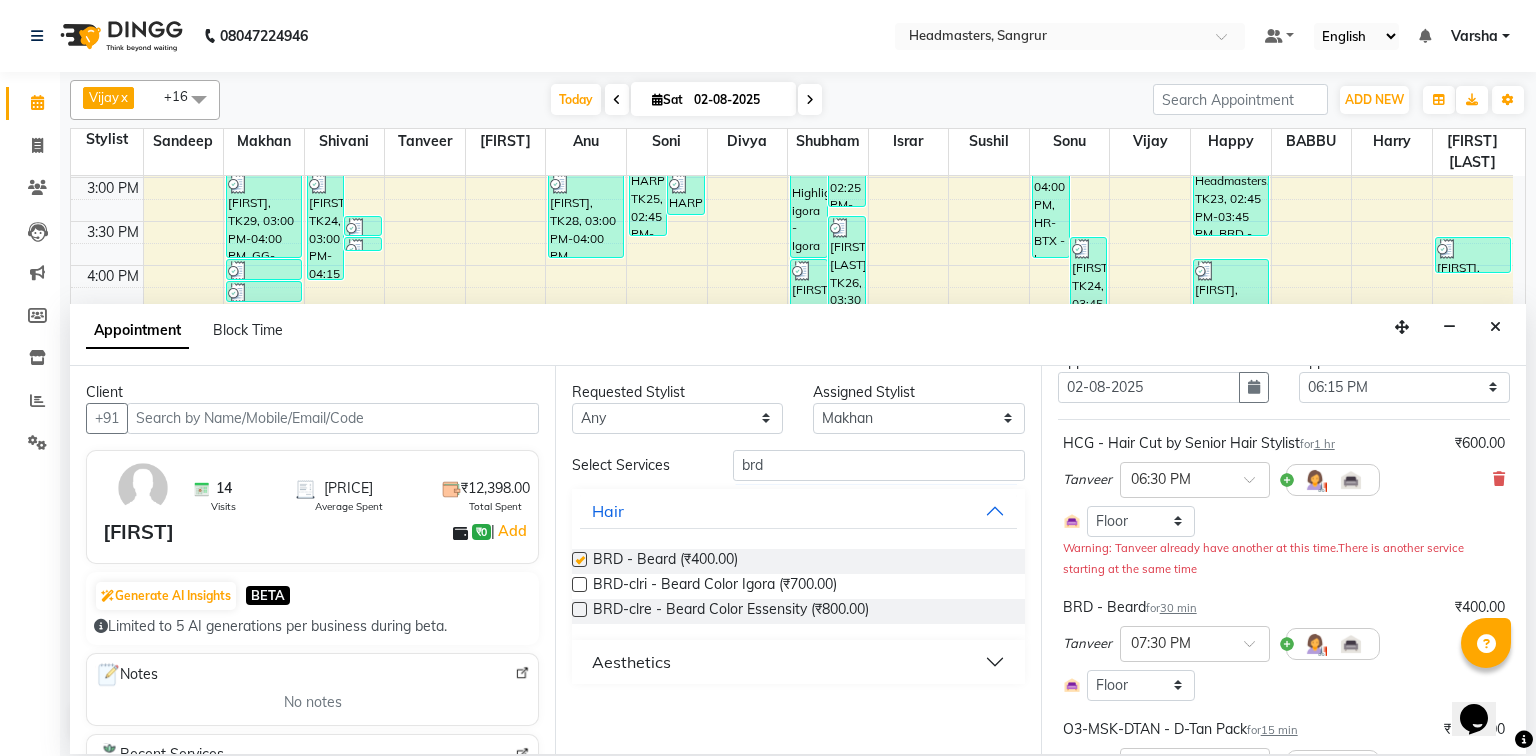 checkbox on "false" 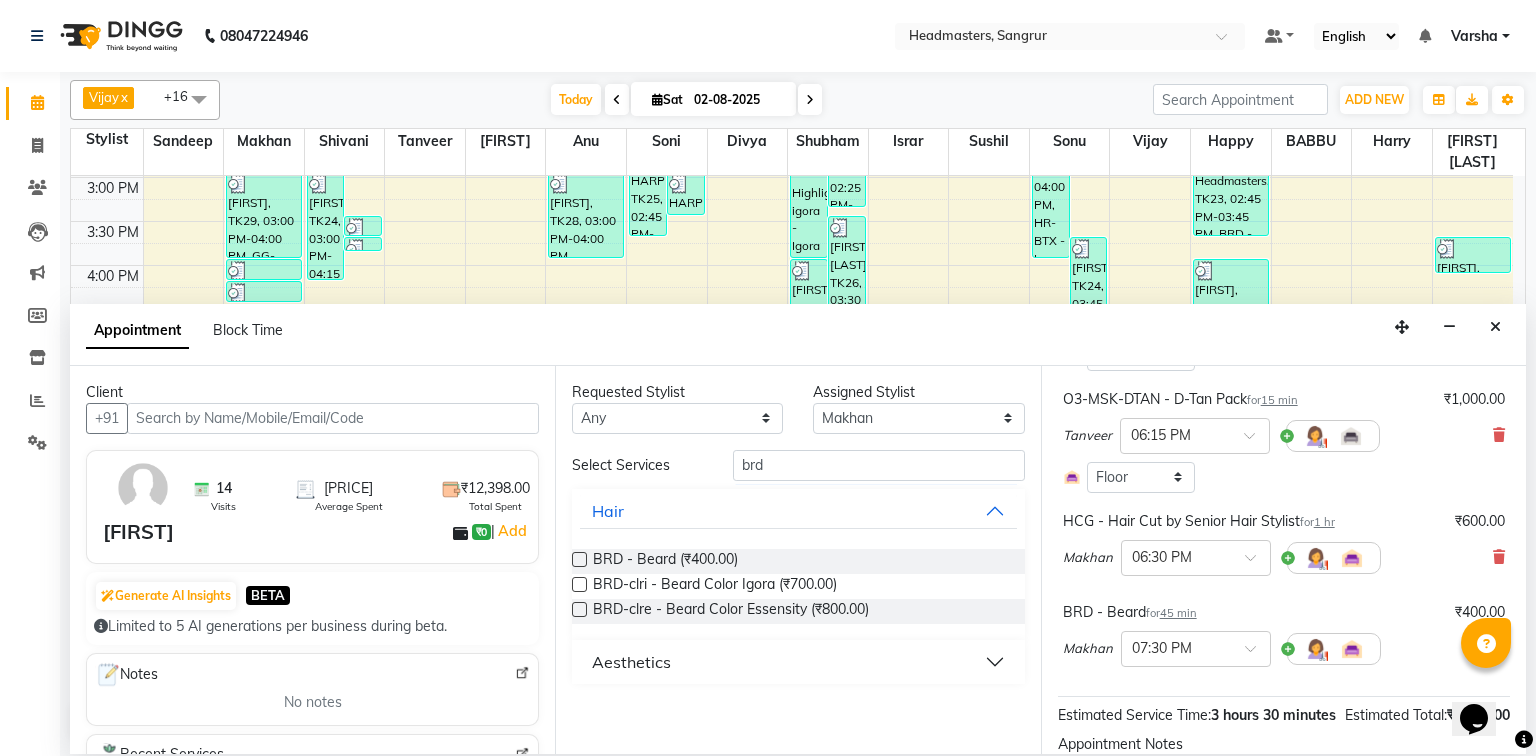click on "[FIRST] × 07:30 PM" at bounding box center [1222, 649] 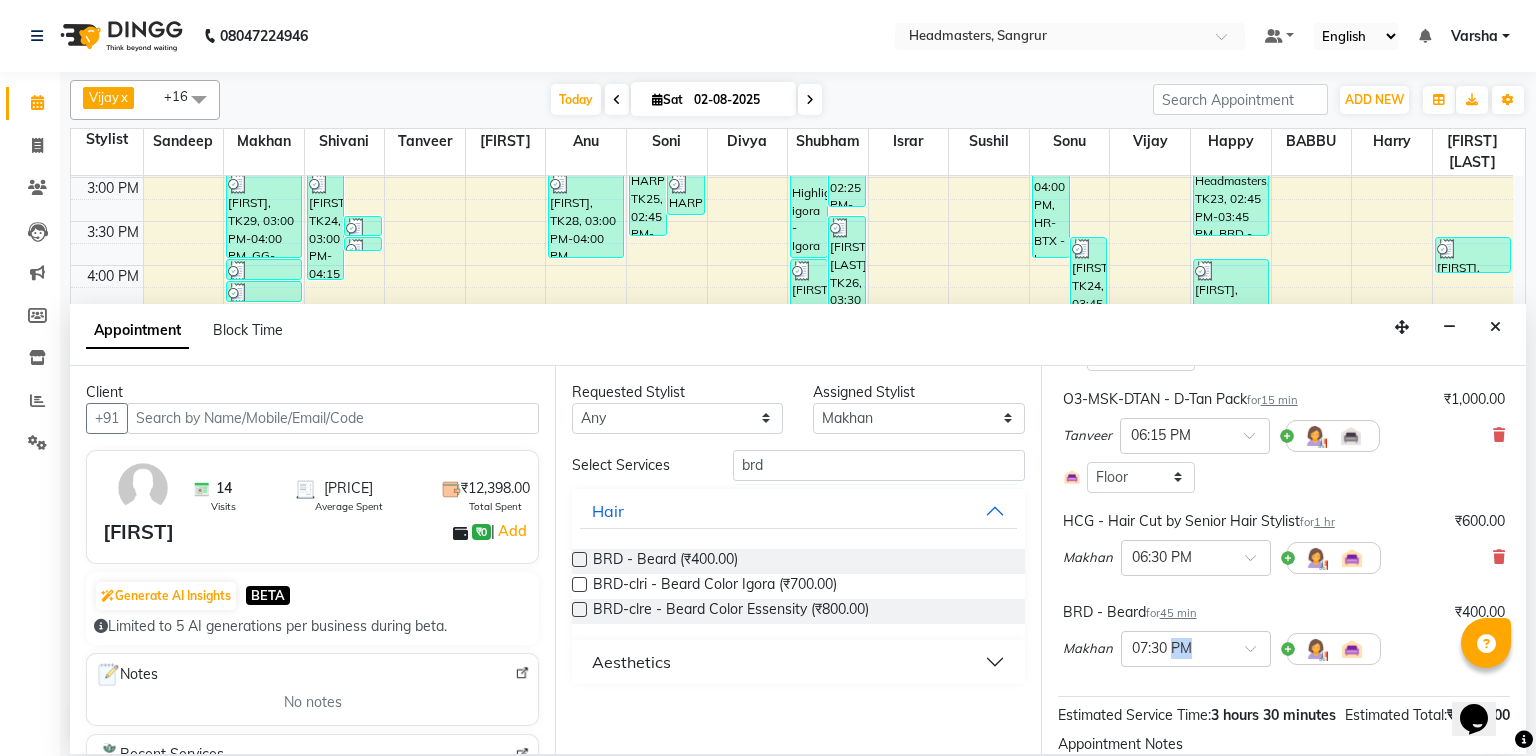 click on "BRD - Beard   for  45 min ₹400.00 [FIRST] × 07:30 PM" at bounding box center (1284, 638) 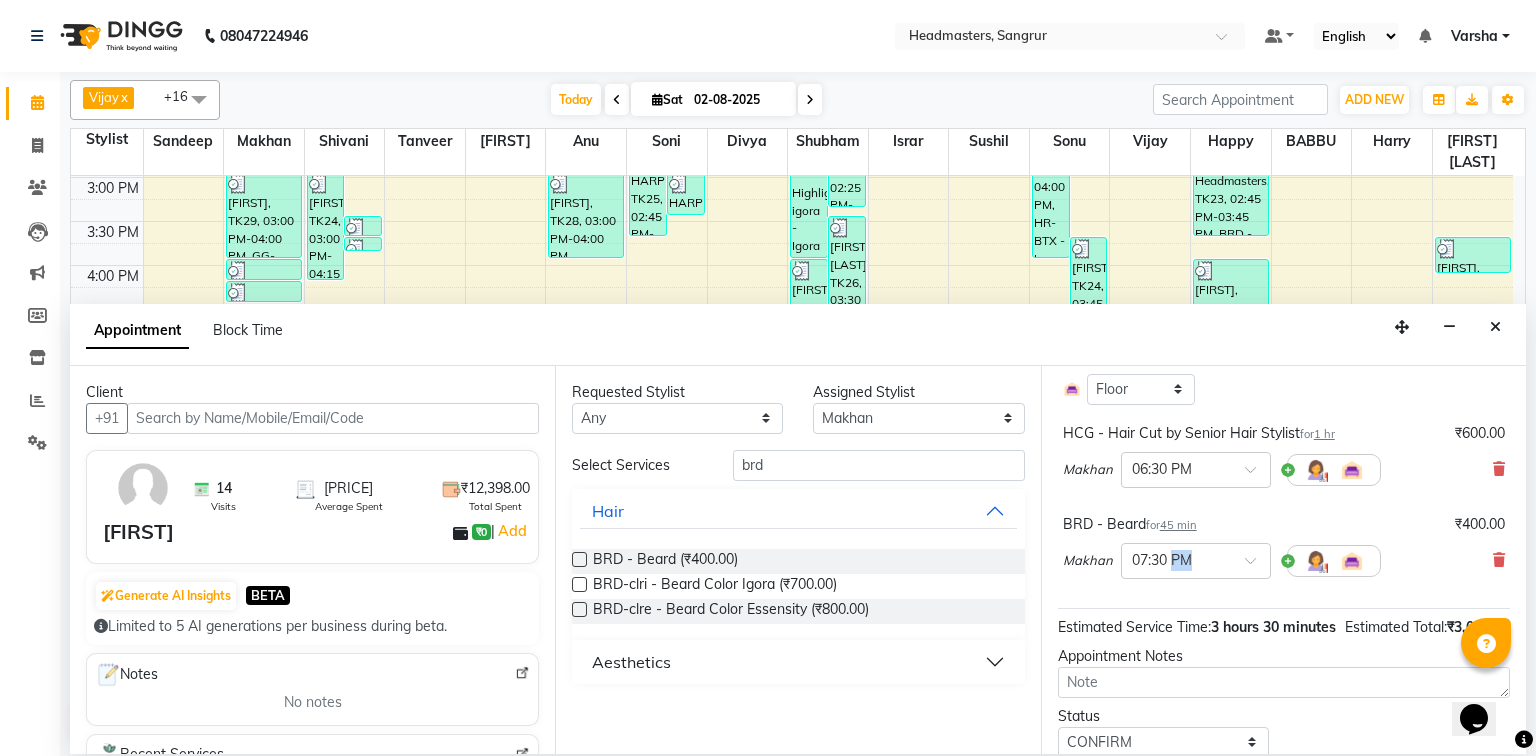 scroll, scrollTop: 580, scrollLeft: 0, axis: vertical 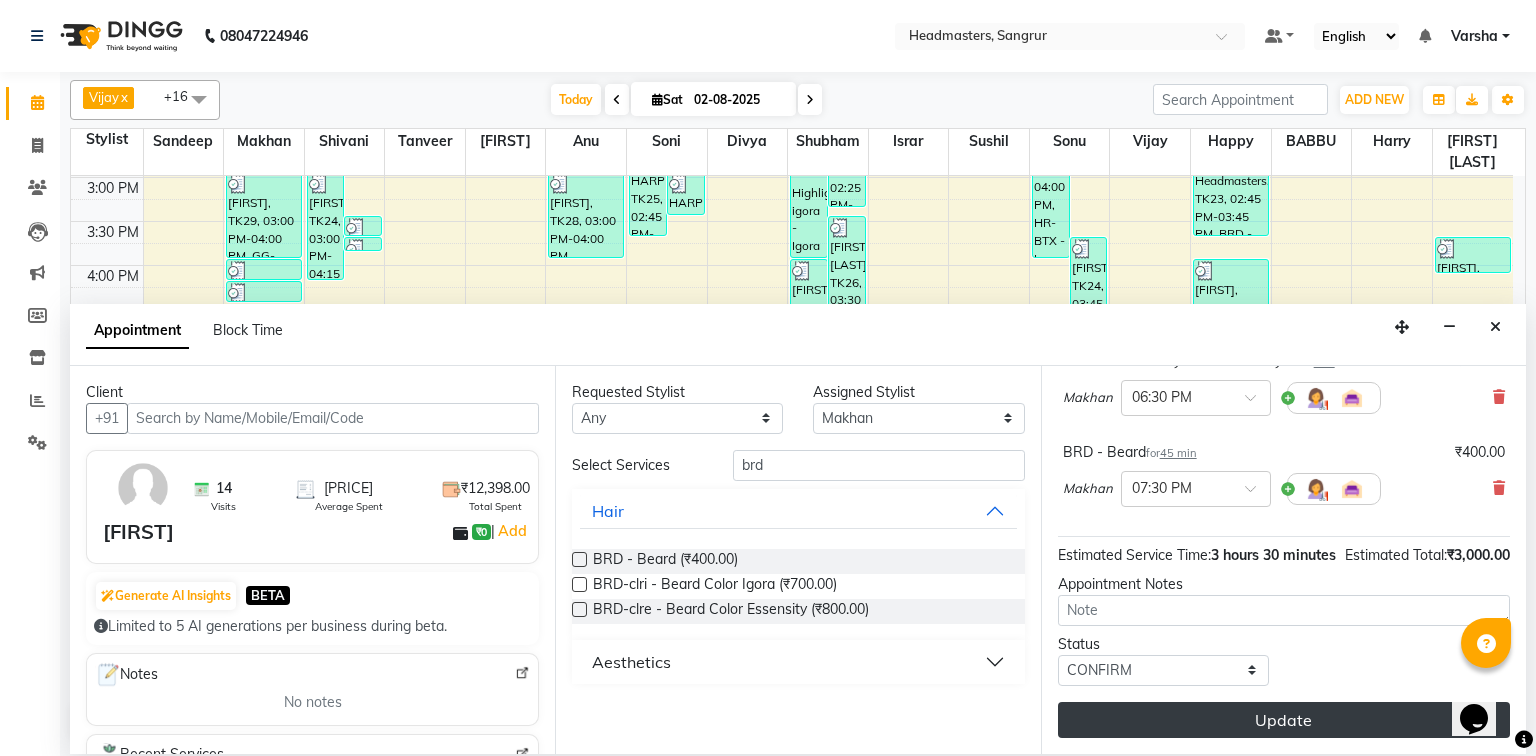 drag, startPoint x: 1170, startPoint y: 687, endPoint x: 1155, endPoint y: 725, distance: 40.853397 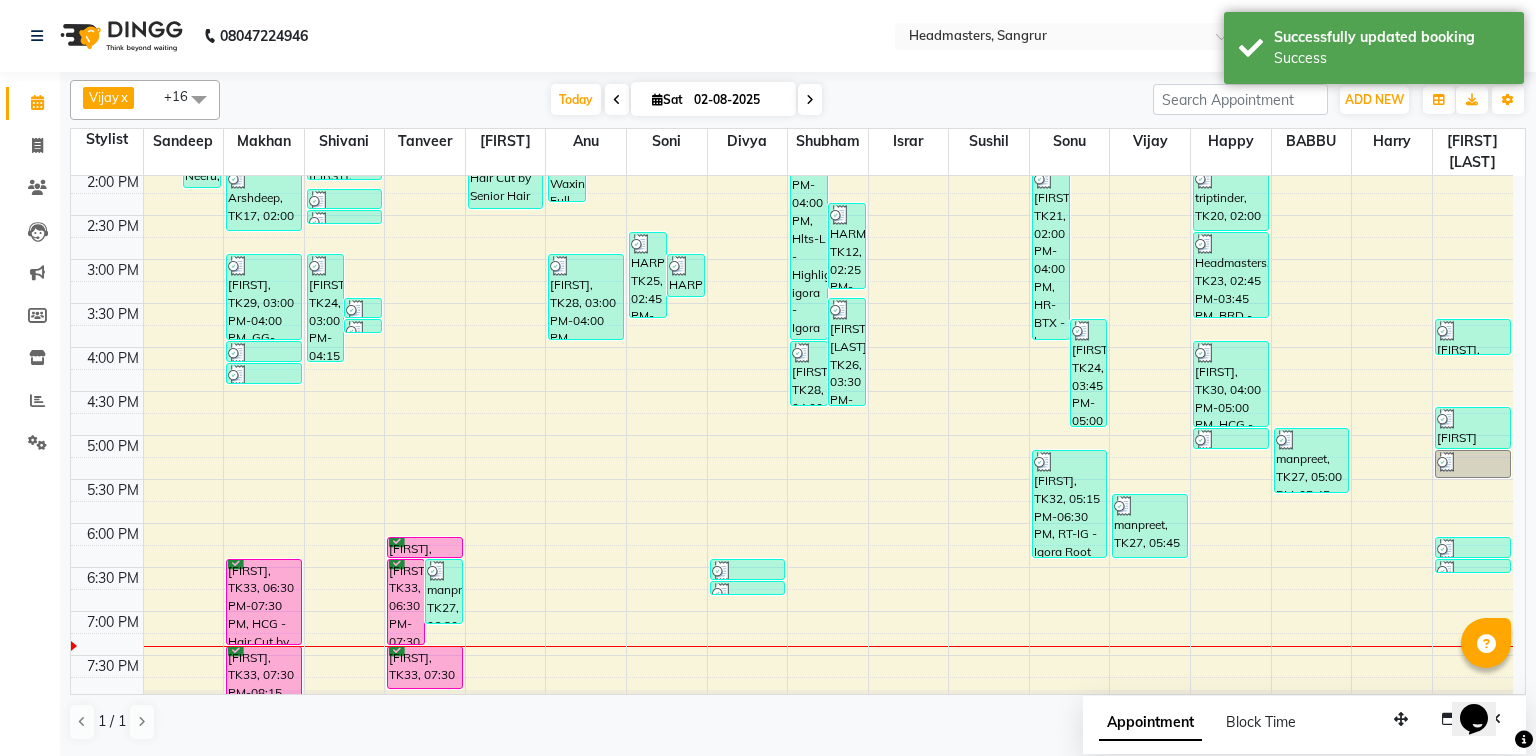 scroll, scrollTop: 534, scrollLeft: 0, axis: vertical 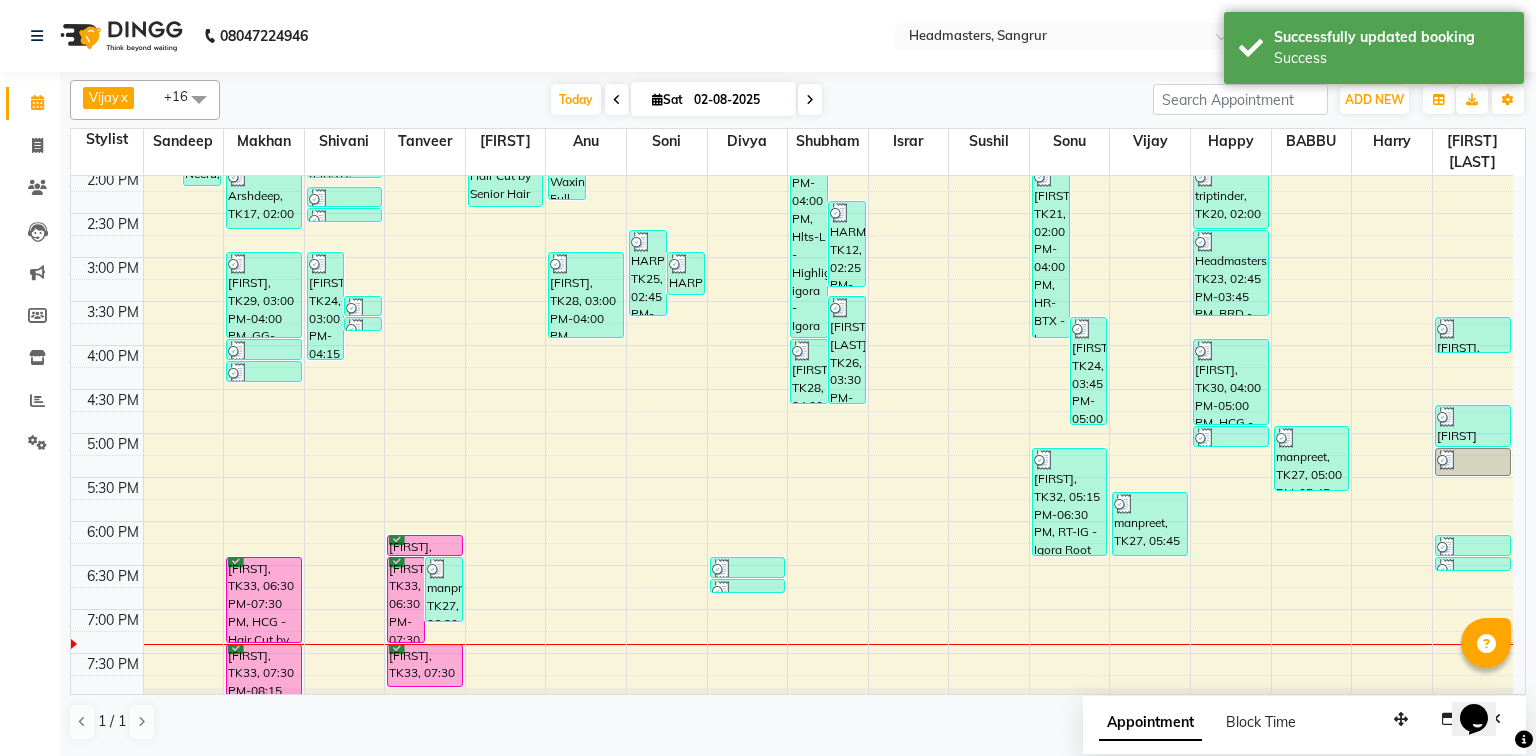 click on "8:00 AM 8:30 AM 9:00 AM 9:30 AM 10:00 AM 10:30 AM 11:00 AM 11:30 AM 12:00 PM 12:30 PM 1:00 PM 1:30 PM 2:00 PM 2:30 PM 3:00 PM 3:30 PM 4:00 PM 4:30 PM 5:00 PM 5:30 PM 6:00 PM 6:30 PM 7:00 PM 7:30 PM 8:00 PM 8:30 PM     [FIRST], TK21, 01:00 PM-02:00 PM, OPT - Plex treatment     [FIRST], TK22, 01:45 PM-02:15 PM, SSL - Shampoo     [FIRST], TK08, 10:30 AM-11:30 AM, HCL - Hair Cut by Senior Hair Stylist     [FIRST], TK06, 10:30 AM-11:15 AM, BRD - Beard     [FIRST], TK17, 02:00 PM-02:45 PM, BRD - Beard     [FIRST], TK29, 03:00 PM-04:00 PM, GG-igora - Igora Global     [FIRST], TK29, 04:00 PM-04:15 PM, O3-MSK-POW - Power Mask     [FIRST], TK29, 04:15 PM-04:30 PM, O3-MSK-DTAN  - D-Tan Pack     [FIRST], TK33, 06:30 PM-07:30 PM, HCG - Hair Cut by Senior Hair Stylist     [FIRST], TK33, 07:30 PM-08:15 PM, BRD - Beard     [FIRST], TK24, 03:00 PM-04:15 PM, CLP REP  - Repechage Cleanup (seaweed based),WX-FL-RC - Waxing Full Legs -Premium,WX-FA-RC - Waxing Full Arms - Premium,WX-UA-RC - Waxing Under Arms - Premium" at bounding box center (792, 213) 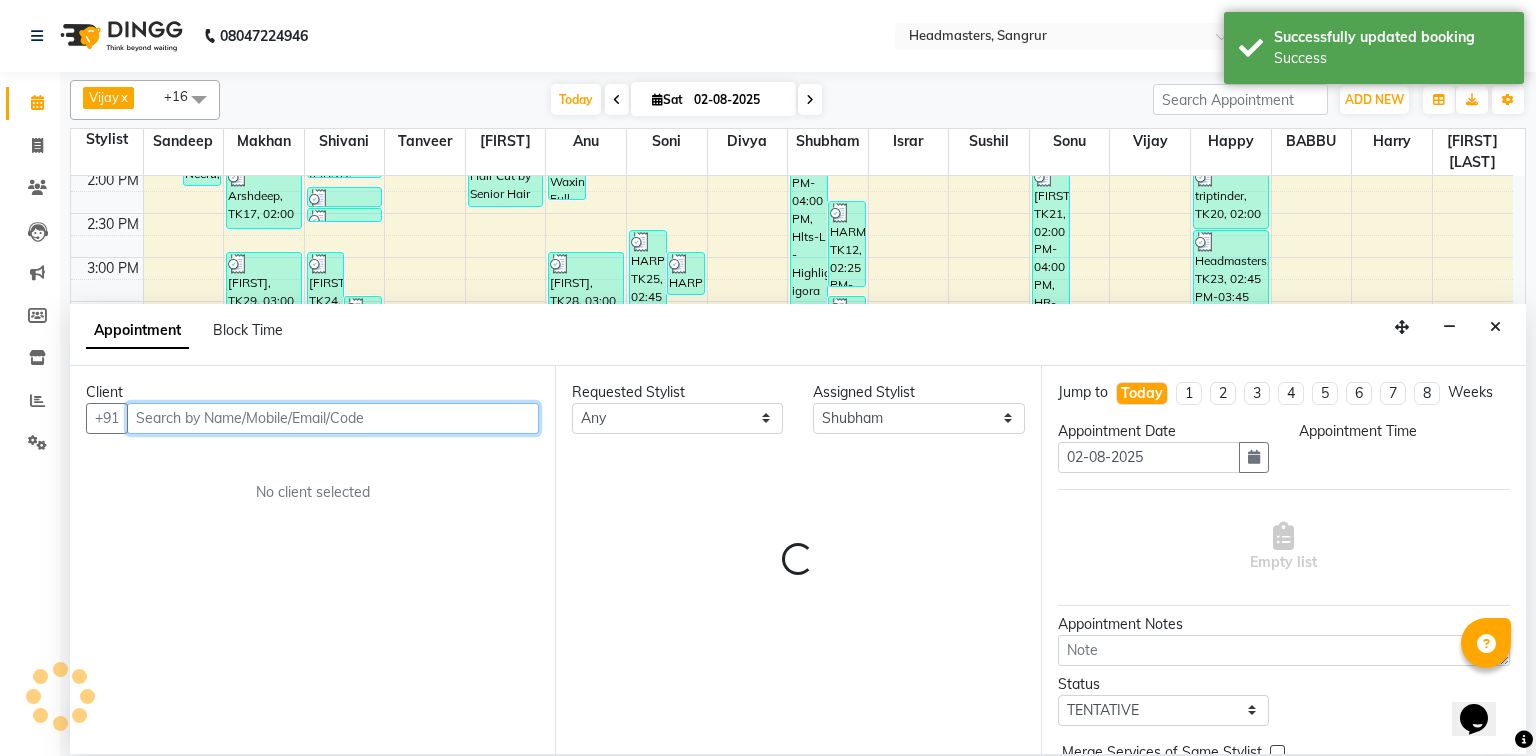 select on "1140" 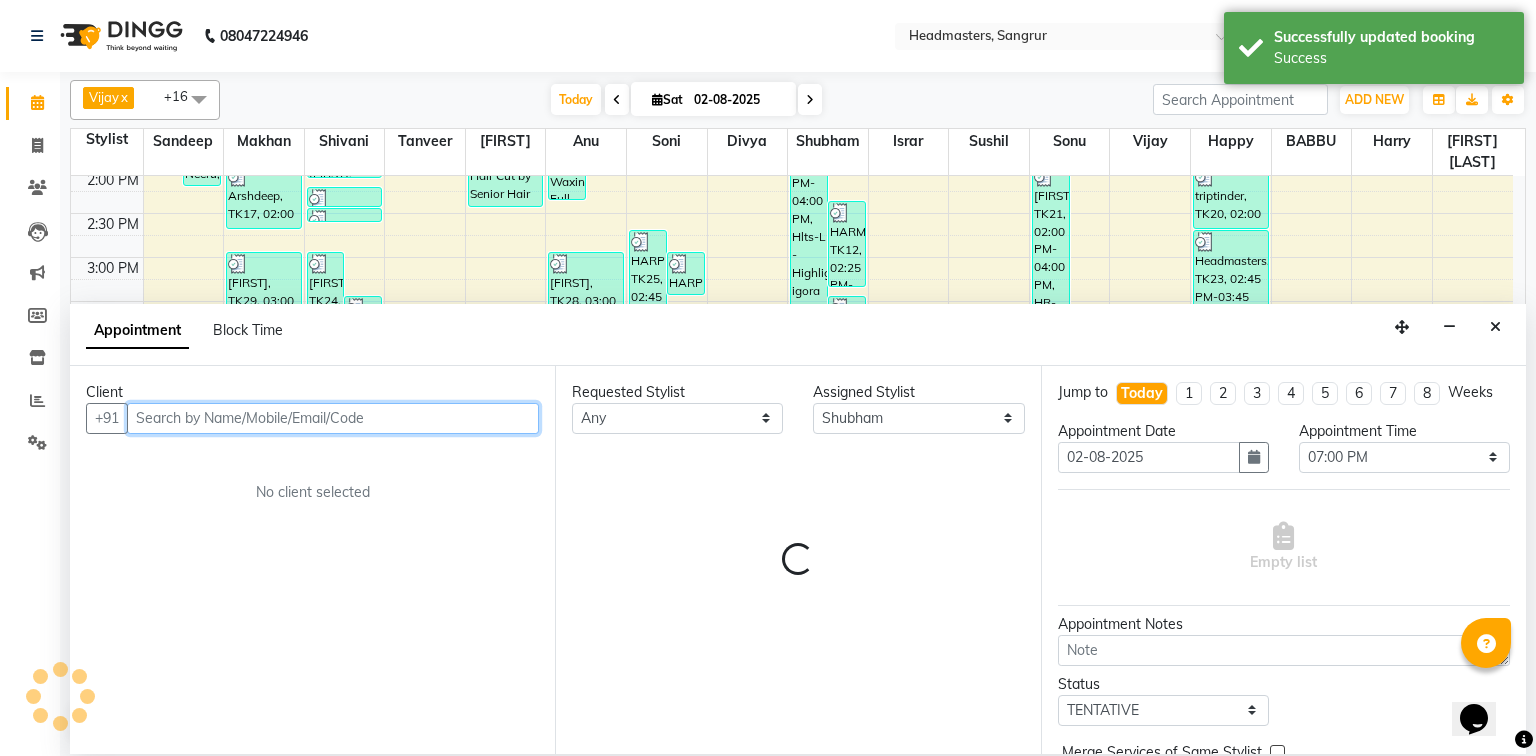click at bounding box center [333, 418] 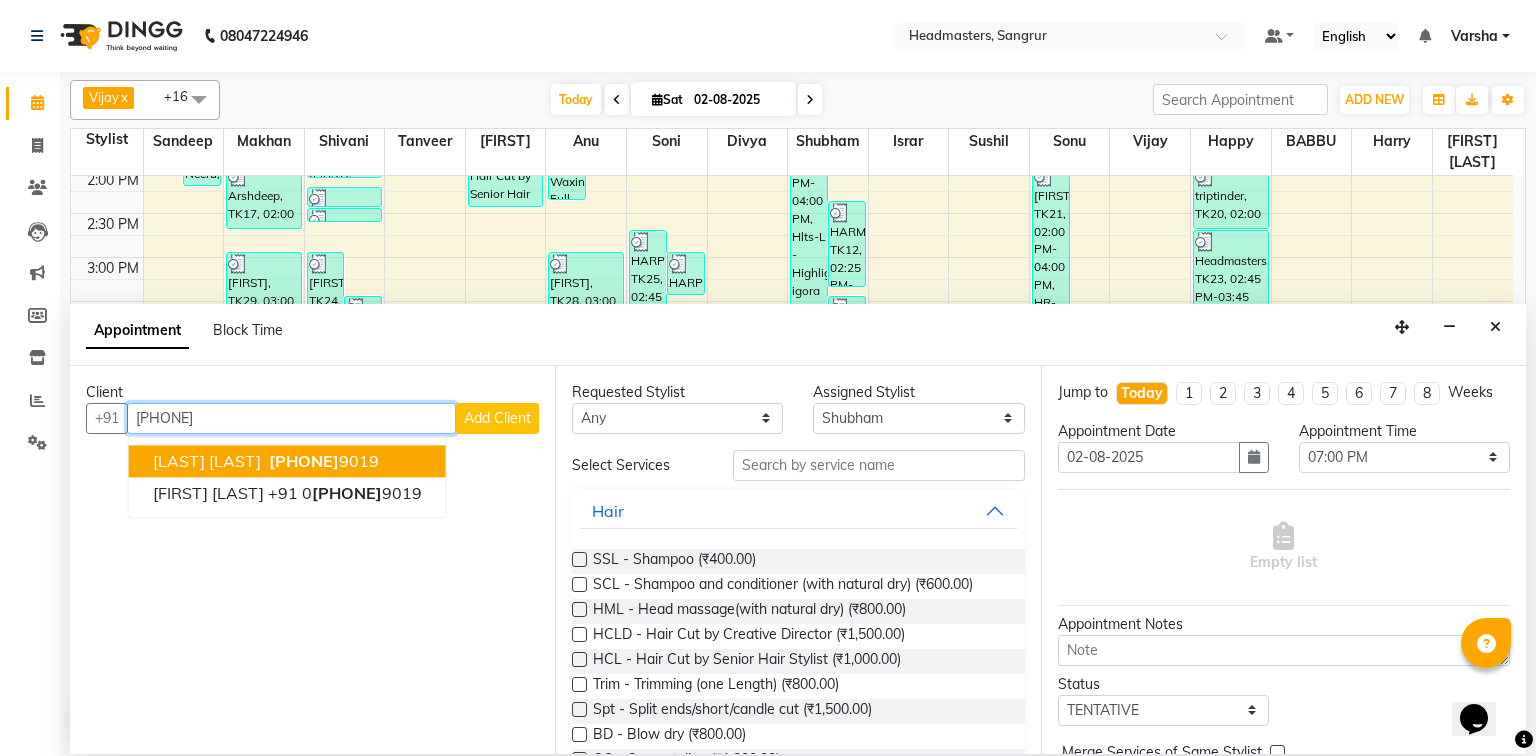 click on "[LAST] [LAST]" at bounding box center (207, 461) 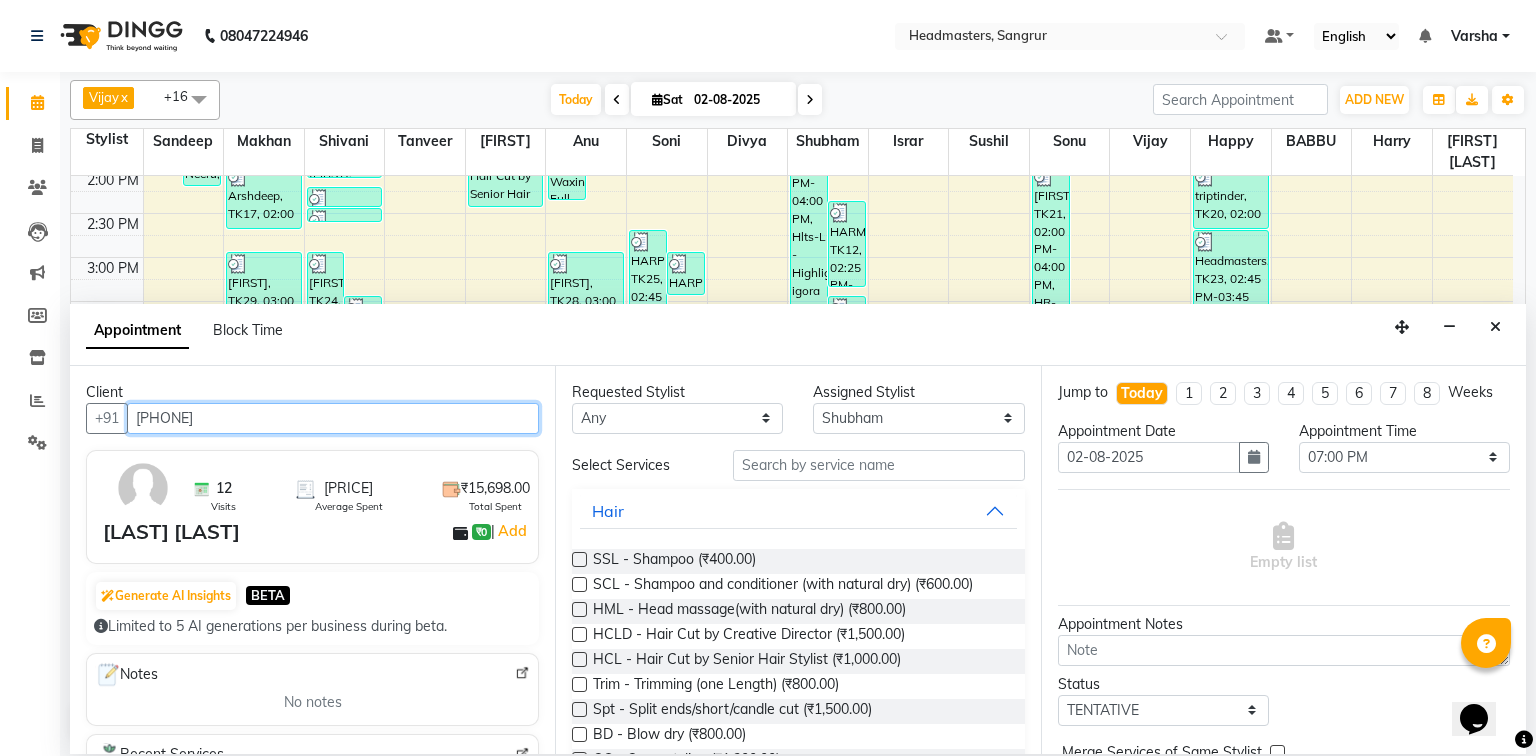 type on "[PHONE]" 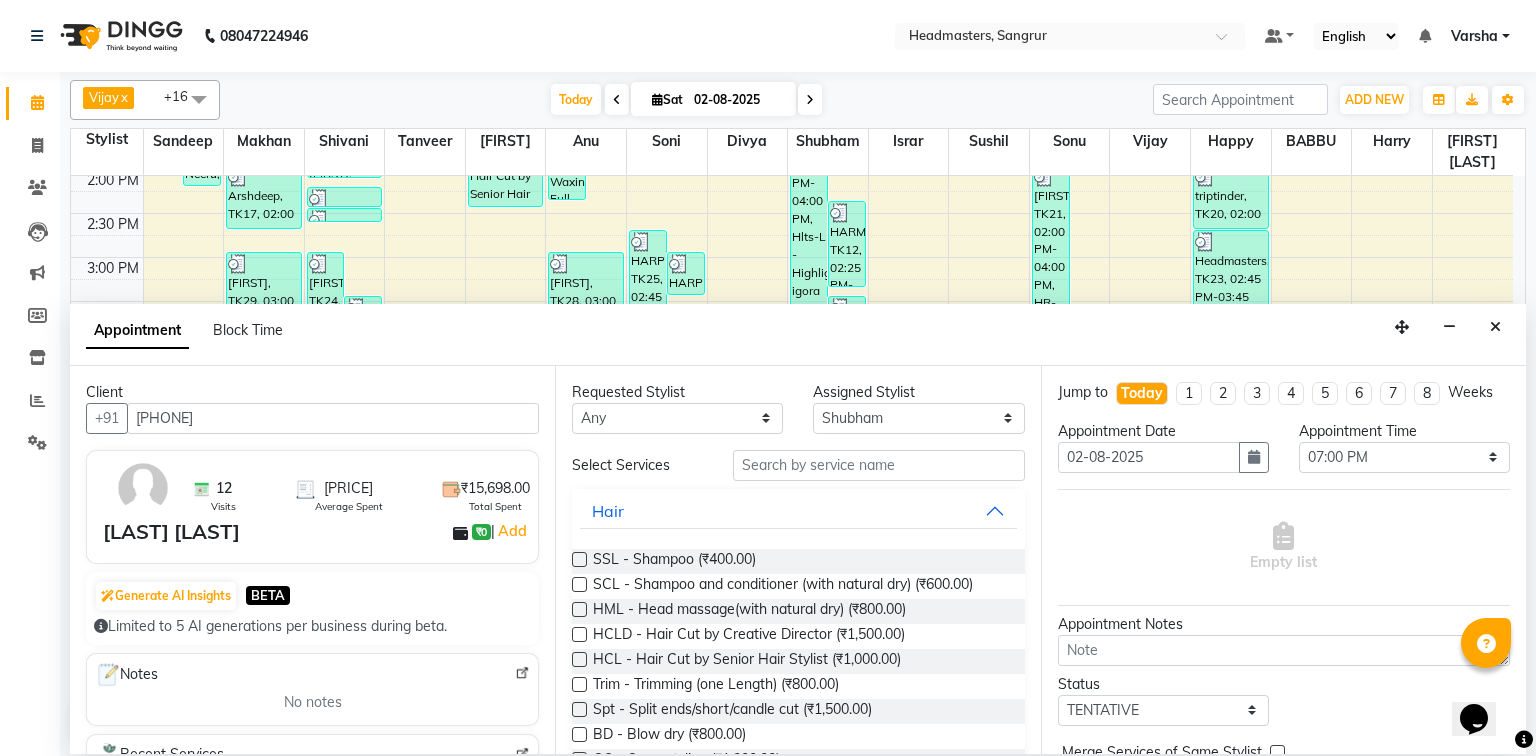 click on "Select Services    Hair SSL - Shampoo (₹400.00) SCL - Shampoo and conditioner (with natural dry) (₹600.00) HML - Head massage(with natural dry) (₹800.00) HCLD - Hair Cut by Creative Director (₹1,500.00) HCL - Hair Cut by Senior Hair Stylist (₹1,000.00) Trim - Trimming (one Length) (₹800.00) Spt - Split ends/short/candle cut (₹1,500.00) BD - Blow dry (₹800.00) OS - Open styling (₹1,200.00) GL-igora - Igora Global (₹7,000.00) GL-essensity - Essensity Global (₹8,000.00) Hlts-L - Highlights (₹8,000.00) Bal - Balayage (₹12,000.00) Chunks  - Chunks (₹1,500.00) CR  - Color removal (₹4,000.00) CRF - Color refresh (₹4,500.00) Stk - Per streak (₹800.00) RT-IG - Igora Root Touchup(one inch only) (₹1,800.00) RT-ES - Essensity Root Touchup(one inch only) (₹2,000.00) Reb - Rebonding (₹8,000.00) ST  - Straight therapy (₹9,000.00) Krt-L - Keratin (₹8,000.00) Krt-BB -L - Keratin Blow Out (₹12,000.00) HR-BTX -L  - Hair Botox (₹9,000.00) NanoP -L - Nanoplastia (₹11,000.00)" at bounding box center [798, 1734] 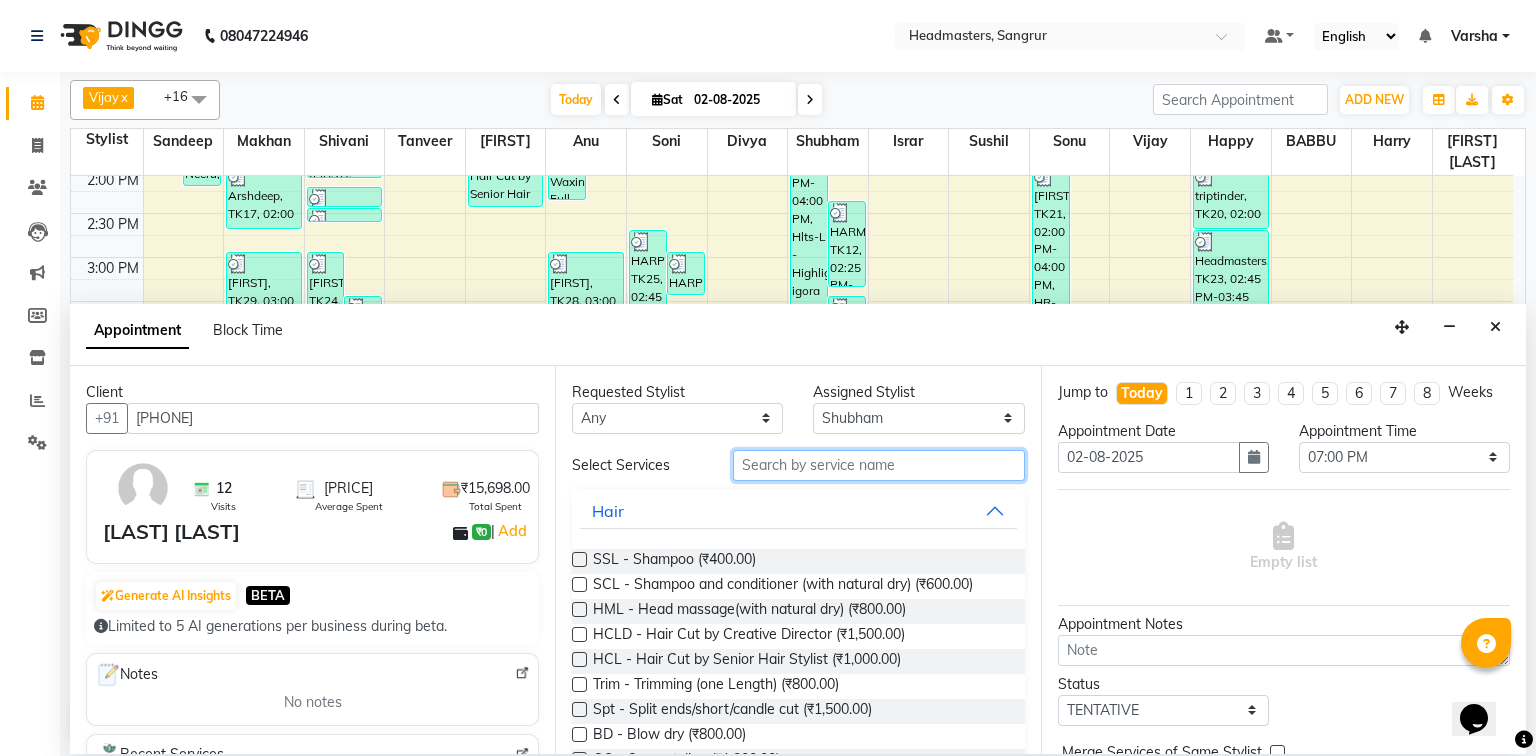 click at bounding box center [879, 465] 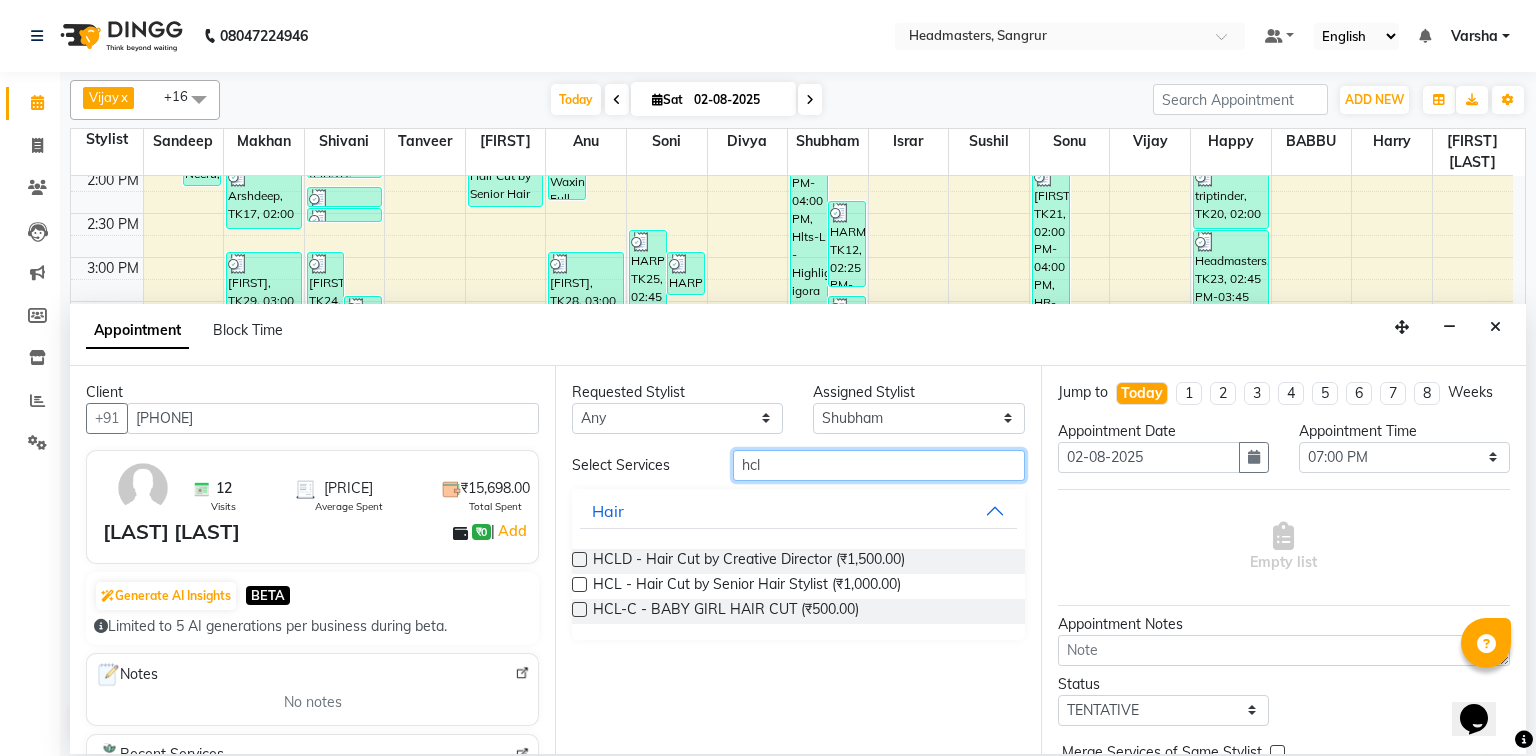 type on "hcl" 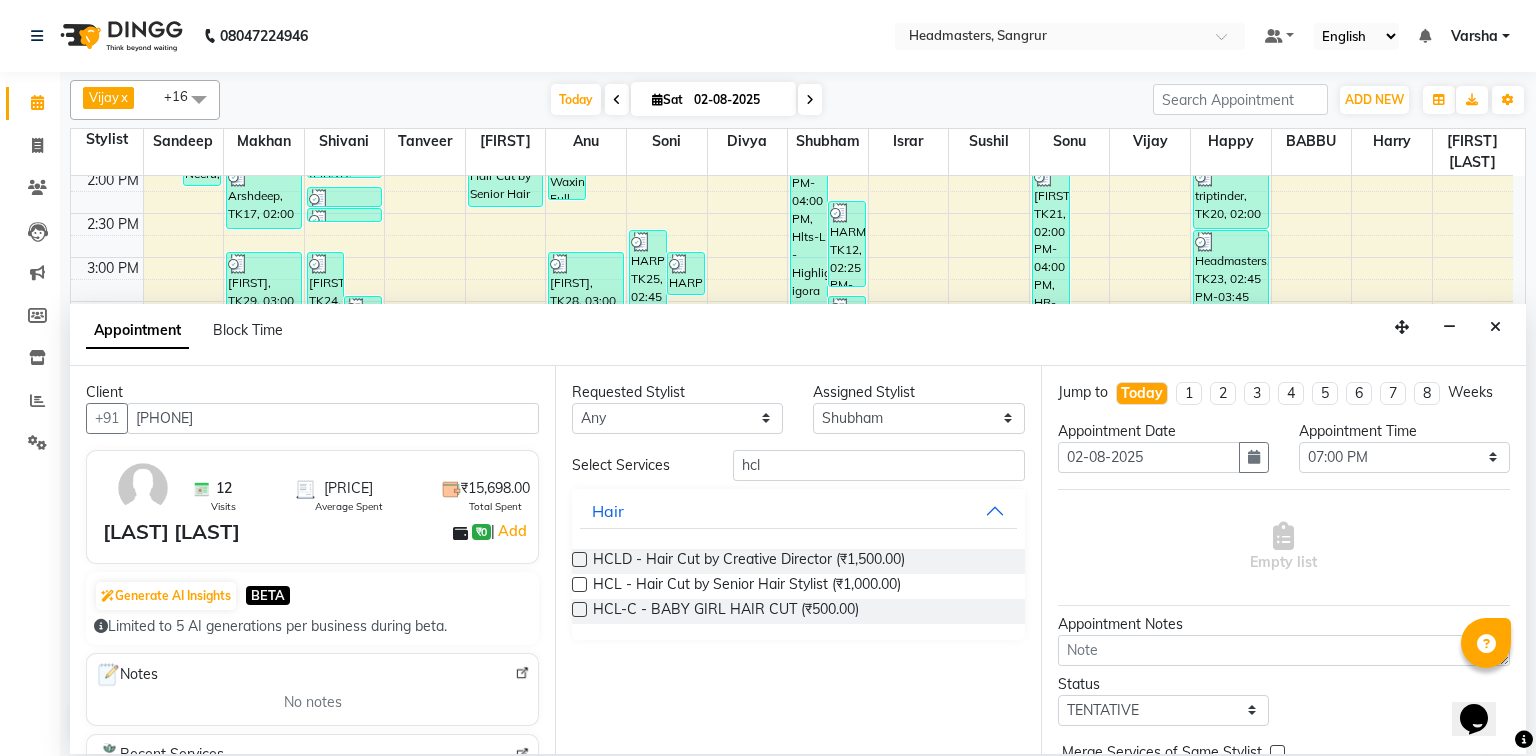 click at bounding box center [579, 584] 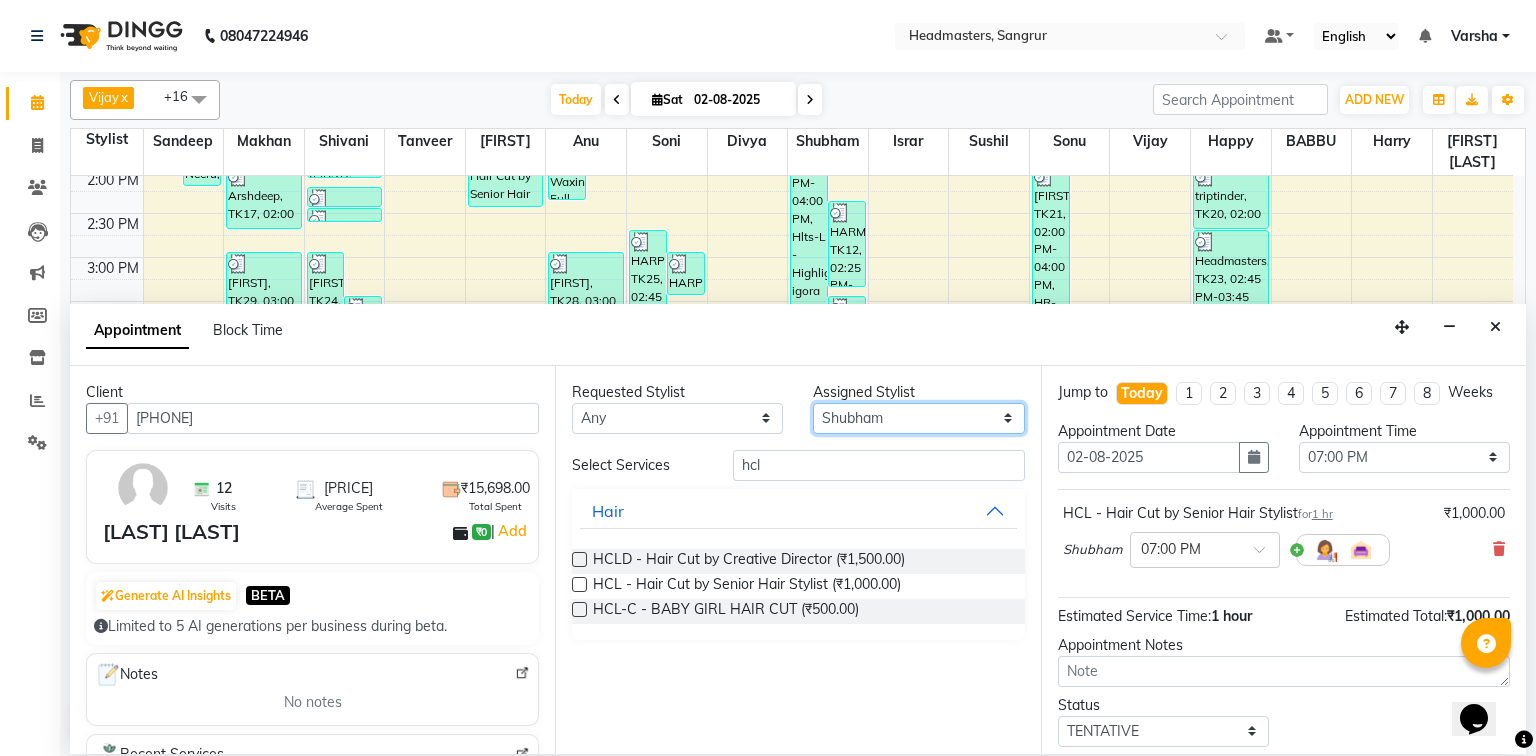 checkbox on "false" 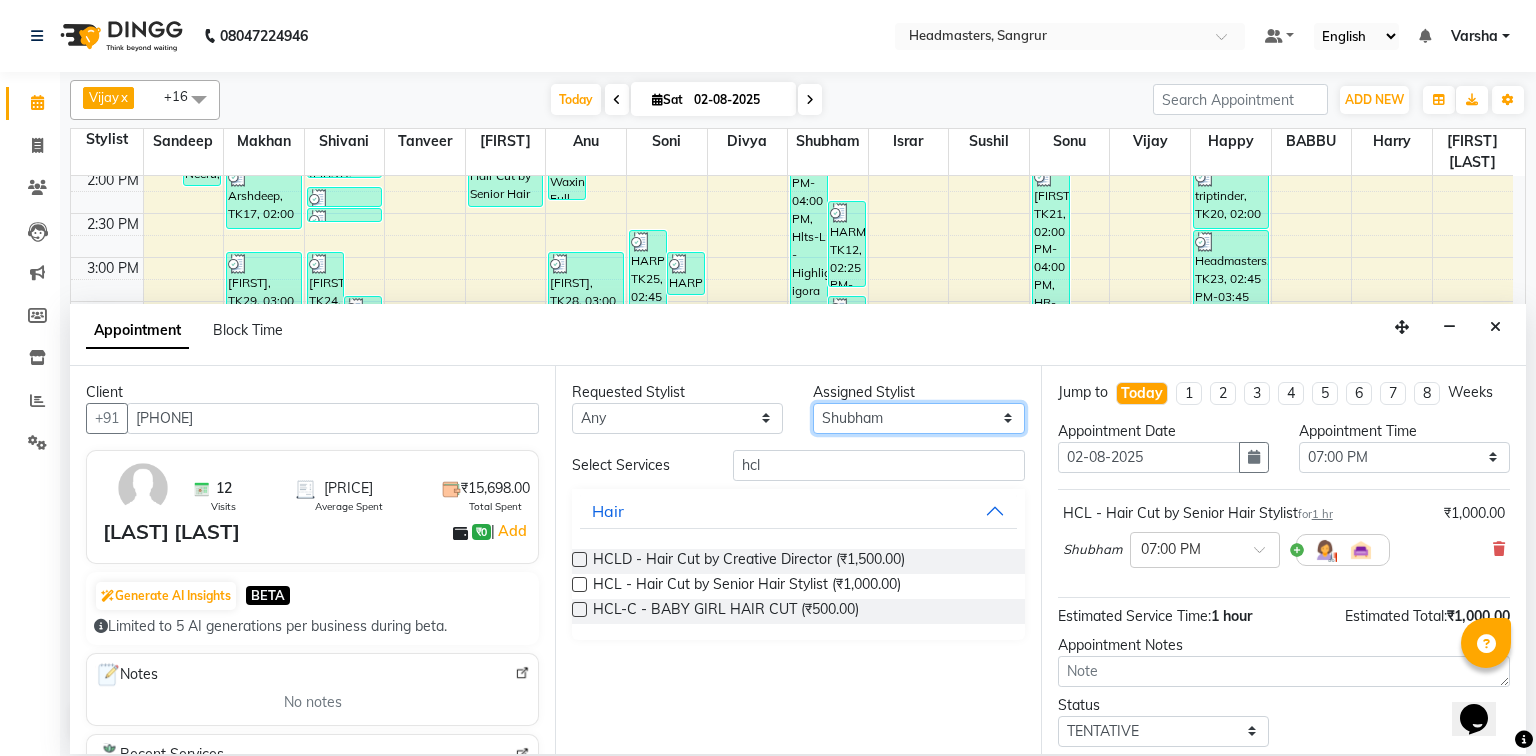 select on "60873" 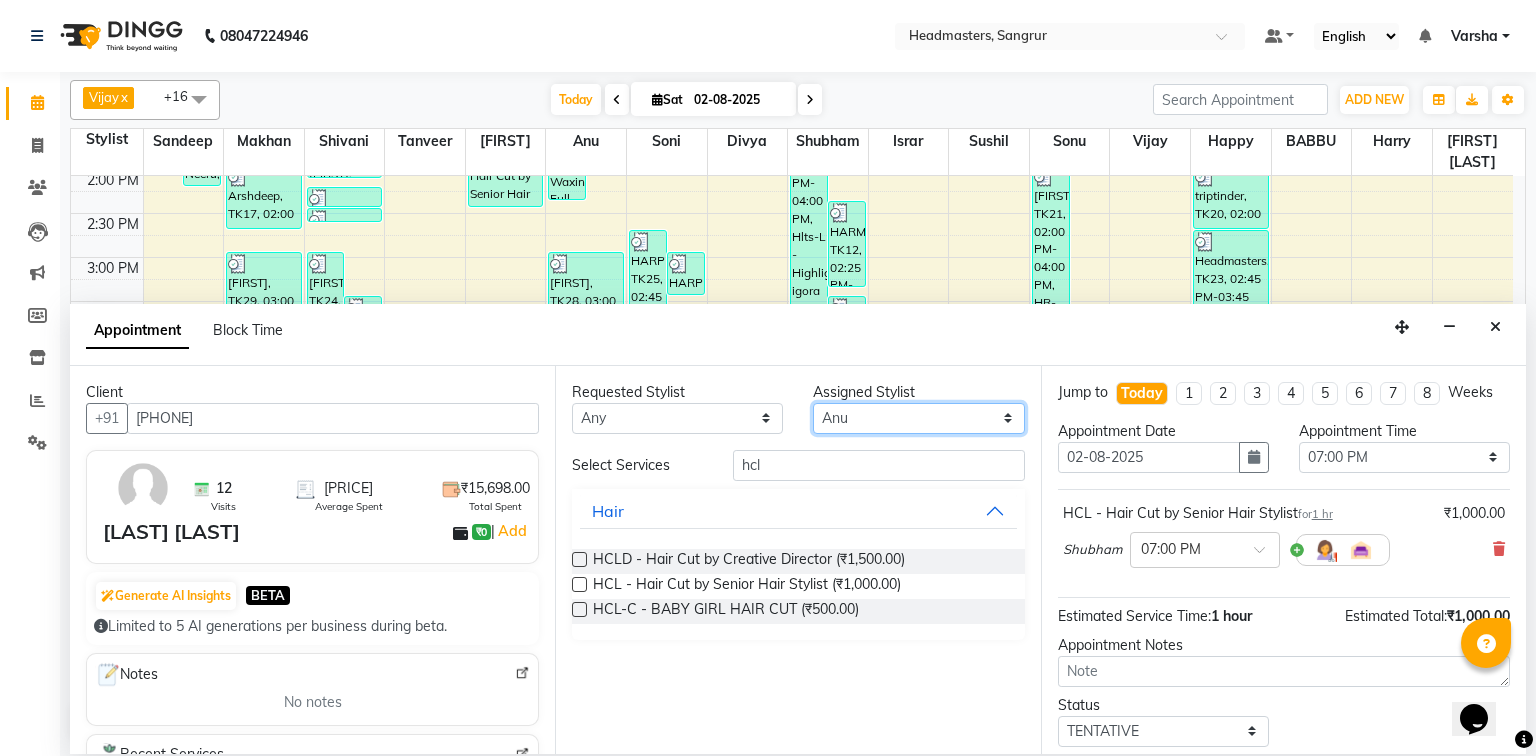 click on "Select Afia  Amandeep Kaur Anu BABBU DHIR Divya Happy Harmesh Harry  Headmasters Israr Jashan stockist Jitender Makhan Maninder Rimpi Saima  Sandeep Shivani Shubham Soni Sonu Sunny Sushil Tanveer Varsha Vijay" at bounding box center (918, 418) 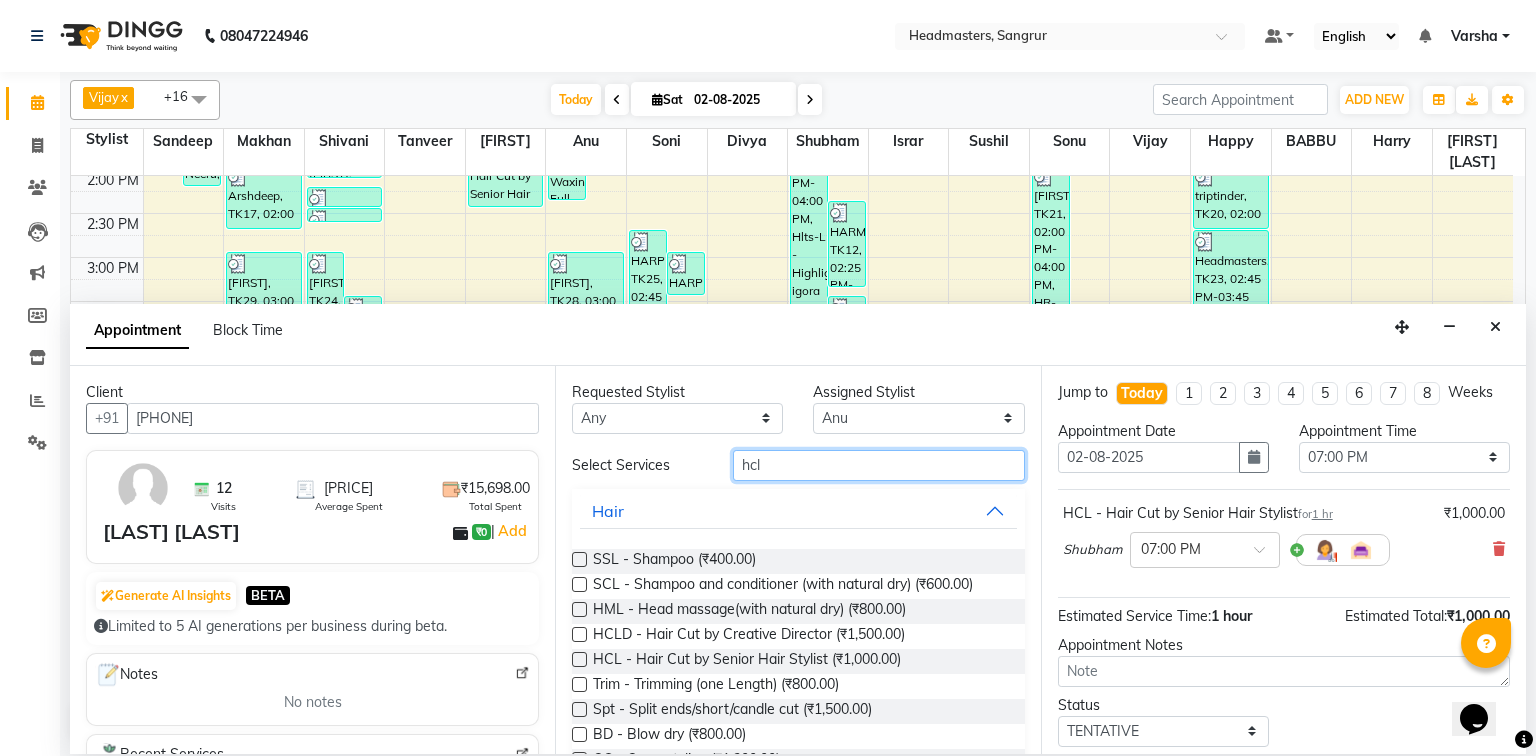 click on "hcl" at bounding box center (879, 465) 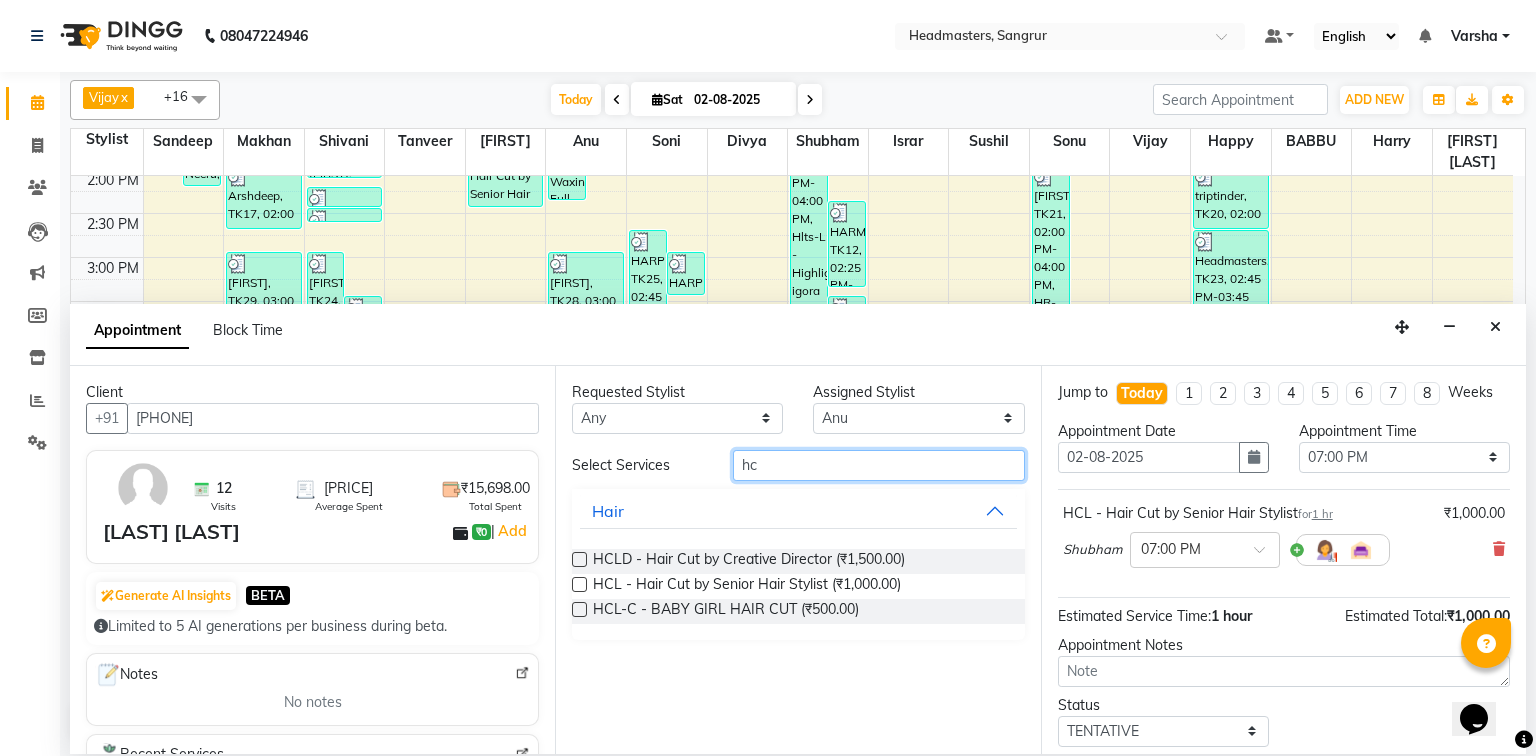 type on "h" 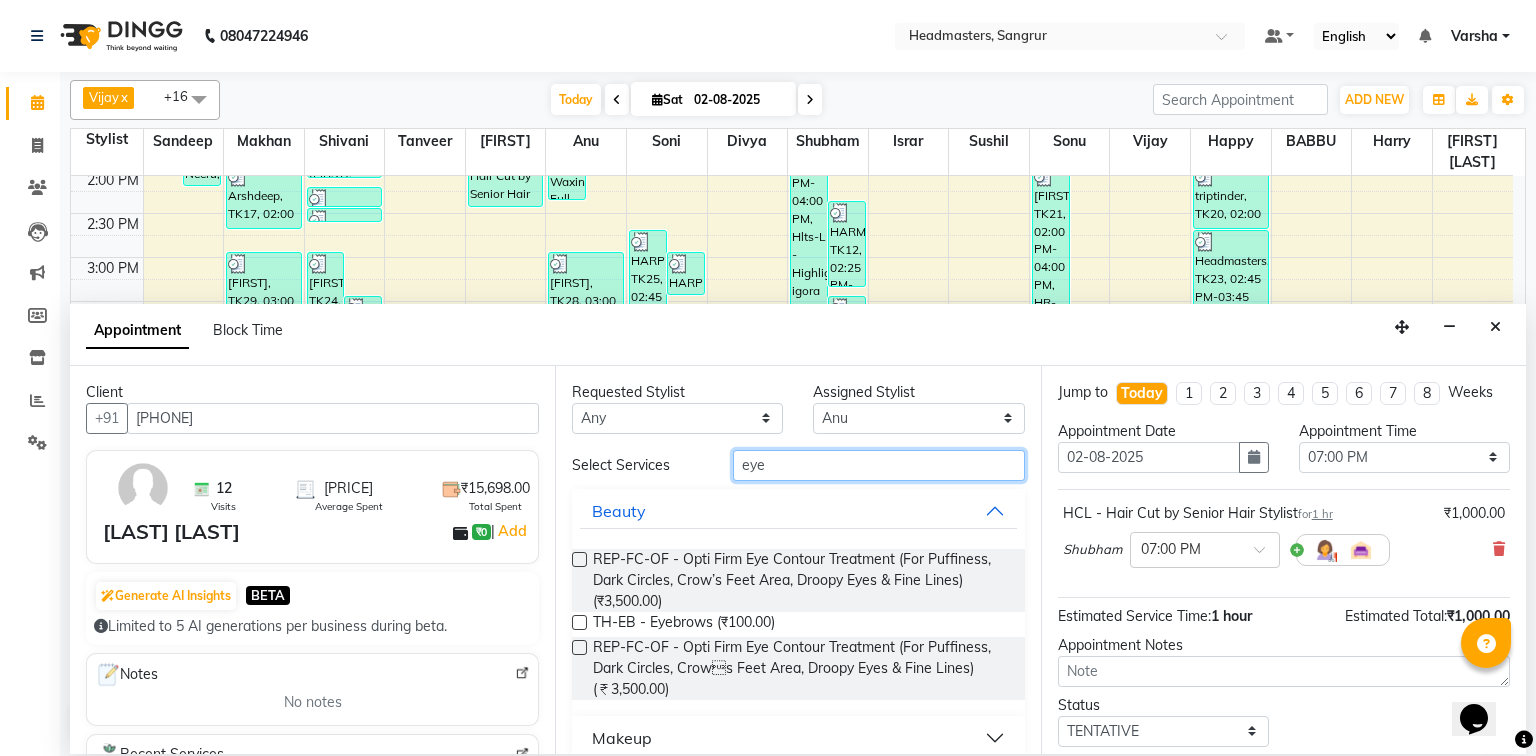 type on "eye" 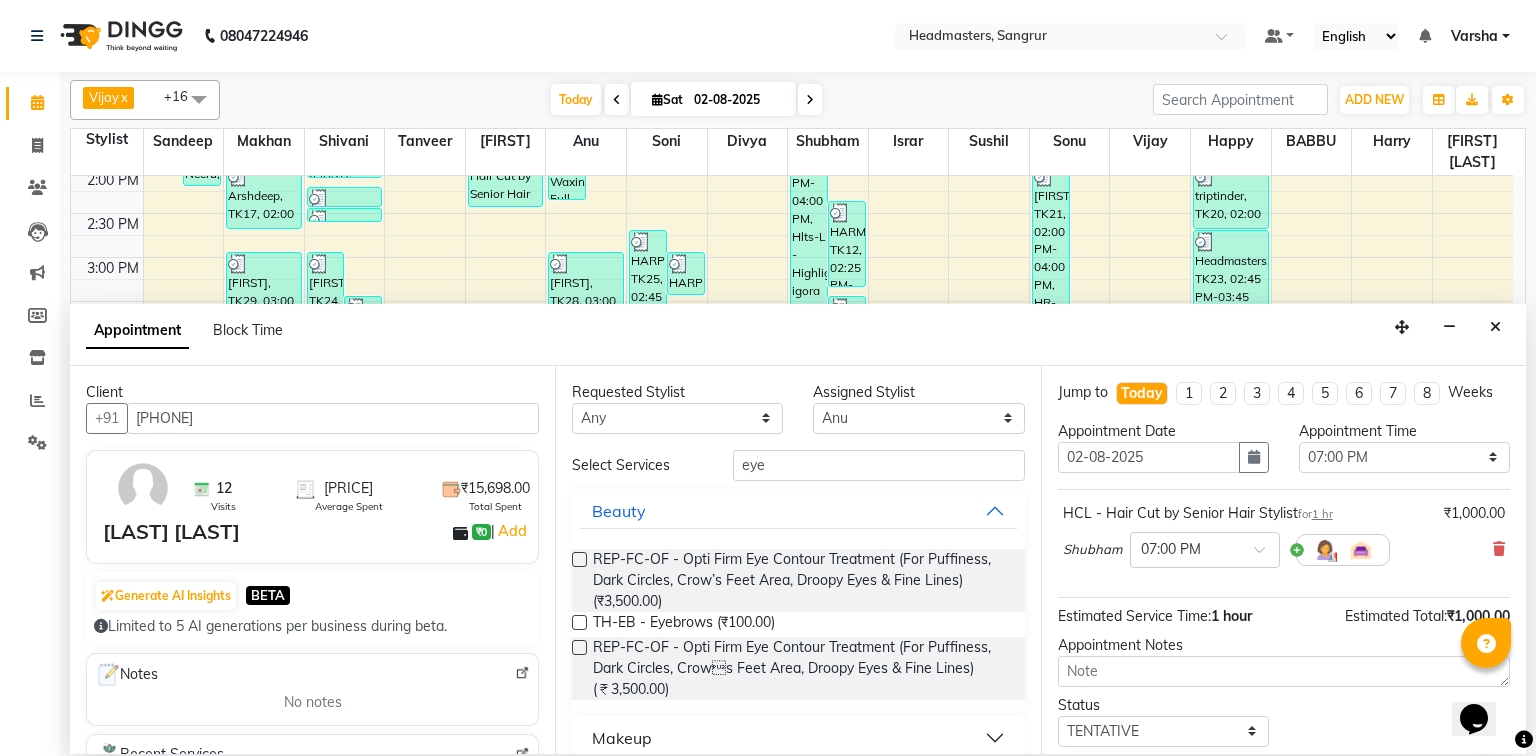 click at bounding box center [579, 622] 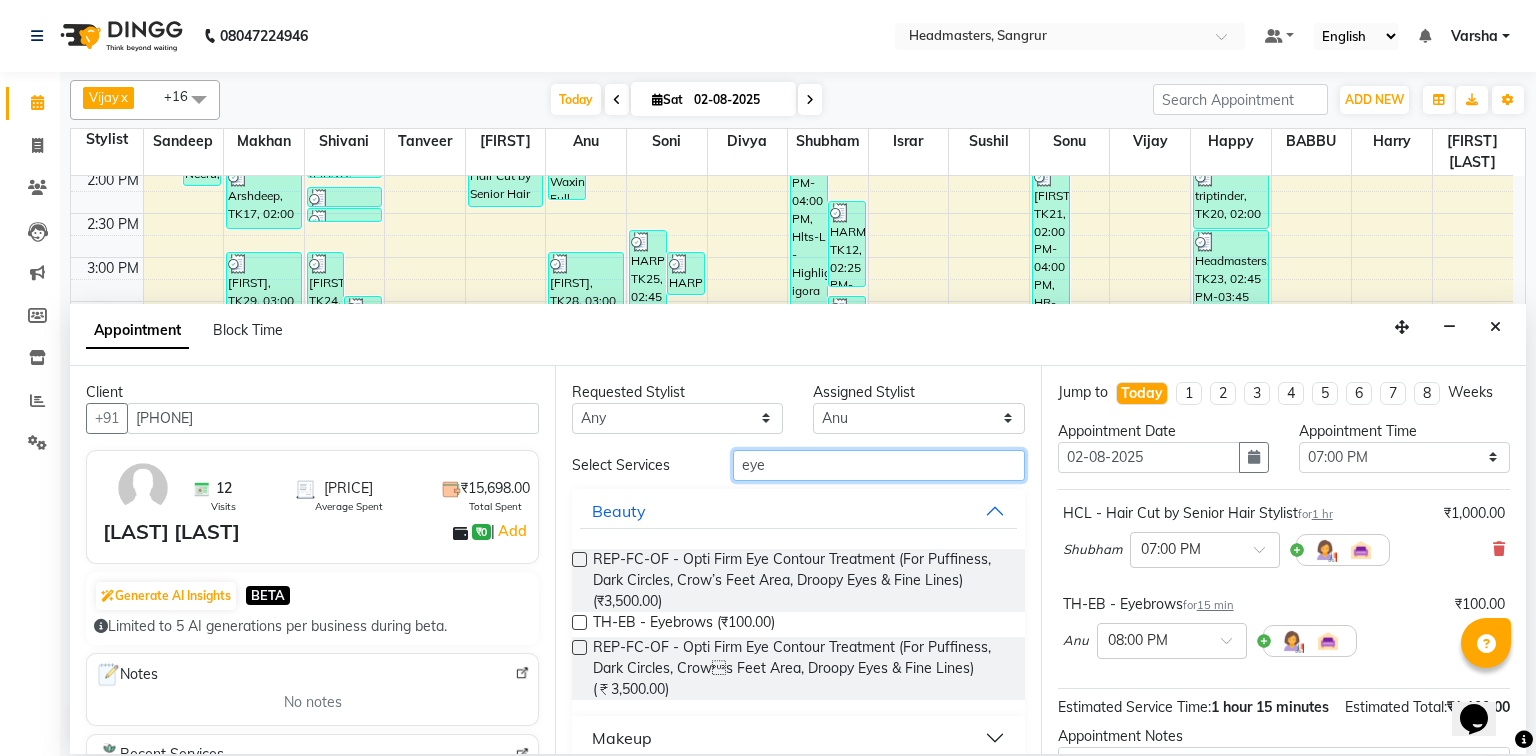 checkbox on "false" 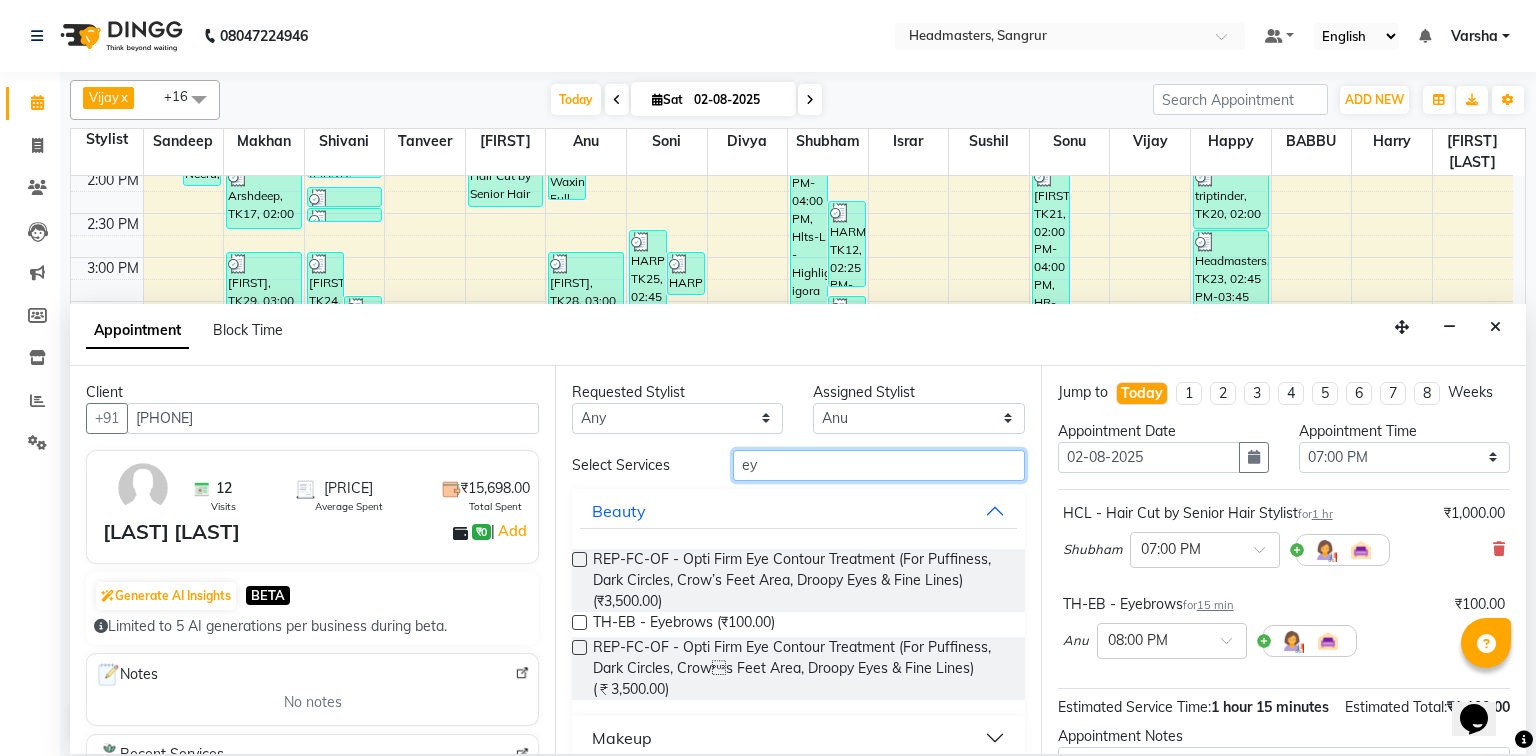 type on "e" 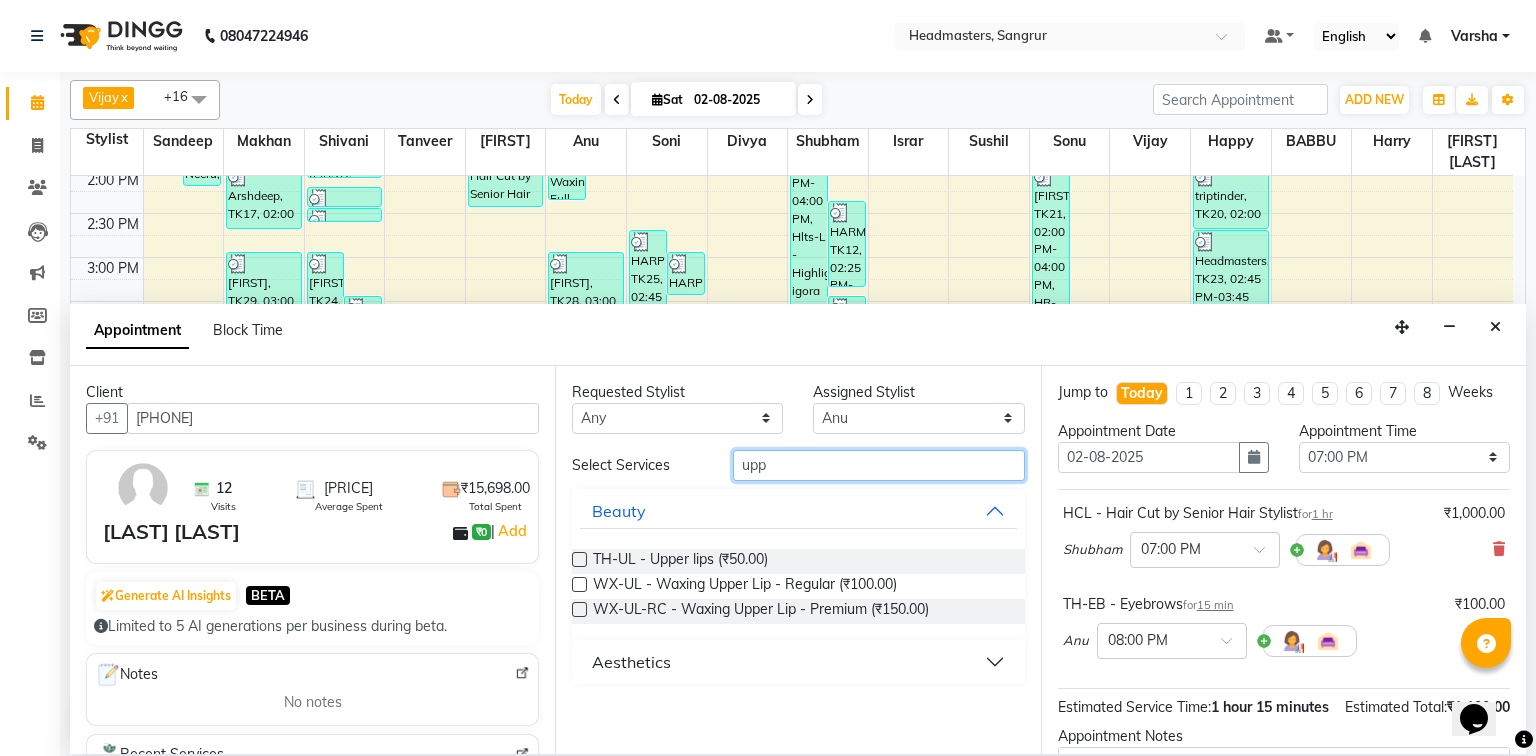 type on "upp" 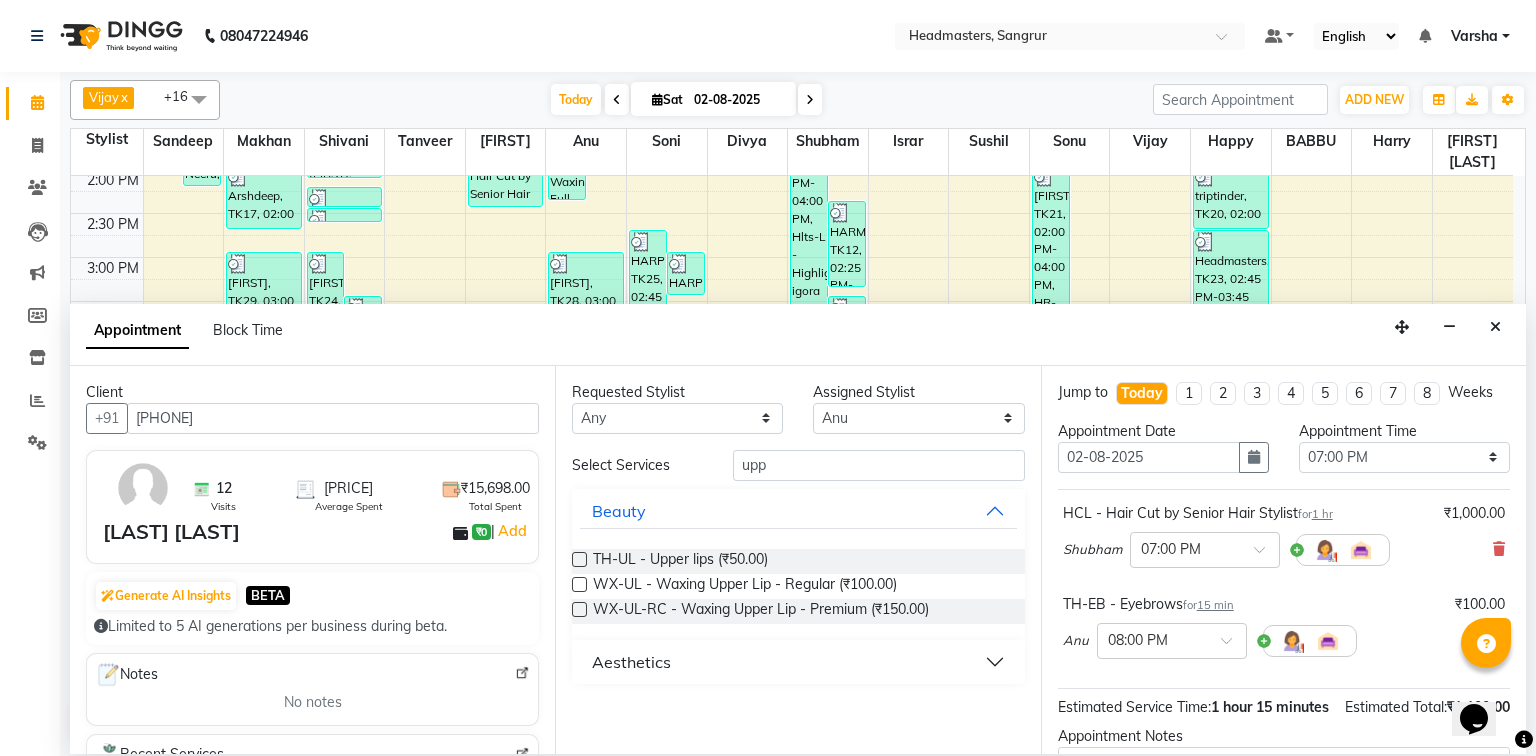 click at bounding box center [579, 559] 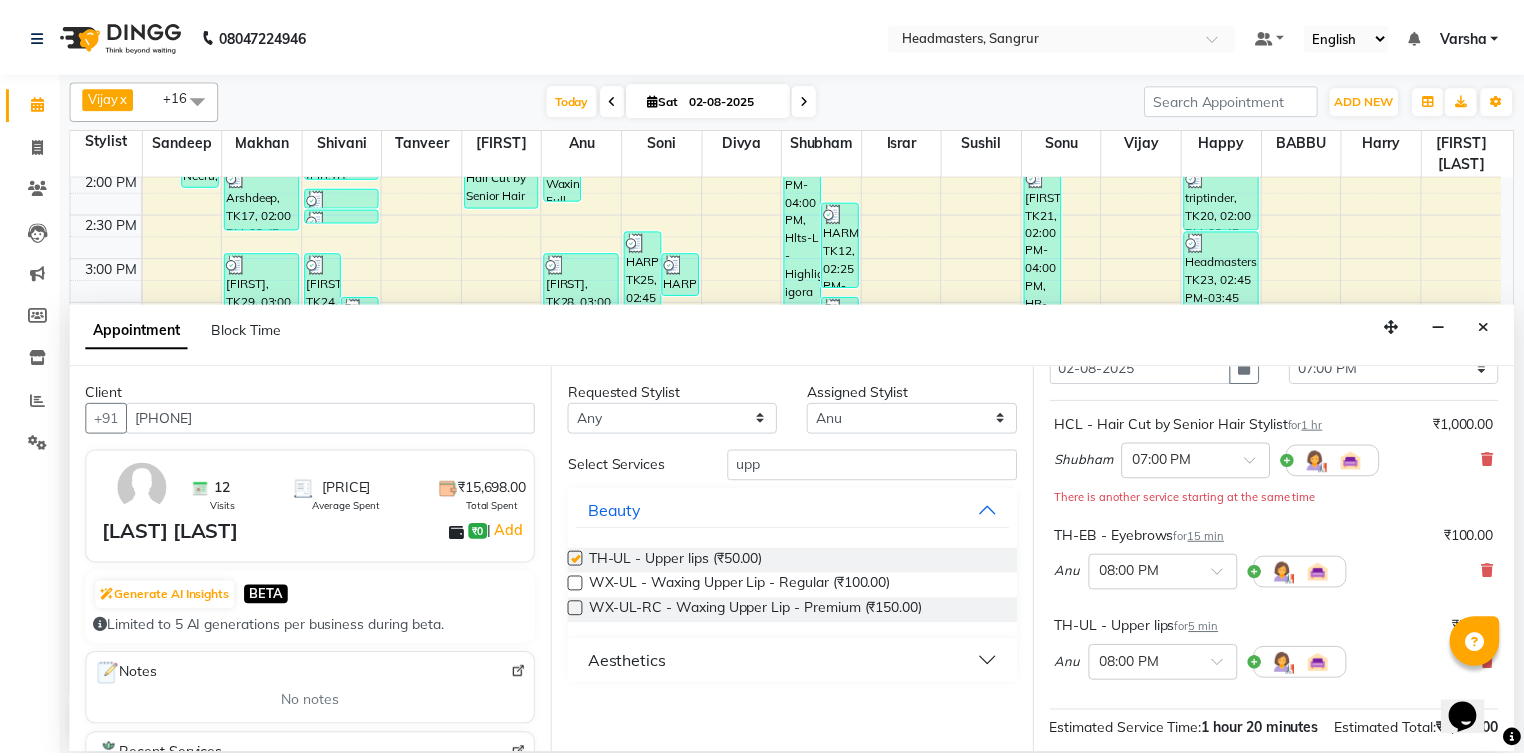 scroll, scrollTop: 309, scrollLeft: 0, axis: vertical 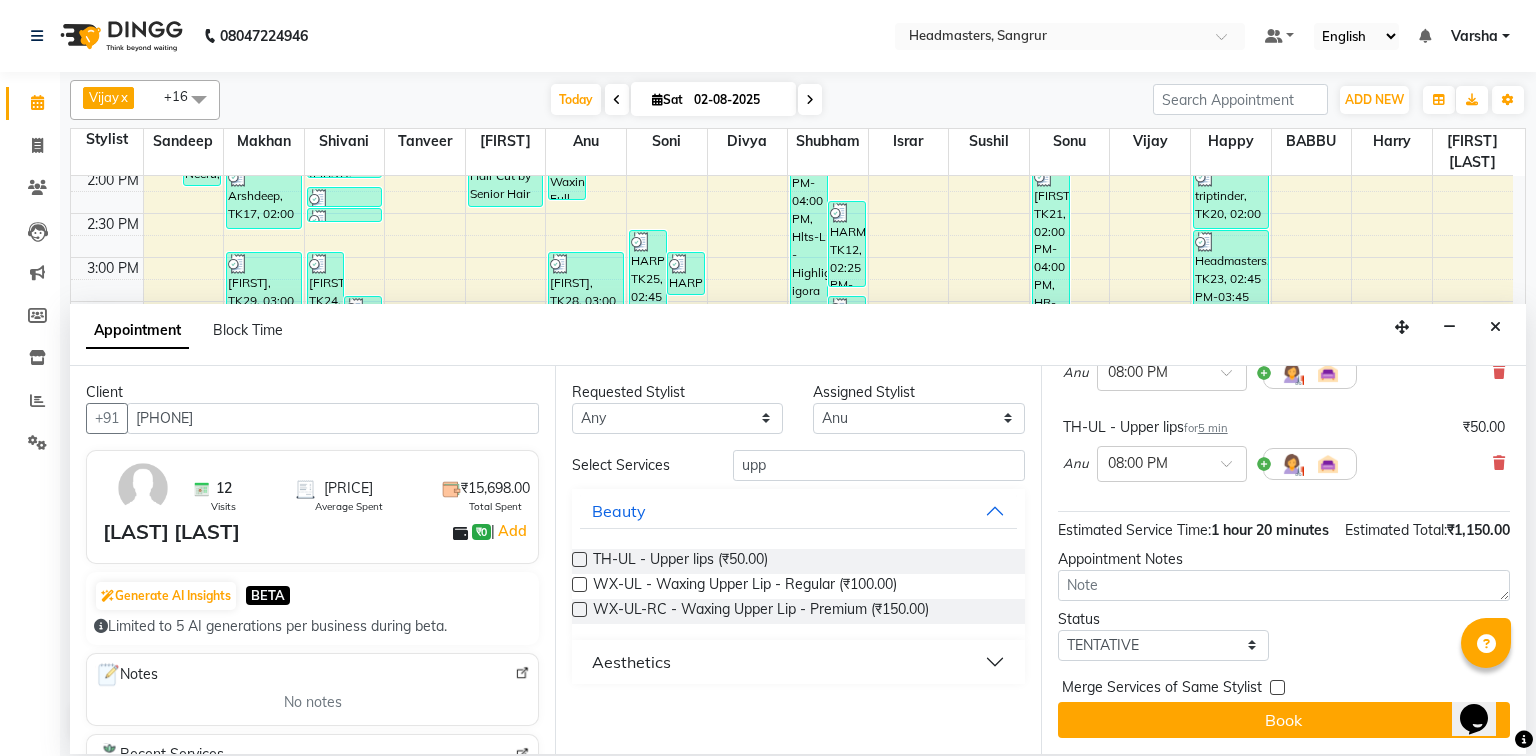 checkbox on "false" 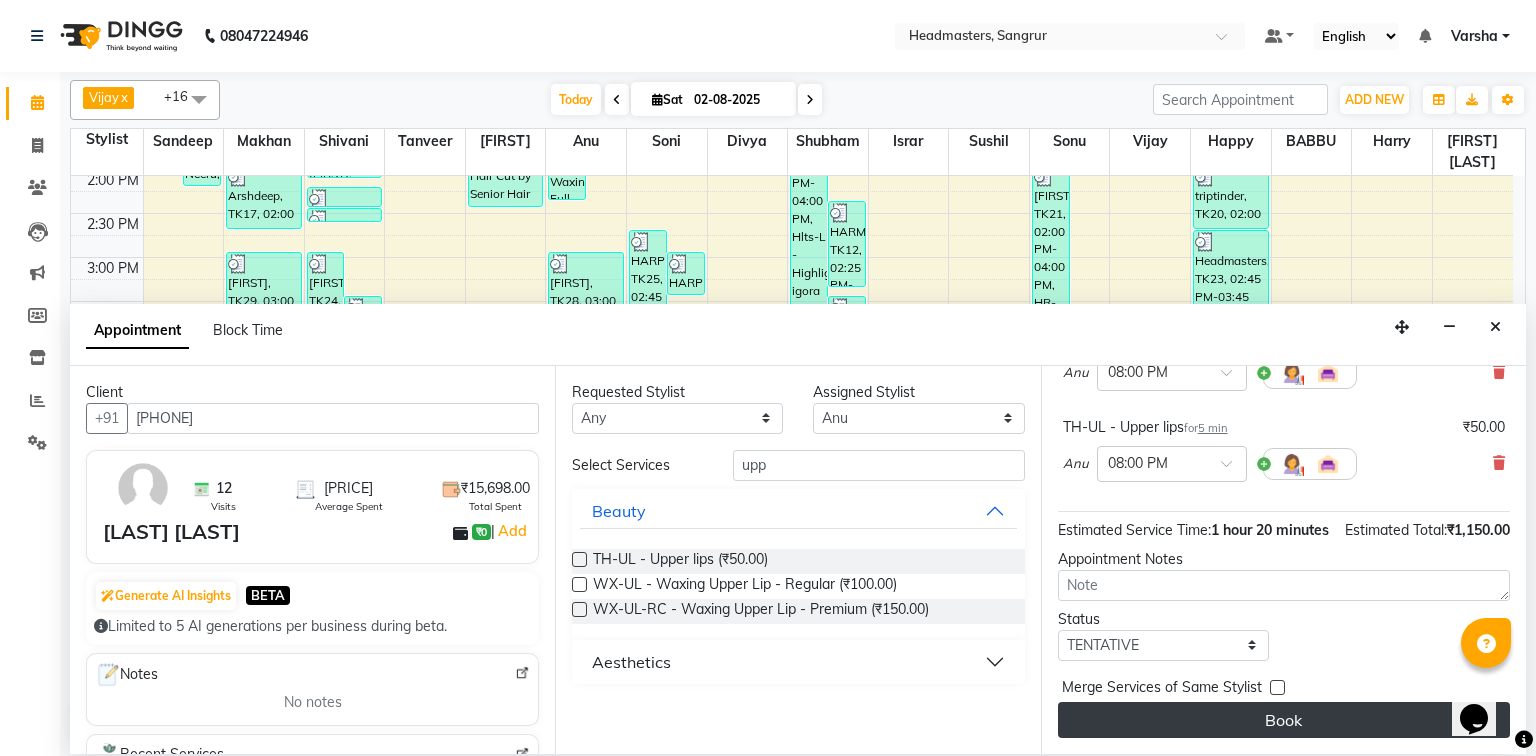 click on "Book" at bounding box center (1284, 720) 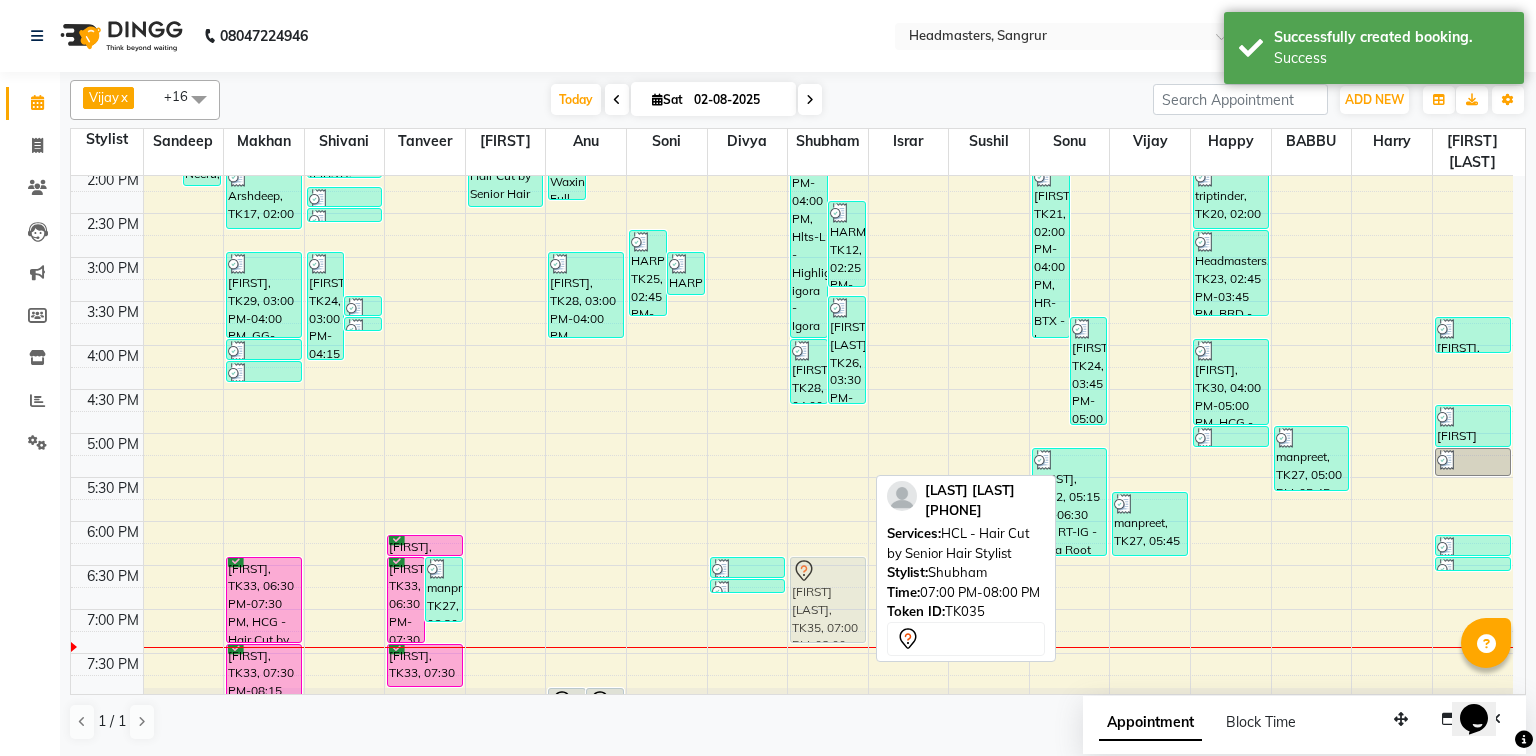 drag, startPoint x: 832, startPoint y: 654, endPoint x: 836, endPoint y: 604, distance: 50.159744 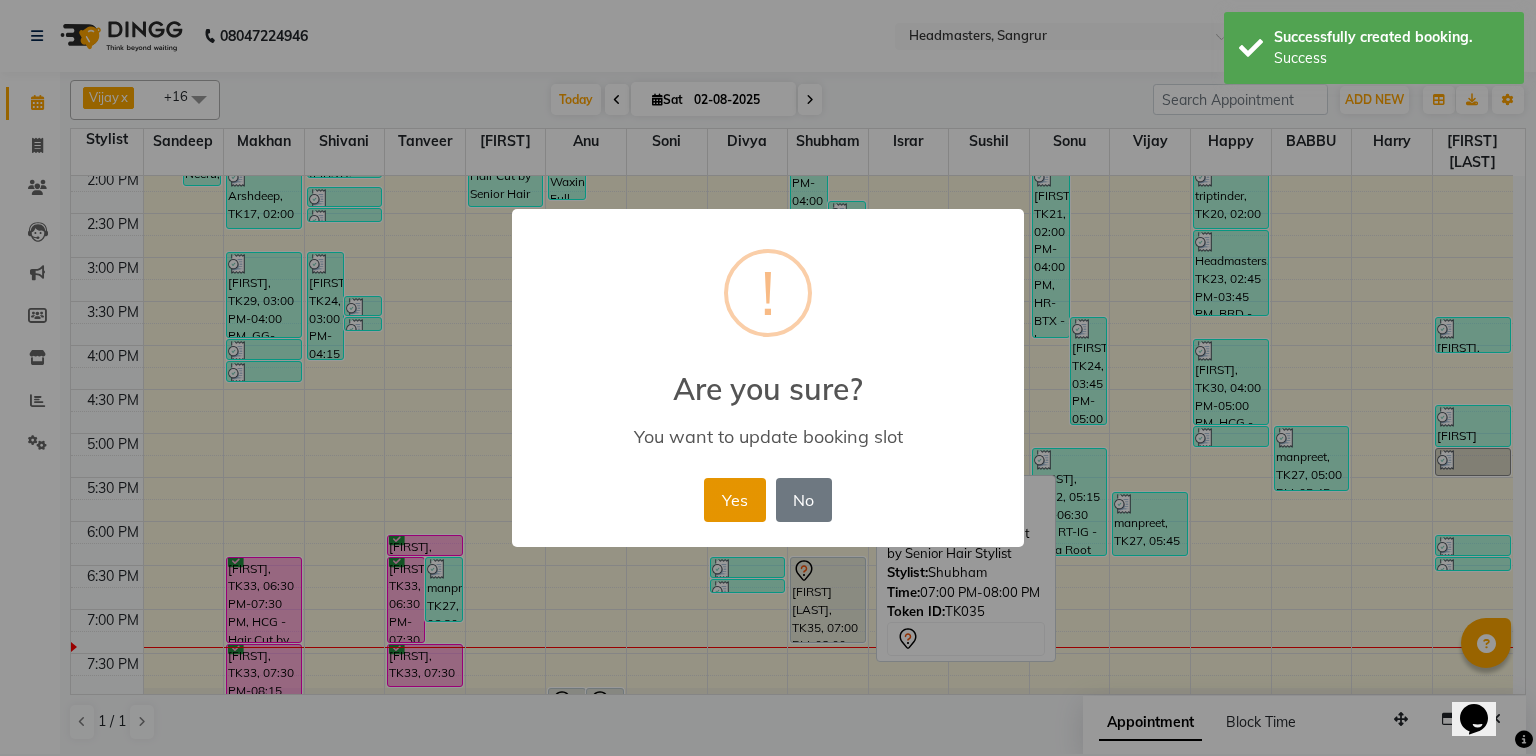 click on "Yes" at bounding box center [734, 500] 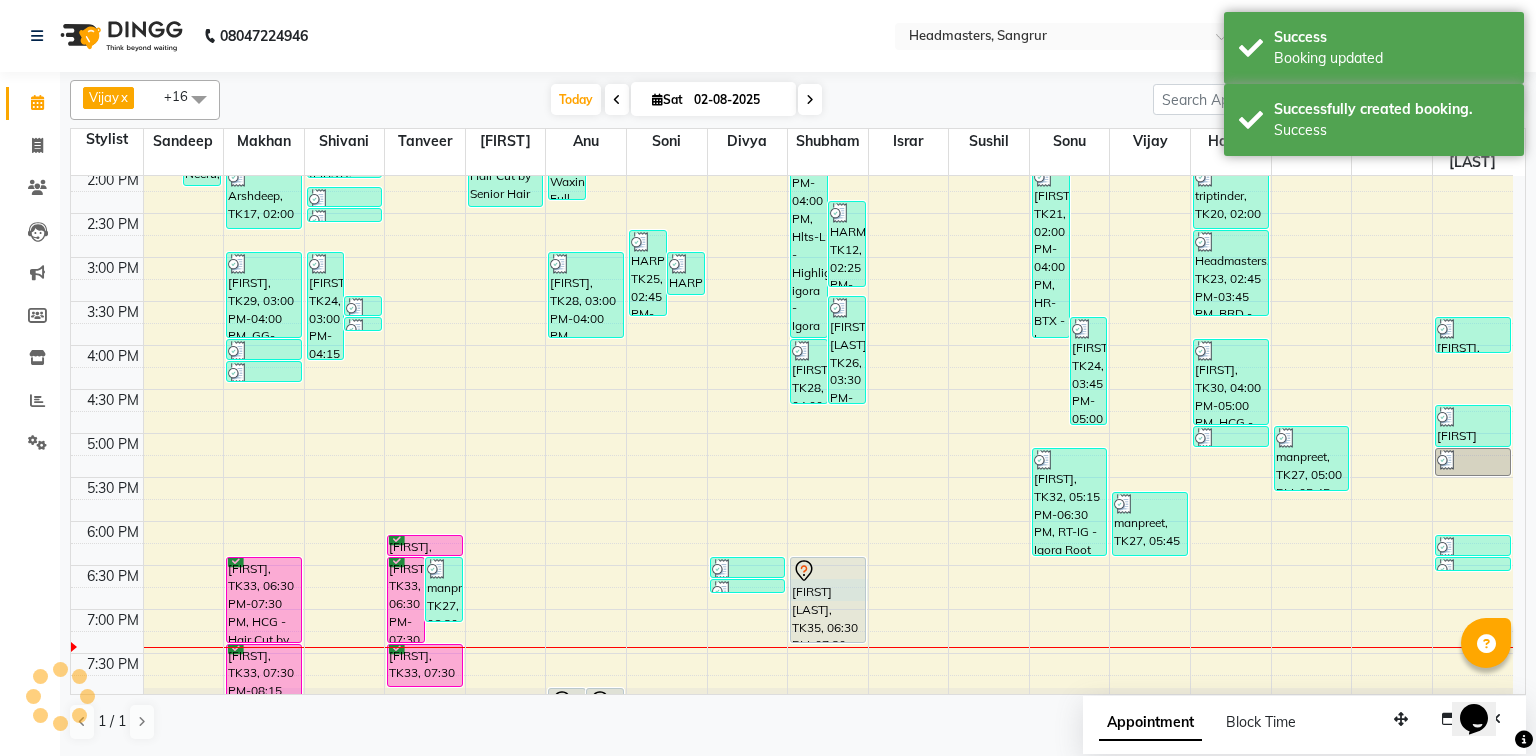 click on "8:00 AM 8:30 AM 9:00 AM 9:30 AM 10:00 AM 10:30 AM 11:00 AM 11:30 AM 12:00 PM 12:30 PM 1:00 PM 1:30 PM 2:00 PM 2:30 PM 3:00 PM 3:30 PM 4:00 PM 4:30 PM 5:00 PM 5:30 PM 6:00 PM 6:30 PM 7:00 PM 7:30 PM 8:00 PM 8:30 PM     [FIRST], TK21, 01:00 PM-02:00 PM, OPT - Plex treatment     [FIRST], TK22, 01:45 PM-02:15 PM, SSL - Shampoo     [FIRST], TK08, 10:30 AM-11:30 AM, HCL - Hair Cut by Senior Hair Stylist     [FIRST], TK06, 10:30 AM-11:15 AM, BRD - Beard     [FIRST], TK17, 02:00 PM-02:45 PM, BRD - Beard     [FIRST], TK29, 03:00 PM-04:00 PM, GG-igora - Igora Global     [FIRST], TK29, 04:00 PM-04:15 PM, O3-MSK-POW - Power Mask     [FIRST], TK29, 04:15 PM-04:30 PM, O3-MSK-DTAN  - D-Tan Pack     [FIRST], TK33, 06:30 PM-07:30 PM, HCG - Hair Cut by Senior Hair Stylist     [FIRST], TK33, 07:30 PM-08:15 PM, BRD - Beard     [FIRST], TK24, 03:00 PM-04:15 PM, CLP REP  - Repechage Cleanup (seaweed based),WX-FL-RC - Waxing Full Legs -Premium,WX-FA-RC - Waxing Full Arms - Premium,WX-UA-RC - Waxing Under Arms - Premium" at bounding box center (792, 213) 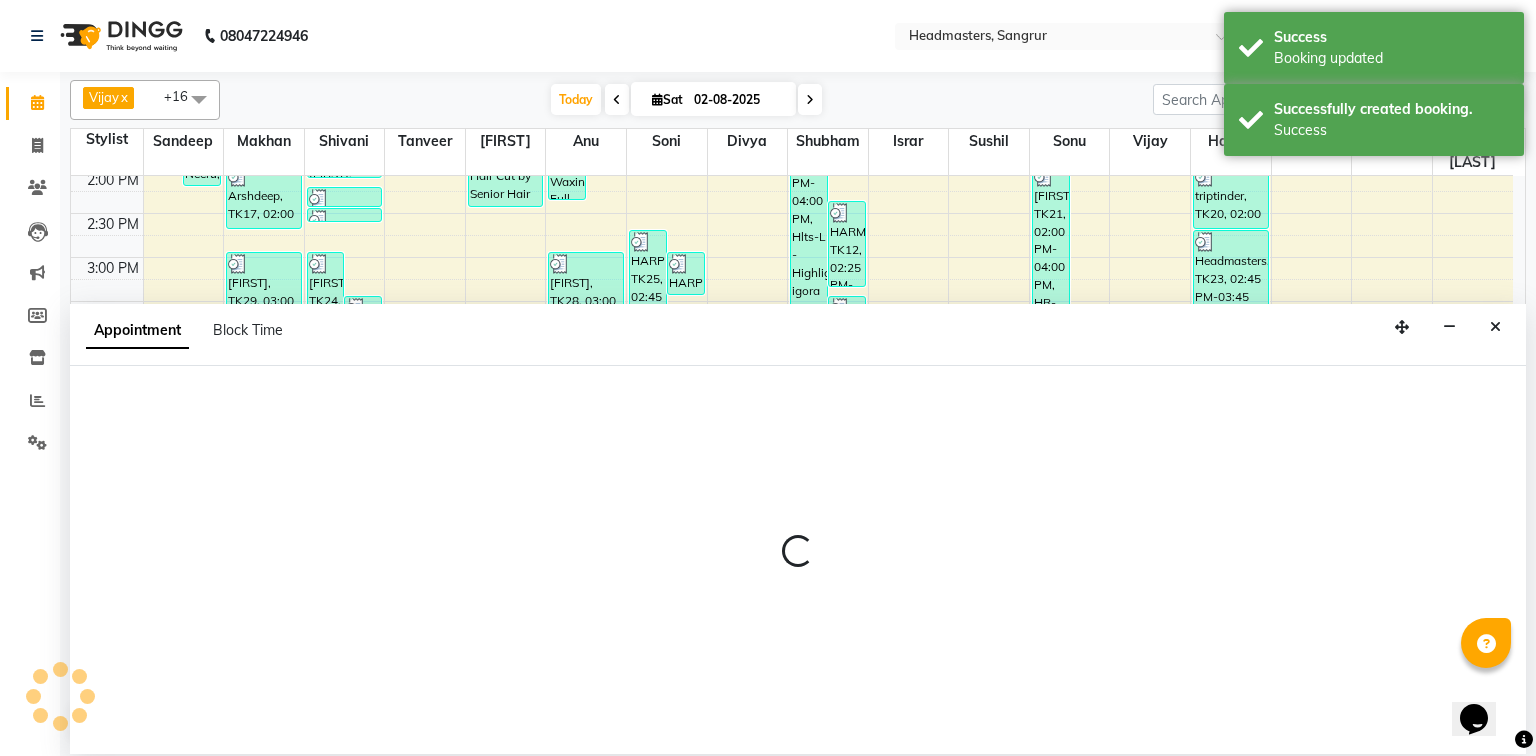 select on "60885" 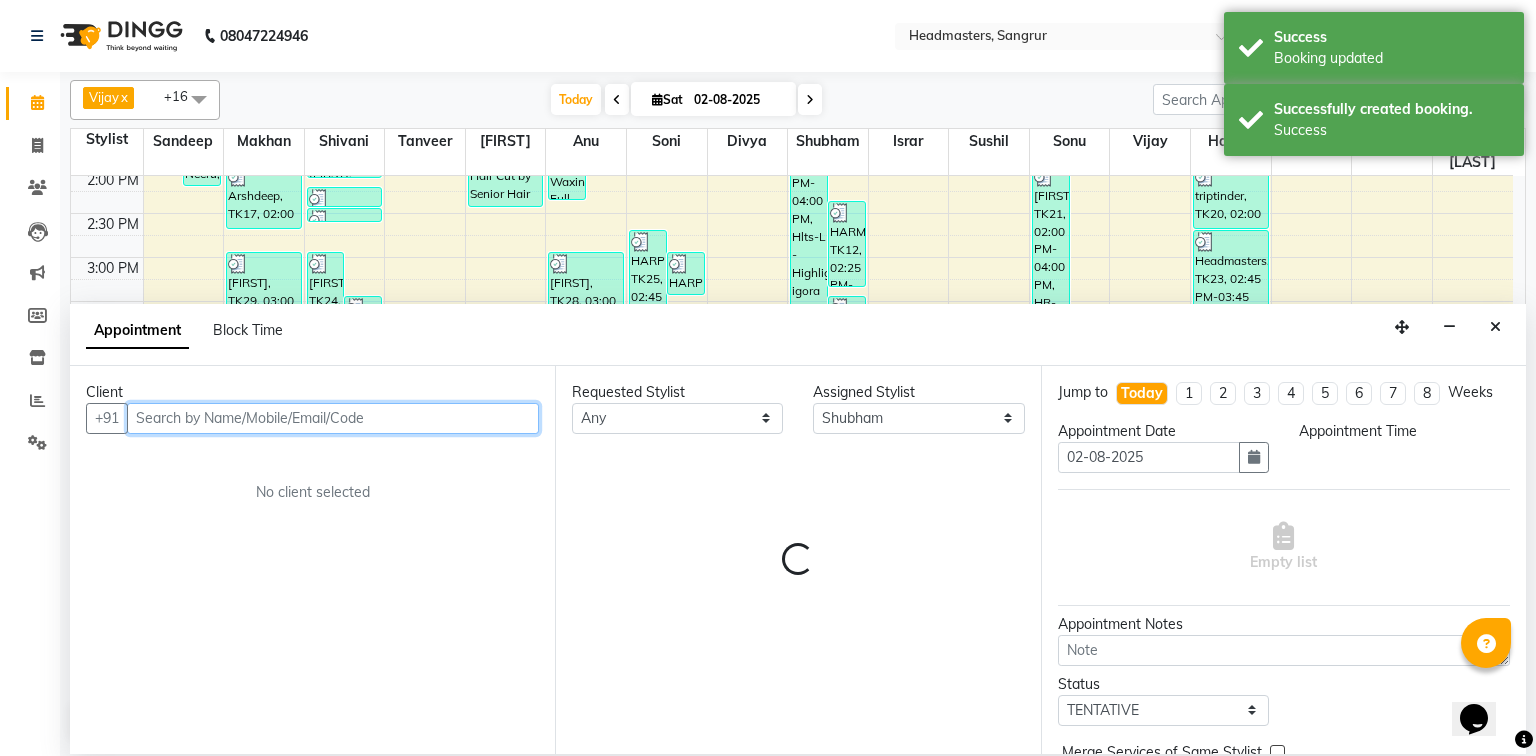 select on "1125" 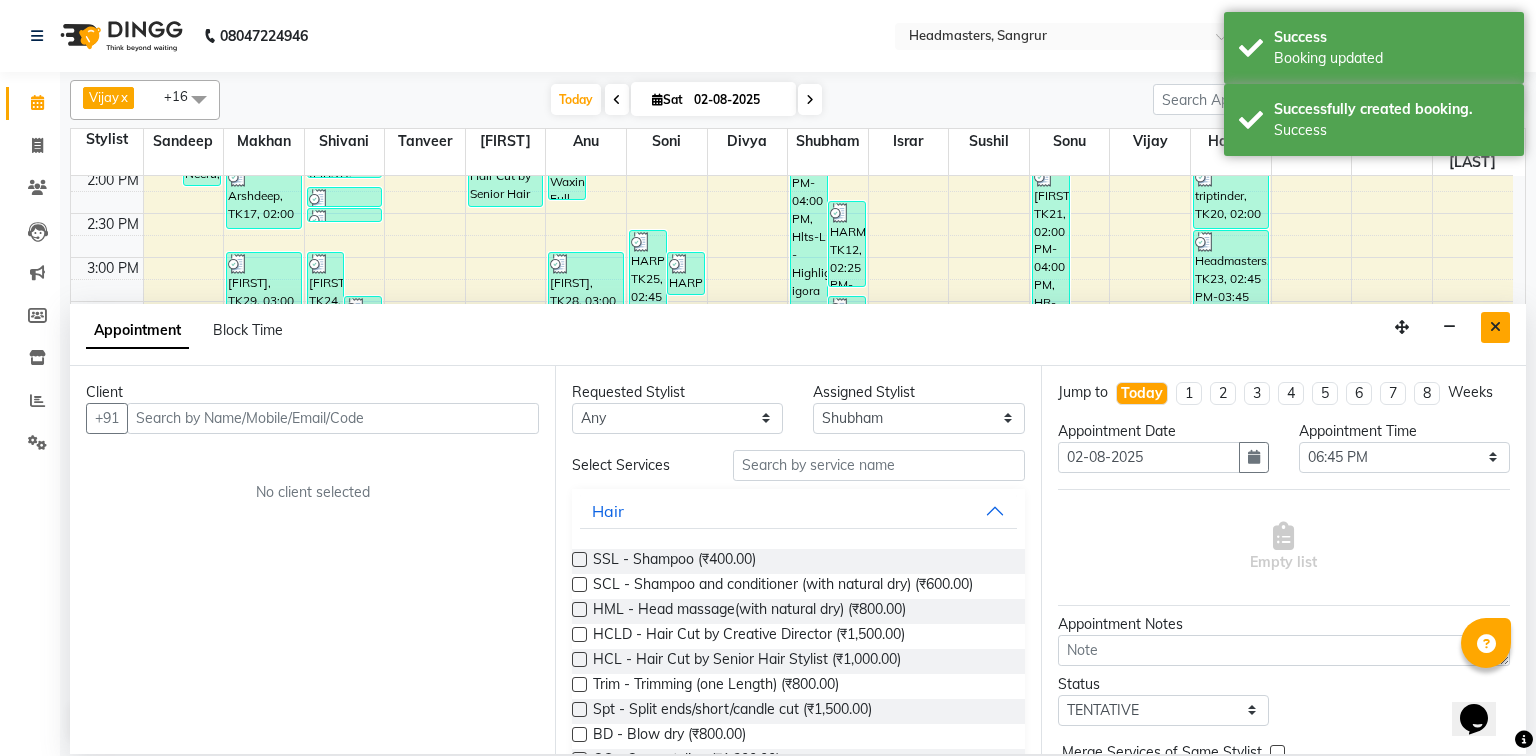 click on "Appointment Block Time" at bounding box center (798, 335) 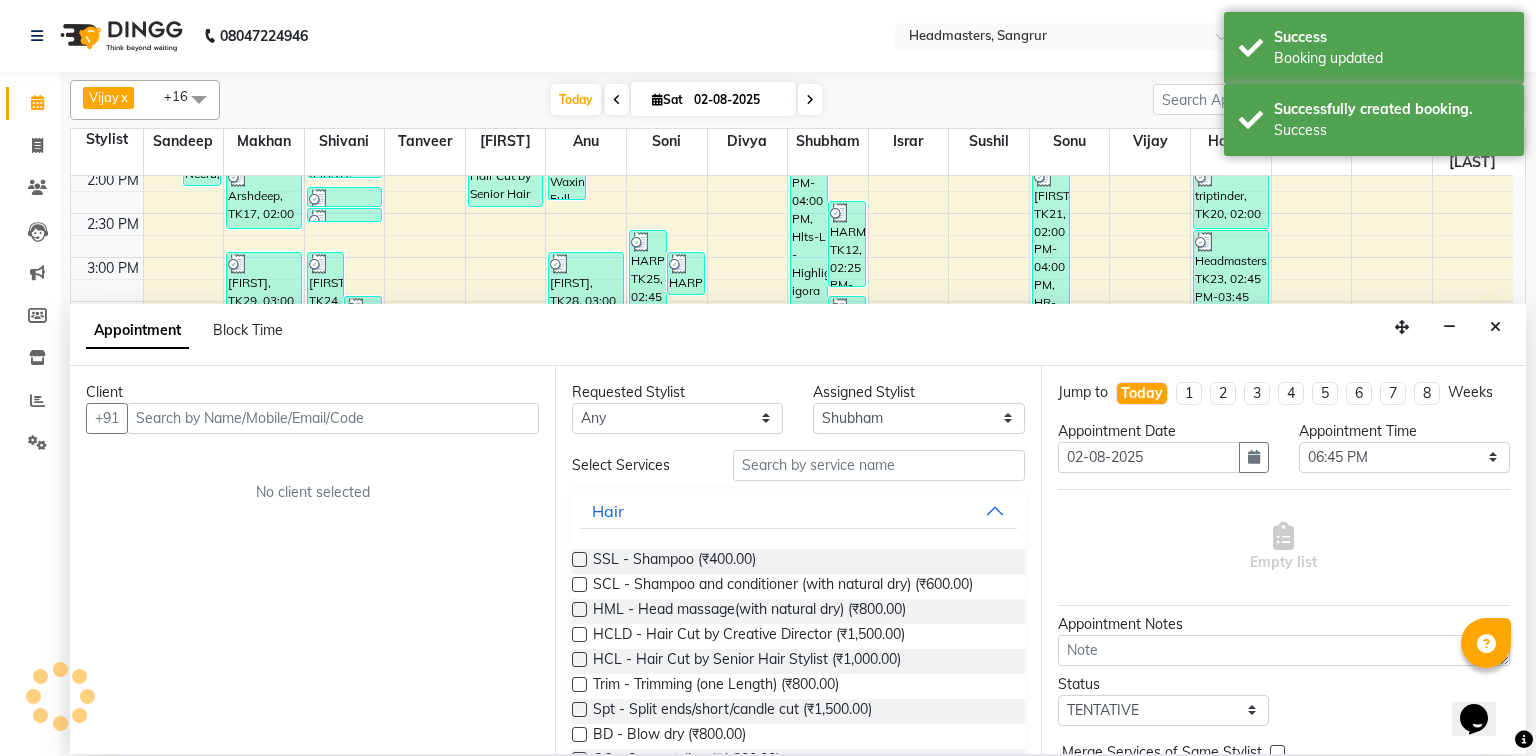 click at bounding box center (1495, 327) 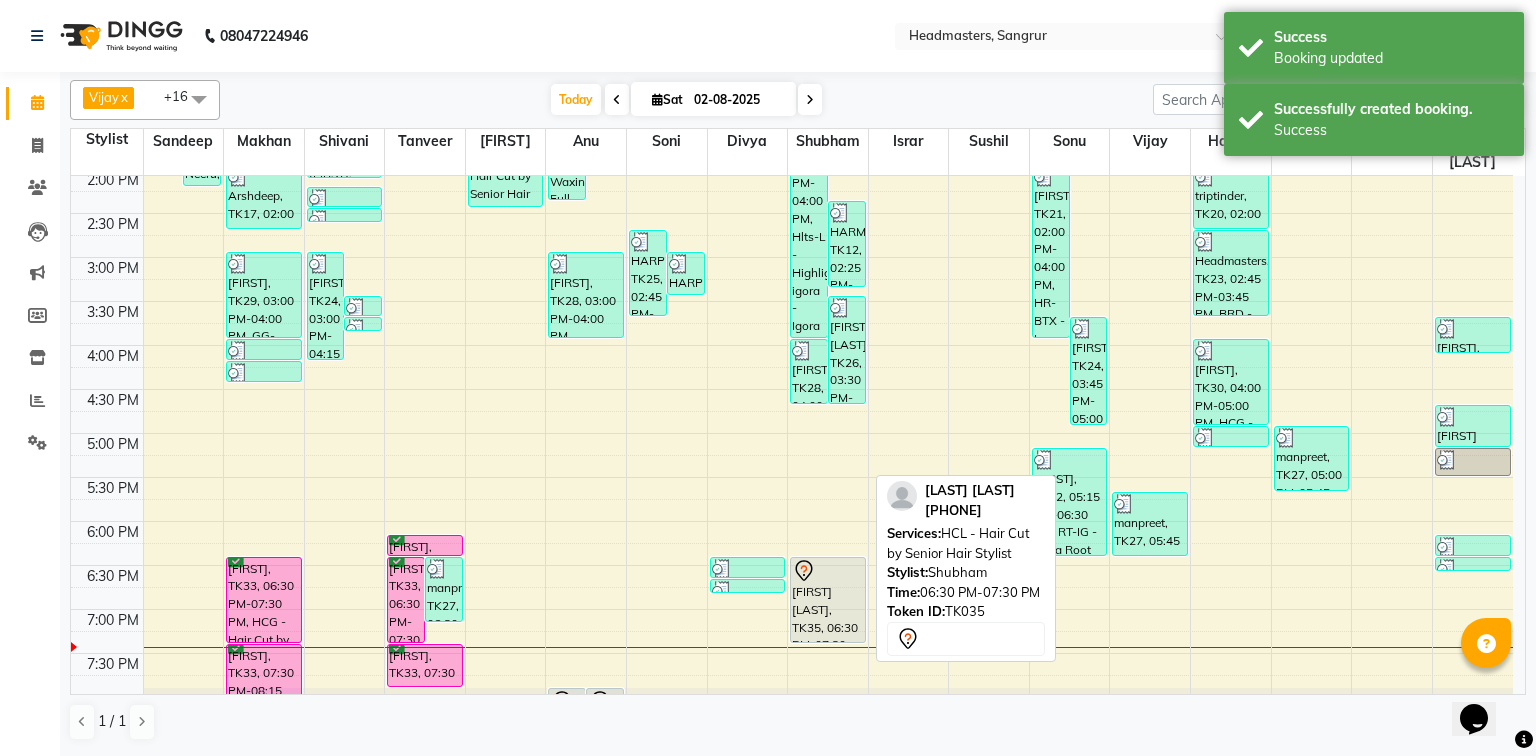 click on "[FIRST] [LAST], TK35, 06:30 PM-07:30 PM, HCL - Hair Cut by Senior Hair Stylist" at bounding box center (828, 600) 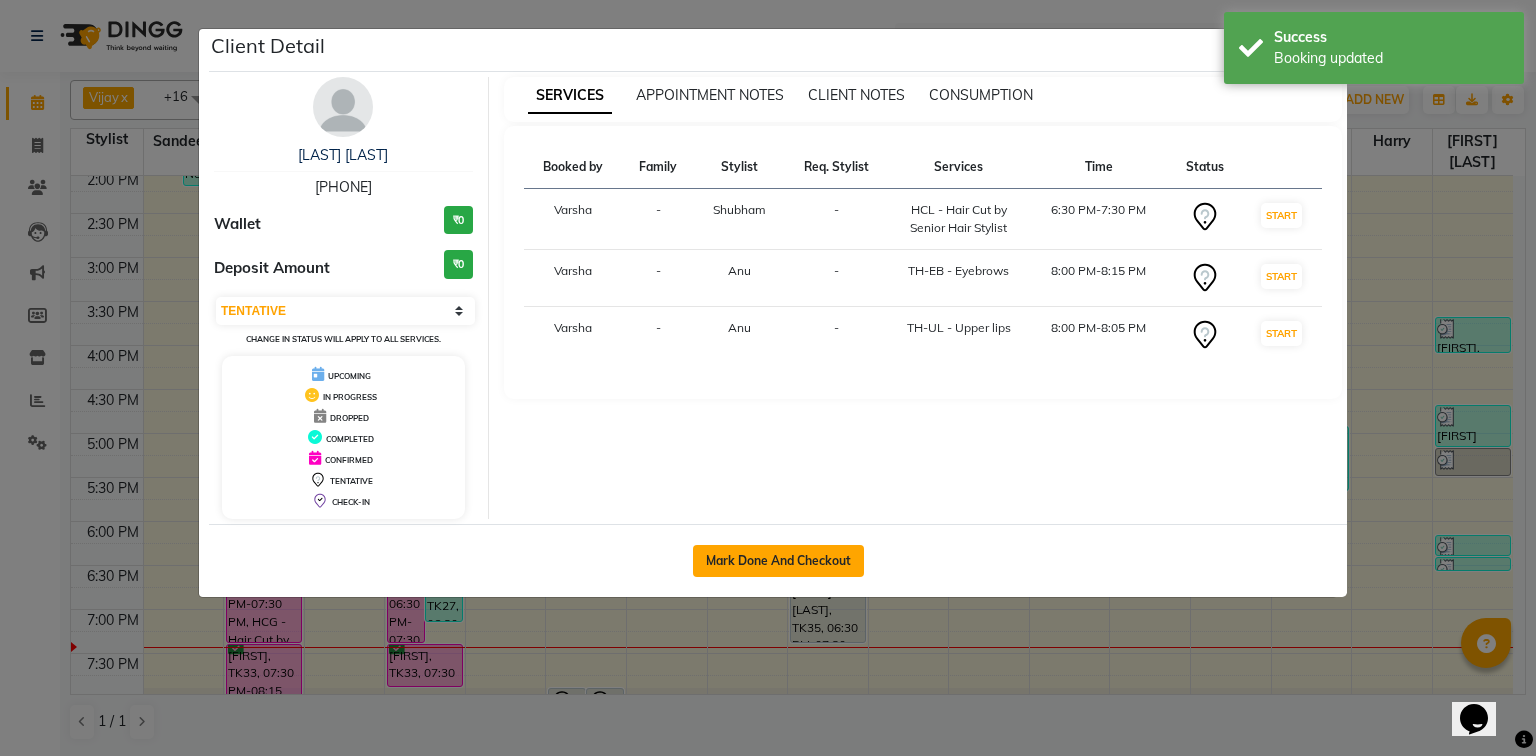click on "Mark Done And Checkout" 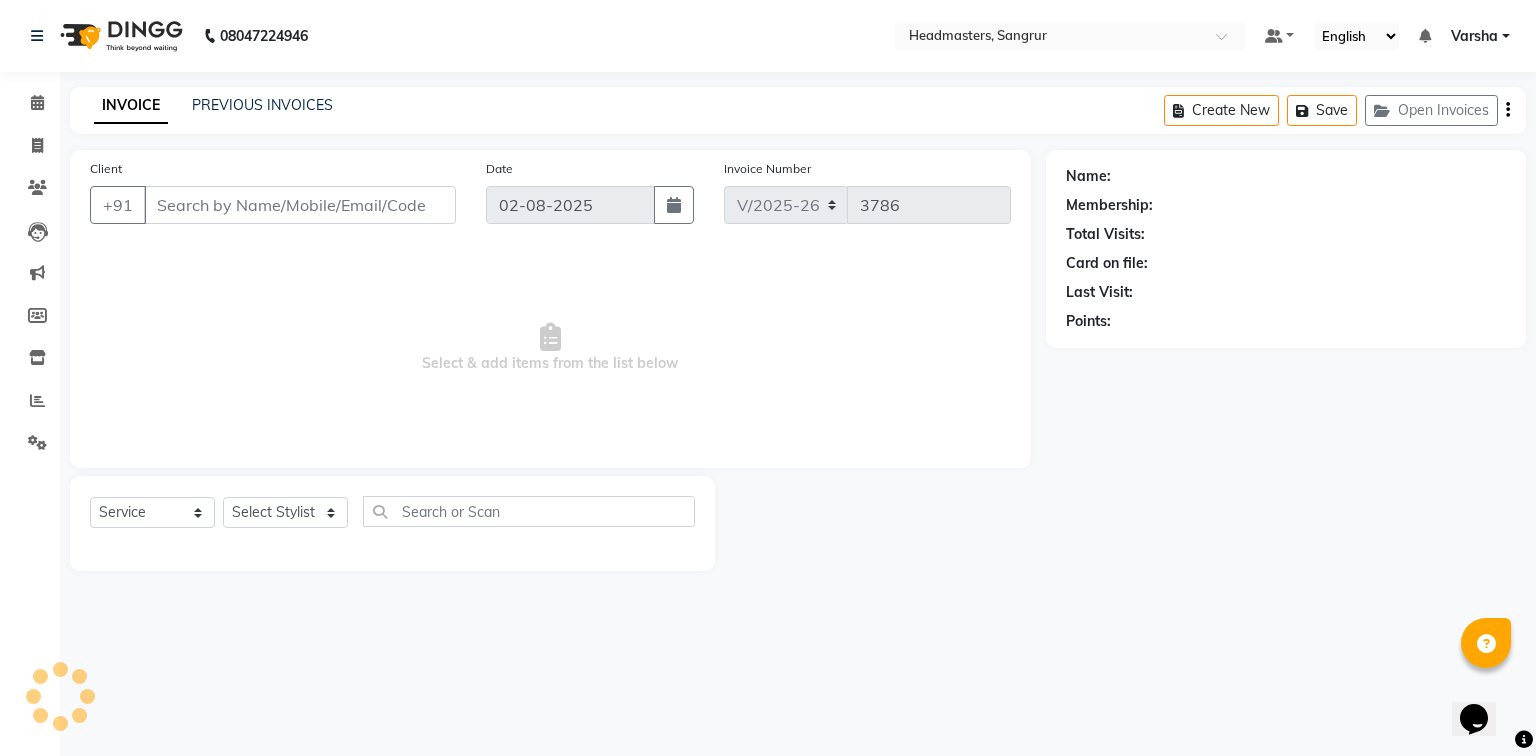 type on "[PHONE]" 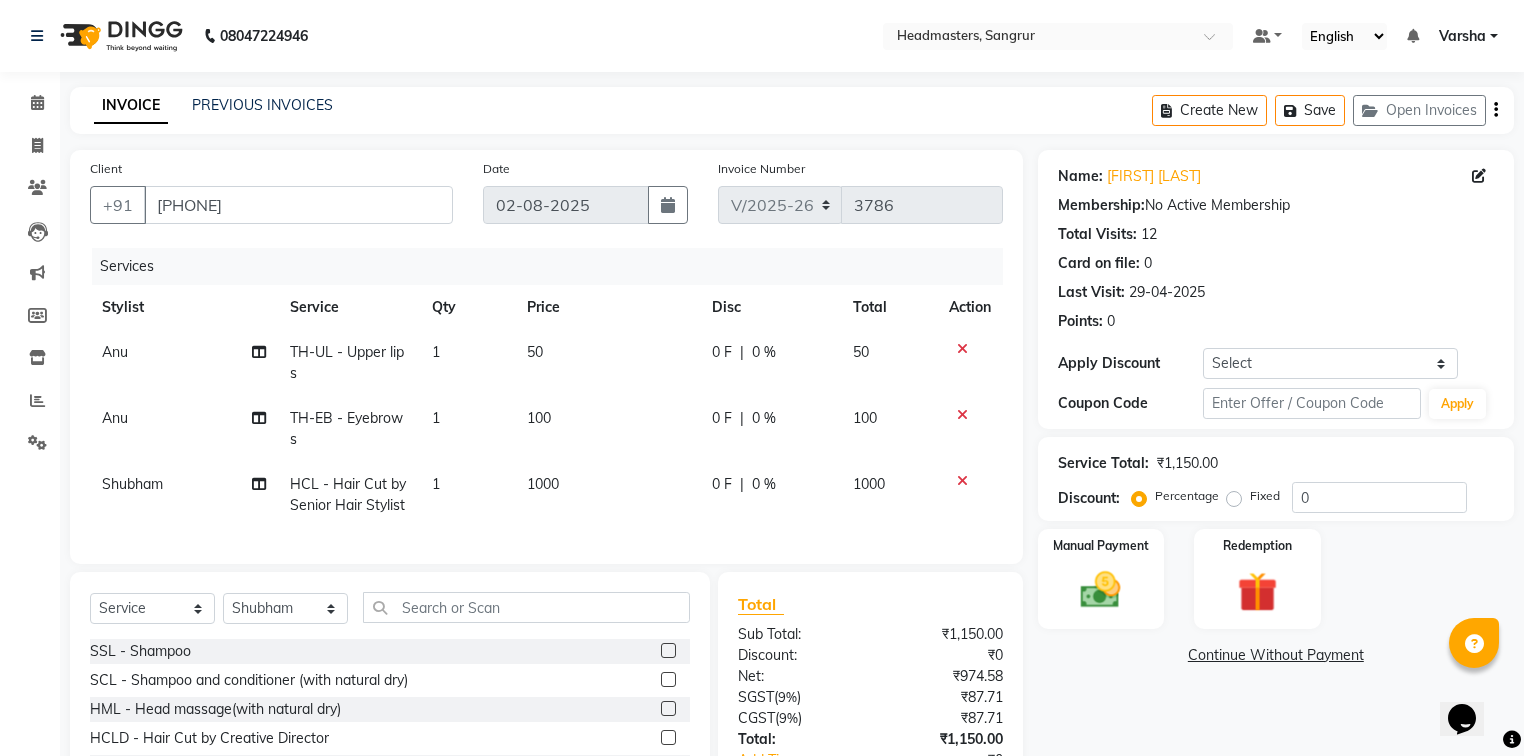click on "0 F | 0 %" 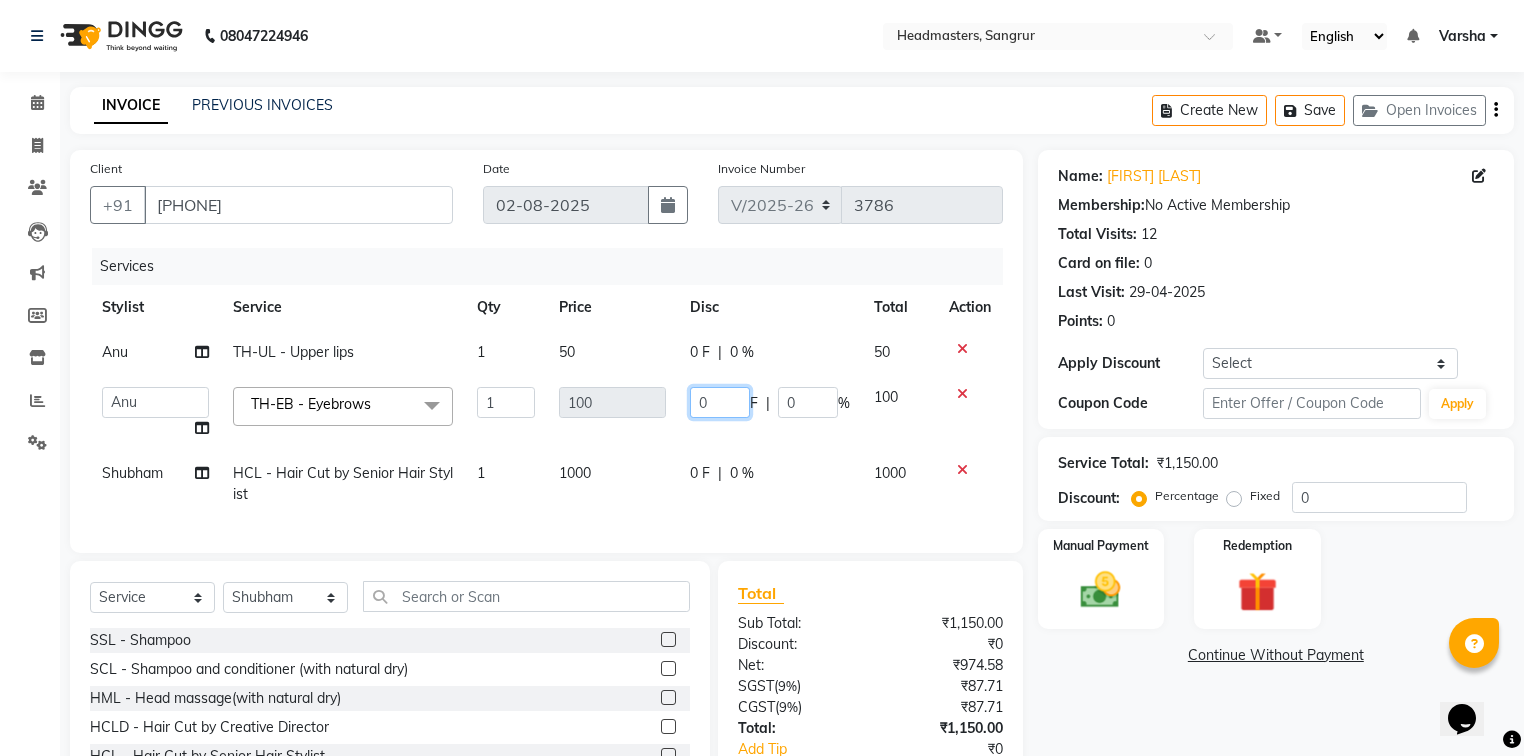 click on "0" 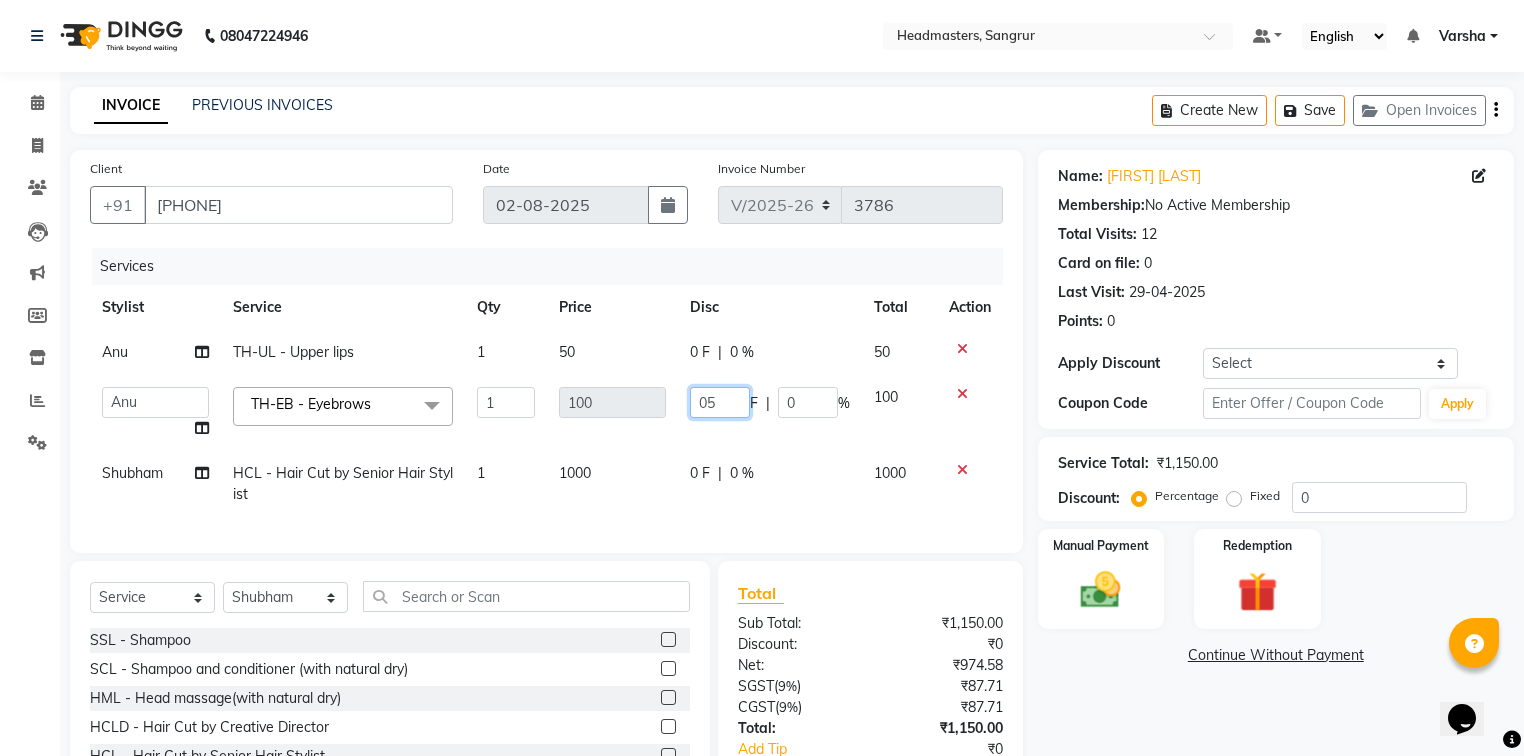 type on "050" 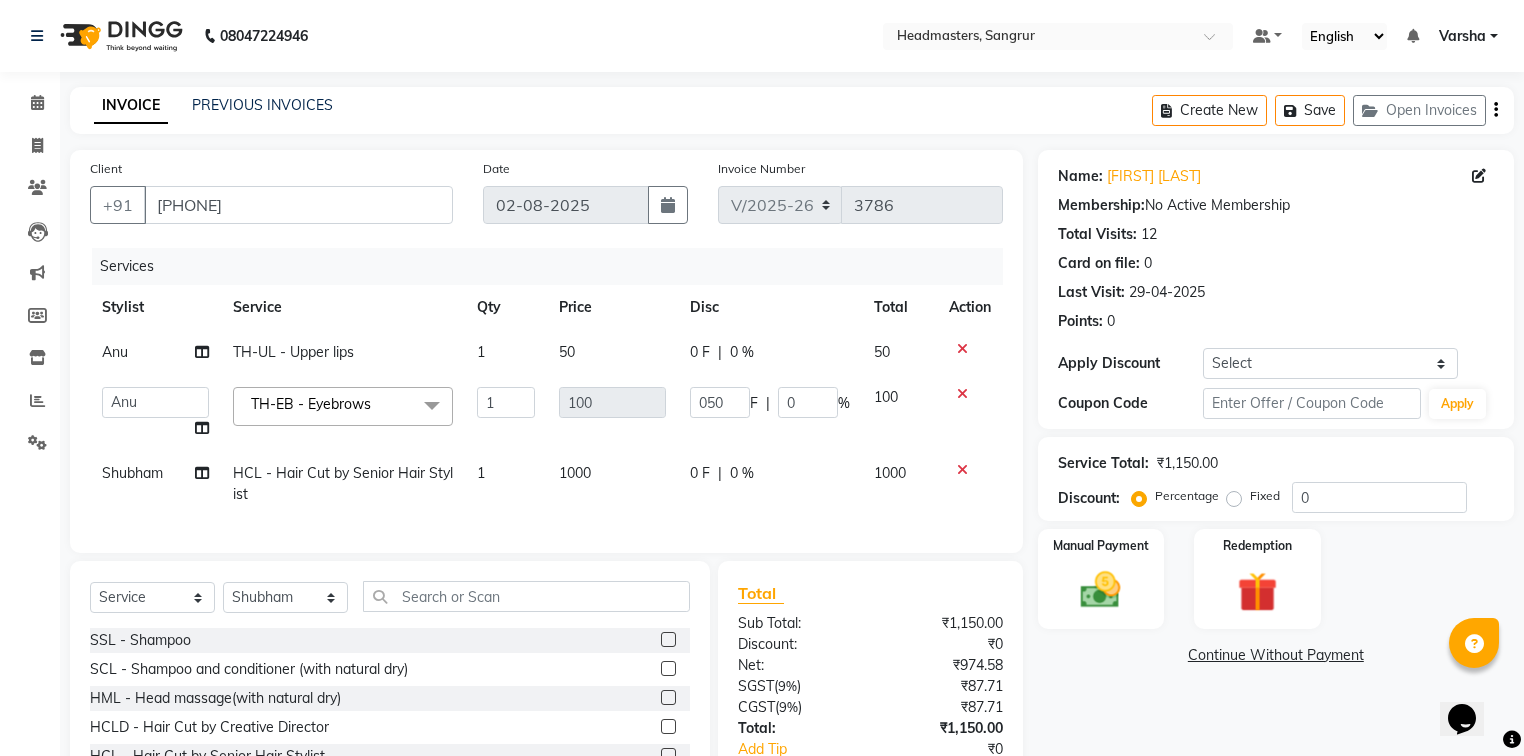 click on "0 F | 0 %" 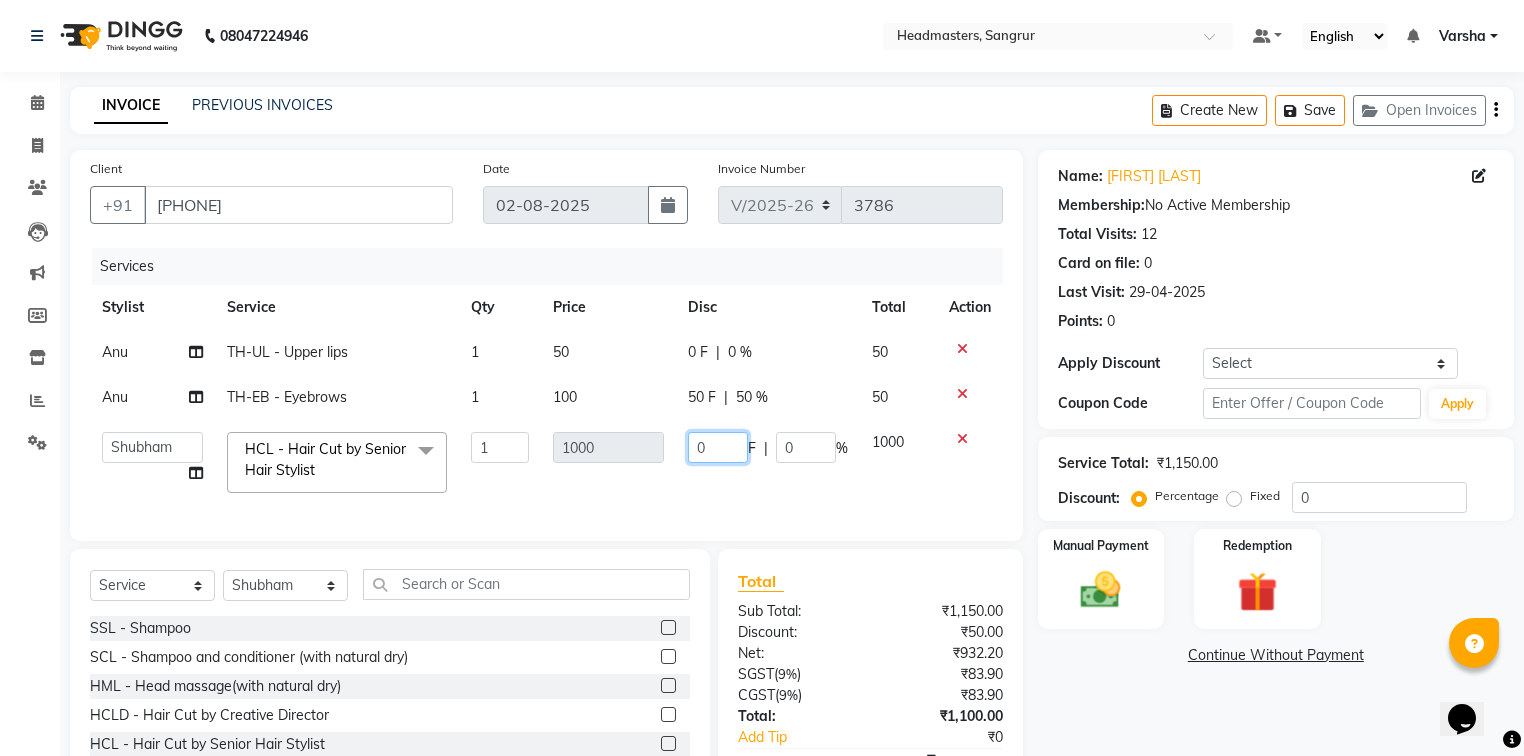 click on "0" 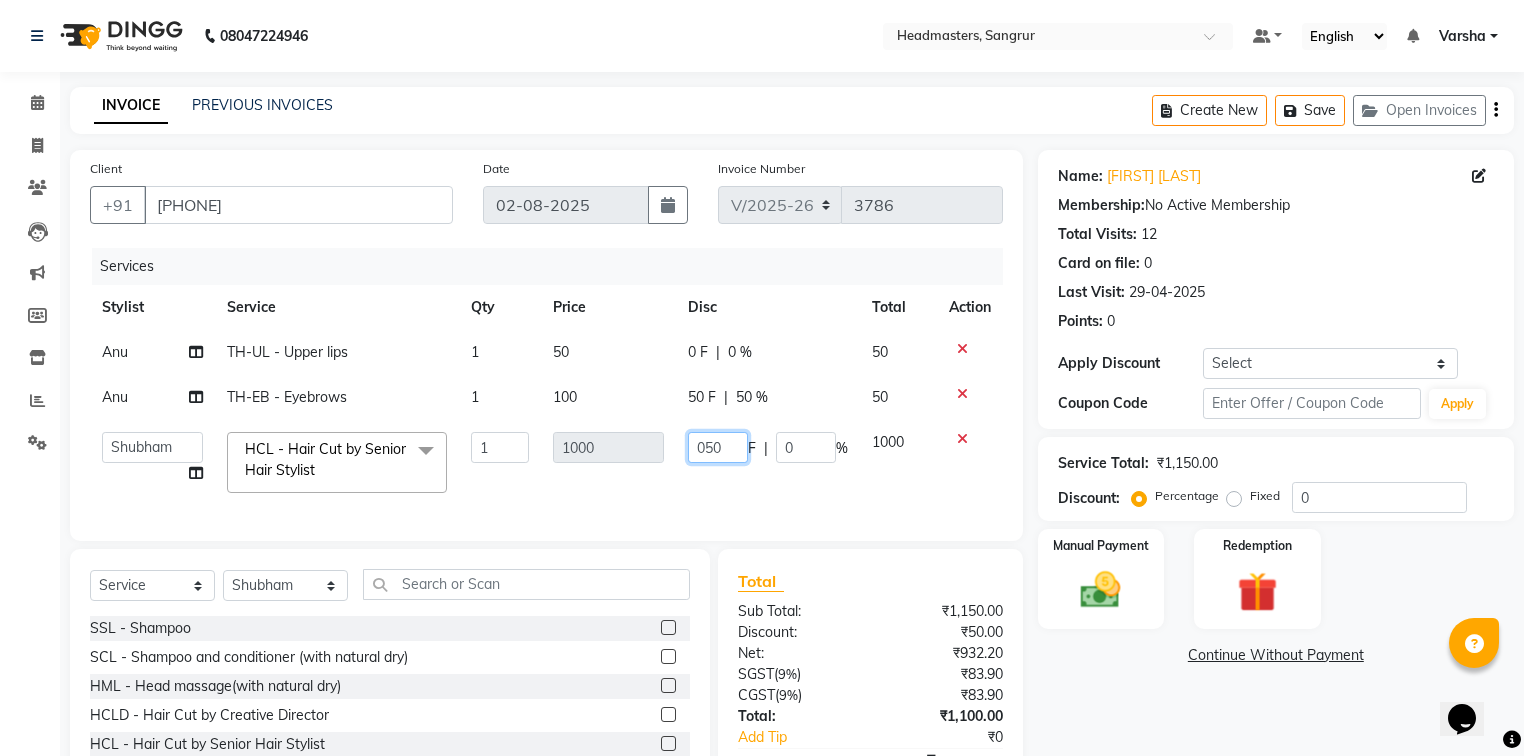 type on "0500" 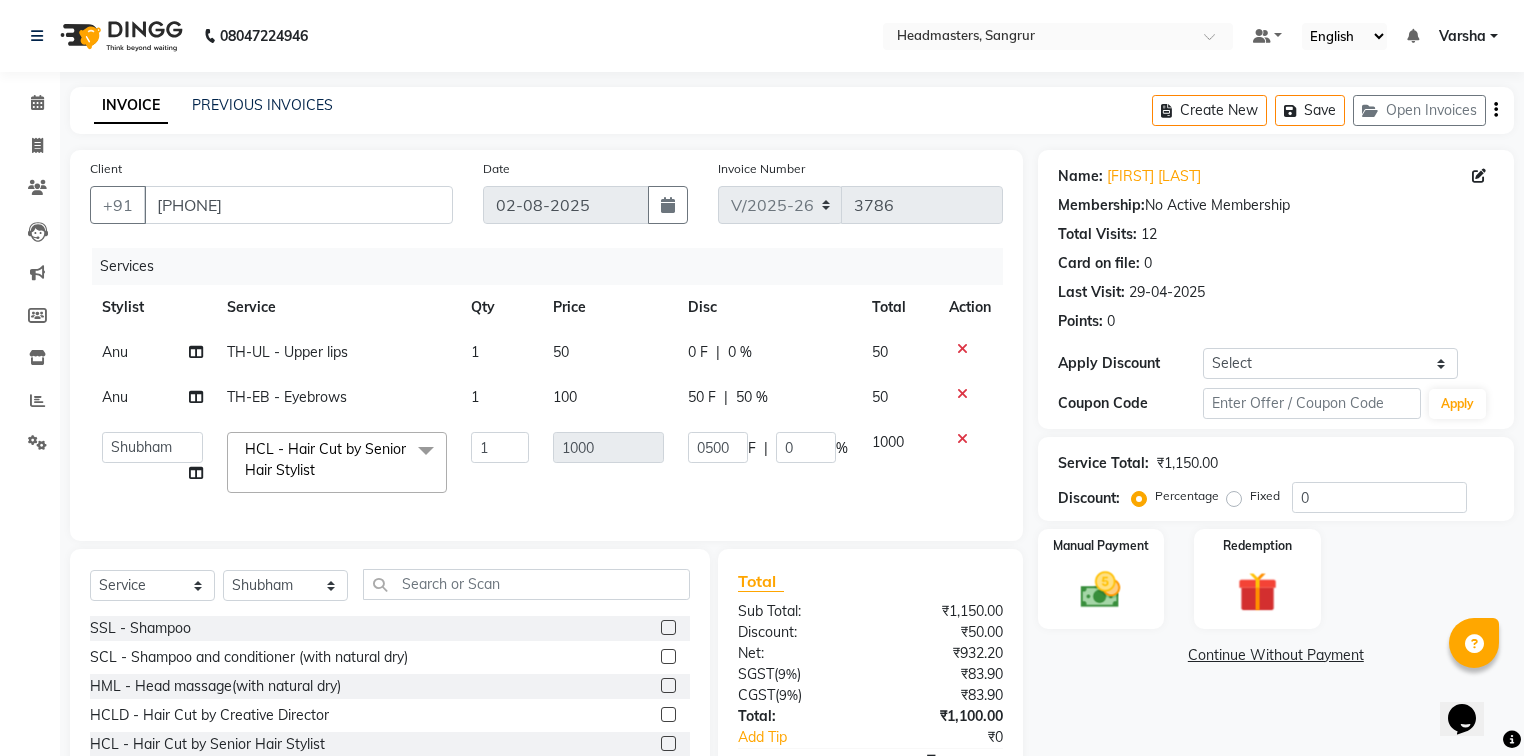 click on "Name: [FIRST] [LAST] Membership:  No Active Membership  Total Visits:  12 Card on file:  0 Last Visit:   29-04-2025 Points:   0  Apply Discount Select Coupon → Wrong Job Card  Coupon → Complimentary  Coupon → Correction  Coupon → First Wash  Coupon → Free Of Cost  Coupon → Staff Service  Coupon → Service Not Done  Coupon → Already Paid  Coupon → Double Job Card  Coupon Code Apply Service Total:  ₹1,150.00  Discount:  Percentage   Fixed  0 Manual Payment Redemption  Continue Without Payment" 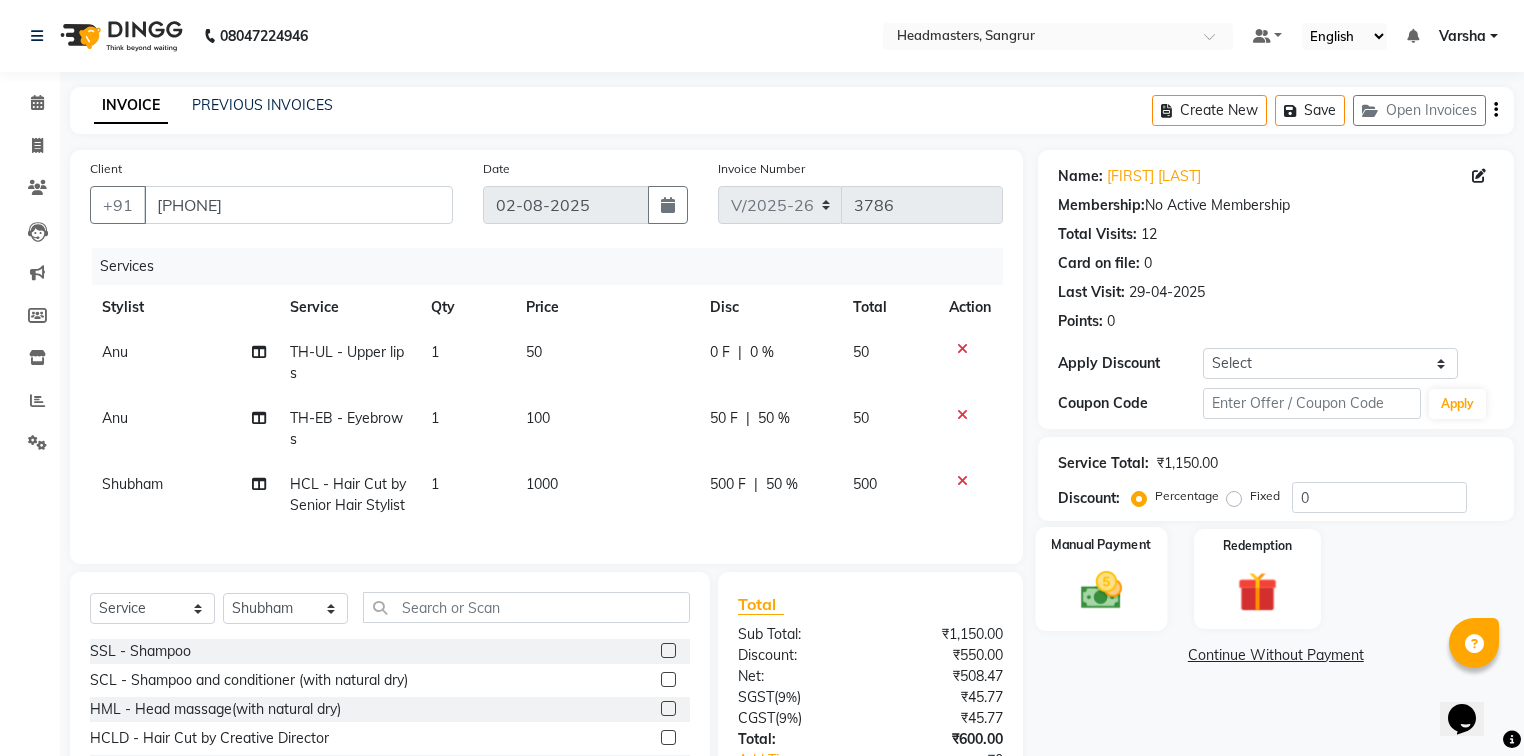 click on "Manual Payment" 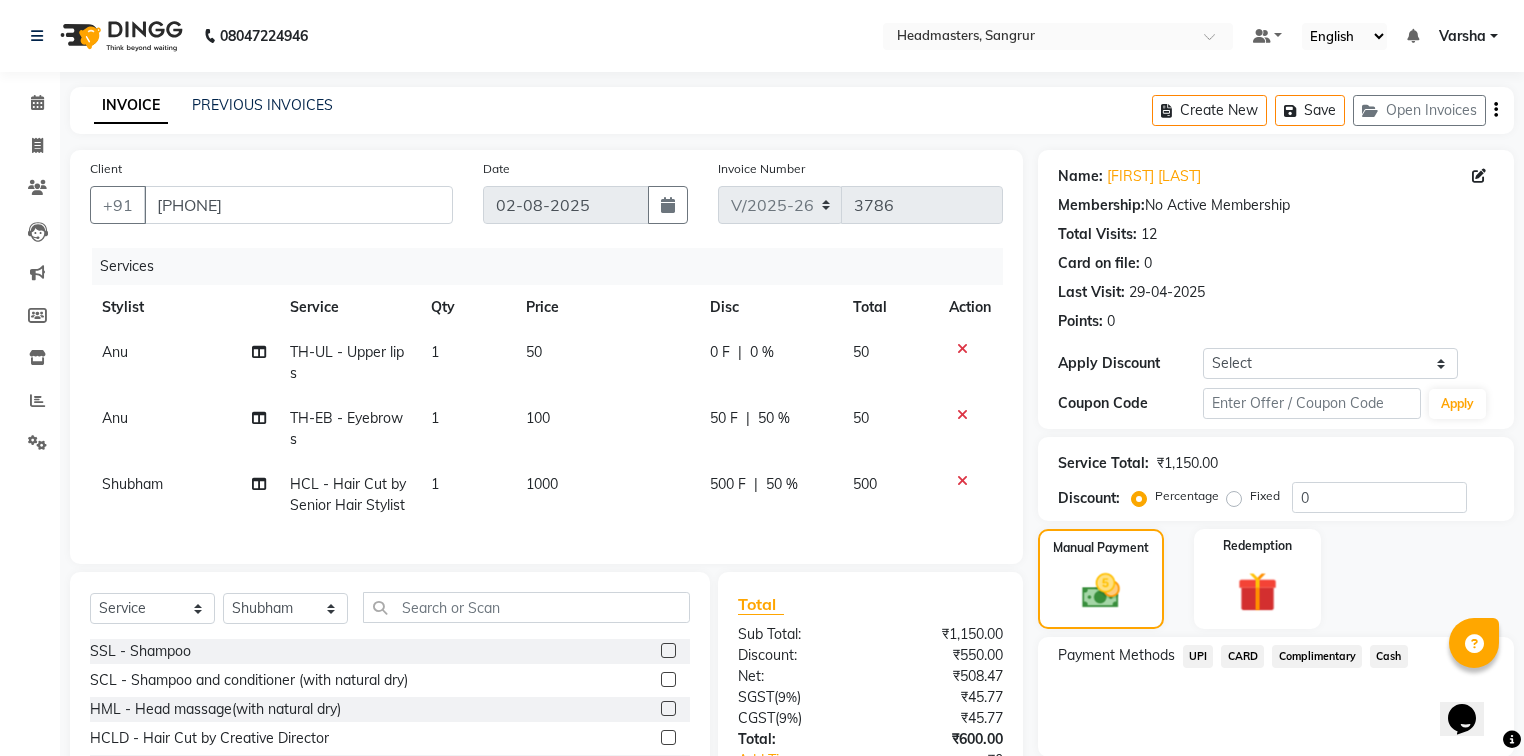 click on "UPI" 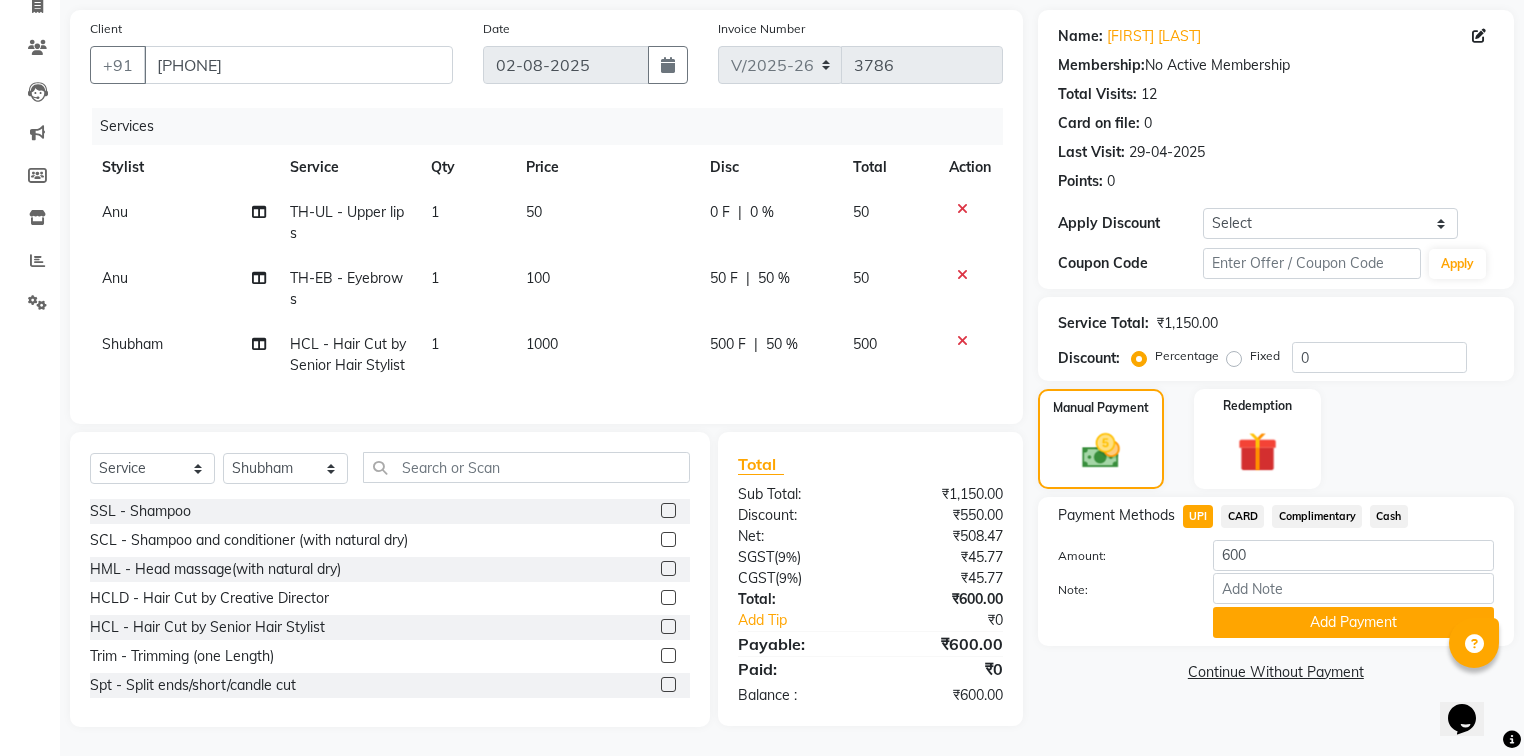 scroll, scrollTop: 153, scrollLeft: 0, axis: vertical 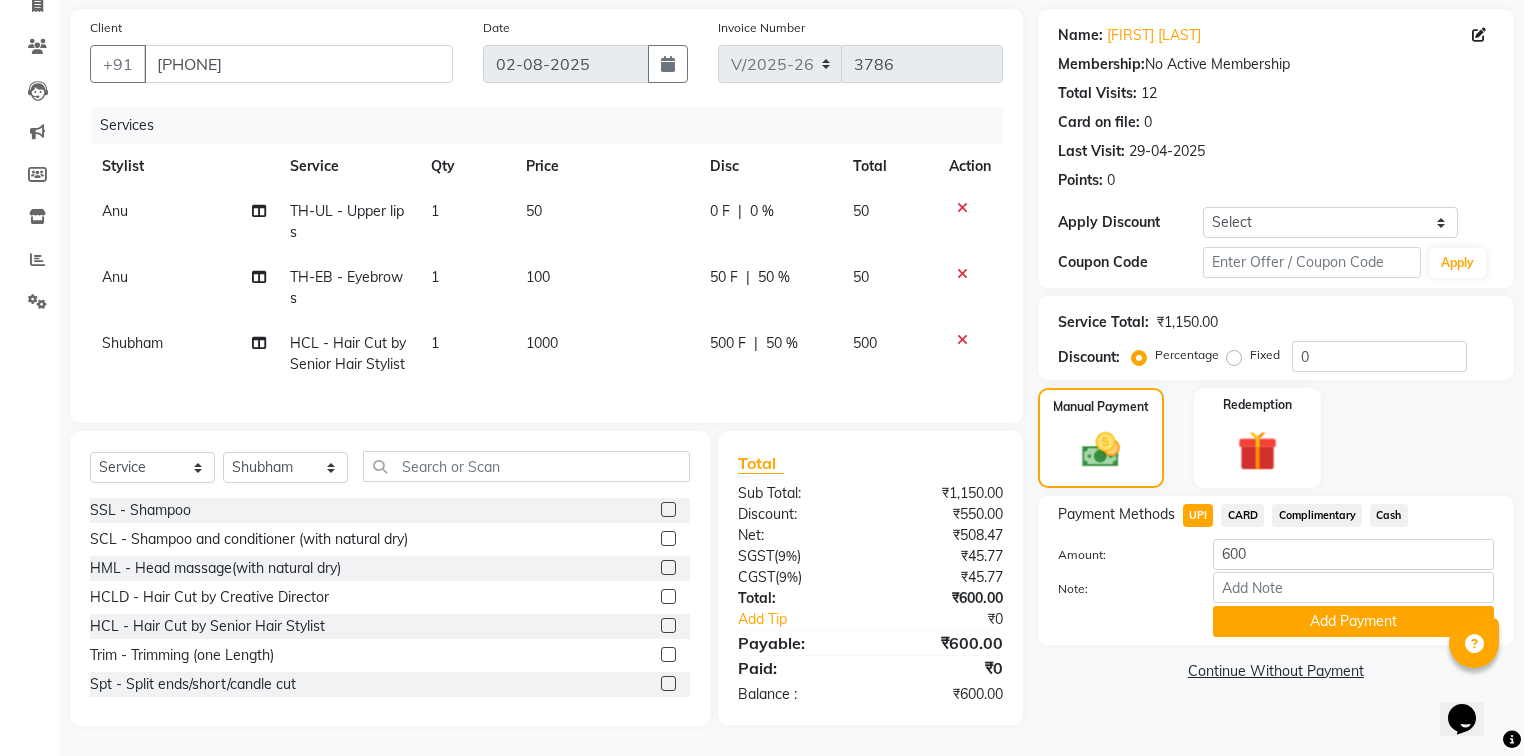 click on "UPI" 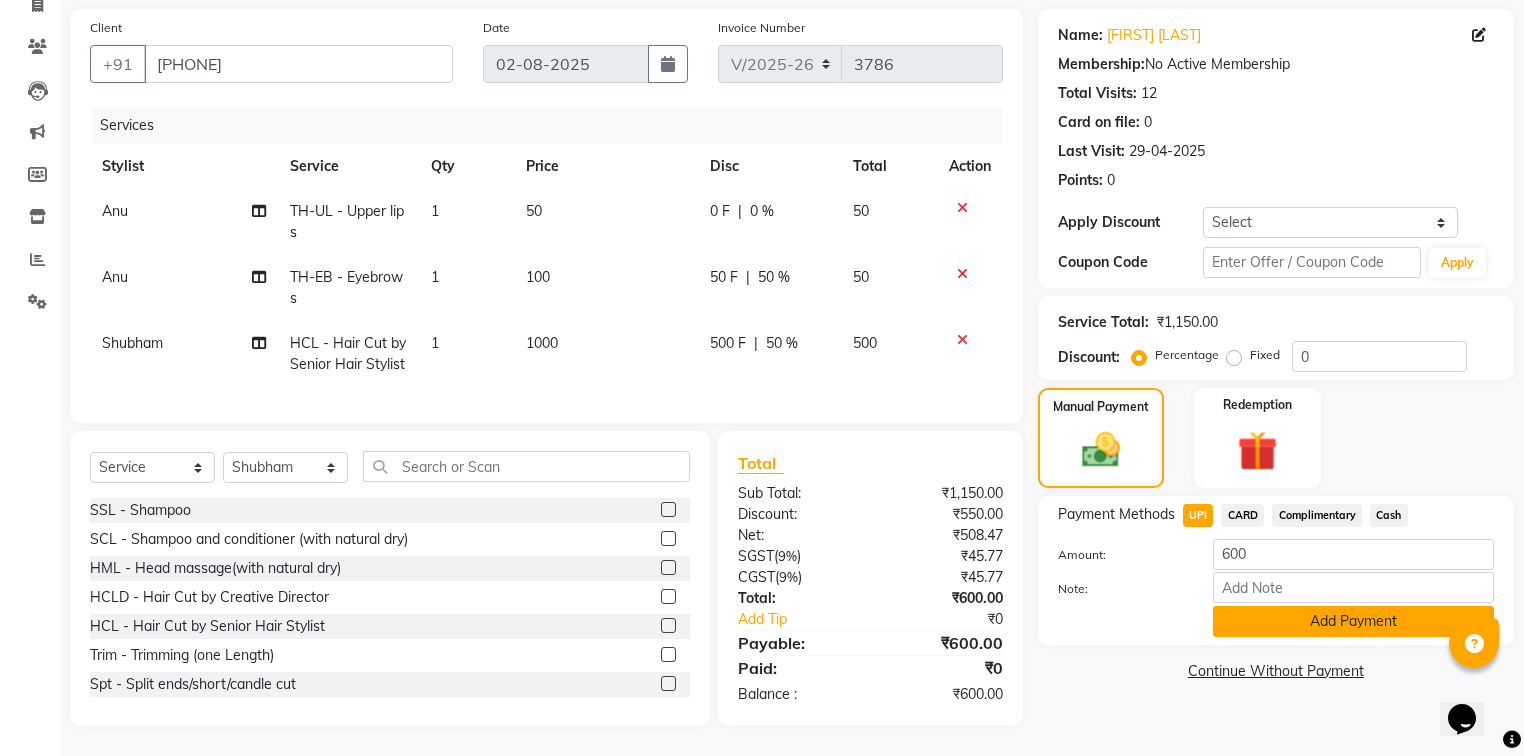 click on "Payment Methods  UPI   CARD   Complimentary   Cash  Amount: 600 Note: Add Payment" 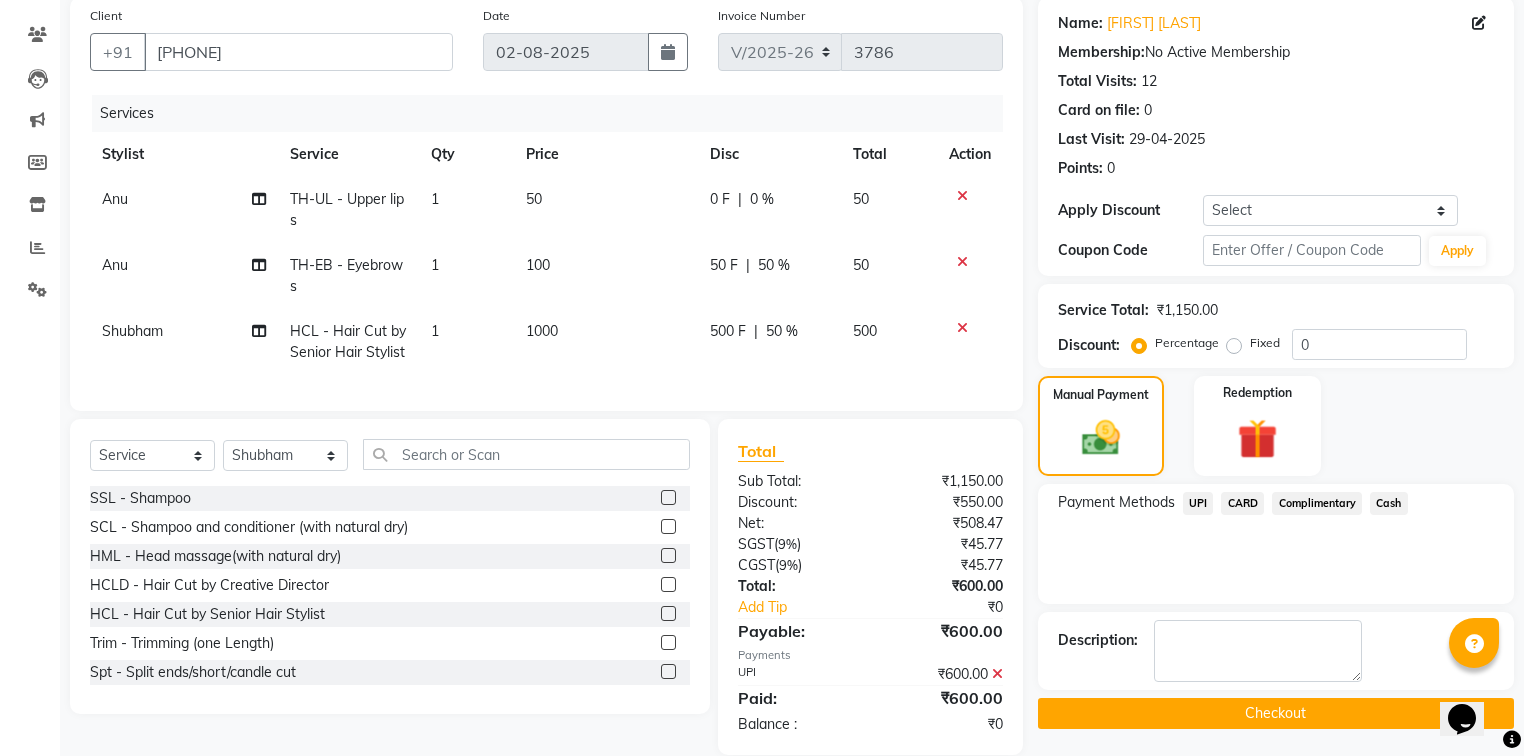 click on "Description:" 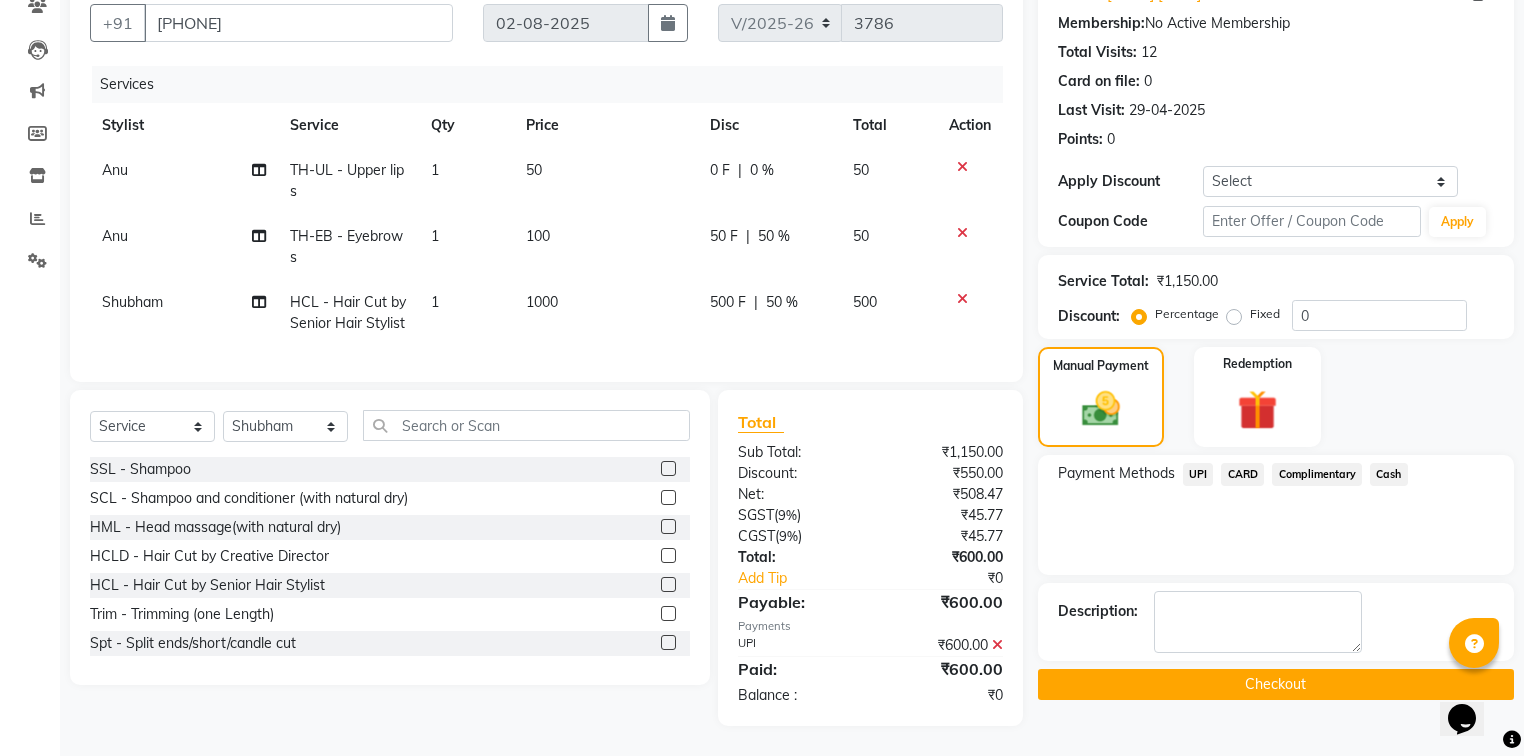 click on "Name: [FIRST] [LAST] Membership:  No Active Membership  Total Visits:  12 Card on file:  0 Last Visit:   29-04-2025 Points:   0  Apply Discount Select Coupon → Wrong Job Card  Coupon → Complimentary  Coupon → Correction  Coupon → First Wash  Coupon → Free Of Cost  Coupon → Staff Service  Coupon → Service Not Done  Coupon → Already Paid  Coupon → Double Job Card  Coupon Code Apply Service Total:  ₹1,150.00  Discount:  Percentage   Fixed  0 Manual Payment Redemption Payment Methods  UPI   CARD   Complimentary   Cash  Description:                   Checkout" 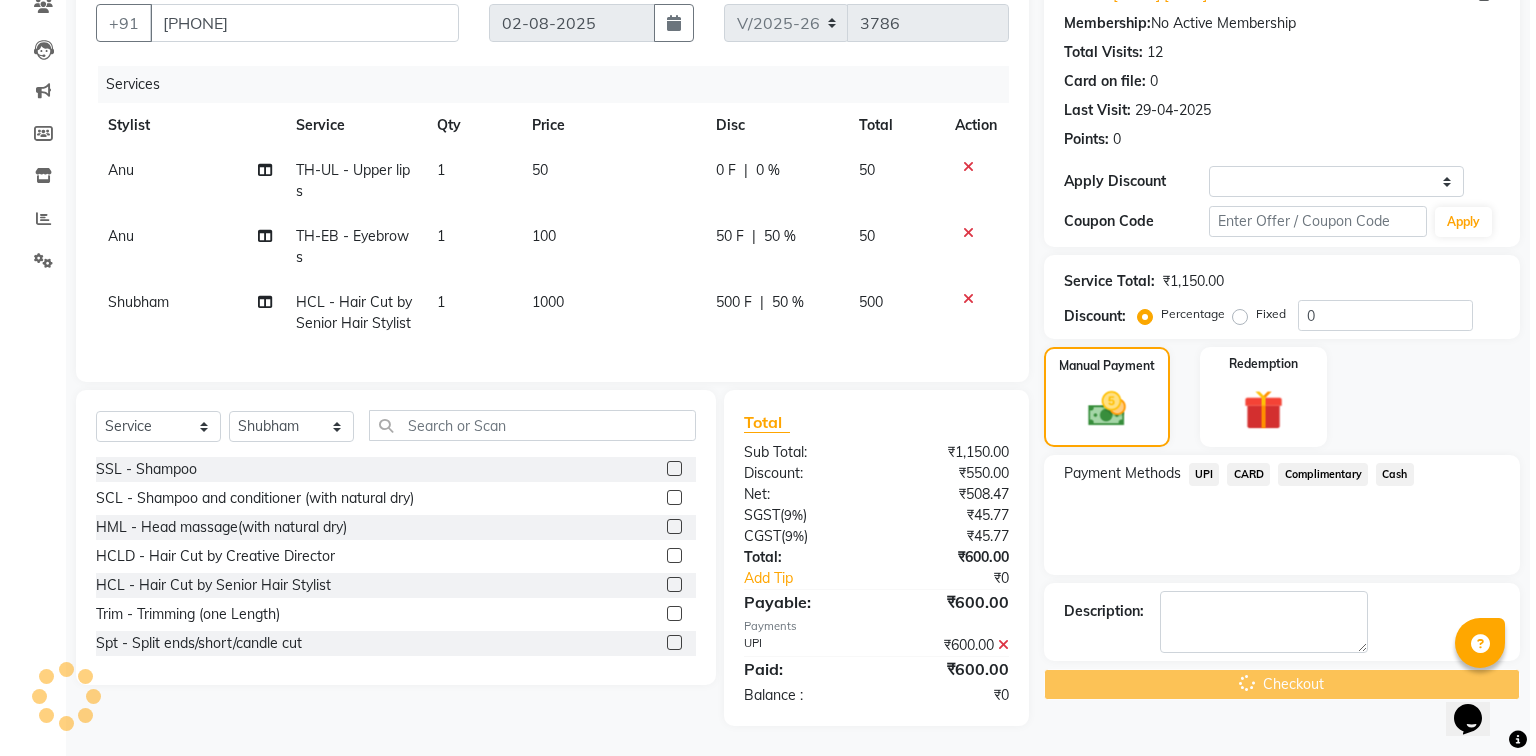 scroll, scrollTop: 0, scrollLeft: 0, axis: both 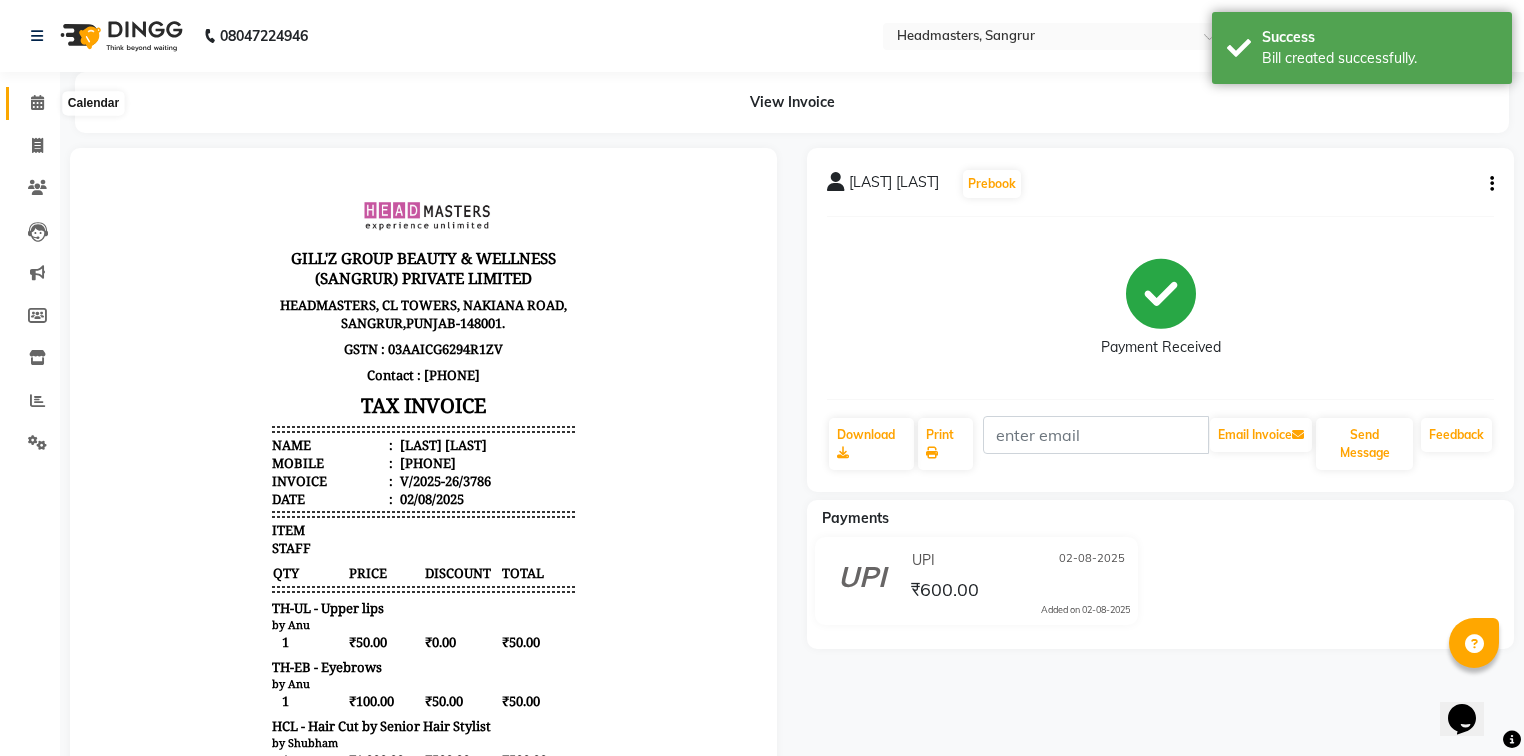 click 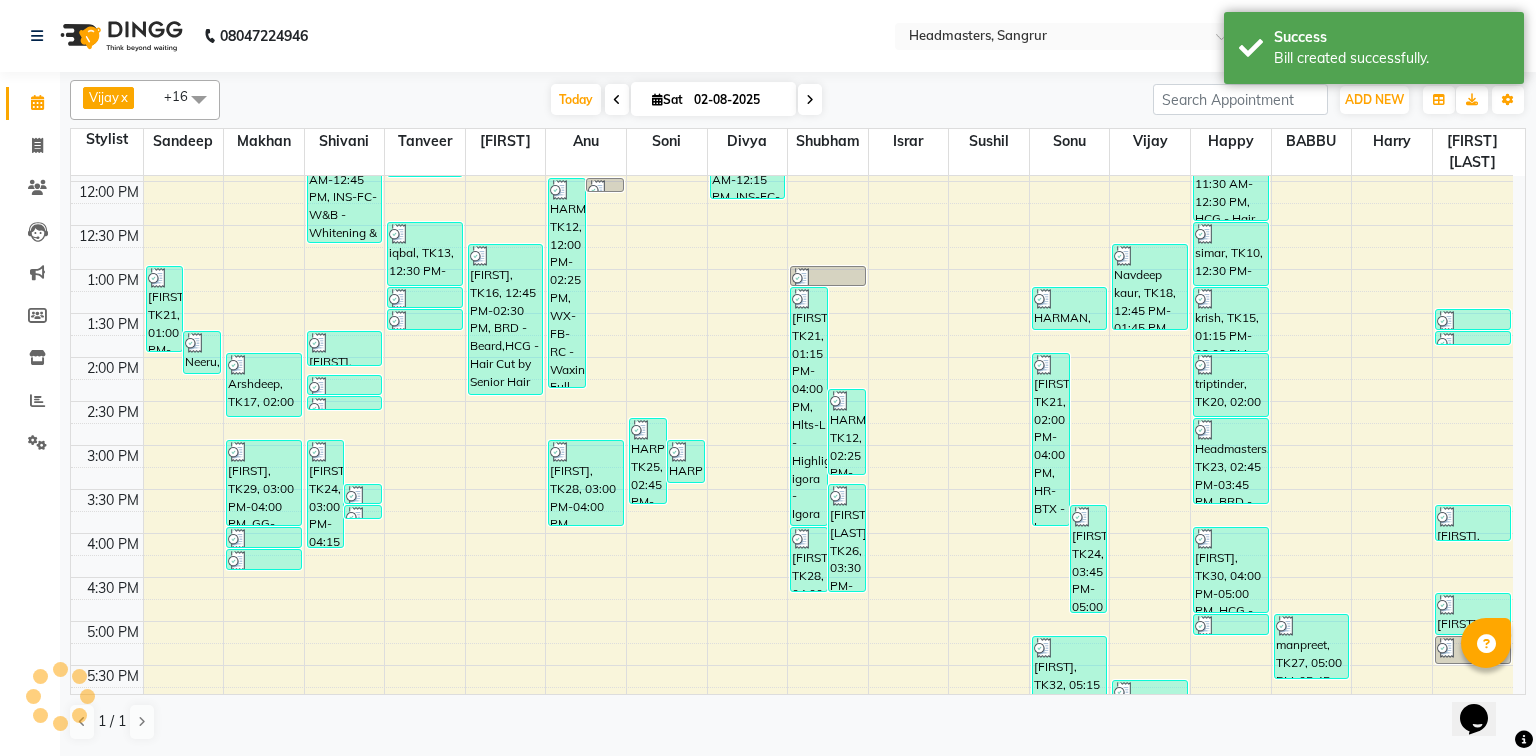 scroll, scrollTop: 480, scrollLeft: 0, axis: vertical 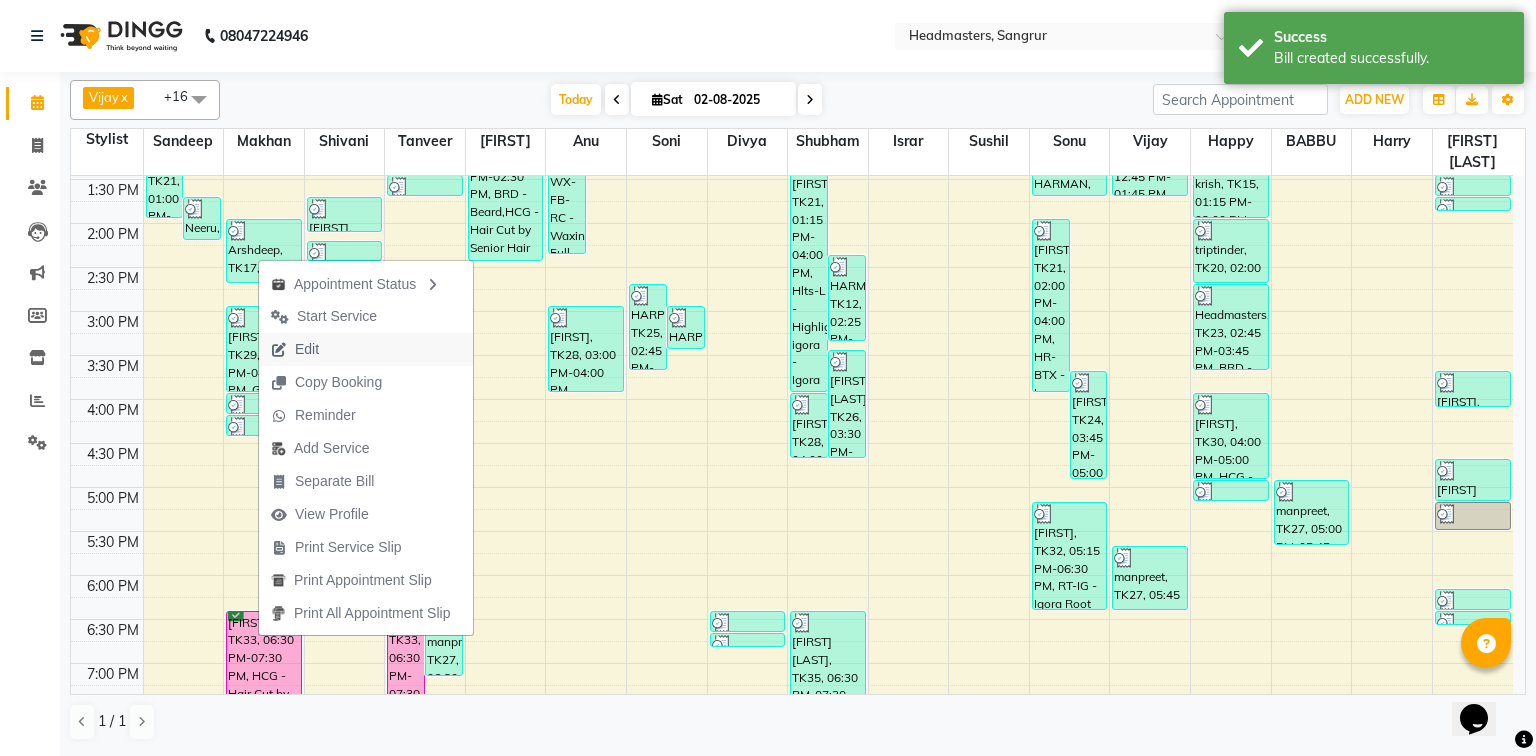 click on "Edit" at bounding box center (307, 349) 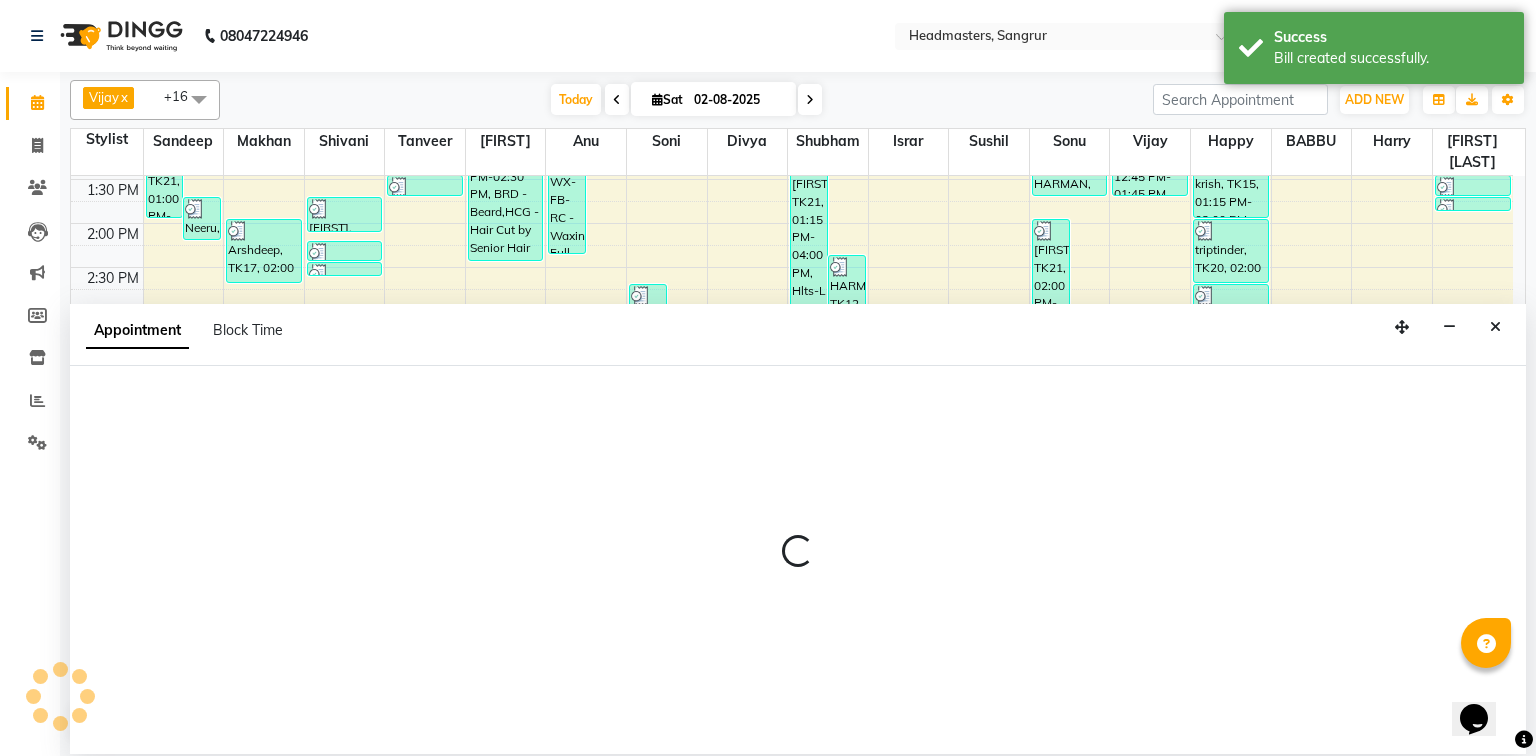 select on "tentative" 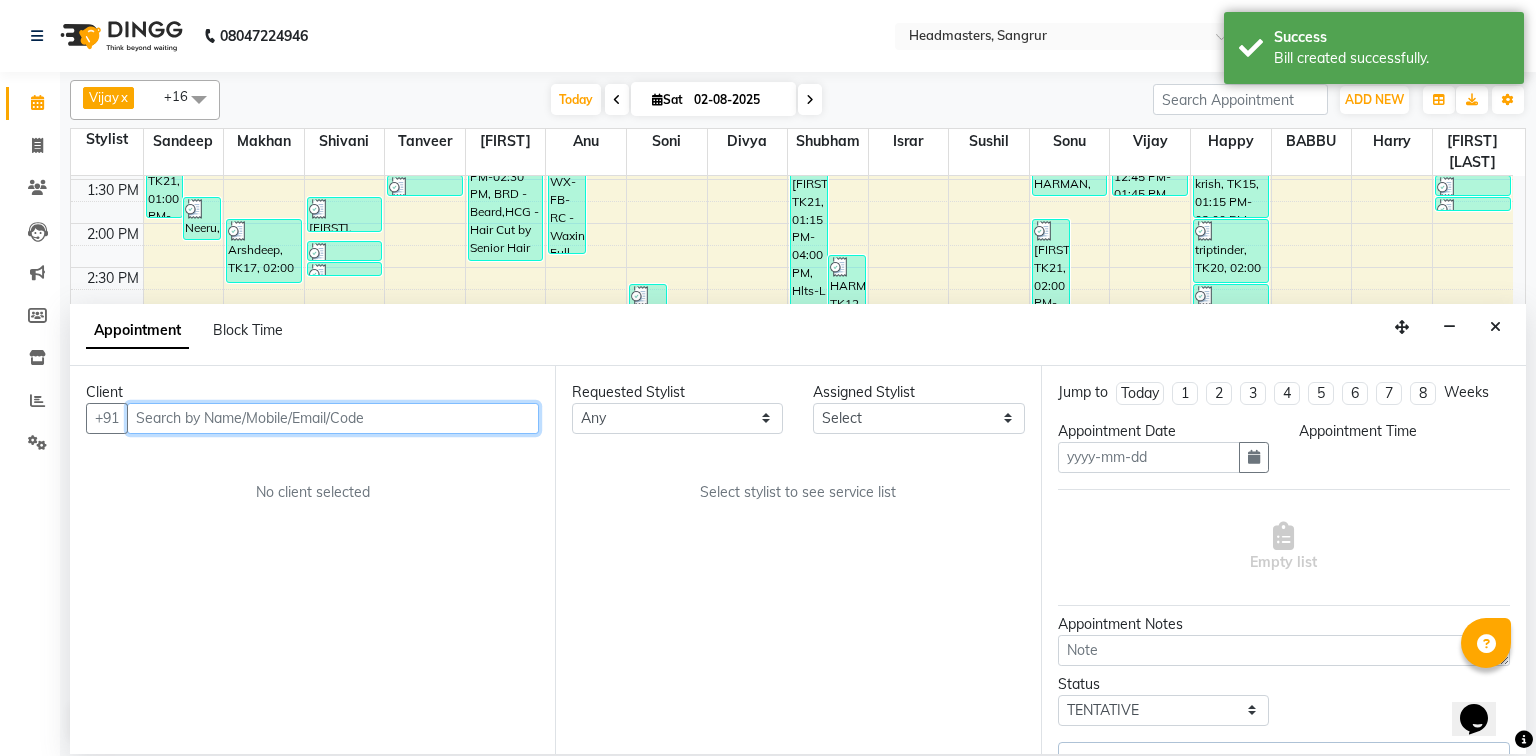 type on "02-08-2025" 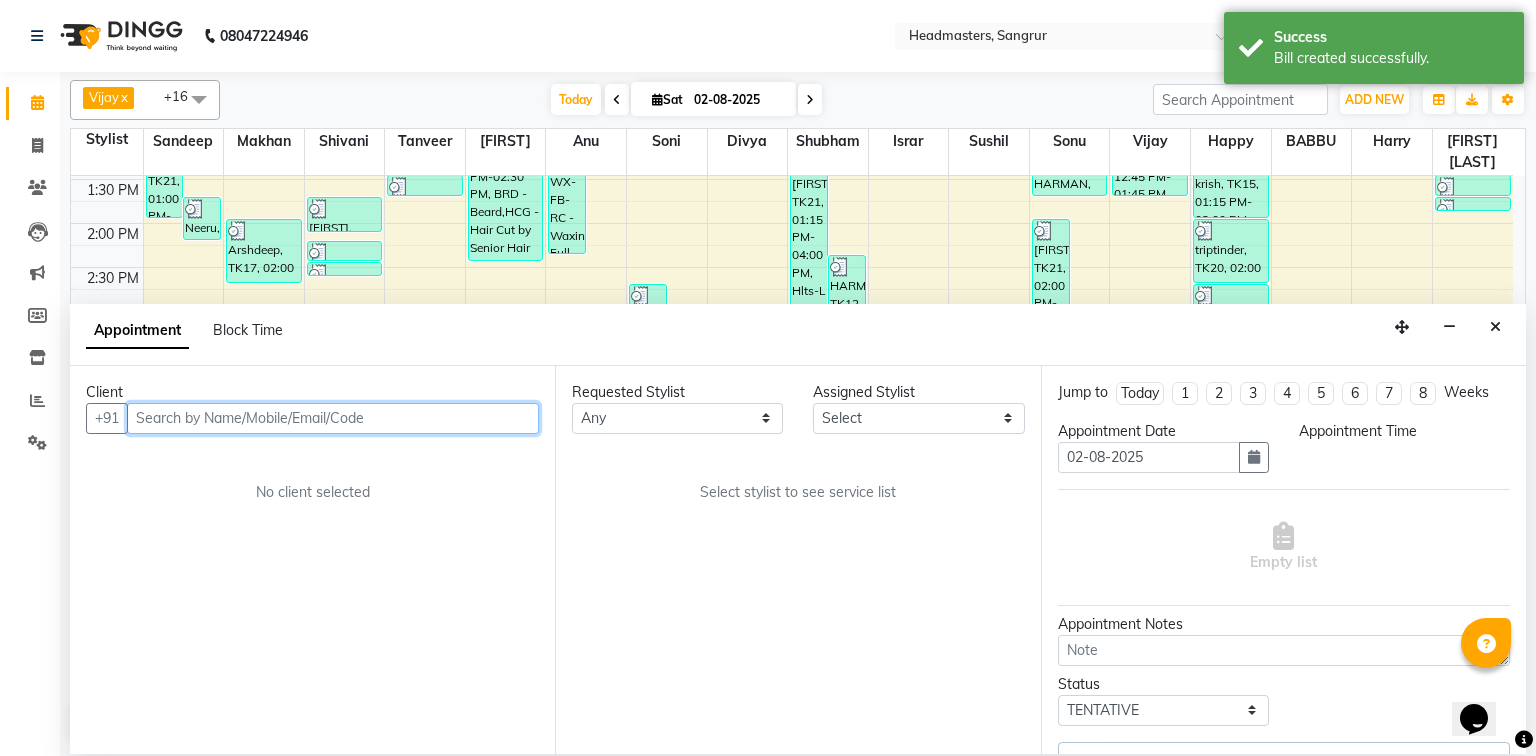 select on "confirm booking" 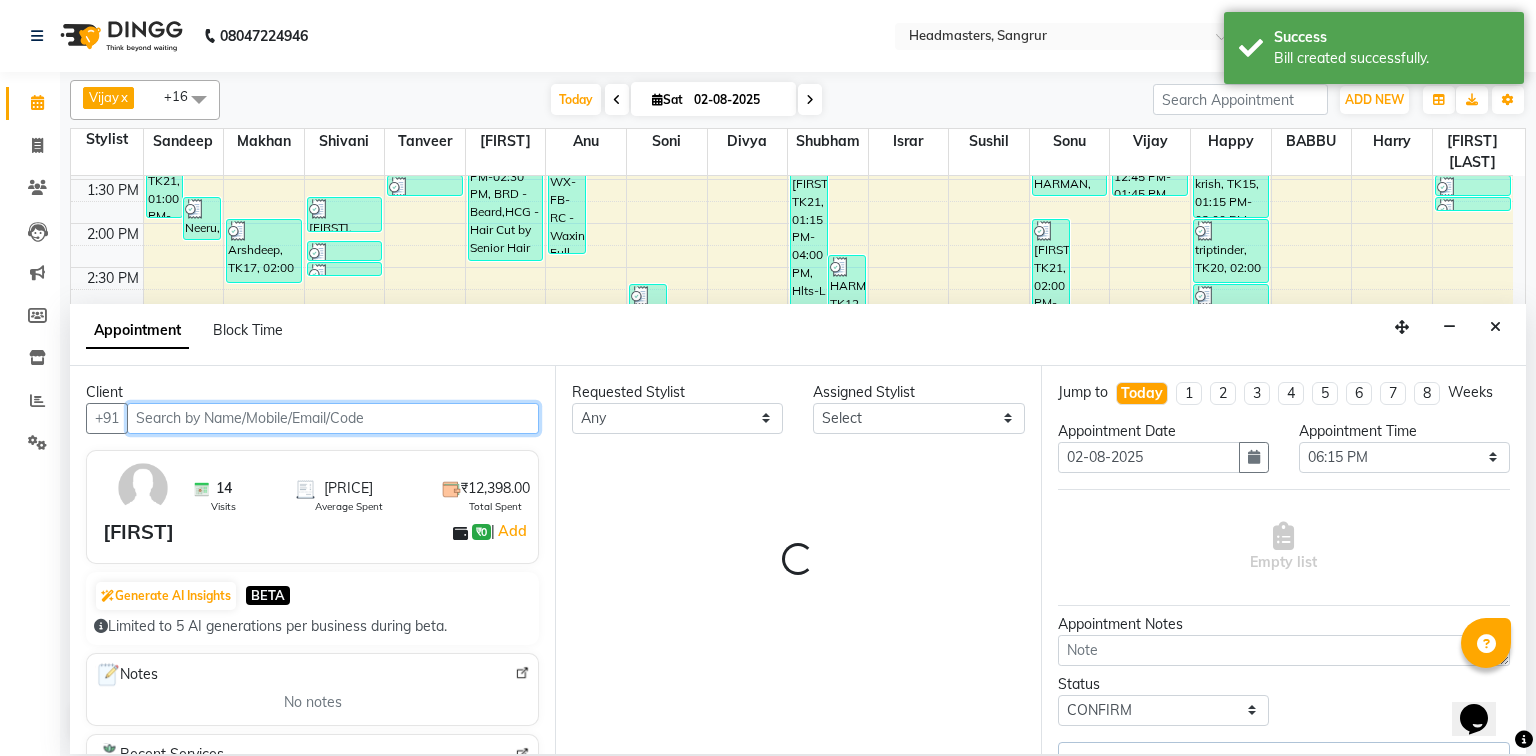 scroll, scrollTop: 614, scrollLeft: 0, axis: vertical 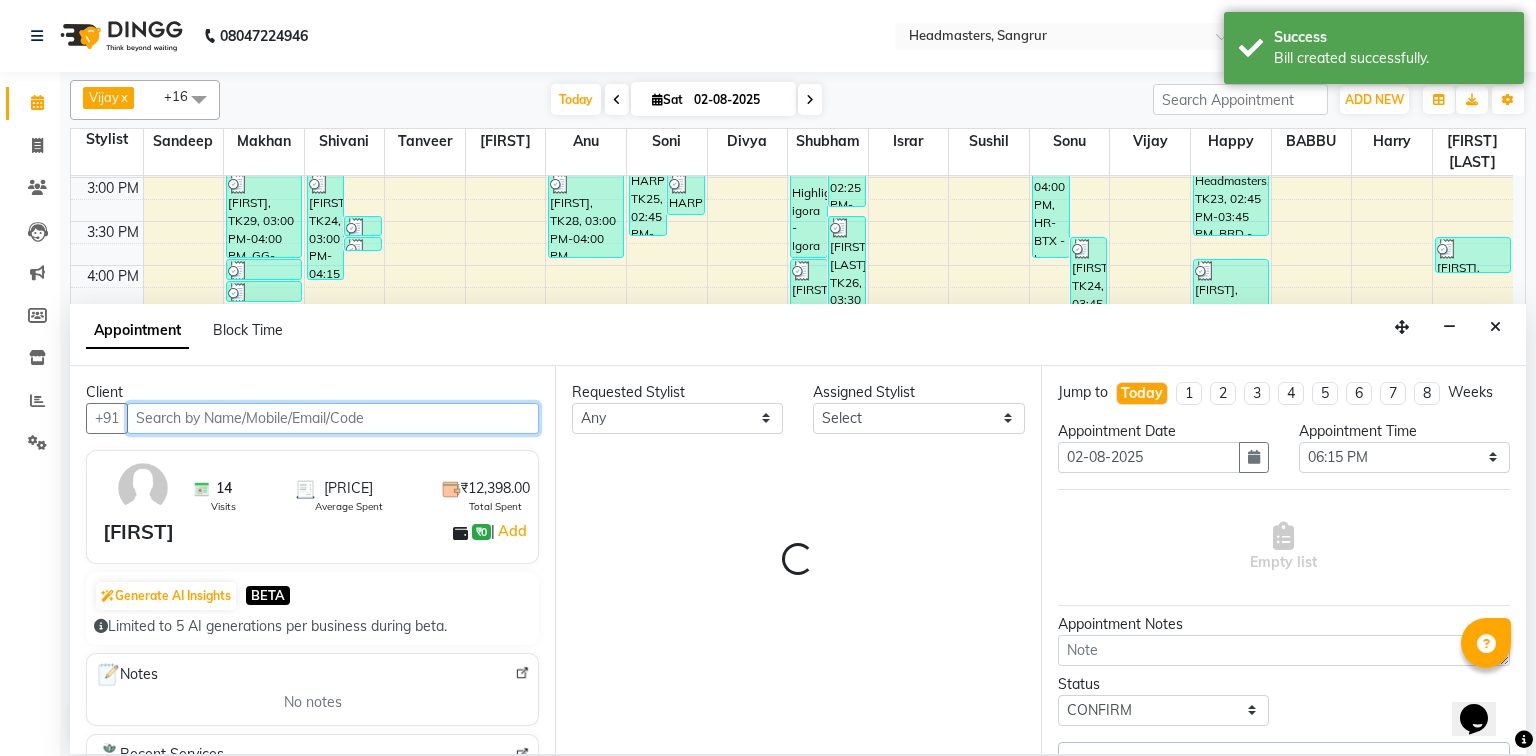 select on "60866" 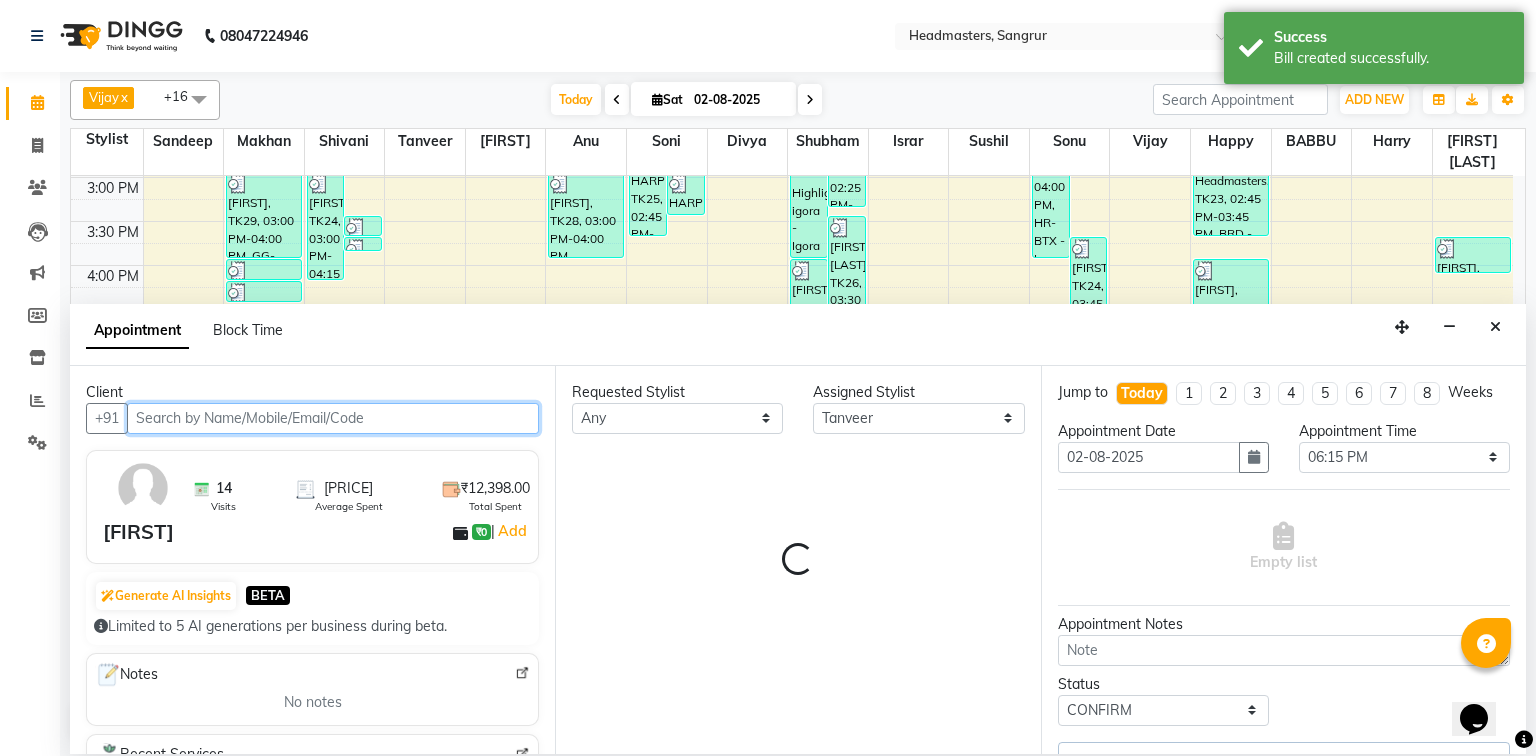 select on "3612" 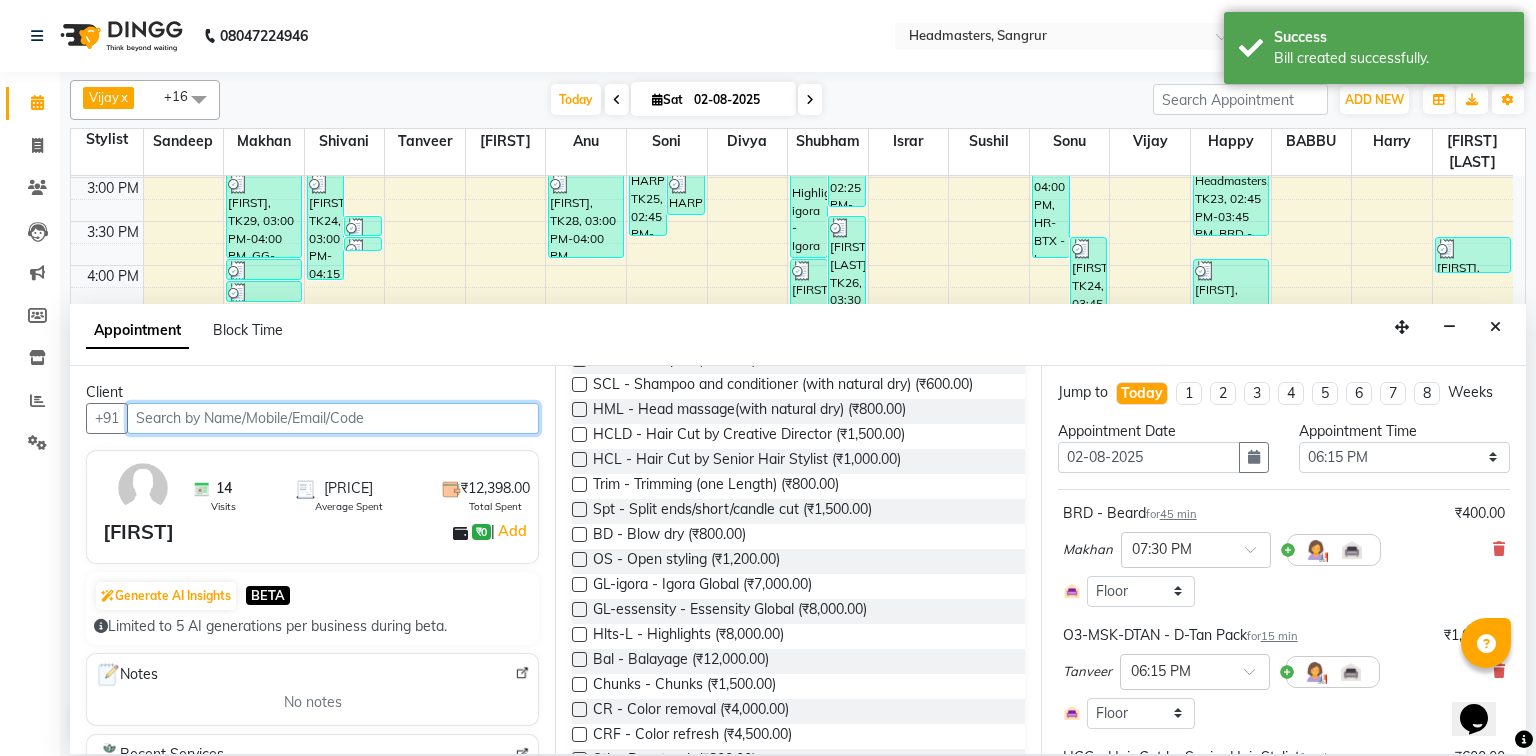 select on "3612" 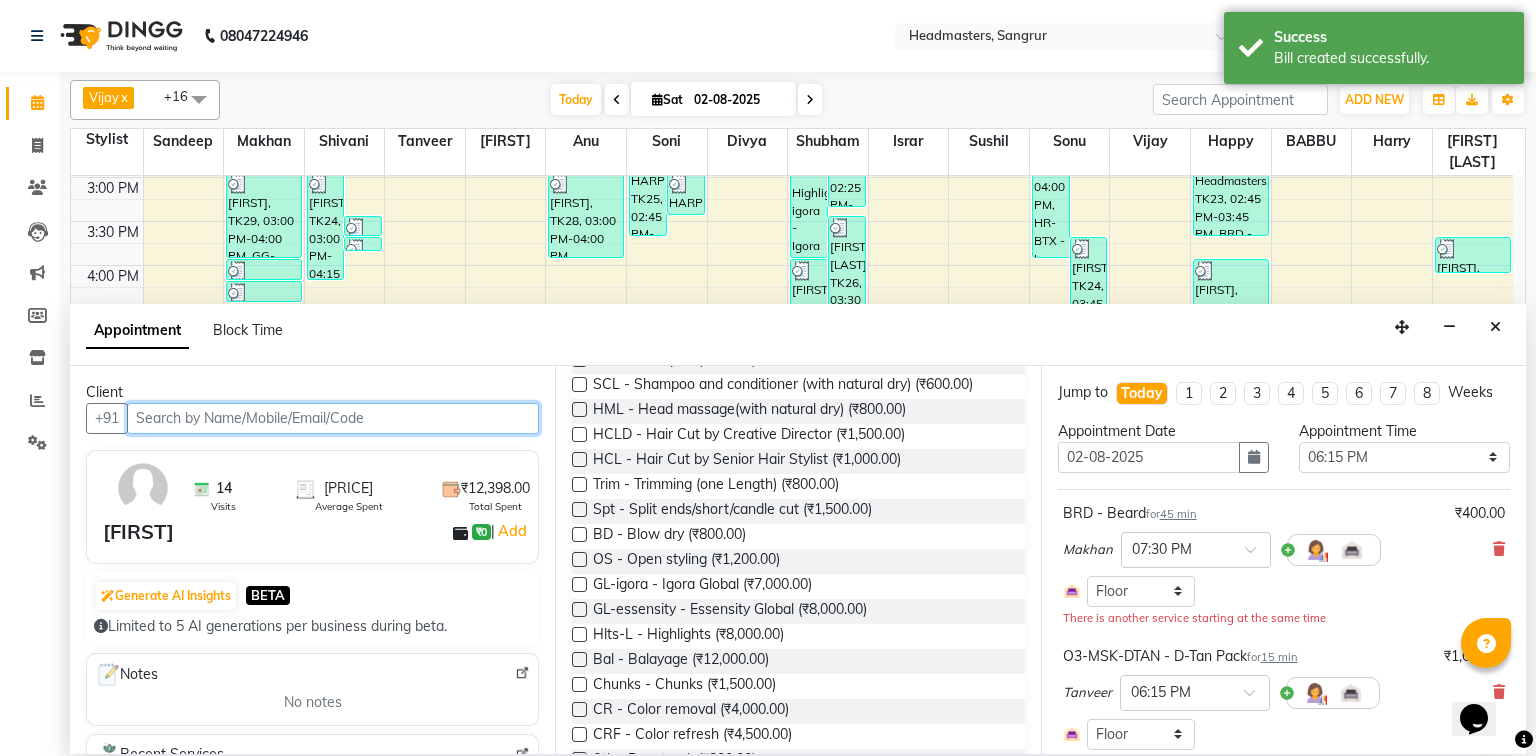 scroll, scrollTop: 240, scrollLeft: 0, axis: vertical 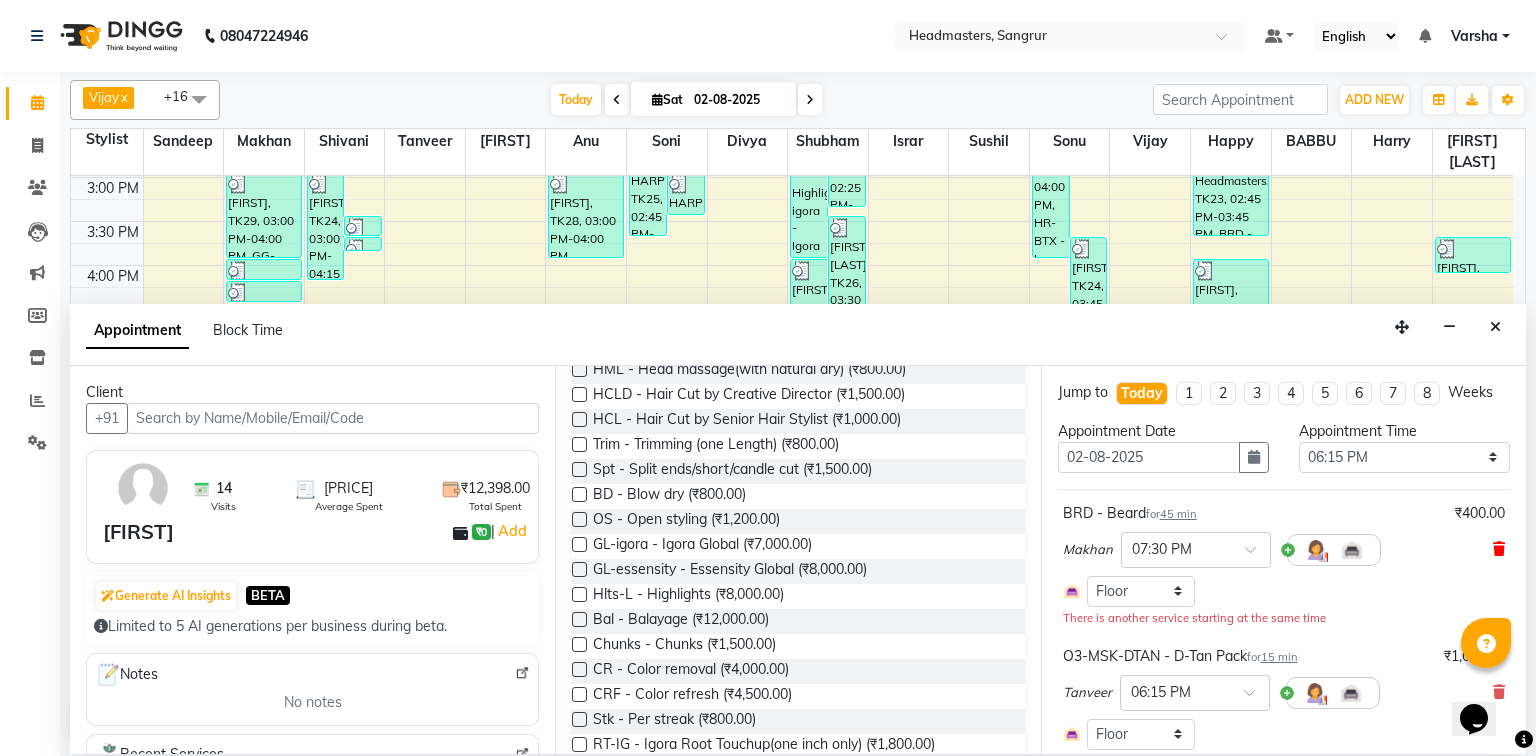 click at bounding box center [1499, 549] 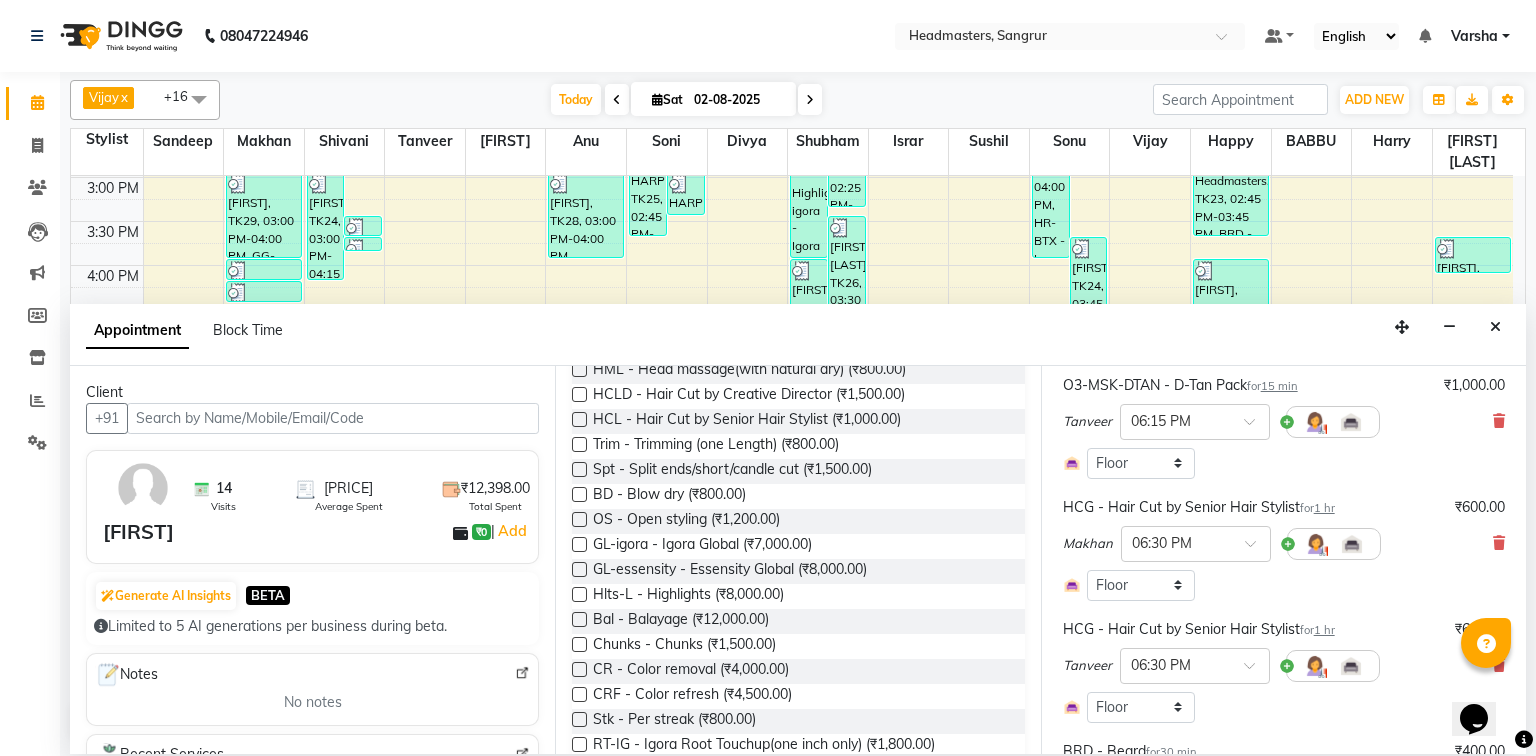 scroll, scrollTop: 160, scrollLeft: 0, axis: vertical 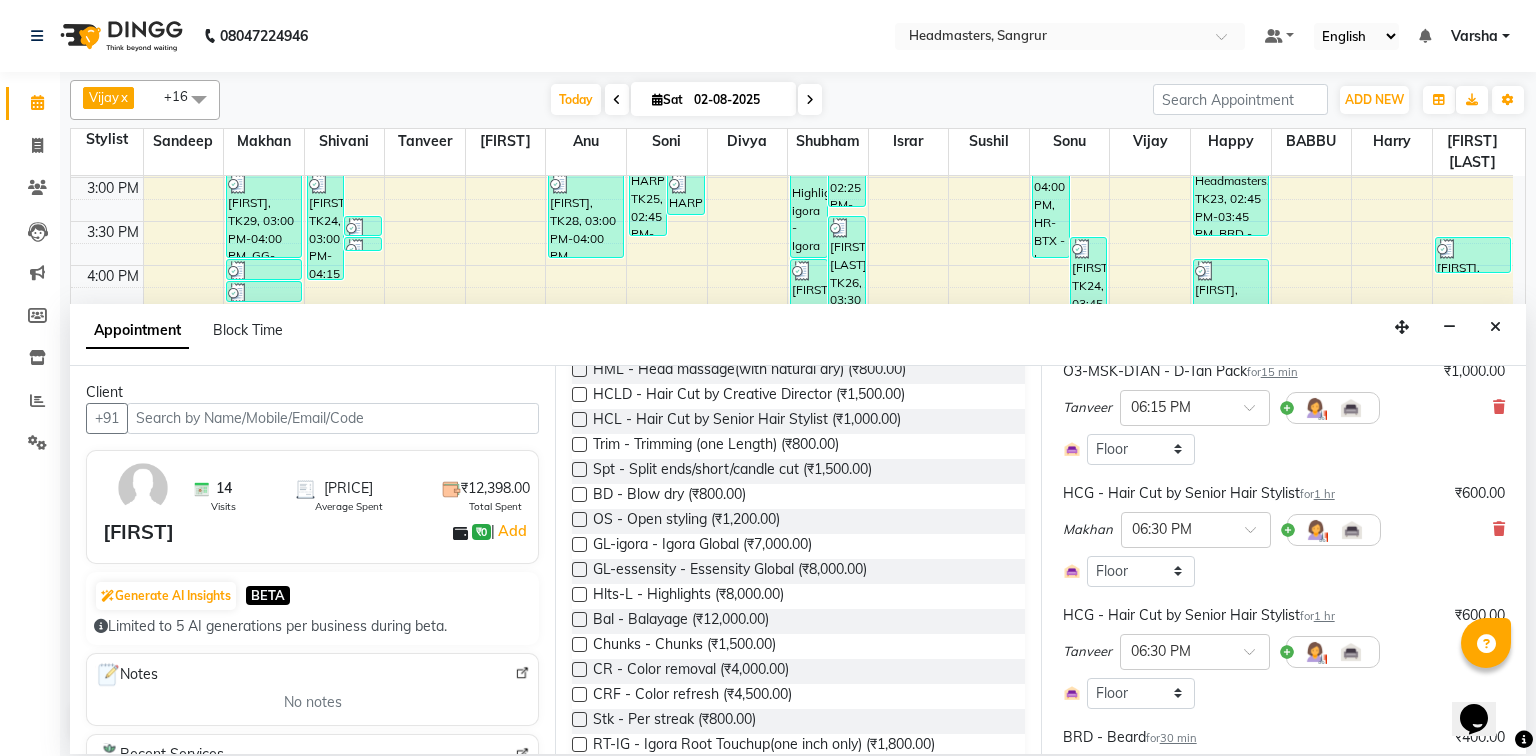 click on "[FIRST] × 06:30 PM" at bounding box center [1284, 530] 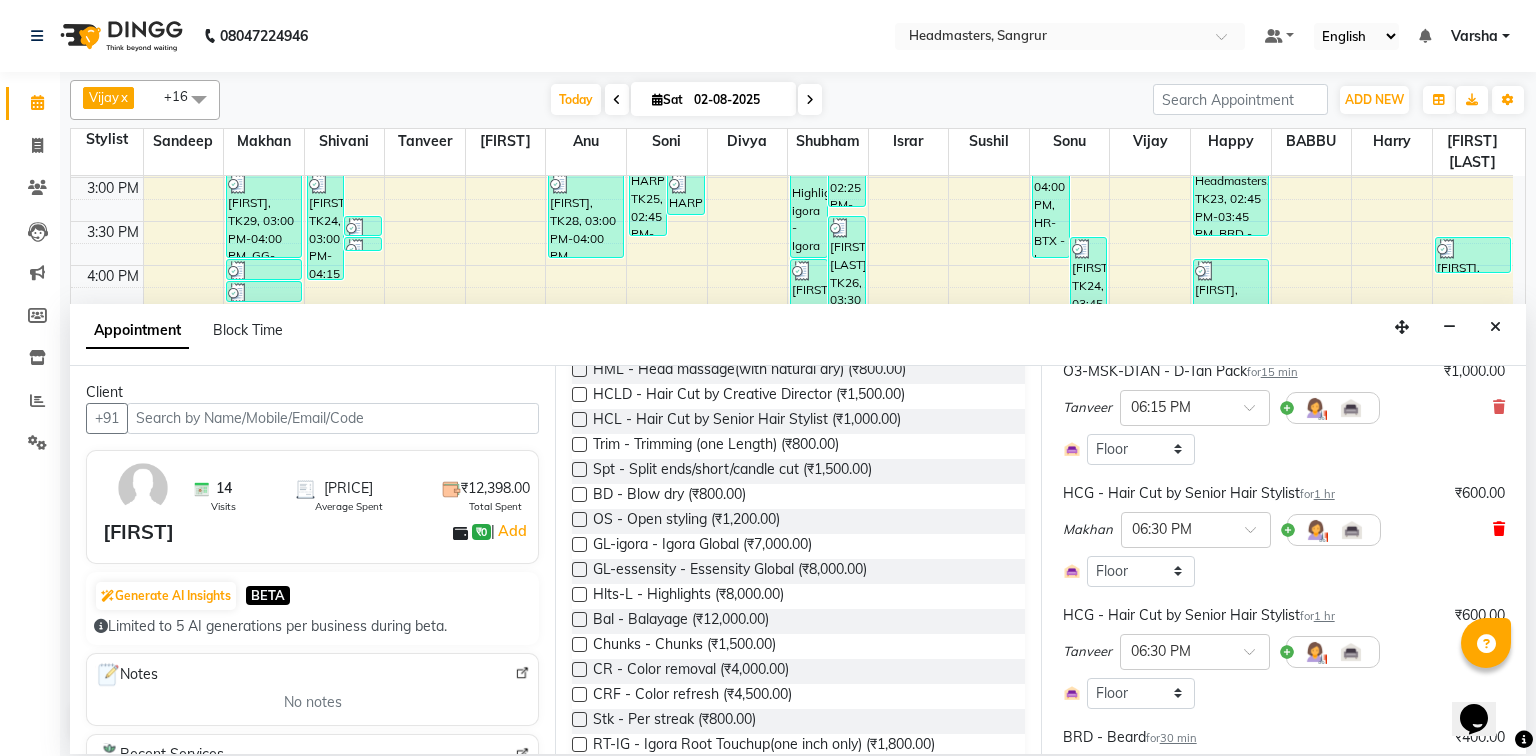click at bounding box center [1499, 529] 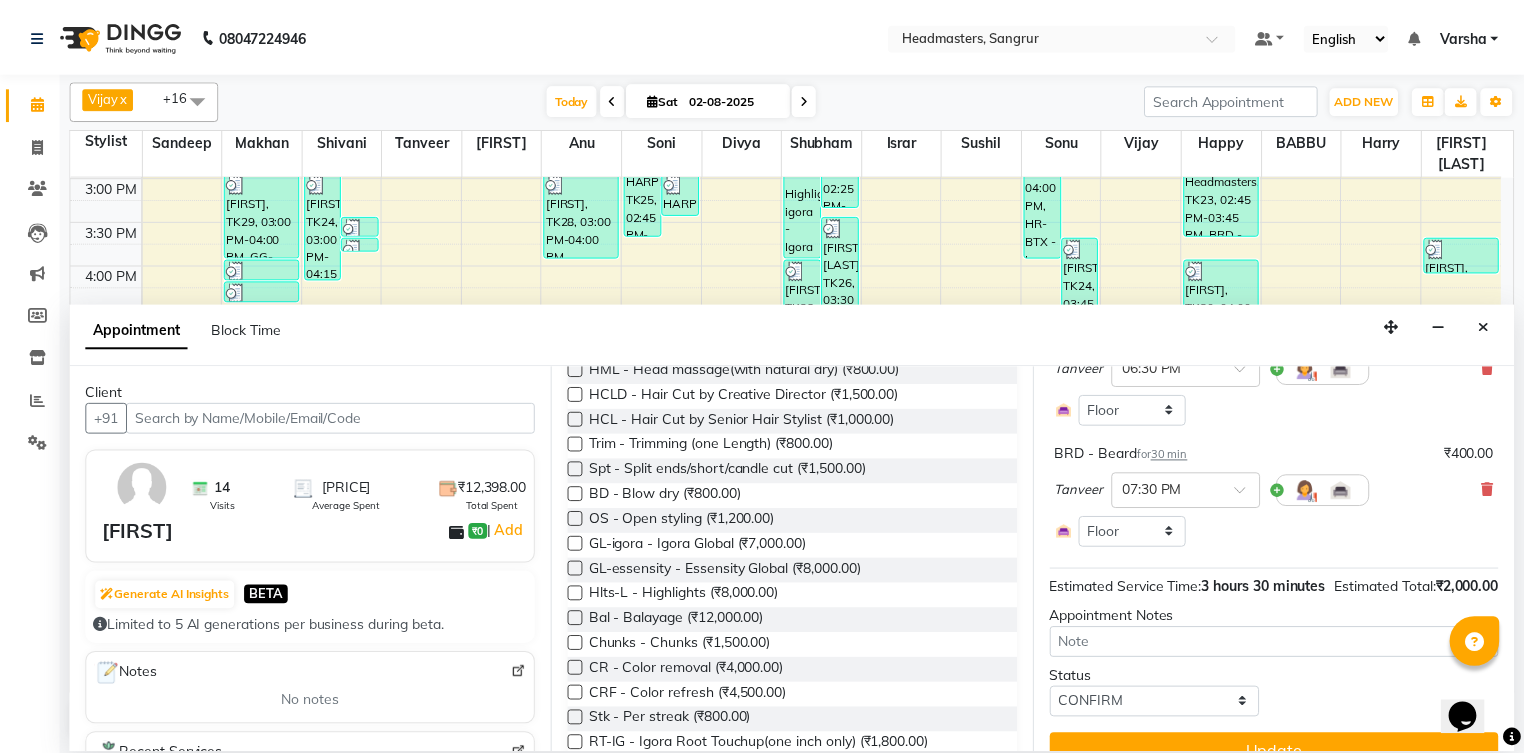 scroll, scrollTop: 392, scrollLeft: 0, axis: vertical 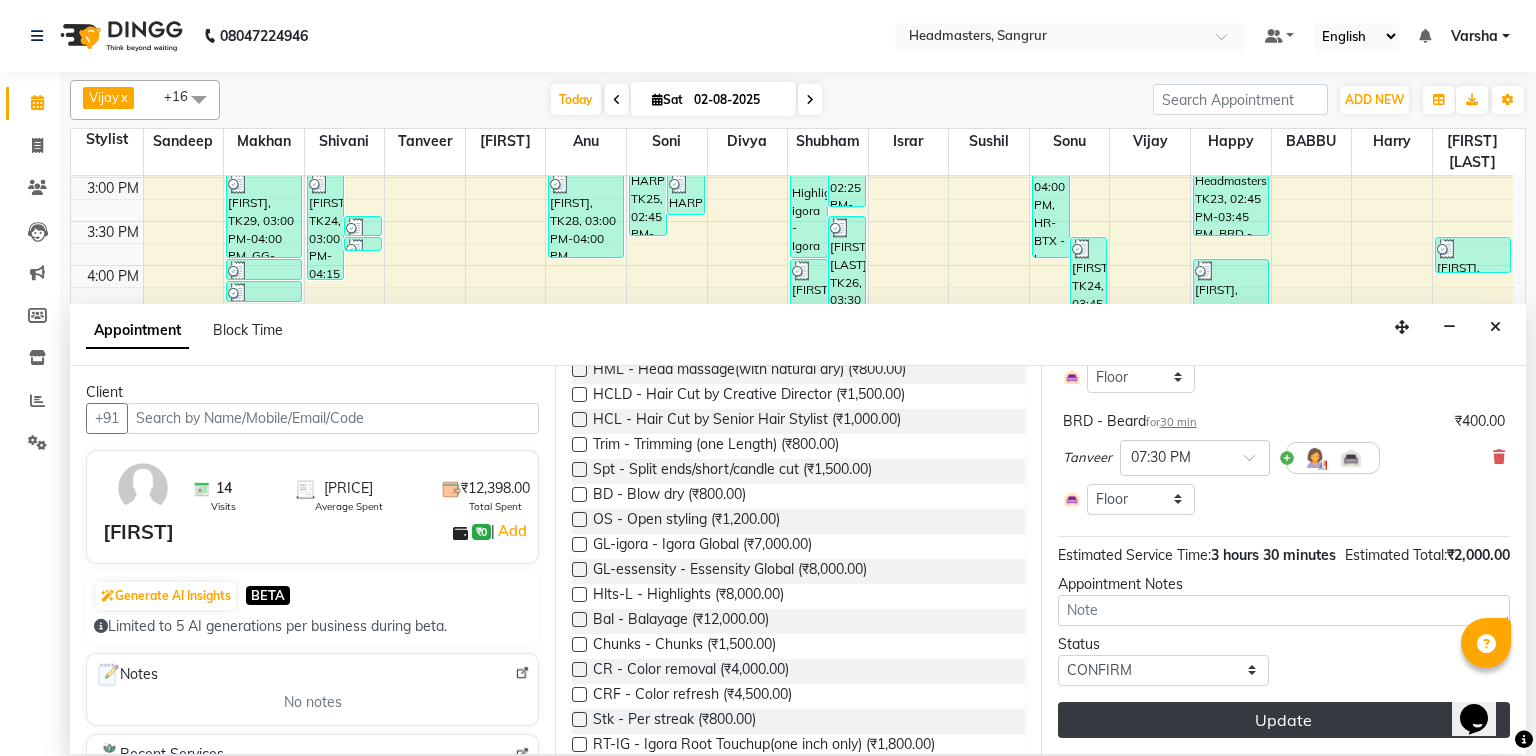 click on "Update" at bounding box center (1284, 720) 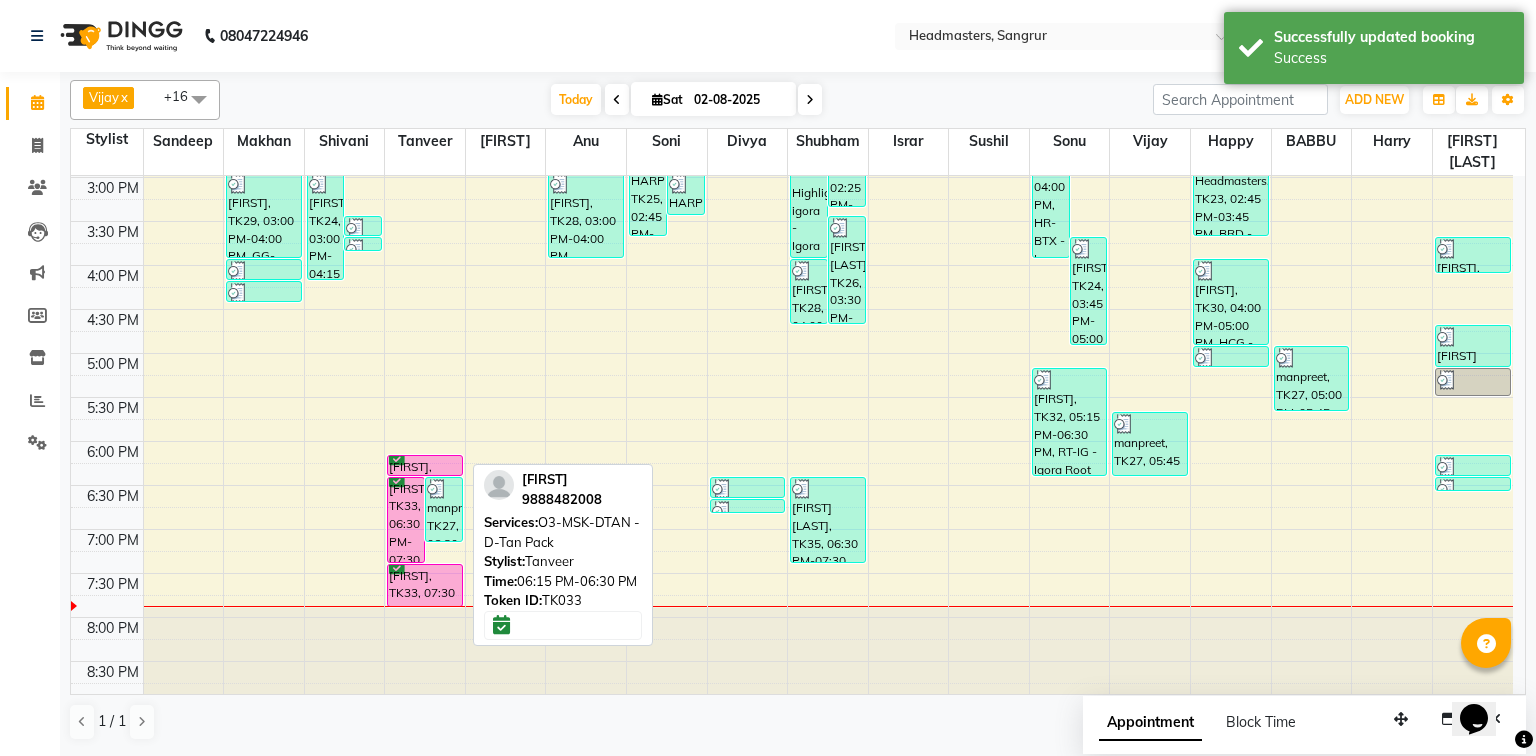 click on "[FIRST], TK33, 06:15 PM-06:30 PM, O3-MSK-DTAN  - D-Tan Pack" at bounding box center (425, 465) 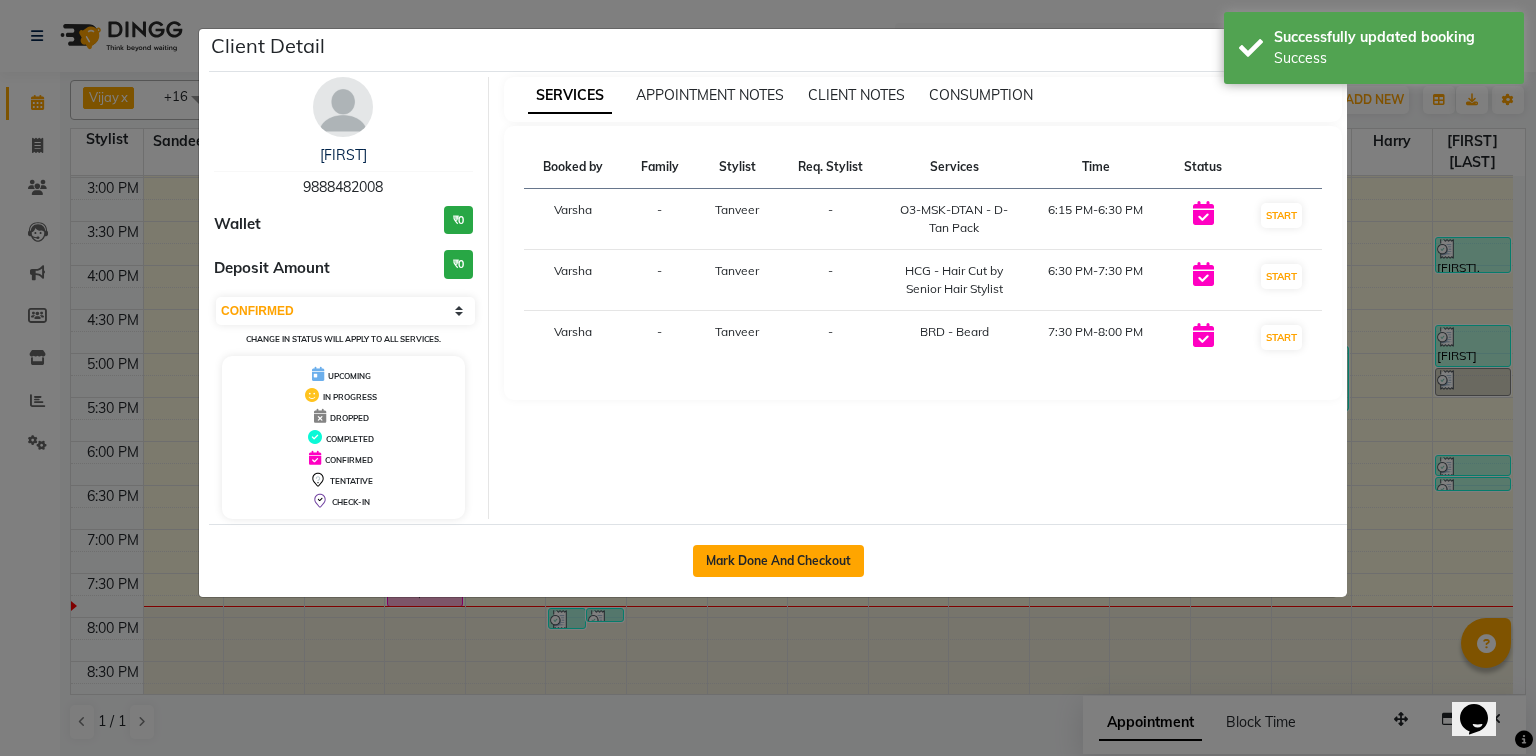 click on "Mark Done And Checkout" 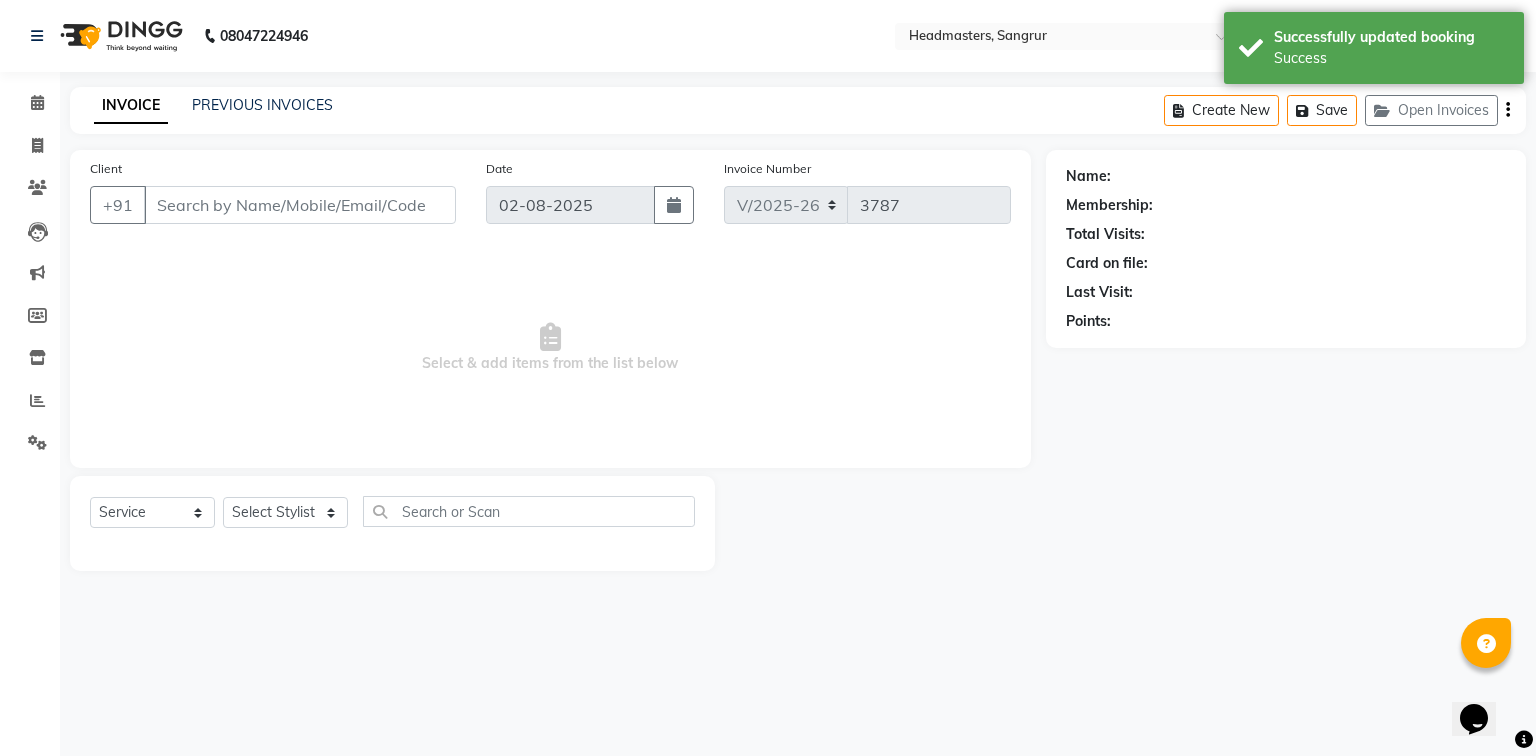 type on "9888482008" 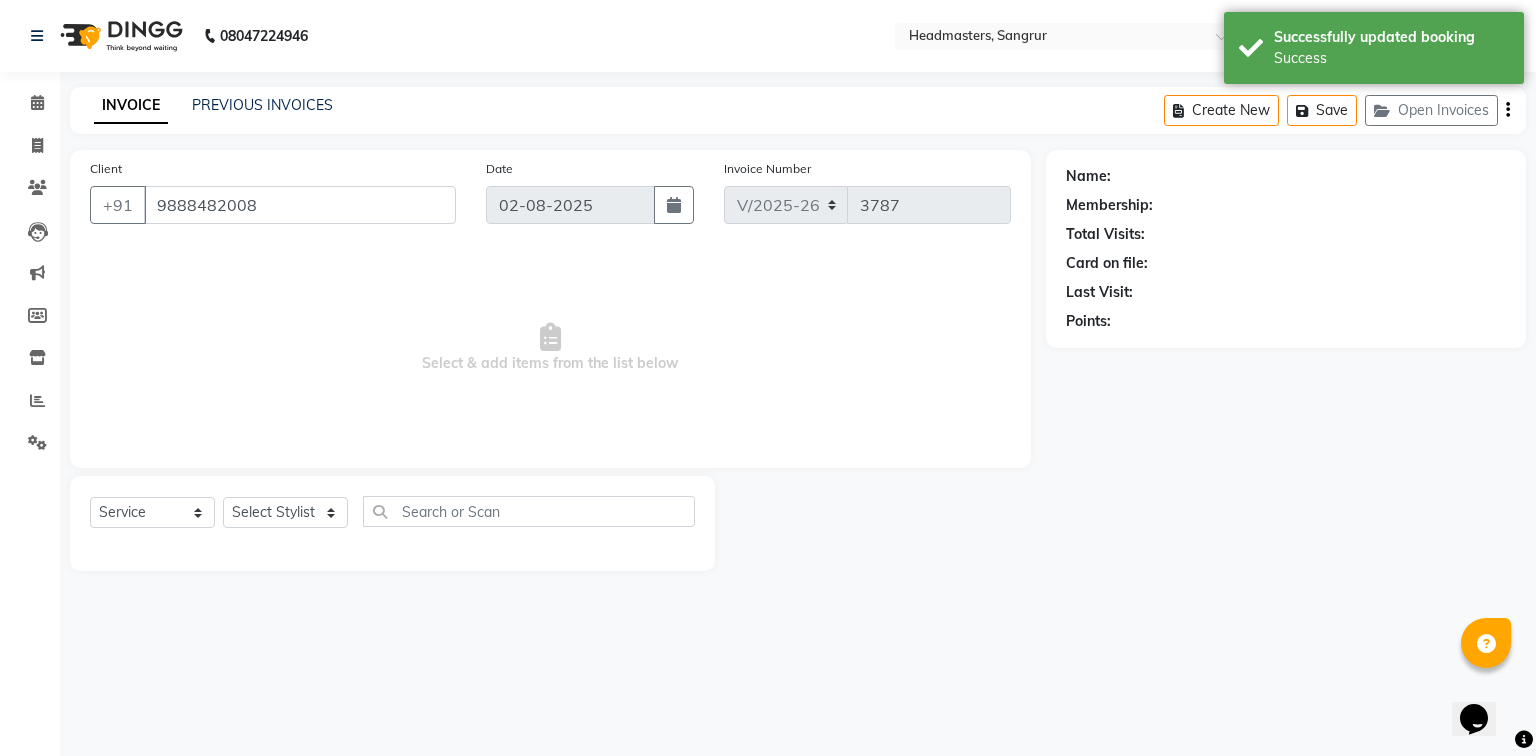 select on "60866" 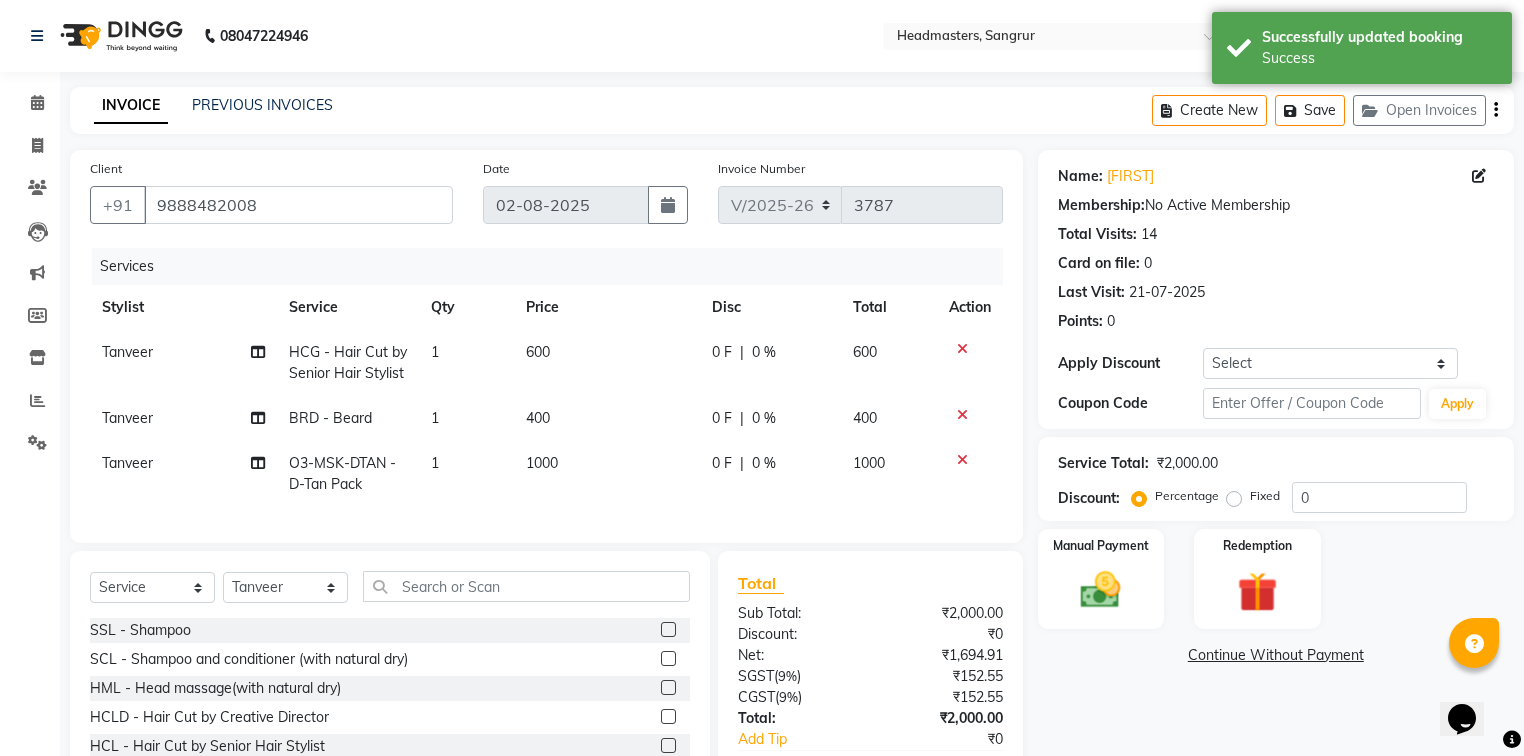 click on "1" 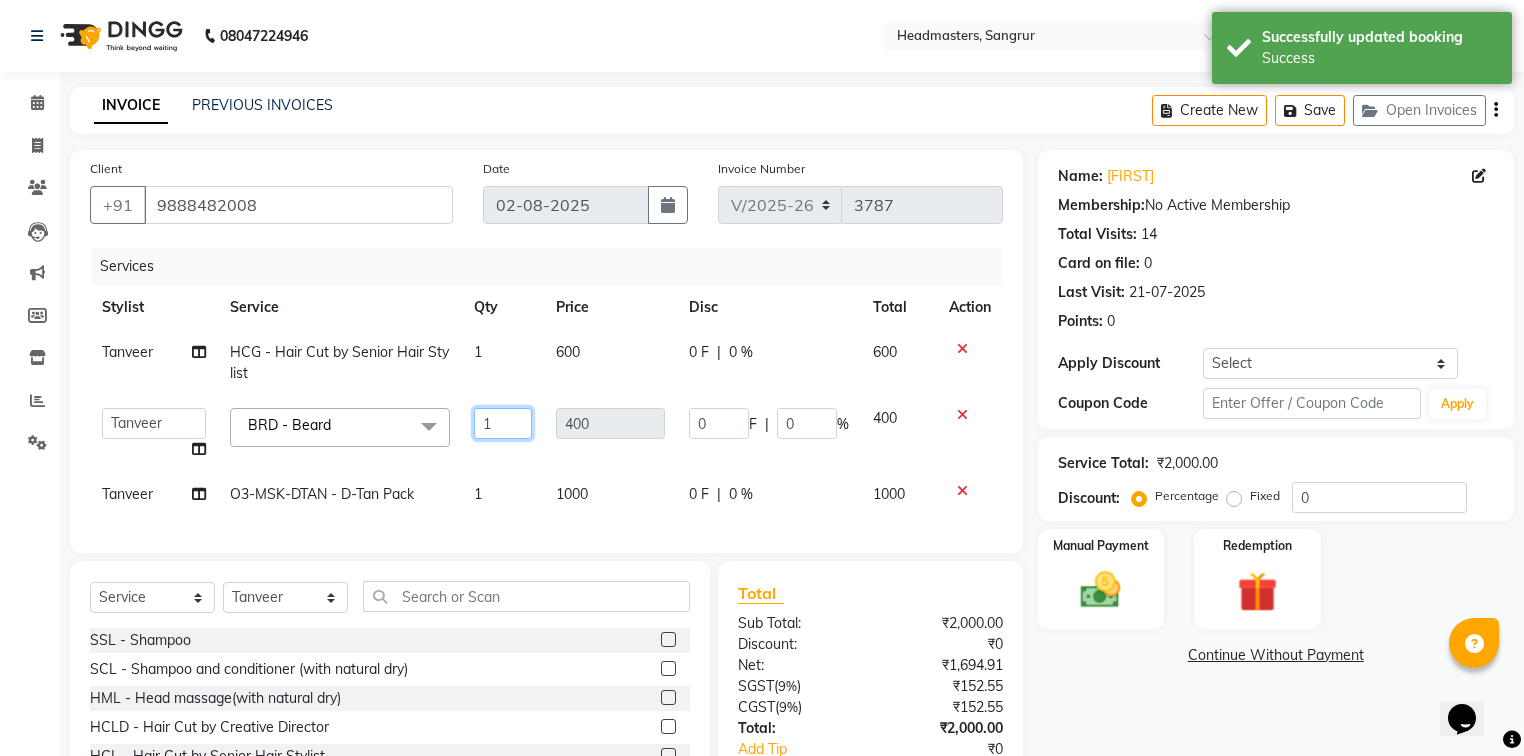 click on "1" 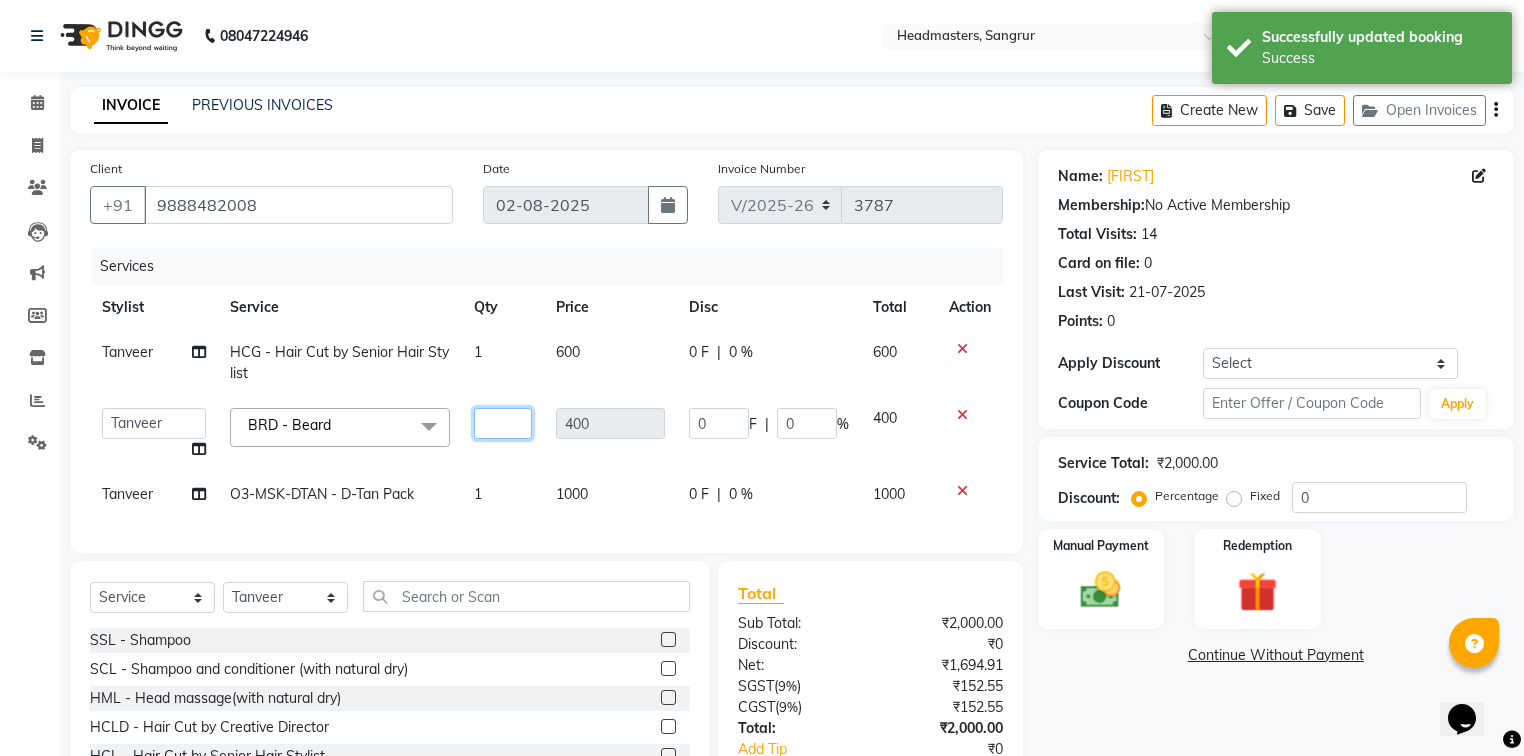 type on "2" 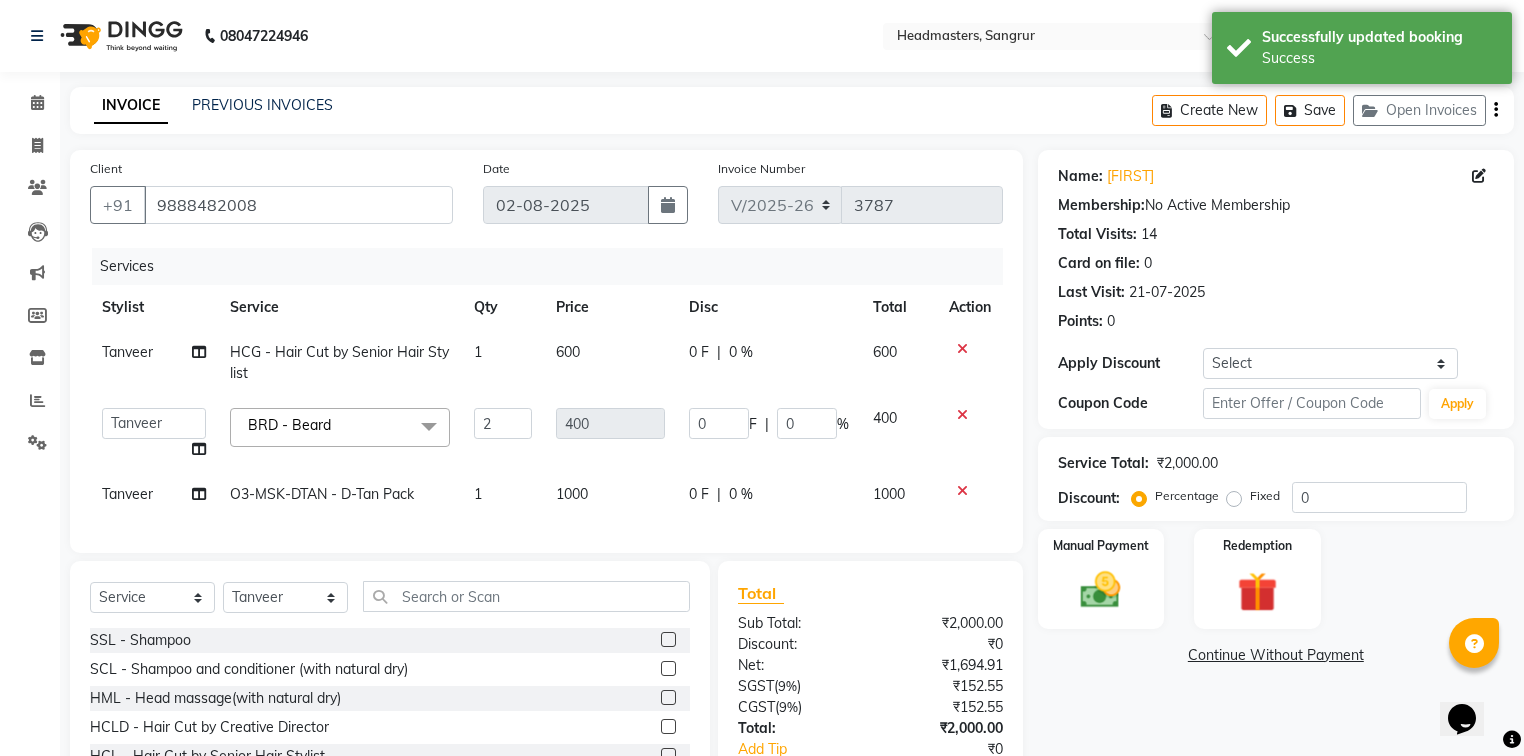 click on "Name: [FIRST]  Membership:  No Active Membership  Total Visits:  14 Card on file:  0 Last Visit:   21-07-2025 Points:   0  Apply Discount Select Coupon → Wrong Job Card  Coupon → Complimentary  Coupon → Correction  Coupon → First Wash  Coupon → Free Of Cost  Coupon → Staff Service  Coupon → Service Not Done  Coupon → Already Paid  Coupon → Double Job Card  Coupon Code Apply Service Total:  ₹2,000.00  Discount:  Percentage   Fixed  0 Manual Payment Redemption  Continue Without Payment" 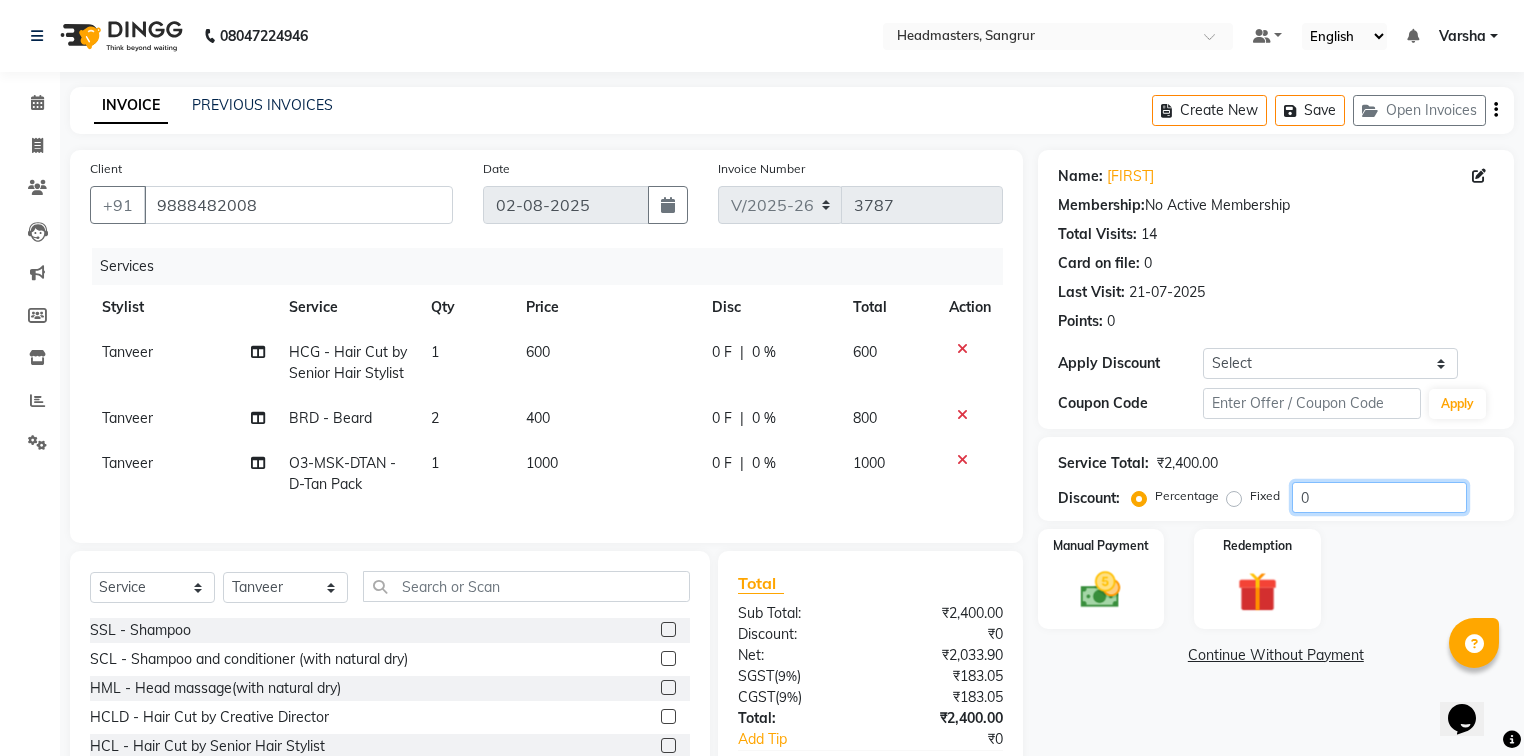 click on "0" 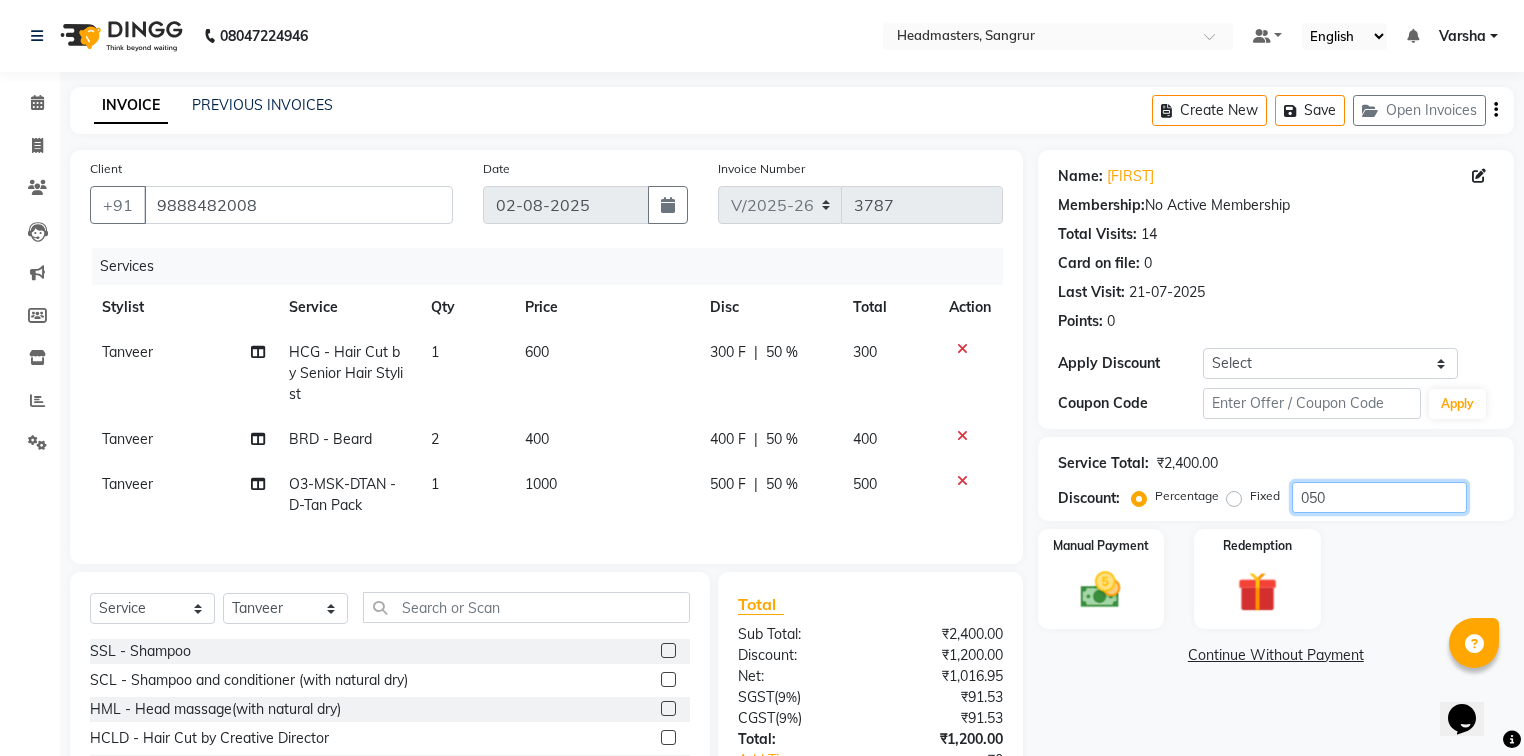 scroll, scrollTop: 132, scrollLeft: 0, axis: vertical 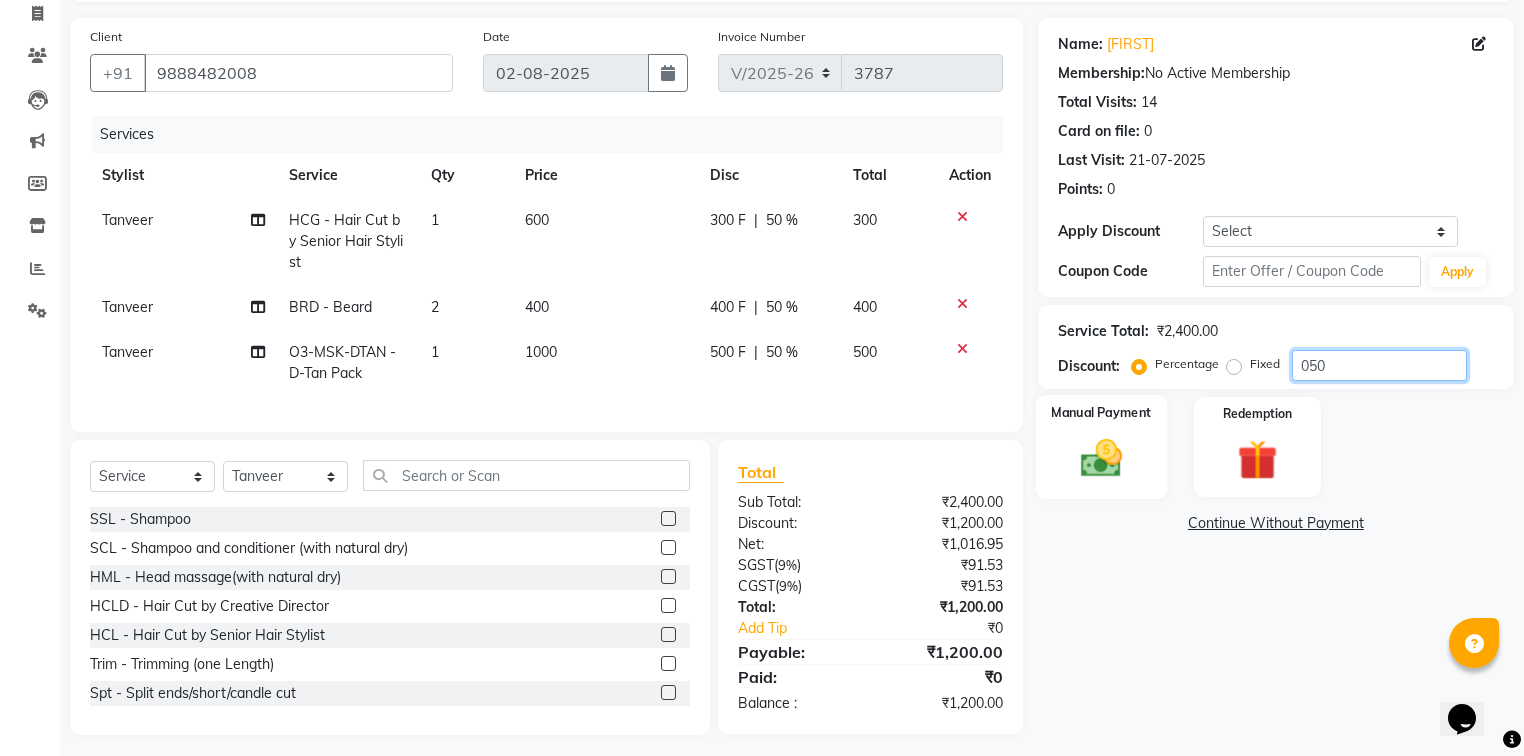 type on "050" 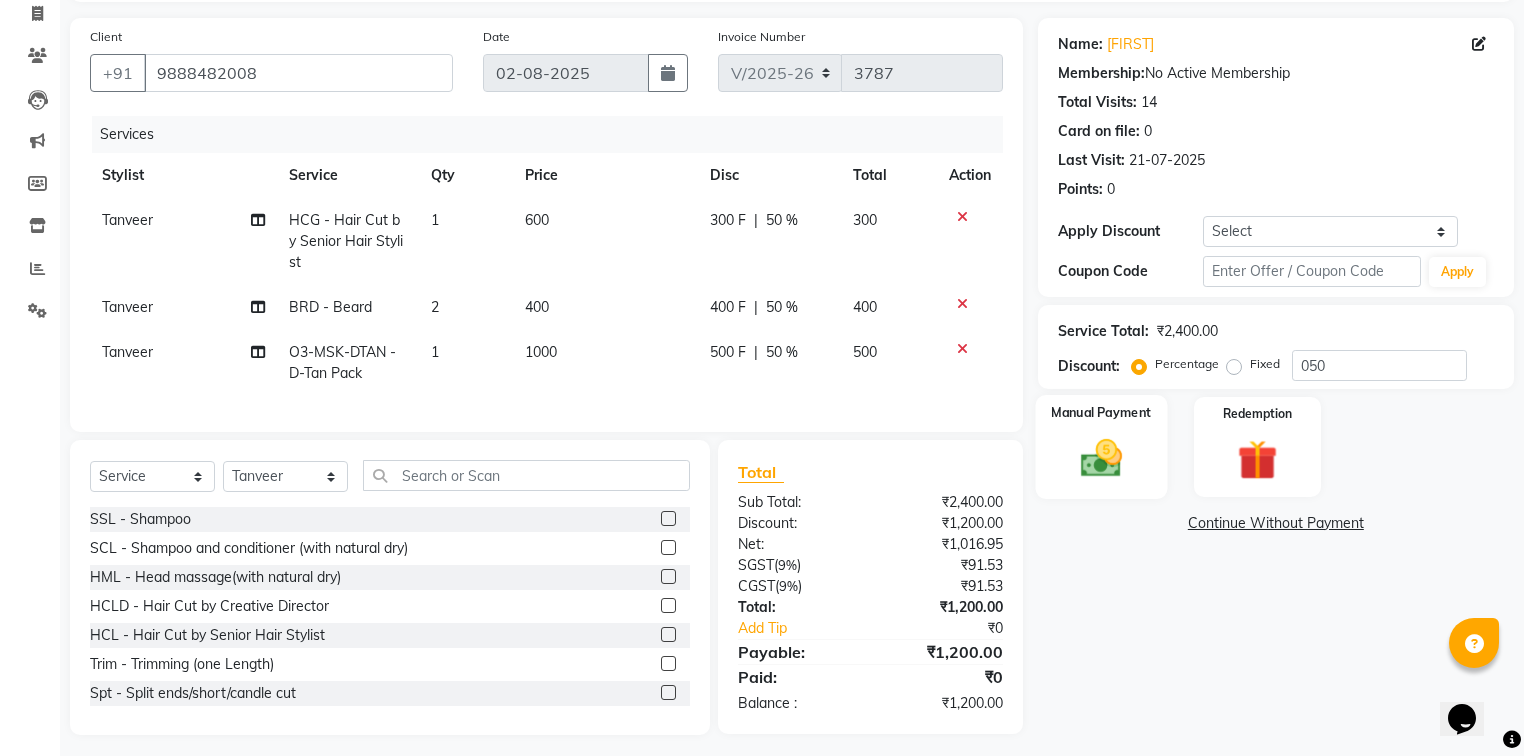 click 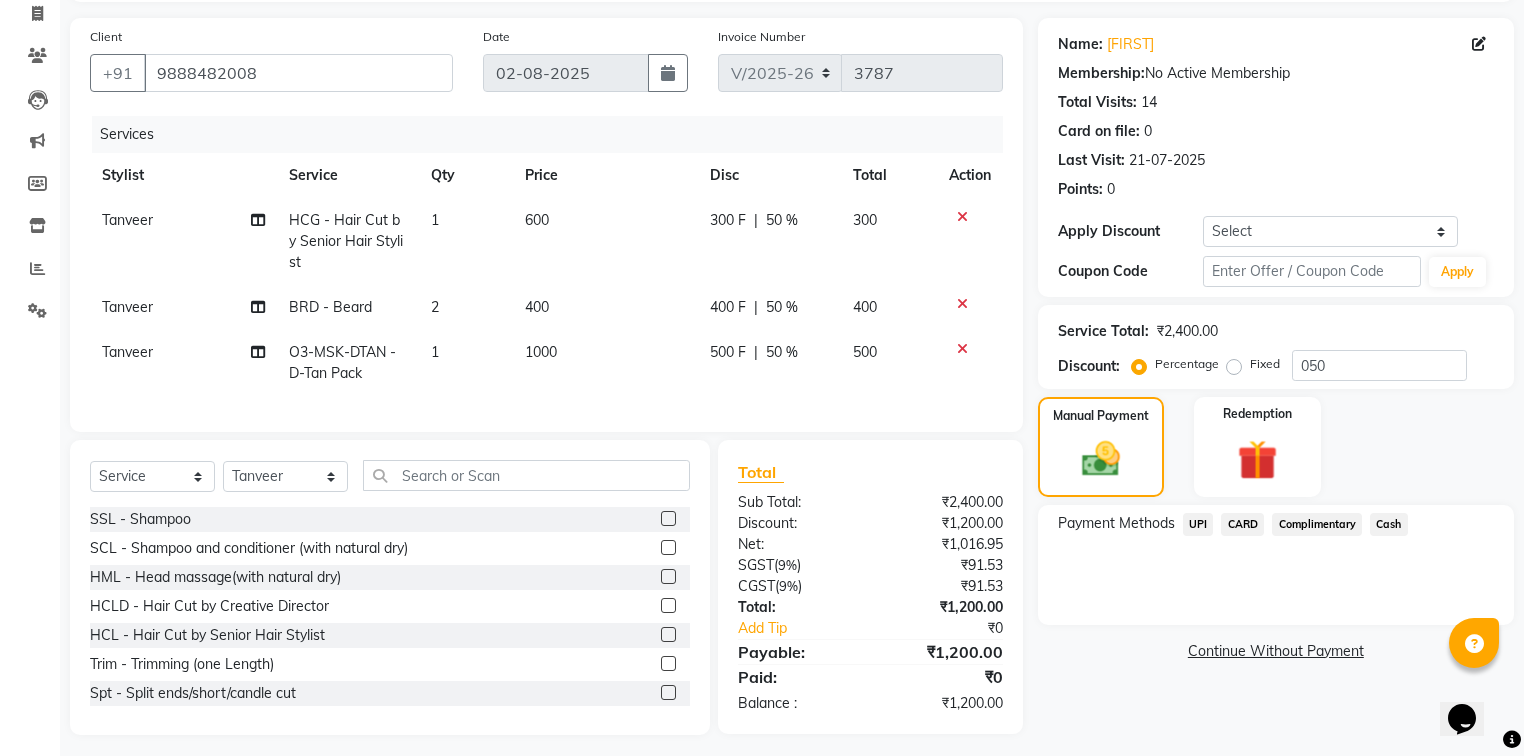 click on "UPI" 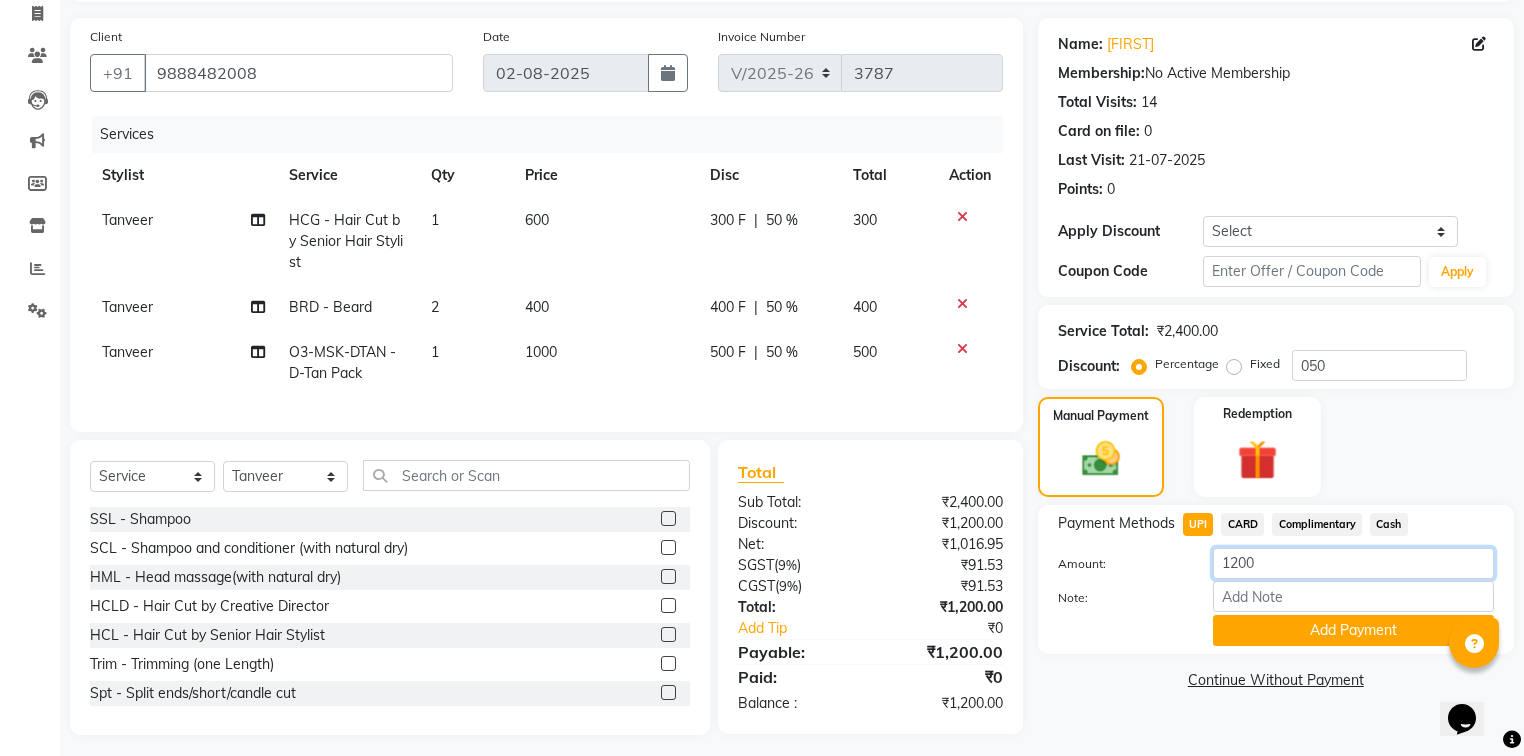 click on "1200" 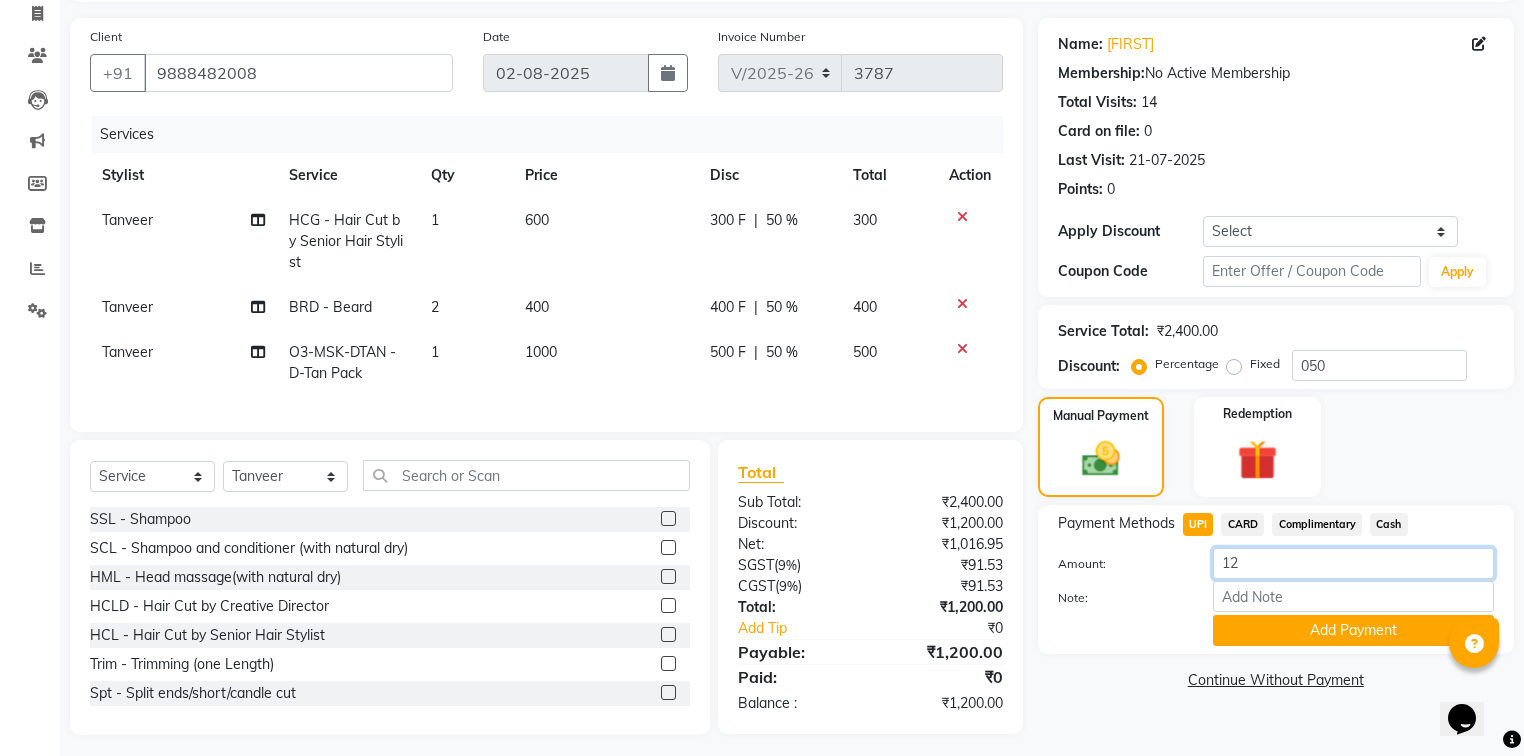 type on "1" 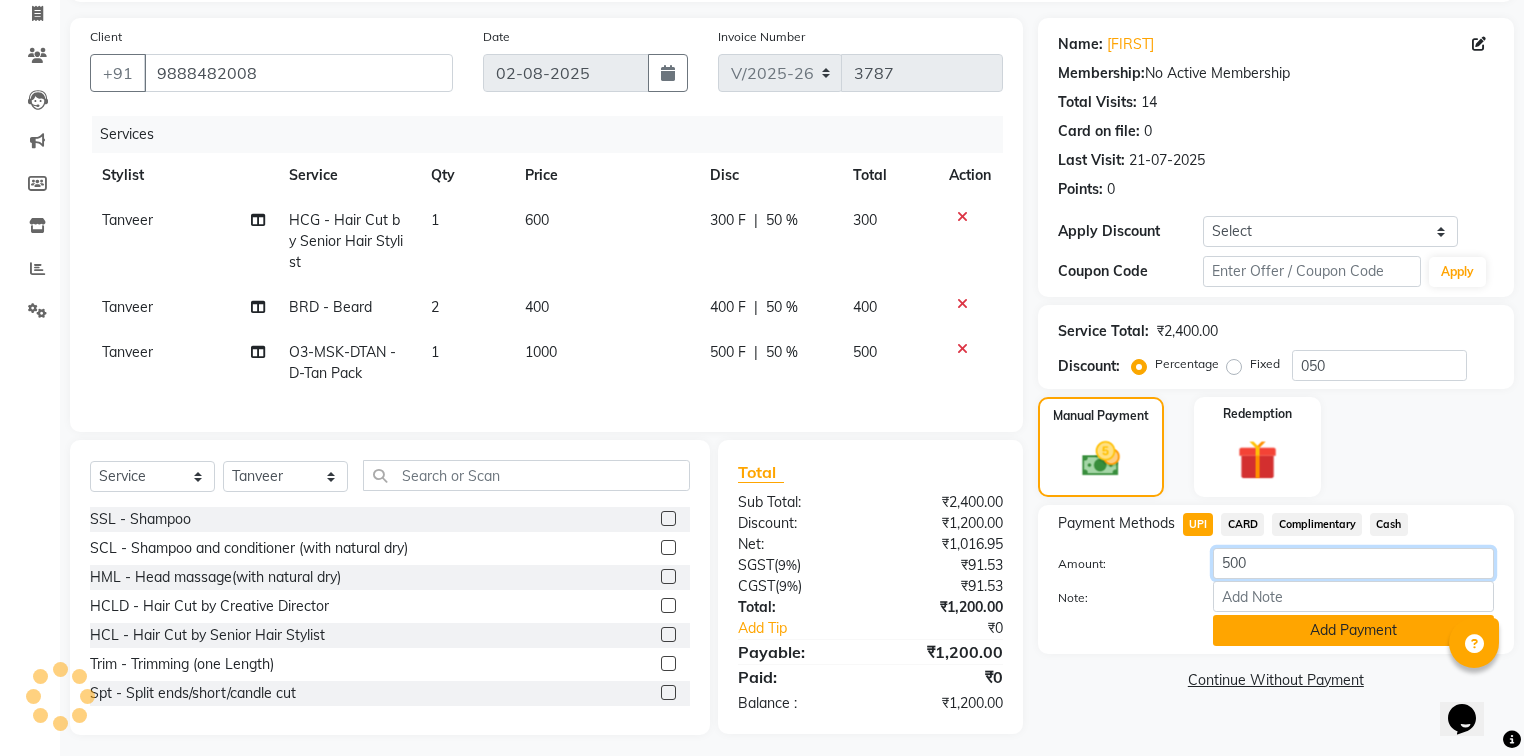 type on "500" 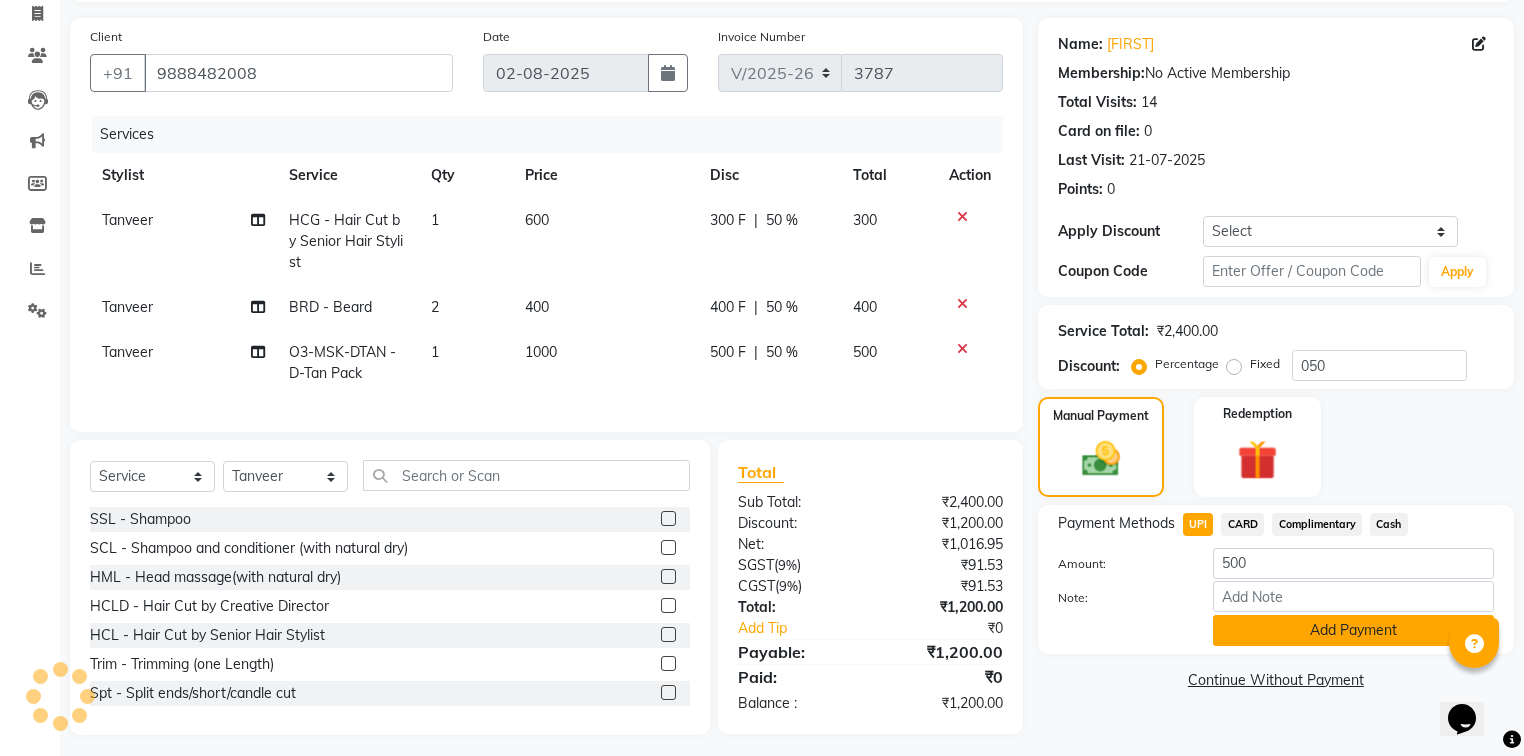 click on "Add Payment" 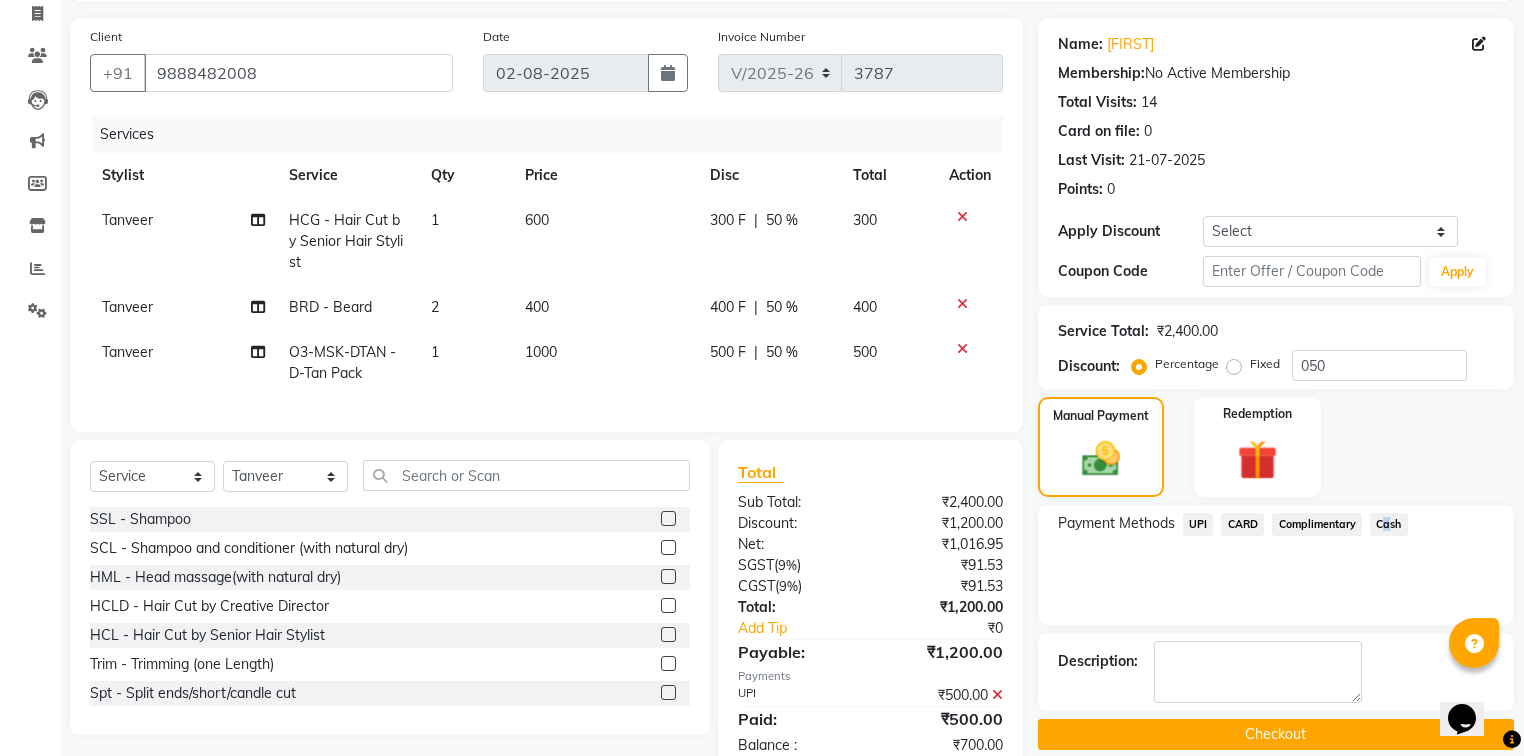click on "Cash" 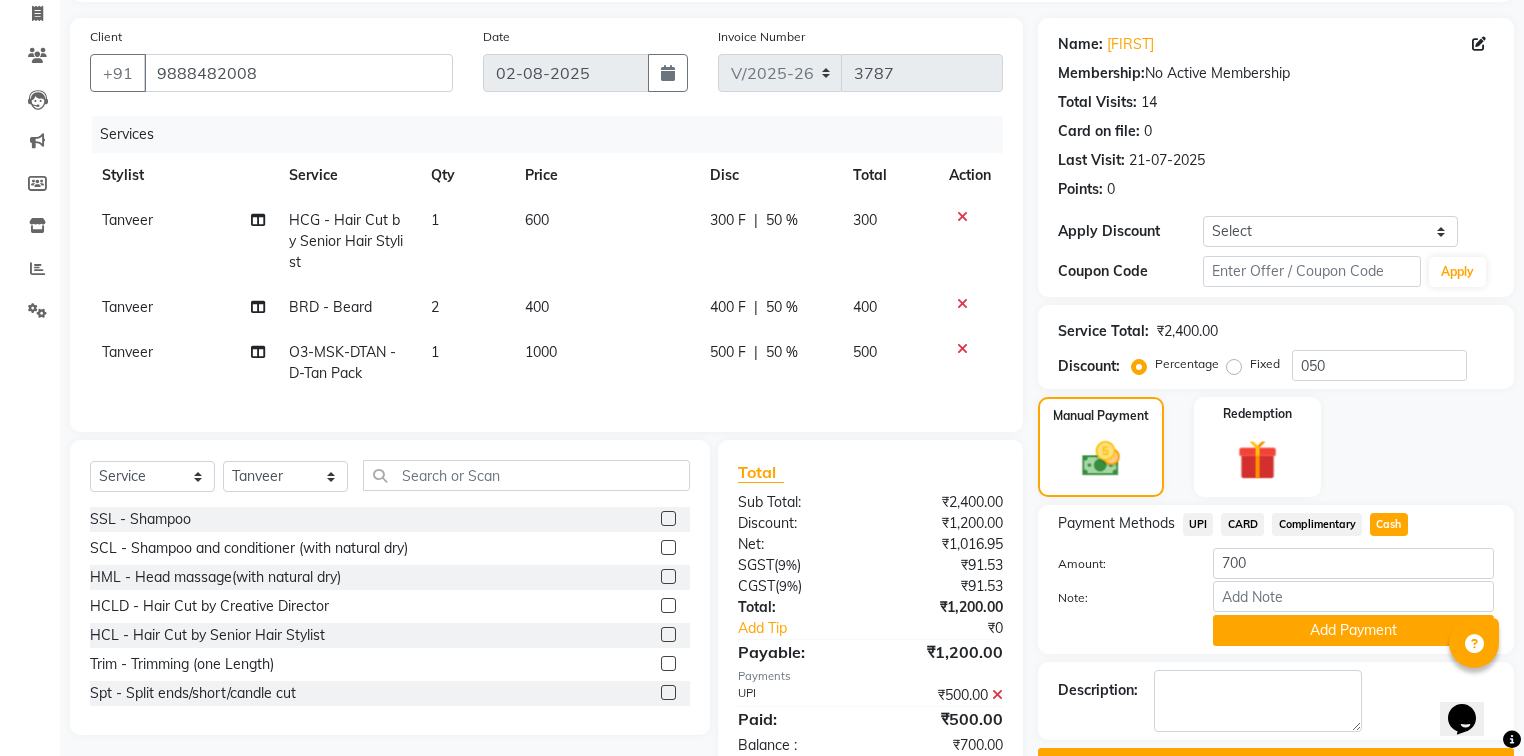 click on "Payment Methods  UPI   CARD   Complimentary   Cash  Amount: 700 Note: Add Payment" 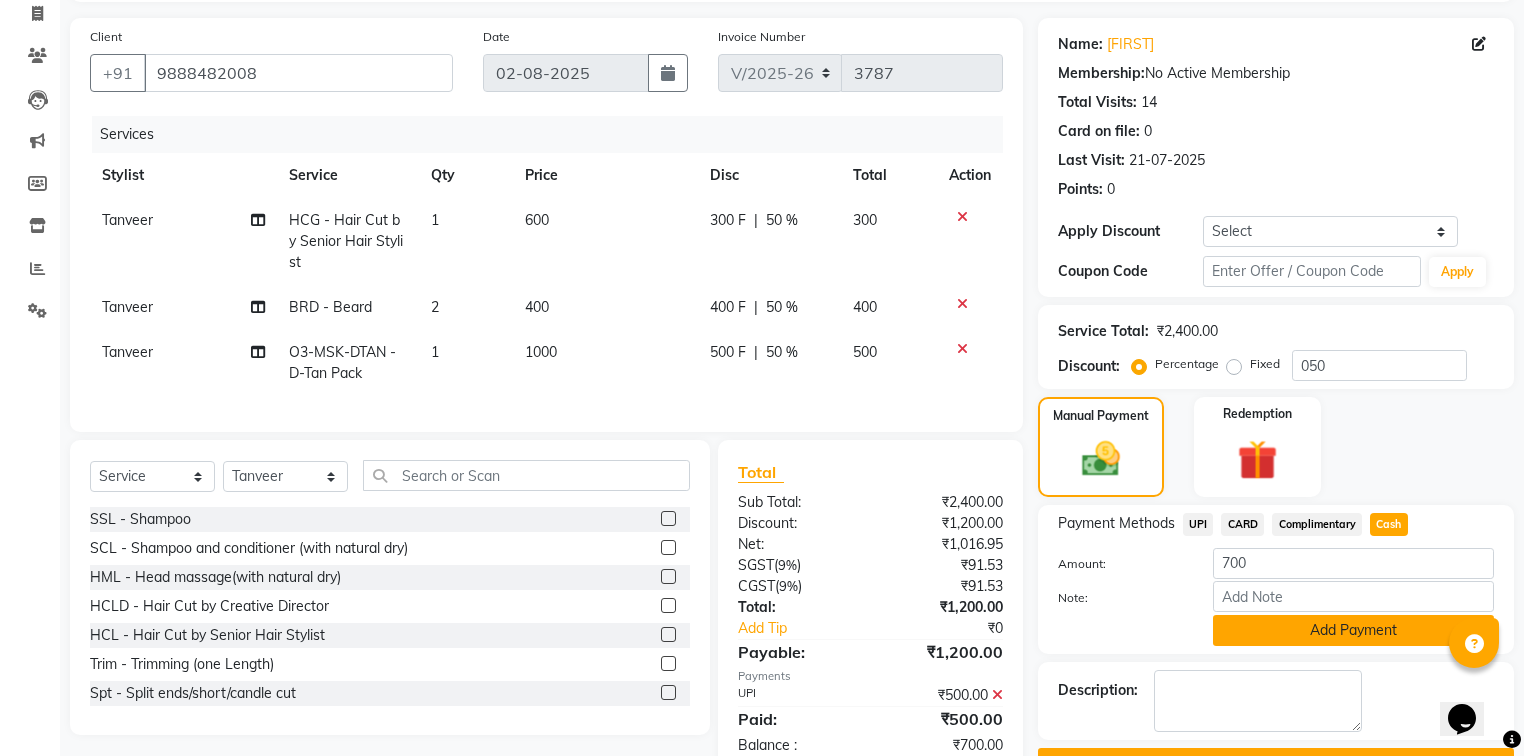 click on "Add Payment" 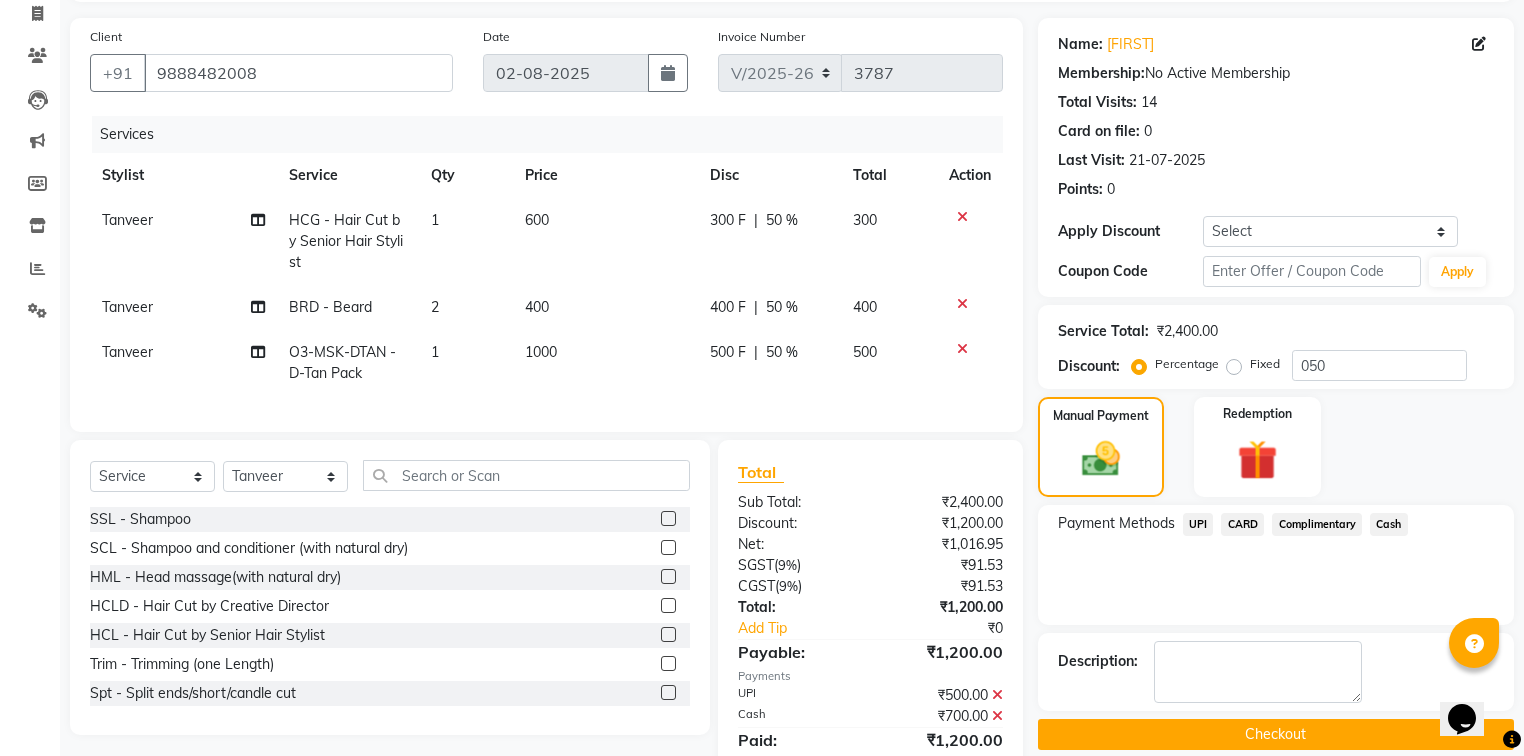 scroll, scrollTop: 194, scrollLeft: 0, axis: vertical 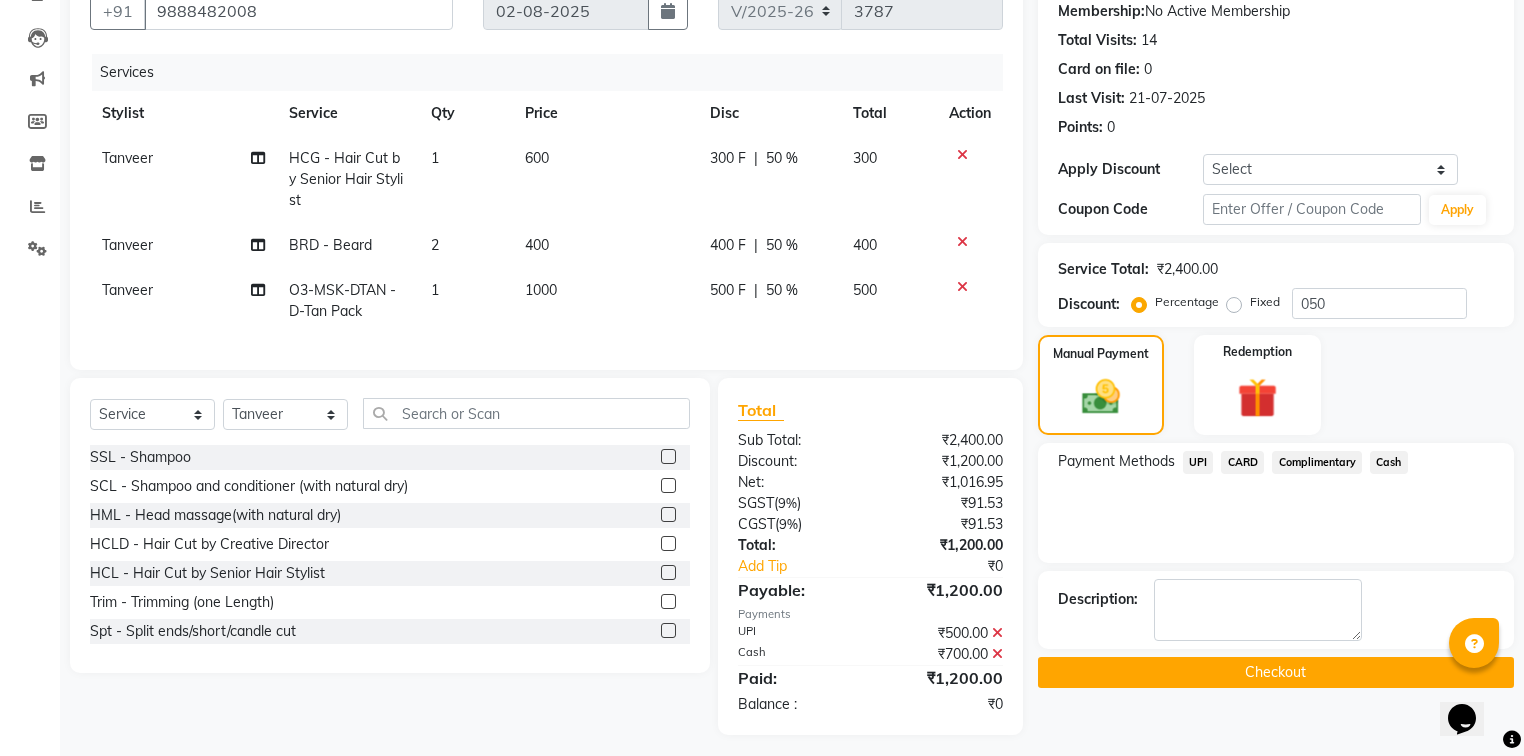 click on "Checkout" 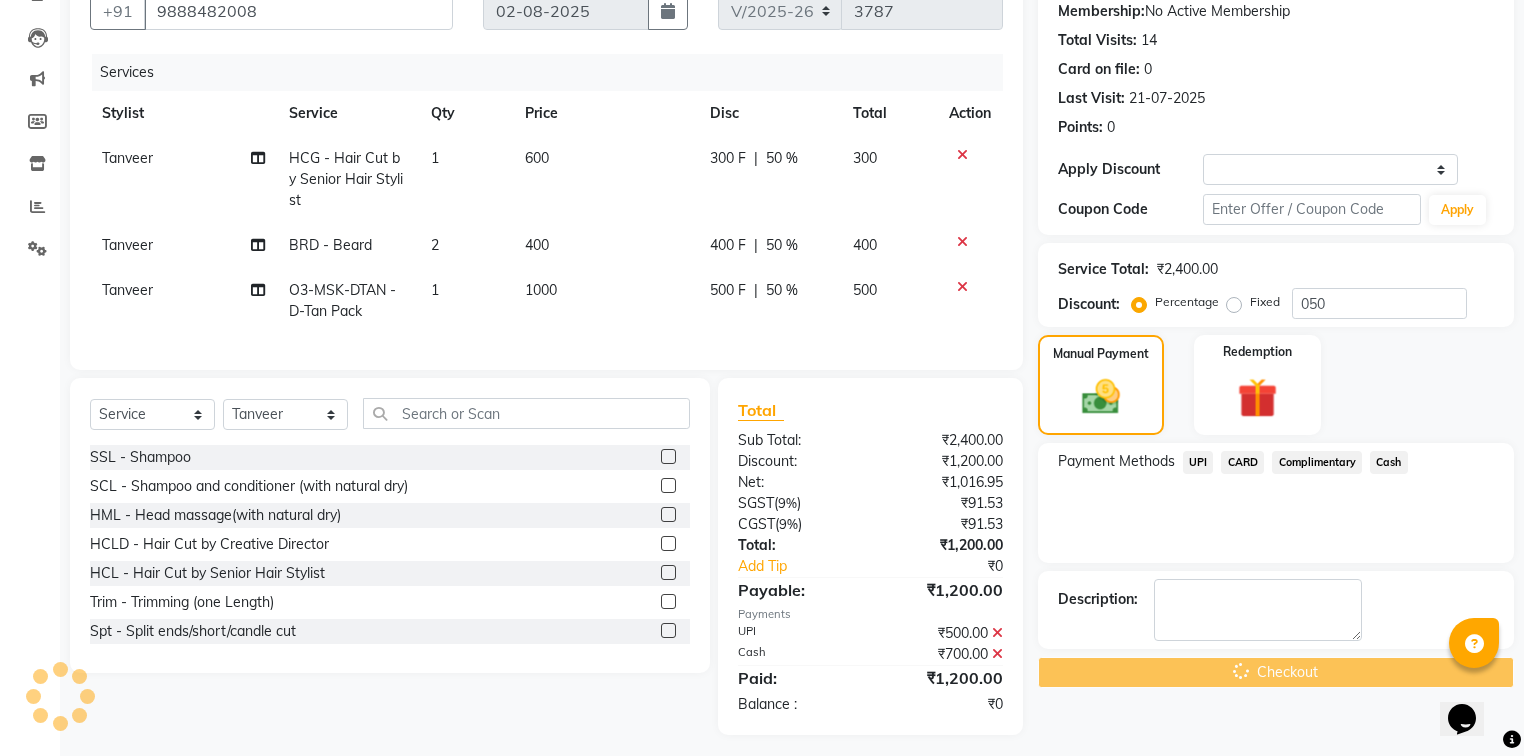 scroll, scrollTop: 0, scrollLeft: 0, axis: both 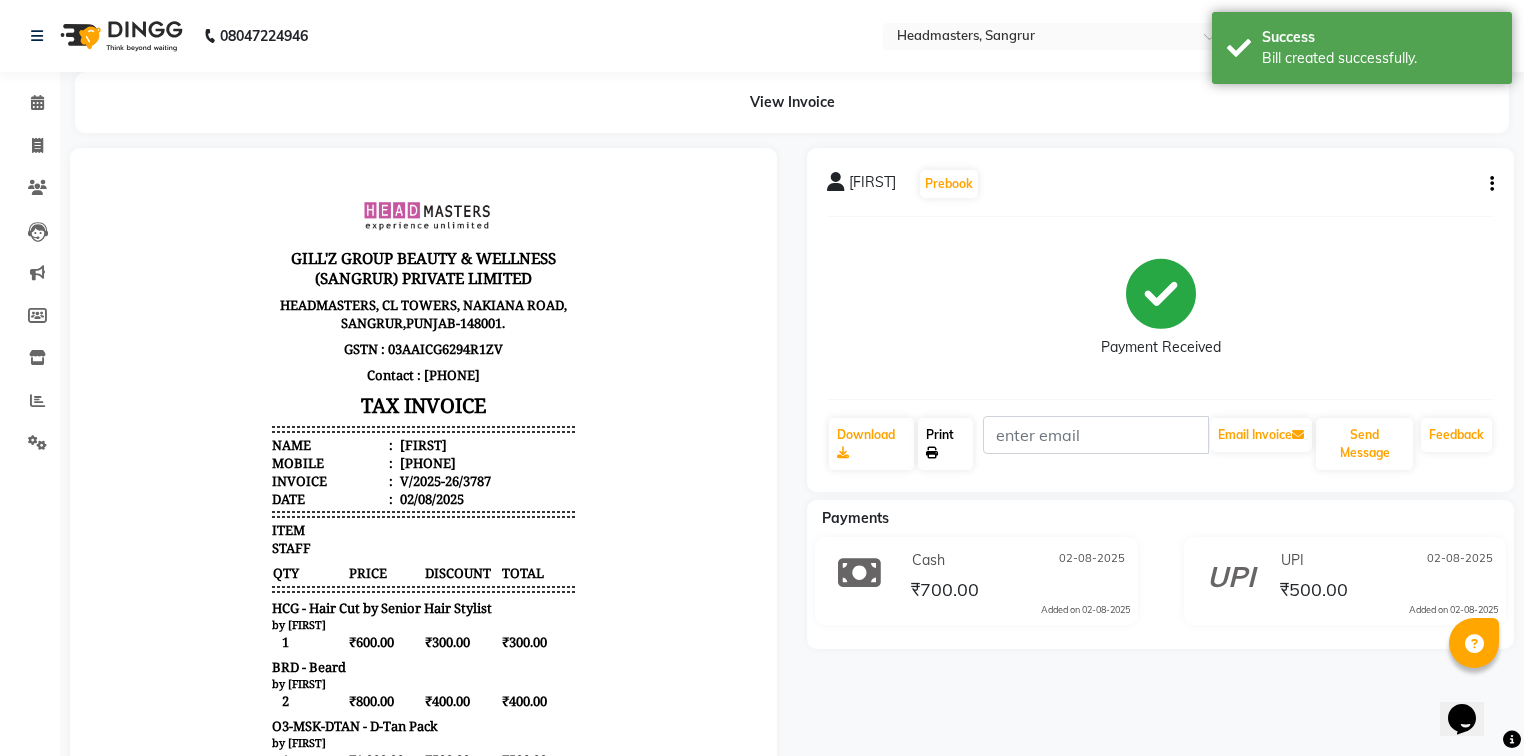 click on "Print" 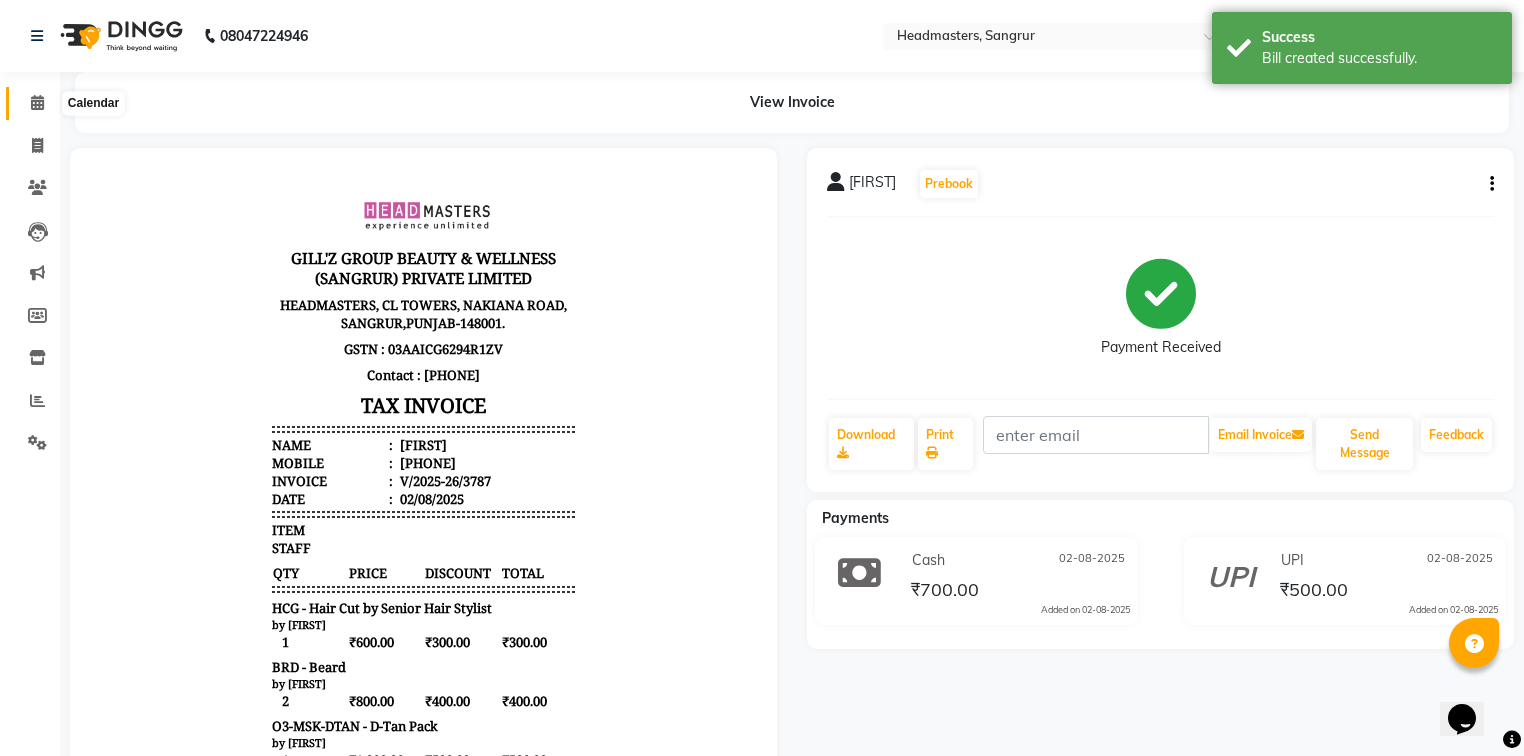 click 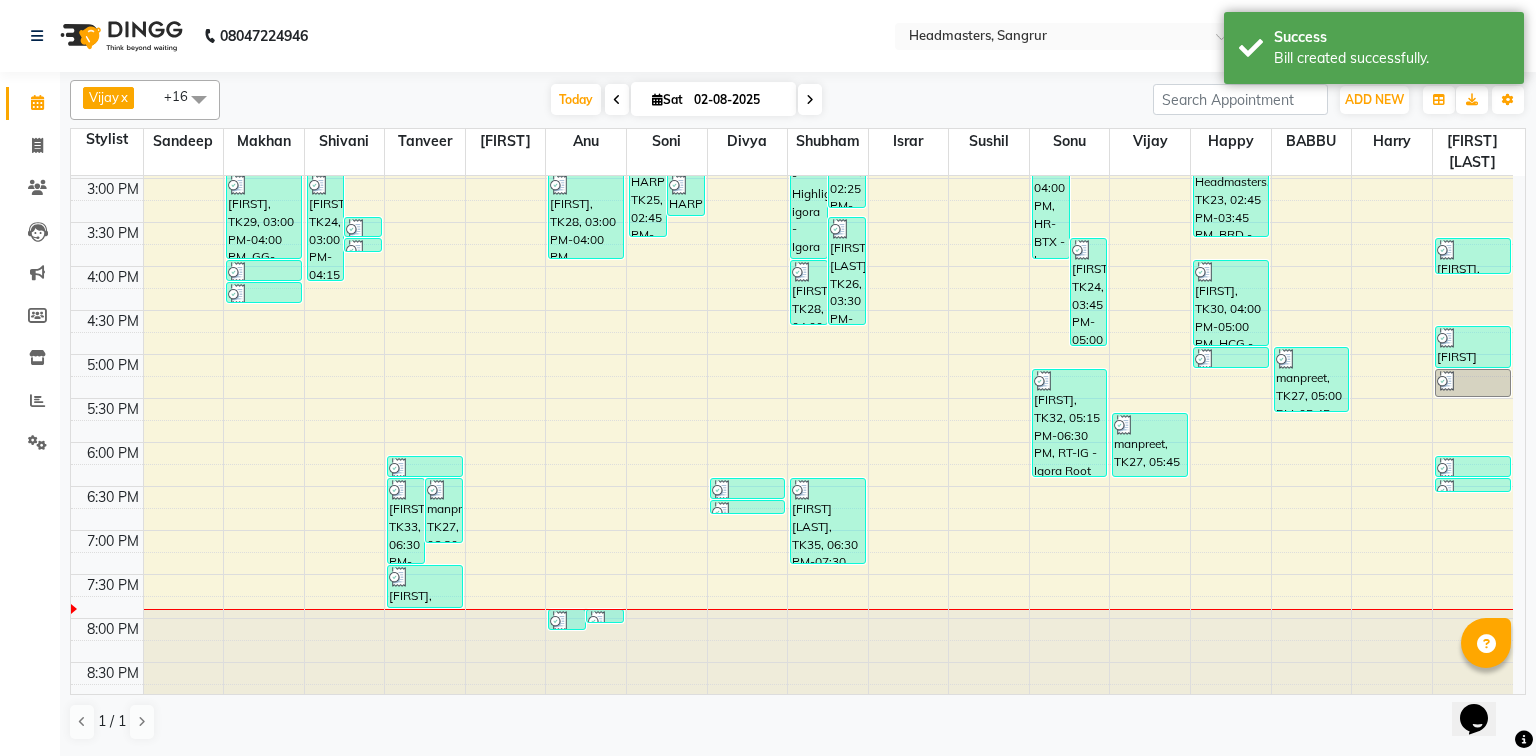scroll, scrollTop: 614, scrollLeft: 0, axis: vertical 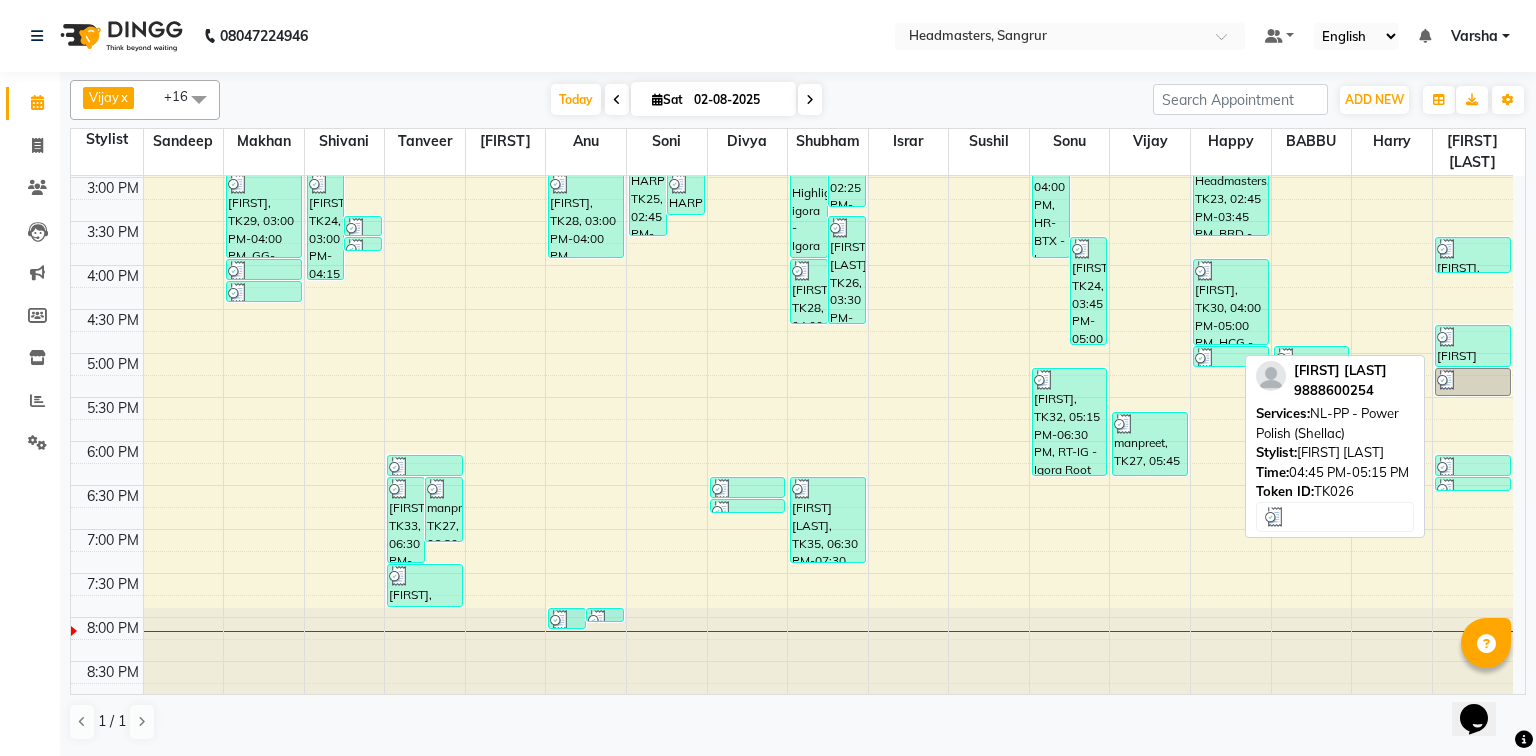 click on "[FIRST] [LAST], TK26, 04:45 PM-05:15 PM, NL-PP  - Power Polish (Shellac)" at bounding box center (1473, 346) 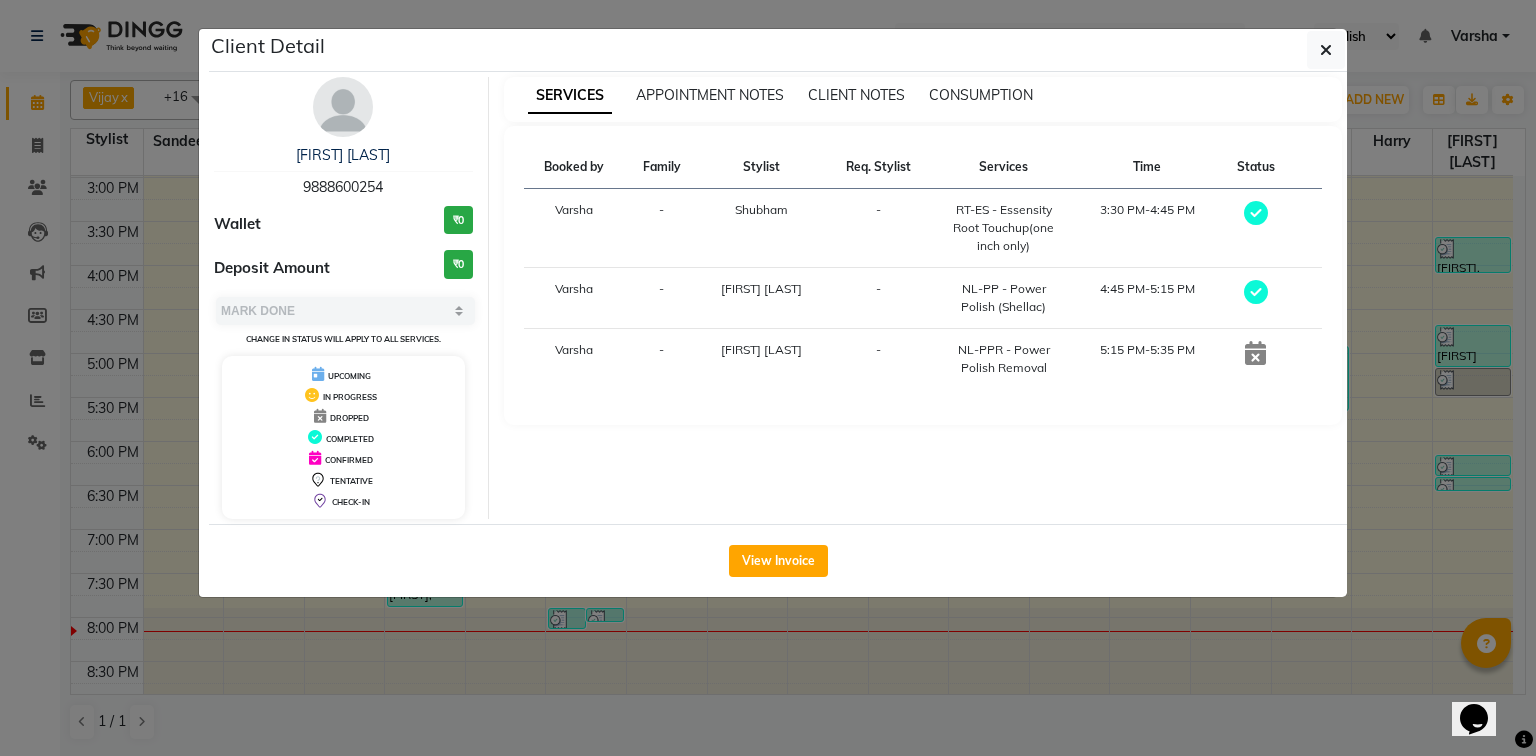 drag, startPoint x: 393, startPoint y: 178, endPoint x: 236, endPoint y: 179, distance: 157.00319 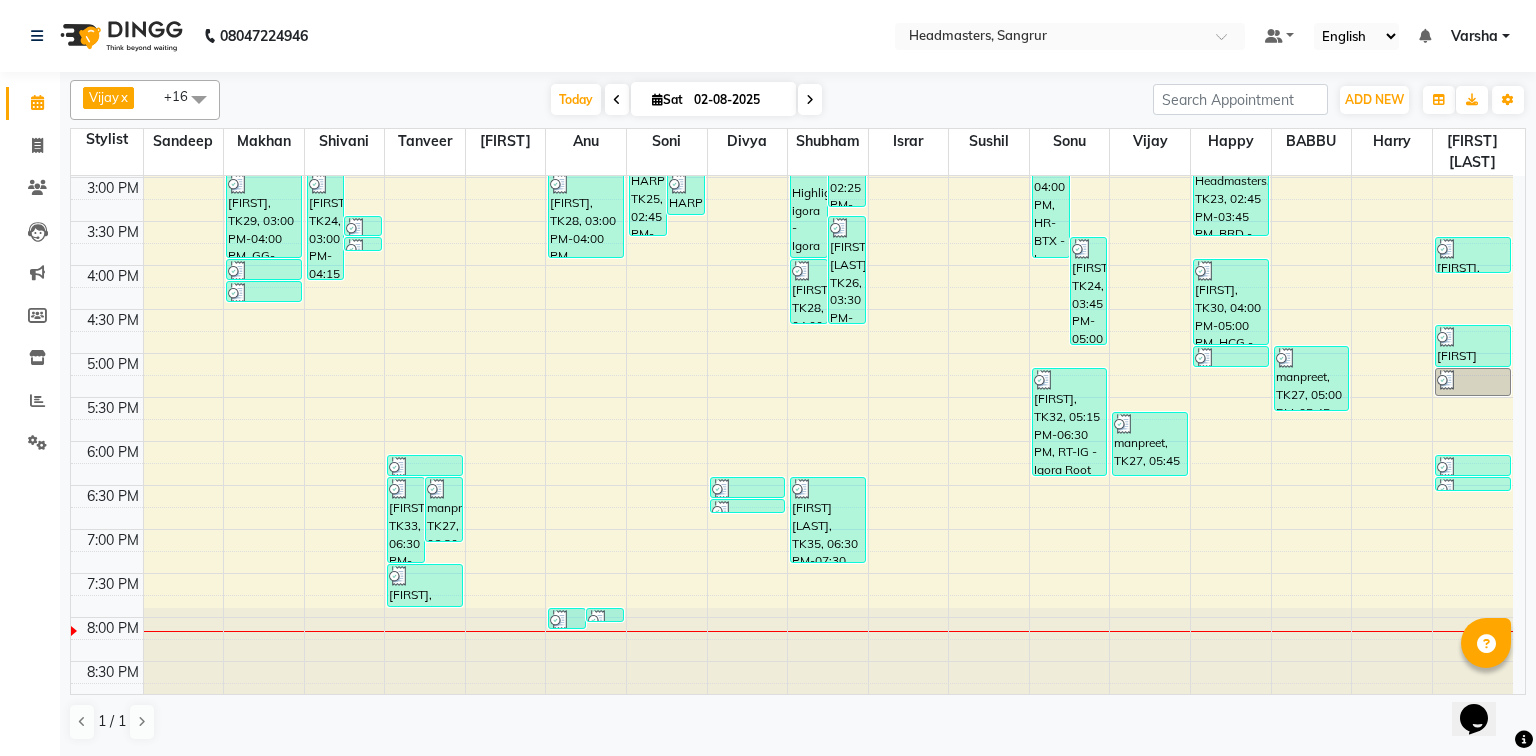 click at bounding box center [828, 606] 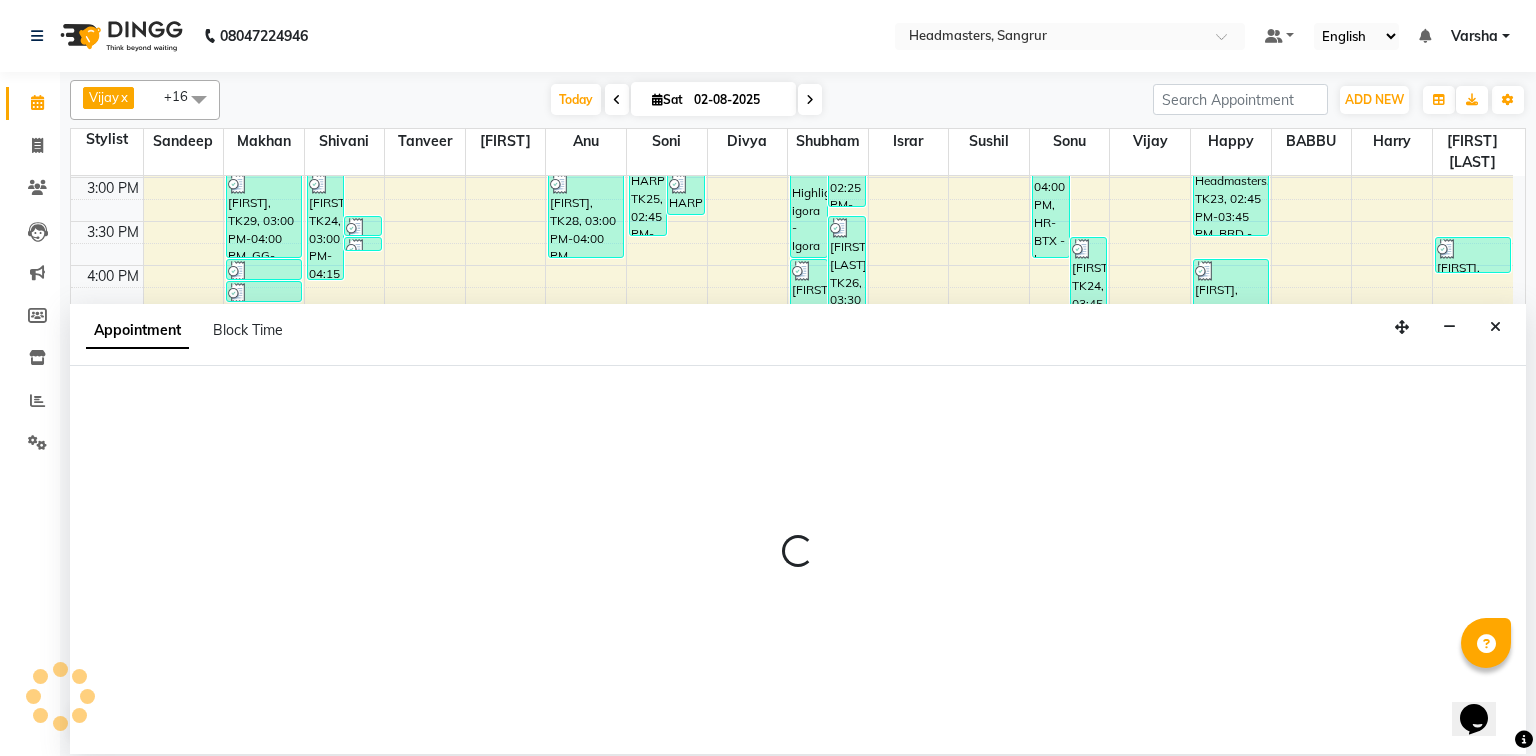 select on "64930" 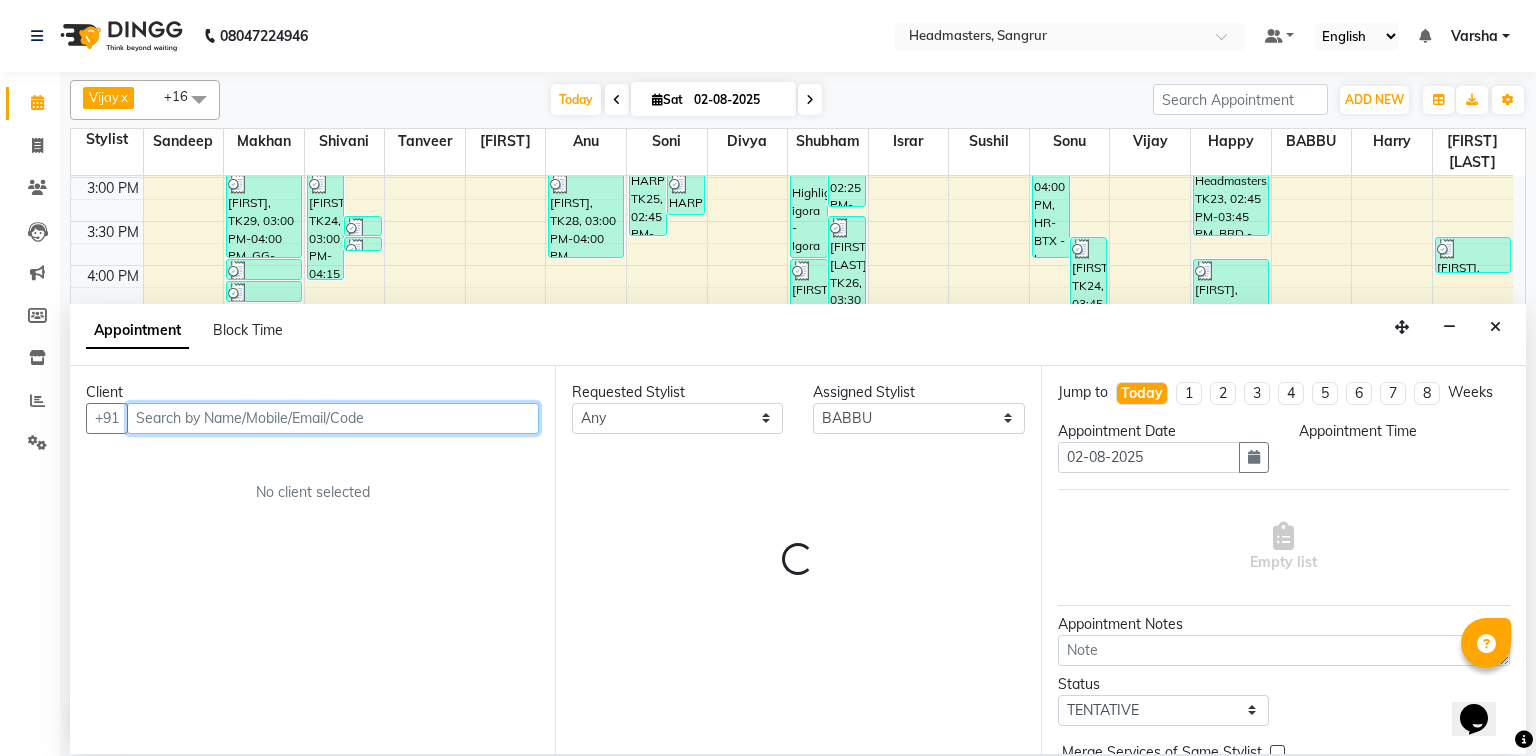 select on "1170" 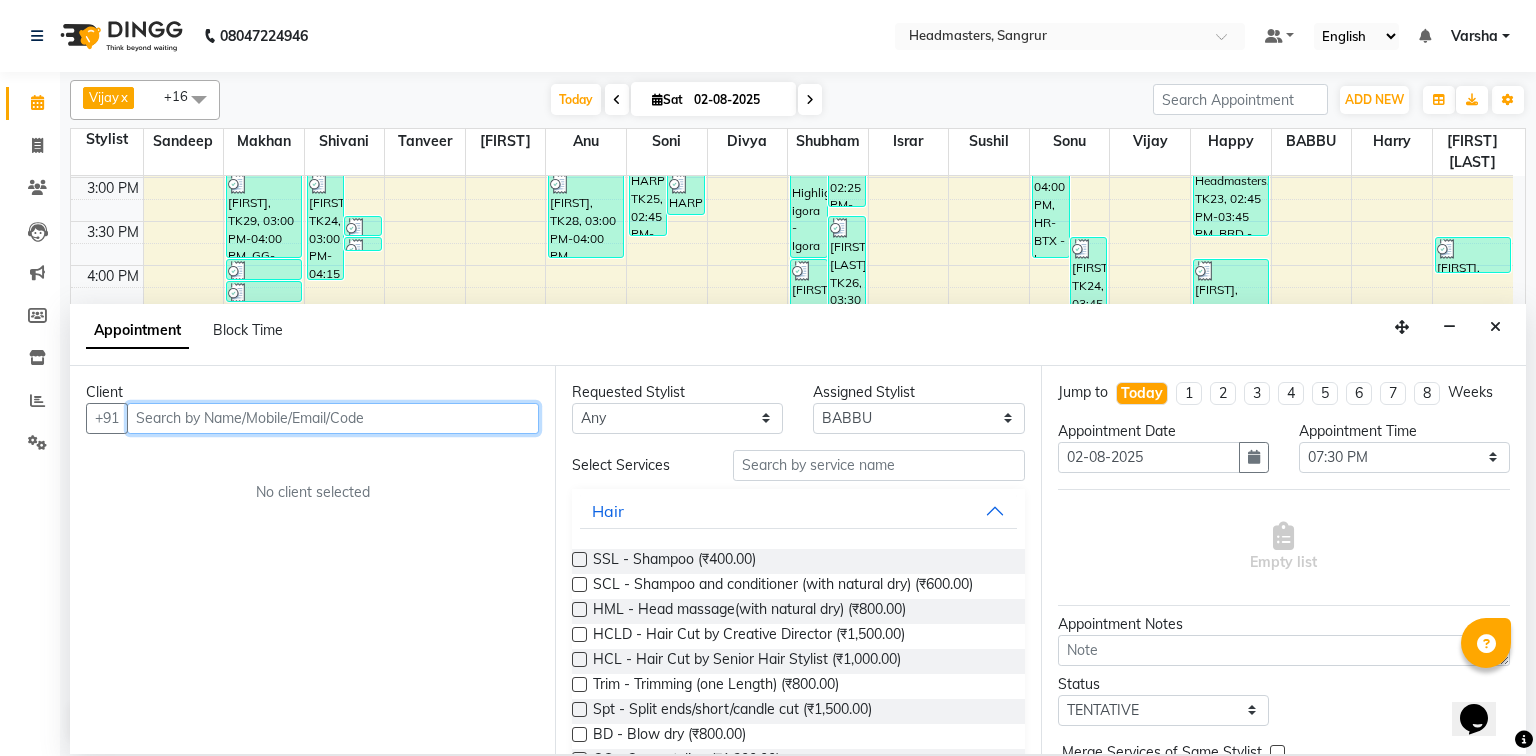 drag, startPoint x: 159, startPoint y: 438, endPoint x: 152, endPoint y: 414, distance: 25 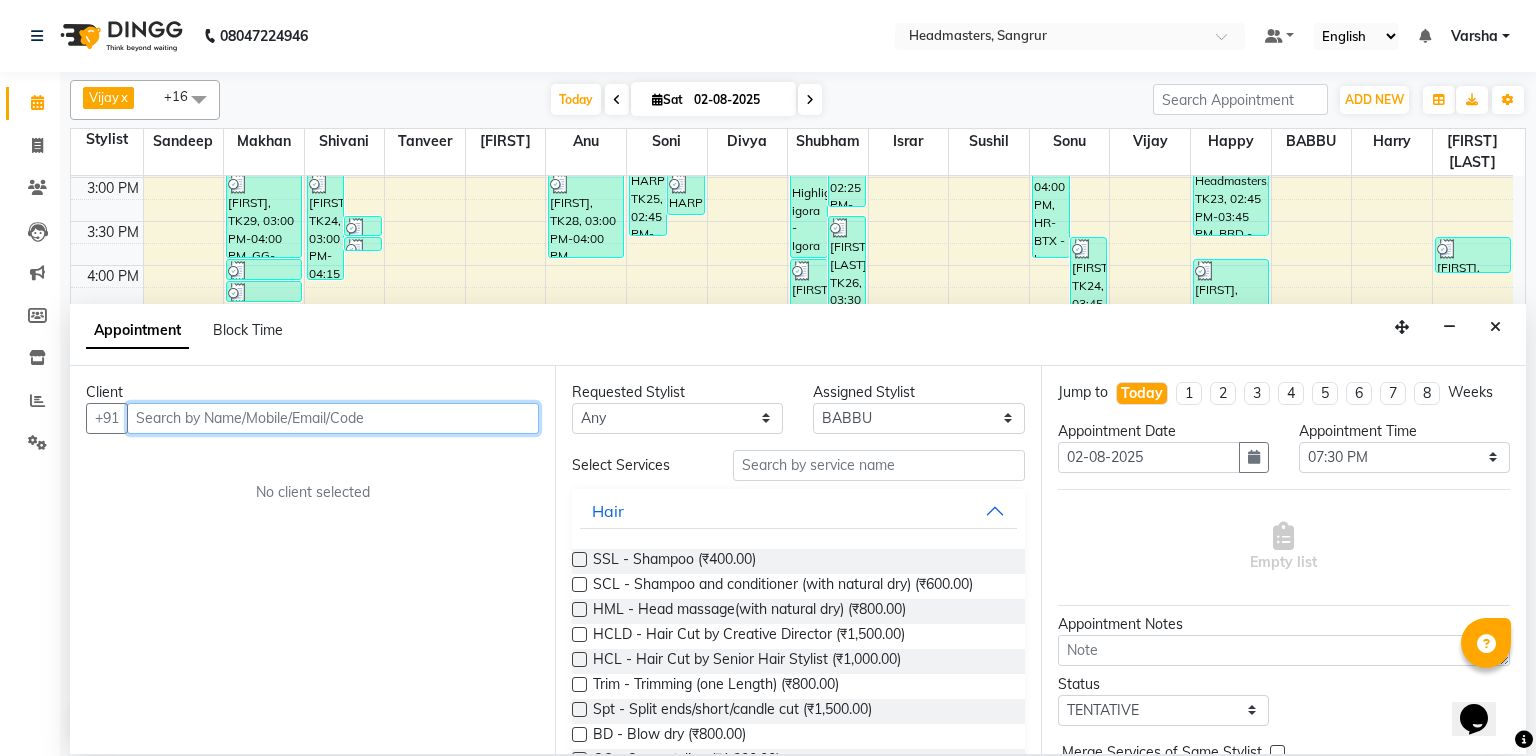 paste on "9888600254" 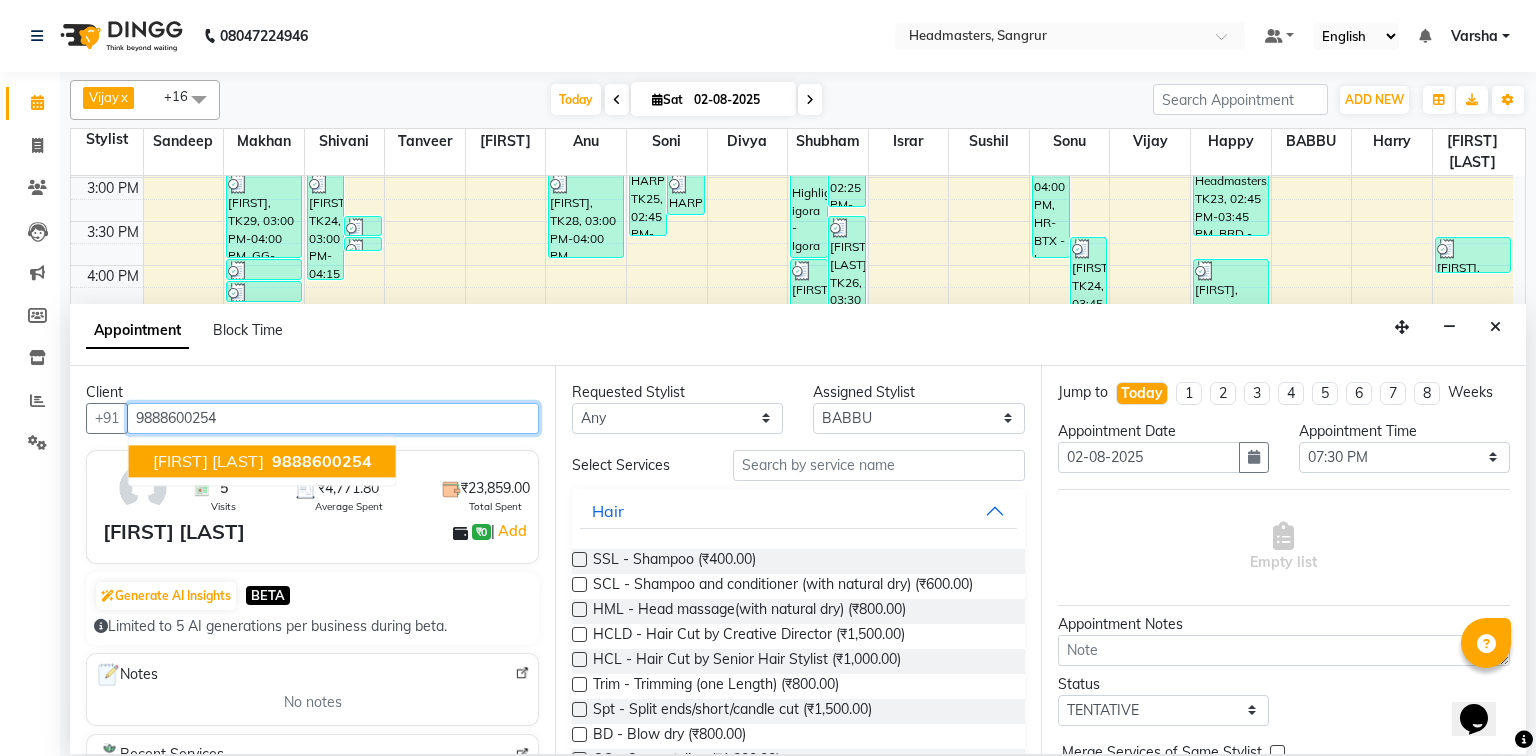 type on "9888600254" 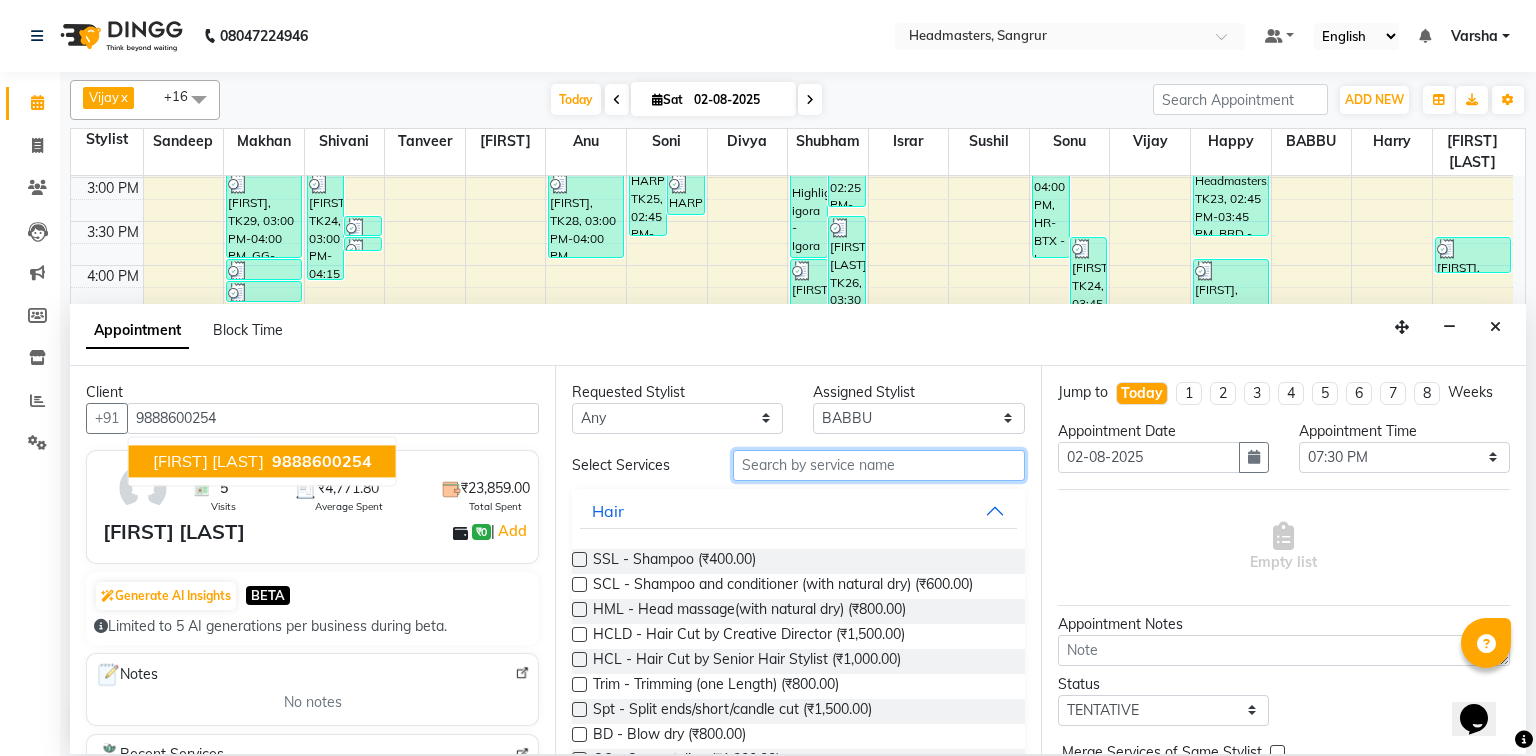 click at bounding box center (879, 465) 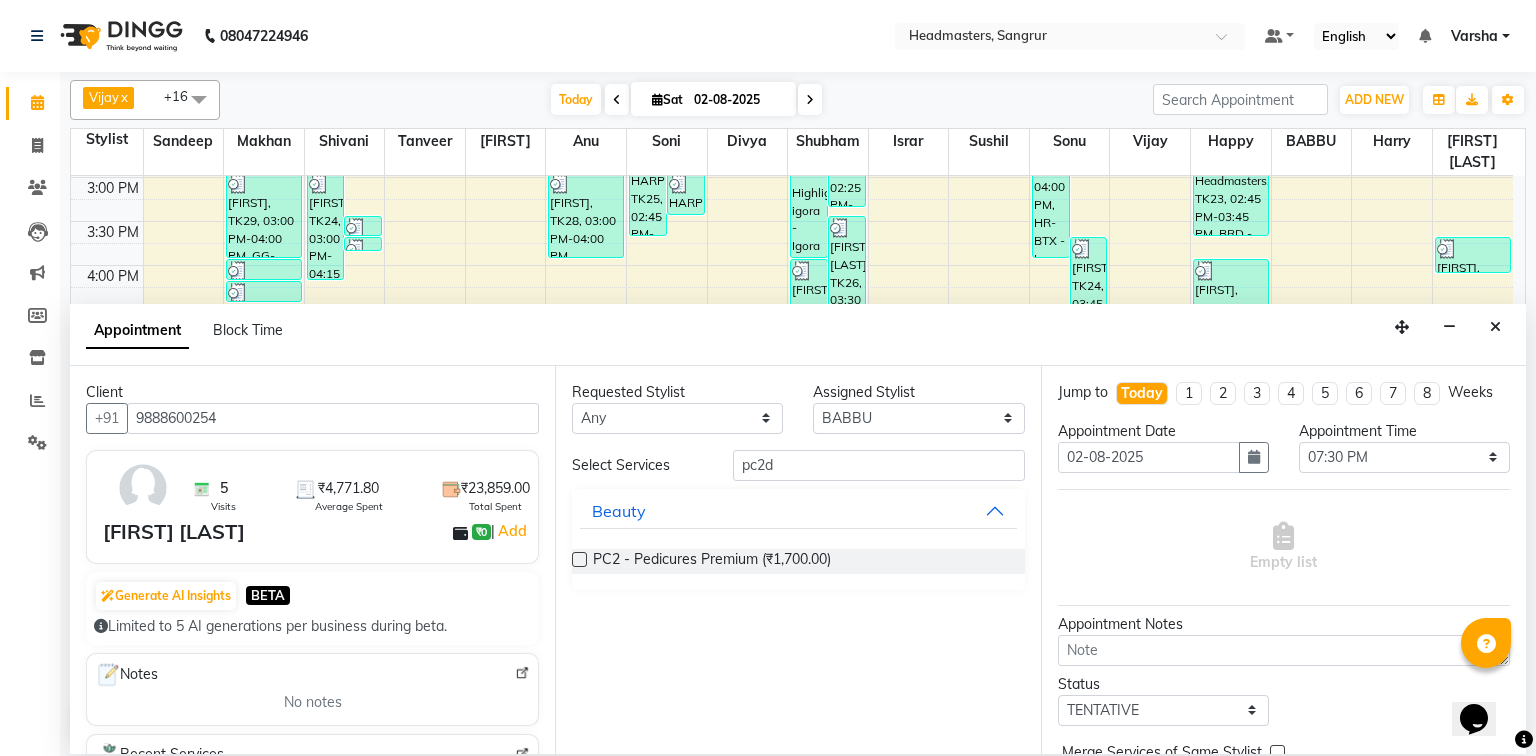 click on "Requested Stylist Any [FIRST]  [FIRST] [FIRST] [FIRST] [FIRST] [FIRST] [FIRST] [FIRST] [FIRST] [FIRST] [FIRST] [FIRST] [FIRST] [FIRST] [FIRST] [FIRST] [FIRST] [FIRST] [FIRST] [FIRST] [FIRST] [FIRST] [FIRST] [FIRST] [FIRST] [FIRST] Assigned Stylist Select [FIRST]  [FIRST] [FIRST] [FIRST] [FIRST] [FIRST] [FIRST] [FIRST] [FIRST] [FIRST] [FIRST] [FIRST] [FIRST] [FIRST] [FIRST] [FIRST] [FIRST] [FIRST] [FIRST] [FIRST] [FIRST] [FIRST] [FIRST] [FIRST] [FIRST] Select Services pc2d    Beauty PC2 - Pedicures Premium (₹1,700.00)" at bounding box center (797, 560) 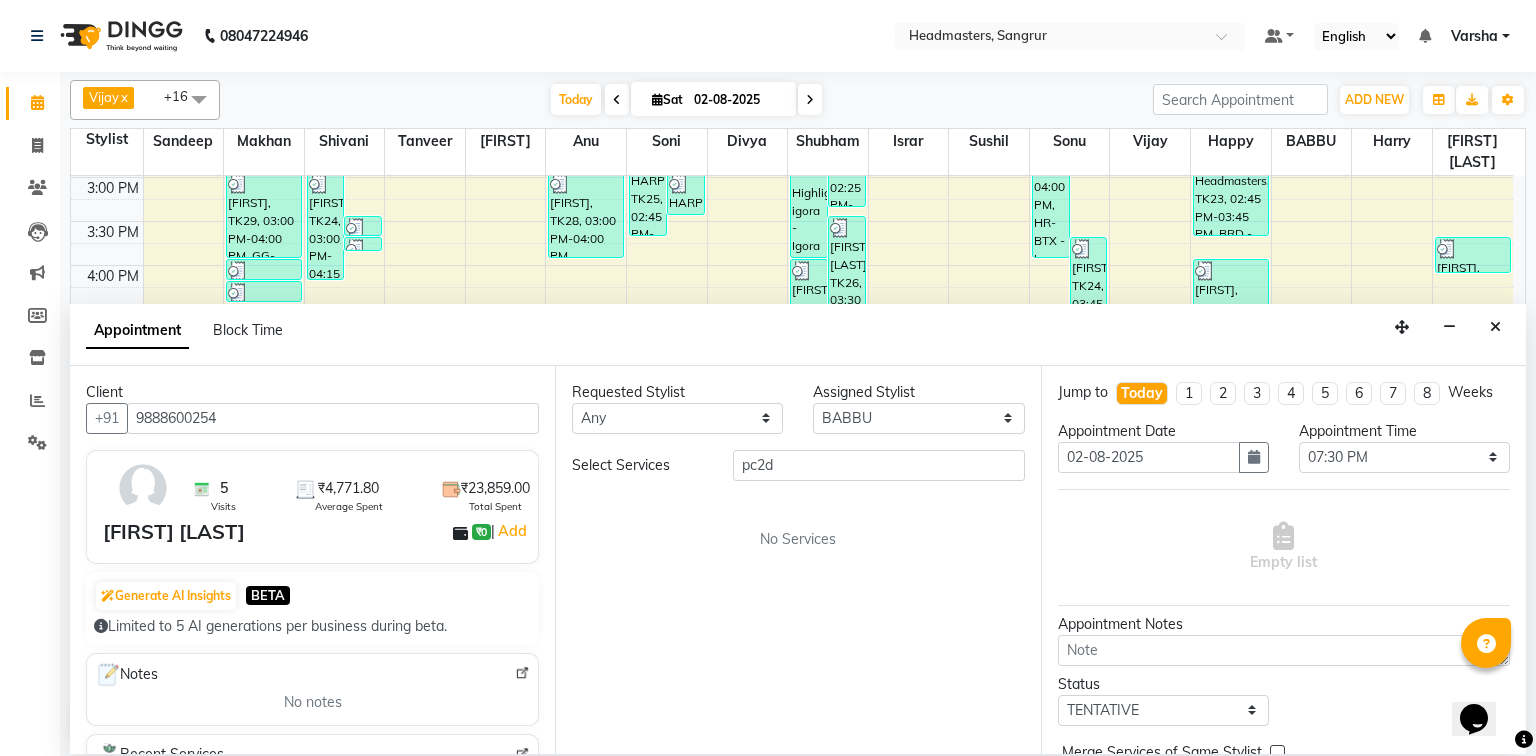 click on "Select Services pc2d No Services" at bounding box center (798, 500) 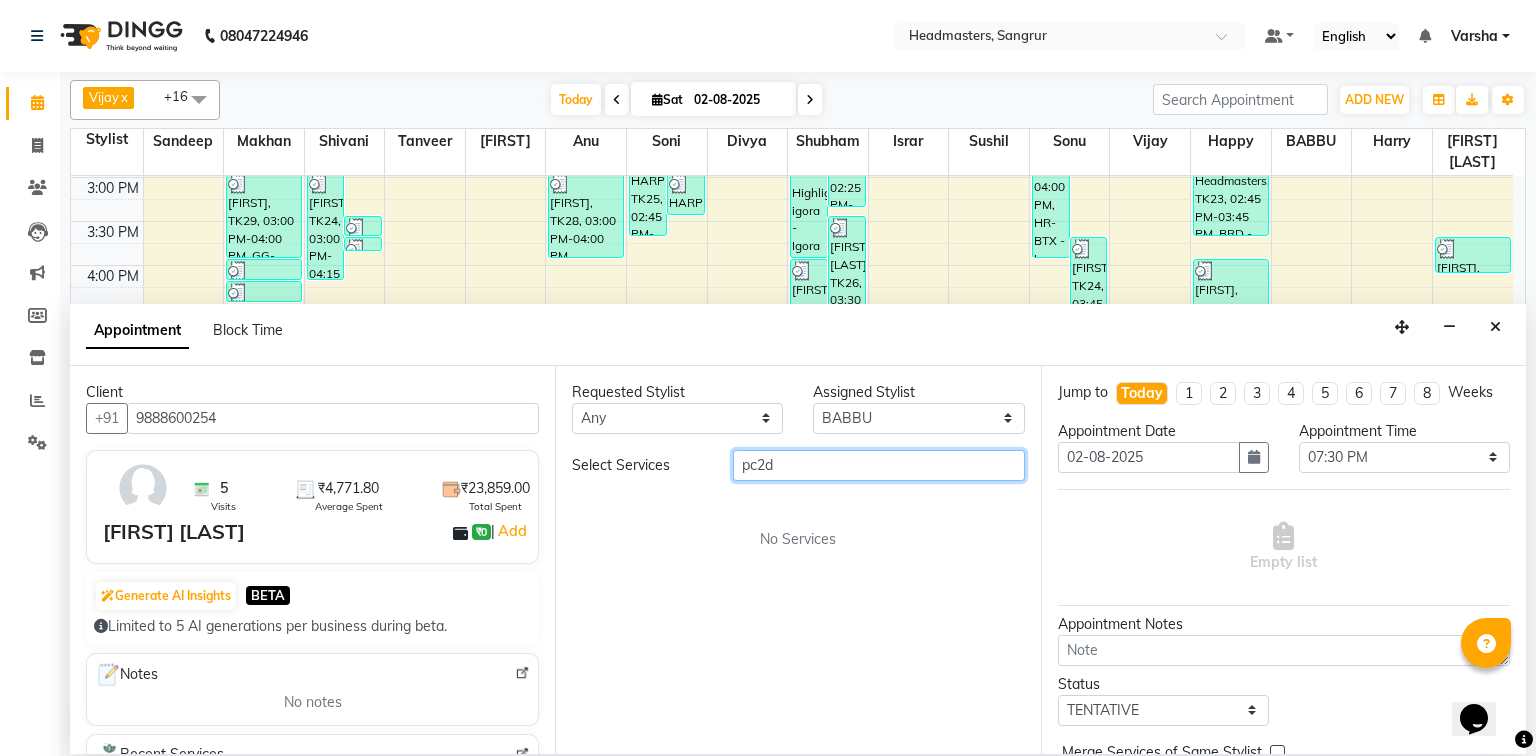 click on "pc2d" at bounding box center [879, 465] 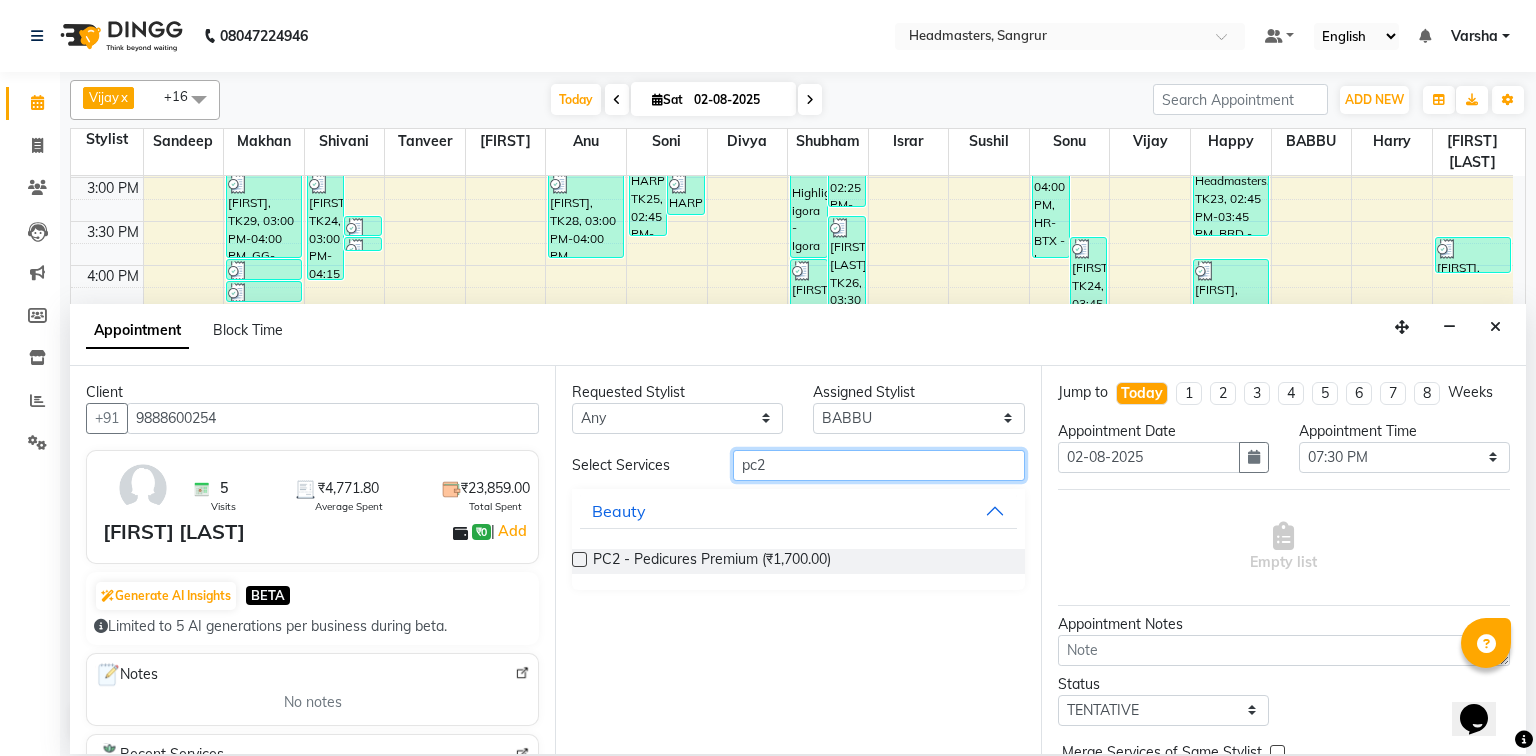 type on "pc2" 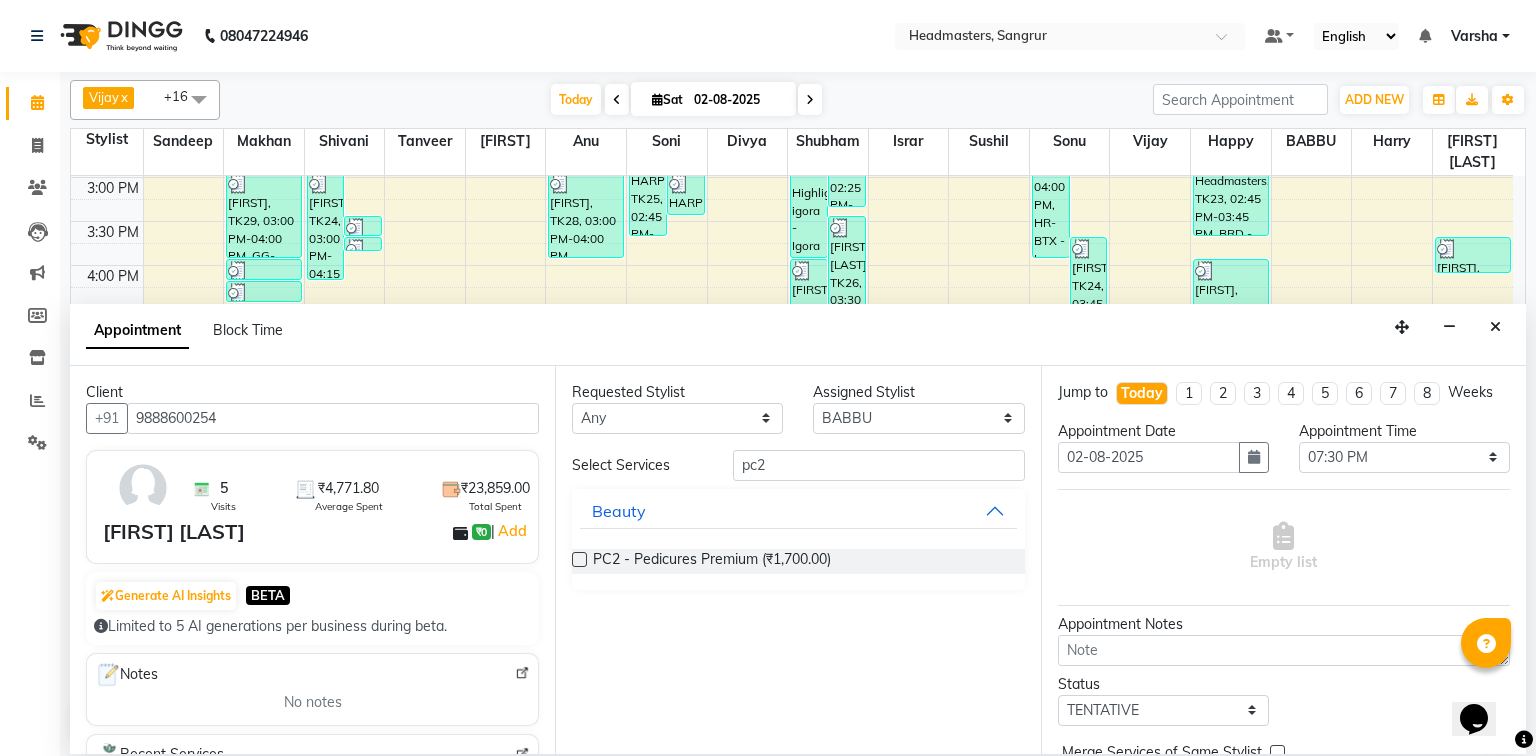 click at bounding box center (579, 559) 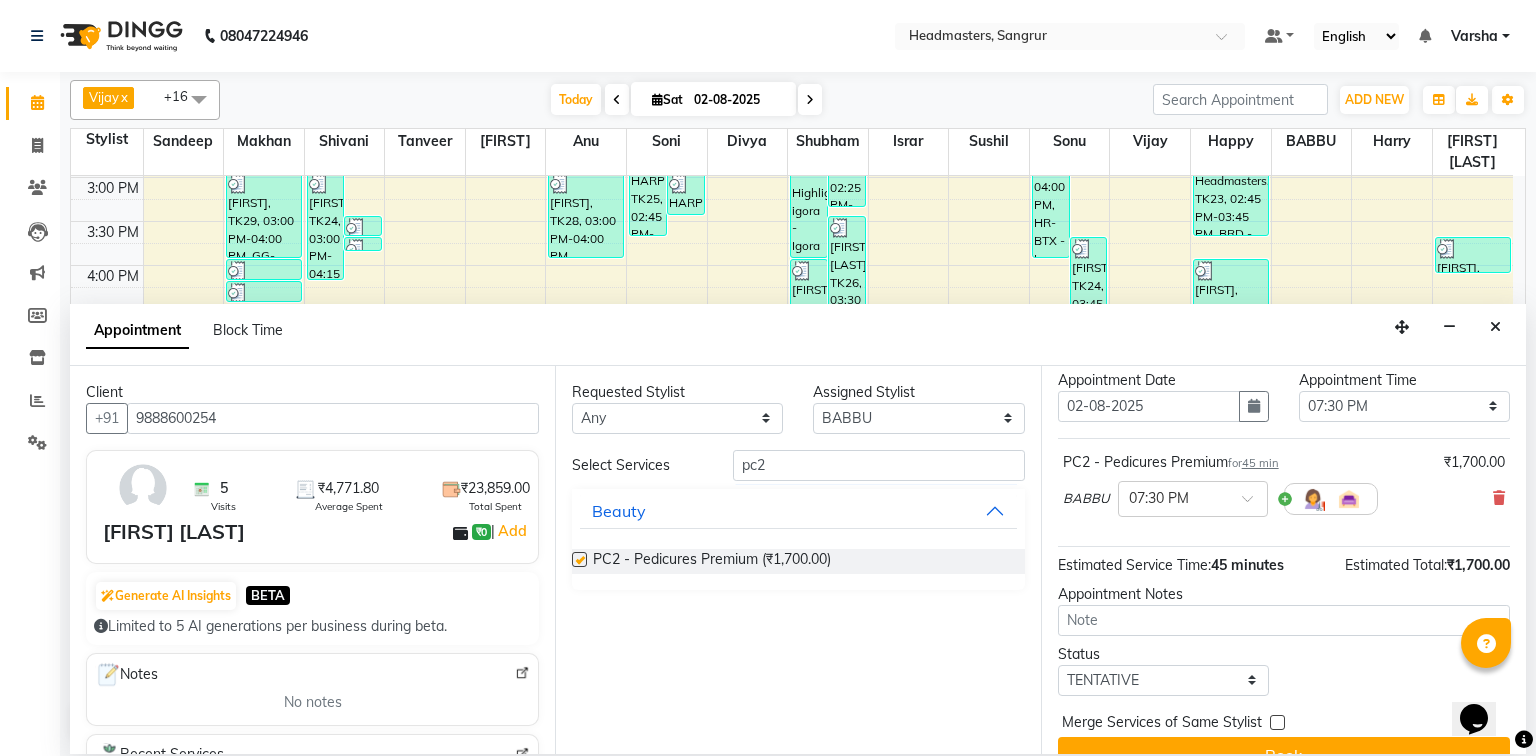 checkbox on "false" 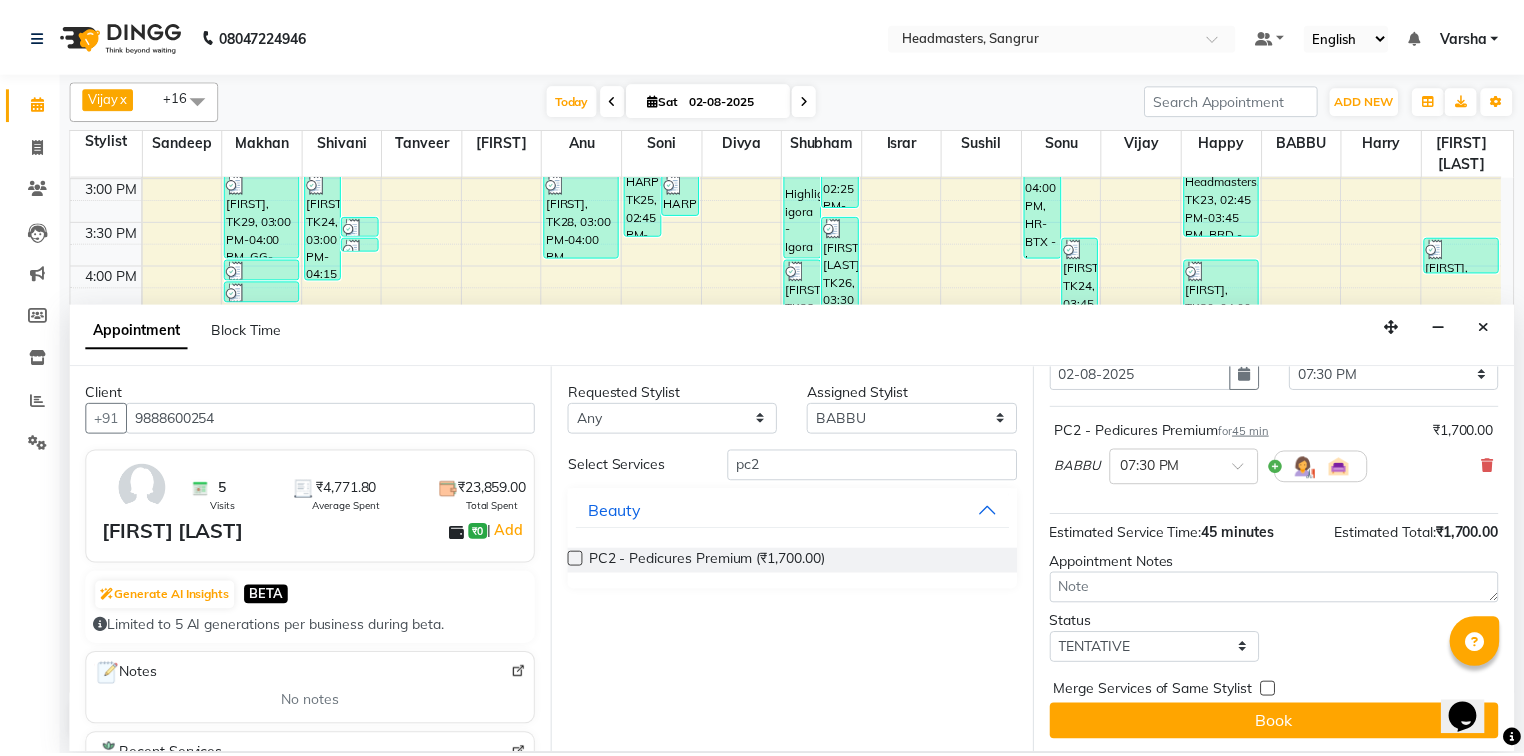 scroll, scrollTop: 85, scrollLeft: 0, axis: vertical 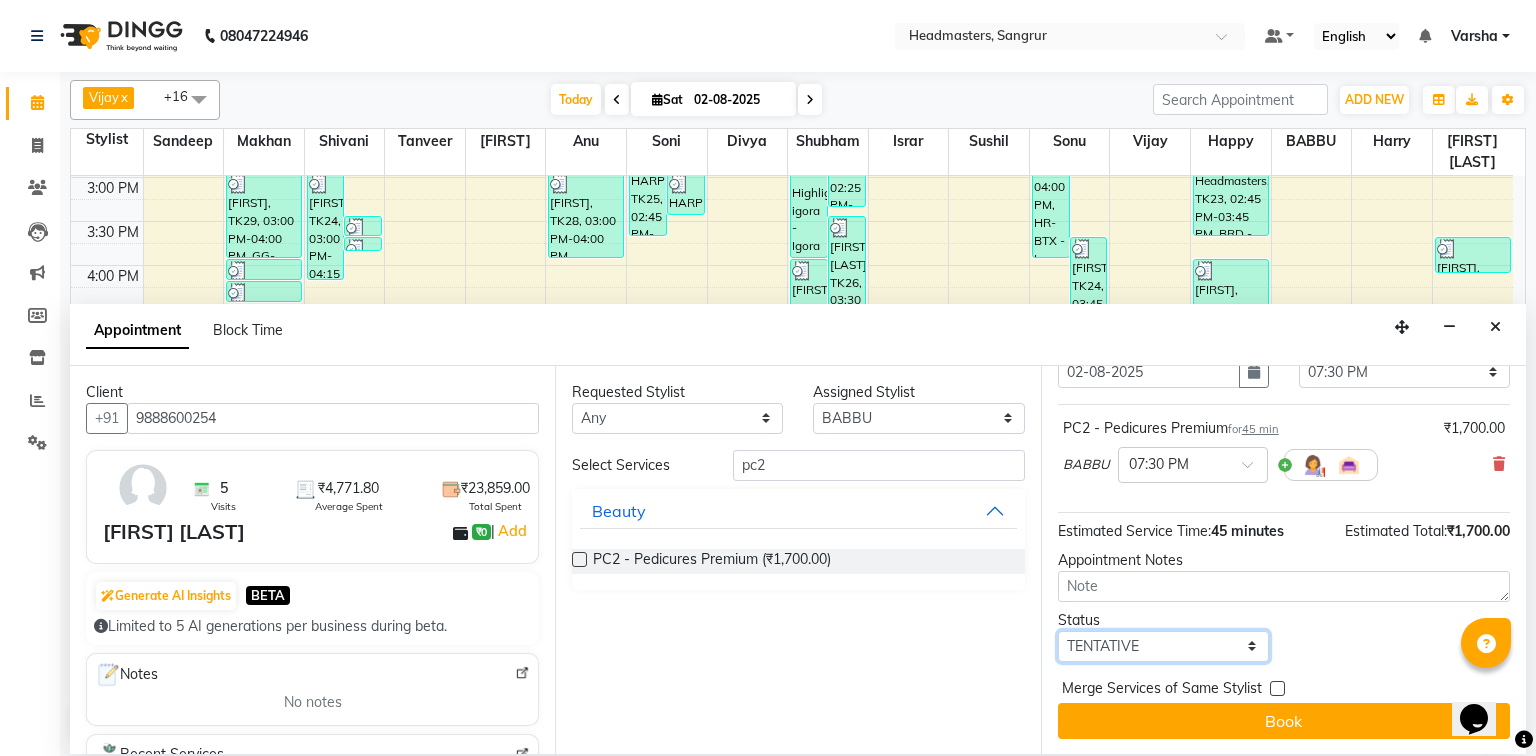 click on "Select TENTATIVE CONFIRM CHECK-IN UPCOMING" at bounding box center (1163, 646) 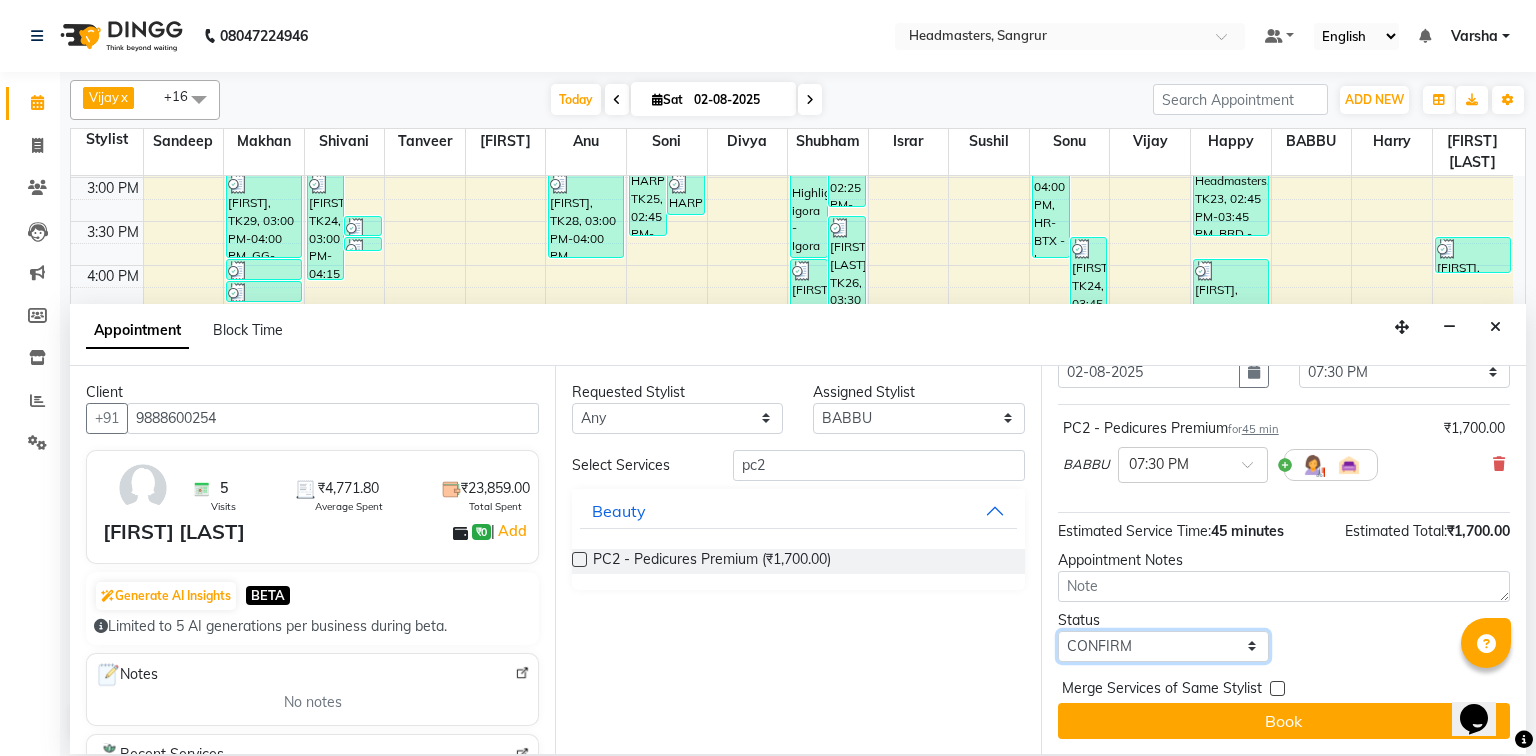 click on "Select TENTATIVE CONFIRM CHECK-IN UPCOMING" at bounding box center (1163, 646) 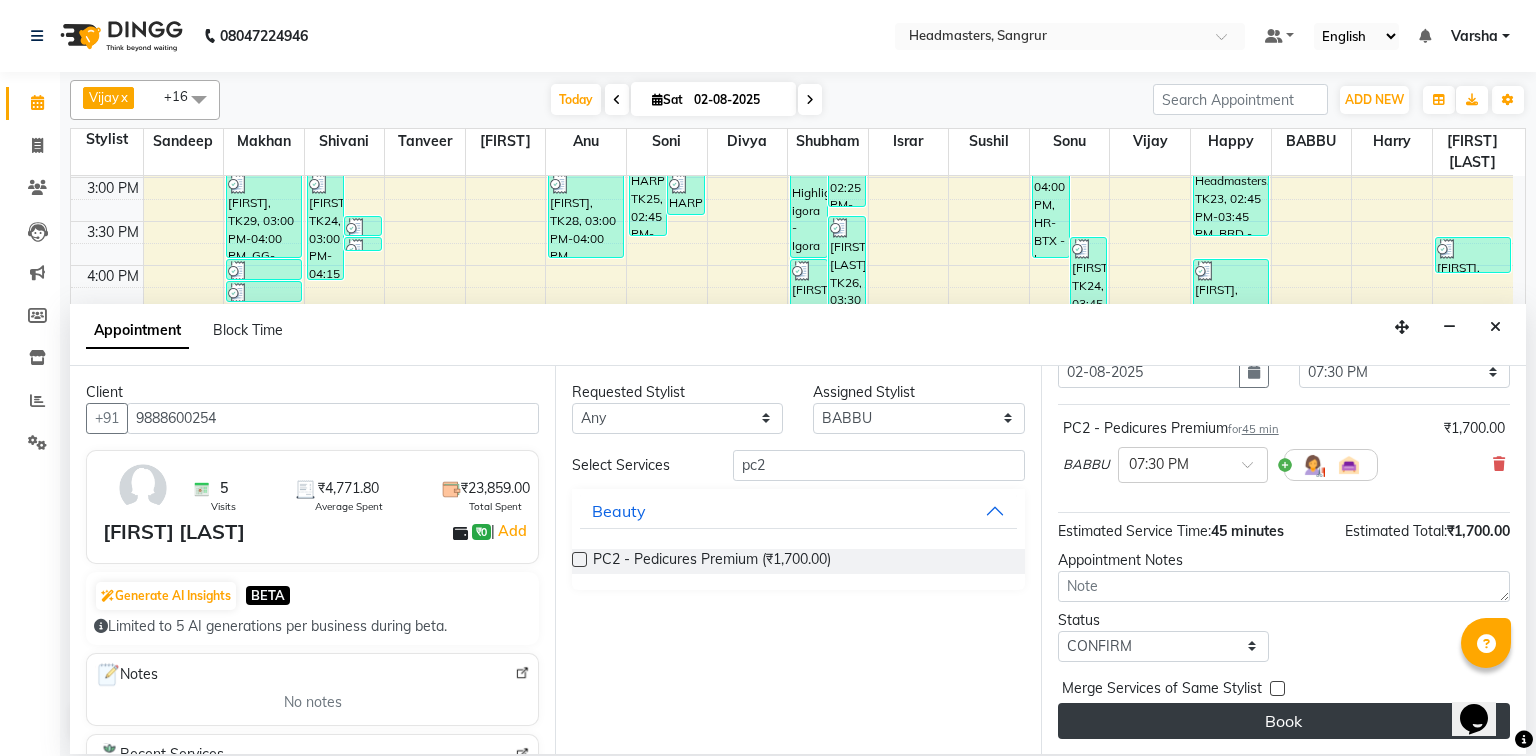 click on "Book" at bounding box center [1284, 721] 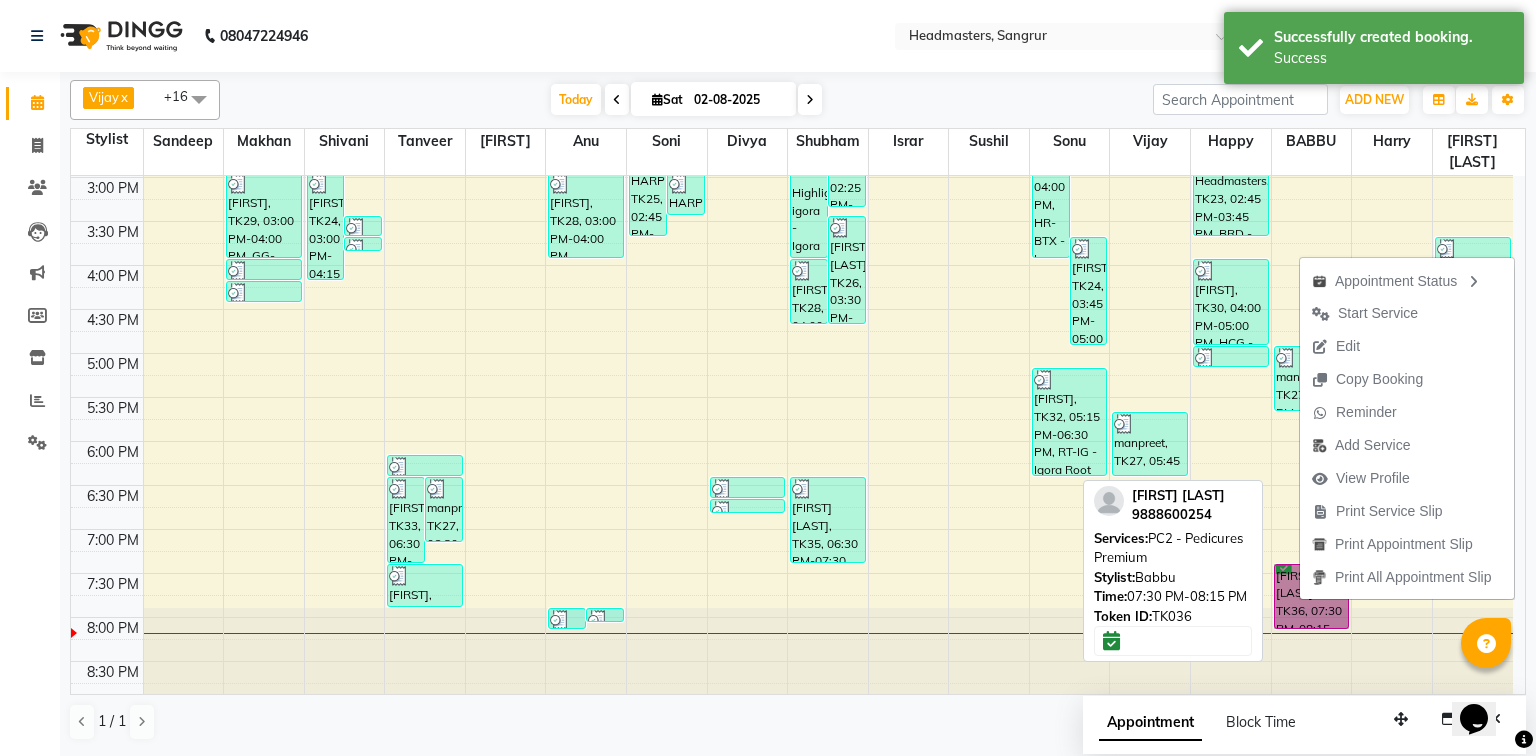 click on "[FIRST] [LAST], TK36, 07:30 PM-08:15 PM, PC2 - Pedicures Premium" at bounding box center (1312, 596) 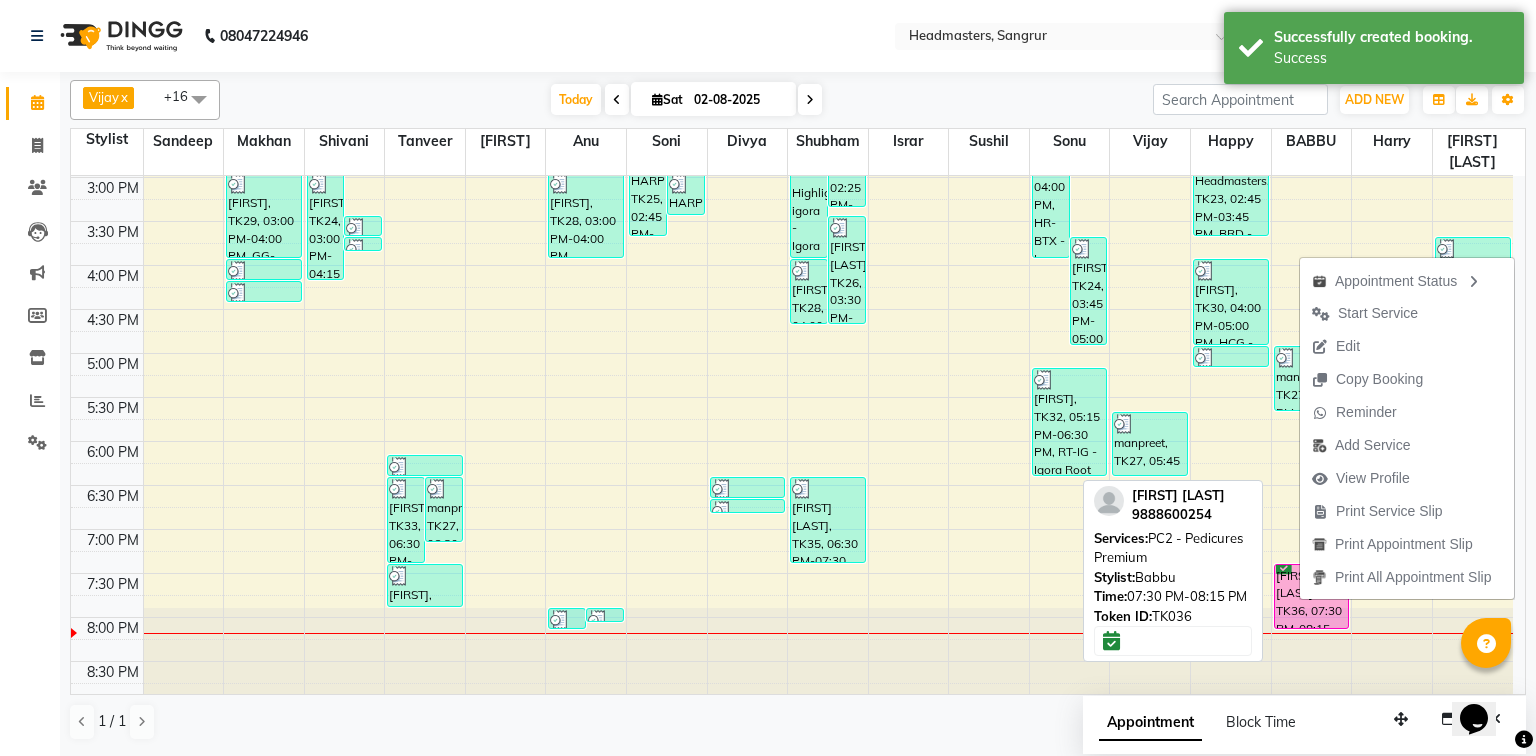 select on "6" 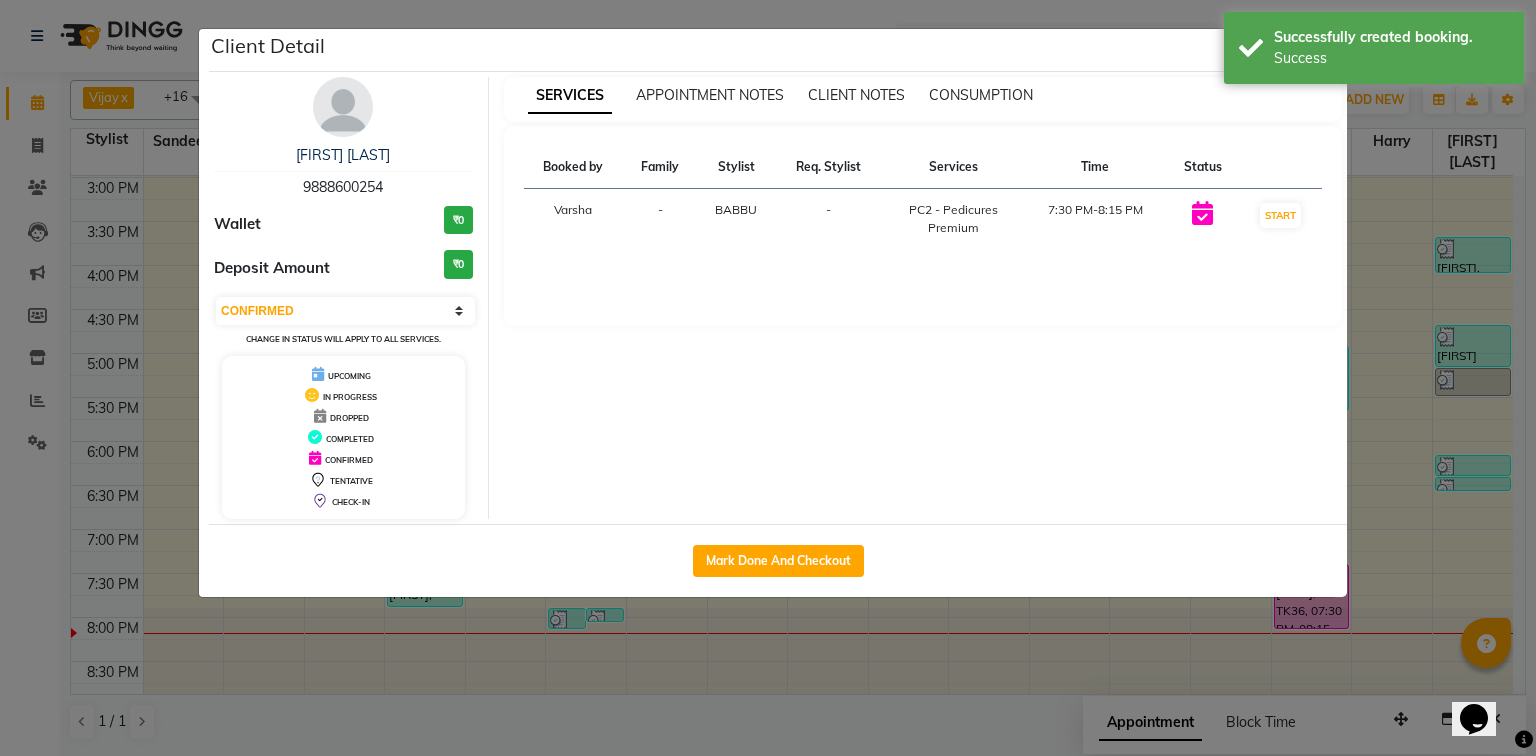 drag, startPoint x: 1130, startPoint y: 704, endPoint x: 1264, endPoint y: 631, distance: 152.59424 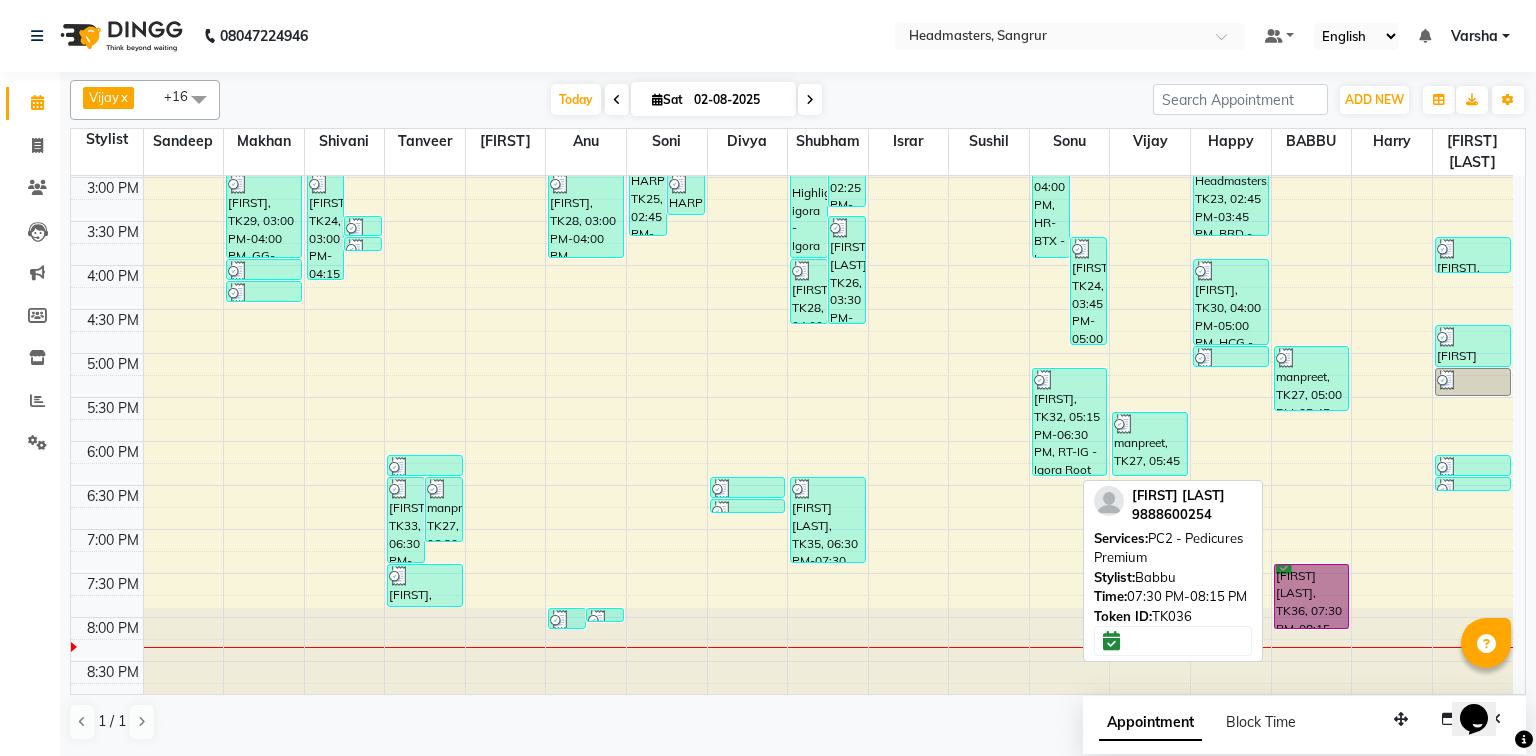 click on "[FIRST] [LAST], TK36, 07:30 PM-08:15 PM, PC2 - Pedicures Premium" at bounding box center (1312, 596) 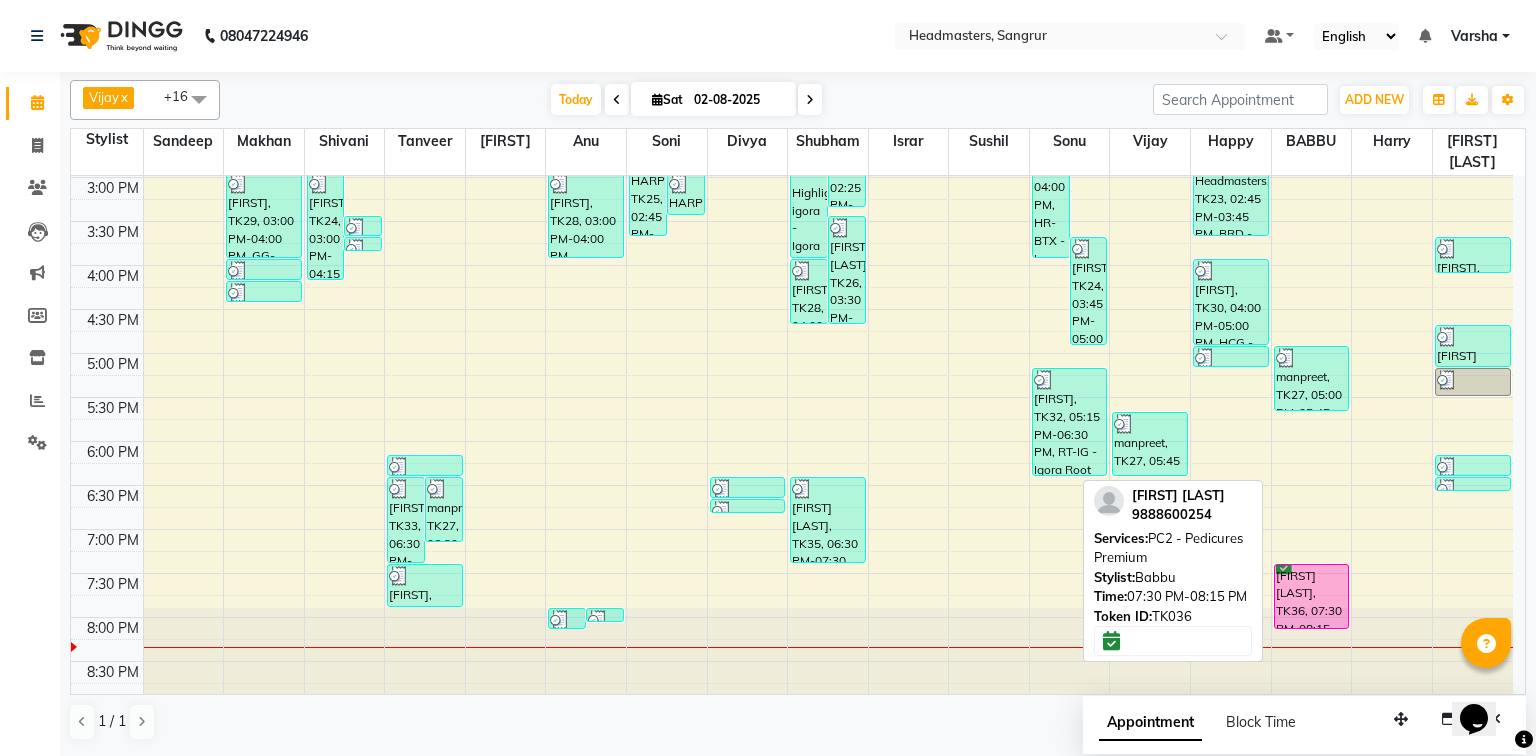 select on "6" 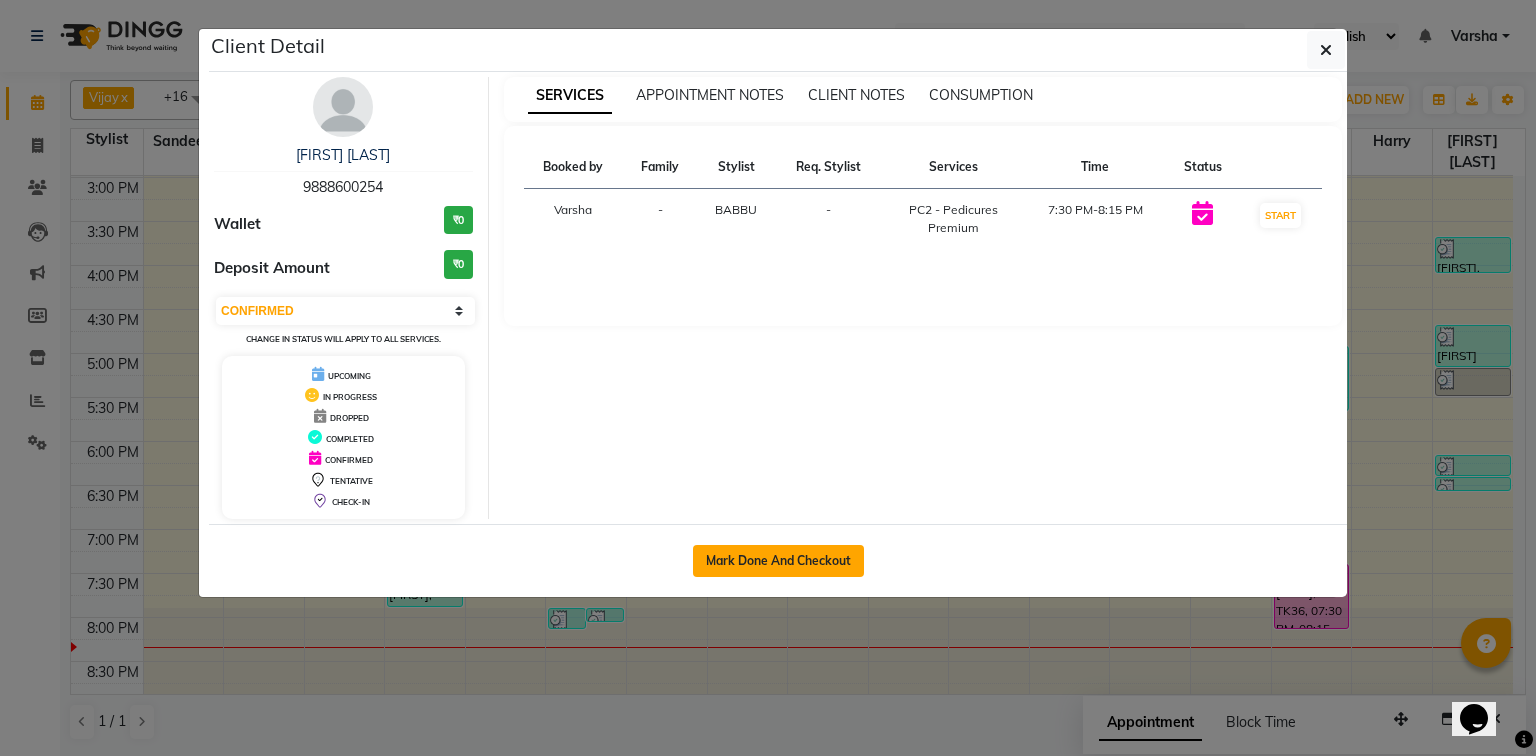 click on "Mark Done And Checkout" 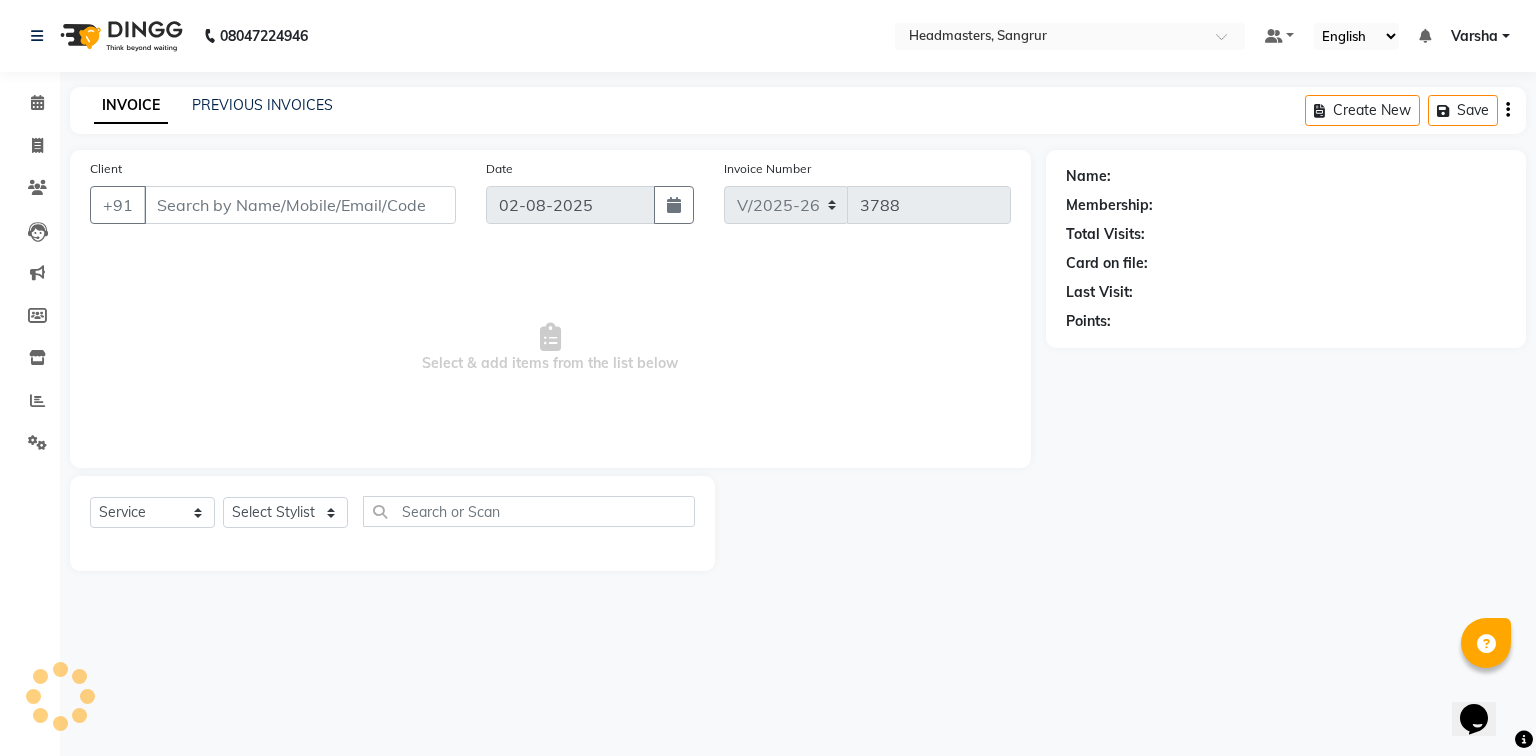 select on "3" 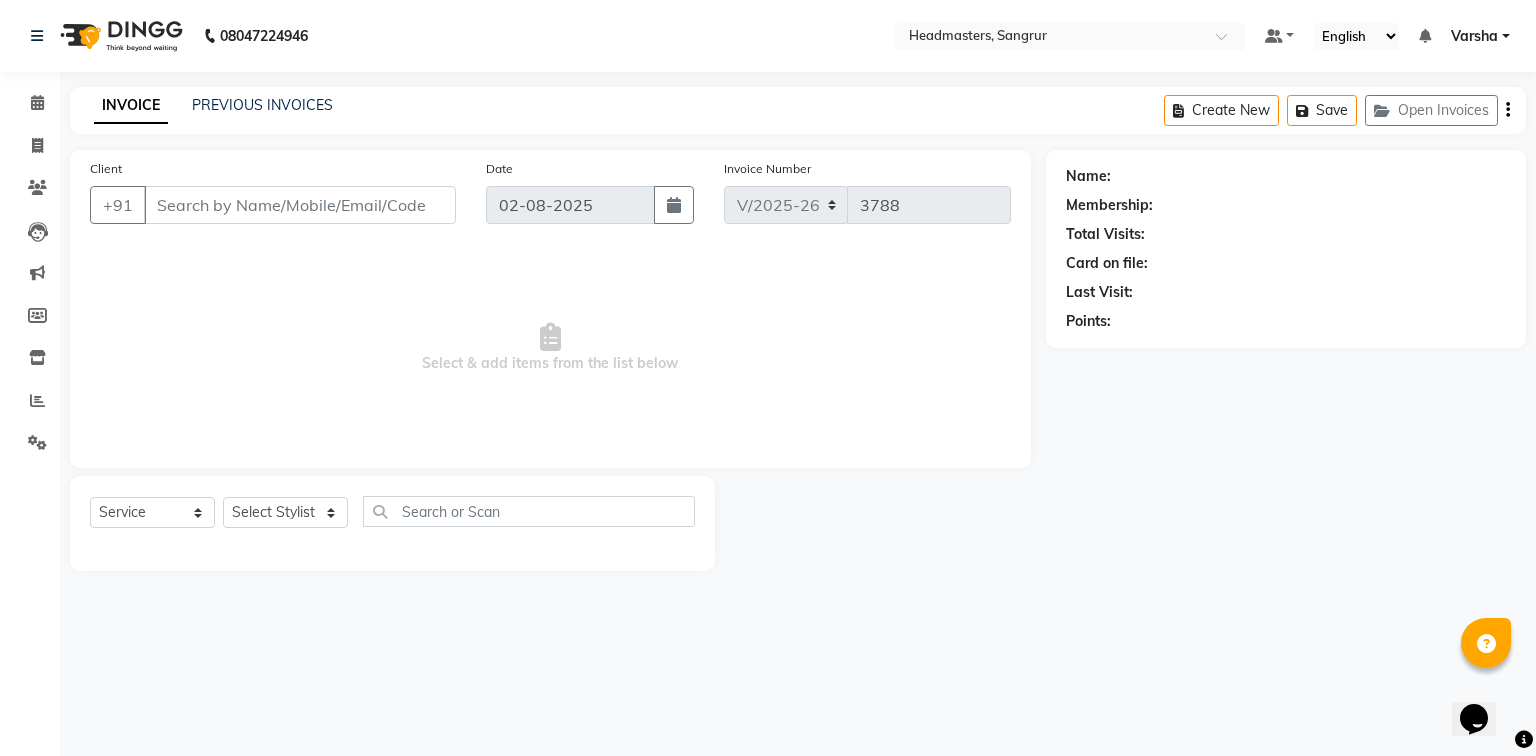 type on "9888600254" 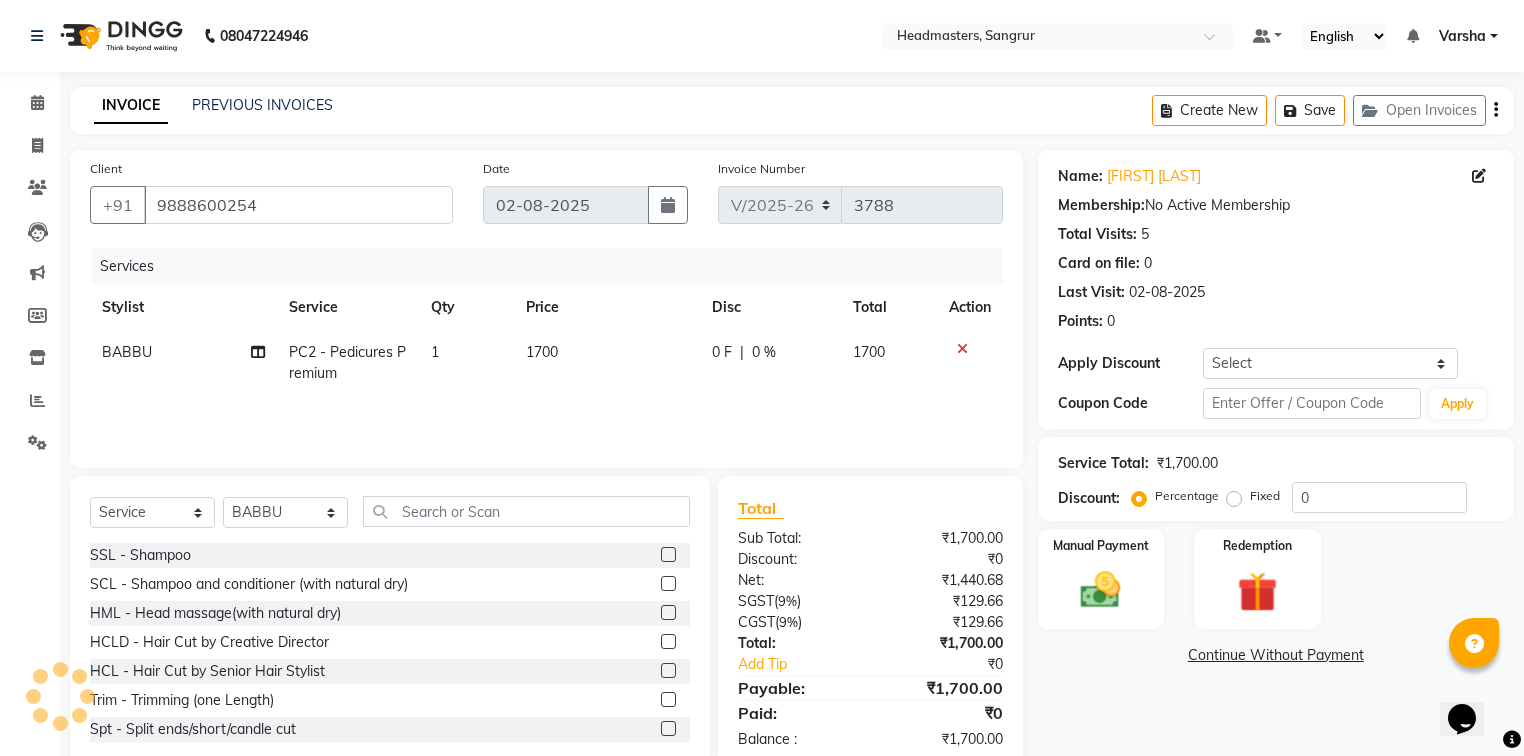 click on "0 F | 0 %" 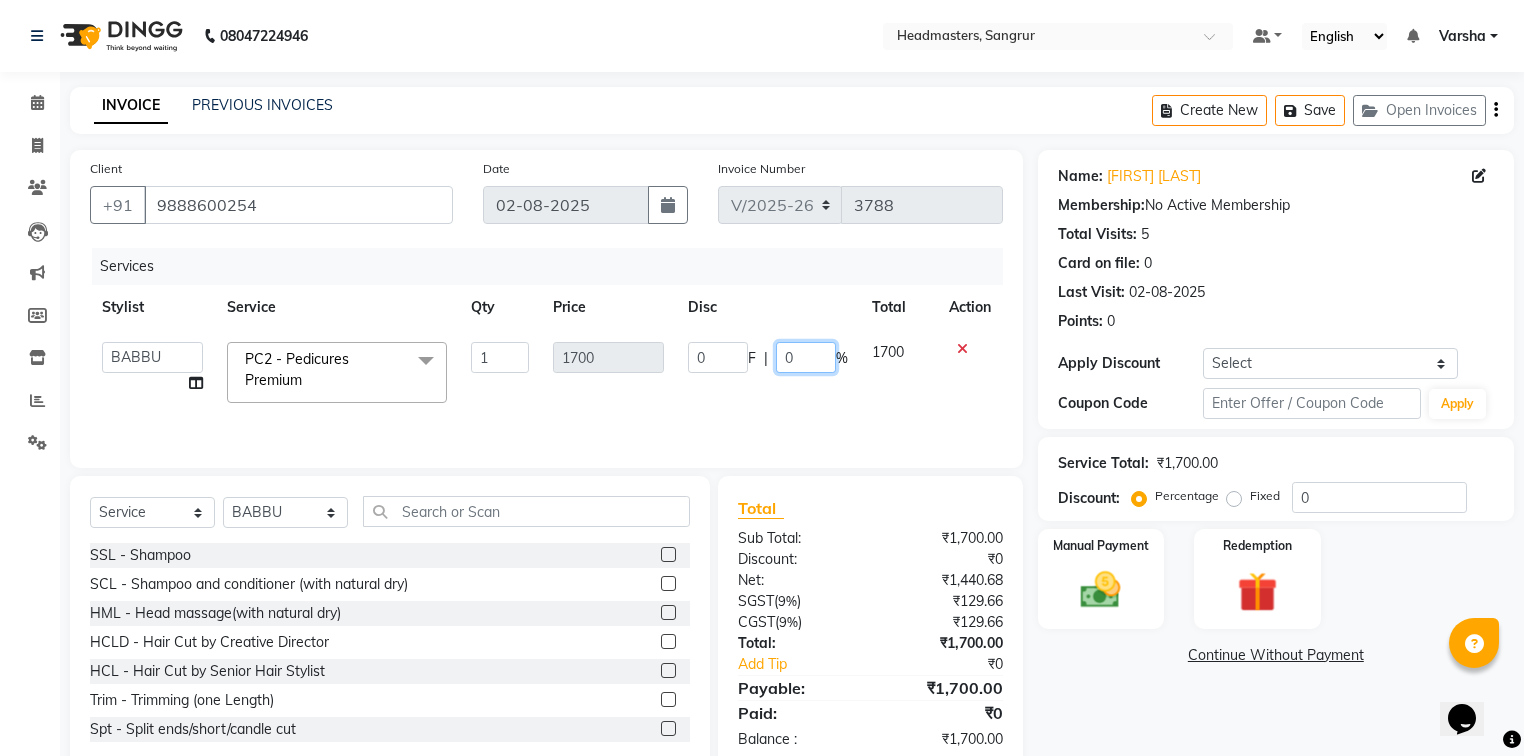 click on "0" 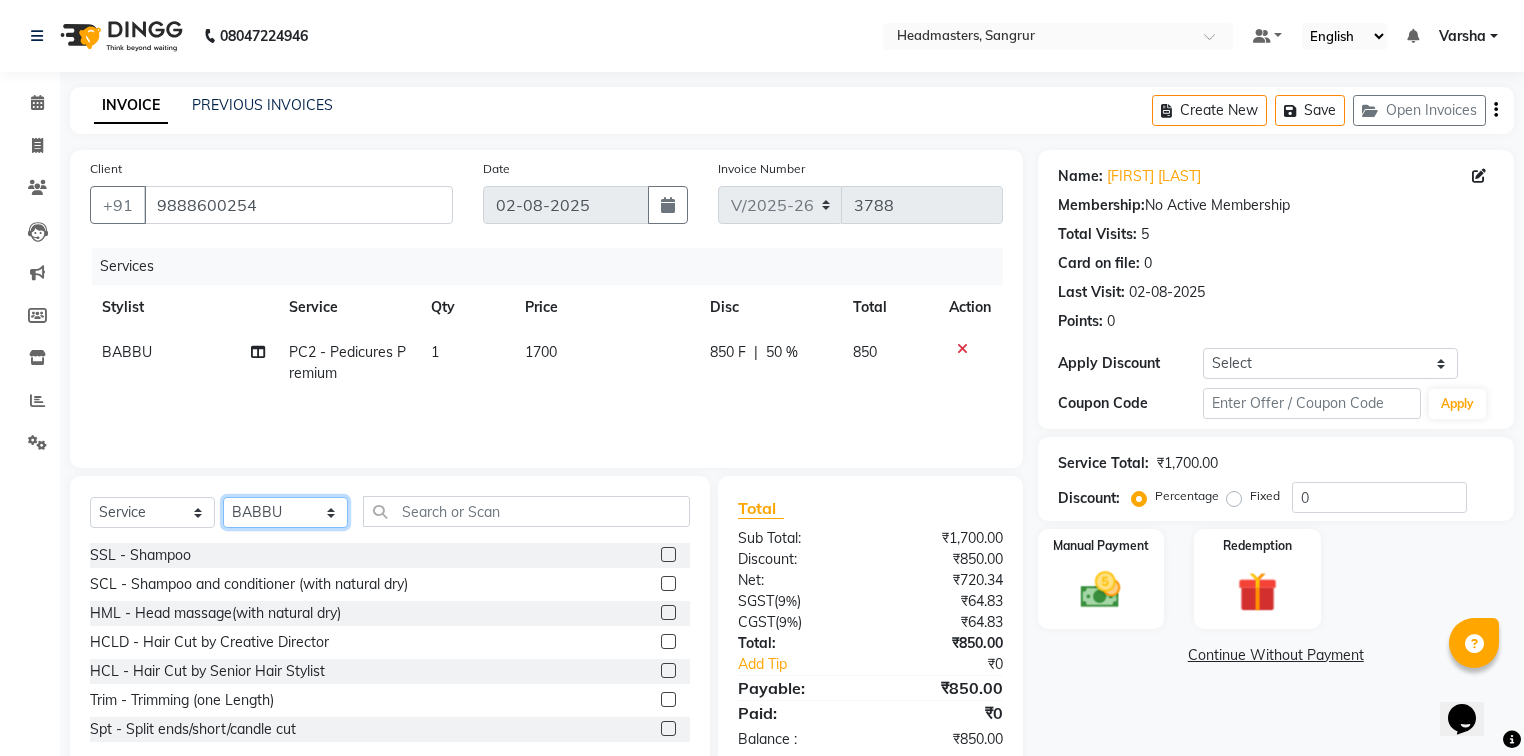 click on "Select Stylist Afia  Amandeep Kaur Anu BABBU DHIR Divya Happy Harmesh Harry  Headmasters Israr Jashan stockist Jitender Makhan Maninder Navdeep Rimpi Saima  Sandeep Shivani Shubham Soni Sonu Sunny Sushil Tanveer Varsha Vijay" 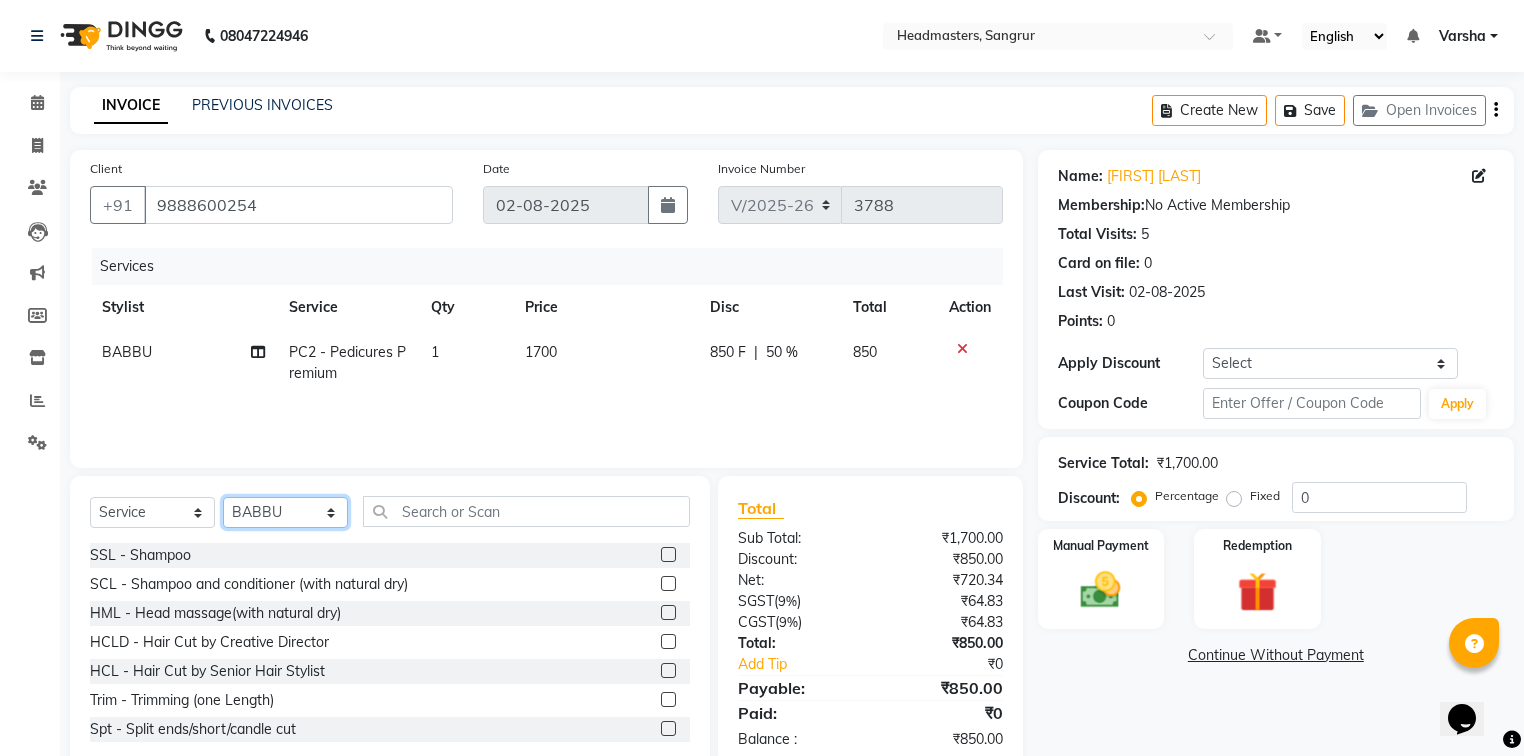 select on "60885" 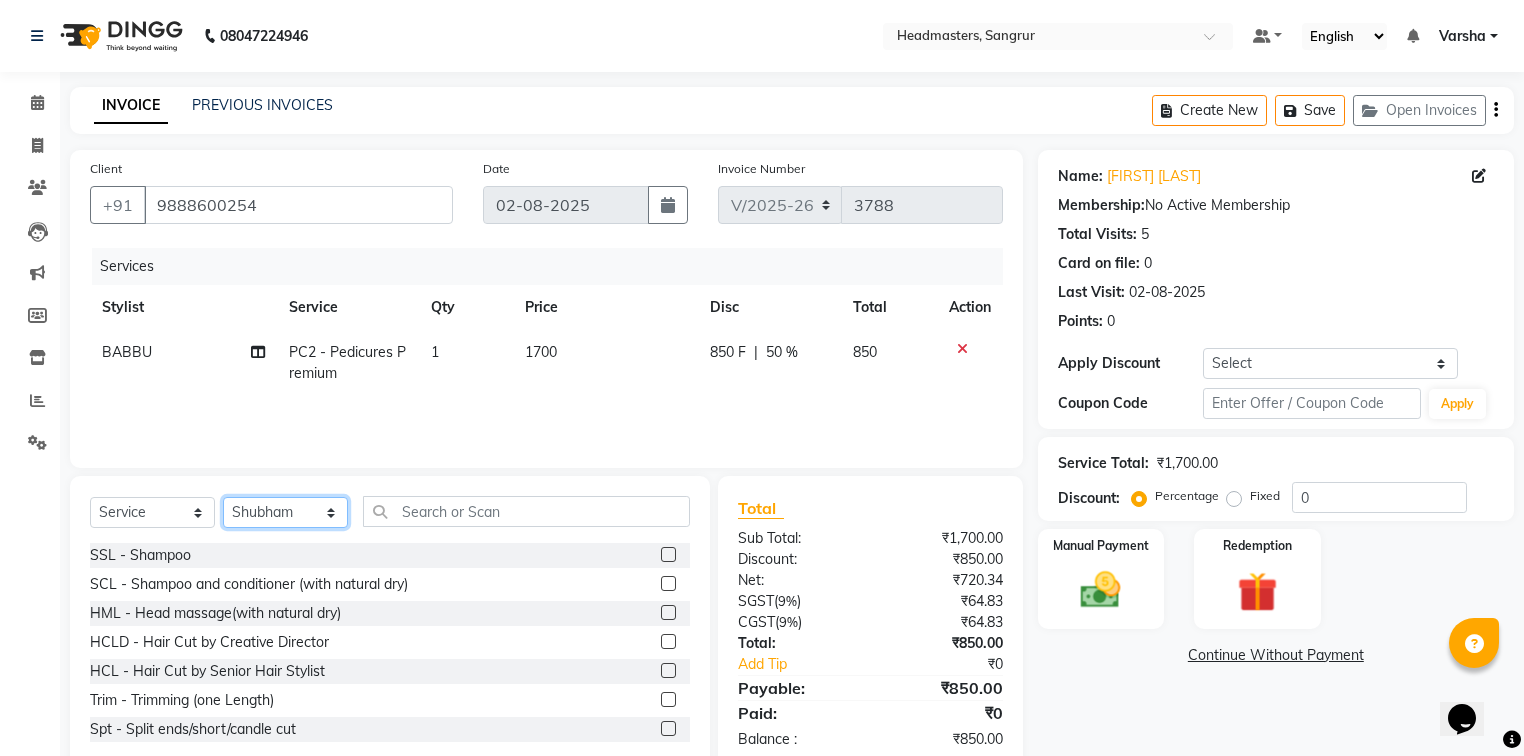 click on "Select Stylist Afia  Amandeep Kaur Anu BABBU DHIR Divya Happy Harmesh Harry  Headmasters Israr Jashan stockist Jitender Makhan Maninder Navdeep Rimpi Saima  Sandeep Shivani Shubham Soni Sonu Sunny Sushil Tanveer Varsha Vijay" 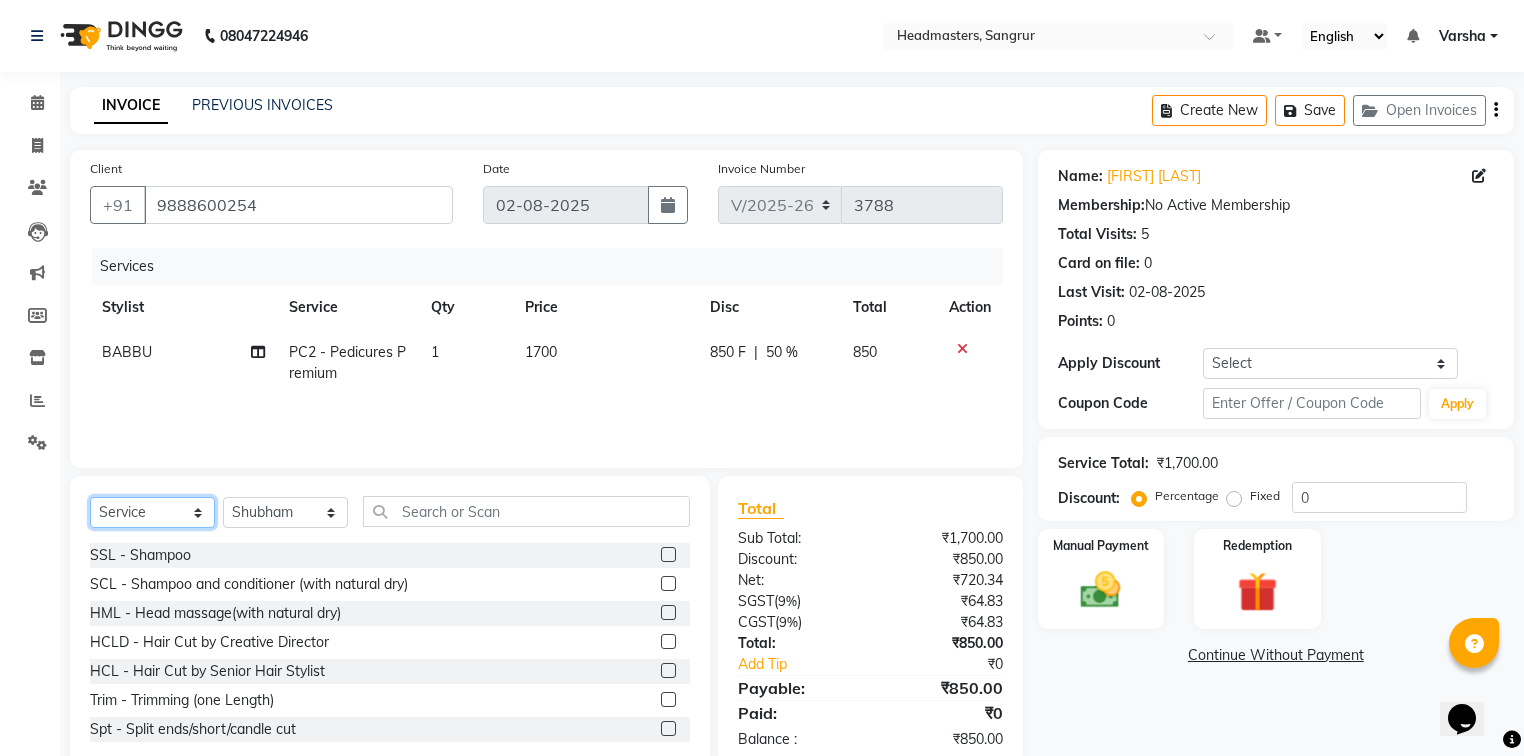 click on "Select  Service  Product  Membership  Package Voucher Prepaid Gift Card" 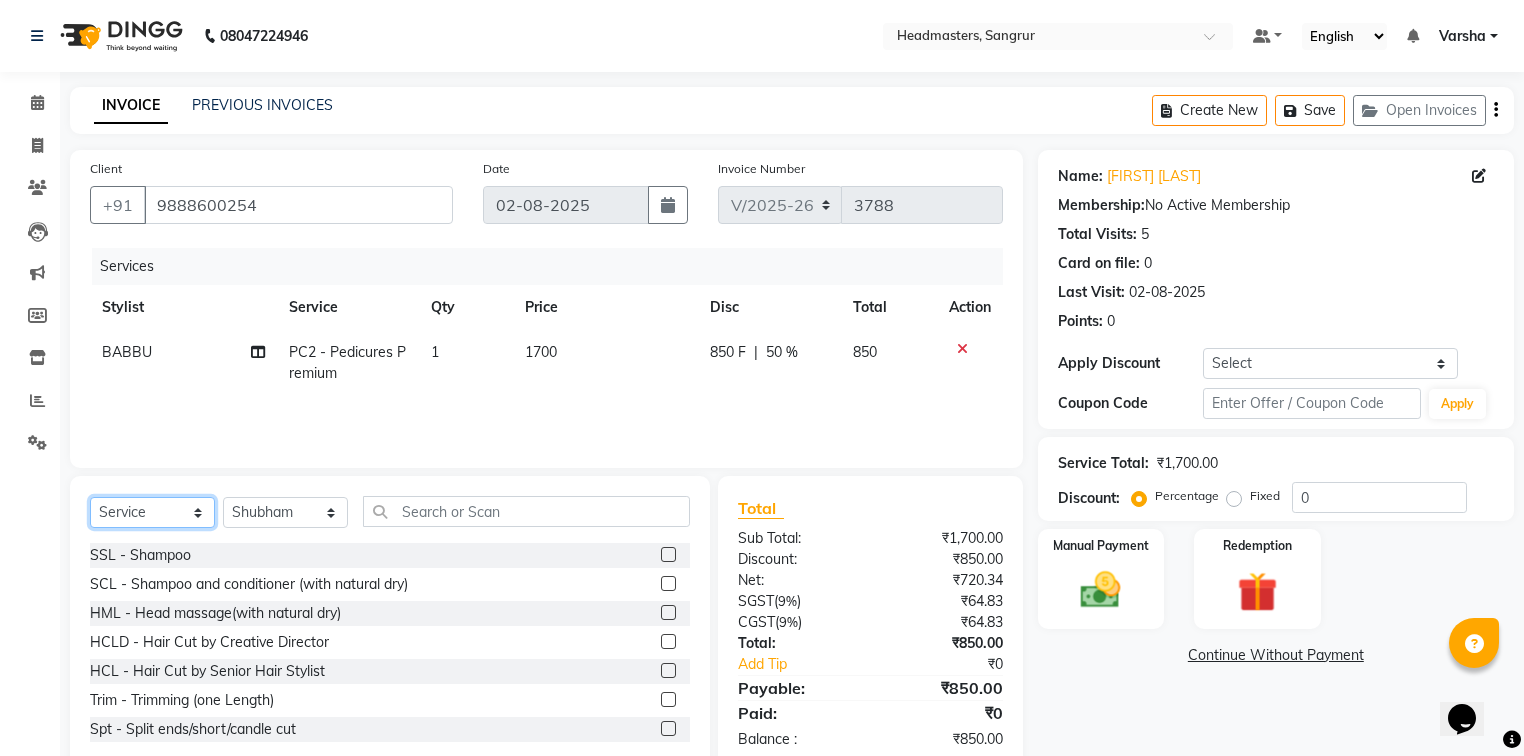 select on "product" 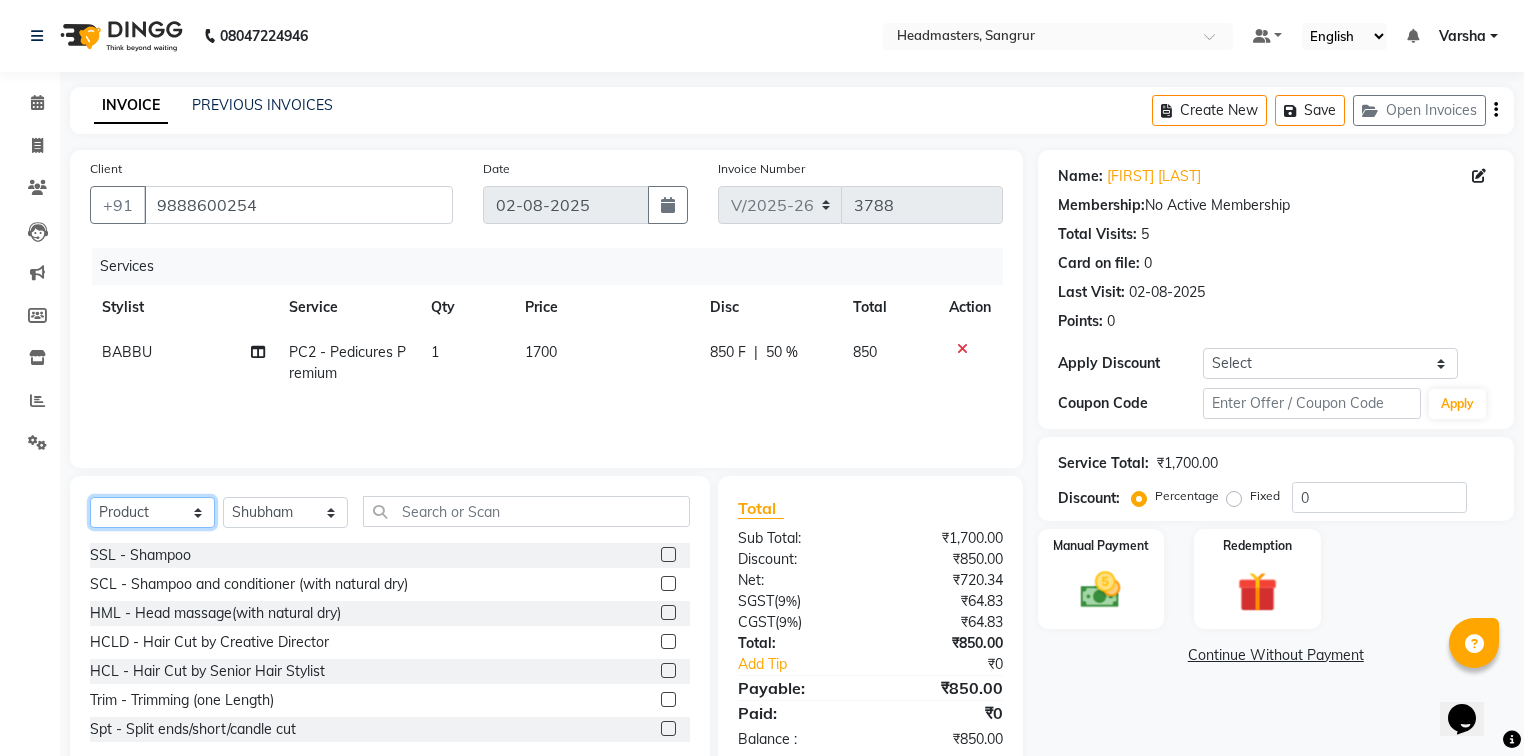 click on "Select  Service  Product  Membership  Package Voucher Prepaid Gift Card" 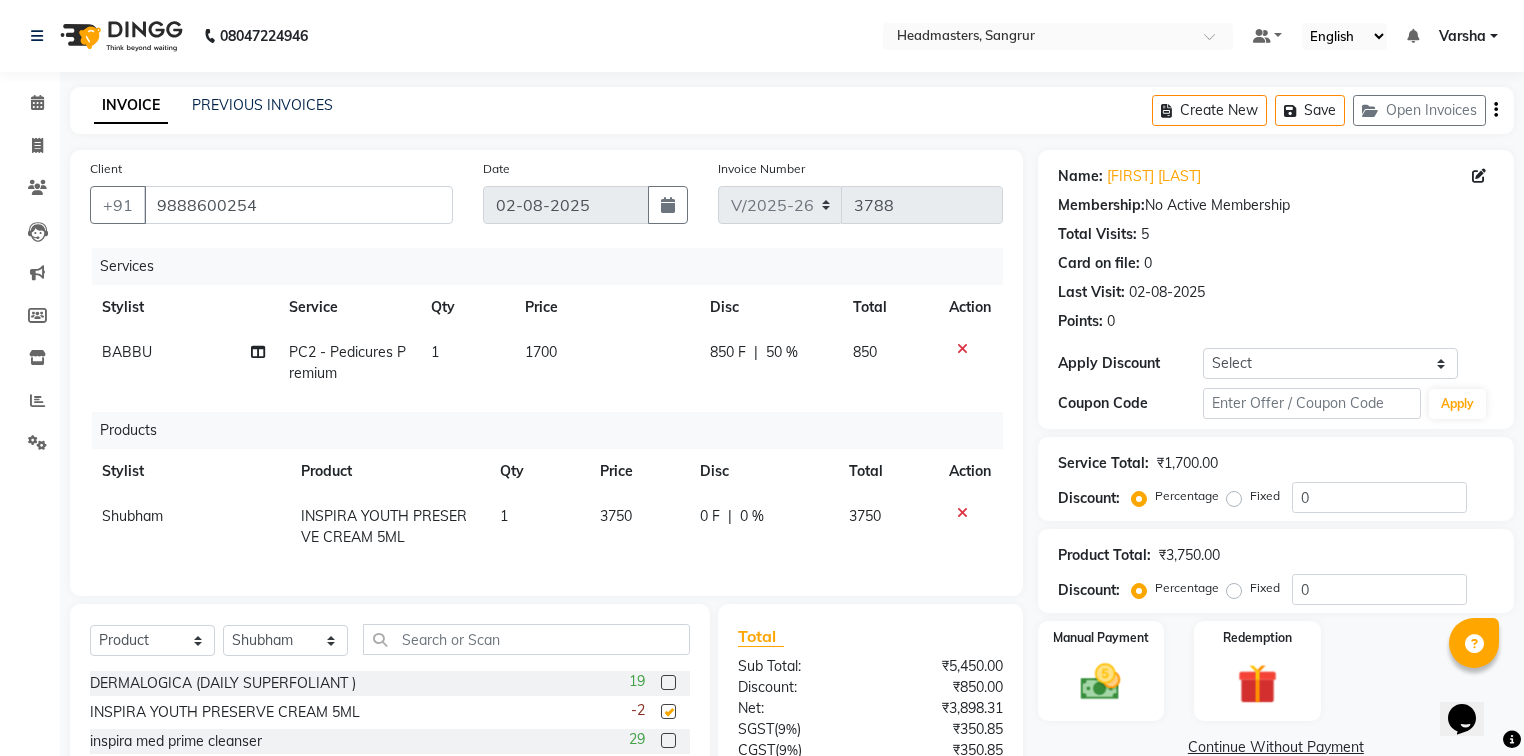 checkbox on "false" 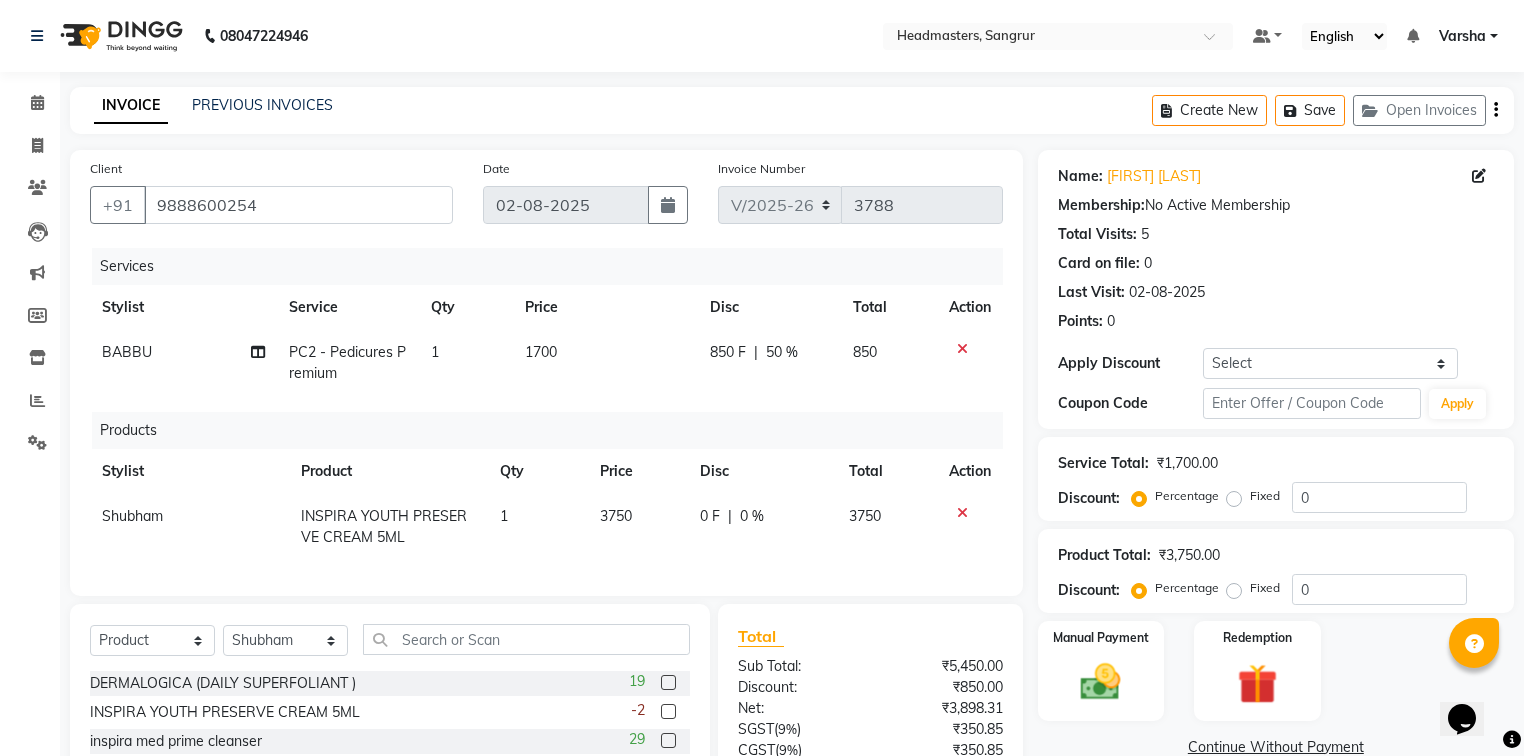 click on "3750" 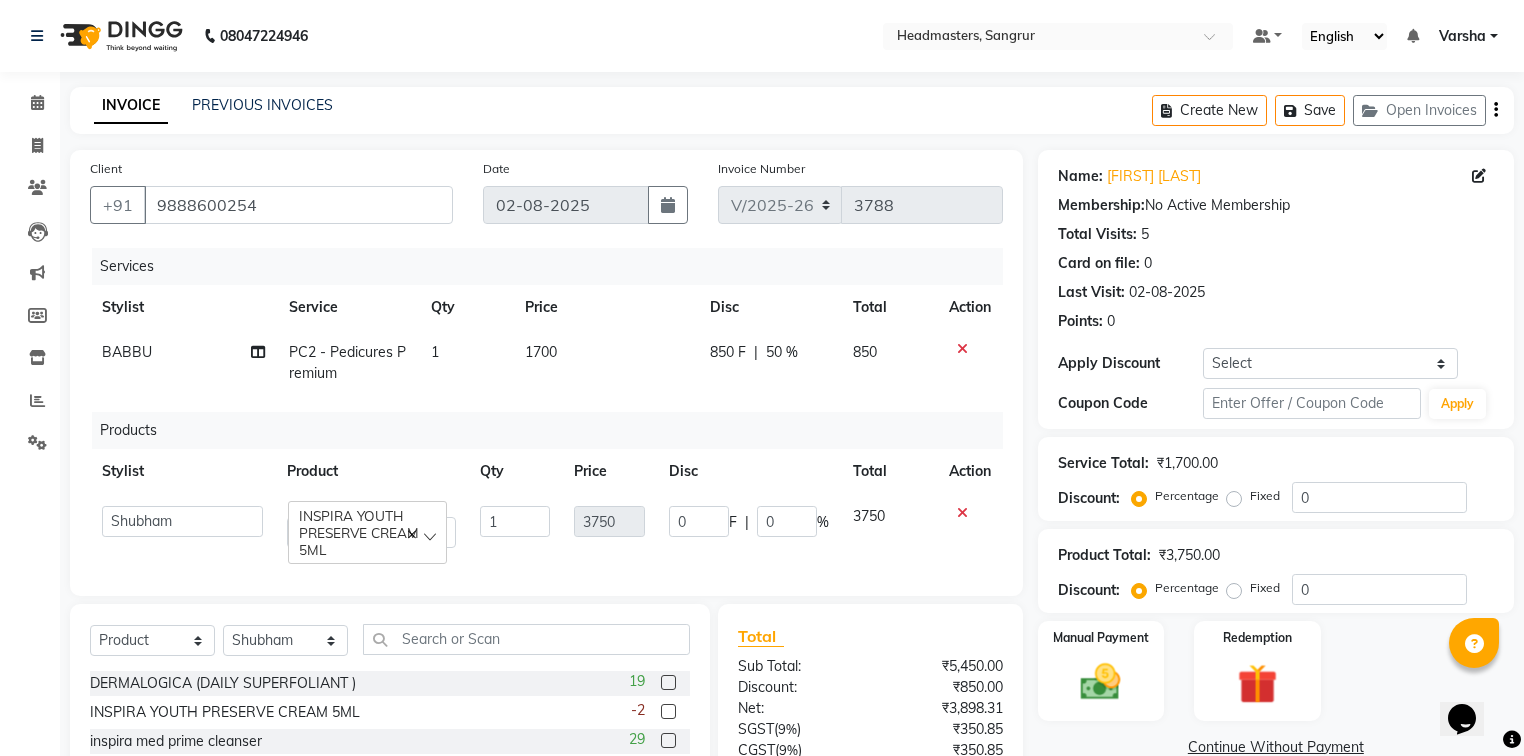 click on "INSPIRA YOUTH PRESERVE CREAM 5ML" 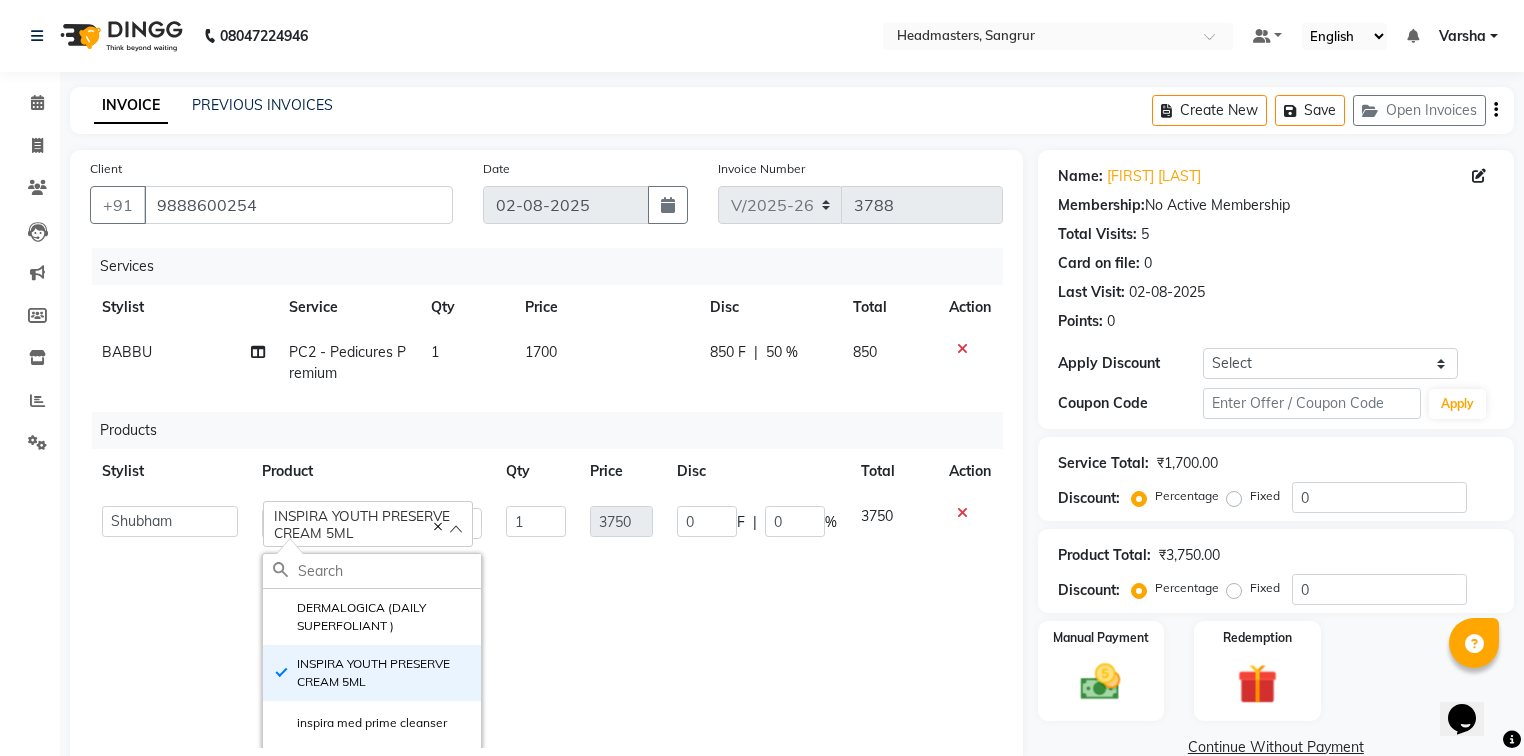 click 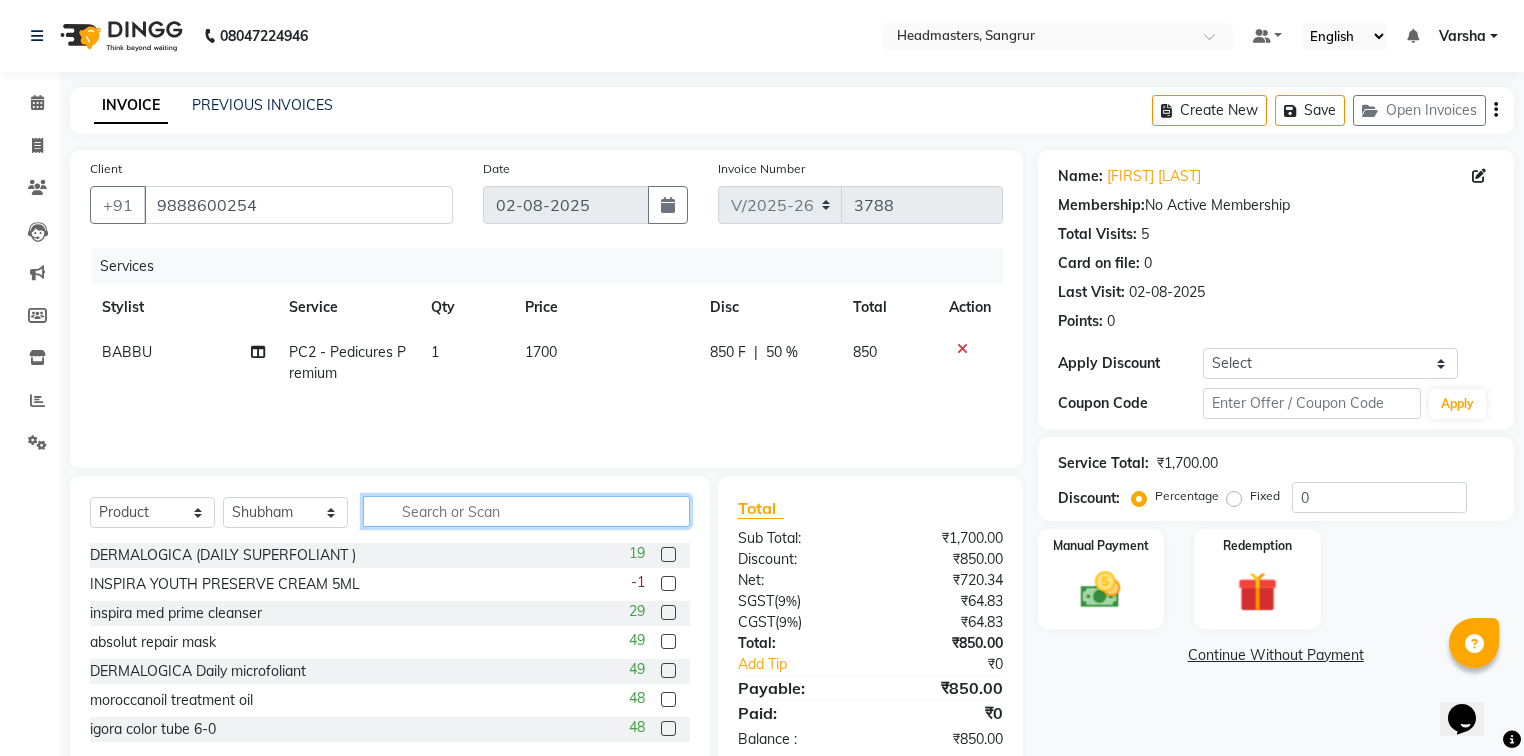 click 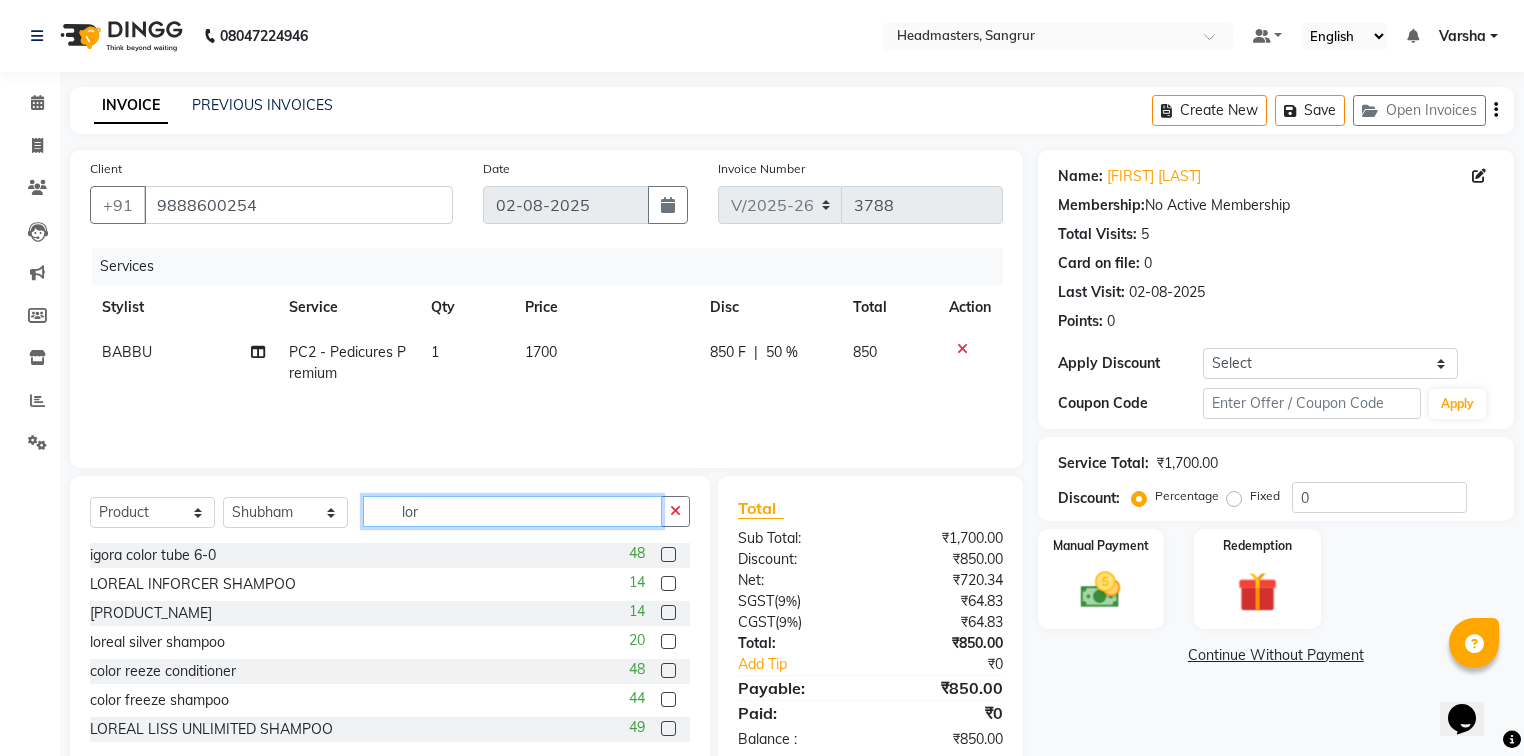 type on "lor" 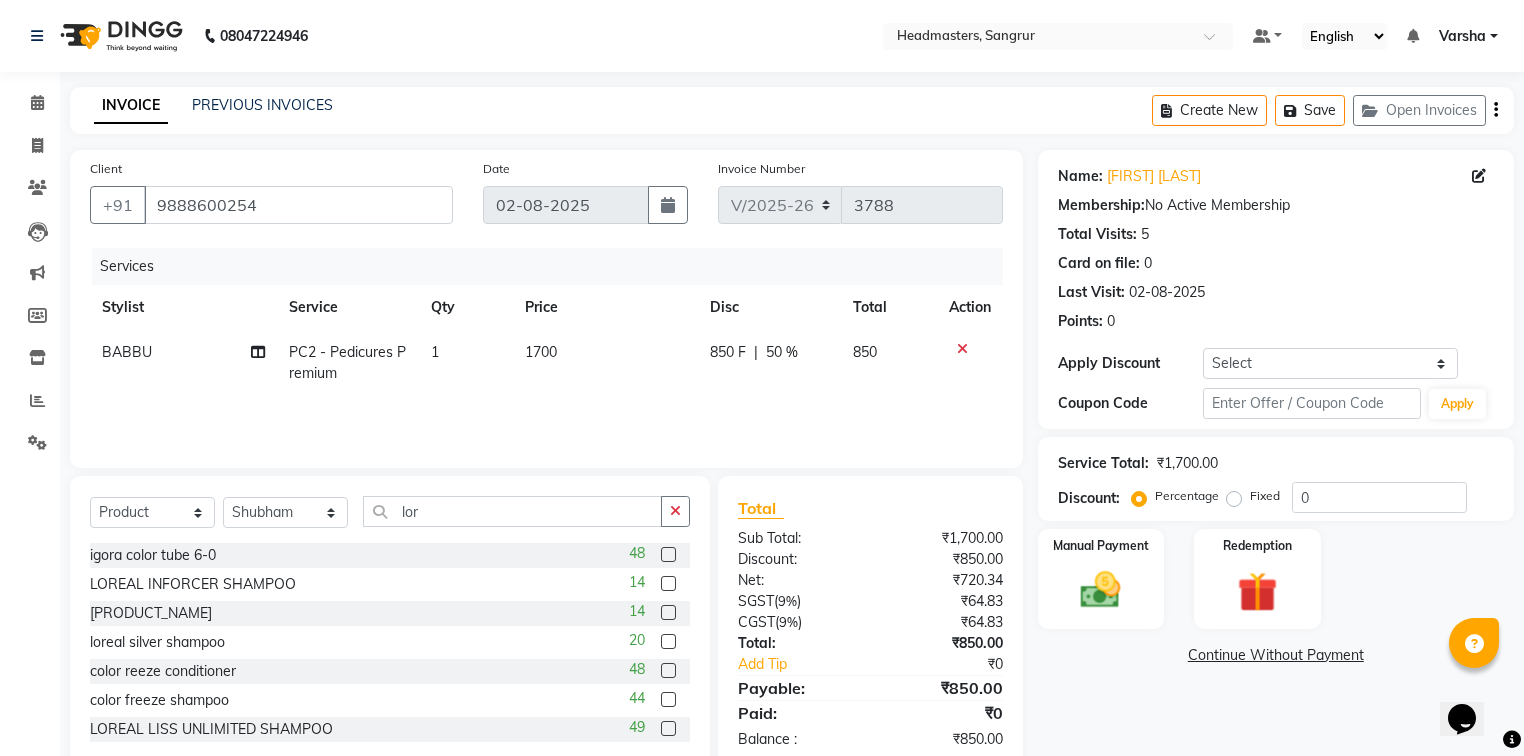 click 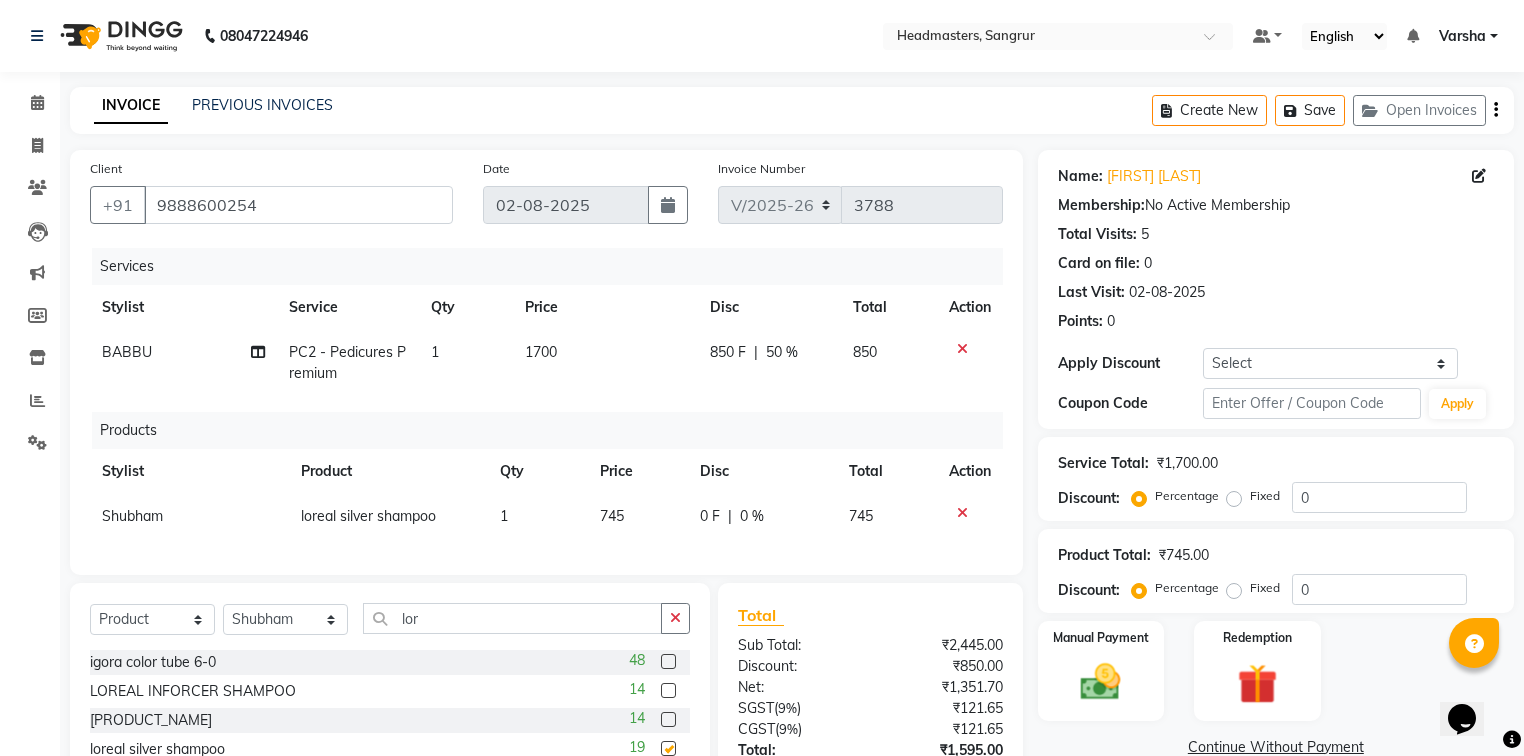 checkbox on "false" 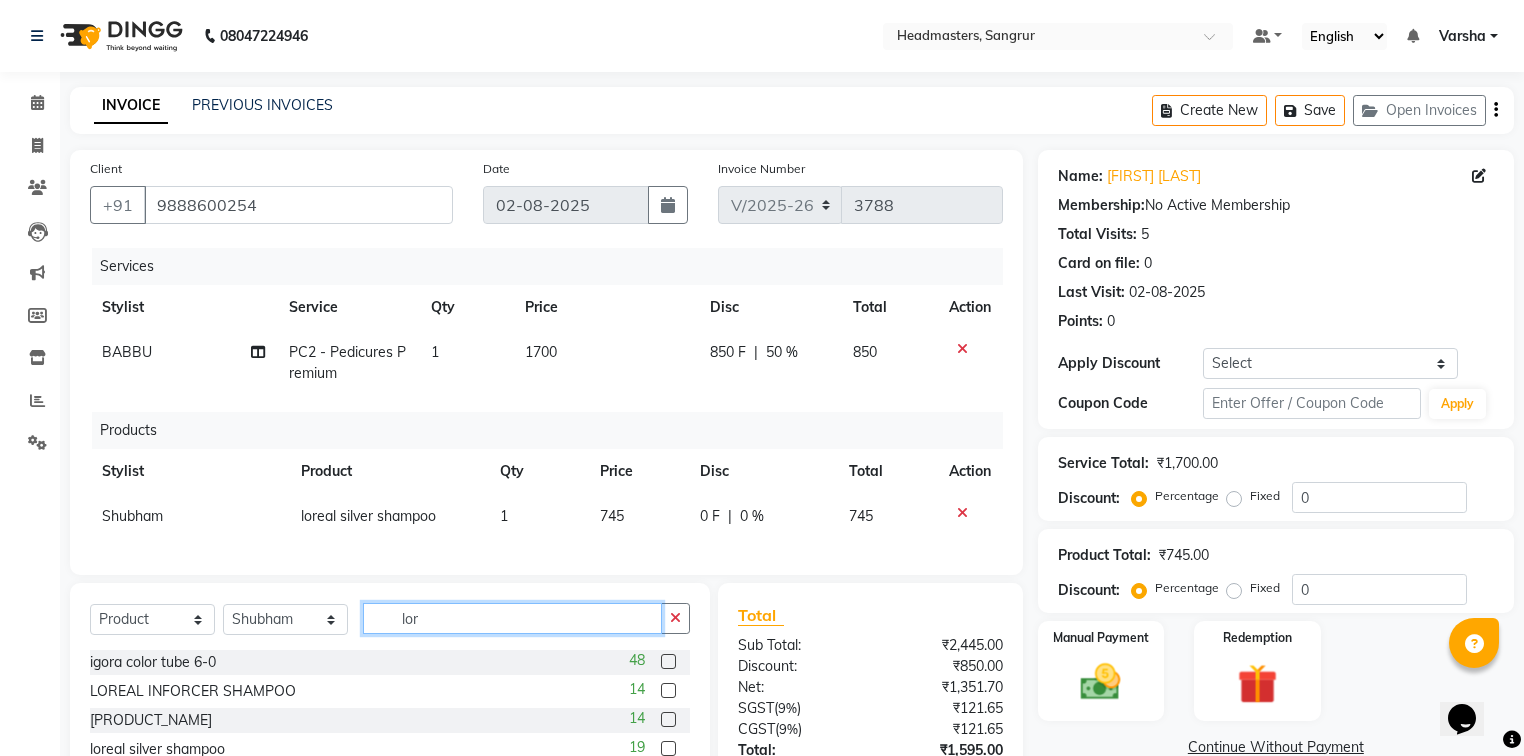 click on "lor" 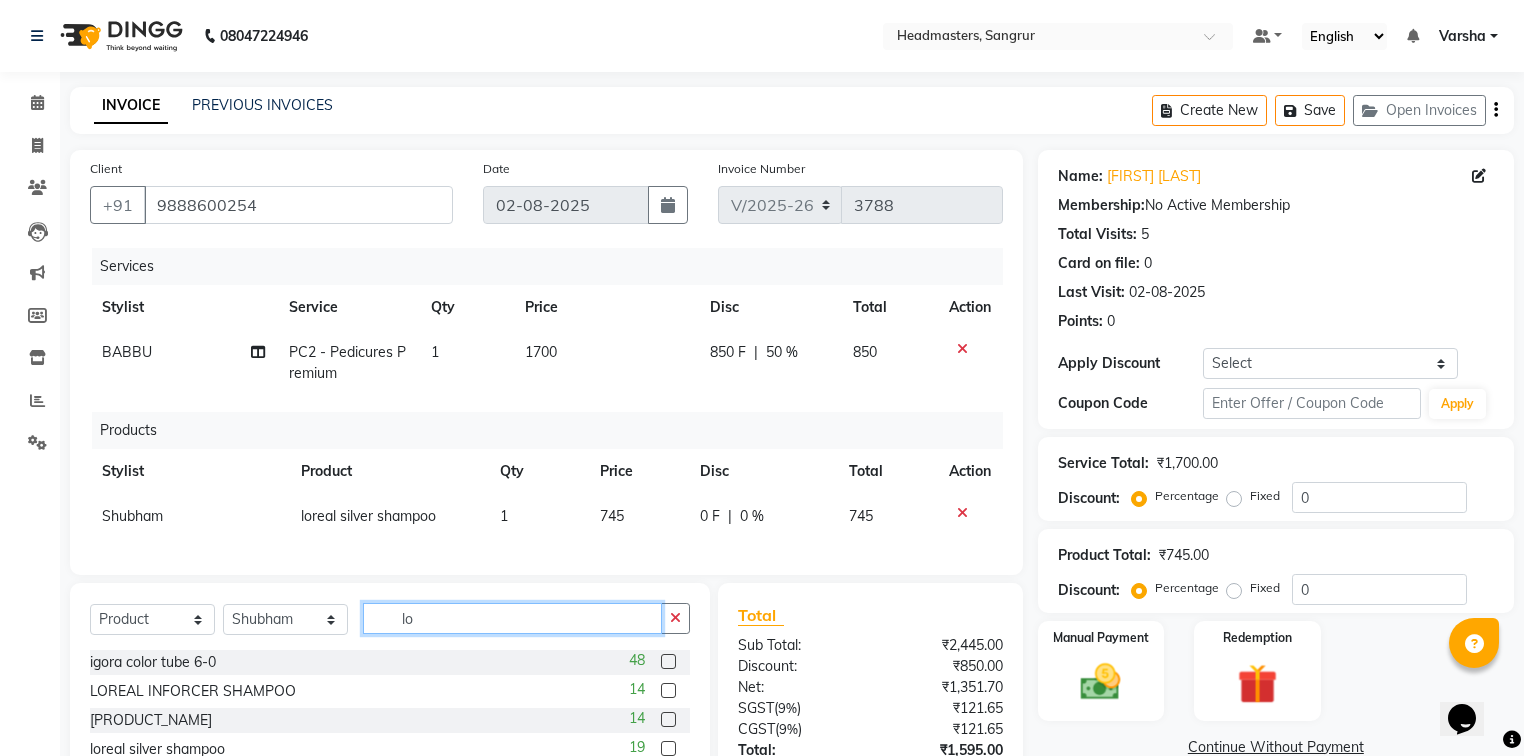 type on "l" 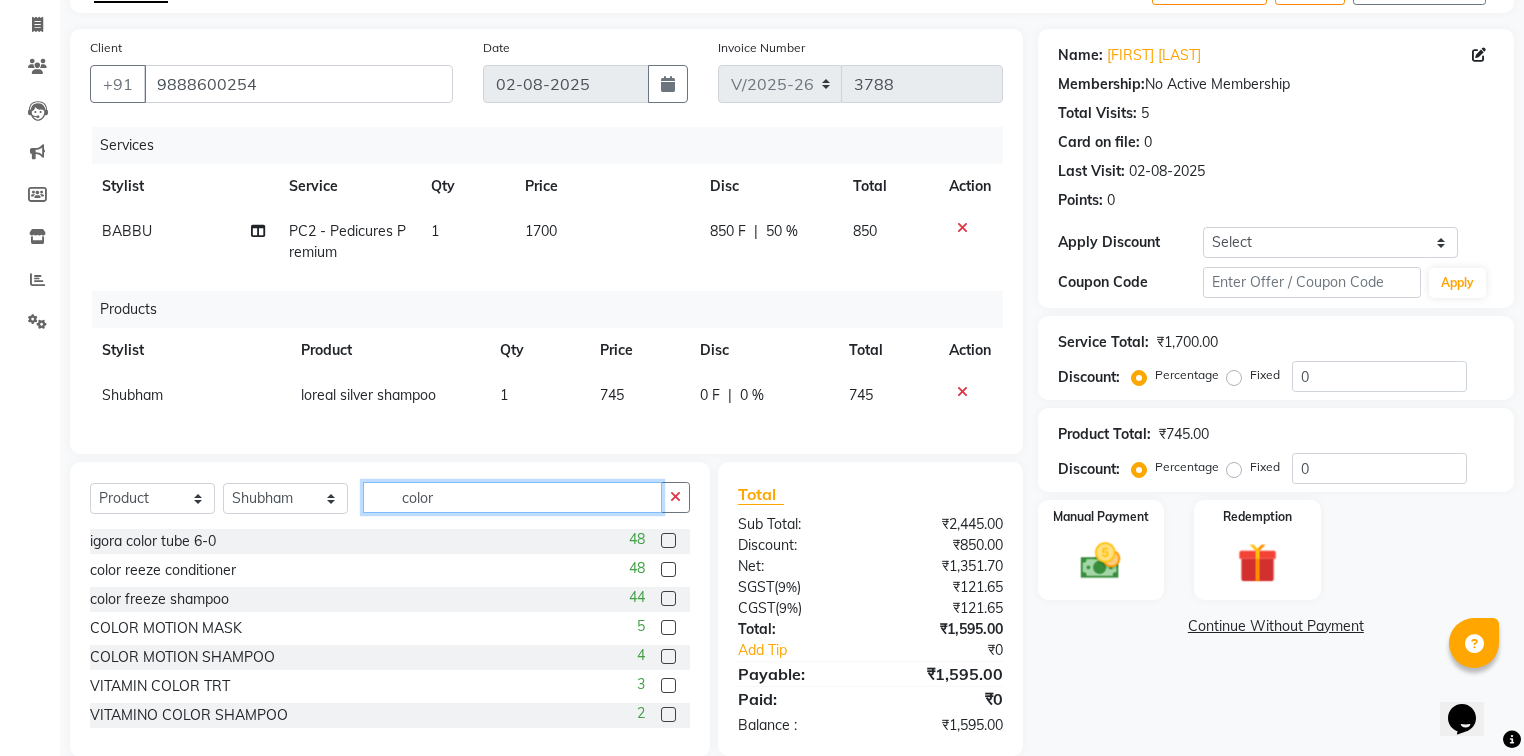 scroll, scrollTop: 160, scrollLeft: 0, axis: vertical 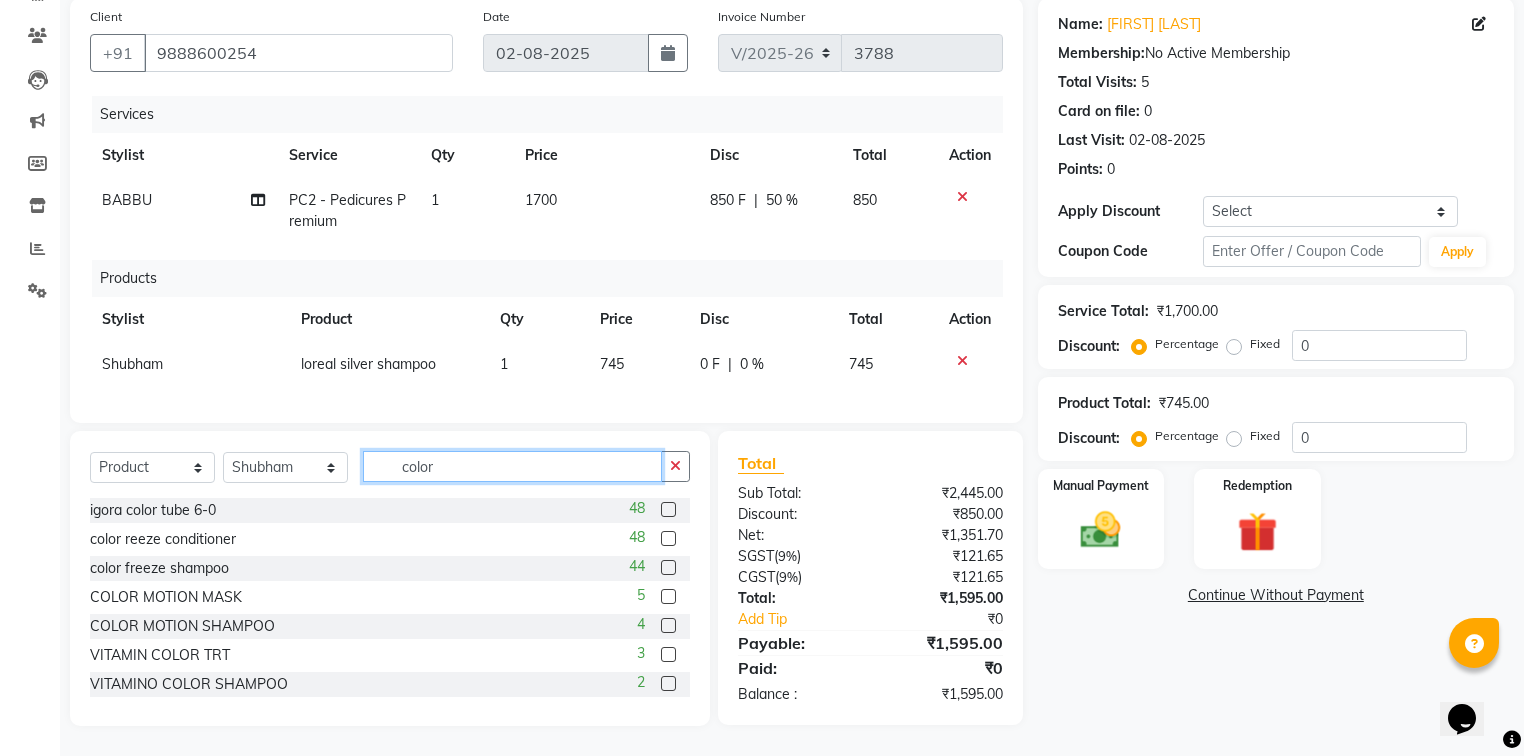 type on "color" 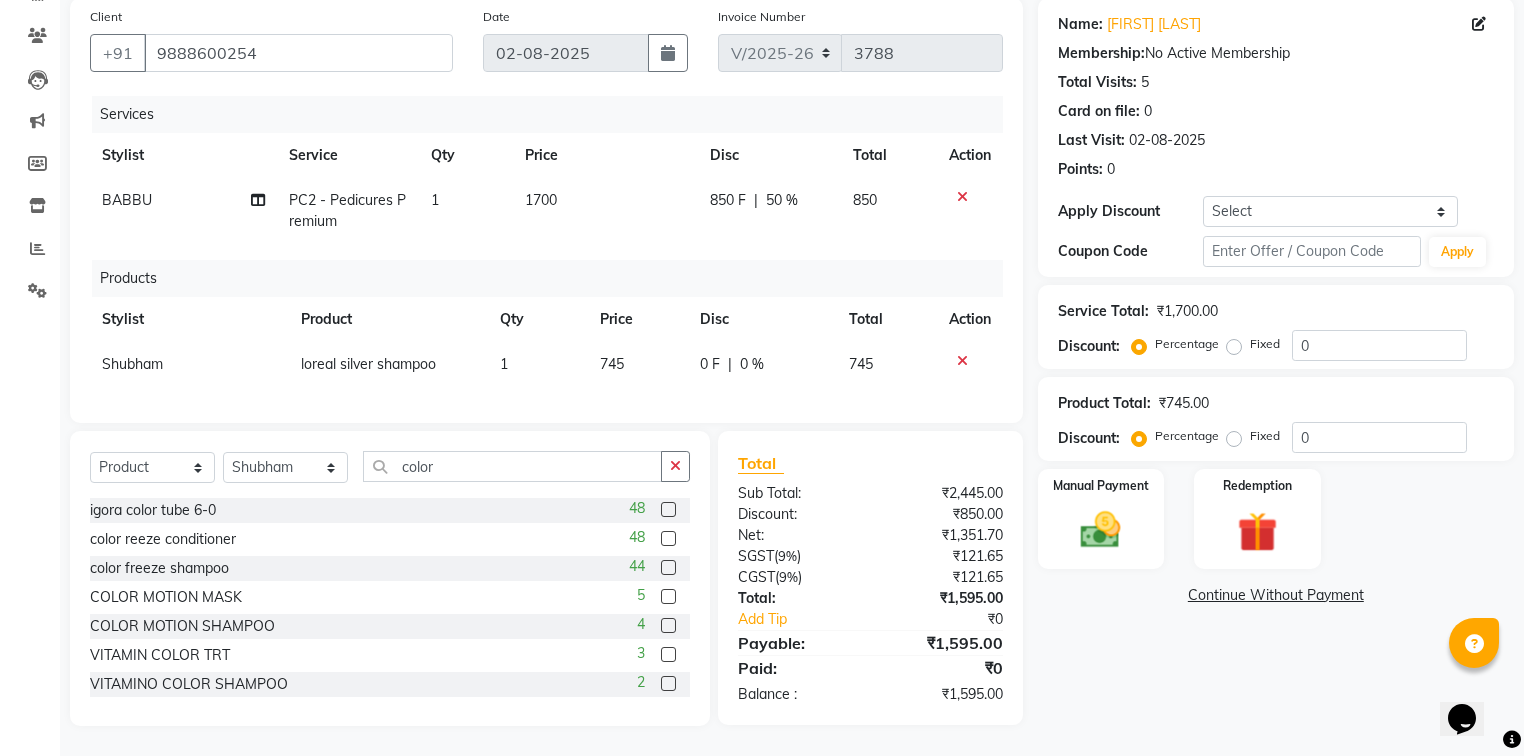 click 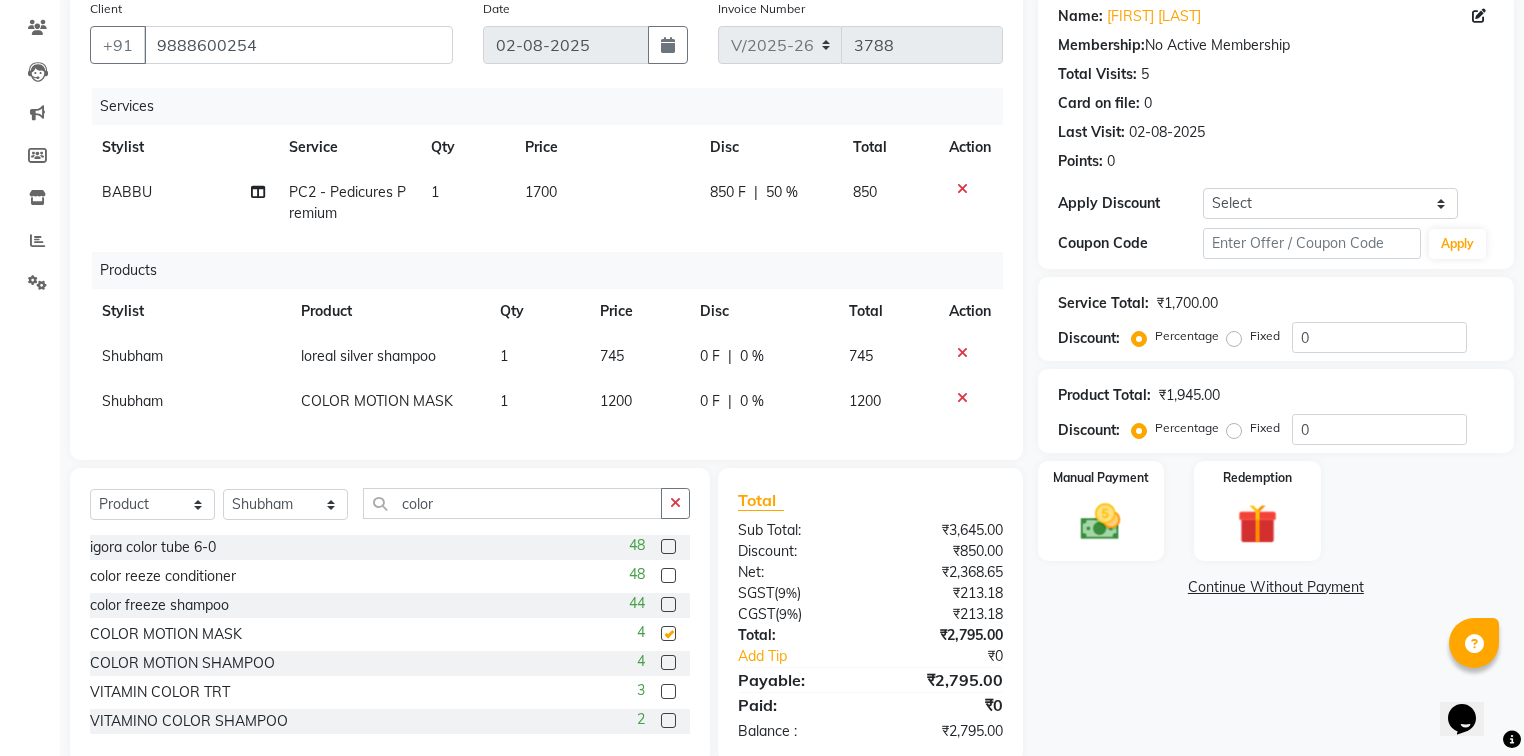 checkbox on "false" 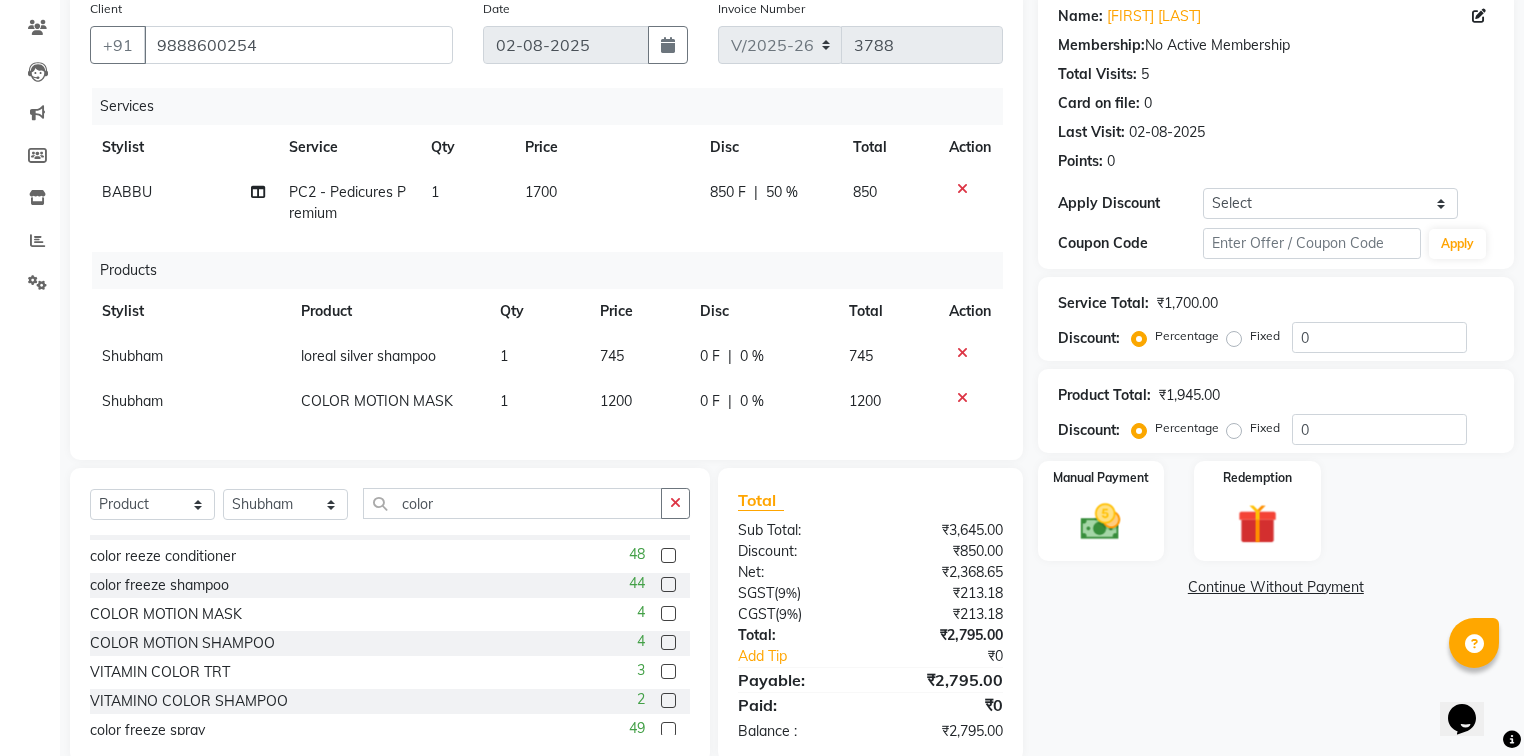 scroll, scrollTop: 32, scrollLeft: 0, axis: vertical 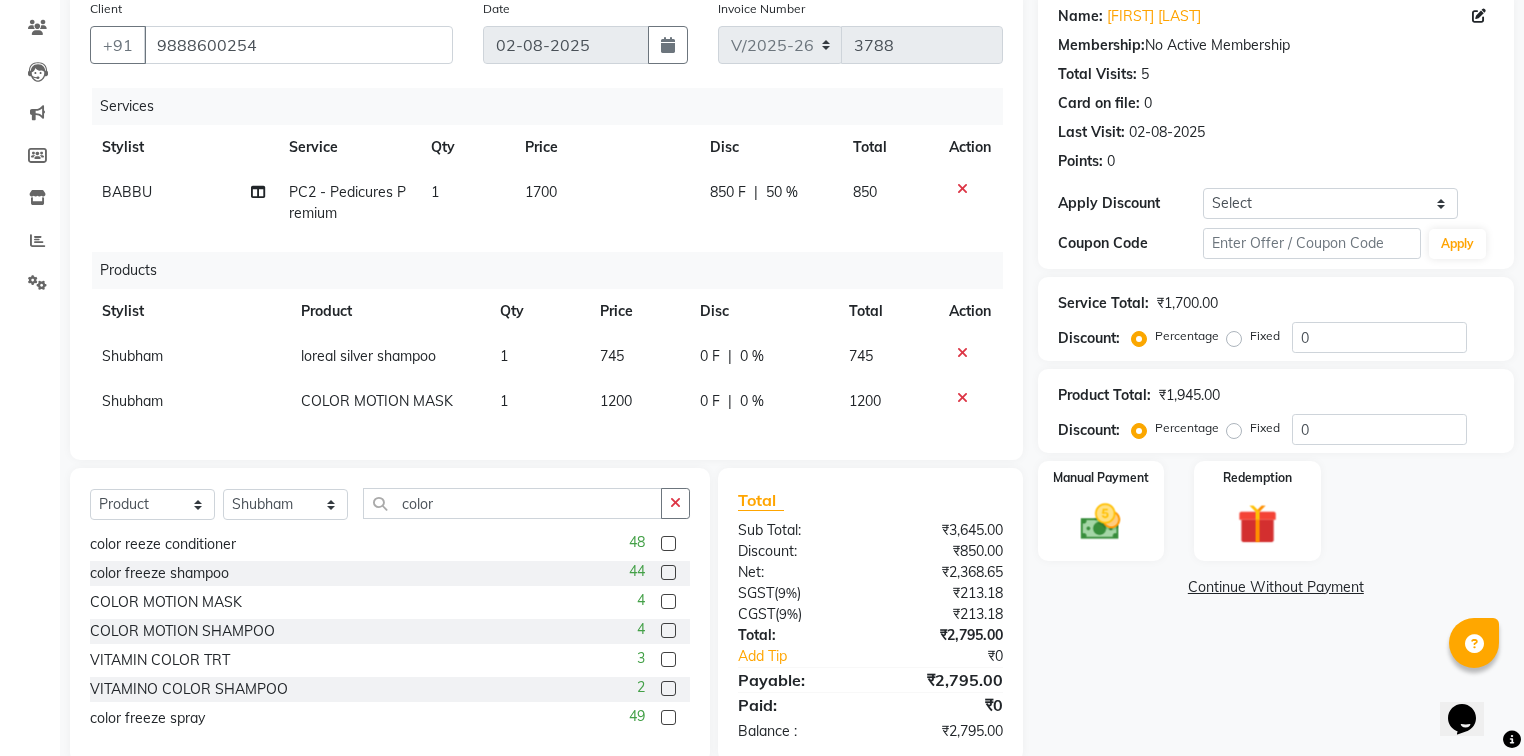 click 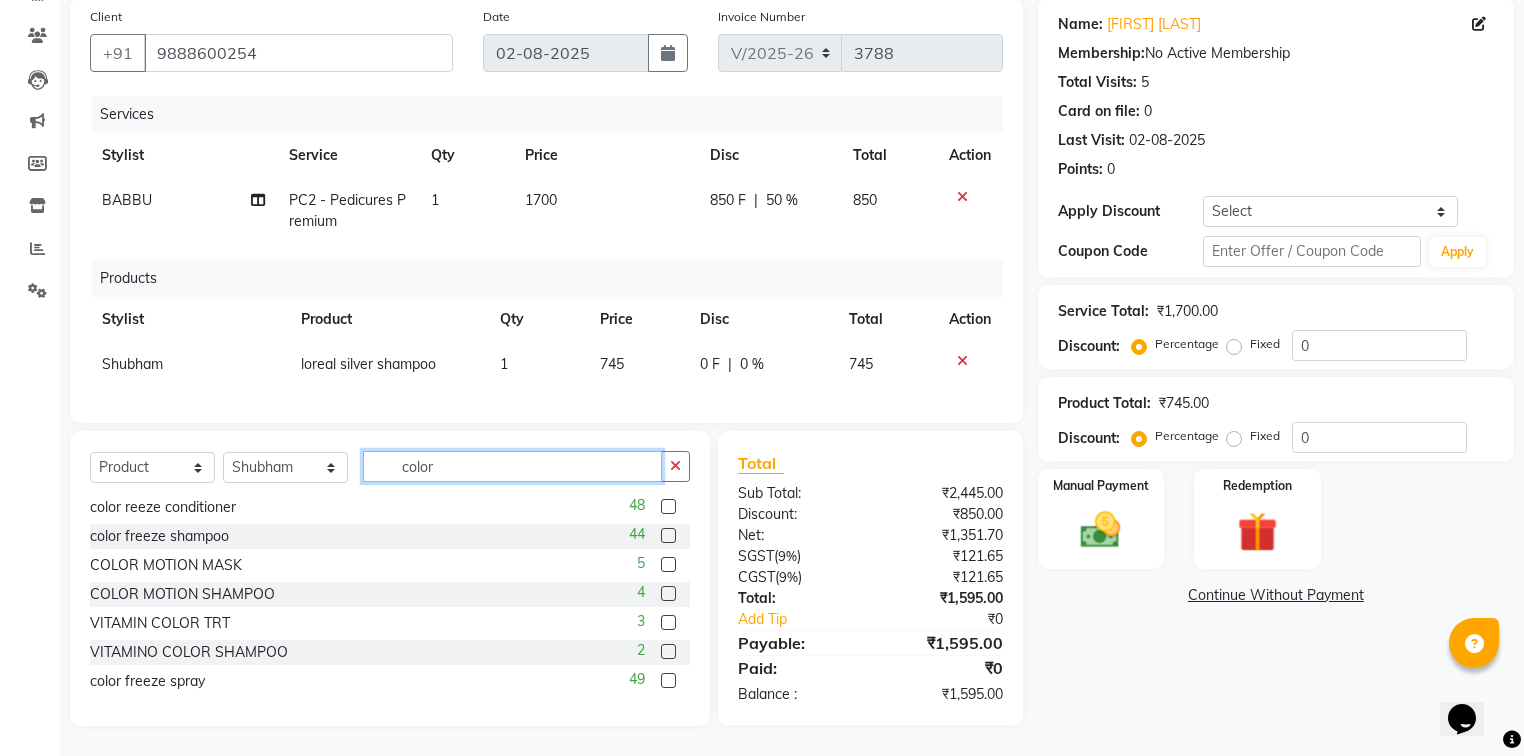 click on "color" 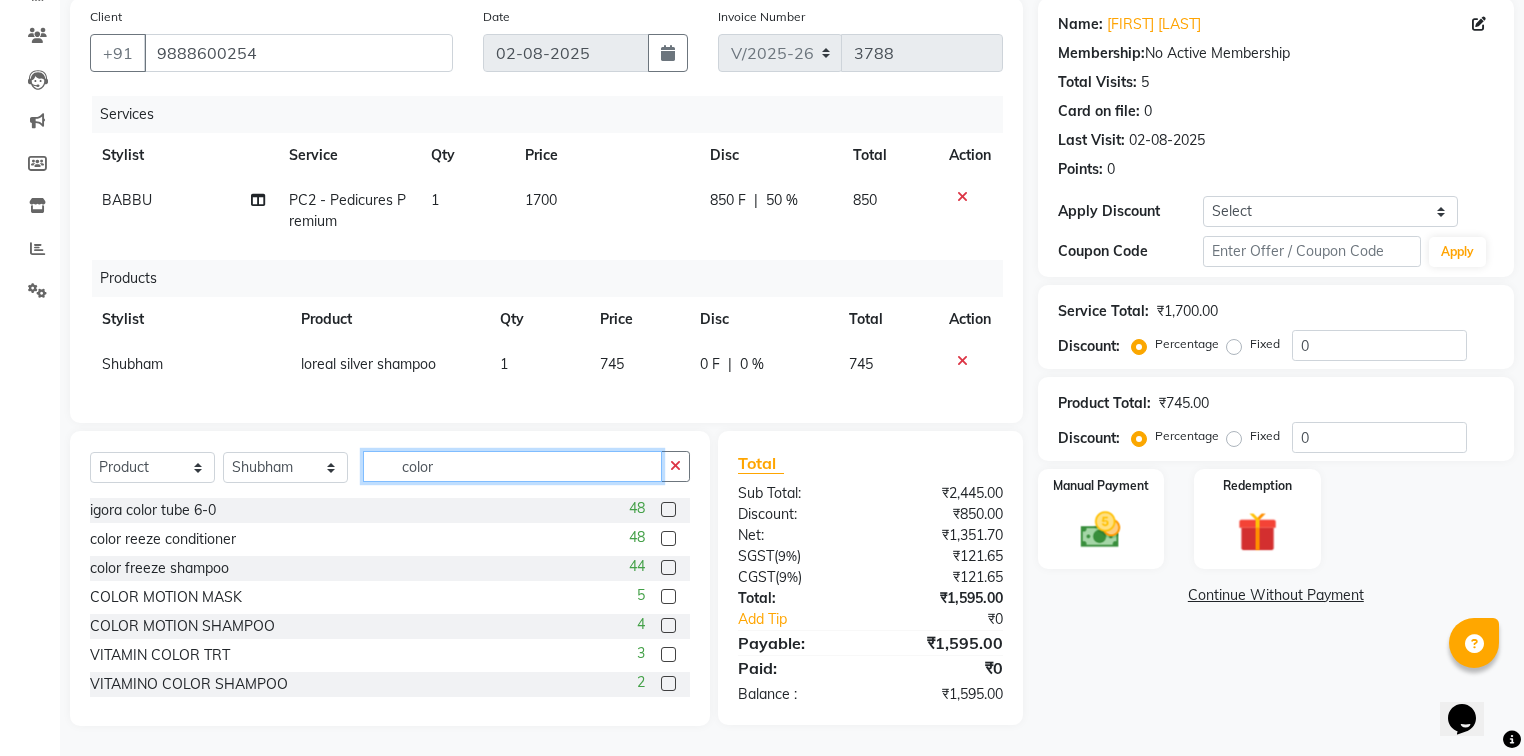 scroll, scrollTop: 32, scrollLeft: 0, axis: vertical 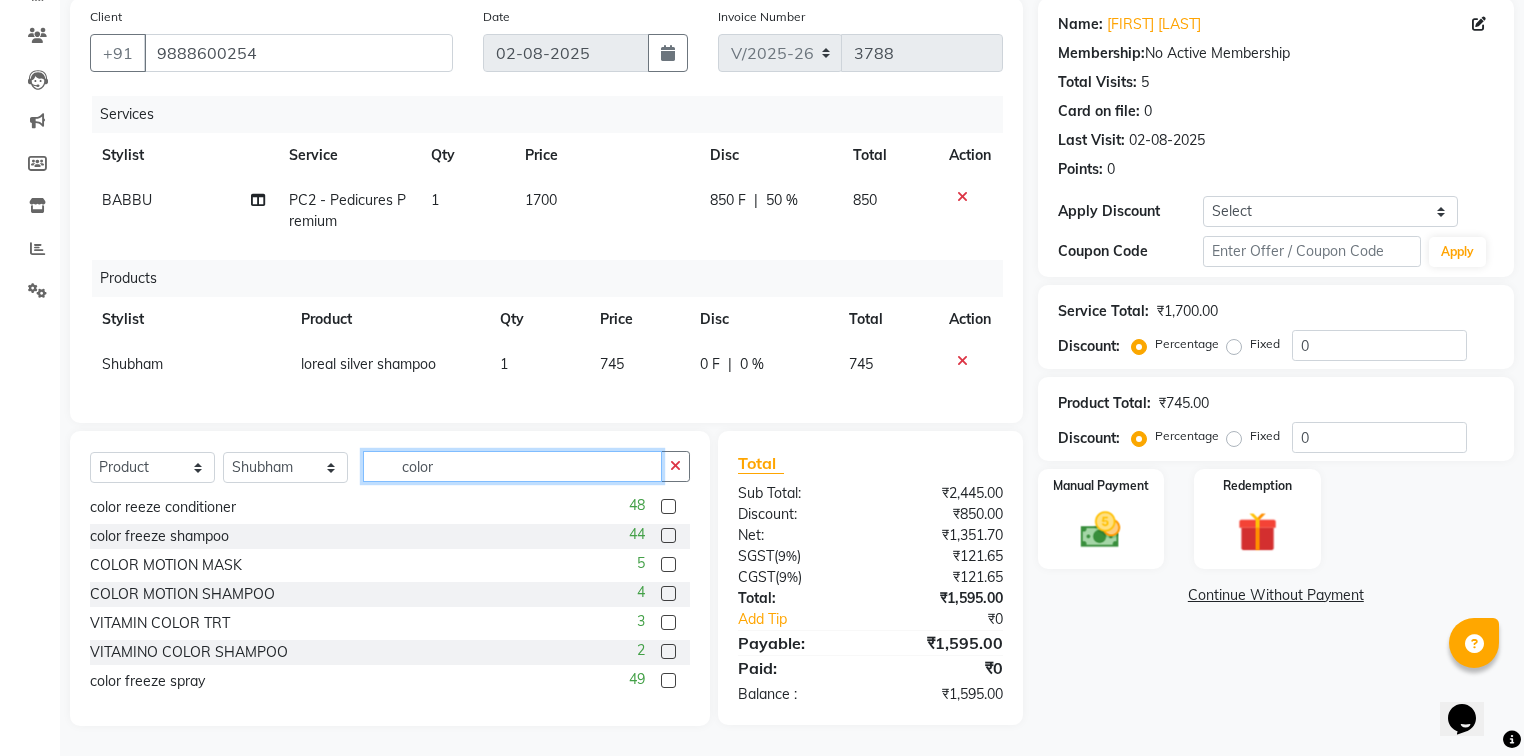 click on "color" 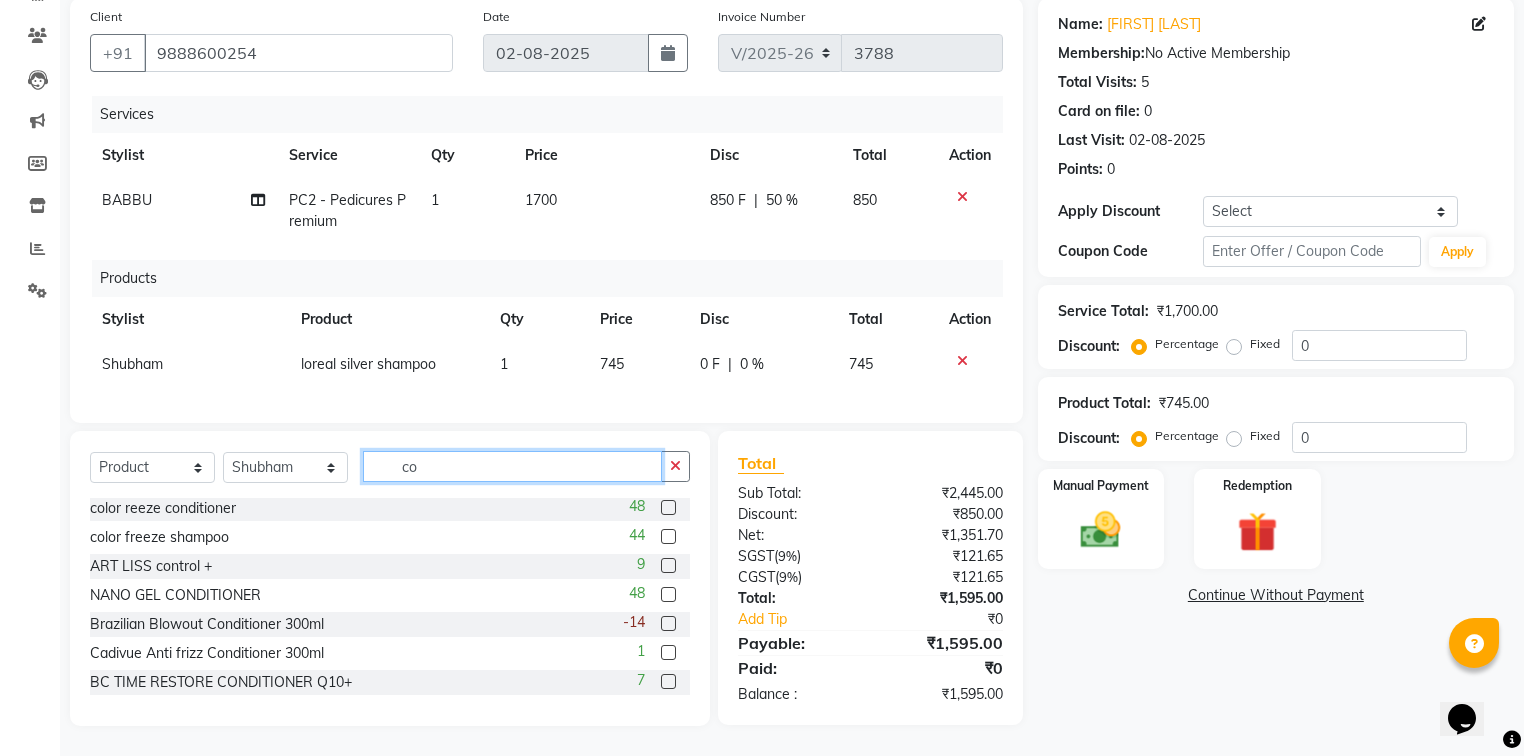 type on "c" 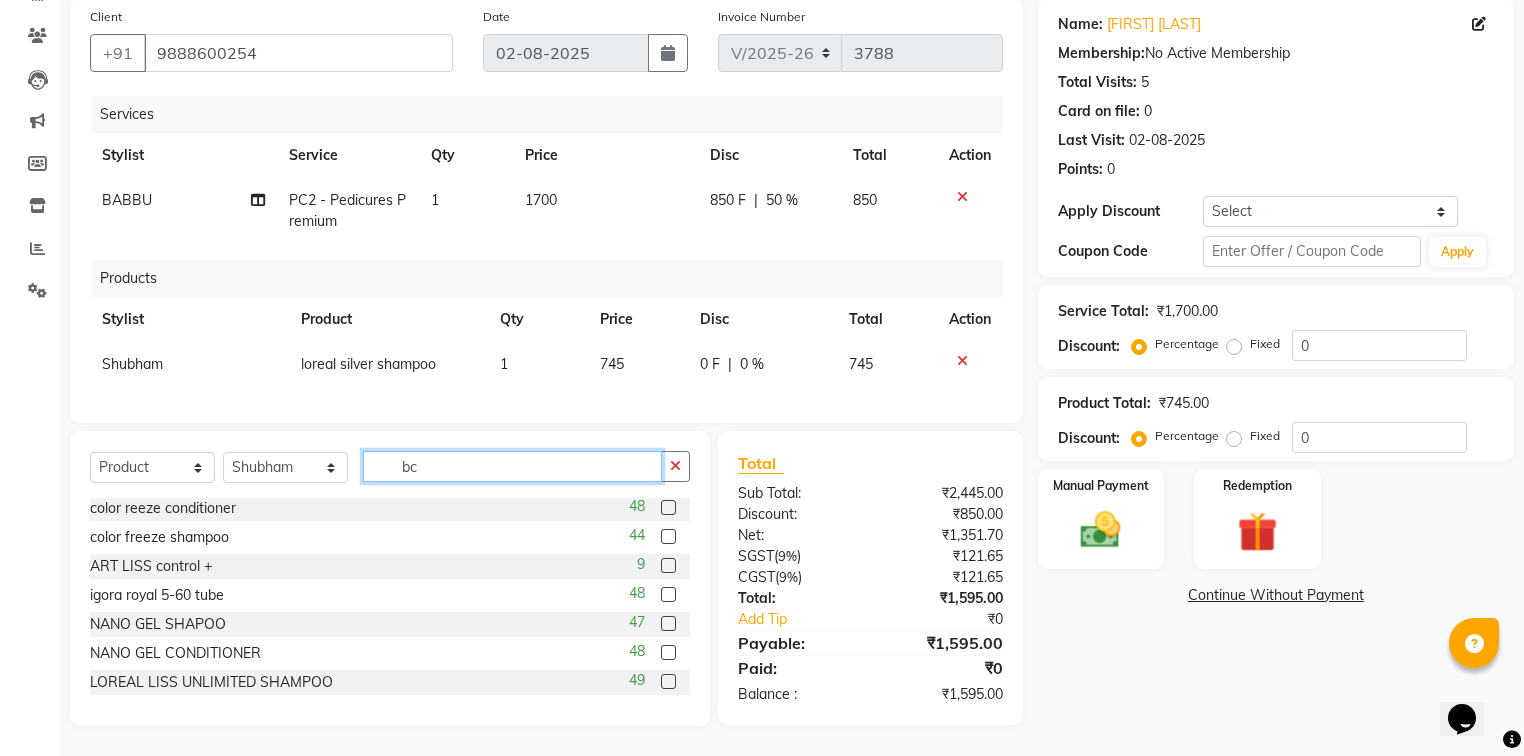 scroll, scrollTop: 0, scrollLeft: 0, axis: both 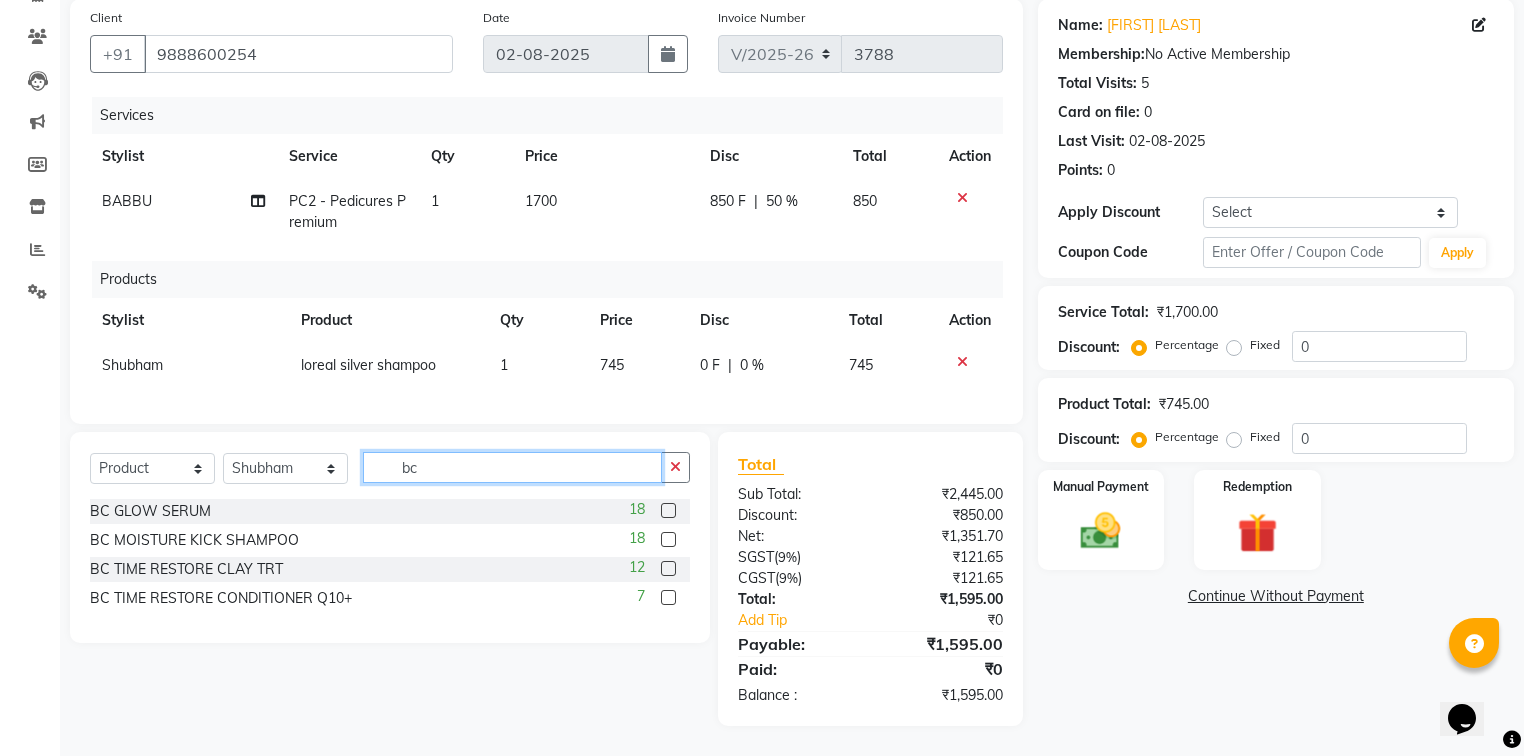 type on "b" 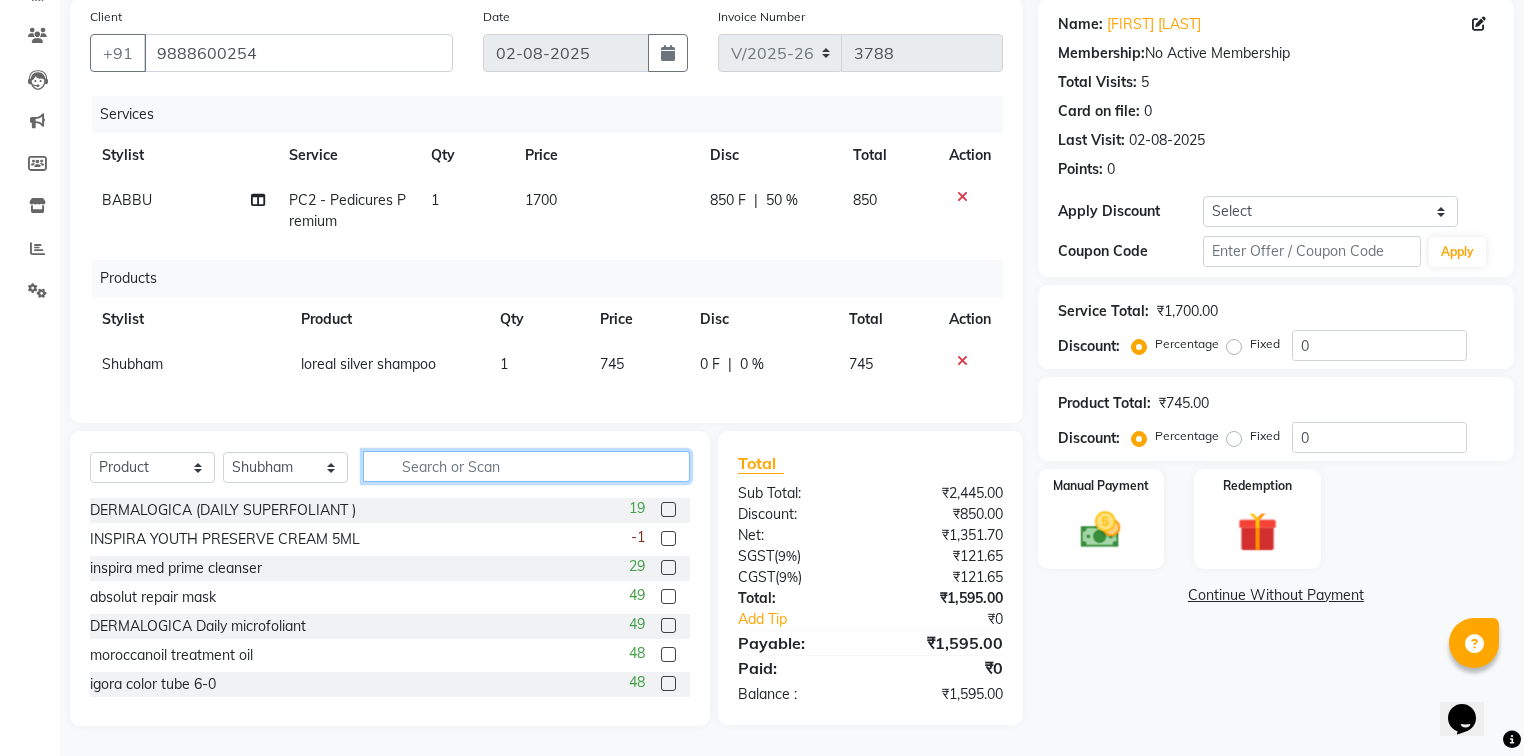 scroll, scrollTop: 164, scrollLeft: 0, axis: vertical 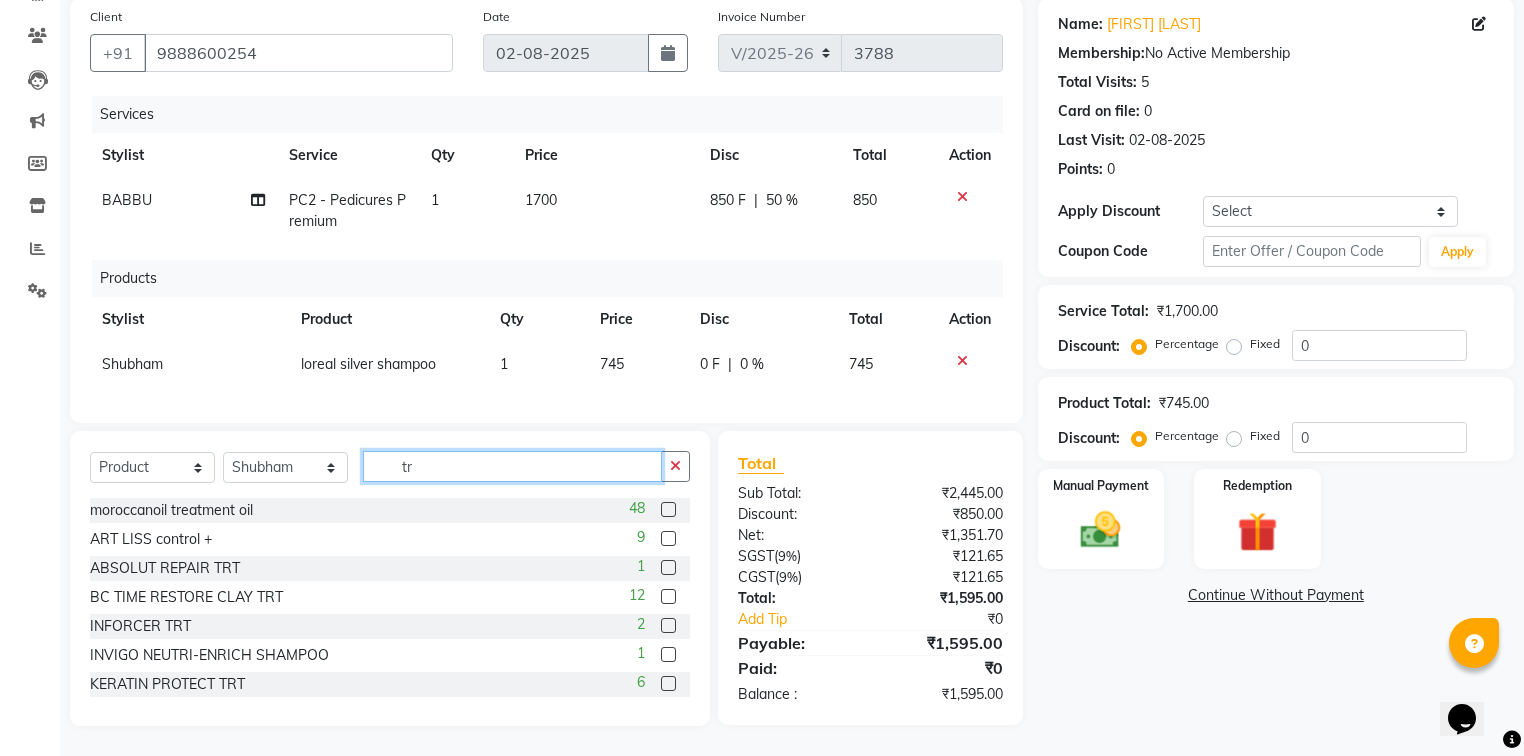 type on "t" 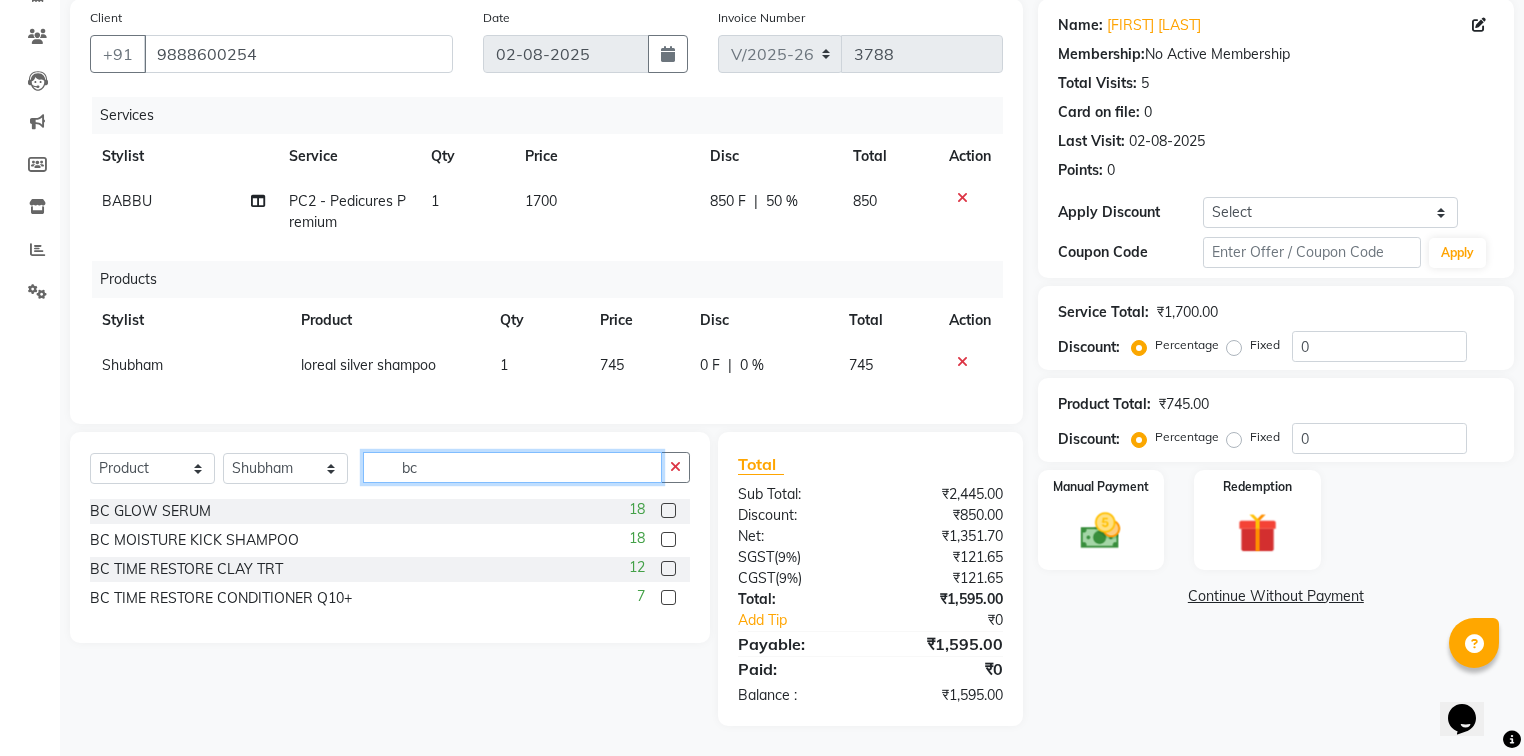 scroll, scrollTop: 164, scrollLeft: 0, axis: vertical 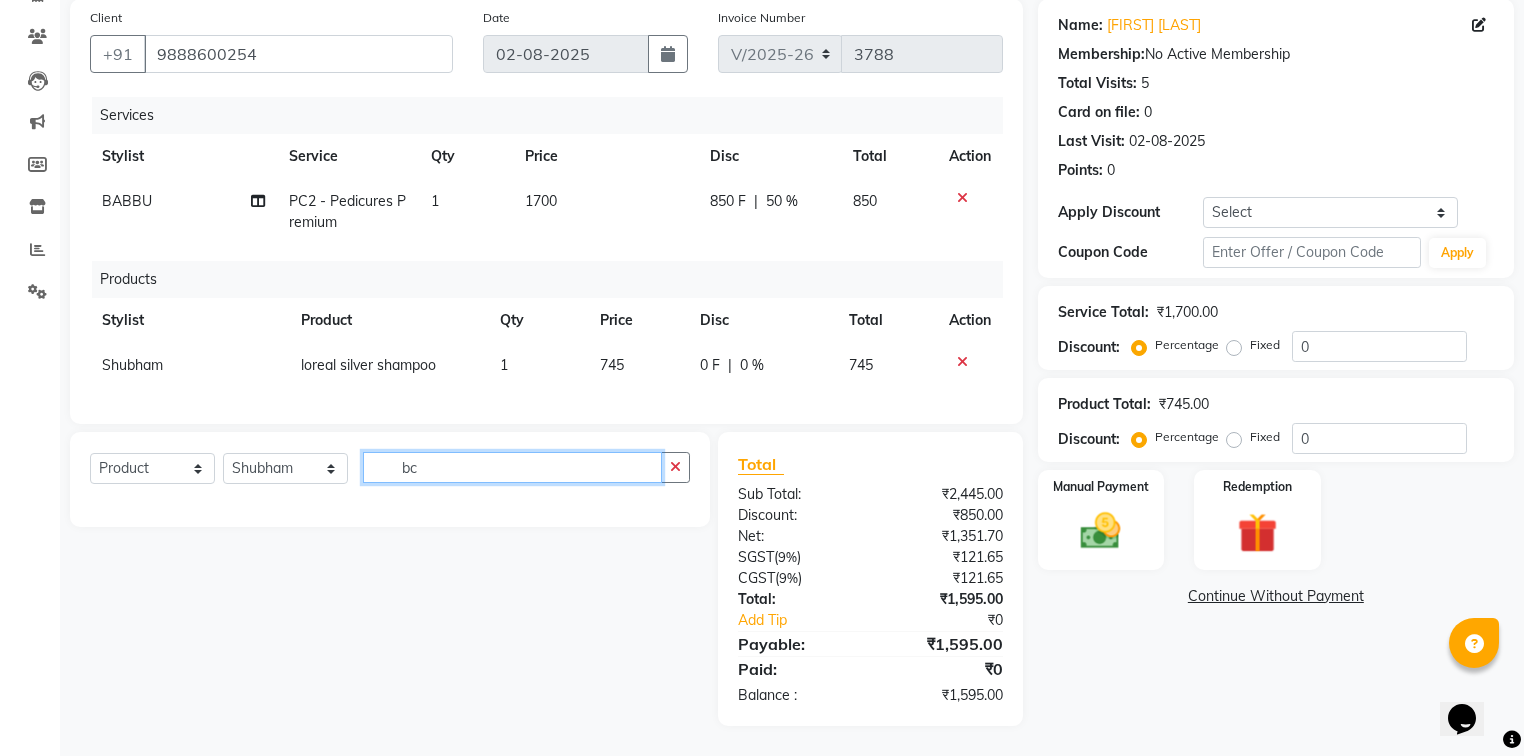type on "b" 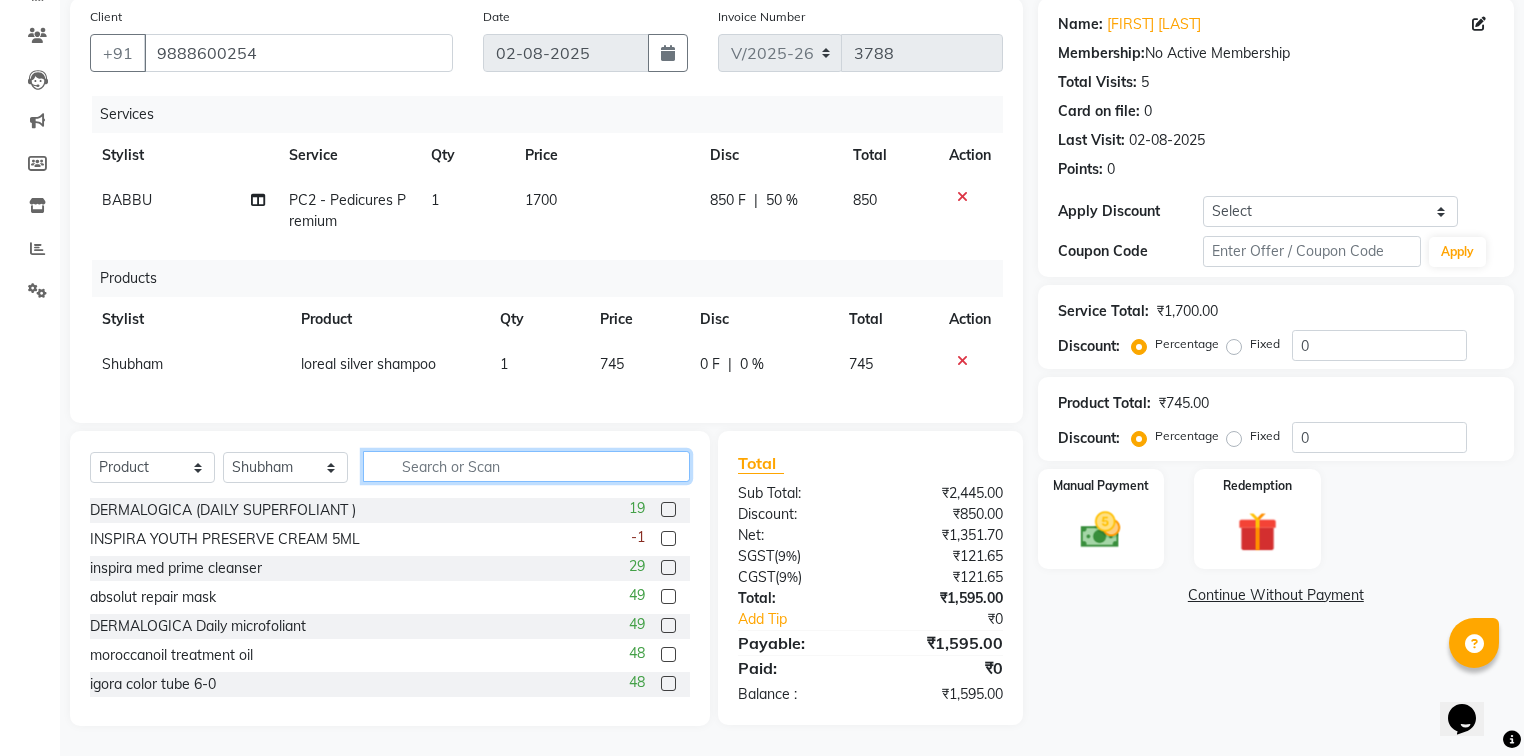 scroll, scrollTop: 164, scrollLeft: 0, axis: vertical 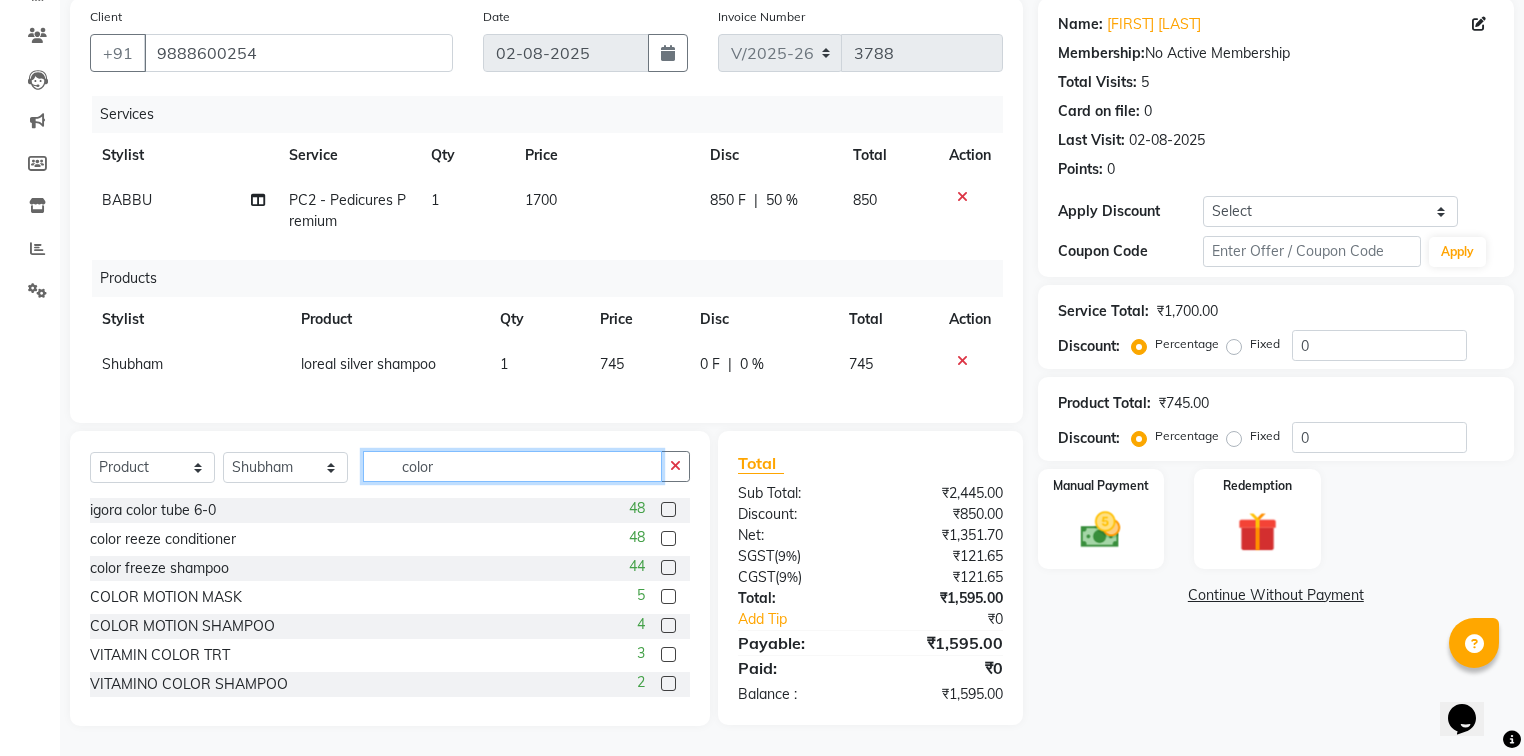 type on "color" 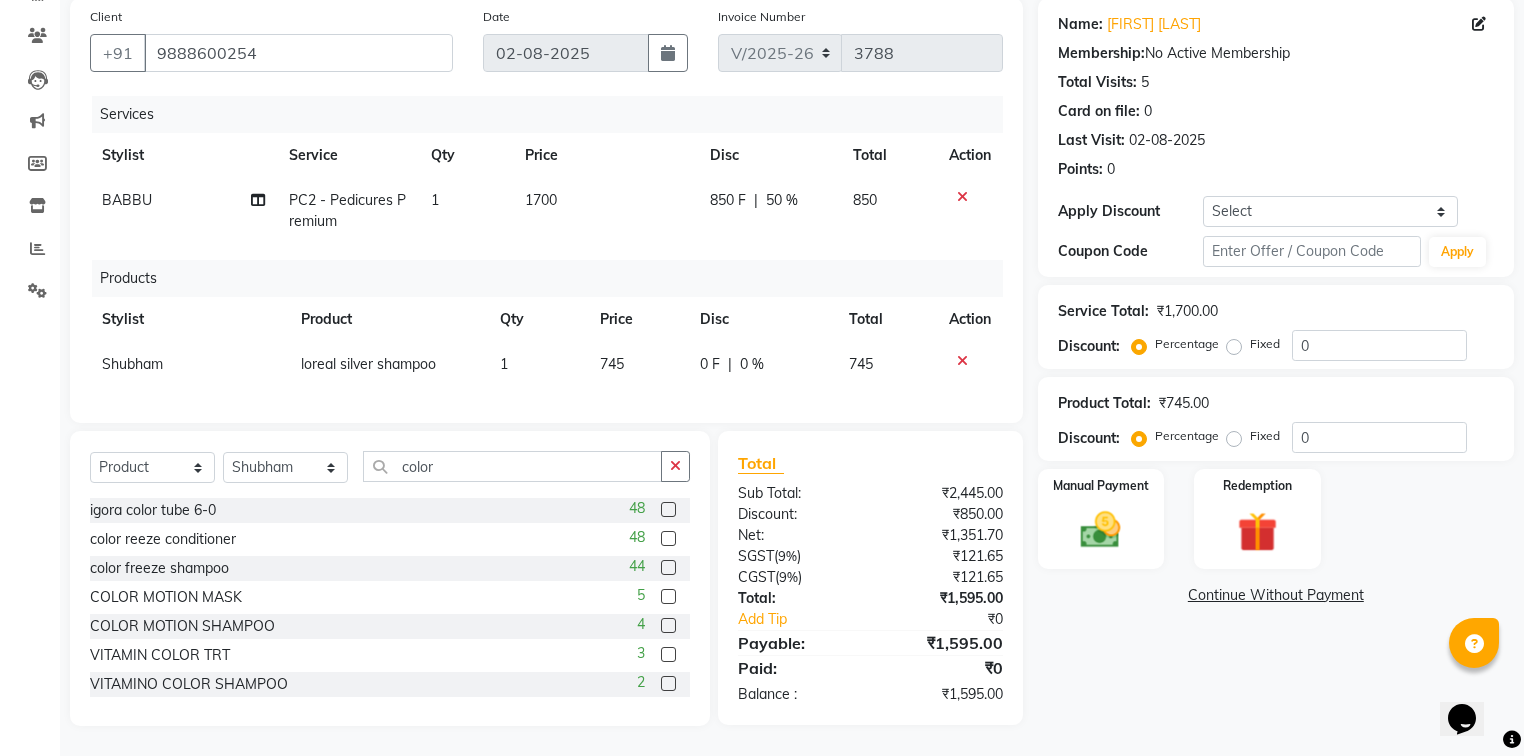 click 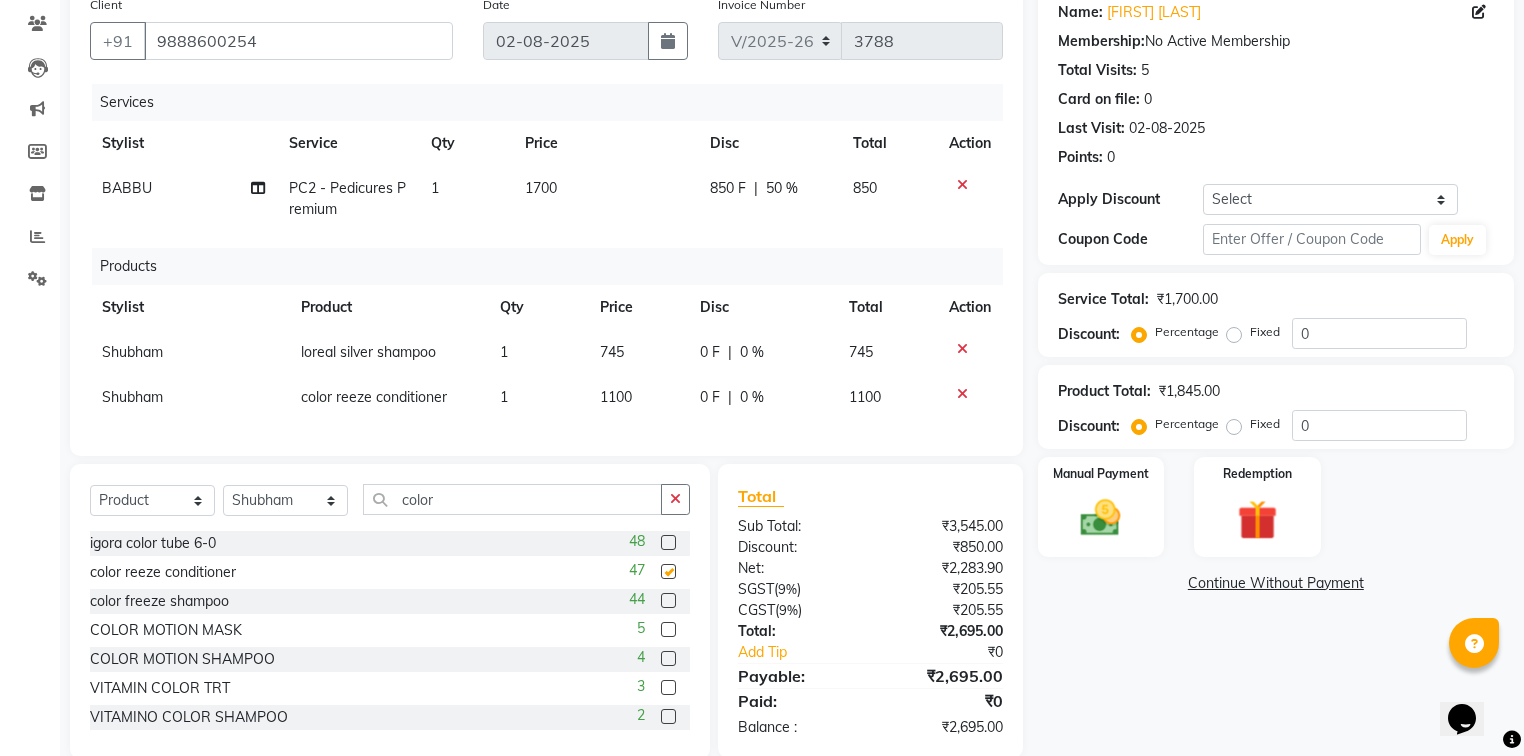 checkbox on "false" 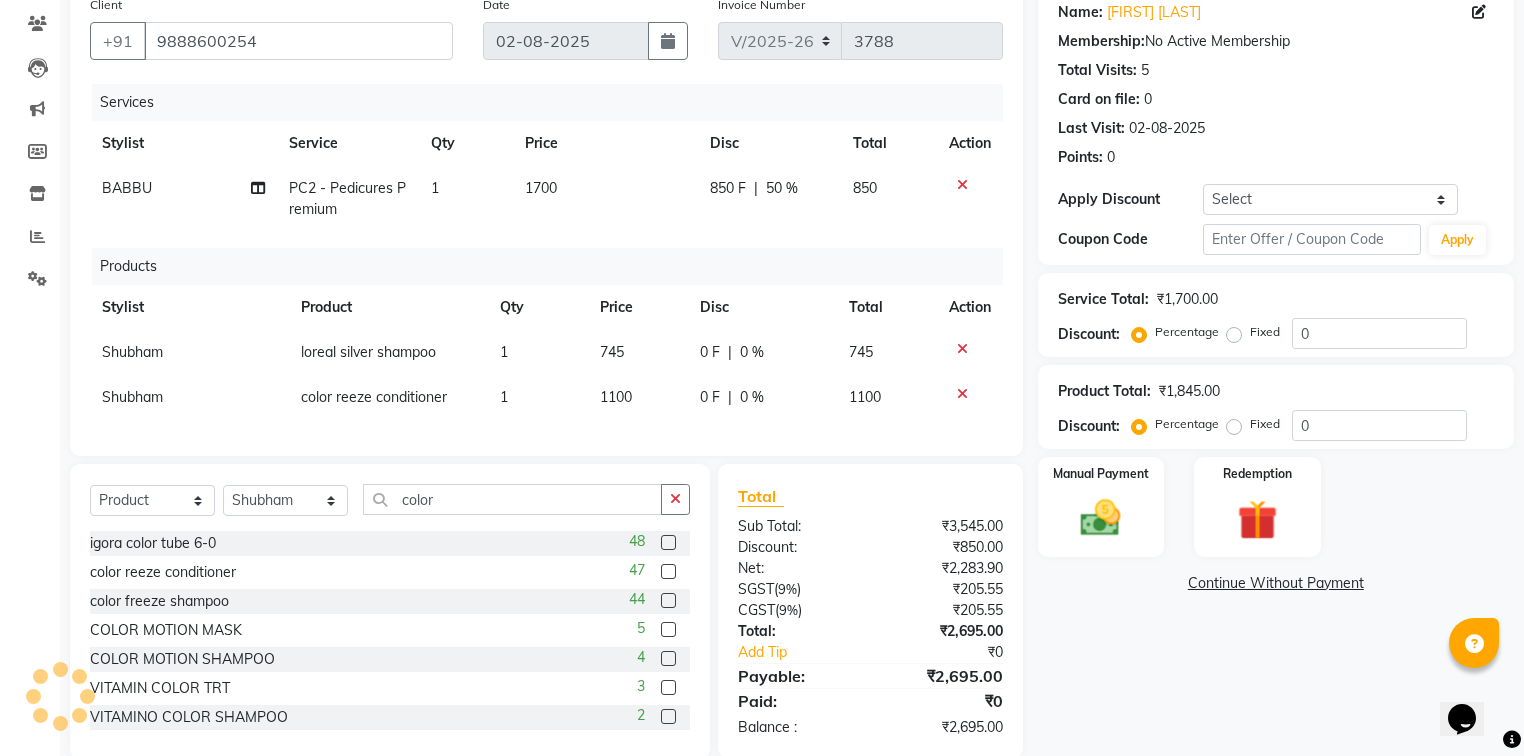 click 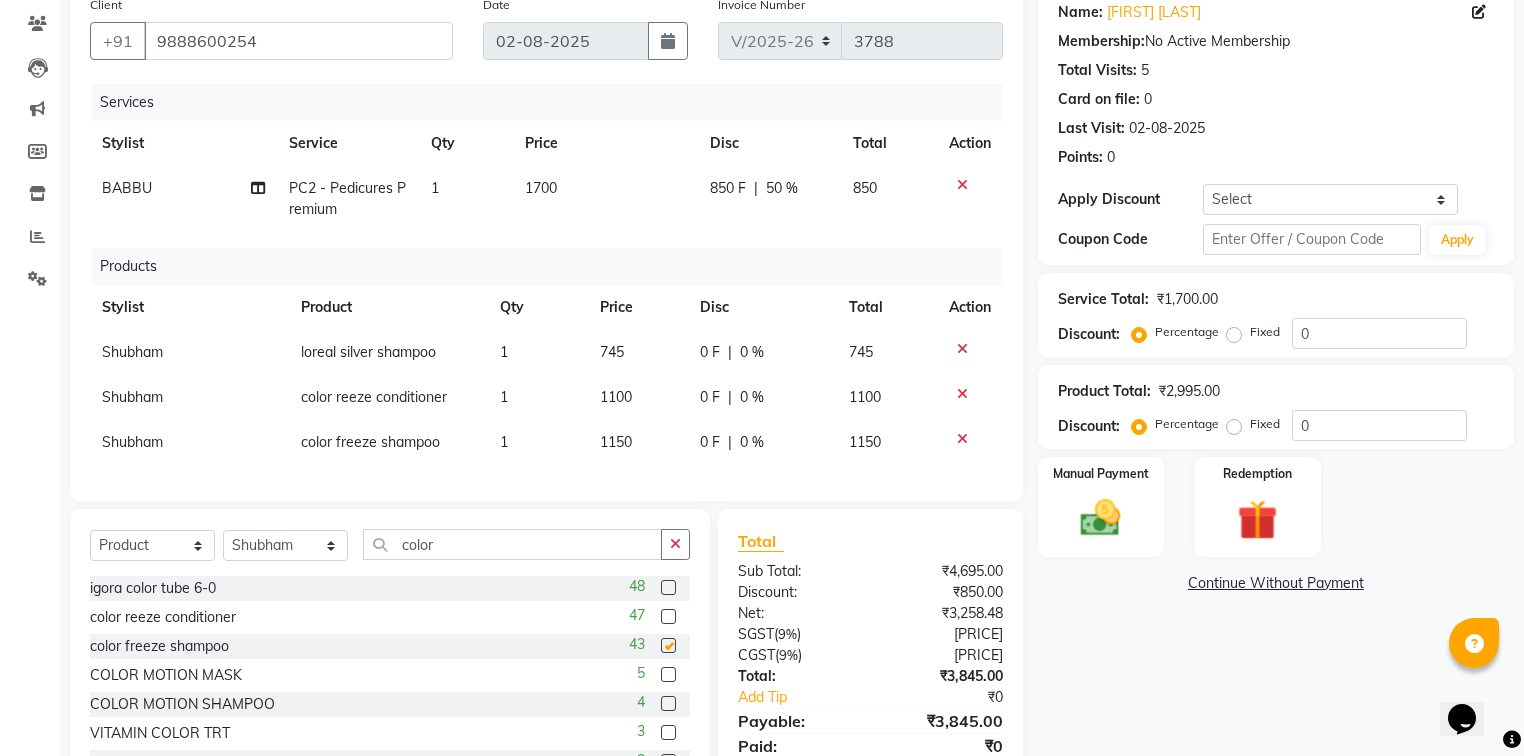 checkbox on "false" 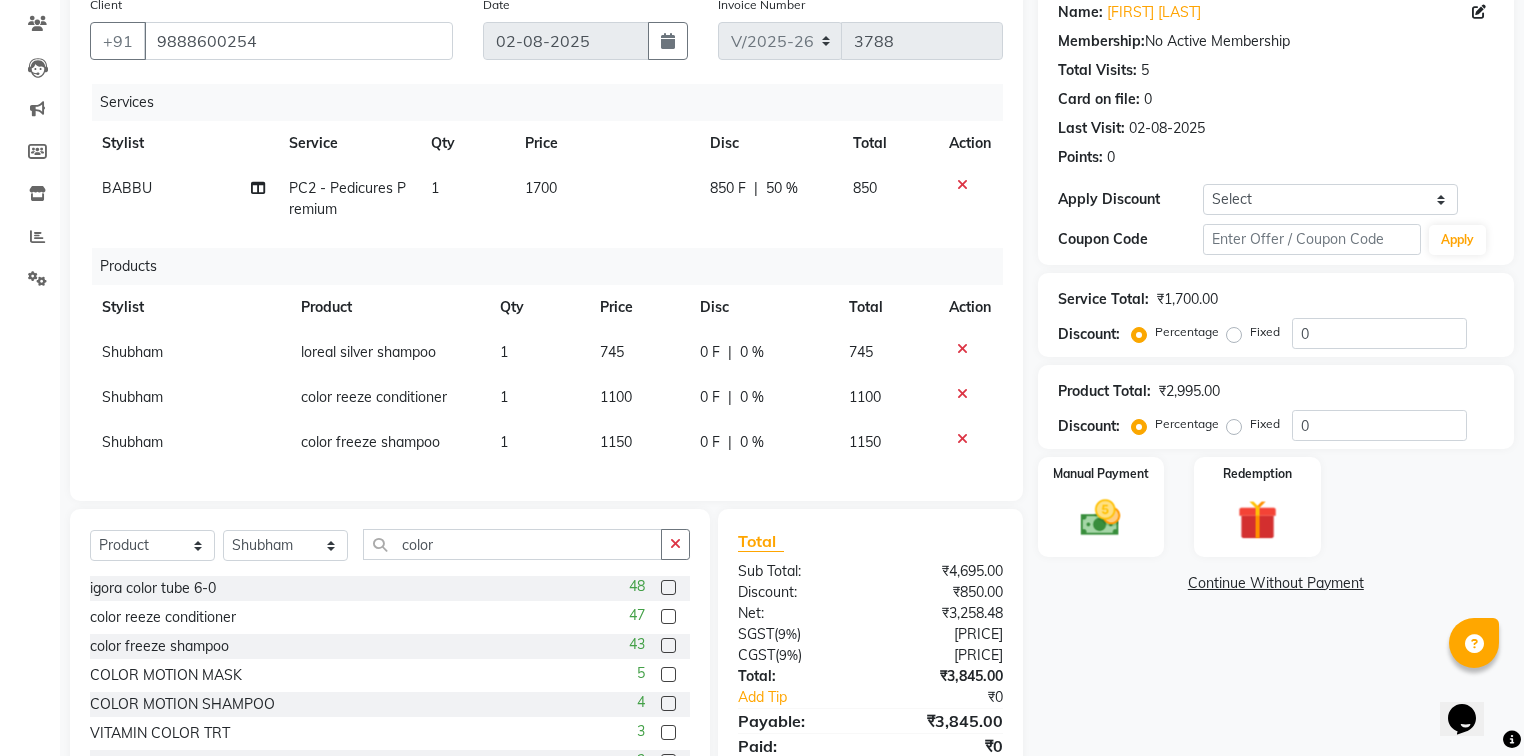 click 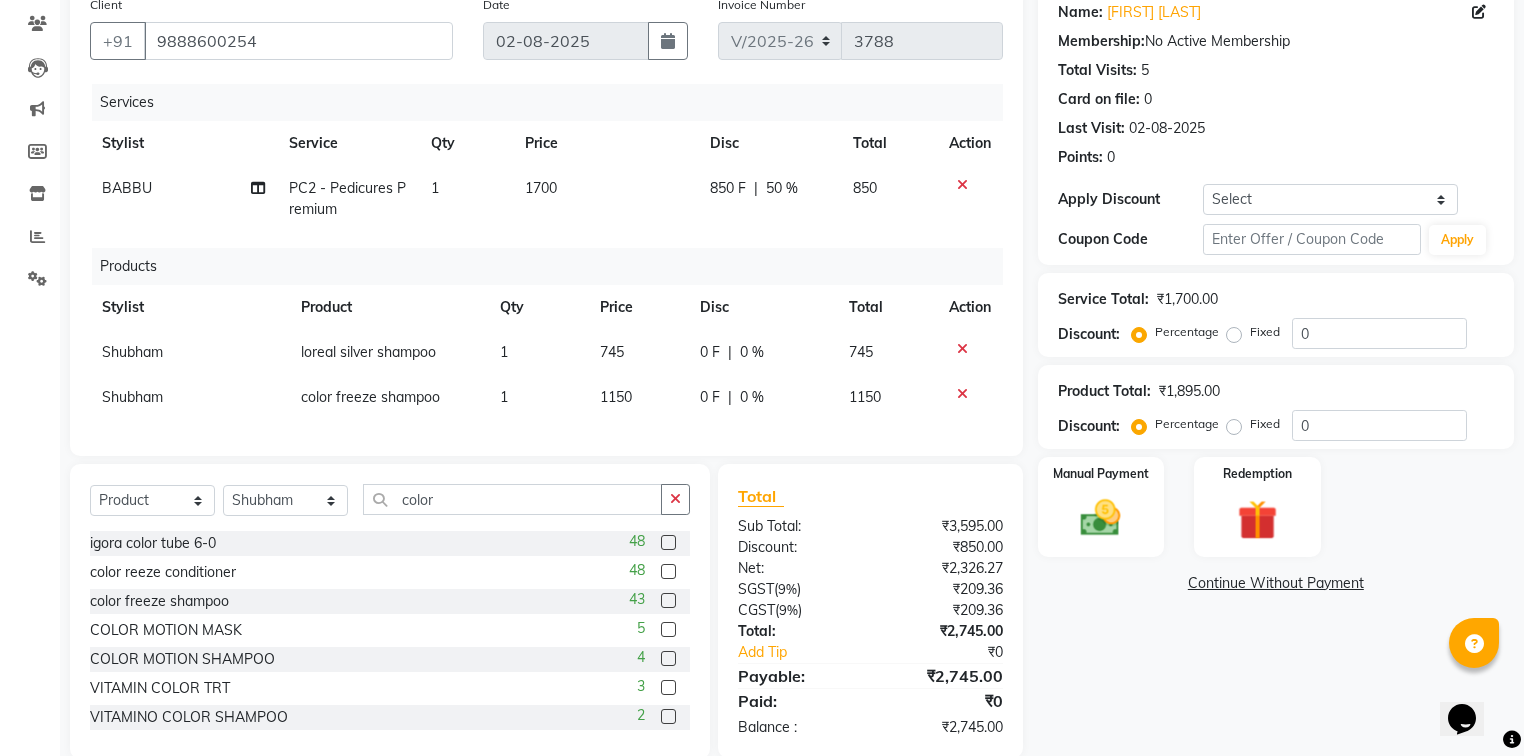 click 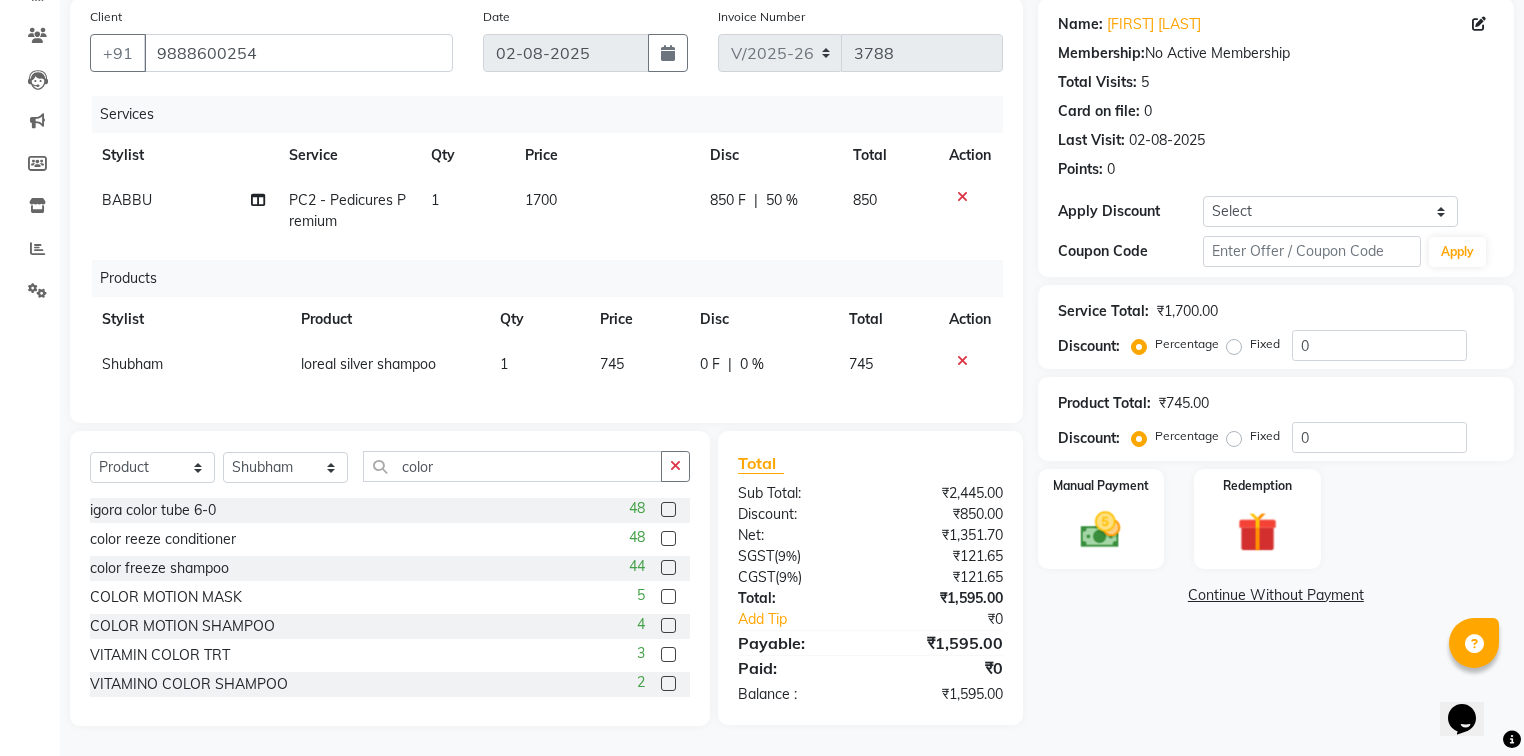 scroll, scrollTop: 32, scrollLeft: 0, axis: vertical 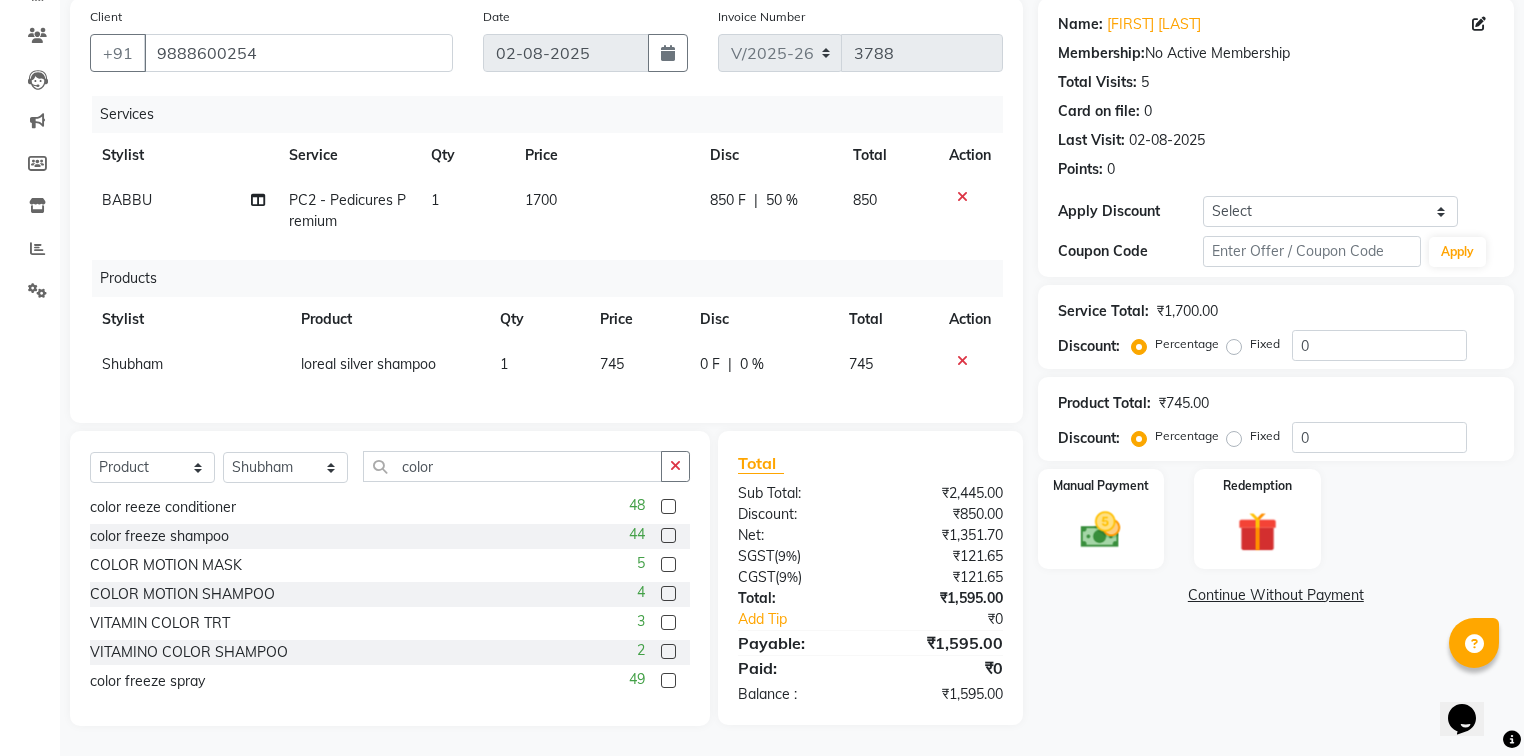 click 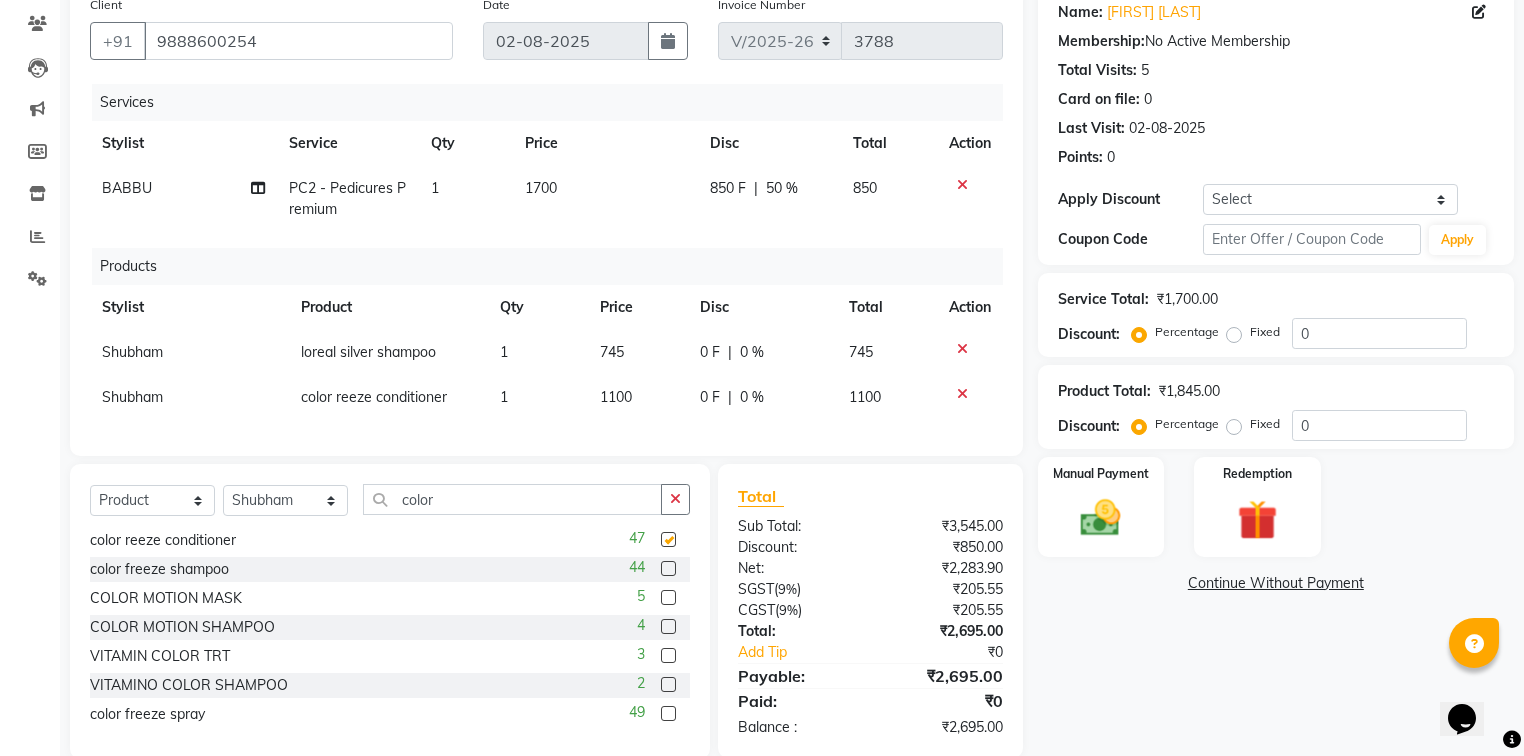 checkbox on "false" 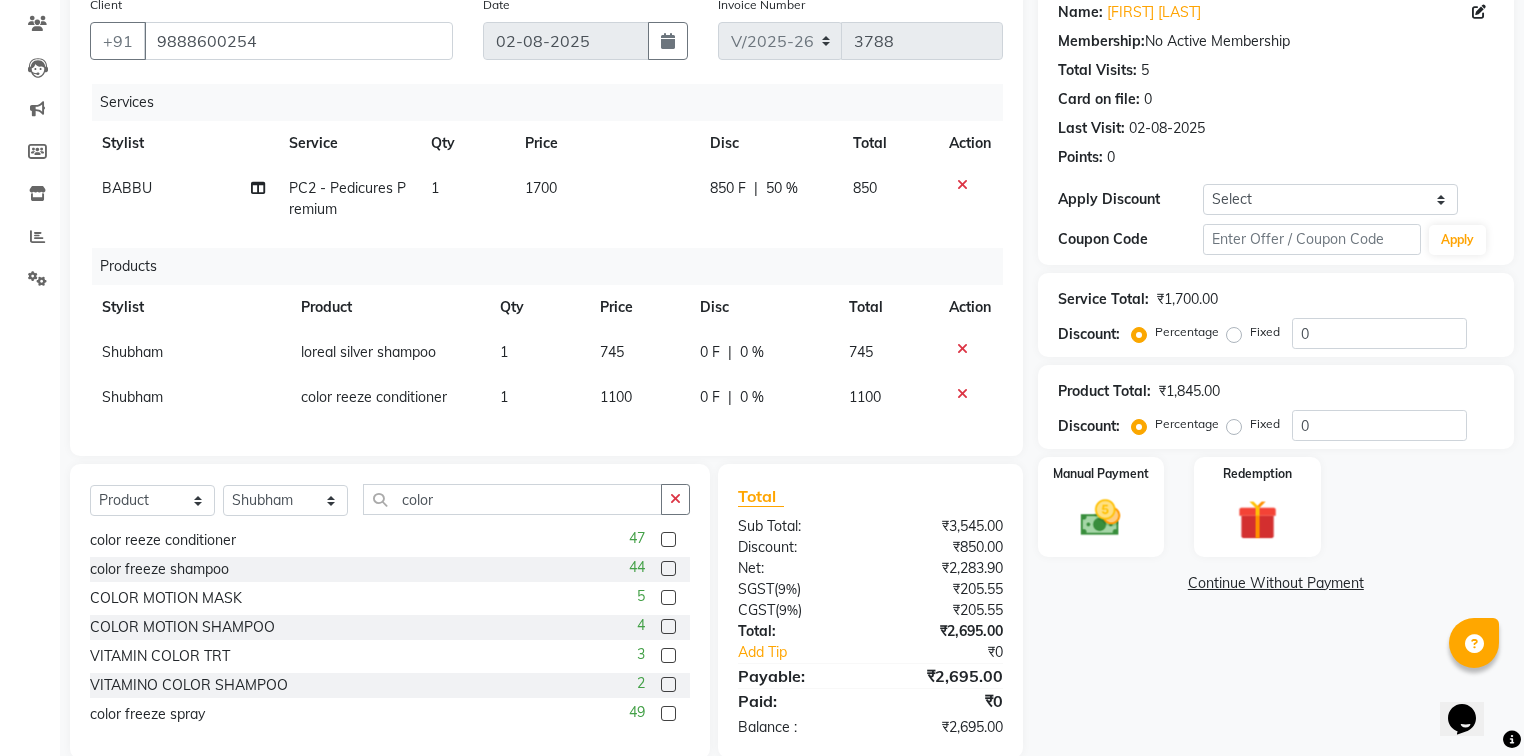 click 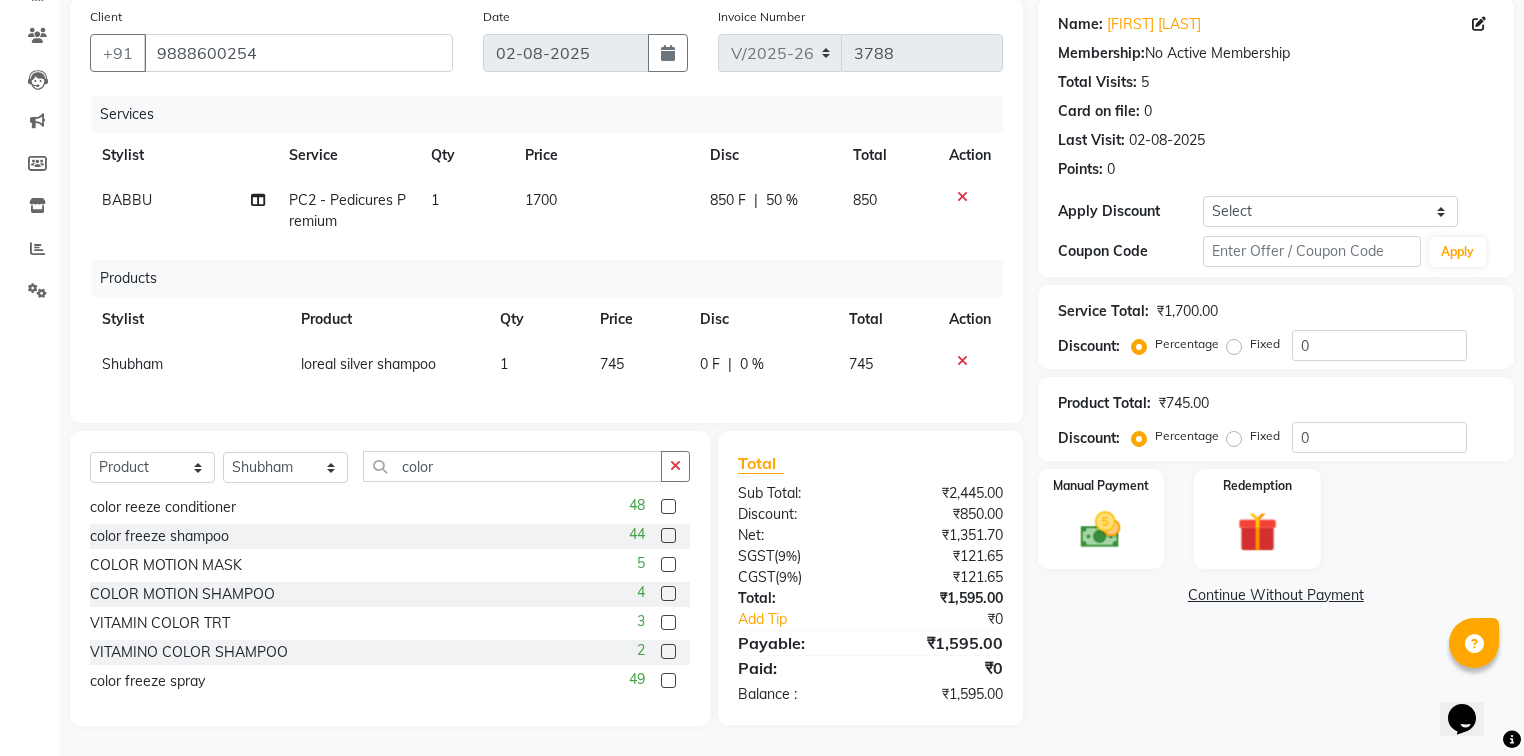 click 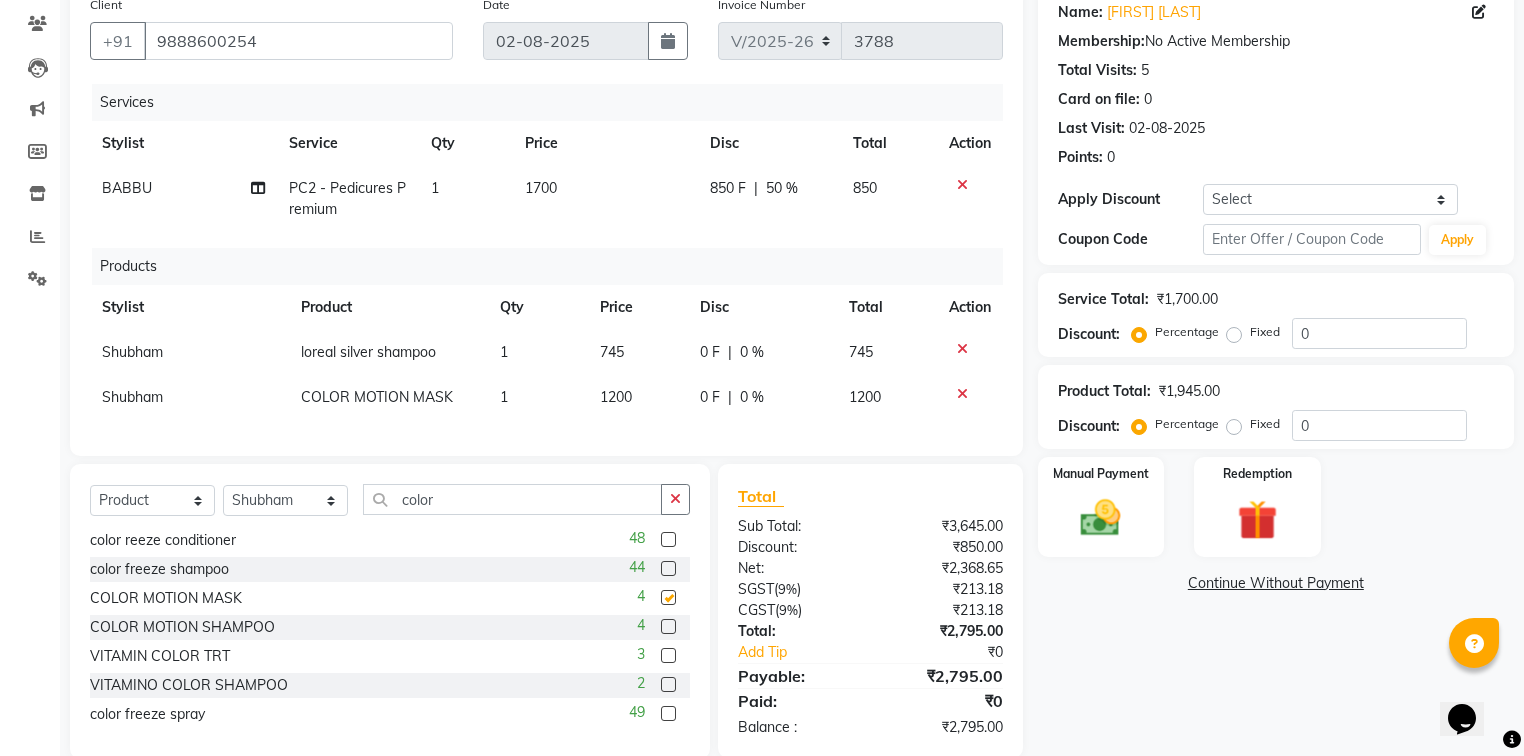 checkbox on "false" 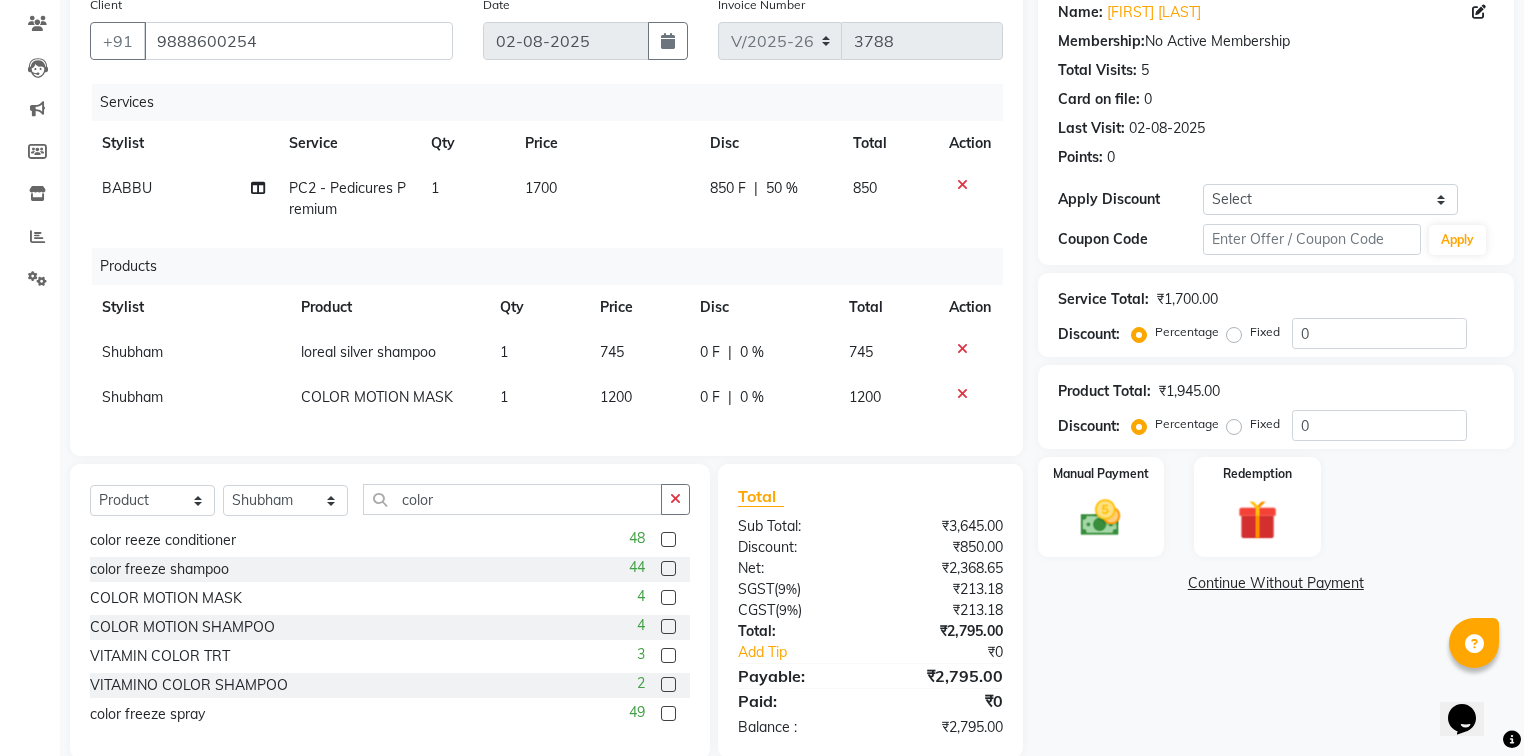 click 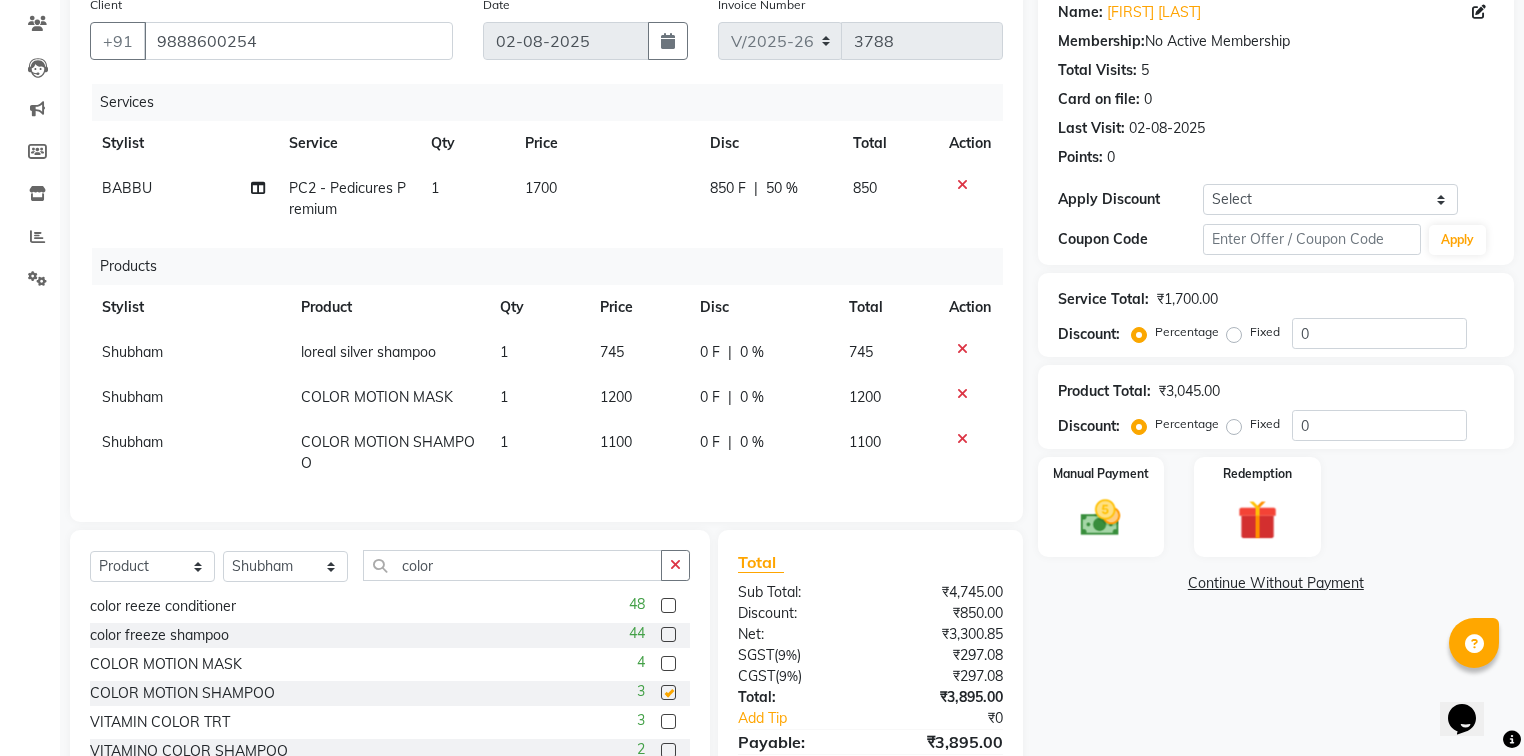 checkbox on "false" 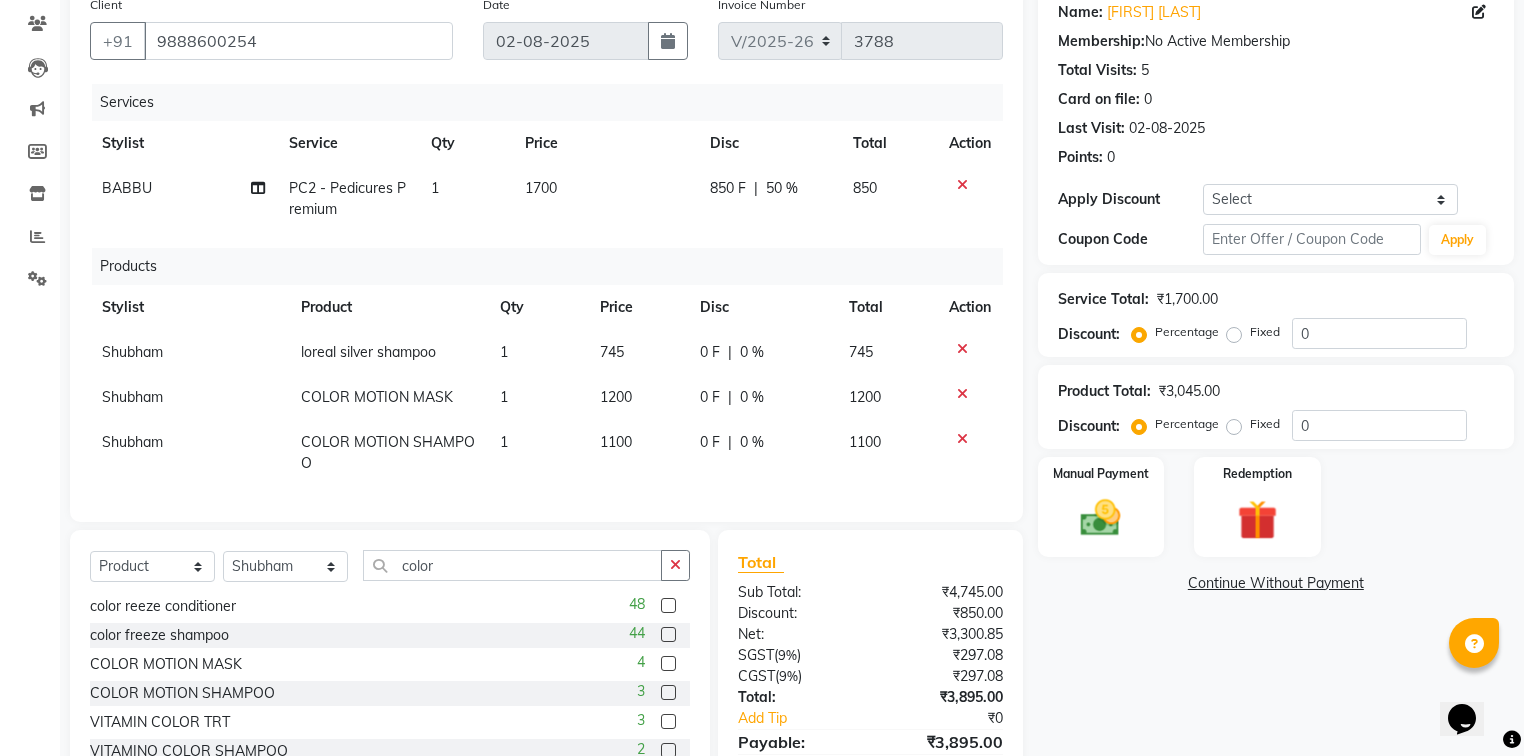scroll, scrollTop: 276, scrollLeft: 0, axis: vertical 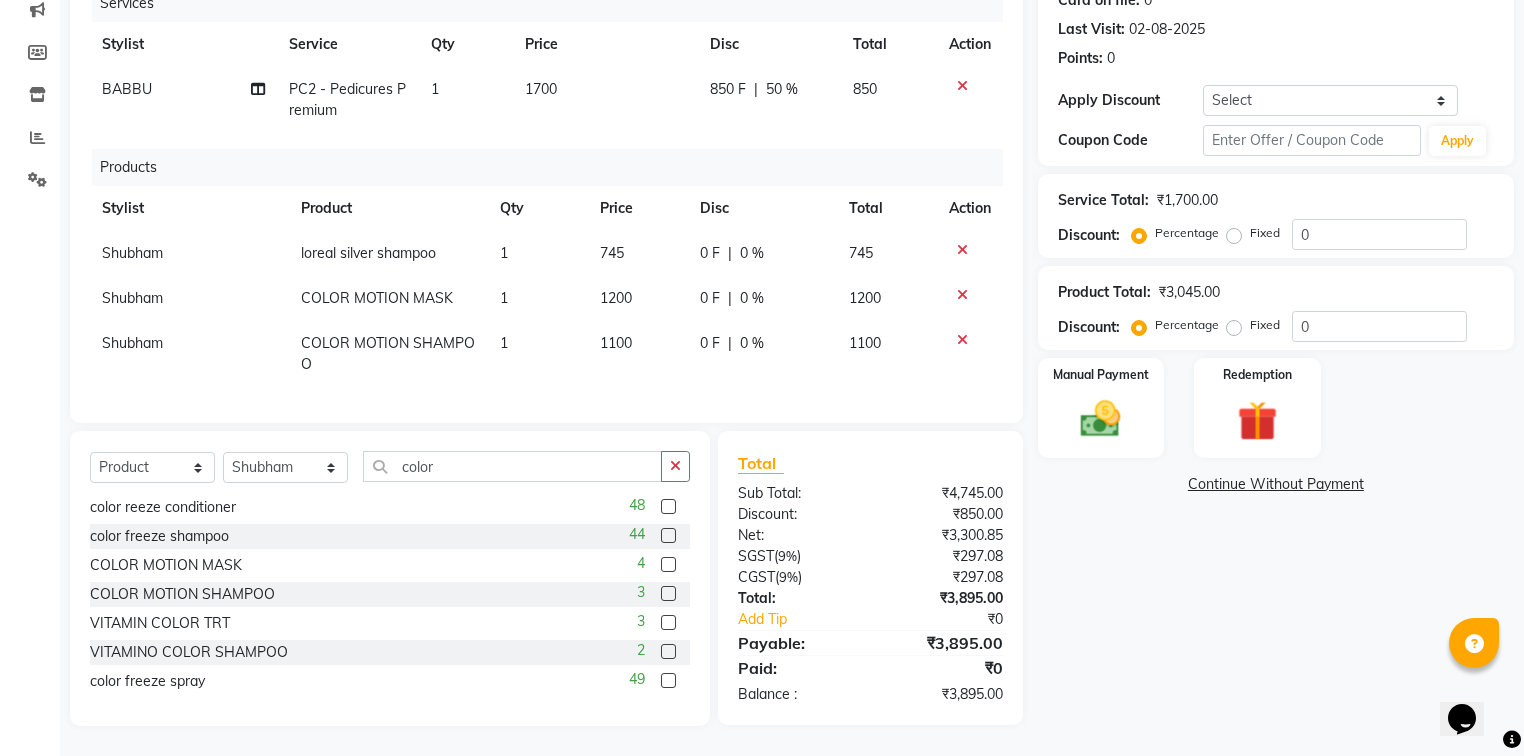 click 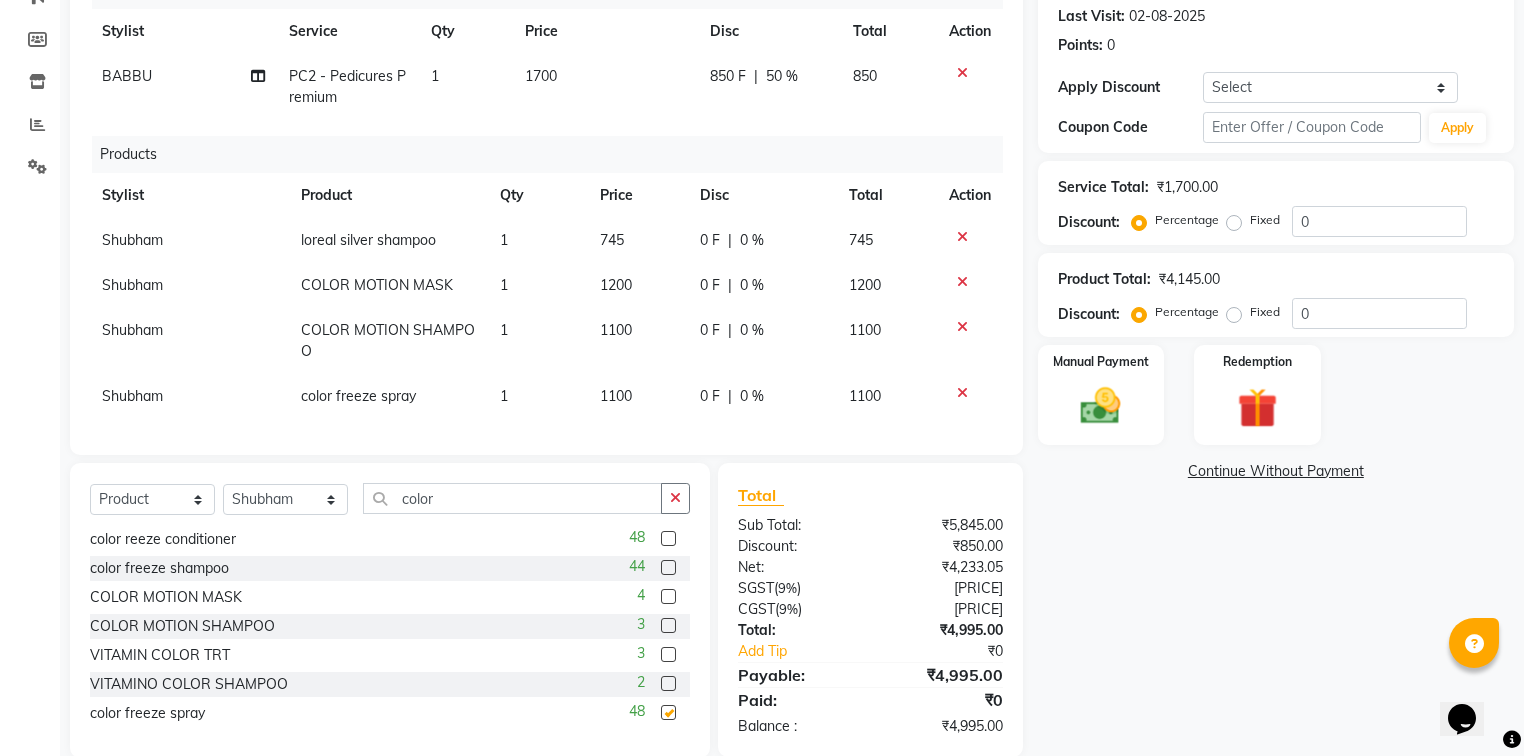 checkbox on "false" 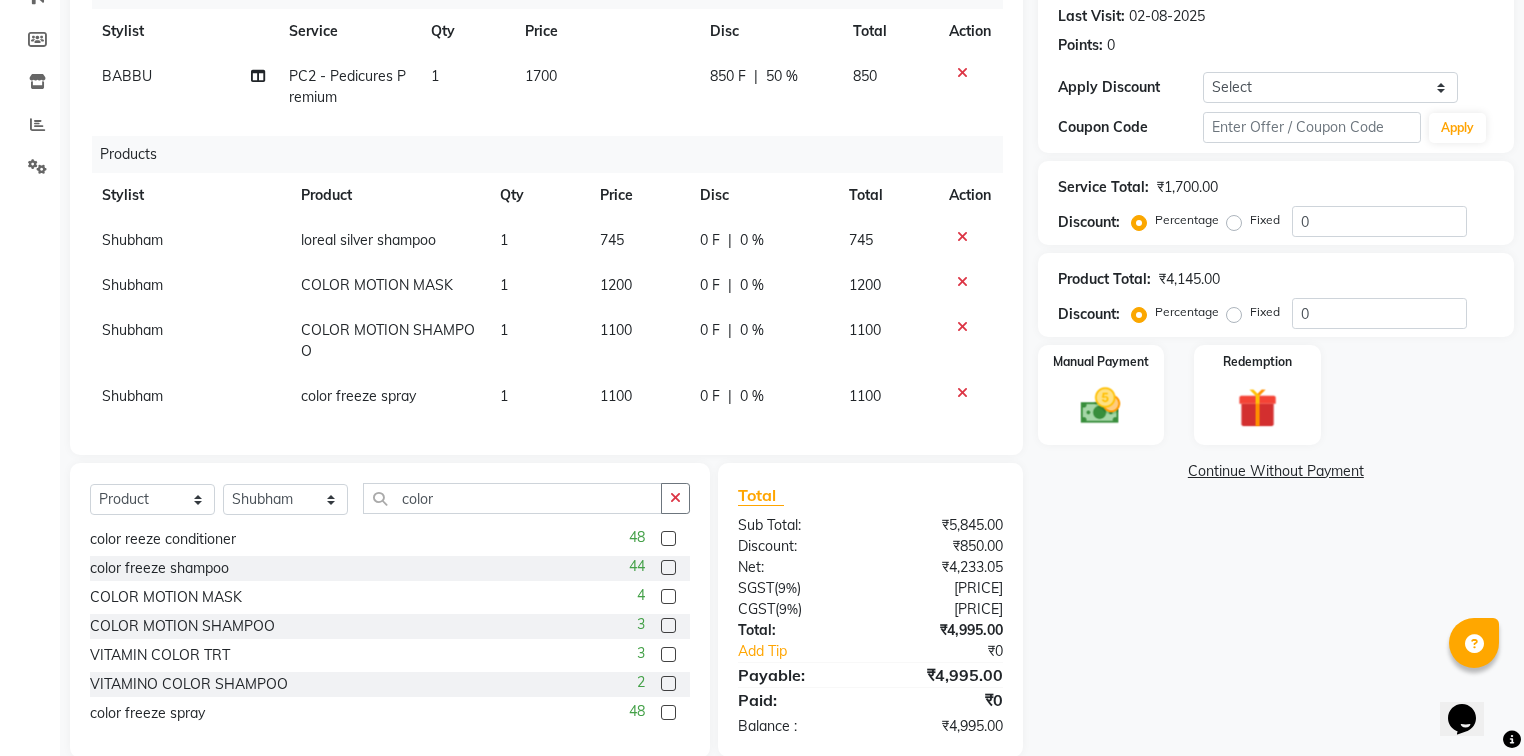 click 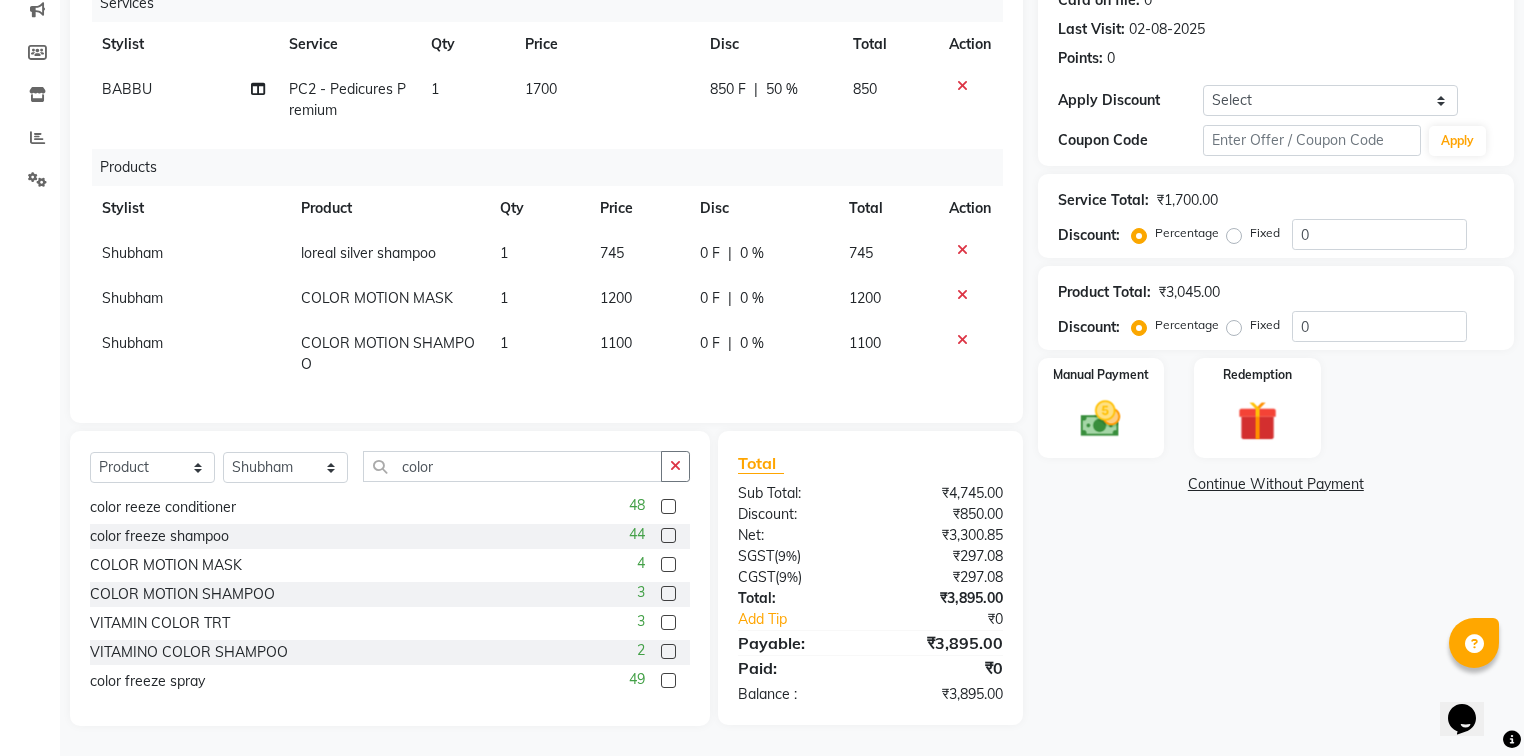 click 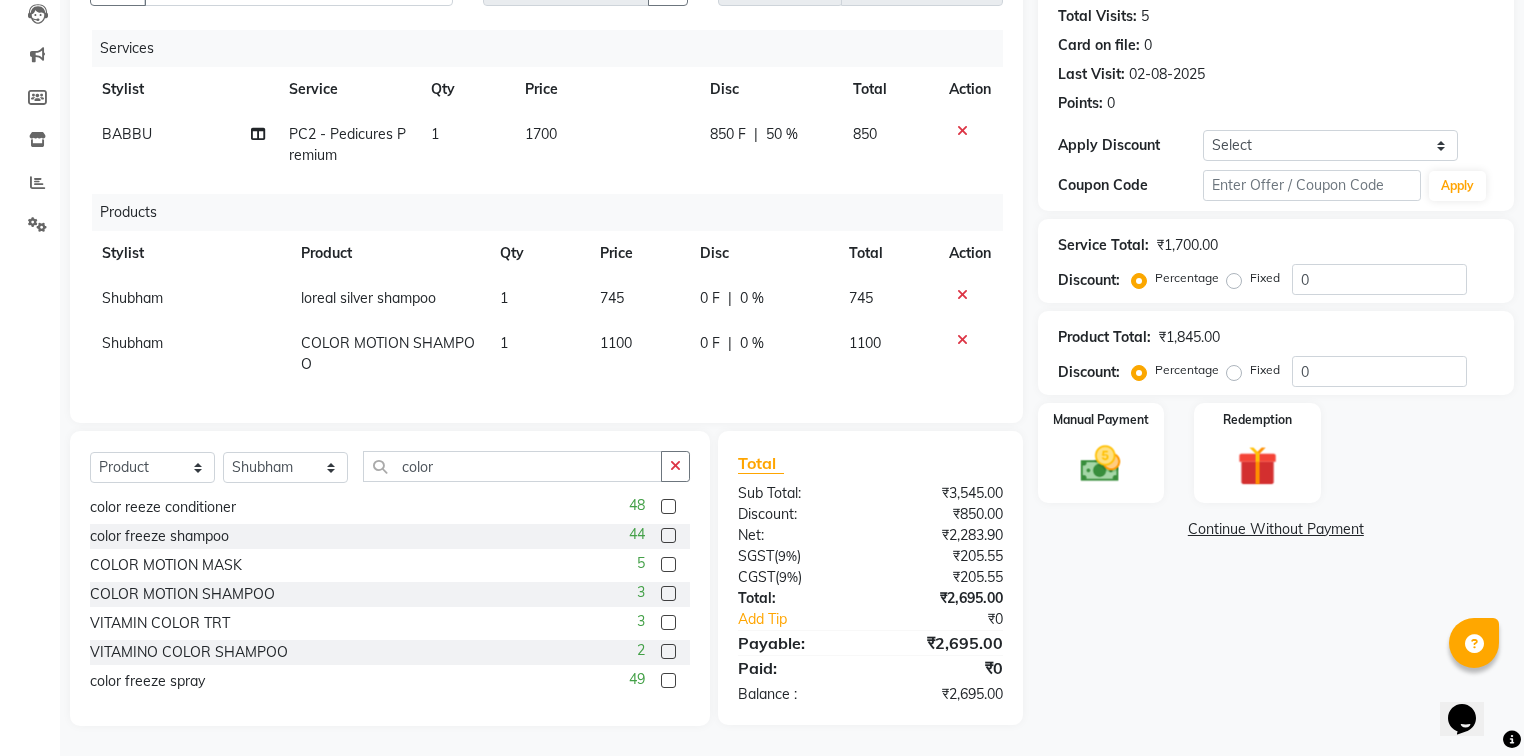 click 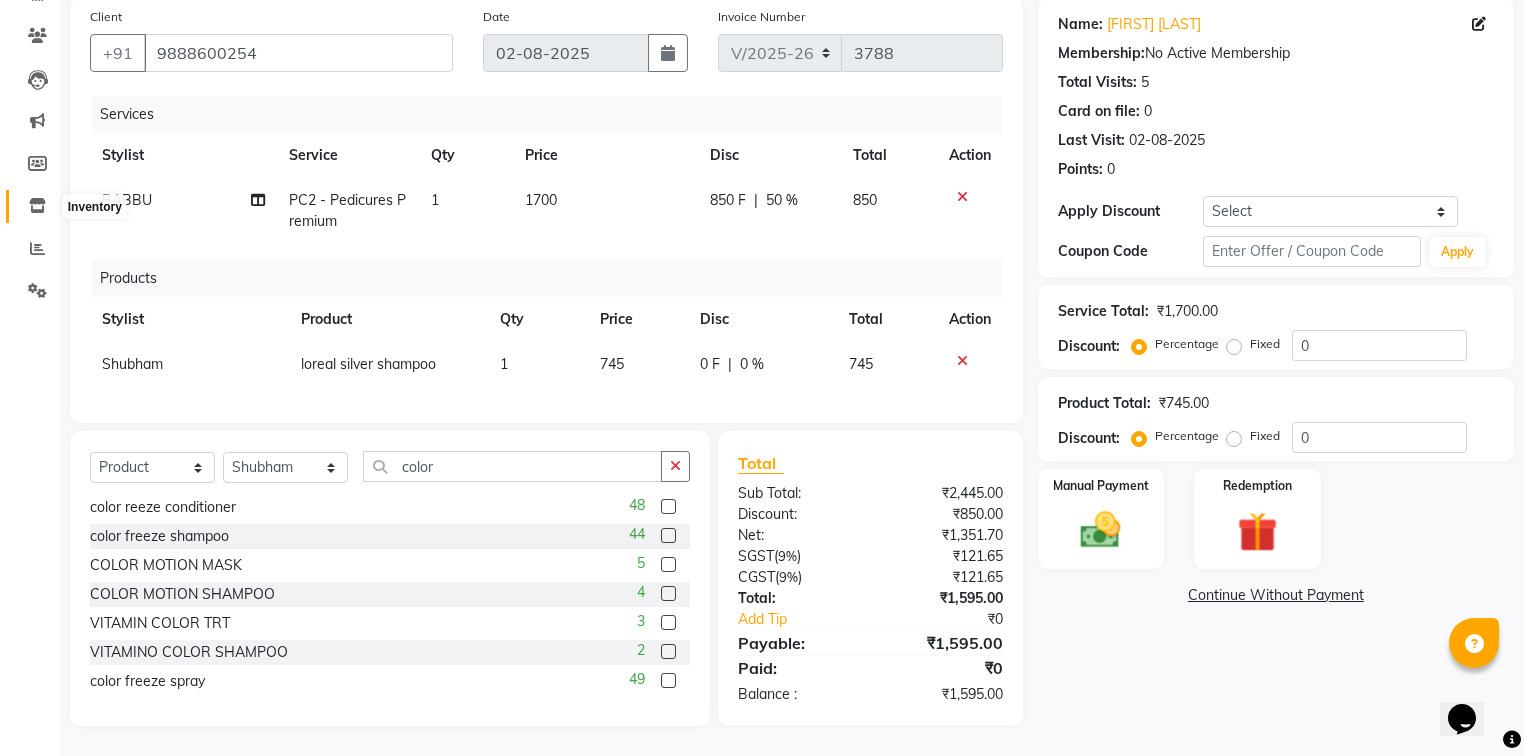 click 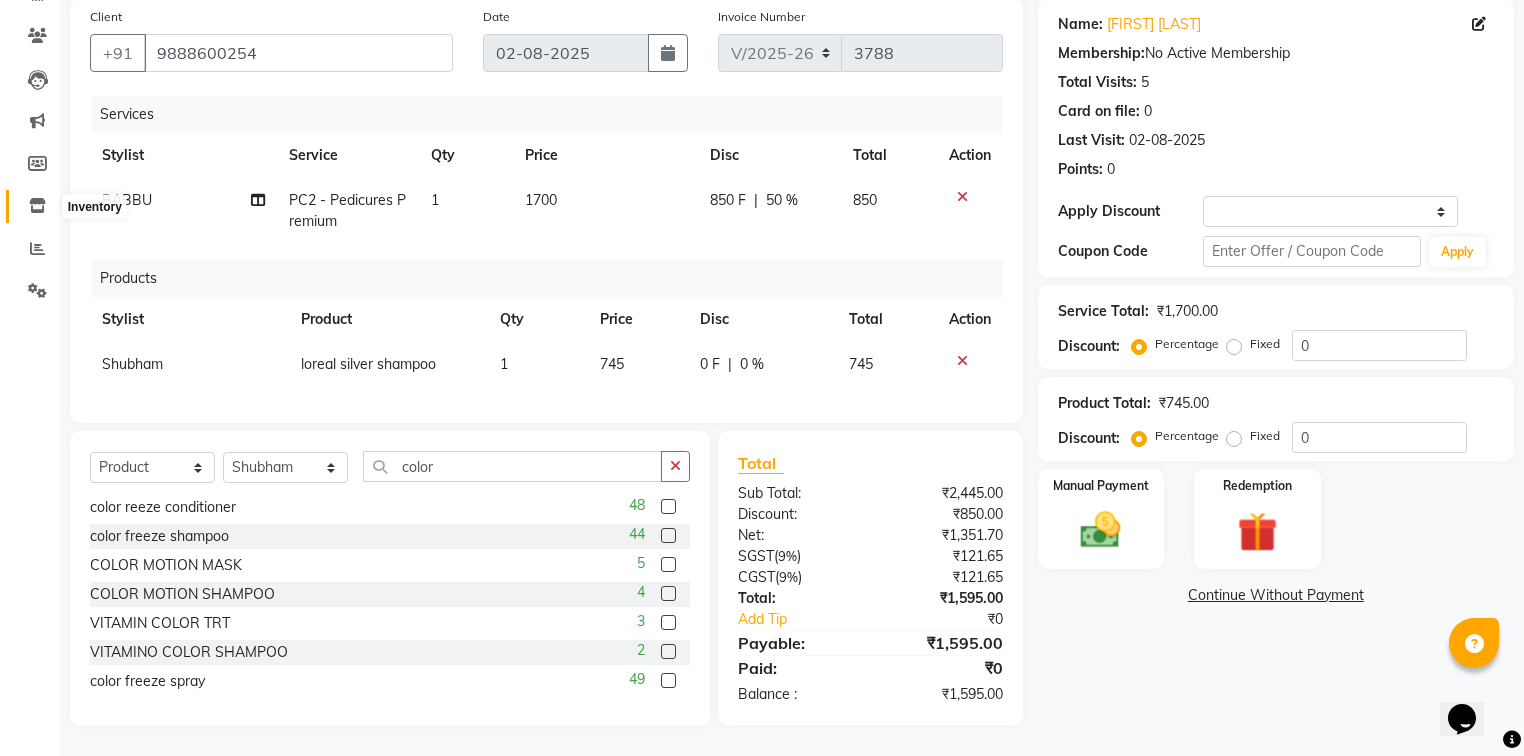 scroll, scrollTop: 0, scrollLeft: 0, axis: both 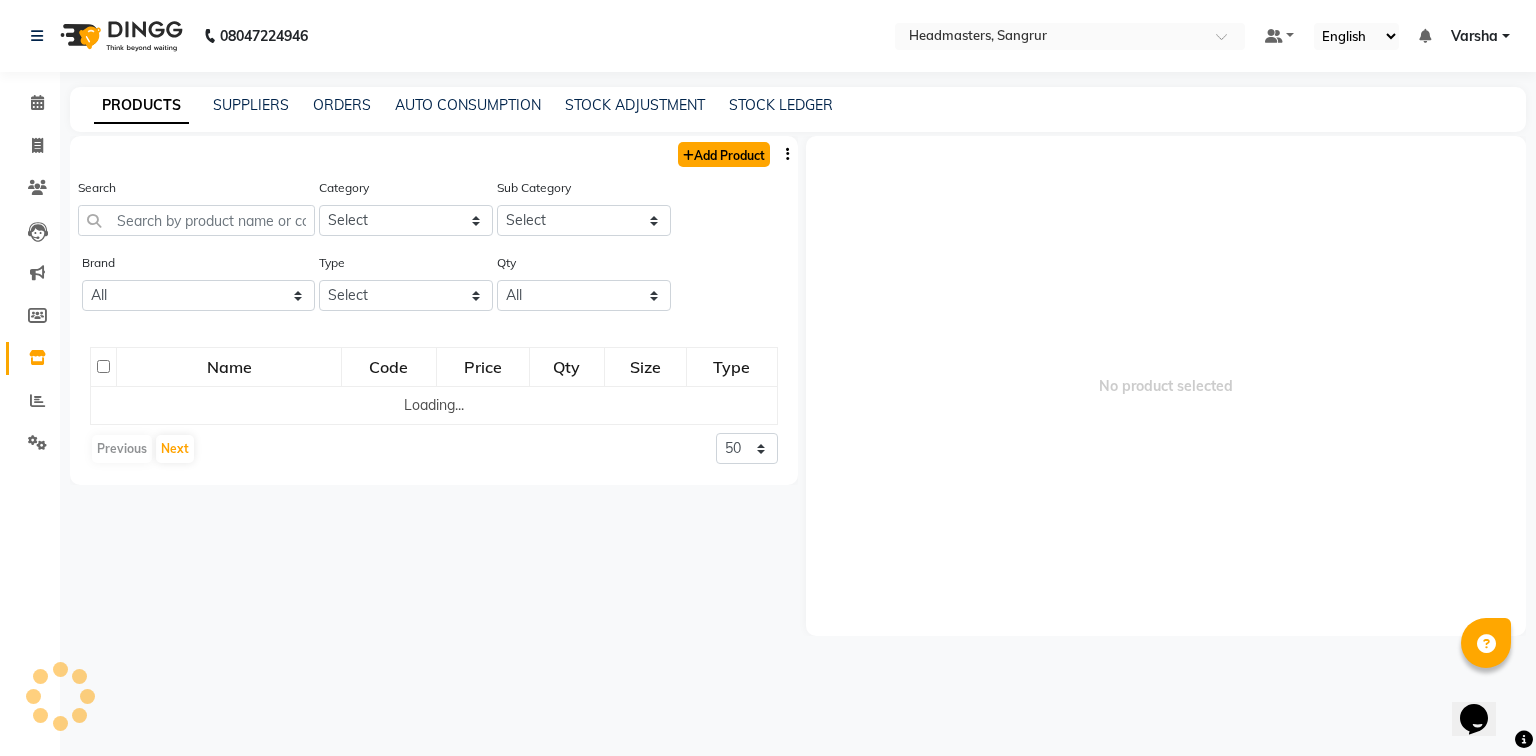 click on "Add Product" 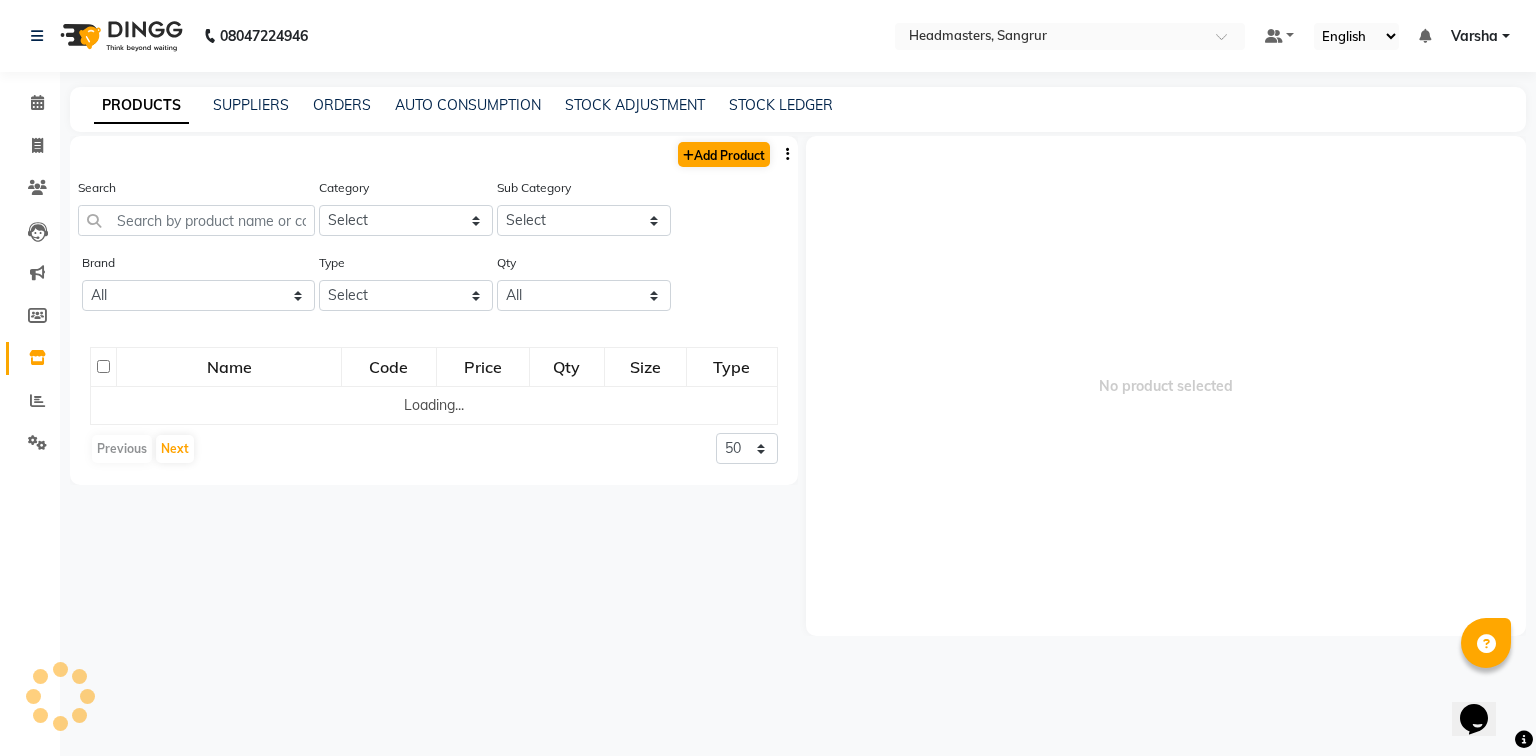 select on "true" 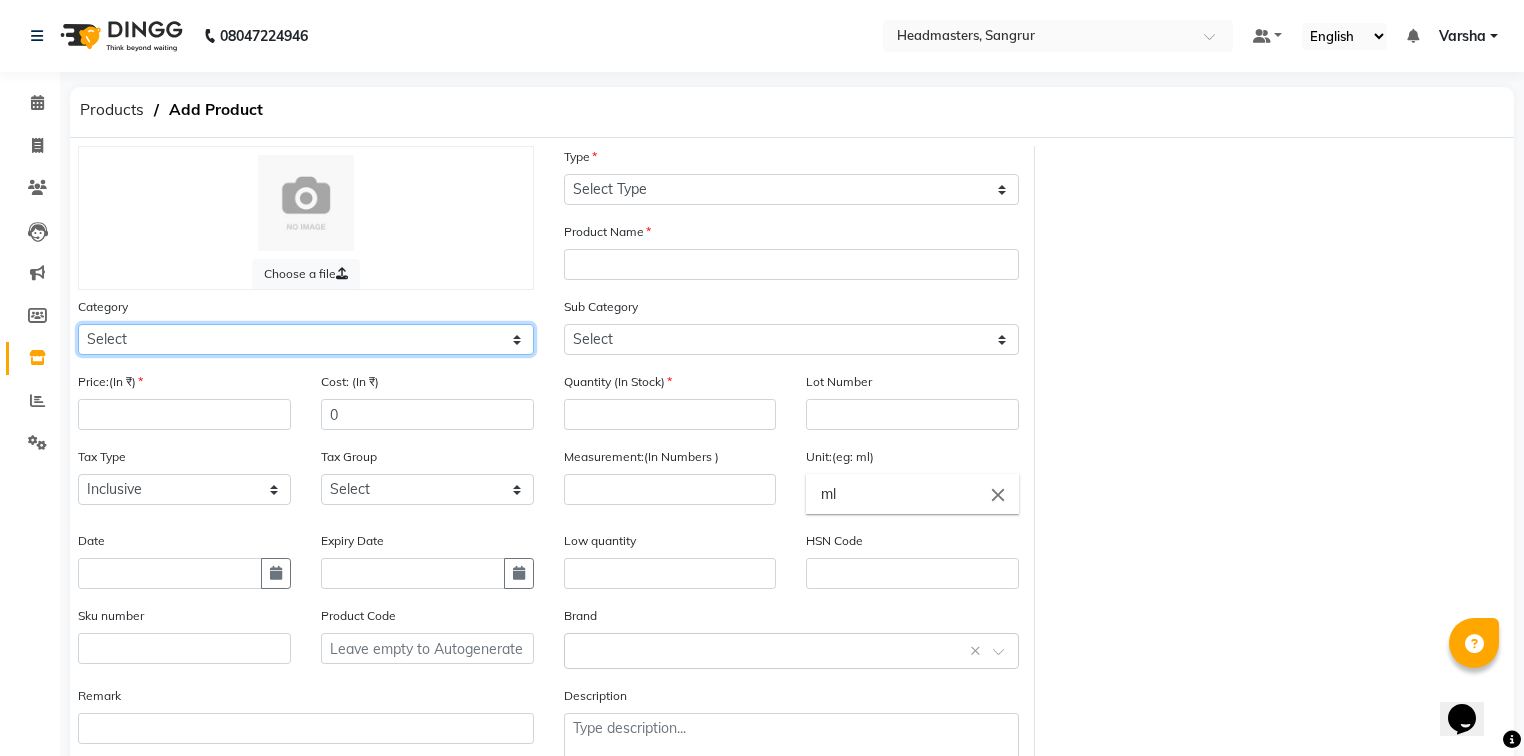 click on "Select Hair Skin Makeup Personal Care Appliances Beard Waxing Disposable Threading Hands and Feet Beauty Planet Botox Cadiveu Casmara Cheryls Loreal Olaplex Old Products Other" 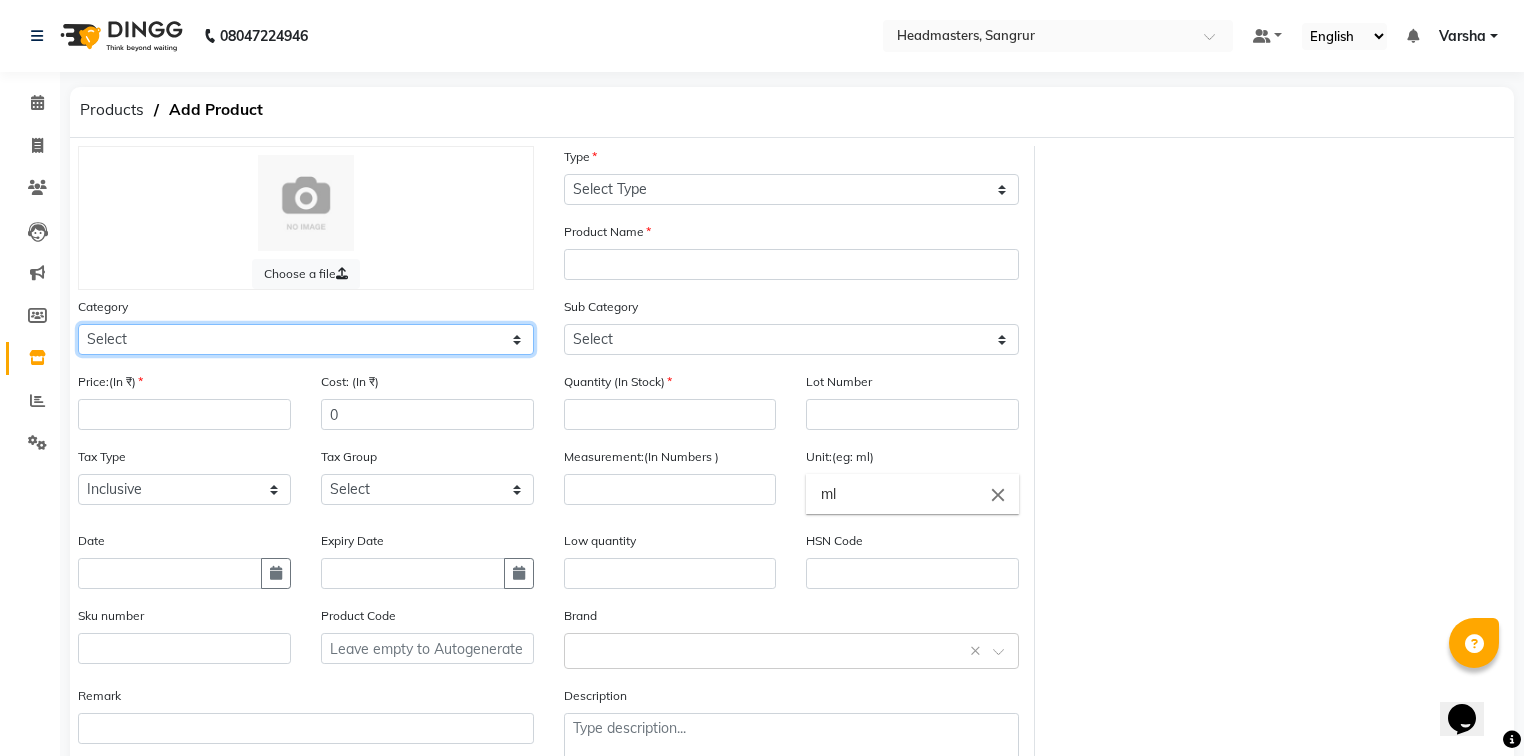 click on "Select Hair Skin Makeup Personal Care Appliances Beard Waxing Disposable Threading Hands and Feet Beauty Planet Botox Cadiveu Casmara Cheryls Loreal Olaplex Old Products Other" 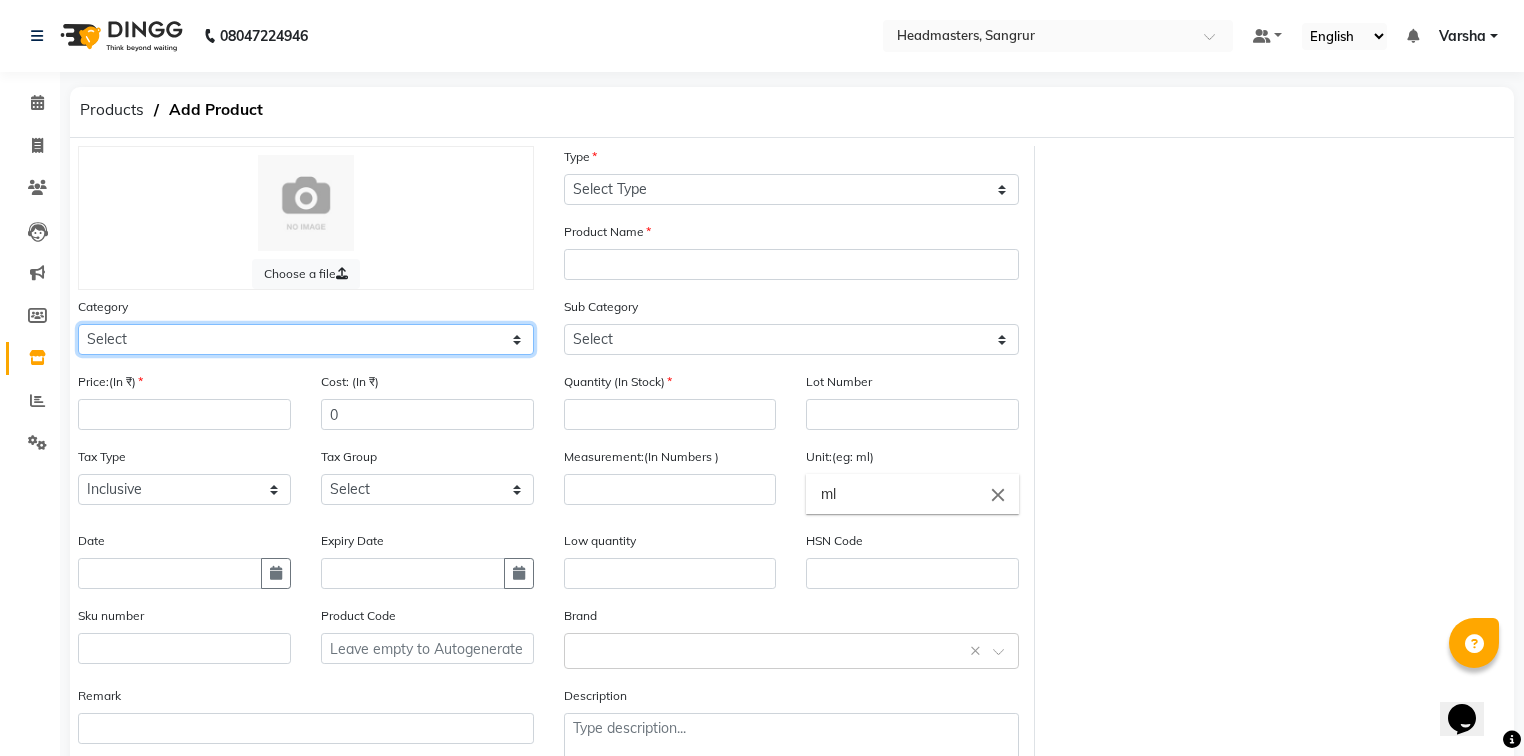select on "1099101100" 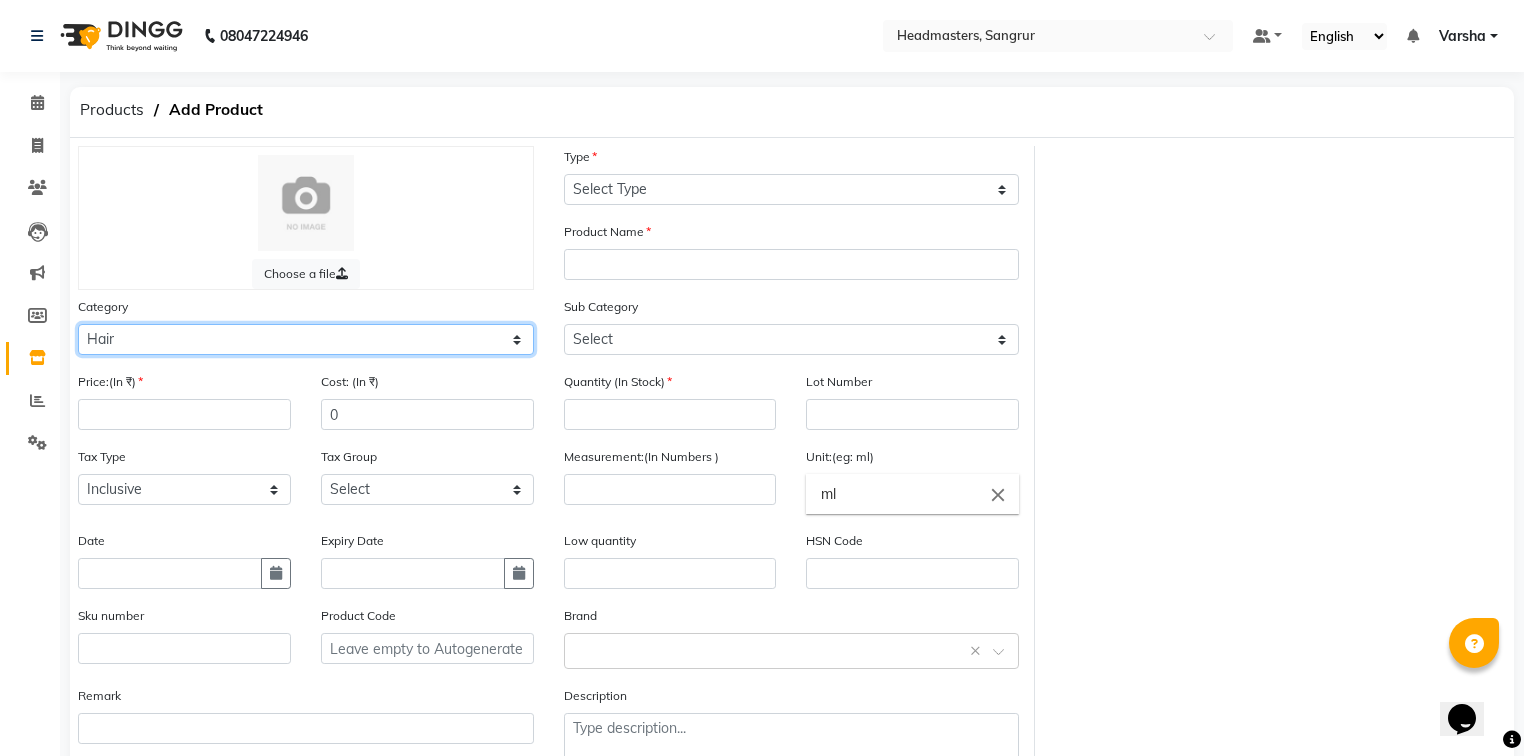 click on "Select Hair Skin Makeup Personal Care Appliances Beard Waxing Disposable Threading Hands and Feet Beauty Planet Botox Cadiveu Casmara Cheryls Loreal Olaplex Old Products Other" 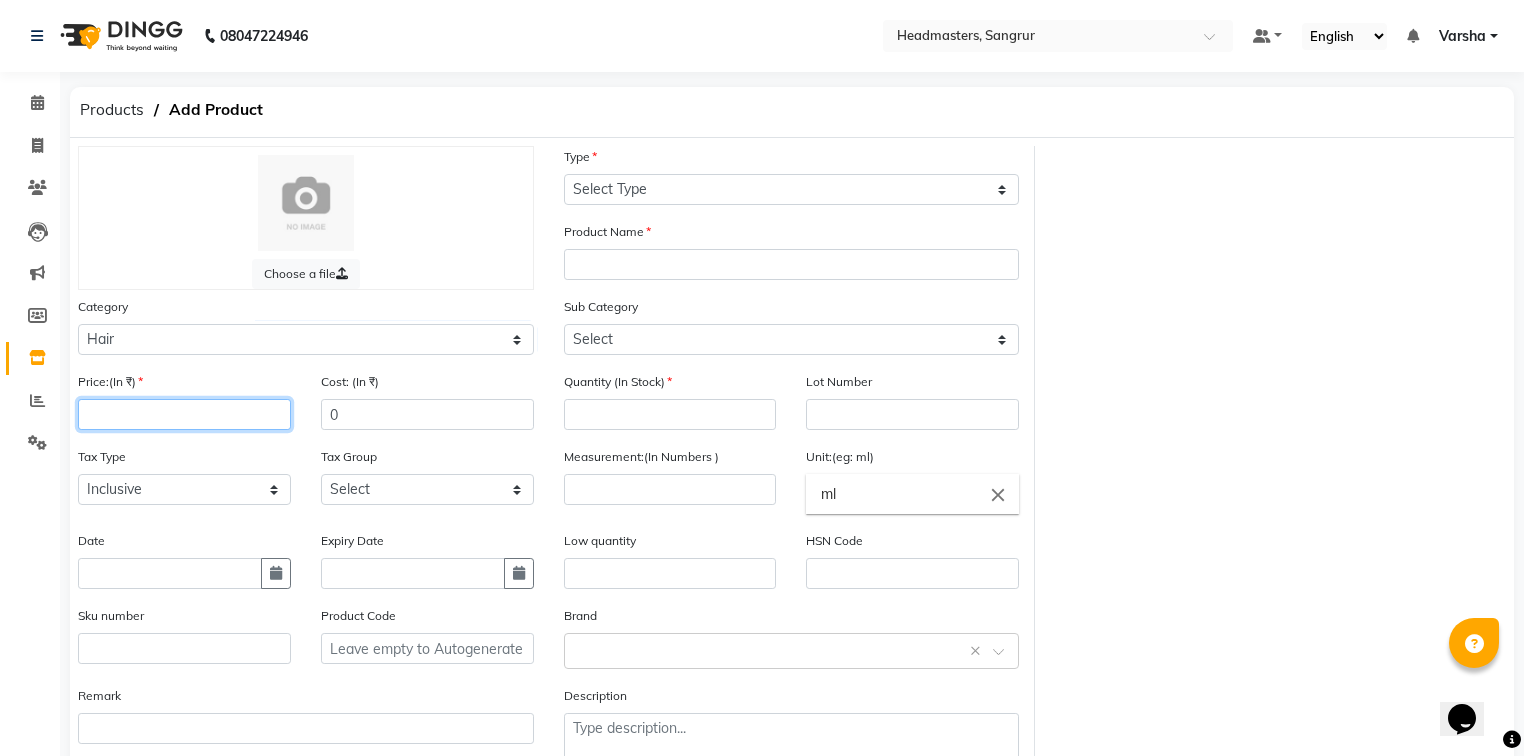 drag, startPoint x: 164, startPoint y: 412, endPoint x: 165, endPoint y: 422, distance: 10.049875 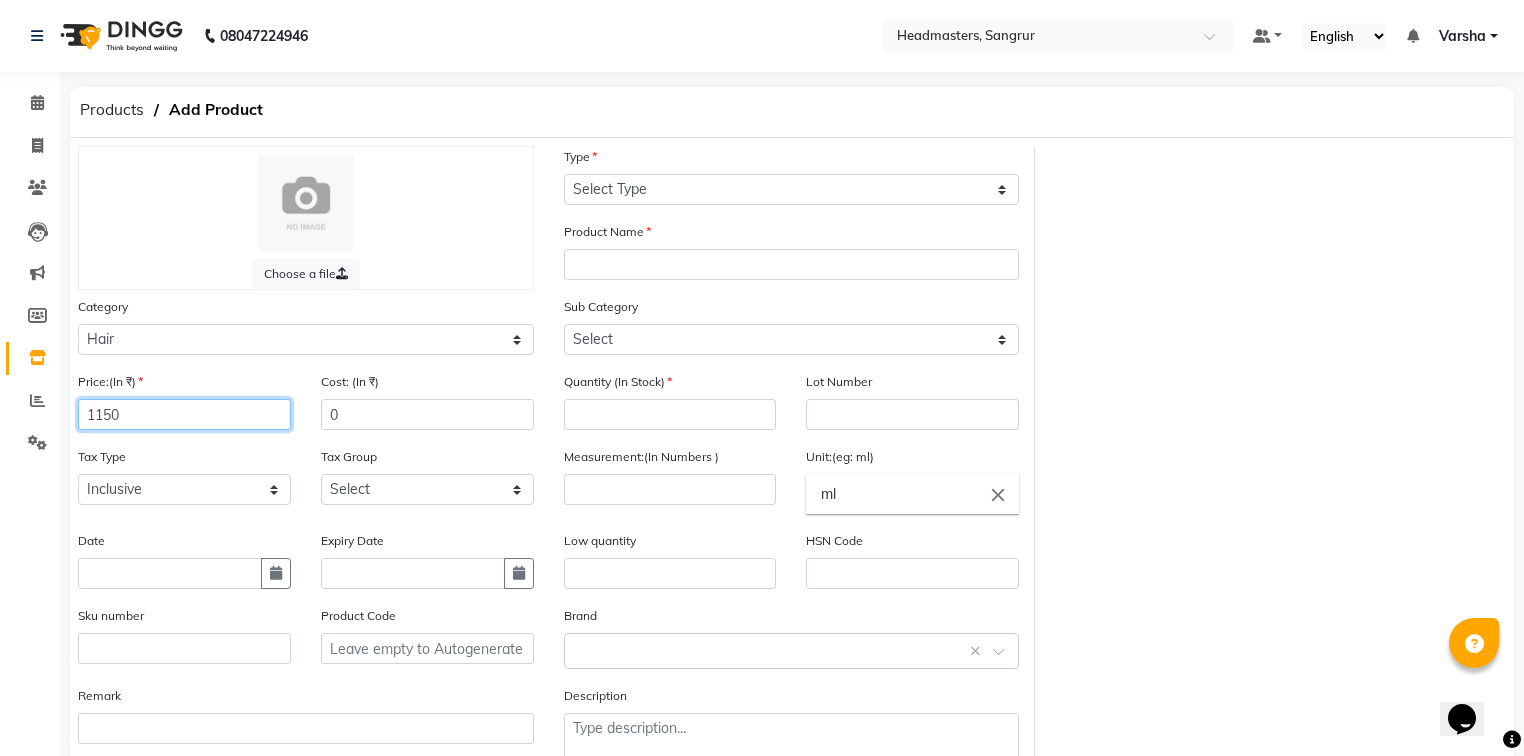 type on "1150" 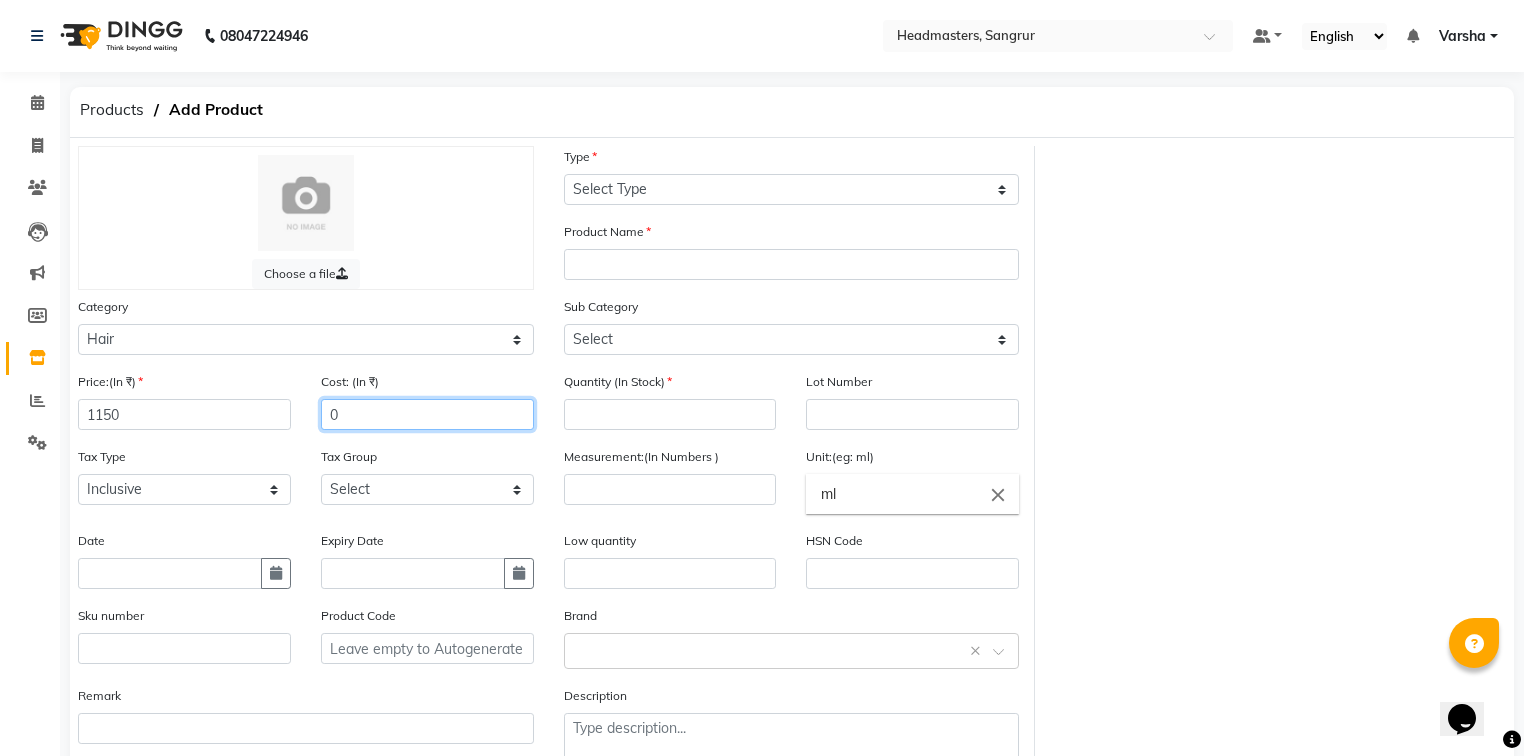 click on "0" 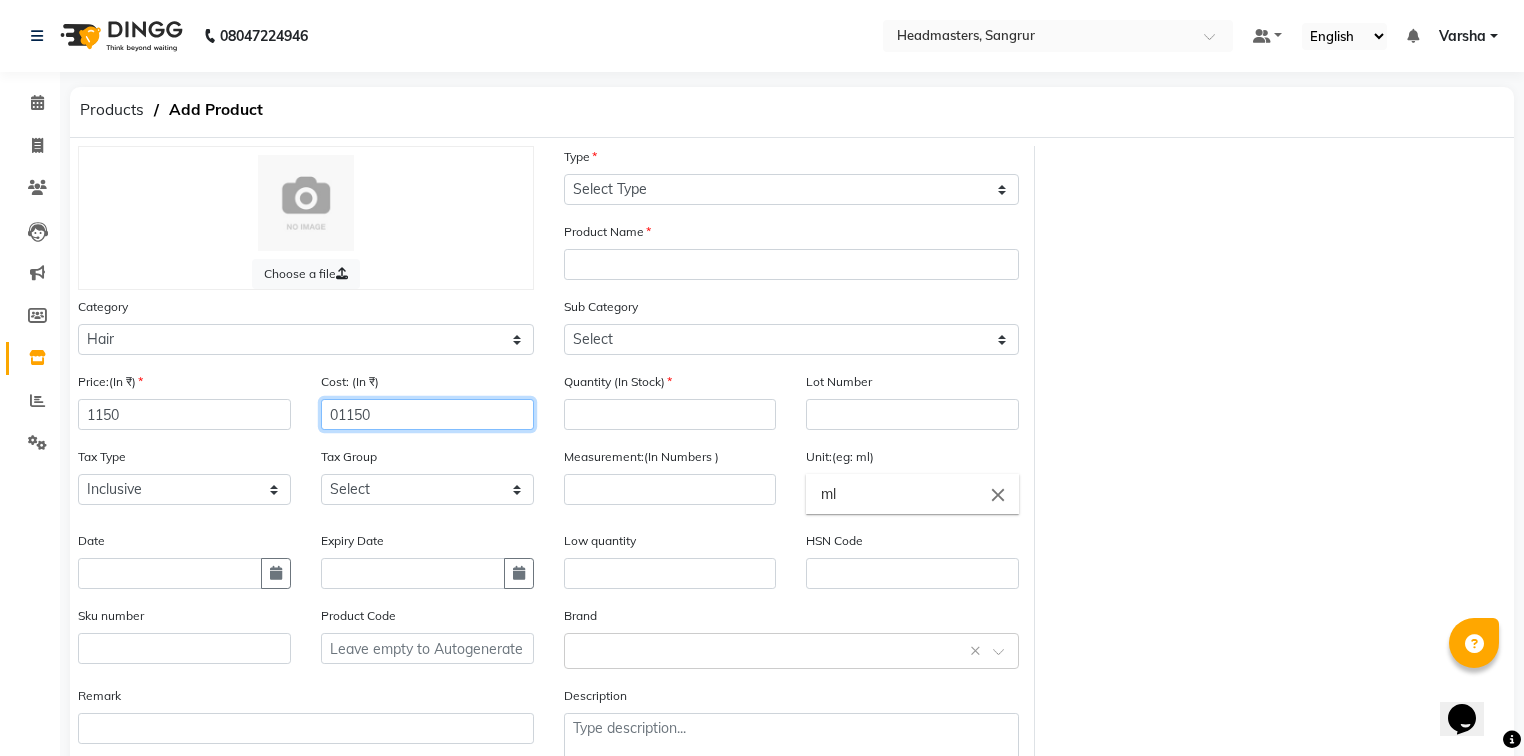 type on "01150" 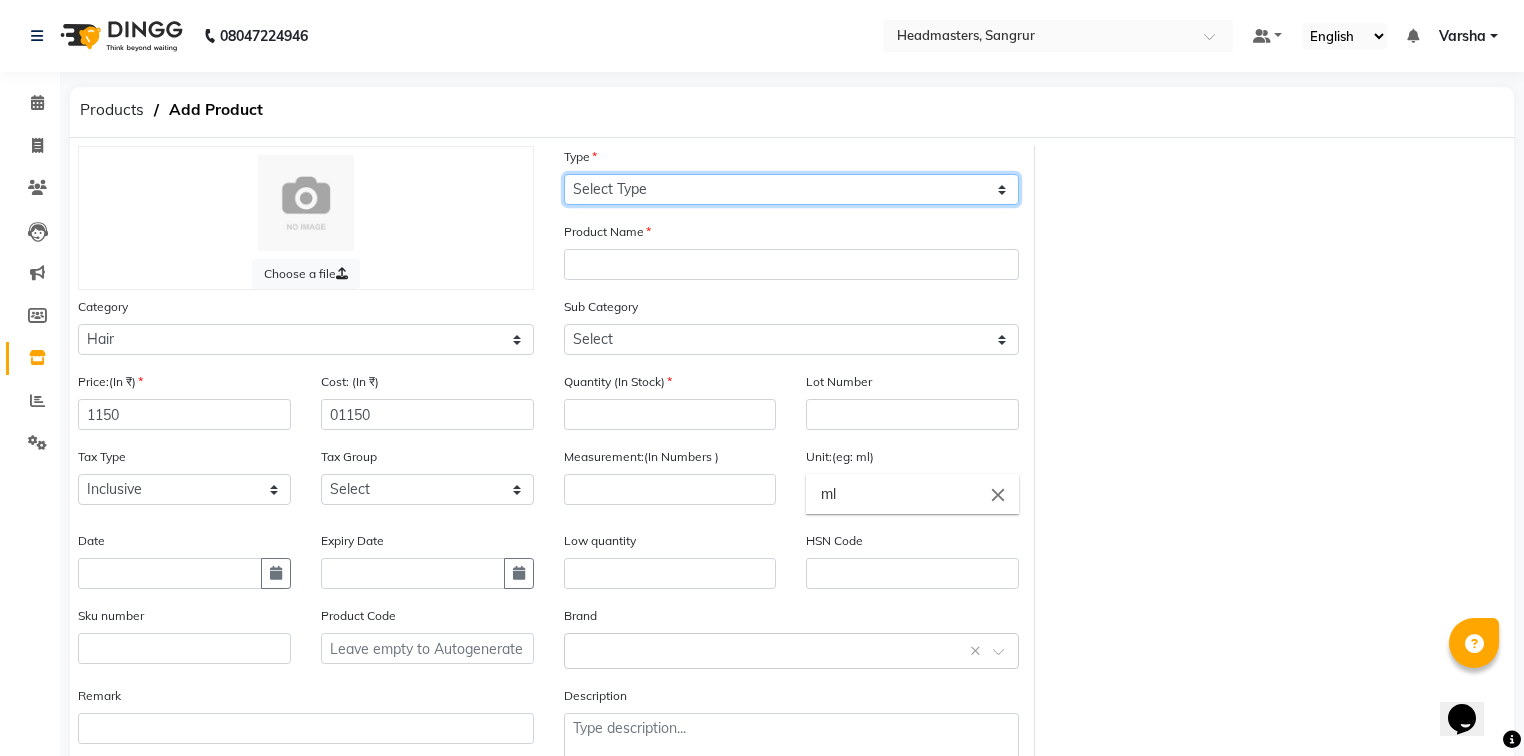 click on "Select Type Both Retail Consumable" 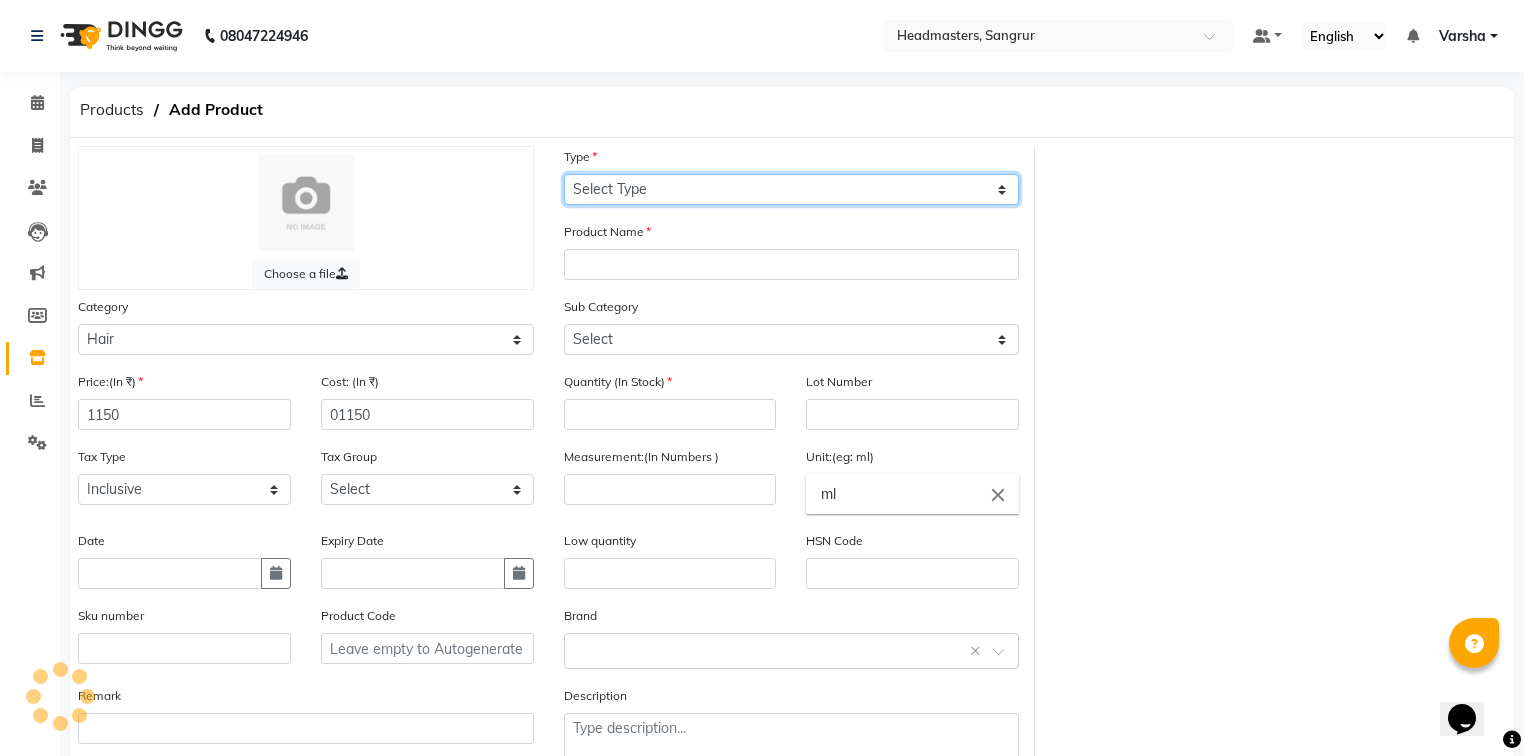 select on "R" 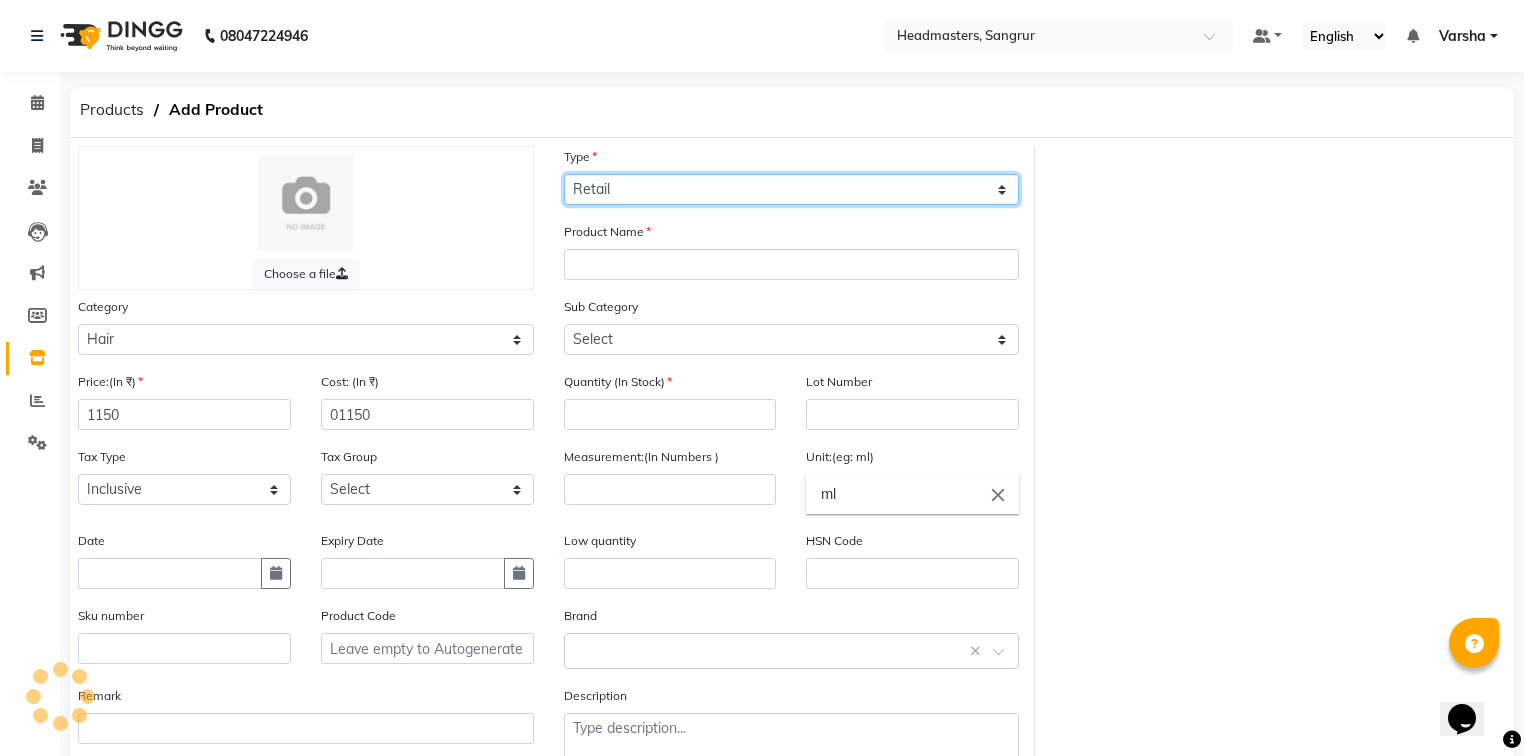 click on "Select Type Both Retail Consumable" 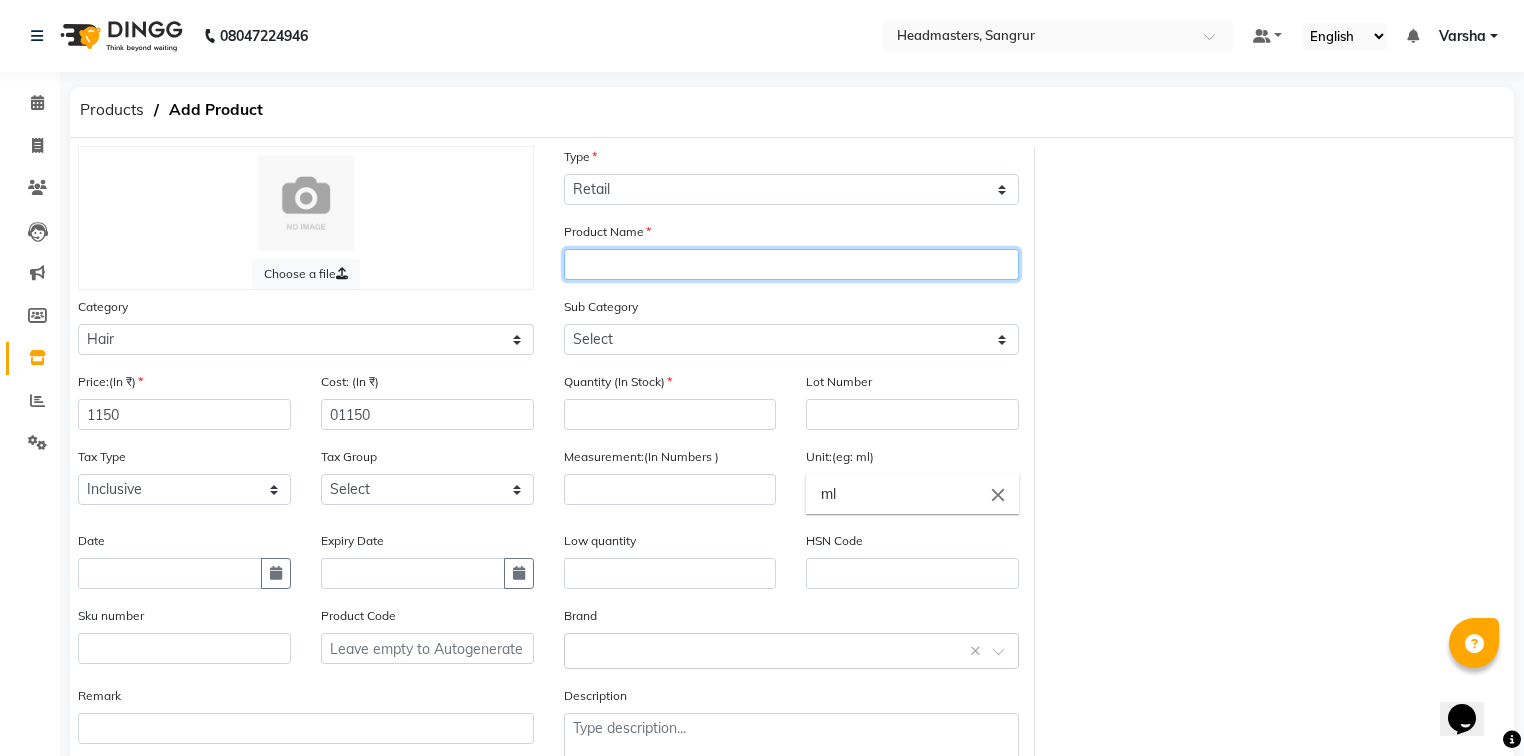 click 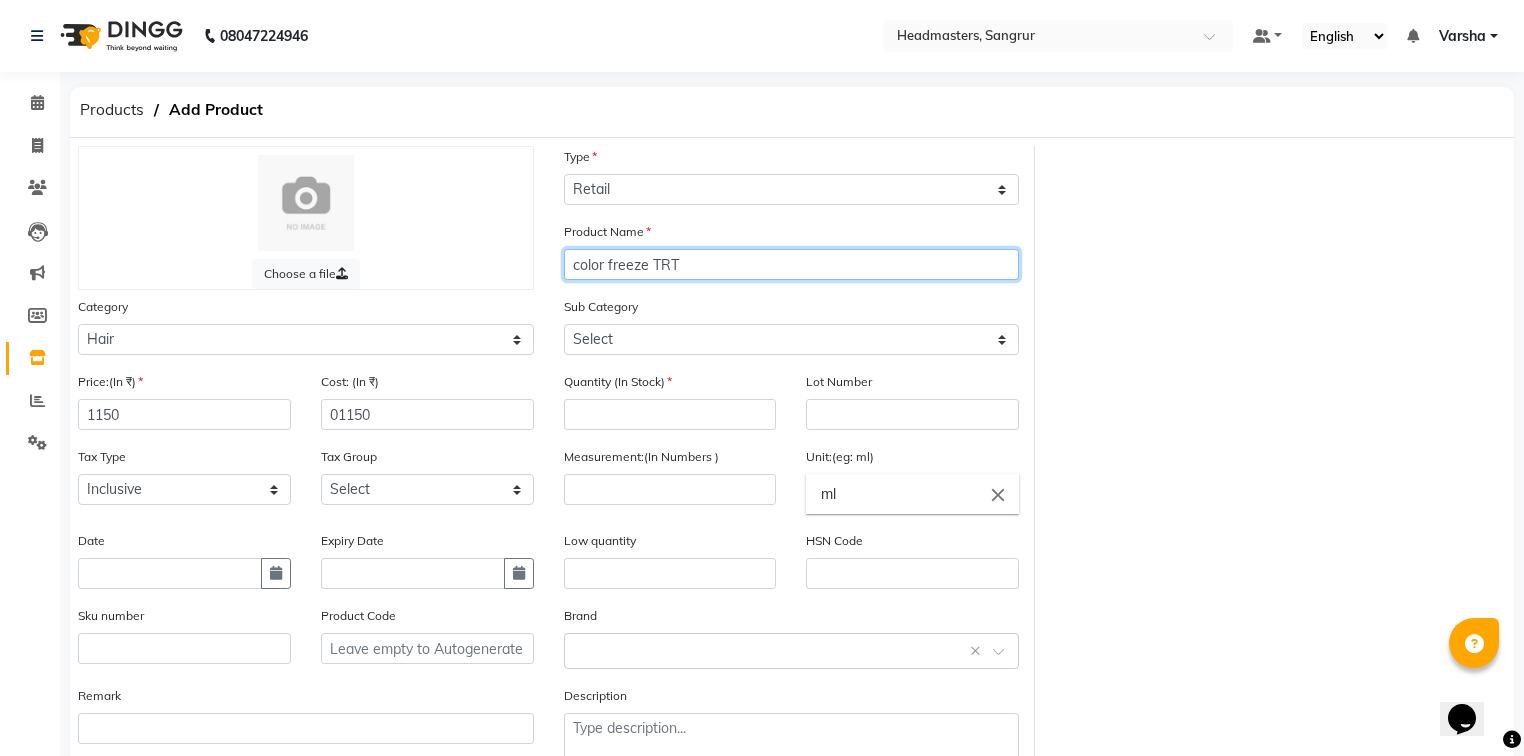 type on "color freeze TRT" 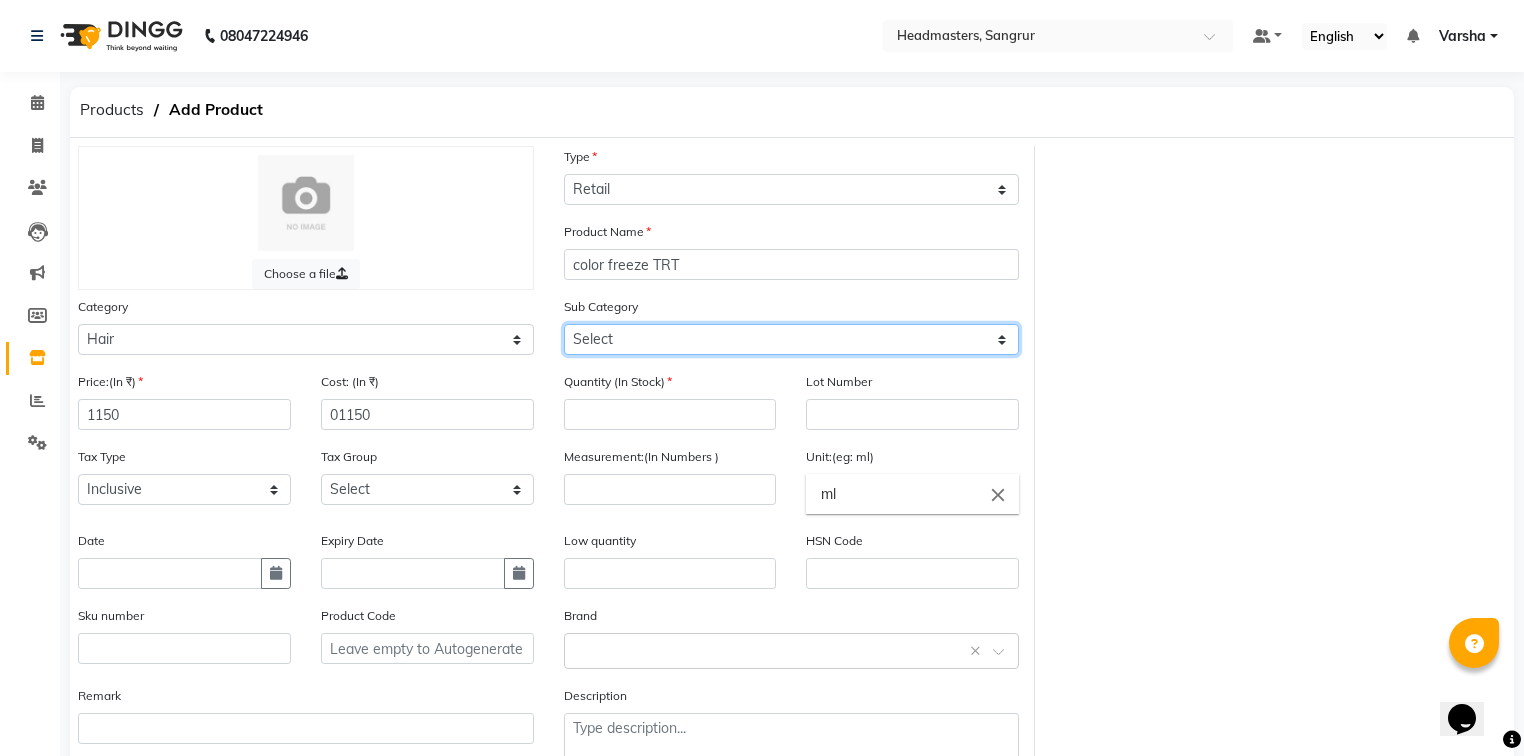 click on "Sub Category Select Conditioner Shampoo Cream Mask Oil Serum Color Appliances Treatment Styling Kit & Combo Other Shampoo  Conditioner TREATMENT SHAMPOO CLEANSER STYLING LOTION OTHER SERUM GLOVES COLOR SMOOTHENING DEVOLPER BLONDER CONDITIONER MASK MASK OIL CREAM MASK BALM ADVANCED MOLECULAR STYLING" 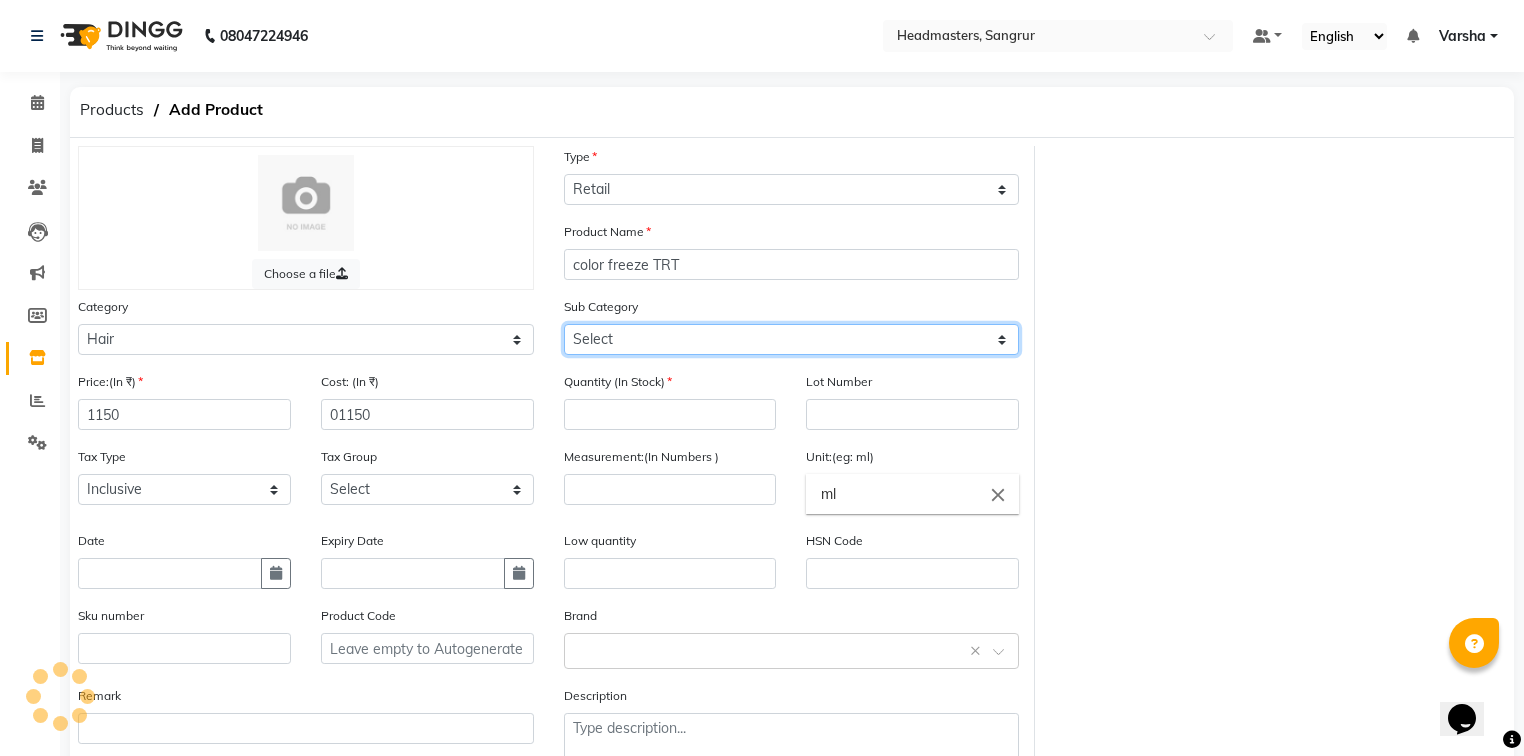 select on "[PHONE]" 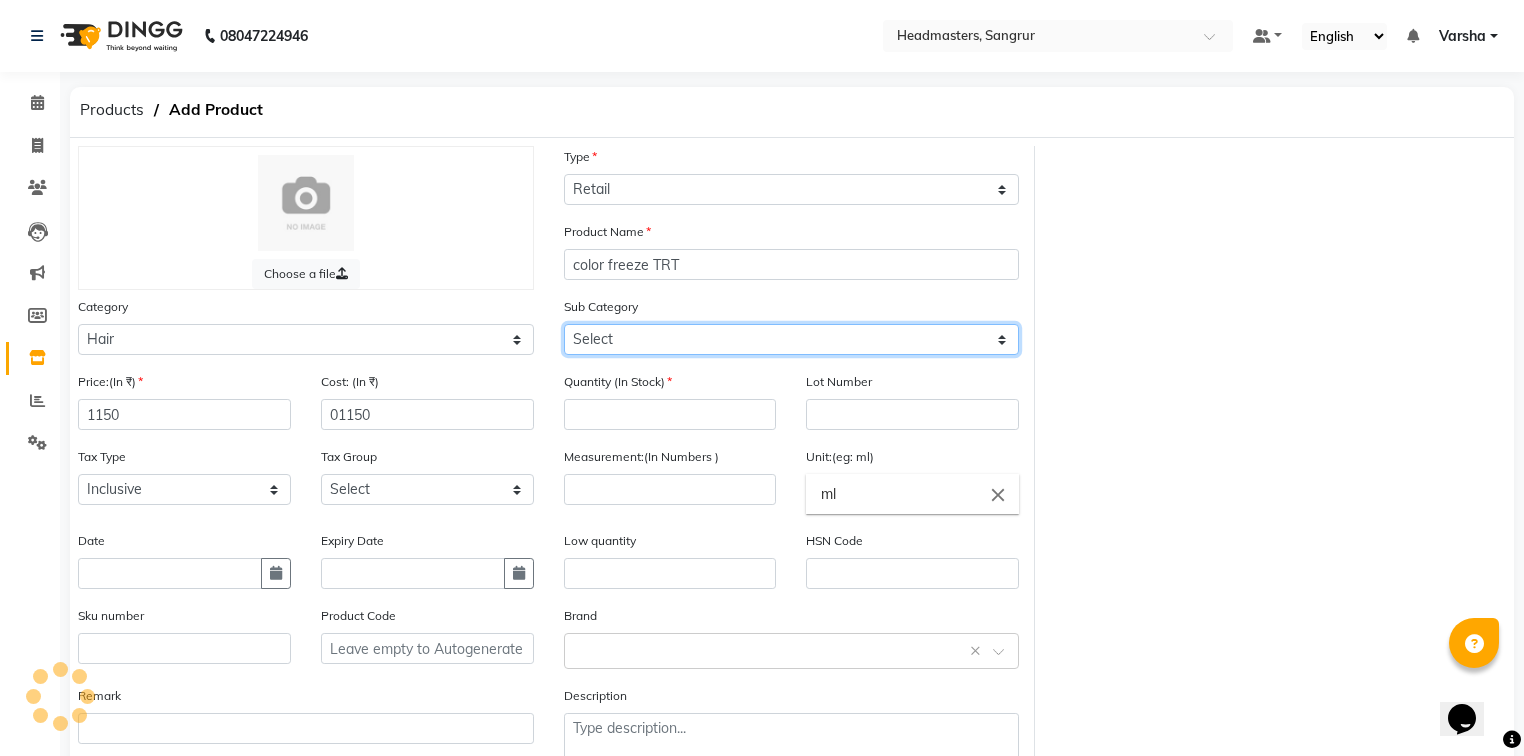 click on "Select Conditioner Shampoo Cream Mask Oil Serum Color Appliances Treatment Styling Kit & Combo Other Shampoo  Conditioner TREATMENT SHAMPOO CLEANSER STYLING LOTION OTHER SERUM GLOVES COLOR SMOOTHENING DEVOLPER BLONDER CONDITIONER MASK MASK OIL CREAM MASK BALM ADVANCED MOLECULAR STYLING" 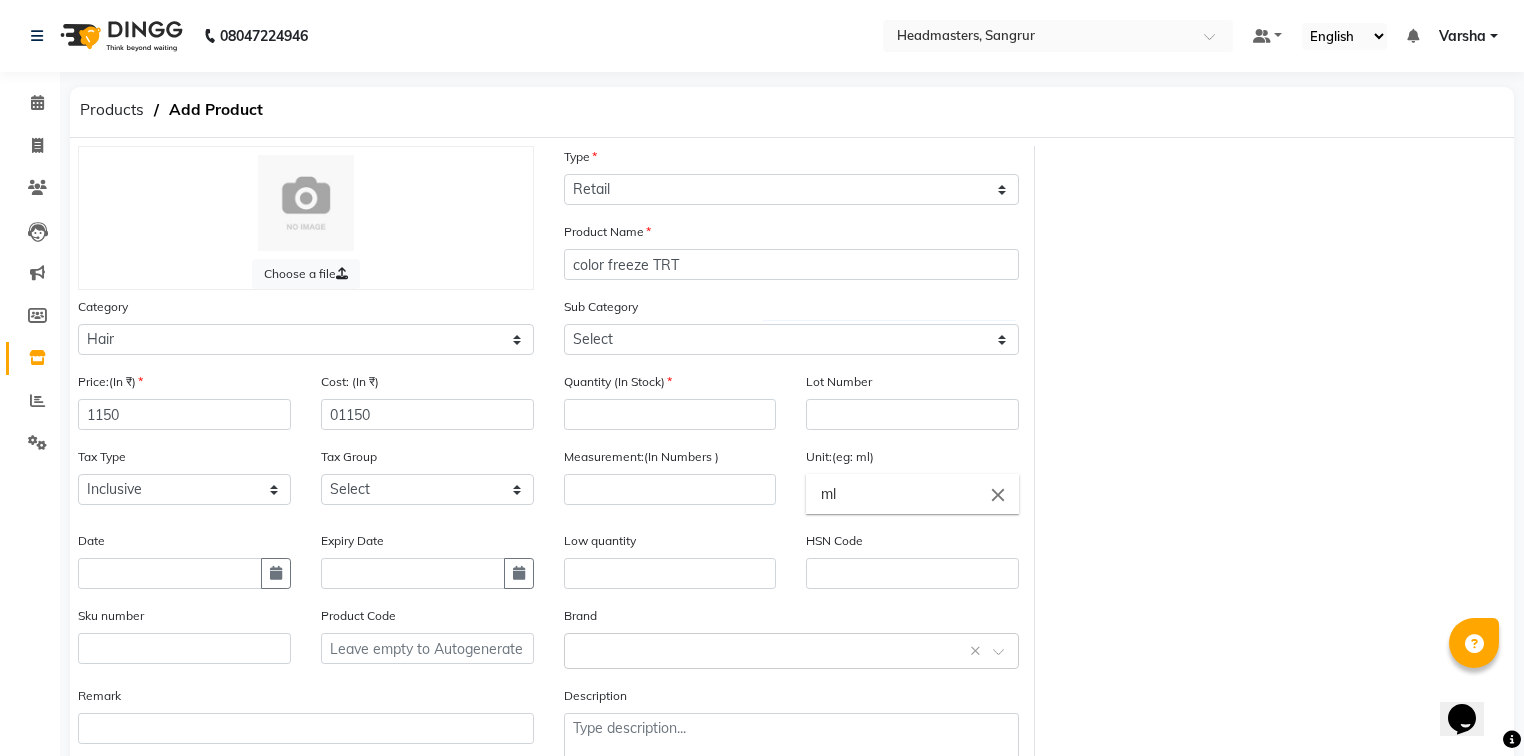 click on "Quantity (In Stock)" 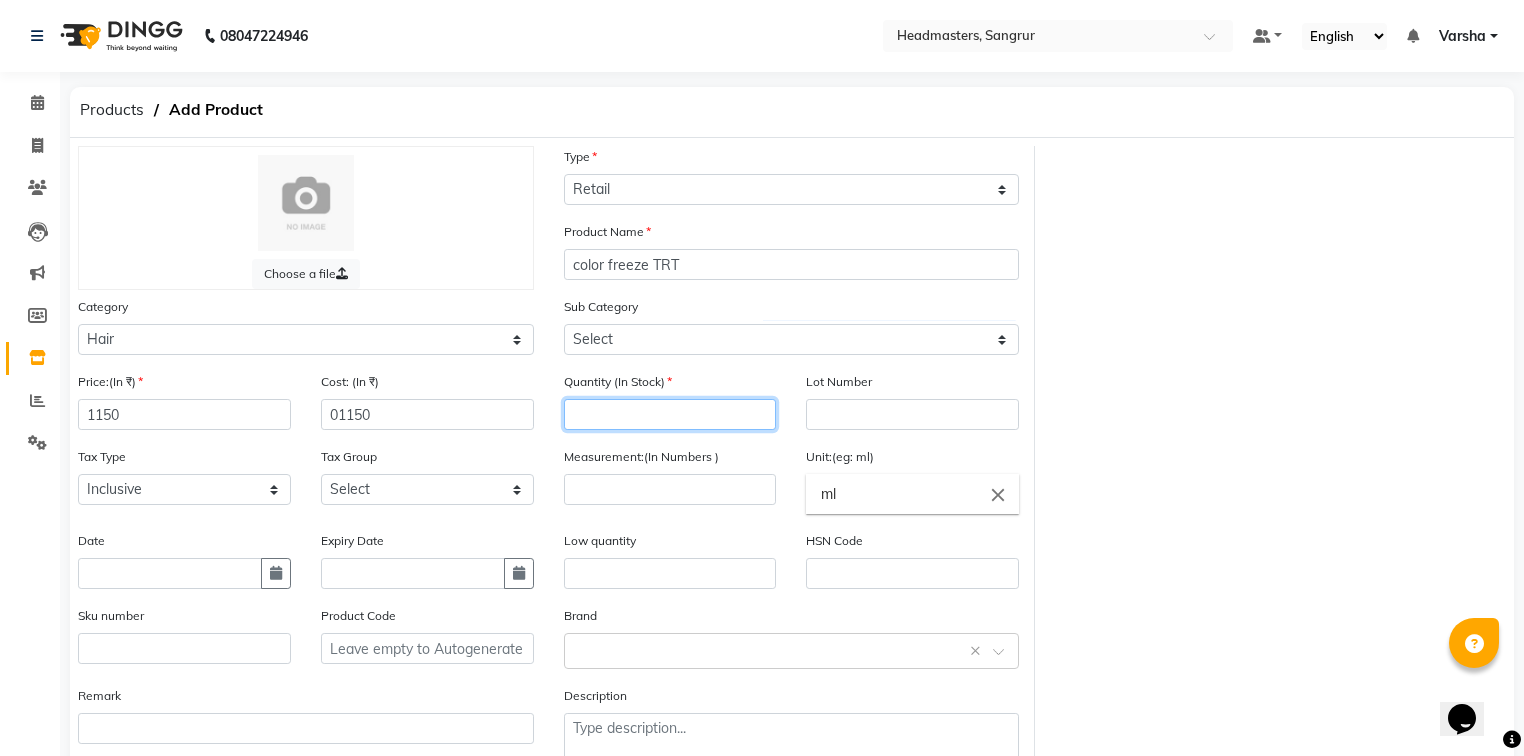 click 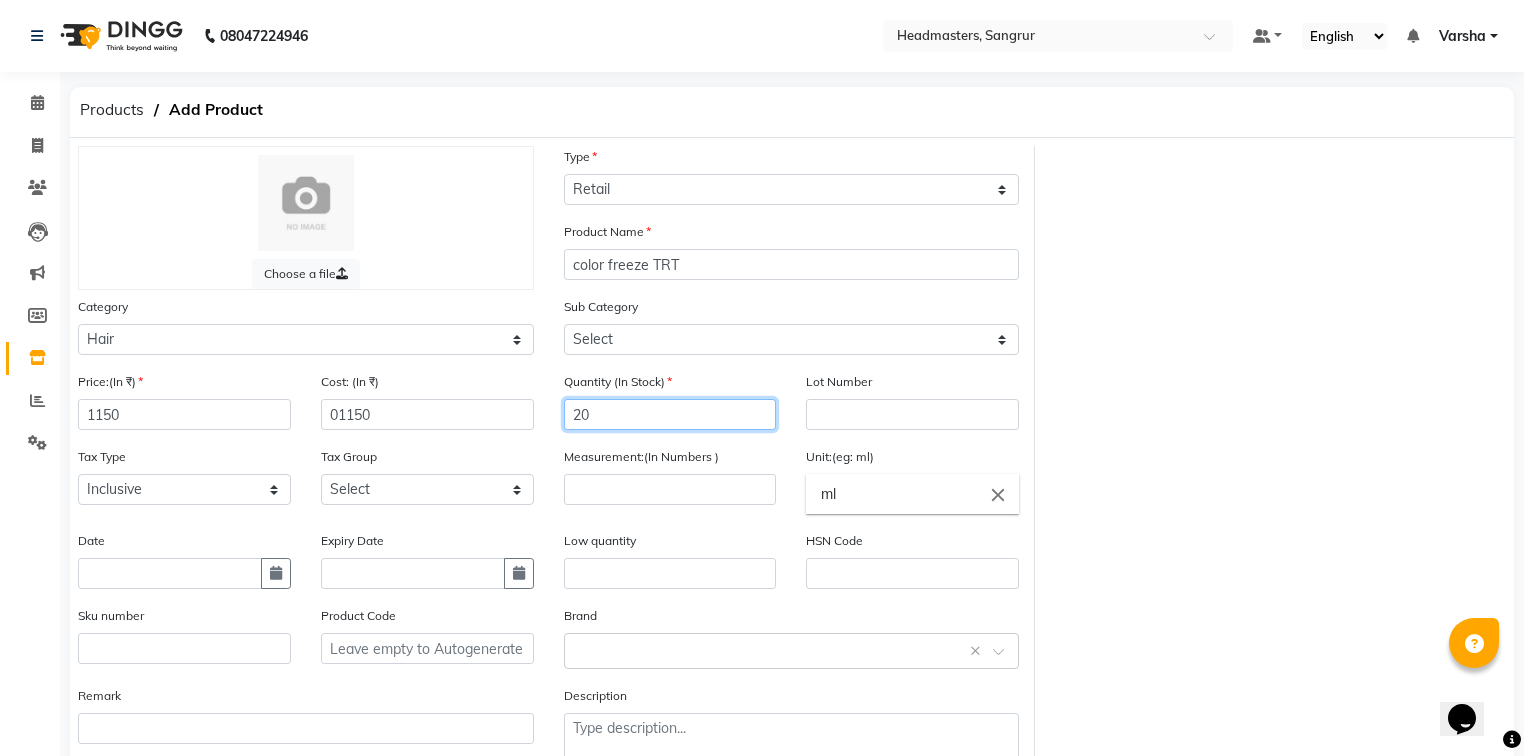 type on "2" 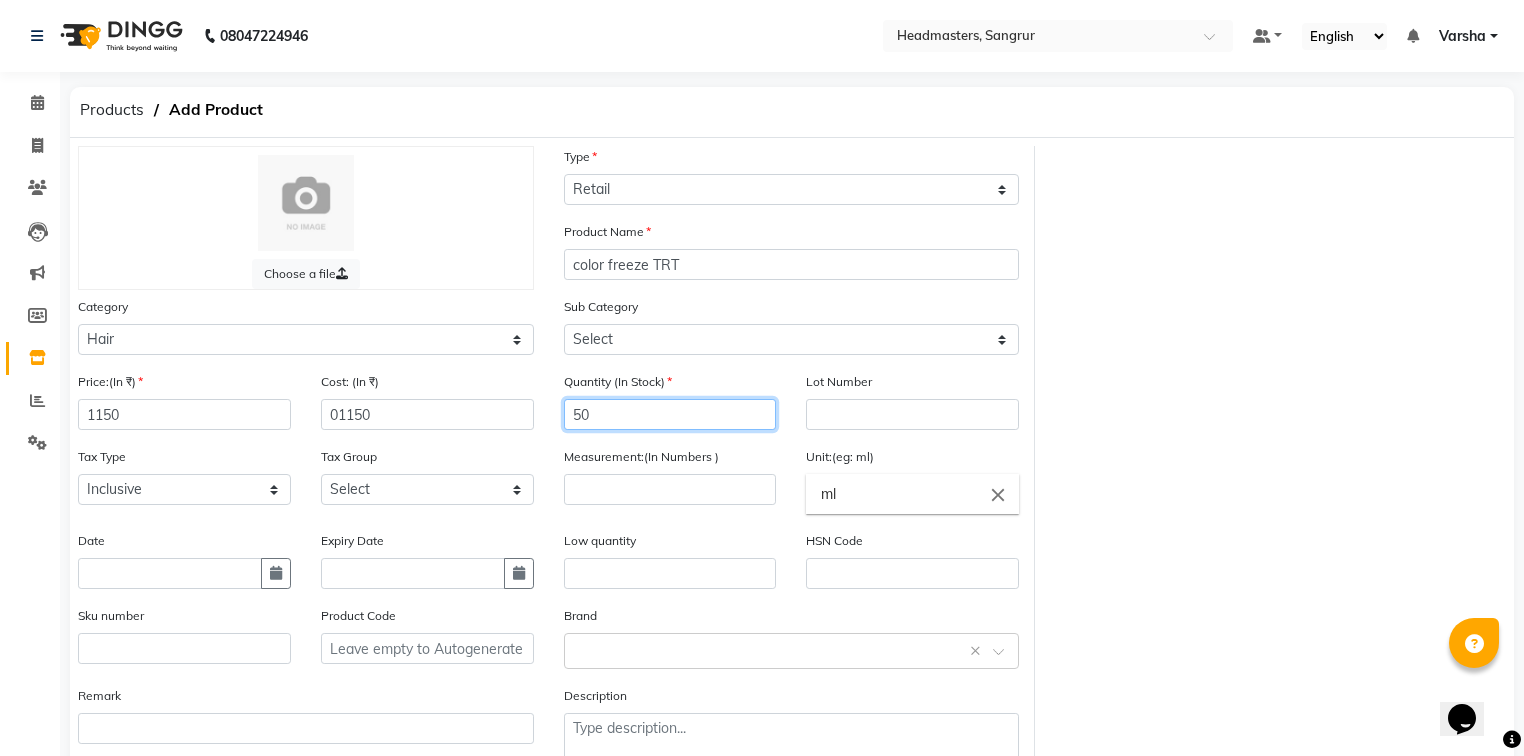 type on "50" 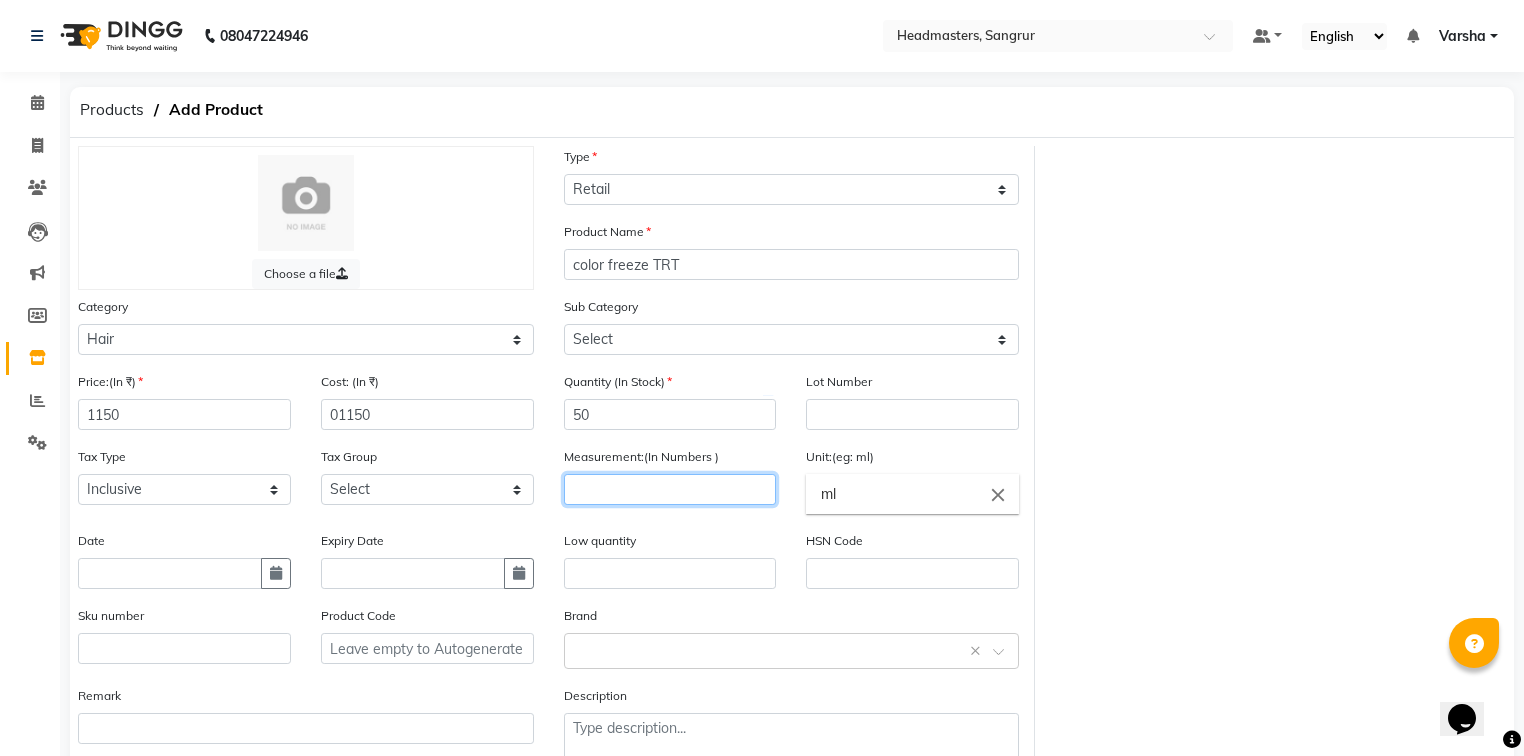 click 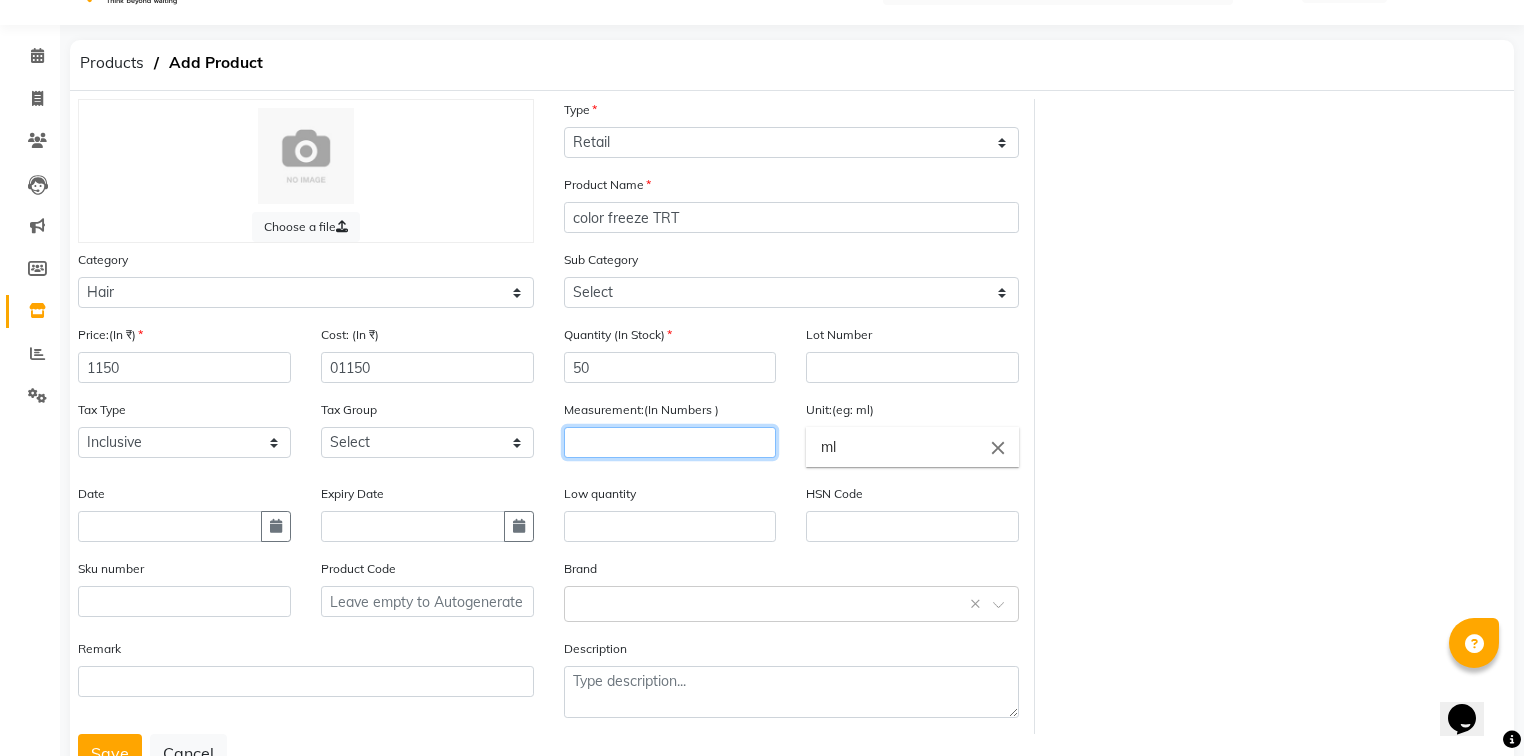 scroll, scrollTop: 129, scrollLeft: 0, axis: vertical 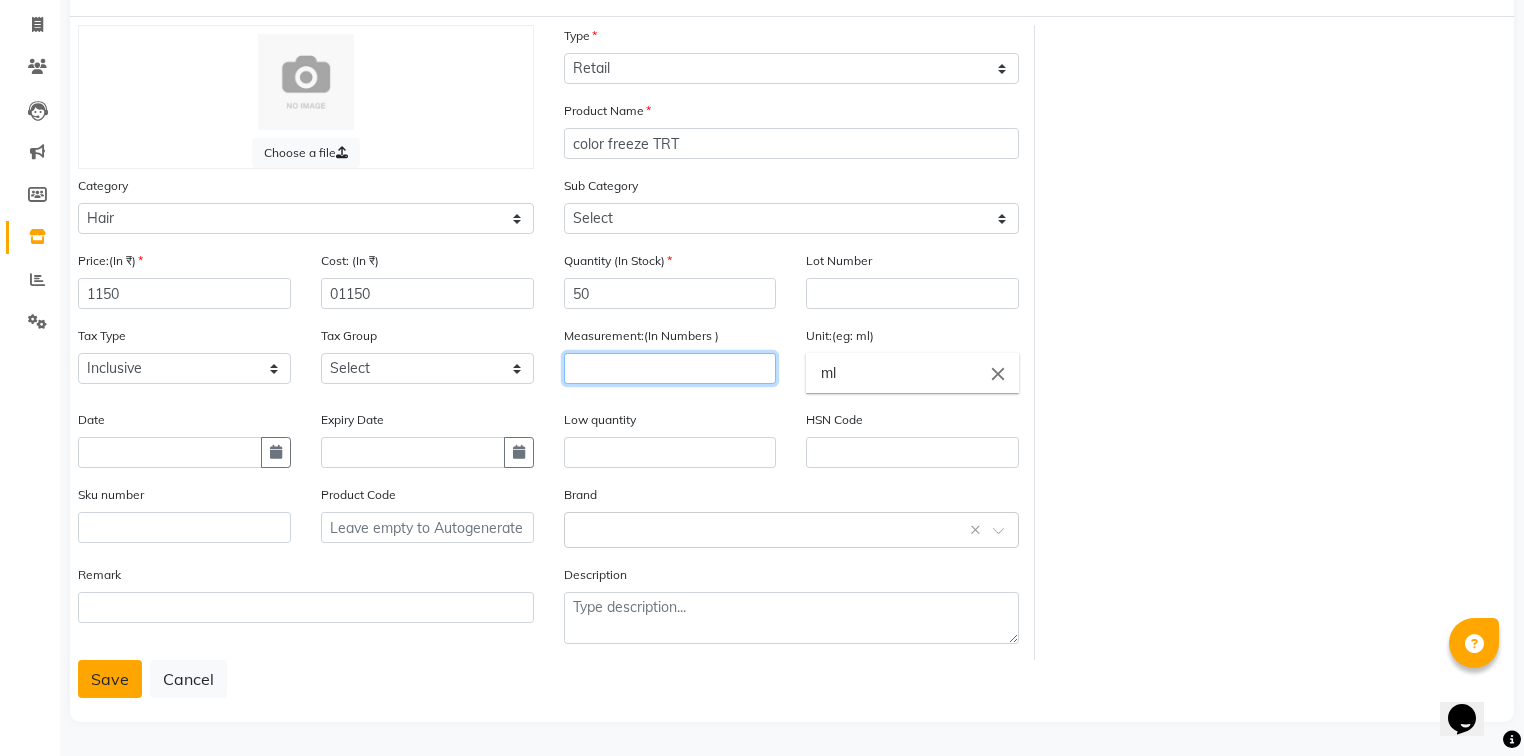type on "[CARD_NUMBER]" 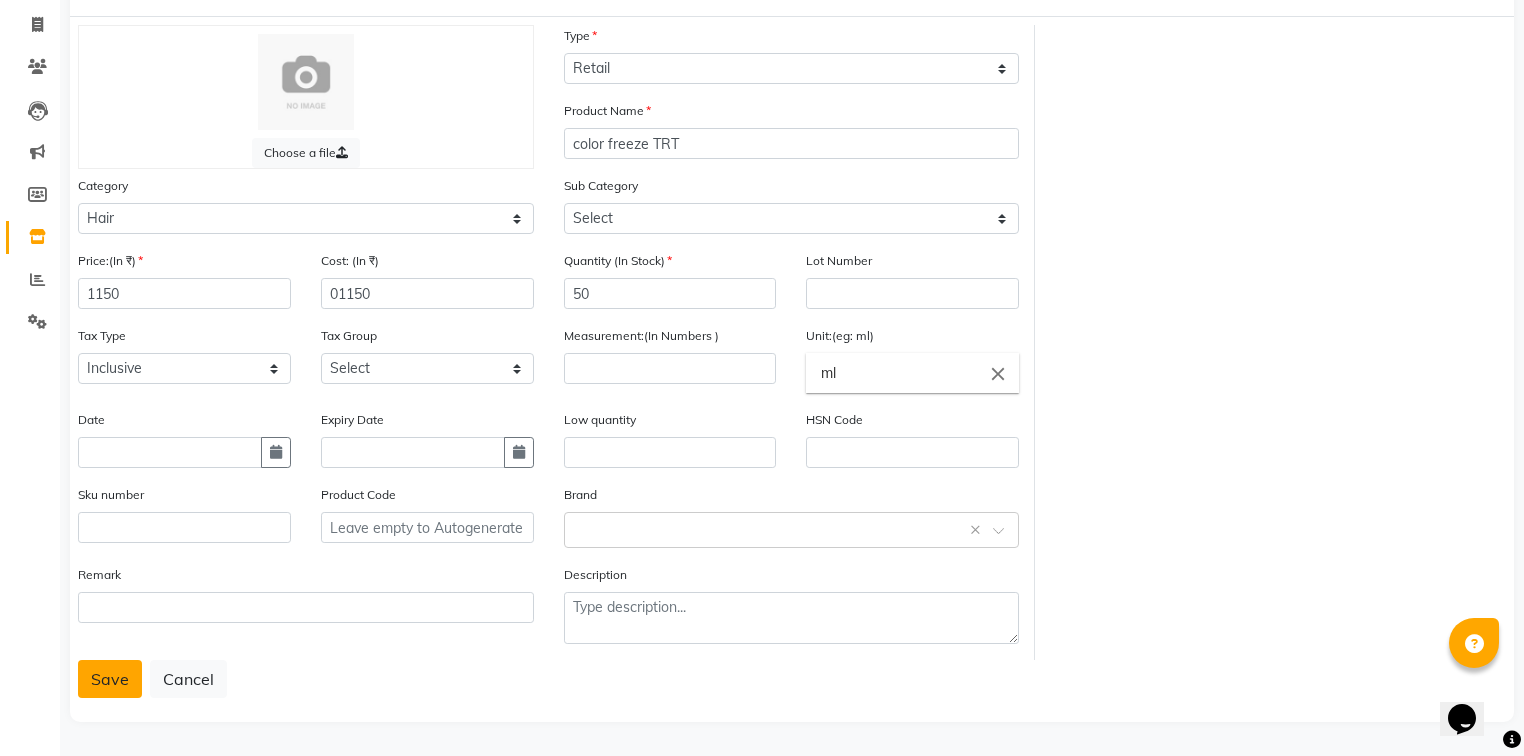 drag, startPoint x: 95, startPoint y: 688, endPoint x: 100, endPoint y: 650, distance: 38.327538 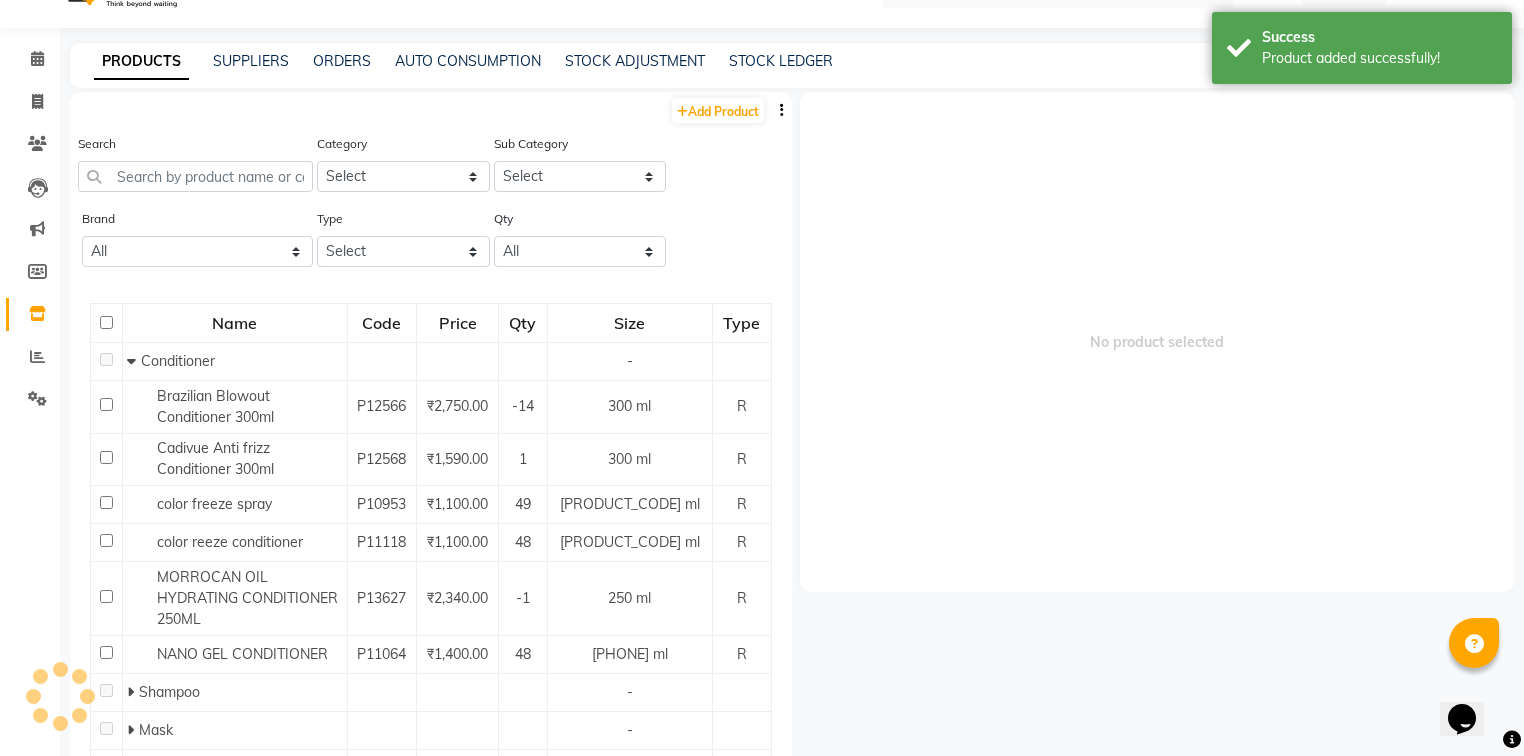 scroll, scrollTop: 0, scrollLeft: 0, axis: both 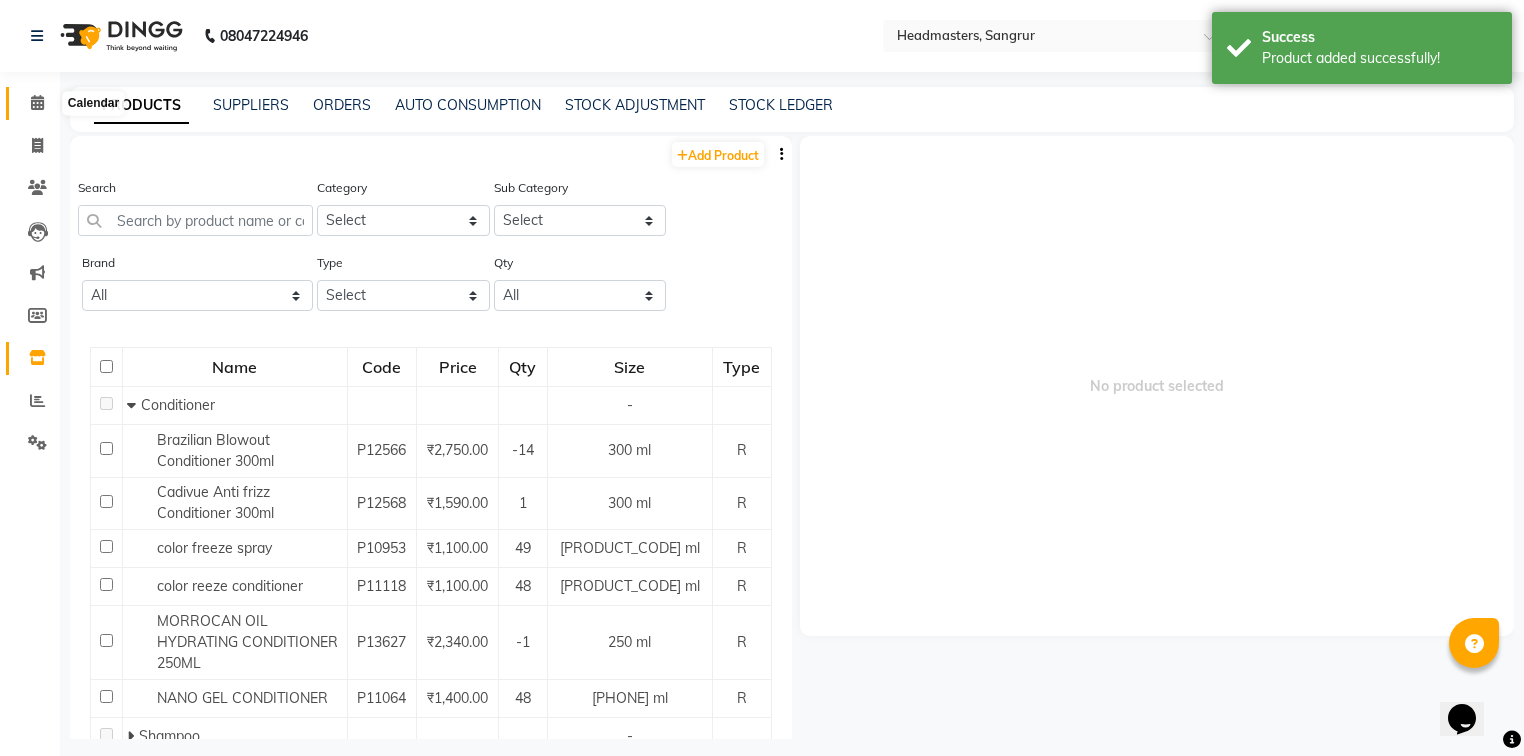 click 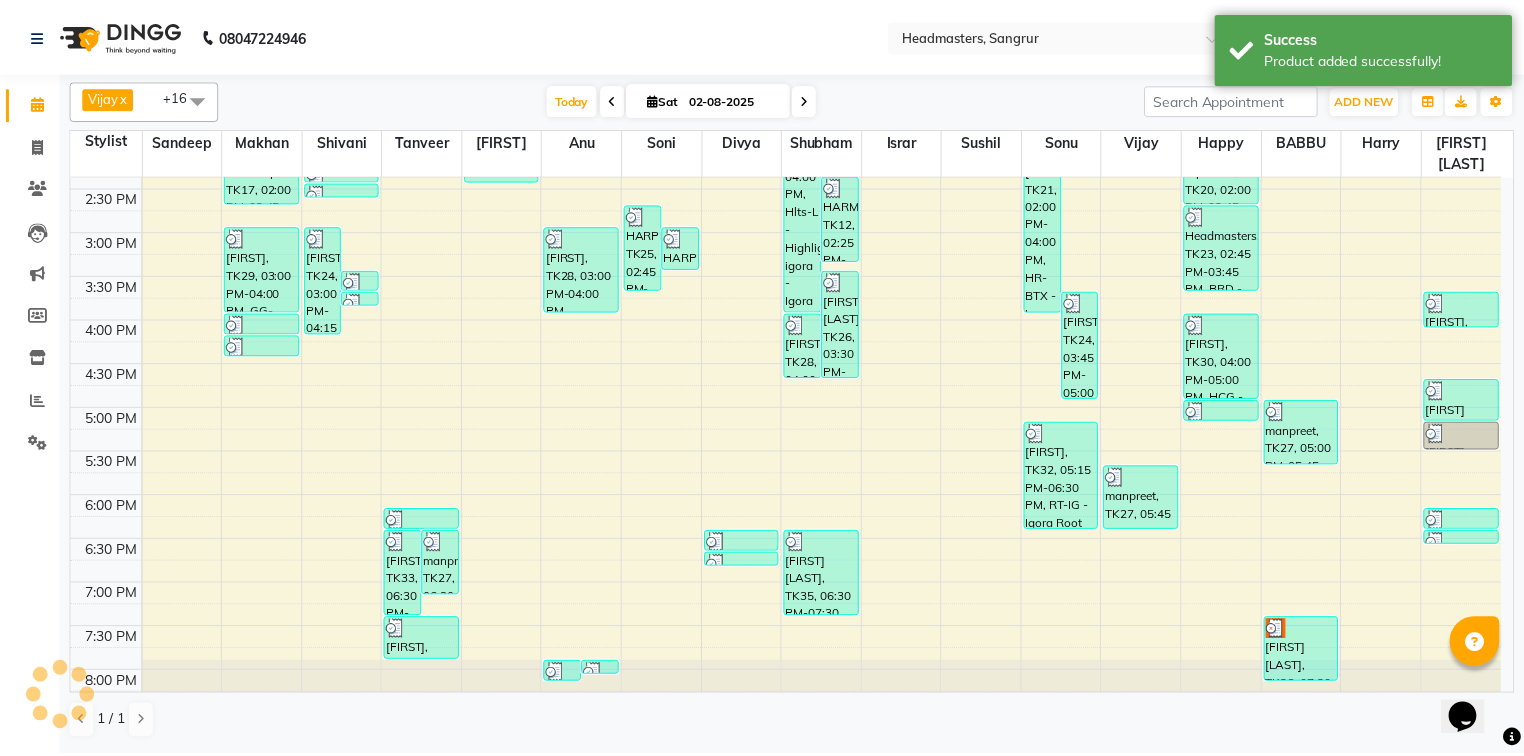 scroll, scrollTop: 614, scrollLeft: 0, axis: vertical 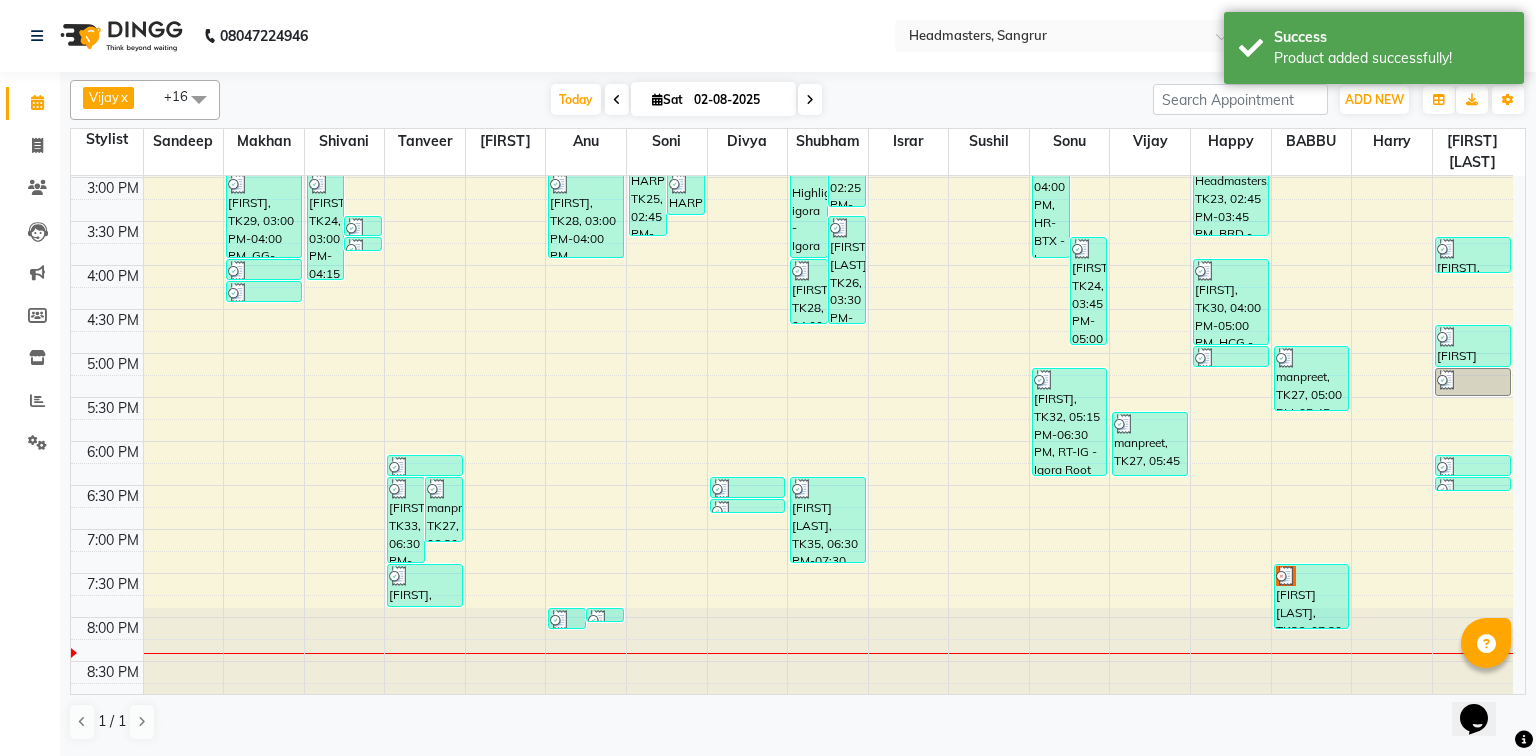 click at bounding box center [1312, 576] 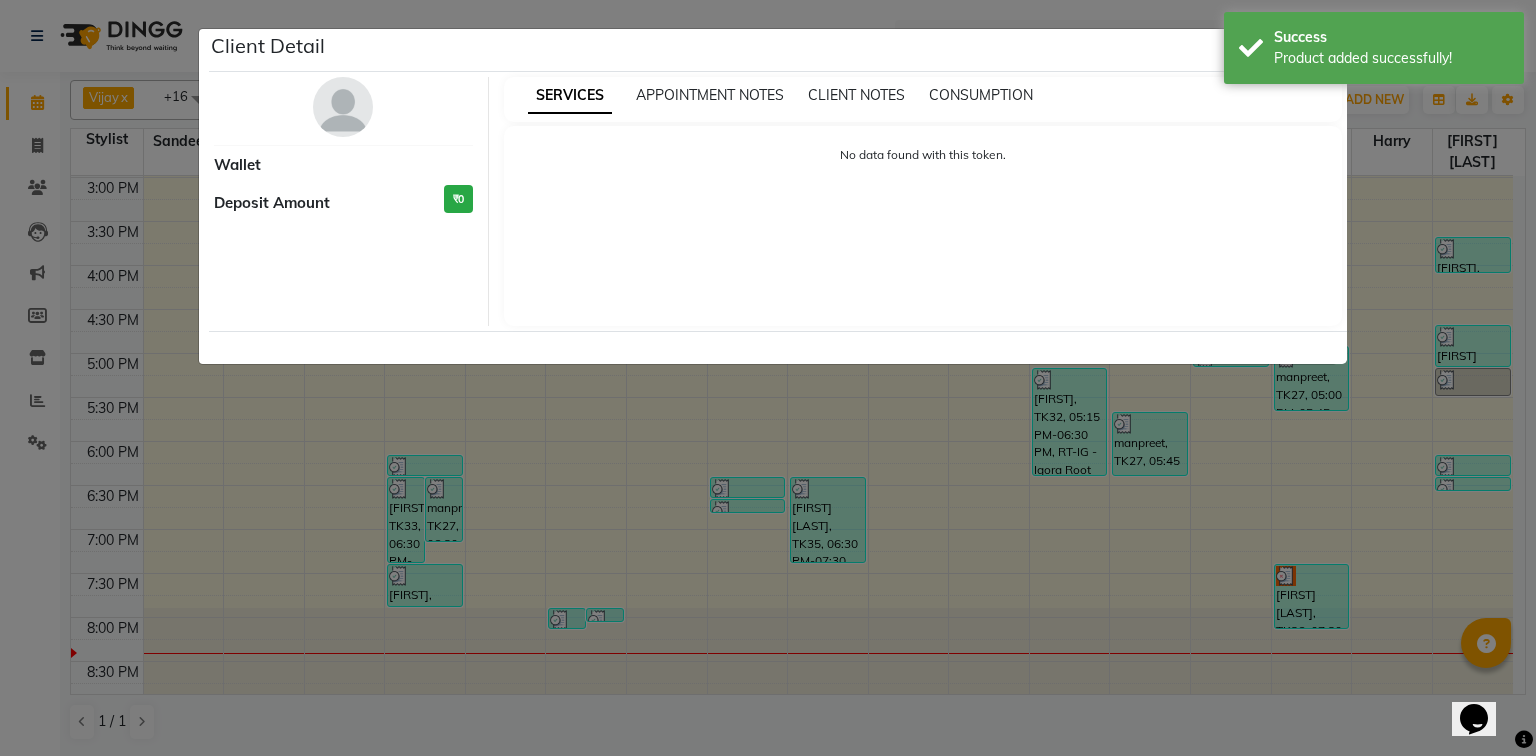 select on "3" 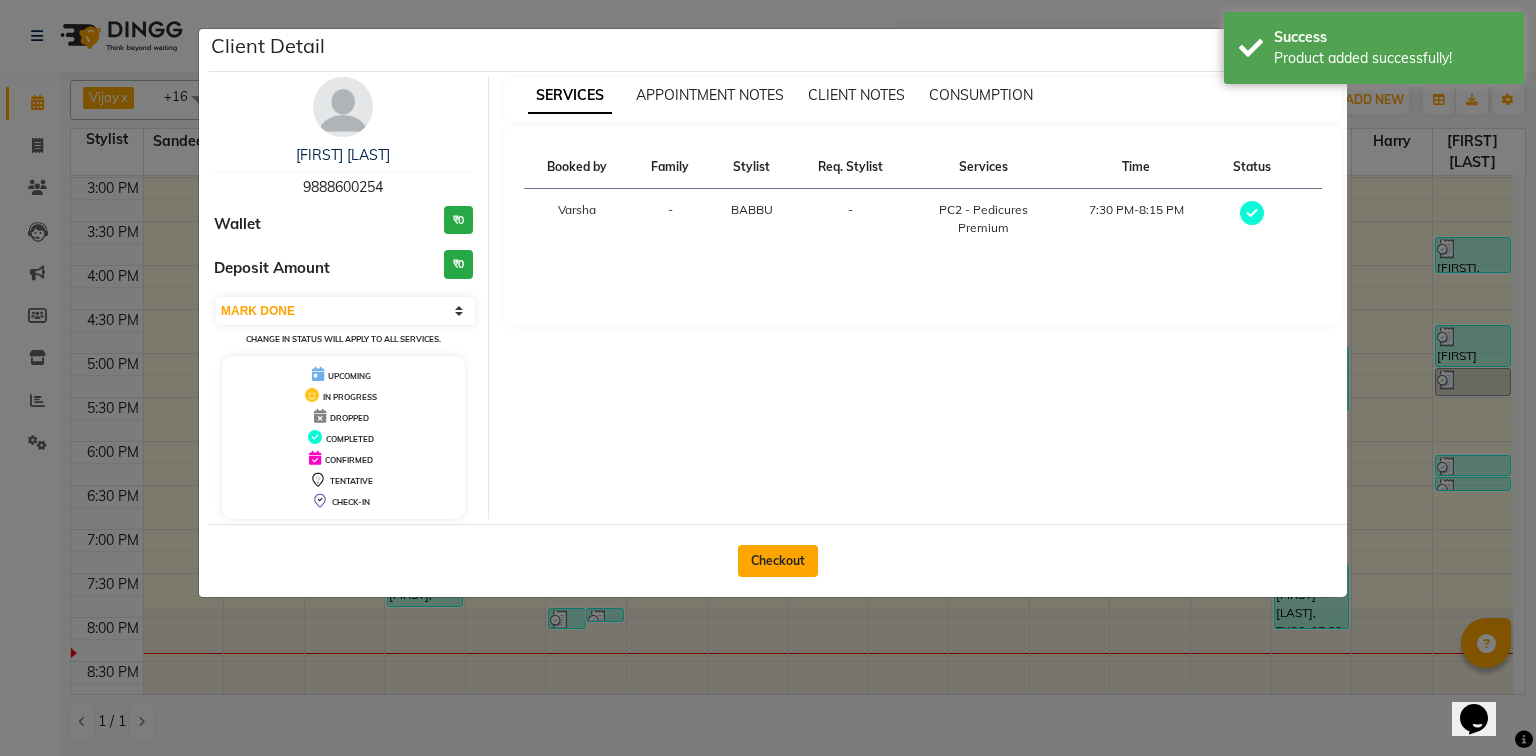 click on "Checkout" 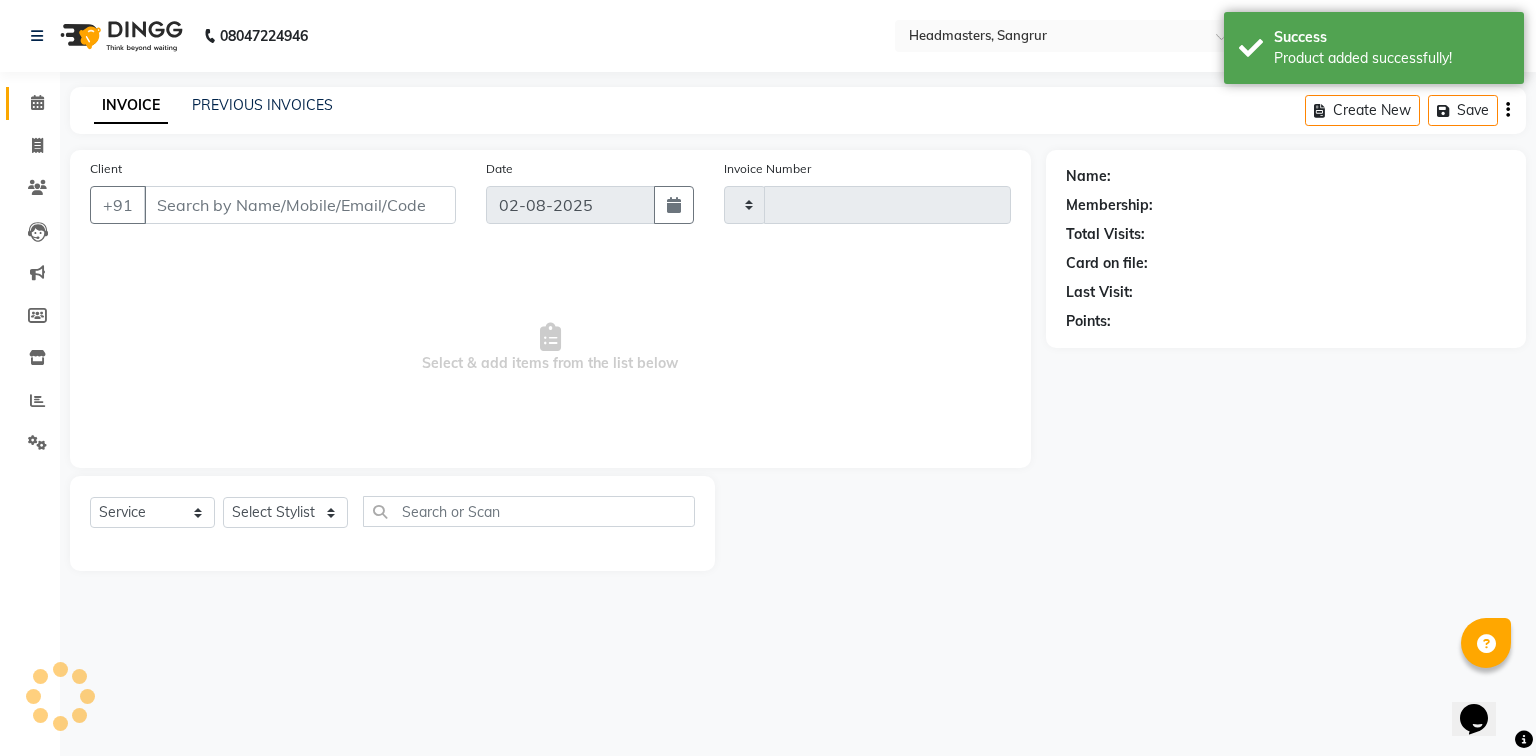 type on "3788" 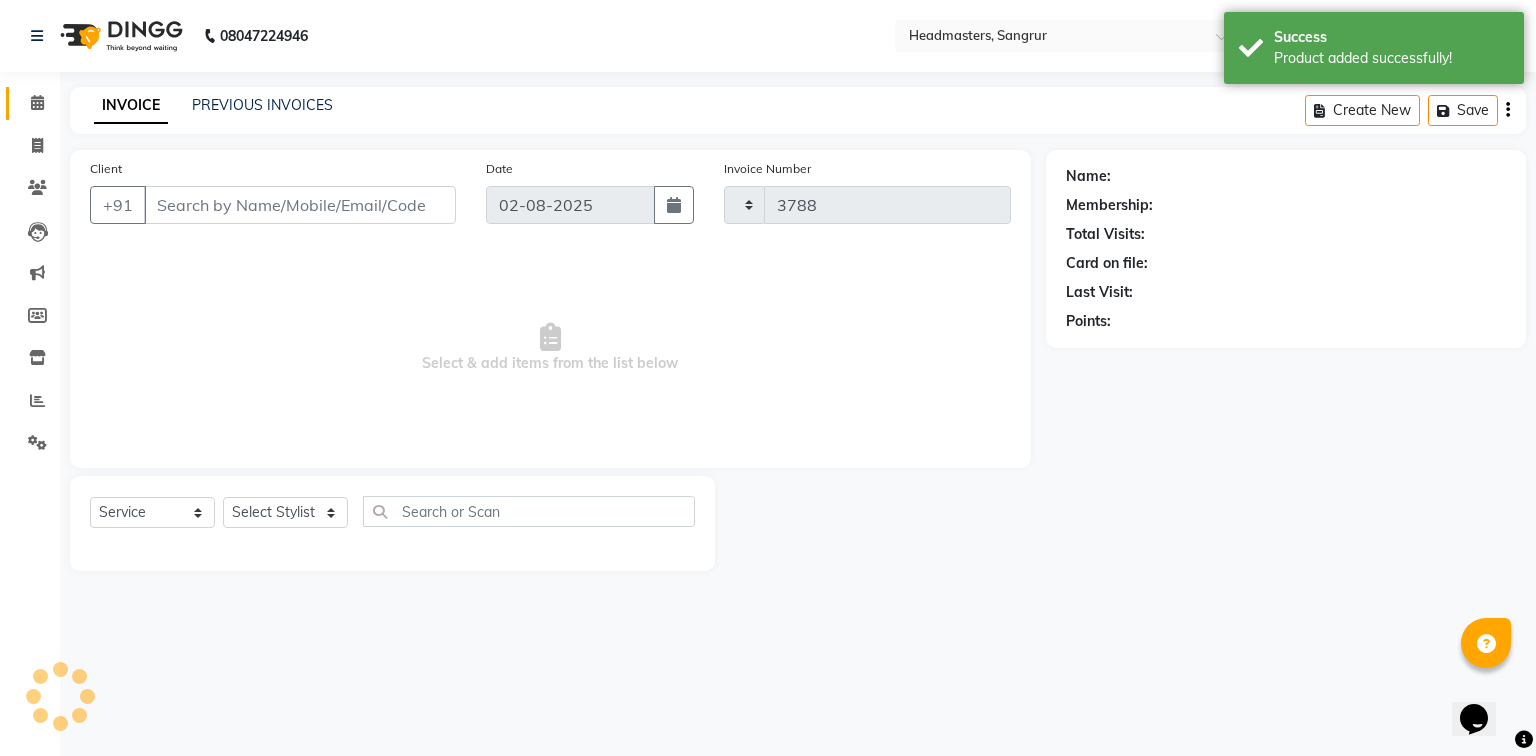 select on "7140" 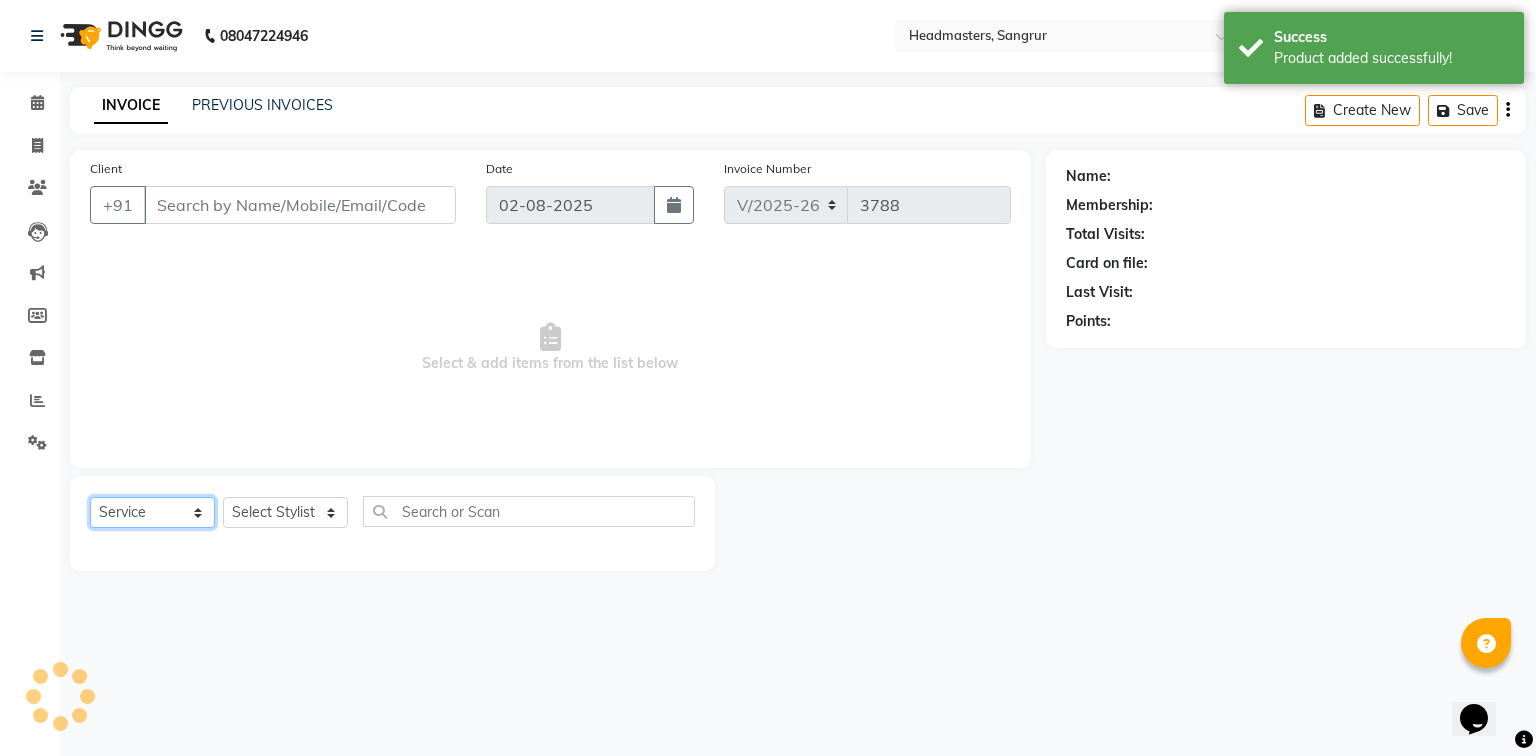 click on "Select  Service  Product  Membership  Package Voucher Prepaid Gift Card" 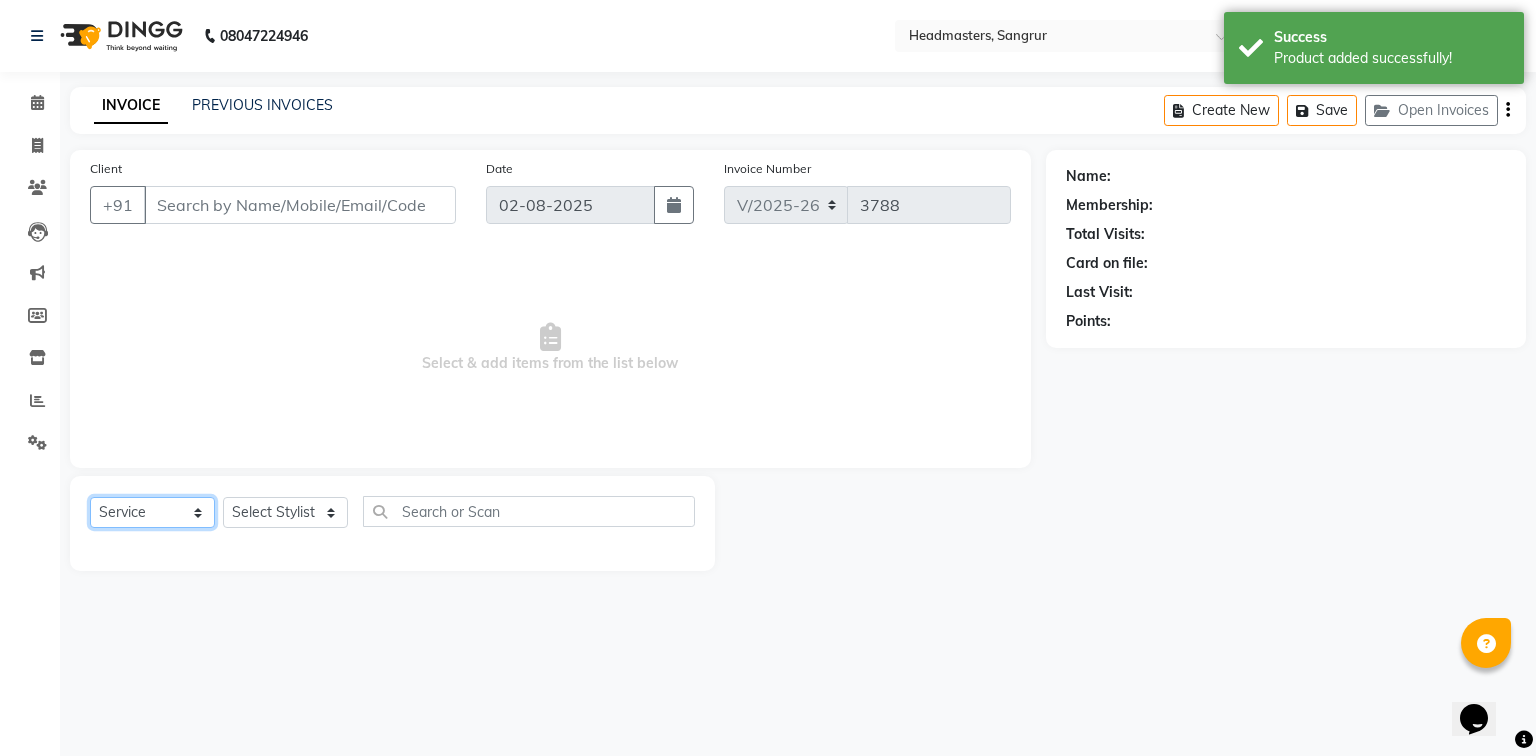type on "9888600254" 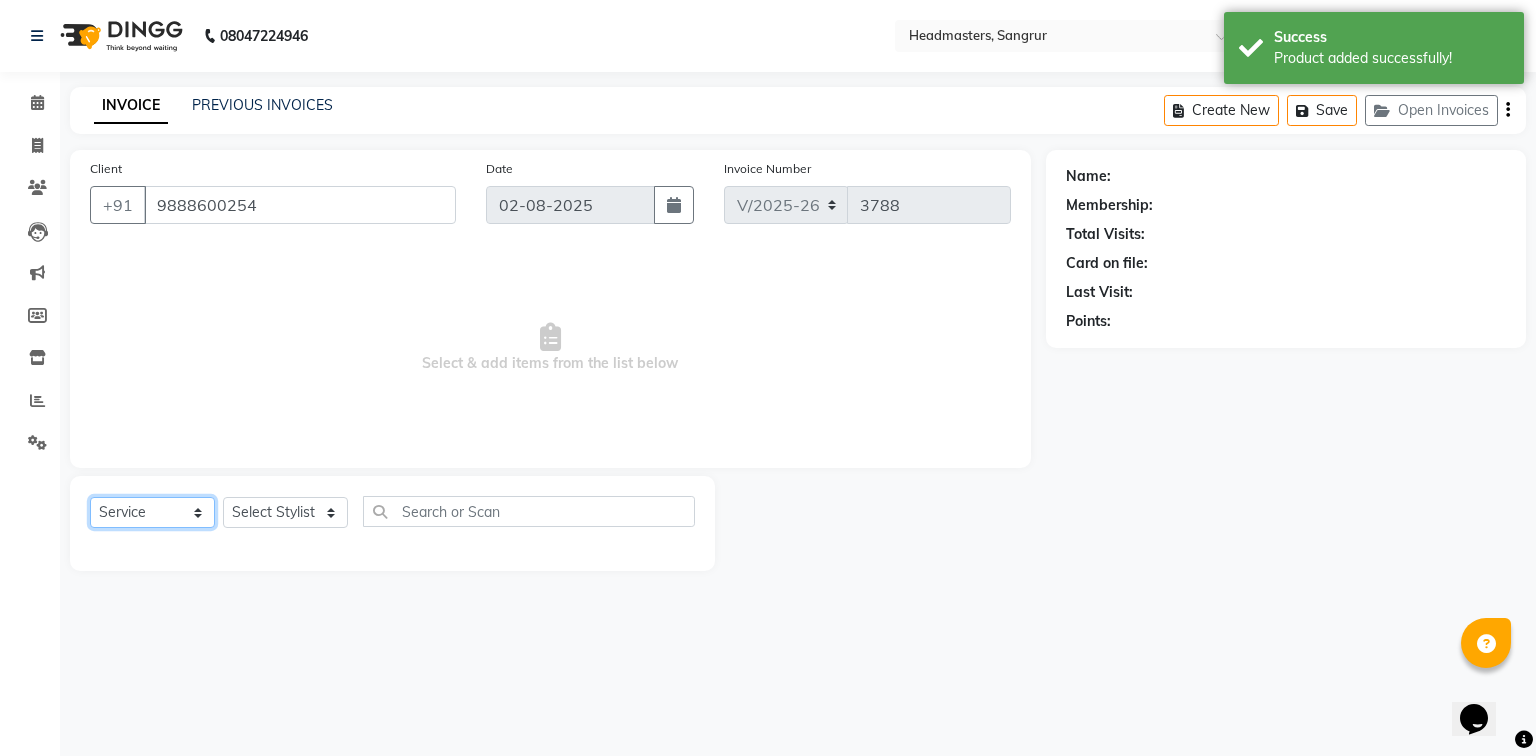 select on "64930" 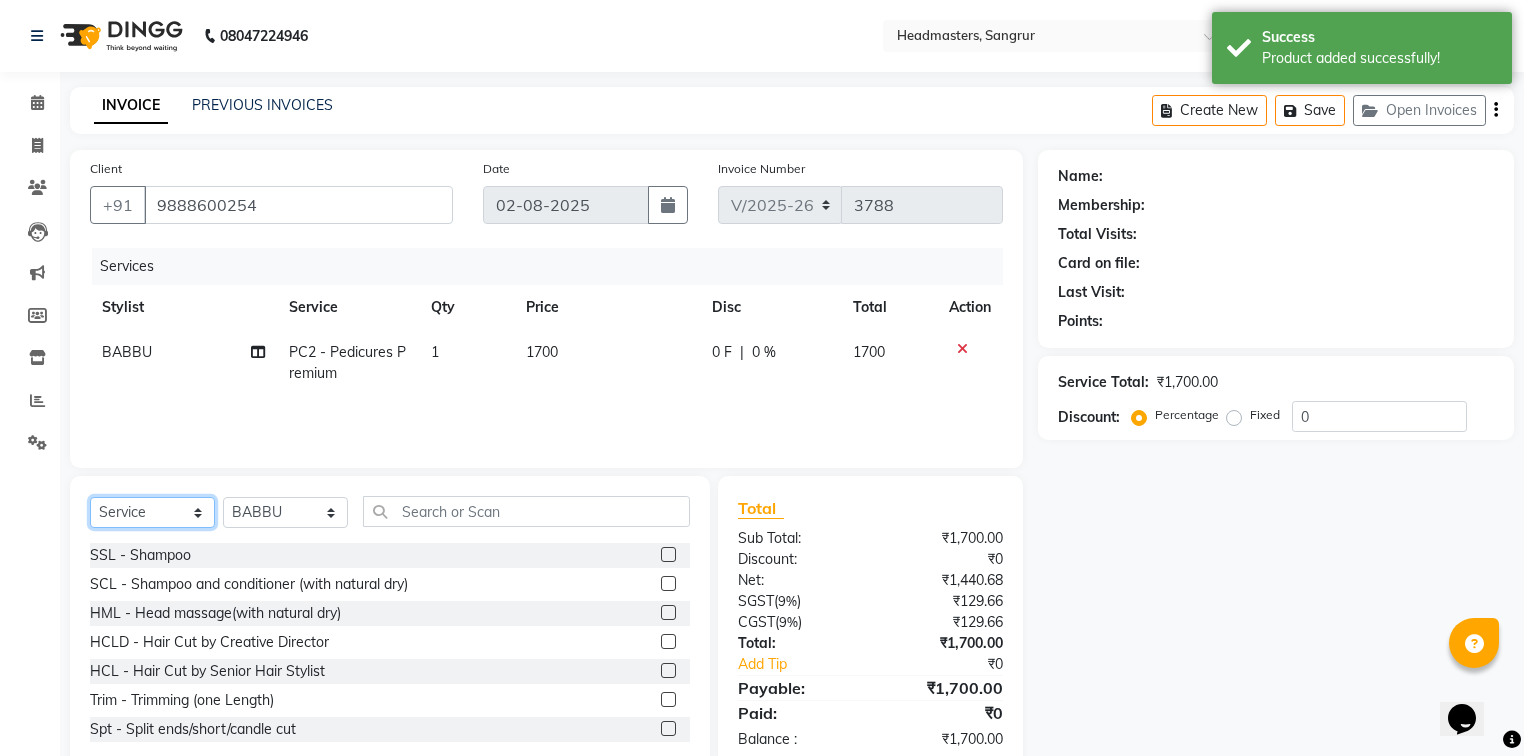 select on "product" 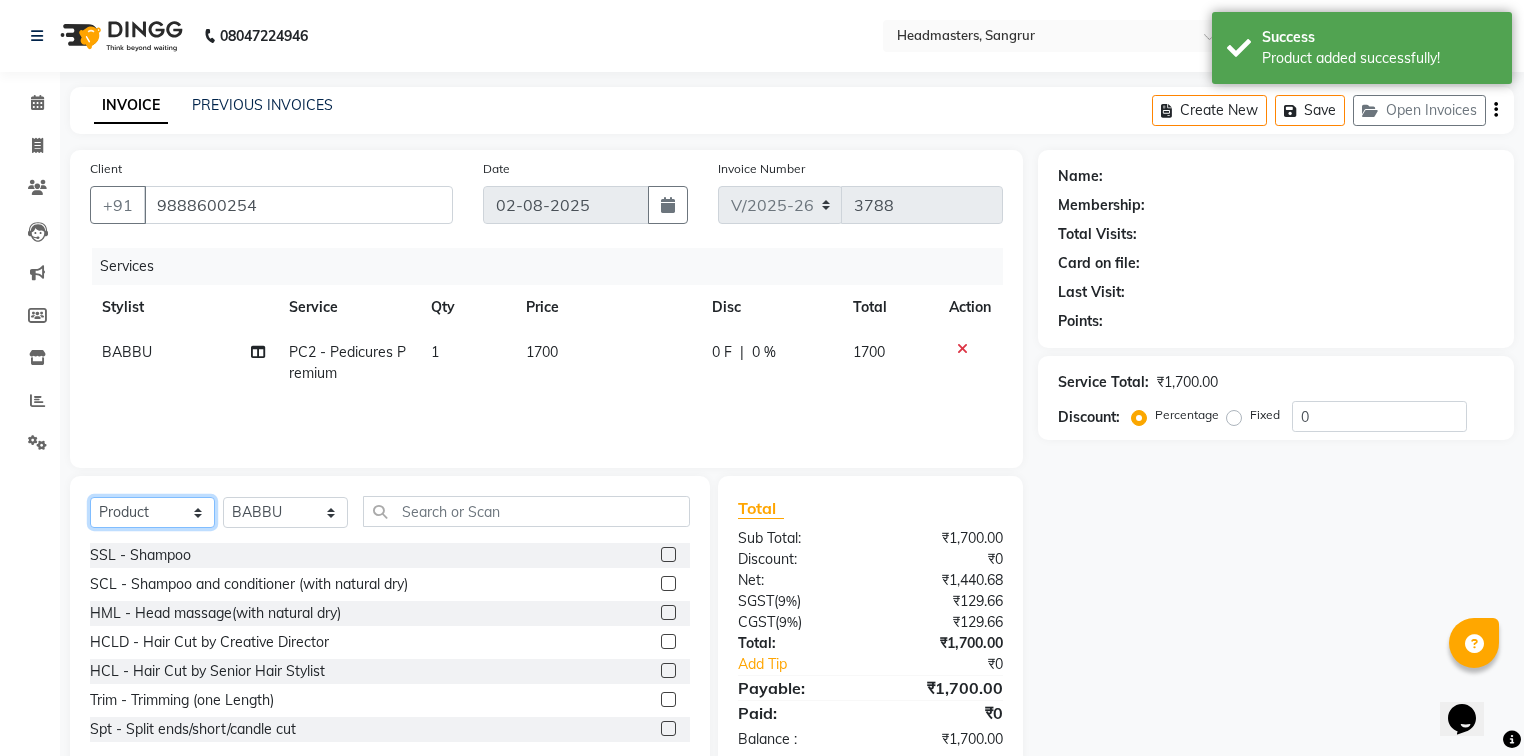 click on "Select  Service  Product  Membership  Package Voucher Prepaid Gift Card" 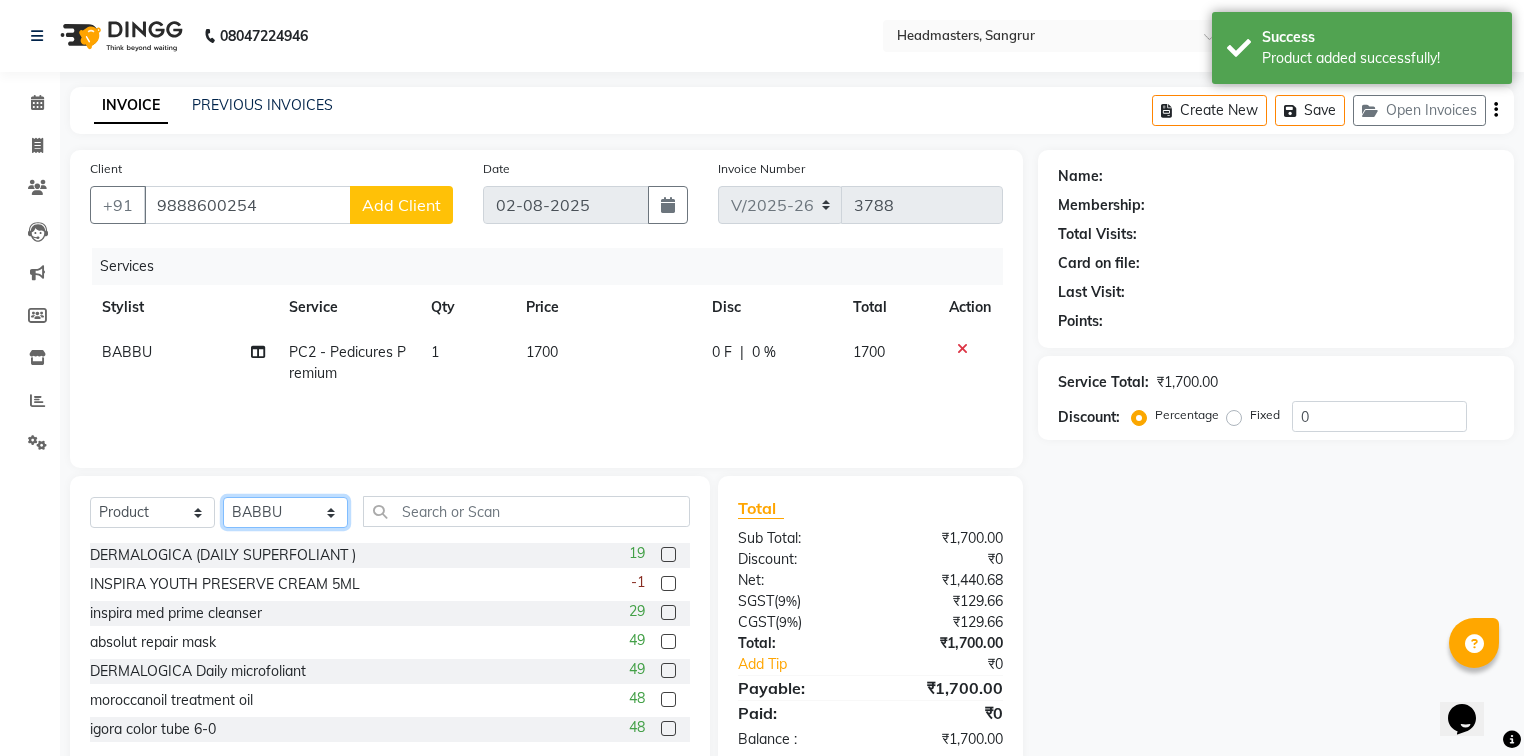 click on "Select Stylist Afia  Amandeep Kaur Anu BABBU DHIR Divya Happy Harmesh Harry  Headmasters Israr Jashan stockist Jitender Makhan Maninder Navdeep Rimpi Saima  Sandeep Shivani Shubham Soni Sonu Sunny Sushil Tanveer Varsha Vijay" 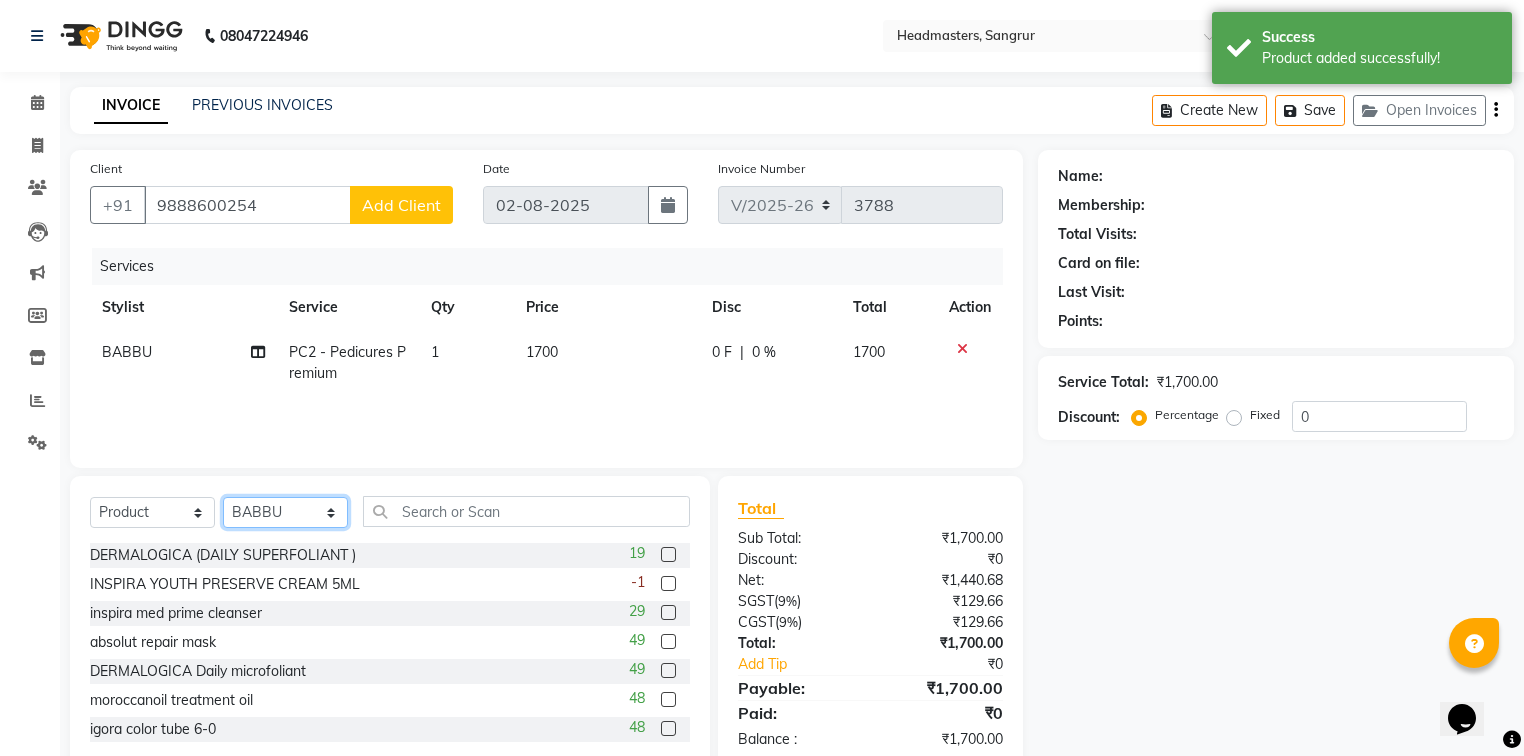 select on "60885" 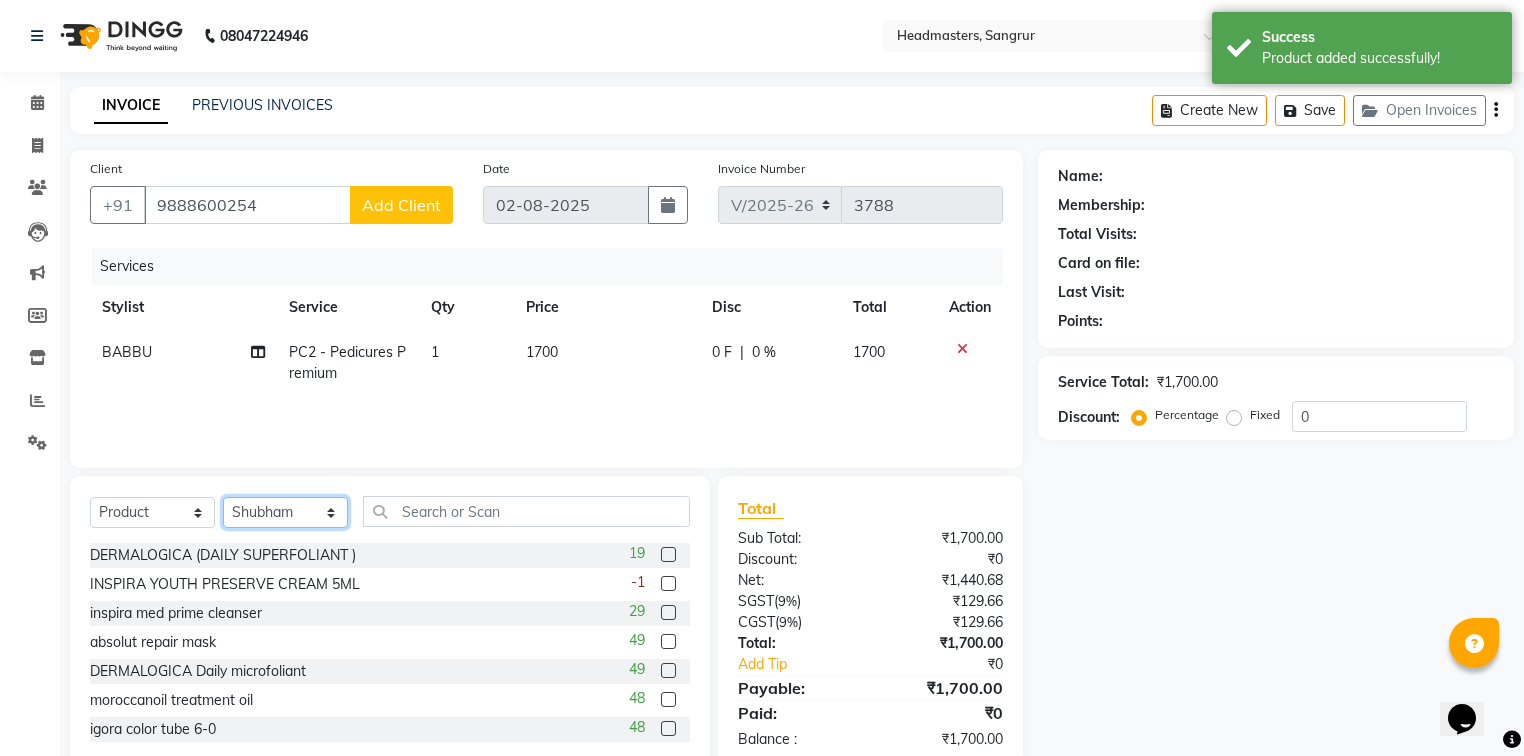 click on "Select Stylist Afia  Amandeep Kaur Anu BABBU DHIR Divya Happy Harmesh Harry  Headmasters Israr Jashan stockist Jitender Makhan Maninder Navdeep Rimpi Saima  Sandeep Shivani Shubham Soni Sonu Sunny Sushil Tanveer Varsha Vijay" 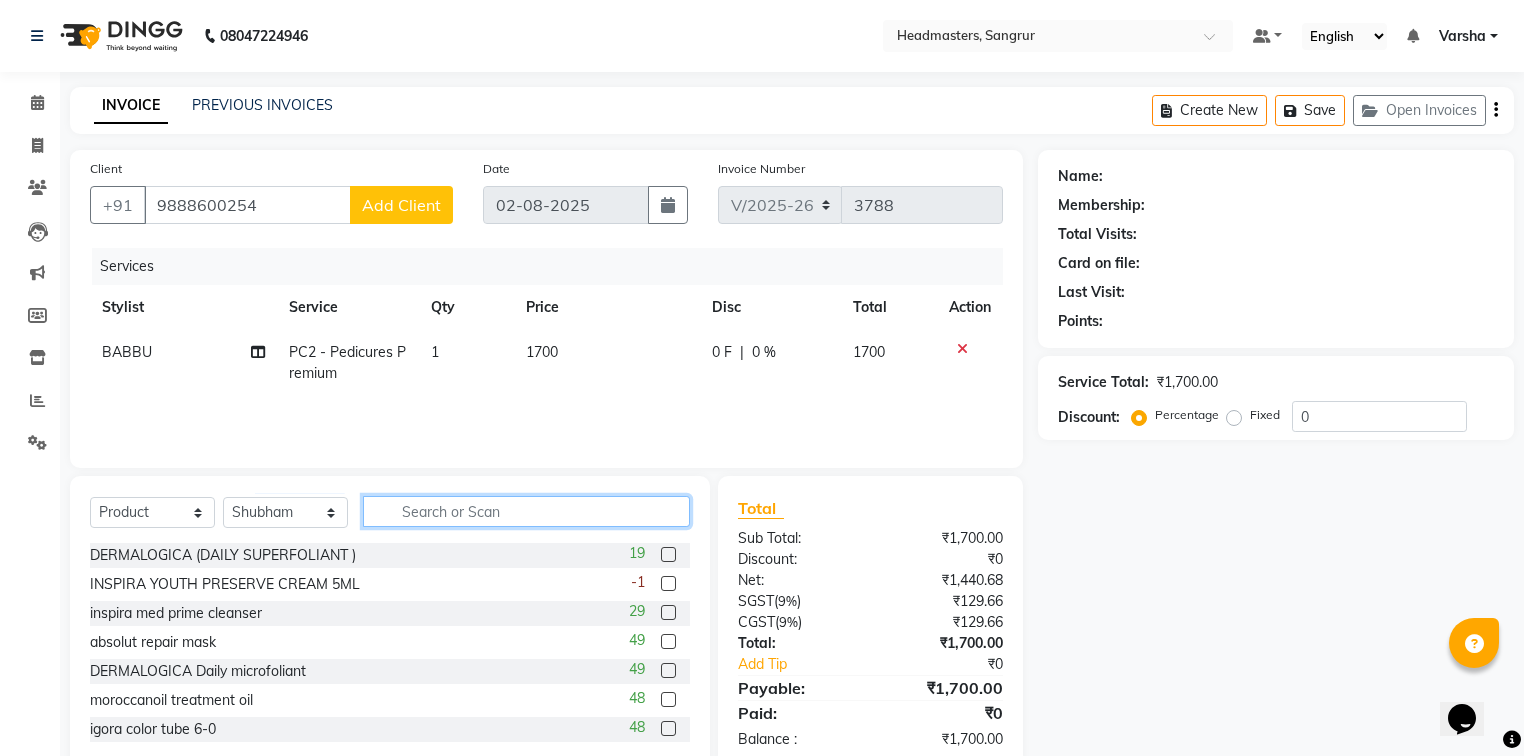 click 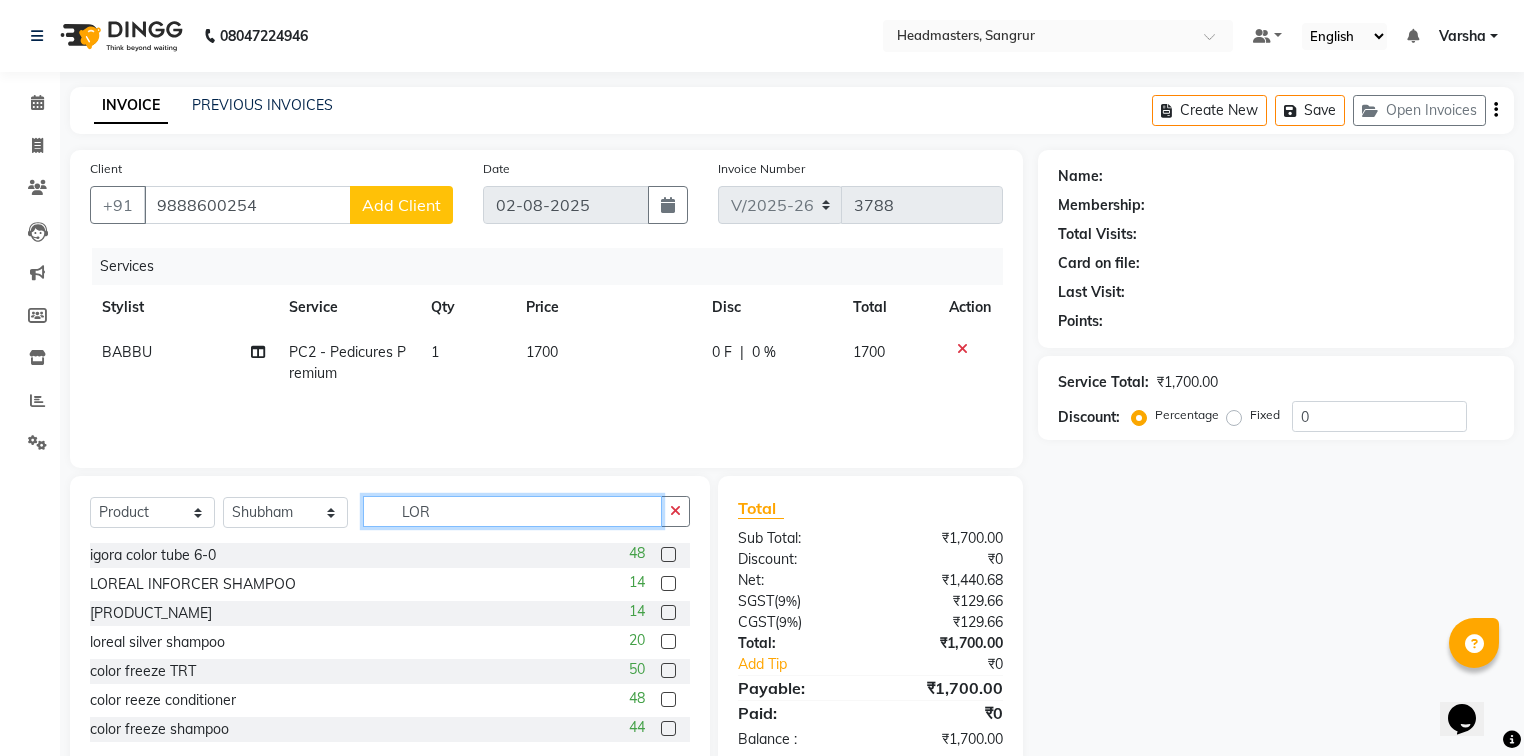 type on "LOR" 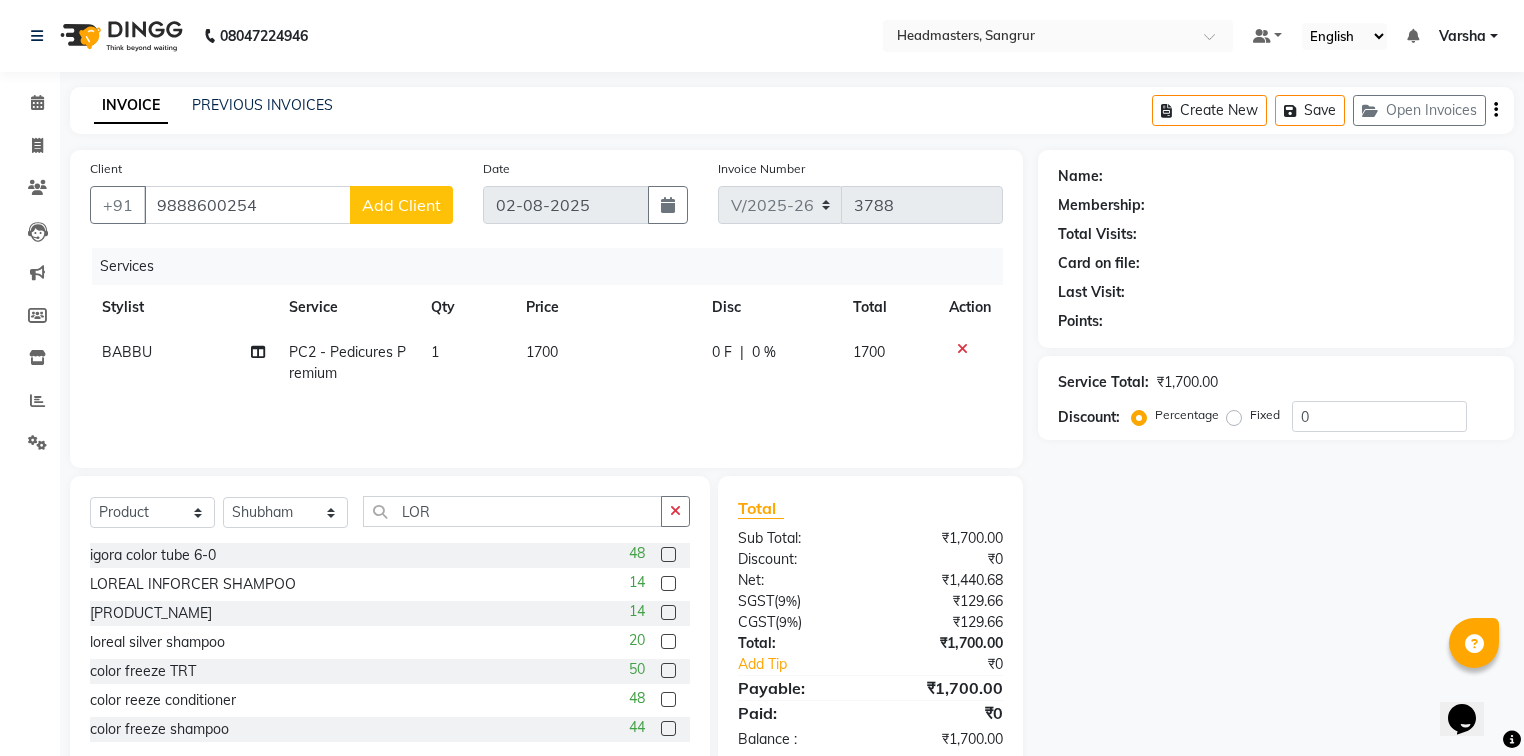 click 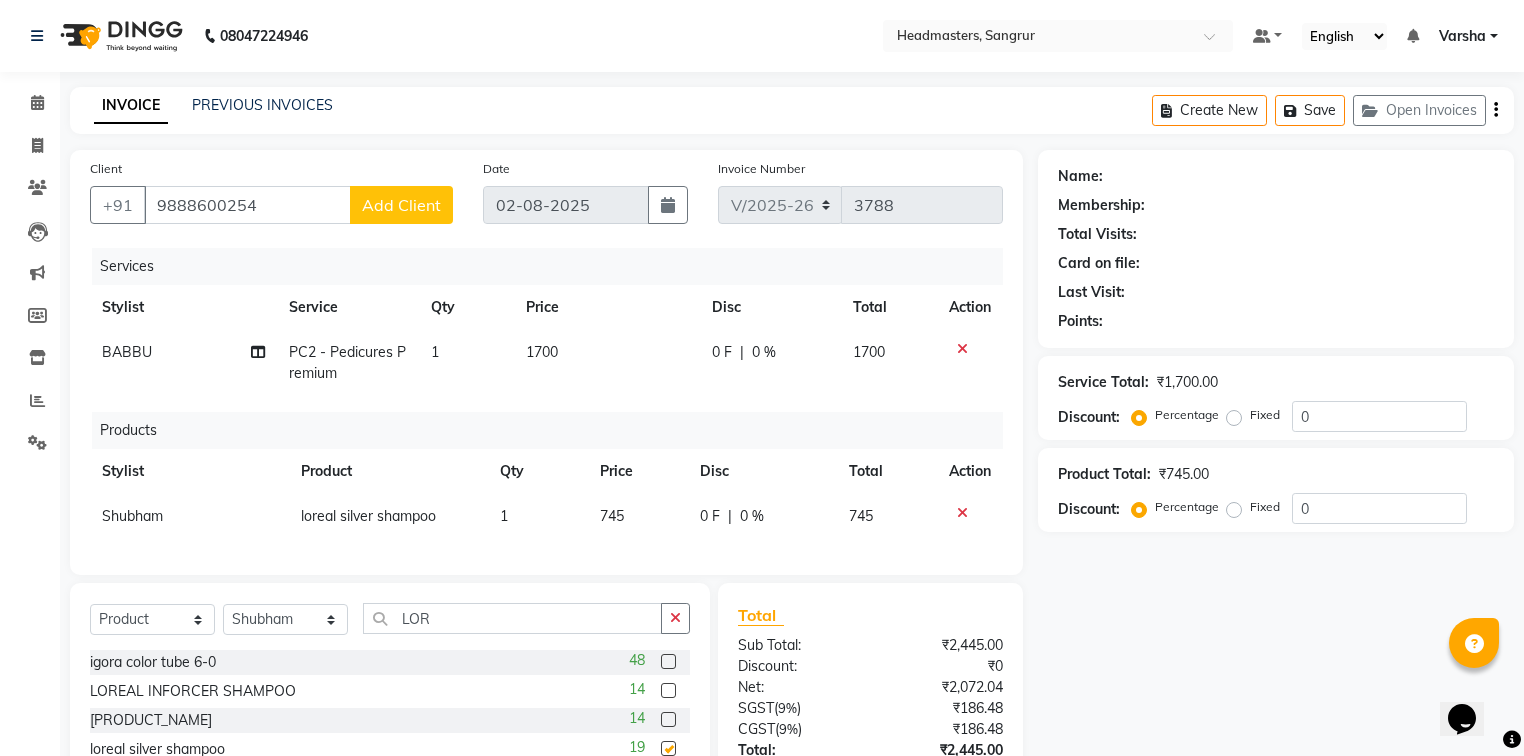 checkbox on "false" 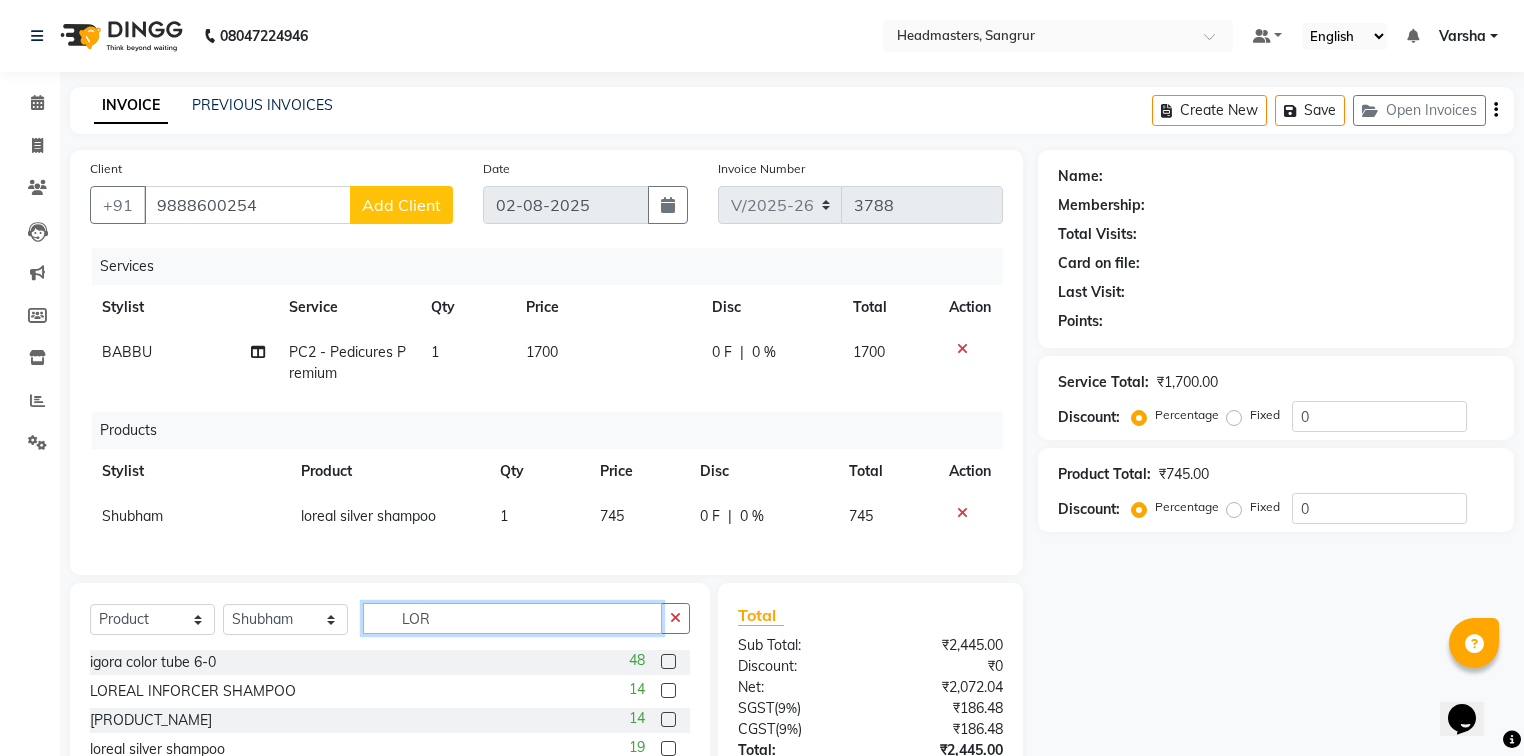 click on "LOR" 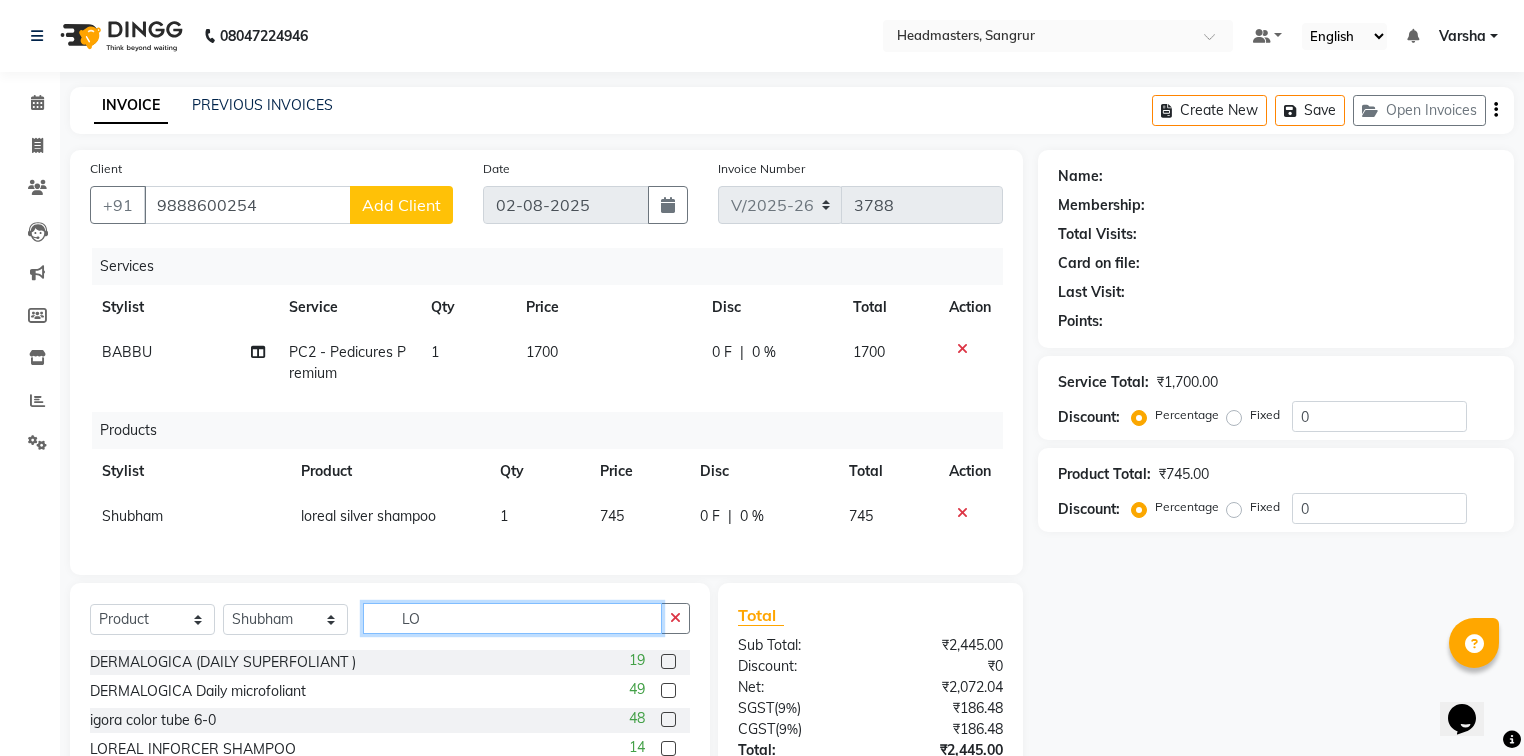 type on "L" 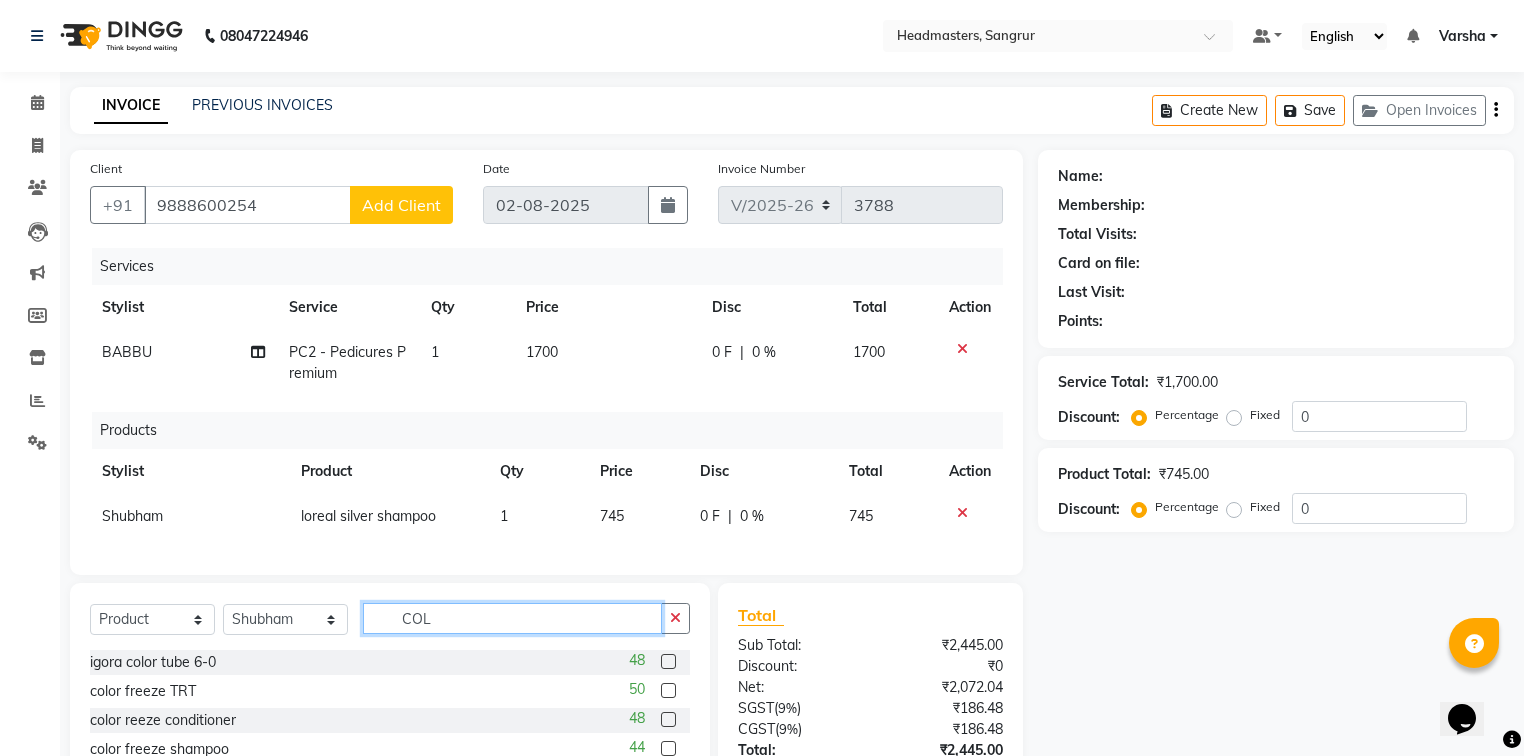 type on "COL" 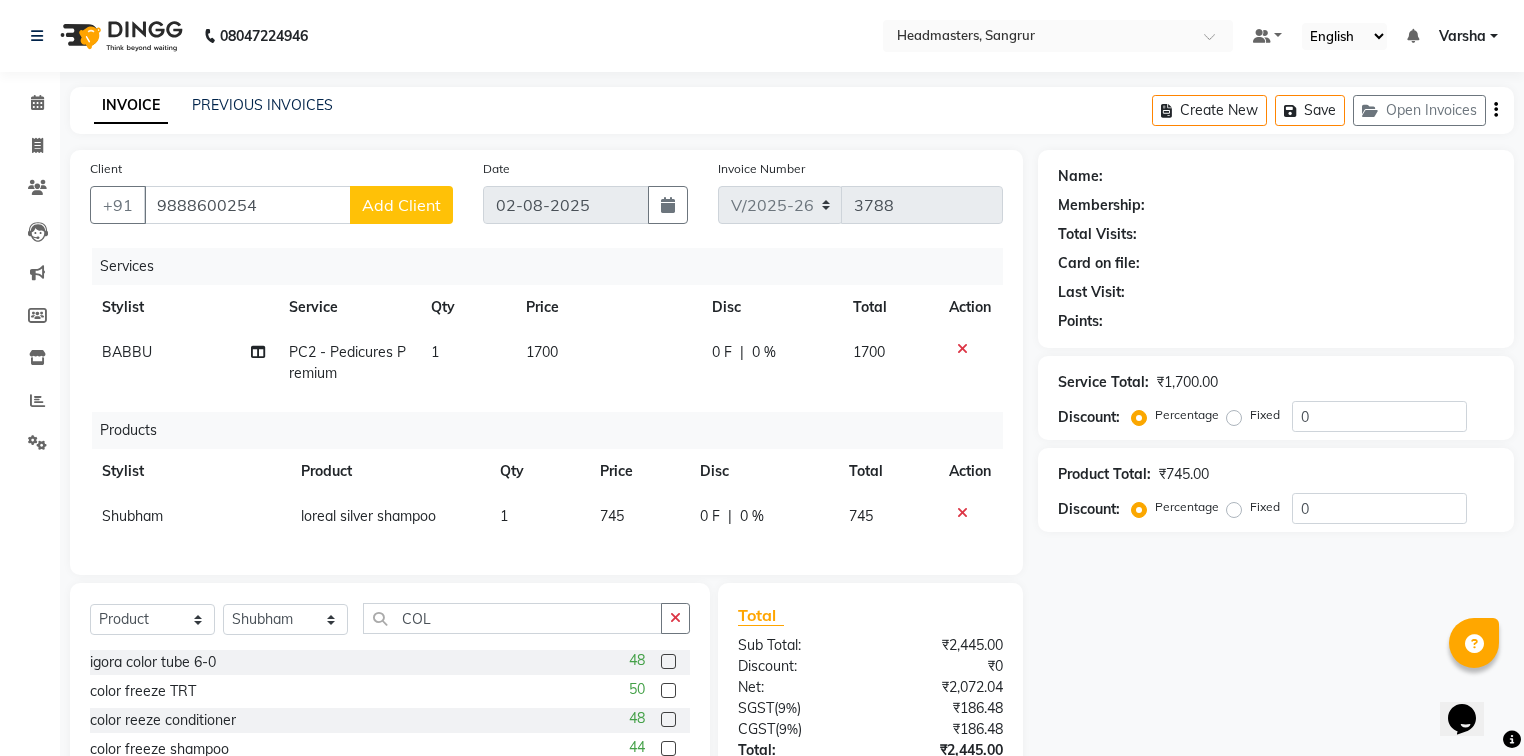 click 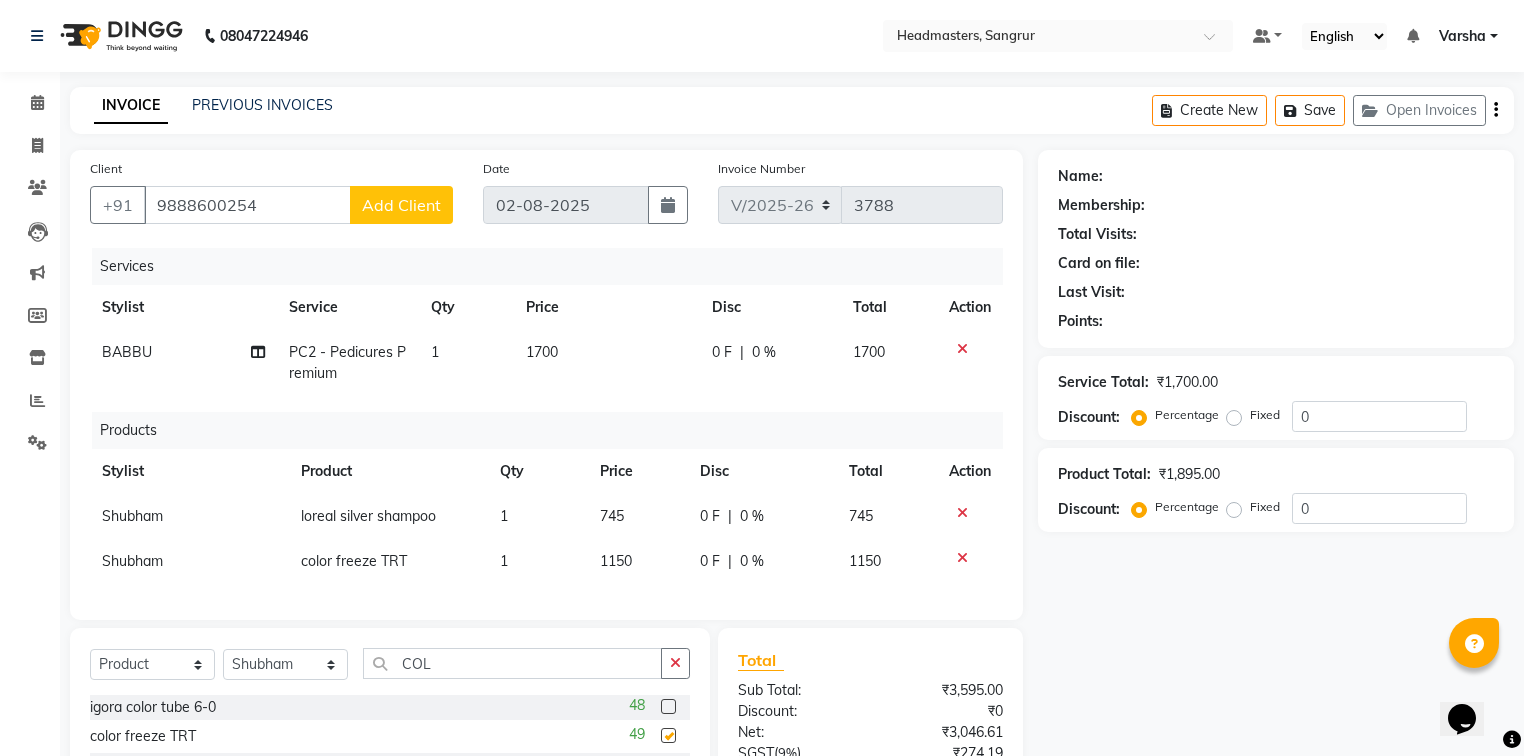checkbox on "false" 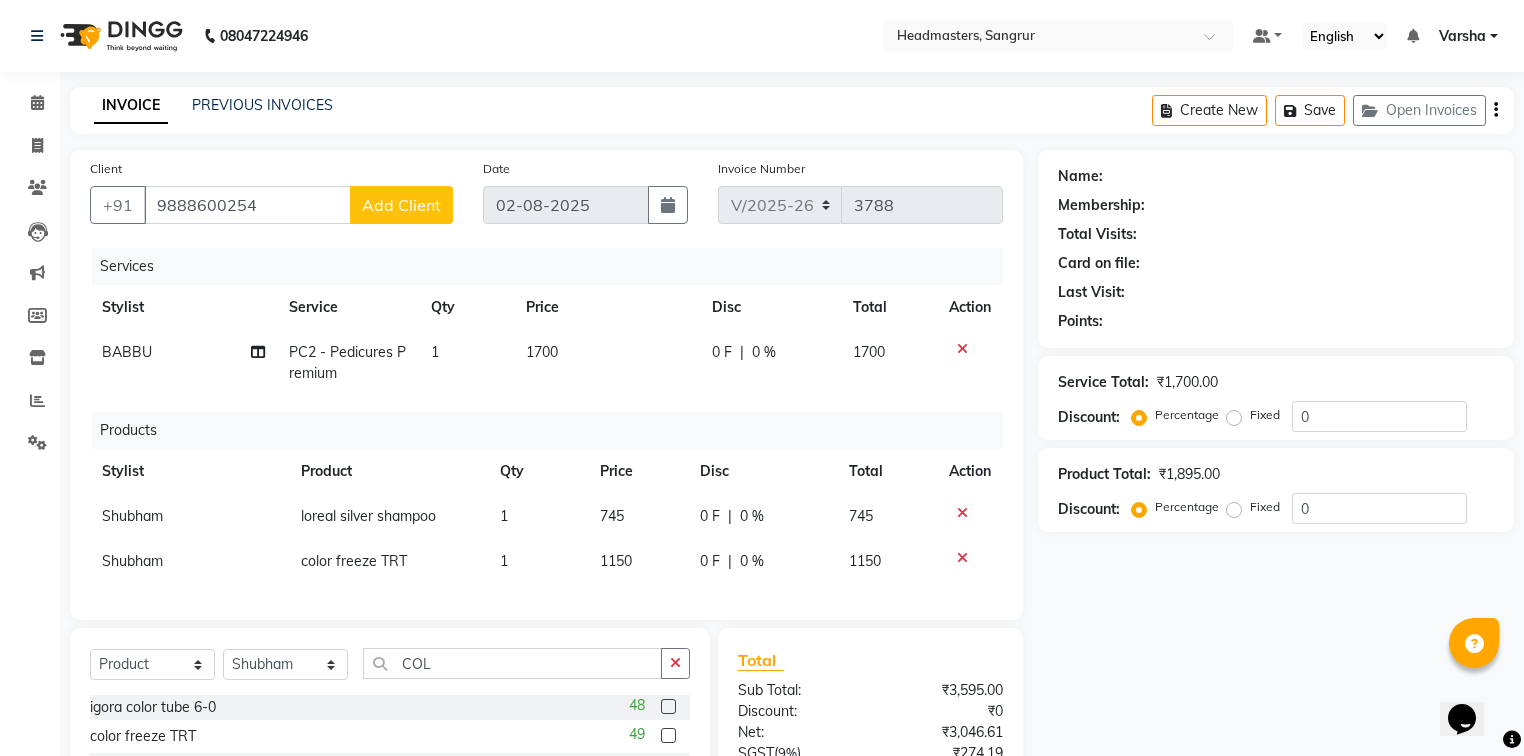 scroll, scrollTop: 209, scrollLeft: 0, axis: vertical 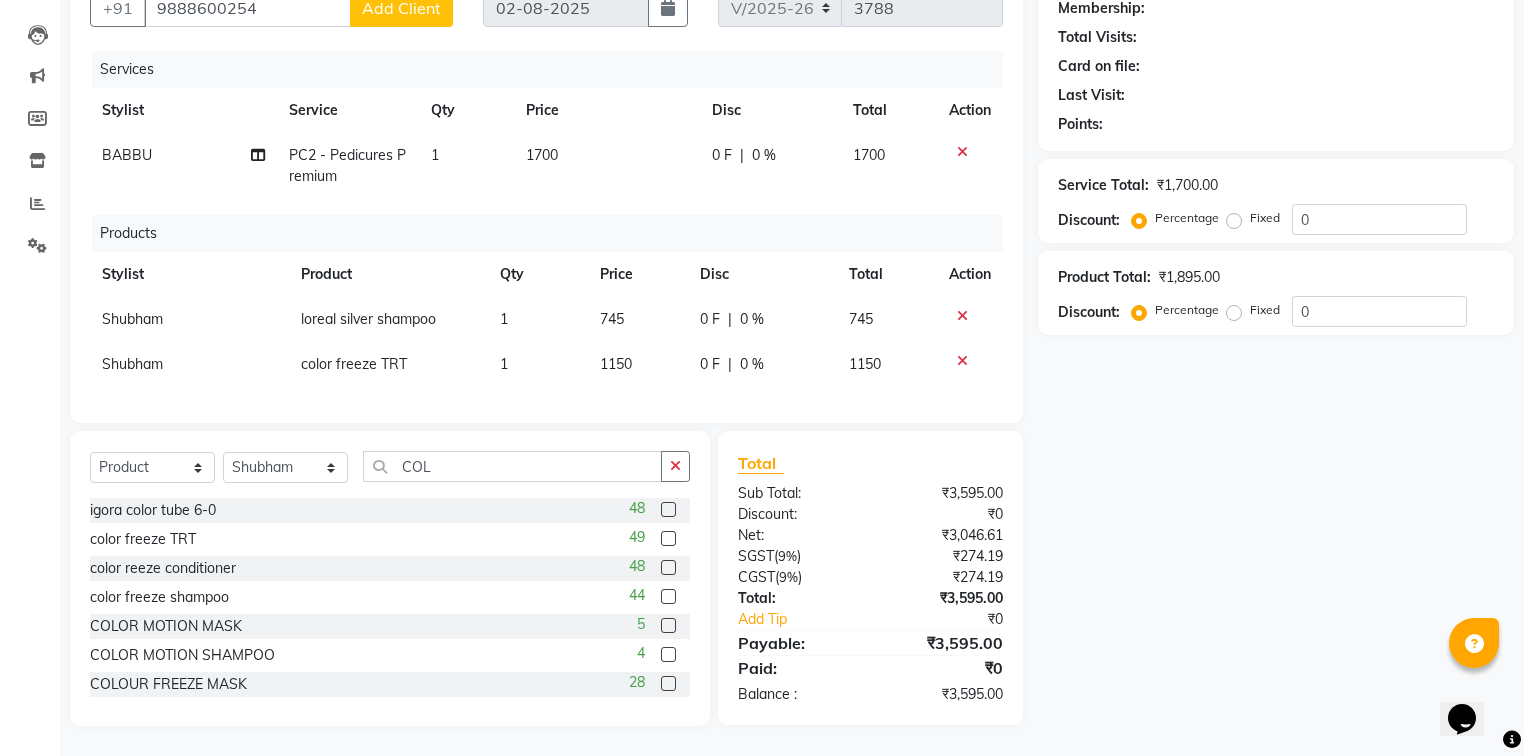 click on "0 F | 0 %" 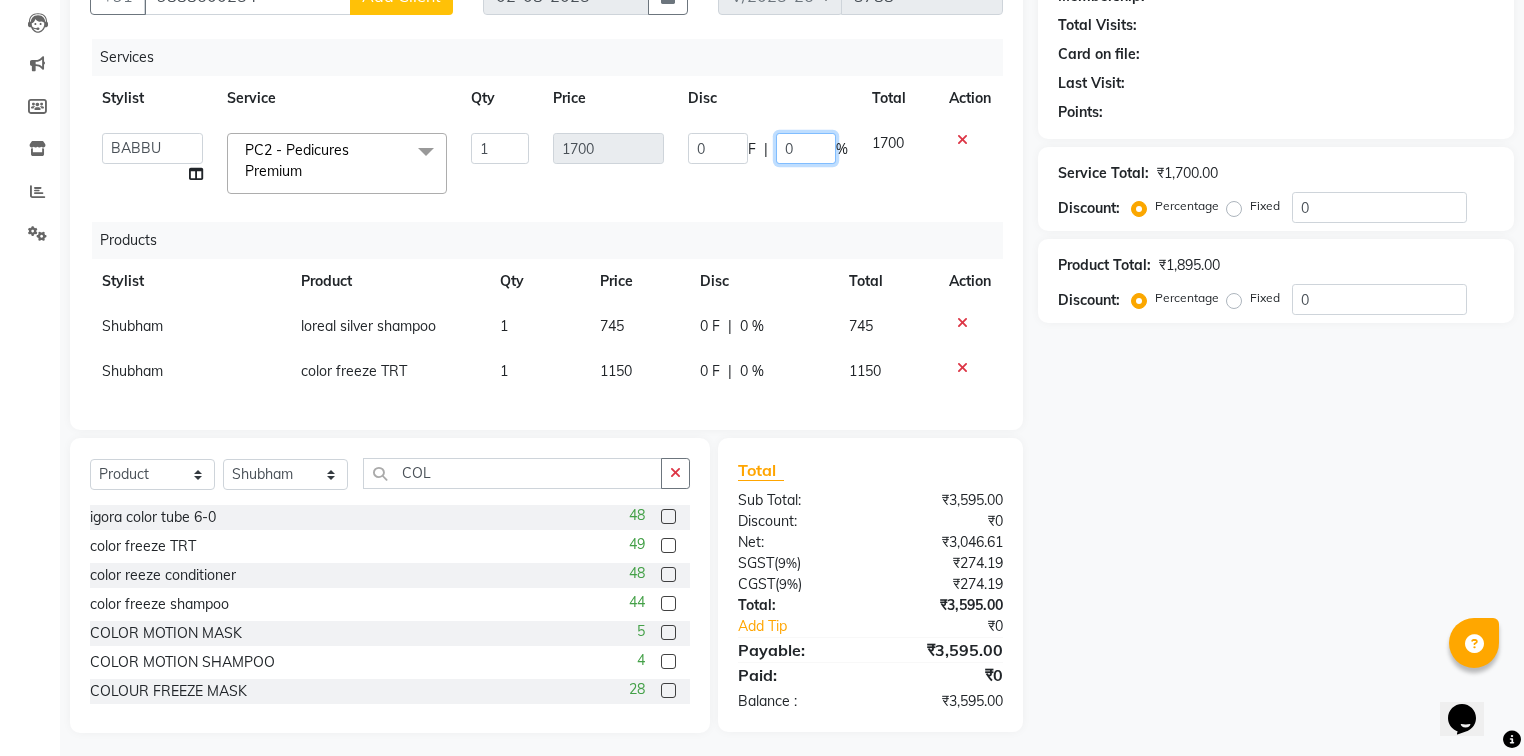 click on "0" 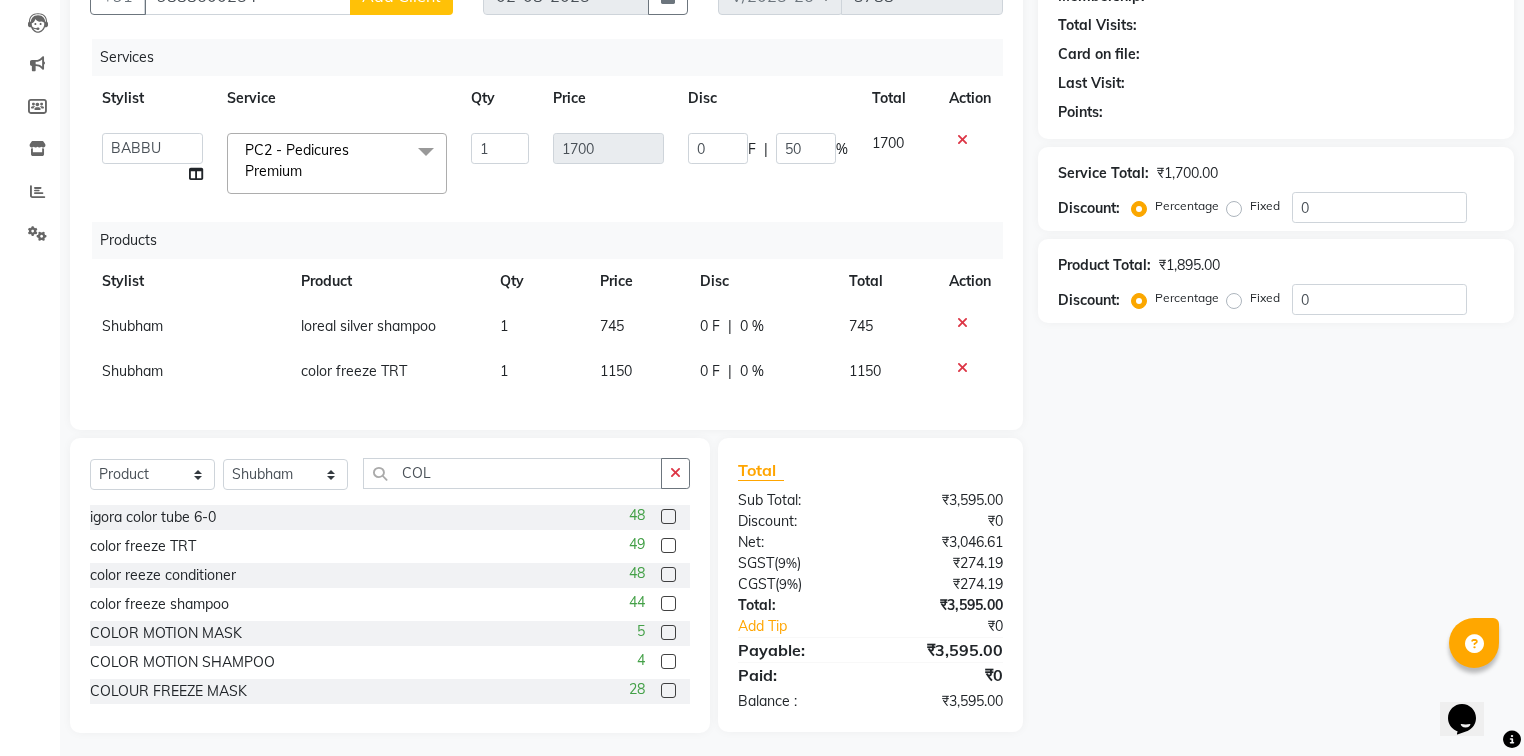 click on "Name: Membership: Total Visits: Card on file: Last Visit:  Points:  Service Total:  ₹1,700.00  Discount:  Percentage   Fixed  0 Product Total:  ₹1,895.00  Discount:  Percentage   Fixed  0" 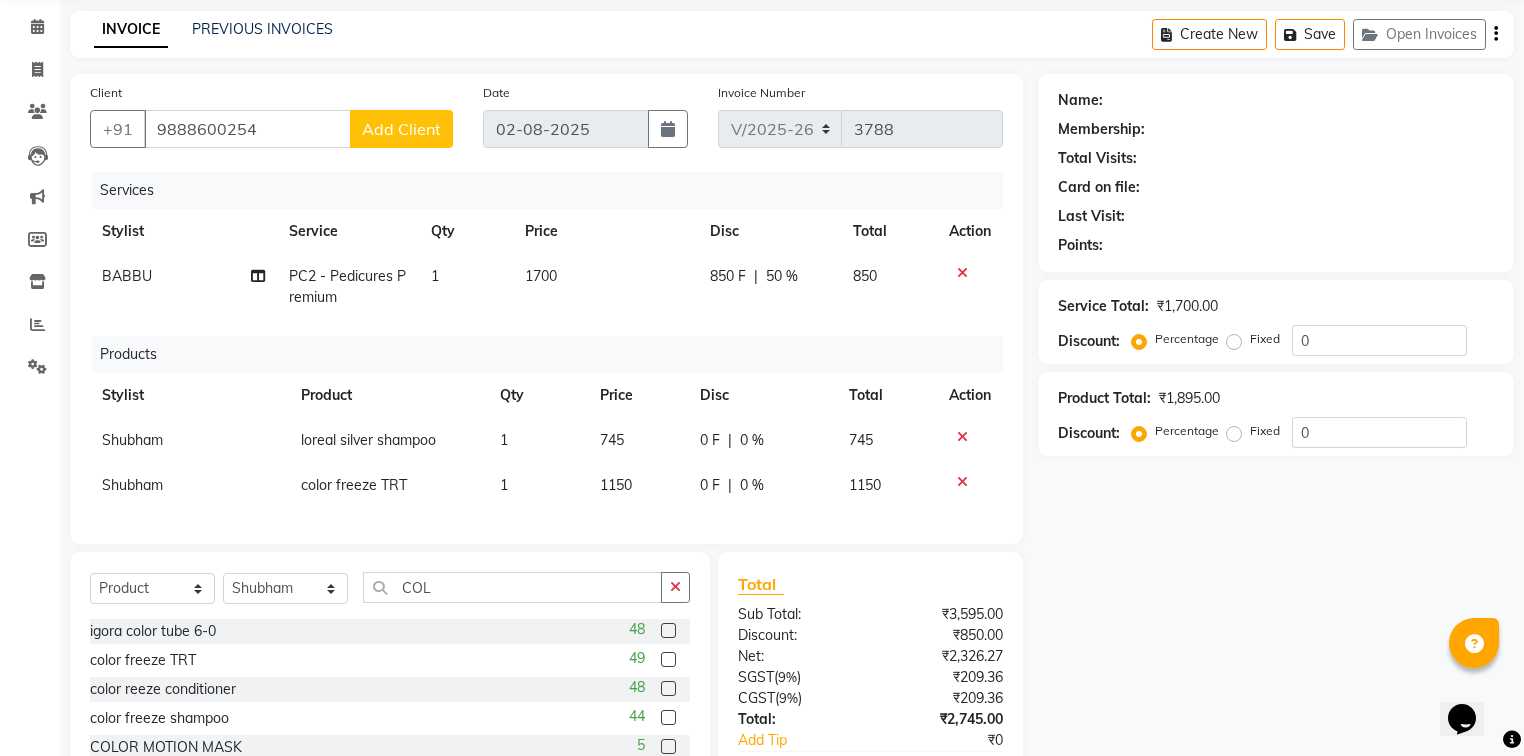 scroll, scrollTop: 80, scrollLeft: 0, axis: vertical 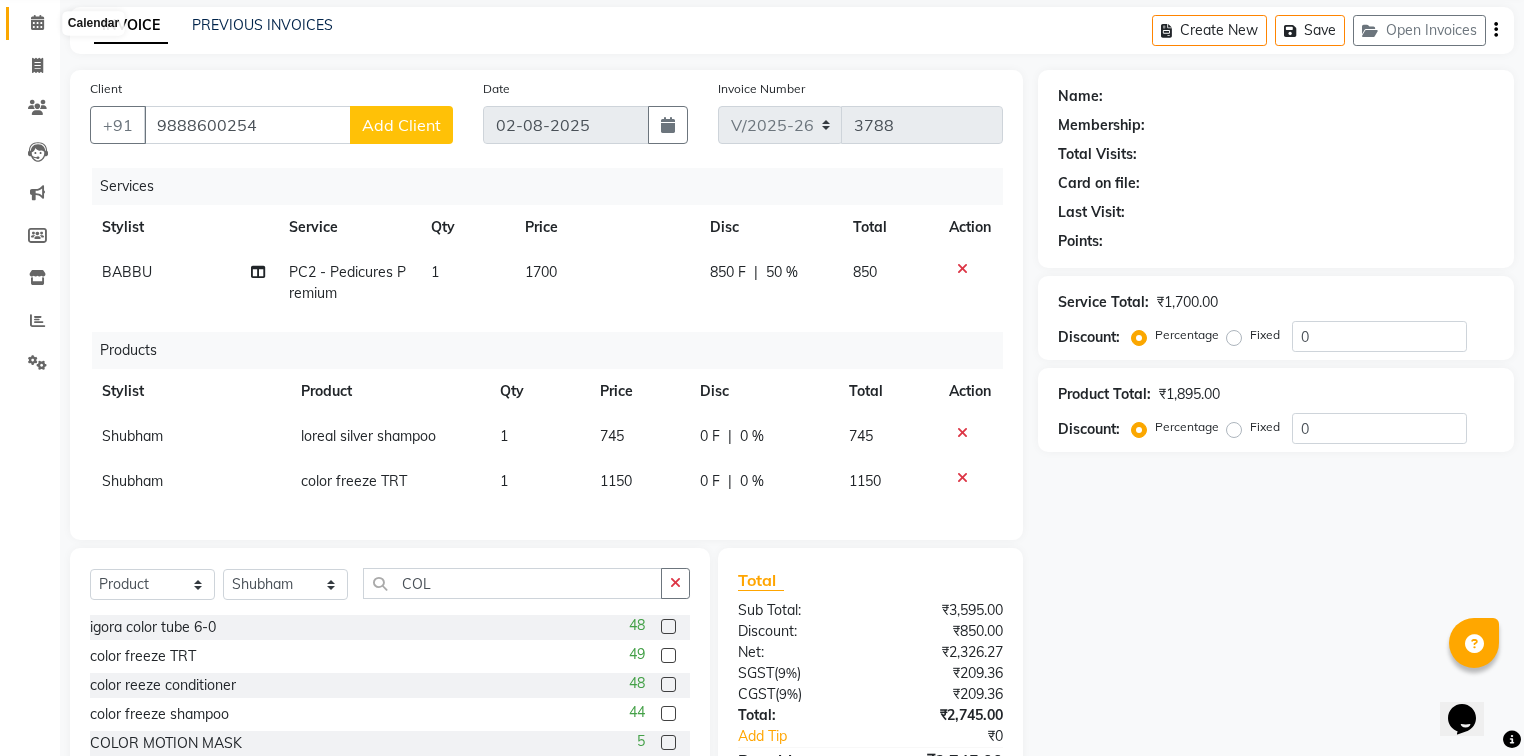 click 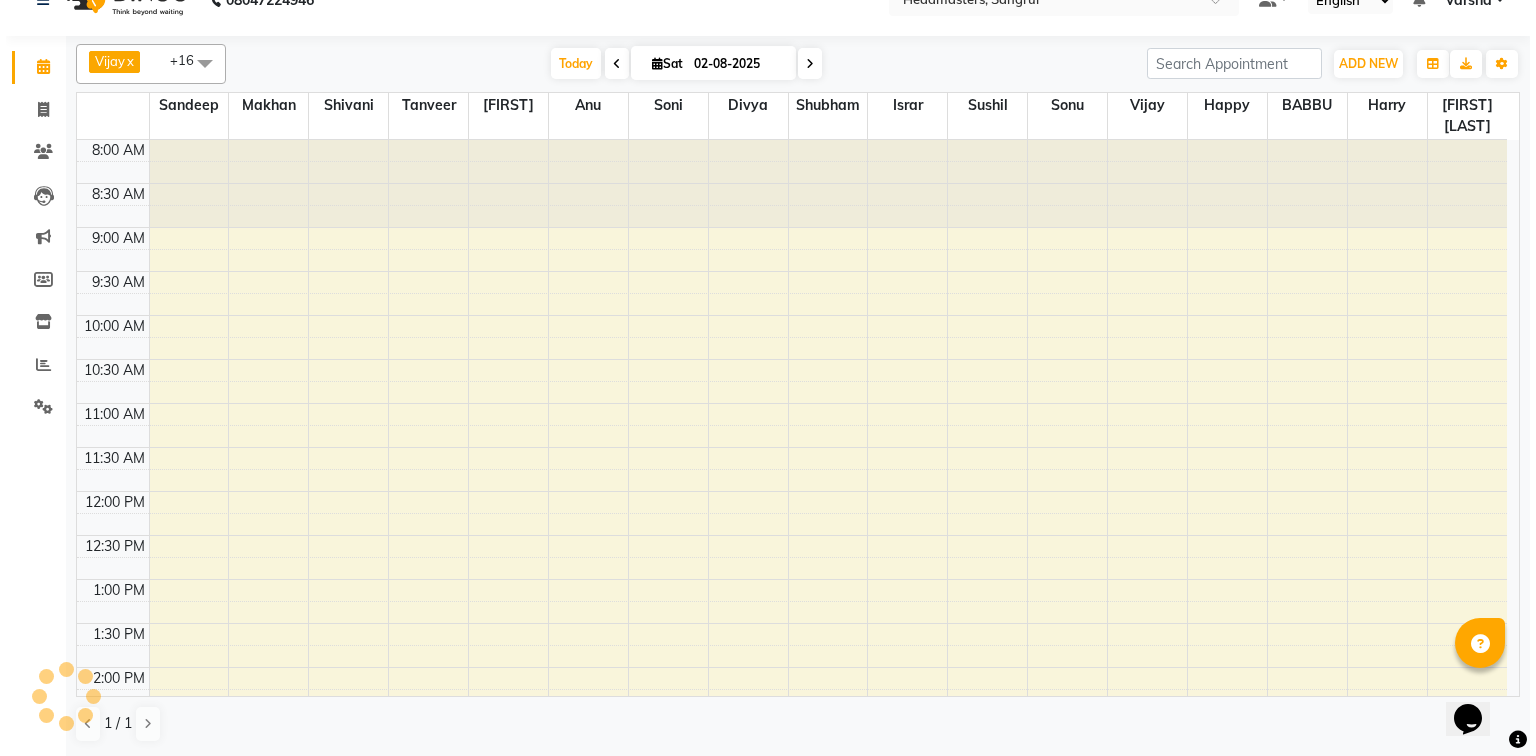 scroll, scrollTop: 0, scrollLeft: 0, axis: both 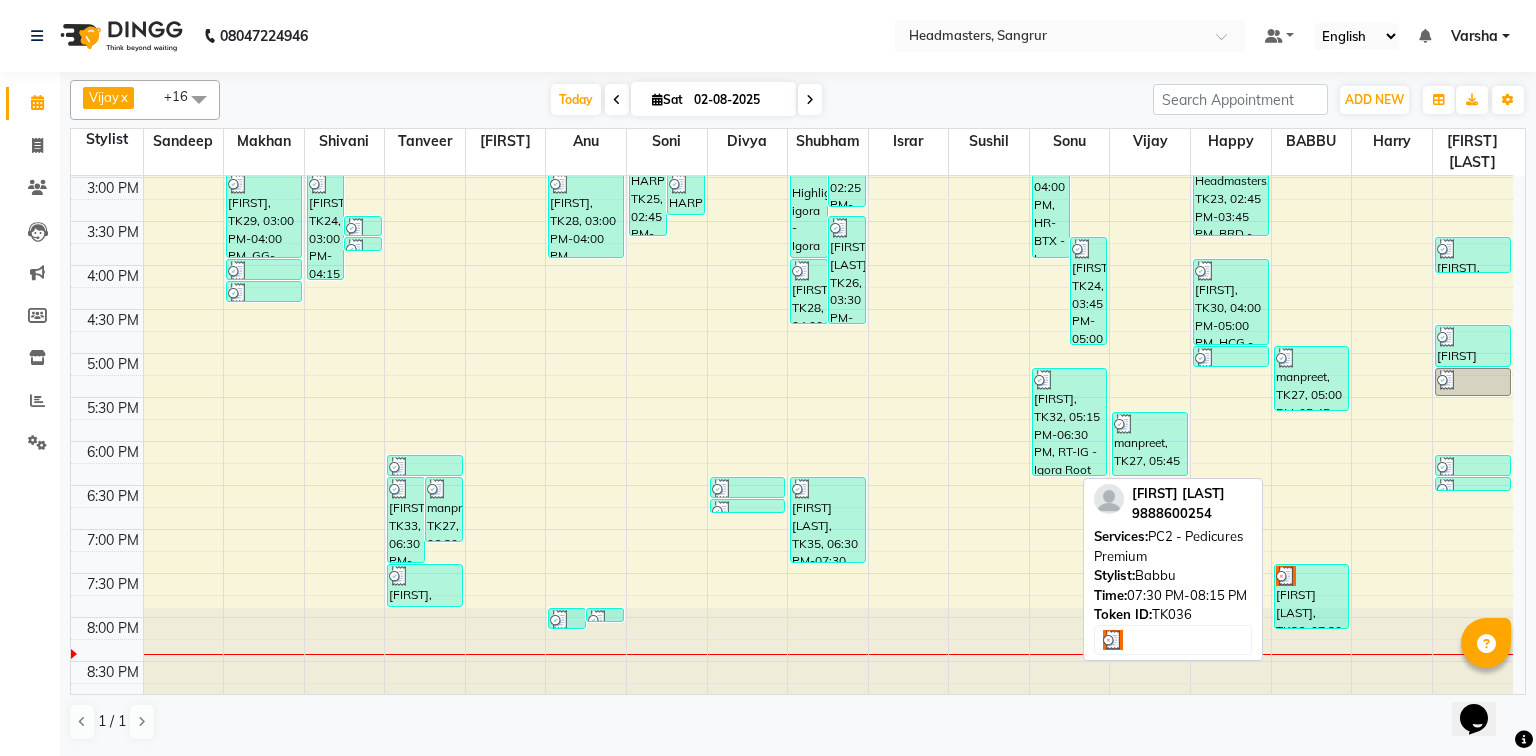 click on "[FIRST] [LAST], TK36, 07:30 PM-08:15 PM, PC2 - Pedicures Premium" at bounding box center [1312, 596] 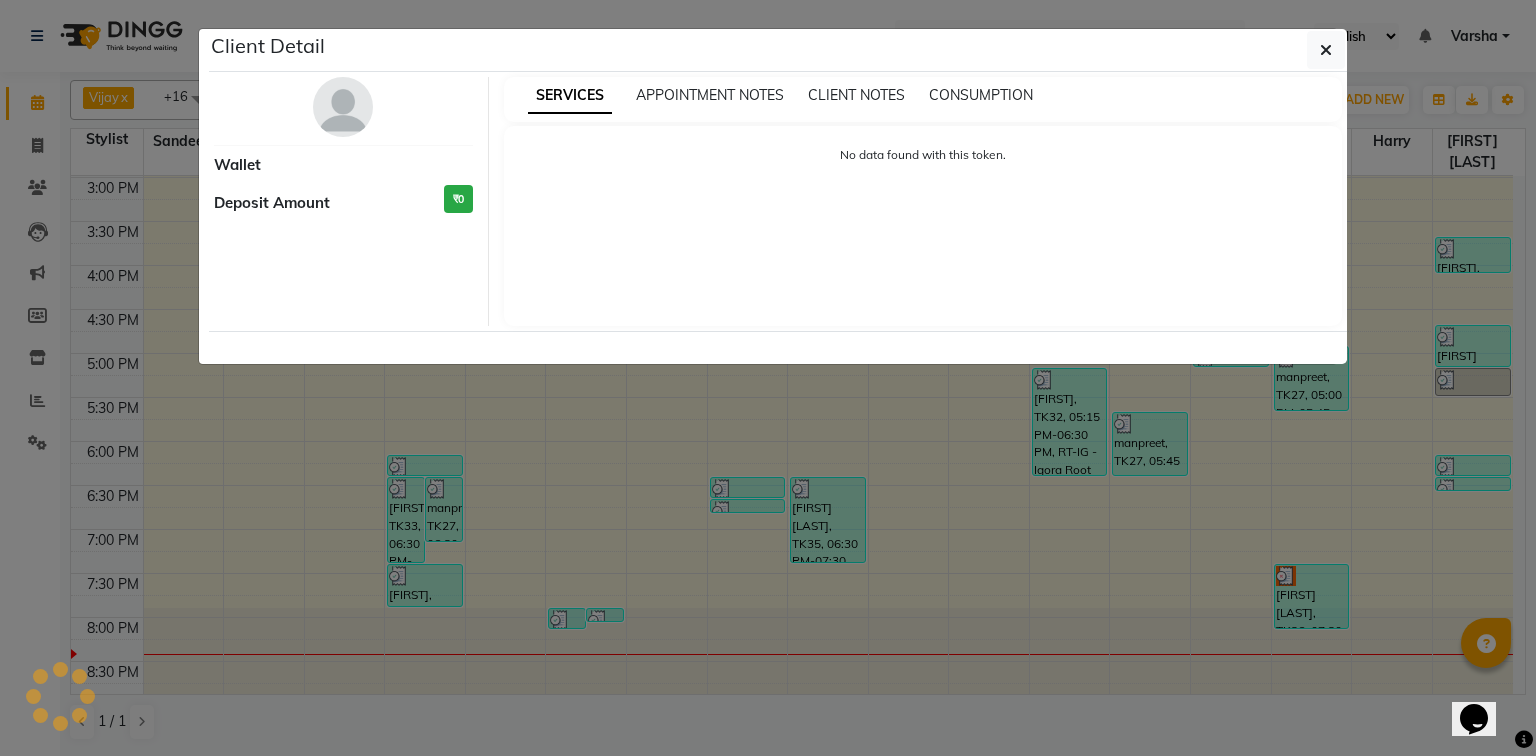 select on "3" 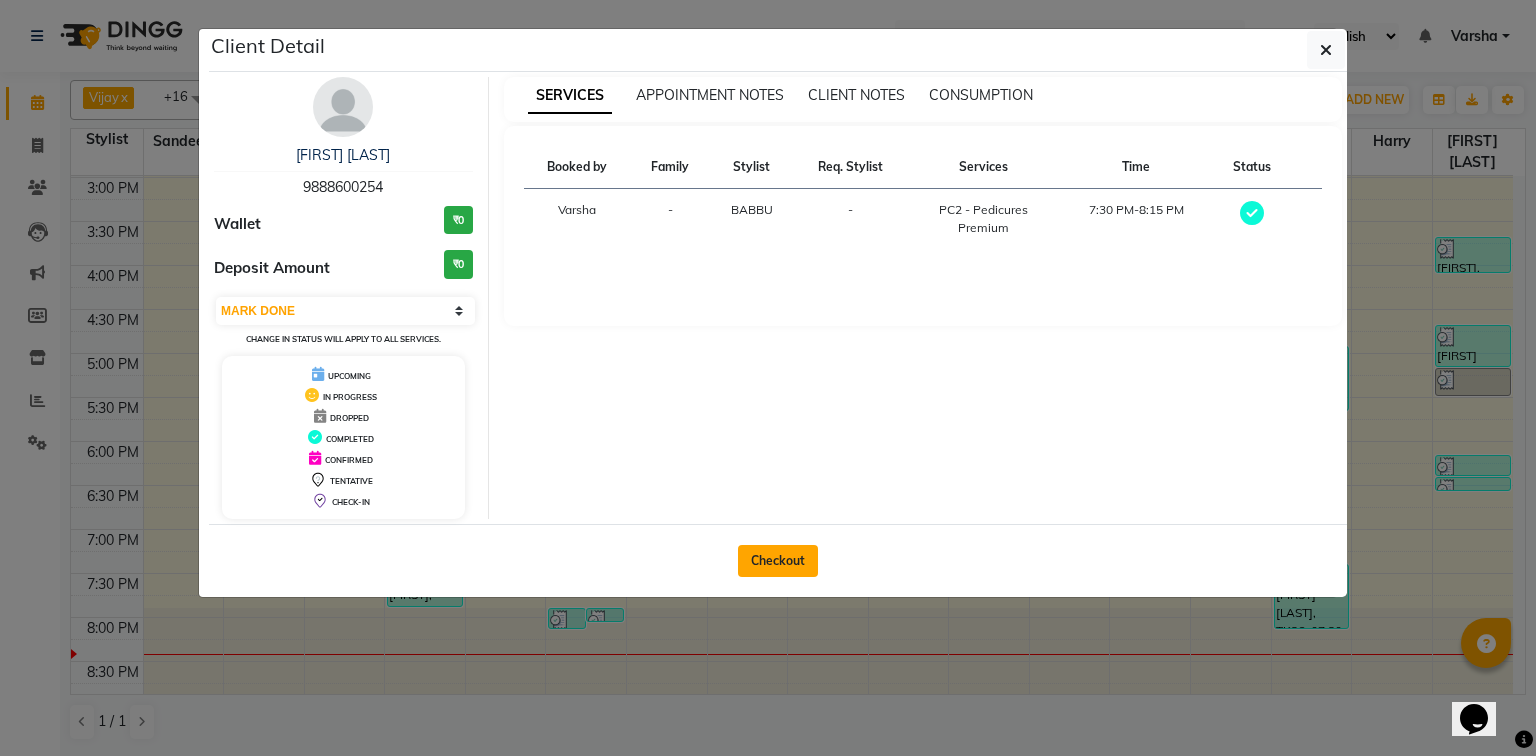 click on "Checkout" 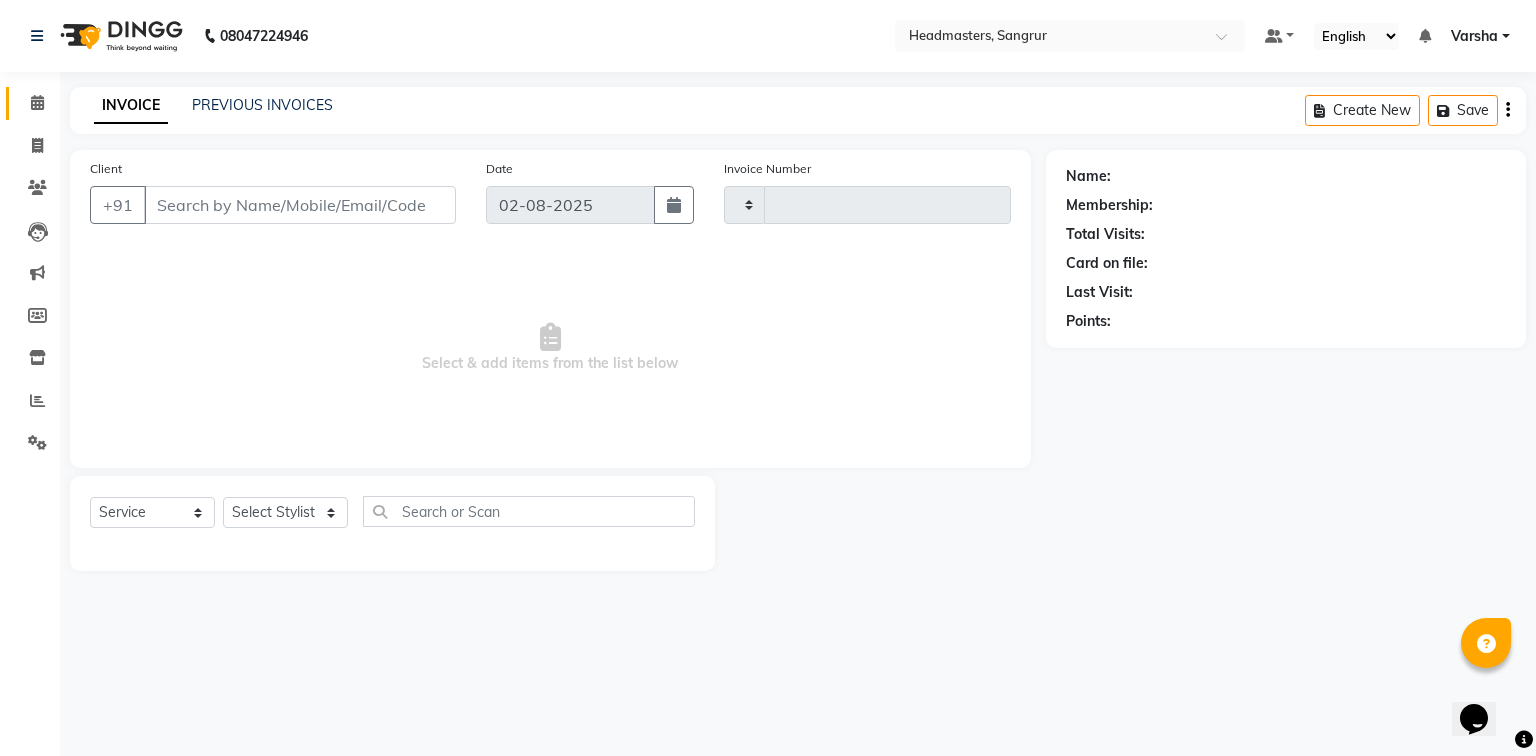 type on "3788" 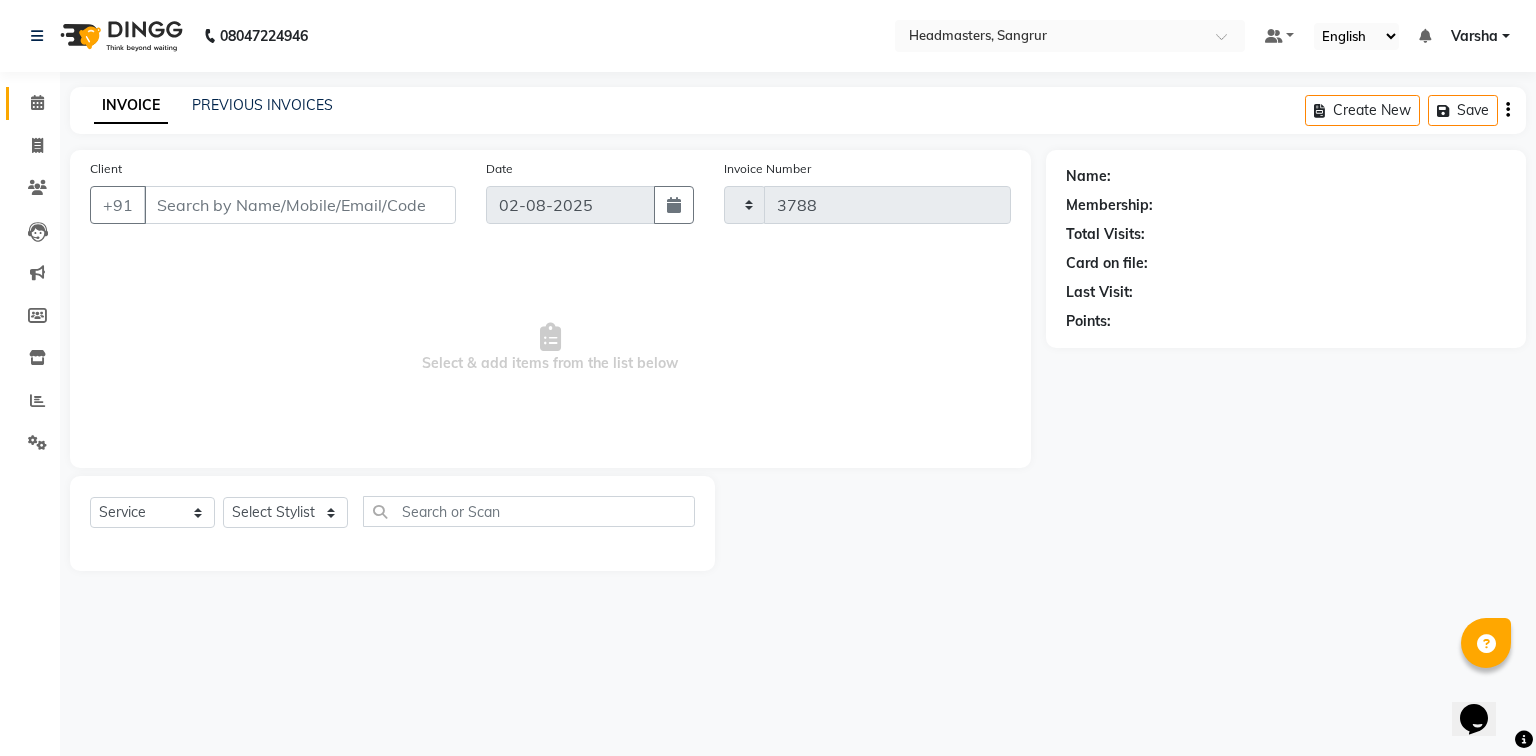 select on "7140" 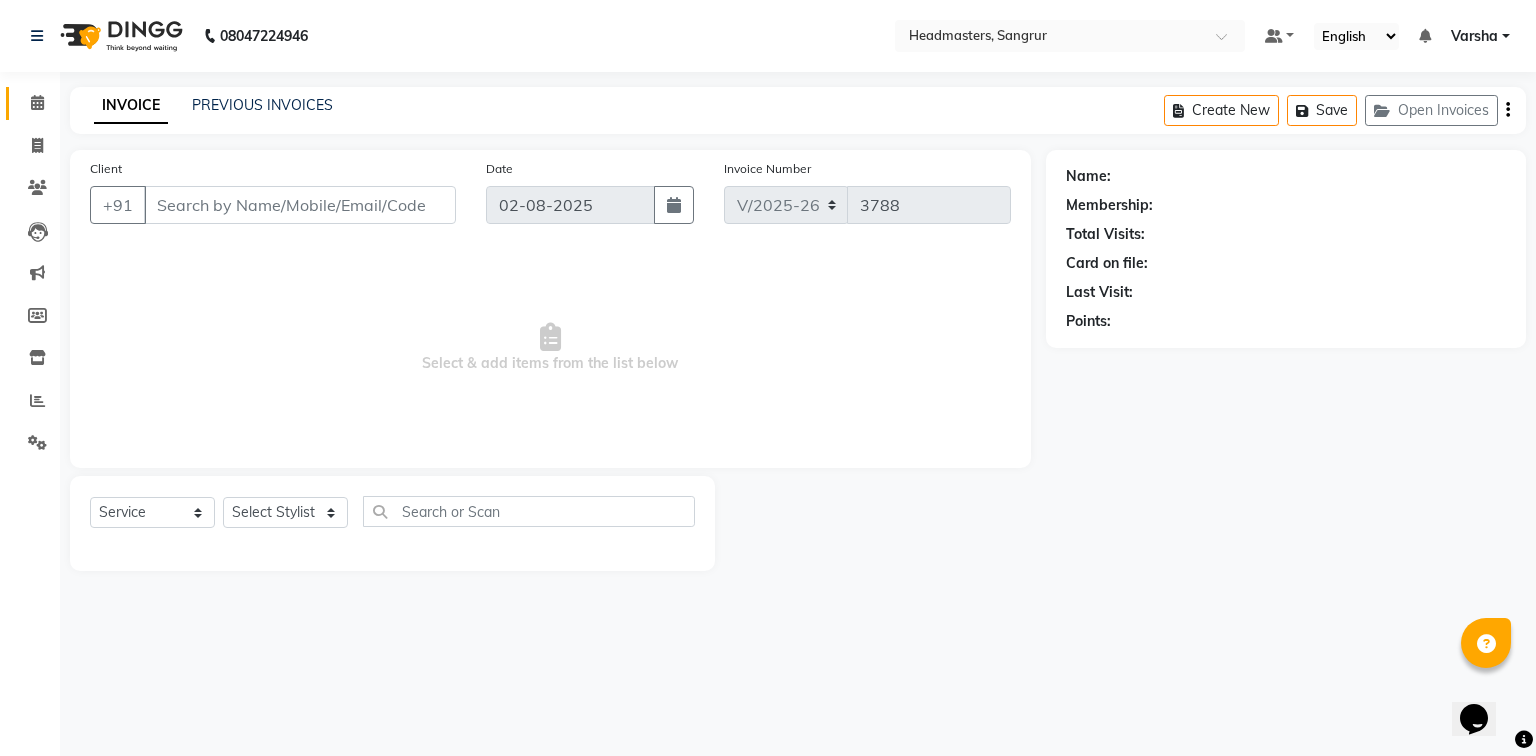 type on "9888600254" 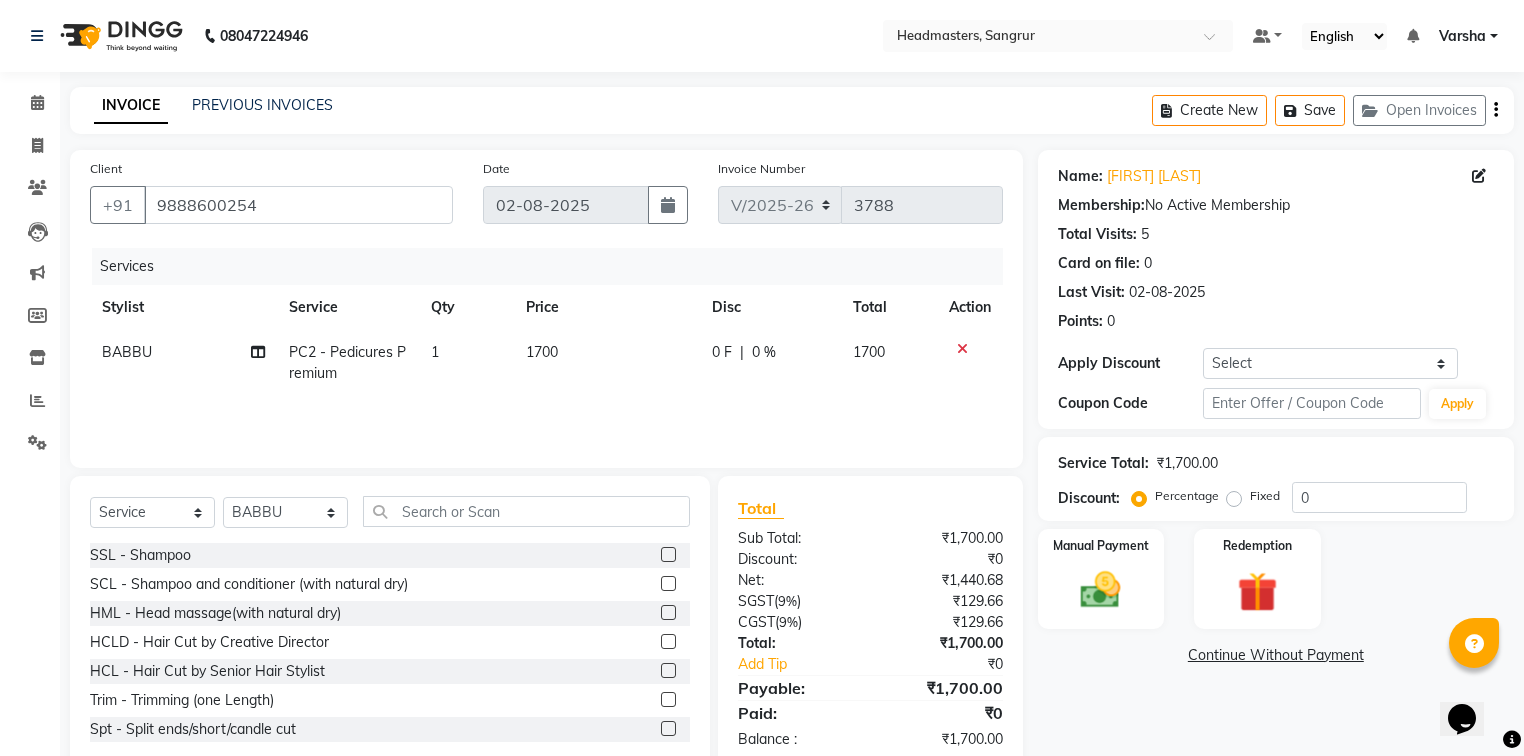 click on "0 F | 0 %" 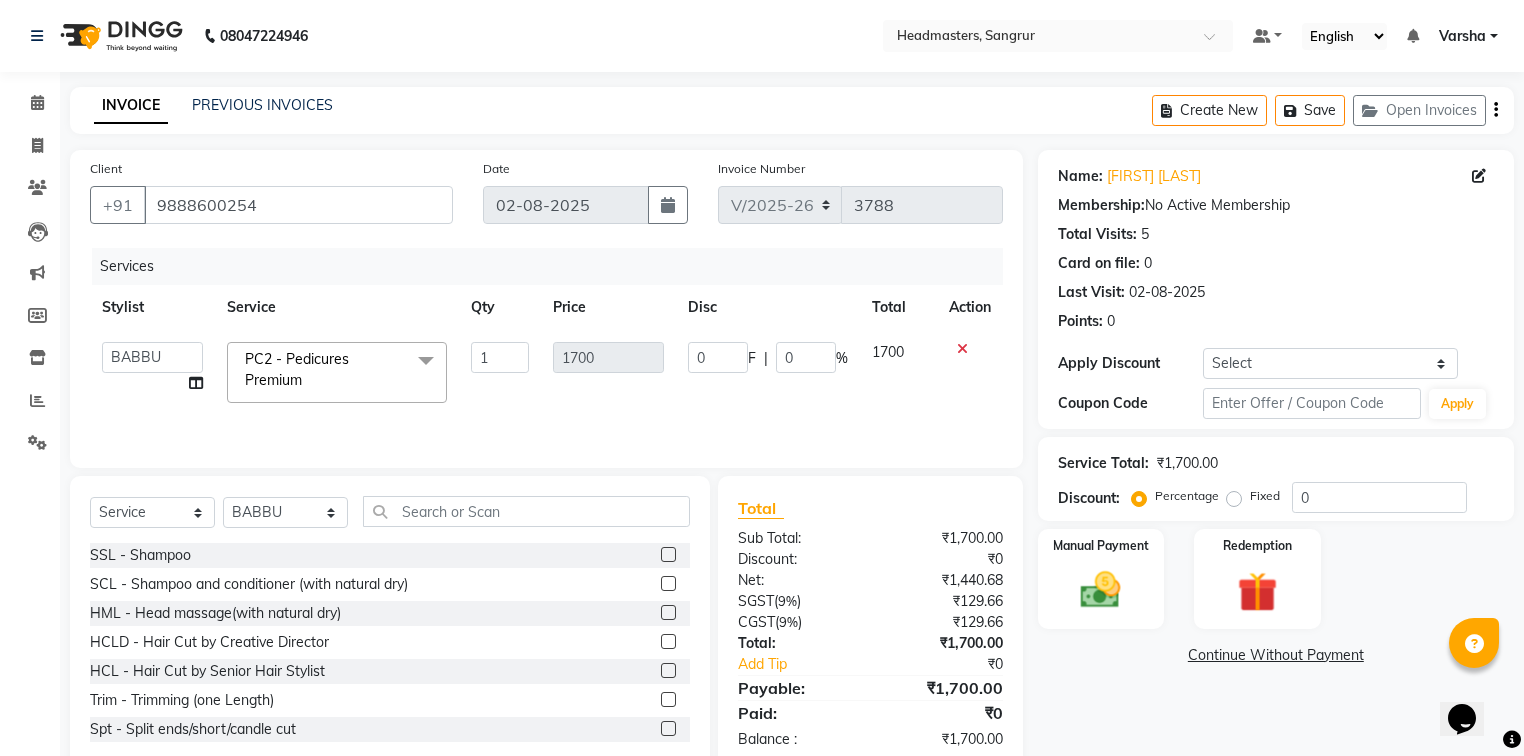 click on "0 F | 0 %" 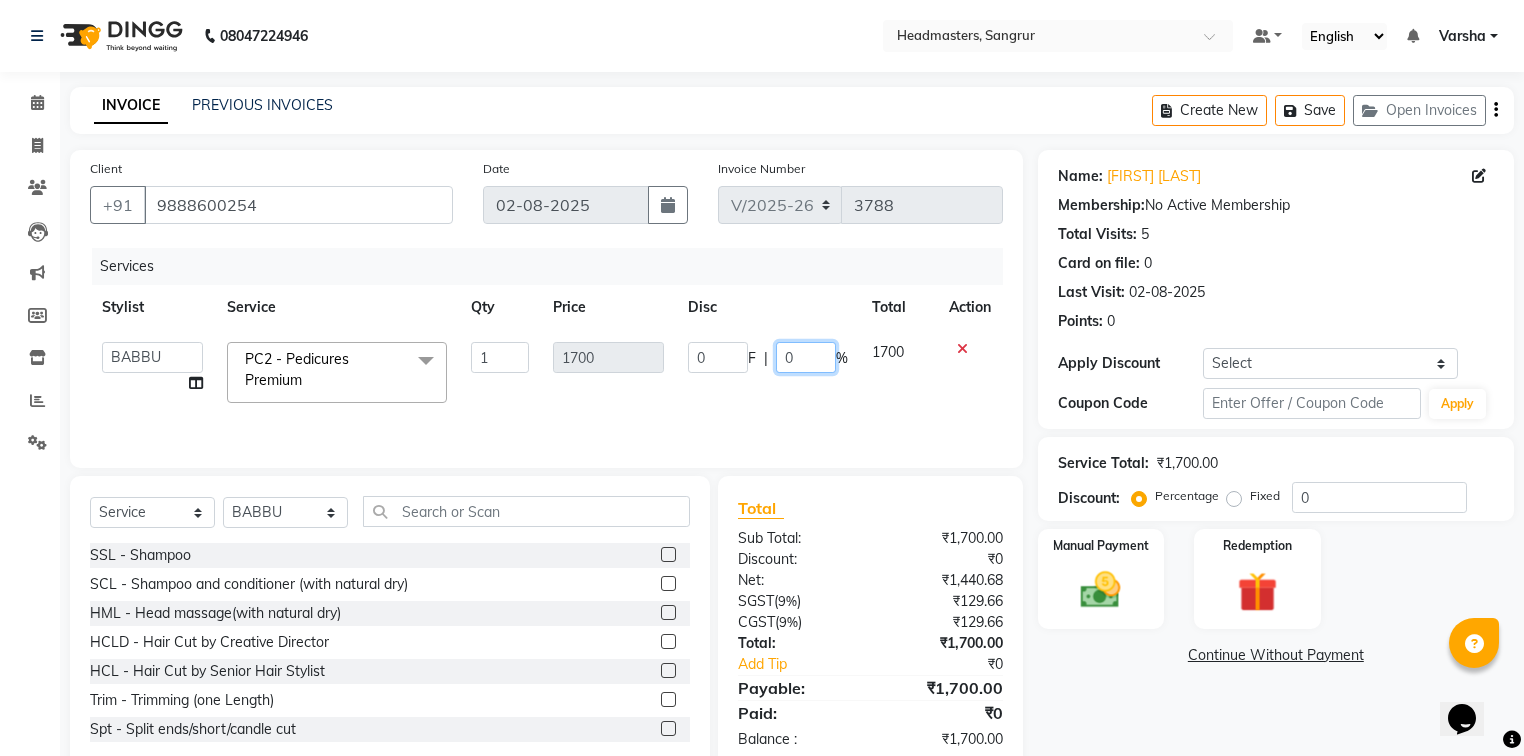 click on "0" 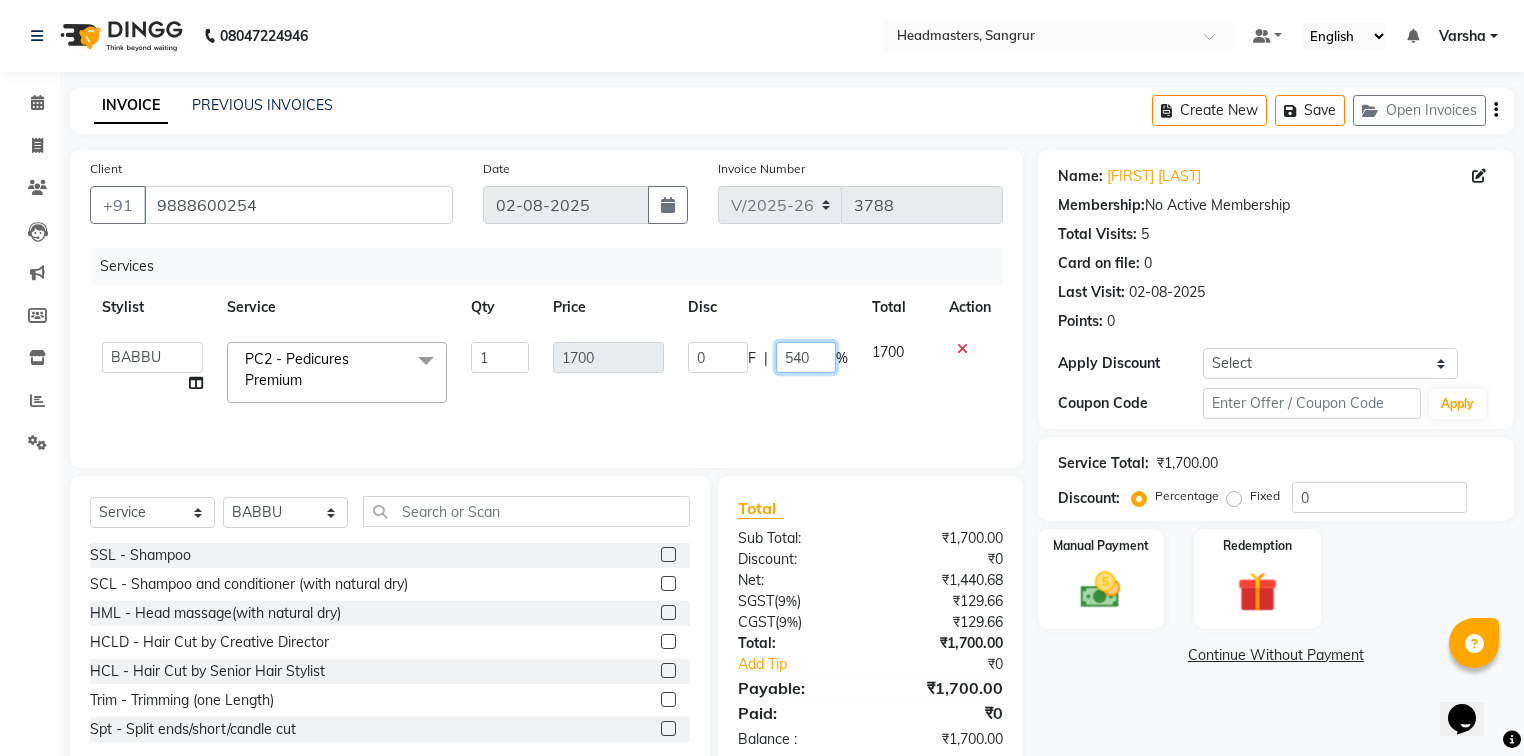 type on "50" 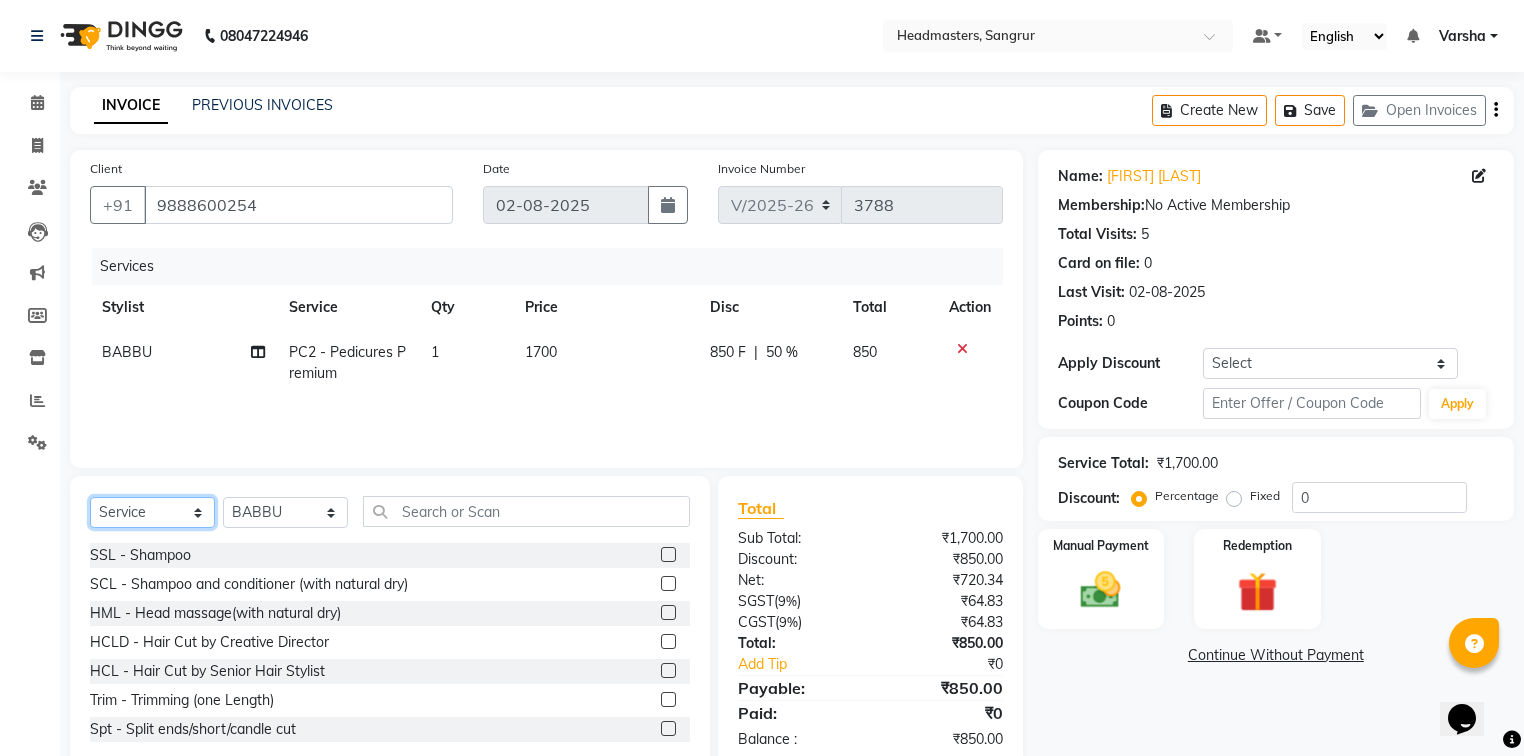 click on "Select  Service  Product  Membership  Package Voucher Prepaid Gift Card" 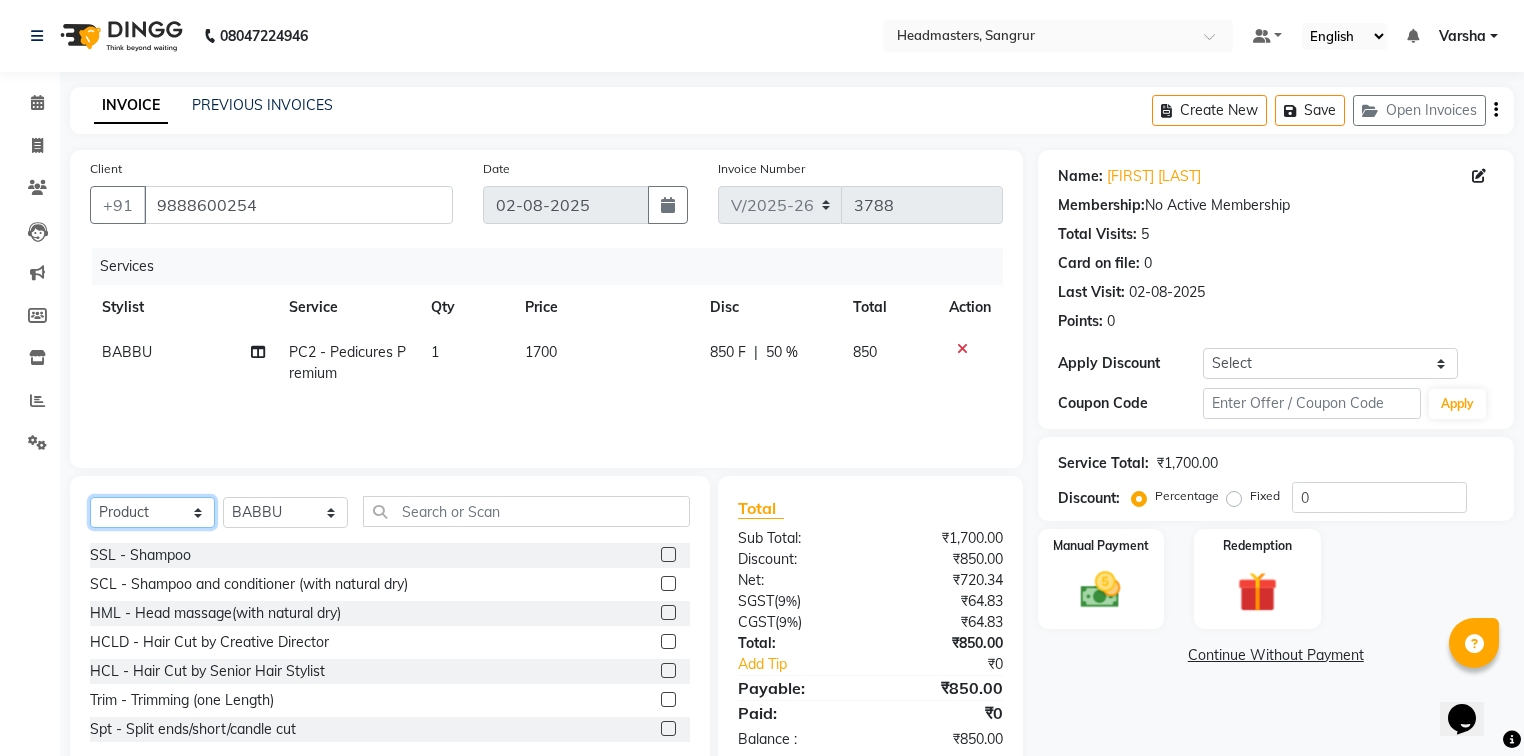 click on "Select  Service  Product  Membership  Package Voucher Prepaid Gift Card" 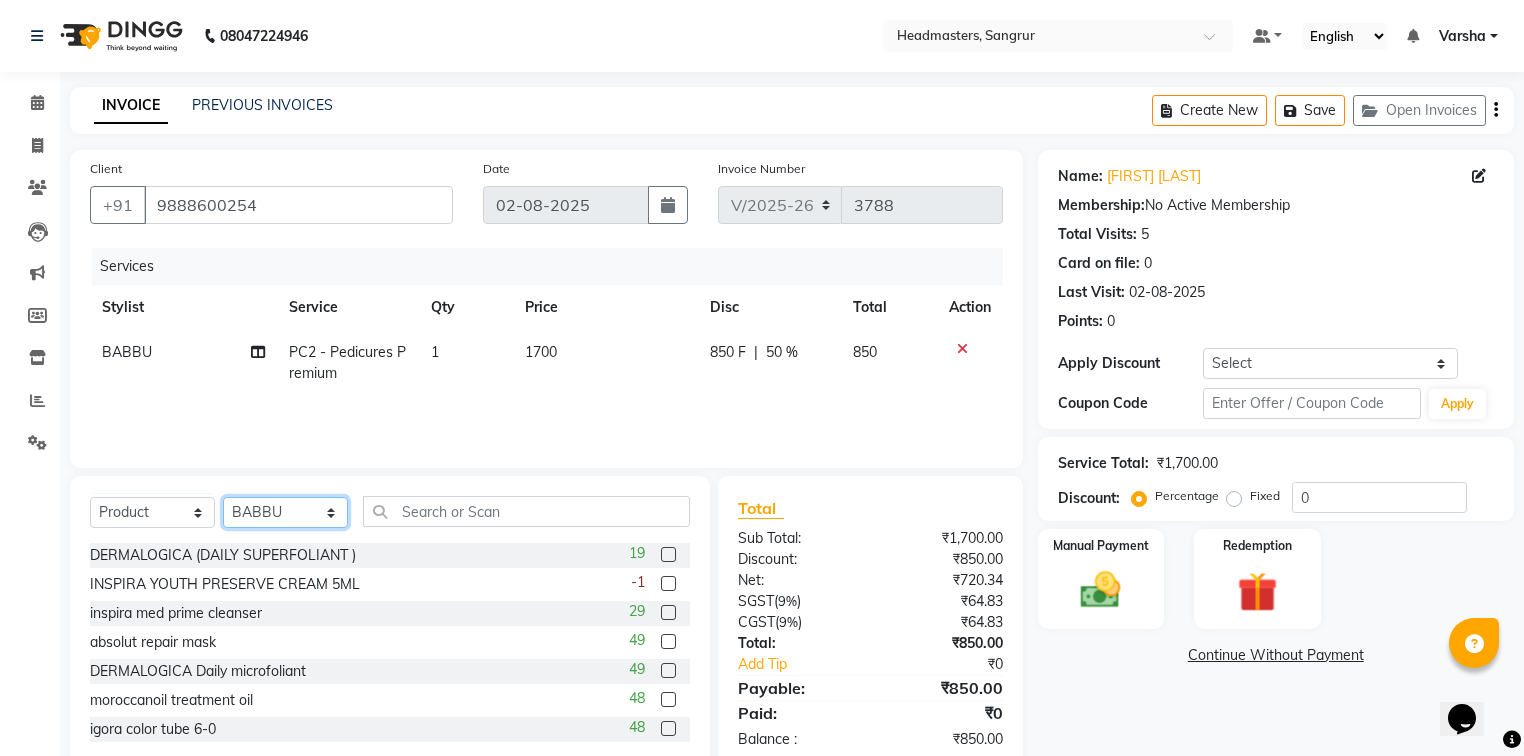 click on "Select Stylist Afia  Amandeep Kaur Anu BABBU DHIR Divya Happy Harmesh Harry  Headmasters Israr Jashan stockist Jitender Makhan Maninder Navdeep Rimpi Saima  Sandeep Shivani Shubham Soni Sonu Sunny Sushil Tanveer Varsha Vijay" 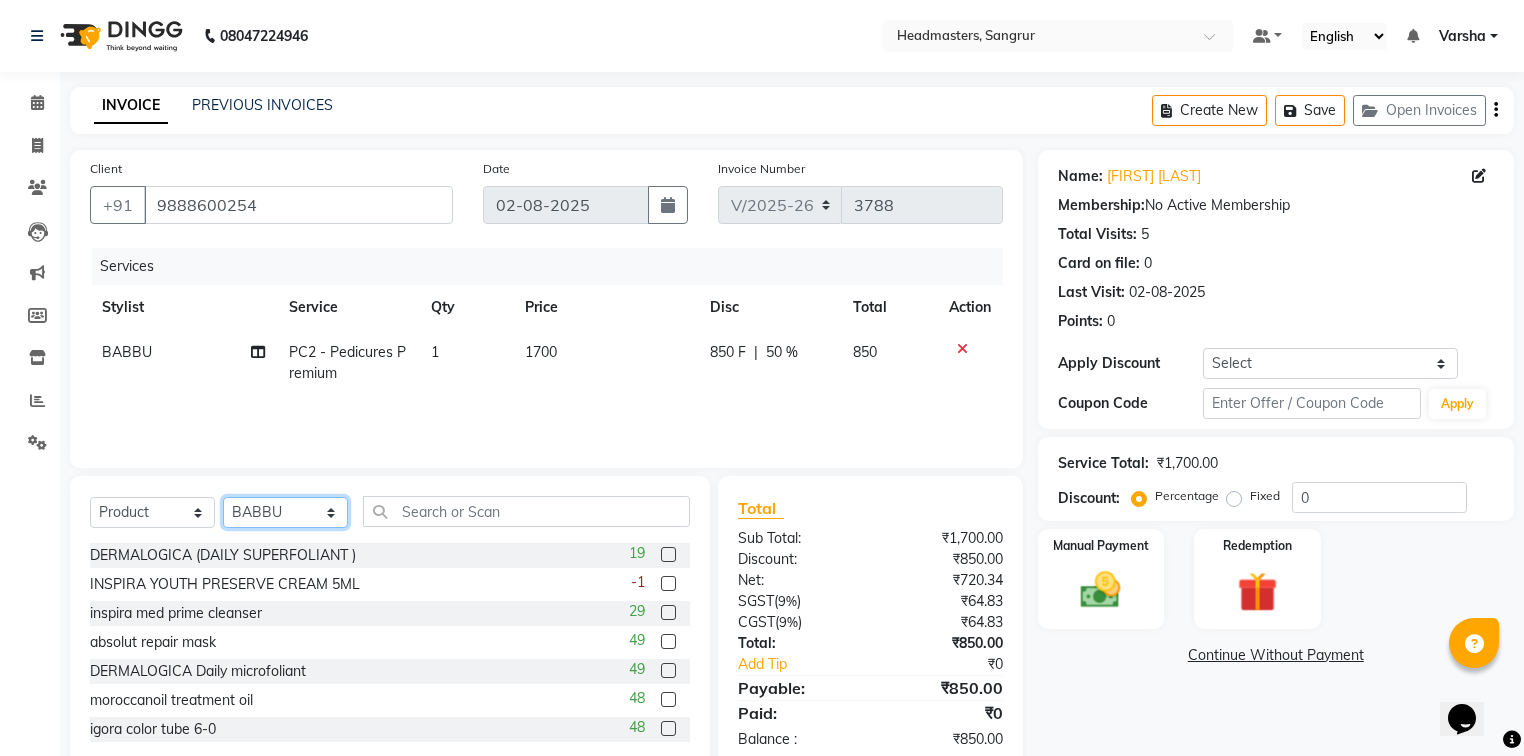 select on "60885" 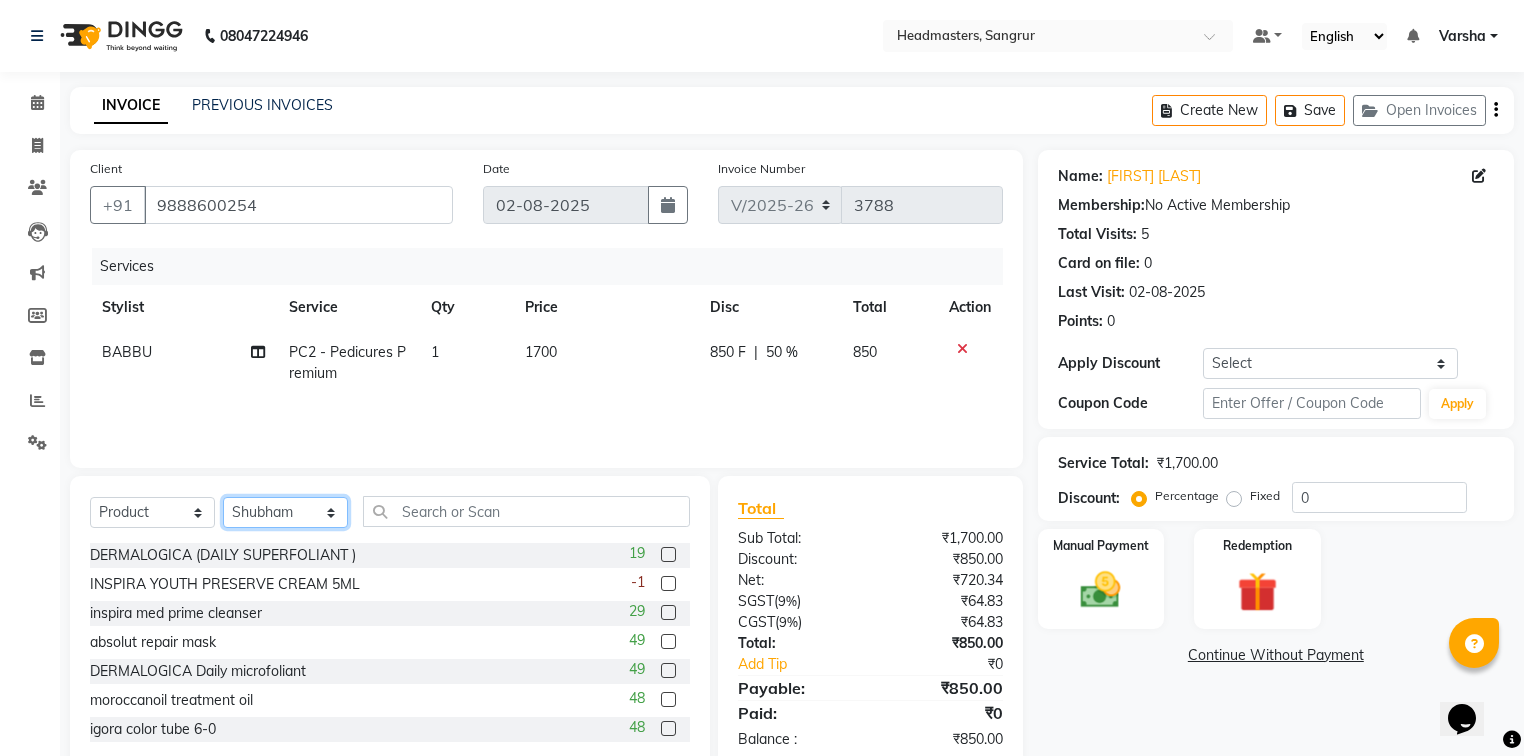 click on "Select Stylist Afia  Amandeep Kaur Anu BABBU DHIR Divya Happy Harmesh Harry  Headmasters Israr Jashan stockist Jitender Makhan Maninder Navdeep Rimpi Saima  Sandeep Shivani Shubham Soni Sonu Sunny Sushil Tanveer Varsha Vijay" 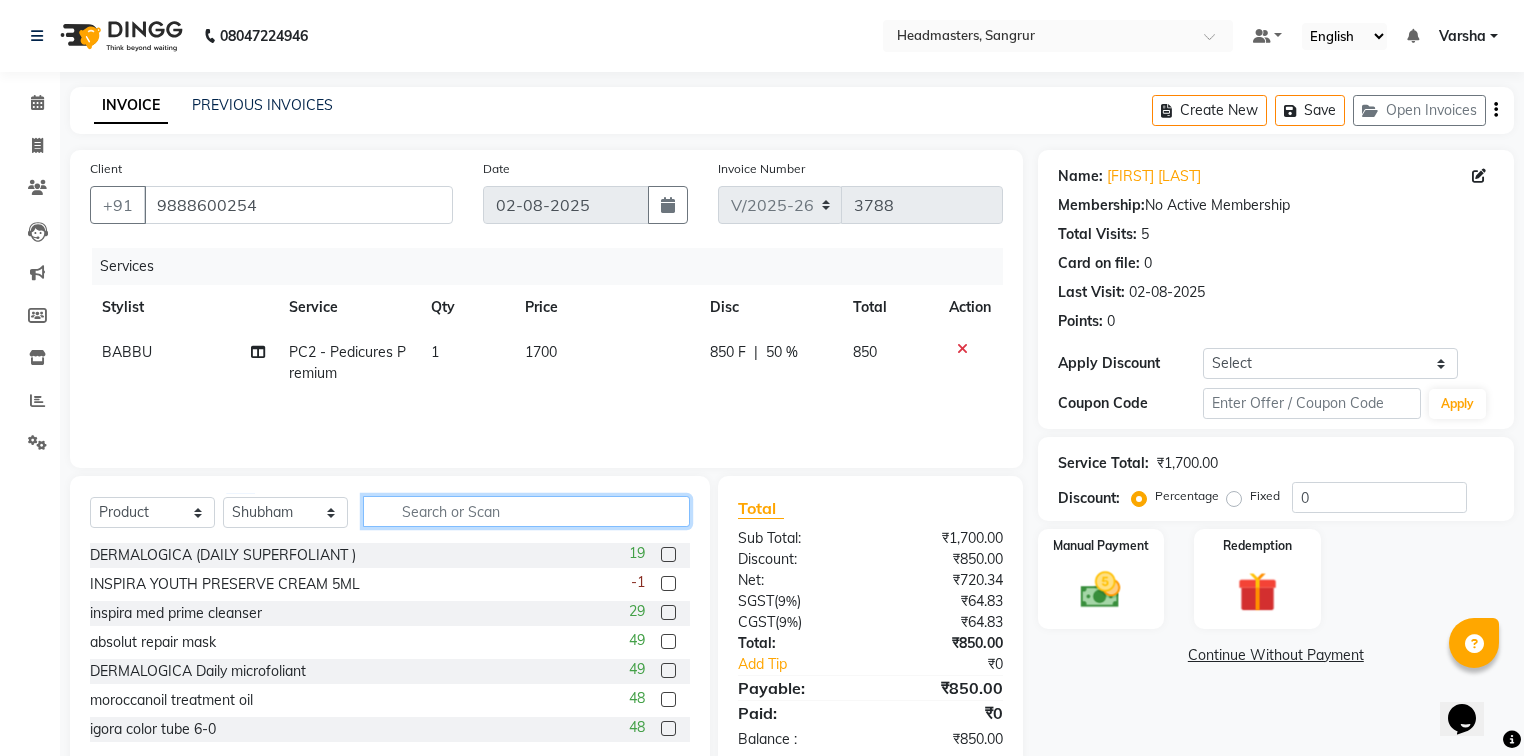 click 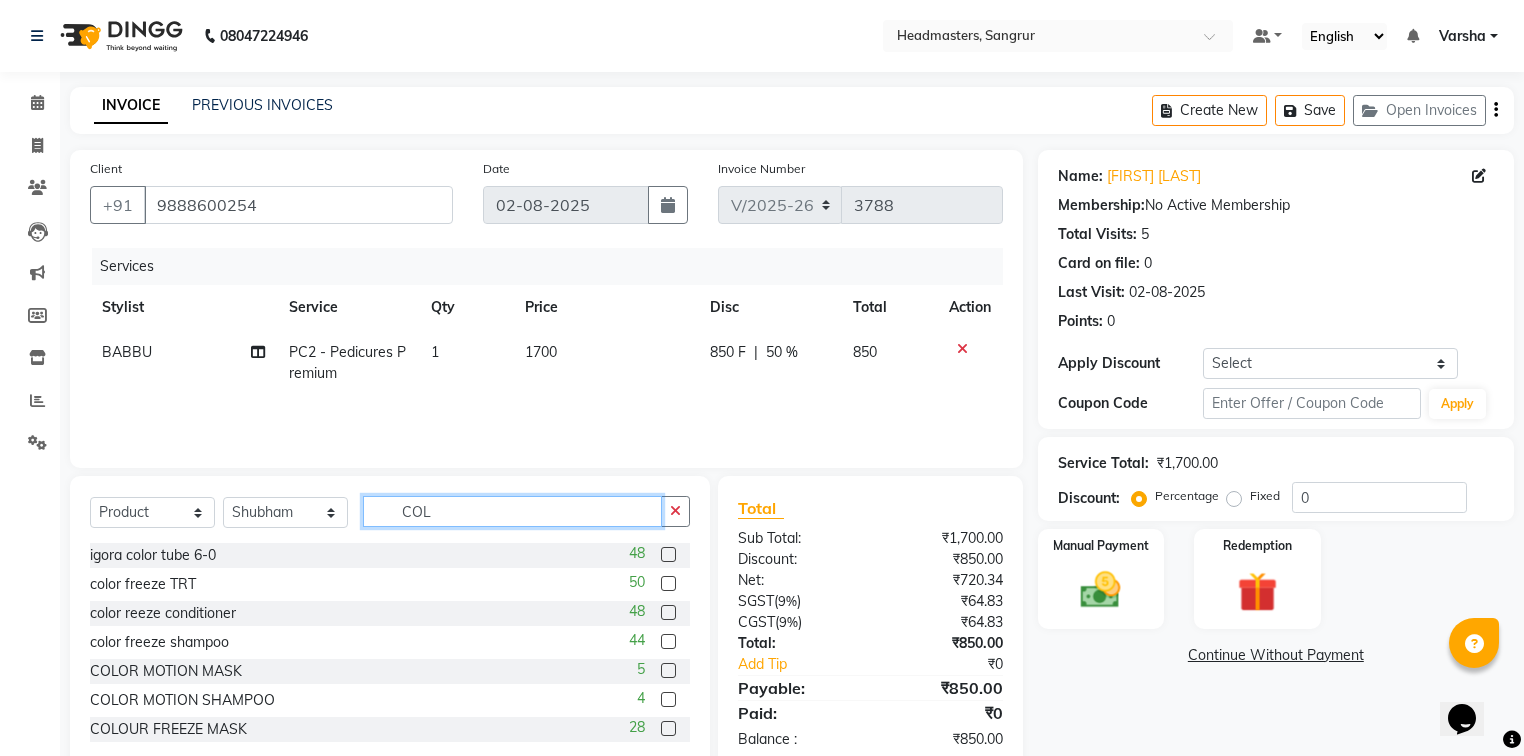 type on "COL" 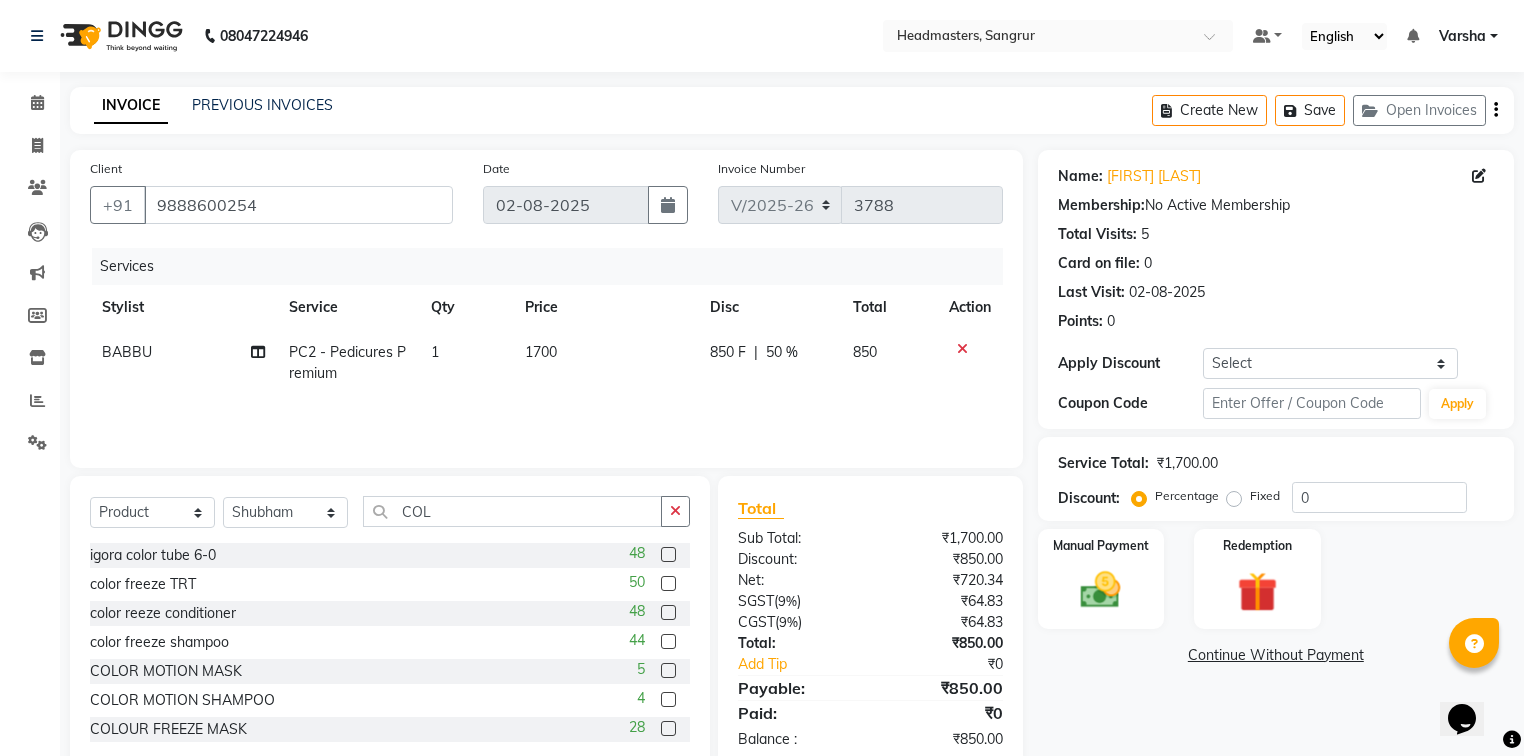 click 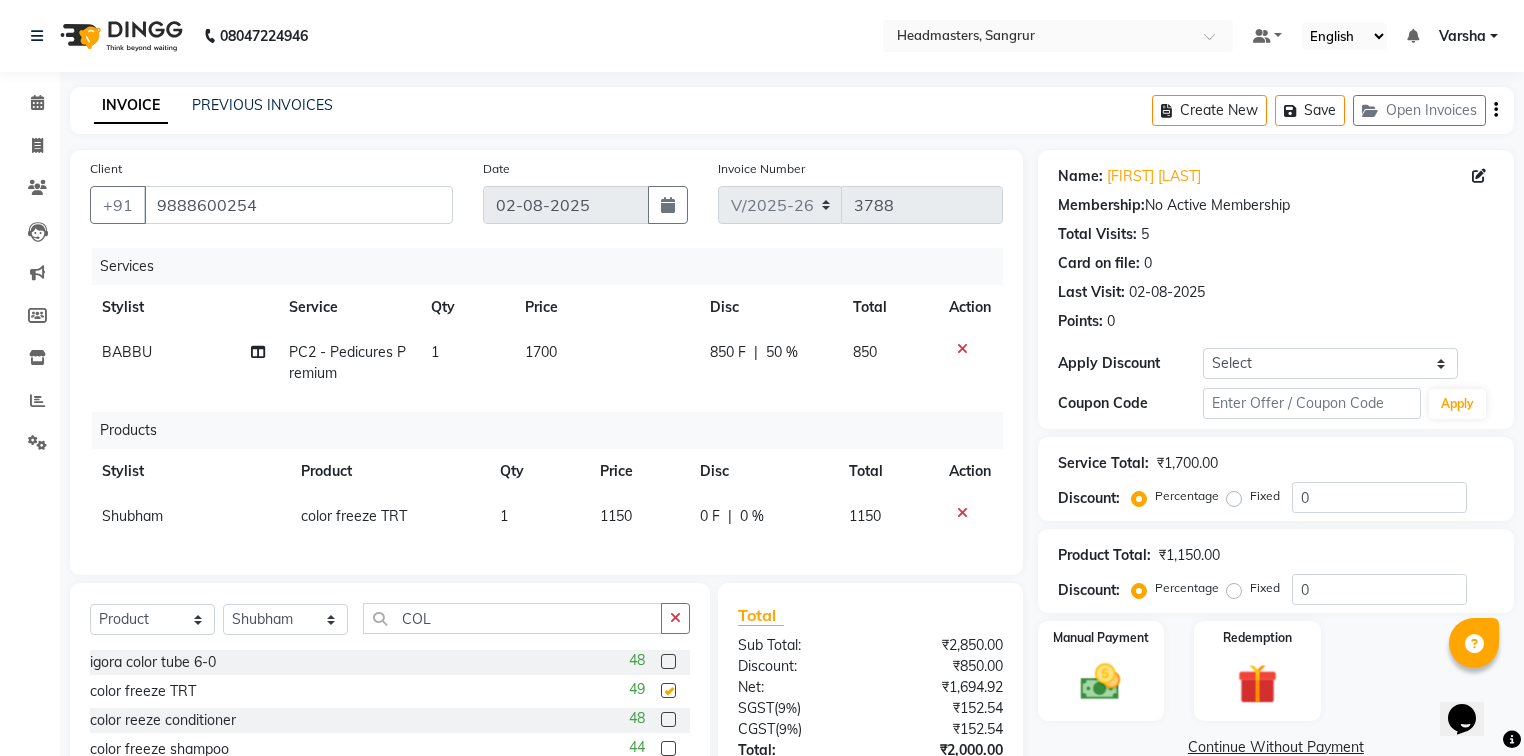 checkbox on "false" 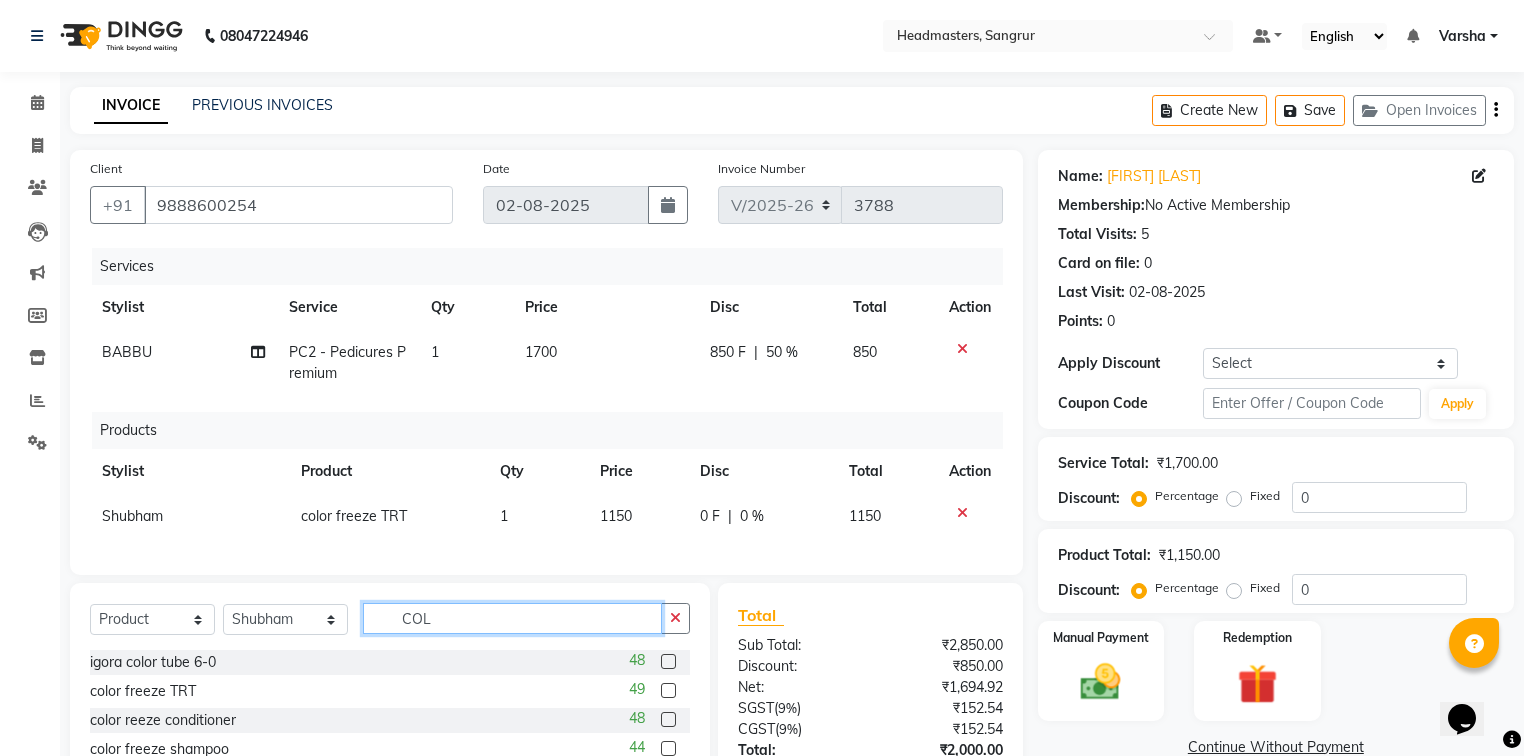 click on "COL" 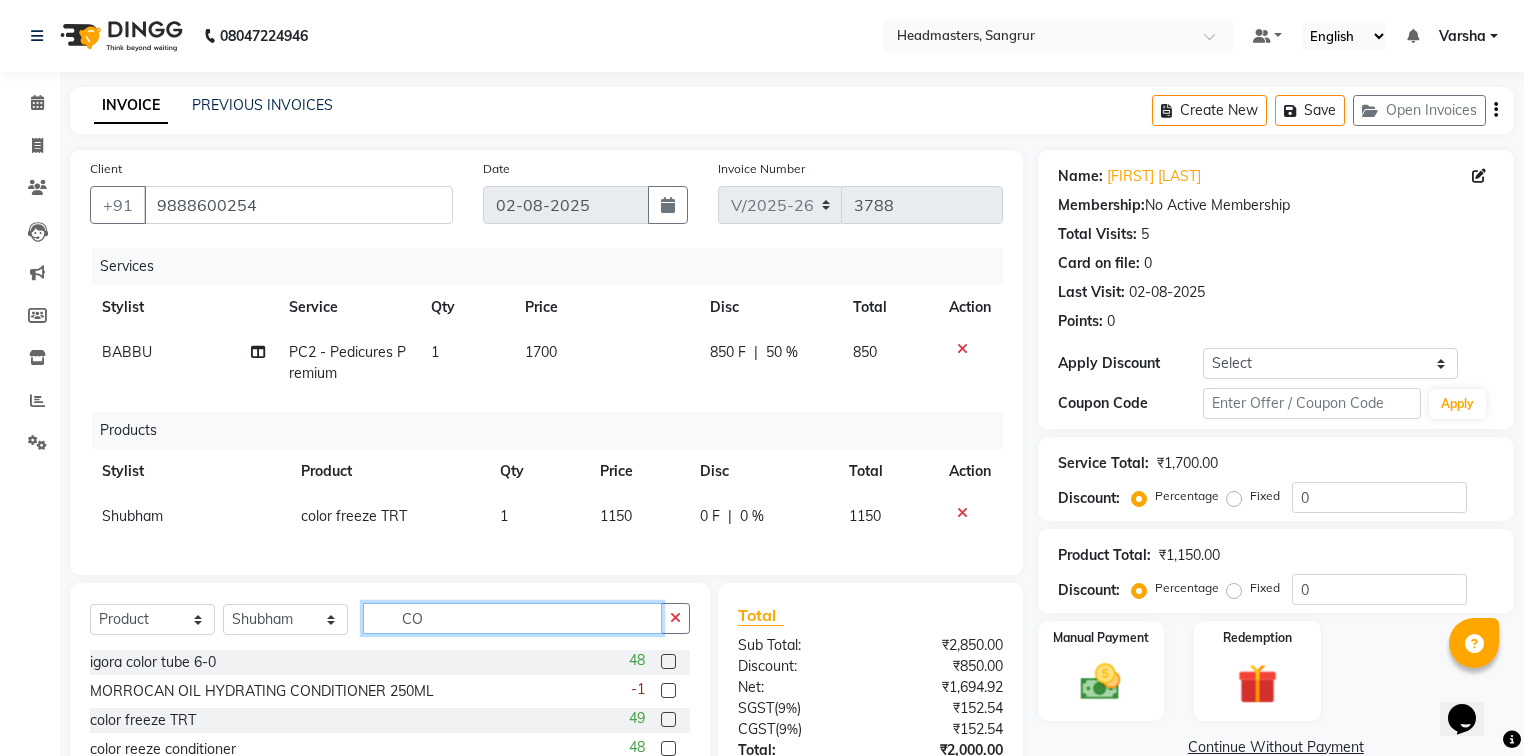 type on "C" 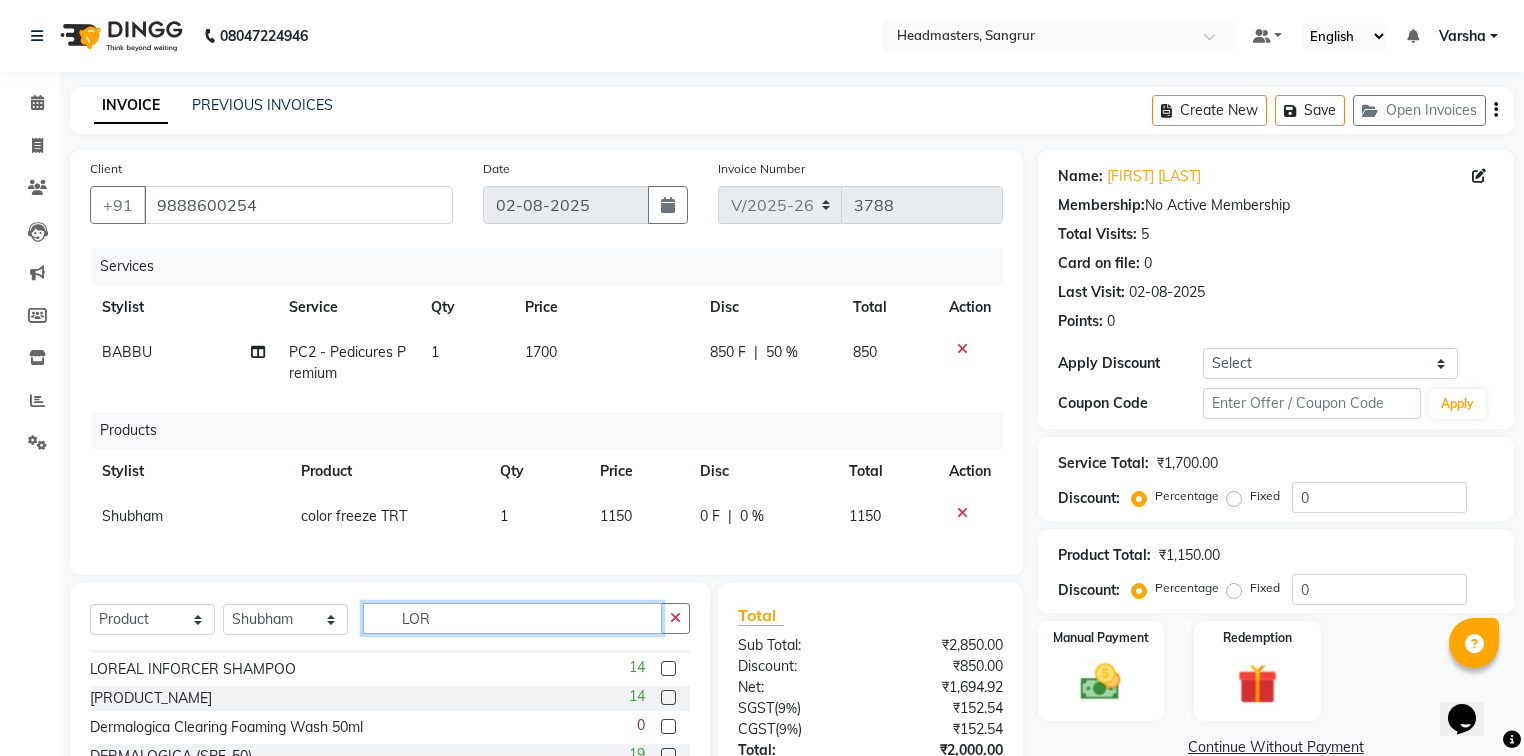 scroll, scrollTop: 22, scrollLeft: 0, axis: vertical 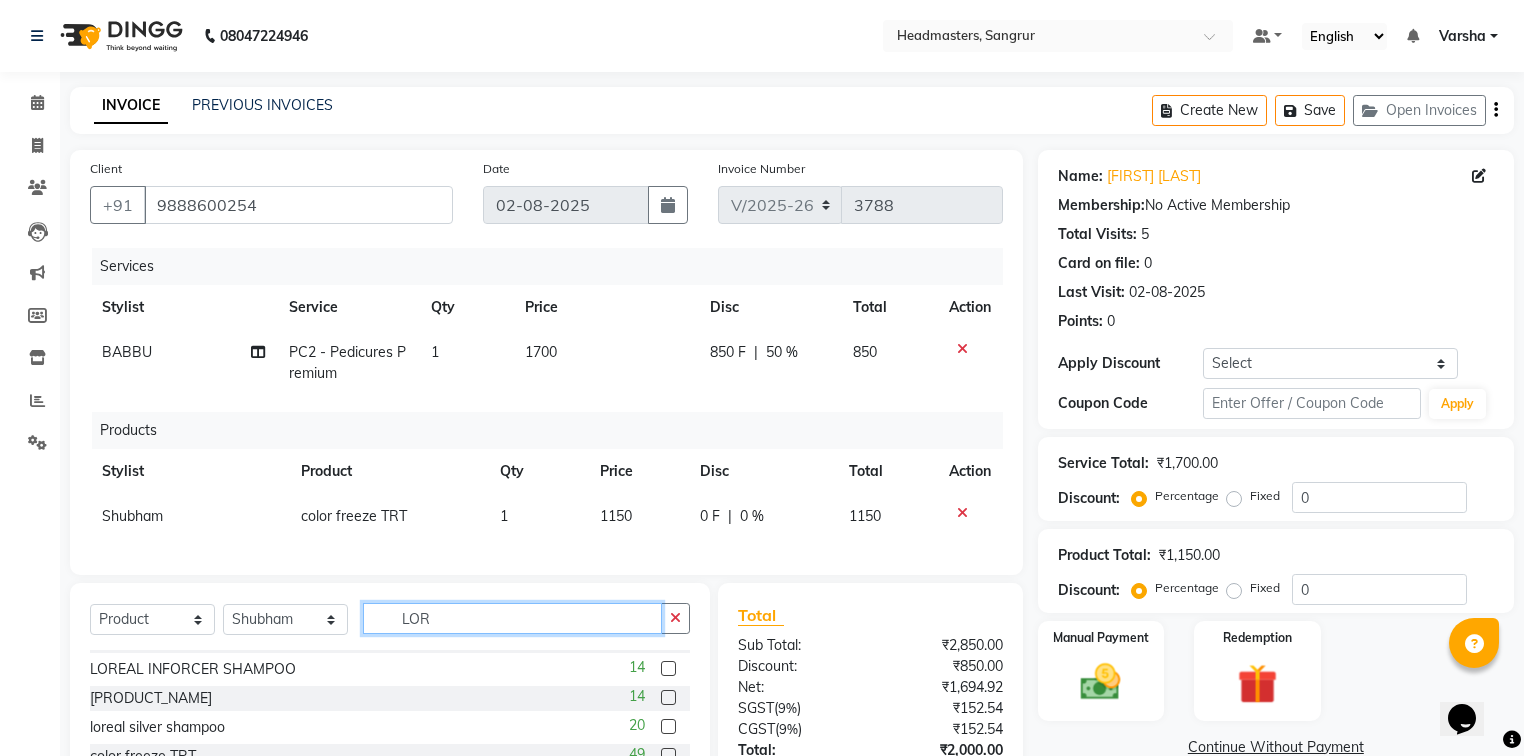type on "LOR" 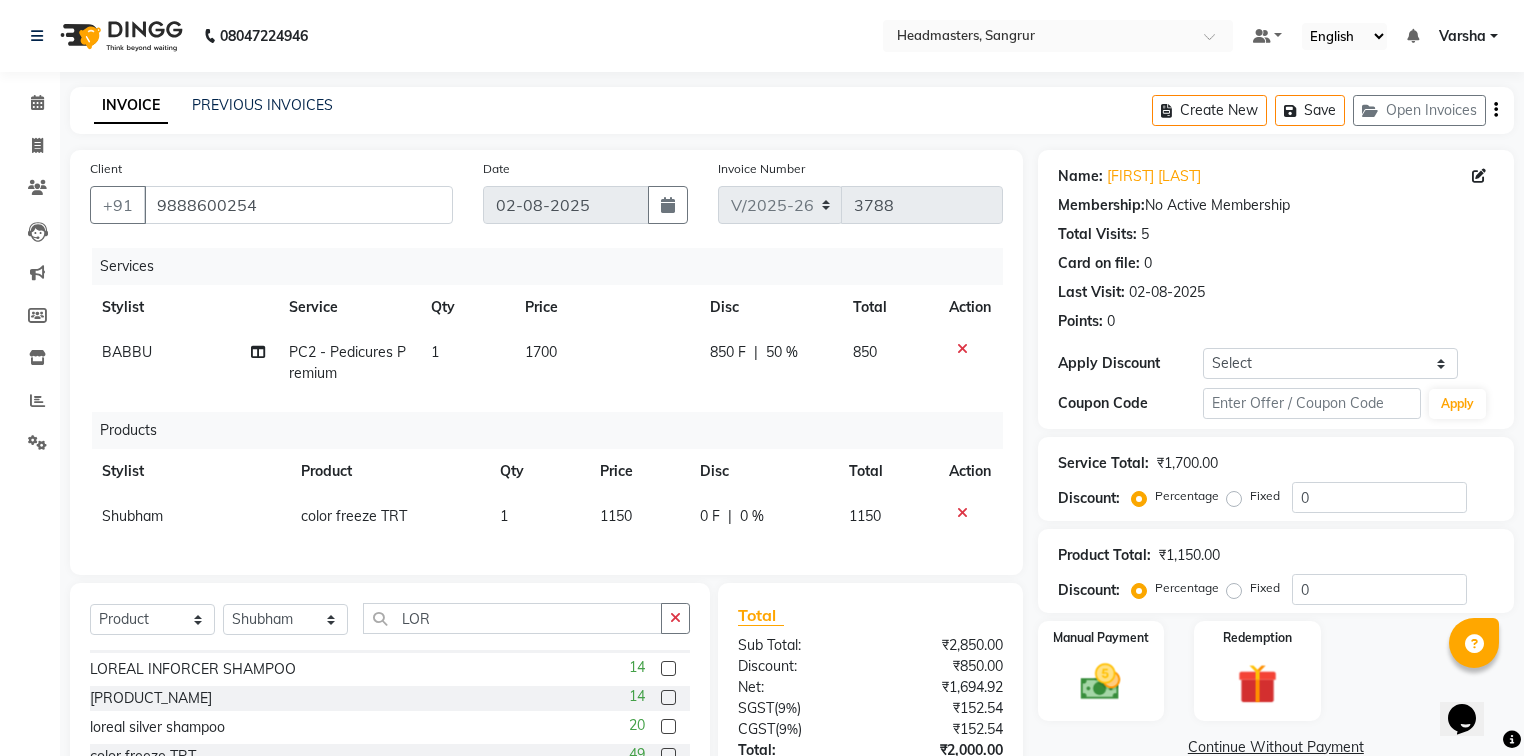 click 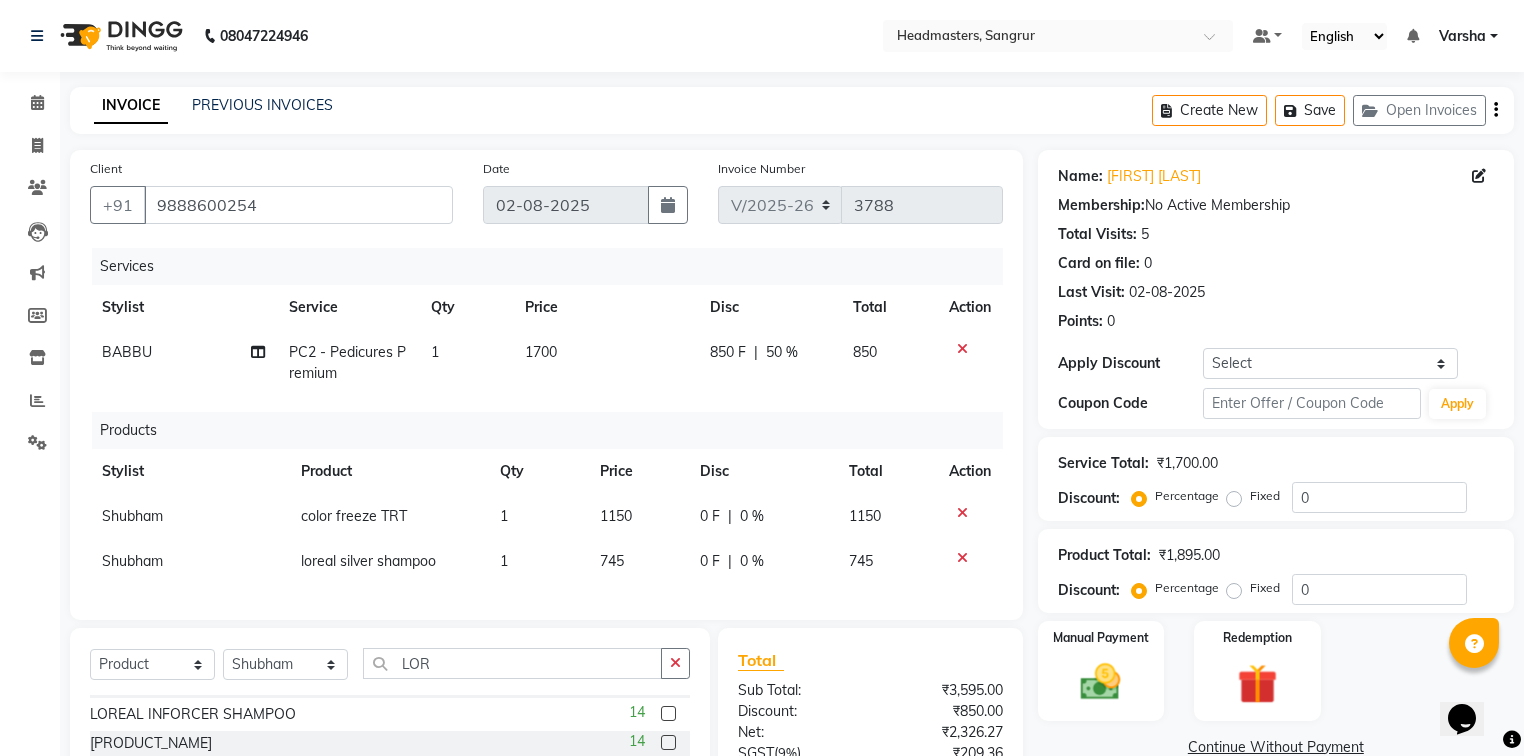 checkbox on "false" 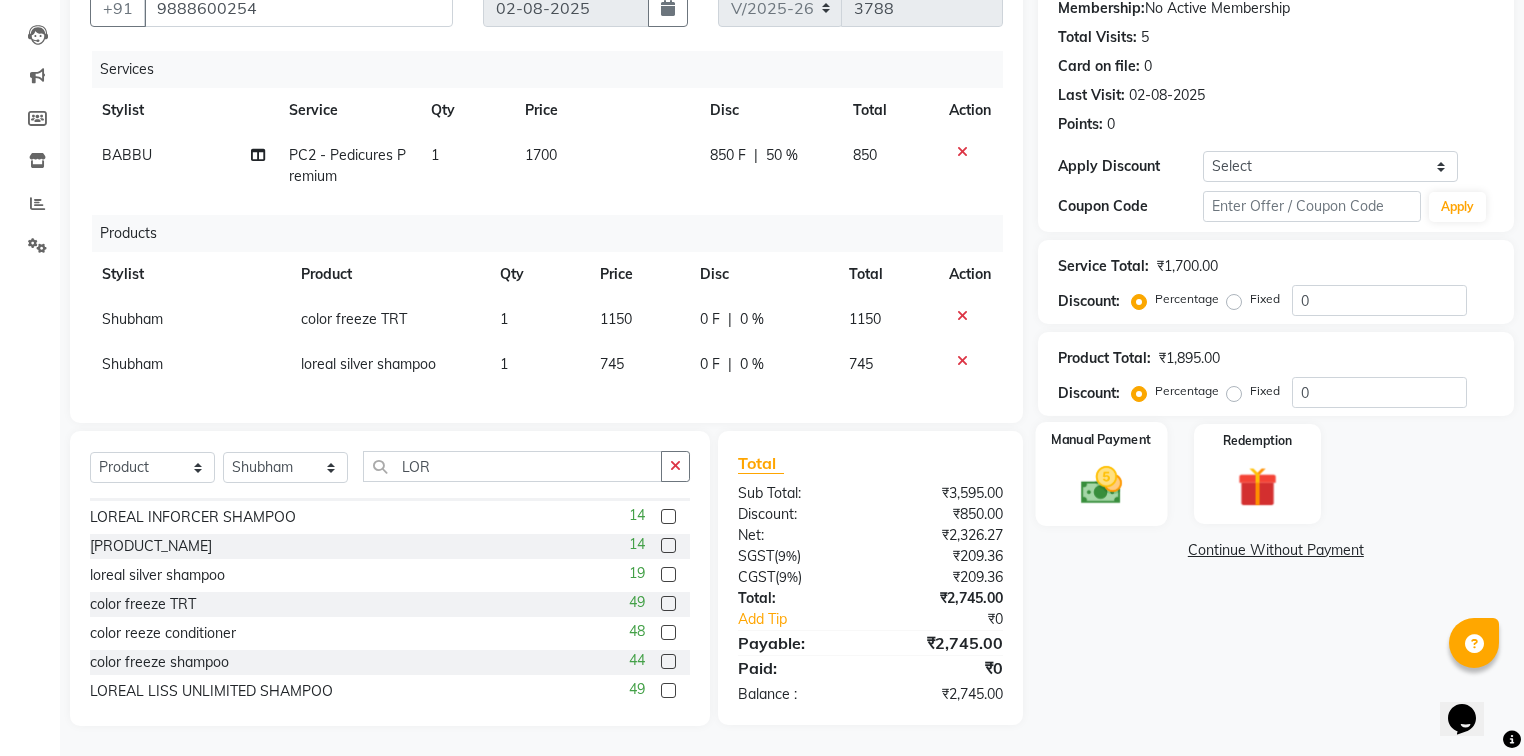 click 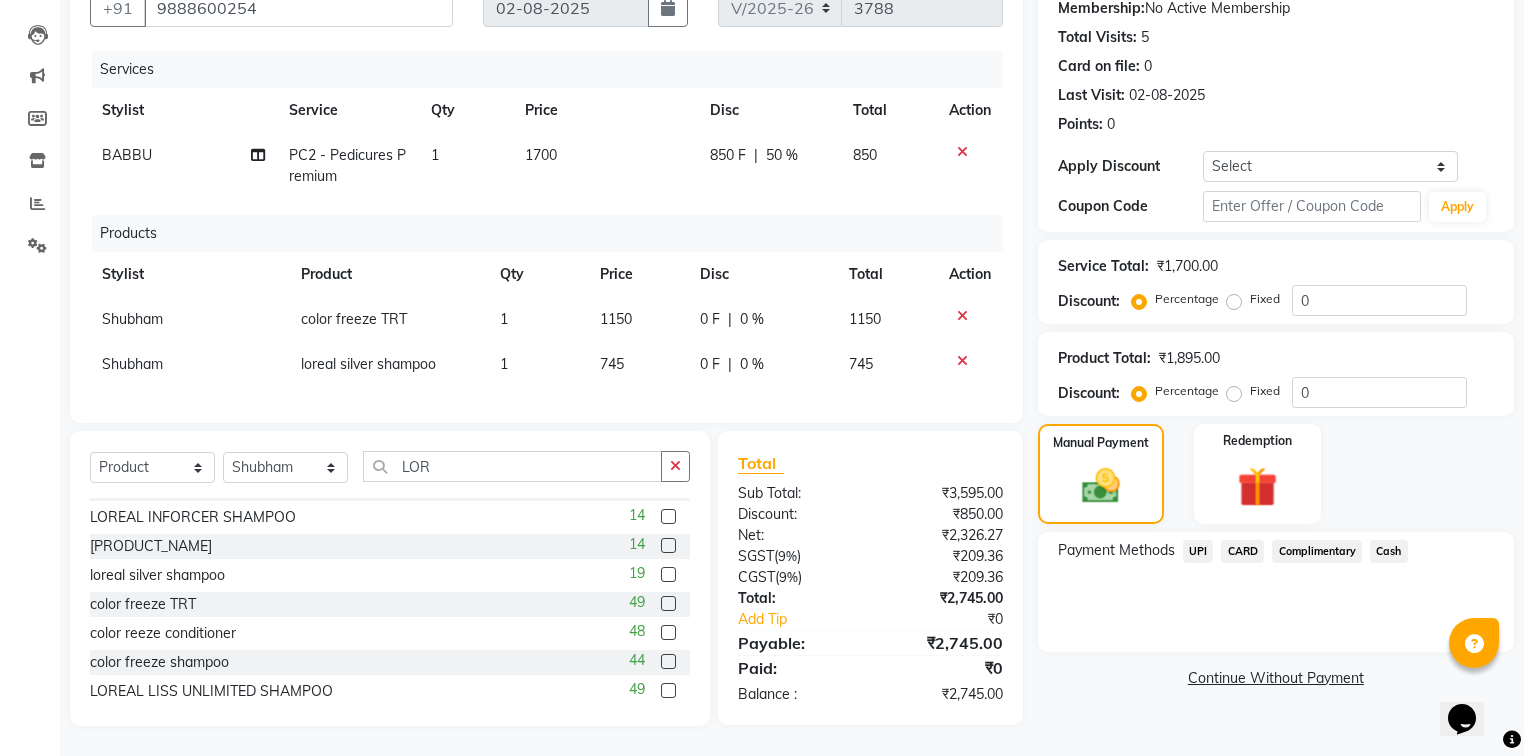 click on "UPI" 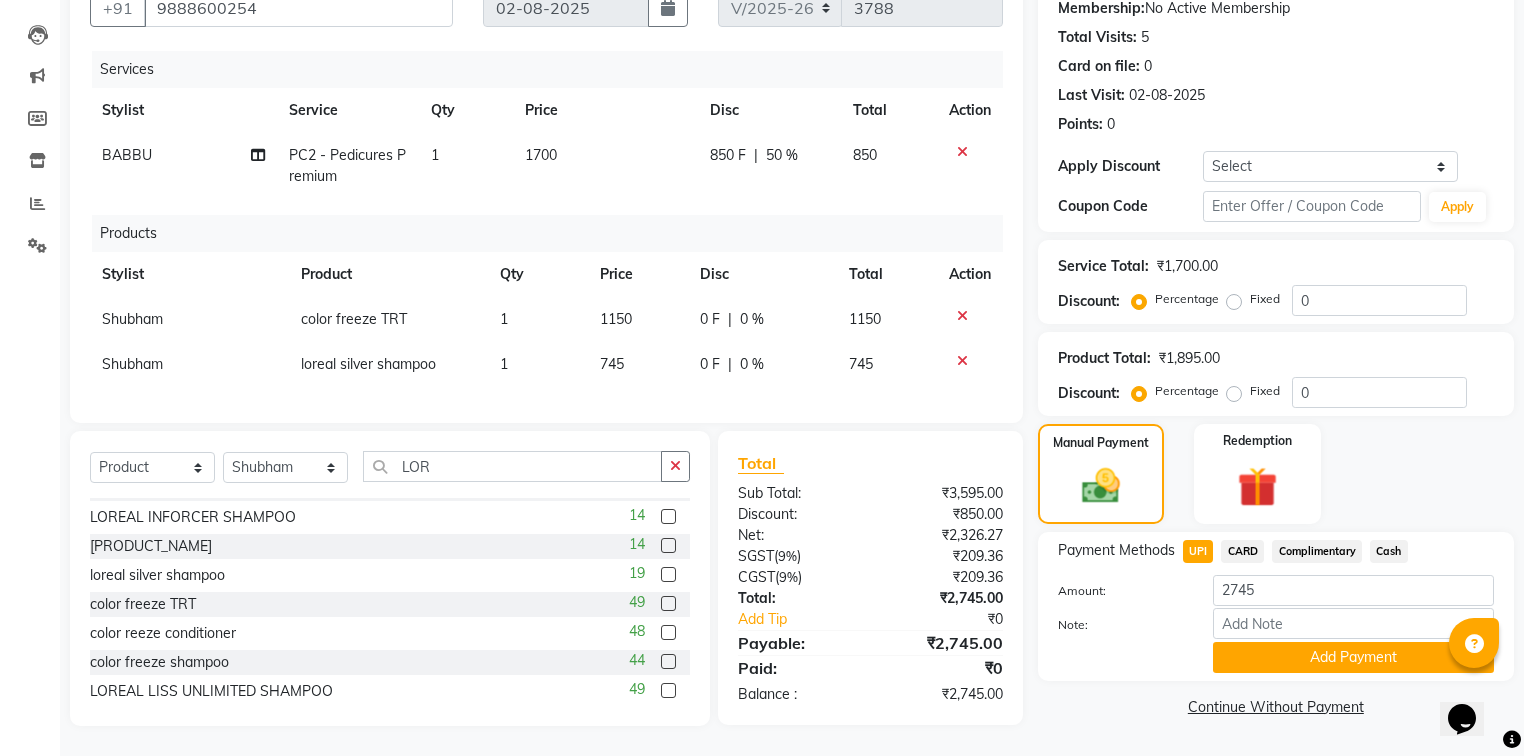 click on "Add Payment" 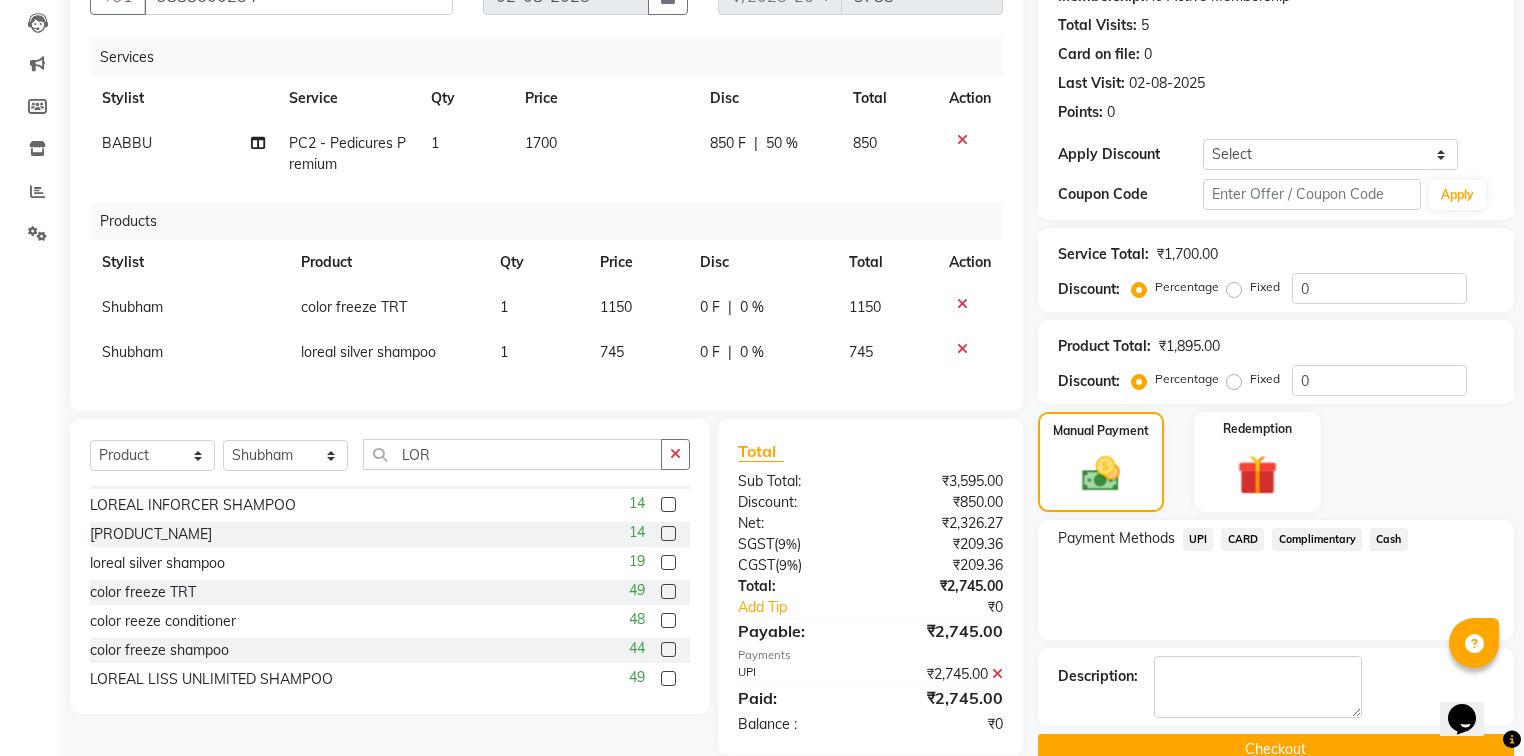 scroll, scrollTop: 250, scrollLeft: 0, axis: vertical 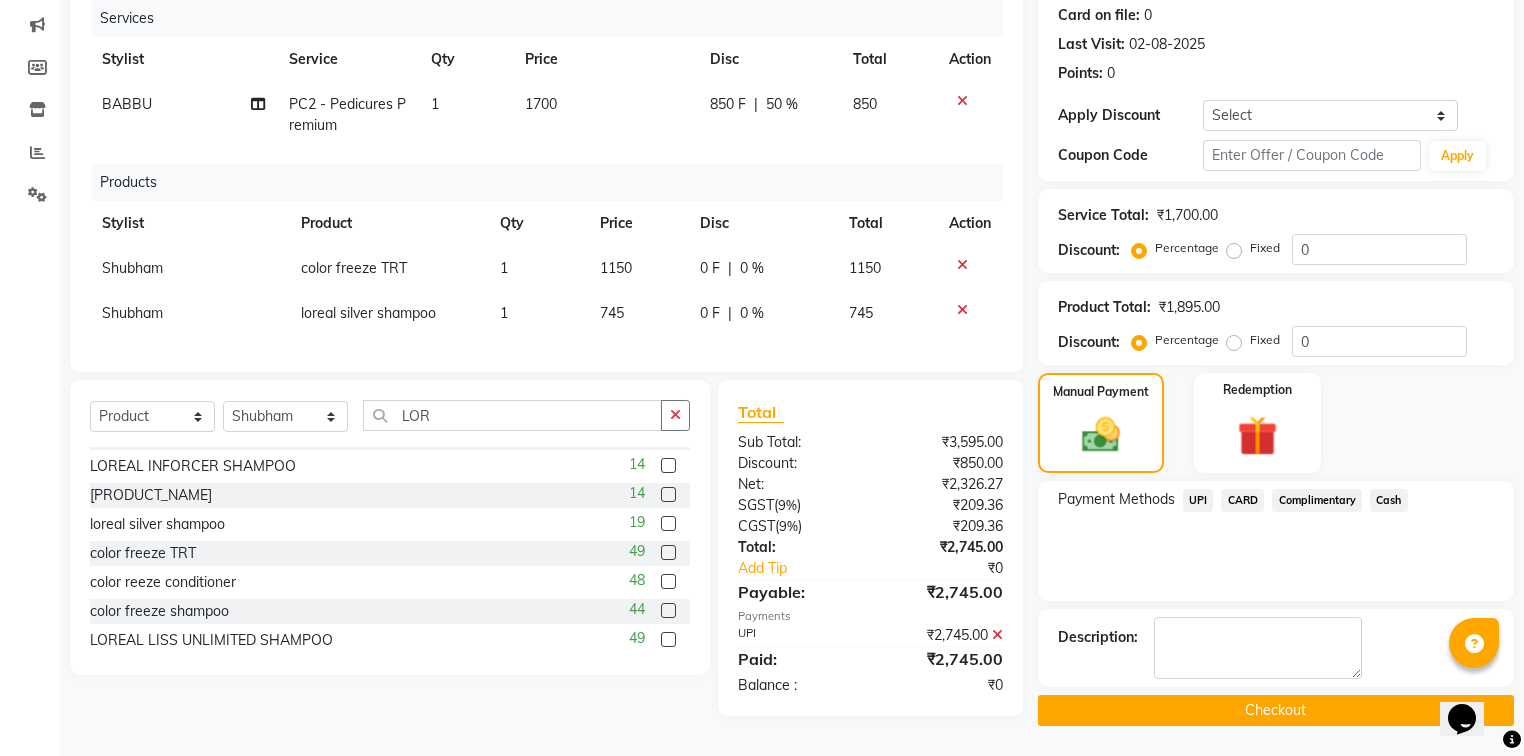 click on "Checkout" 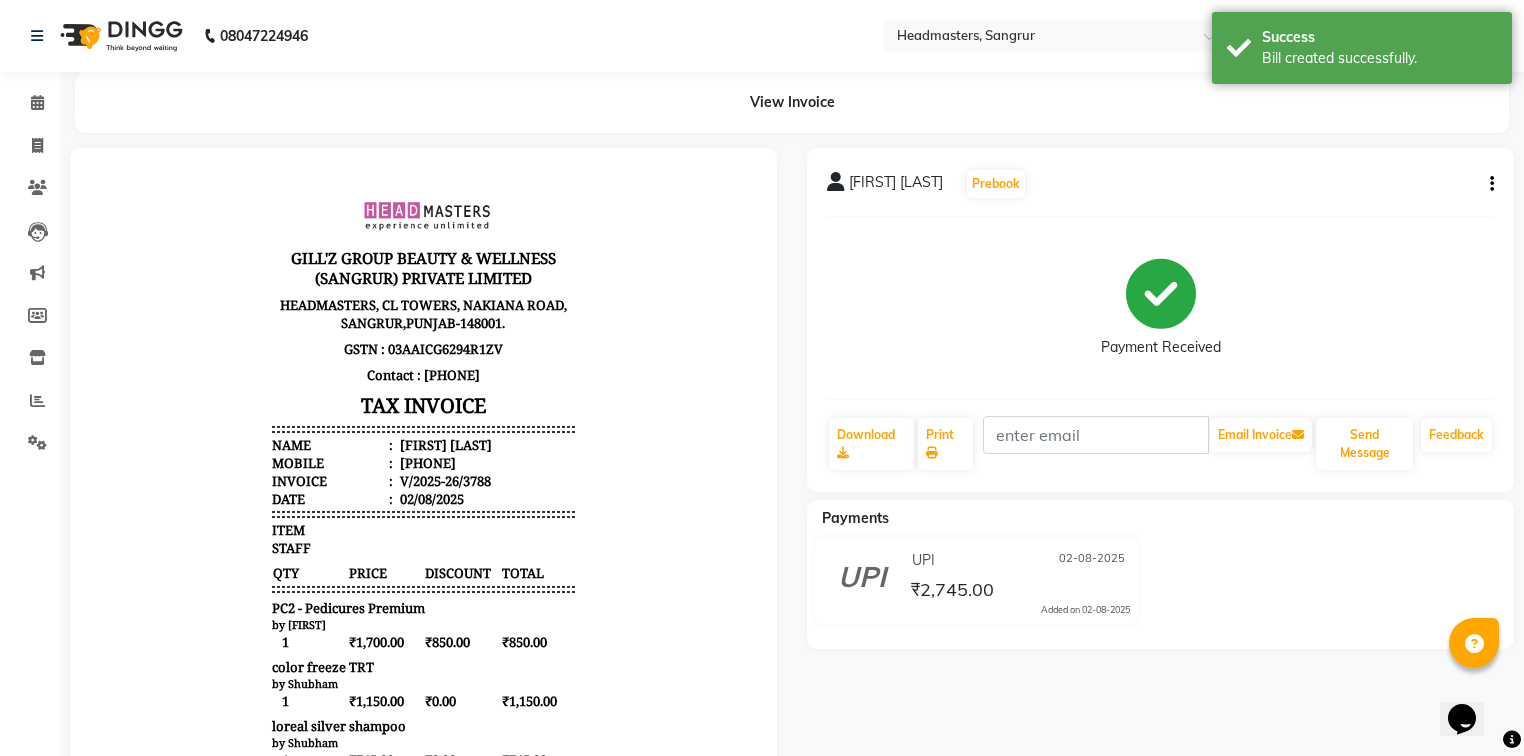 scroll, scrollTop: 0, scrollLeft: 0, axis: both 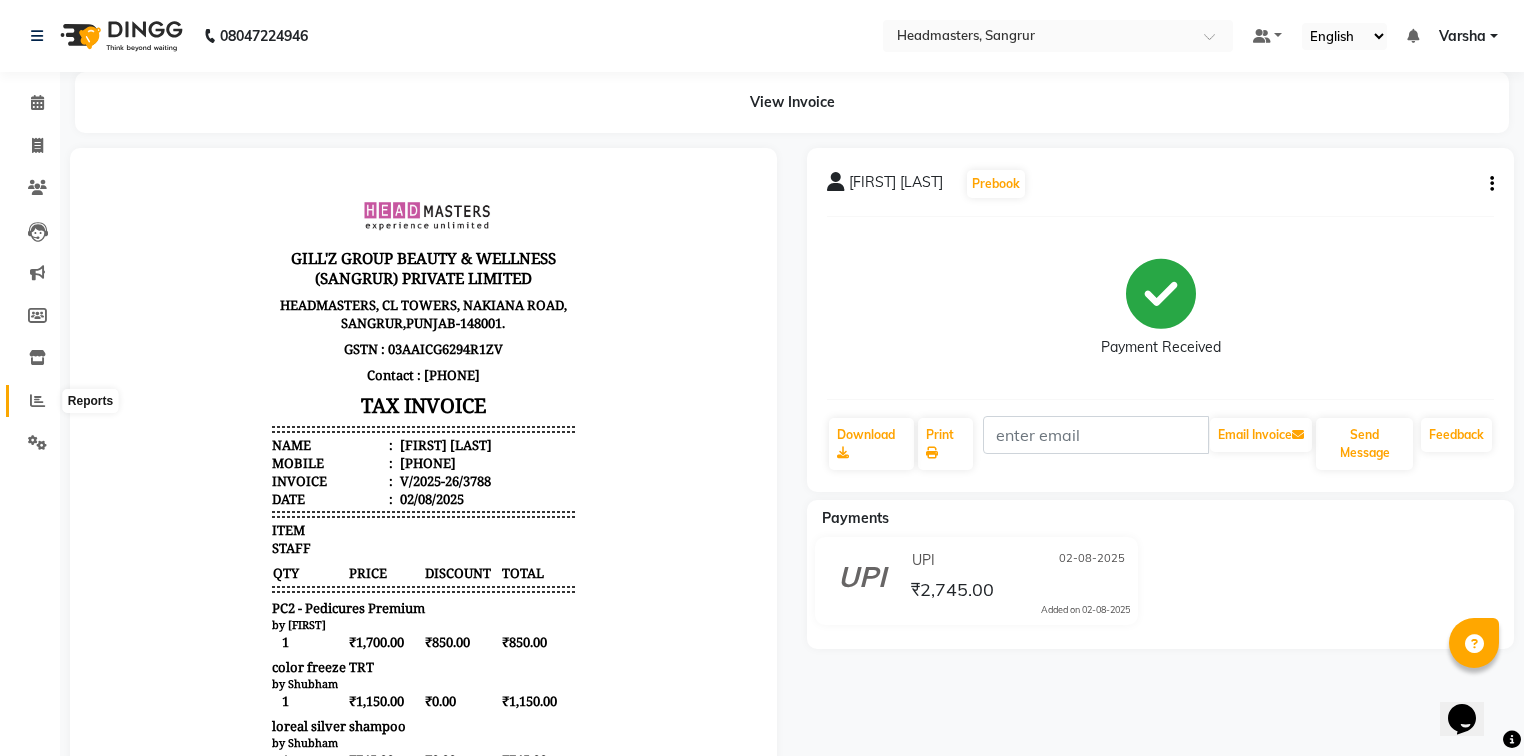 drag, startPoint x: 40, startPoint y: 401, endPoint x: 123, endPoint y: 386, distance: 84.34453 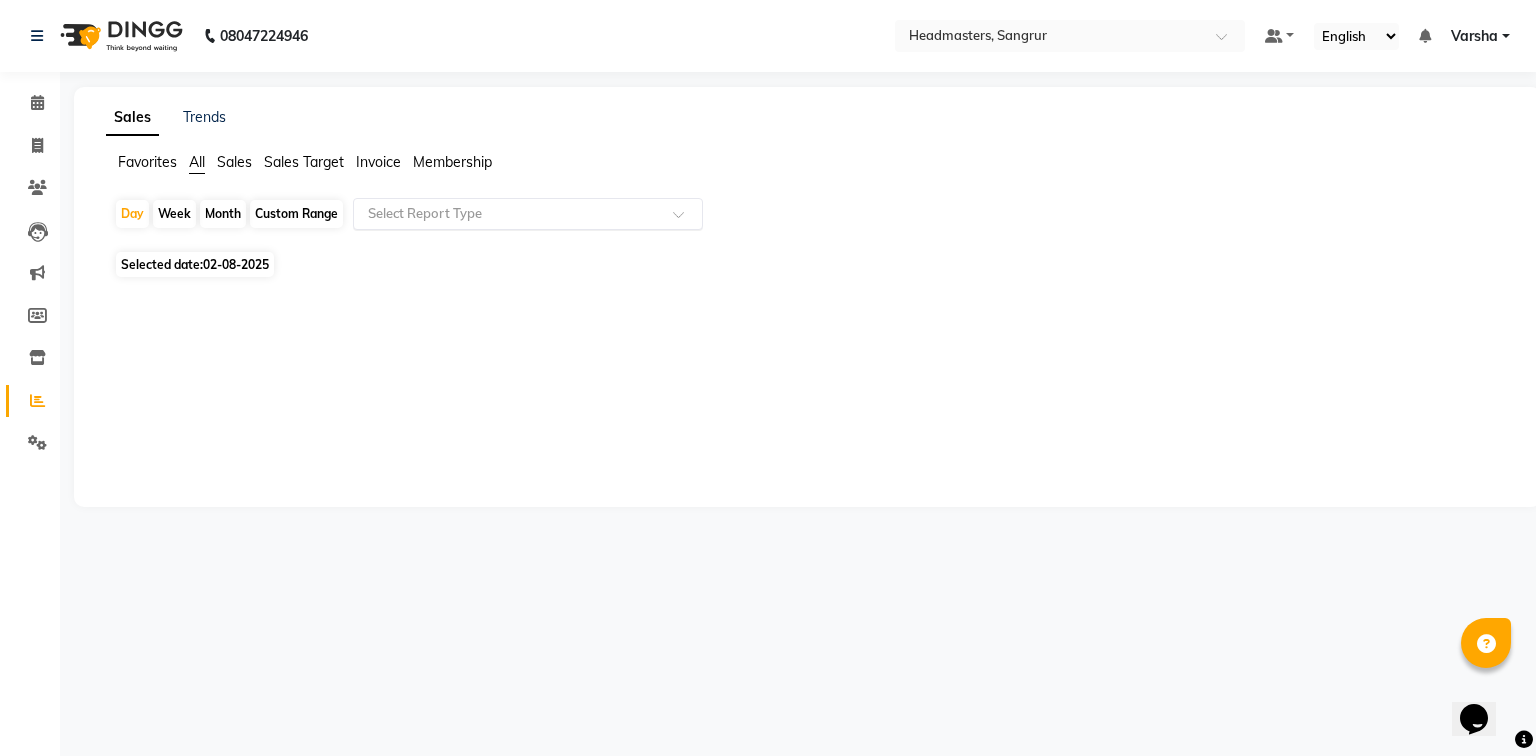 click 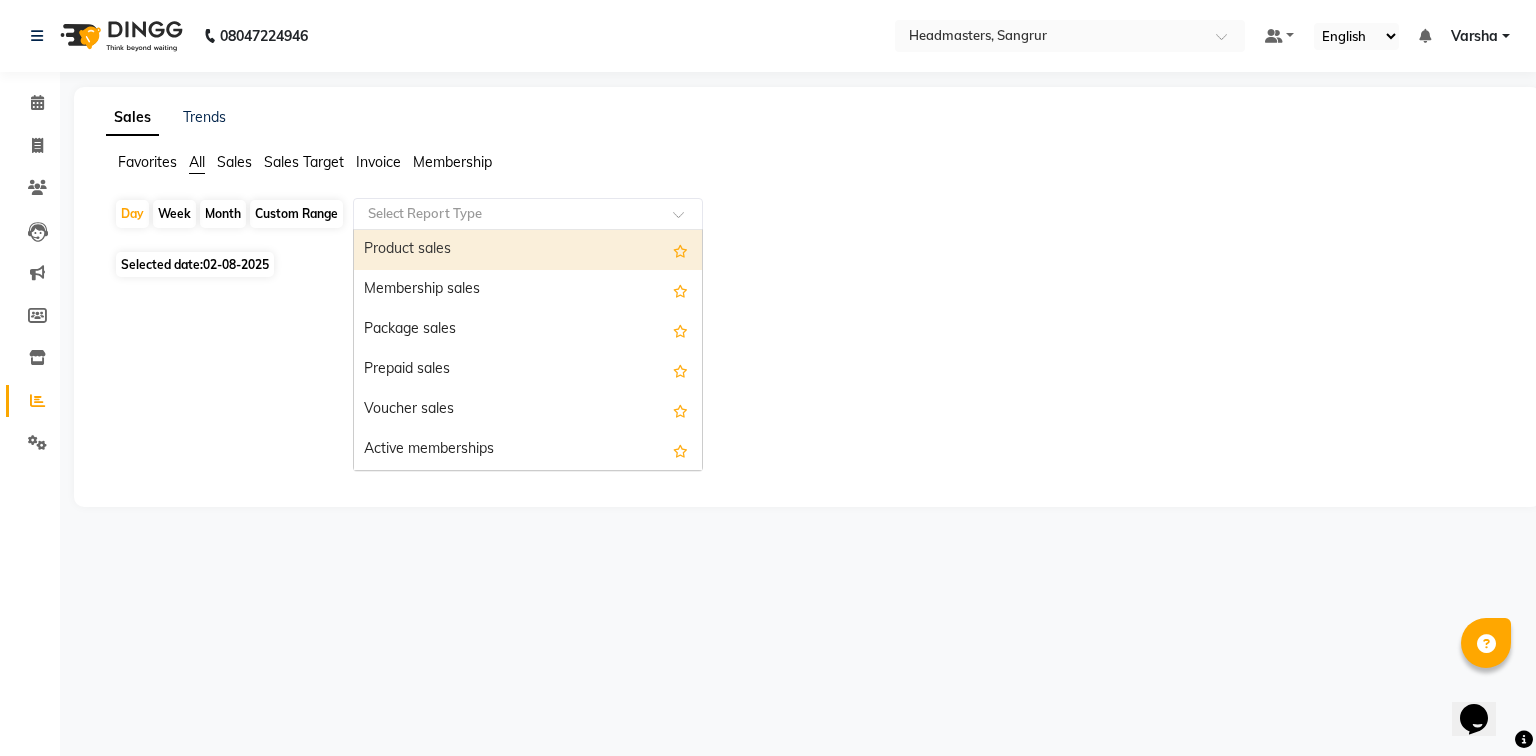 click on "Product sales" at bounding box center (528, 250) 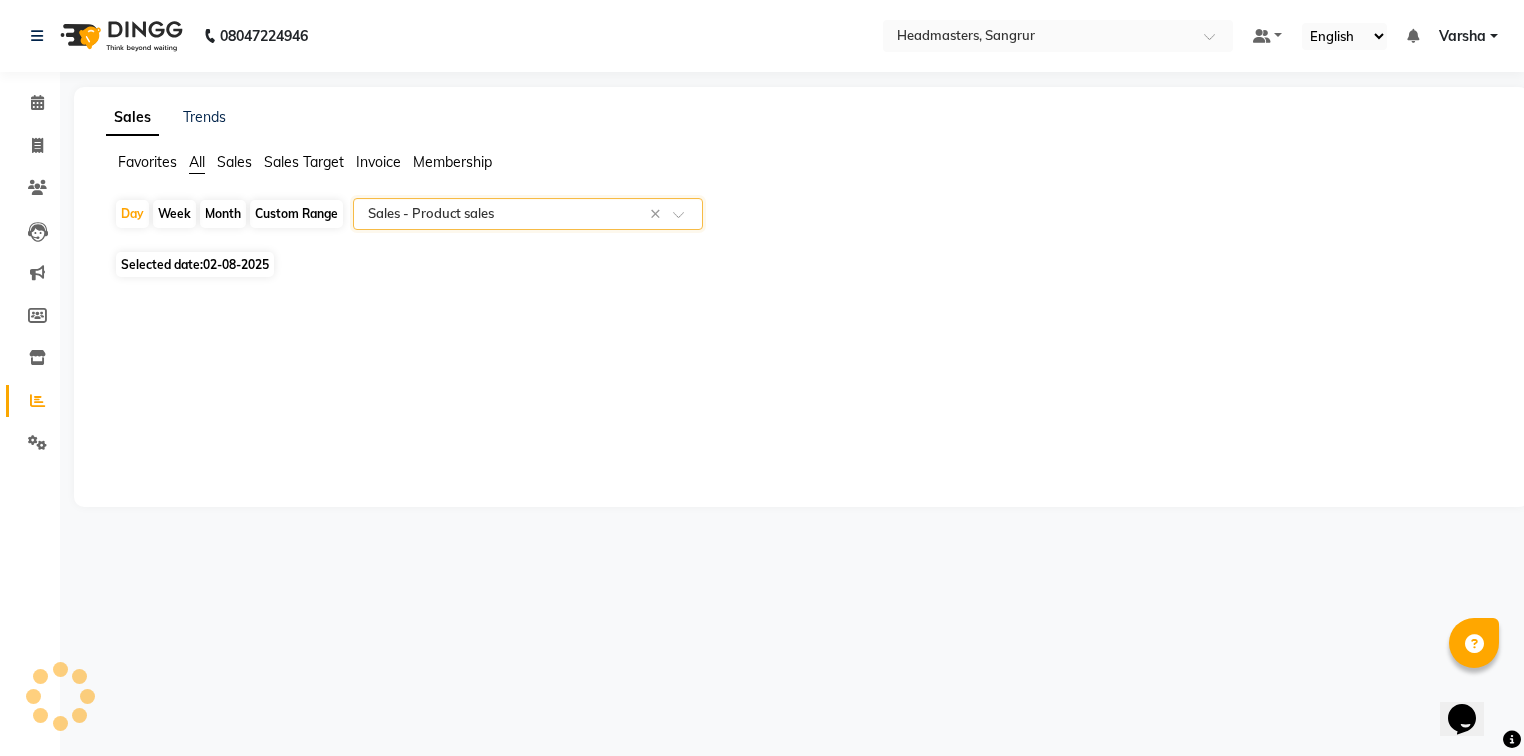 select on "csv" 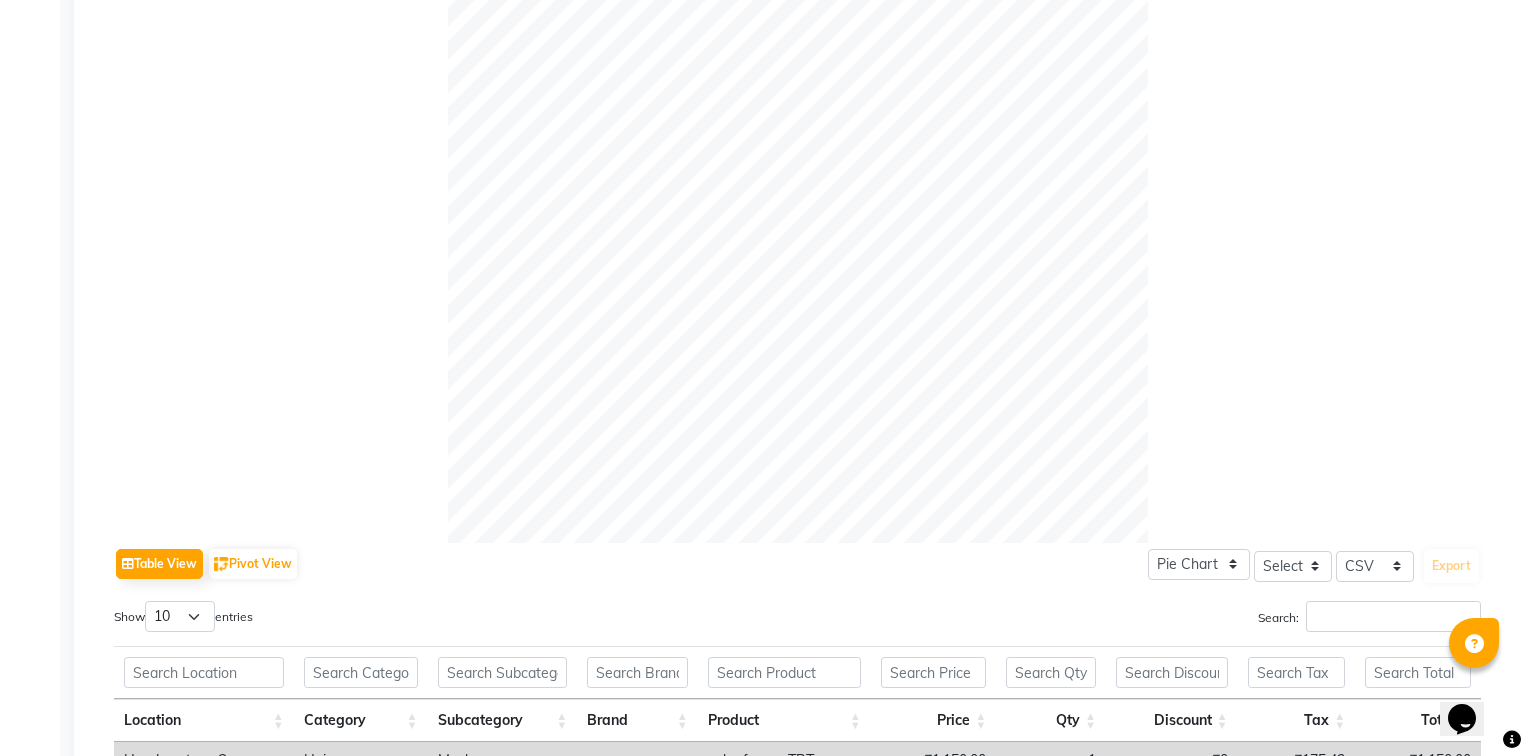 scroll, scrollTop: 700, scrollLeft: 0, axis: vertical 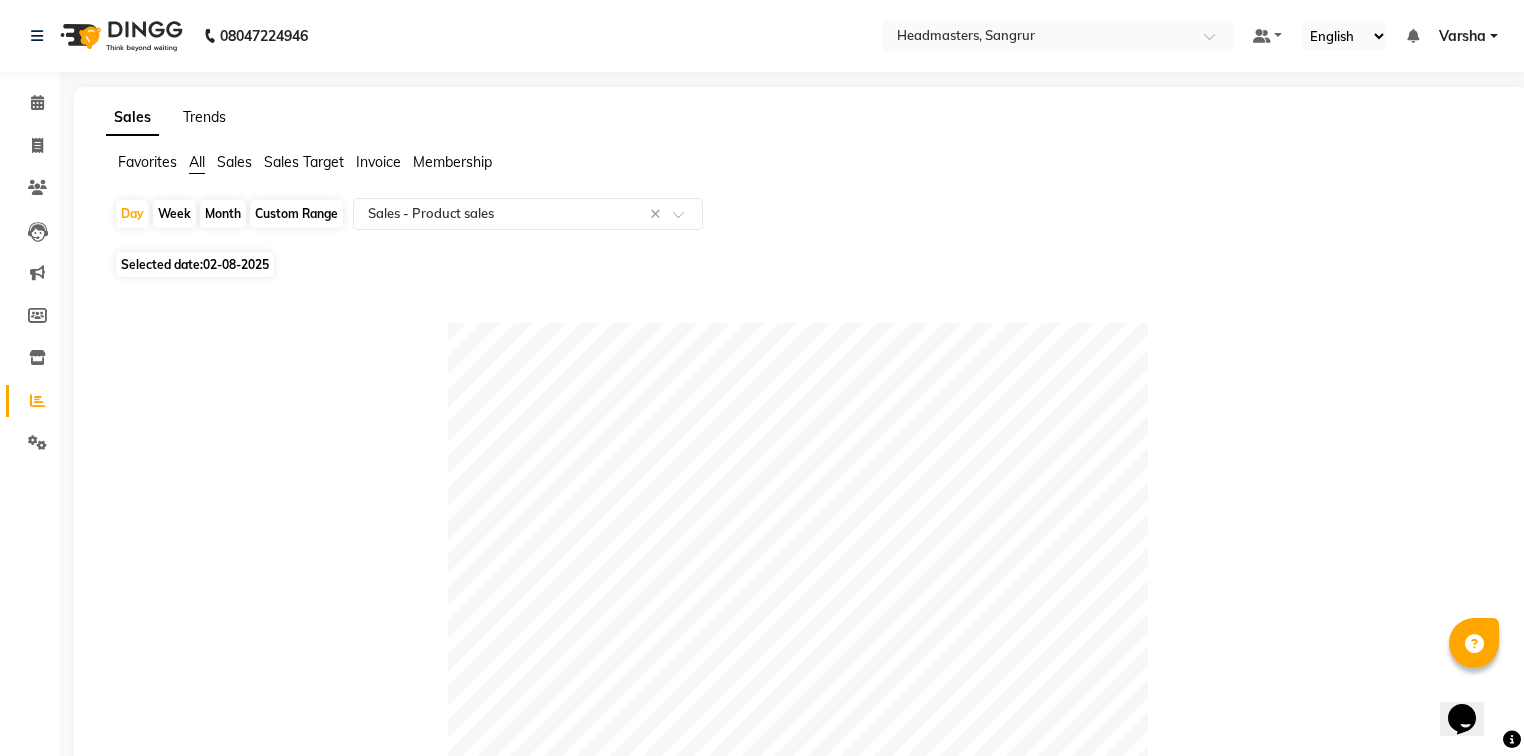 click on "Trends" 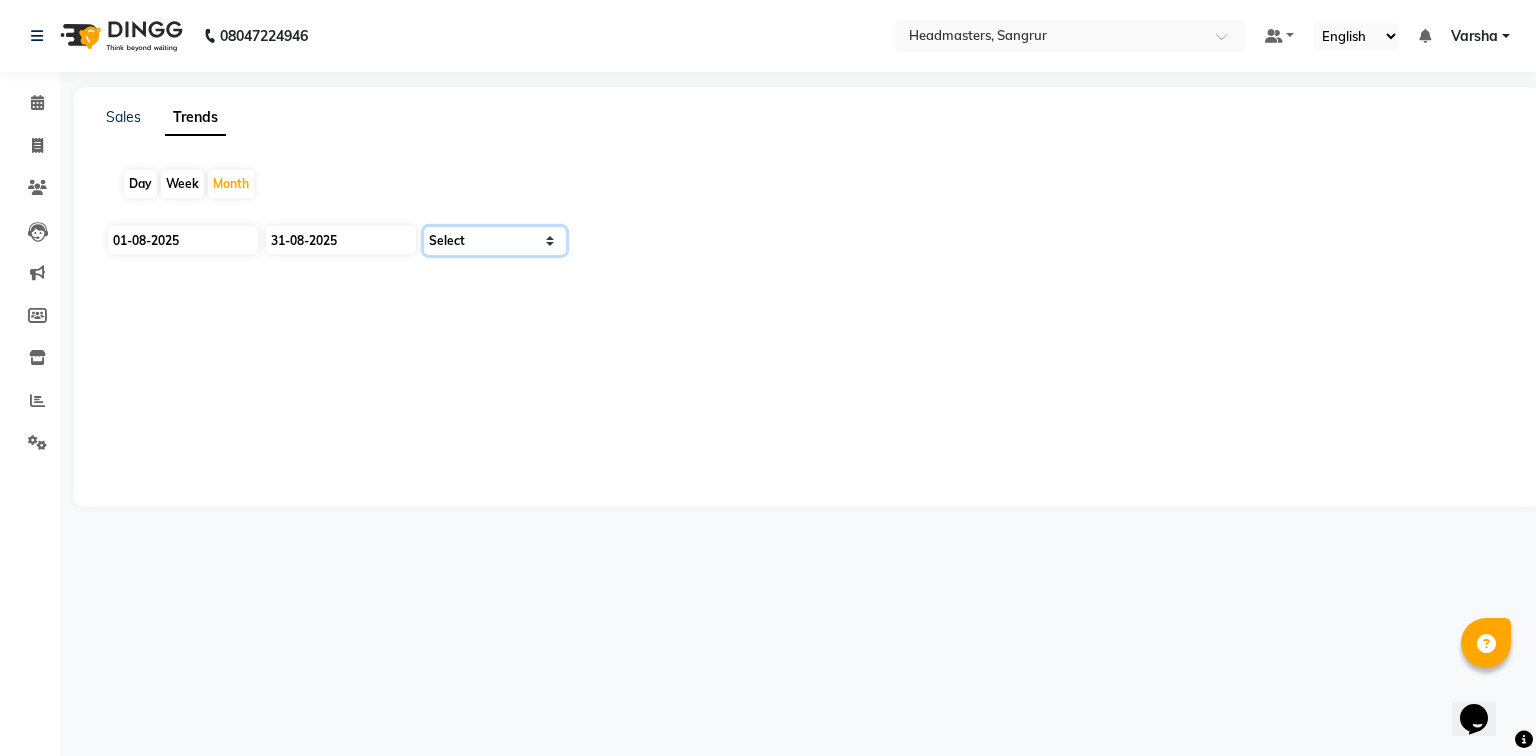 click on "Select Clients" 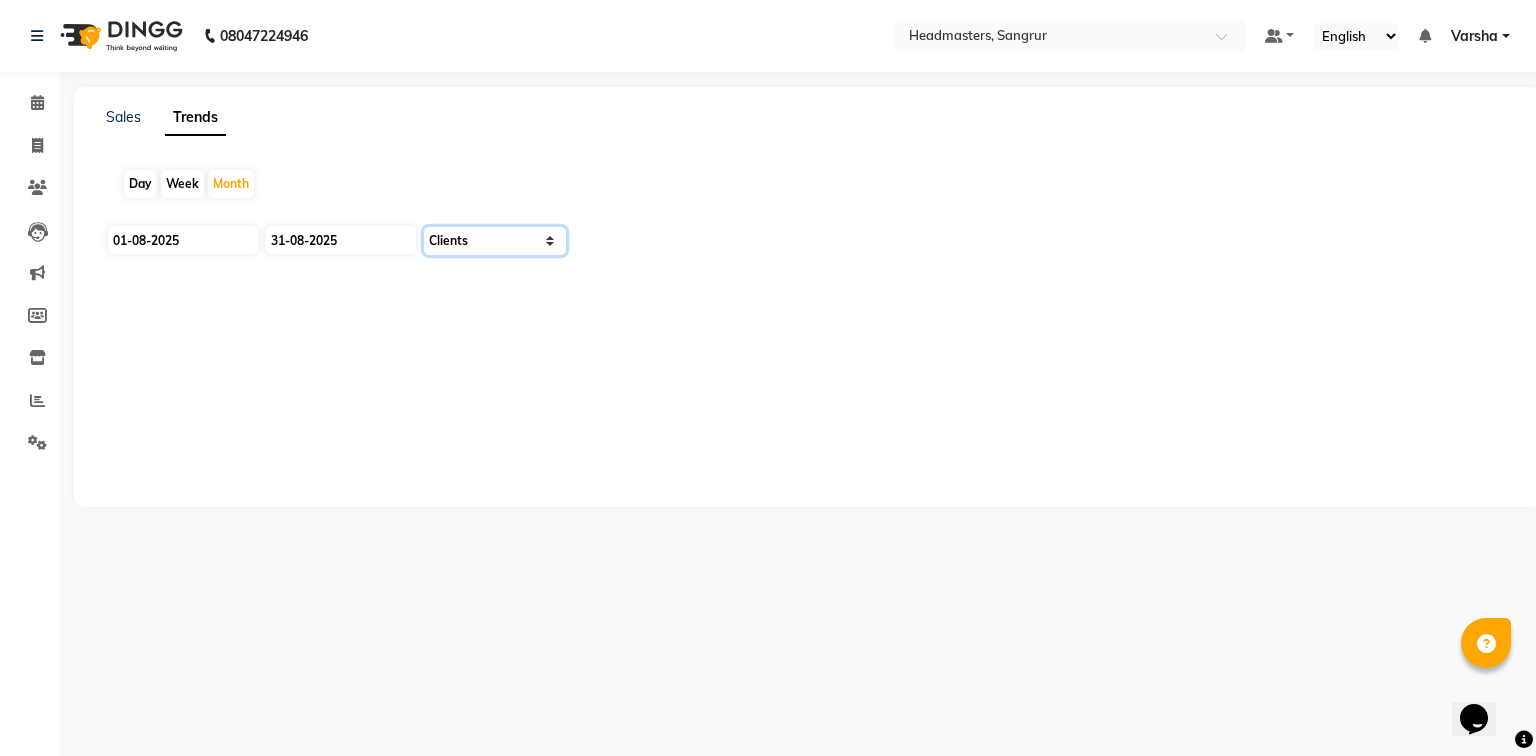click on "Select Clients" 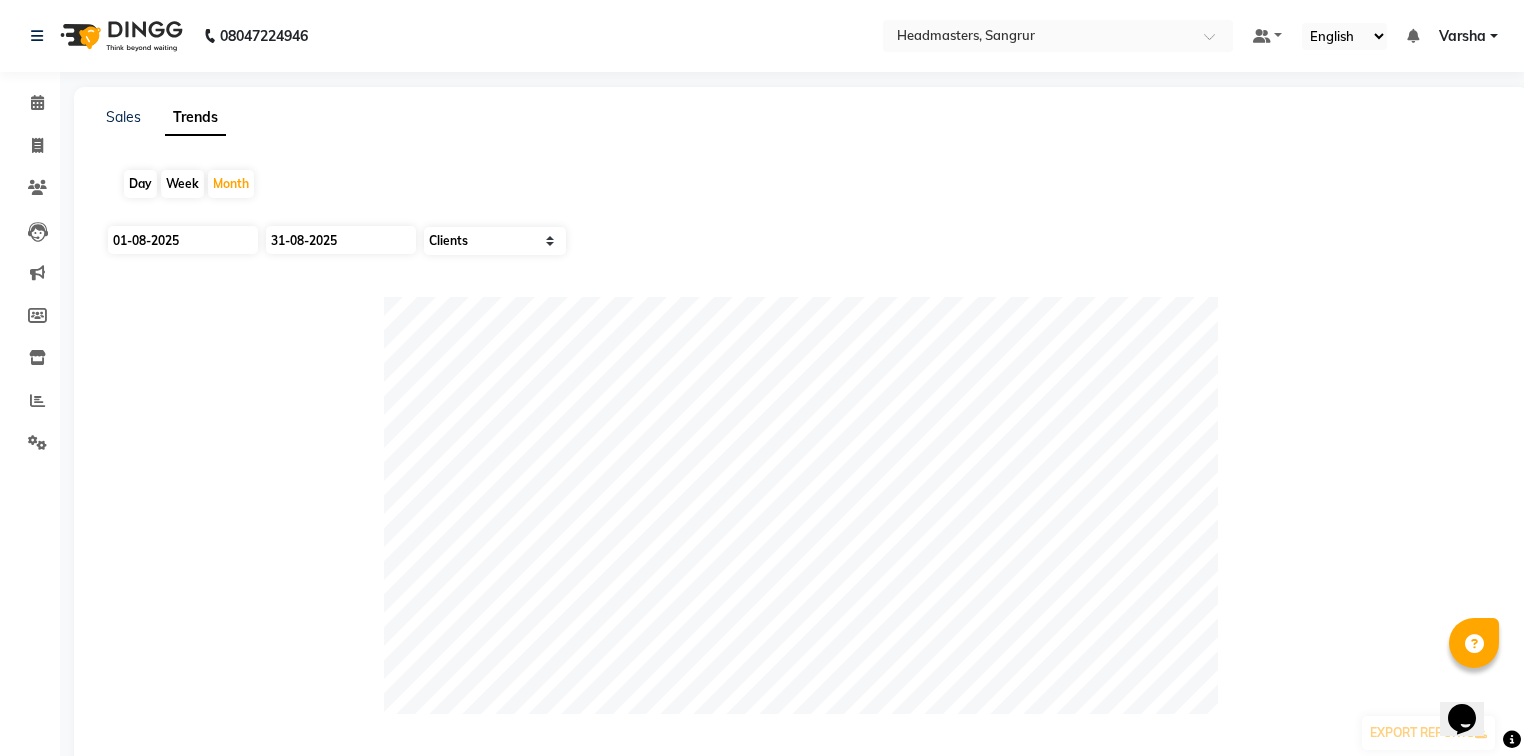 click on "Day" 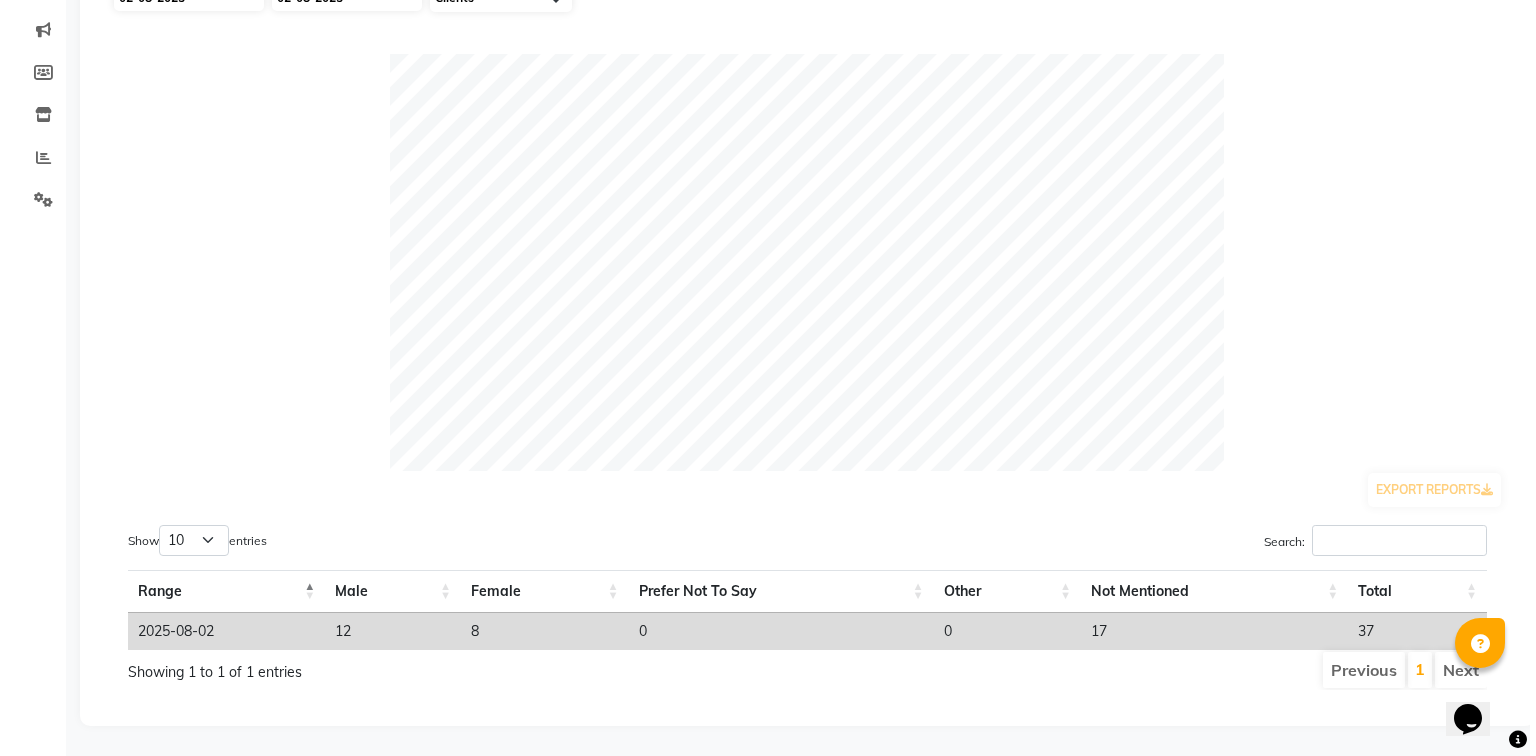 scroll, scrollTop: 0, scrollLeft: 0, axis: both 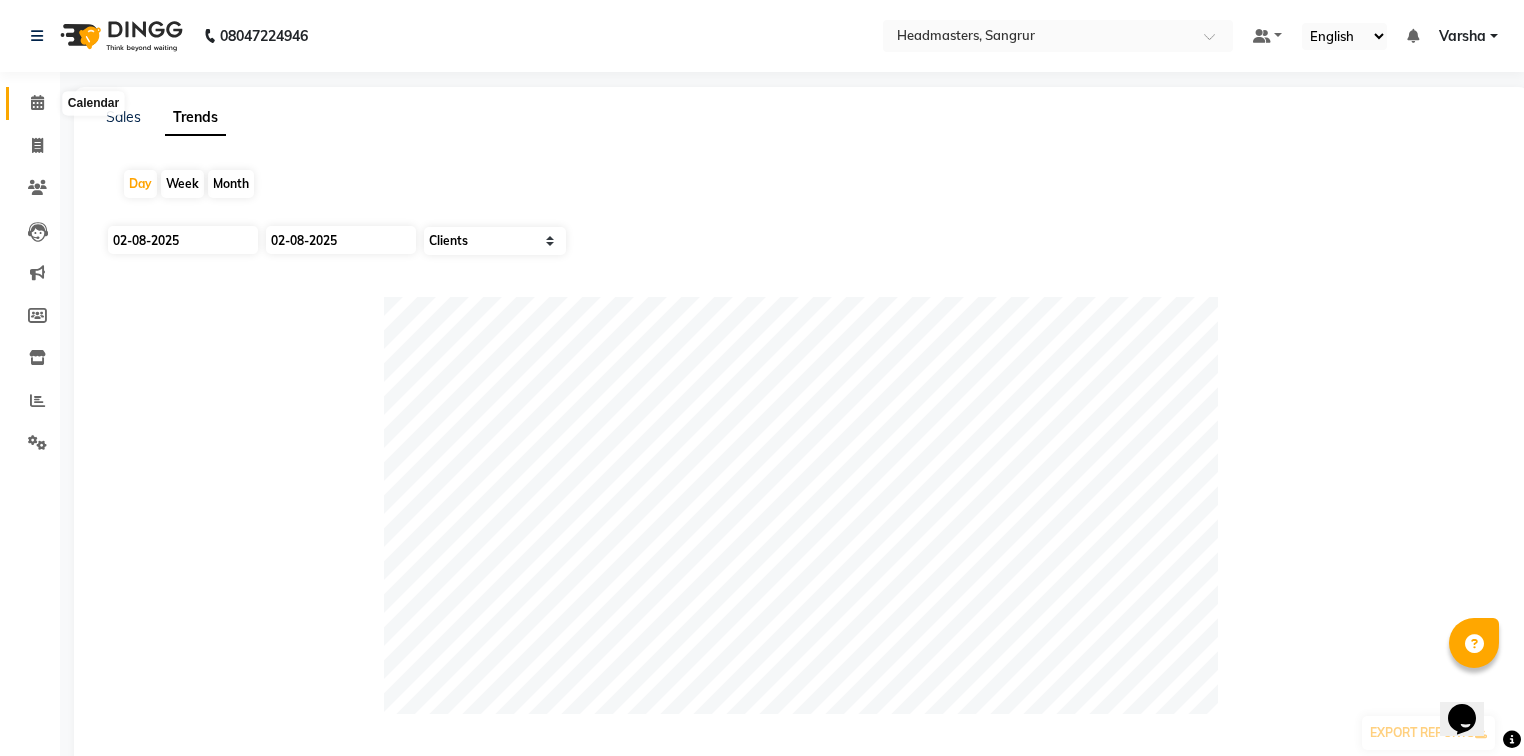click 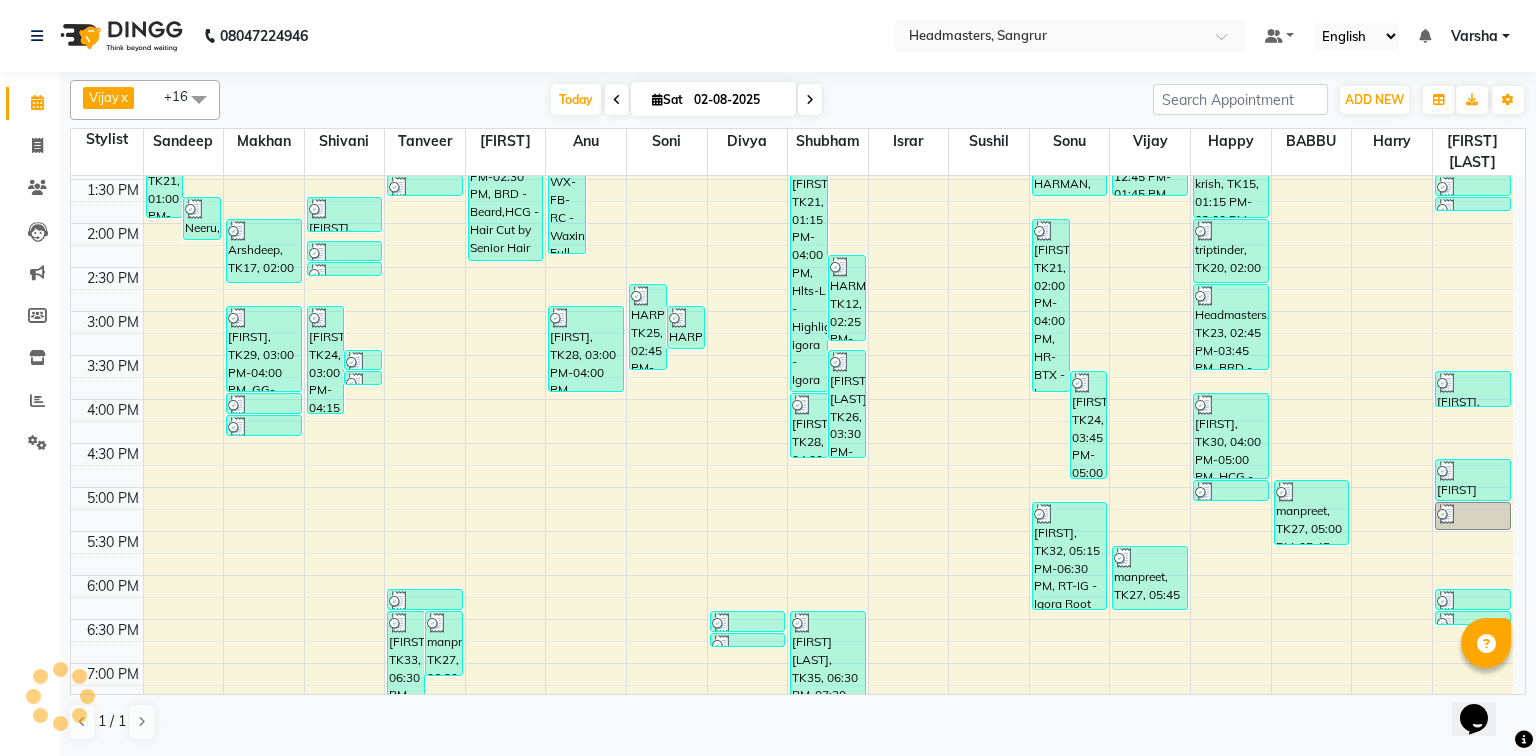 scroll, scrollTop: 614, scrollLeft: 0, axis: vertical 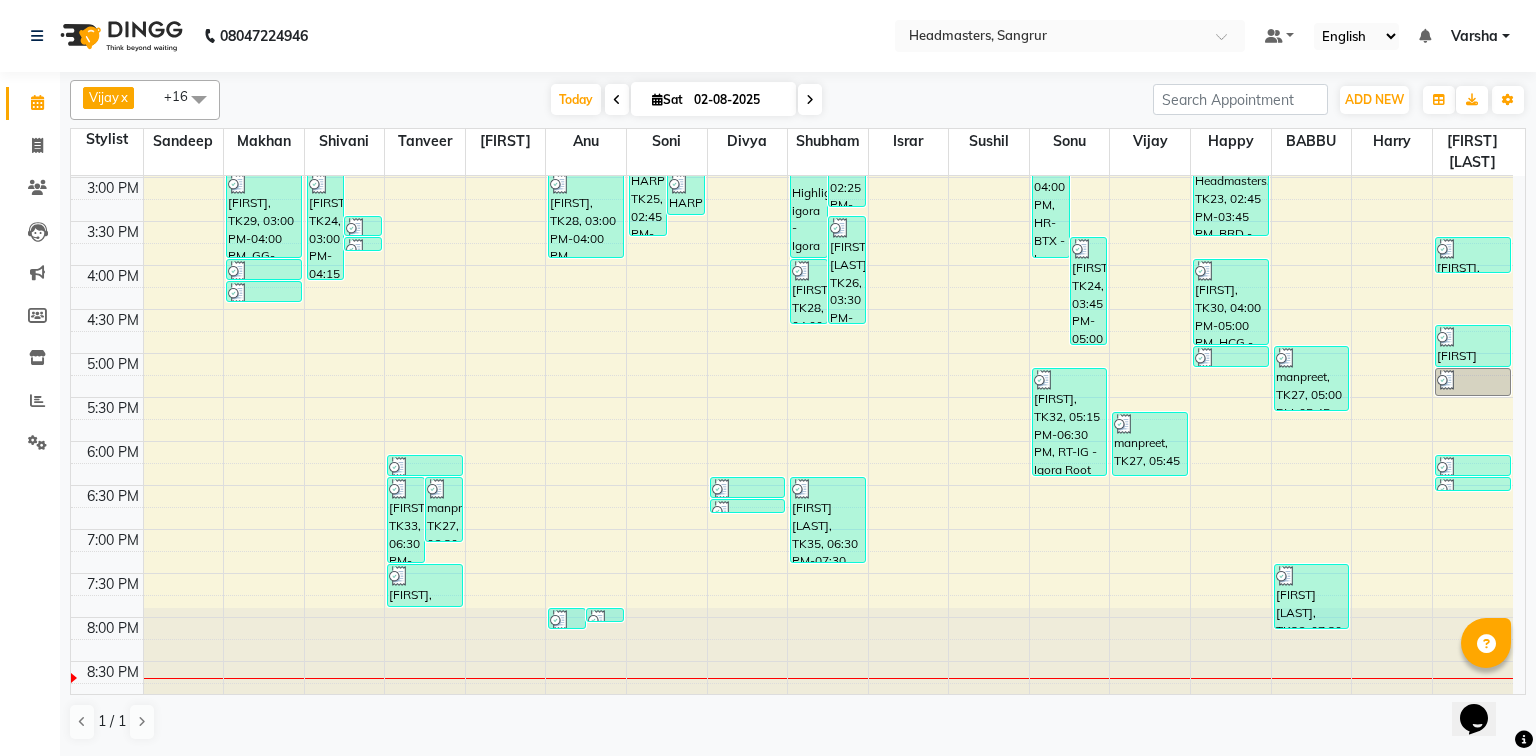 click on "8:00 AM 8:30 AM 9:00 AM 9:30 AM 10:00 AM 10:30 AM 11:00 AM 11:30 AM 12:00 PM 12:30 PM 1:00 PM 1:30 PM 2:00 PM 2:30 PM 3:00 PM 3:30 PM 4:00 PM 4:30 PM 5:00 PM 5:30 PM 6:00 PM 6:30 PM 7:00 PM 7:30 PM 8:00 PM 8:30 PM     [FIRST], TK21, 01:00 PM-02:00 PM, OPT - Plex treatment     [FIRST], TK22, 01:45 PM-02:15 PM, SSL - Shampoo     [LAST], TK08, 10:30 AM-11:30 AM, HCL - Hair Cut by Senior Hair Stylist     [FIRST], TK06, 10:30 AM-11:15 AM, BRD - Beard     [FIRST], TK17, 02:00 PM-02:45 PM, BRD - Beard     [FIRST], TK29, 03:00 PM-04:00 PM, GG-igora - Igora Global     [FIRST], TK29, 04:00 PM-04:15 PM, O3-MSK-POW - Power Mask     [FIRST], TK29, 04:15 PM-04:30 PM, O3-MSK-DTAN  - D-Tan Pack     [FIRST], TK24, 03:00 PM-04:15 PM, CLP REP  - Repechage Cleanup (seaweed based),WX-FL-RC - Waxing Full Legs -Premium,WX-FA-RC - Waxing Full Arms - Premium,WX-UA-RC - Waxing Under Arms - Premium     Headmasters, TK23, 03:30 PM-03:45 PM, TH-EB - Eyebrows     Headmasters, TK23, 03:45 PM-03:50 PM, TH-UL - Upper lips" at bounding box center (792, 133) 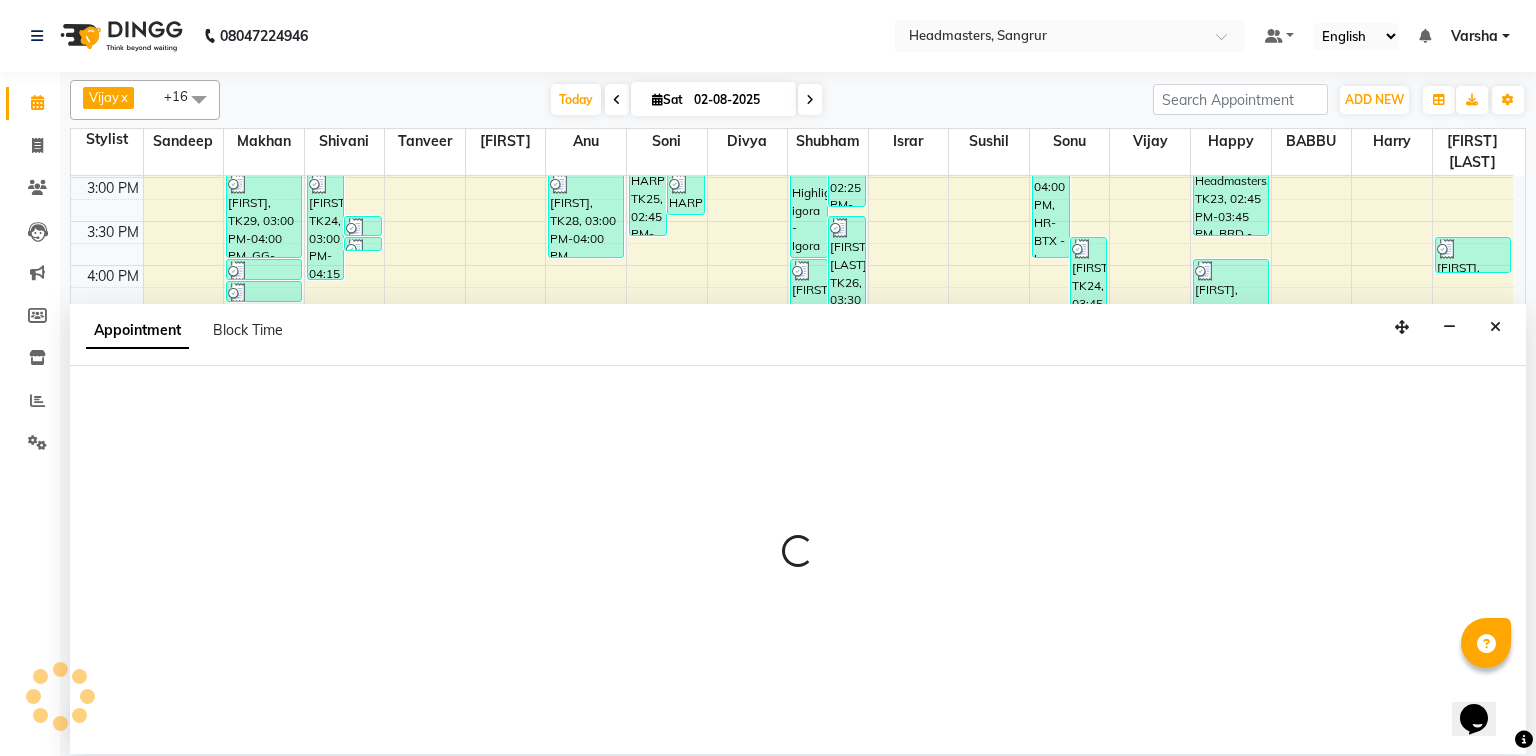 select on "69685" 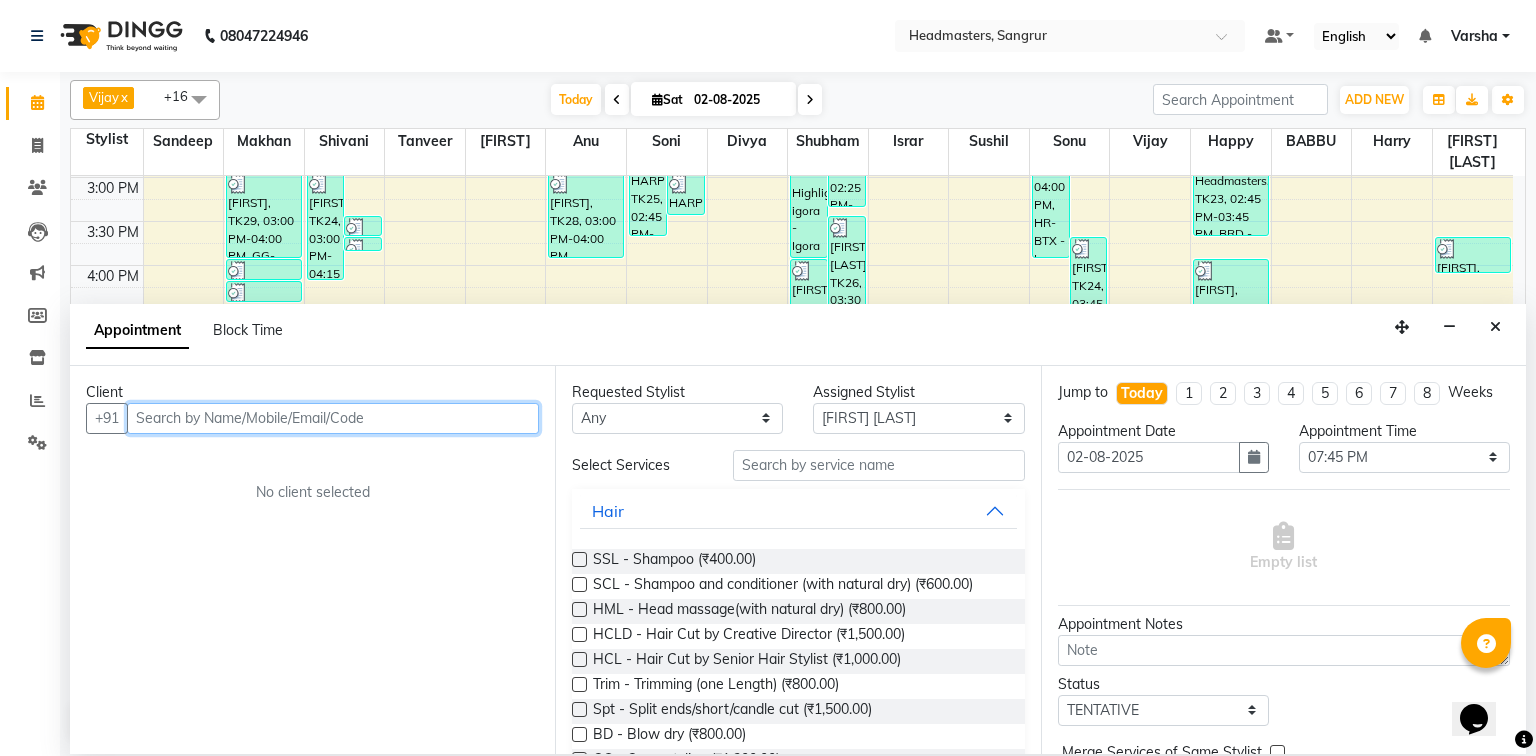 click at bounding box center [333, 418] 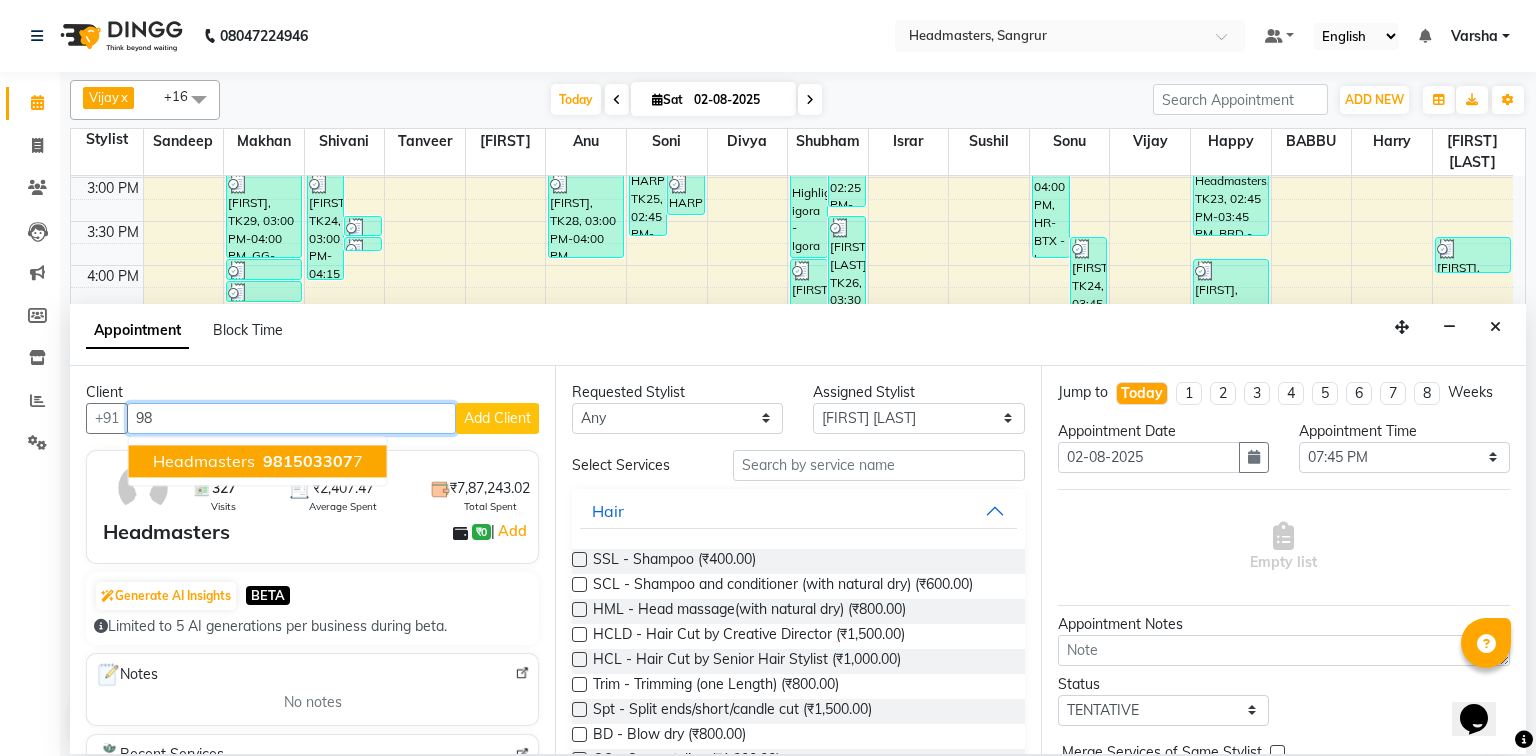 type on "9" 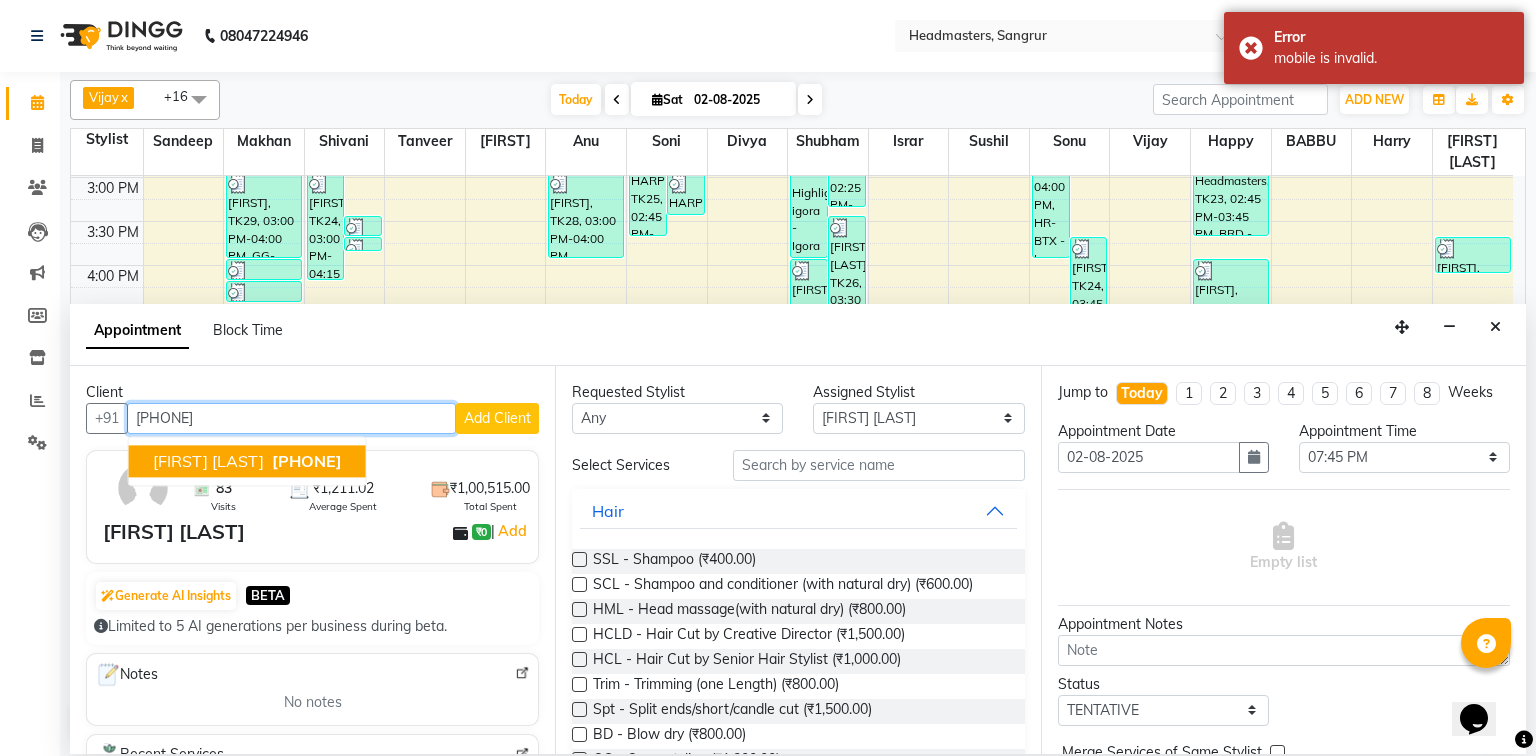 click on "[FIRST] [LAST]" at bounding box center (208, 461) 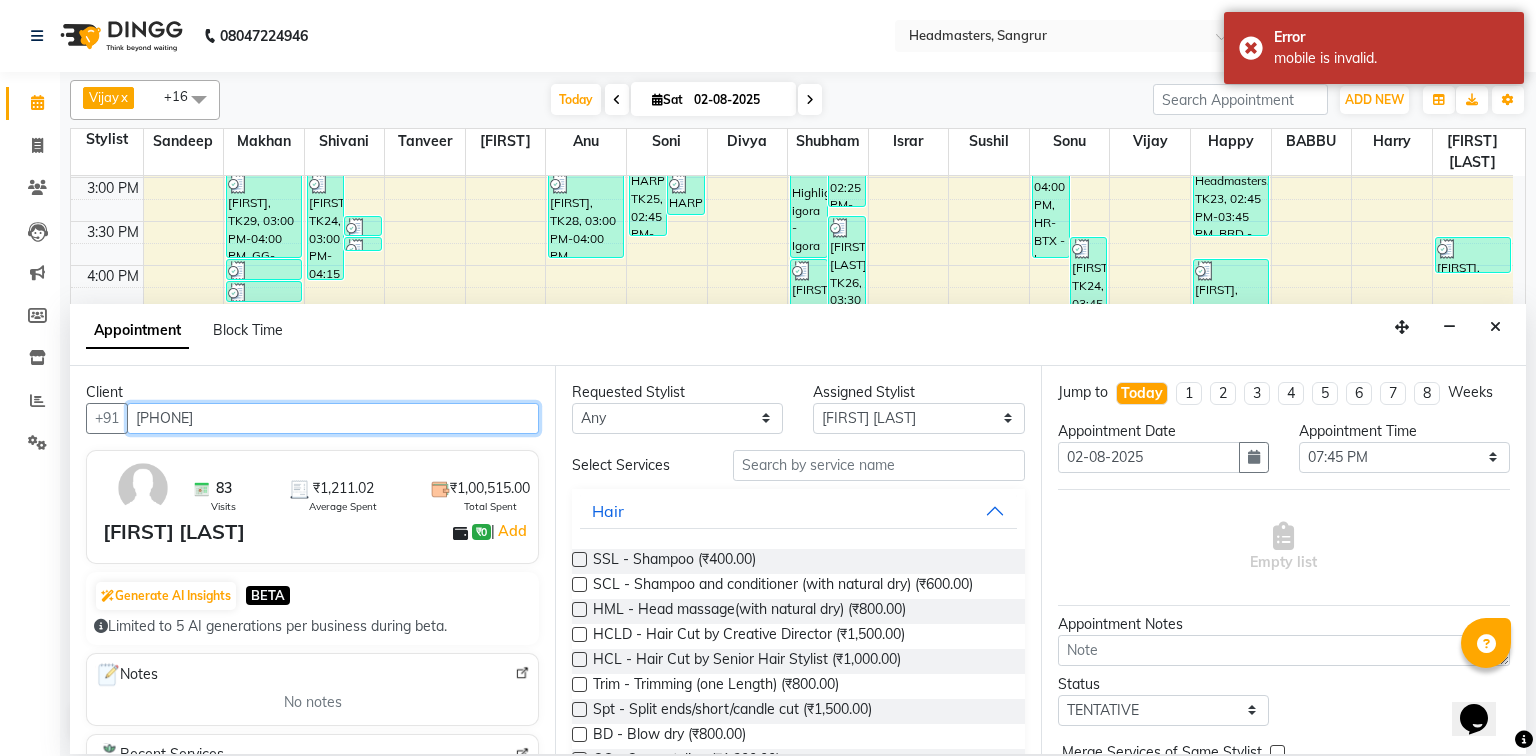 type on "[PHONE]" 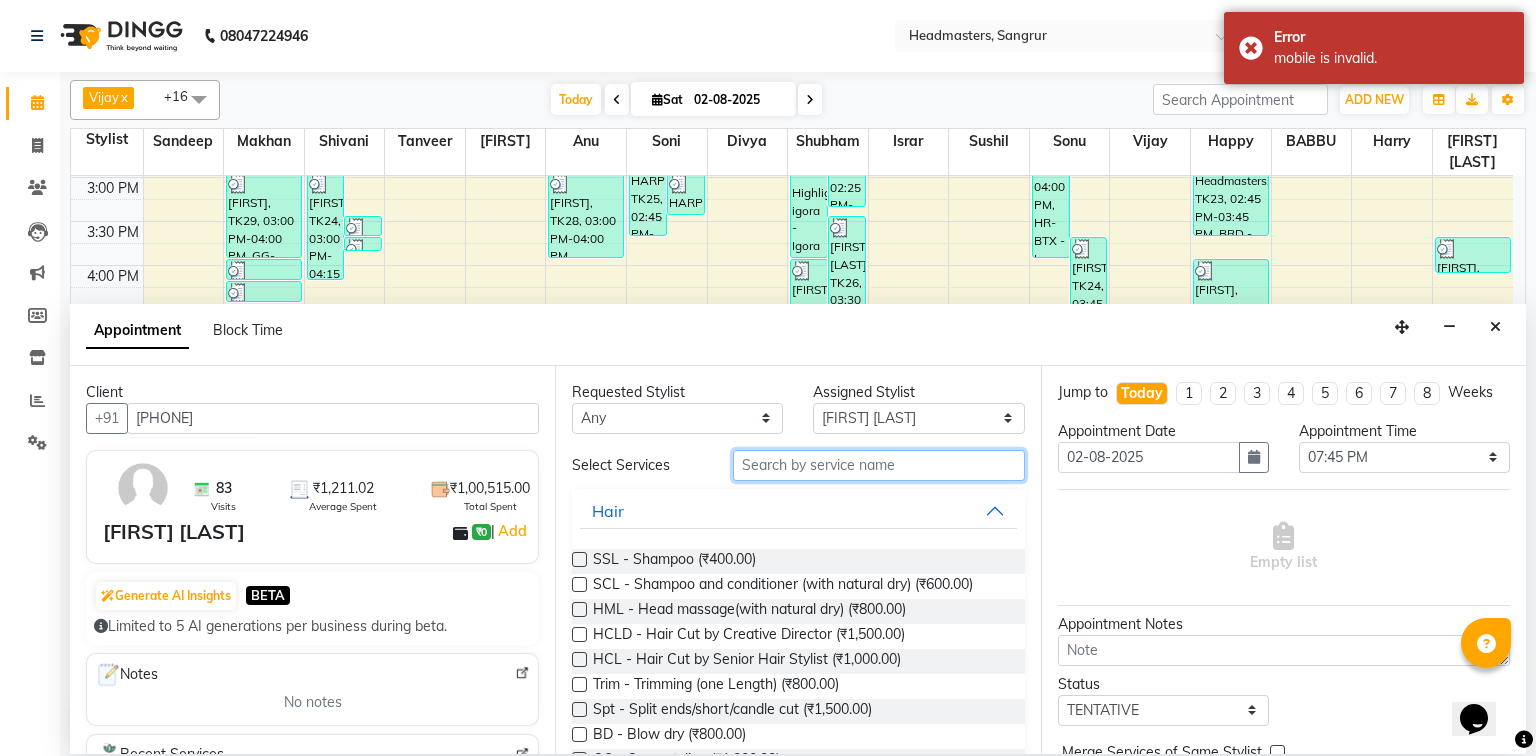 click at bounding box center (879, 465) 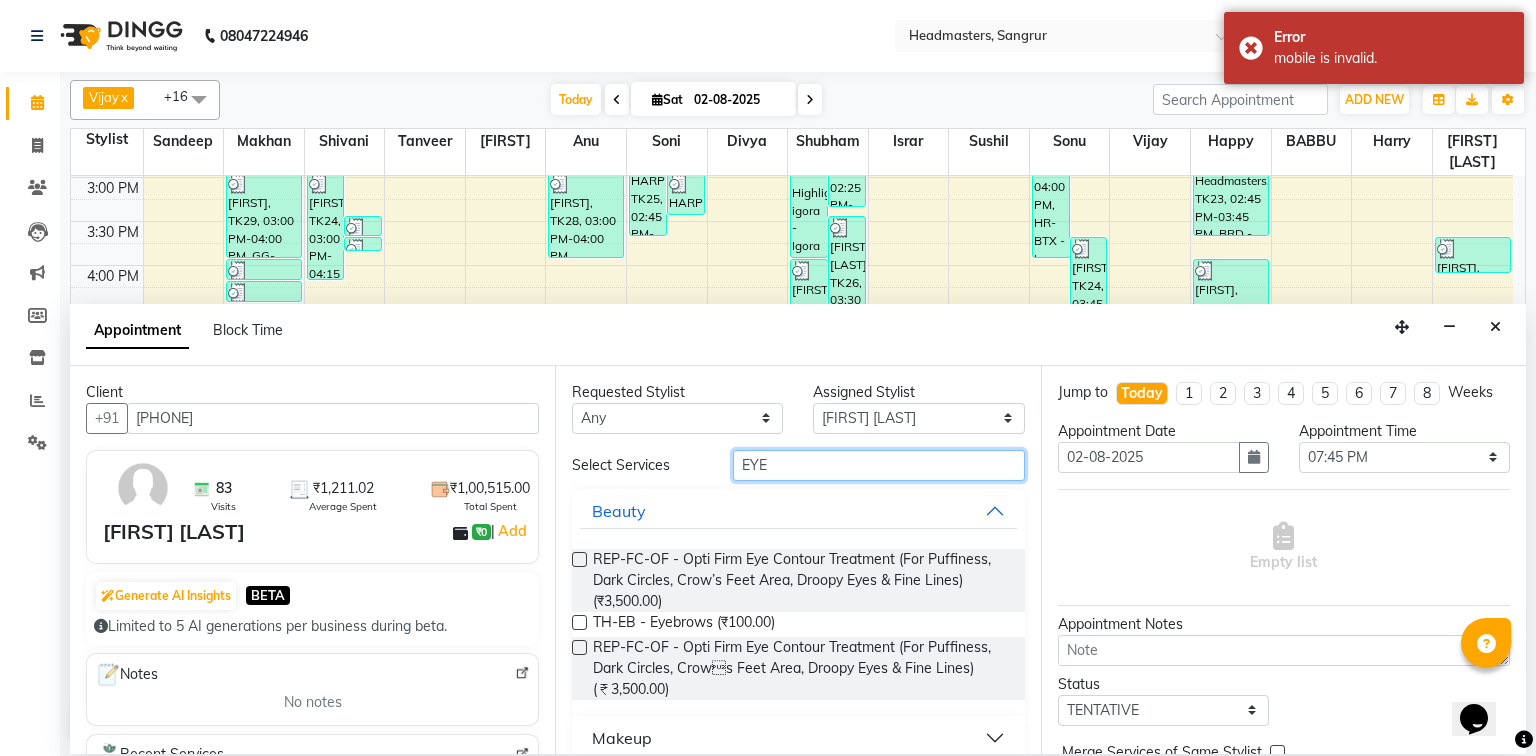 type on "EYE" 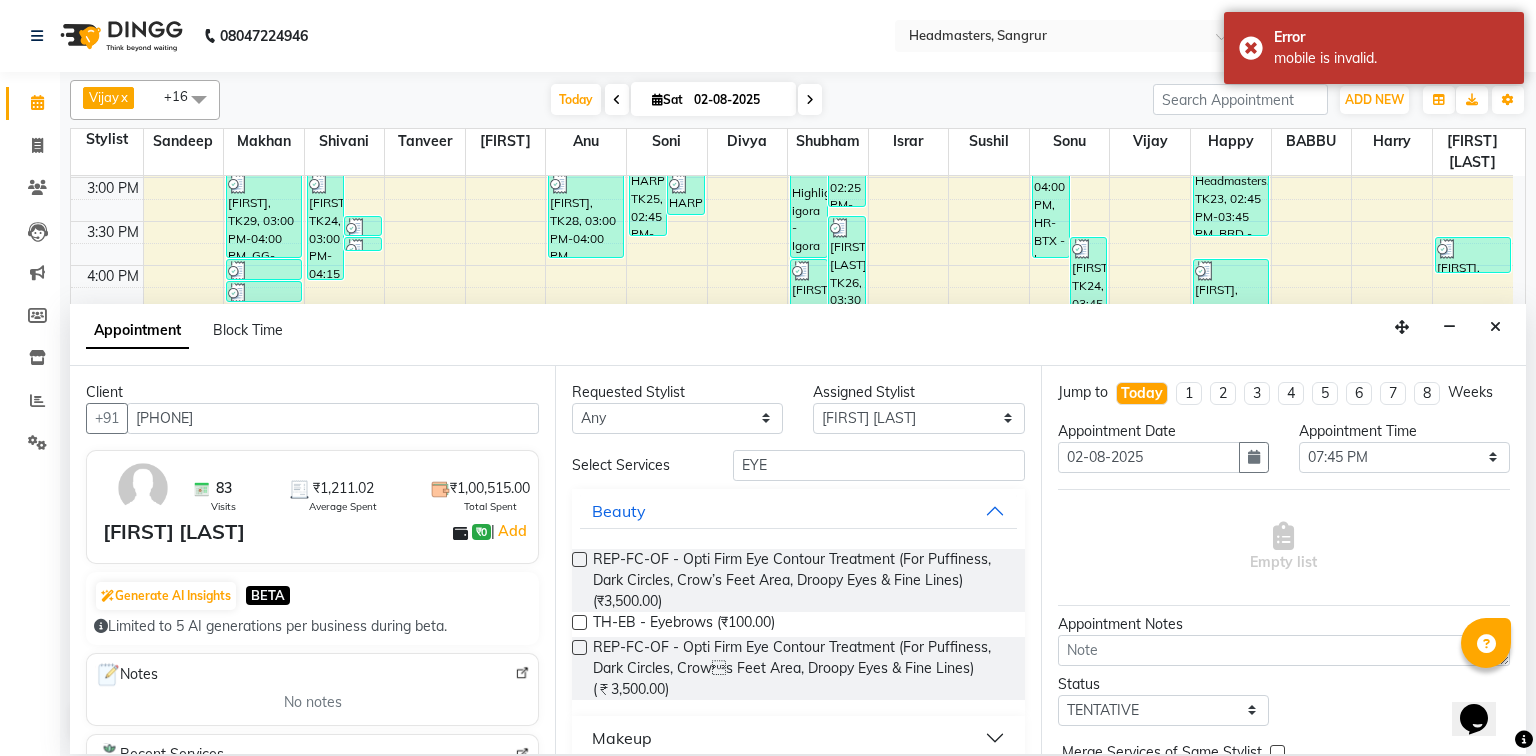 click at bounding box center (579, 622) 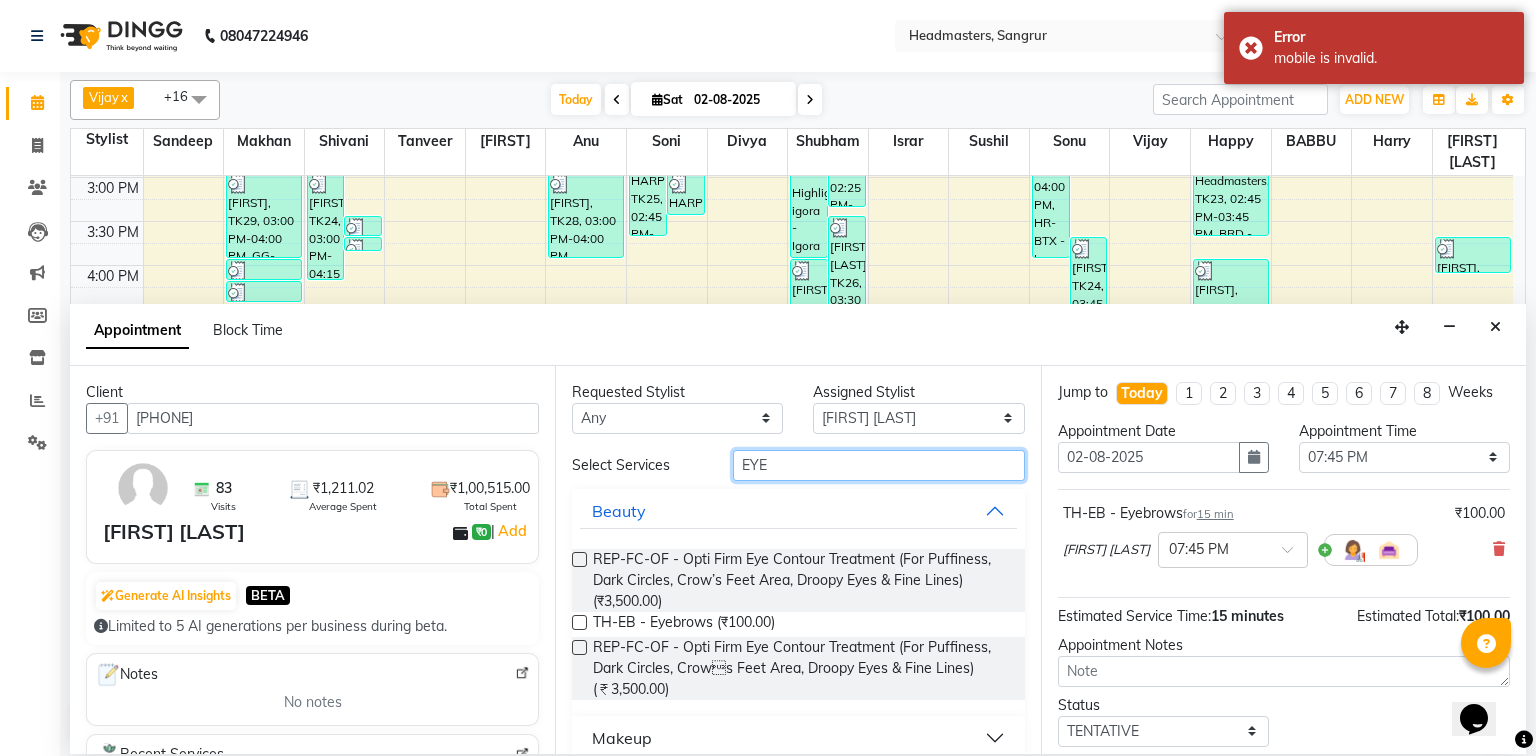 checkbox on "false" 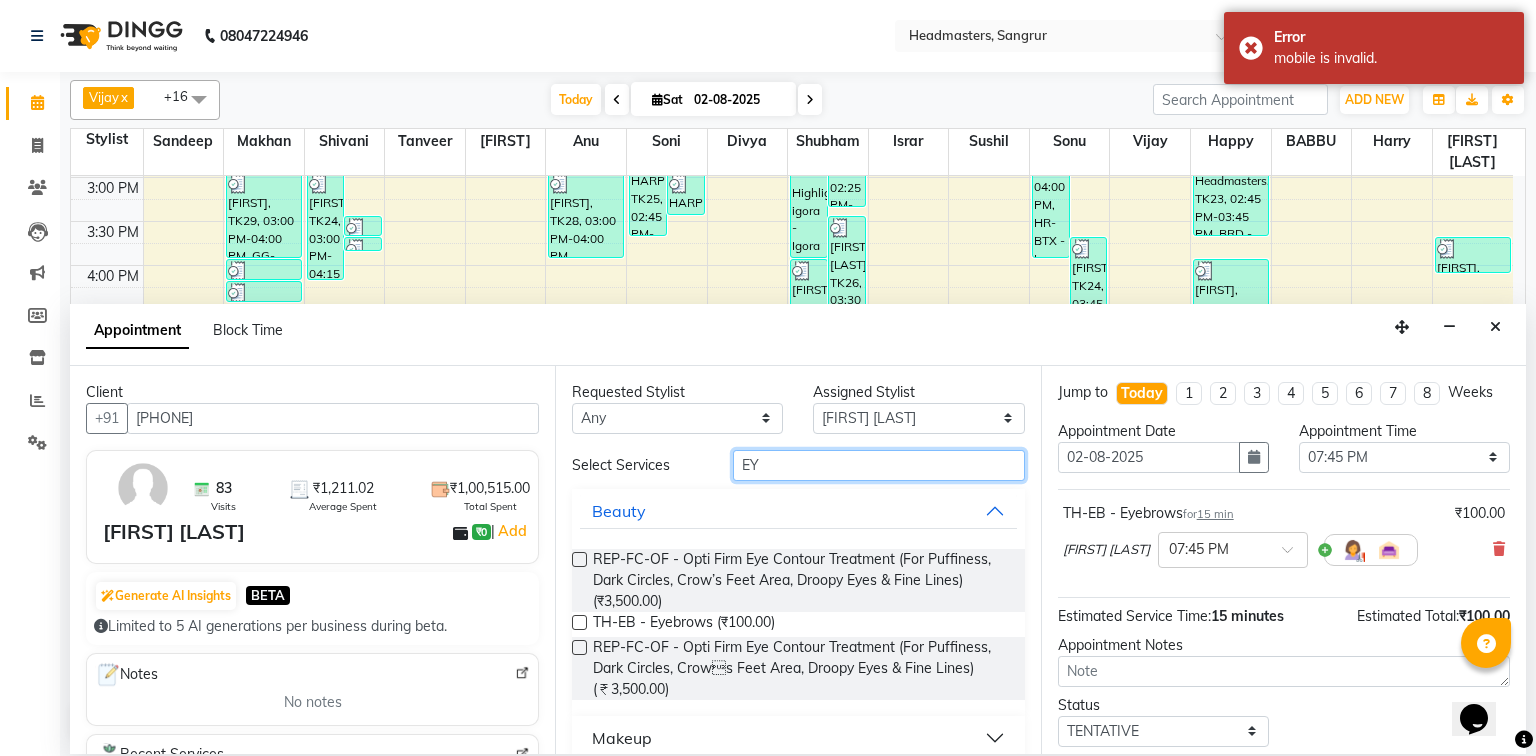 type on "E" 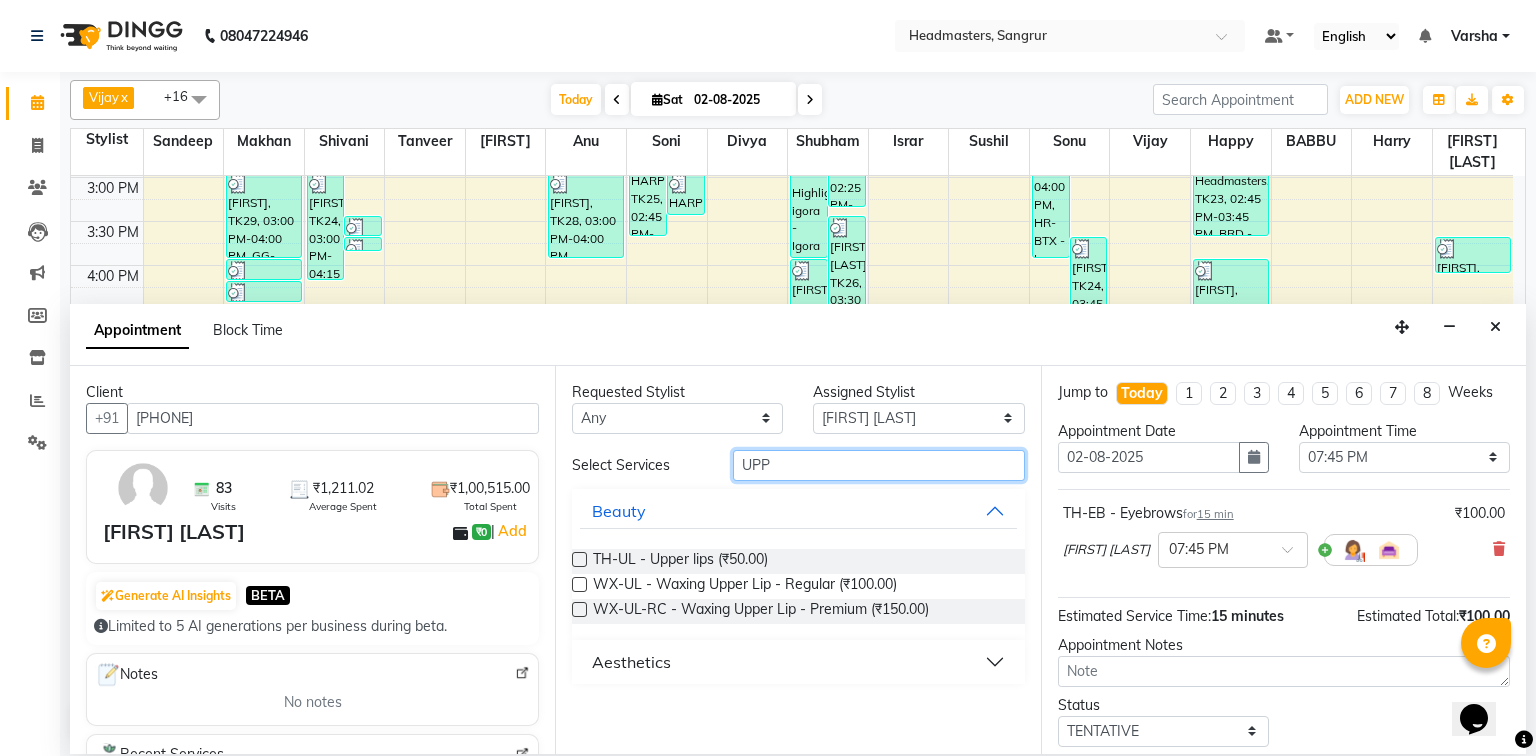 type on "UPP" 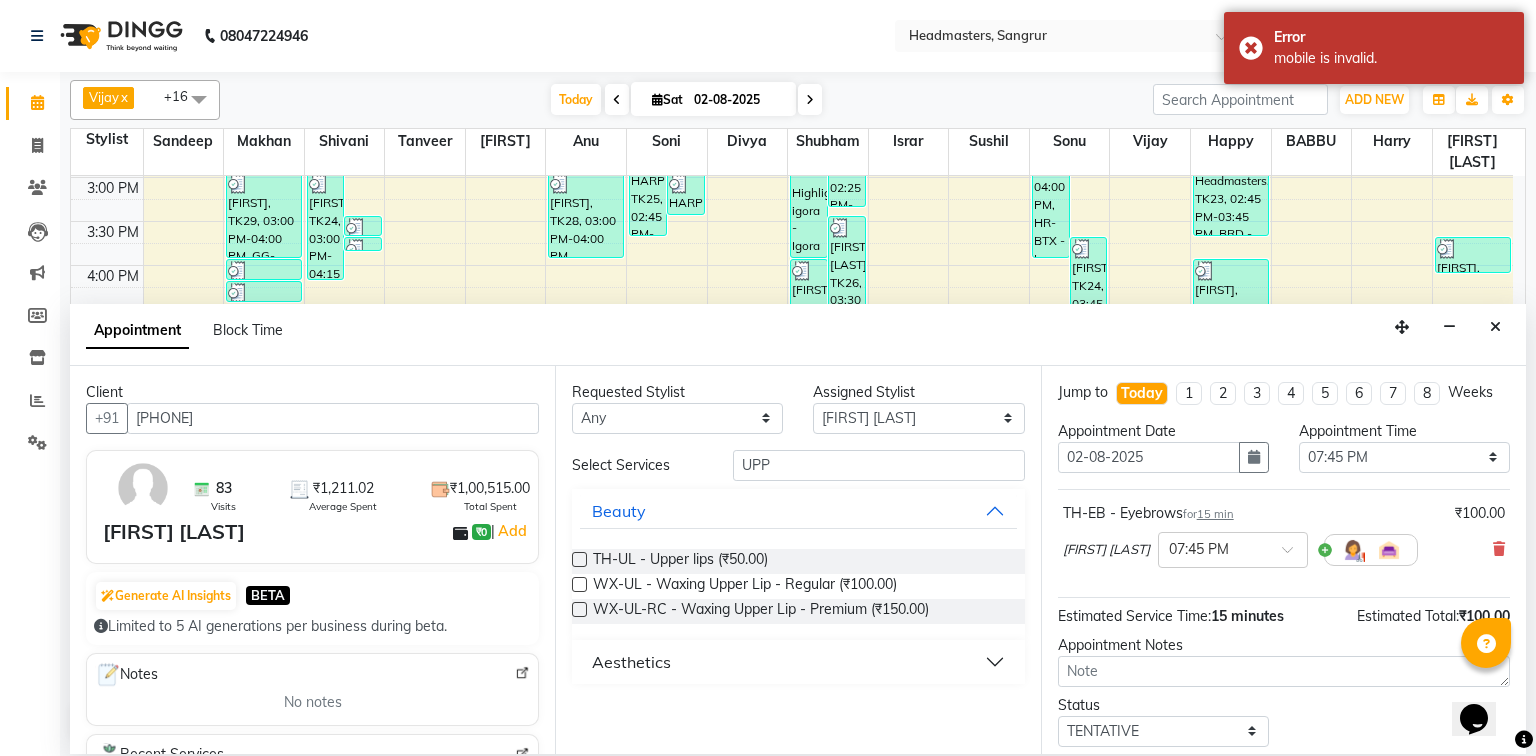 click at bounding box center [579, 559] 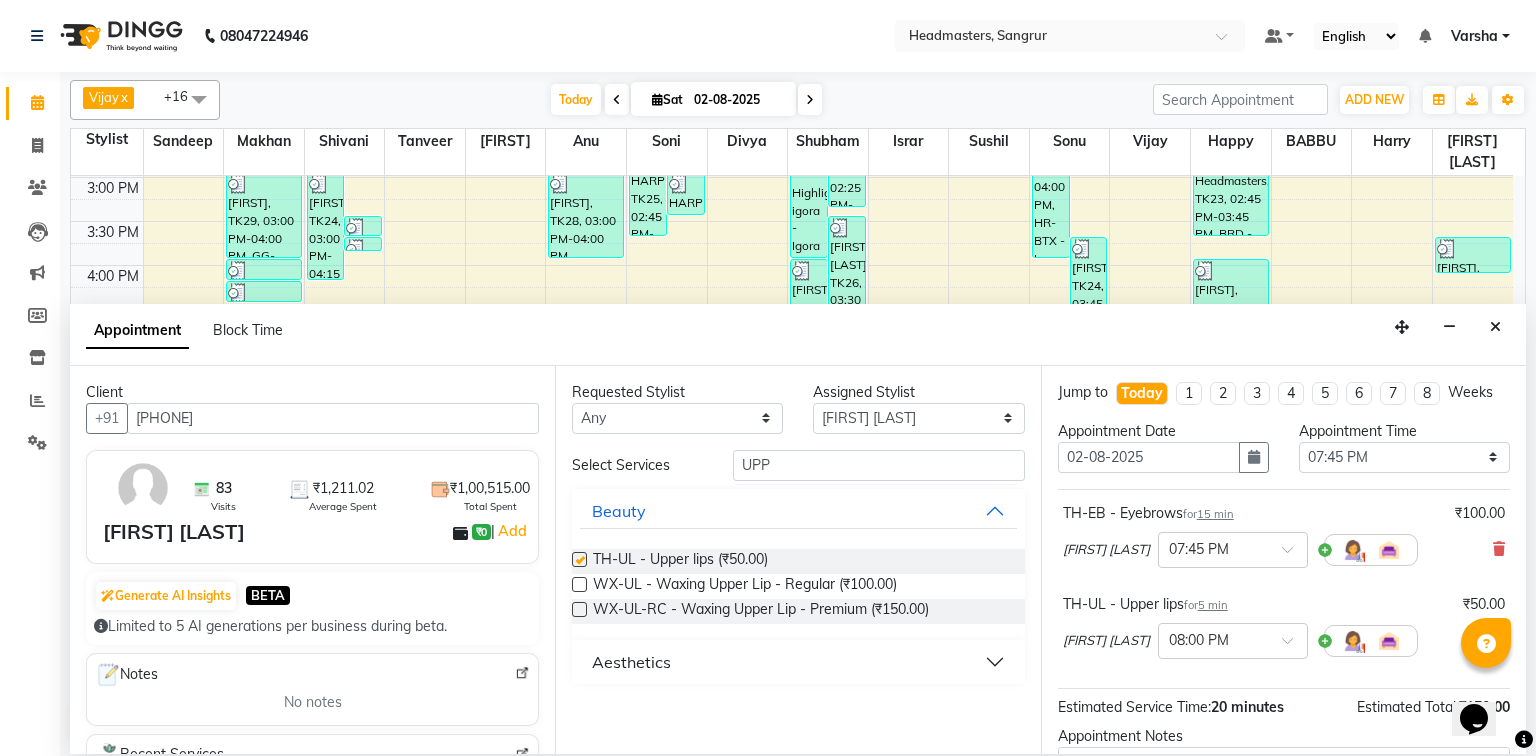 checkbox on "false" 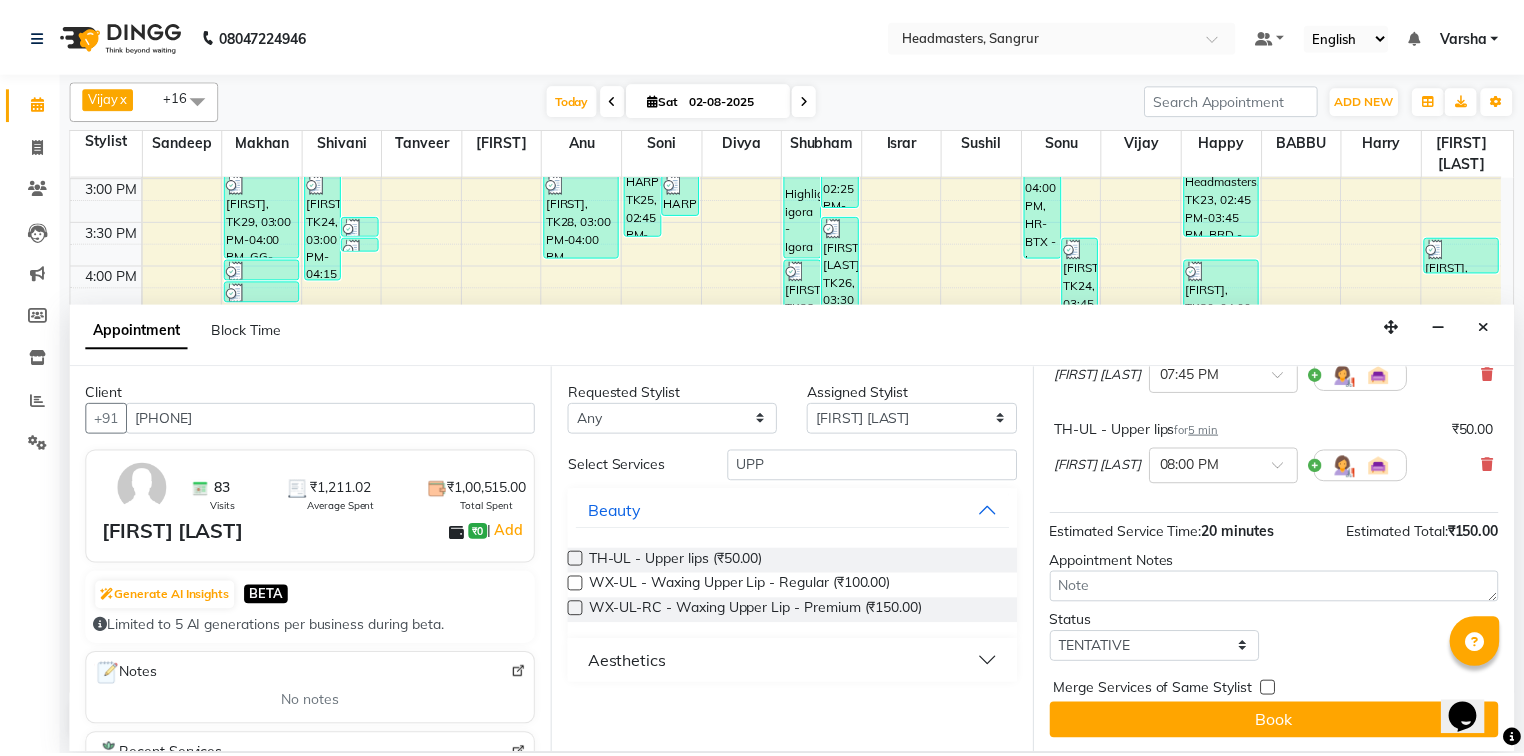 scroll, scrollTop: 176, scrollLeft: 0, axis: vertical 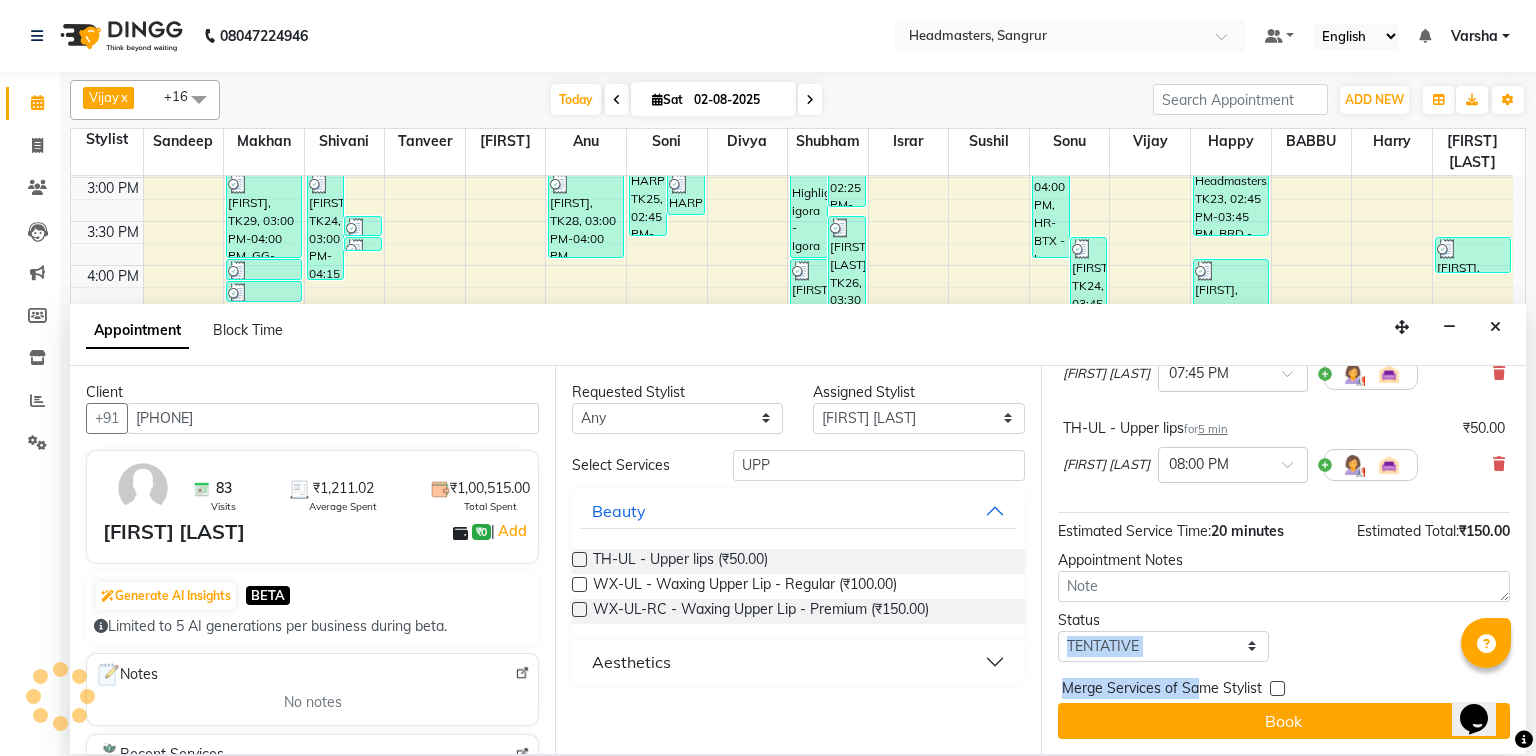 click on "Jump to Today 1 2 3 4 5 6 7 8 Weeks Appointment Date 02-08-2025 Appointment Time Select 09:00 AM 09:15 AM 09:30 AM 09:45 AM 10:00 AM 10:15 AM 10:30 AM 10:45 AM 11:00 AM 11:15 AM 11:30 AM 11:45 AM 12:00 PM 12:15 PM 12:30 PM 12:45 PM 01:00 PM 01:15 PM 01:30 PM 01:45 PM 02:00 PM 02:15 PM 02:30 PM 02:45 PM 03:00 PM 03:15 PM 03:30 PM 03:45 PM 04:00 PM 04:15 PM 04:30 PM 04:45 PM 05:00 PM 05:15 PM 05:30 PM 05:45 PM 06:00 PM 06:15 PM 06:30 PM 06:45 PM 07:00 PM 07:15 PM 07:30 PM 07:45 PM 08:00 PM TH-EB - Eyebrows   for  15 min ₹100.00 [FIRST] [LAST] × 07:45 PM TH-UL - Upper lips   for  5 min ₹50.00 [FIRST] [LAST] × 08:00 PM Estimated Service Time:  20 minutes Estimated Total:  ₹150.00 Appointment Notes Status Select TENTATIVE CONFIRM CHECK-IN UPCOMING Merge Services of Same Stylist  Book" at bounding box center (1283, 560) 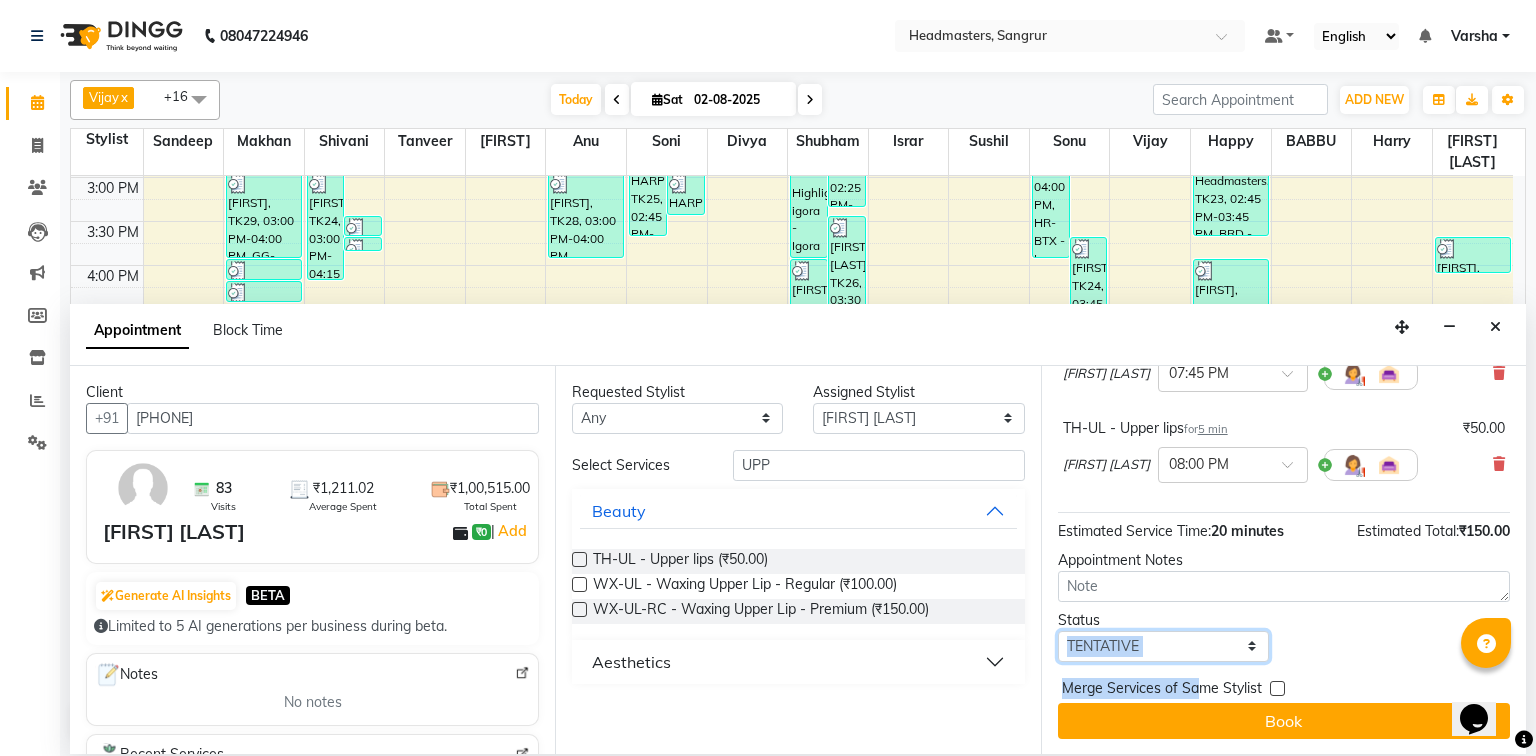 click on "Select TENTATIVE CONFIRM CHECK-IN UPCOMING" at bounding box center [1163, 646] 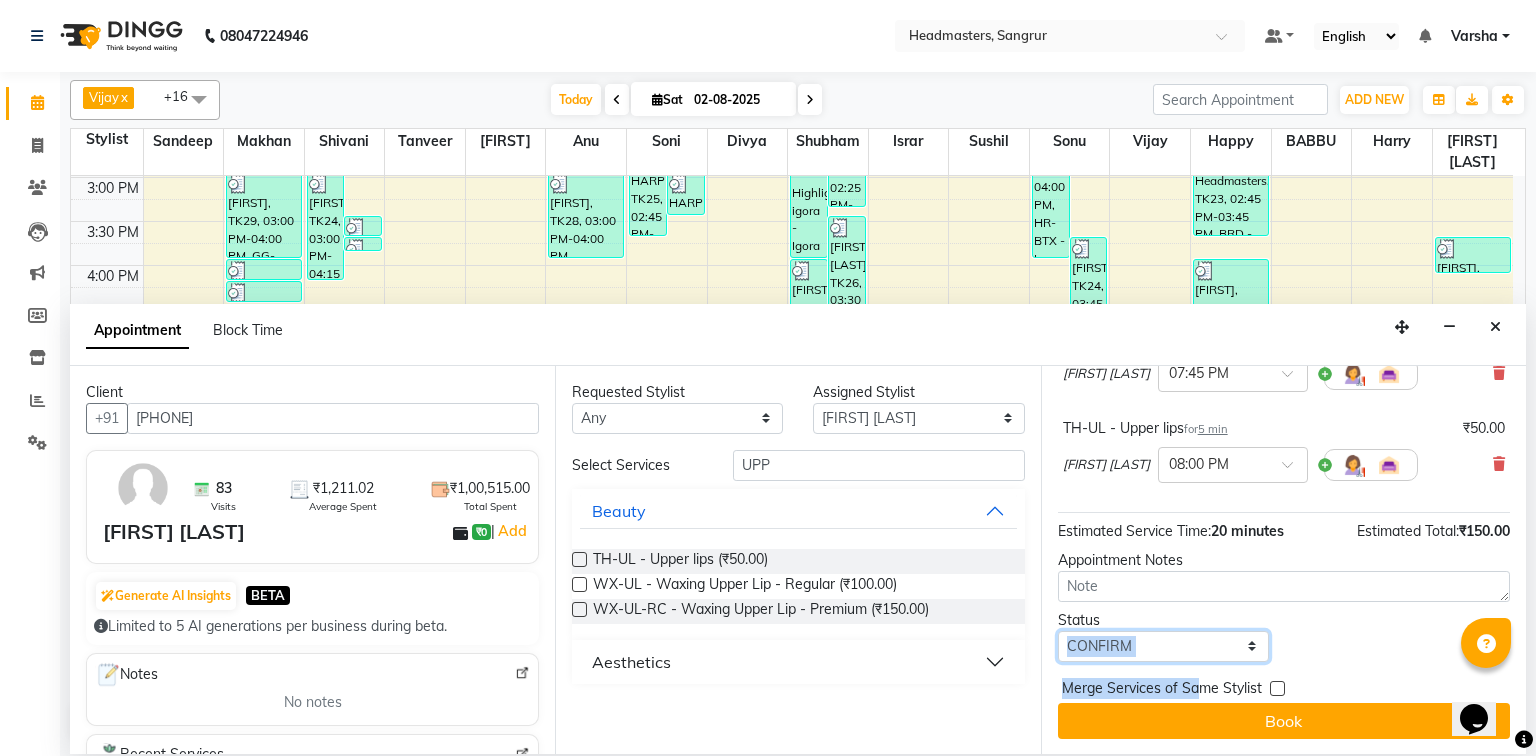 click on "Select TENTATIVE CONFIRM CHECK-IN UPCOMING" at bounding box center [1163, 646] 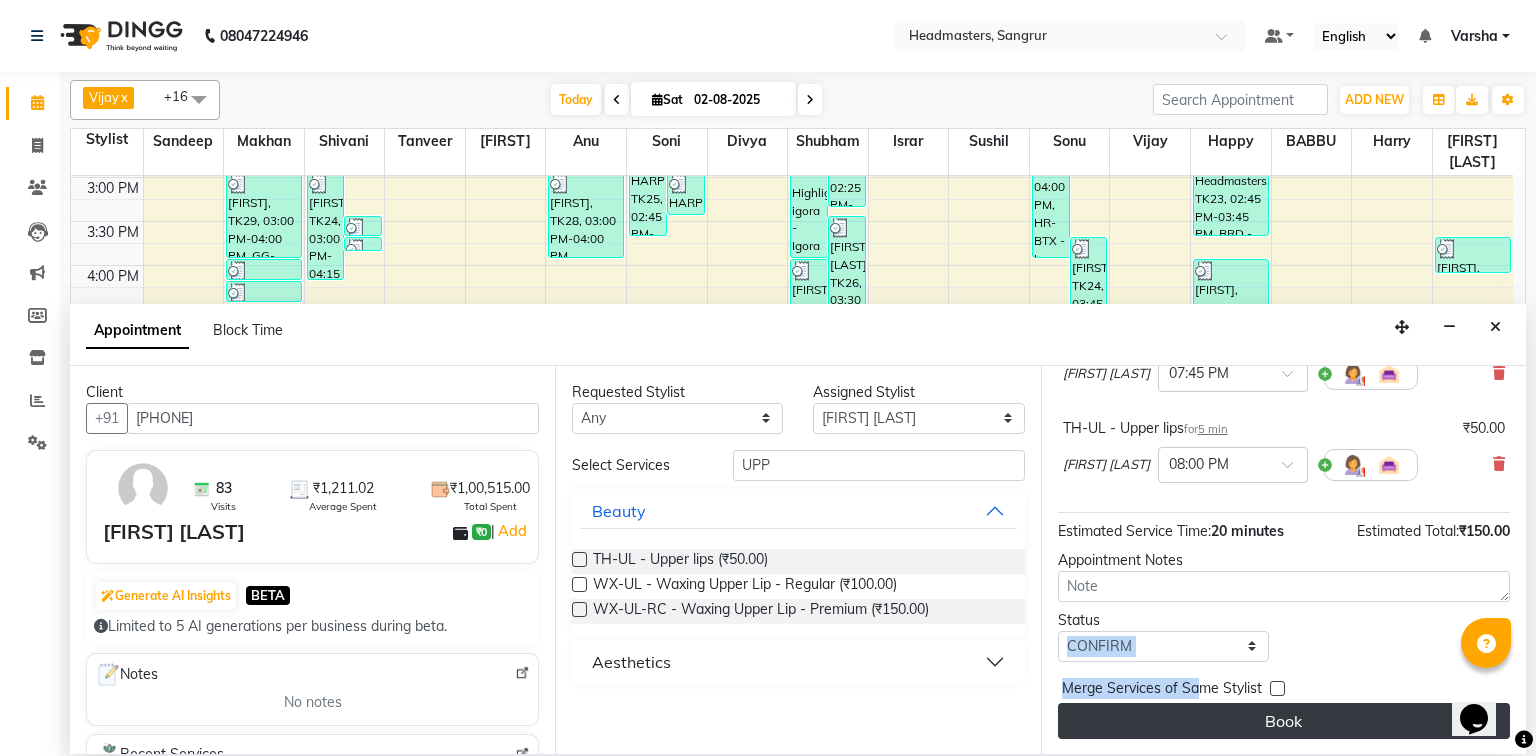 click on "Book" at bounding box center [1284, 721] 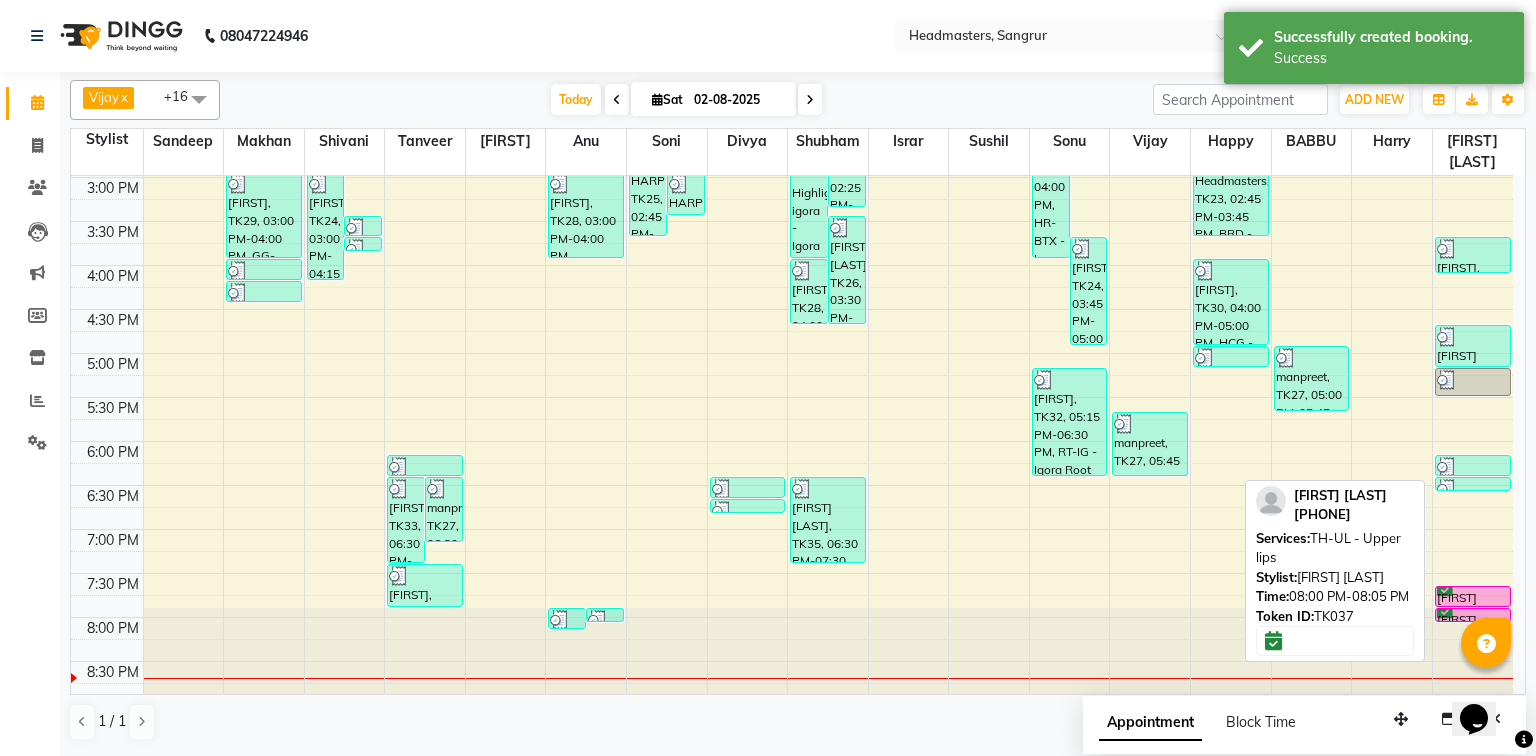 click on "[FIRST] [LAST], TK37, 08:00 PM-08:05 PM, TH-UL - Upper lips" at bounding box center (1473, 615) 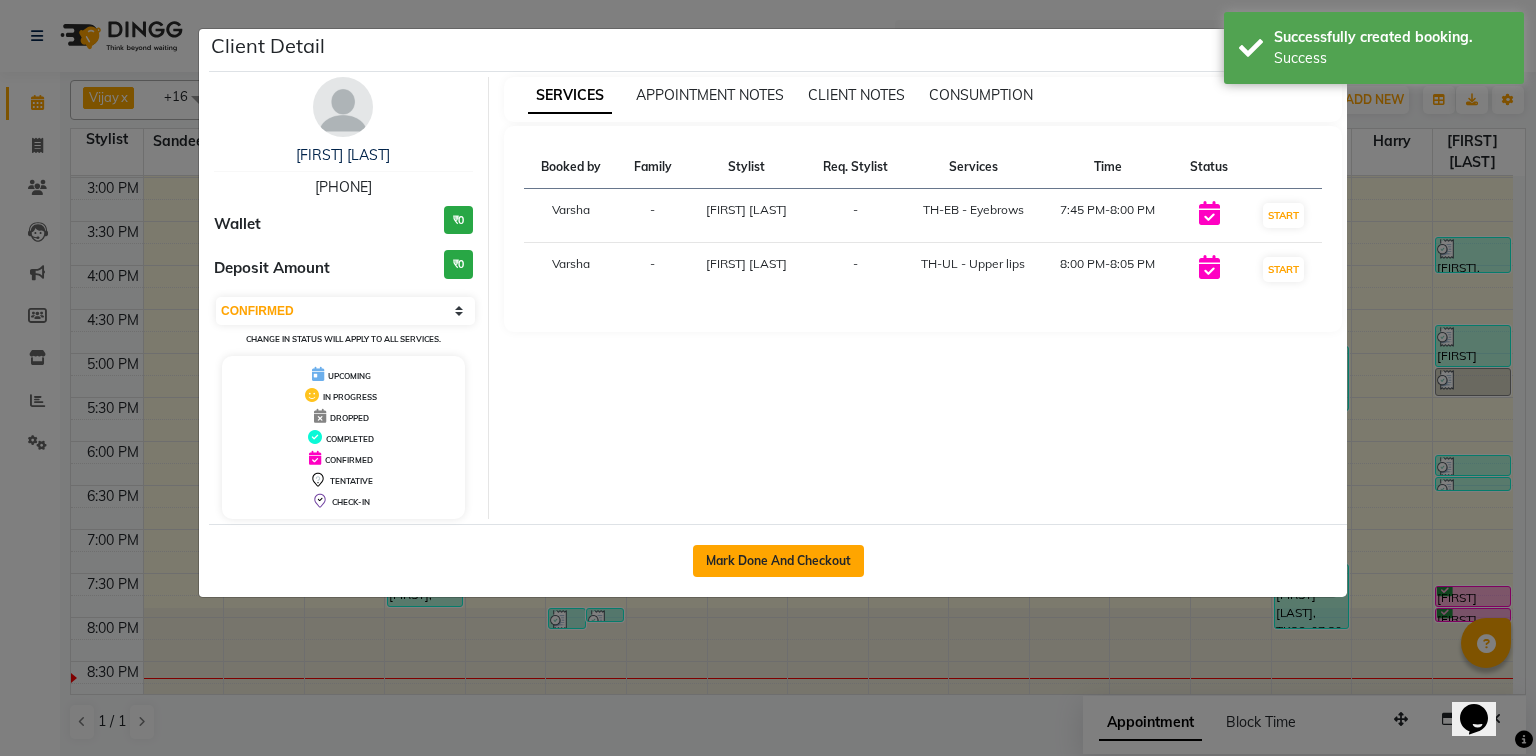 click on "Mark Done And Checkout" 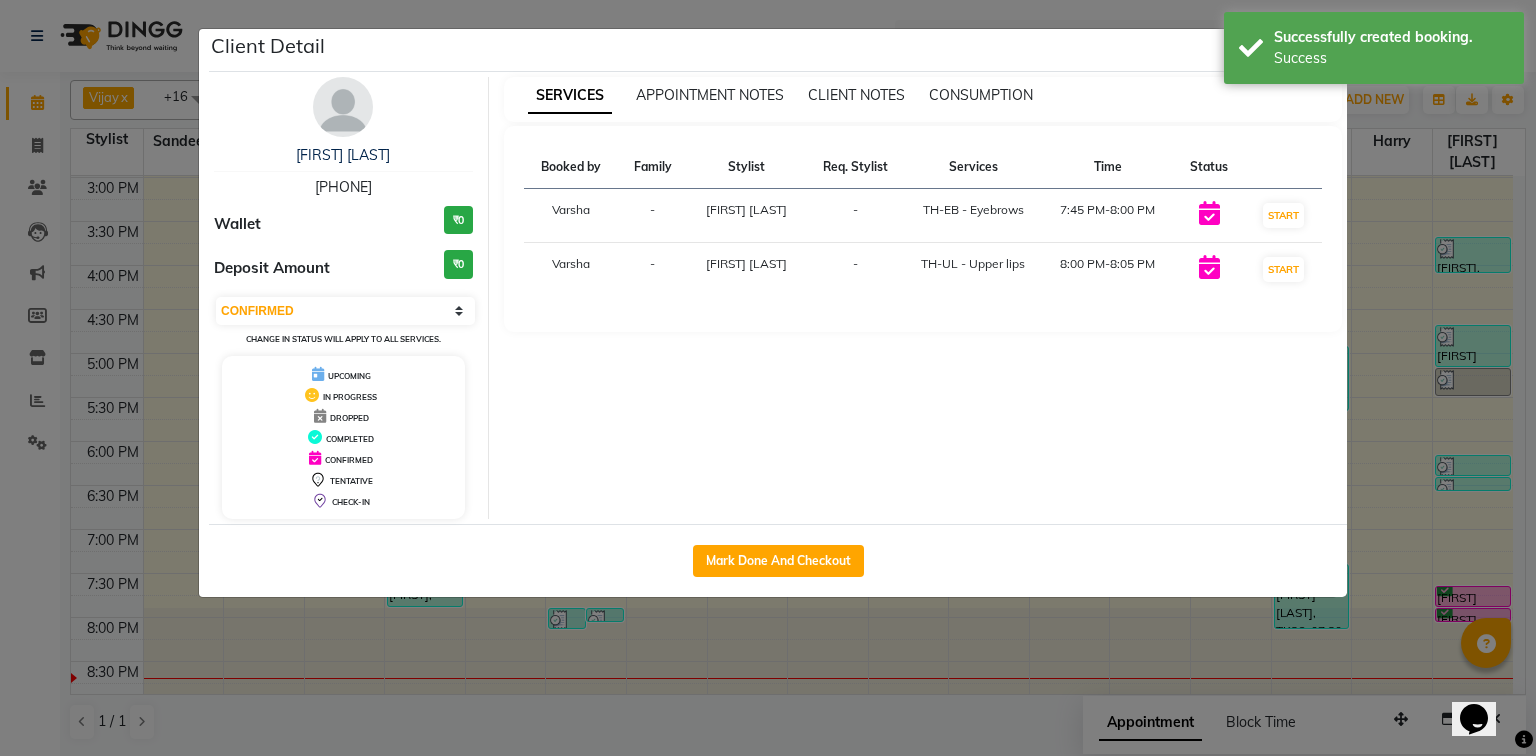 select on "service" 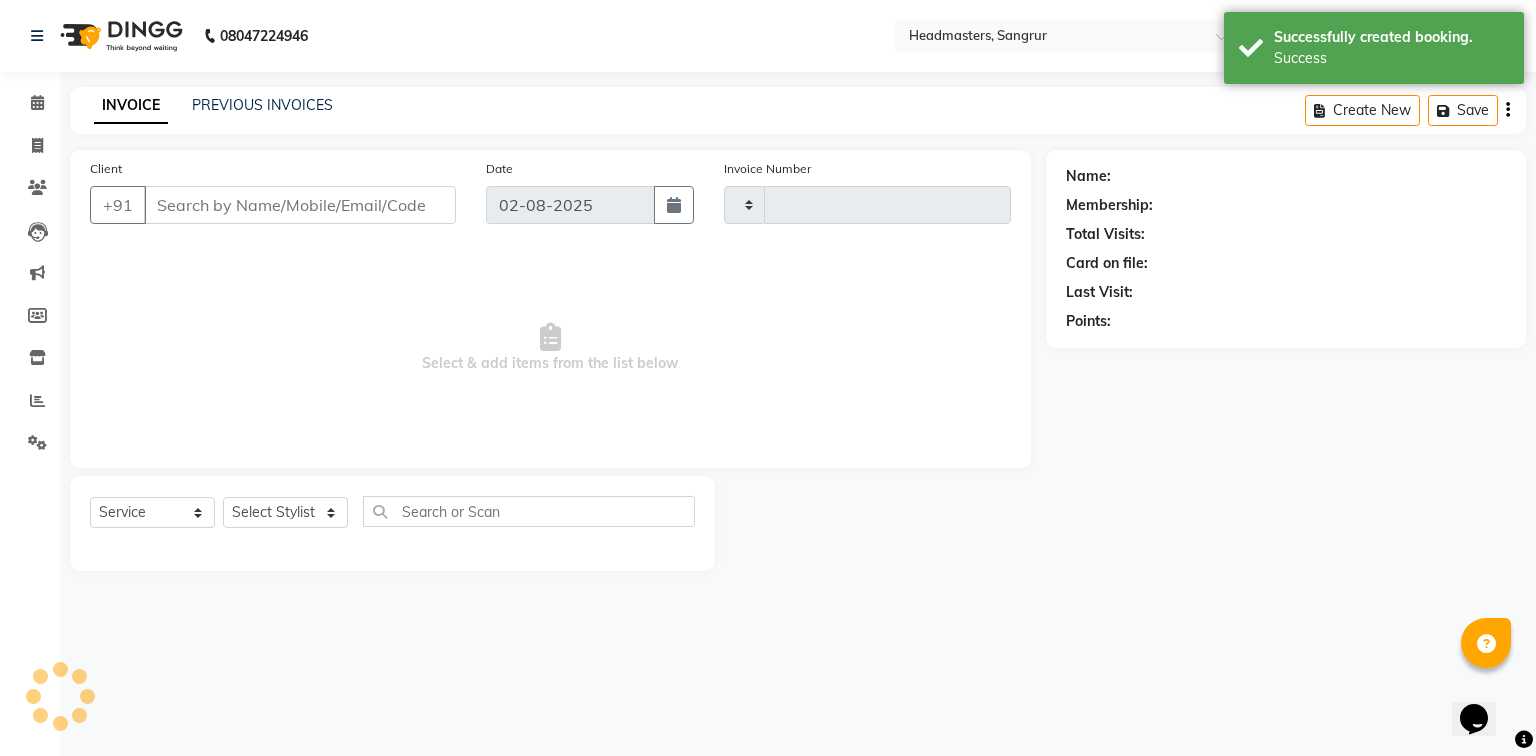 type on "3789" 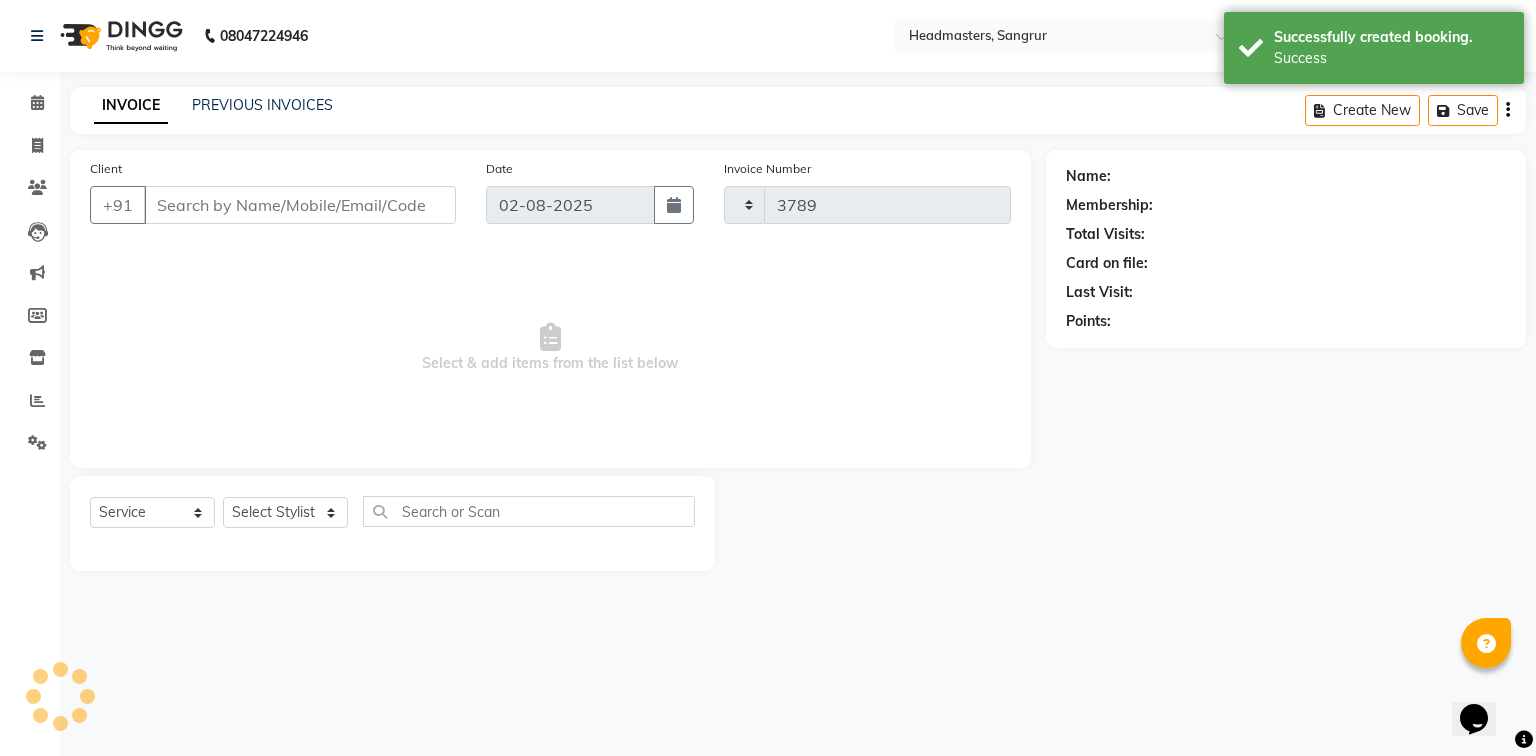 select on "7140" 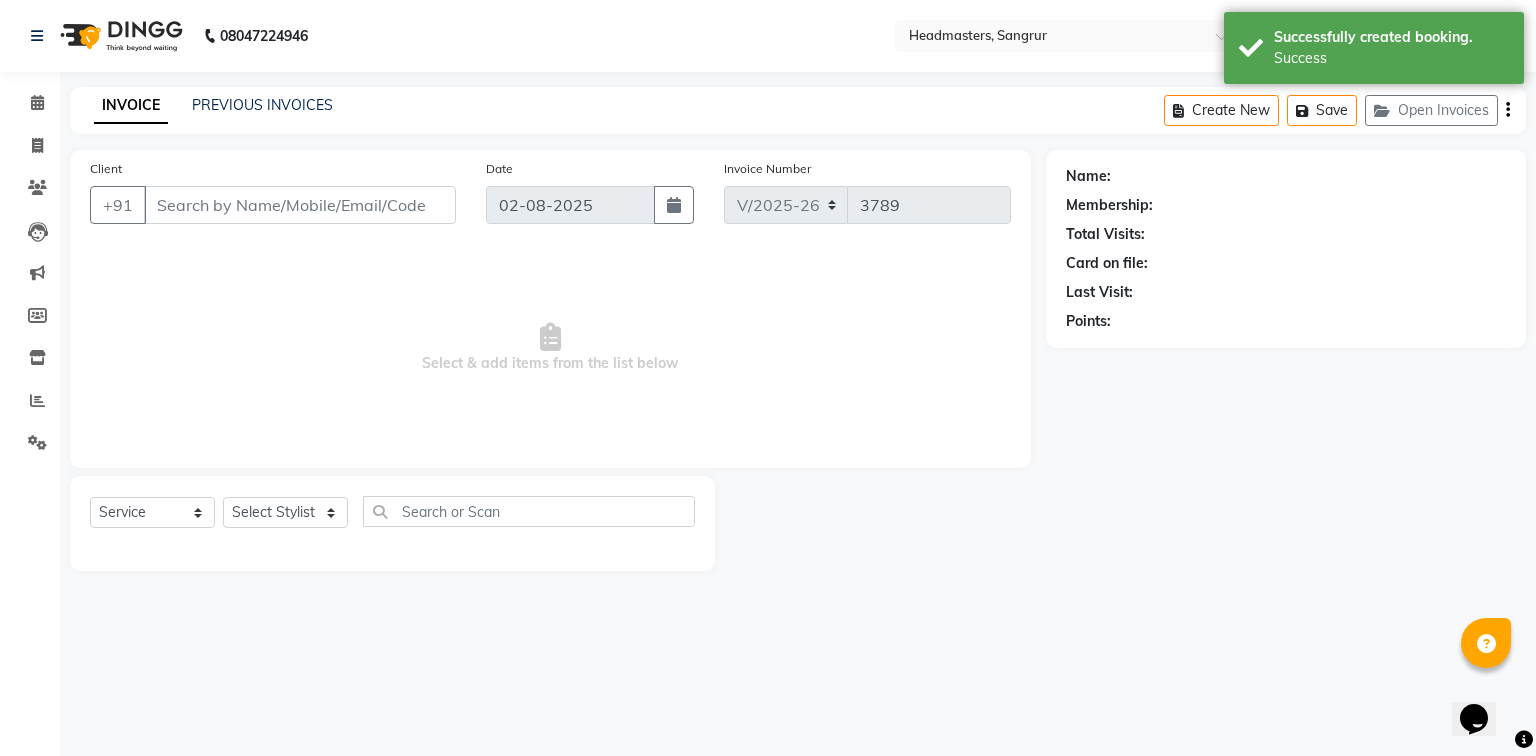 type on "[PHONE]" 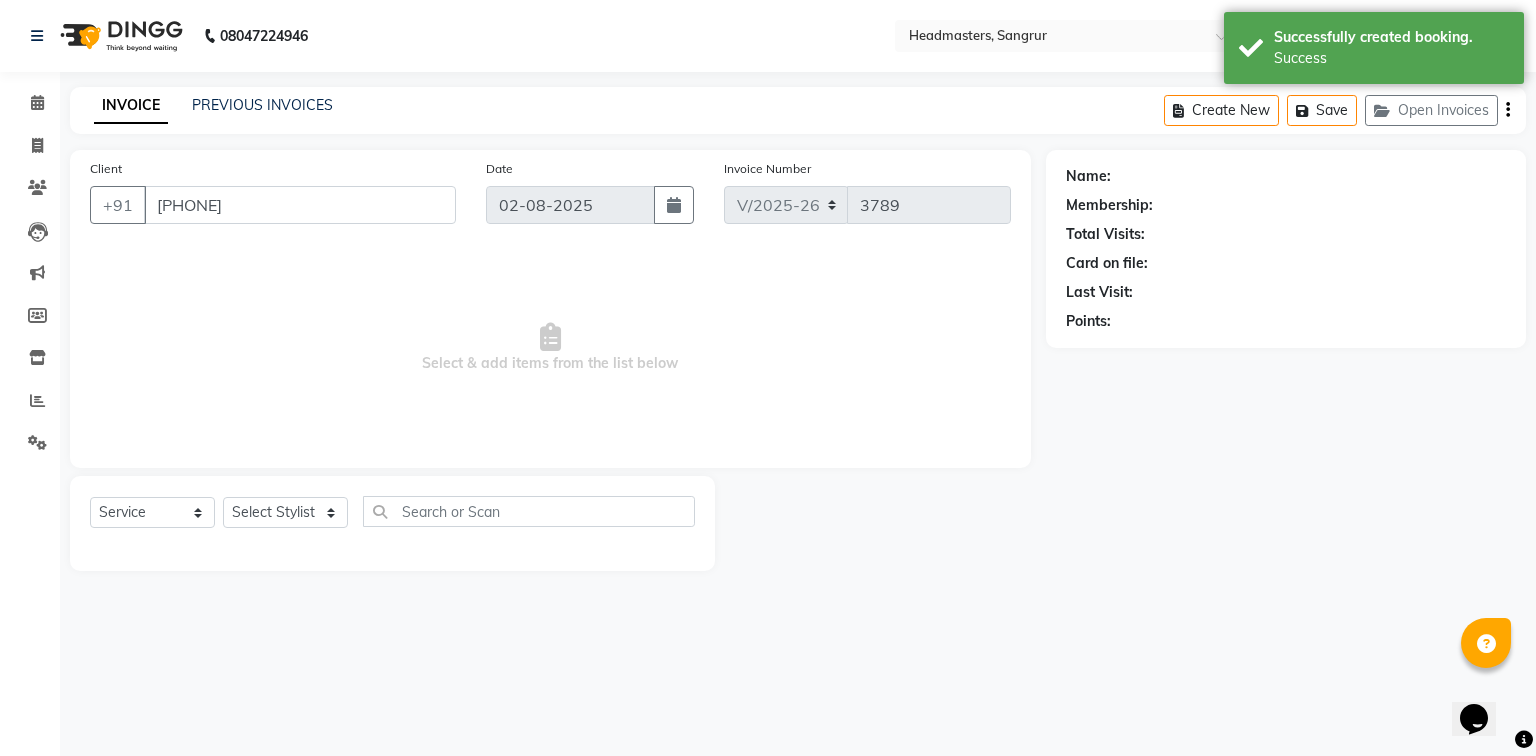 select on "69685" 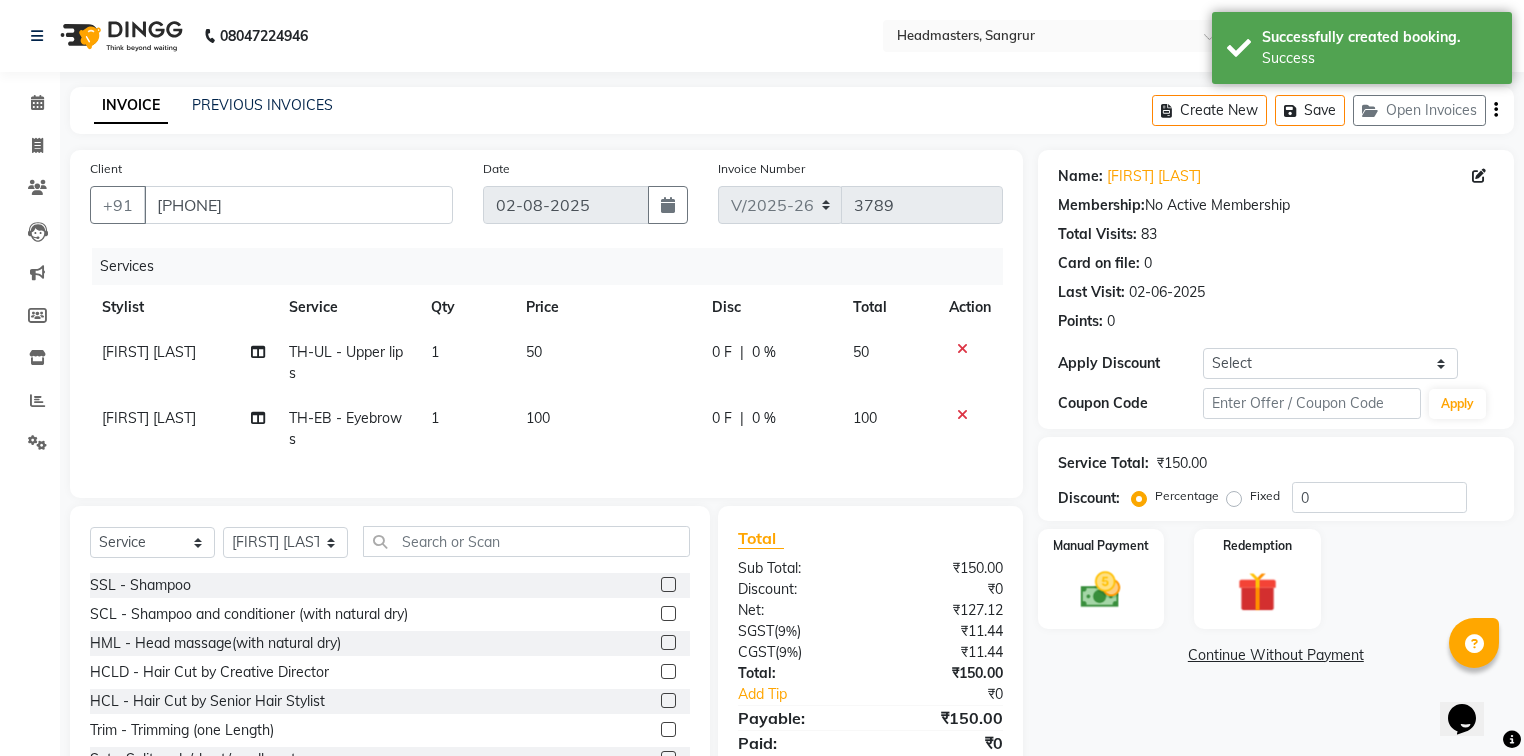 click on "0 F" 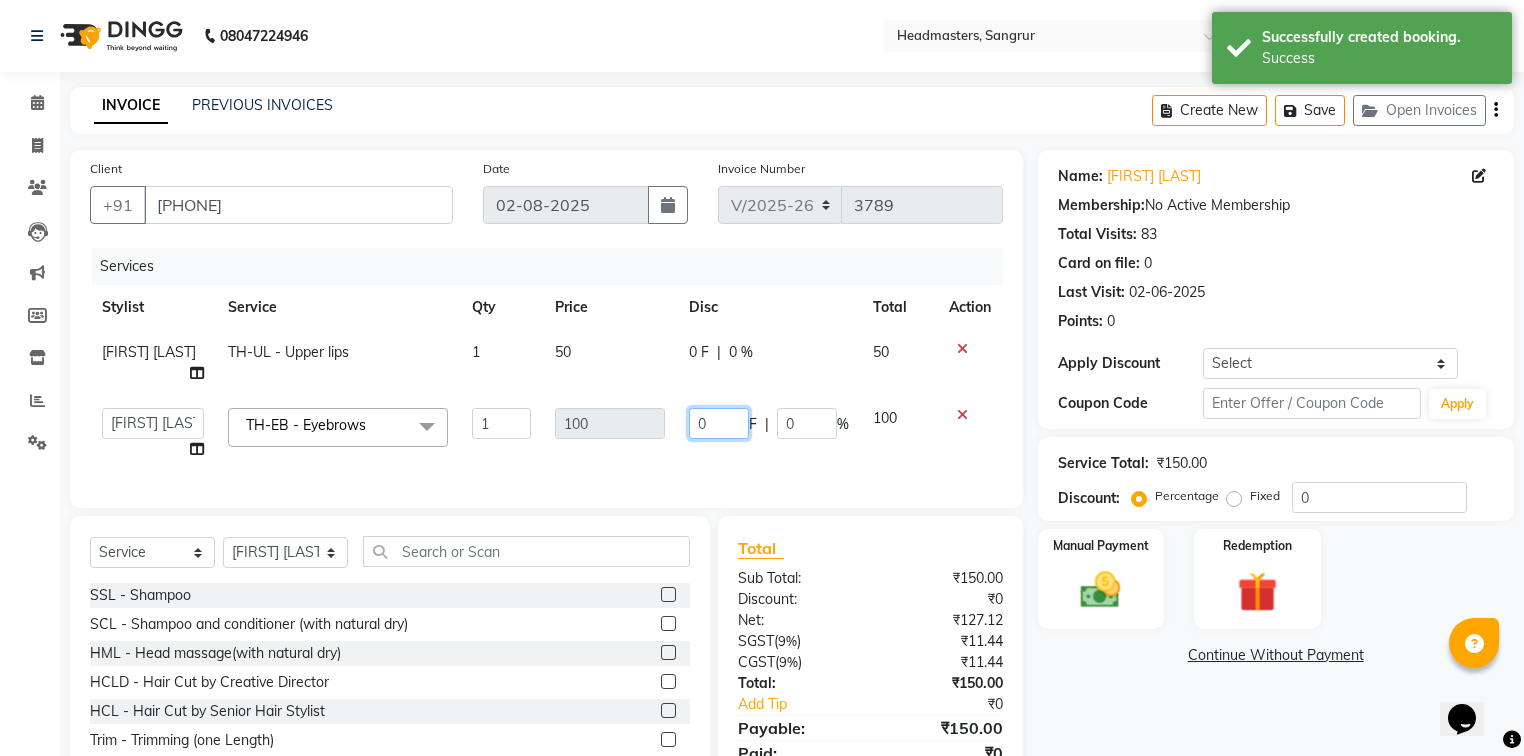 click on "0" 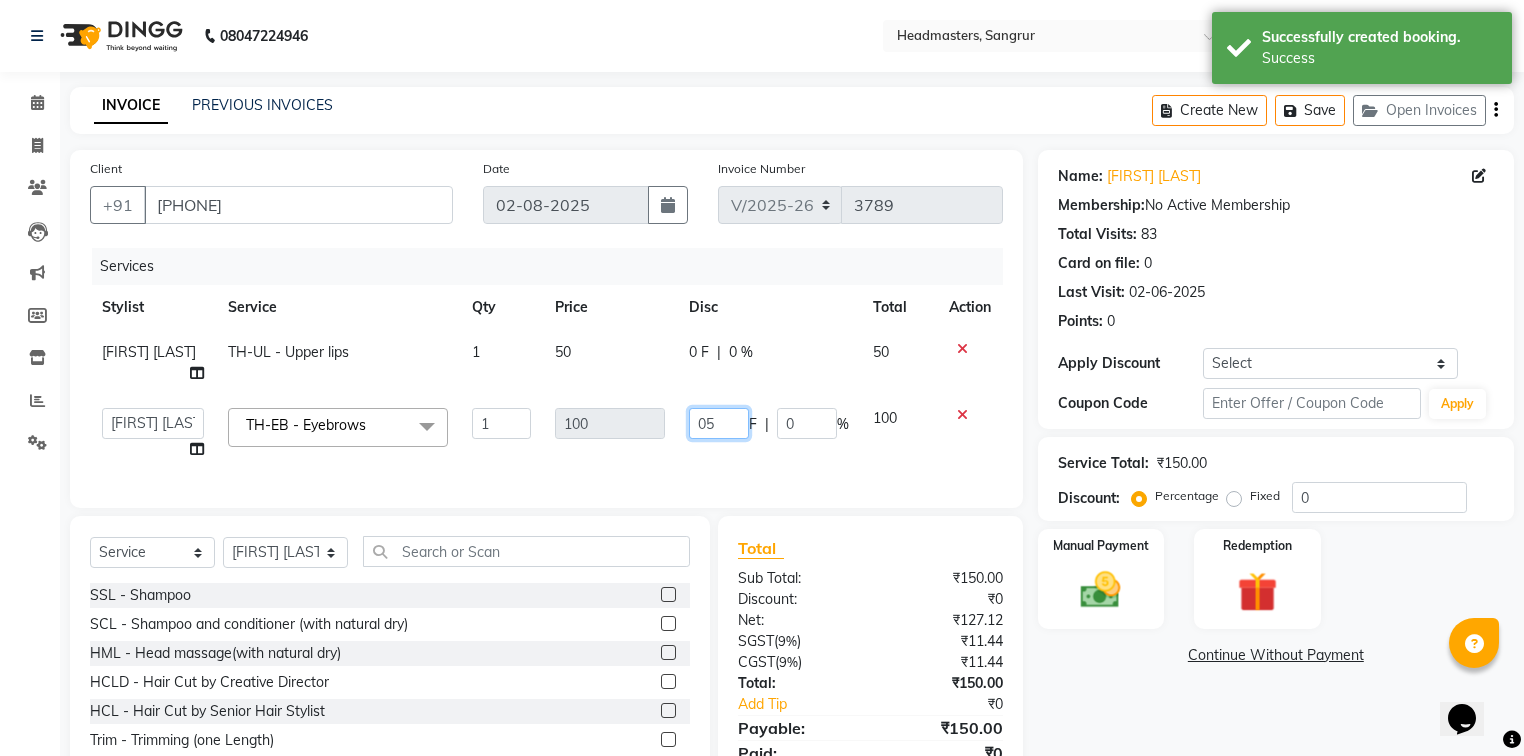 type on "050" 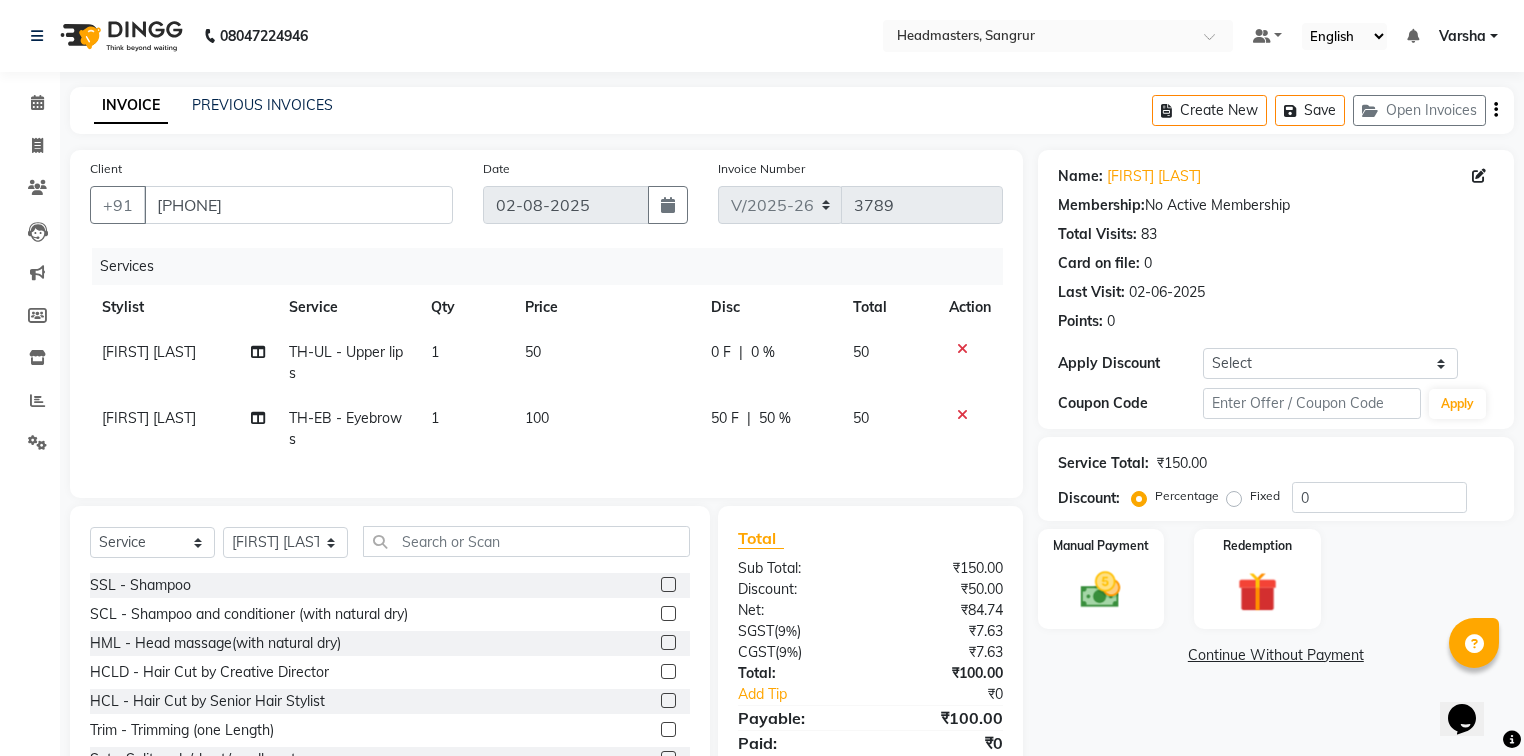 click on "Name: [FIRST] [LAST] Membership:  No Active Membership  Total Visits:  83 Card on file:  0 Last Visit:   02-06-2025 Points:   0  Apply Discount Select Coupon → Wrong Job Card  Coupon → Complimentary  Coupon → Correction  Coupon → First Wash  Coupon → Free Of Cost  Coupon → Staff Service  Coupon → Service Not Done  Coupon → Already Paid  Coupon → Double Job Card  Coupon Code Apply Service Total:  ₹150.00  Discount:  Percentage   Fixed  0 Manual Payment Redemption  Continue Without Payment" 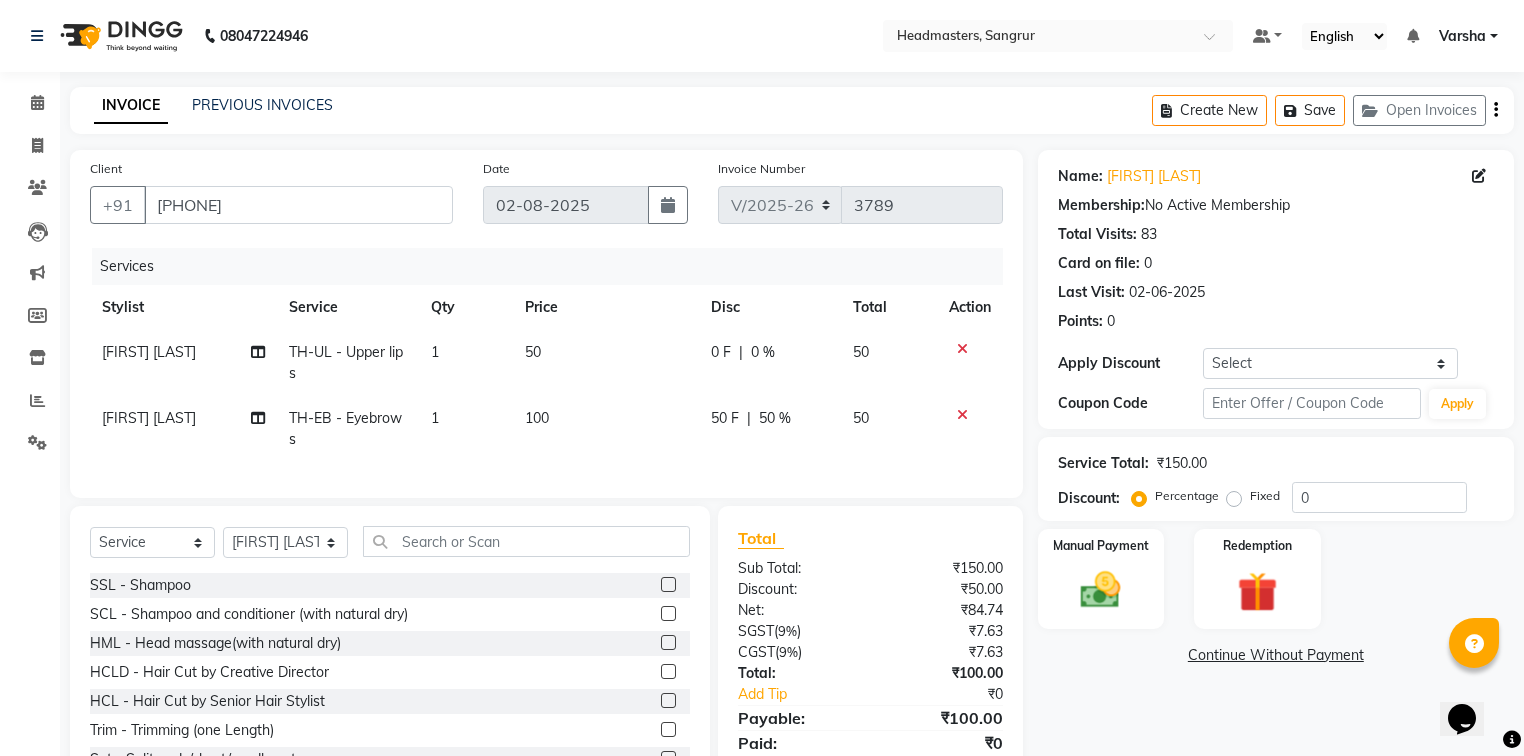 click 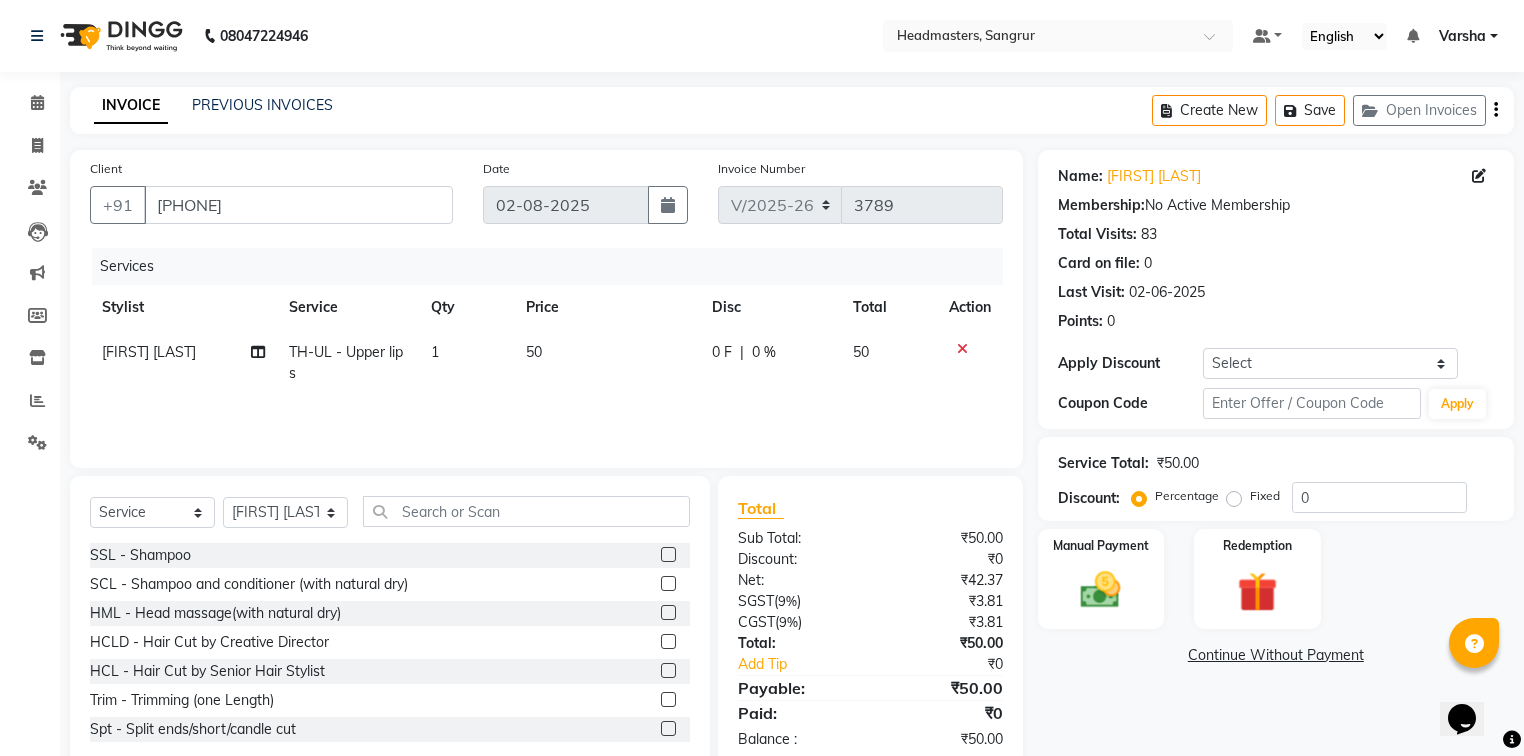 click on "50" 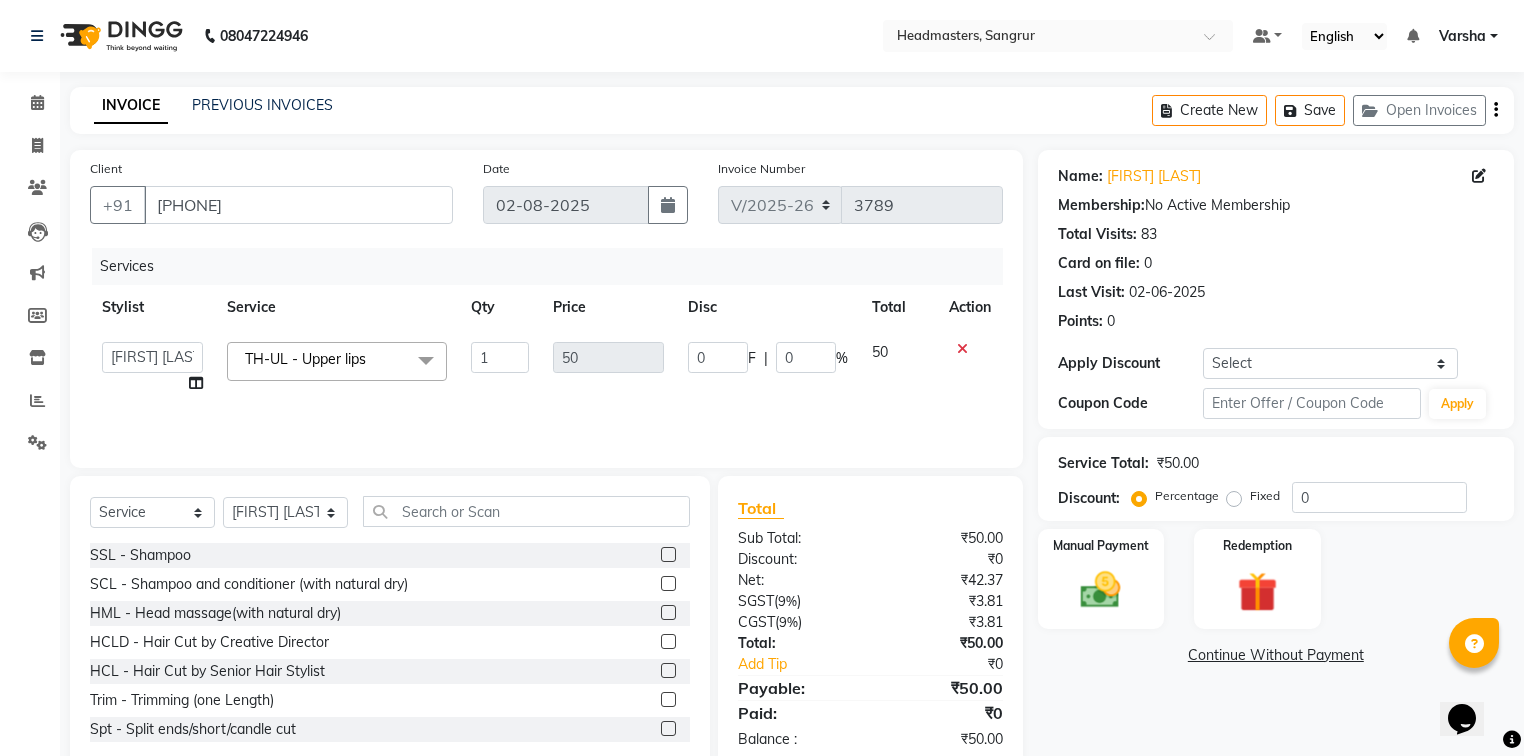 click 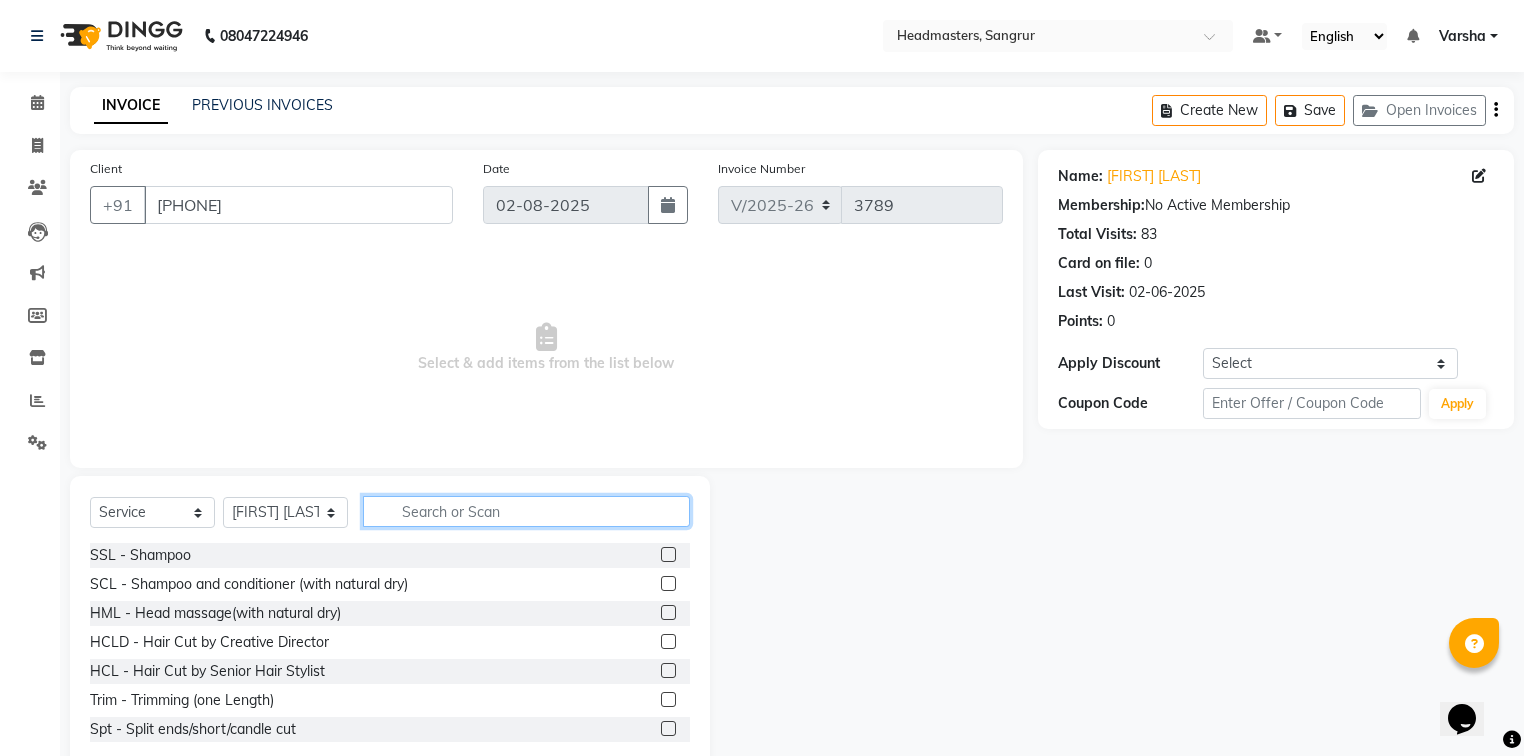 click 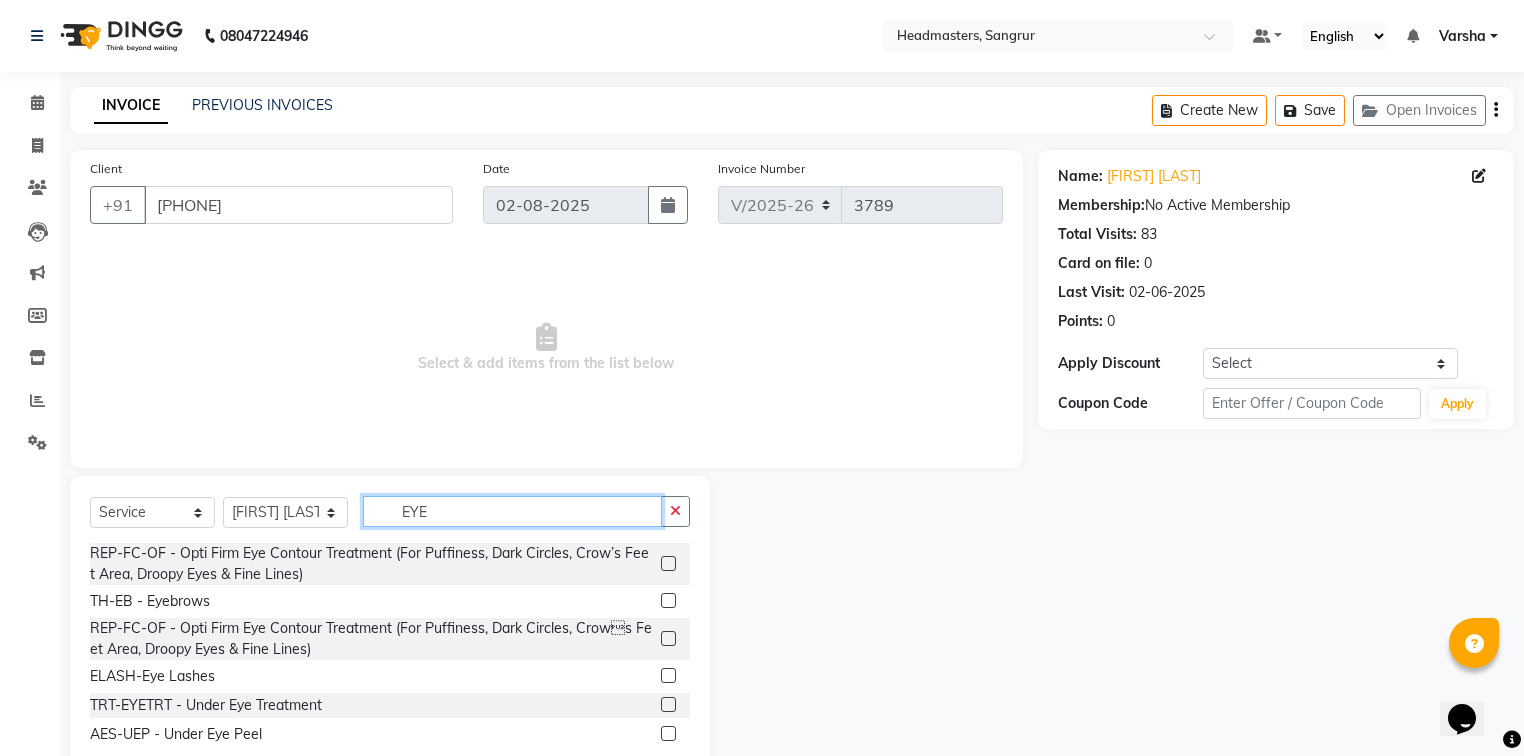 type on "EYE" 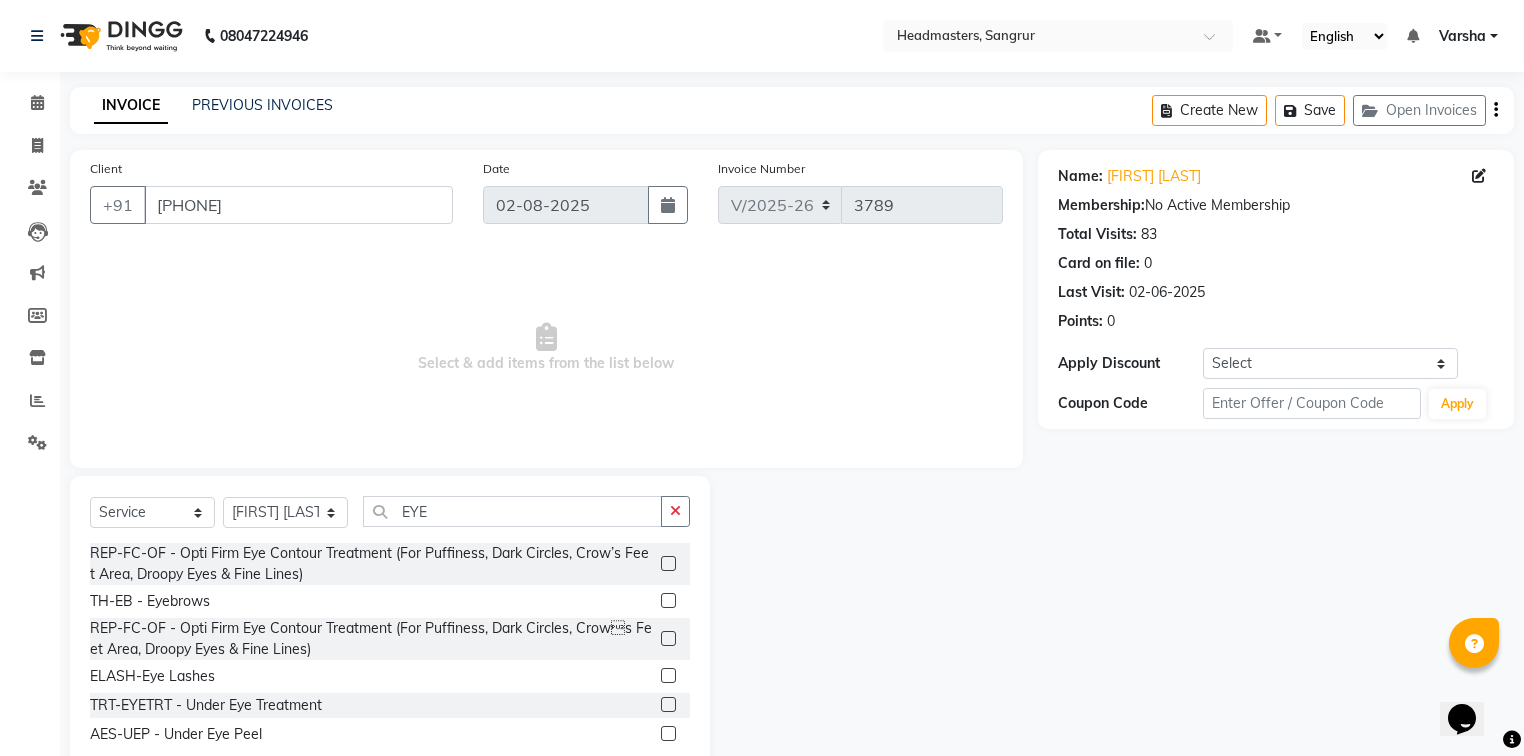 click 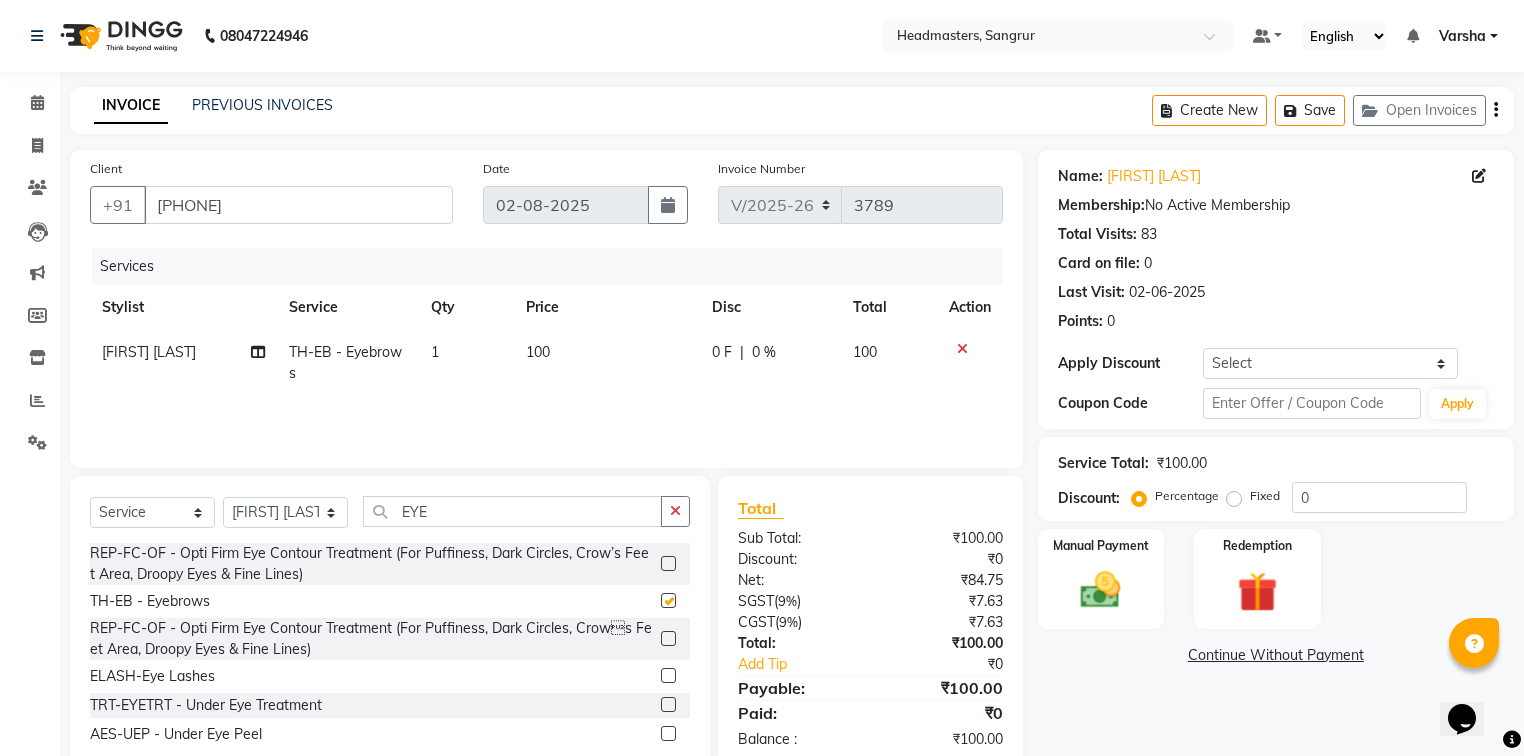 checkbox on "false" 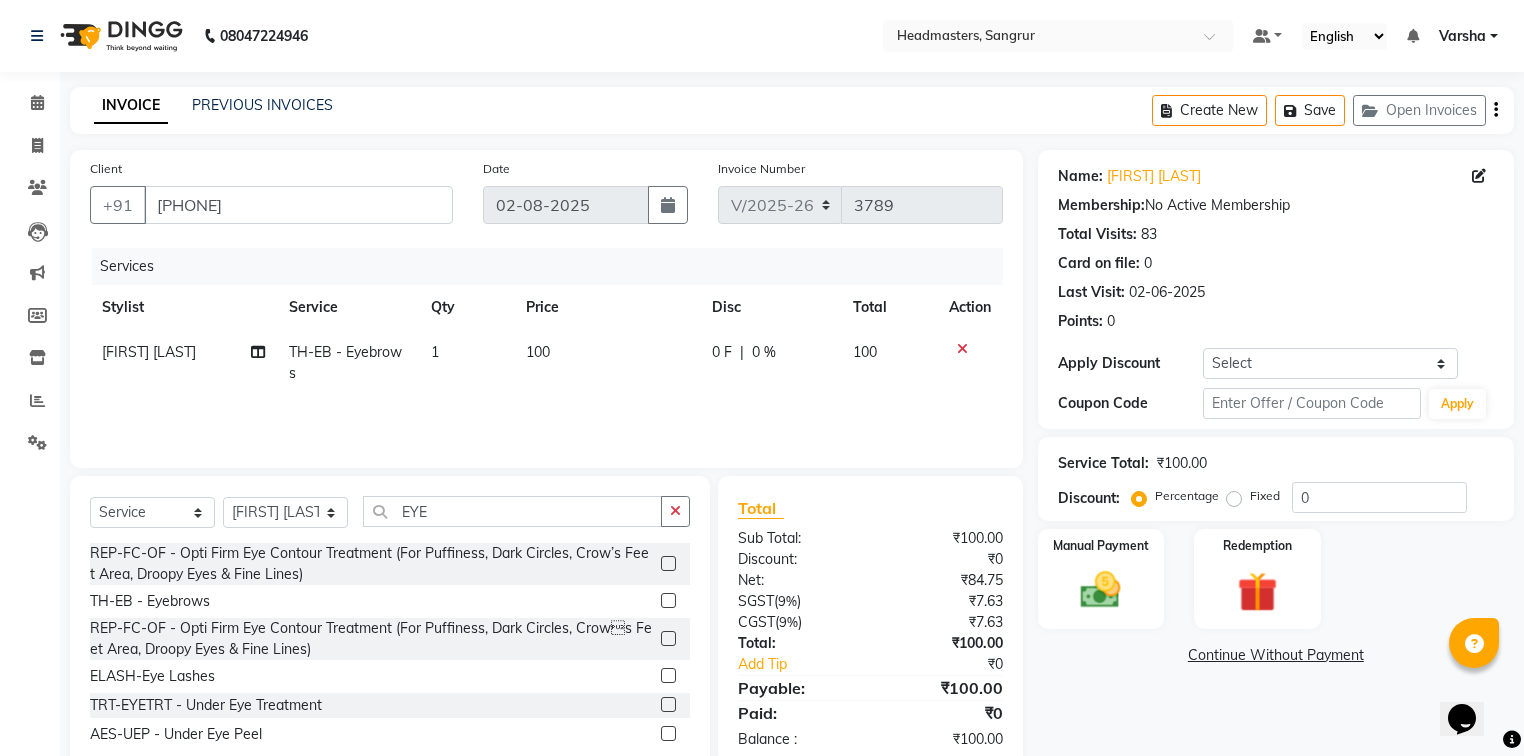 click on "0 F | 0 %" 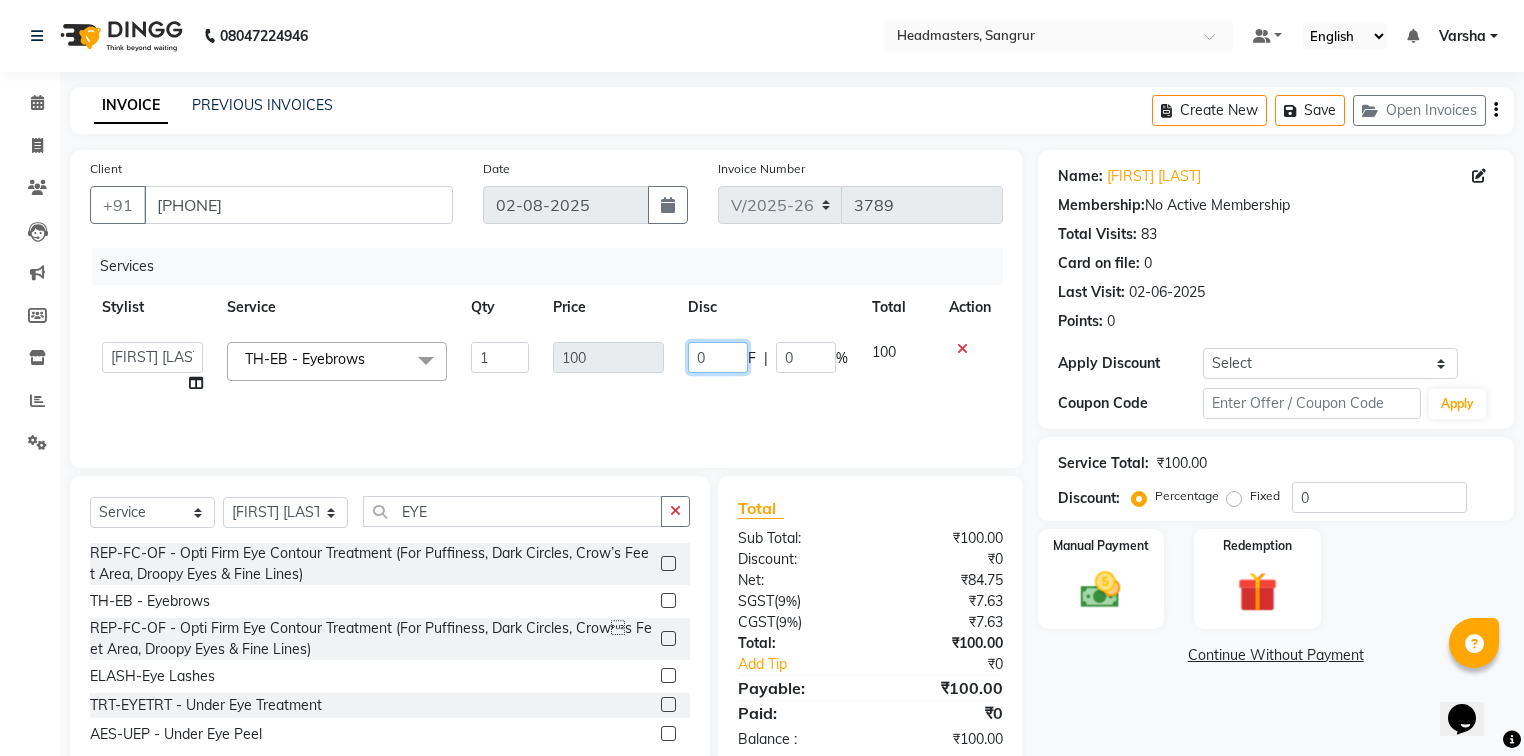 click on "0" 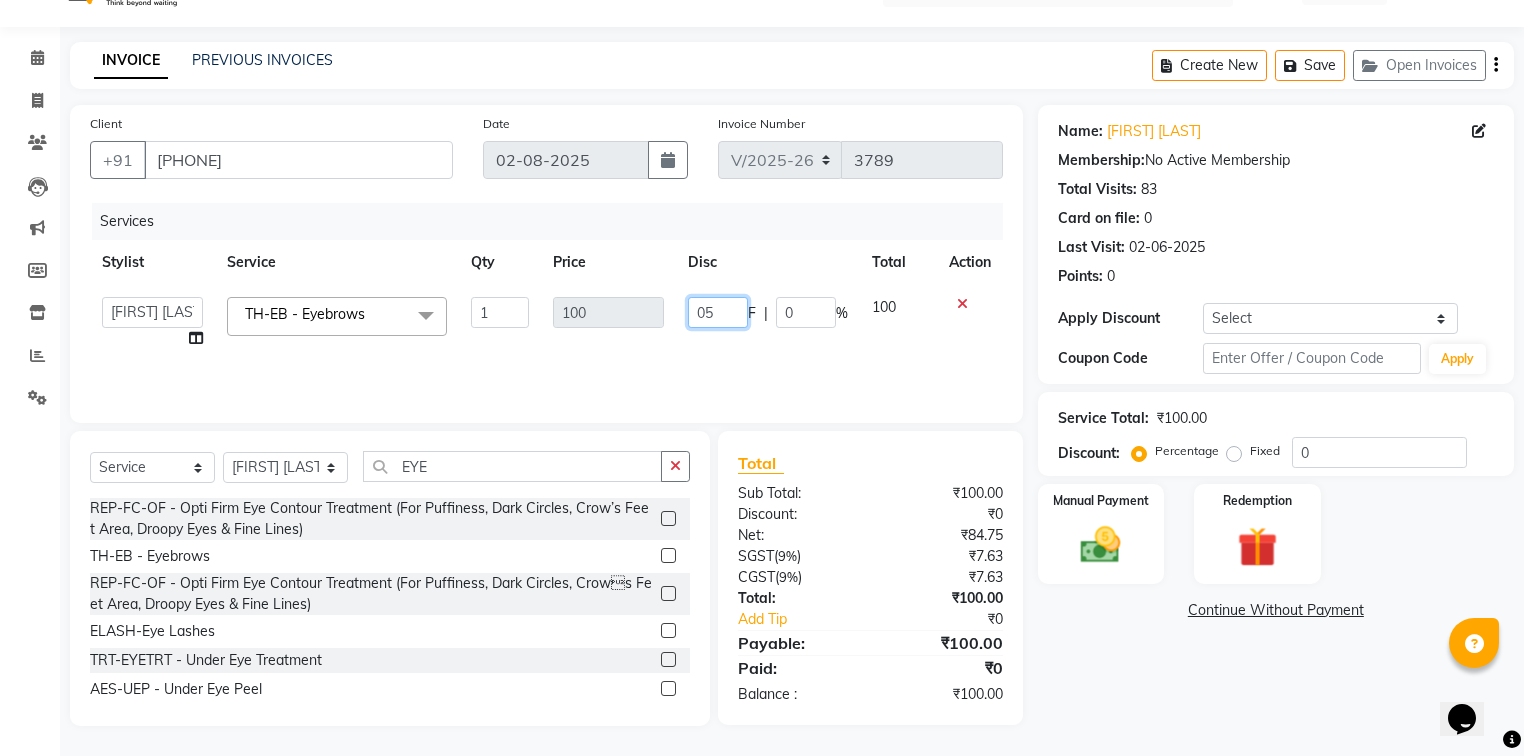 type on "050" 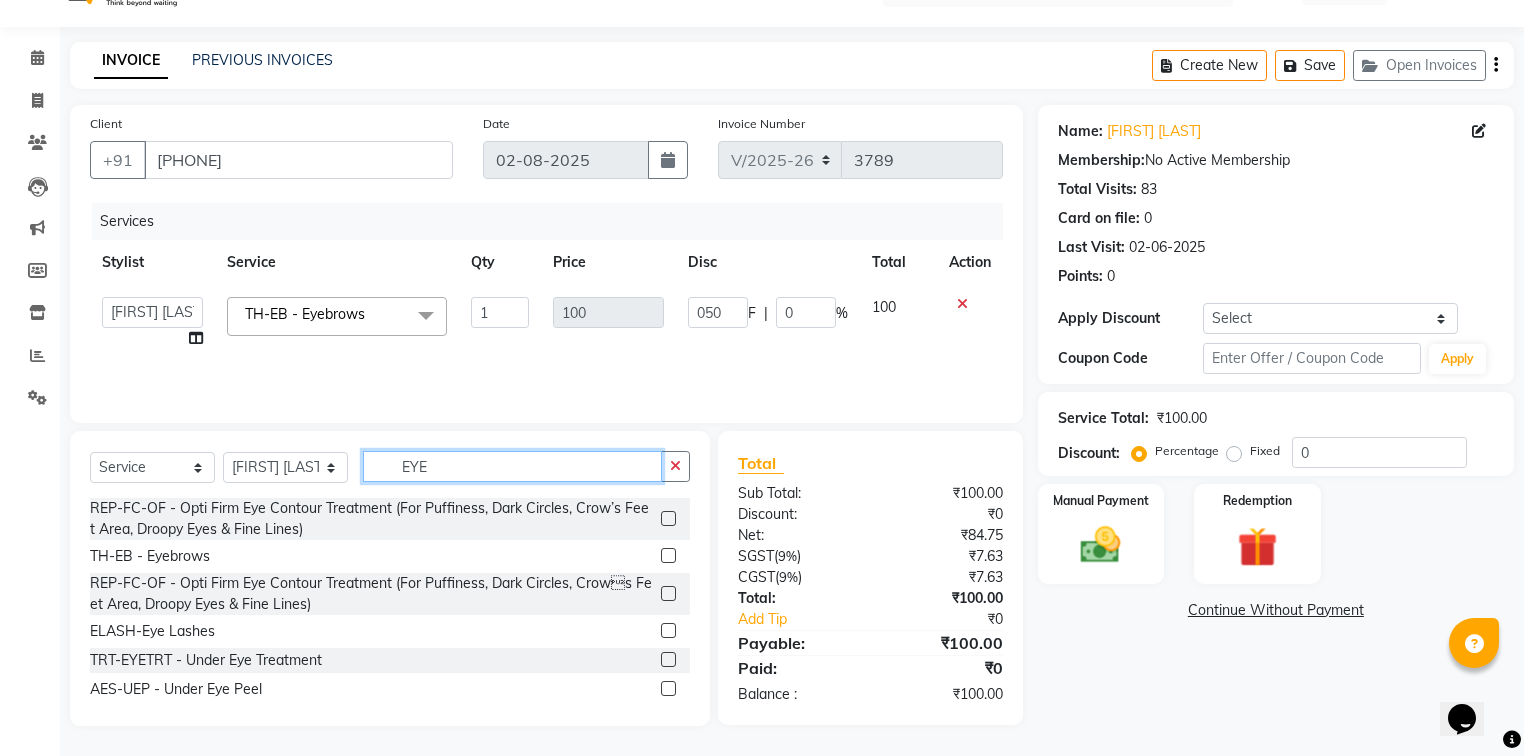 click on "EYE" 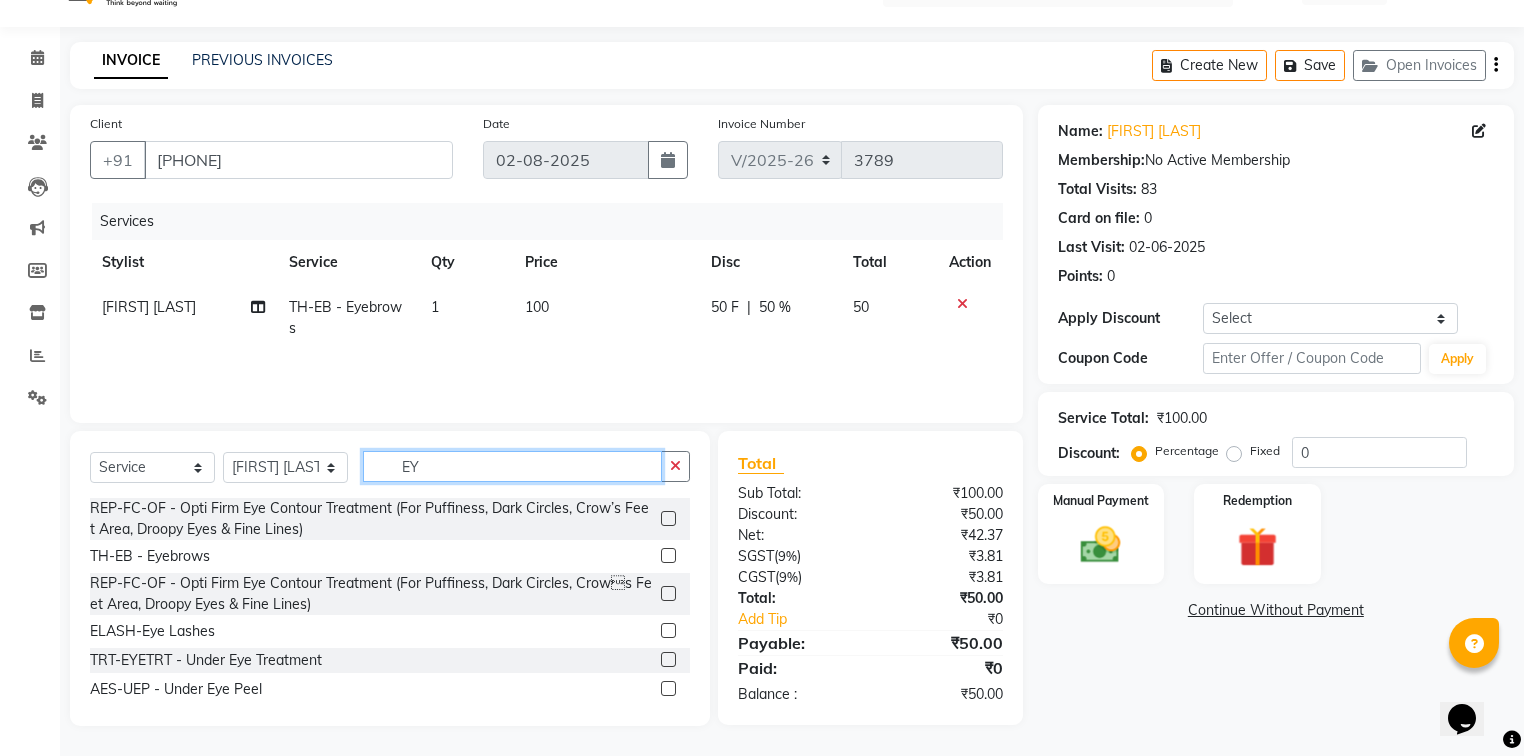 type on "E" 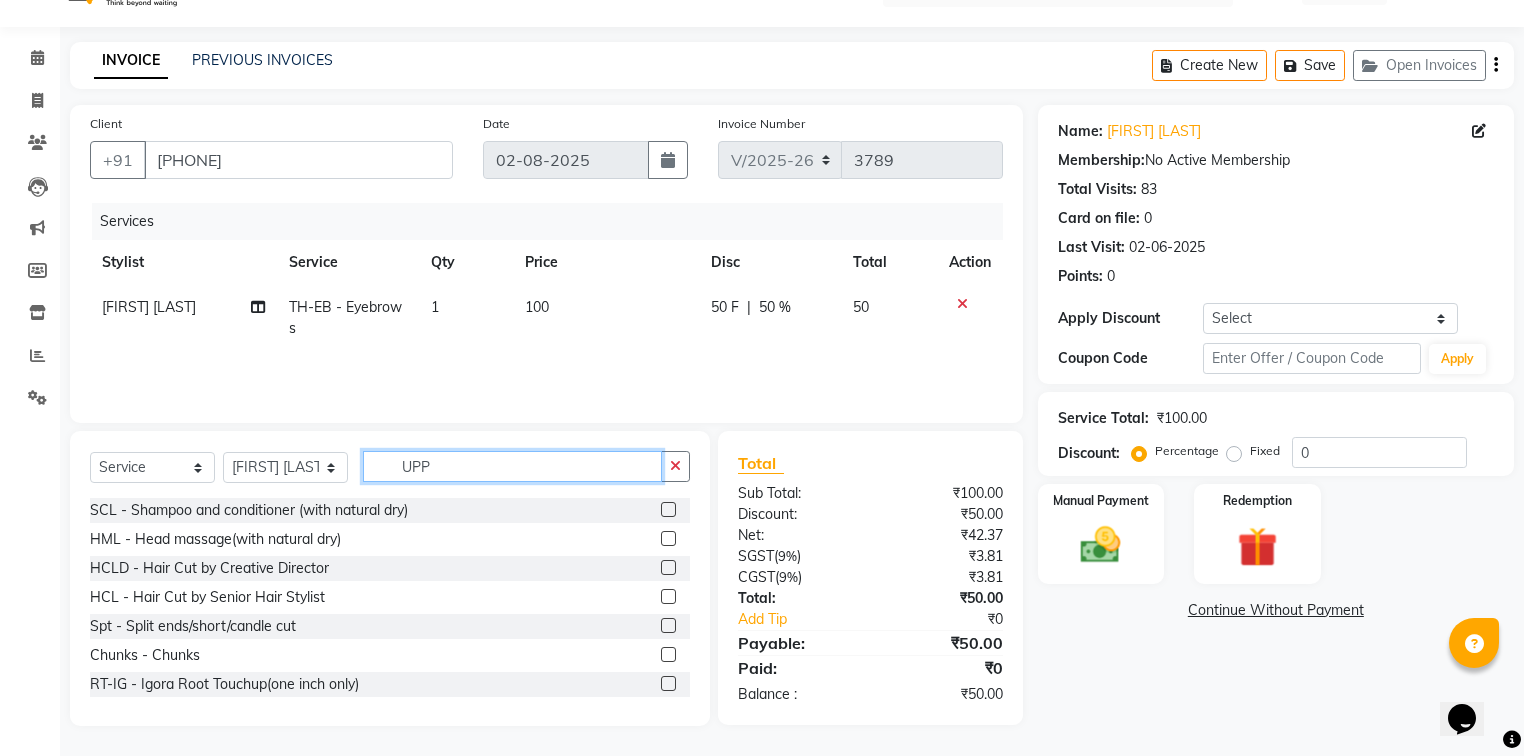scroll, scrollTop: 44, scrollLeft: 0, axis: vertical 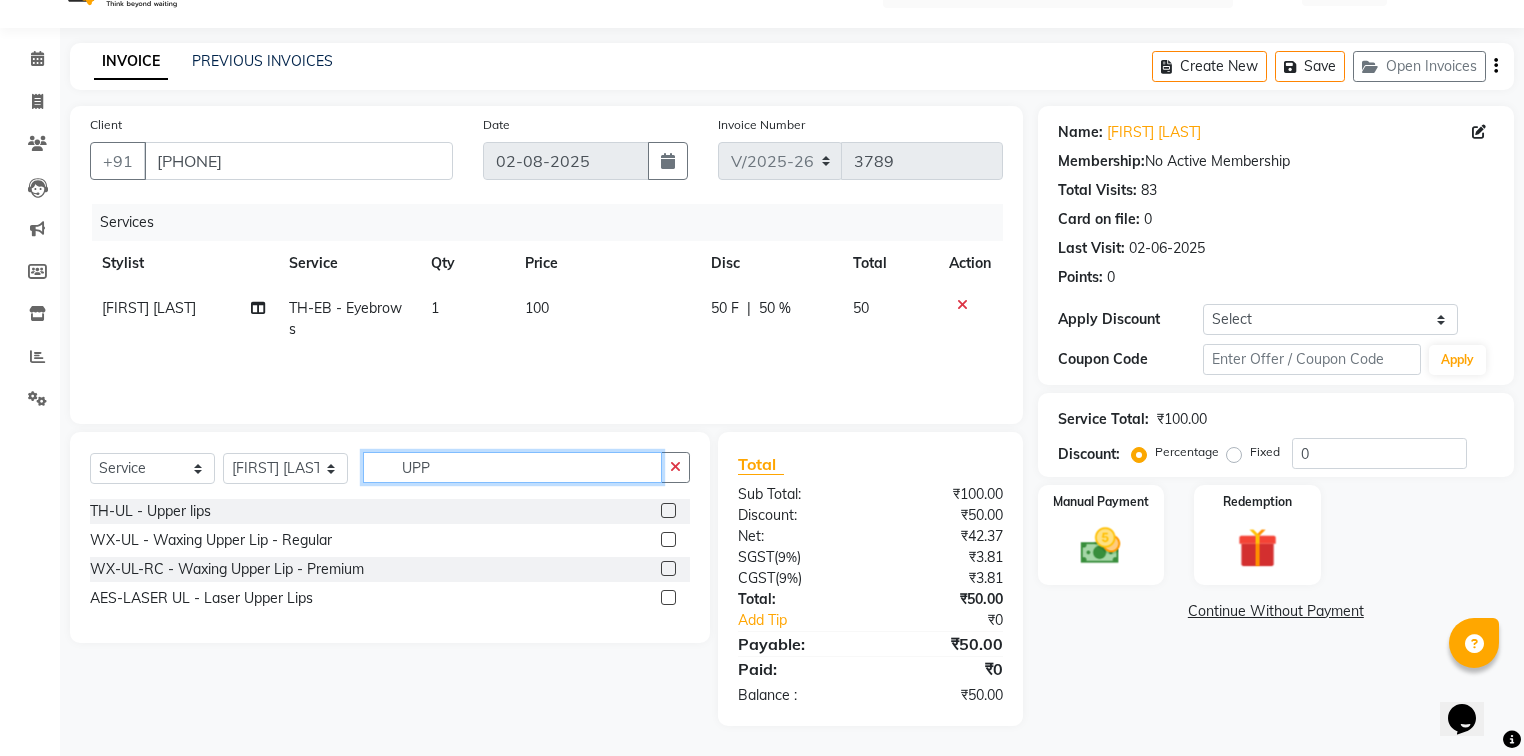 type on "UPP" 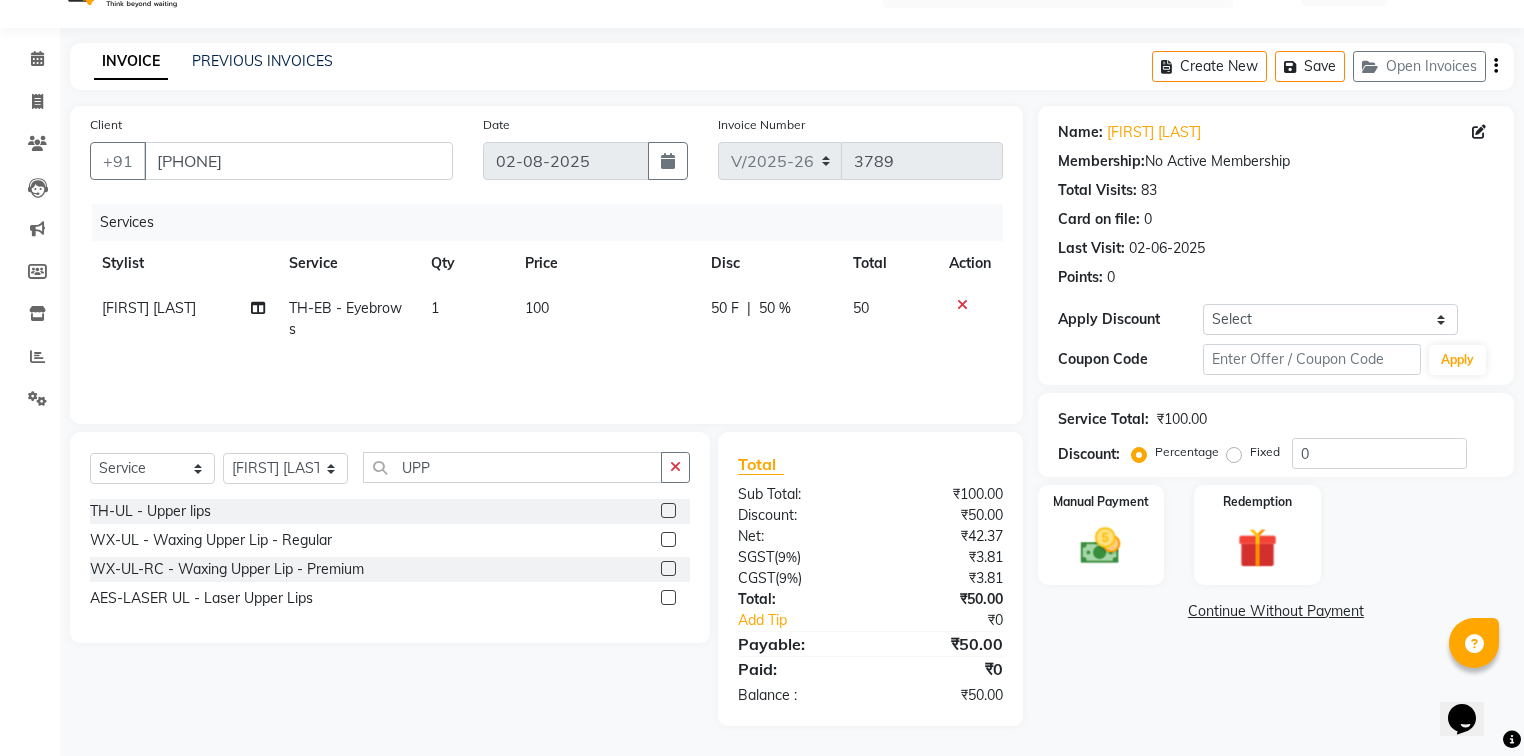 click 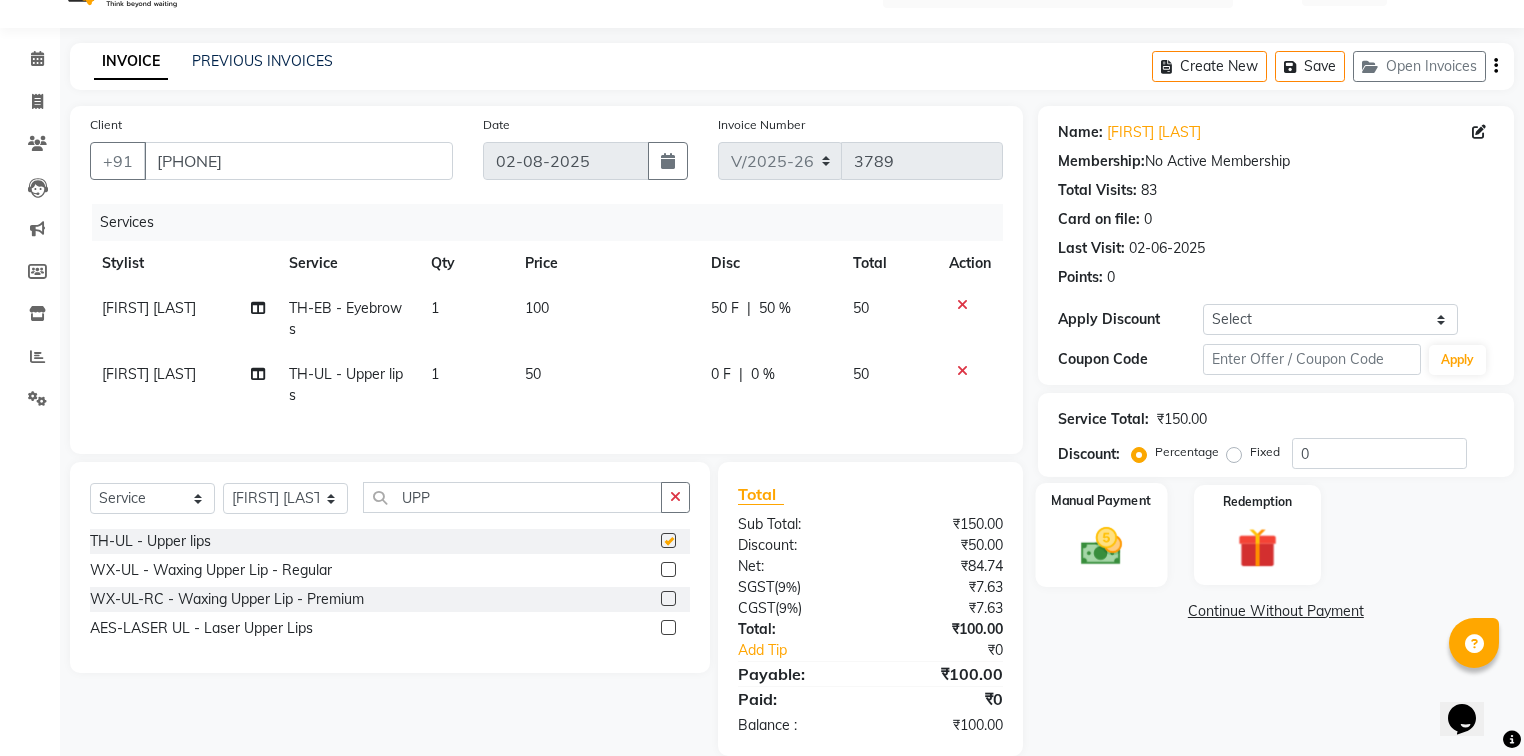 checkbox on "false" 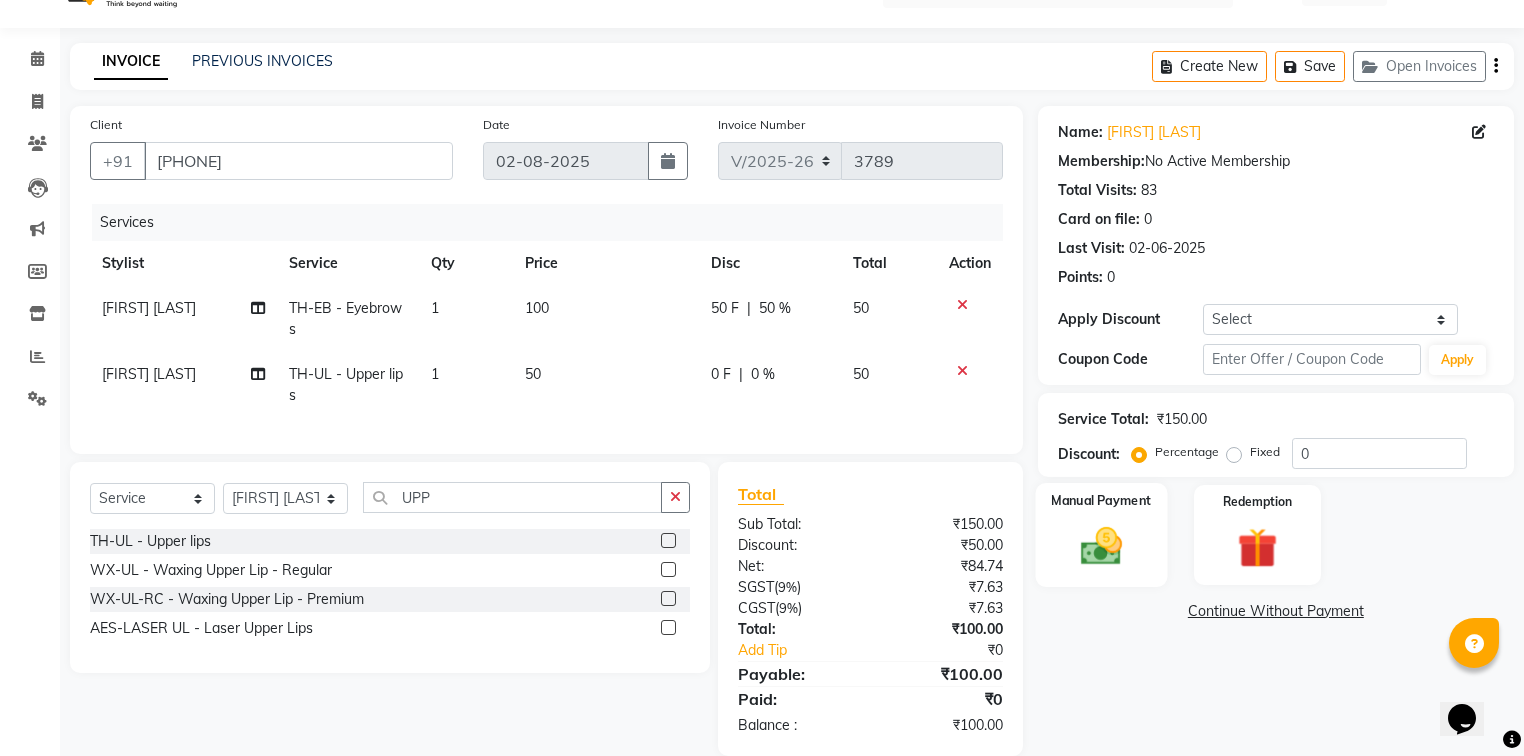 click 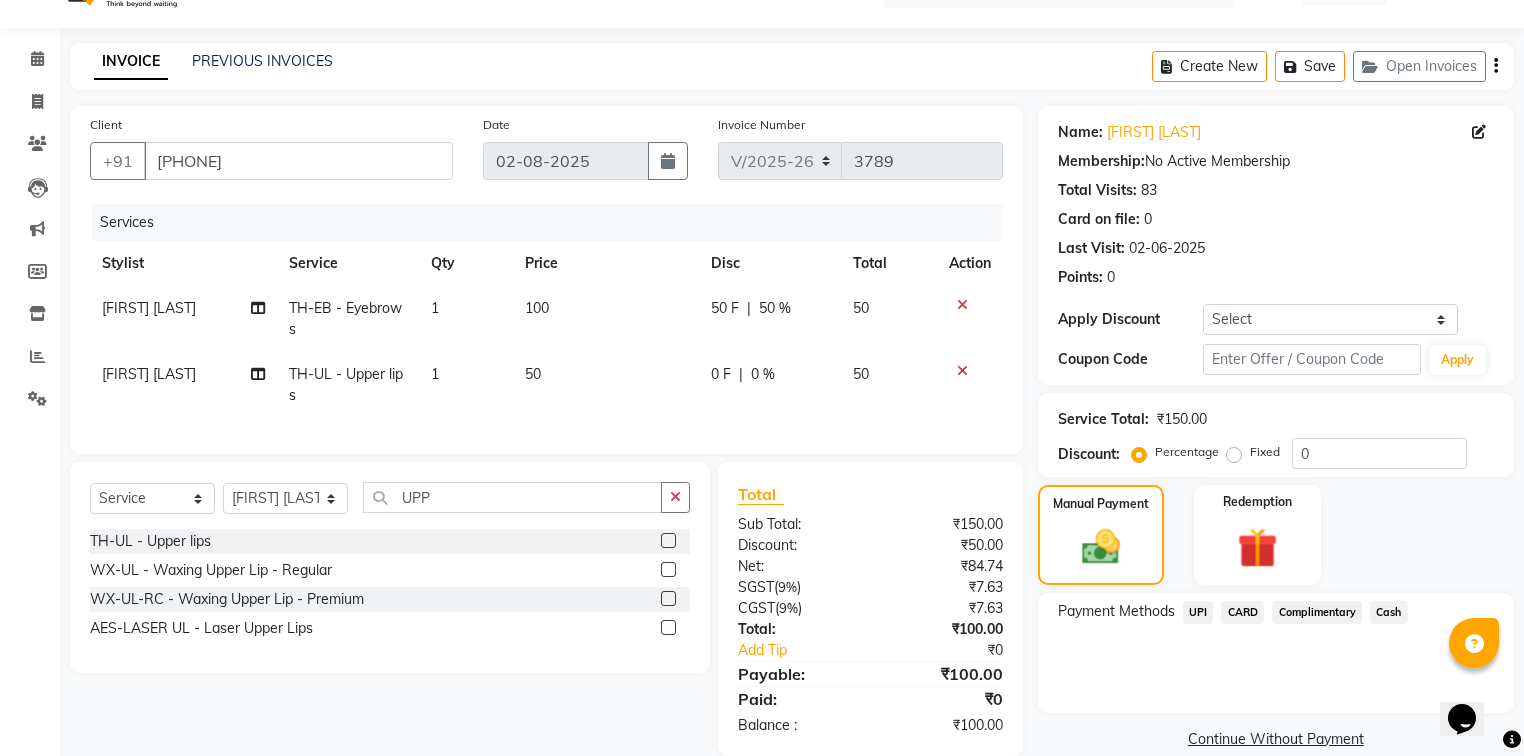 click on "UPI" 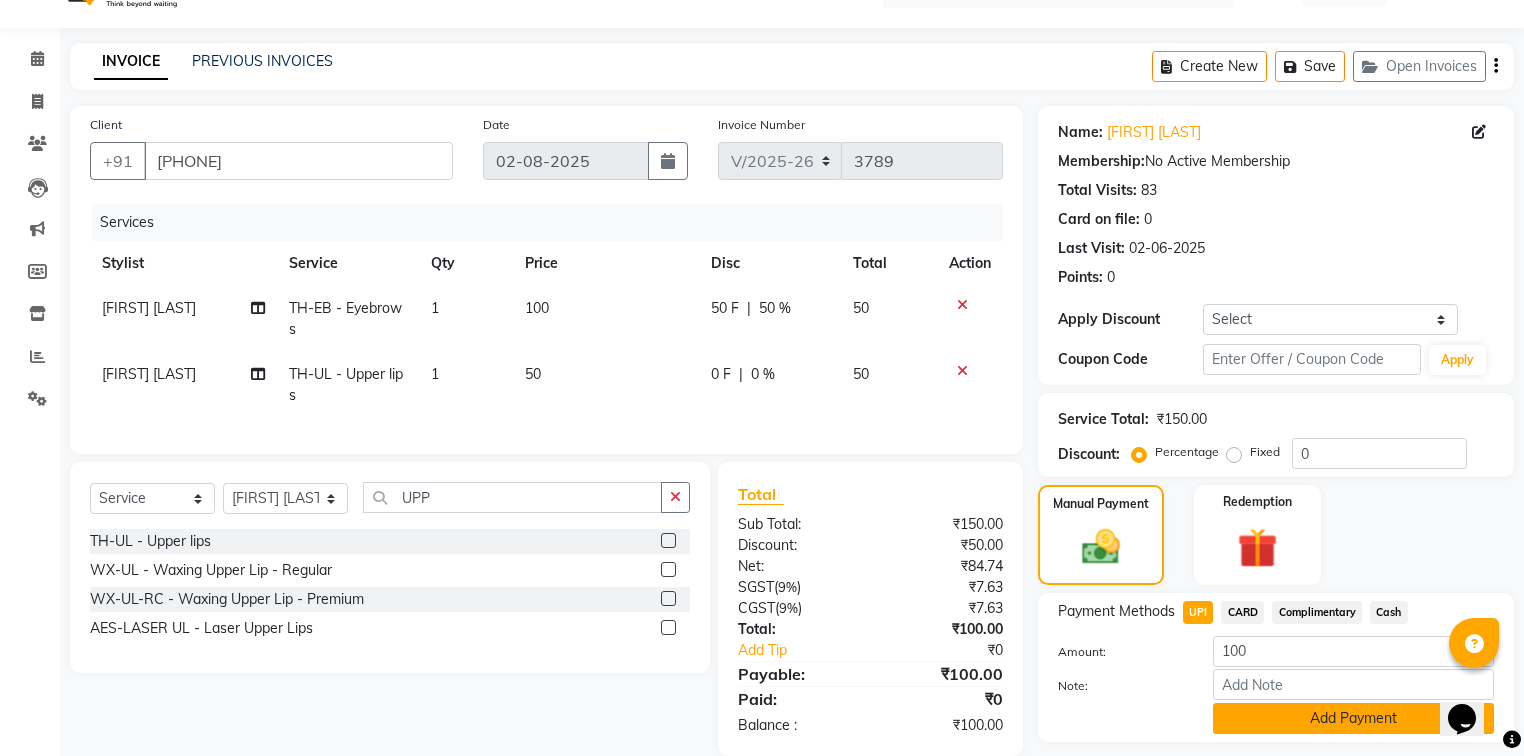 scroll, scrollTop: 102, scrollLeft: 0, axis: vertical 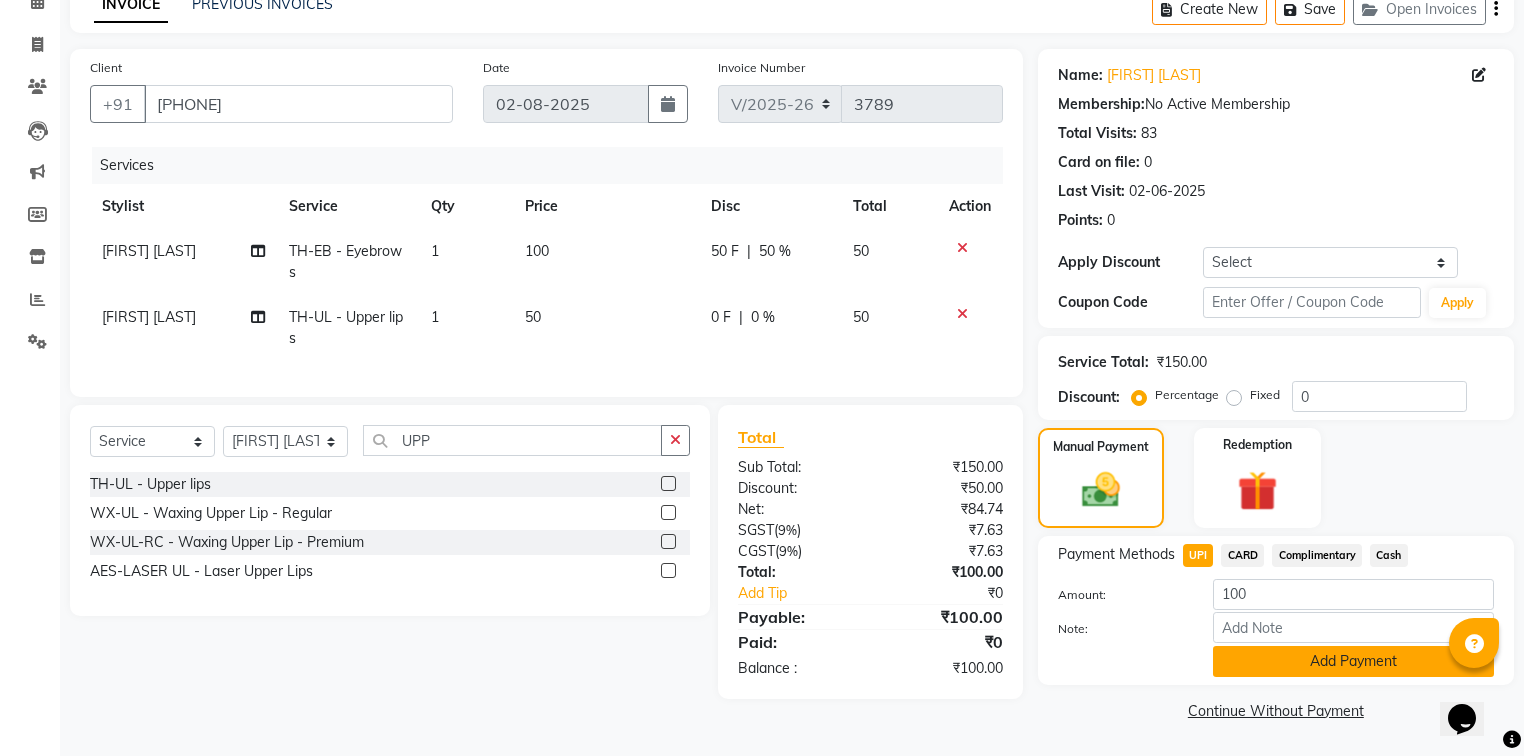 click on "Add Payment" 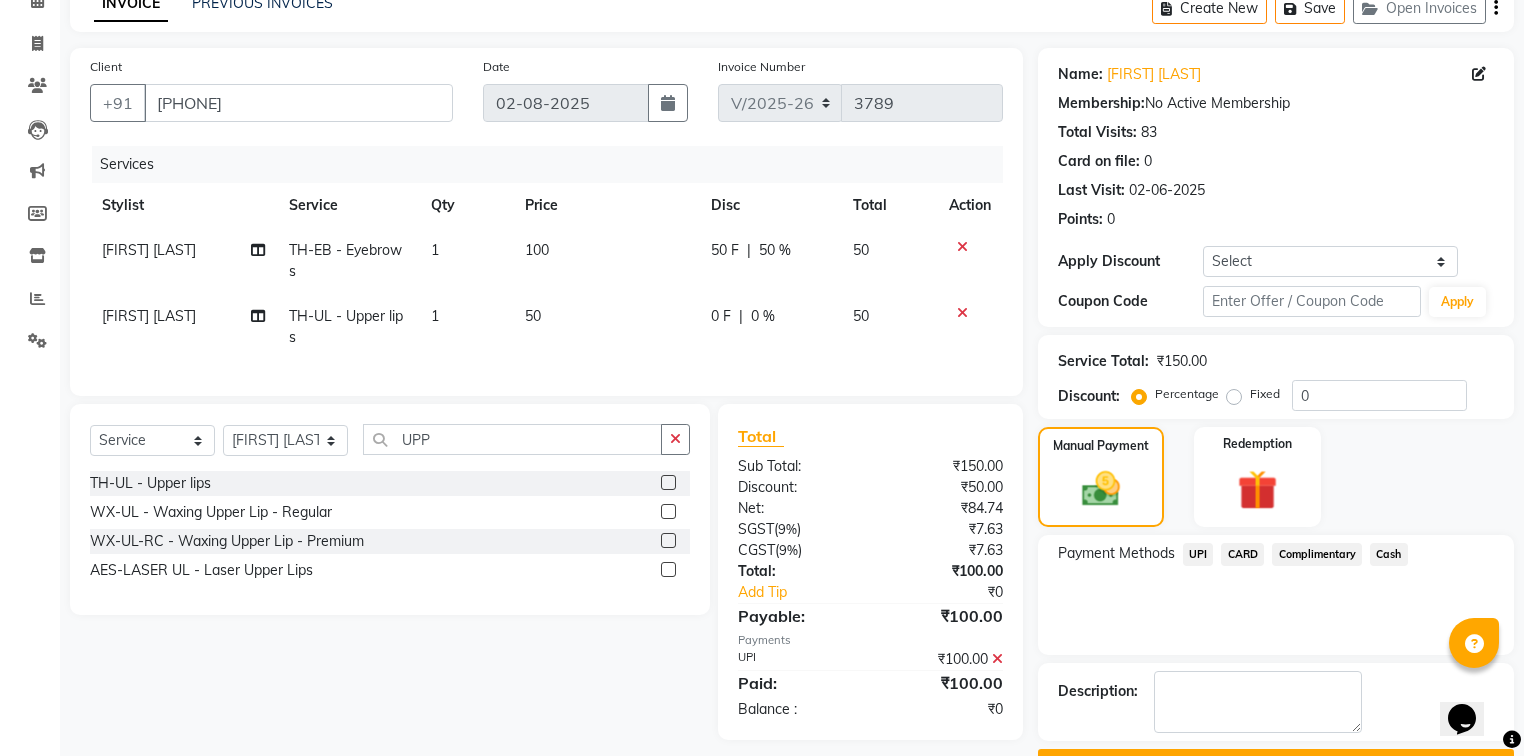 scroll, scrollTop: 154, scrollLeft: 0, axis: vertical 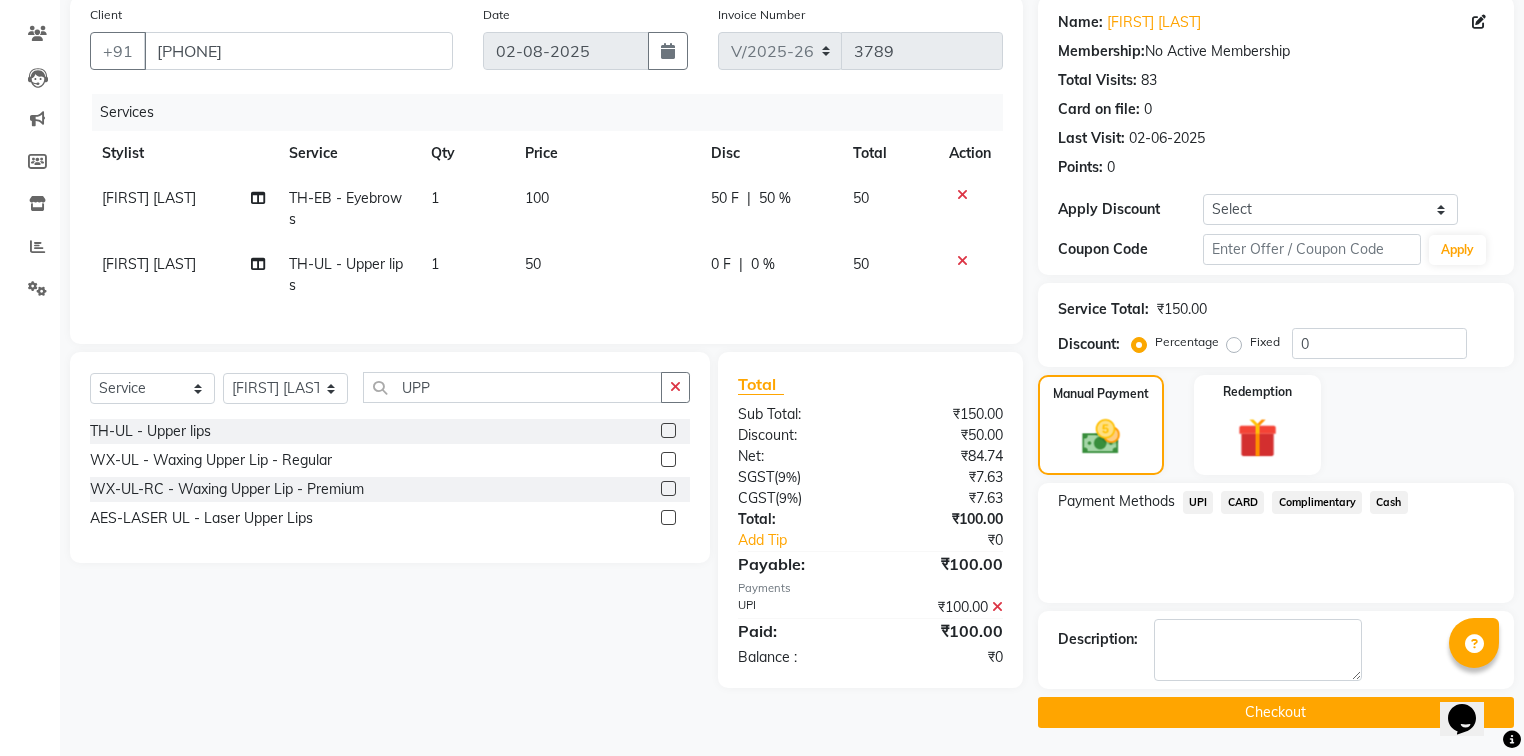 click on "Checkout" 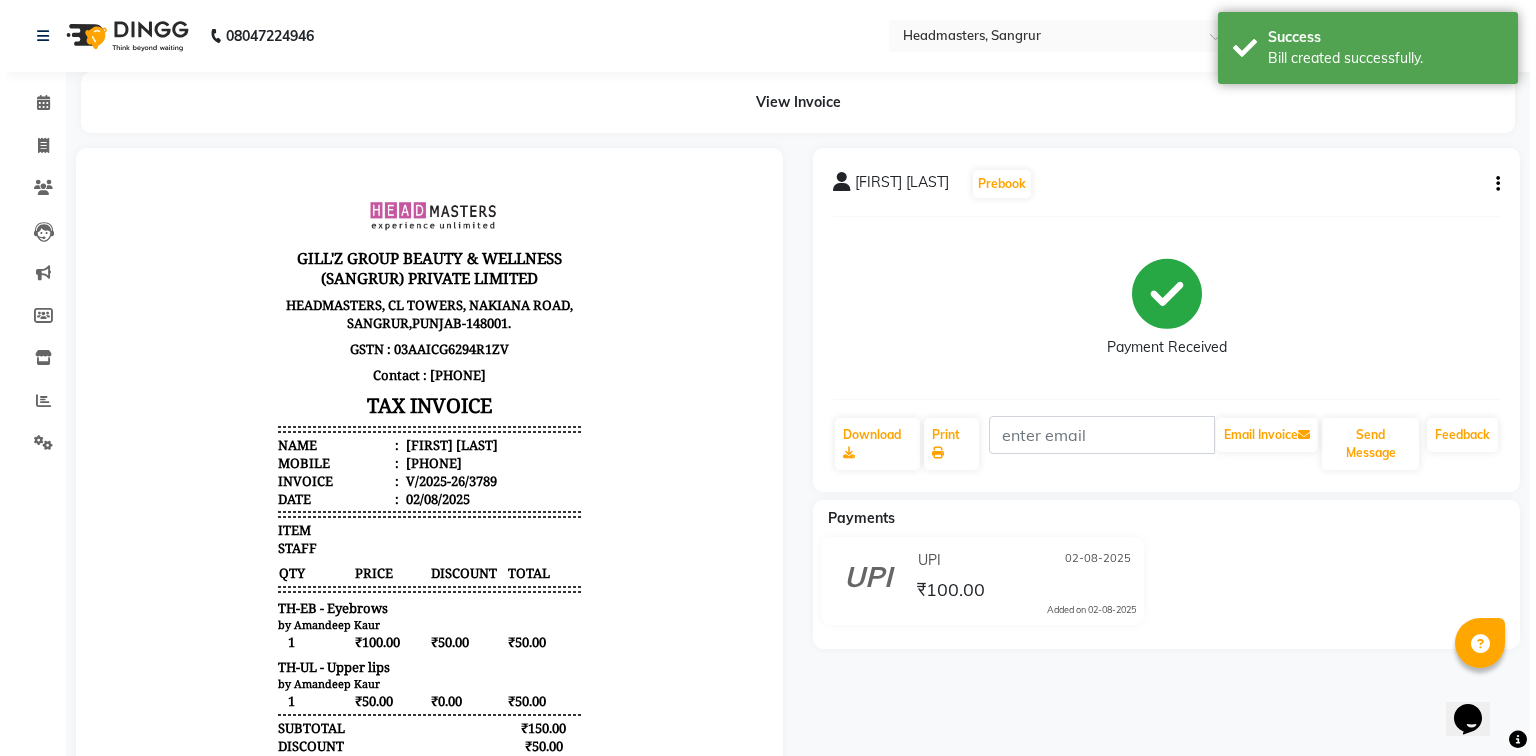 scroll, scrollTop: 0, scrollLeft: 0, axis: both 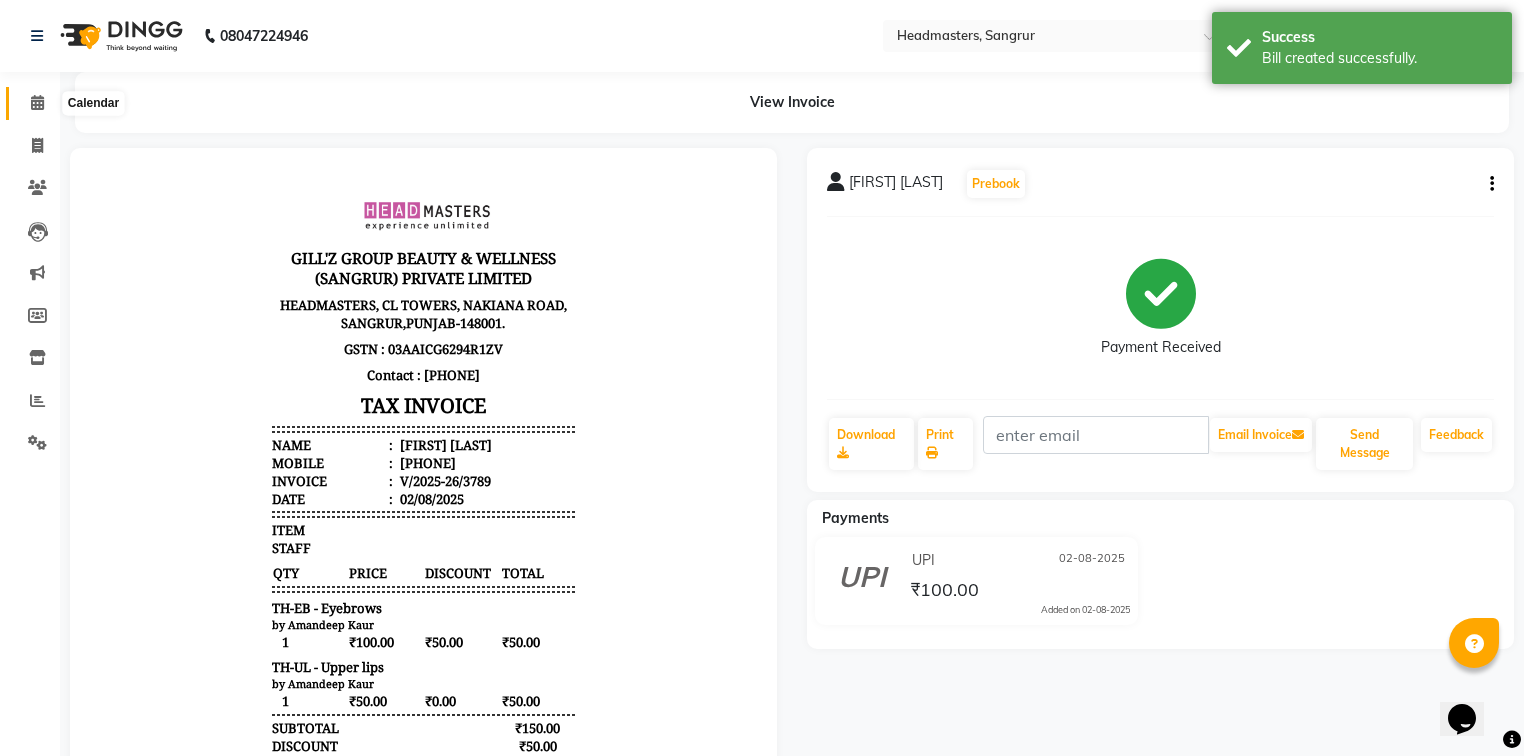 click 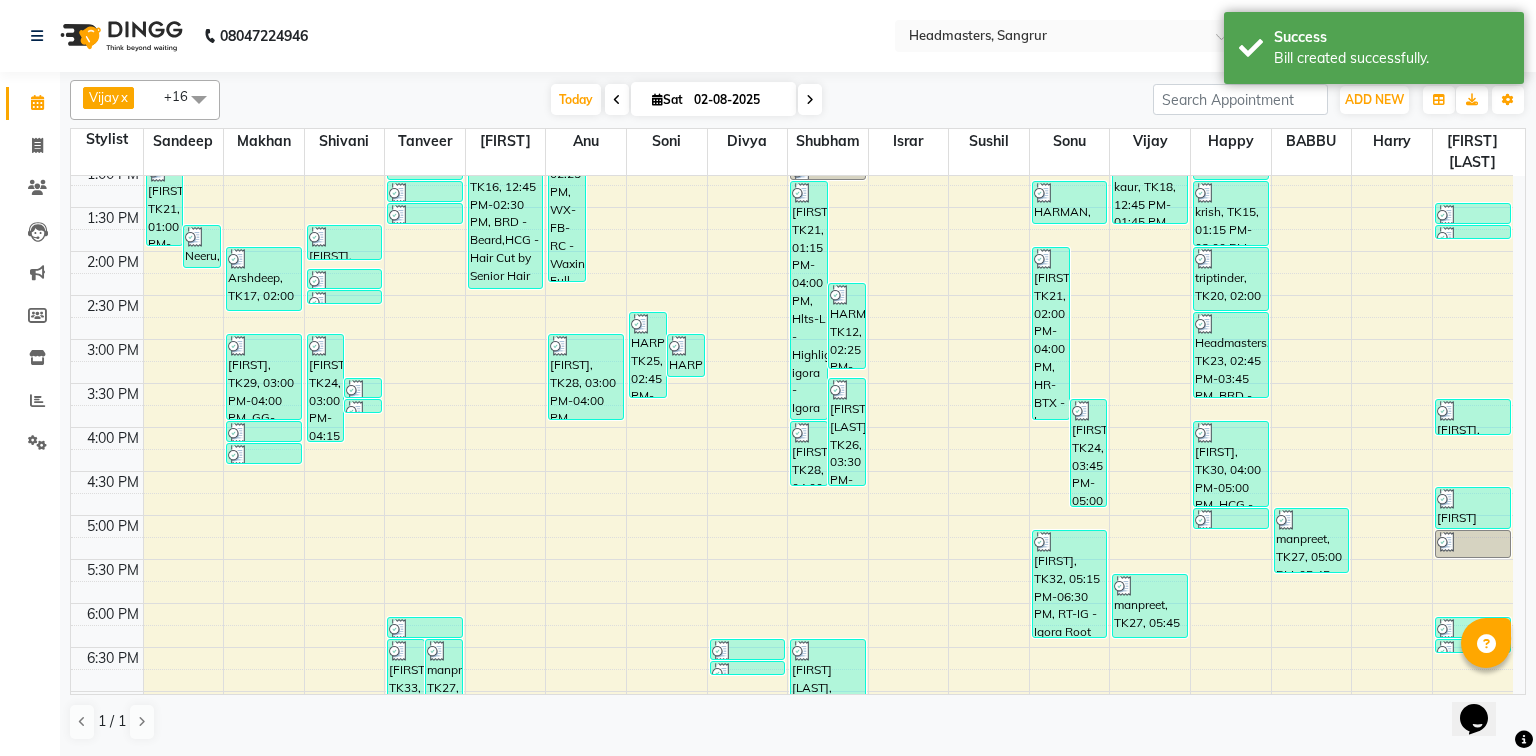 scroll, scrollTop: 560, scrollLeft: 0, axis: vertical 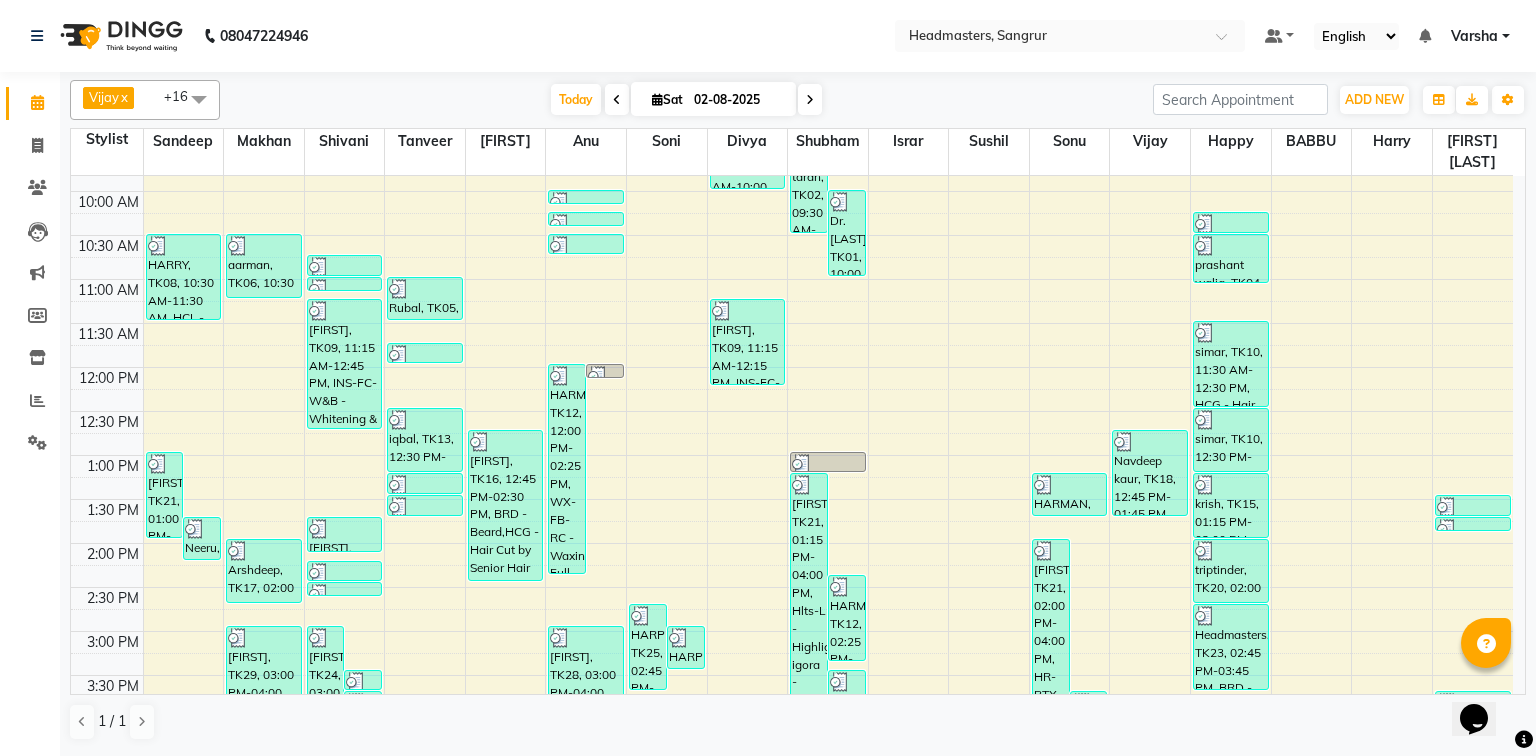 click on "Reports" 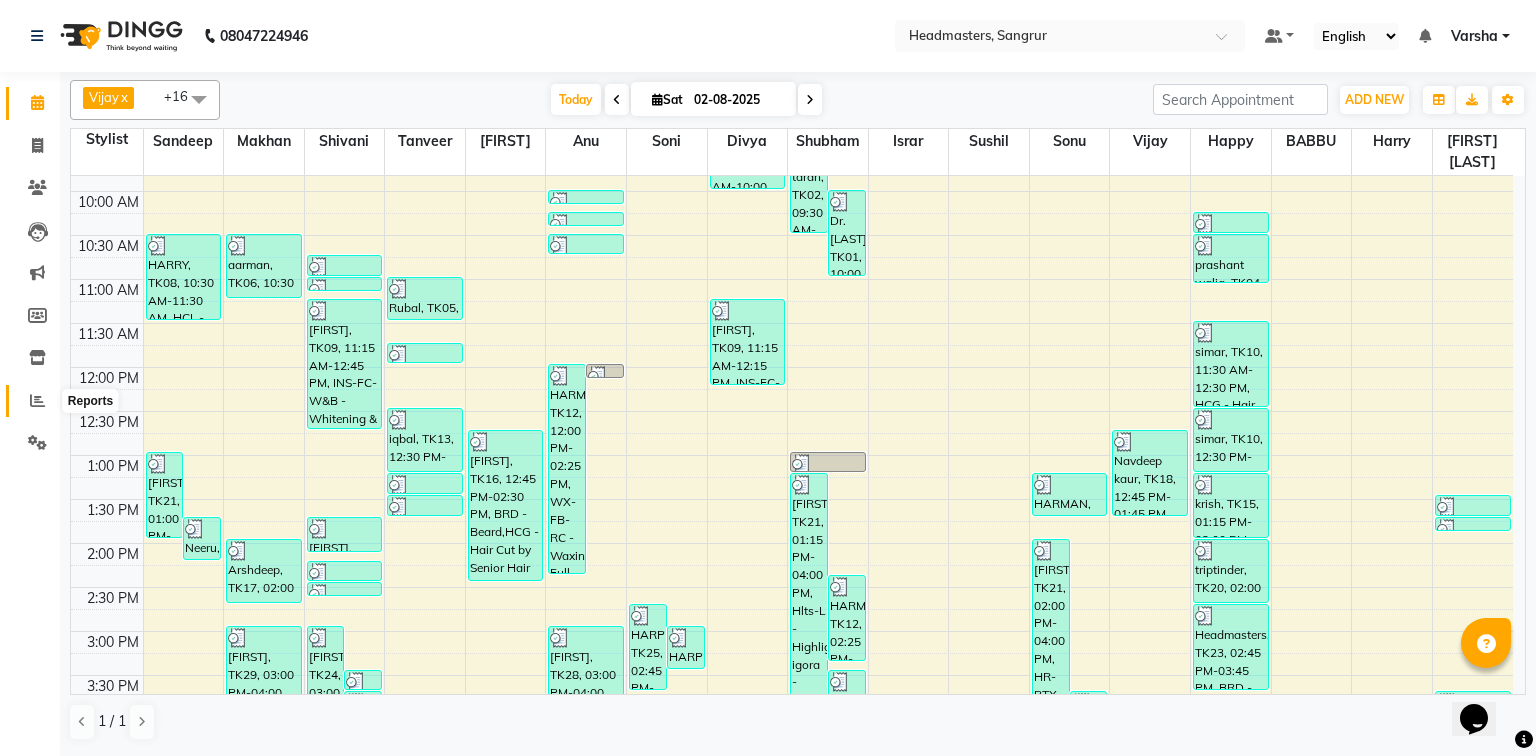 drag, startPoint x: 44, startPoint y: 394, endPoint x: 58, endPoint y: 388, distance: 15.231546 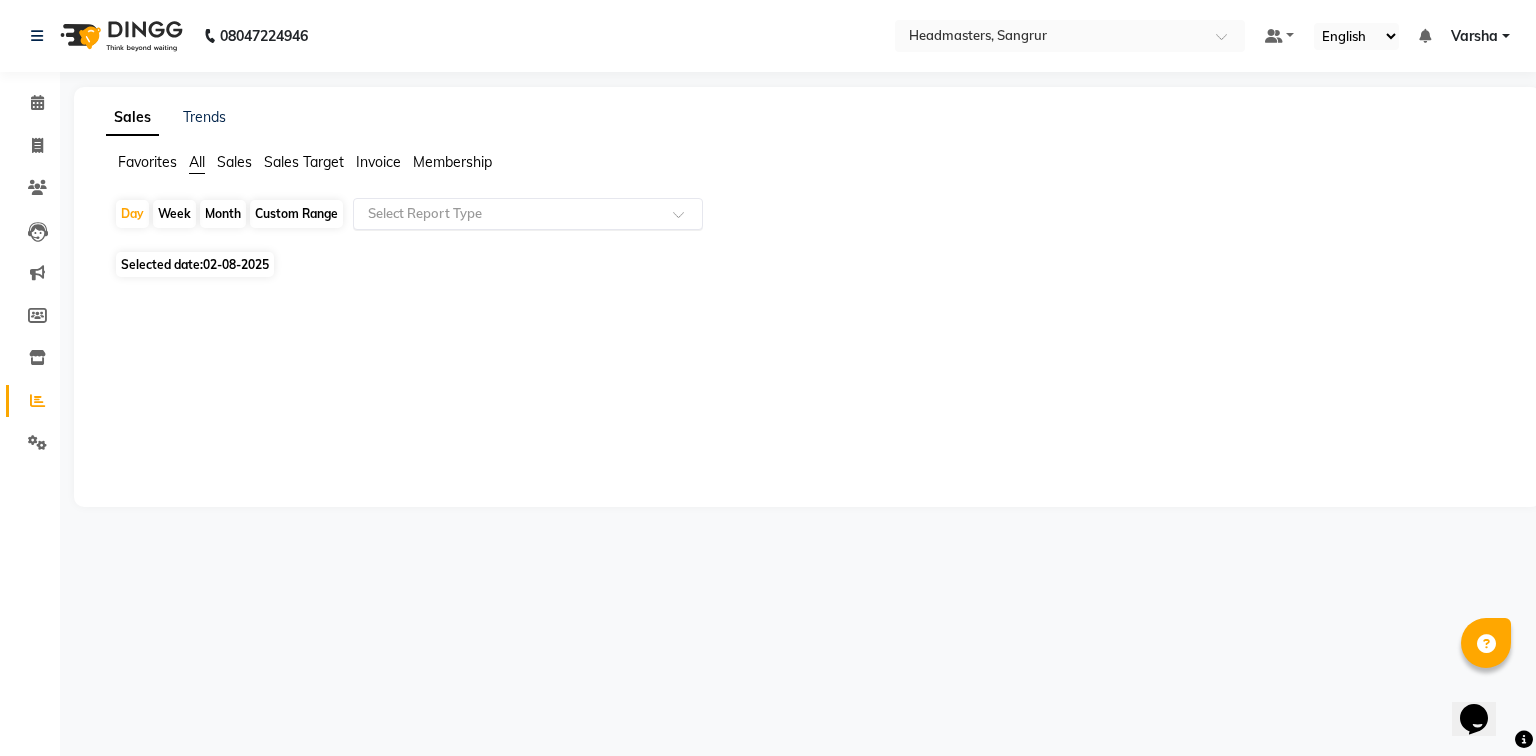 click on "Select Report Type" 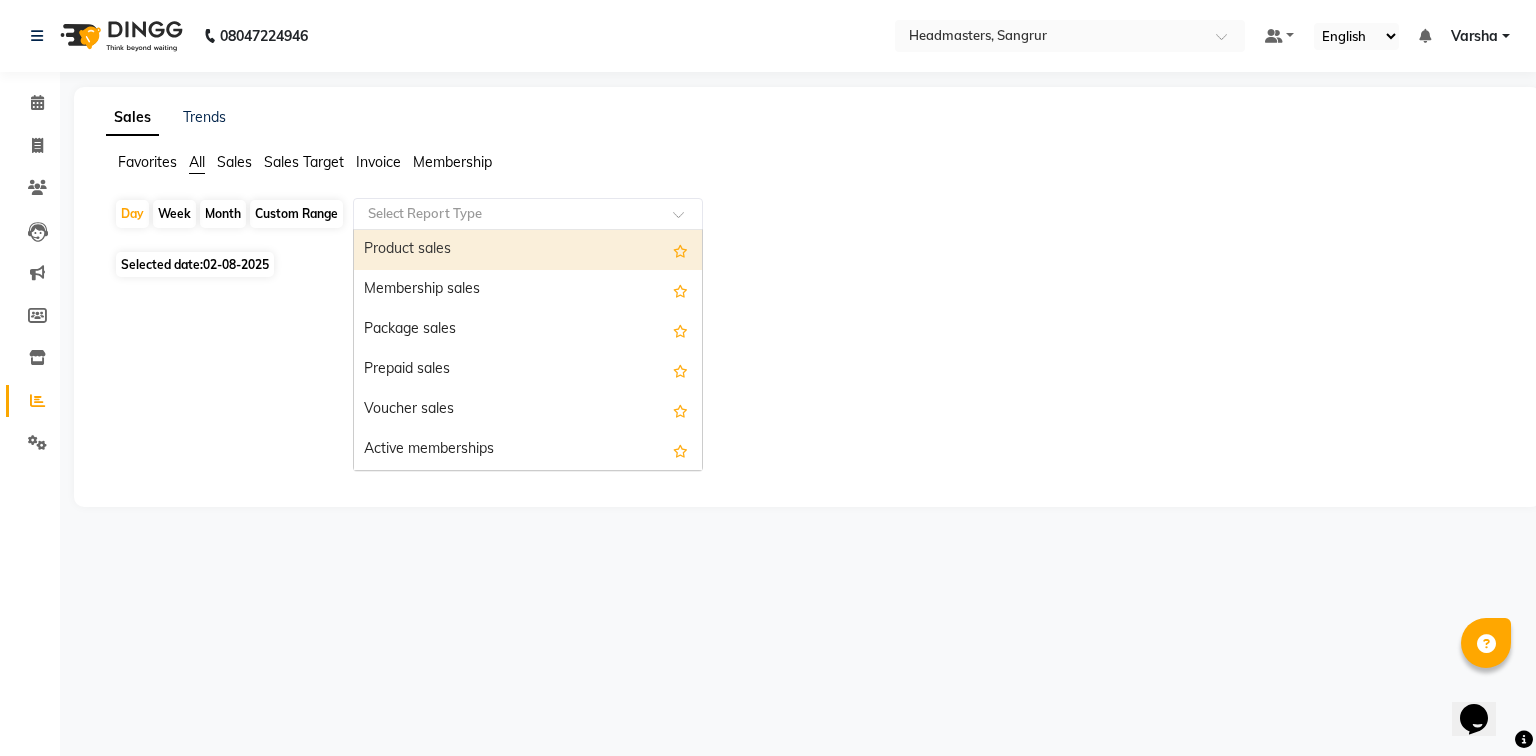 click on "Product sales" at bounding box center (528, 250) 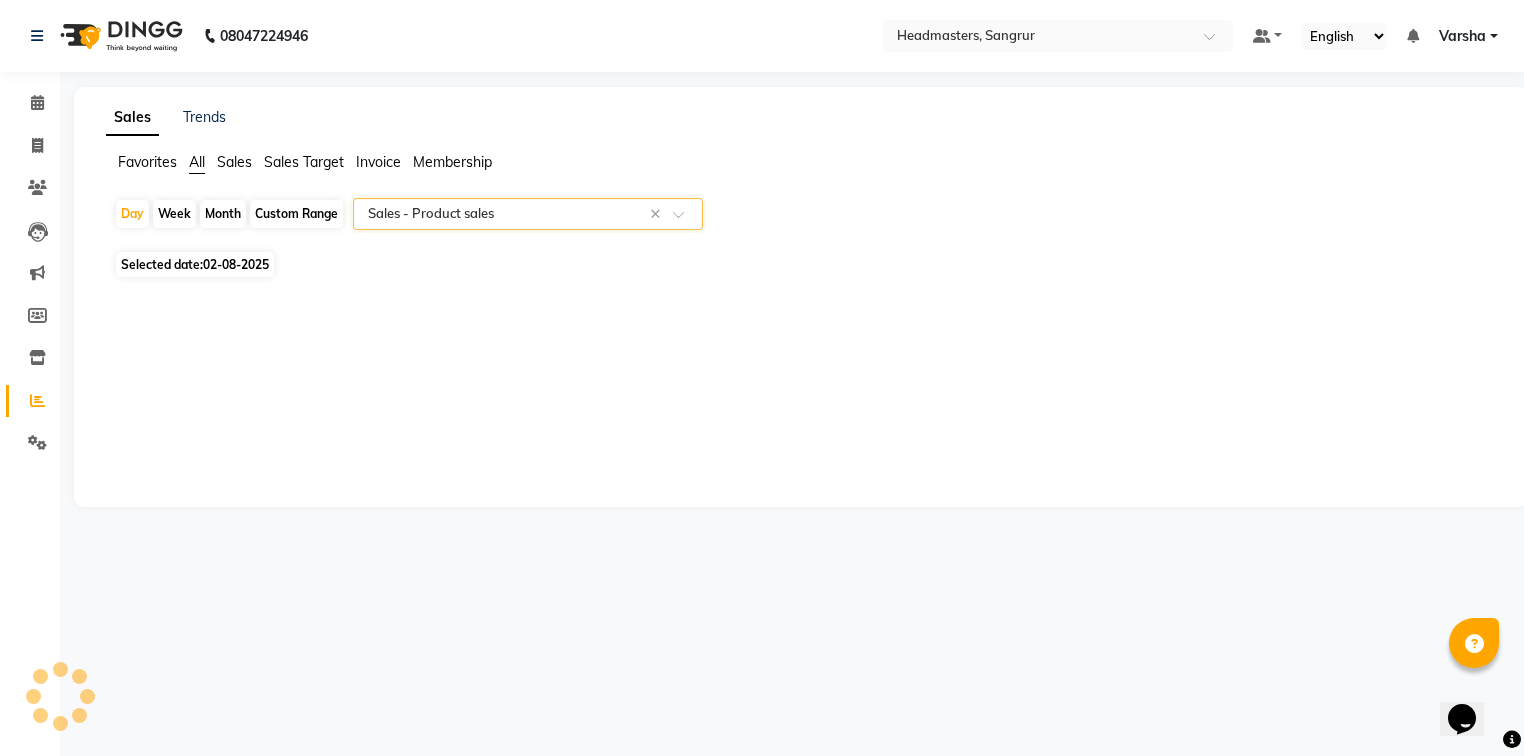 select on "csv" 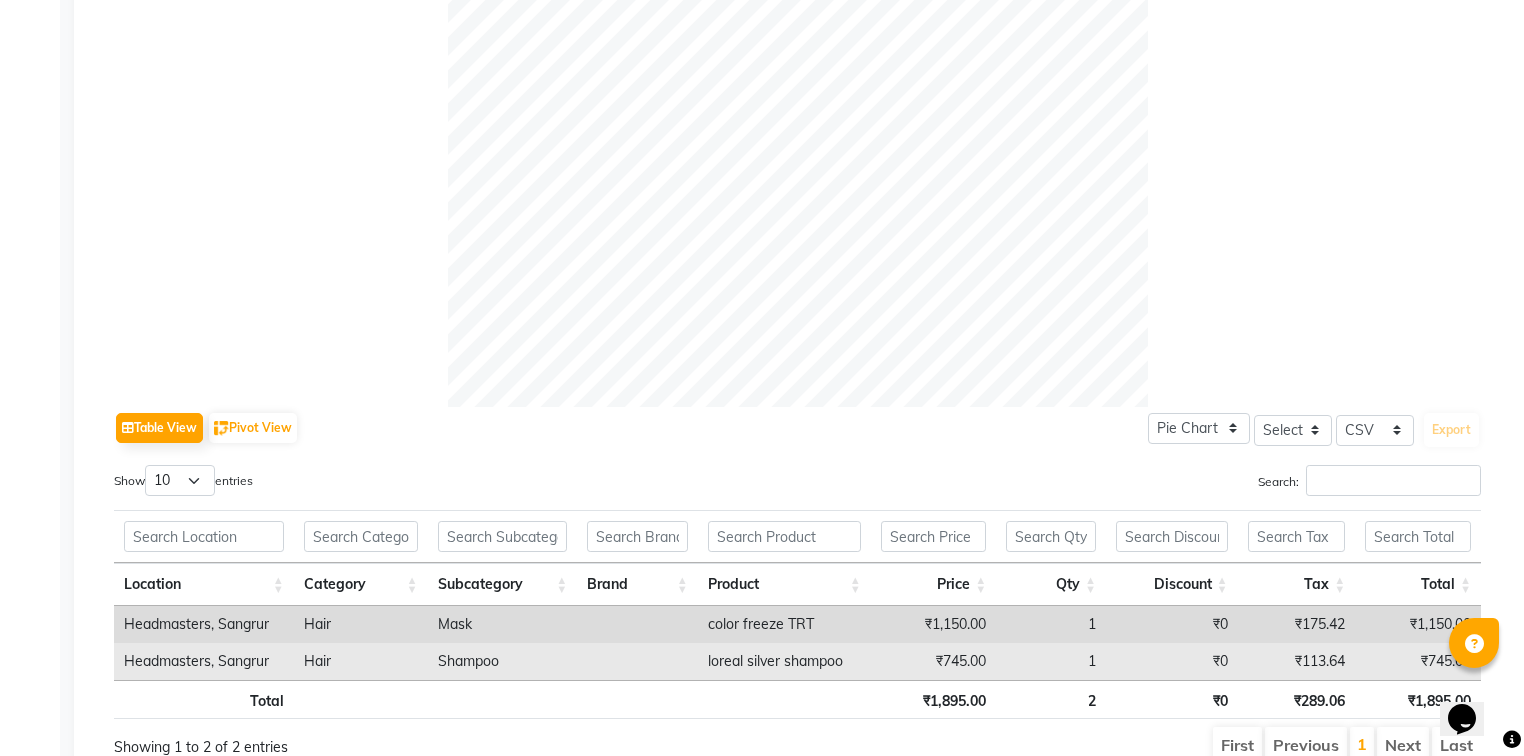 scroll, scrollTop: 700, scrollLeft: 0, axis: vertical 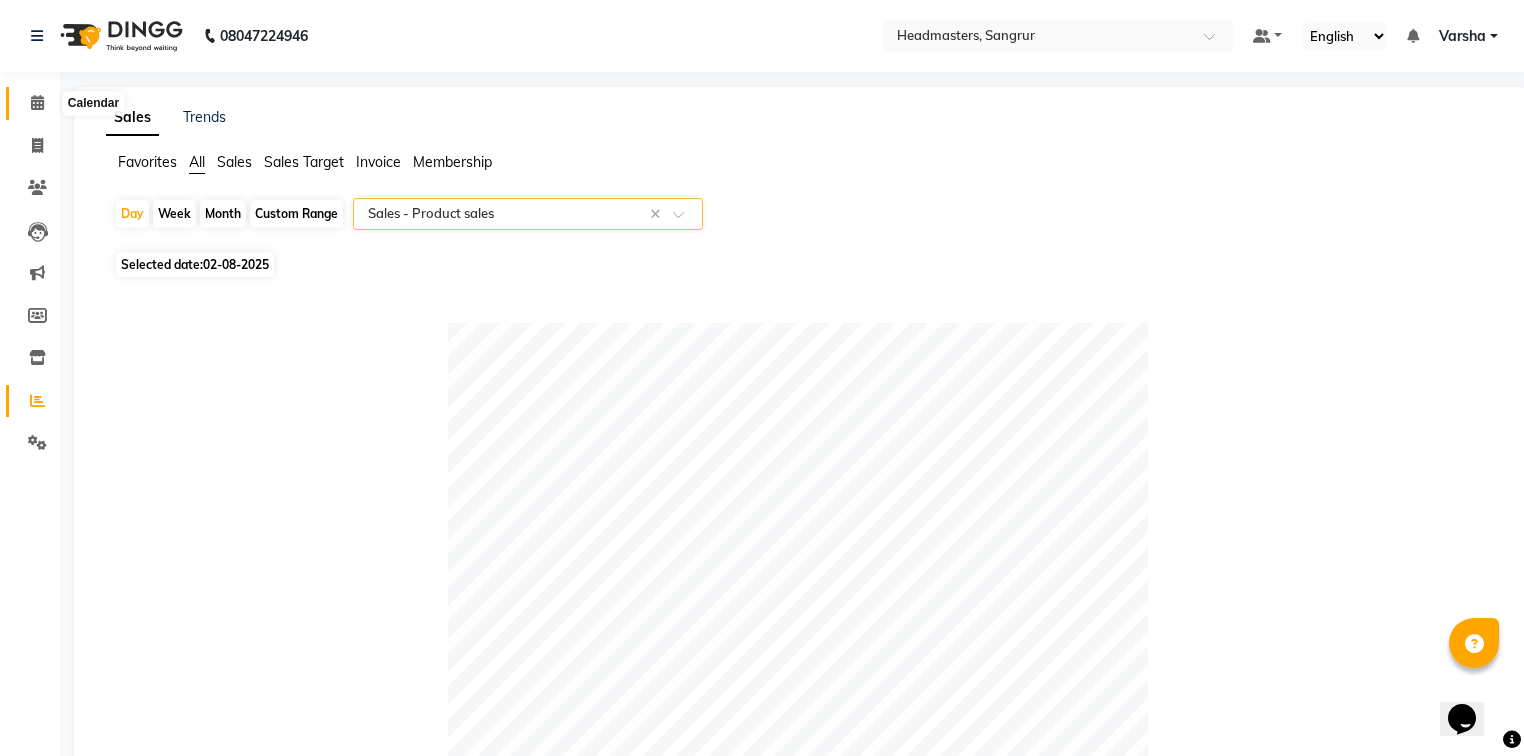 click 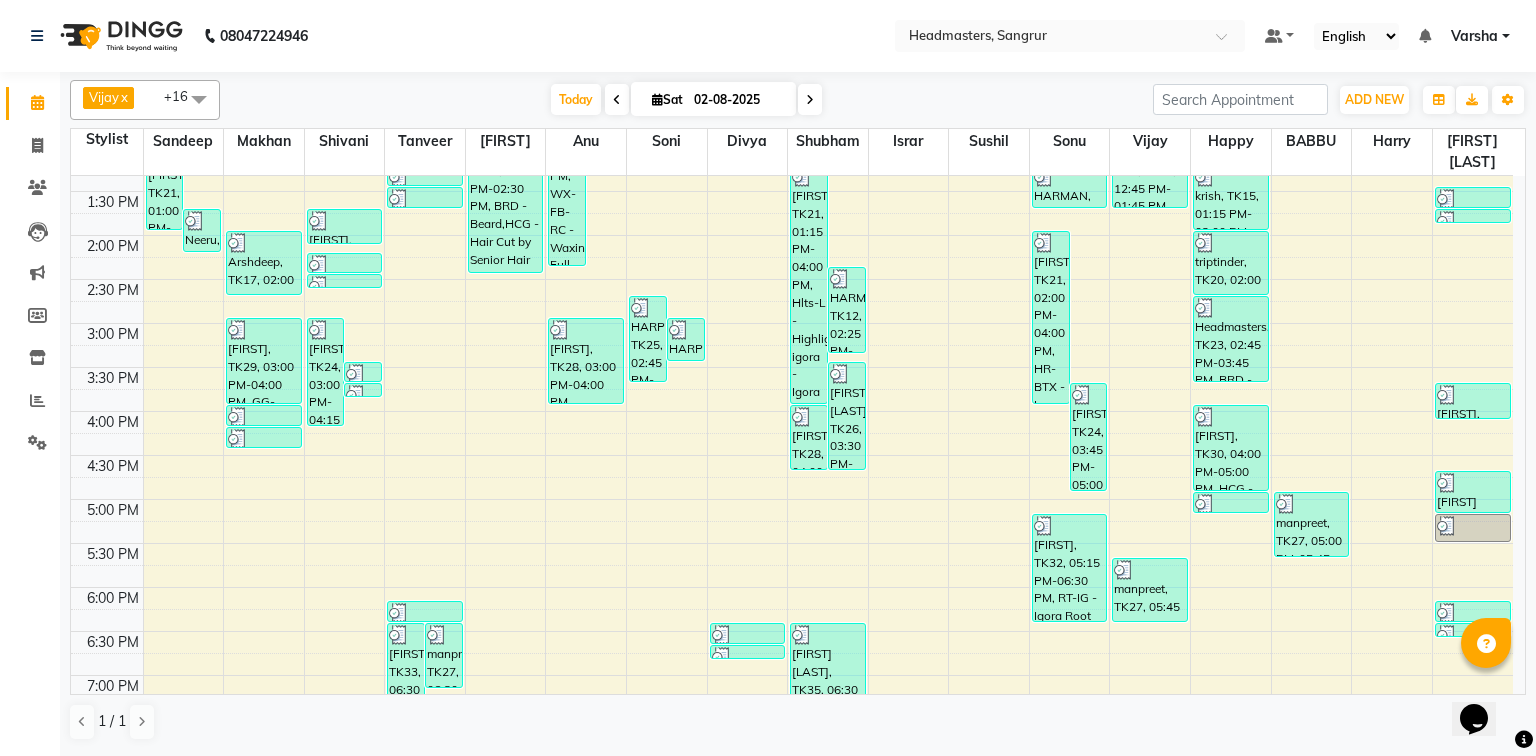 scroll, scrollTop: 614, scrollLeft: 0, axis: vertical 